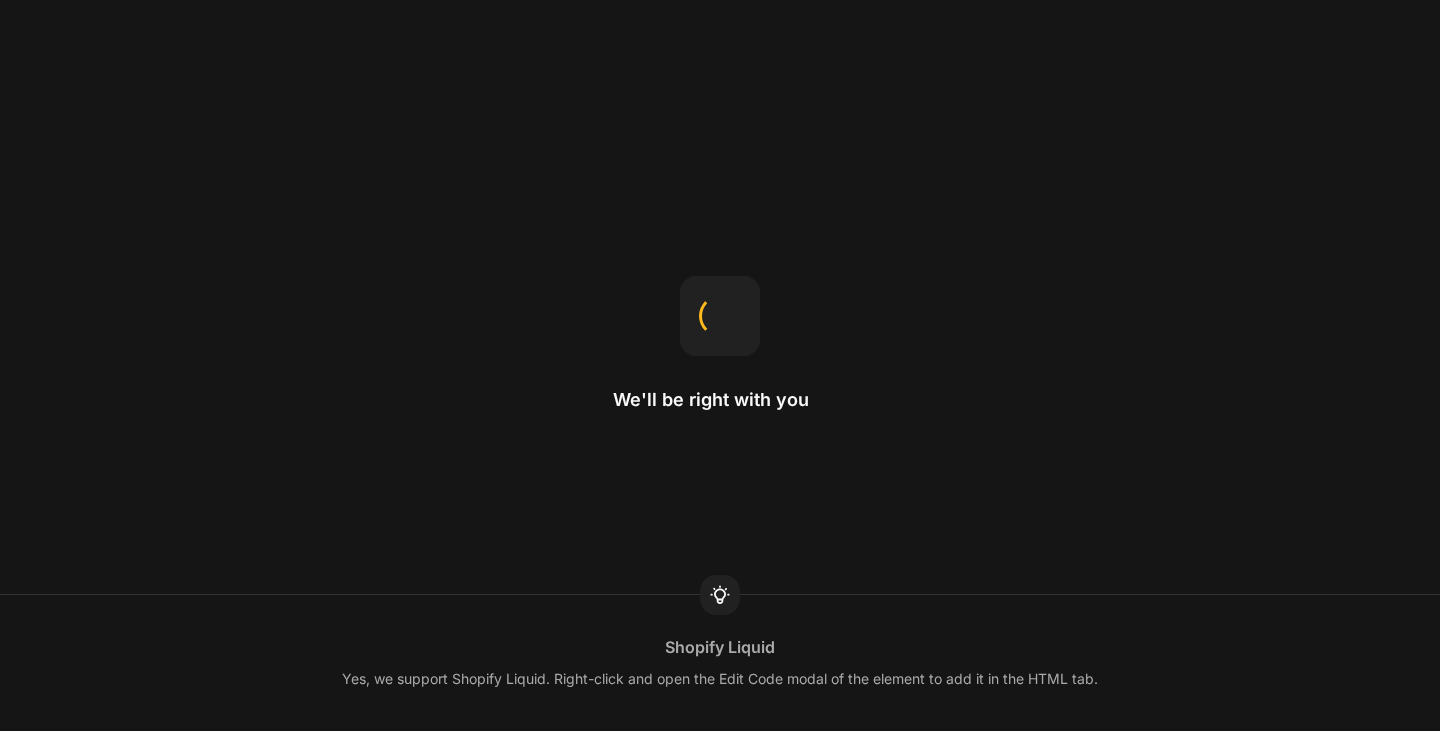 scroll, scrollTop: 0, scrollLeft: 0, axis: both 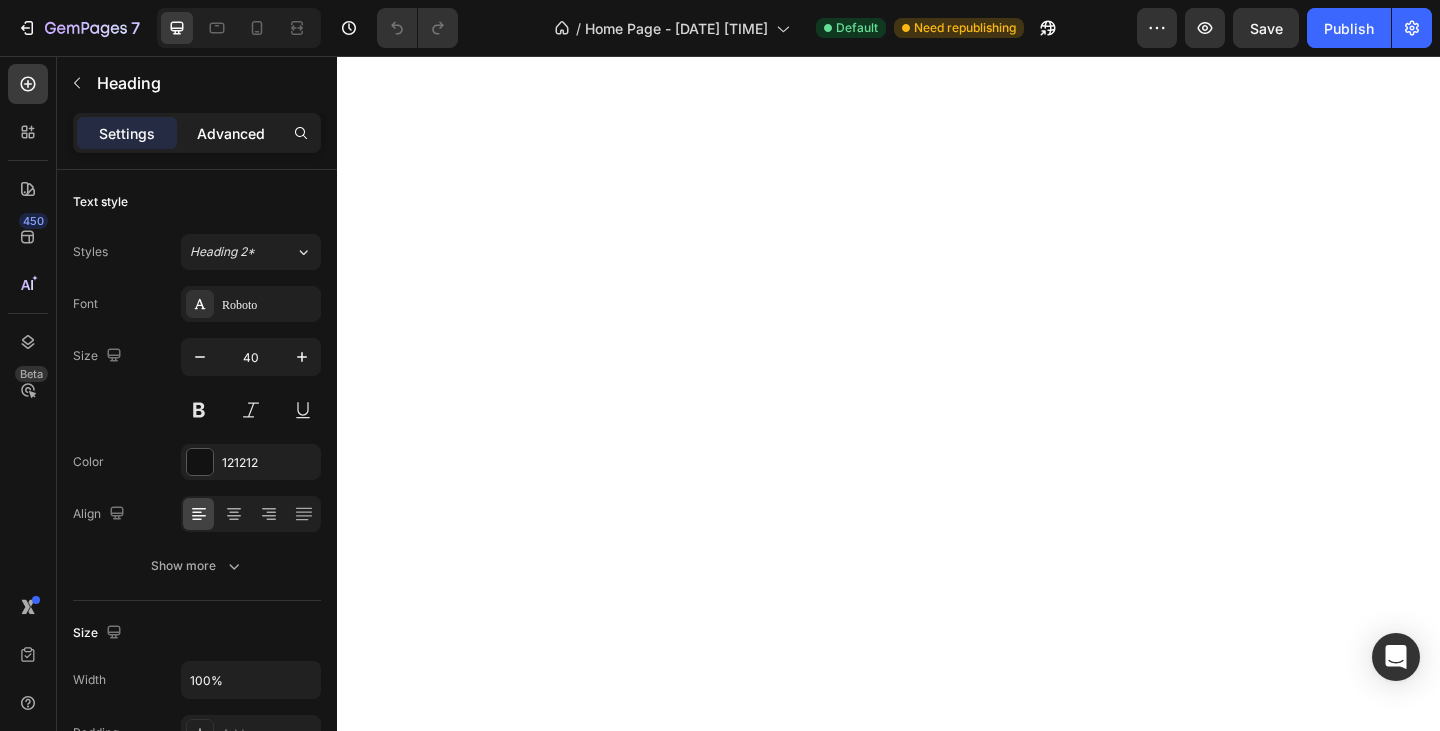 click on "Advanced" at bounding box center [231, 133] 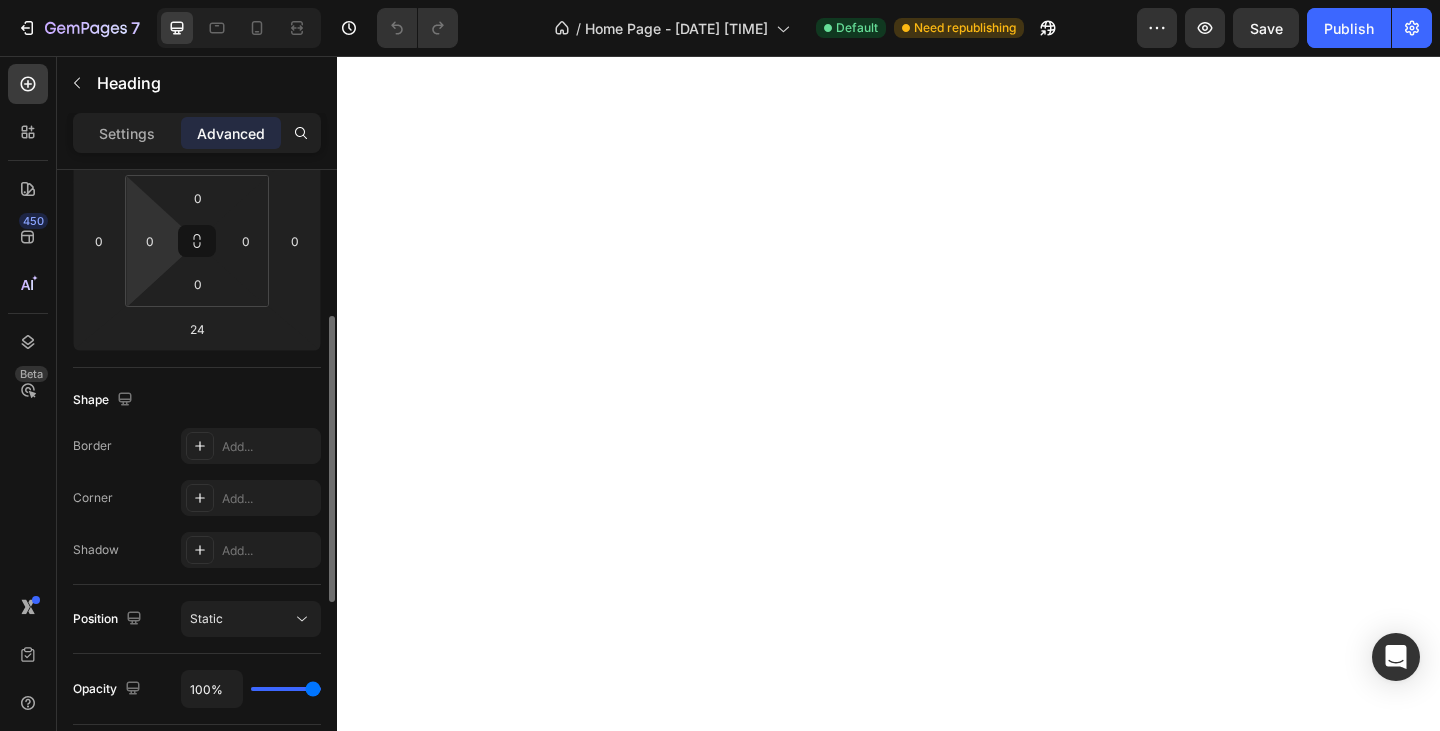 scroll, scrollTop: 0, scrollLeft: 0, axis: both 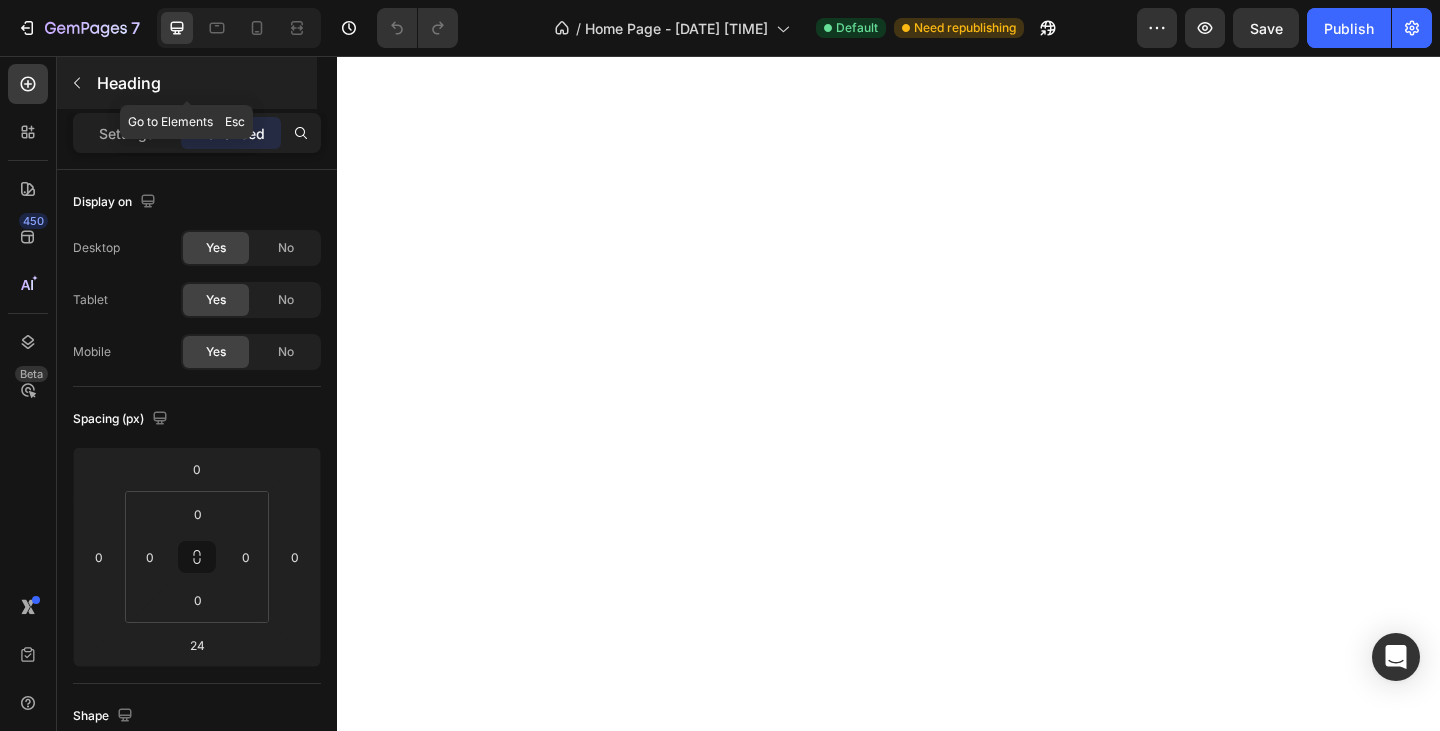 click 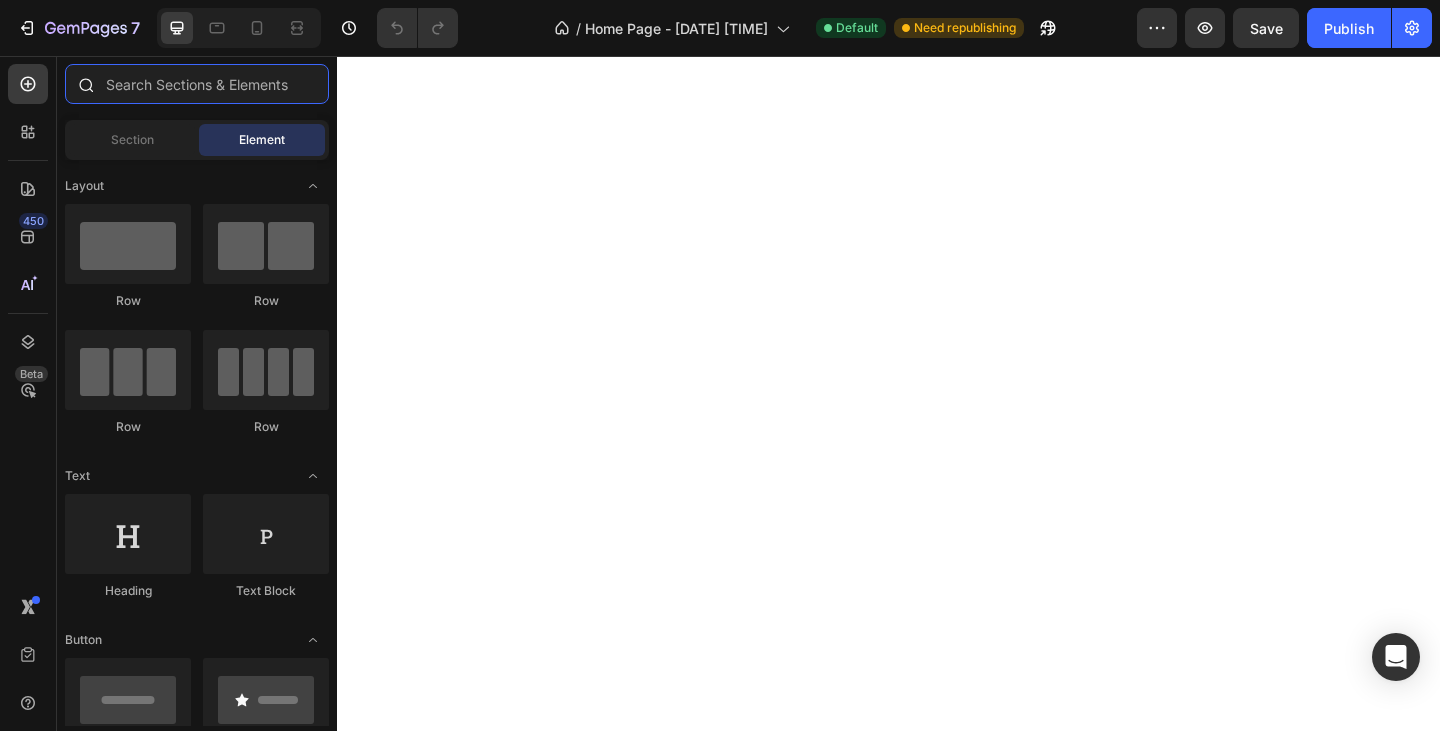 click at bounding box center [197, 84] 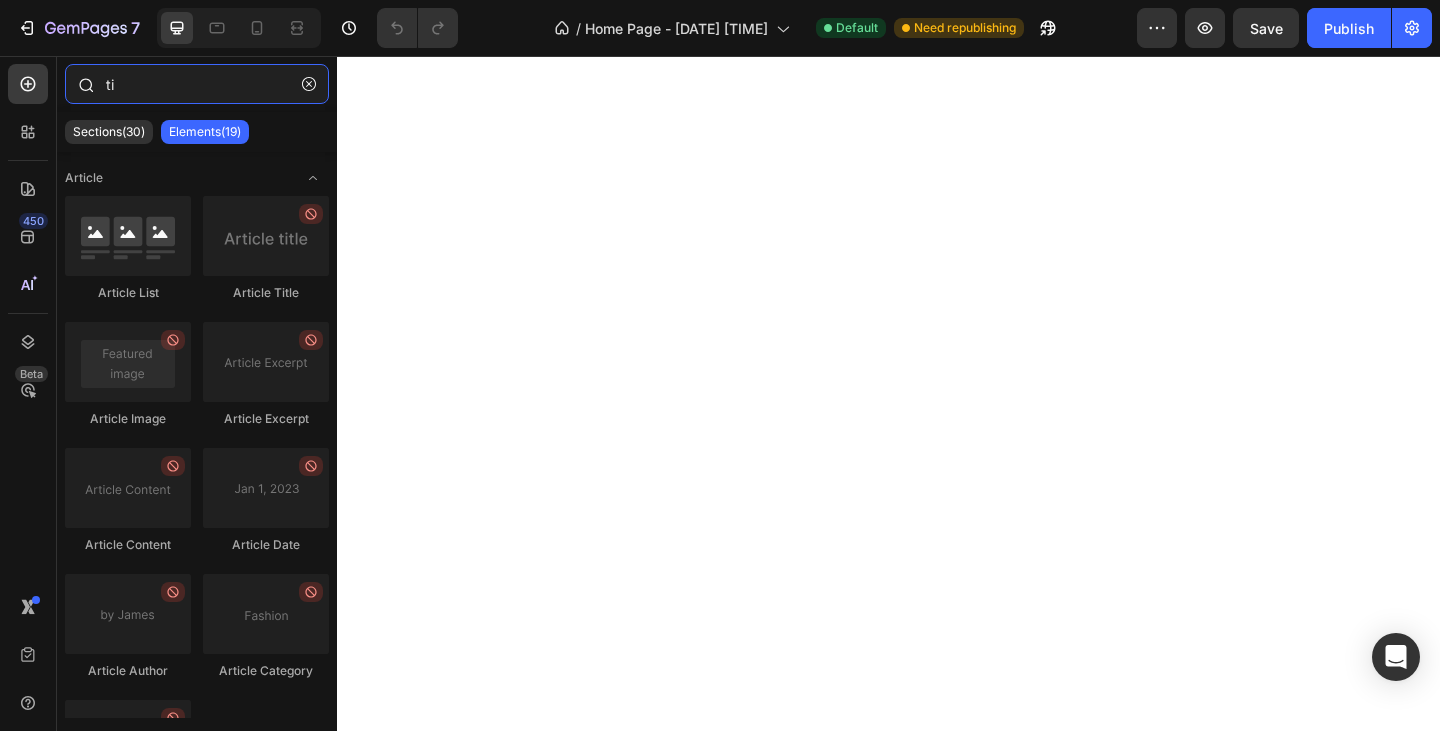 type on "t" 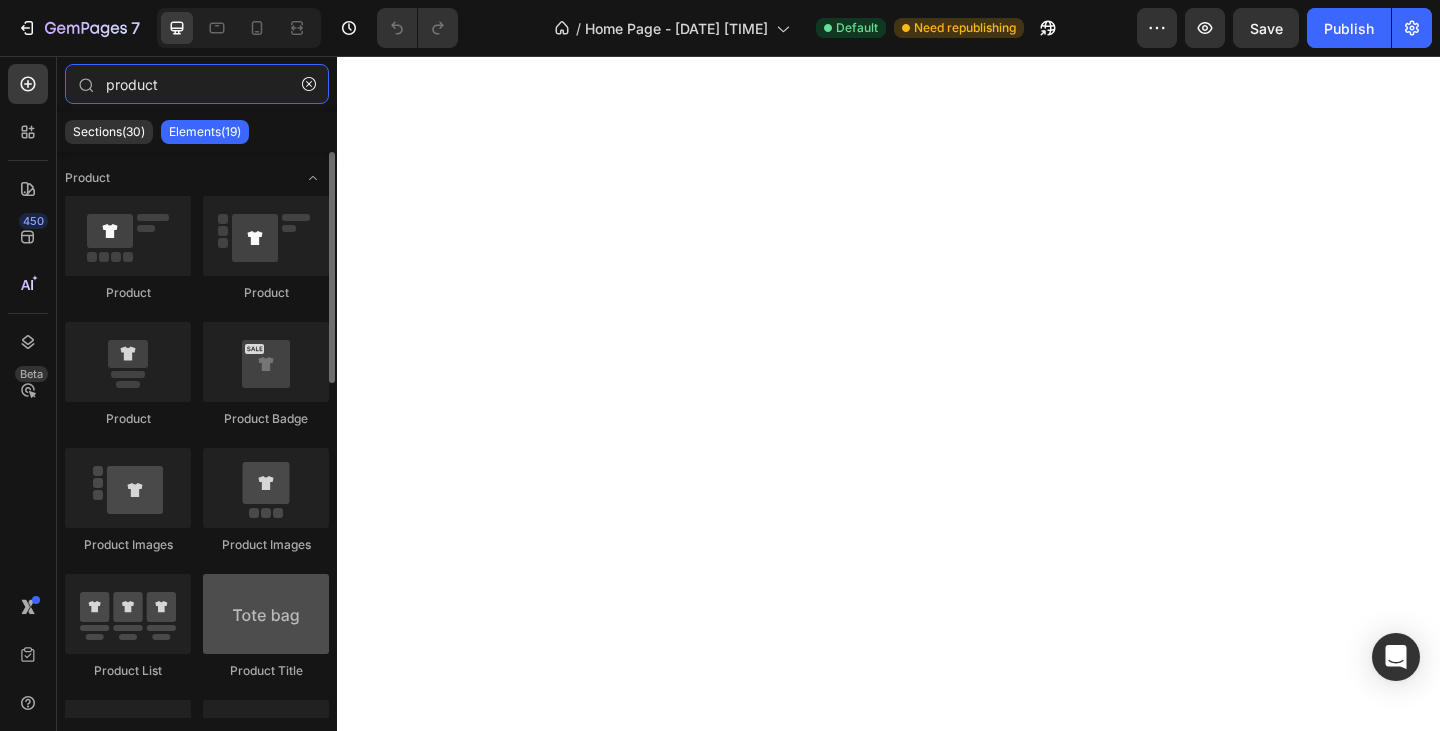type on "product" 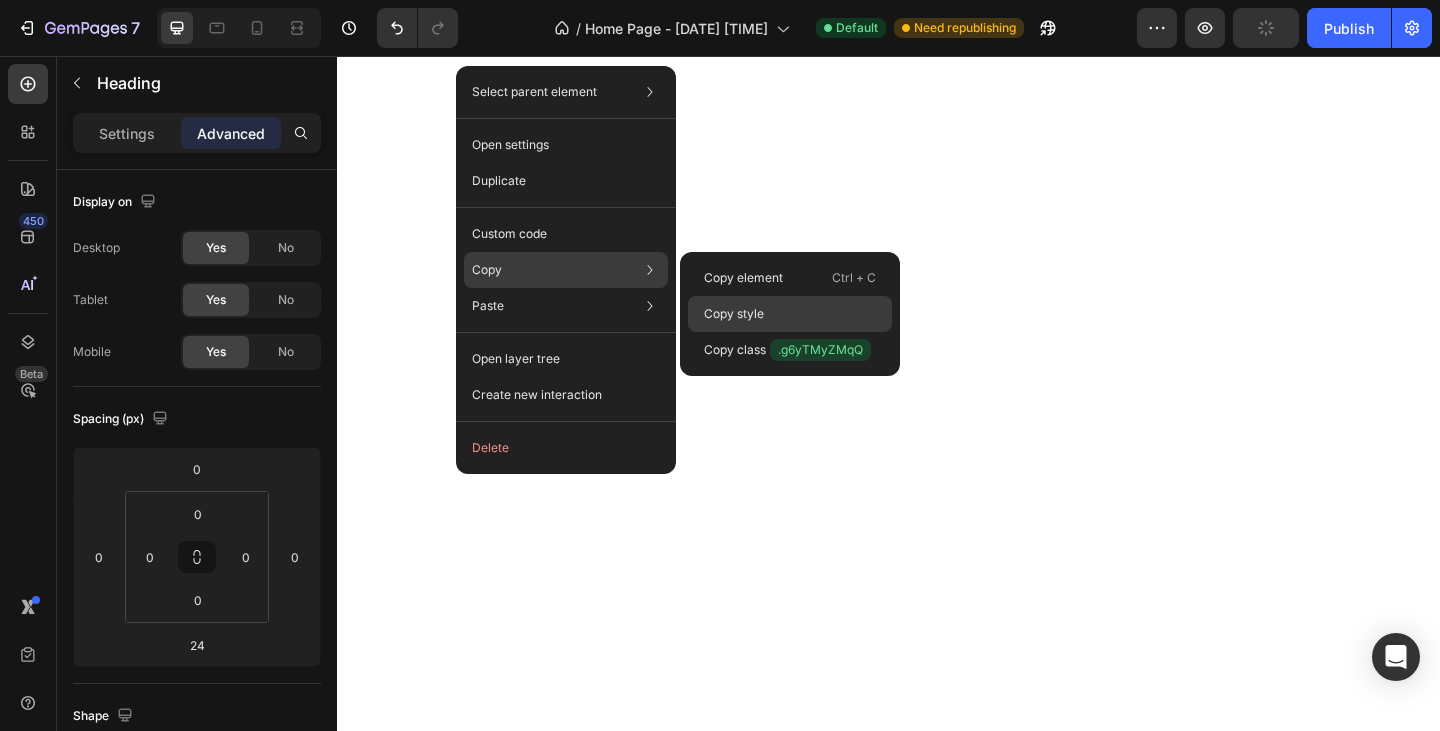 click on "Copy style" at bounding box center [734, 314] 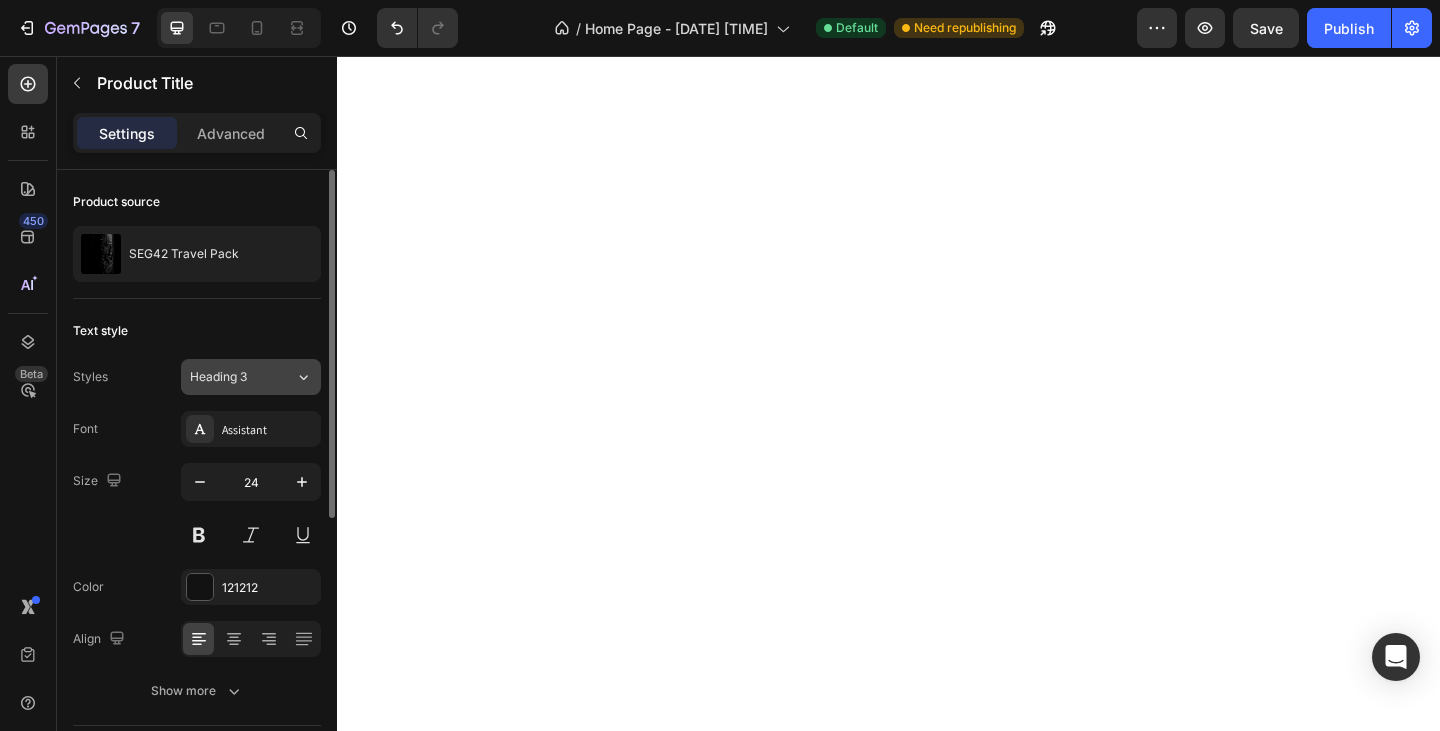 click on "Heading 3" 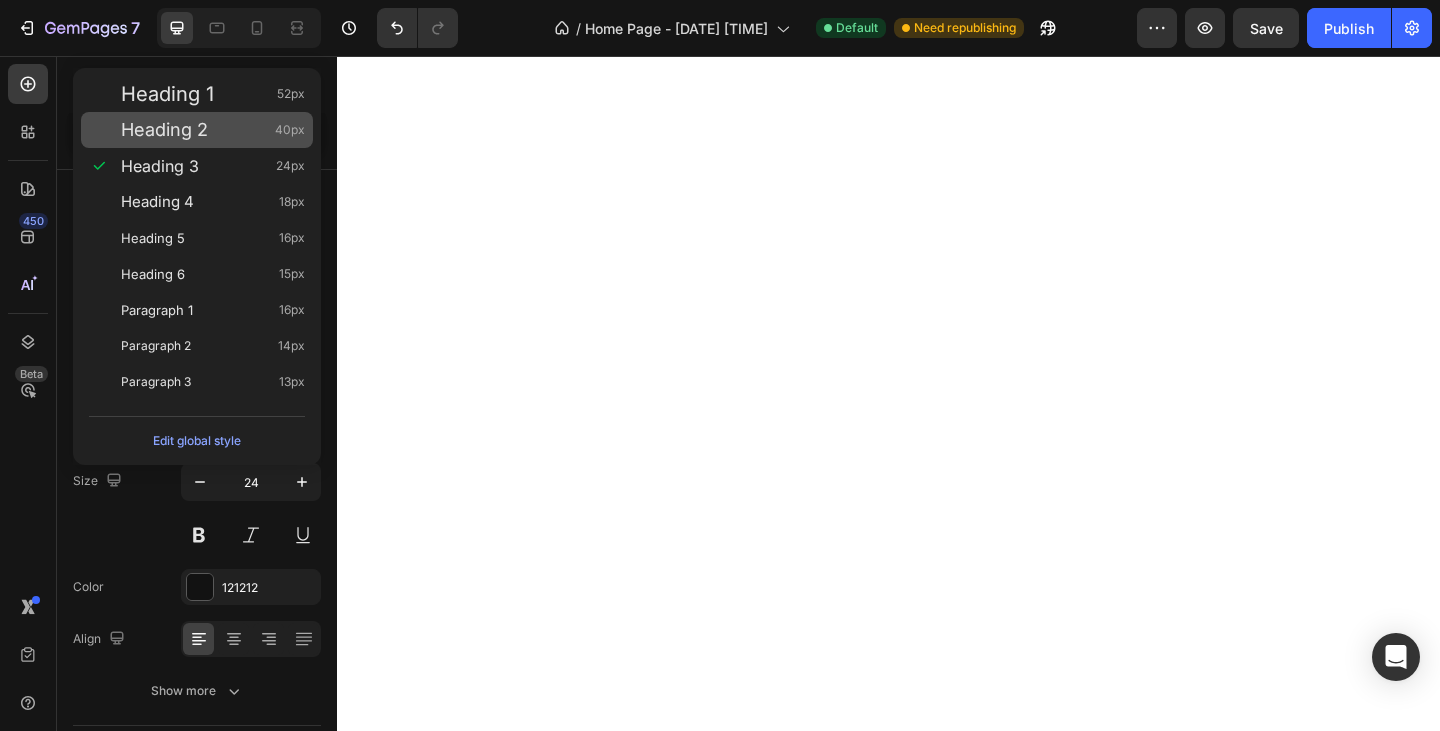 click on "Heading 2 40px" at bounding box center [213, 130] 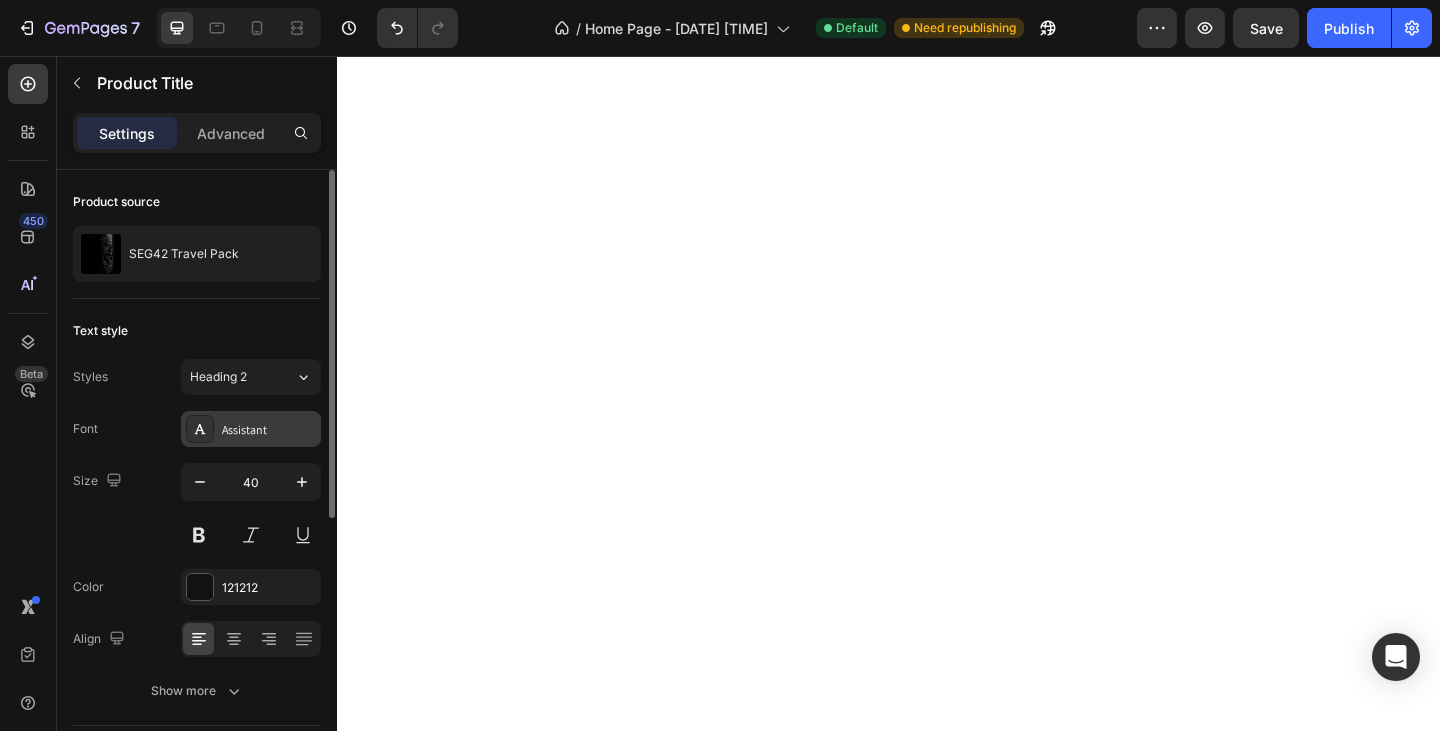 click on "Assistant" at bounding box center (269, 430) 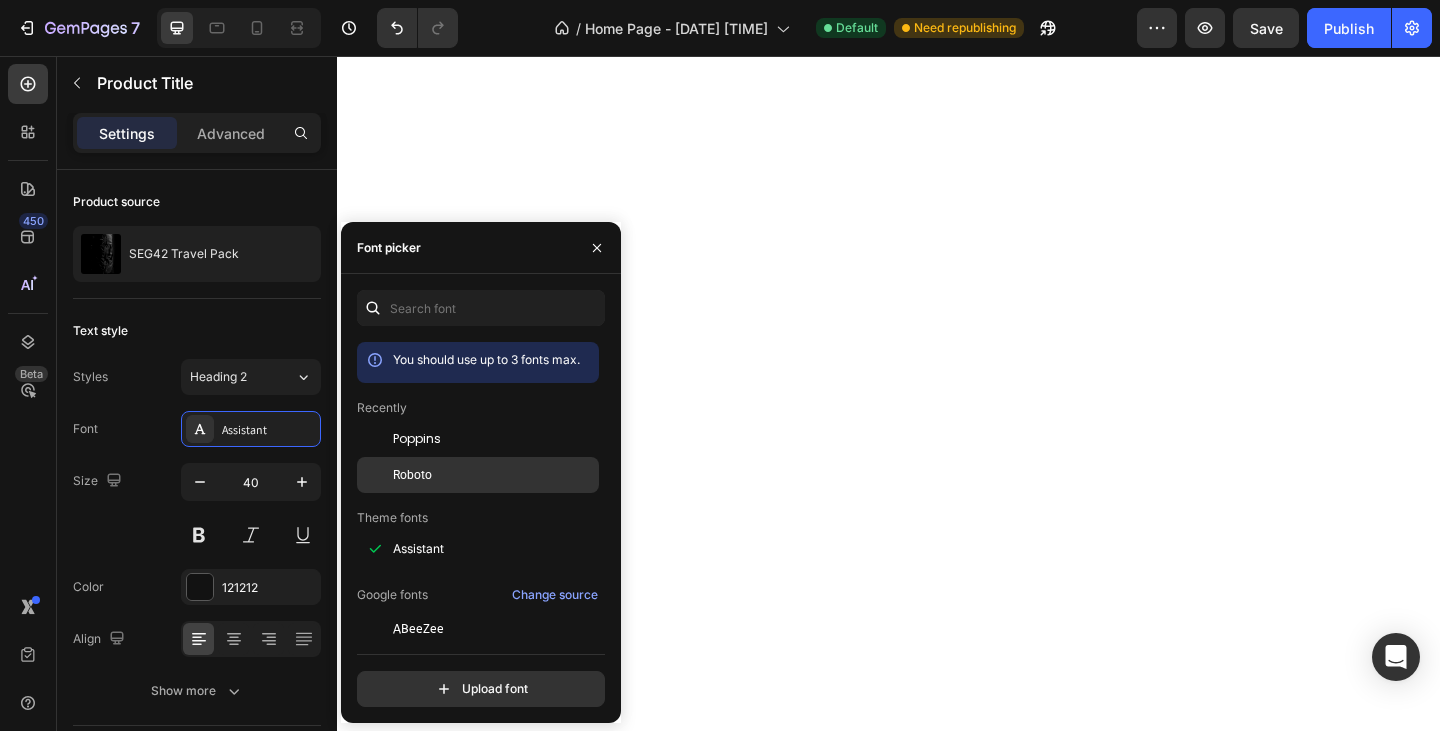 click on "Roboto" at bounding box center (494, 475) 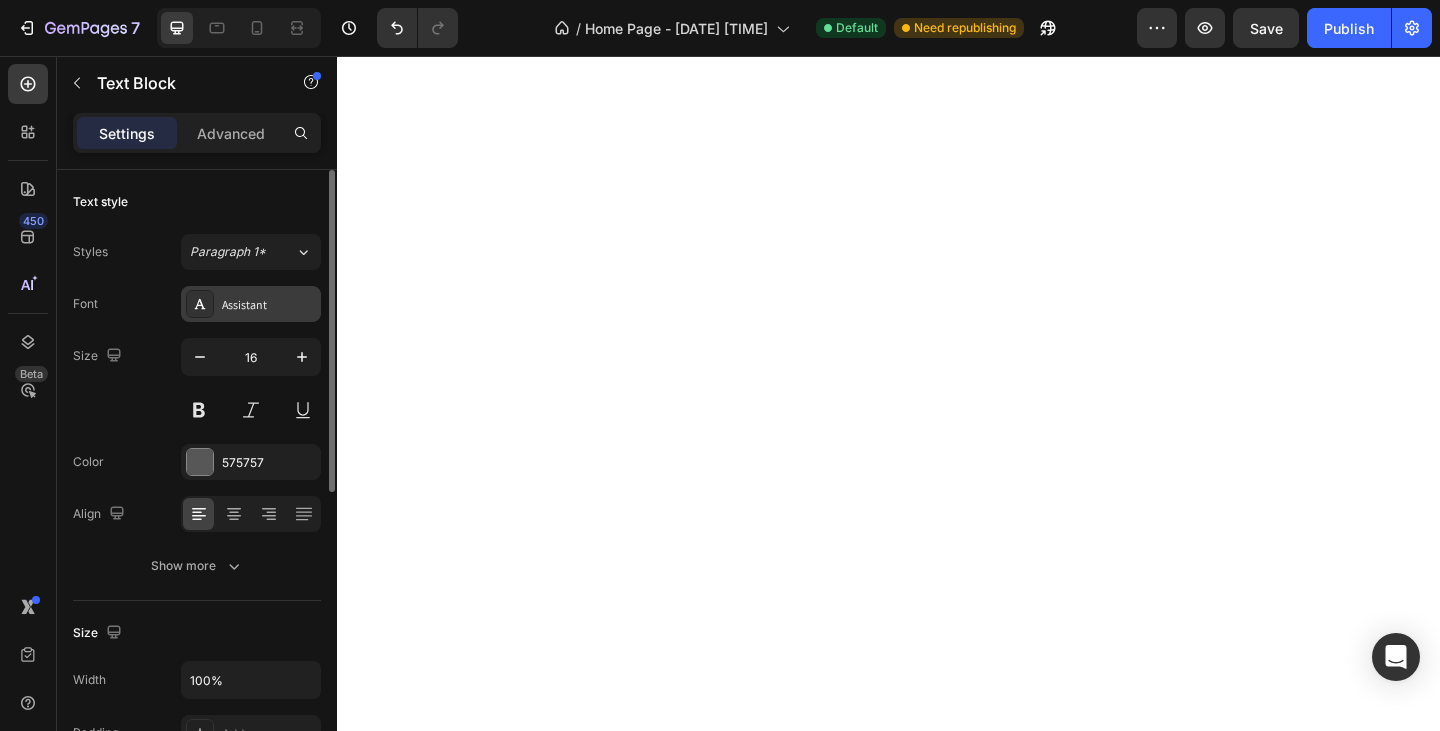 click on "Assistant" at bounding box center [269, 305] 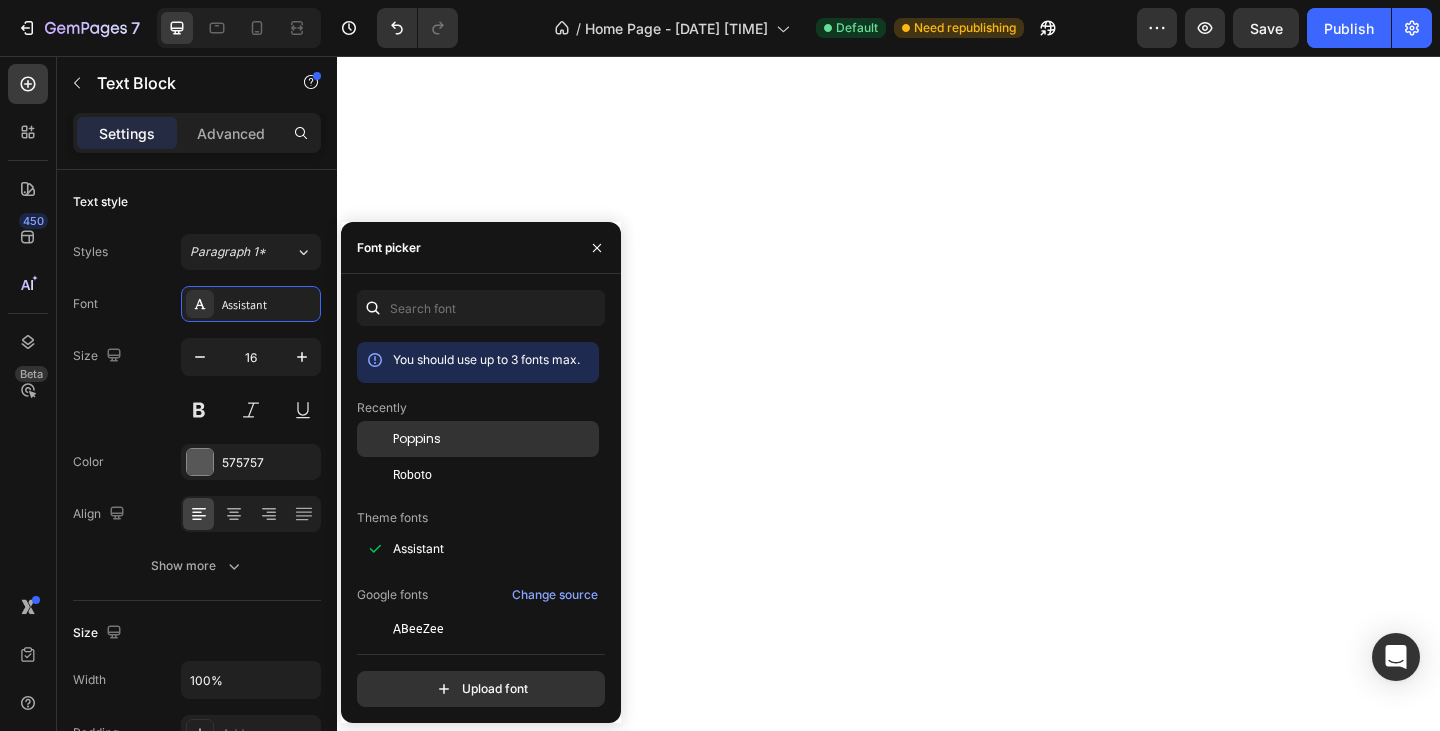 click on "Poppins" at bounding box center [417, 439] 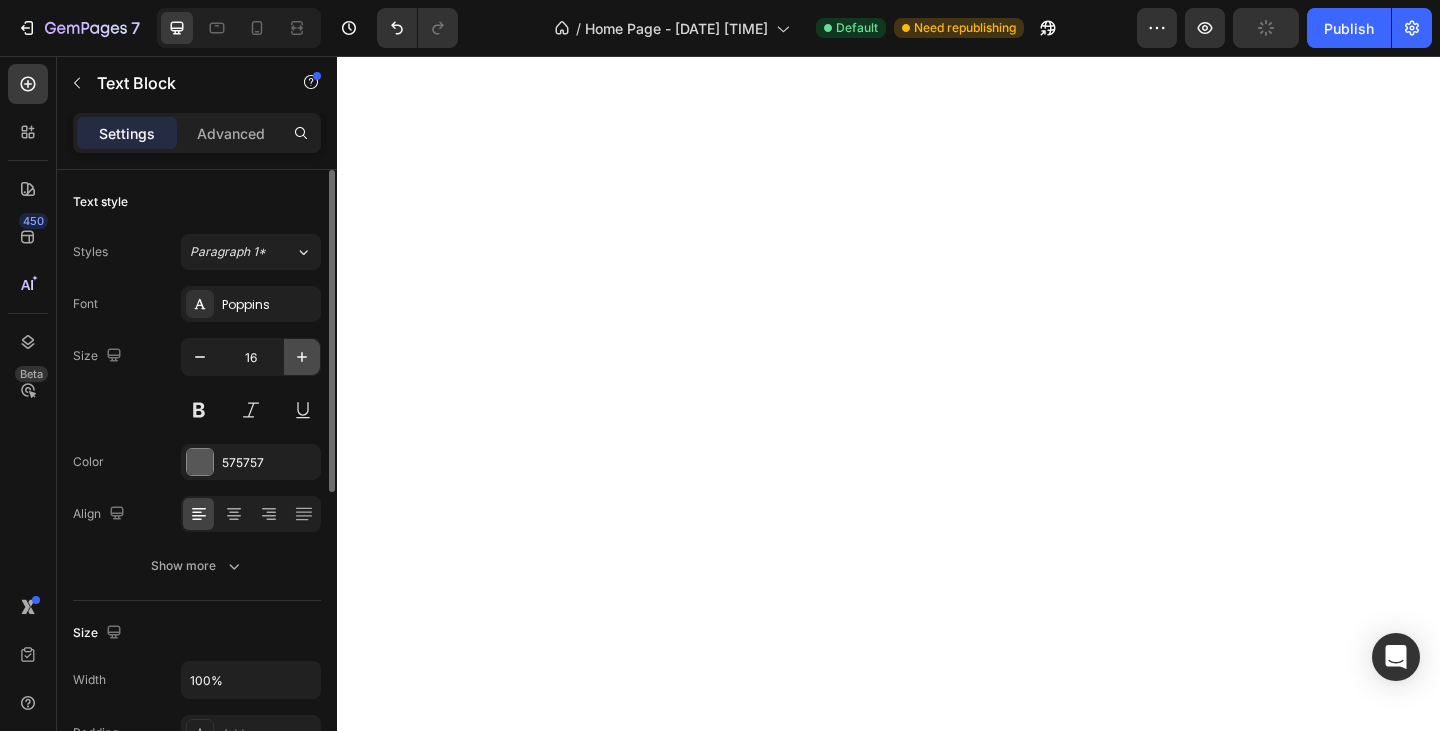 click 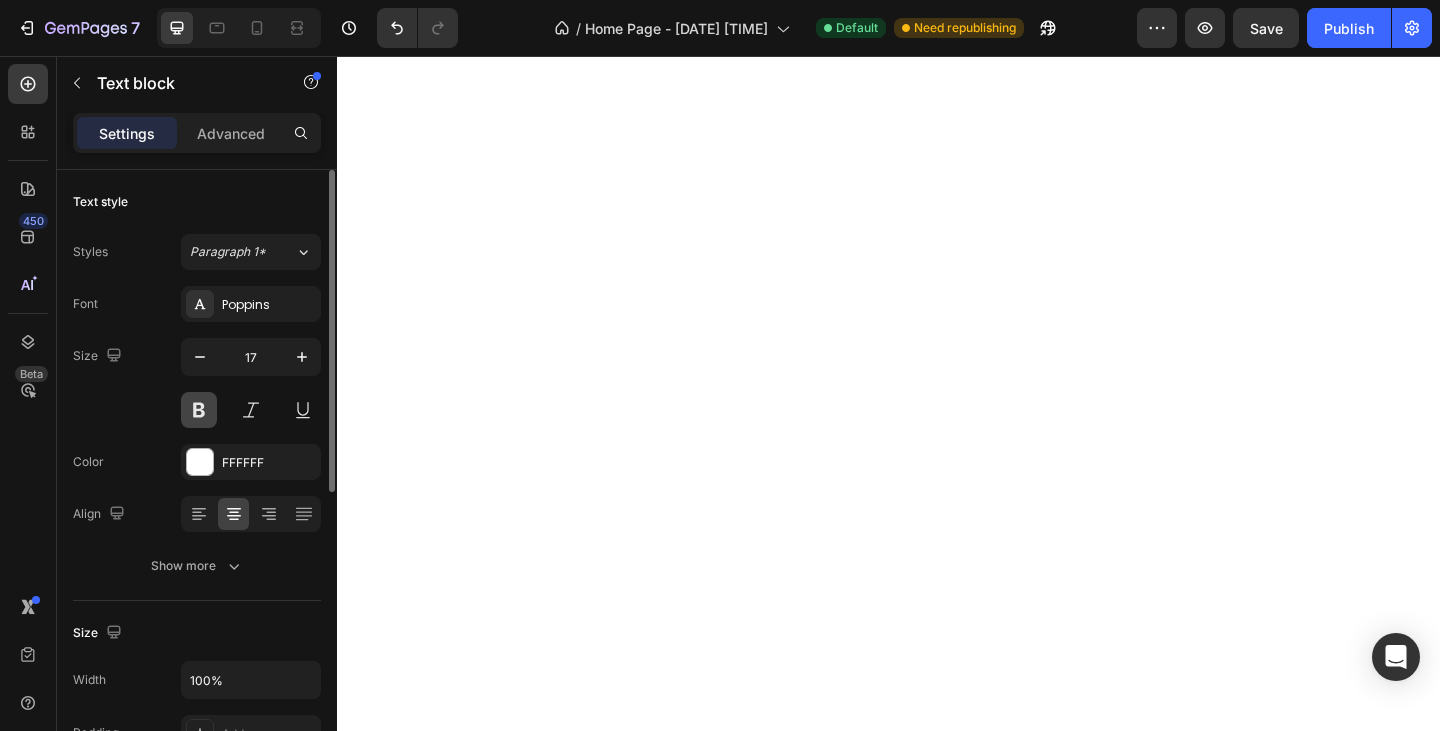 click at bounding box center (199, 410) 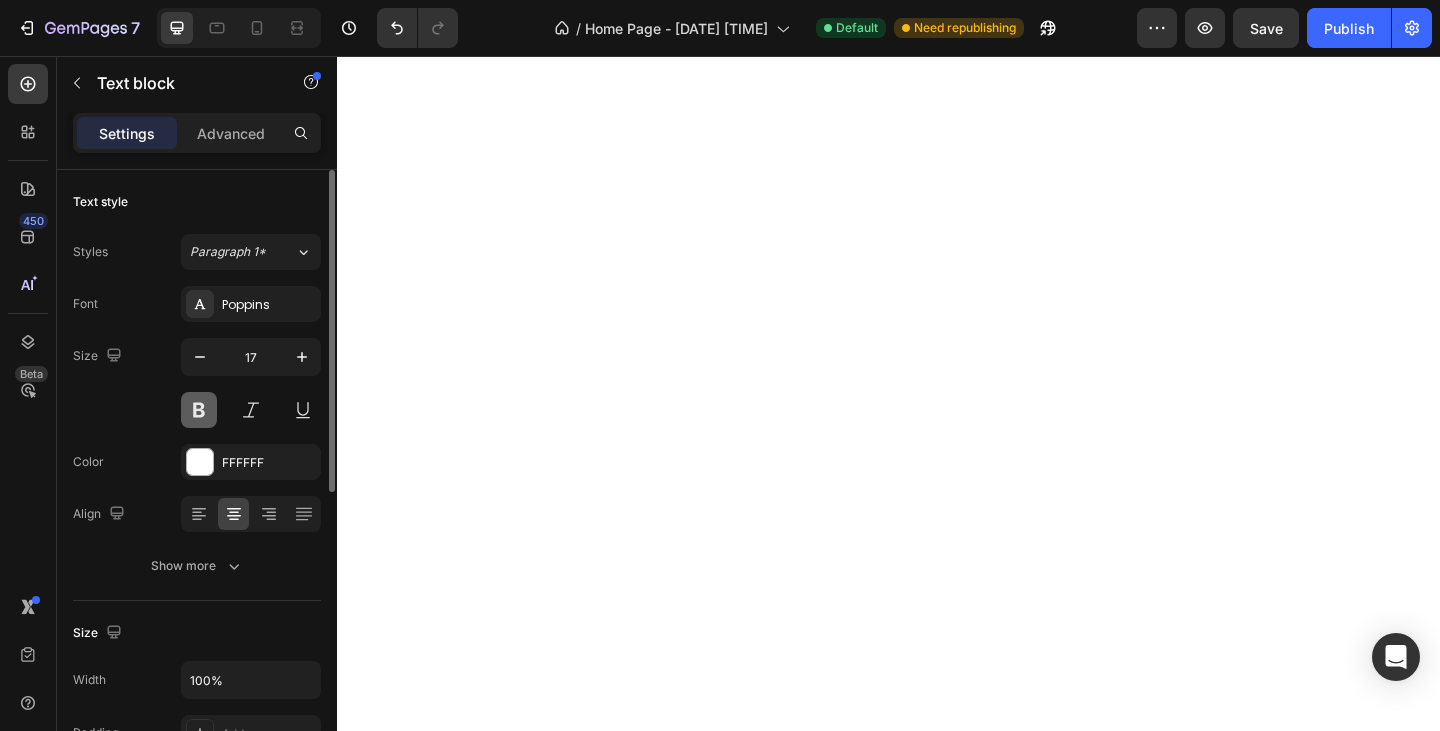 click at bounding box center [199, 410] 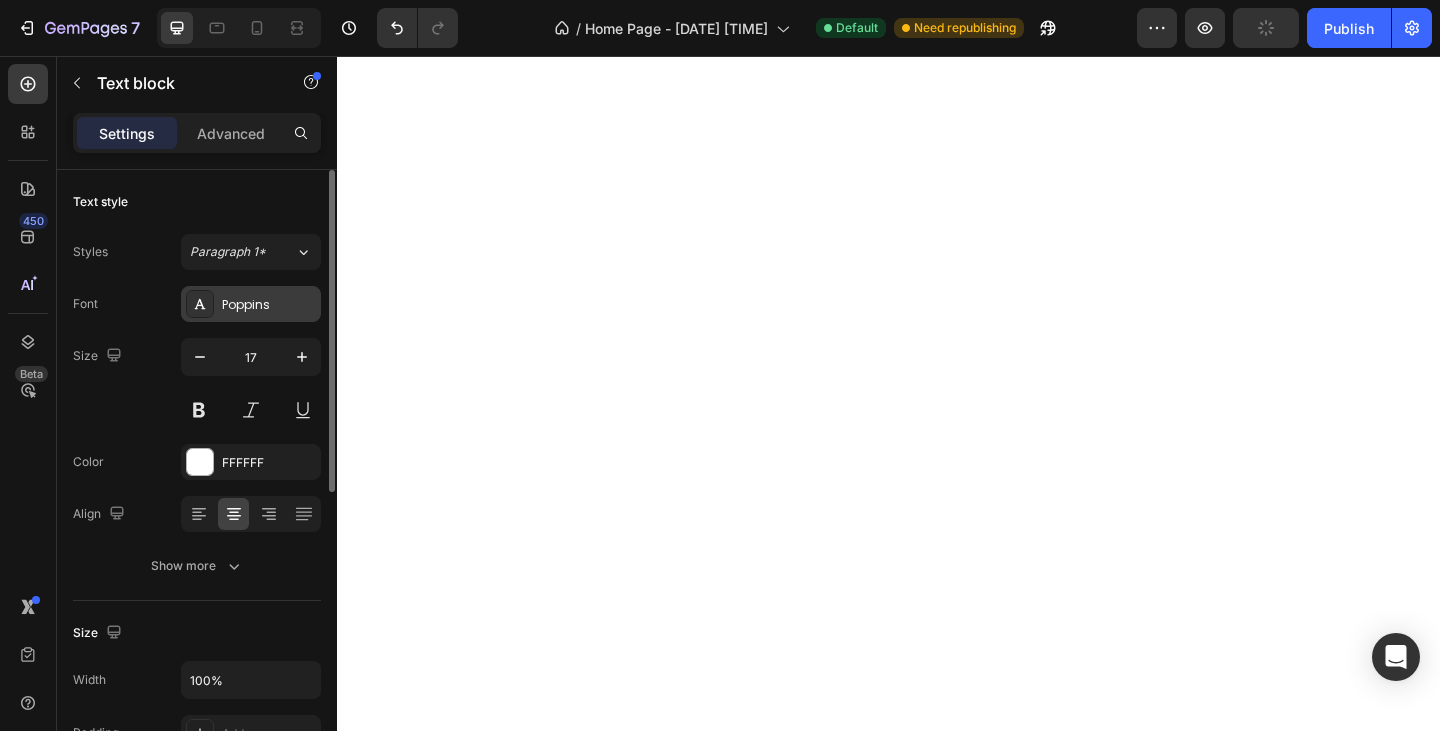 click on "Poppins" at bounding box center [269, 305] 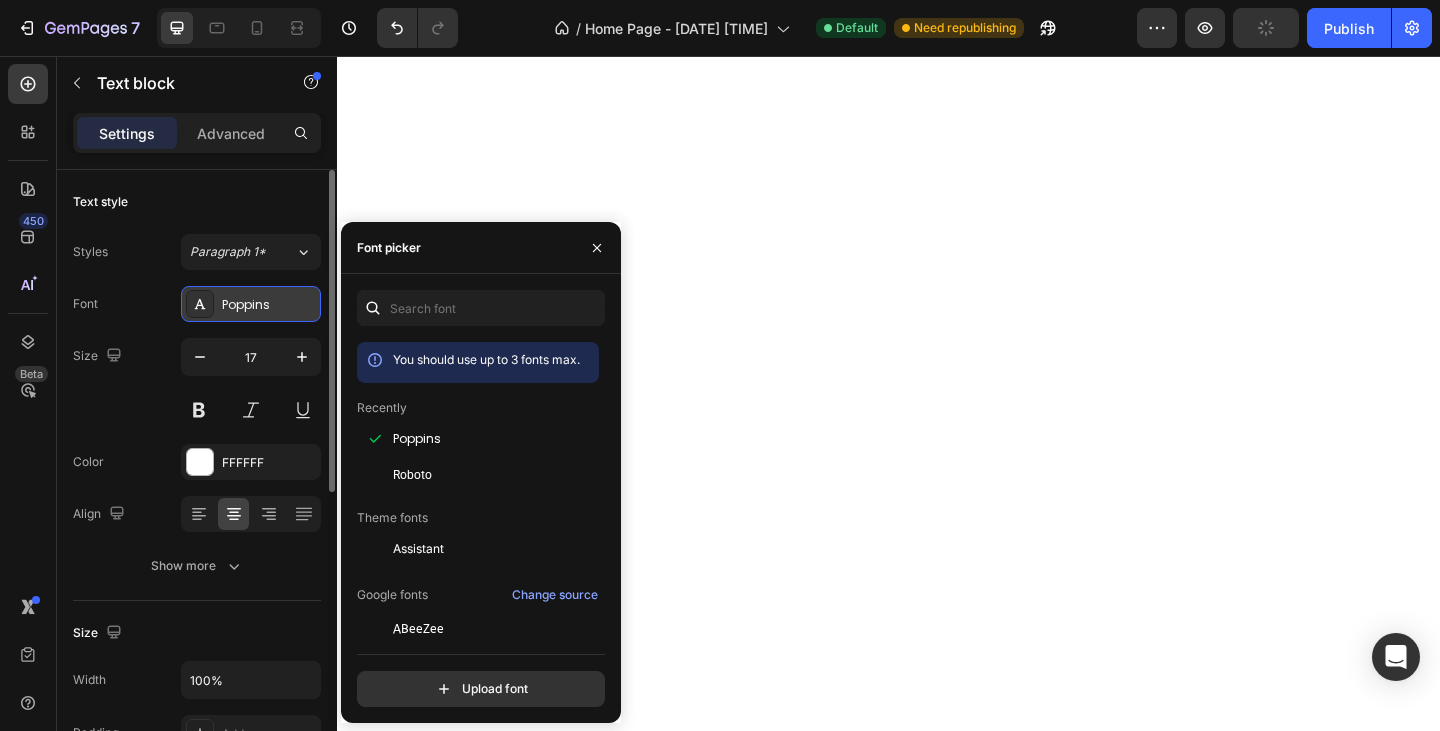 click on "Poppins" at bounding box center [269, 305] 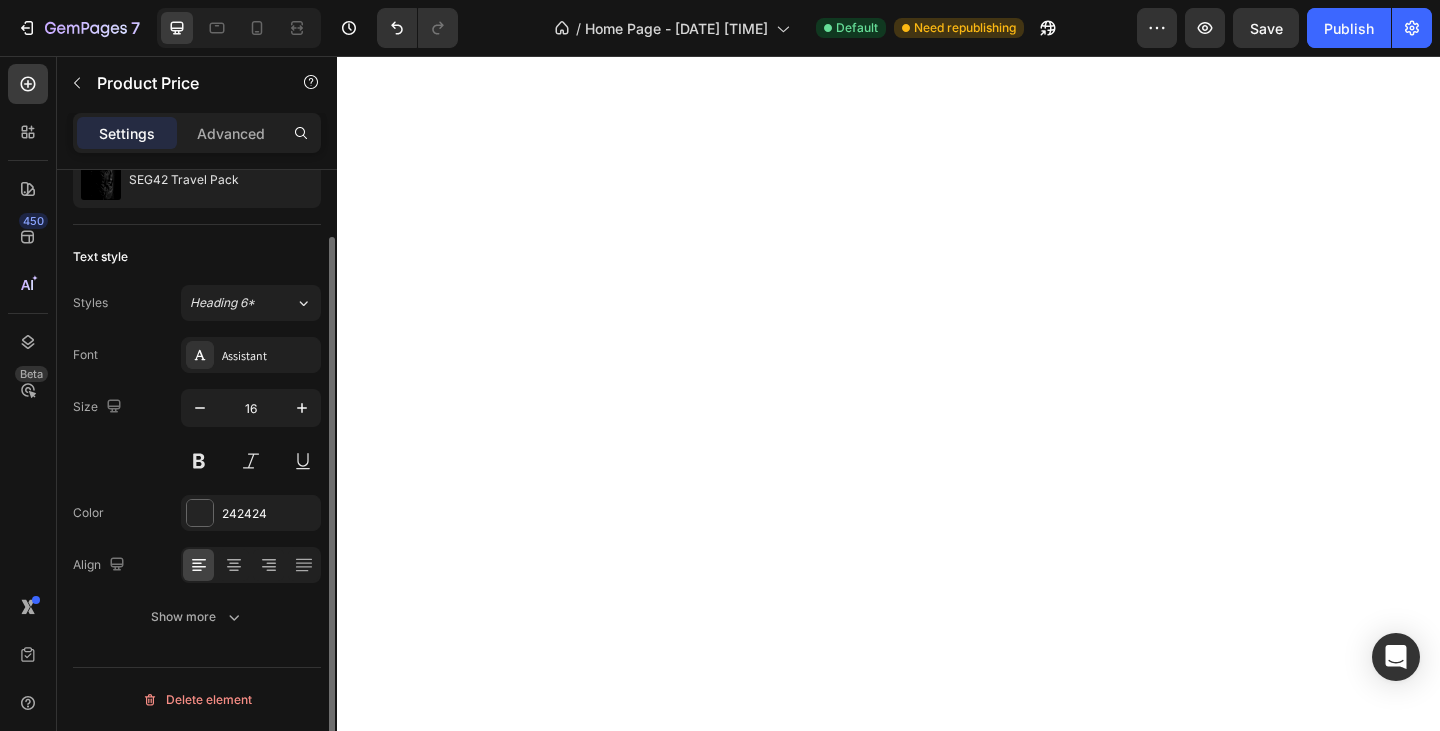 scroll, scrollTop: 0, scrollLeft: 0, axis: both 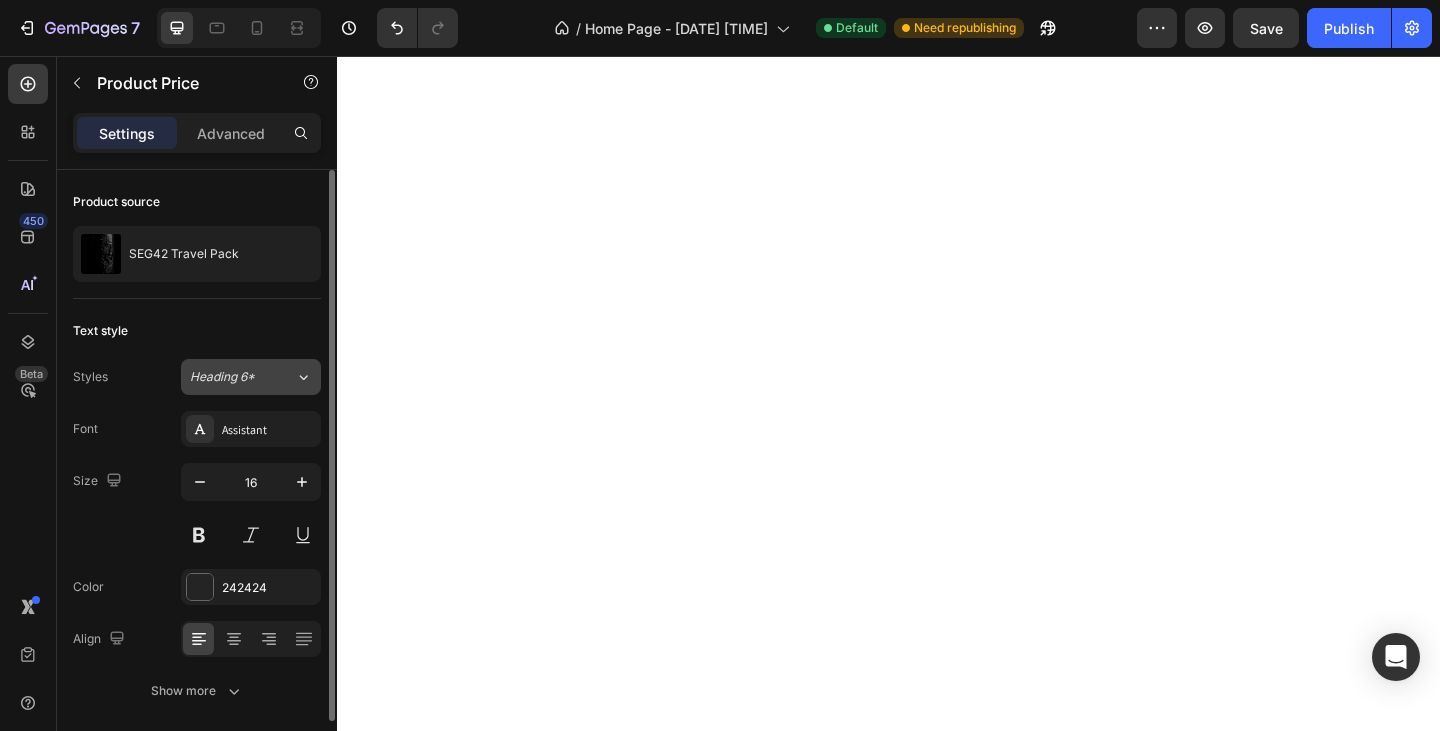 click on "Heading 6*" 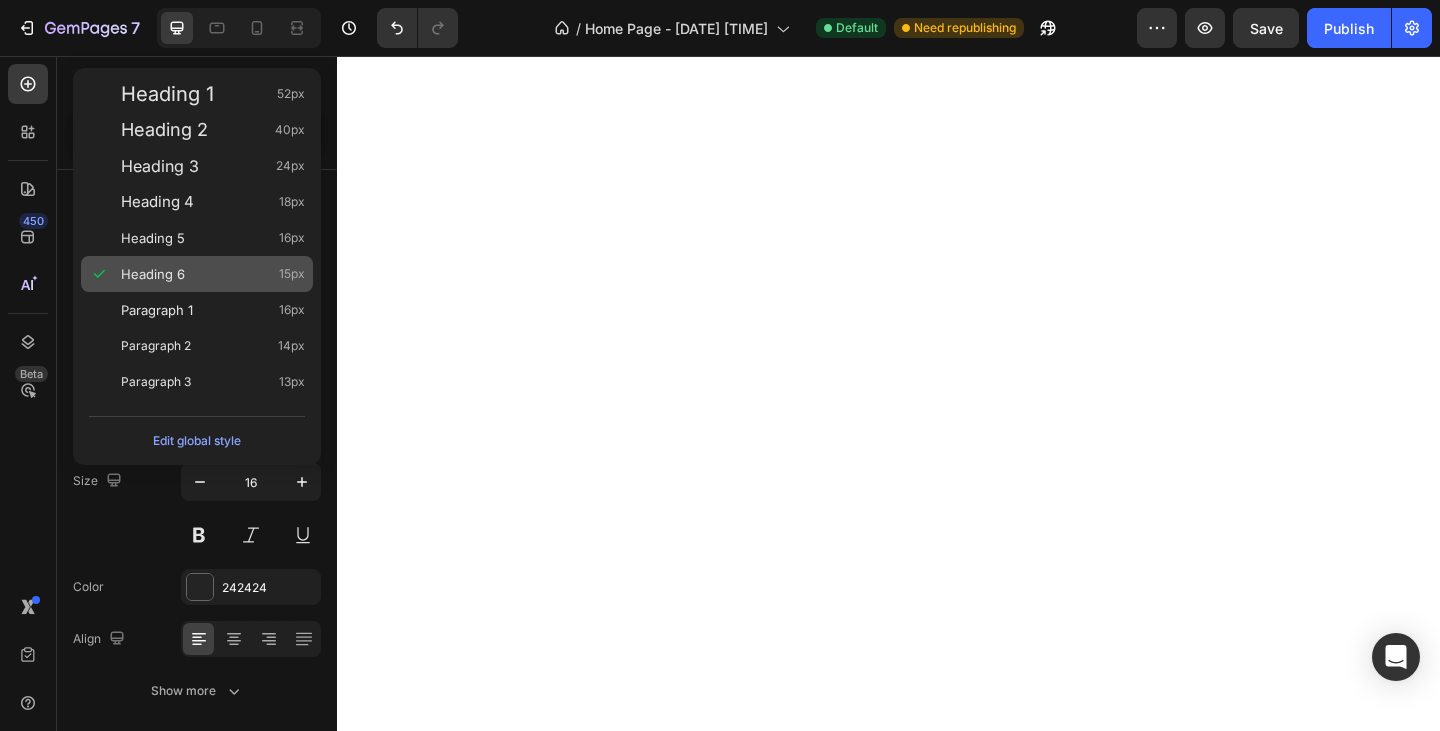 click on "Heading 6 15px" at bounding box center (213, 274) 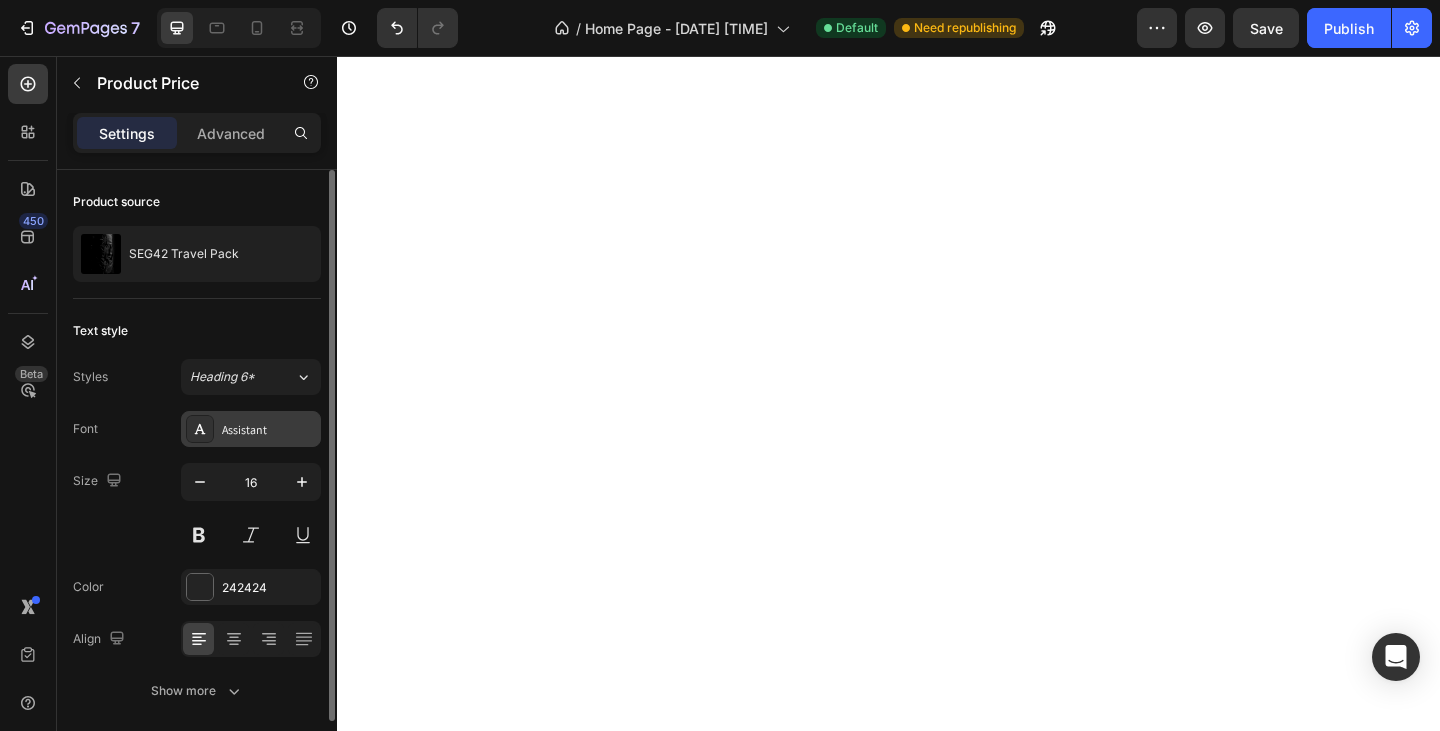 click on "Assistant" at bounding box center (269, 430) 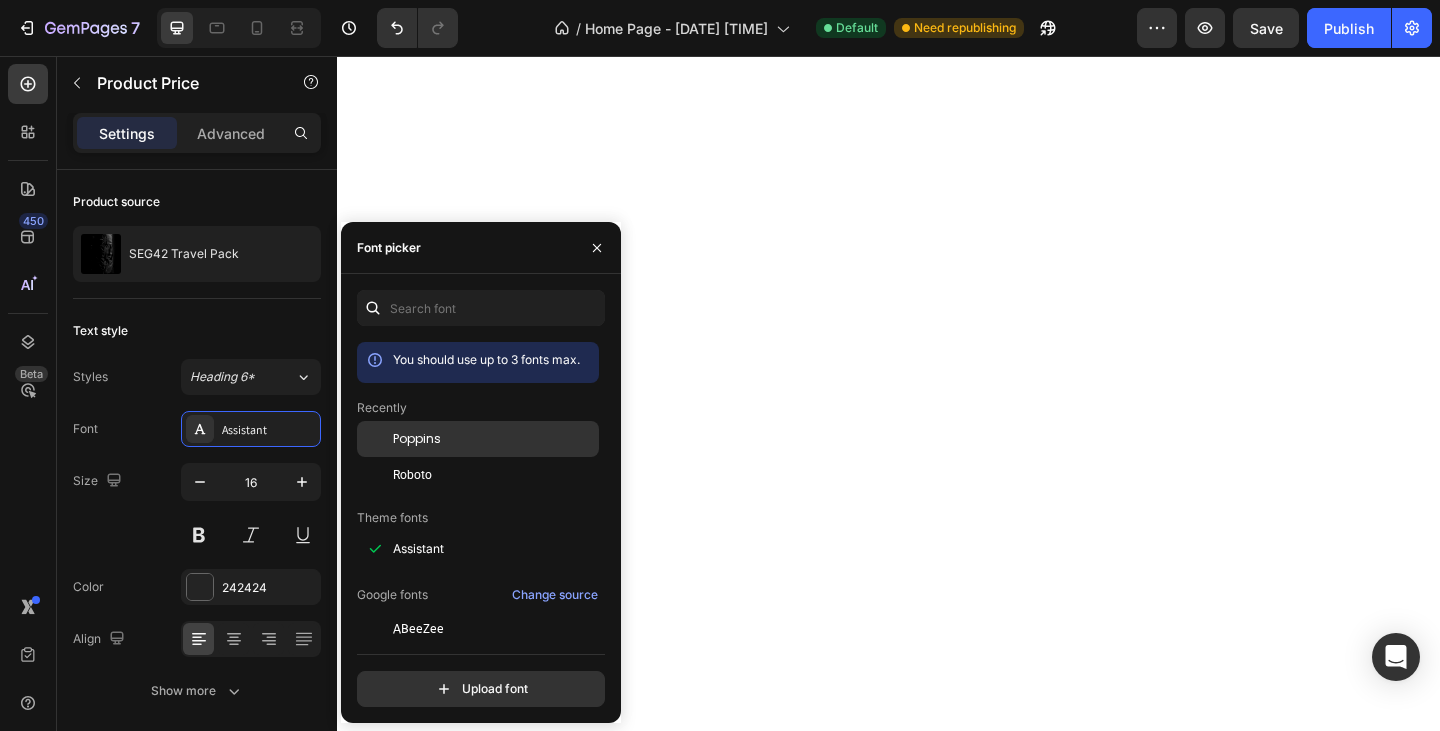 click on "Poppins" at bounding box center (417, 439) 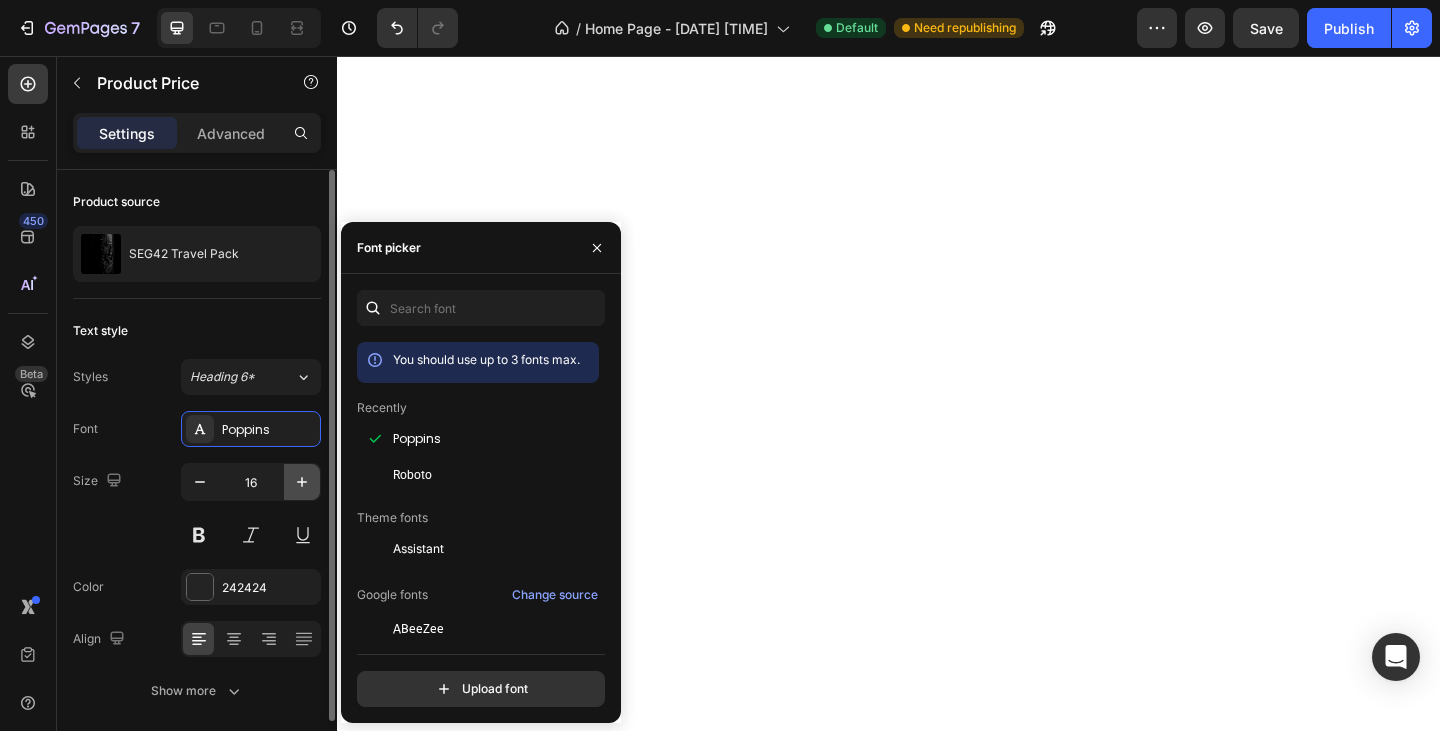 click 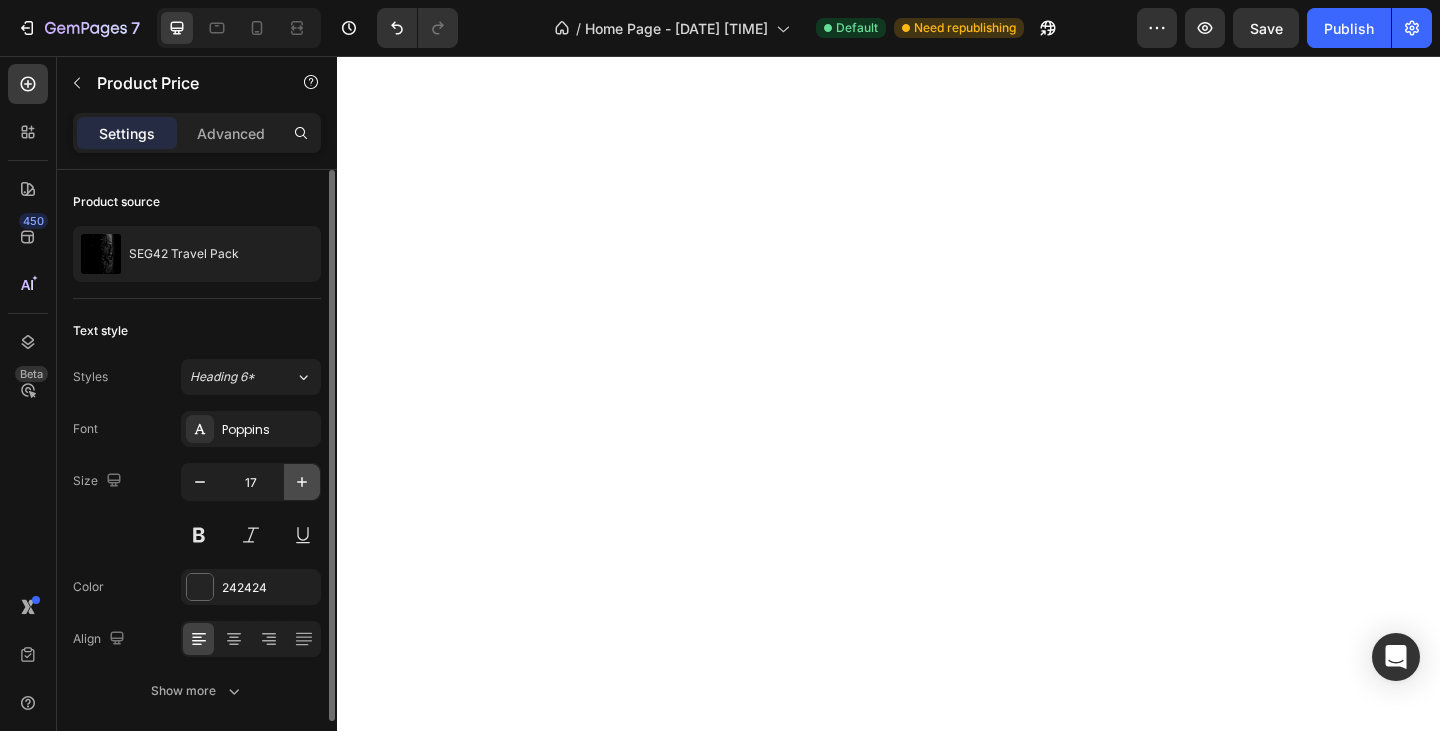 click 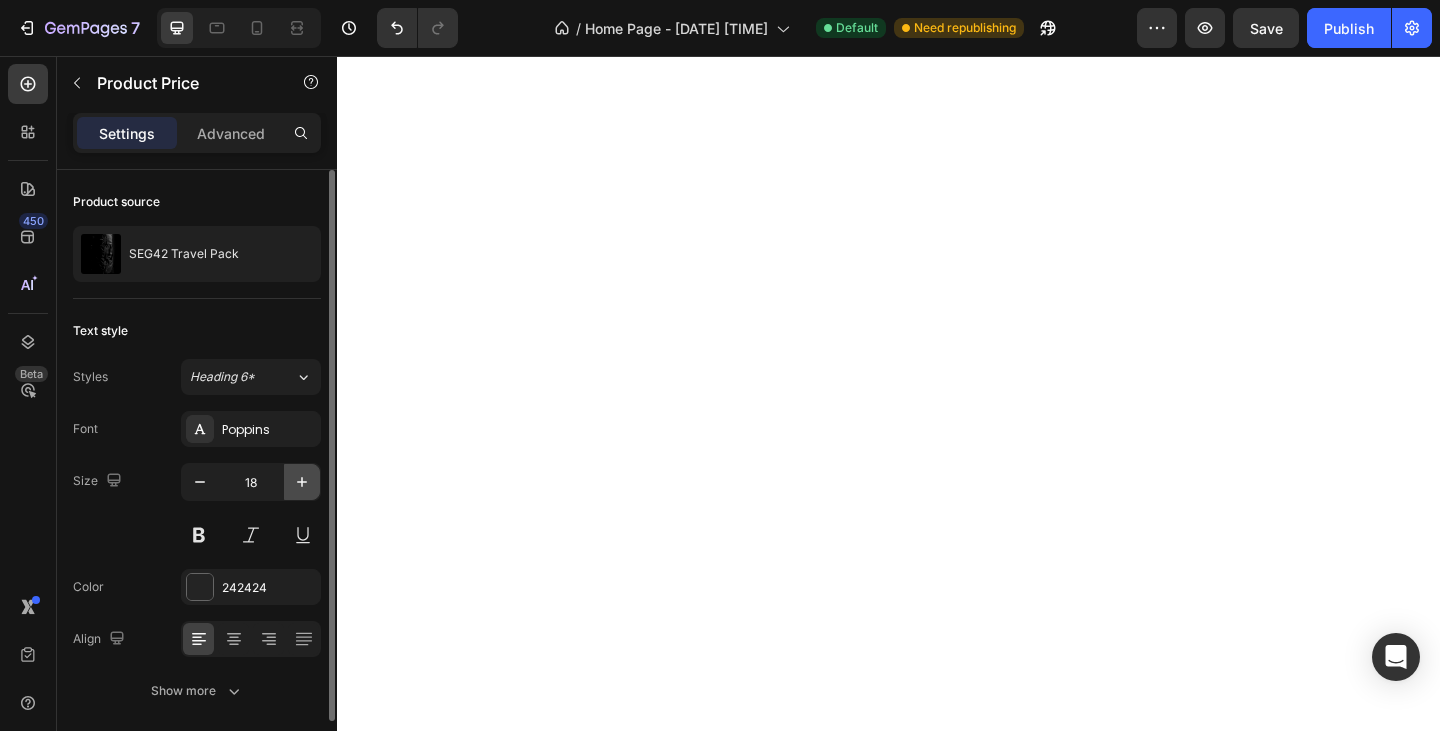 click 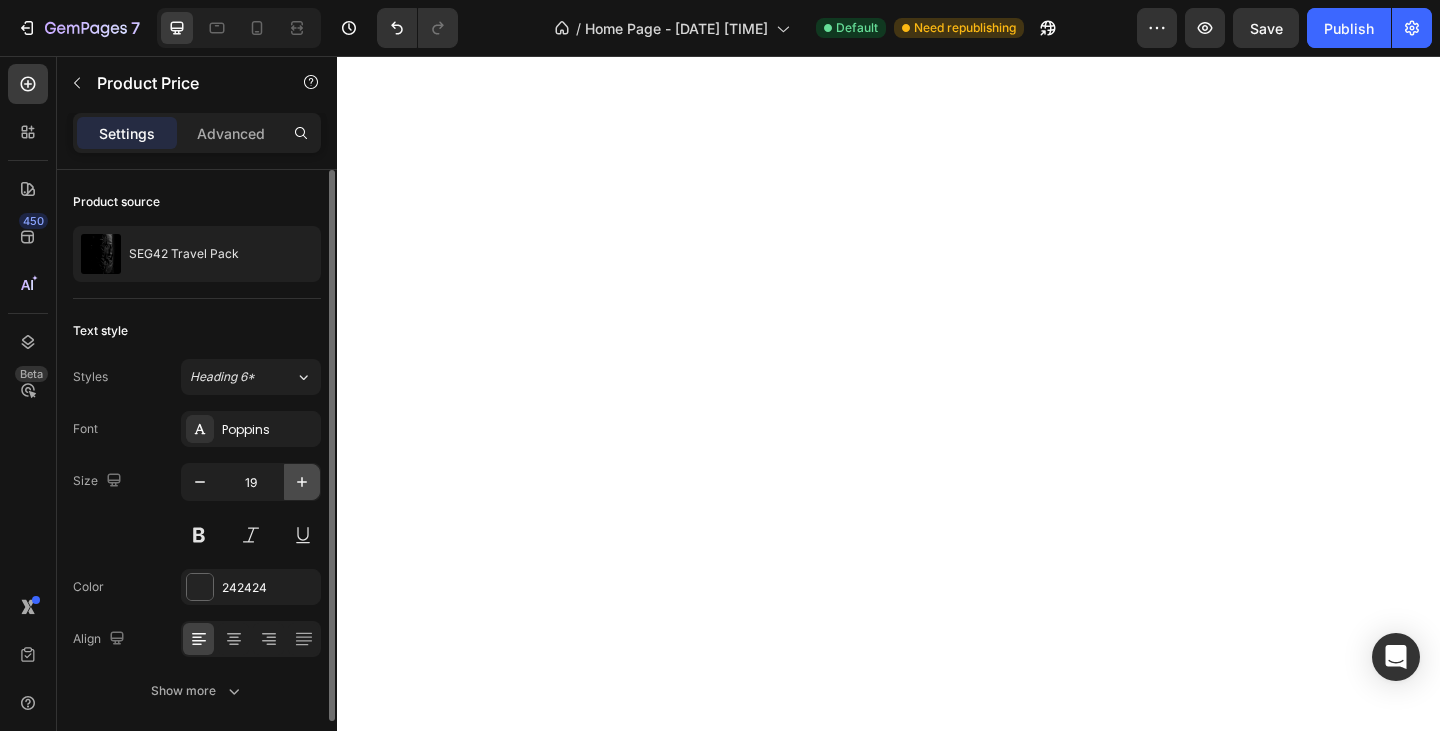 click 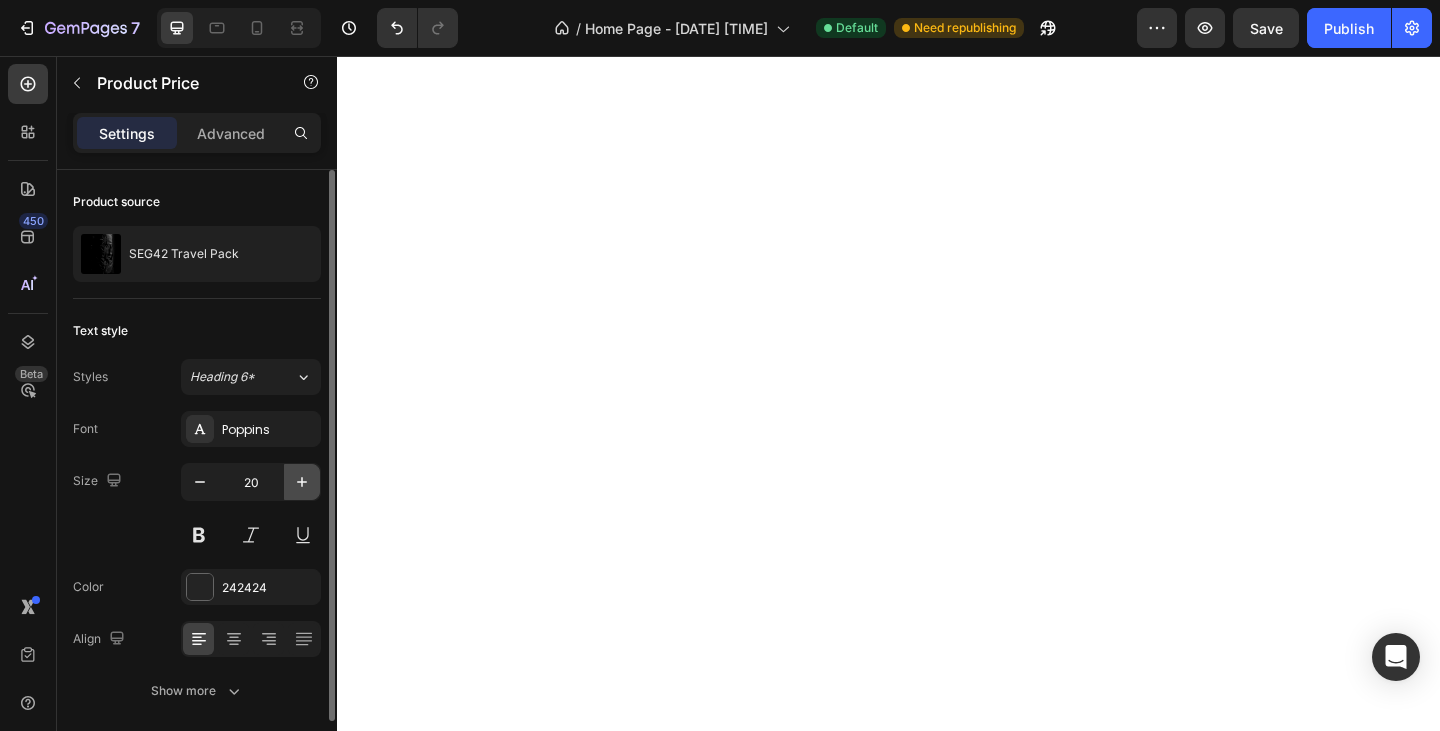 click 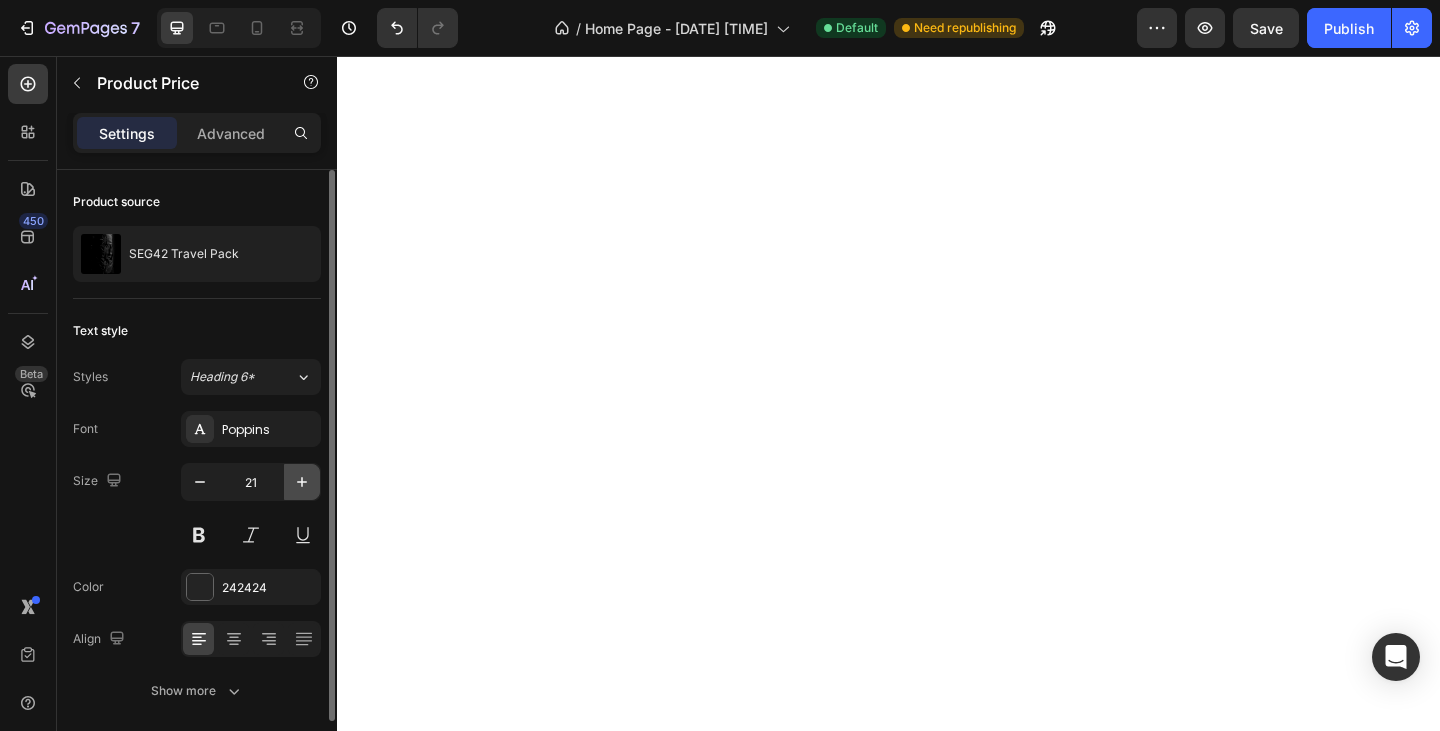 click 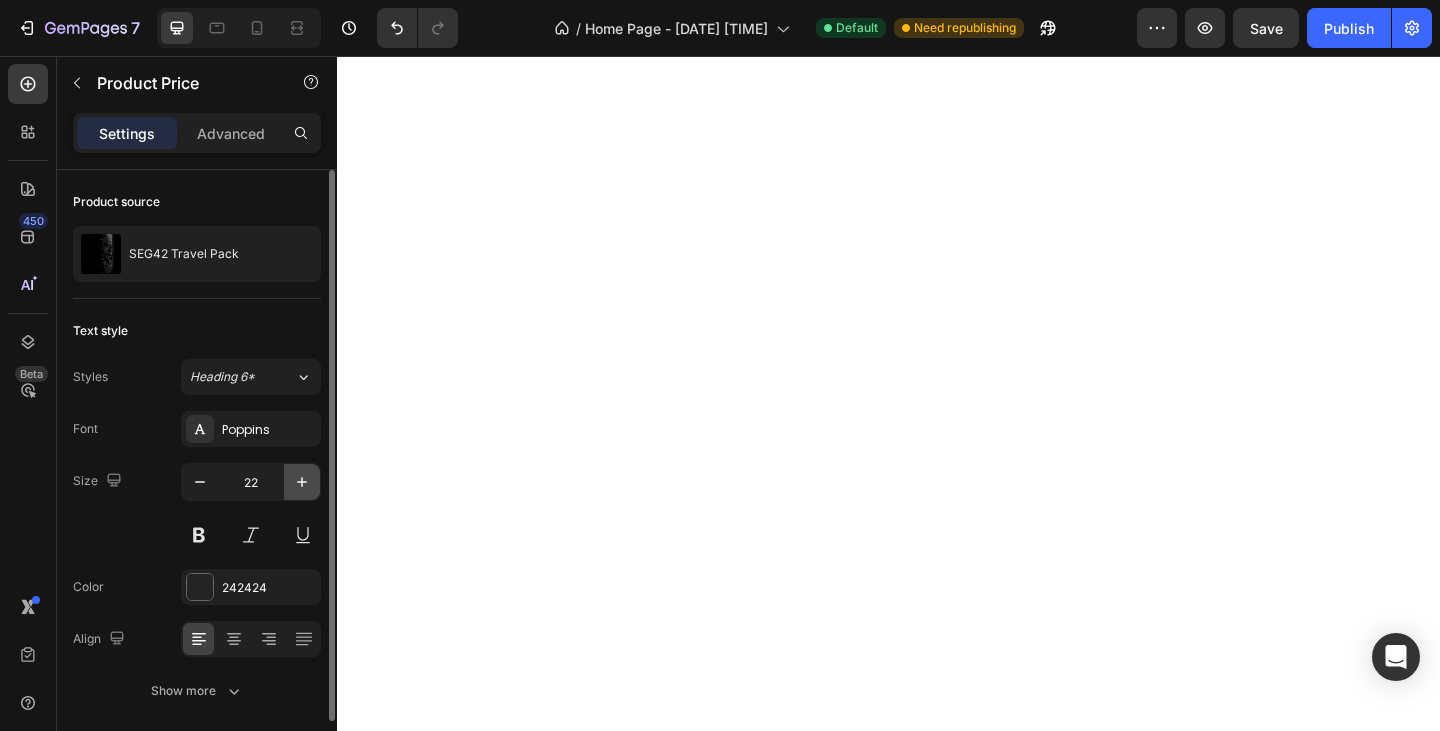click 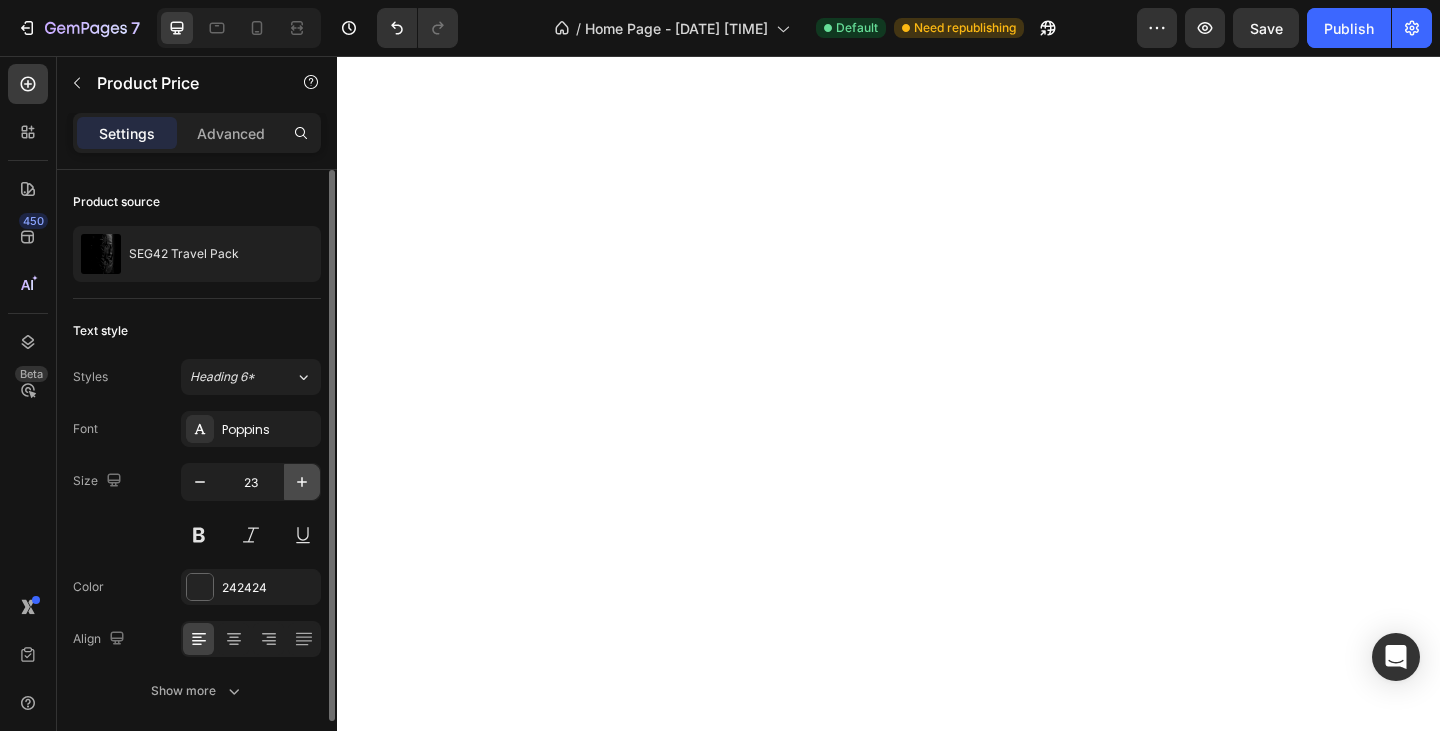 click 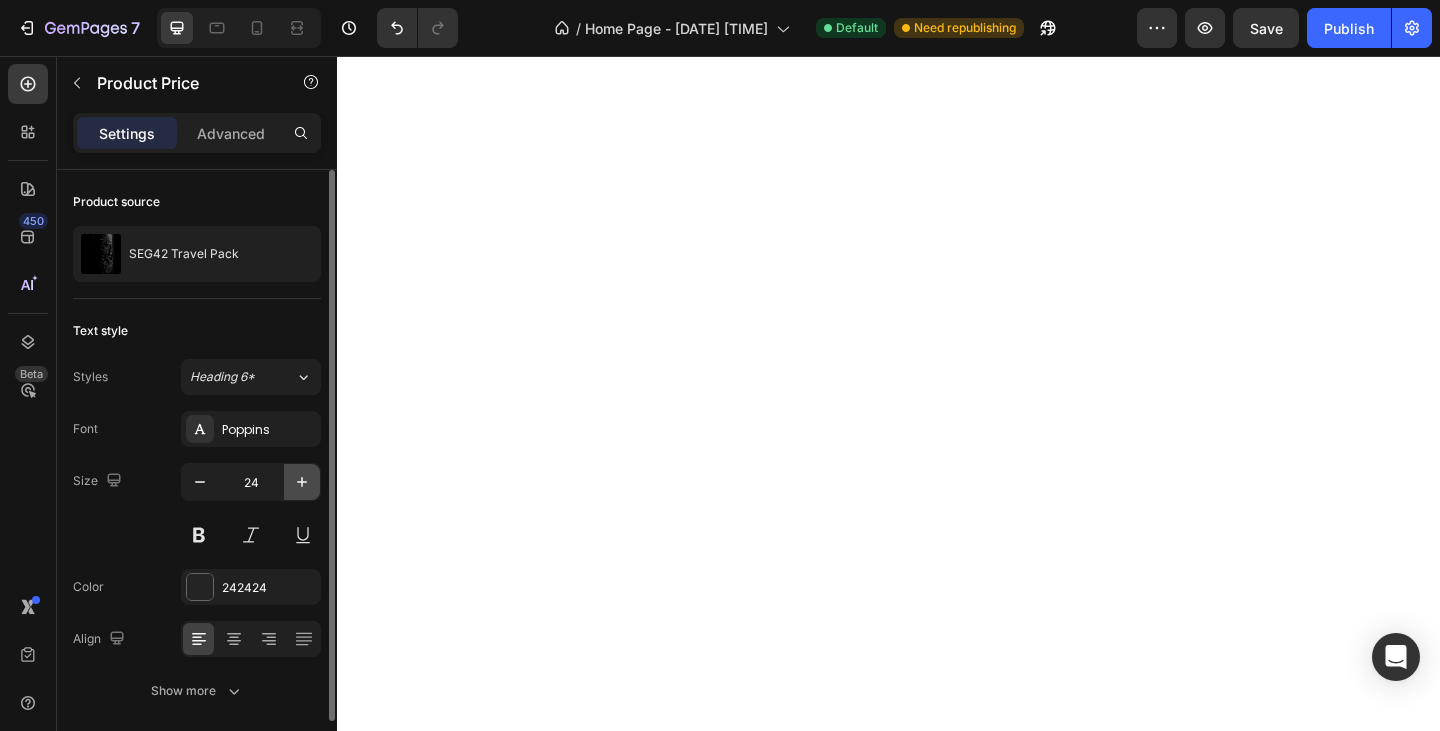 click 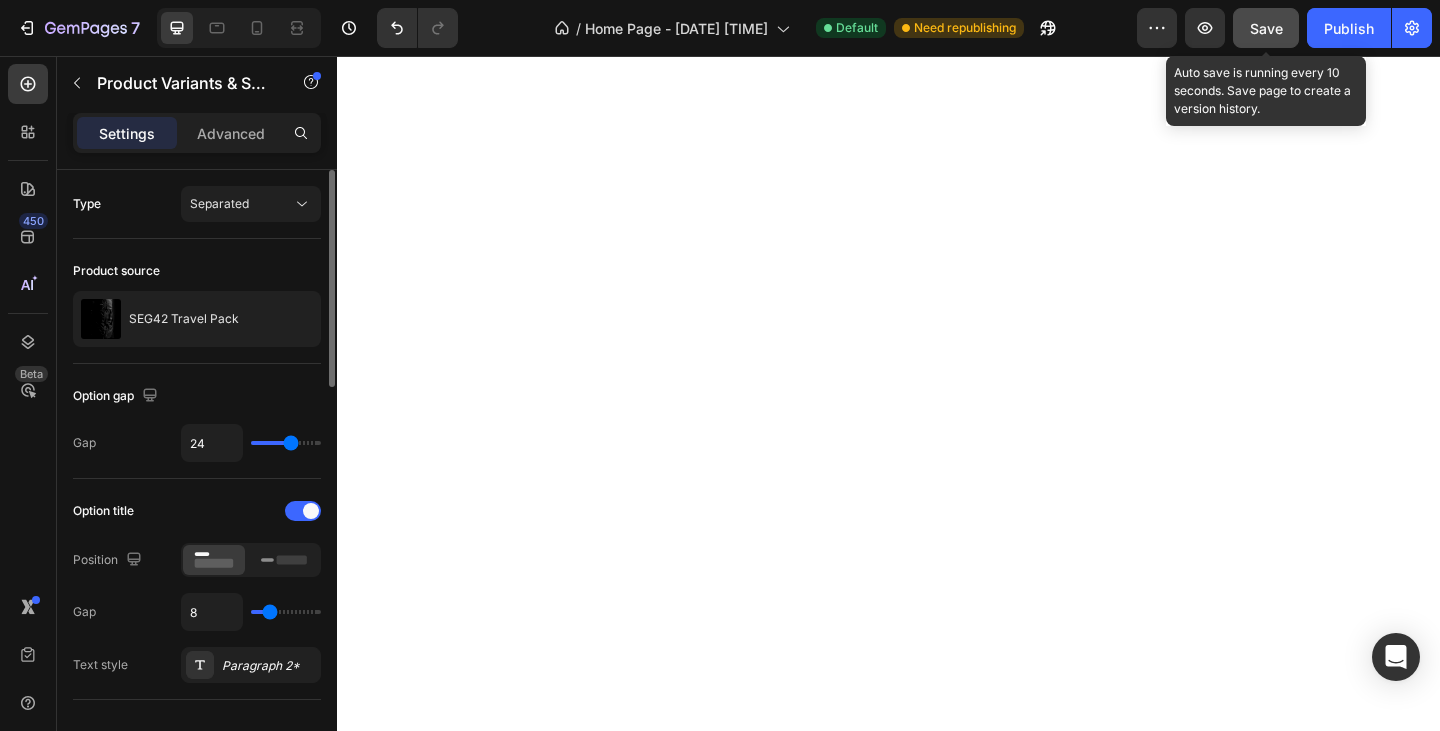 click on "Save" at bounding box center [1266, 28] 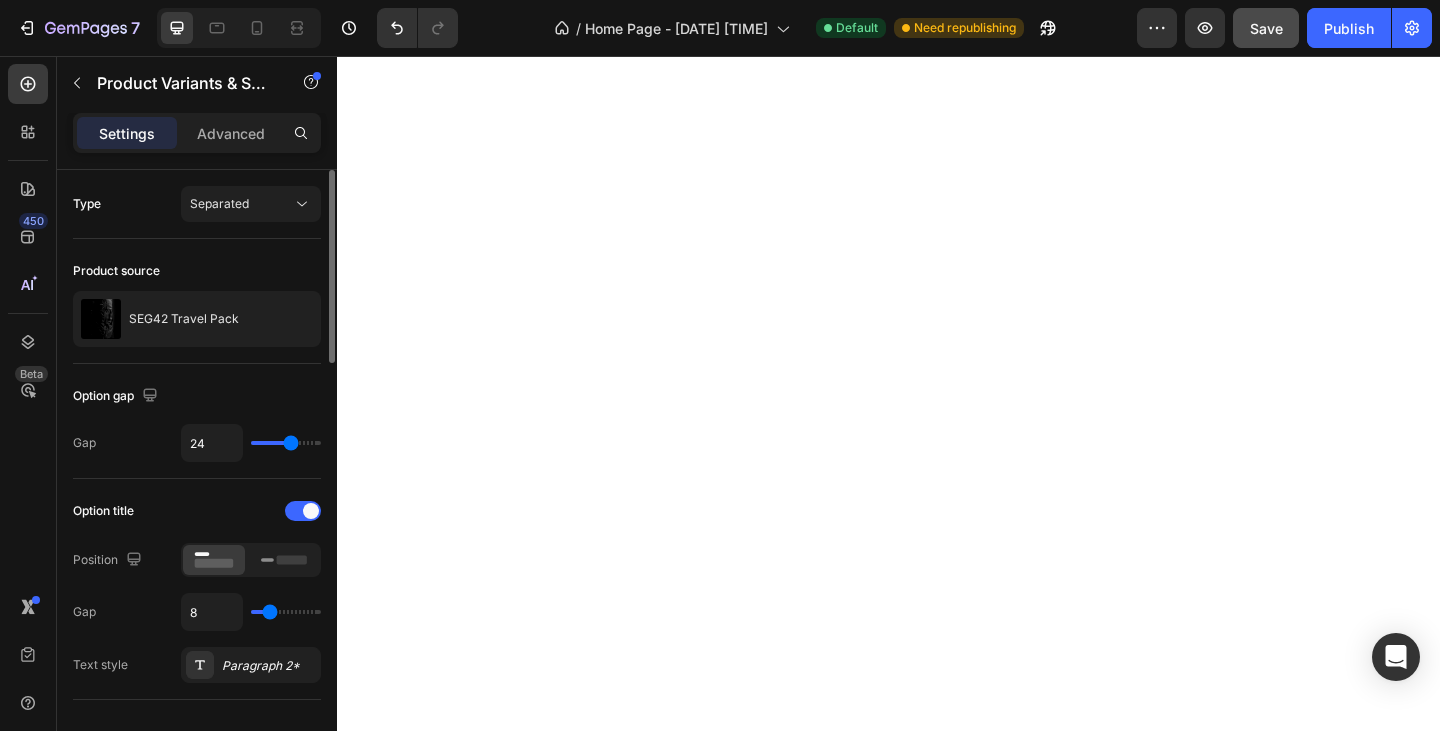 scroll, scrollTop: 200, scrollLeft: 0, axis: vertical 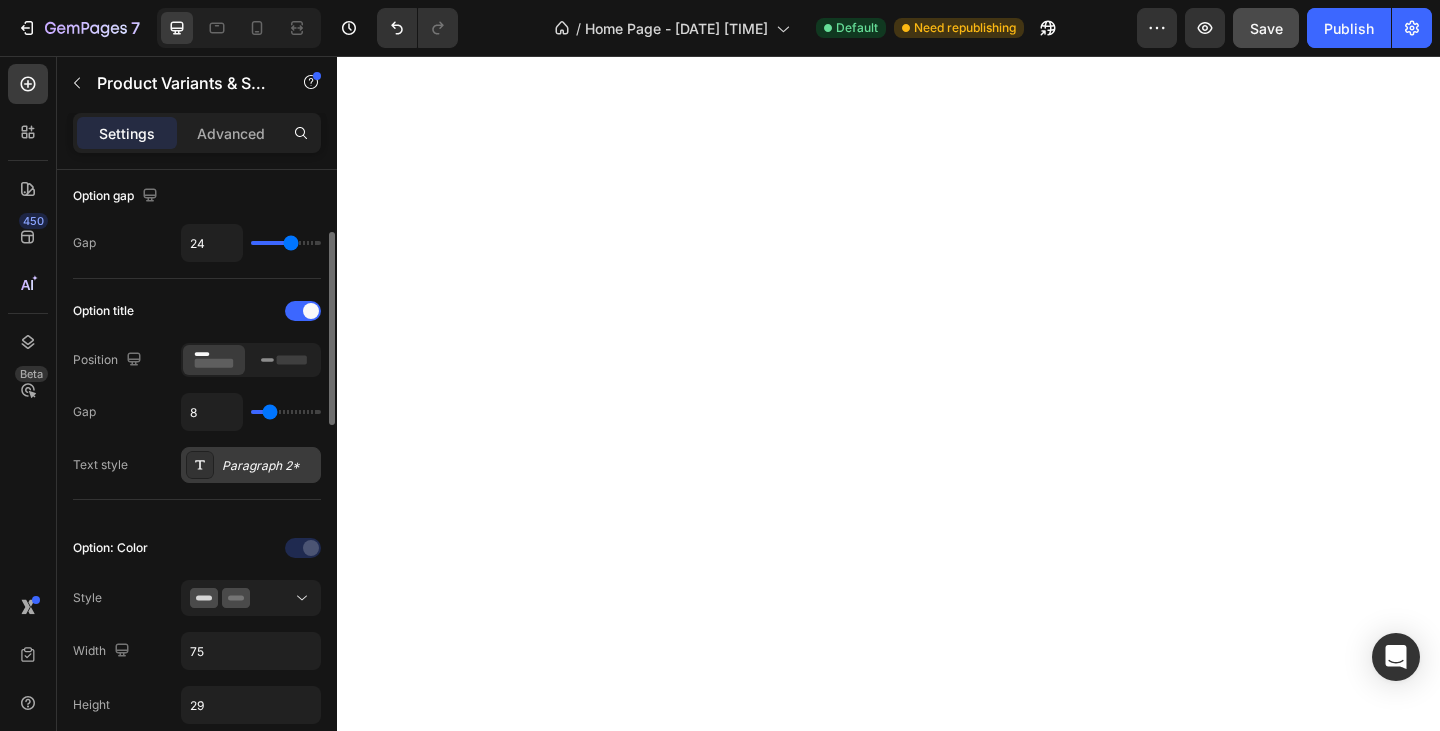click on "Paragraph 2*" at bounding box center [251, 465] 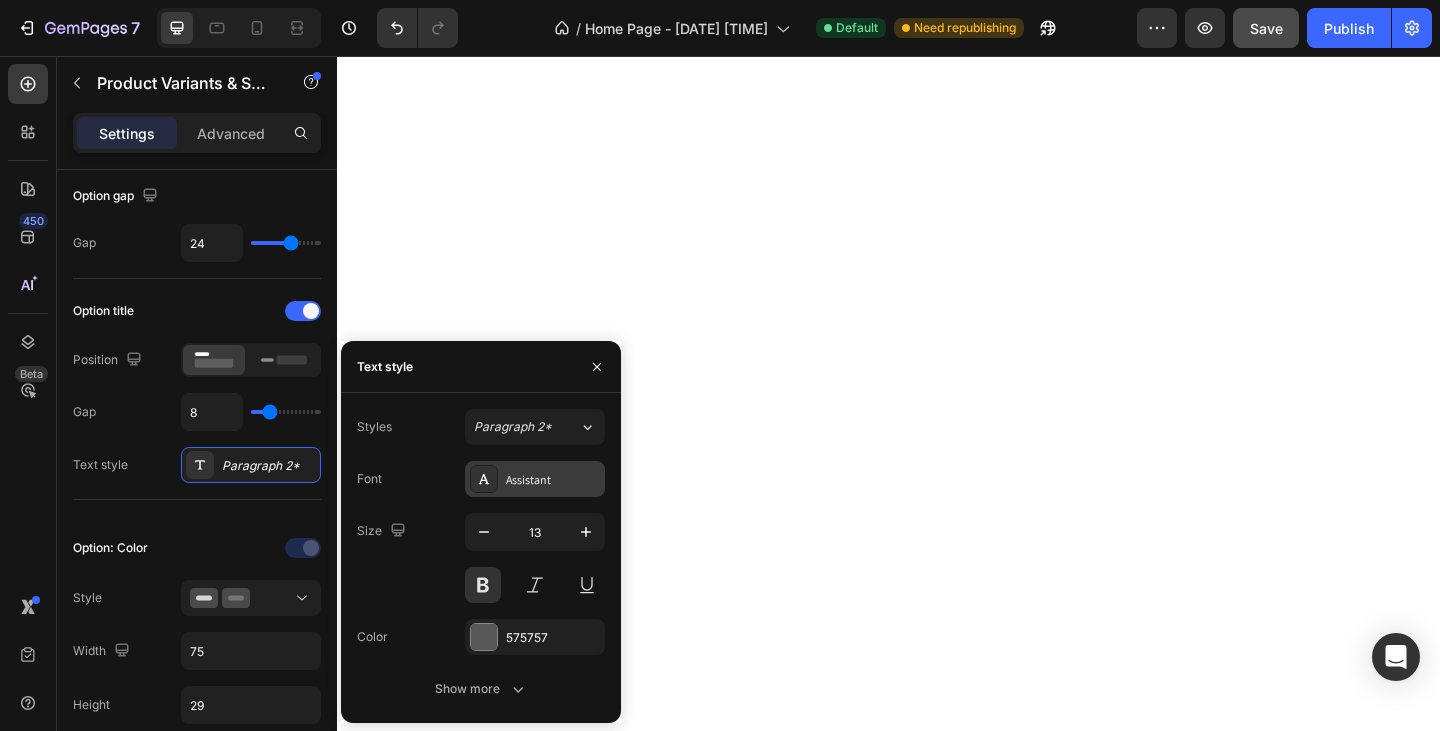 click on "Assistant" at bounding box center [553, 480] 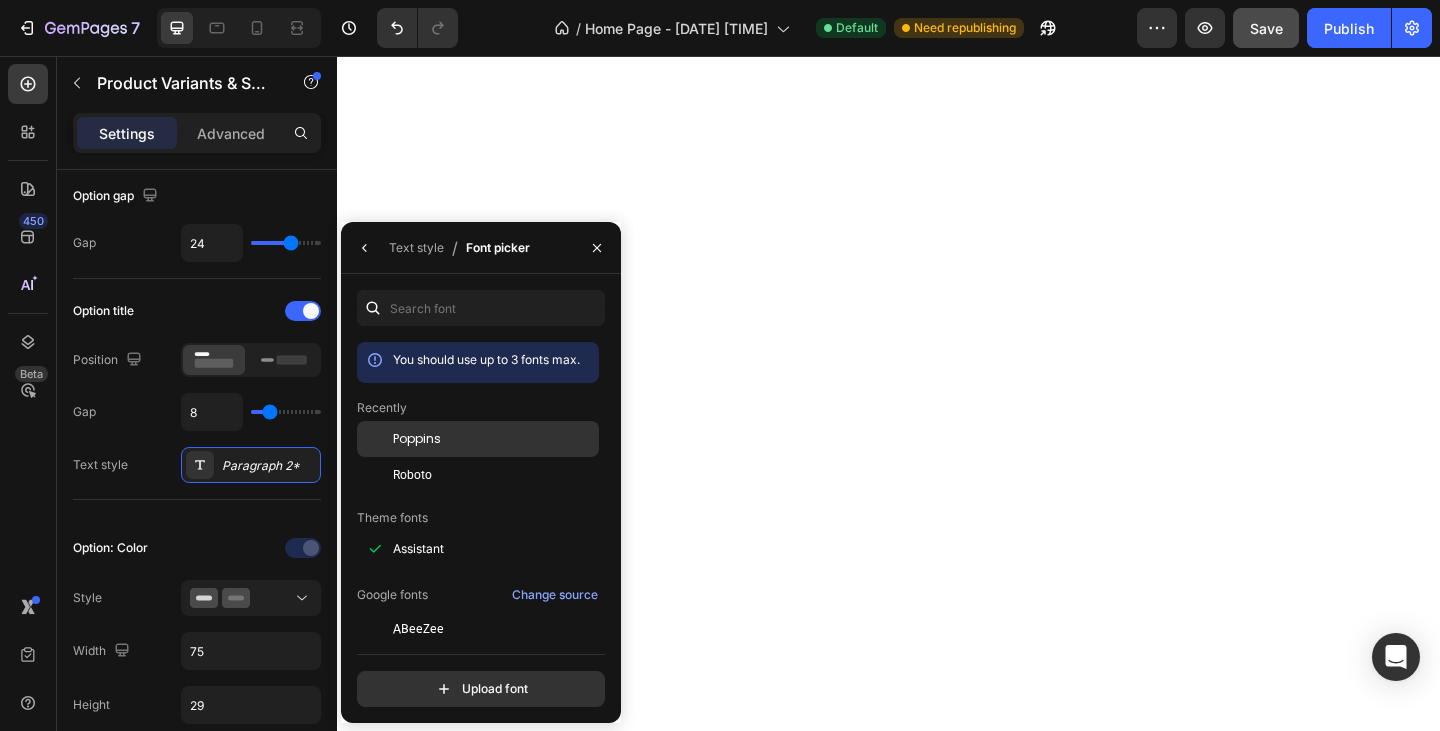 click on "Poppins" at bounding box center (494, 439) 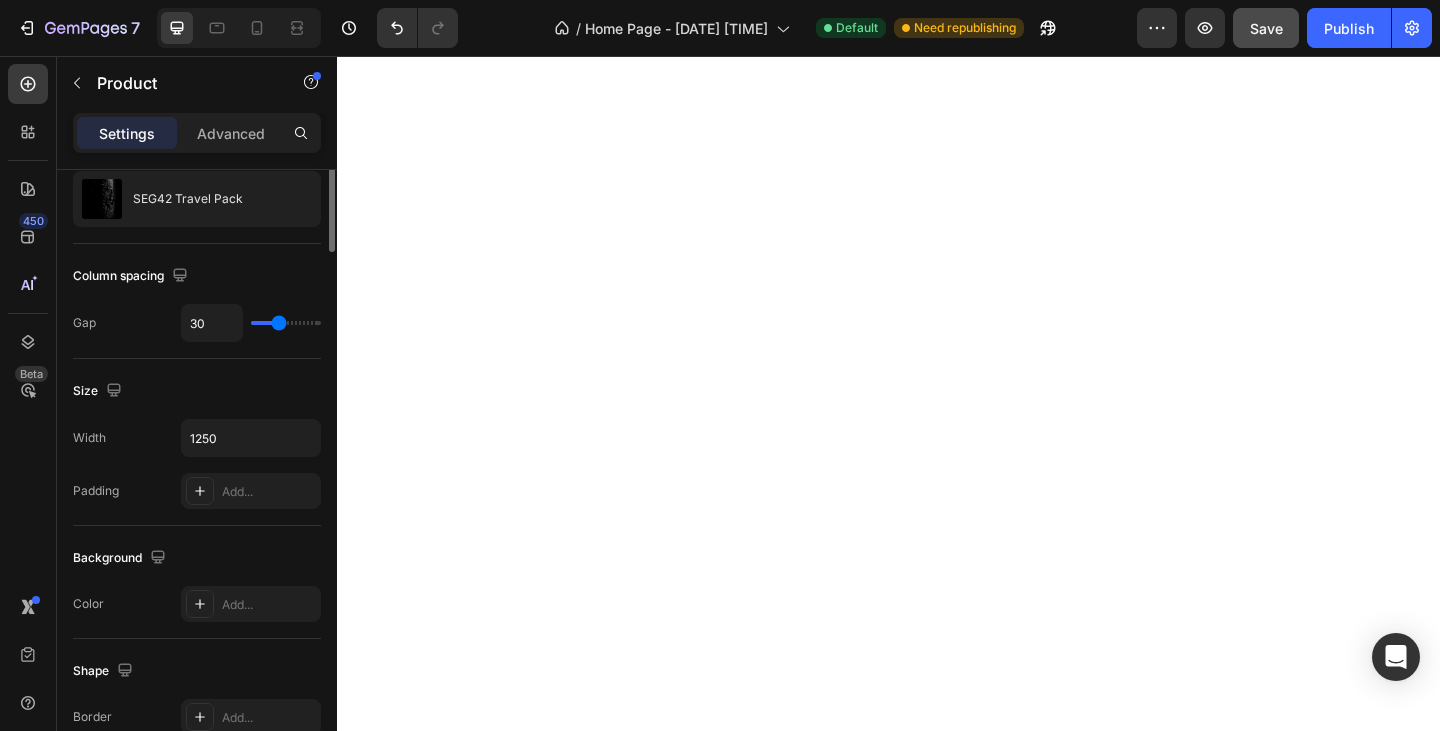 scroll, scrollTop: 0, scrollLeft: 0, axis: both 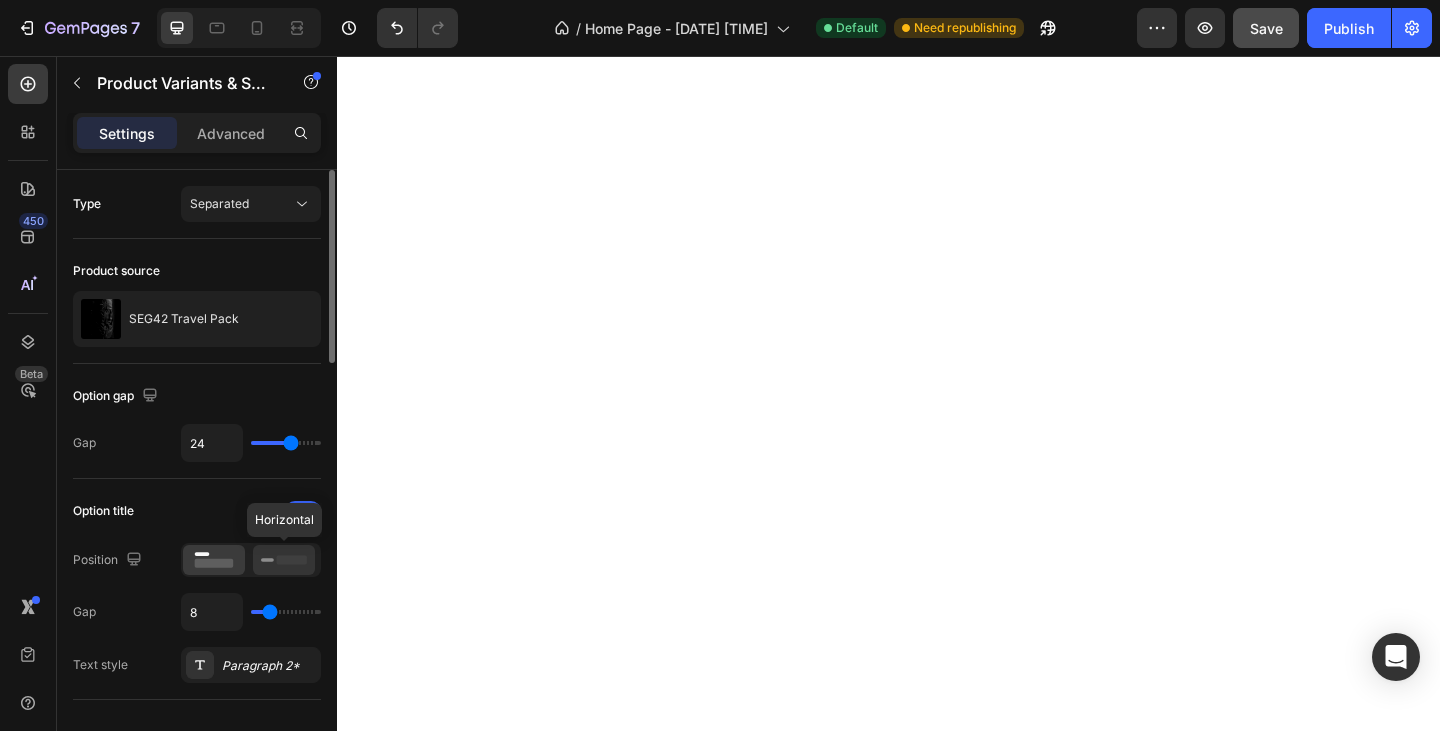 click 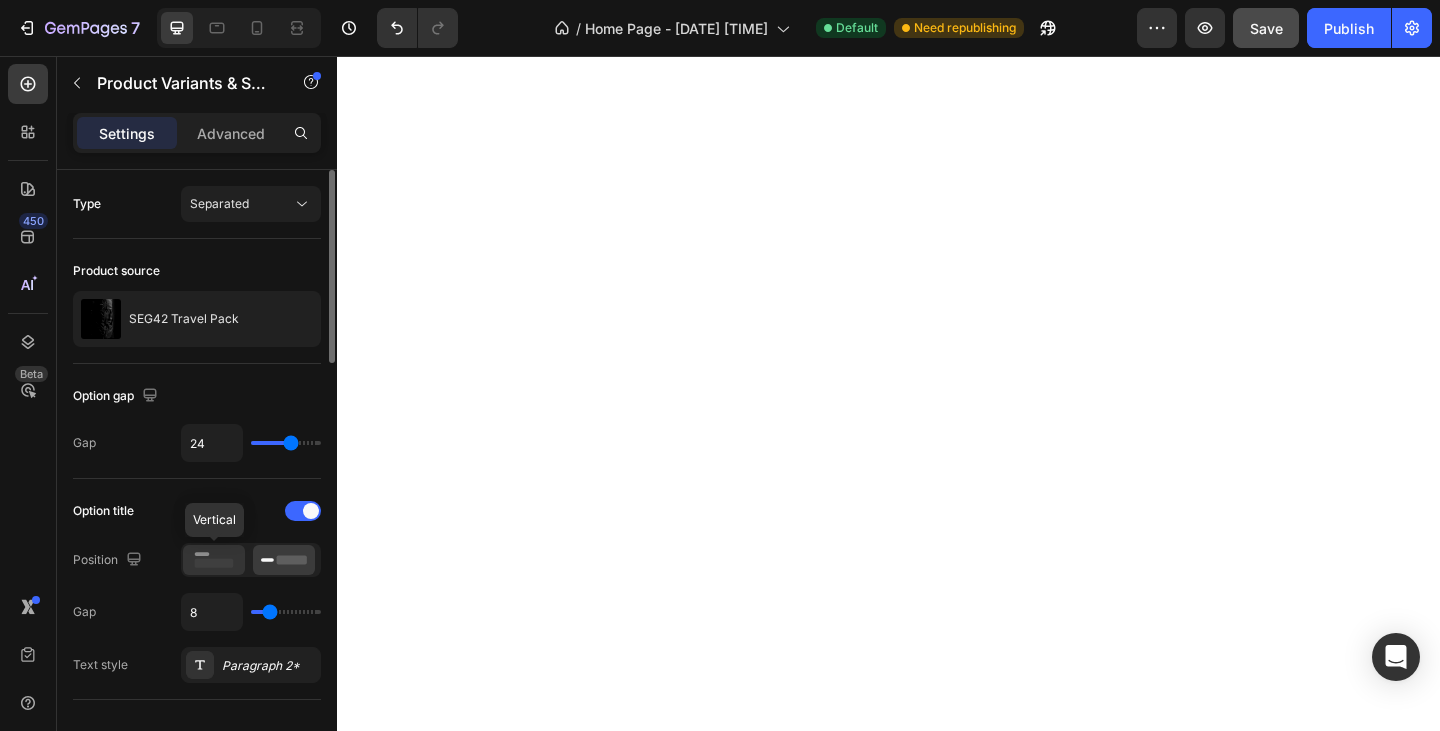 click 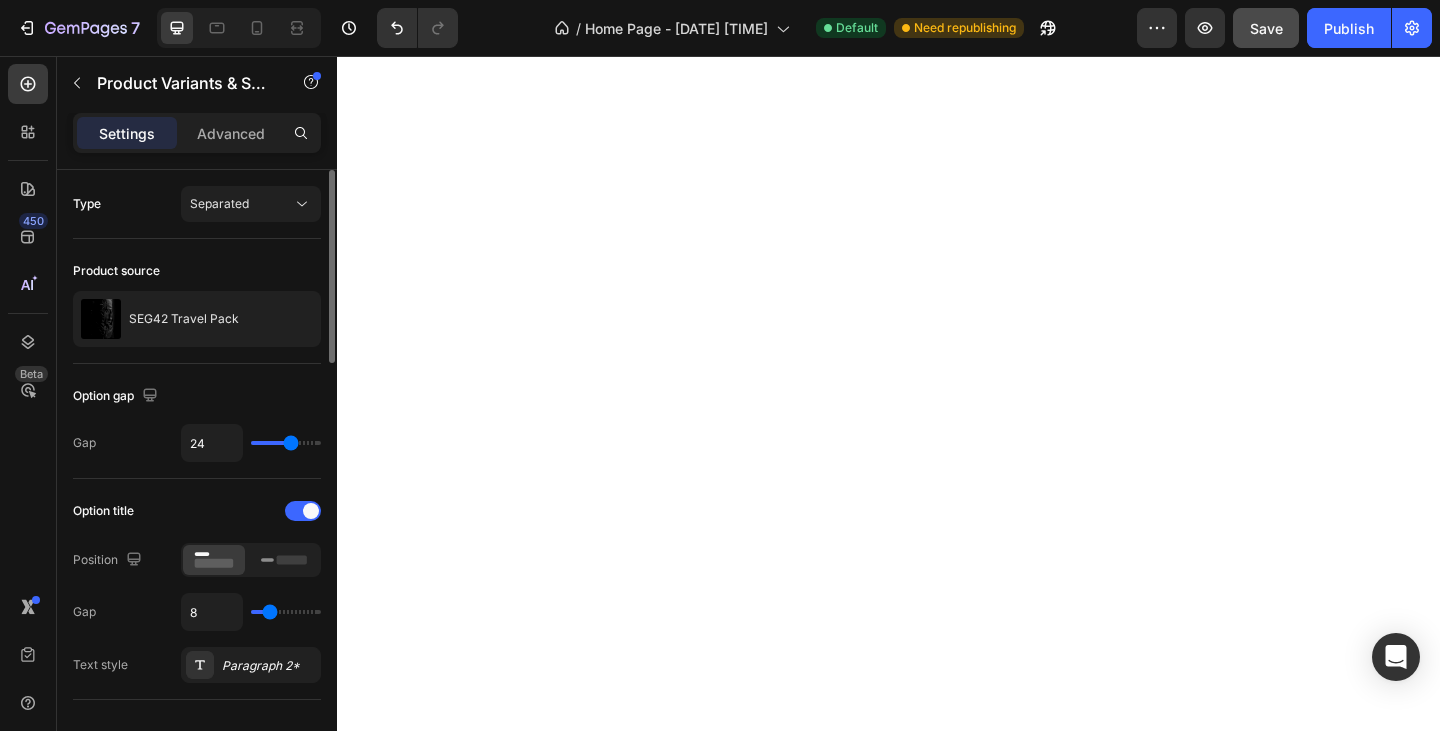 scroll, scrollTop: 100, scrollLeft: 0, axis: vertical 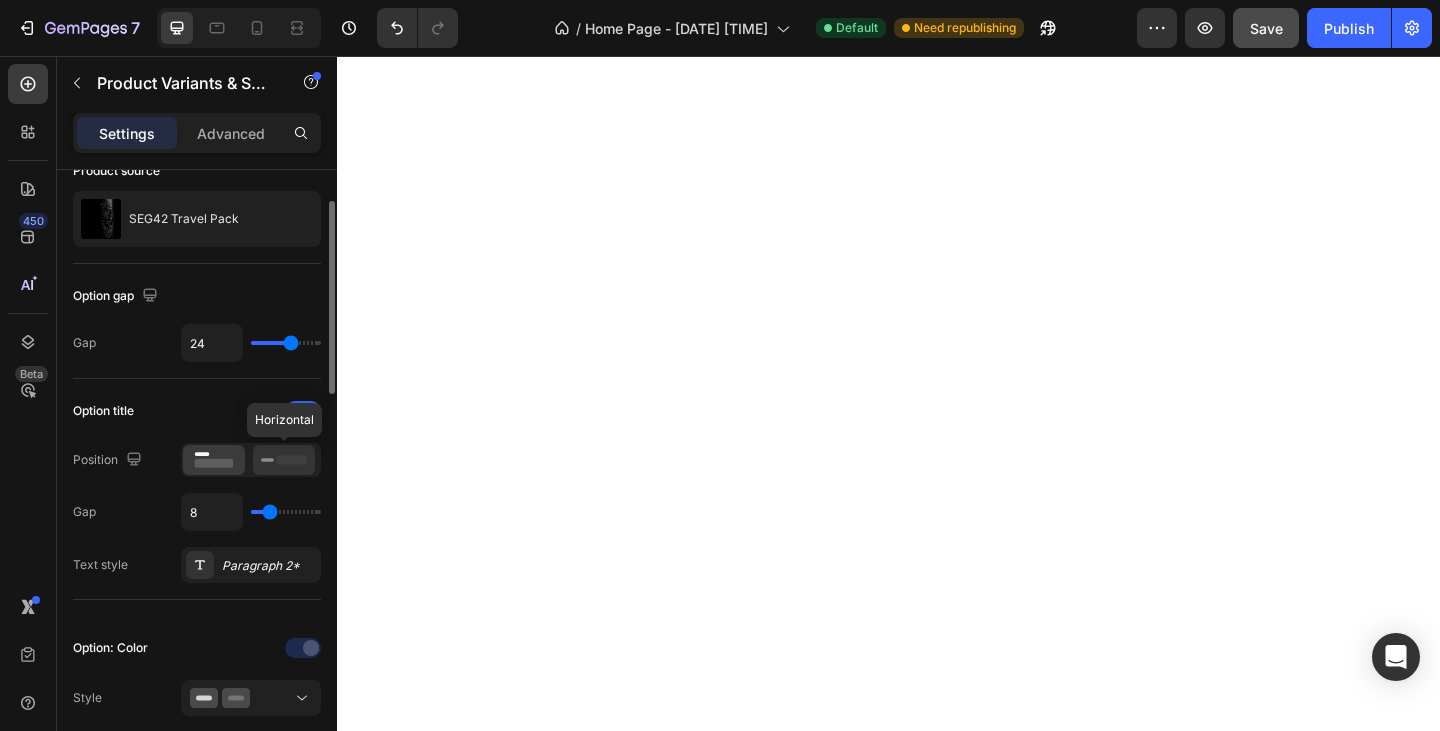 click 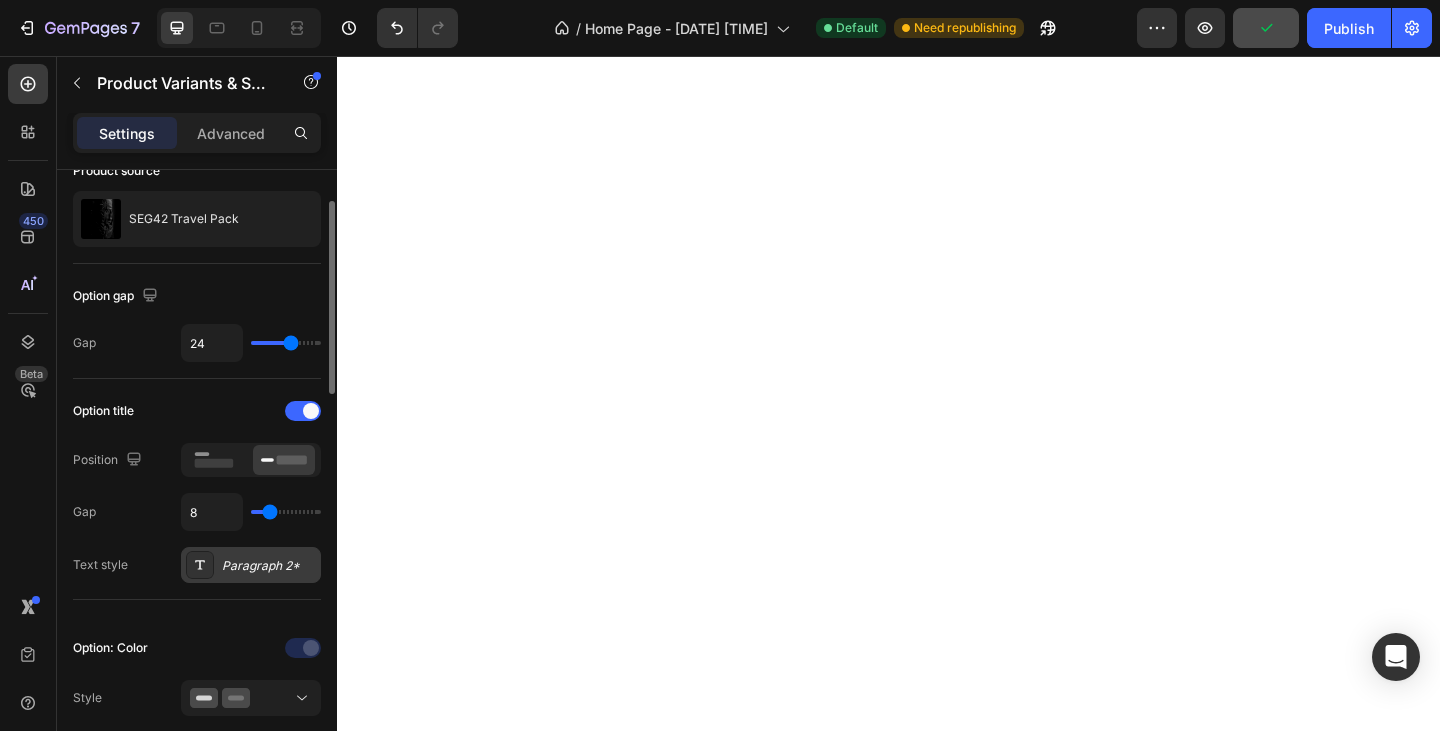 click on "Paragraph 2*" at bounding box center (269, 566) 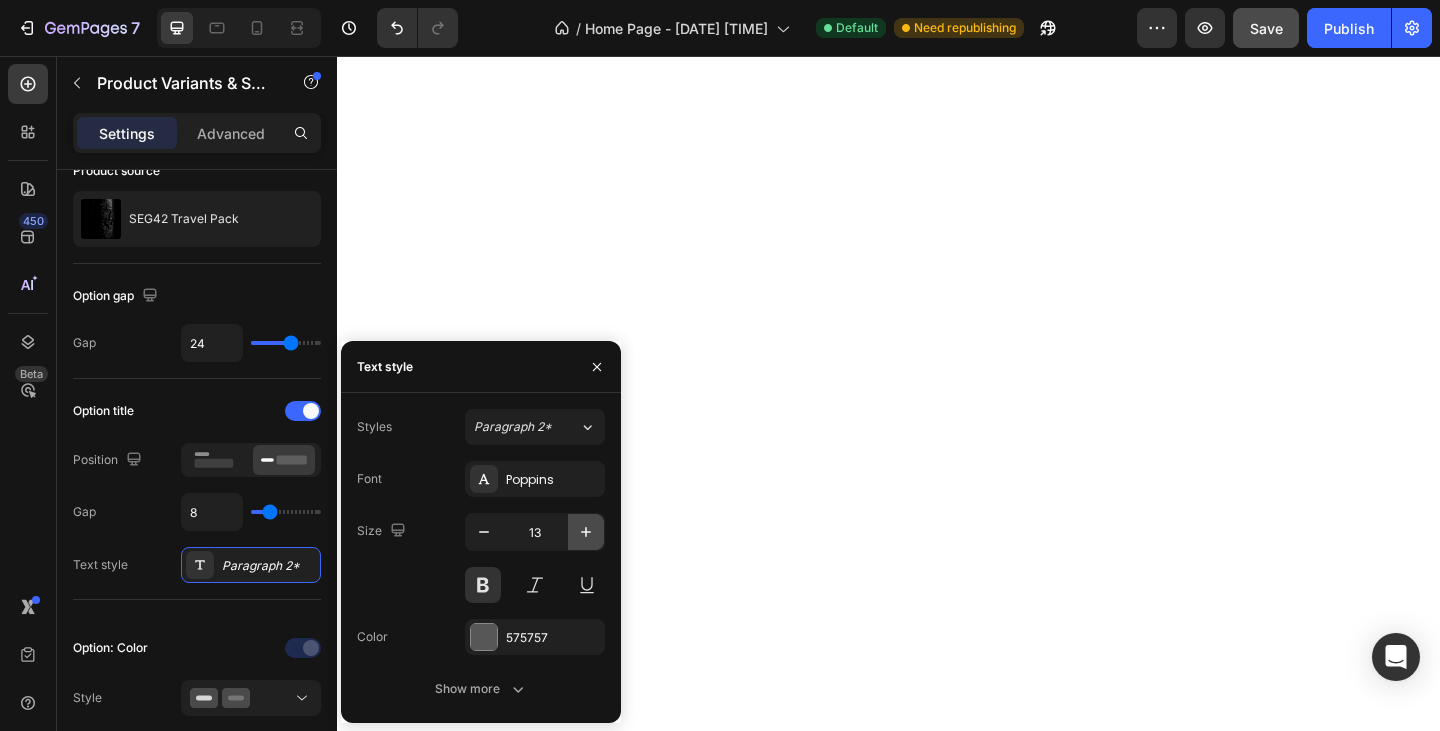click 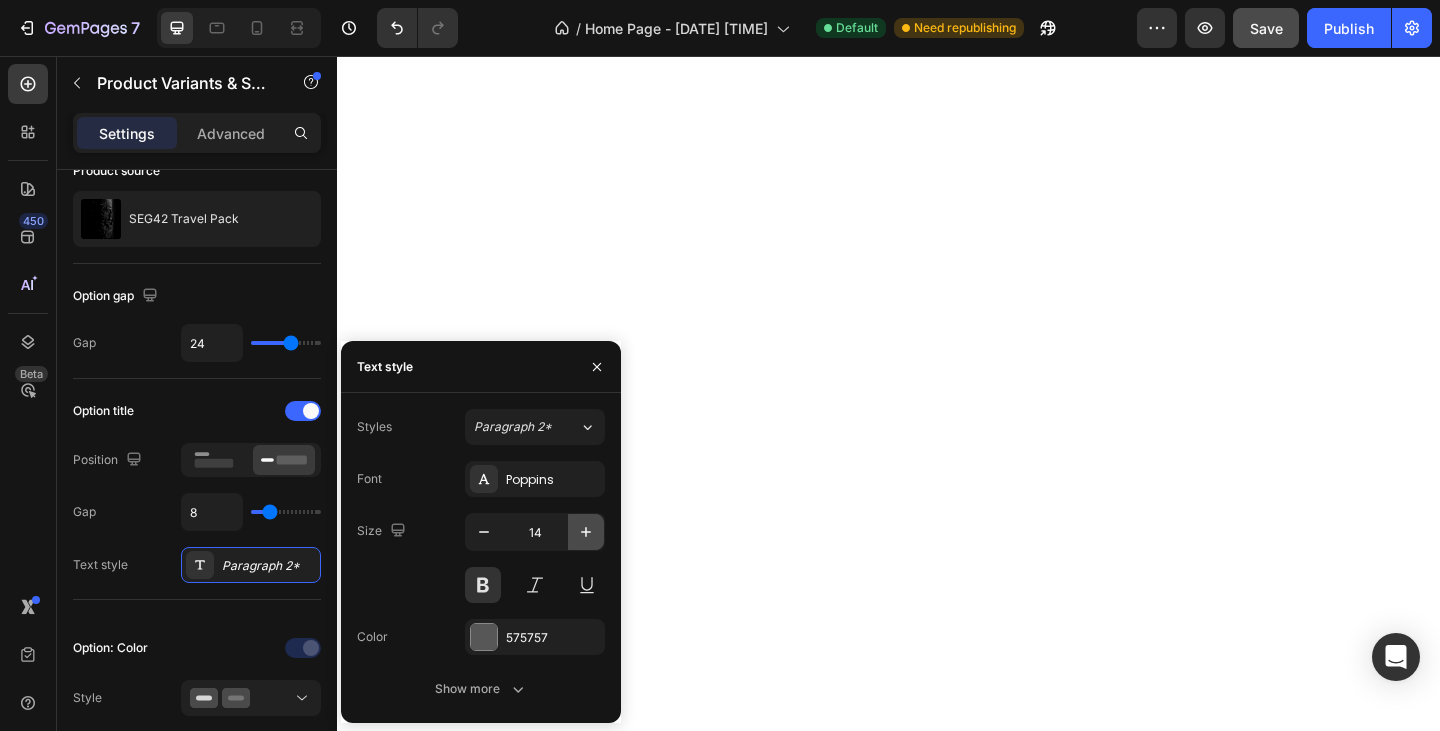 click 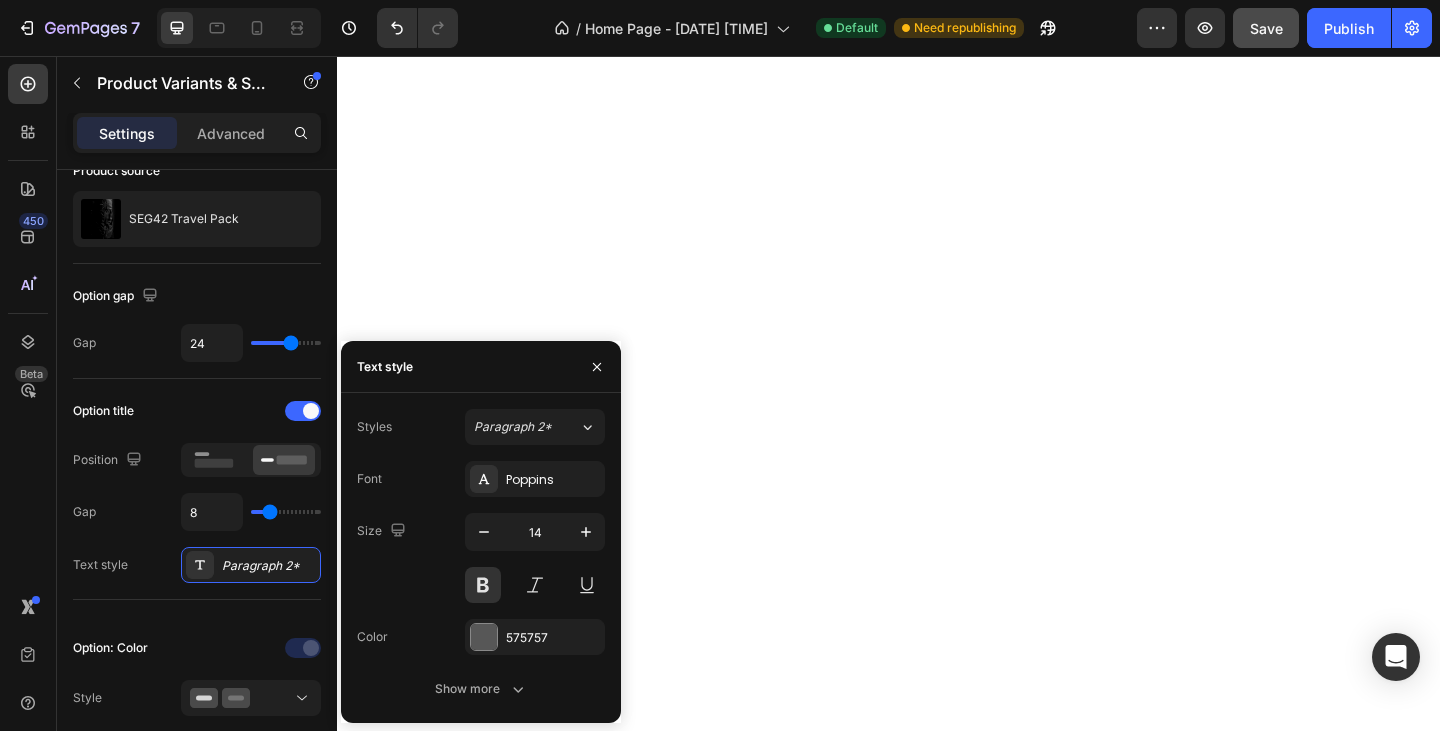 type on "15" 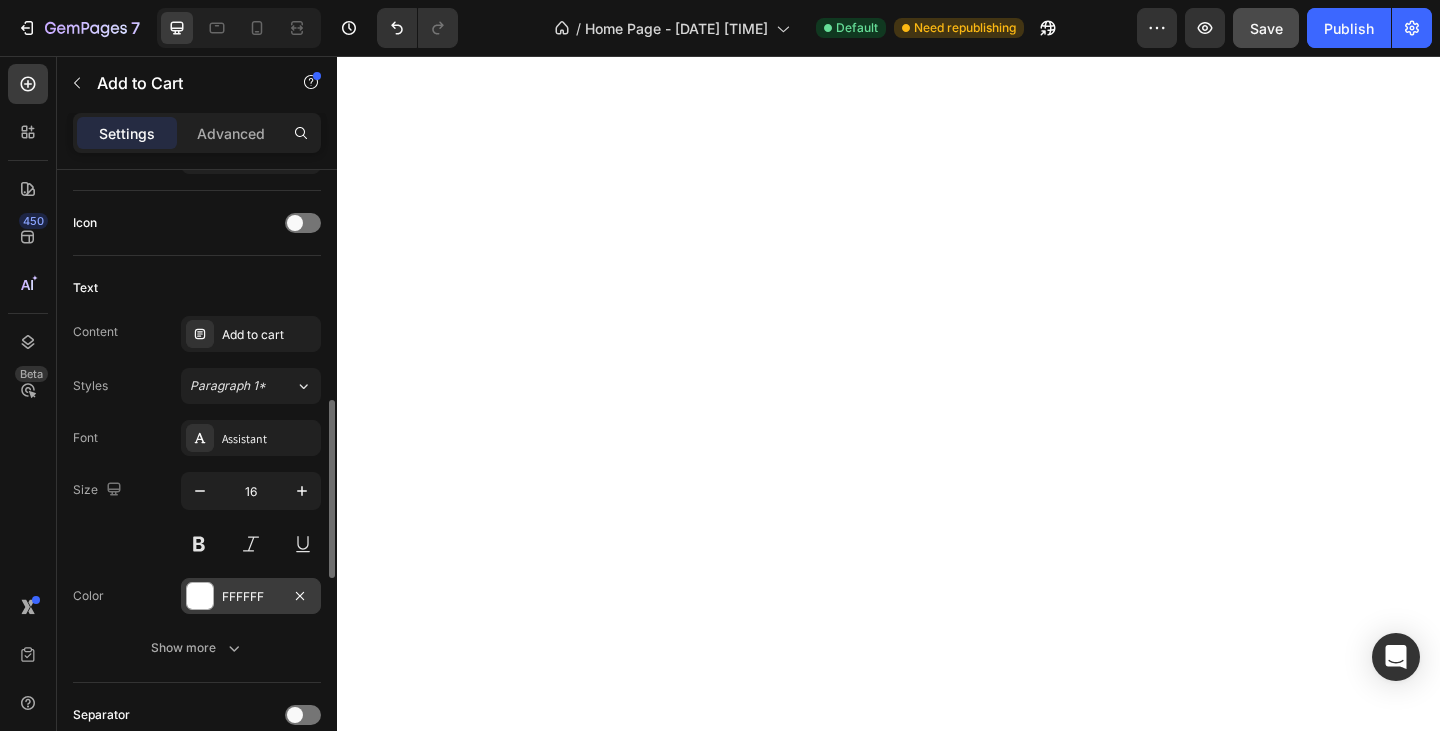 scroll, scrollTop: 900, scrollLeft: 0, axis: vertical 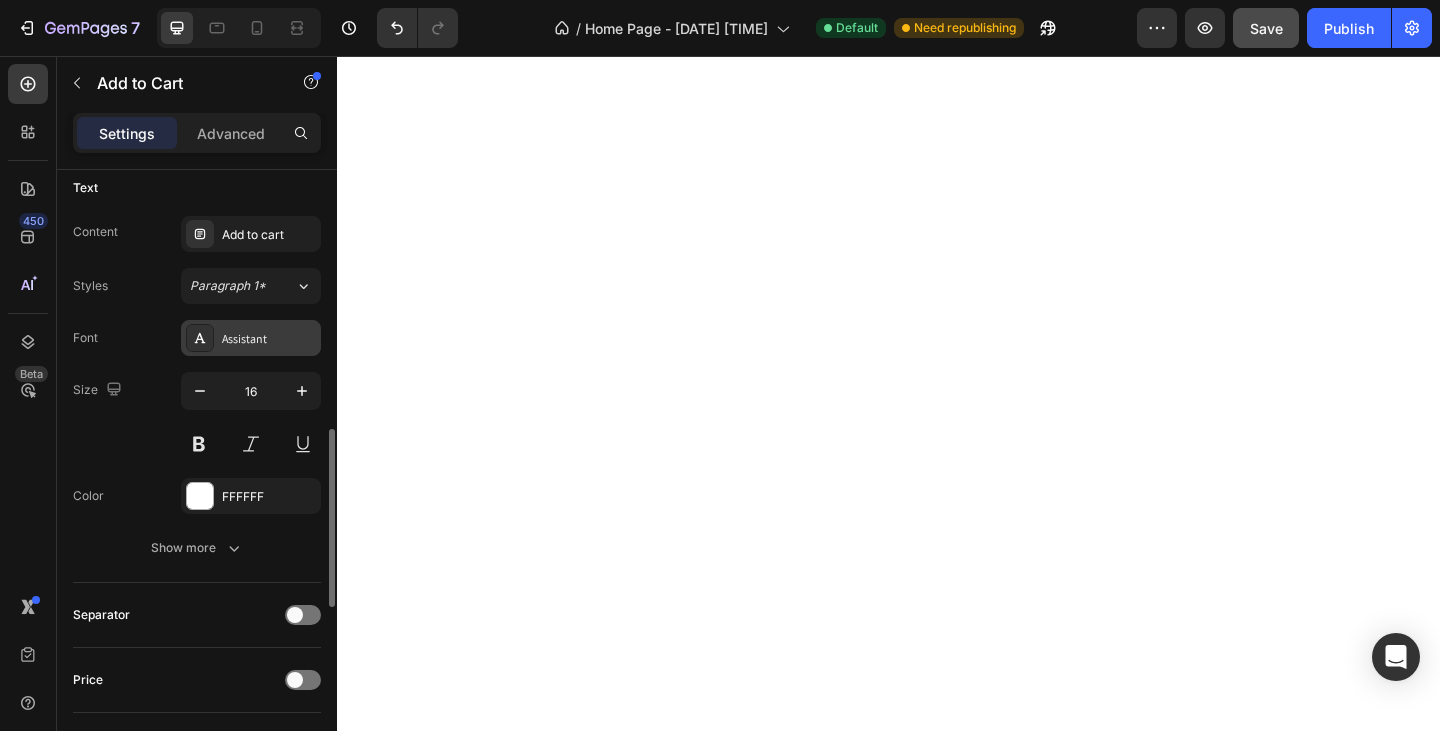 click on "Assistant" at bounding box center [269, 339] 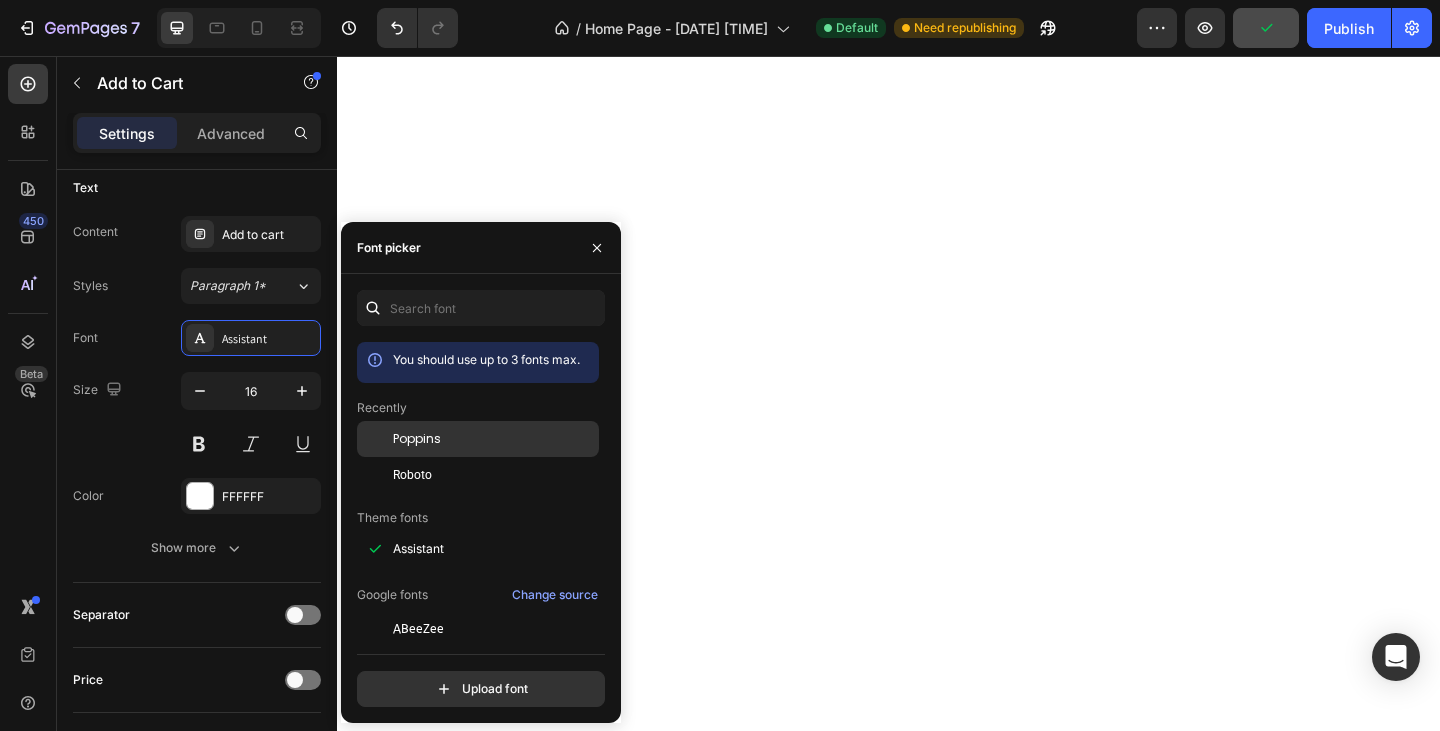 click on "Poppins" at bounding box center [417, 439] 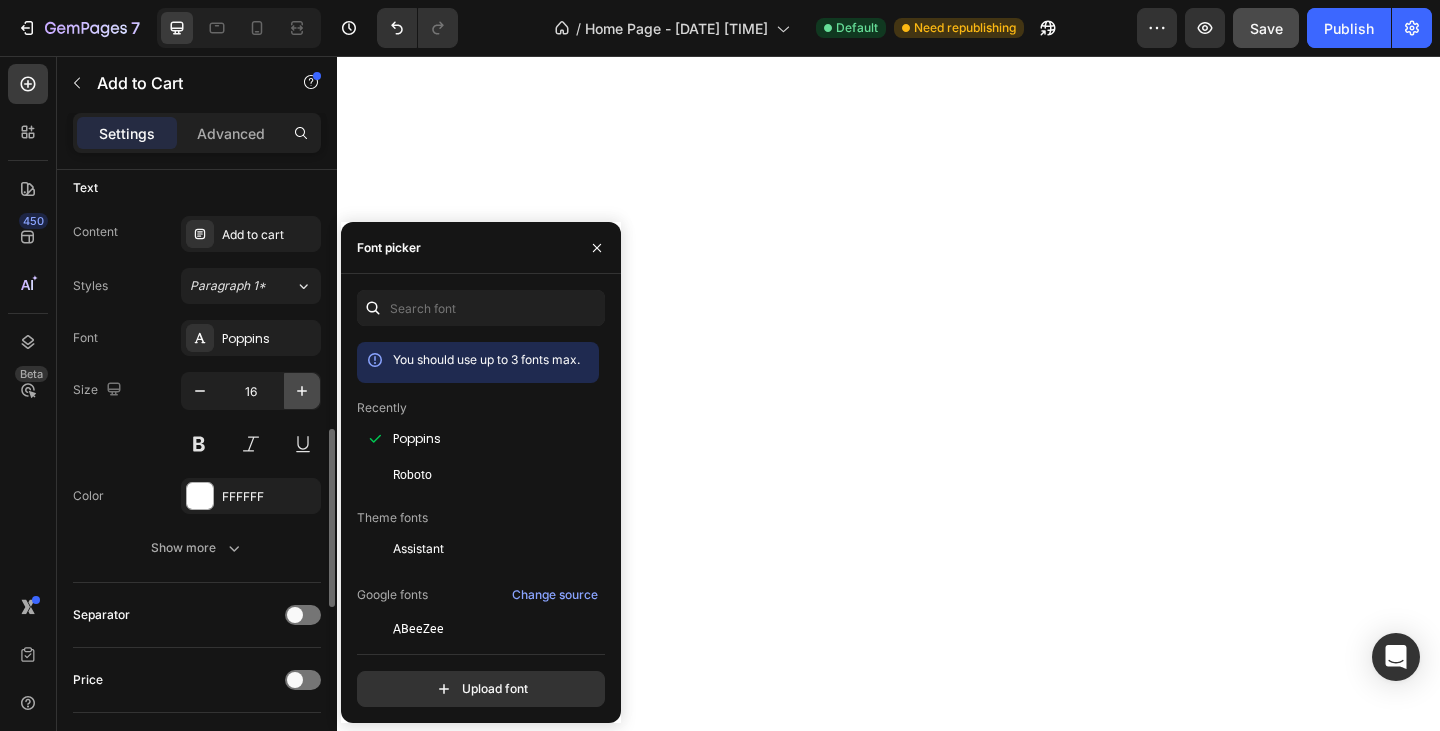 click 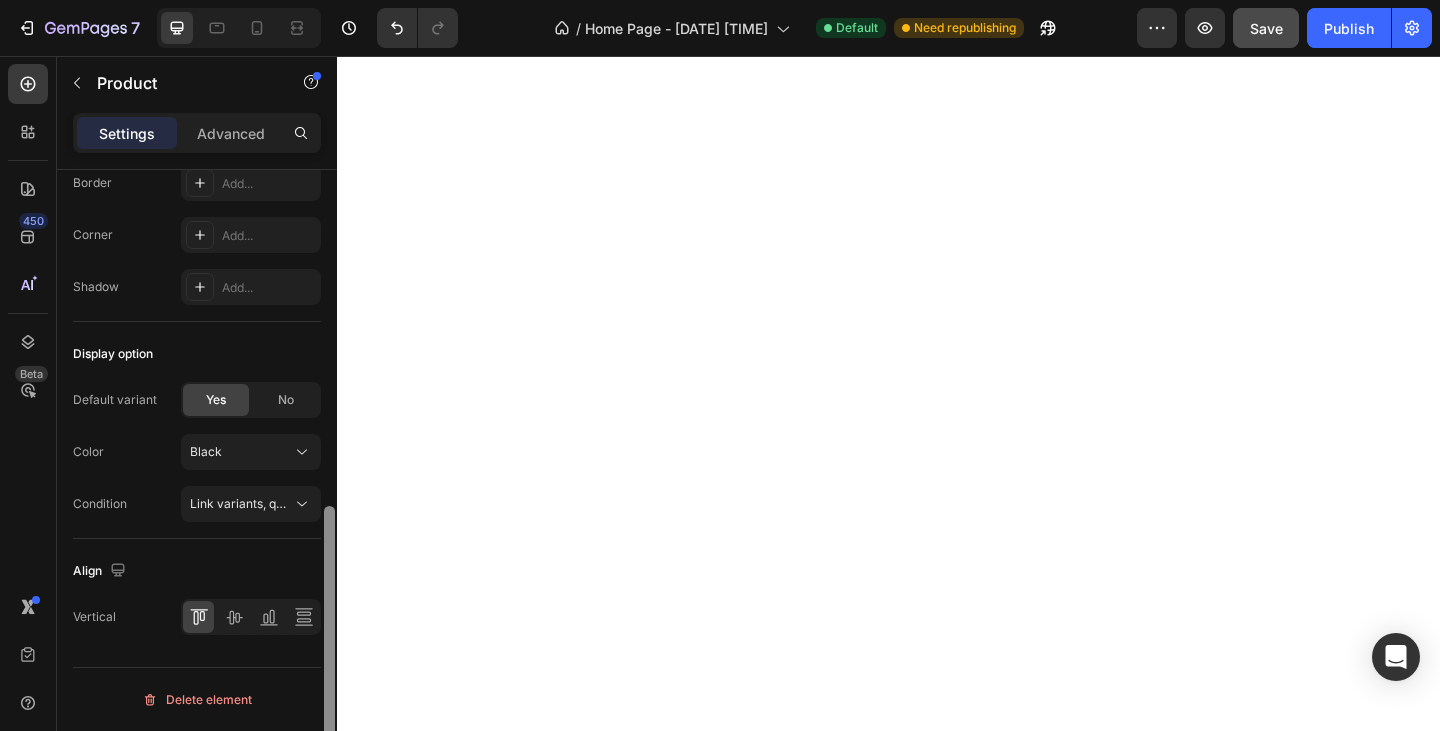 scroll, scrollTop: 0, scrollLeft: 0, axis: both 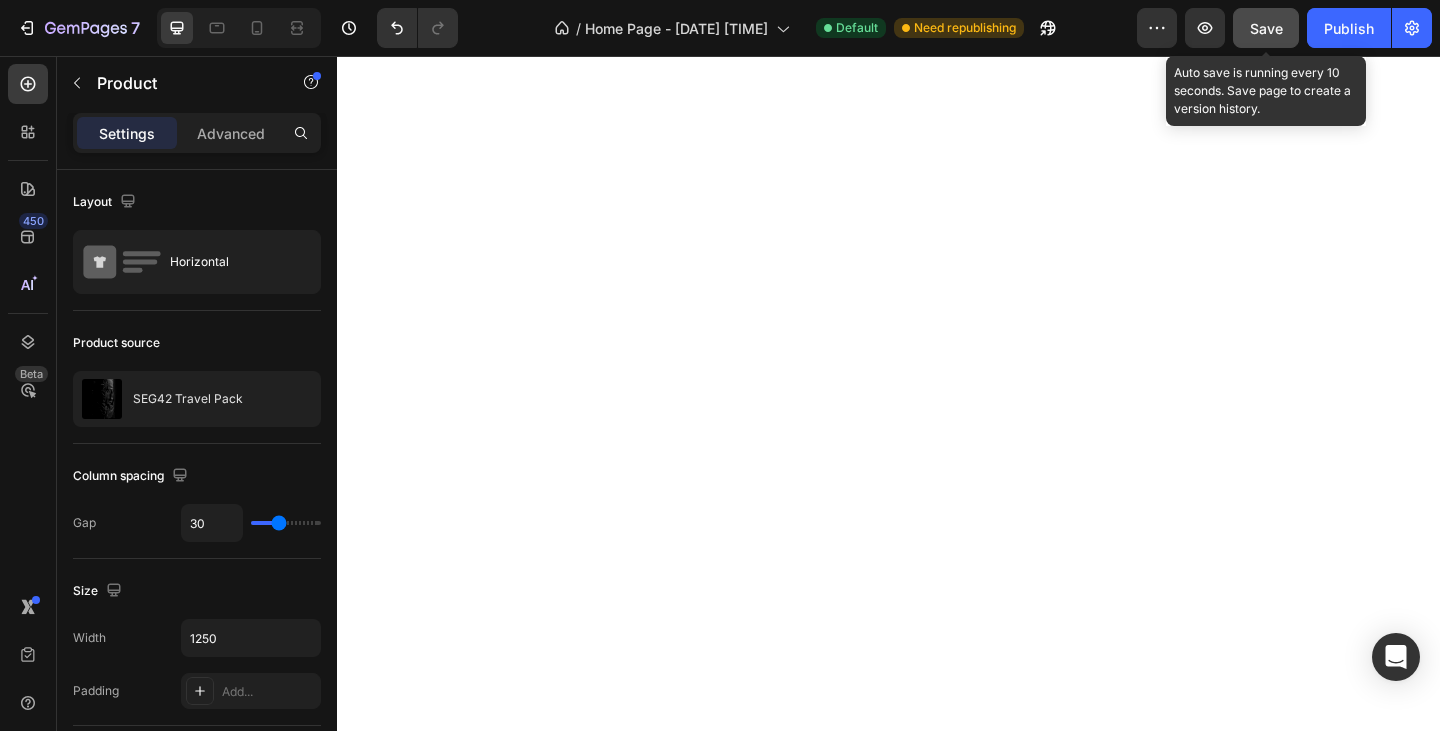 click on "Save" at bounding box center (1266, 28) 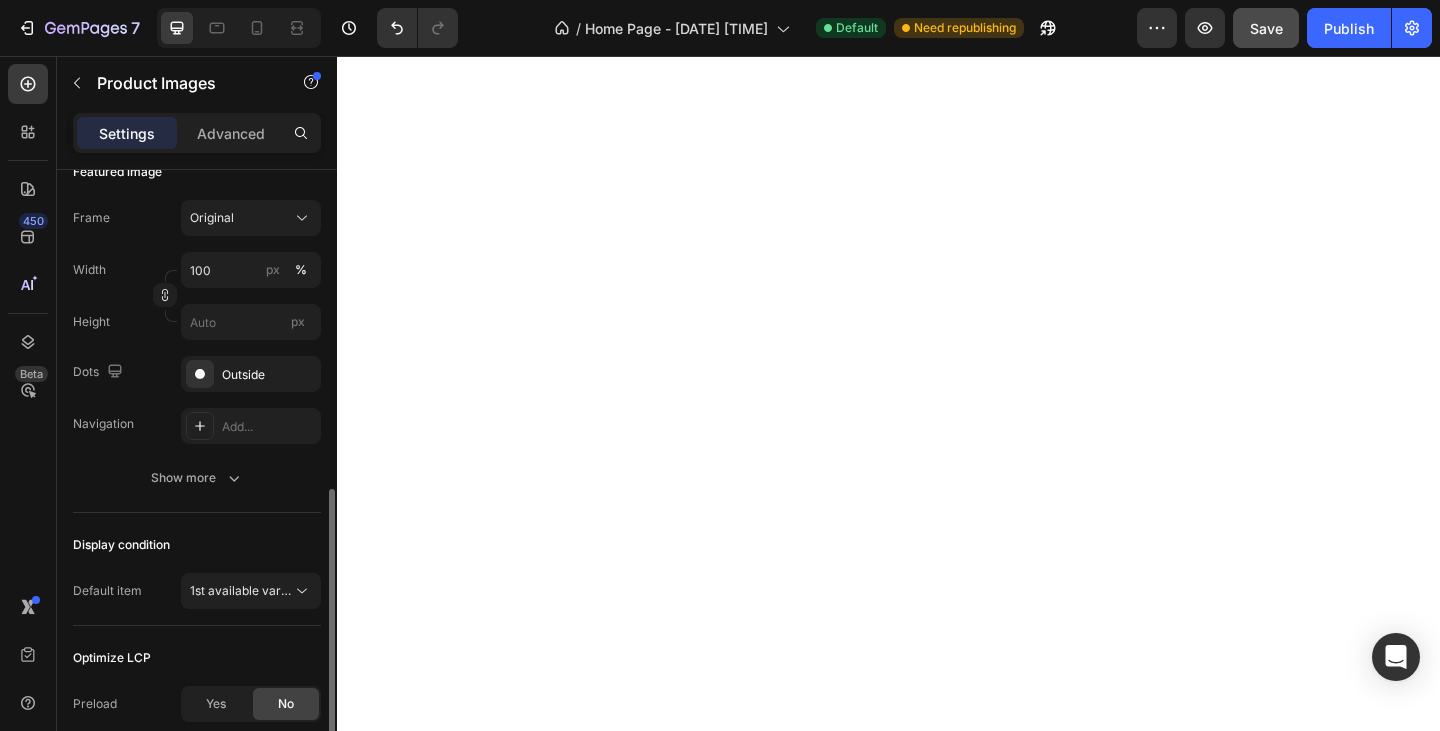 scroll, scrollTop: 400, scrollLeft: 0, axis: vertical 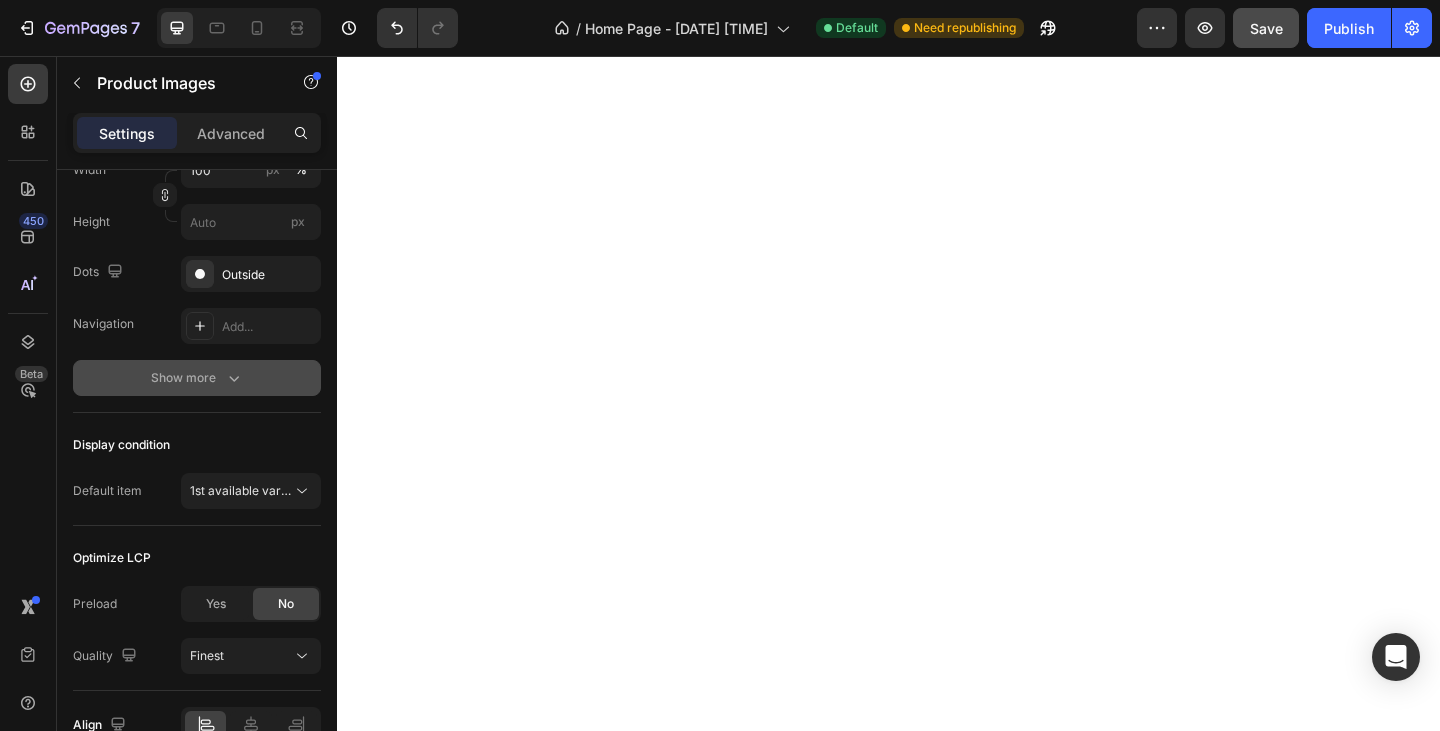 click on "Show more" at bounding box center (197, 378) 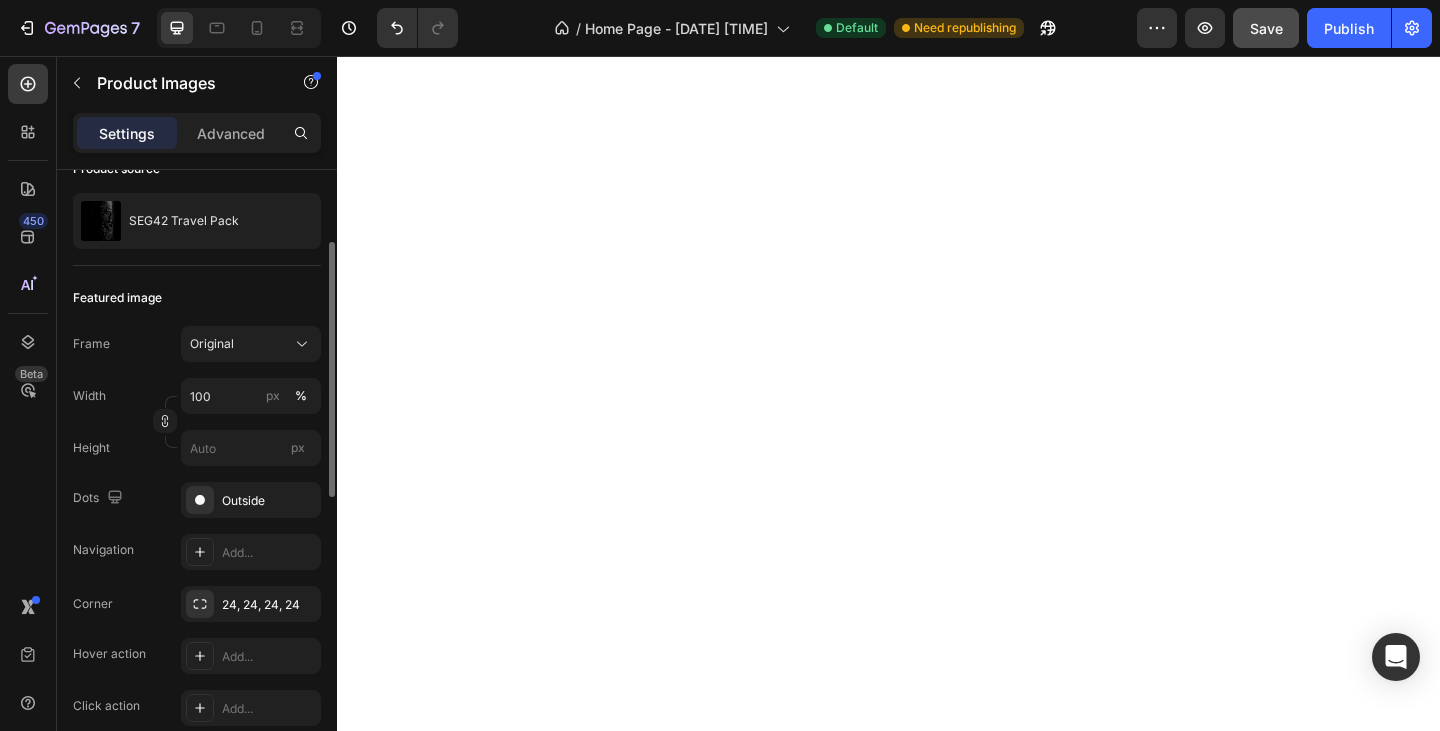 scroll, scrollTop: 0, scrollLeft: 0, axis: both 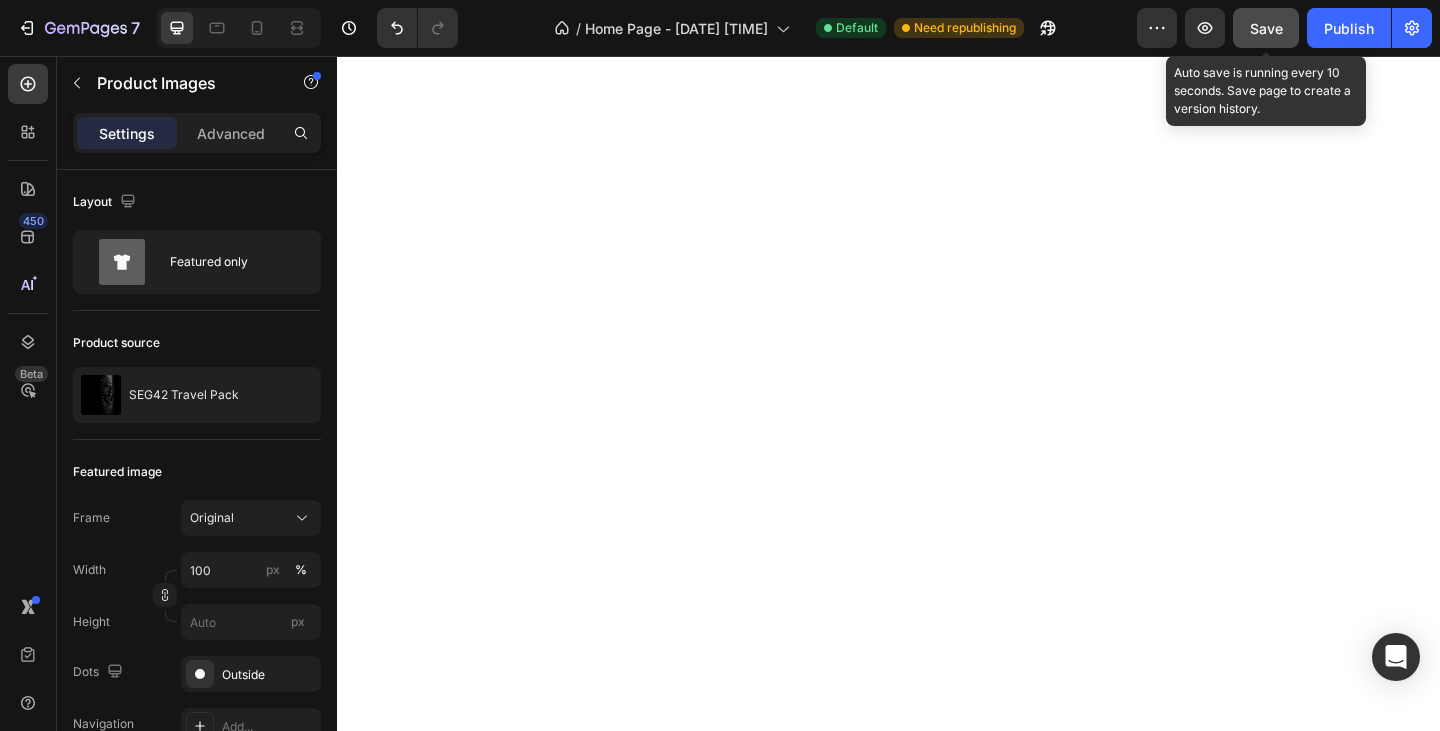 click on "Save" at bounding box center (1266, 28) 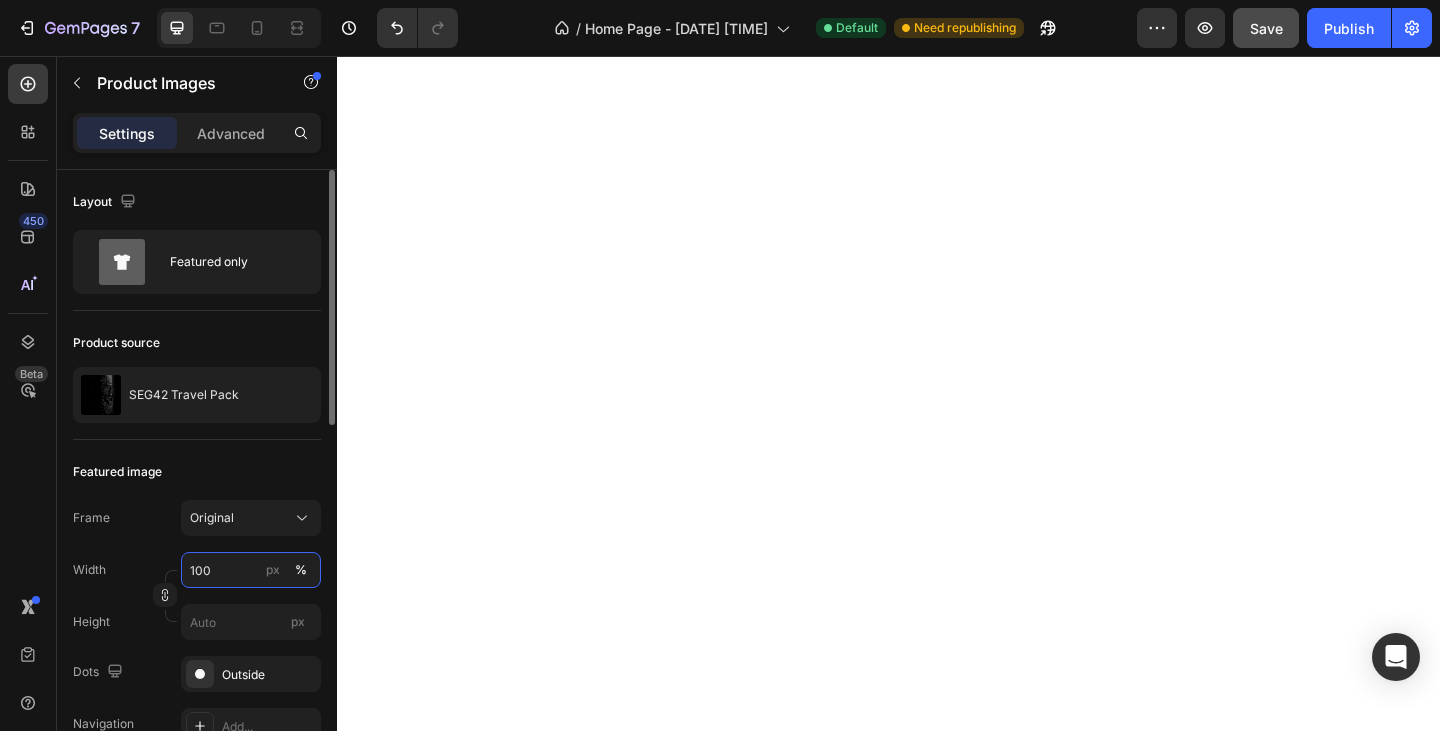 click on "100" at bounding box center [251, 570] 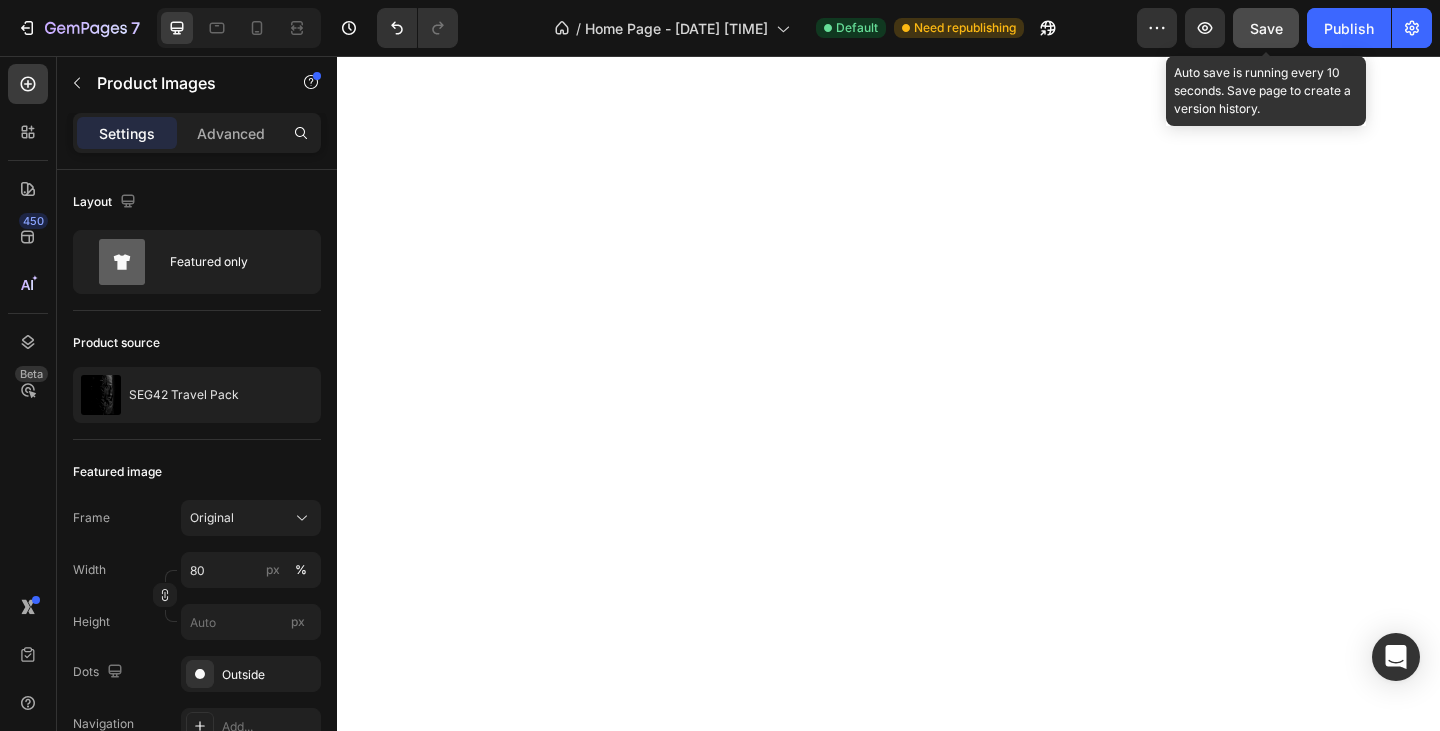 click on "Save" at bounding box center [1266, 28] 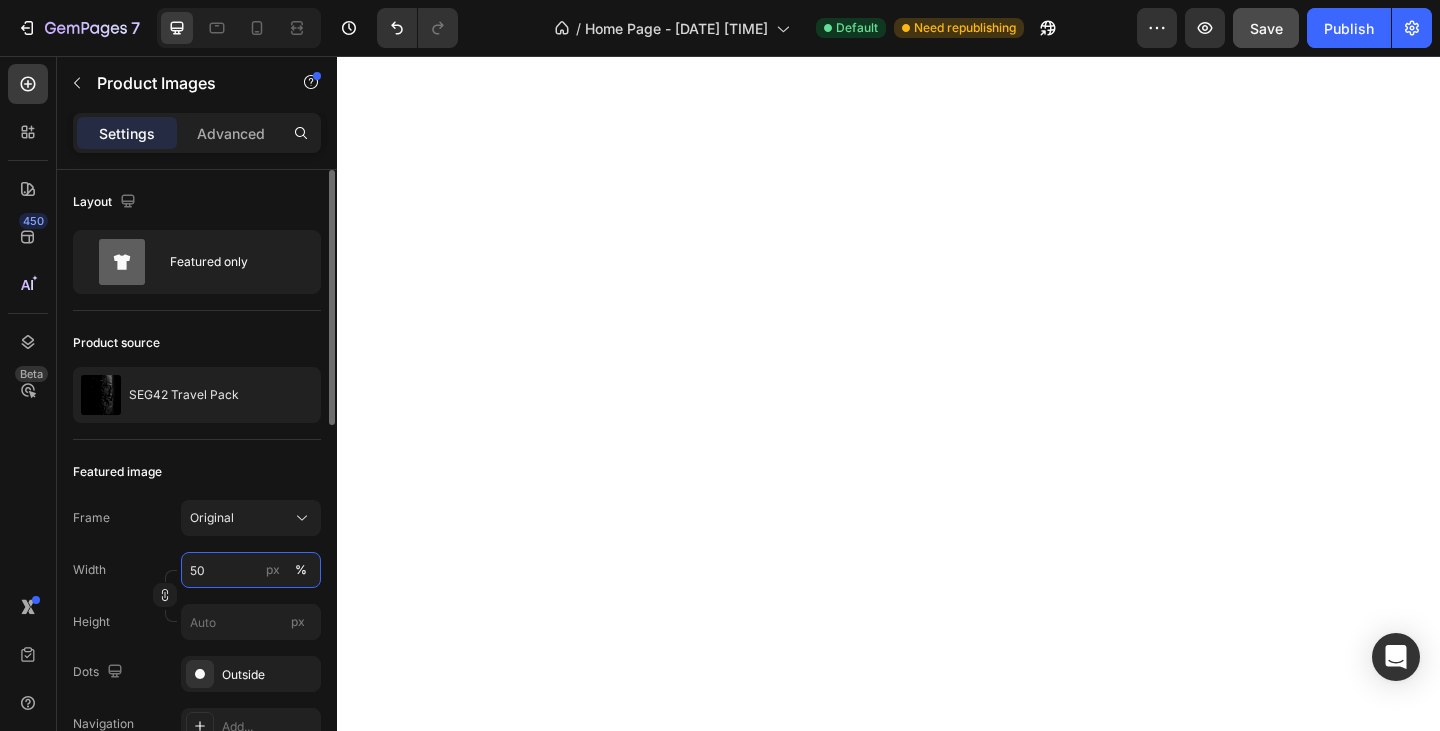 drag, startPoint x: 185, startPoint y: 575, endPoint x: 169, endPoint y: 575, distance: 16 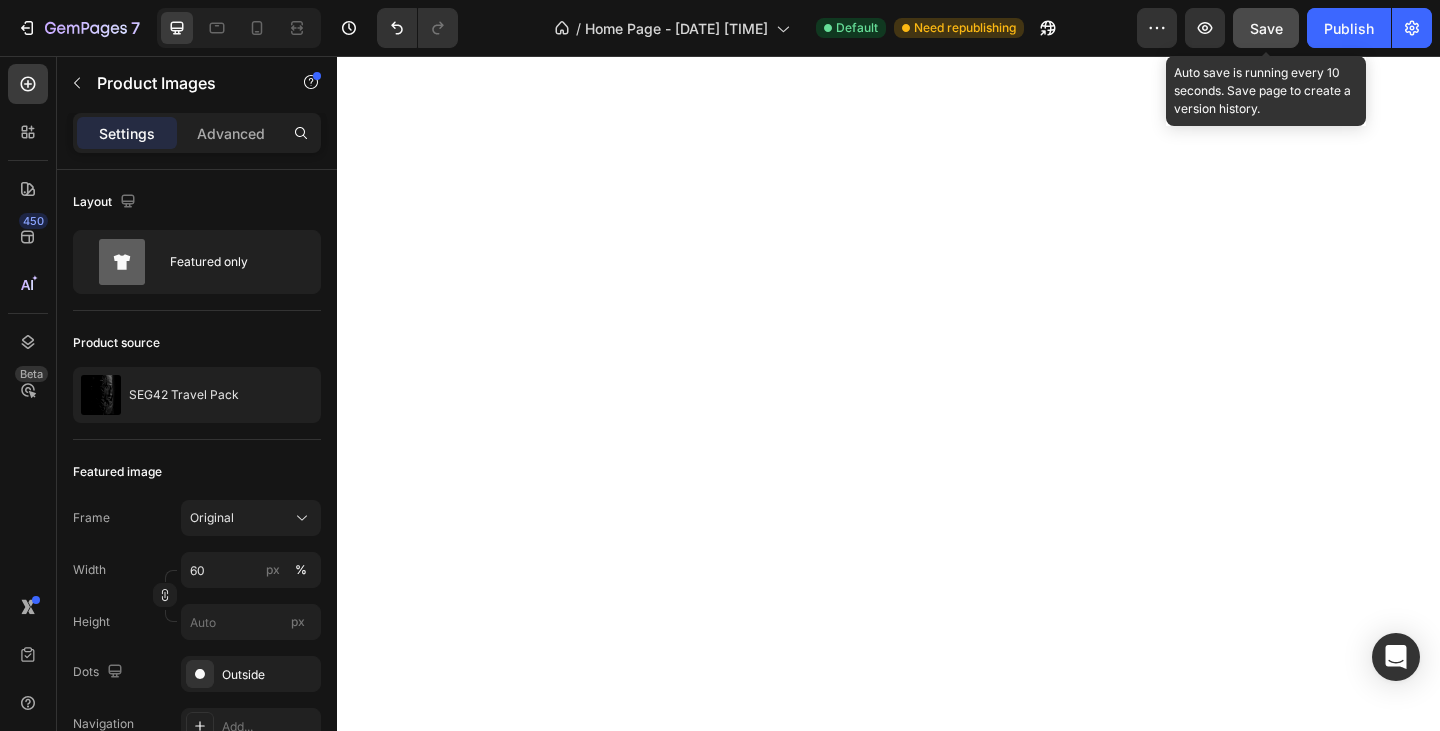 click on "Save" 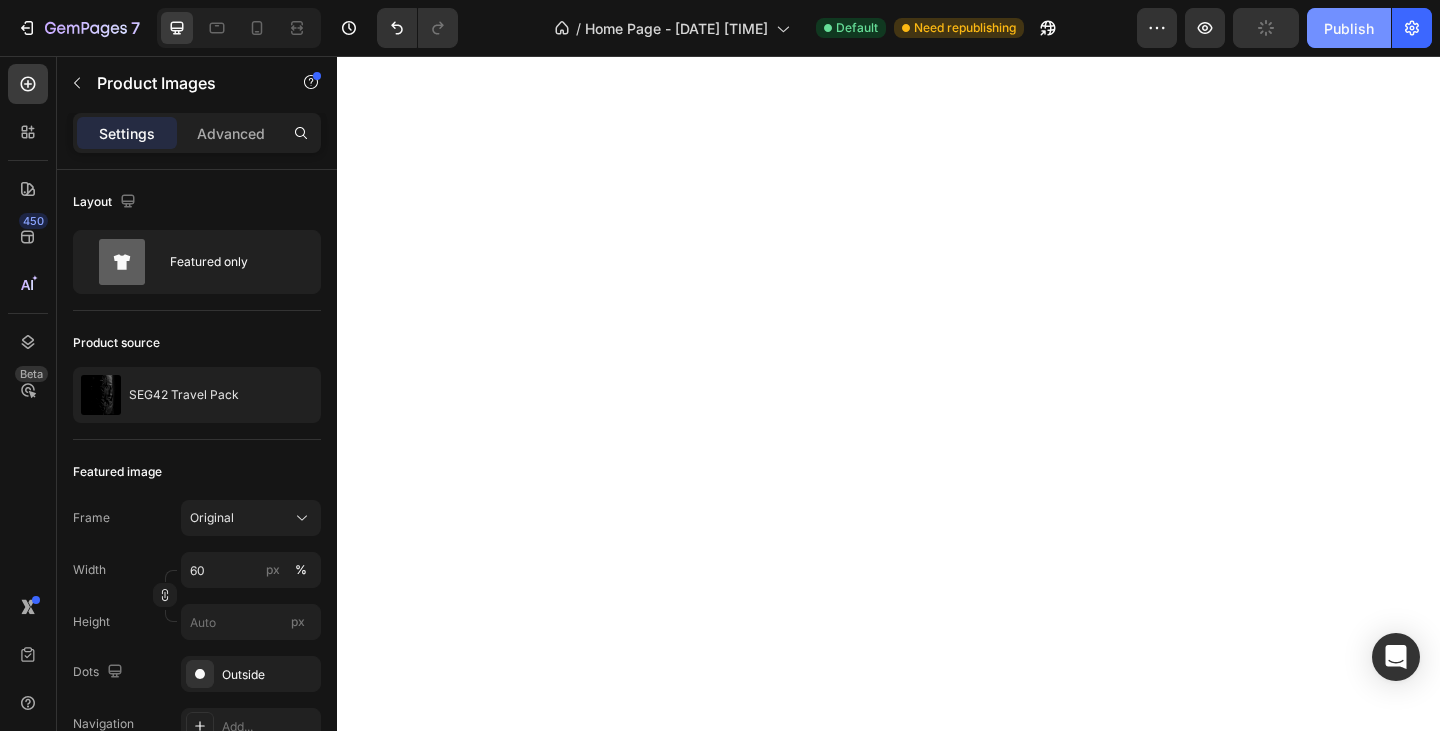 click on "Publish" 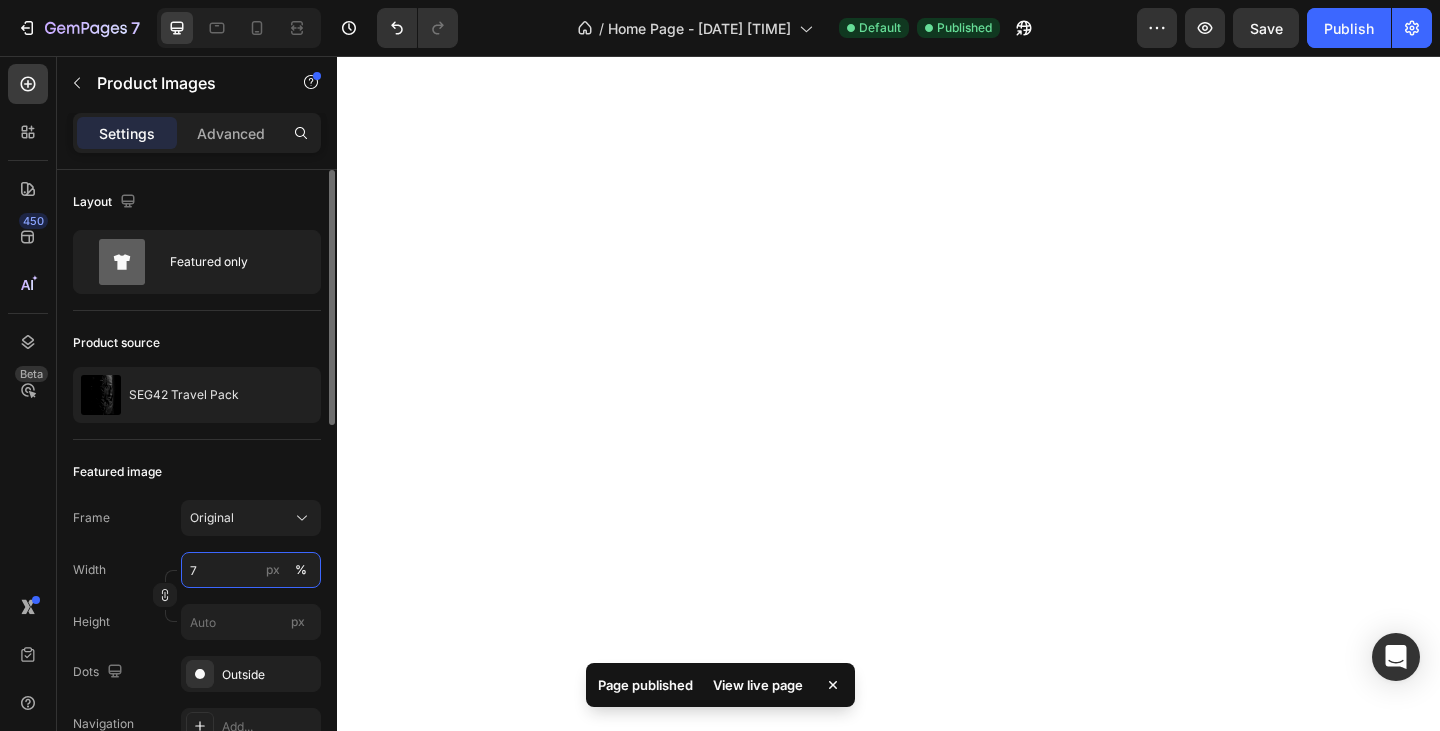 type on "70" 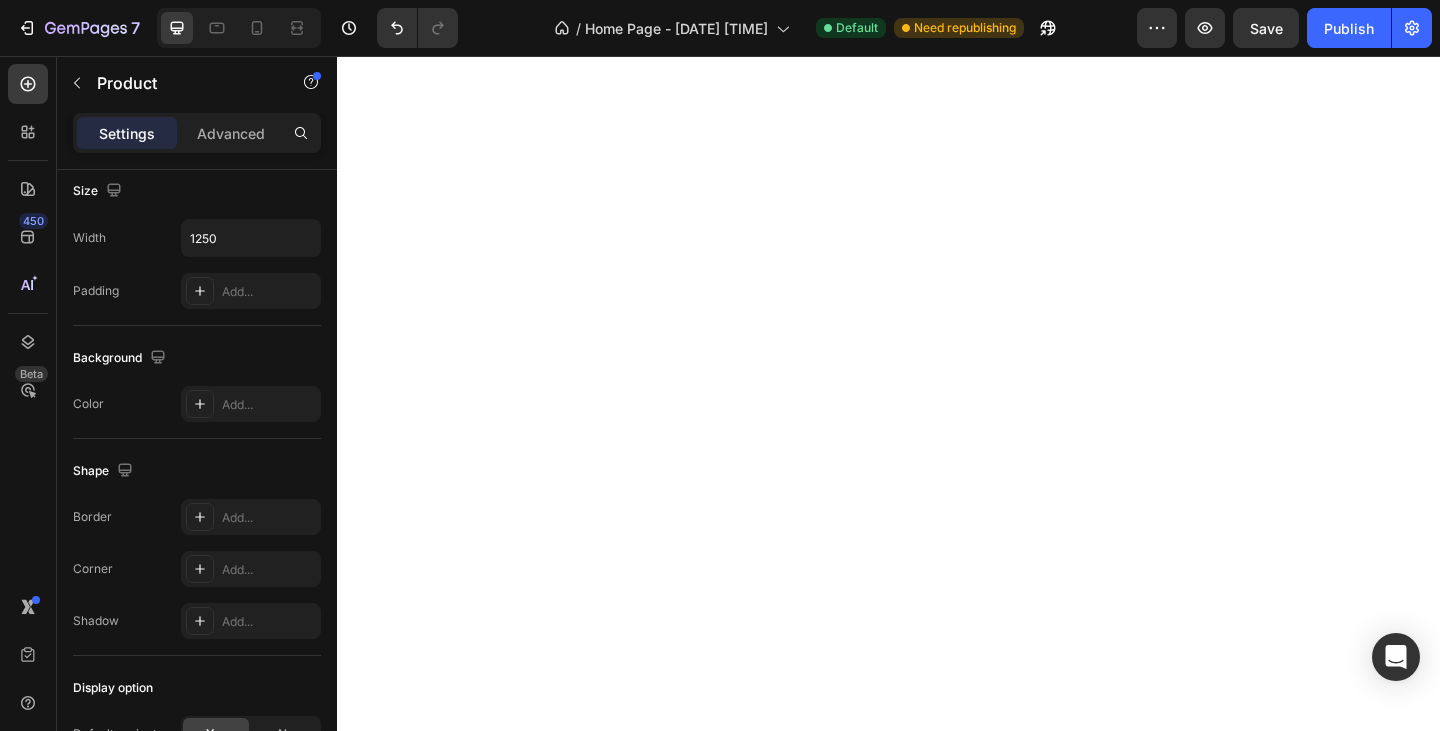 scroll, scrollTop: 0, scrollLeft: 0, axis: both 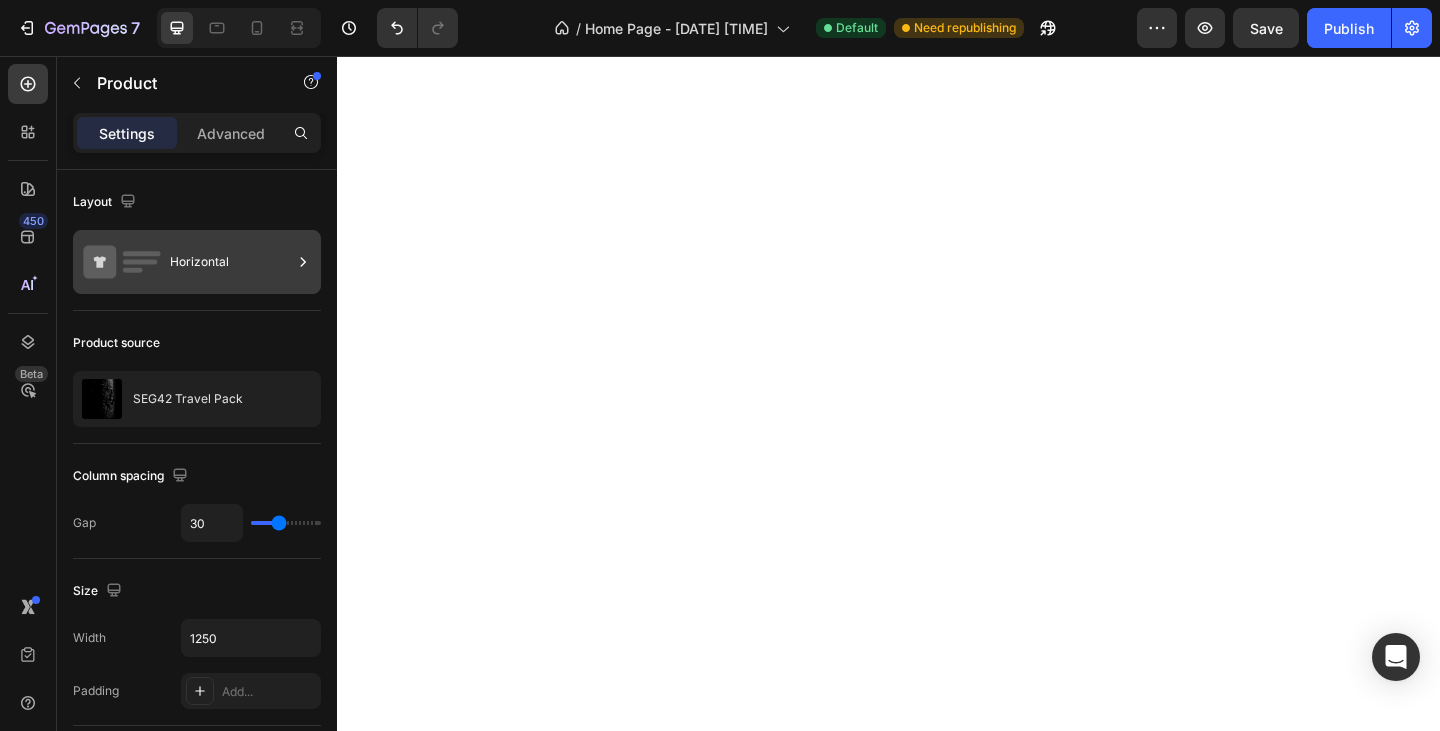 click on "Horizontal" at bounding box center (231, 262) 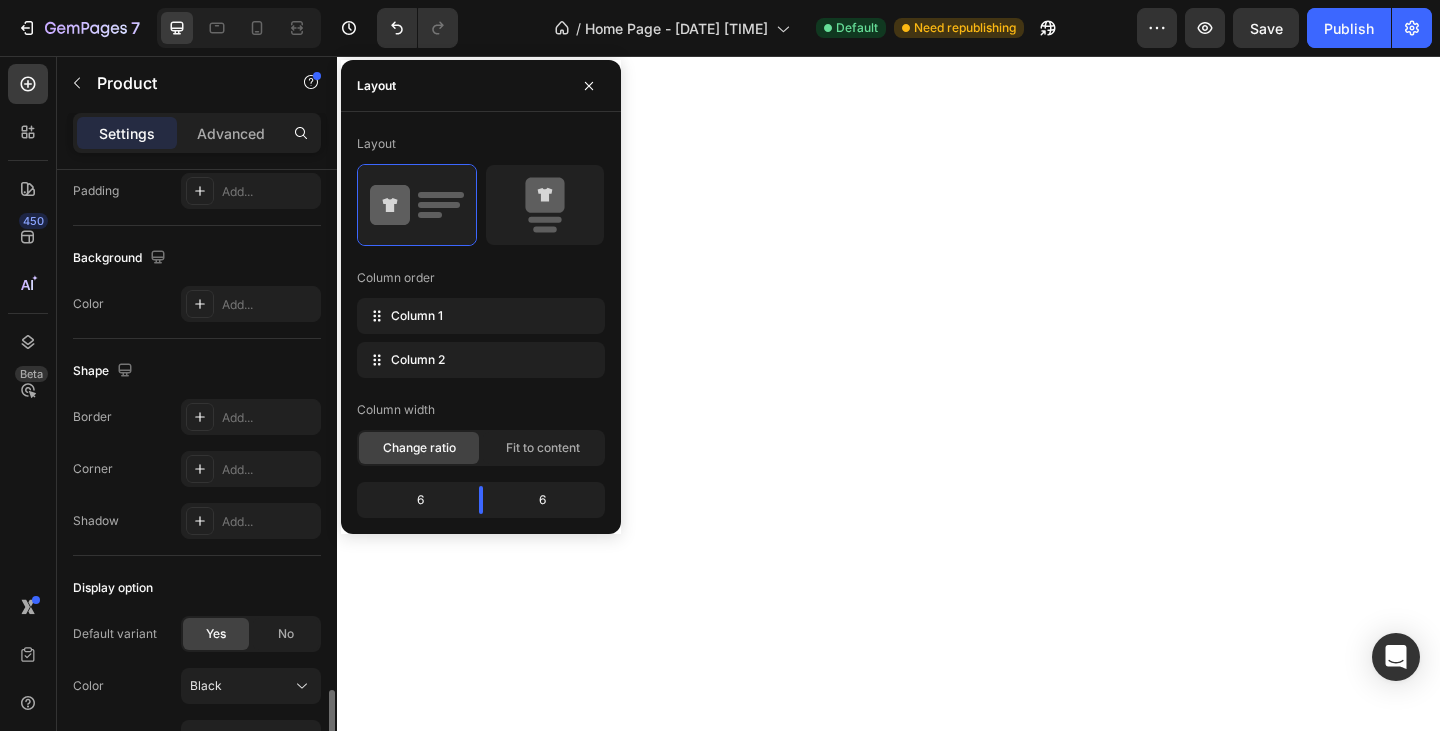 scroll, scrollTop: 734, scrollLeft: 0, axis: vertical 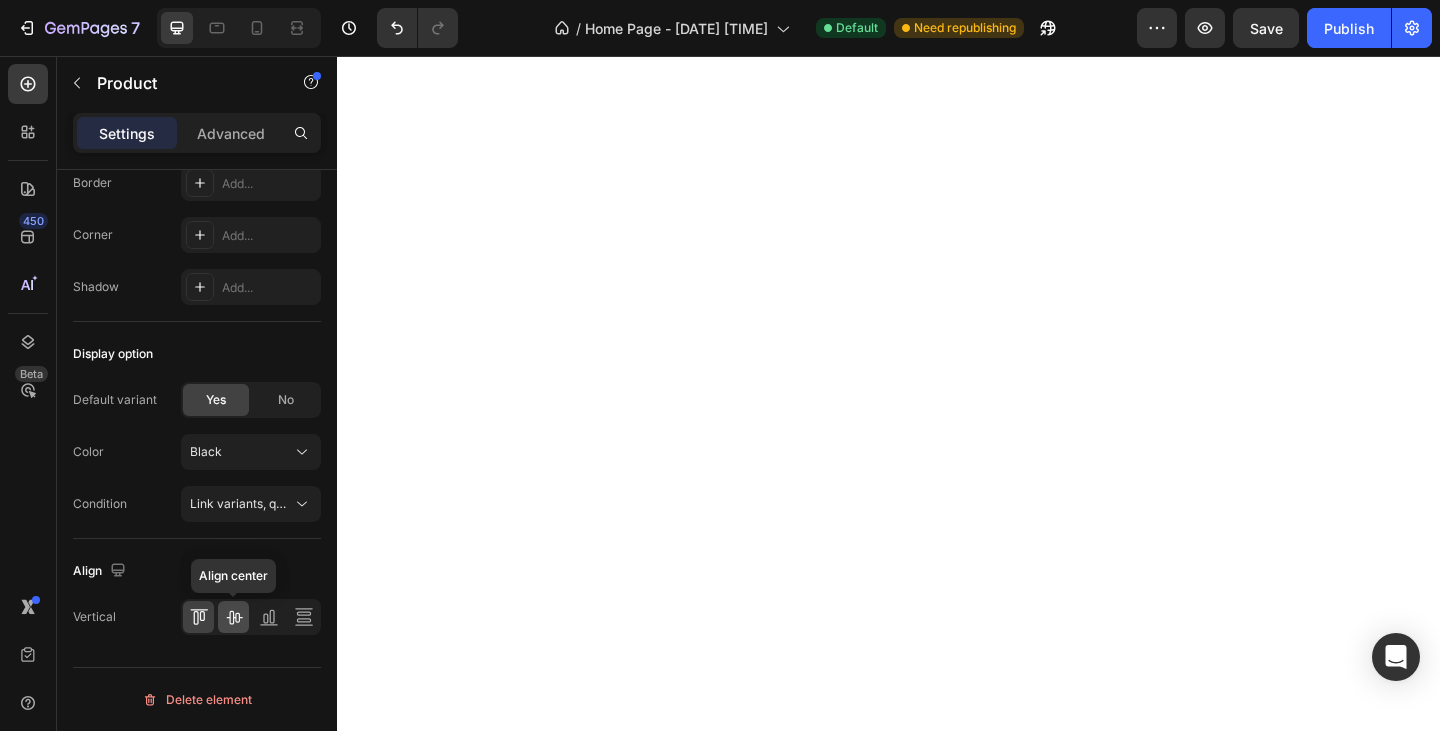 click 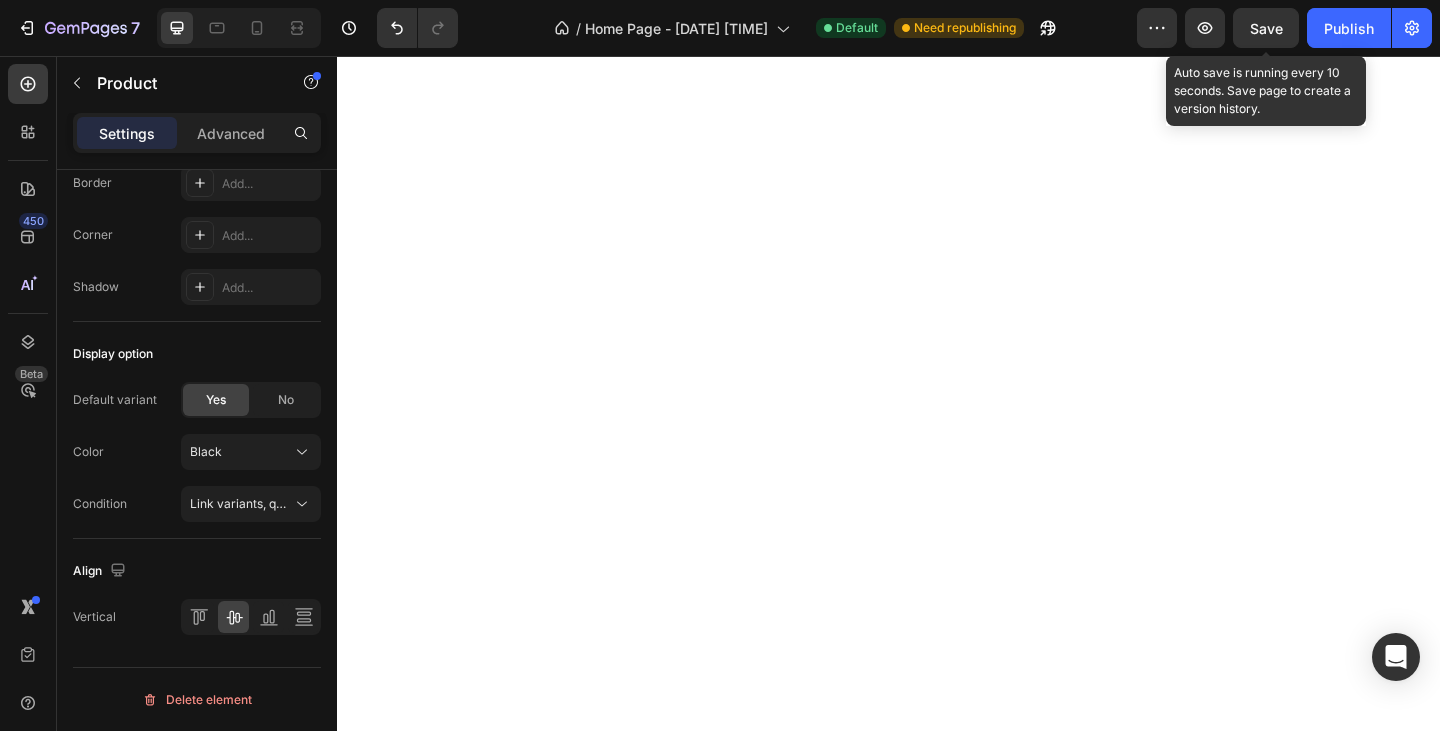 click on "Save" at bounding box center [1266, 28] 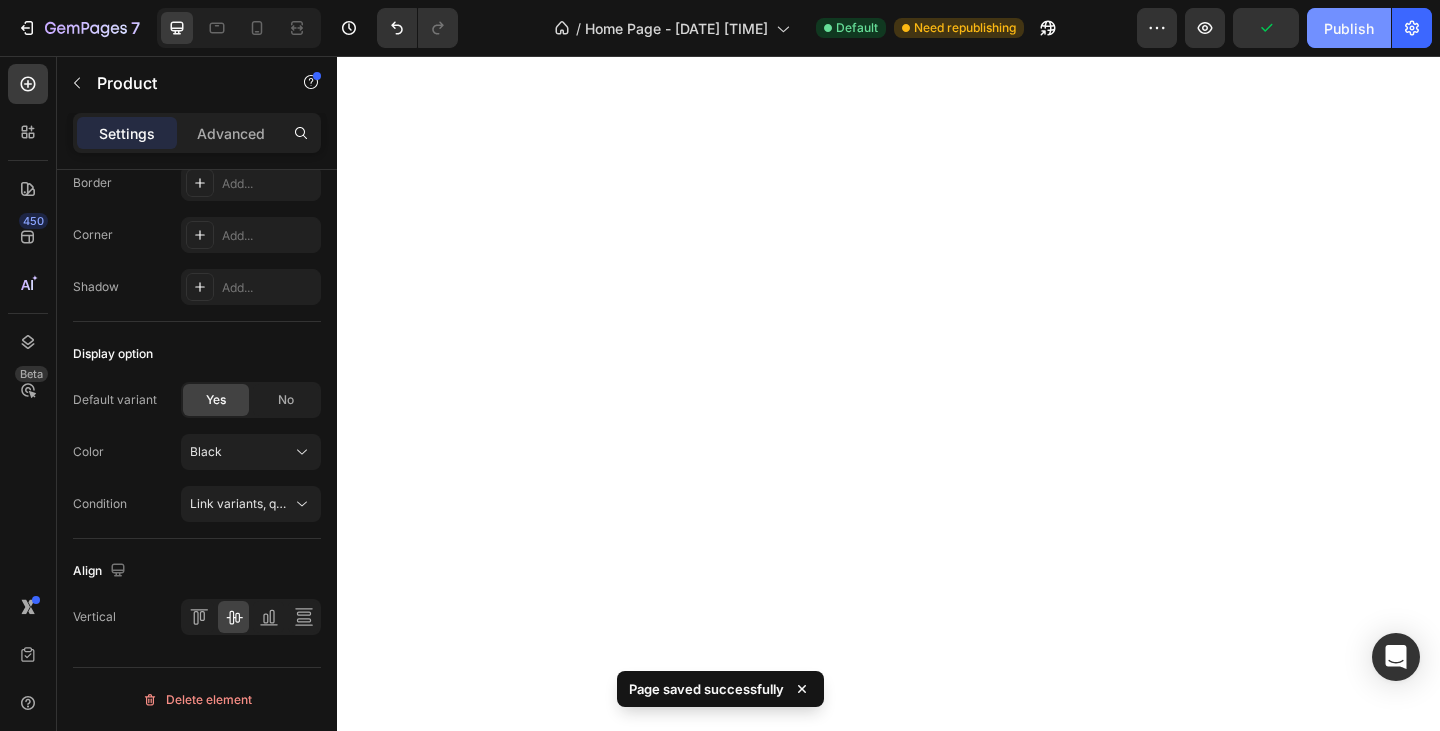 click on "Publish" at bounding box center (1349, 28) 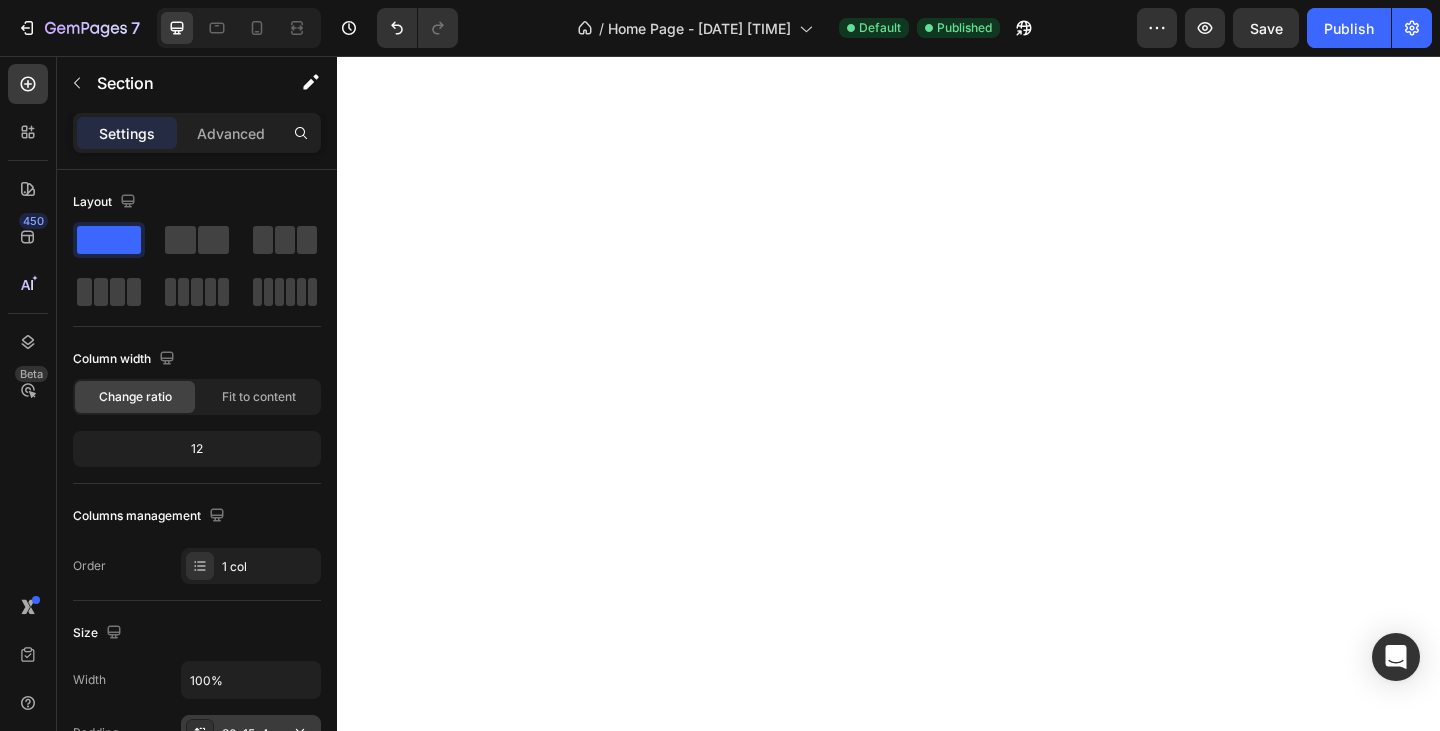 scroll, scrollTop: 300, scrollLeft: 0, axis: vertical 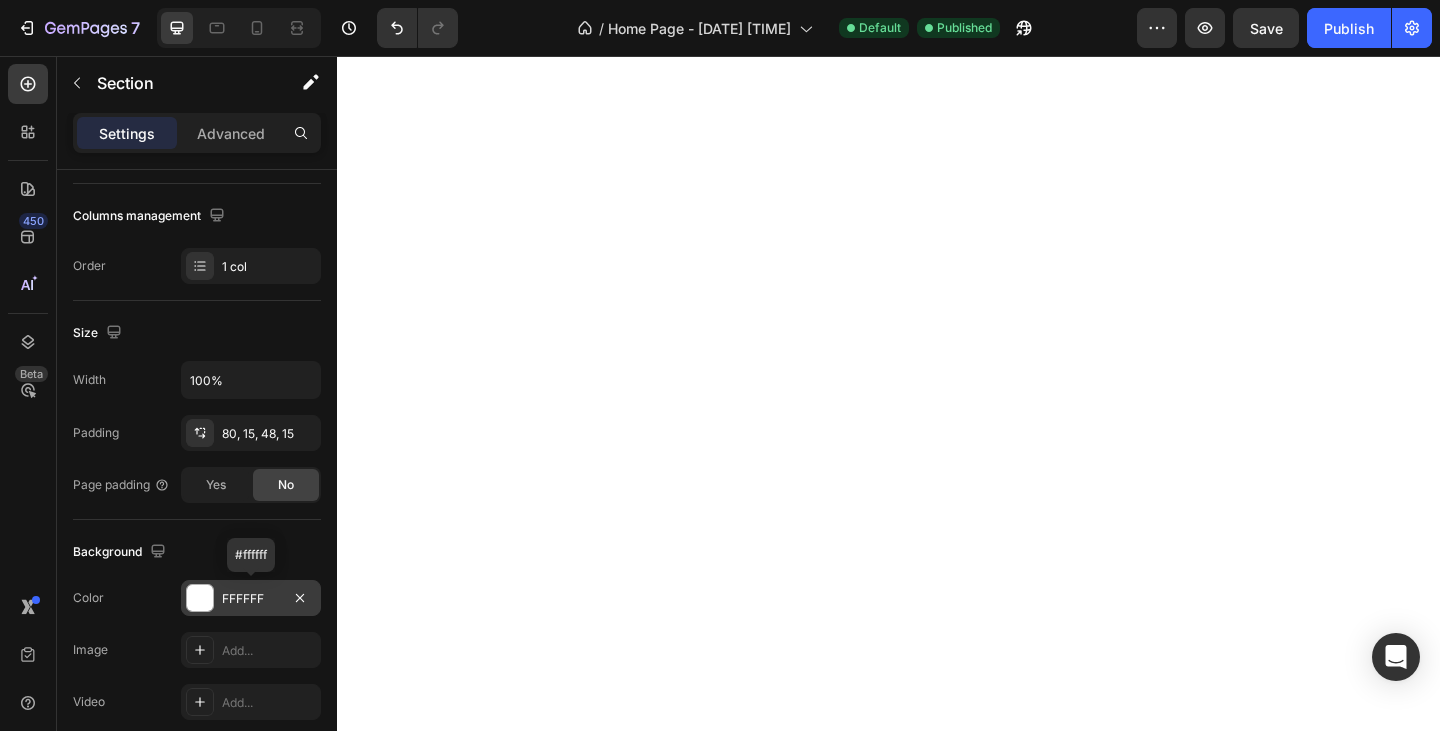 click on "FFFFFF" at bounding box center (251, 599) 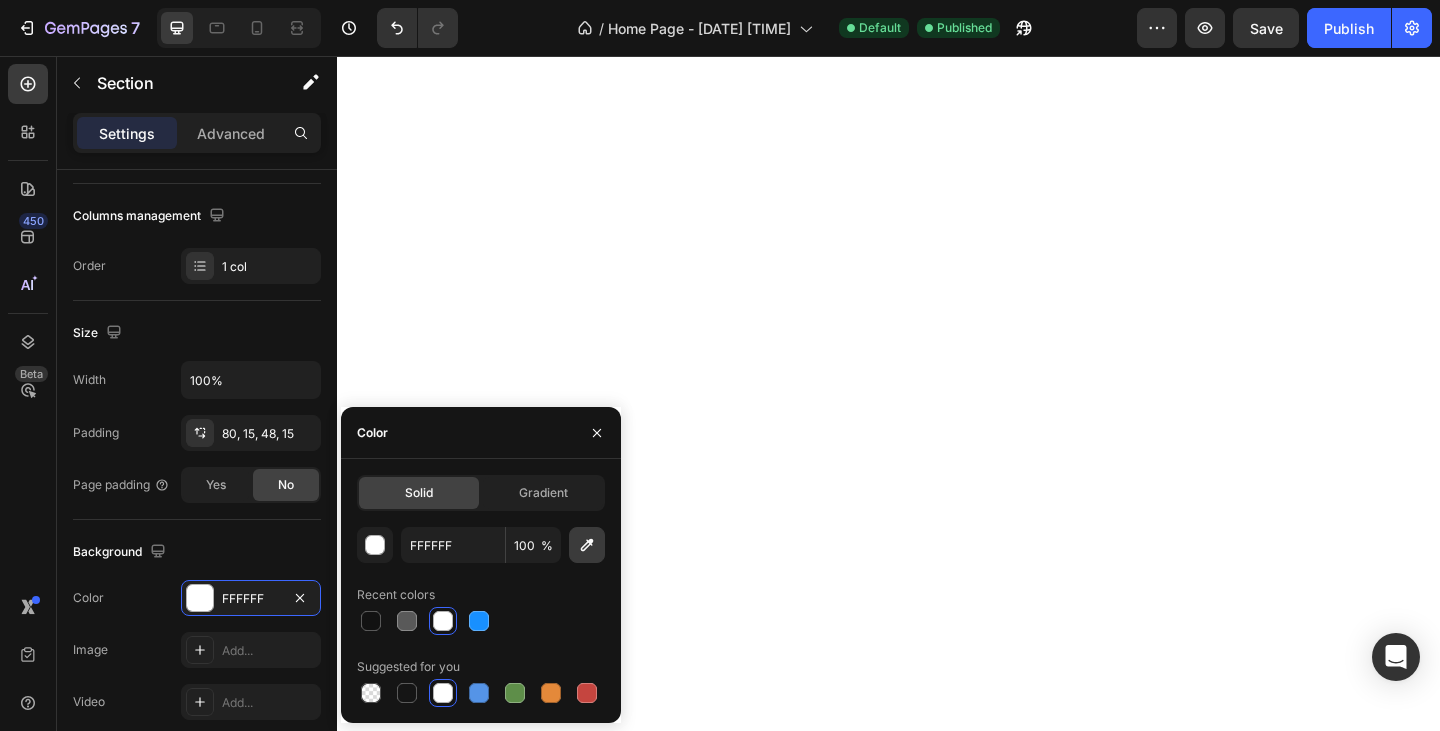 click at bounding box center [587, 545] 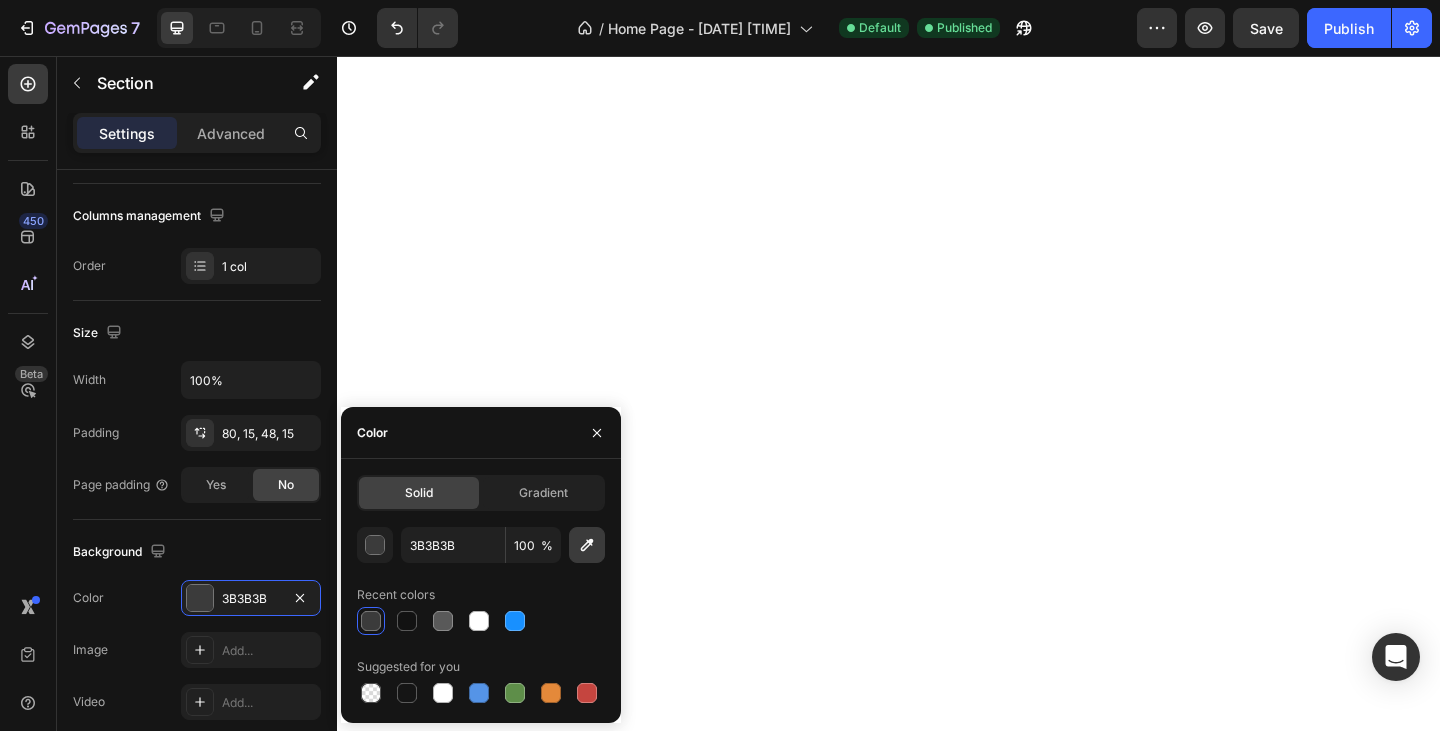 click 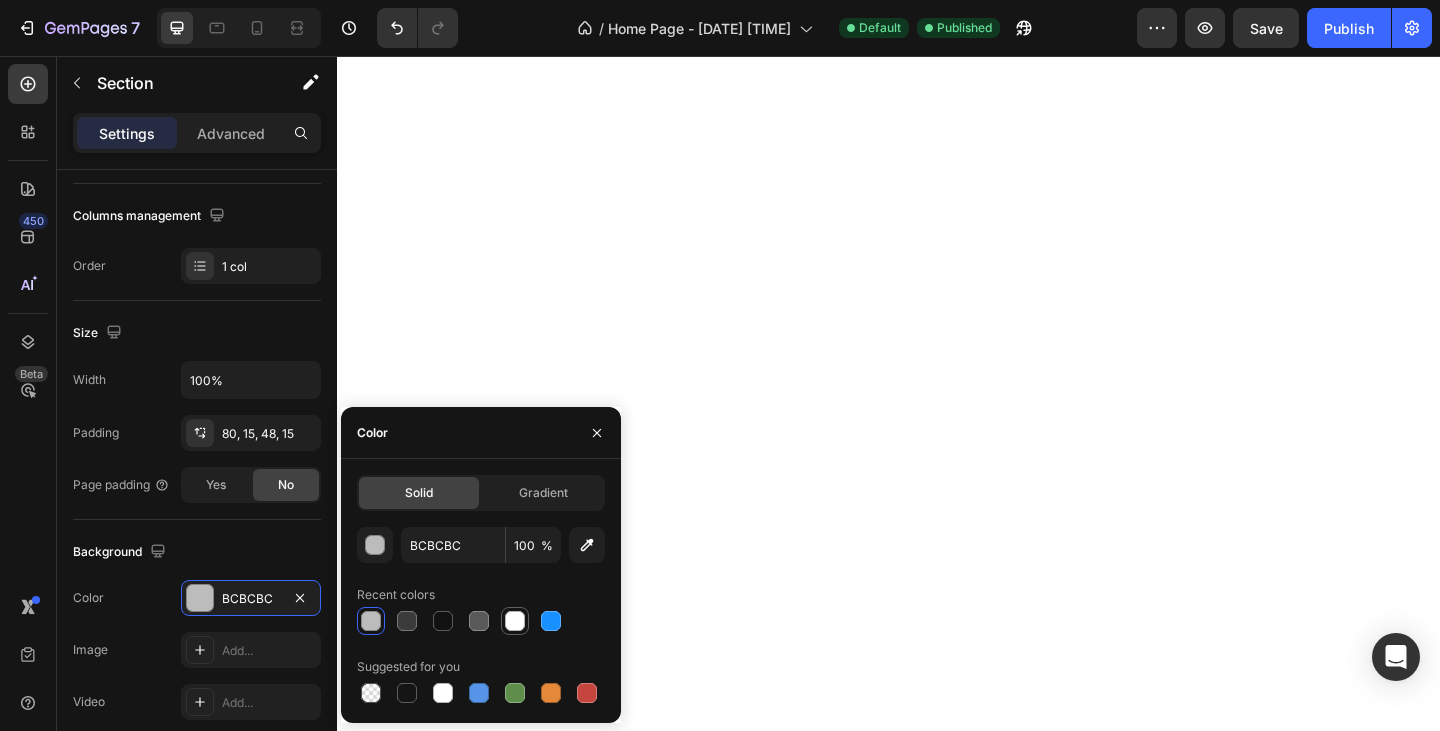 click at bounding box center [515, 621] 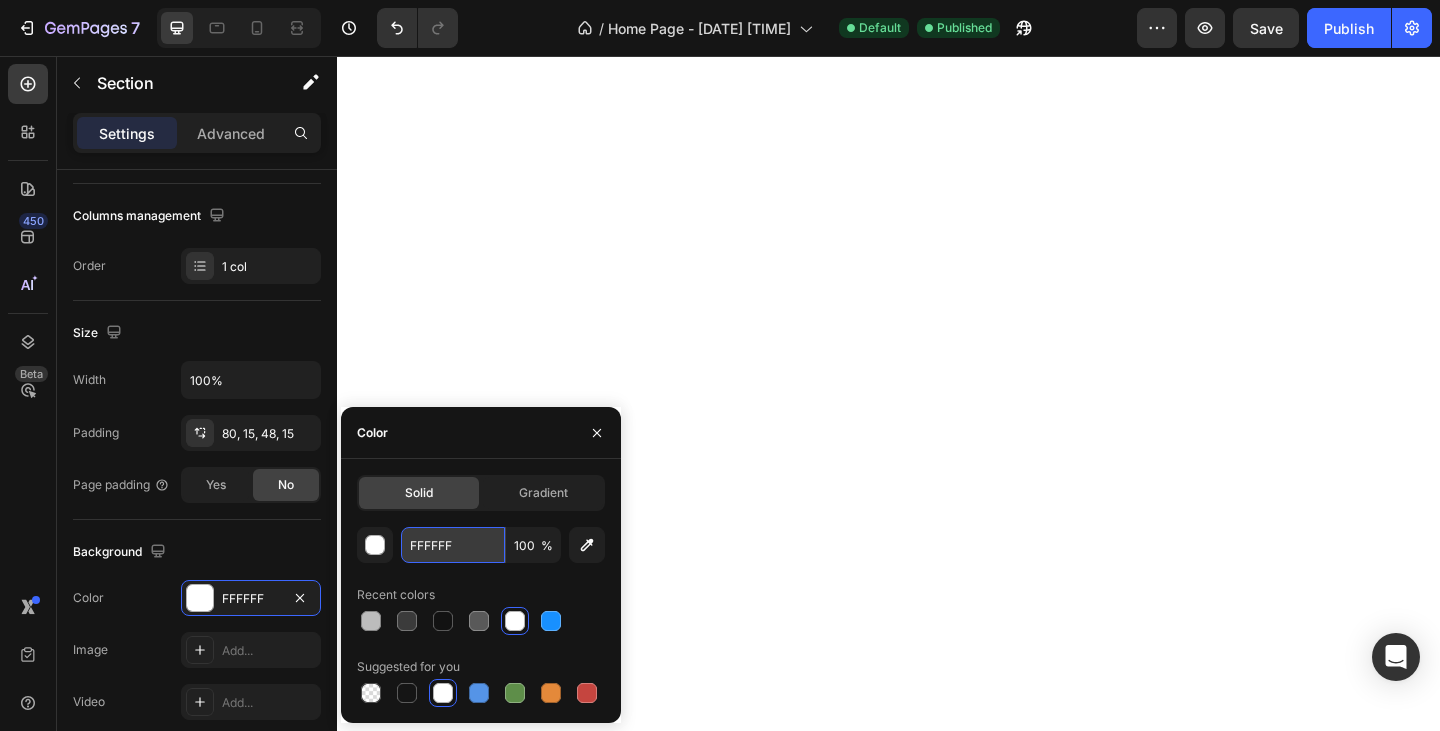 click on "FFFFFF" at bounding box center (453, 545) 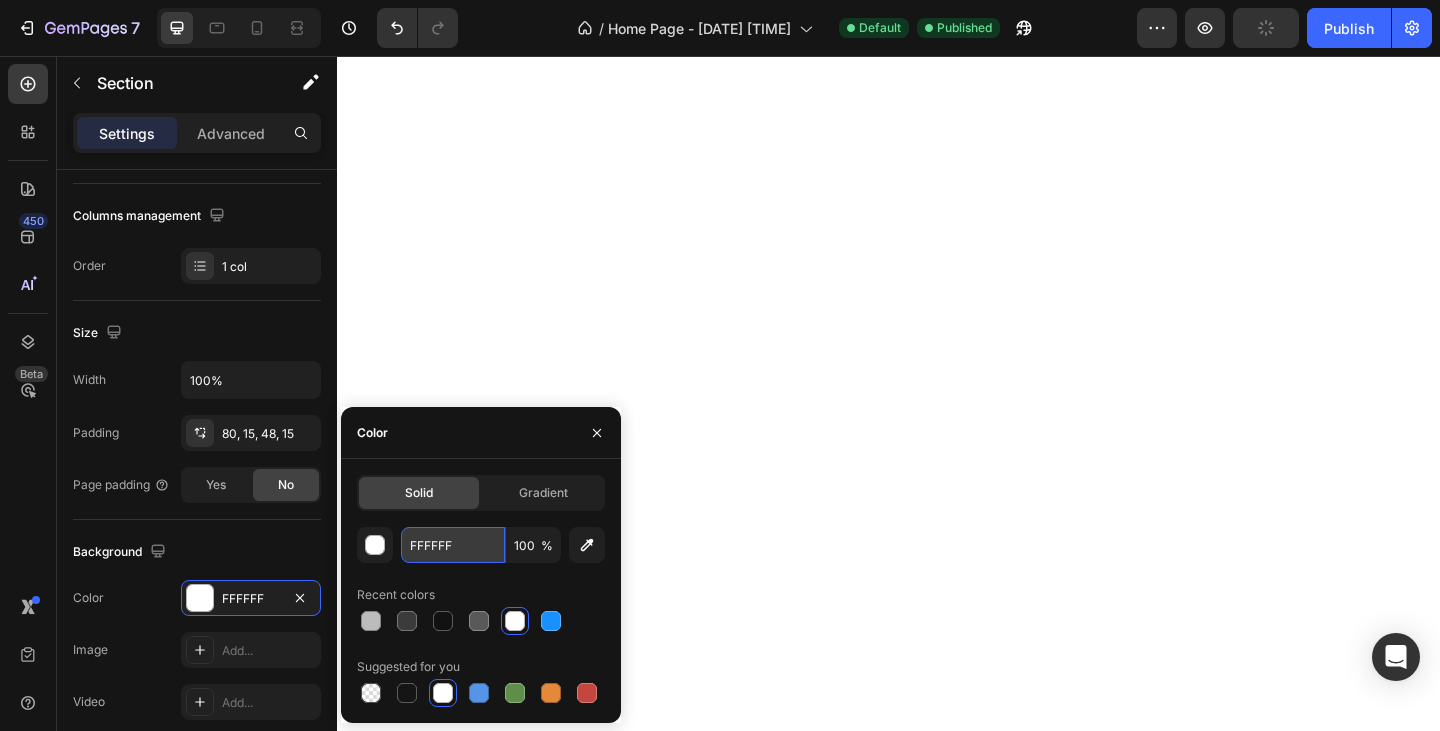 paste on "#242424" 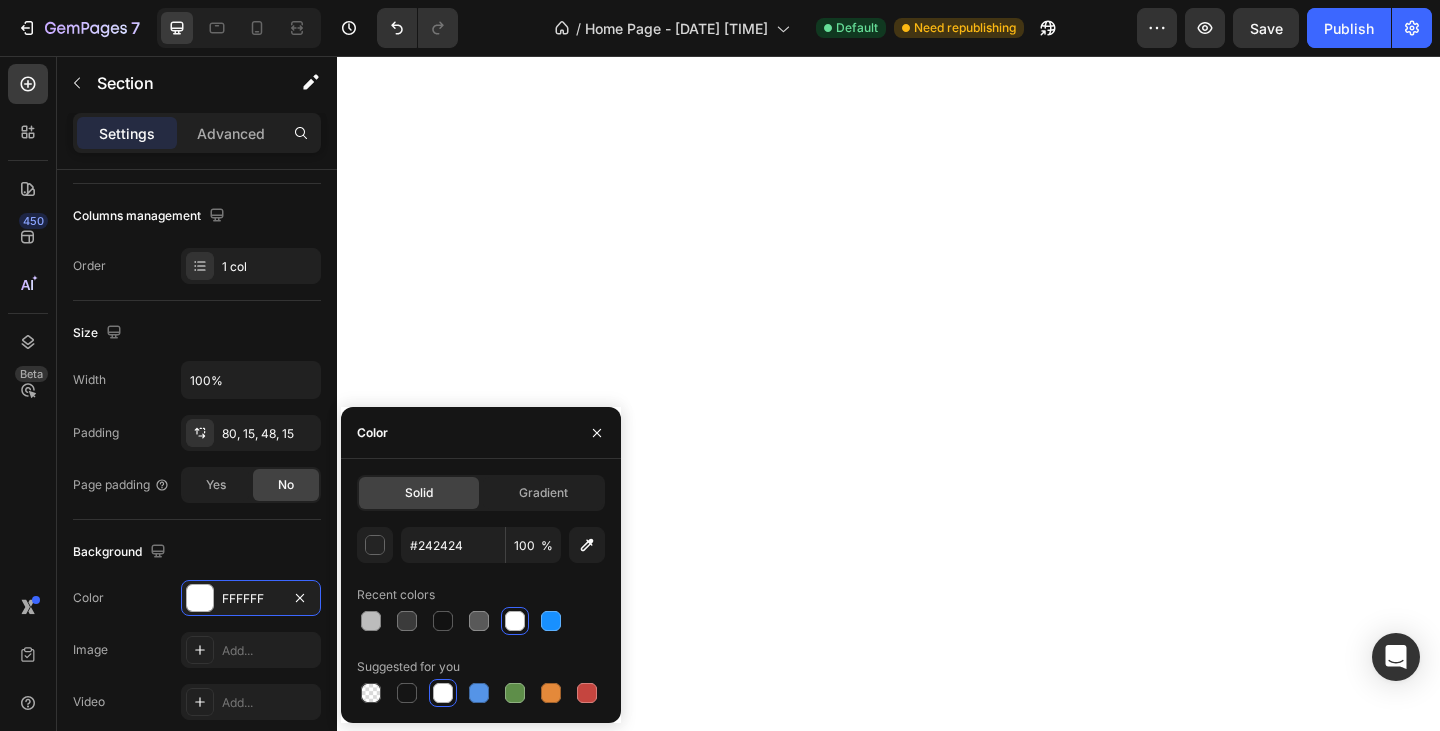 click 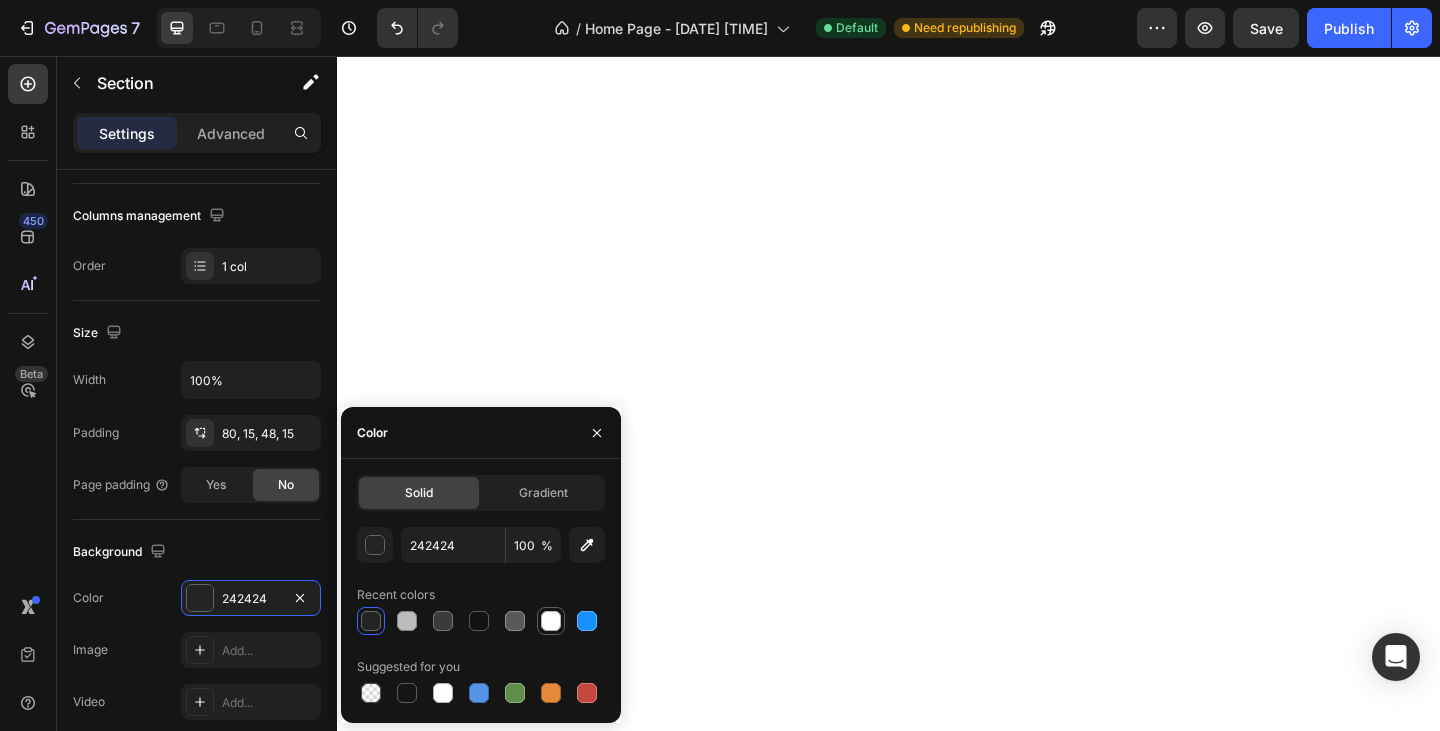 click at bounding box center (551, 621) 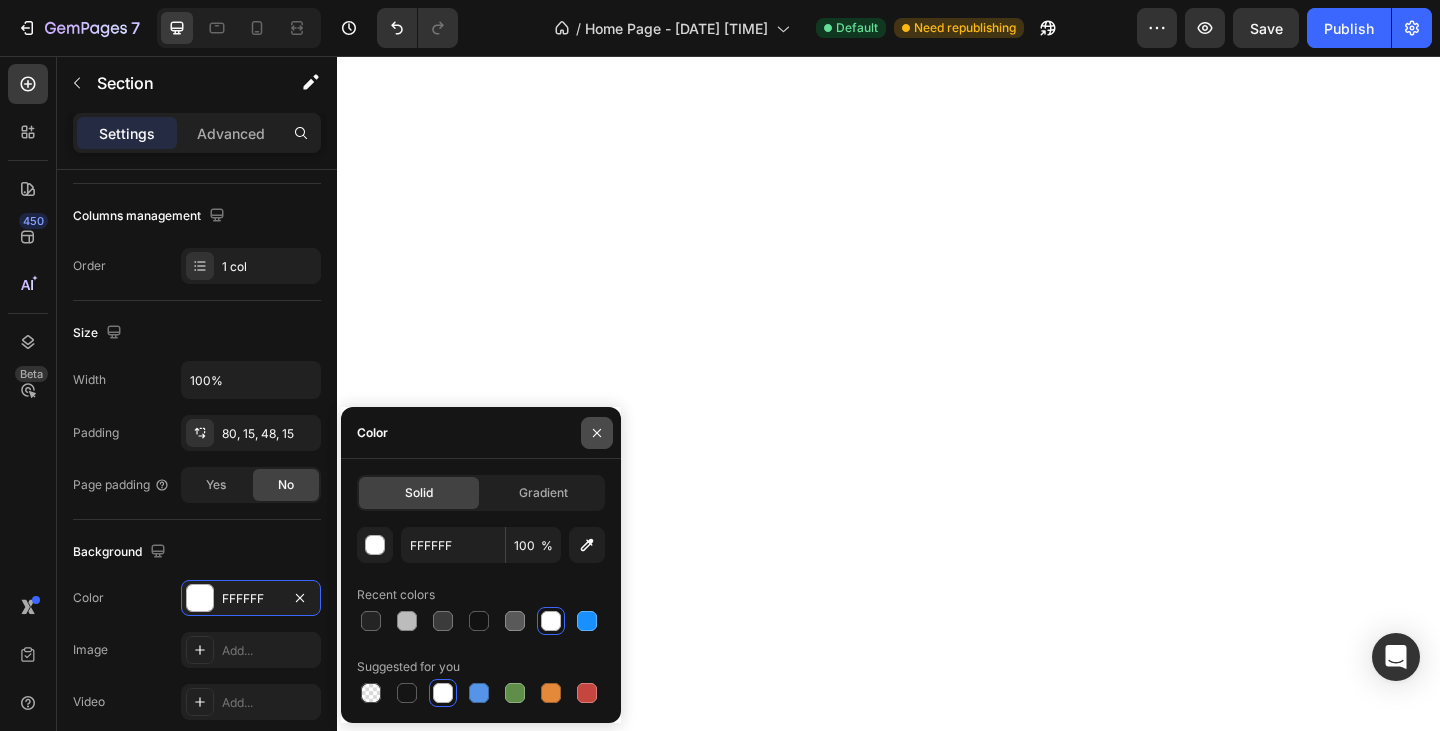 click 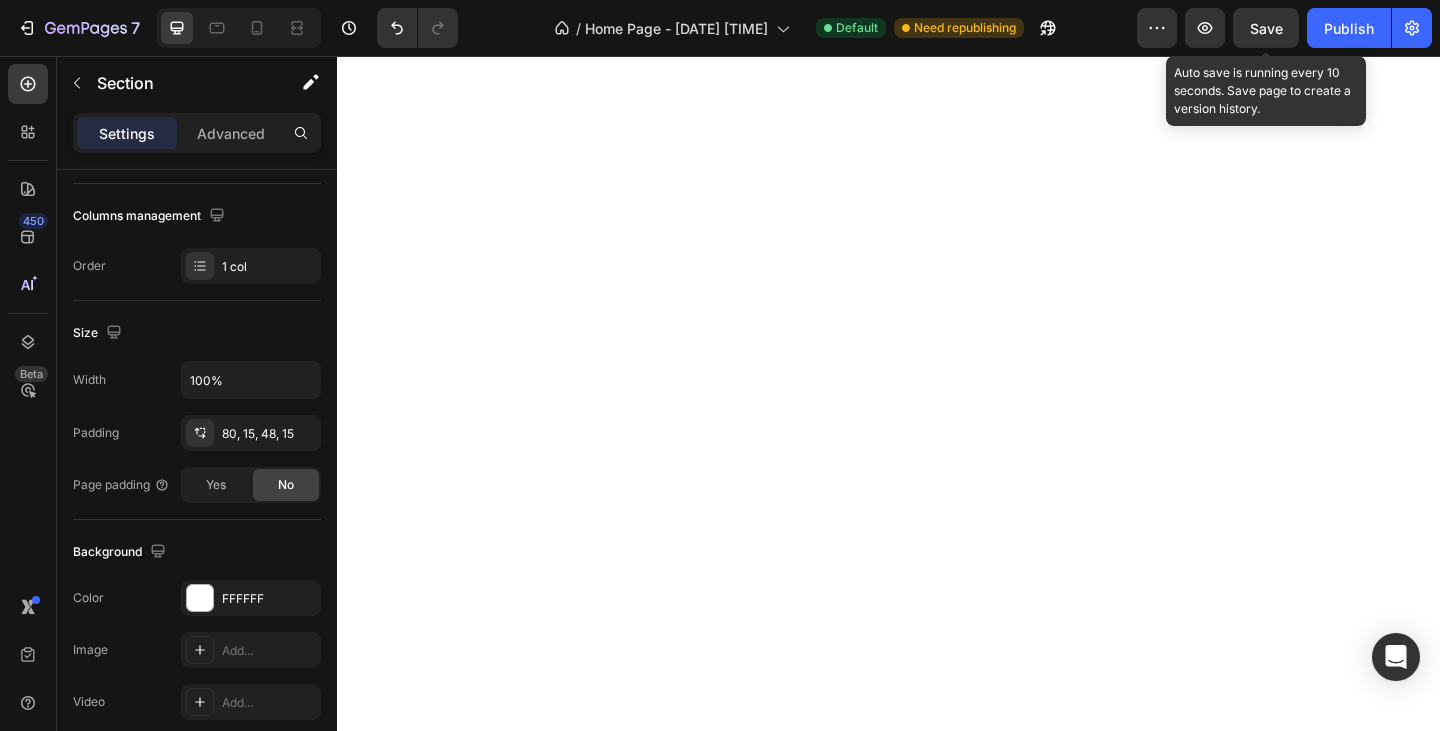 click on "Save" at bounding box center [1266, 28] 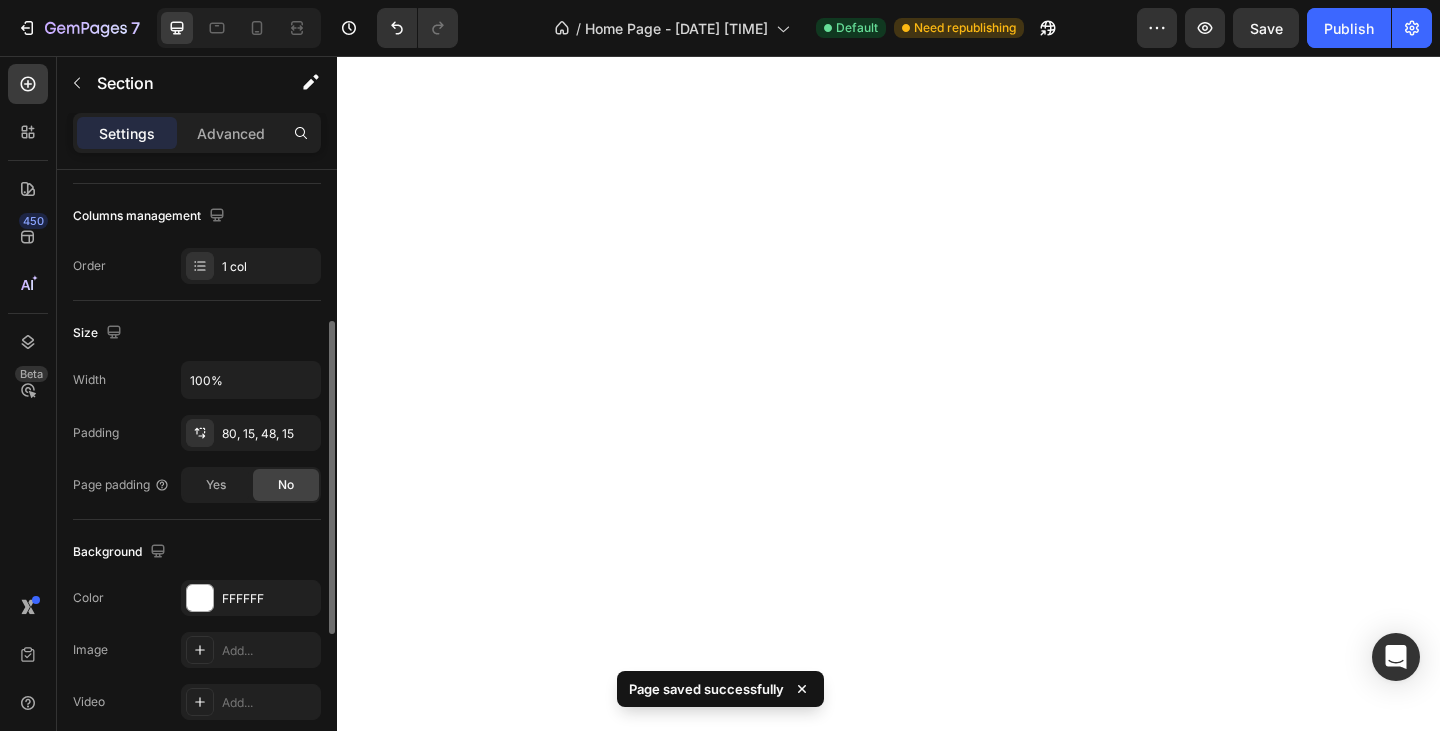 scroll, scrollTop: 602, scrollLeft: 0, axis: vertical 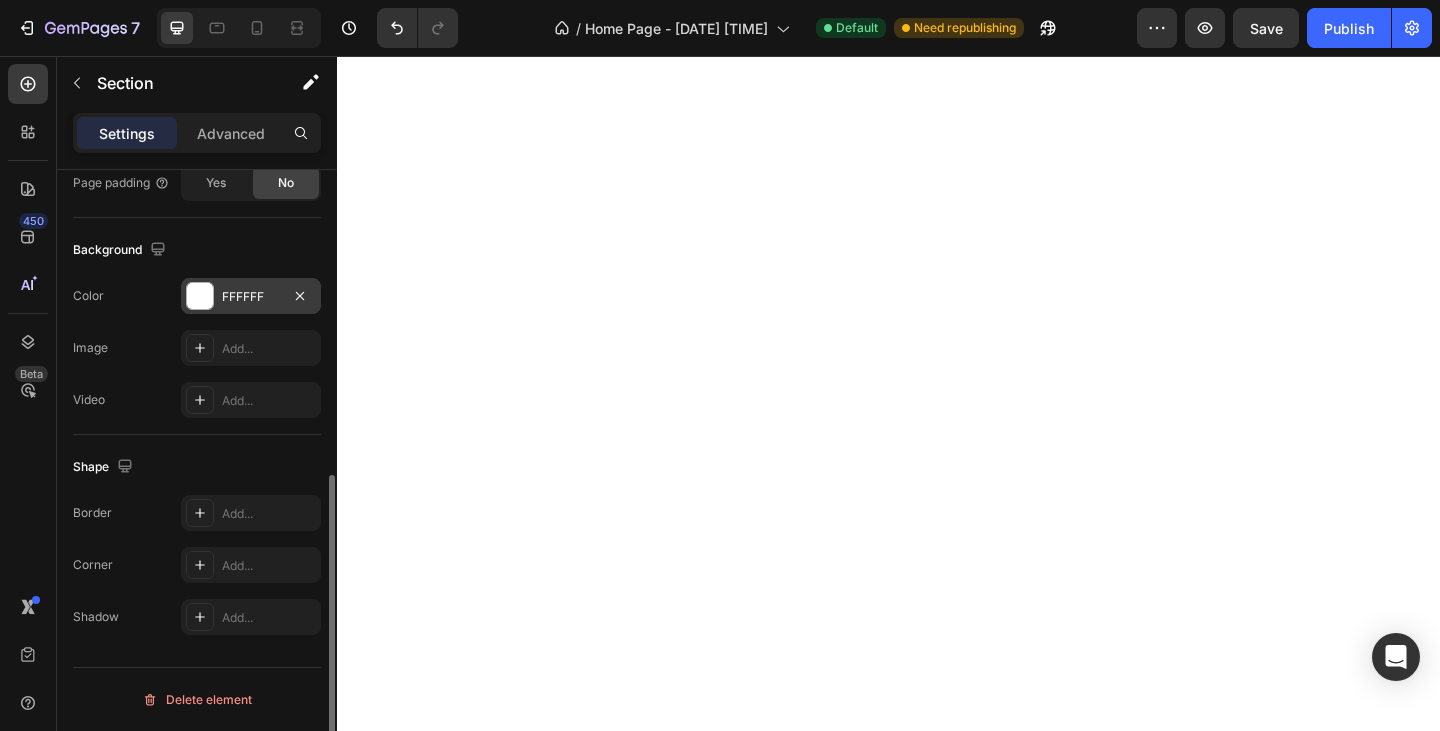 click on "FFFFFF" at bounding box center [251, 296] 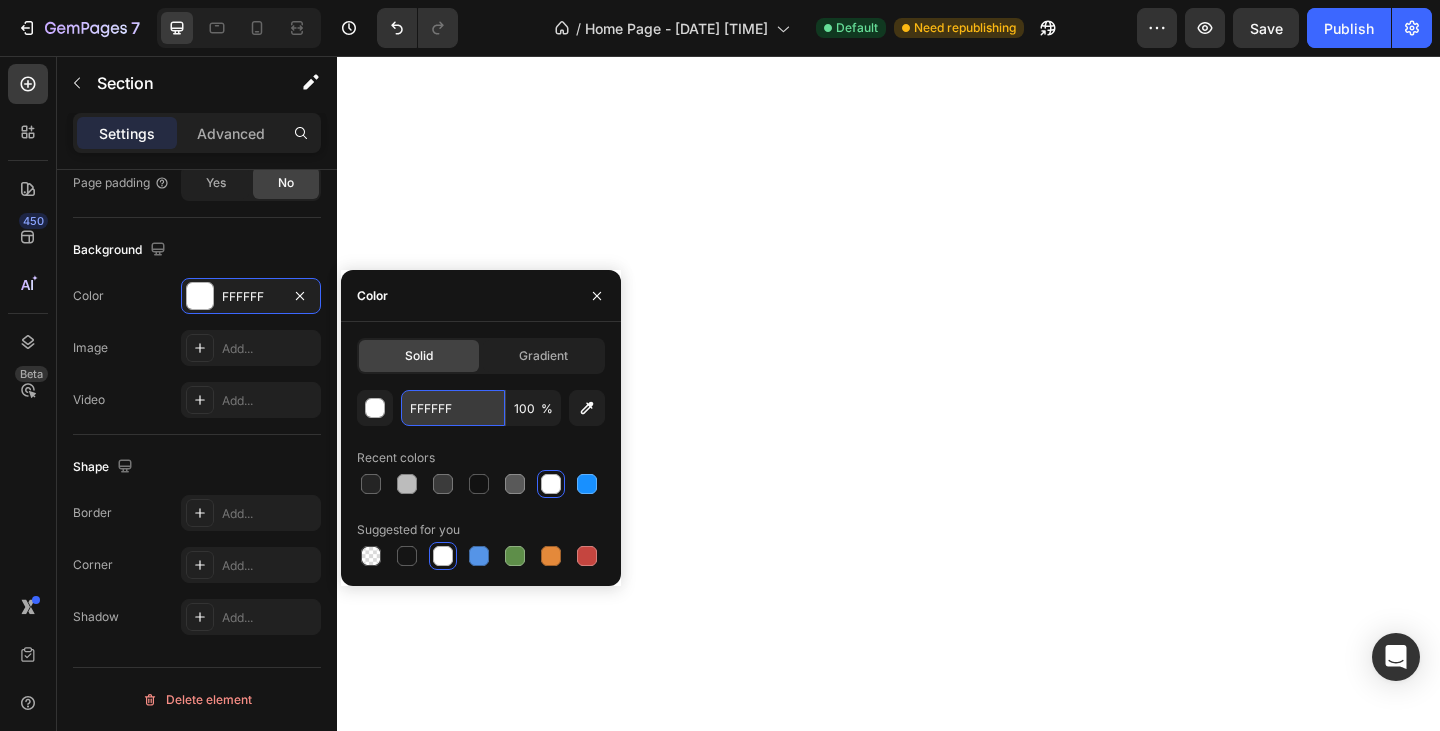 click on "FFFFFF" at bounding box center [453, 408] 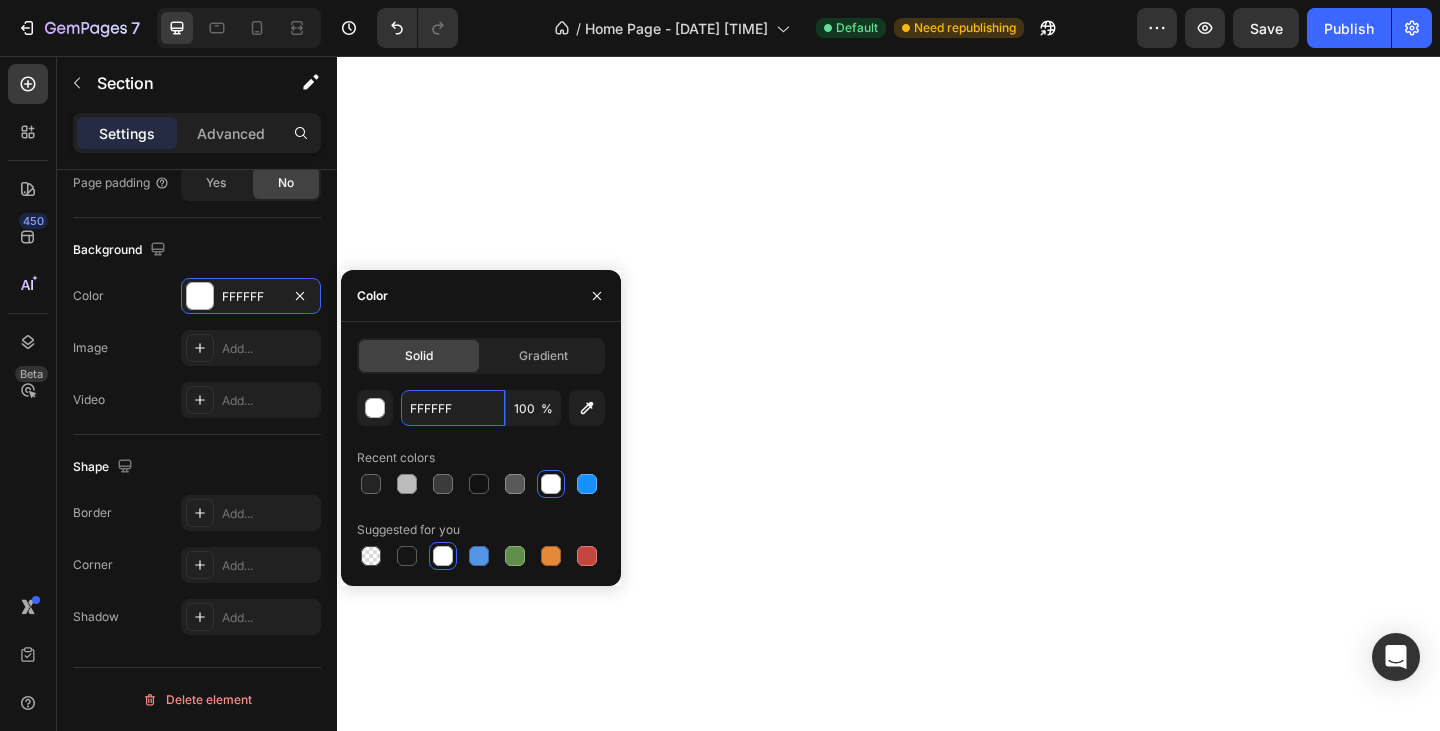 paste on "#0D0D0D" 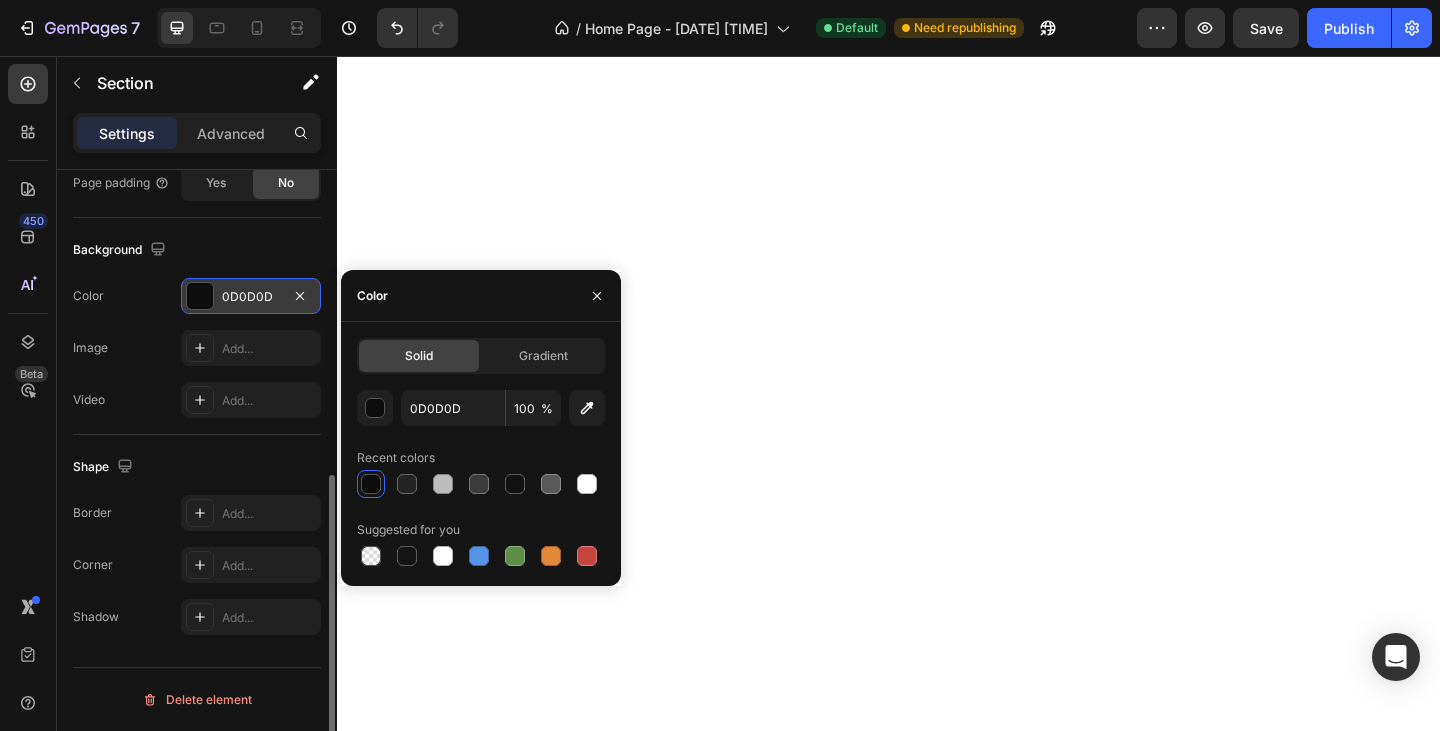 click on "0D0D0D" at bounding box center (251, 297) 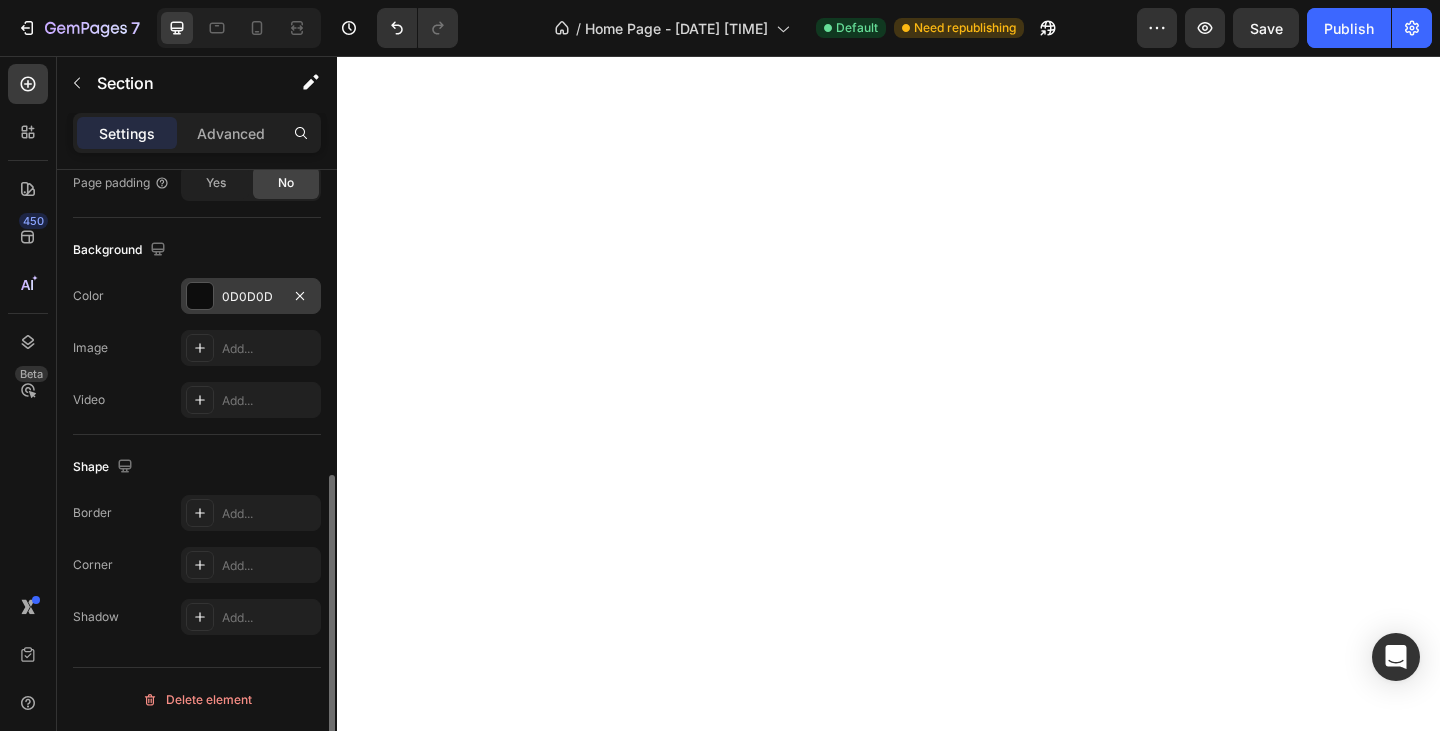 click at bounding box center [200, 296] 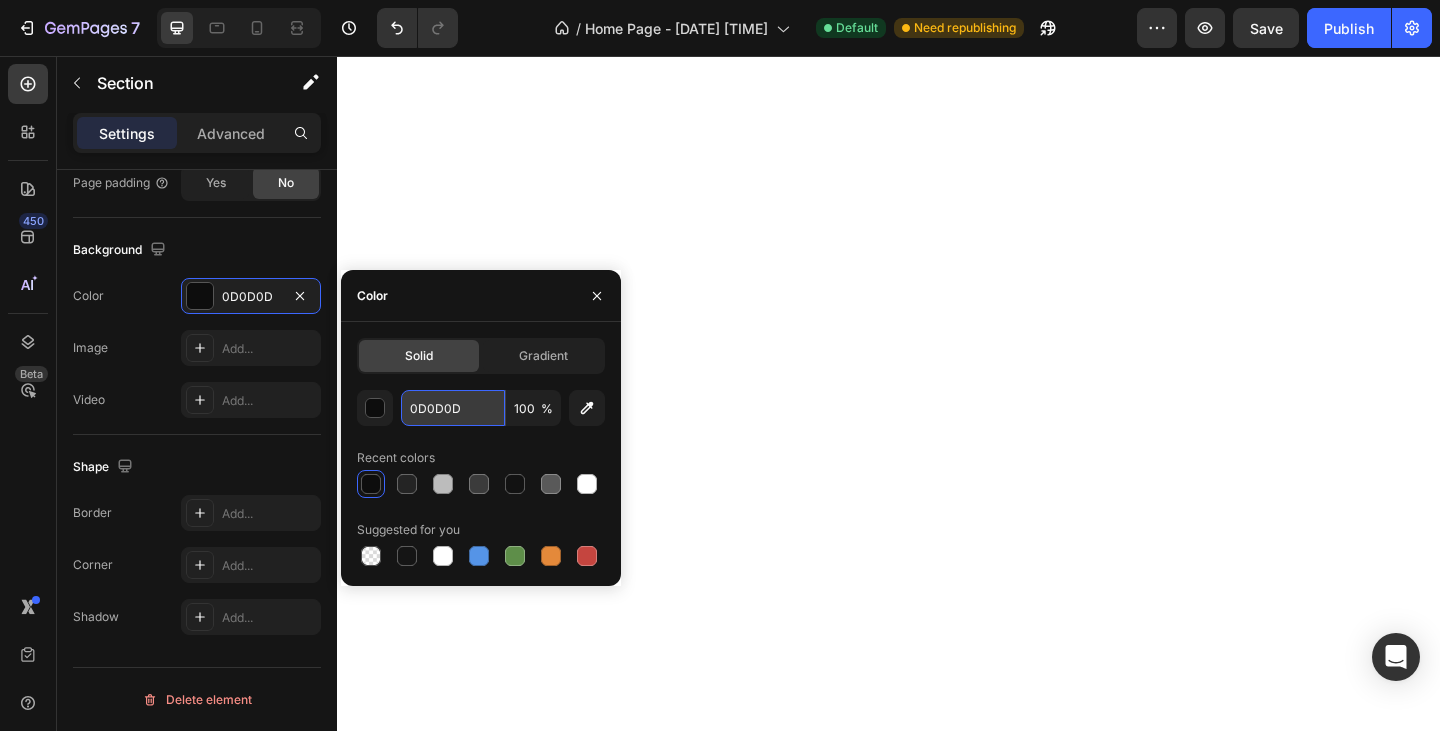 click on "0D0D0D" at bounding box center (453, 408) 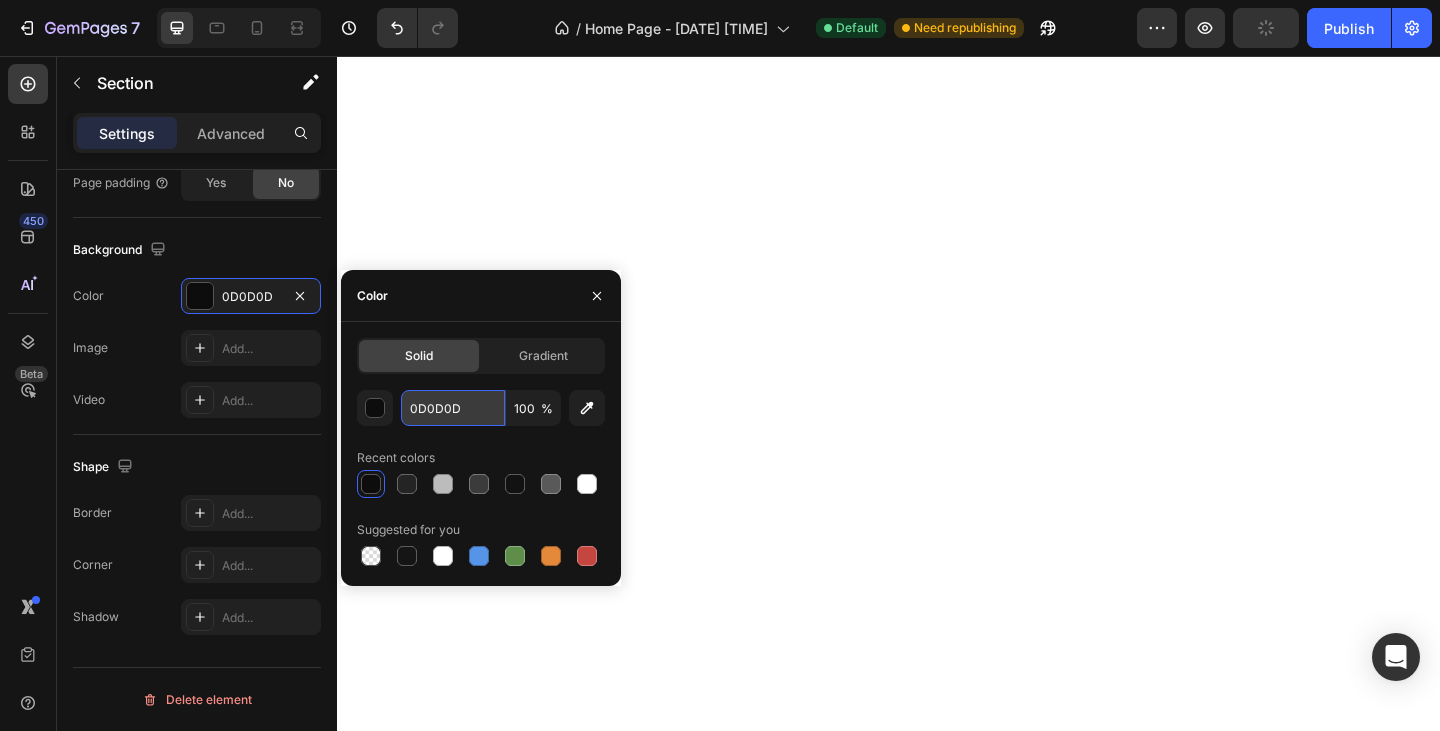 paste on "#211D1C" 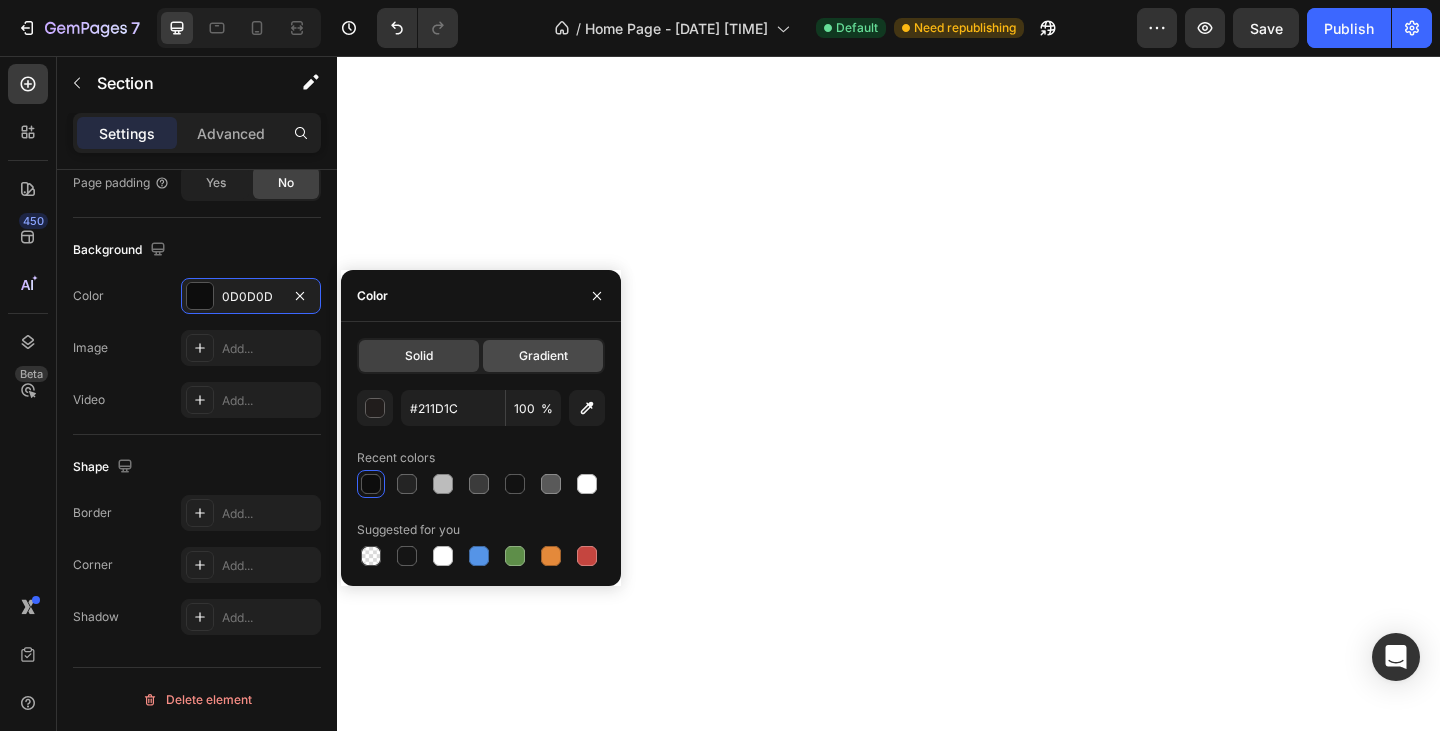 click 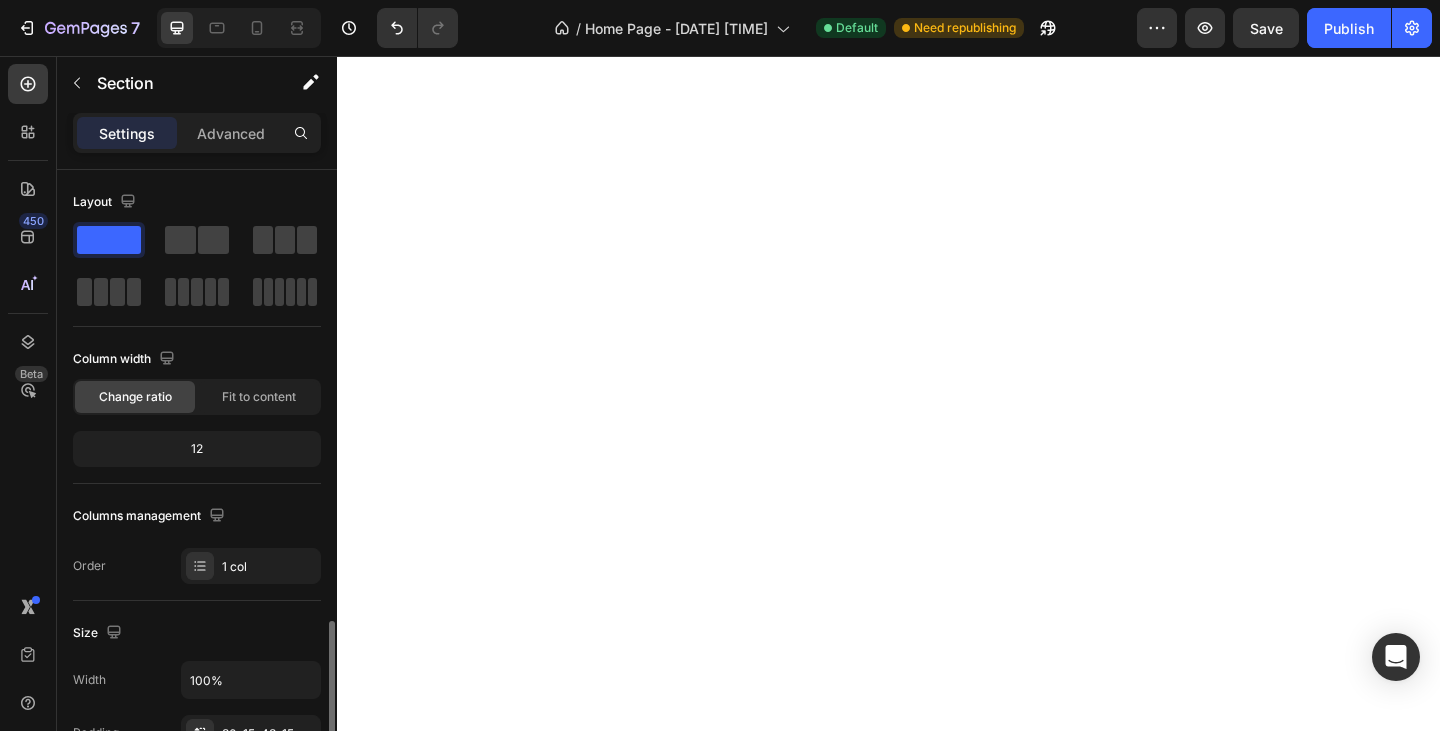 scroll, scrollTop: 300, scrollLeft: 0, axis: vertical 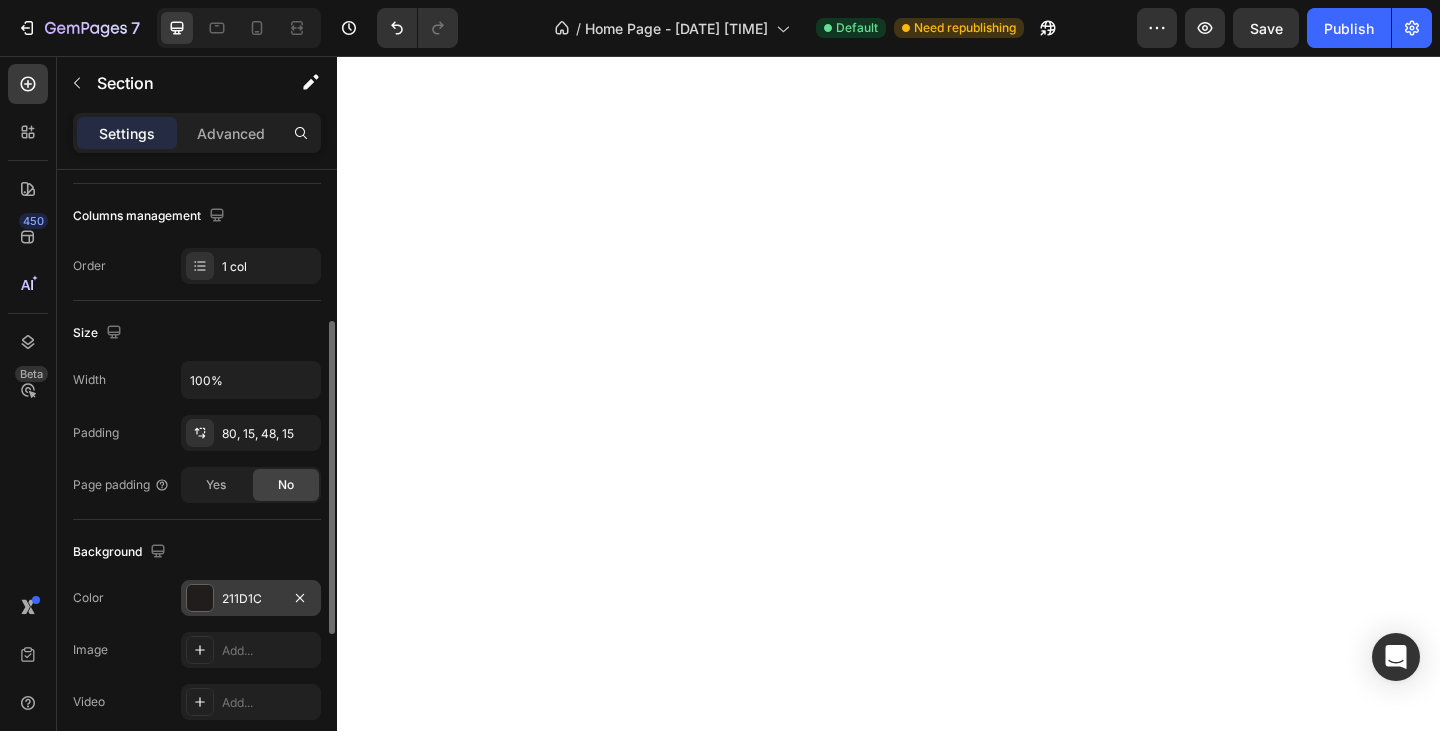 click at bounding box center [200, 598] 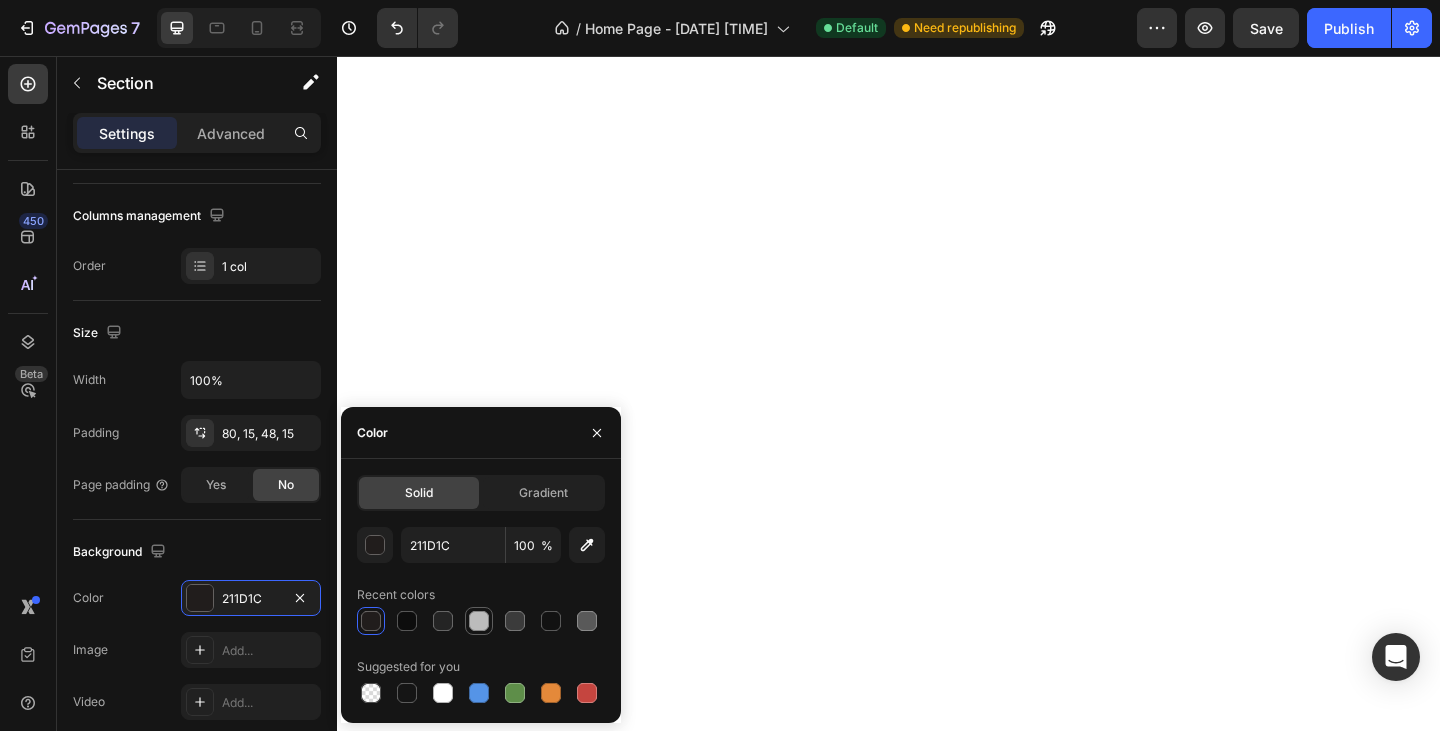 click at bounding box center (479, 621) 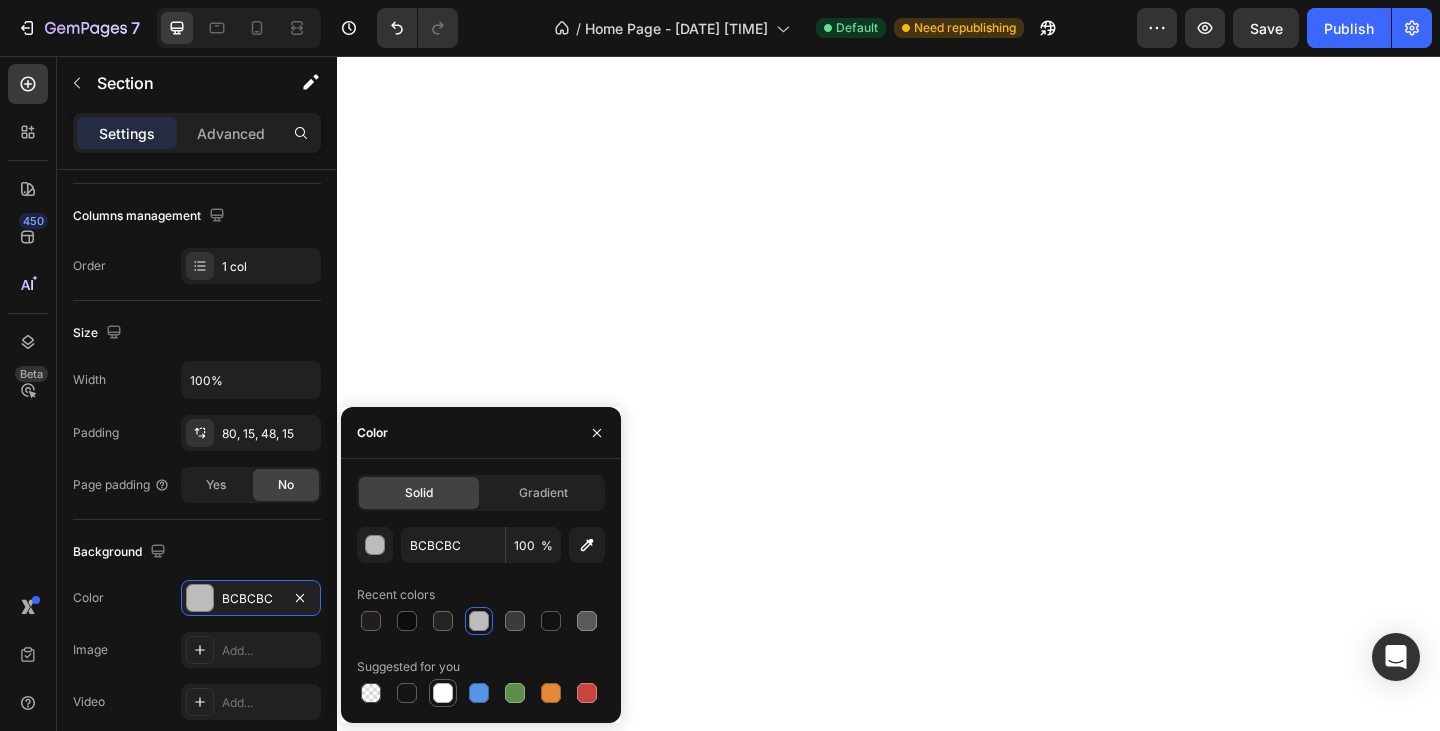 click at bounding box center [443, 693] 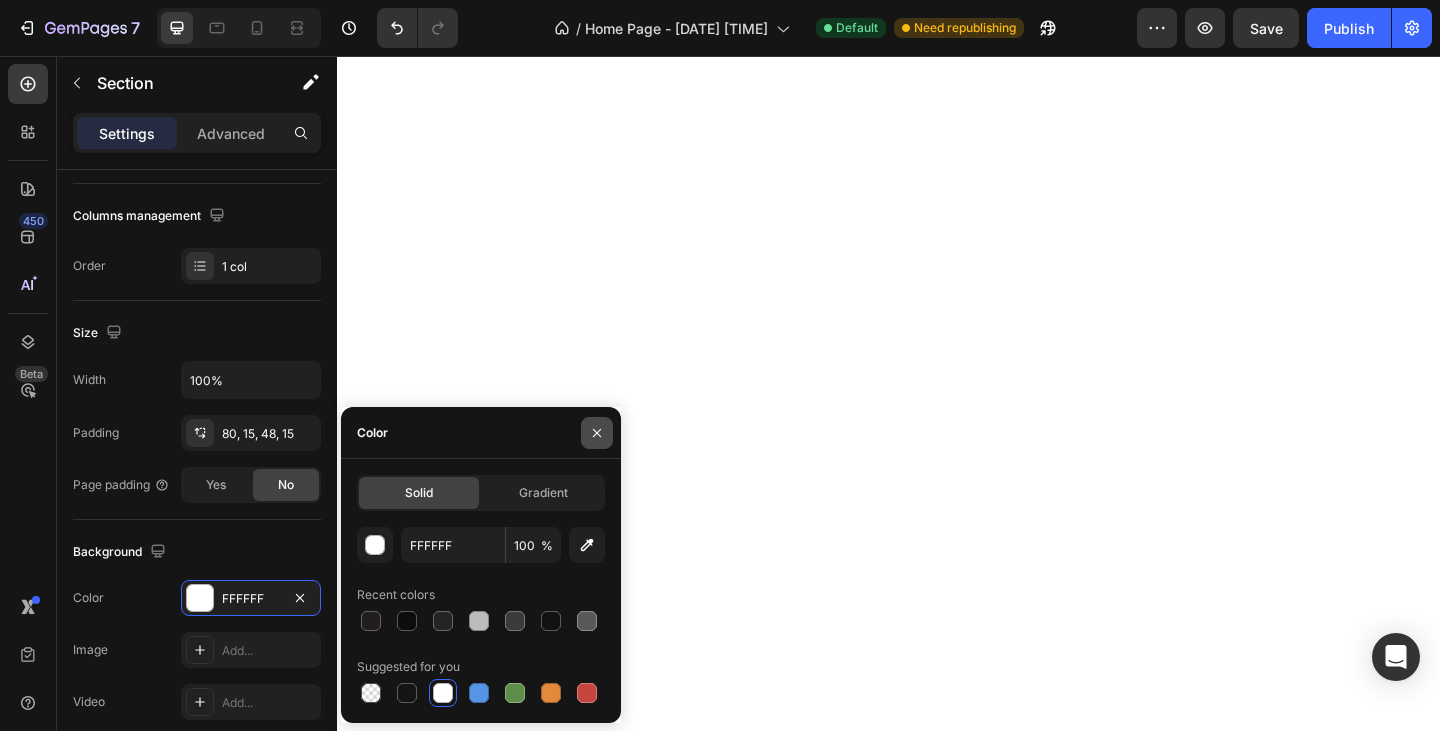 click 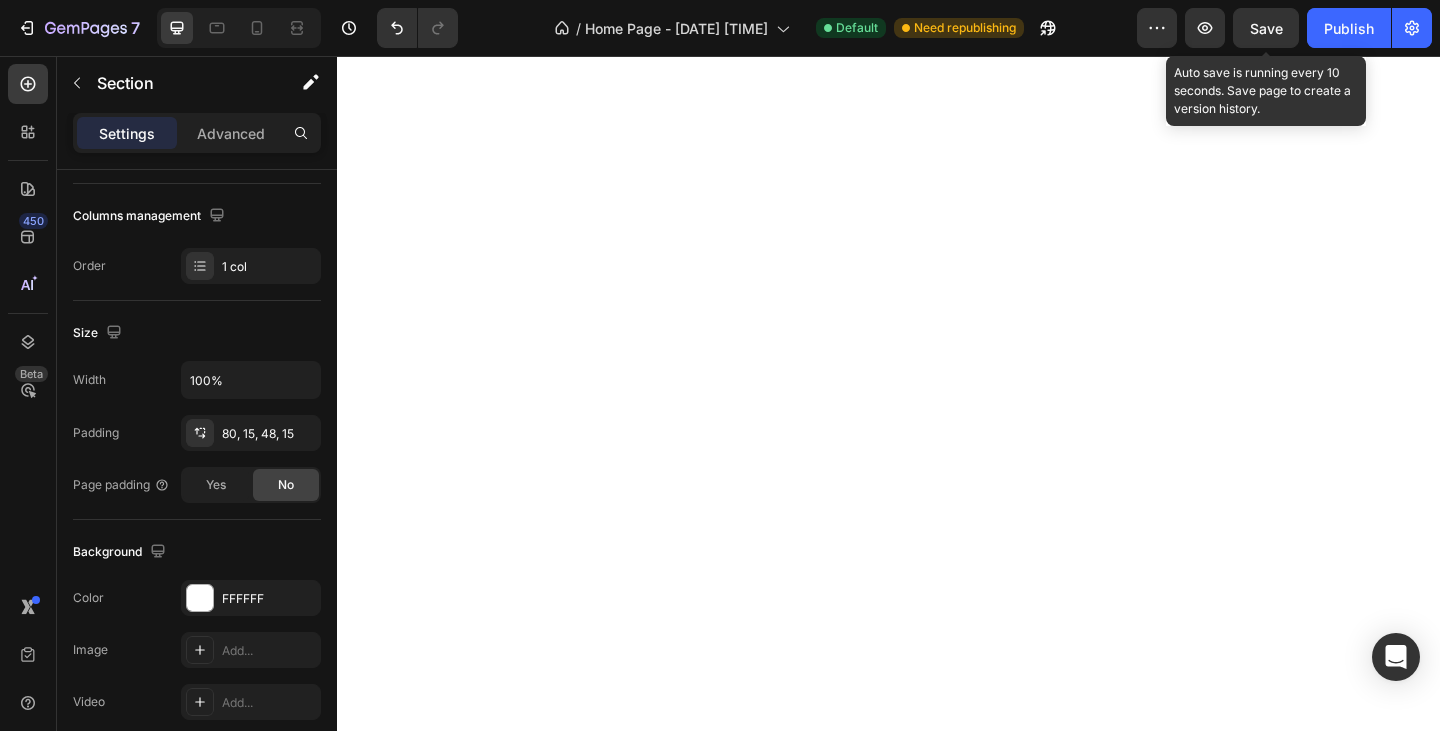 click on "Save" 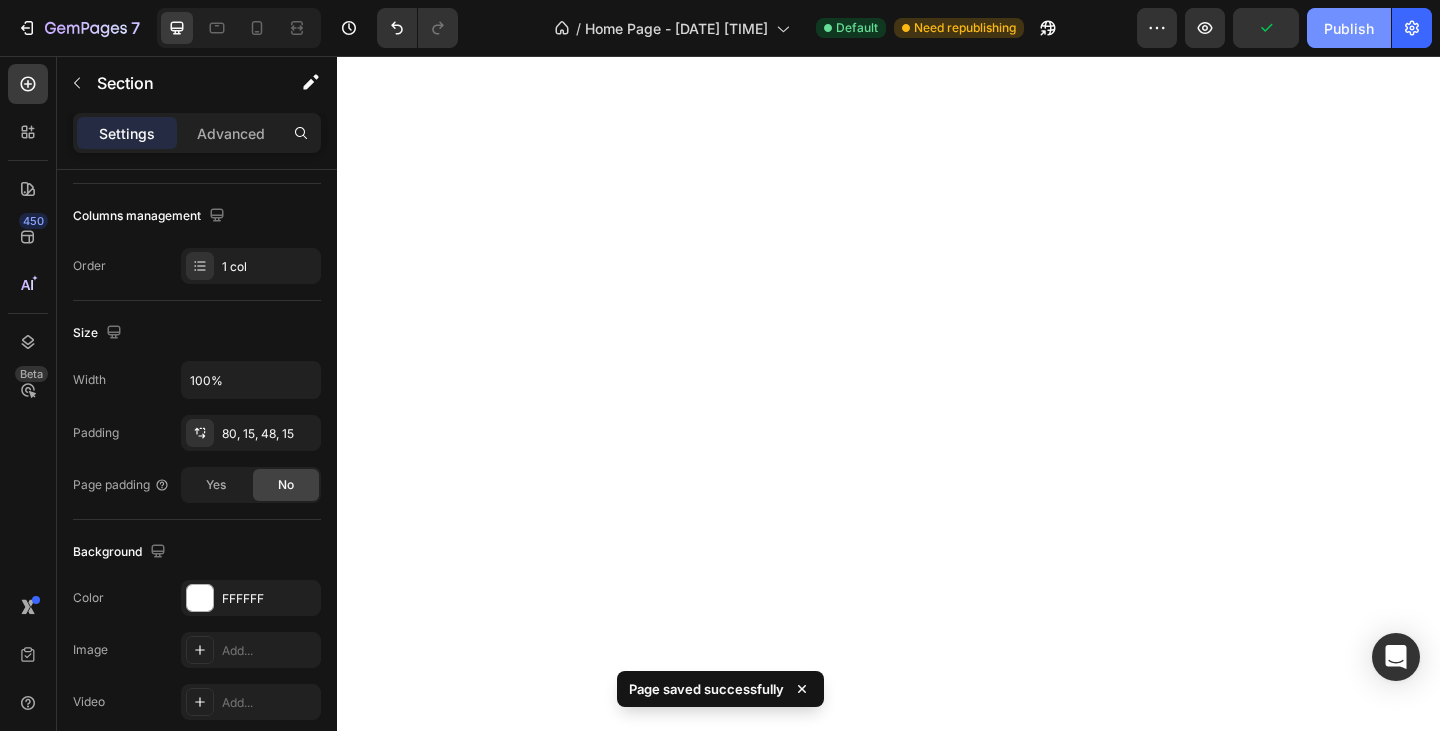 click on "Publish" at bounding box center (1349, 28) 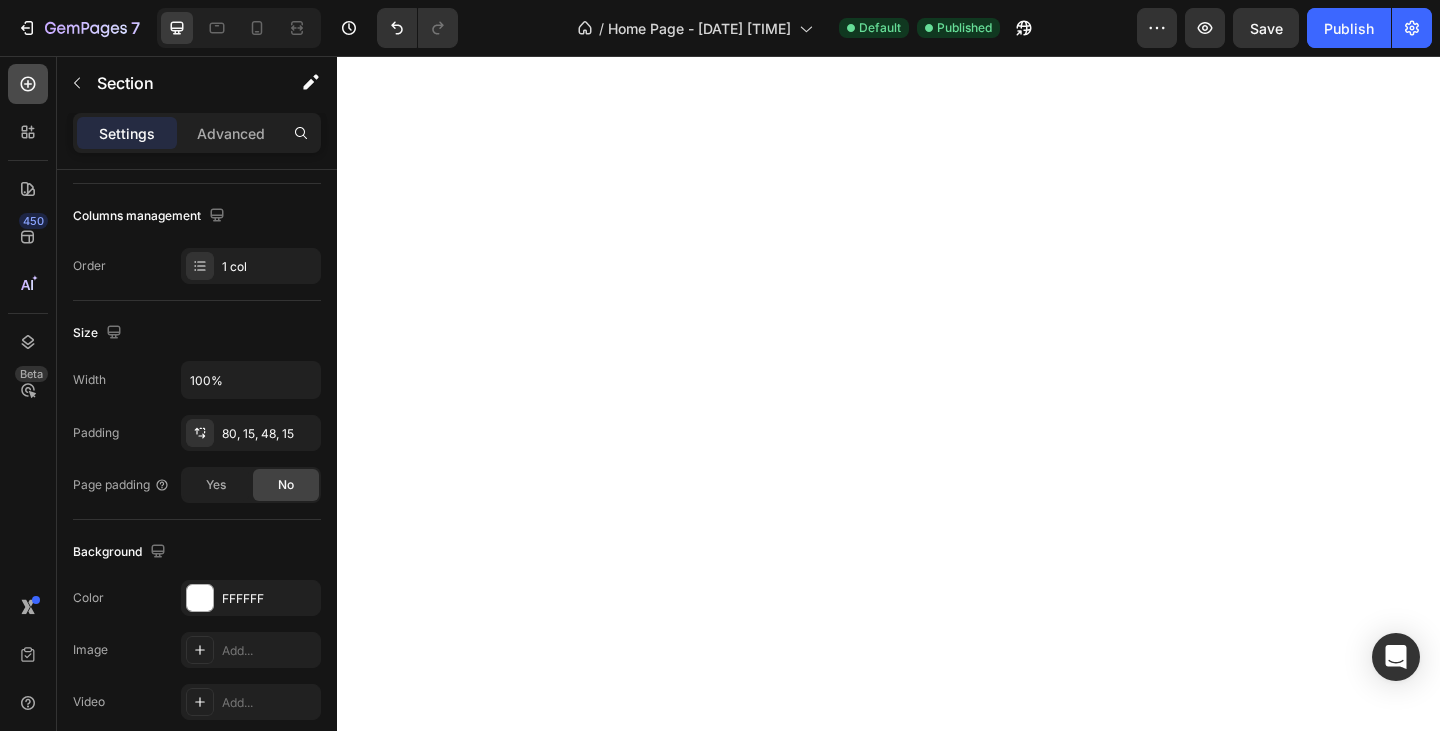 click 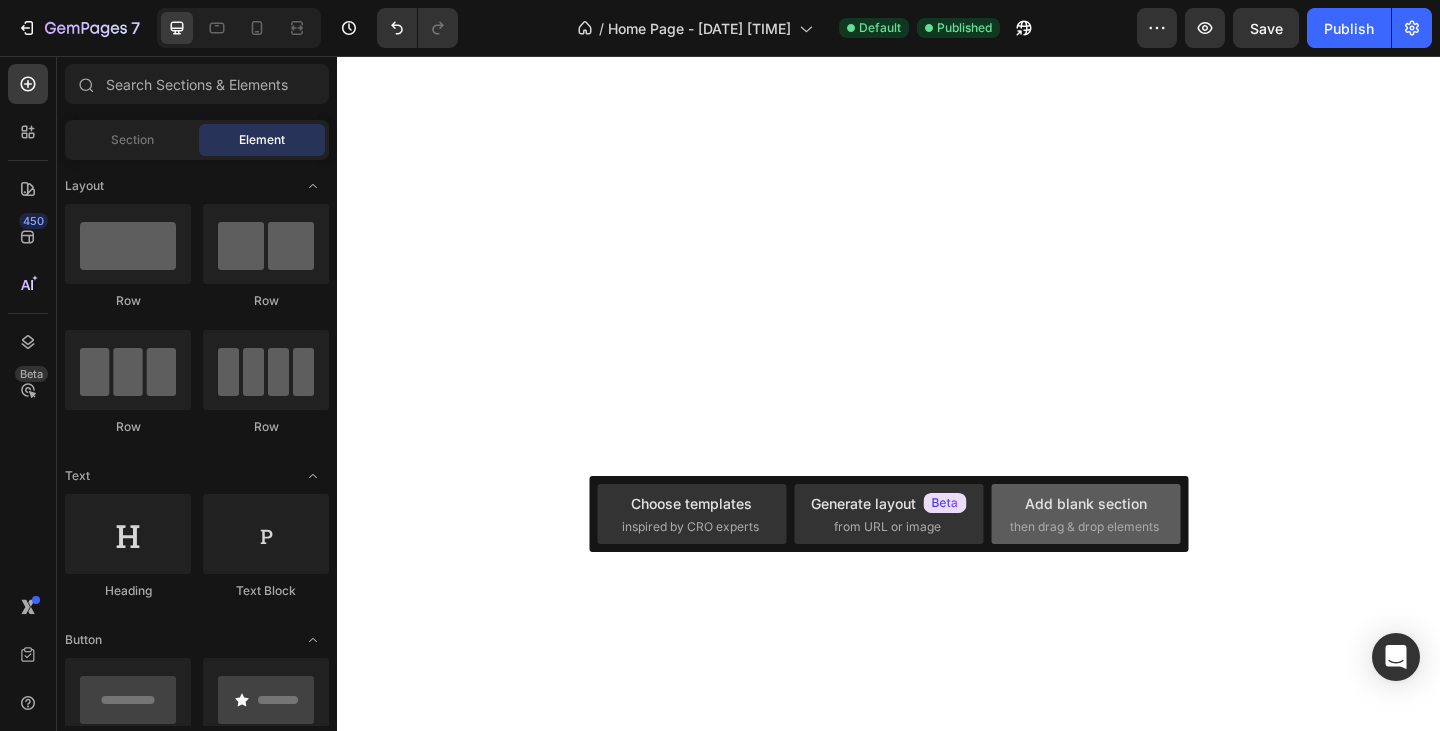 click on "then drag & drop elements" at bounding box center [1084, 527] 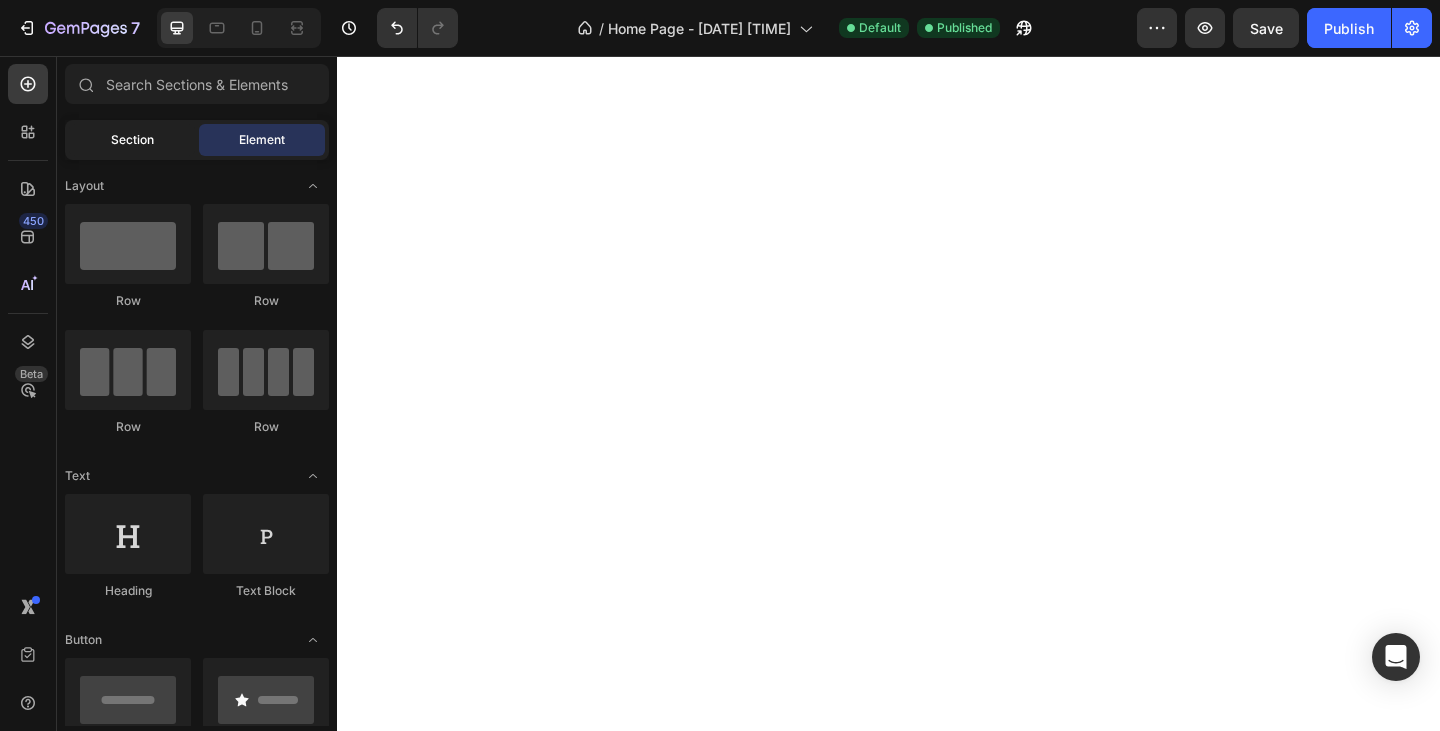 click on "Section" at bounding box center [132, 140] 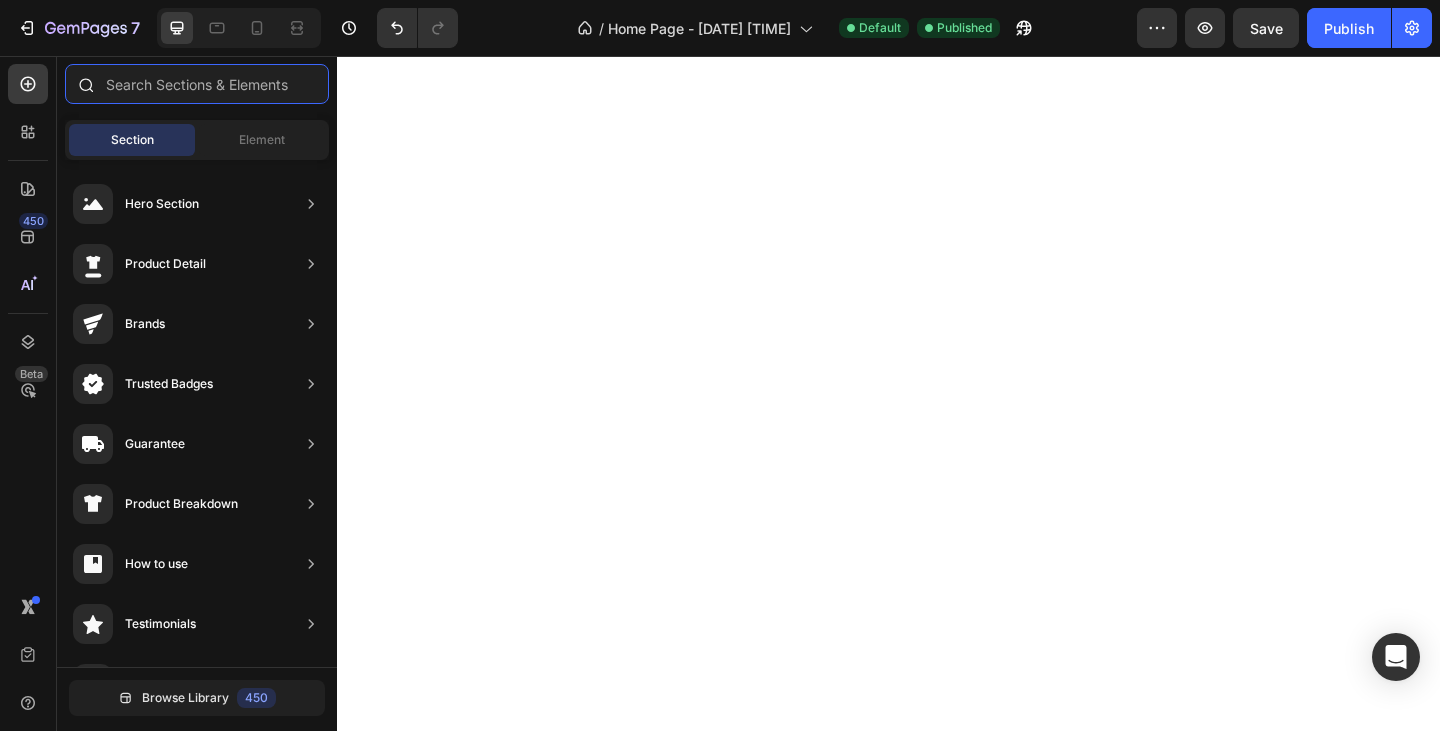 click at bounding box center (197, 84) 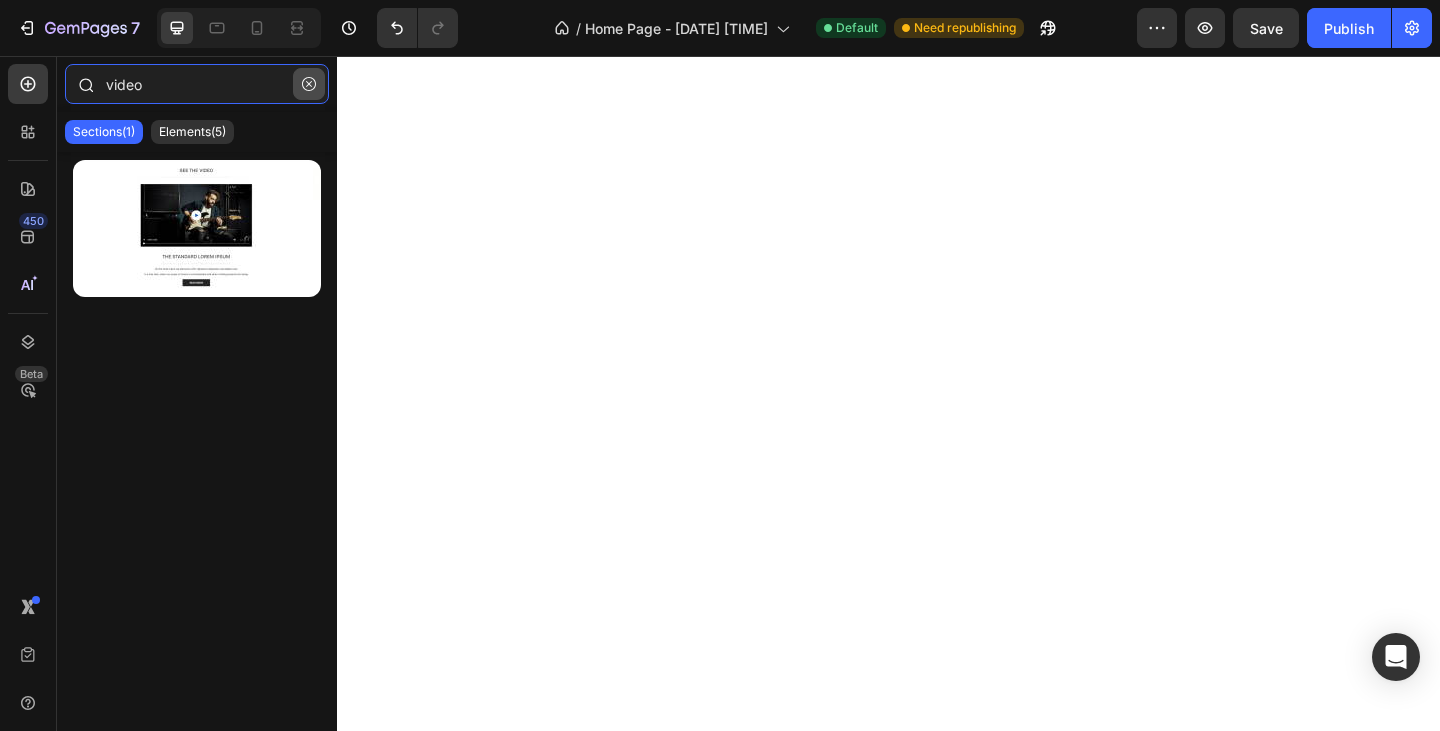 type on "video" 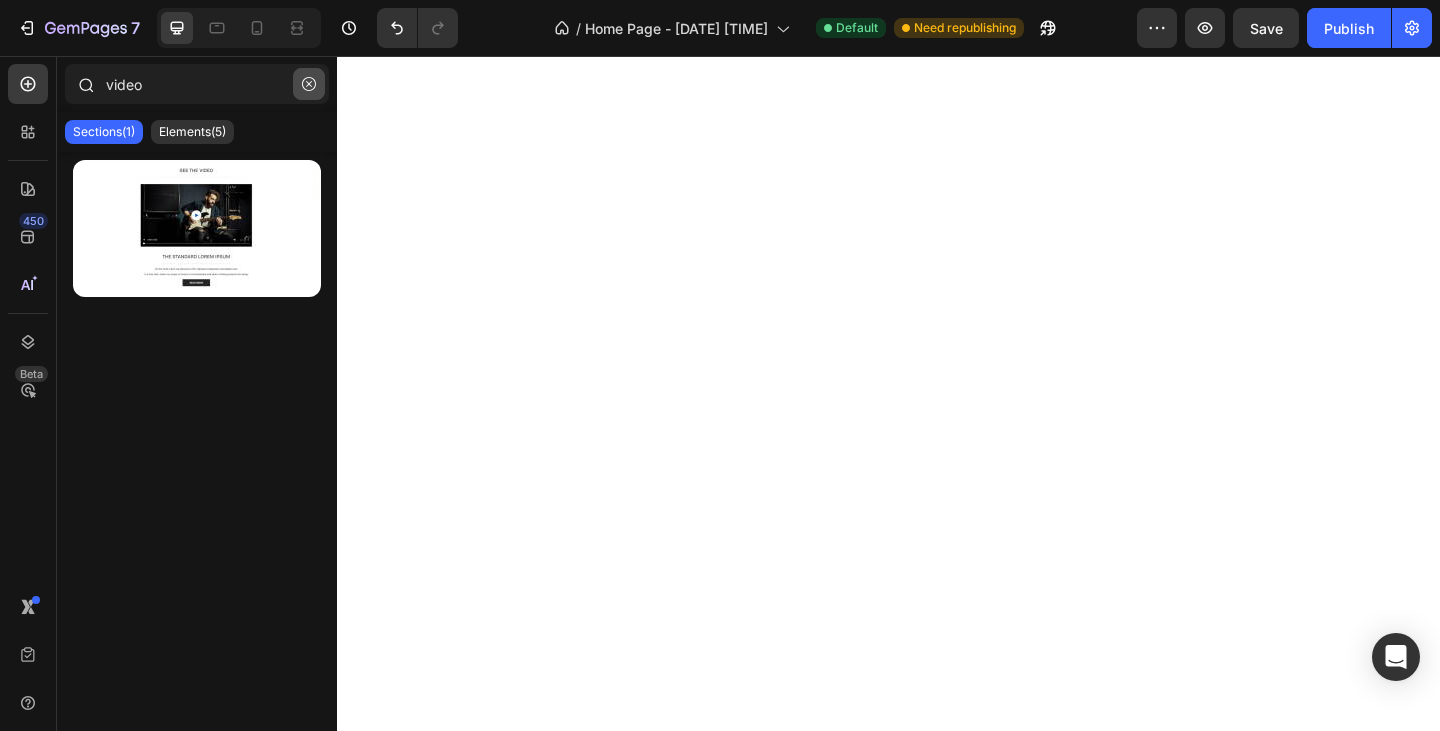 click 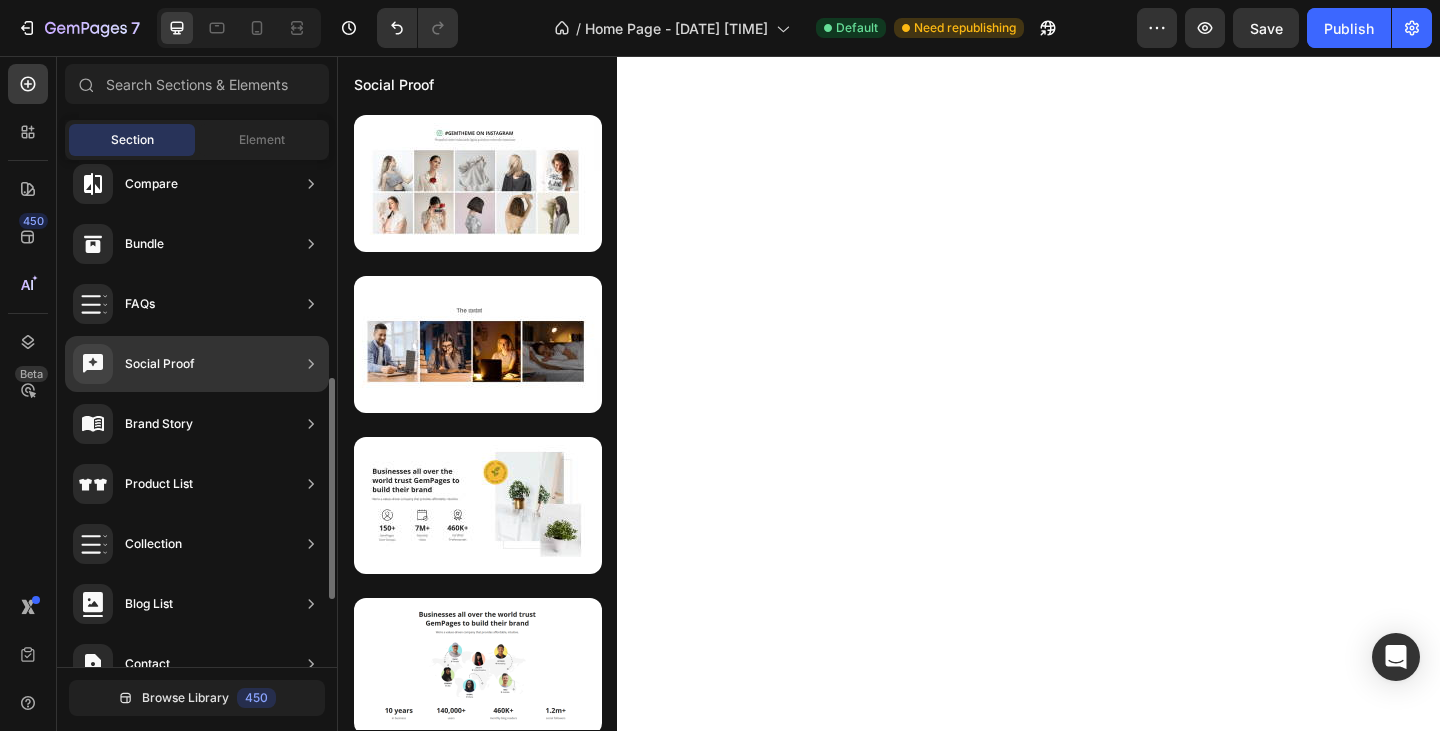 scroll, scrollTop: 653, scrollLeft: 0, axis: vertical 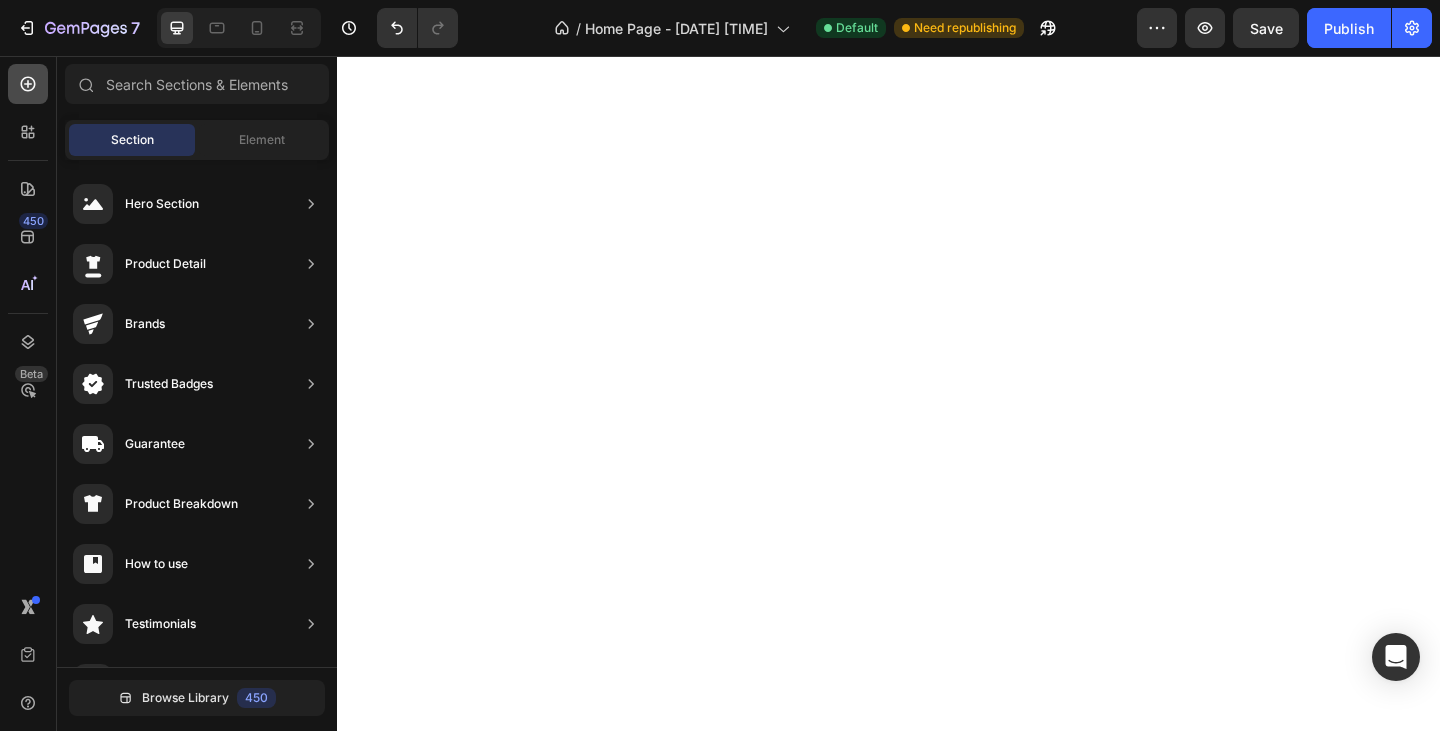 click 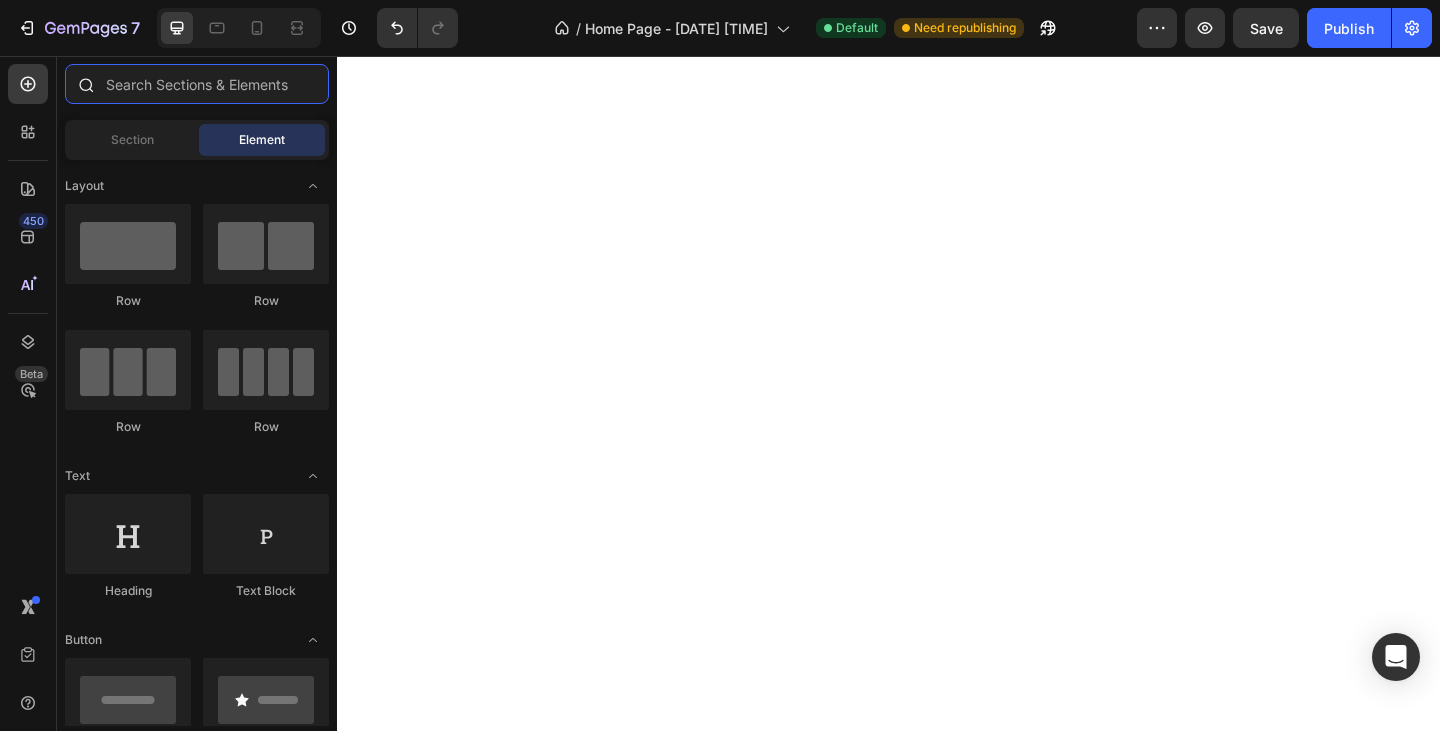 click at bounding box center [197, 84] 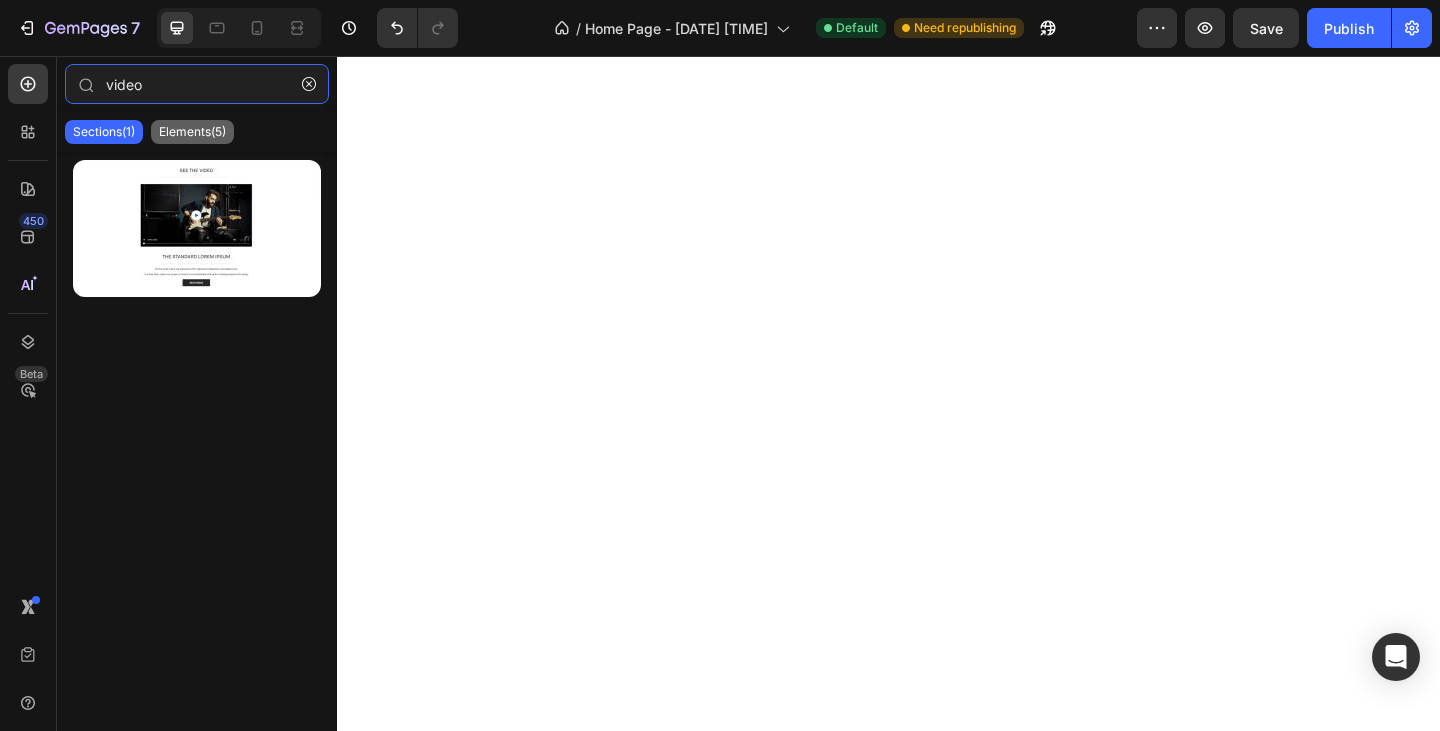 type on "video" 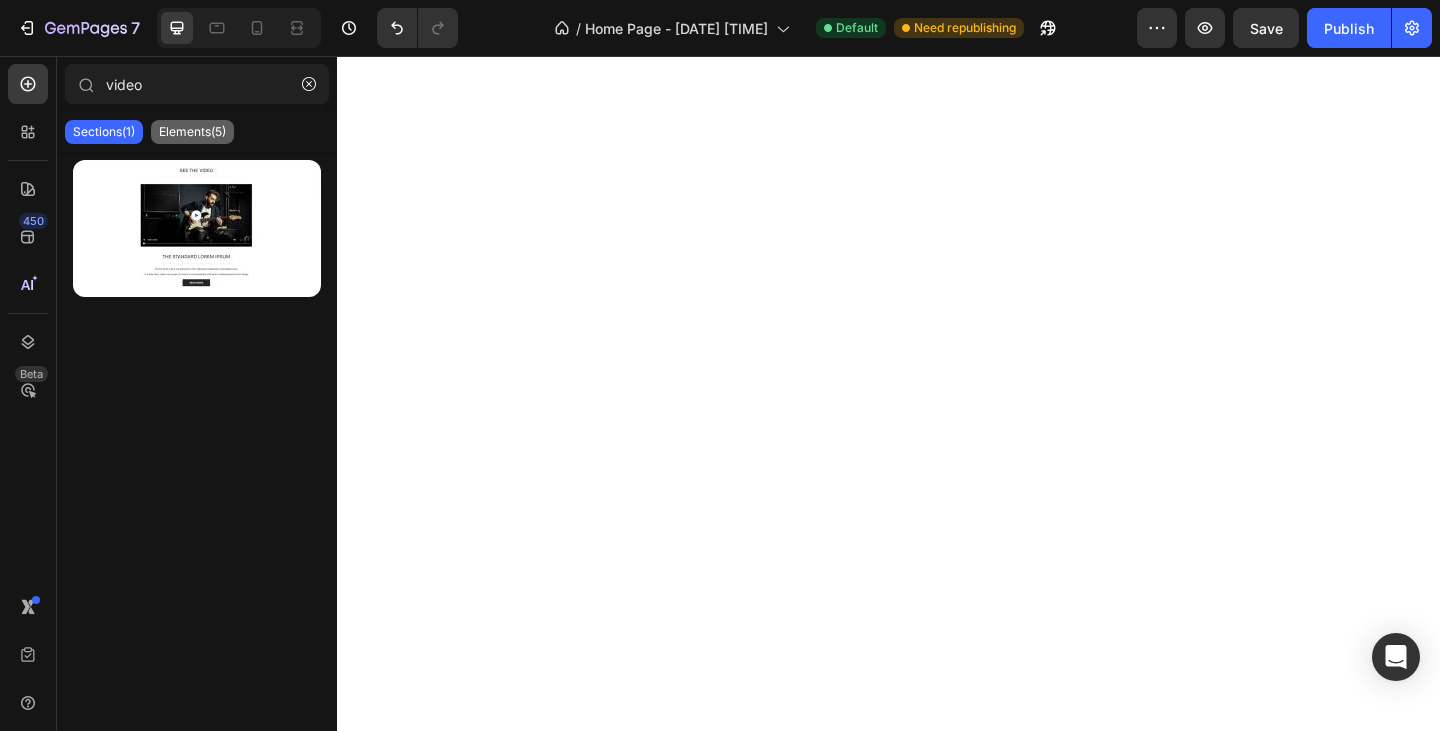 click on "Elements(5)" at bounding box center (192, 132) 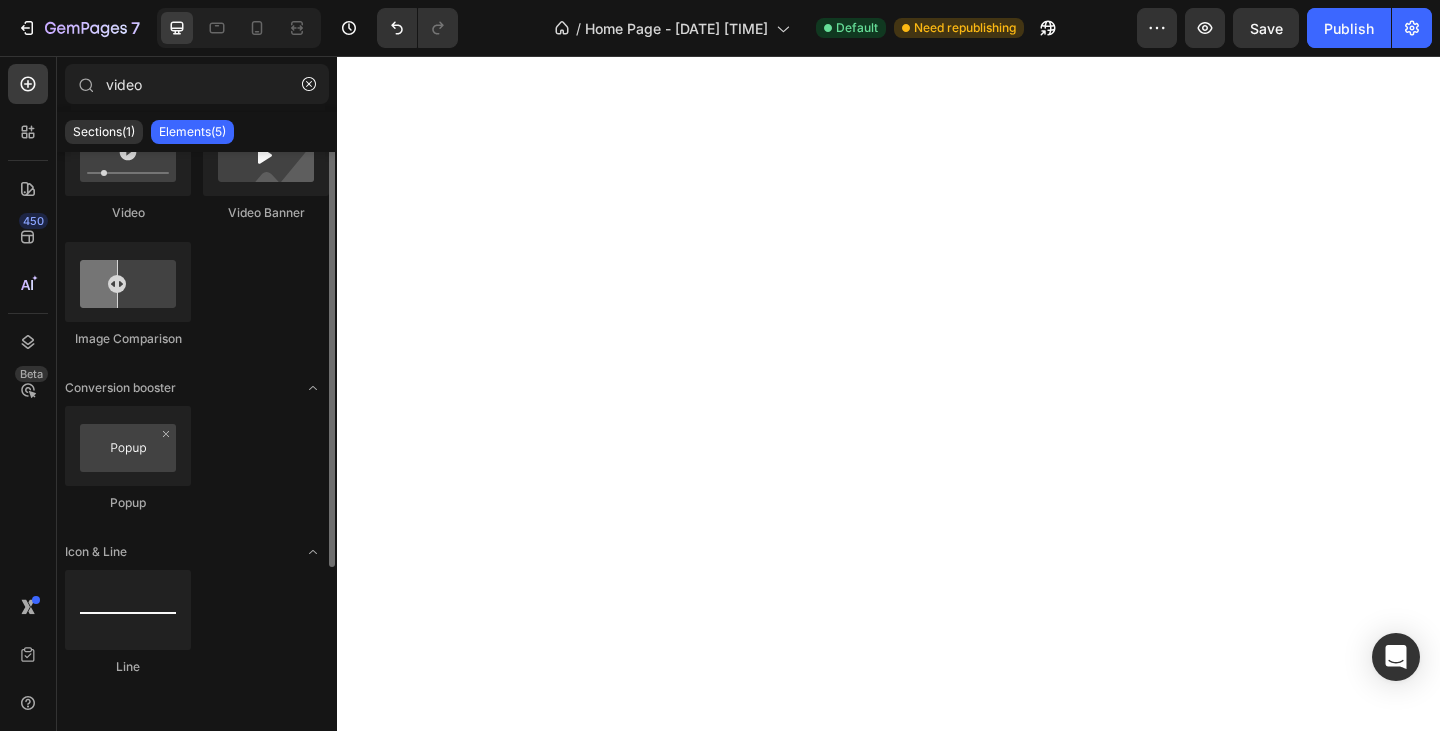 scroll, scrollTop: 0, scrollLeft: 0, axis: both 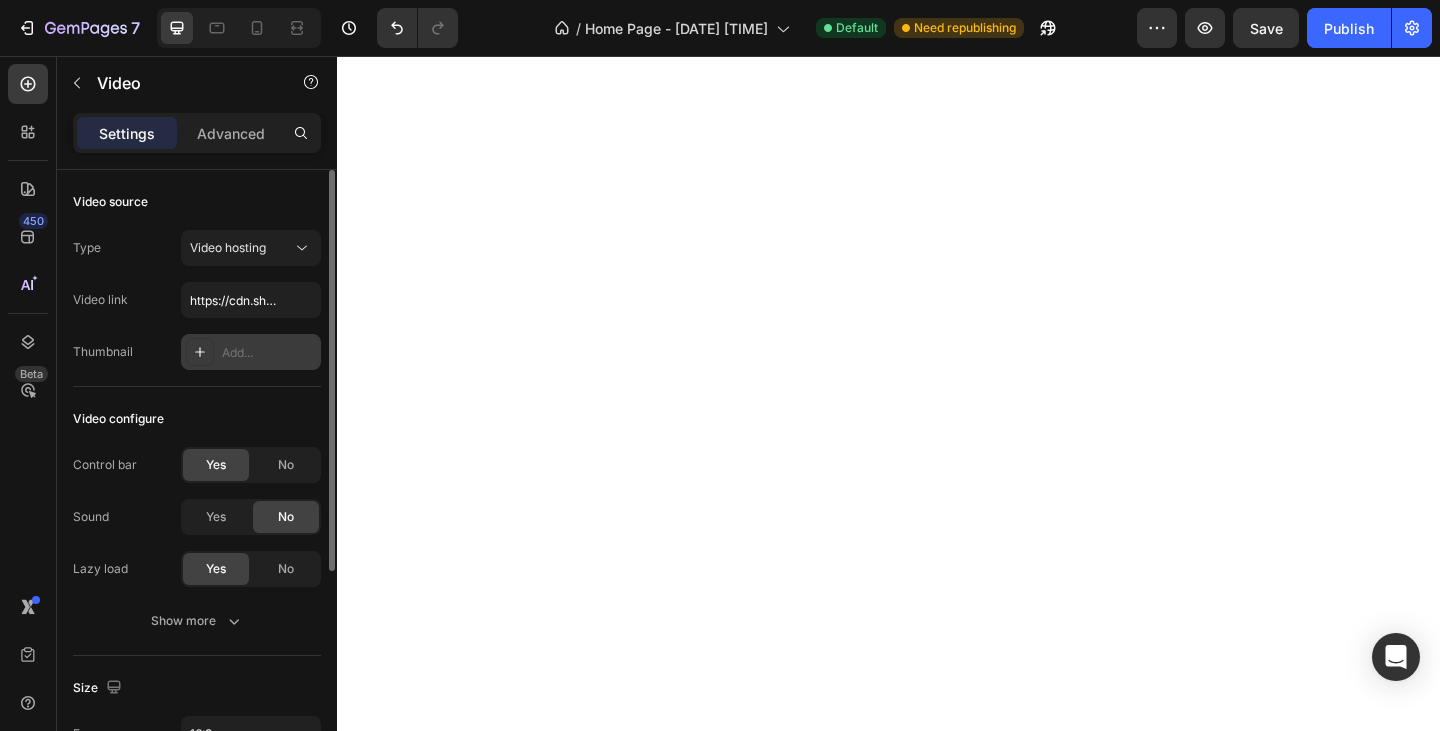 click 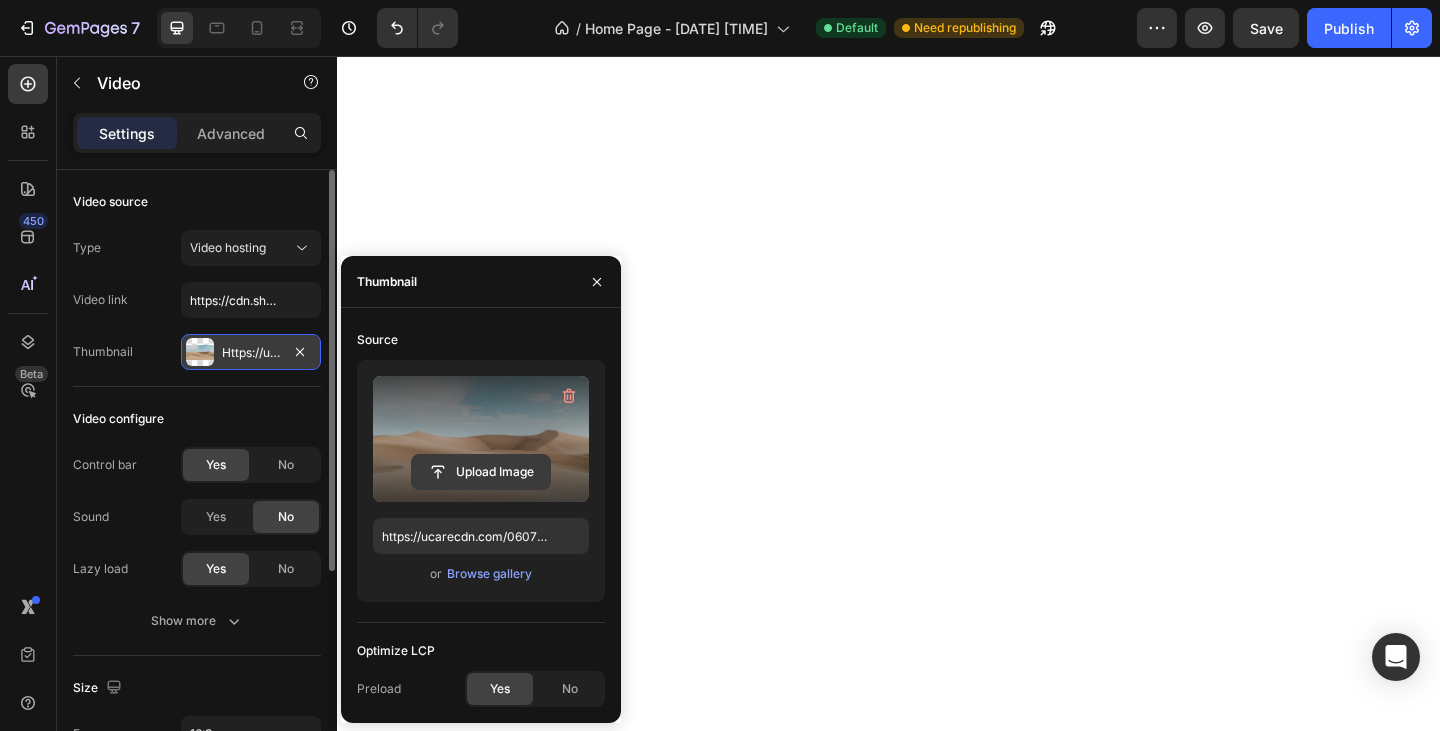click 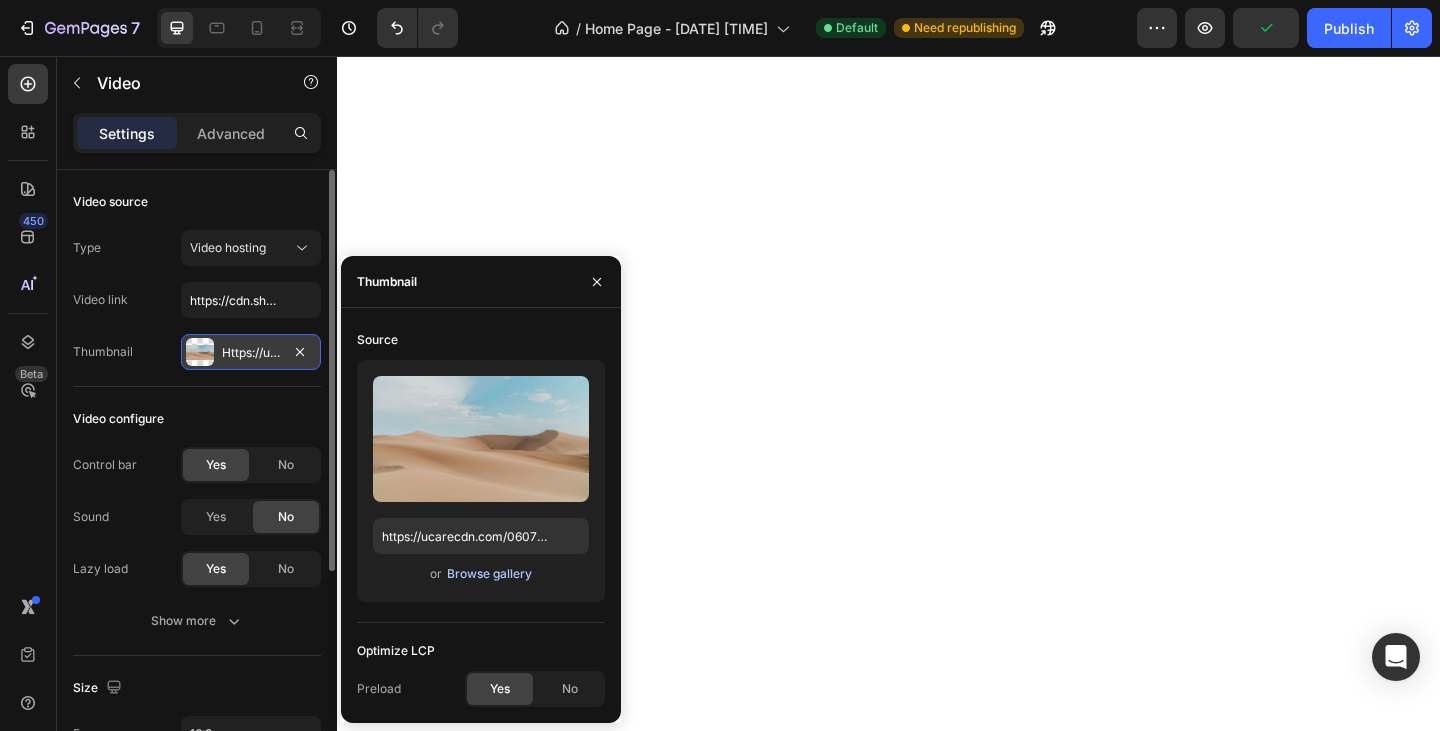 click on "Browse gallery" at bounding box center [489, 574] 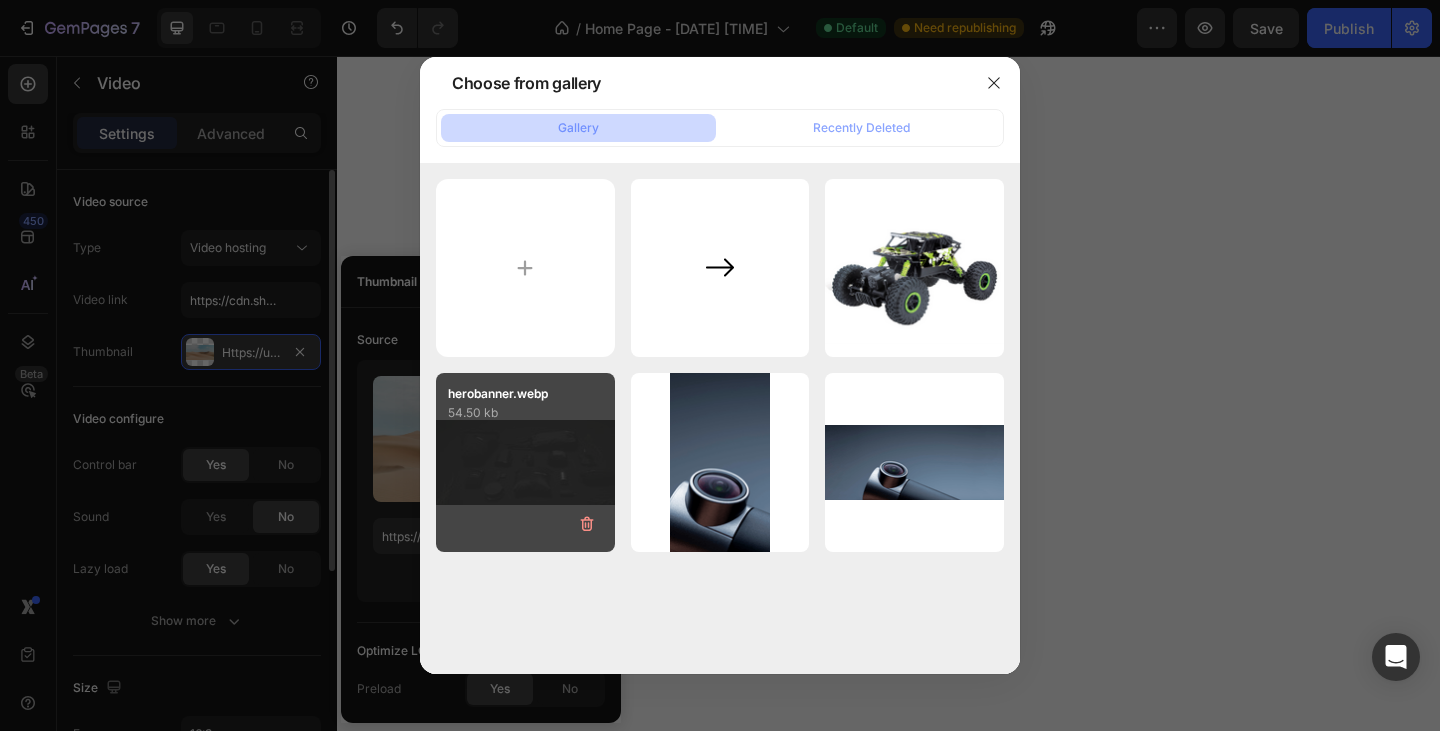 click on "herobanner.webp 54.50 kb" at bounding box center [525, 462] 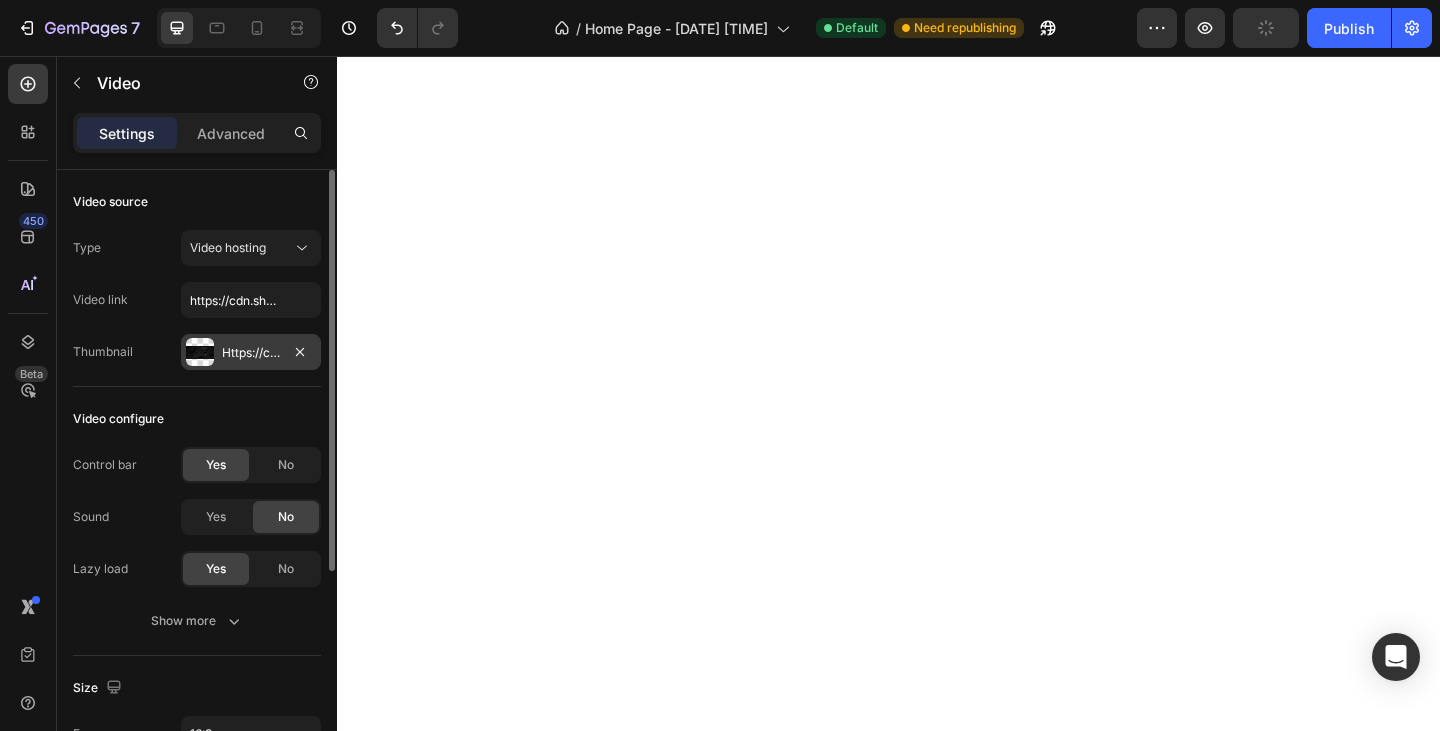 click at bounding box center [200, 352] 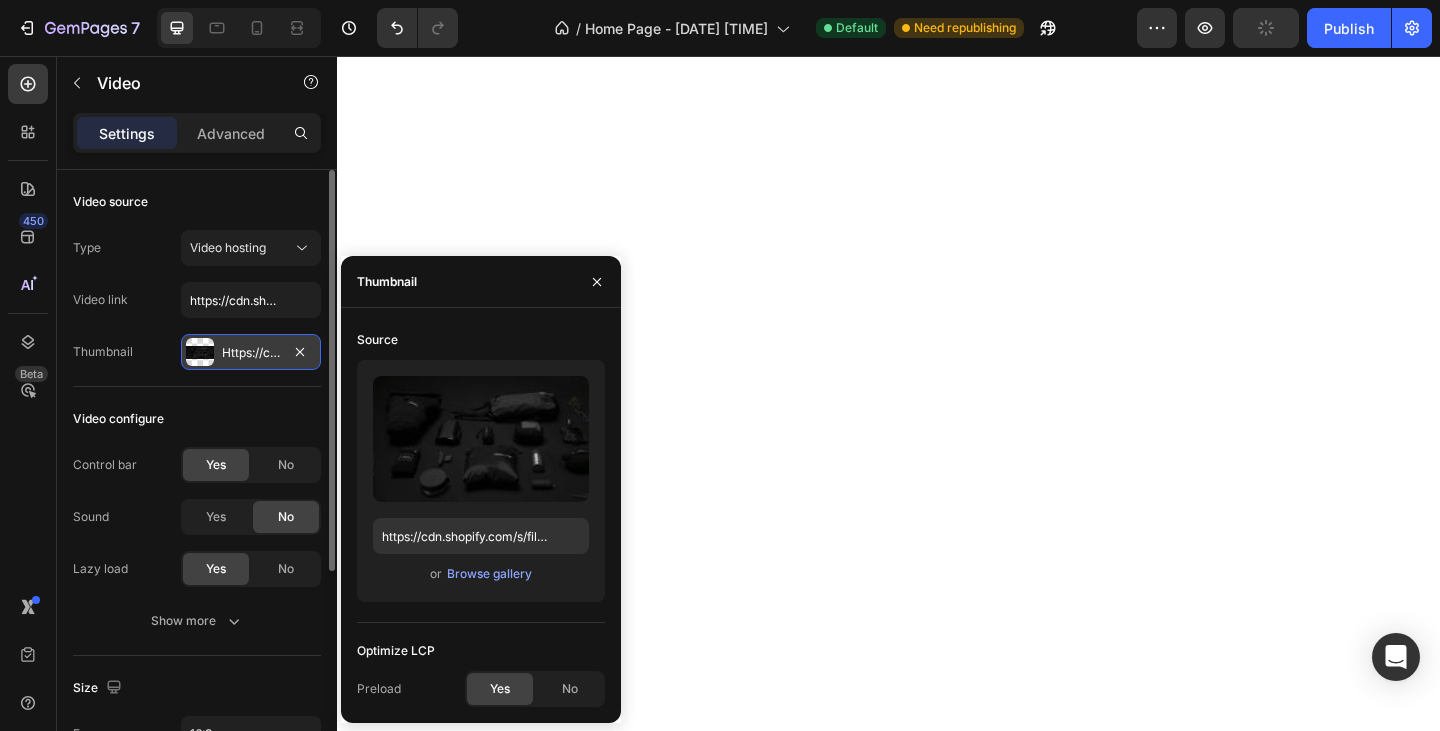 click at bounding box center [200, 352] 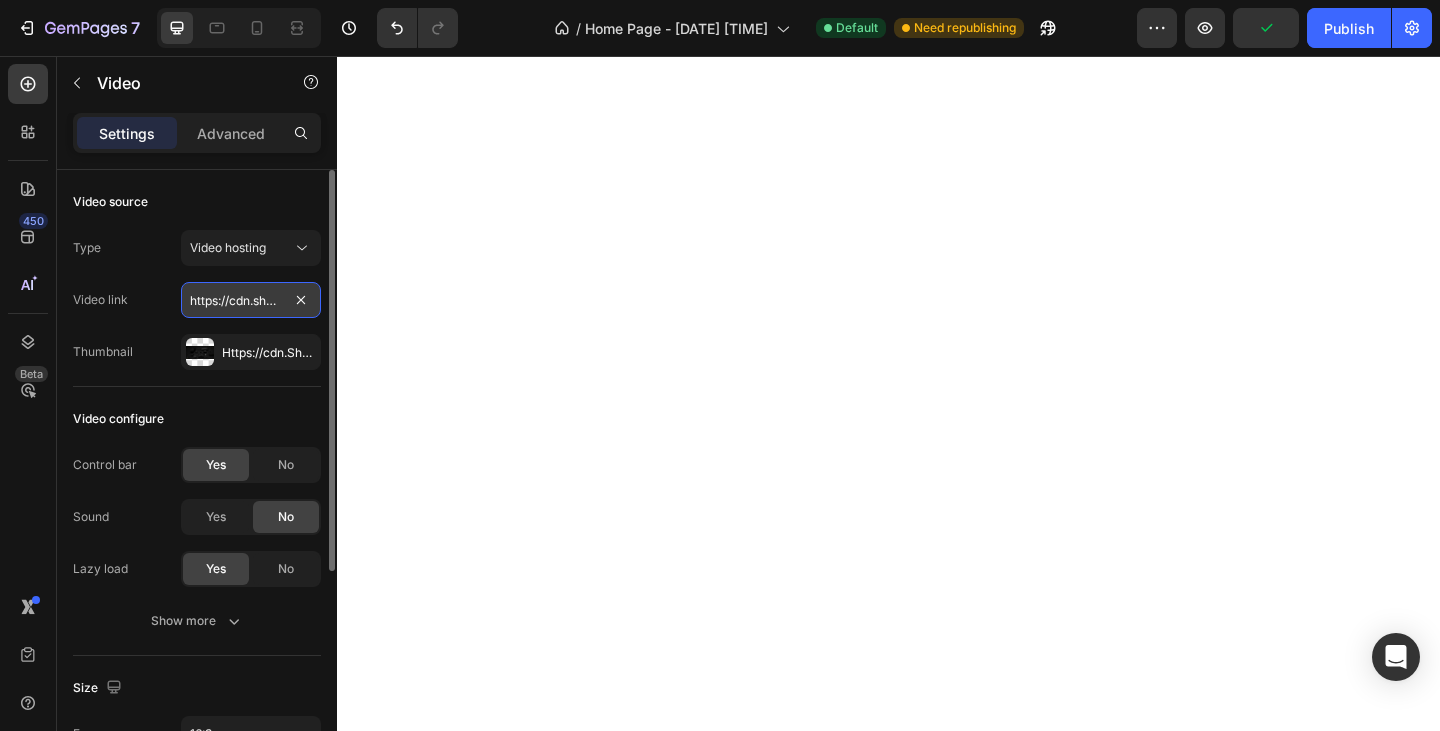 click on "https://cdn.shopify.com/videos/c/o/v/2cd3deb506b54b009063f7270ab5cf2e.mp4" at bounding box center [251, 300] 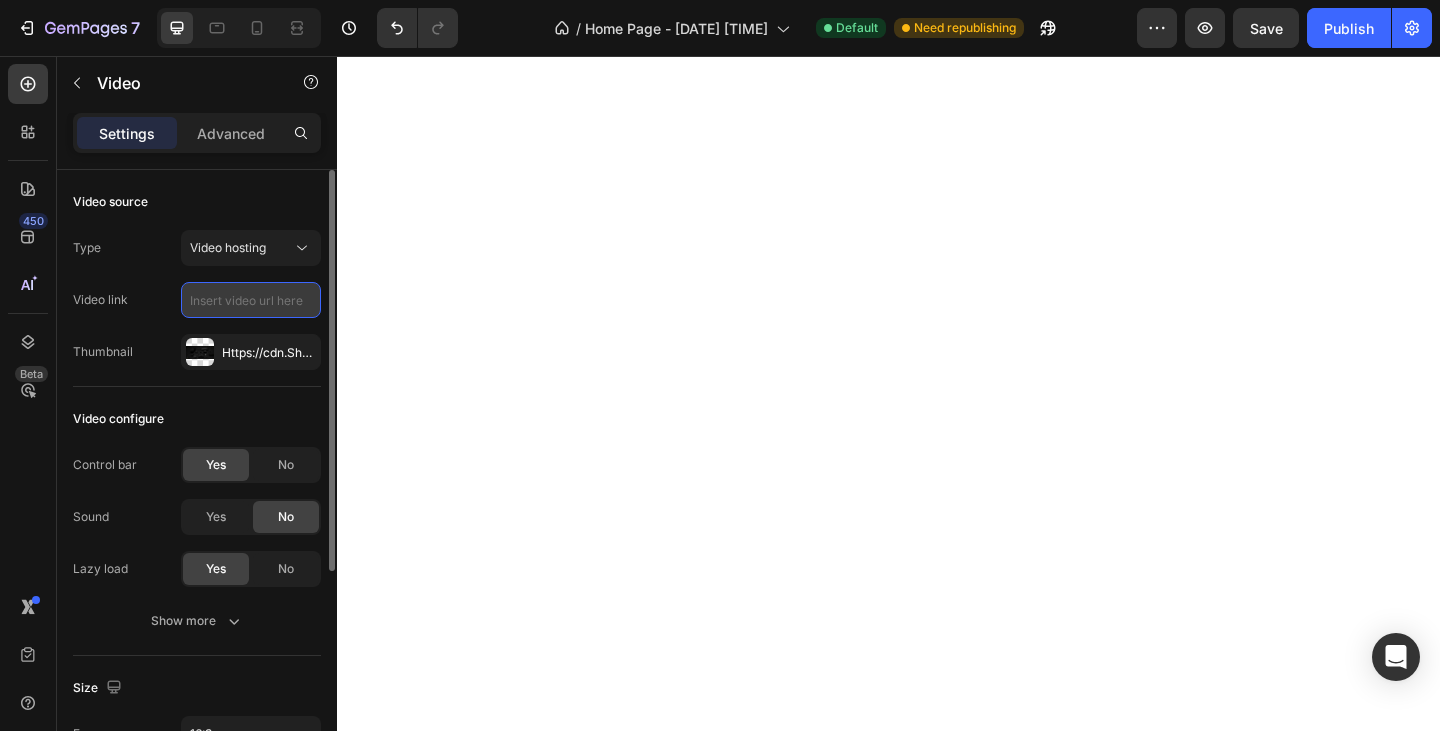 click at bounding box center (251, 300) 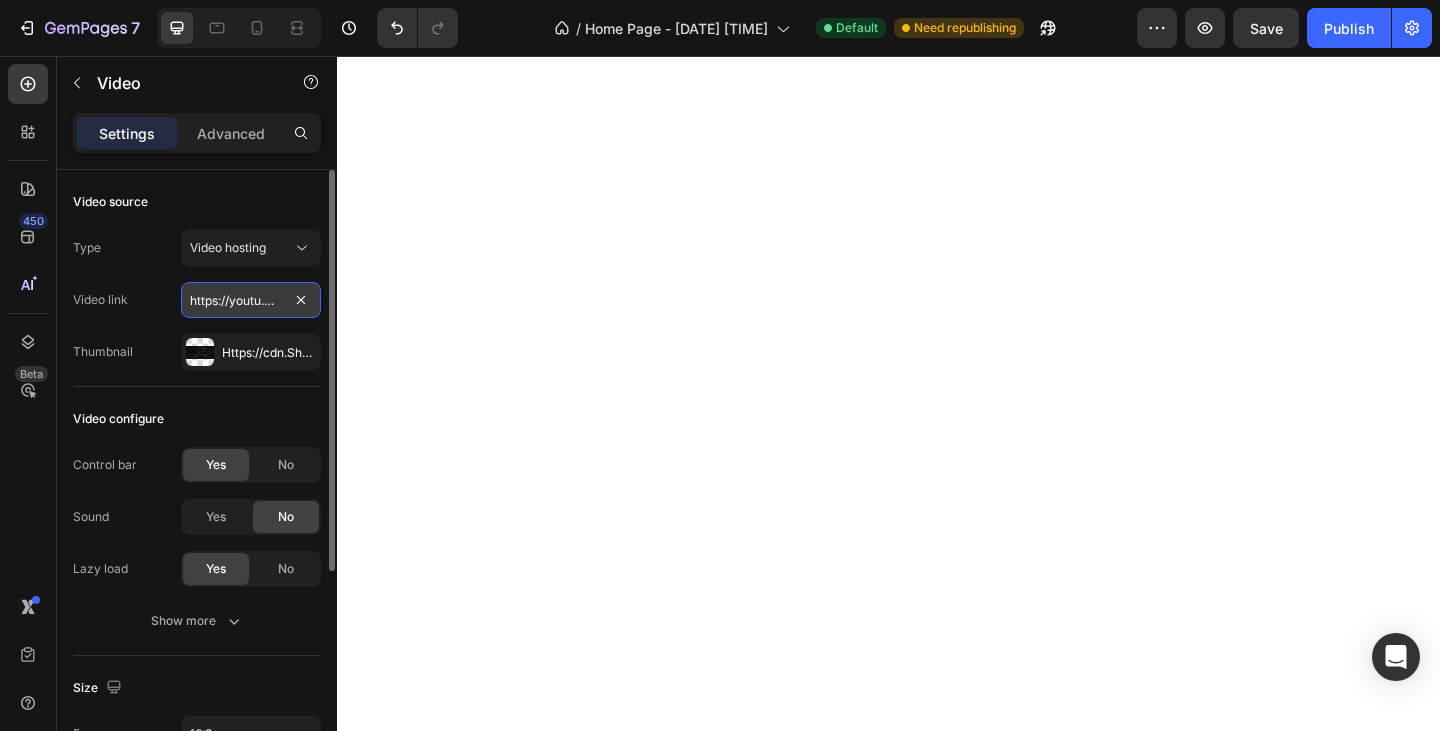 scroll, scrollTop: 0, scrollLeft: 232, axis: horizontal 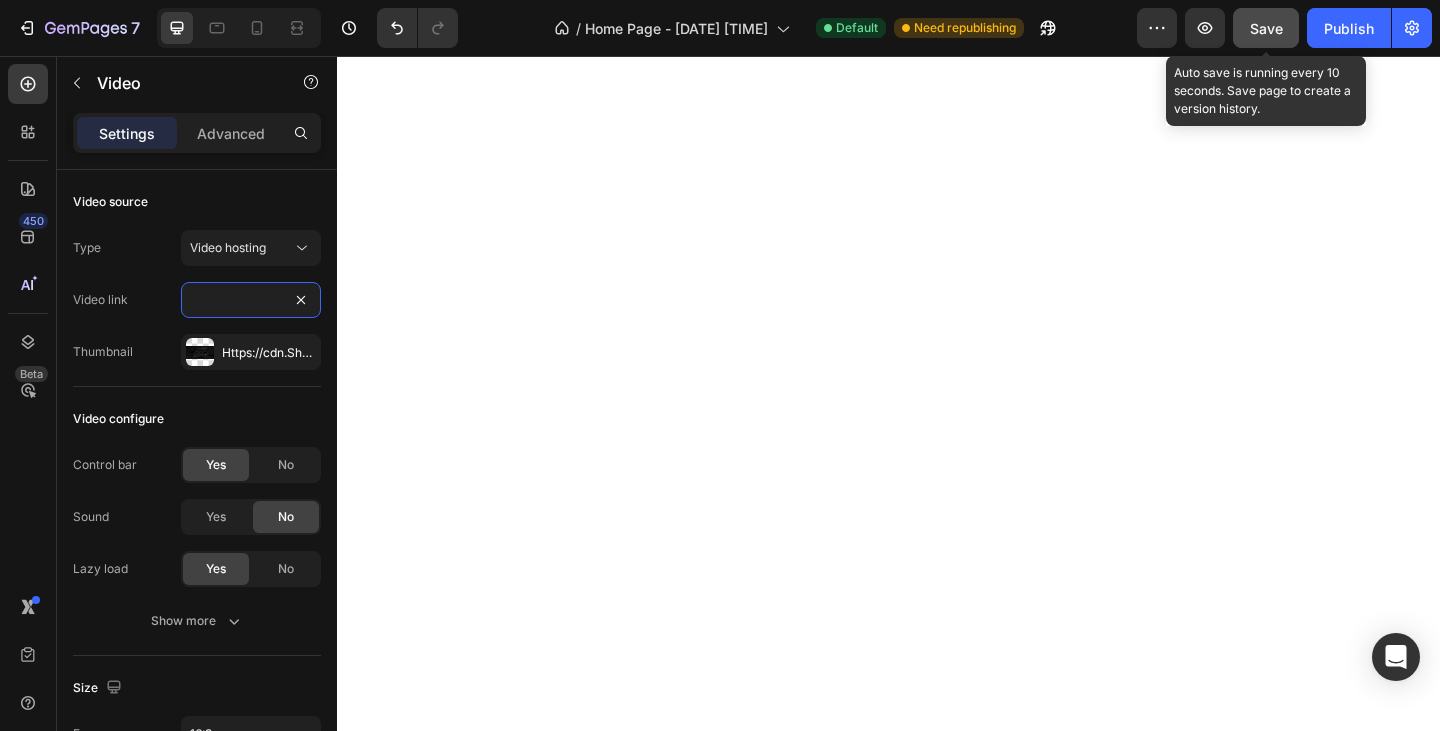 type on "https://youtu.be/o9eW3wKUPAI?si=hdg_Xz455UNwu_Sb" 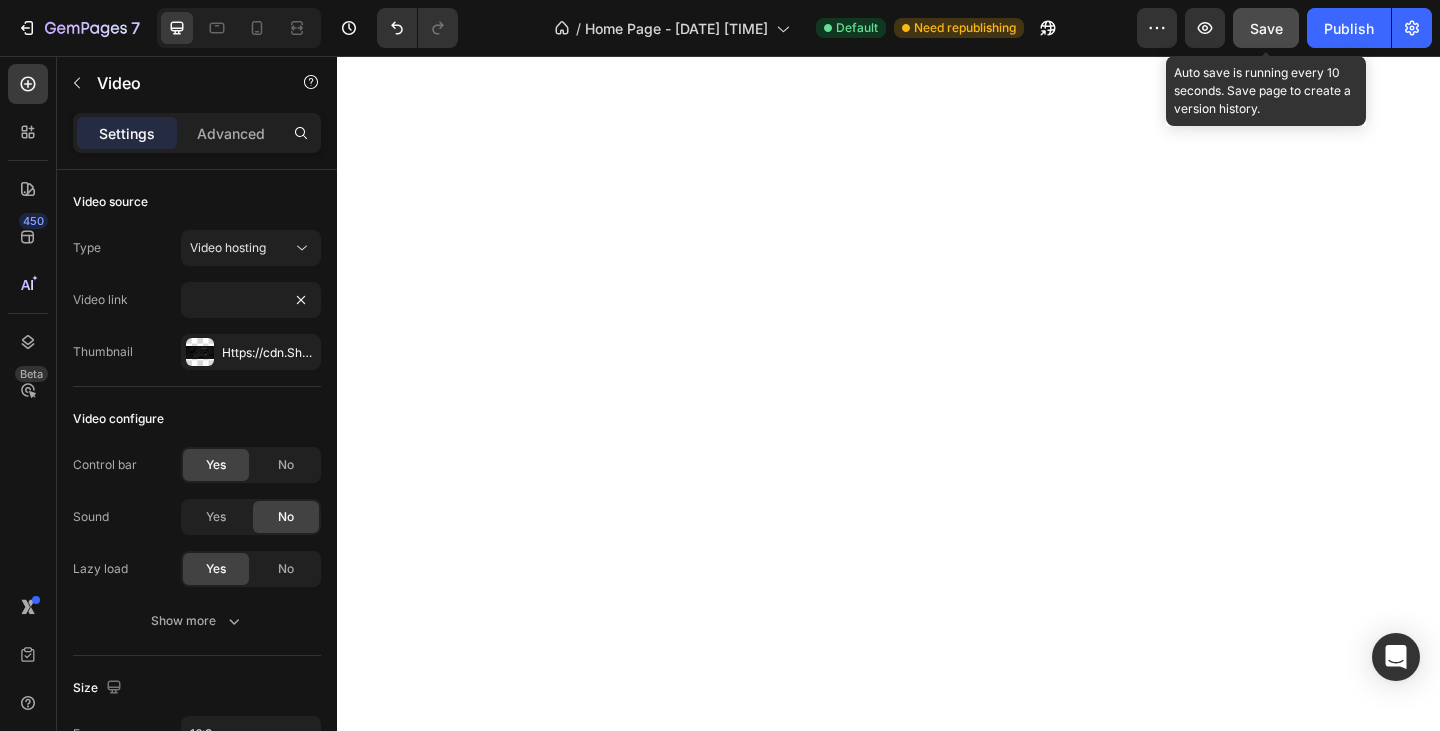scroll, scrollTop: 0, scrollLeft: 0, axis: both 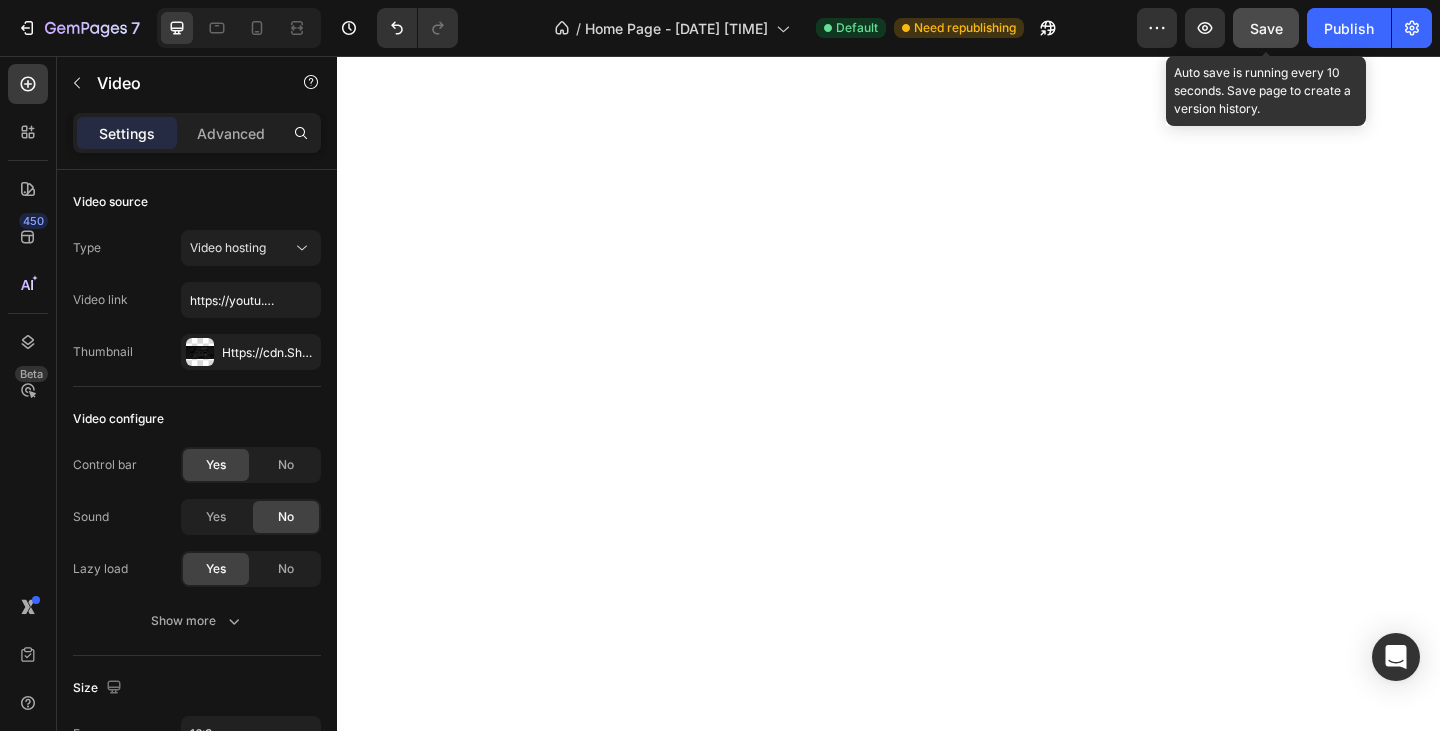 click on "Save" at bounding box center (1266, 28) 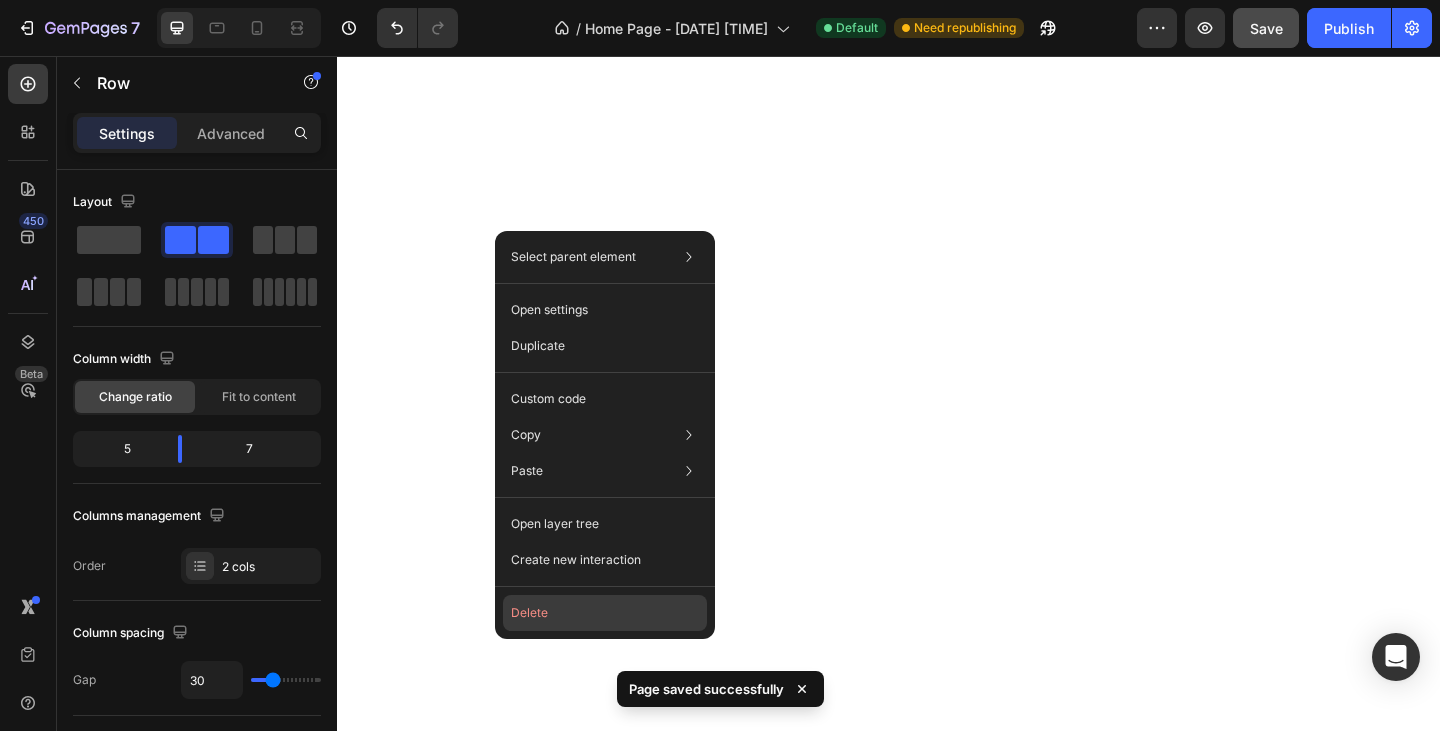 click on "Delete" 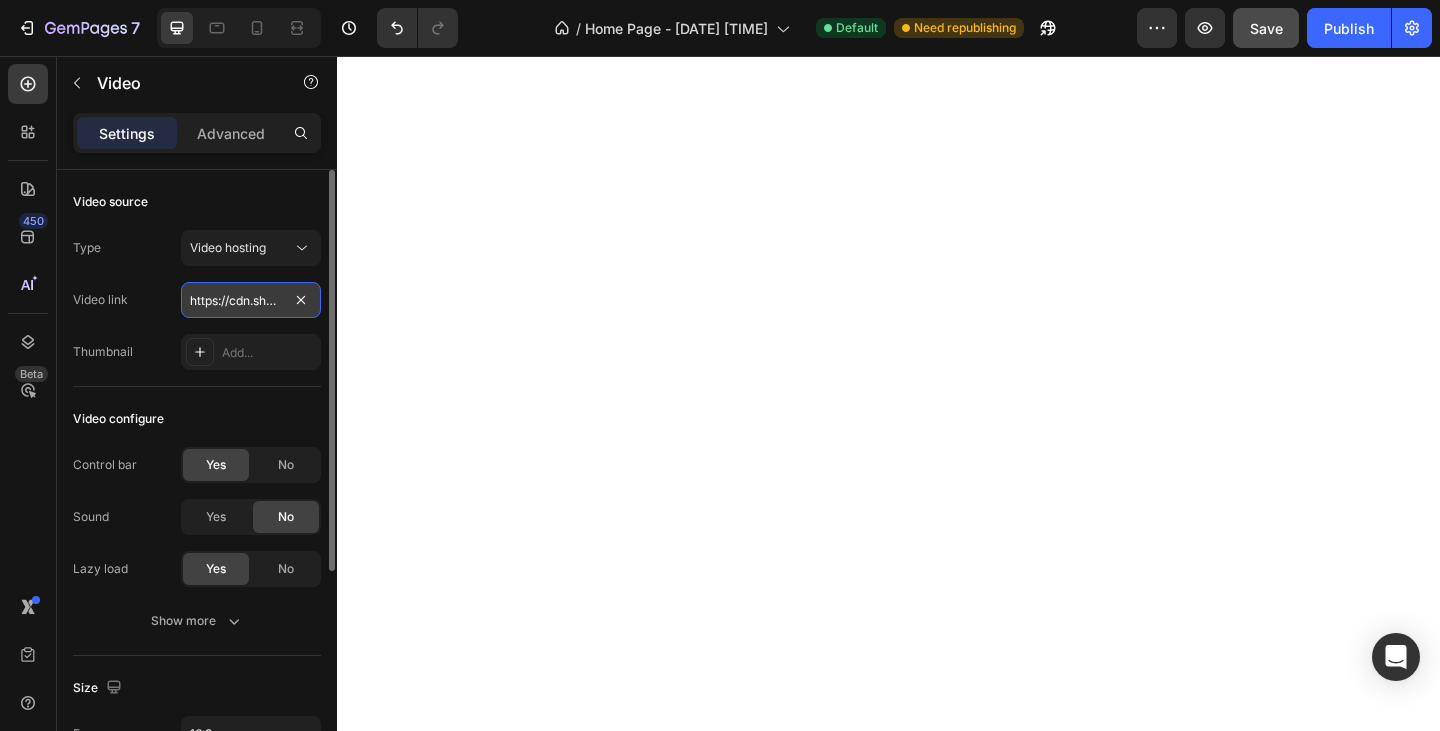 click on "https://cdn.shopify.com/videos/c/o/v/2cd3deb506b54b009063f7270ab5cf2e.mp4" at bounding box center [251, 300] 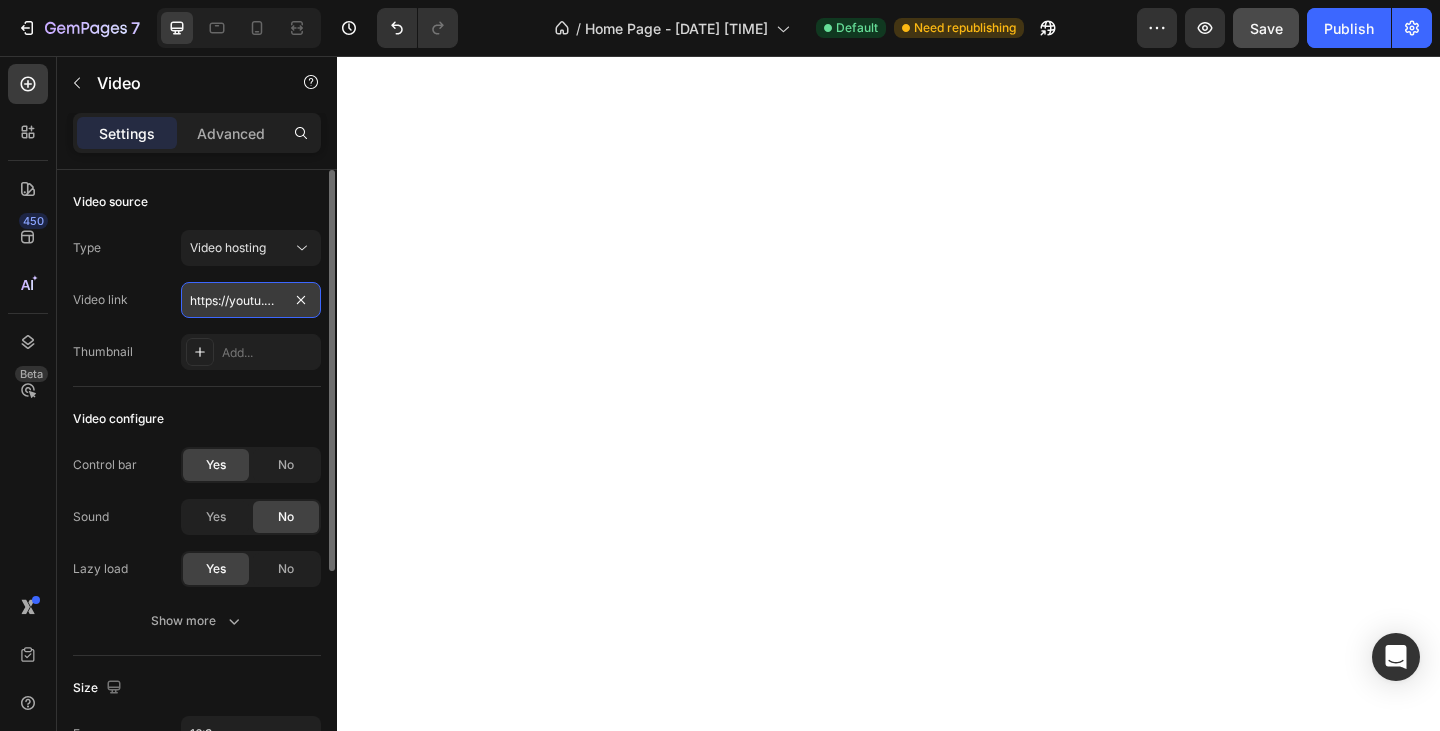 scroll, scrollTop: 0, scrollLeft: 232, axis: horizontal 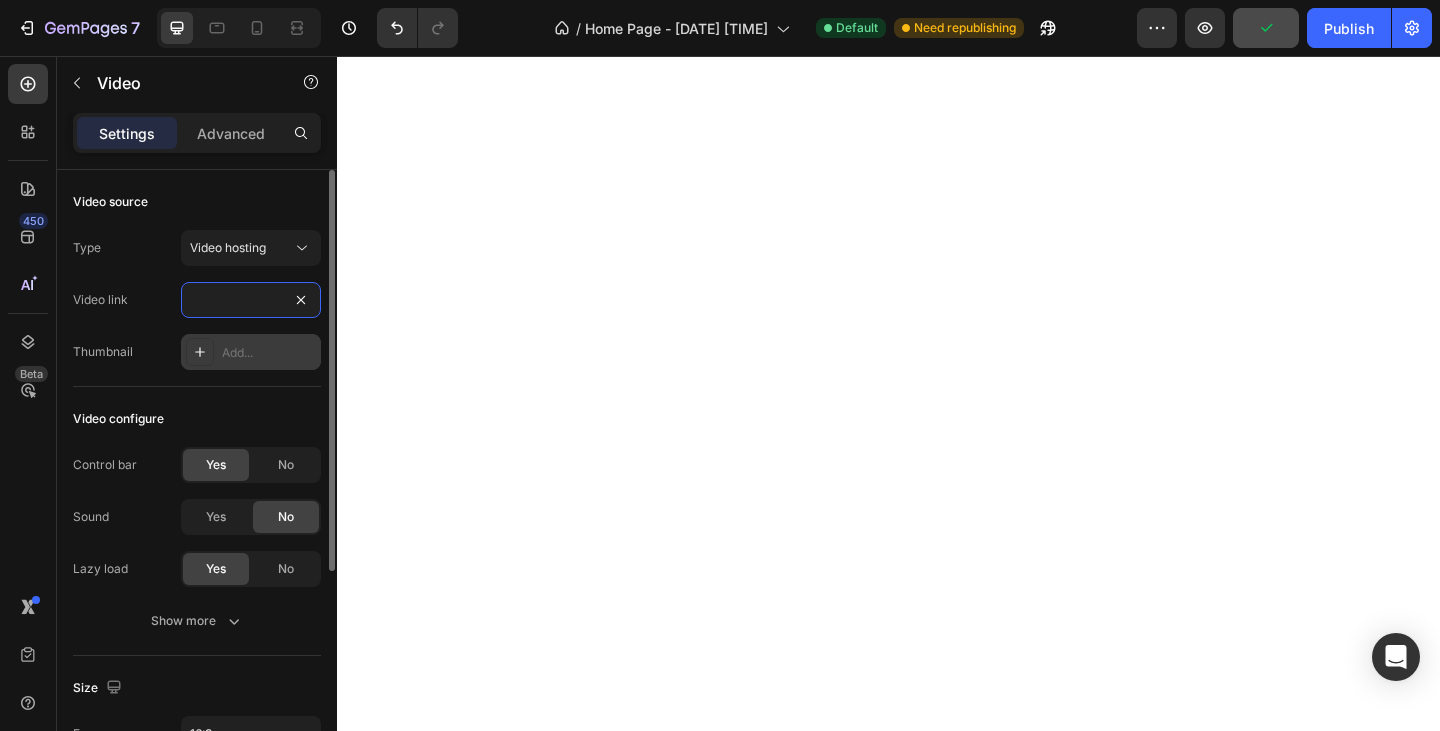type on "https://youtu.be/o9eW3wKUPAI?si=hdg_Xz455UNwu_Sb" 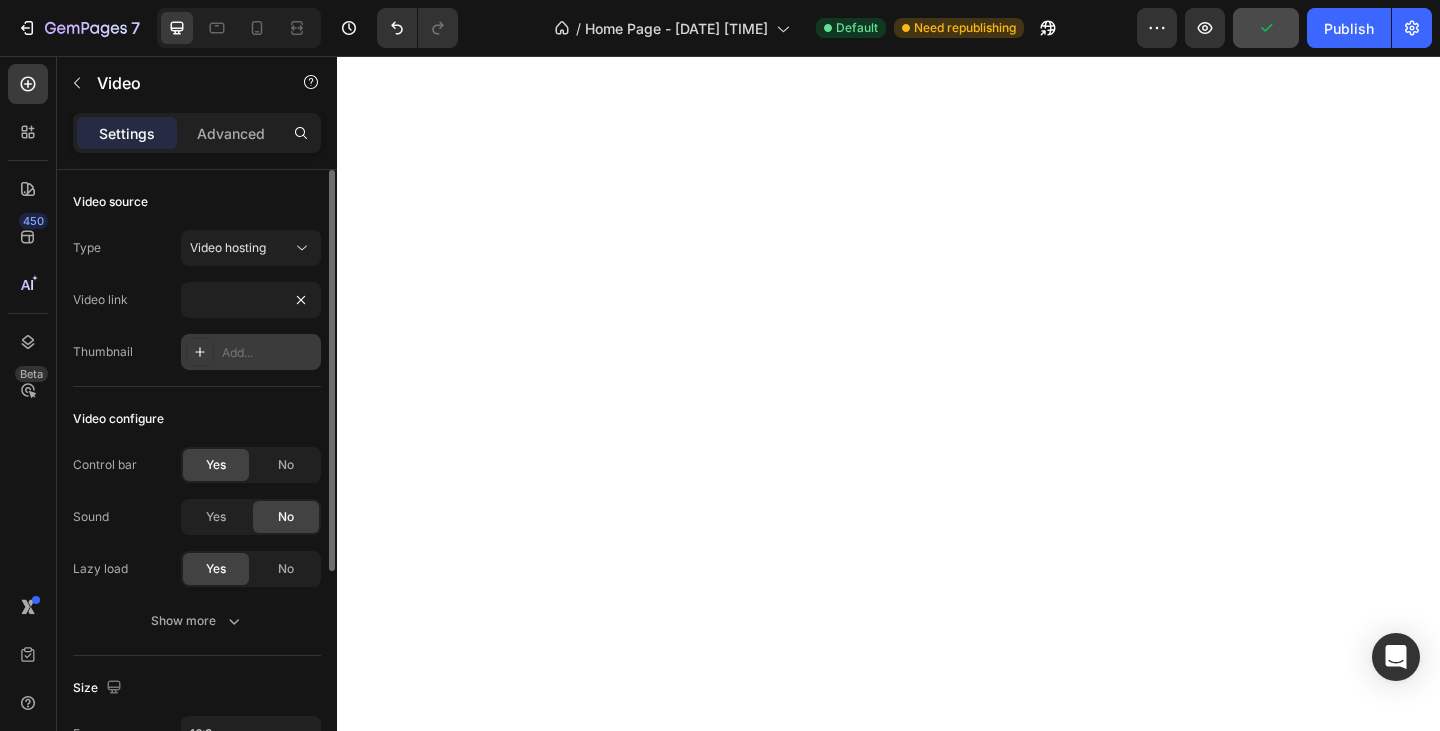 click on "Add..." at bounding box center [269, 353] 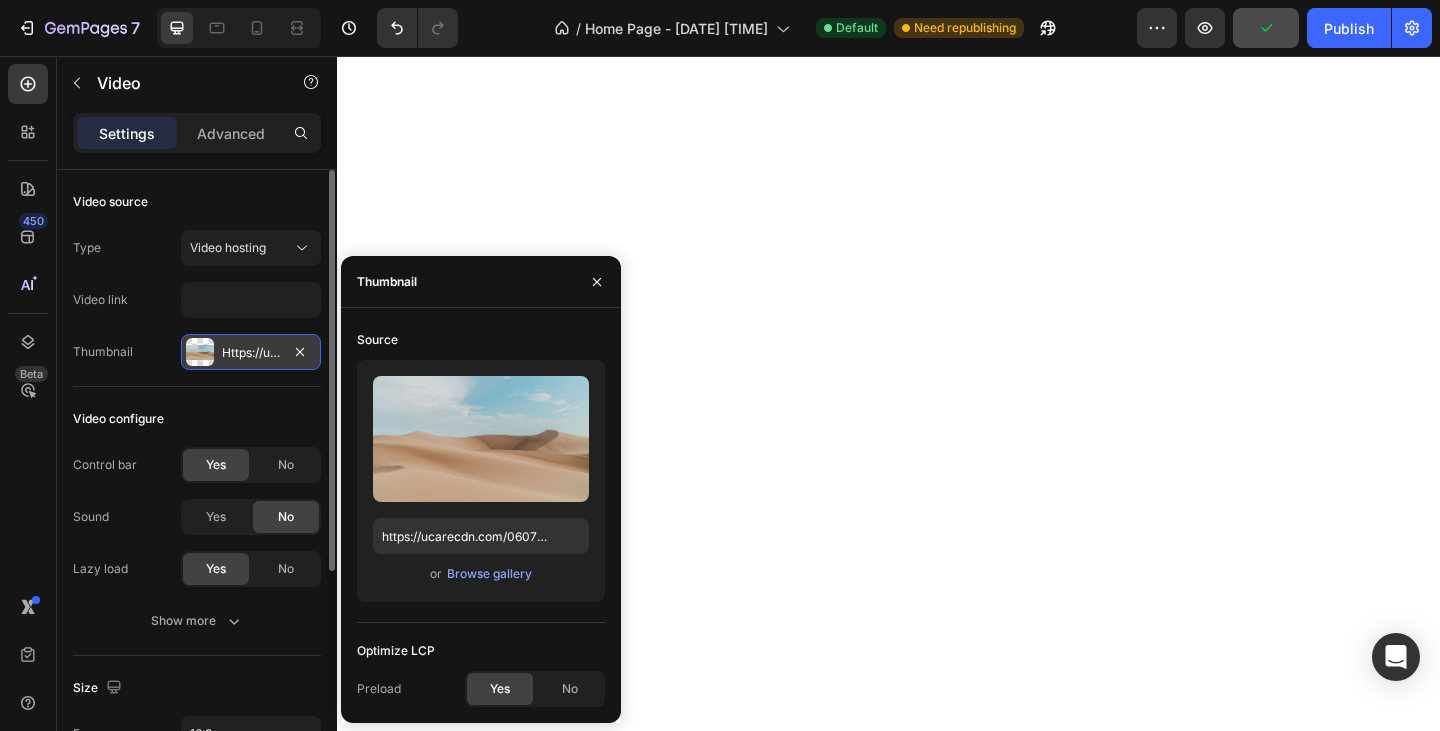 scroll, scrollTop: 0, scrollLeft: 0, axis: both 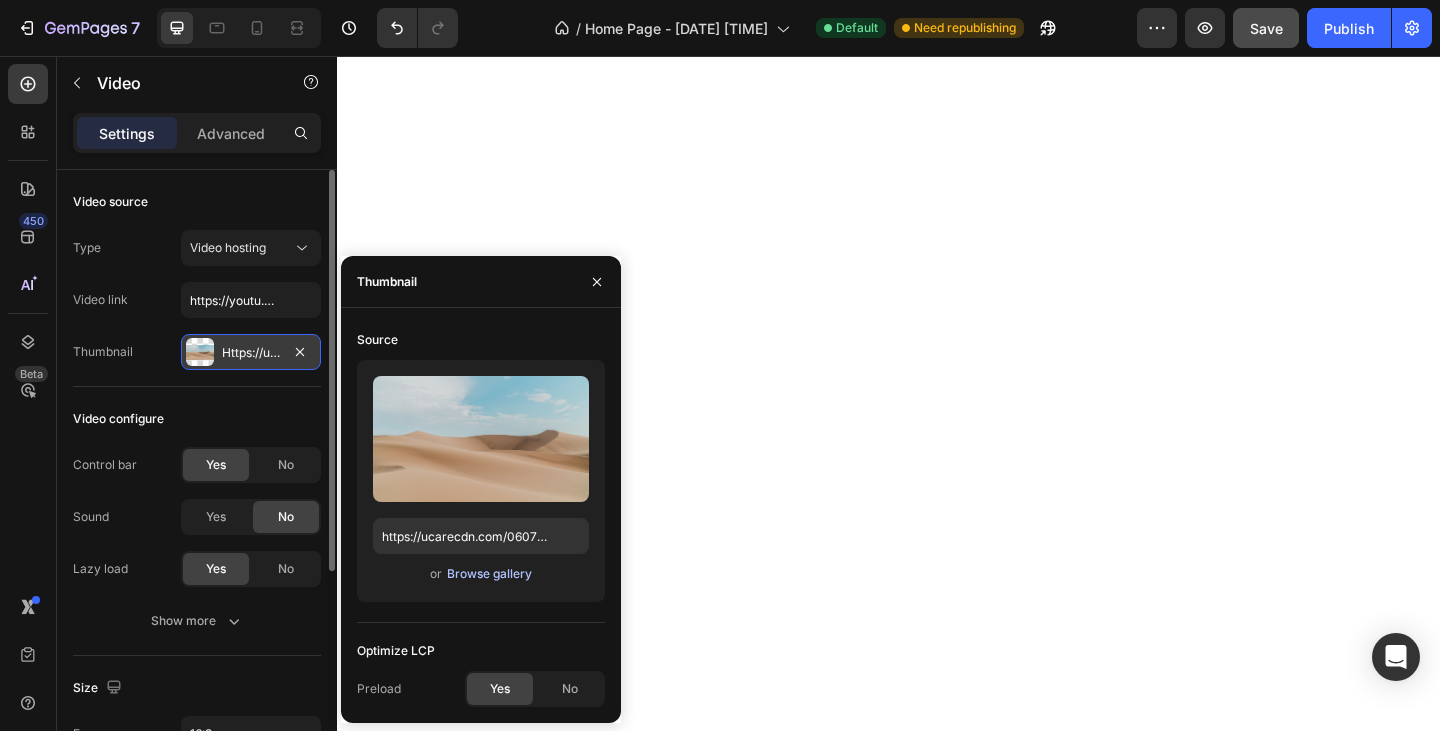 click on "Browse gallery" at bounding box center (489, 574) 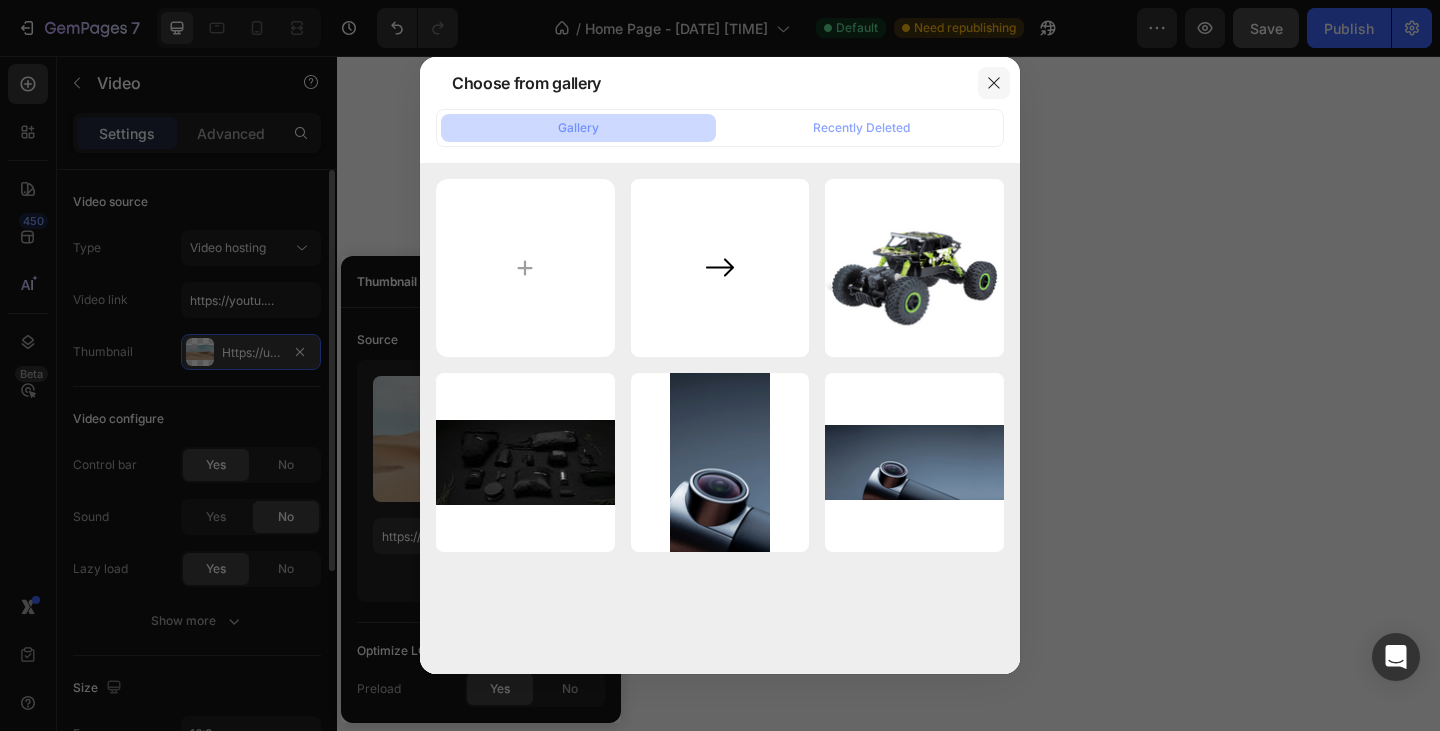 click 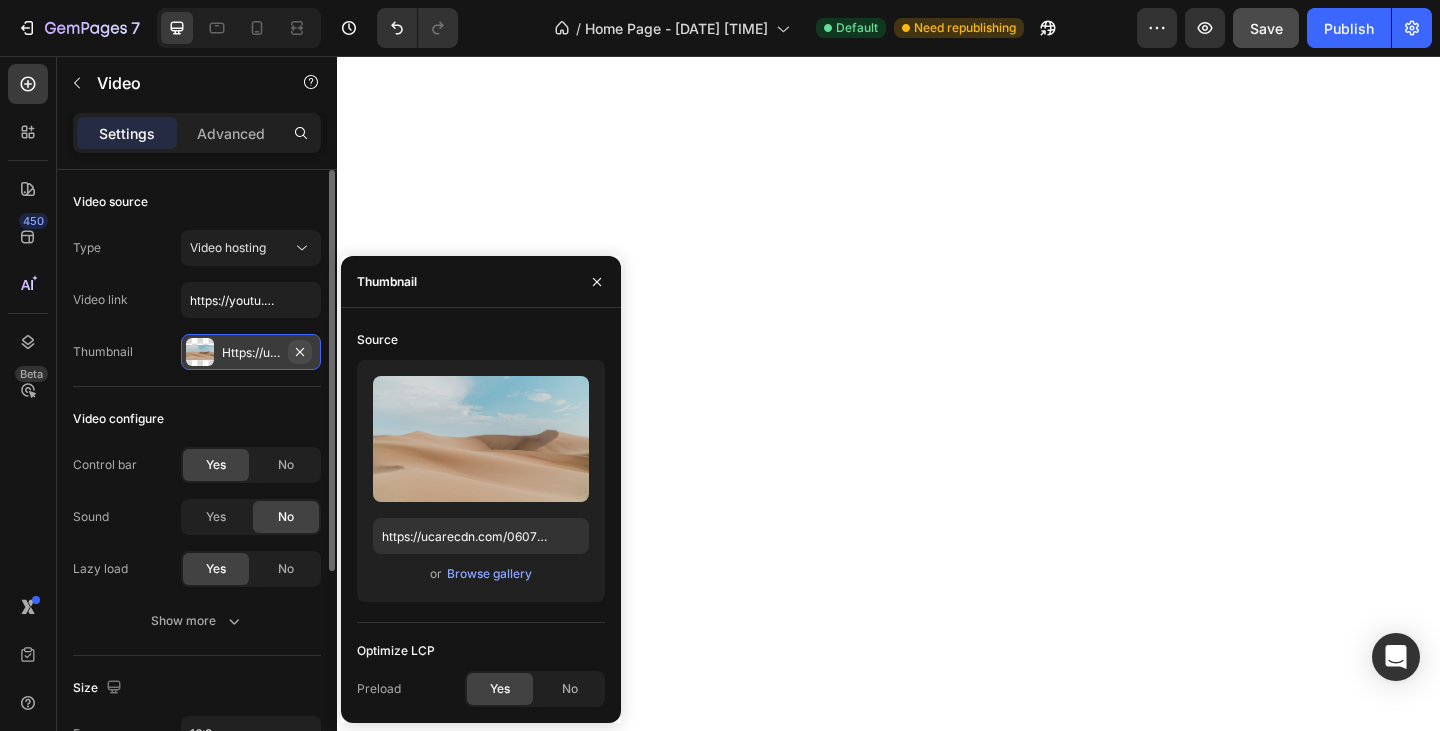 click 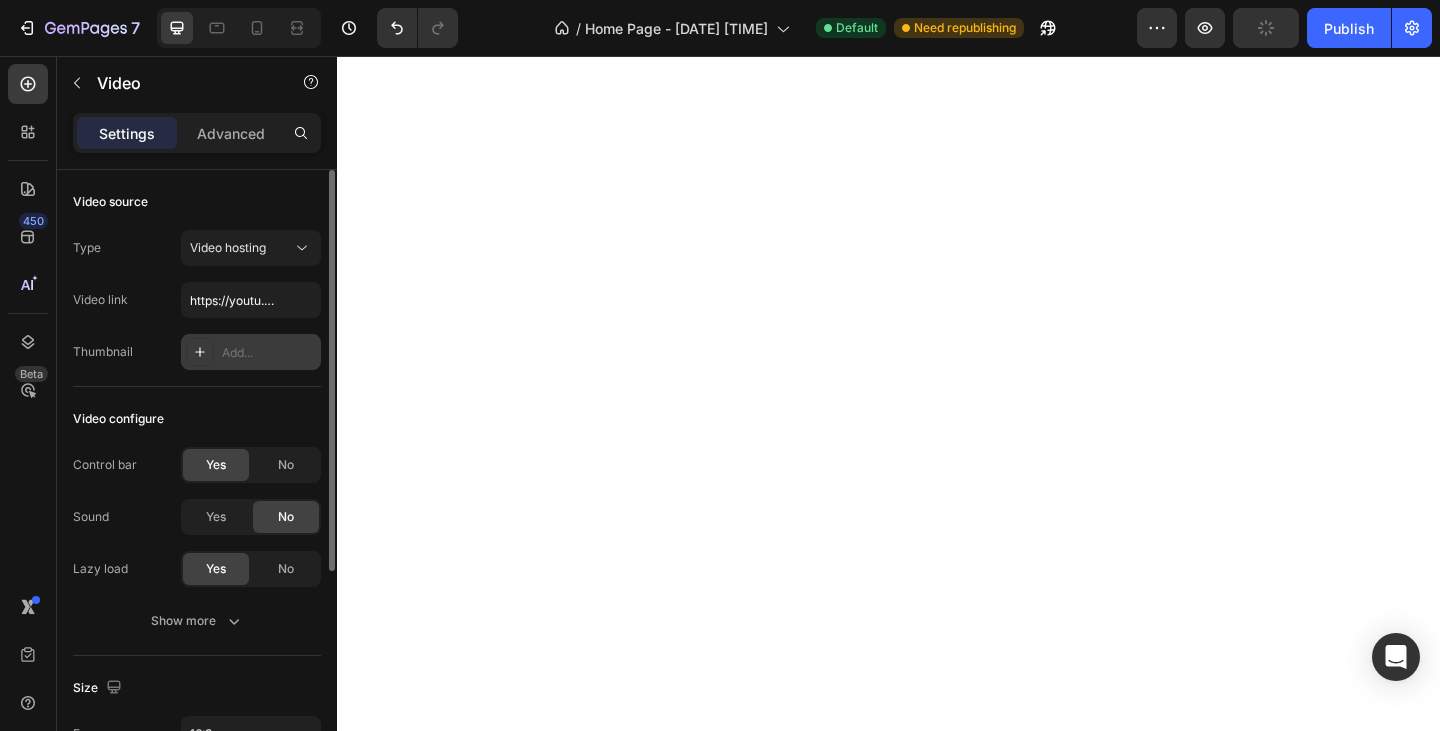 click on "Add..." at bounding box center (269, 353) 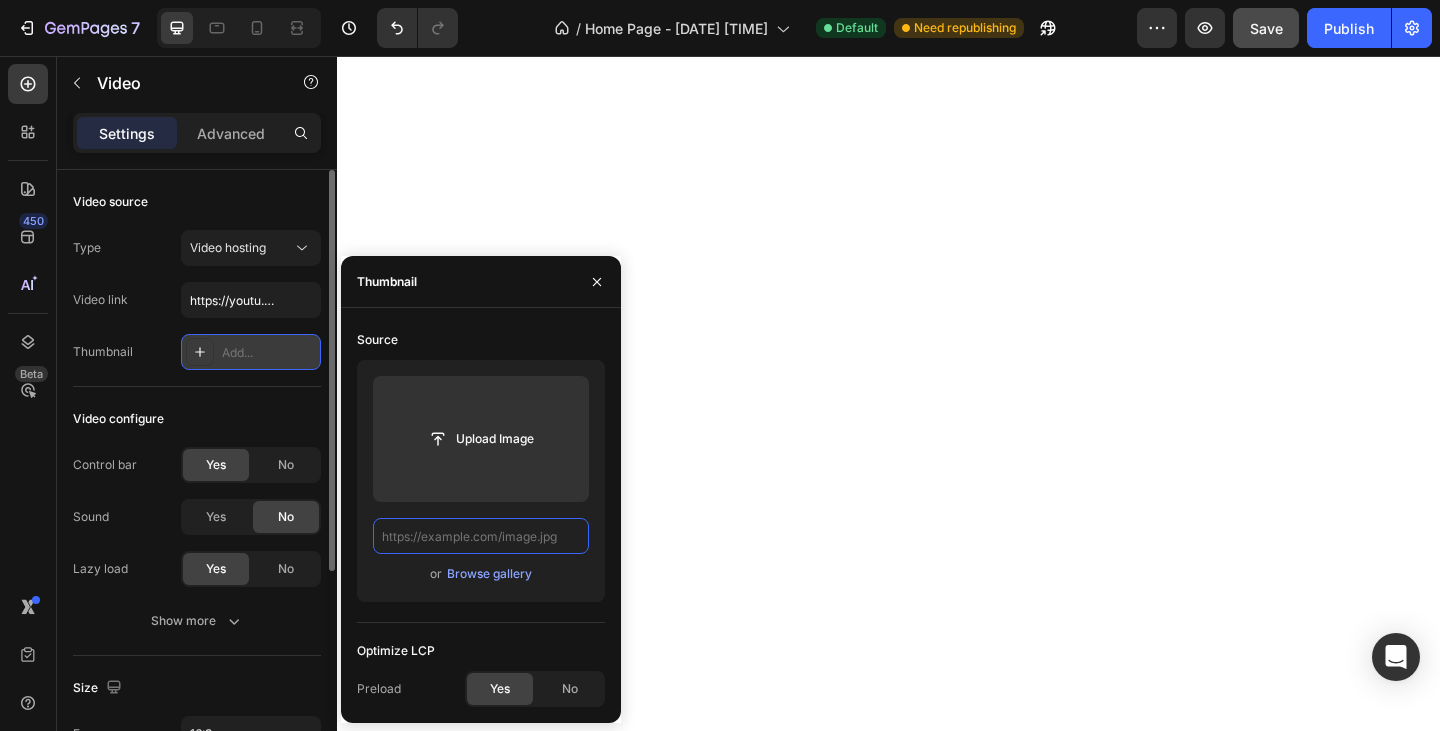 scroll, scrollTop: 0, scrollLeft: 0, axis: both 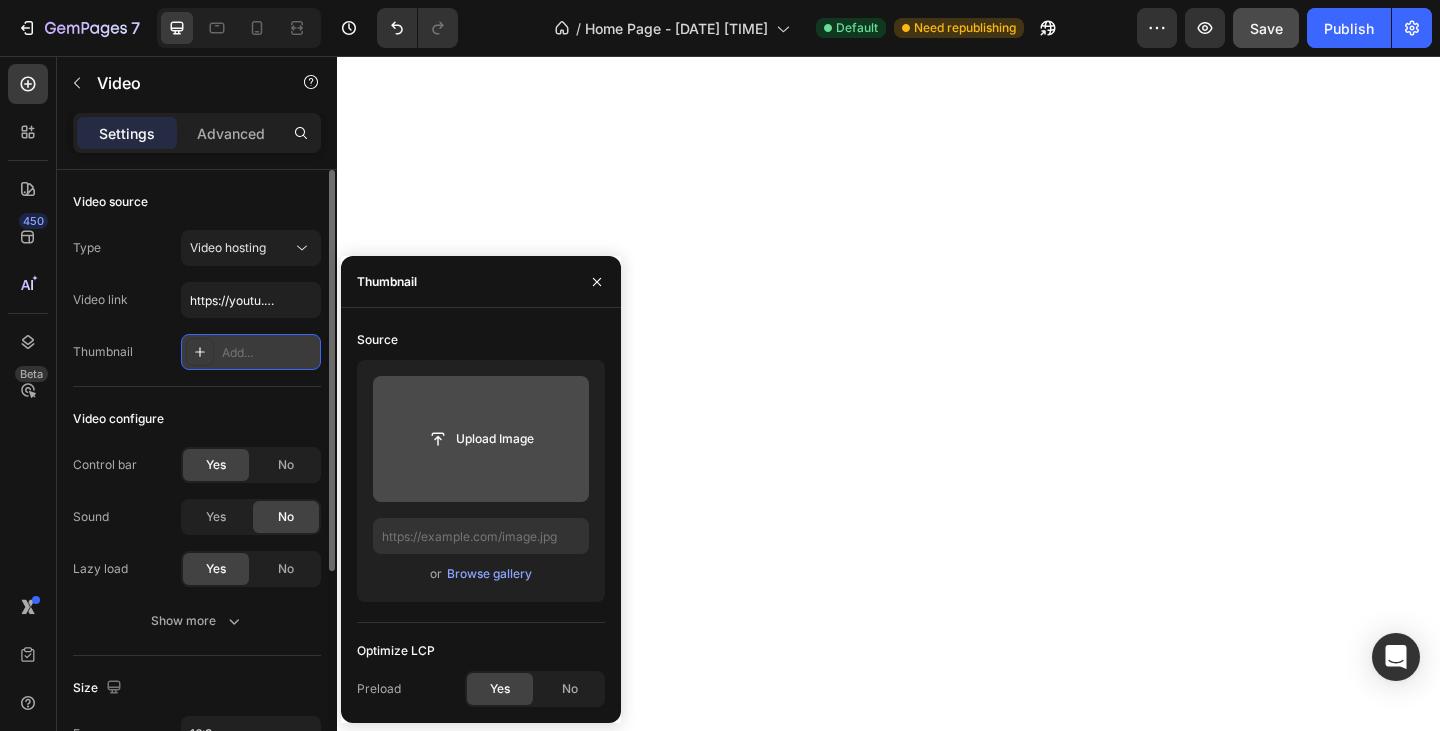 click 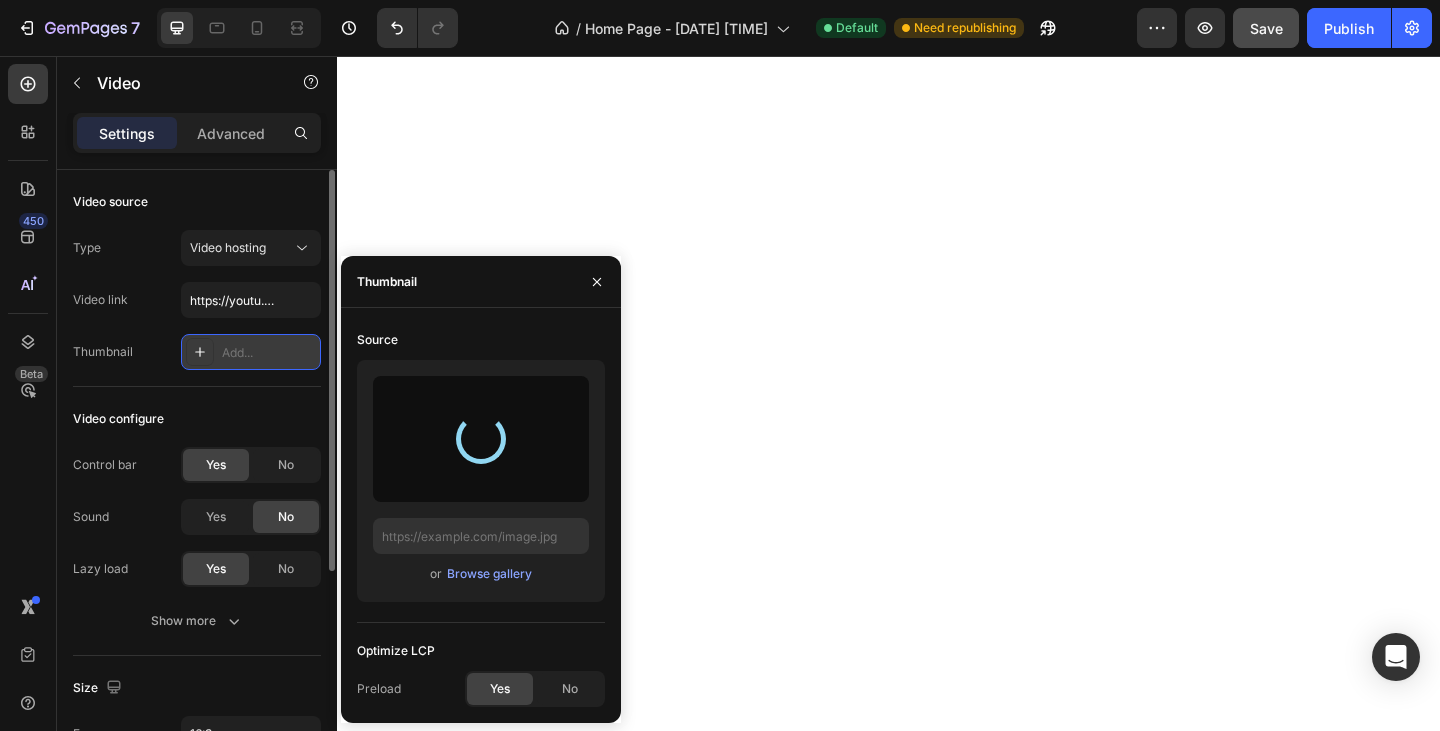 type on "https://cdn.shopify.com/s/files/1/0622/2233/6071/files/gempages_577974036265435664-994bc871-1a47-412f-9a82-aeaeeae48cee.webp" 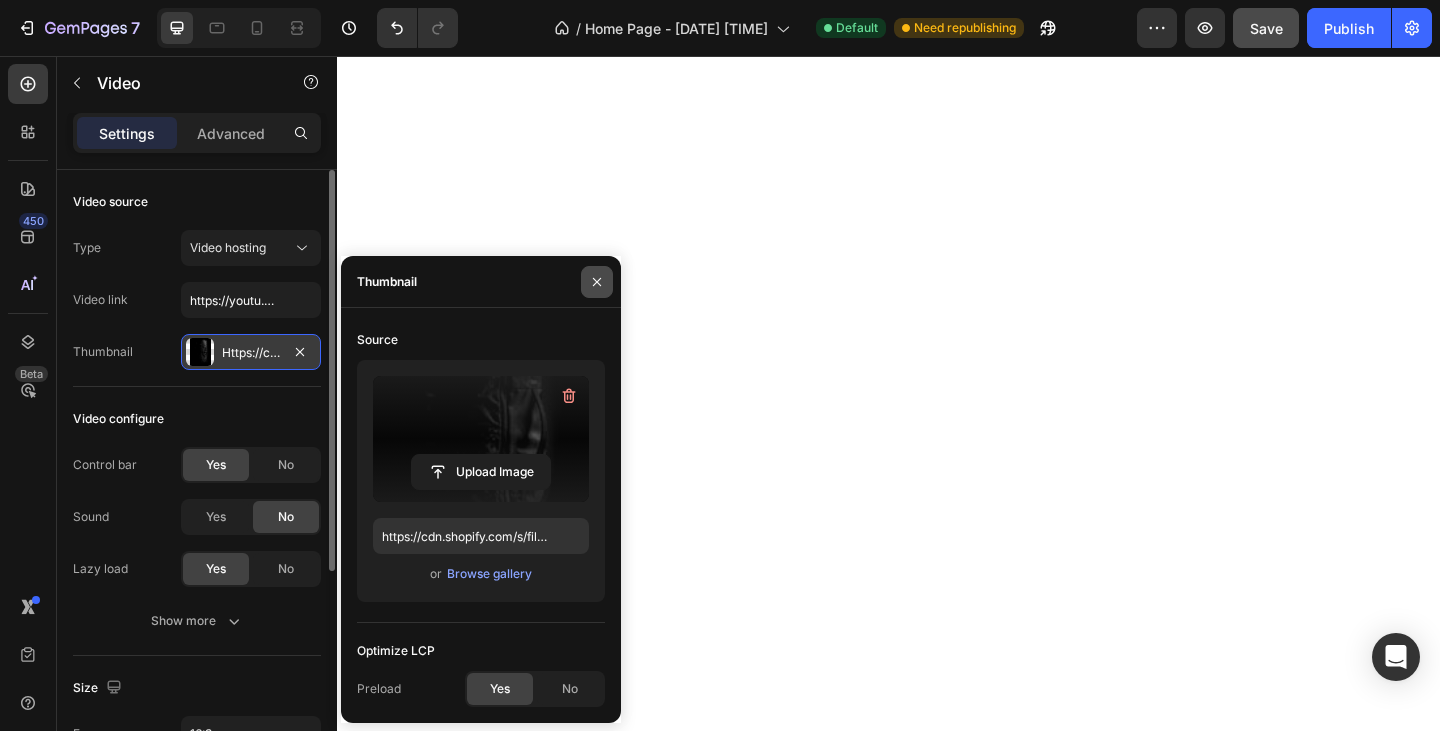 click 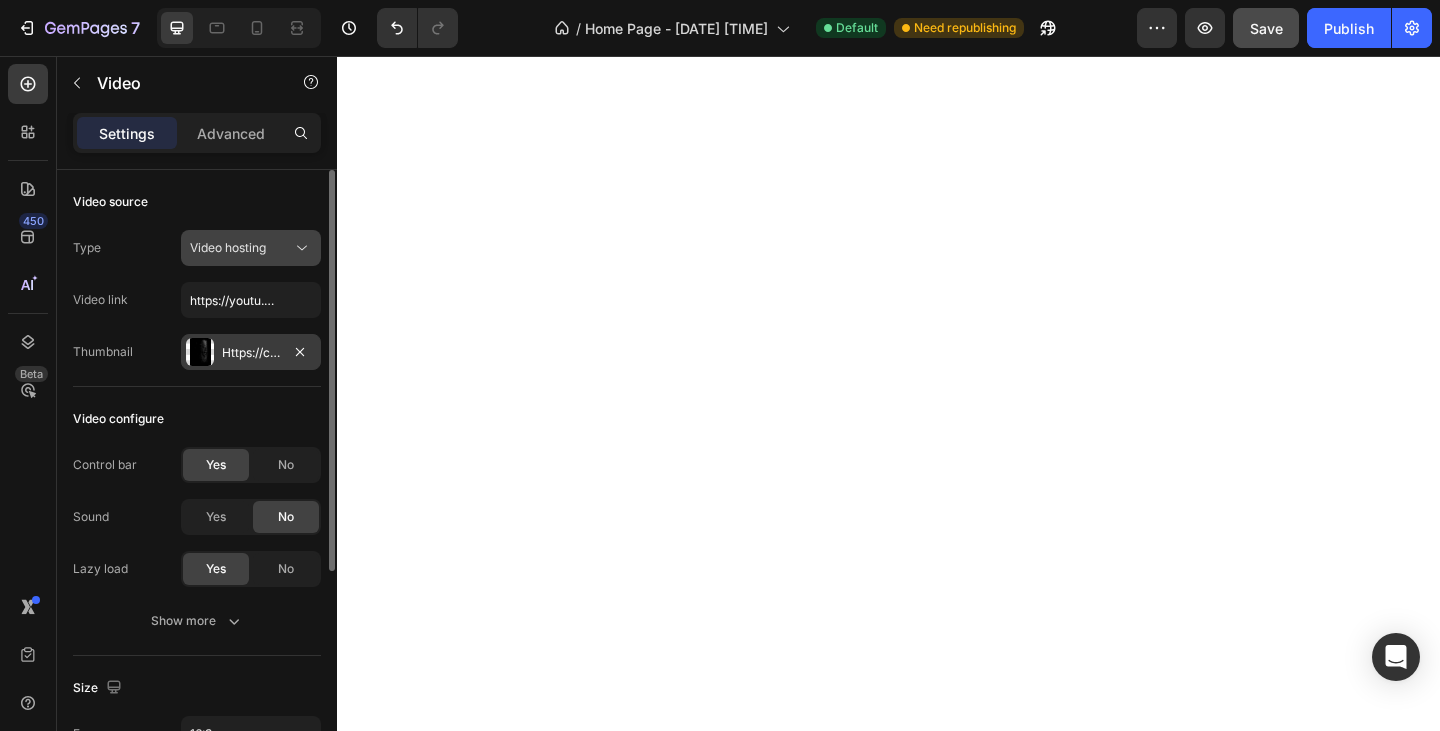 click on "Video hosting" at bounding box center [228, 247] 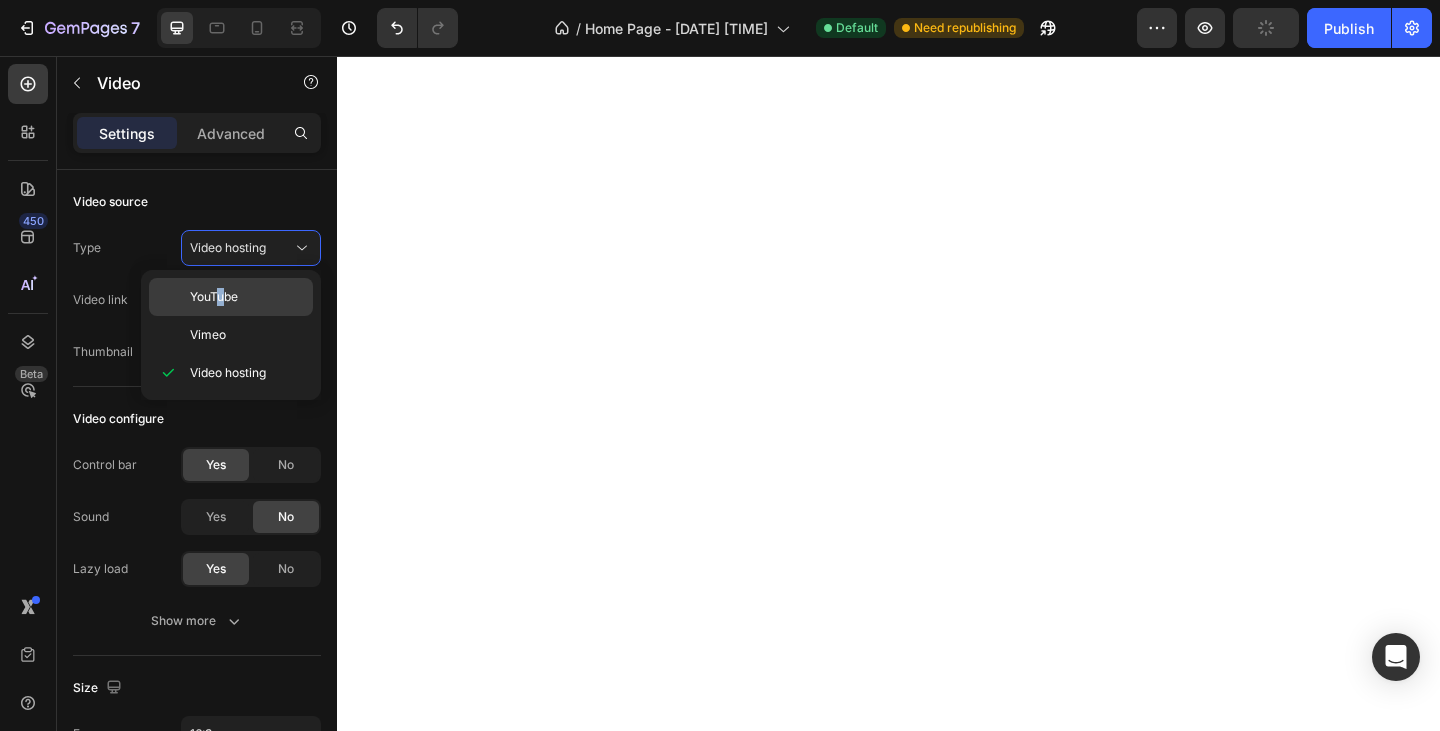 drag, startPoint x: 224, startPoint y: 285, endPoint x: 220, endPoint y: 311, distance: 26.305893 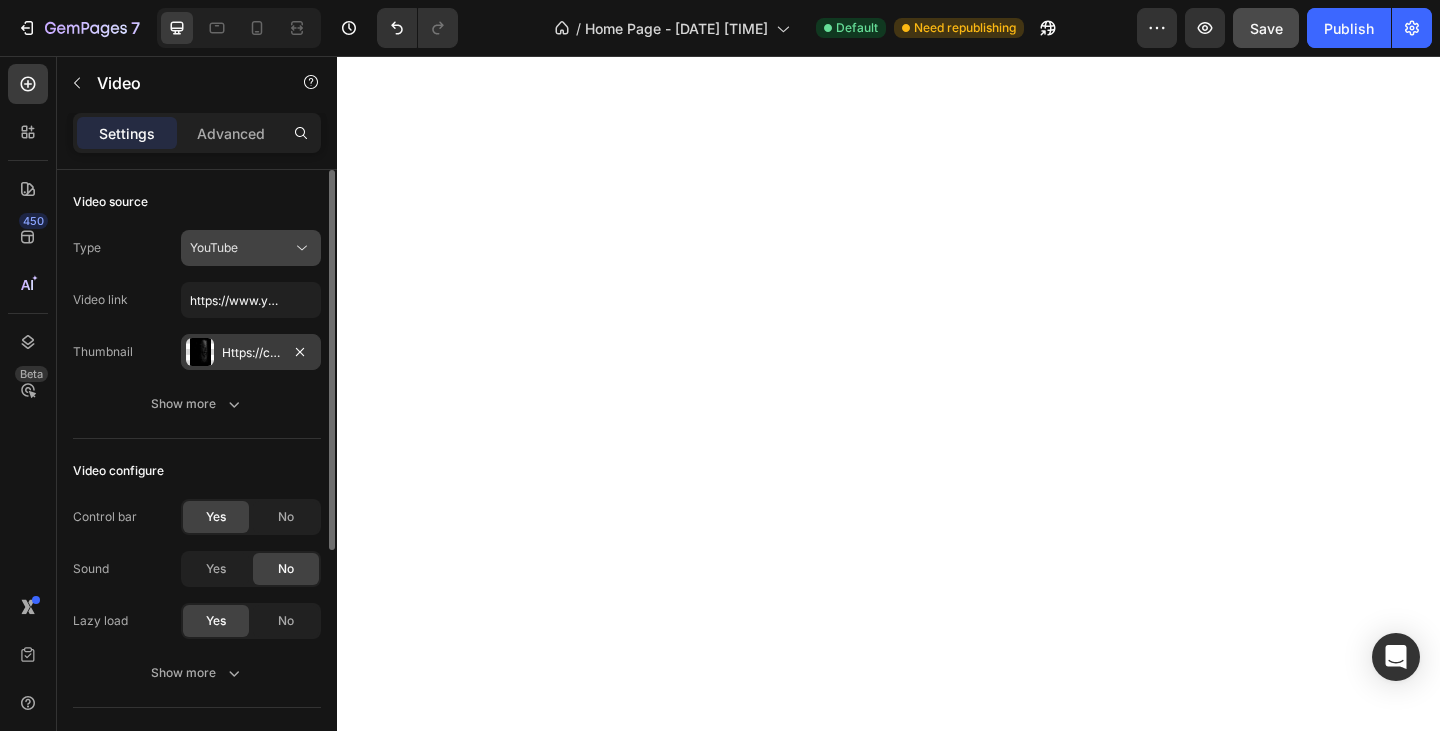 click on "YouTube" at bounding box center (214, 247) 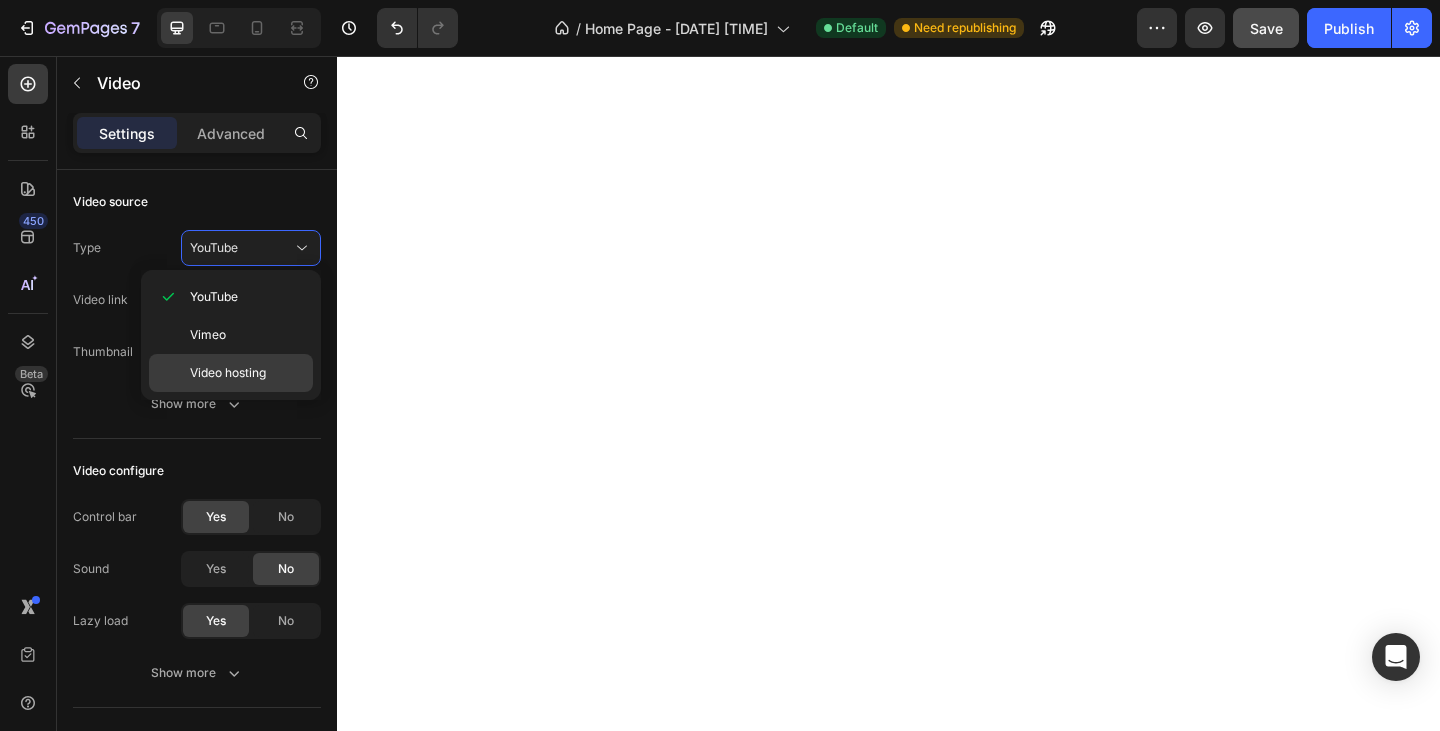 click on "Video hosting" at bounding box center (228, 373) 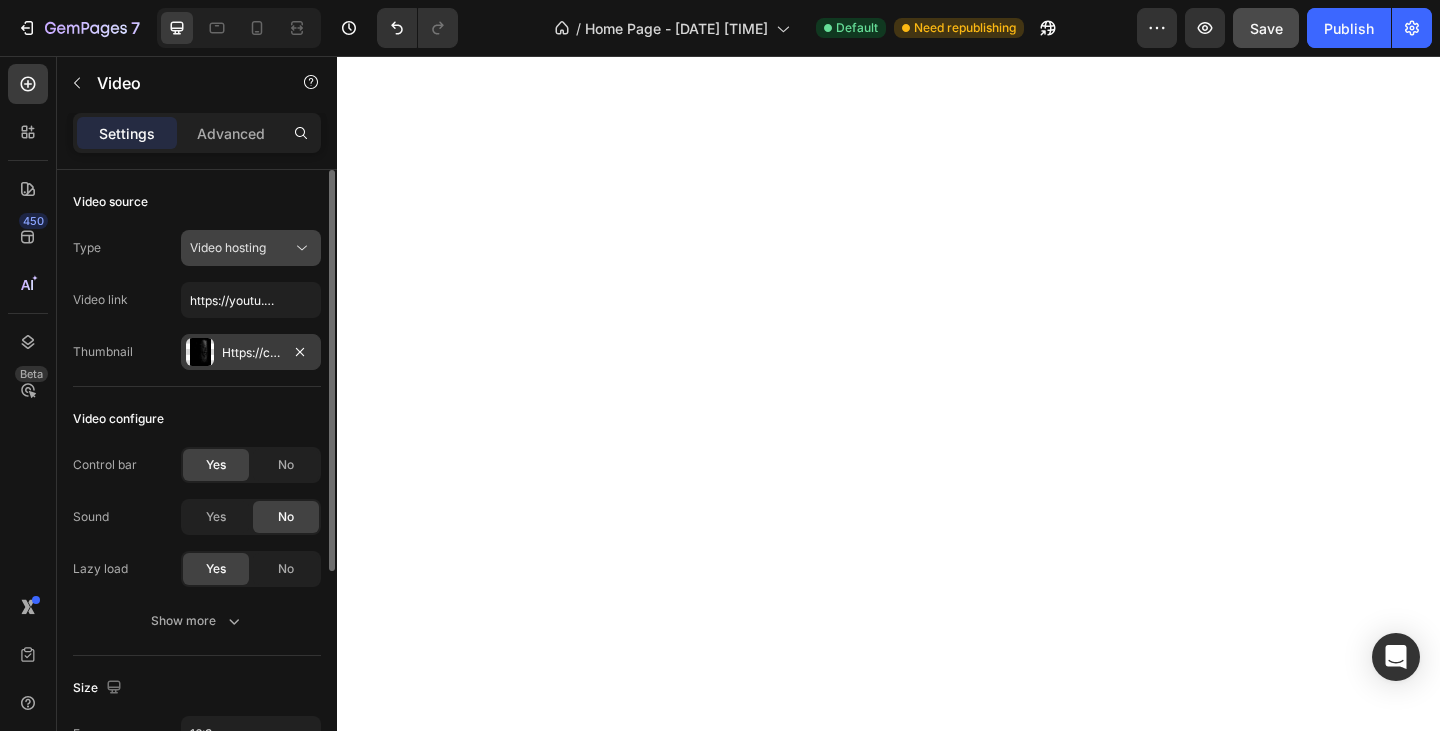click on "Video hosting" at bounding box center [241, 248] 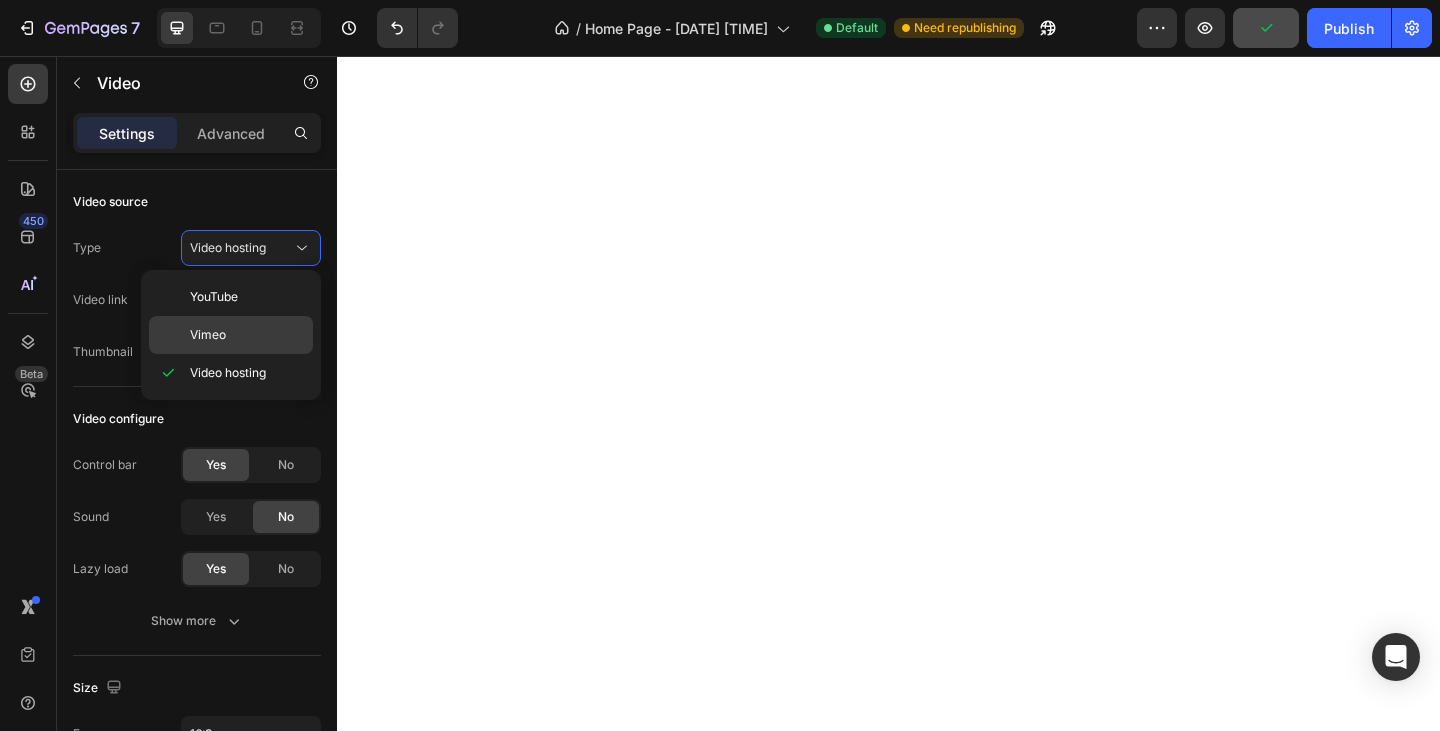 click on "Vimeo" at bounding box center (247, 335) 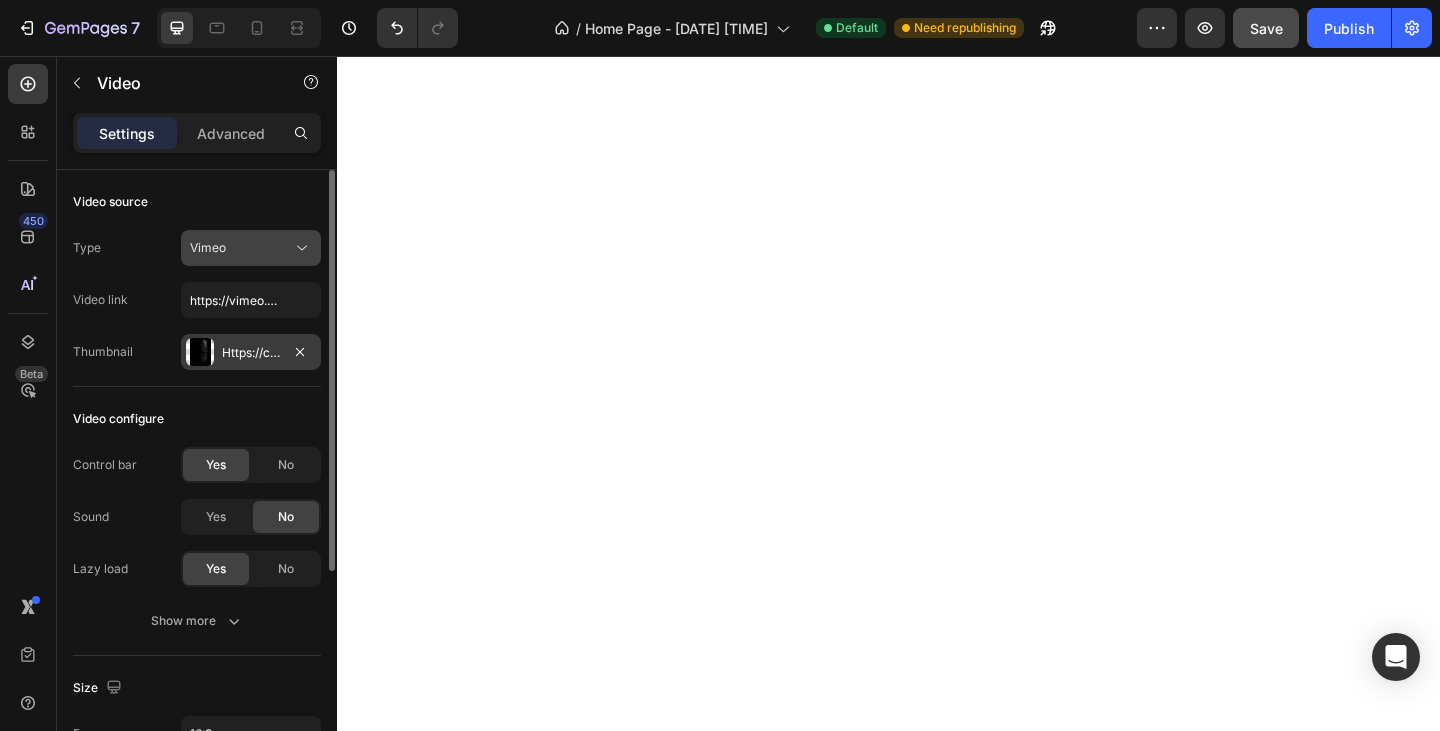 click on "Vimeo" 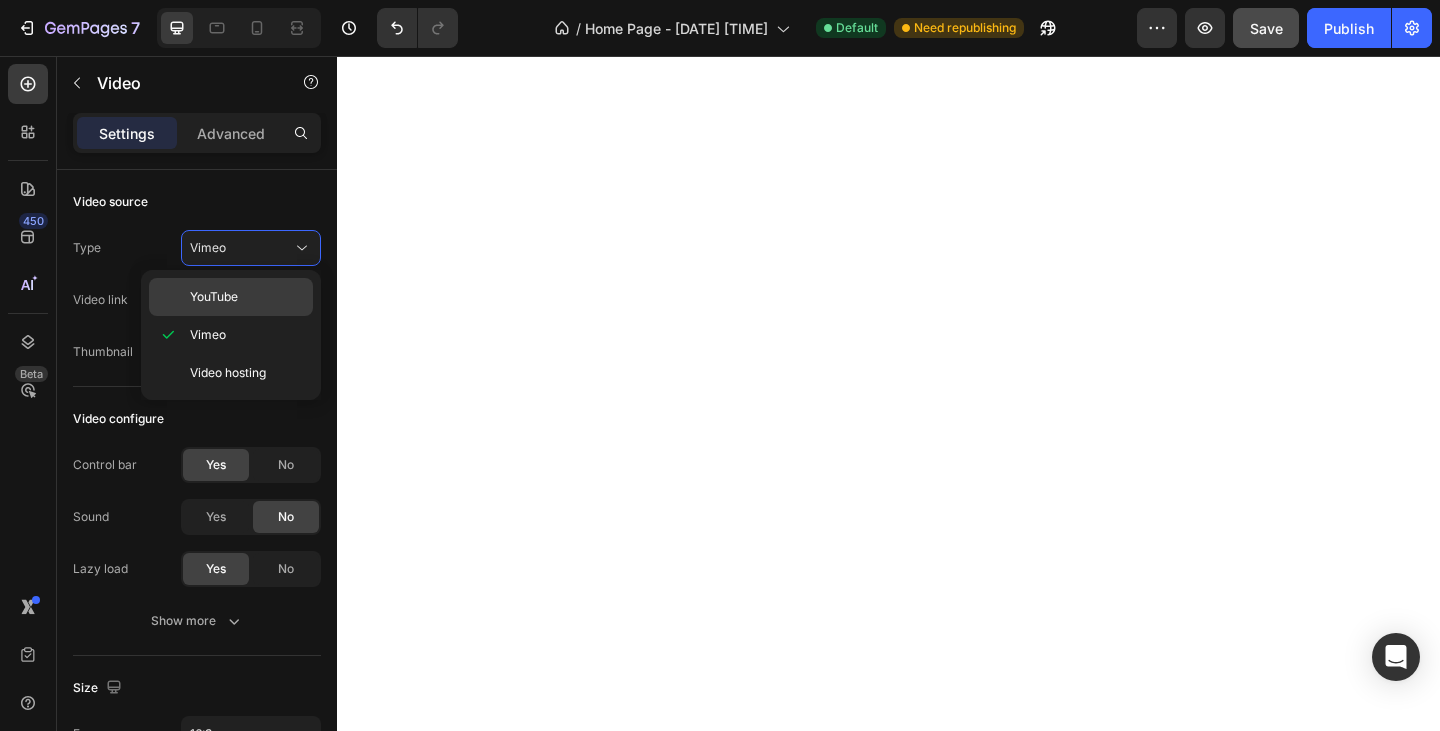 click on "YouTube" at bounding box center (247, 297) 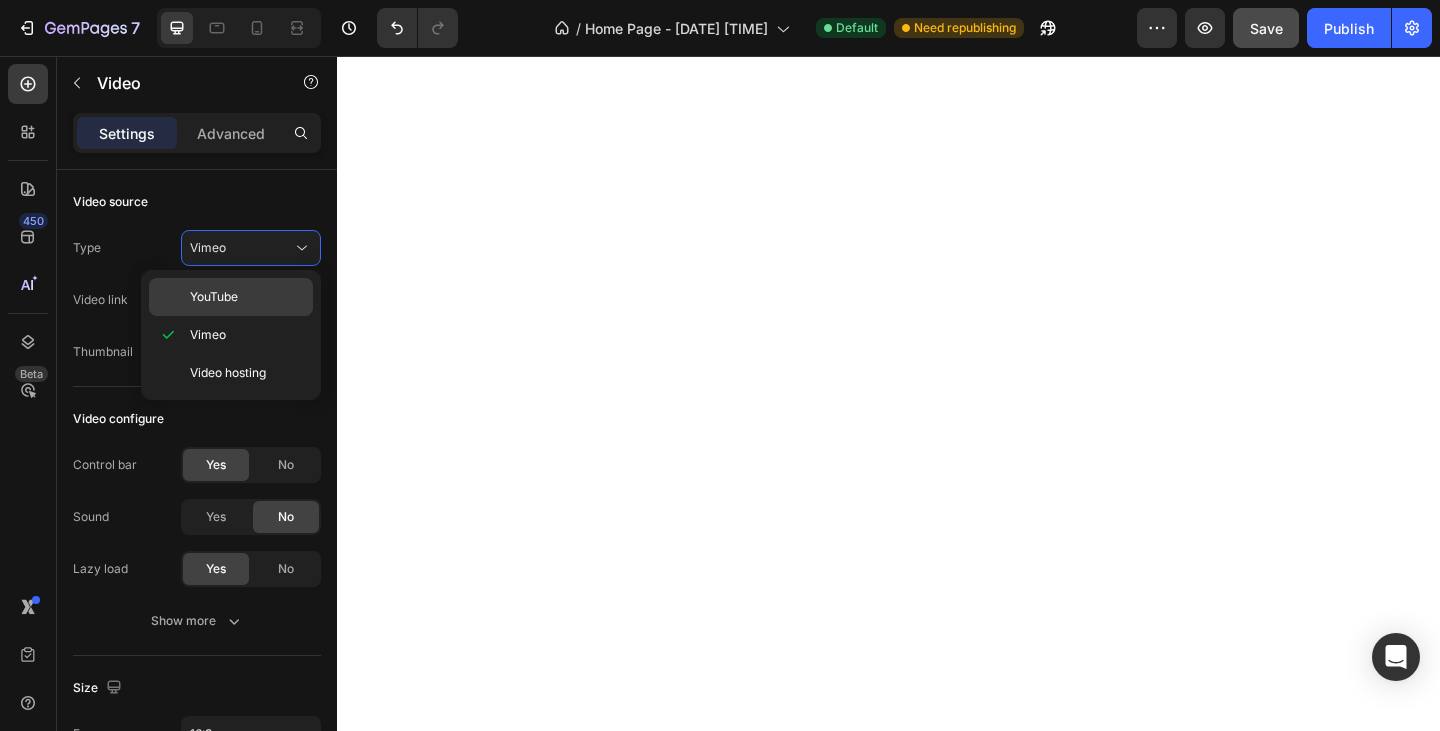 type on "https://www.youtube.com/watch?v=drIt4RH_kyQ" 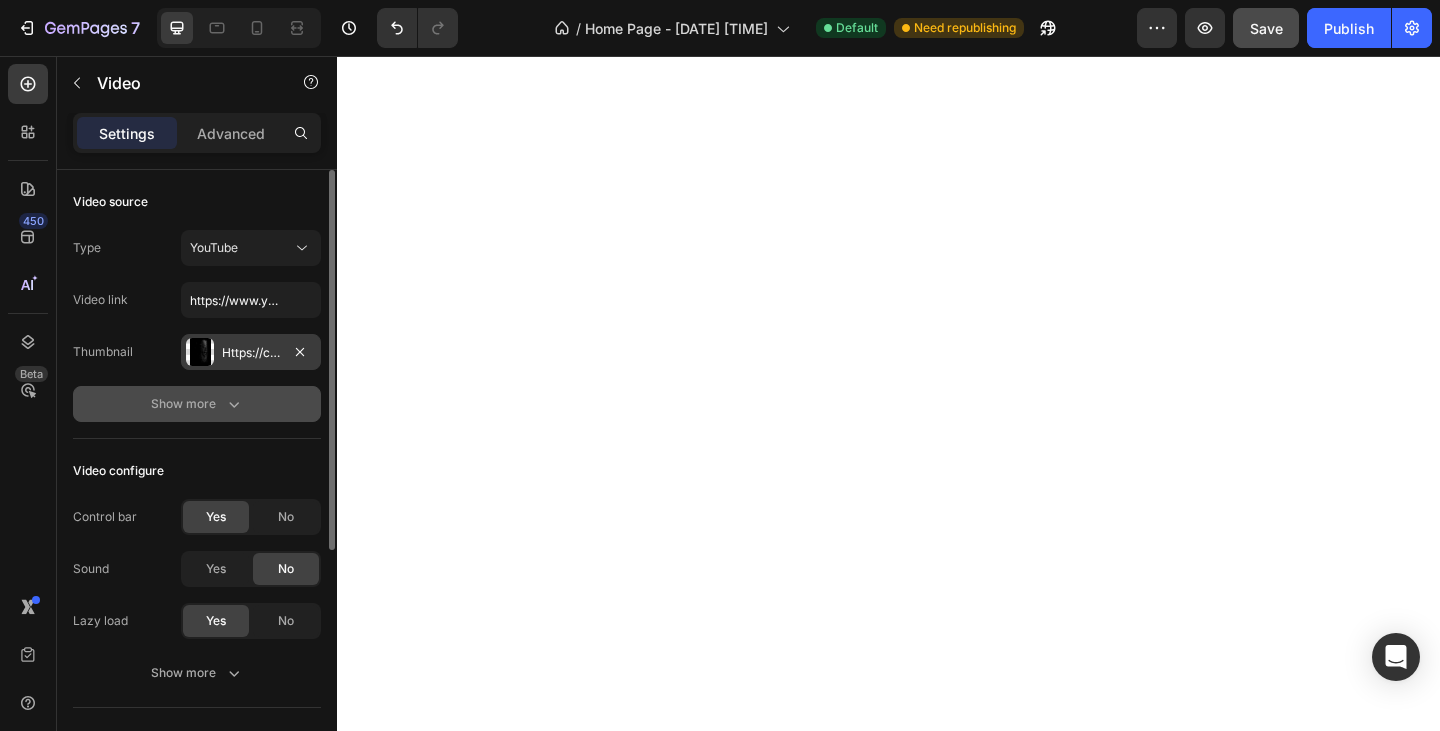 click on "Show more" at bounding box center [197, 404] 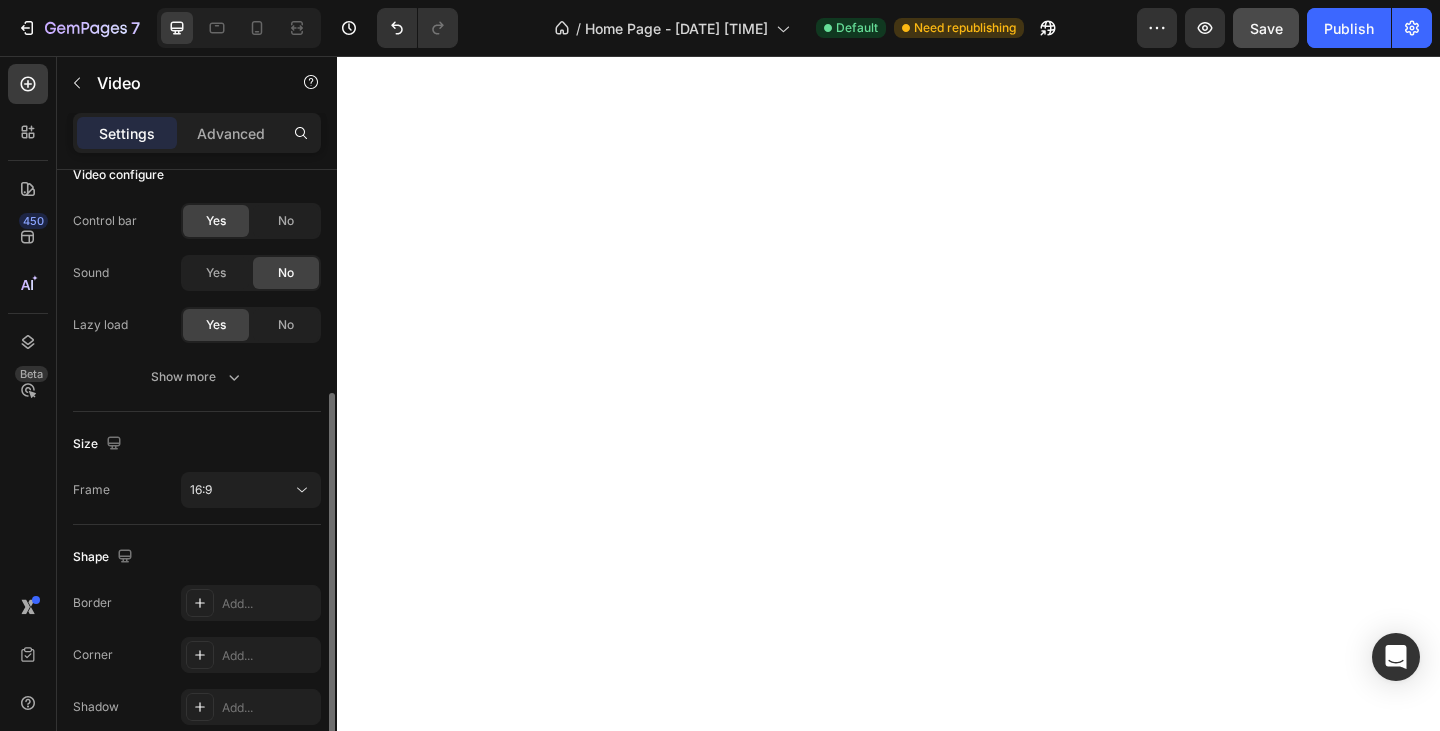 scroll, scrollTop: 490, scrollLeft: 0, axis: vertical 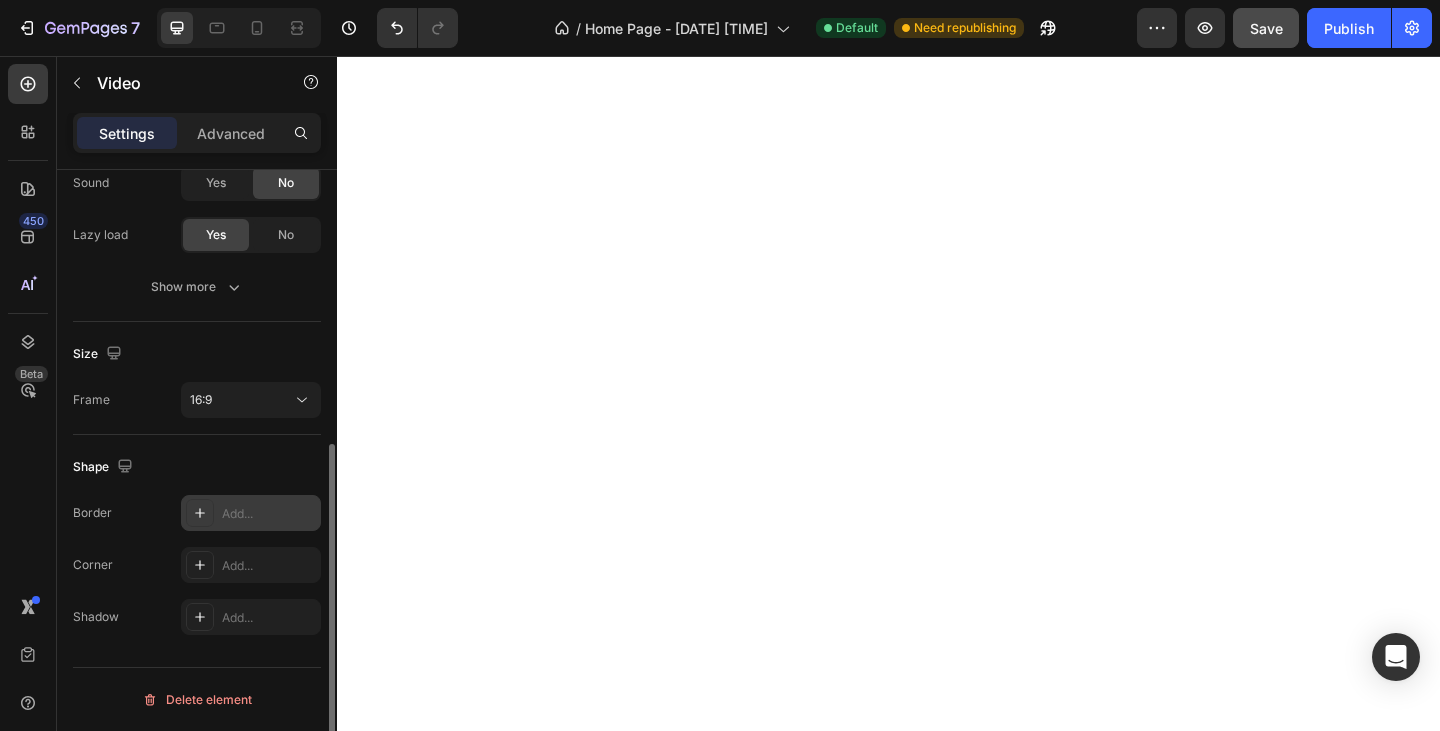 click on "Add..." at bounding box center (269, 514) 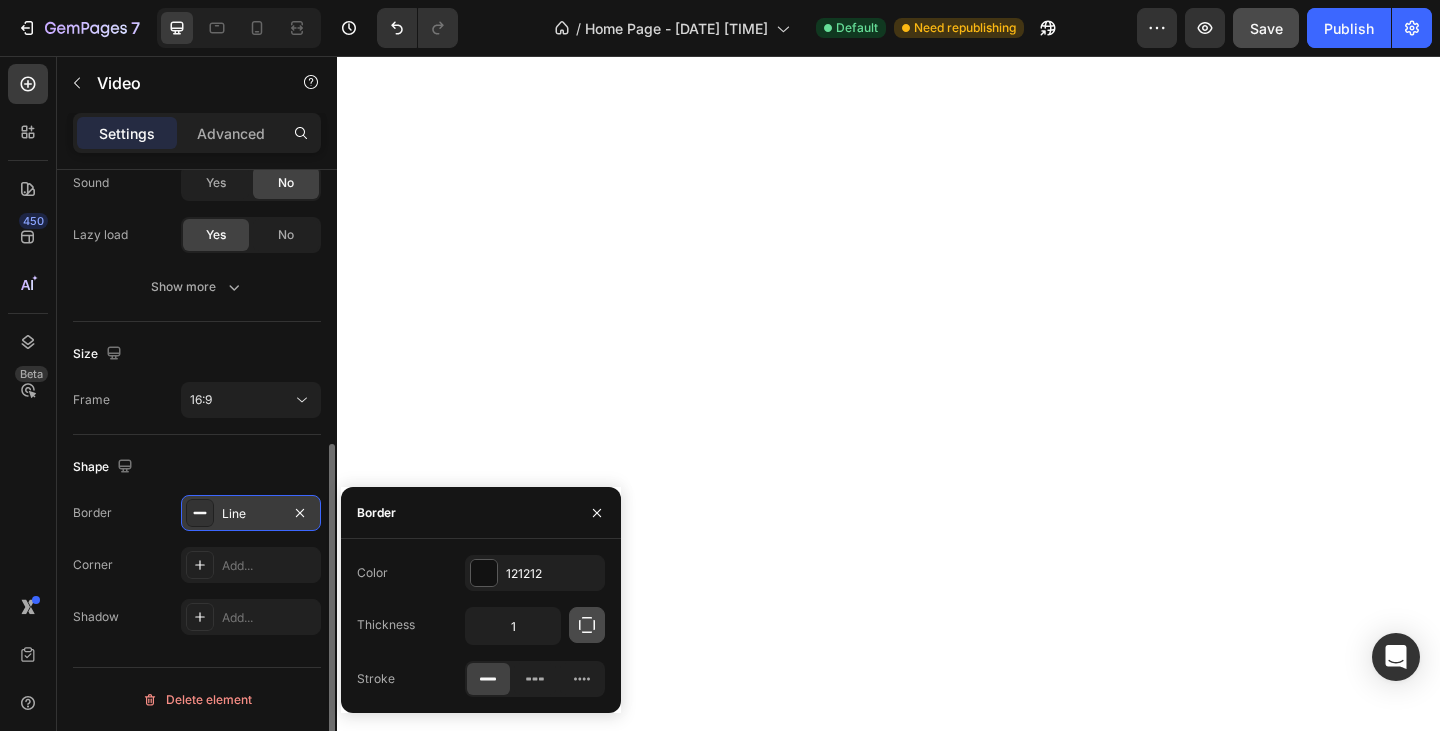 click at bounding box center (587, 625) 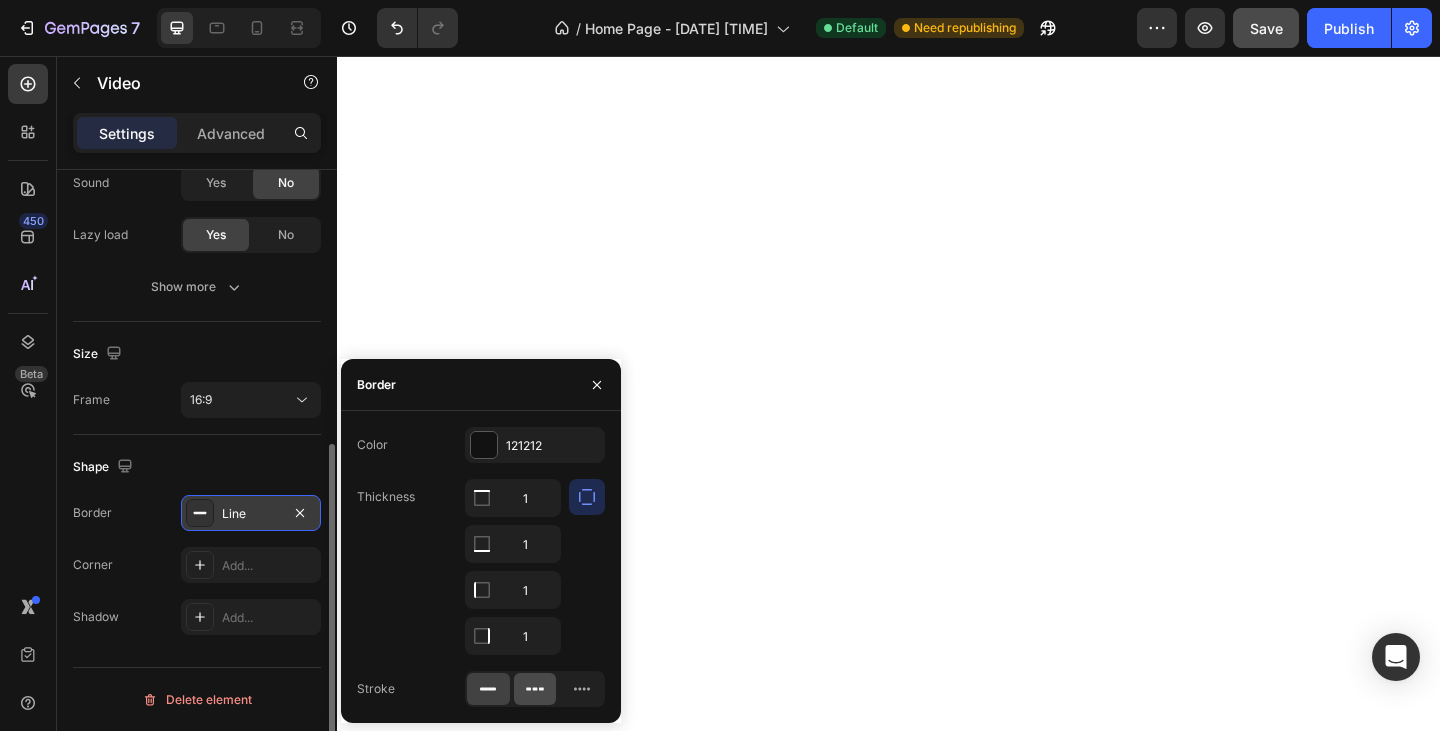 click 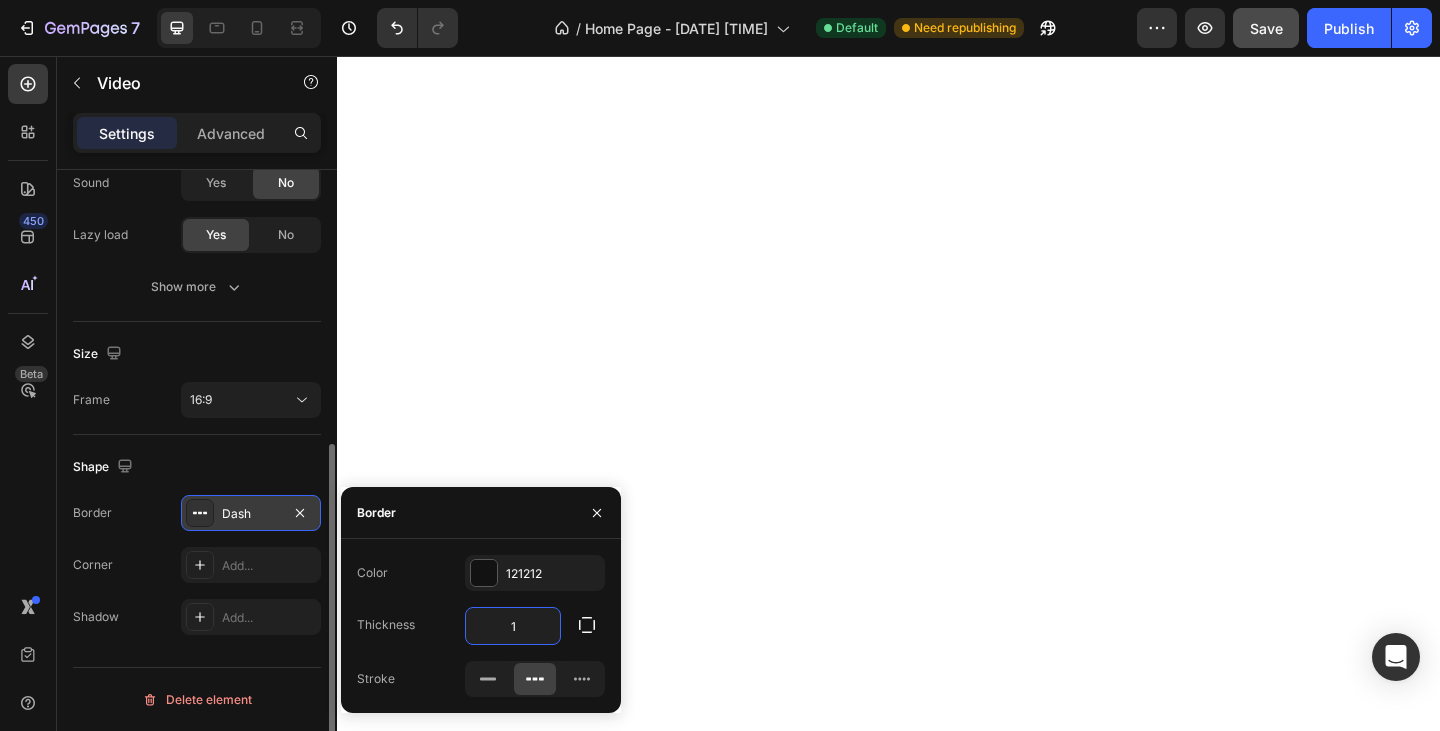 click on "1" at bounding box center [513, 626] 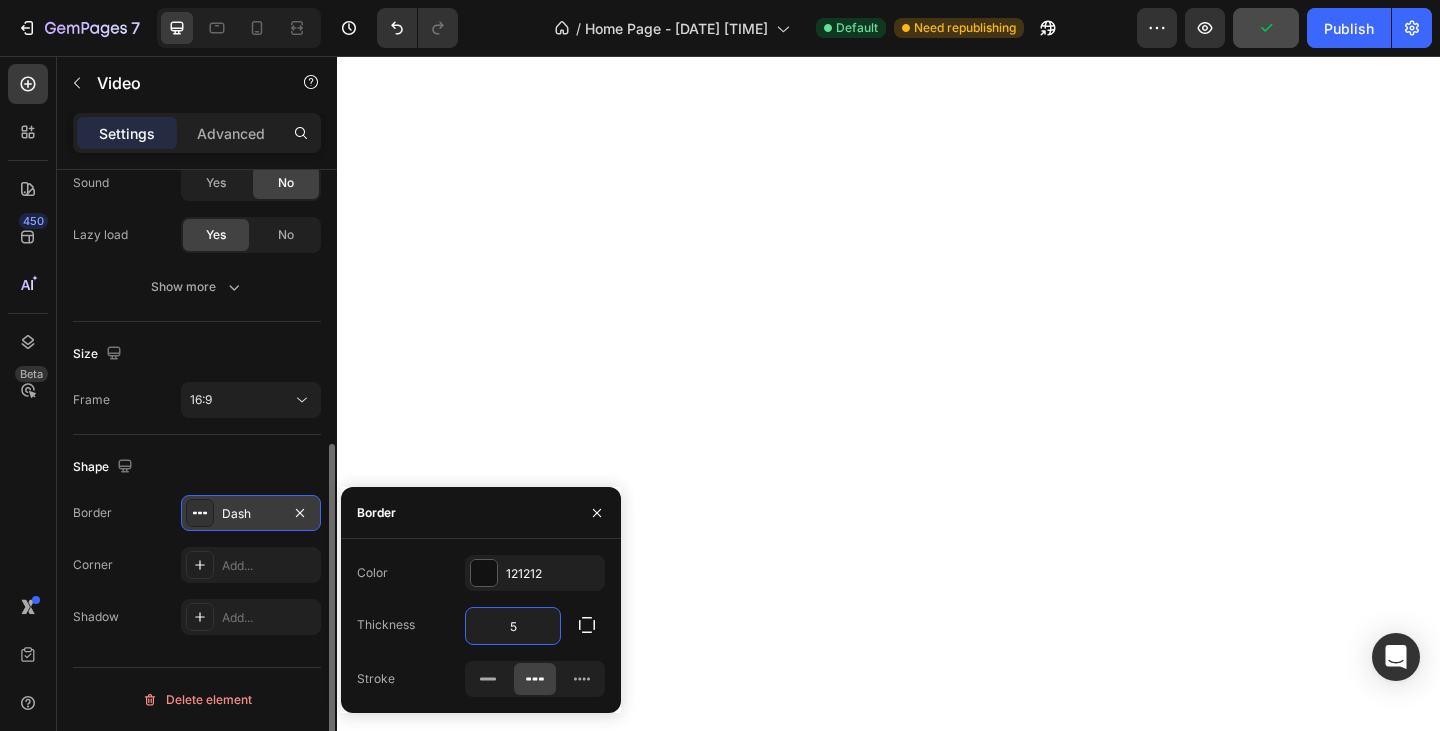 type on "6" 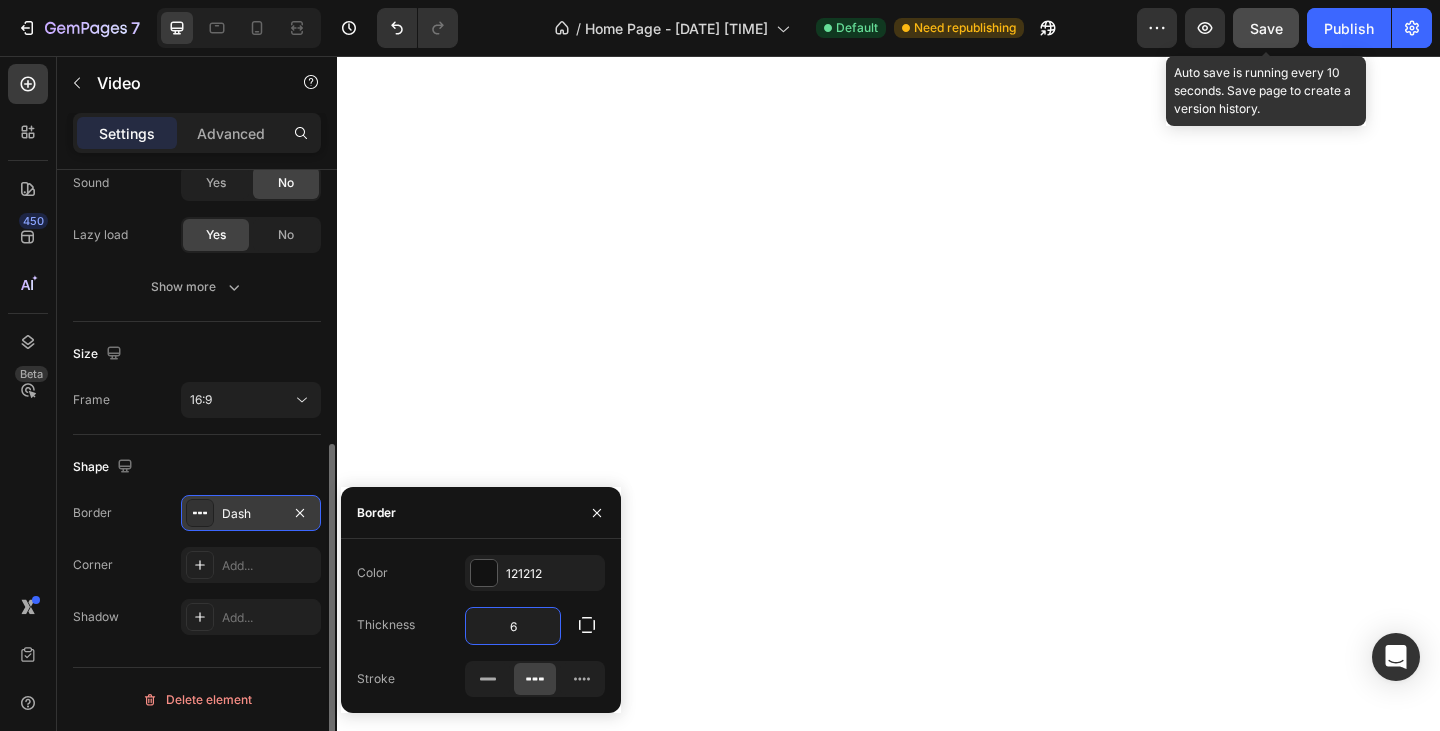 click on "Save" at bounding box center (1266, 28) 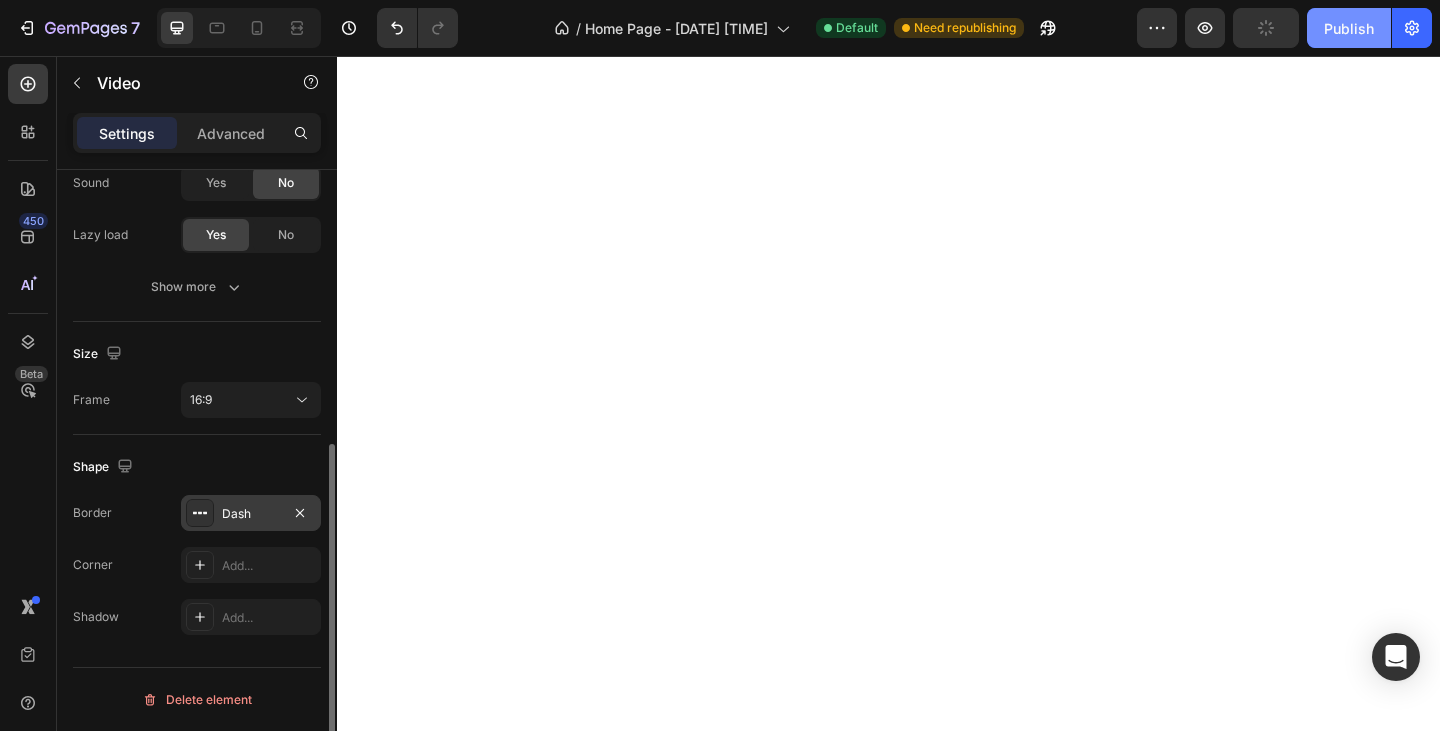 click on "Publish" 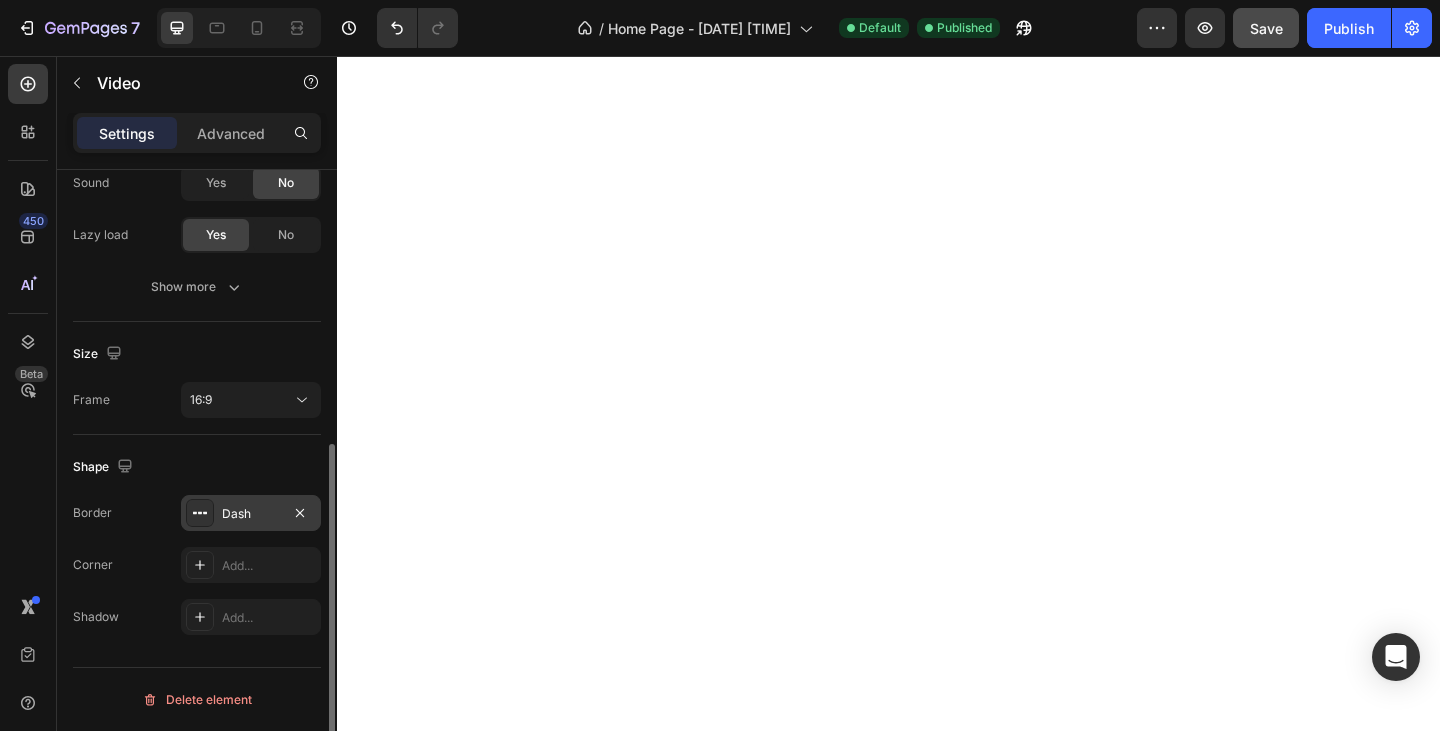 click 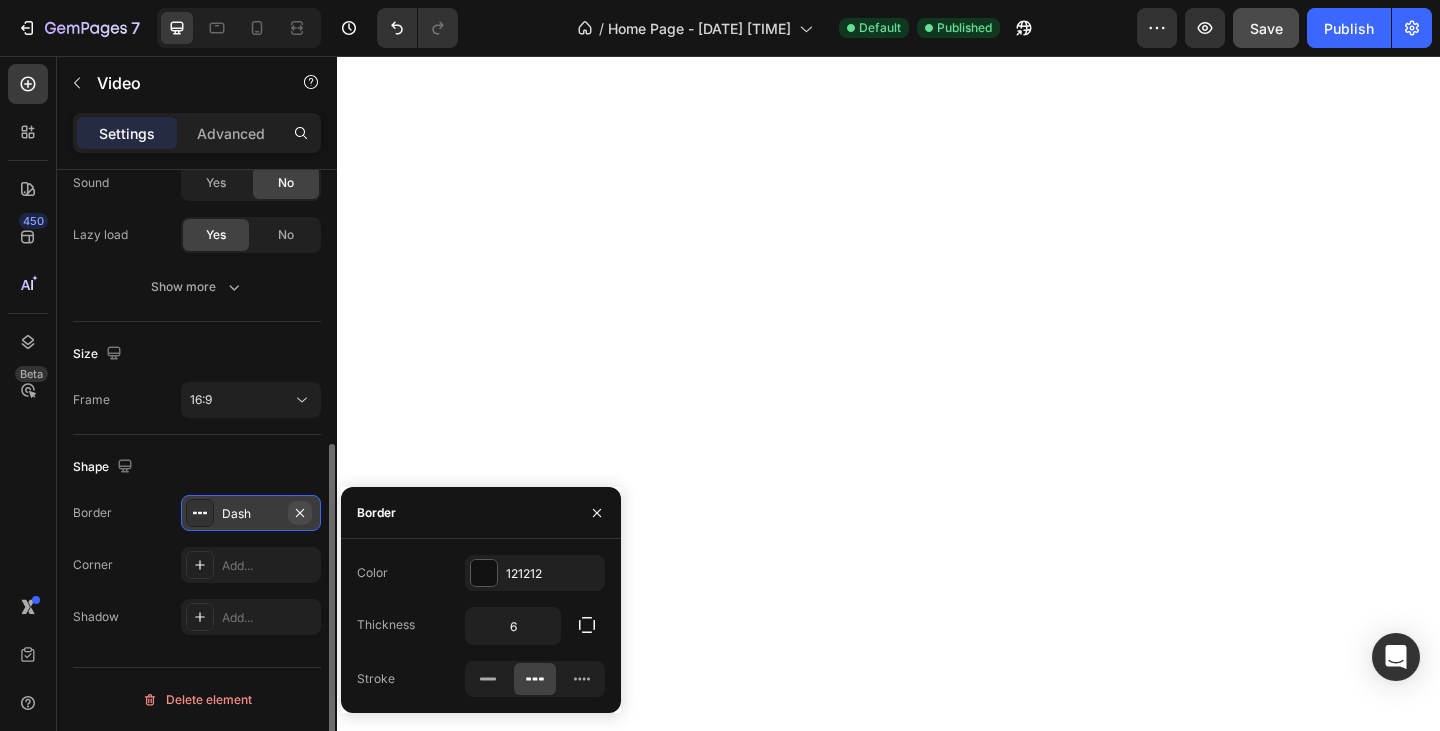 click 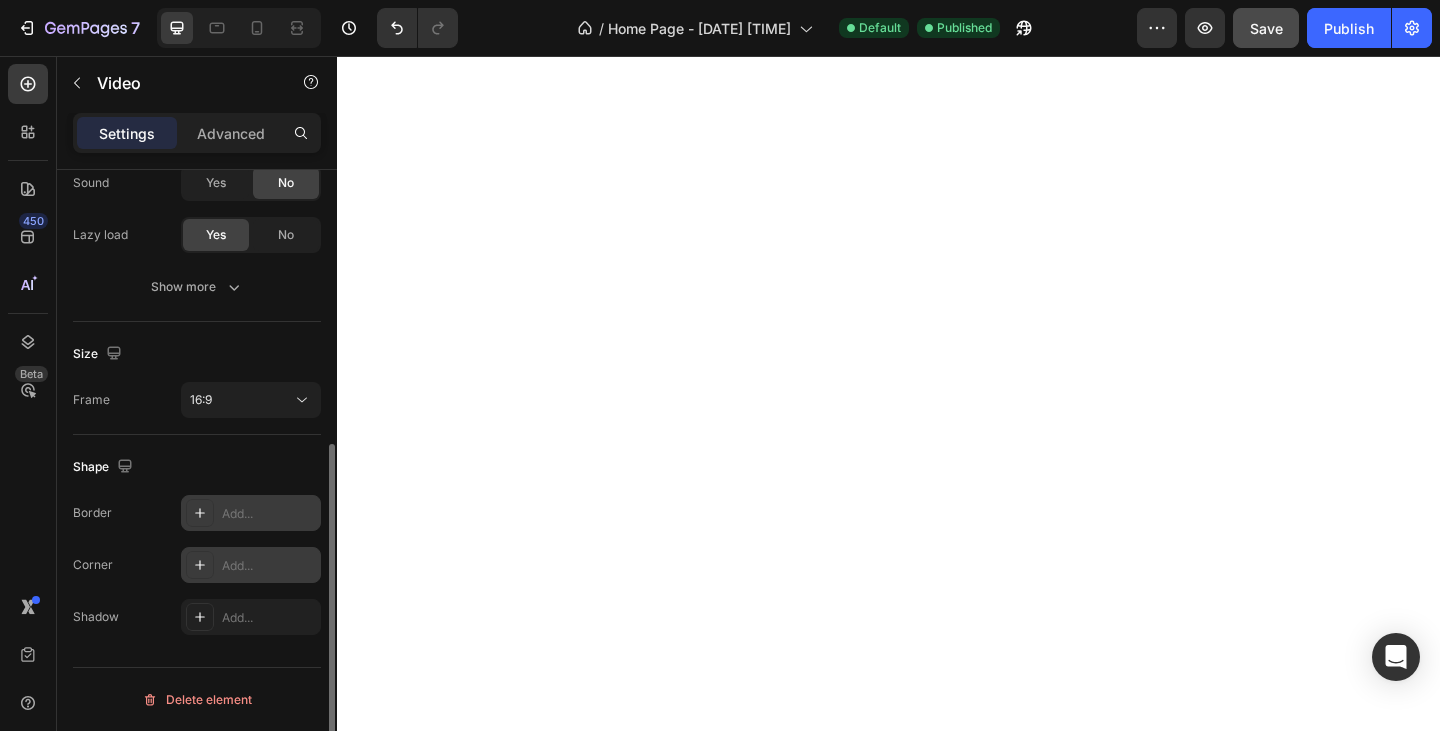 click on "Add..." at bounding box center (269, 566) 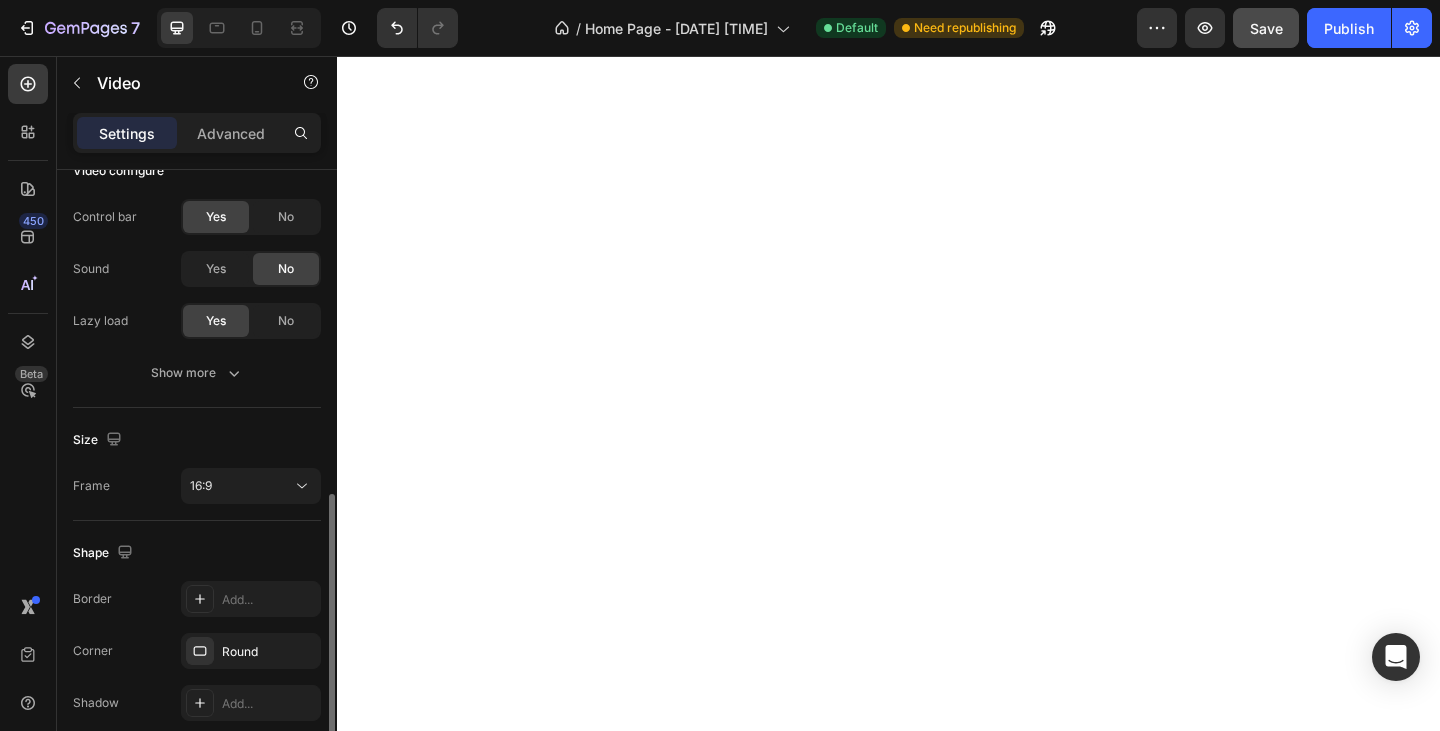 scroll, scrollTop: 386, scrollLeft: 0, axis: vertical 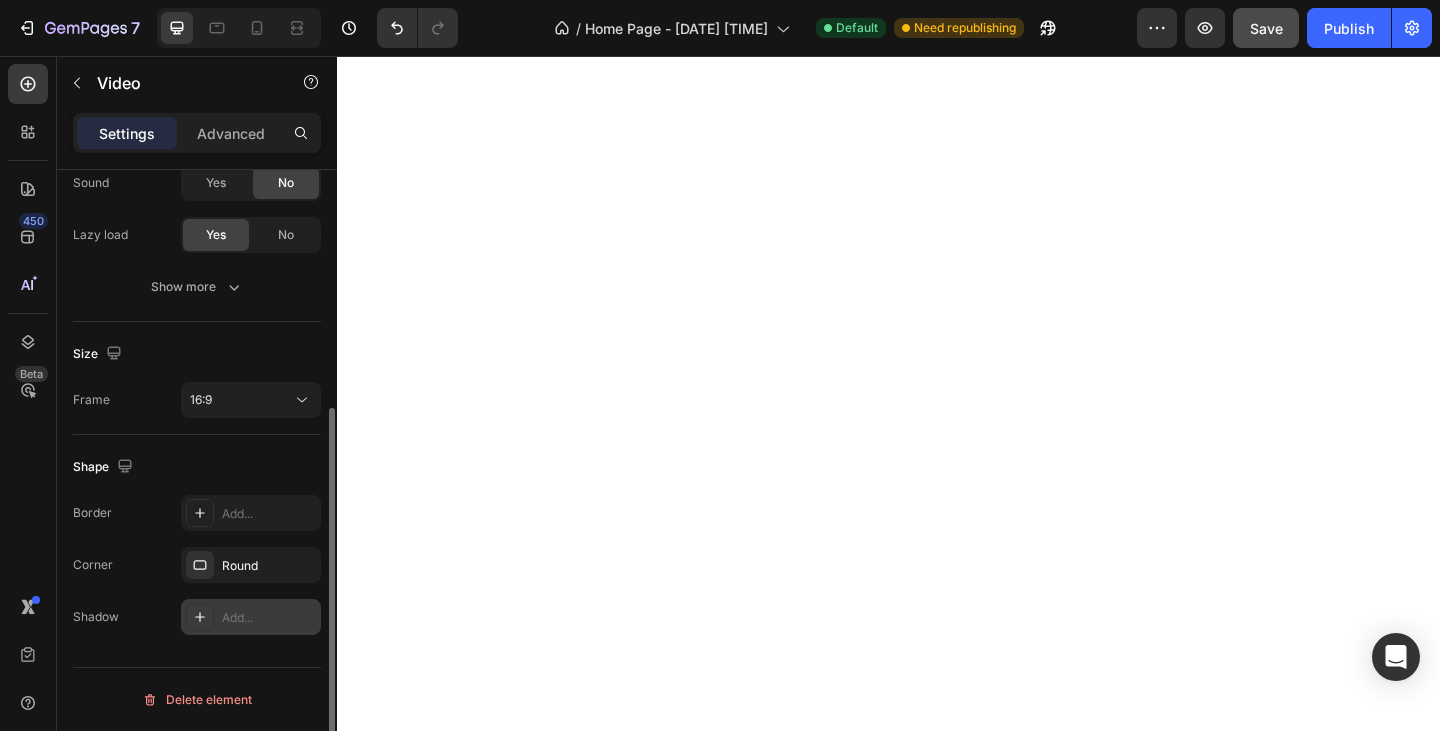 click on "Add..." at bounding box center [269, 618] 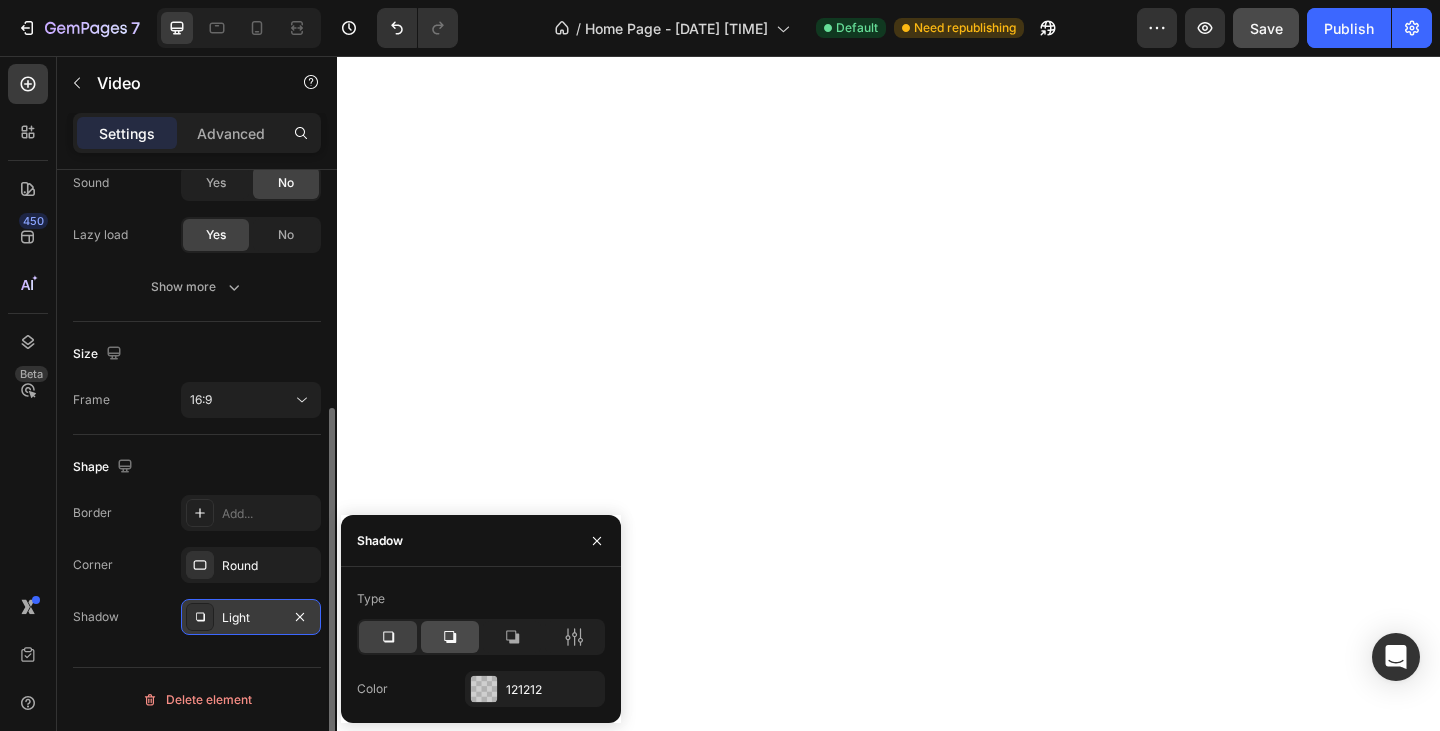 click 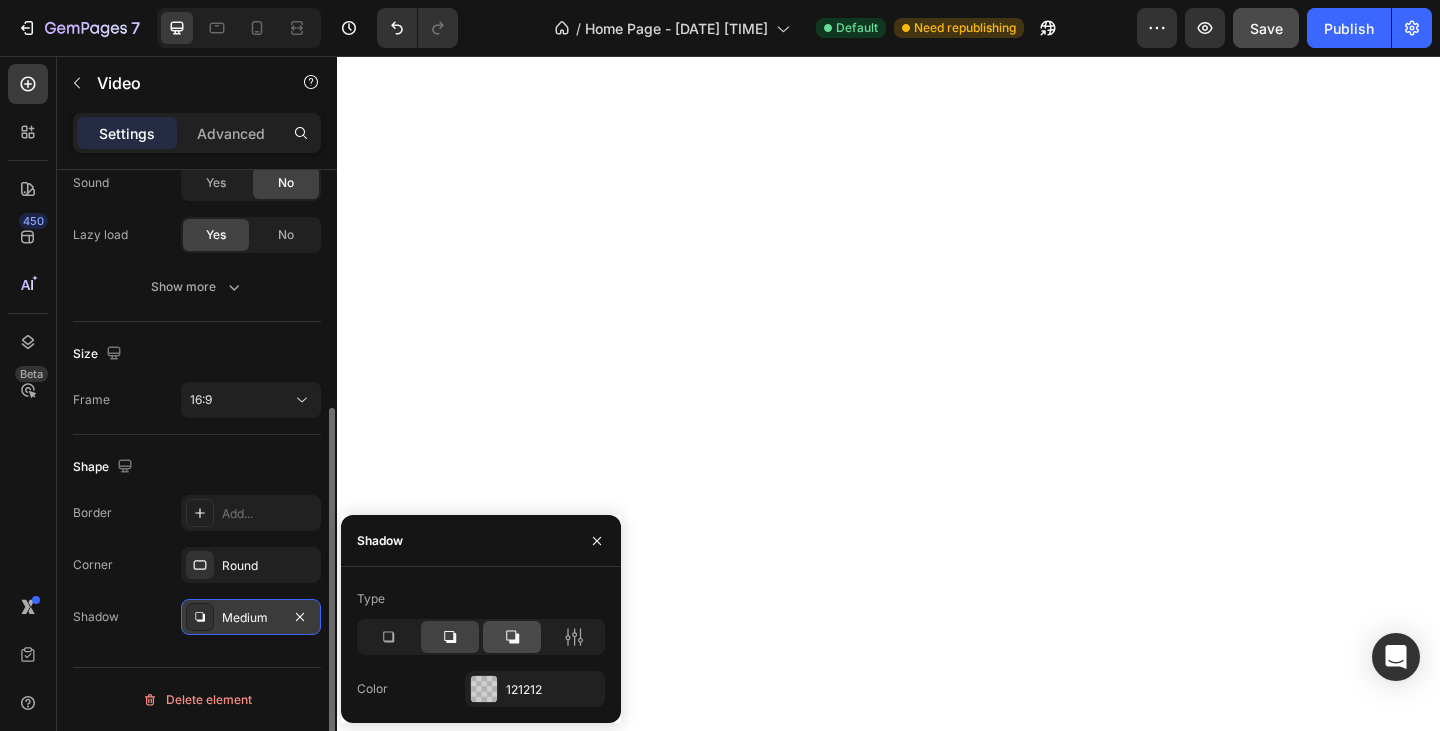 click 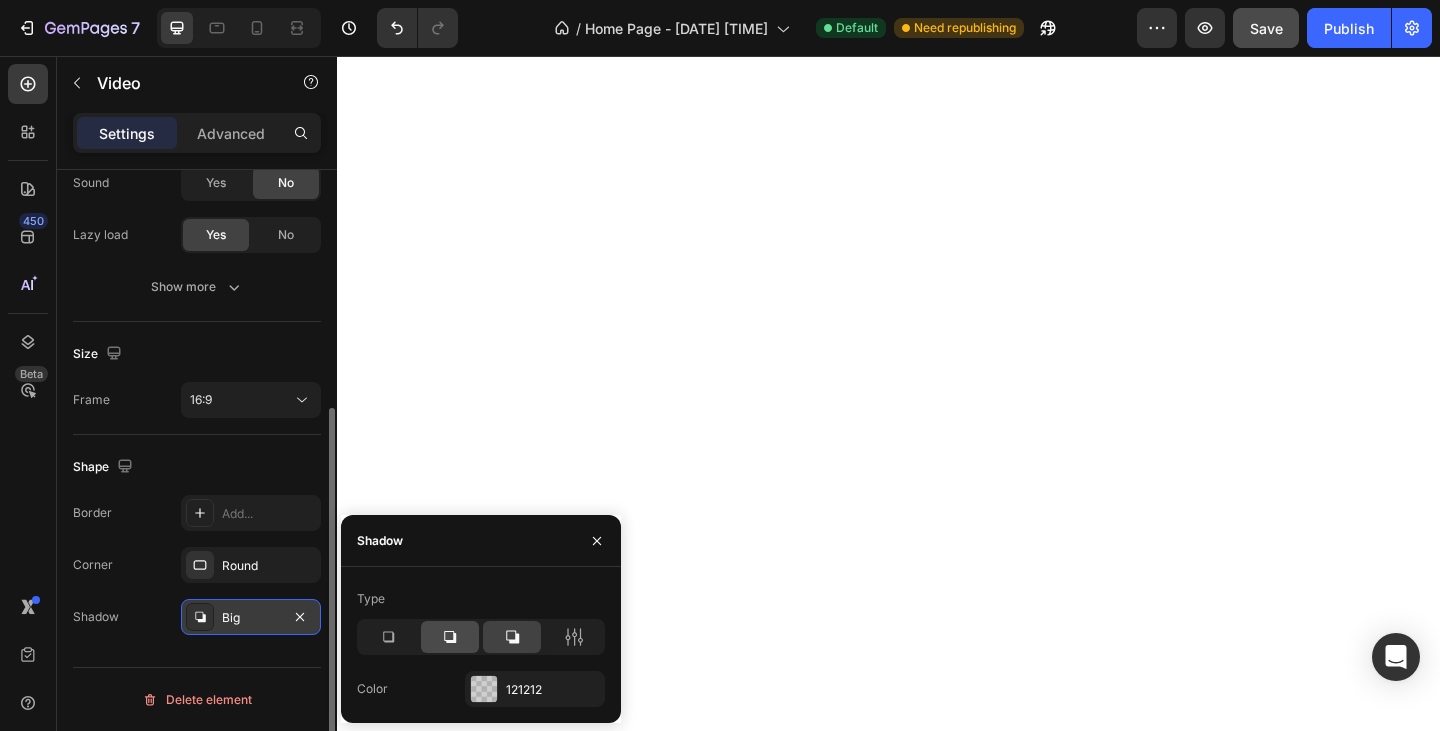 click 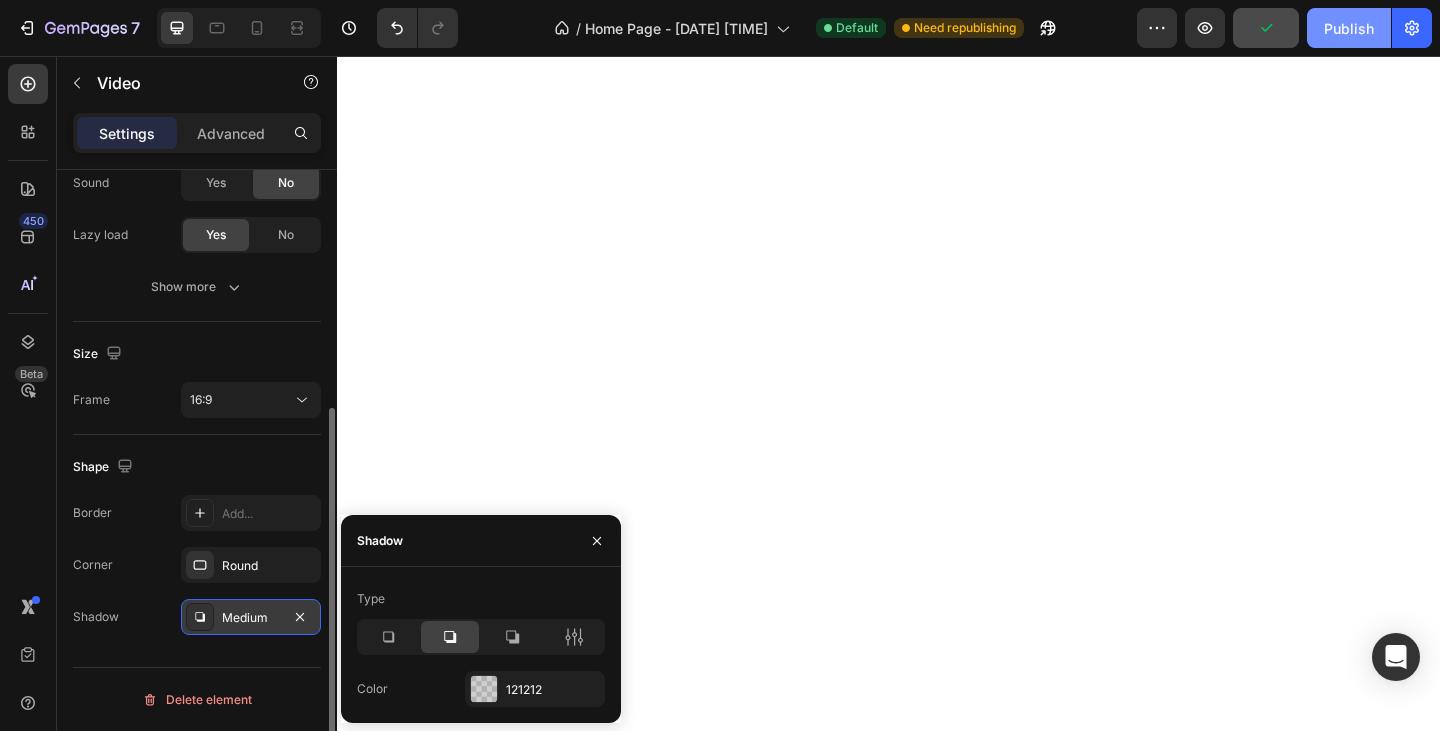 click on "Publish" at bounding box center [1349, 28] 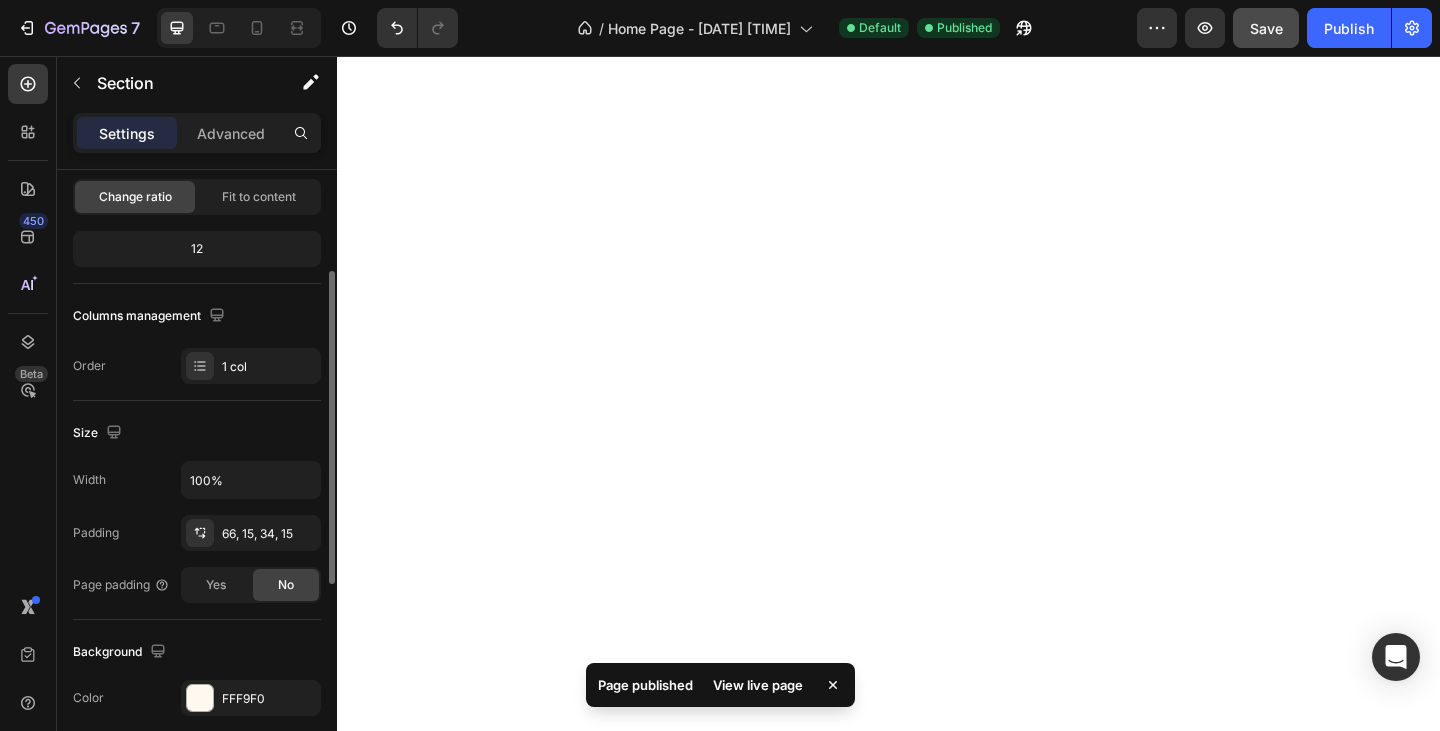 scroll, scrollTop: 600, scrollLeft: 0, axis: vertical 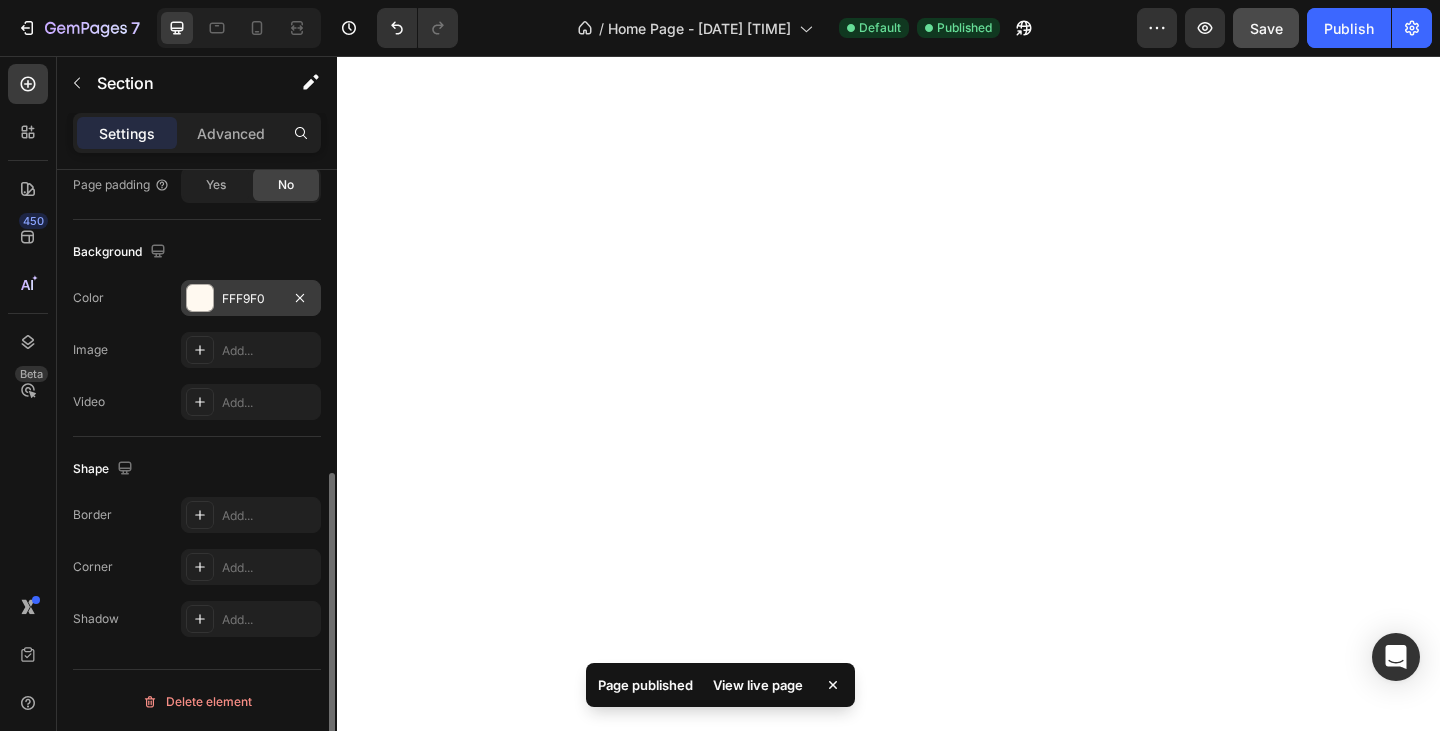 click on "FFF9F0" at bounding box center [251, 299] 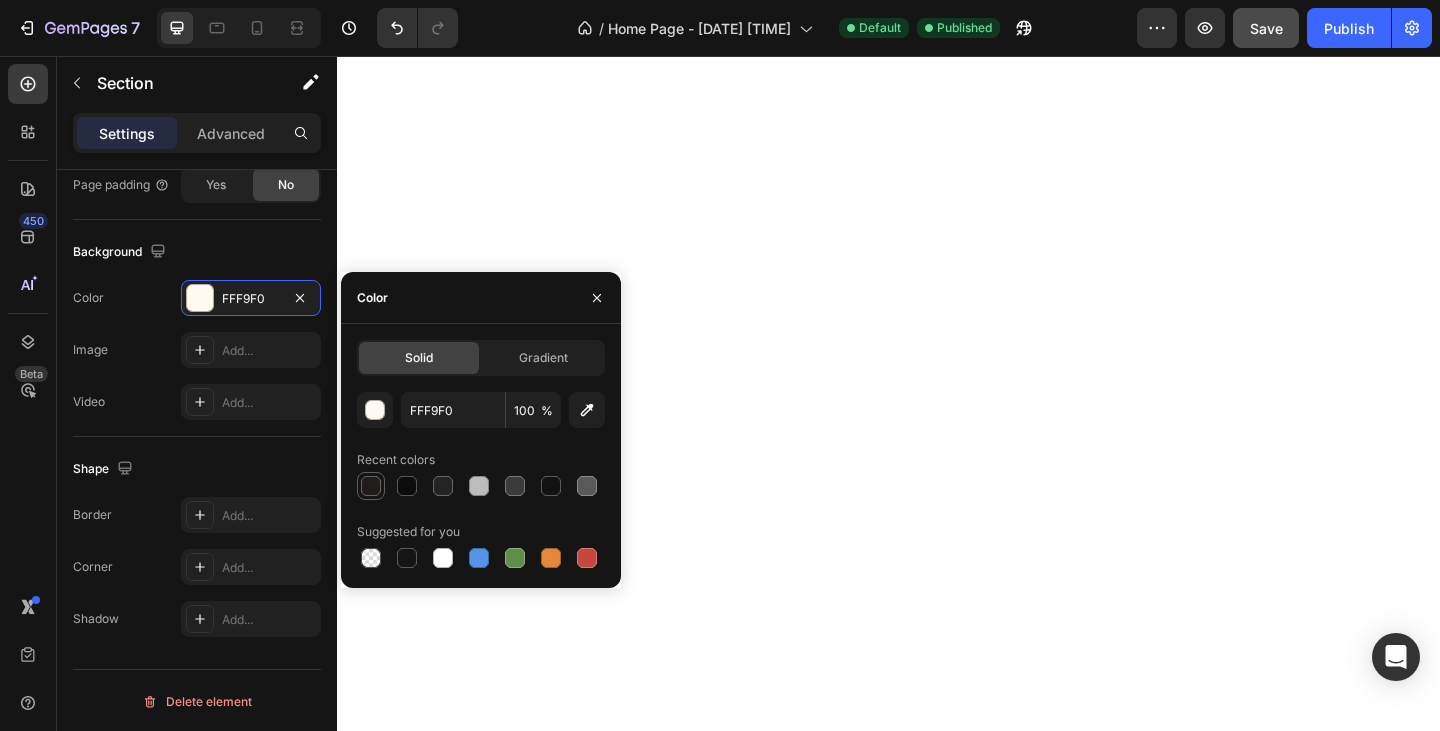 click at bounding box center [371, 486] 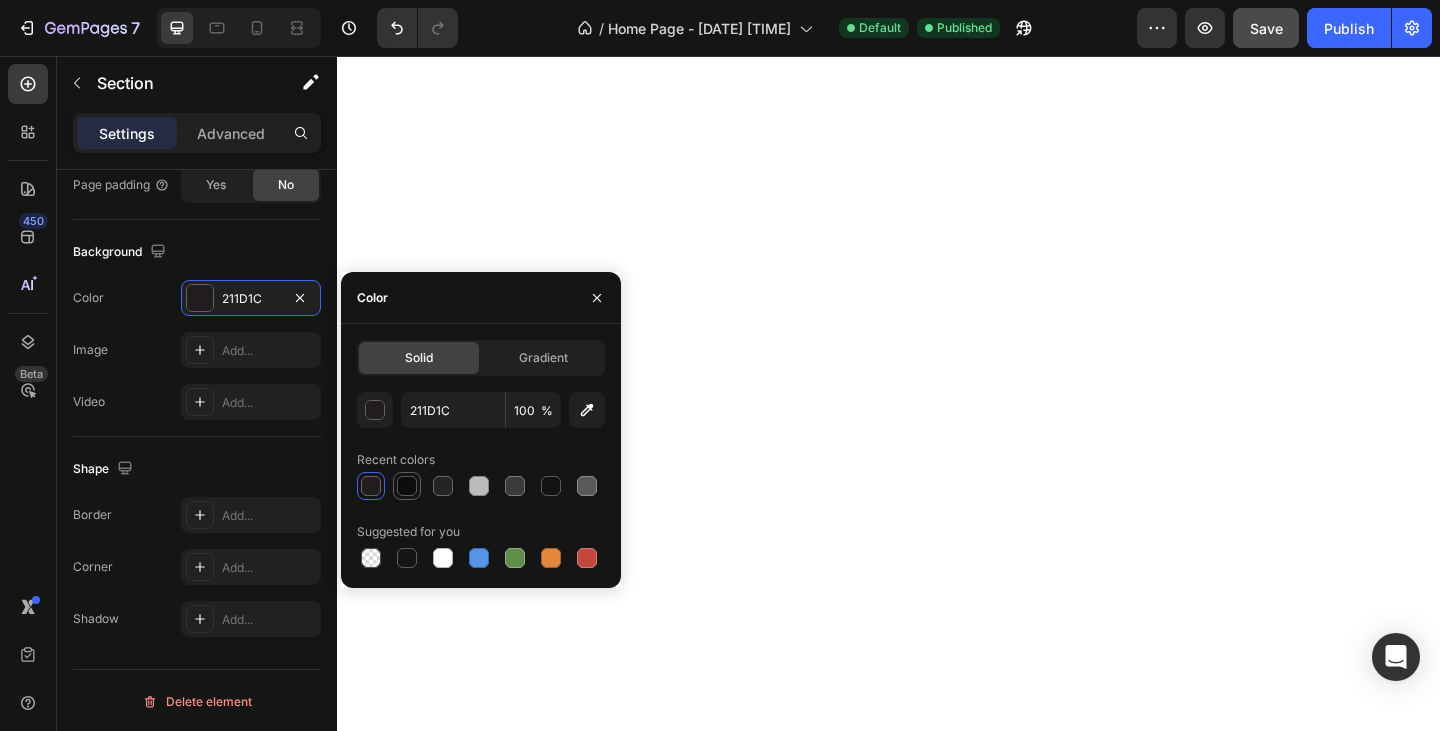 click at bounding box center [407, 486] 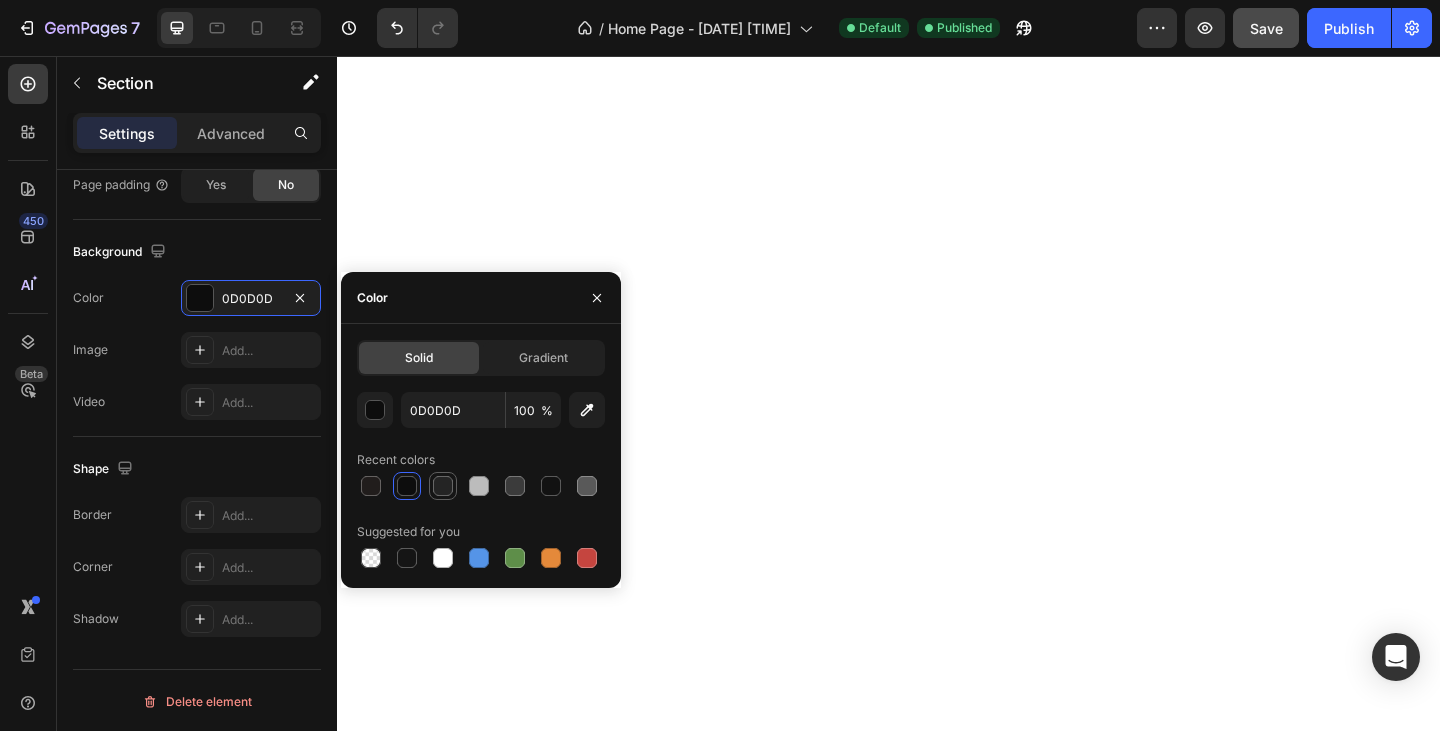 click at bounding box center [443, 486] 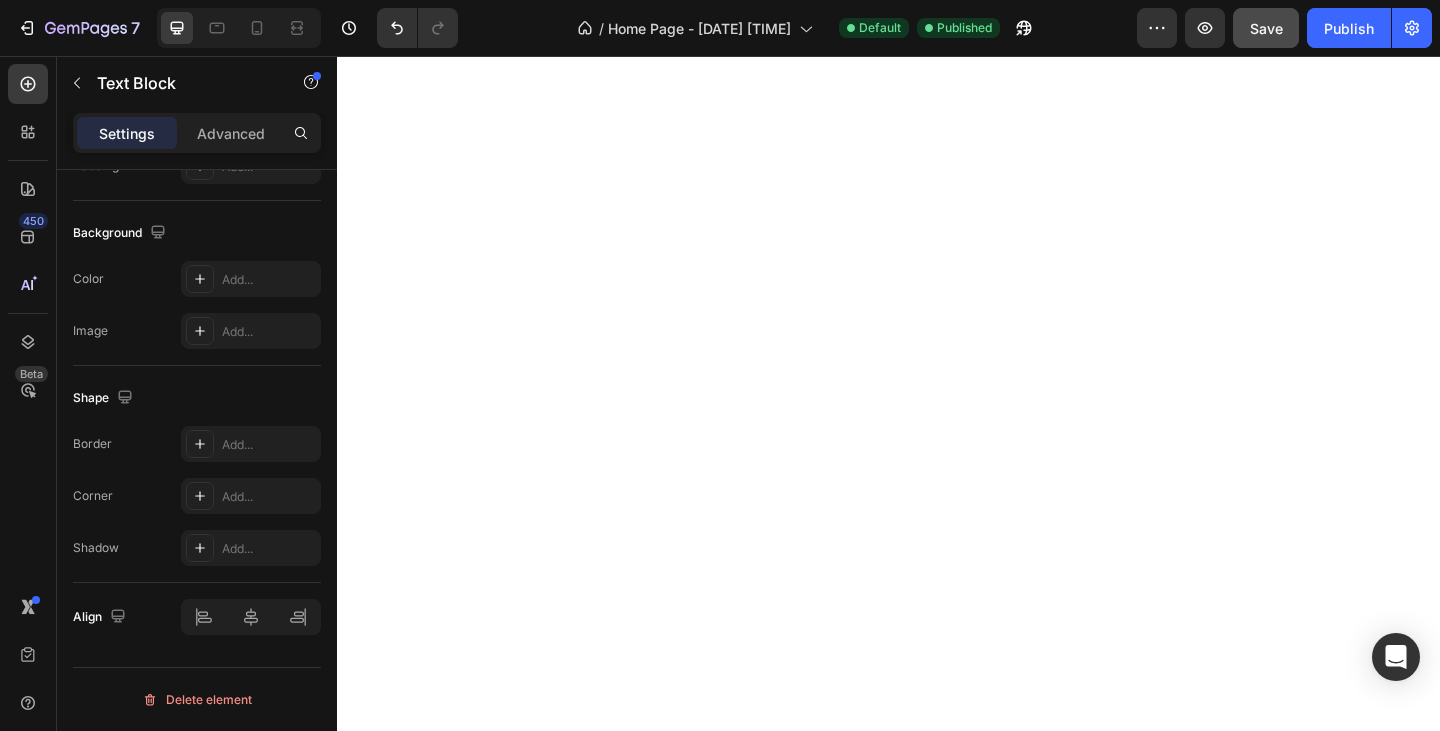 scroll, scrollTop: 0, scrollLeft: 0, axis: both 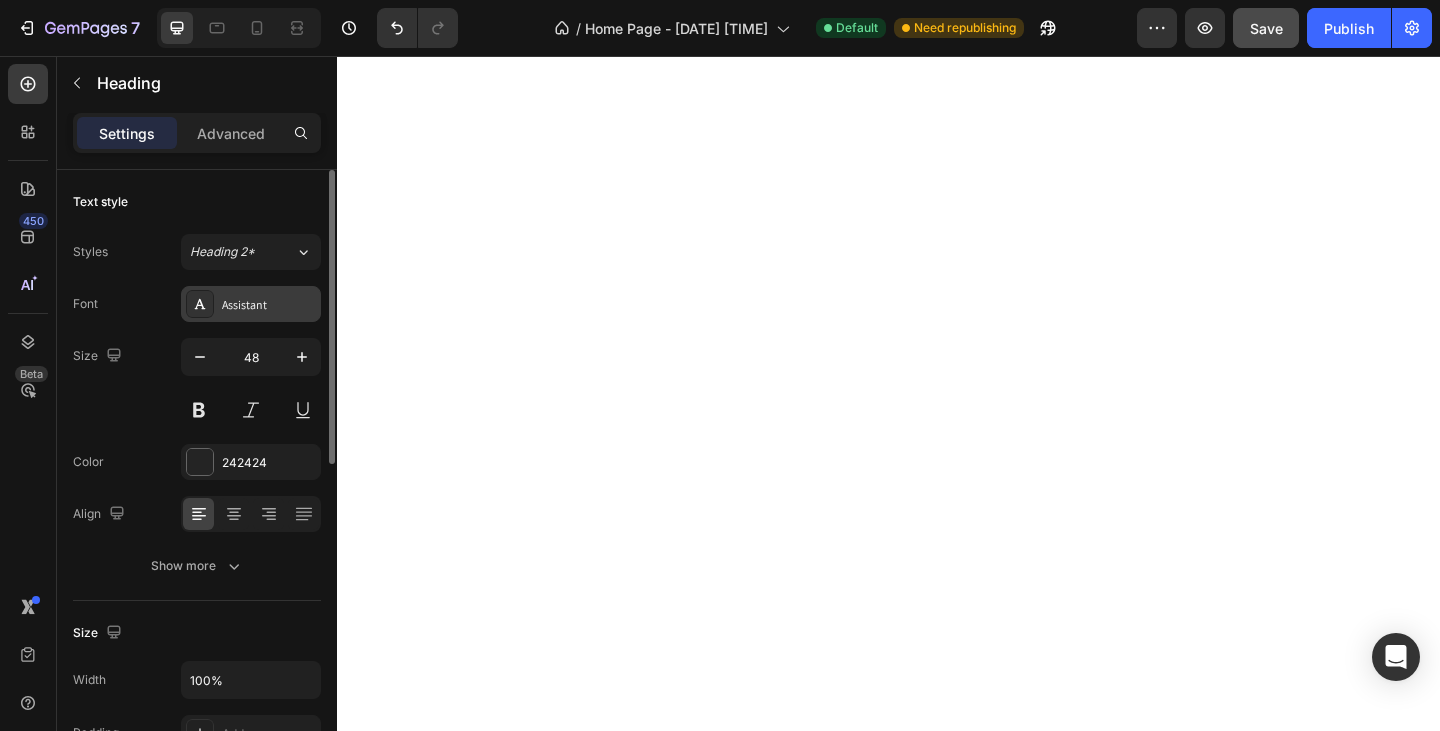 click on "Assistant" at bounding box center [269, 305] 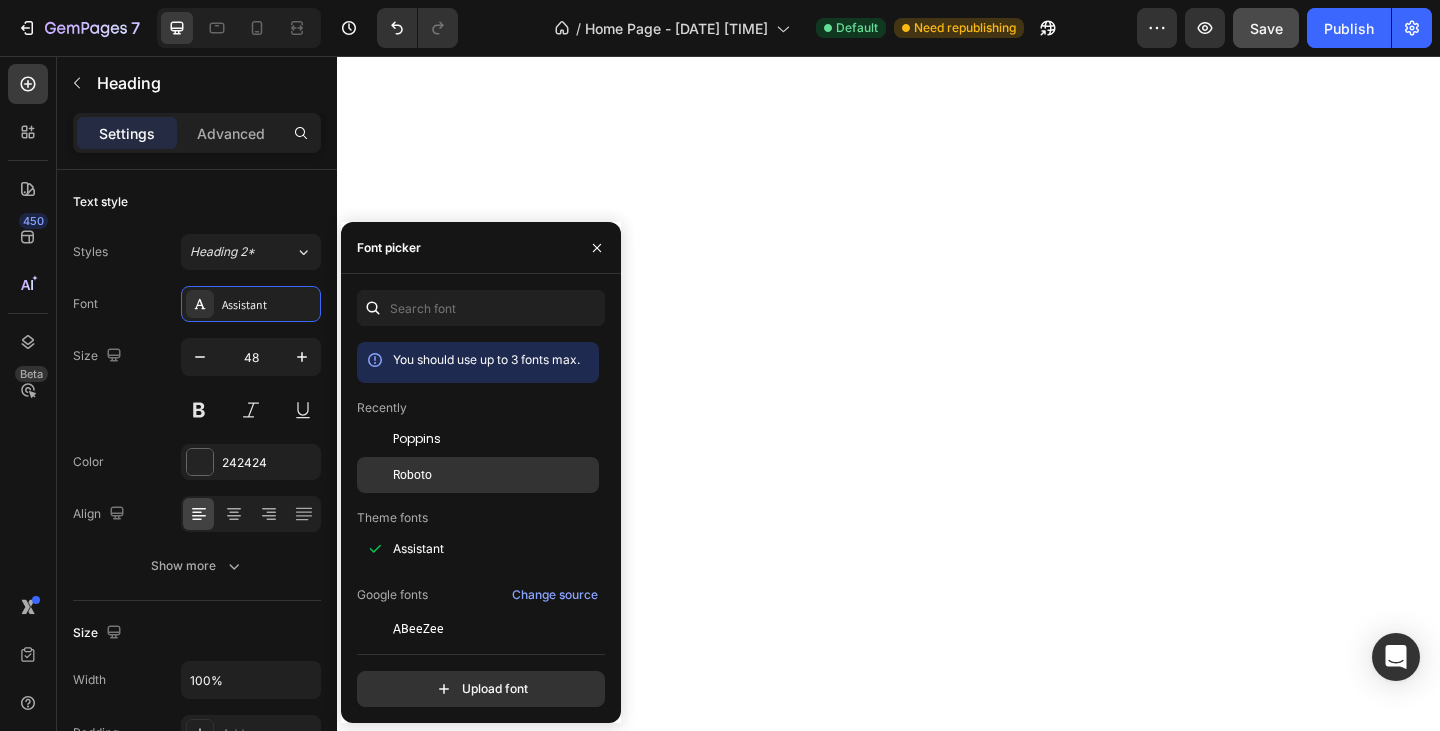 click on "Roboto" 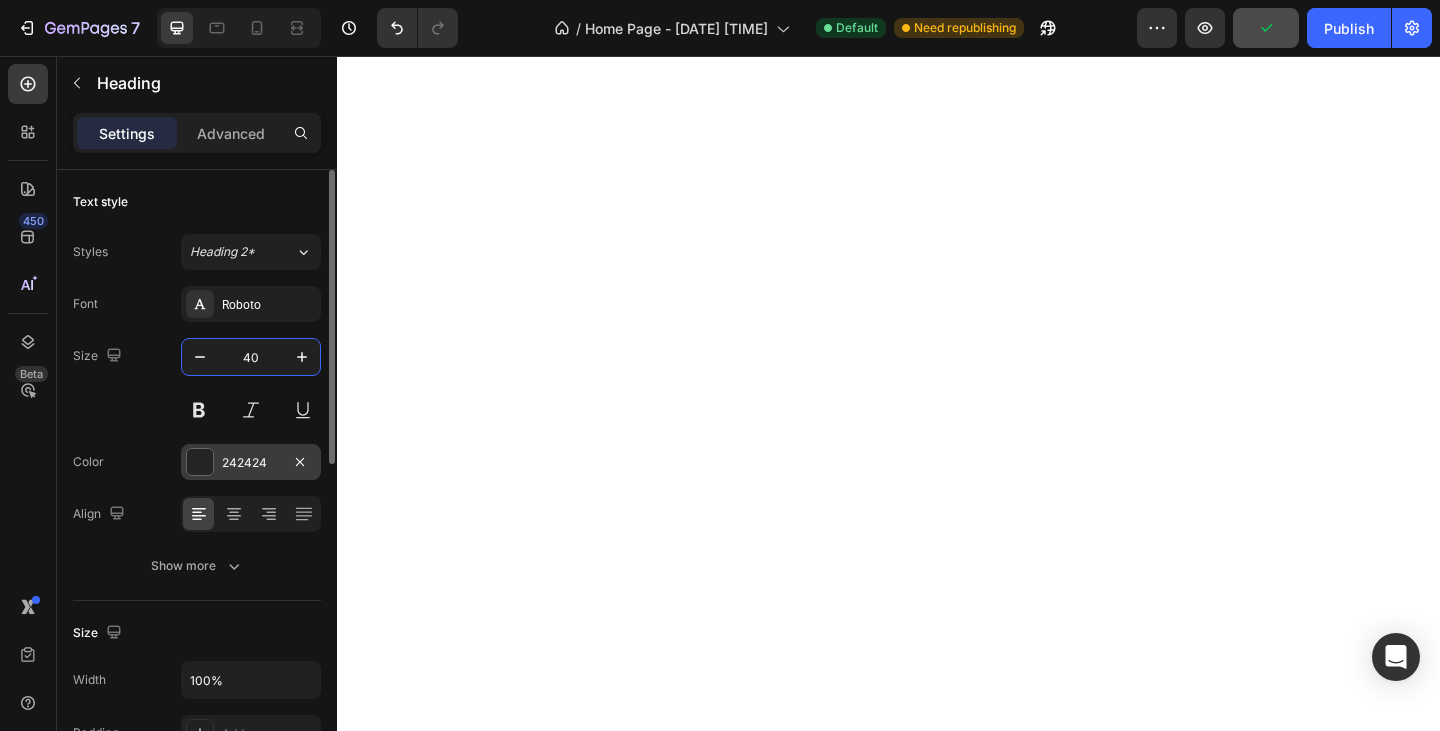 type on "40" 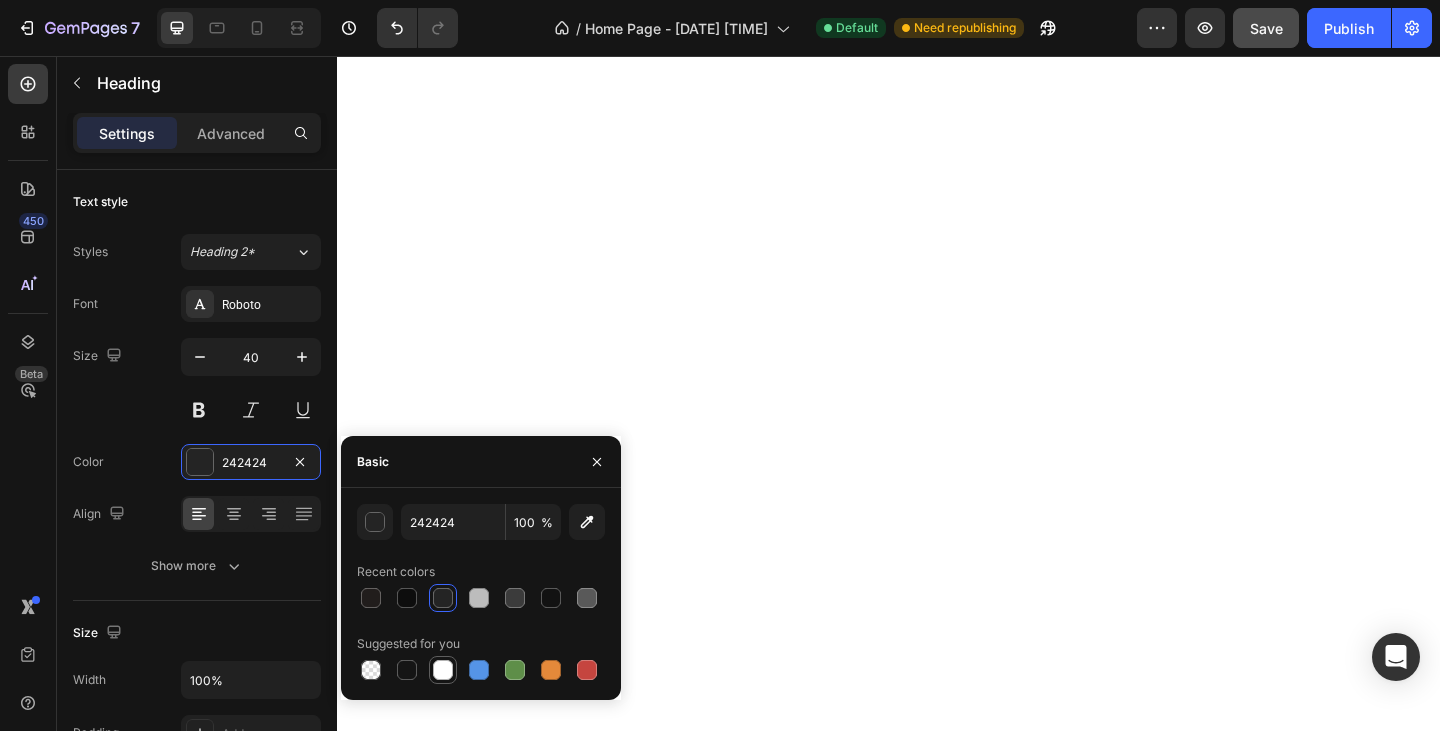 click at bounding box center (443, 670) 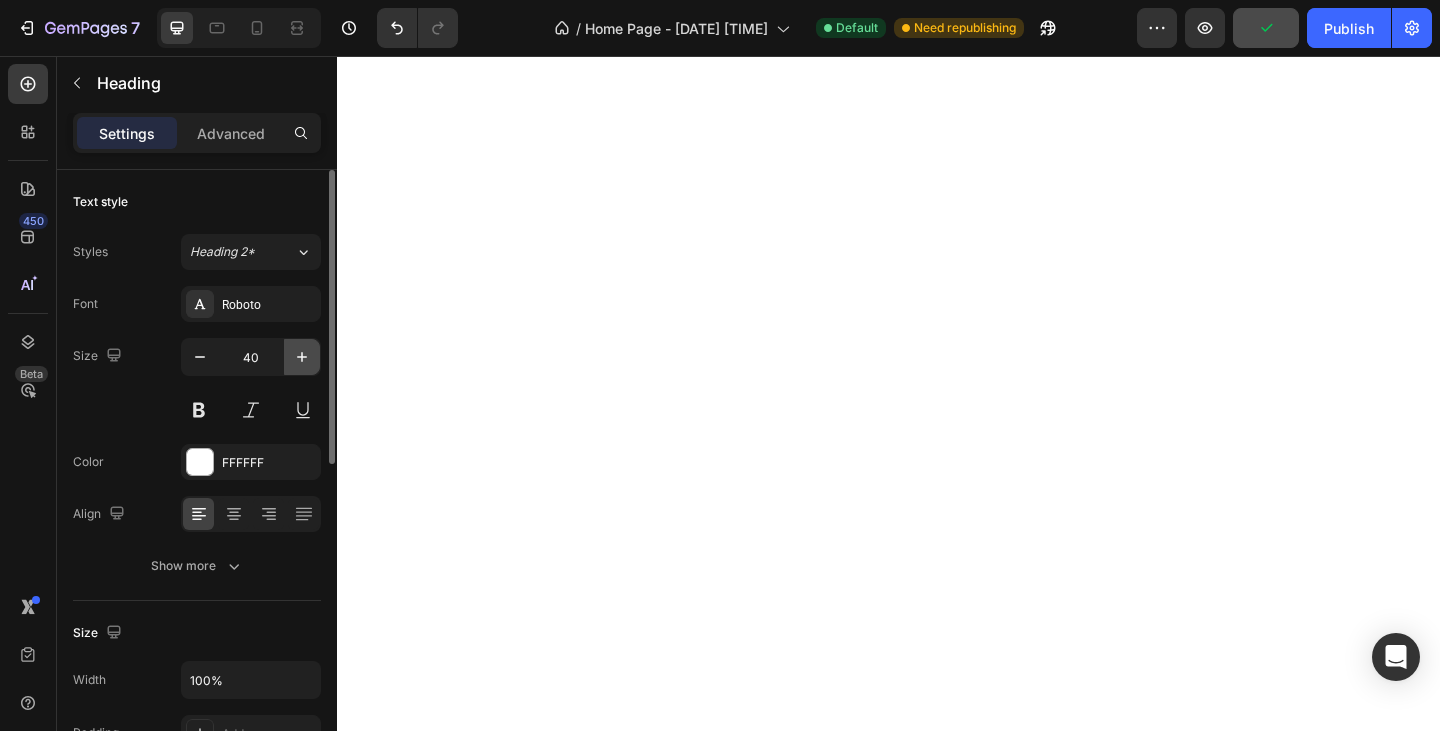 click 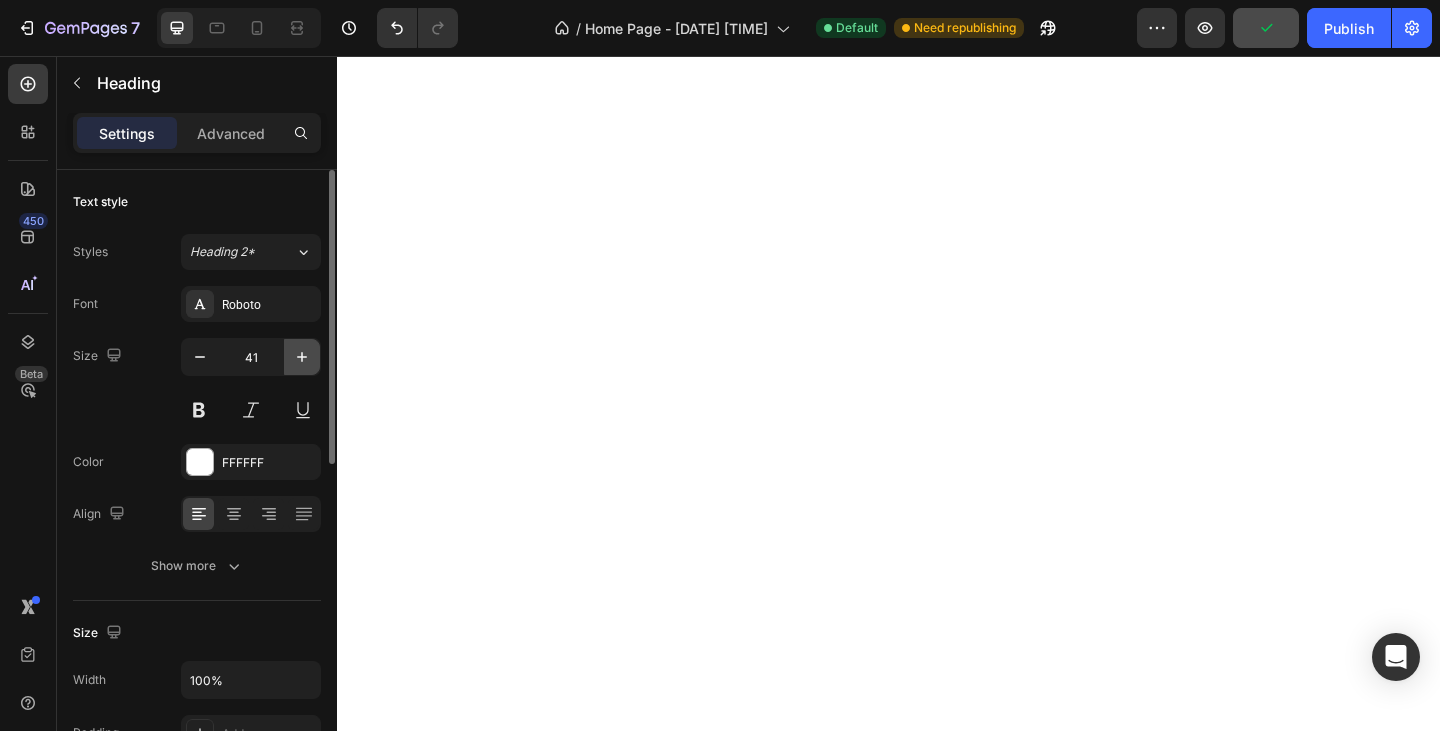 click 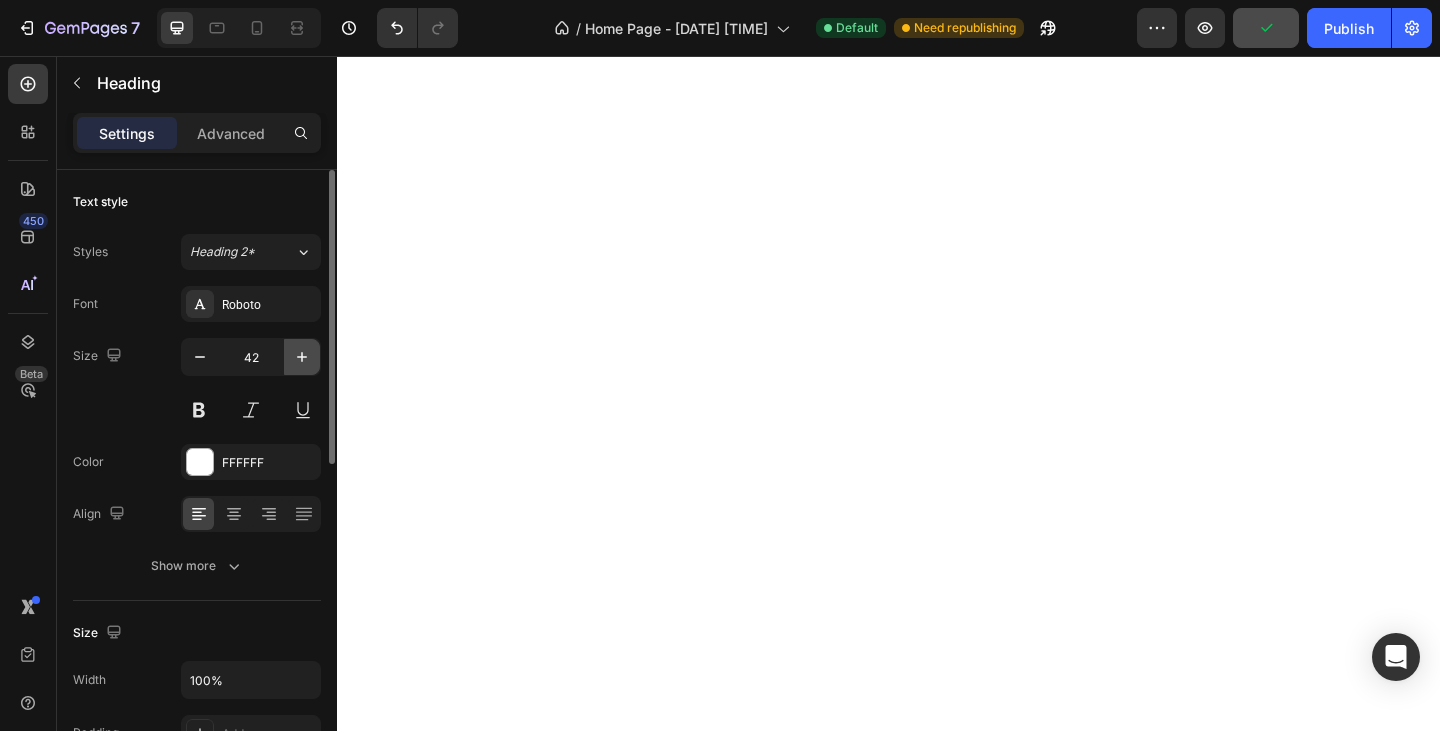 click 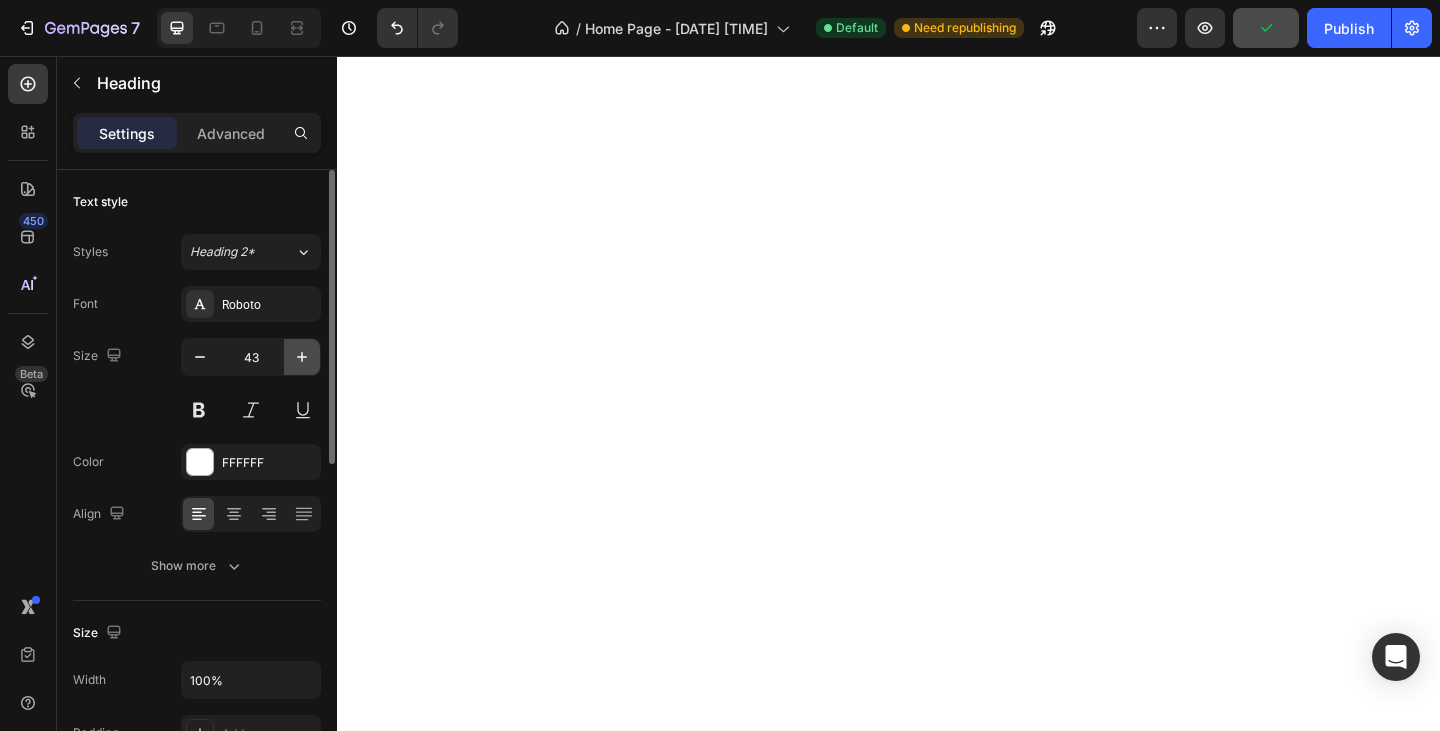click 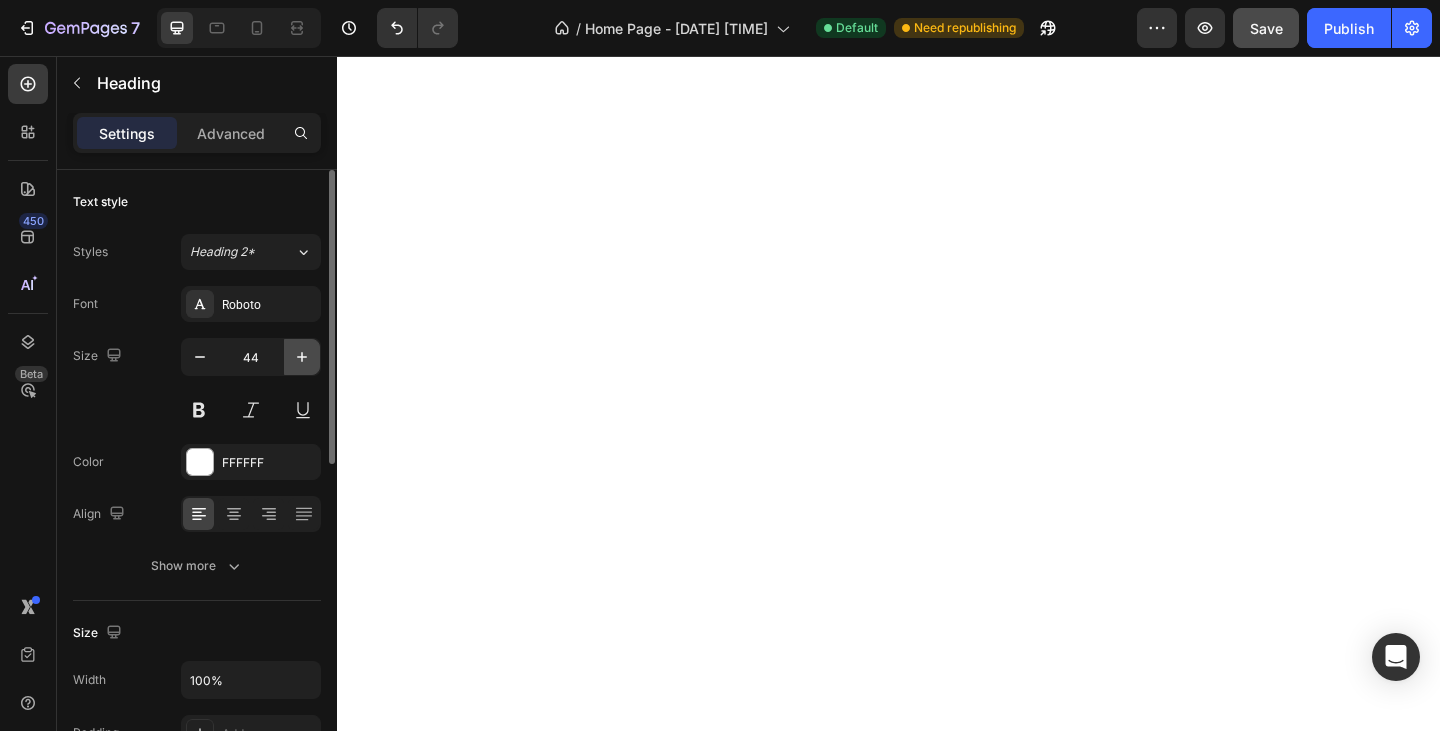 click 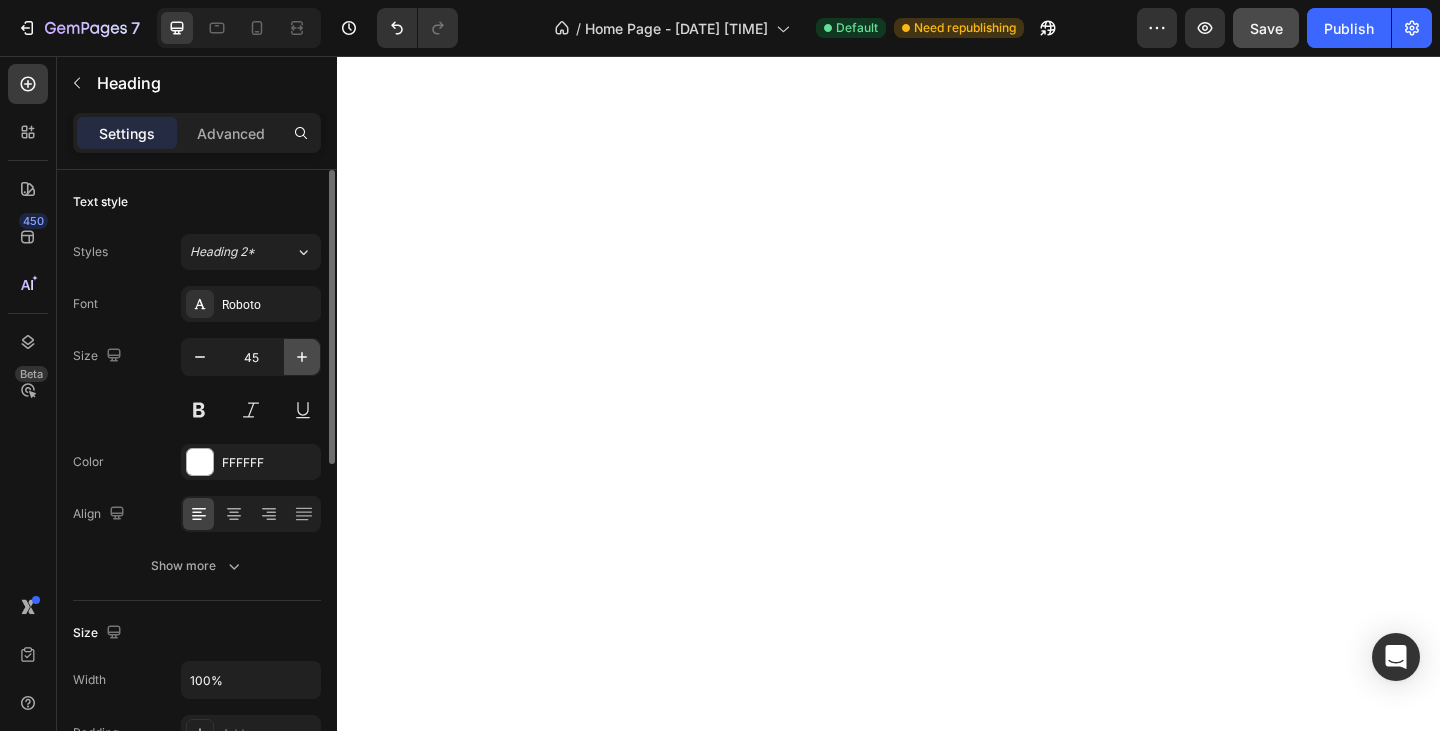 click 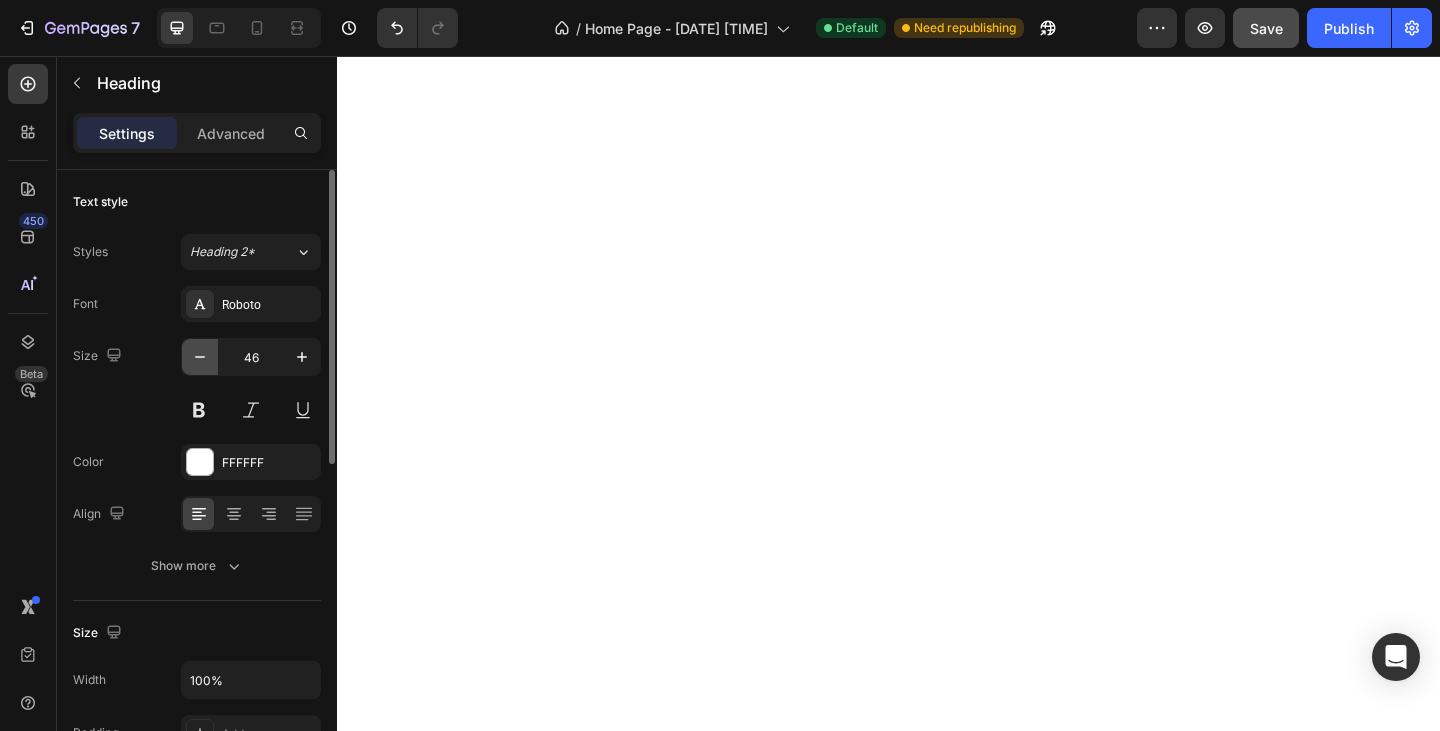 click 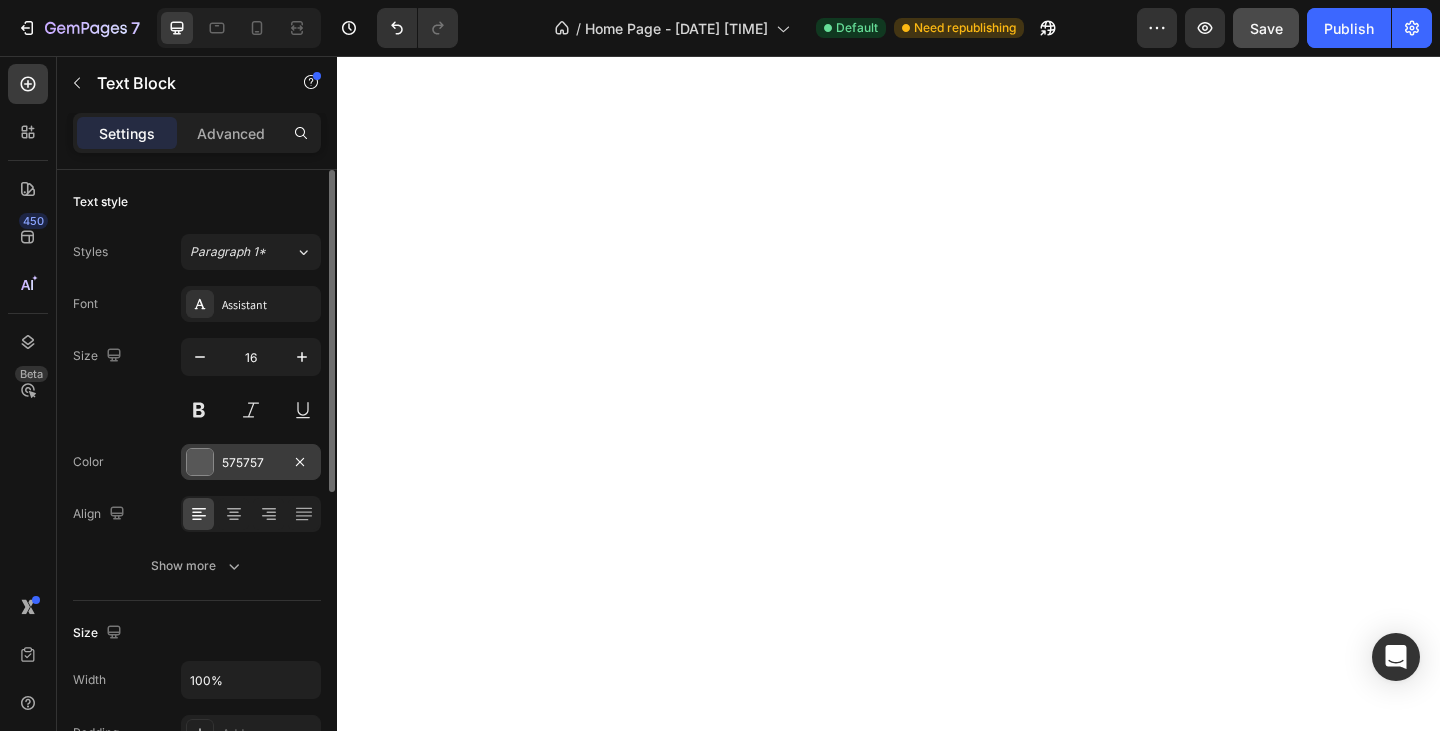 click at bounding box center [200, 462] 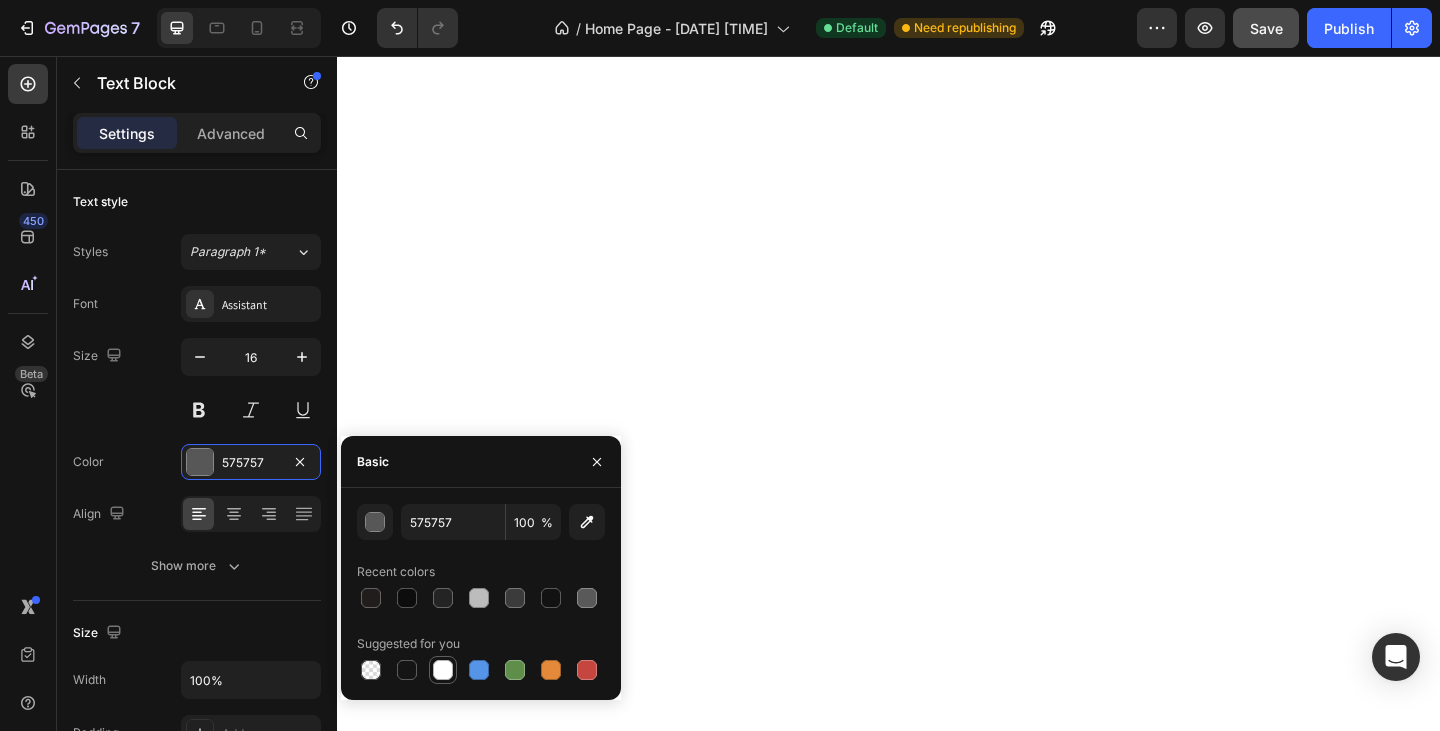 click at bounding box center [443, 670] 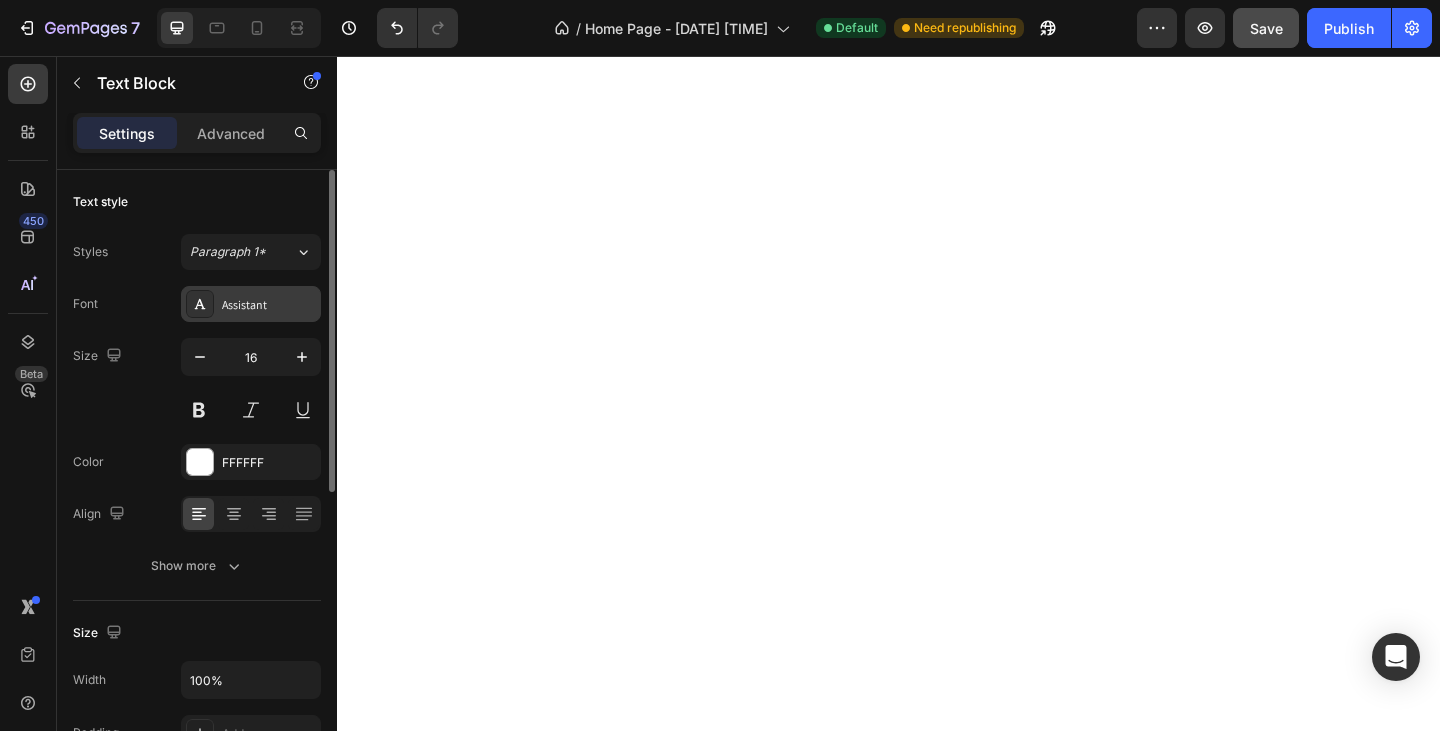 click on "Assistant" at bounding box center (269, 305) 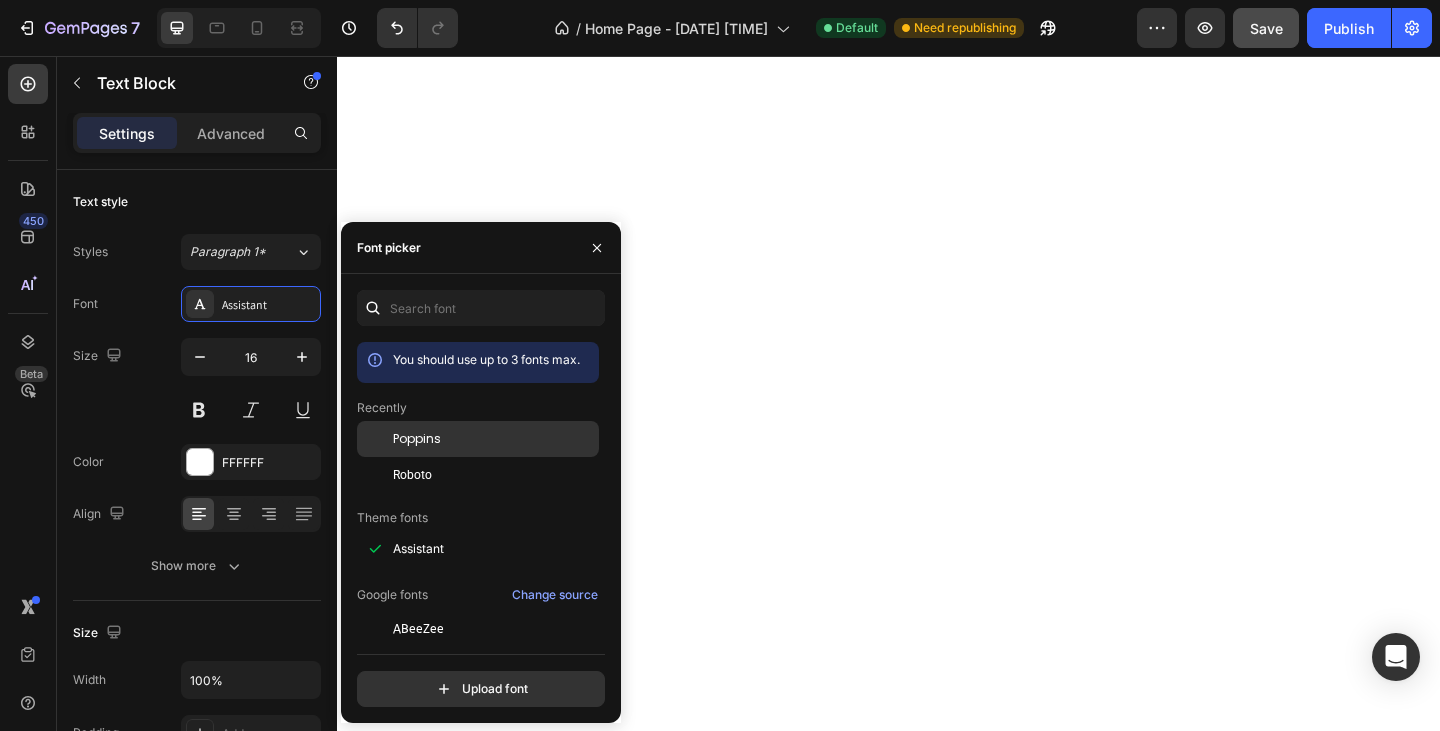 click on "Poppins" at bounding box center (417, 439) 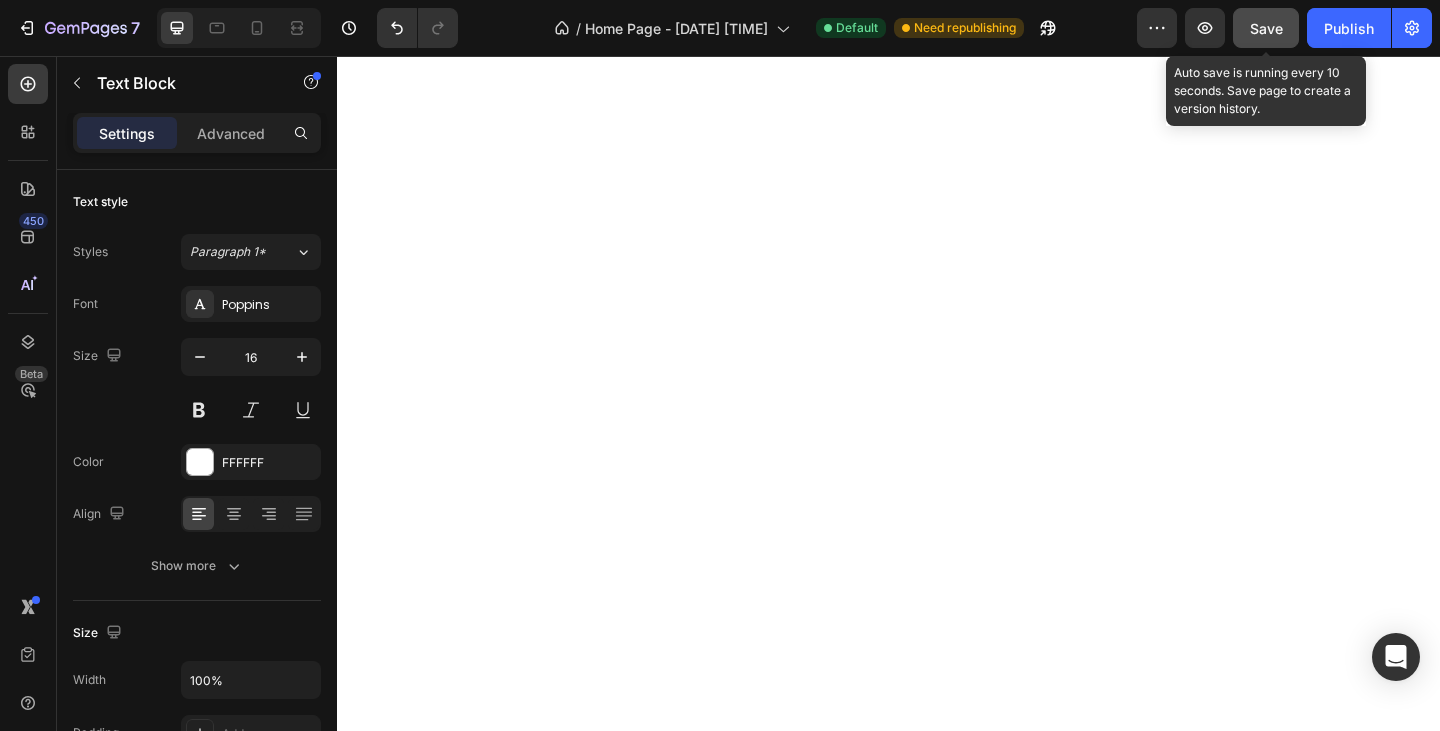 click on "Save" at bounding box center (1266, 28) 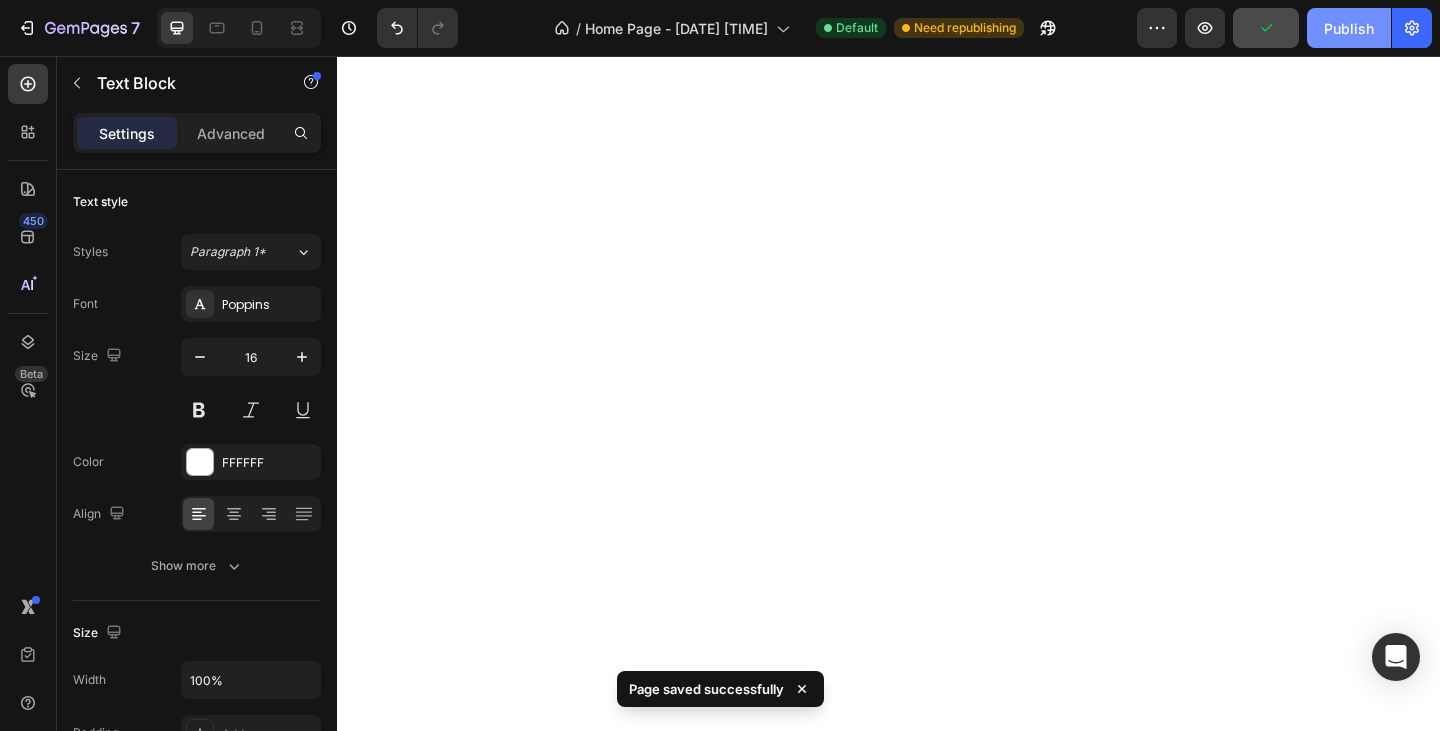 click on "Publish" 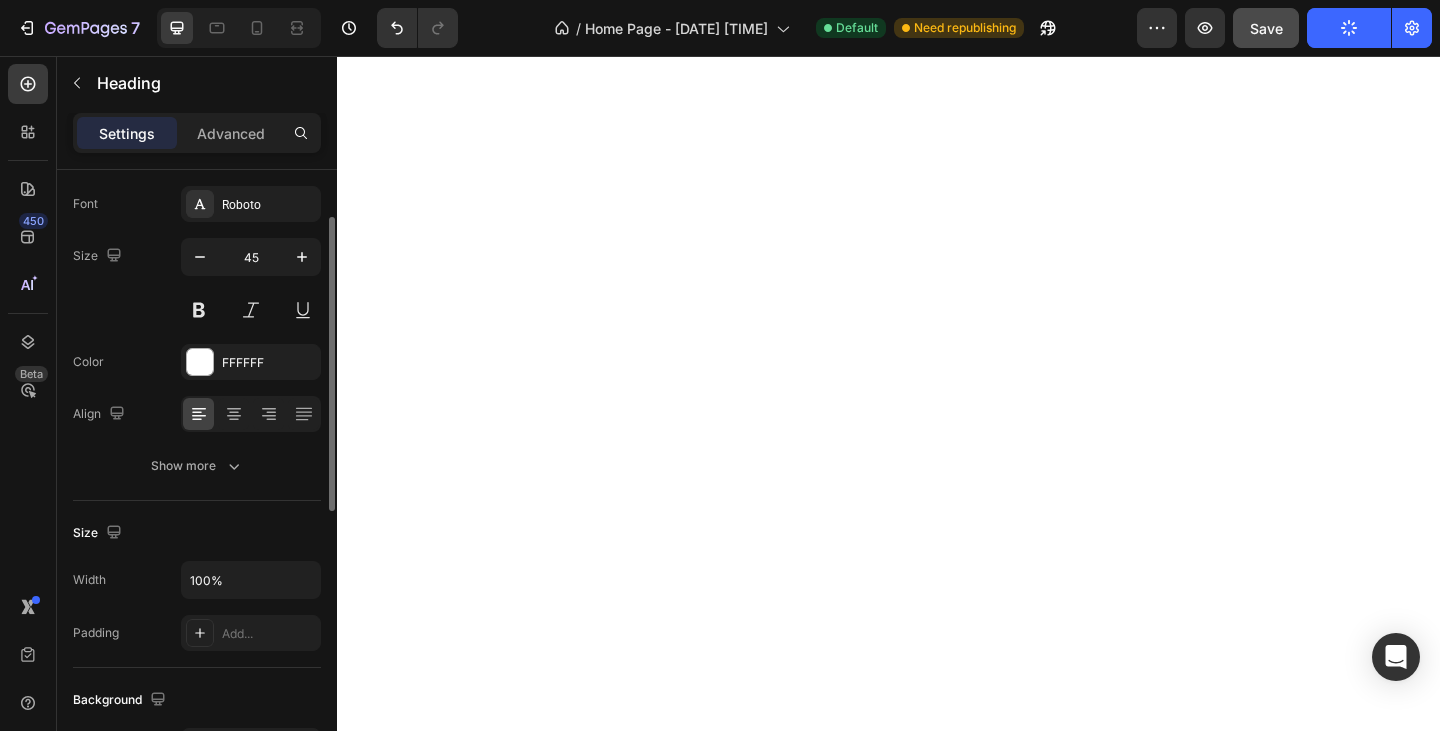 scroll, scrollTop: 200, scrollLeft: 0, axis: vertical 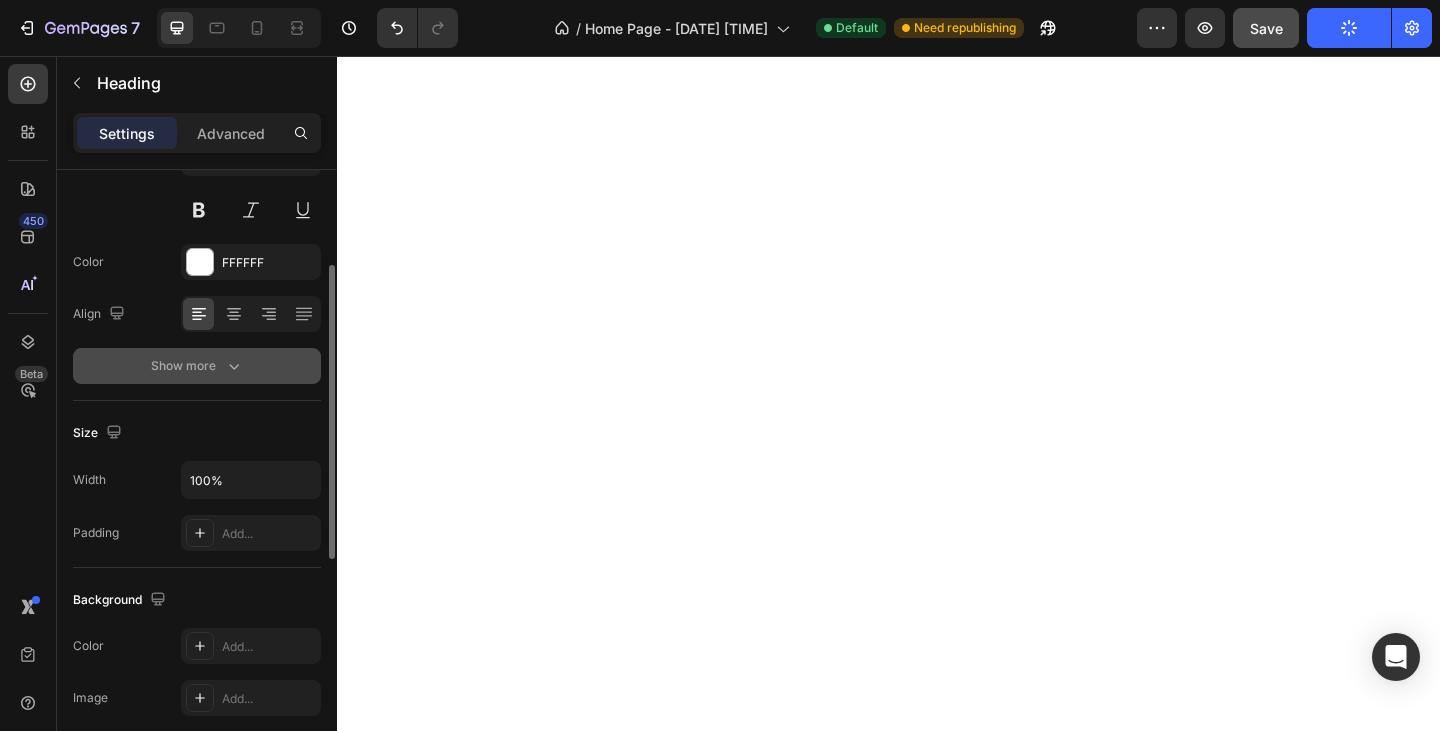 click 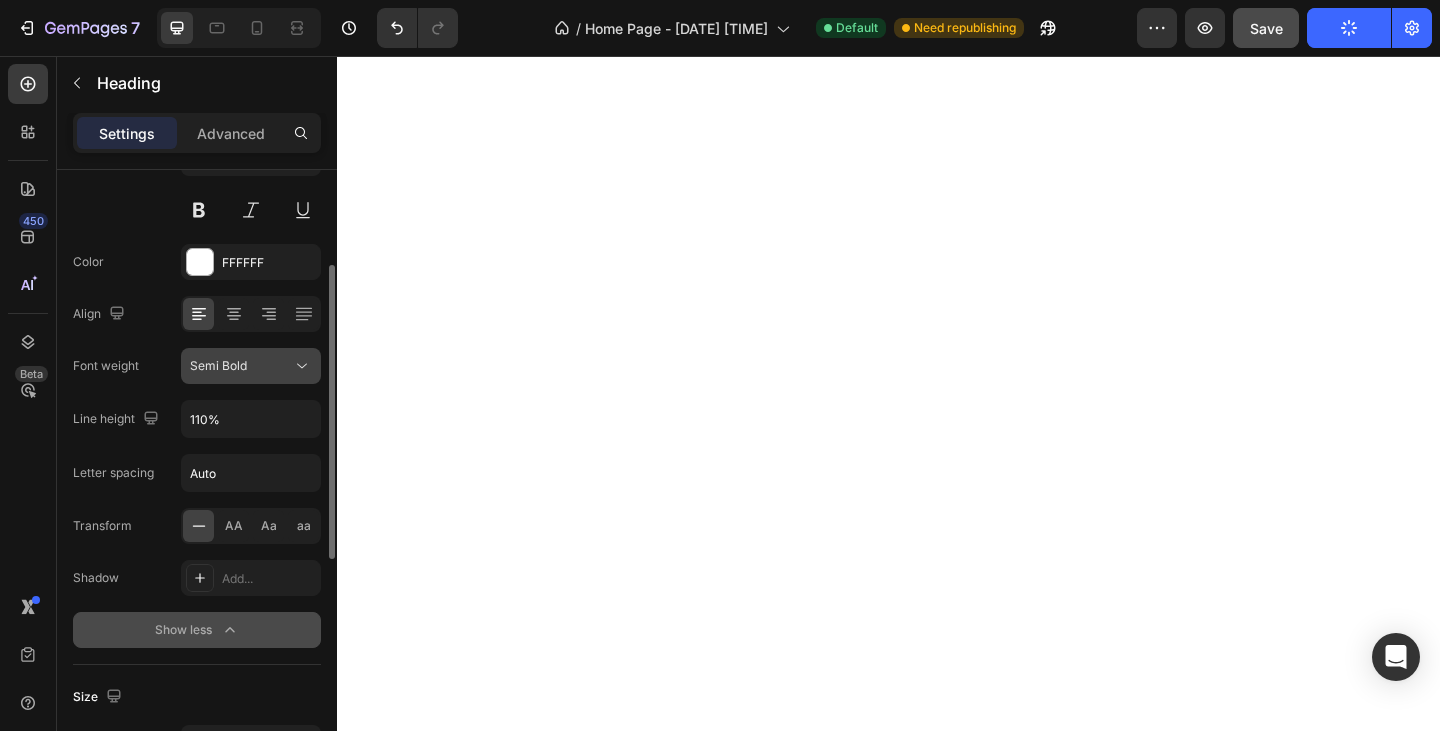 click on "Semi Bold" at bounding box center [218, 365] 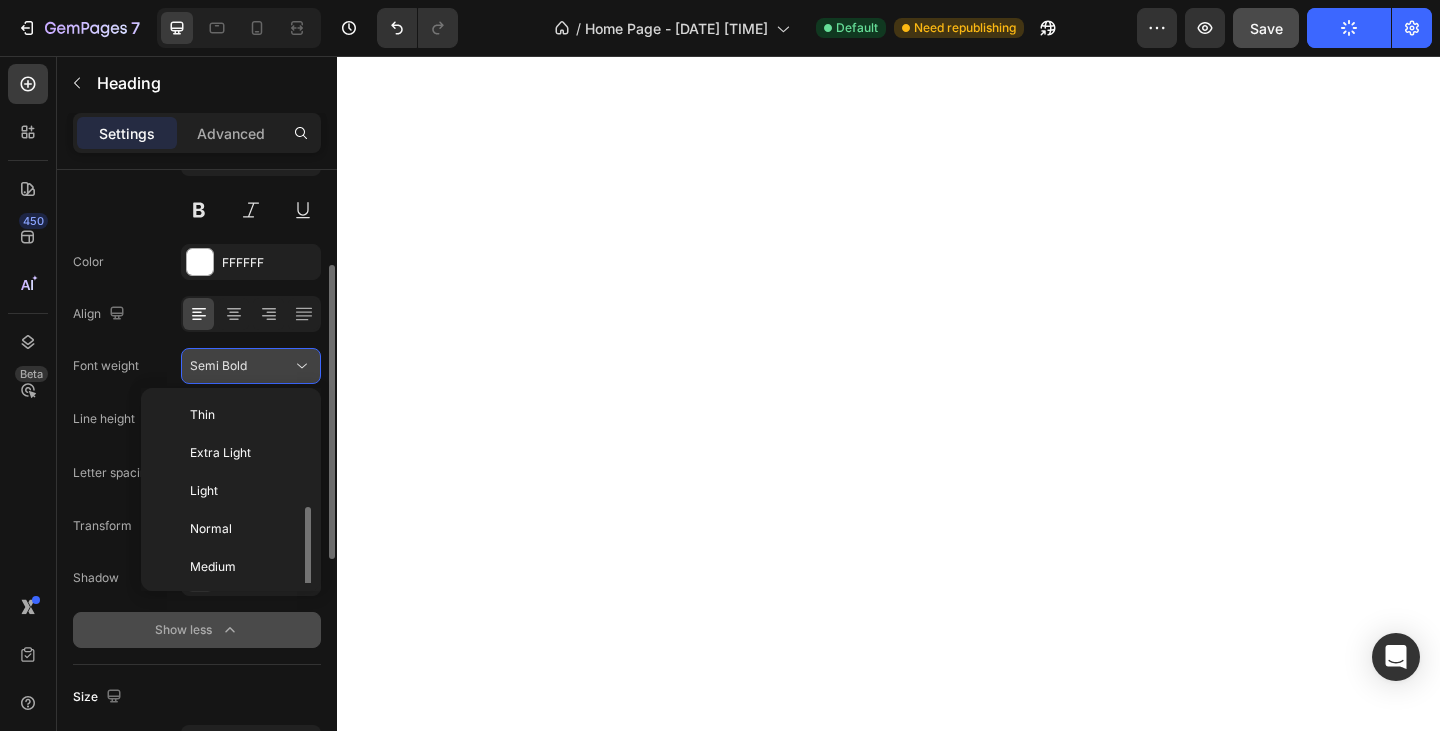 scroll, scrollTop: 72, scrollLeft: 0, axis: vertical 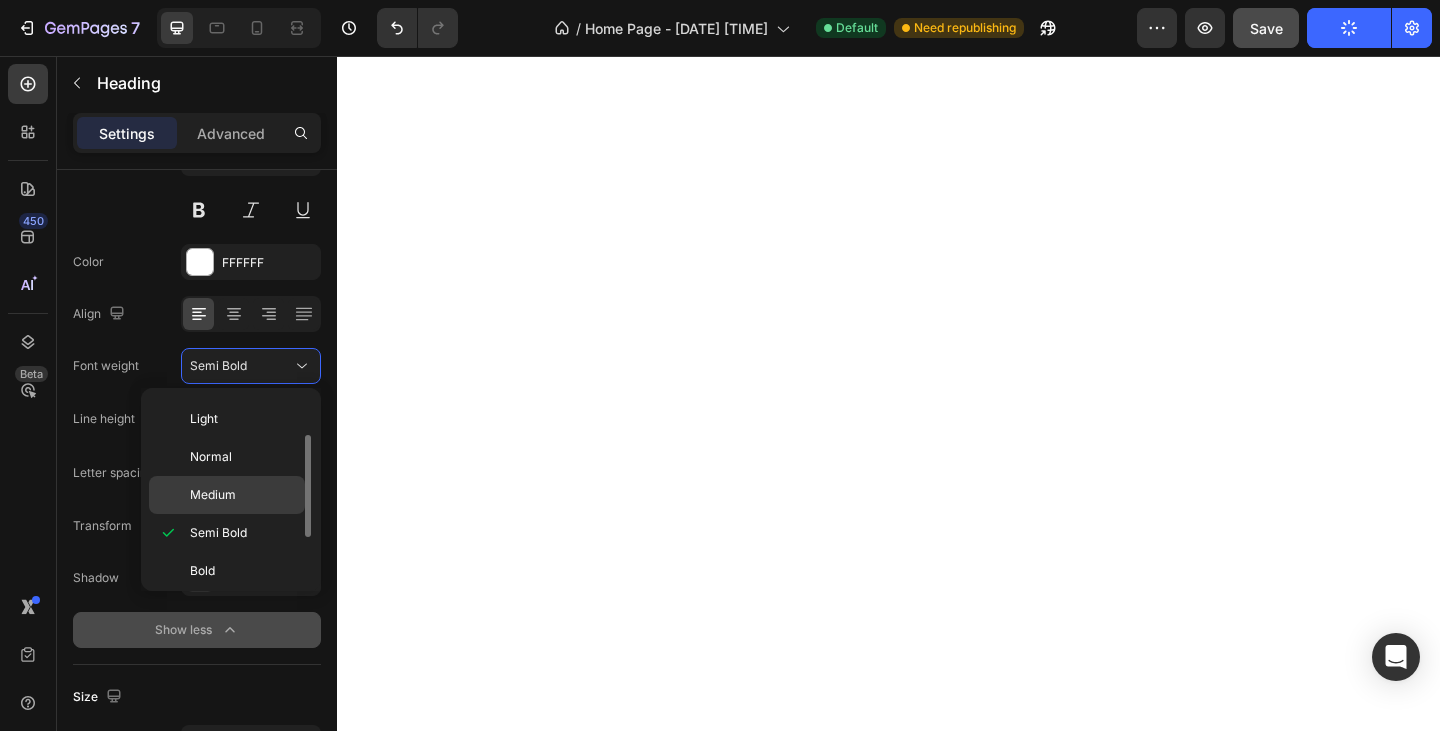click on "Medium" at bounding box center [213, 495] 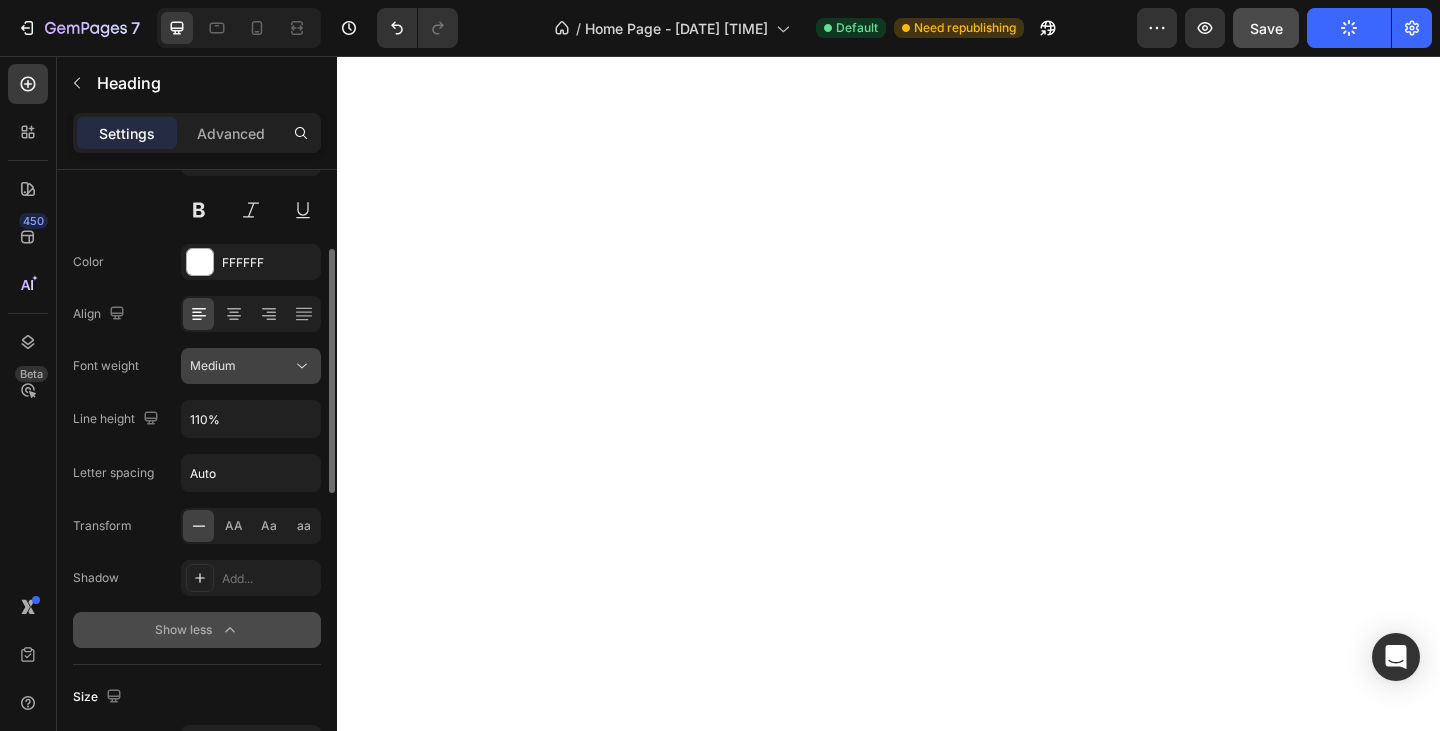 click on "Medium" at bounding box center [241, 366] 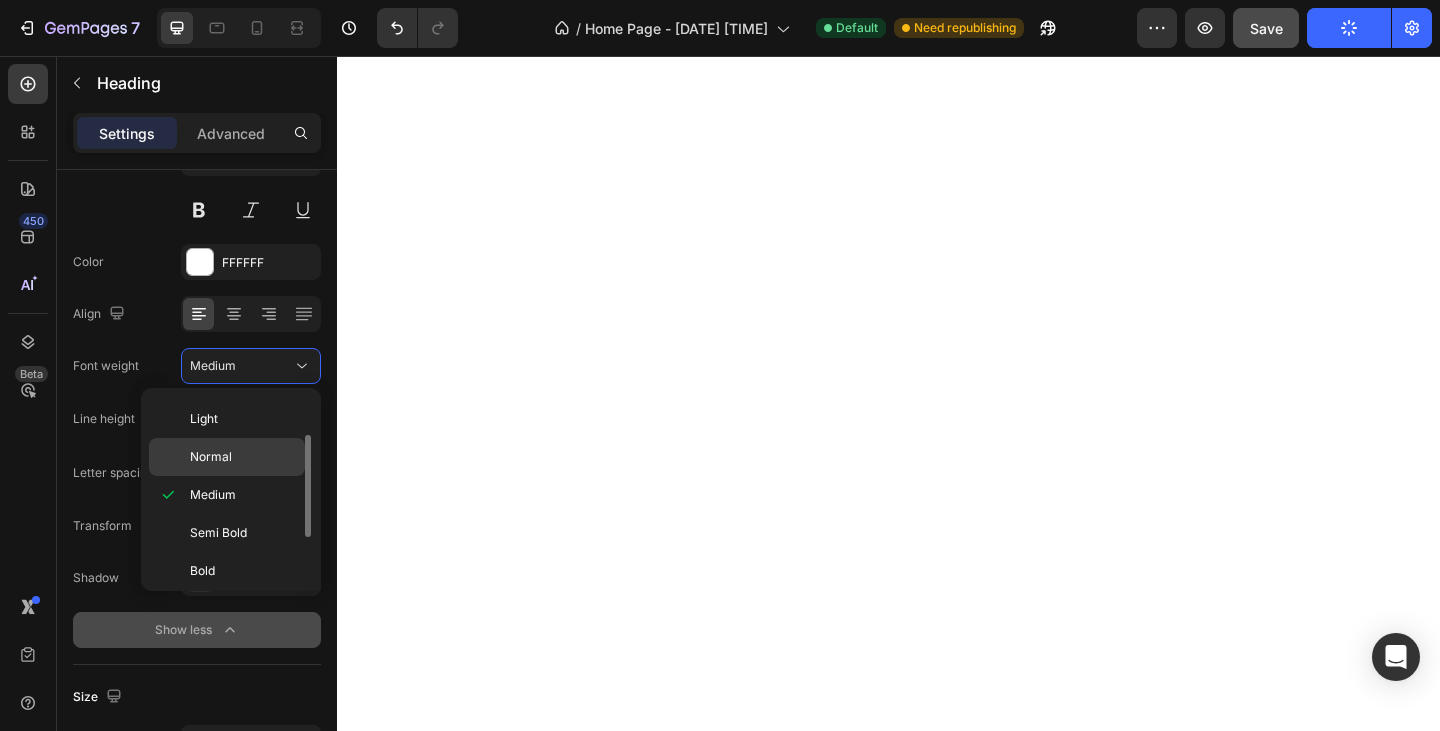 click on "Normal" at bounding box center (243, 457) 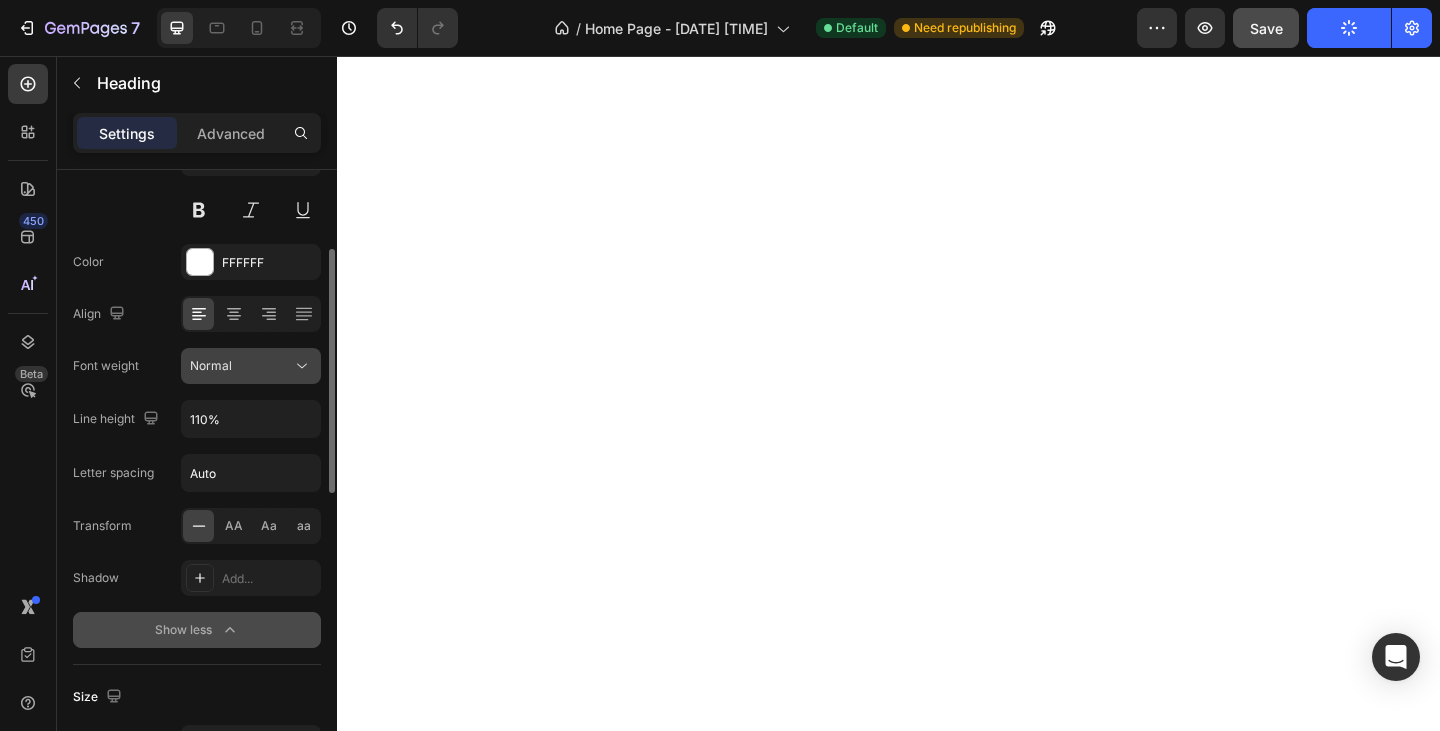 click on "Normal" at bounding box center [241, 366] 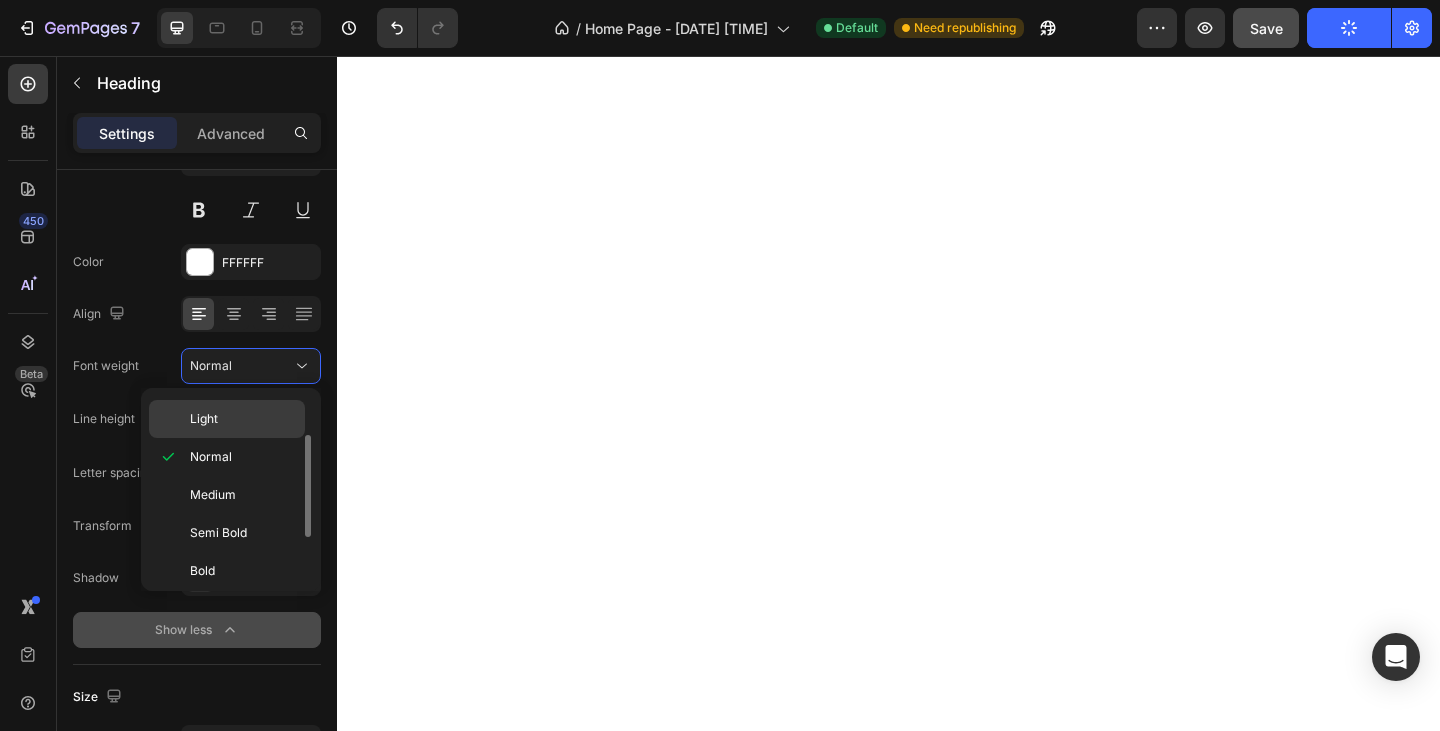 click on "Light" at bounding box center [243, 419] 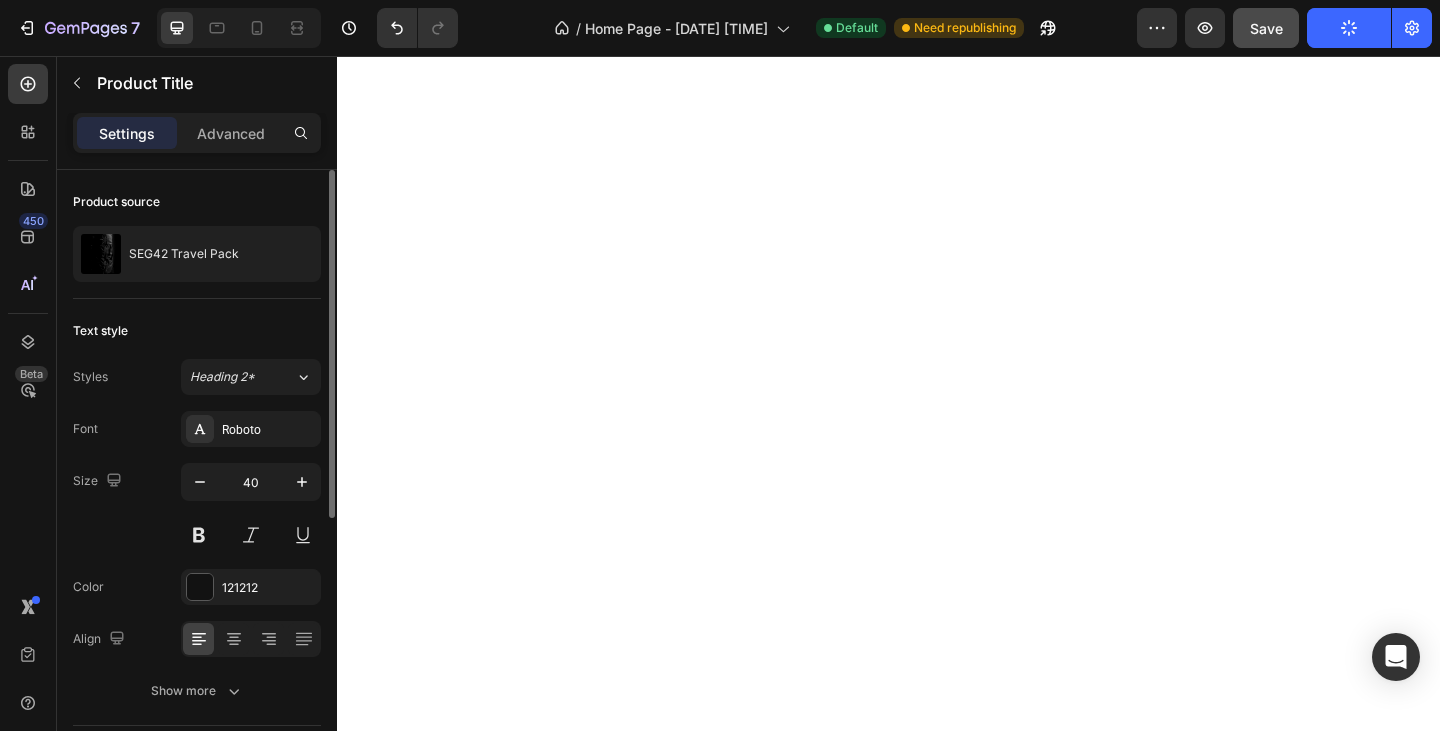scroll, scrollTop: 200, scrollLeft: 0, axis: vertical 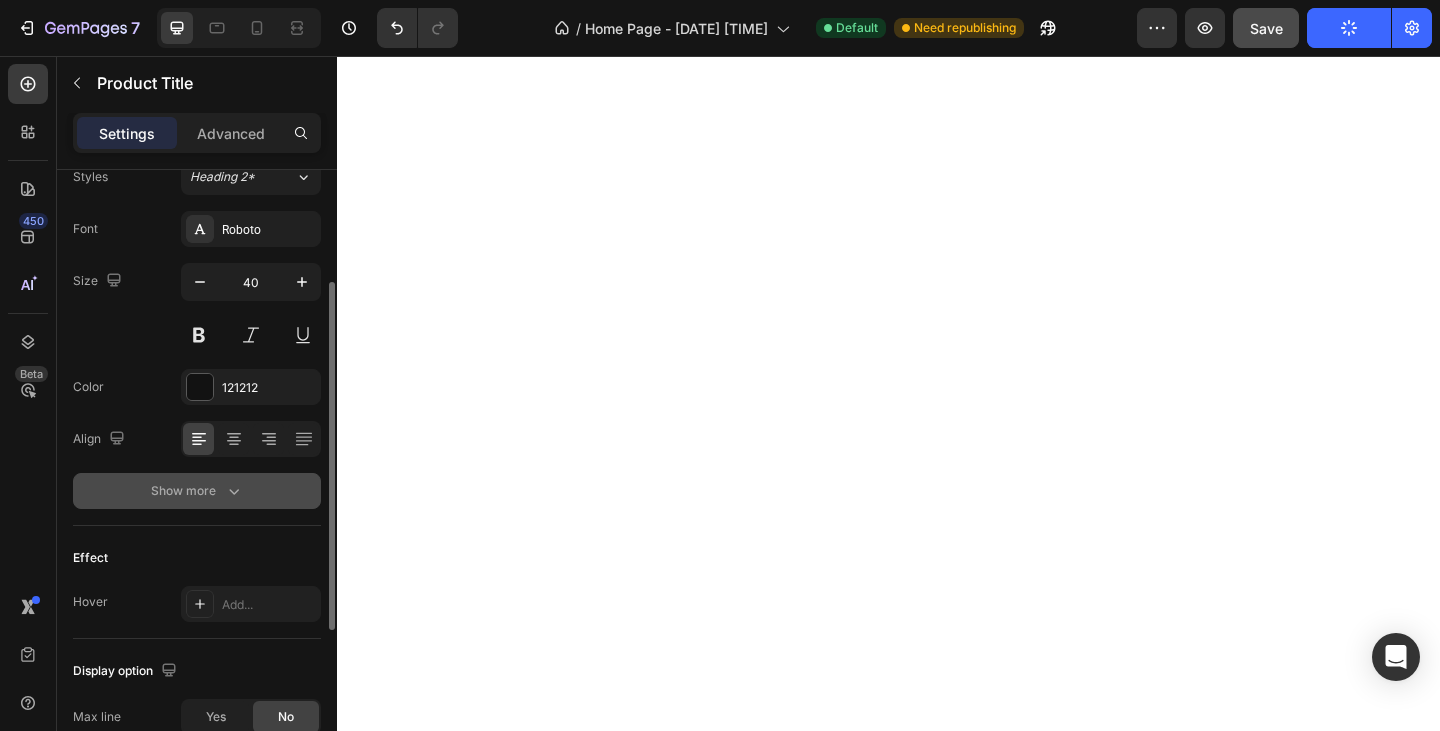 click on "Show more" at bounding box center [197, 491] 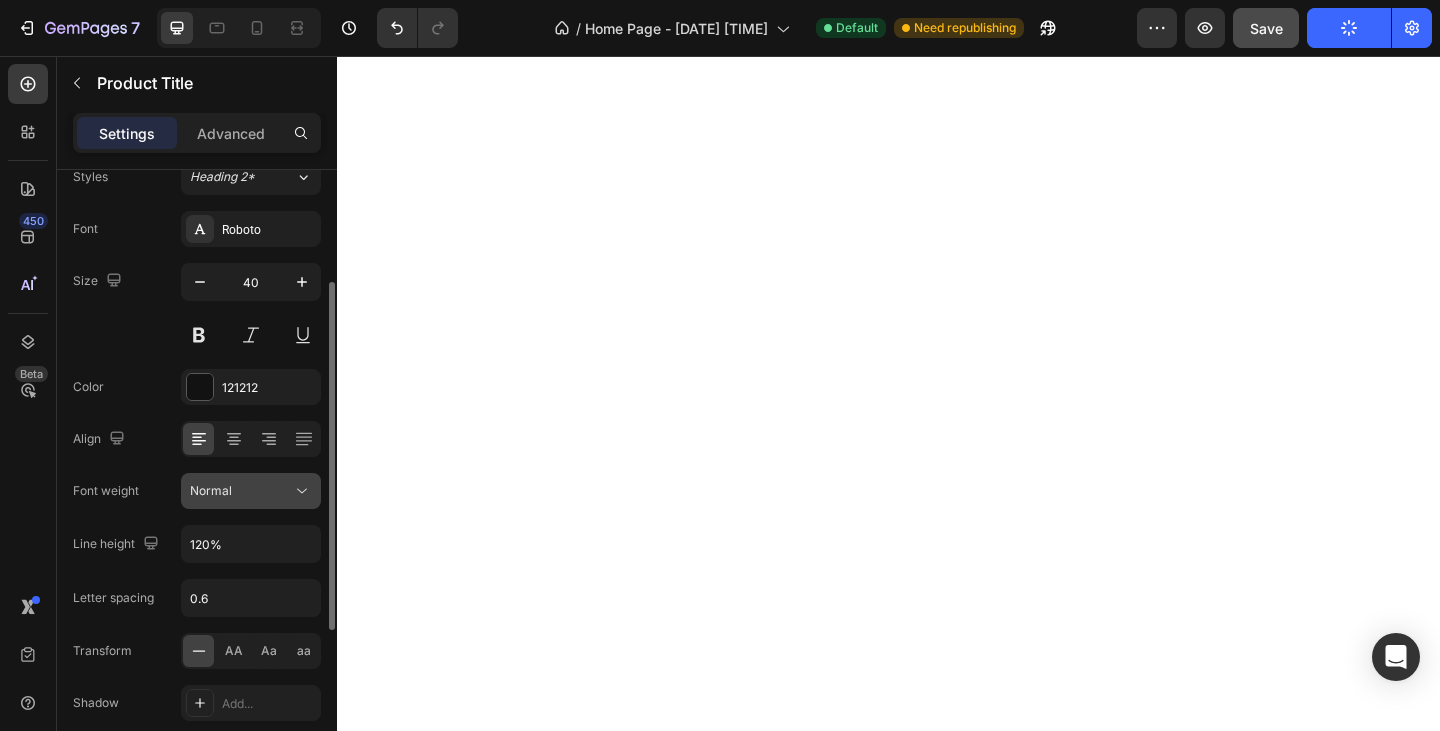 click on "Normal" at bounding box center (211, 490) 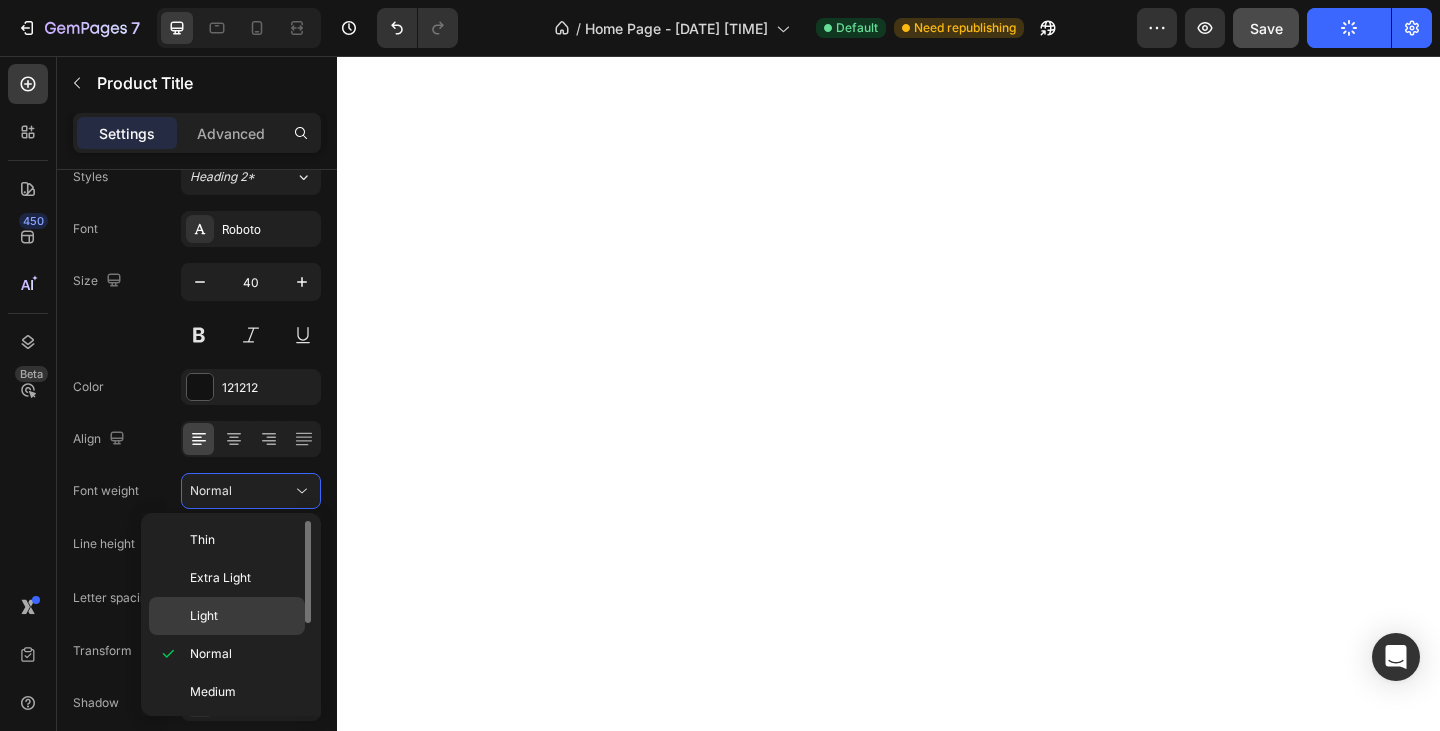 click on "Light" at bounding box center [204, 616] 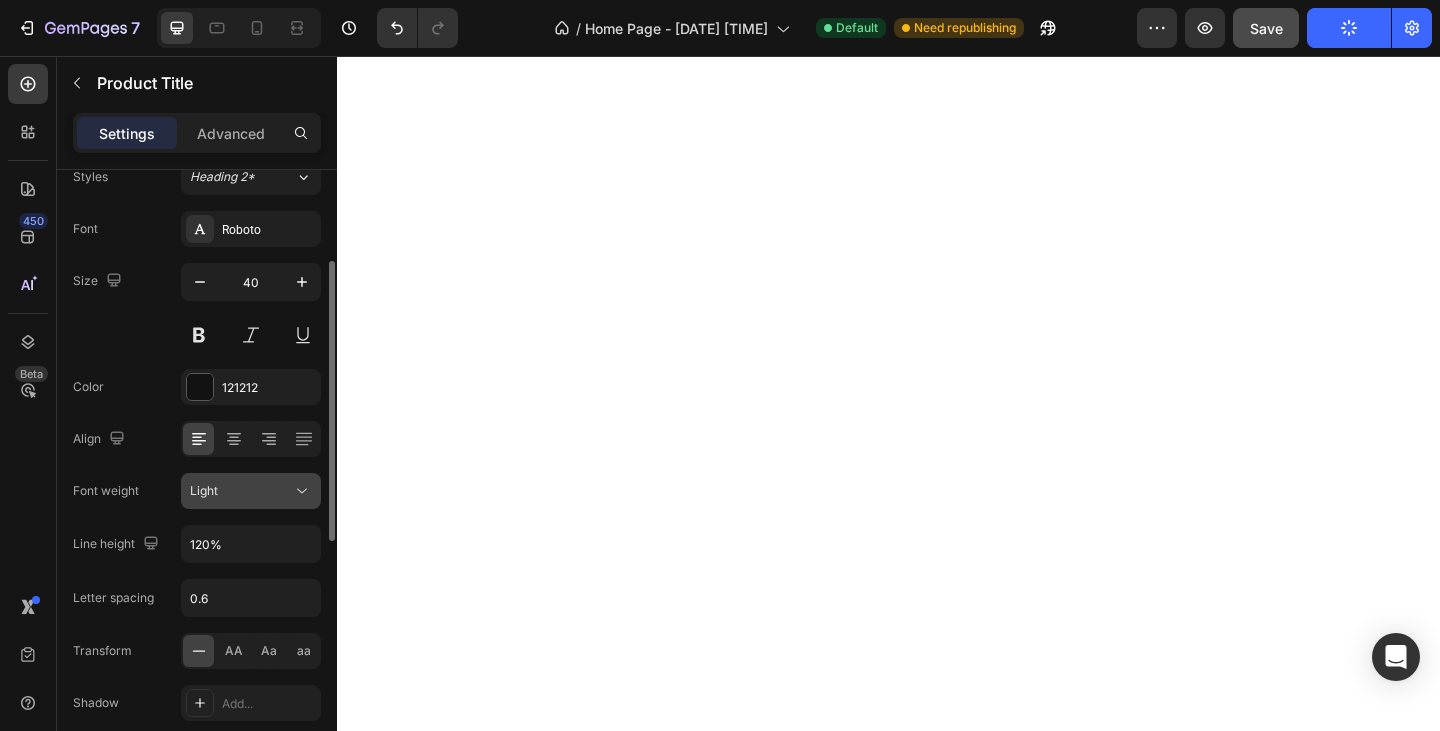click on "Light" at bounding box center [241, 491] 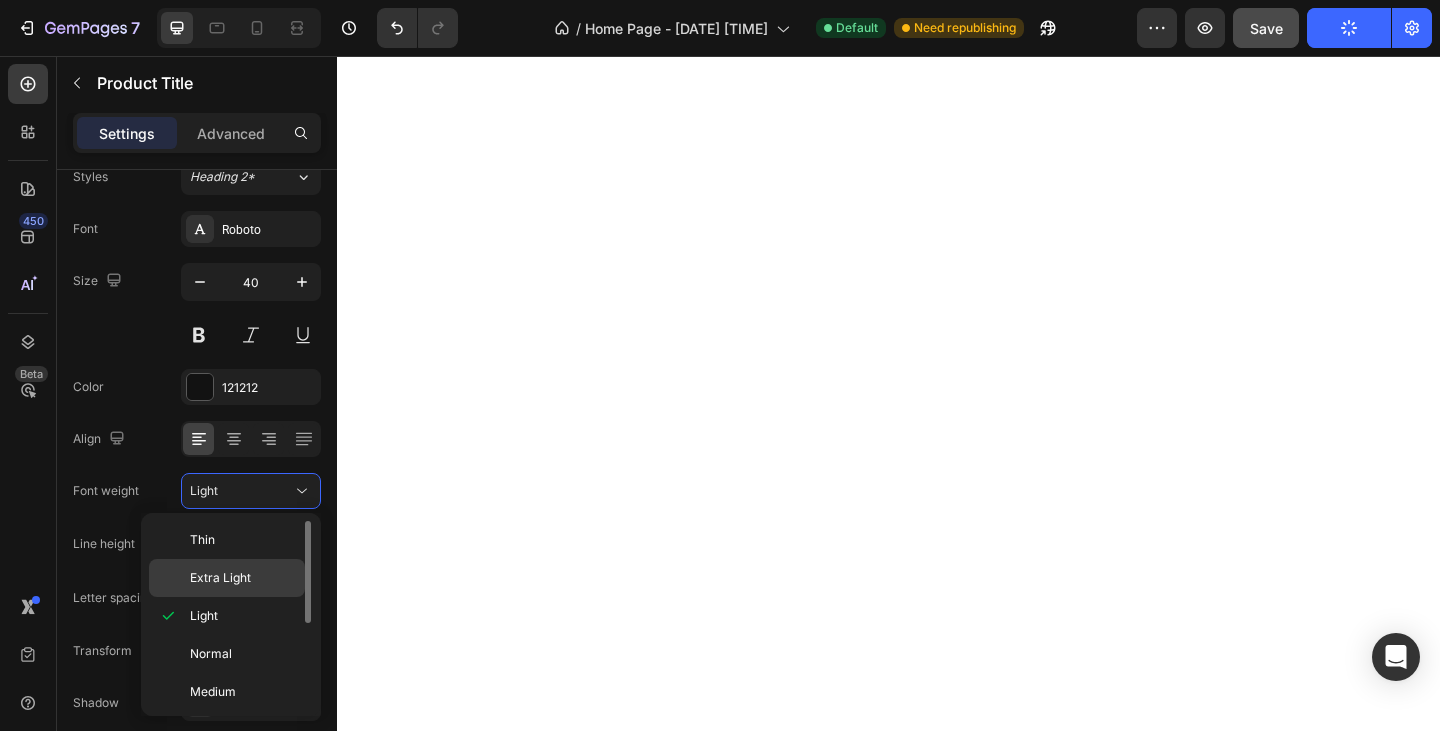 click on "Extra Light" at bounding box center [220, 578] 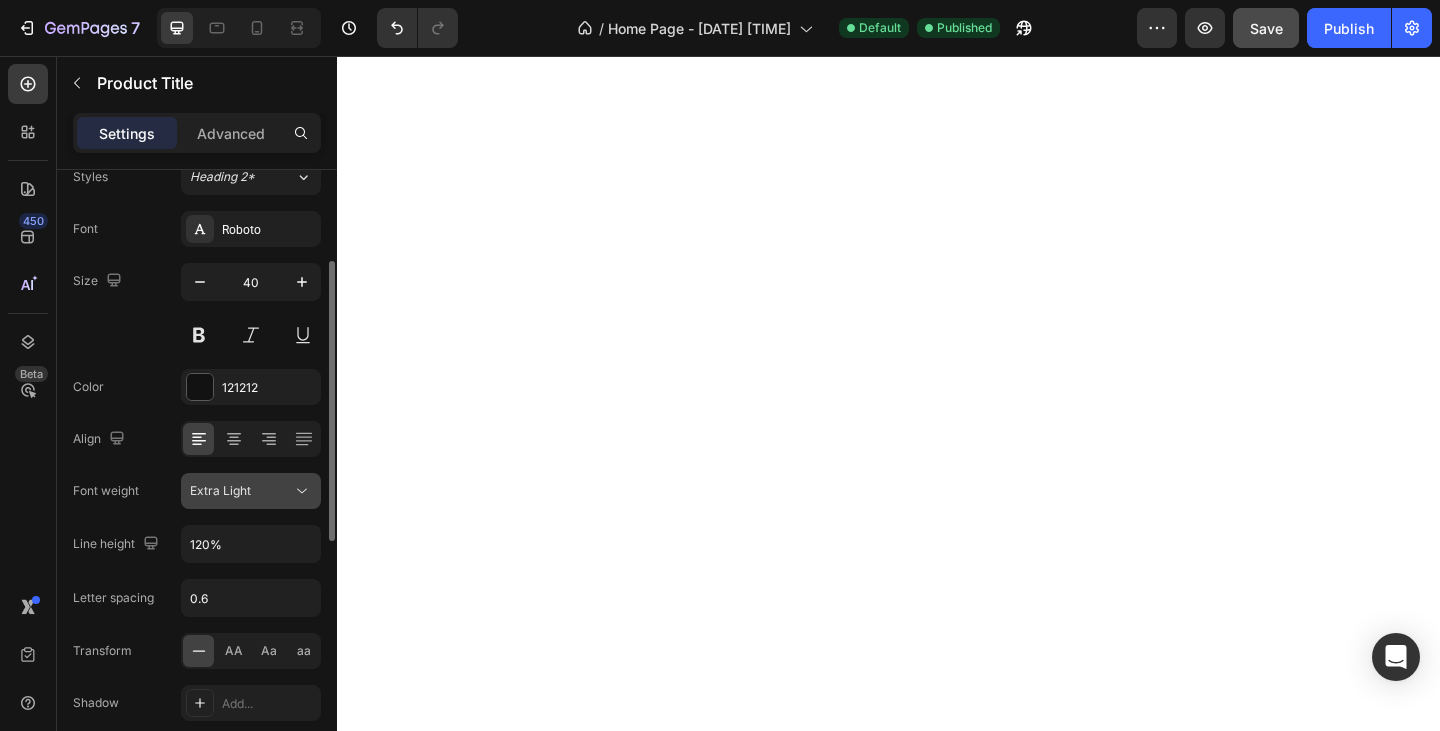 click on "Extra Light" 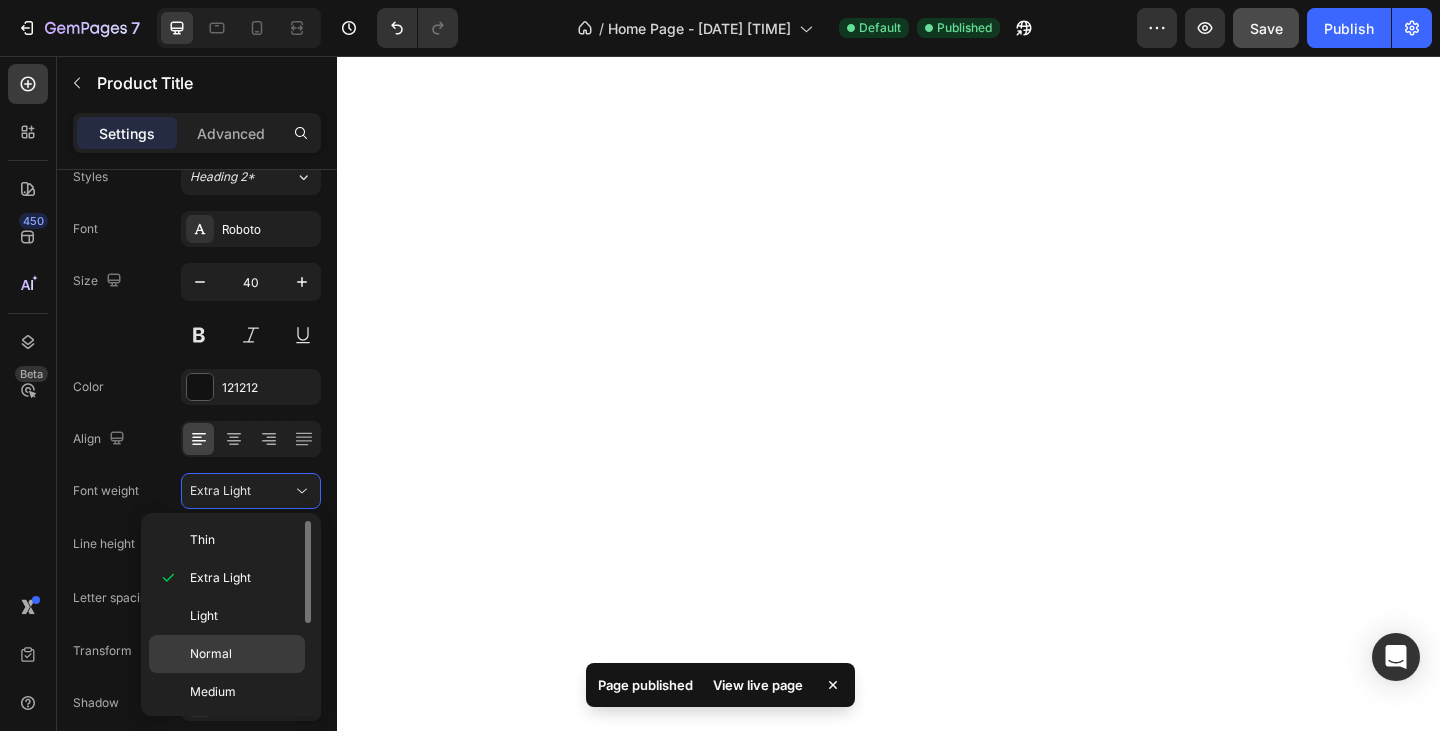 click on "Normal" 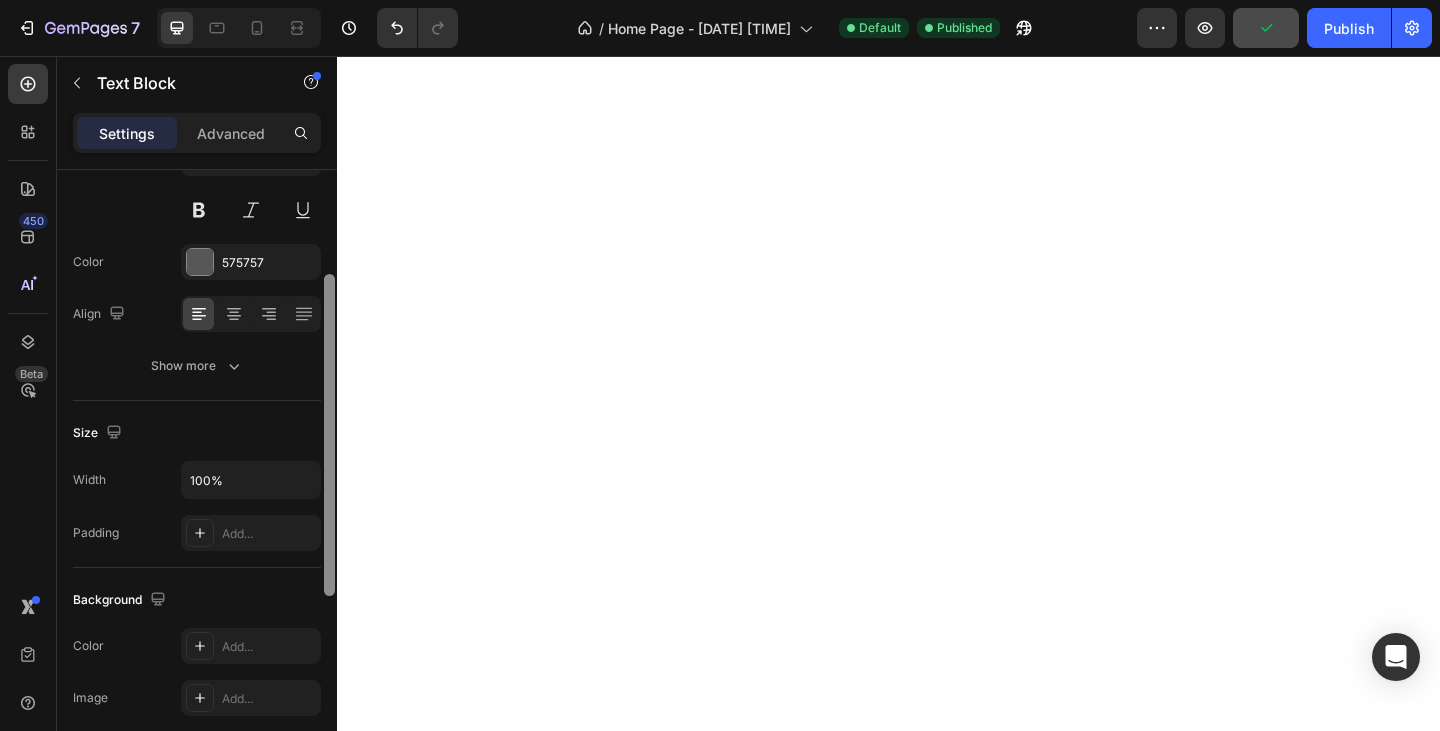 scroll, scrollTop: 0, scrollLeft: 0, axis: both 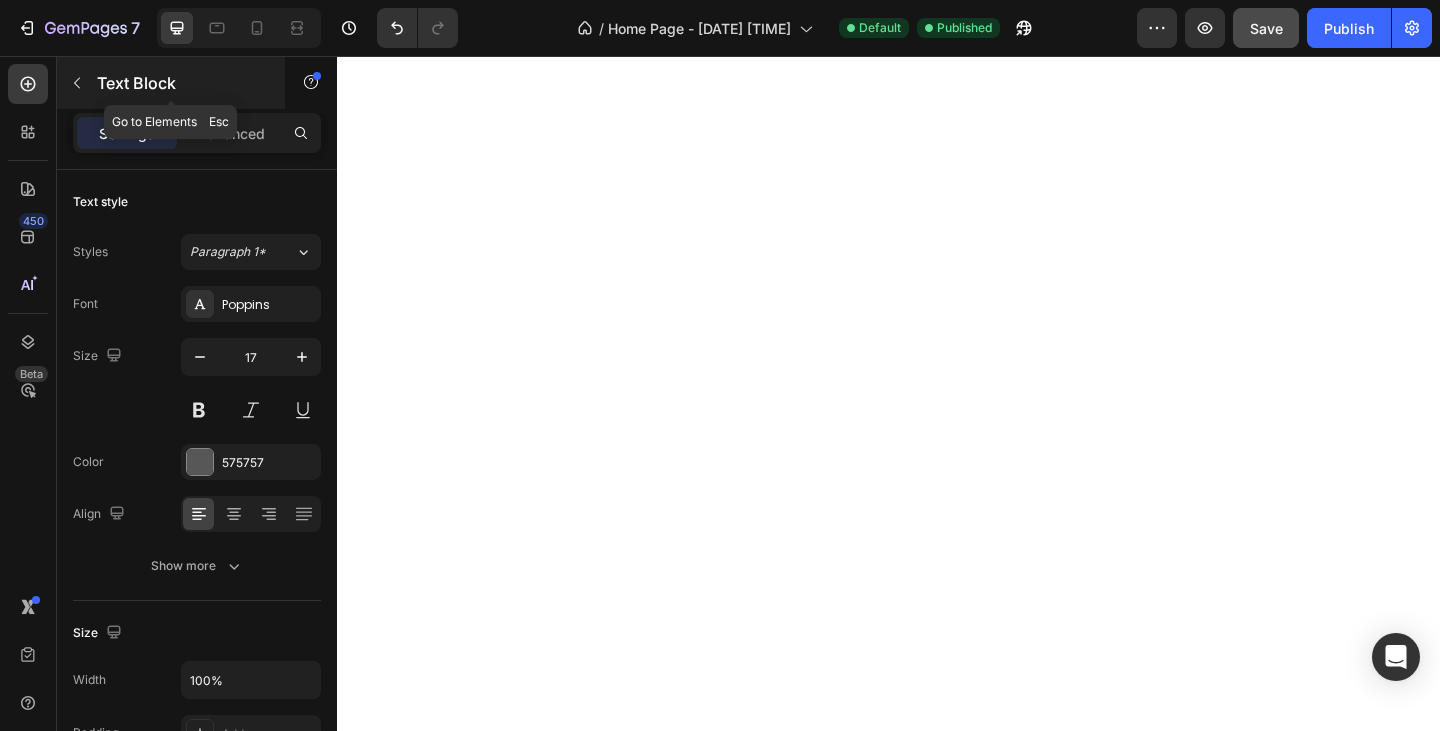 click 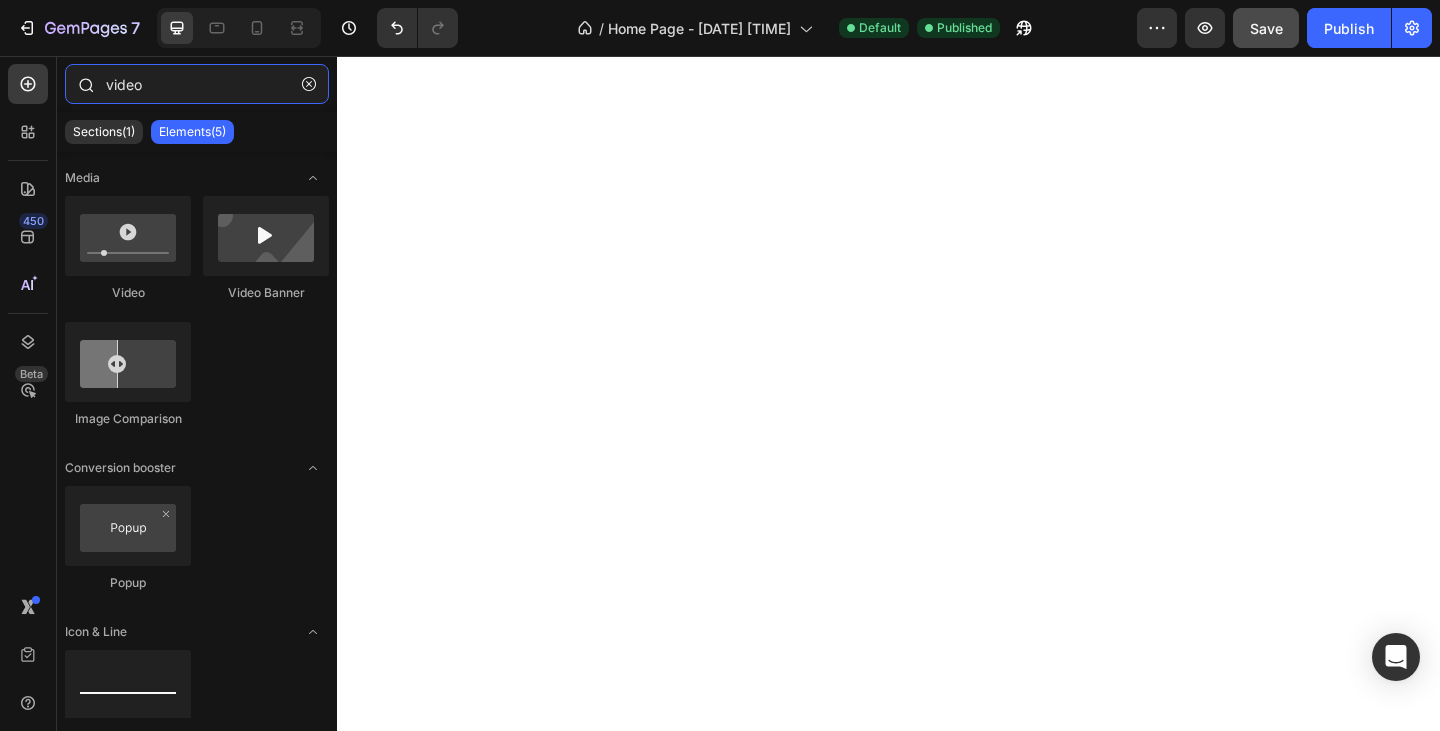 click on "video" at bounding box center [197, 84] 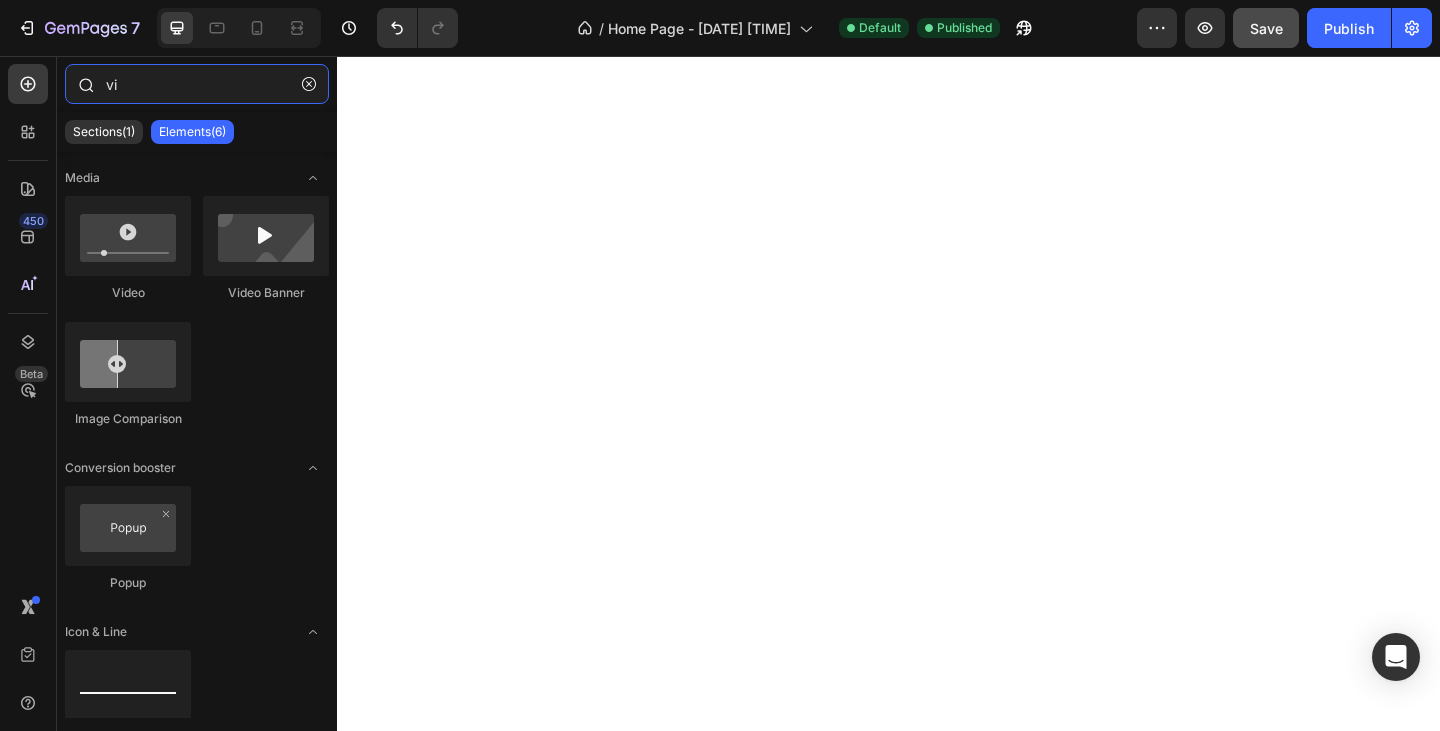 type on "v" 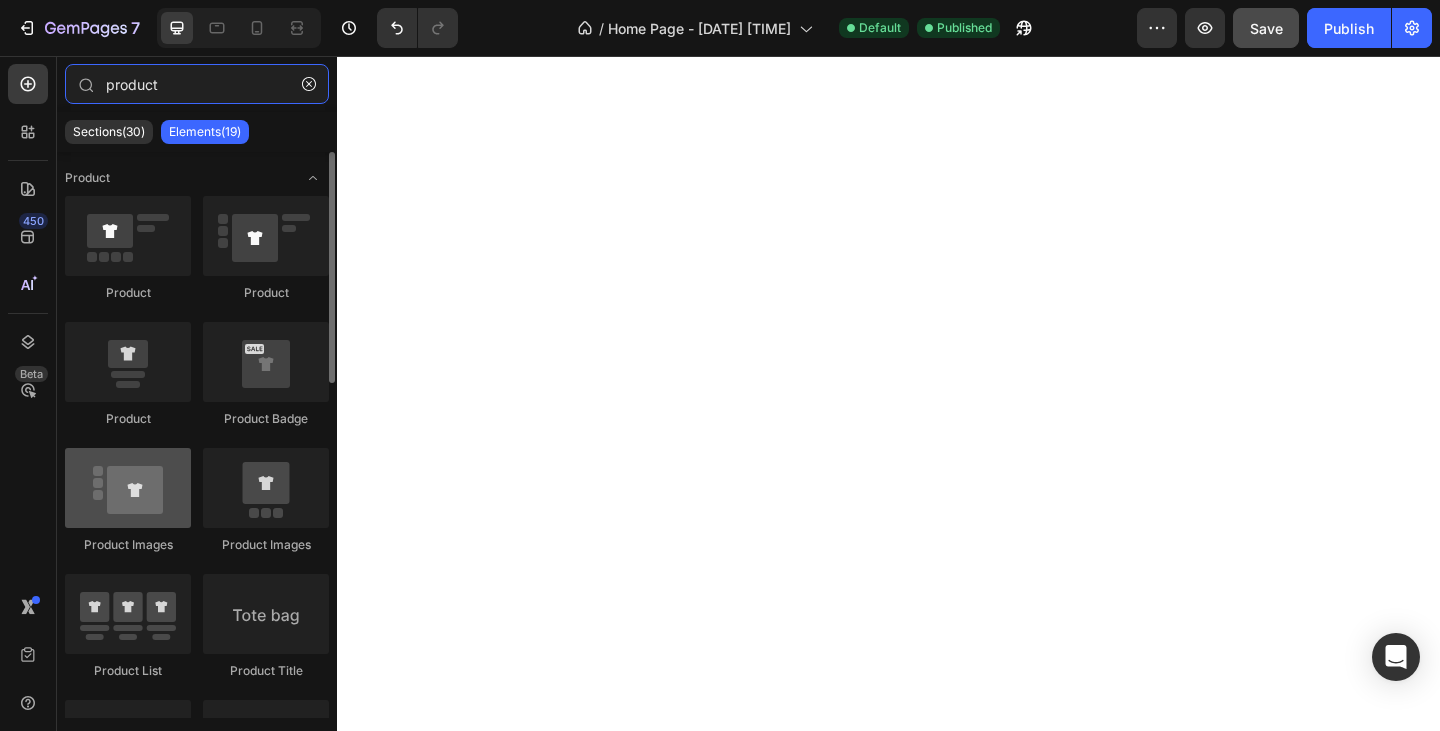 scroll, scrollTop: 100, scrollLeft: 0, axis: vertical 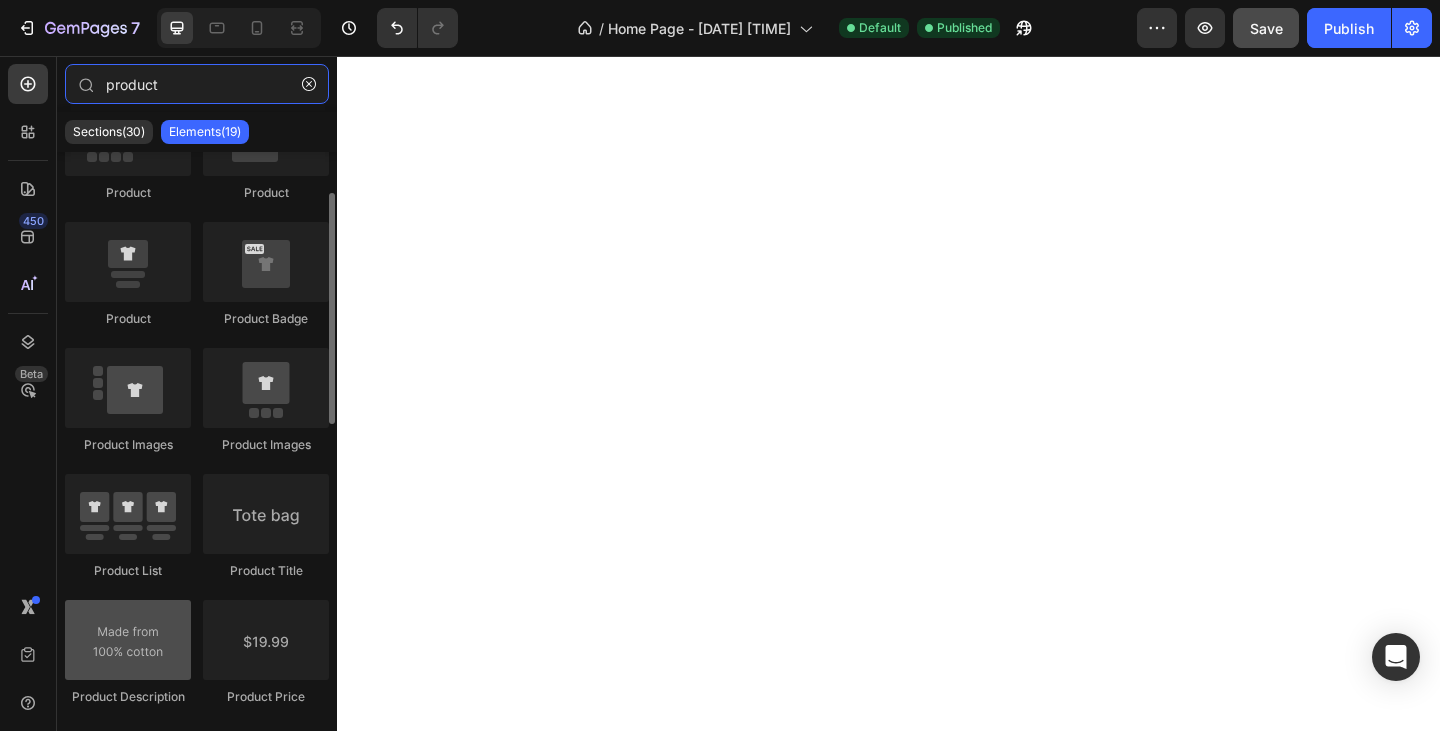 type on "product" 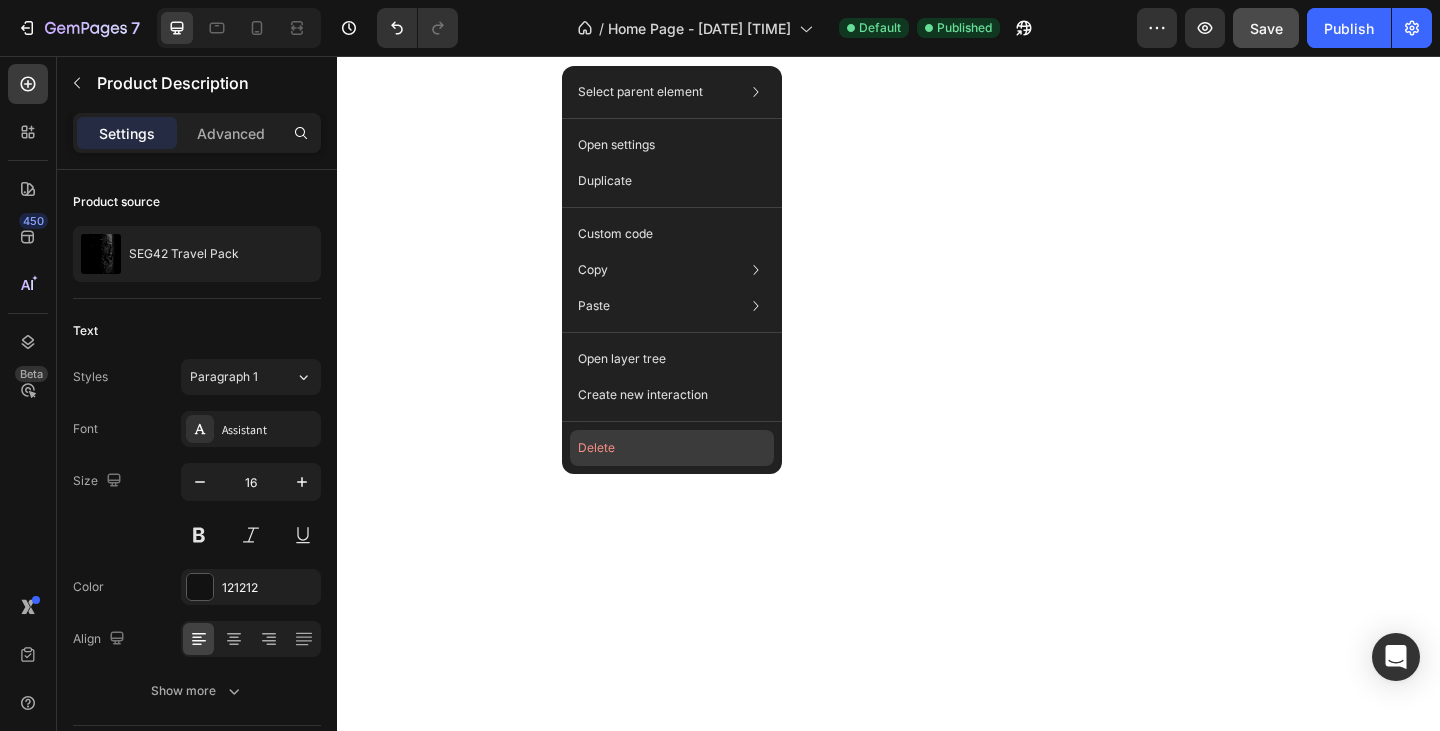 click on "Delete" 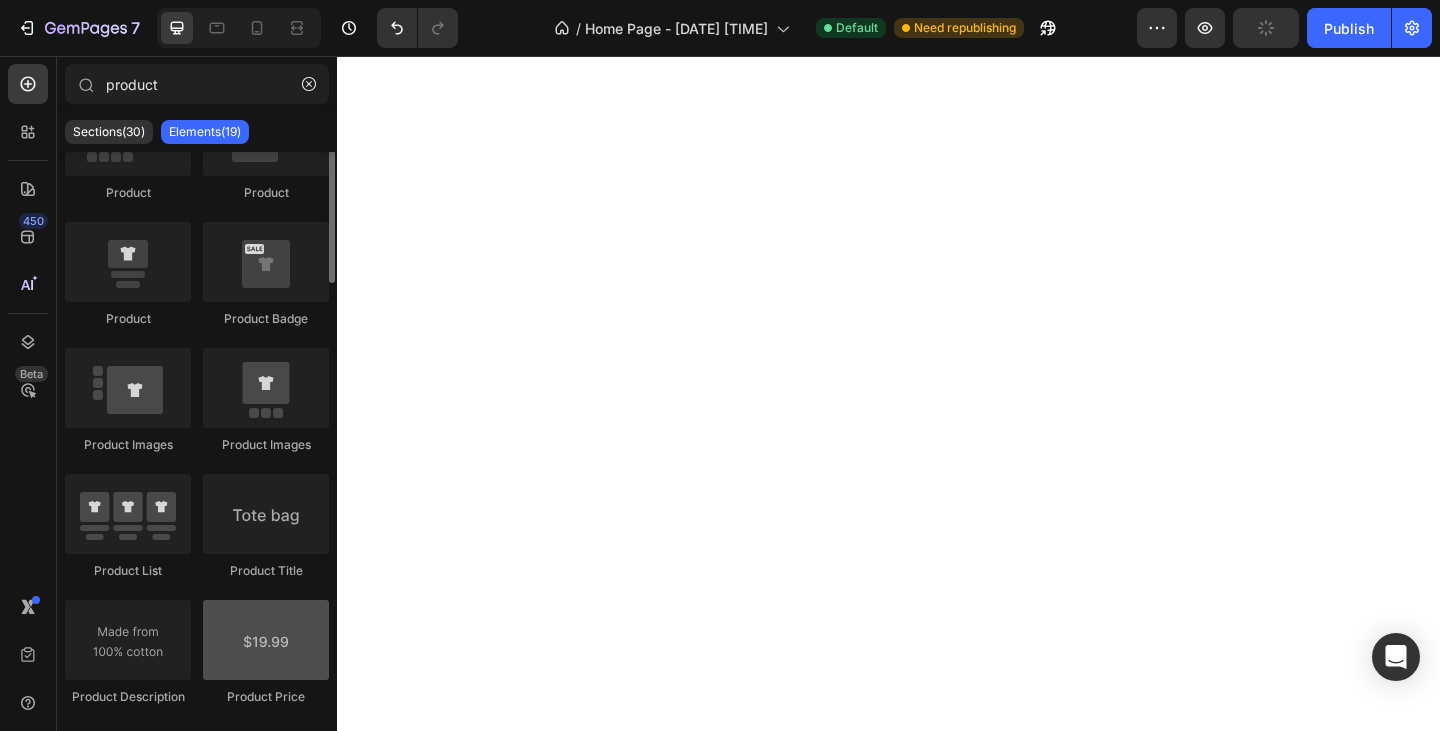 scroll, scrollTop: 0, scrollLeft: 0, axis: both 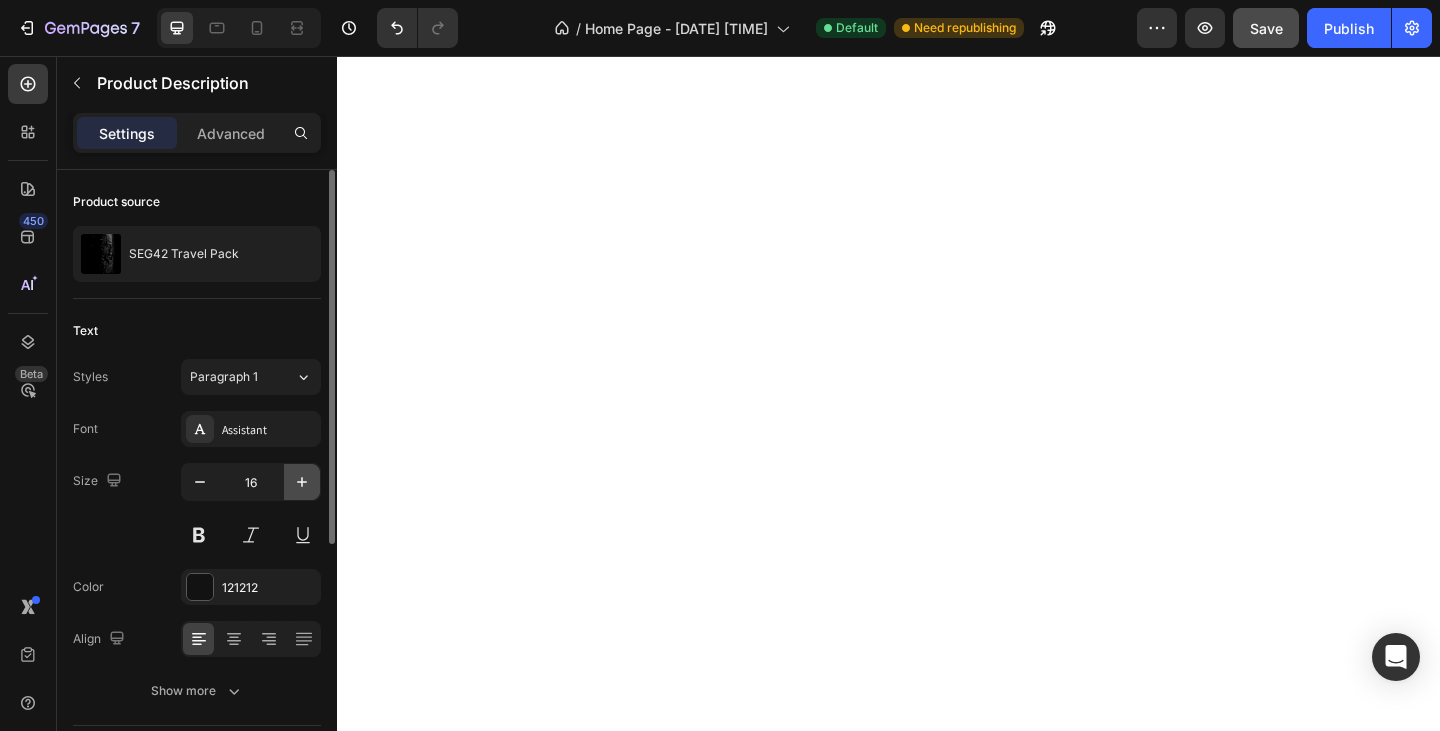 click 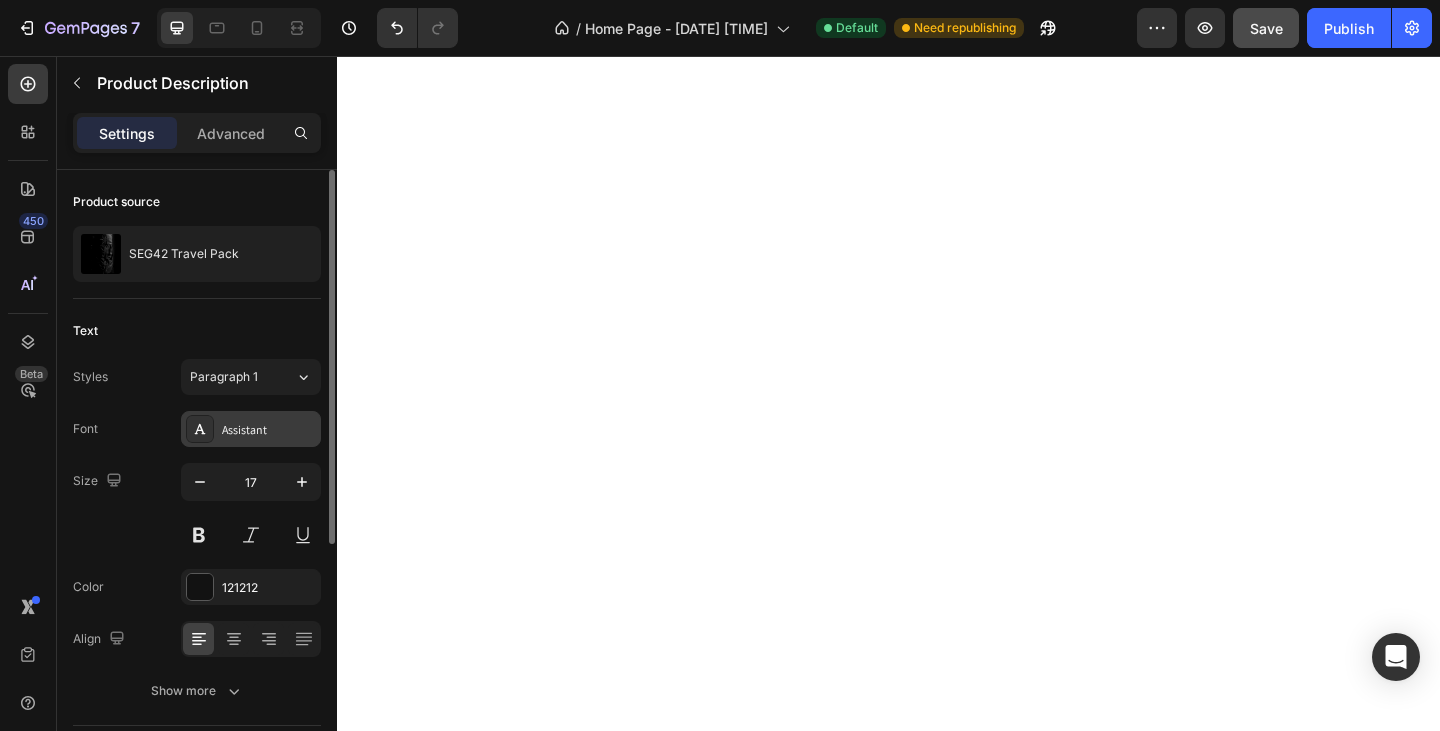click on "Assistant" at bounding box center (269, 430) 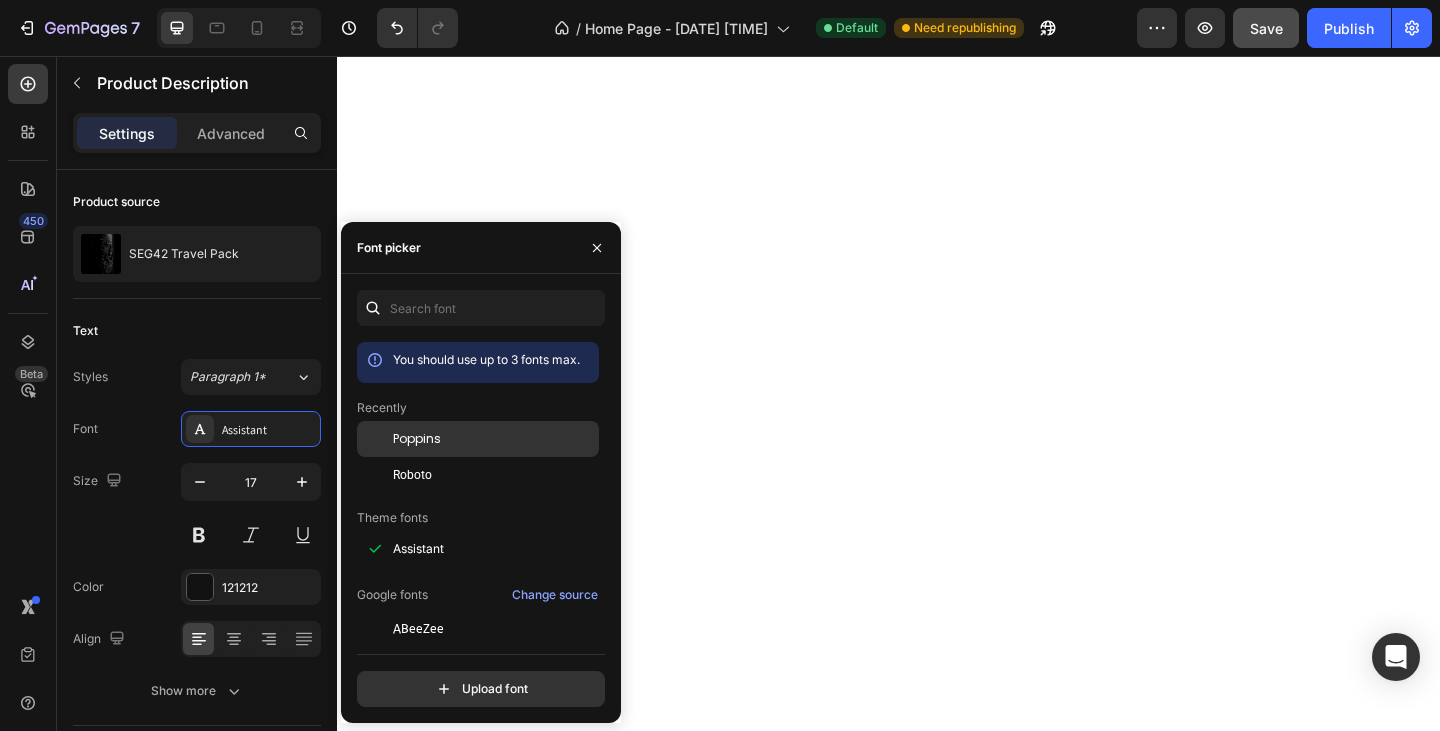 click on "Poppins" at bounding box center [417, 439] 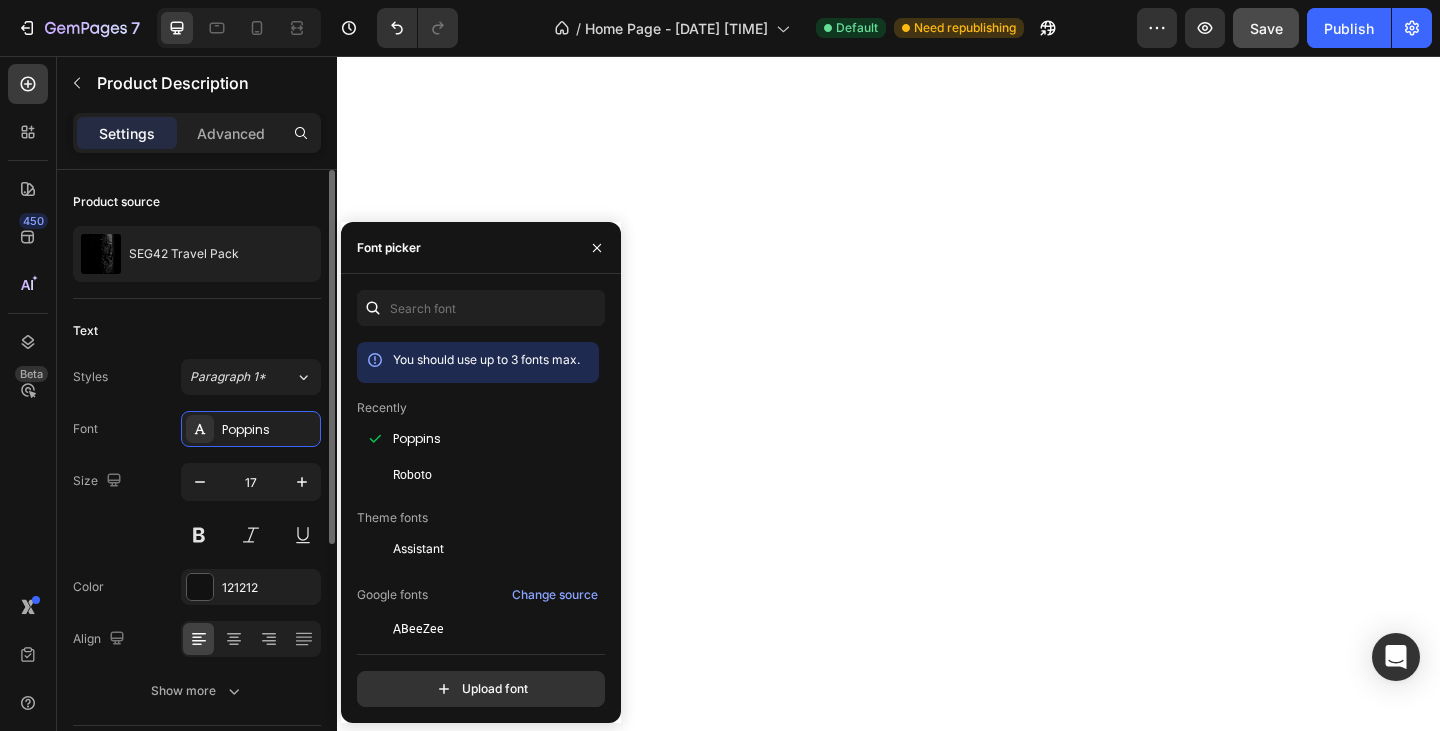 click on "Size 17" at bounding box center [197, 508] 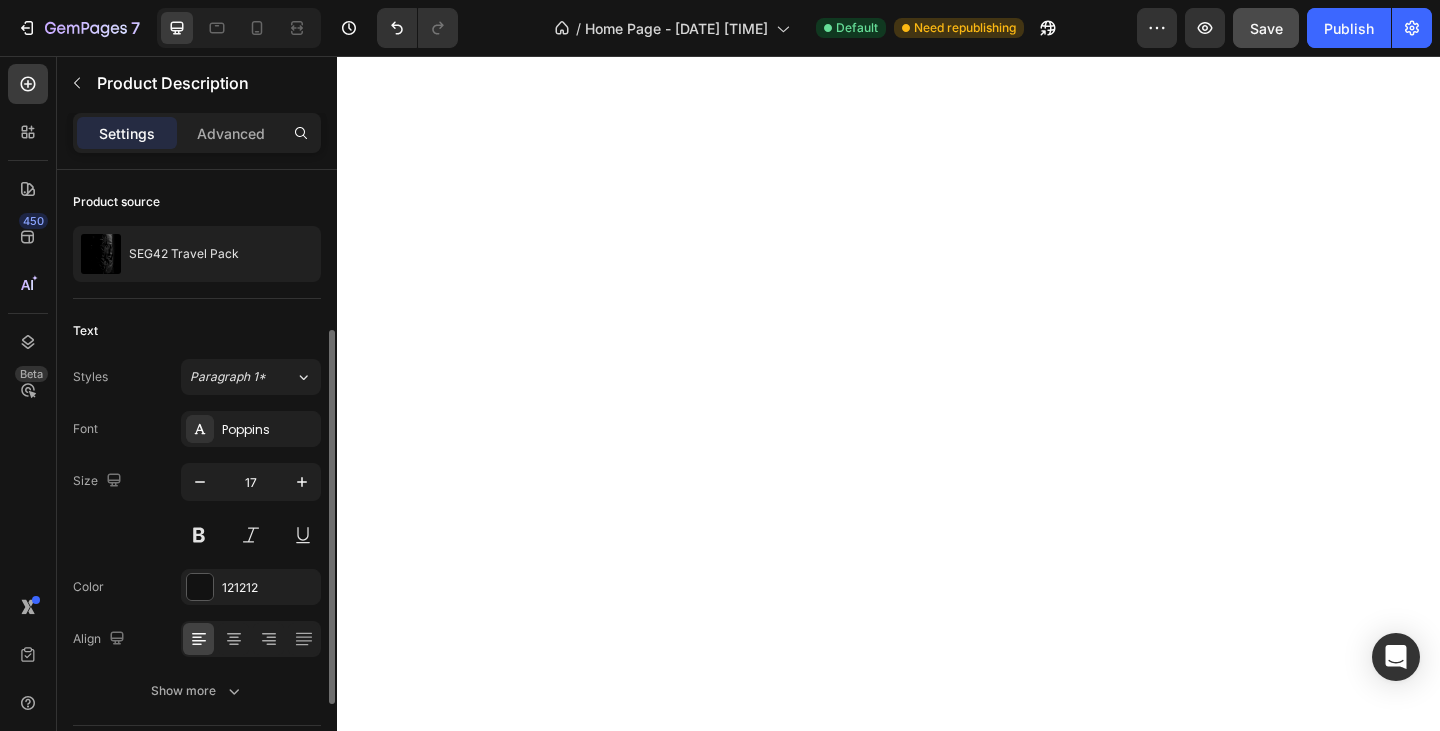 scroll, scrollTop: 200, scrollLeft: 0, axis: vertical 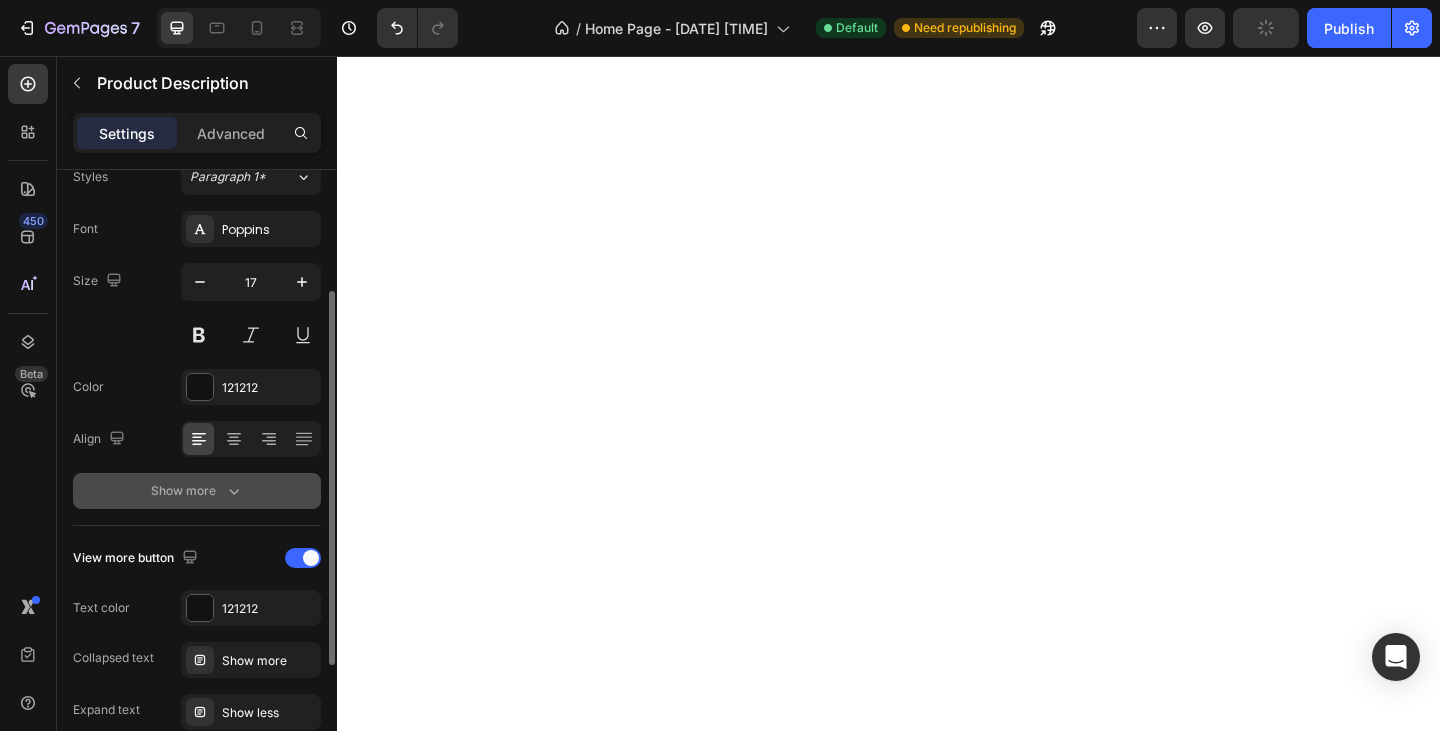 click on "Show more" at bounding box center [197, 491] 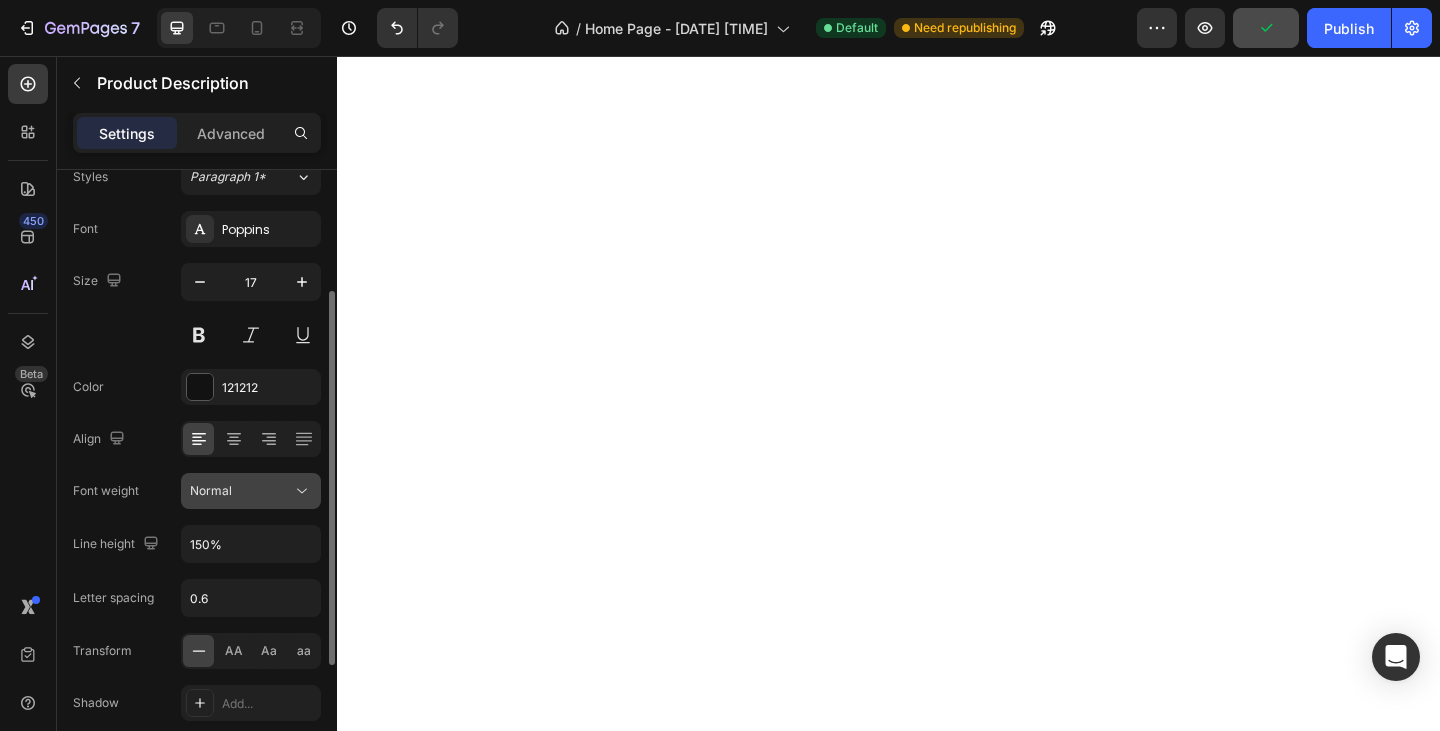 click on "Normal" at bounding box center [241, 491] 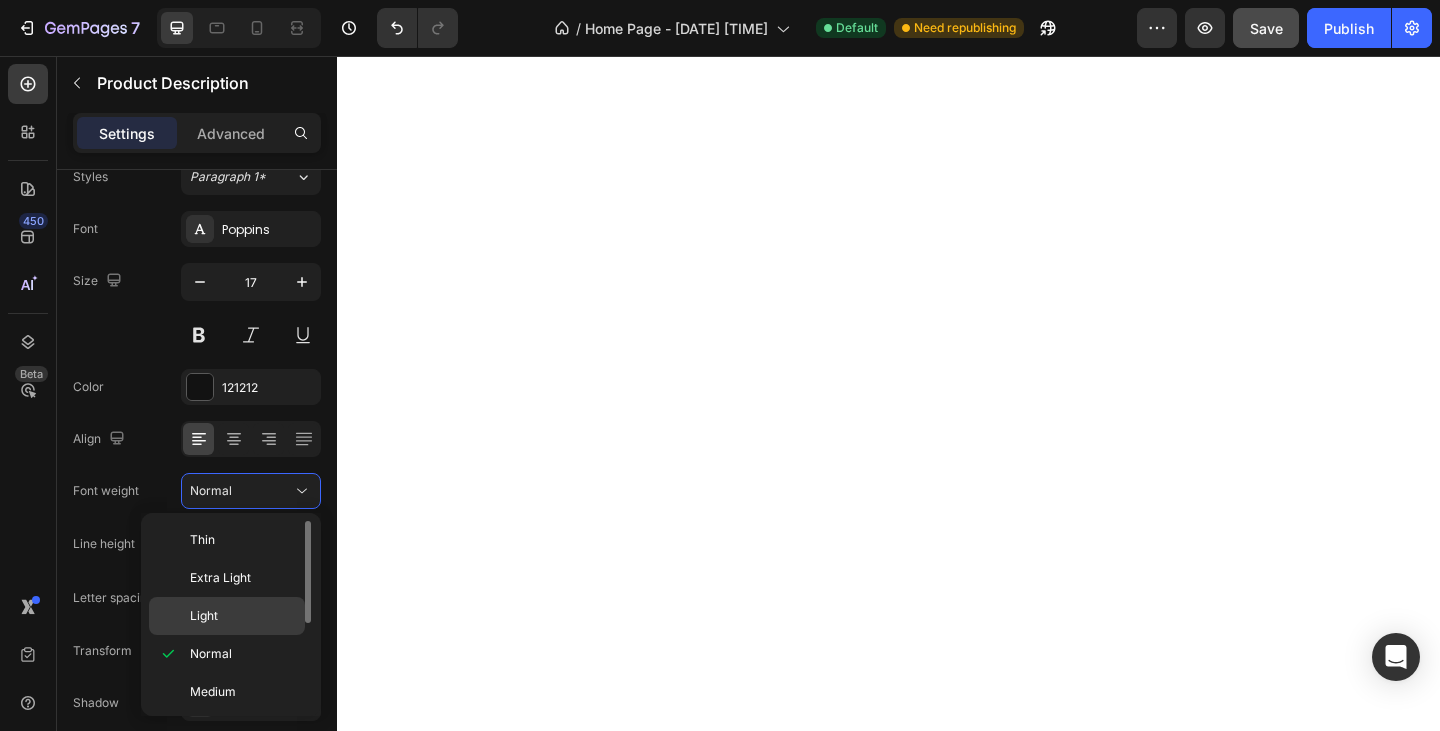 click on "Light" at bounding box center [243, 616] 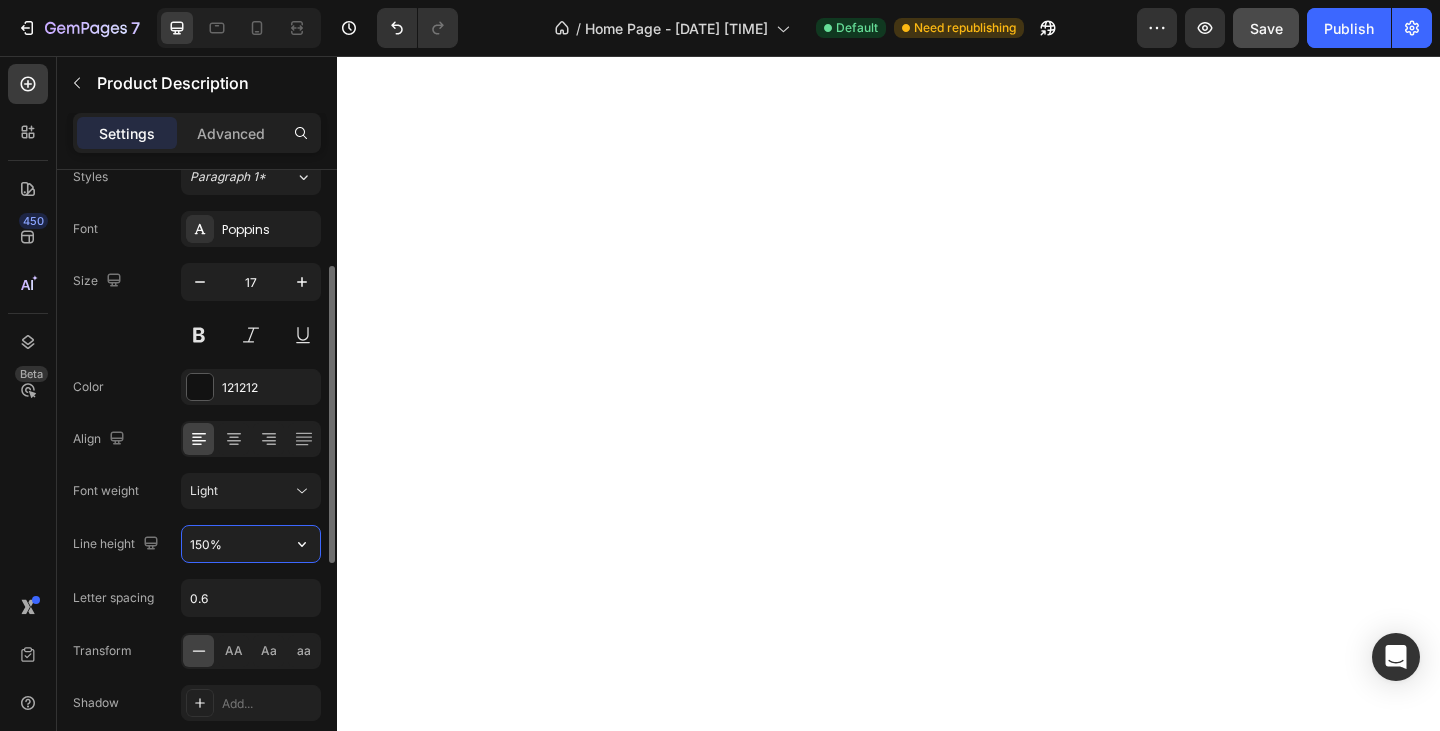 click on "150%" at bounding box center [251, 544] 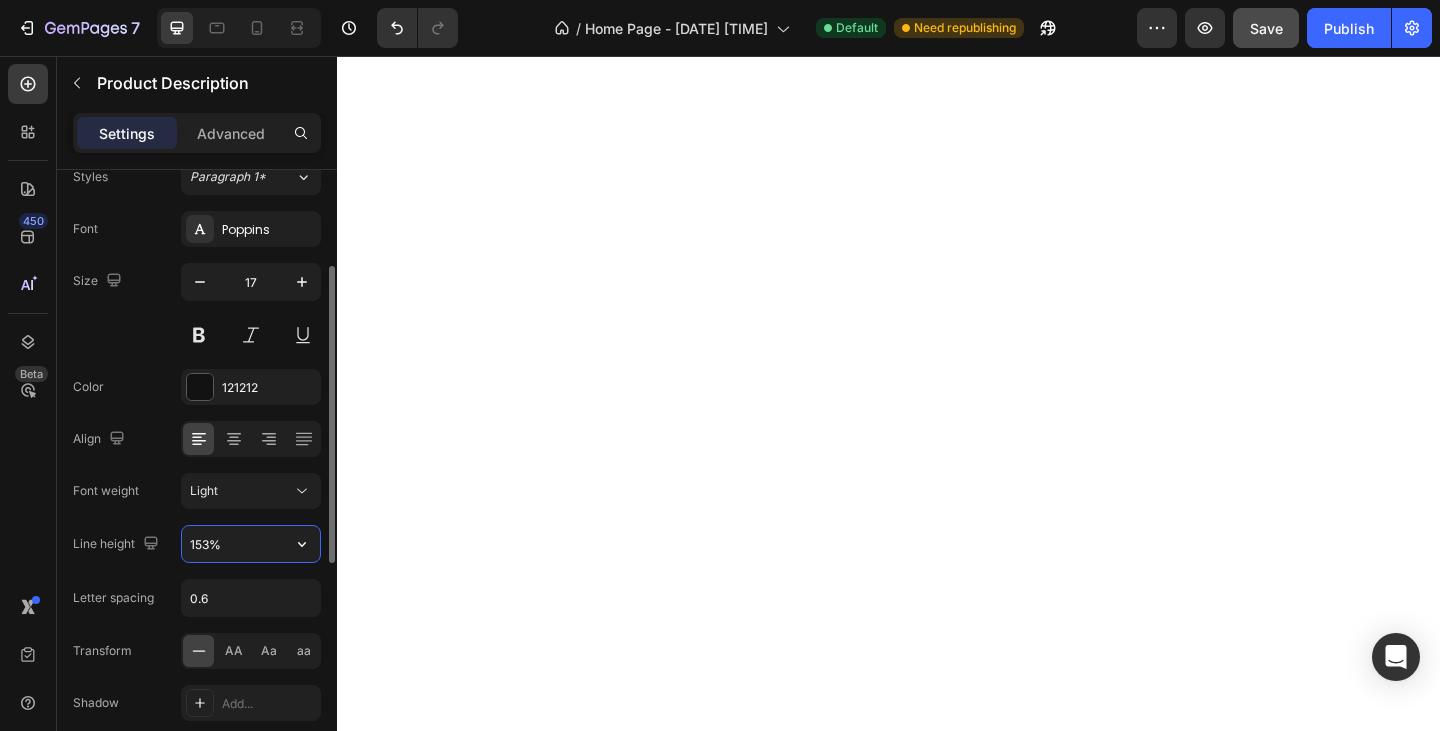 type on "154%" 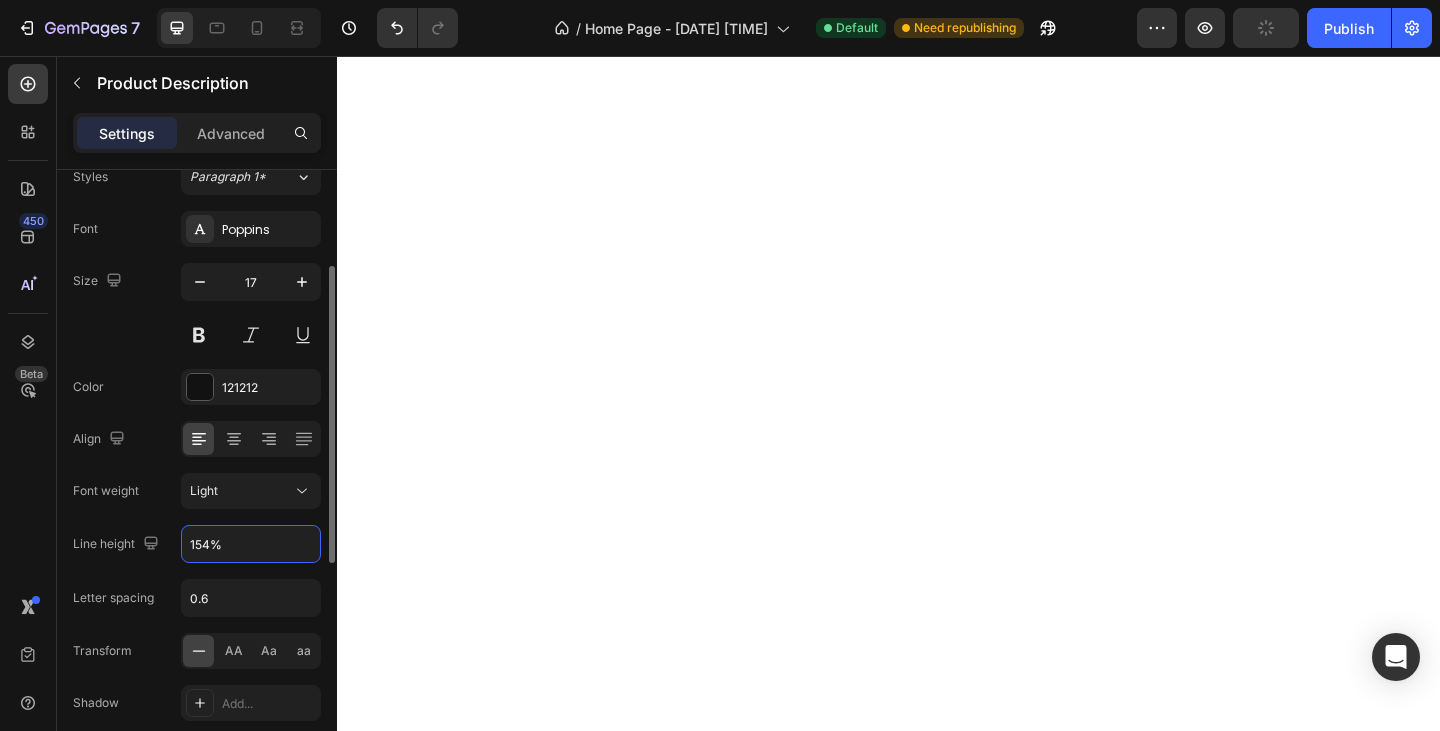 scroll, scrollTop: 500, scrollLeft: 0, axis: vertical 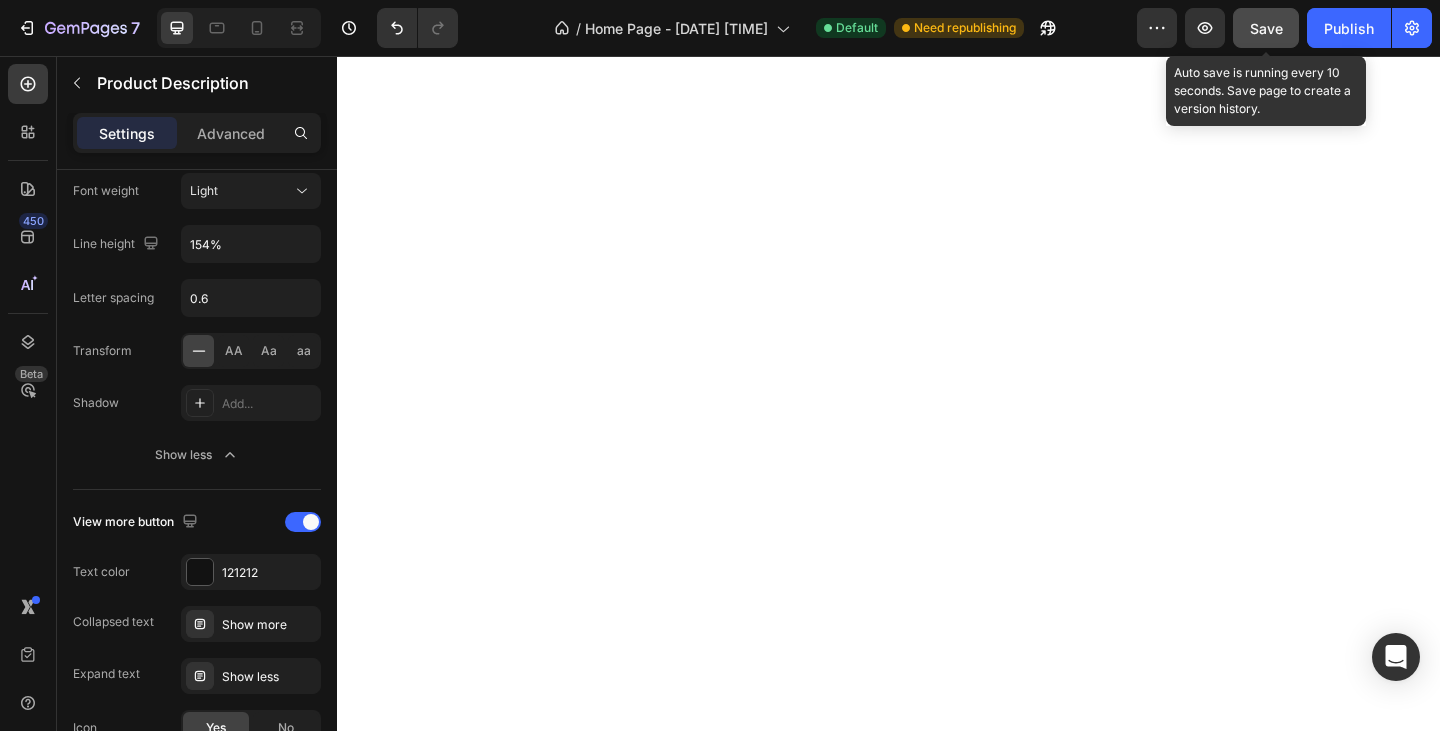 click on "Save" 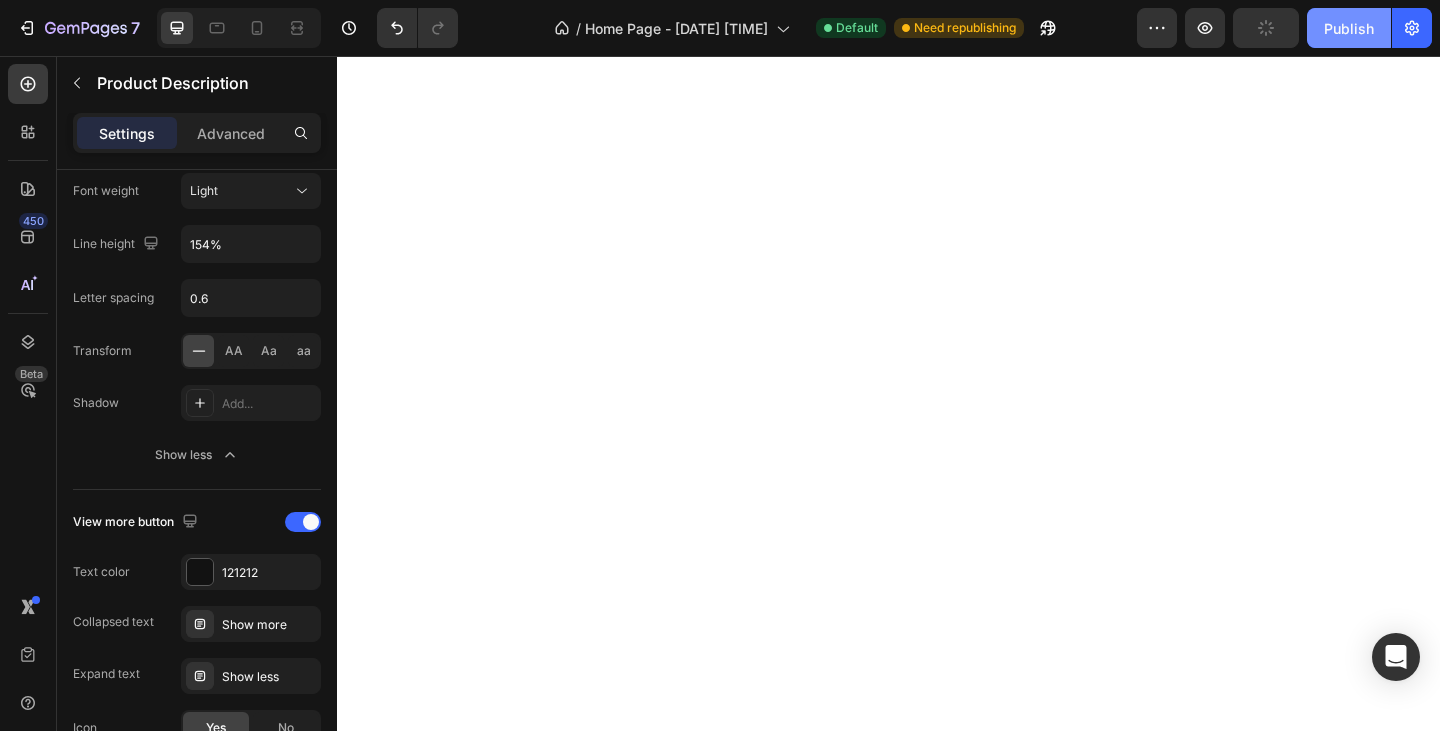 click on "Publish" at bounding box center (1349, 28) 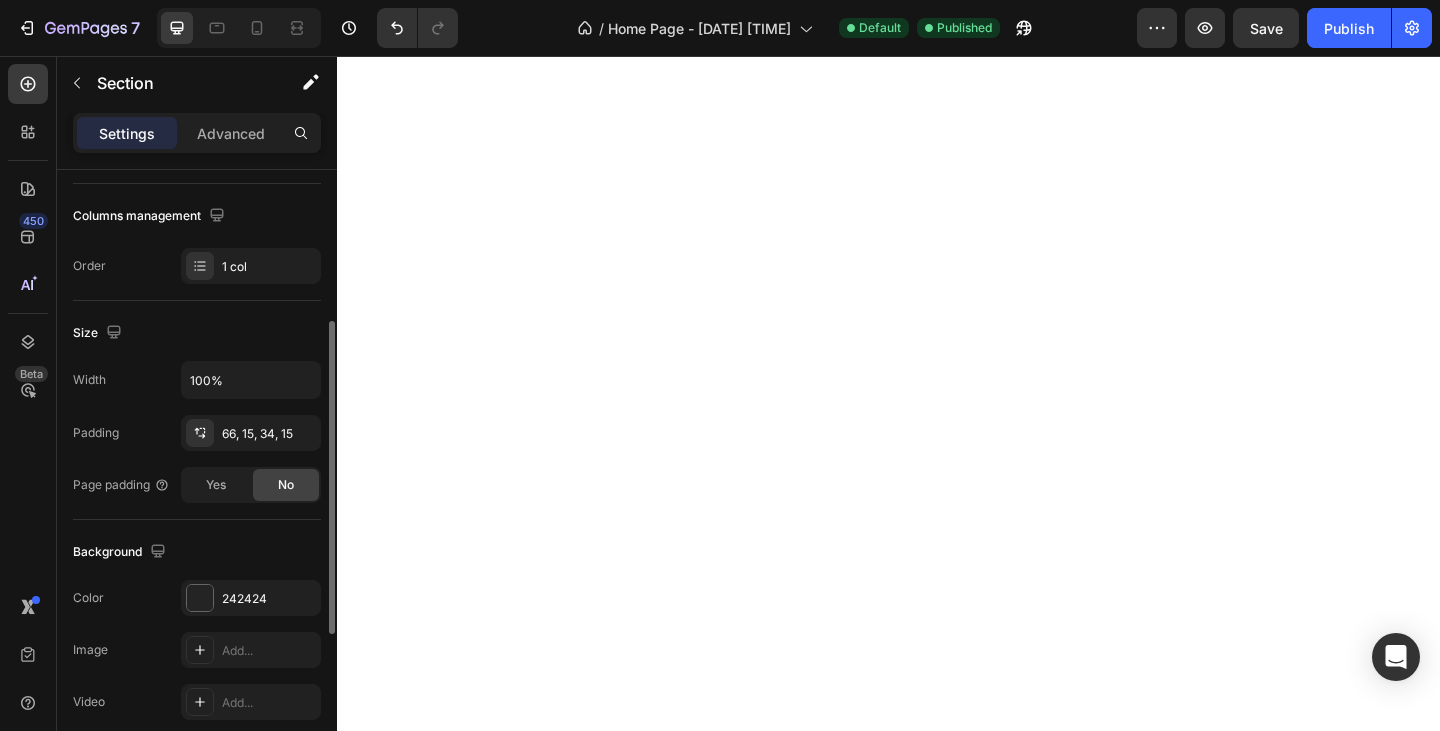 scroll, scrollTop: 602, scrollLeft: 0, axis: vertical 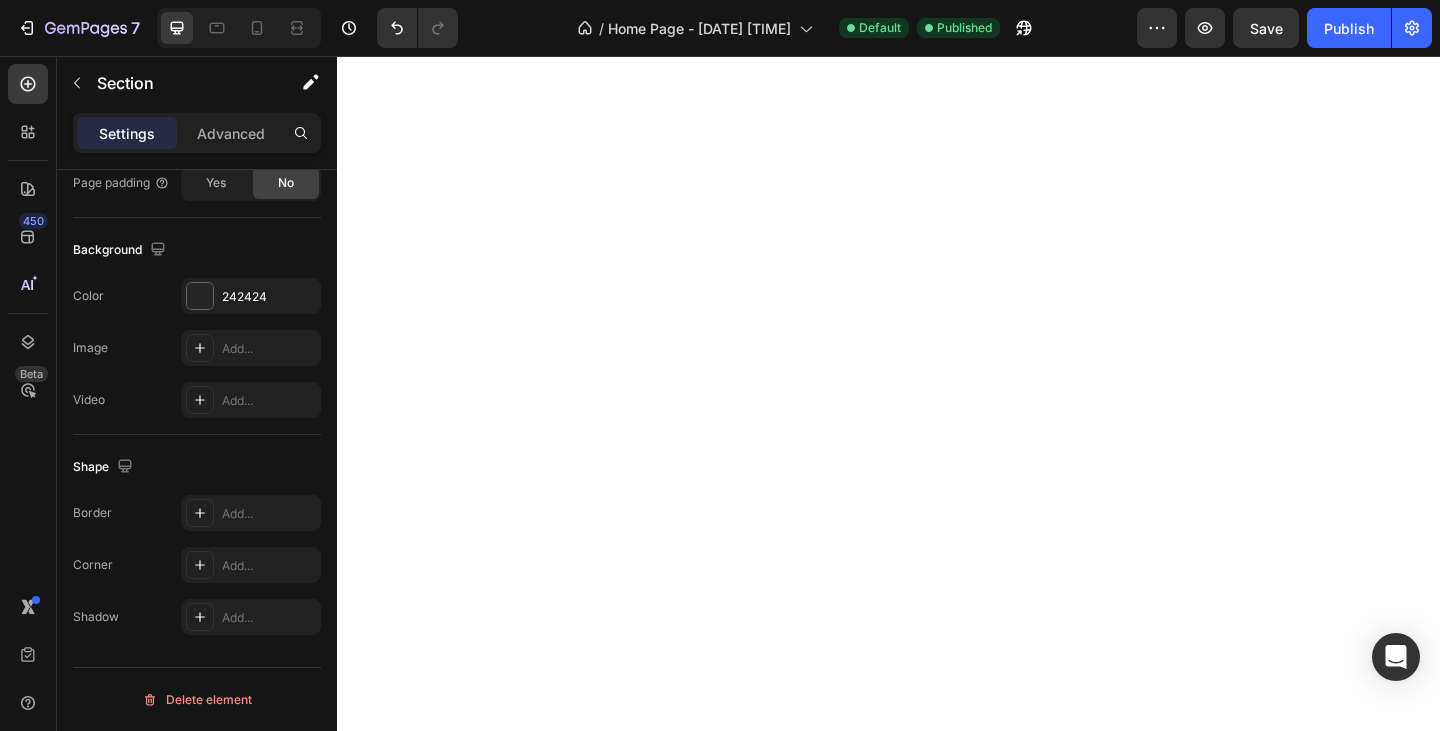 click on "Settings Advanced" at bounding box center (197, 133) 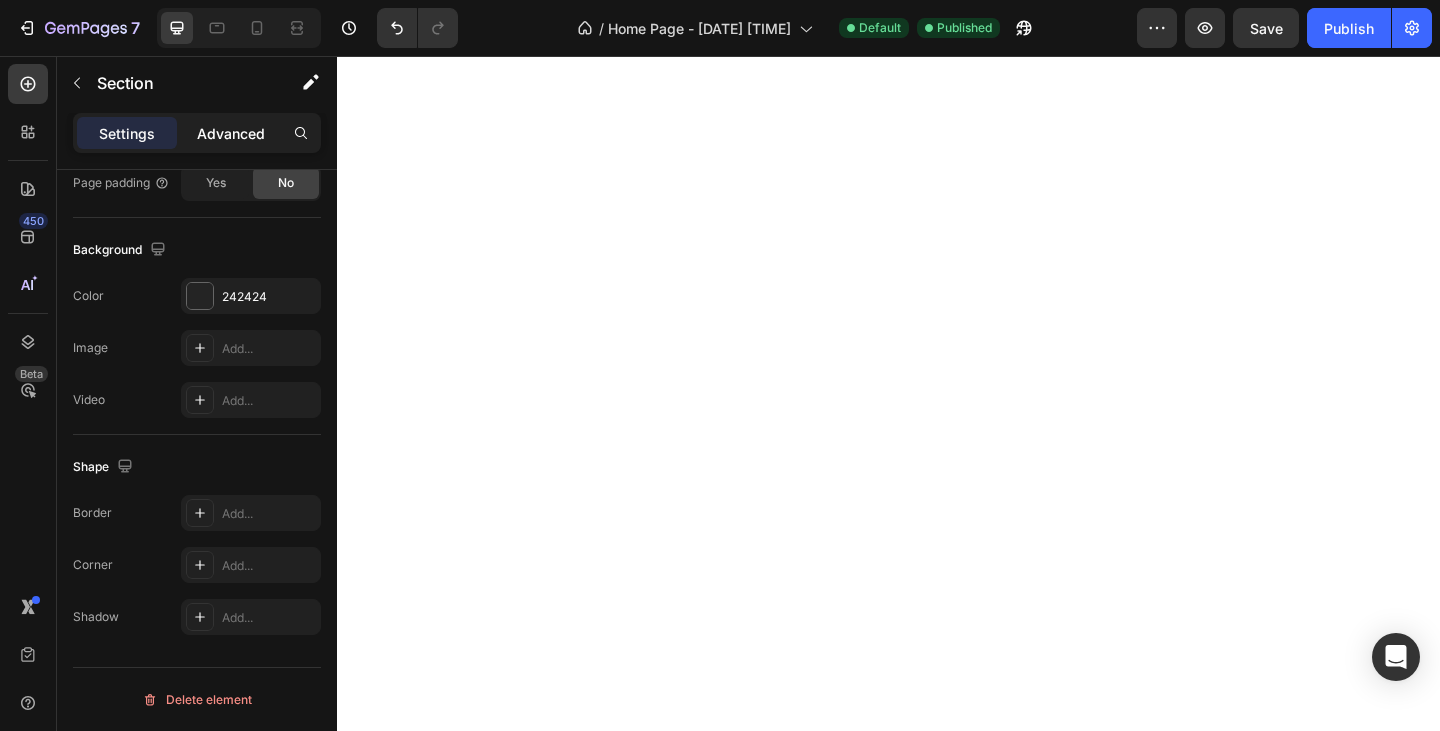 click on "Advanced" at bounding box center [231, 133] 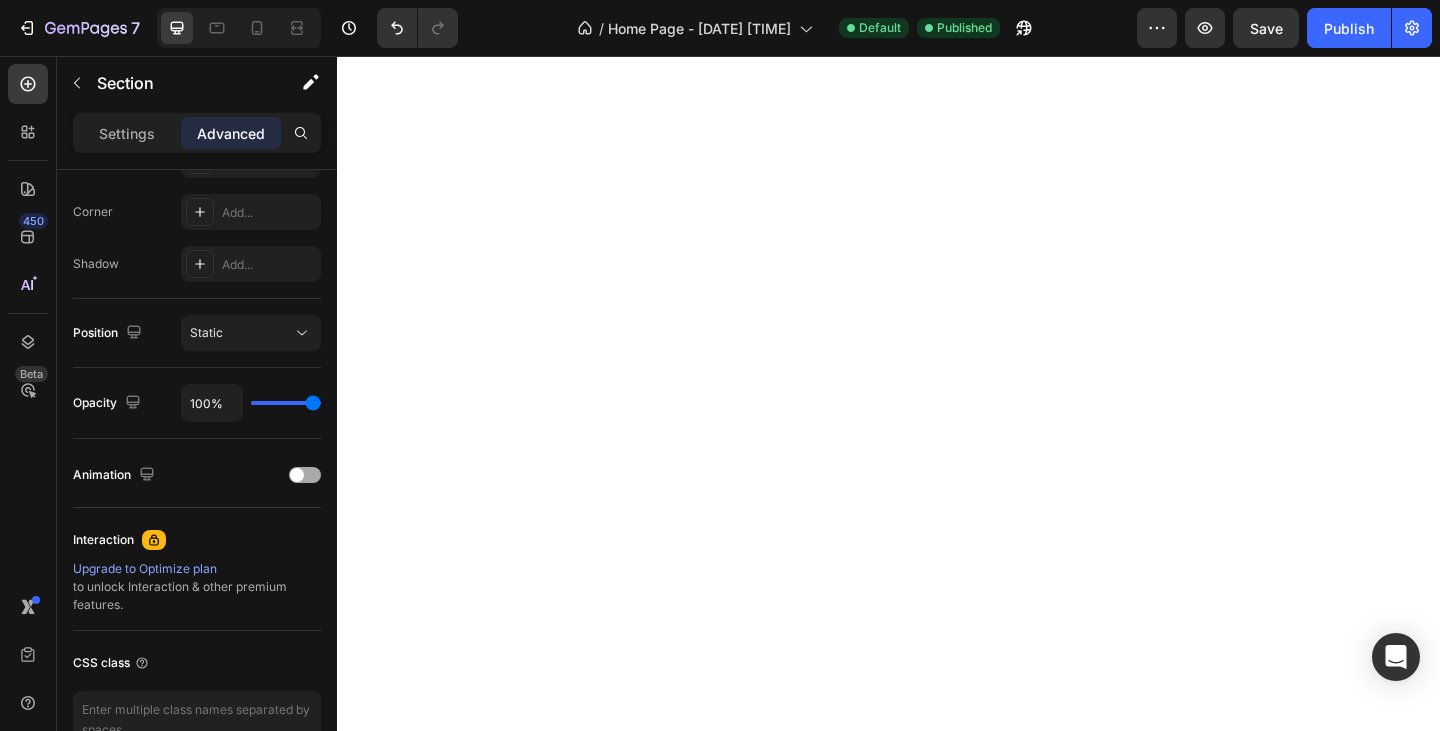 scroll, scrollTop: 102, scrollLeft: 0, axis: vertical 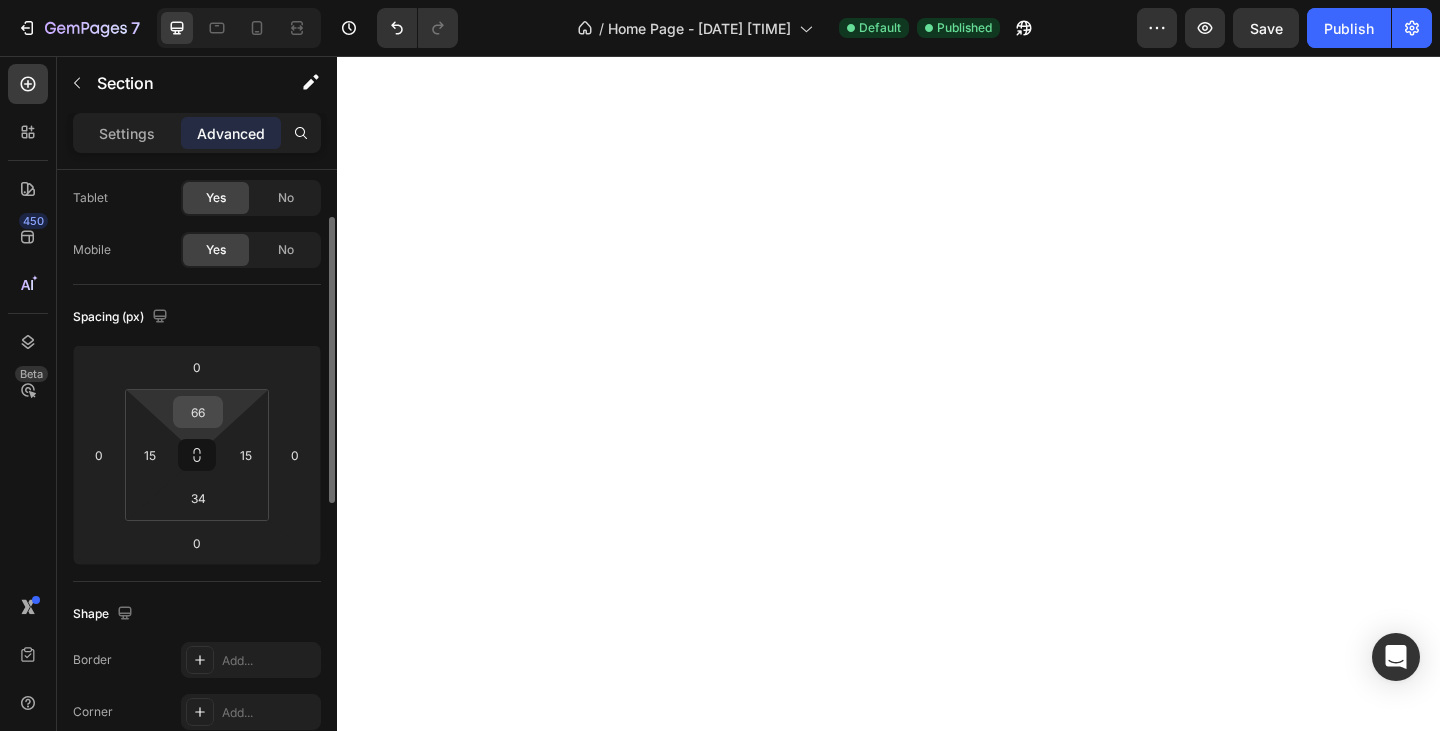 click on "66" at bounding box center (198, 412) 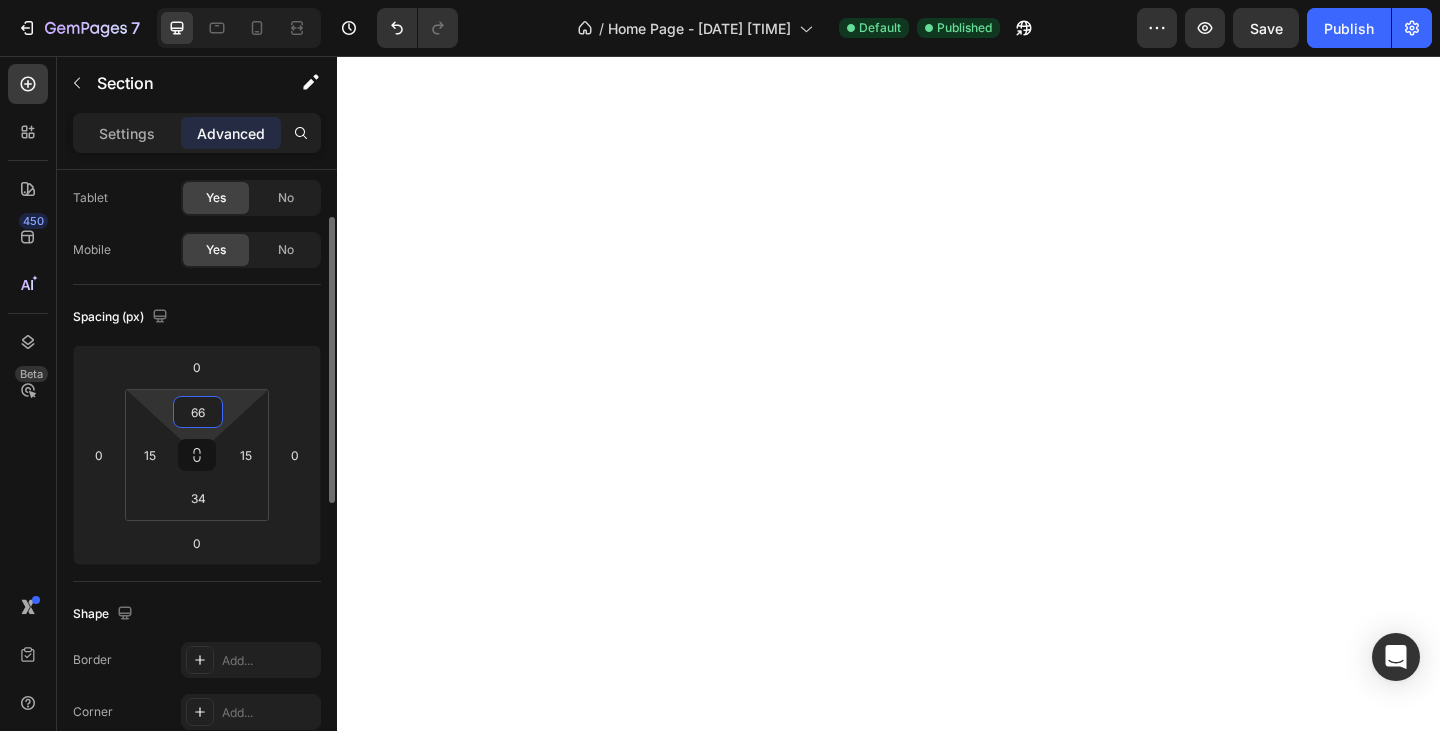 click on "66" at bounding box center (198, 412) 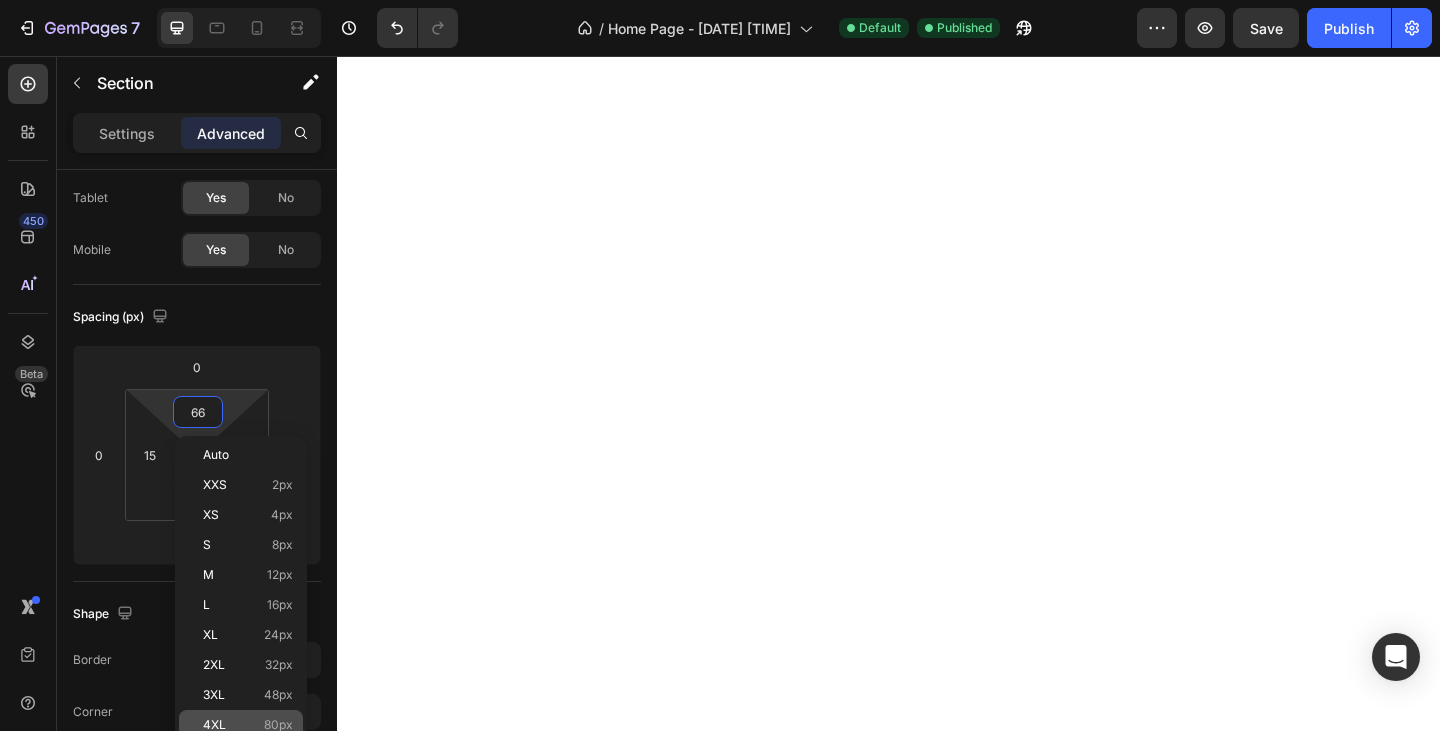 click on "4XL 80px" 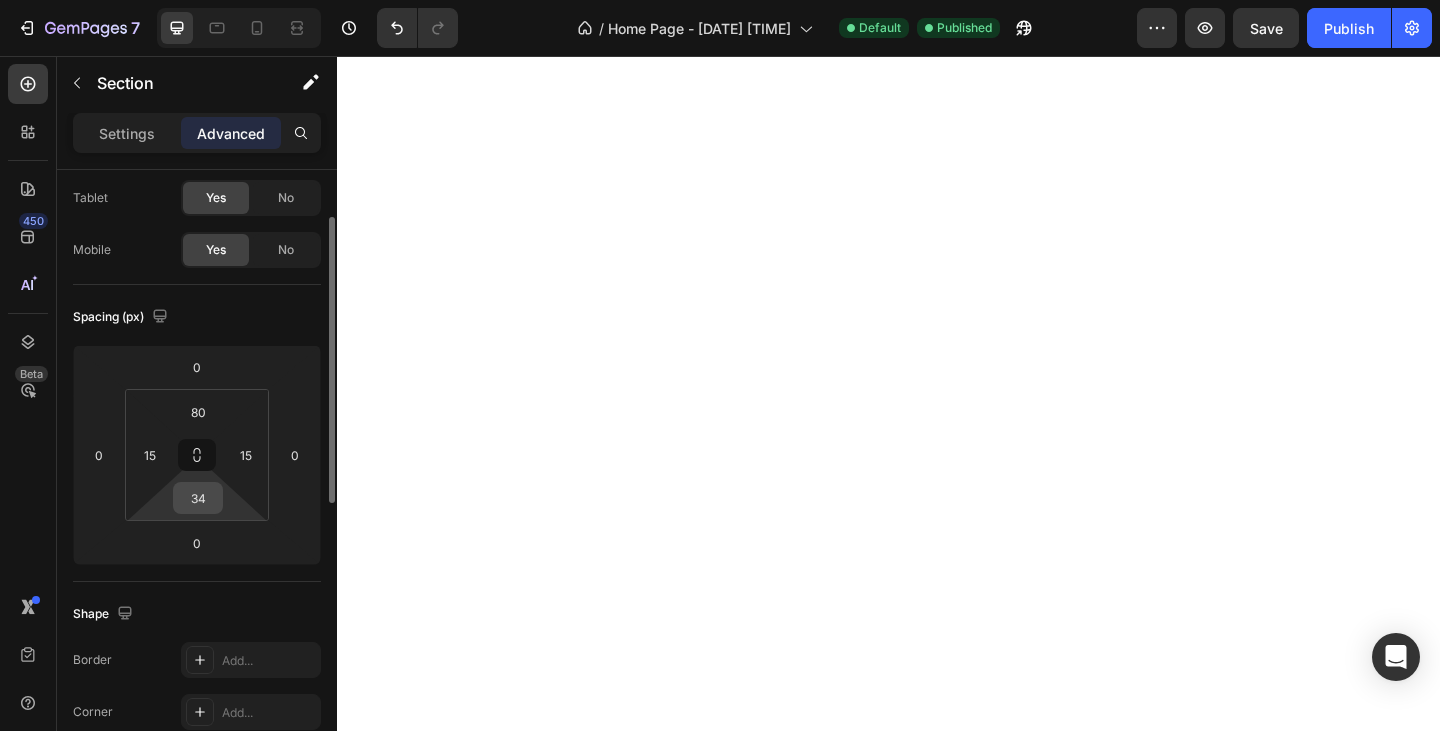 click on "34" at bounding box center (198, 498) 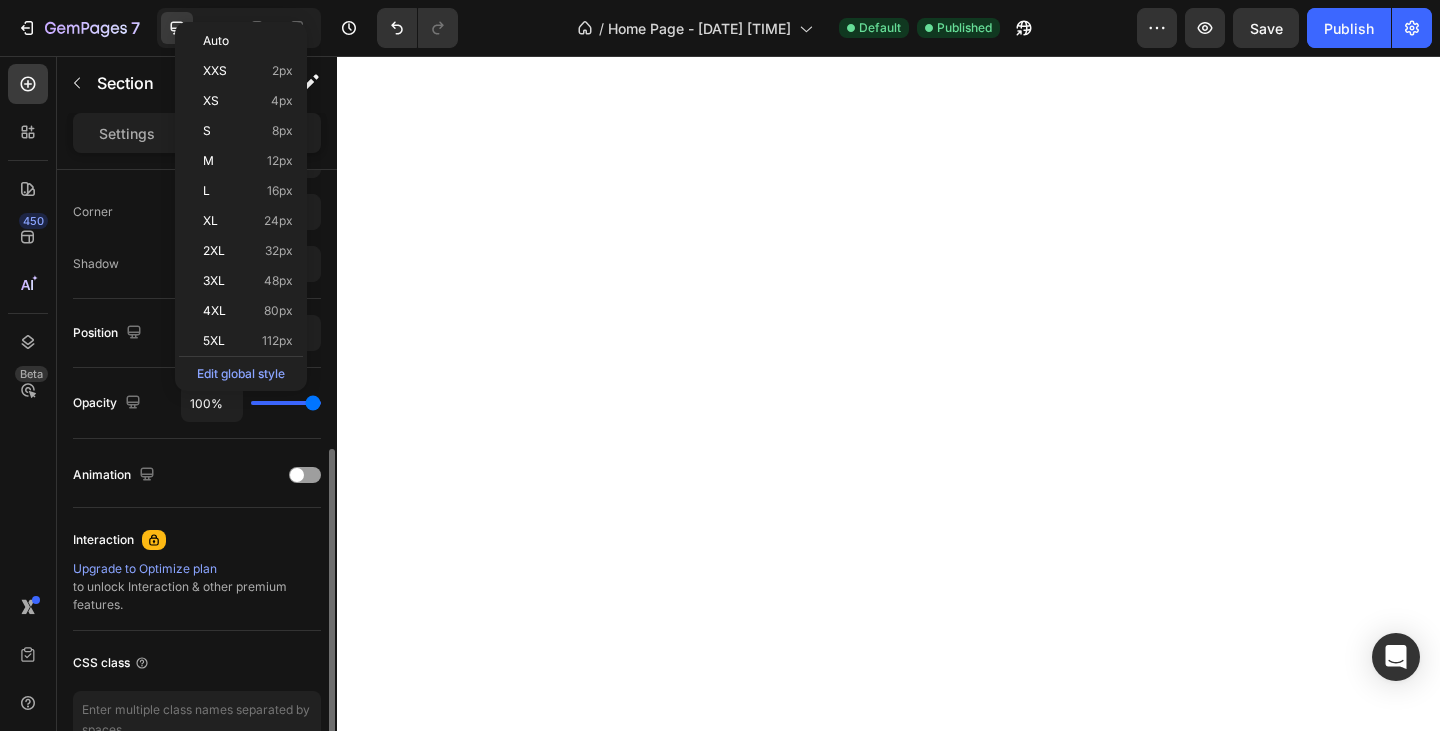 scroll, scrollTop: 502, scrollLeft: 0, axis: vertical 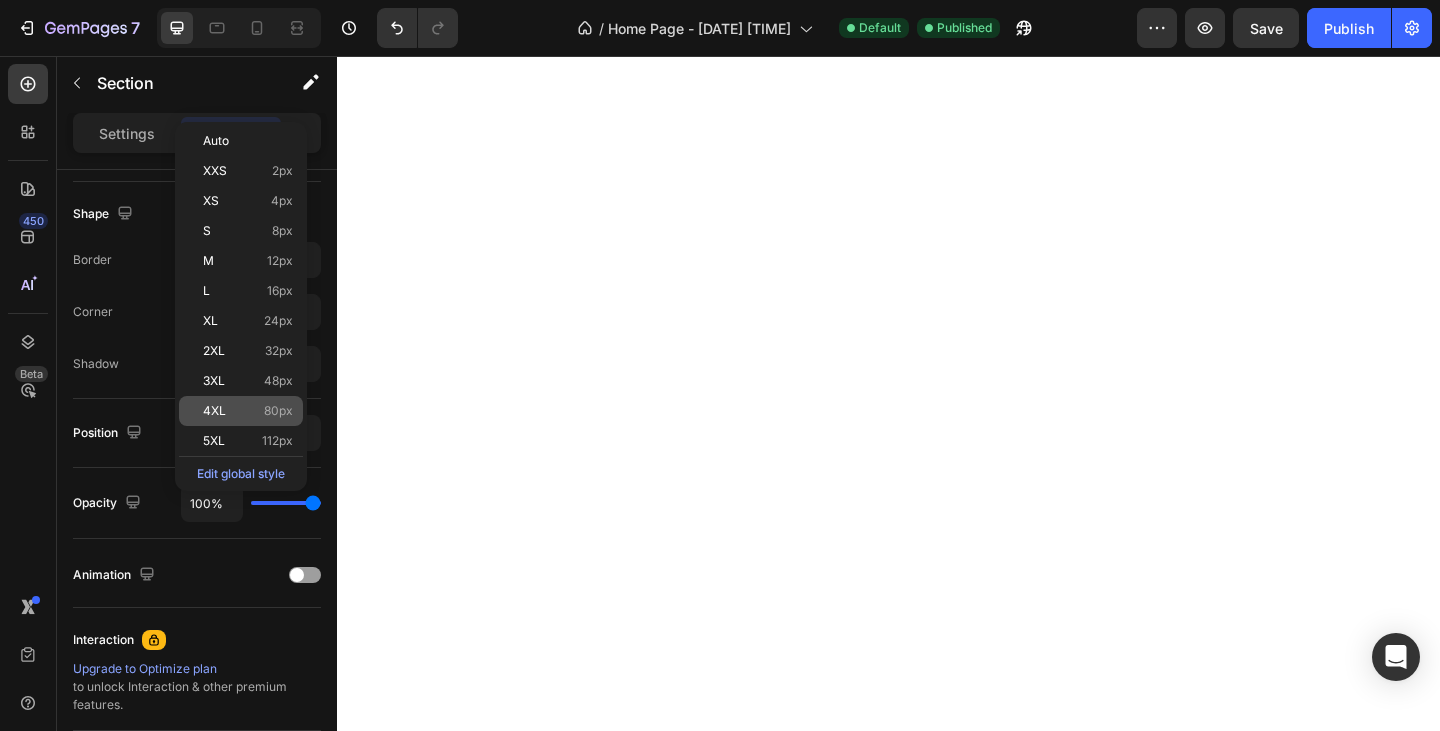 click on "80px" at bounding box center (278, 411) 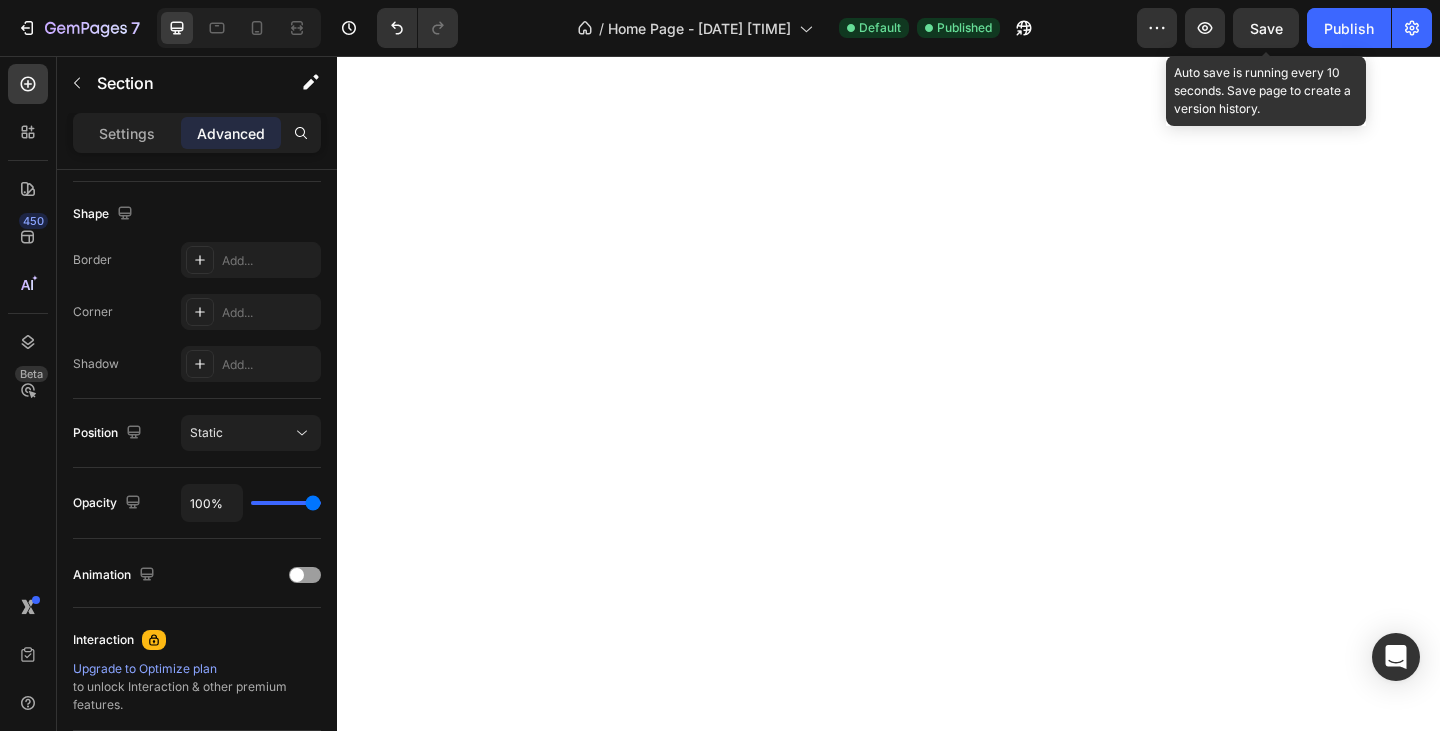 click on "Save" at bounding box center [1266, 28] 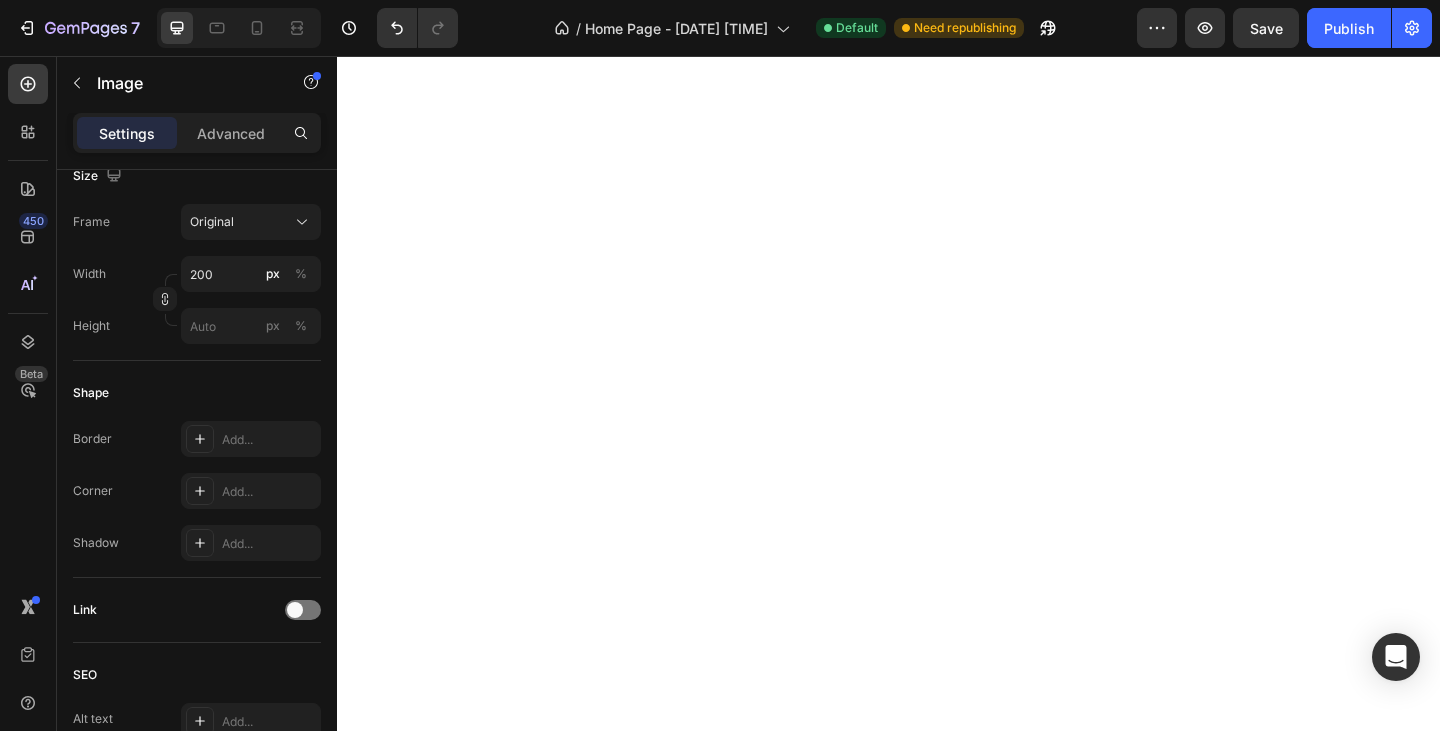 scroll, scrollTop: 0, scrollLeft: 0, axis: both 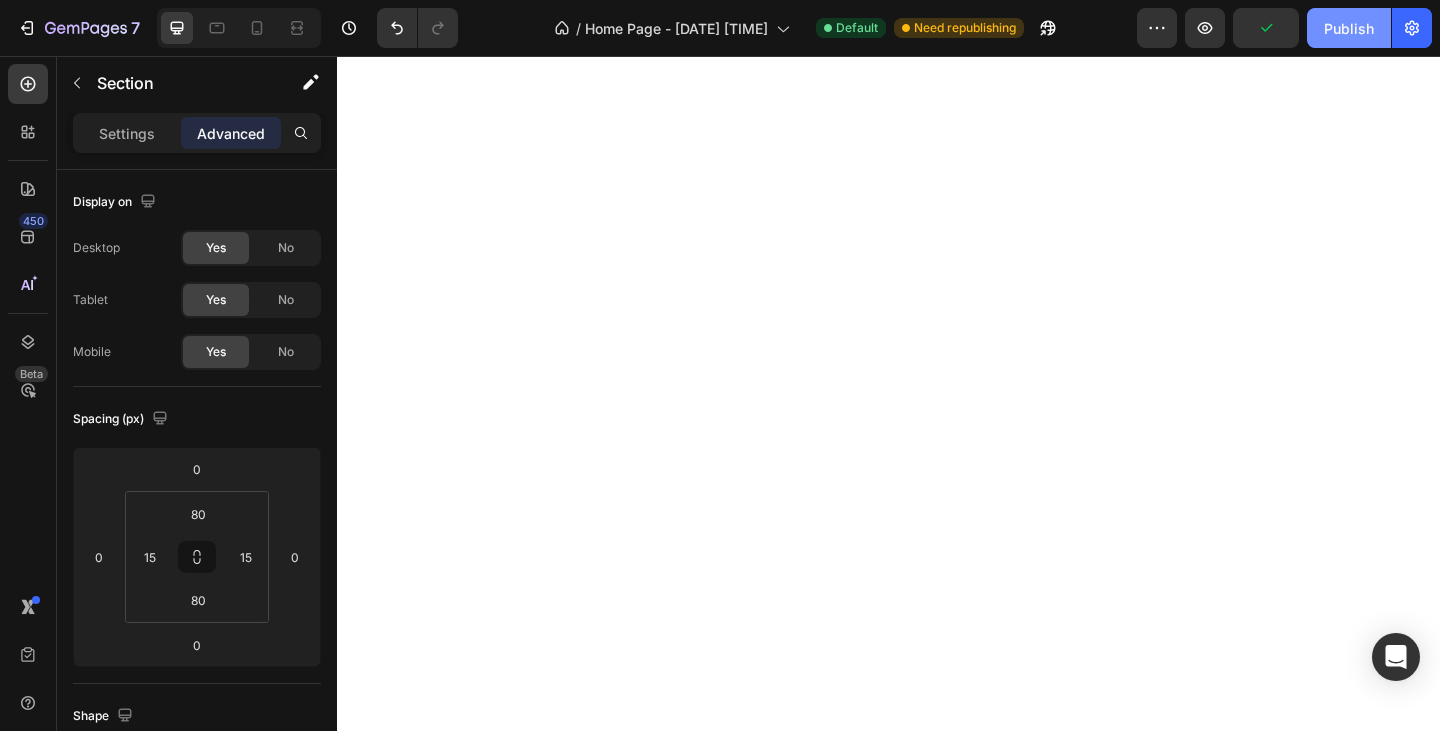 click on "Publish" at bounding box center [1349, 28] 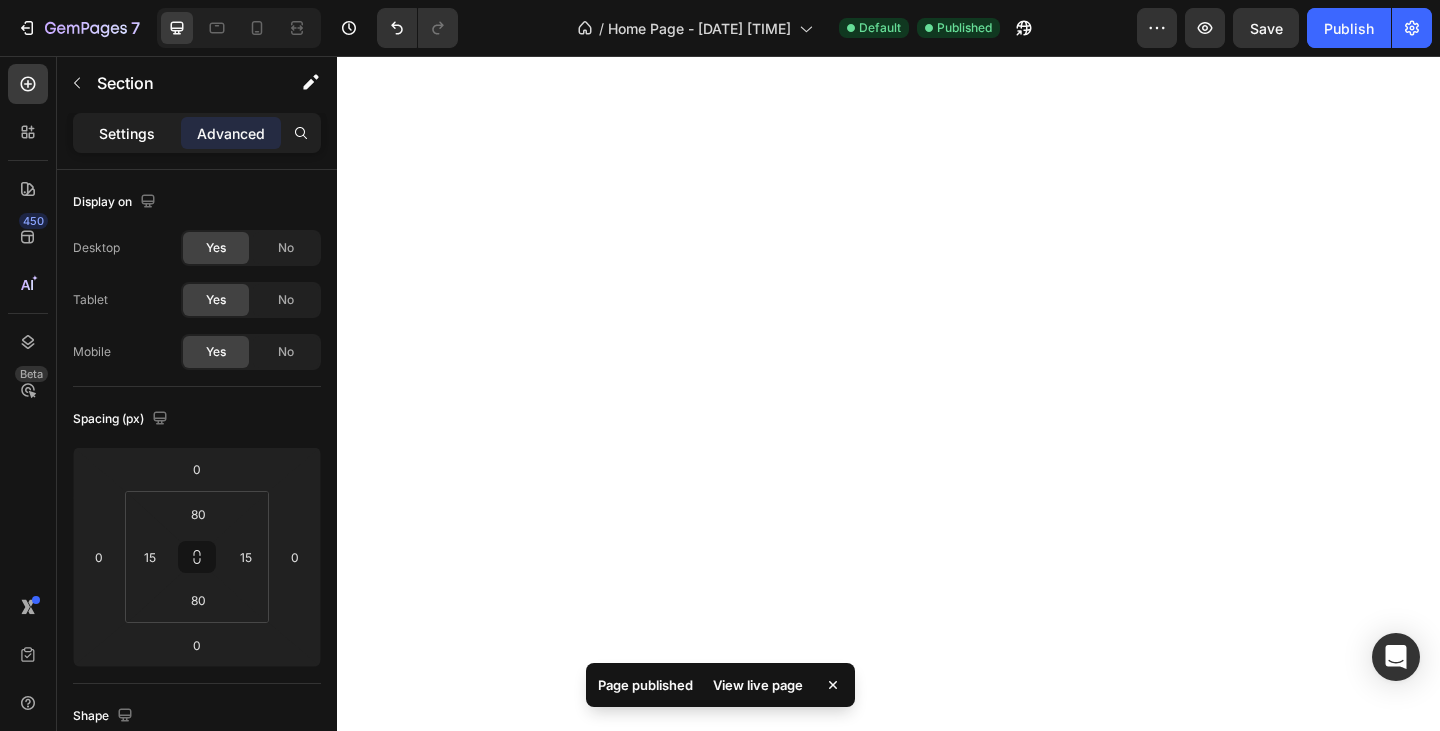 click on "Settings" 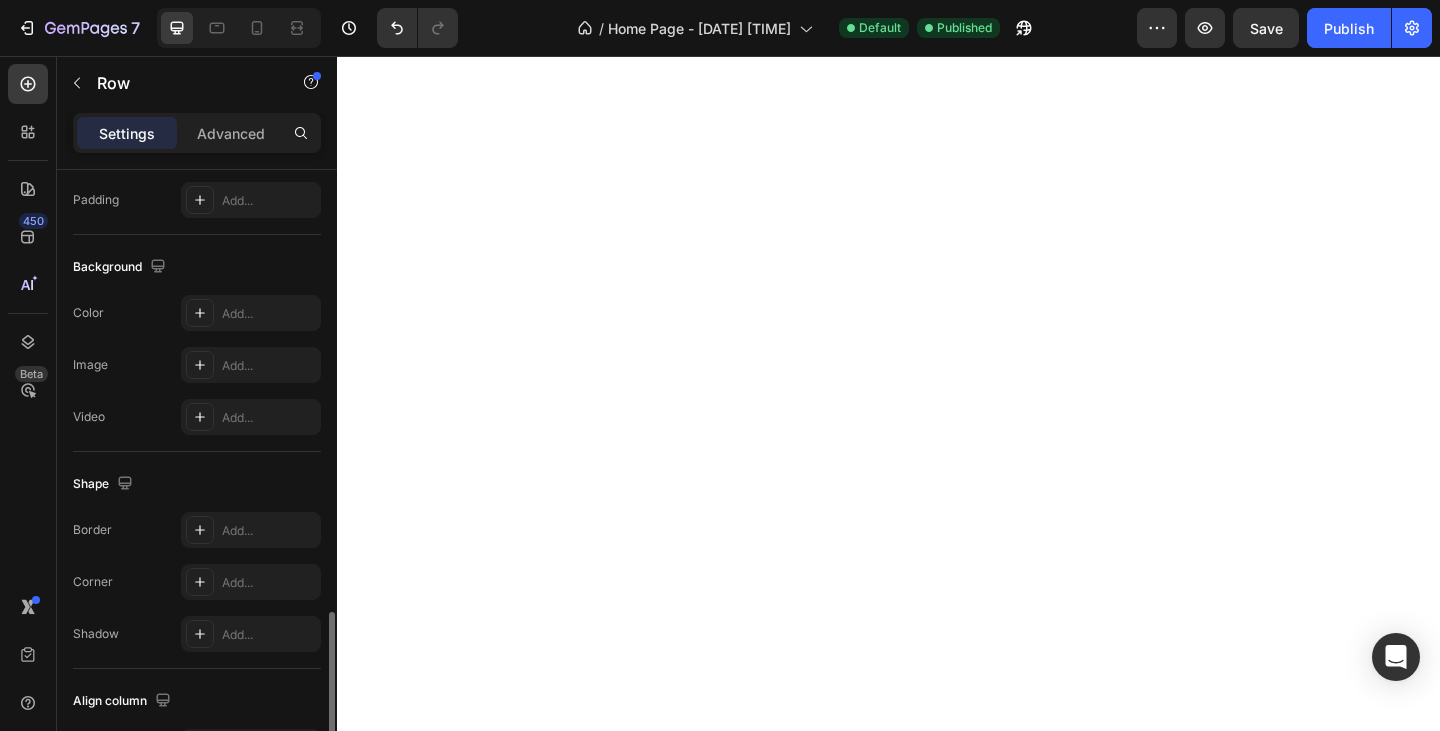 scroll, scrollTop: 800, scrollLeft: 0, axis: vertical 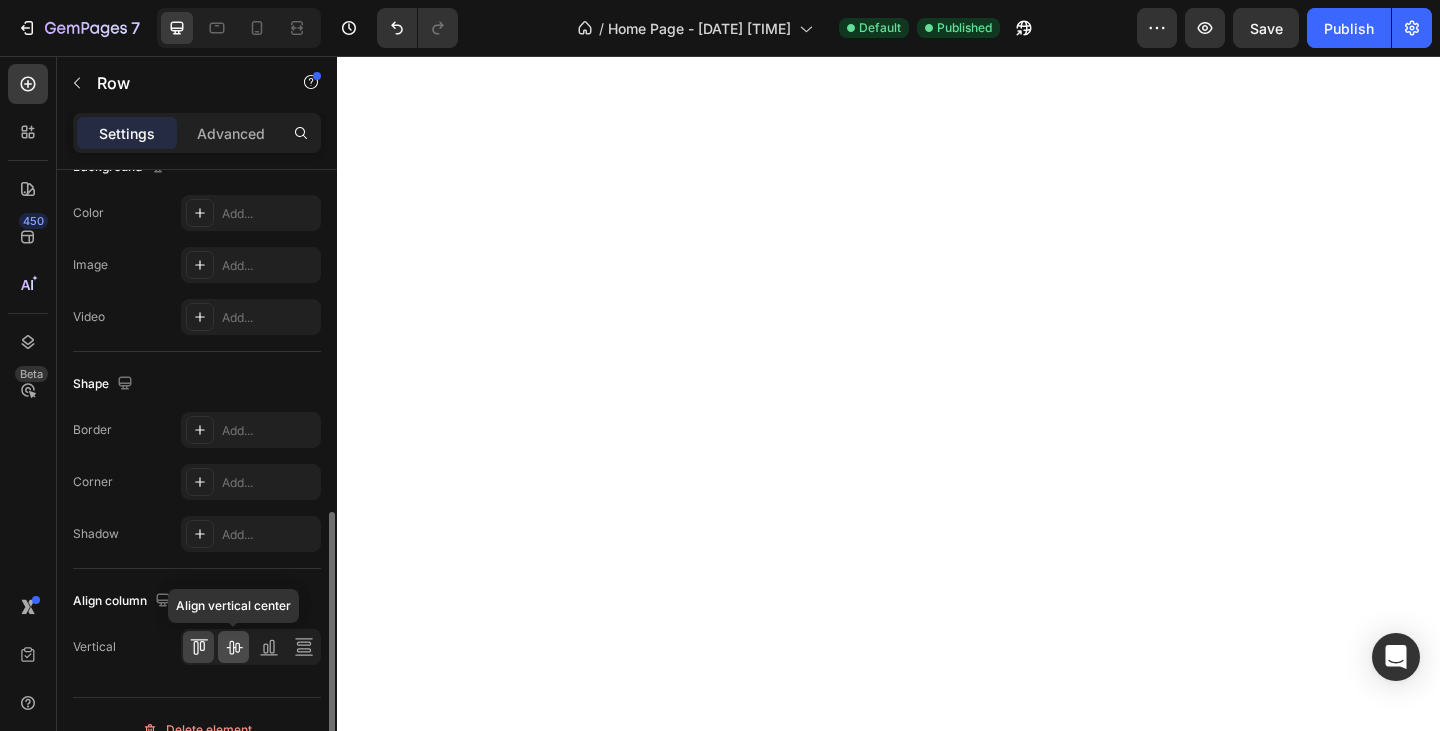 click 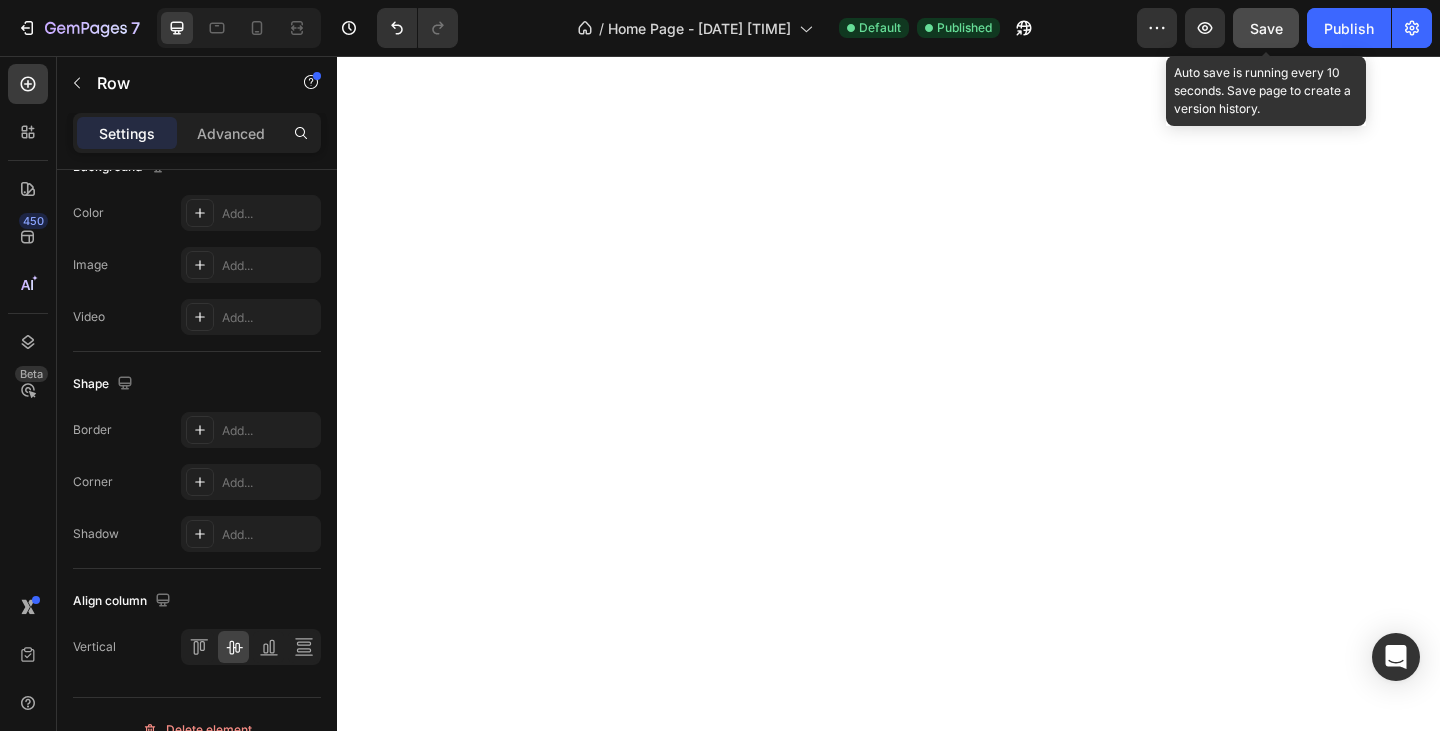 click on "Save" 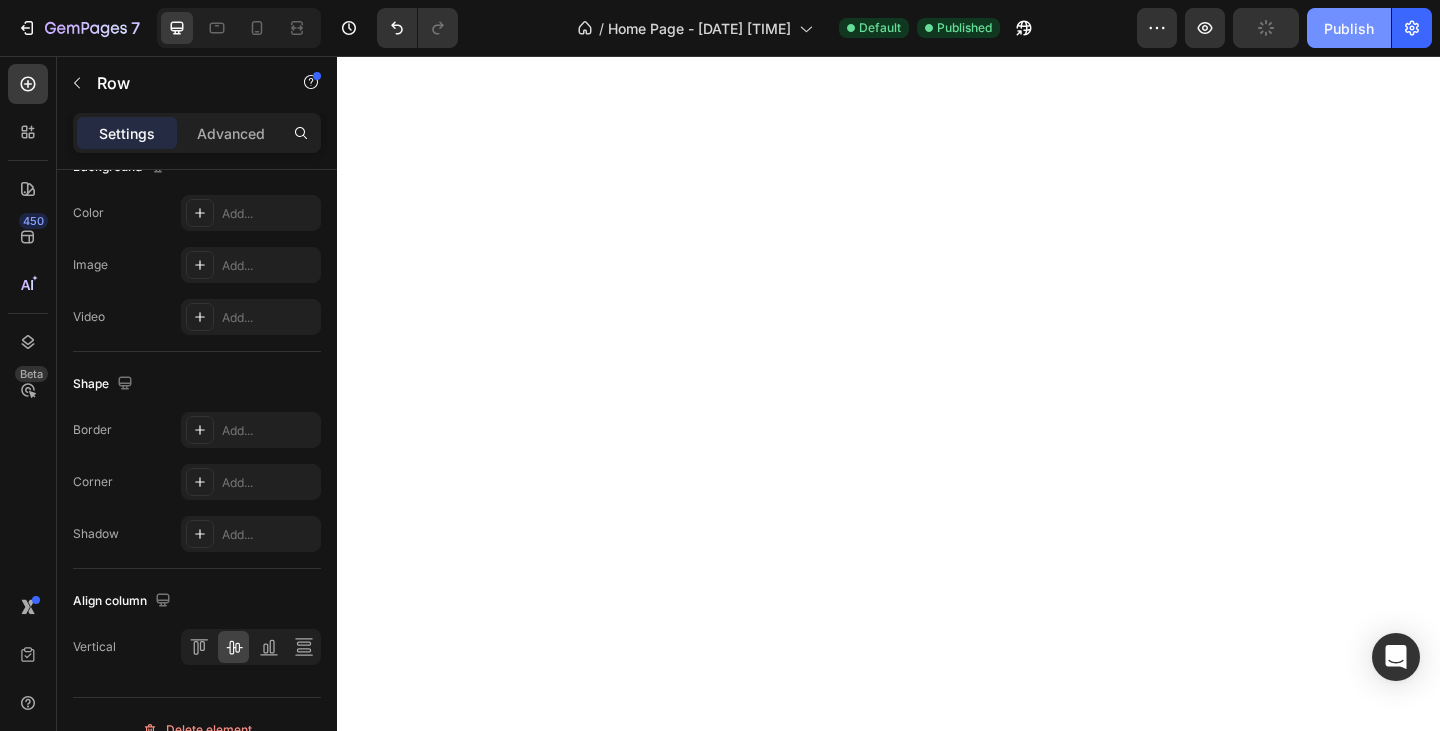 click on "Publish" at bounding box center (1349, 28) 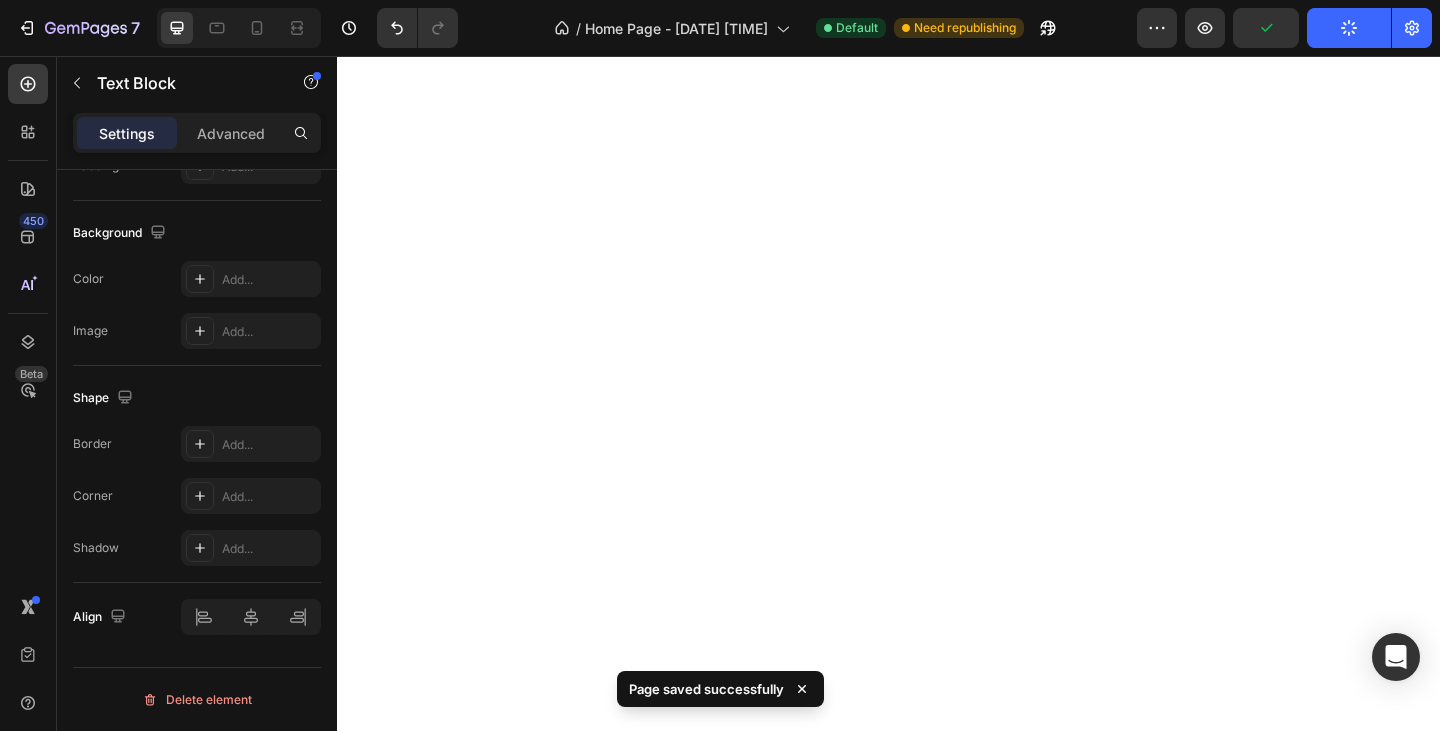 scroll, scrollTop: 0, scrollLeft: 0, axis: both 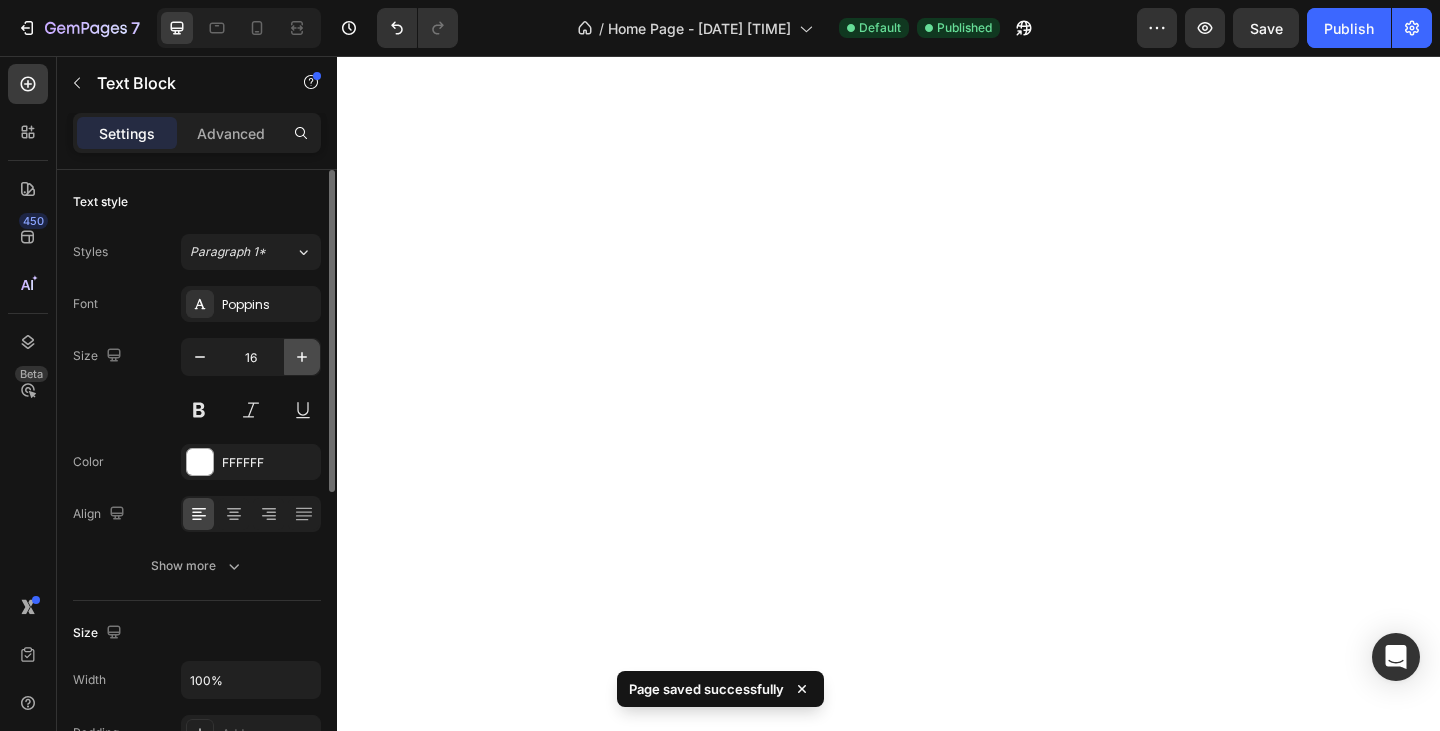 click at bounding box center [302, 357] 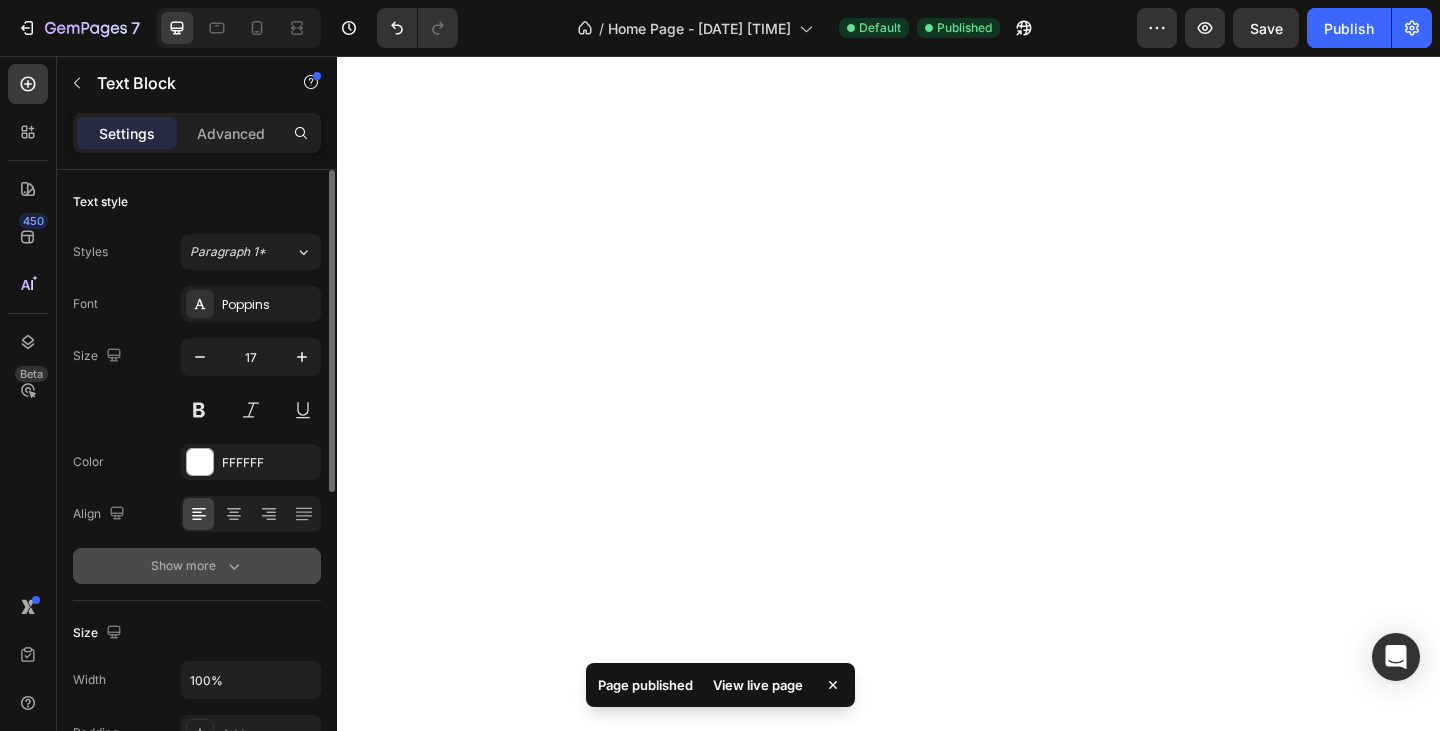 click on "Show more" at bounding box center [197, 566] 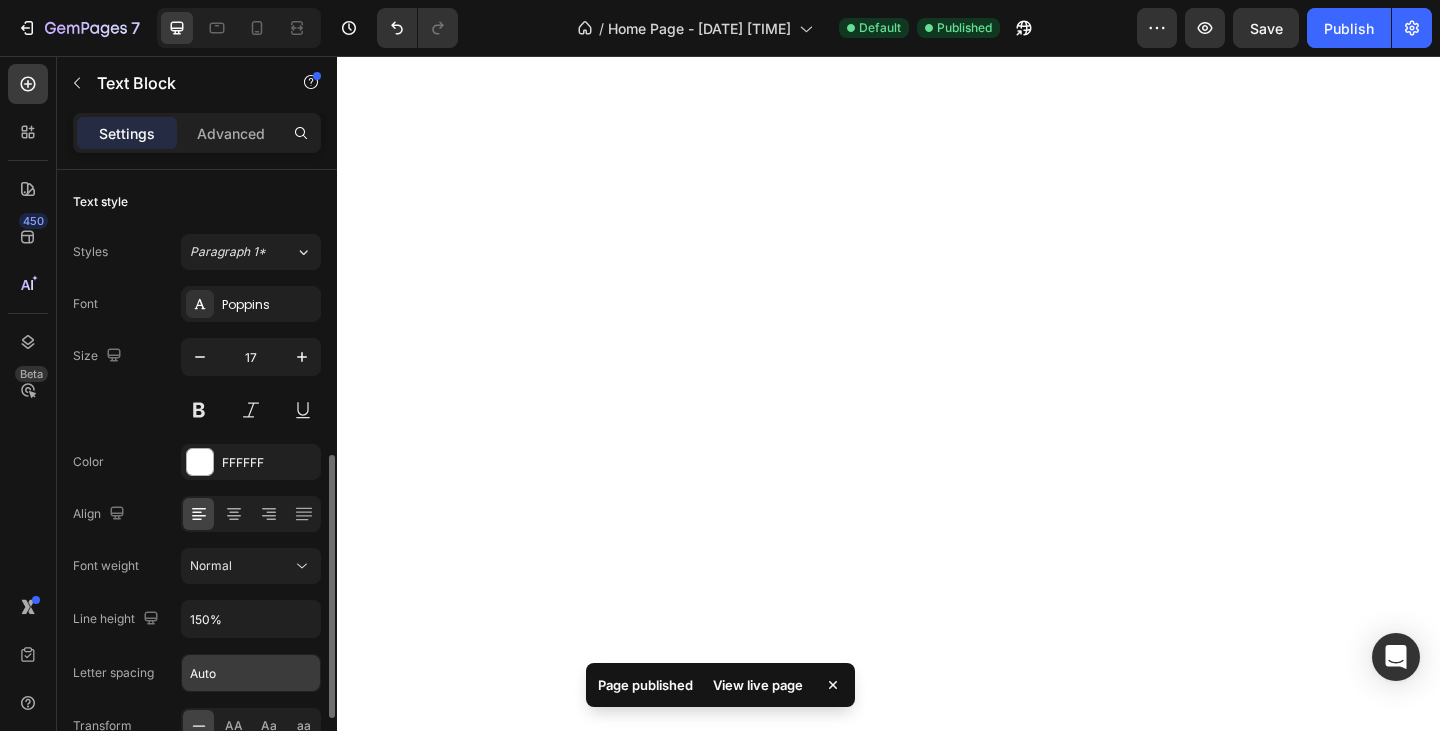 scroll, scrollTop: 300, scrollLeft: 0, axis: vertical 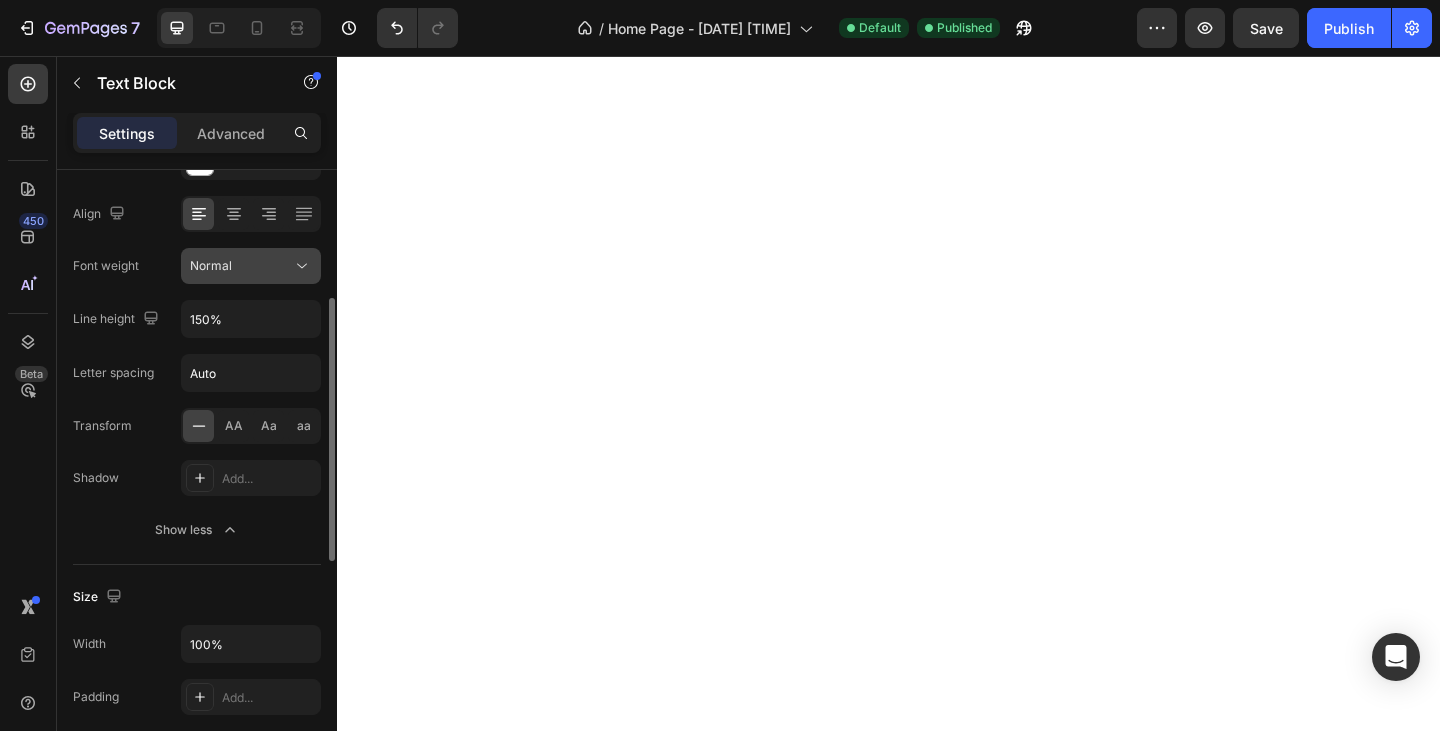 click on "Normal" at bounding box center (241, 266) 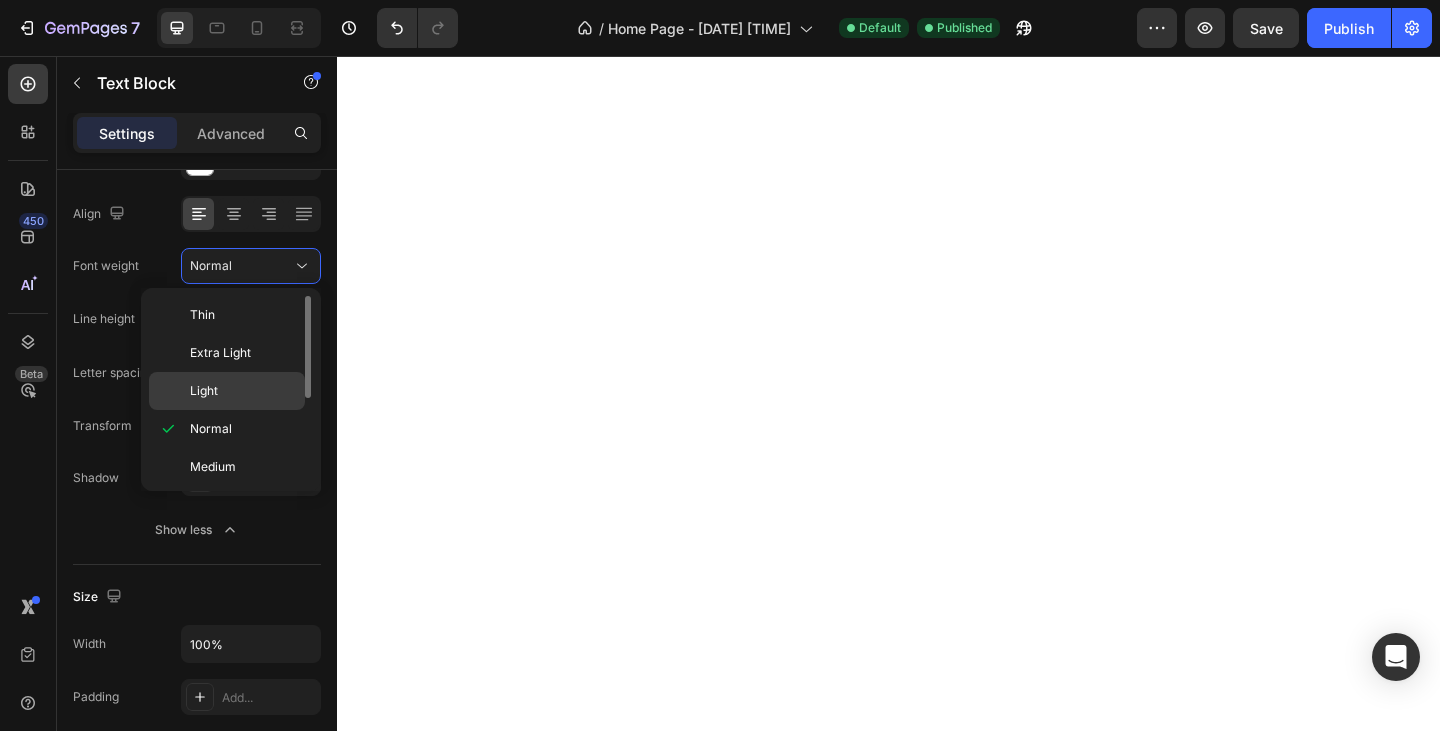 click on "Light" at bounding box center (243, 391) 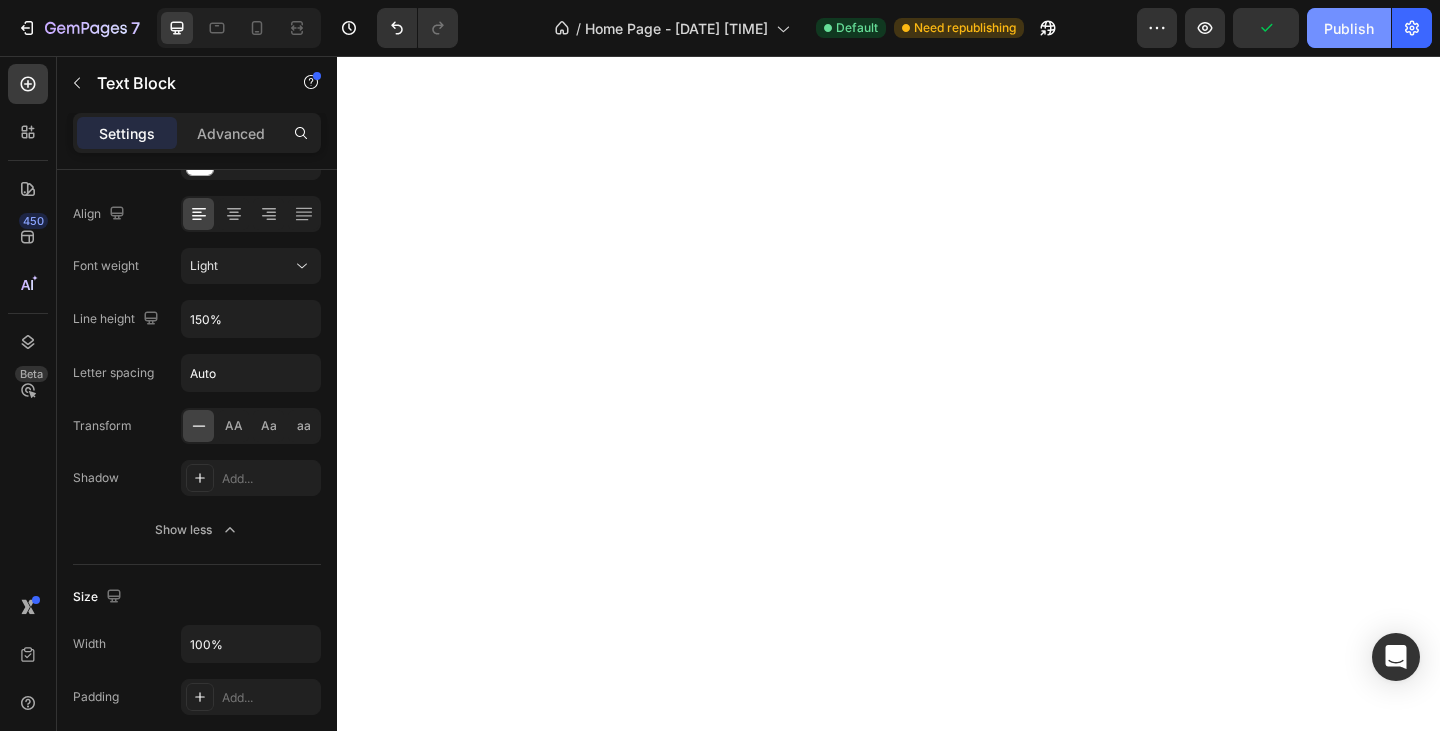 click on "Publish" 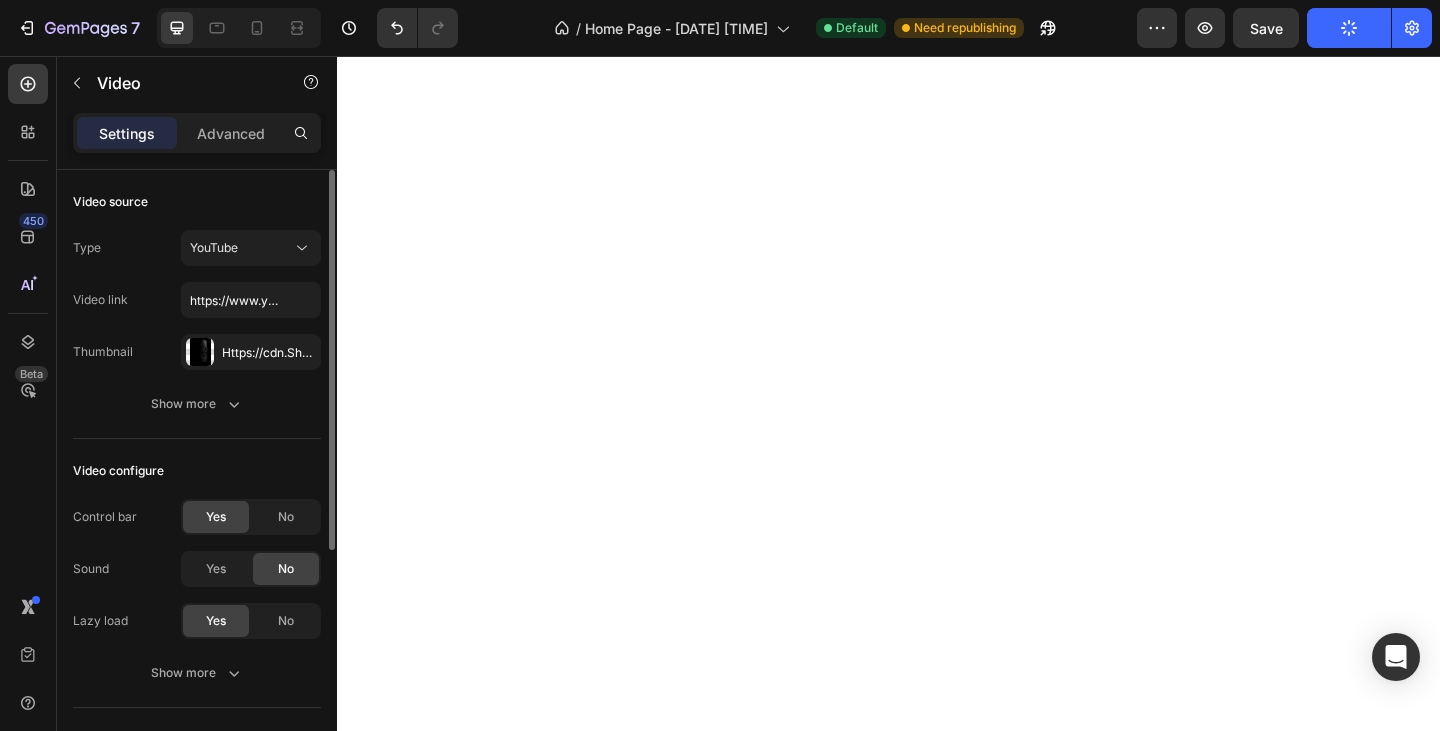 scroll, scrollTop: 386, scrollLeft: 0, axis: vertical 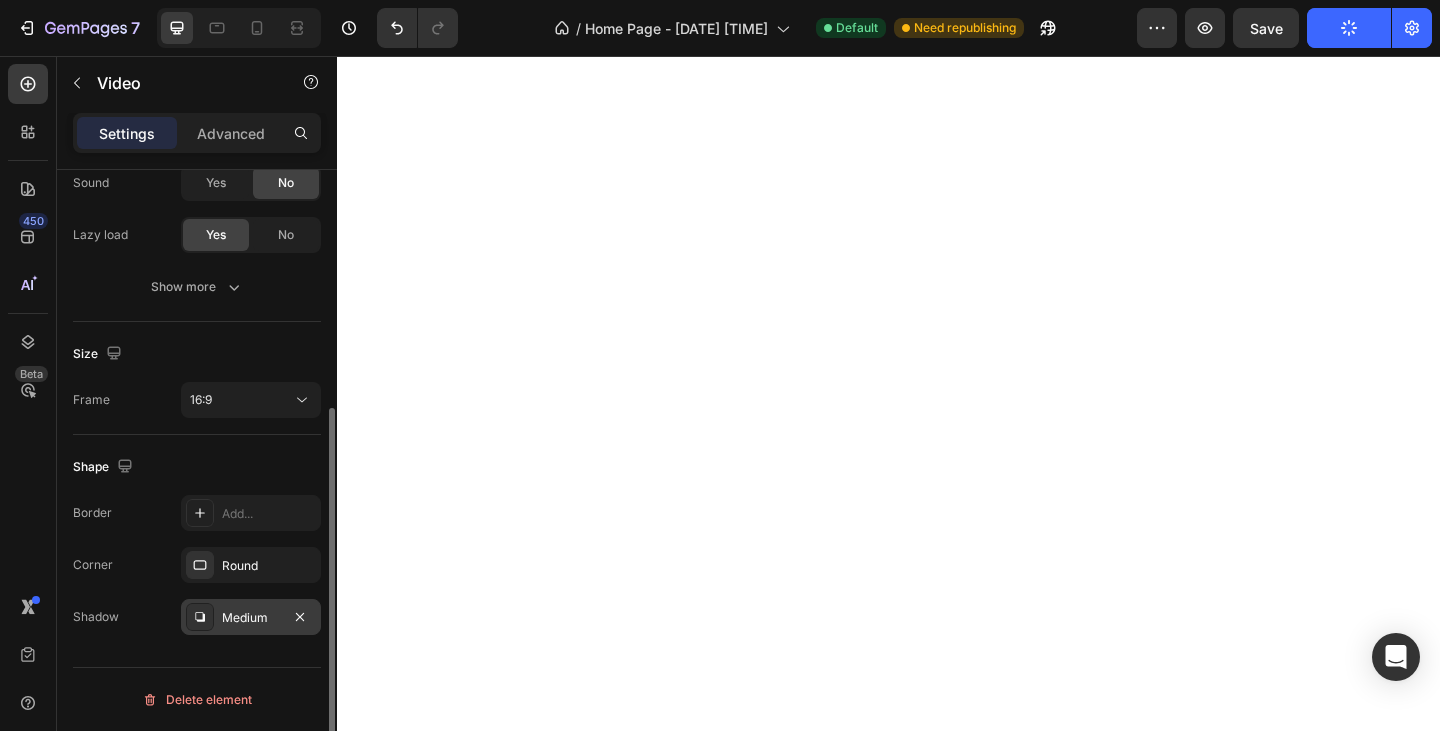 click on "Medium" at bounding box center [251, 618] 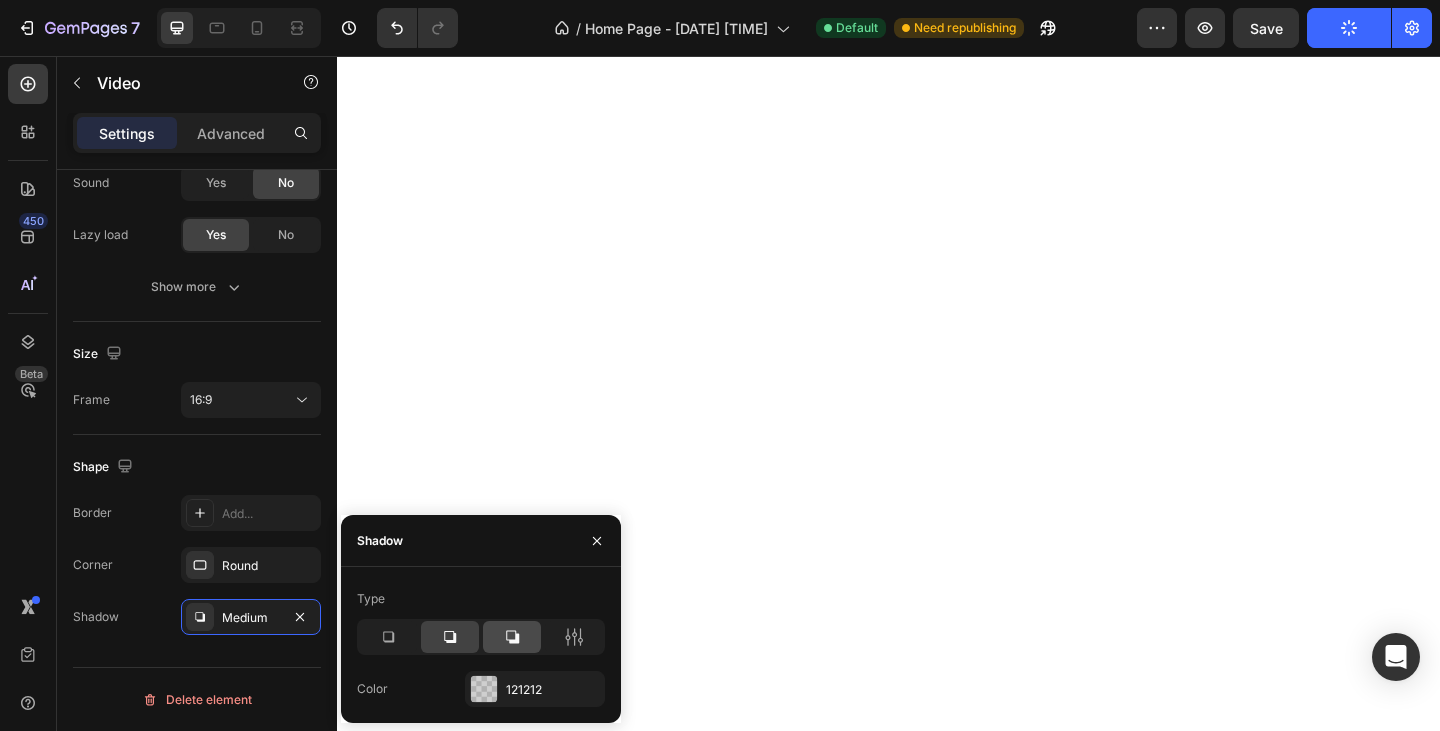 click 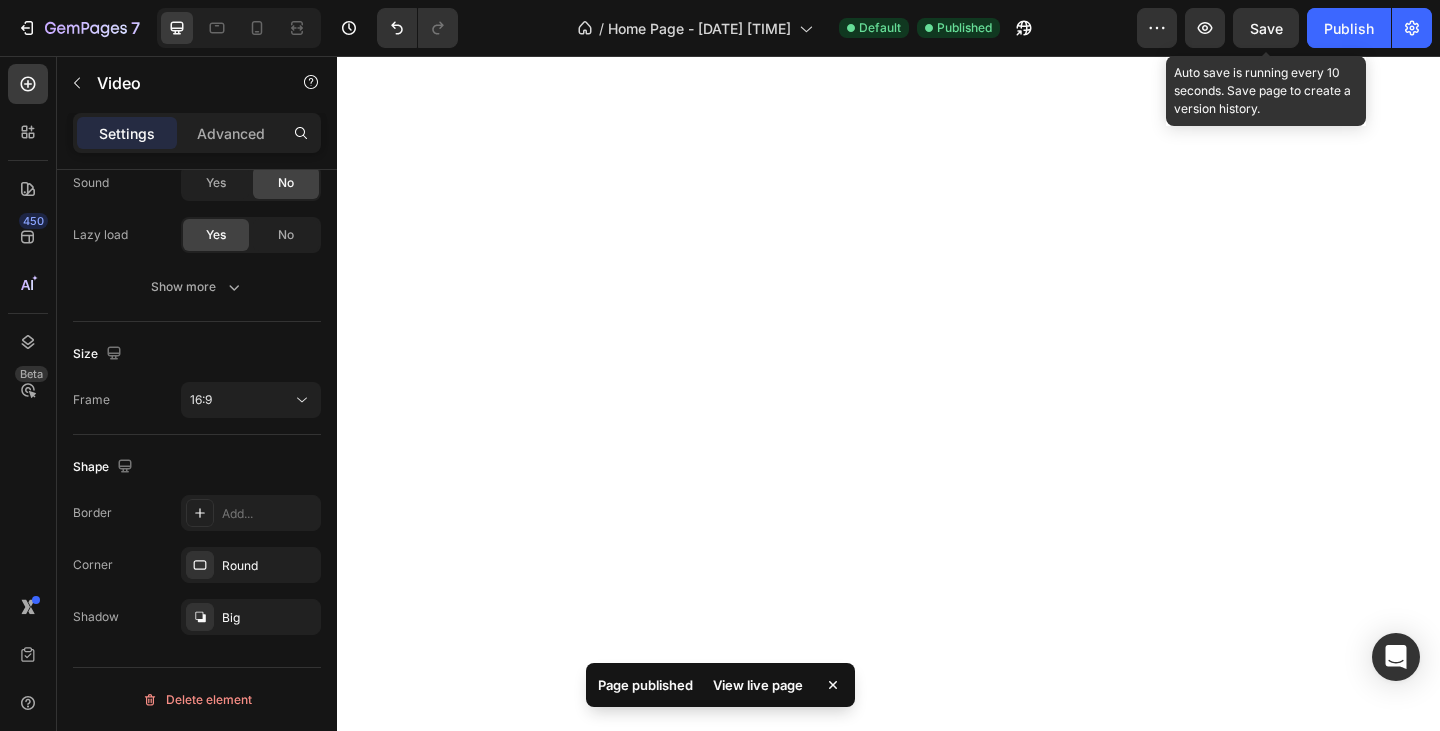 click on "Save" at bounding box center [1266, 28] 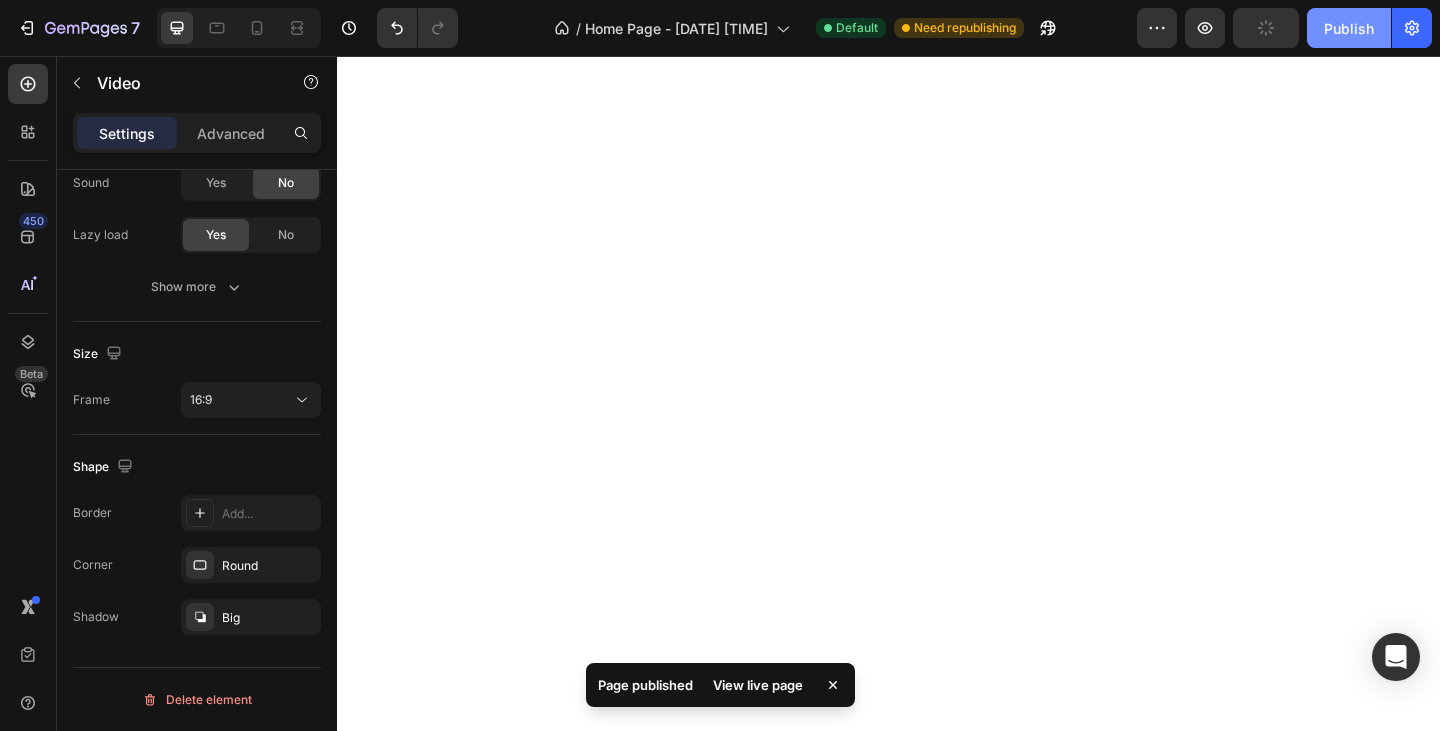 click on "Publish" at bounding box center (1349, 28) 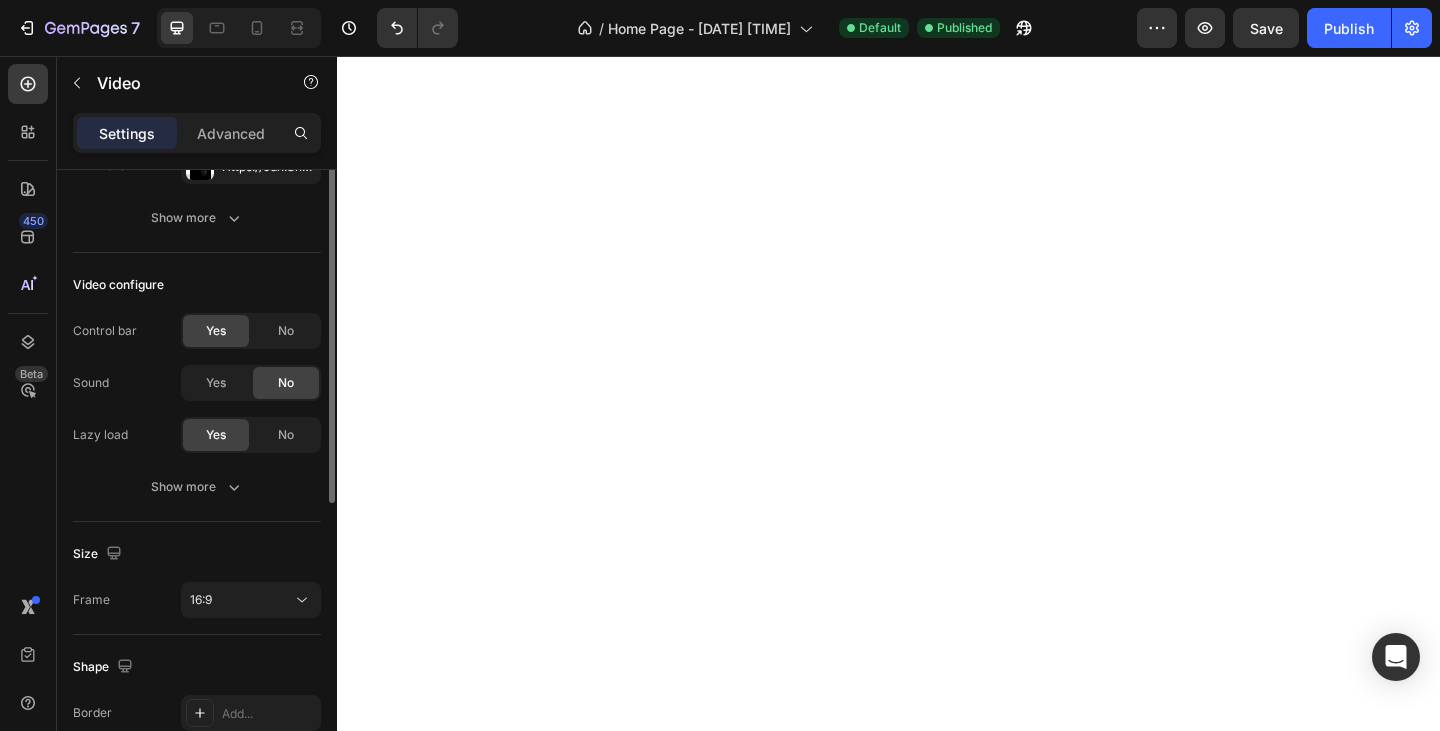 scroll, scrollTop: 86, scrollLeft: 0, axis: vertical 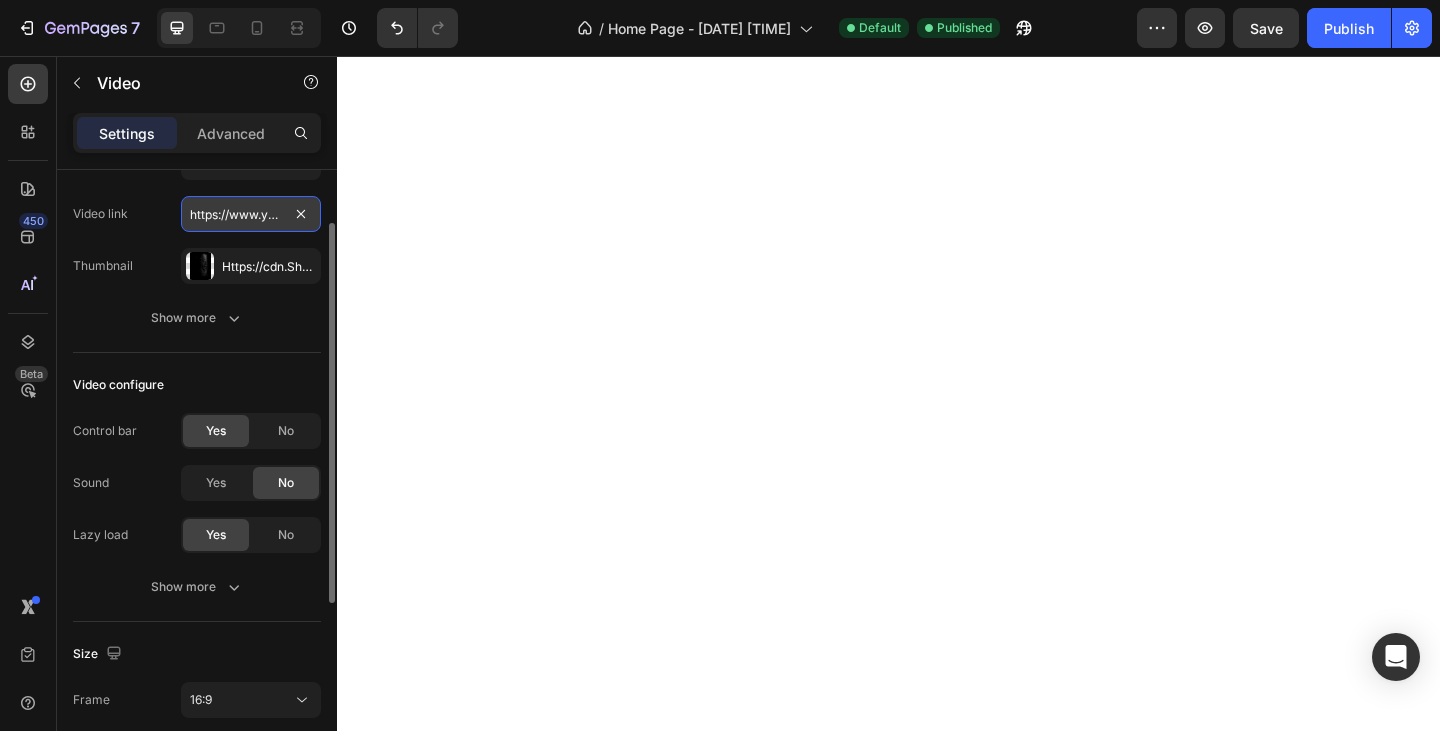 click on "https://www.youtube.com/watch?v=drIt4RH_kyQ" at bounding box center (251, 214) 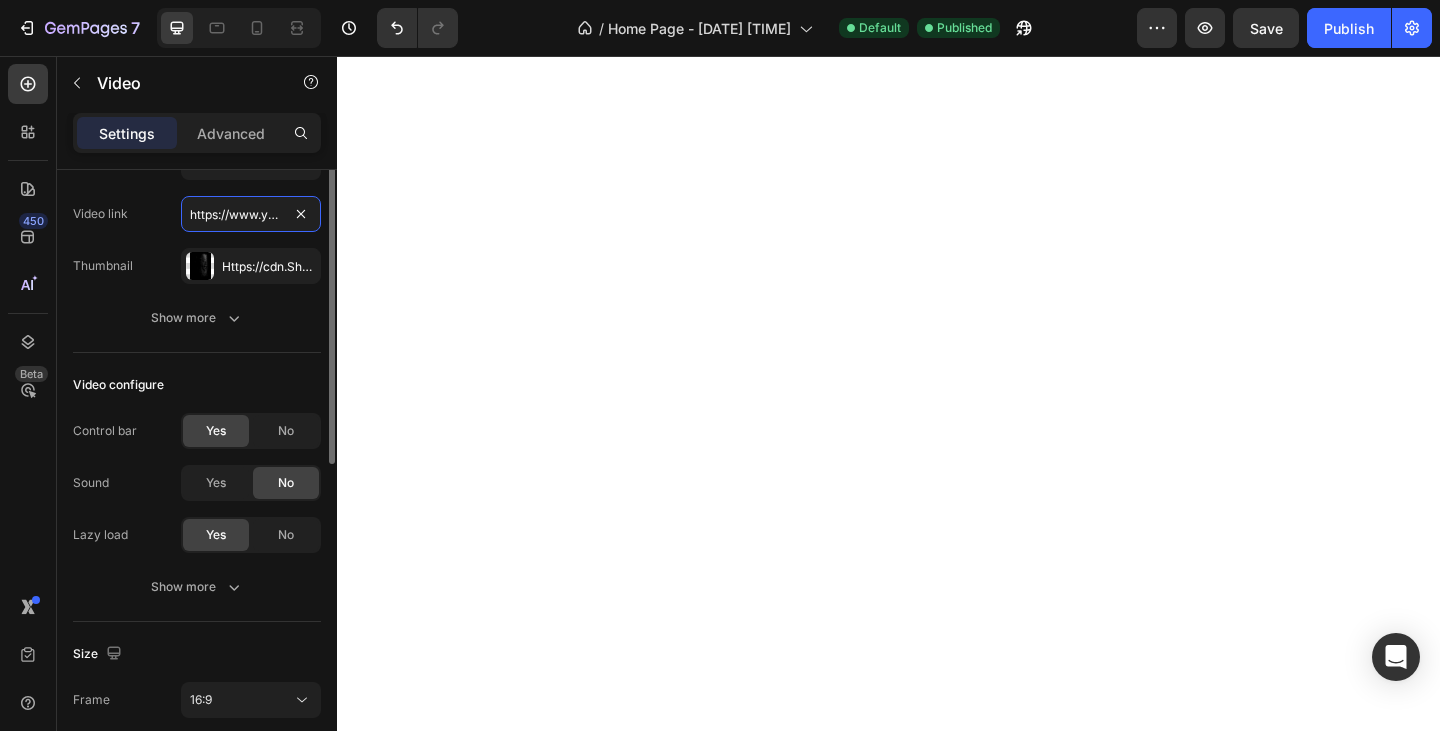scroll, scrollTop: 0, scrollLeft: 0, axis: both 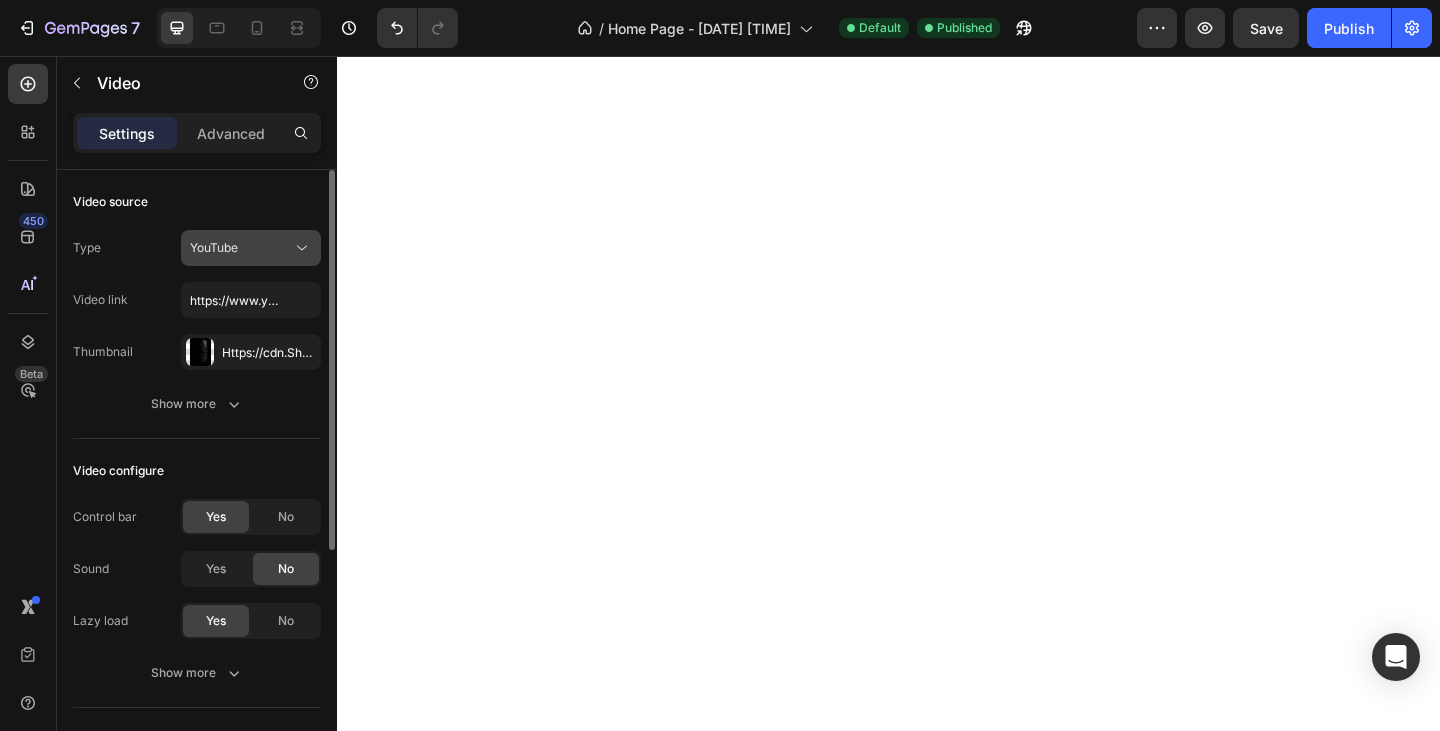 click on "YouTube" at bounding box center (241, 248) 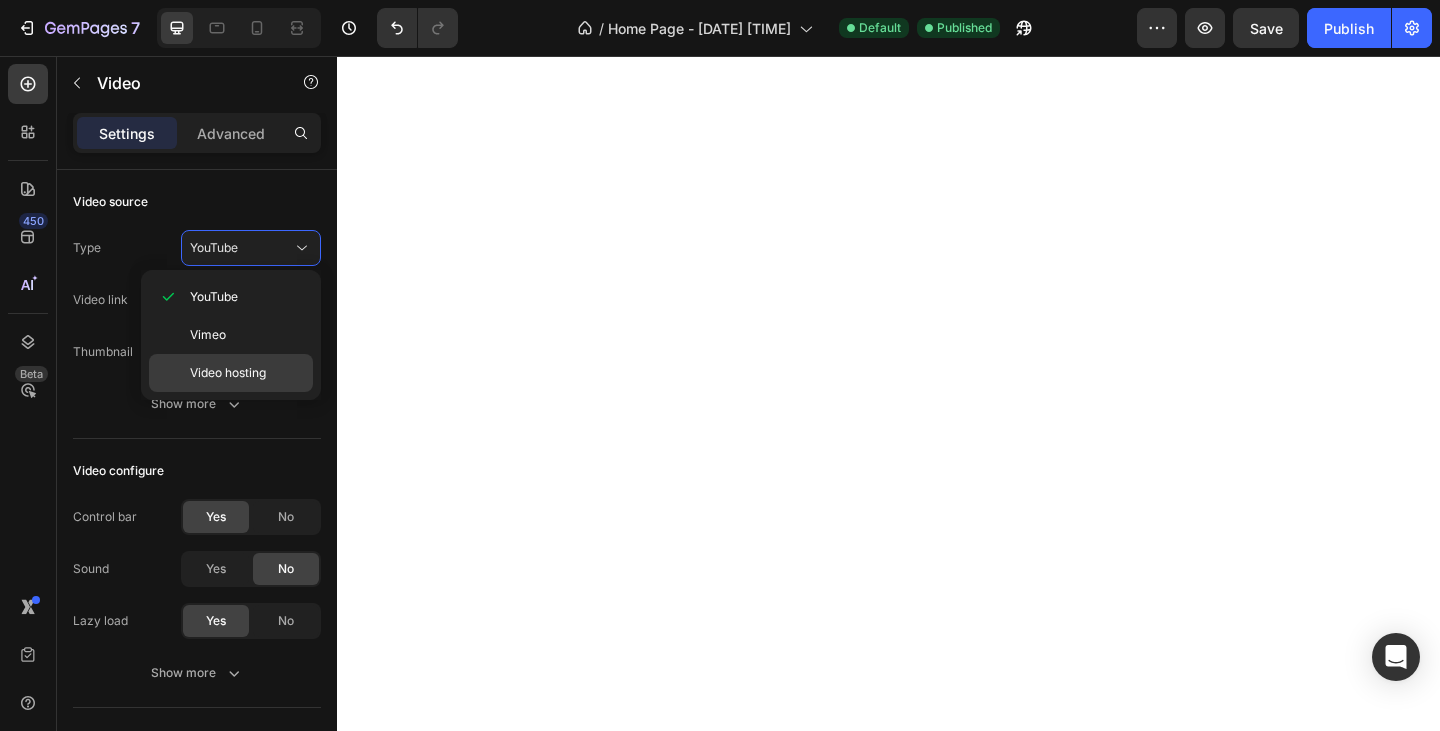 click on "Video hosting" at bounding box center [228, 373] 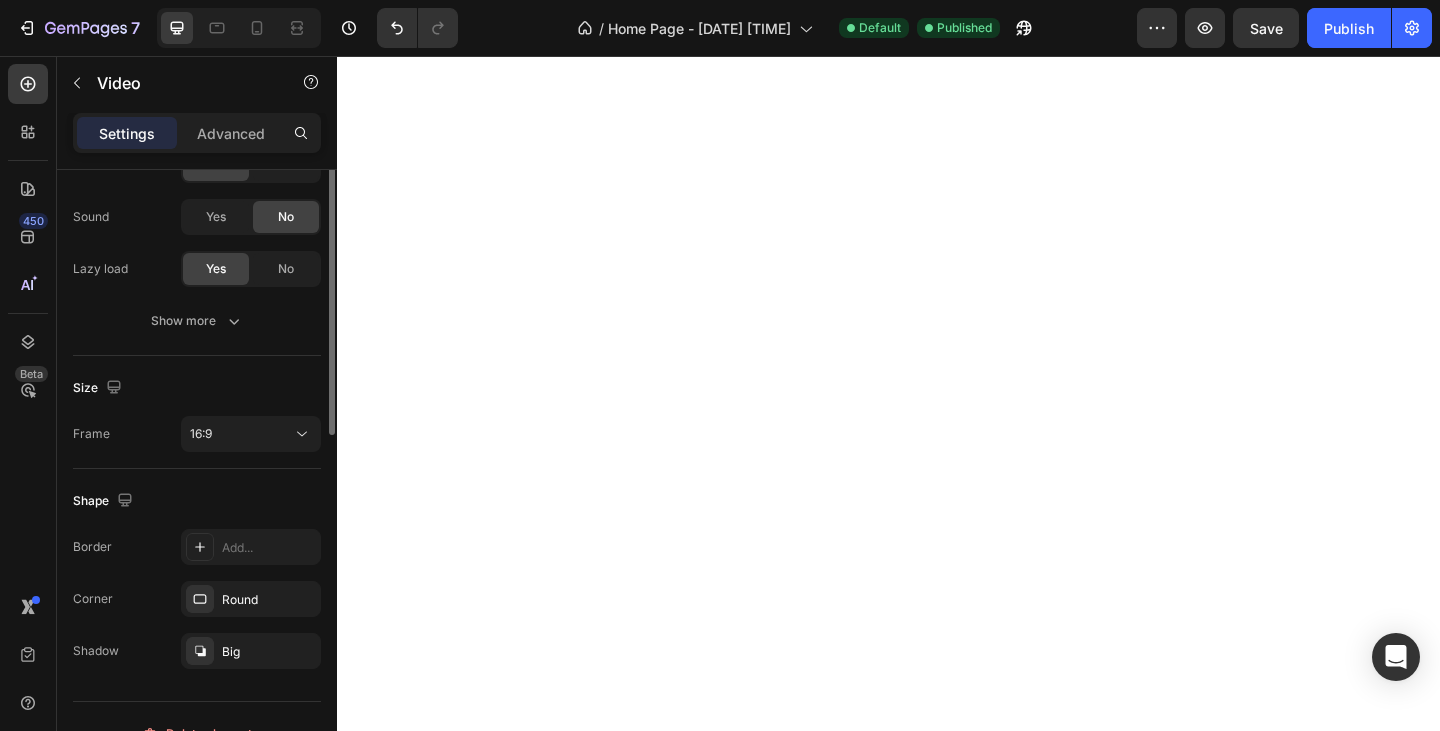 scroll, scrollTop: 334, scrollLeft: 0, axis: vertical 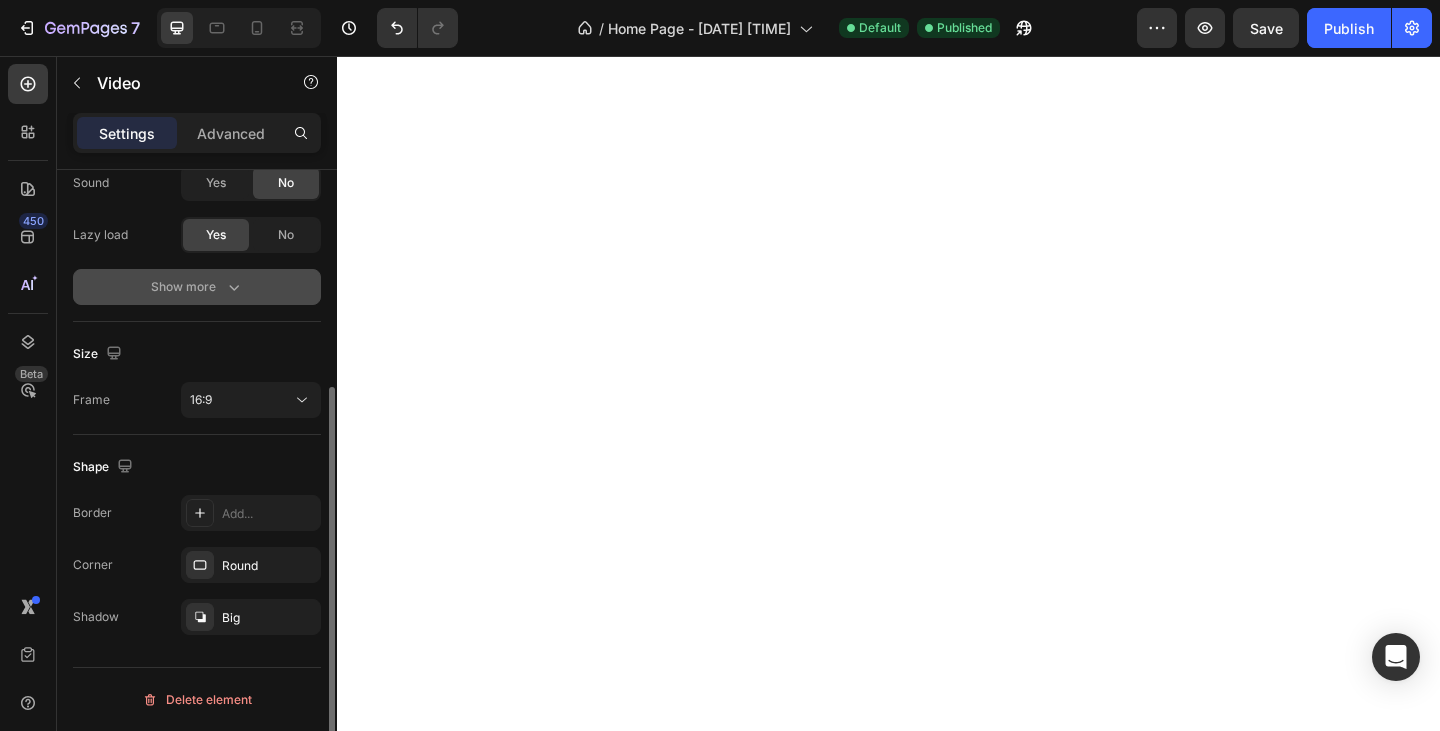 click on "Show more" at bounding box center [197, 287] 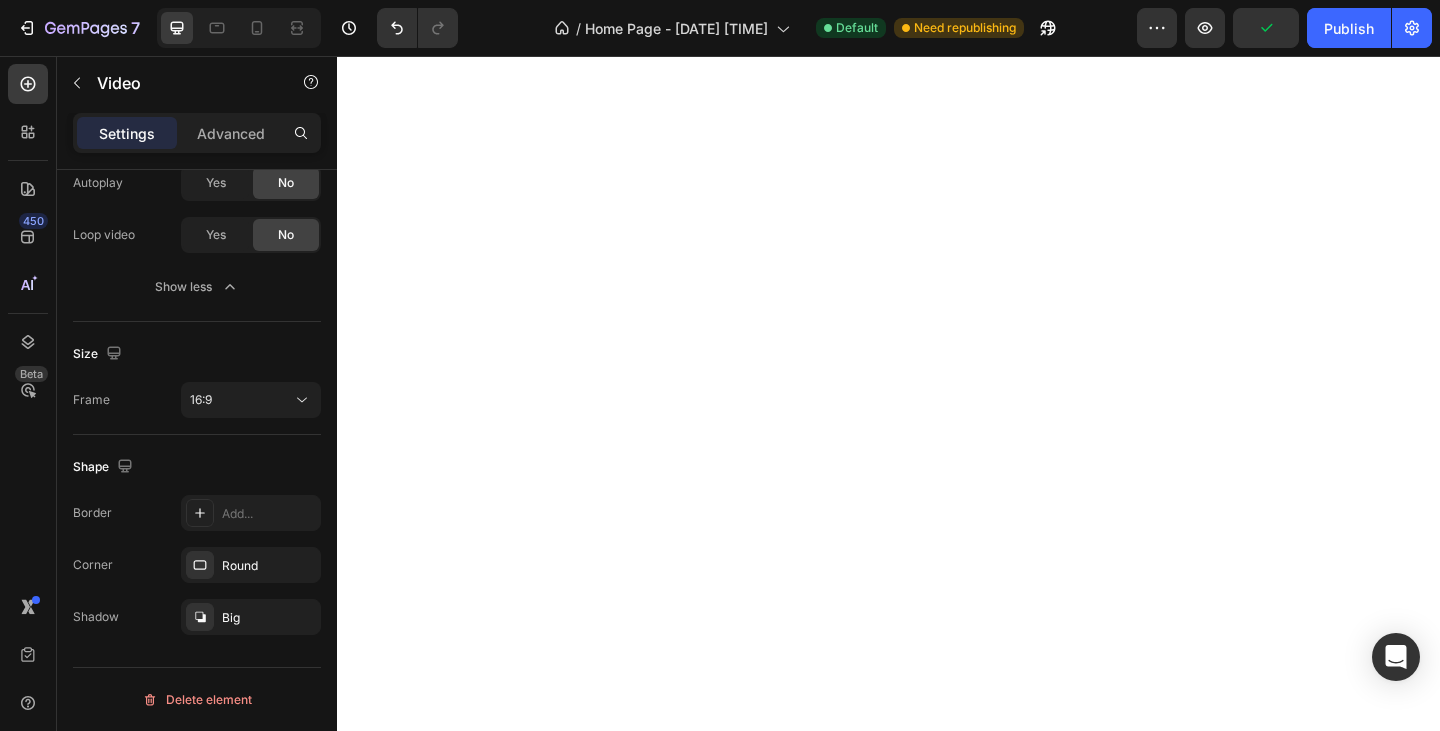 scroll, scrollTop: 0, scrollLeft: 0, axis: both 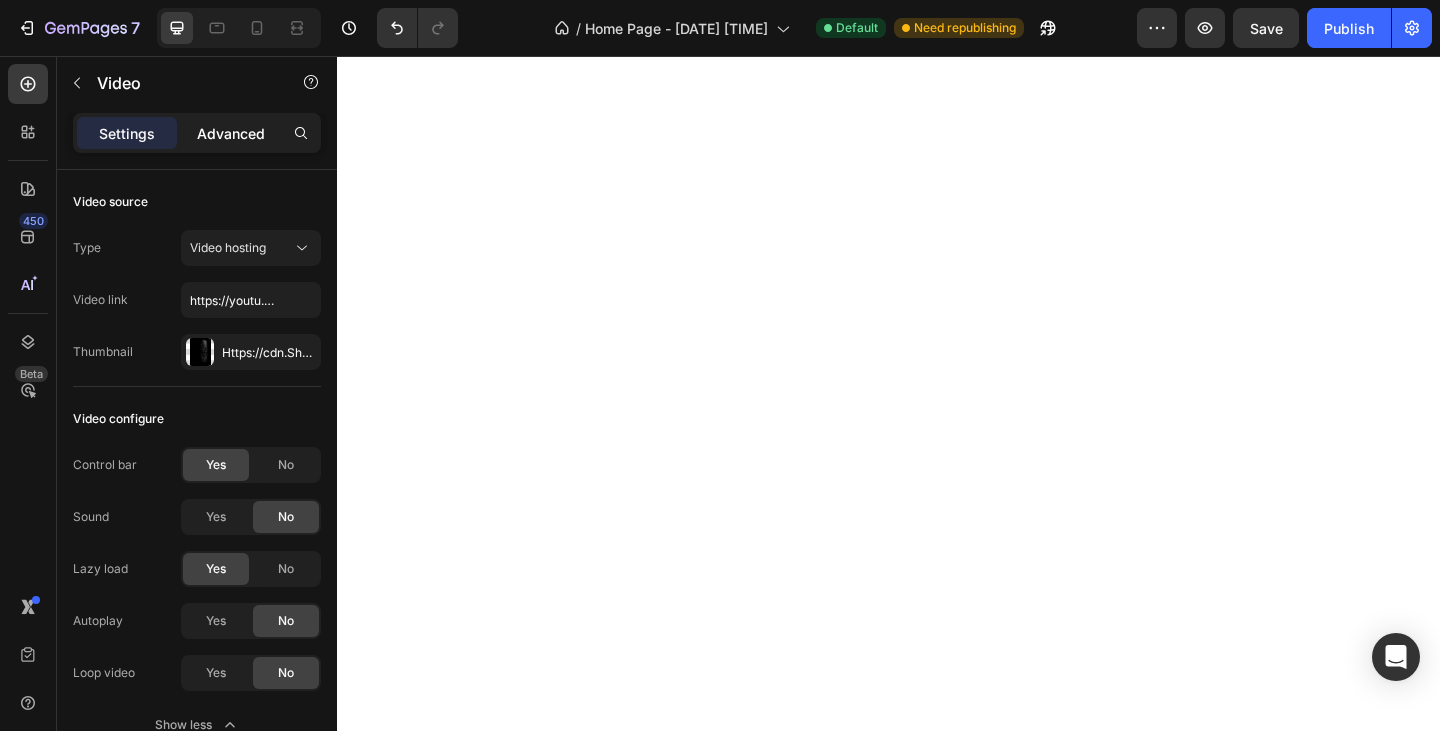 click on "Advanced" at bounding box center [231, 133] 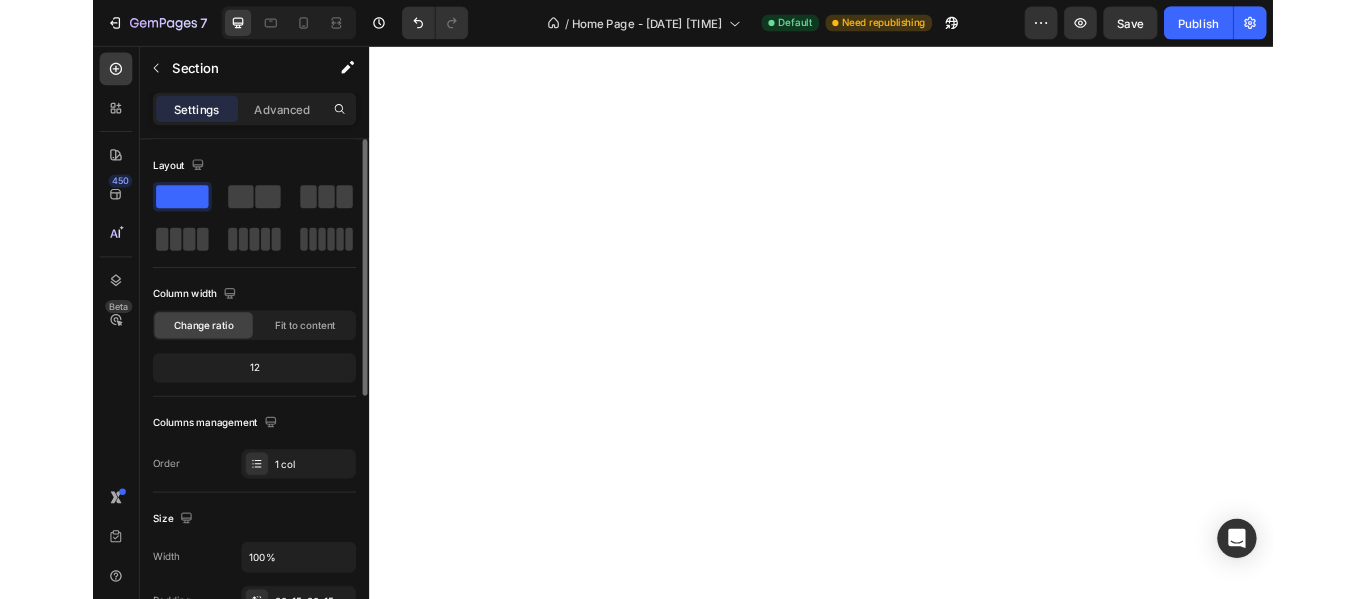 scroll, scrollTop: 200, scrollLeft: 0, axis: vertical 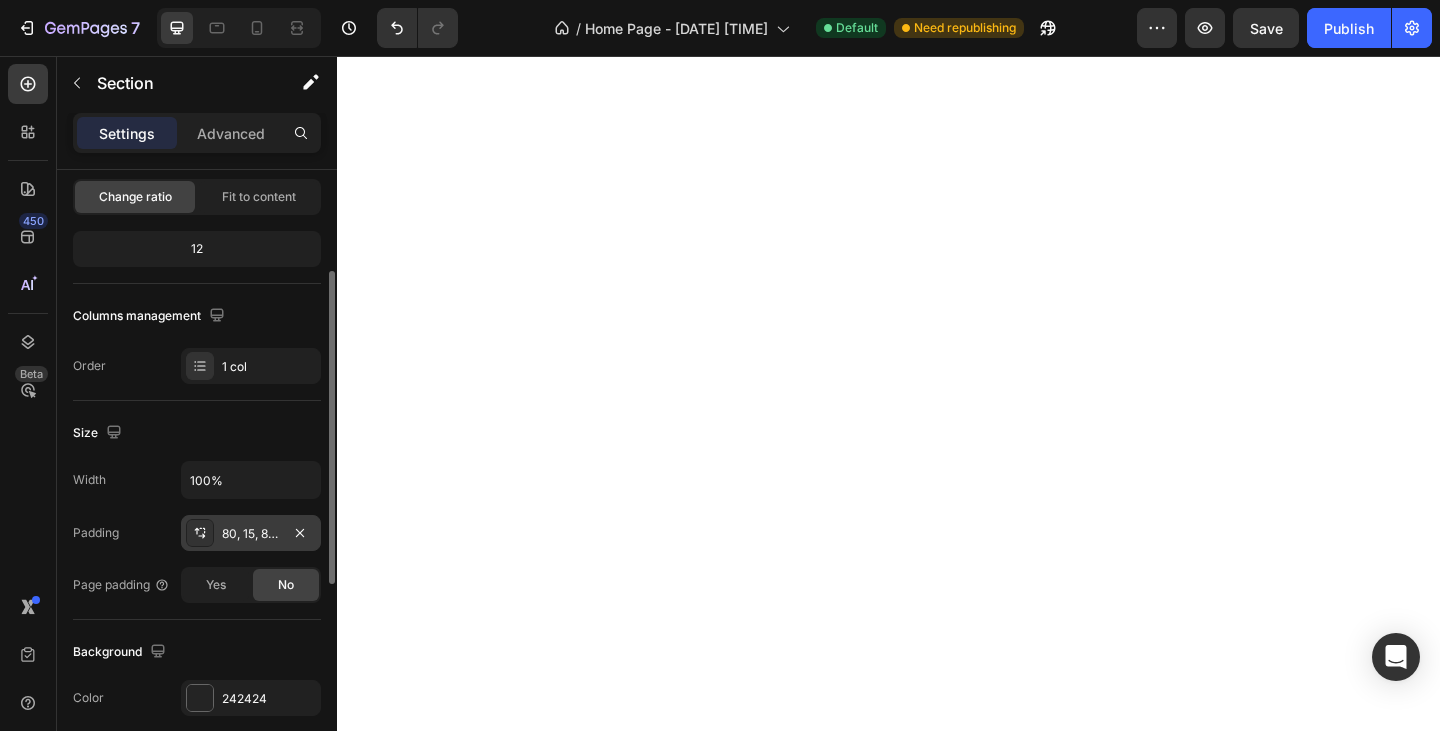 click on "80, 15, 80, 15" at bounding box center (251, 534) 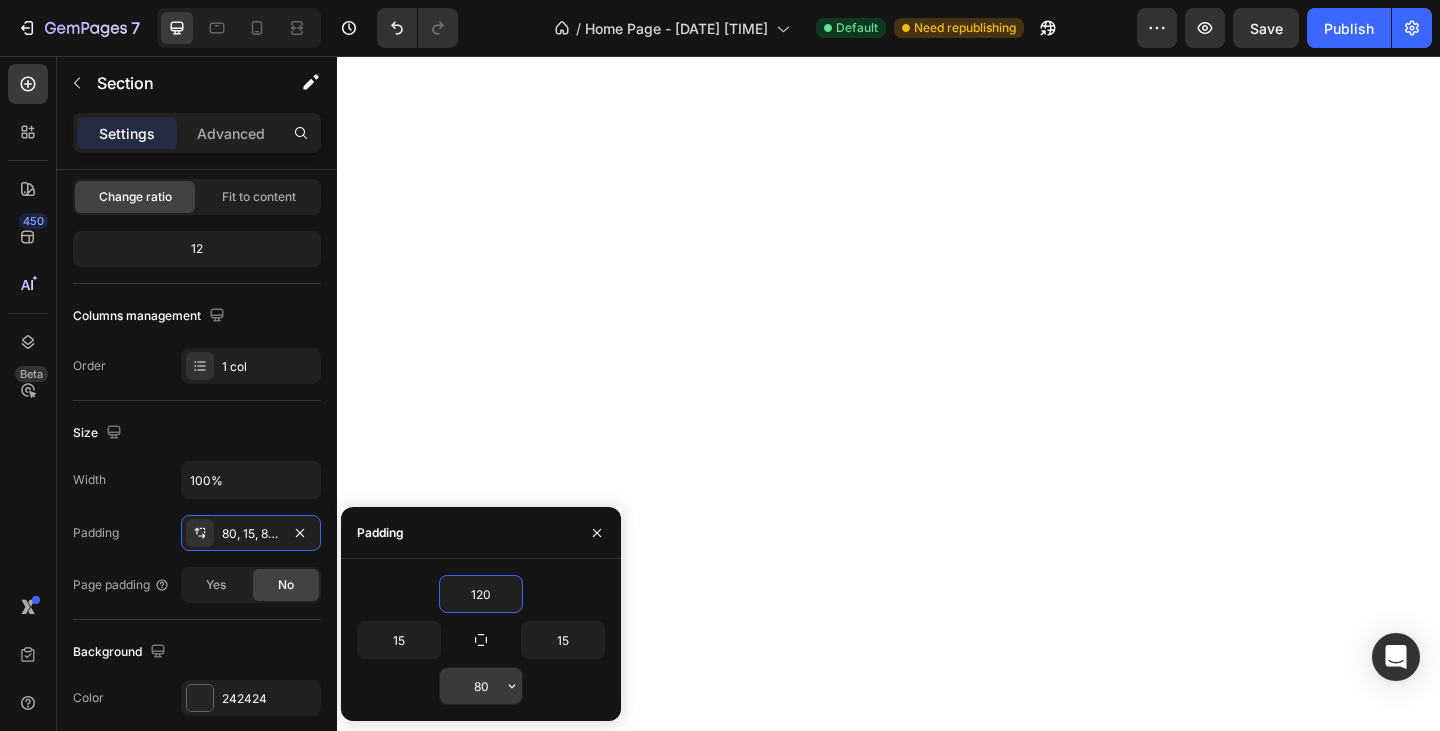 type on "120" 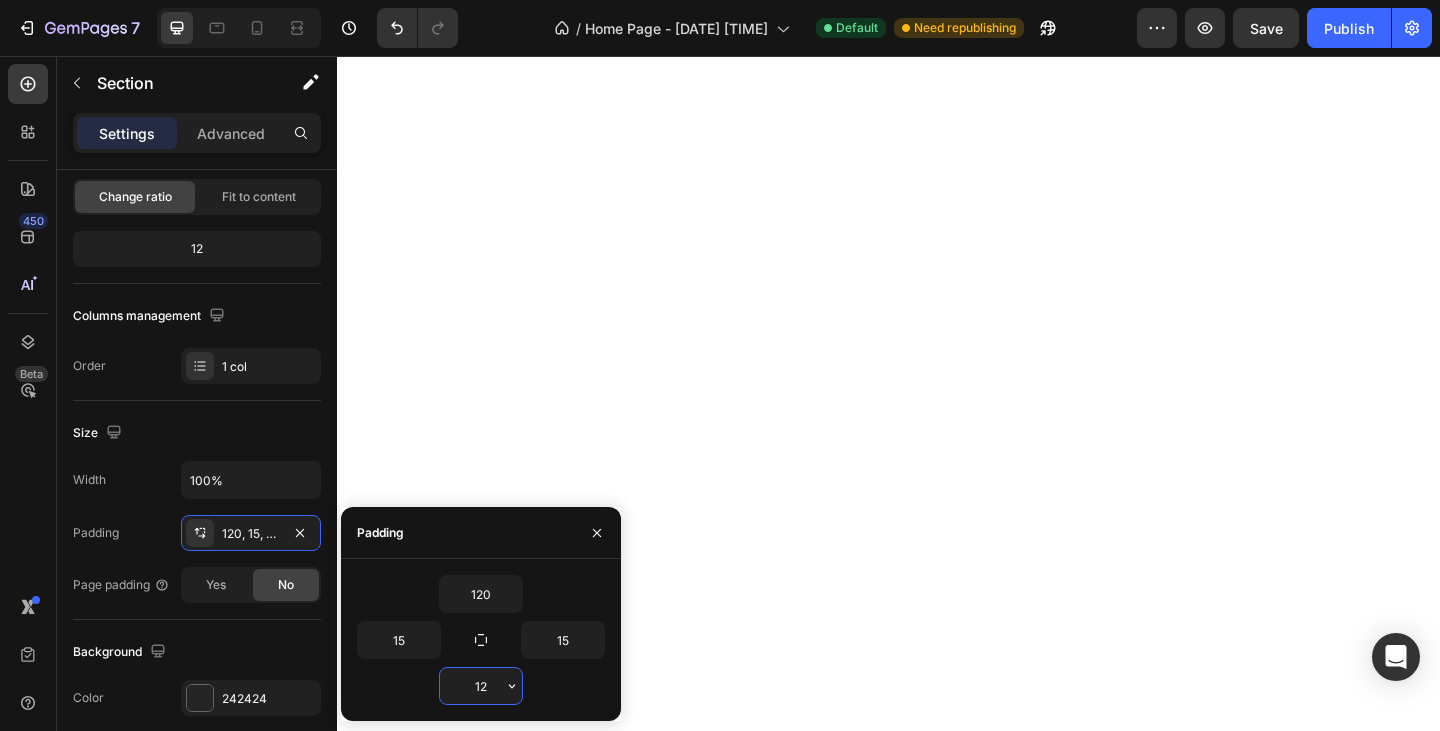 type on "120" 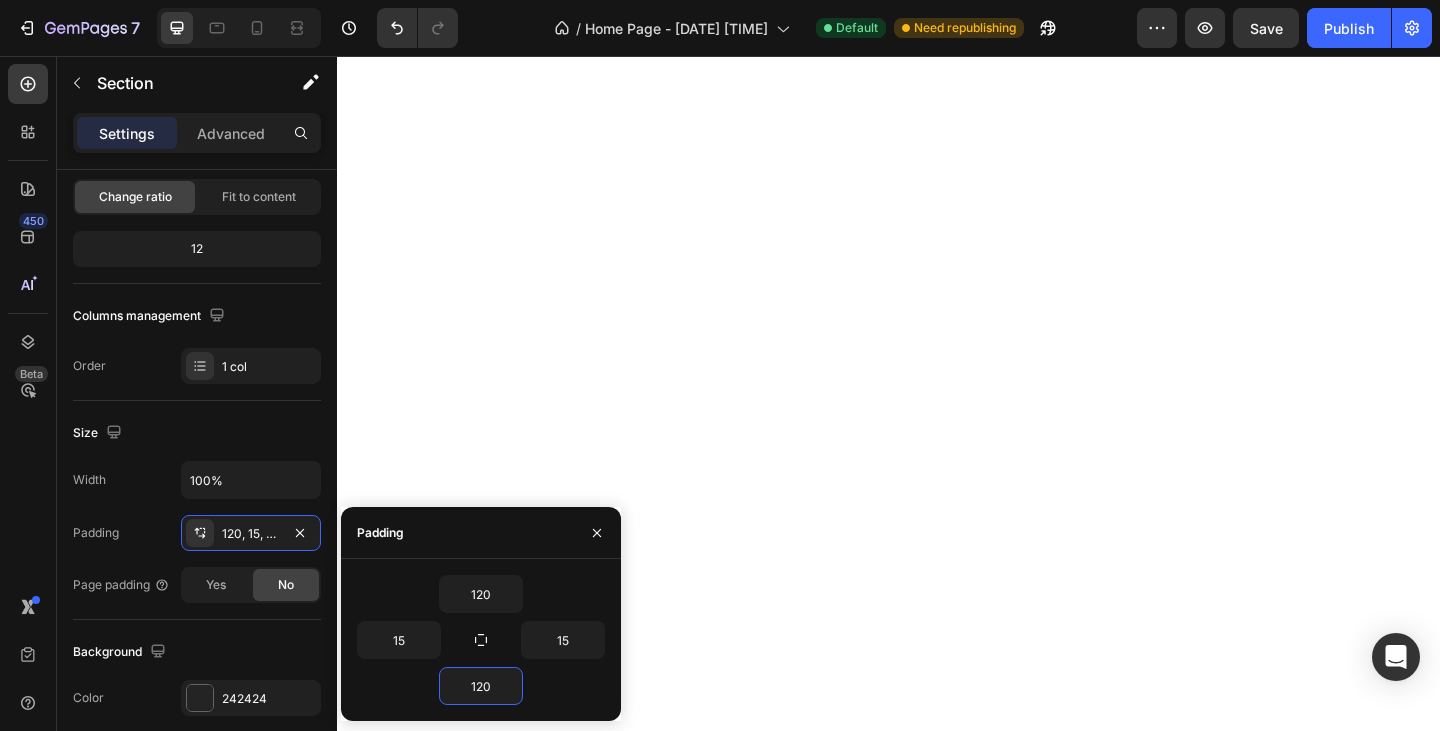 click on "Save" at bounding box center [1266, 28] 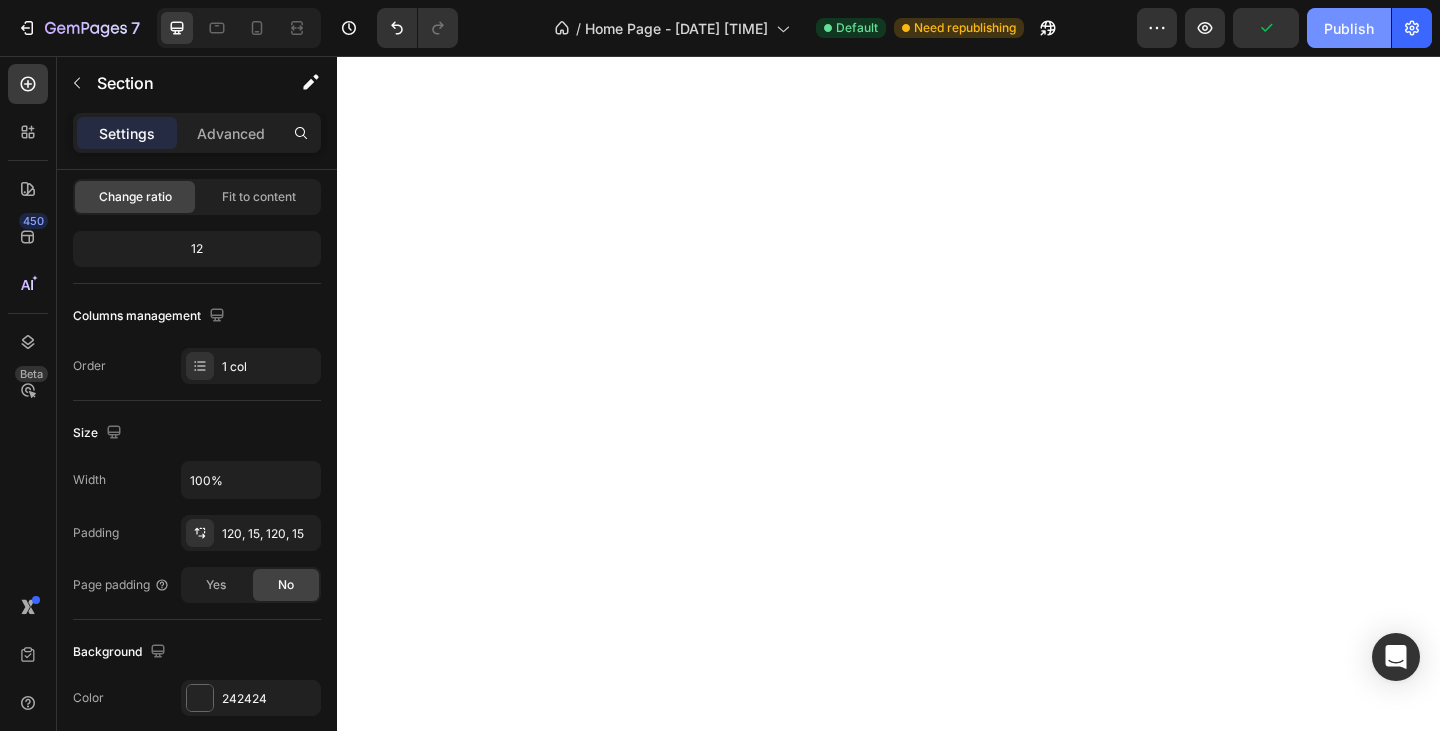 click on "Publish" at bounding box center [1349, 28] 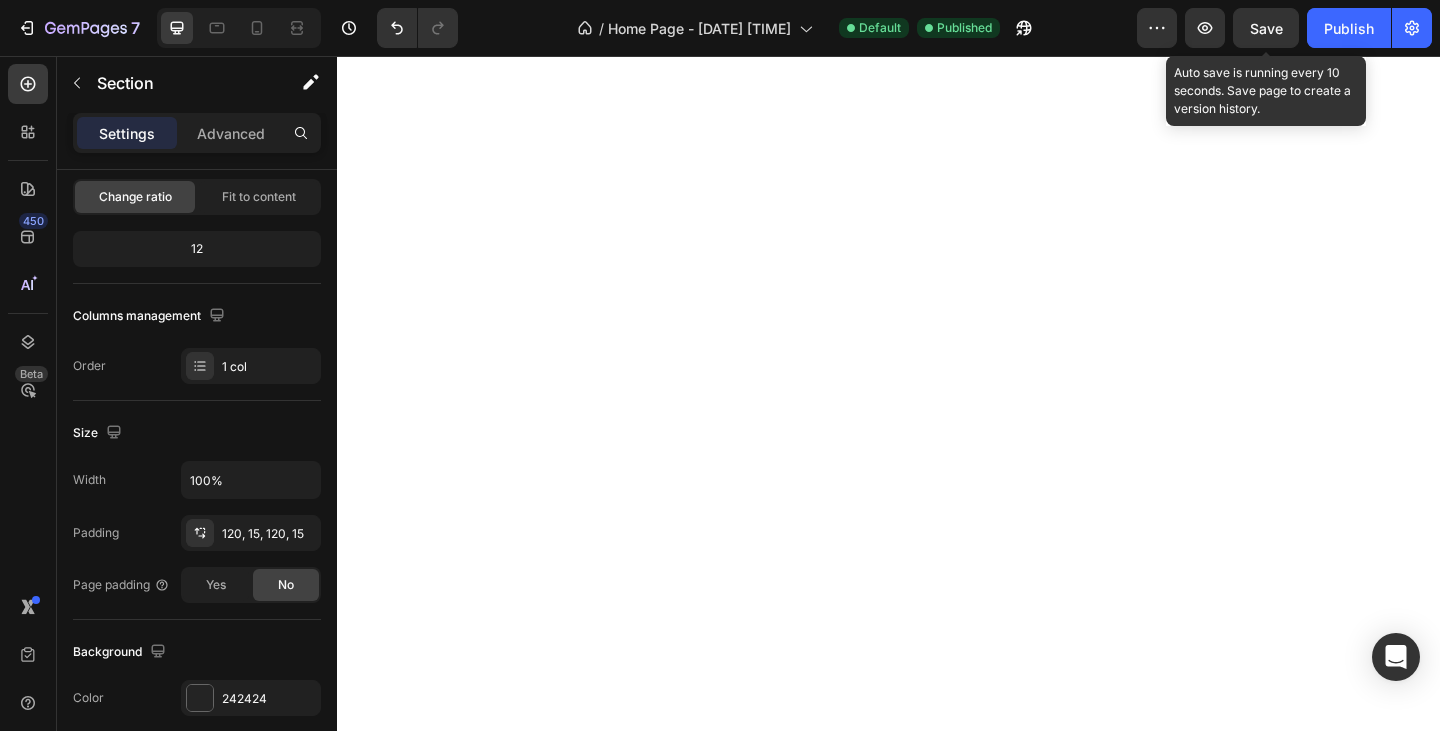 click on "Save" at bounding box center [1266, 28] 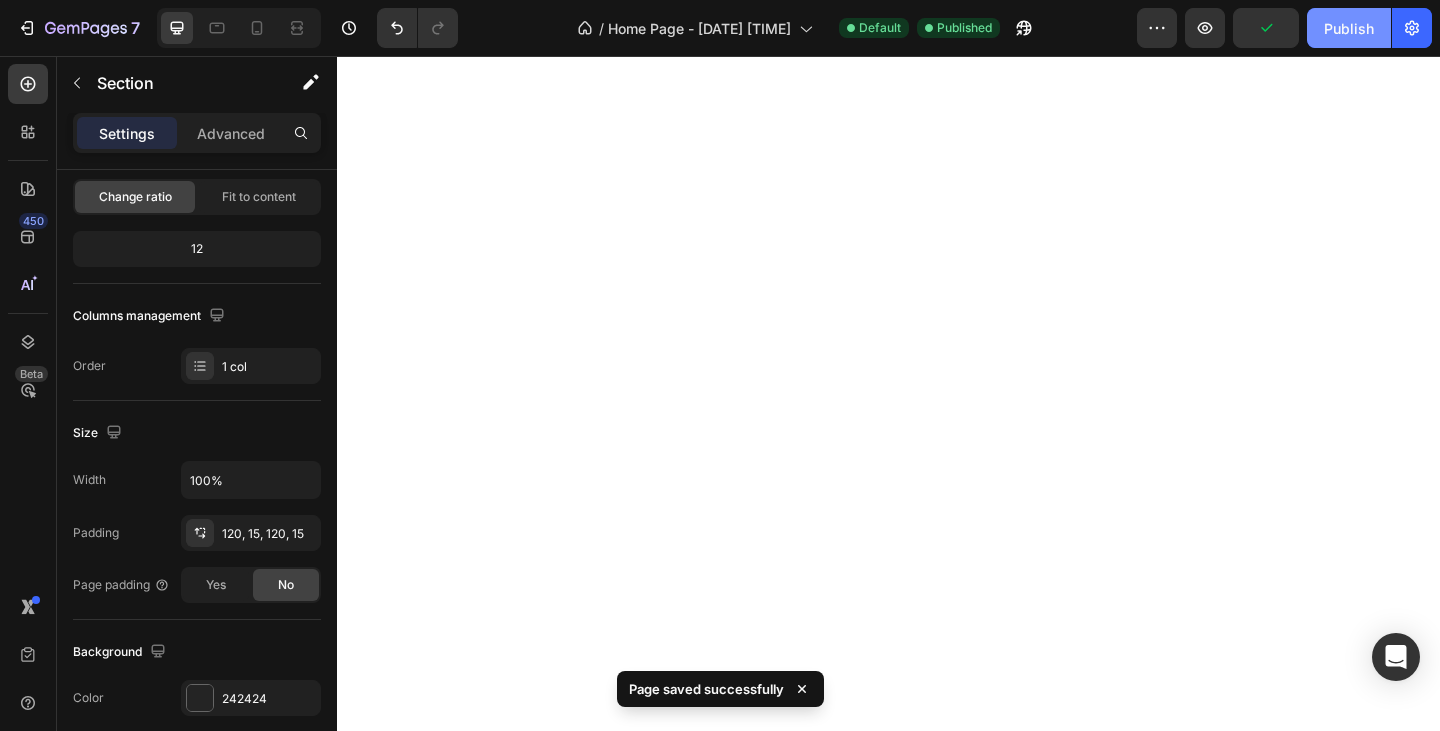 click on "Publish" at bounding box center (1349, 28) 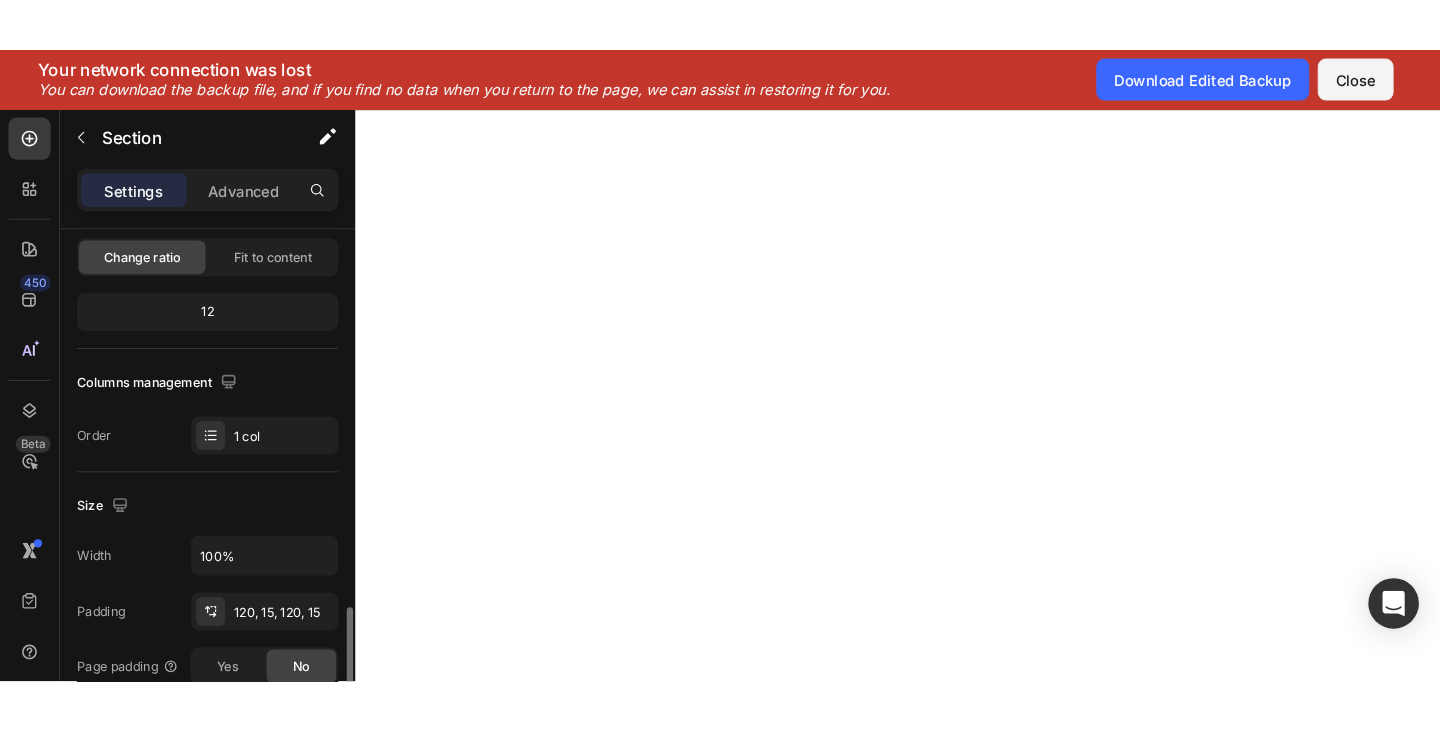 scroll, scrollTop: 600, scrollLeft: 0, axis: vertical 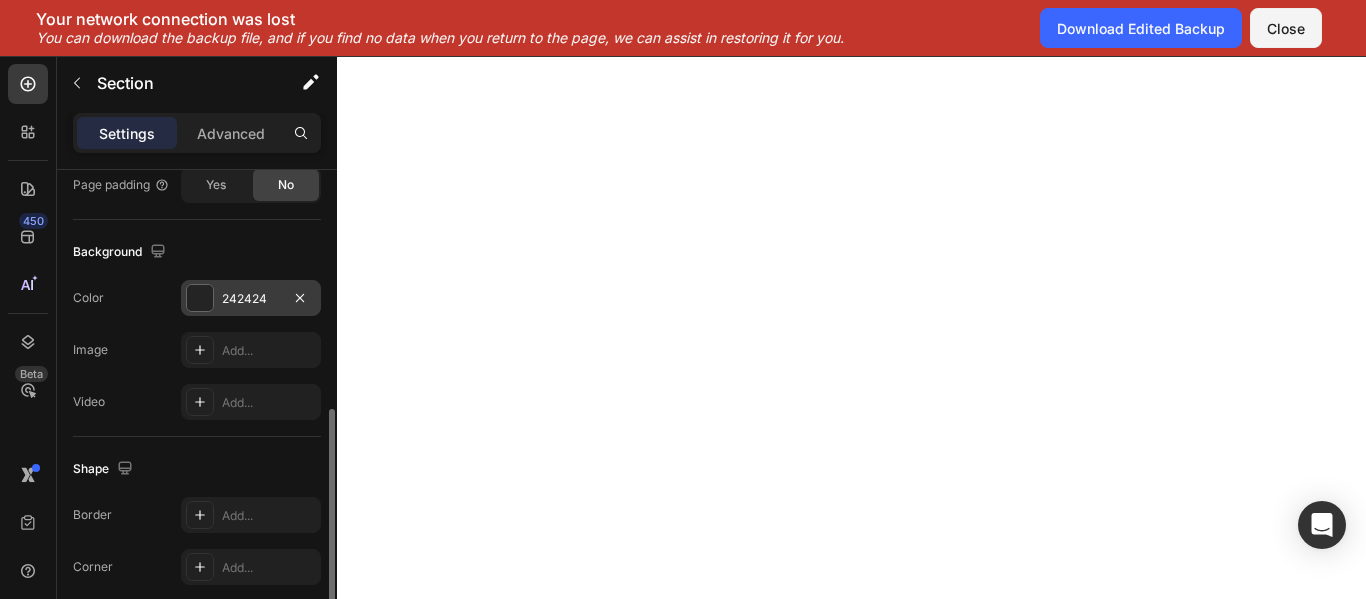 click at bounding box center [200, 298] 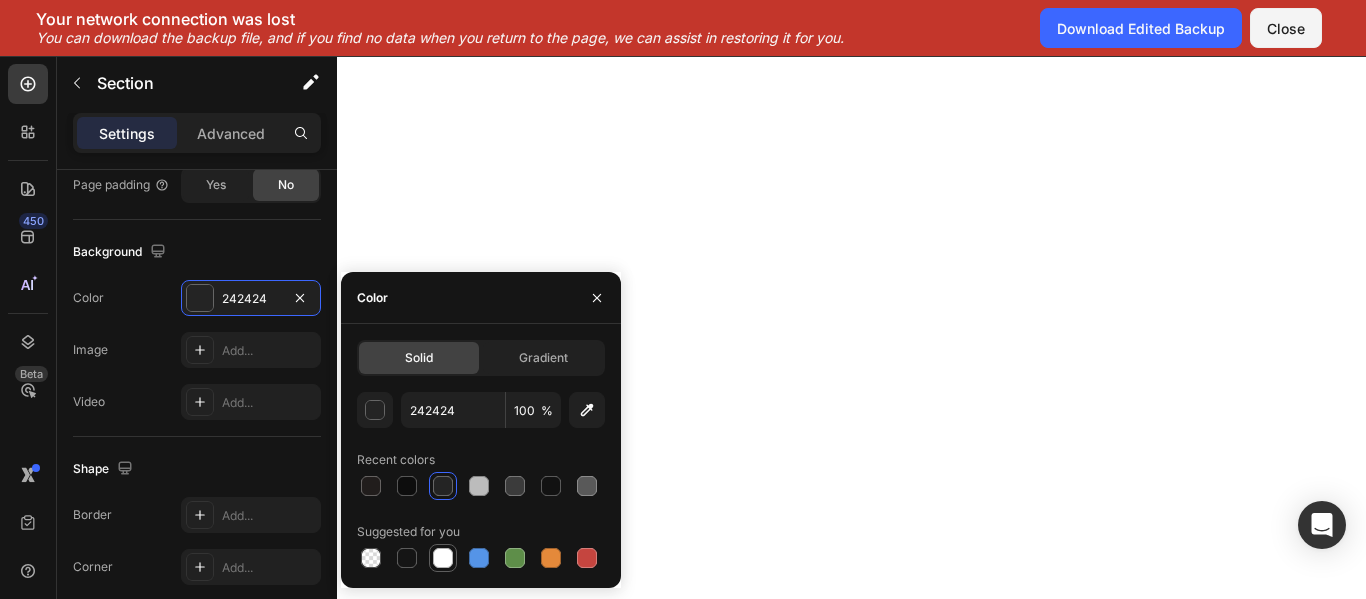click at bounding box center [443, 558] 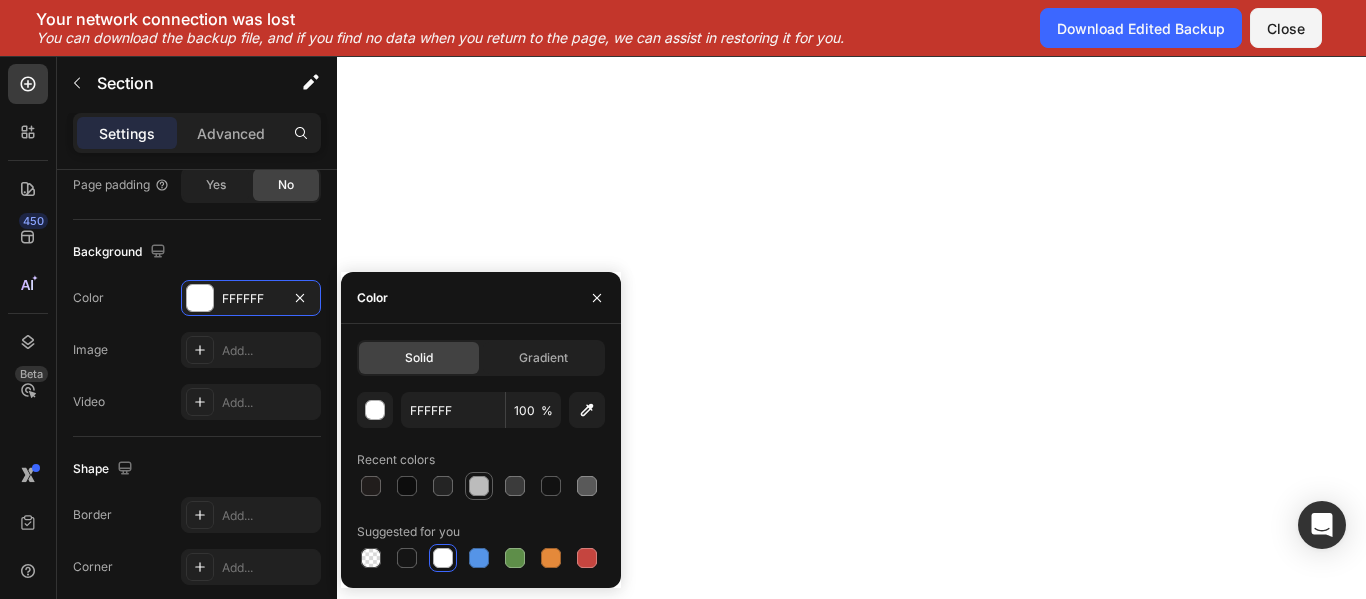 click at bounding box center (479, 486) 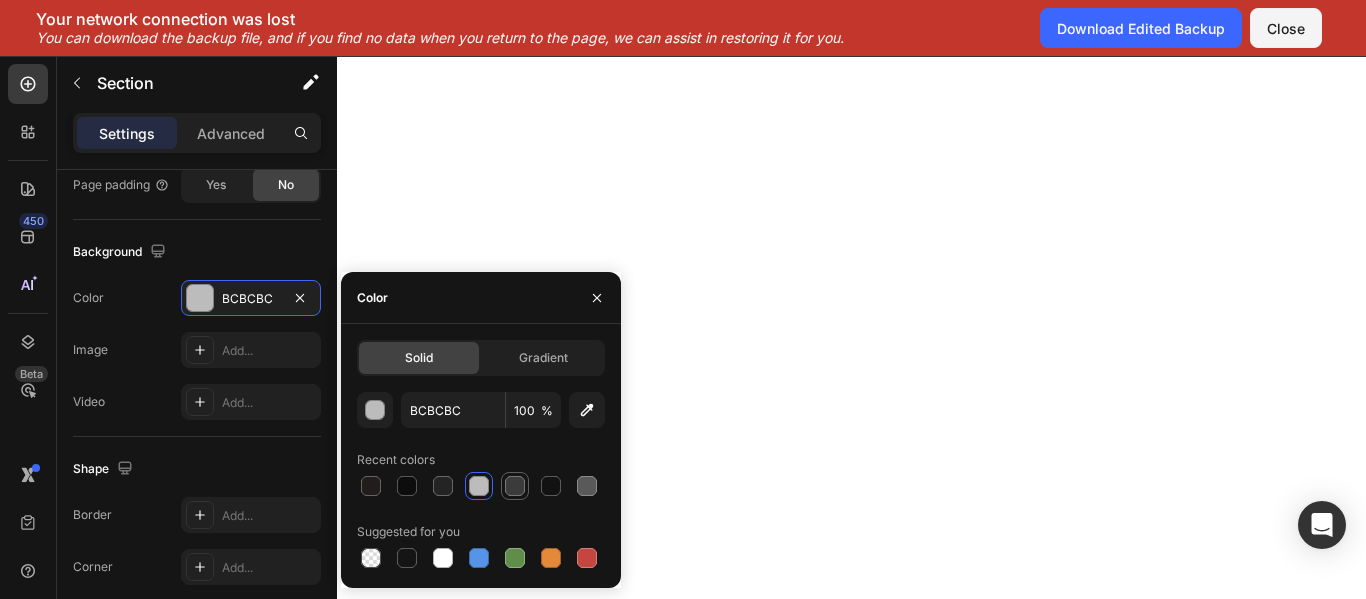 click at bounding box center (515, 486) 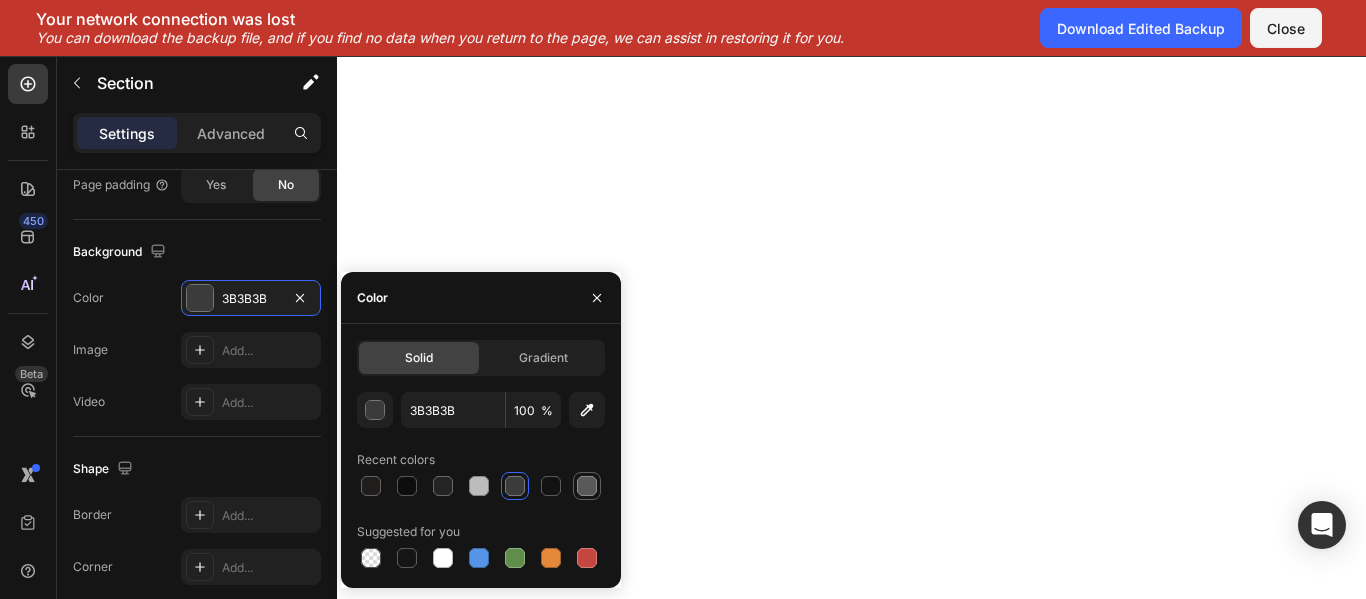 click at bounding box center (587, 486) 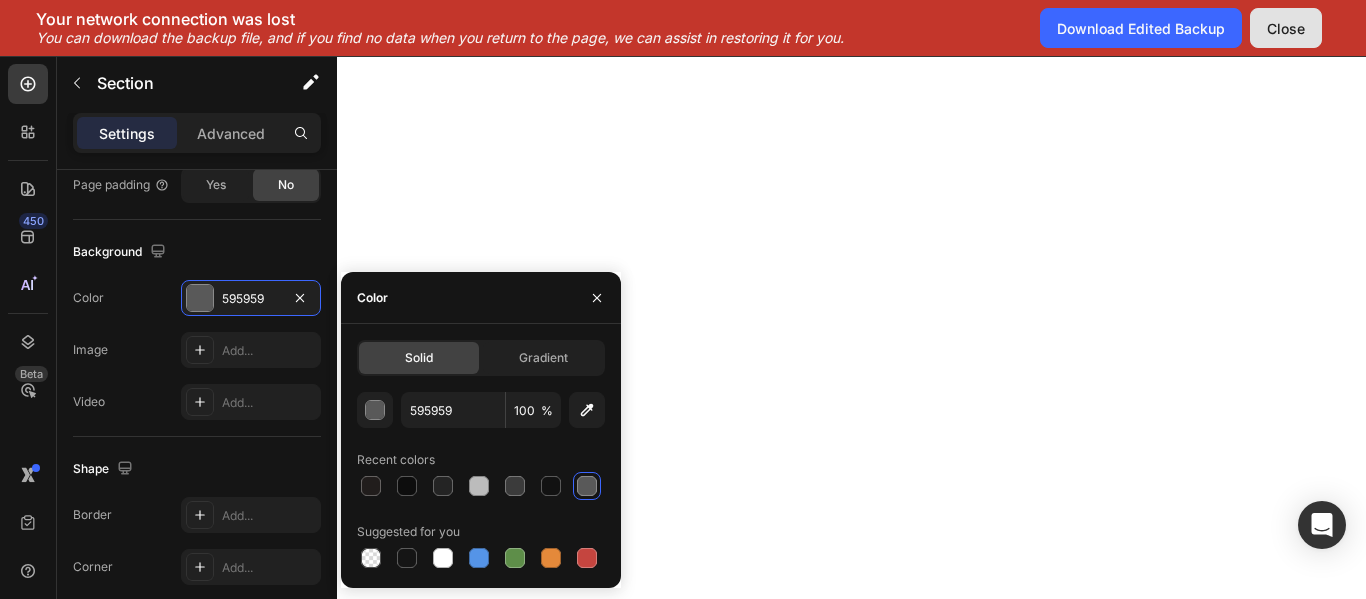 click on "Close" at bounding box center (1286, 28) 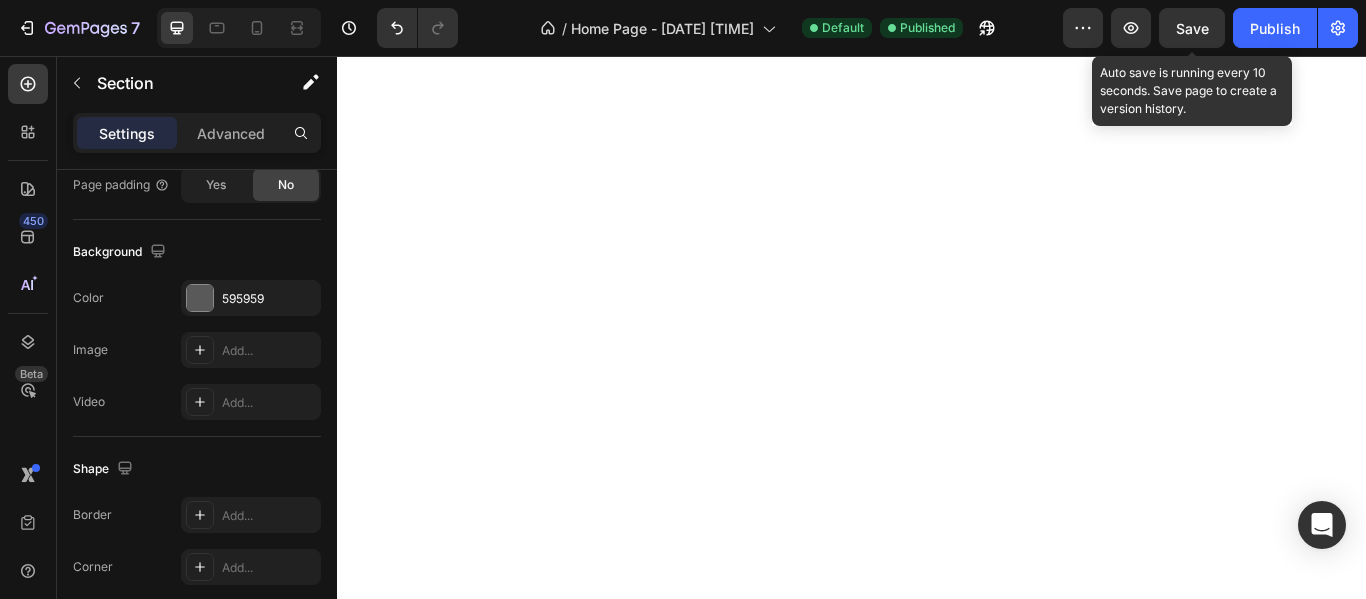 click on "Save" 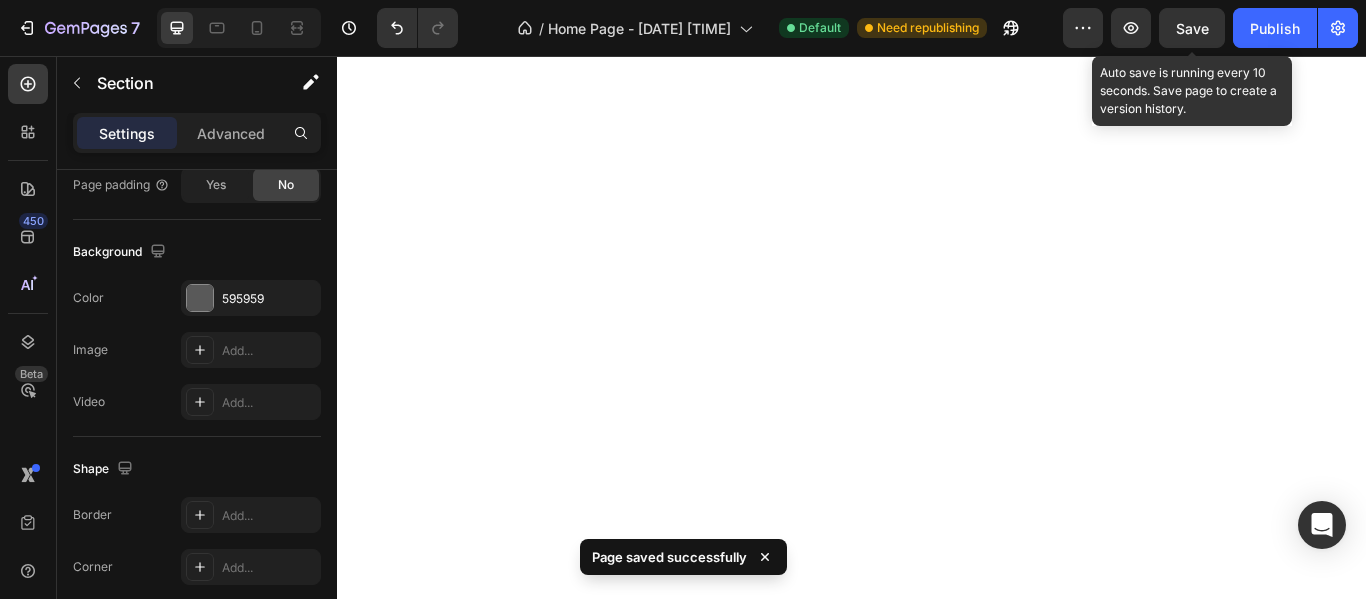 click on "Save" at bounding box center [1192, 28] 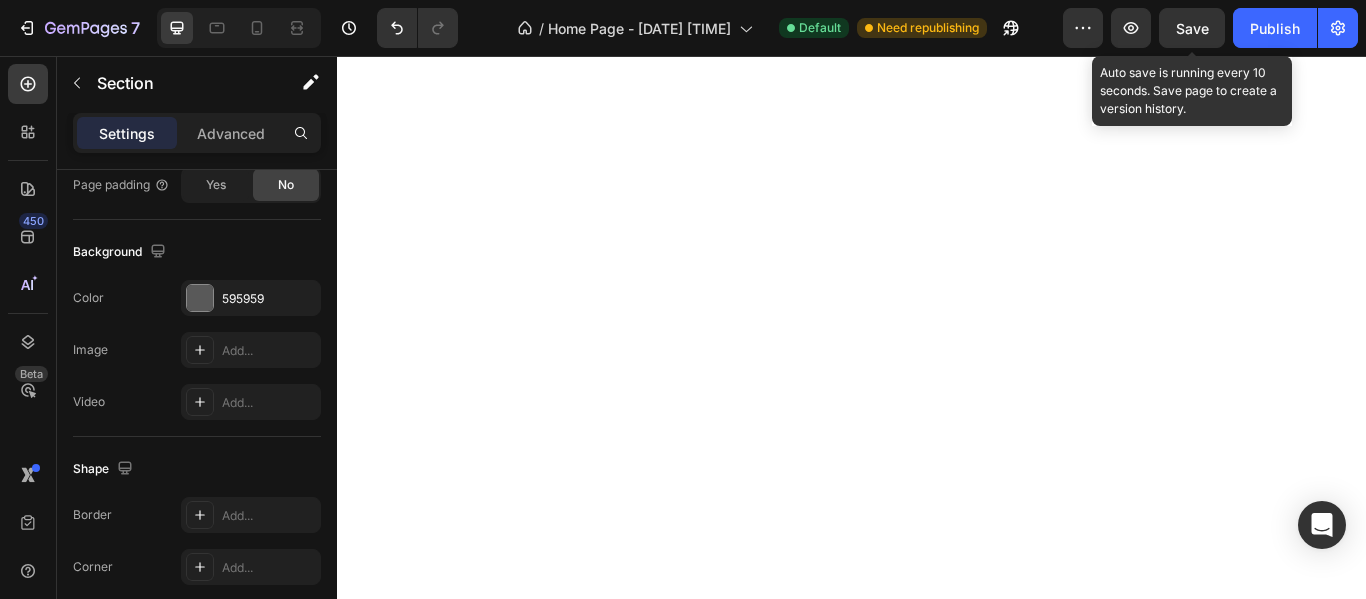 click on "Save" at bounding box center (1192, 28) 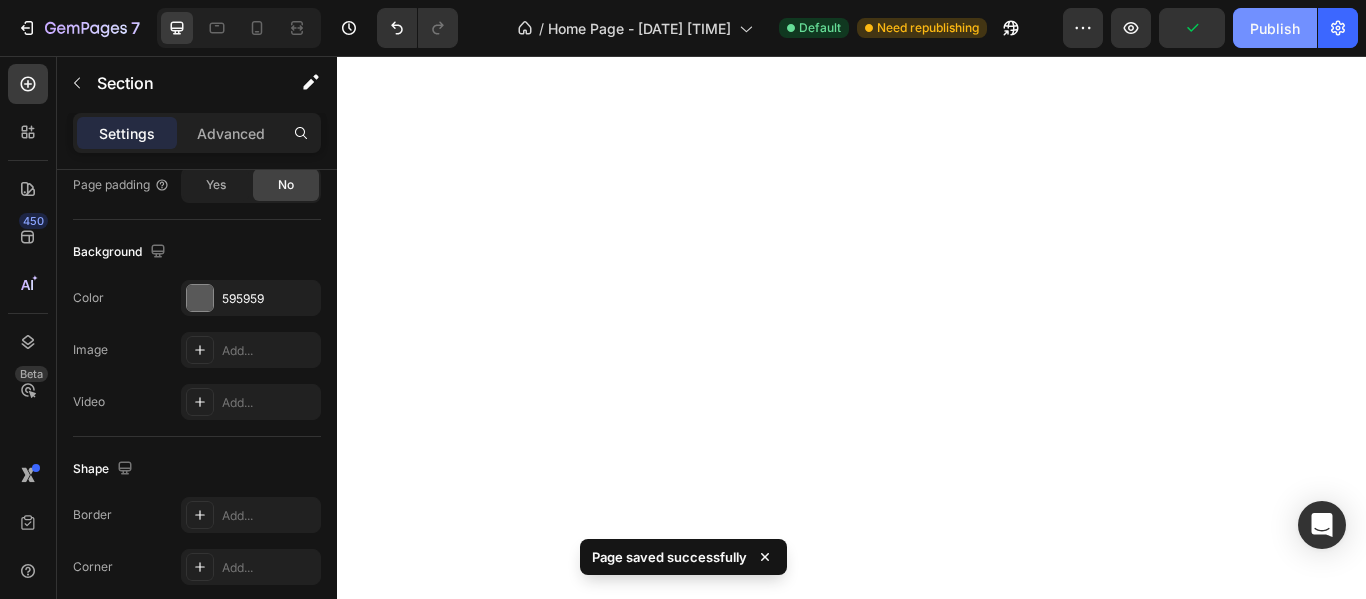 click on "Publish" 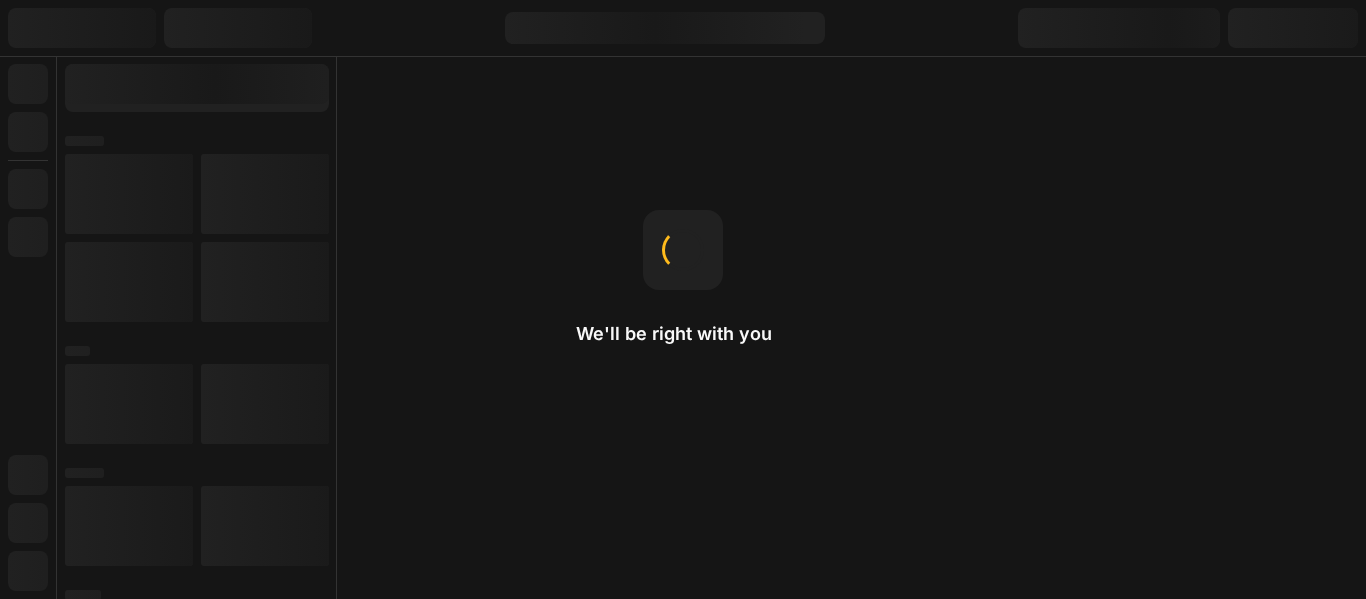 scroll, scrollTop: 0, scrollLeft: 0, axis: both 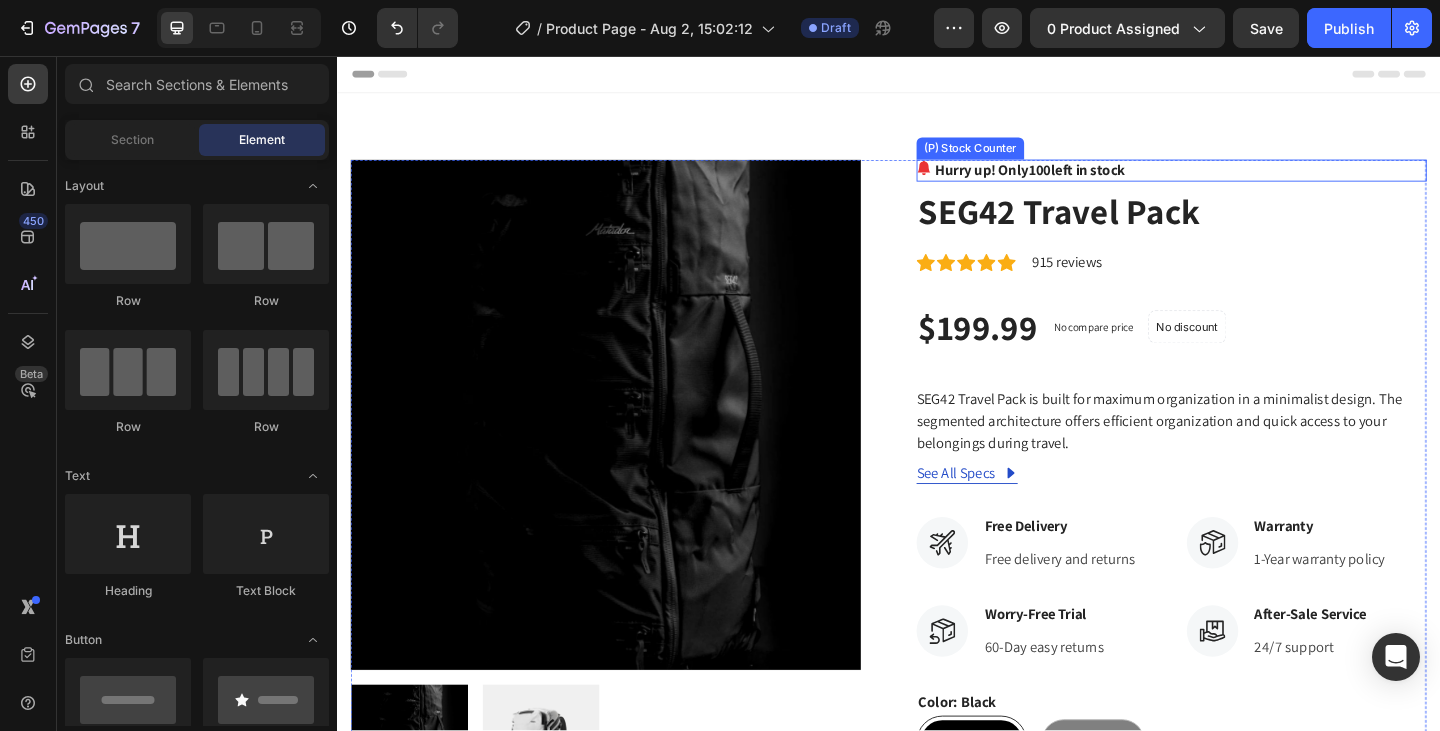 click on "Hurry up! Only  100  left in stock" at bounding box center [1090, 181] 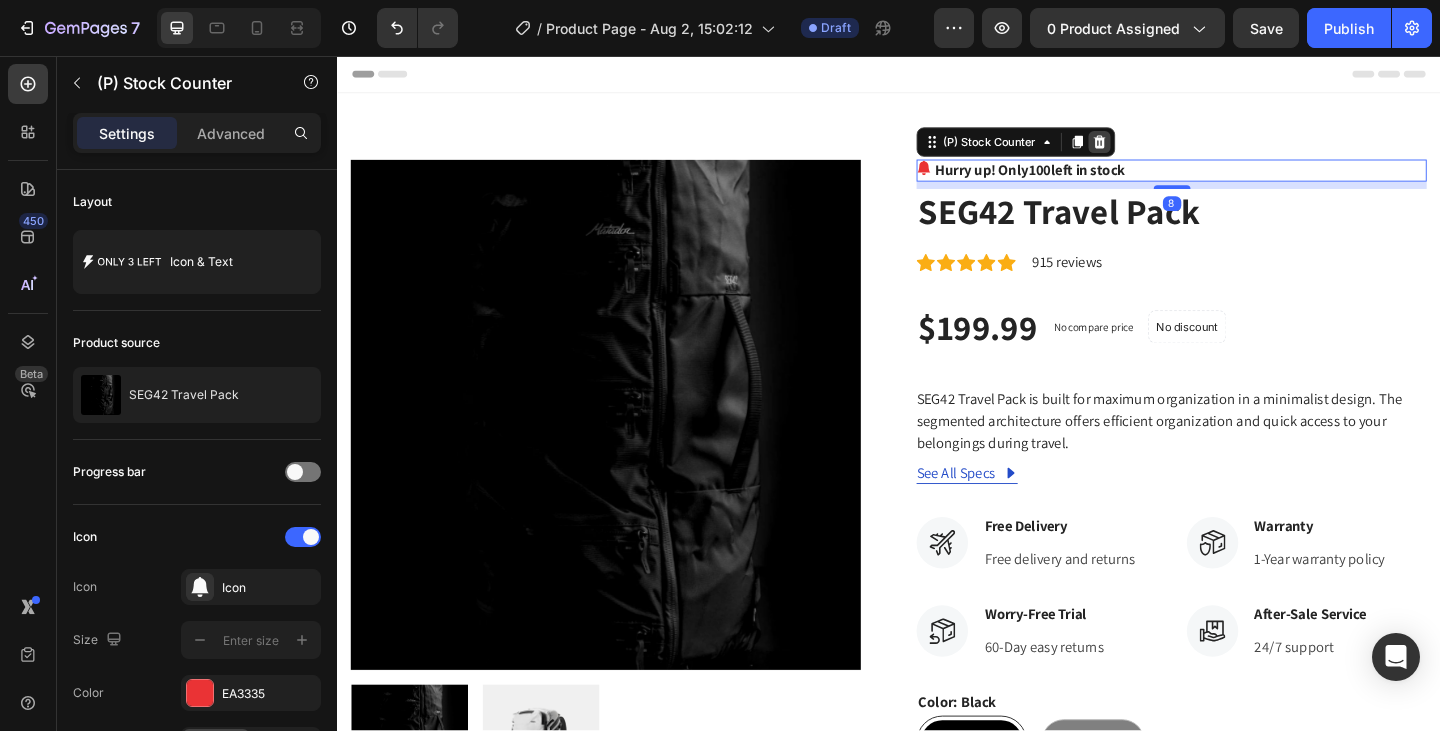 click at bounding box center (1166, 150) 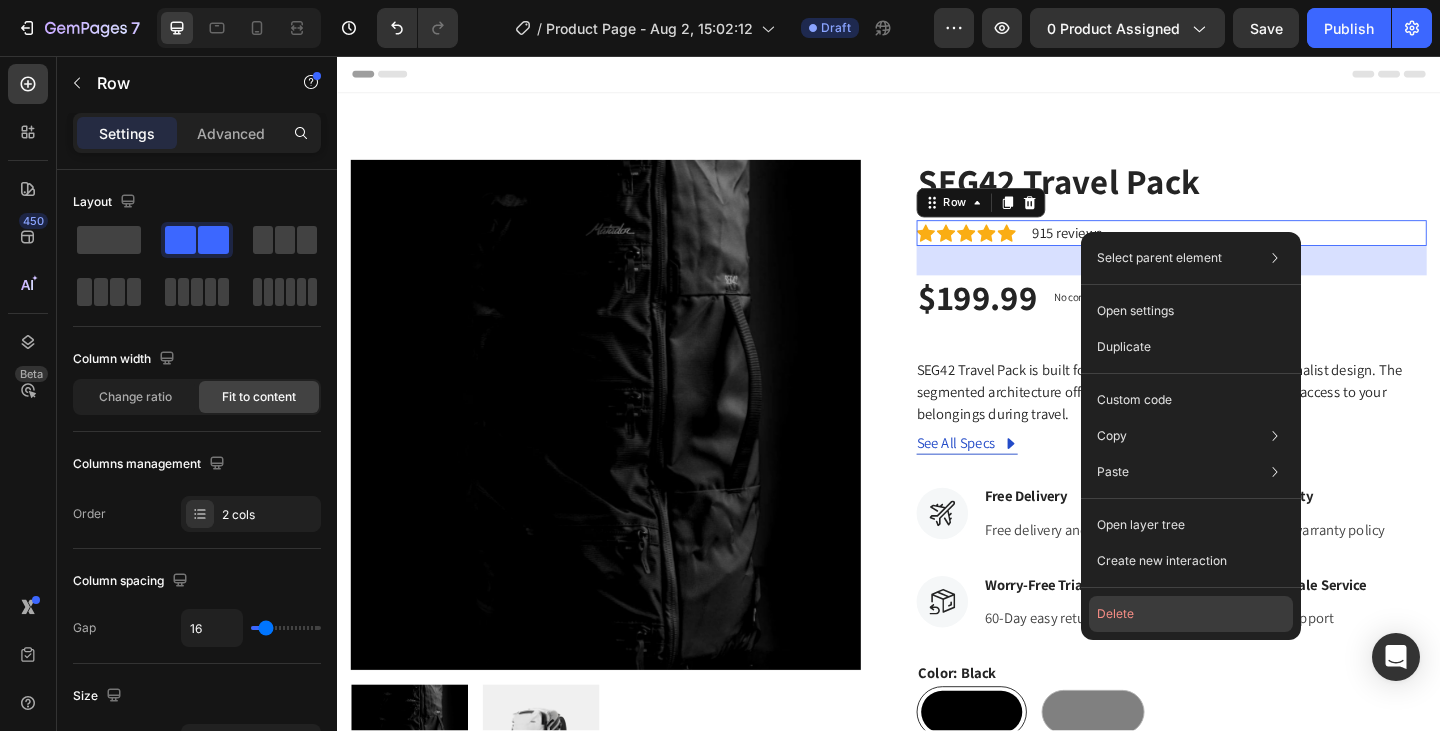 drag, startPoint x: 860, startPoint y: 592, endPoint x: 1117, endPoint y: 614, distance: 257.9399 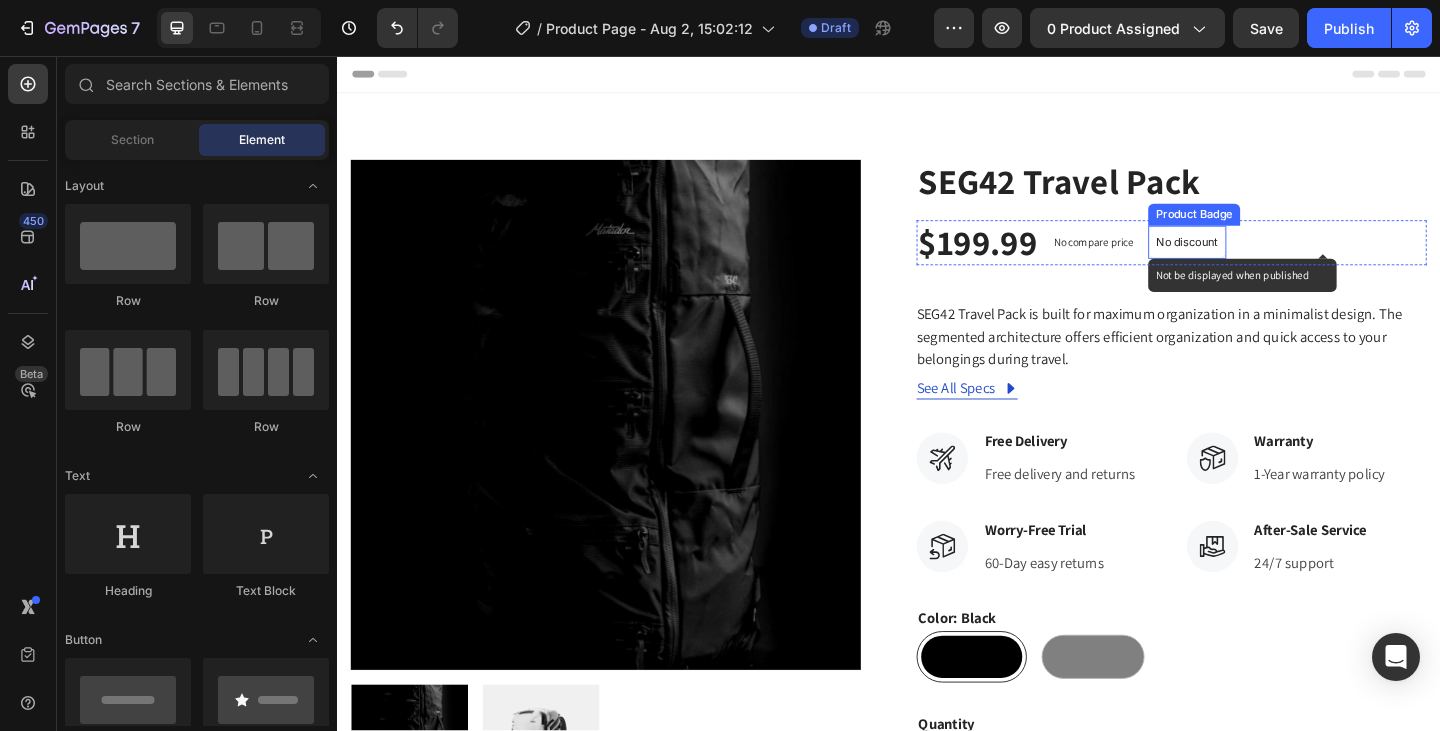 click on "No discount" at bounding box center [1261, 259] 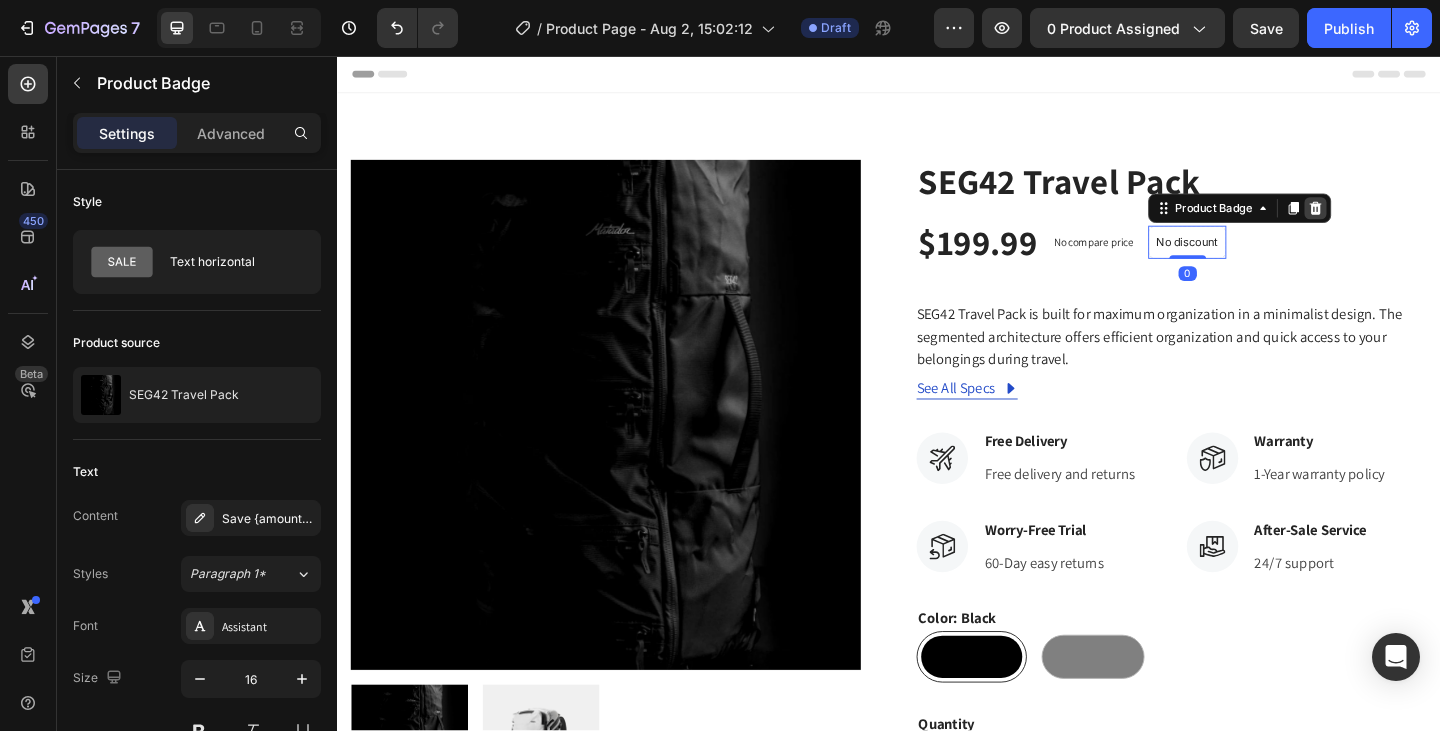 click 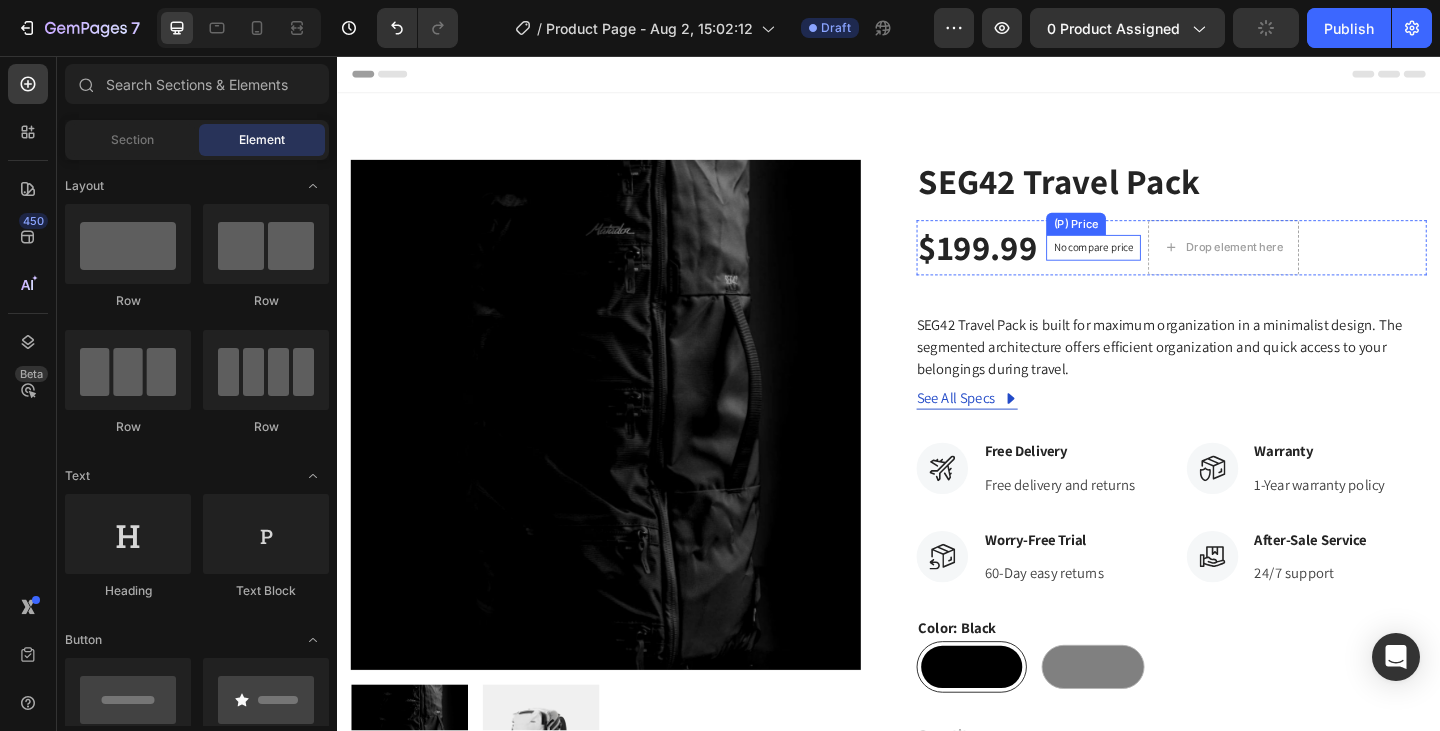 click on "No compare price" at bounding box center [1159, 265] 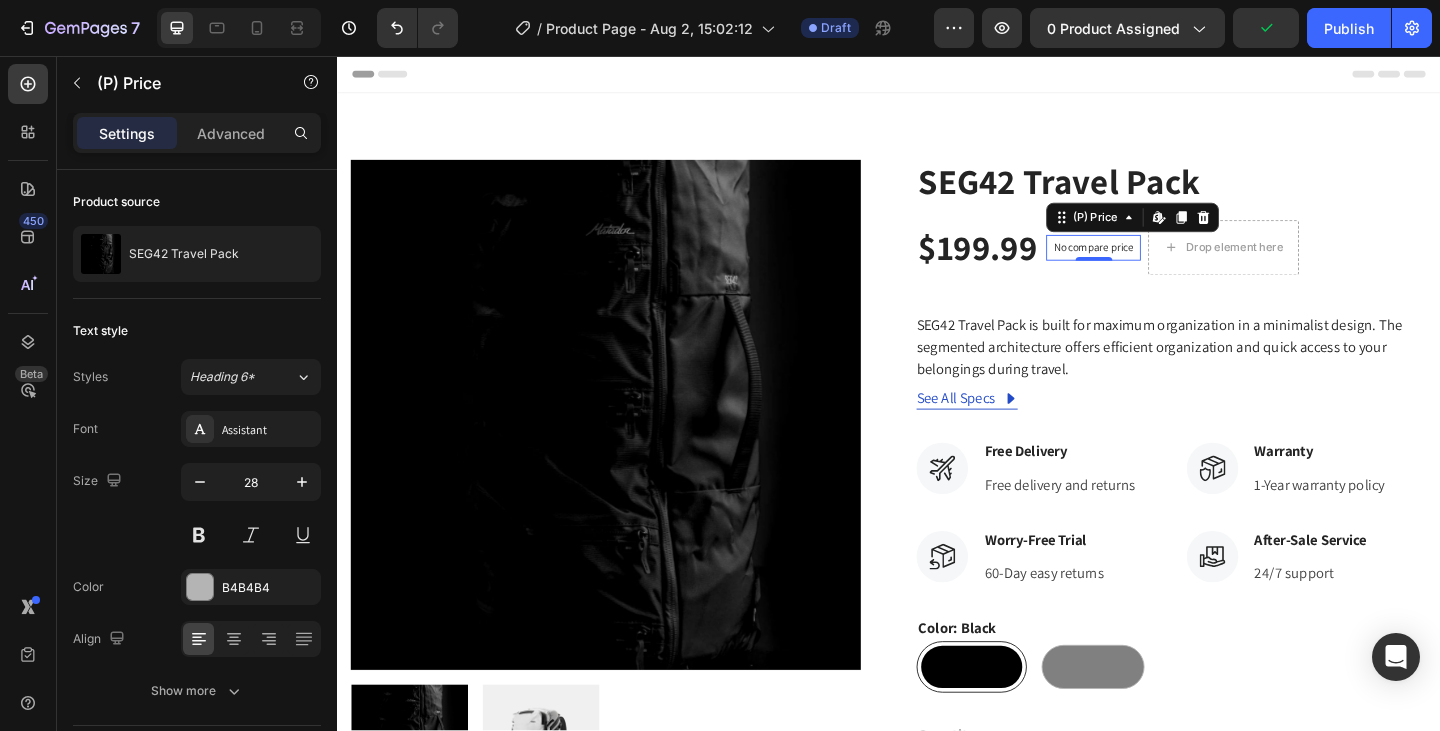 click 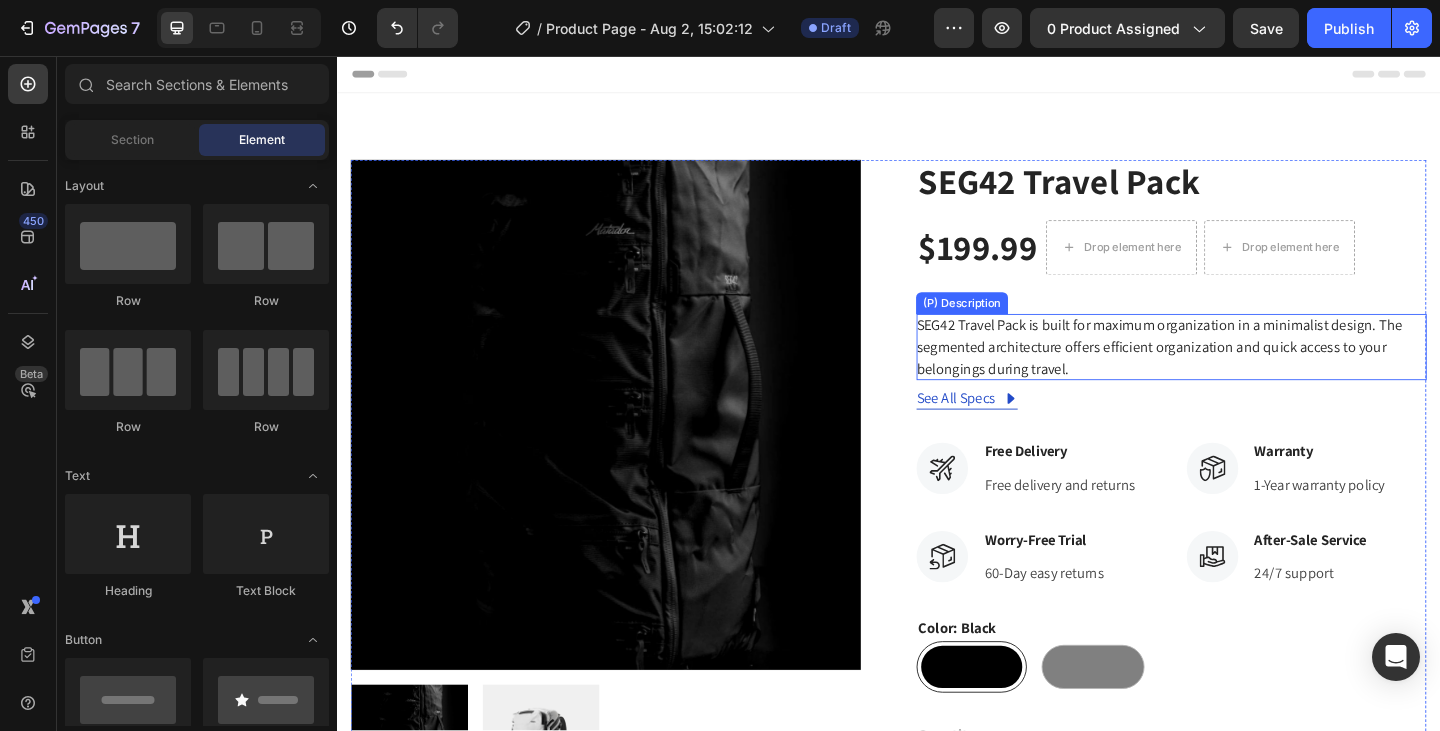 click on "SEG42 Travel Pack is built for maximum organization in a minimalist design. The segmented architecture offers efficient organization and quick access to your belongings during travel." at bounding box center (1231, 372) 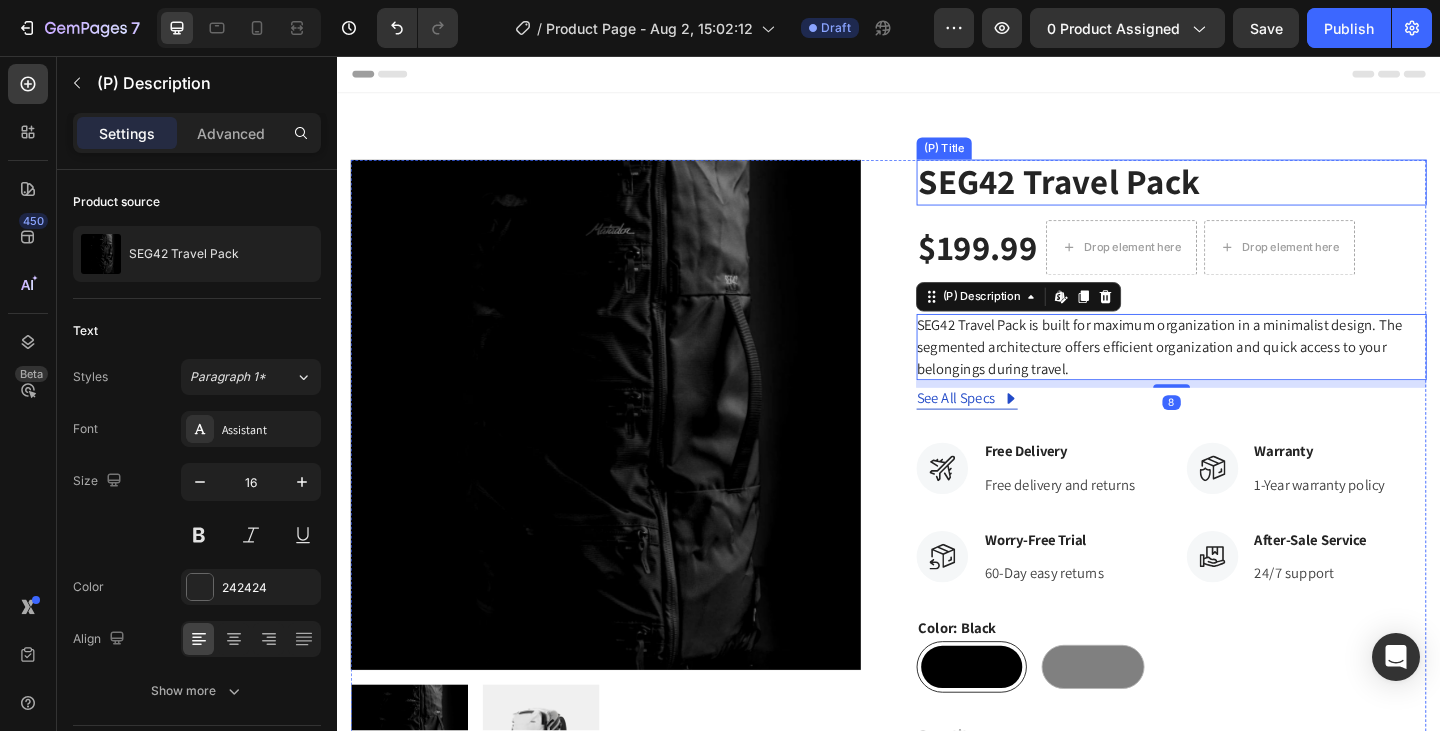 click on "SEG42 Travel Pack" at bounding box center (1244, 194) 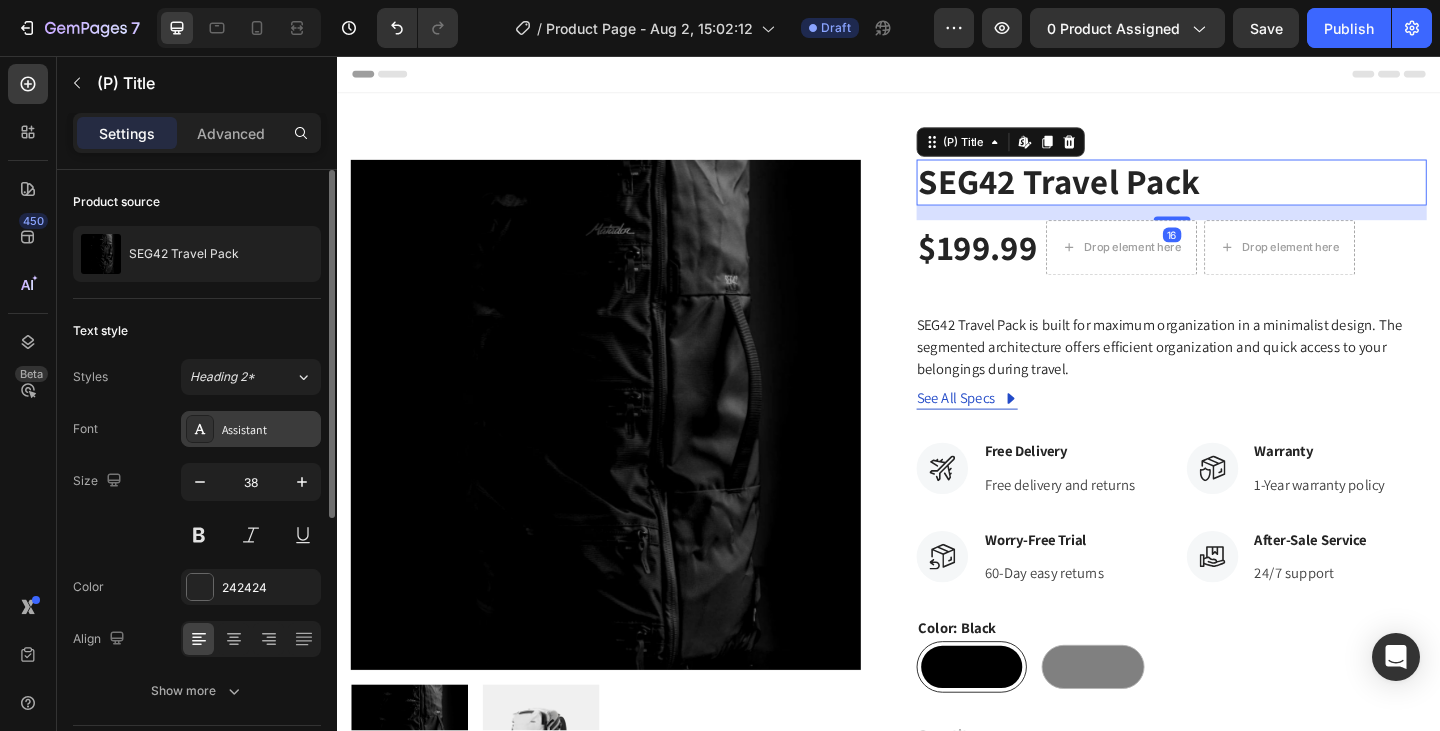 click on "Assistant" at bounding box center [269, 430] 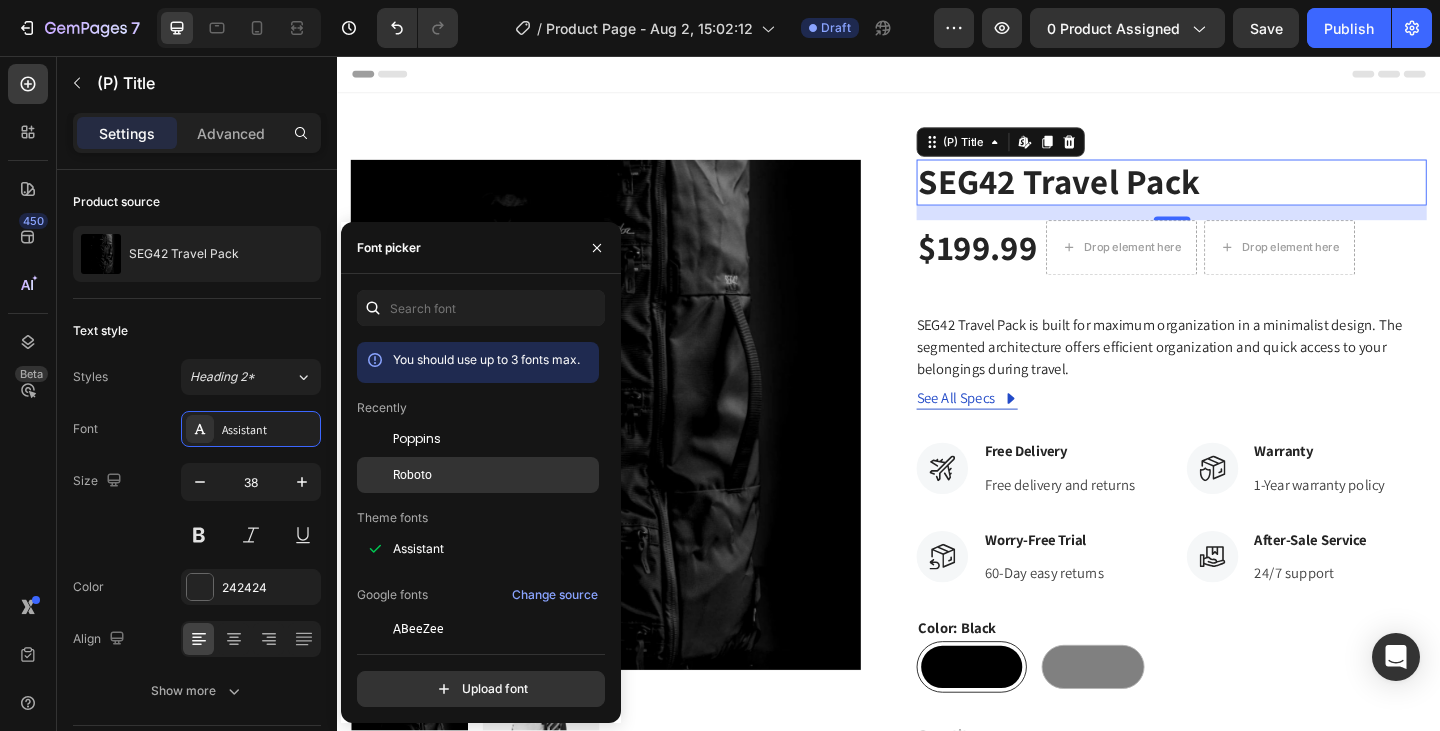 click on "Roboto" at bounding box center [412, 475] 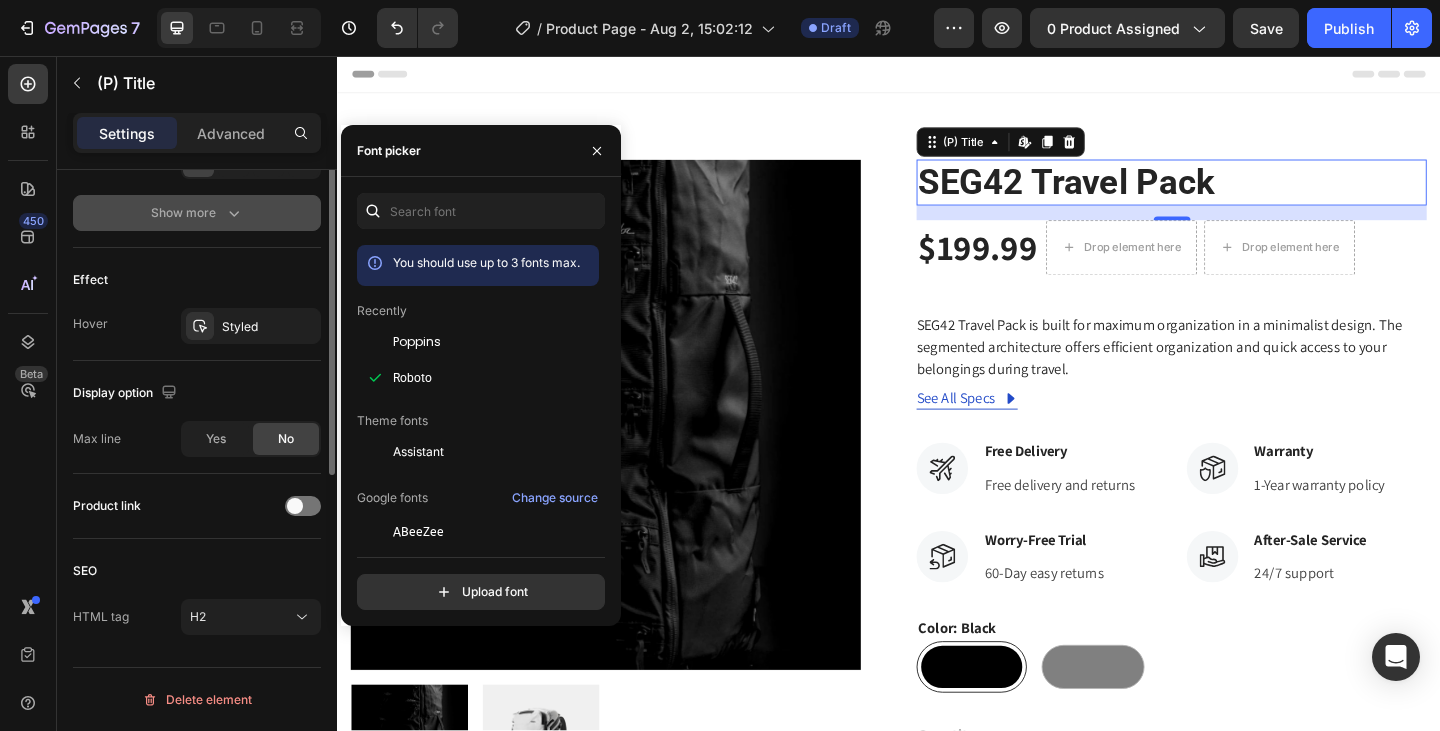 scroll, scrollTop: 78, scrollLeft: 0, axis: vertical 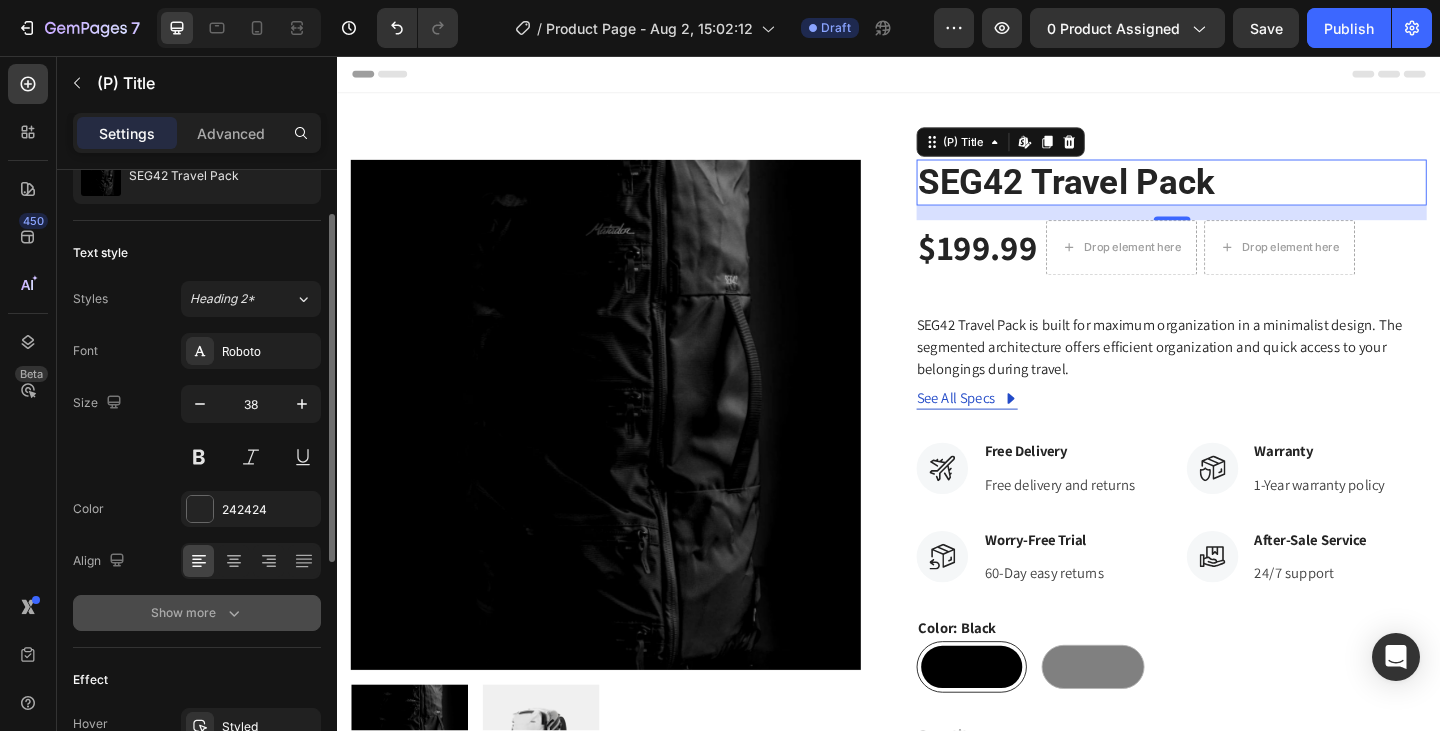 click on "Show more" at bounding box center [197, 613] 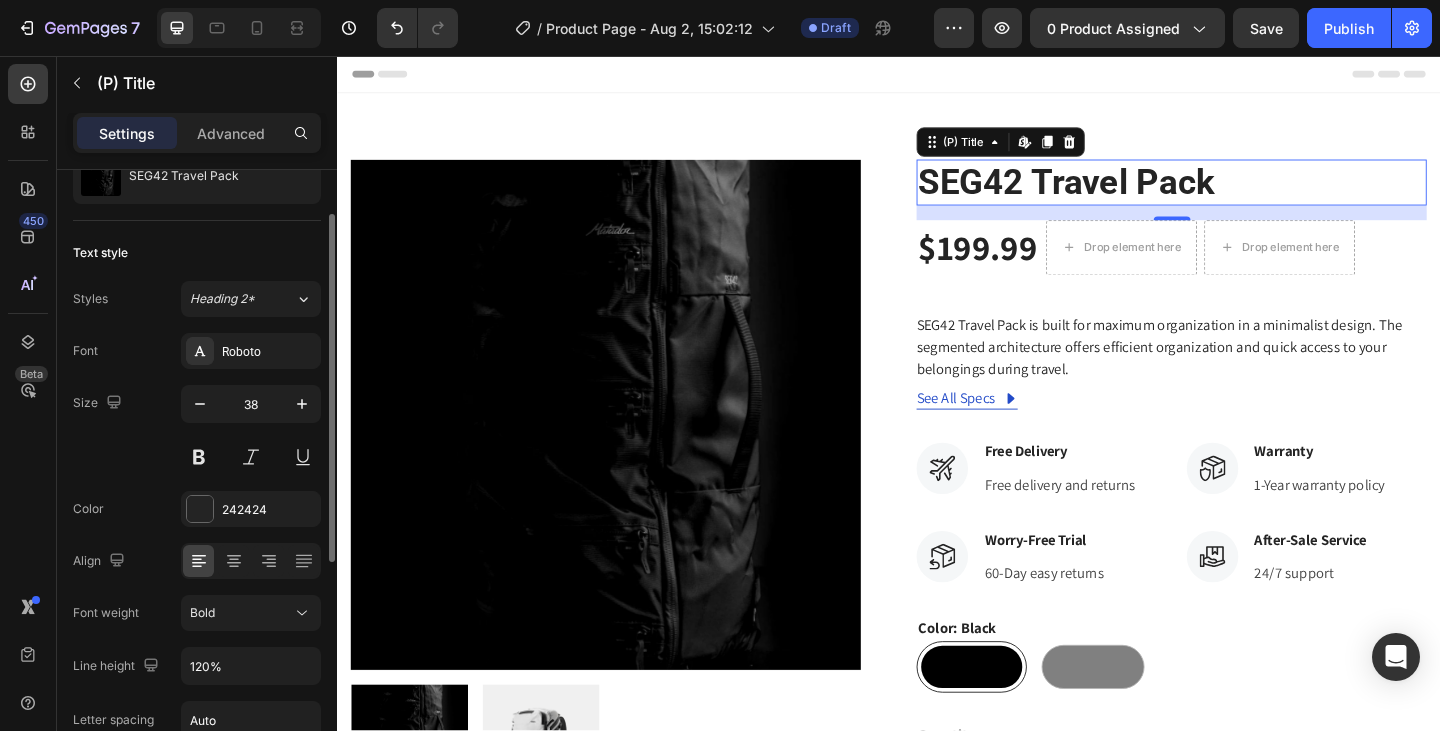 scroll, scrollTop: 178, scrollLeft: 0, axis: vertical 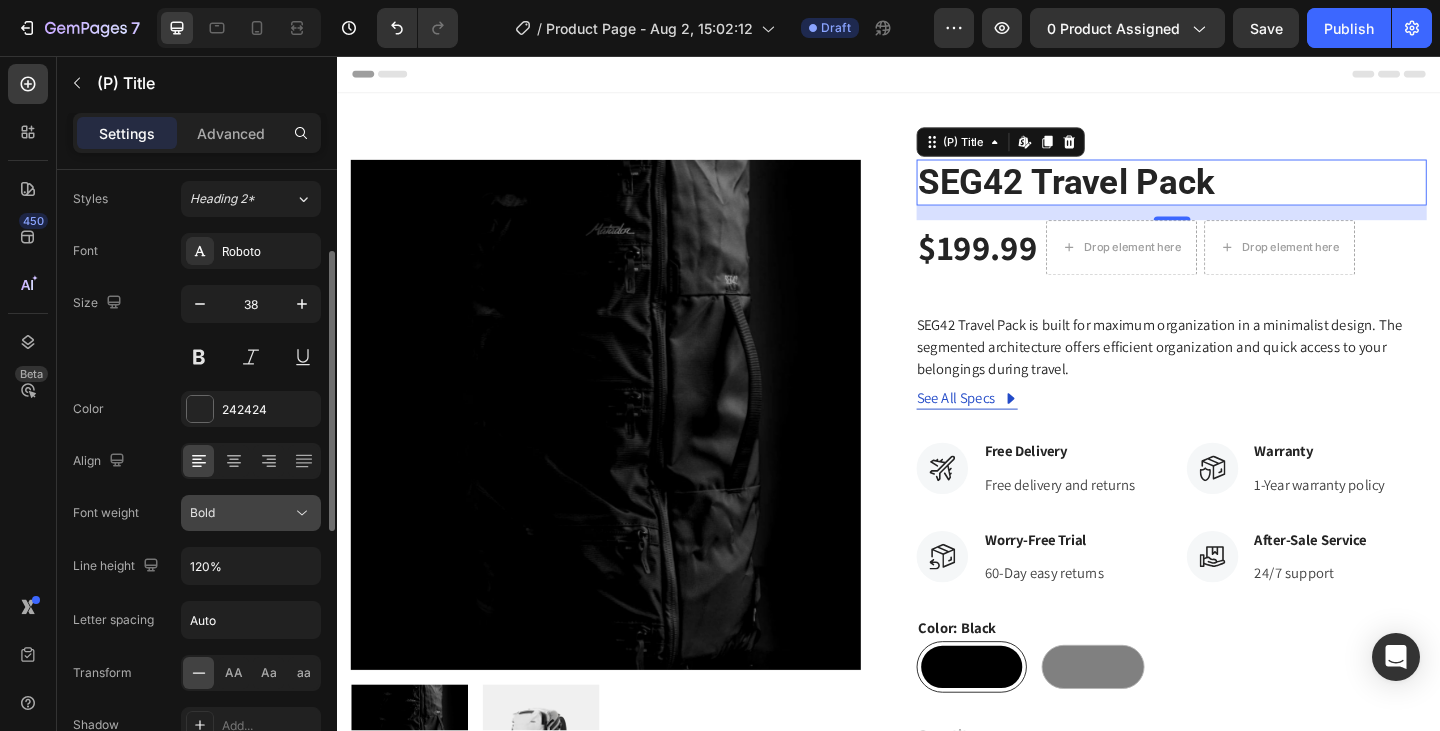 click on "Bold" at bounding box center (202, 512) 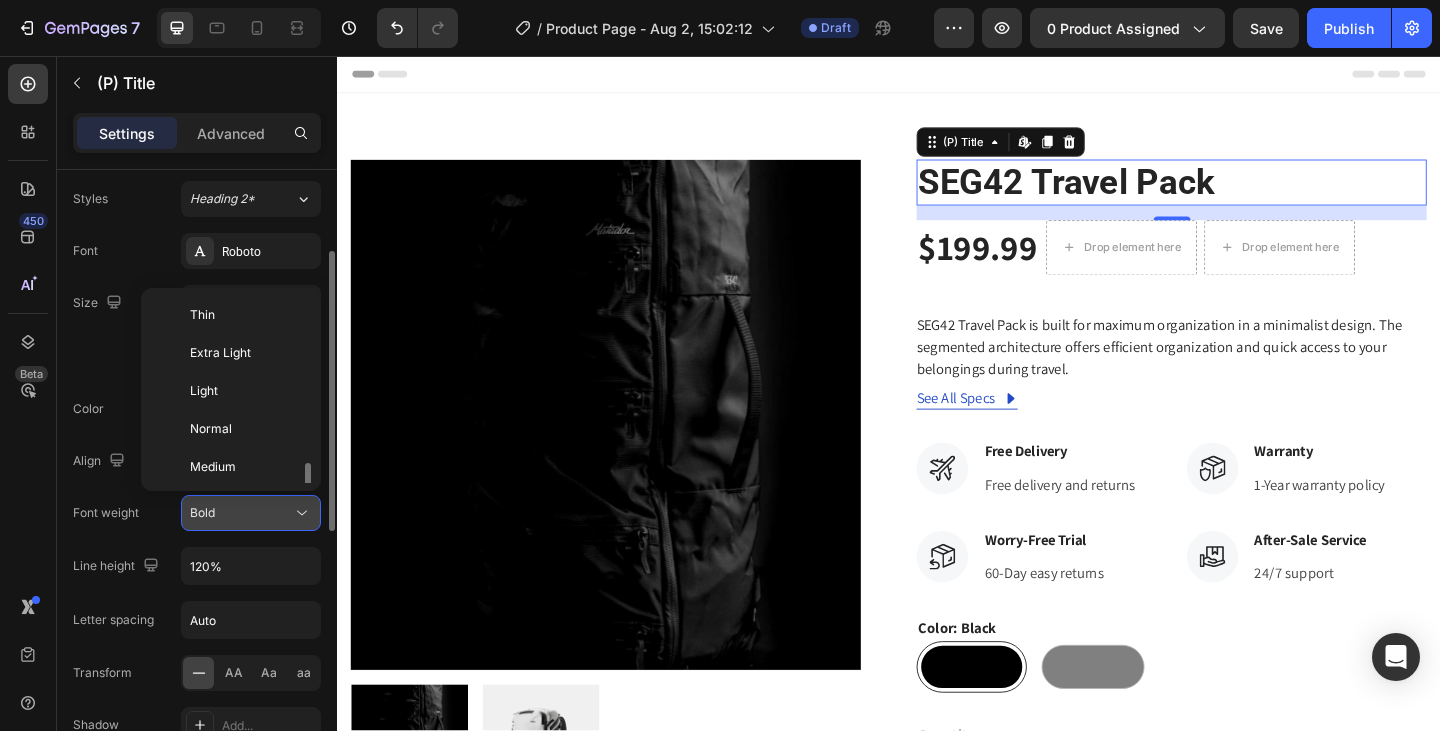 scroll, scrollTop: 108, scrollLeft: 0, axis: vertical 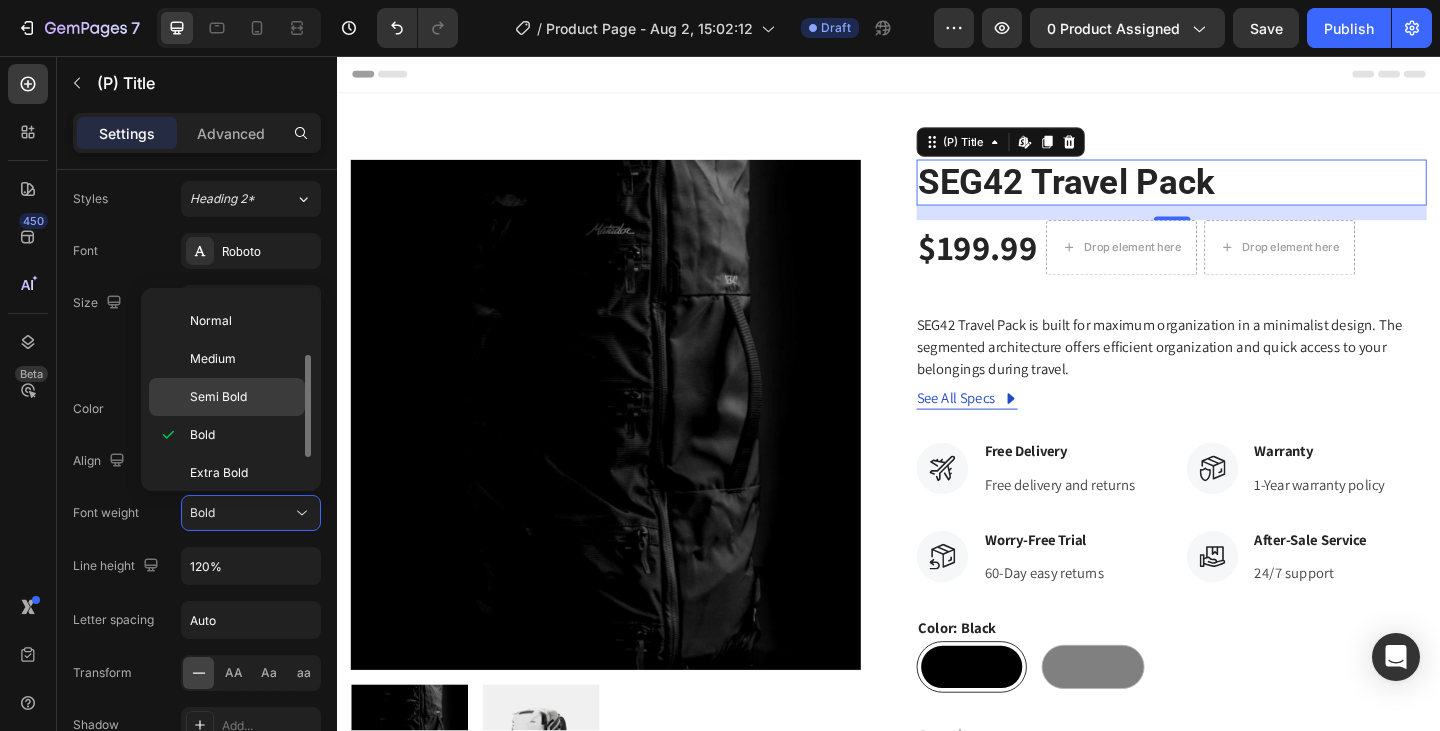 click on "Semi Bold" 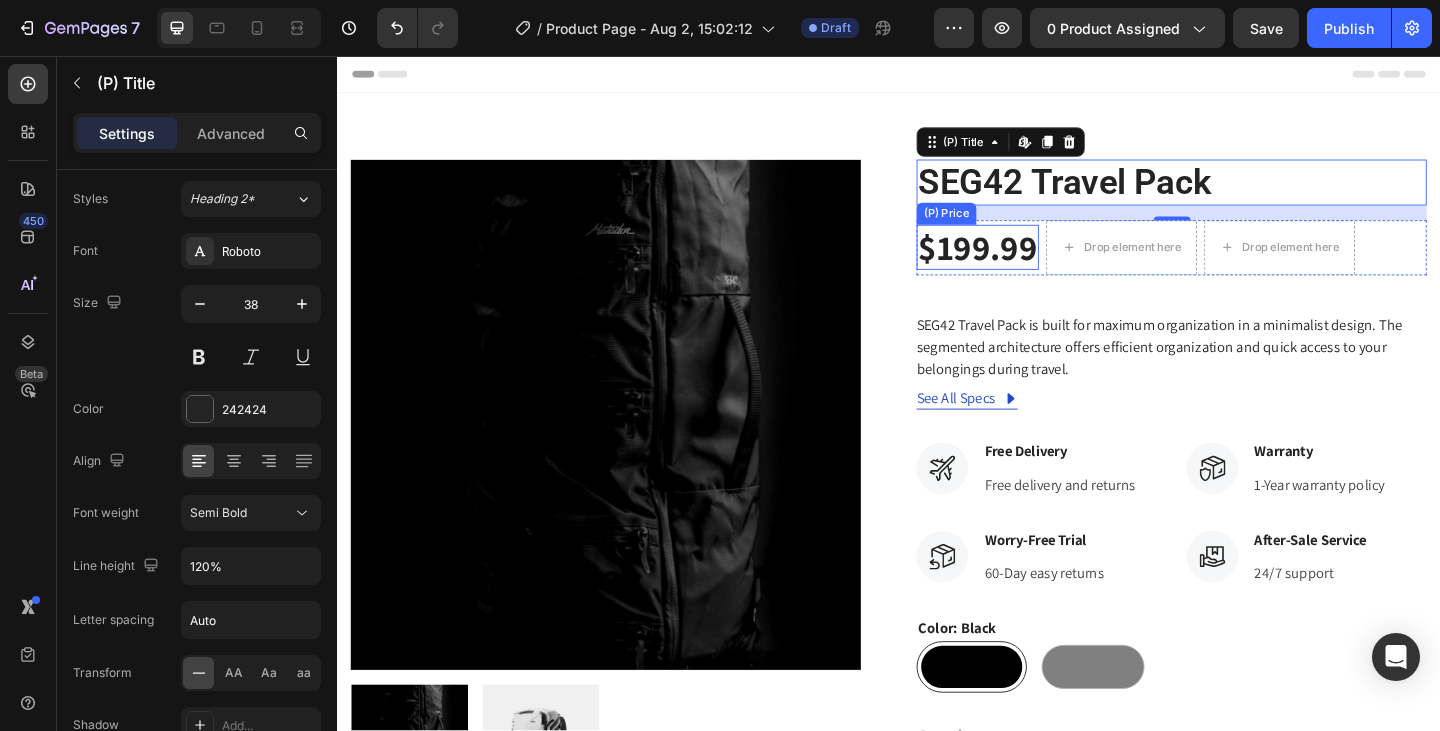 click on "$199.99" at bounding box center (1033, 265) 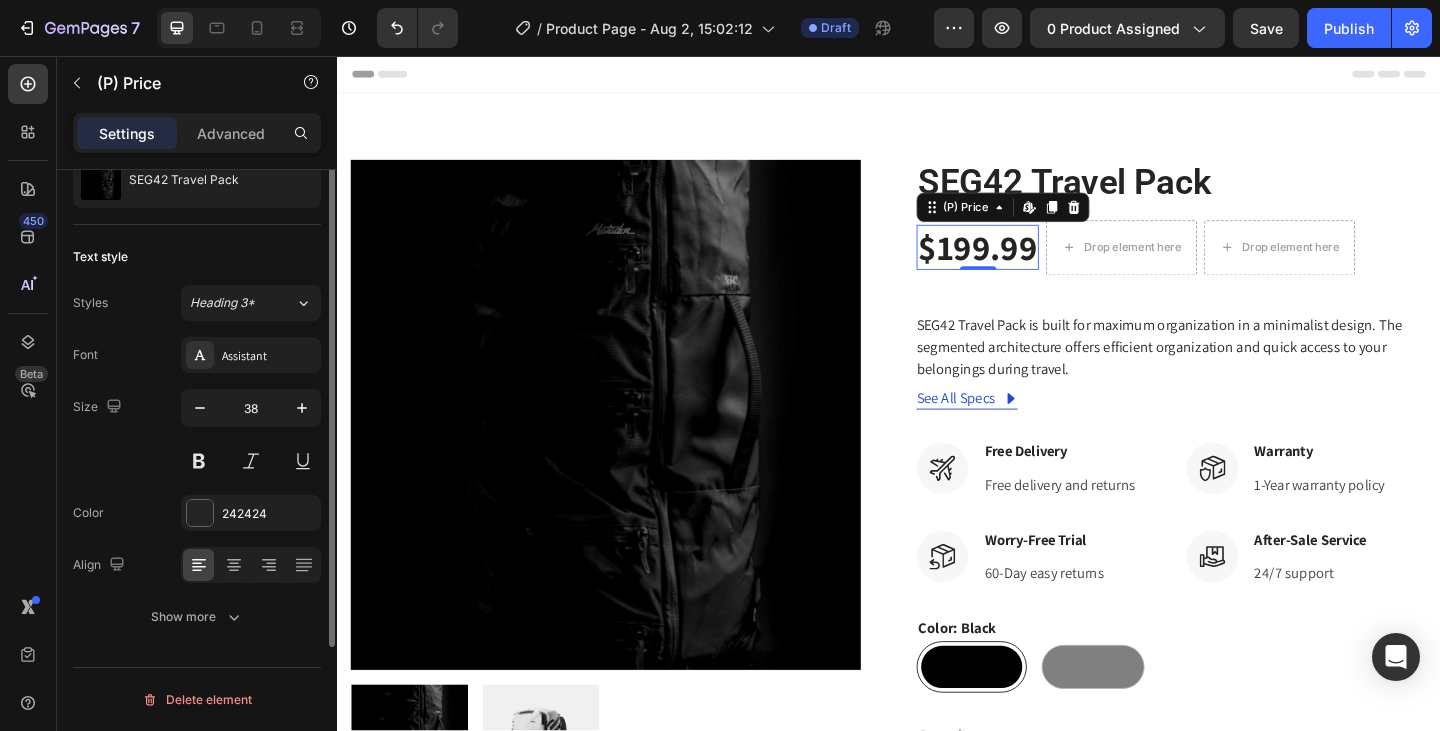 scroll, scrollTop: 0, scrollLeft: 0, axis: both 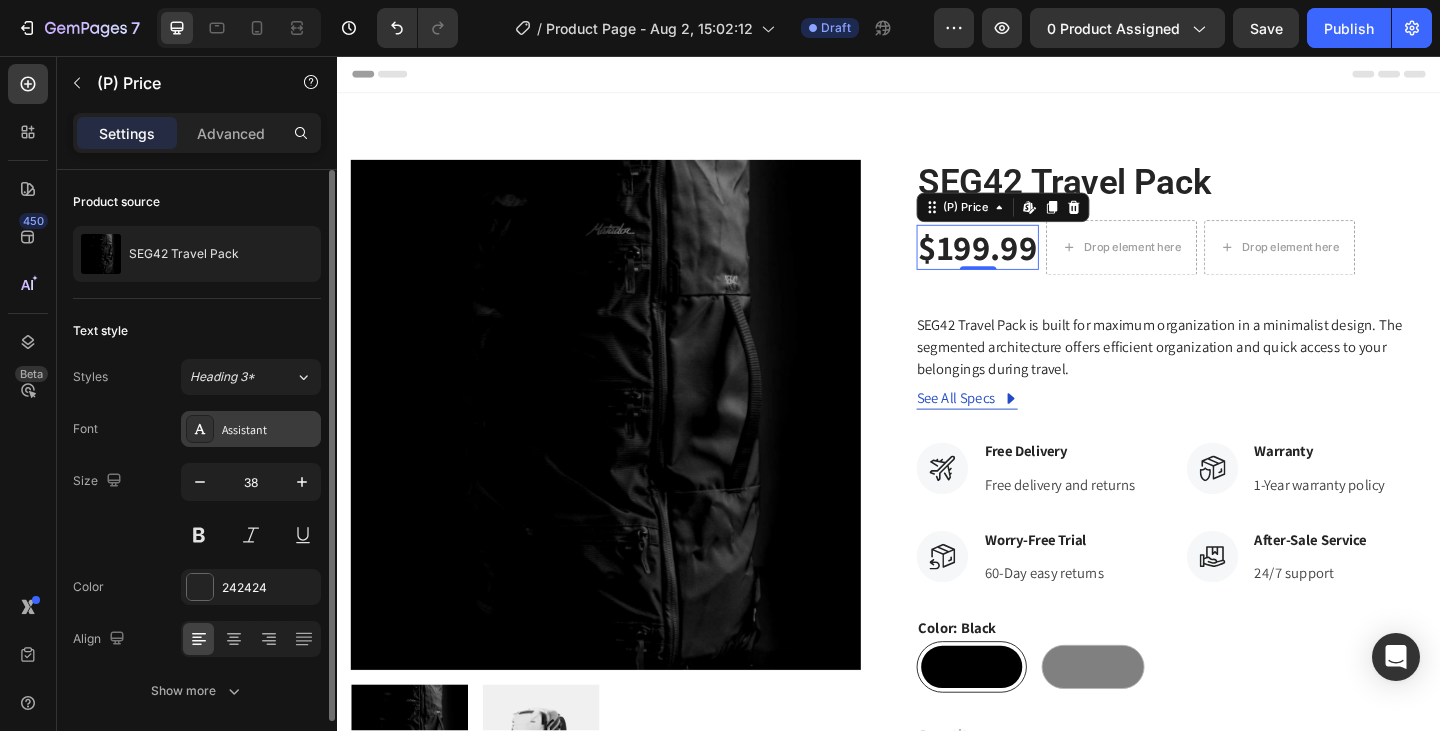 click on "Assistant" at bounding box center [269, 430] 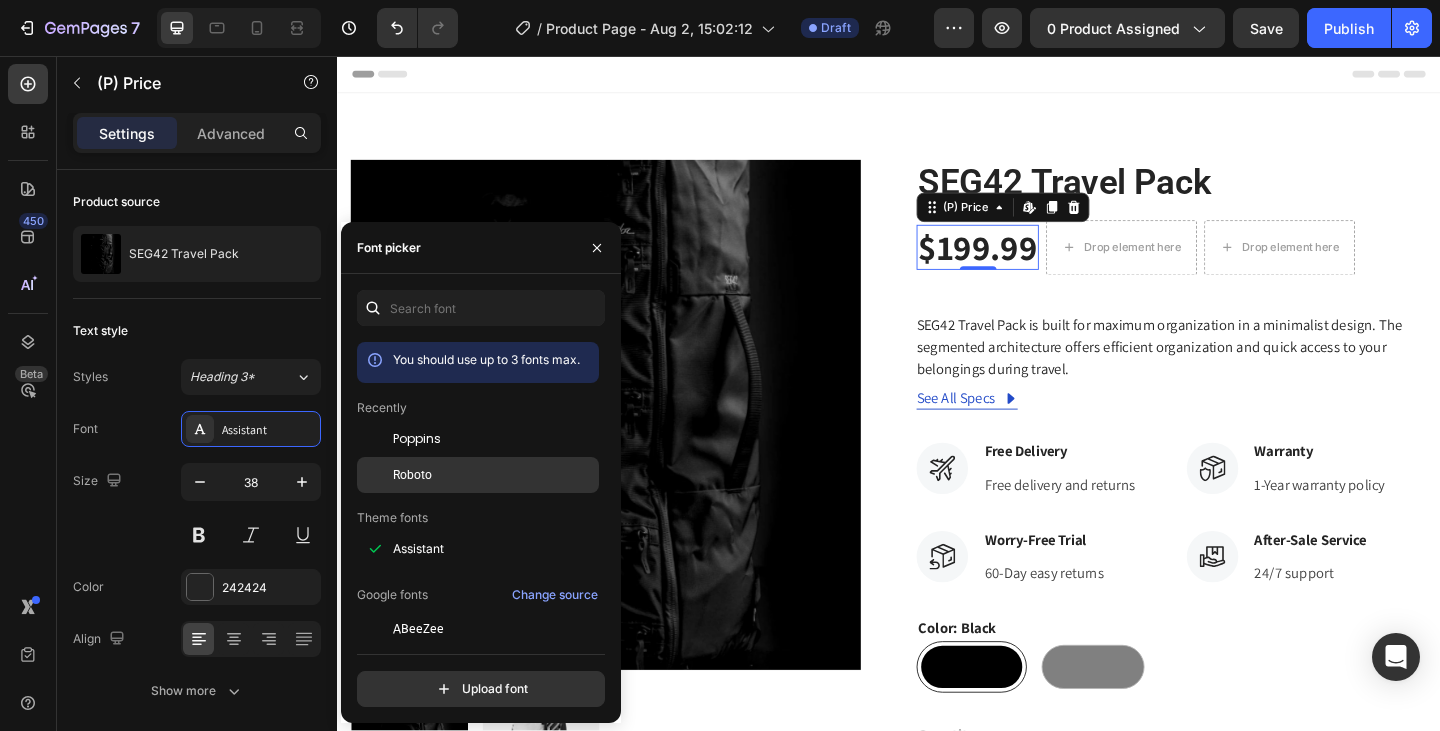 click on "Roboto" at bounding box center (412, 475) 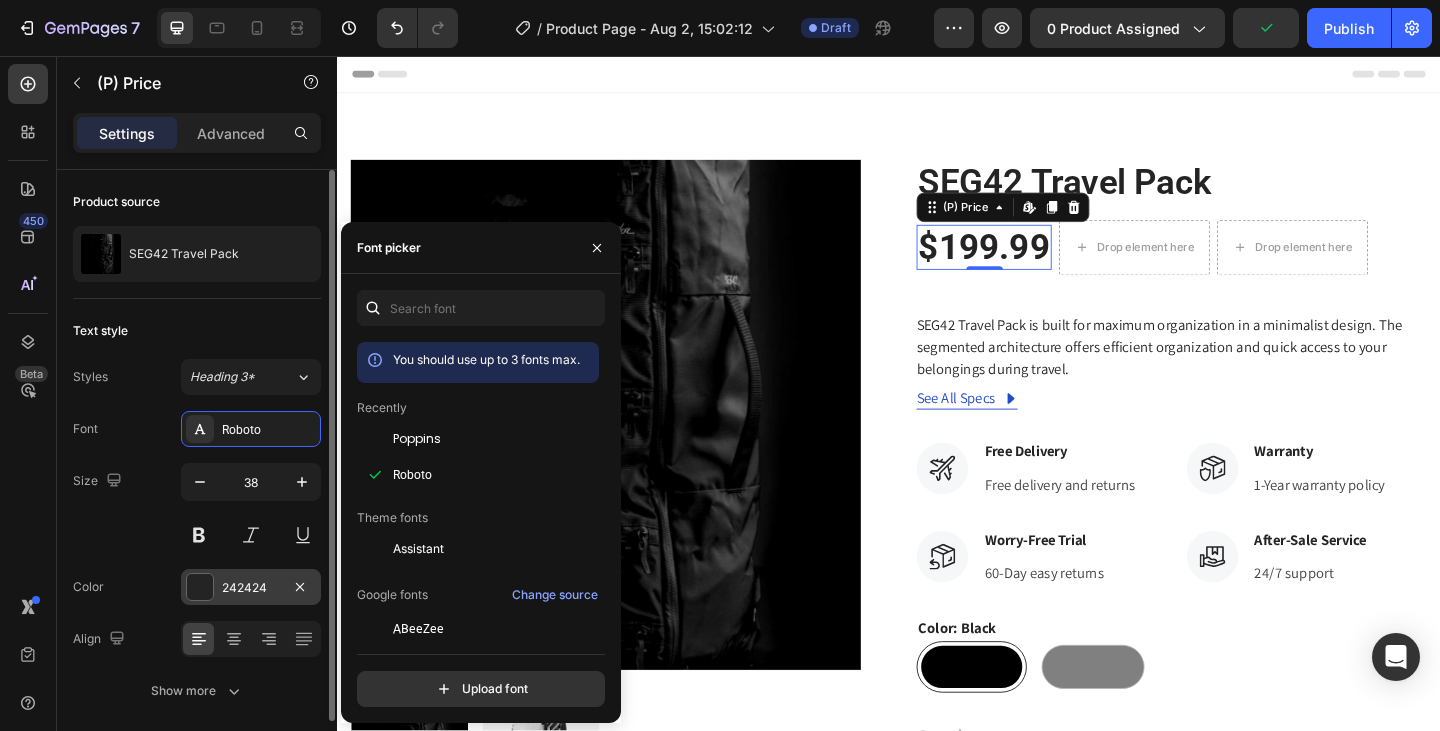 scroll, scrollTop: 74, scrollLeft: 0, axis: vertical 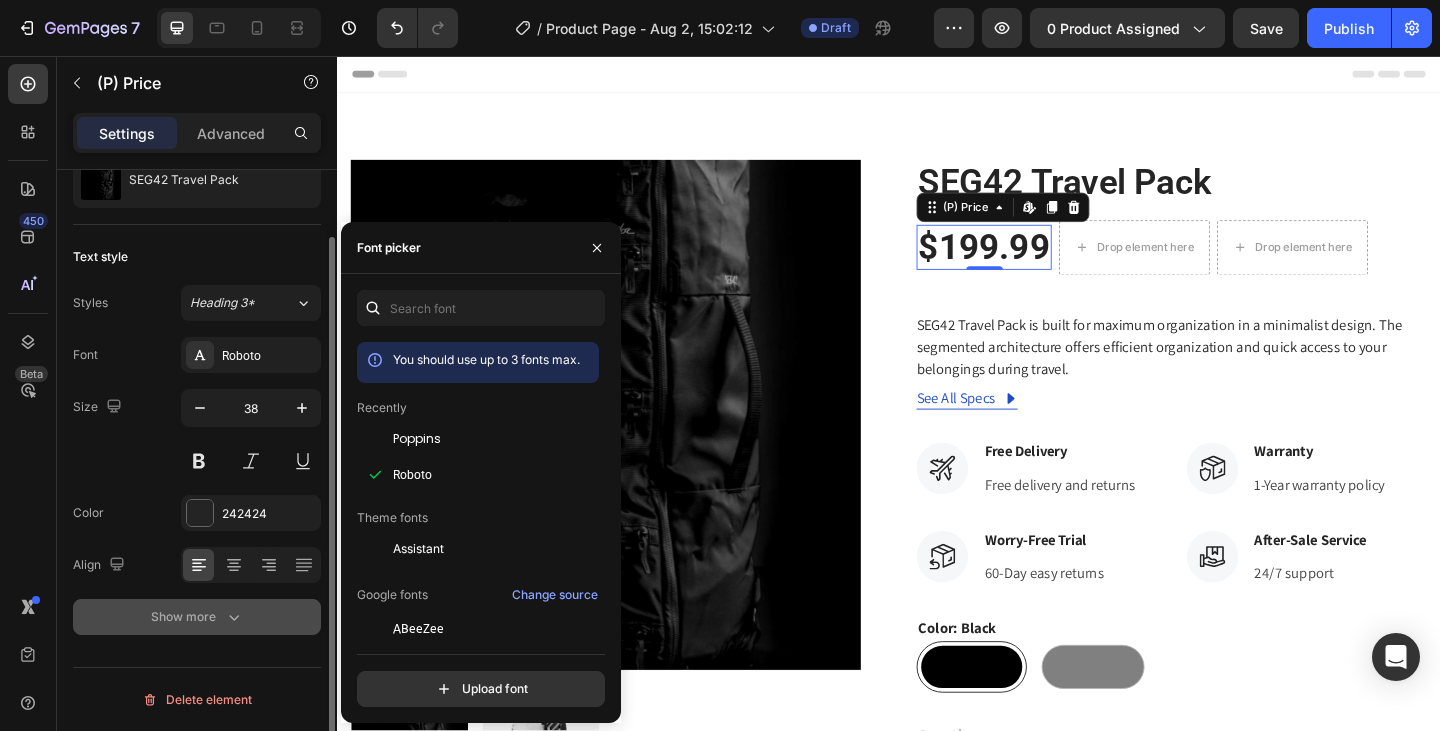 click 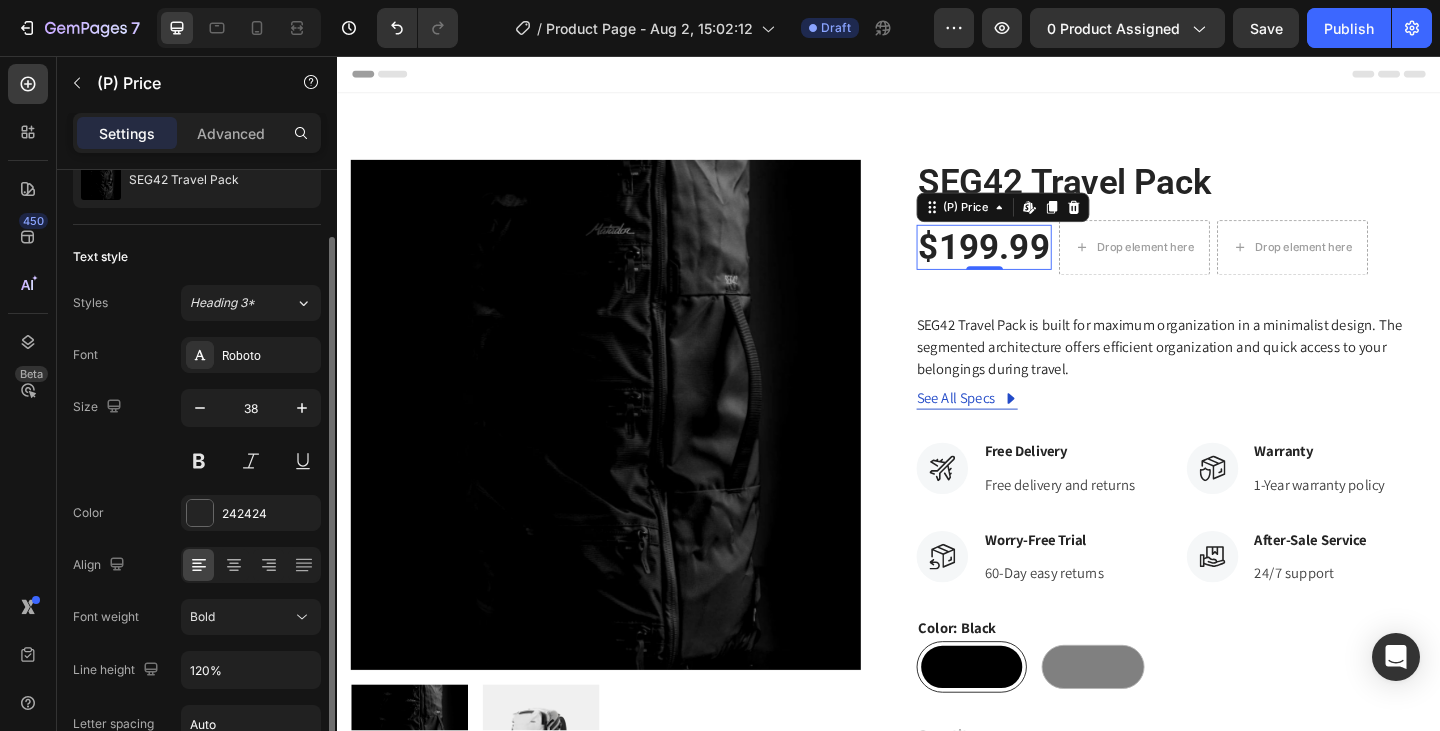 scroll, scrollTop: 338, scrollLeft: 0, axis: vertical 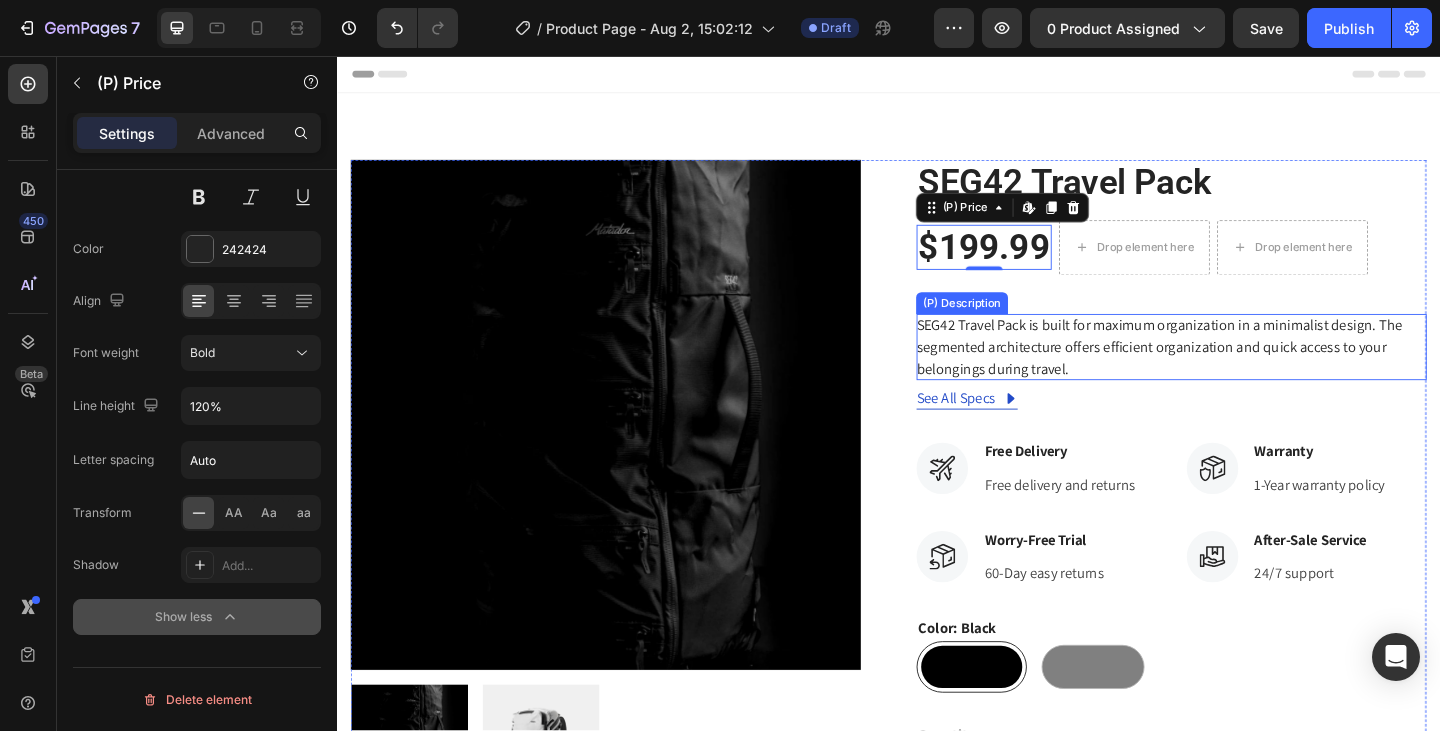 click on "SEG42 Travel Pack is built for maximum organization in a minimalist design. The segmented architecture offers efficient organization and quick access to your belongings during travel." at bounding box center [1231, 372] 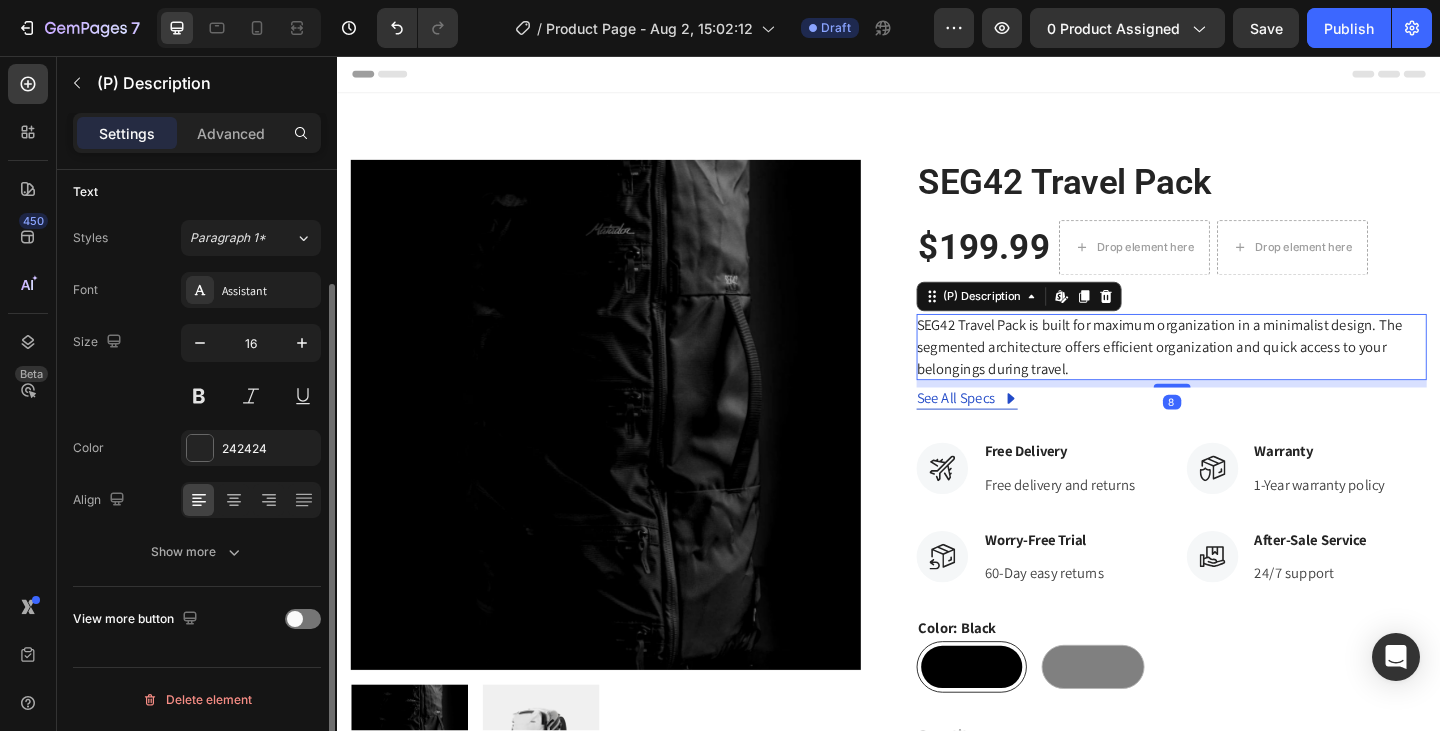 scroll, scrollTop: 0, scrollLeft: 0, axis: both 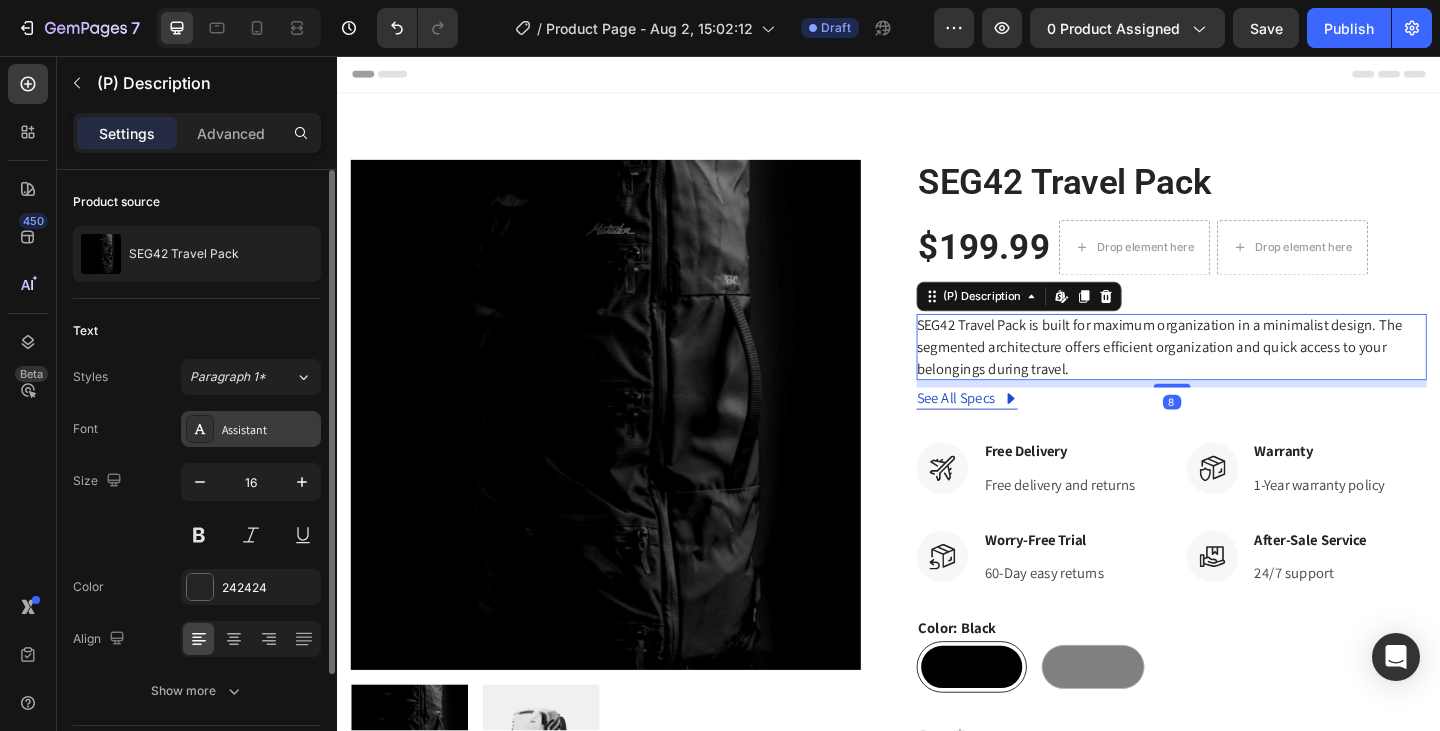 click on "Assistant" at bounding box center (269, 430) 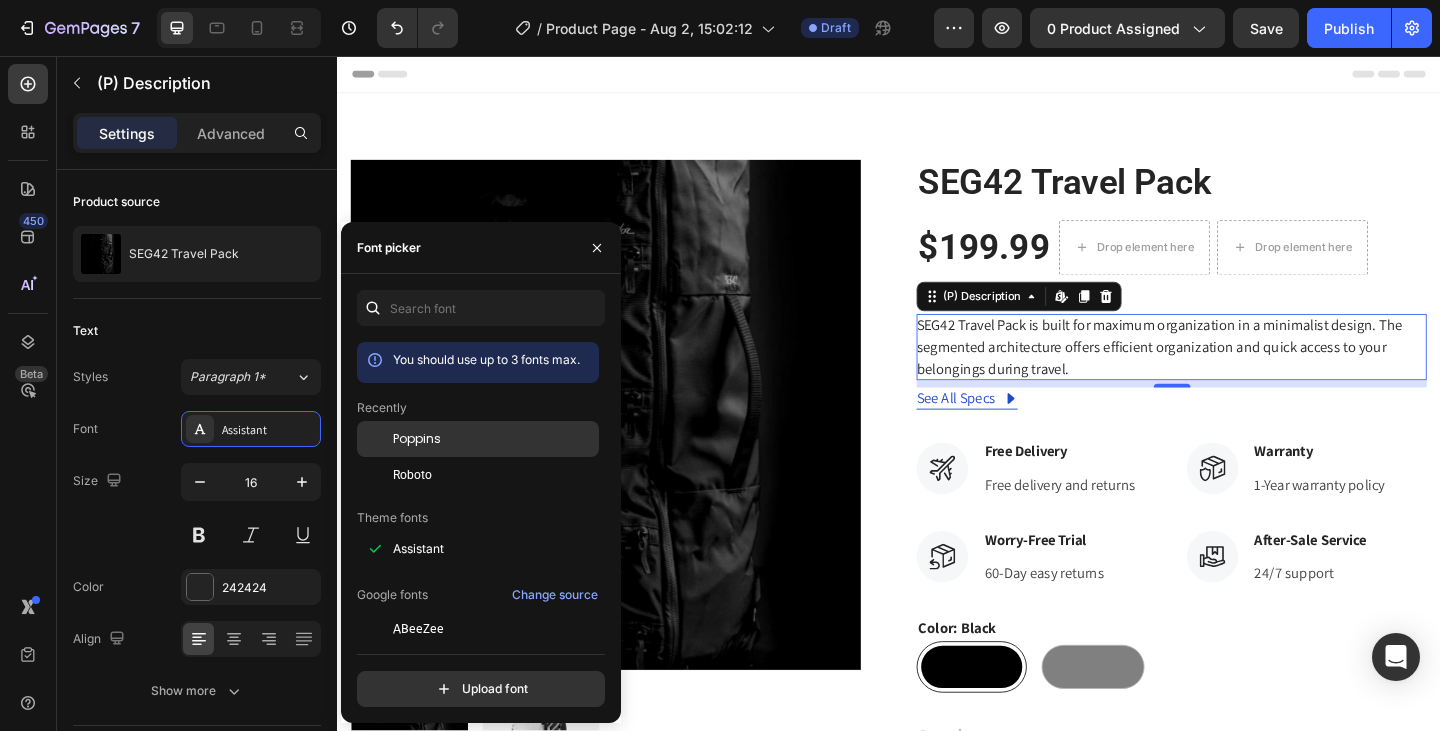 click on "Poppins" 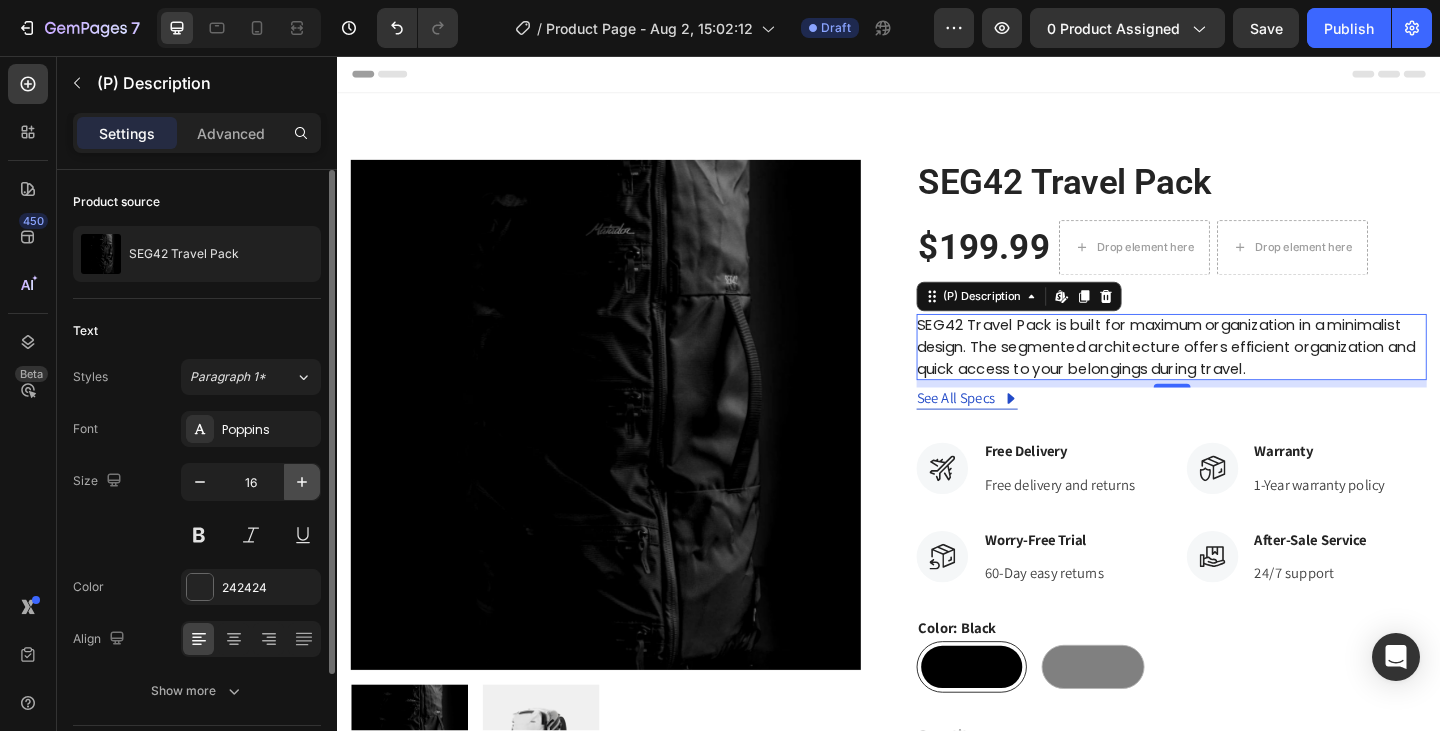click 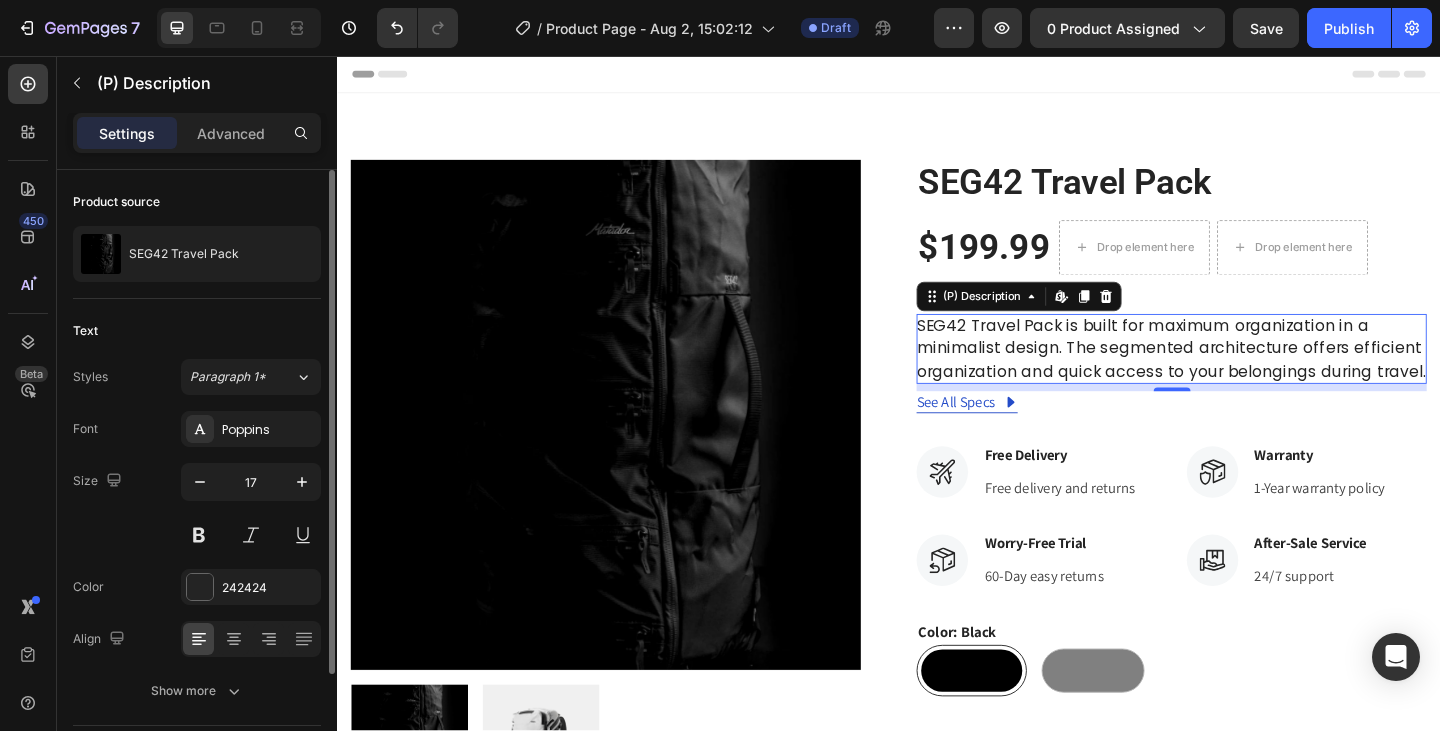 scroll, scrollTop: 139, scrollLeft: 0, axis: vertical 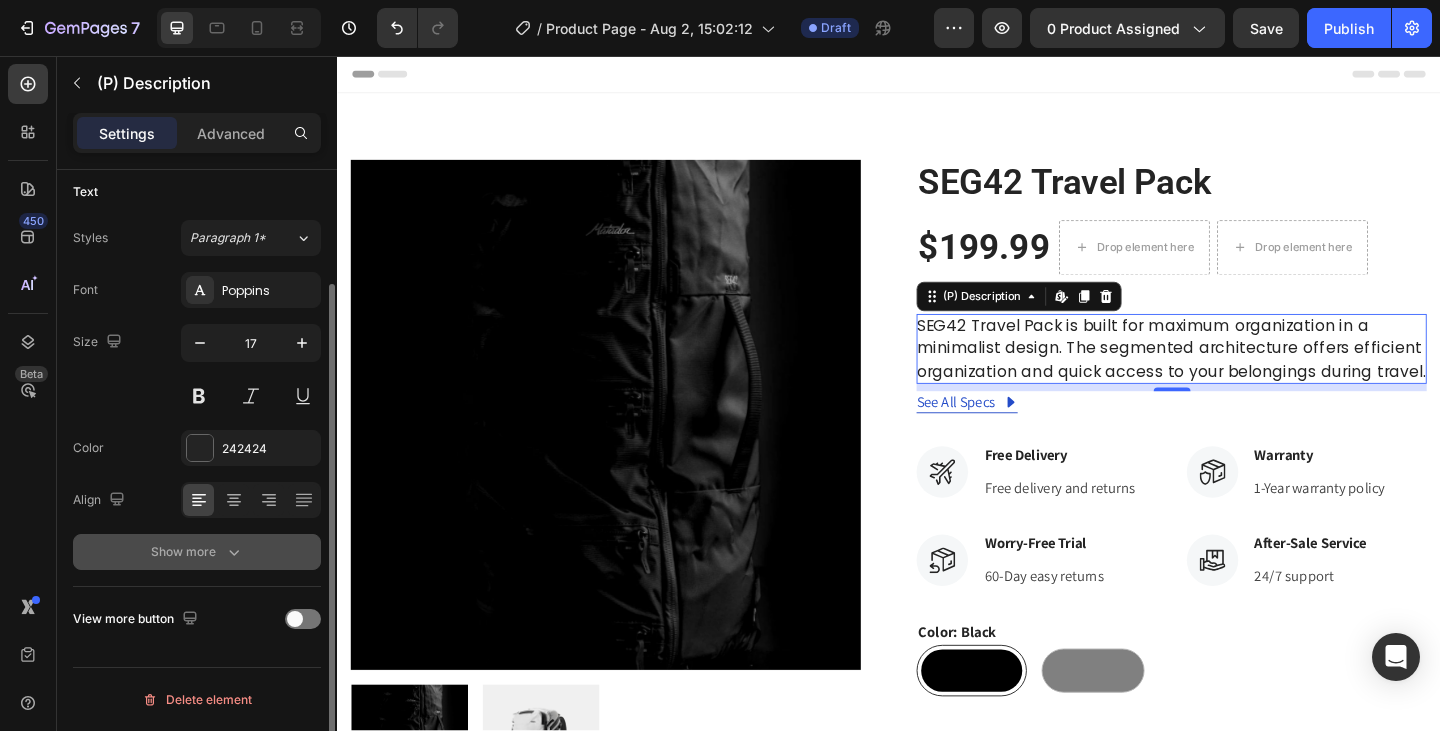 click on "Show more" at bounding box center [197, 552] 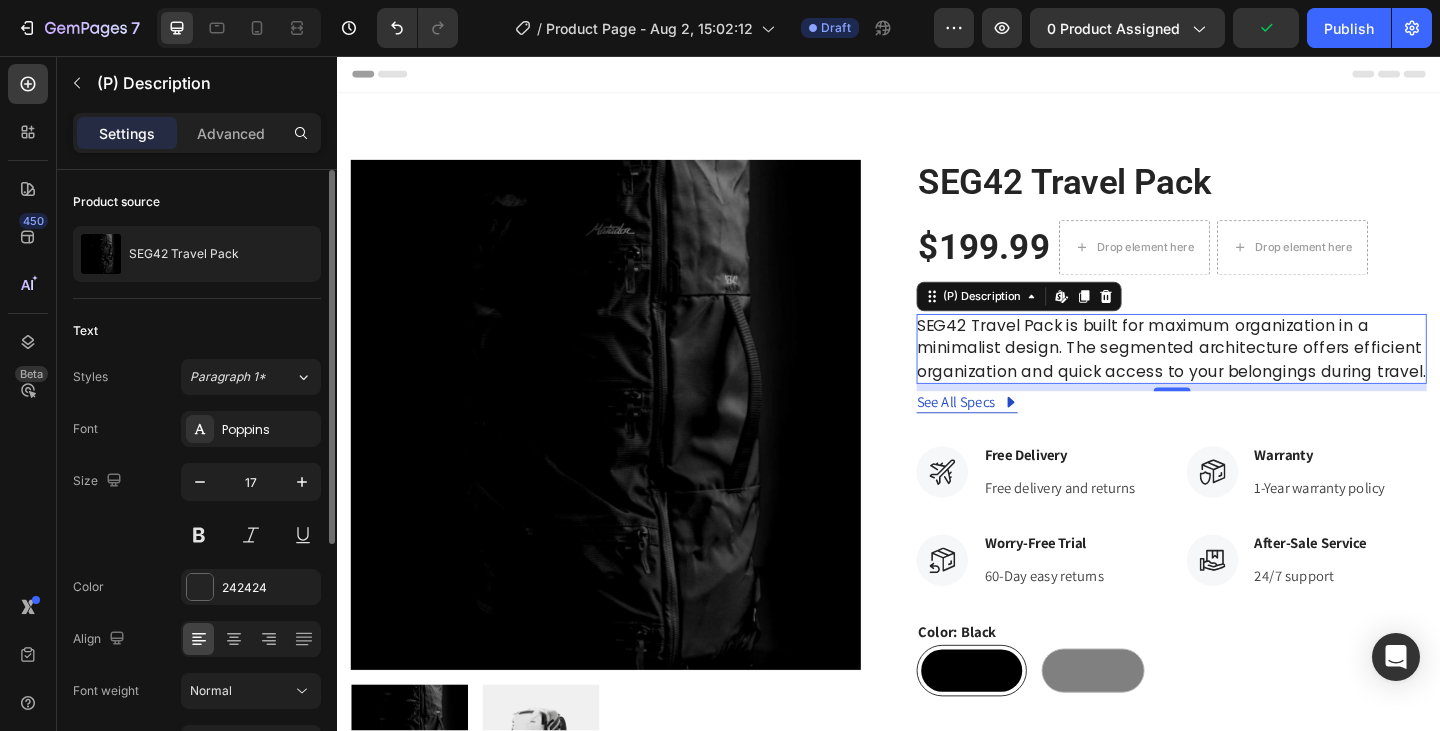 scroll, scrollTop: 300, scrollLeft: 0, axis: vertical 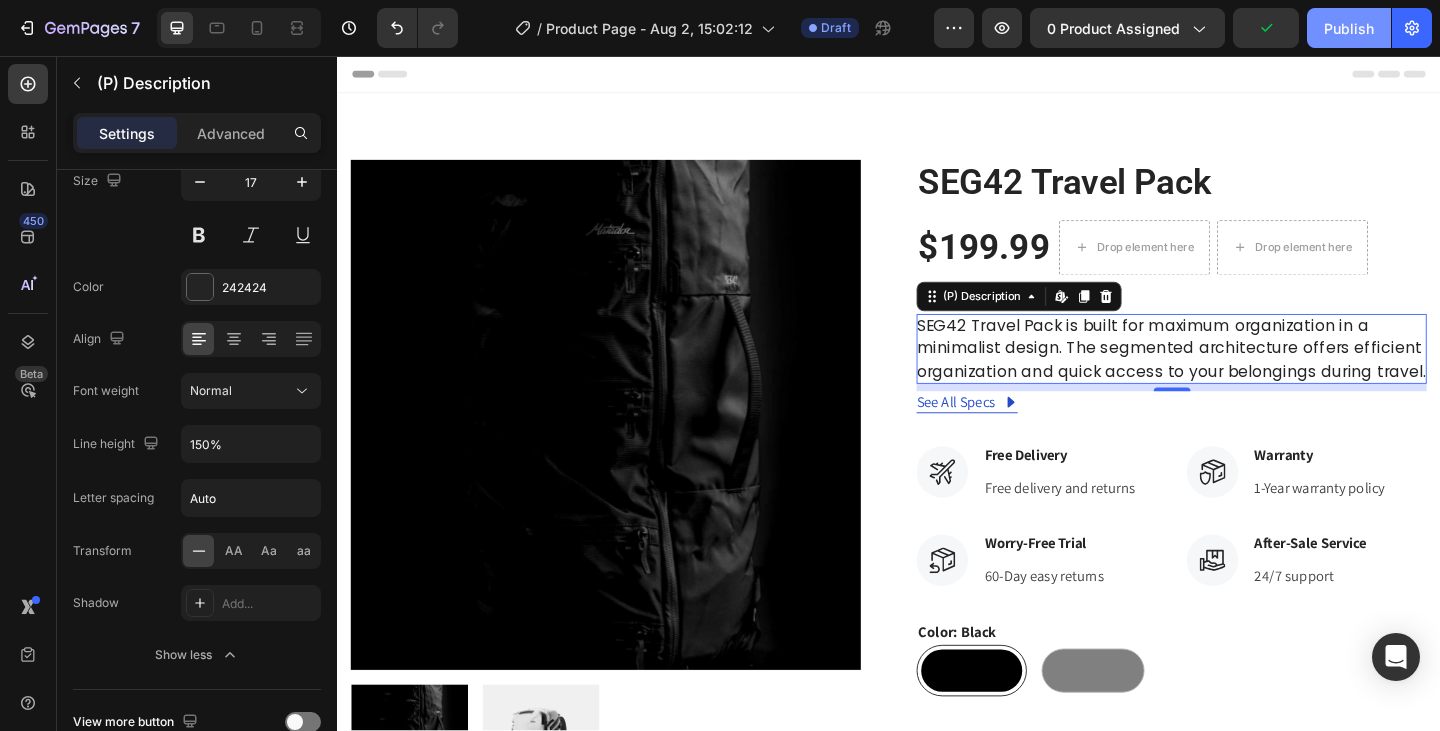 click on "Publish" 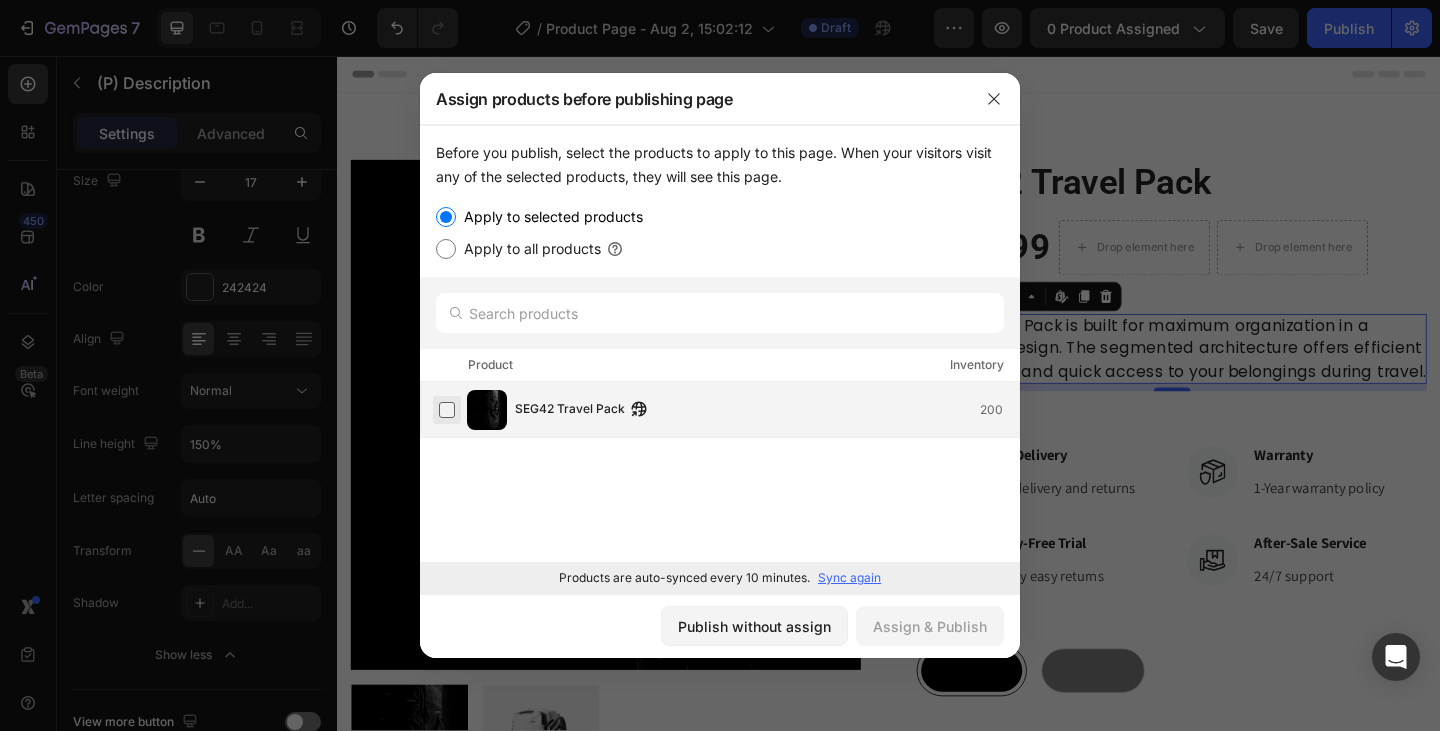 click at bounding box center [447, 410] 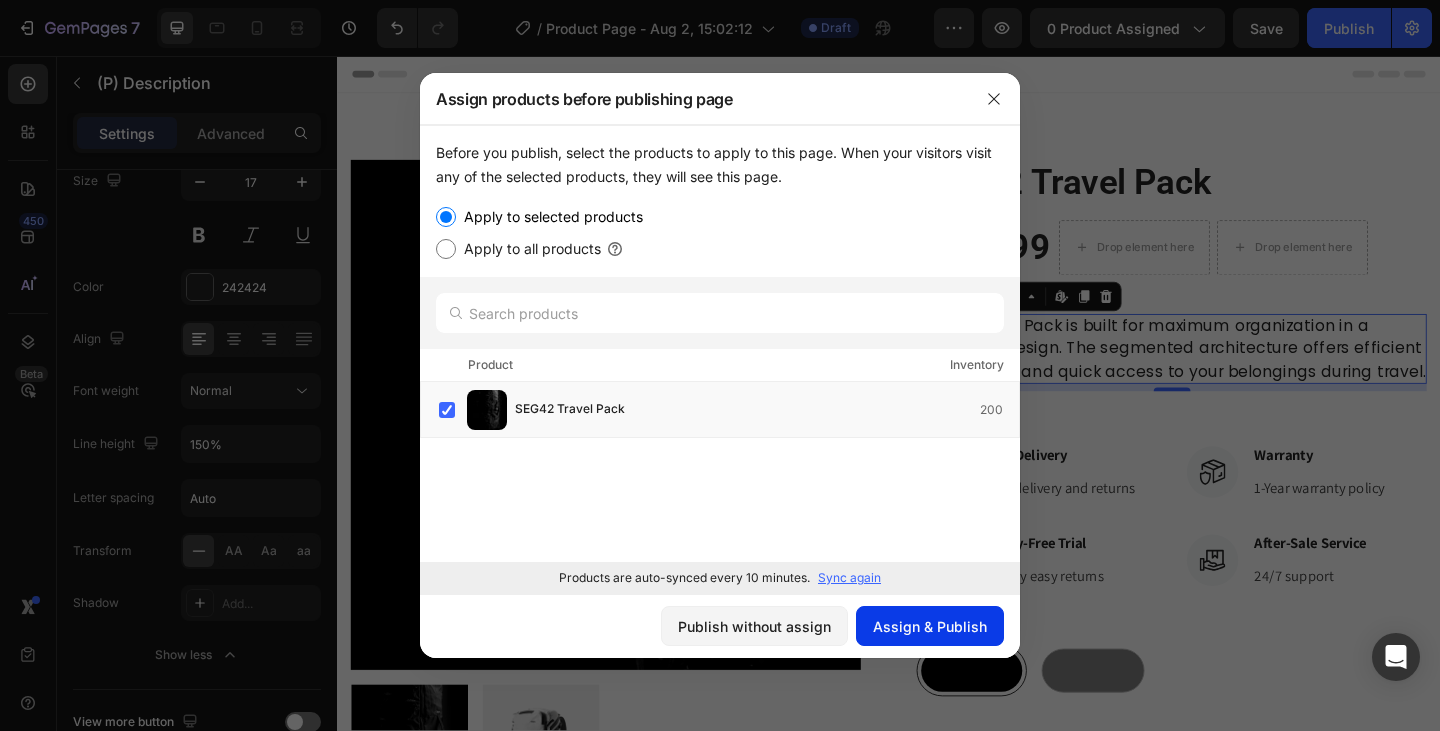 click on "Assign & Publish" at bounding box center [930, 626] 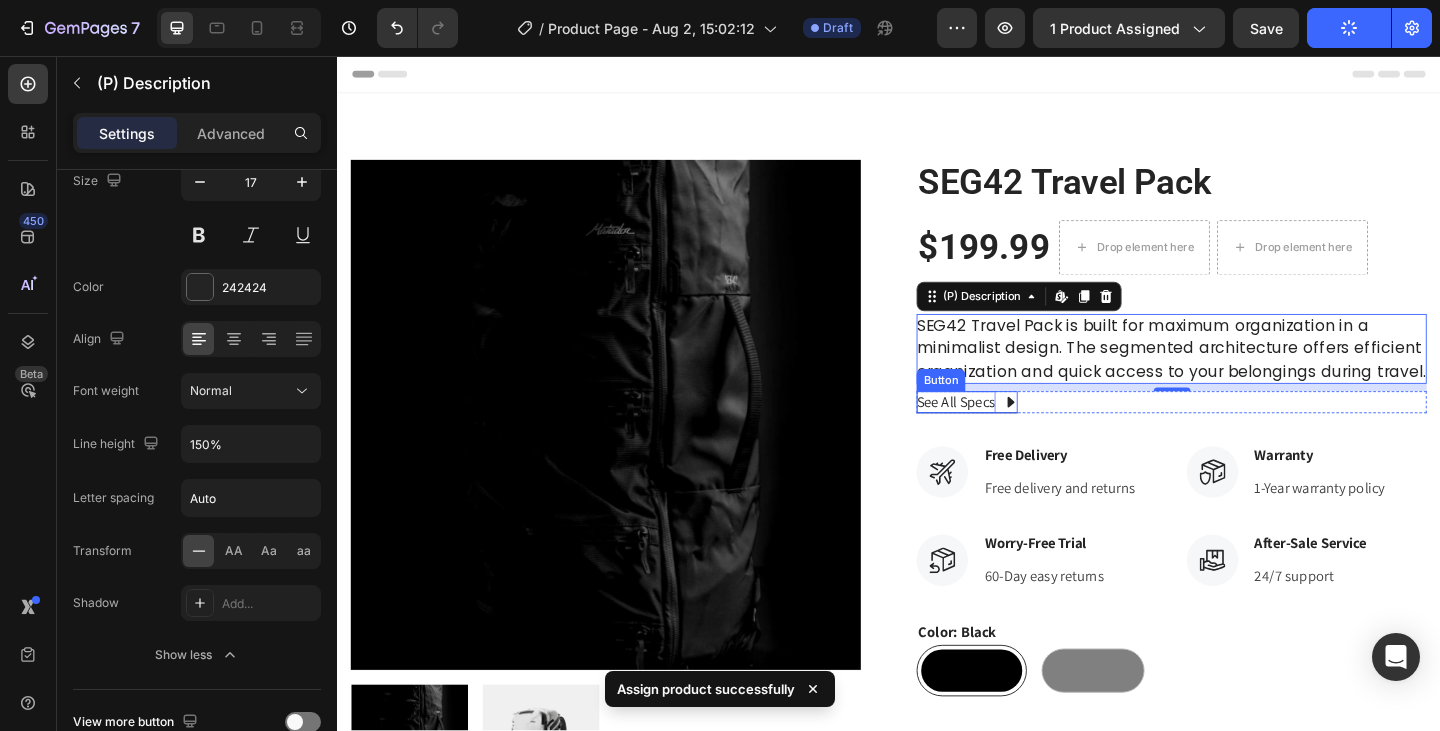 click on "See All Specs" at bounding box center (1010, 433) 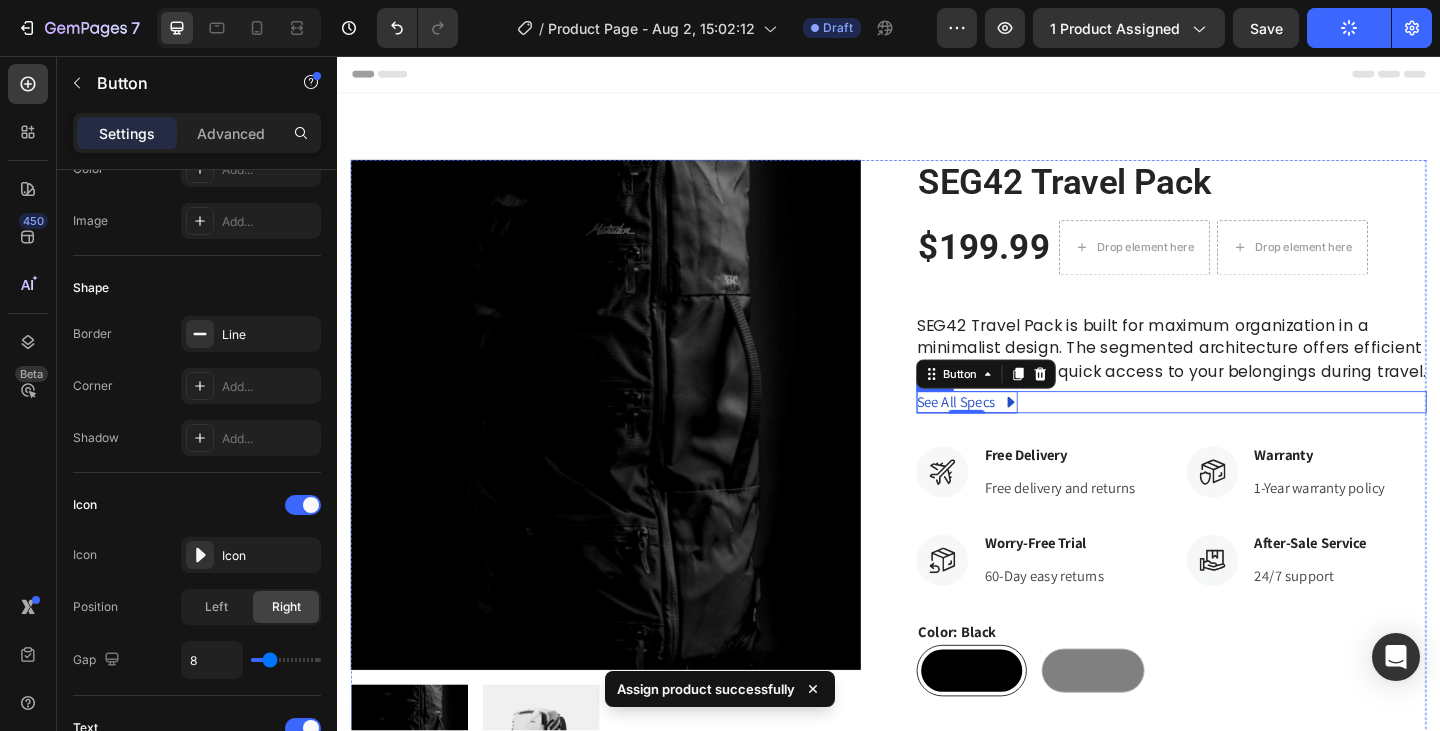 scroll, scrollTop: 0, scrollLeft: 0, axis: both 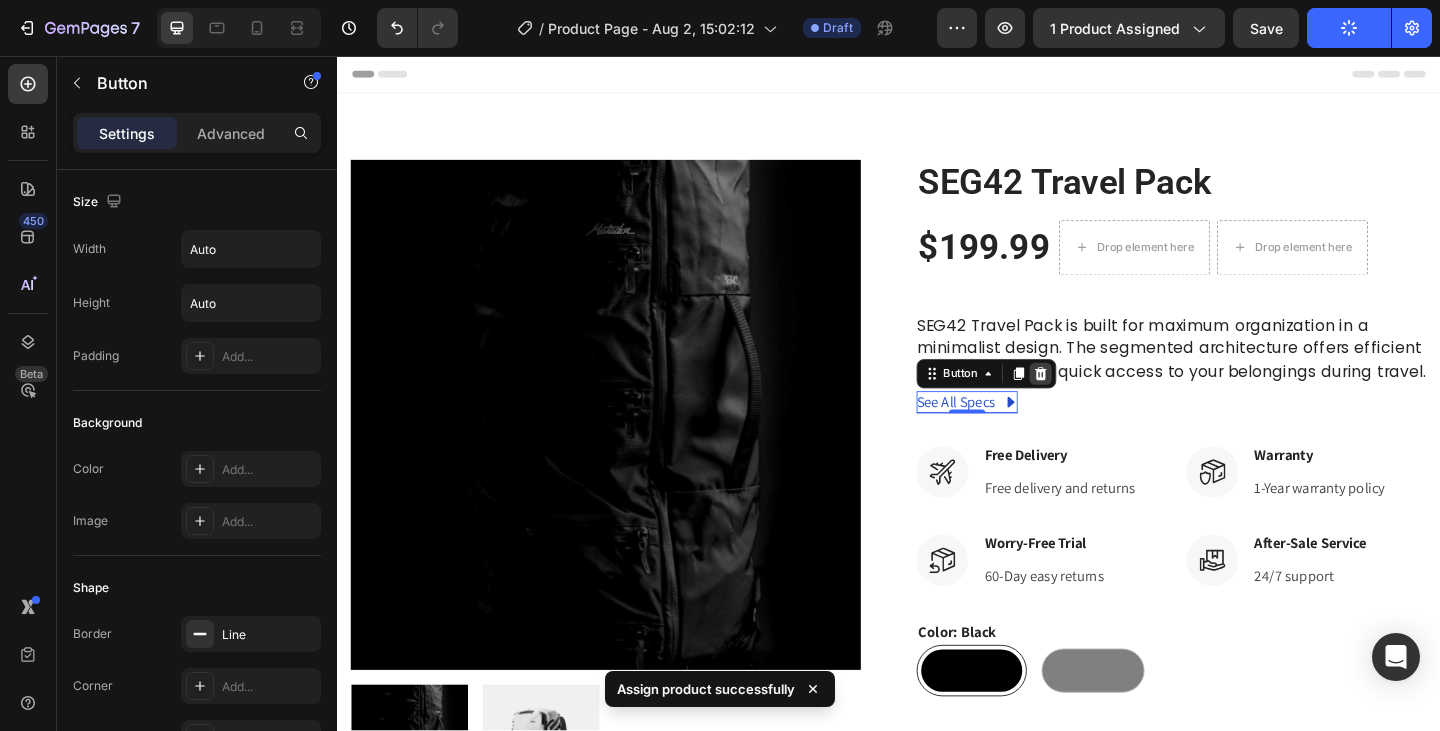 click 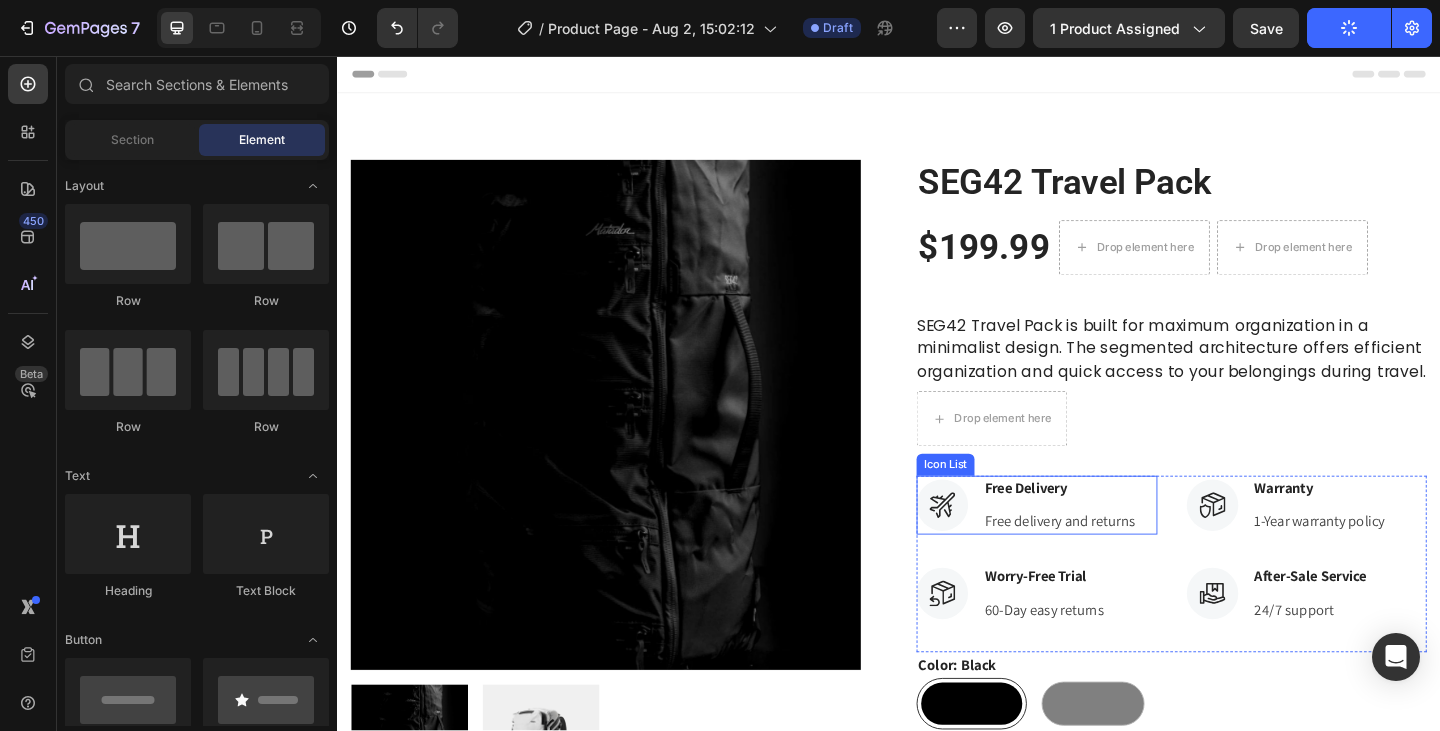 click on "Icon Free Delivery Text block Free delivery and returns Text block" at bounding box center [1098, 545] 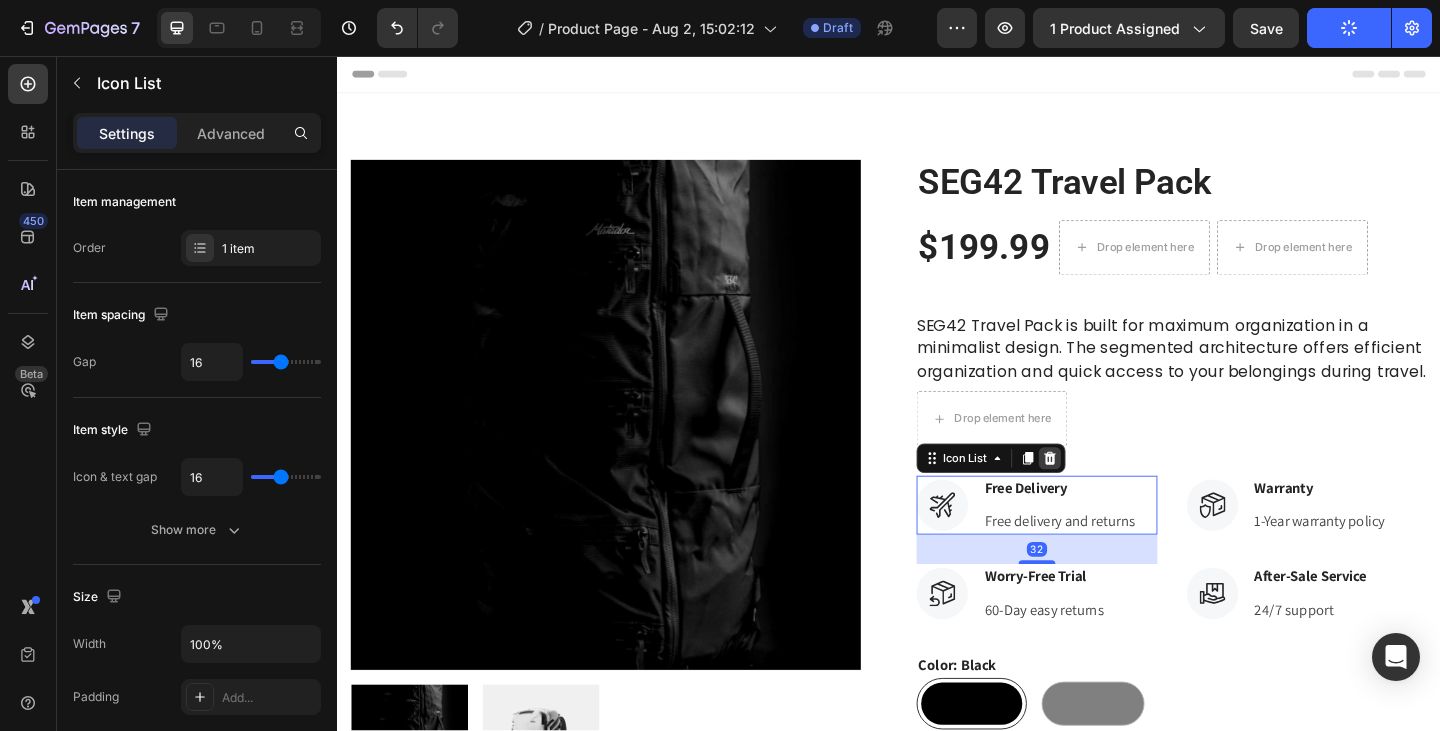 click 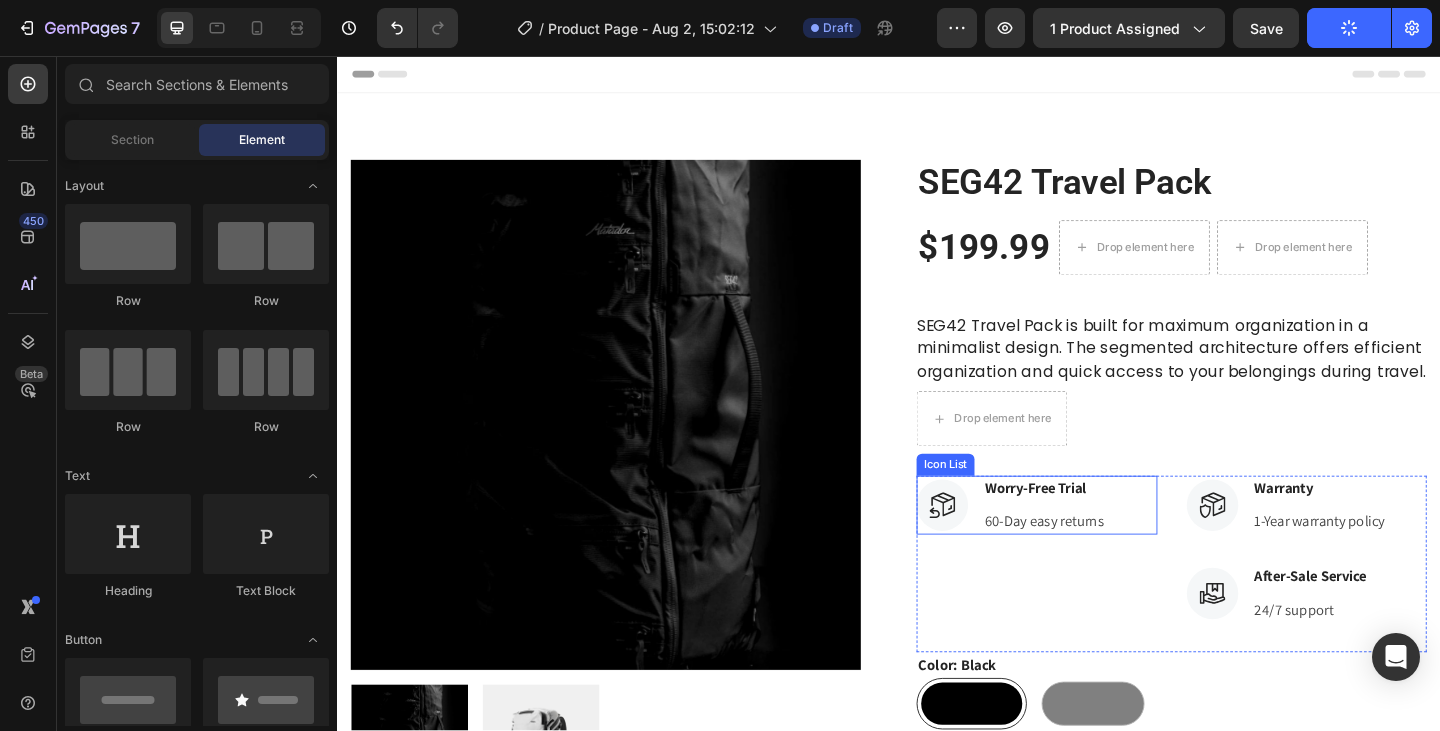 click on "Icon Worry-Free Trial Text block 60-Day easy returns Text block" at bounding box center (1098, 545) 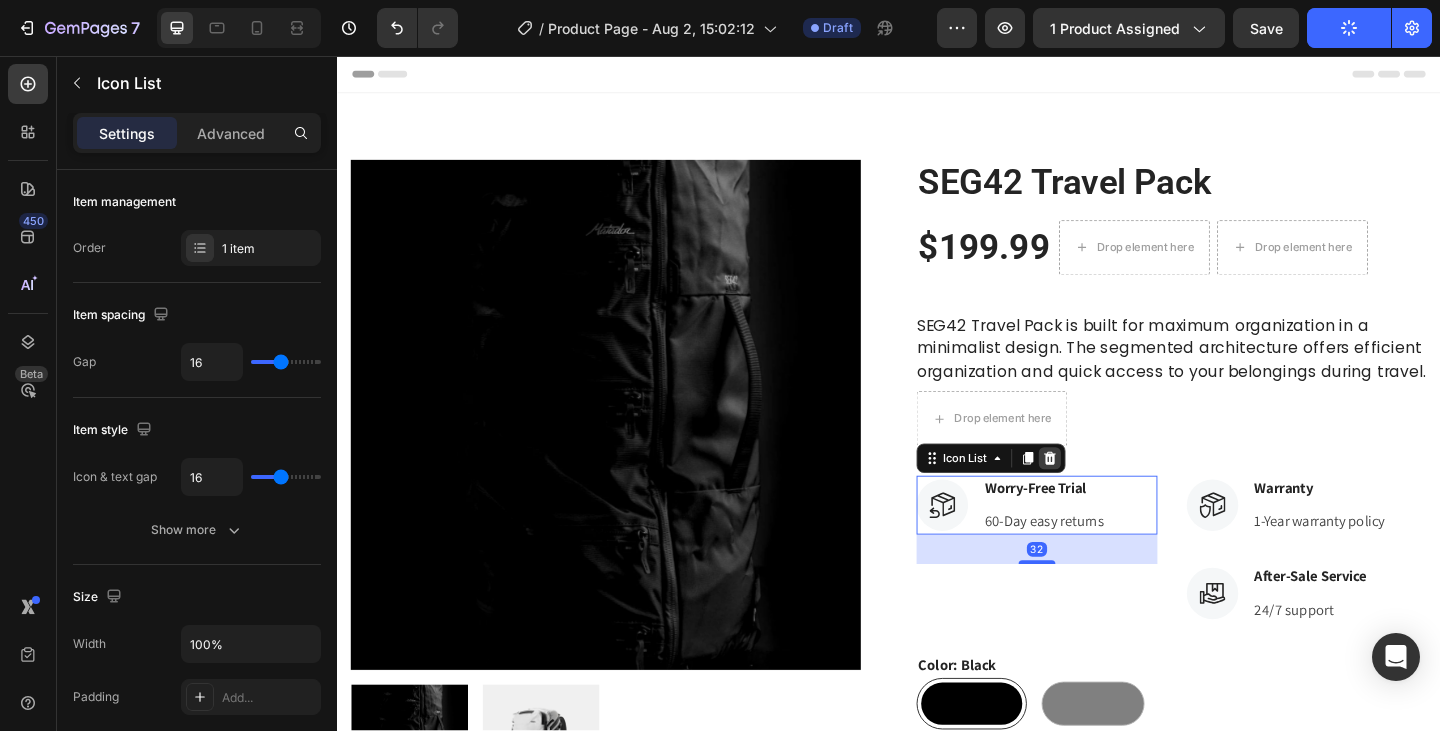 click 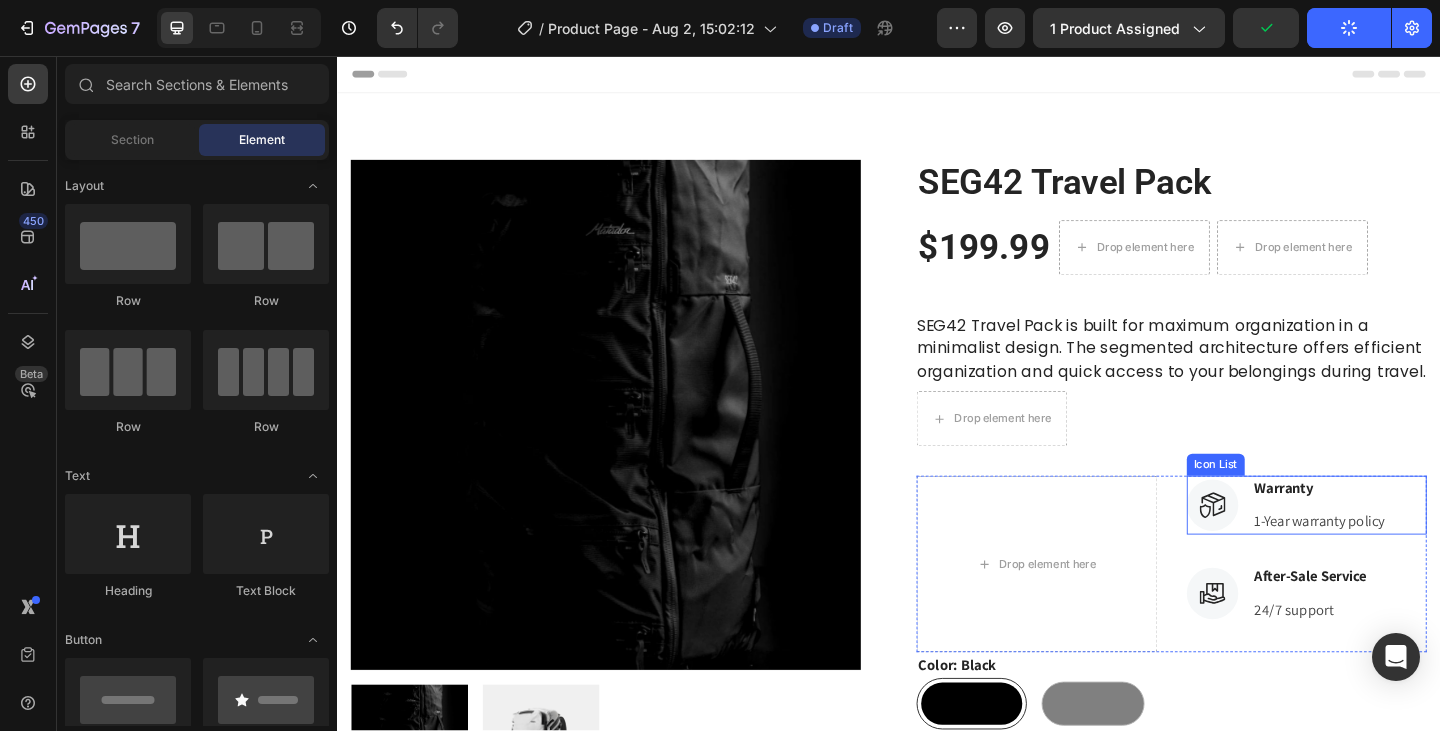 click on "Icon Warranty Text block 1-Year warranty policy Text block" at bounding box center (1392, 545) 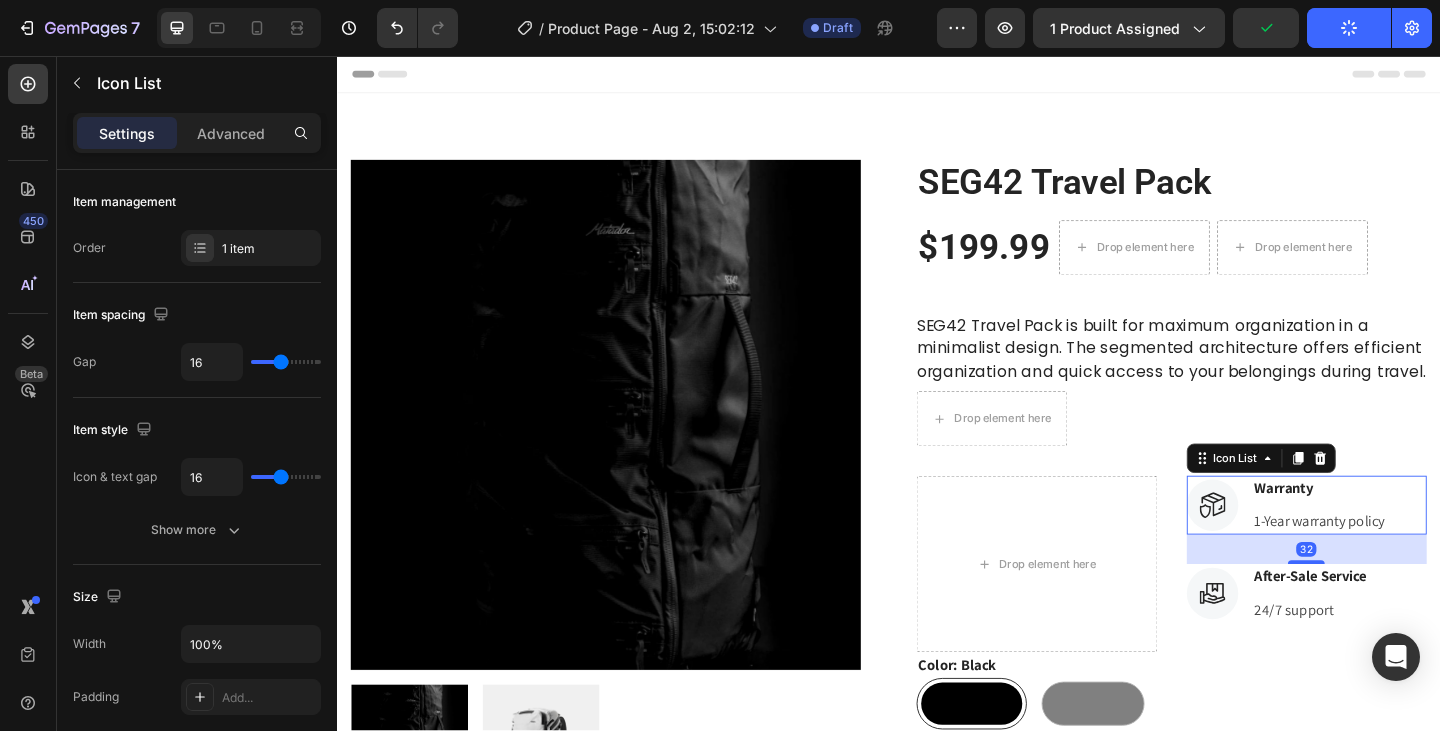 drag, startPoint x: 1401, startPoint y: 486, endPoint x: 1449, endPoint y: 578, distance: 103.768974 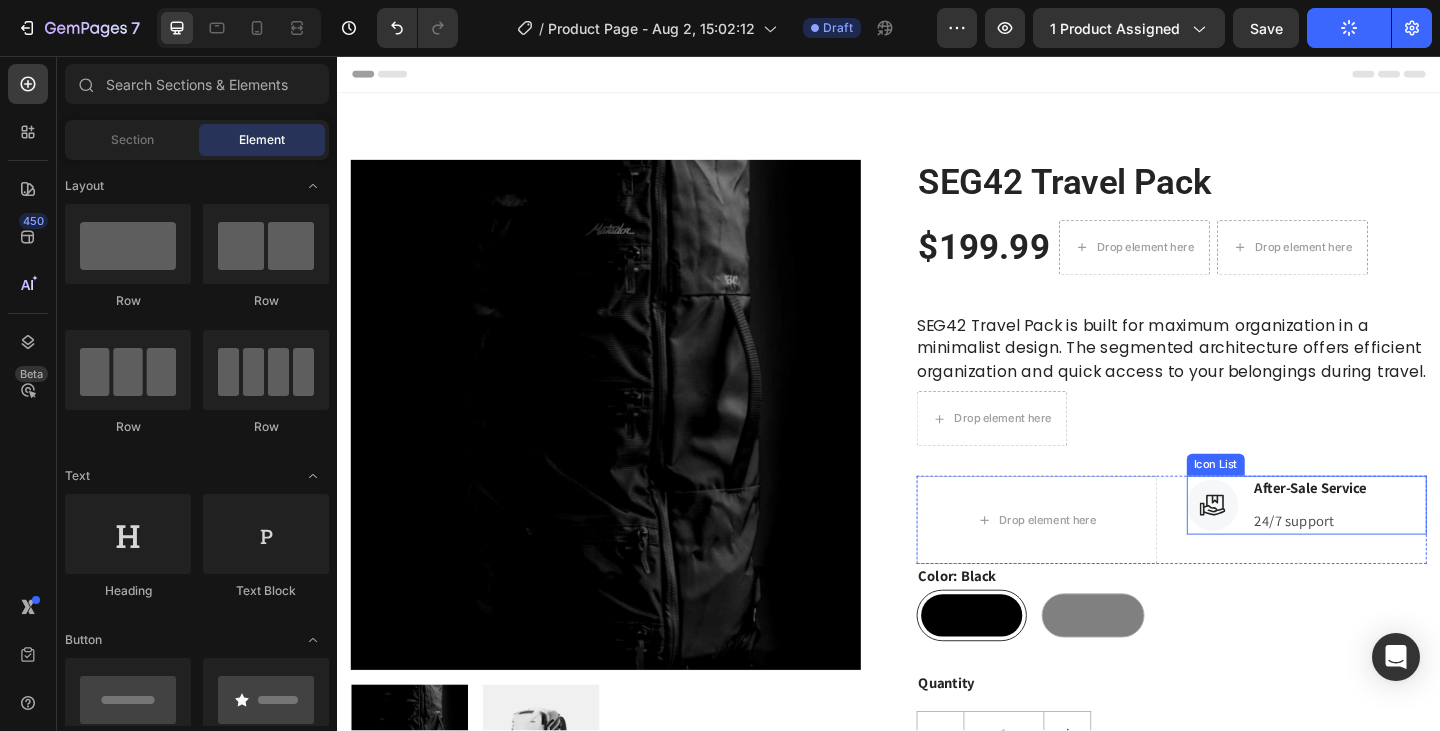 click on "Icon After-Sale Service Text block 24/7 support Text block" at bounding box center [1392, 545] 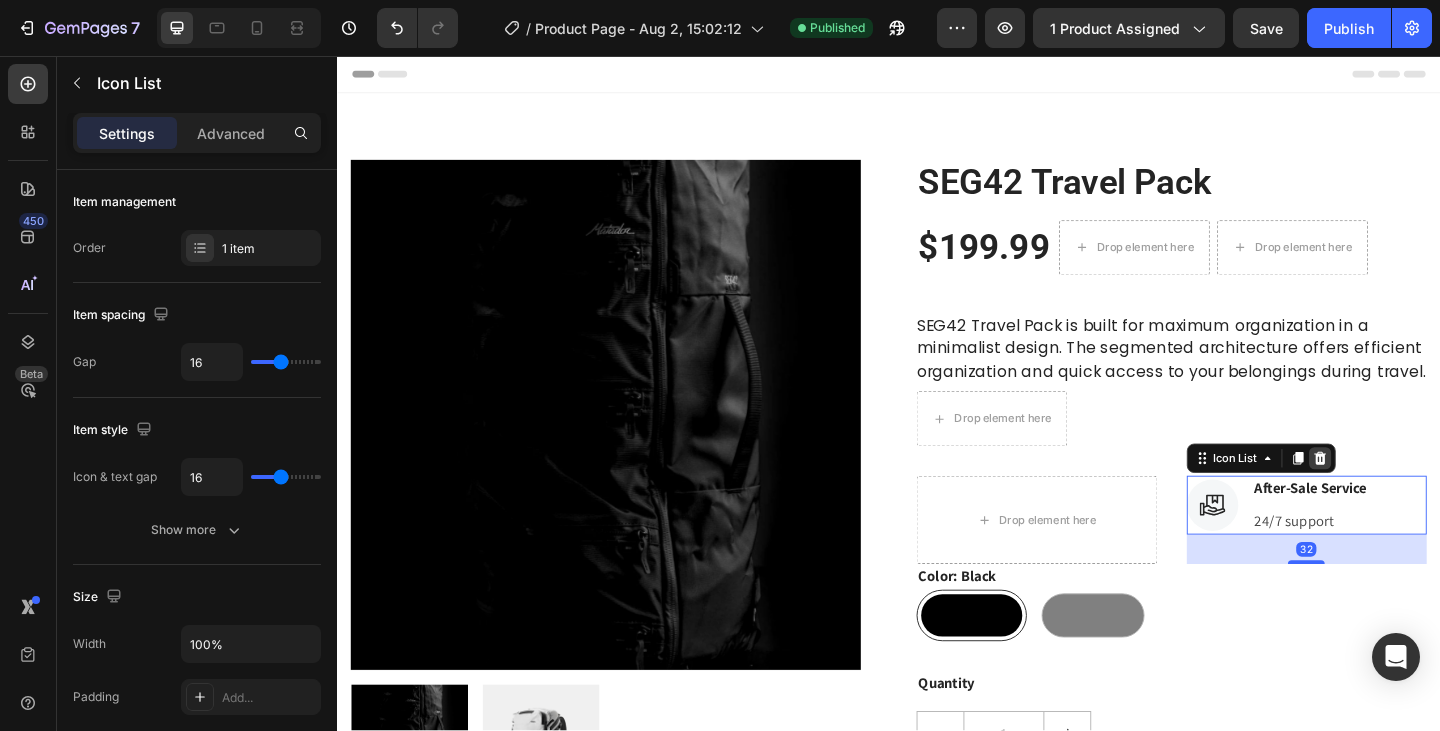 click 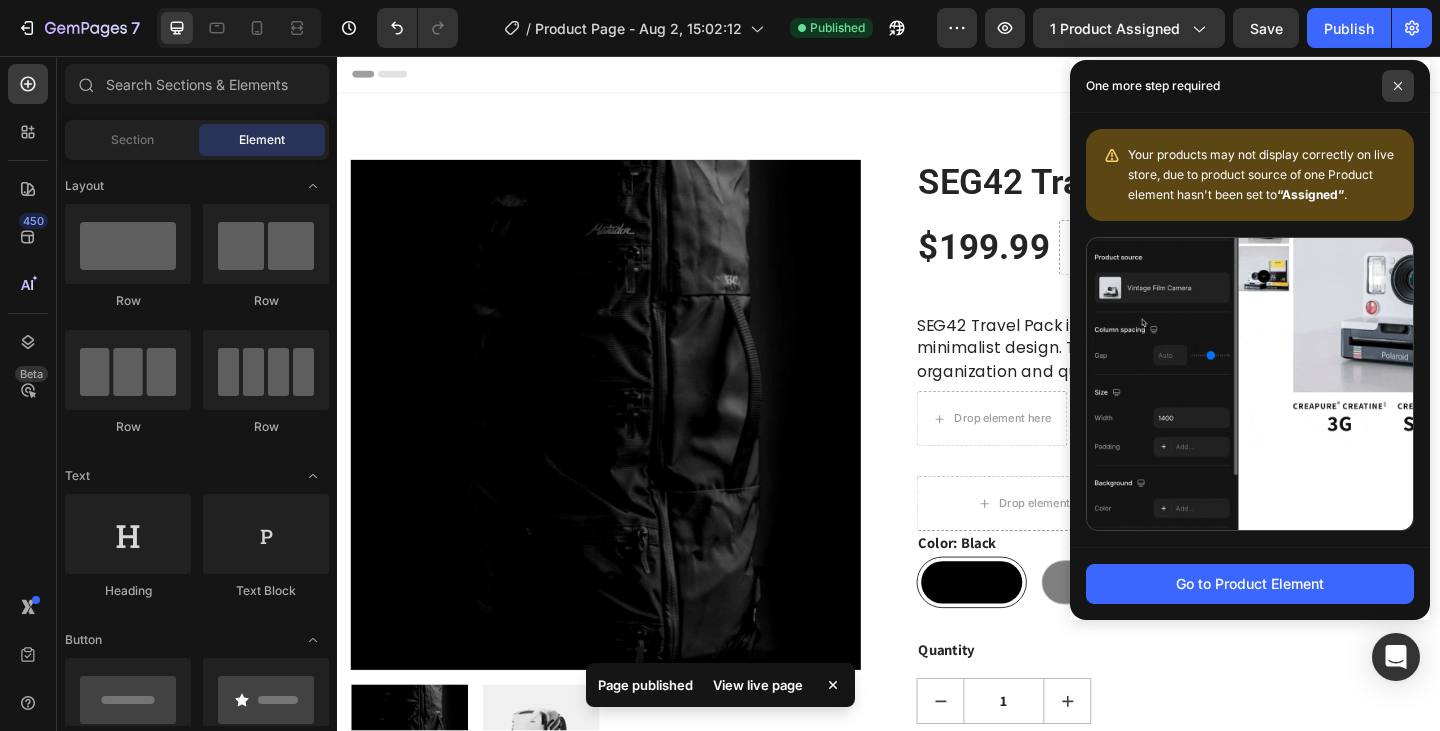click 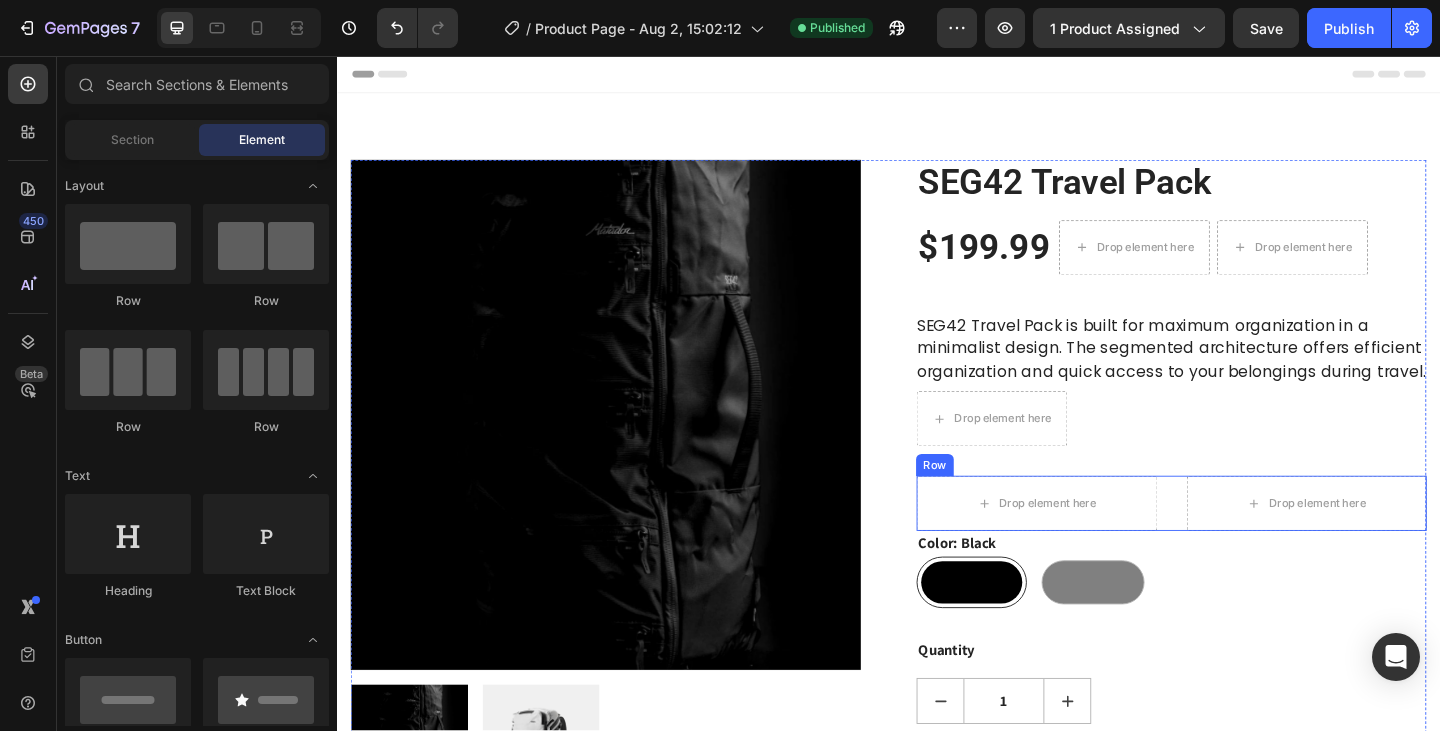 click on "Row" at bounding box center [987, 501] 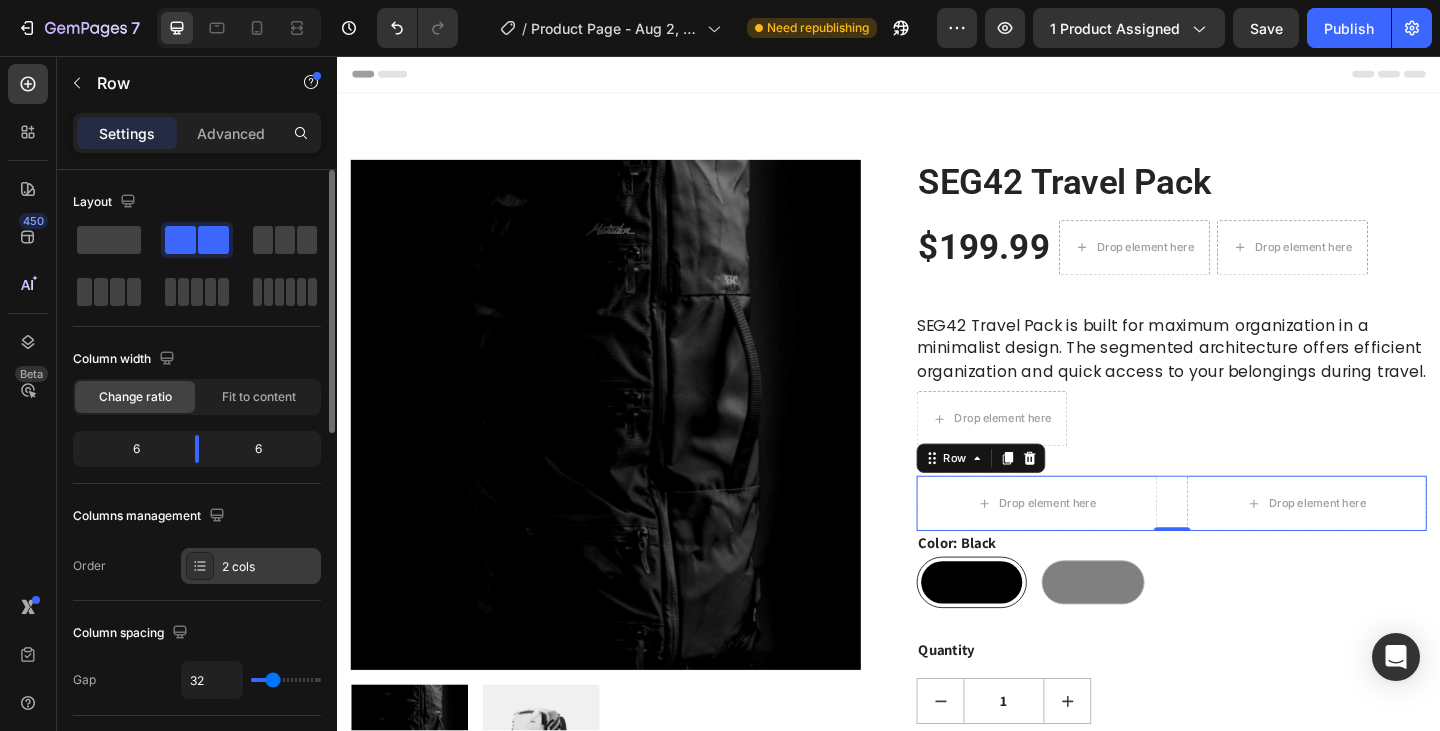 click on "2 cols" at bounding box center [251, 566] 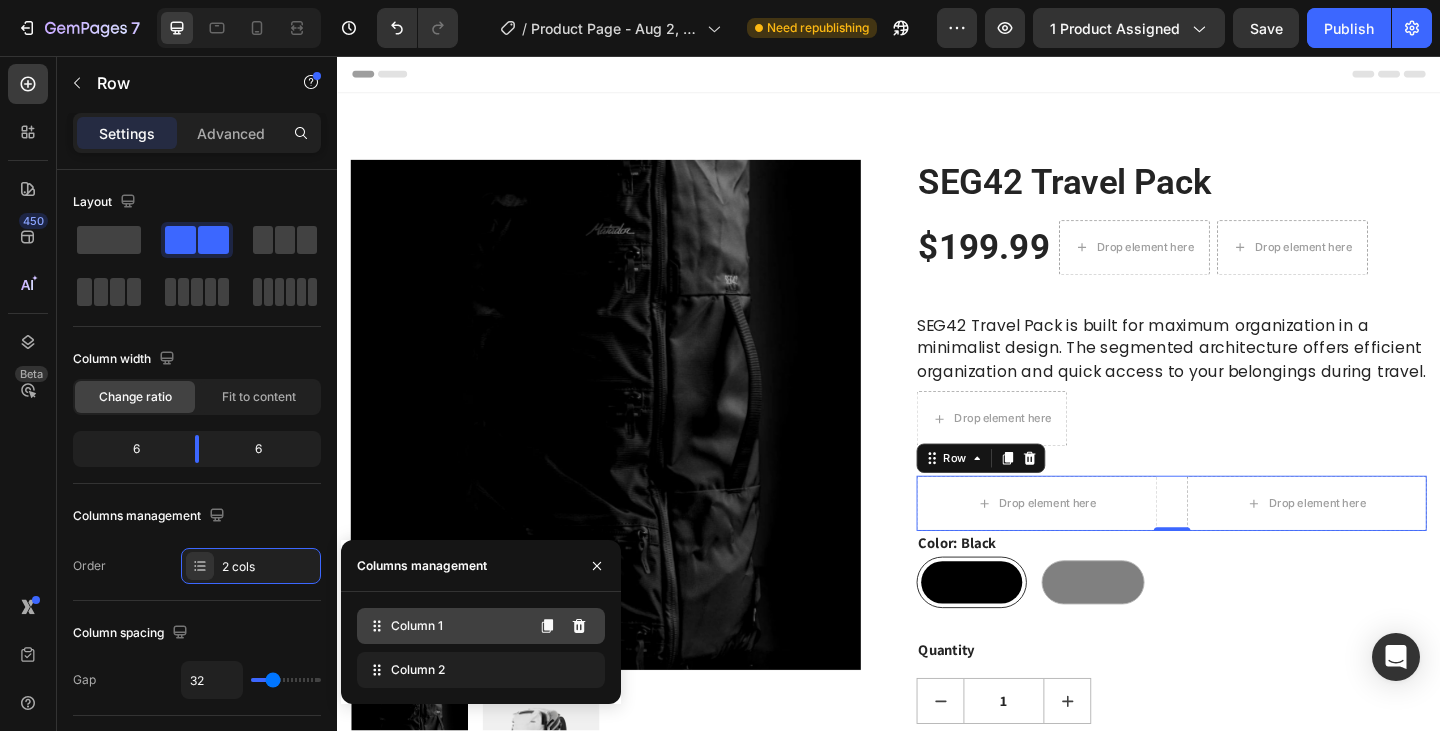 click on "Column 1" at bounding box center [417, 626] 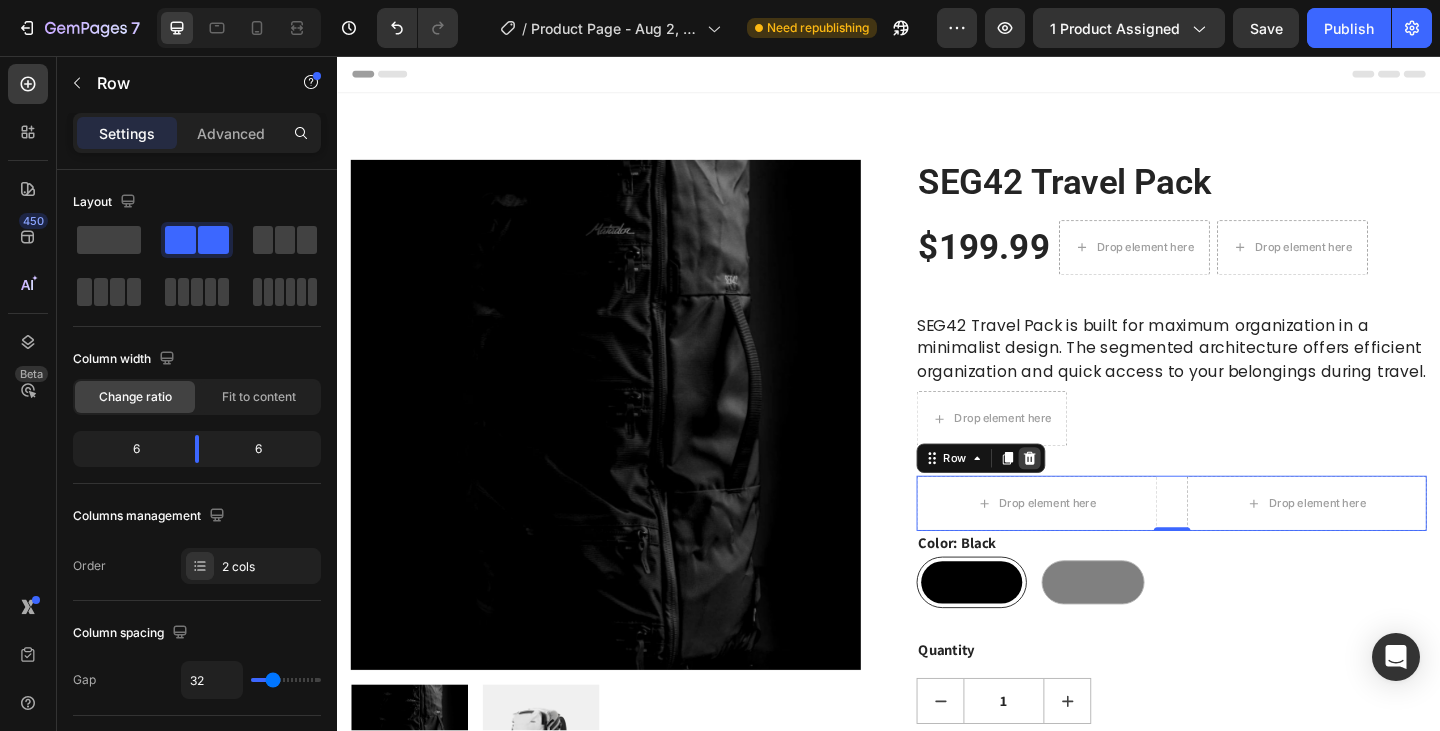 click 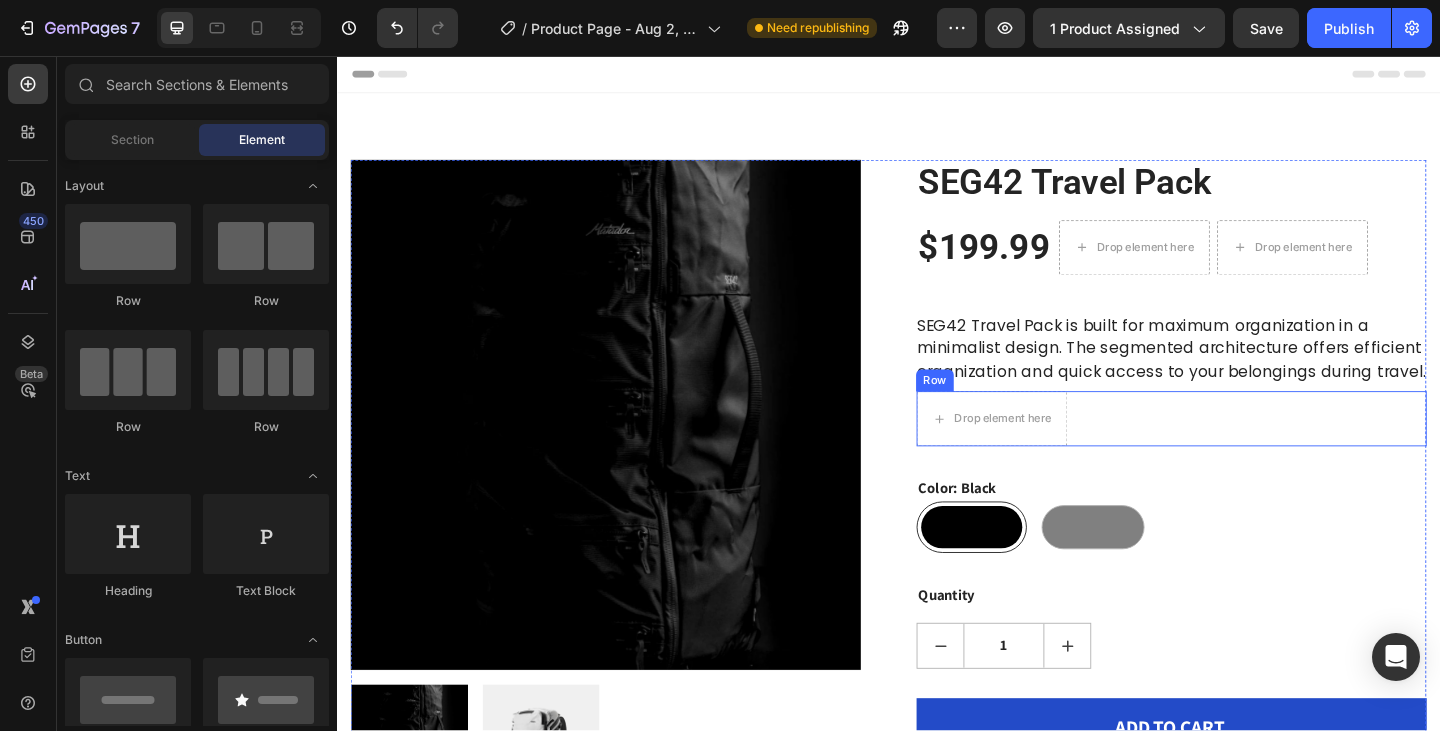 click on "Drop element here Row" at bounding box center [1244, 451] 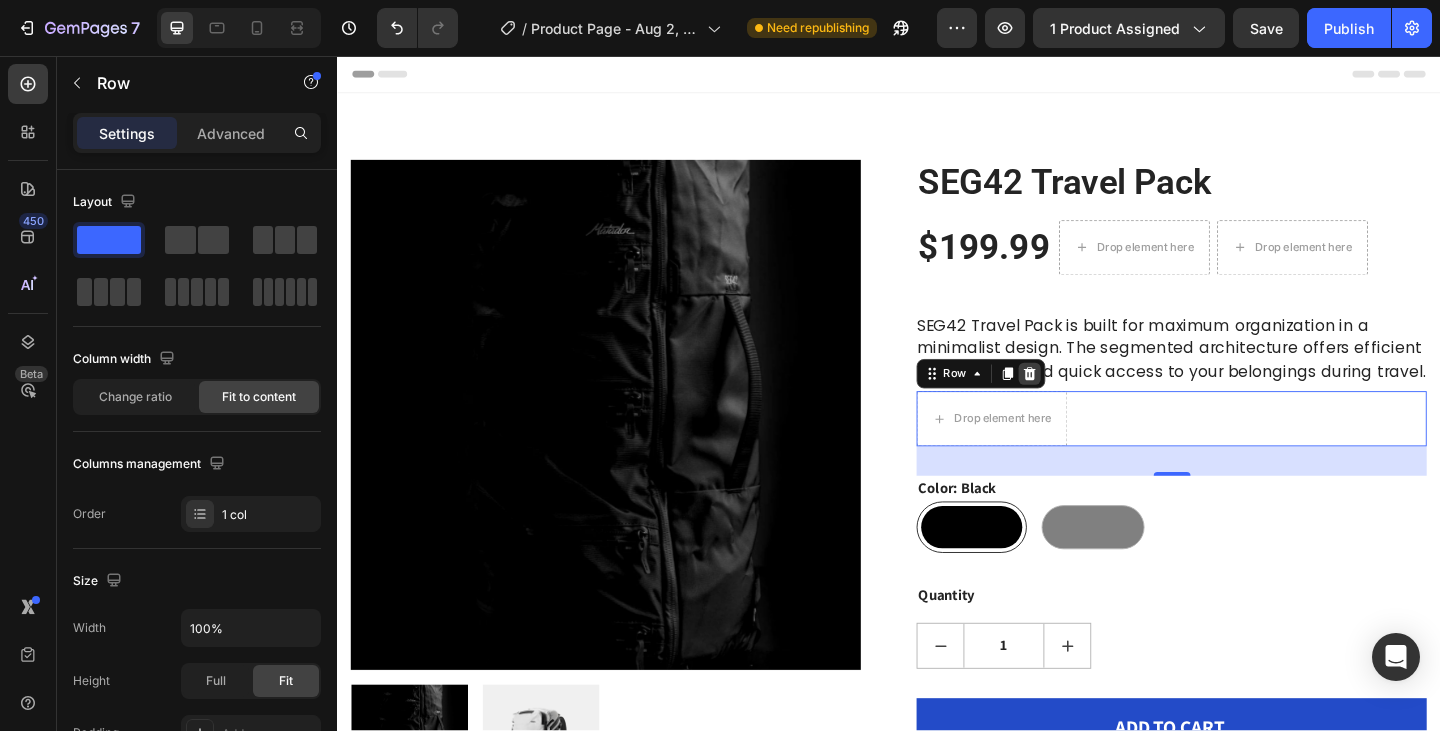 click 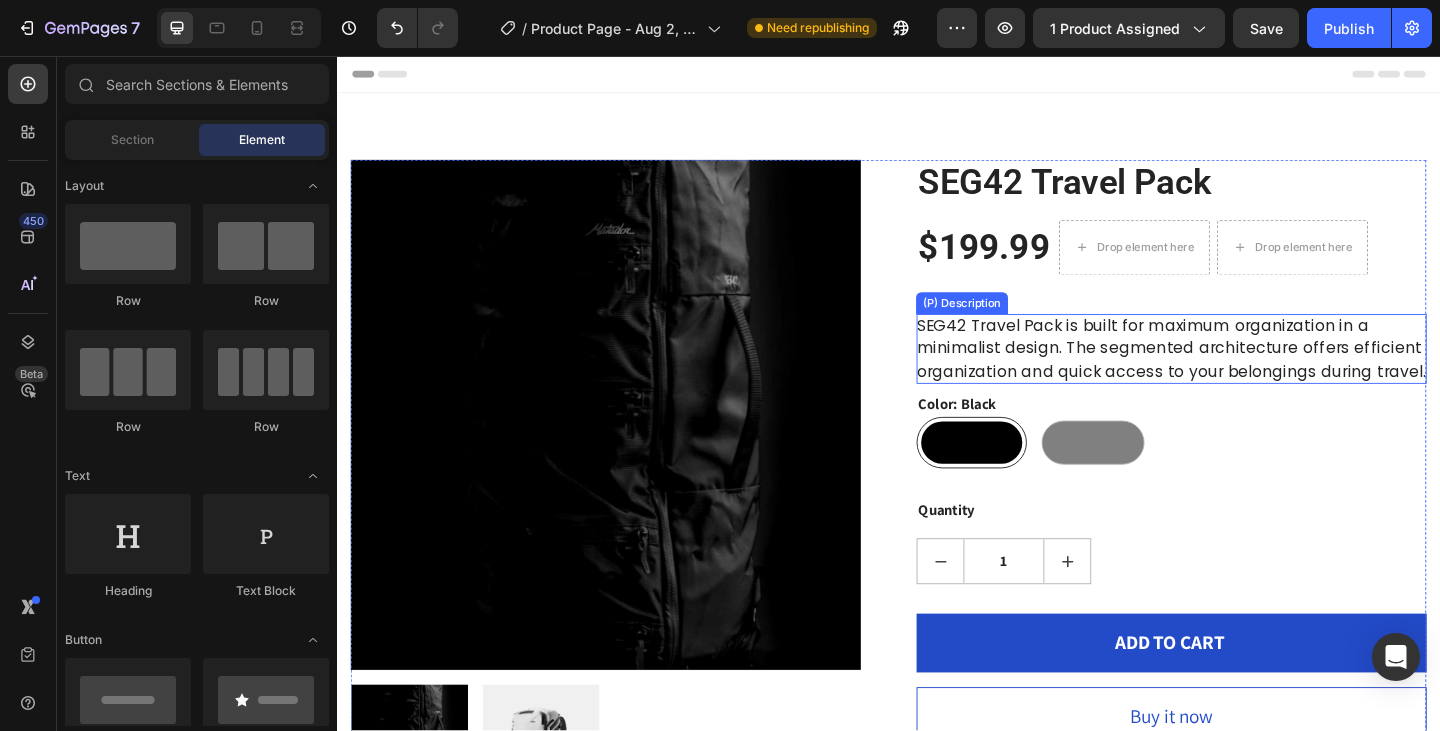 click on "SEG42 Travel Pack is built for maximum organization in a minimalist design. The segmented architecture offers efficient organization and quick access to your belongings during travel." at bounding box center (1244, 374) 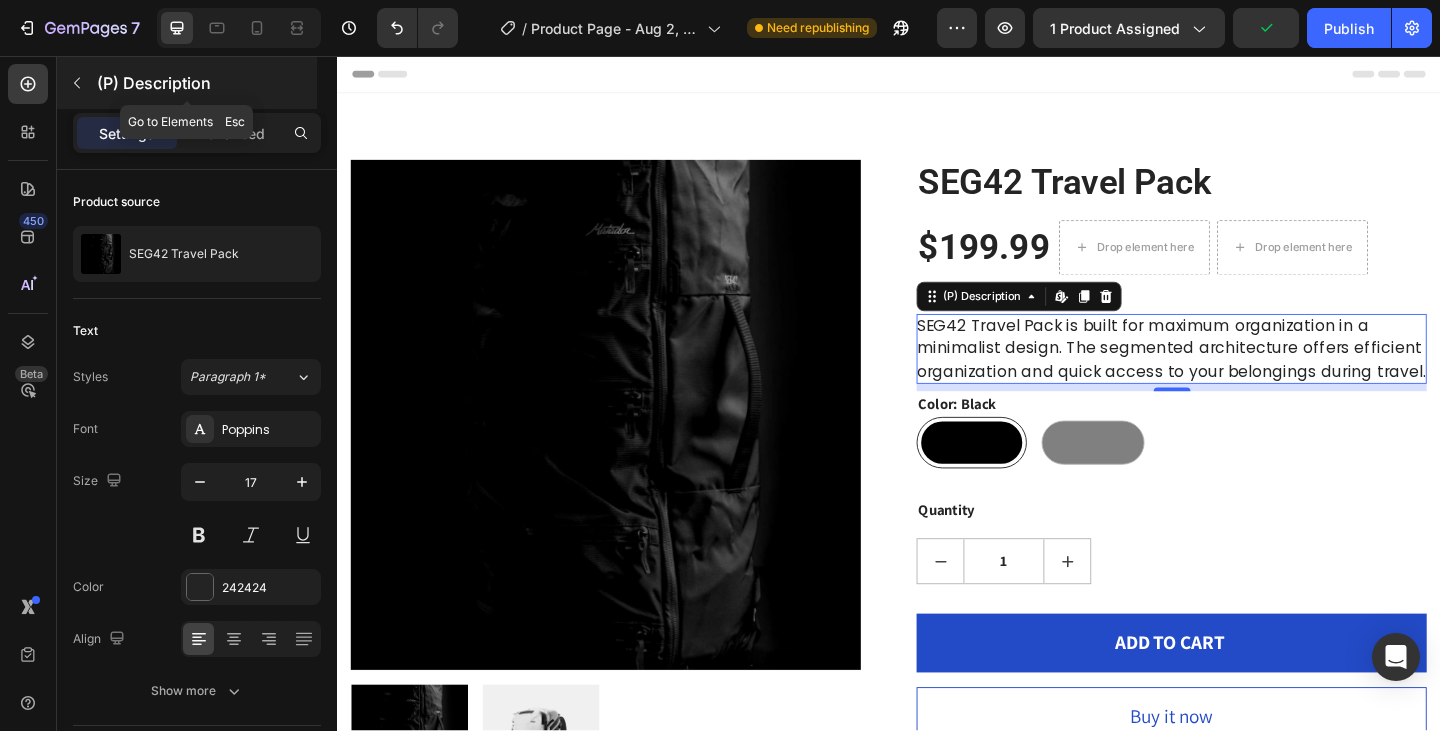 click 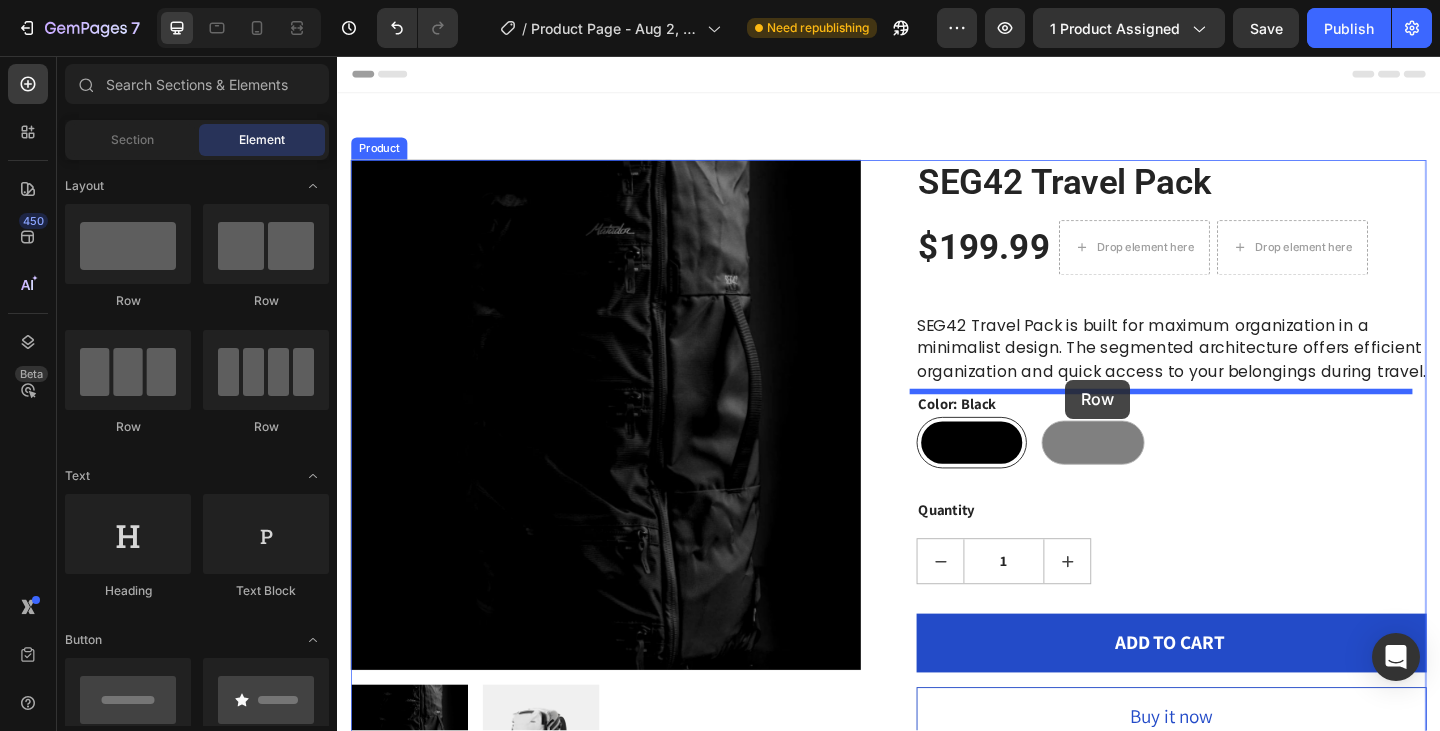 drag, startPoint x: 875, startPoint y: 354, endPoint x: 1129, endPoint y: 408, distance: 259.67673 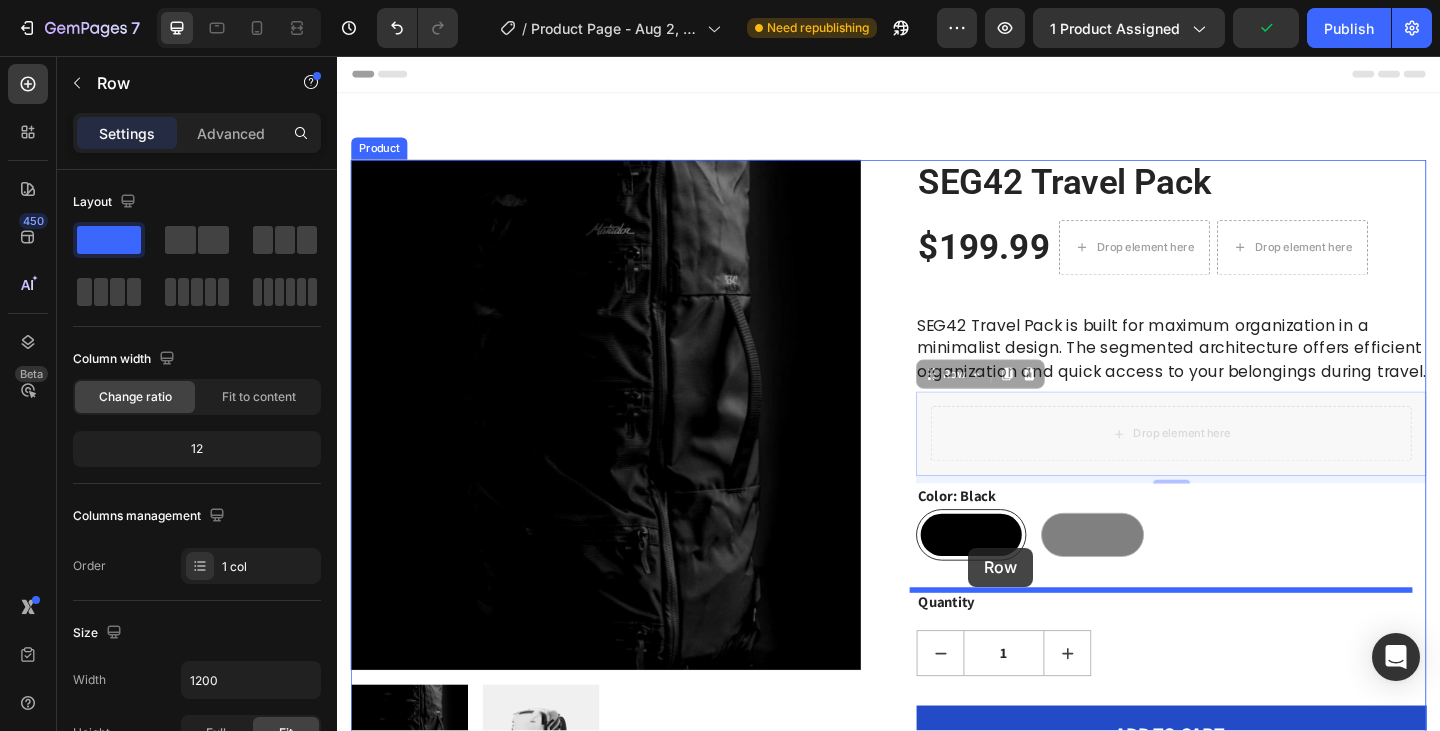 drag, startPoint x: 1011, startPoint y: 407, endPoint x: 1024, endPoint y: 591, distance: 184.45866 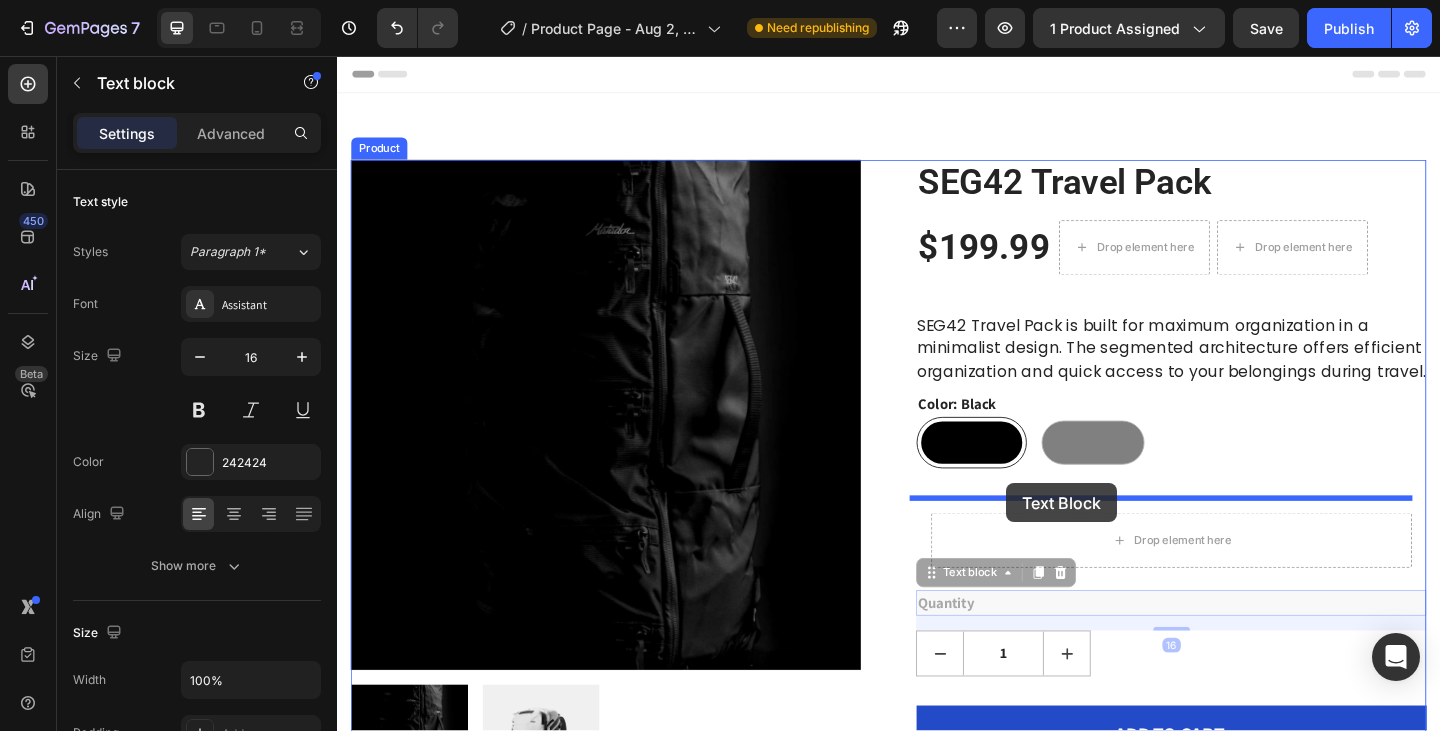 drag, startPoint x: 997, startPoint y: 651, endPoint x: 1065, endPoint y: 521, distance: 146.7106 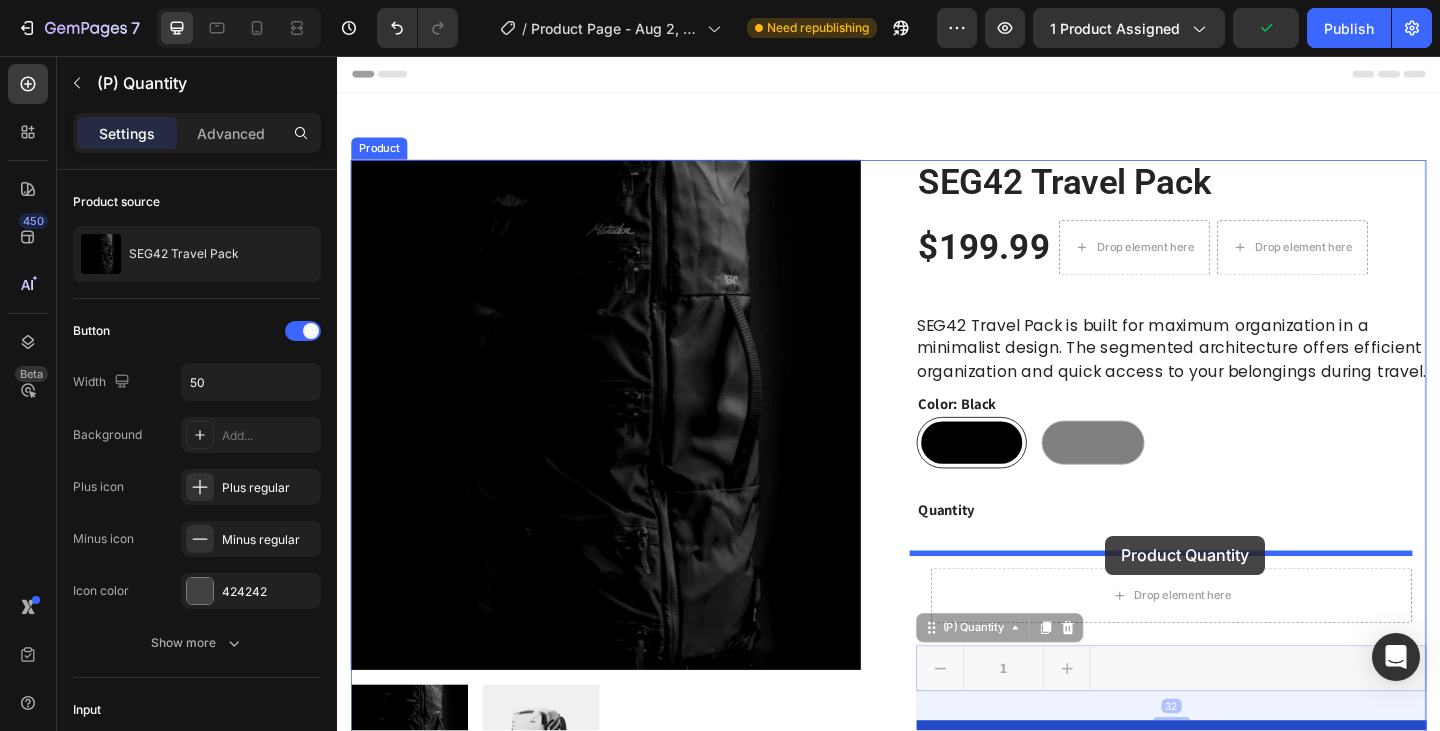 drag, startPoint x: 1200, startPoint y: 709, endPoint x: 1172, endPoint y: 578, distance: 133.95895 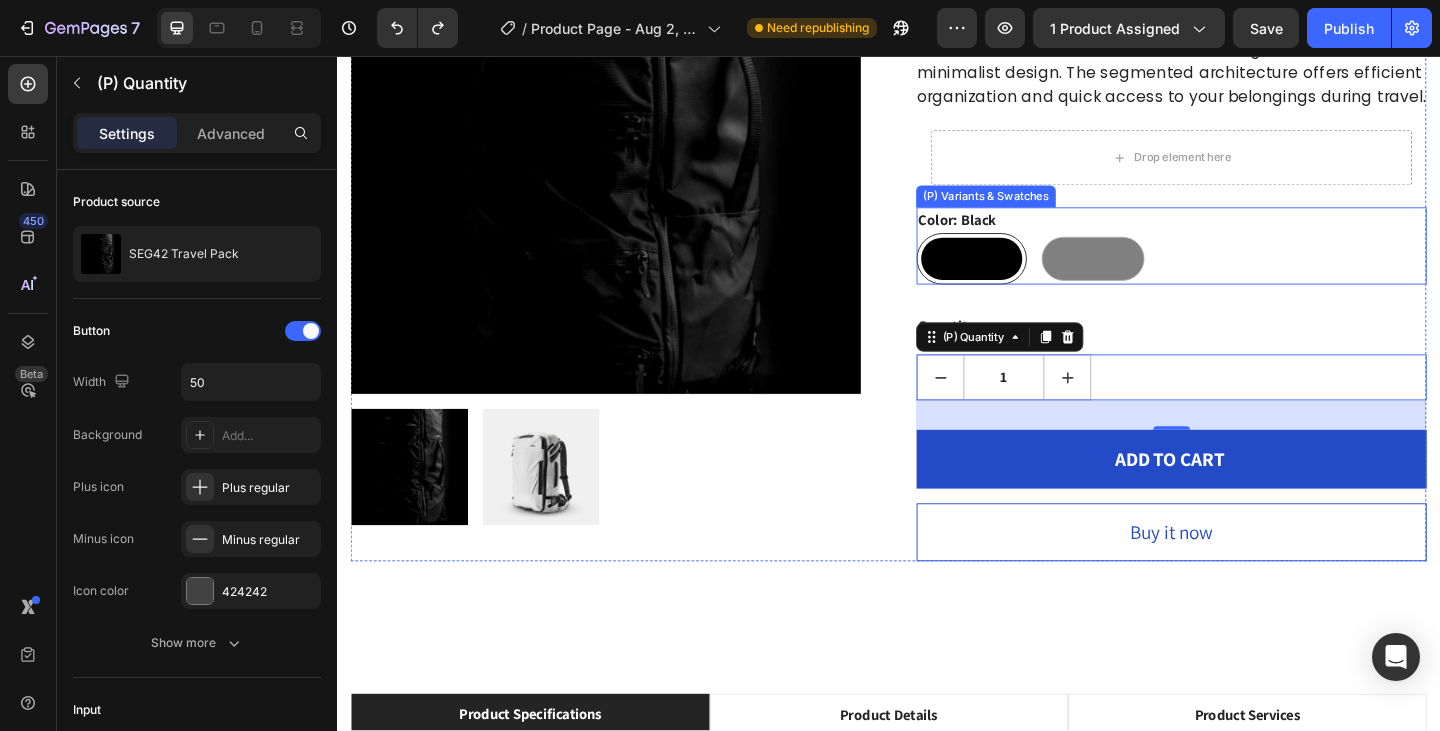 scroll, scrollTop: 100, scrollLeft: 0, axis: vertical 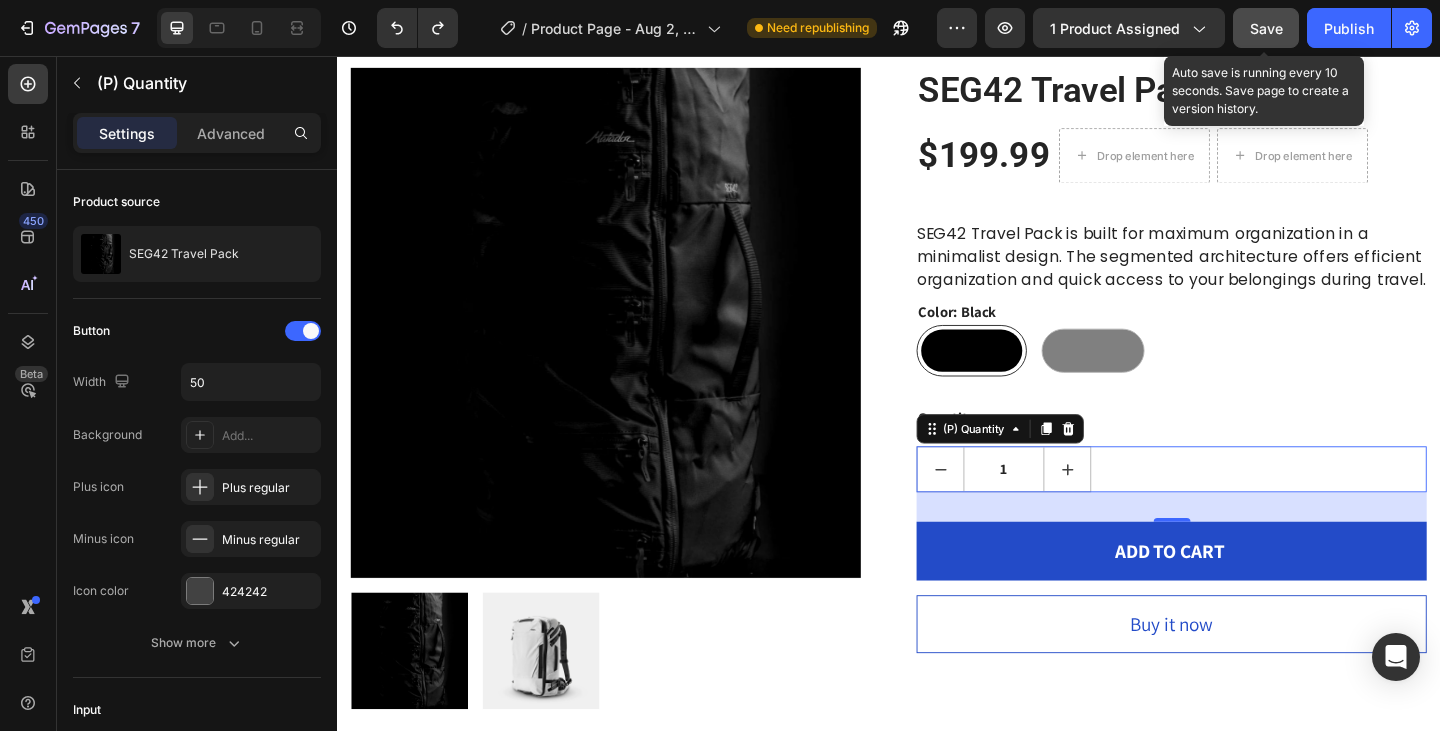 click on "Save" at bounding box center [1266, 28] 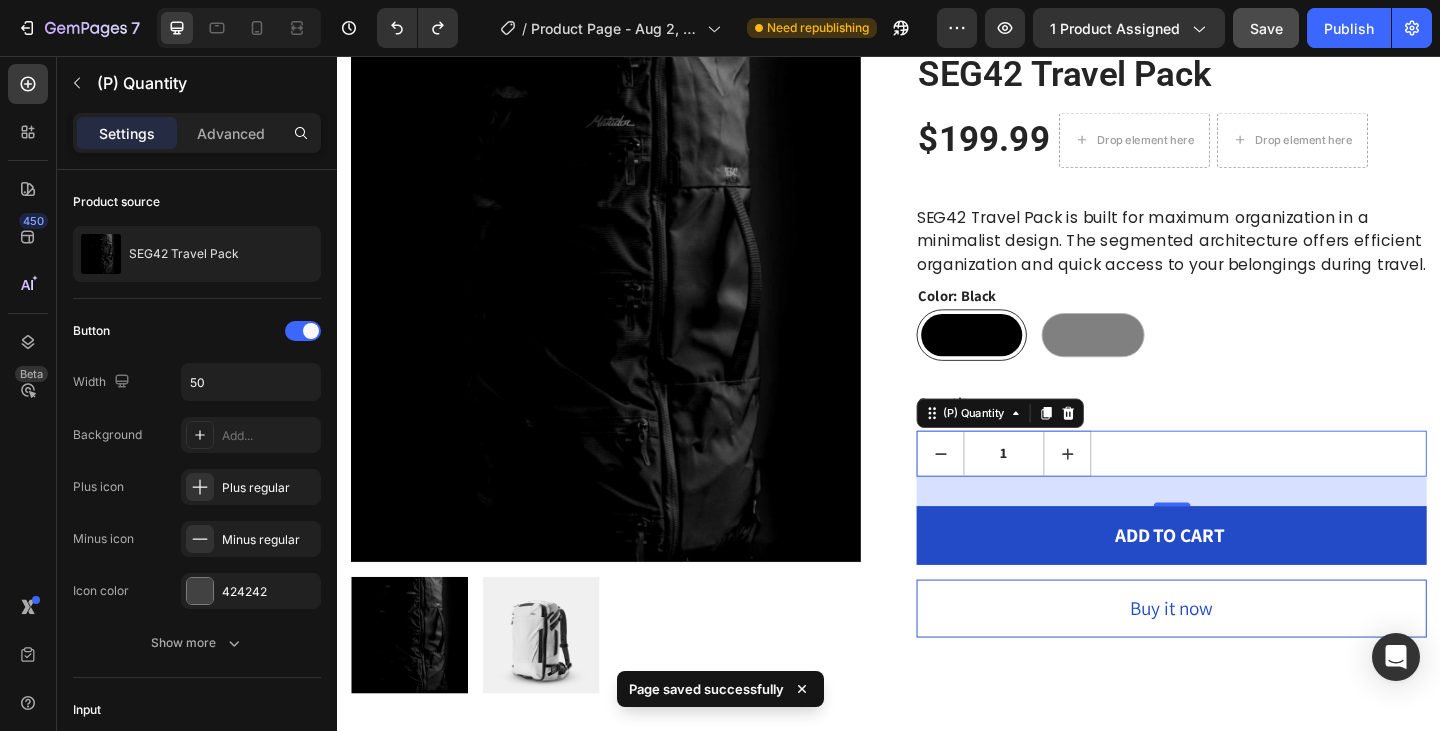 scroll, scrollTop: 100, scrollLeft: 0, axis: vertical 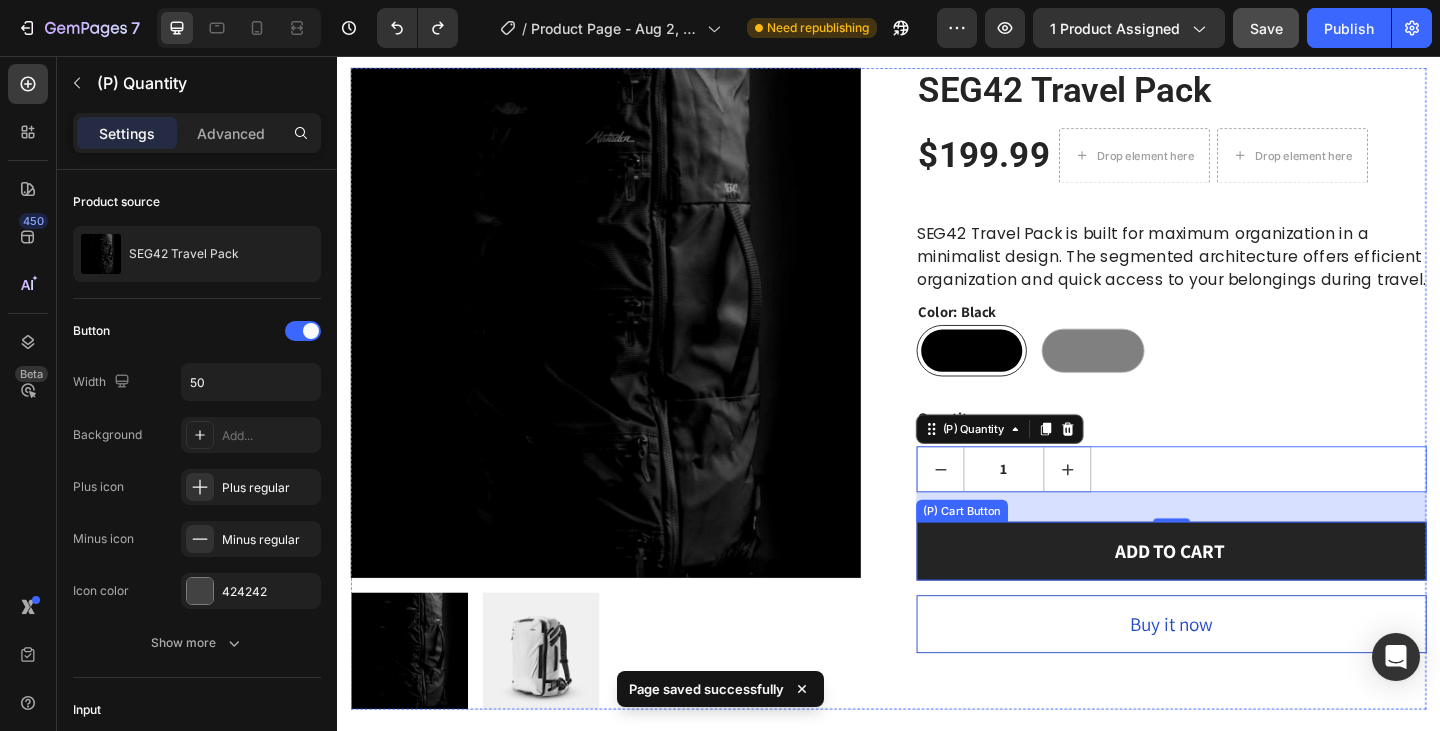 click on "ADD TO CART" at bounding box center (1244, 595) 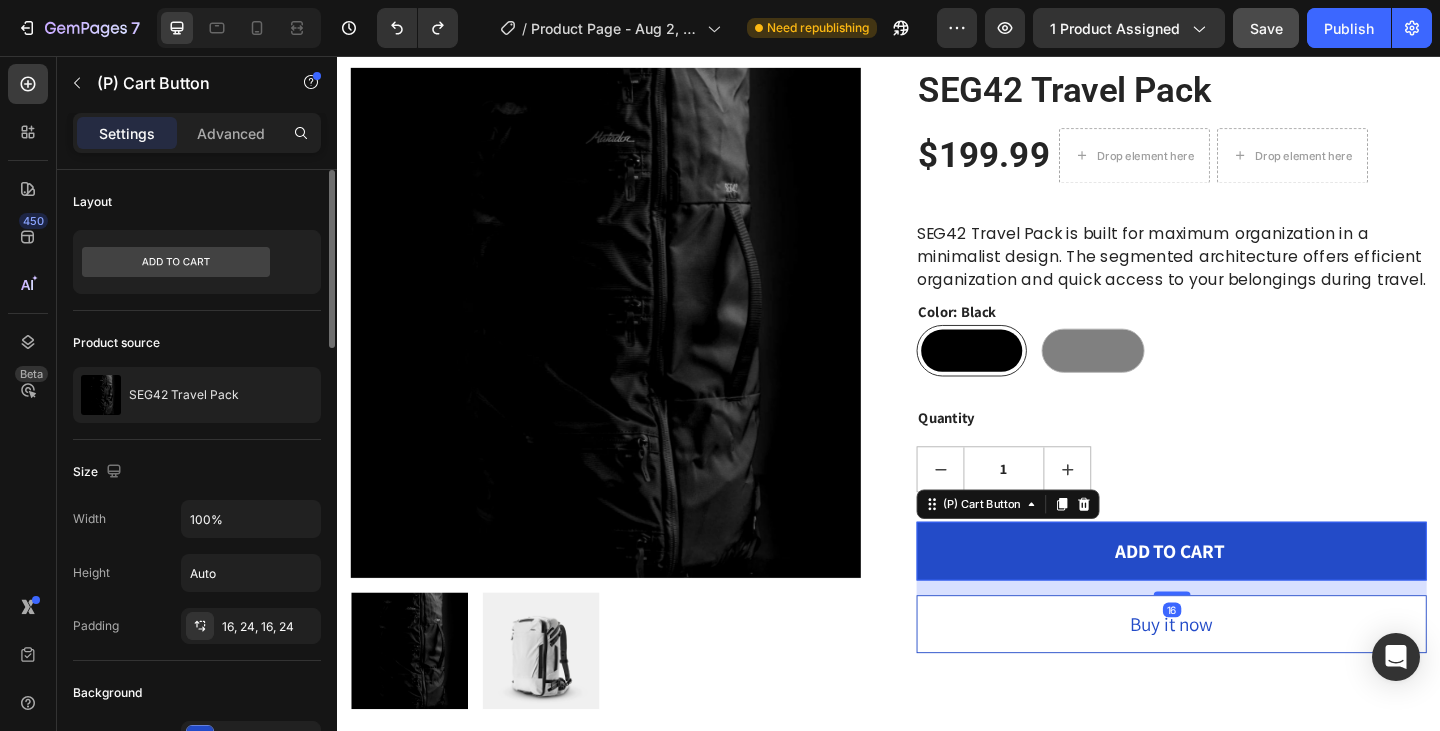 scroll, scrollTop: 500, scrollLeft: 0, axis: vertical 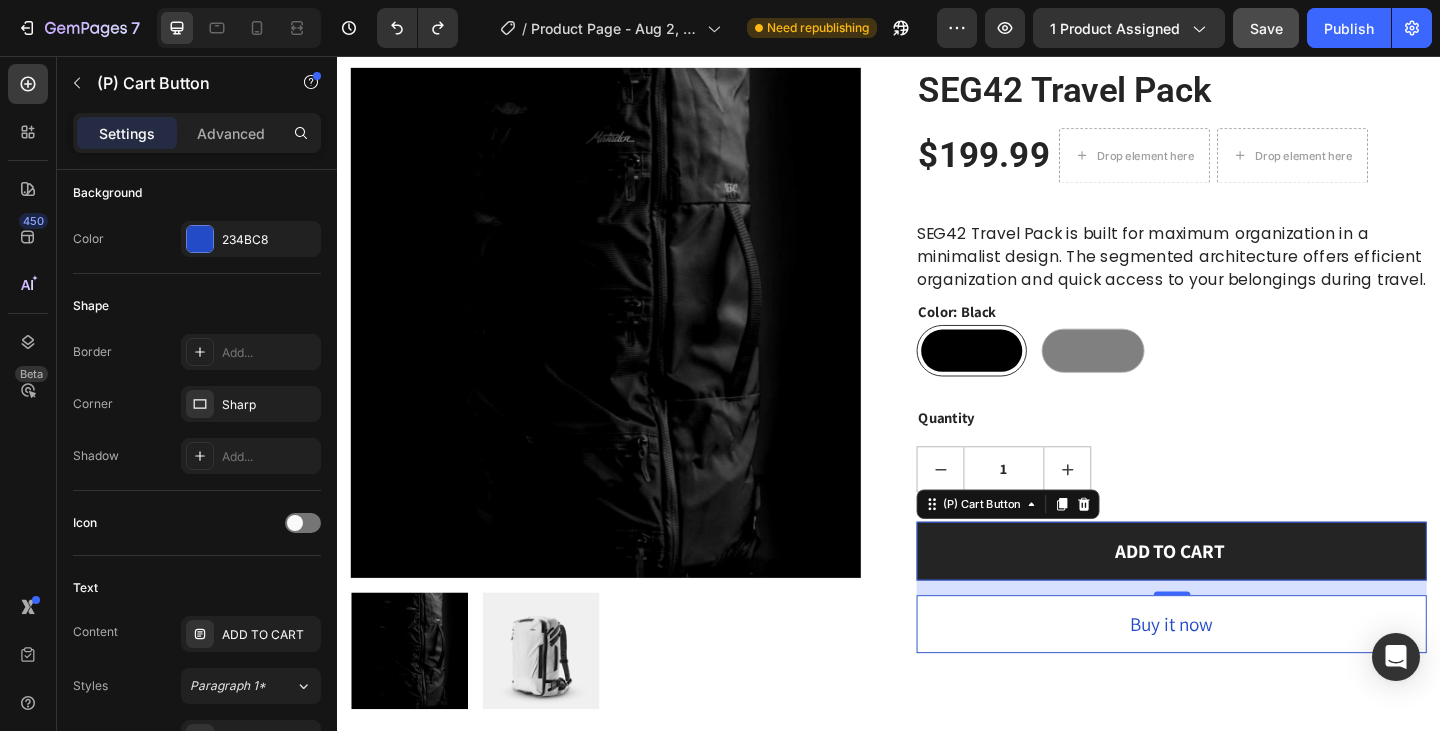 click on "ADD TO CART" at bounding box center [1244, 595] 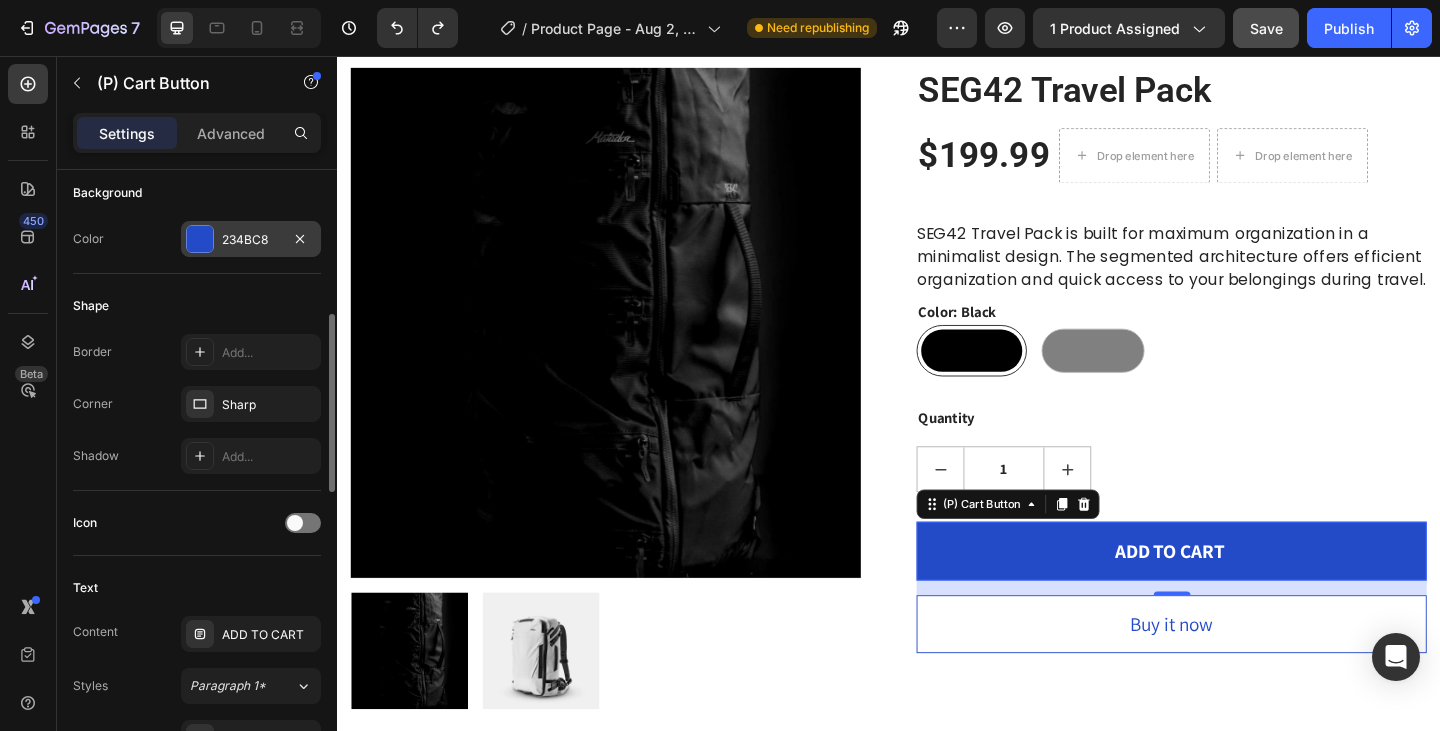 click at bounding box center [200, 239] 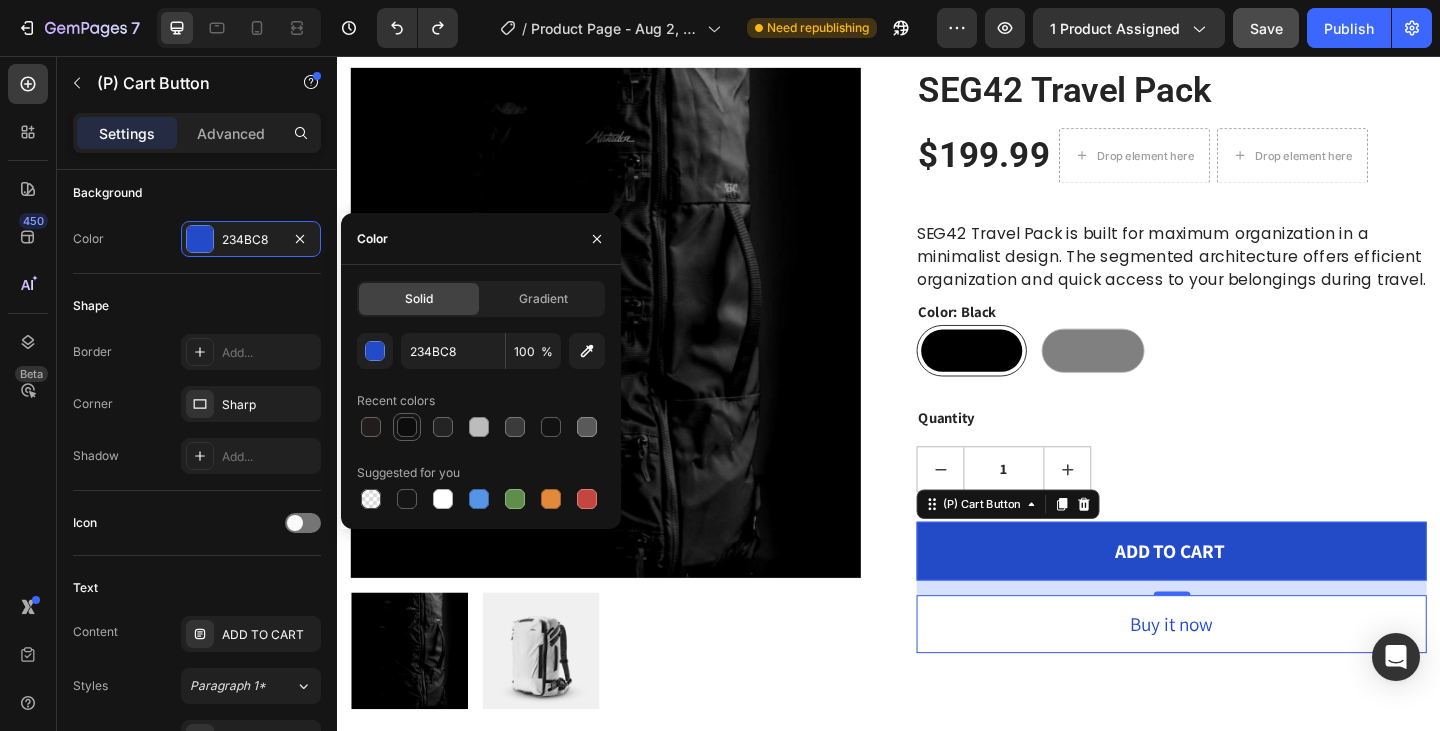 click at bounding box center (407, 427) 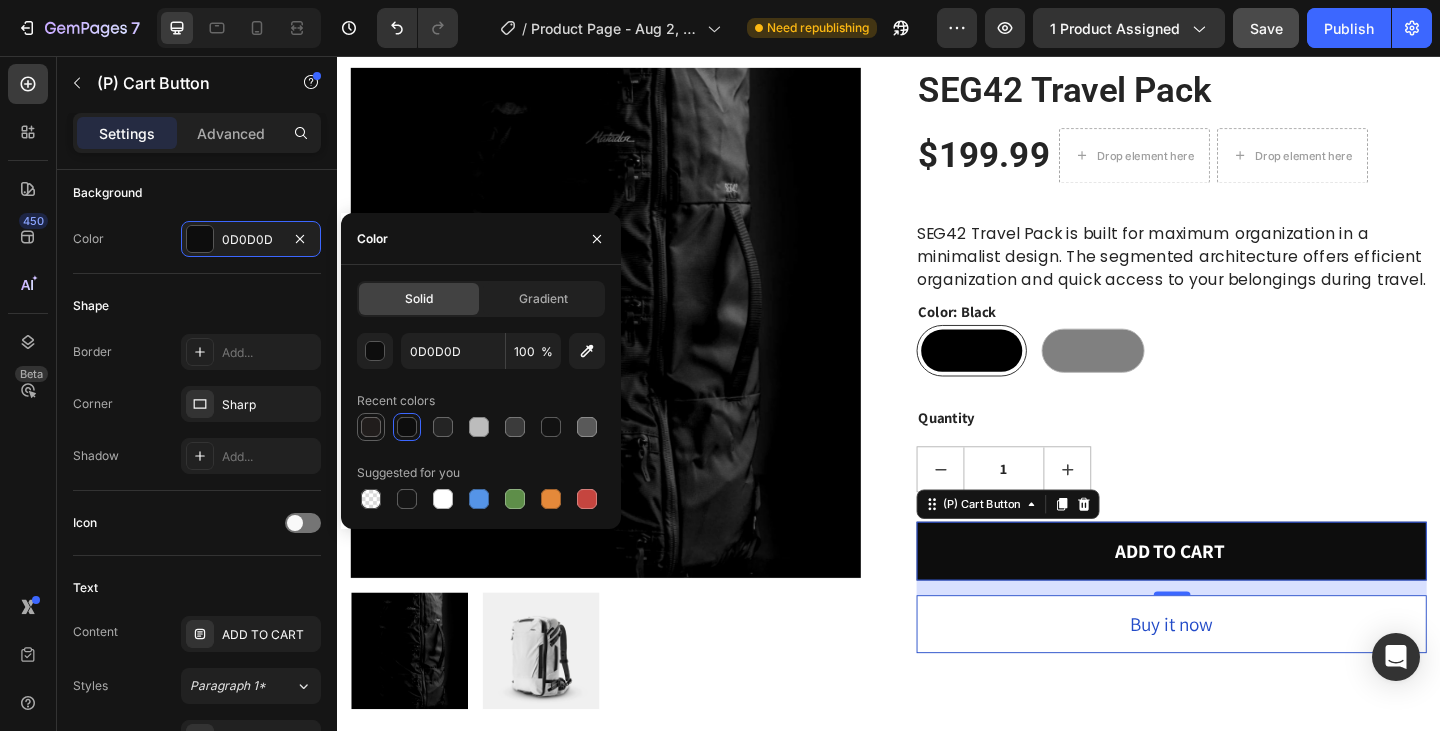 click at bounding box center [371, 427] 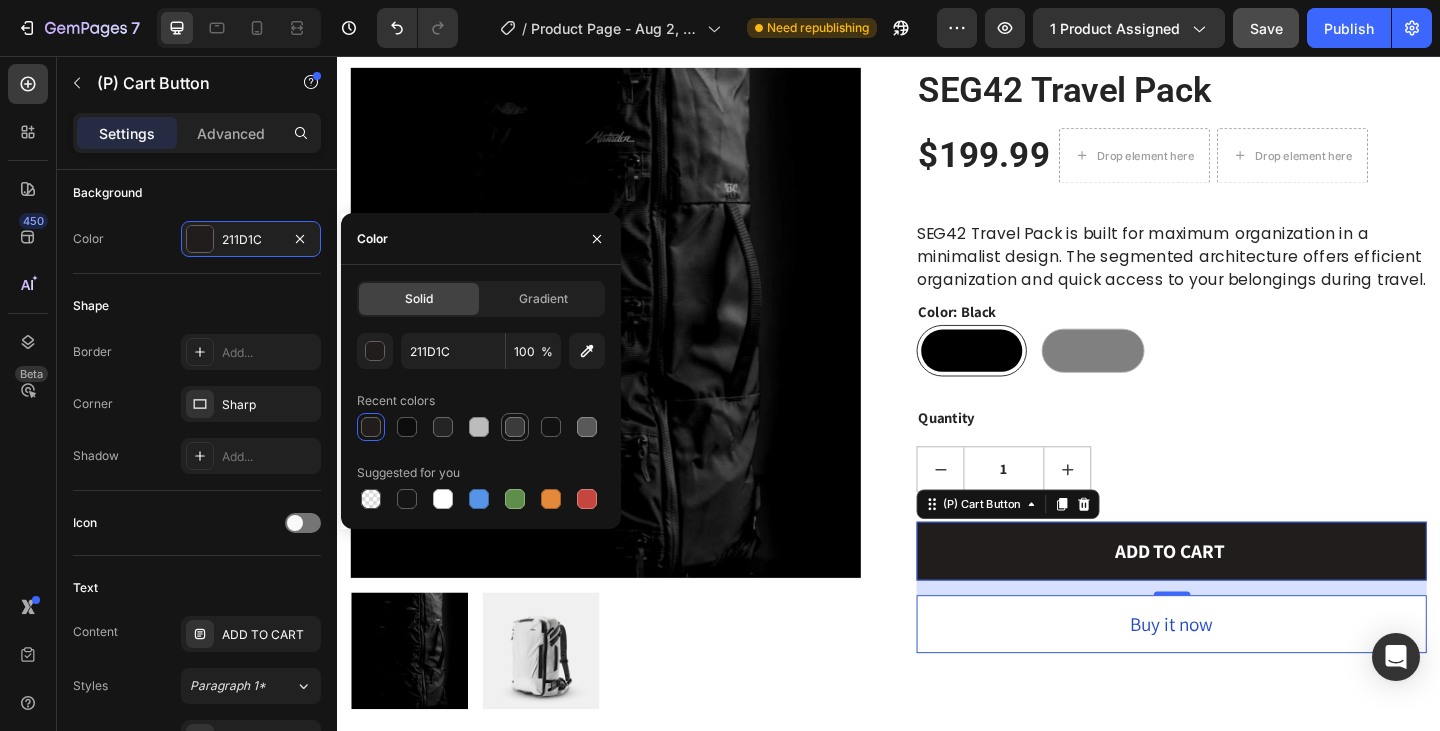 click at bounding box center [515, 427] 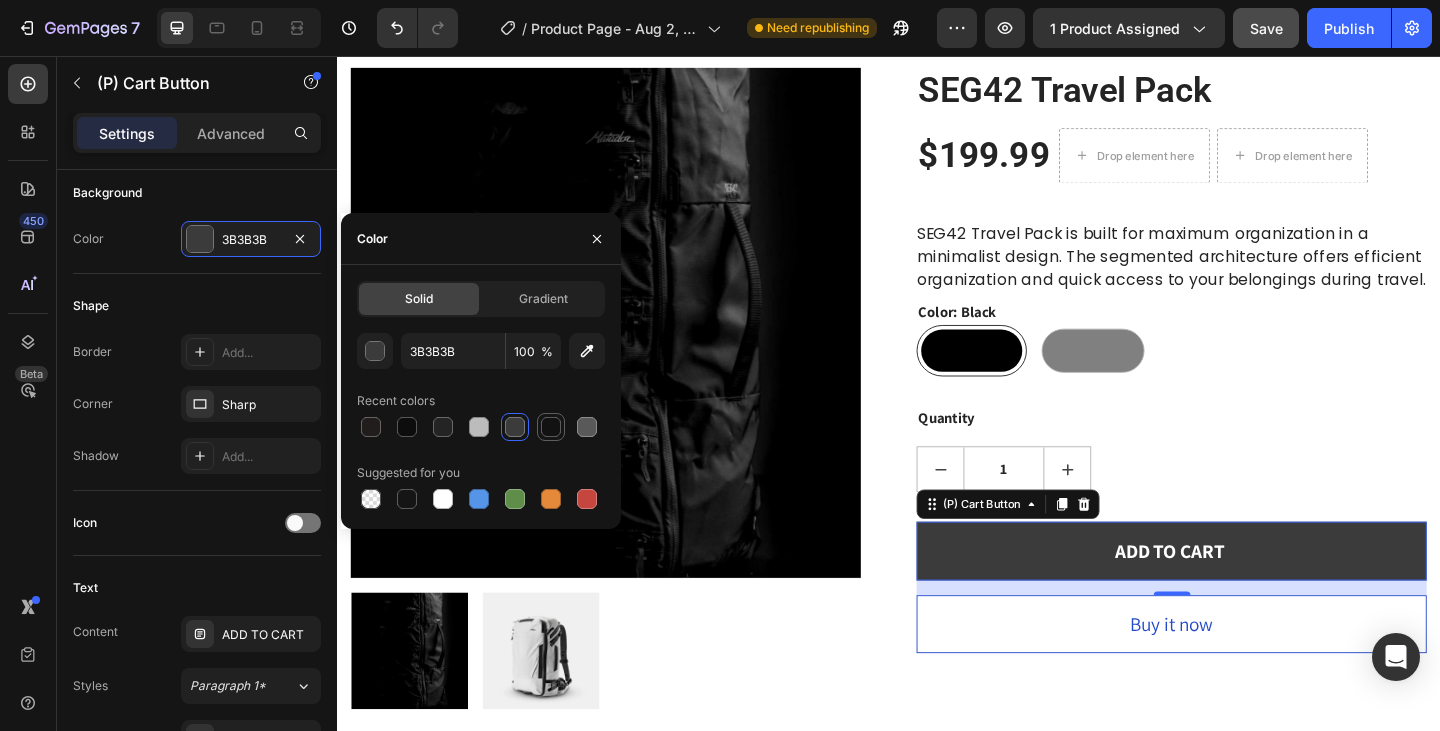 click at bounding box center (551, 427) 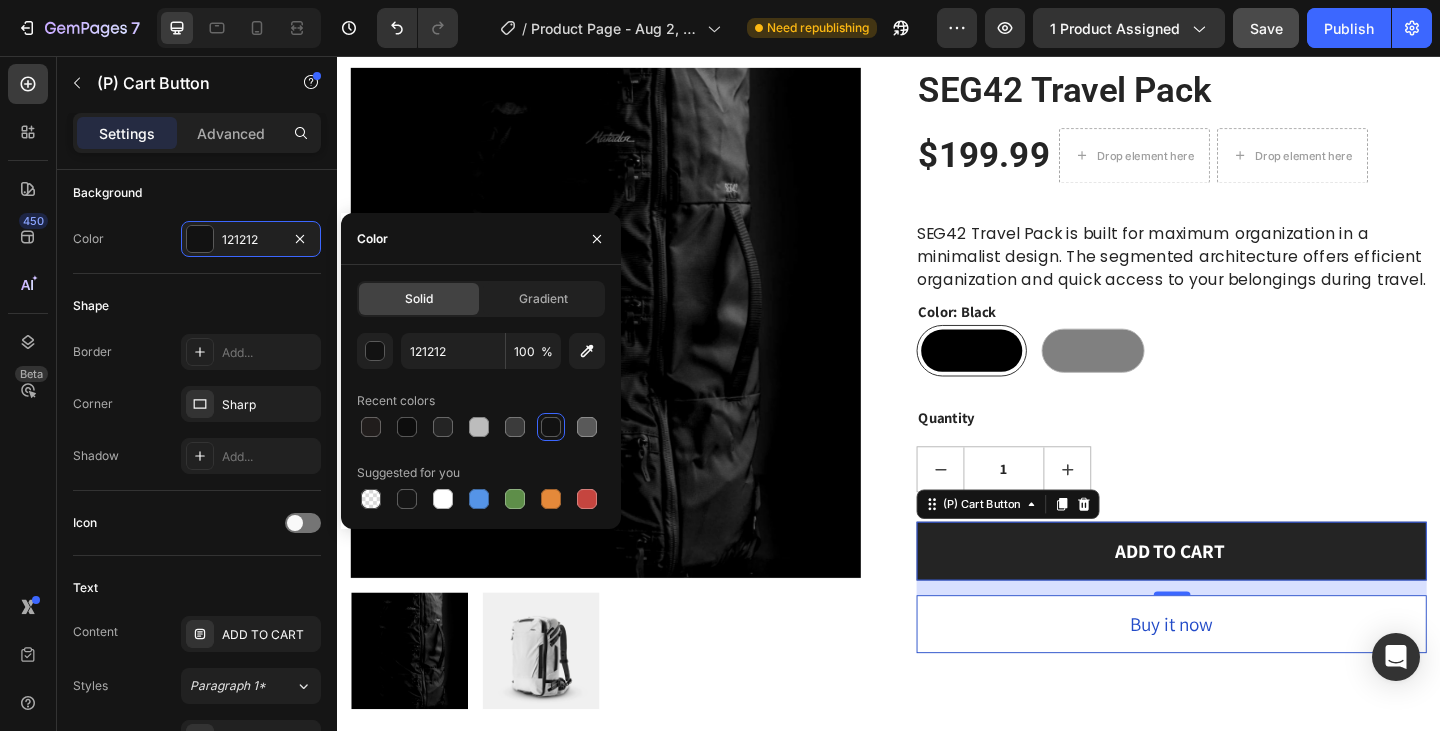 click on "ADD TO CART" at bounding box center (1244, 595) 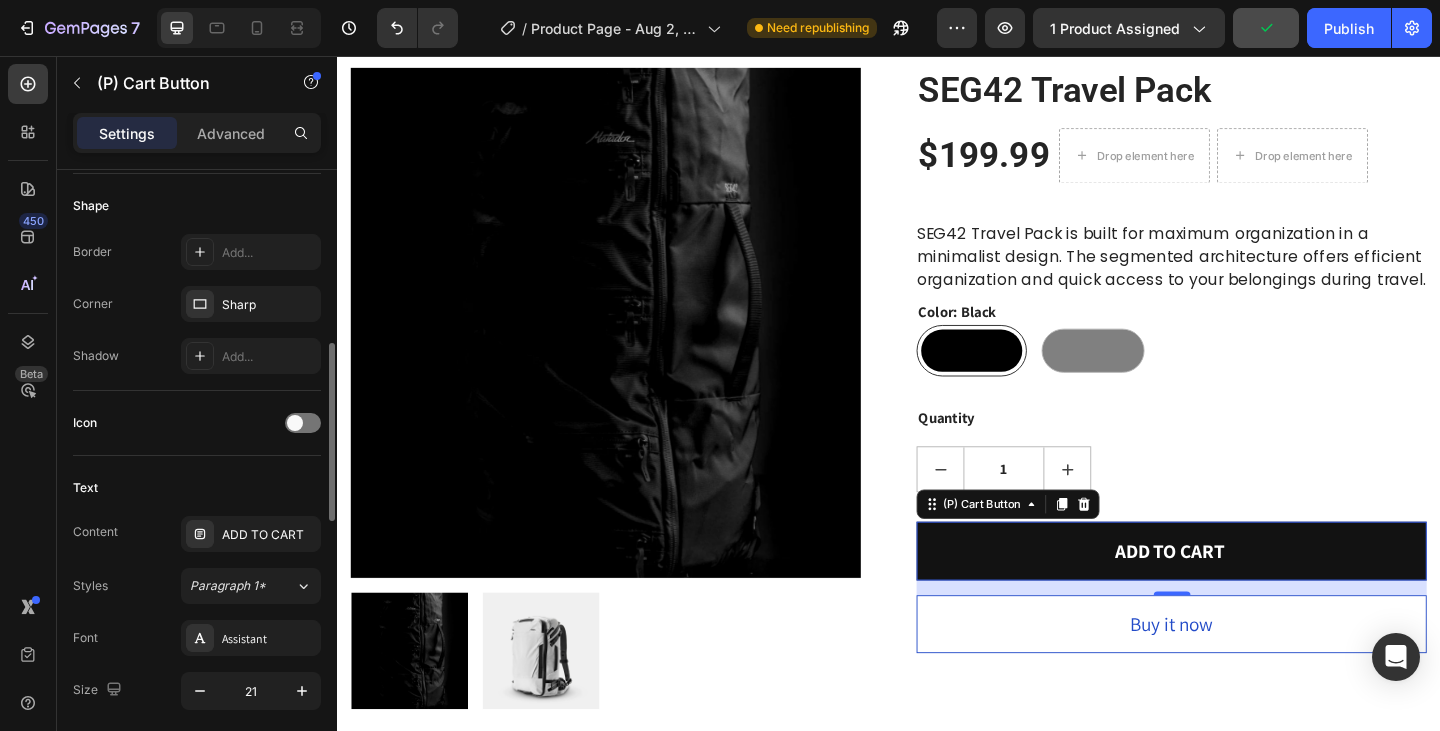 scroll, scrollTop: 900, scrollLeft: 0, axis: vertical 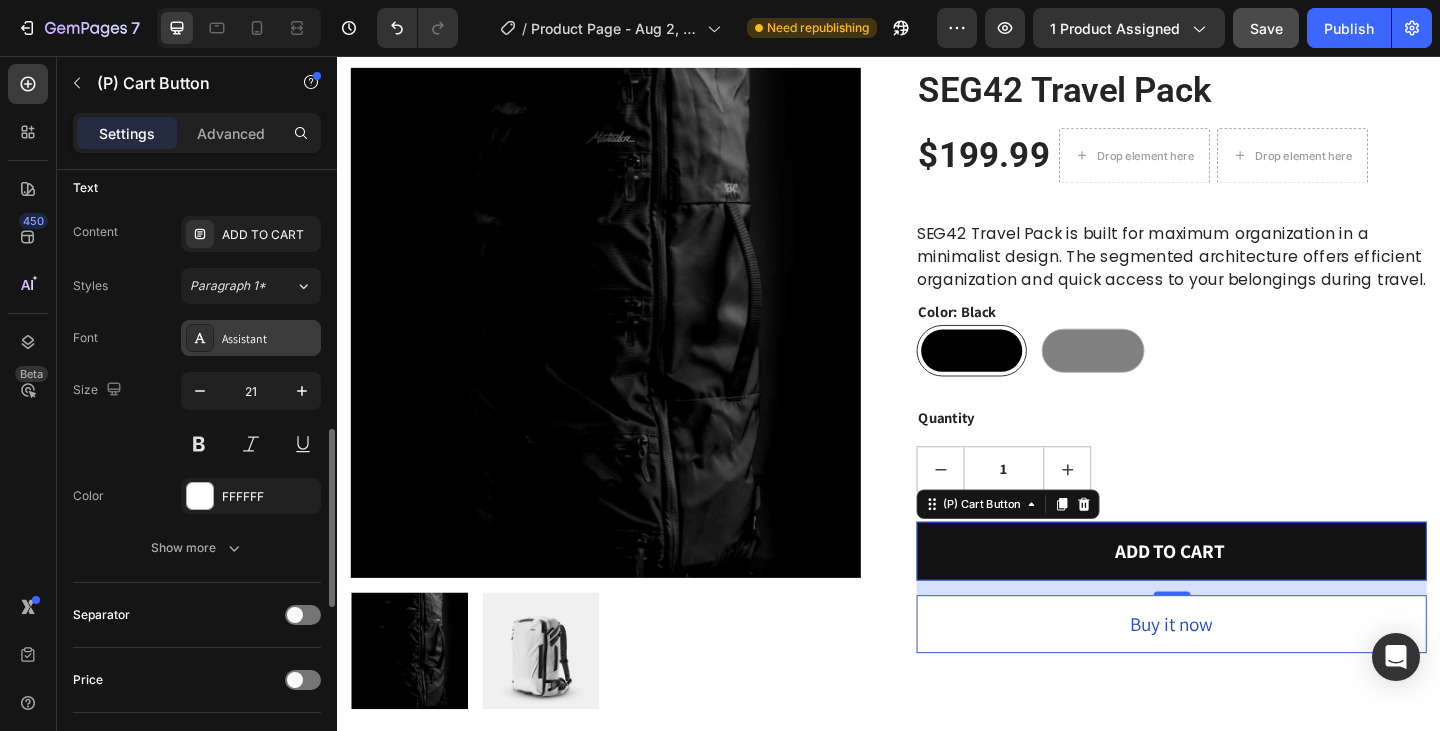 click on "Assistant" at bounding box center (269, 339) 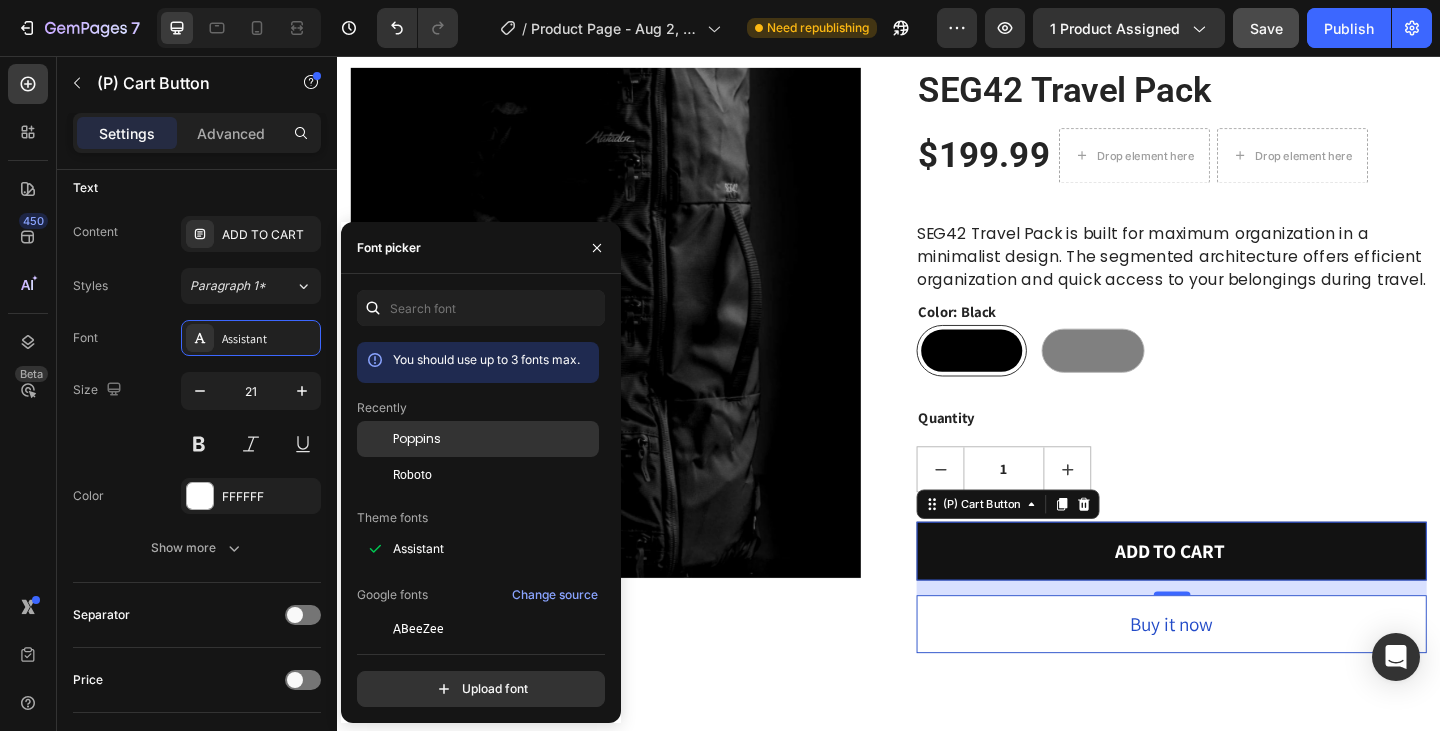 click on "Poppins" at bounding box center (417, 439) 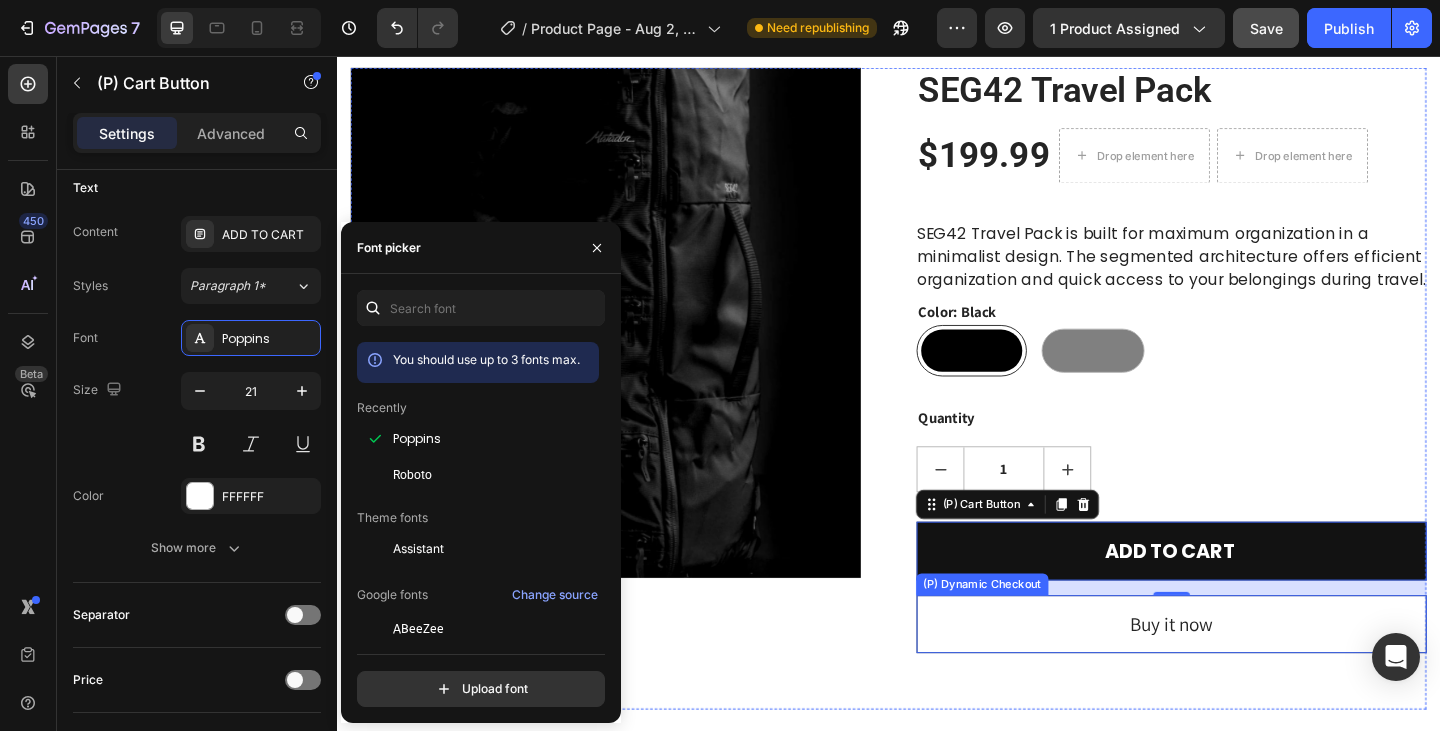 click on "Buy it now" at bounding box center [1244, 675] 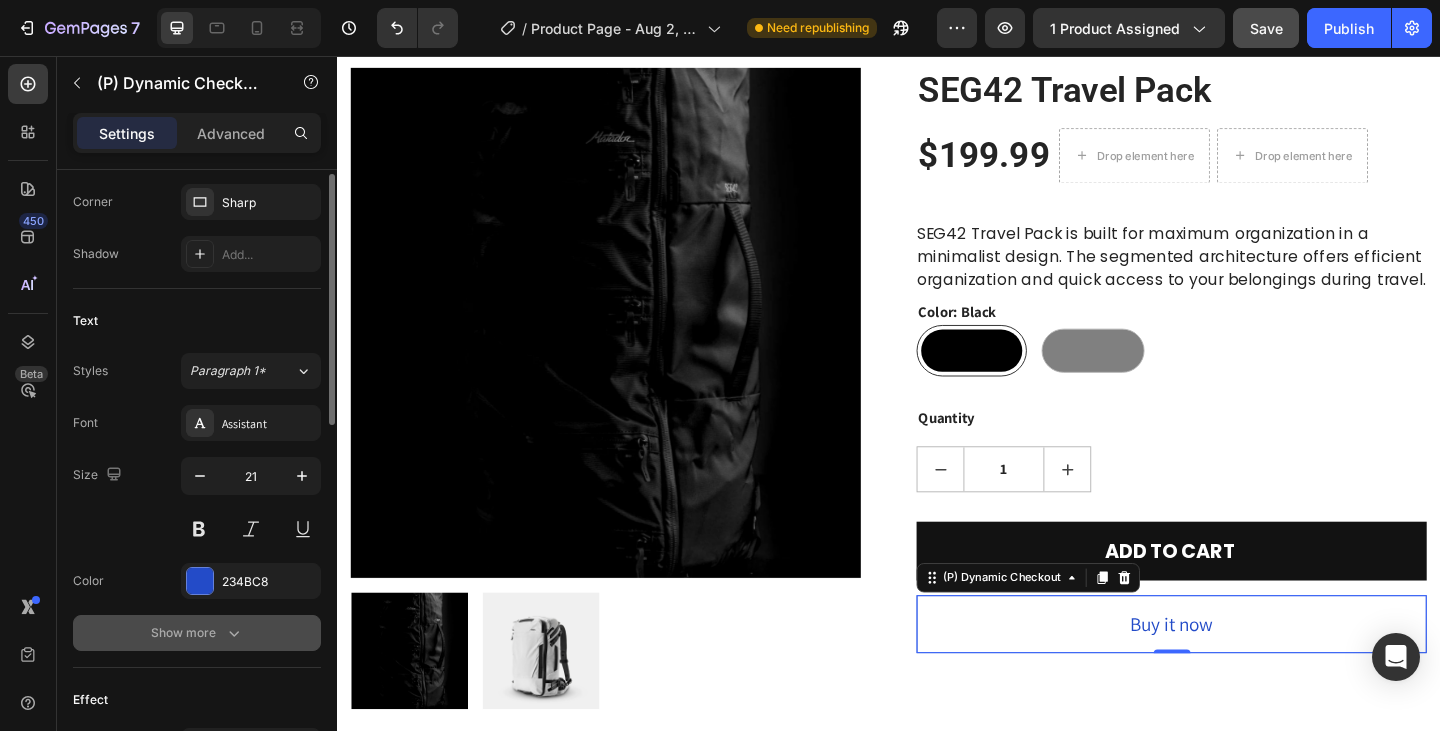 scroll, scrollTop: 800, scrollLeft: 0, axis: vertical 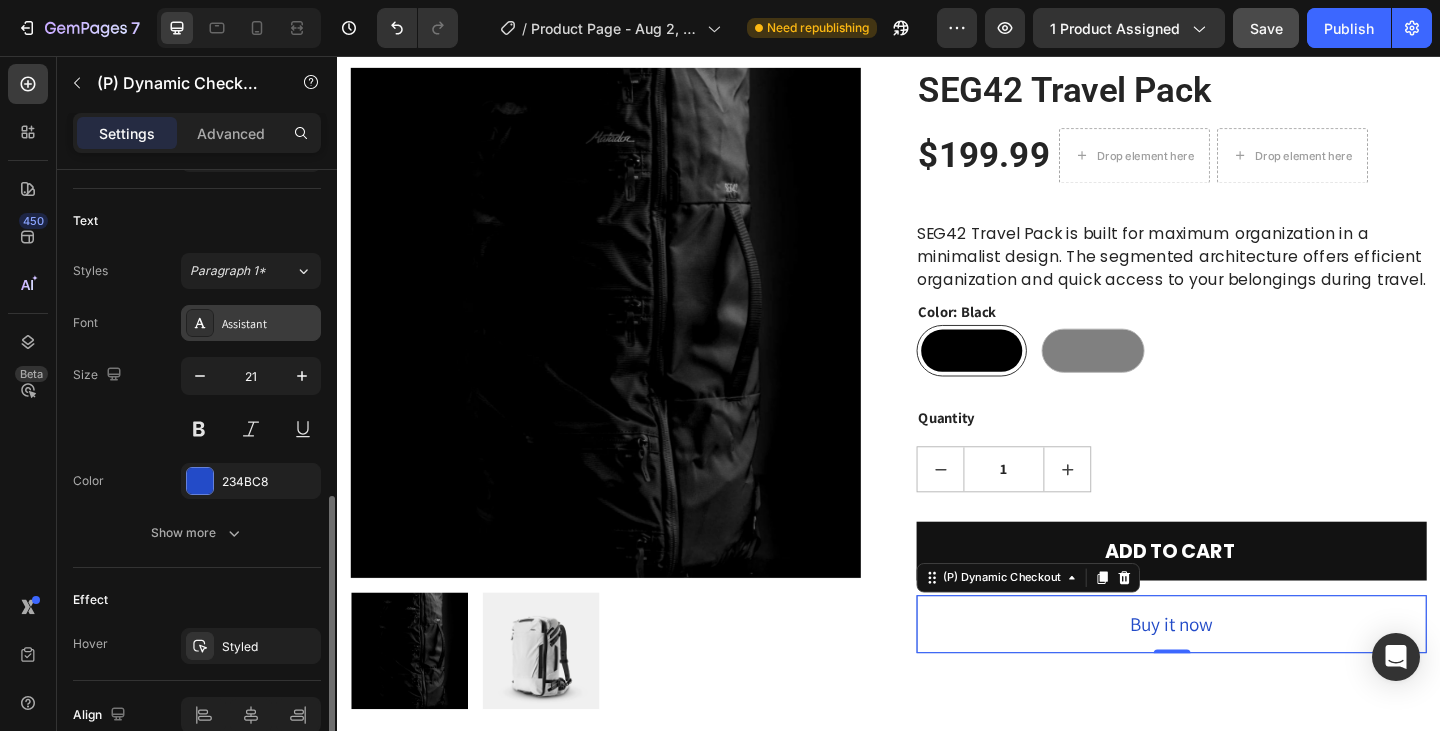click on "Assistant" at bounding box center [269, 324] 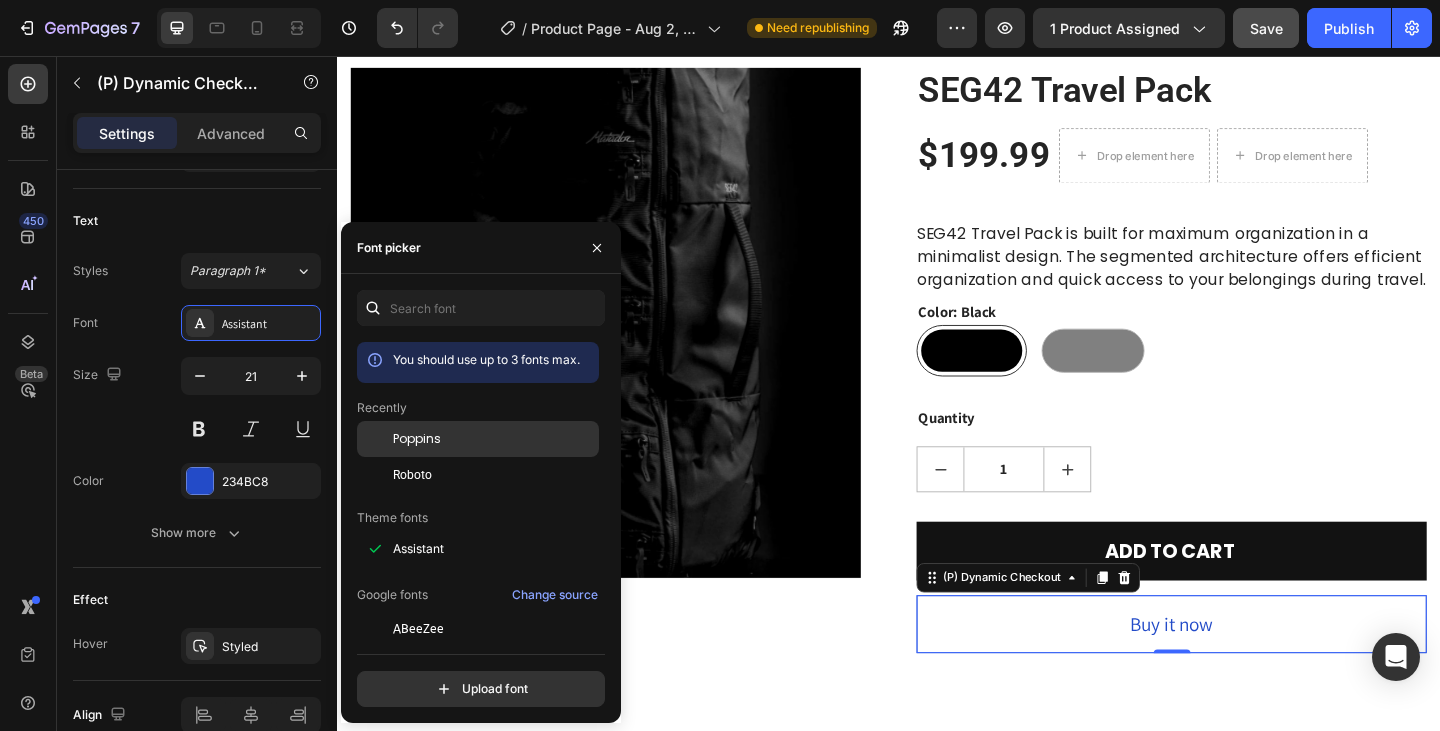 click on "Poppins" 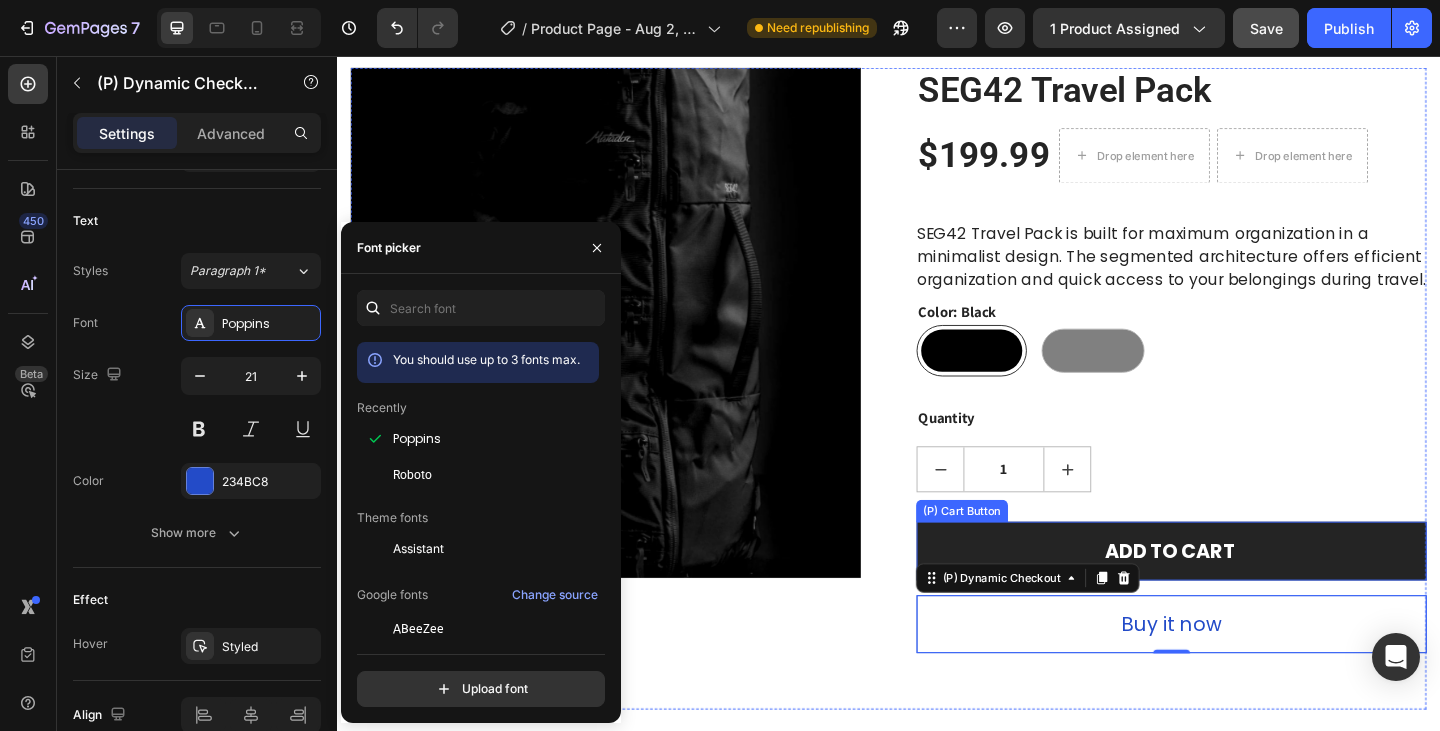 click on "ADD TO CART" at bounding box center (1244, 595) 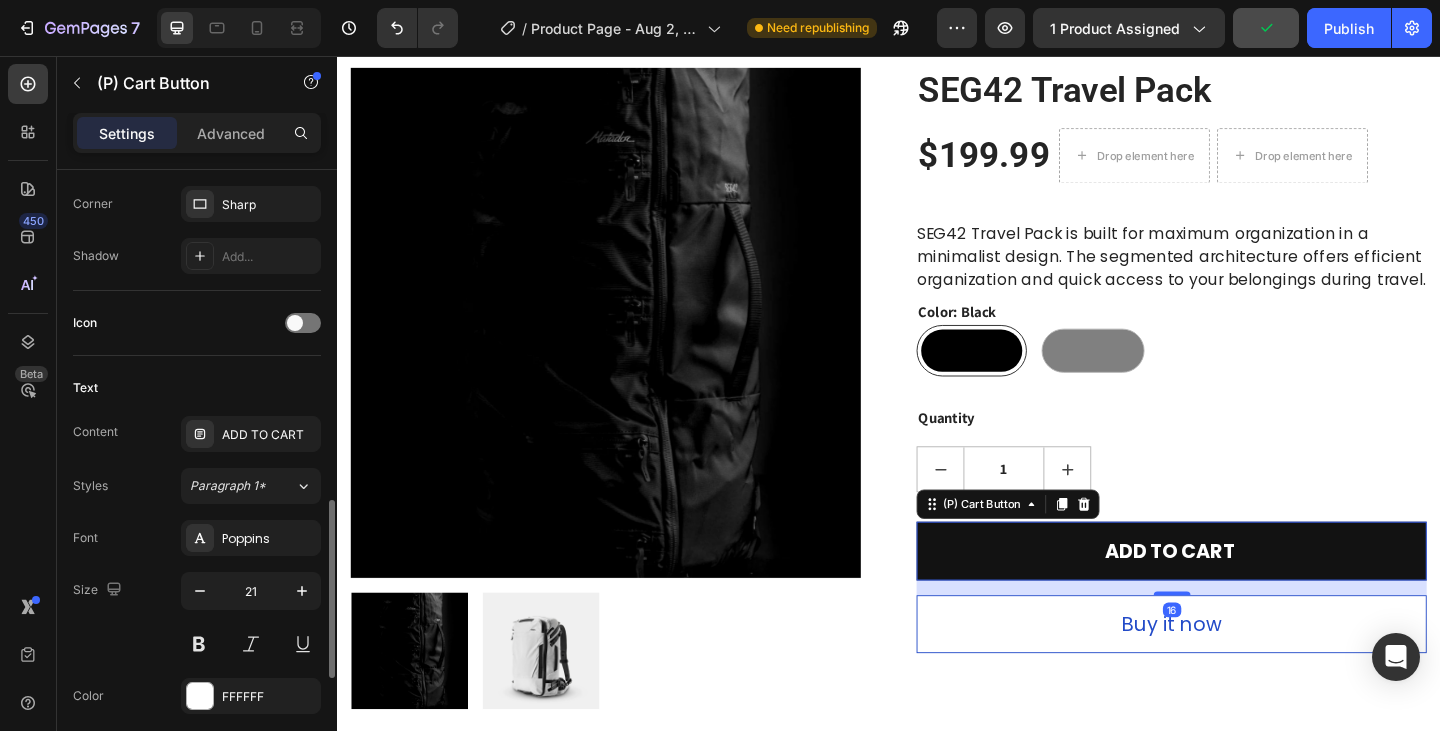 scroll, scrollTop: 800, scrollLeft: 0, axis: vertical 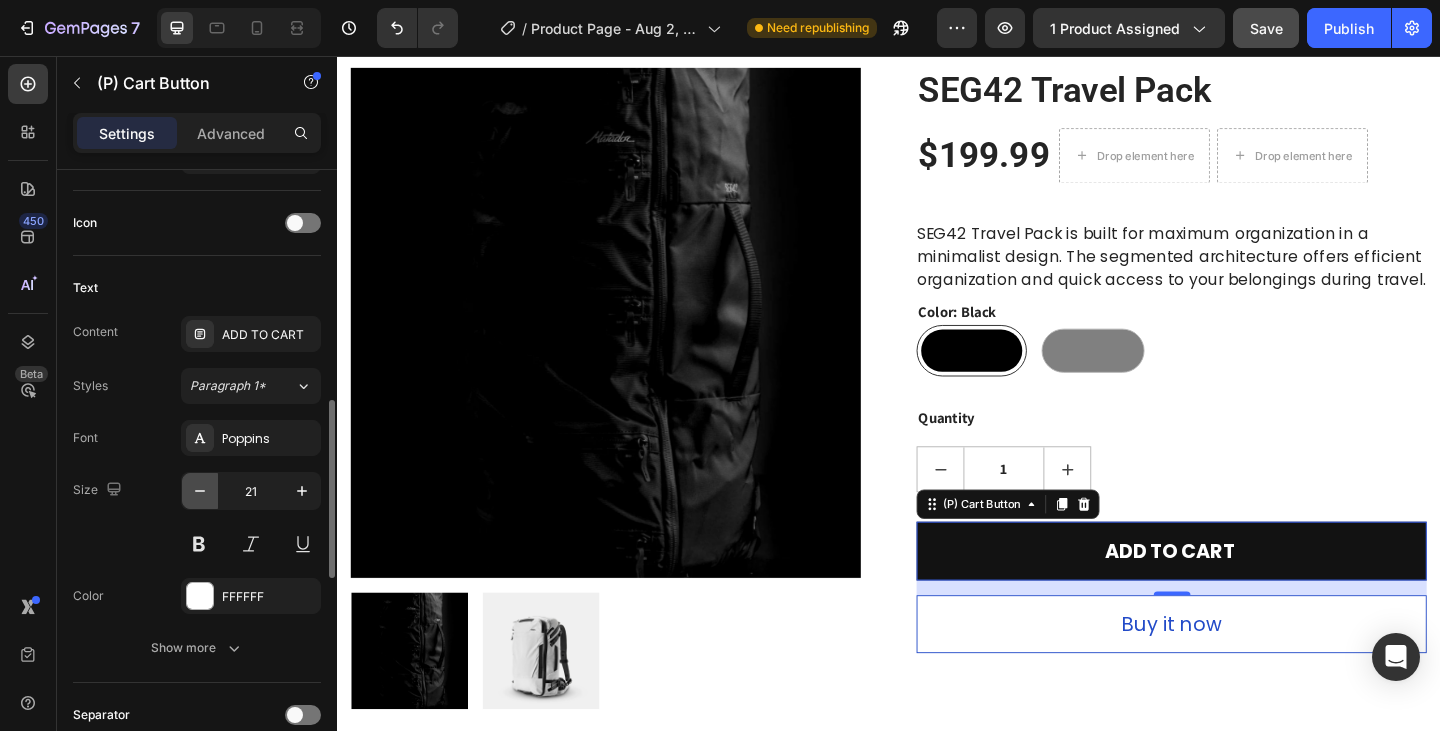 click 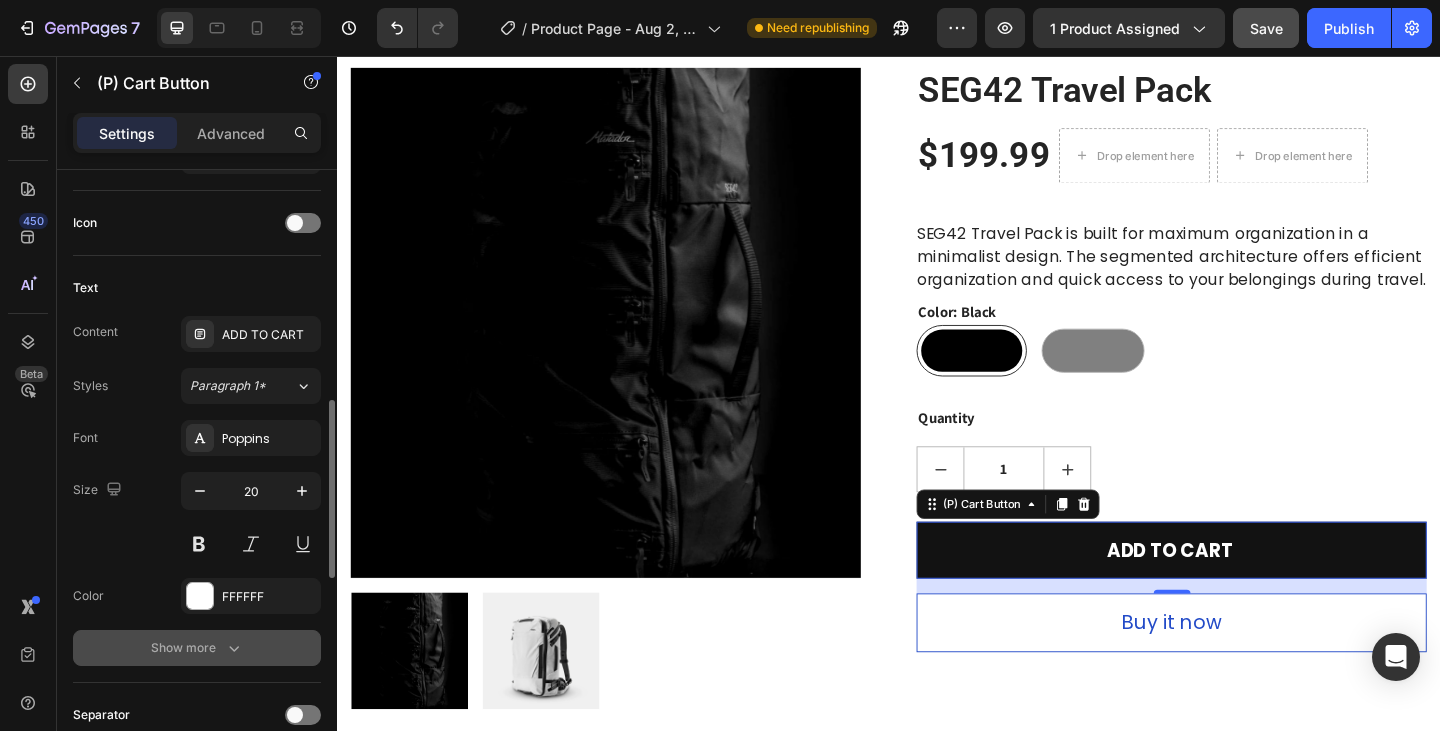 click on "Show more" at bounding box center [197, 648] 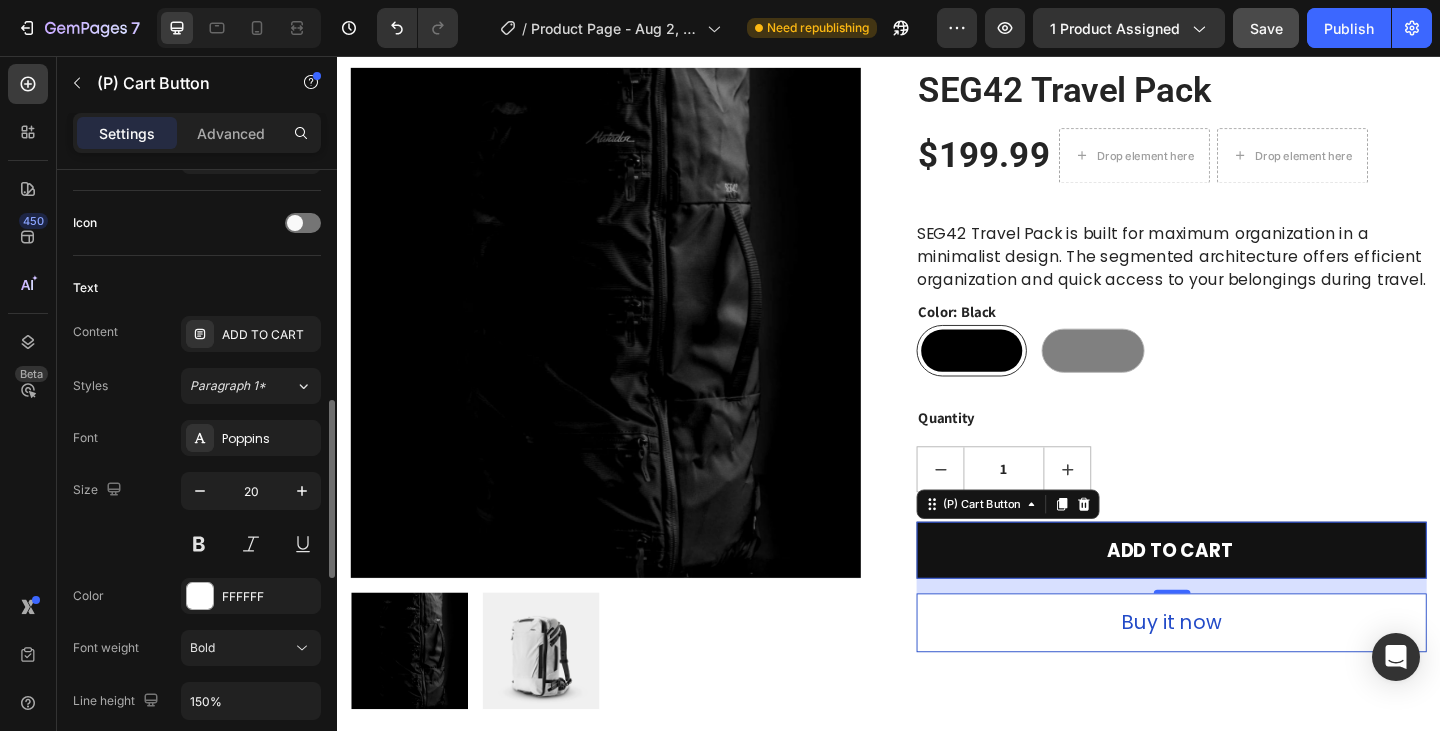 scroll, scrollTop: 1200, scrollLeft: 0, axis: vertical 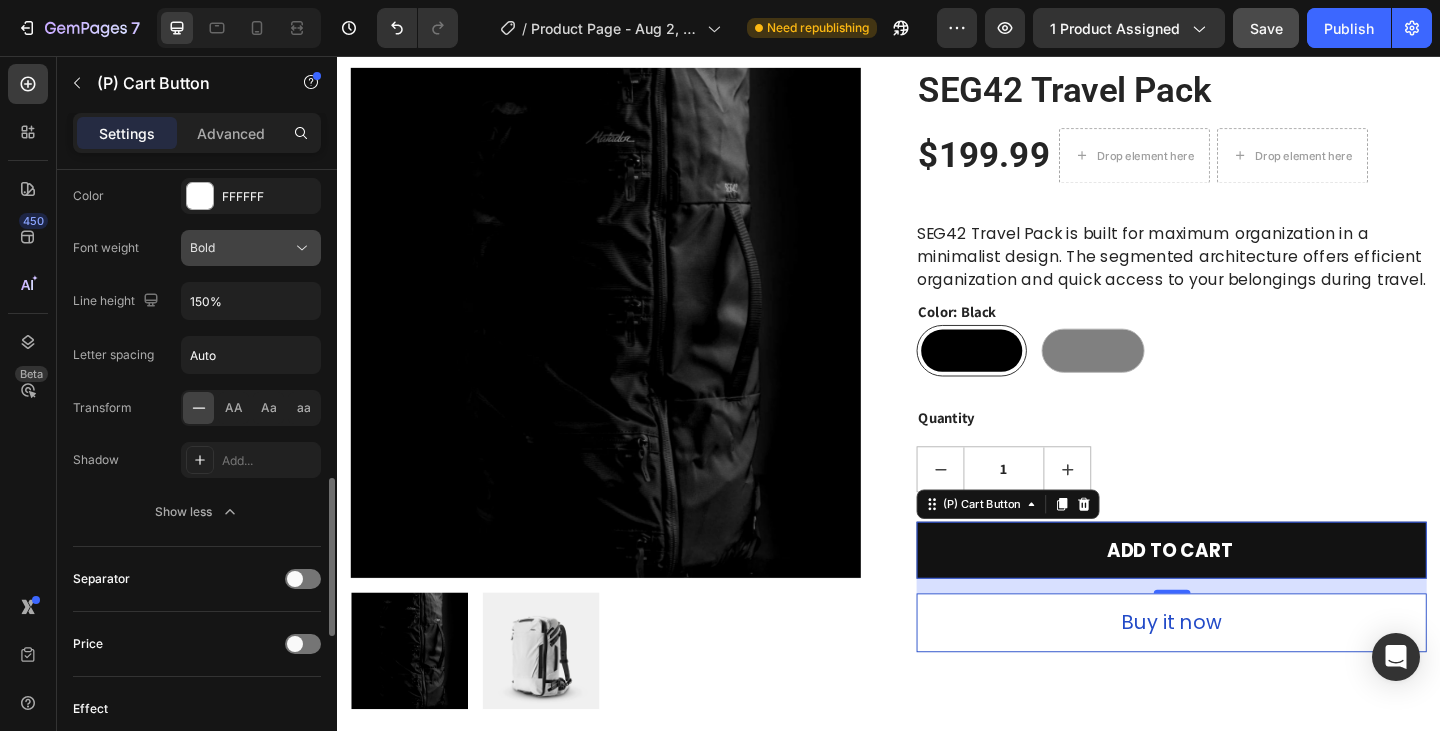 click on "Bold" at bounding box center [241, 248] 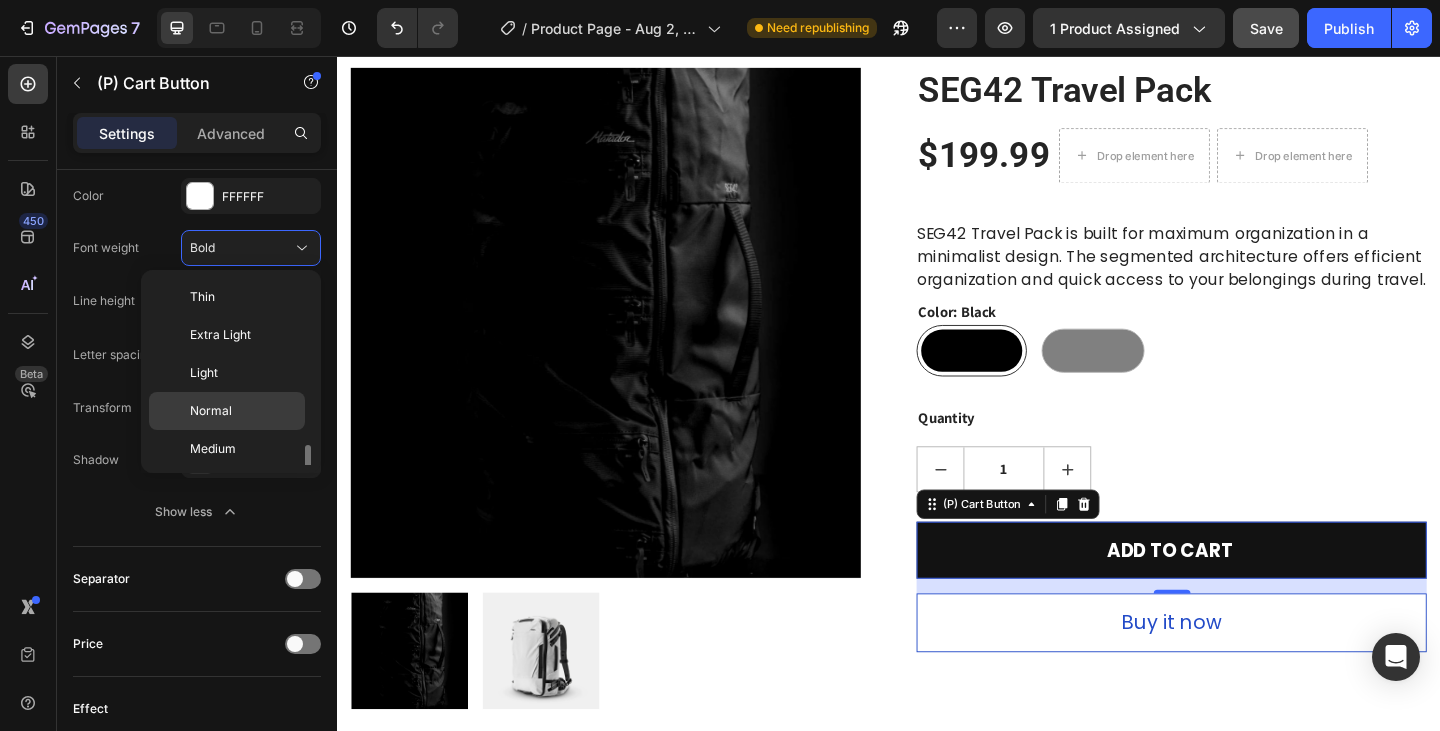 scroll, scrollTop: 108, scrollLeft: 0, axis: vertical 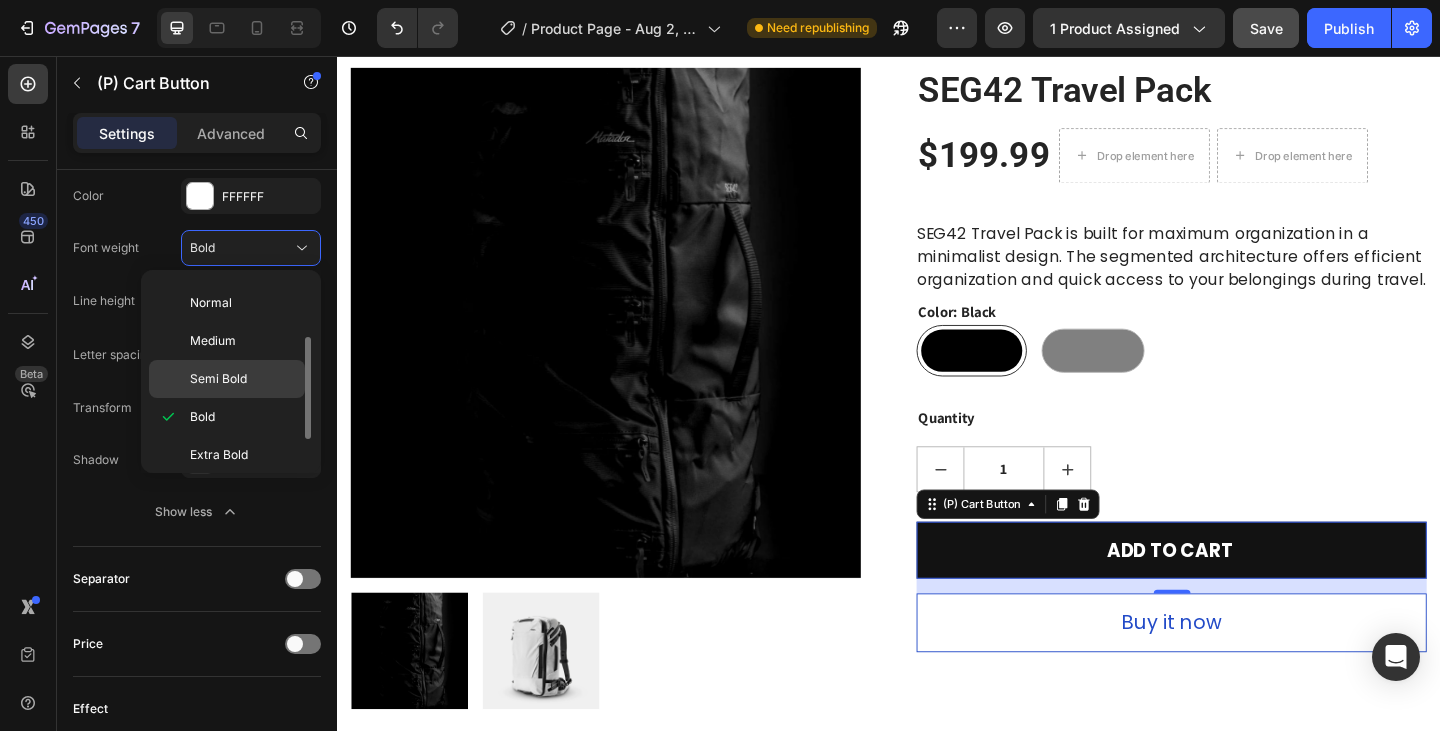 click on "Semi Bold" at bounding box center (218, 379) 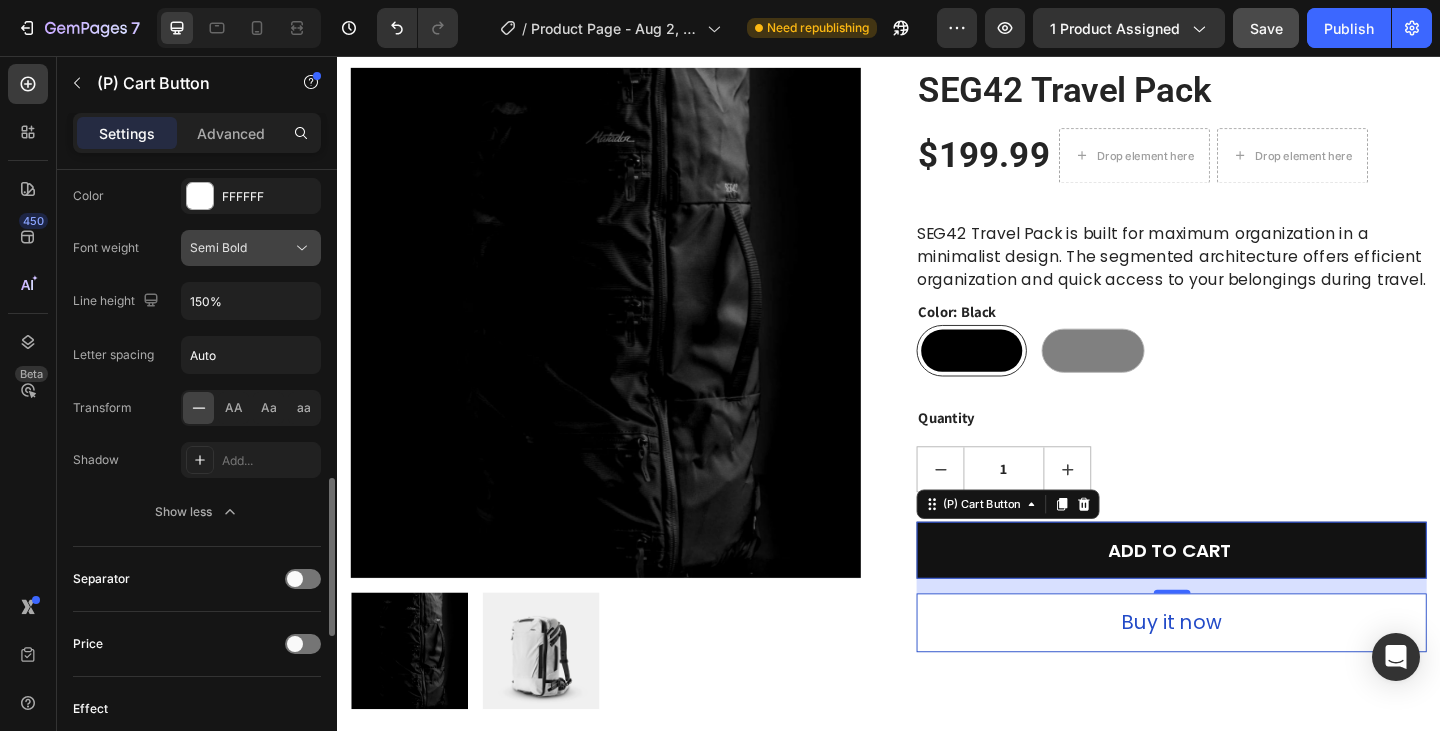 click on "Semi Bold" at bounding box center [241, 248] 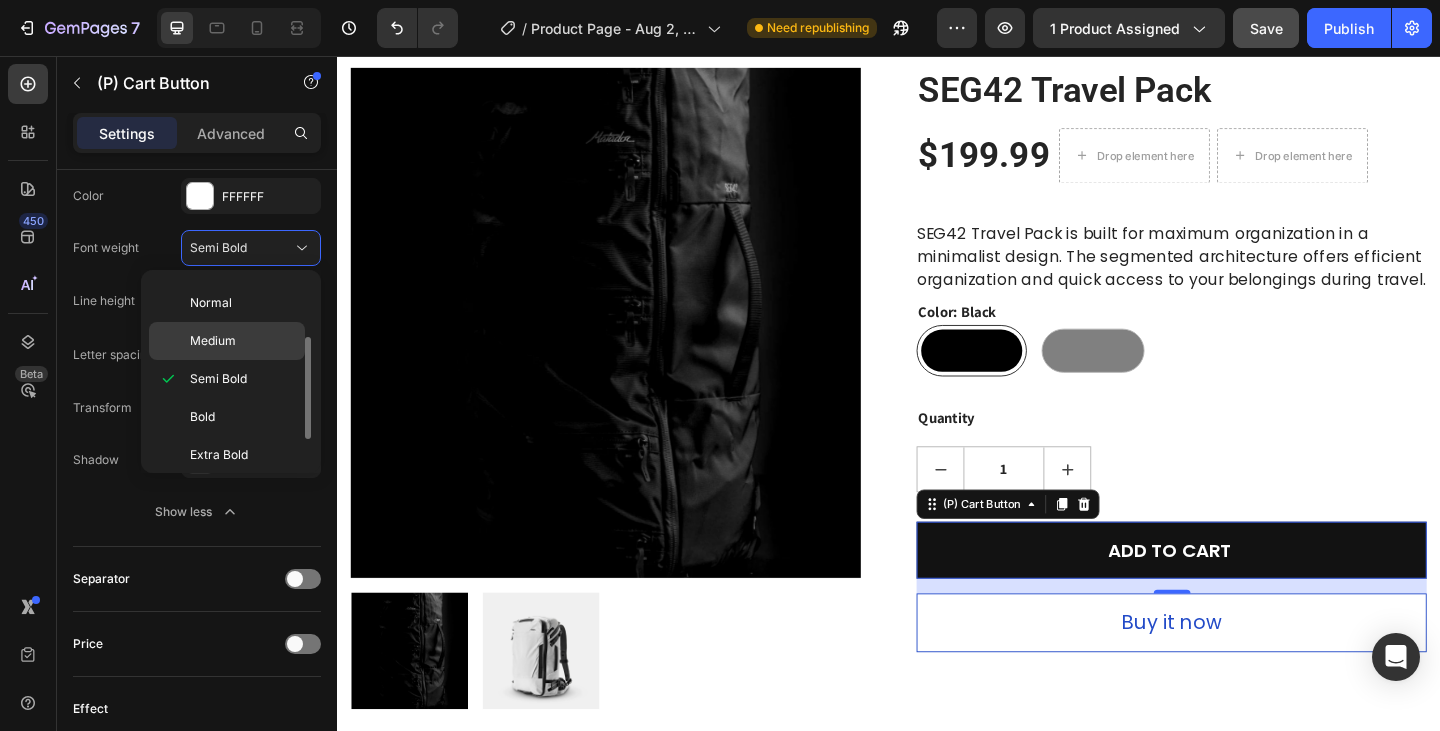 click on "Medium" at bounding box center (243, 341) 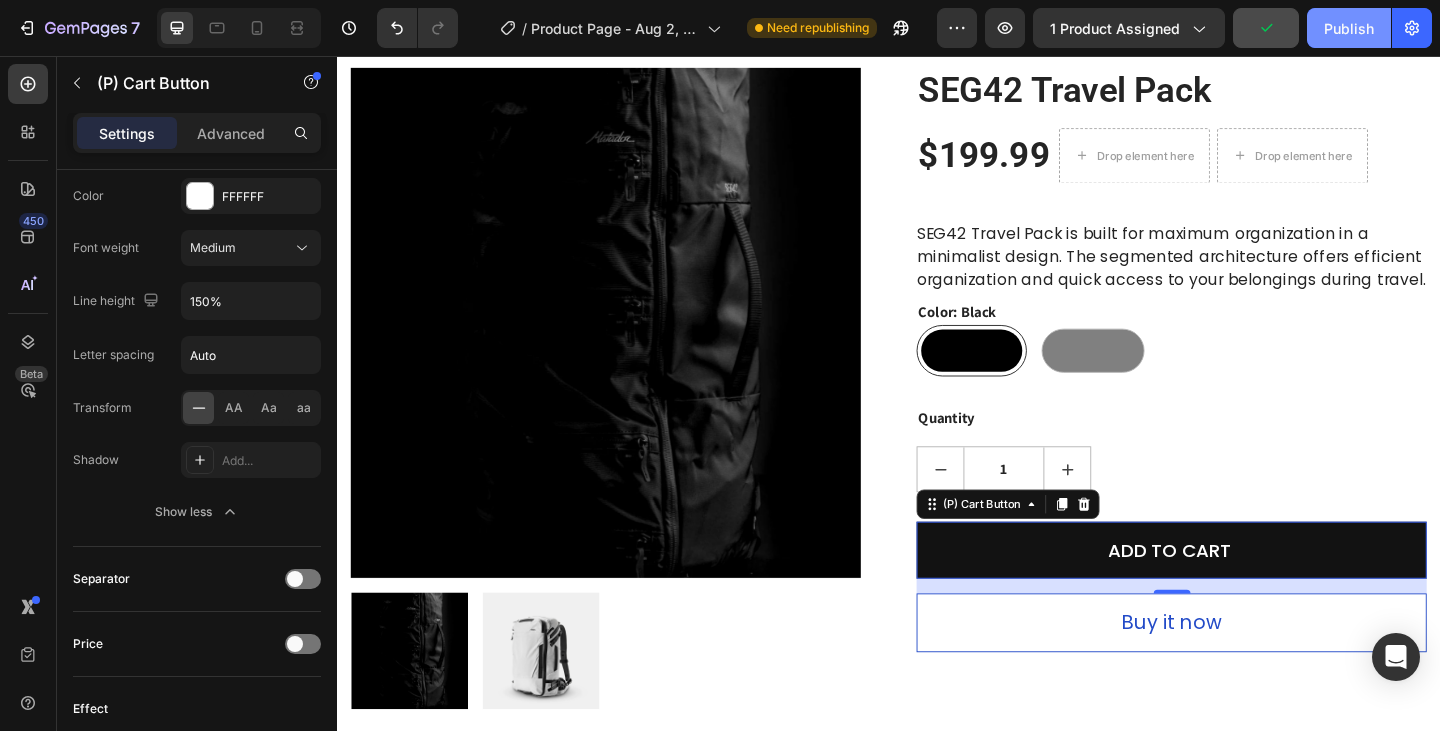 click on "Publish" at bounding box center [1349, 28] 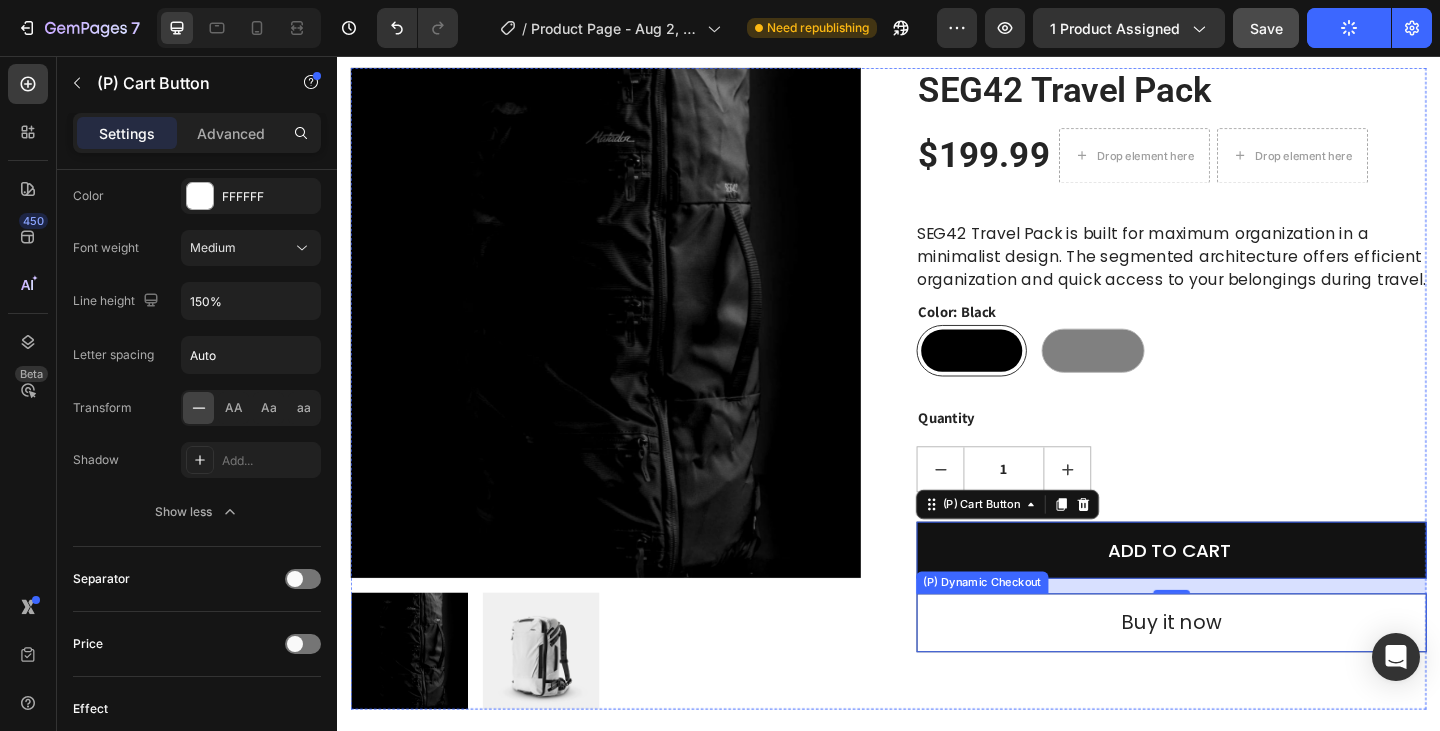 click on "Buy it now" at bounding box center (1244, 673) 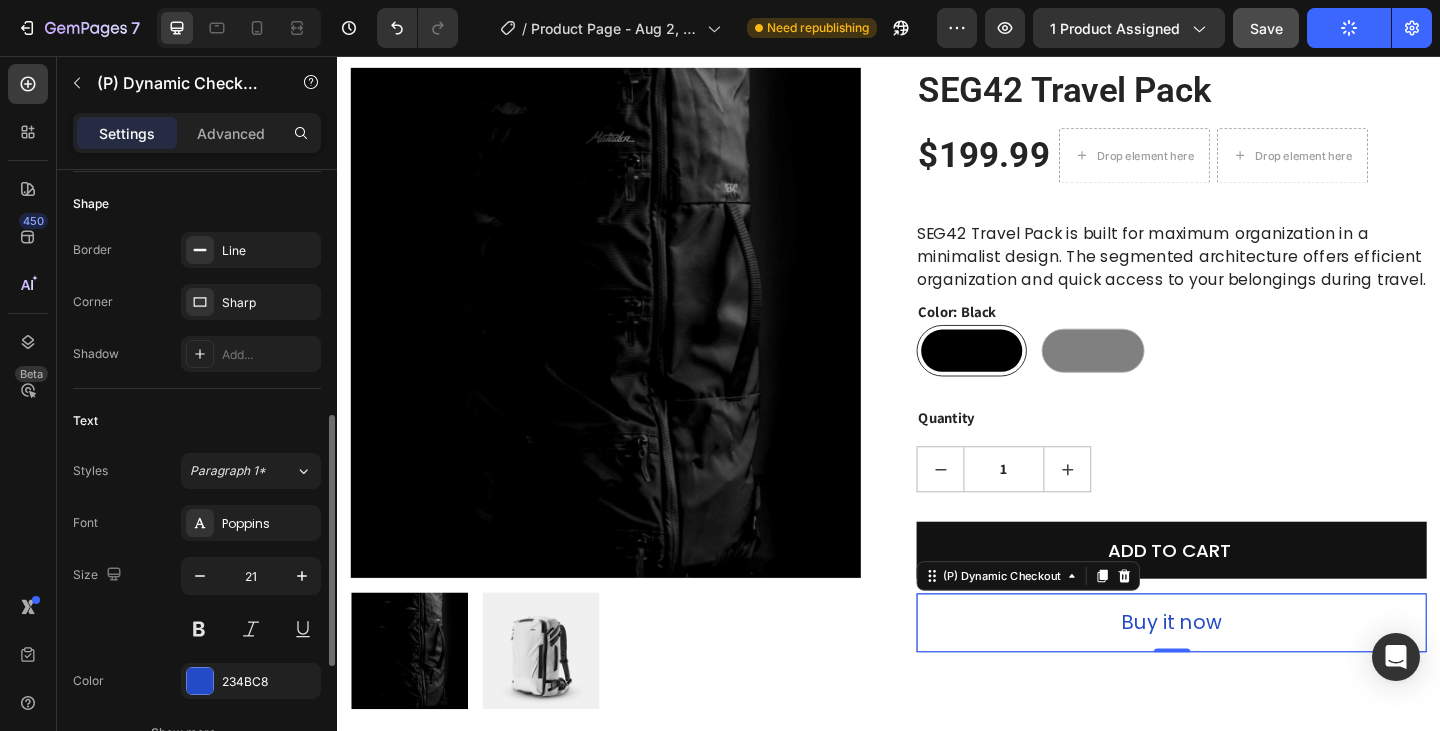 scroll, scrollTop: 898, scrollLeft: 0, axis: vertical 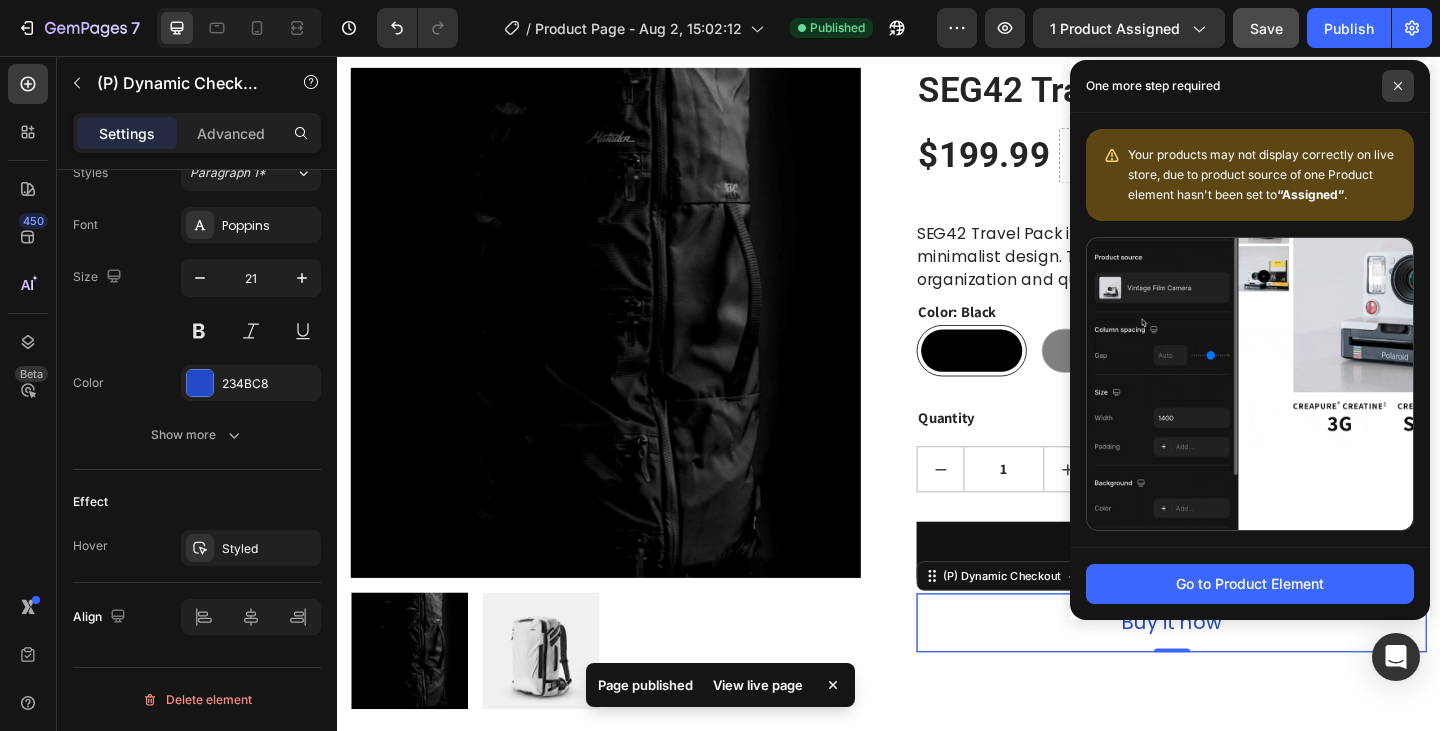drag, startPoint x: 1402, startPoint y: 84, endPoint x: 607, endPoint y: 167, distance: 799.321 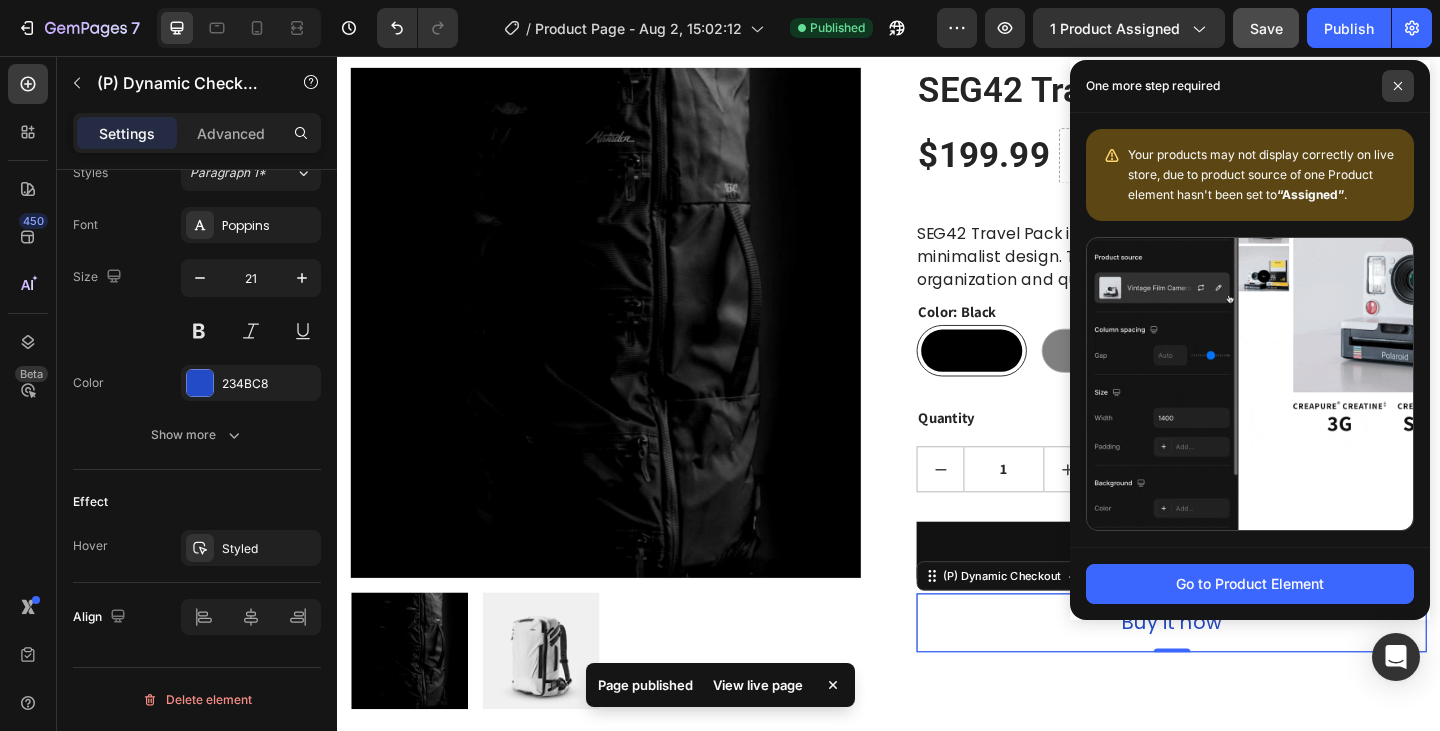 click 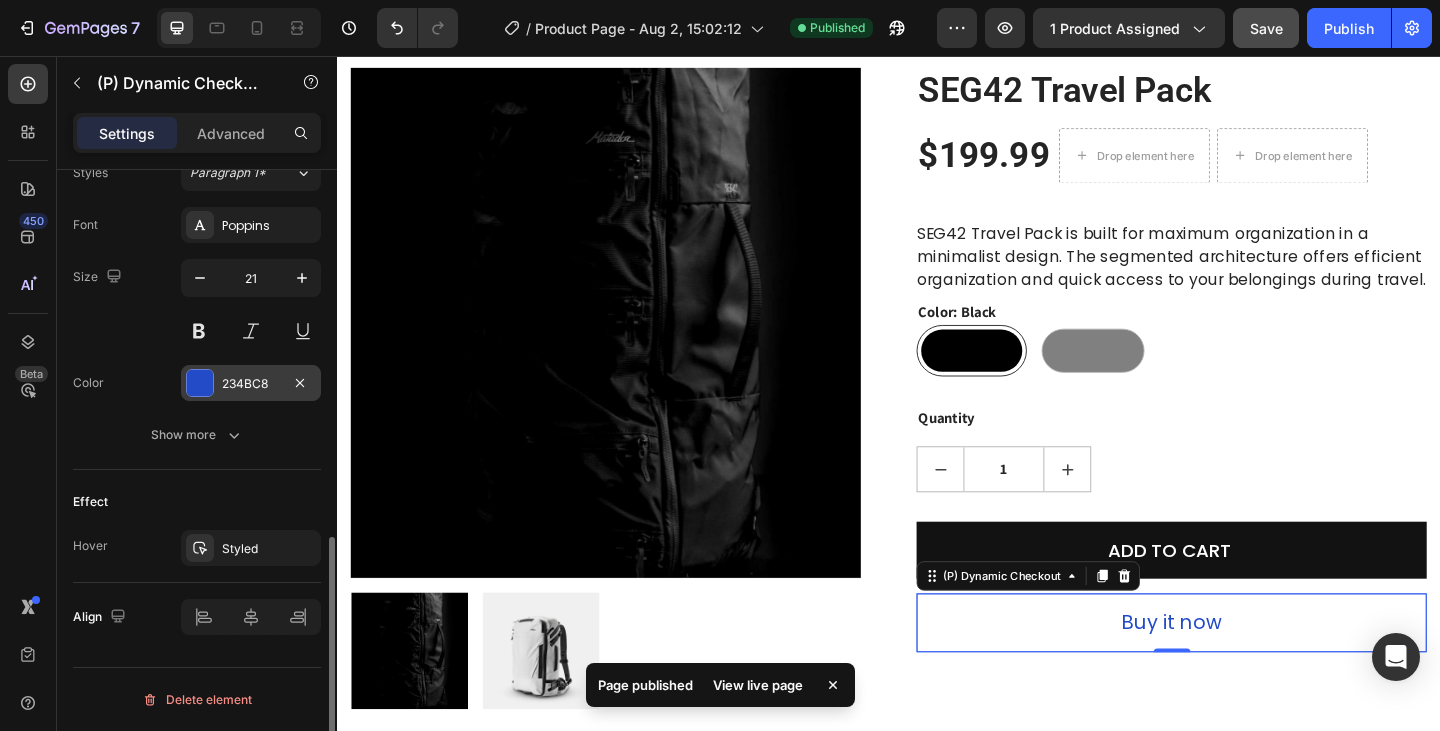 click on "234BC8" at bounding box center (251, 384) 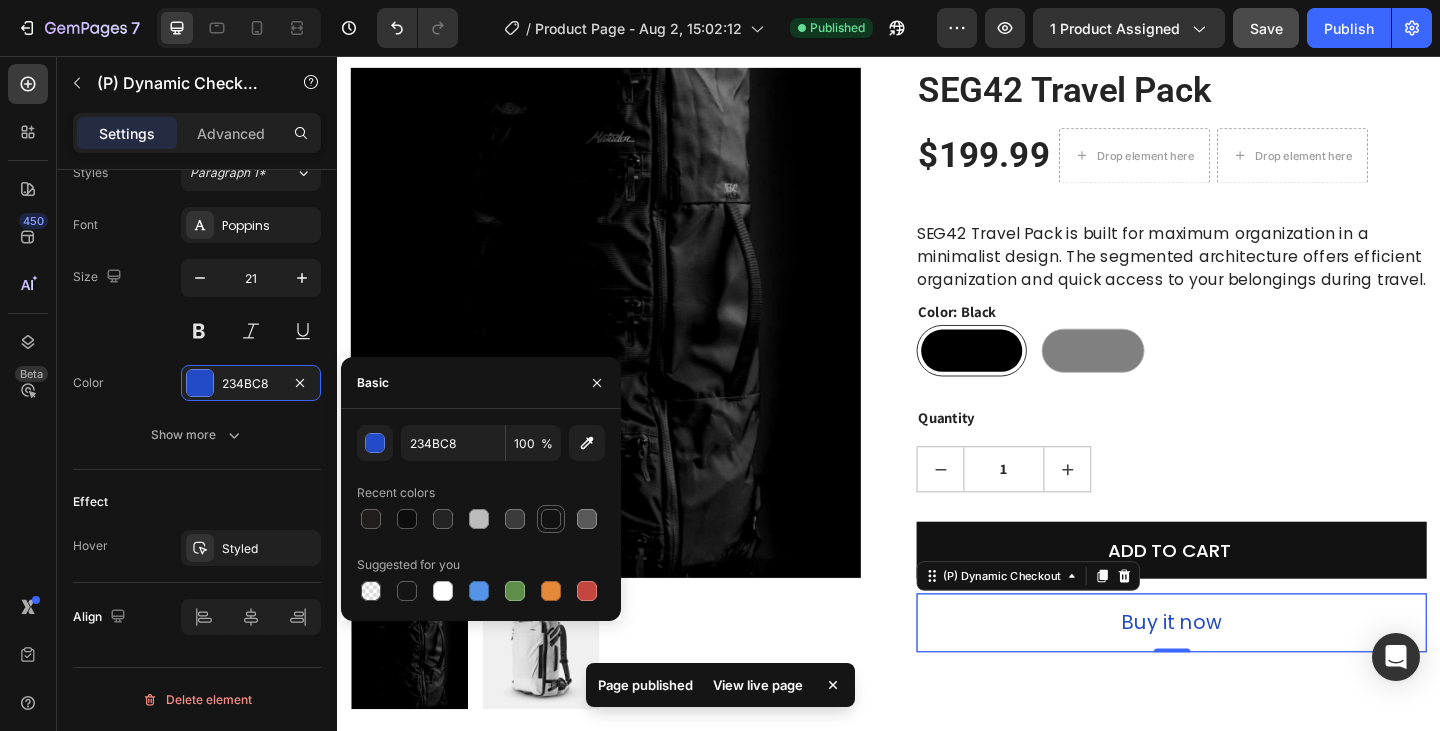 click at bounding box center (551, 519) 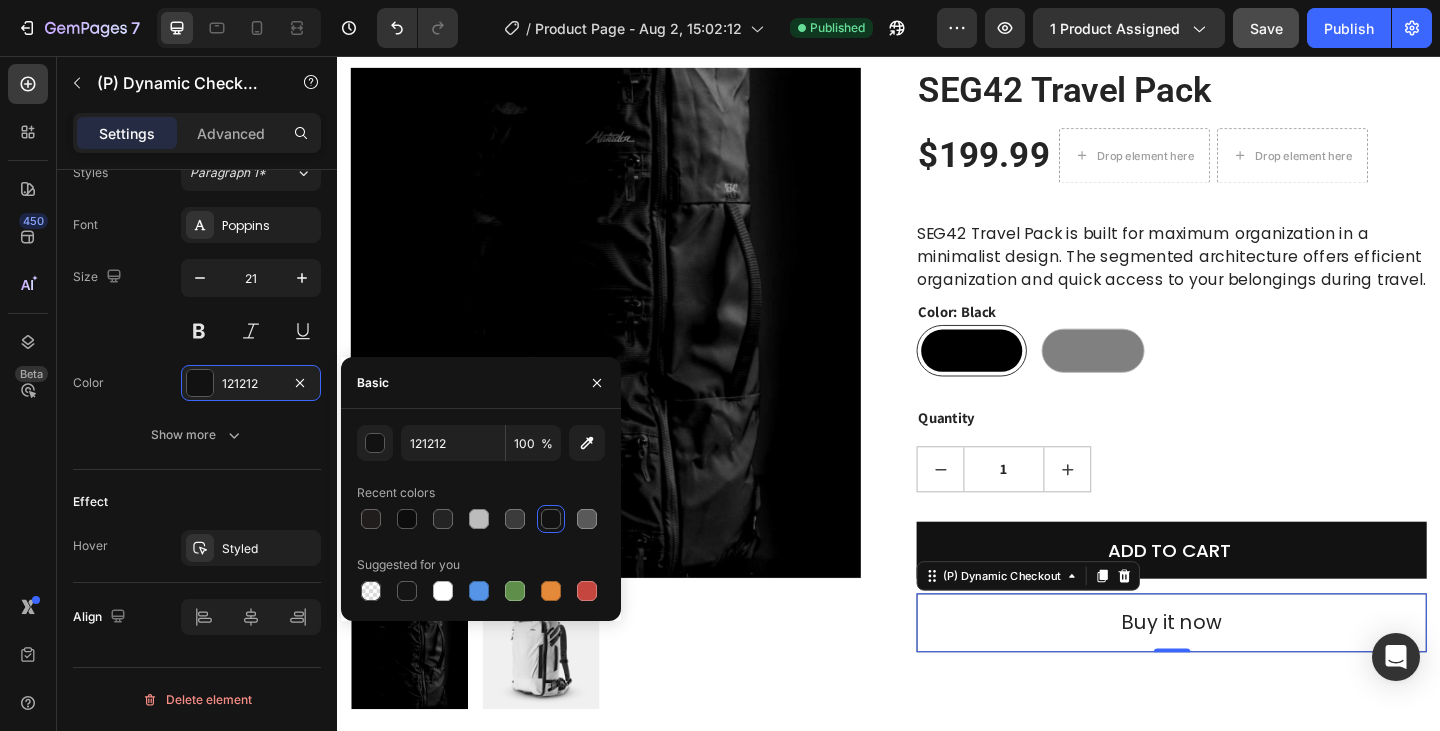 click on "Buy it now" at bounding box center [1244, 673] 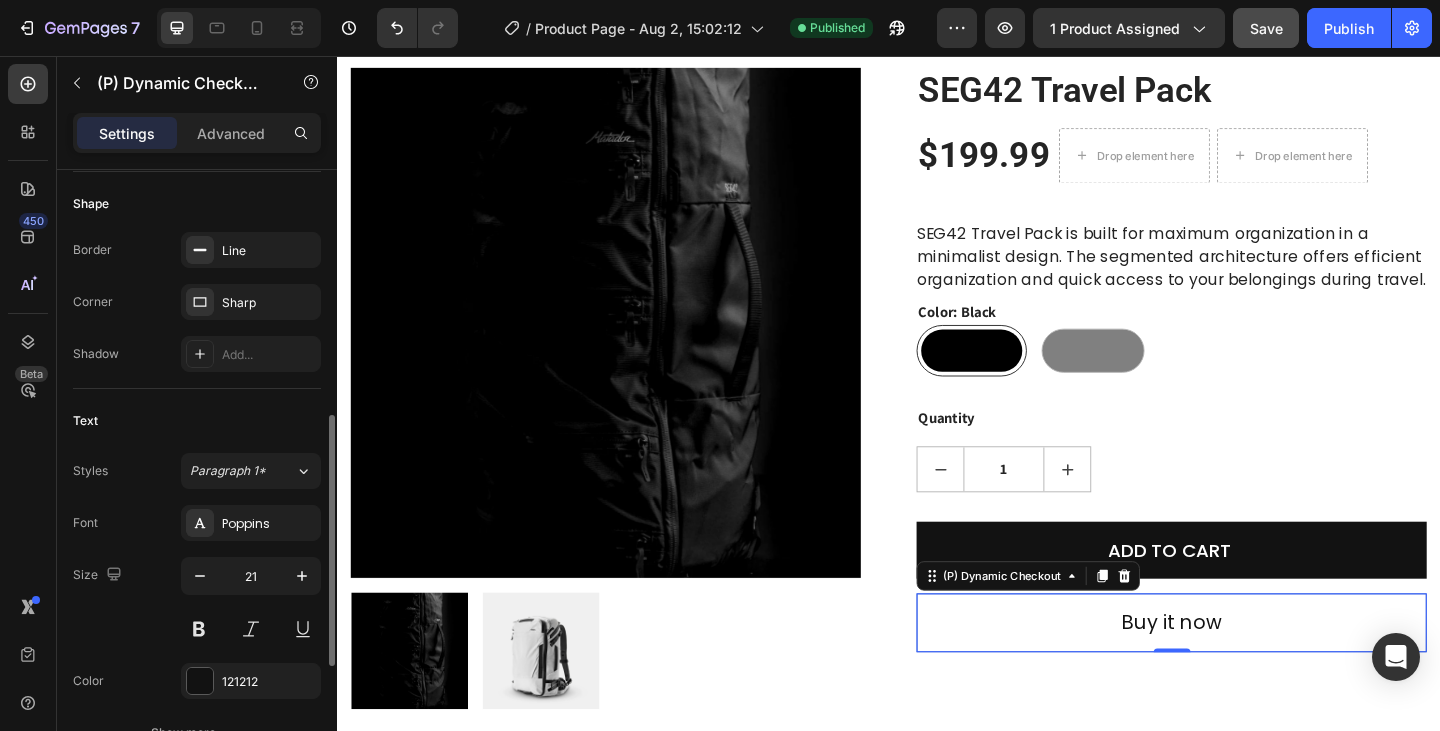 scroll, scrollTop: 898, scrollLeft: 0, axis: vertical 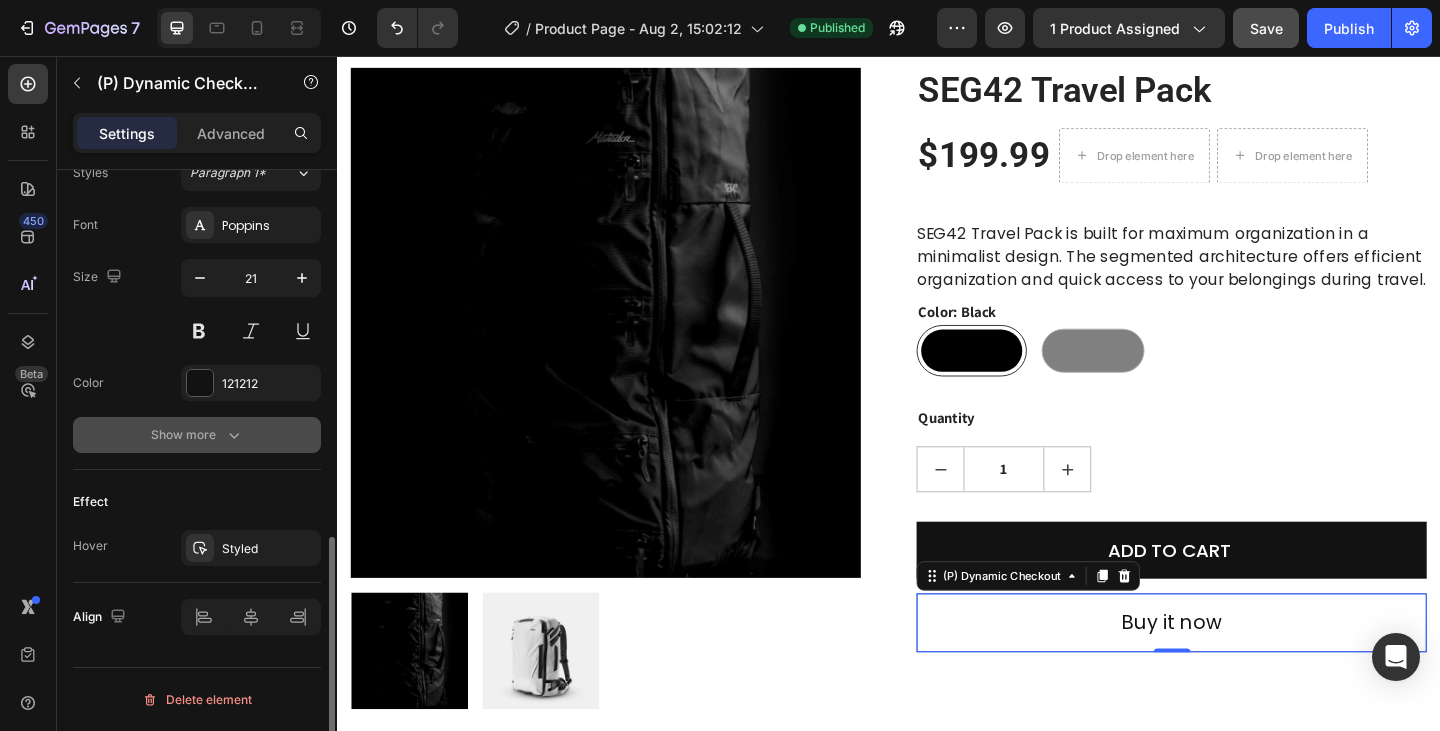 click on "Show more" at bounding box center (197, 435) 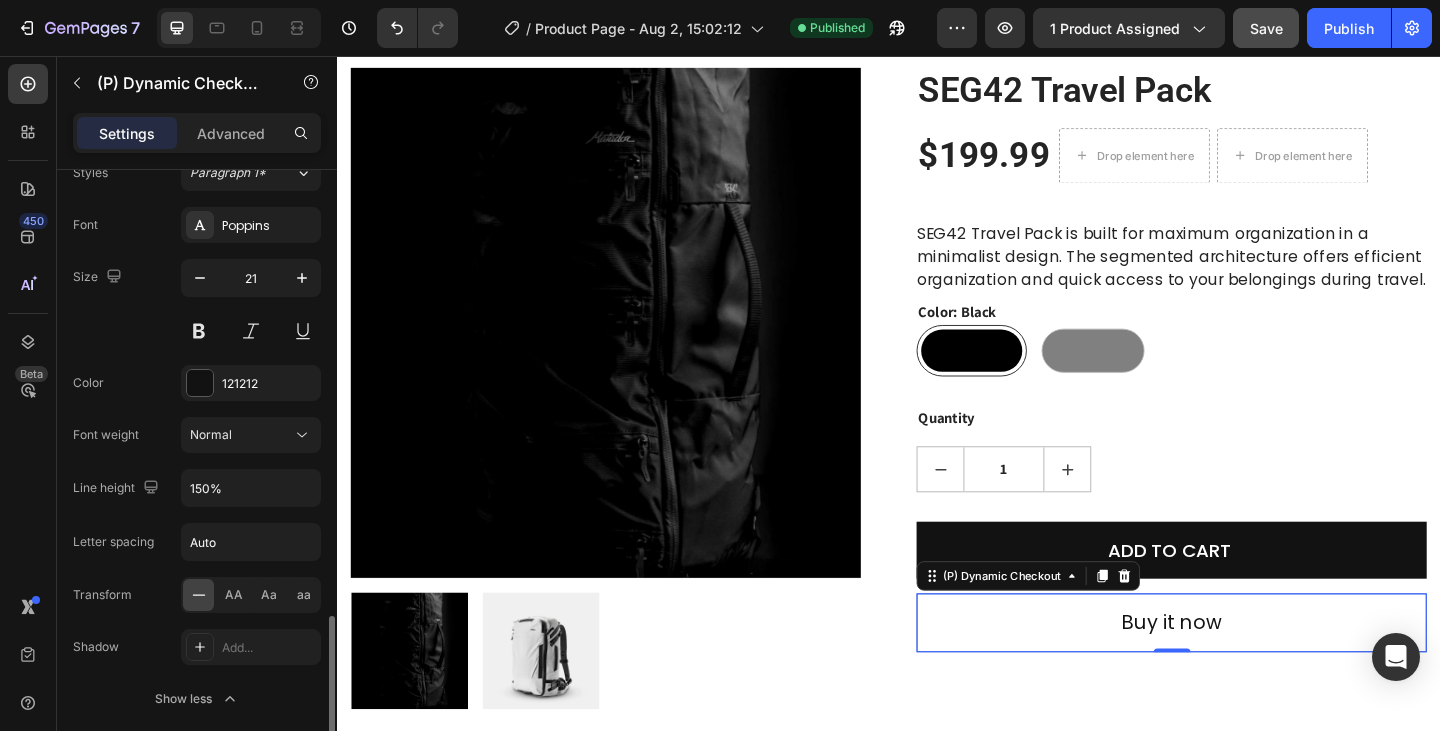 scroll, scrollTop: 1162, scrollLeft: 0, axis: vertical 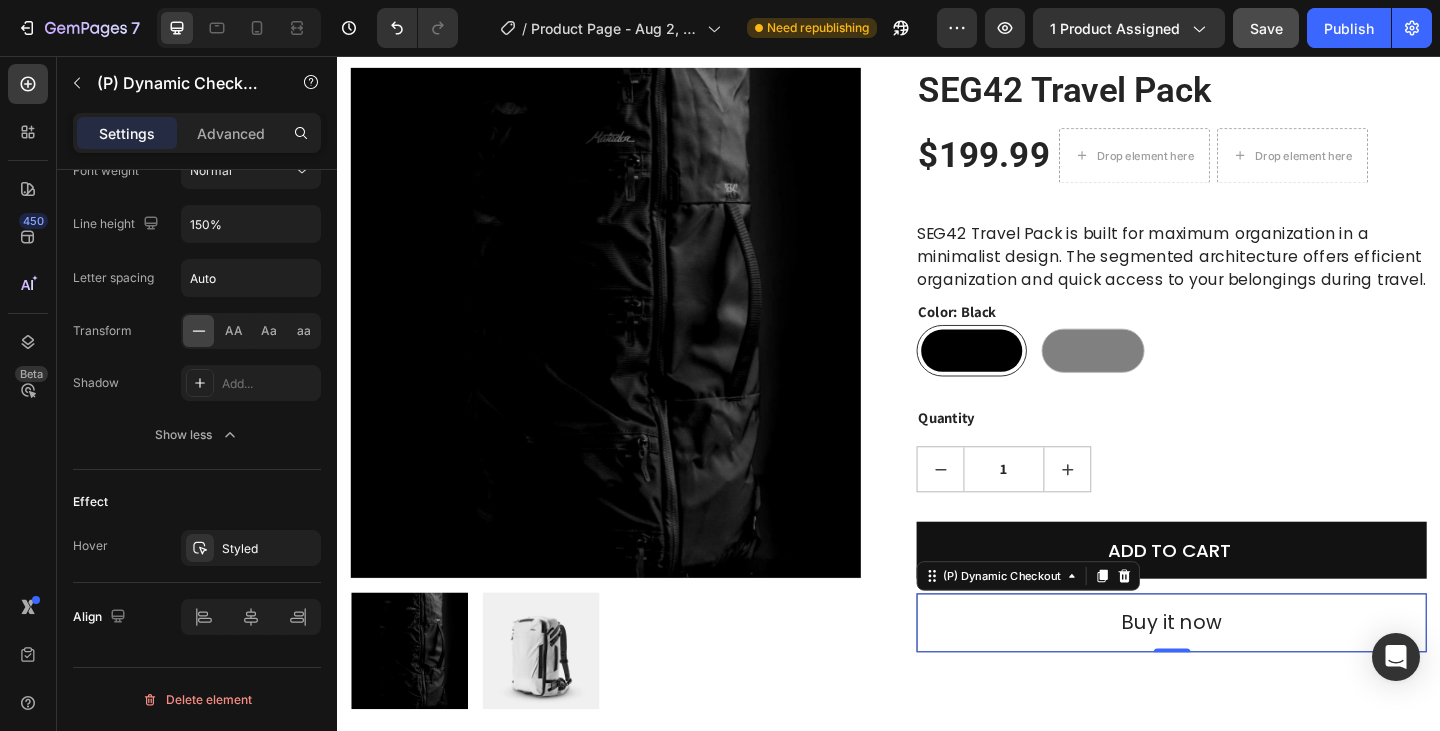 click on "Buy it now" at bounding box center (1244, 673) 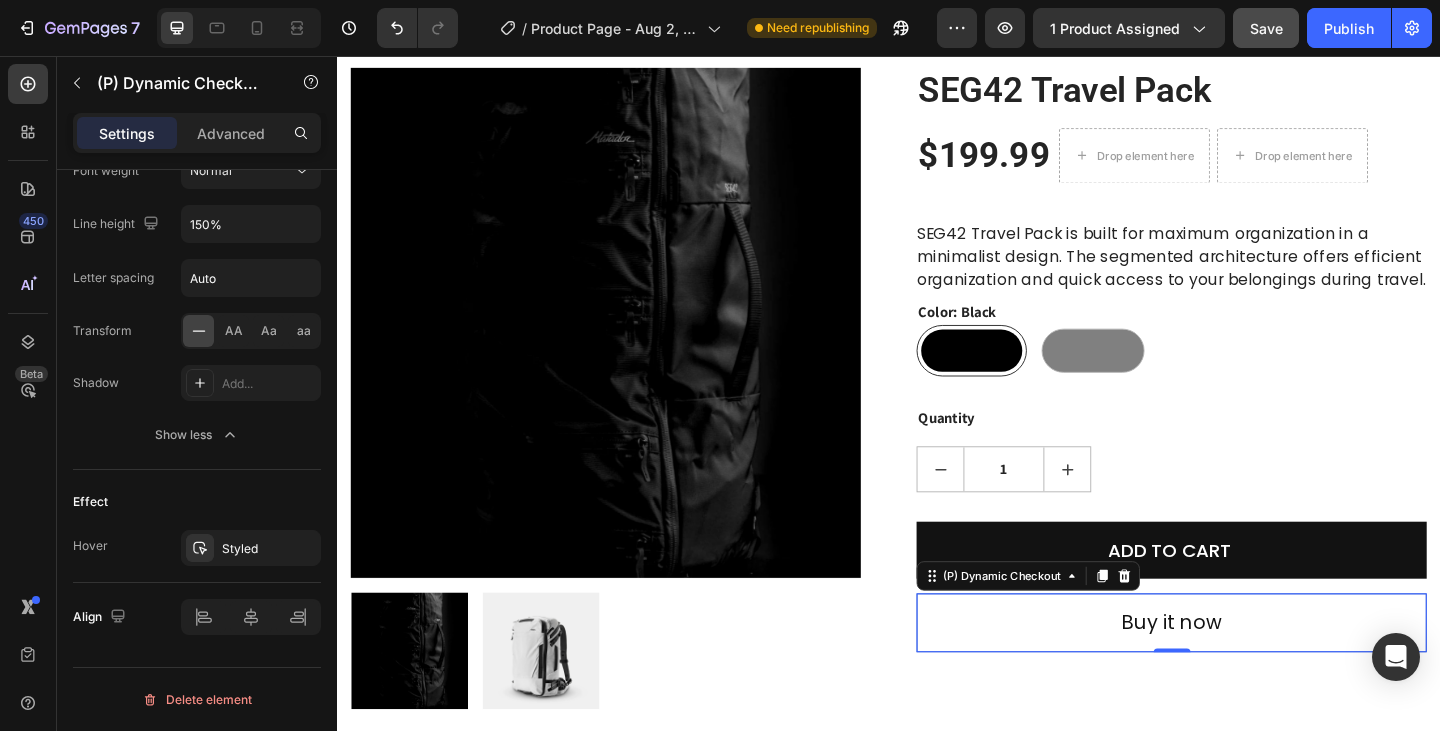 click on "Settings Advanced" at bounding box center (197, 133) 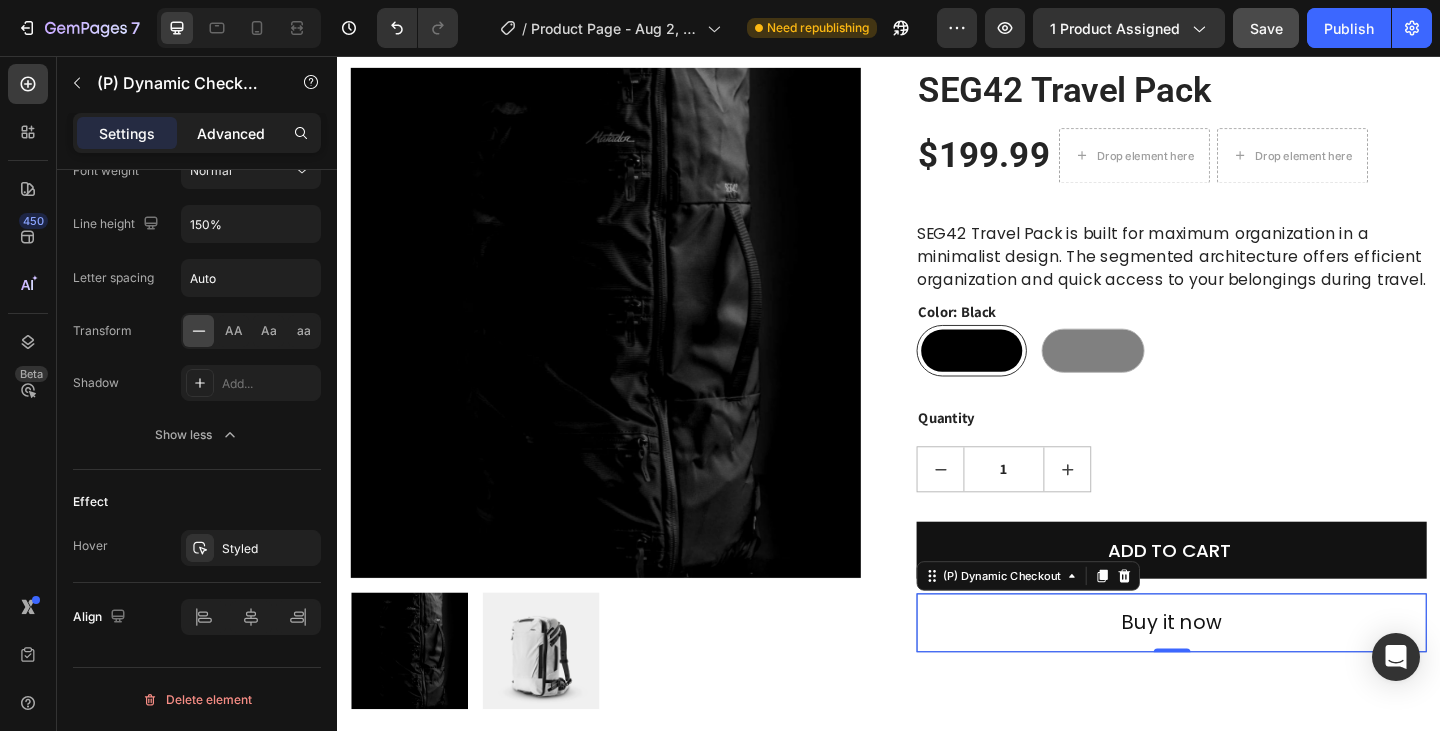 click on "Advanced" at bounding box center (231, 133) 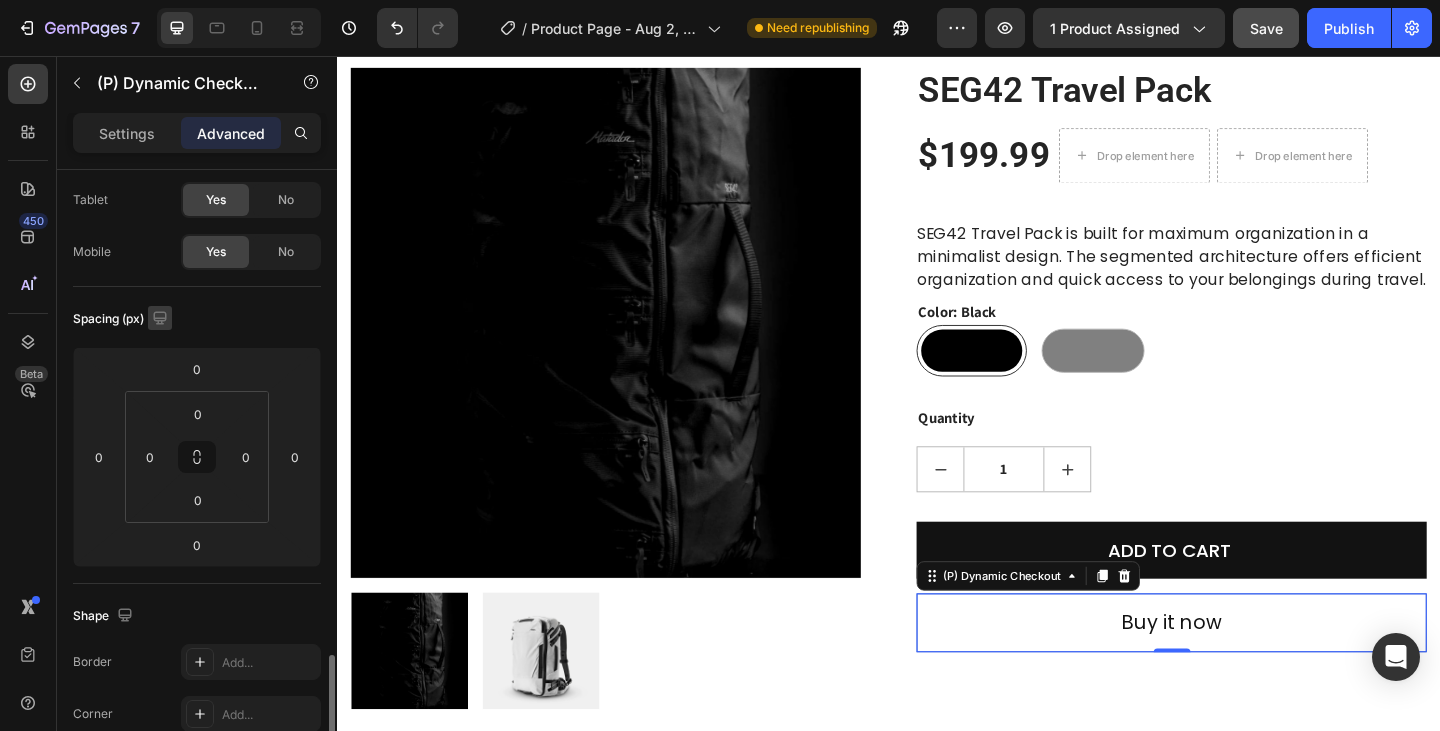 scroll, scrollTop: 400, scrollLeft: 0, axis: vertical 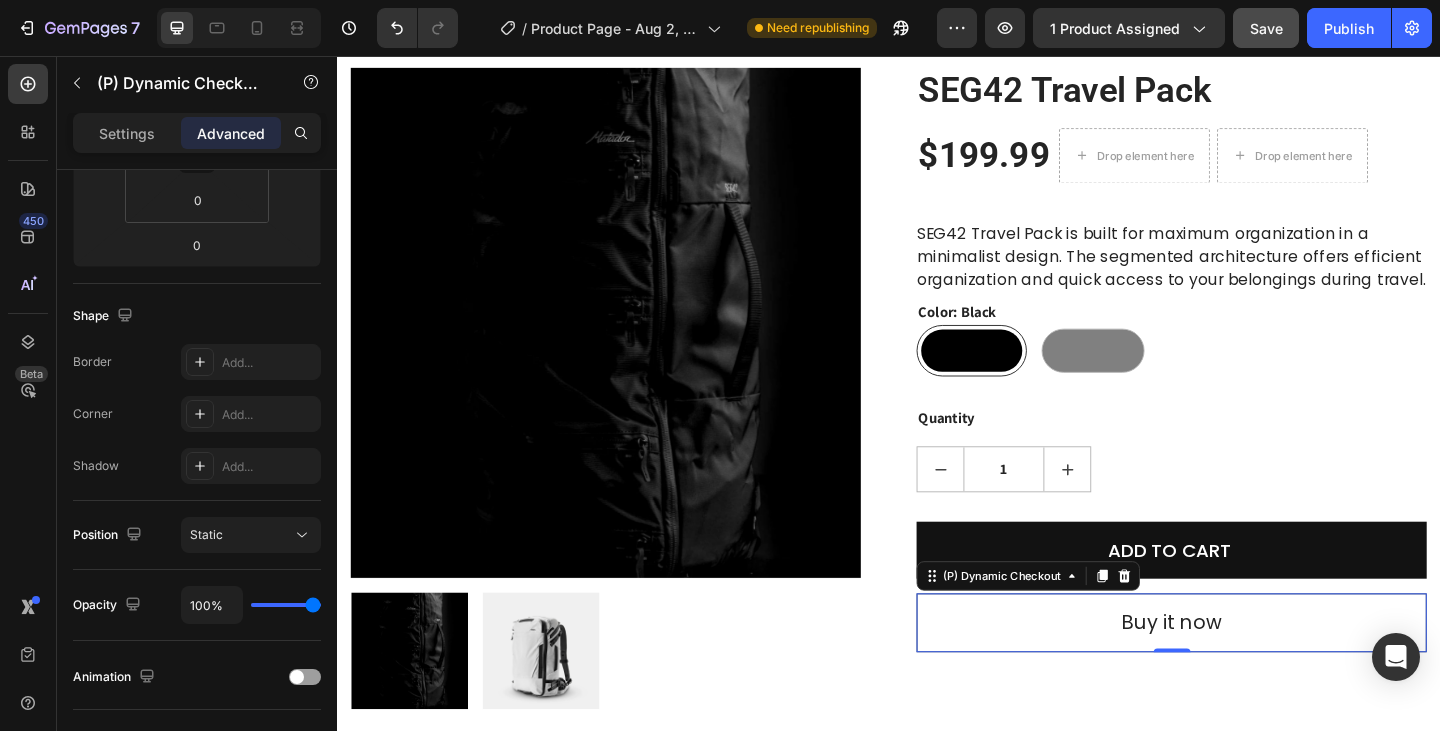 click on "Buy it now" at bounding box center [1244, 673] 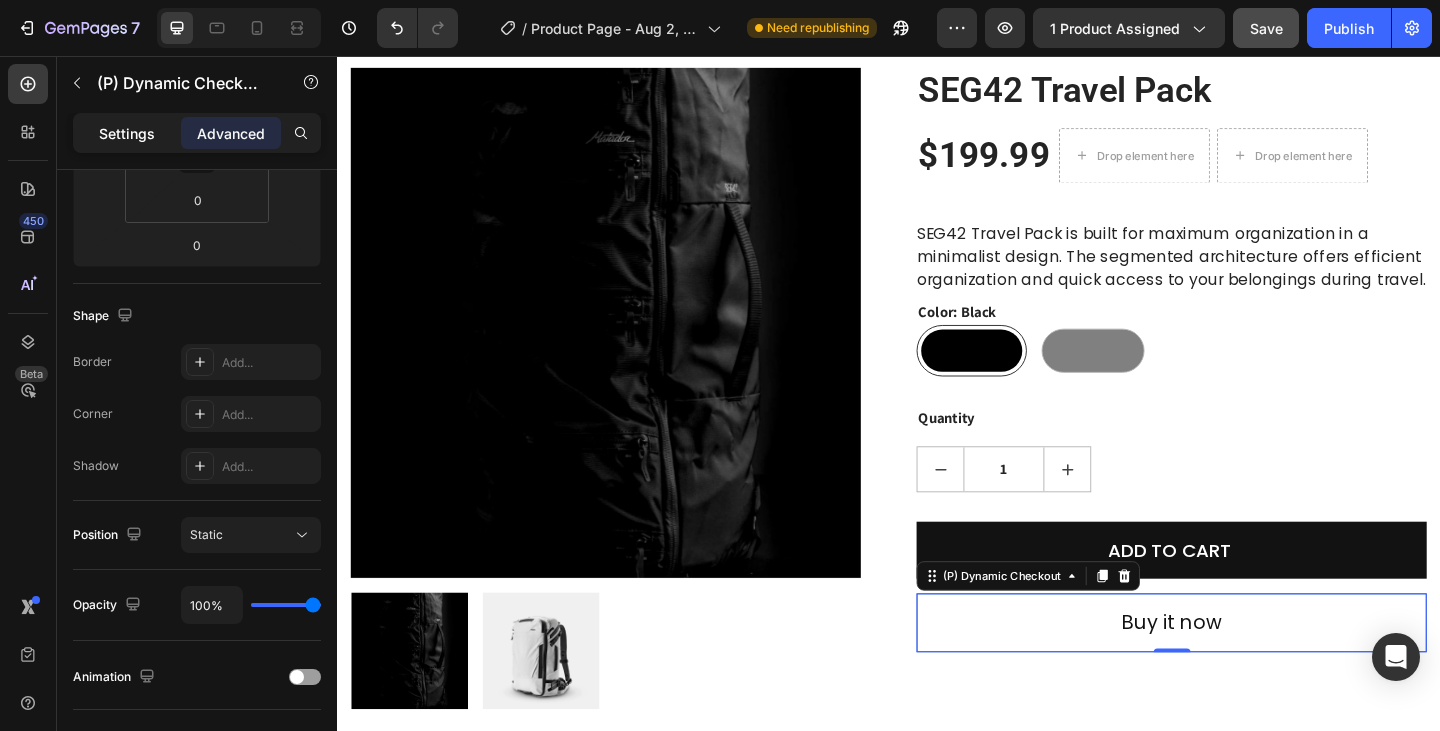 click on "Settings" at bounding box center (127, 133) 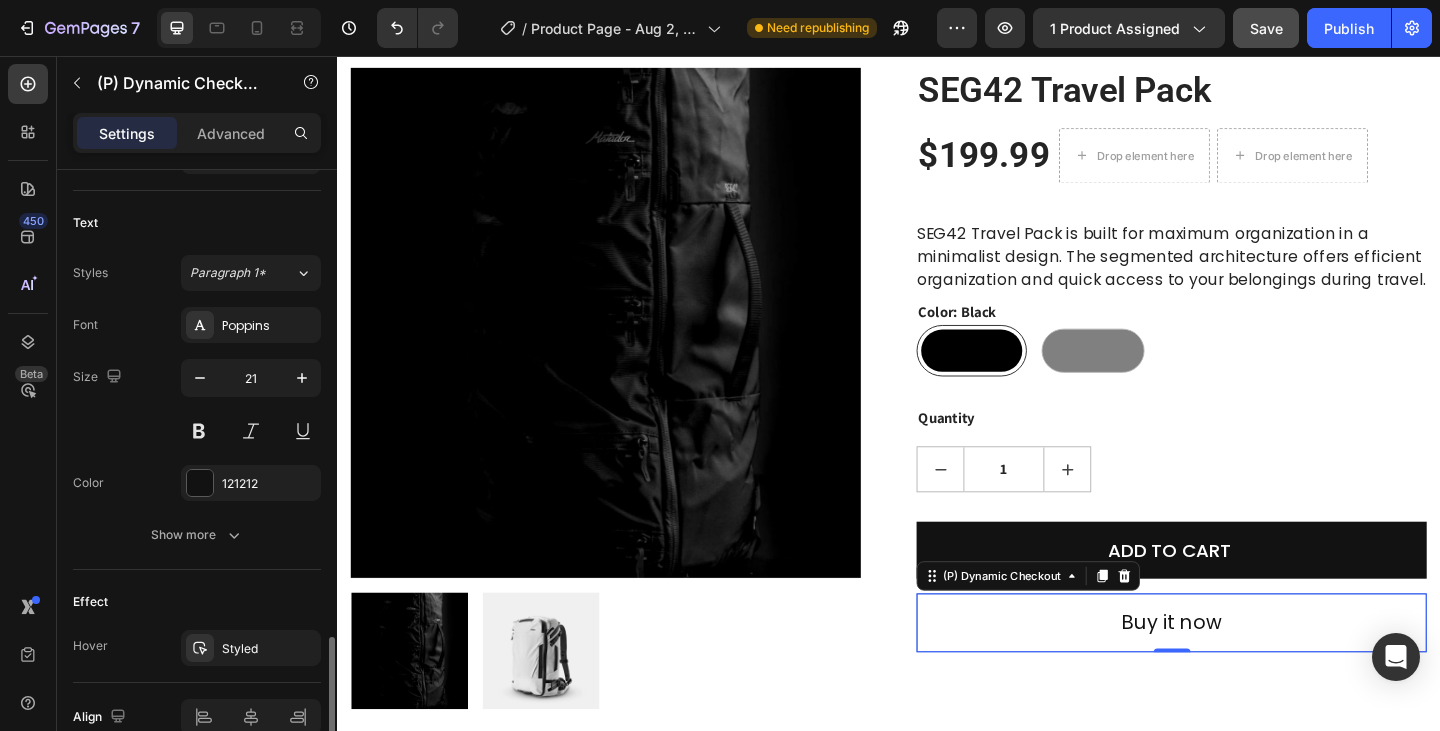scroll, scrollTop: 898, scrollLeft: 0, axis: vertical 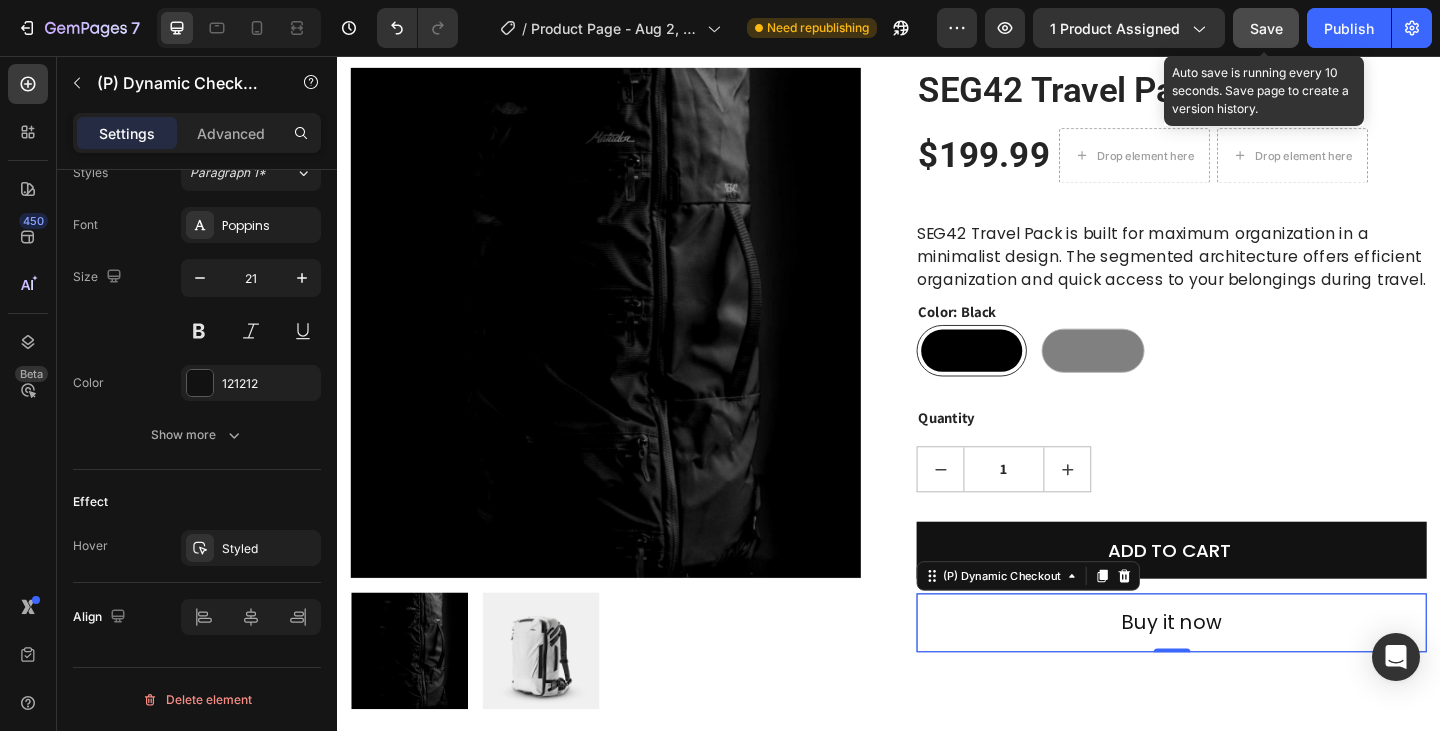 click on "Save" 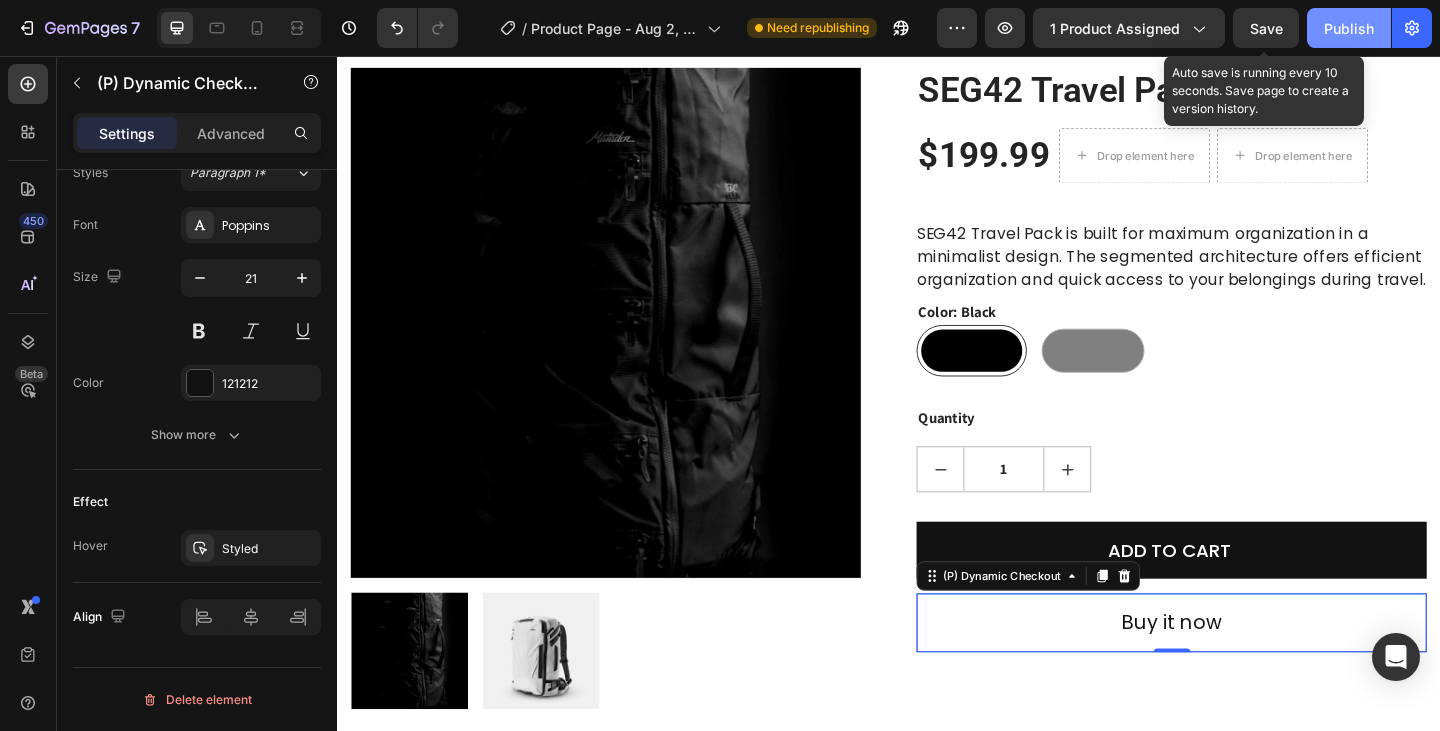 click on "Publish" at bounding box center [1349, 28] 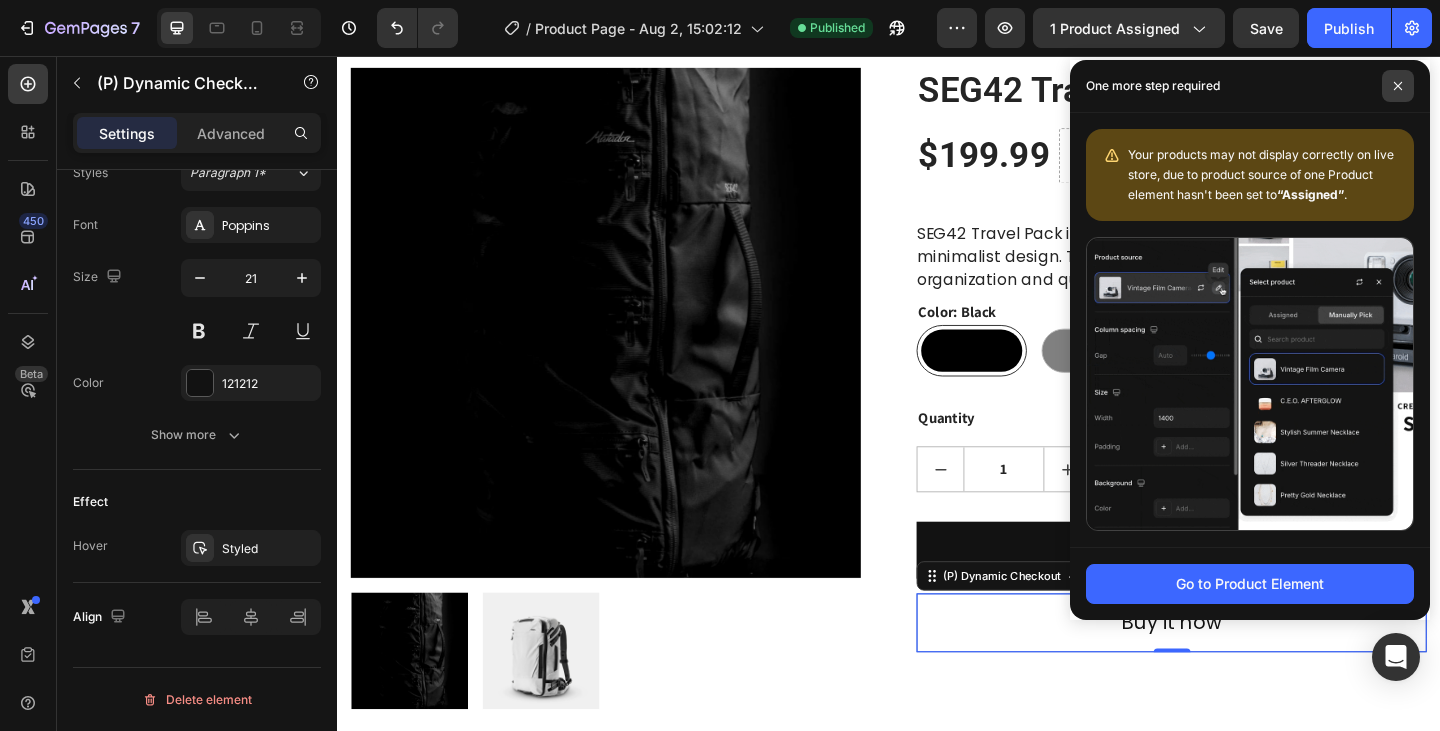click at bounding box center [1398, 86] 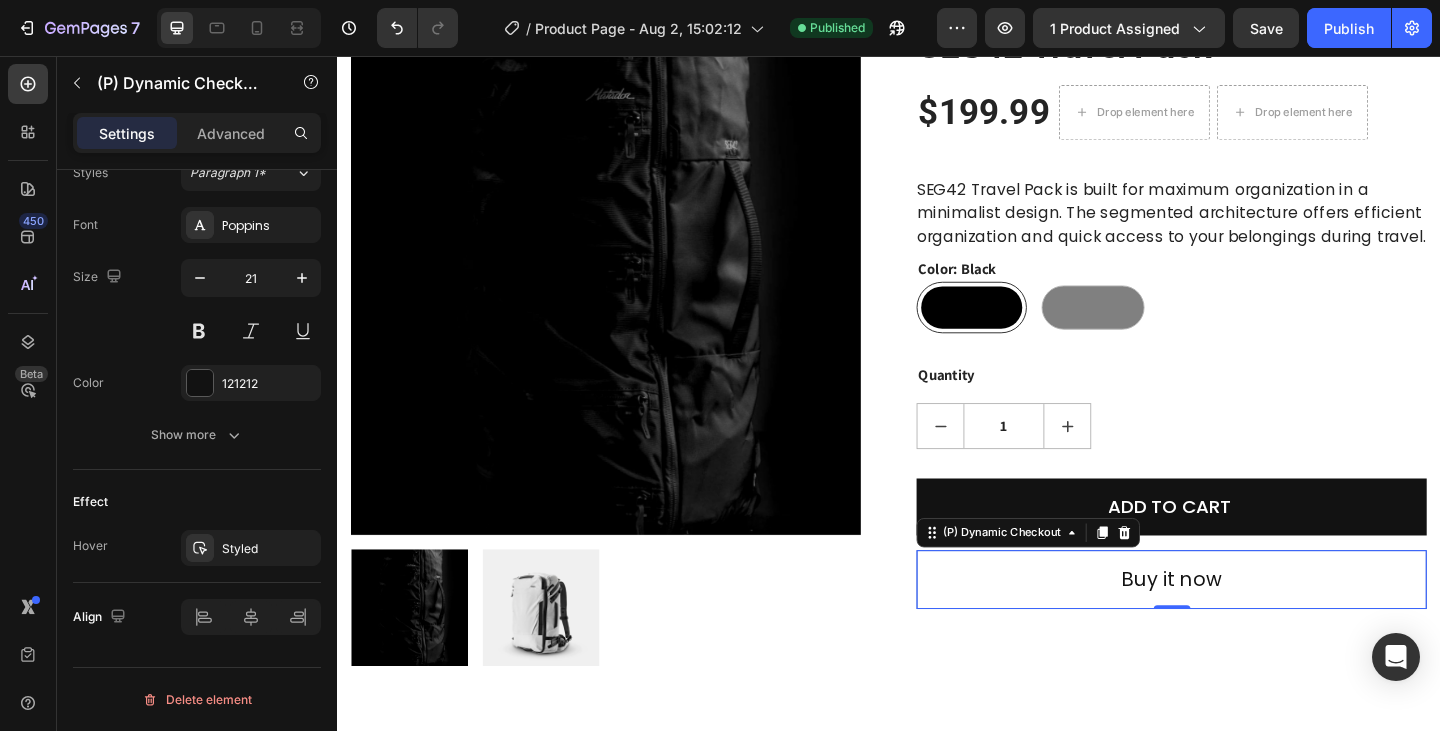 scroll, scrollTop: 600, scrollLeft: 0, axis: vertical 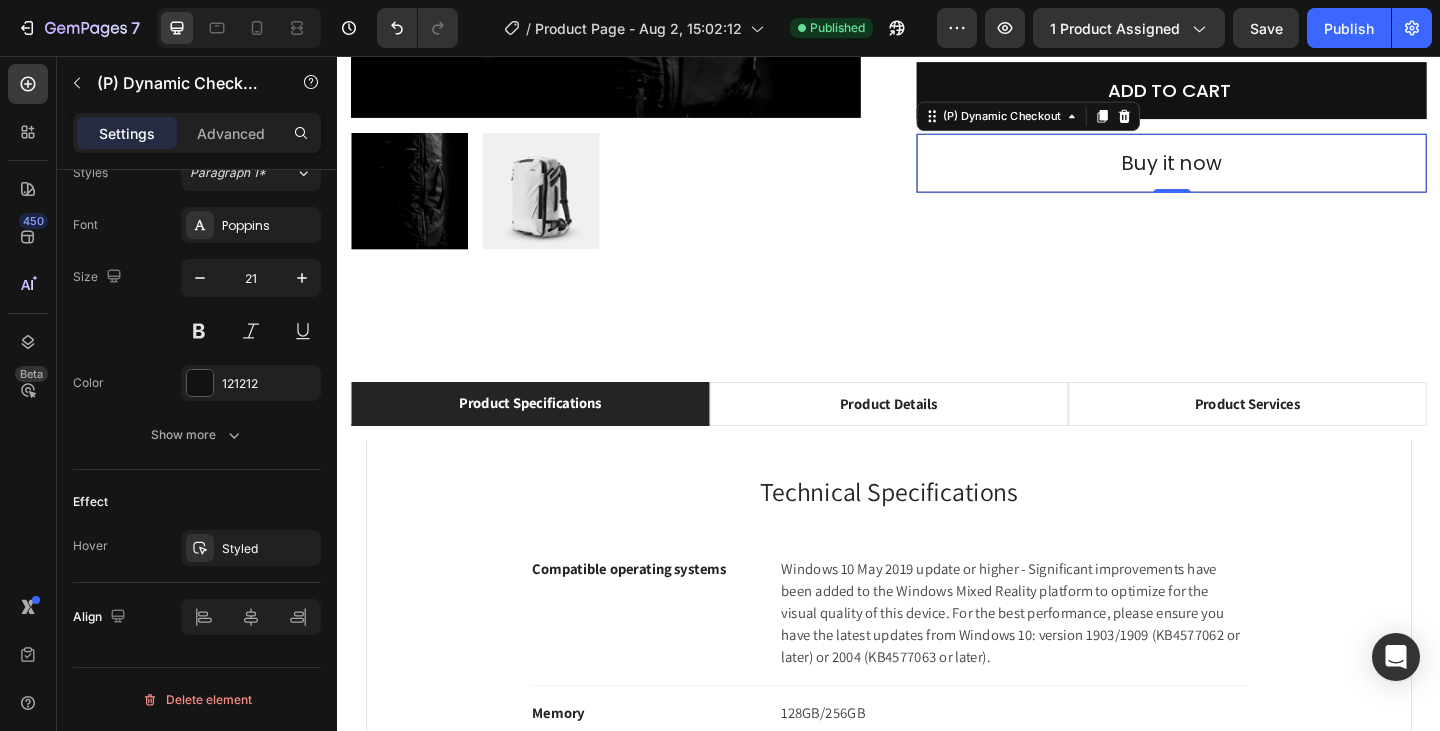 click on "Buy it now" at bounding box center [1244, 173] 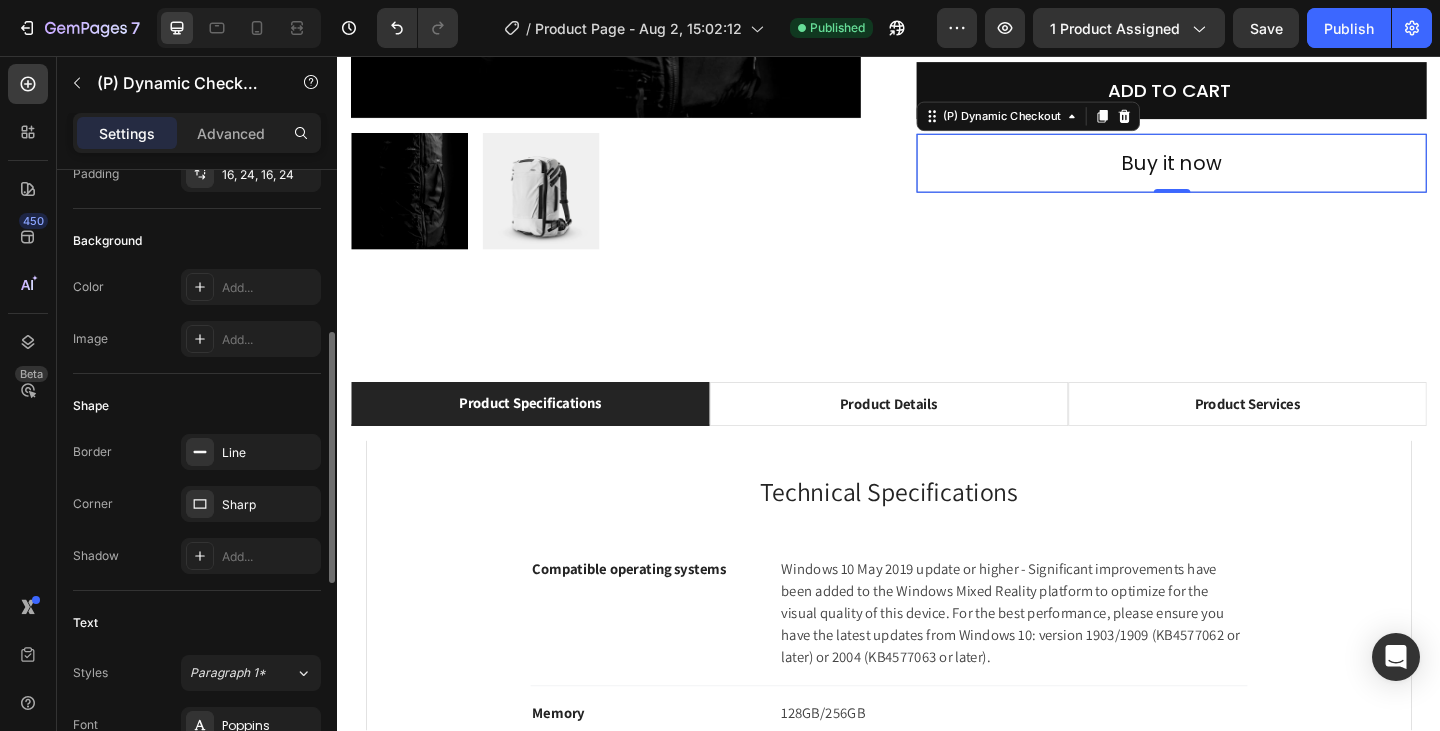 scroll, scrollTop: 198, scrollLeft: 0, axis: vertical 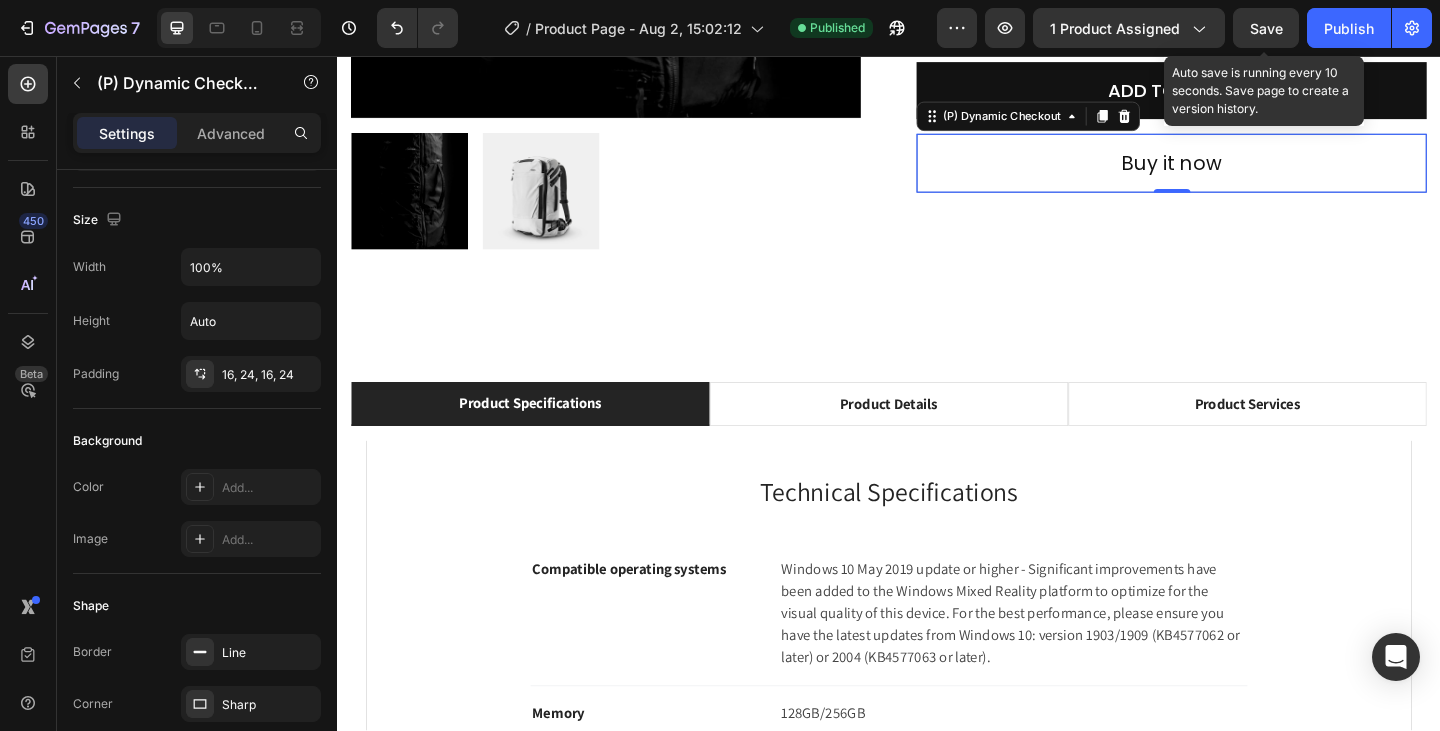 click on "Save" at bounding box center [1266, 28] 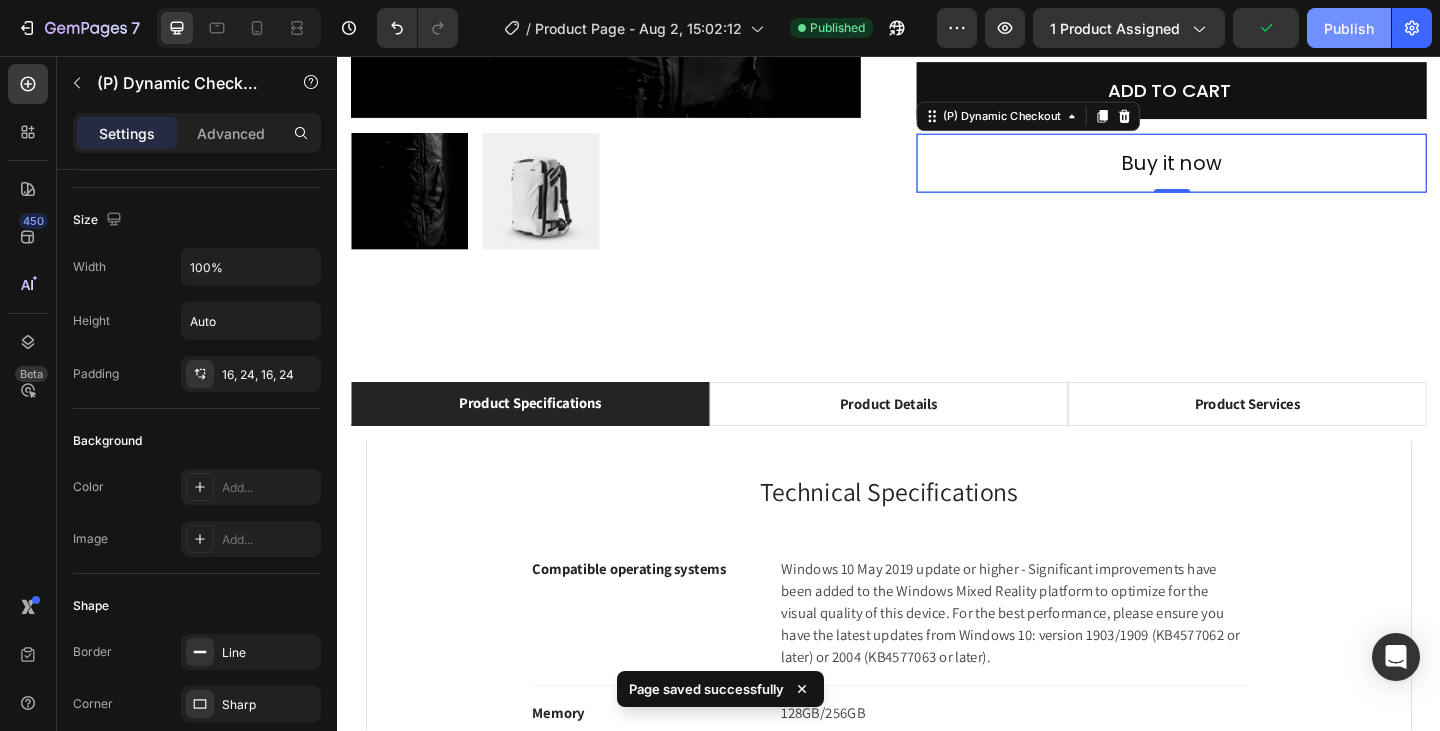 click on "Publish" at bounding box center [1349, 28] 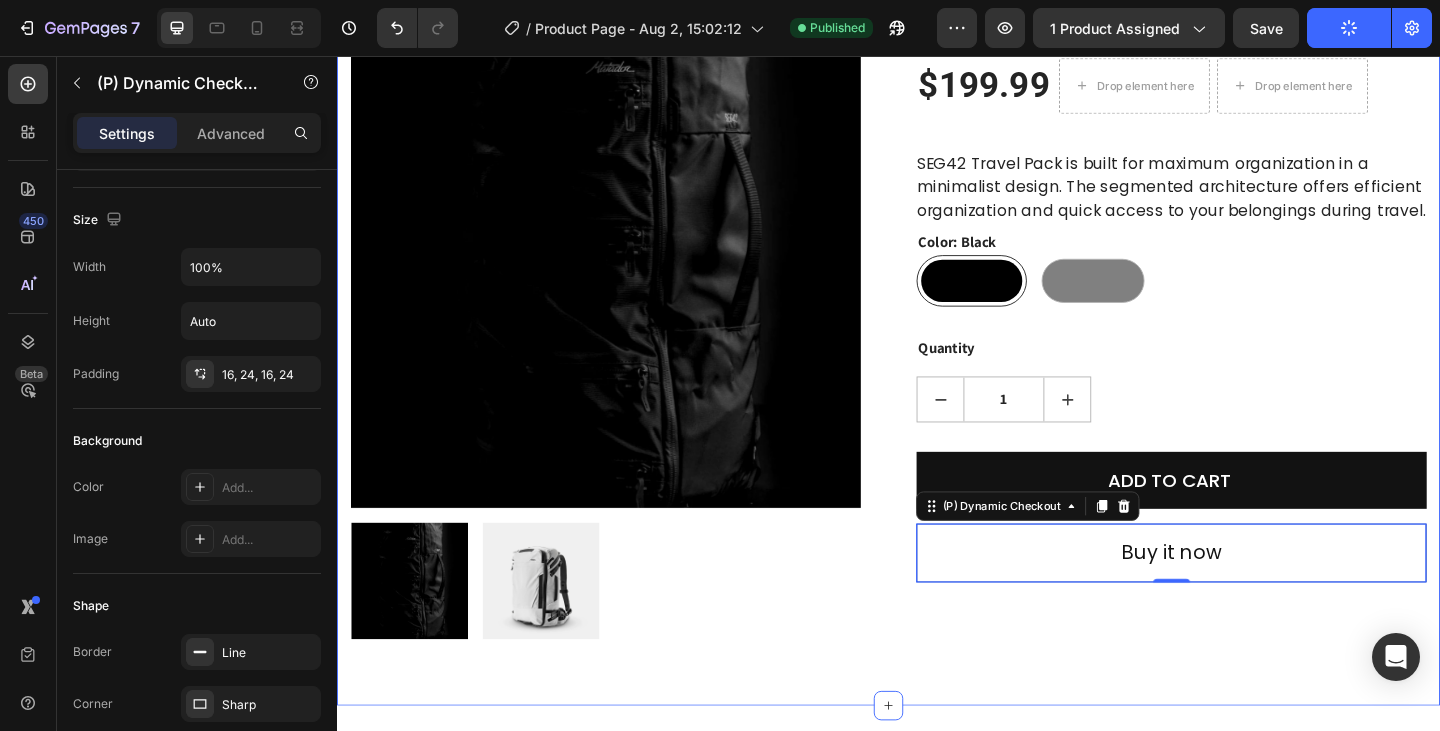 scroll, scrollTop: 300, scrollLeft: 0, axis: vertical 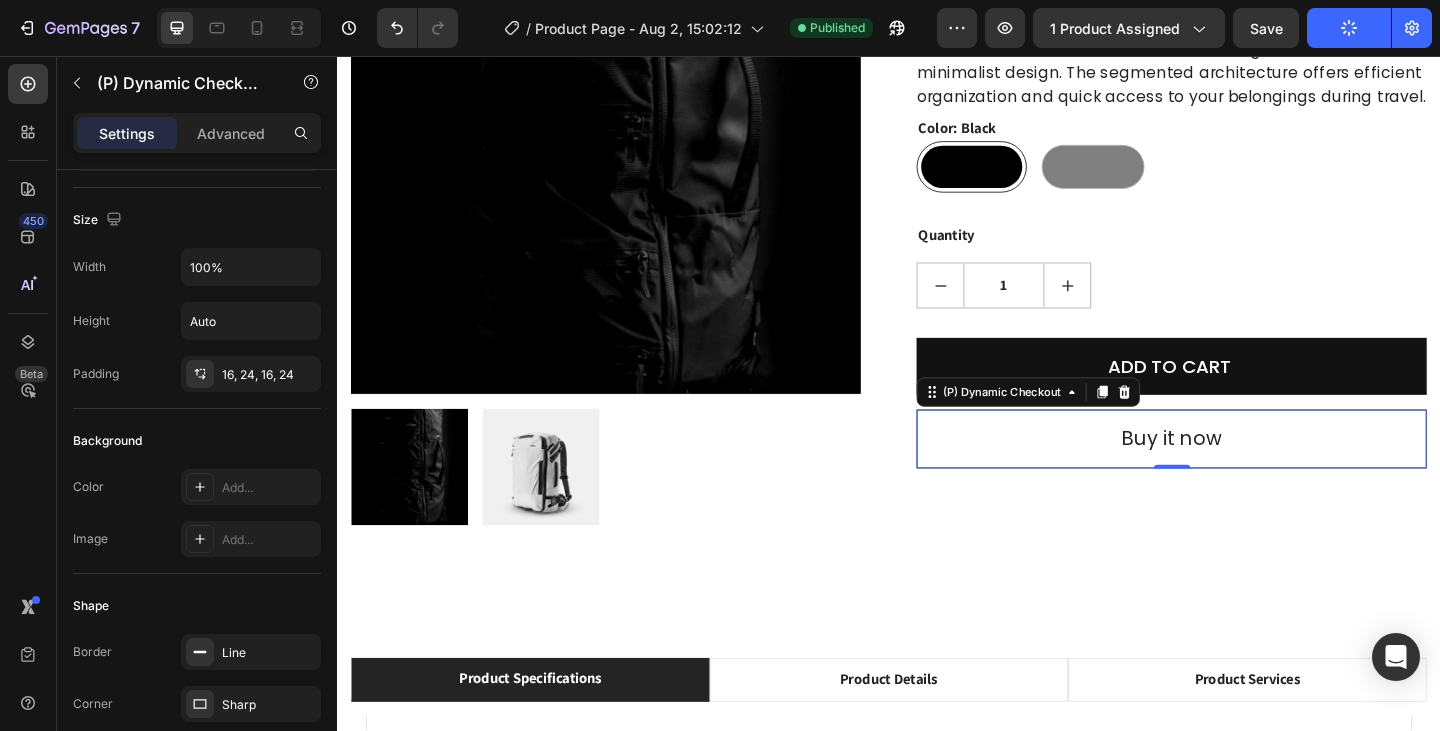 click on "Buy it now" at bounding box center (1244, 473) 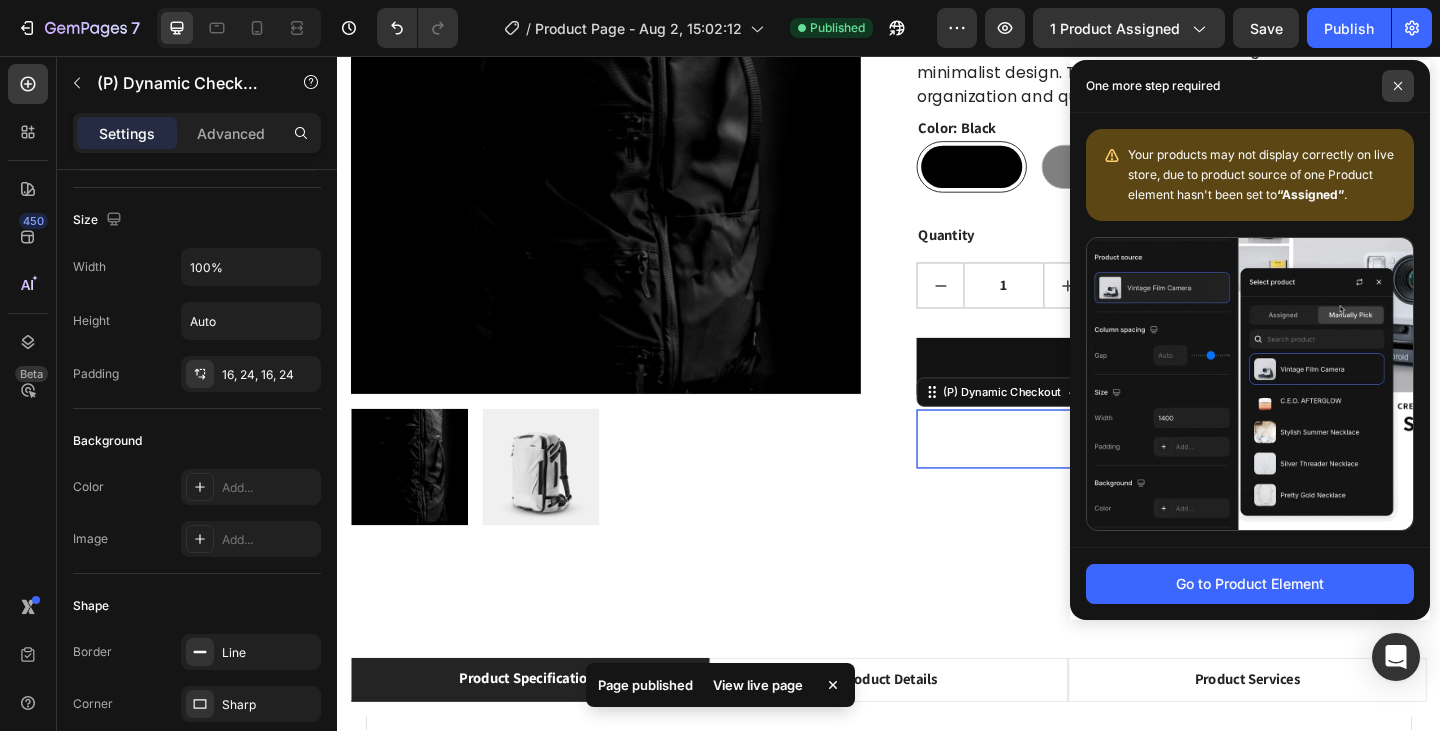 click at bounding box center (1398, 86) 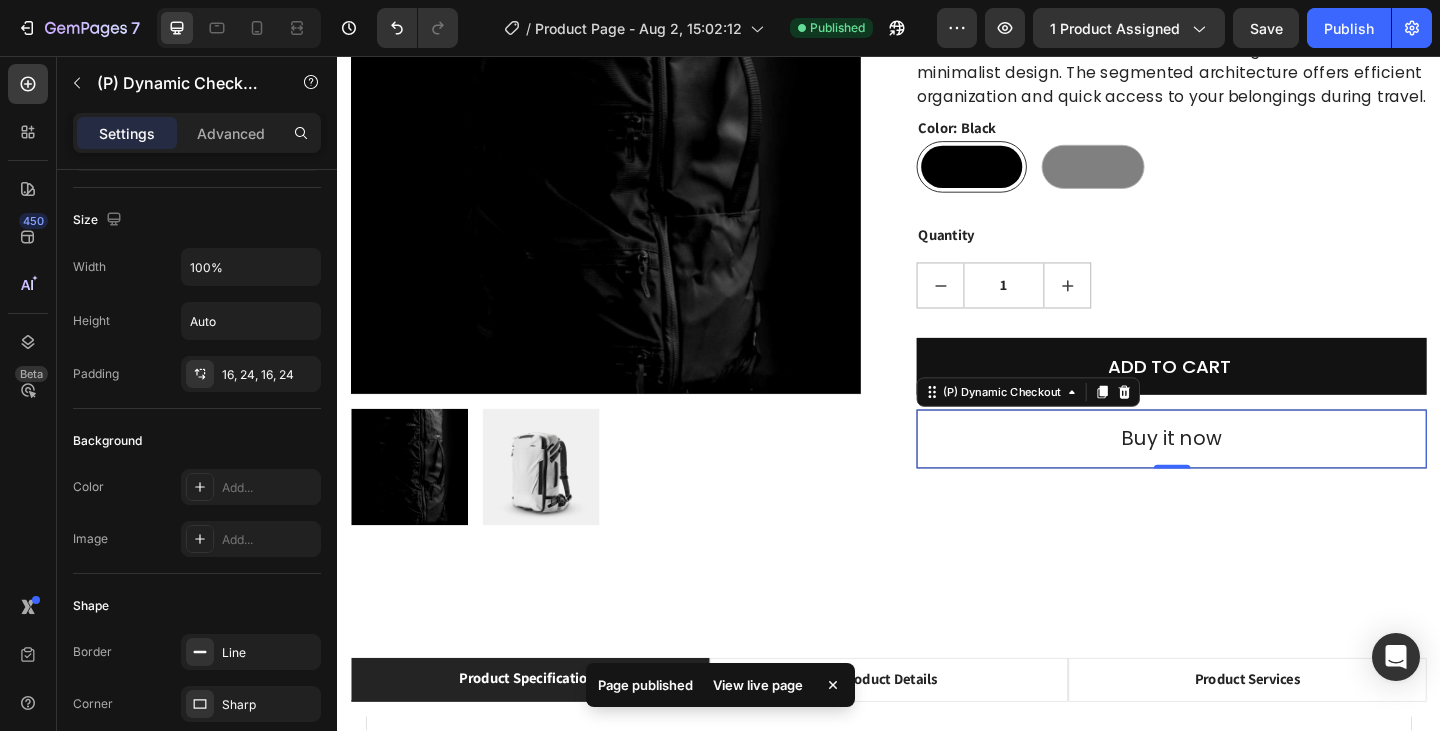 click on "Buy it now" at bounding box center (1244, 473) 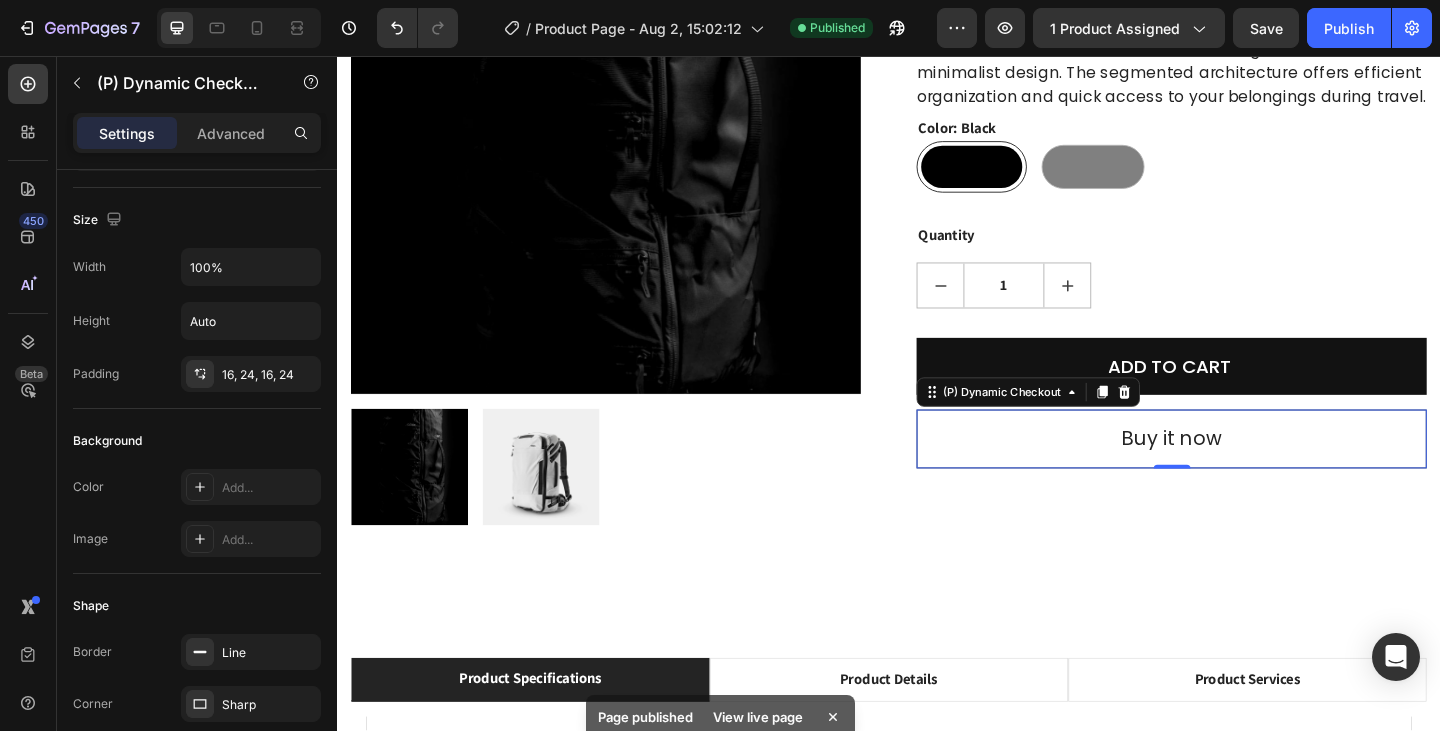 click on "Buy it now" at bounding box center [1244, 473] 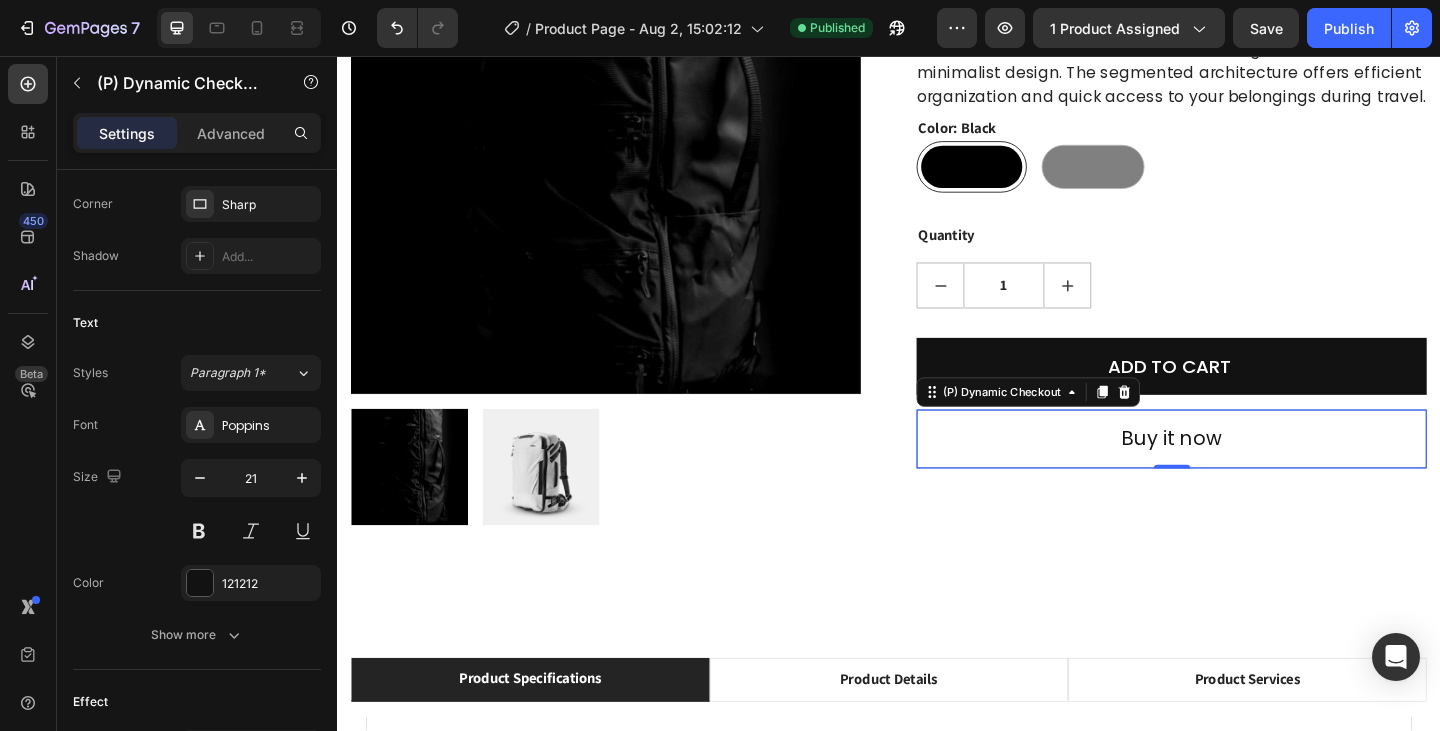 scroll, scrollTop: 898, scrollLeft: 0, axis: vertical 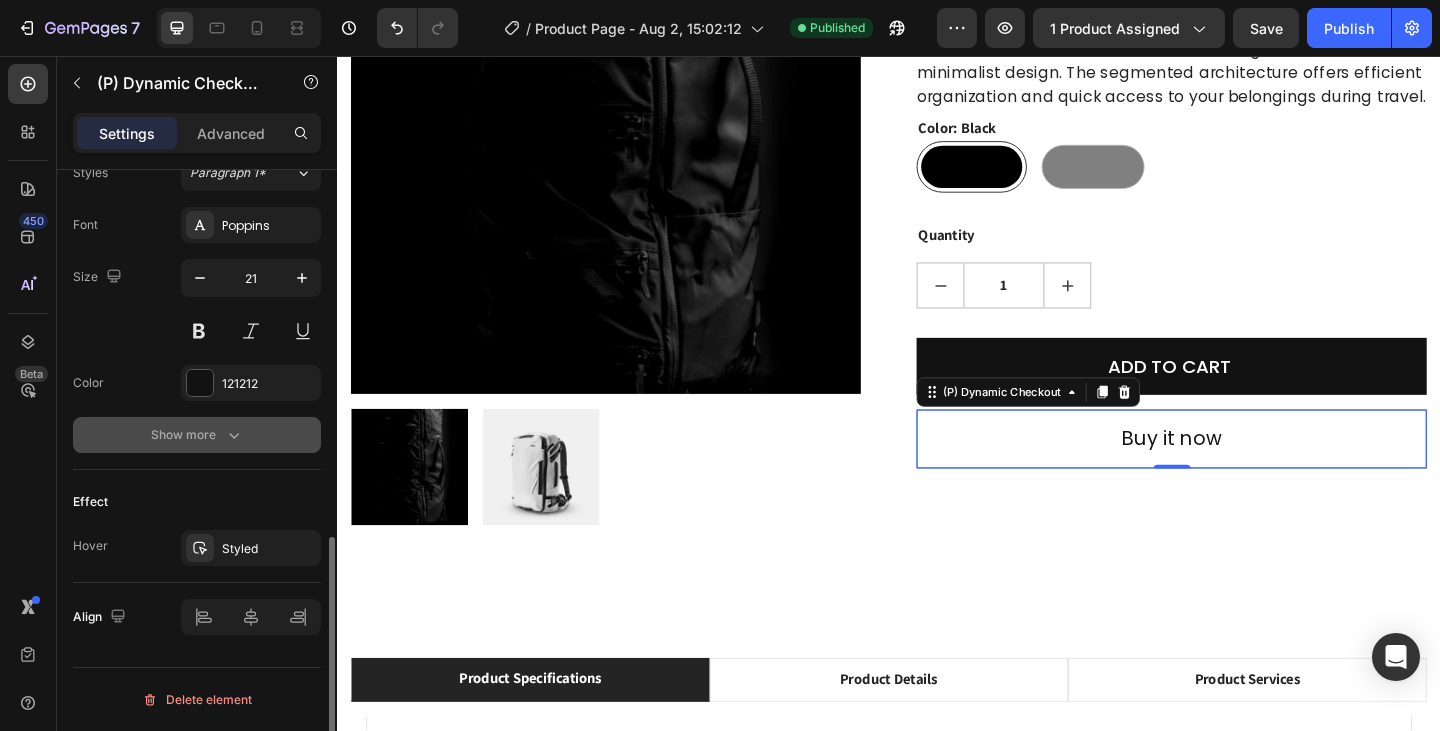 click on "Show more" at bounding box center [197, 435] 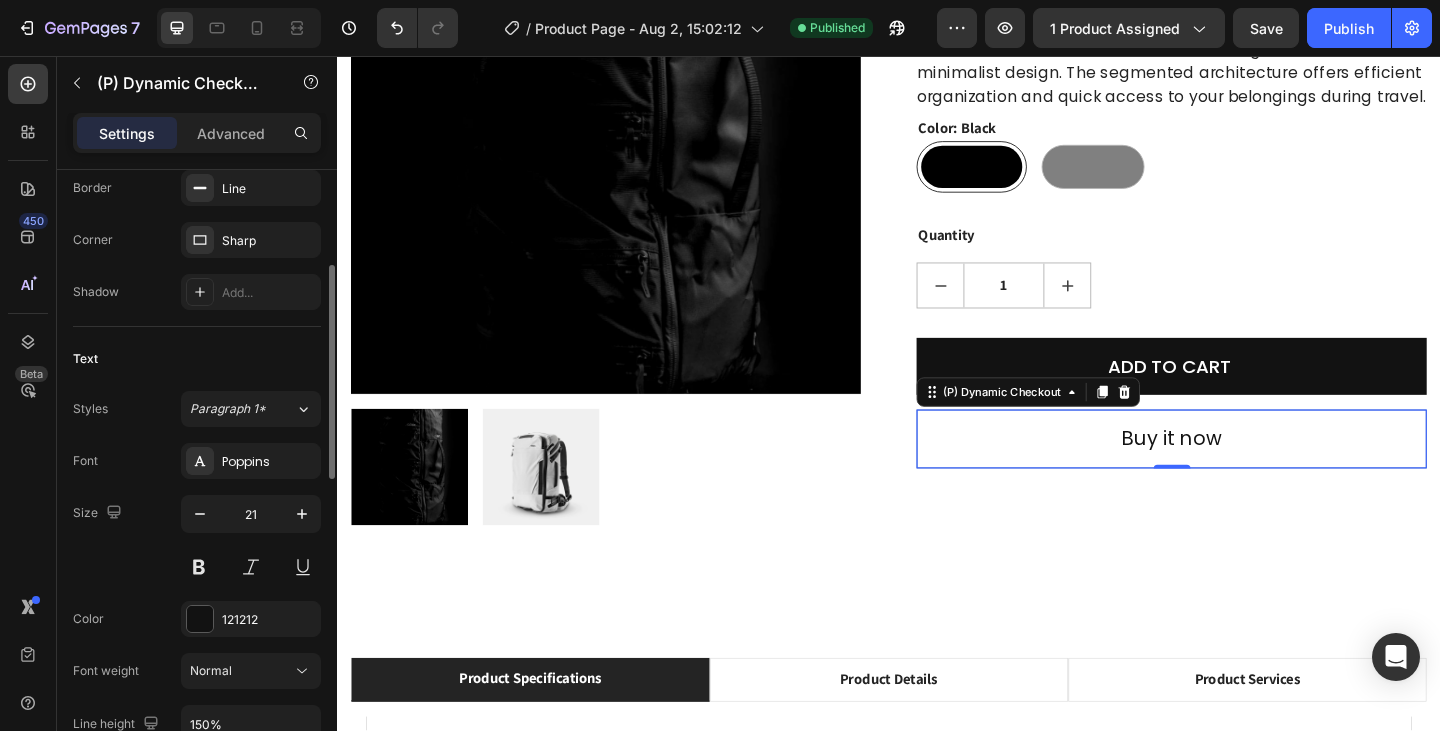 scroll, scrollTop: 562, scrollLeft: 0, axis: vertical 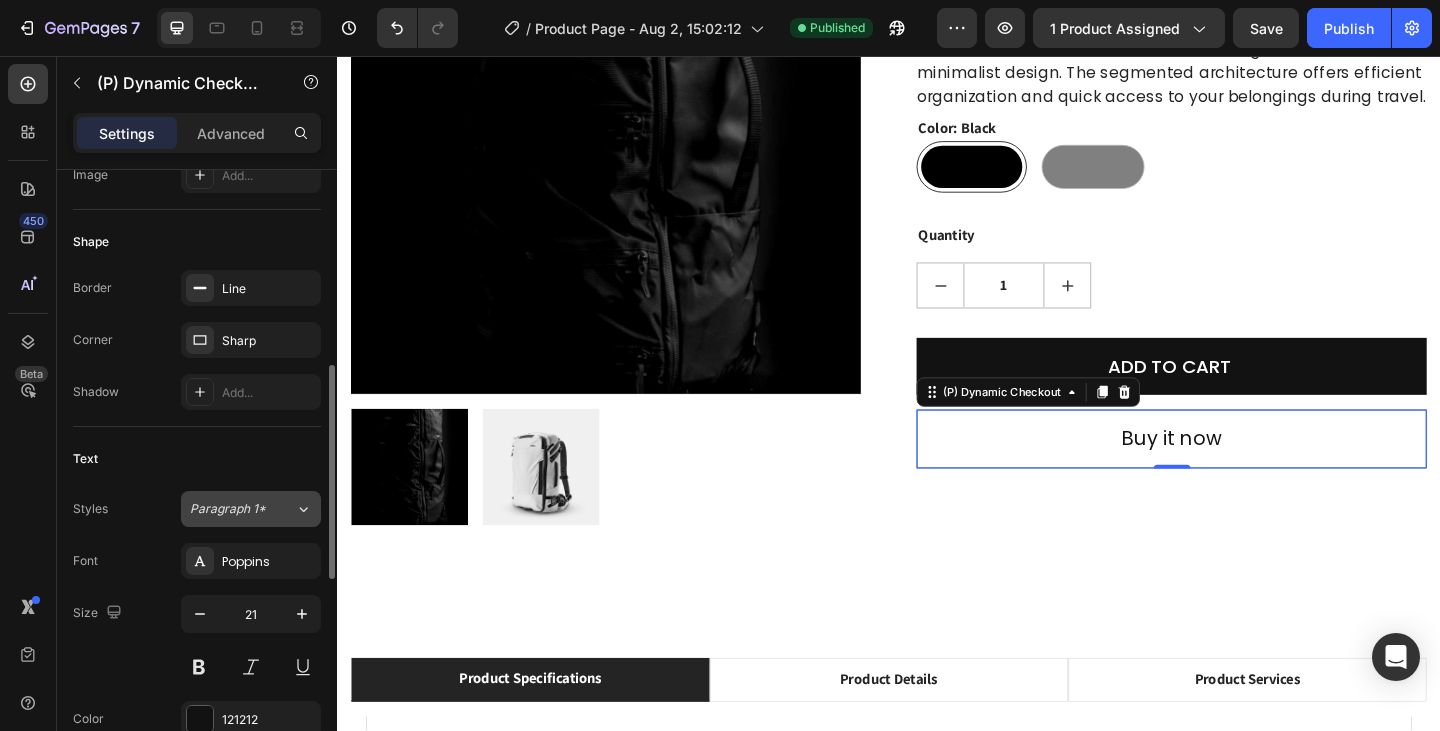 click on "Paragraph 1*" 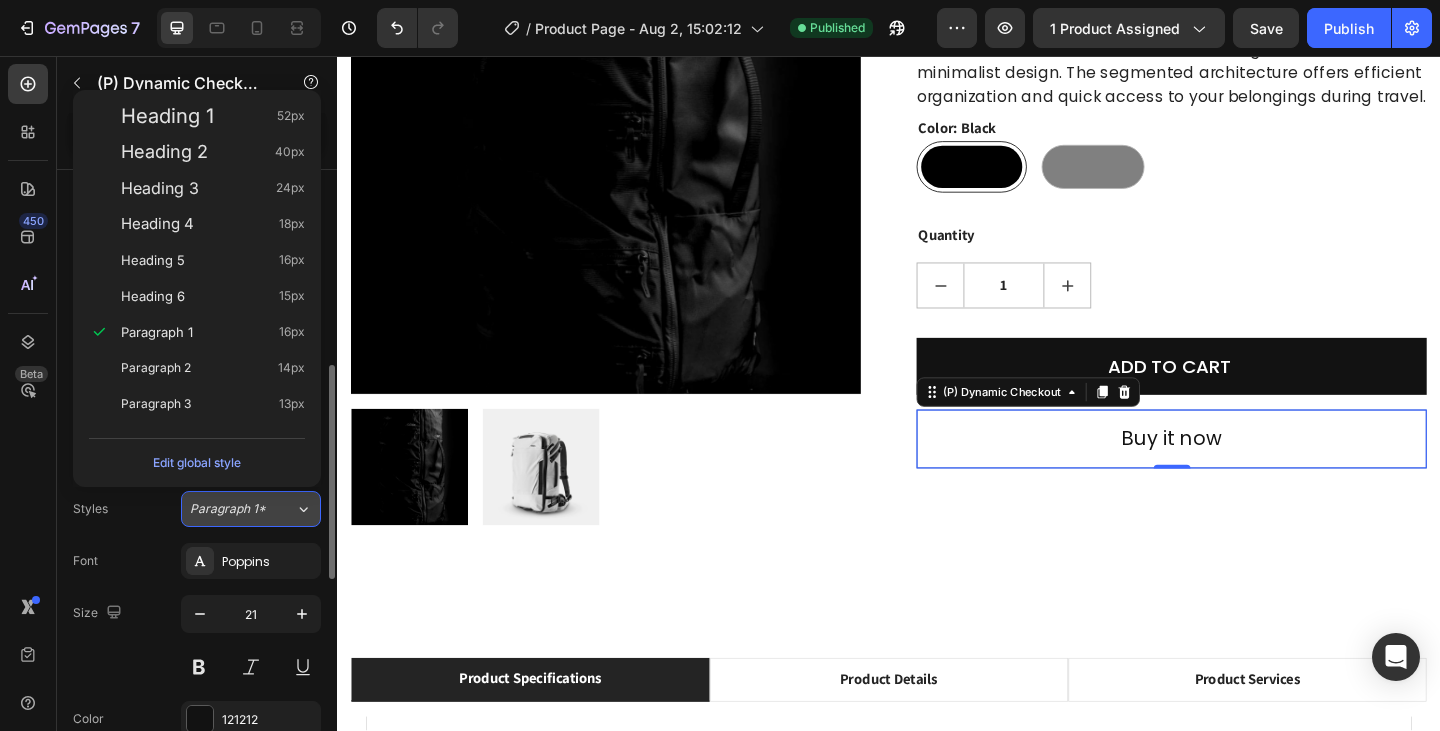 click on "Paragraph 1*" 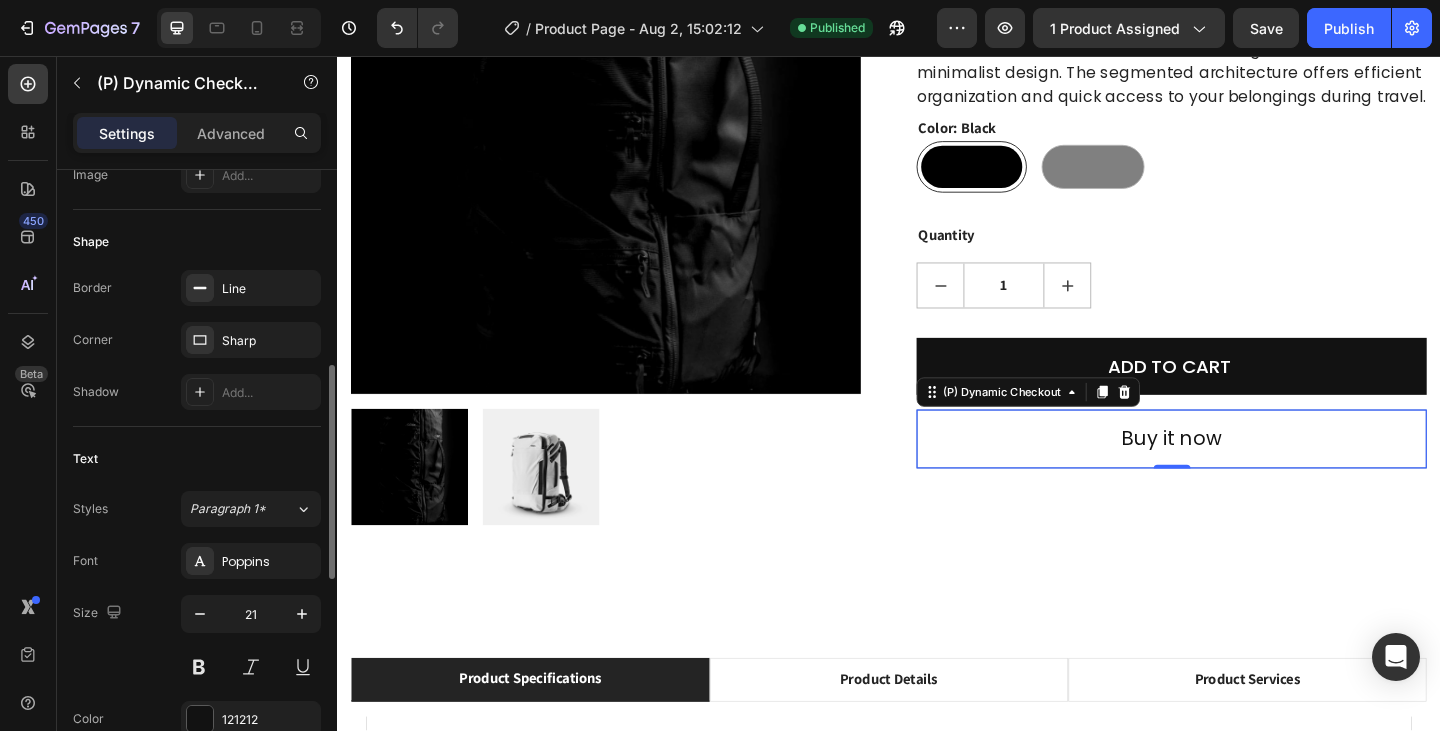 scroll, scrollTop: 662, scrollLeft: 0, axis: vertical 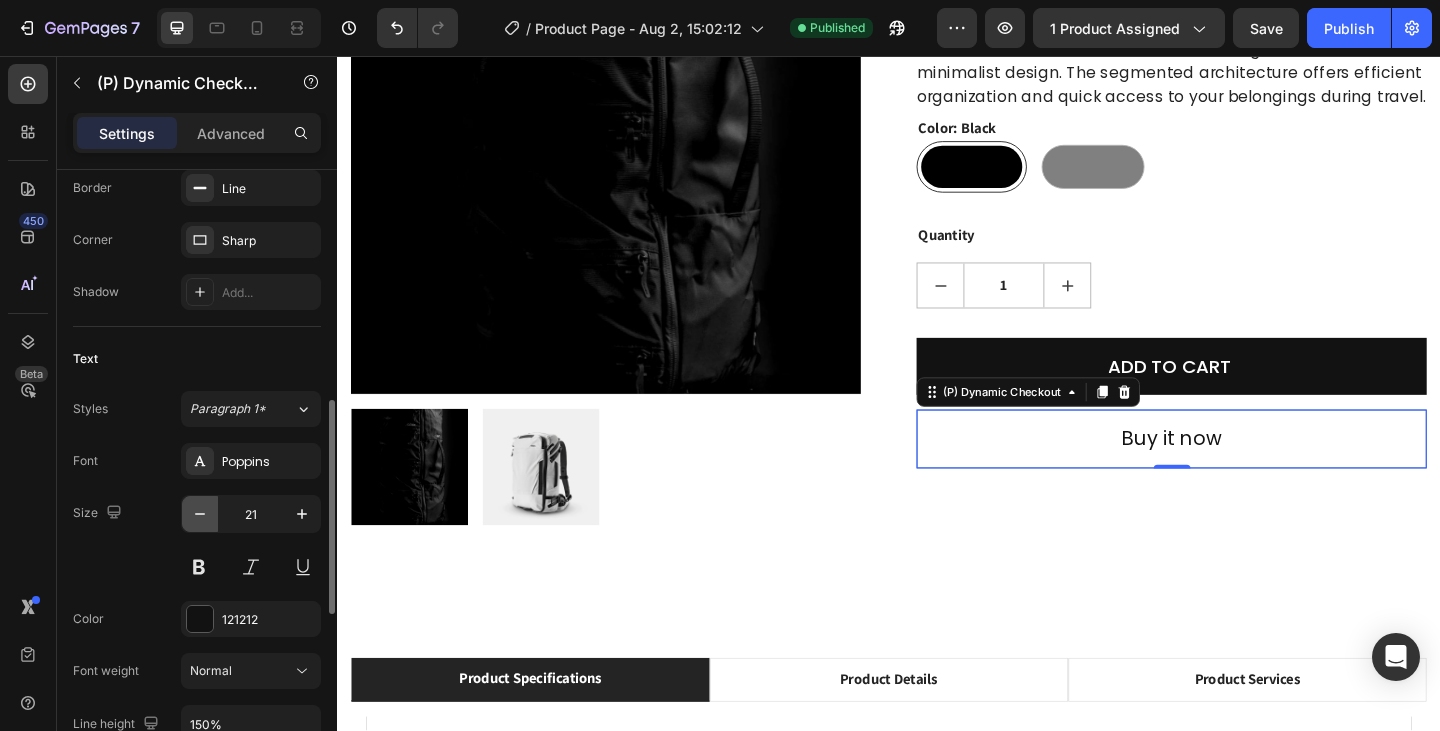 click 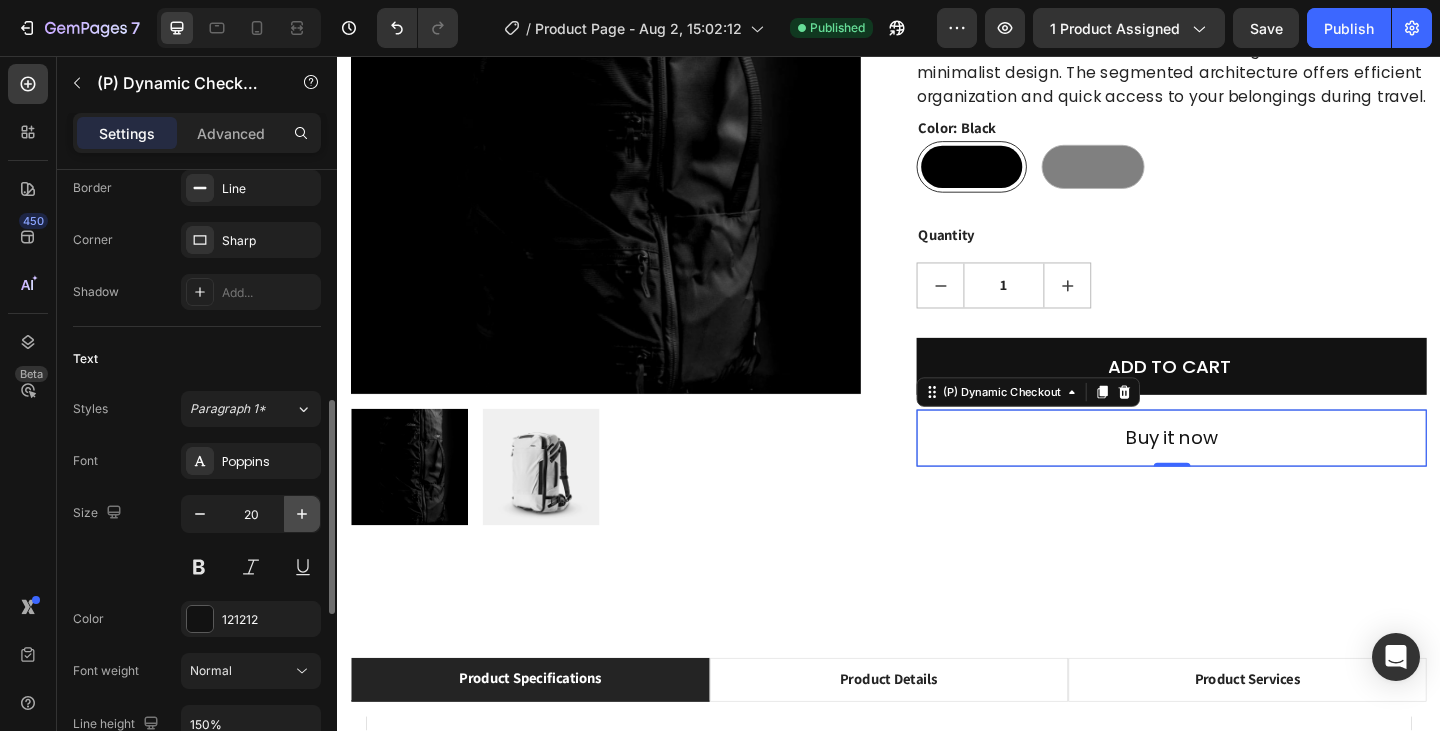 click 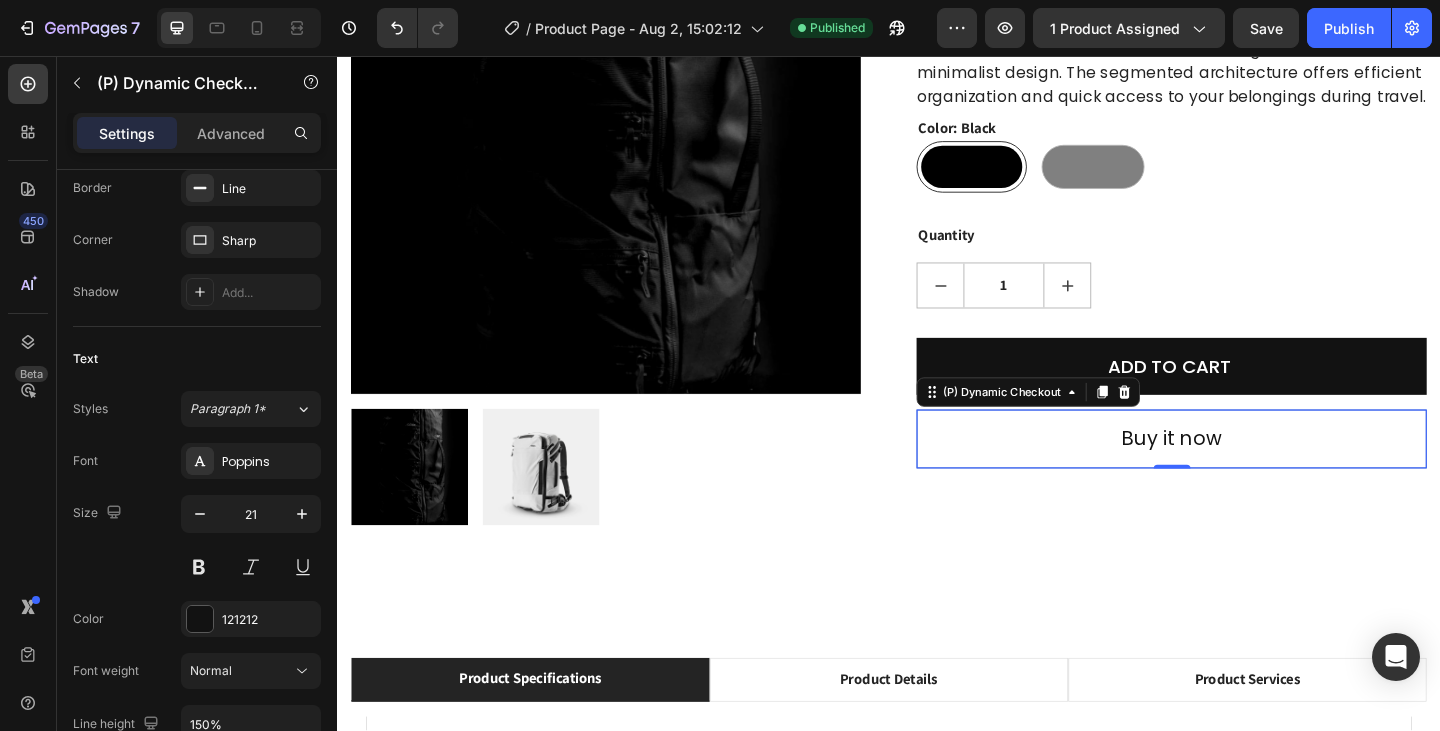 scroll, scrollTop: 1062, scrollLeft: 0, axis: vertical 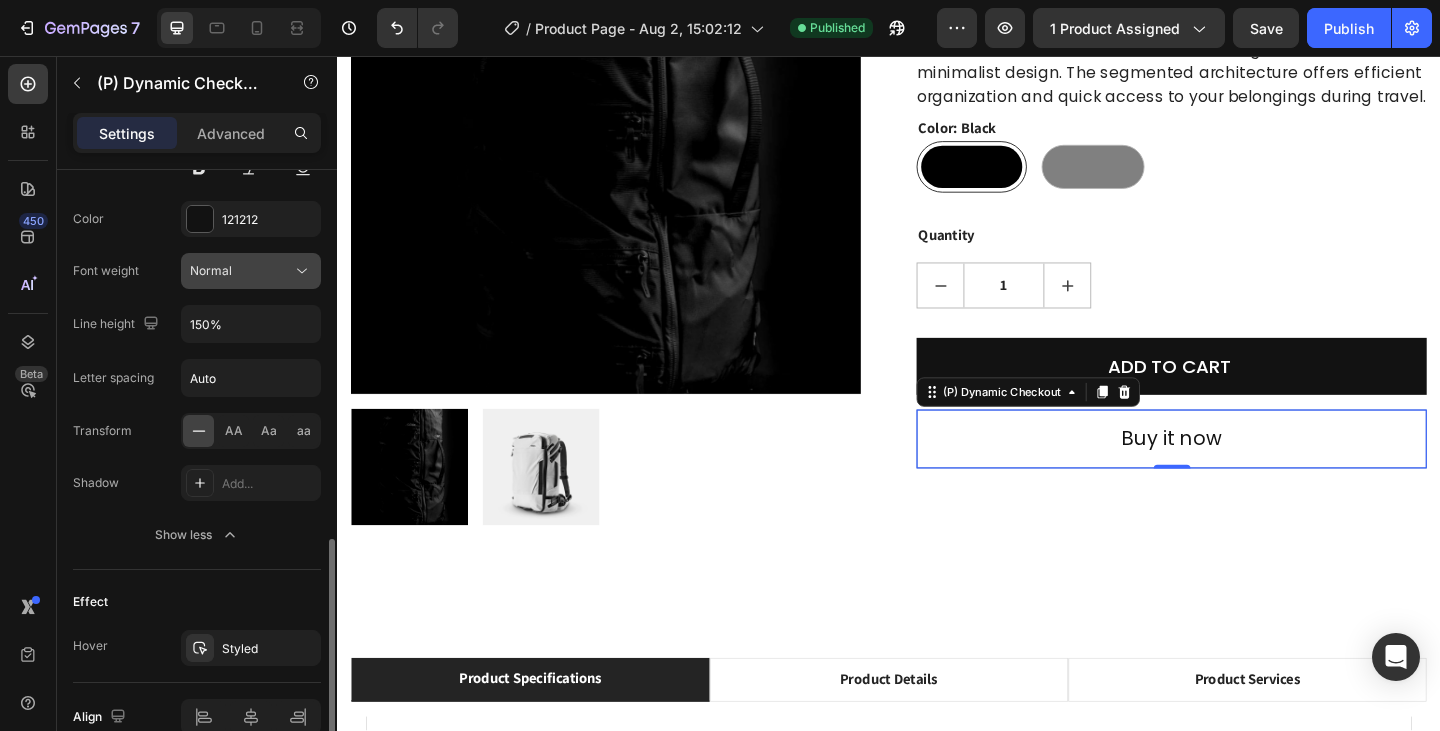 click on "Normal" at bounding box center (241, 271) 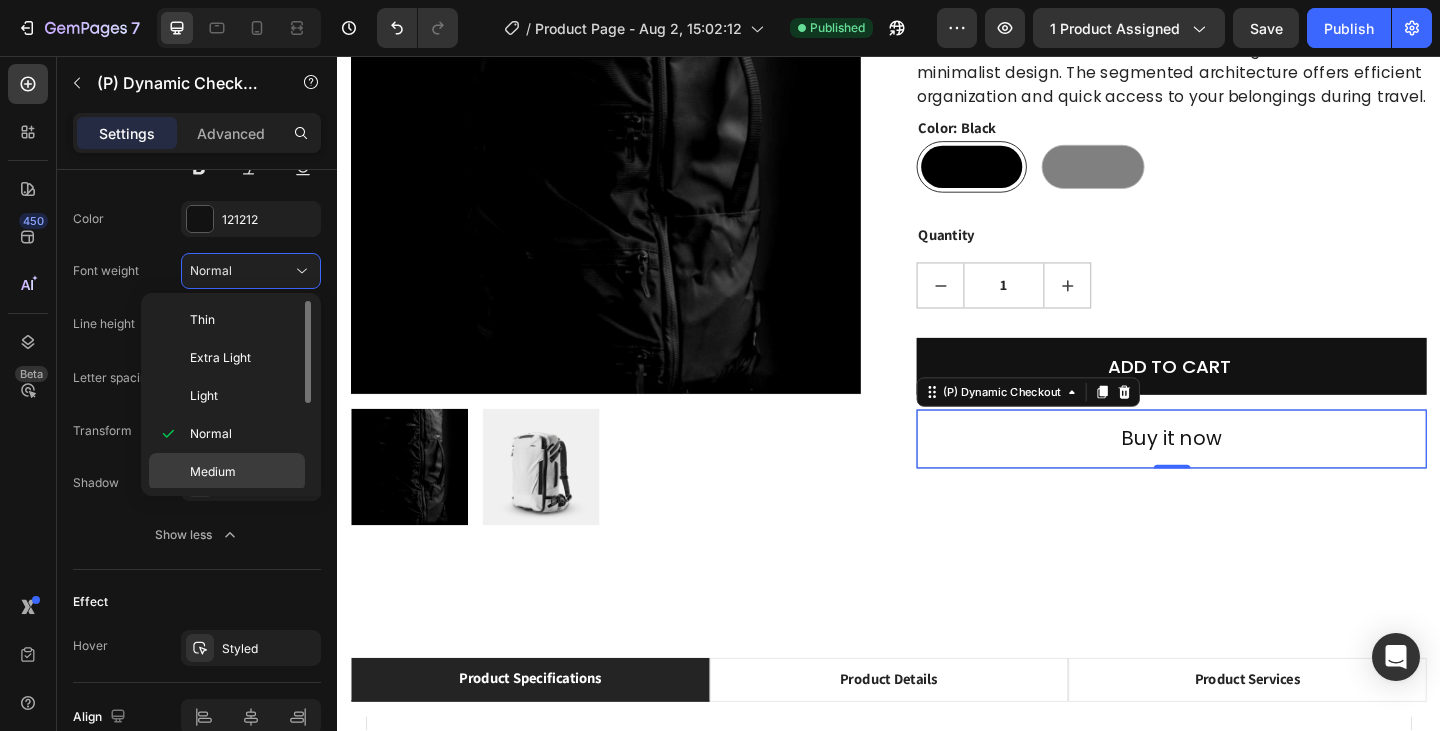 click on "Medium" at bounding box center [213, 472] 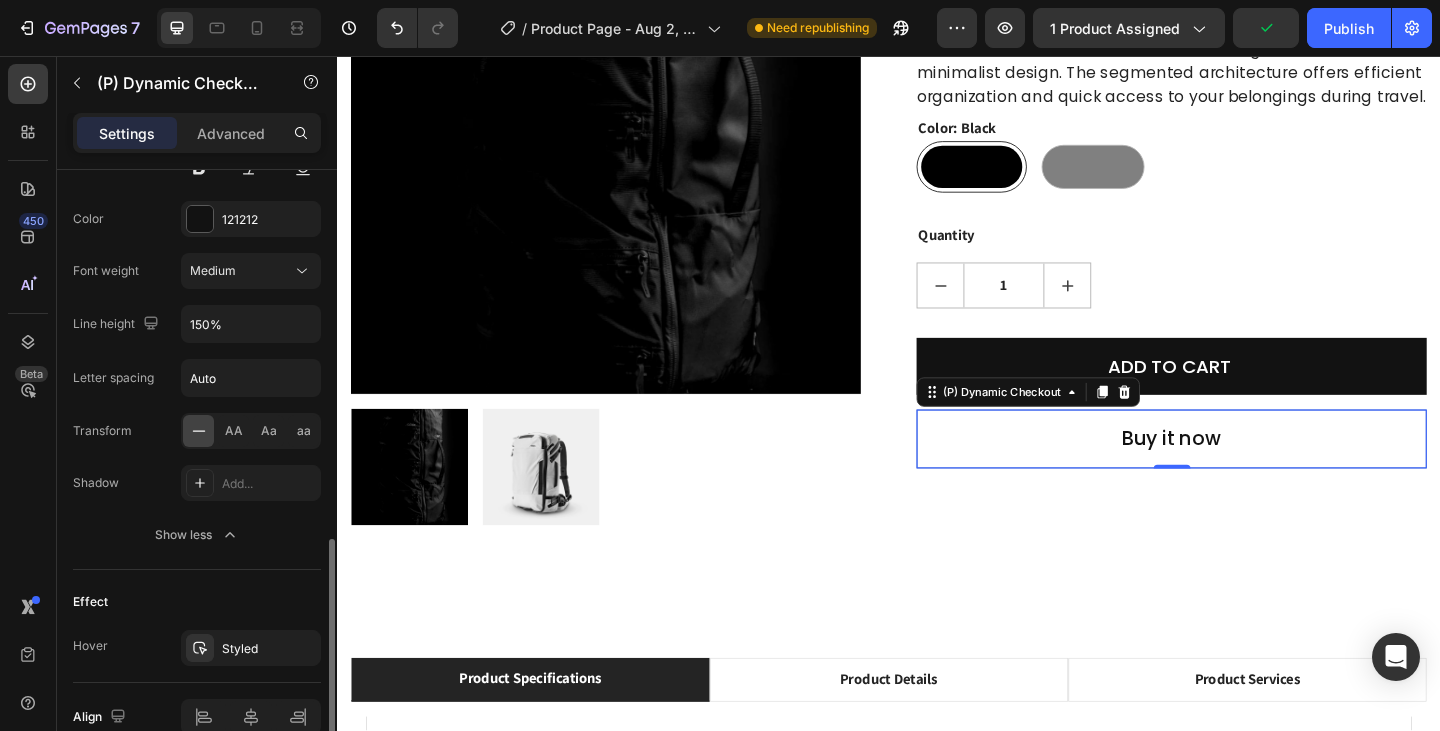 click 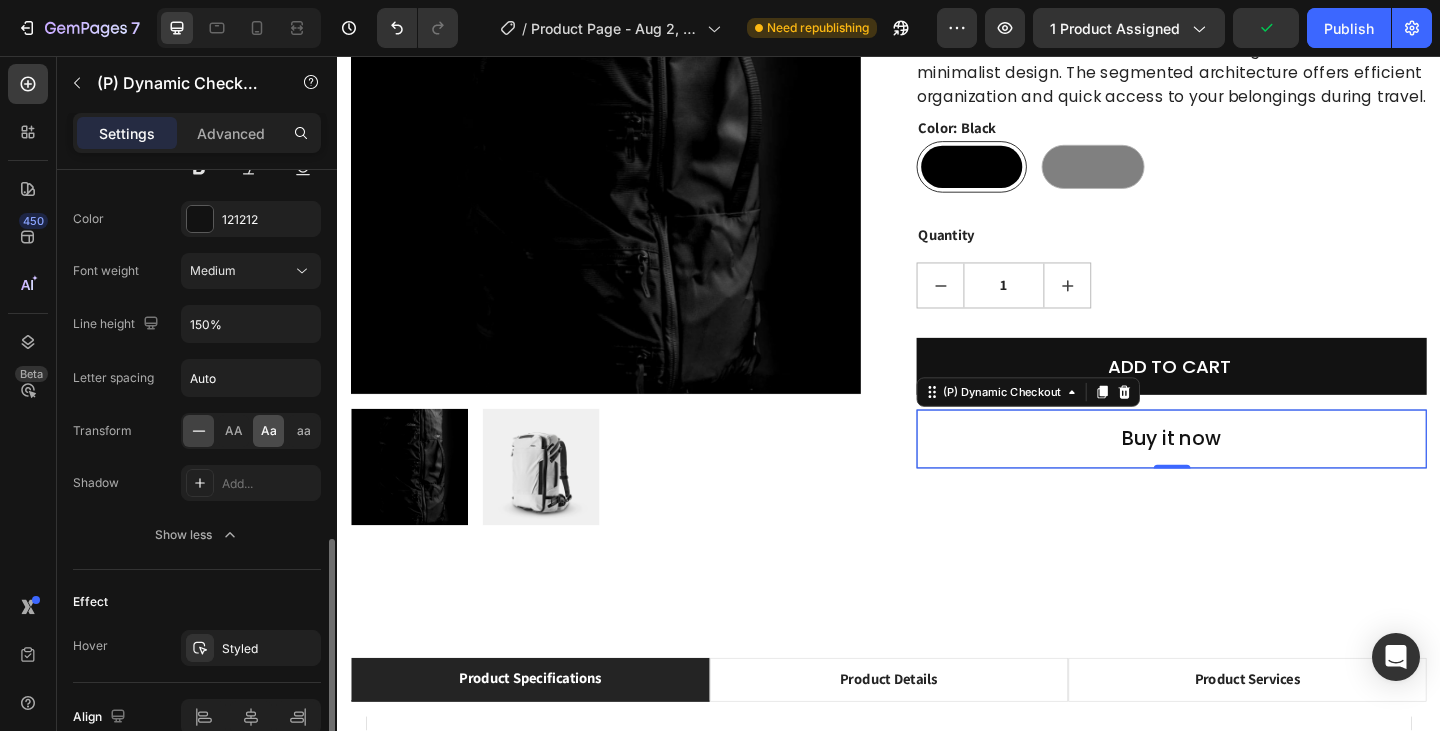 click on "Aa" 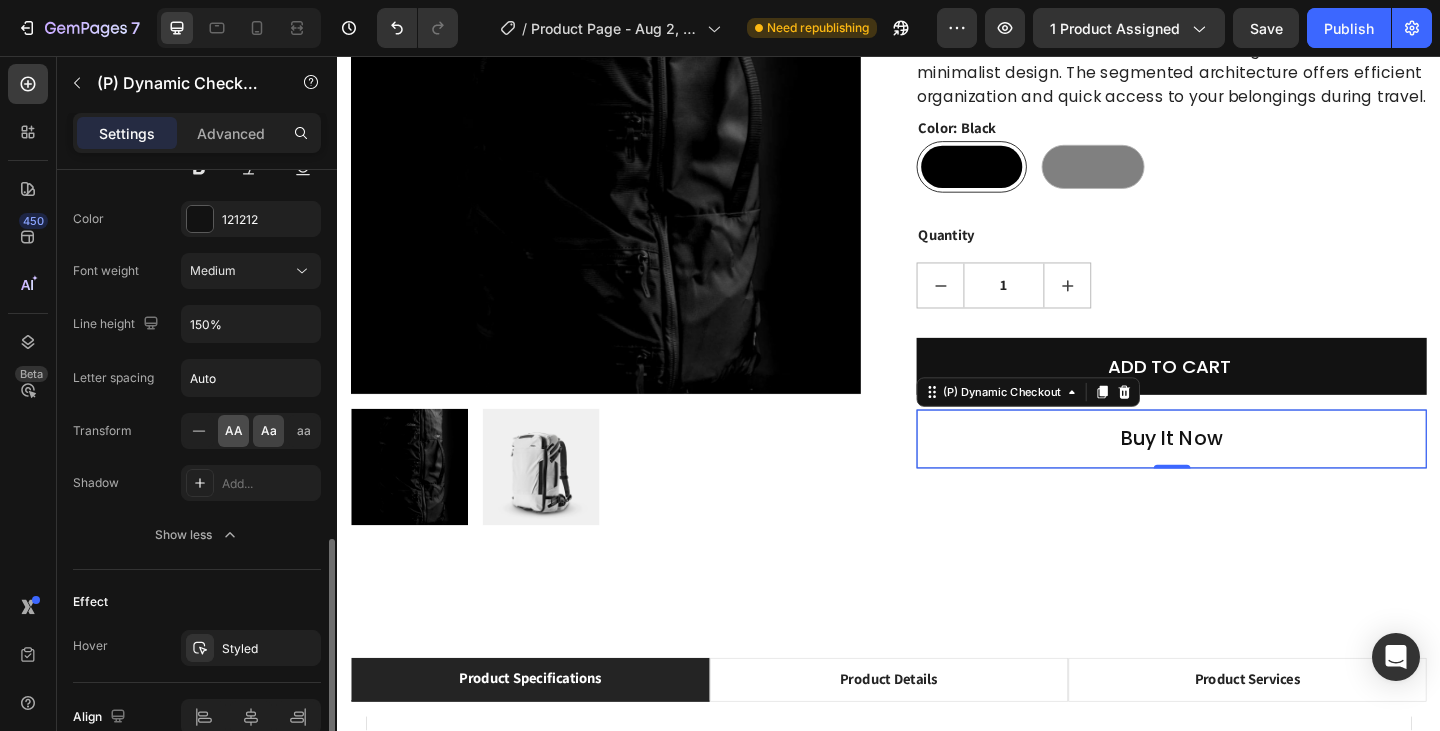 click on "AA" 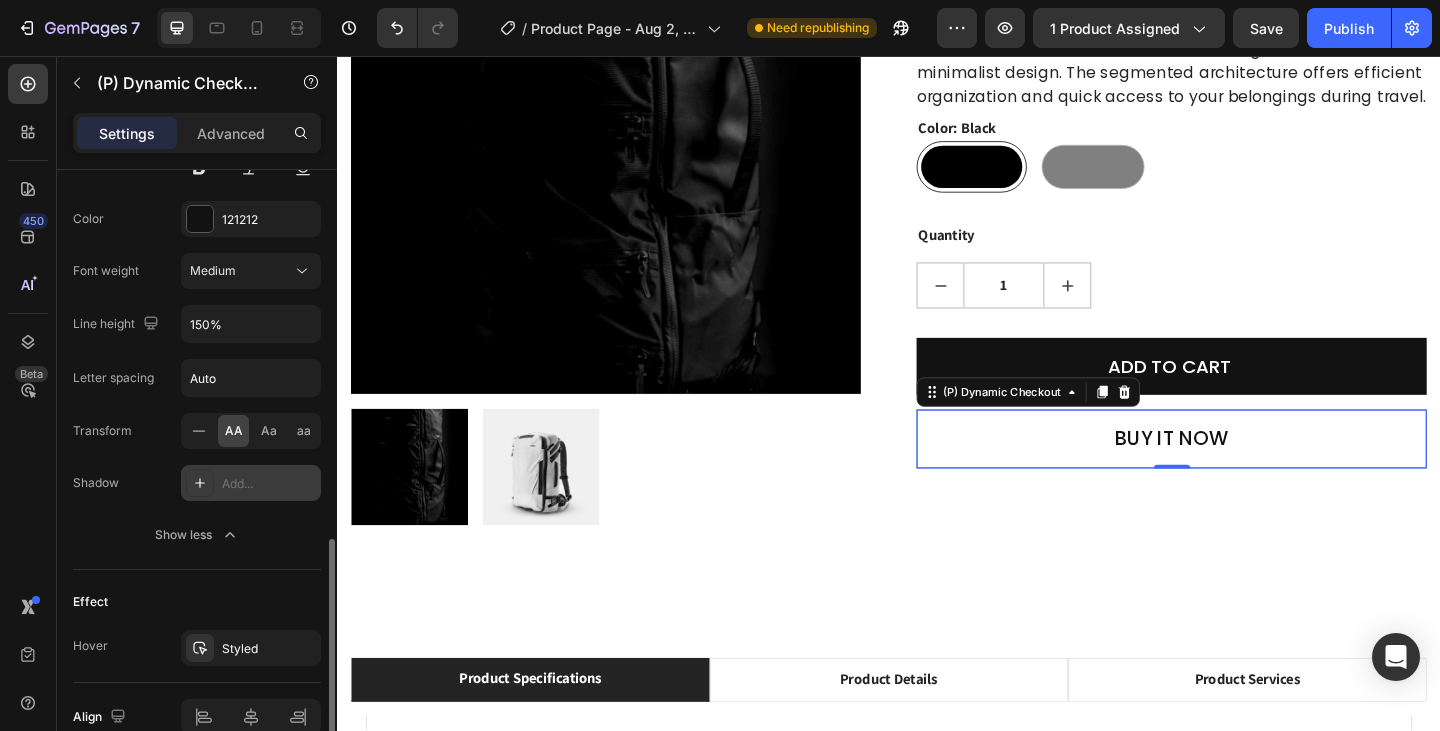 click on "Add..." at bounding box center (269, 484) 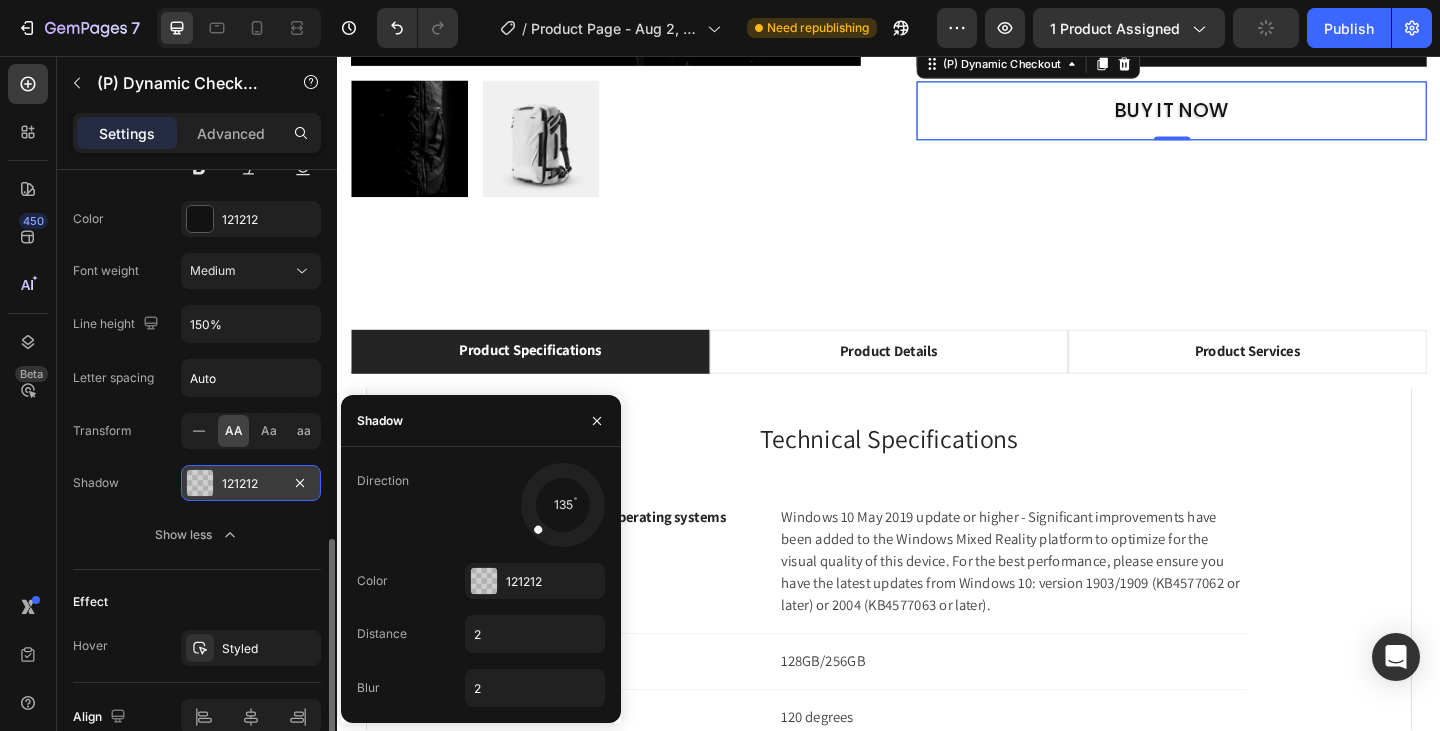 scroll, scrollTop: 700, scrollLeft: 0, axis: vertical 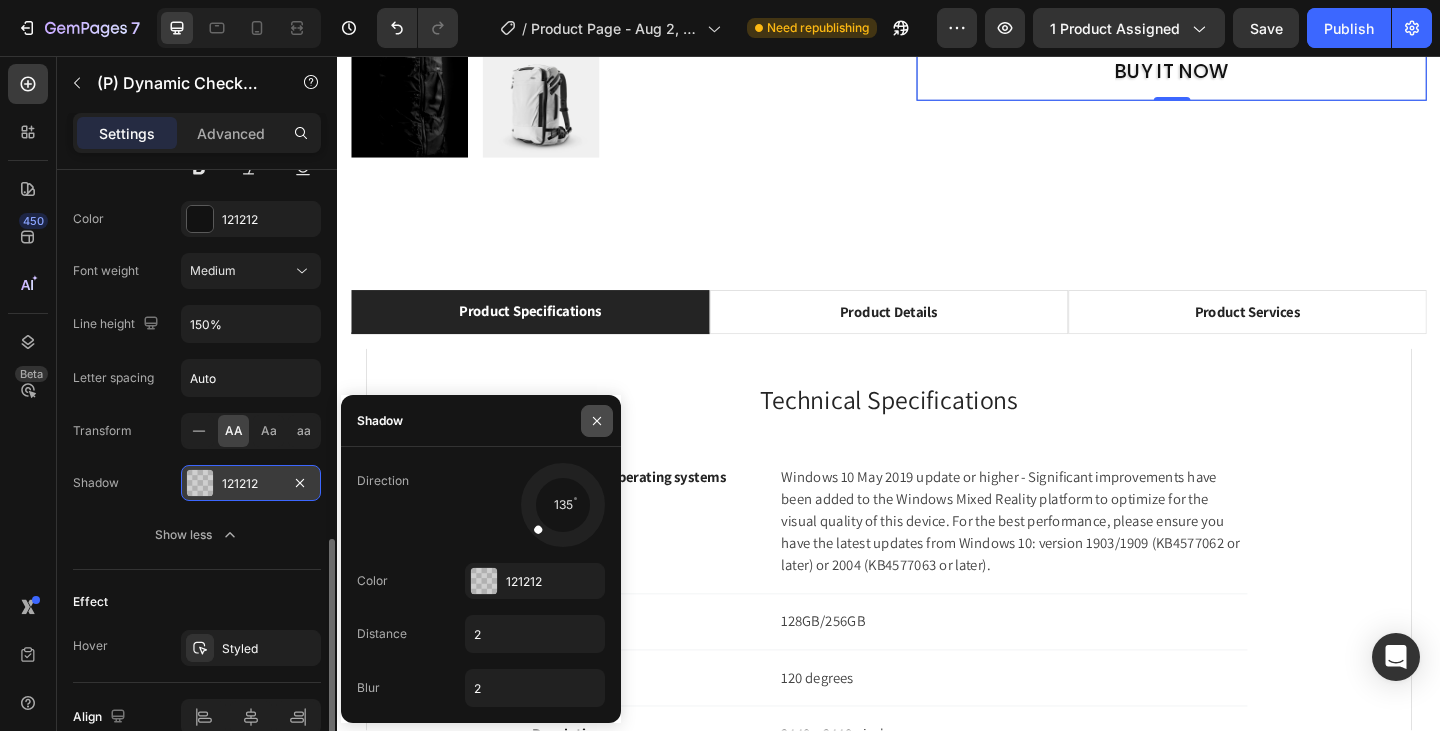 drag, startPoint x: 596, startPoint y: 421, endPoint x: 45, endPoint y: 448, distance: 551.66113 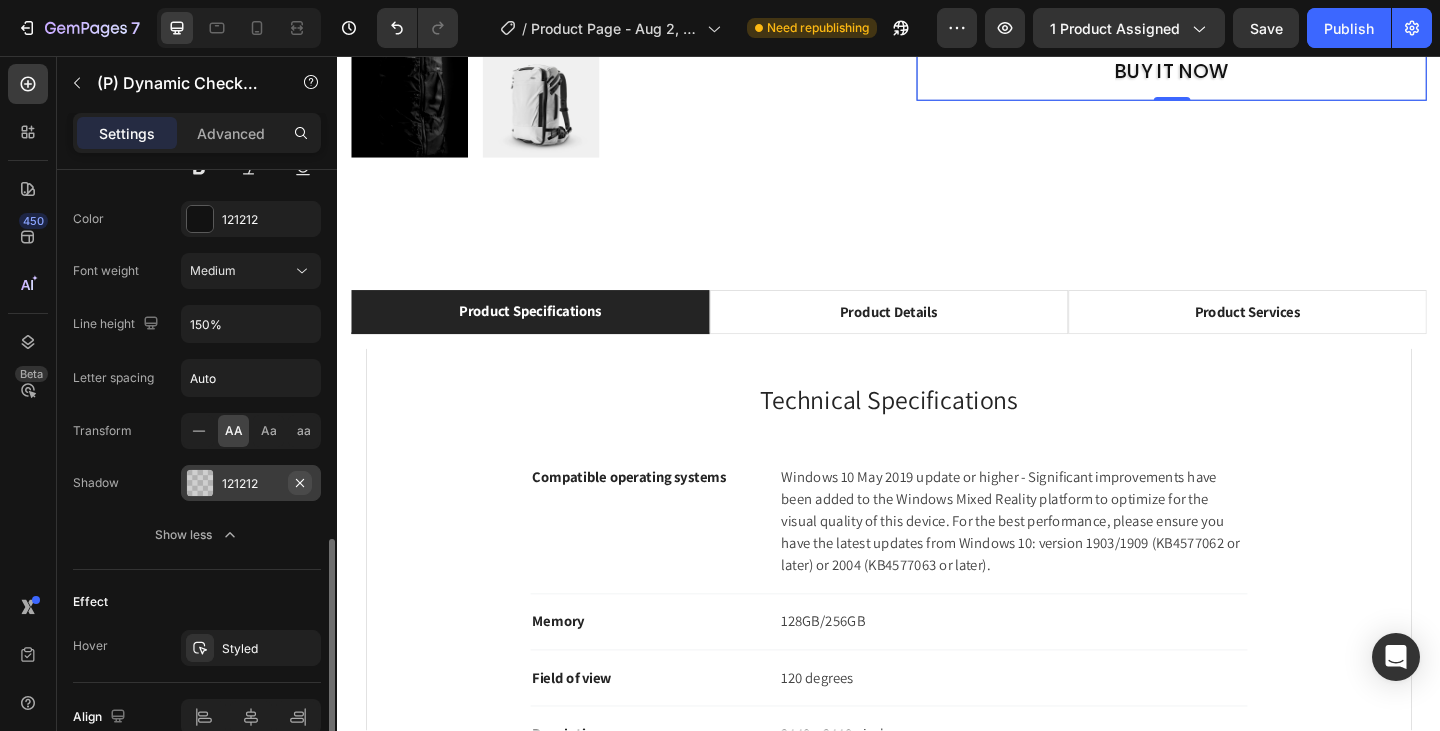 click 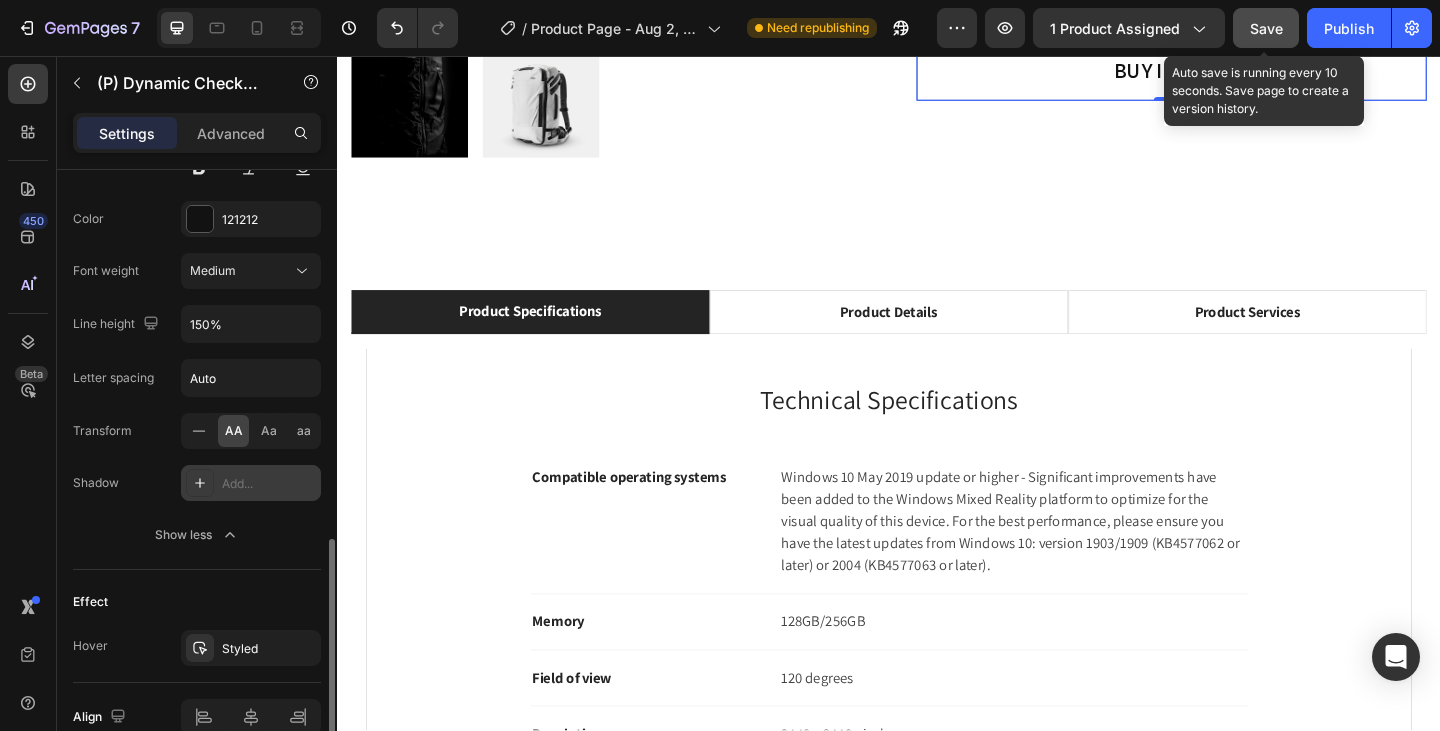 click on "Save" 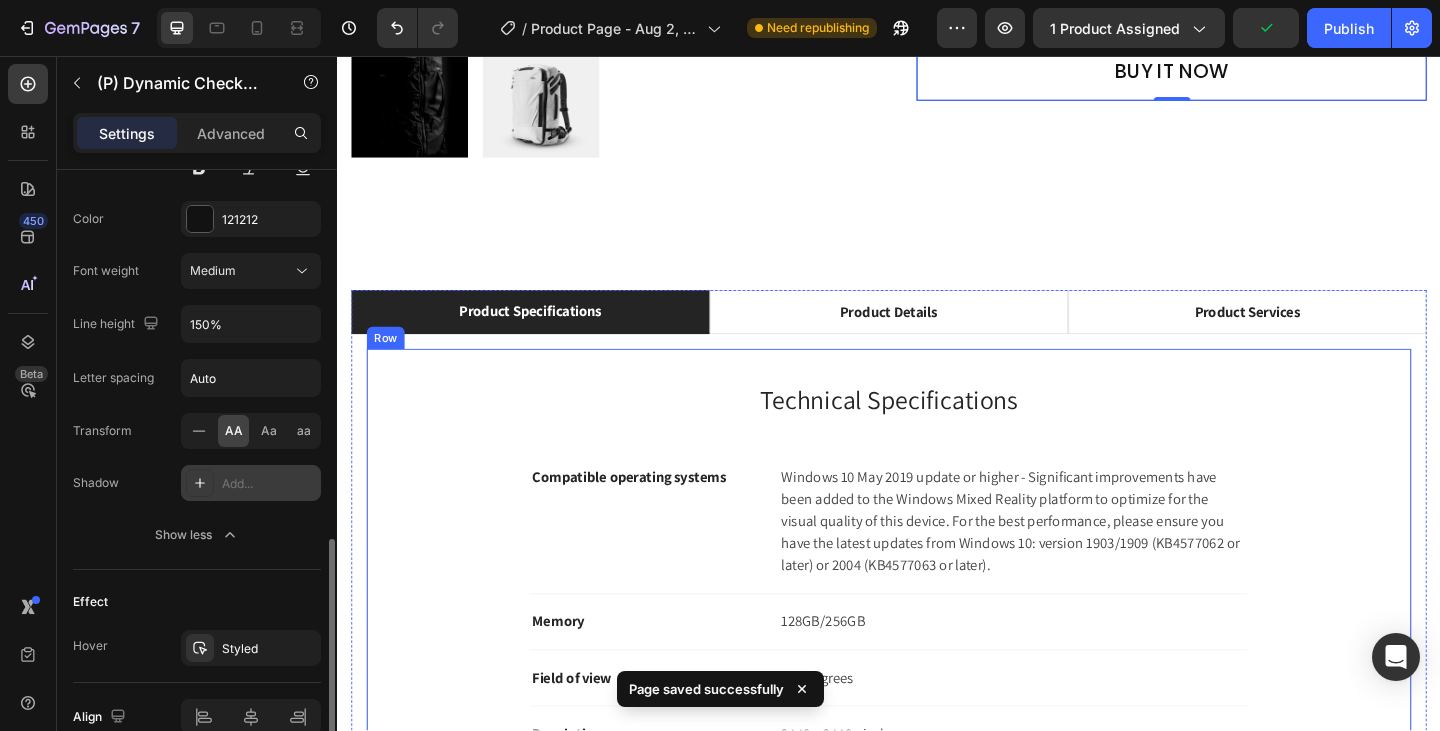 scroll, scrollTop: 100, scrollLeft: 0, axis: vertical 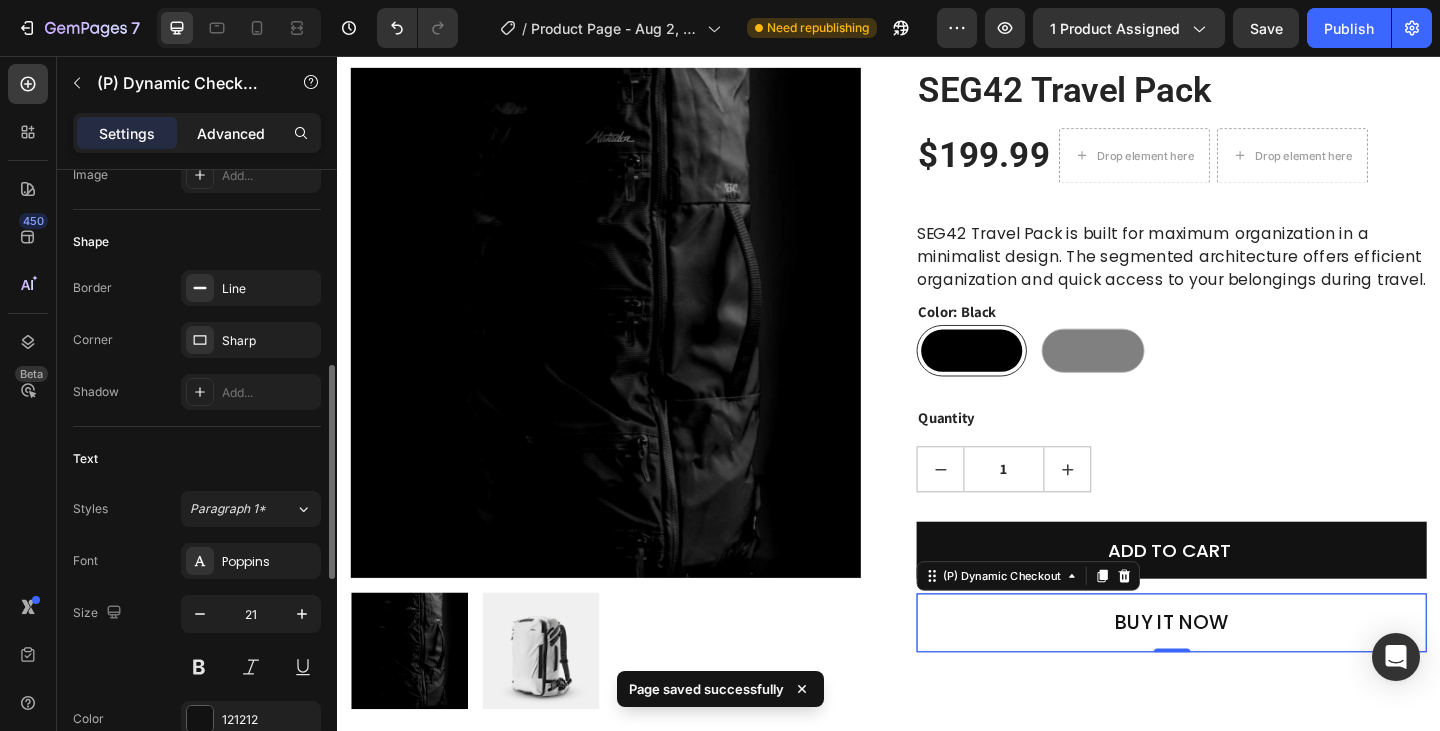 click on "Advanced" at bounding box center (231, 133) 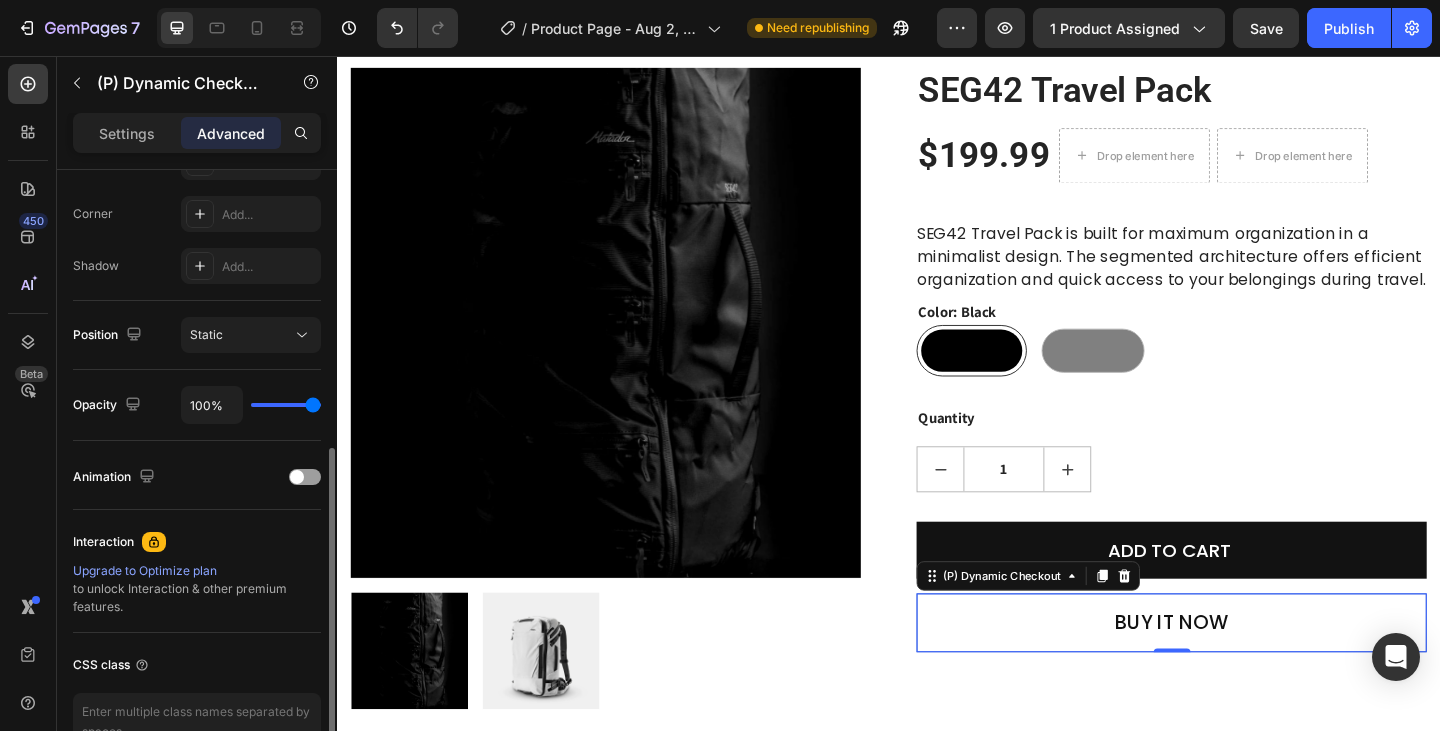 scroll, scrollTop: 716, scrollLeft: 0, axis: vertical 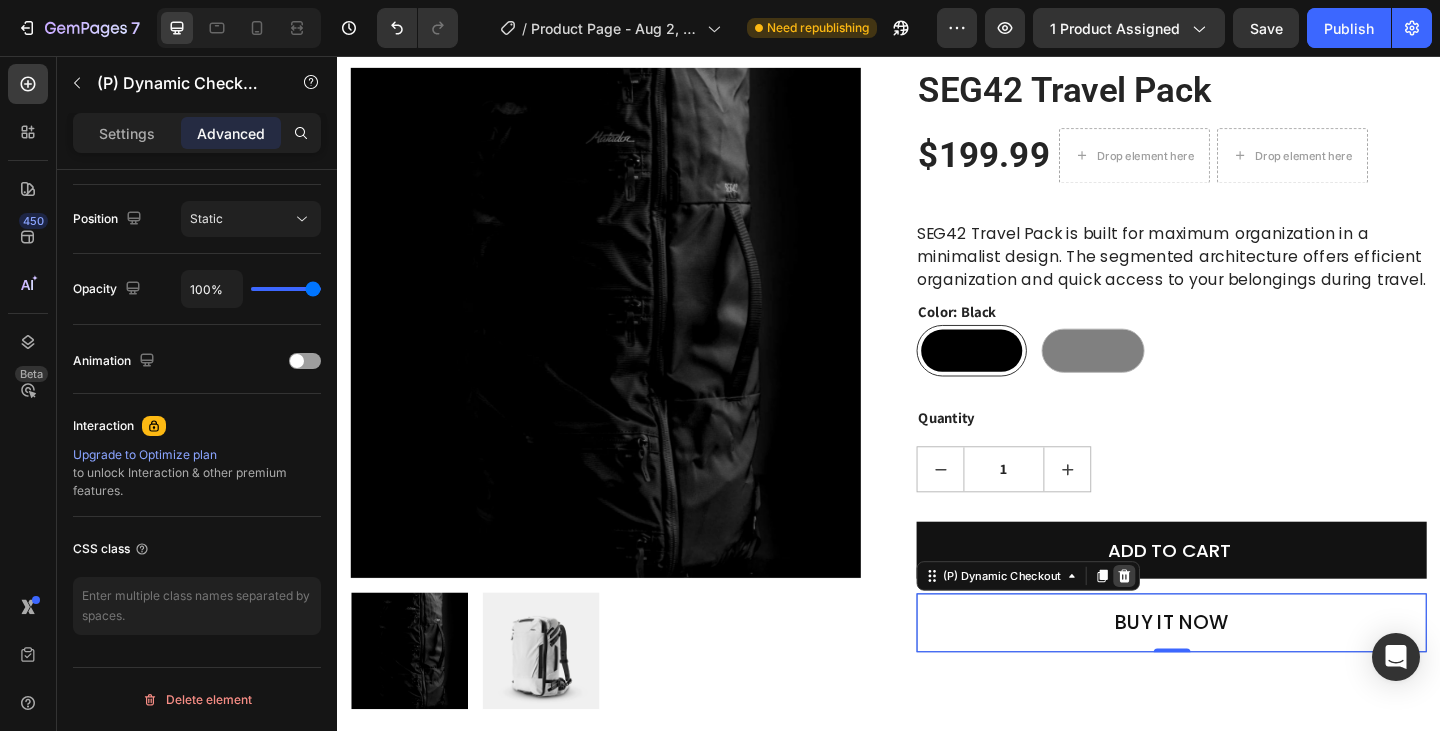 click 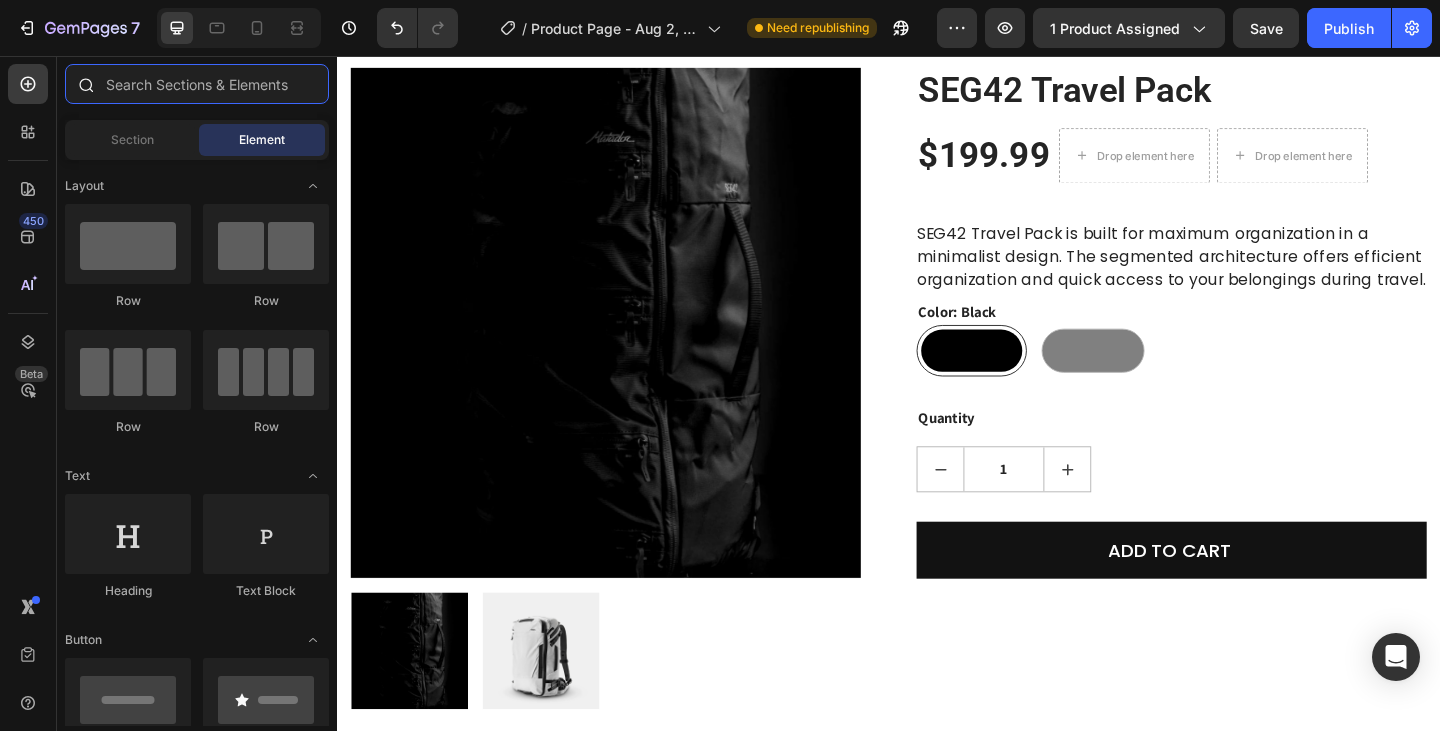 click at bounding box center [197, 84] 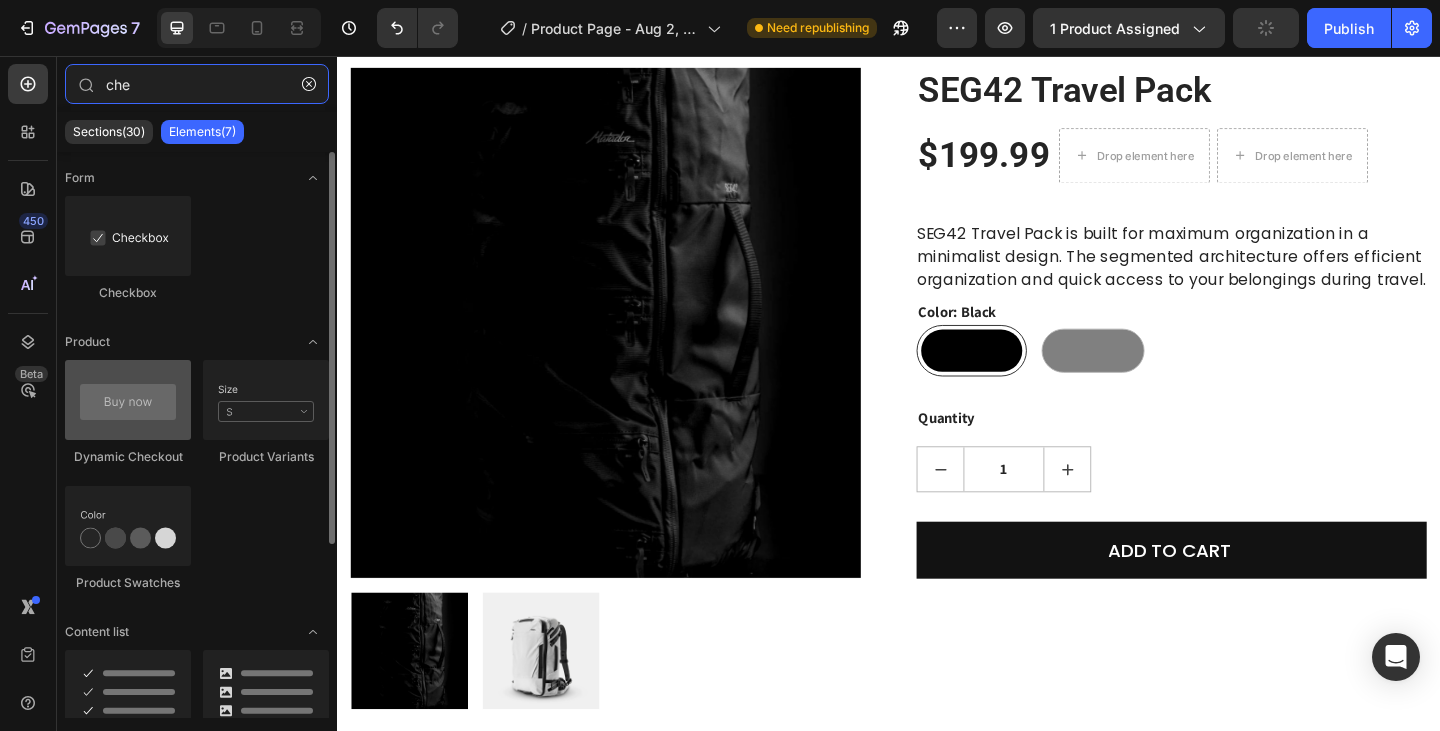 type on "che" 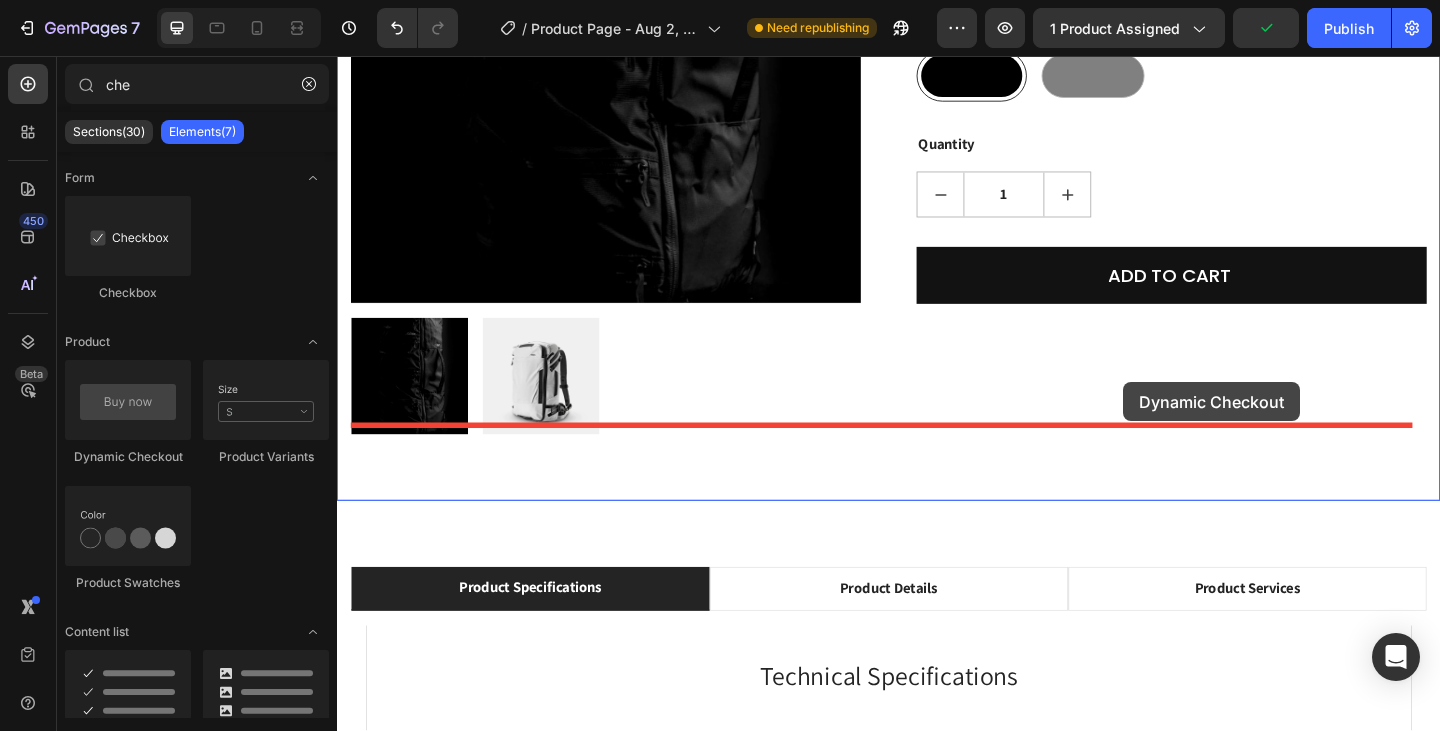 scroll, scrollTop: 426, scrollLeft: 0, axis: vertical 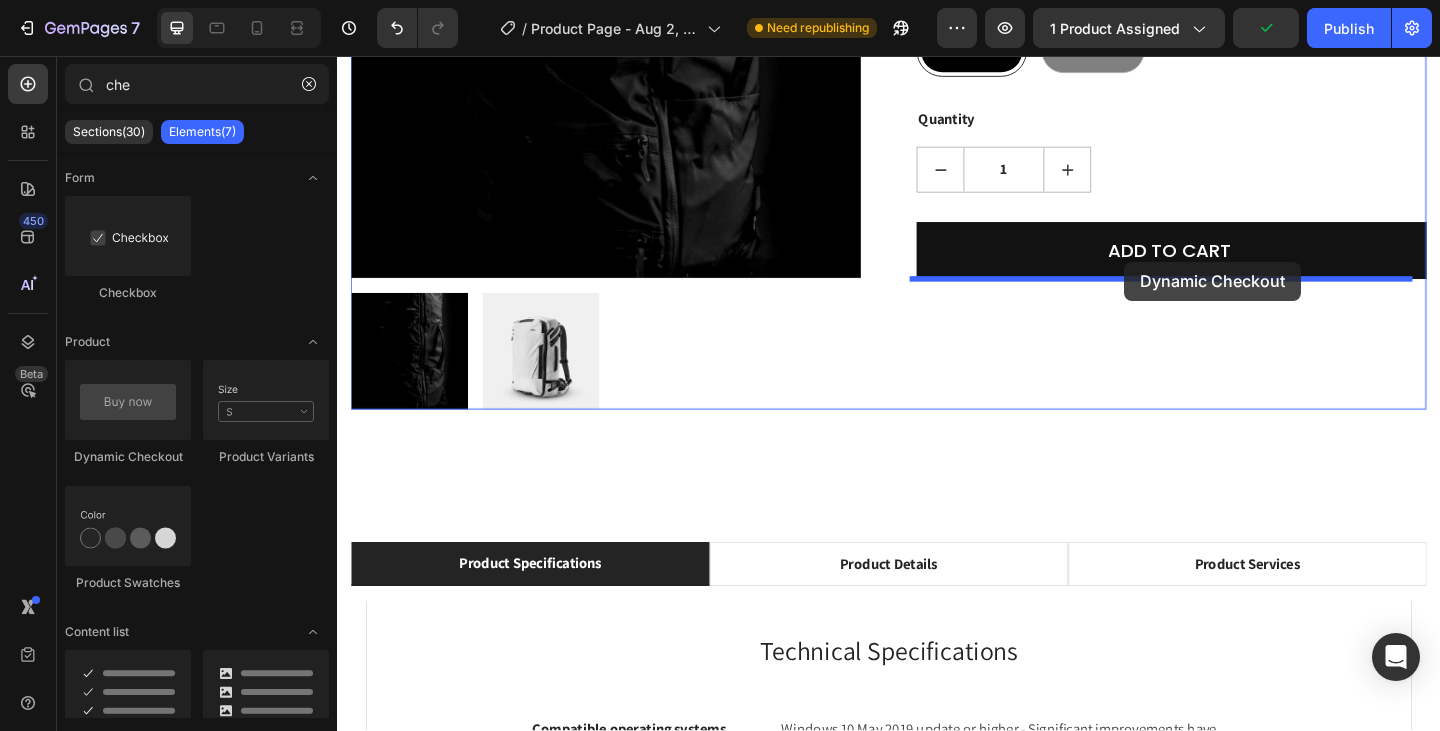 drag, startPoint x: 462, startPoint y: 476, endPoint x: 1193, endPoint y: 280, distance: 756.8203 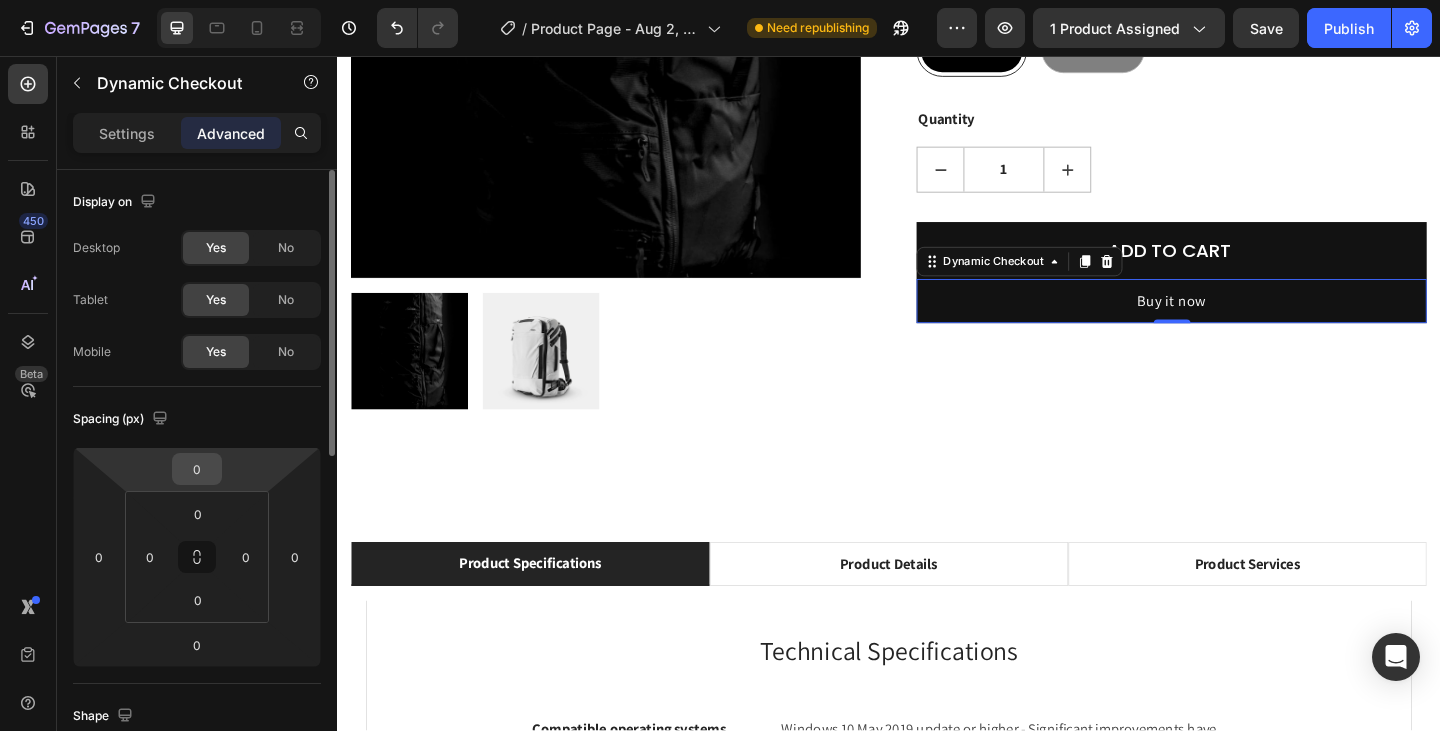 click on "0" at bounding box center (197, 469) 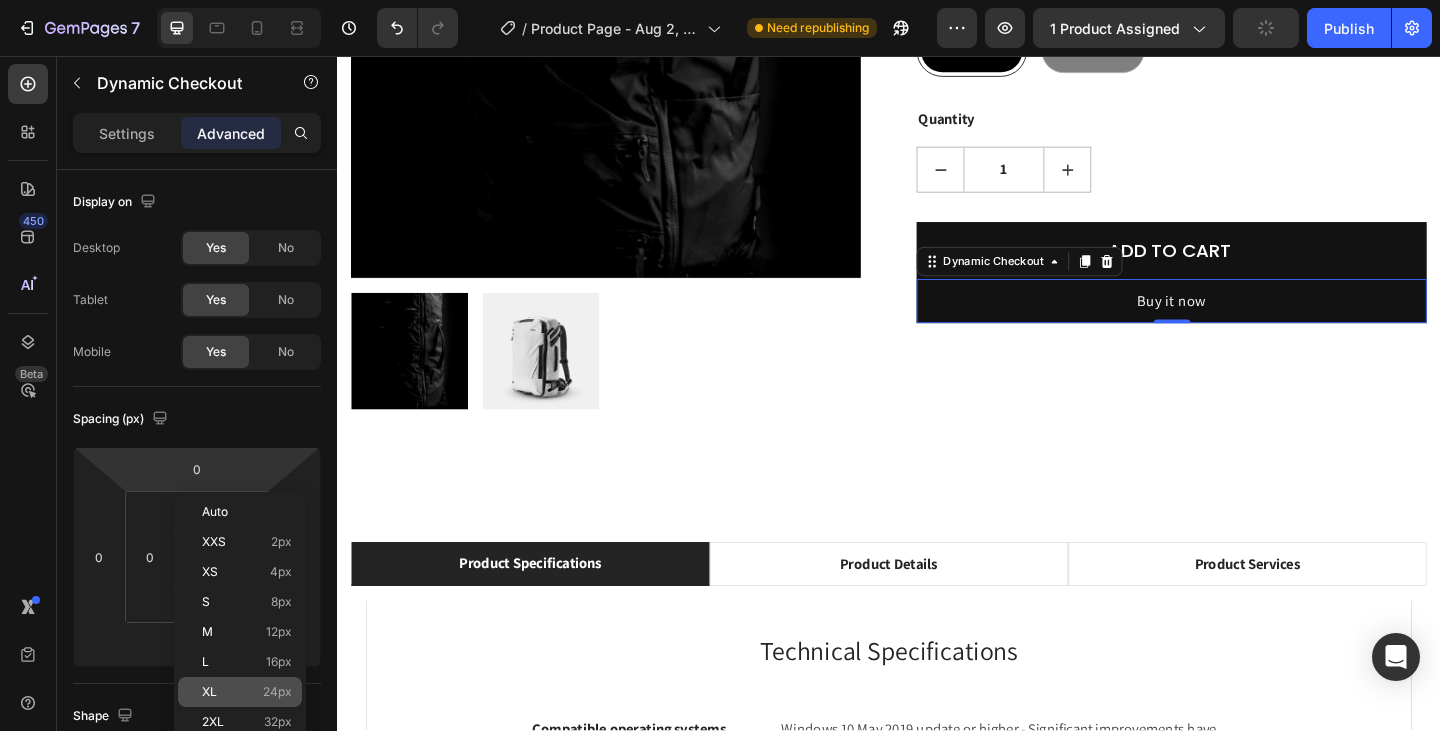 drag, startPoint x: 236, startPoint y: 700, endPoint x: 150, endPoint y: 607, distance: 126.66886 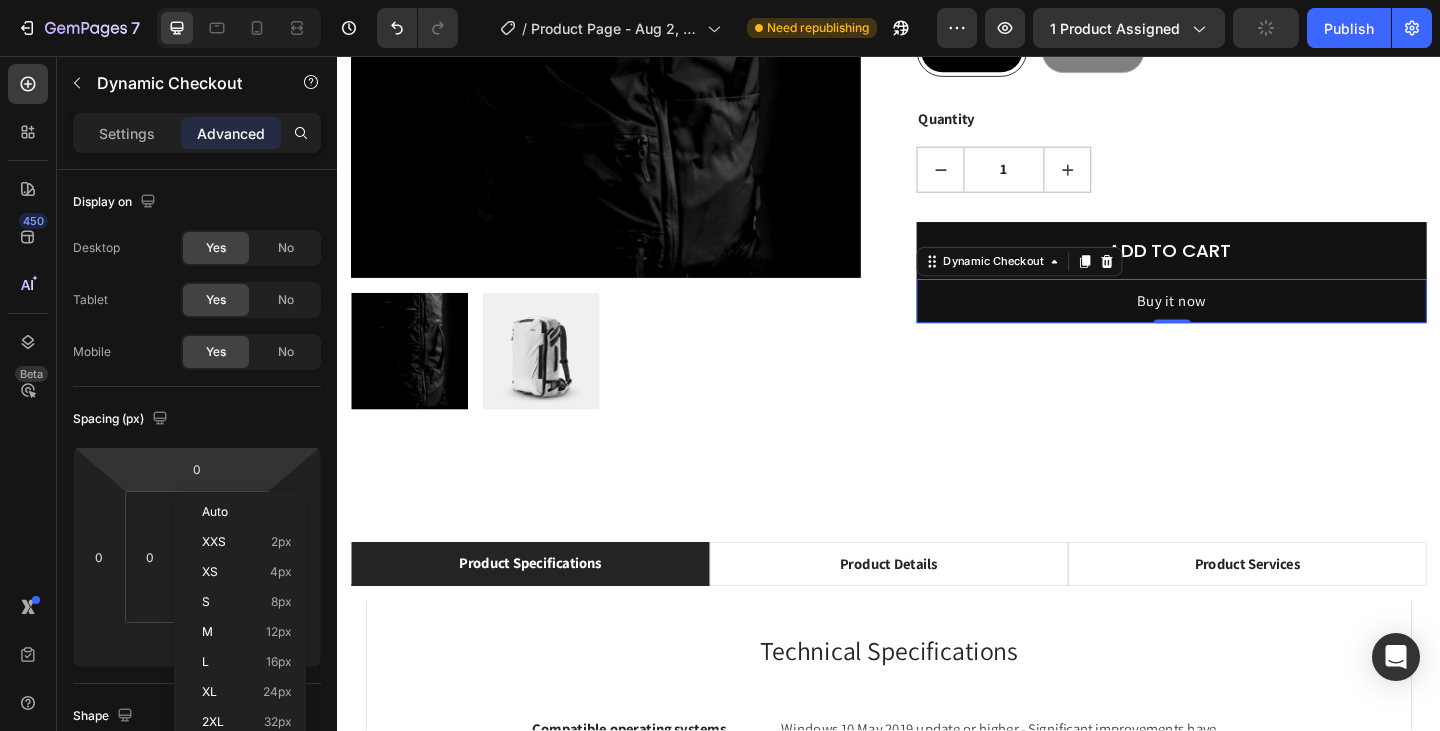 type on "24" 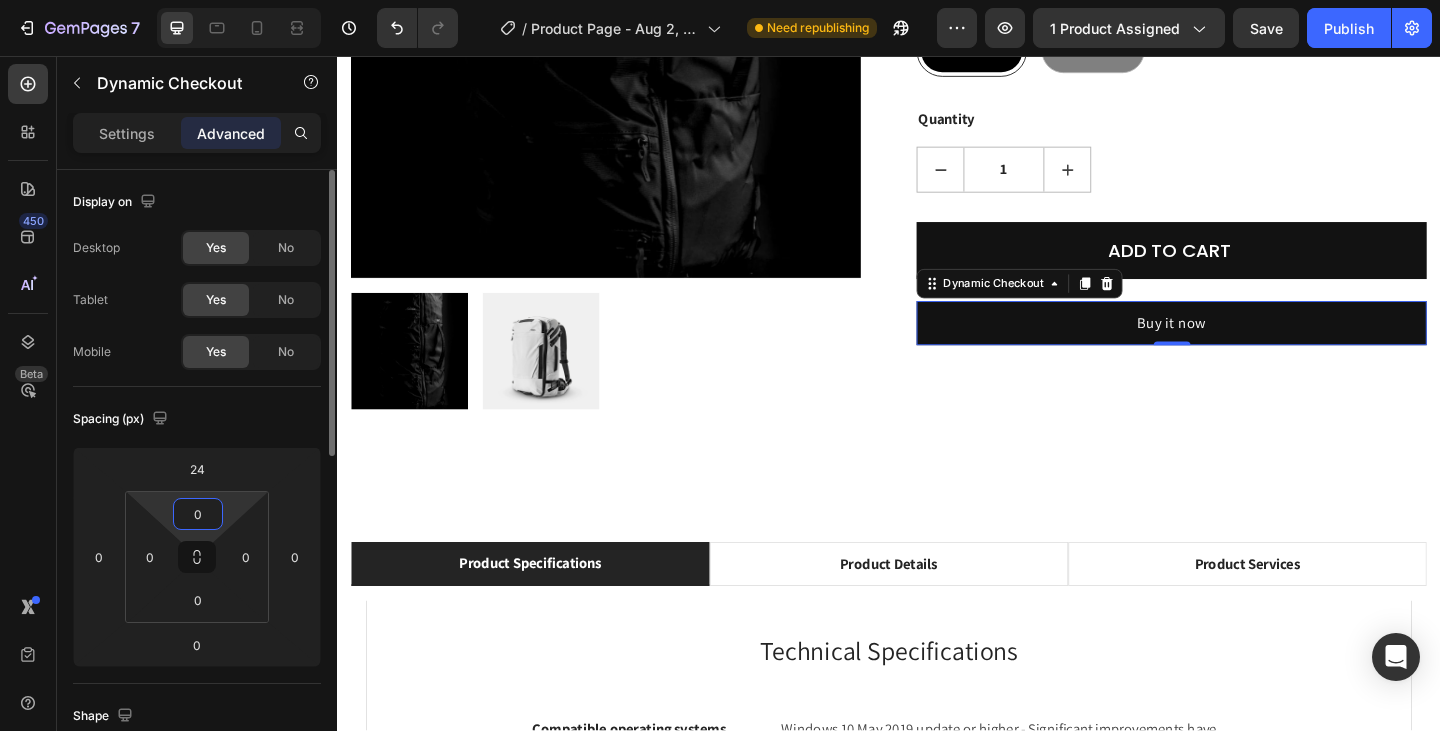 click on "0" at bounding box center (198, 514) 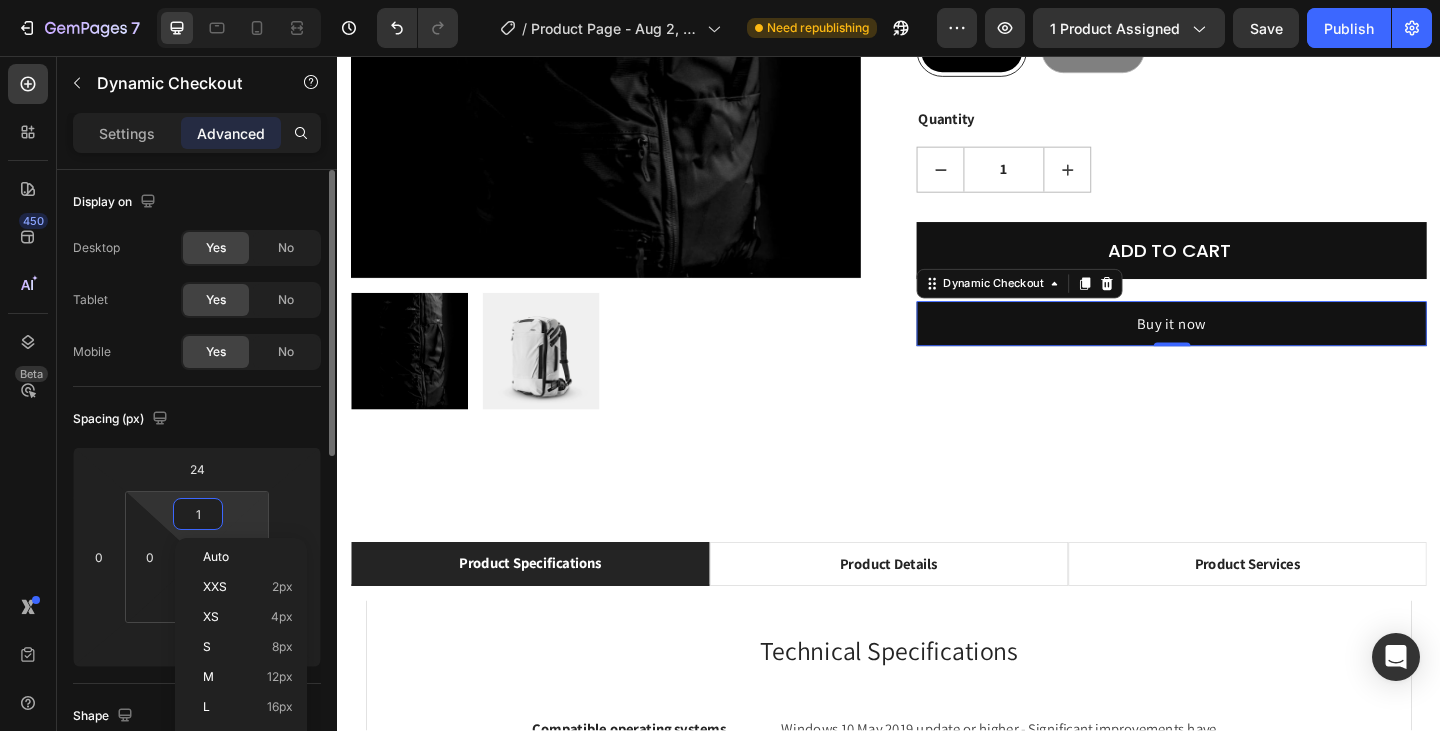 type on "0" 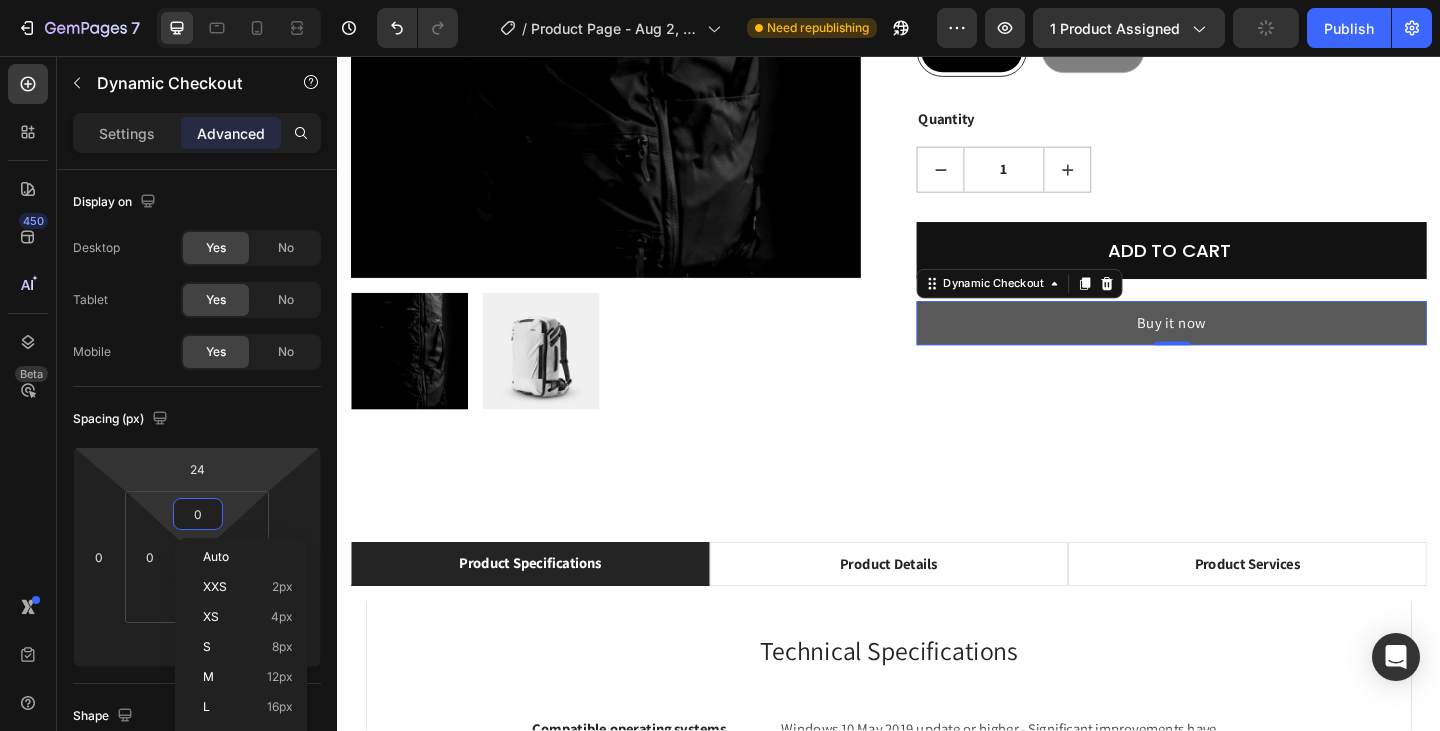 click on "Buy it now" at bounding box center (1244, 347) 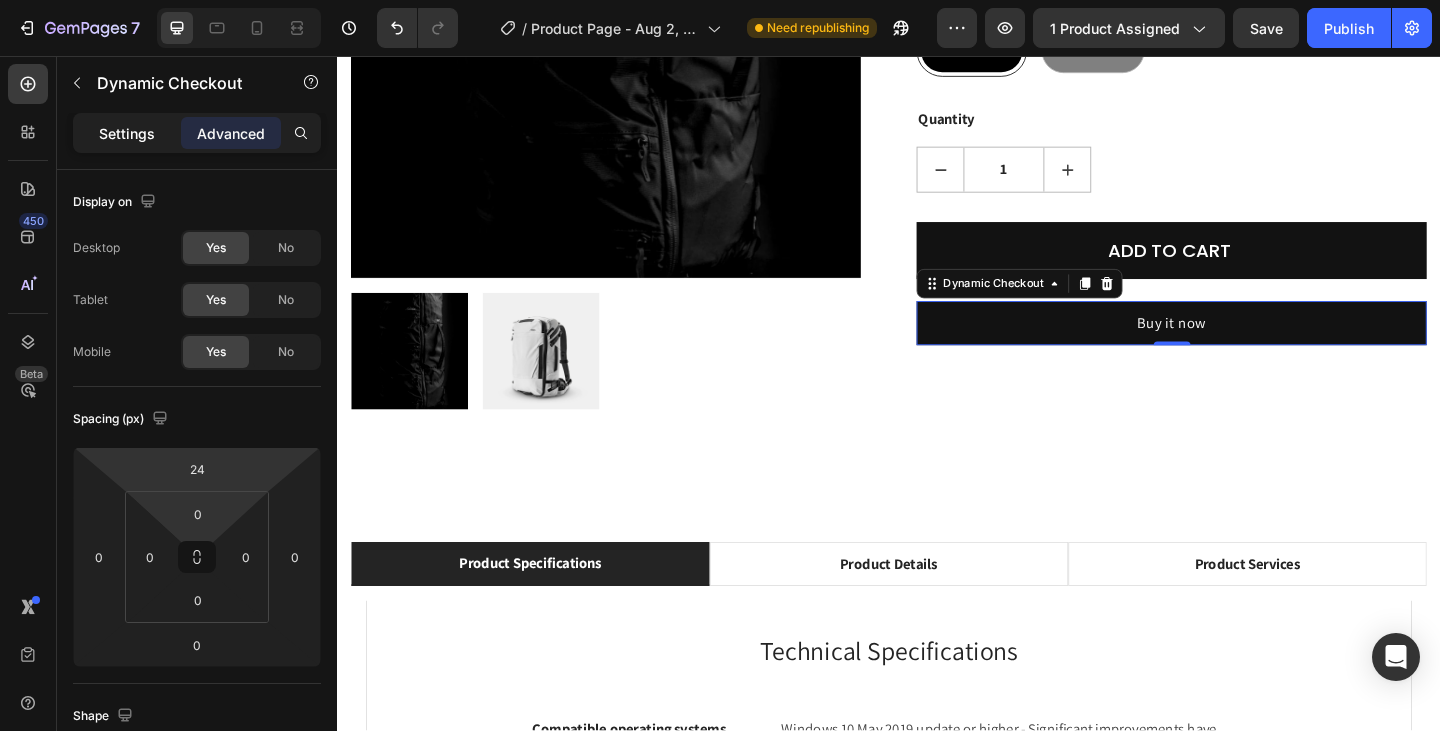 click on "Settings" at bounding box center (127, 133) 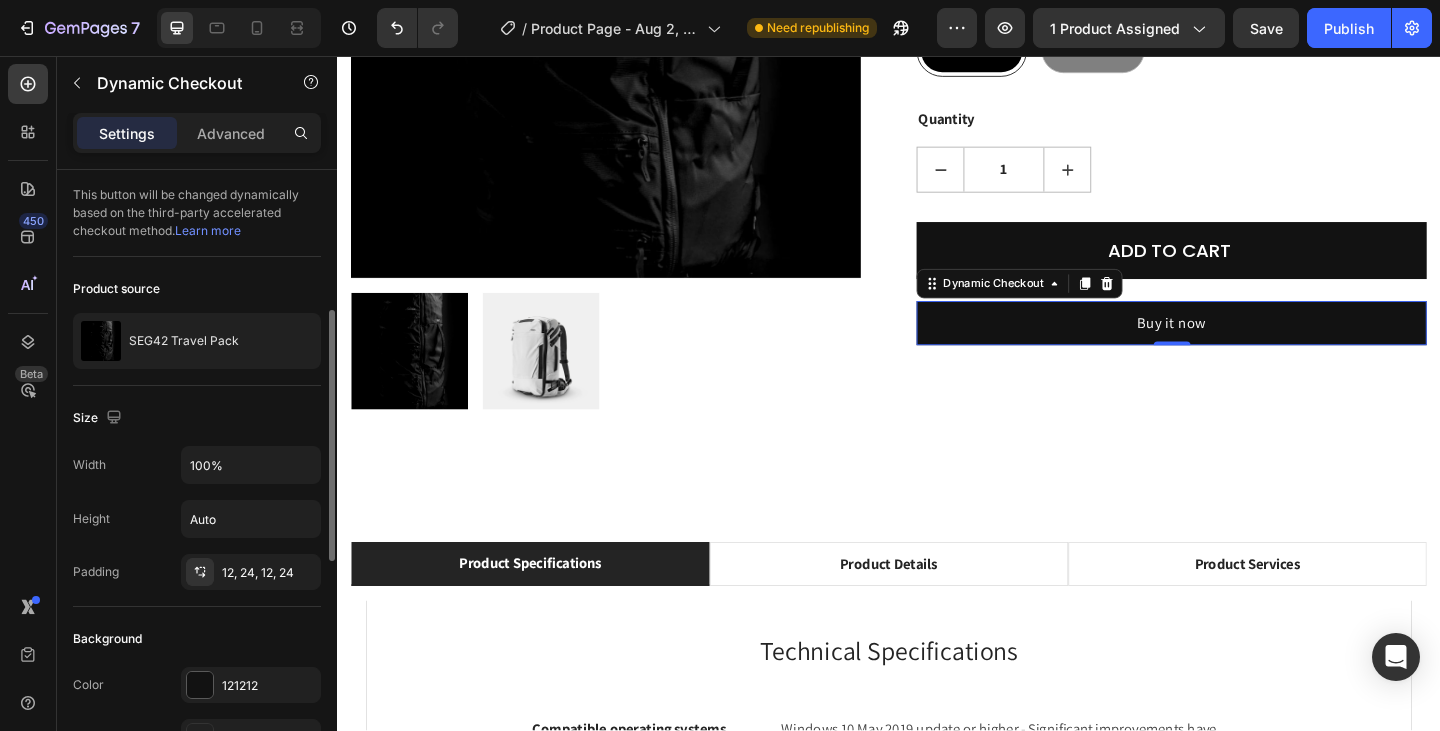 scroll, scrollTop: 200, scrollLeft: 0, axis: vertical 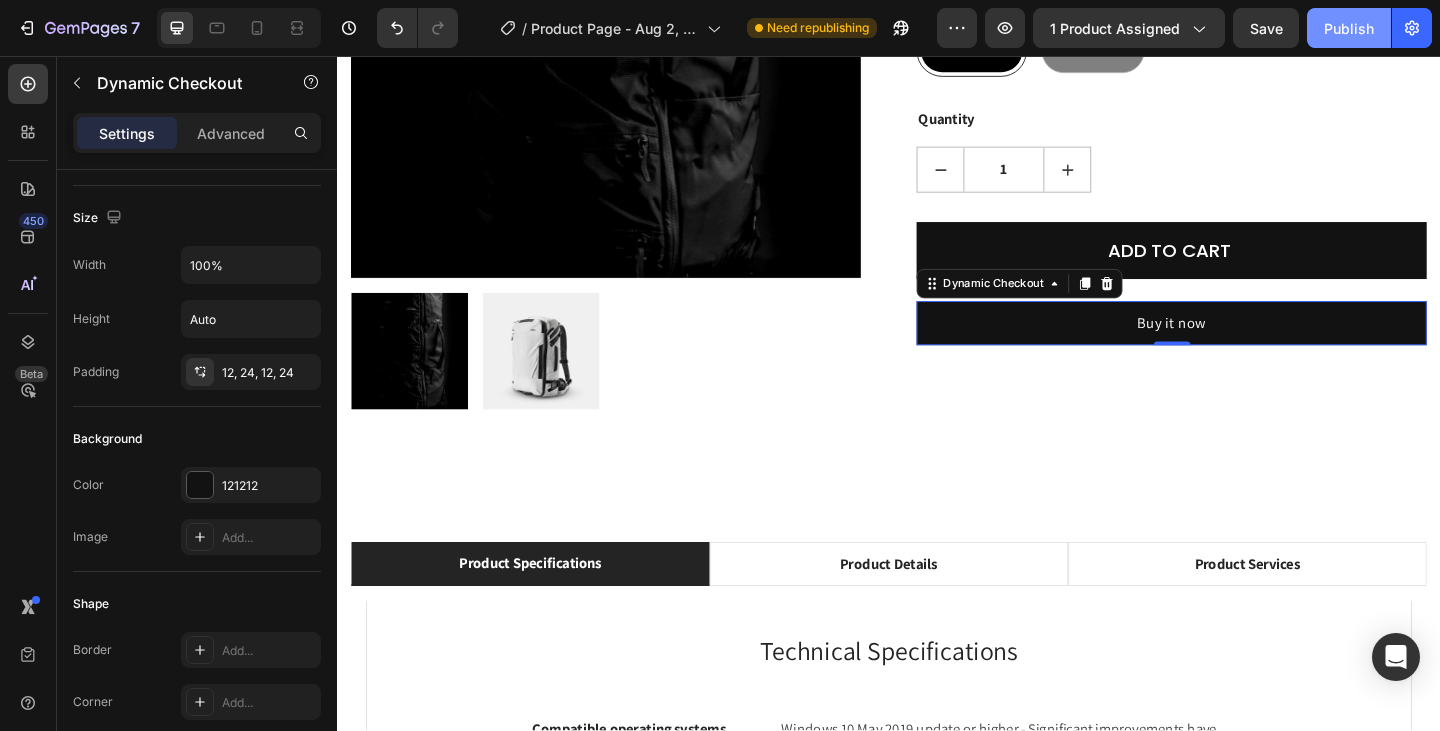 click on "Publish" at bounding box center (1349, 28) 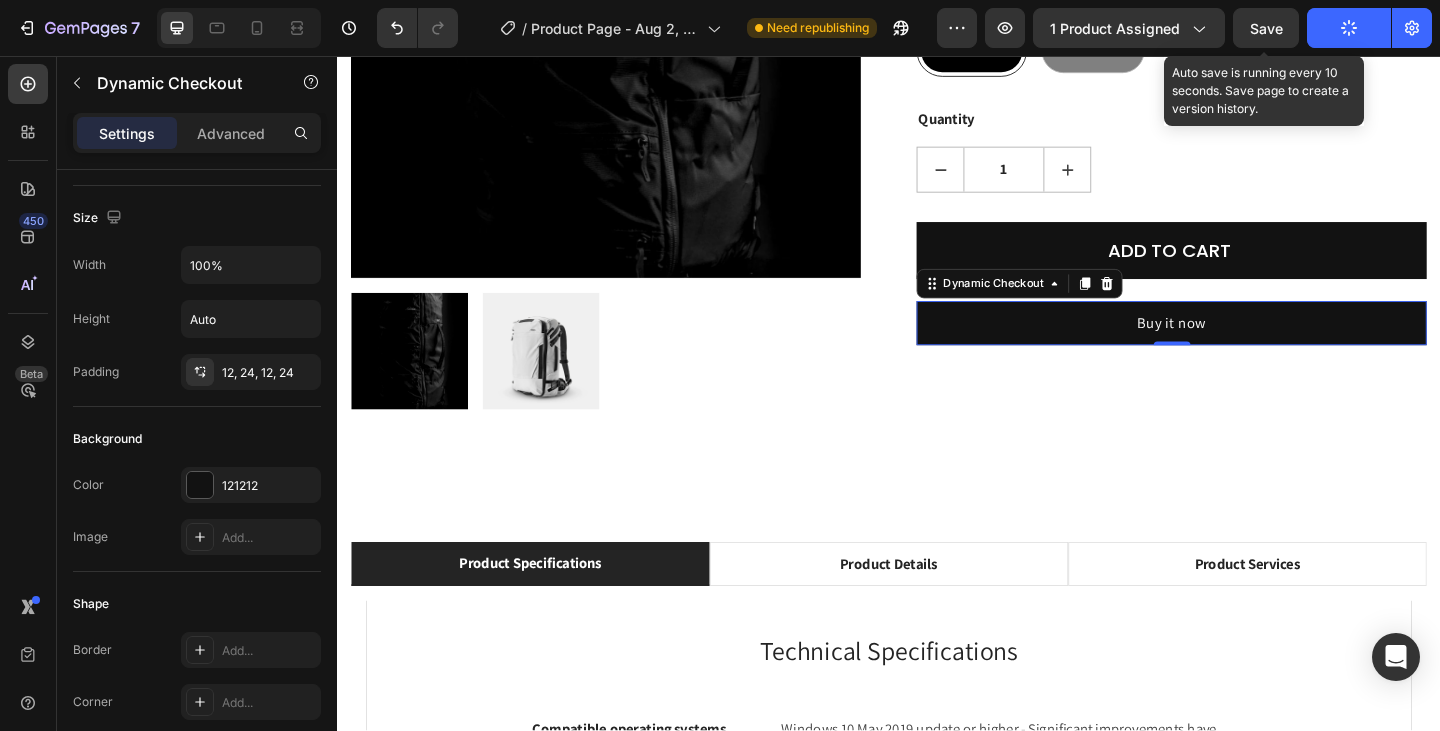 click on "Save" 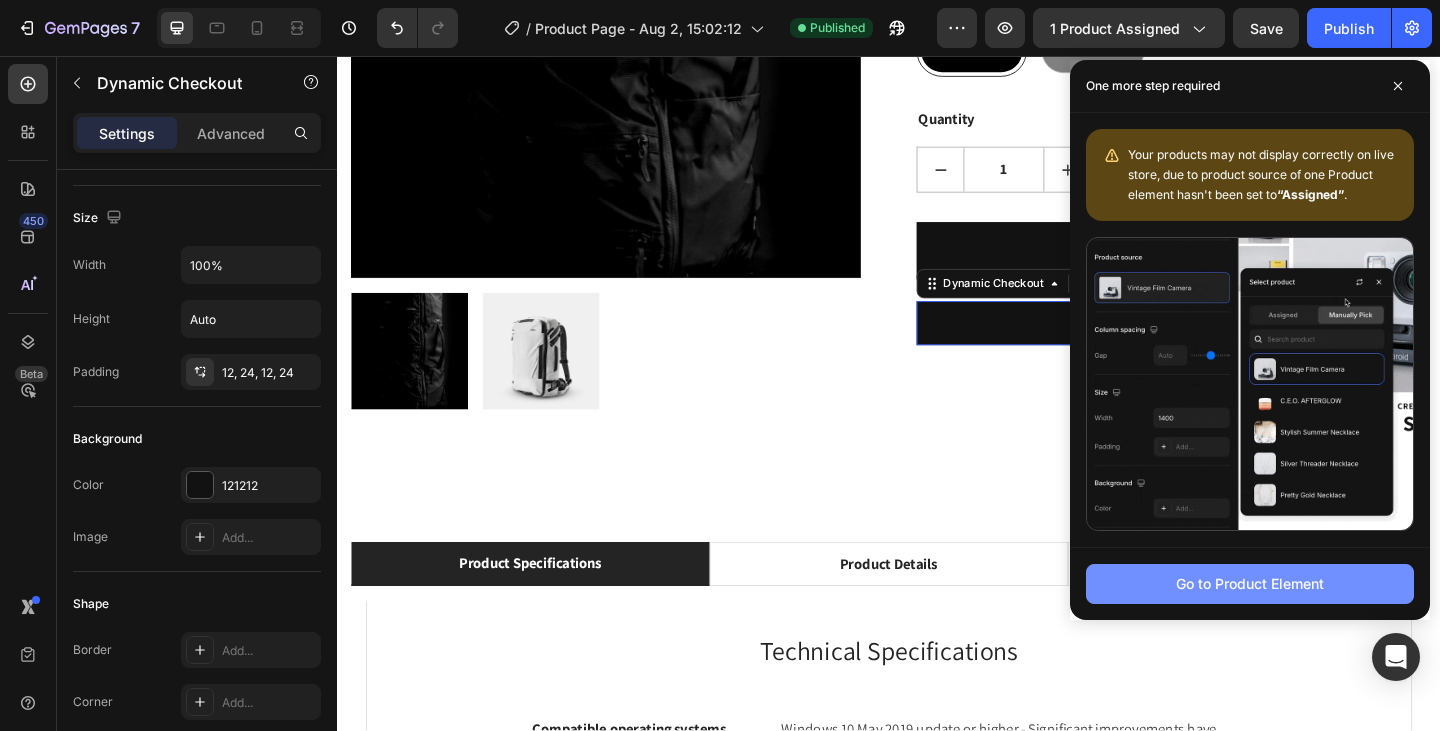 click on "Go to Product Element" at bounding box center [1250, 583] 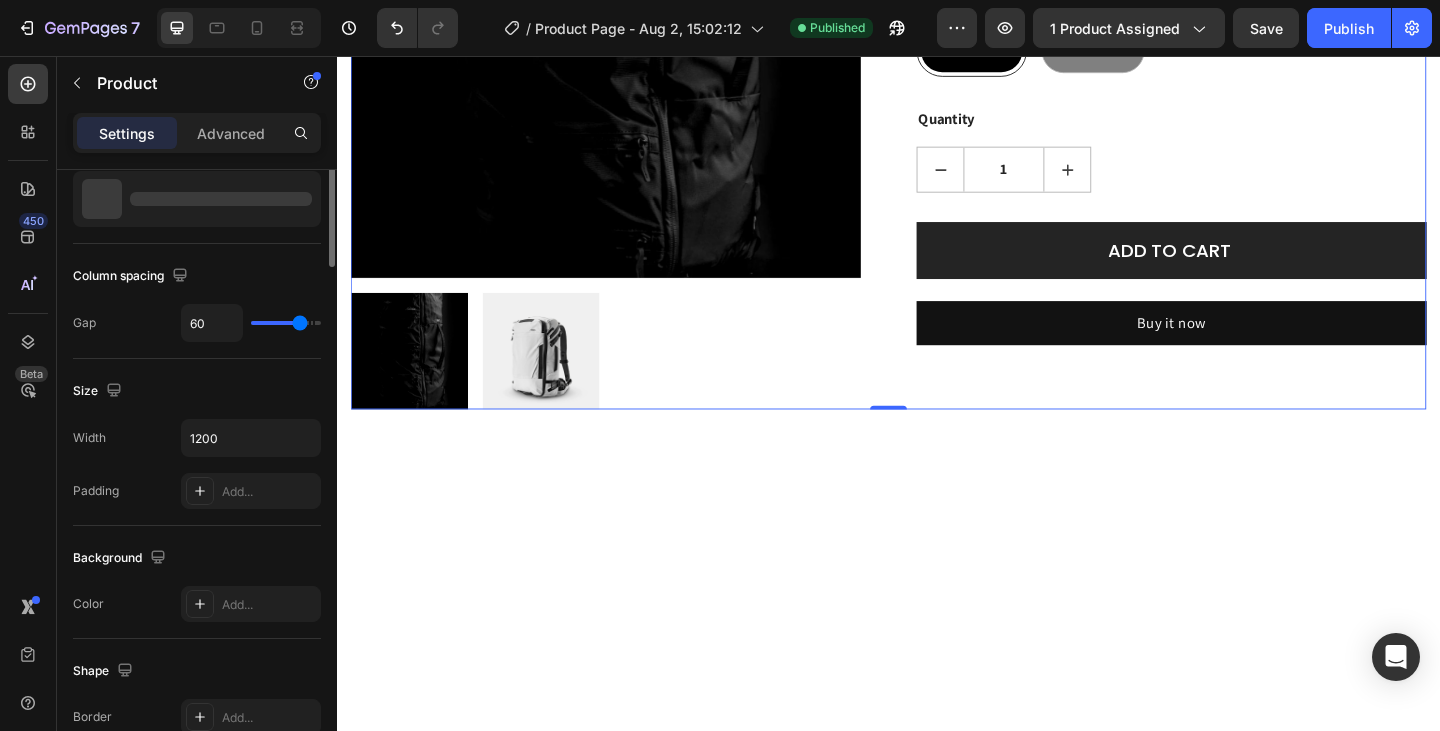 scroll, scrollTop: 0, scrollLeft: 0, axis: both 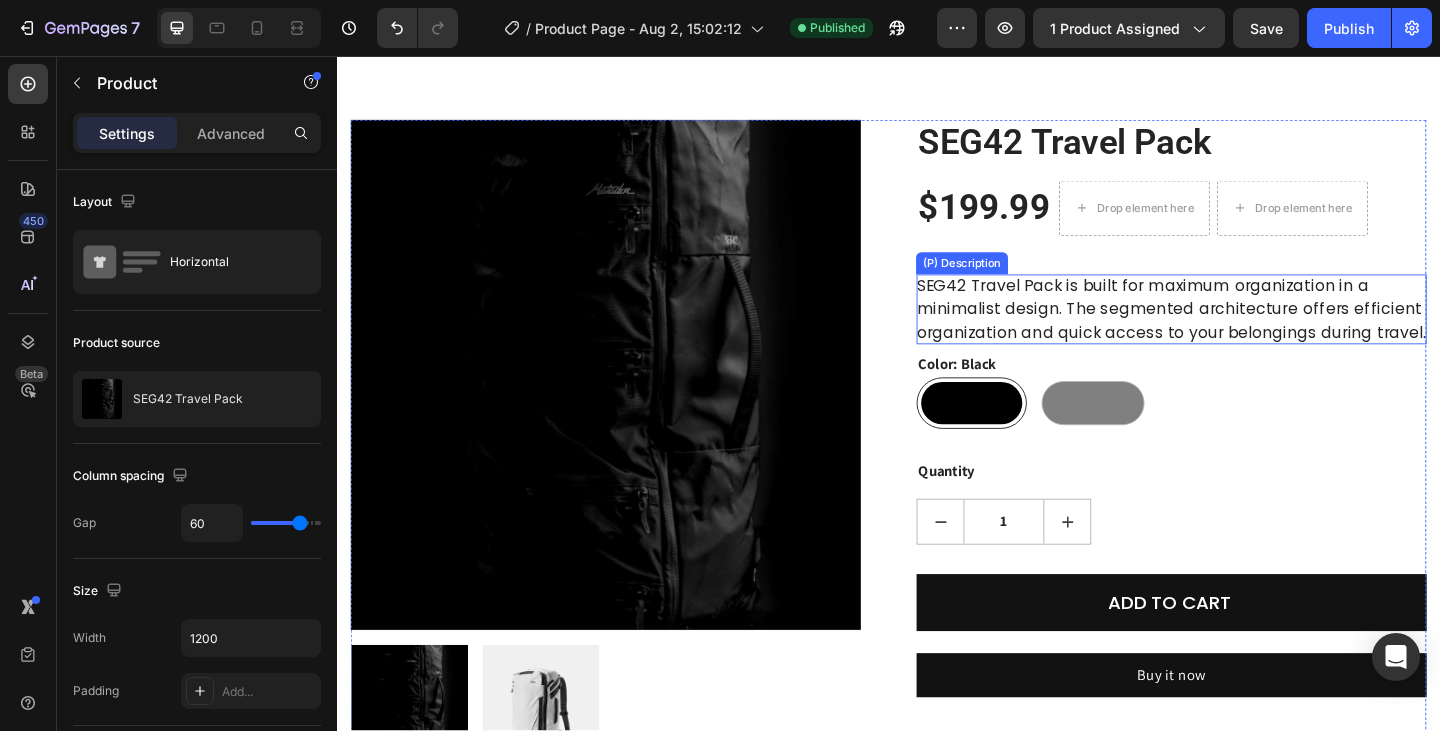 click on "SEG42 Travel Pack is built for maximum organization in a minimalist design. The segmented architecture offers efficient organization and quick access to your belongings during travel." at bounding box center (1244, 331) 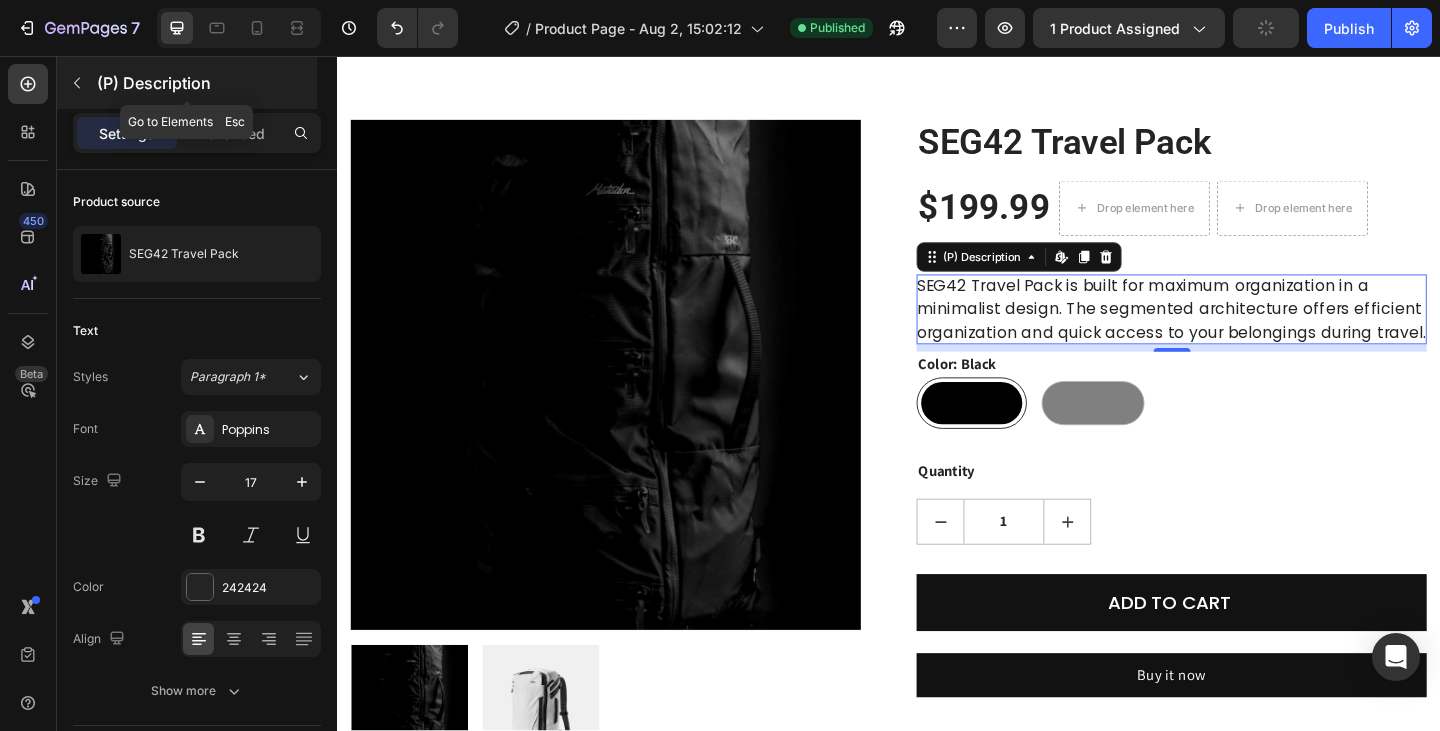 click 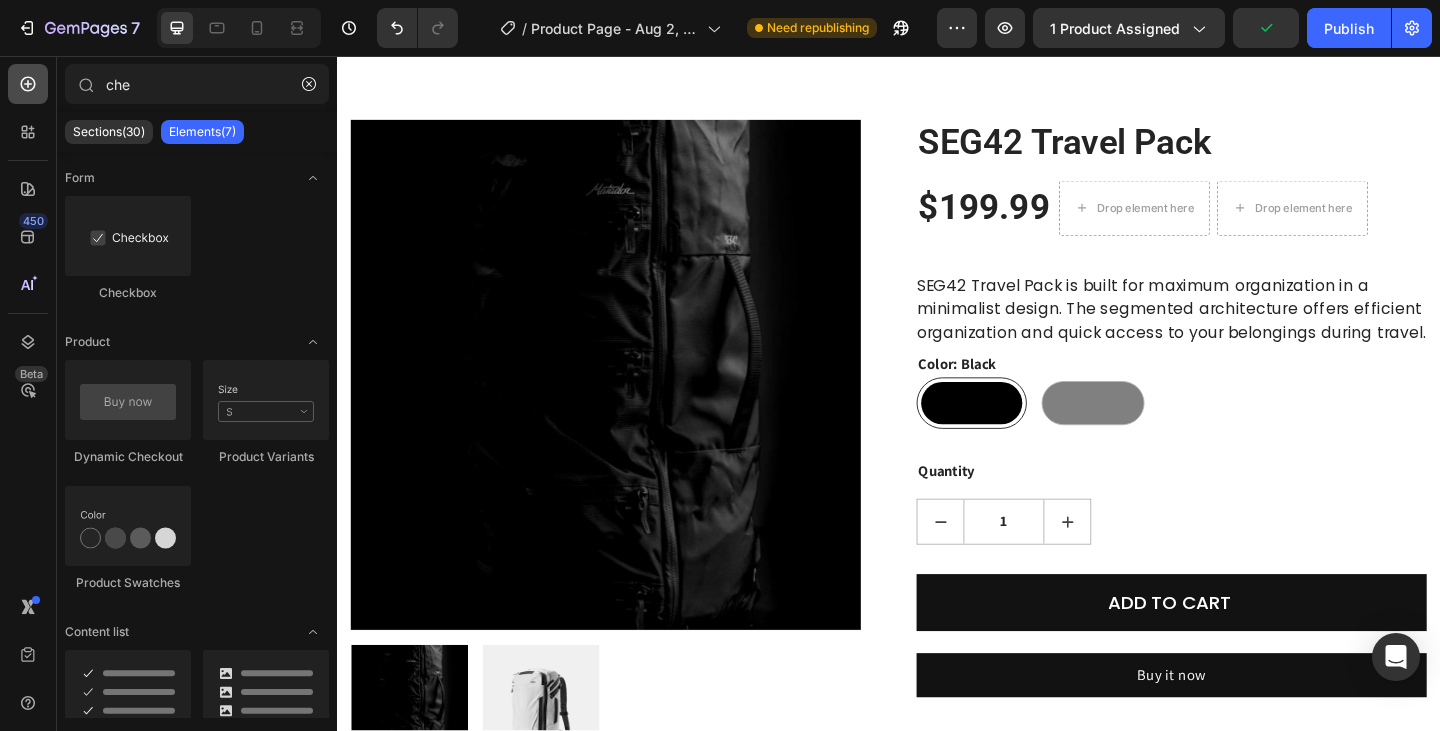 click 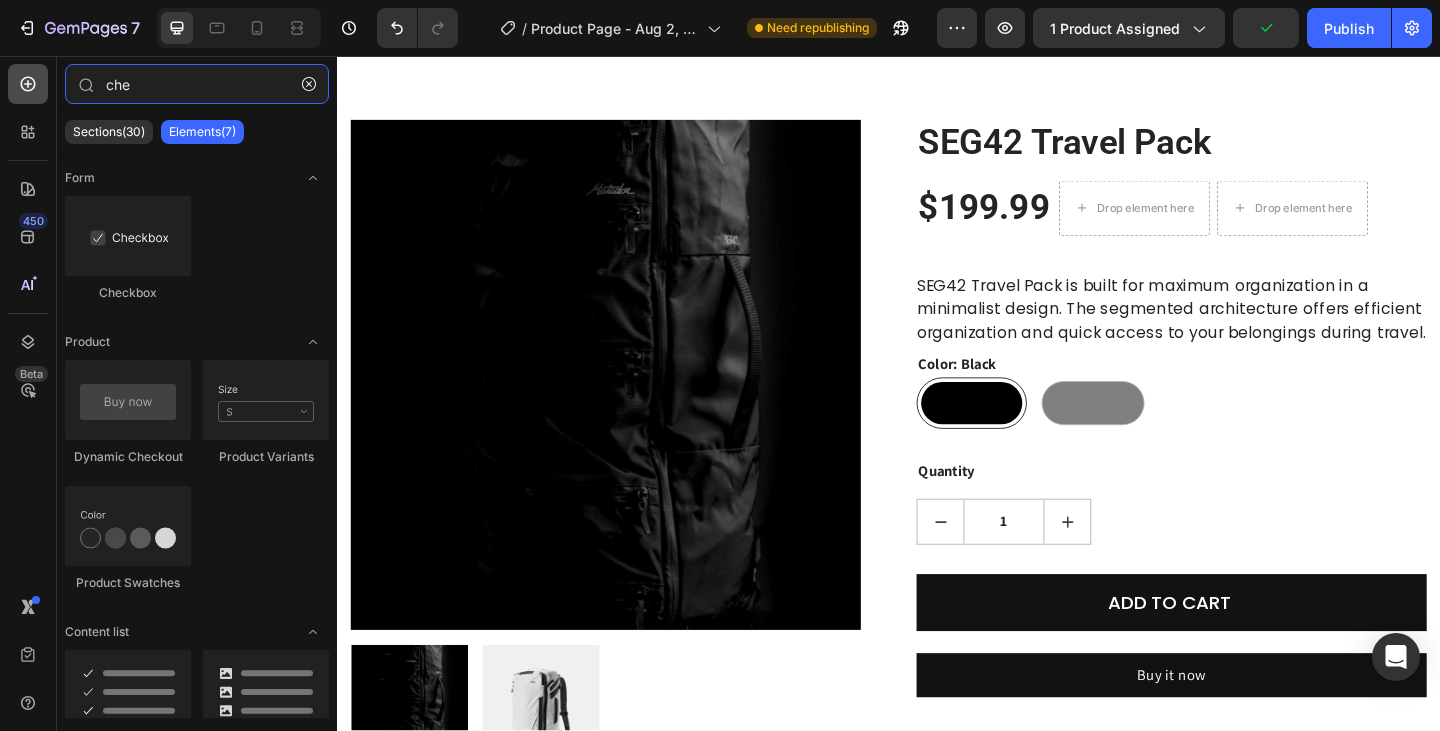 type 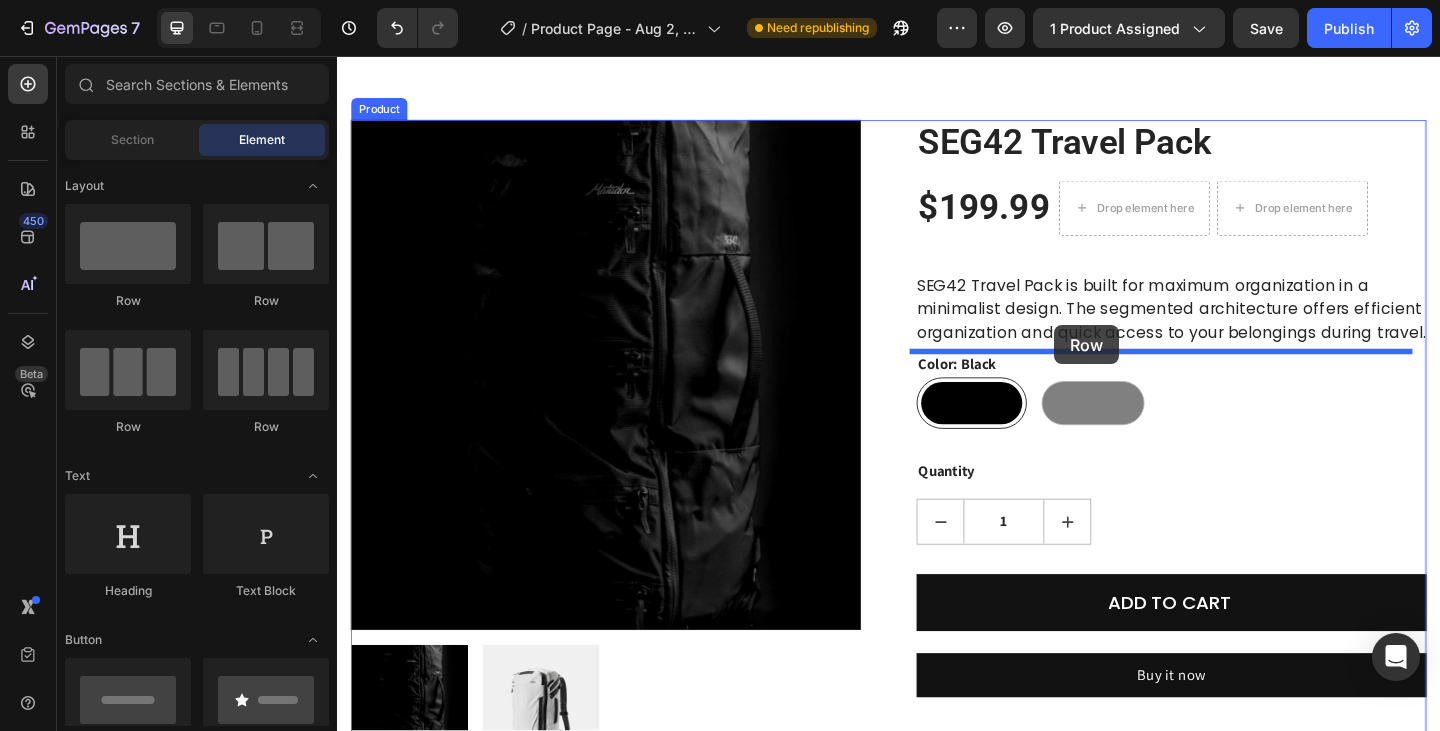 drag, startPoint x: 465, startPoint y: 305, endPoint x: 1117, endPoint y: 349, distance: 653.483 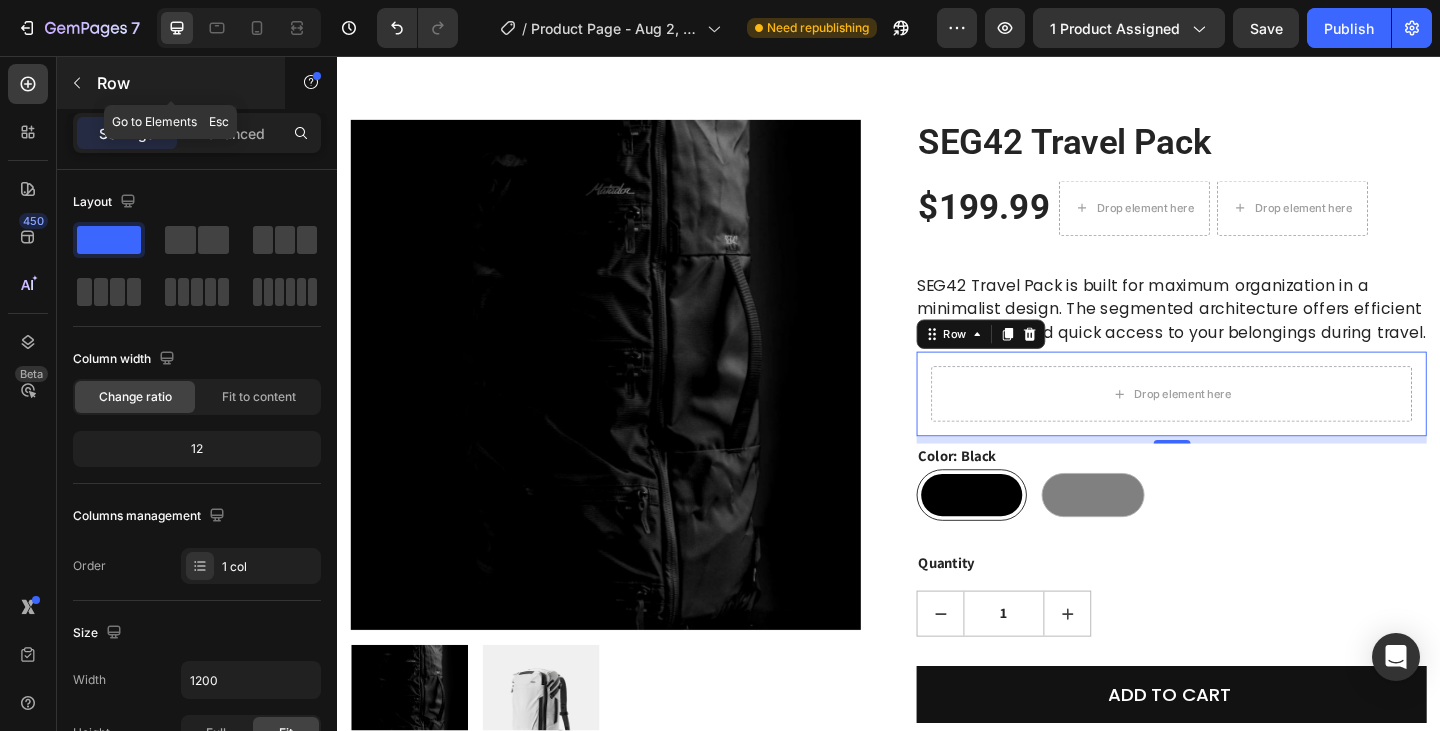 click at bounding box center [77, 83] 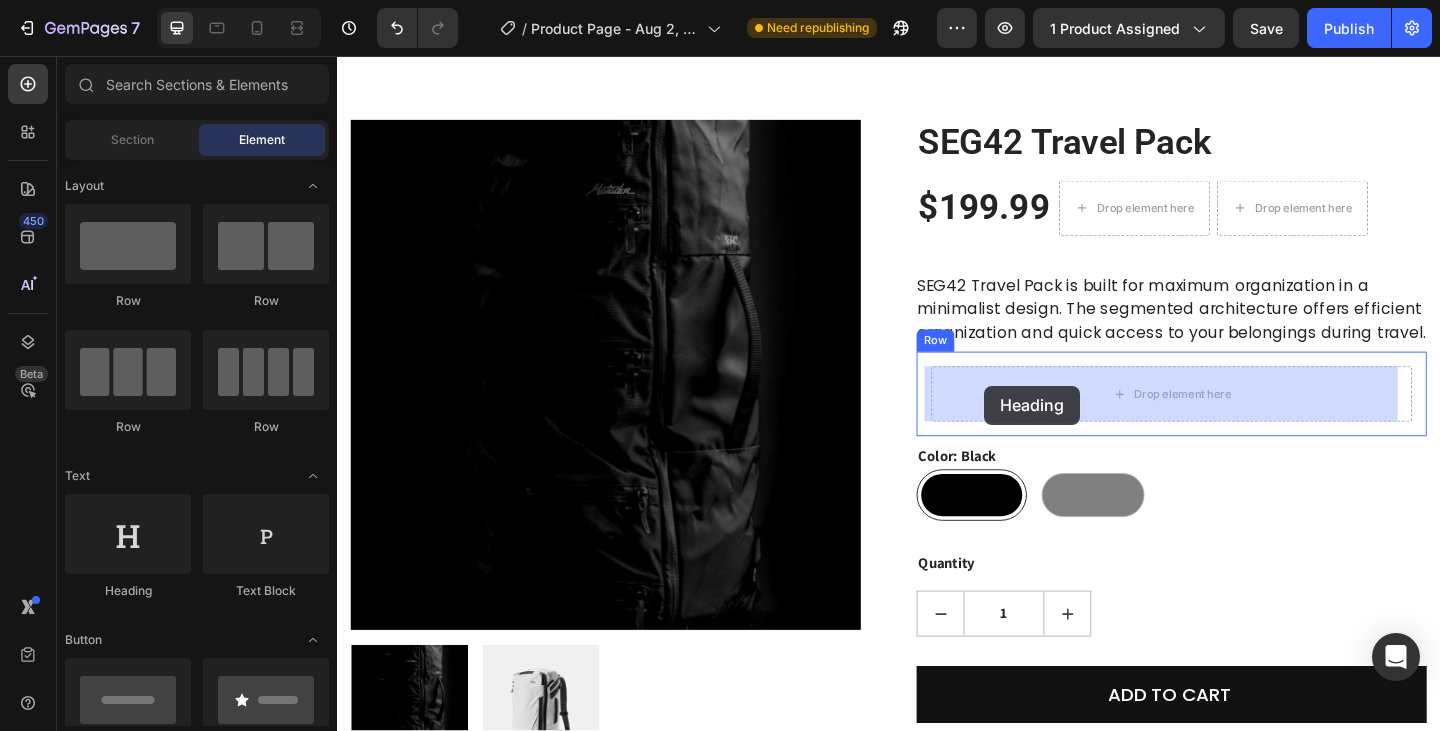 drag, startPoint x: 477, startPoint y: 591, endPoint x: 1041, endPoint y: 415, distance: 590.8232 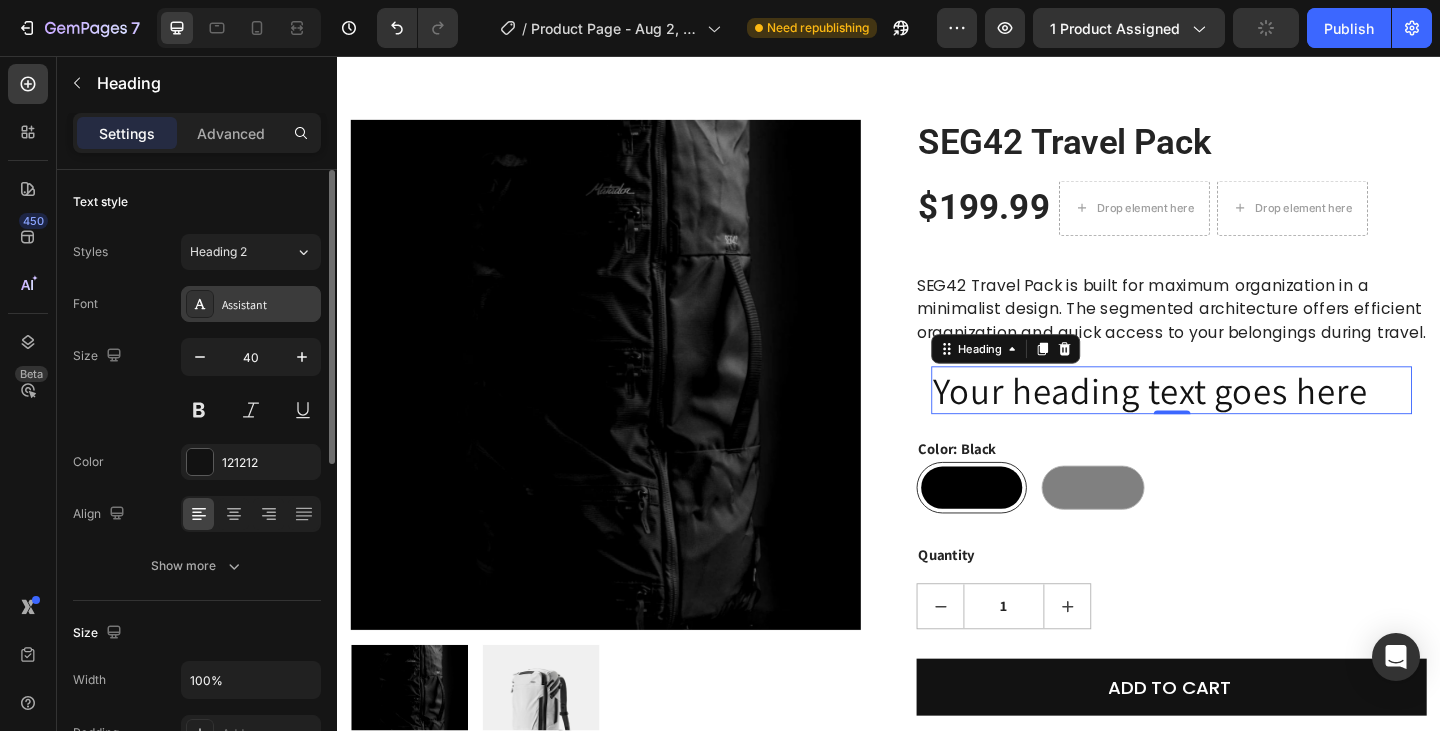 click on "Assistant" at bounding box center [269, 305] 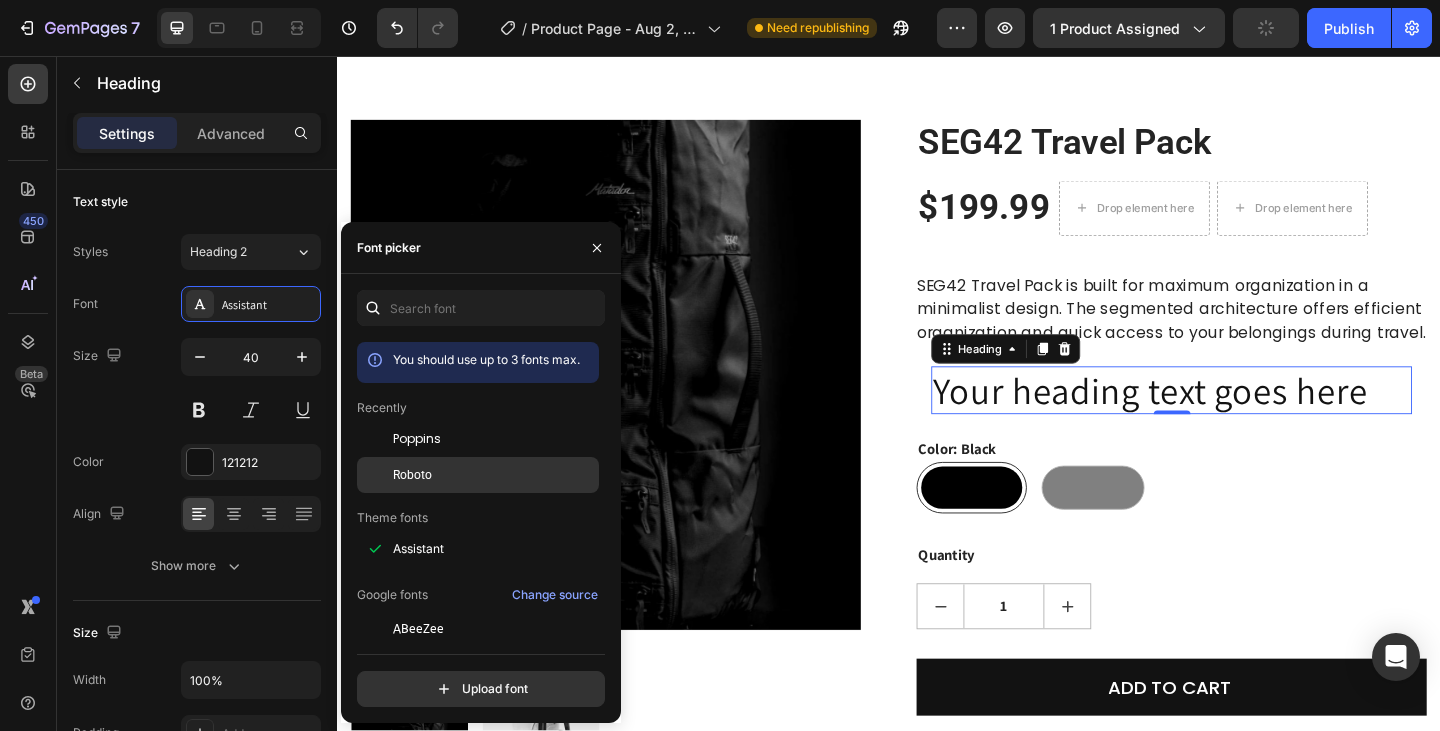 click on "Roboto" 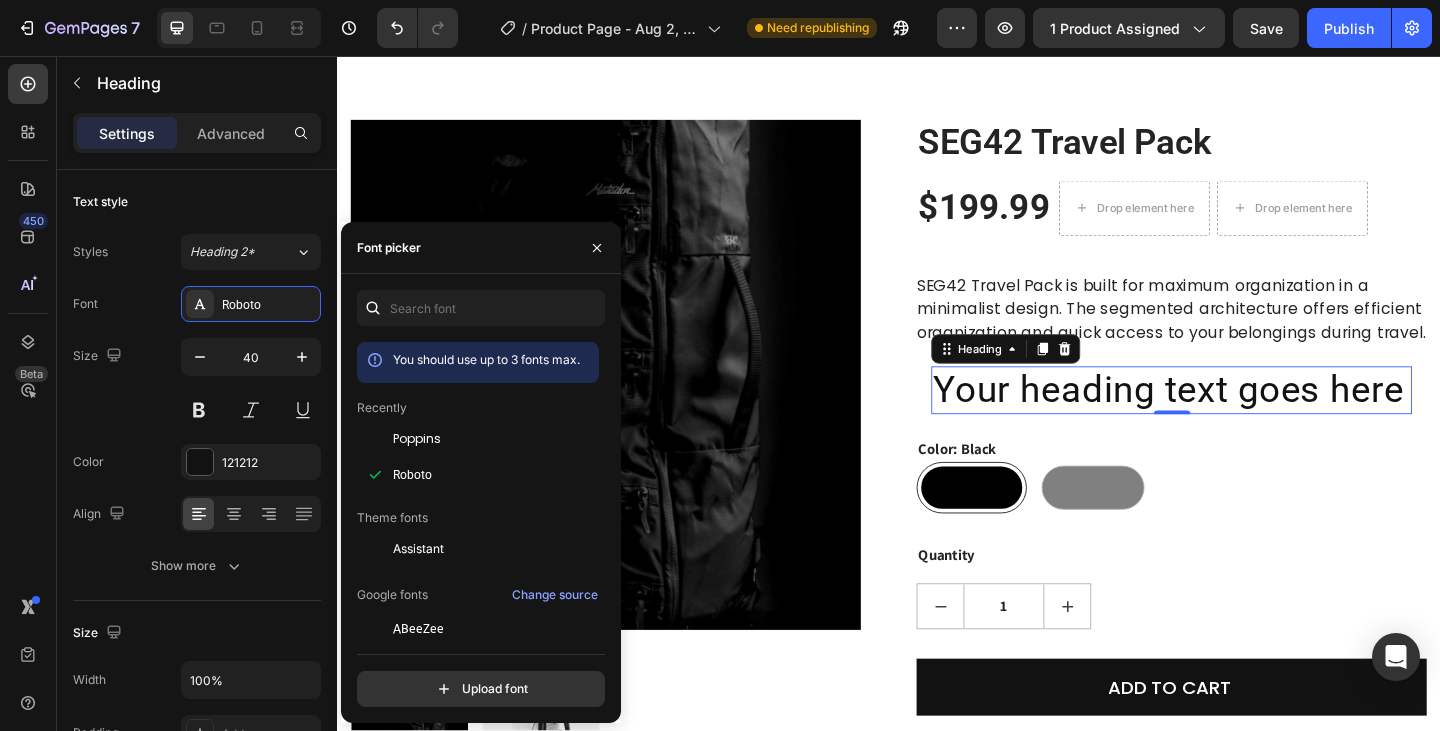click on "Your heading text goes here" at bounding box center [1244, 420] 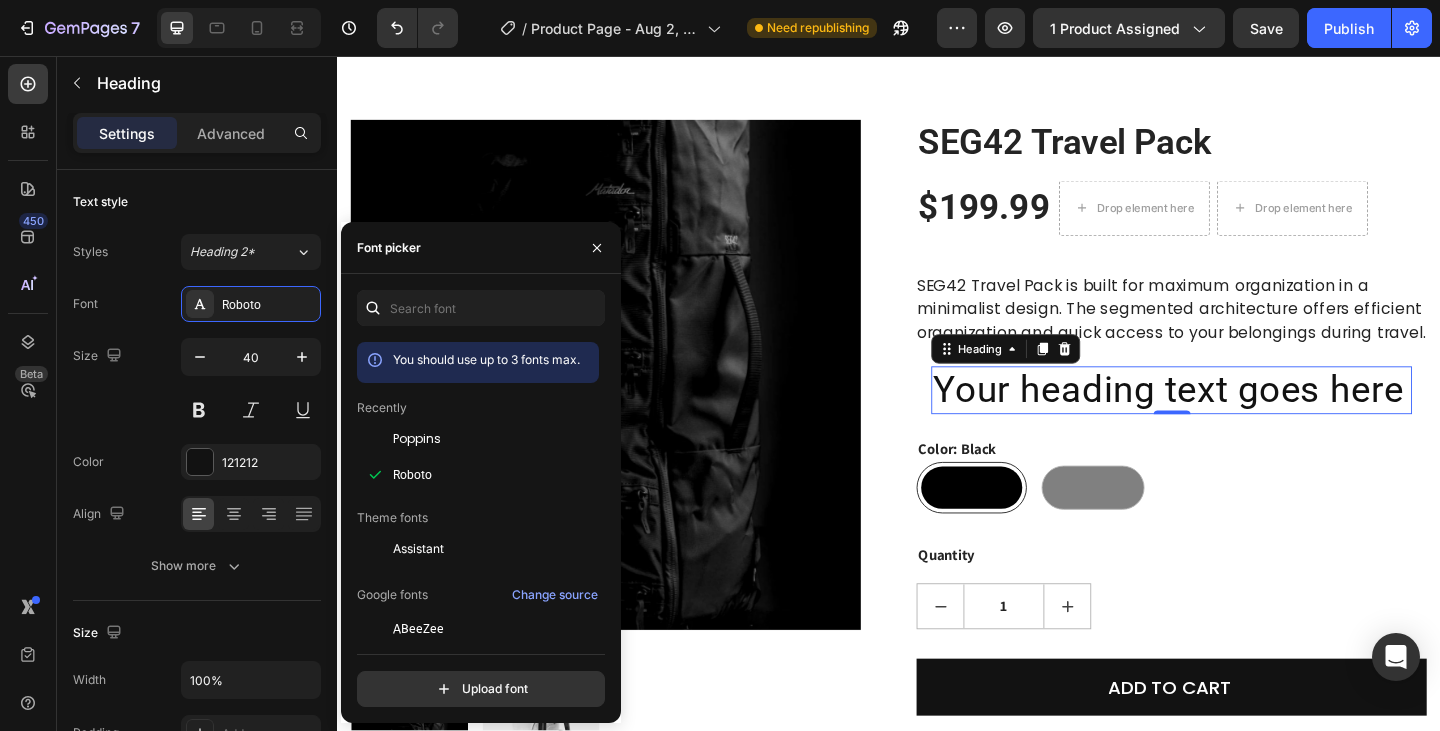 click on "Your heading text goes here" at bounding box center (1244, 420) 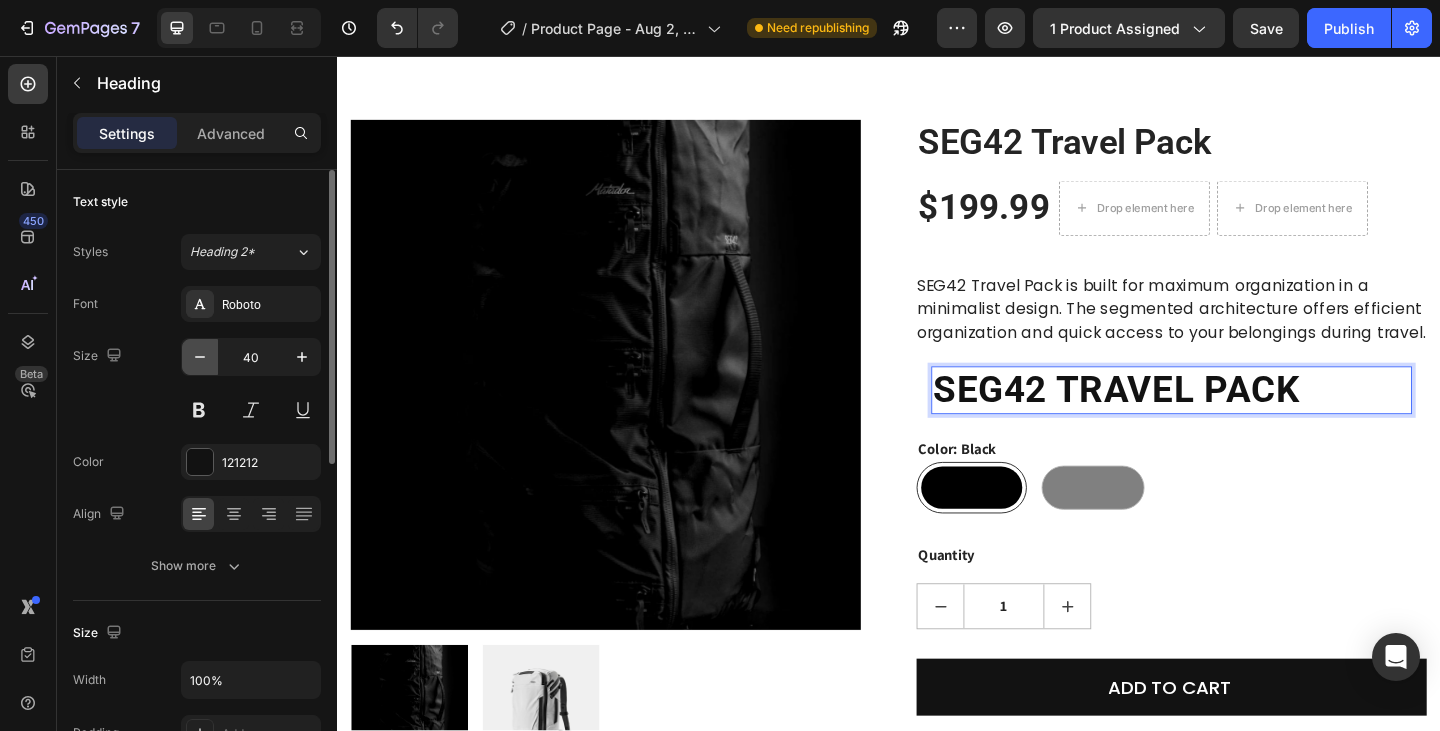 click 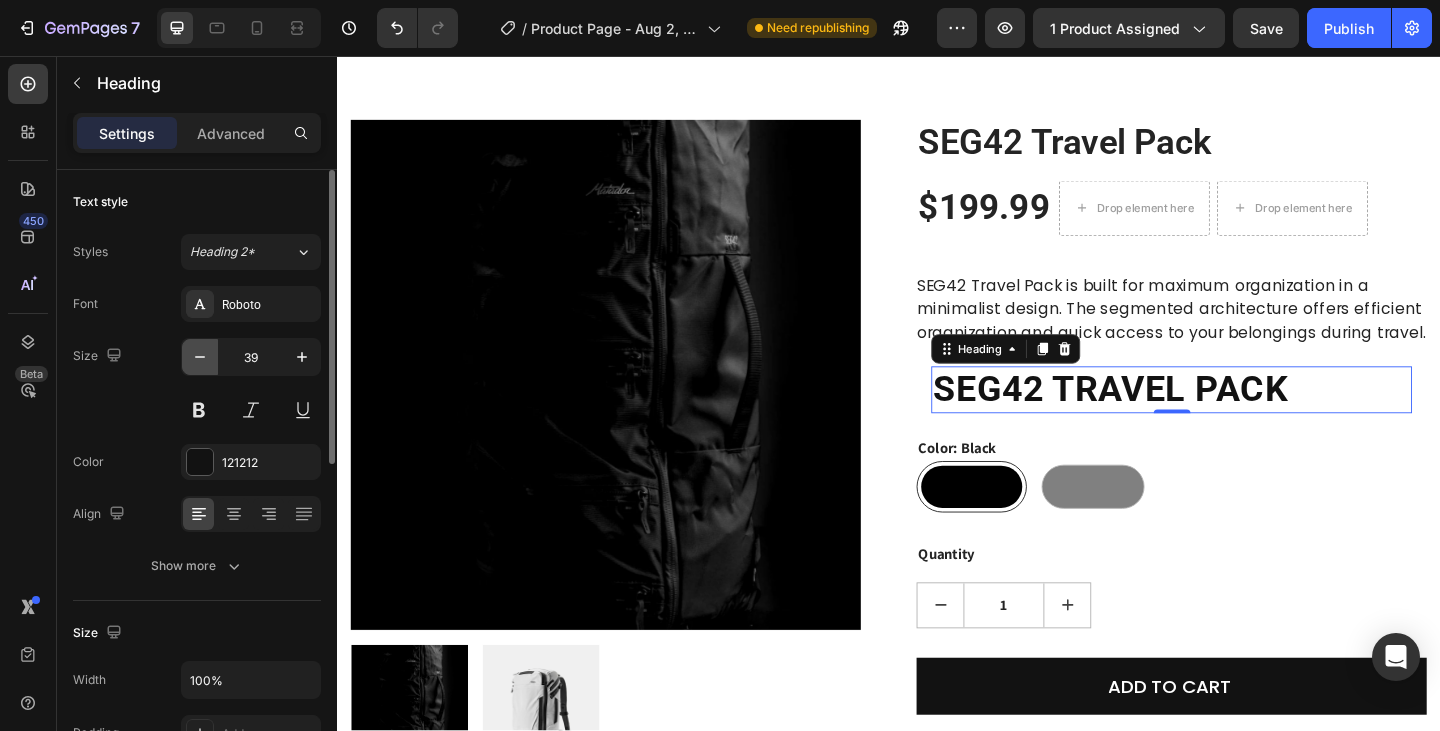 click 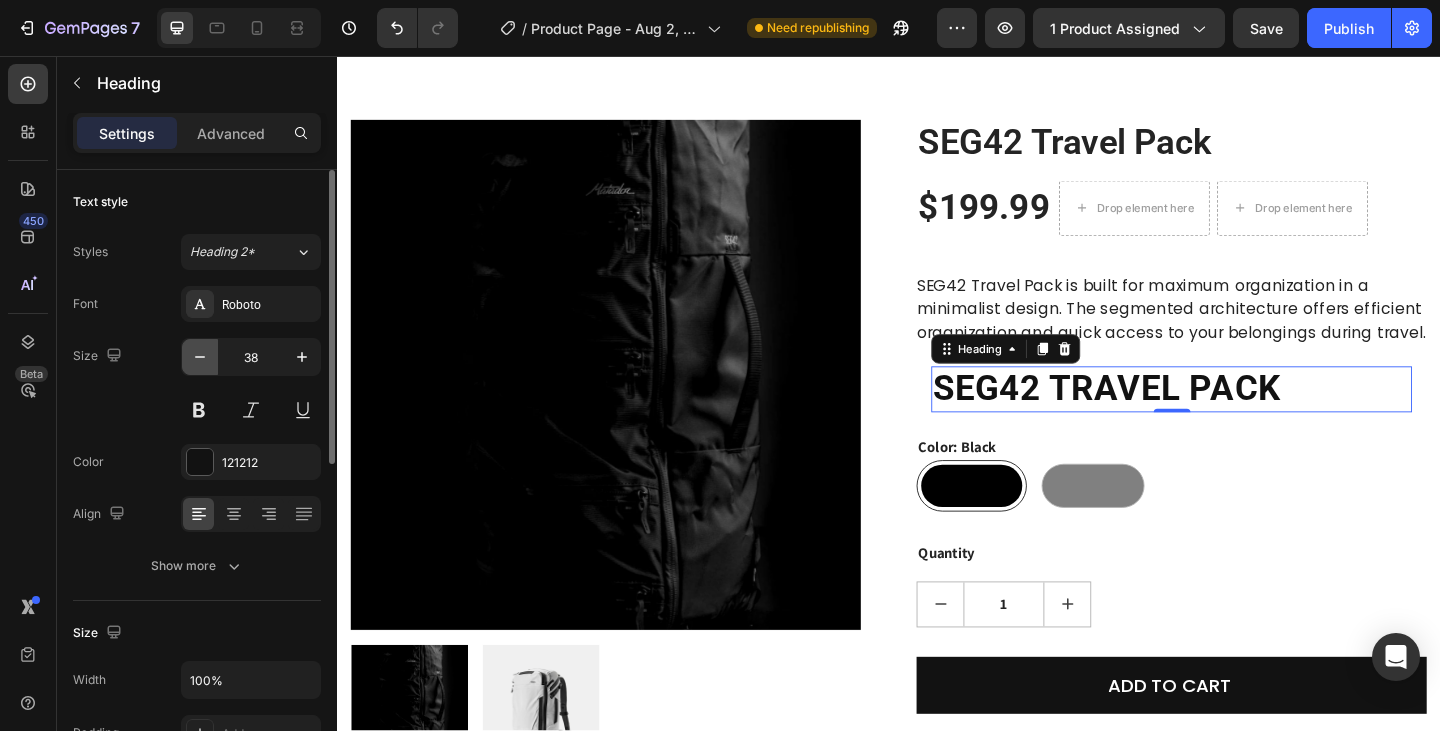 click 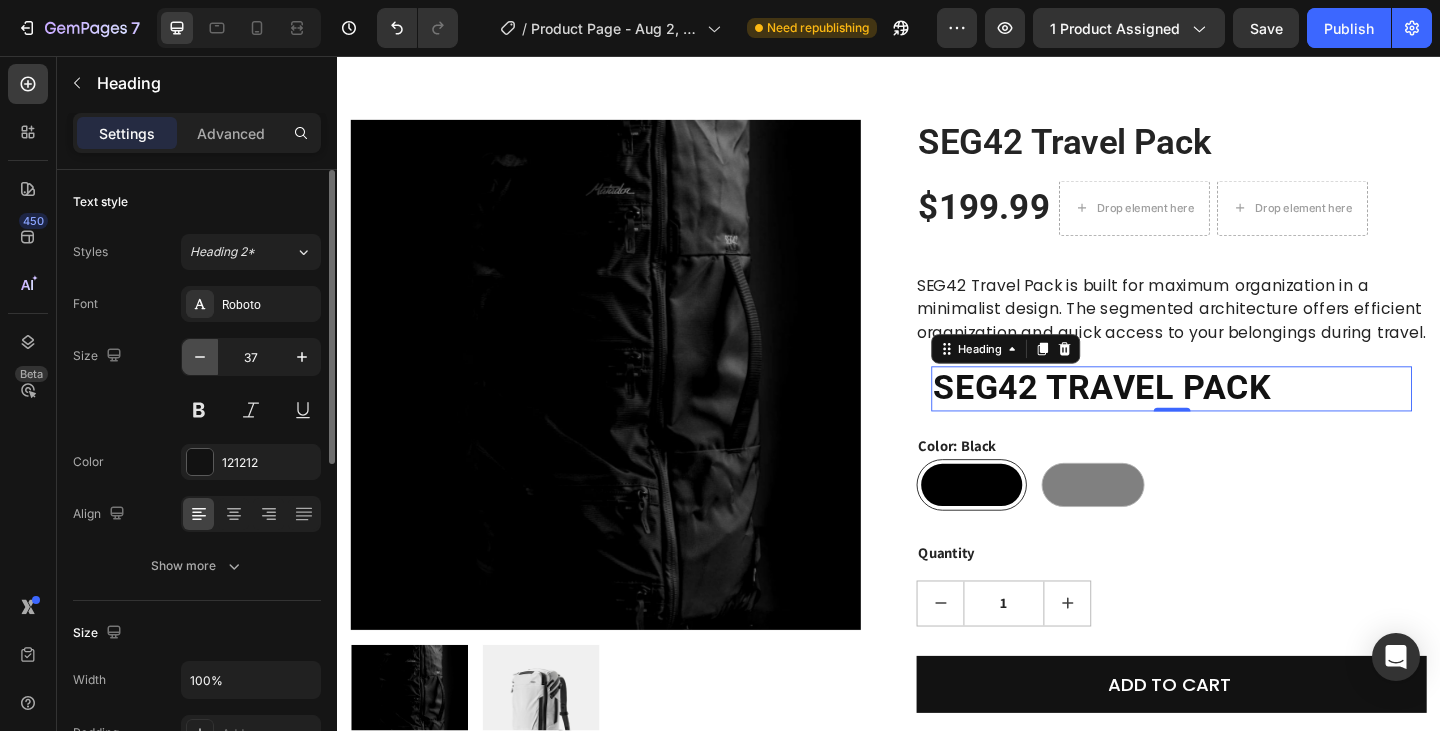 click 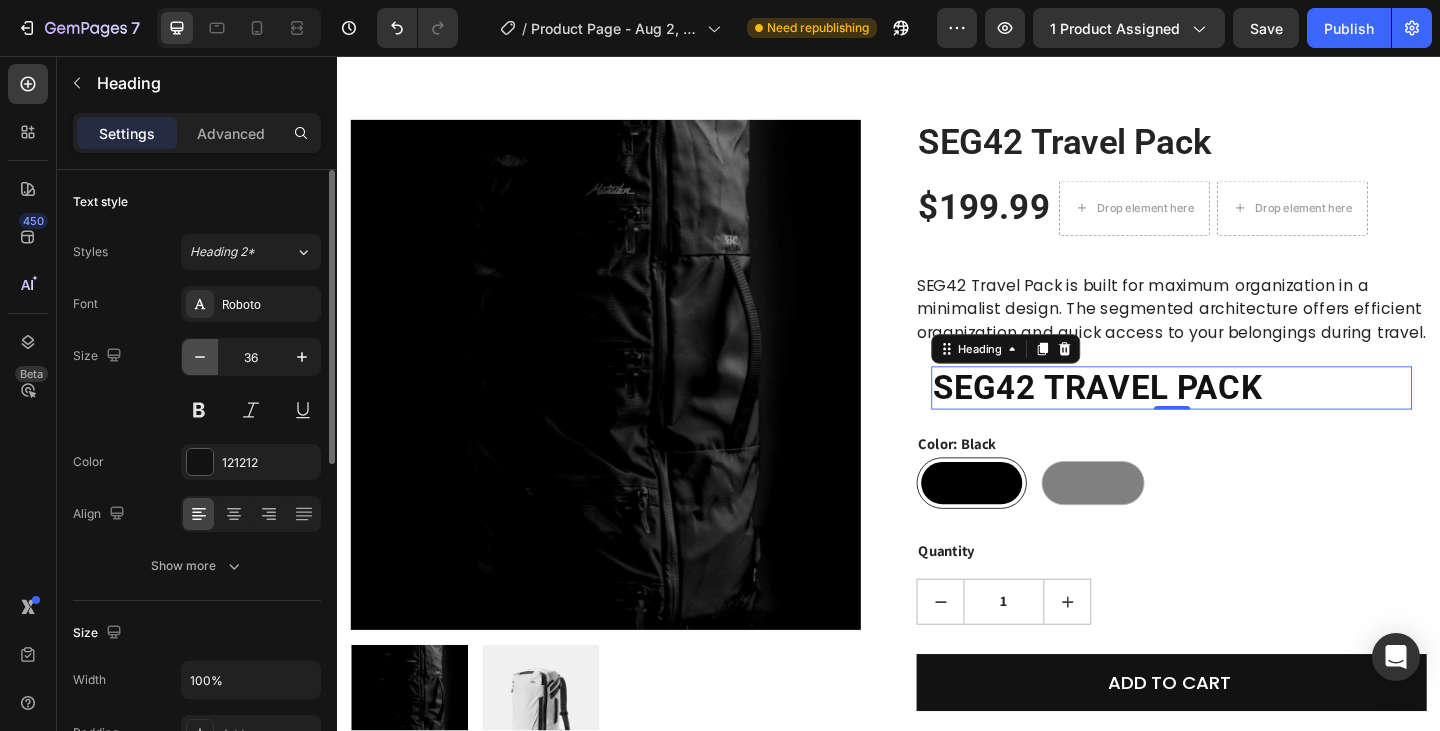 click 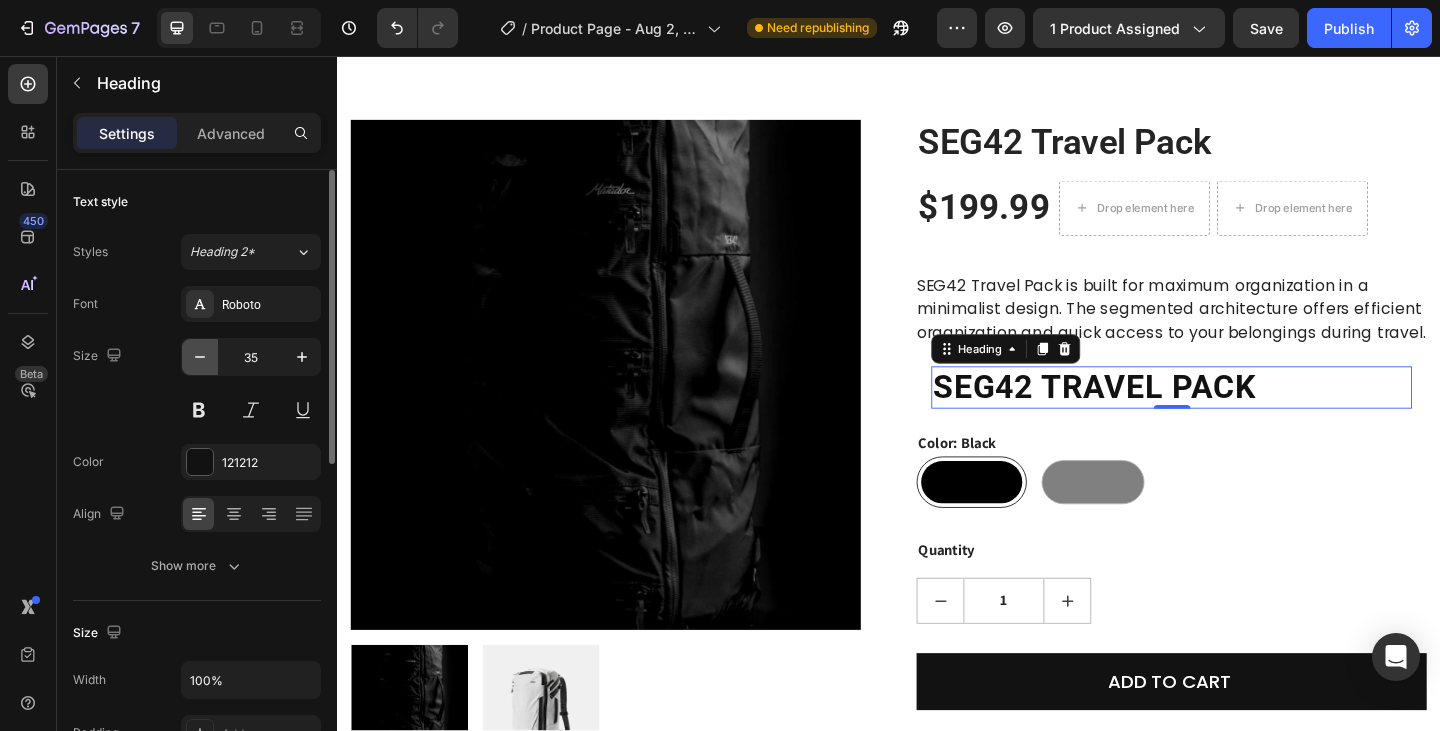 click 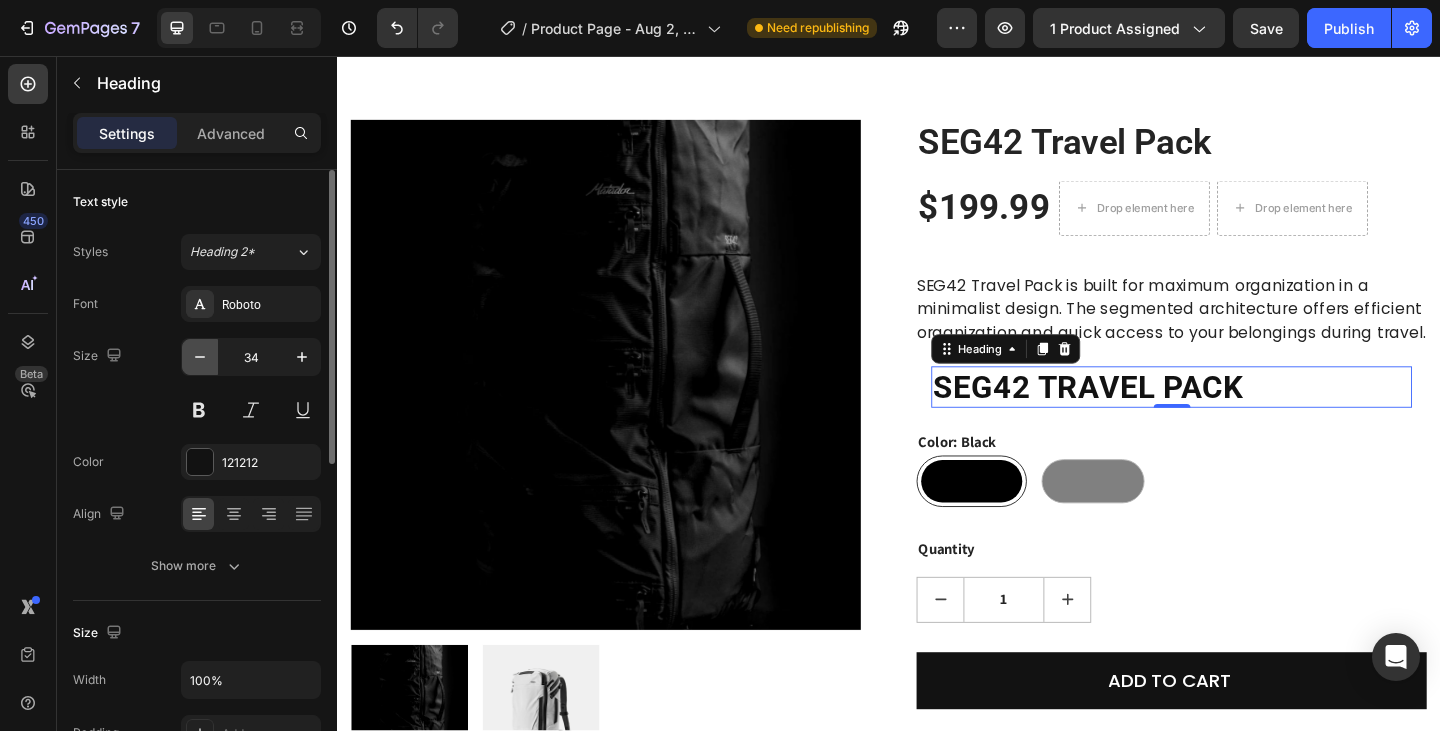 click 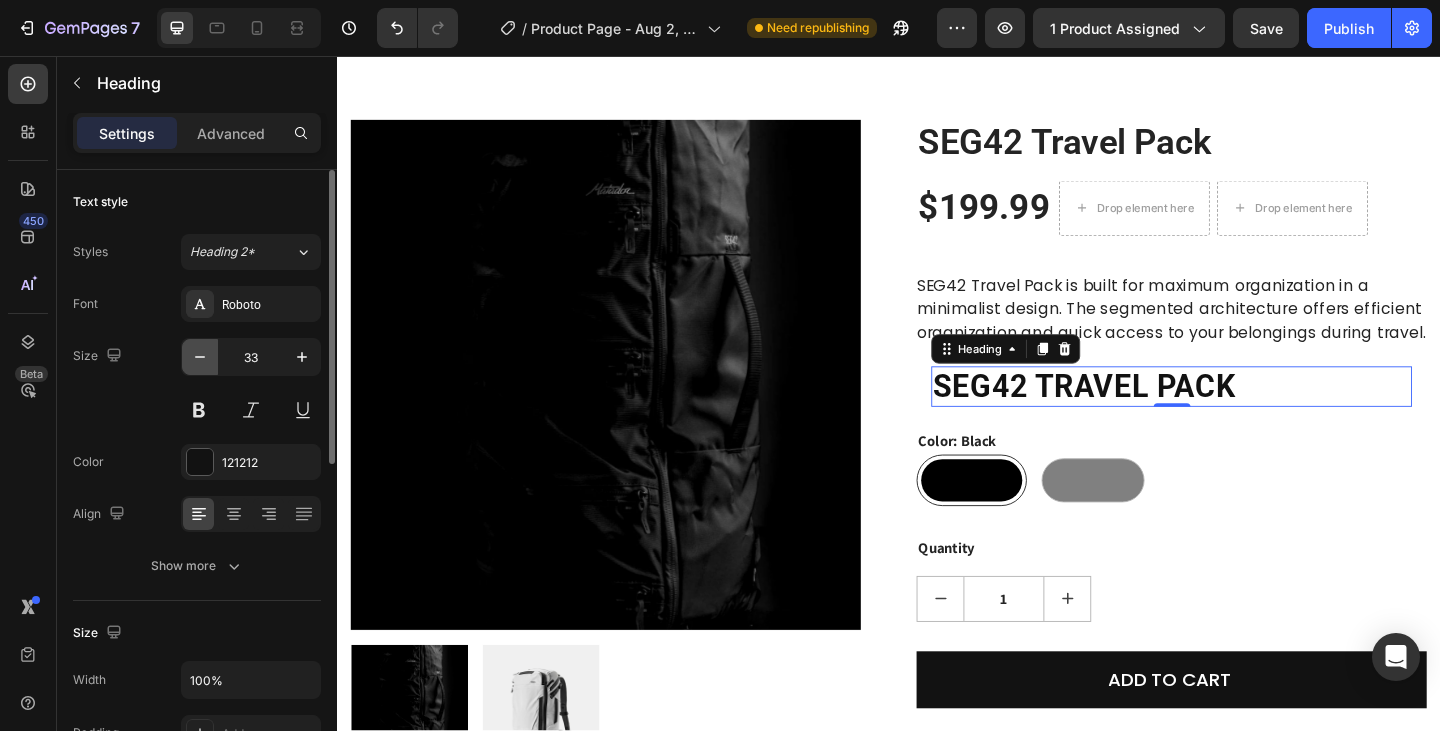 click 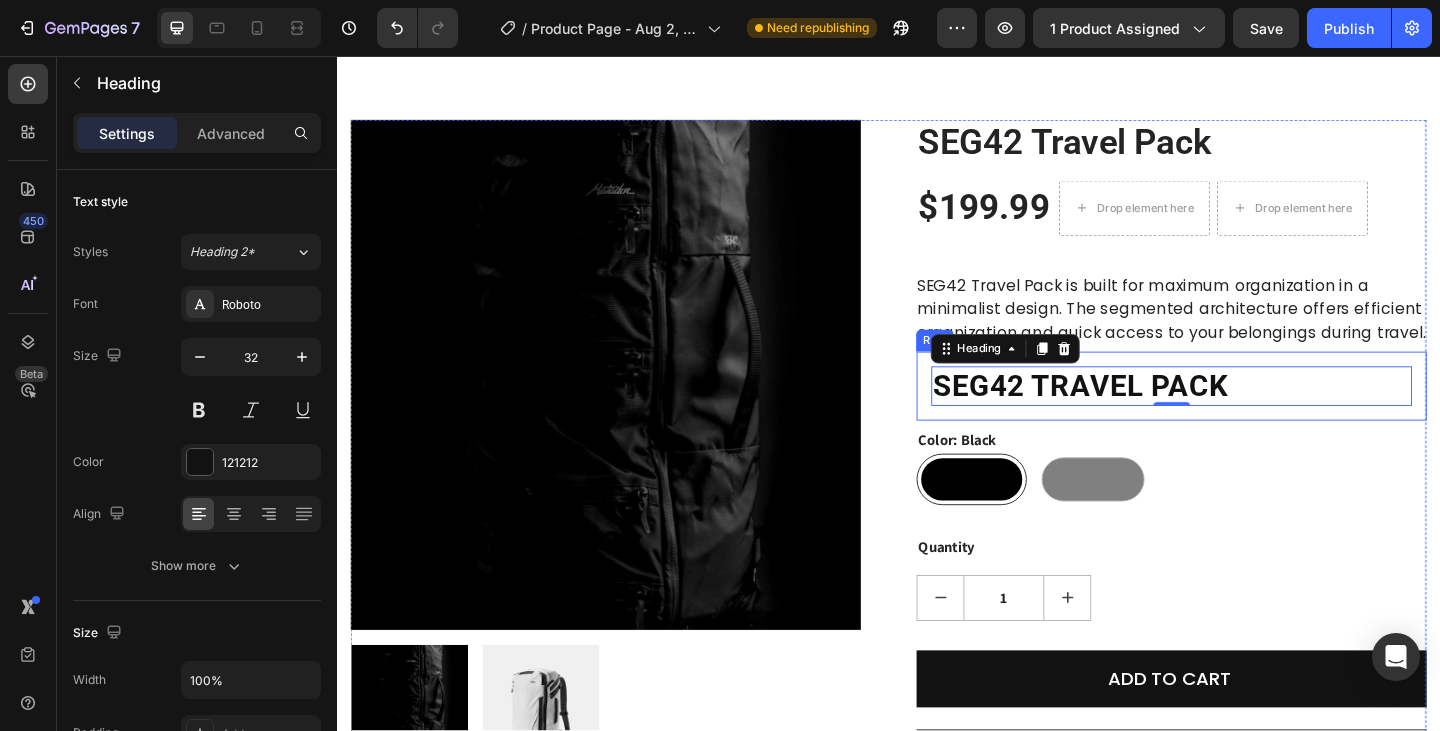 click on "⁠⁠⁠⁠⁠⁠⁠ SEG42 TRAVEL PACK Heading   0 Row" at bounding box center [1244, 415] 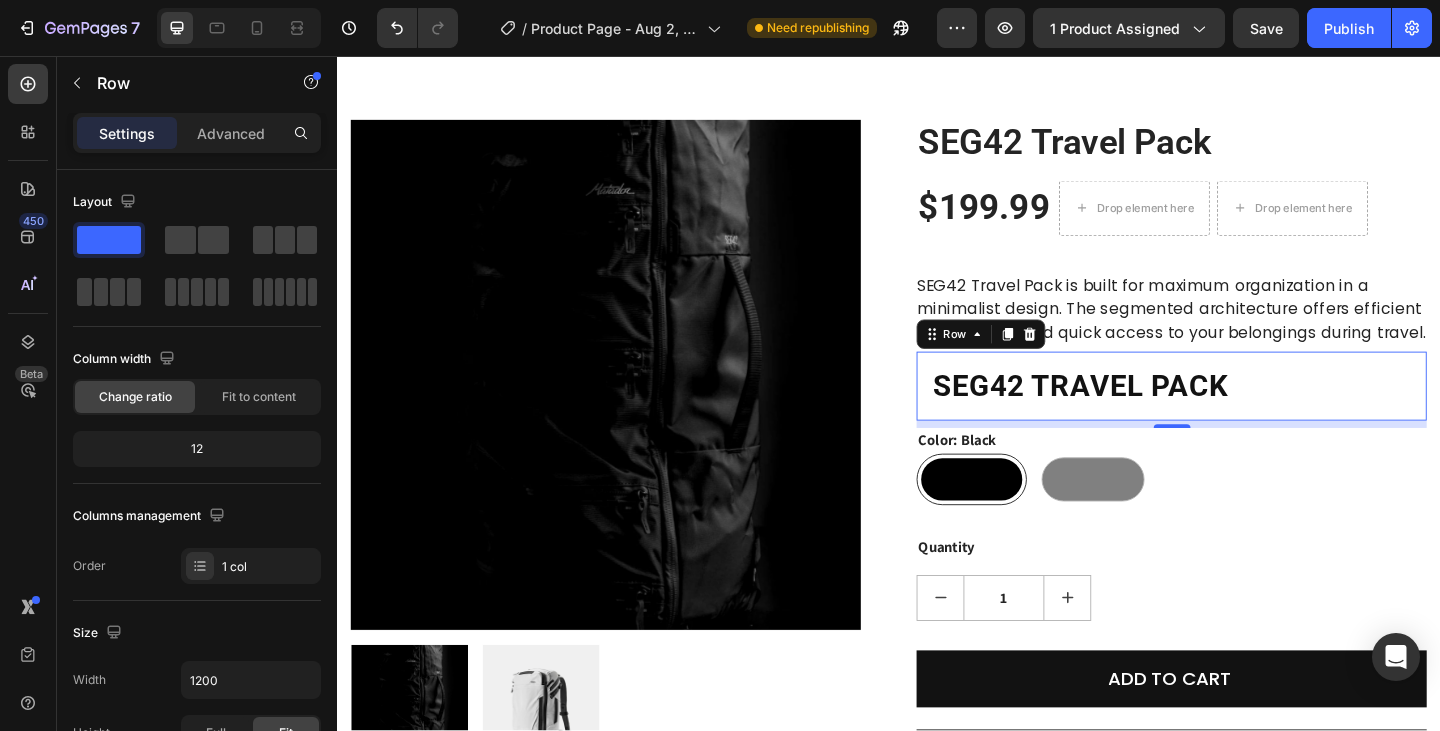 click on "⁠⁠⁠⁠⁠⁠⁠ SEG42 TRAVEL PACK Heading Row   8" at bounding box center (1244, 415) 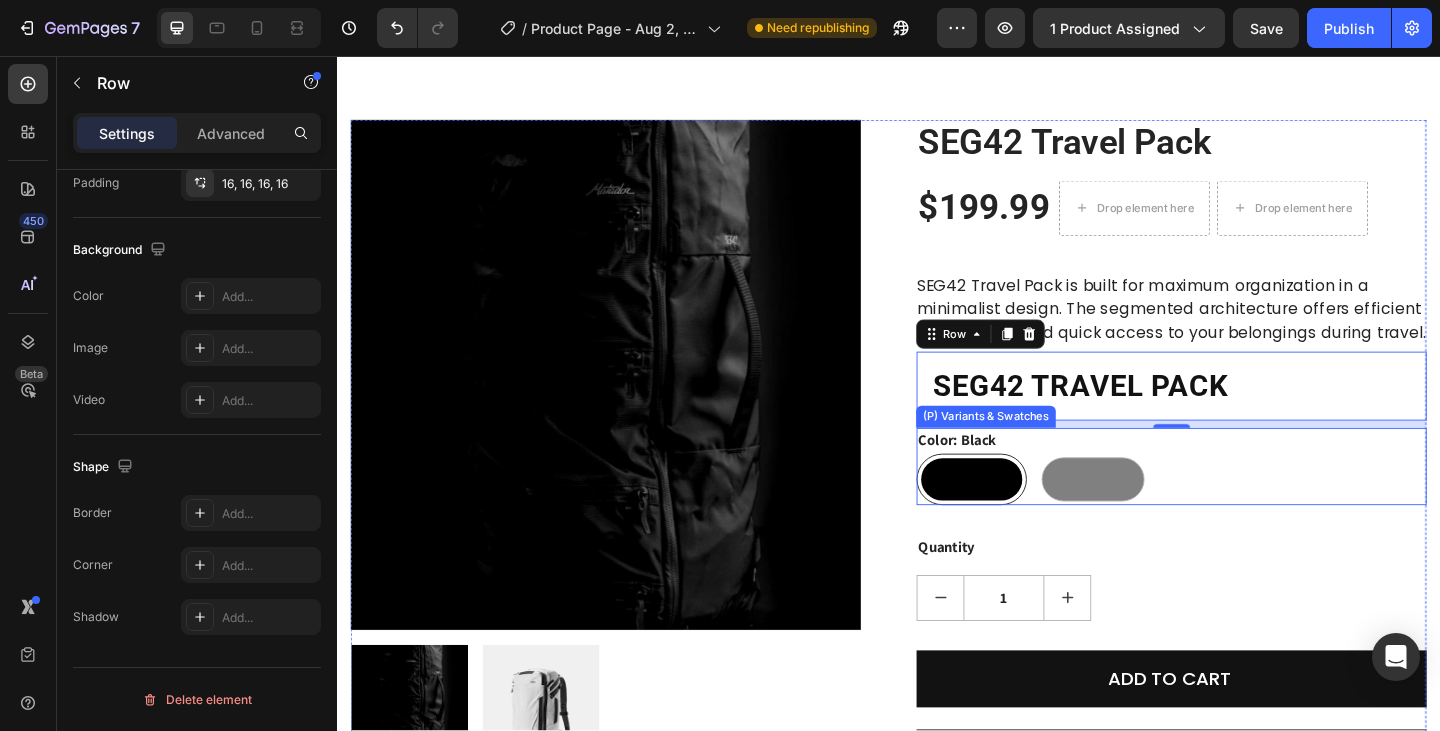 scroll, scrollTop: 2, scrollLeft: 0, axis: vertical 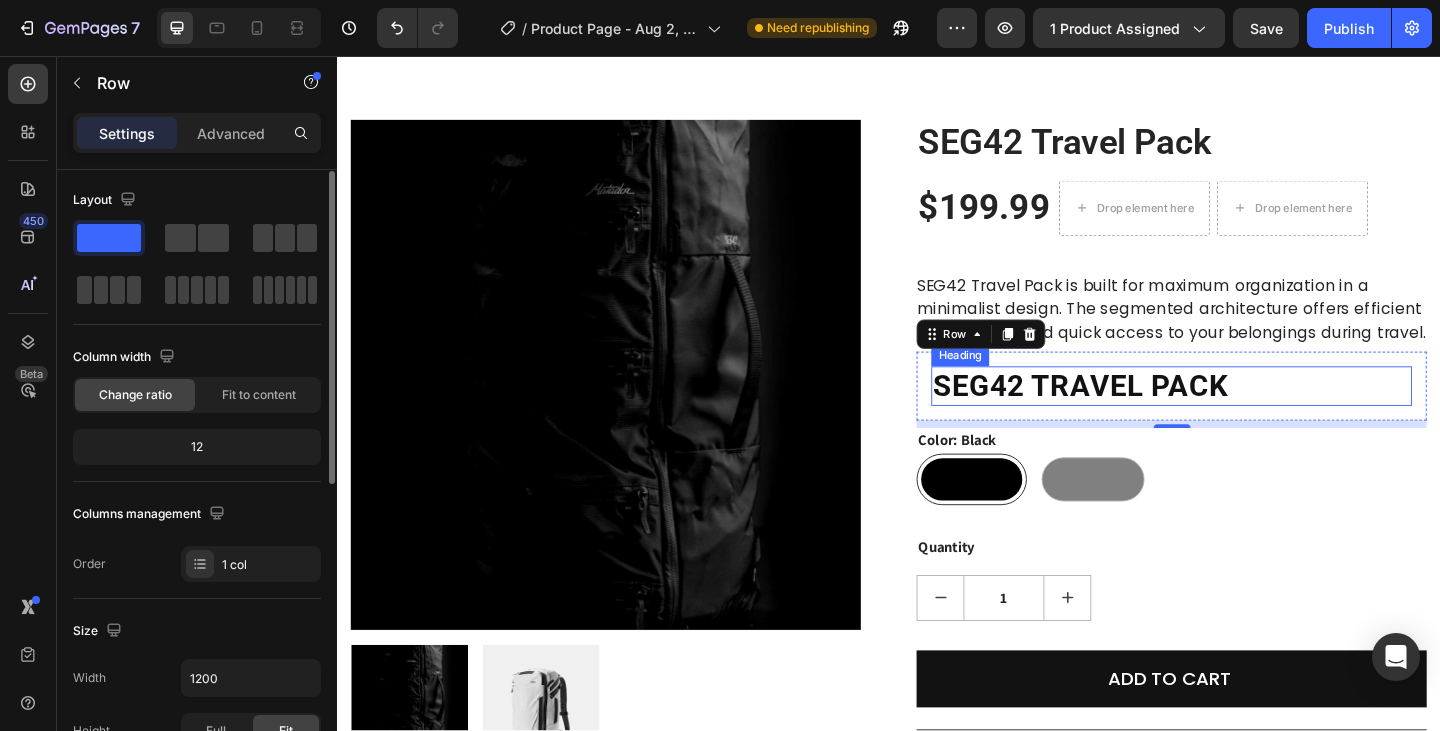 click on "⁠⁠⁠⁠⁠⁠⁠ SEG42 TRAVEL PACK" at bounding box center (1244, 415) 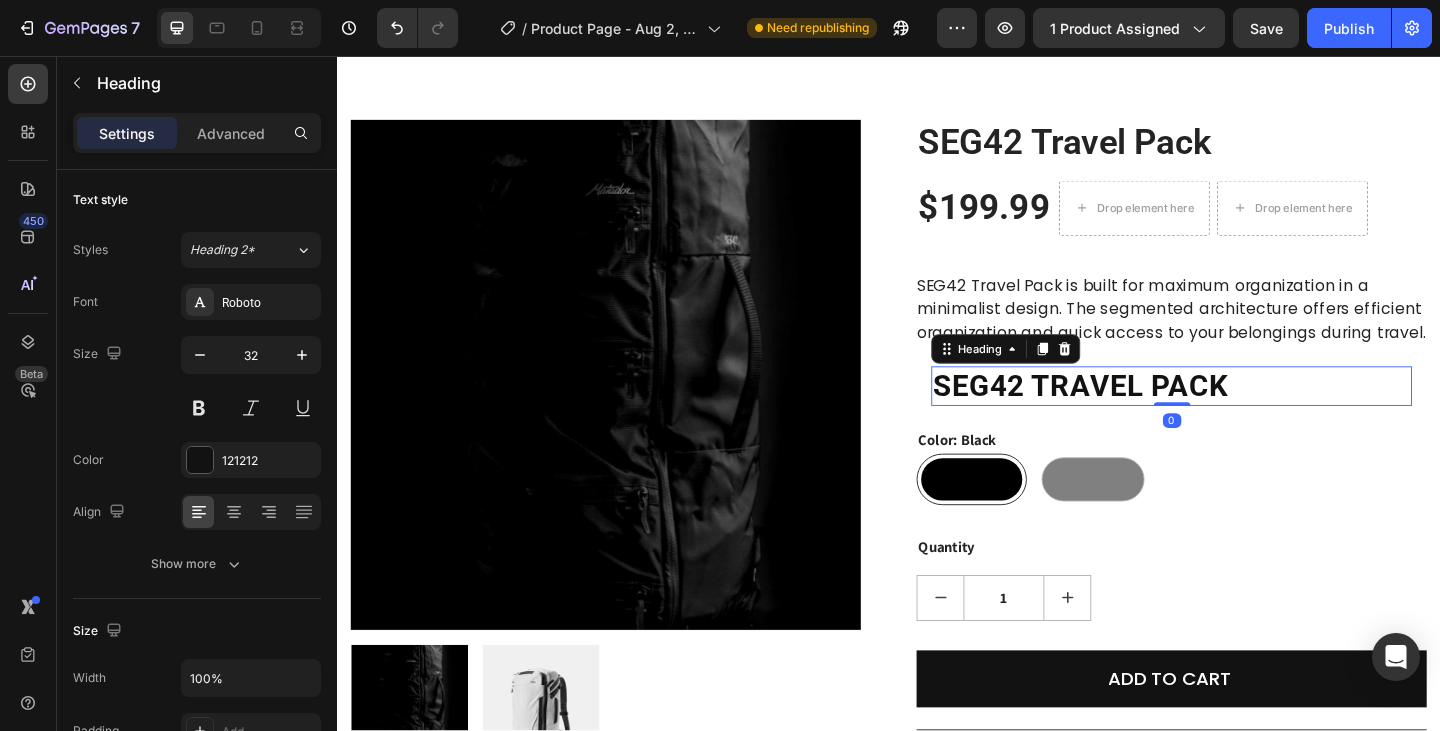 scroll, scrollTop: 0, scrollLeft: 0, axis: both 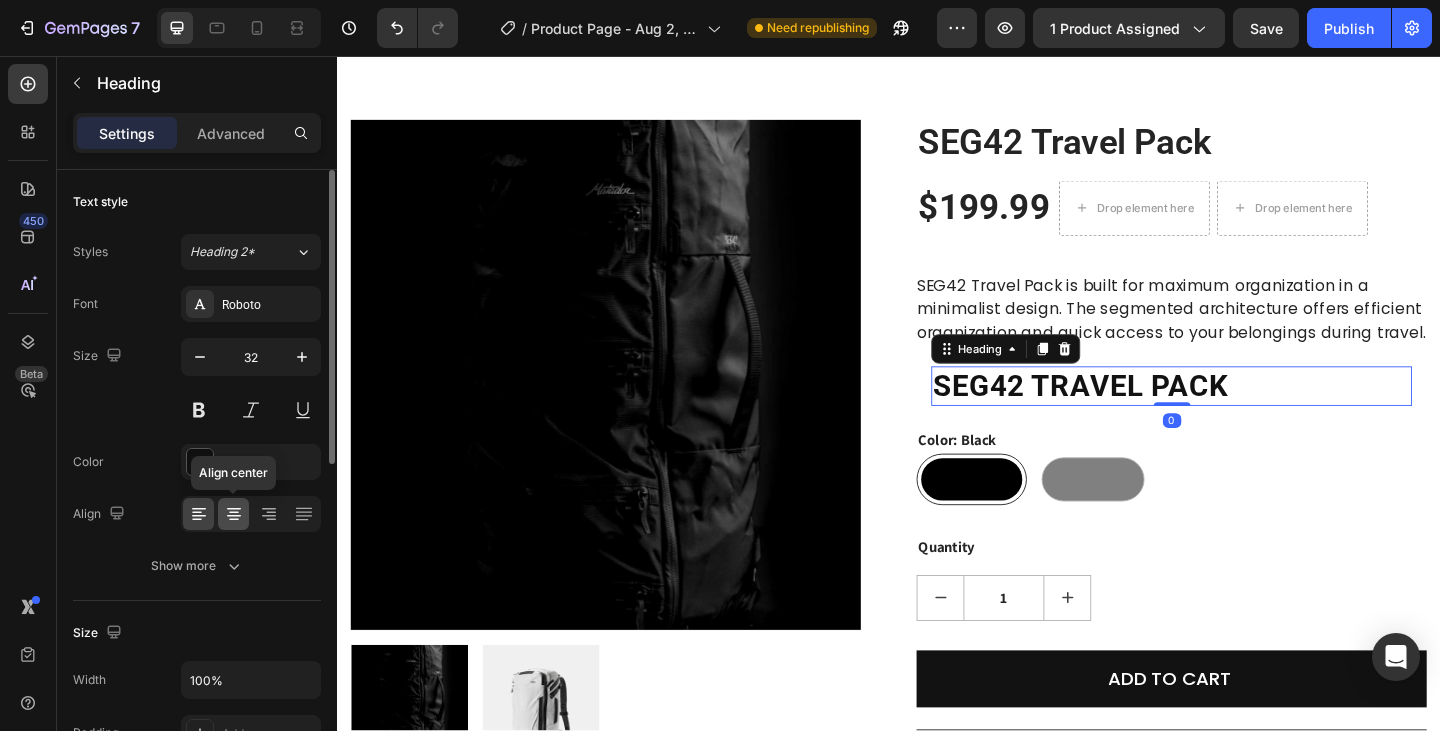 click 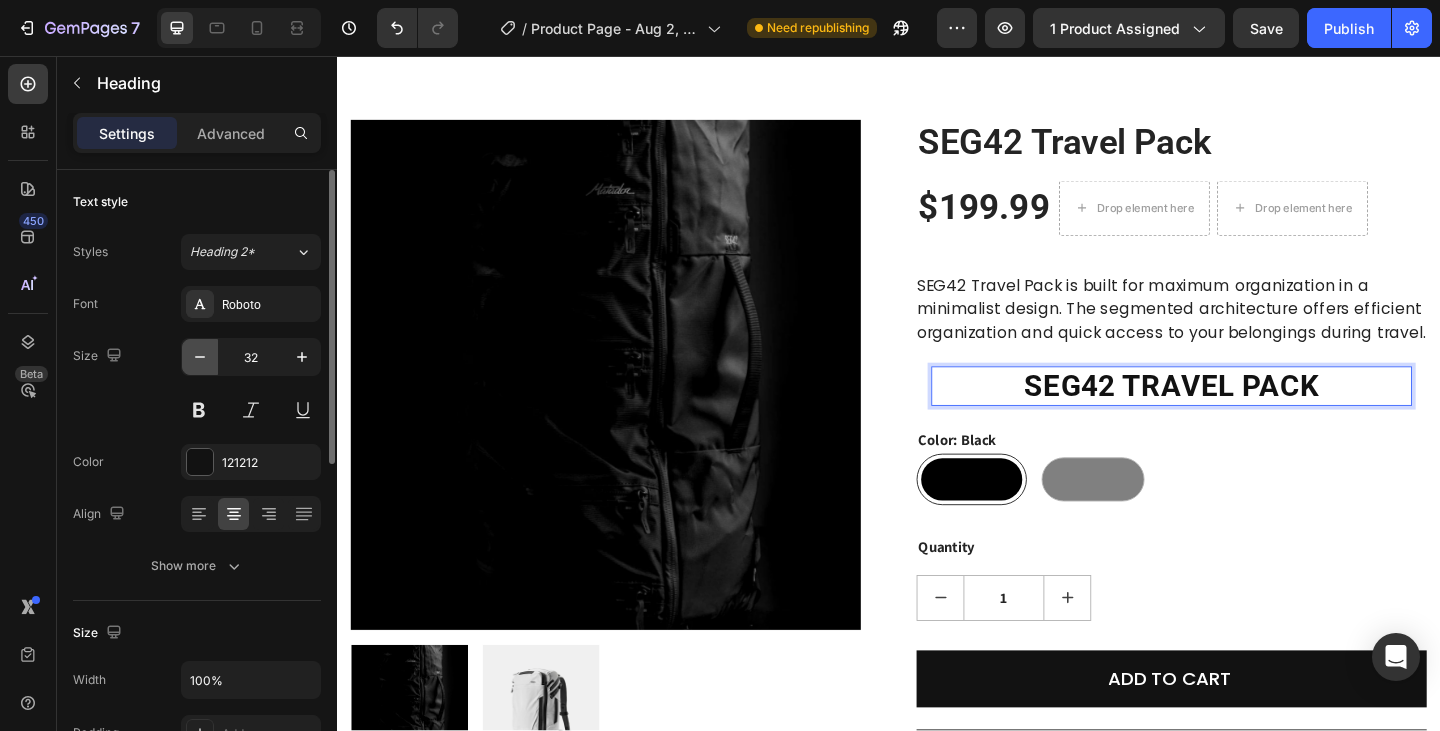 click 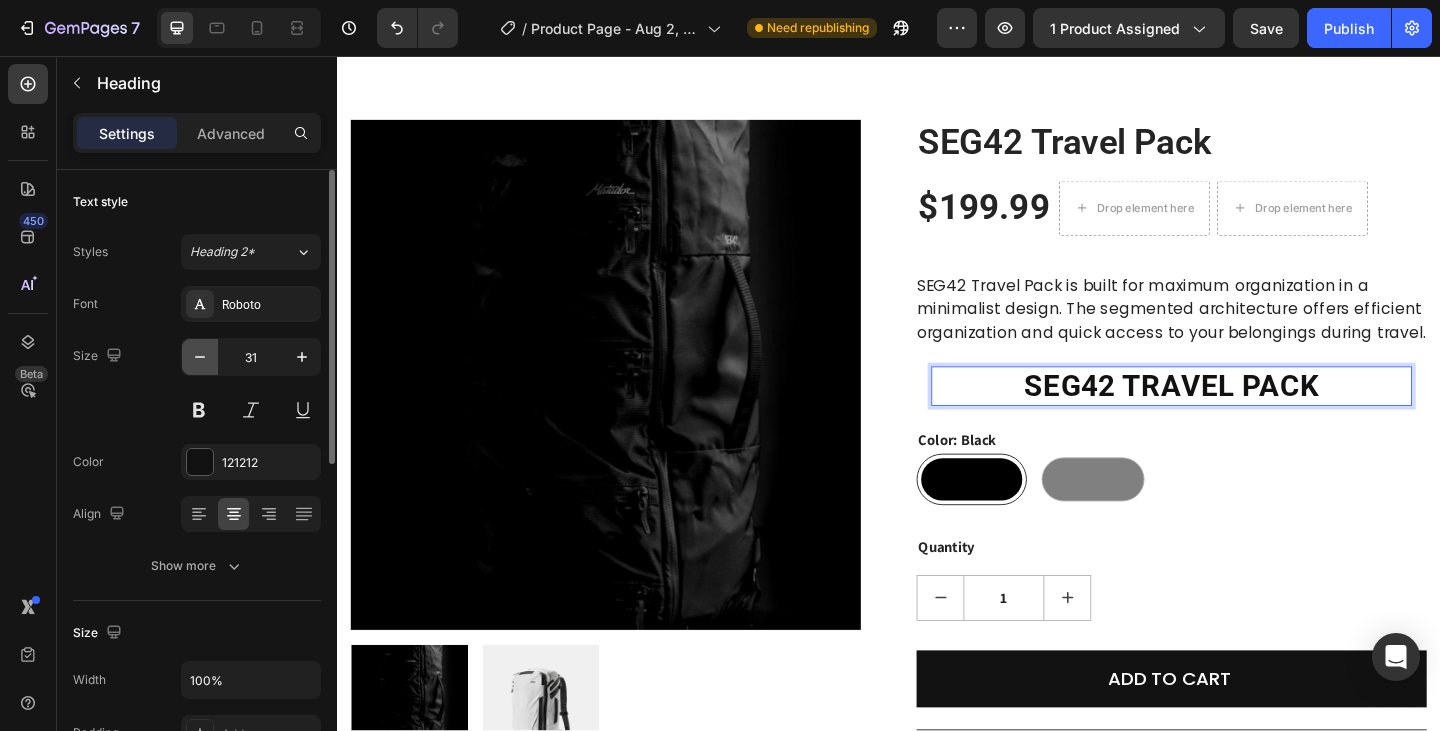 click 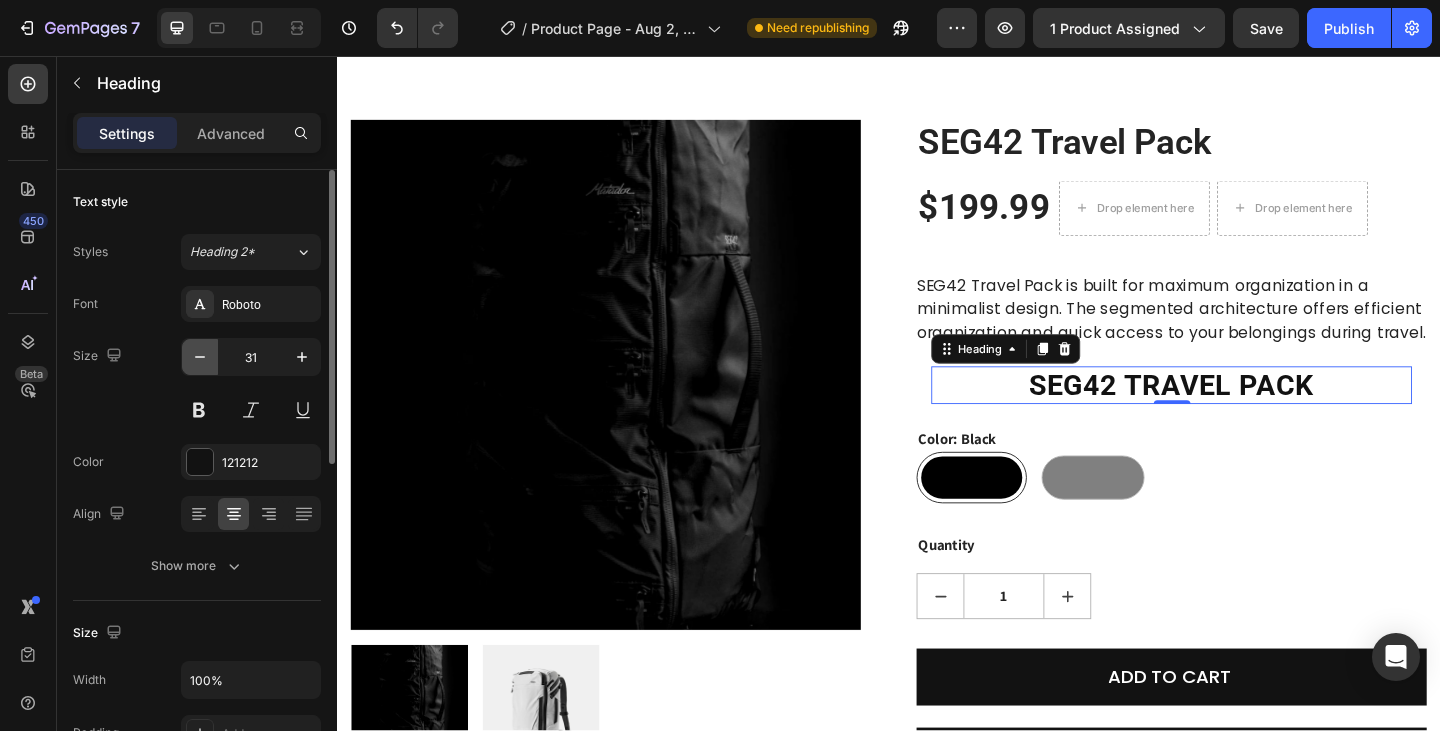 type on "30" 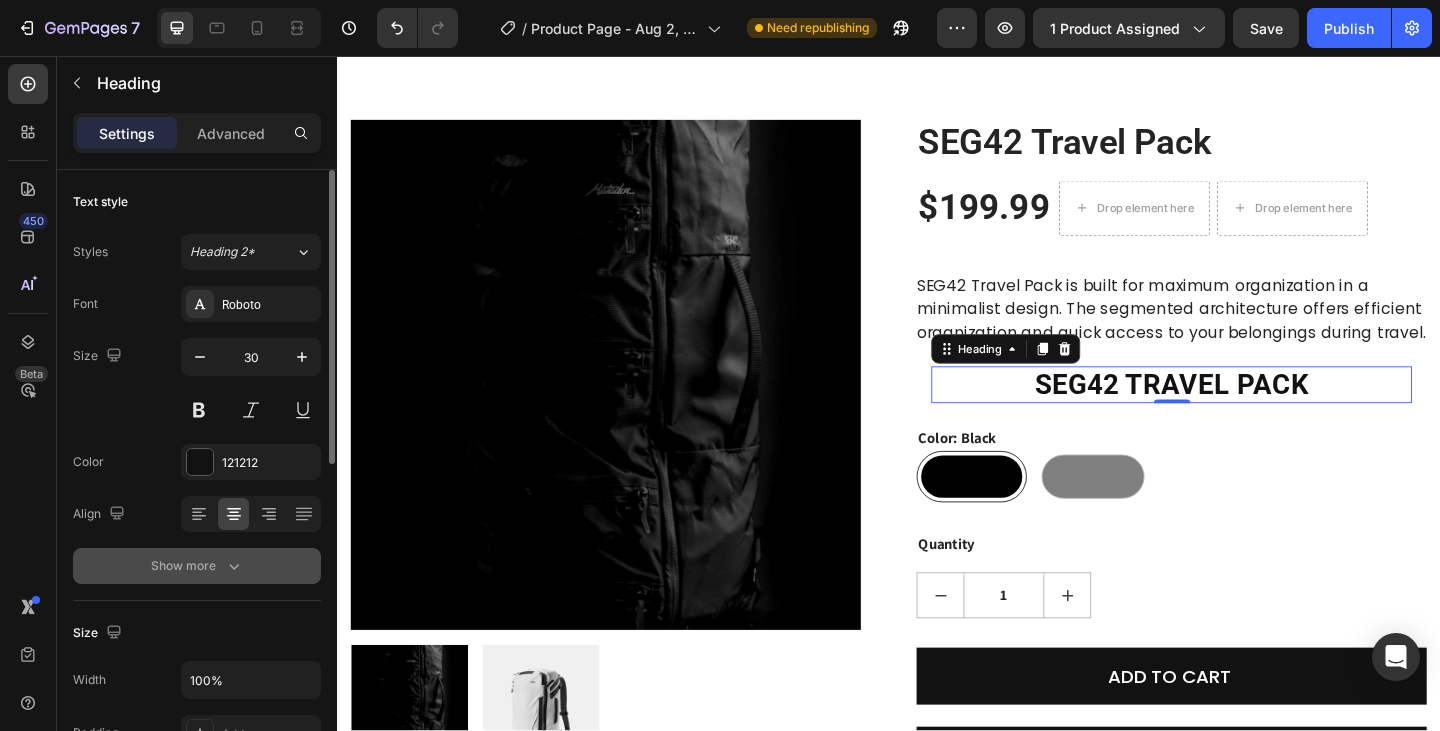click on "Show more" at bounding box center (197, 566) 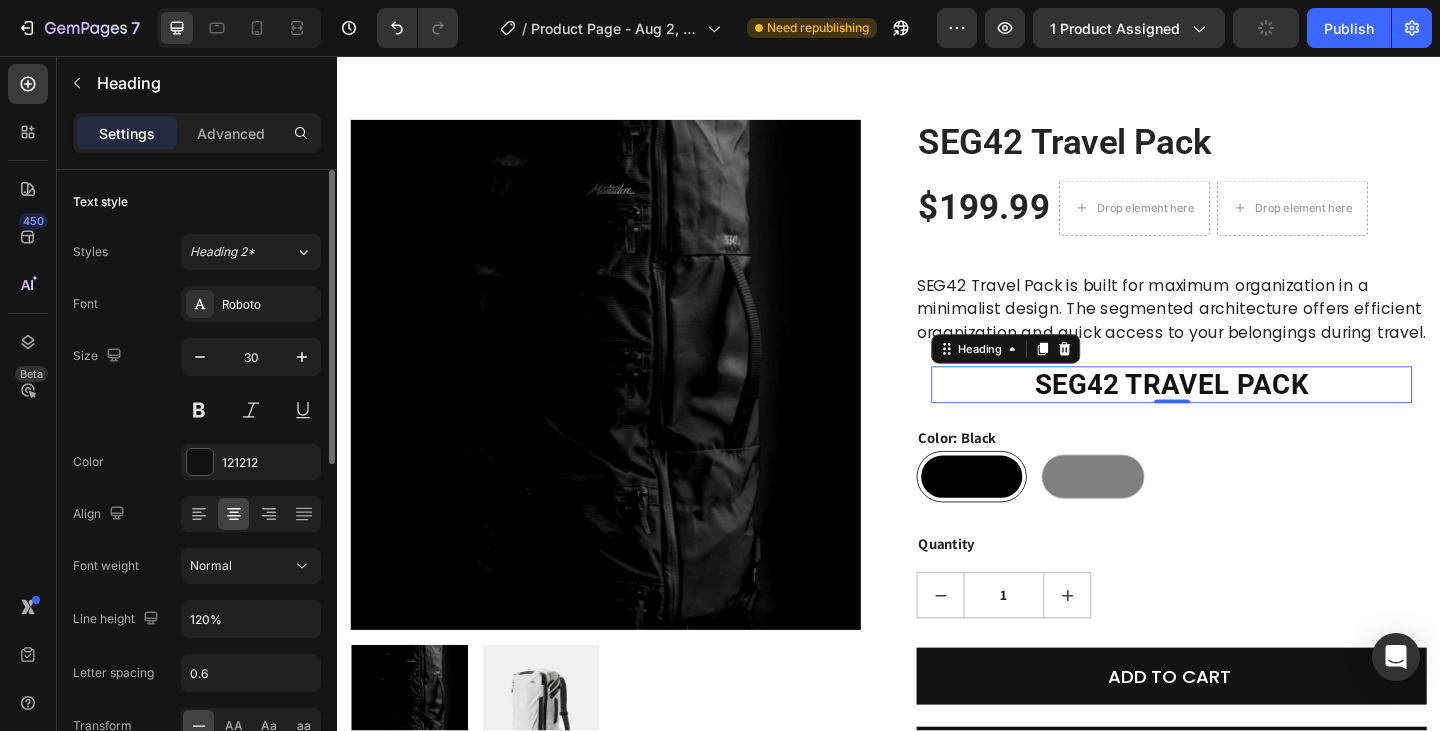 scroll, scrollTop: 200, scrollLeft: 0, axis: vertical 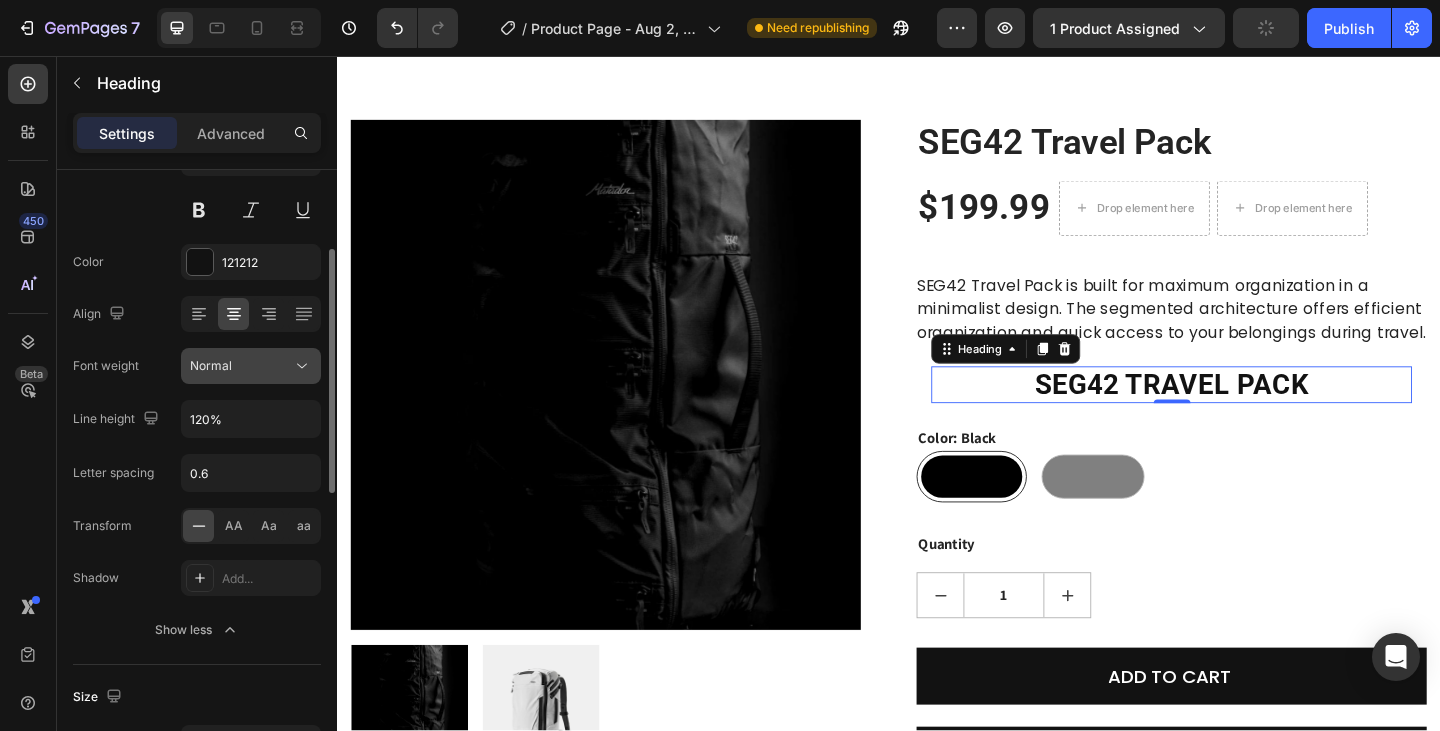 click on "Normal" at bounding box center (251, 366) 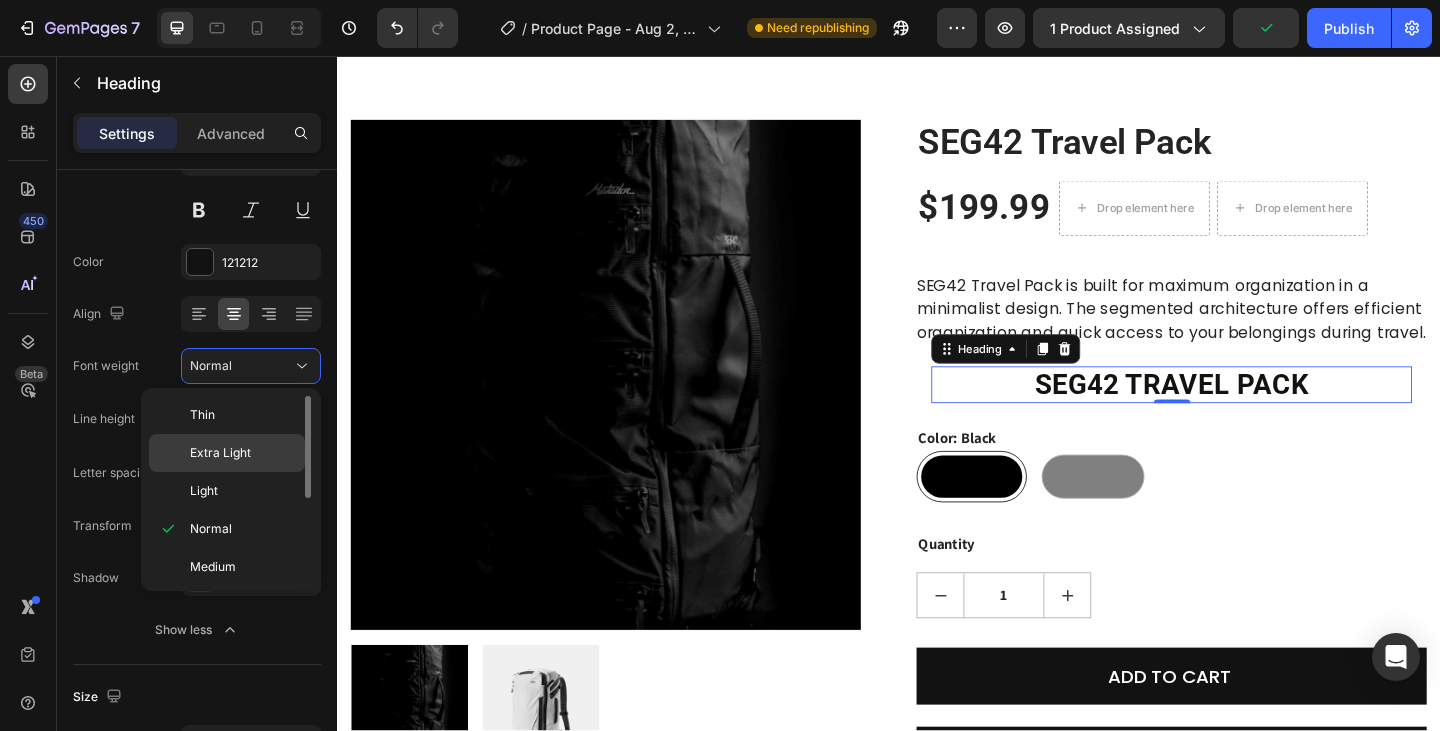 click on "Extra Light" at bounding box center [220, 453] 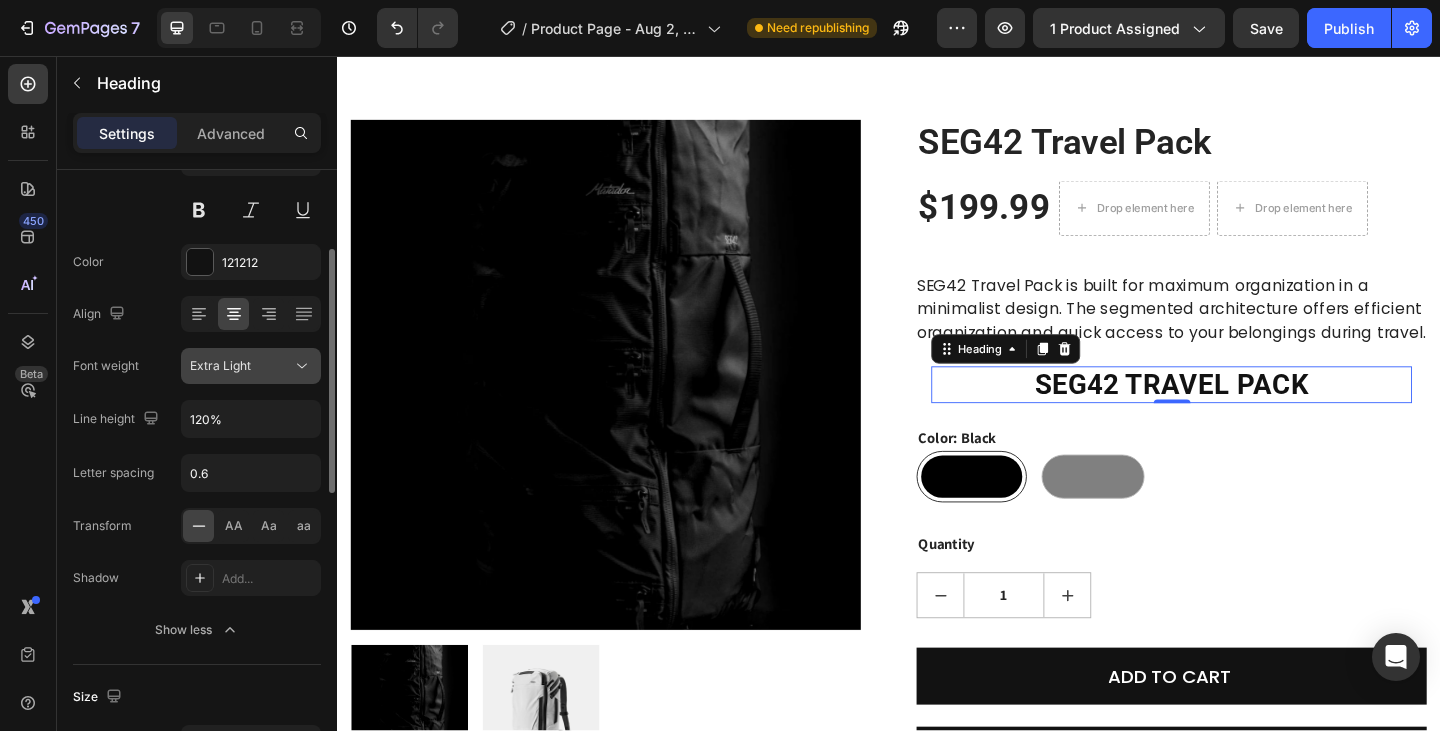click on "Extra Light" at bounding box center (220, 365) 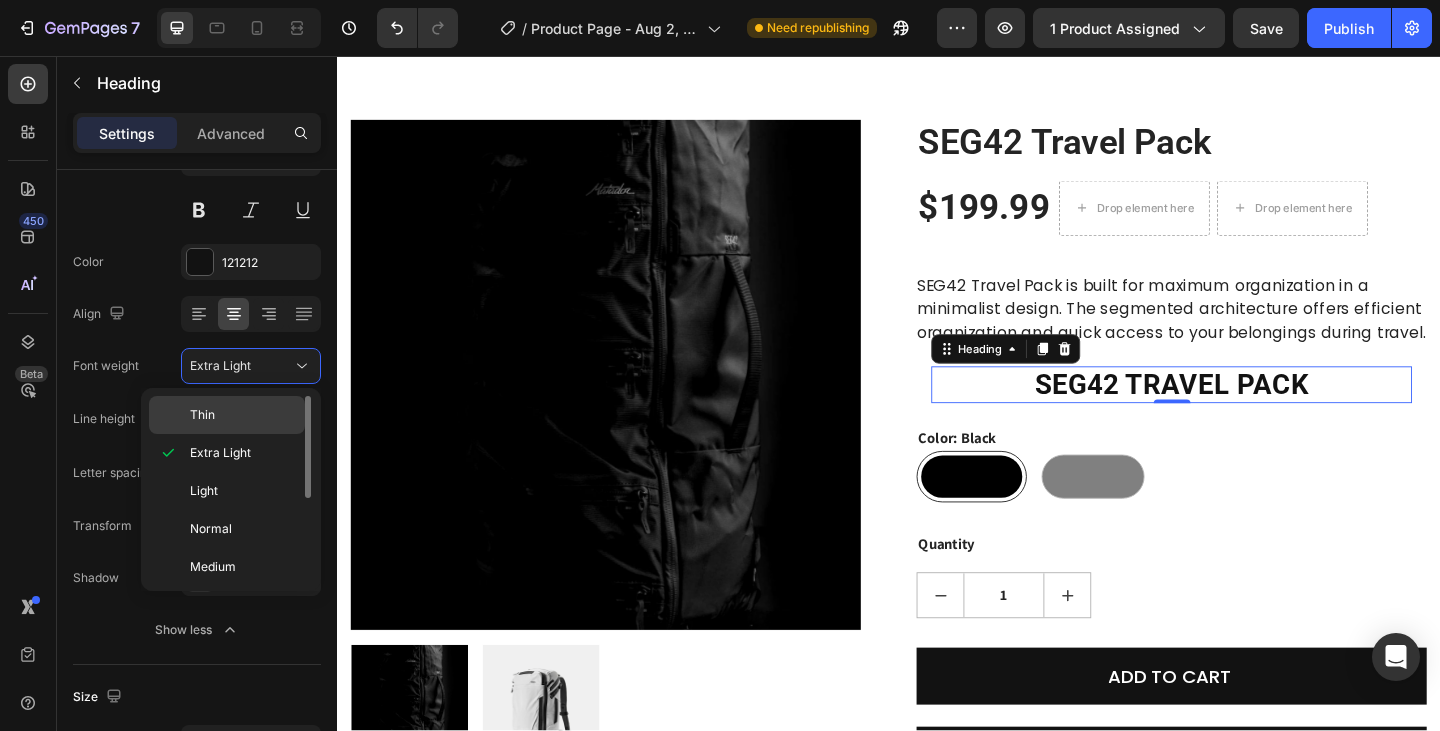 click on "Thin" at bounding box center (243, 415) 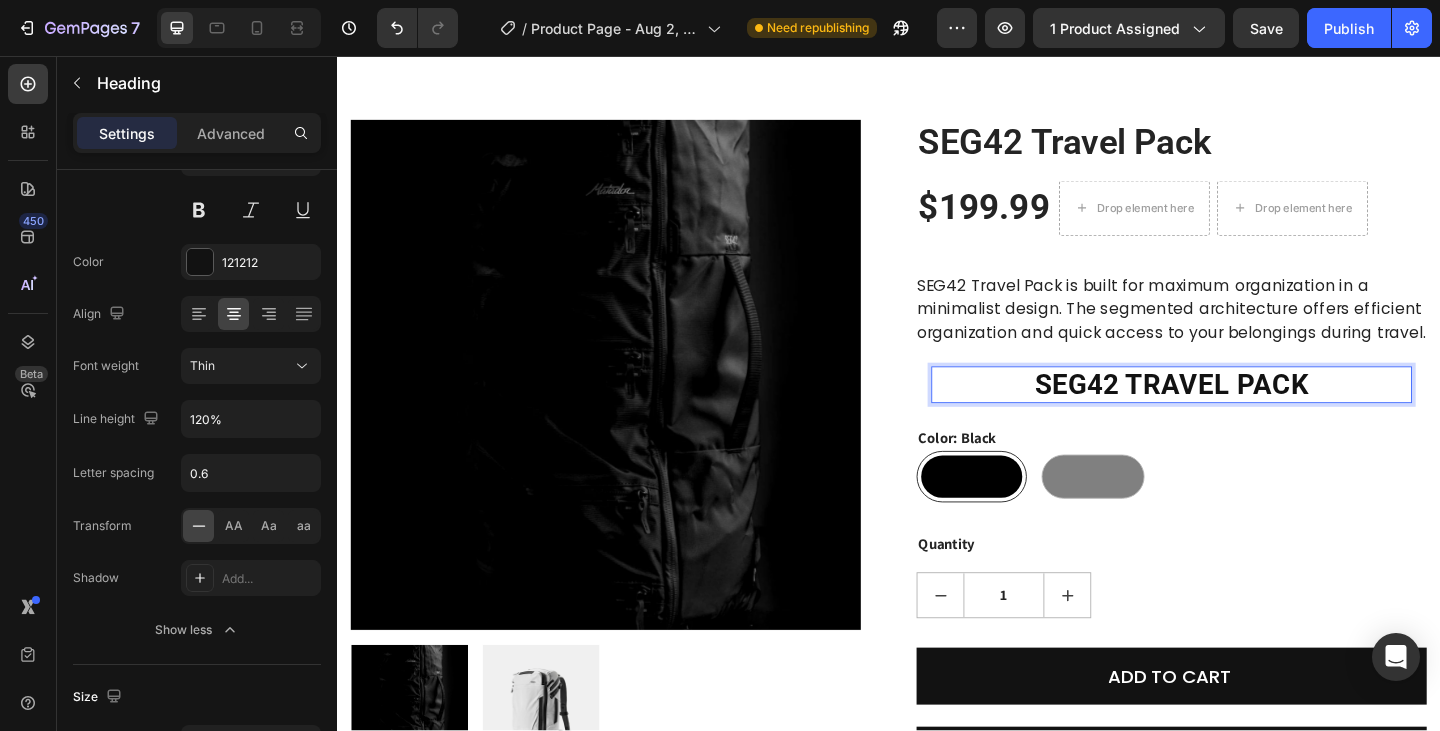 click on "SEG42 TRAVEL PACK" at bounding box center (1244, 414) 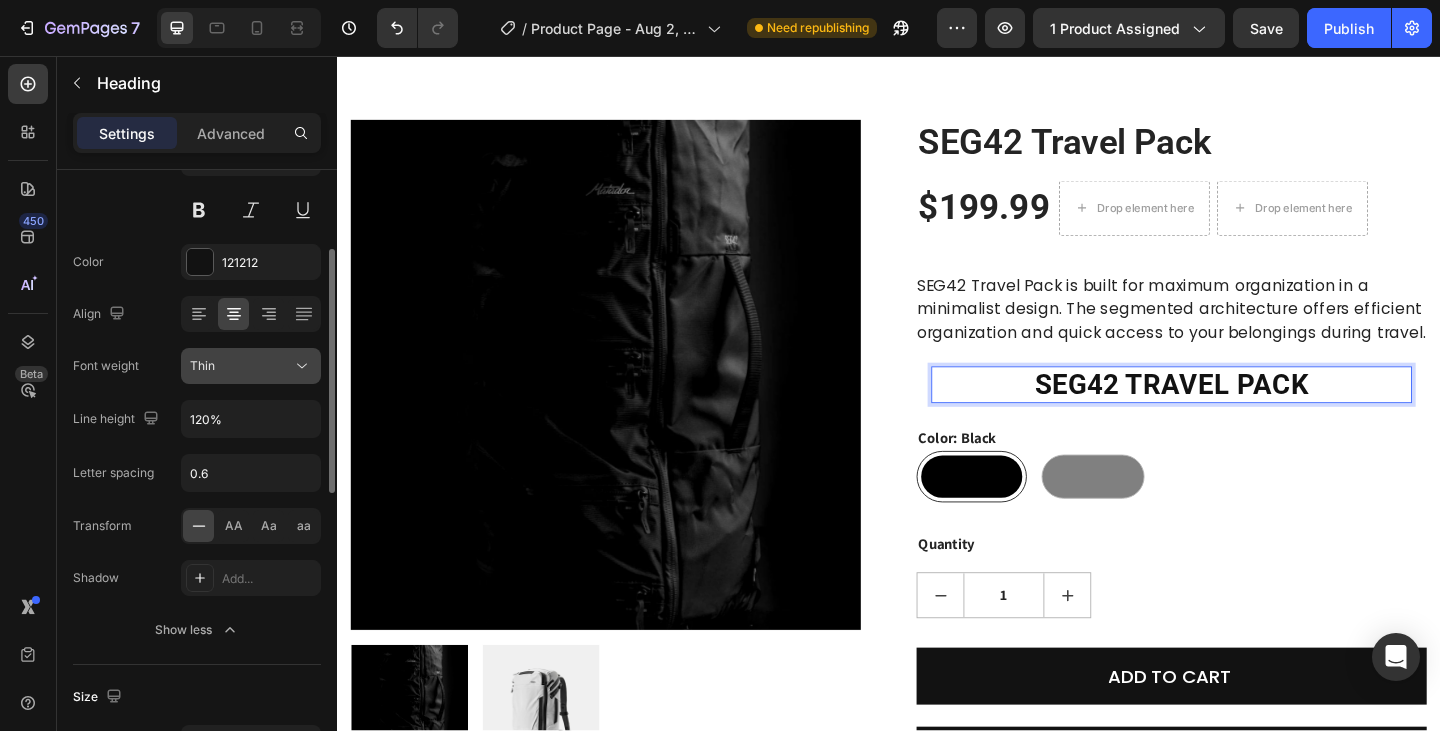 click on "Thin" at bounding box center (241, 366) 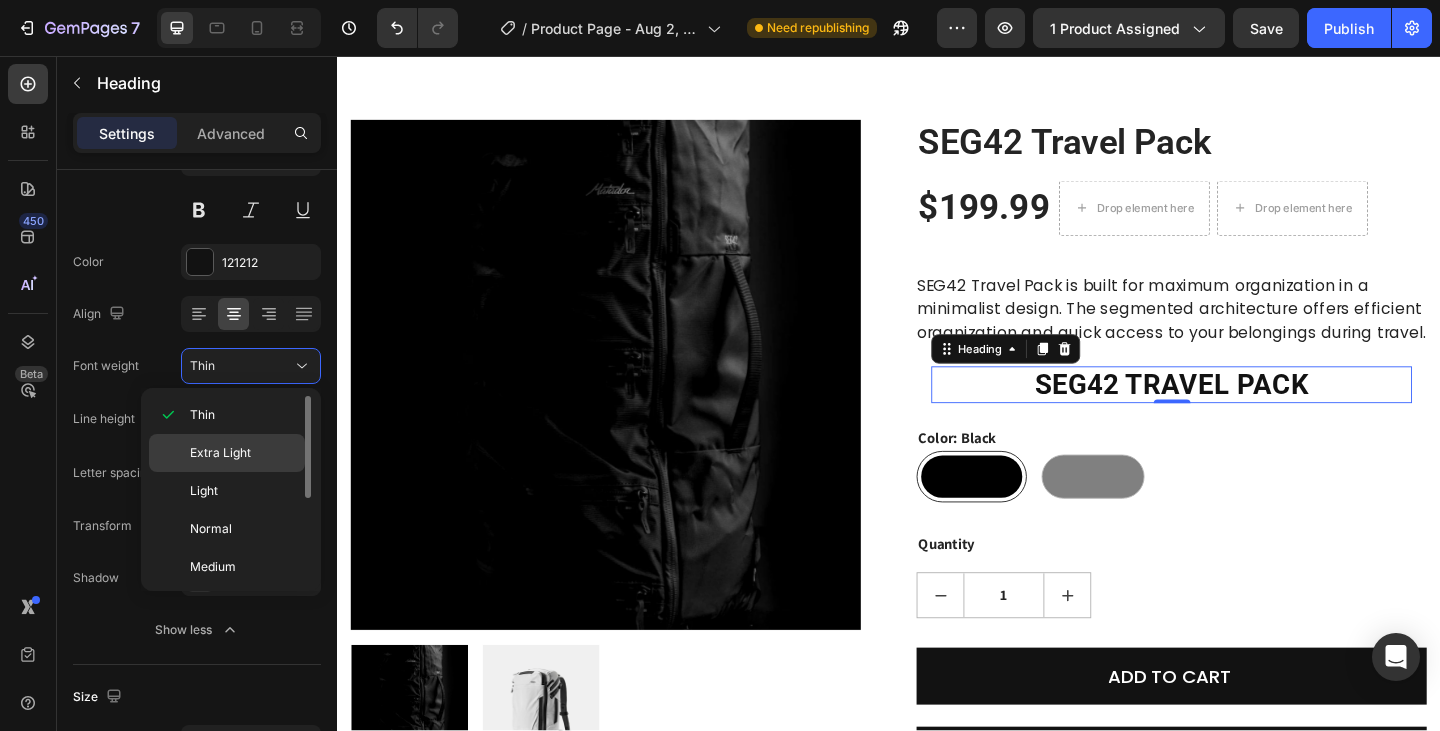 click on "Extra Light" at bounding box center [220, 453] 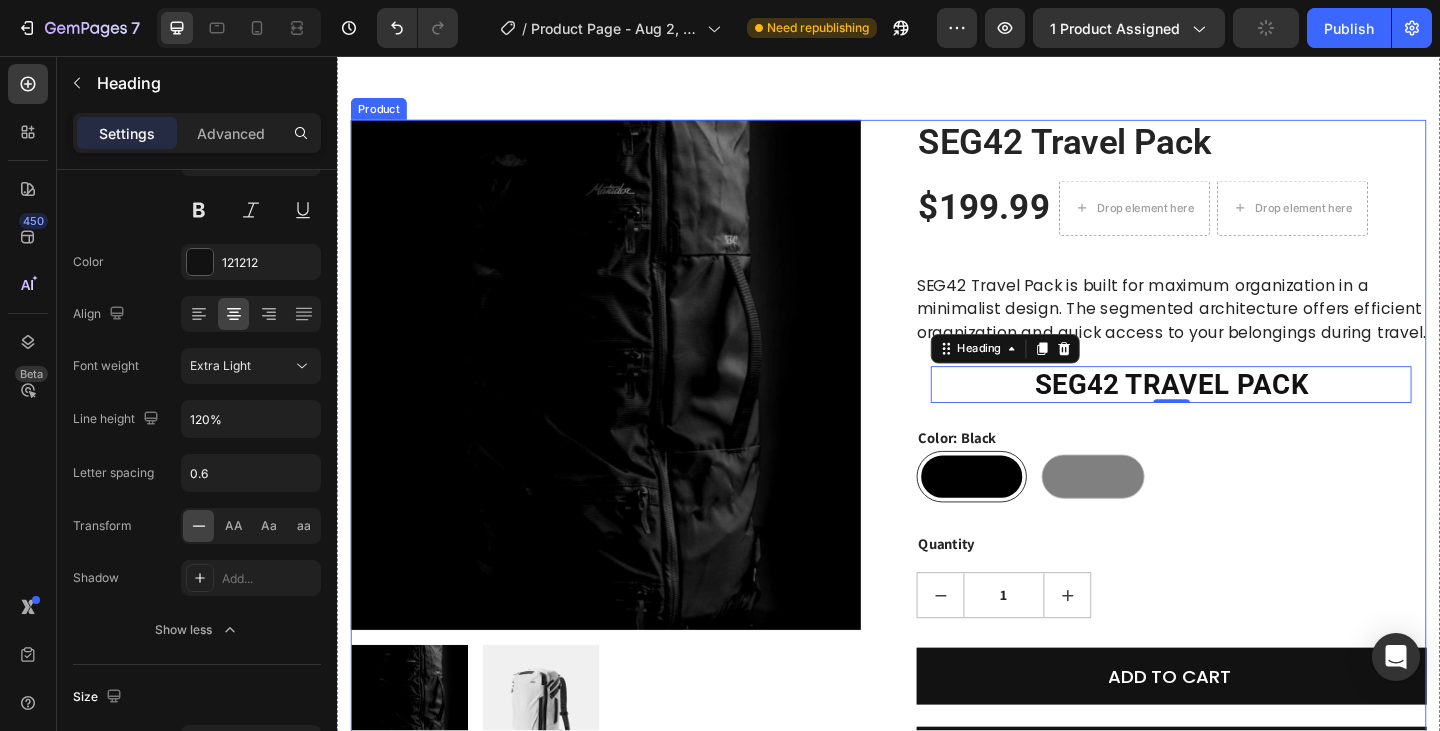 click on "SEG42 Travel Pack (P) Title $199.99 (P) Price (P) Price
Drop element here
Drop element here Row SEG42 Travel Pack is built for maximum organization in a minimalist design. The segmented architecture offers efficient organization and quick access to your belongings during travel.   (P) Description ⁠⁠⁠⁠⁠⁠⁠ SEG42 TRAVEL PACK Heading   0 Row Color: Black Black Black Gray Gray (P) Variants & Swatches Quantity Text block
1
(P) Quantity ADD TO CART (P) Cart Button Buy it now Dynamic Checkout" at bounding box center (1244, 480) 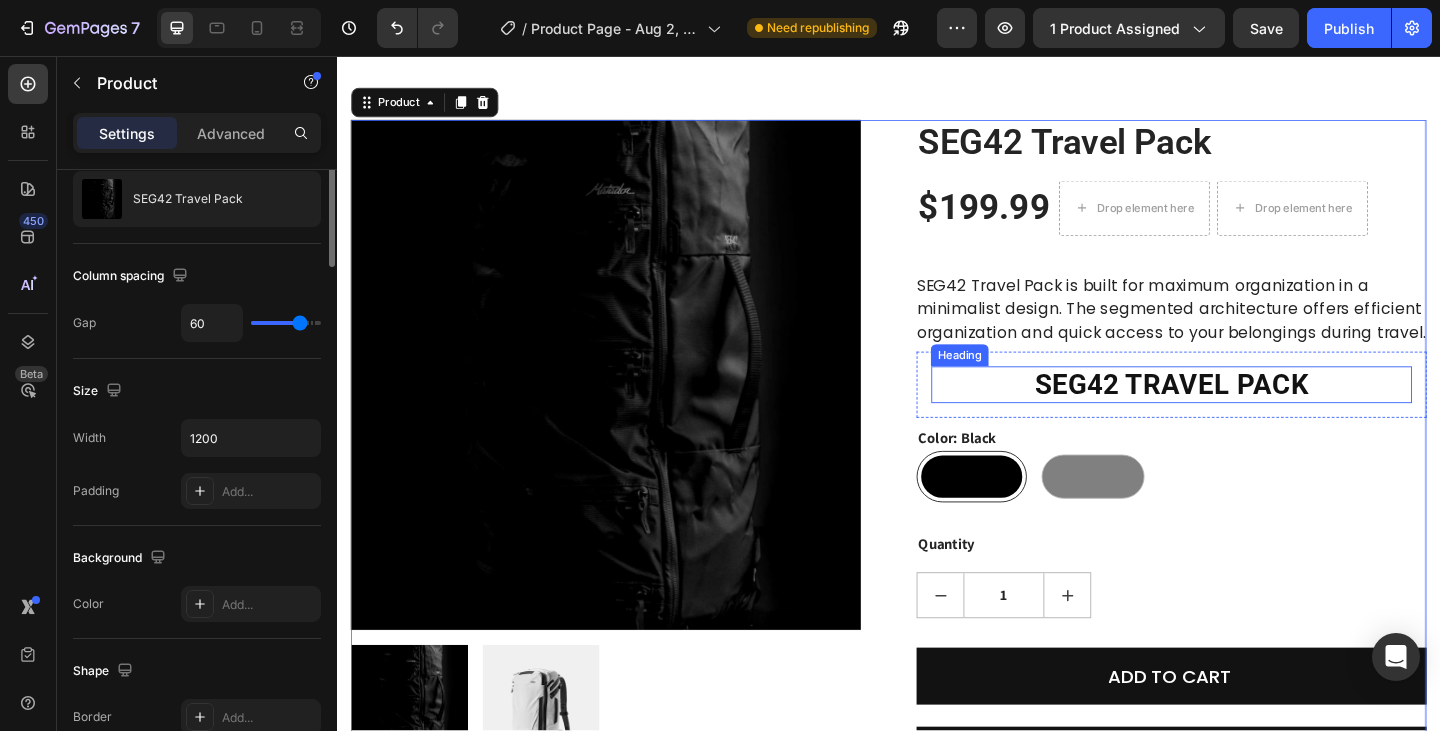 scroll, scrollTop: 0, scrollLeft: 0, axis: both 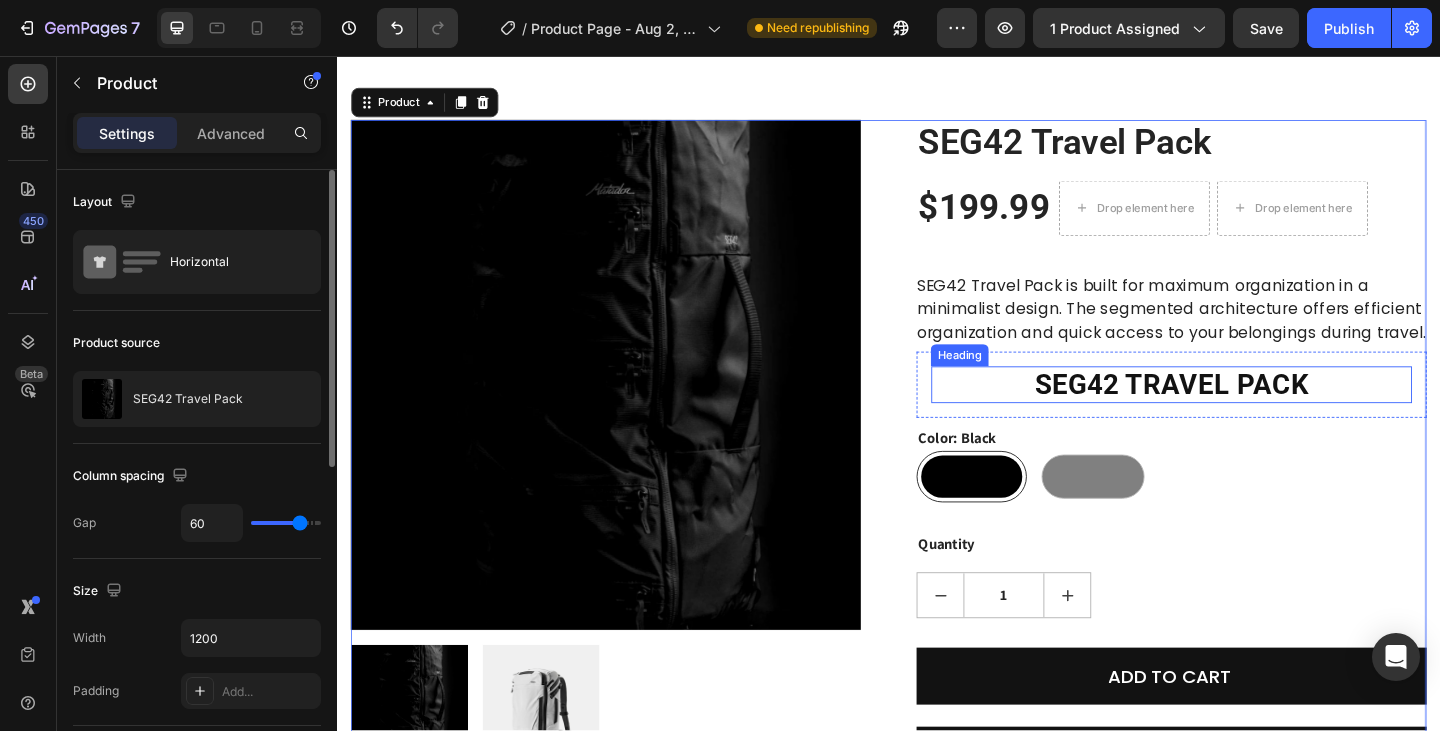 click on "⁠⁠⁠⁠⁠⁠⁠ SEG42 TRAVEL PACK" at bounding box center (1244, 414) 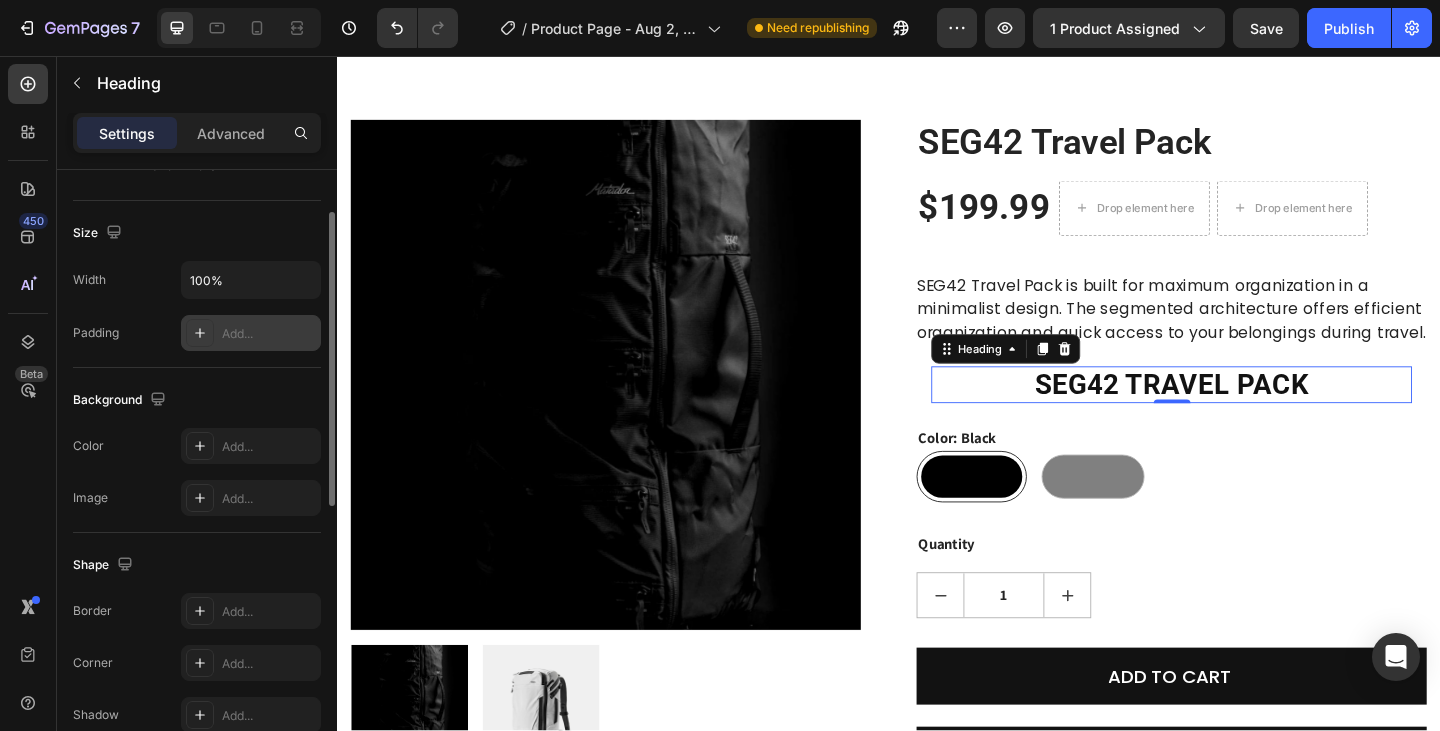 scroll, scrollTop: 200, scrollLeft: 0, axis: vertical 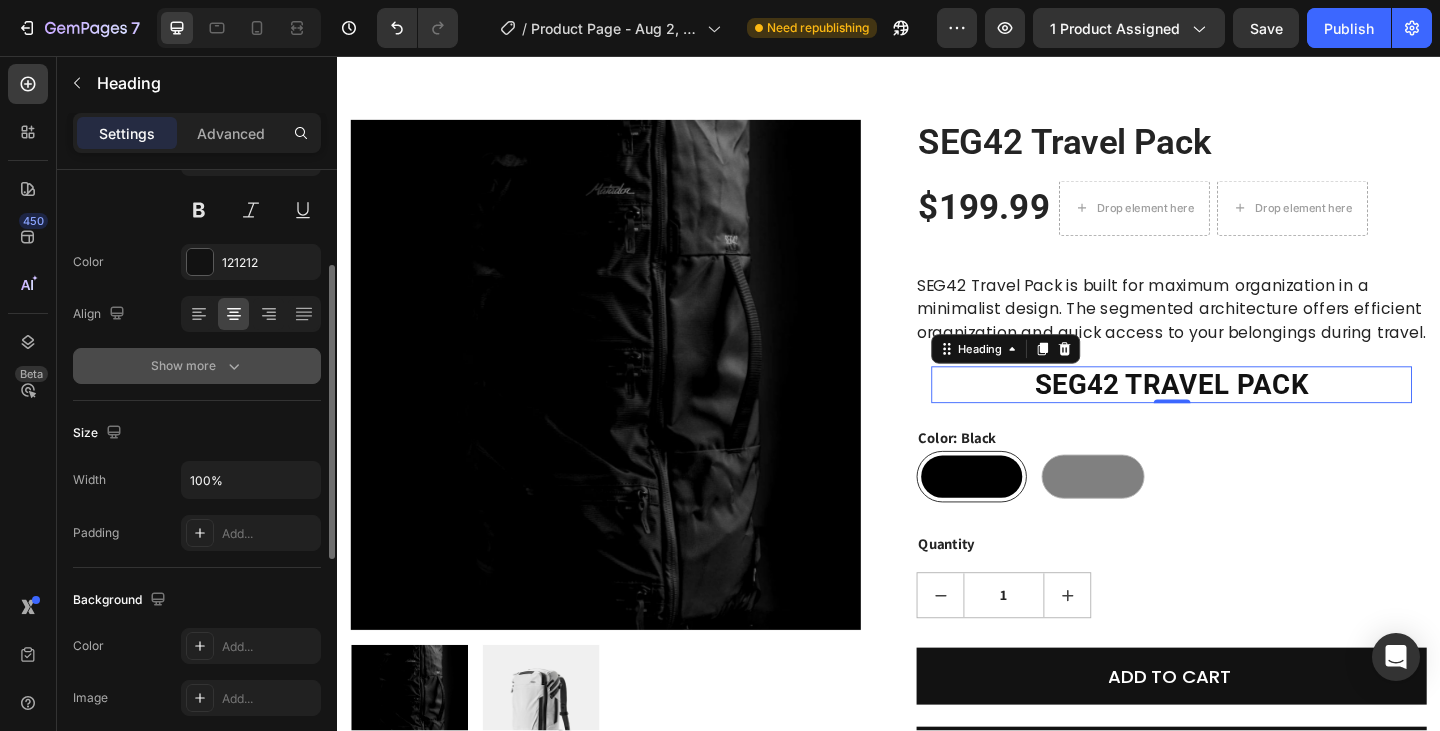 click 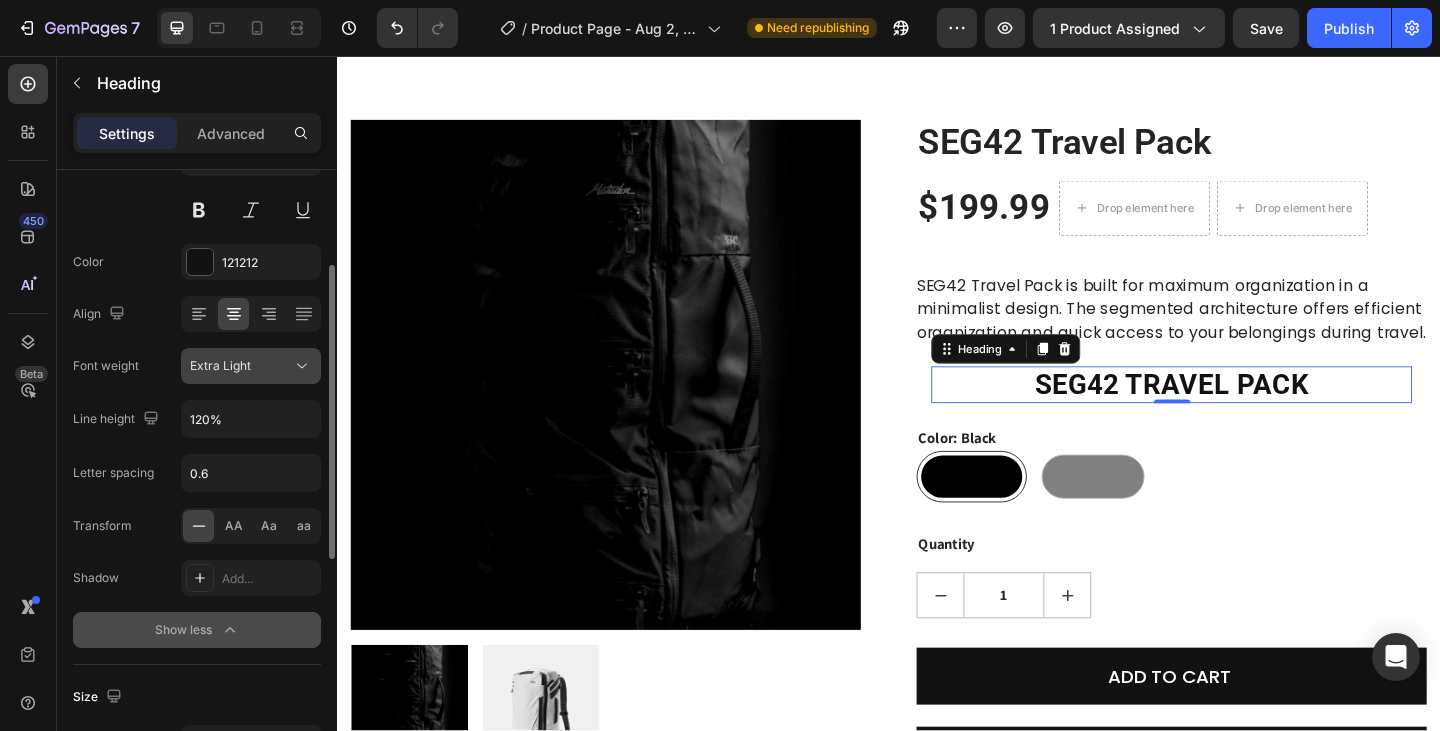 click on "Extra Light" at bounding box center [220, 365] 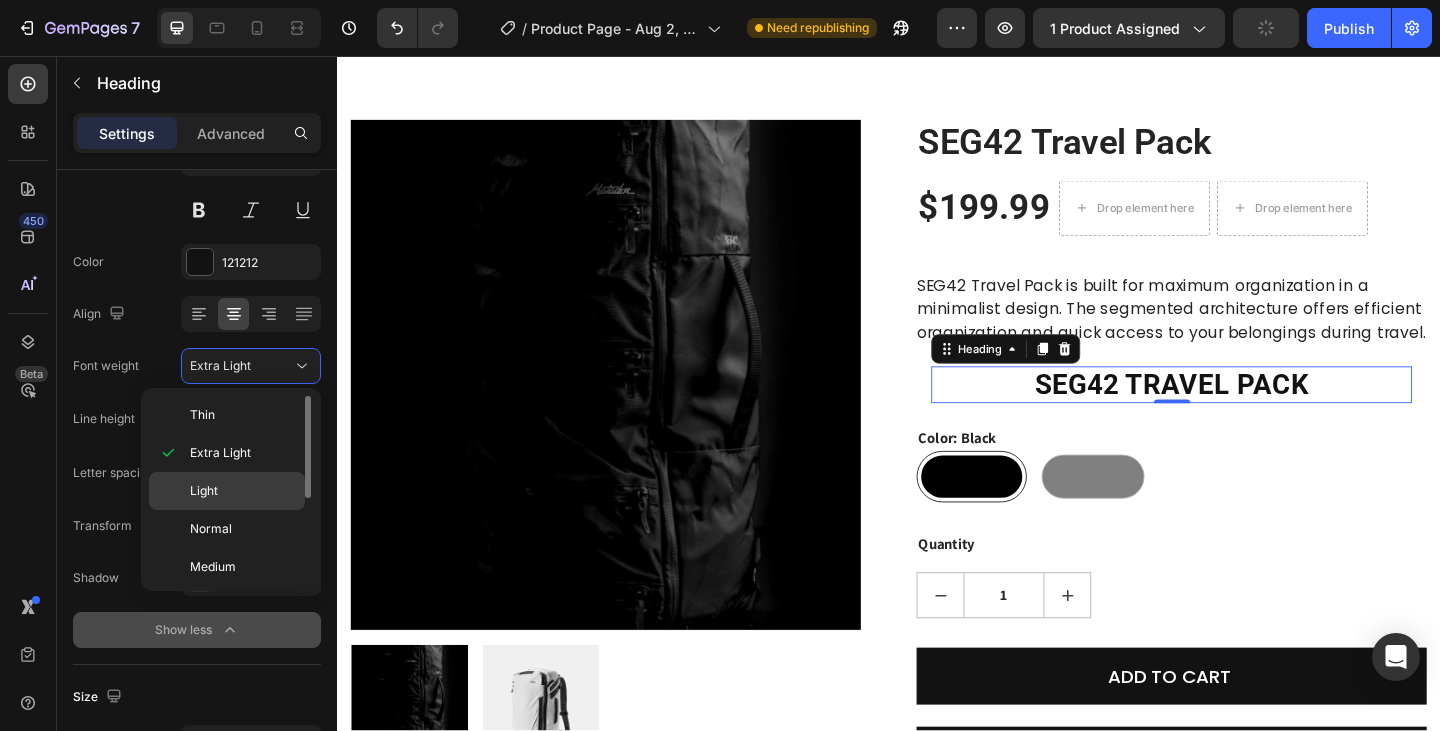 click on "Light" at bounding box center (243, 491) 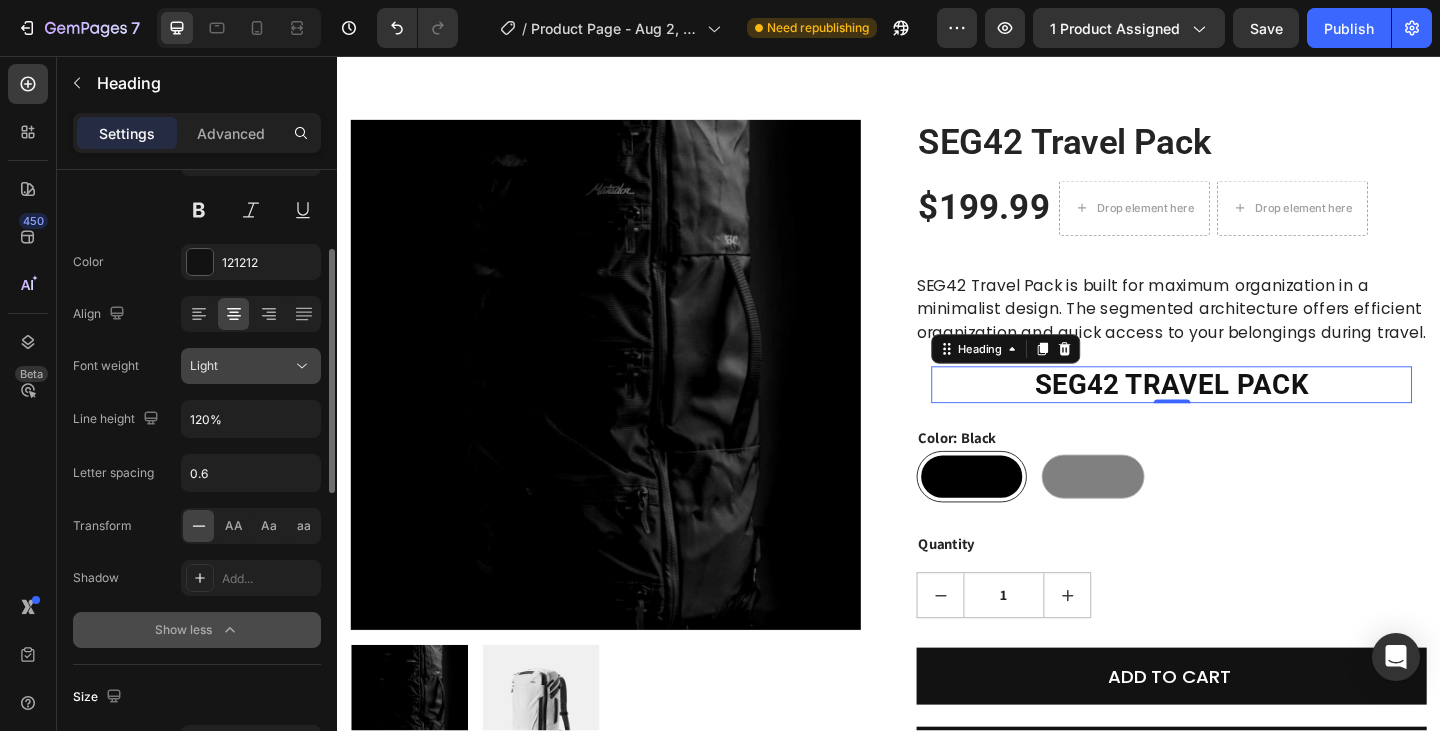 click on "Light" at bounding box center [241, 366] 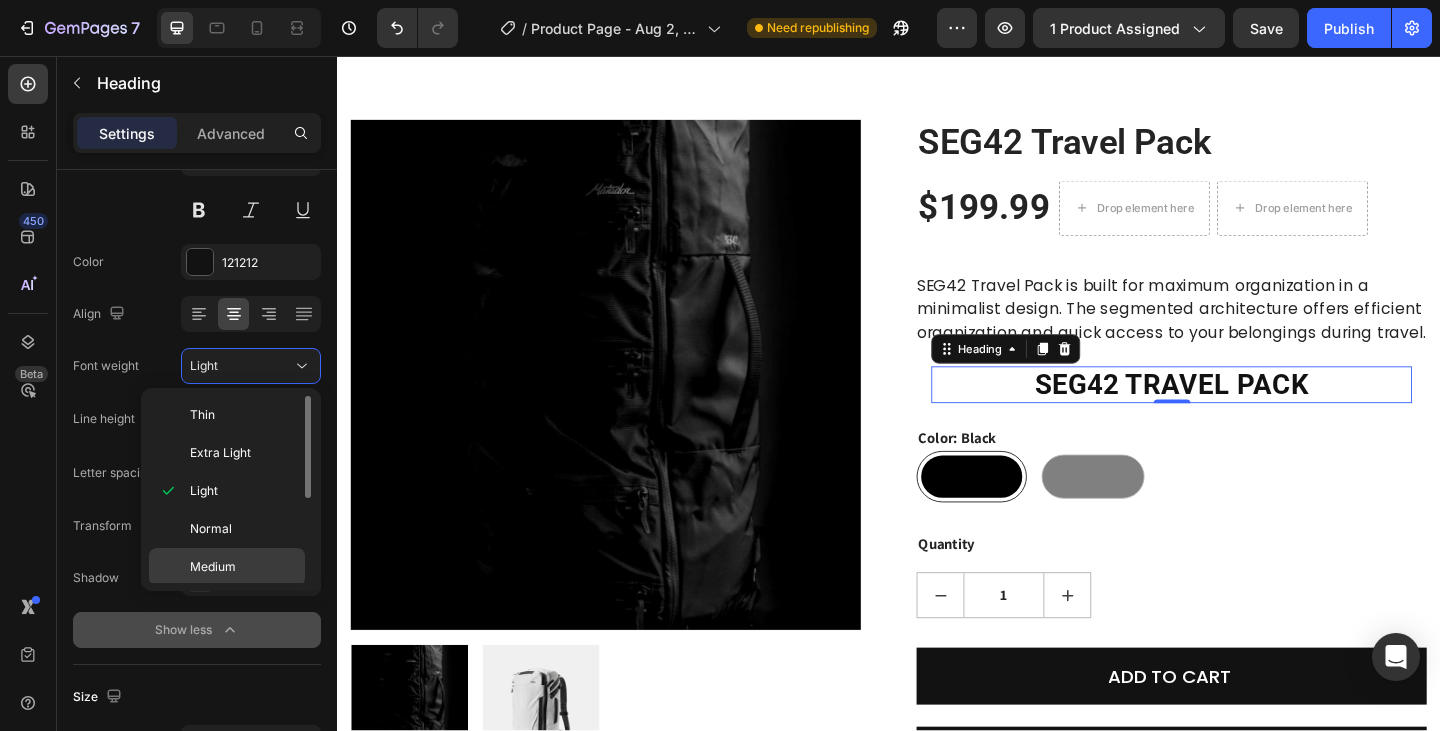 click on "Medium" at bounding box center [213, 567] 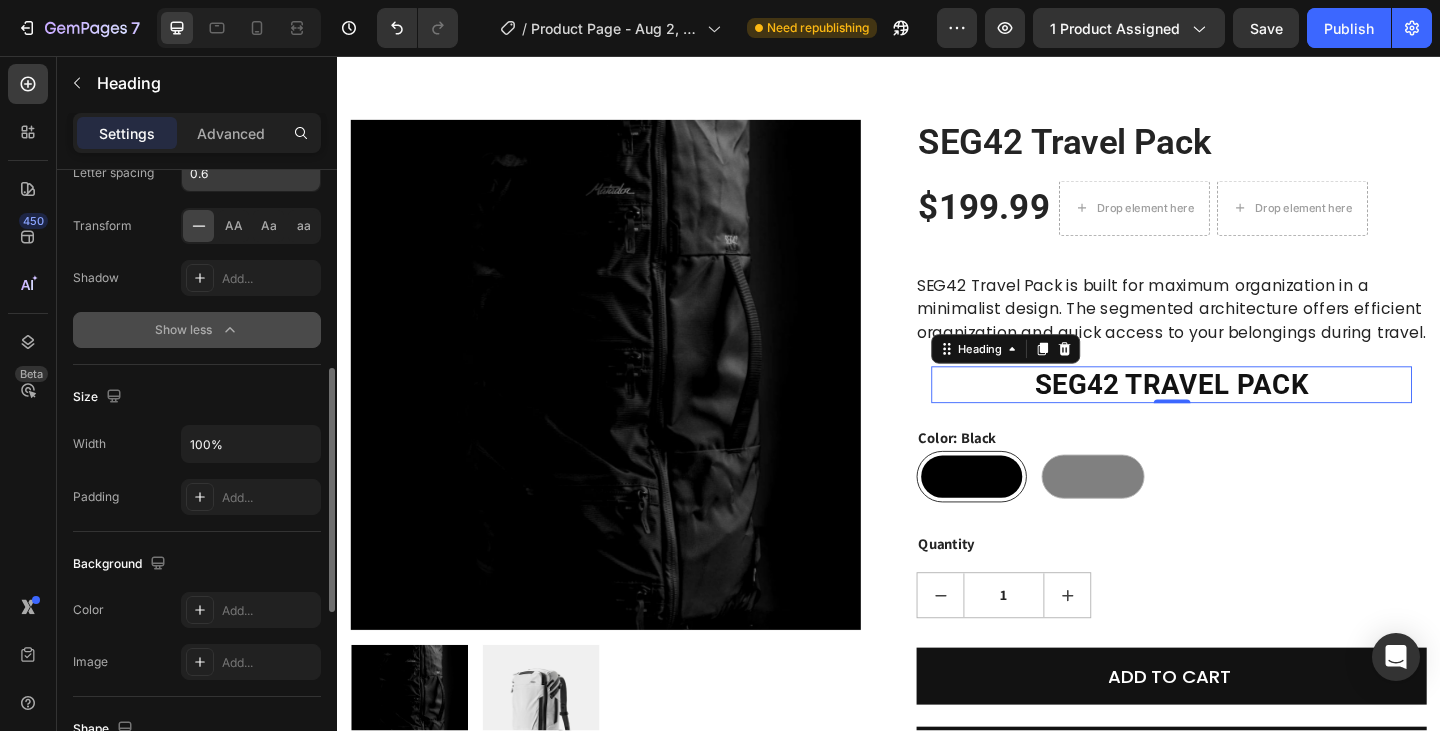 scroll, scrollTop: 0, scrollLeft: 0, axis: both 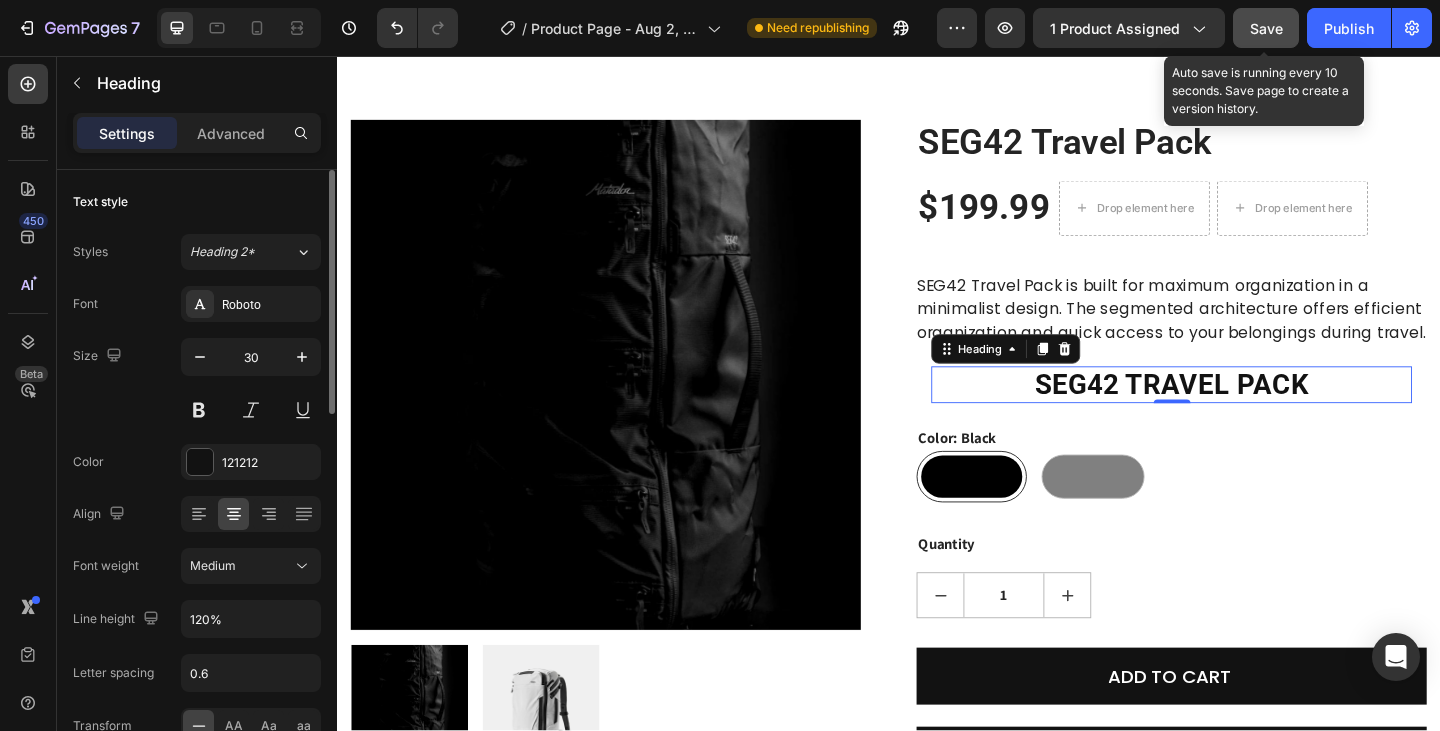 click on "Save" at bounding box center (1266, 28) 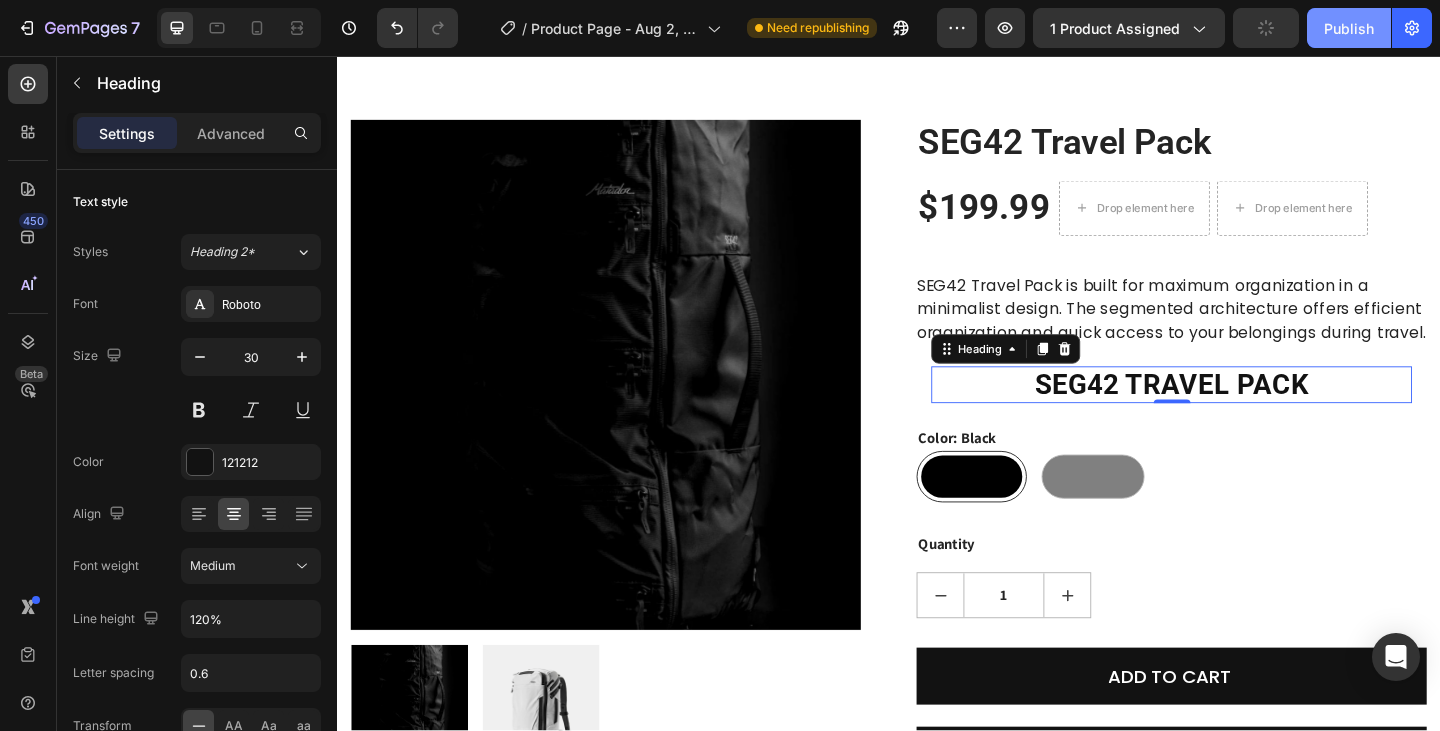 click on "Publish" at bounding box center (1349, 28) 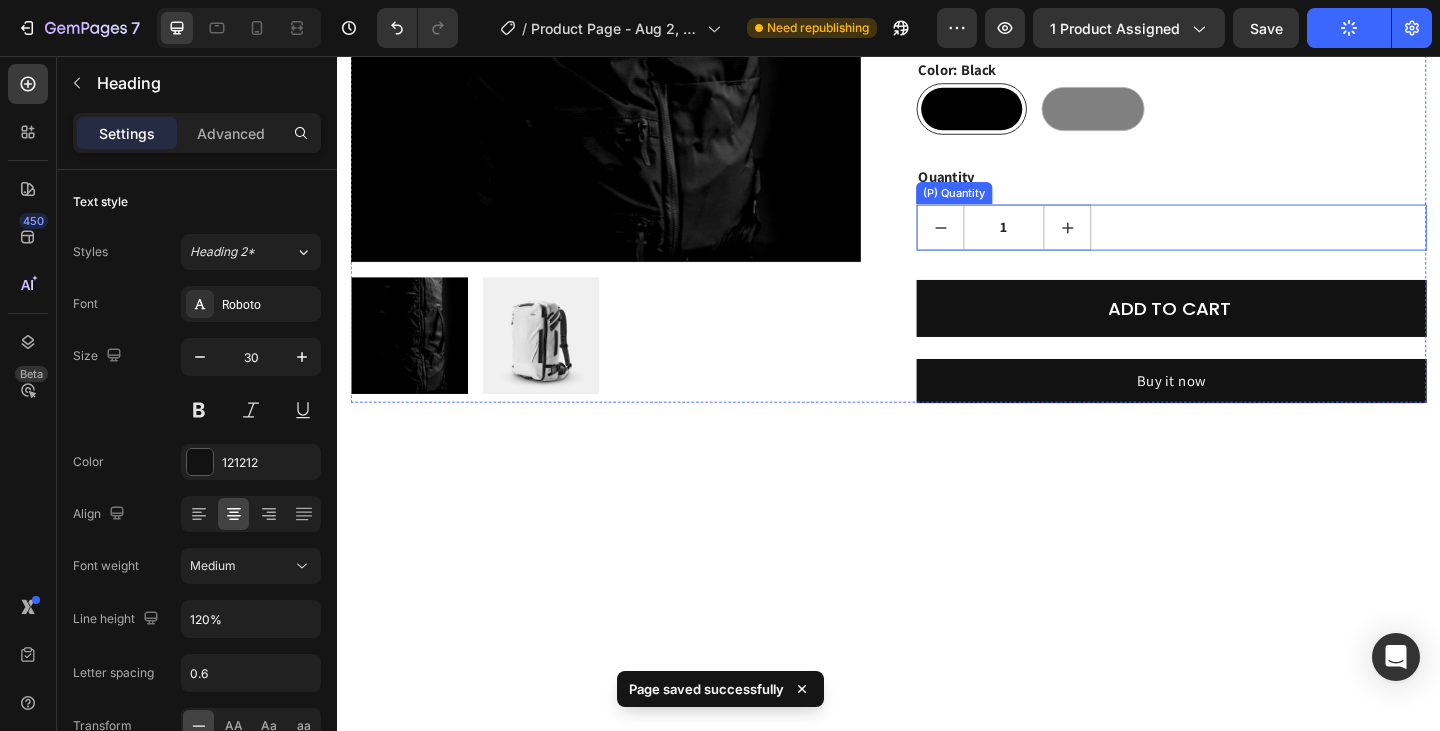 scroll, scrollTop: 0, scrollLeft: 0, axis: both 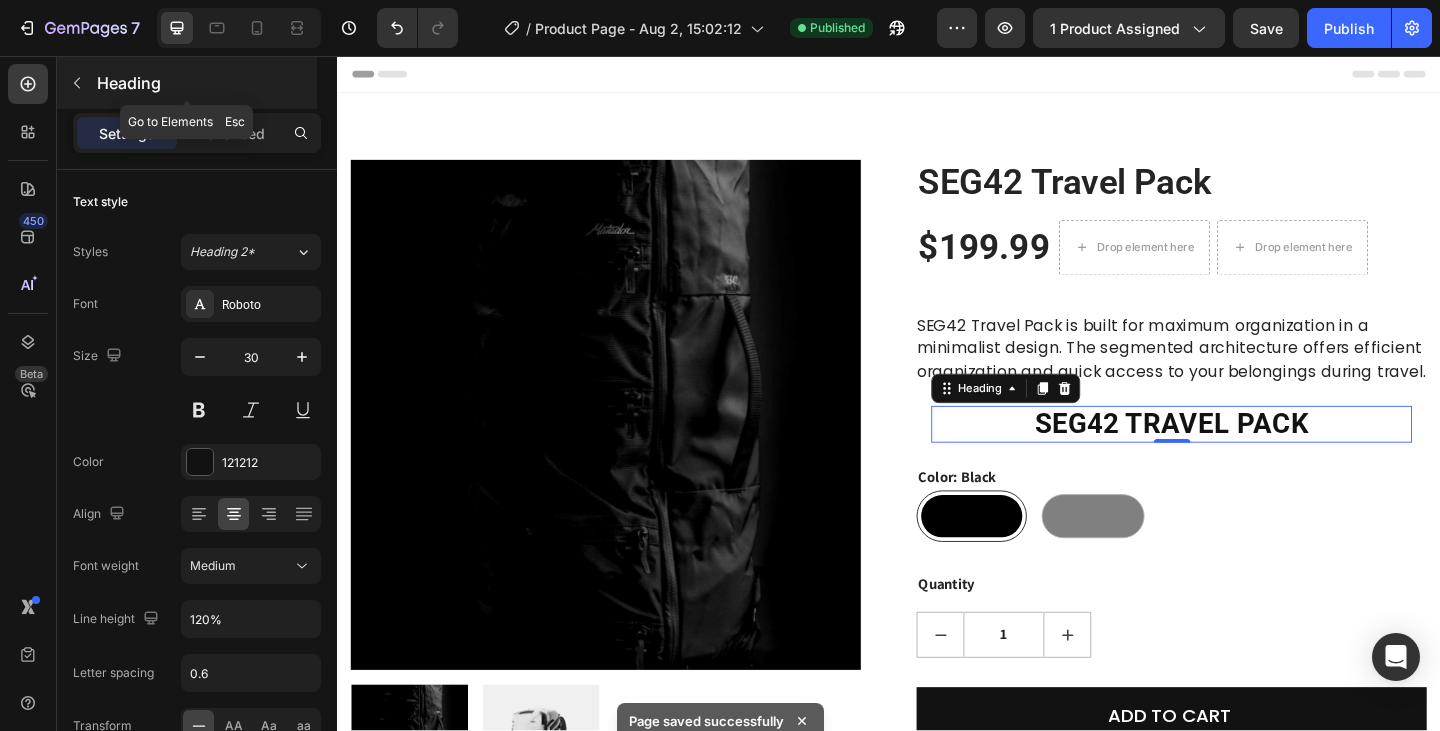 click on "Heading" at bounding box center [187, 83] 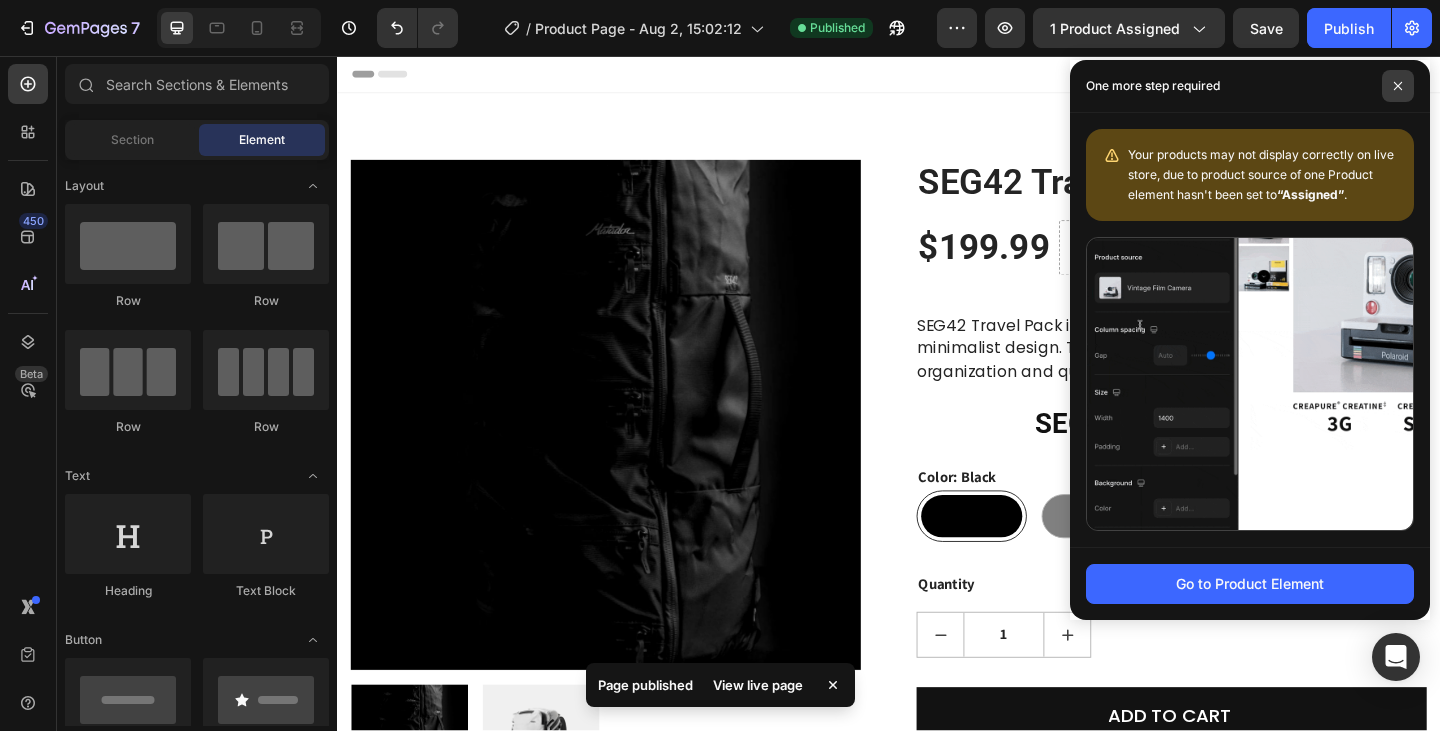 click at bounding box center (1398, 86) 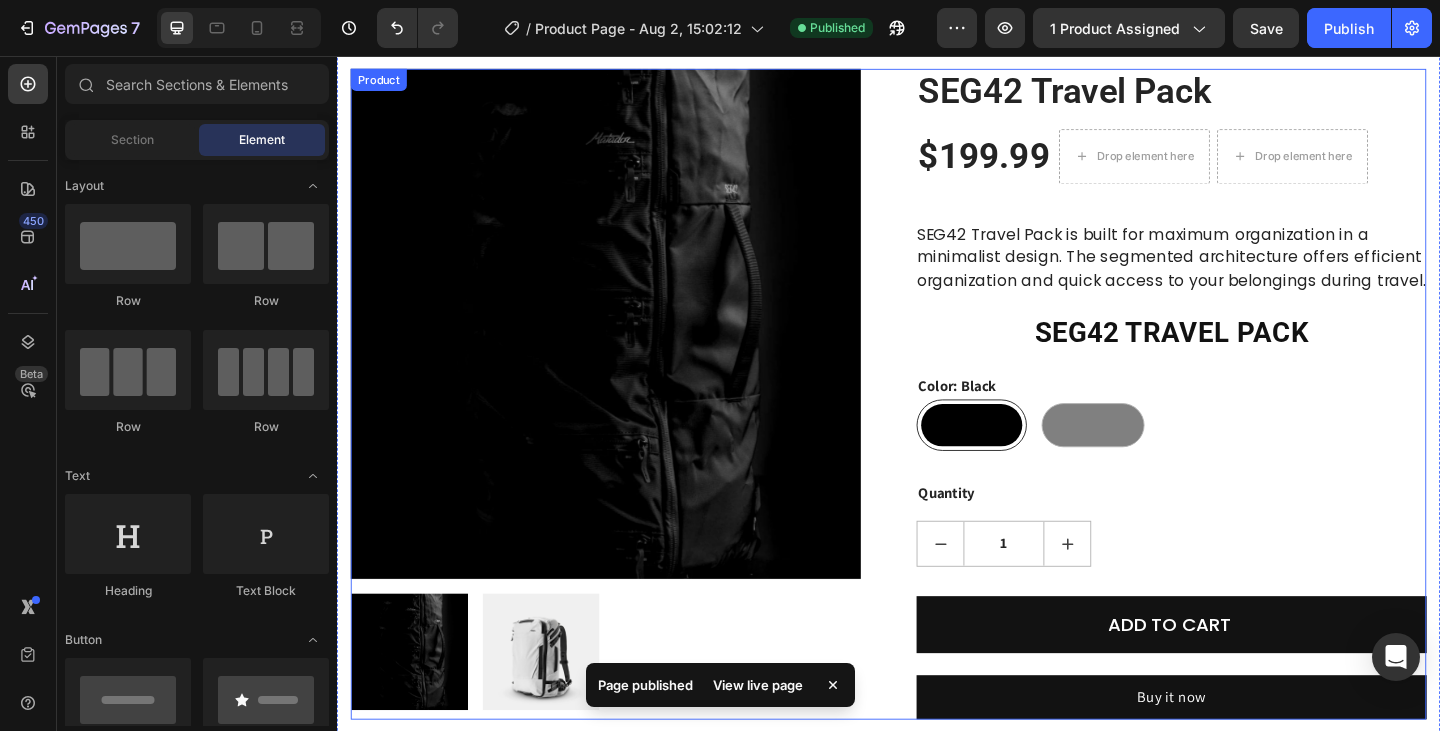 scroll, scrollTop: 100, scrollLeft: 0, axis: vertical 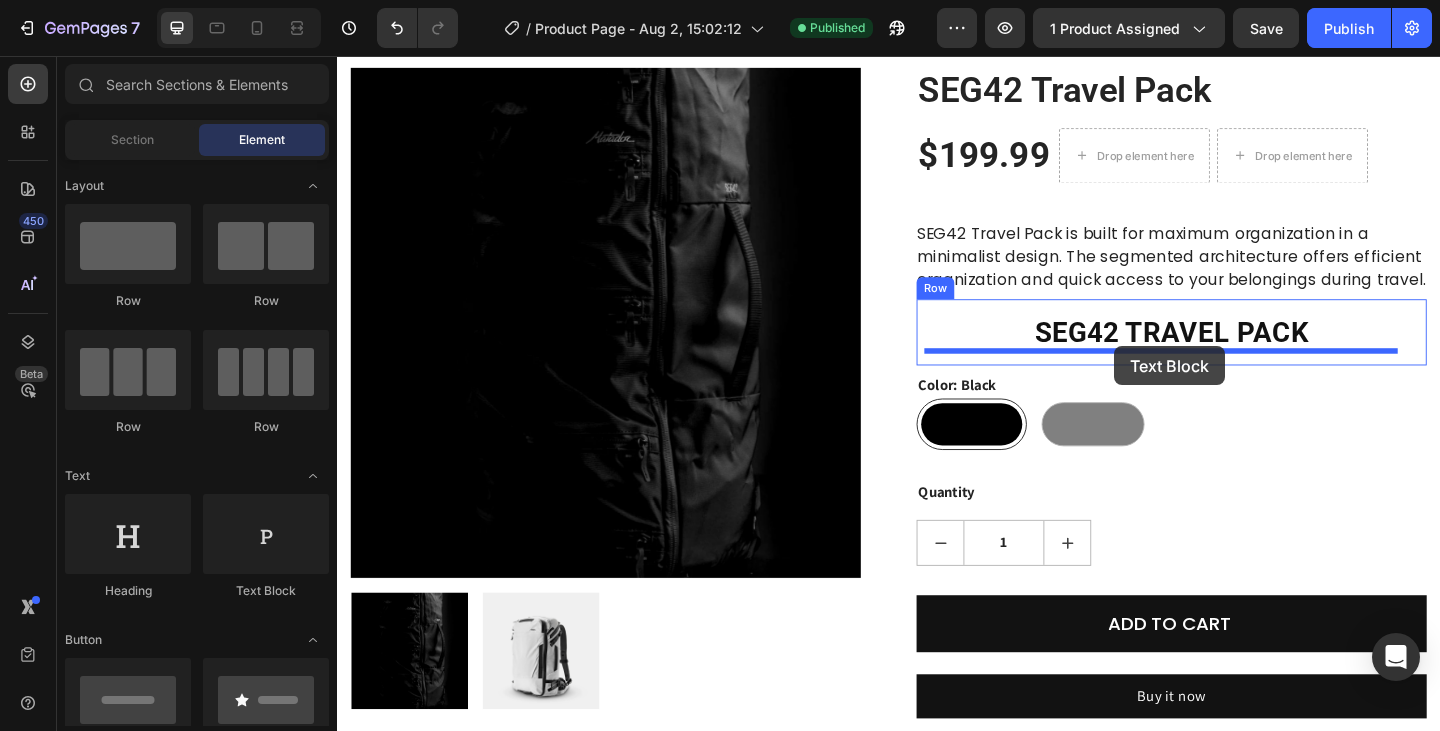 drag, startPoint x: 586, startPoint y: 596, endPoint x: 1182, endPoint y: 372, distance: 636.70404 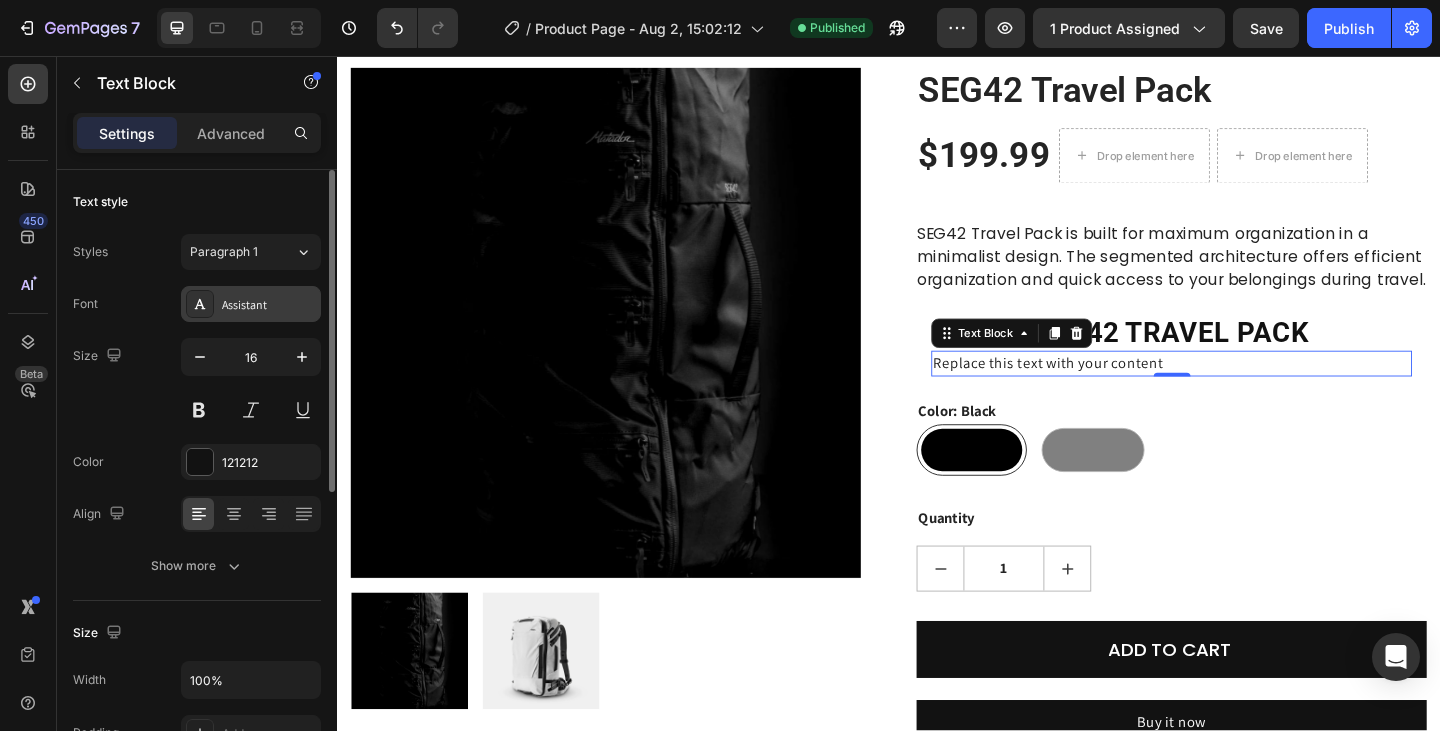 click on "Assistant" at bounding box center (269, 305) 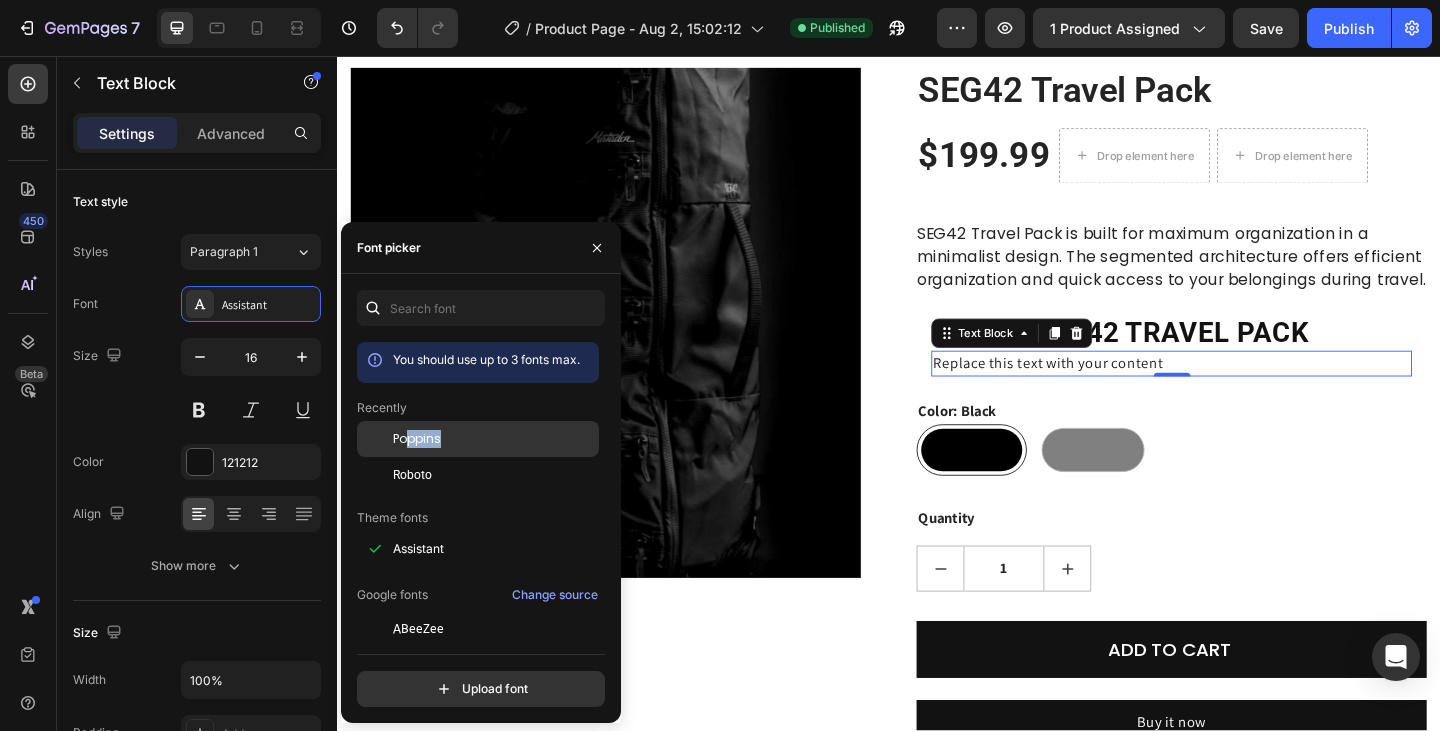 drag, startPoint x: 388, startPoint y: 473, endPoint x: 407, endPoint y: 447, distance: 32.202484 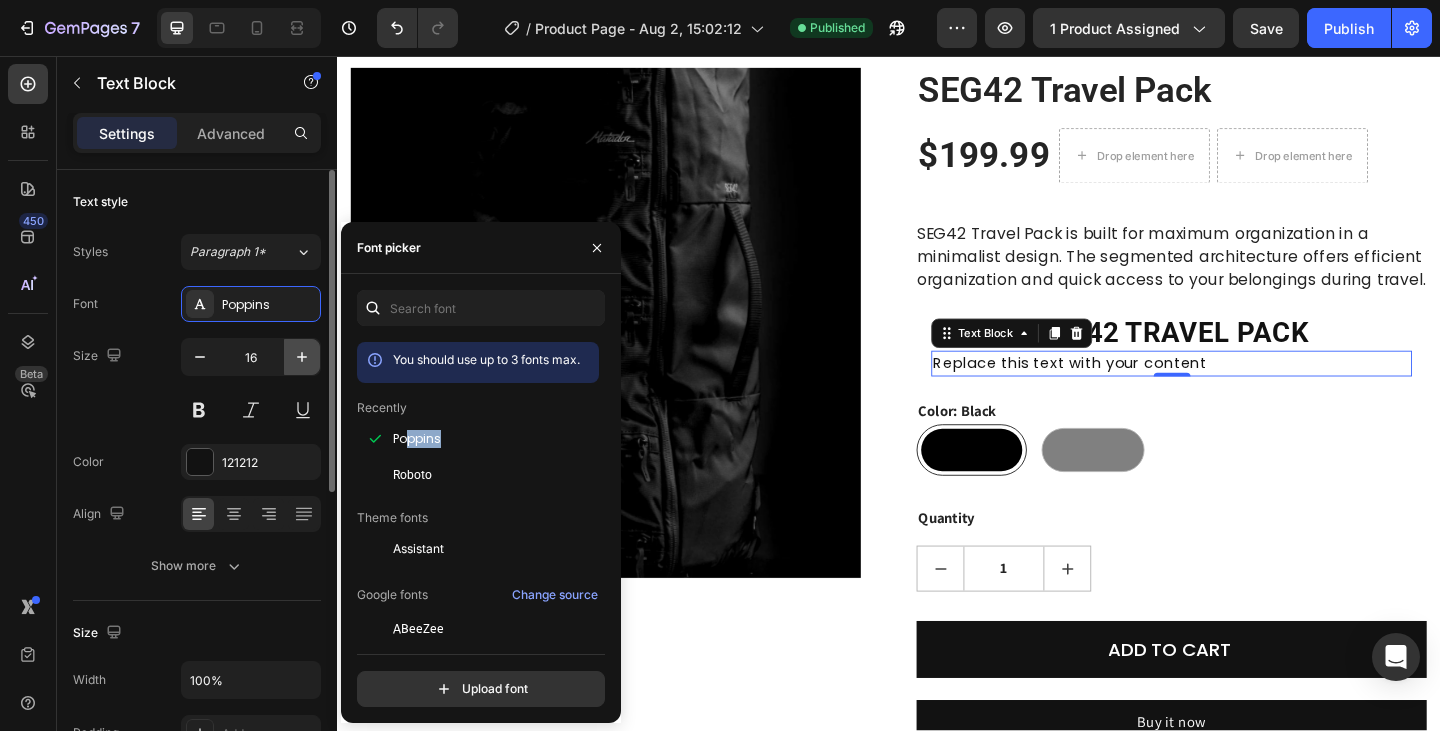 click at bounding box center (302, 357) 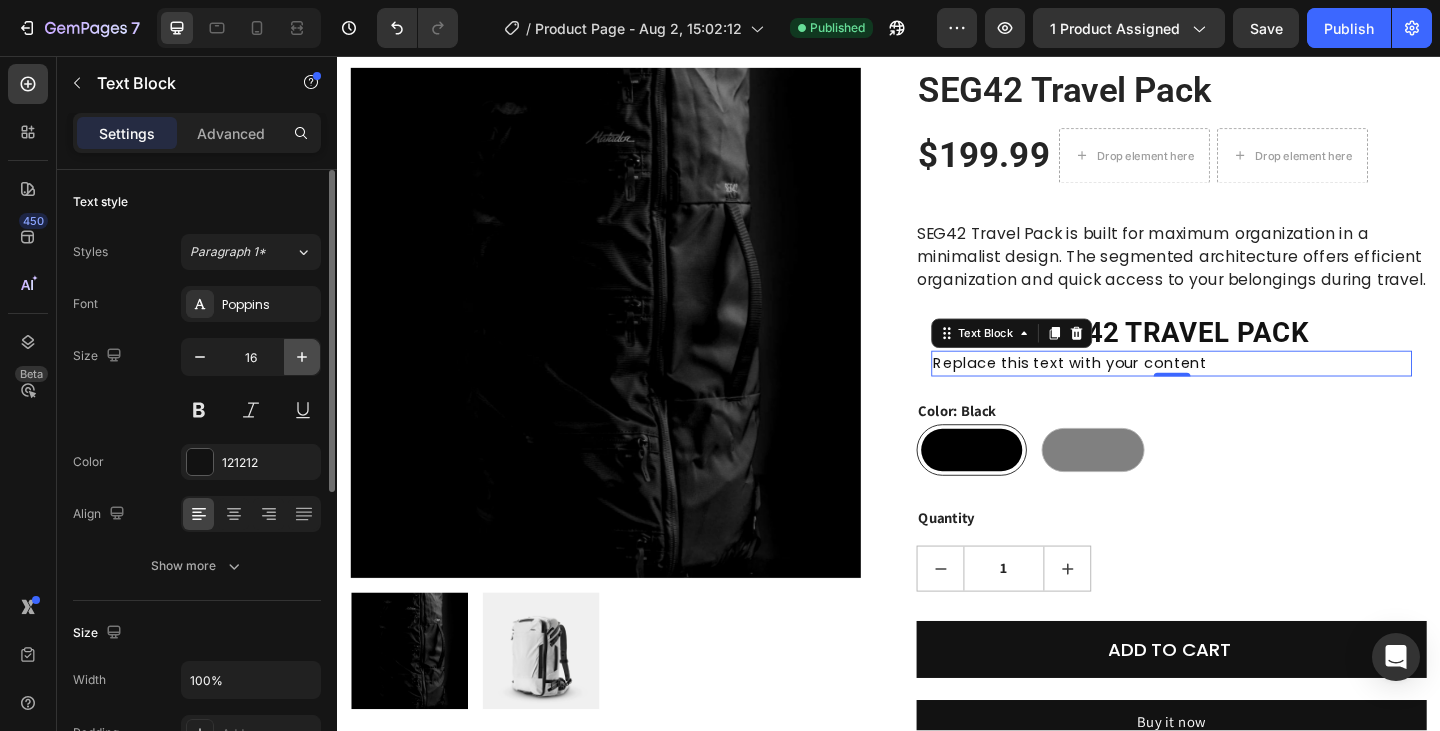 type on "17" 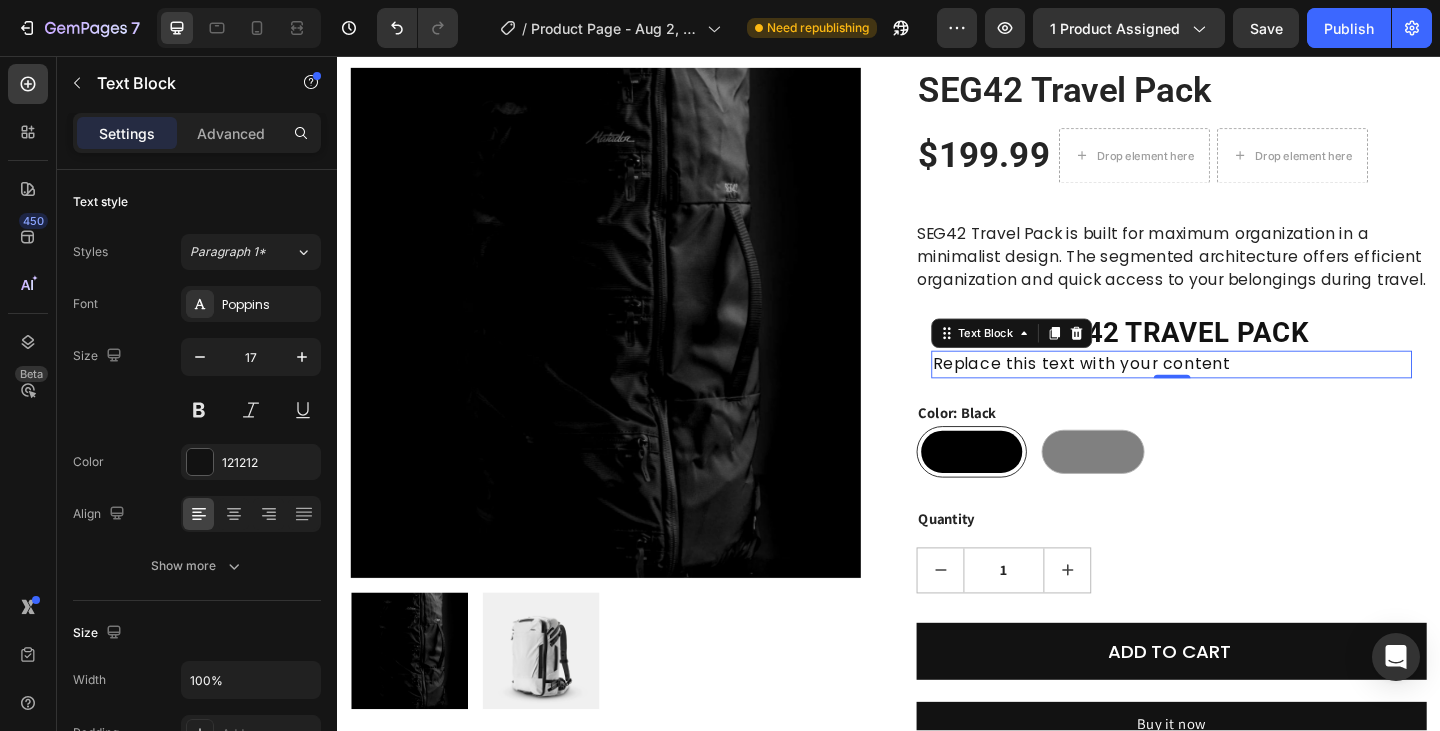 drag, startPoint x: 1134, startPoint y: 360, endPoint x: 1315, endPoint y: 396, distance: 184.5454 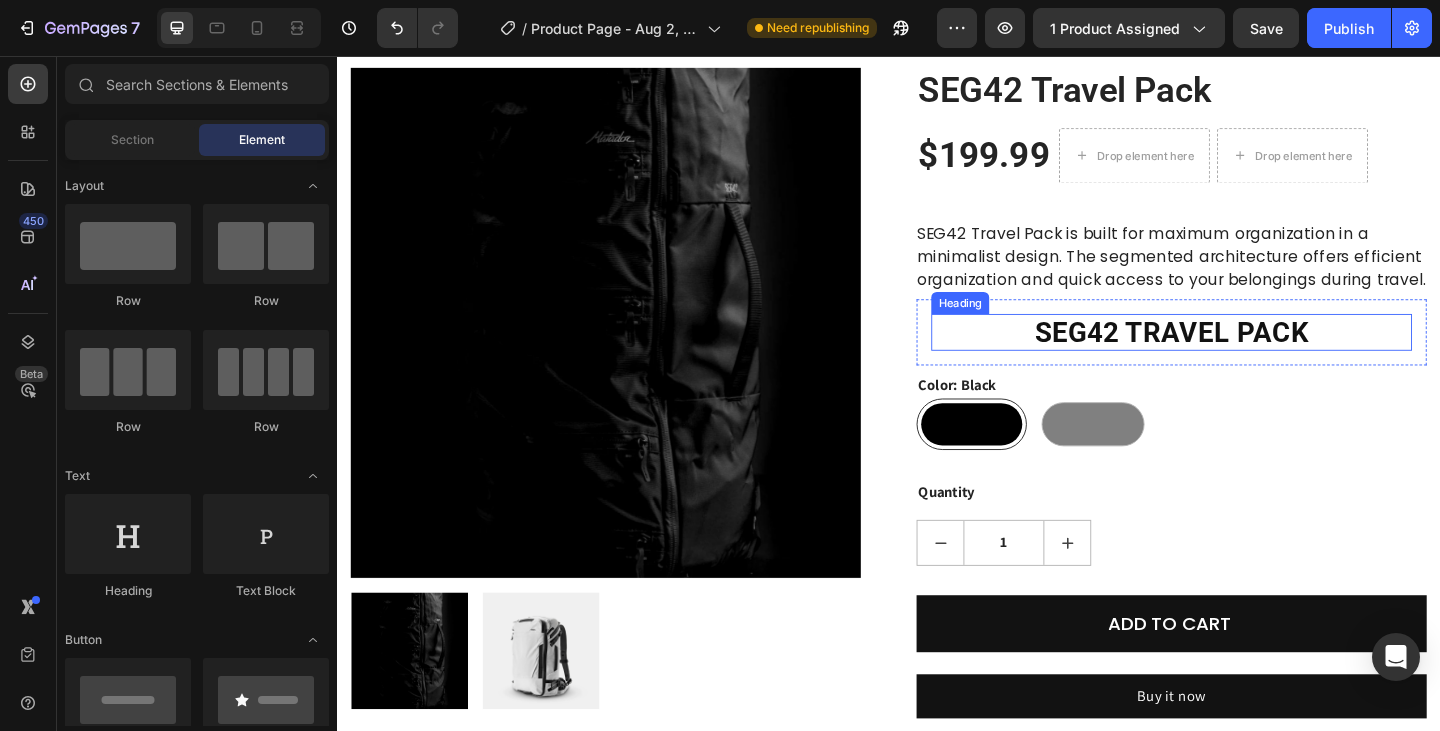 click on "⁠⁠⁠⁠⁠⁠⁠ SEG42 TRAVEL PACK" at bounding box center [1244, 357] 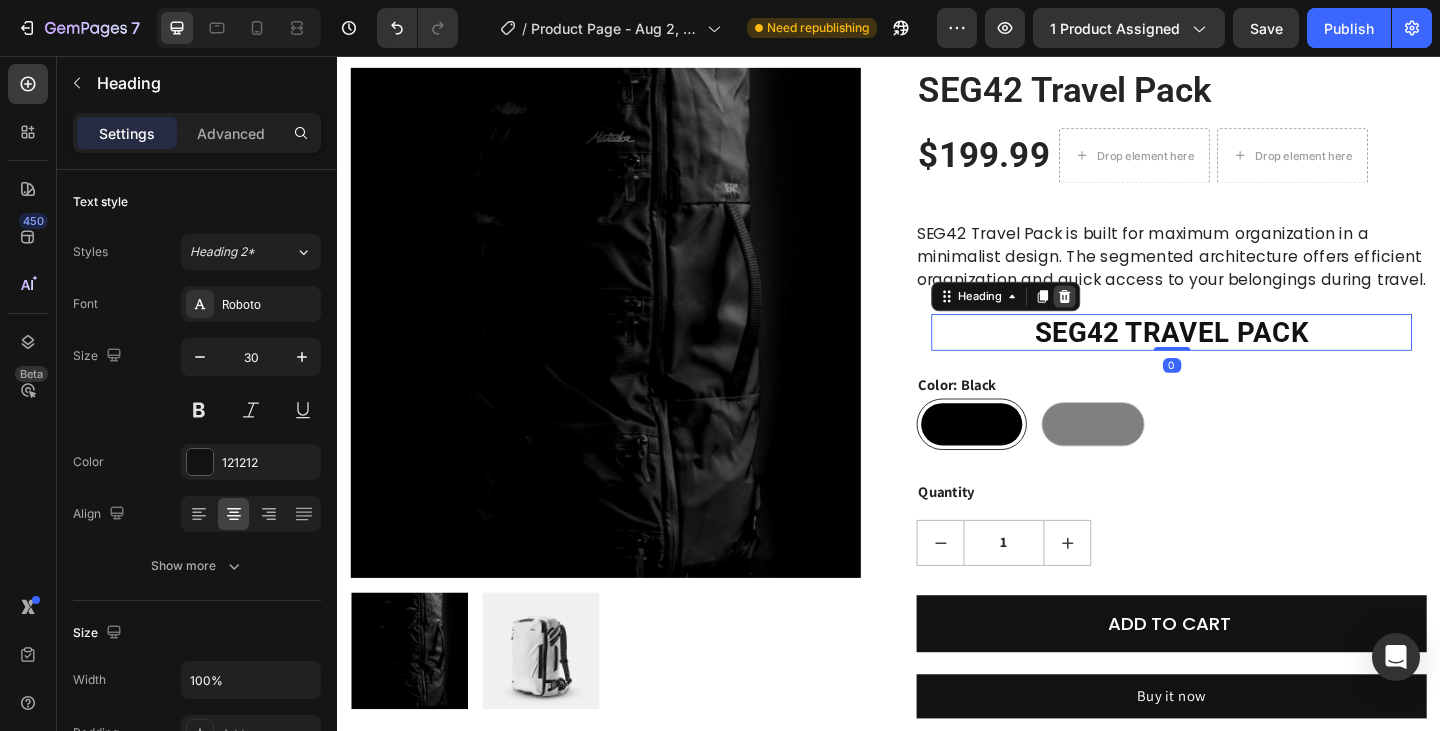 click 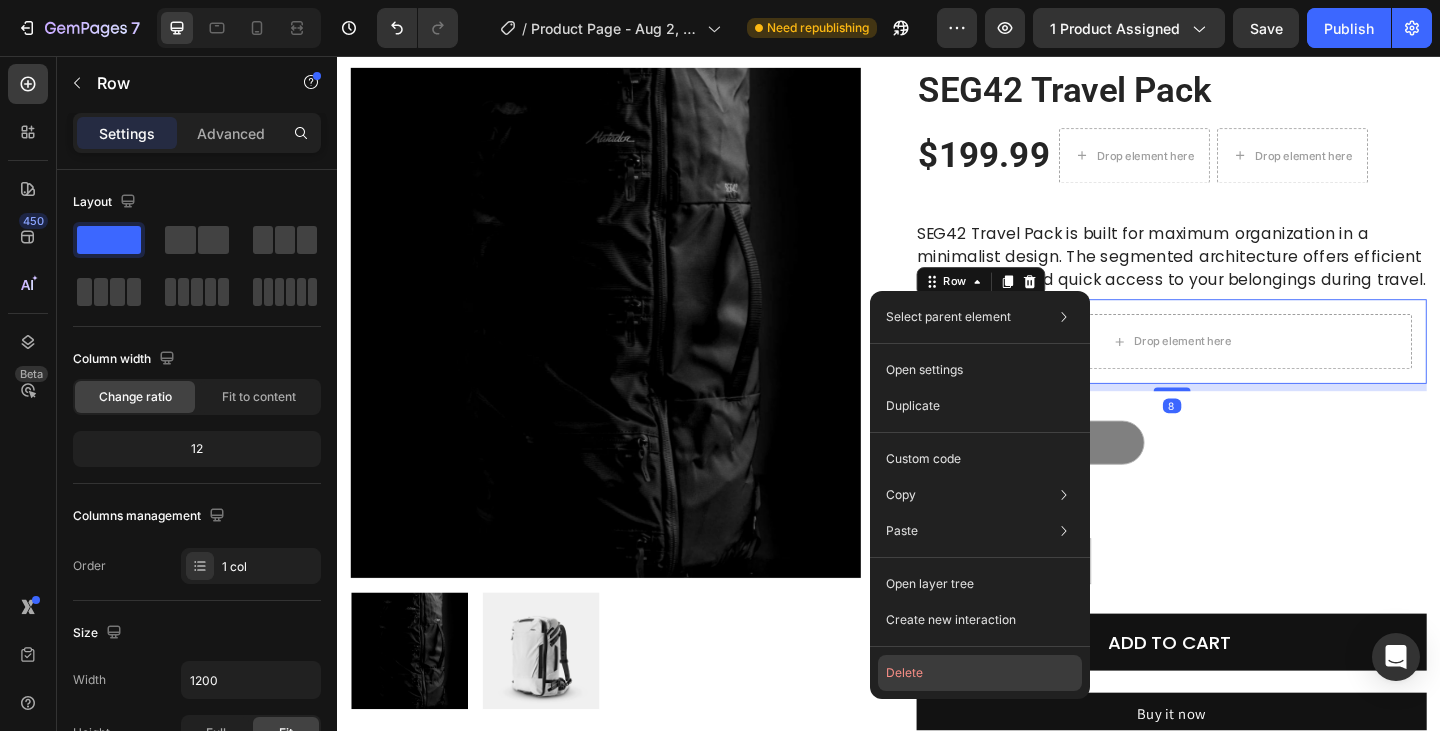 drag, startPoint x: 892, startPoint y: 674, endPoint x: 939, endPoint y: 537, distance: 144.83784 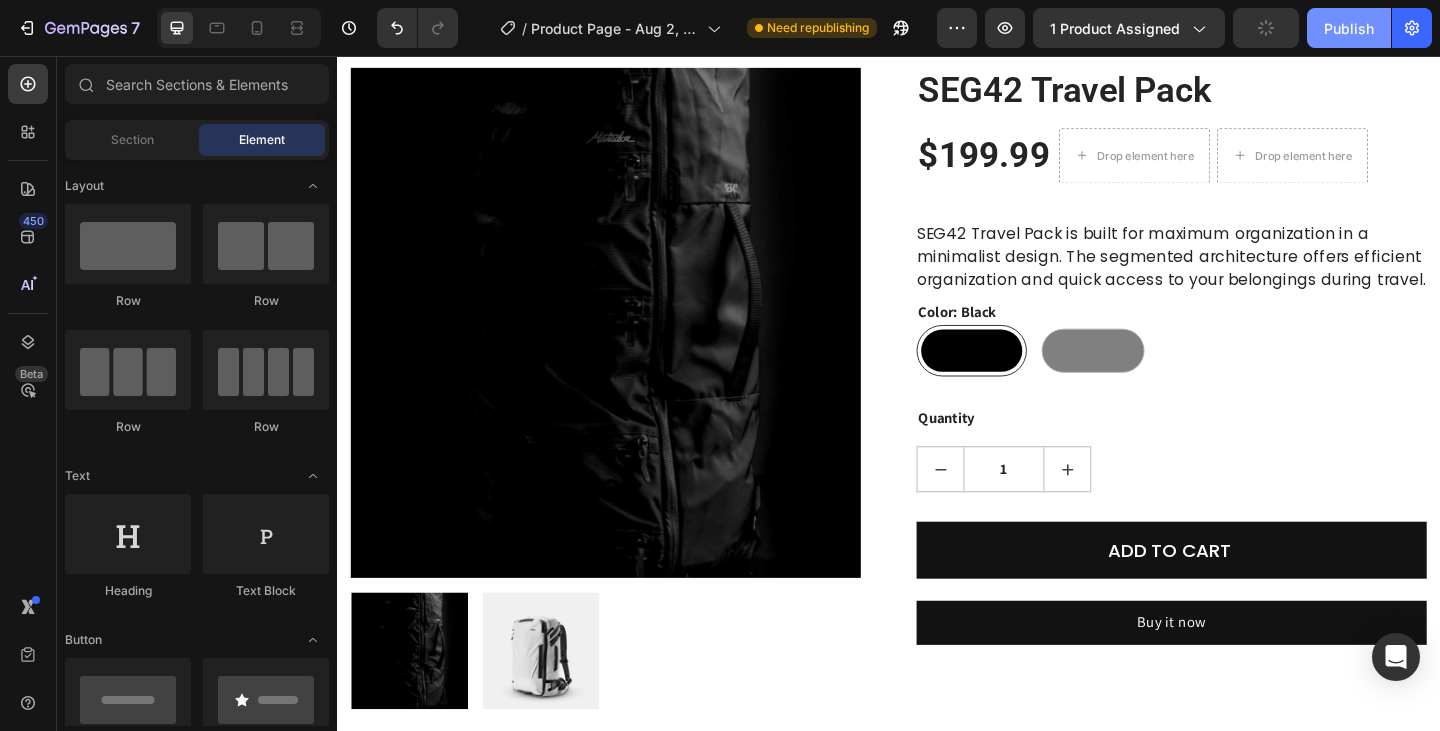click on "Publish" at bounding box center [1349, 28] 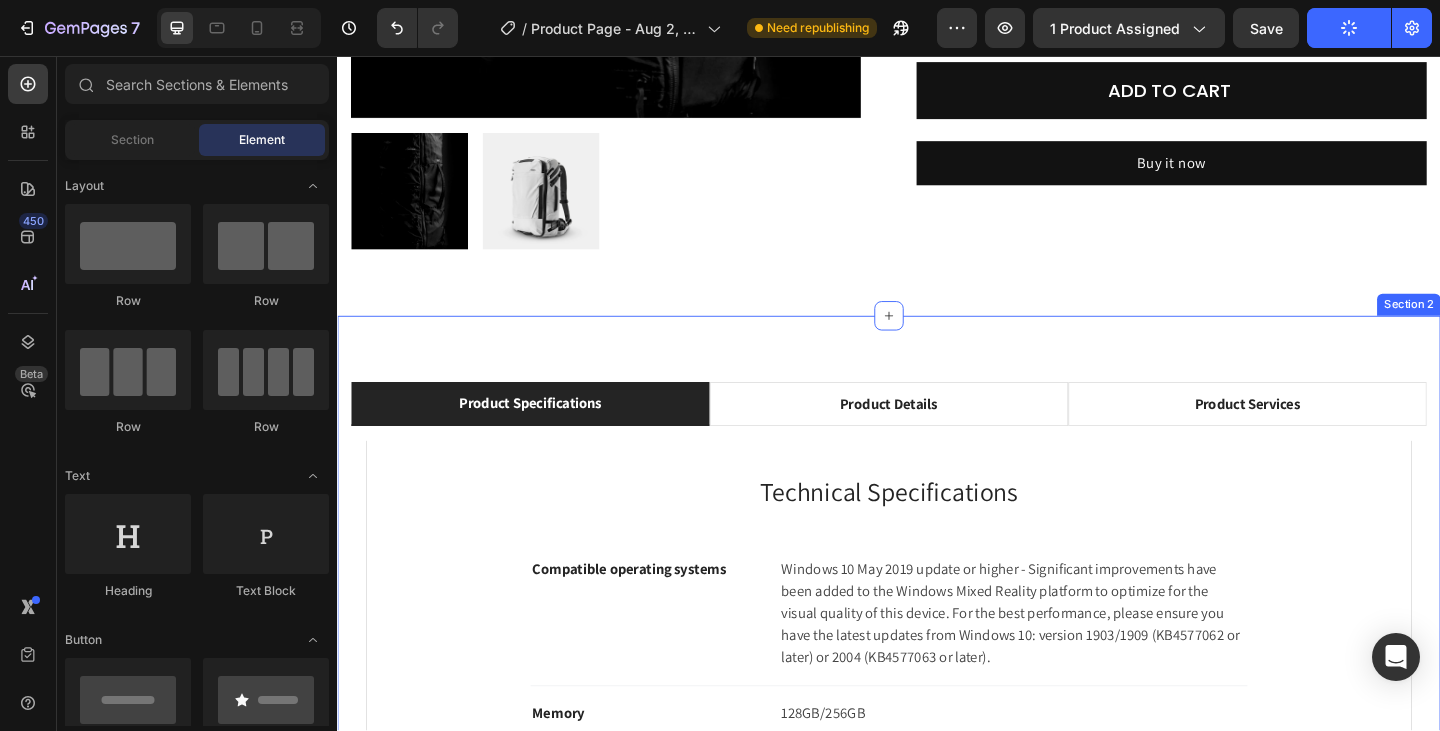 scroll, scrollTop: 200, scrollLeft: 0, axis: vertical 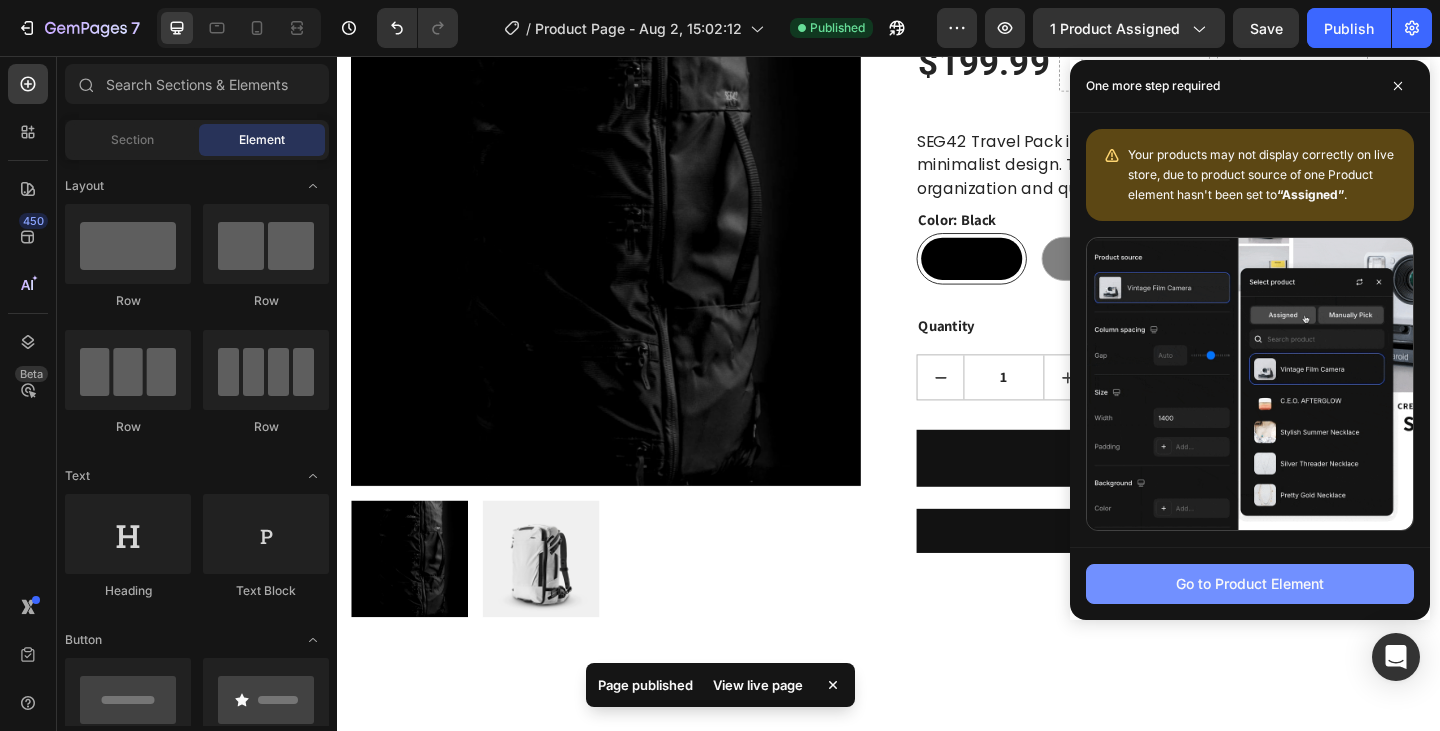 click on "Go to Product Element" at bounding box center [1250, 583] 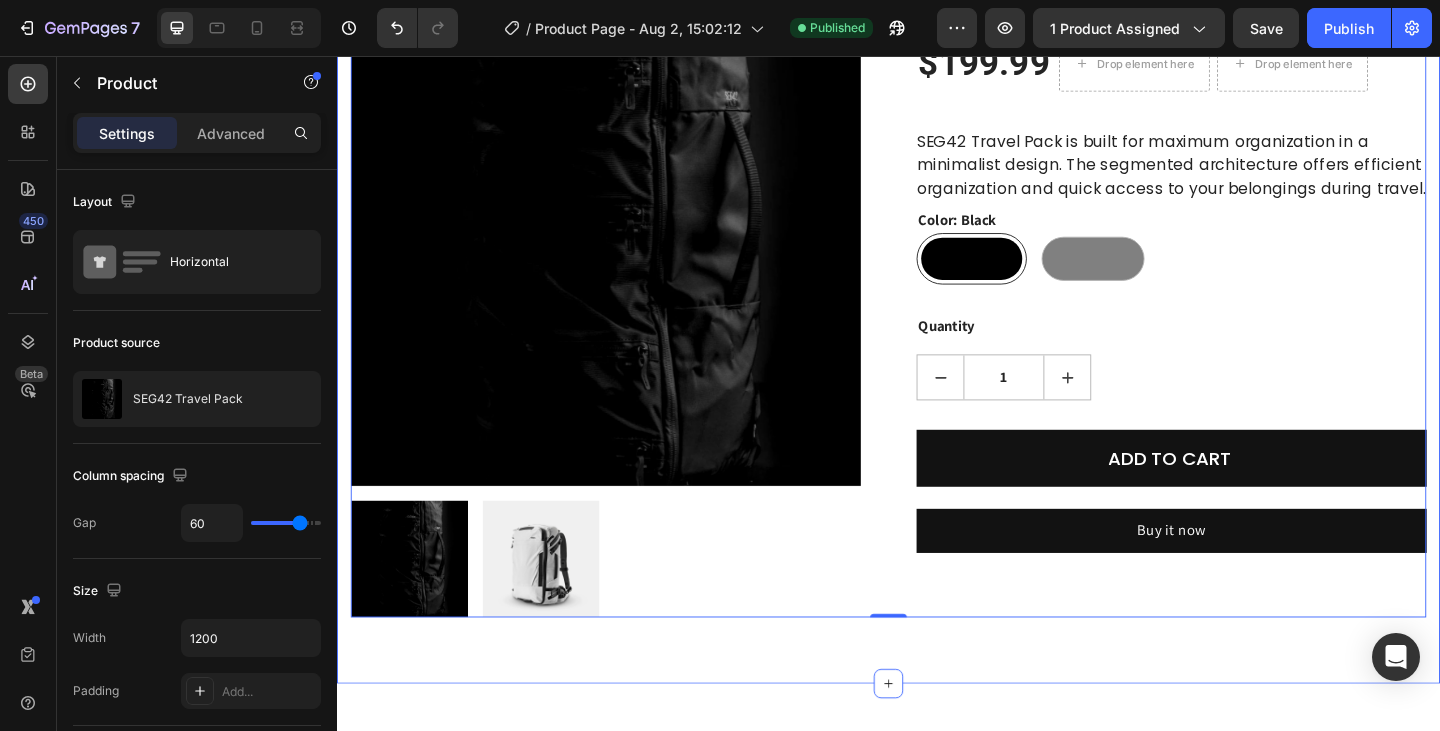 scroll, scrollTop: 400, scrollLeft: 0, axis: vertical 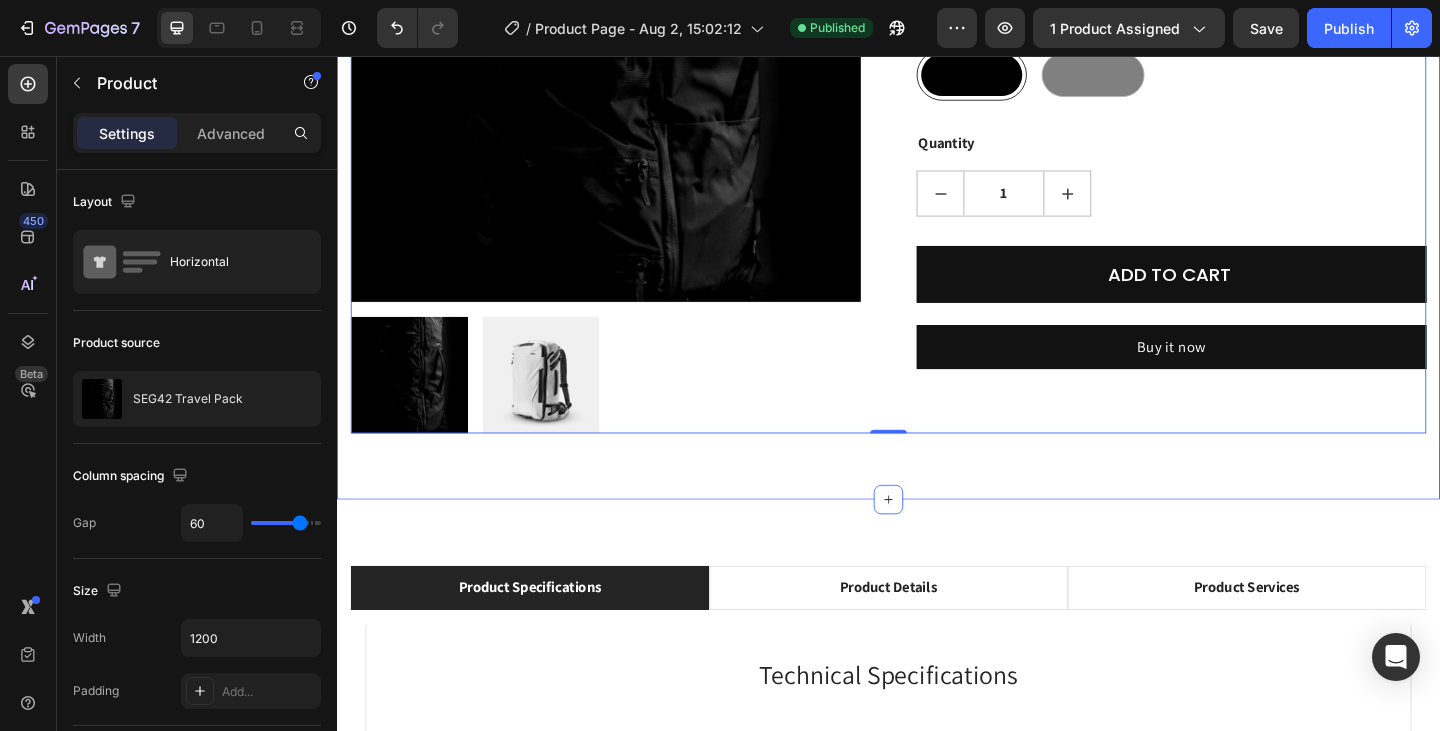 click on "Product Images SEG42 Travel Pack (P) Title $199.99 (P) Price (P) Price
Drop element here
Drop element here Row SEG42 Travel Pack is built for maximum organization in a minimalist design. The segmented architecture offers efficient organization and quick access to your belongings during travel.   (P) Description Color: Black Black Black Gray Gray (P) Variants & Swatches Quantity Text block
1
(P) Quantity ADD TO CART (P) Cart Button Buy it now Dynamic Checkout Product   0 Section 1" at bounding box center [937, 118] 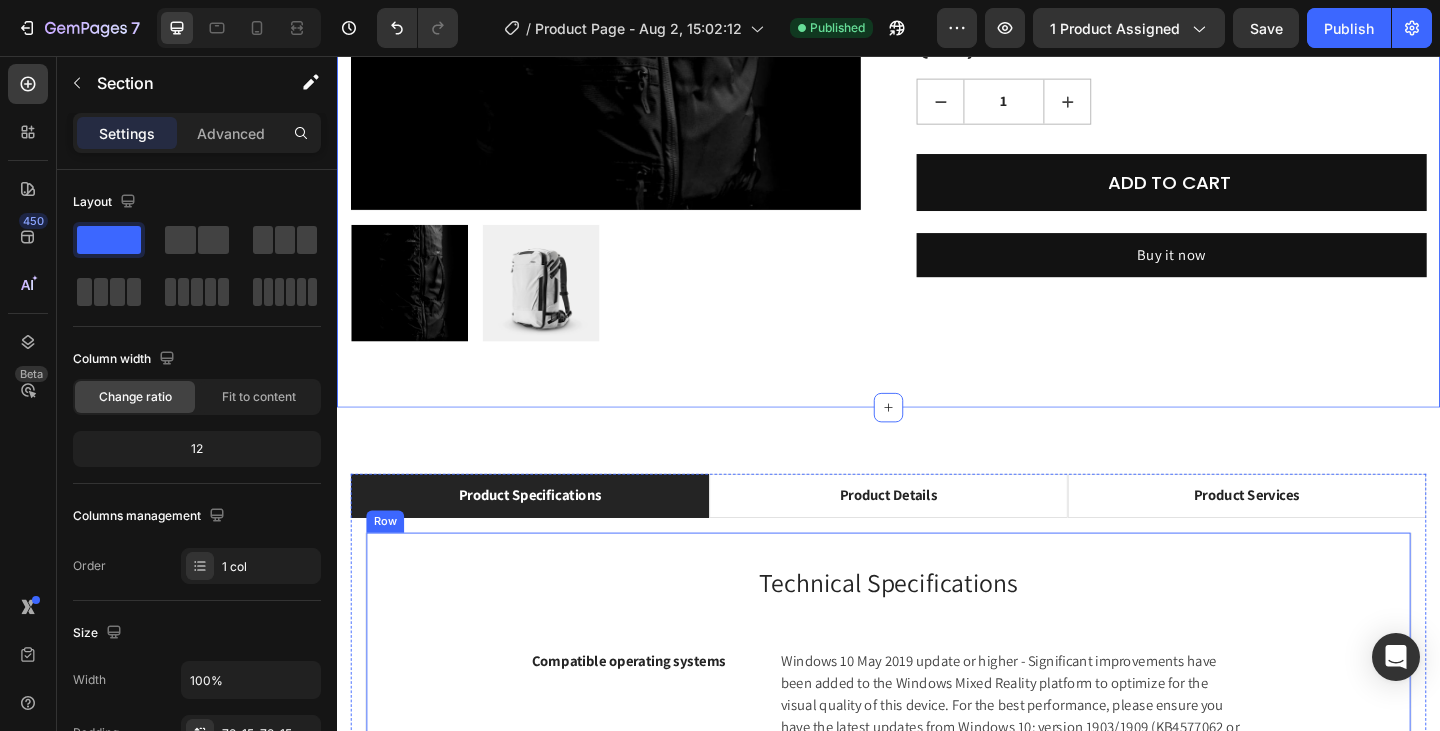 scroll, scrollTop: 600, scrollLeft: 0, axis: vertical 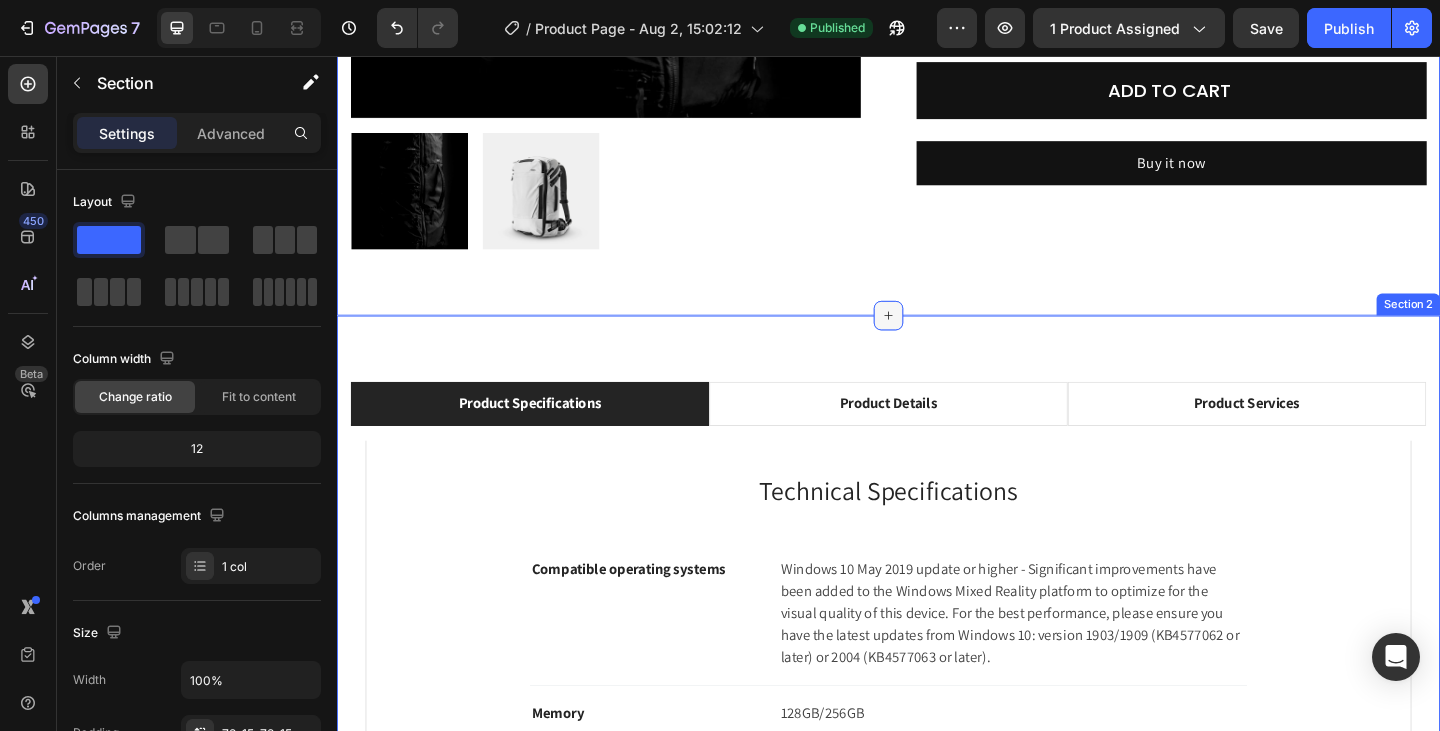 click 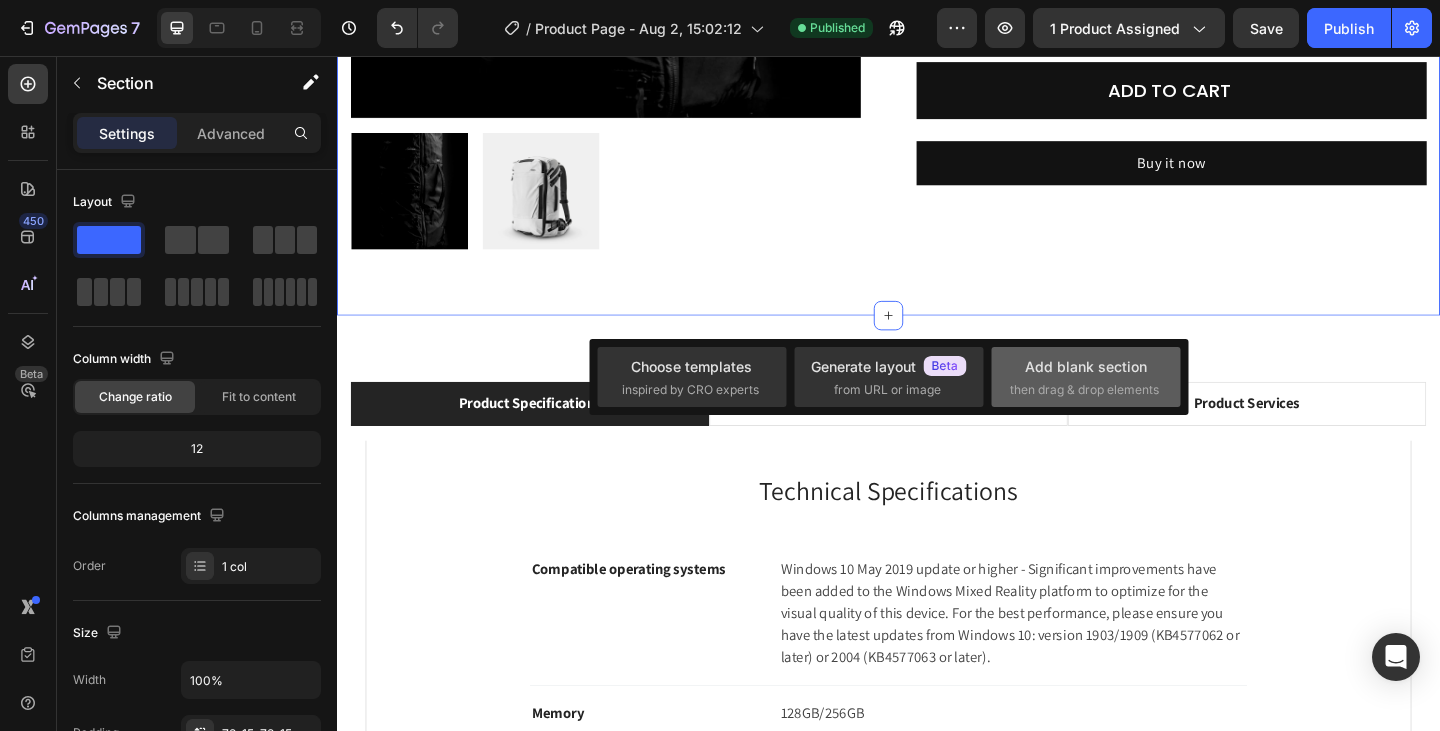 click on "Add blank section" at bounding box center [1086, 366] 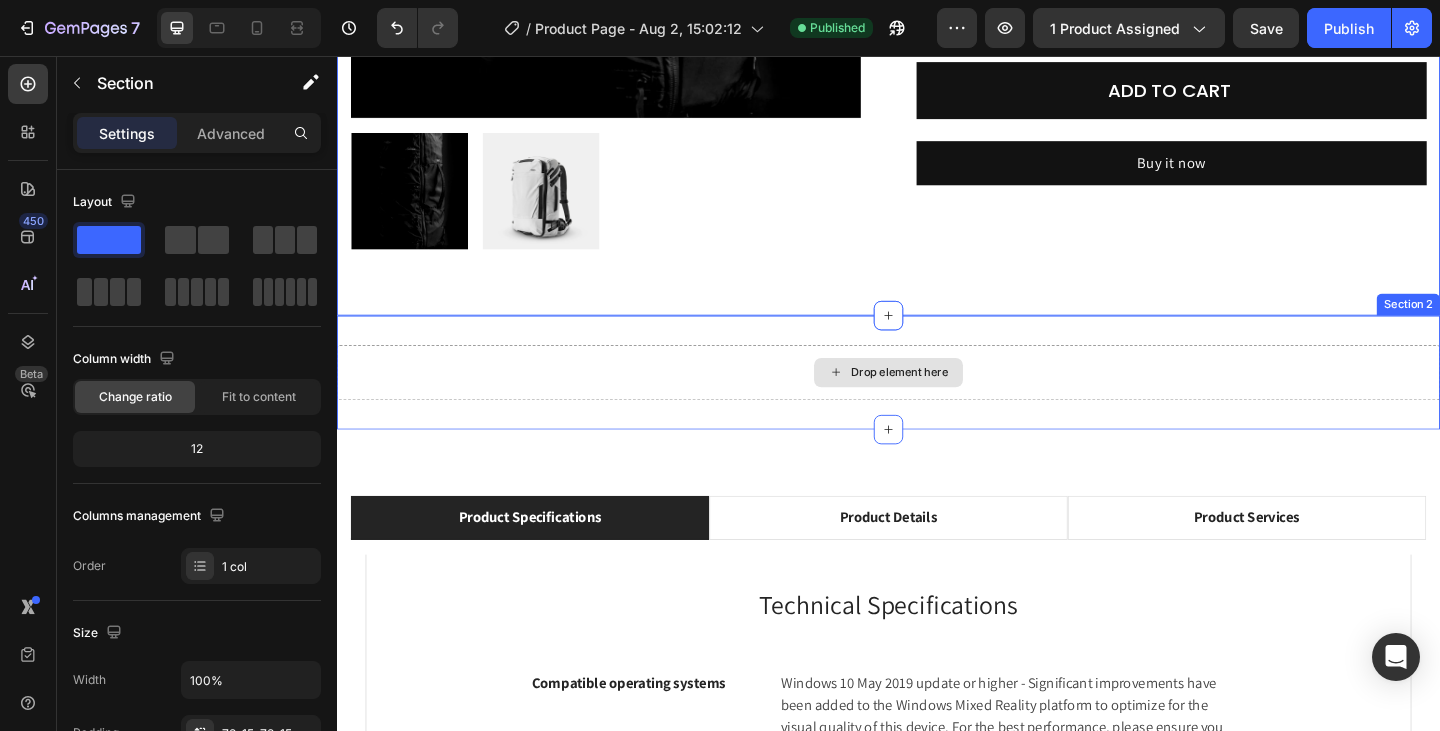 click on "Drop element here" at bounding box center (937, 401) 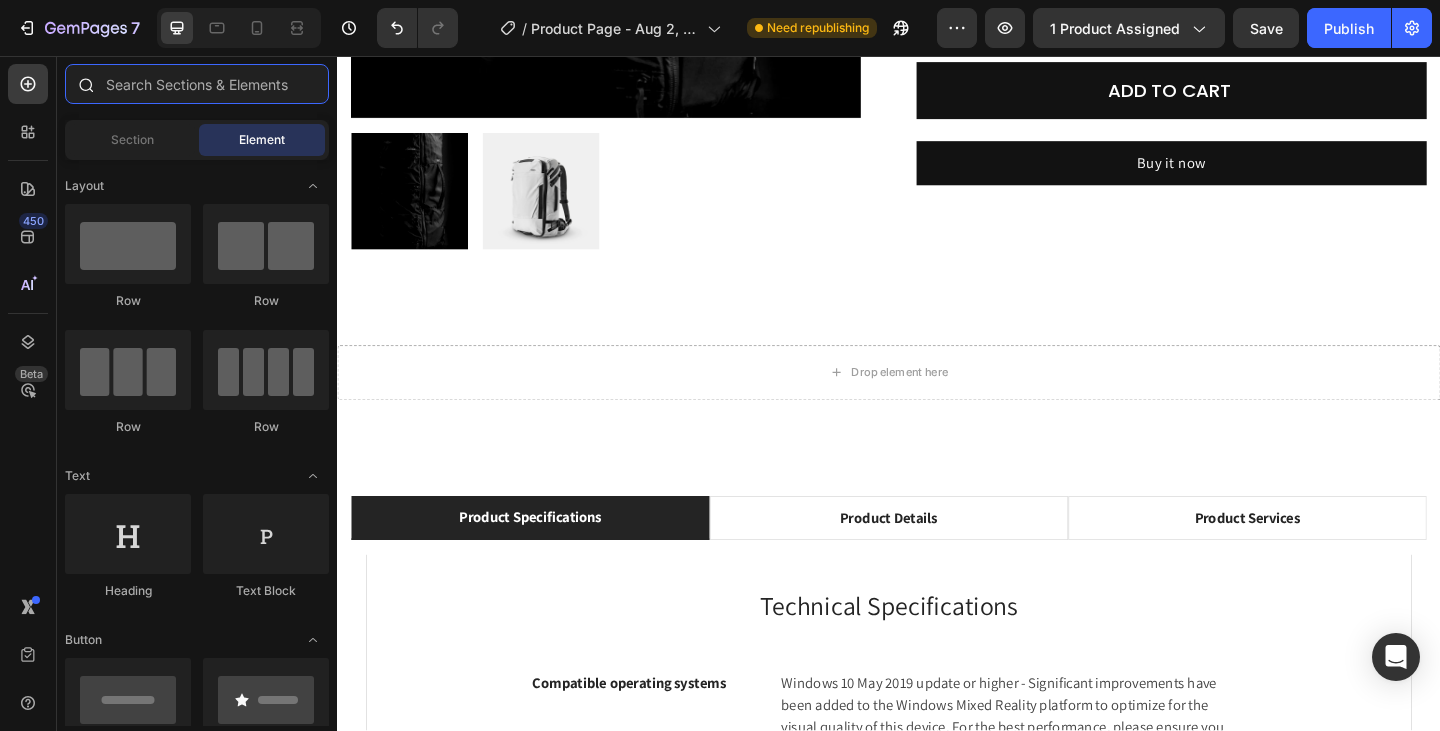click at bounding box center [197, 84] 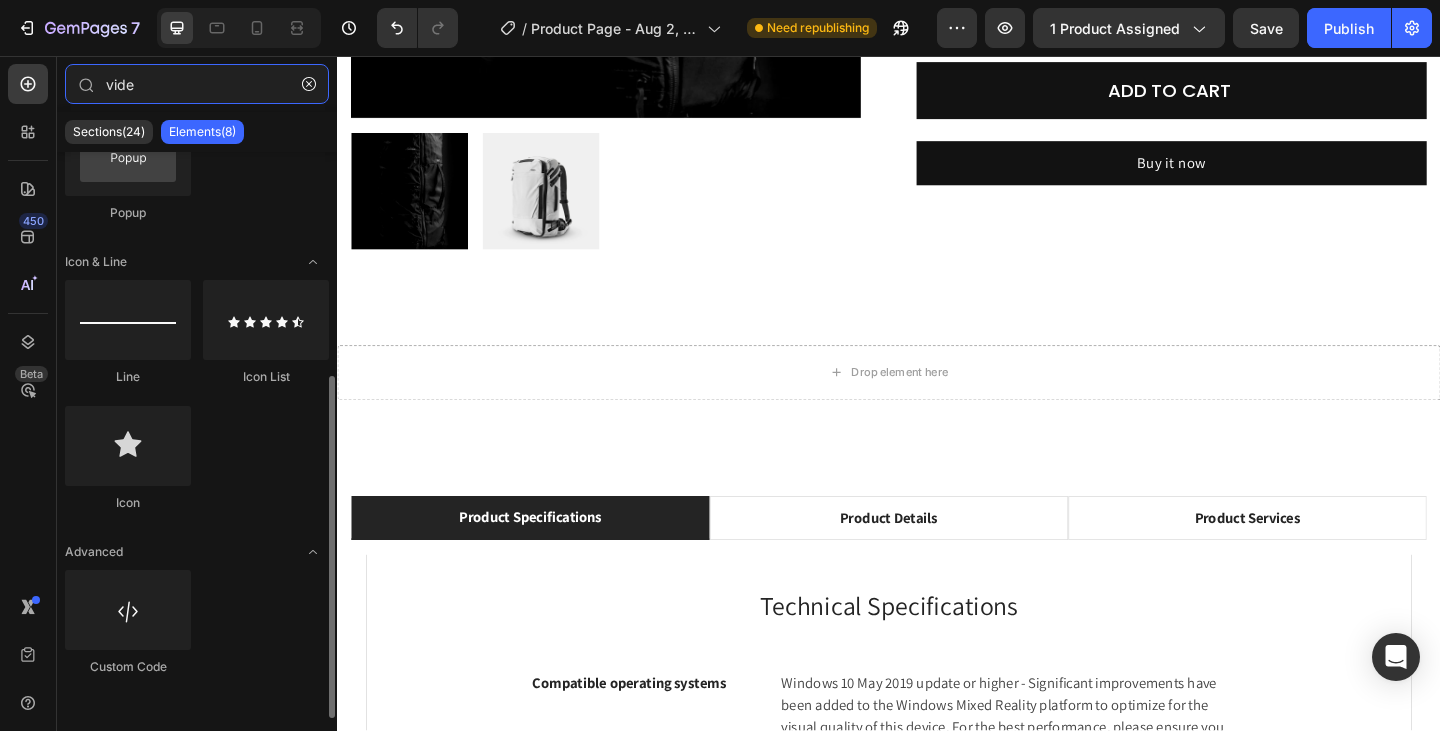 scroll, scrollTop: 0, scrollLeft: 0, axis: both 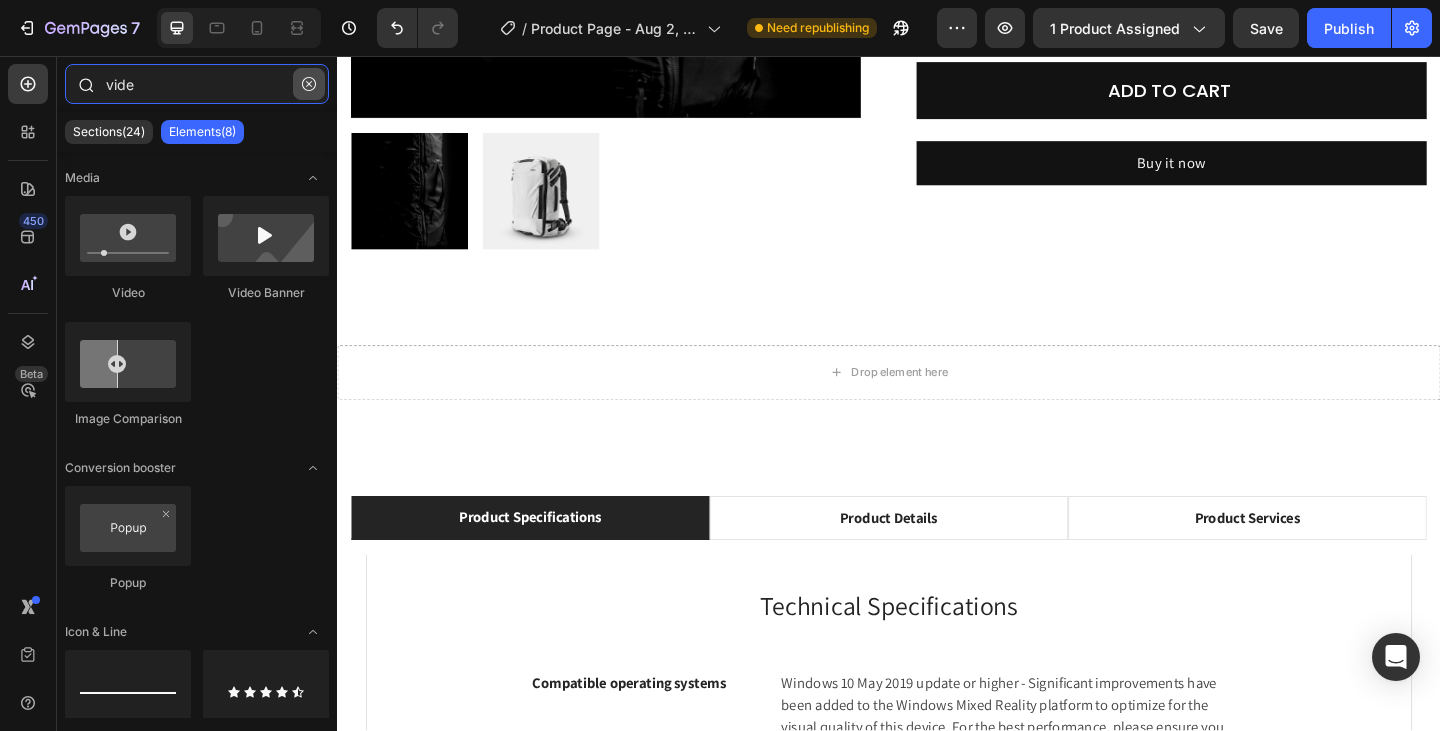 type on "vide" 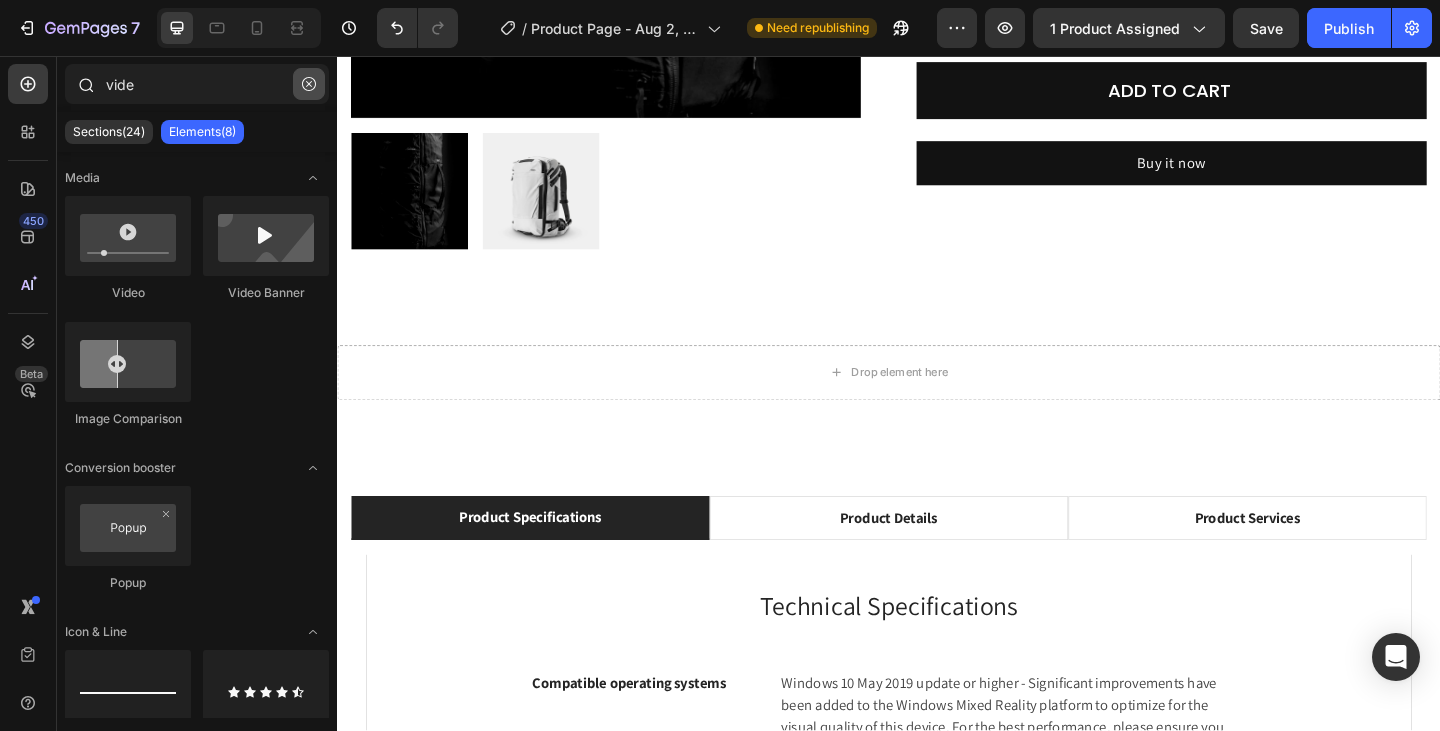 click 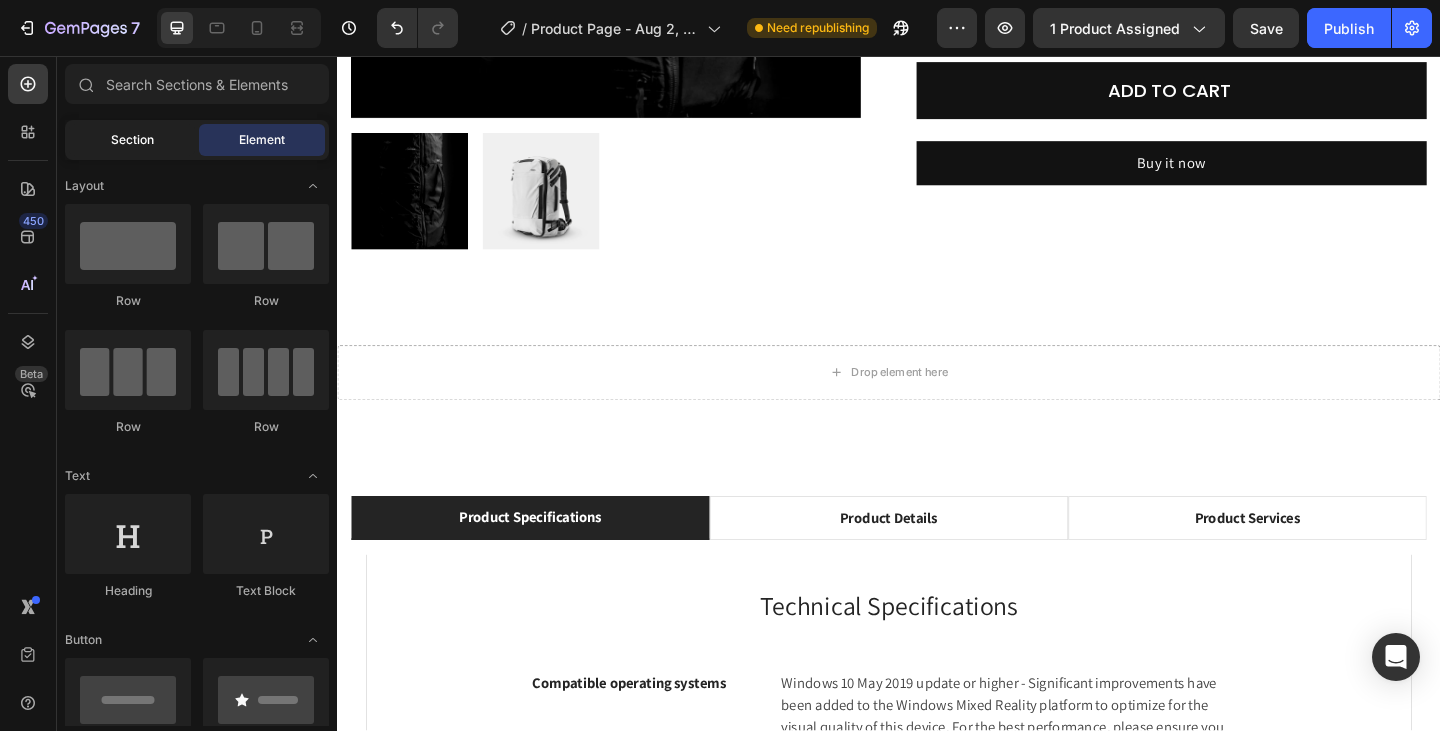 click on "Section" at bounding box center (132, 140) 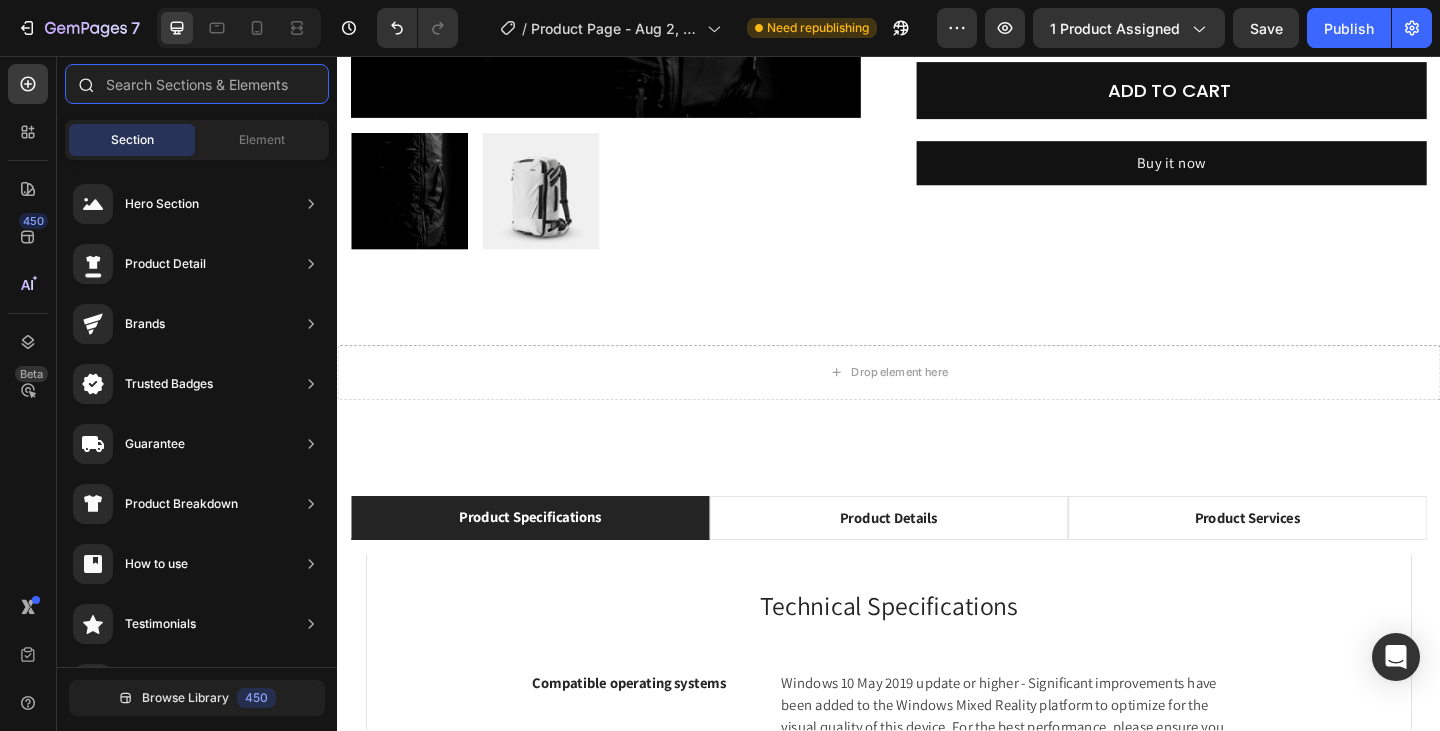 click at bounding box center [197, 84] 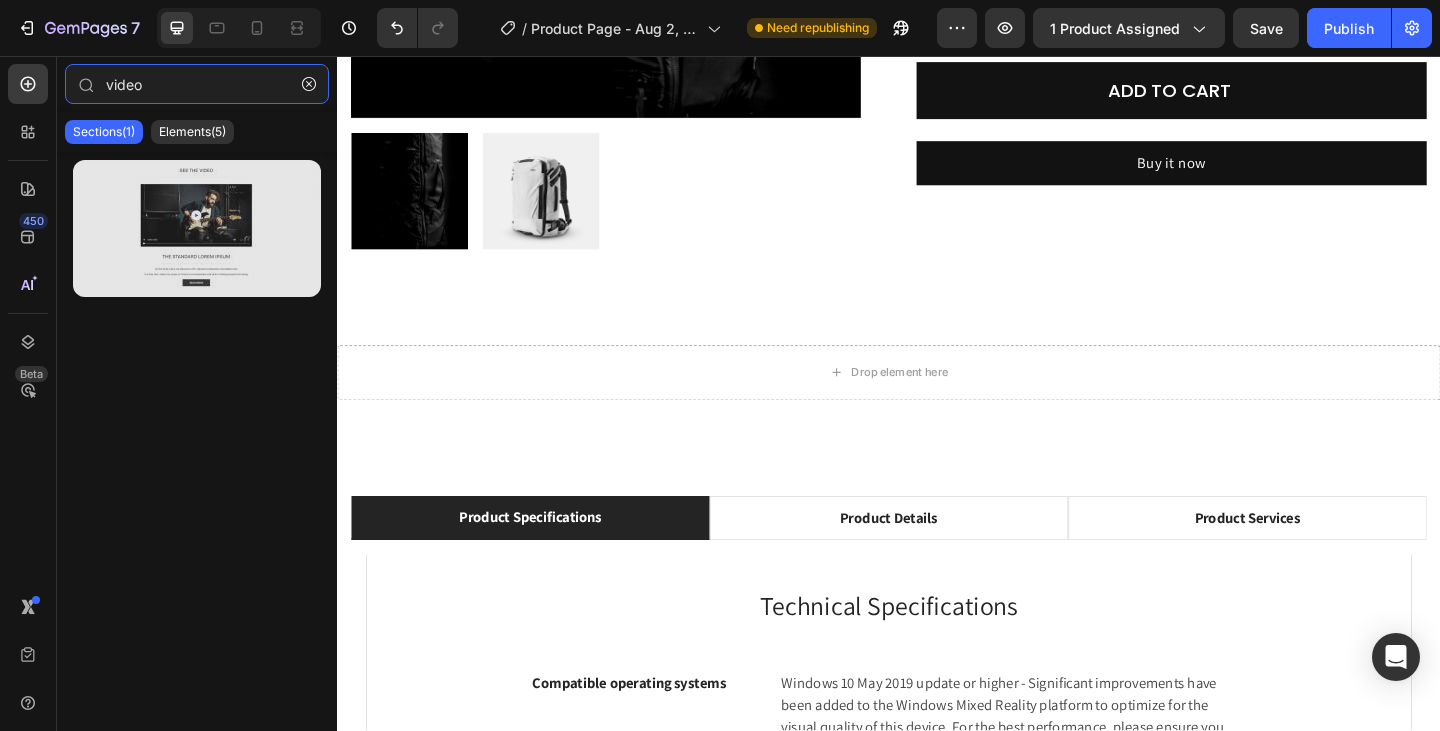 type on "video" 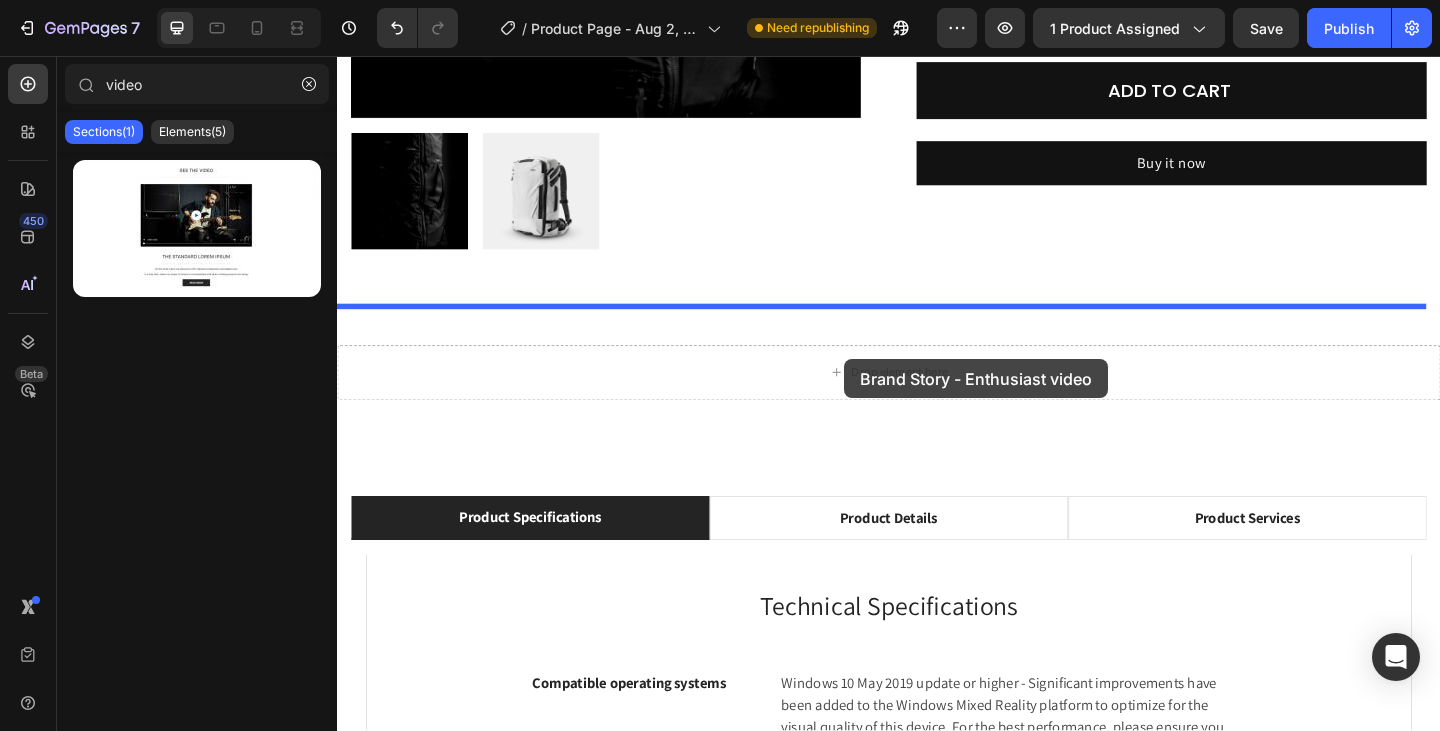 drag, startPoint x: 351, startPoint y: 281, endPoint x: 889, endPoint y: 386, distance: 548.1505 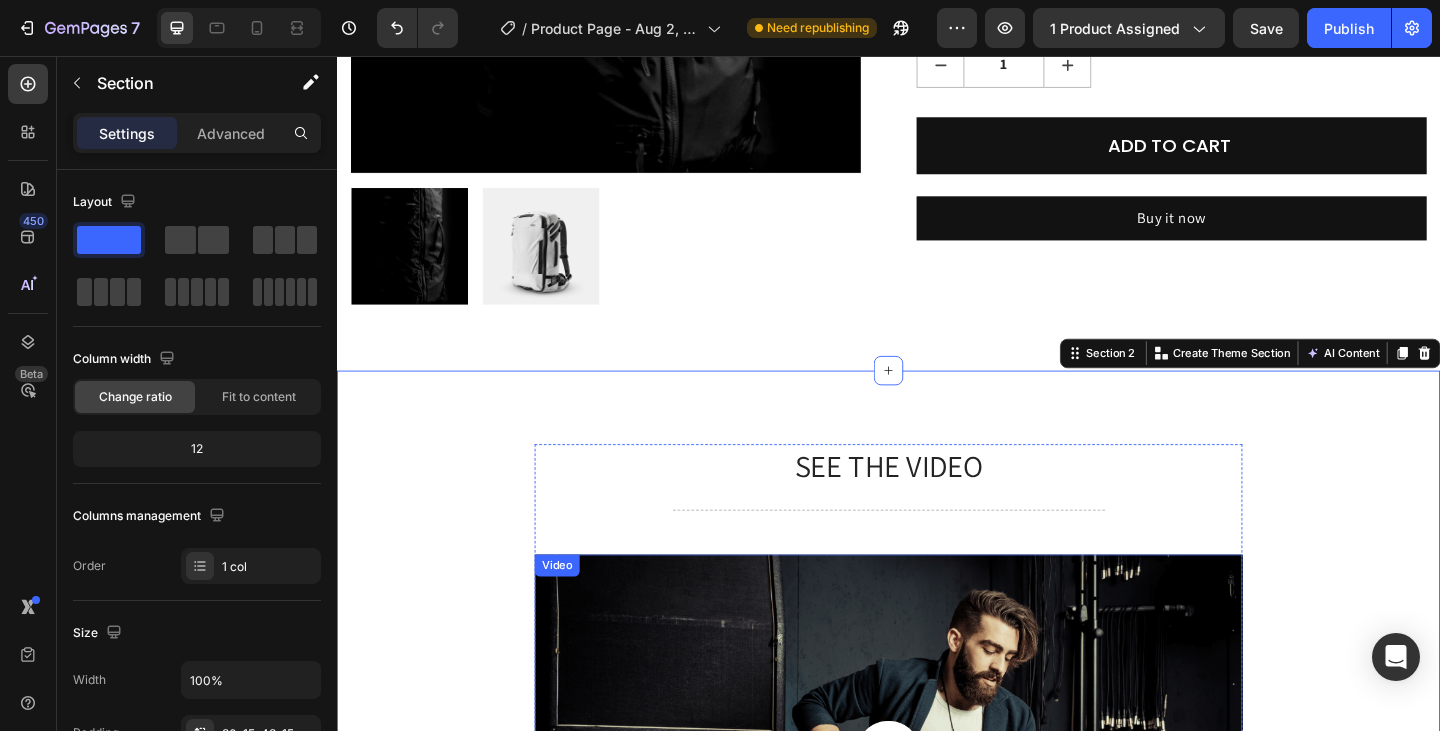 scroll, scrollTop: 503, scrollLeft: 0, axis: vertical 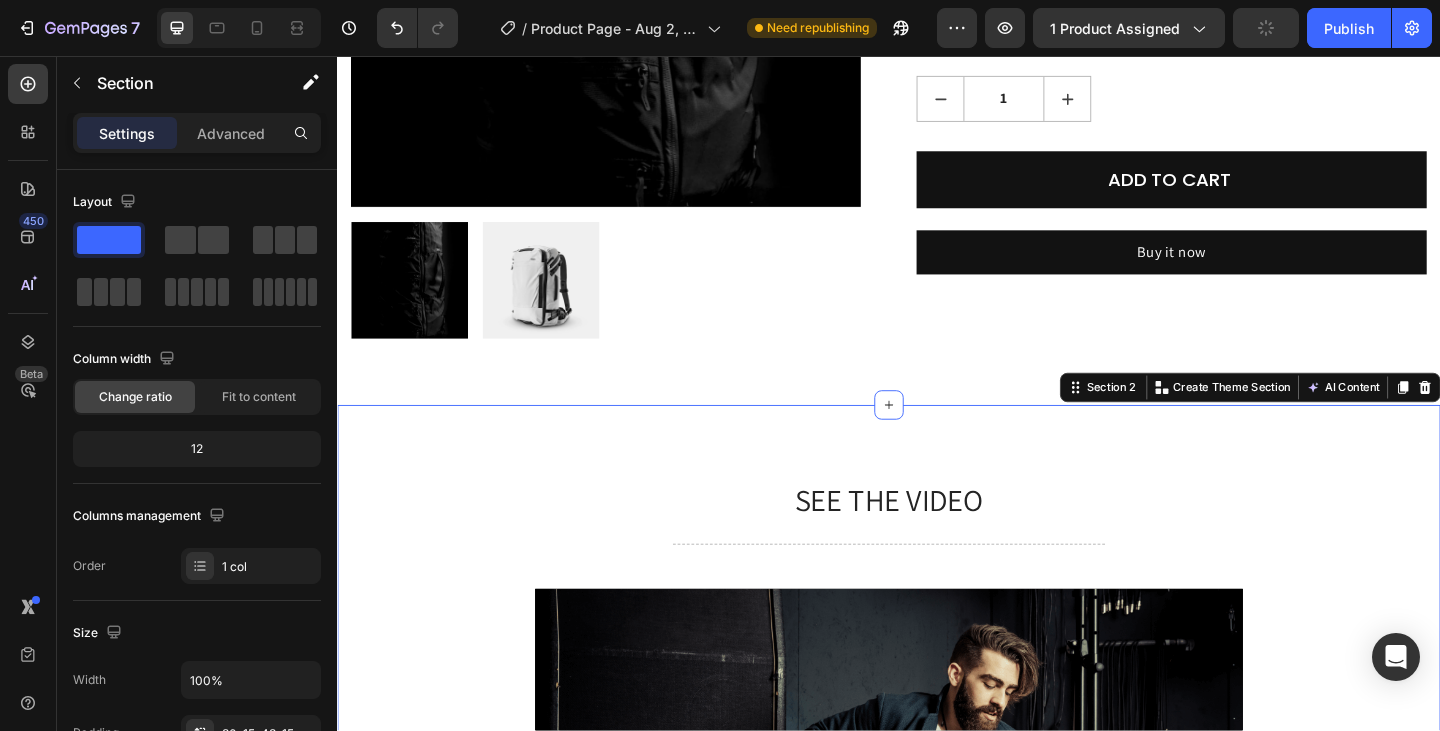 click on "SEE THE VIDEO Heading                Title Line Video The standard Lorem Ipsum Text Block                Title Line On the other hand, we denounce with righteous indignation and dislike men. Text Block In a free hour, when our power of choice is untrammelled and when nothing prevents our being. Text Block READ MORE Button Row Section 2   You can create reusable sections Create Theme Section AI Content Write with GemAI What would you like to describe here? Tone and Voice Persuasive Product SEG42 Travel Pack Show more Generate" at bounding box center (937, 935) 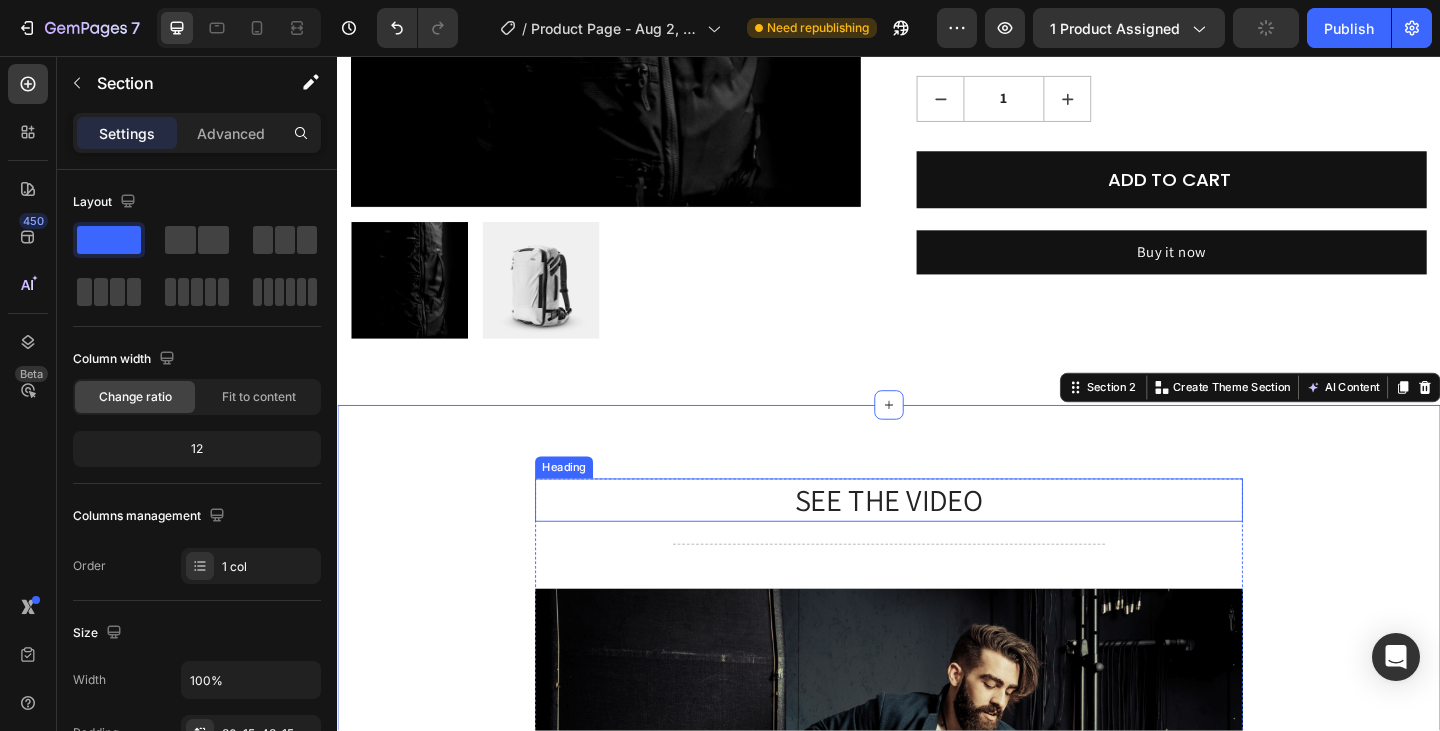 click on "SEE THE VIDEO" at bounding box center (937, 539) 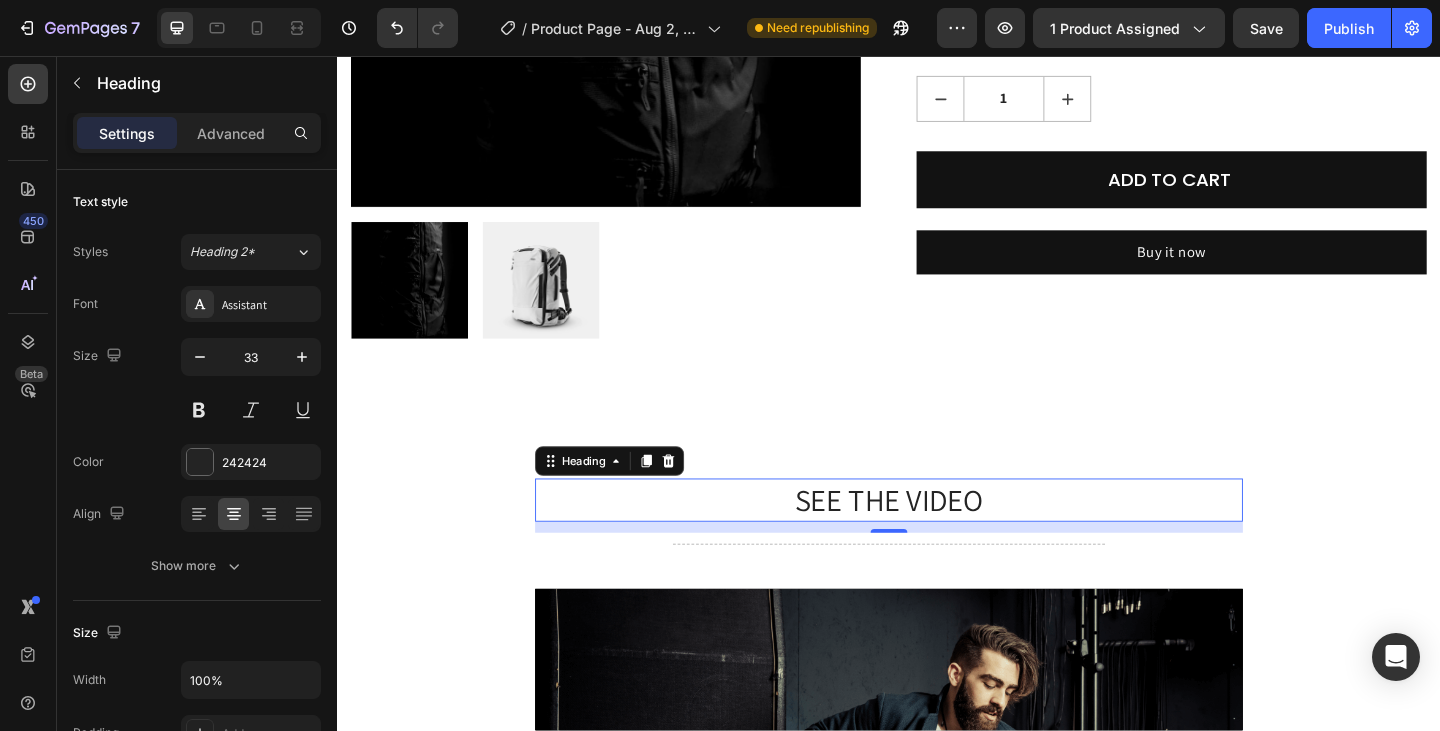 click on "SEE THE VIDEO" at bounding box center [937, 539] 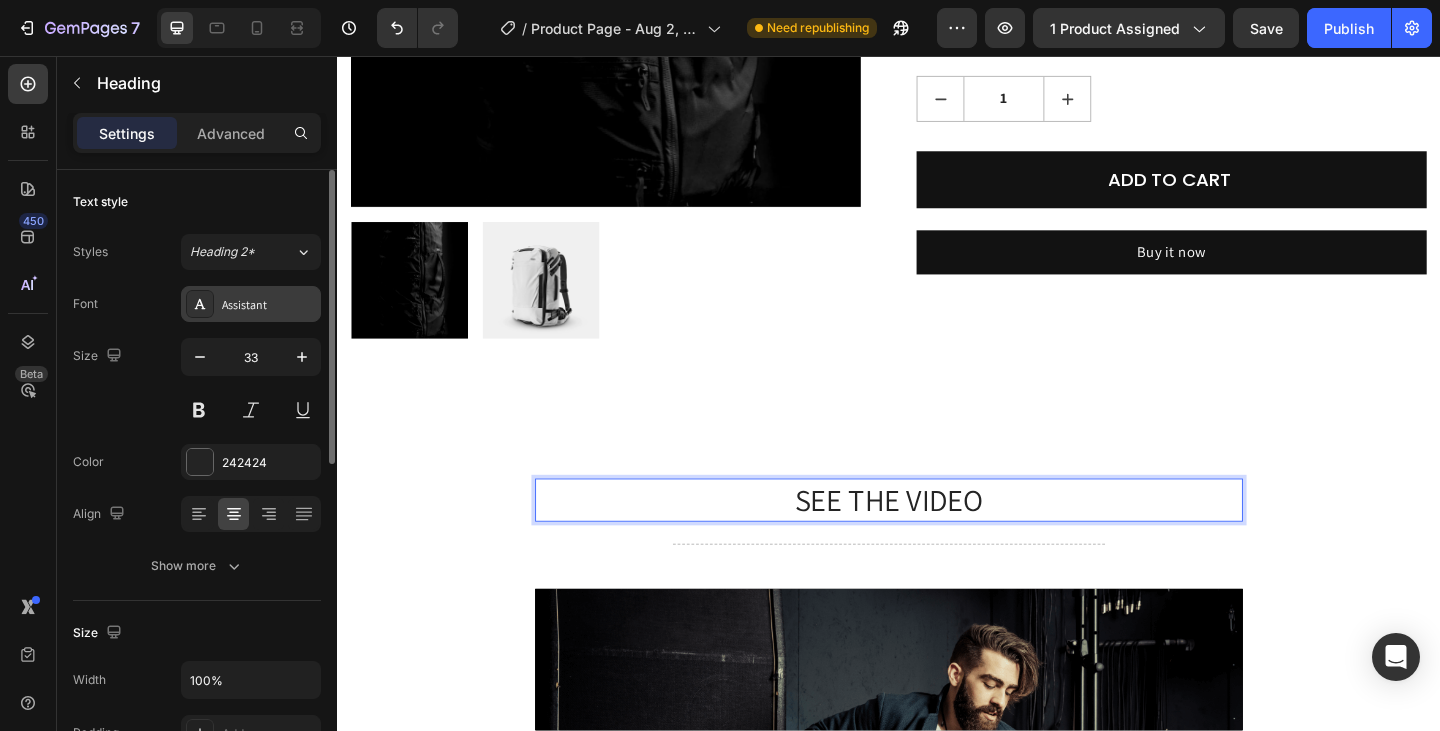 click on "Assistant" at bounding box center [269, 305] 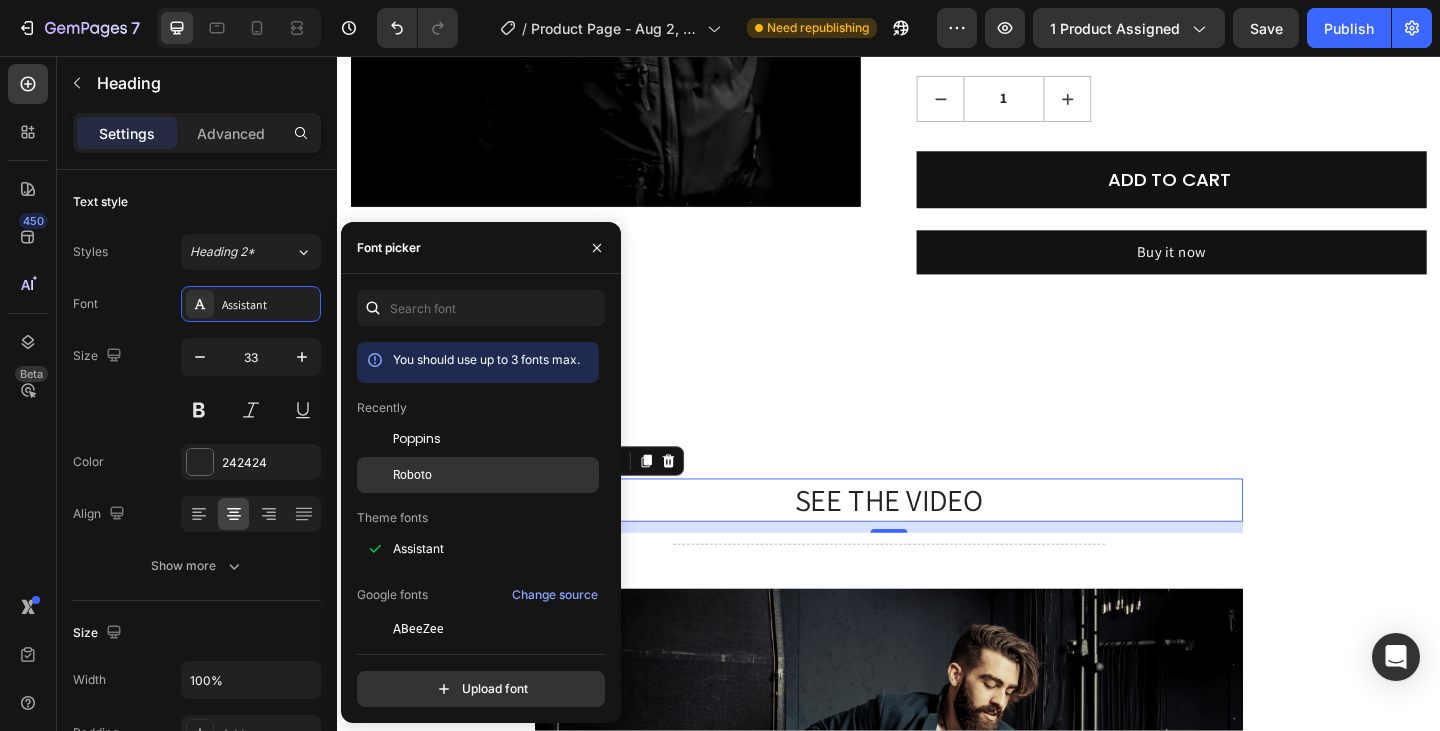 click on "Roboto" at bounding box center [412, 475] 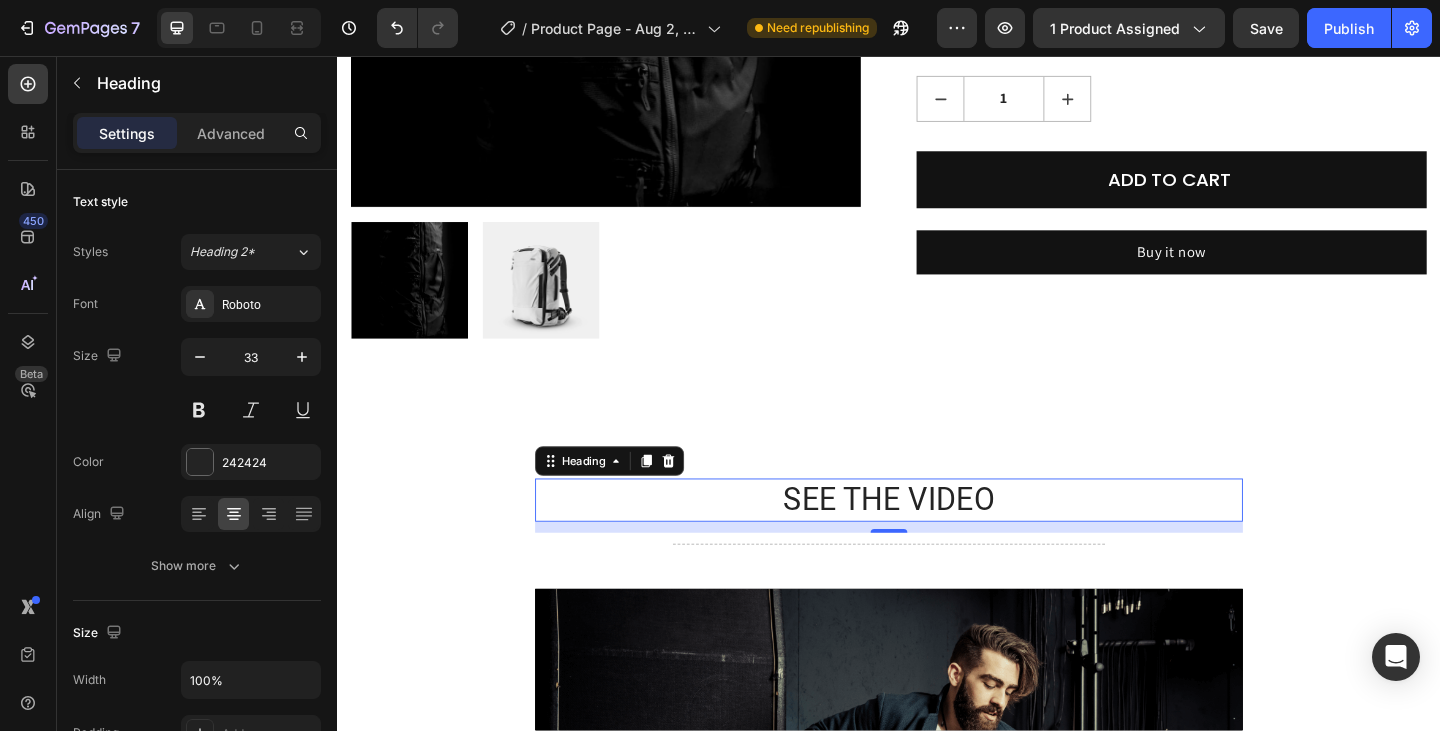 click on "SEE THE VIDEO" at bounding box center (937, 539) 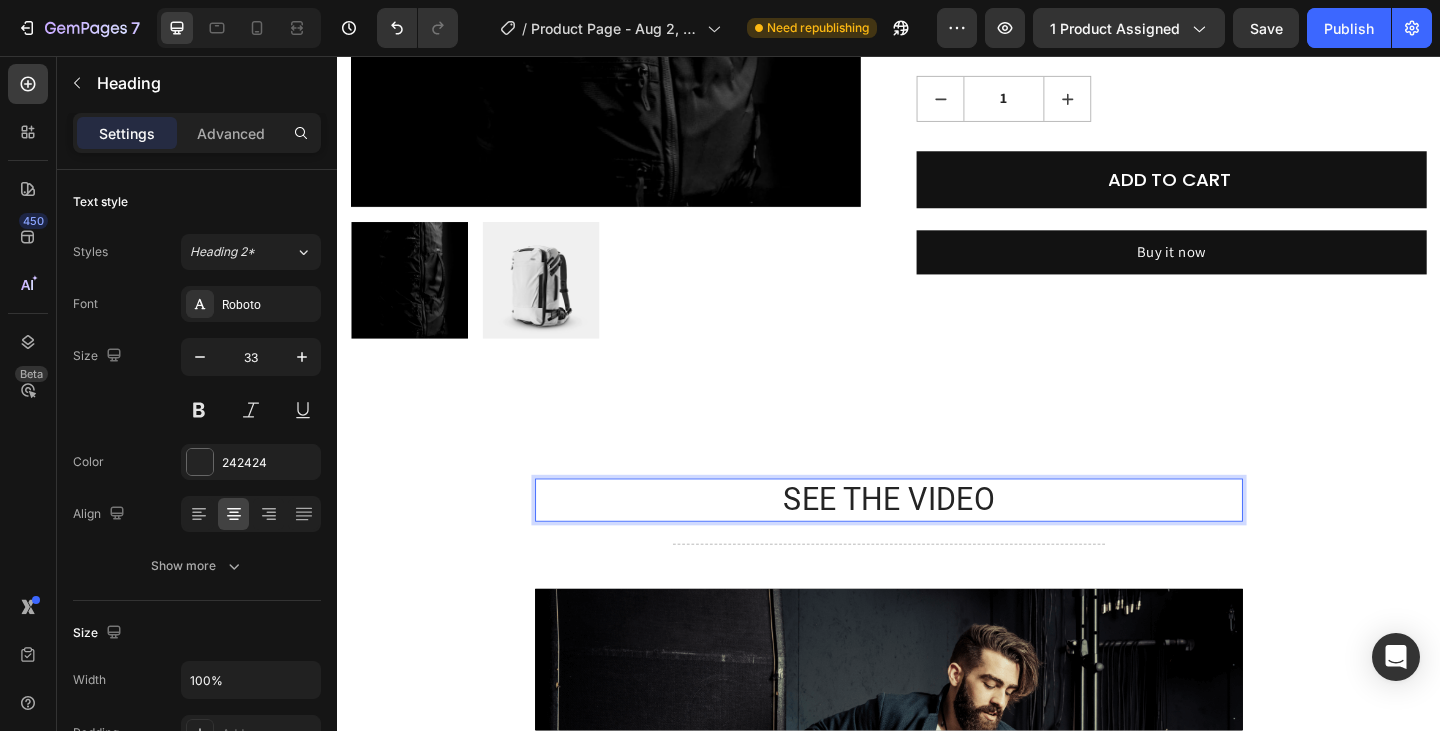 click on "SEE THE VIDEO" at bounding box center [937, 539] 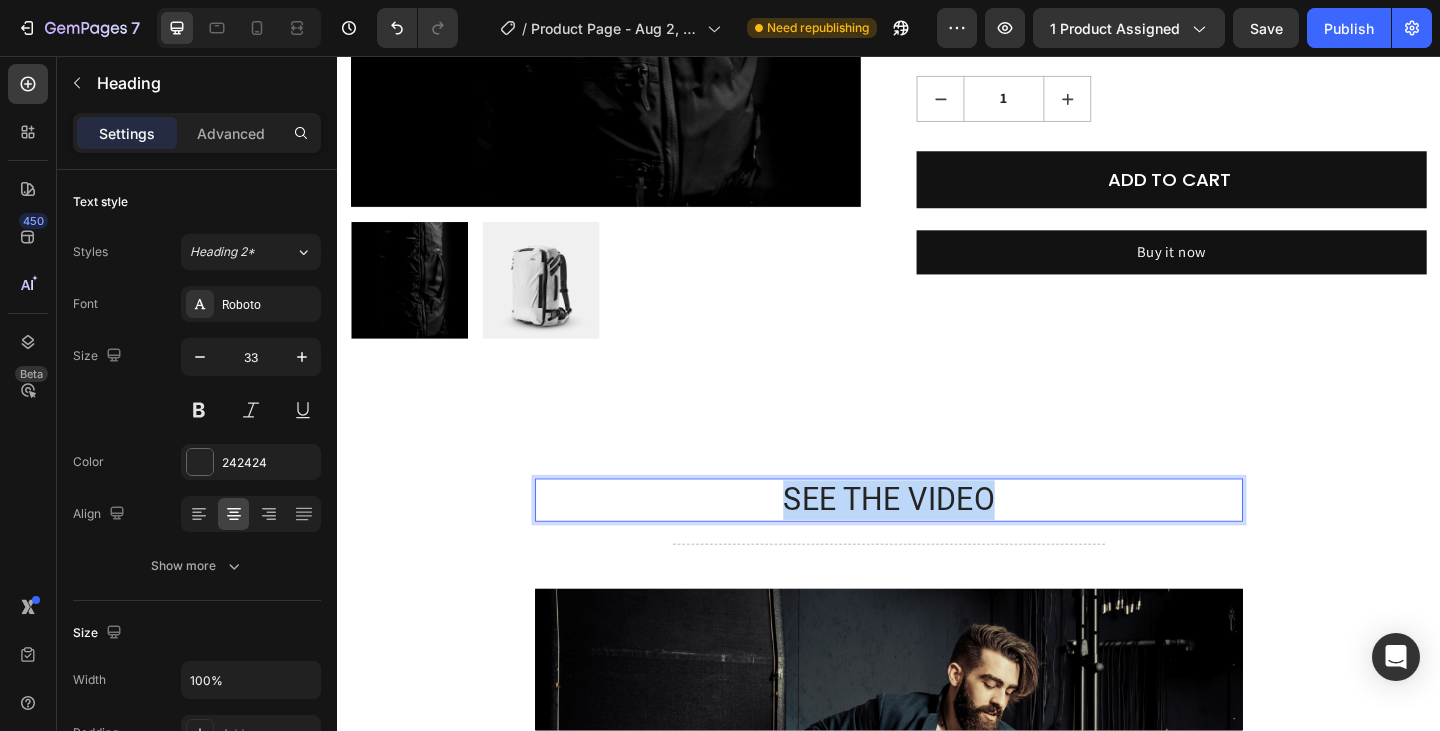 click on "SEE THE VIDEO" at bounding box center [937, 539] 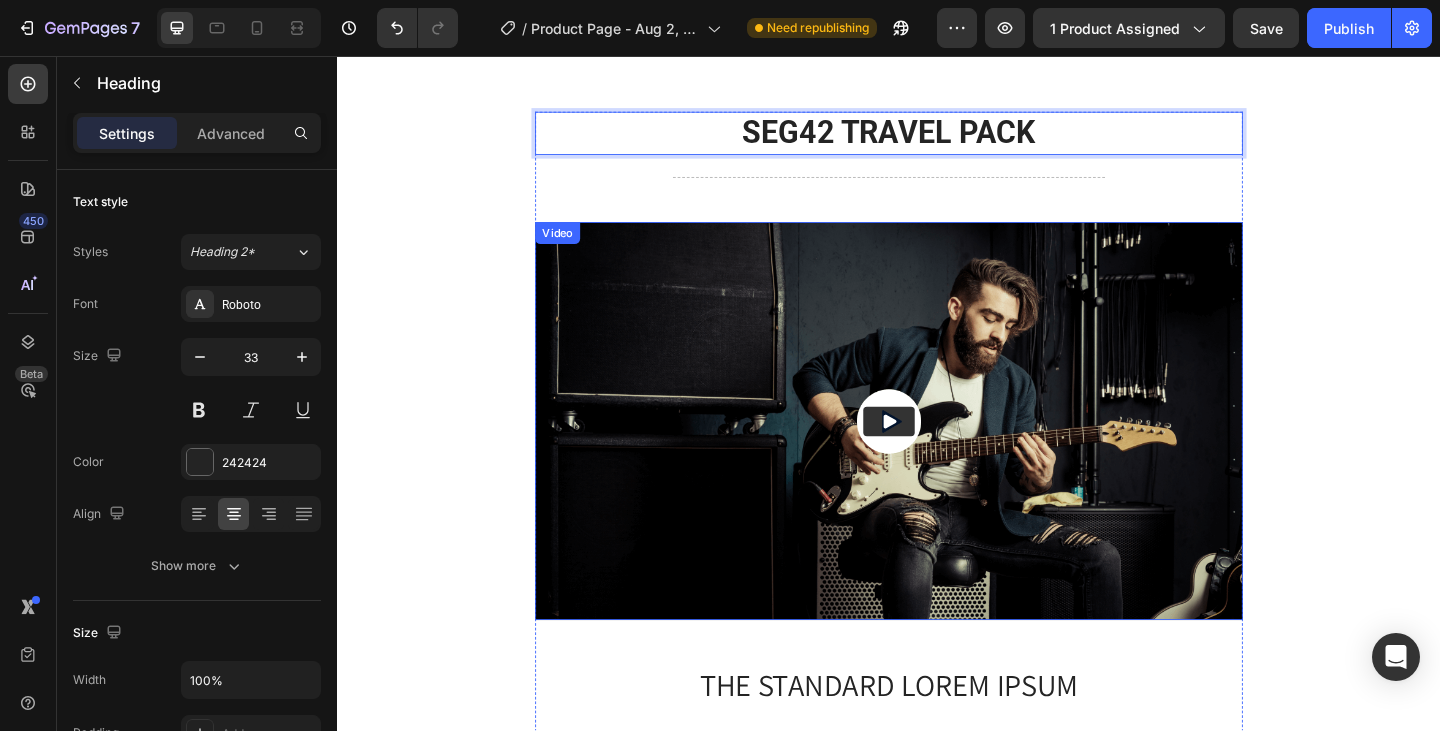 scroll, scrollTop: 903, scrollLeft: 0, axis: vertical 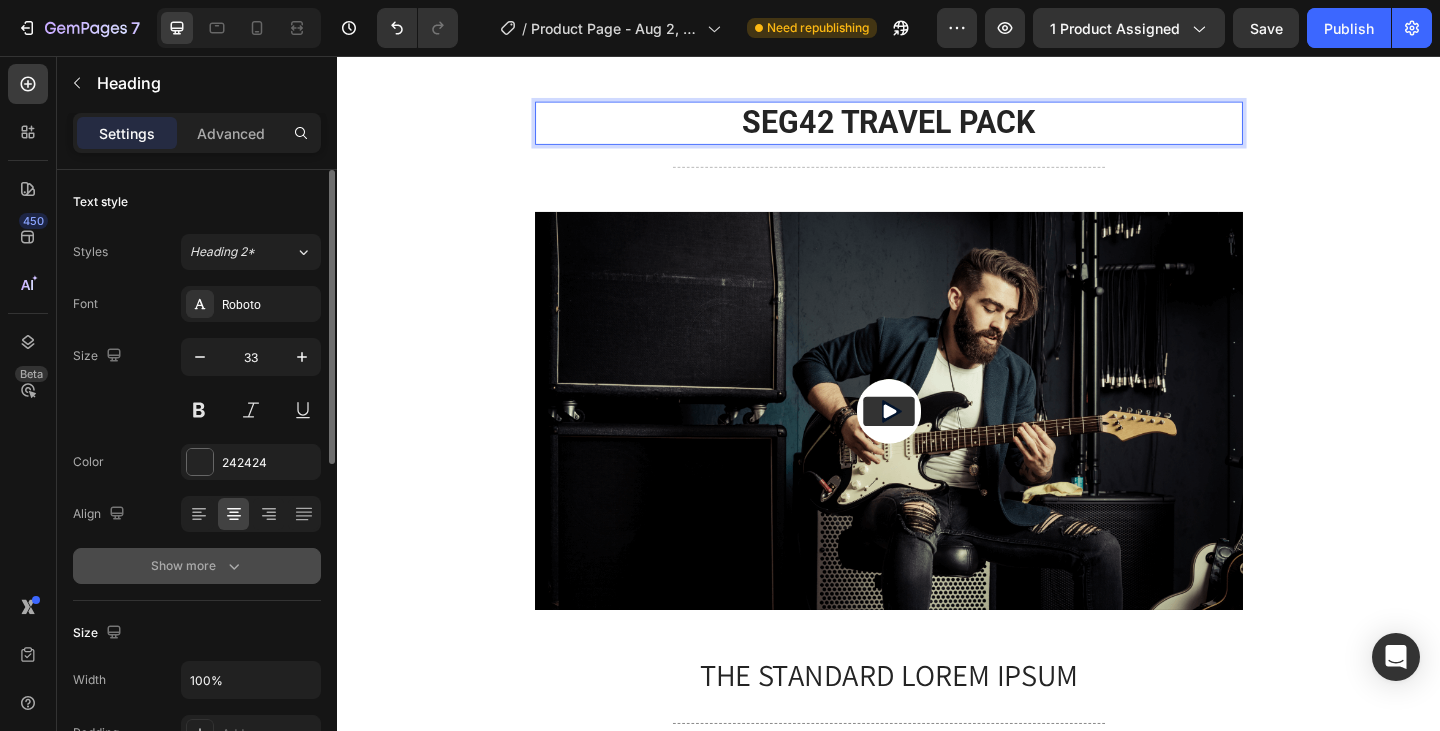 click on "Show more" at bounding box center (197, 566) 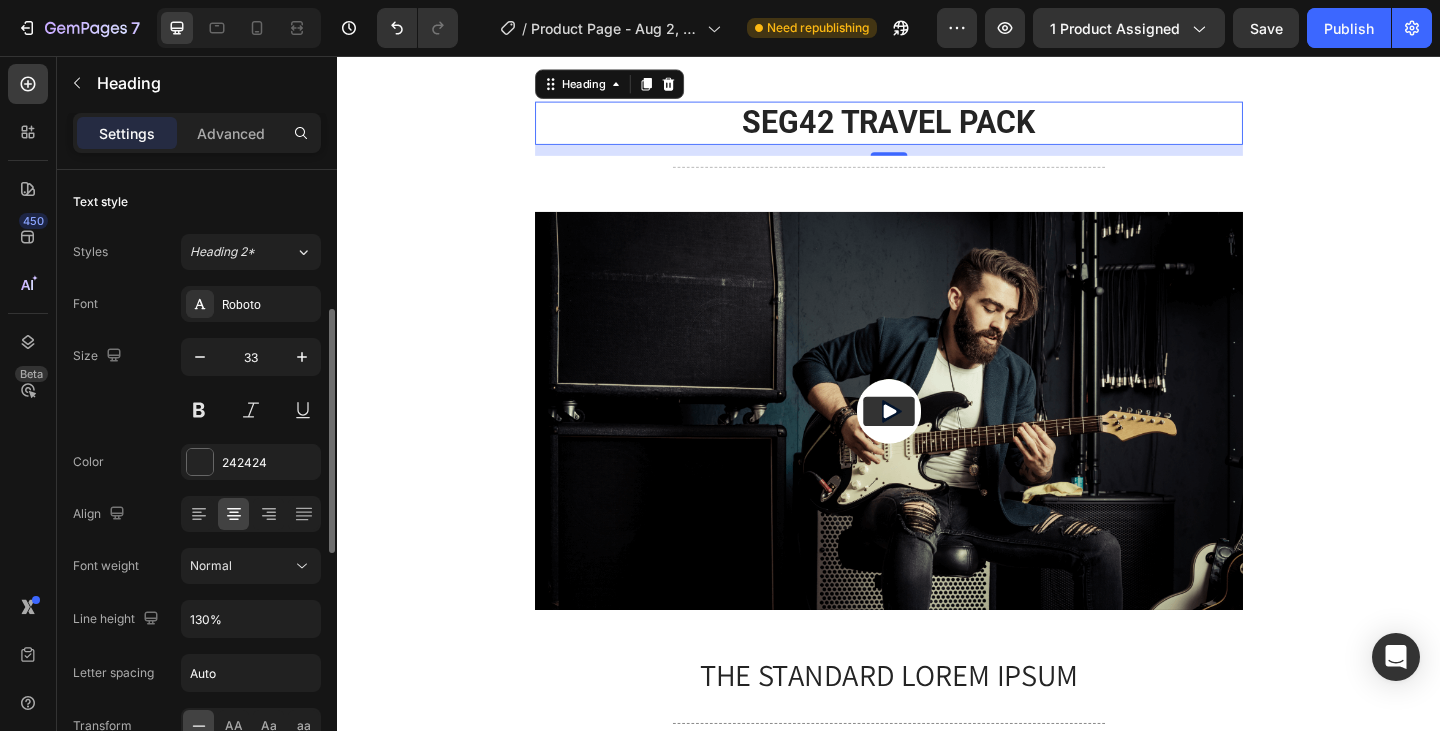 scroll, scrollTop: 300, scrollLeft: 0, axis: vertical 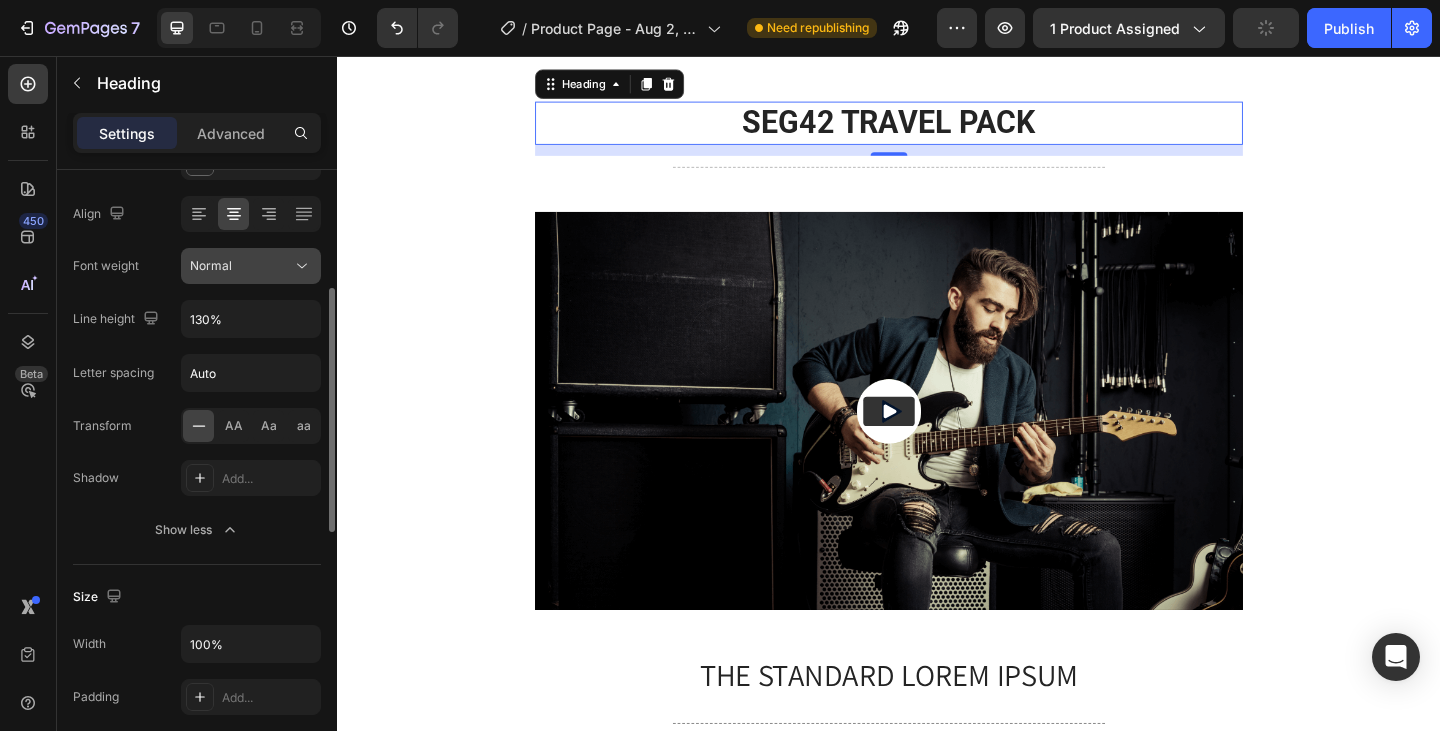 click on "Normal" at bounding box center [241, 266] 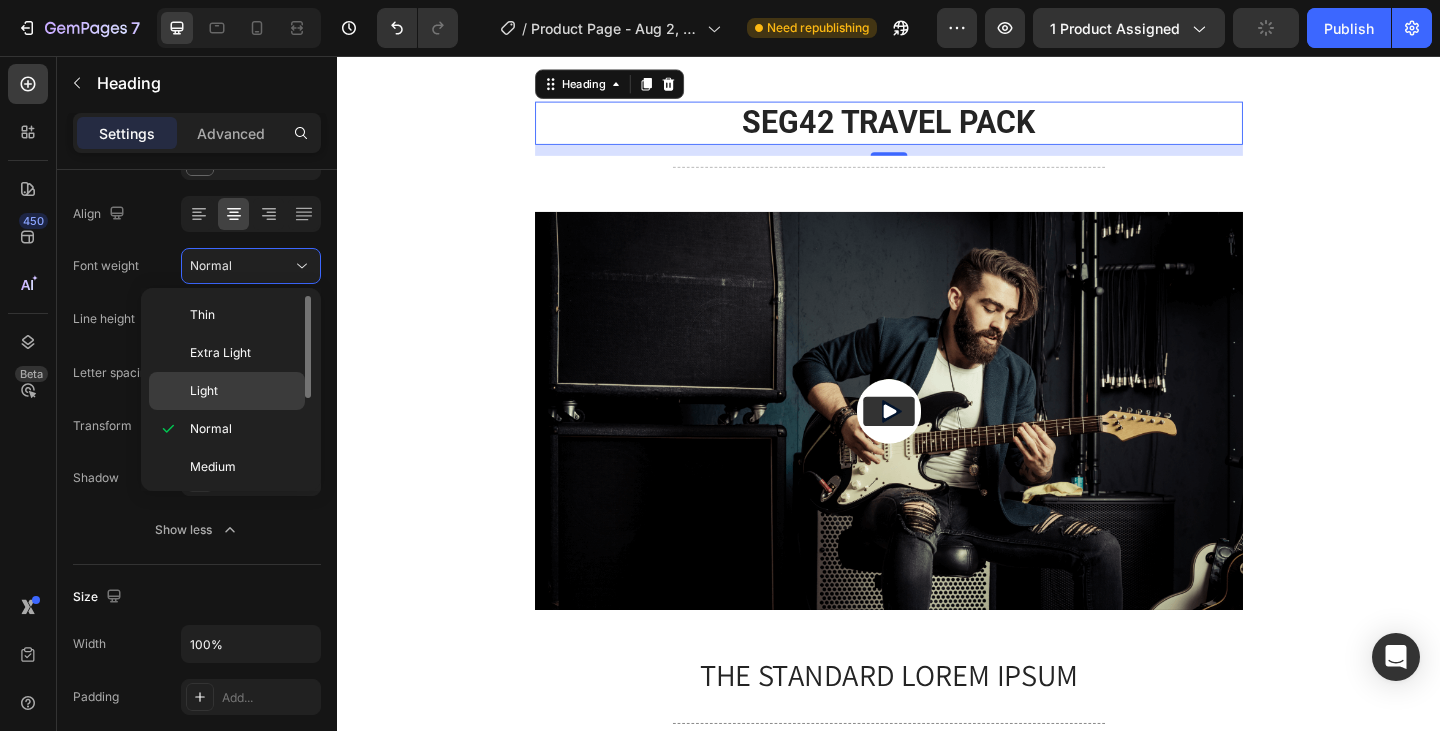 click on "Light" at bounding box center [243, 391] 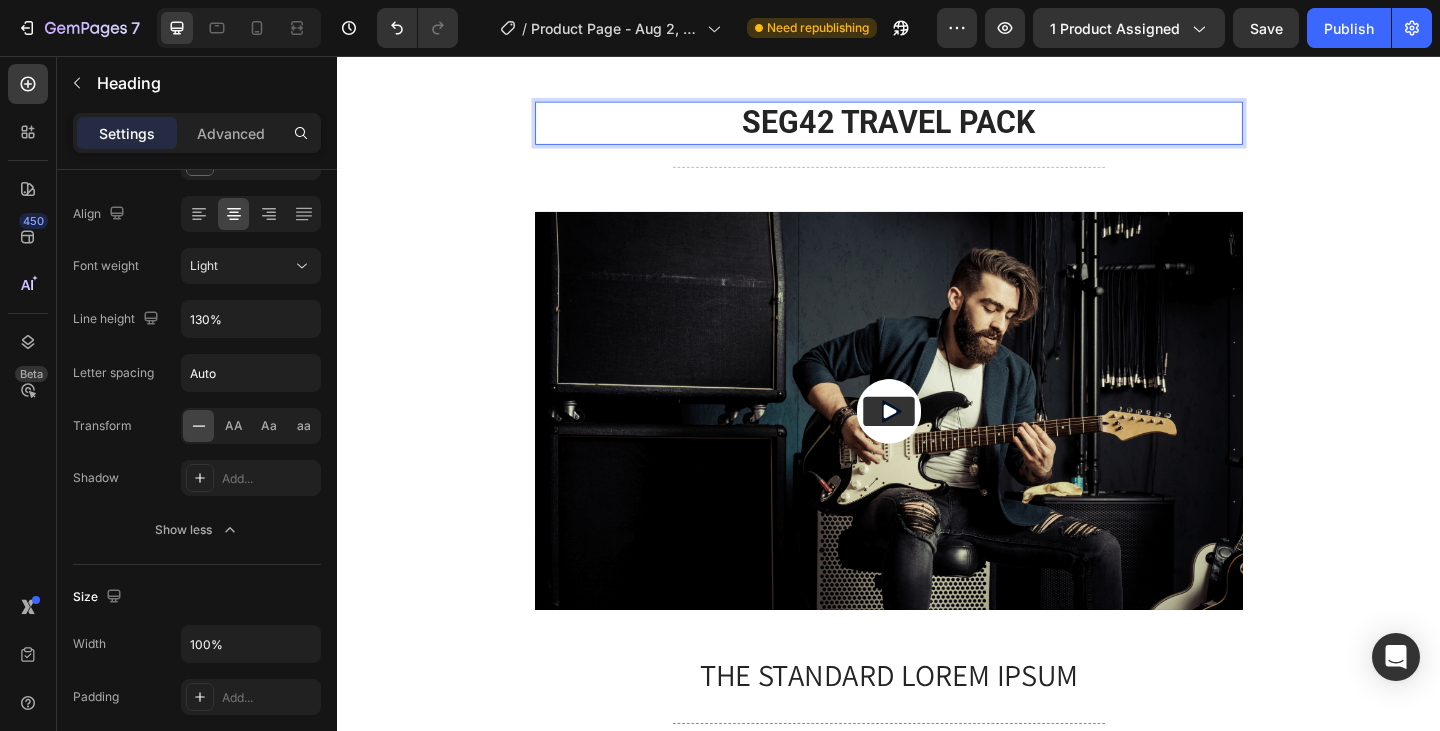 click on "SEG42 TRAVEL PACK" at bounding box center (937, 128) 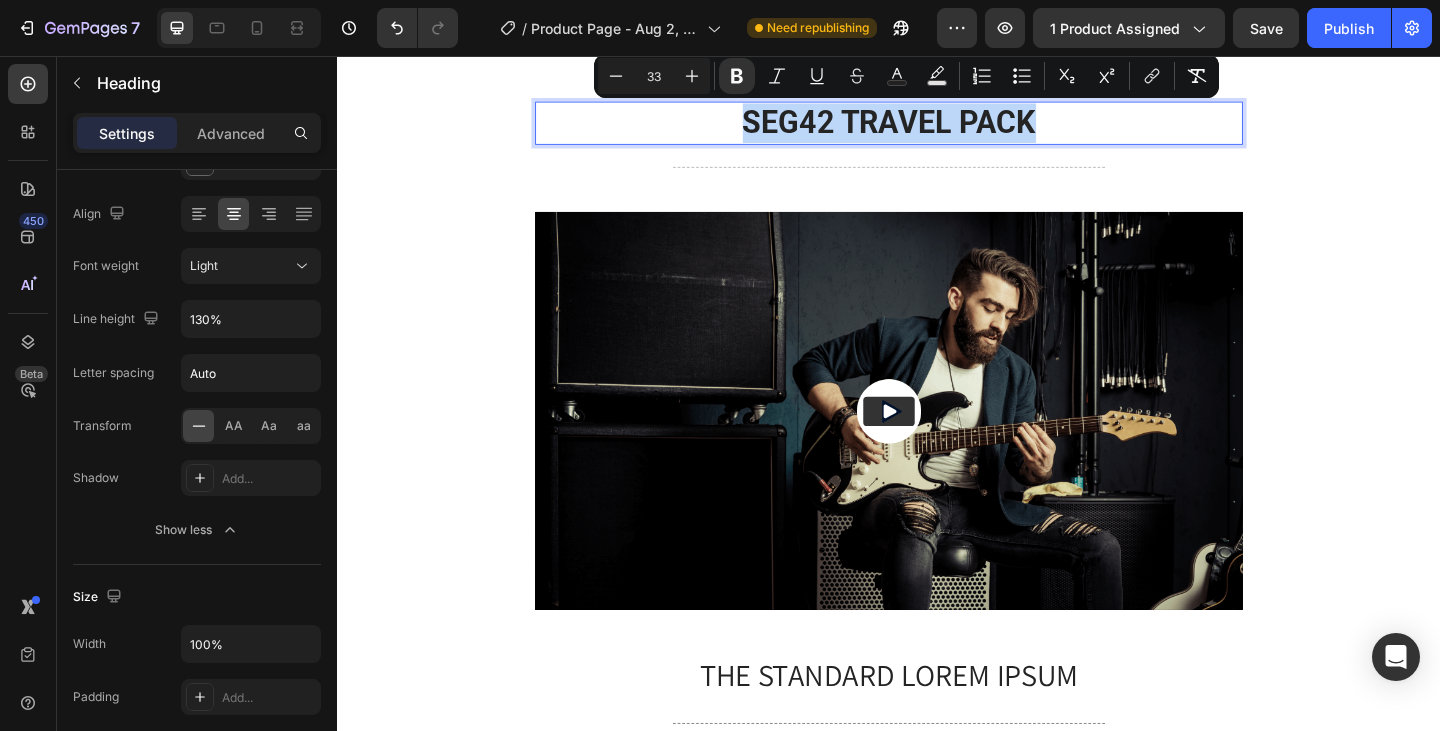 drag, startPoint x: 1110, startPoint y: 123, endPoint x: 547, endPoint y: 431, distance: 641.7422 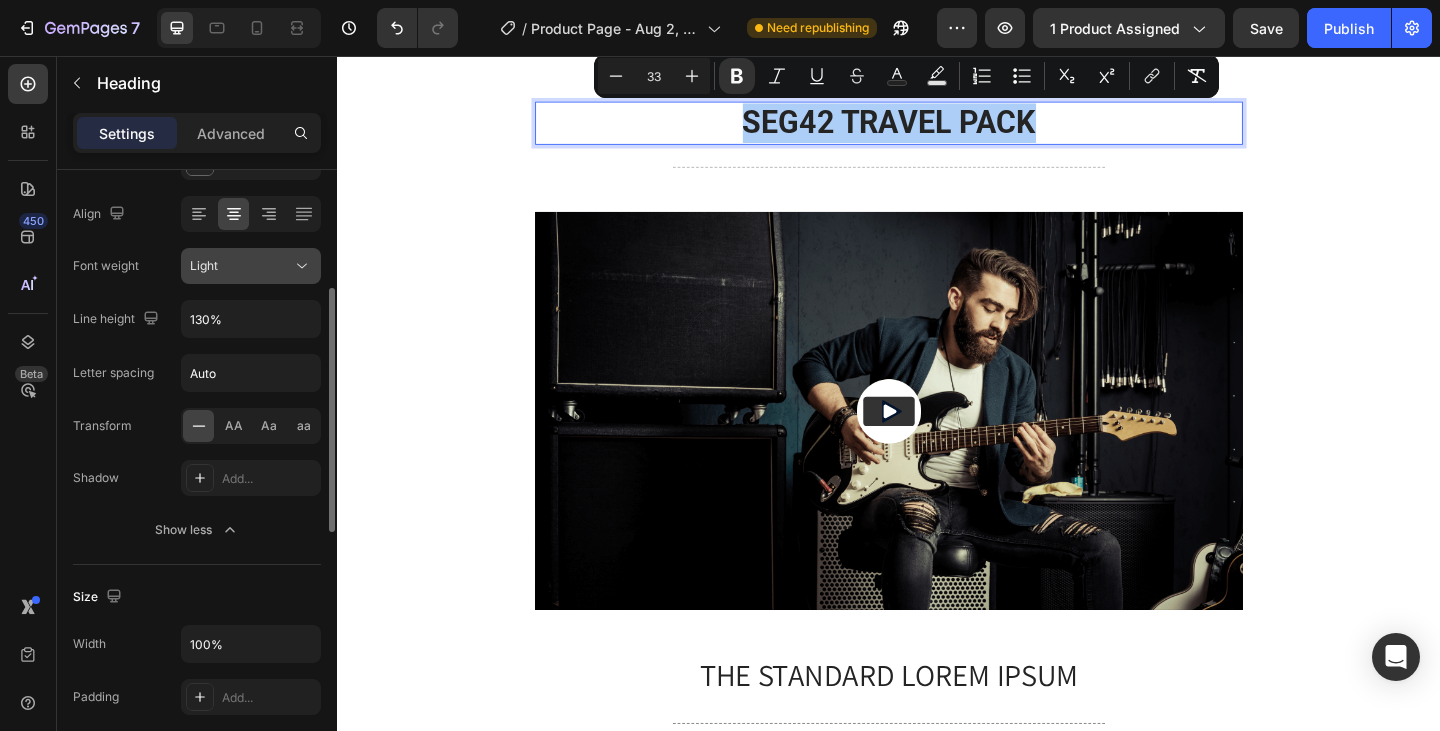 click on "Light" at bounding box center (241, 266) 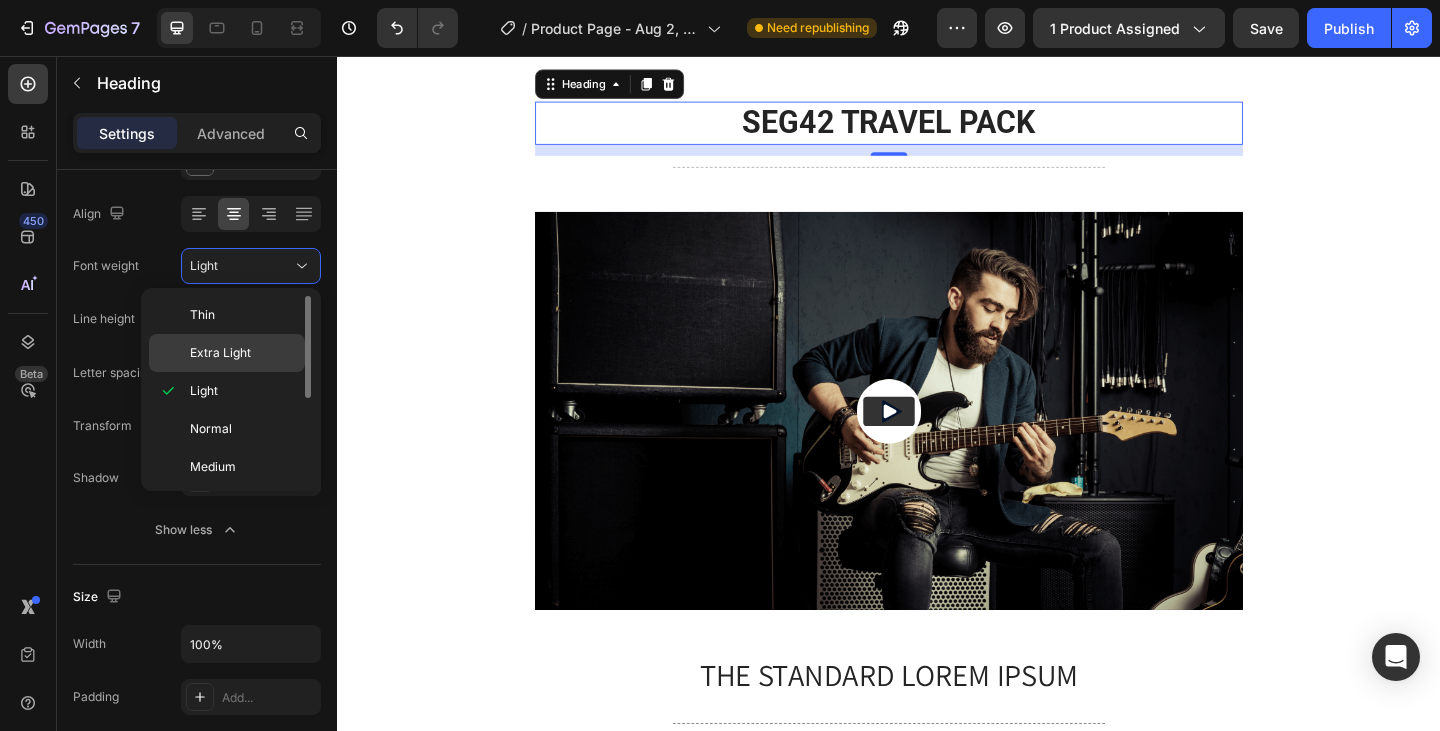 click on "Extra Light" at bounding box center (220, 353) 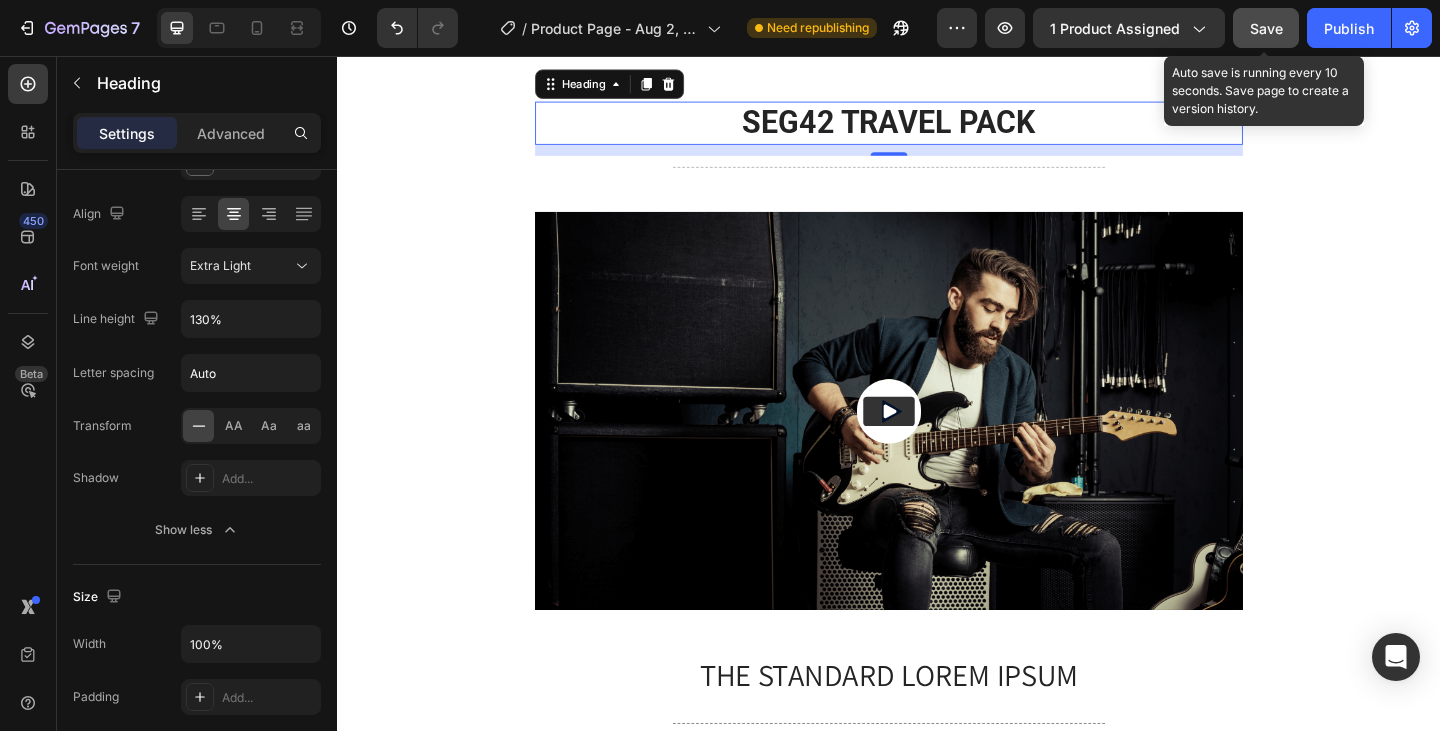 click on "Save" at bounding box center (1266, 28) 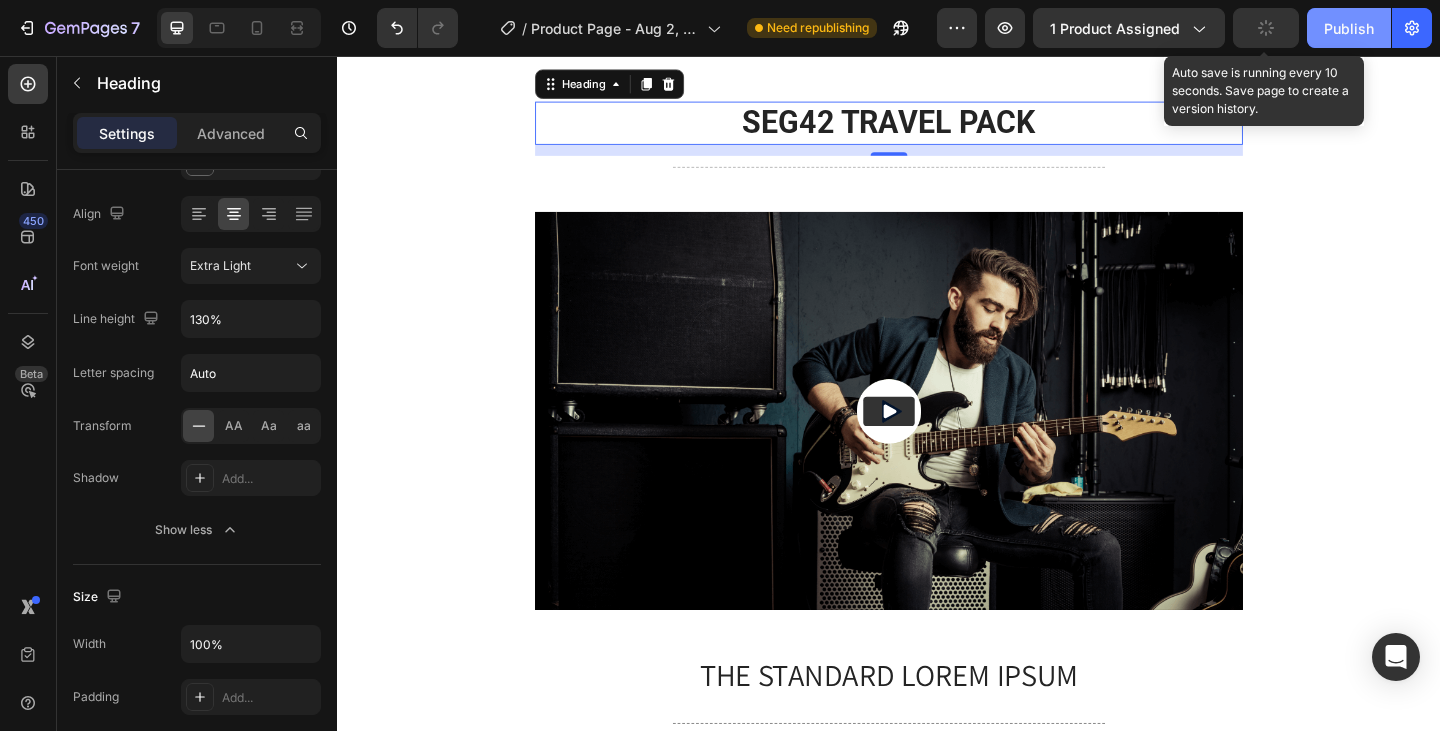 click on "Publish" at bounding box center (1349, 28) 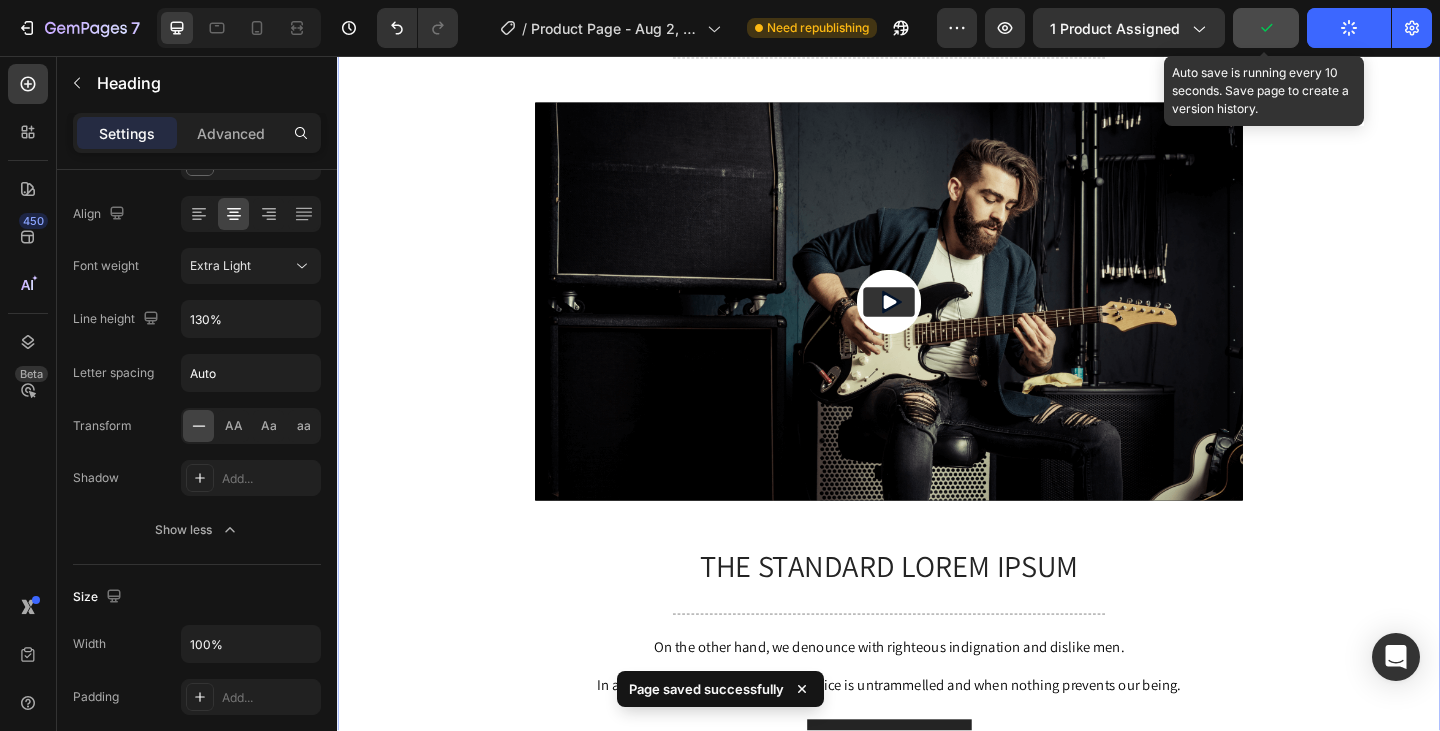 scroll, scrollTop: 1103, scrollLeft: 0, axis: vertical 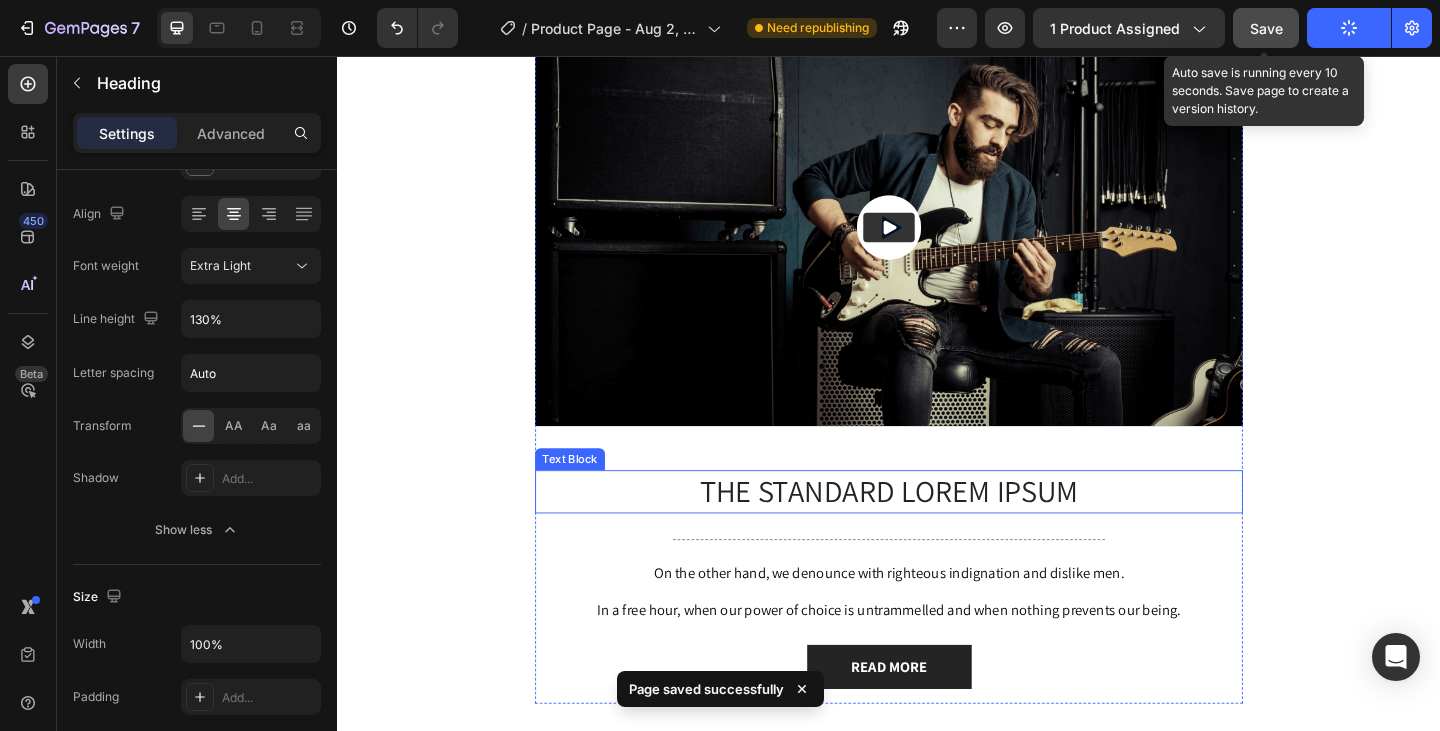 click on "The standard Lorem Ipsum" at bounding box center [937, 530] 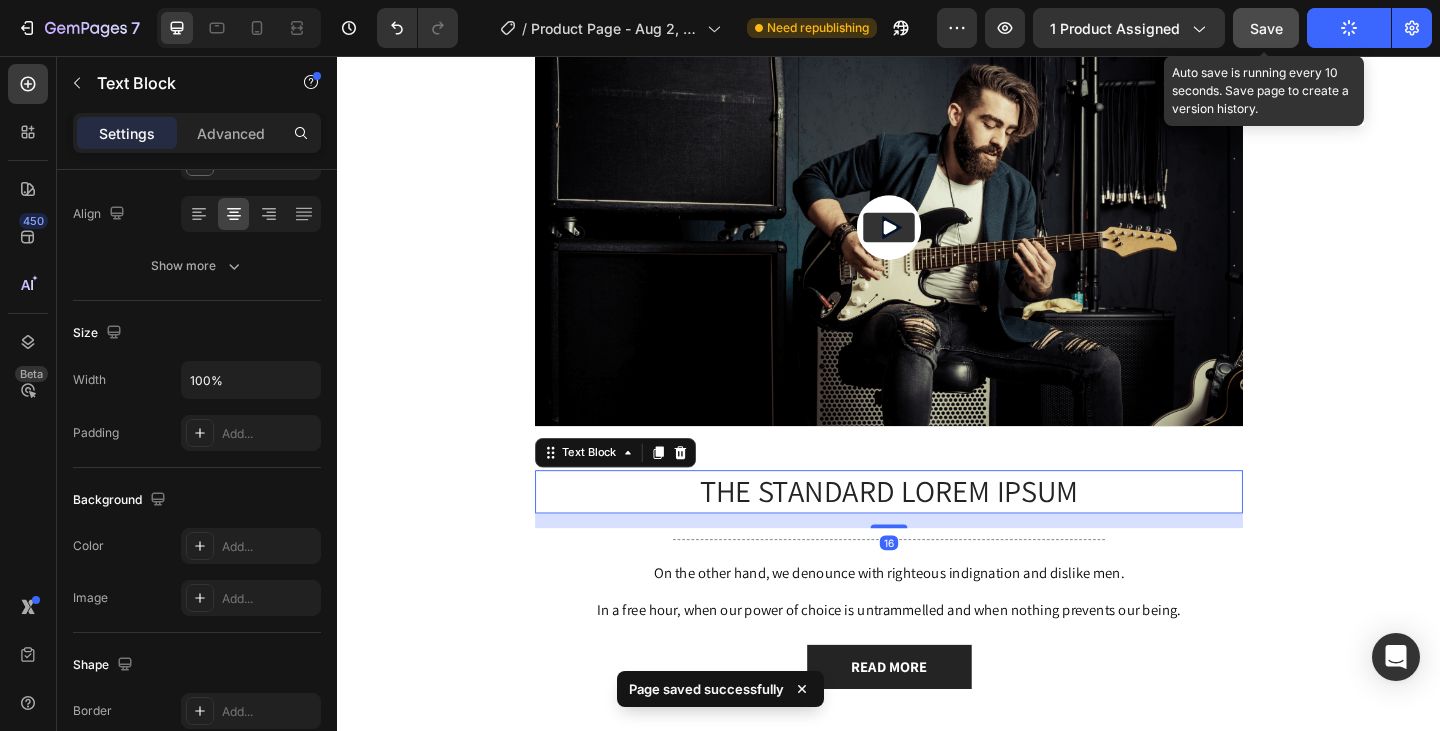 scroll, scrollTop: 0, scrollLeft: 0, axis: both 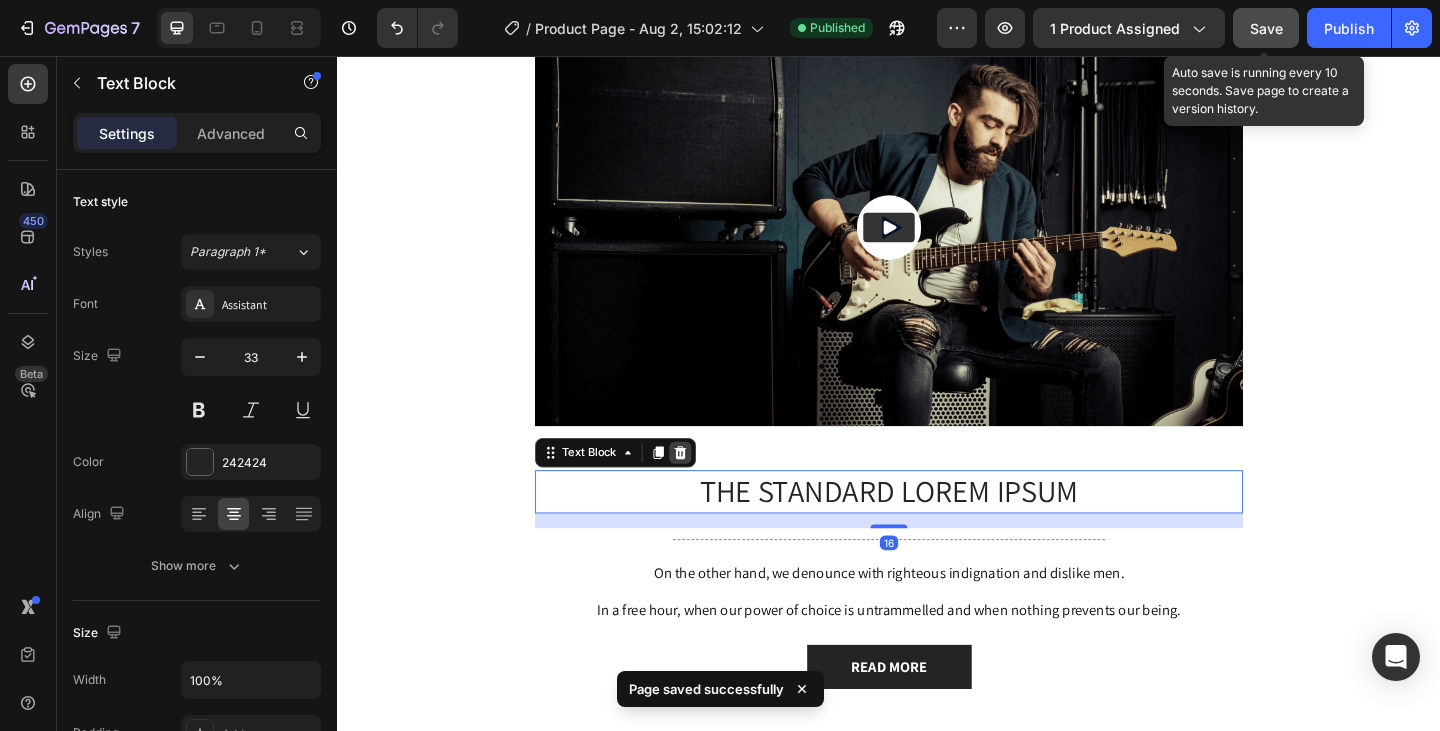 click 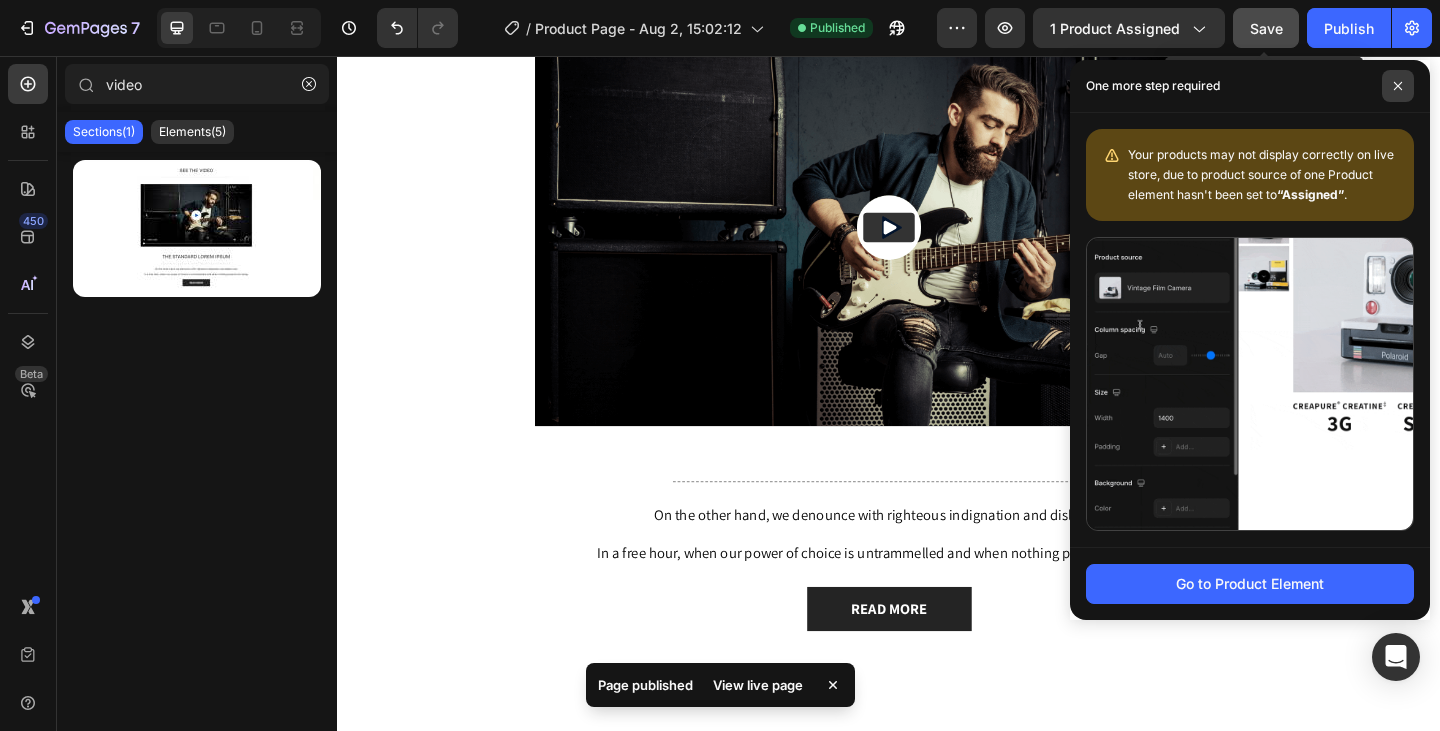 click 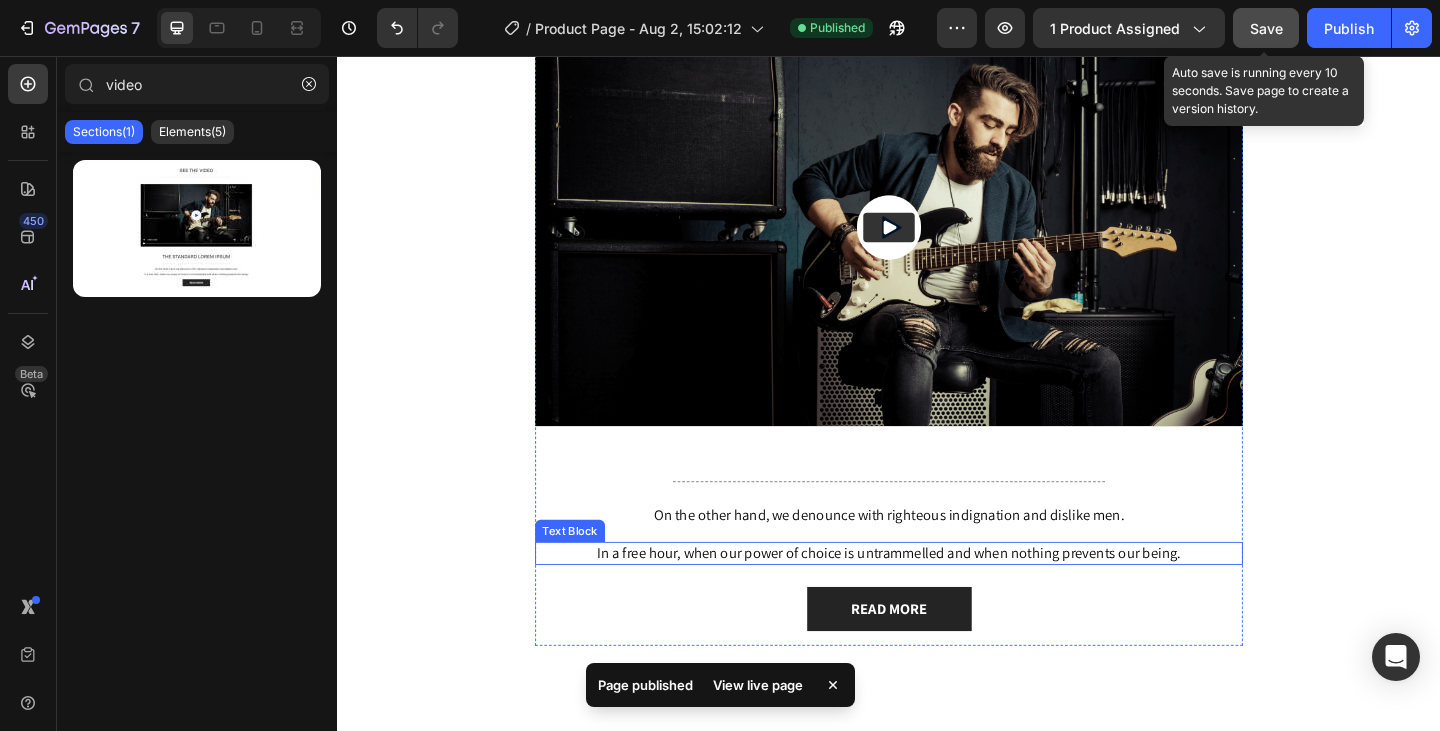 click on "In a free hour, when our power of choice is untrammelled and when nothing prevents our being." at bounding box center [937, 597] 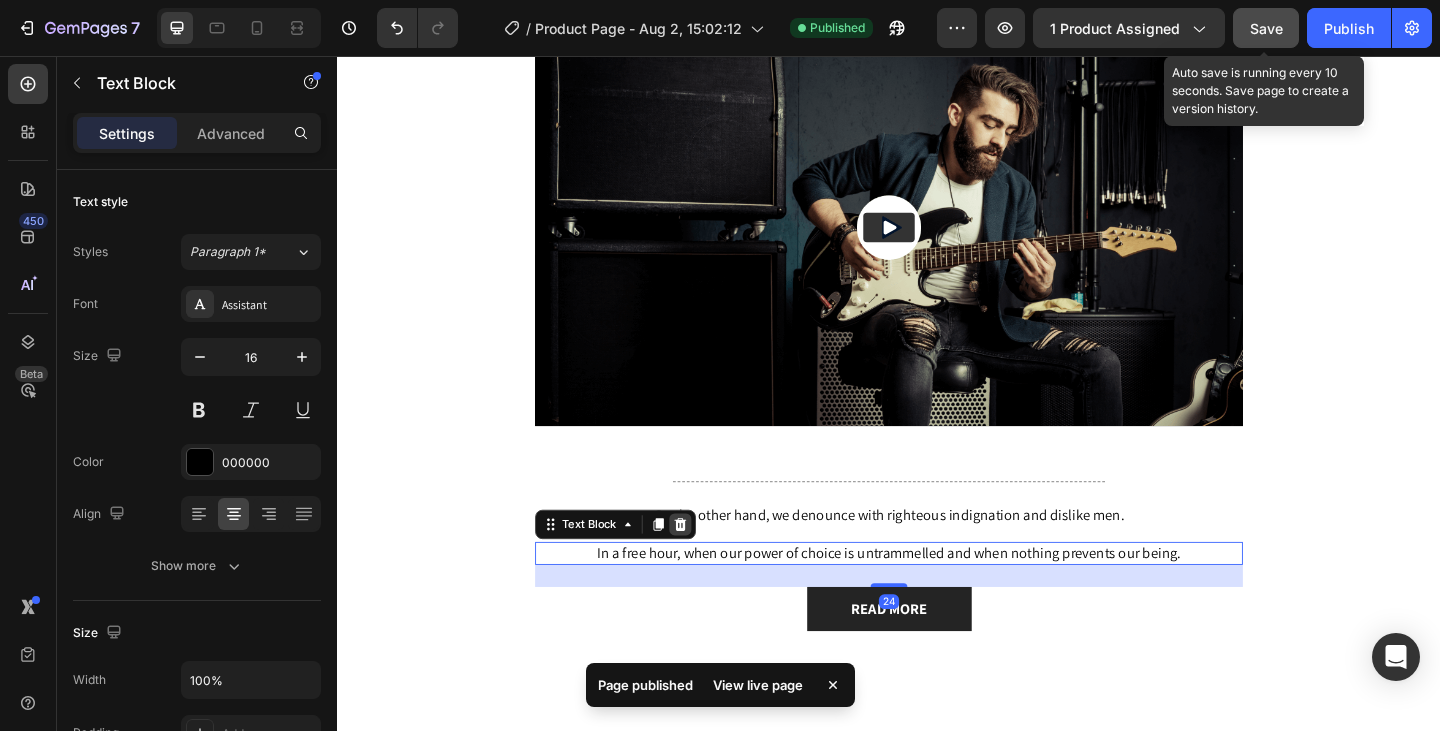 click 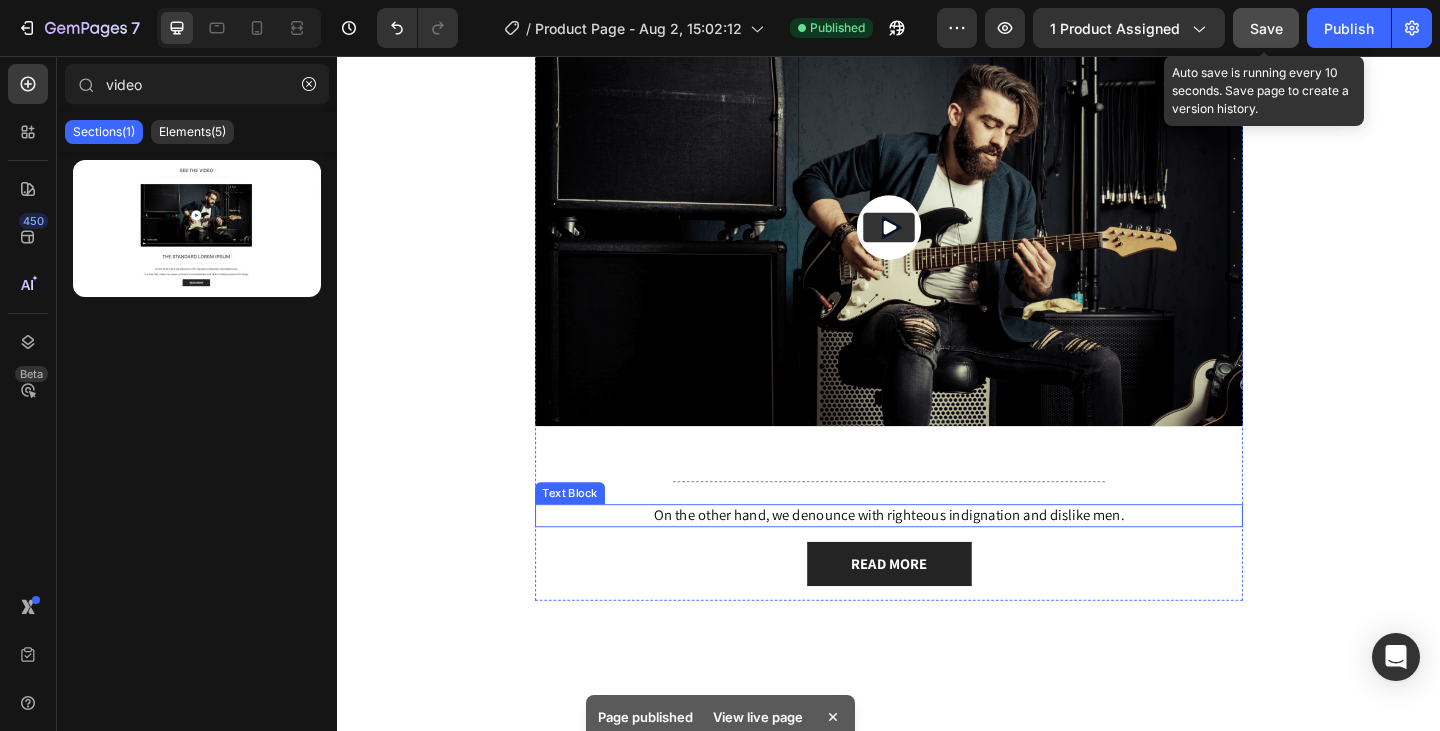 click on "On the other hand, we denounce with righteous indignation and dislike men." at bounding box center (937, 556) 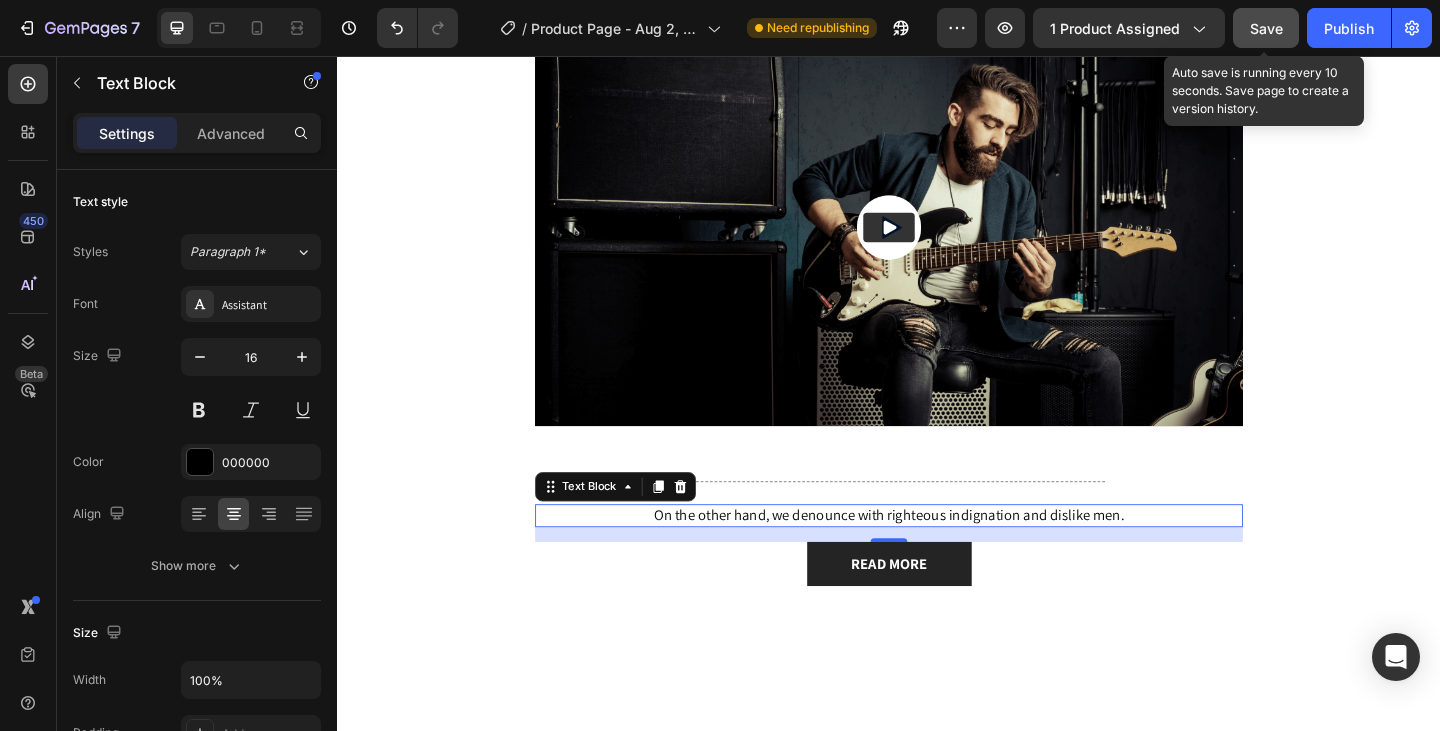click on "On the other hand, we denounce with righteous indignation and dislike men." at bounding box center [937, 556] 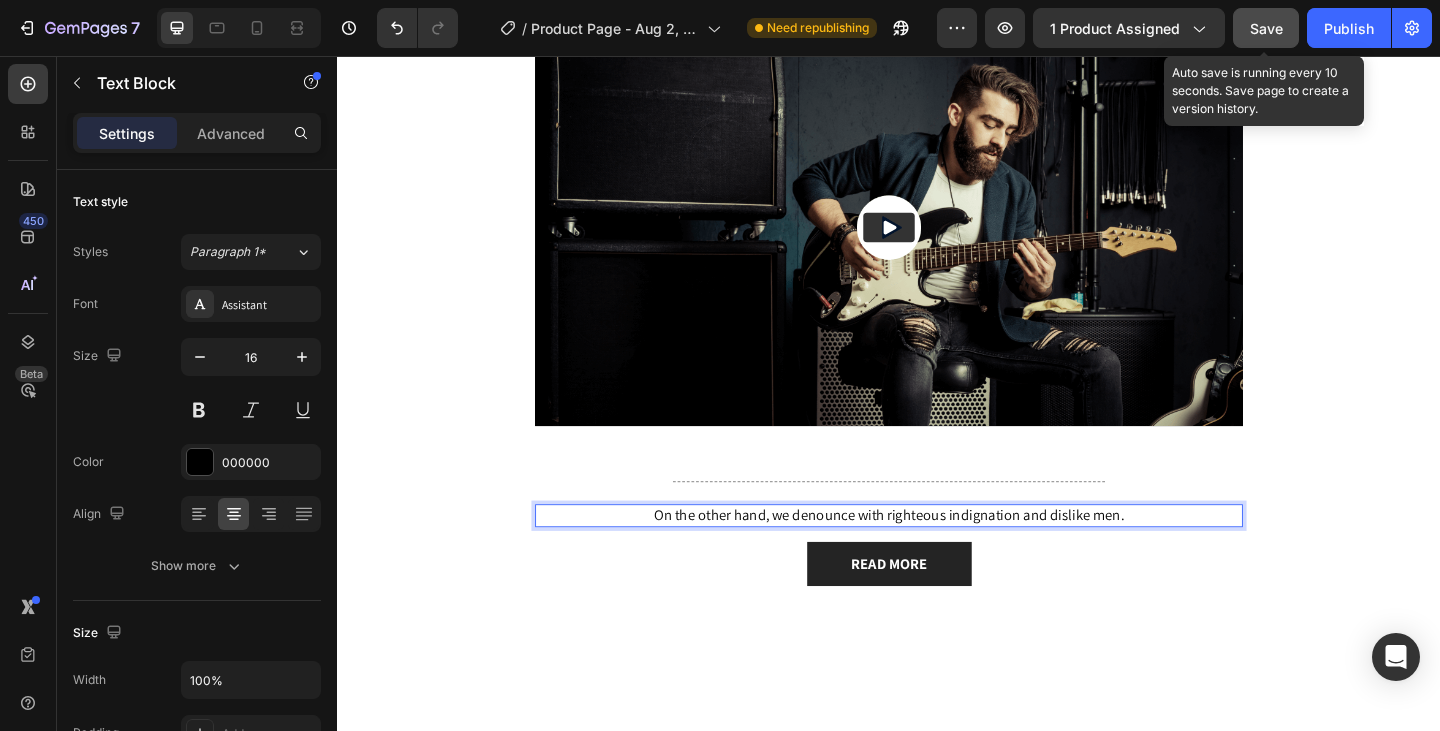 click on "On the other hand, we denounce with righteous indignation and dislike men." at bounding box center (937, 556) 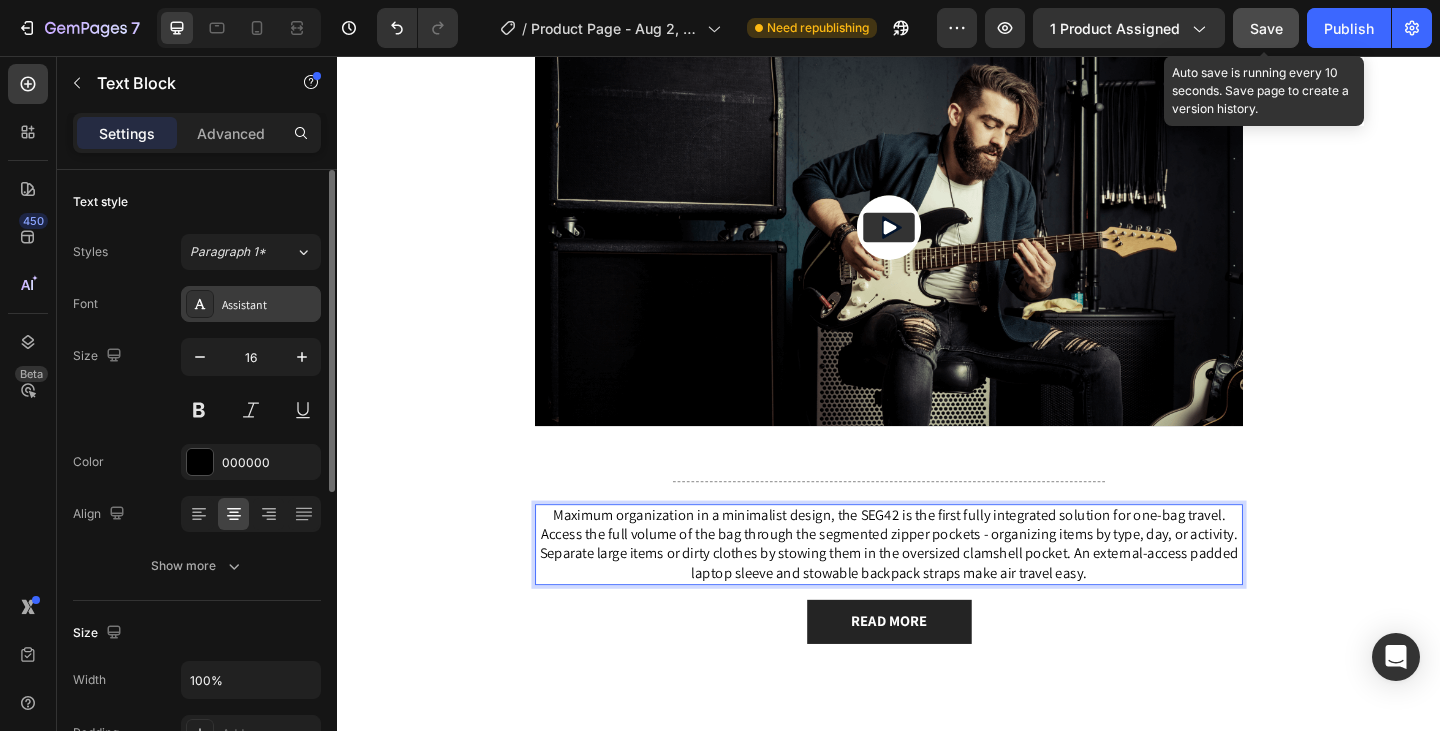 click on "Assistant" at bounding box center (251, 304) 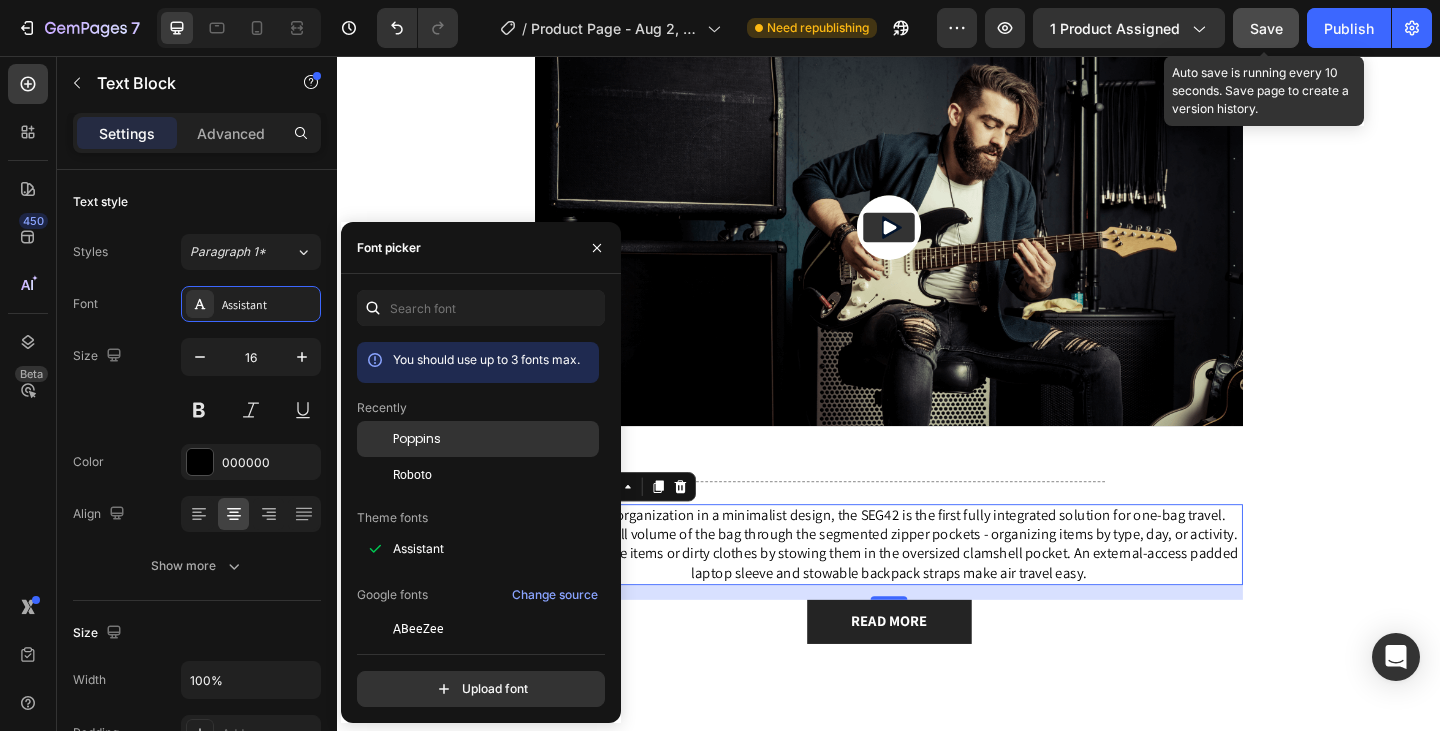 click on "Poppins" at bounding box center [417, 439] 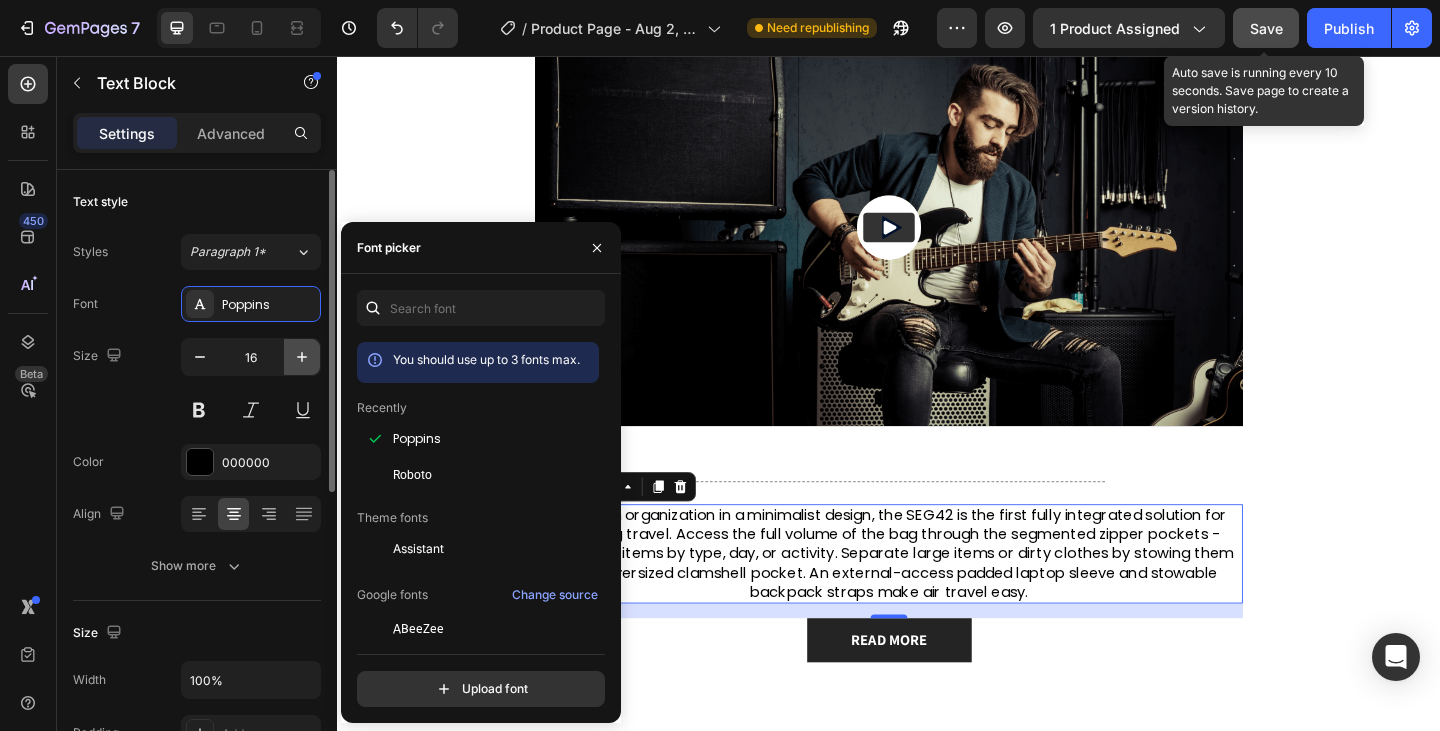 click 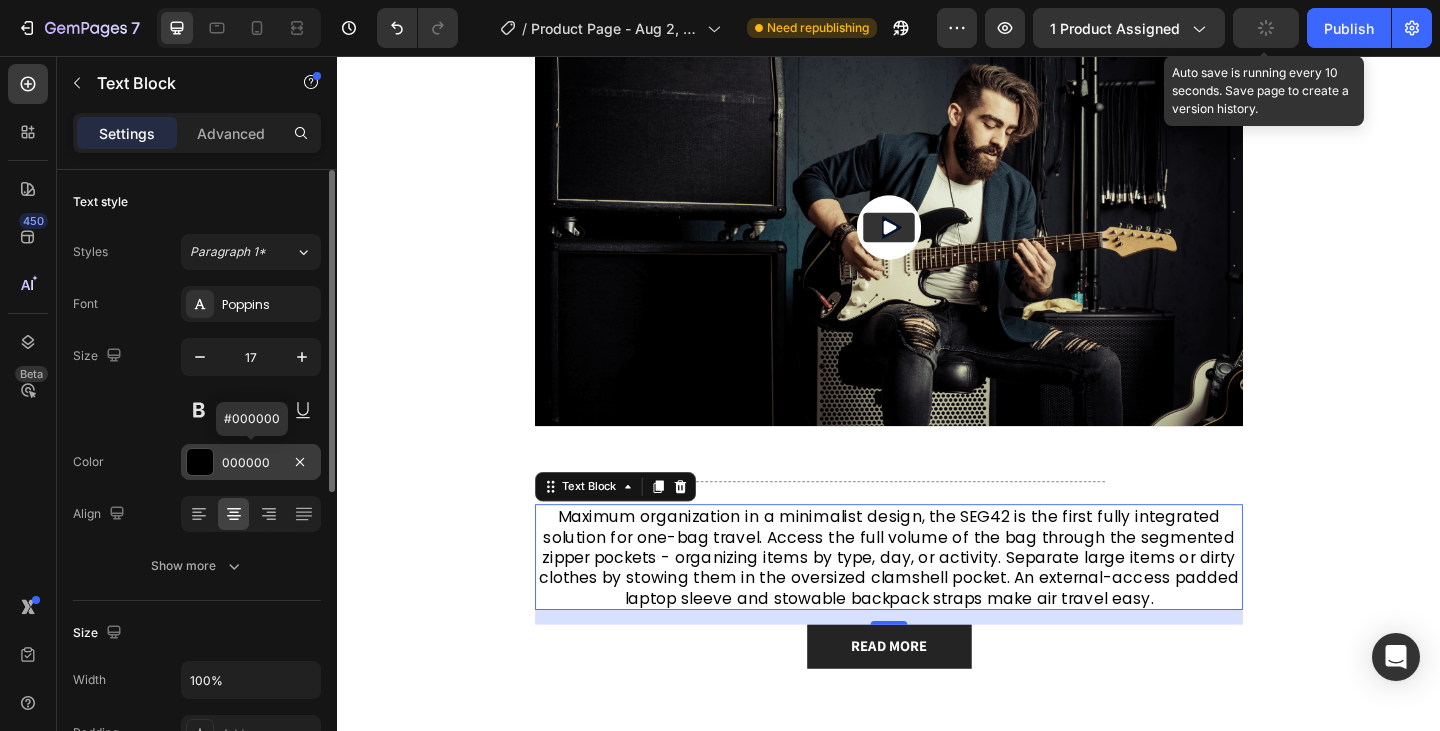click at bounding box center [200, 462] 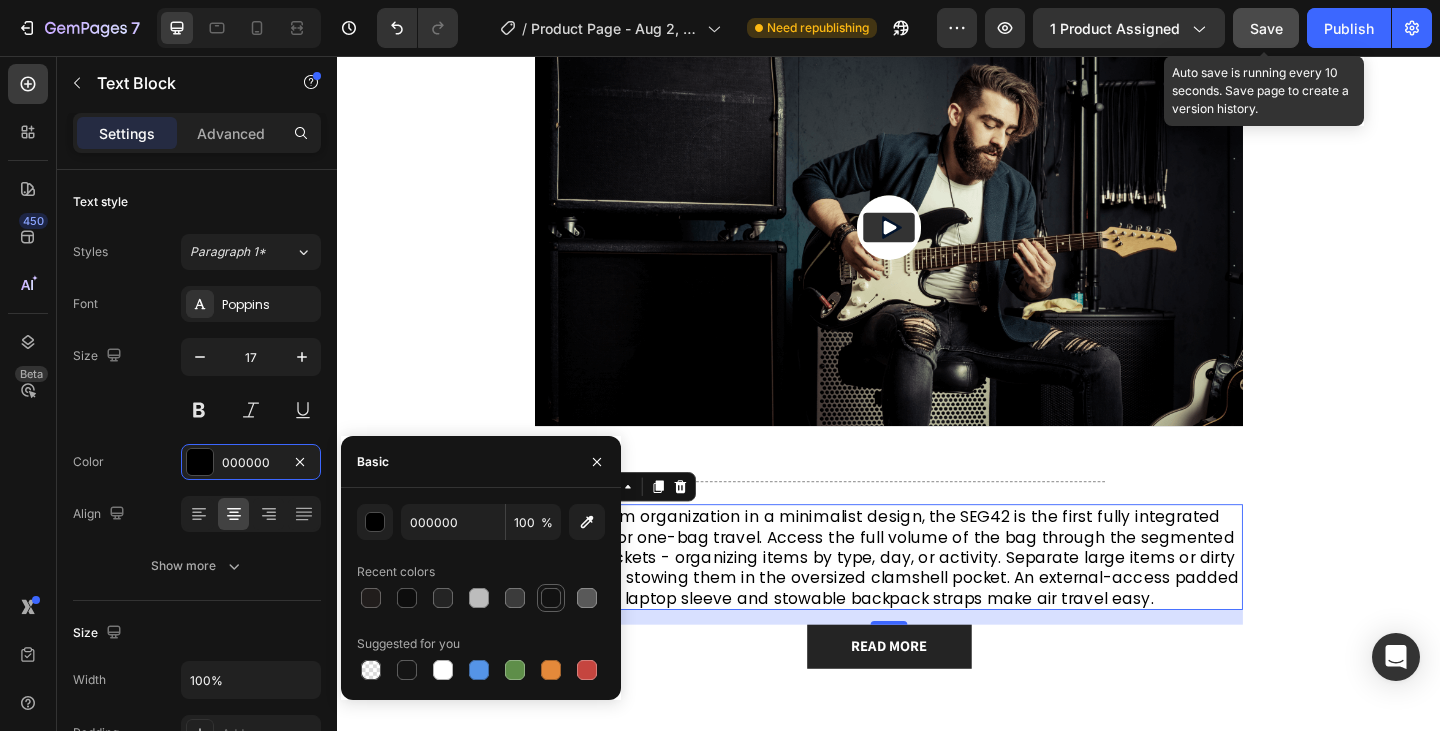 click at bounding box center (551, 598) 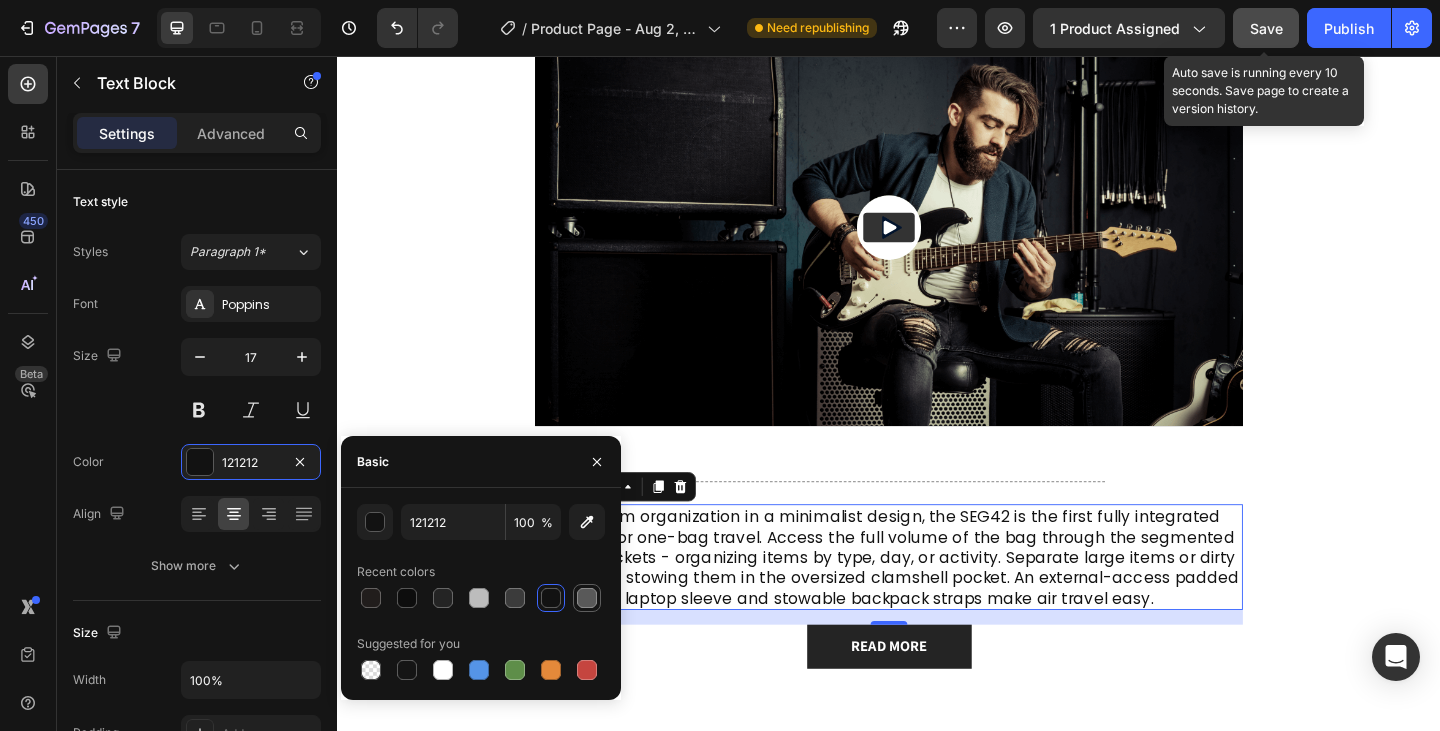 click at bounding box center (587, 598) 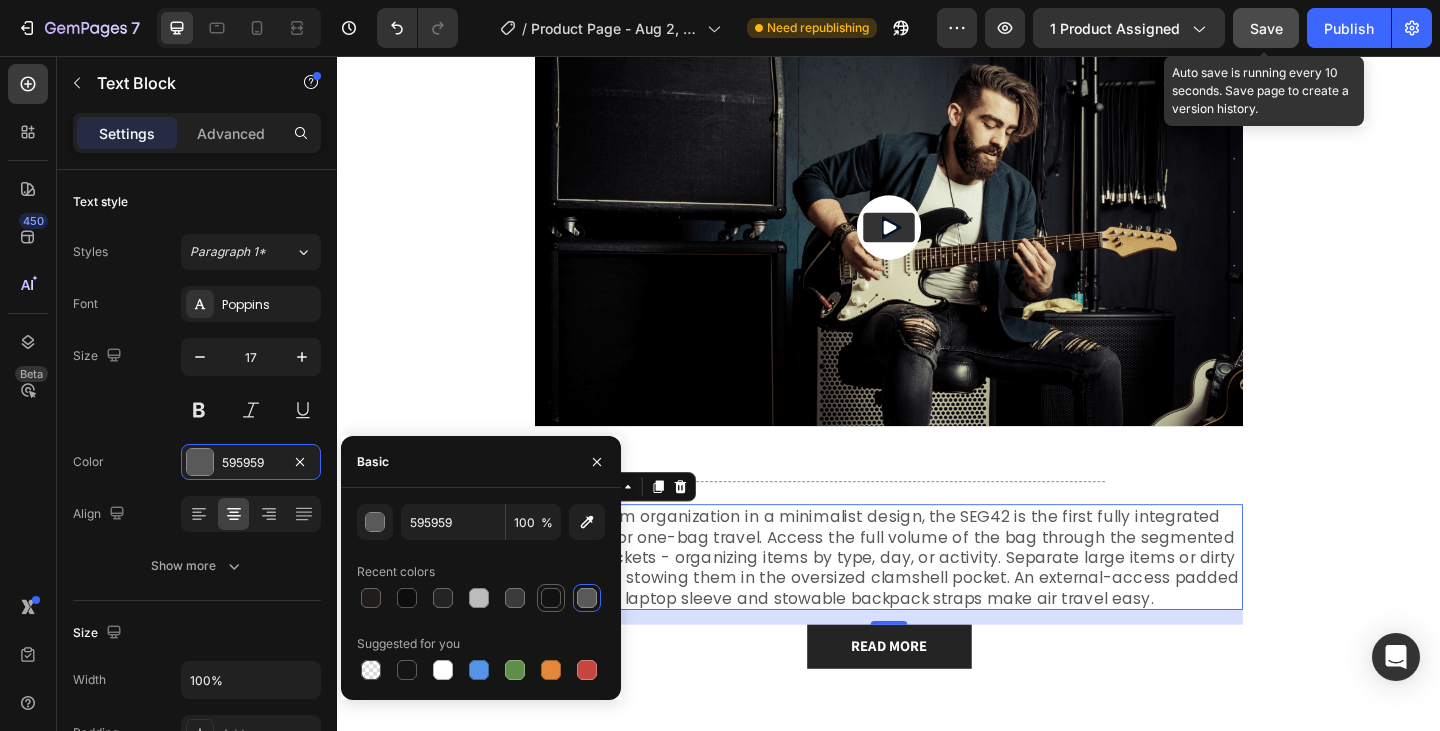 click at bounding box center [551, 598] 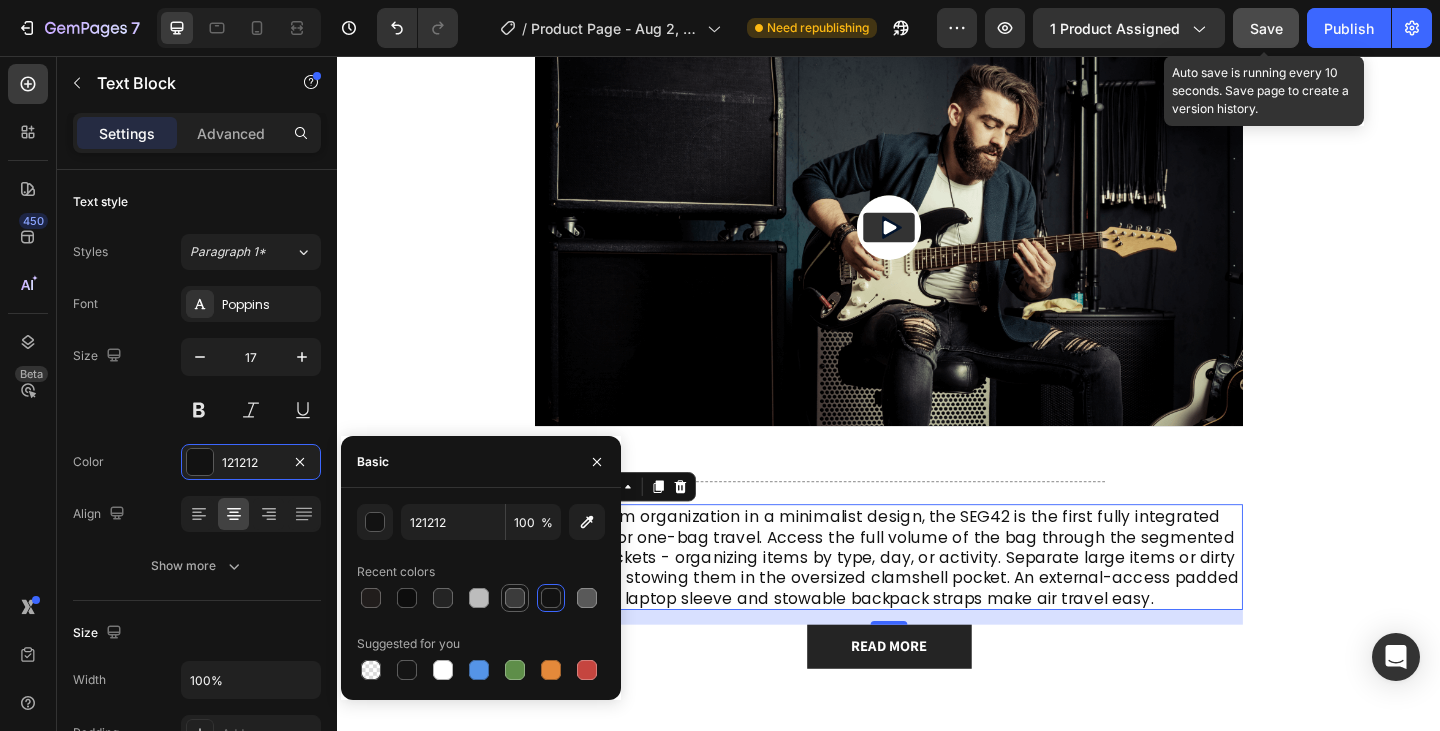 click at bounding box center [515, 598] 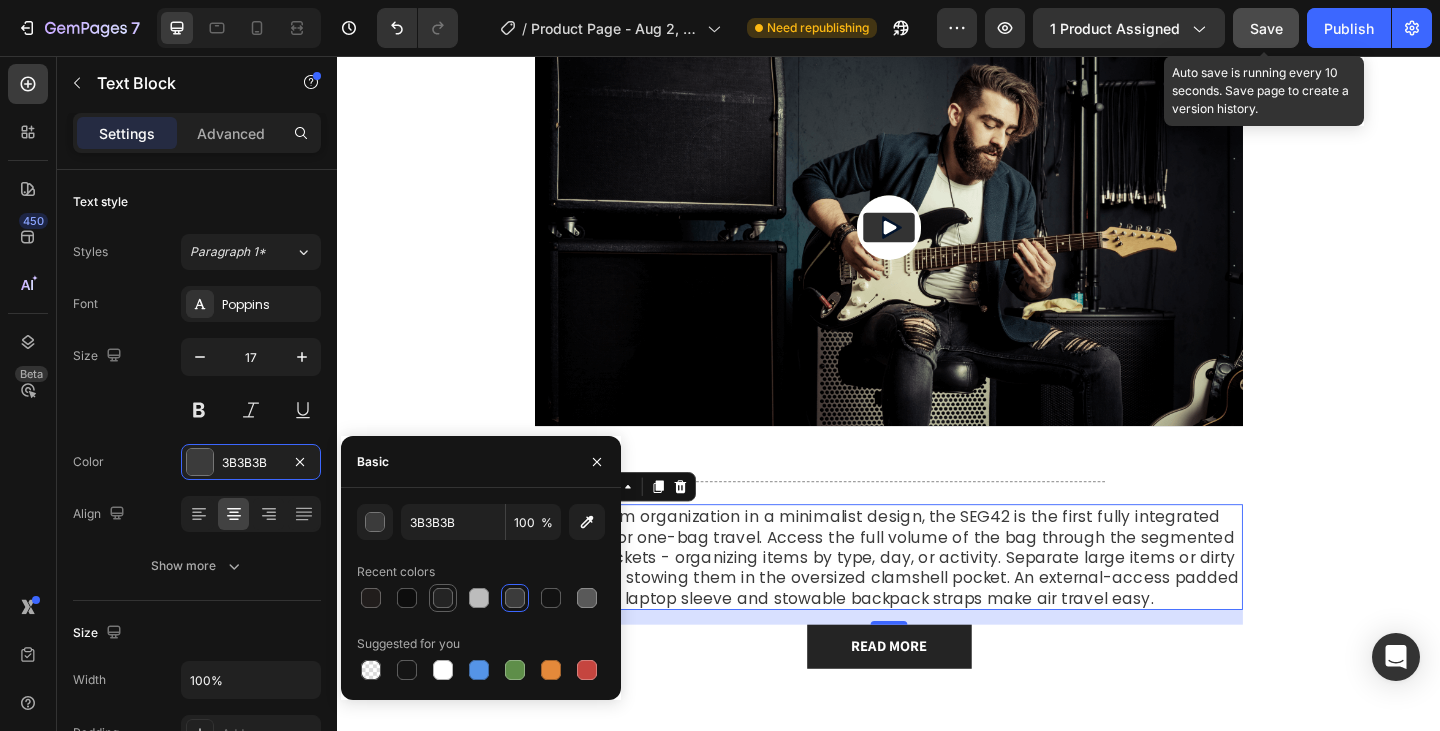 click at bounding box center (443, 598) 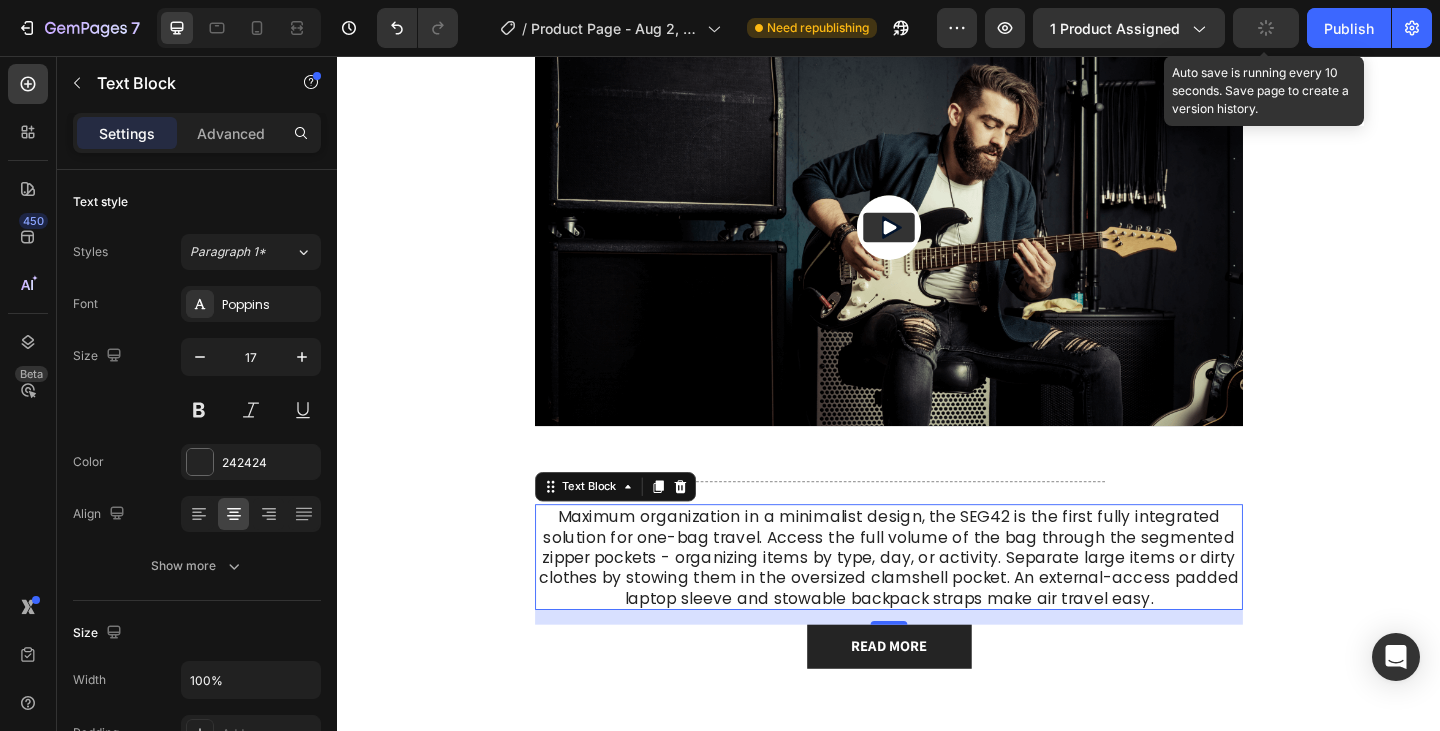 click 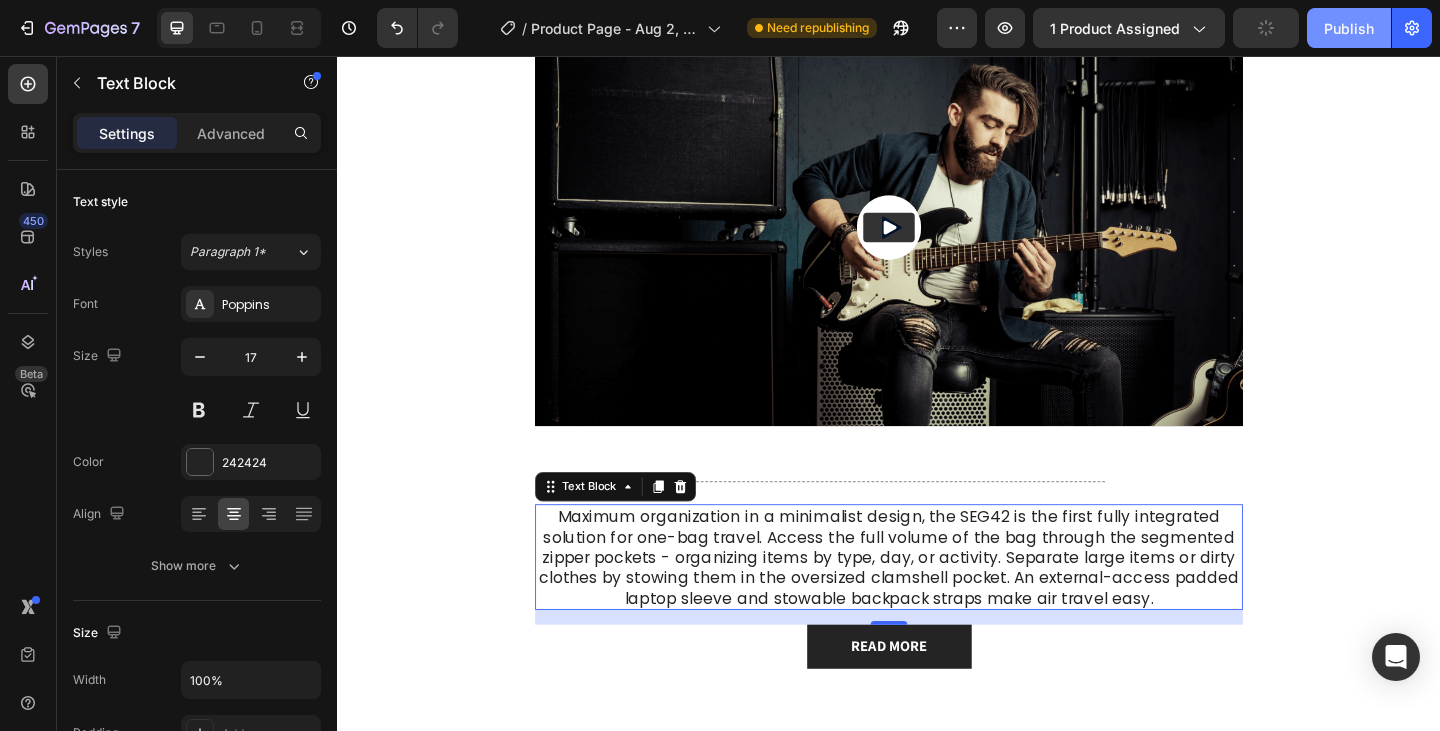 click on "Publish" 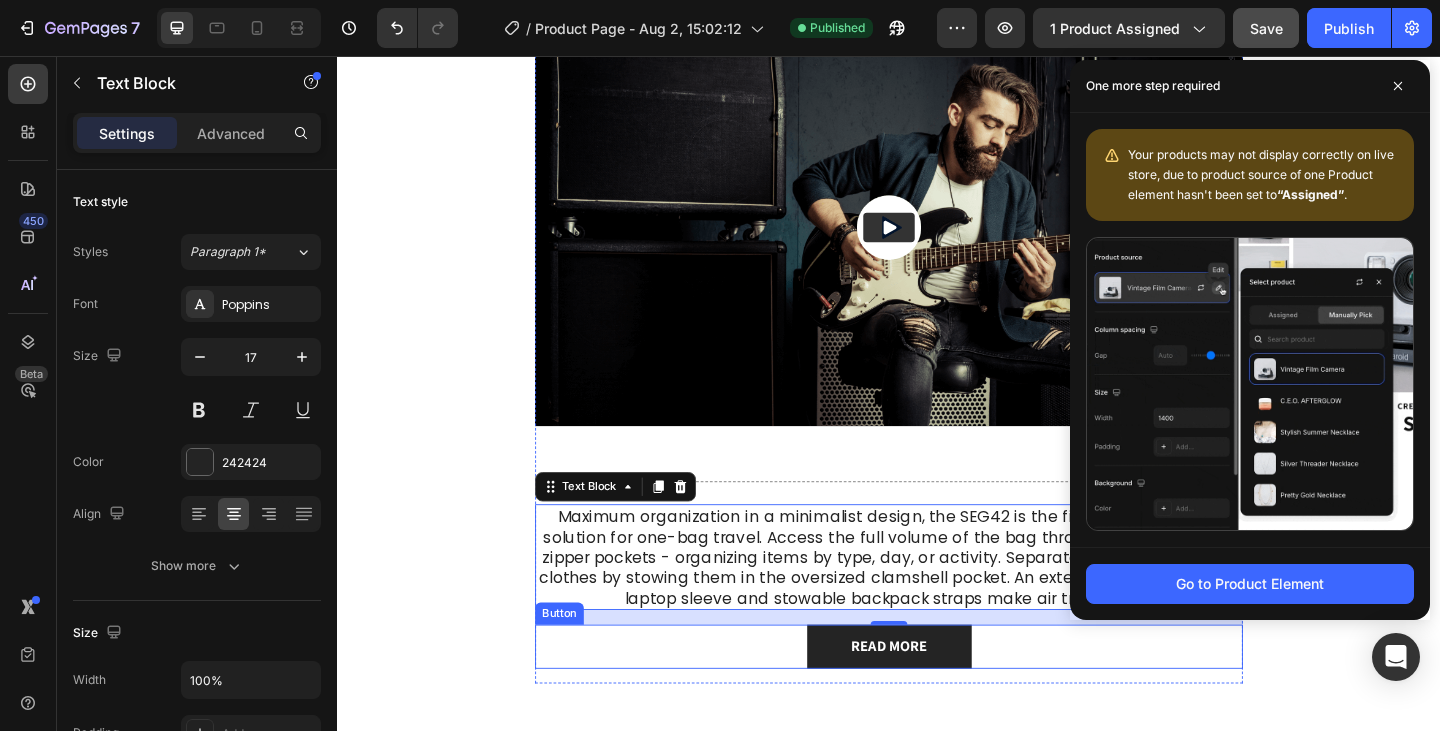 click on "READ MORE Button" at bounding box center (937, 699) 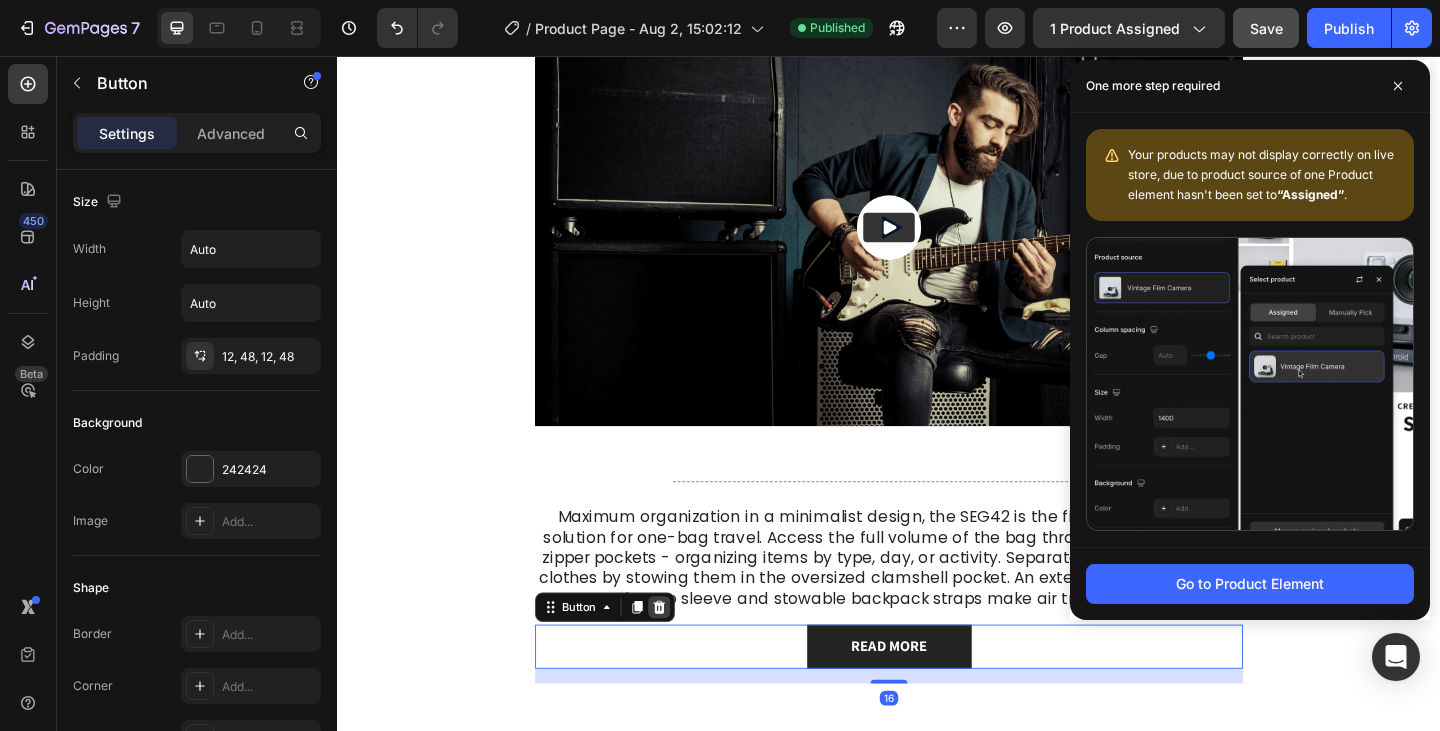 click 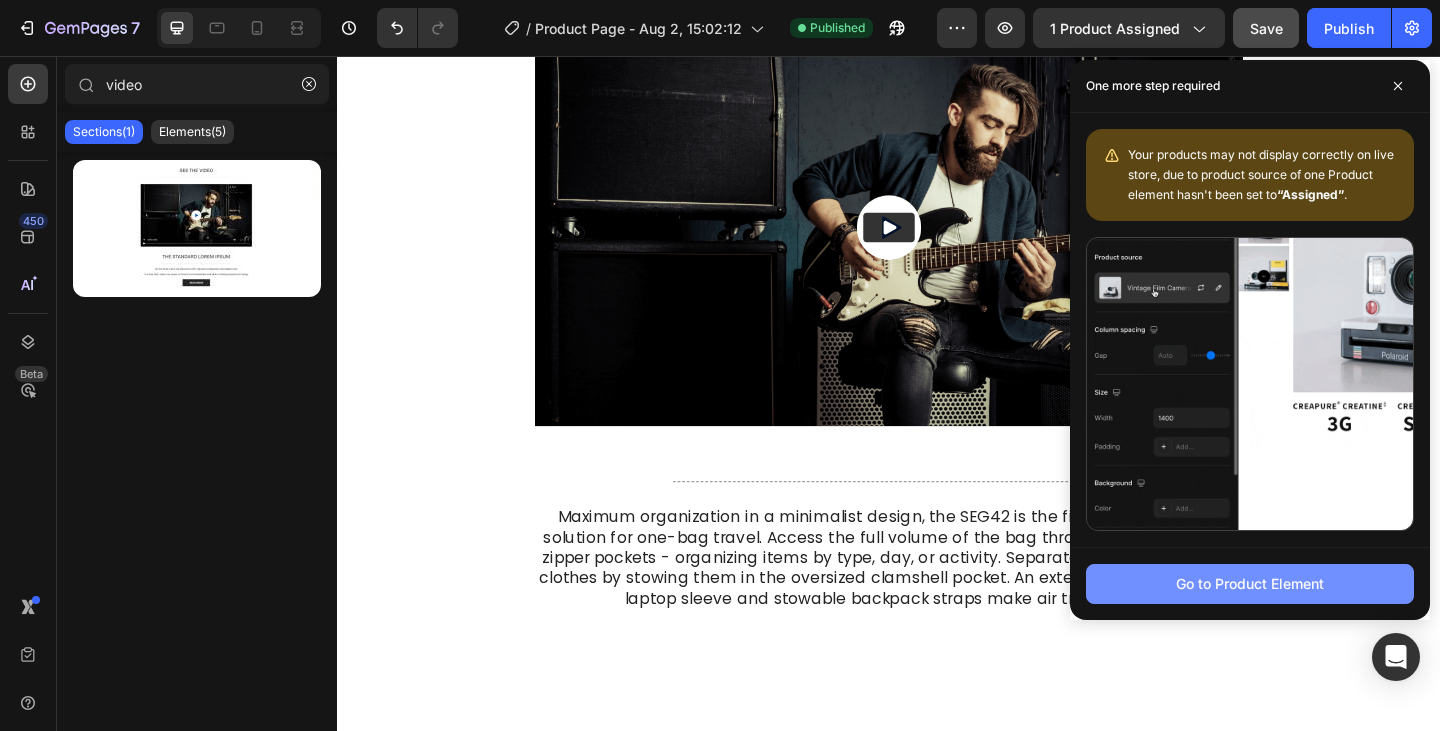 click on "Go to Product Element" at bounding box center (1250, 583) 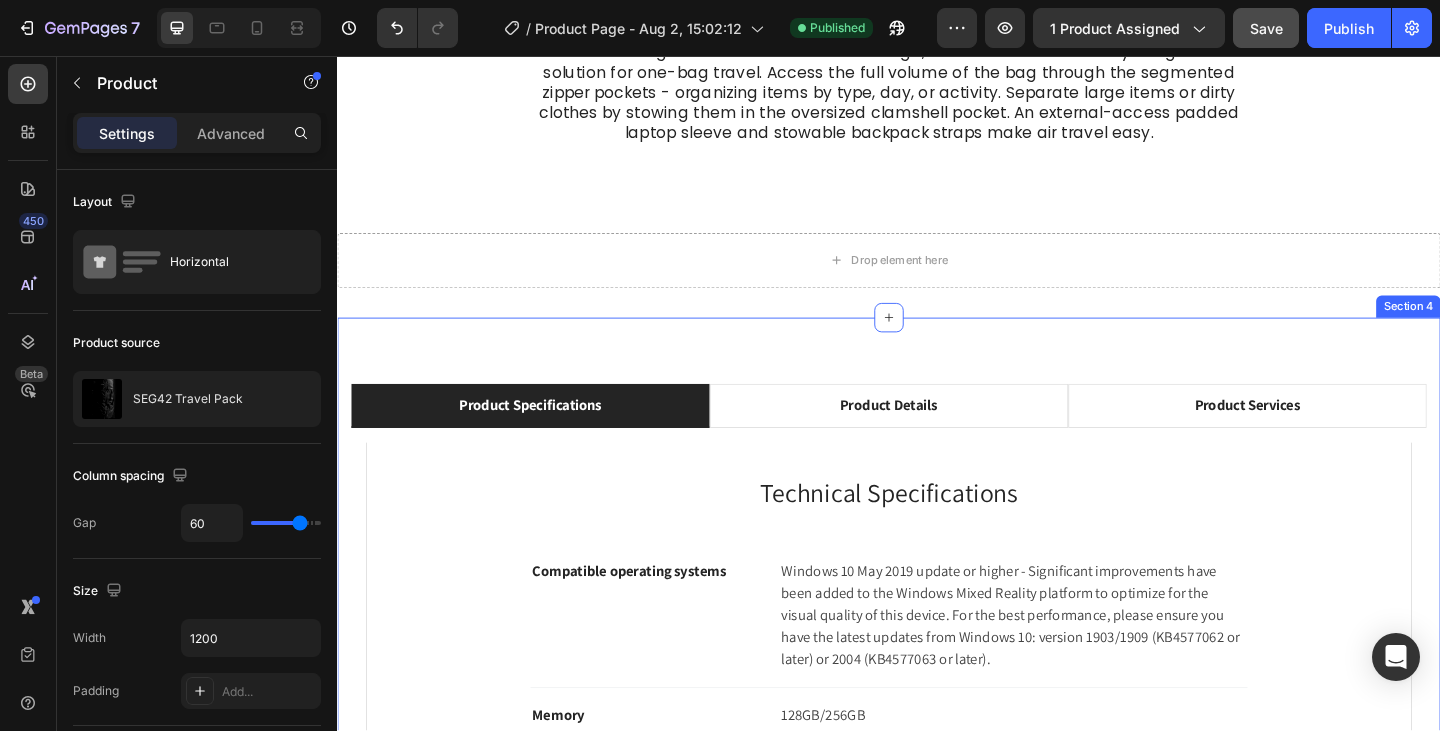 scroll, scrollTop: 1703, scrollLeft: 0, axis: vertical 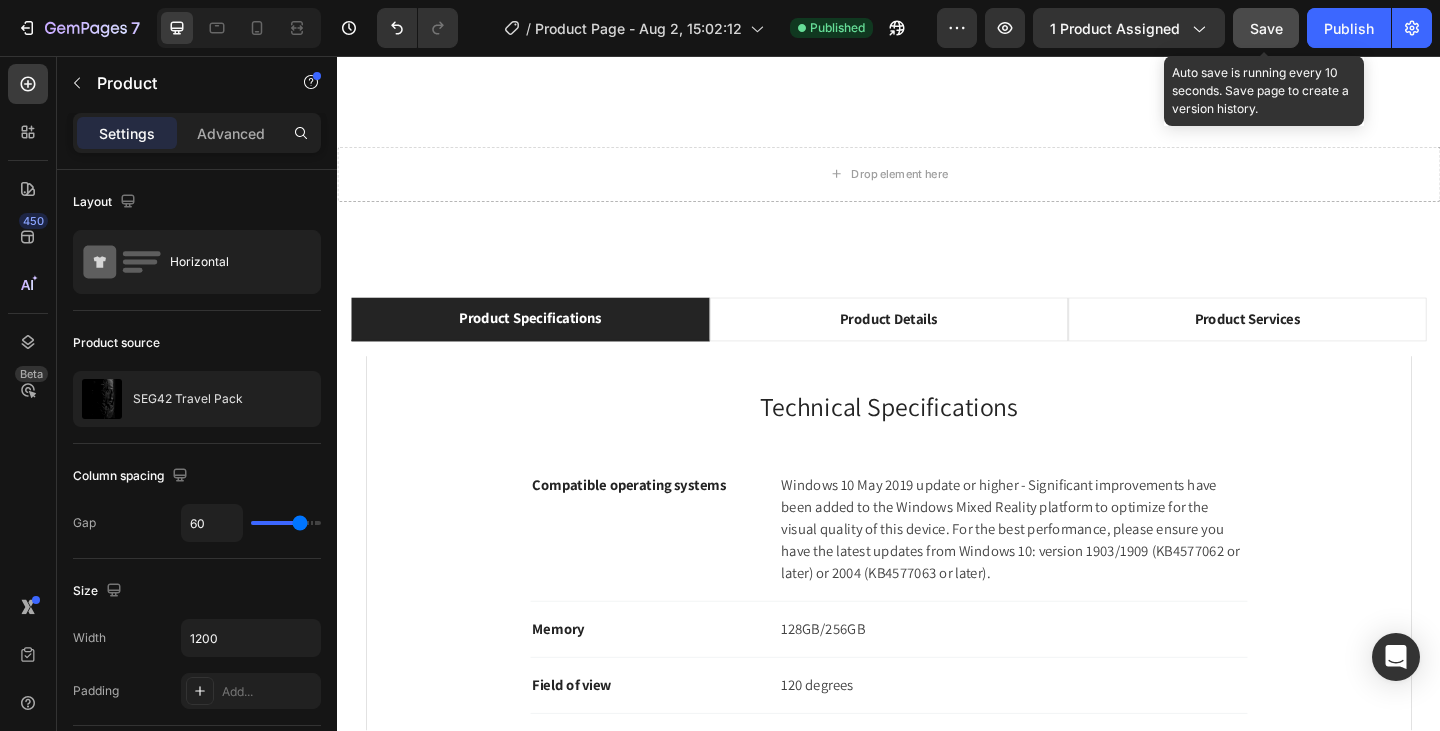 click on "Save" at bounding box center (1266, 28) 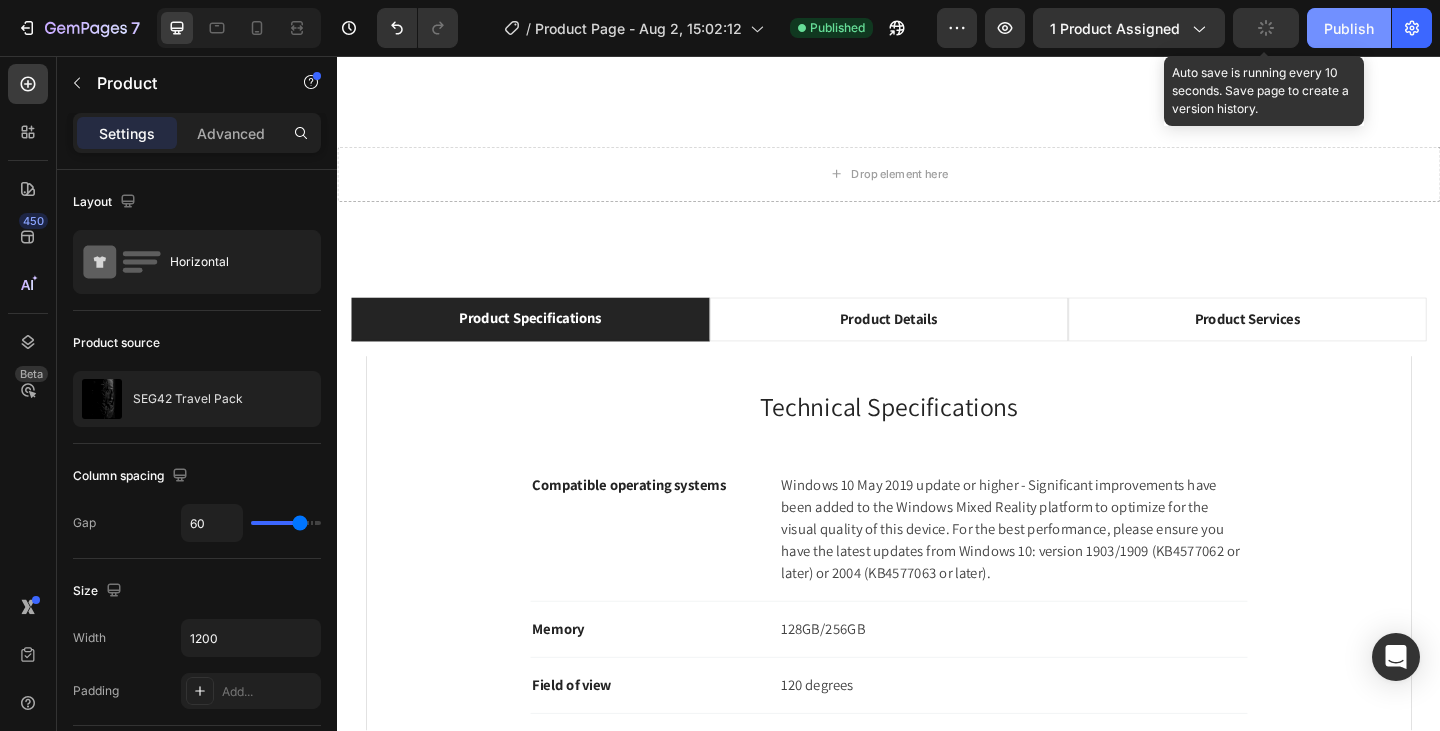 click on "Publish" at bounding box center [1349, 28] 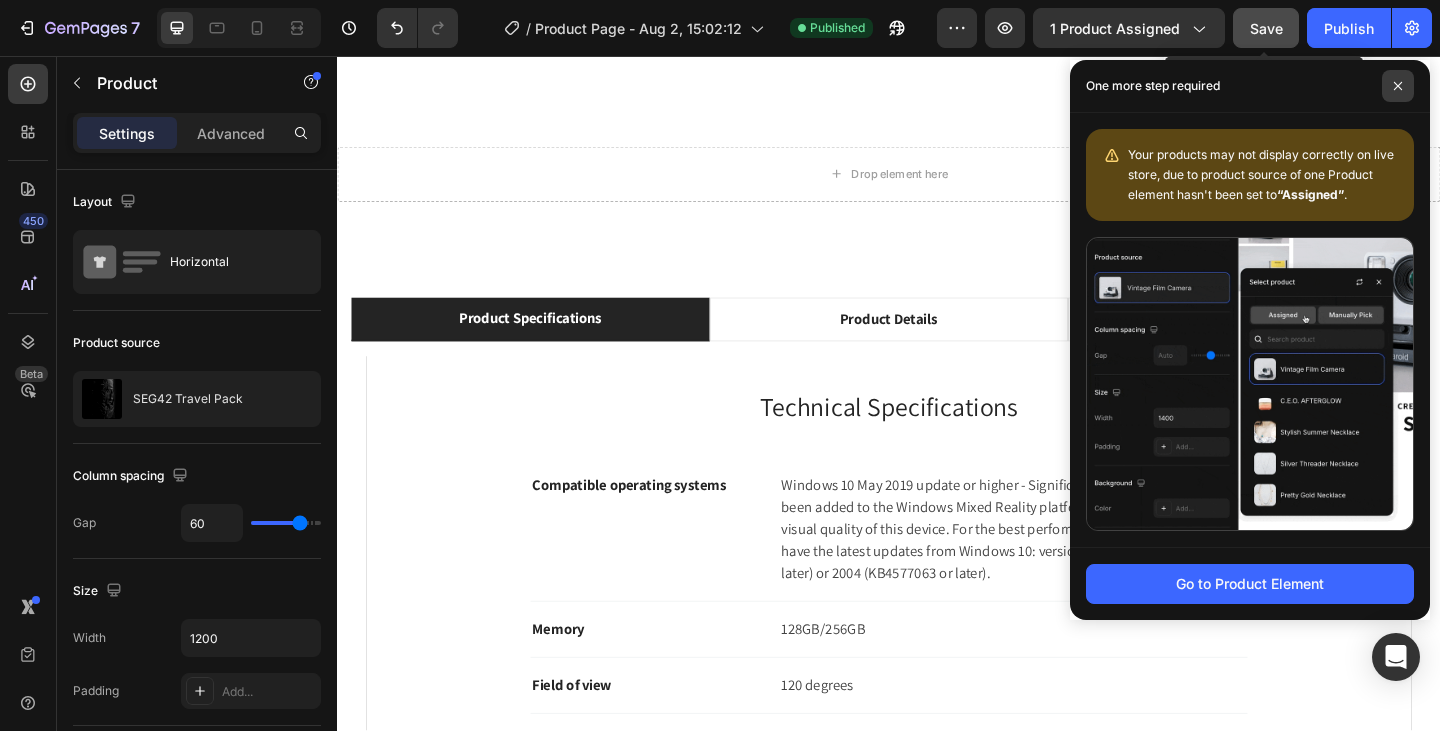 click at bounding box center (1398, 86) 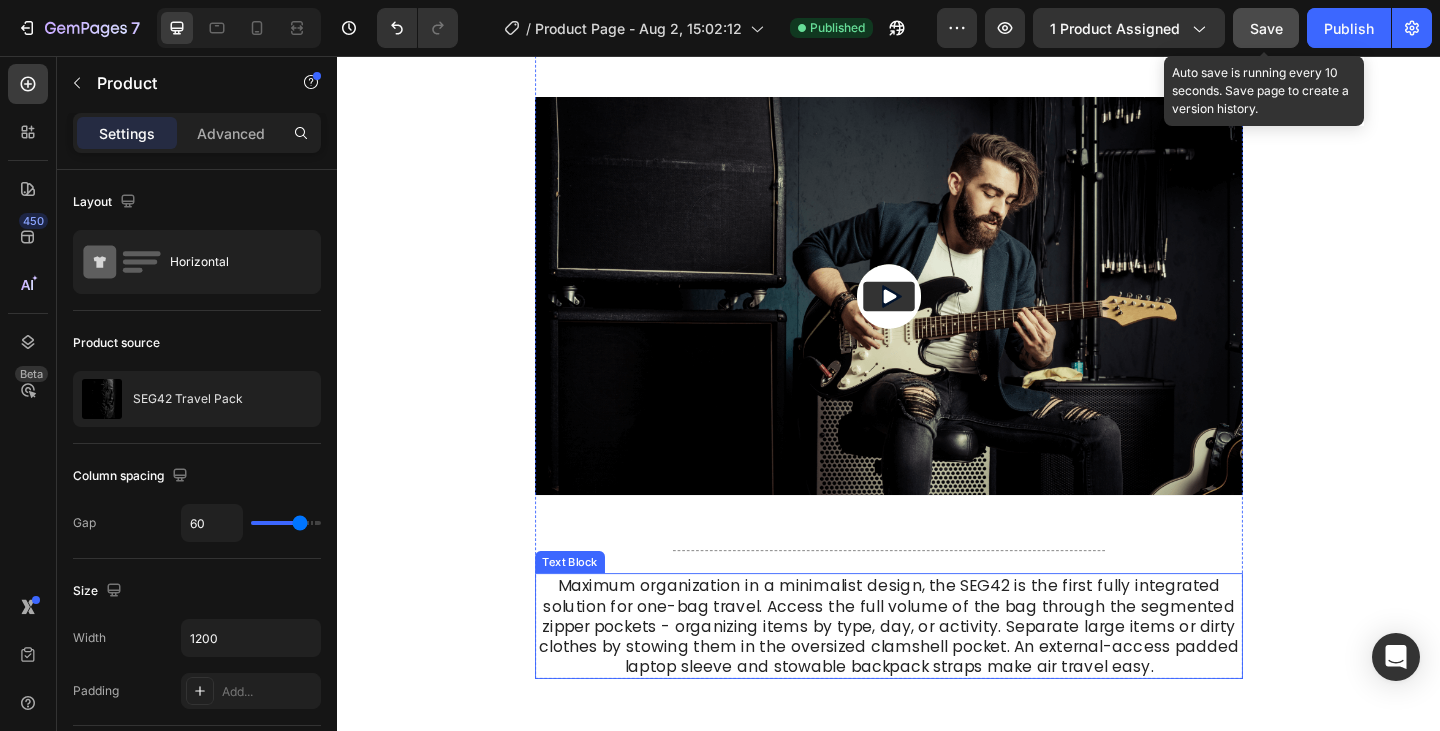 scroll, scrollTop: 1003, scrollLeft: 0, axis: vertical 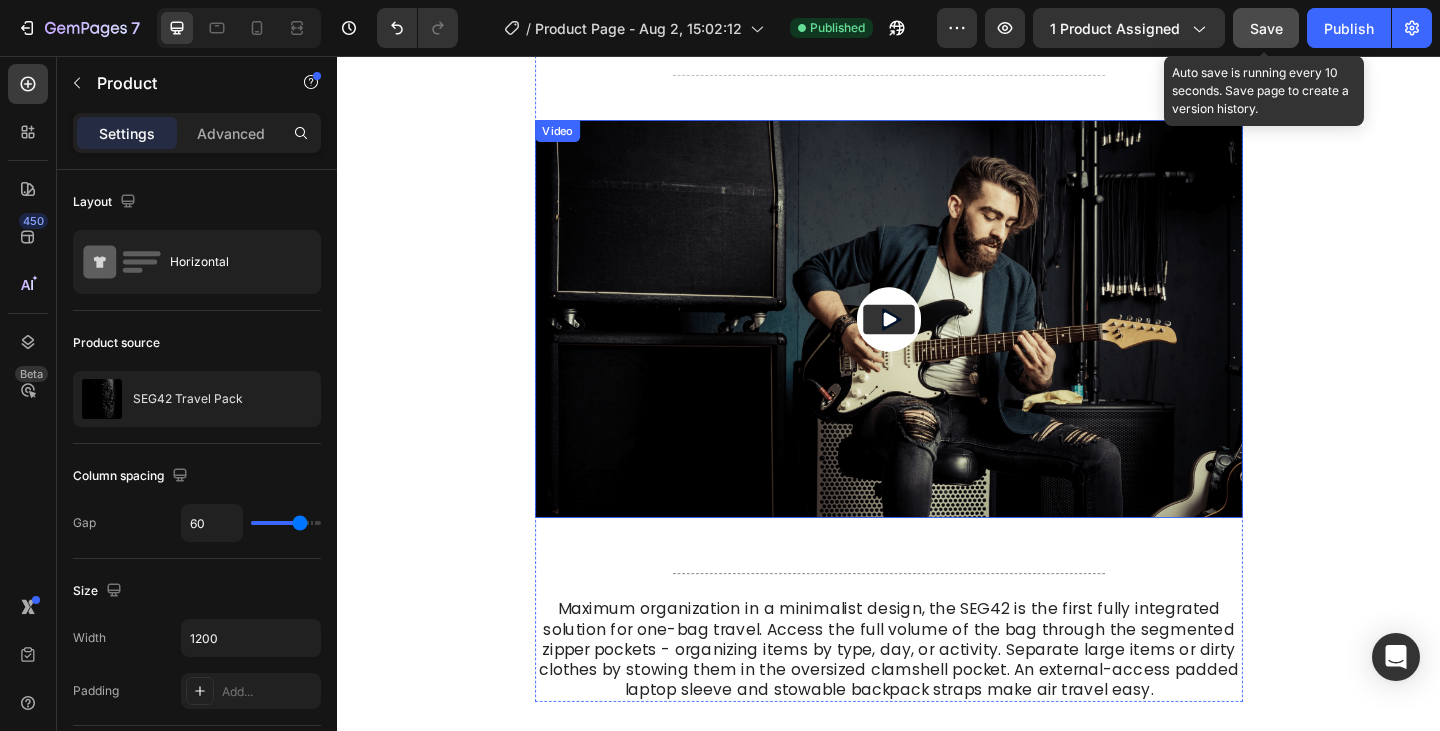 click at bounding box center (937, 342) 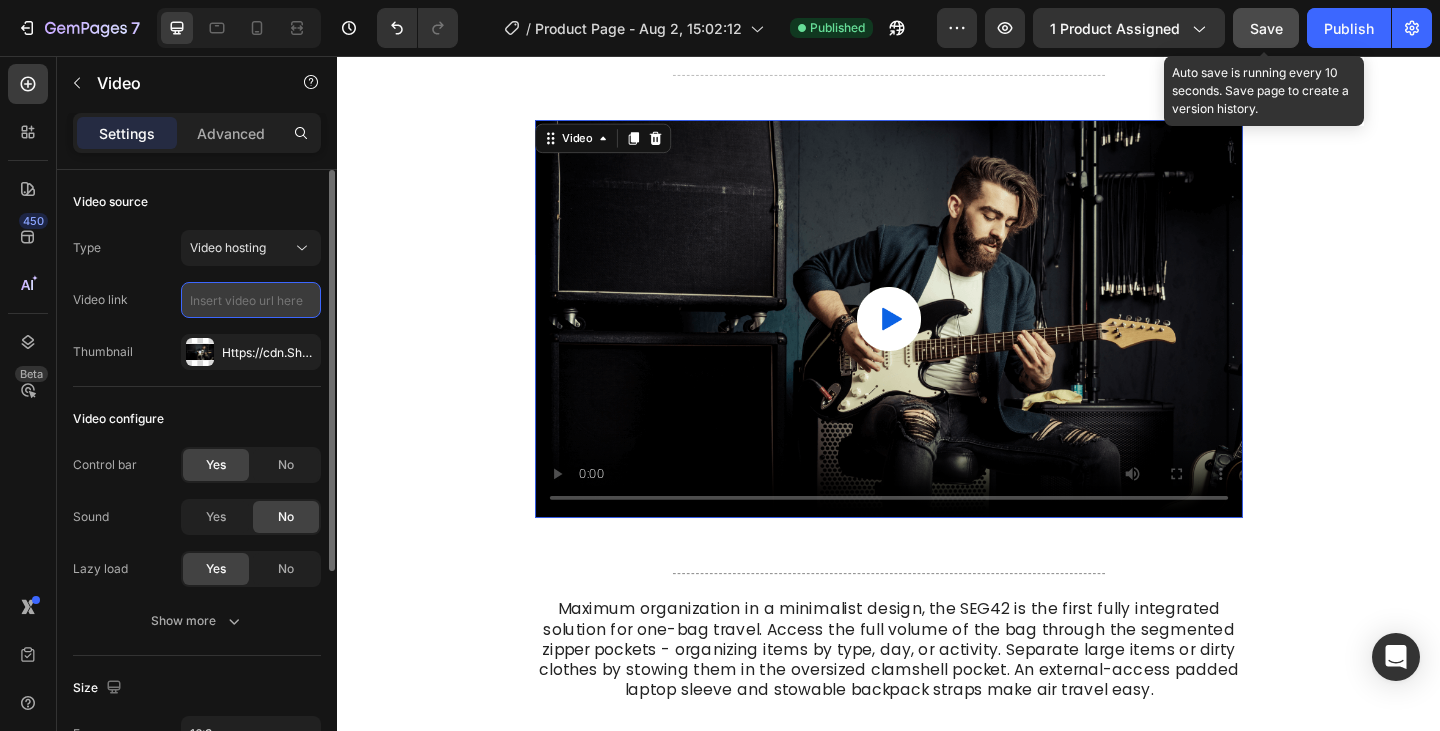 scroll, scrollTop: 0, scrollLeft: 0, axis: both 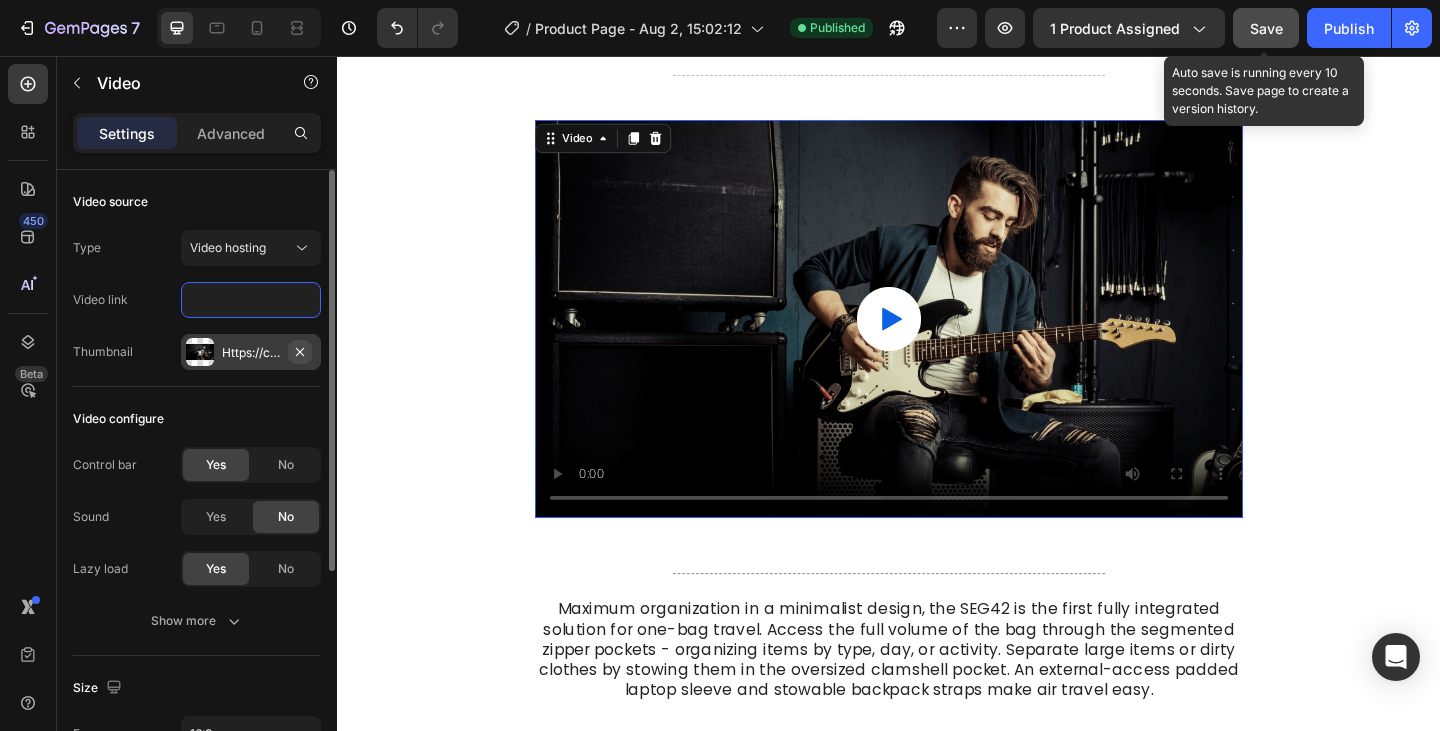 type on "https://www.youtube.com/watch?v=o9eW3wKUPAI" 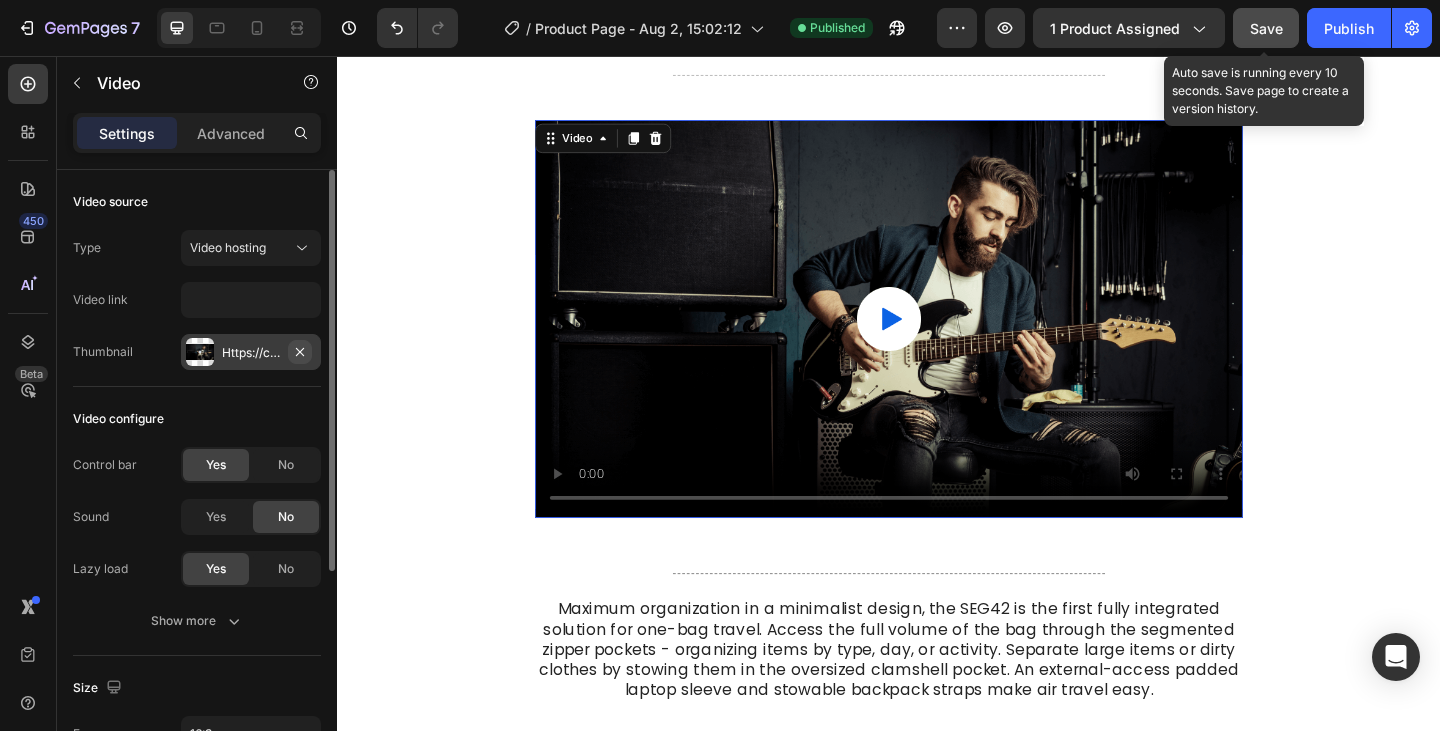click 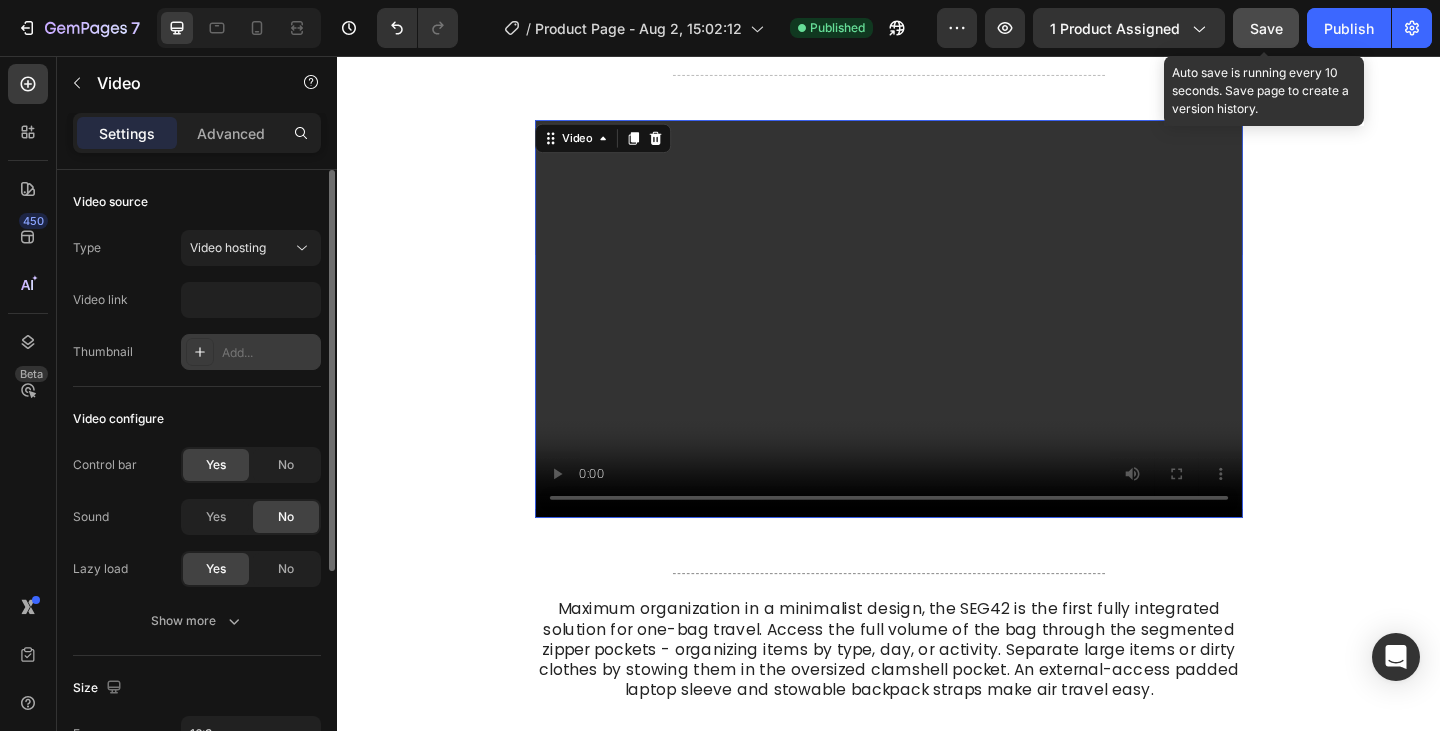 scroll, scrollTop: 0, scrollLeft: 0, axis: both 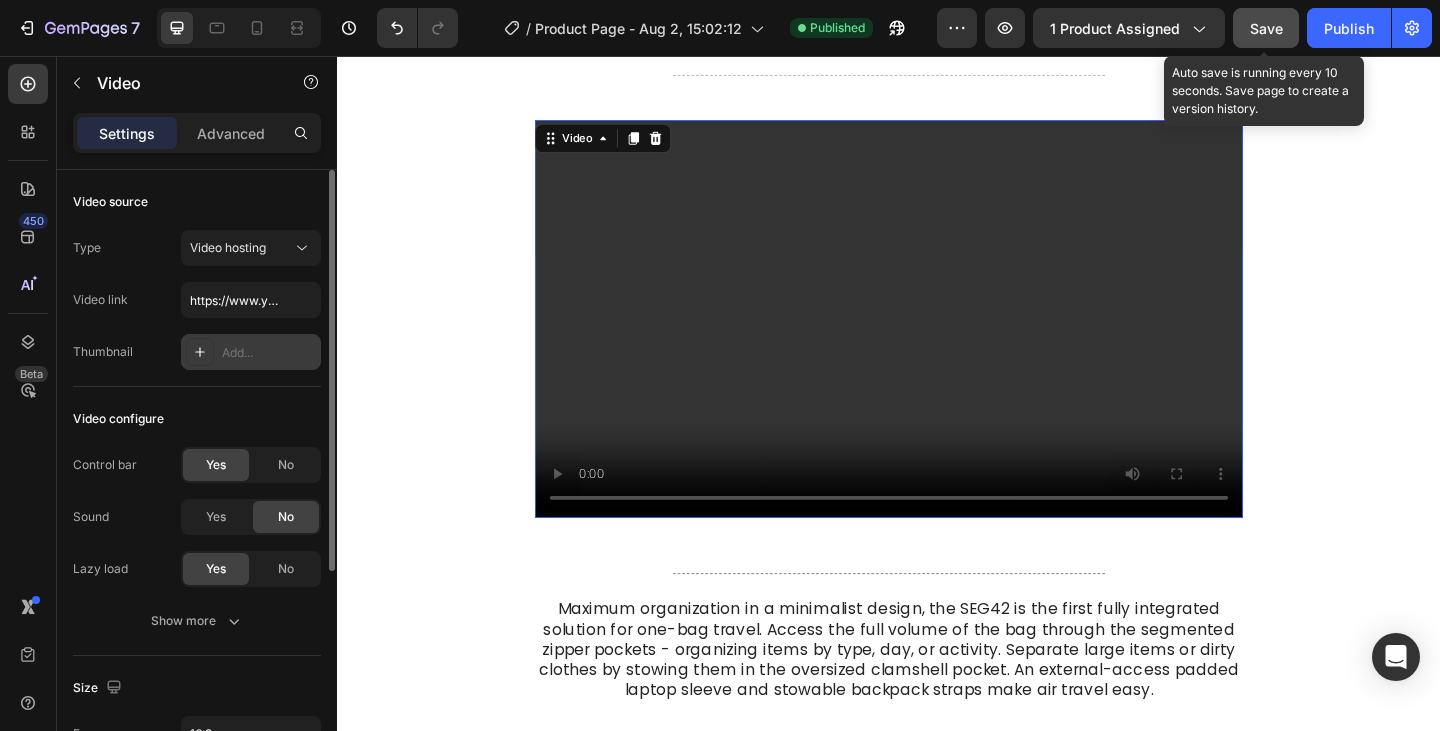 click on "Add..." at bounding box center [269, 353] 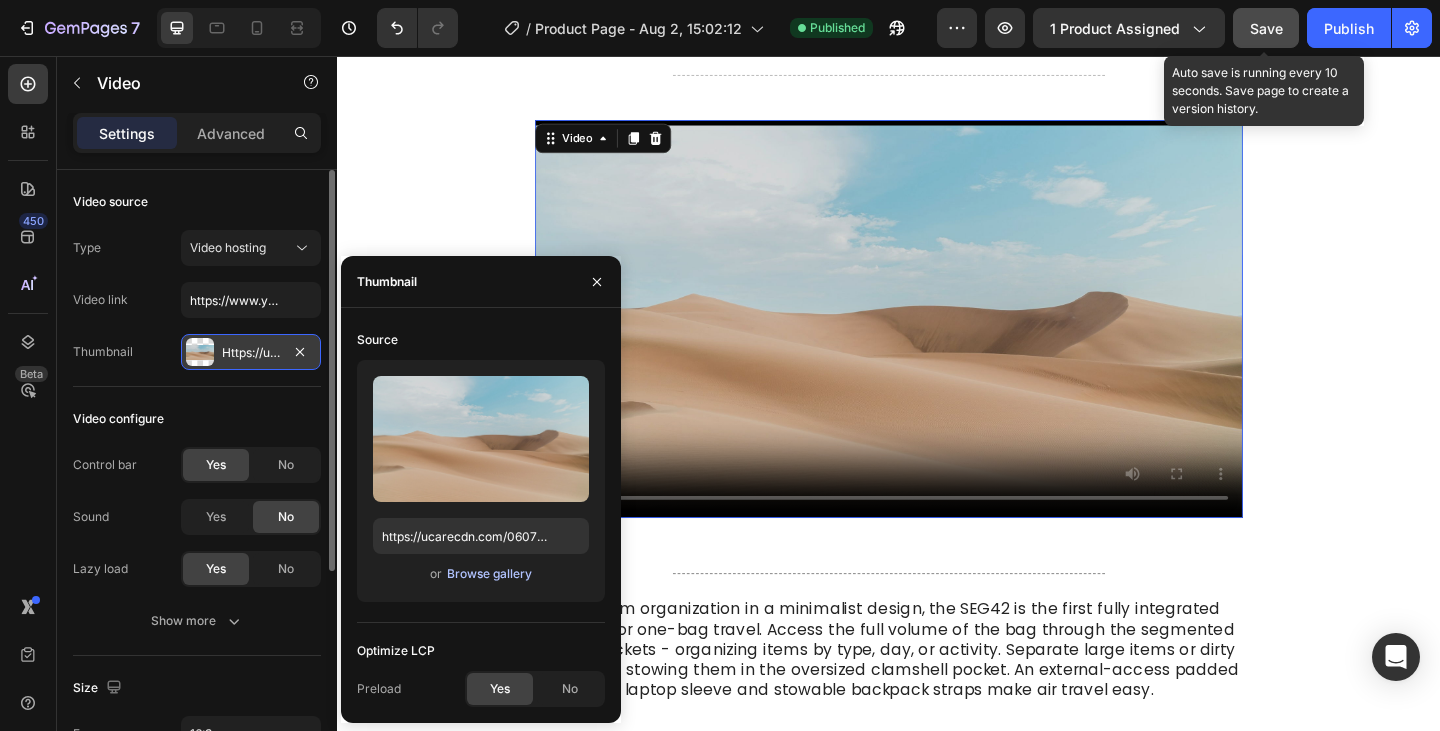 click on "Browse gallery" at bounding box center [489, 574] 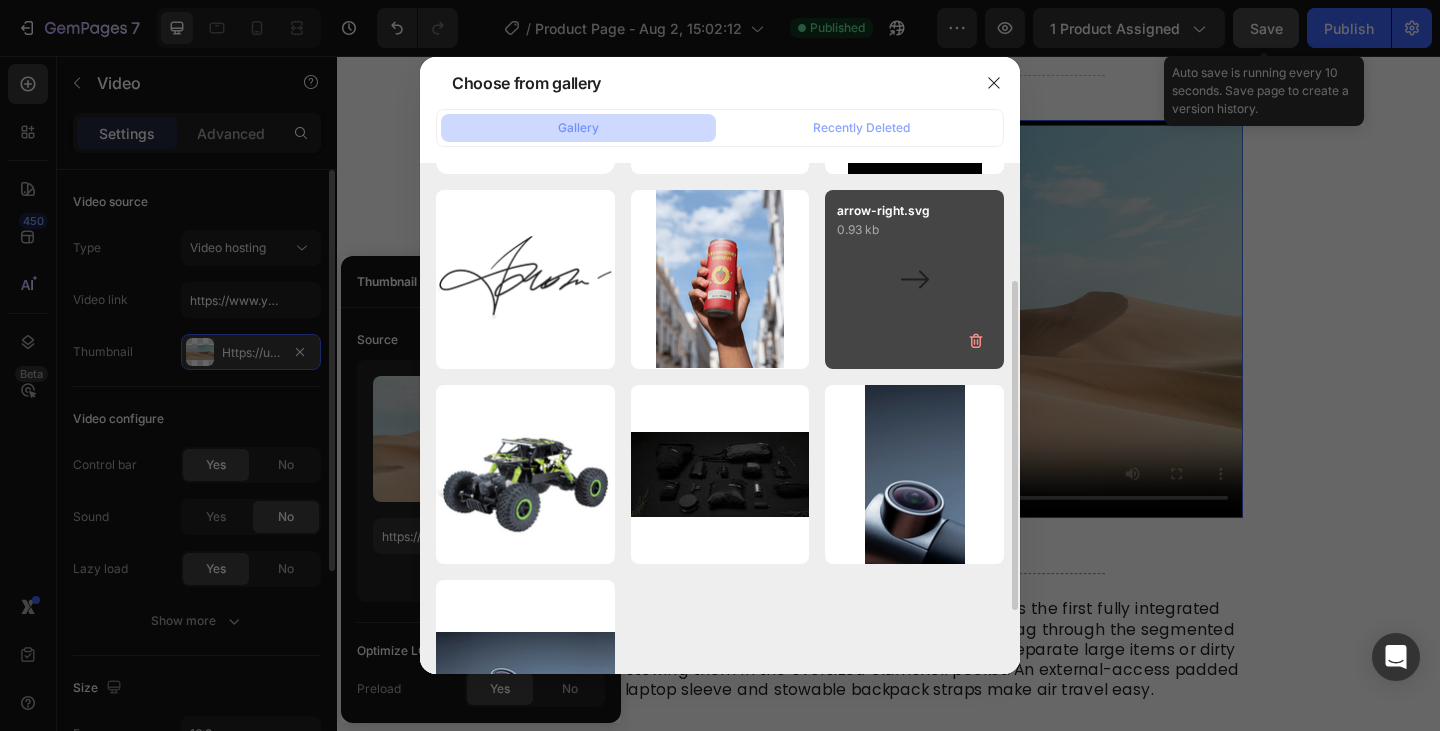 scroll, scrollTop: 0, scrollLeft: 0, axis: both 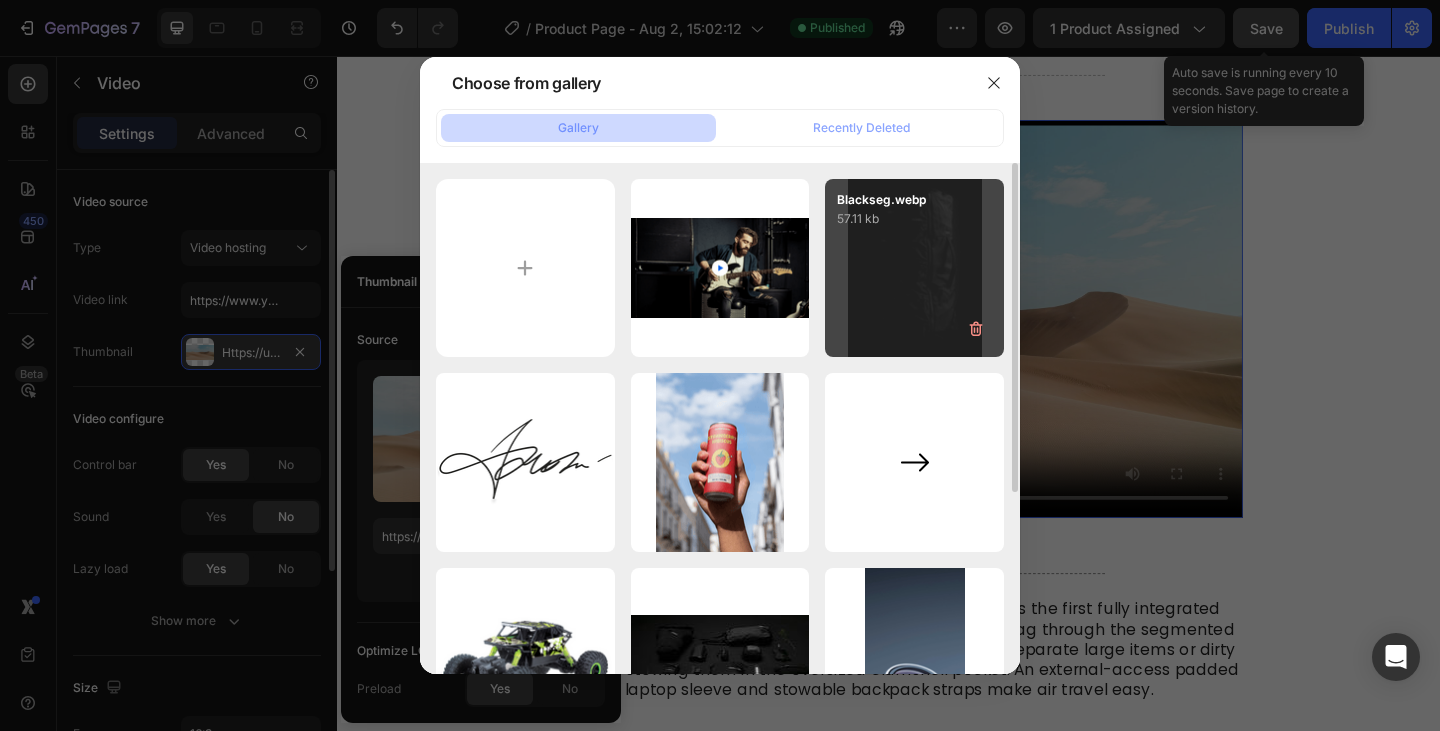 click on "Blackseg.webp 57.11 kb" at bounding box center (914, 268) 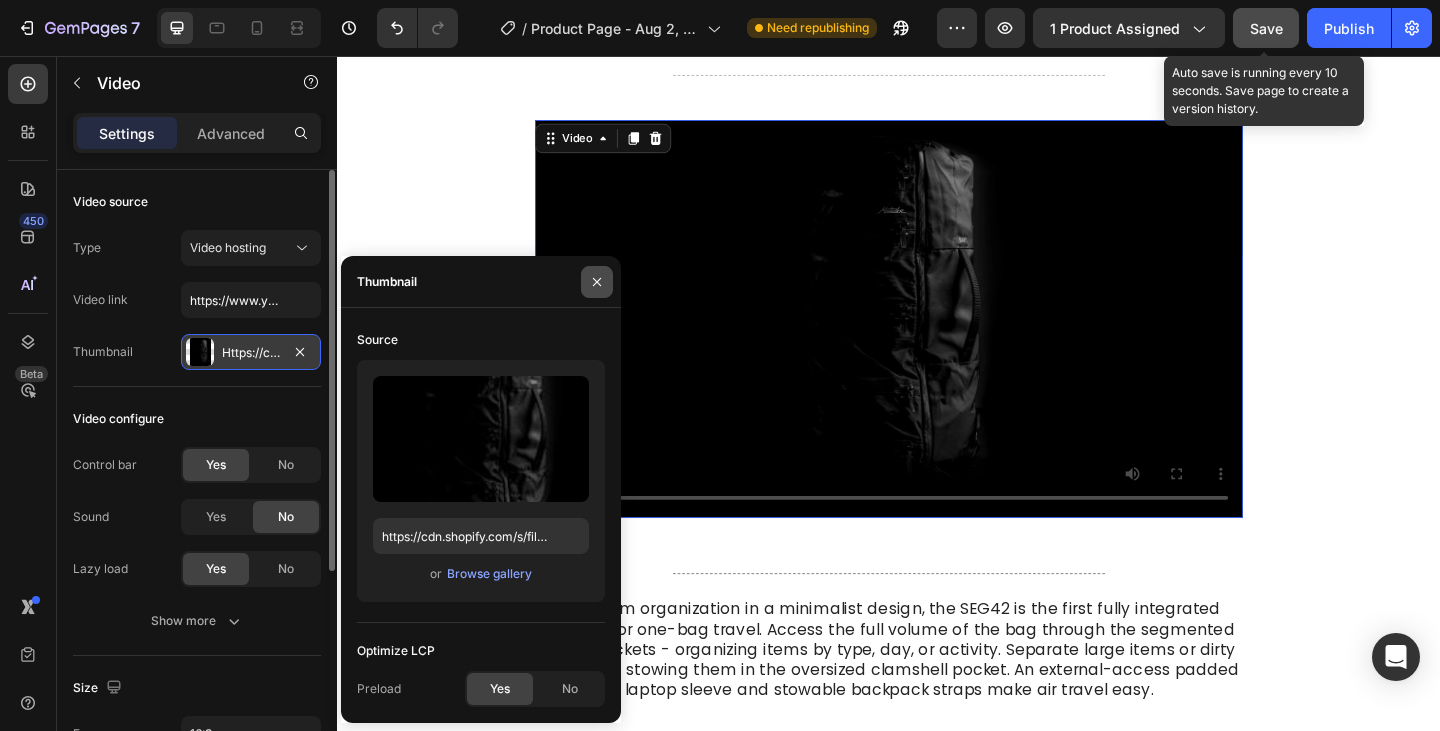 drag, startPoint x: 595, startPoint y: 283, endPoint x: 300, endPoint y: 246, distance: 297.31128 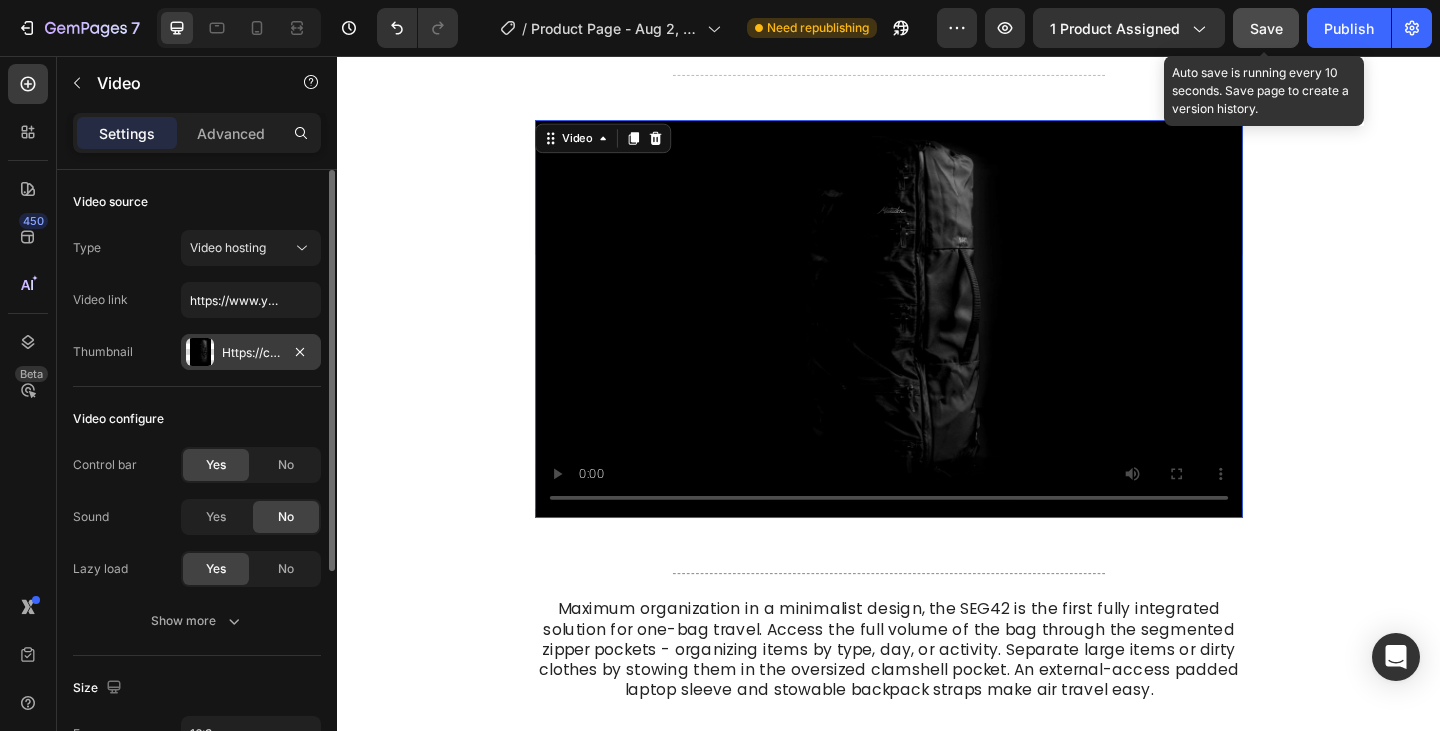 click on "Save" at bounding box center (1266, 28) 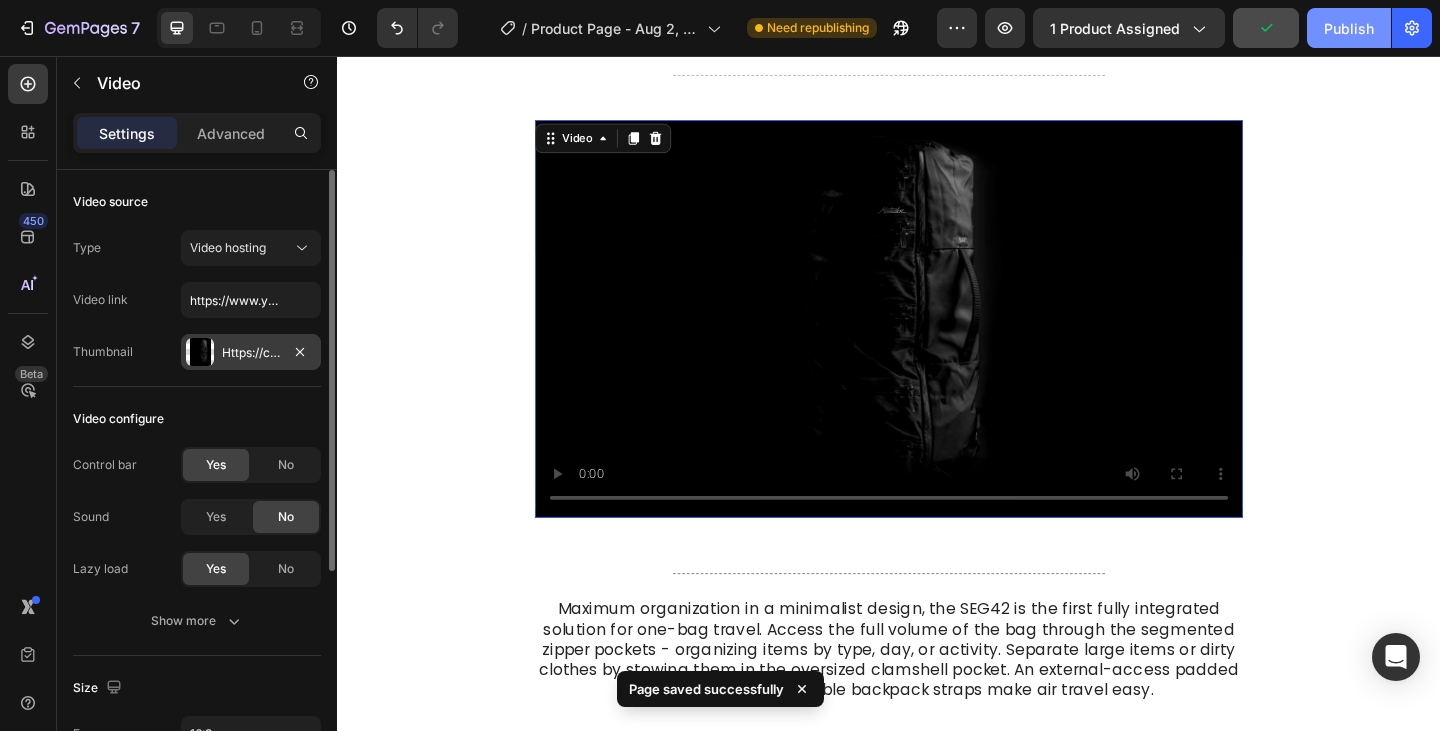 click on "Publish" at bounding box center (1349, 28) 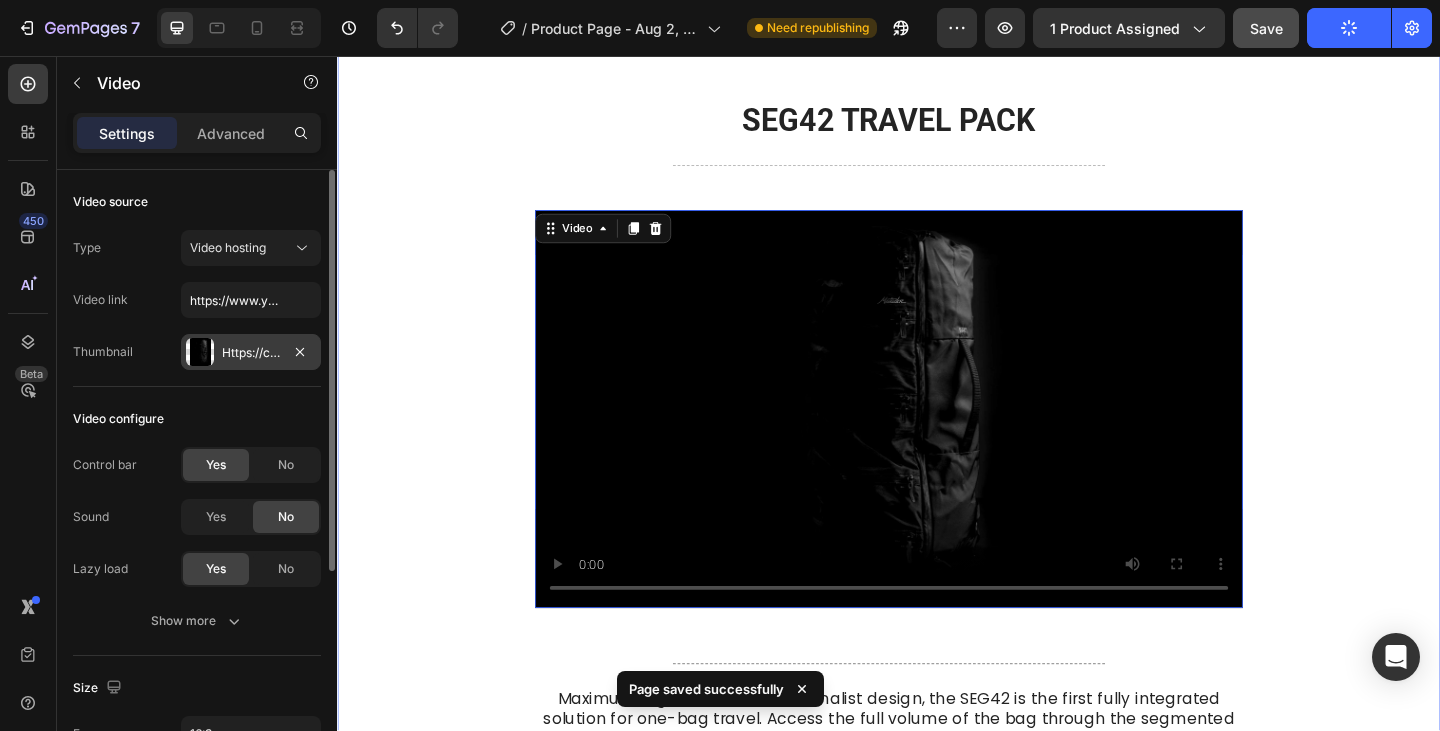 scroll, scrollTop: 803, scrollLeft: 0, axis: vertical 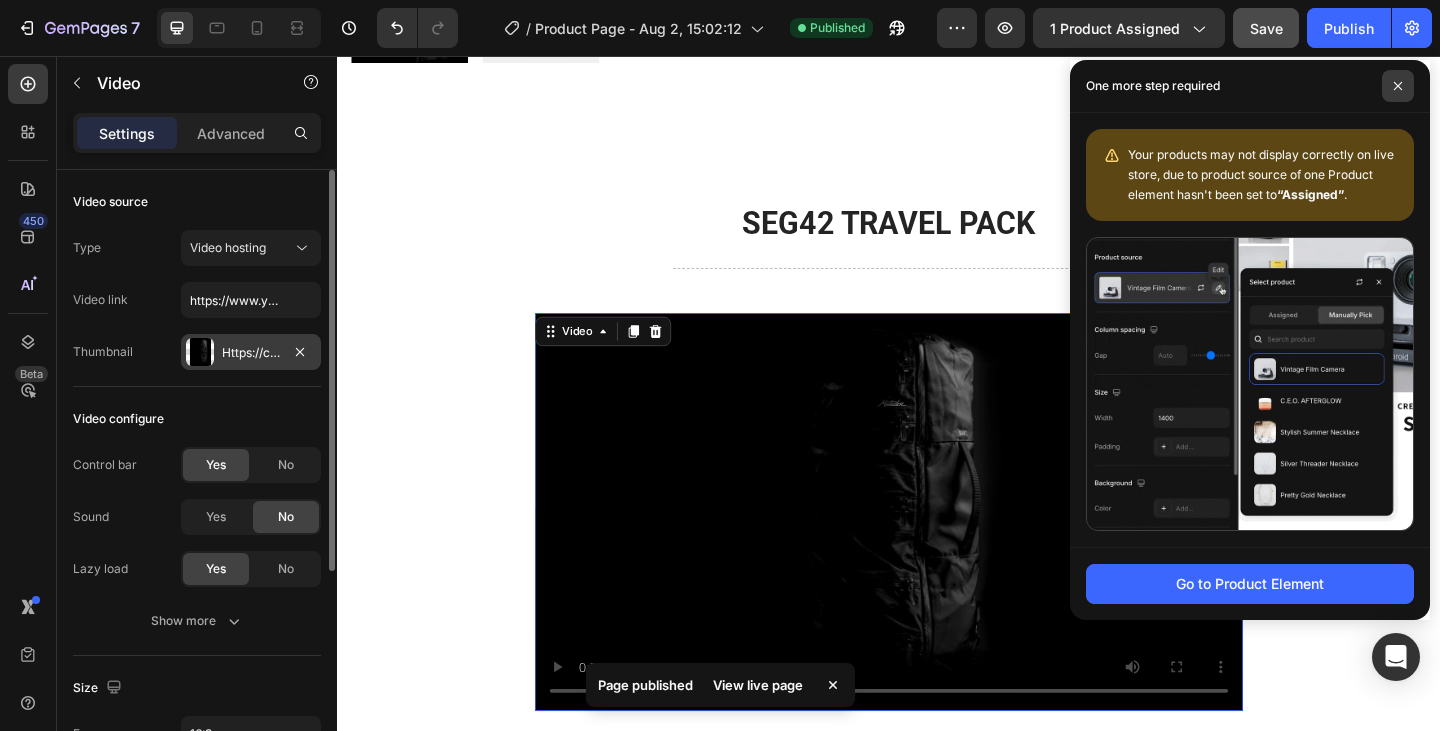 click at bounding box center (1398, 86) 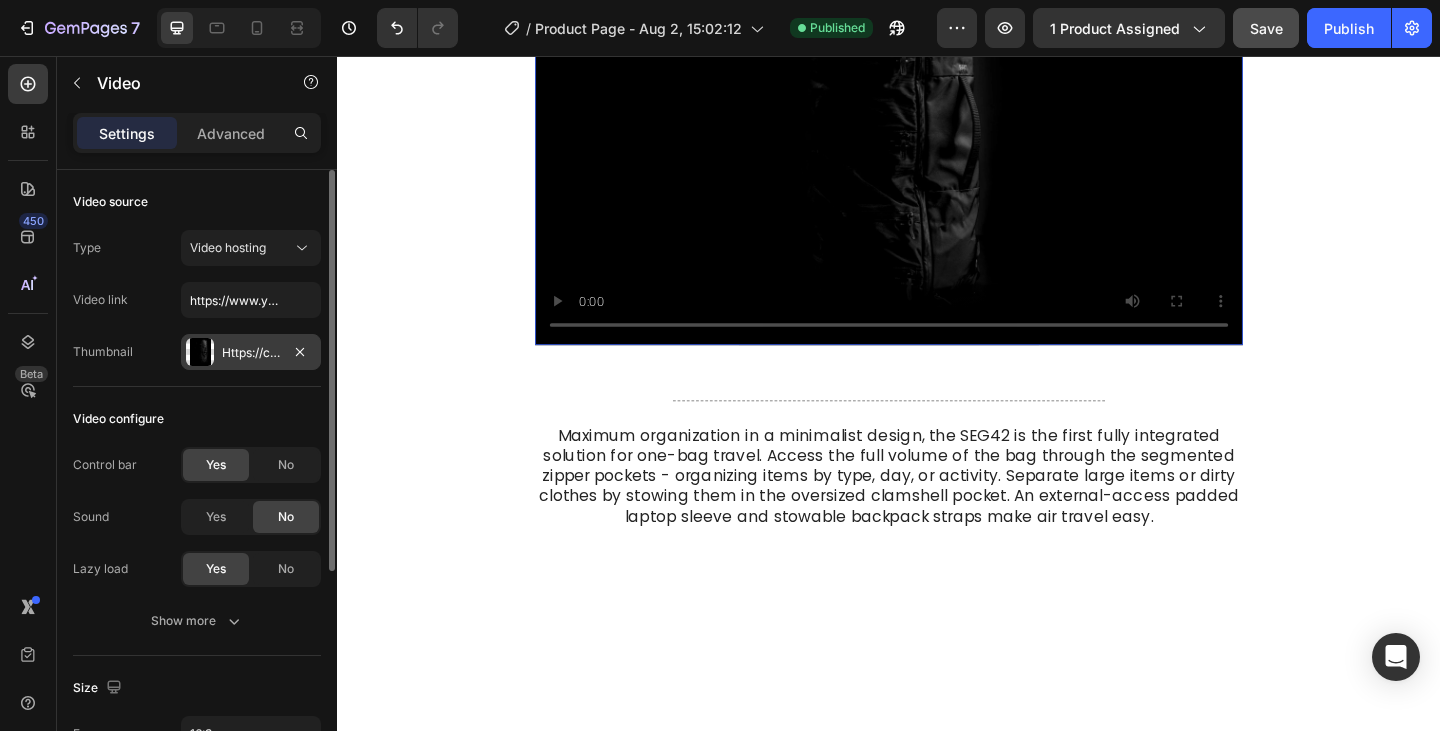 scroll, scrollTop: 503, scrollLeft: 0, axis: vertical 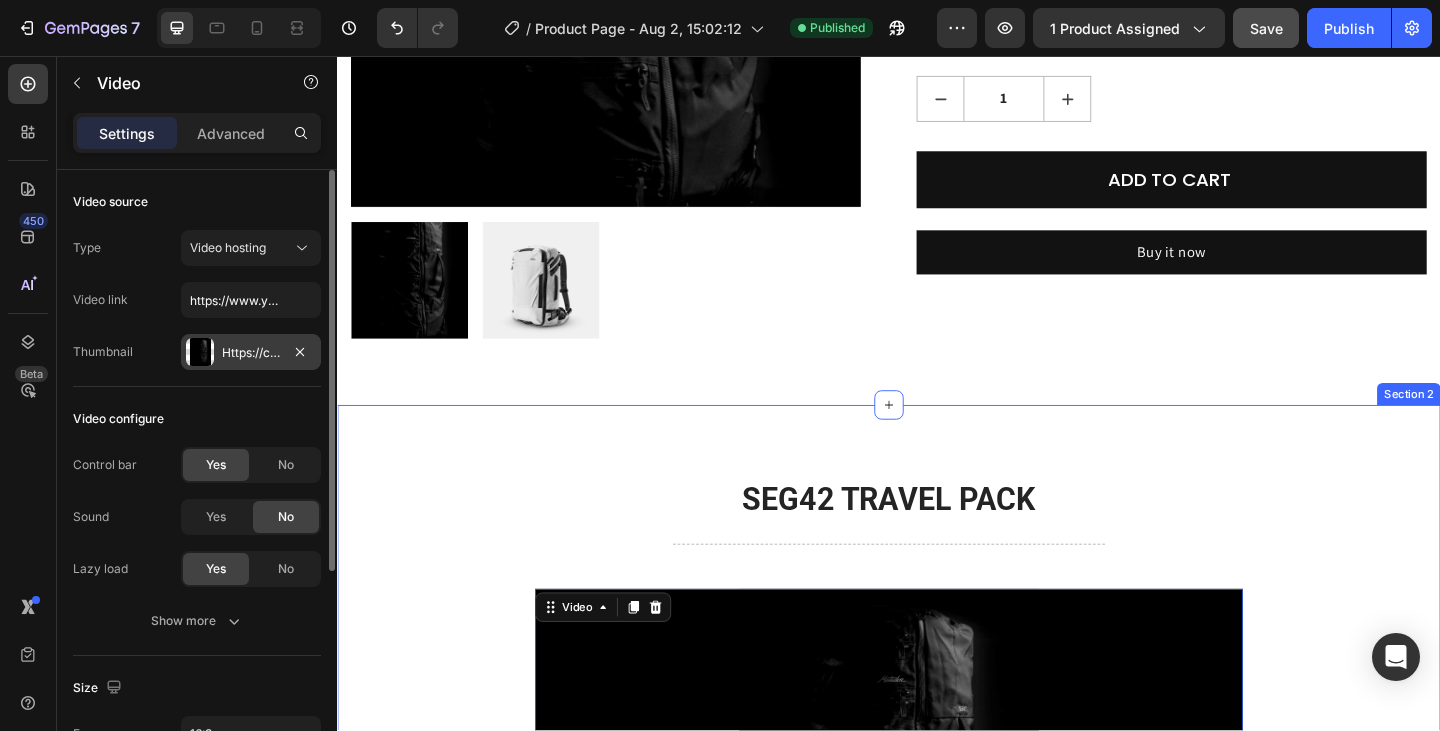 click on "⁠⁠⁠⁠⁠⁠⁠ SEG42 TRAVEL PACK Heading                Title Line Video   48                Title Line Maximum organization in a minimalist design, the SEG42 is the first fully integrated solution for one-bag travel. Access the full volume of the bag through the segmented zipper pockets - organizing items by type, day, or activity. Separate large items or dirty clothes by stowing them in the oversized clamshell pocket. An external-access padded laptop sleeve and stowable backpack straps make air travel easy. Text Block Row Section 2" at bounding box center [937, 884] 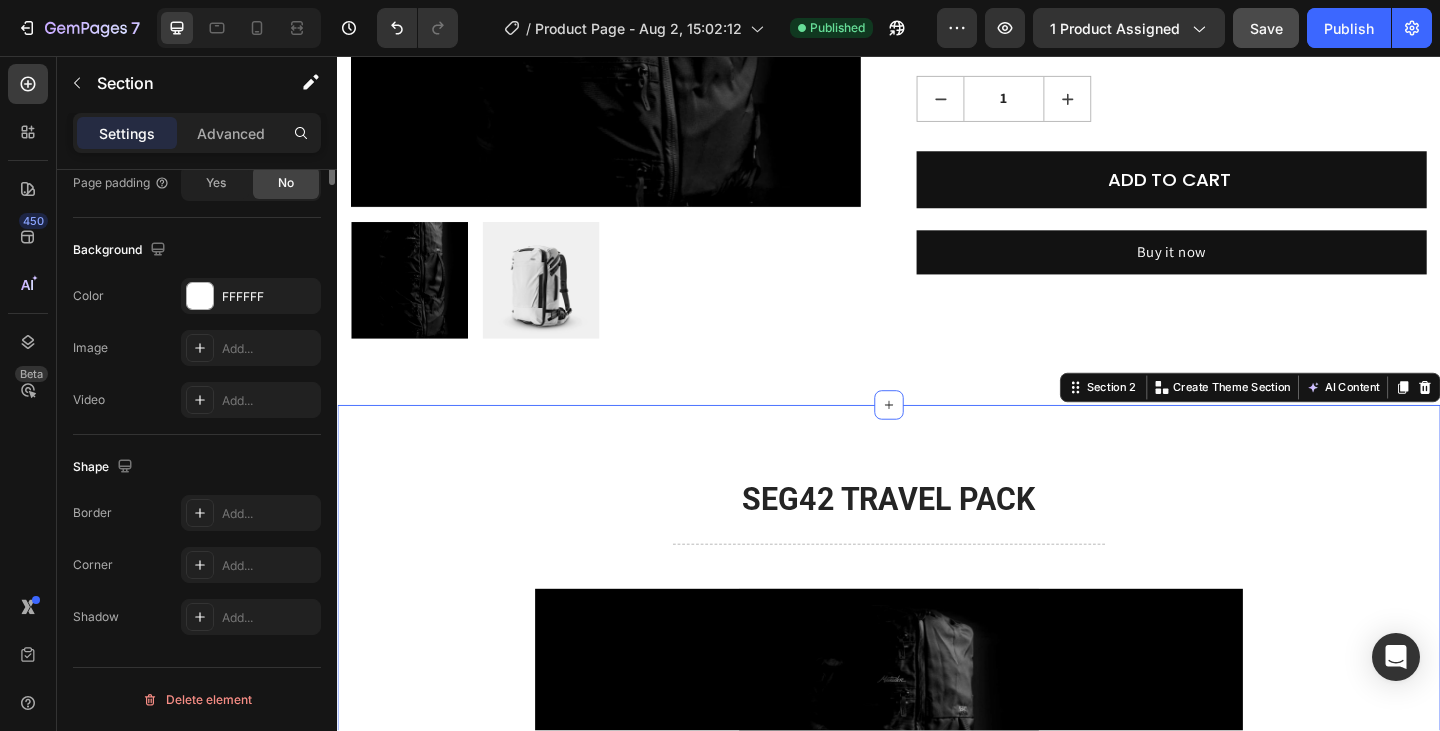 scroll, scrollTop: 102, scrollLeft: 0, axis: vertical 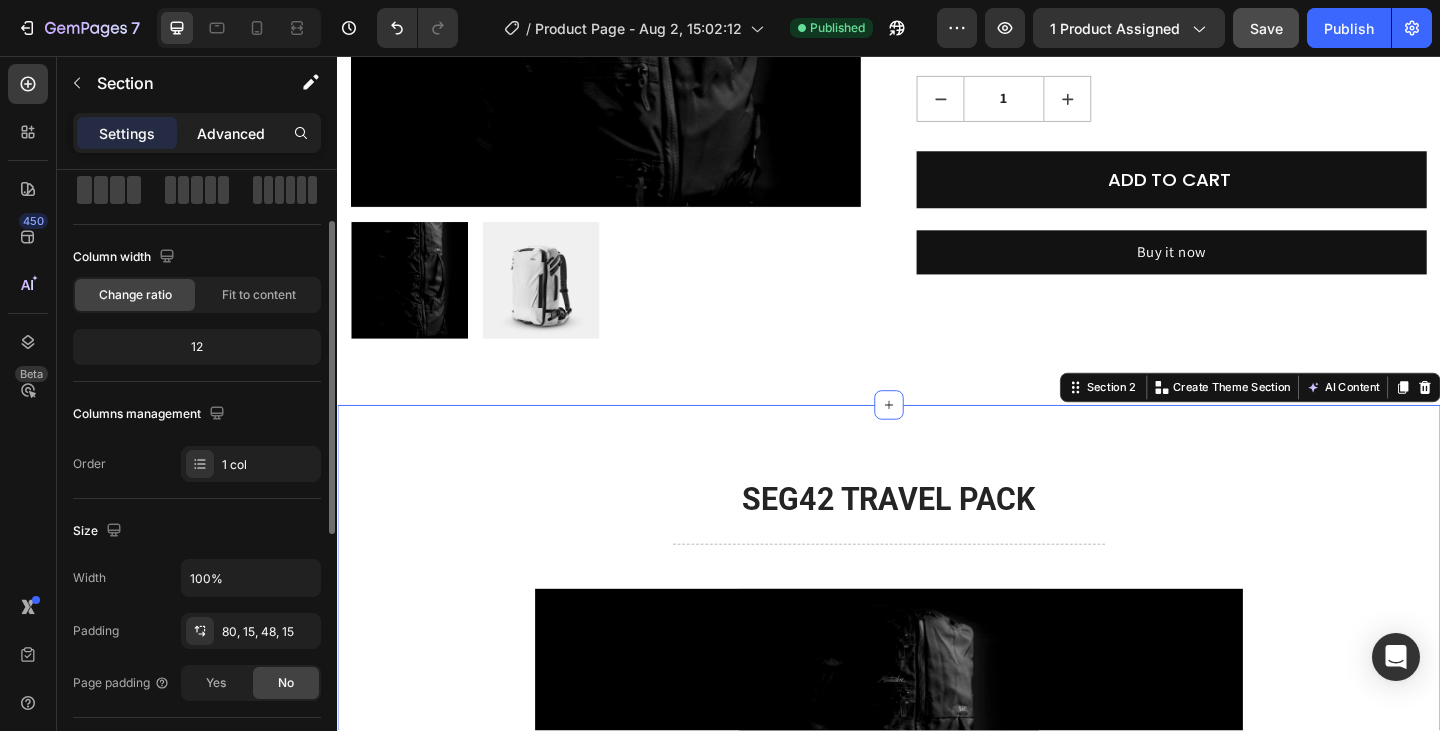 click on "Advanced" at bounding box center (231, 133) 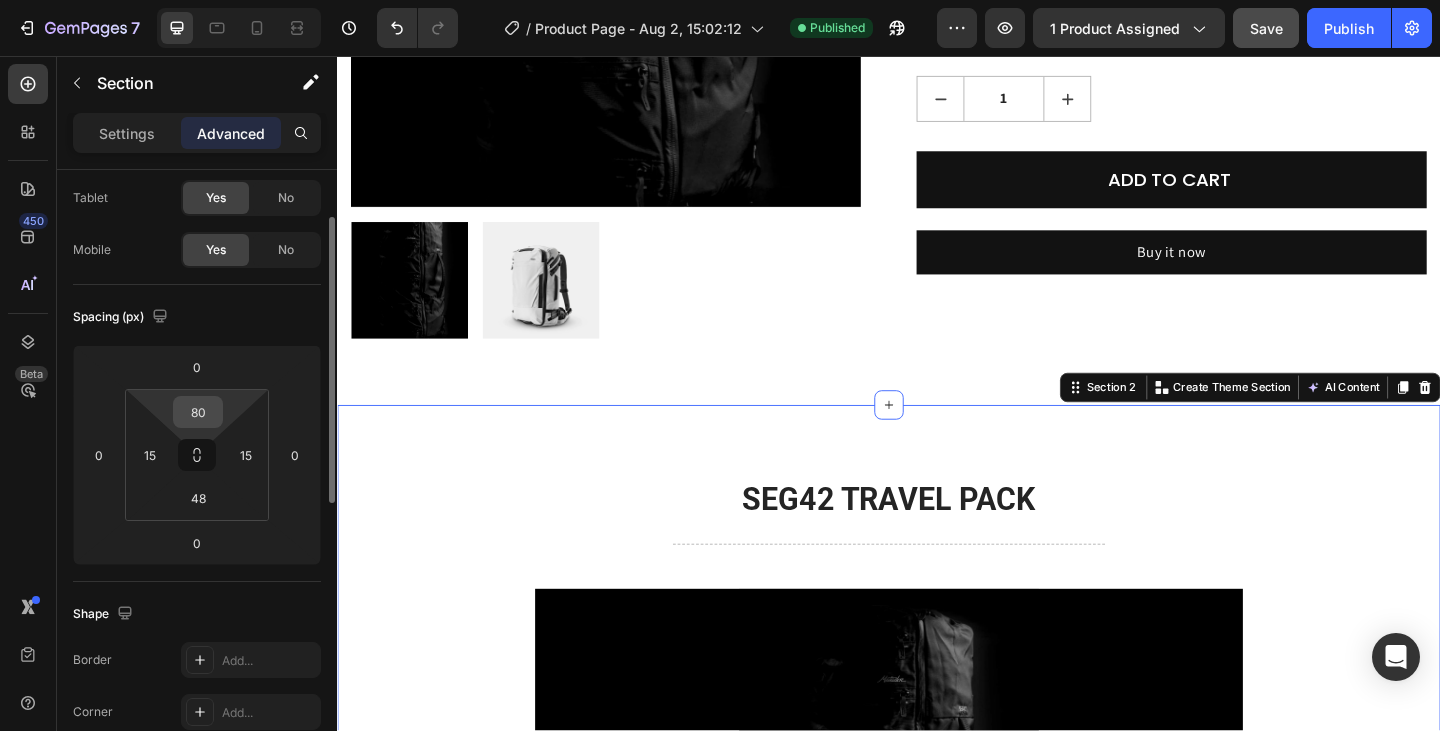 click on "80" at bounding box center (198, 412) 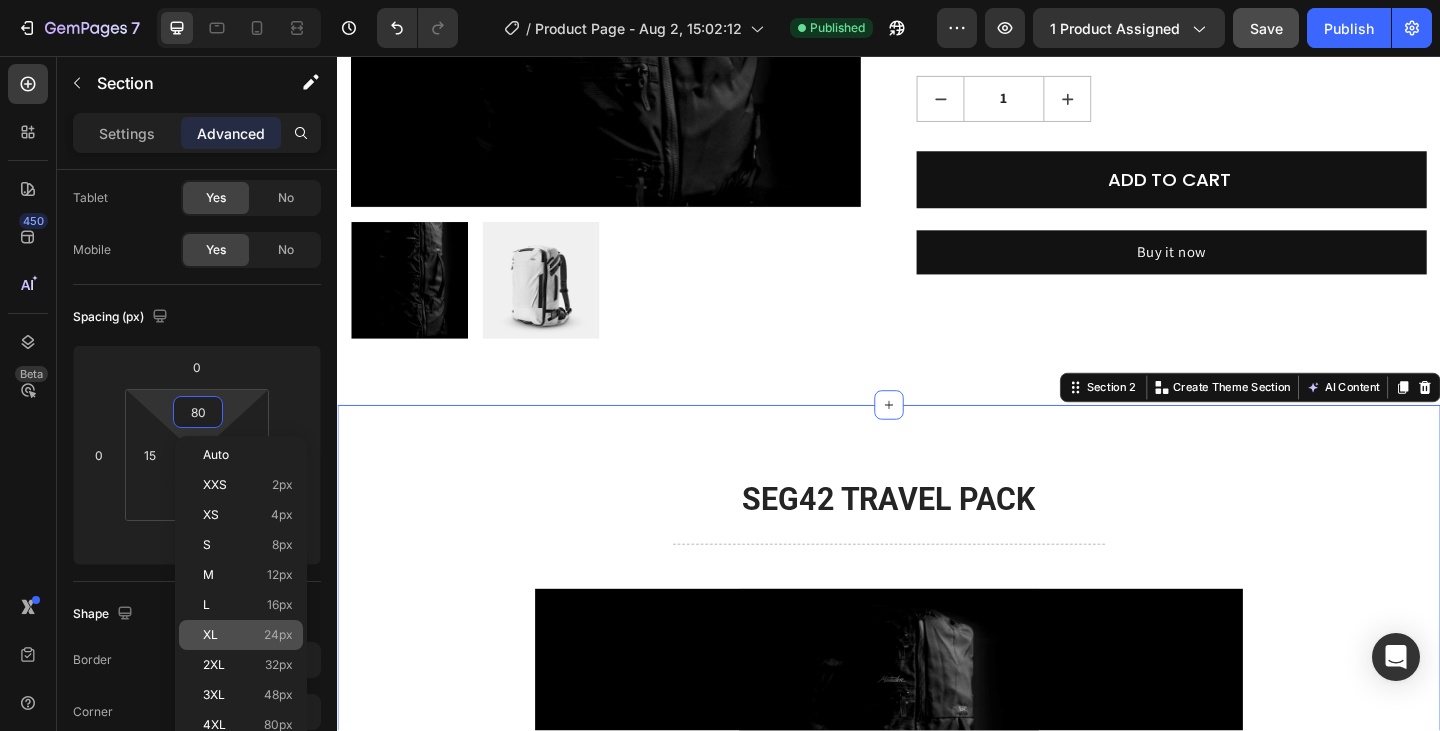 click on "24px" at bounding box center [278, 635] 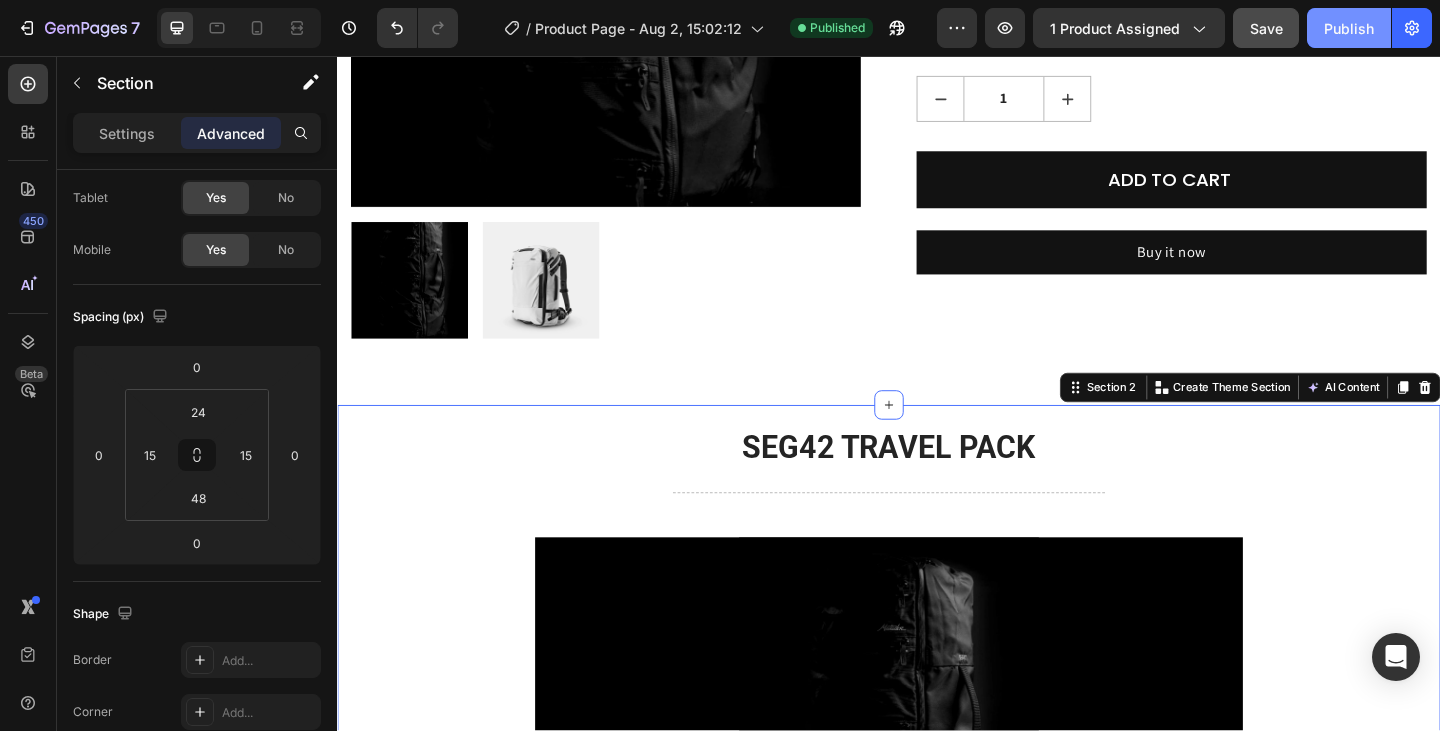 click on "Publish" at bounding box center (1349, 28) 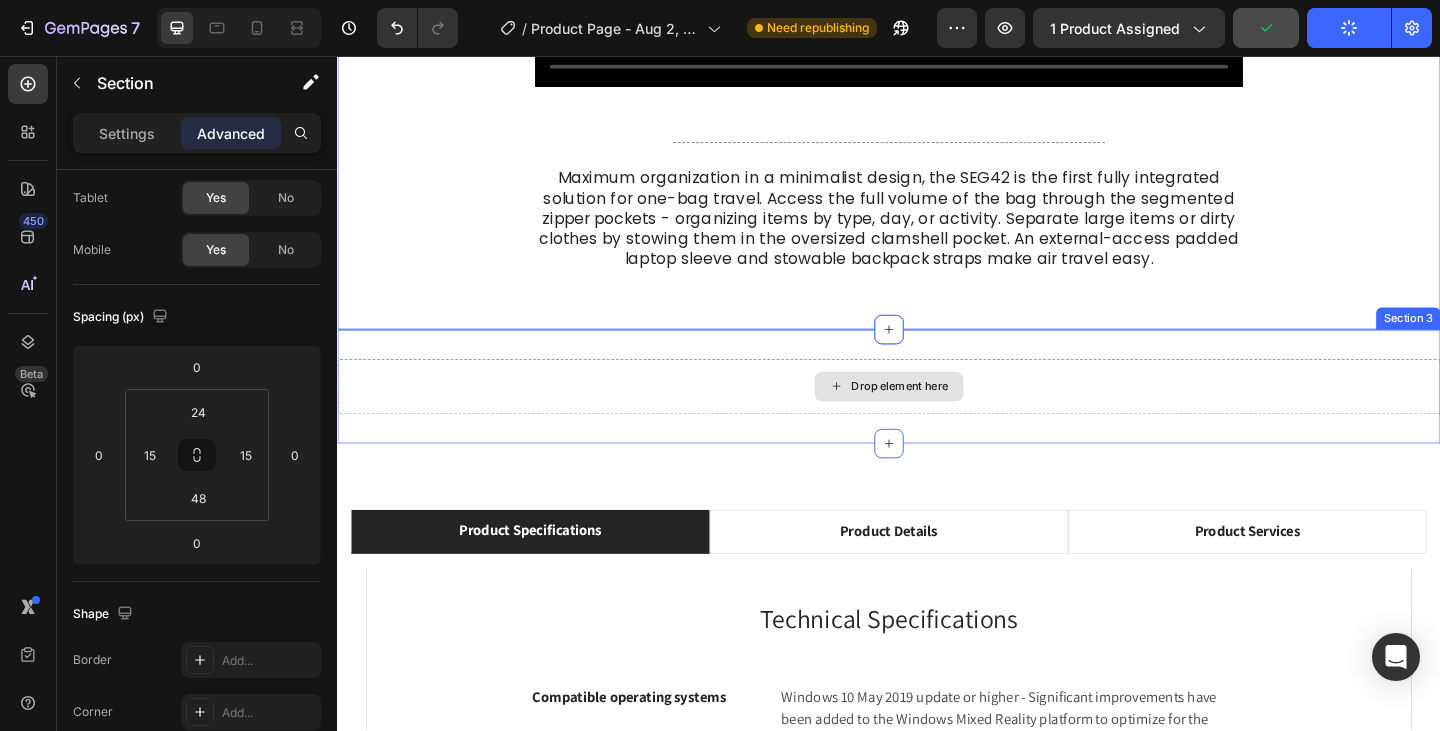 scroll, scrollTop: 1503, scrollLeft: 0, axis: vertical 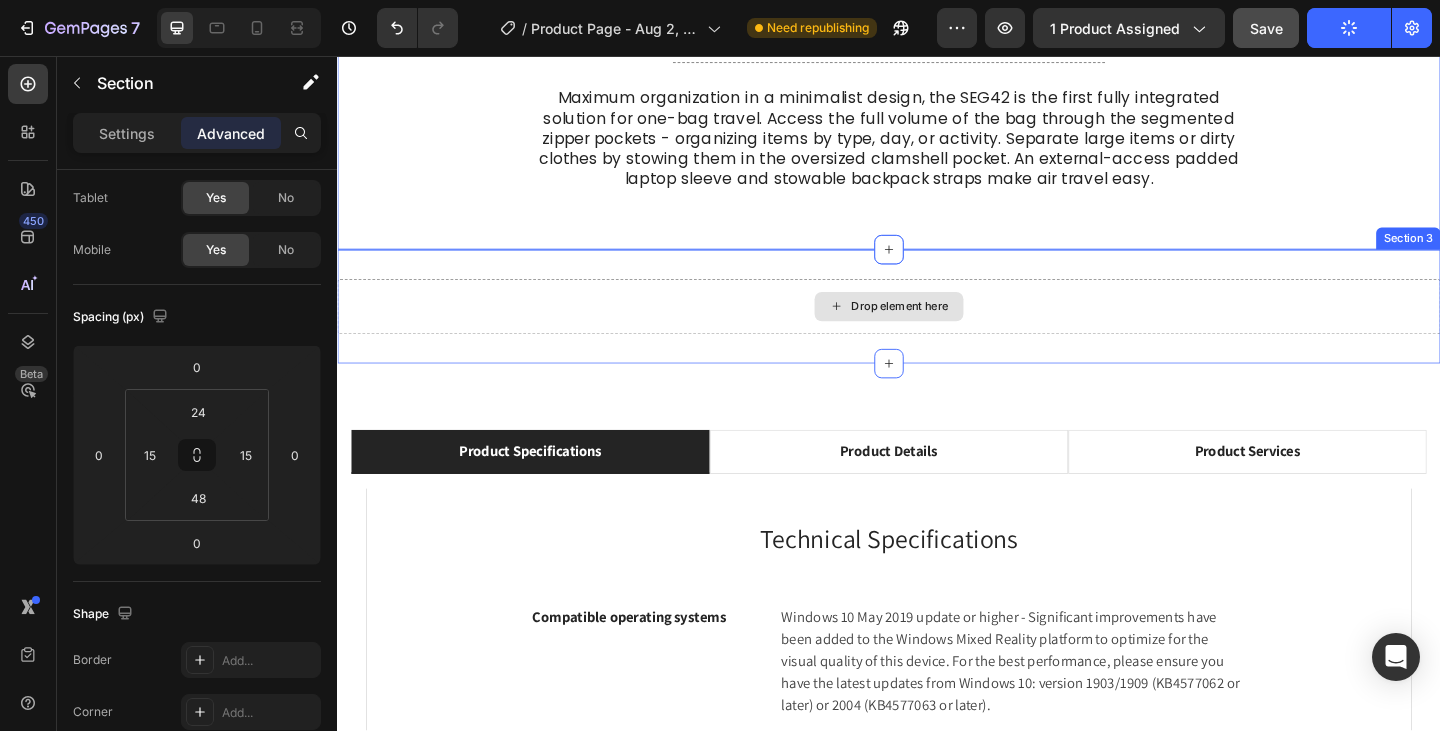 click on "Drop element here" at bounding box center [937, 329] 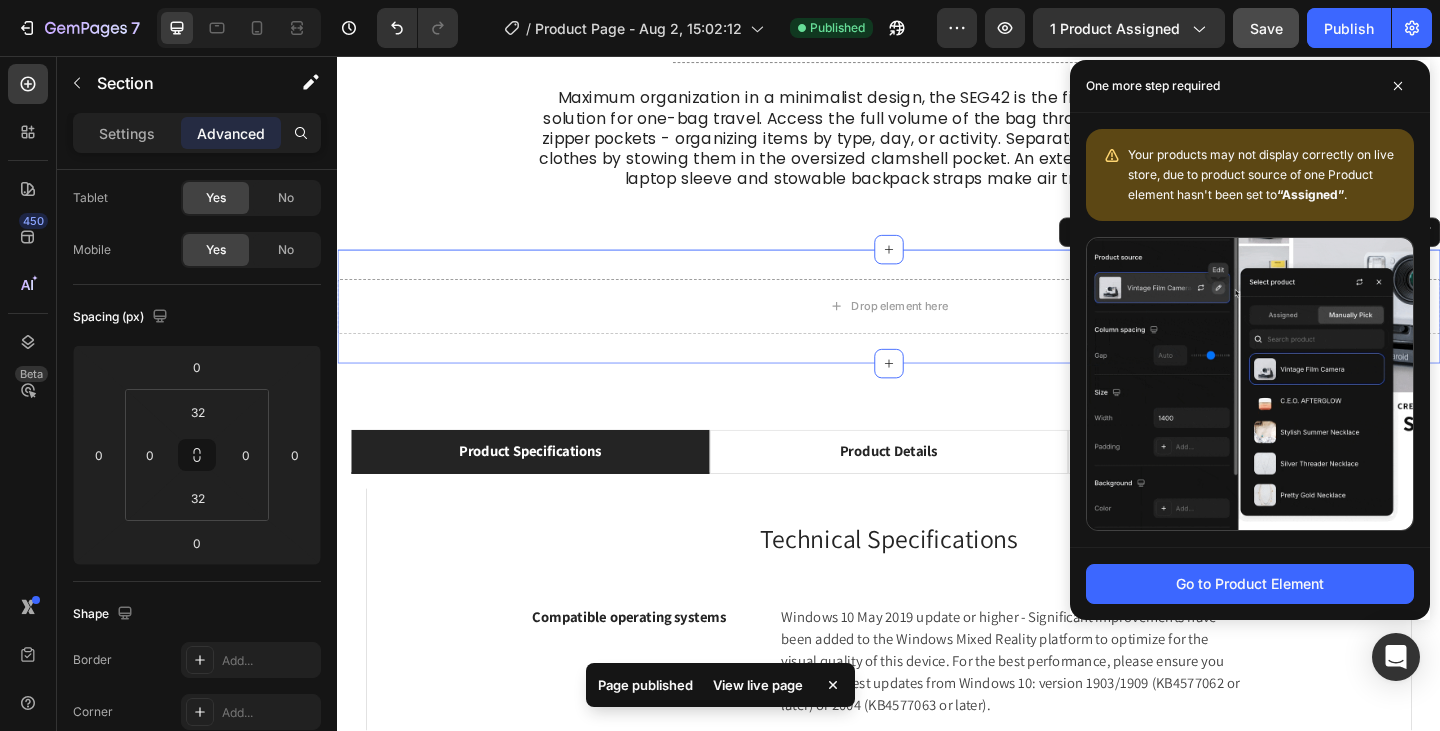 drag, startPoint x: 1410, startPoint y: 235, endPoint x: 1402, endPoint y: 219, distance: 17.888544 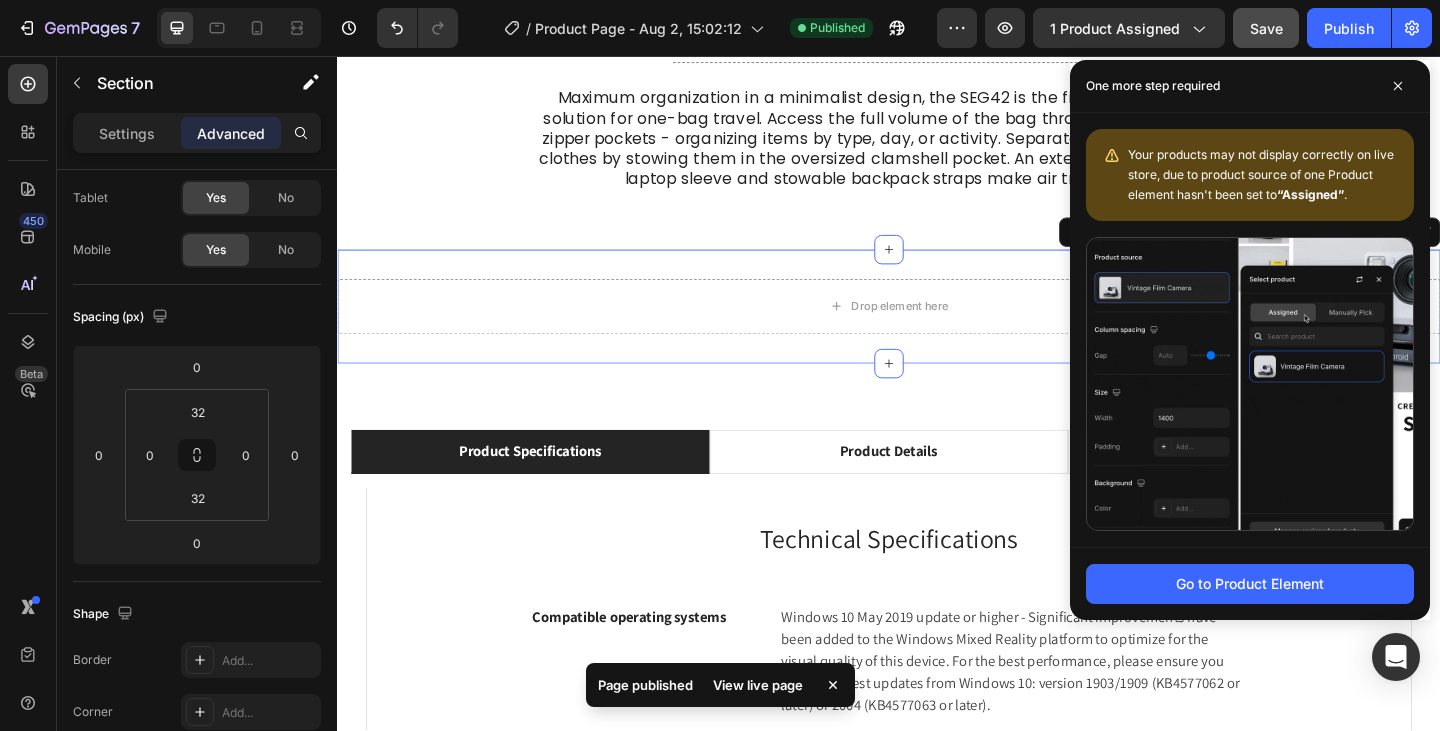 click on "Your products may not display correctly on live store, due to product source of one Product element hasn't been set to  “Assigned” ." at bounding box center (1250, 330) 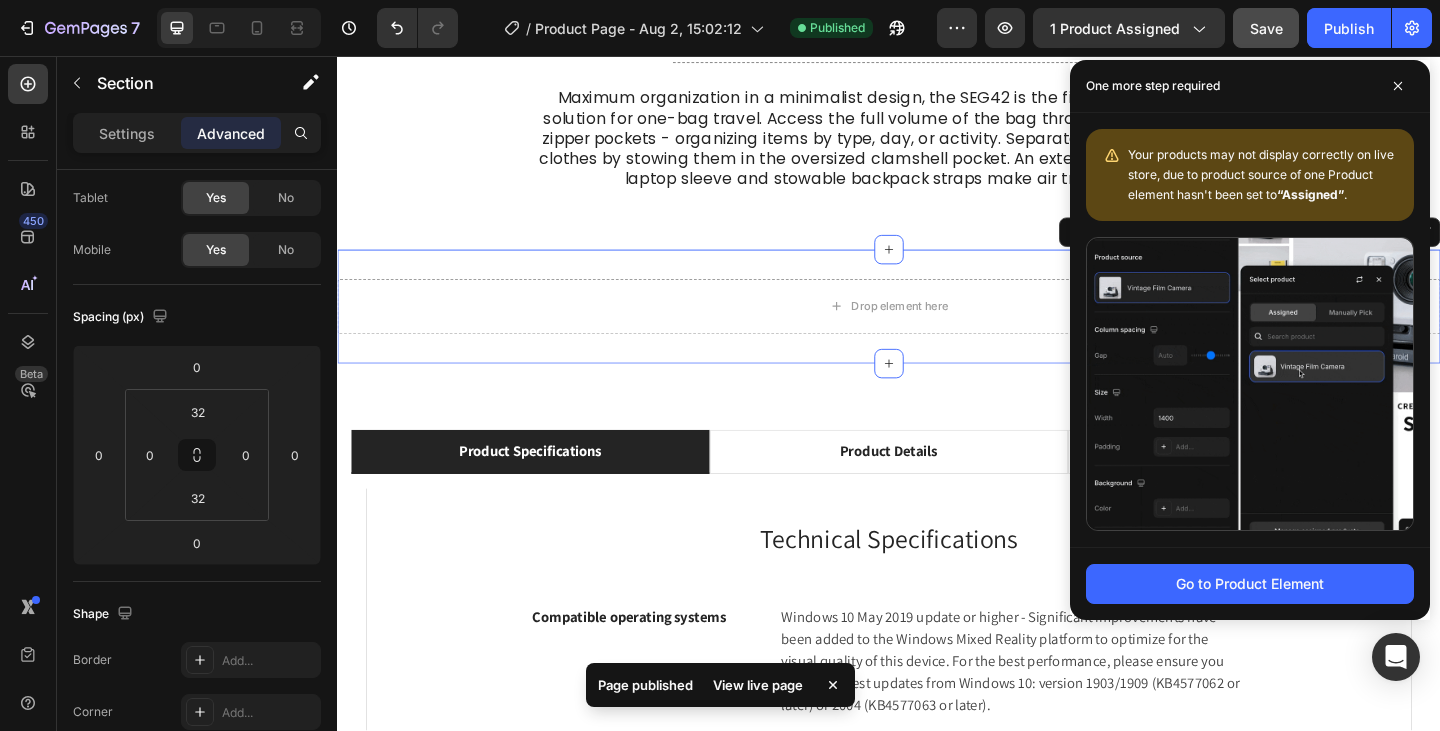 drag, startPoint x: 1395, startPoint y: 88, endPoint x: 1417, endPoint y: 168, distance: 82.96987 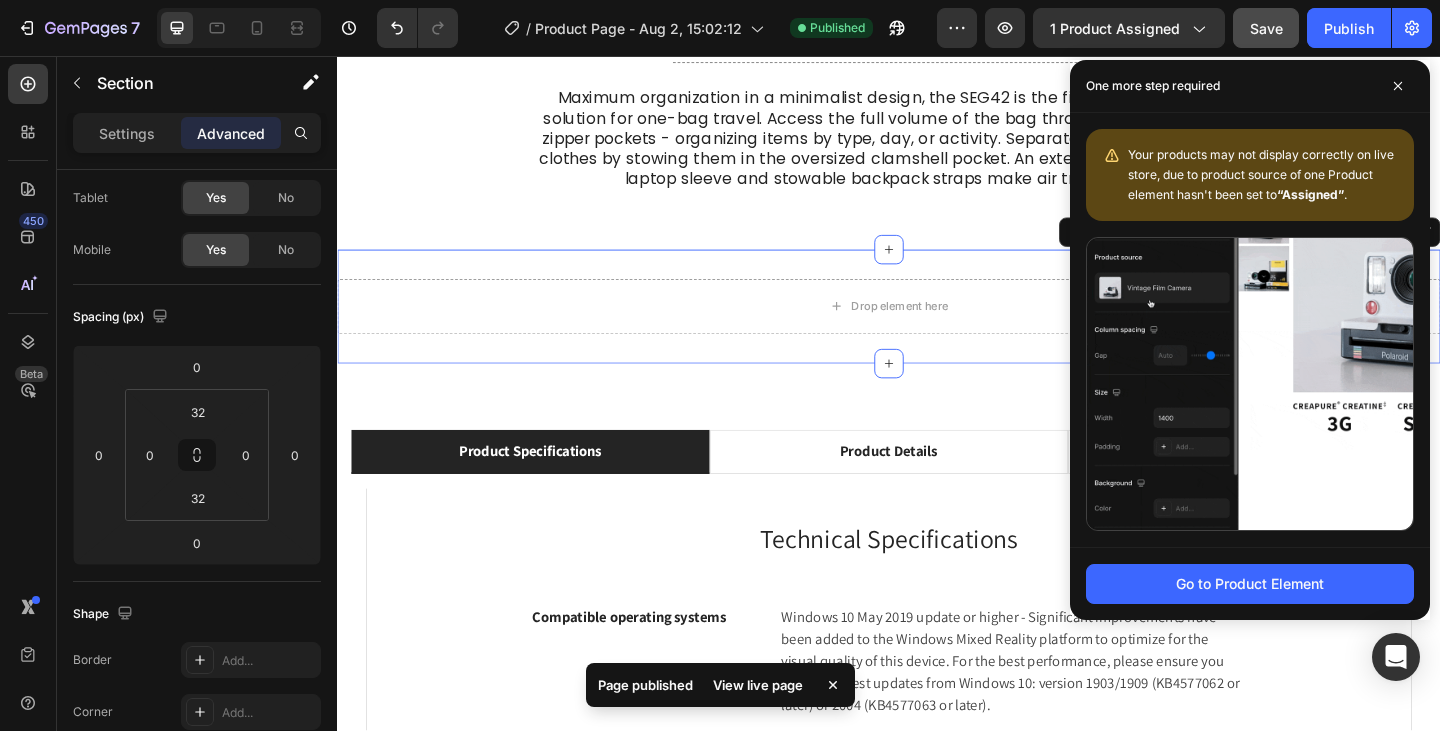 click 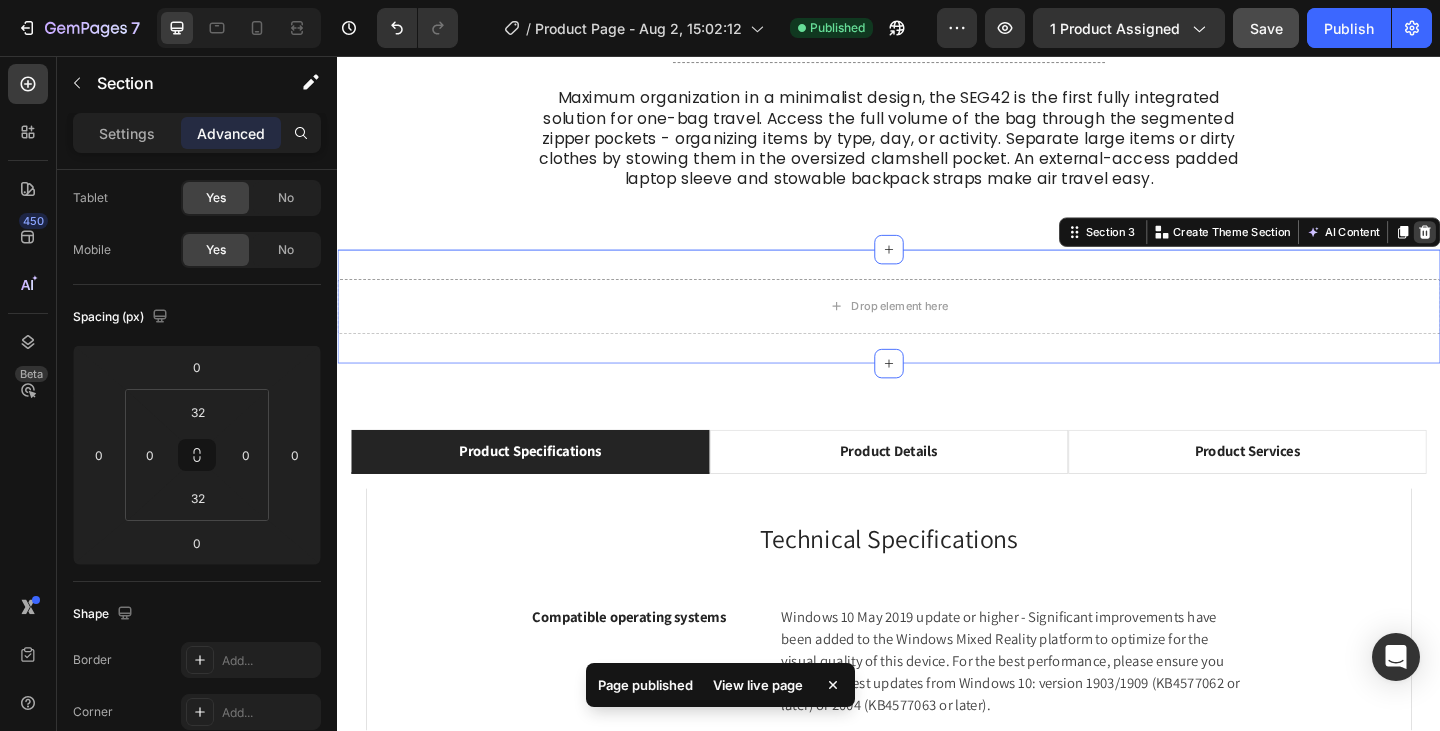 click 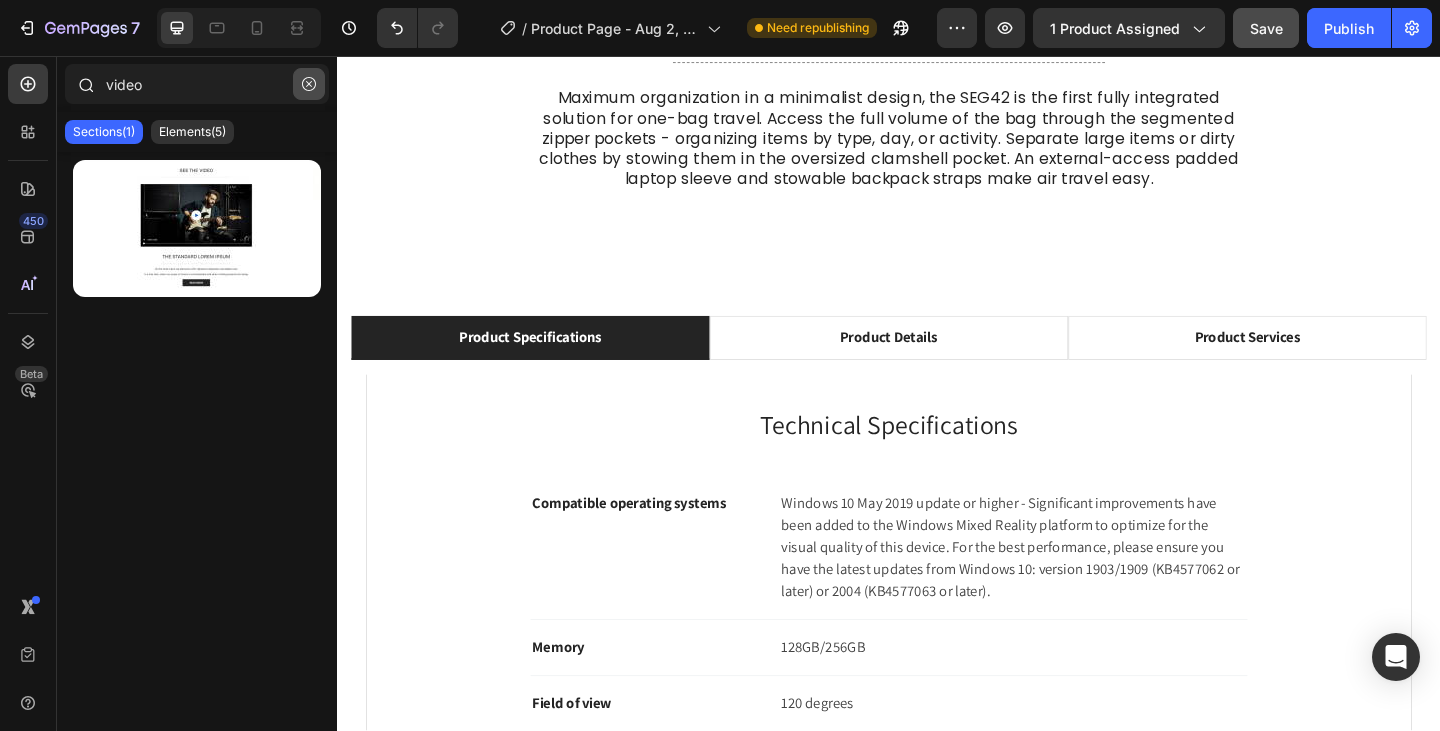 drag, startPoint x: 307, startPoint y: 87, endPoint x: 115, endPoint y: 288, distance: 277.96582 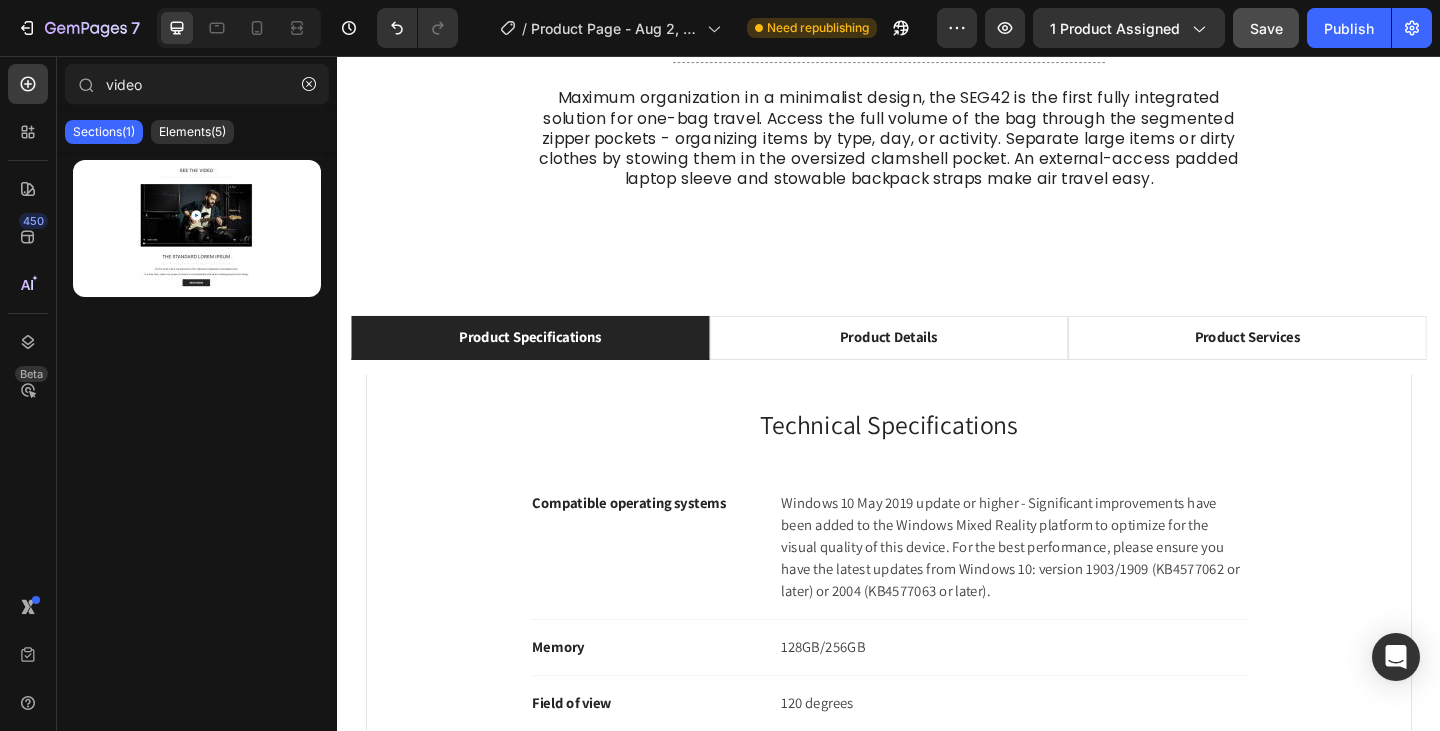 type 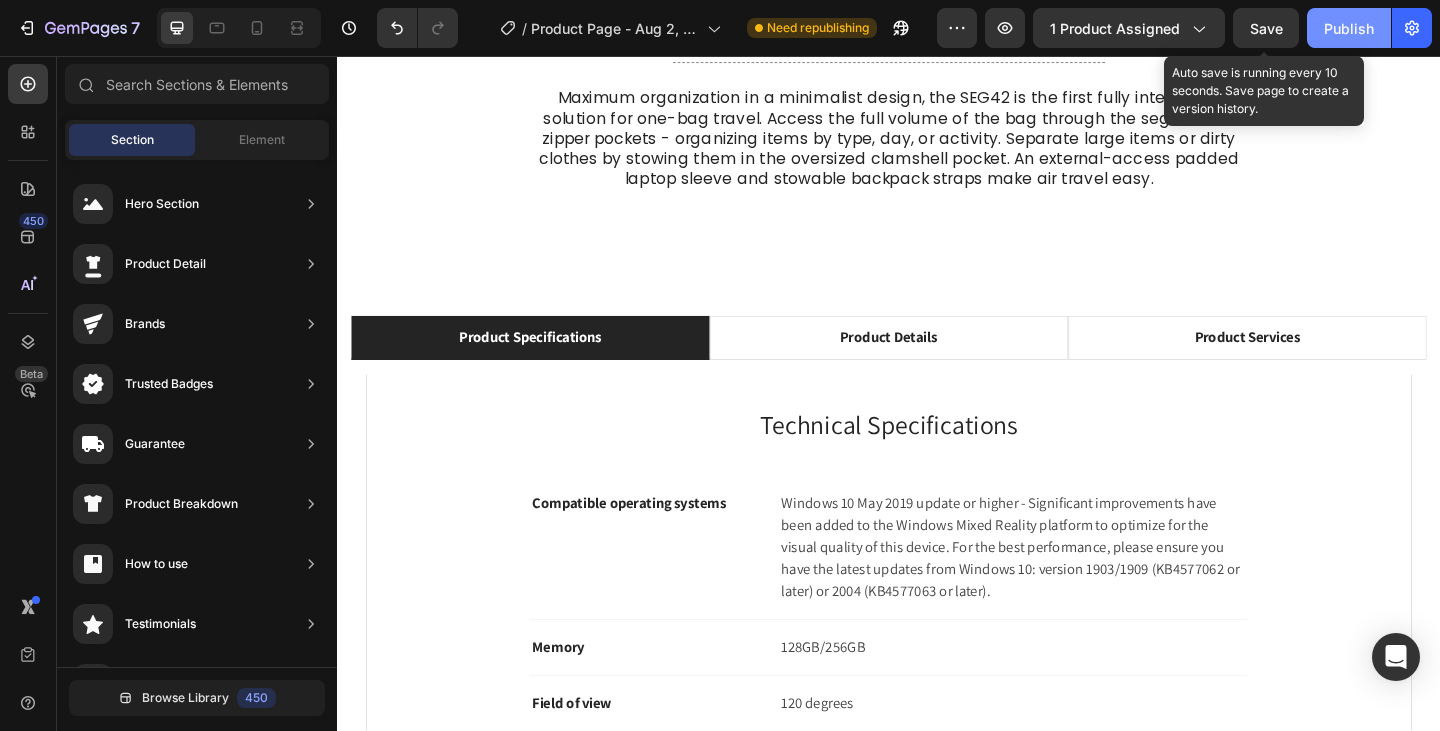 drag, startPoint x: 1278, startPoint y: 27, endPoint x: 1308, endPoint y: 25, distance: 30.066593 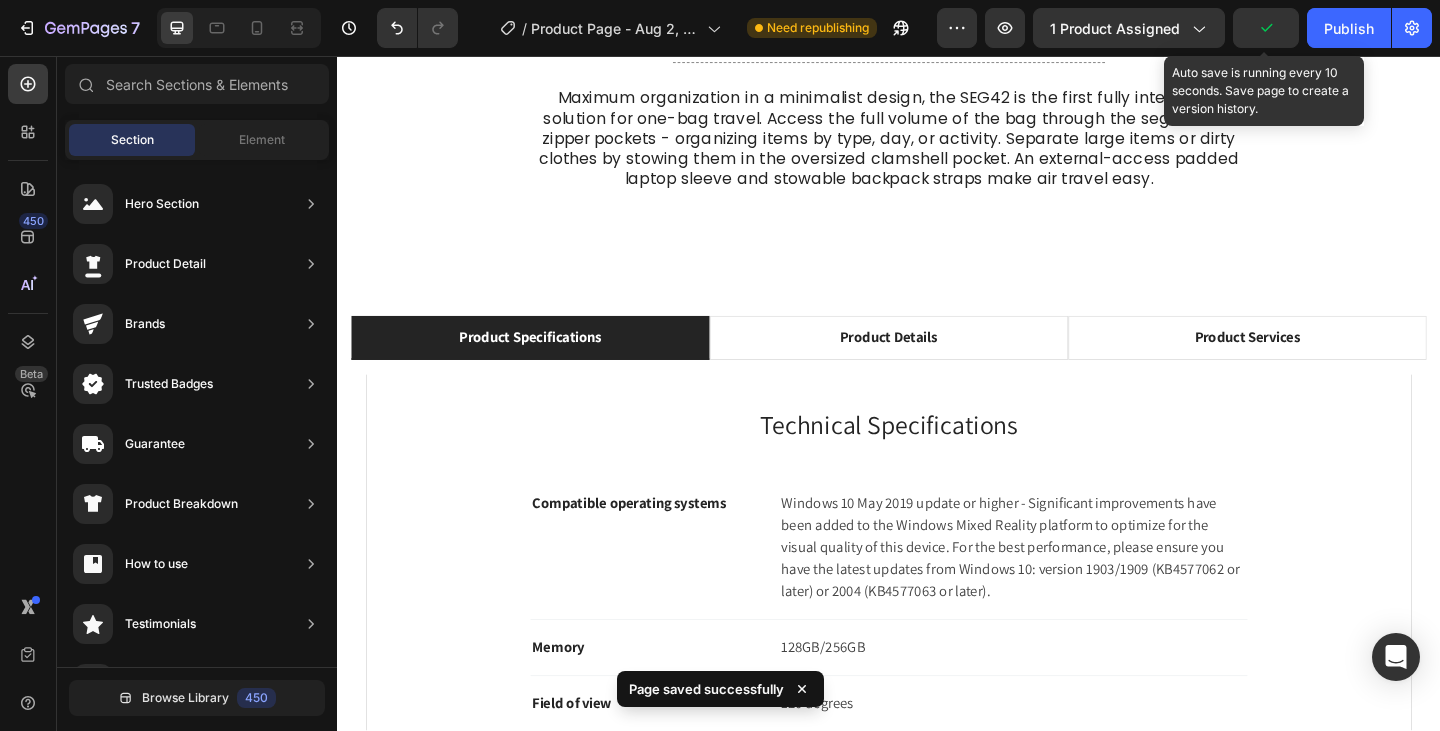 drag, startPoint x: 1364, startPoint y: 34, endPoint x: 1359, endPoint y: 6, distance: 28.442924 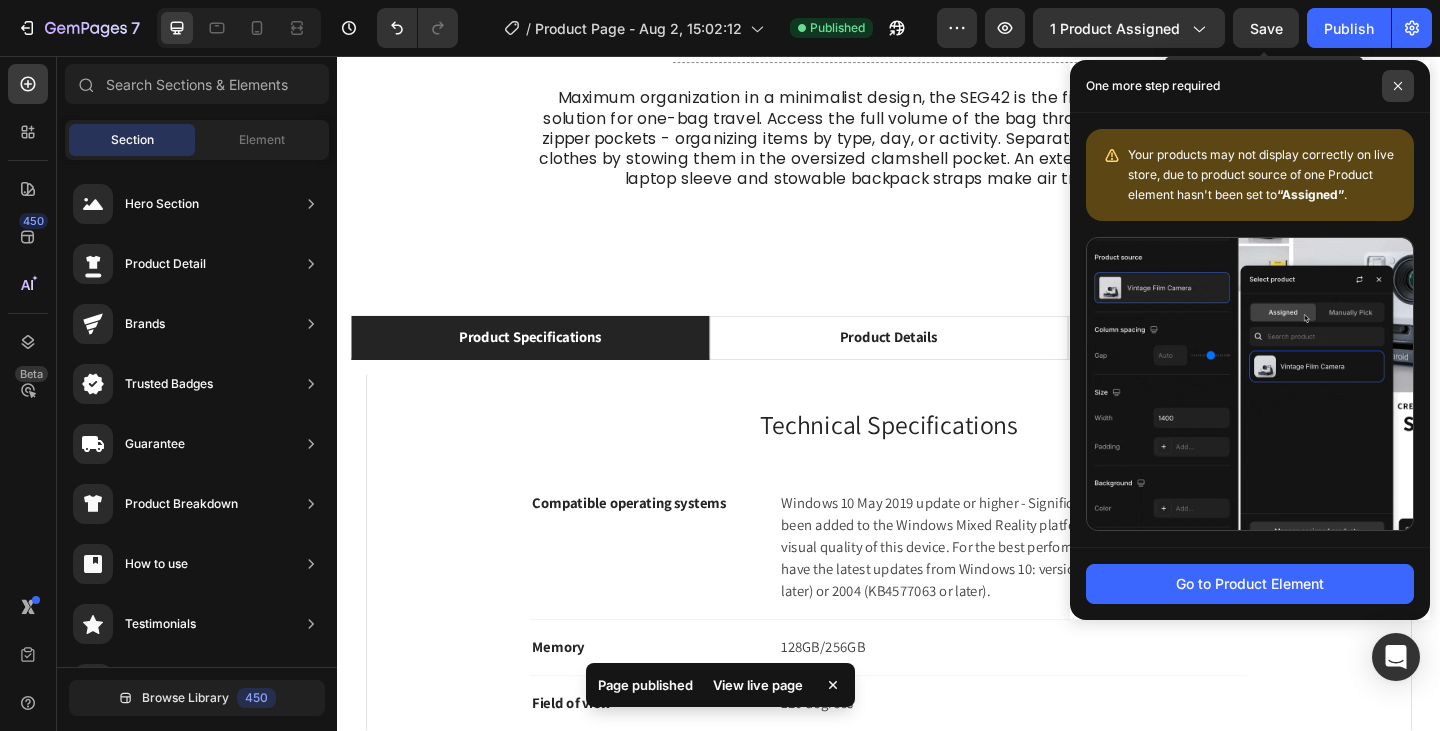 click 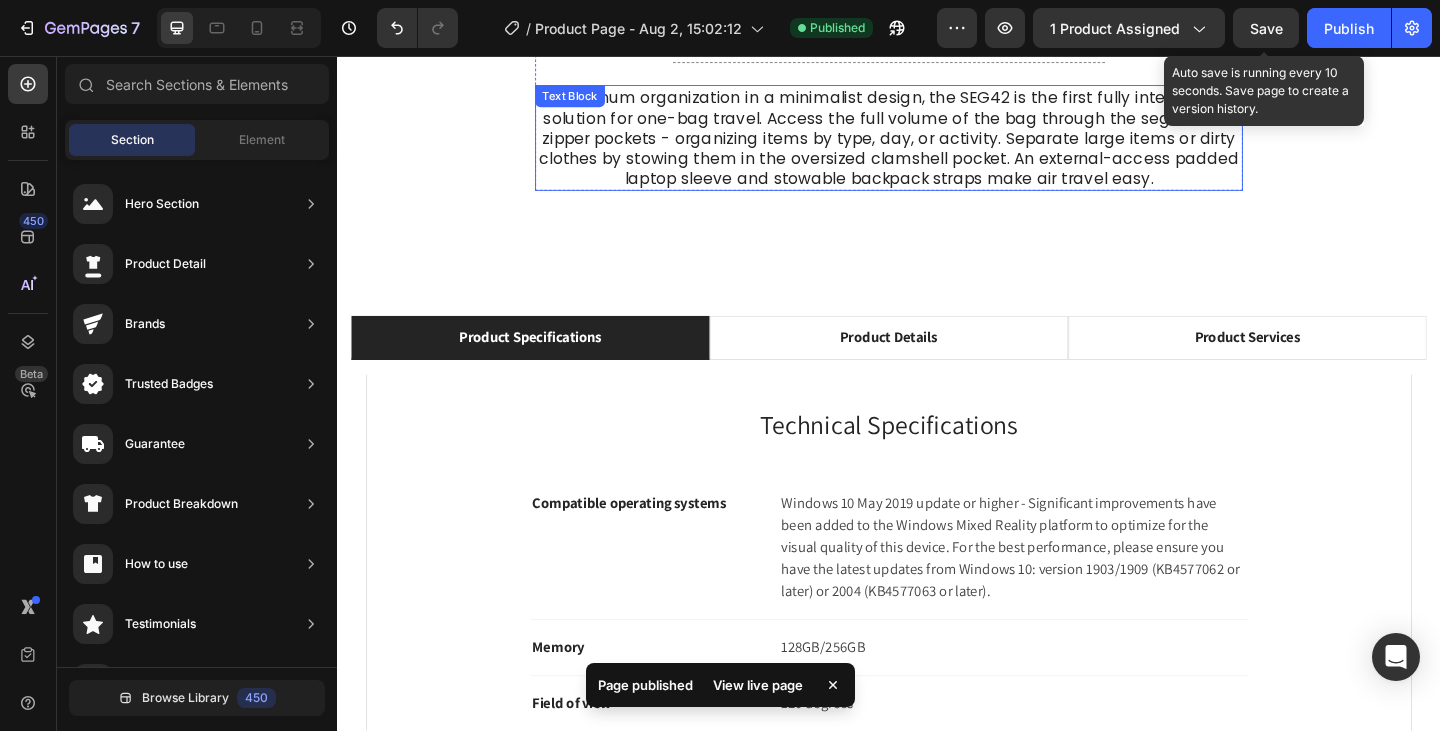 click on "Maximum organization in a minimalist design, the SEG42 is the first fully integrated solution for one-bag travel. Access the full volume of the bag through the segmented zipper pockets - organizing items by type, day, or activity. Separate large items or dirty clothes by stowing them in the oversized clamshell pocket. An external-access padded laptop sleeve and stowable backpack straps make air travel easy." at bounding box center (937, 145) 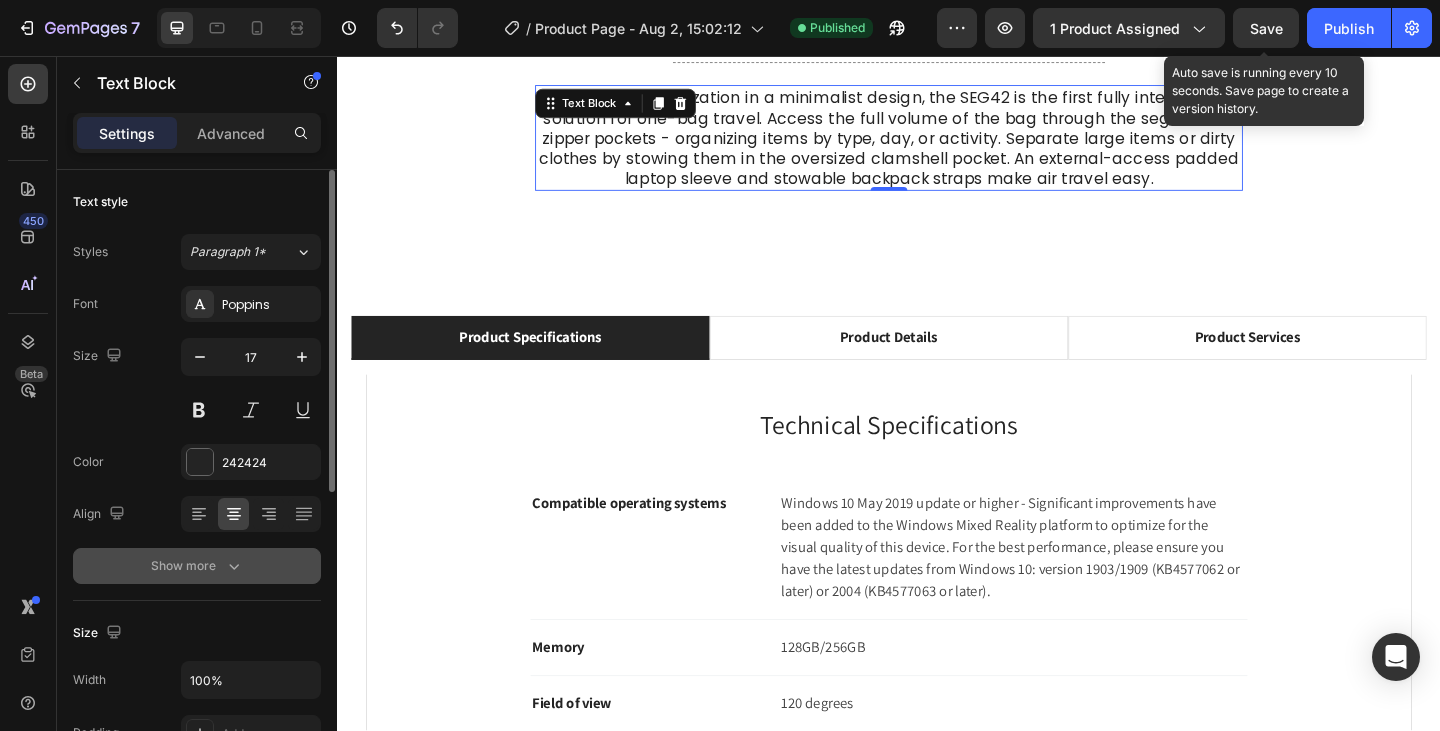 click on "Show more" at bounding box center [197, 566] 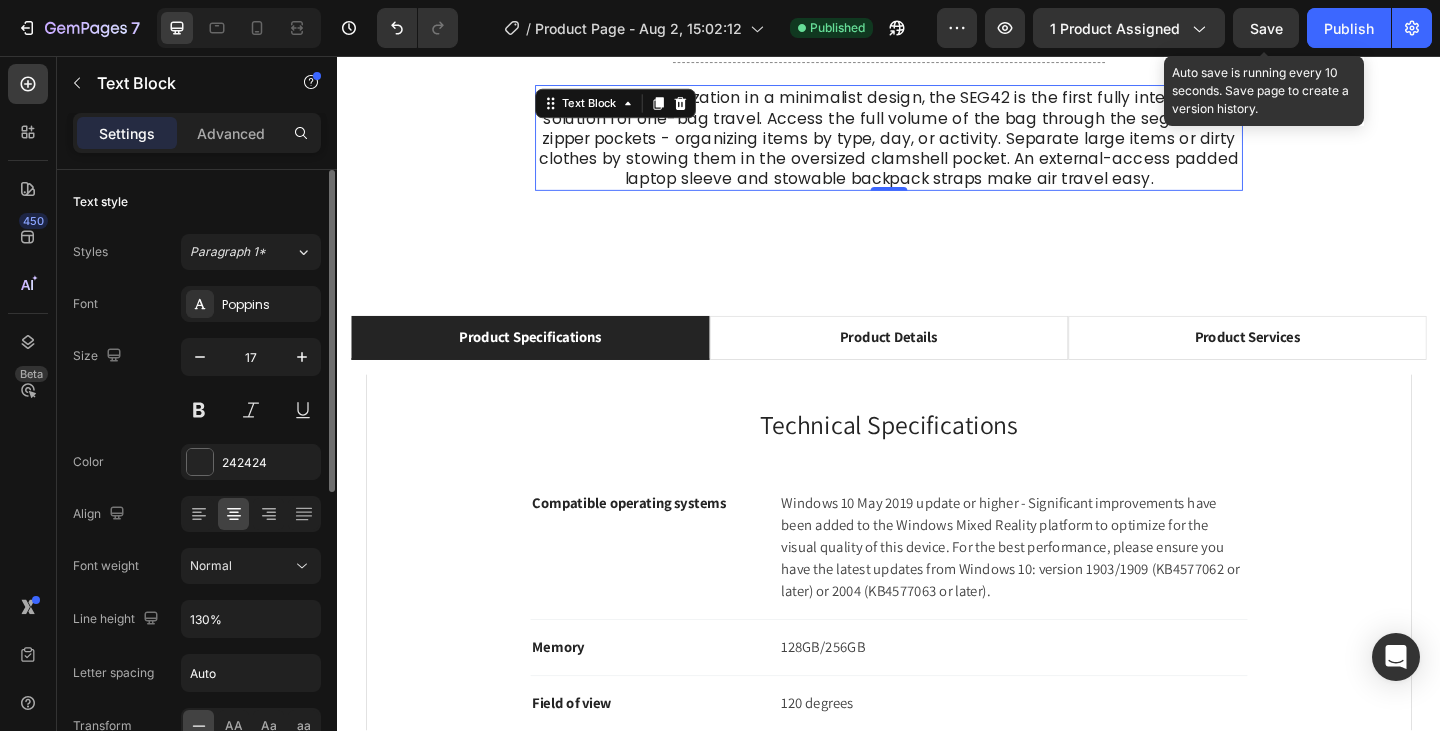 scroll, scrollTop: 100, scrollLeft: 0, axis: vertical 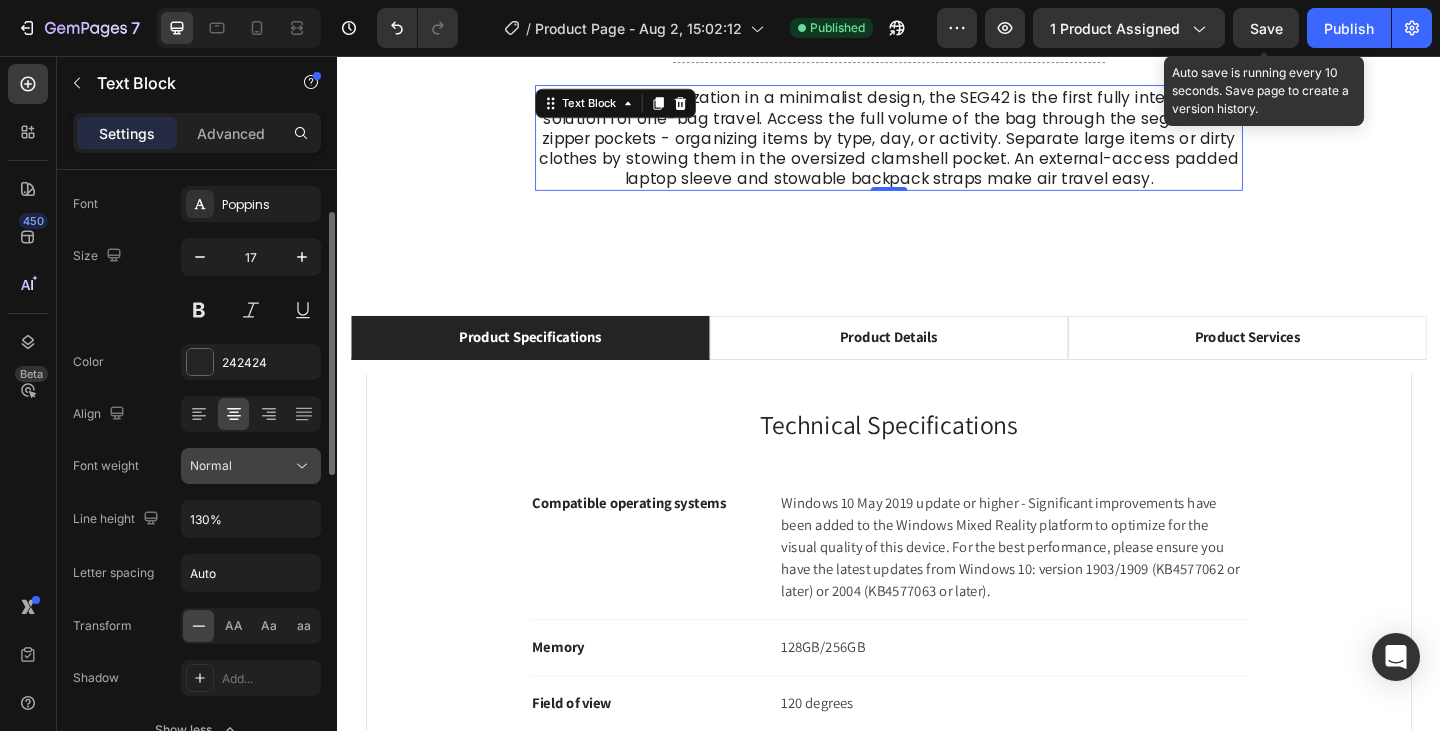 click on "Normal" at bounding box center [241, 466] 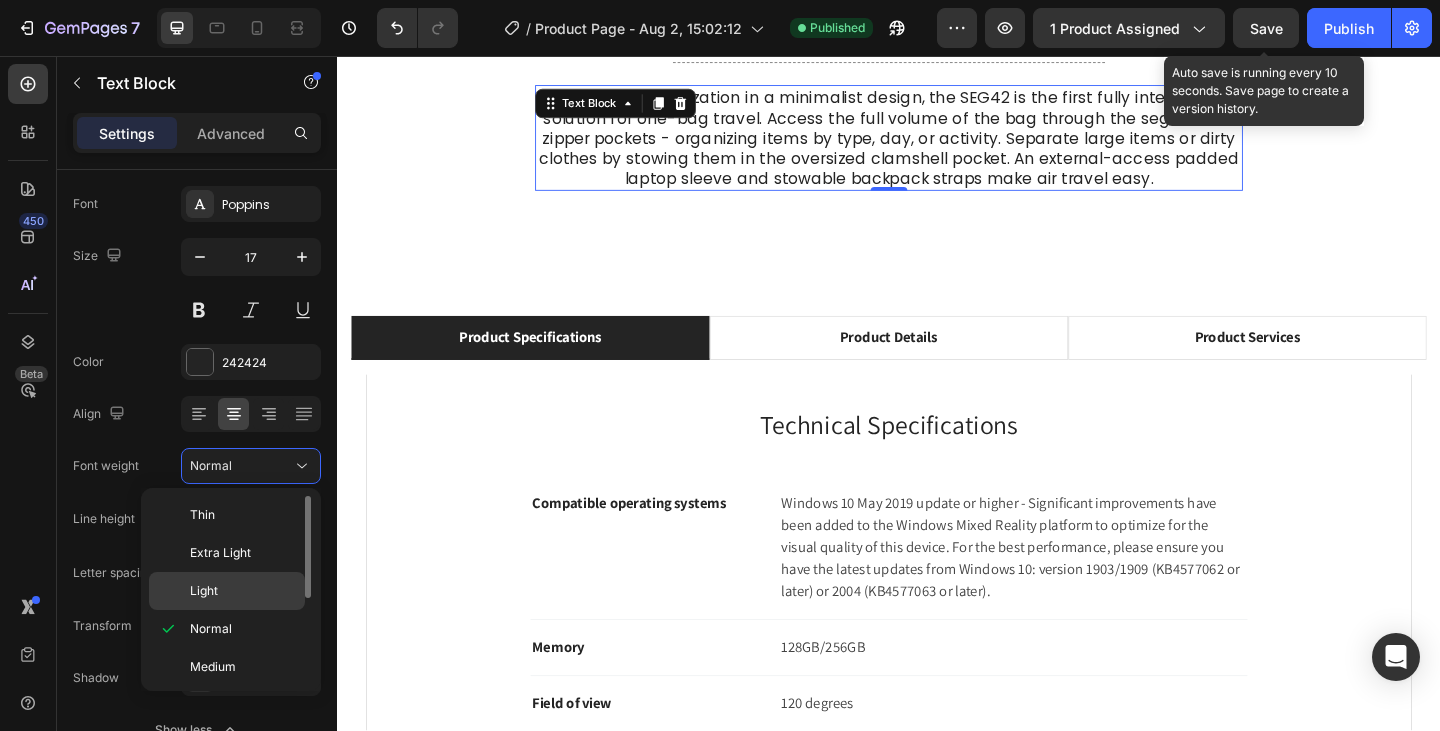 click on "Light" at bounding box center [243, 591] 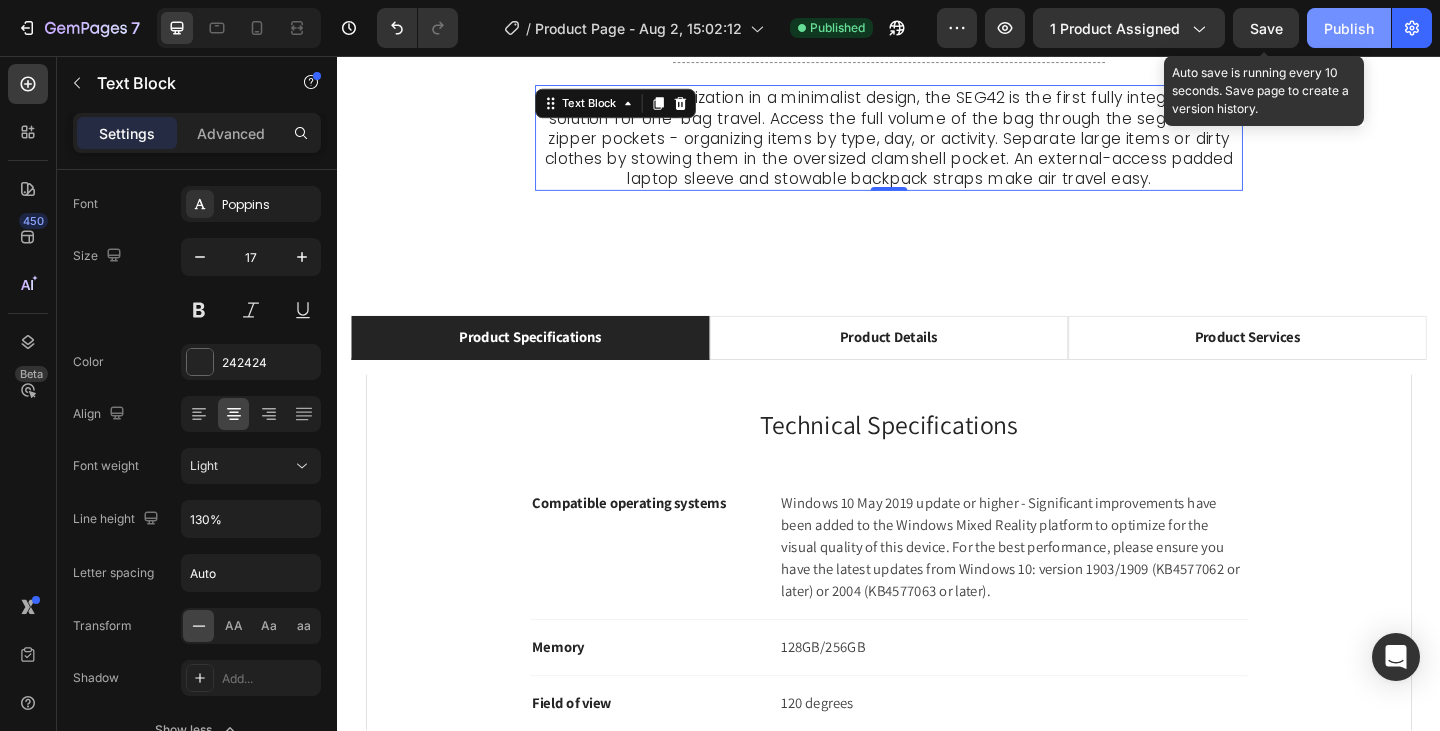 drag, startPoint x: 1280, startPoint y: 35, endPoint x: 1326, endPoint y: 38, distance: 46.09772 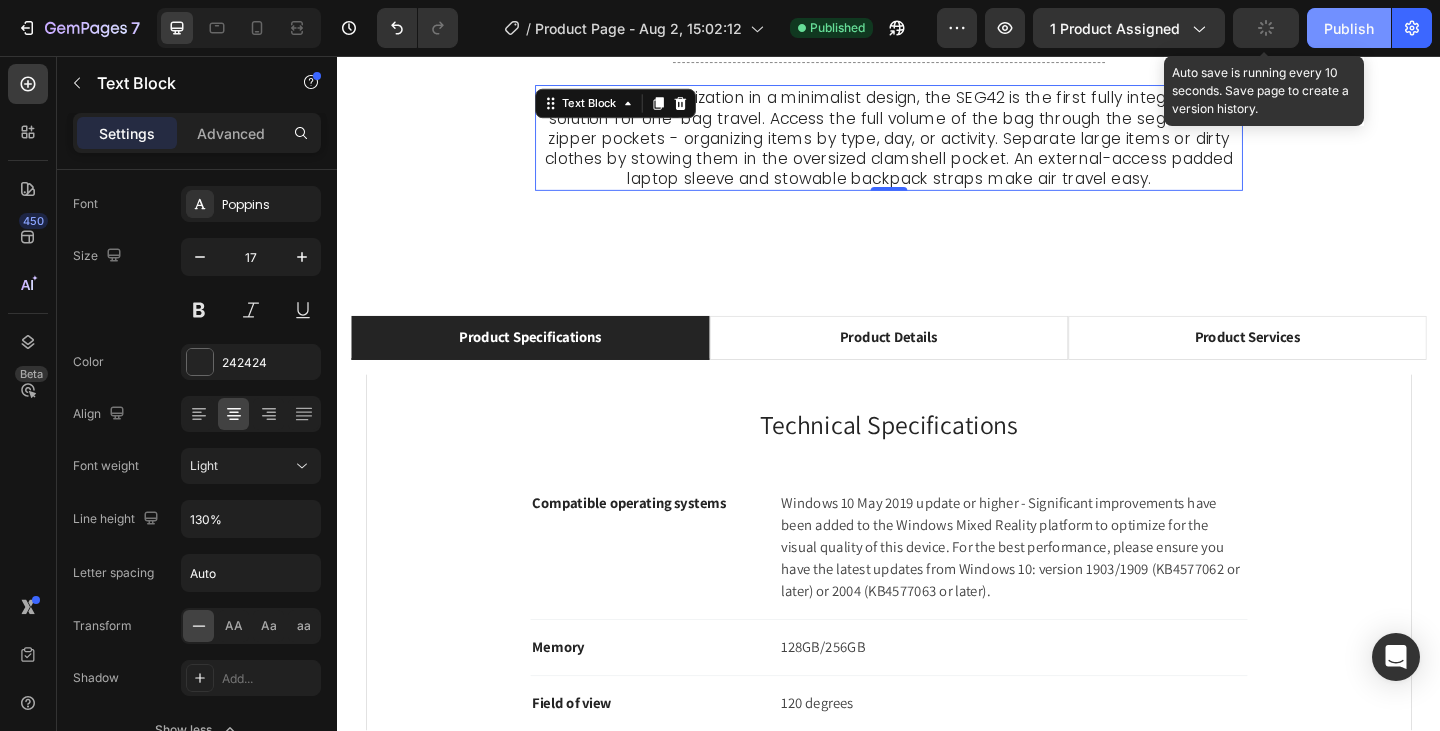 click on "Publish" at bounding box center [1349, 28] 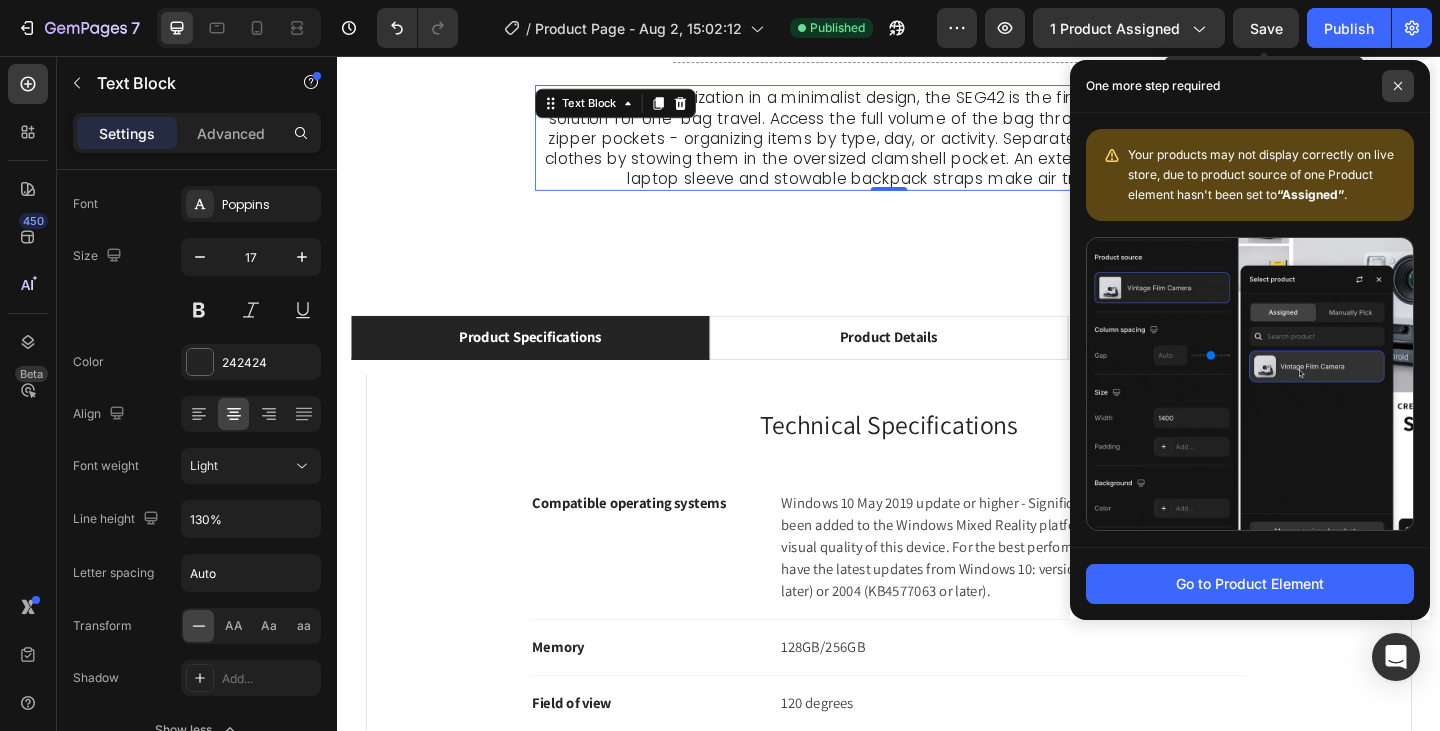 click 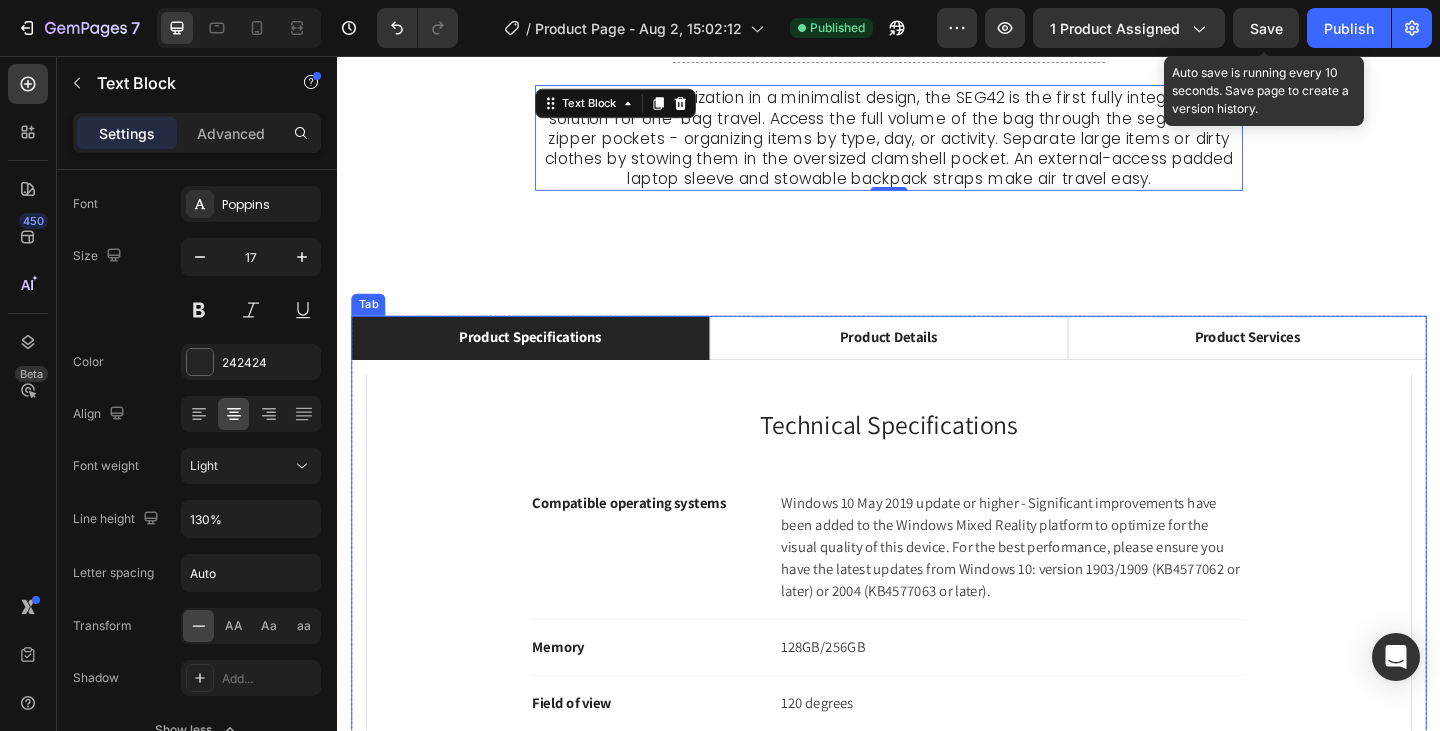 click on "Technical Specifications Heading Compatible operating systems Text block Windows 10 May 2019 update or higher - Significant improvements have been added to the Windows Mixed Reality platform to optimize for the visual quality of this device. For the best performance, please ensure you have the latest updates from Windows 10: version 1903/1909 (KB4577062 or later) or 2004 (KB4577063 or later). Text block Row Memory Text block 128GB/256GB Text block Row Field of view Text block 120 degrees Text block Row Resolution Text block 2448 x 2448 pixels per eye Text block Row Weight Text block 560 grams Text block Row Material Text block Magnesium alloy, plastic Text block Row Color Text block Black Text block Row Row What's Included Heading Image VR Headset Text block Image 2 Touch Controllers Text block Image Charging Cable Text block Image Power Adapter Text block Image Glasses Spacer Text block Icon List Image Row Row Professional Support Heading Image Installation Text block Text block Image 24/7 Support Desk Row" at bounding box center [937, 735] 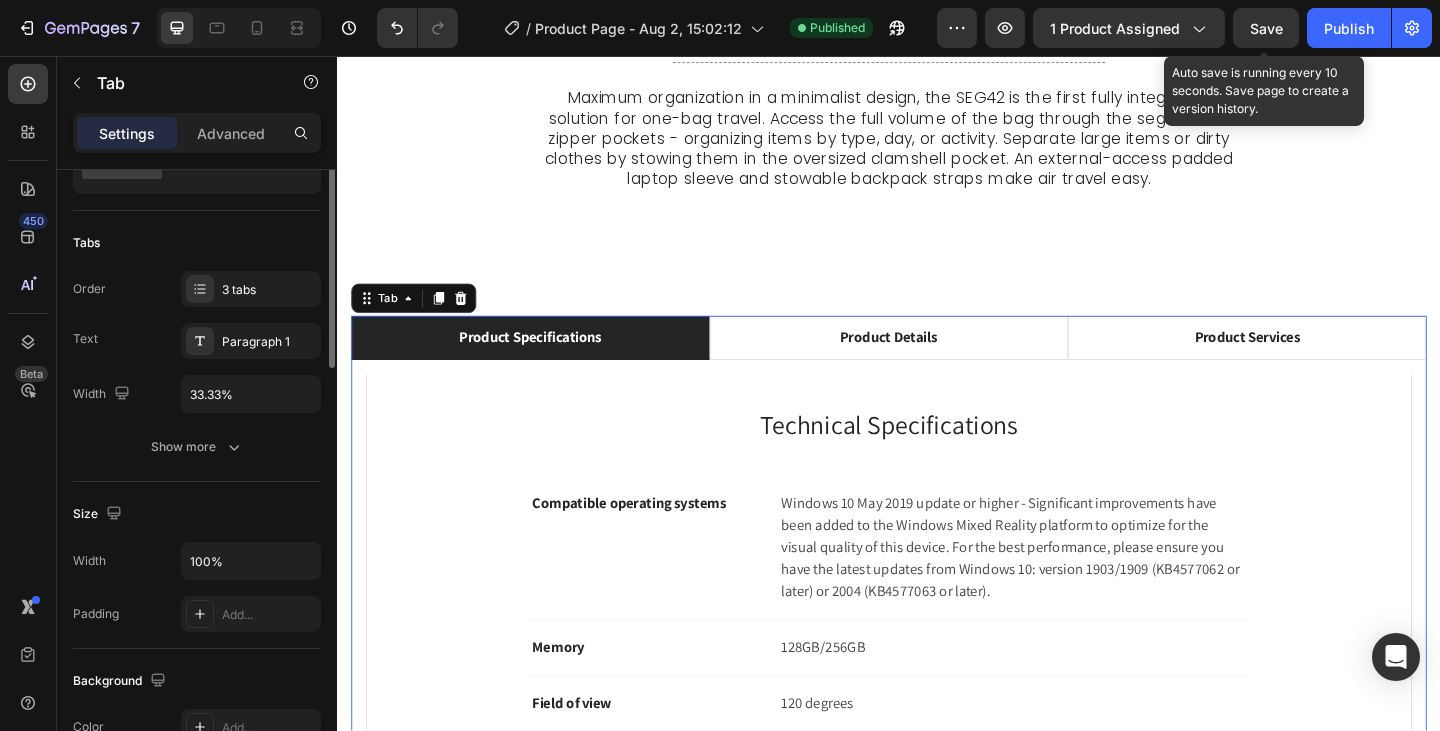 scroll, scrollTop: 0, scrollLeft: 0, axis: both 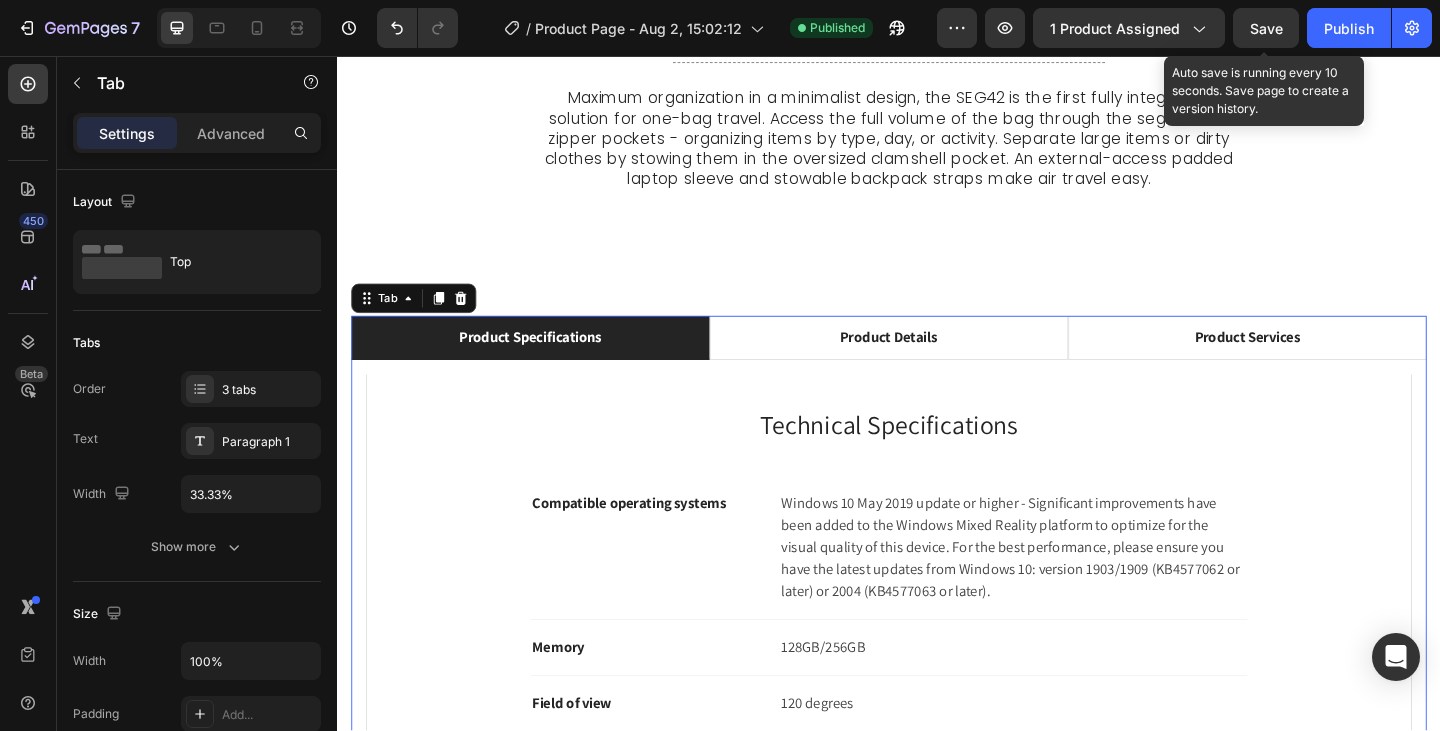 click on "Product Specifications" at bounding box center [546, 362] 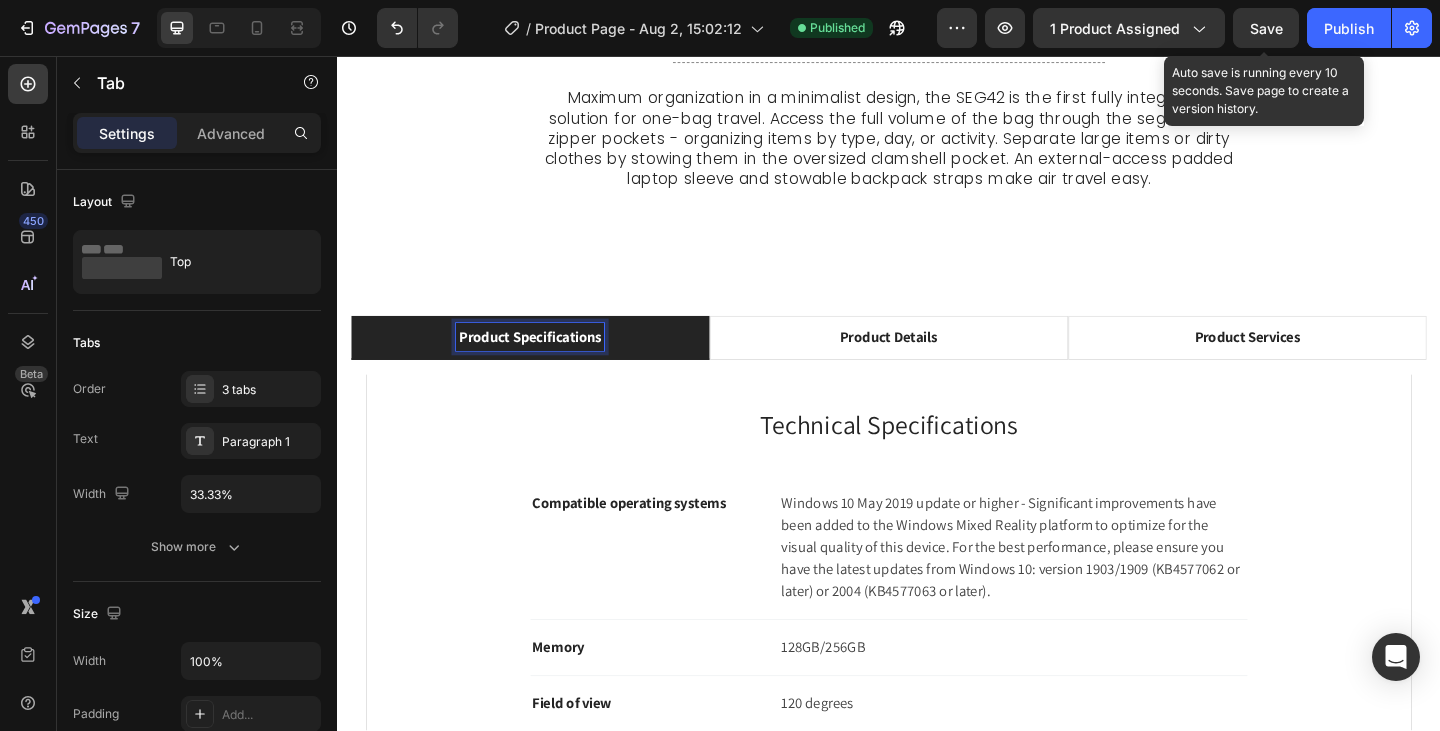 click on "Product Specifications" at bounding box center (546, 362) 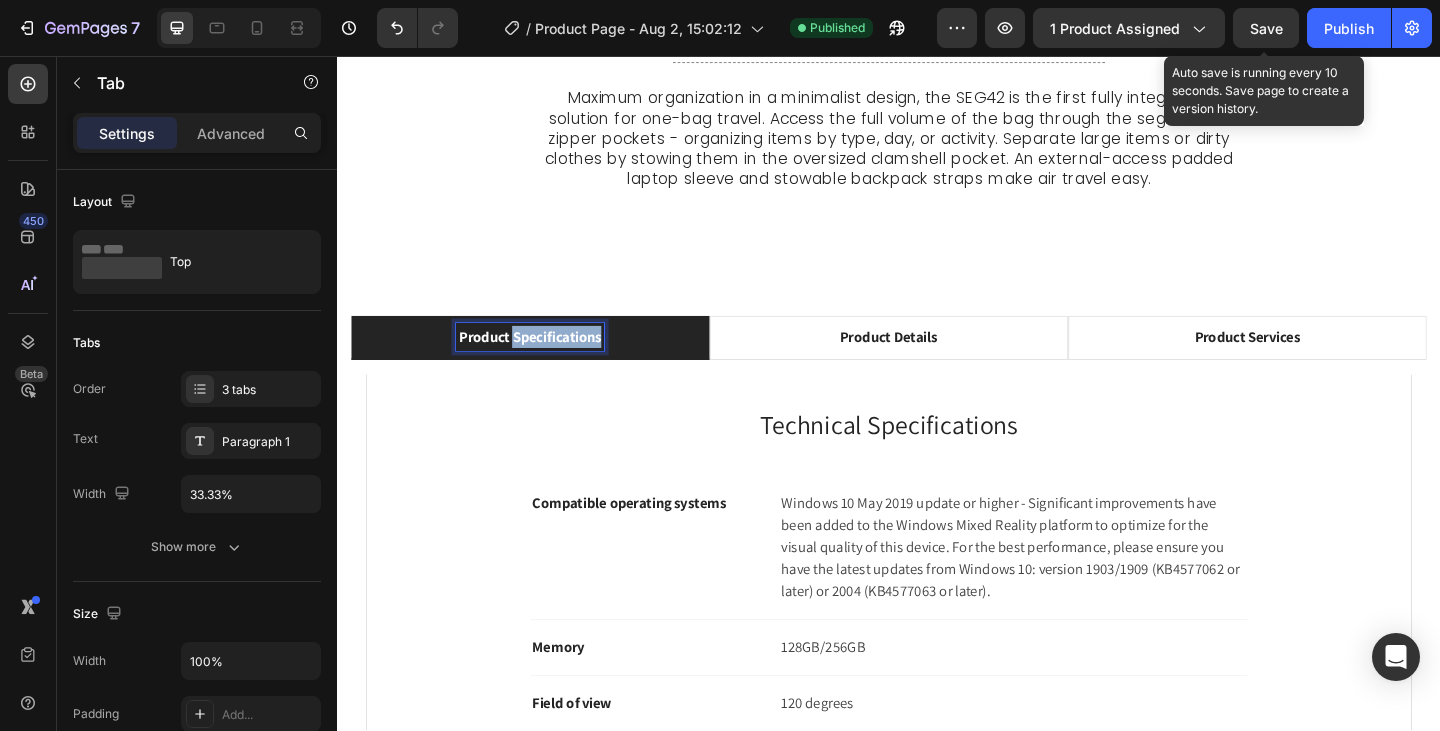 click on "Product Specifications" at bounding box center (546, 362) 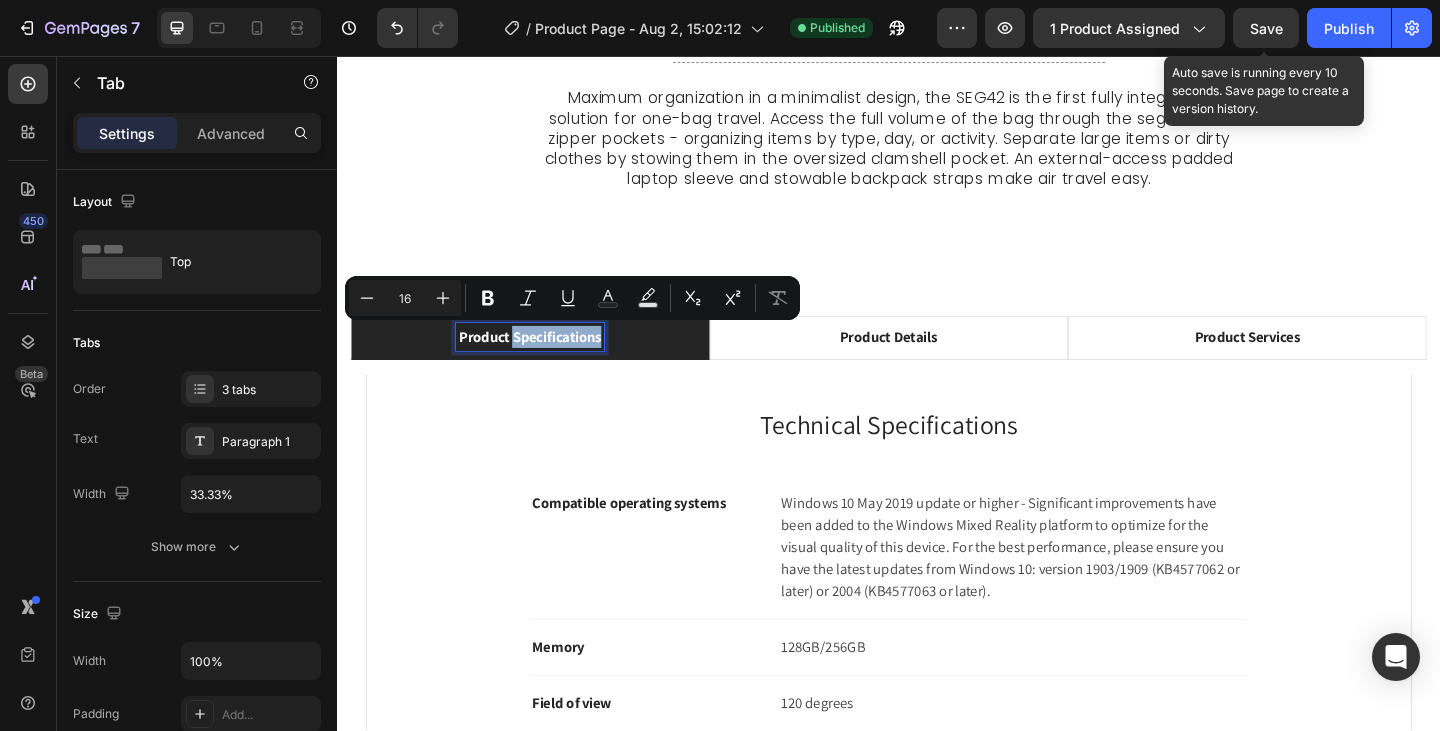 click on "Product Specifications" at bounding box center (546, 362) 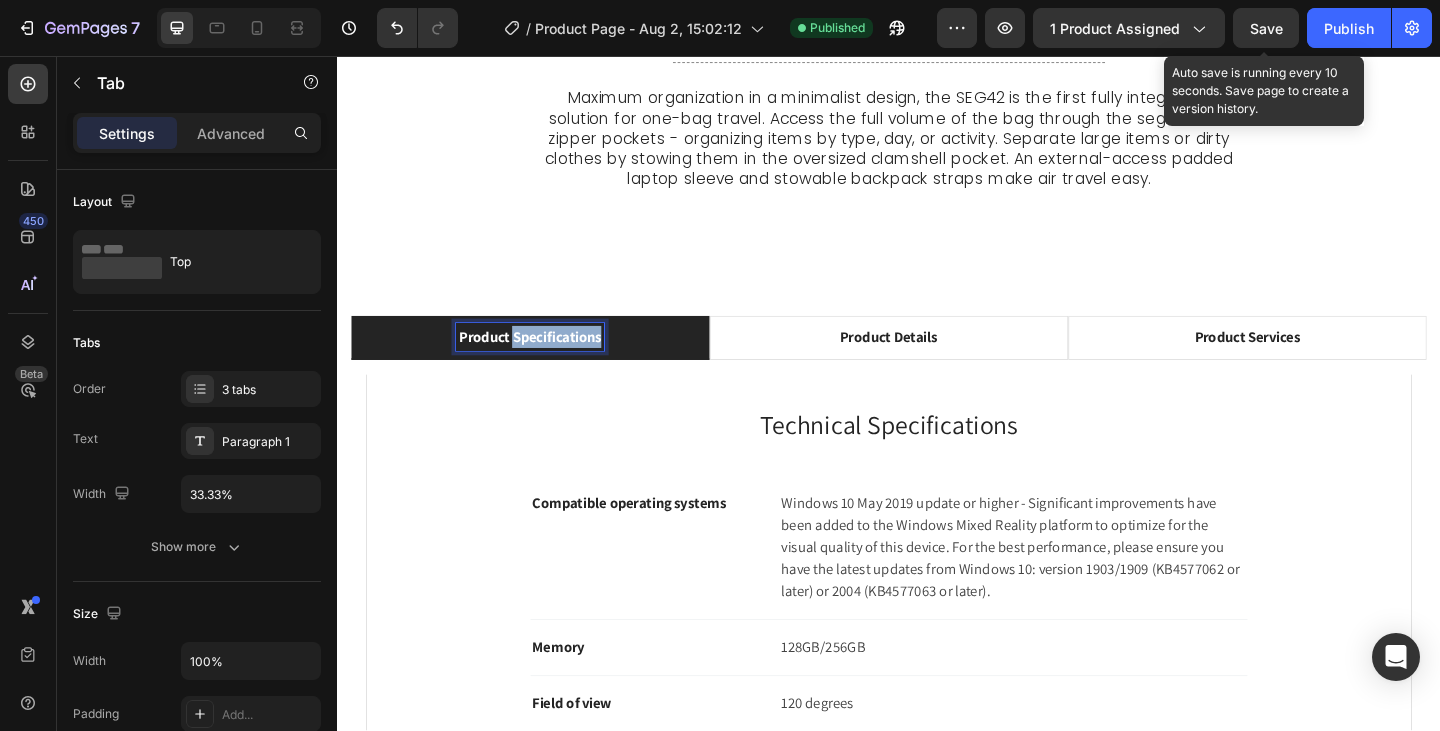 click on "Product Specifications" at bounding box center (546, 362) 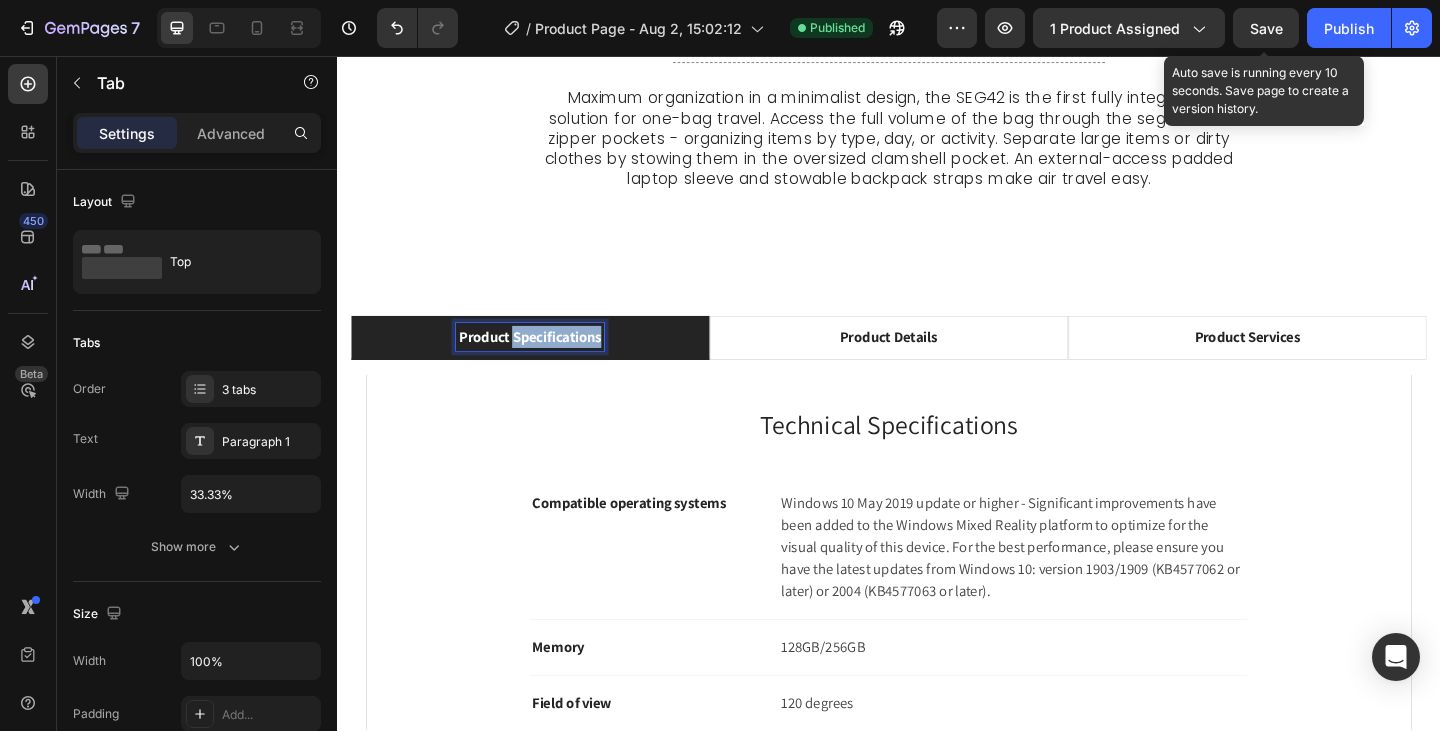 click on "Product Specifications" at bounding box center [546, 362] 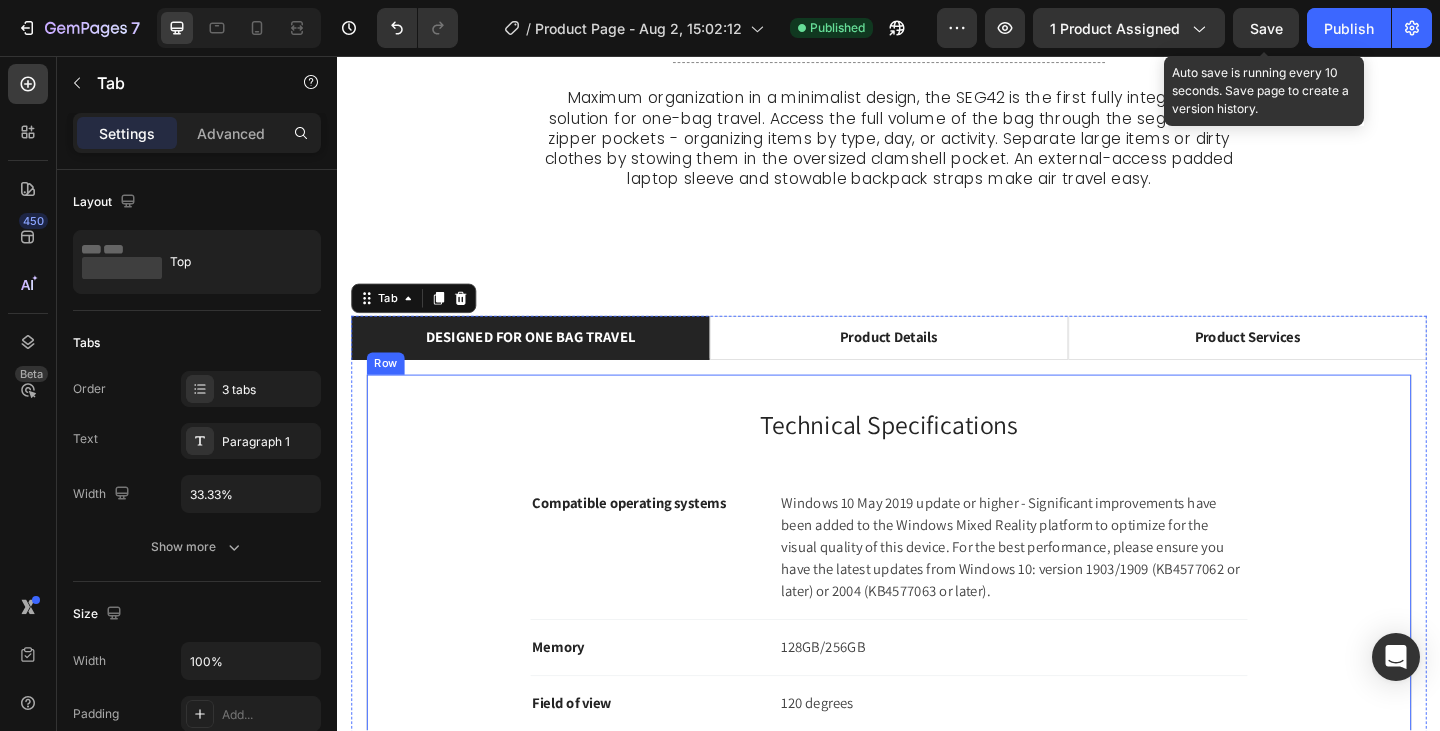 click on "Technical Specifications Heading Compatible operating systems Text block Windows 10 May 2019 update or higher - Significant improvements have been added to the Windows Mixed Reality platform to optimize for the visual quality of this device. For the best performance, please ensure you have the latest updates from Windows 10: version 1903/1909 (KB4577062 or later) or 2004 (KB4577063 or later). Text block Row Memory Text block 128GB/256GB Text block Row Field of view Text block 120 degrees Text block Row Resolution Text block 2448 x 2448 pixels per eye Text block Row Weight Text block 560 grams Text block Row Material Text block Magnesium alloy, plastic Text block Row Color Text block Black Text block Row" at bounding box center [937, 735] 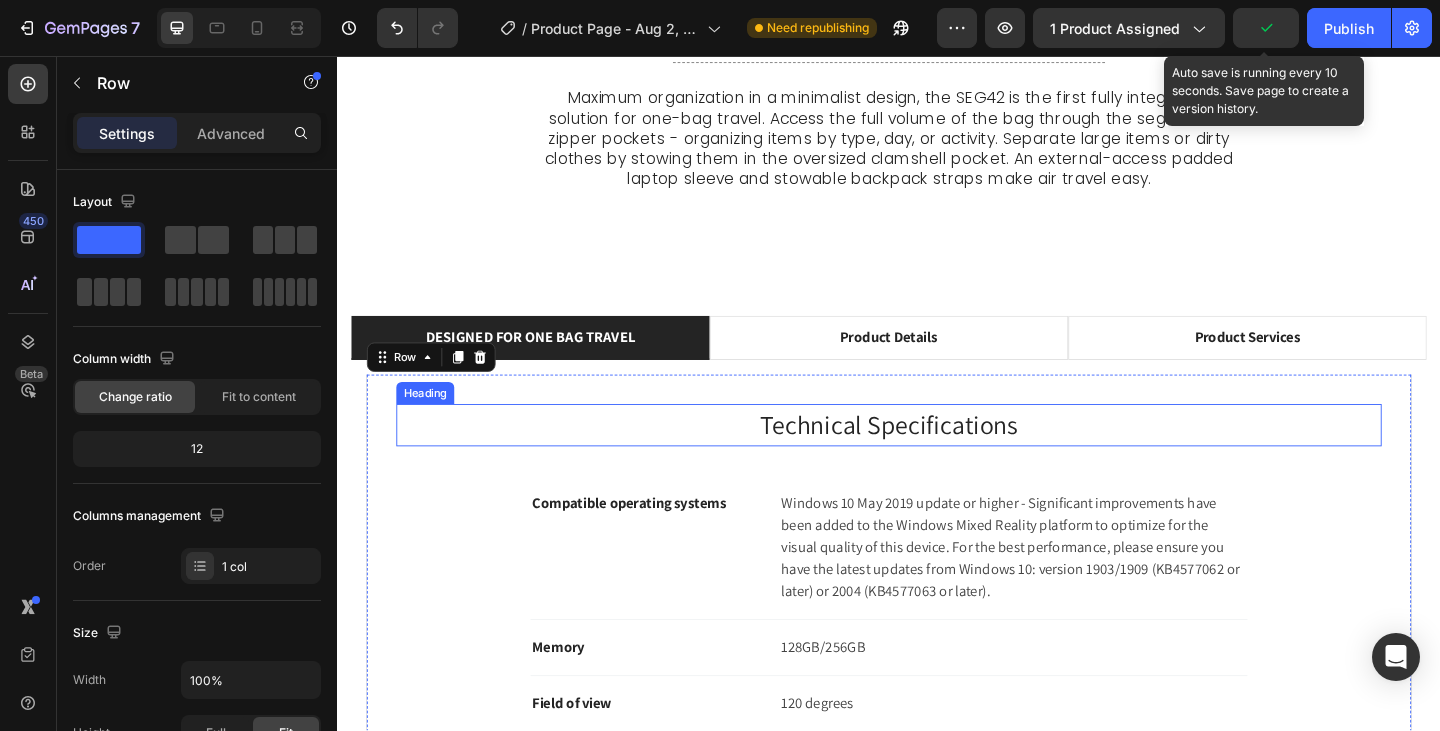 click on "Technical Specifications" at bounding box center (937, 458) 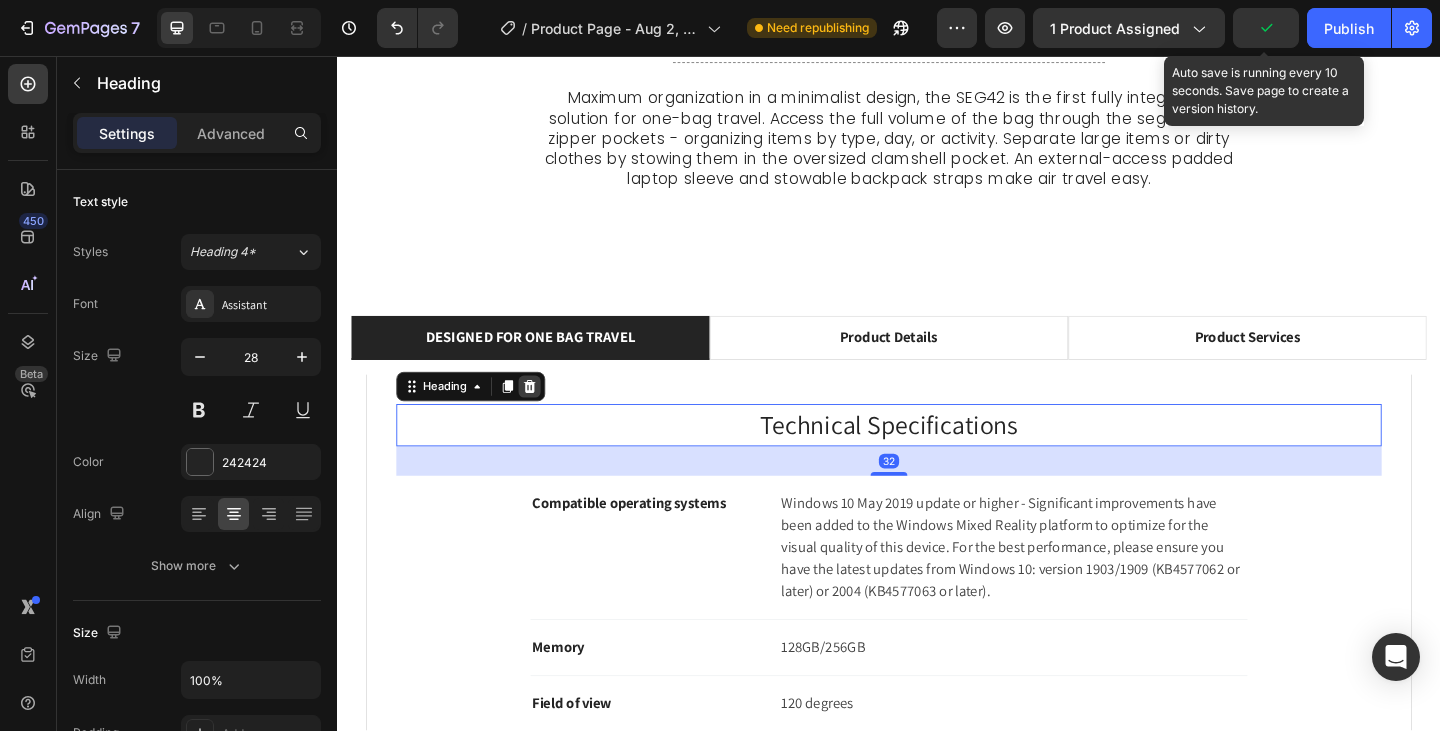 click 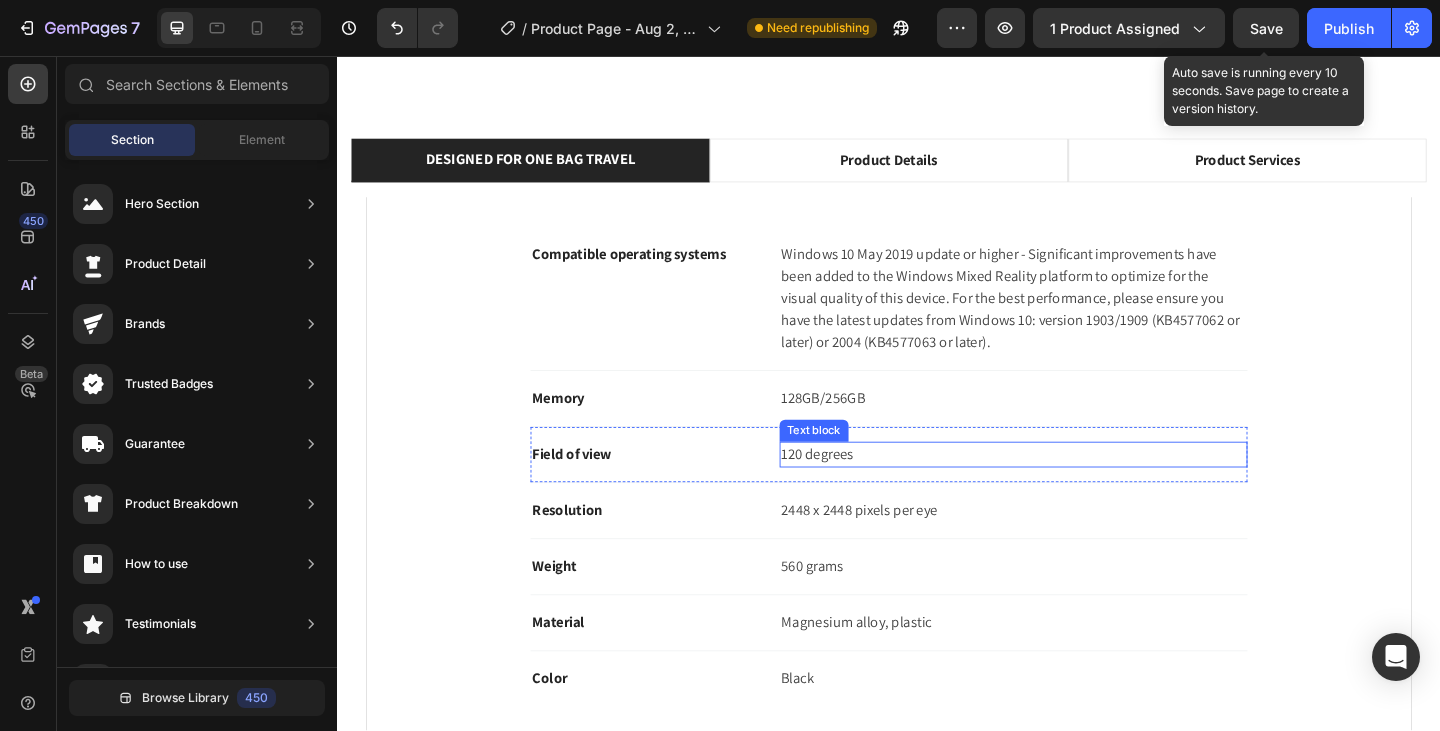 scroll, scrollTop: 1603, scrollLeft: 0, axis: vertical 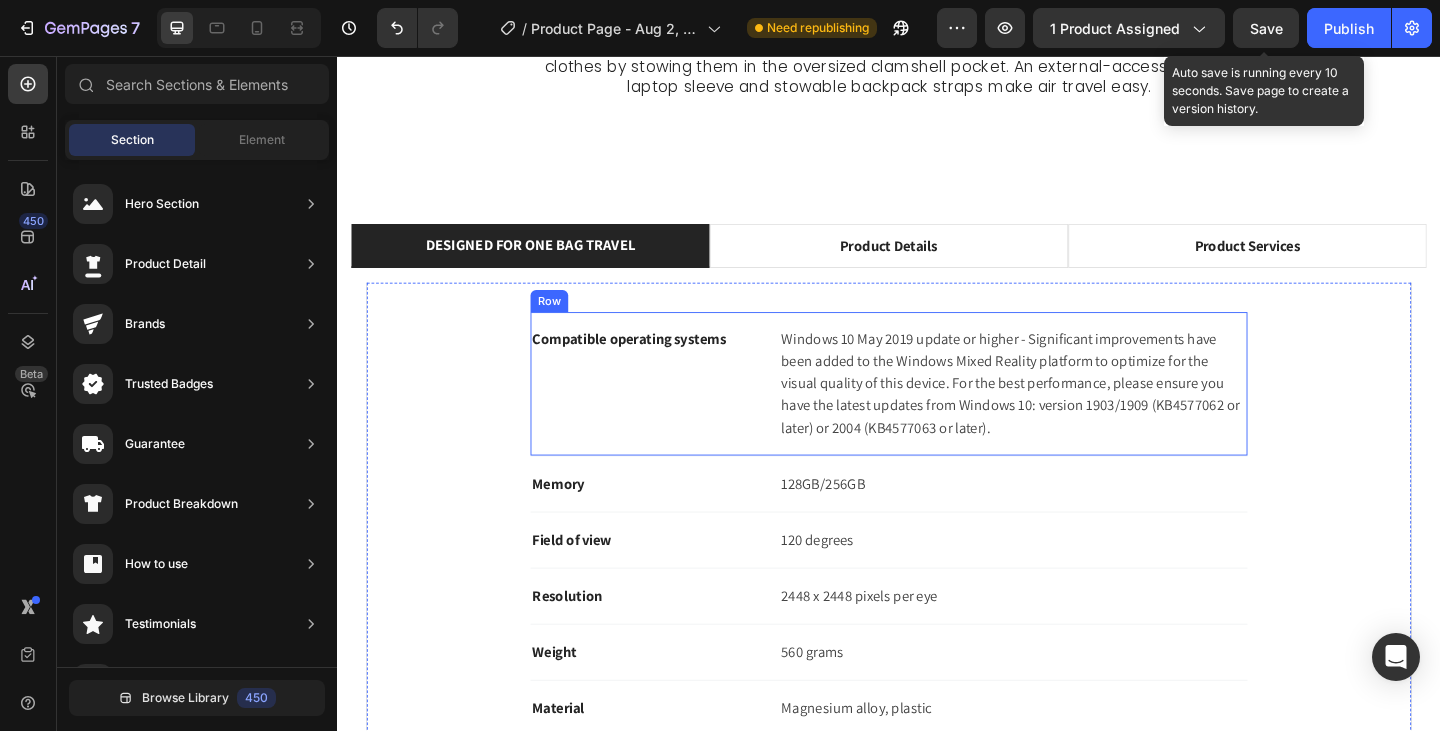 click on "Row" at bounding box center (567, 323) 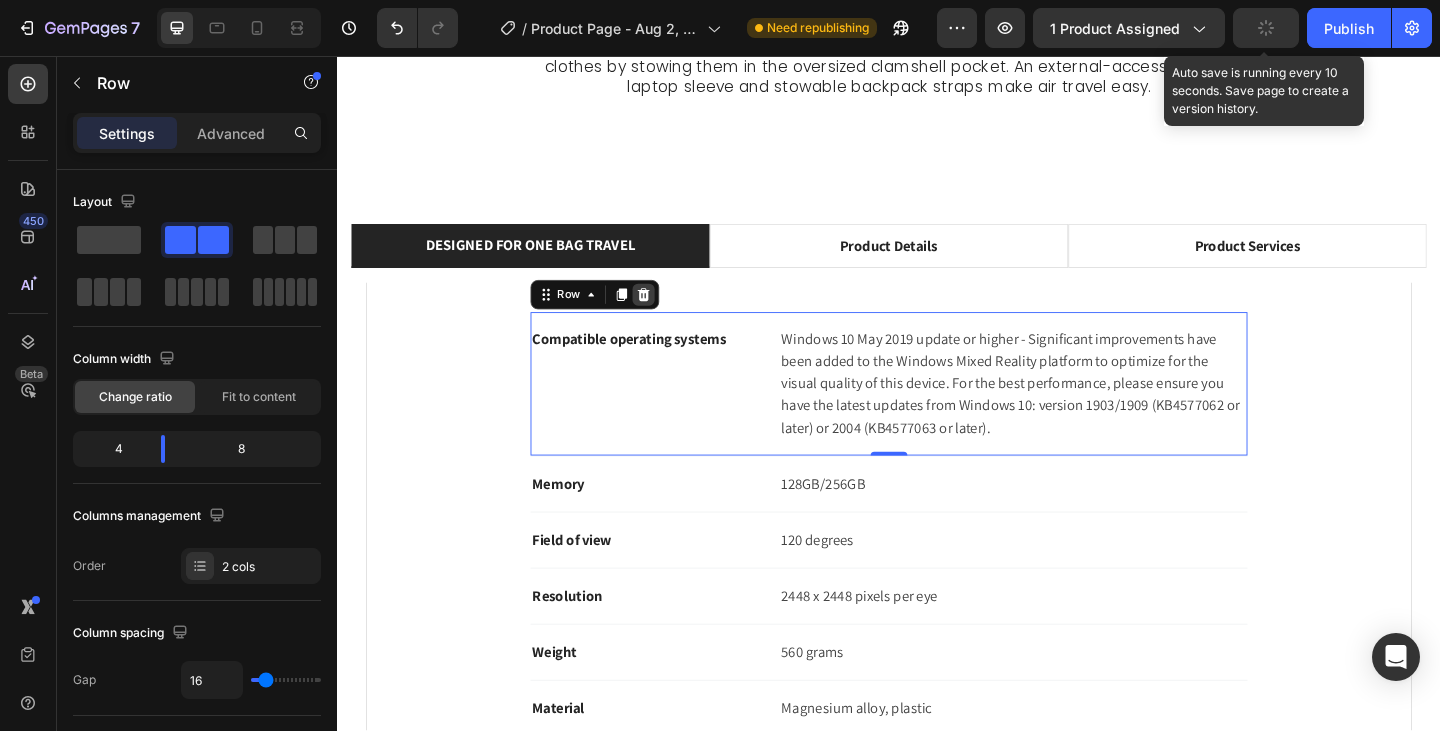 click 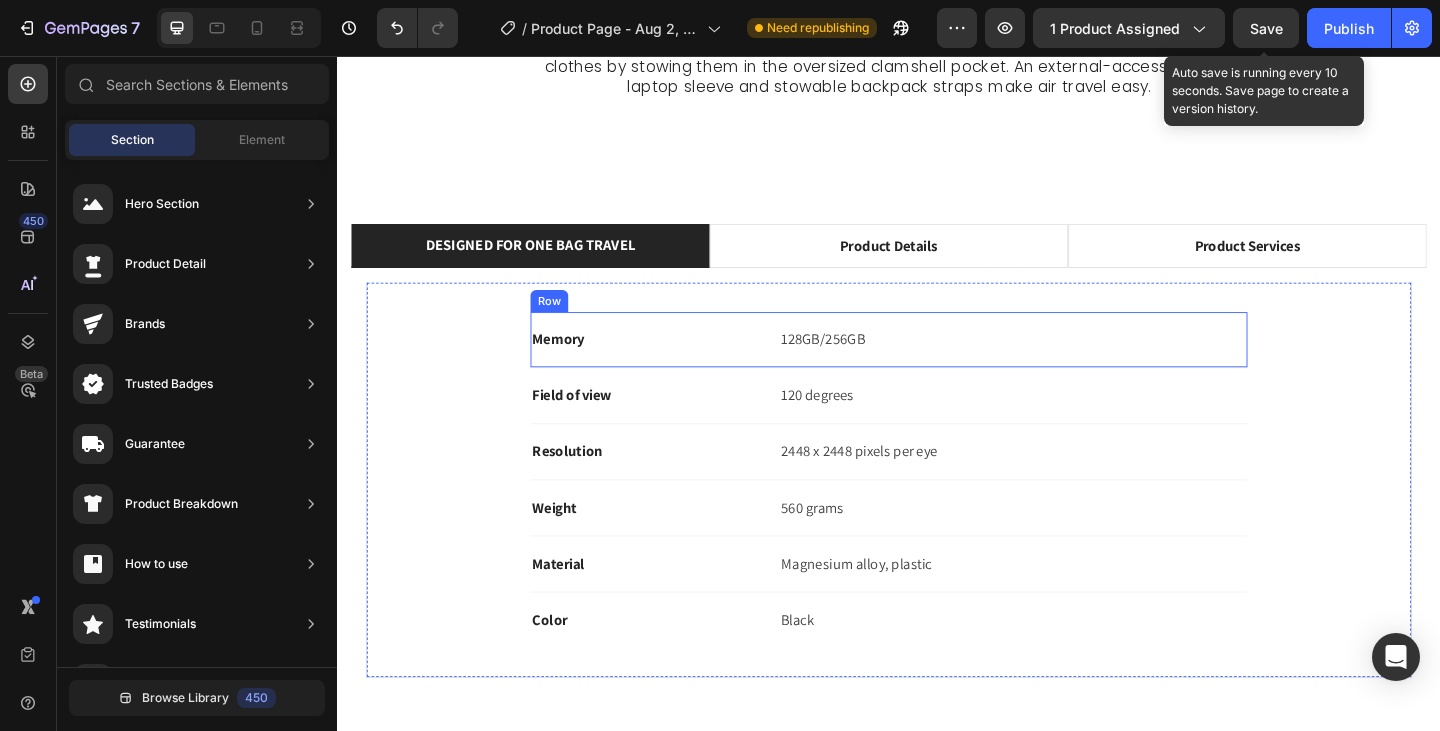 click on "Memory Text block 128GB/256GB Text block Row" at bounding box center (937, 365) 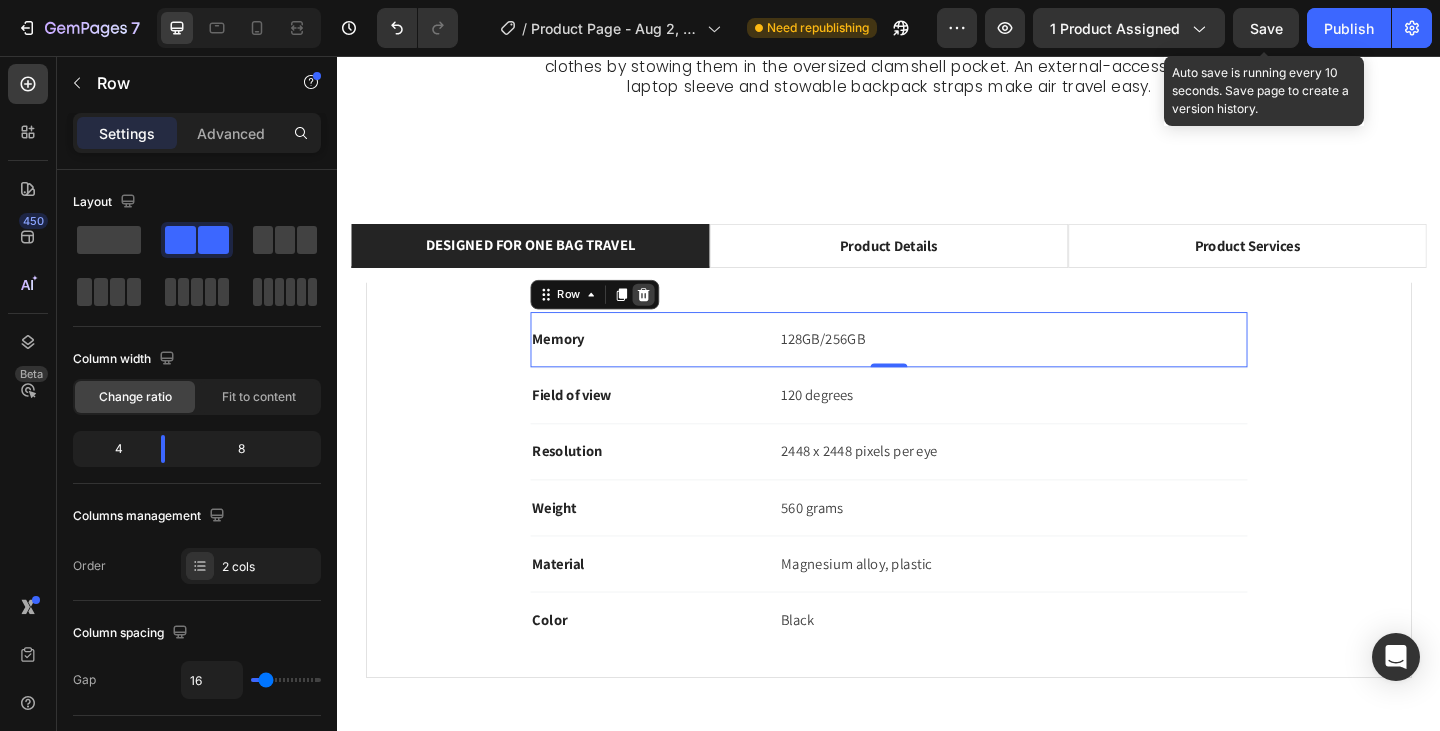 click 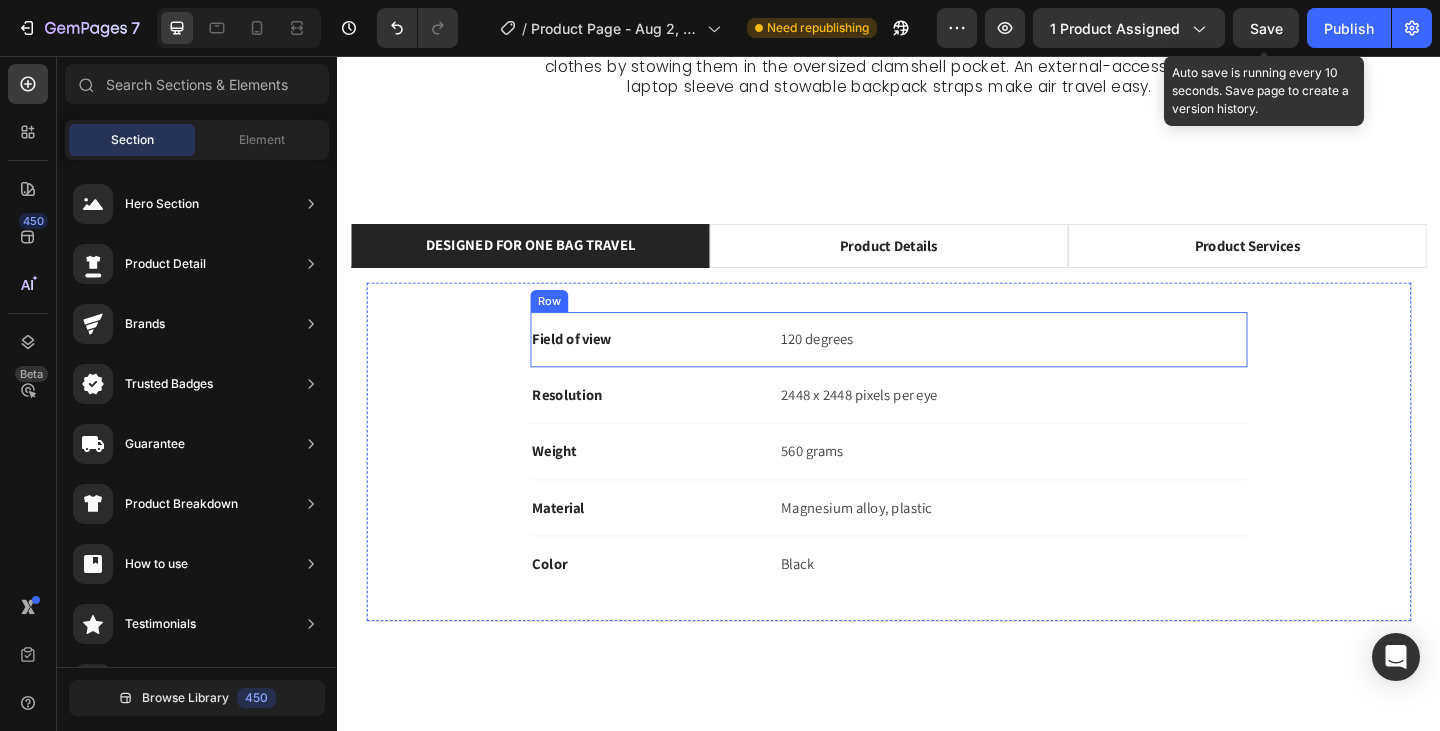 click on "Field of view Text block 120 degrees Text block Row" at bounding box center [937, 365] 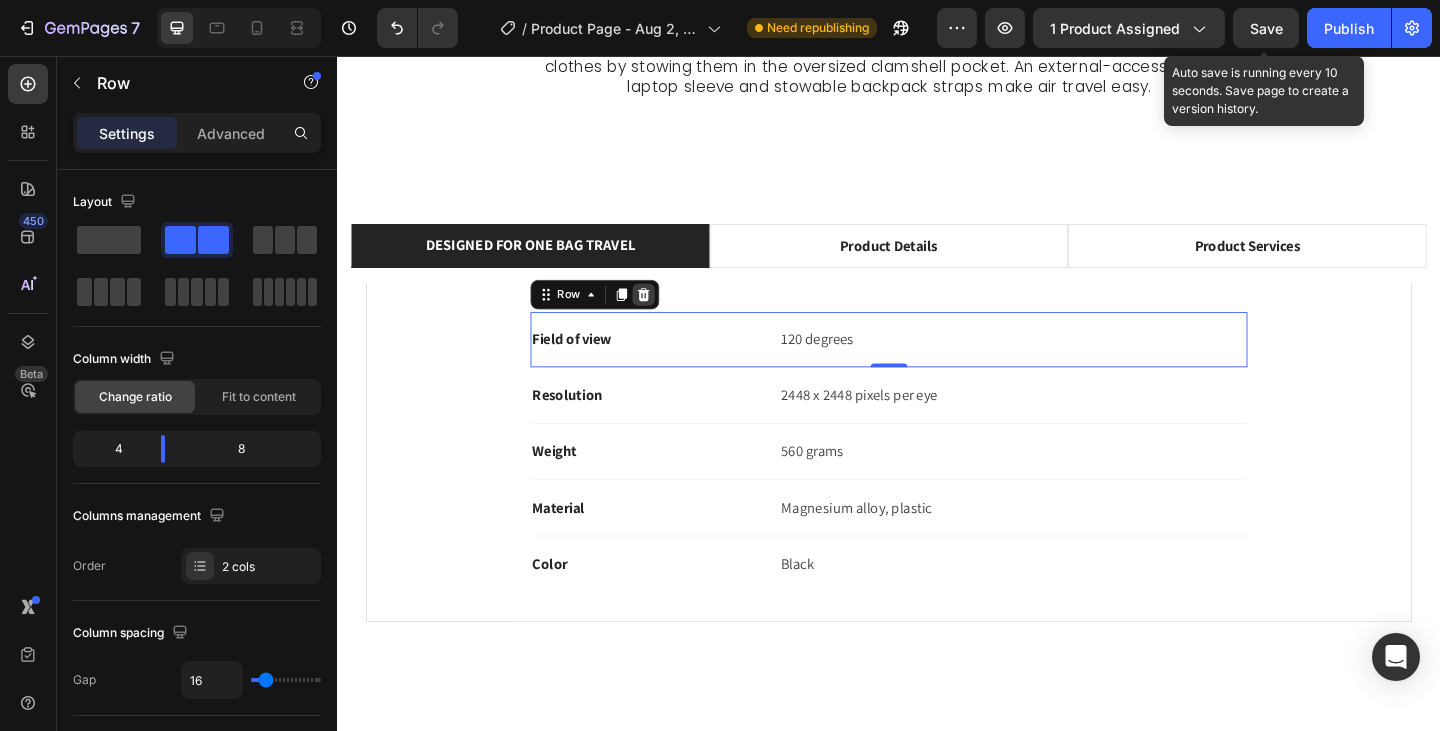 click 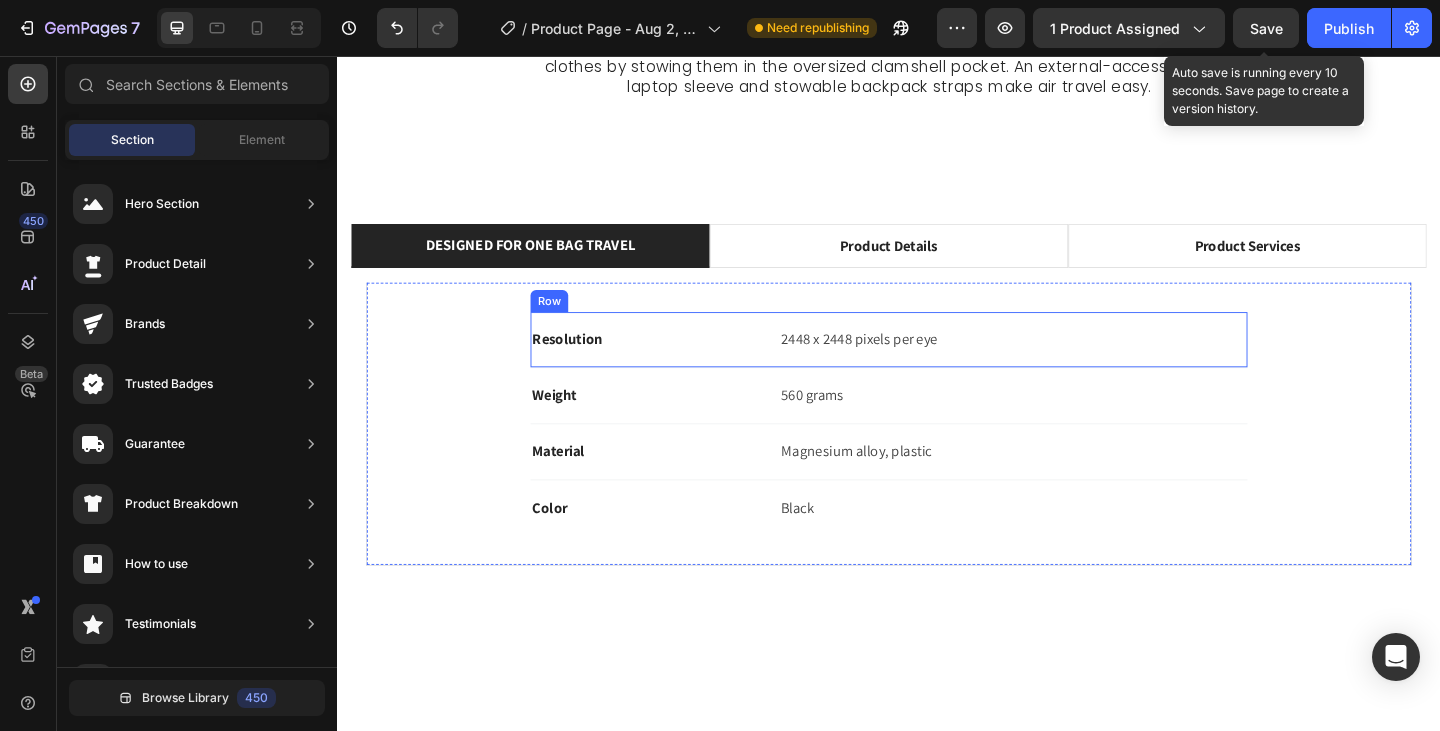 click on "Resolution Text block 2448 x 2448 pixels per eye Text block Row" at bounding box center [937, 365] 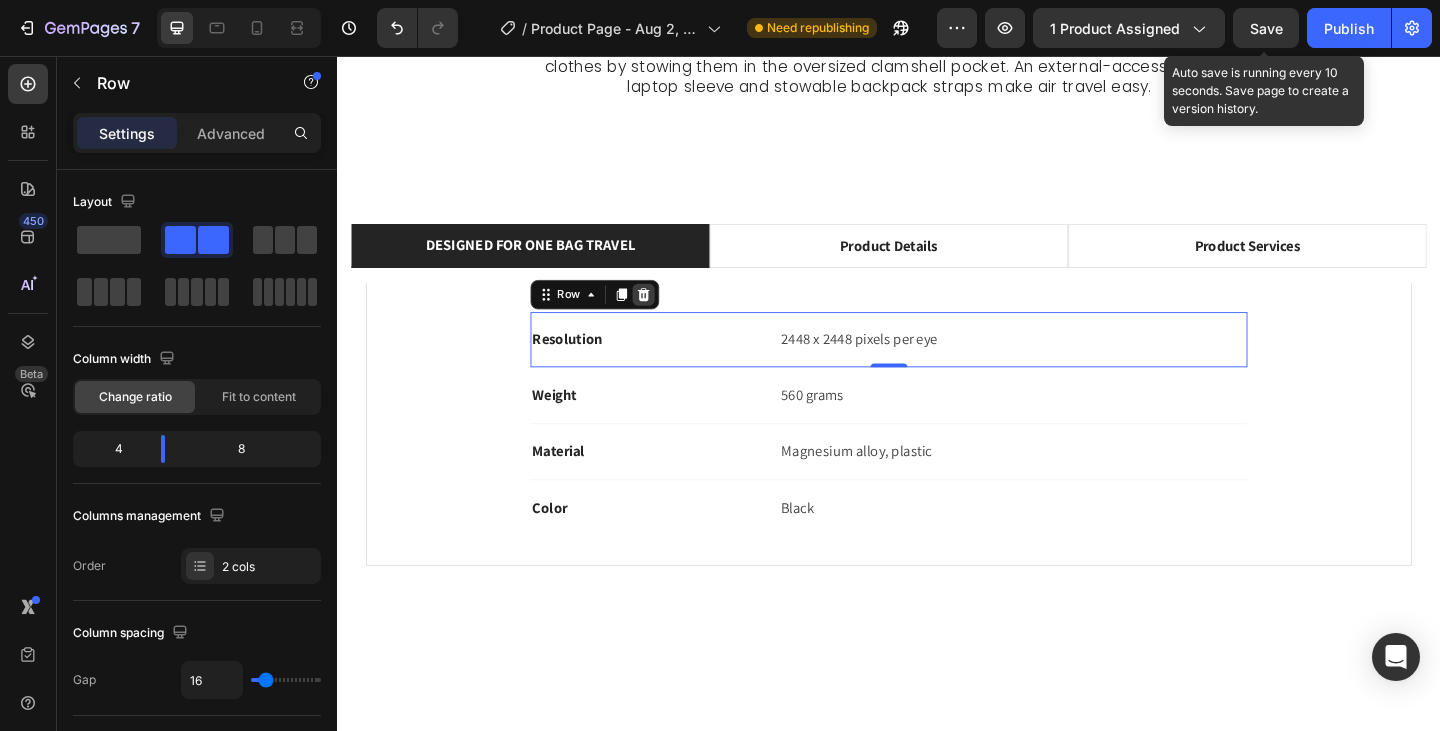 click 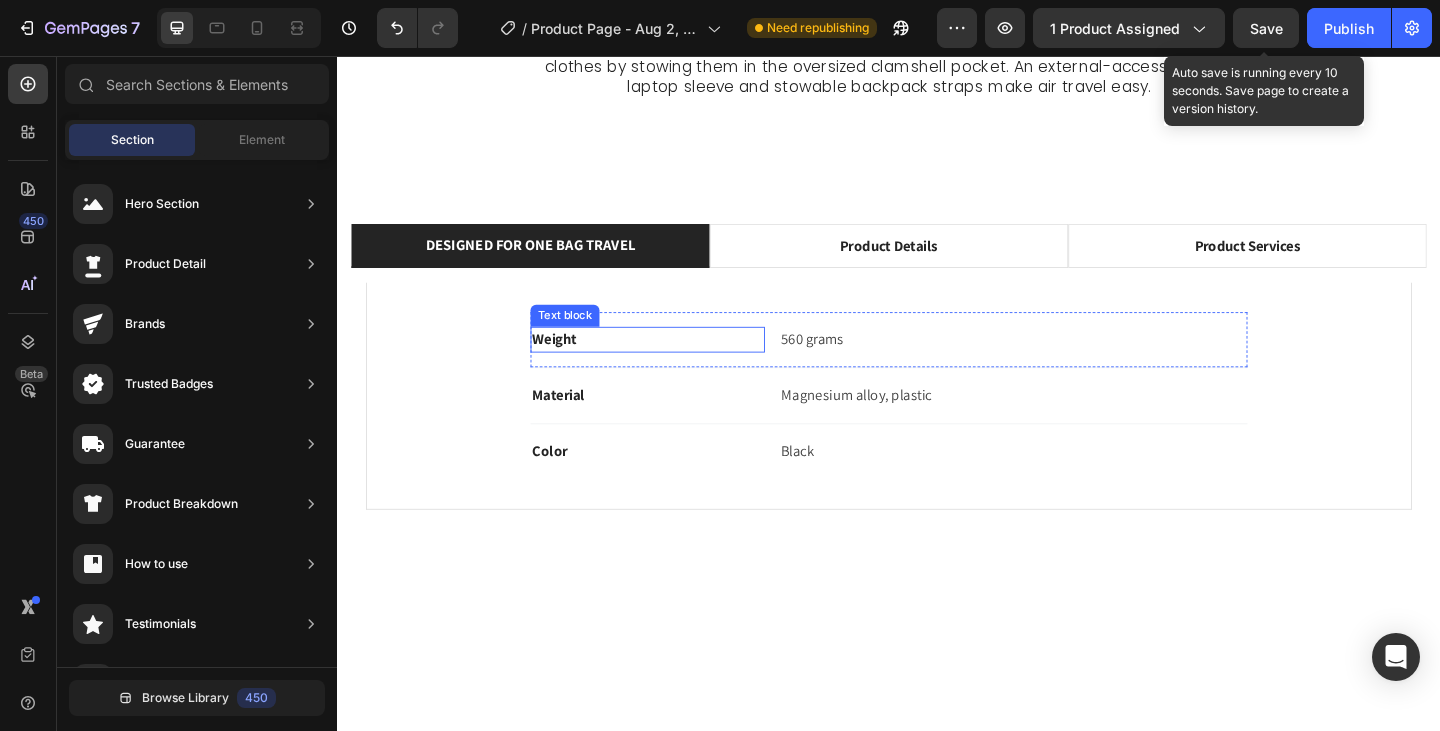 click on "Weight" at bounding box center (674, 365) 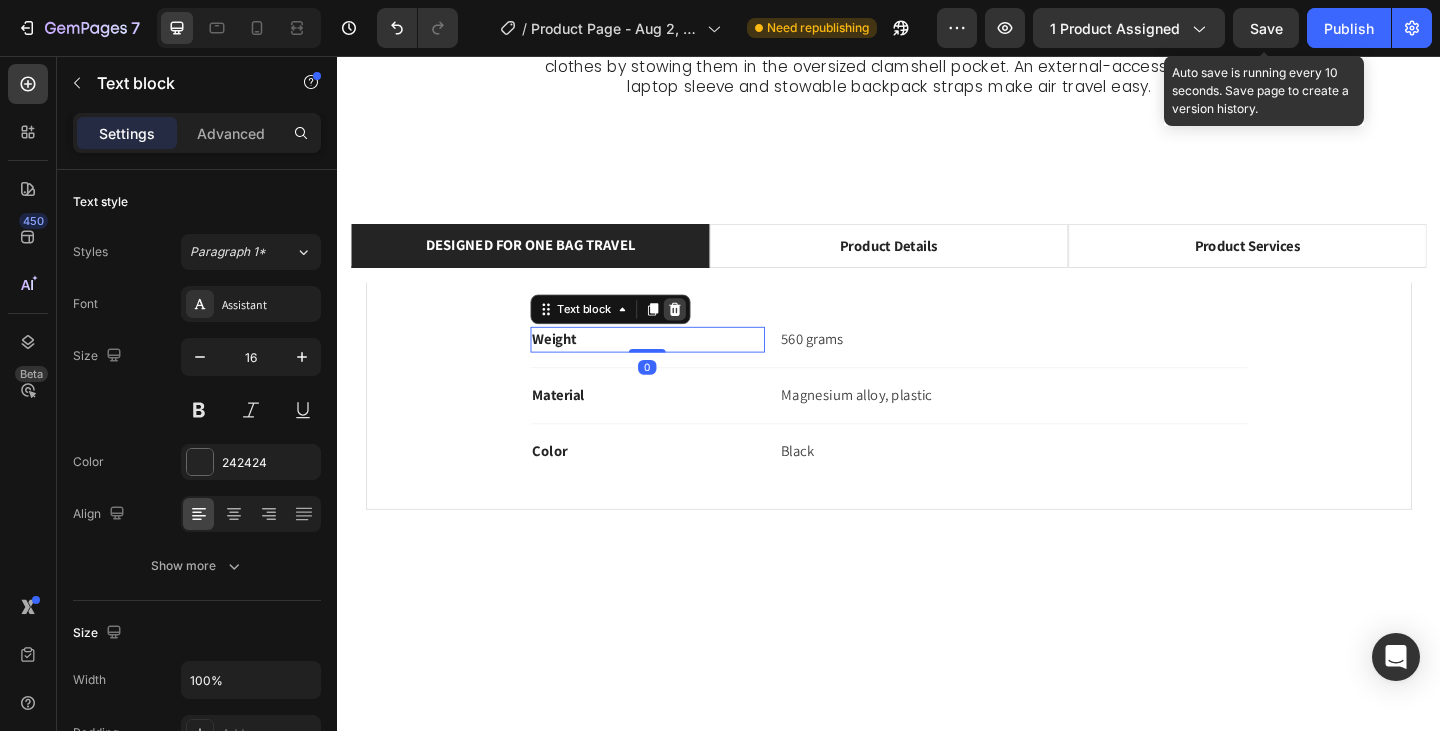 click 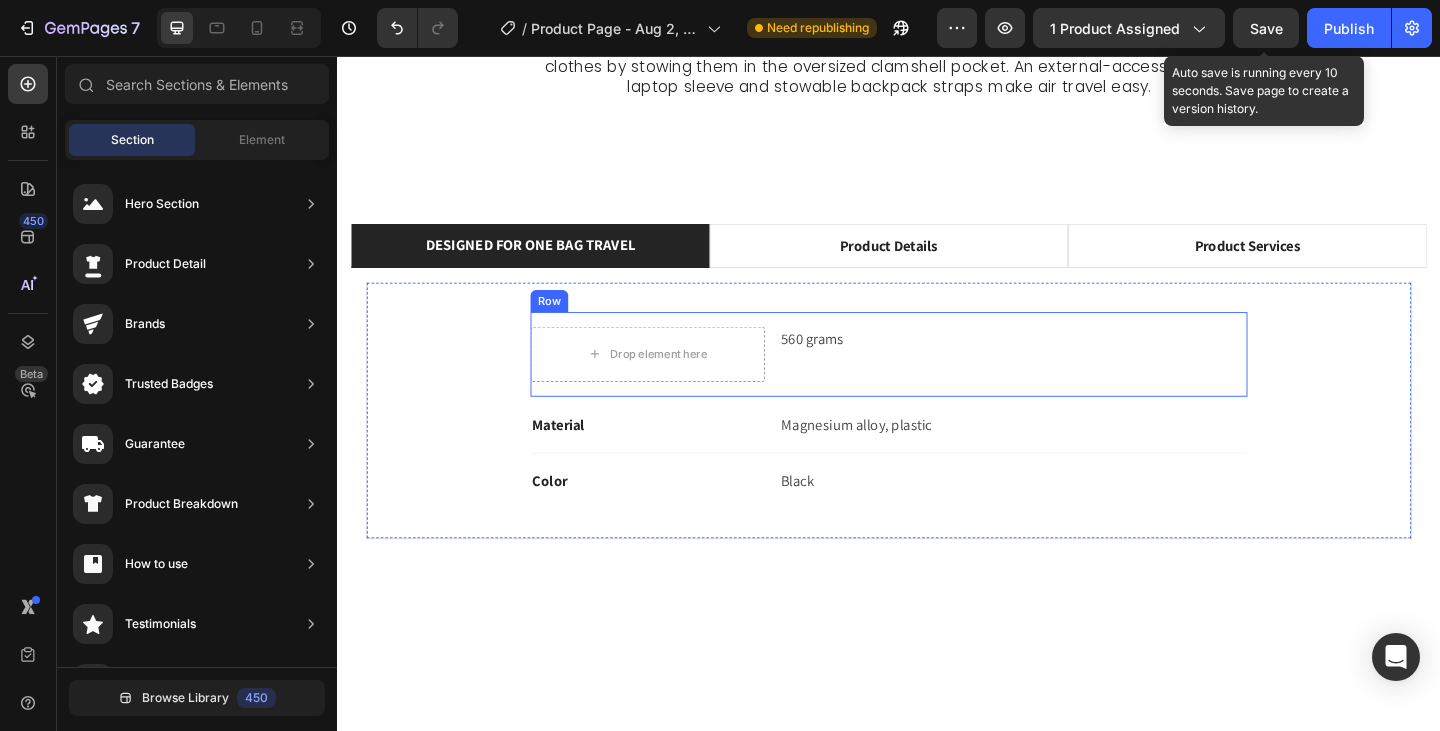 click on "Drop element here 560 grams Text block Row" at bounding box center (937, 381) 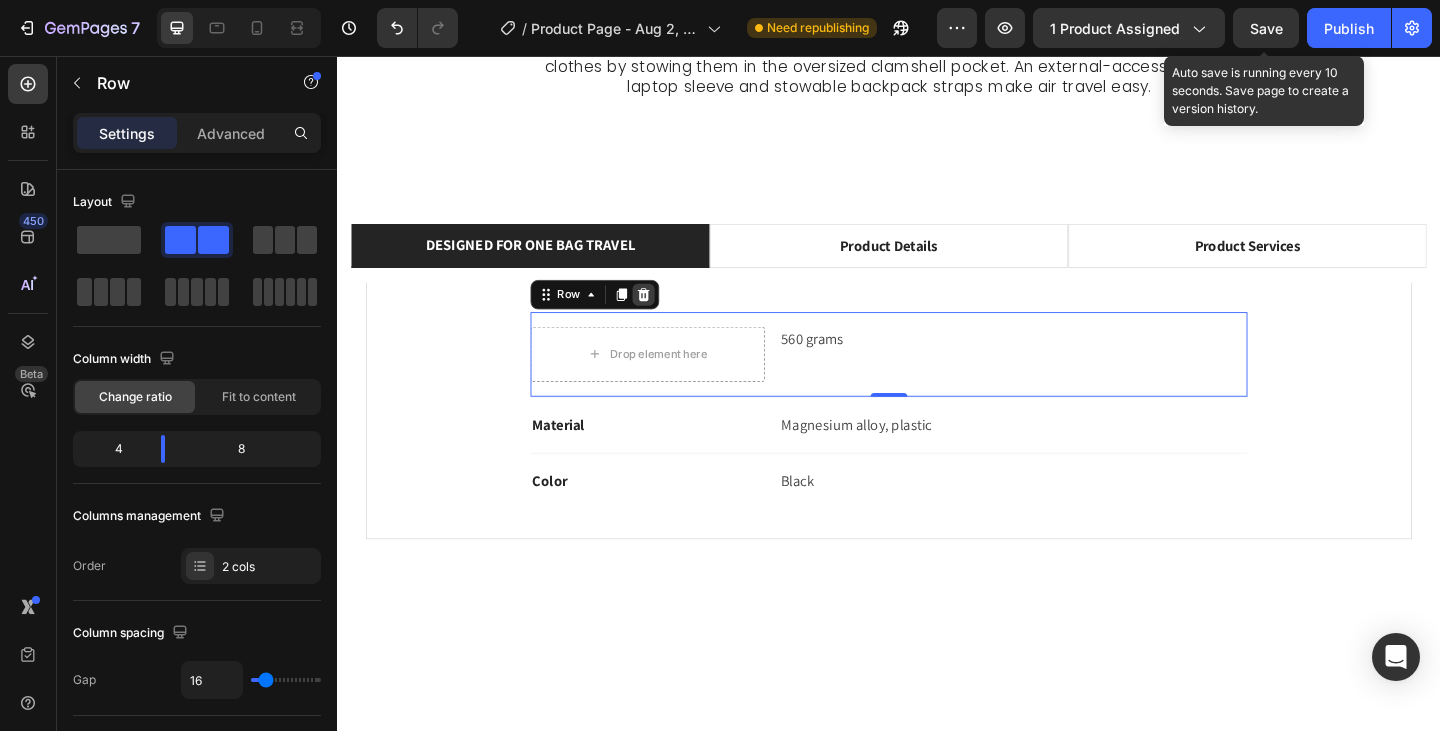 click 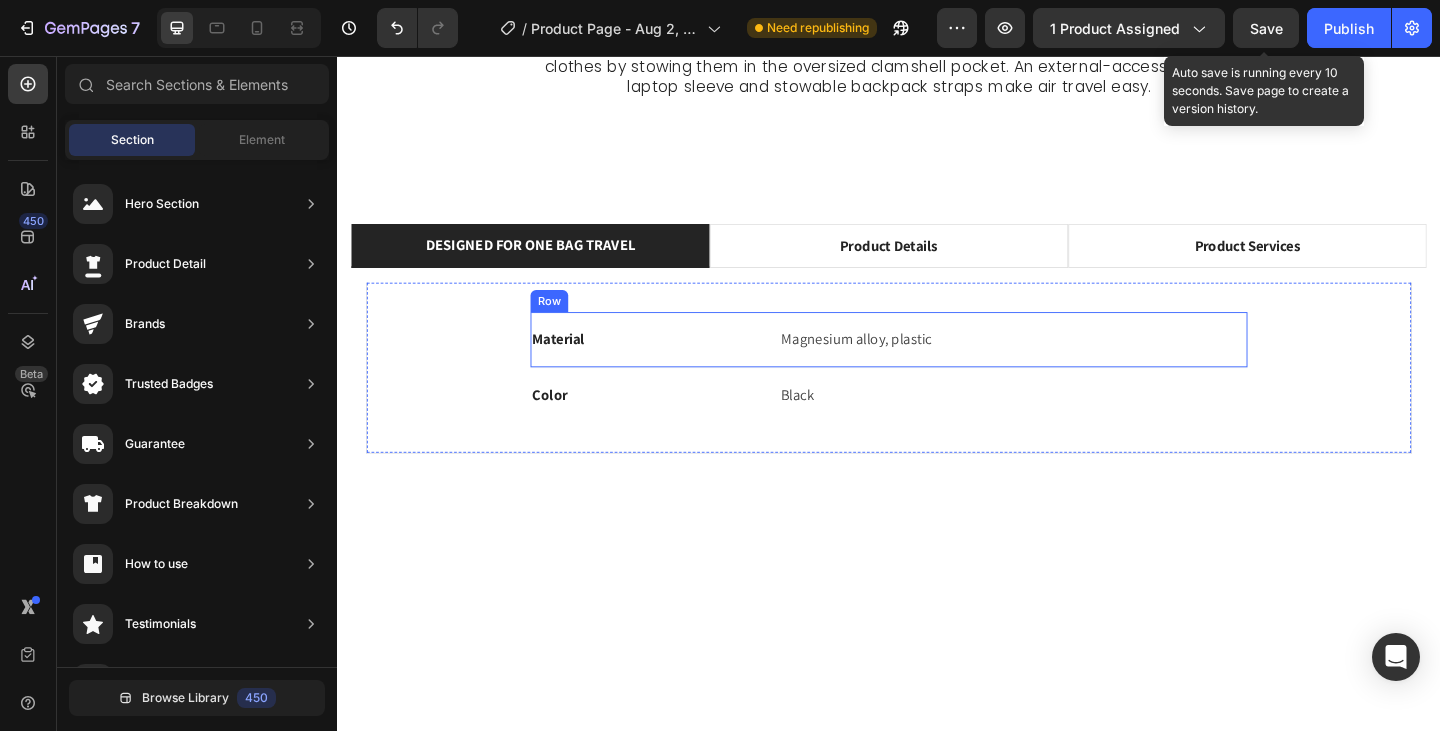 click on "Material Text block Magnesium alloy, plastic Text block Row" at bounding box center [937, 365] 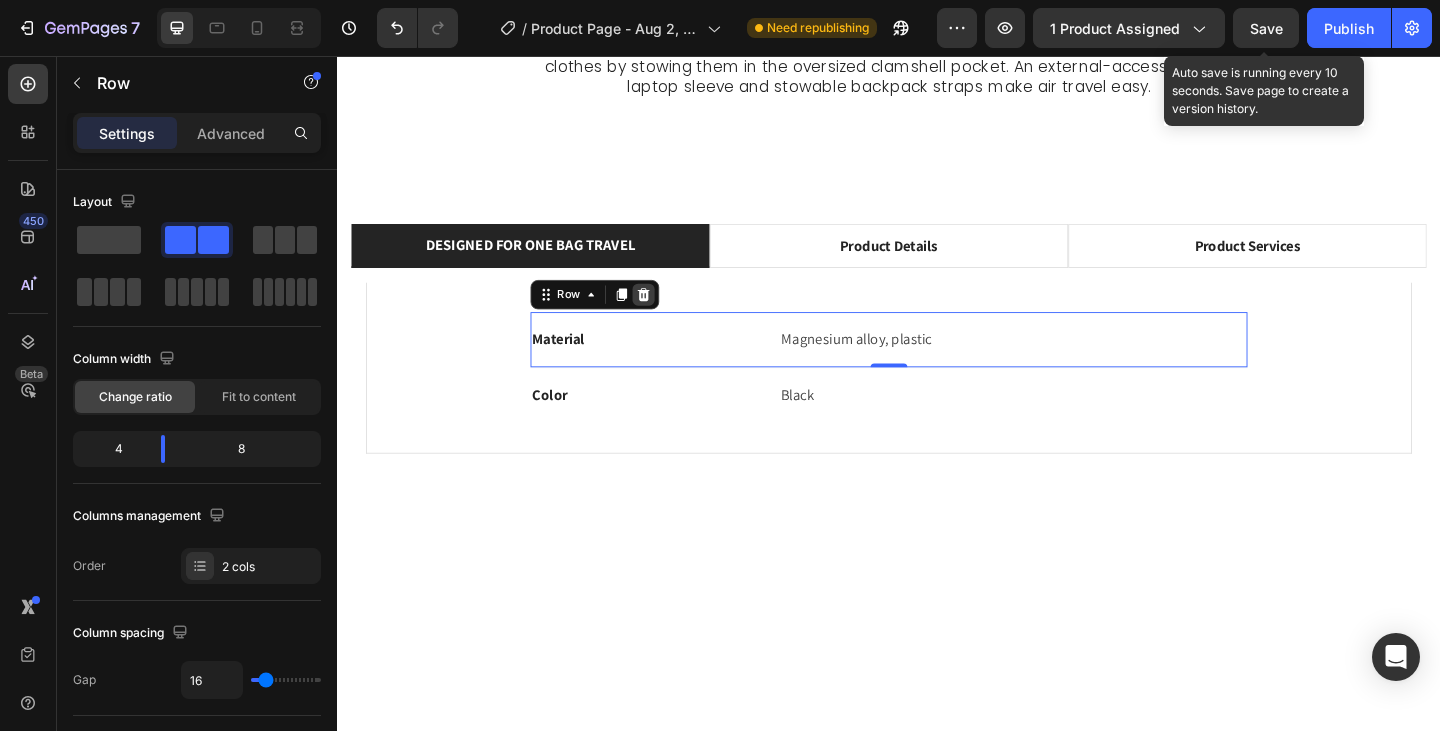 click 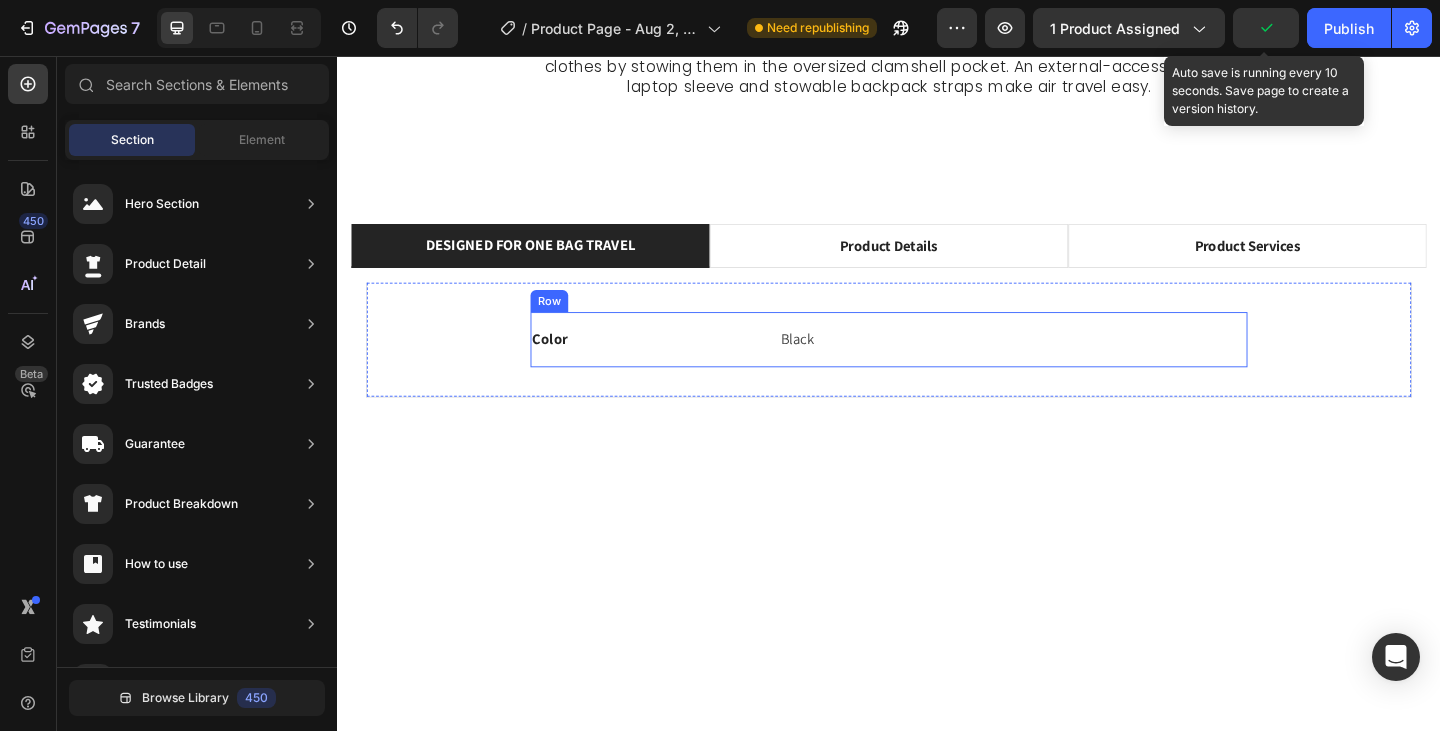 click on "Color Text block Black Text block Row" at bounding box center (937, 365) 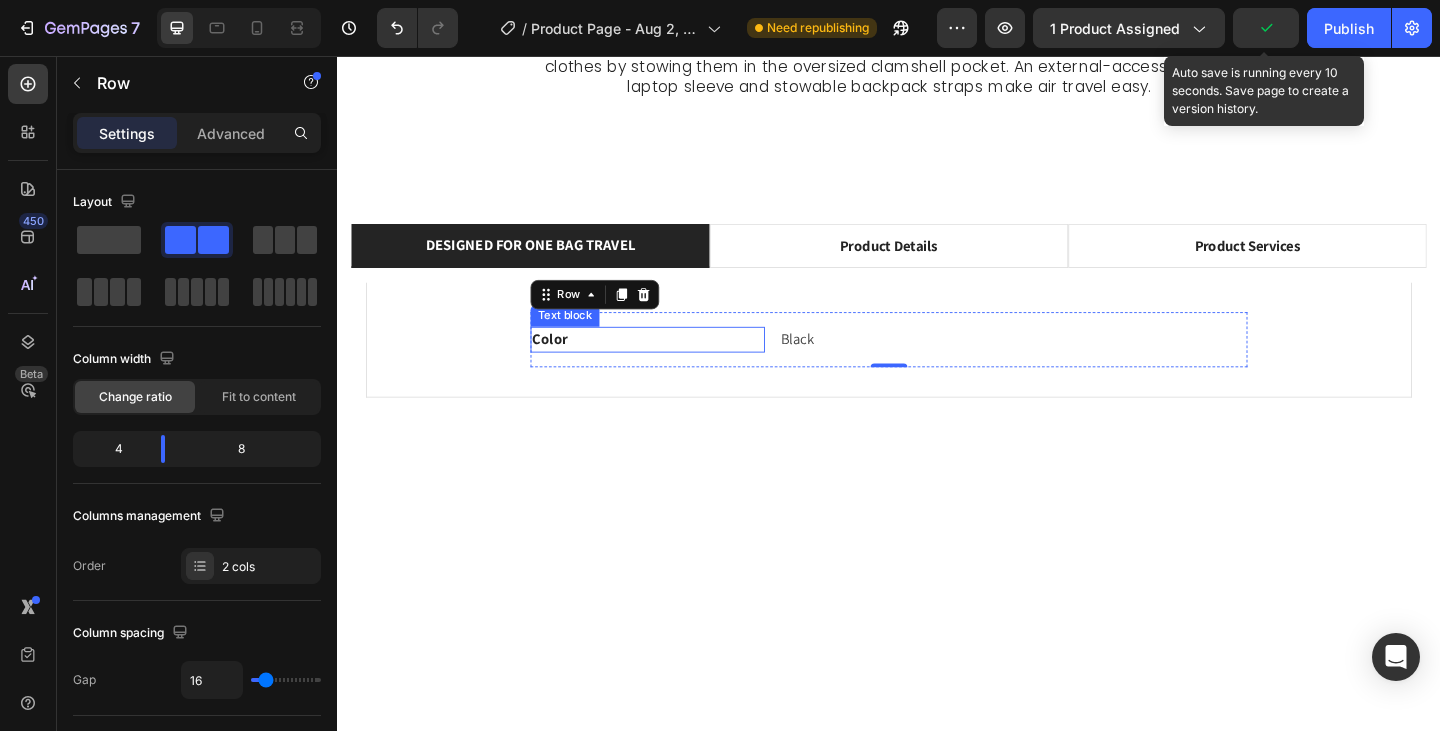 click on "Color" at bounding box center (674, 365) 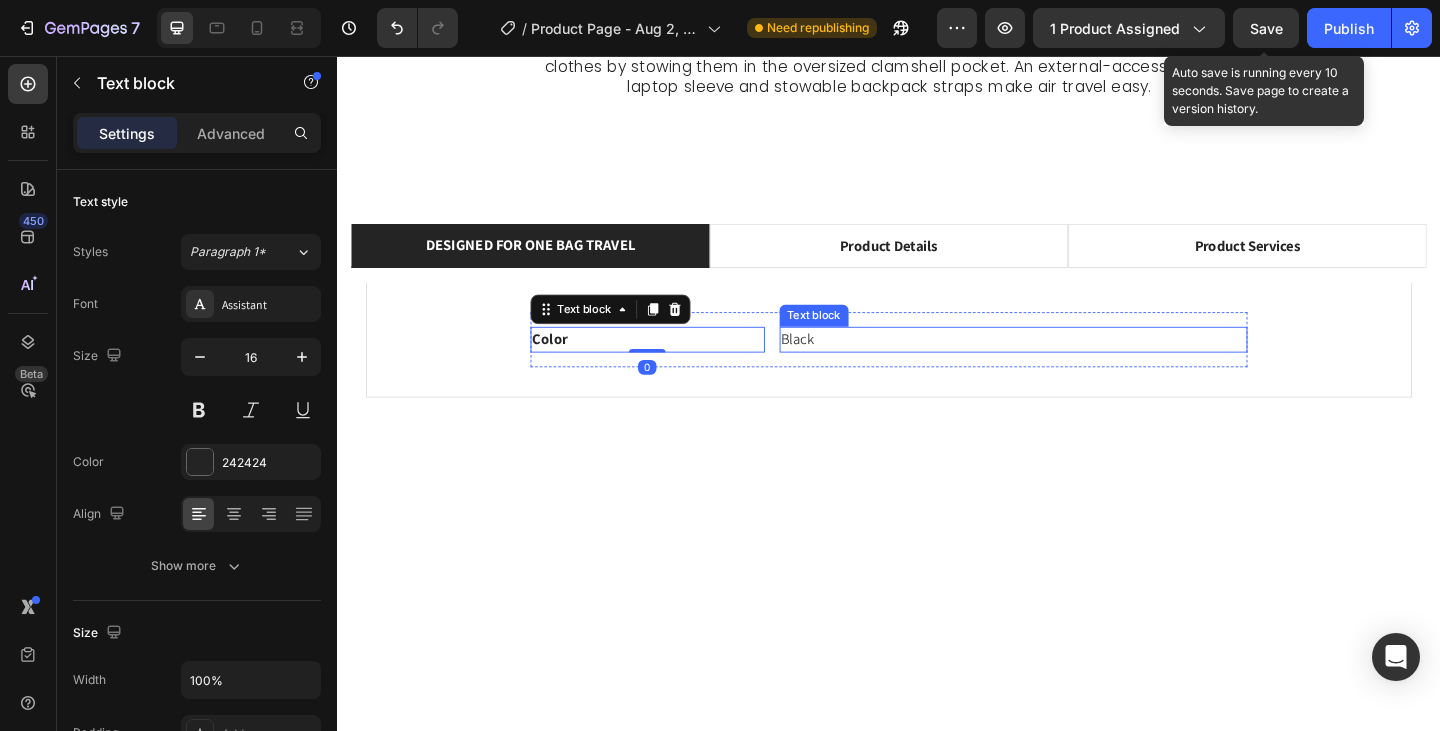 click on "Black" at bounding box center [1072, 365] 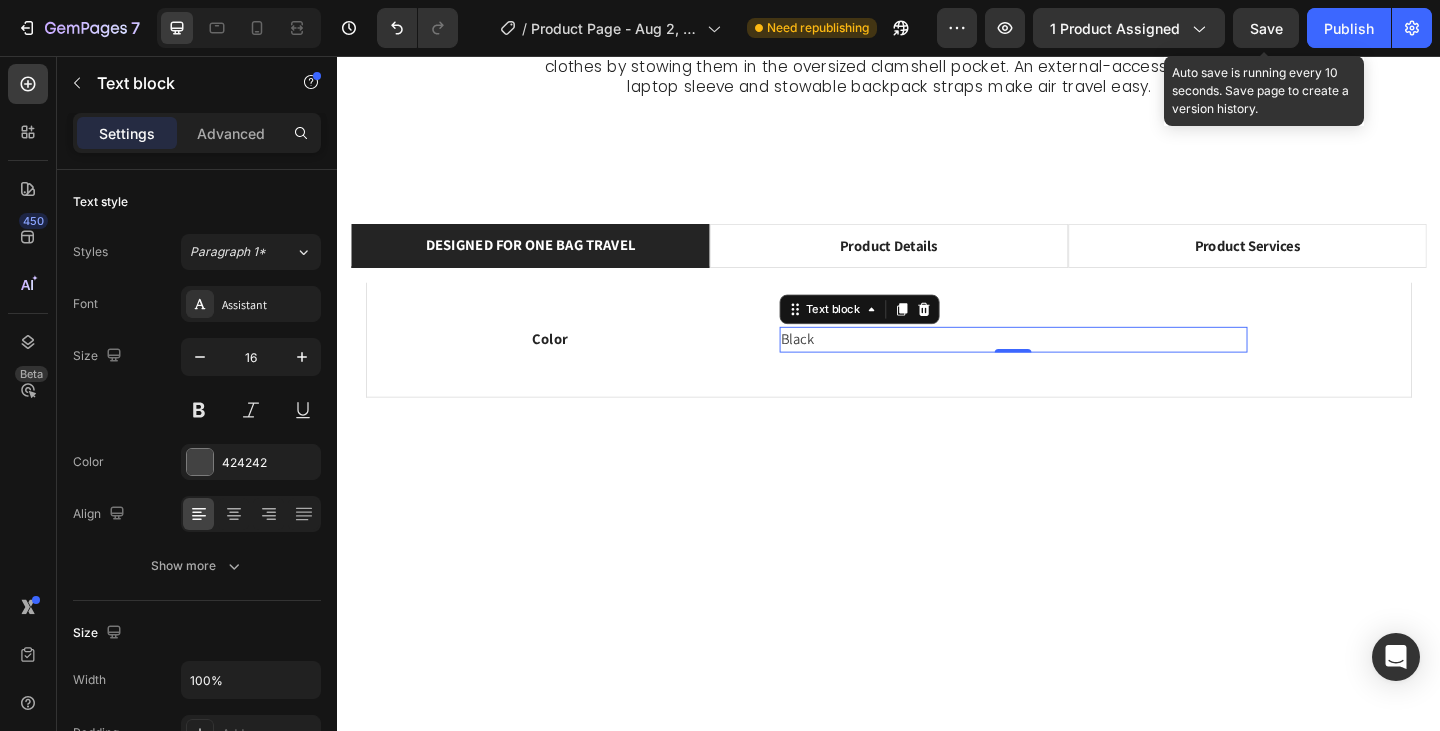 click 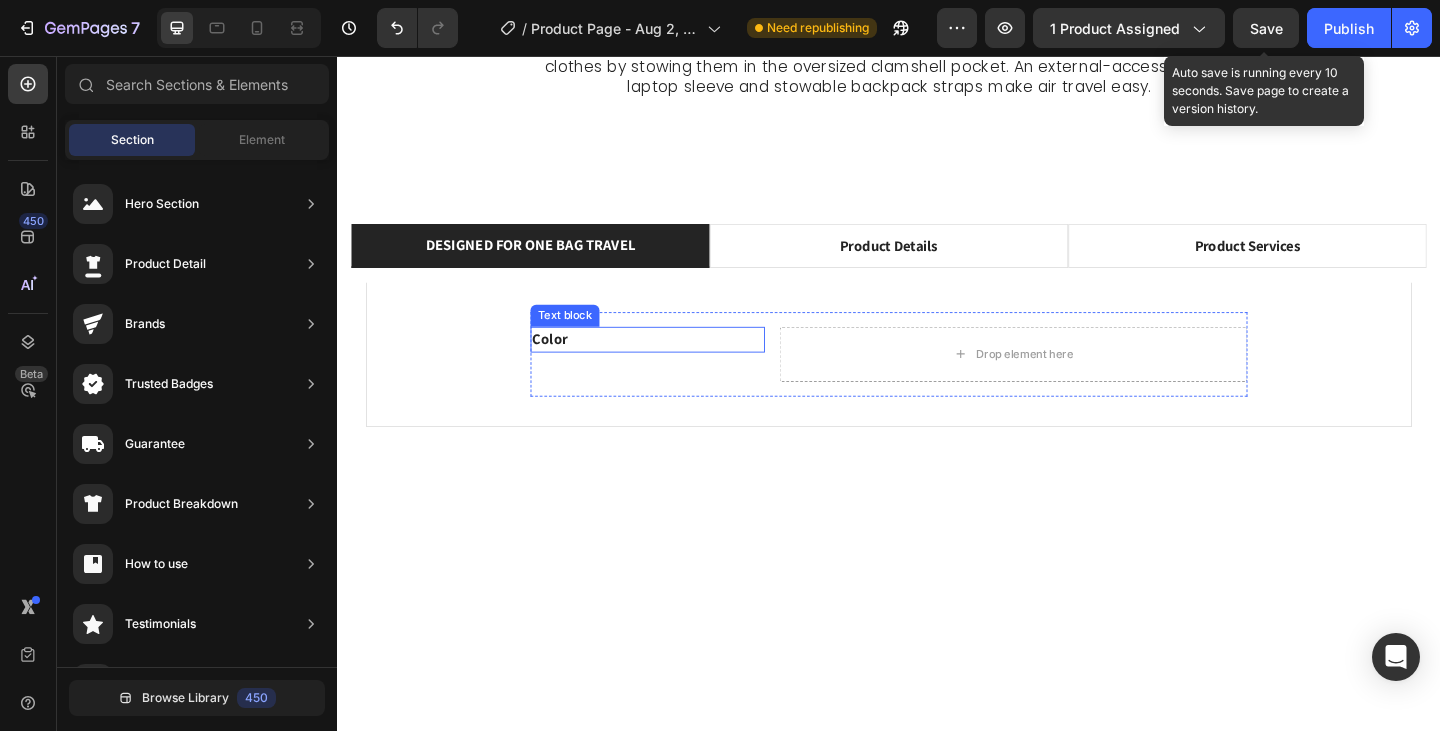 click on "Color" at bounding box center (674, 365) 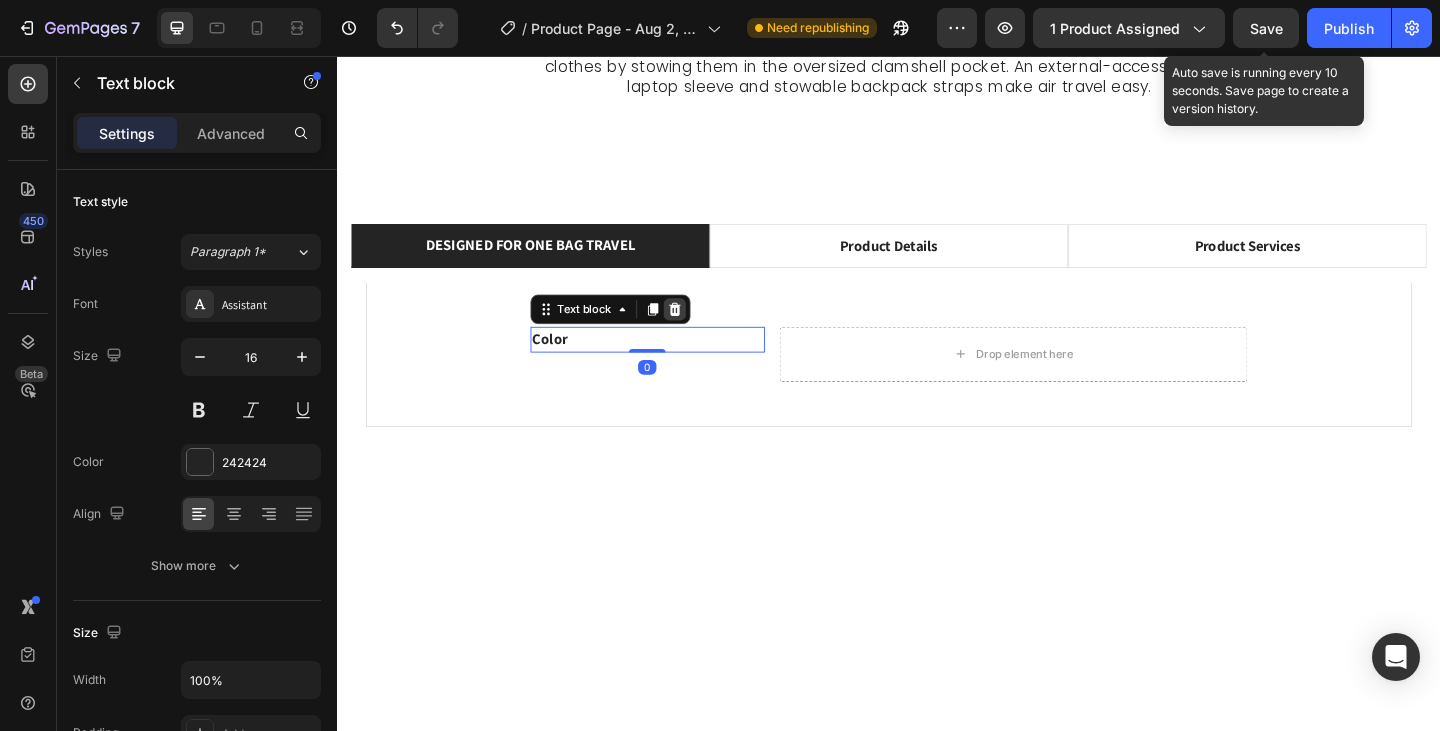 click 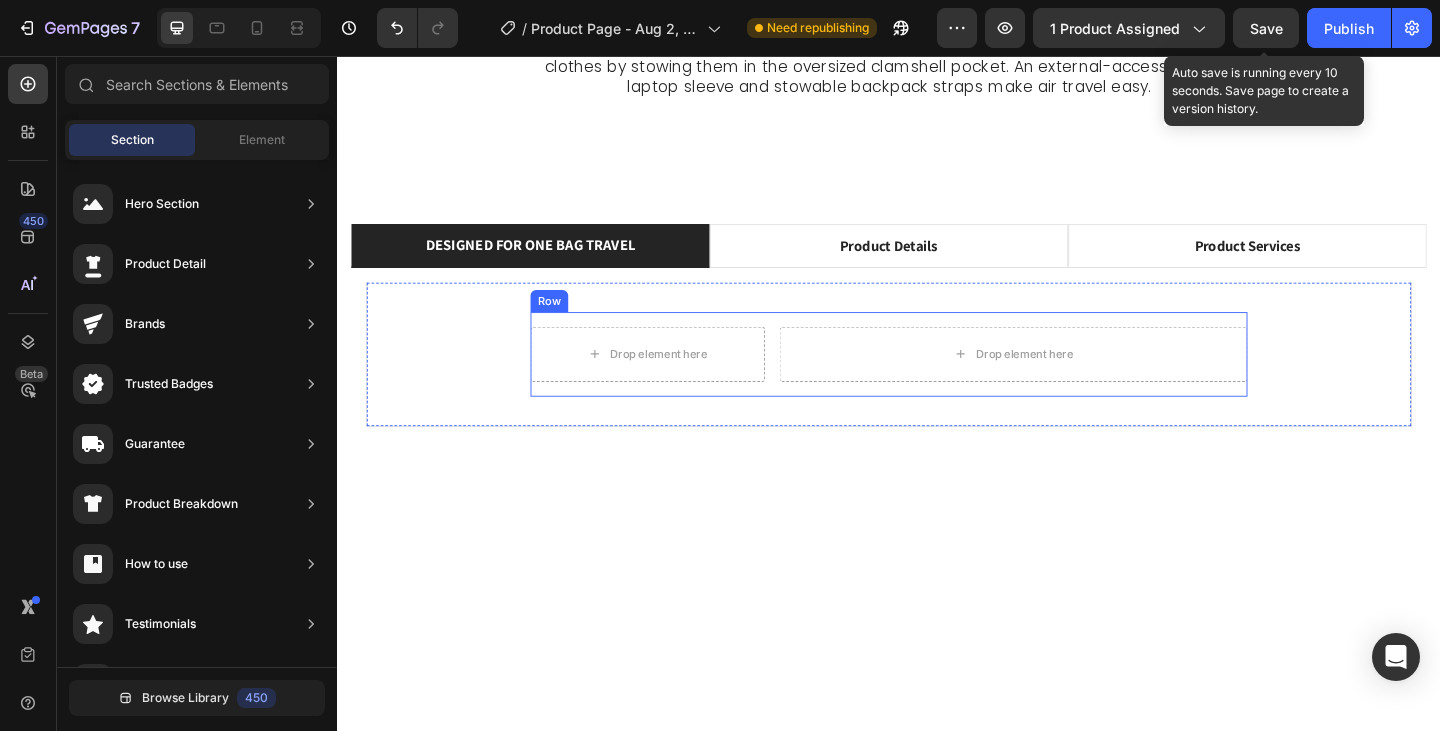 click on "Row" at bounding box center [567, 323] 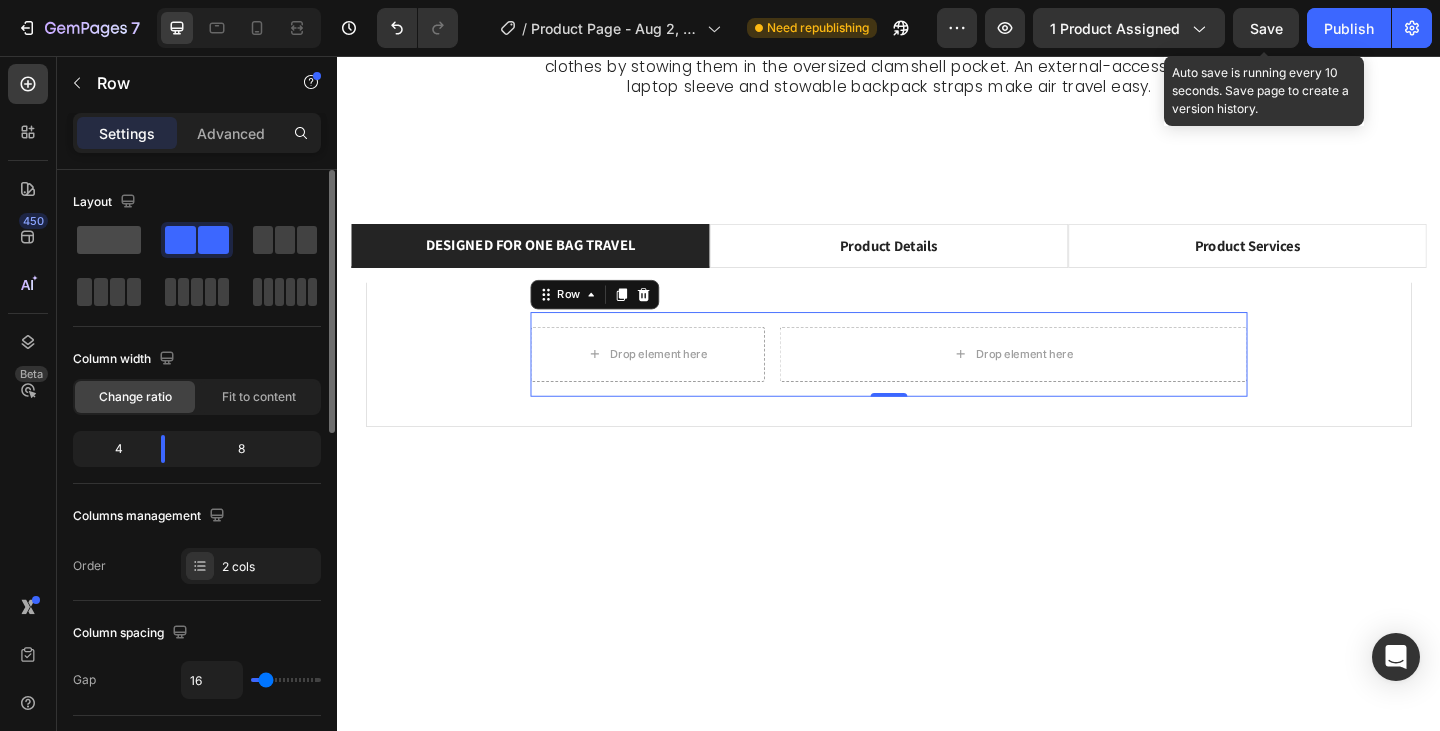click 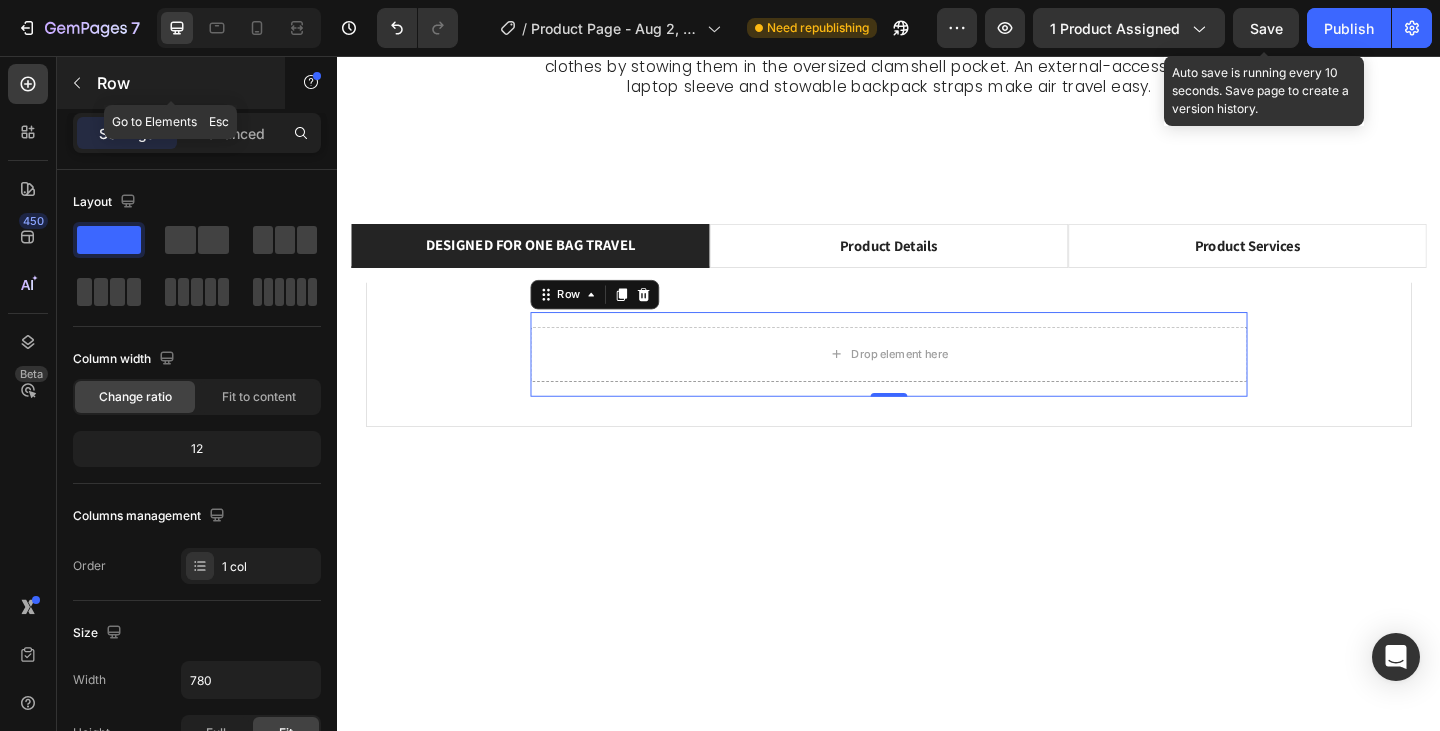 click 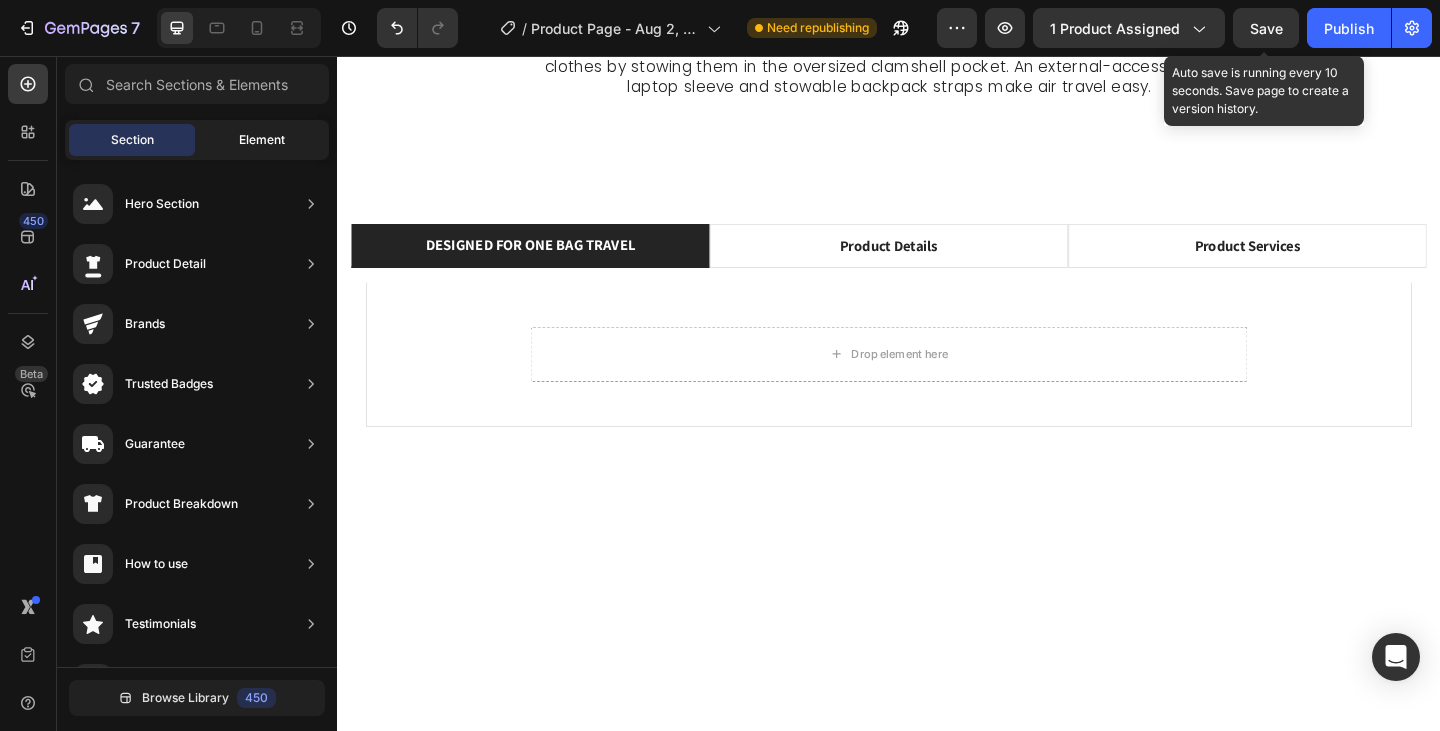 click on "Element" 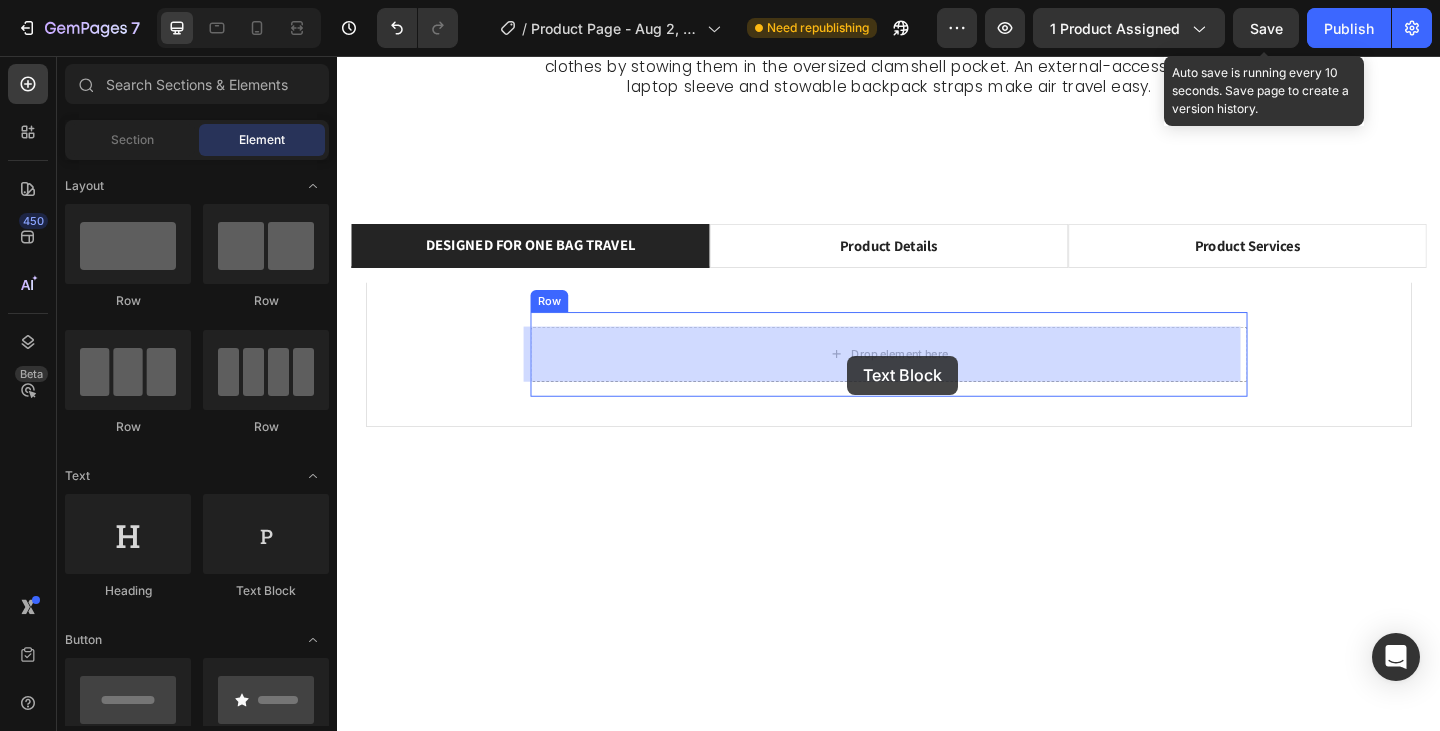 drag, startPoint x: 610, startPoint y: 594, endPoint x: 875, endPoint y: 389, distance: 335.03732 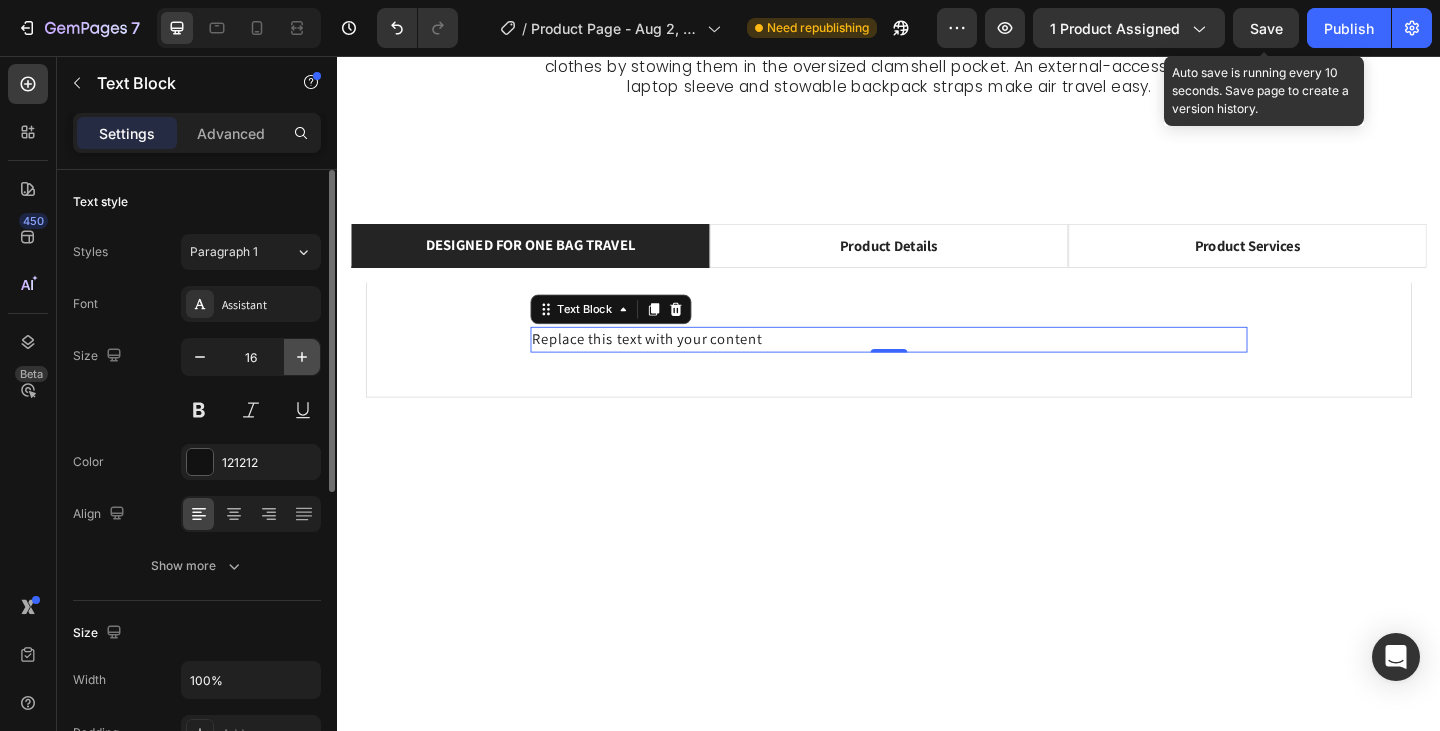 click at bounding box center (302, 357) 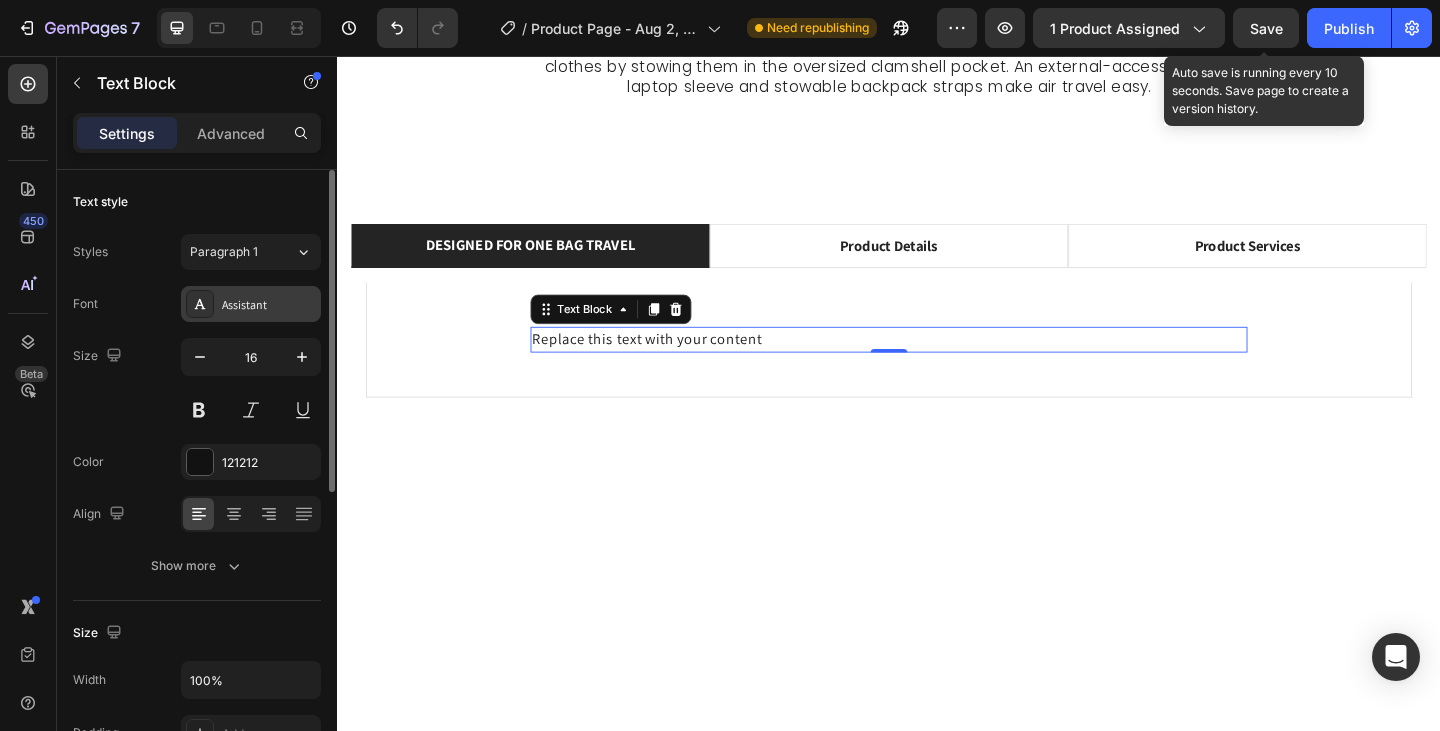 type on "17" 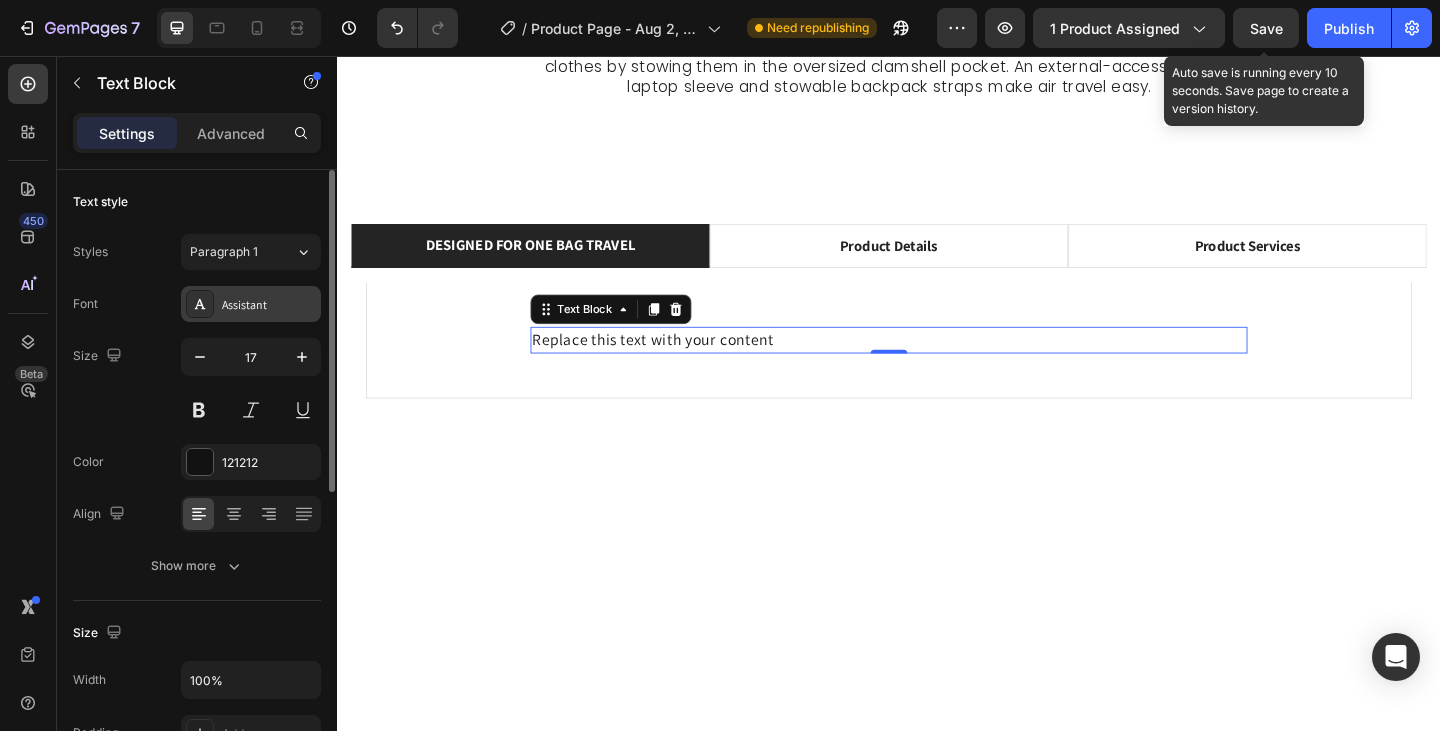 click on "Assistant" at bounding box center [251, 304] 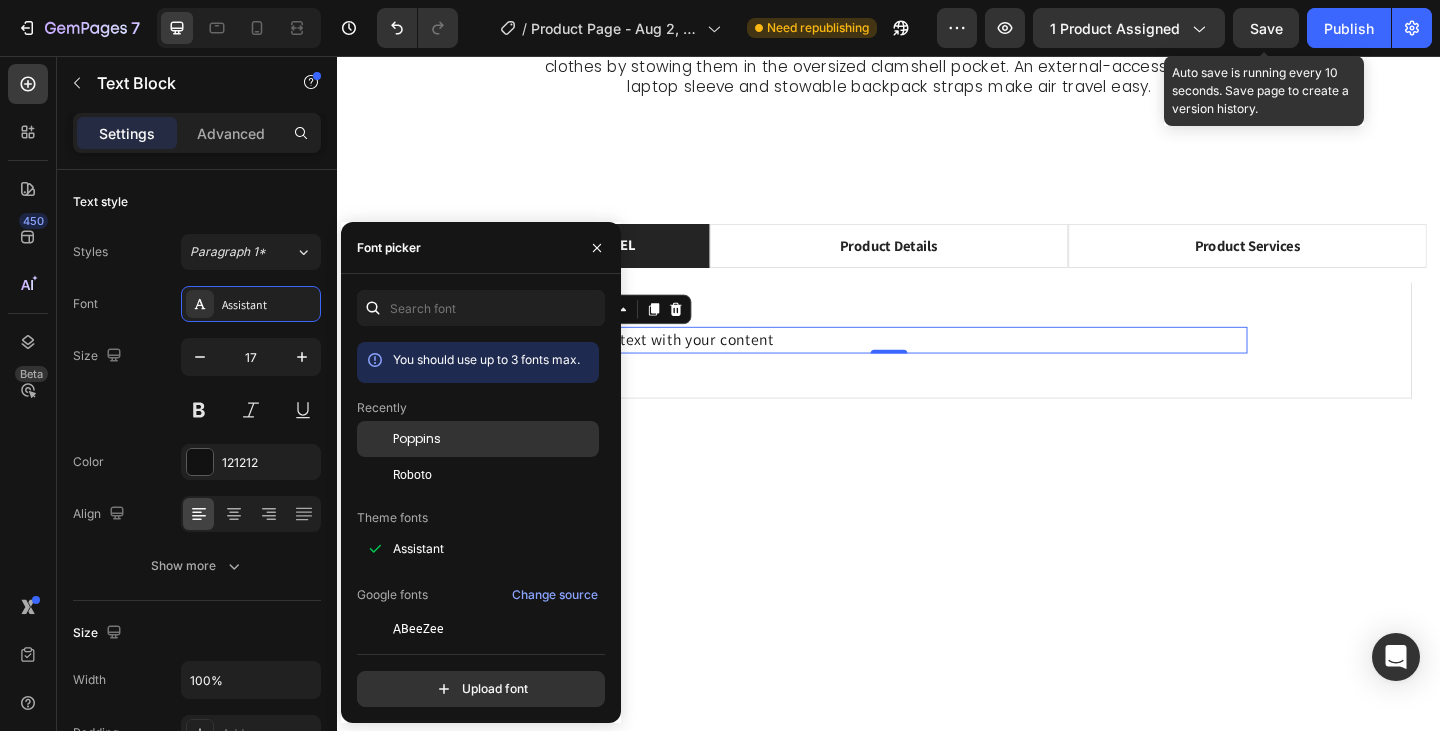 click on "Poppins" at bounding box center (417, 439) 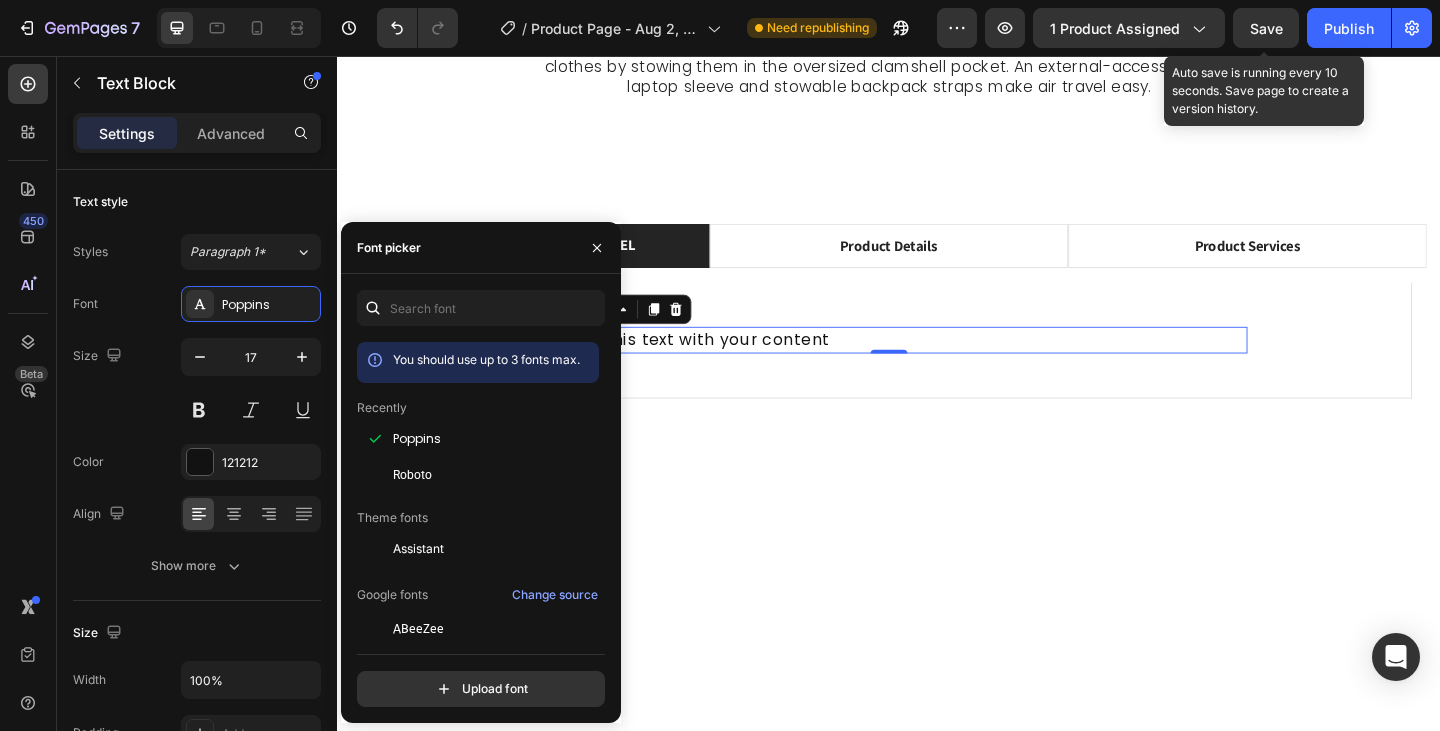click on "Replace this text with your content" at bounding box center [937, 366] 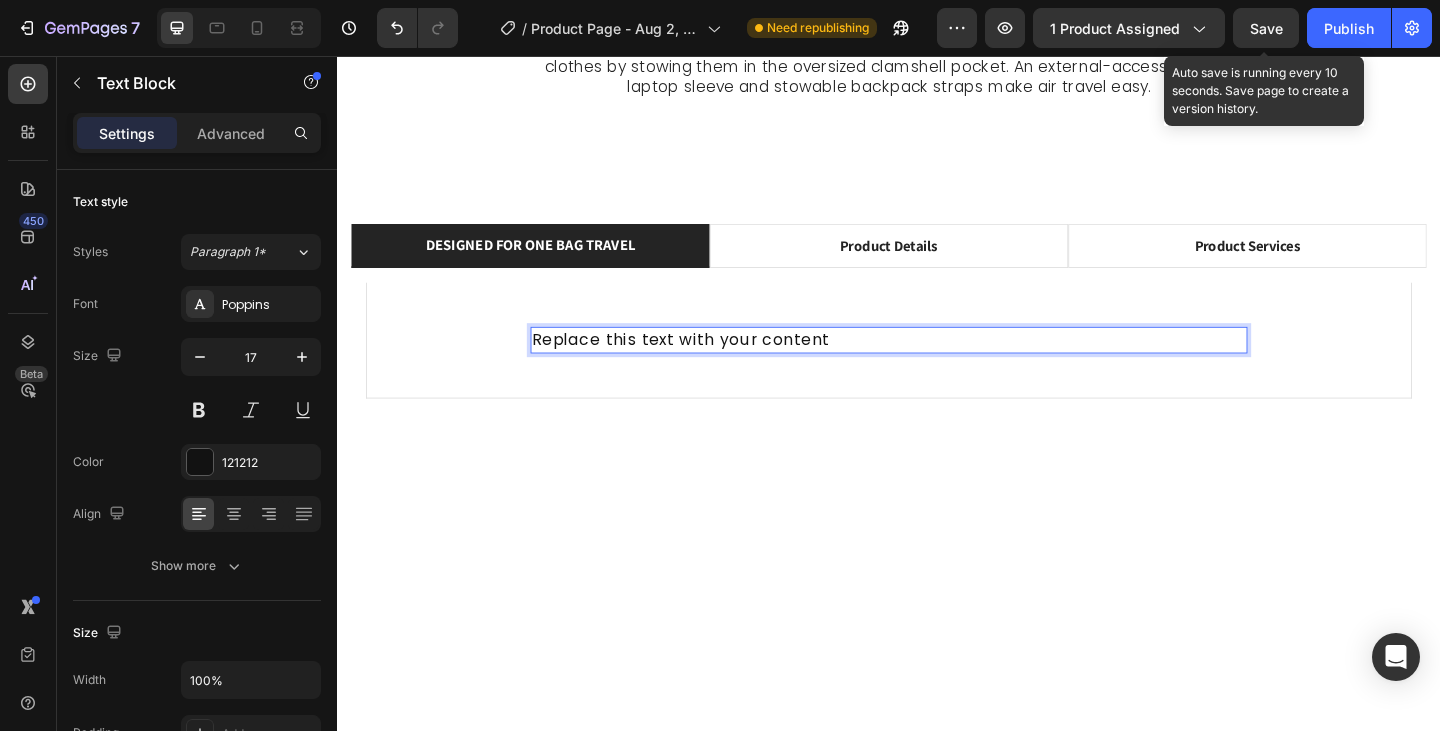 click on "Replace this text with your content" at bounding box center (937, 366) 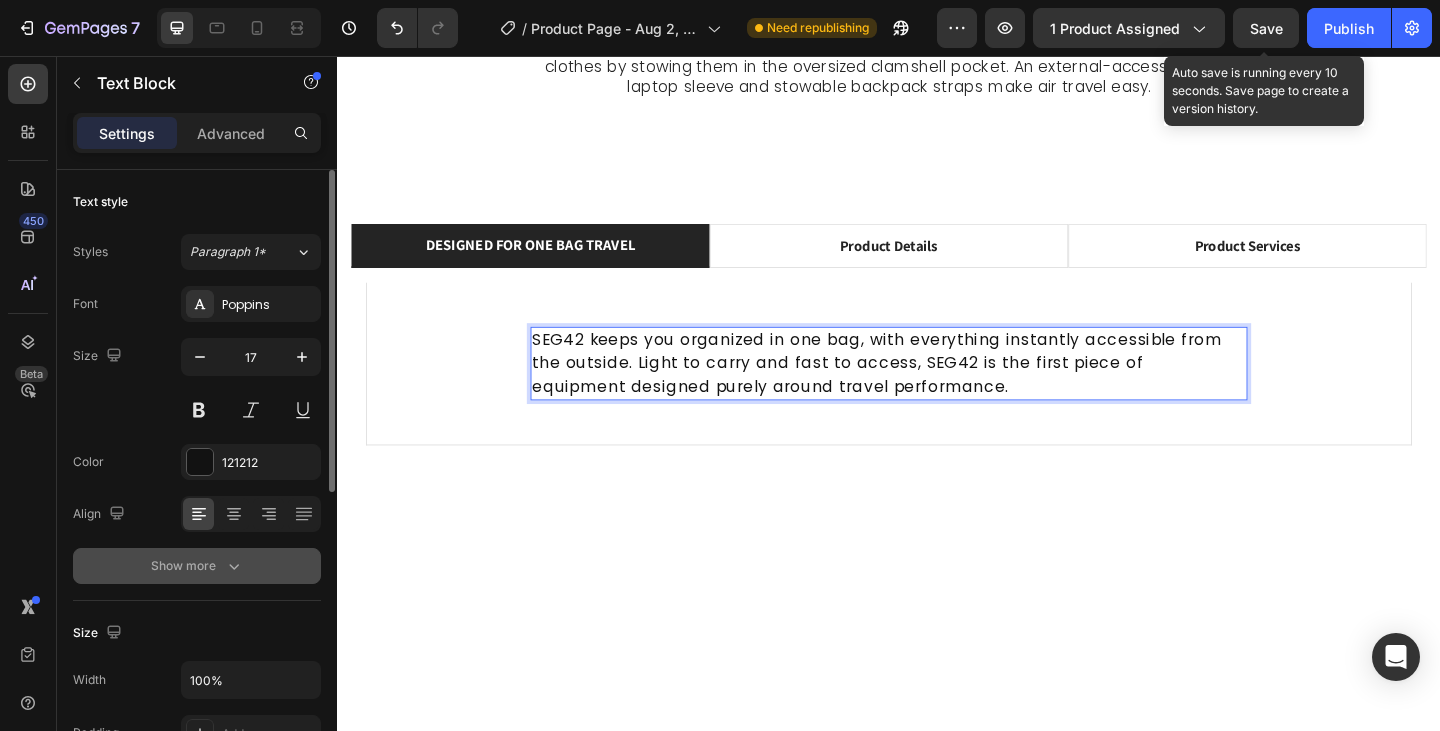 click 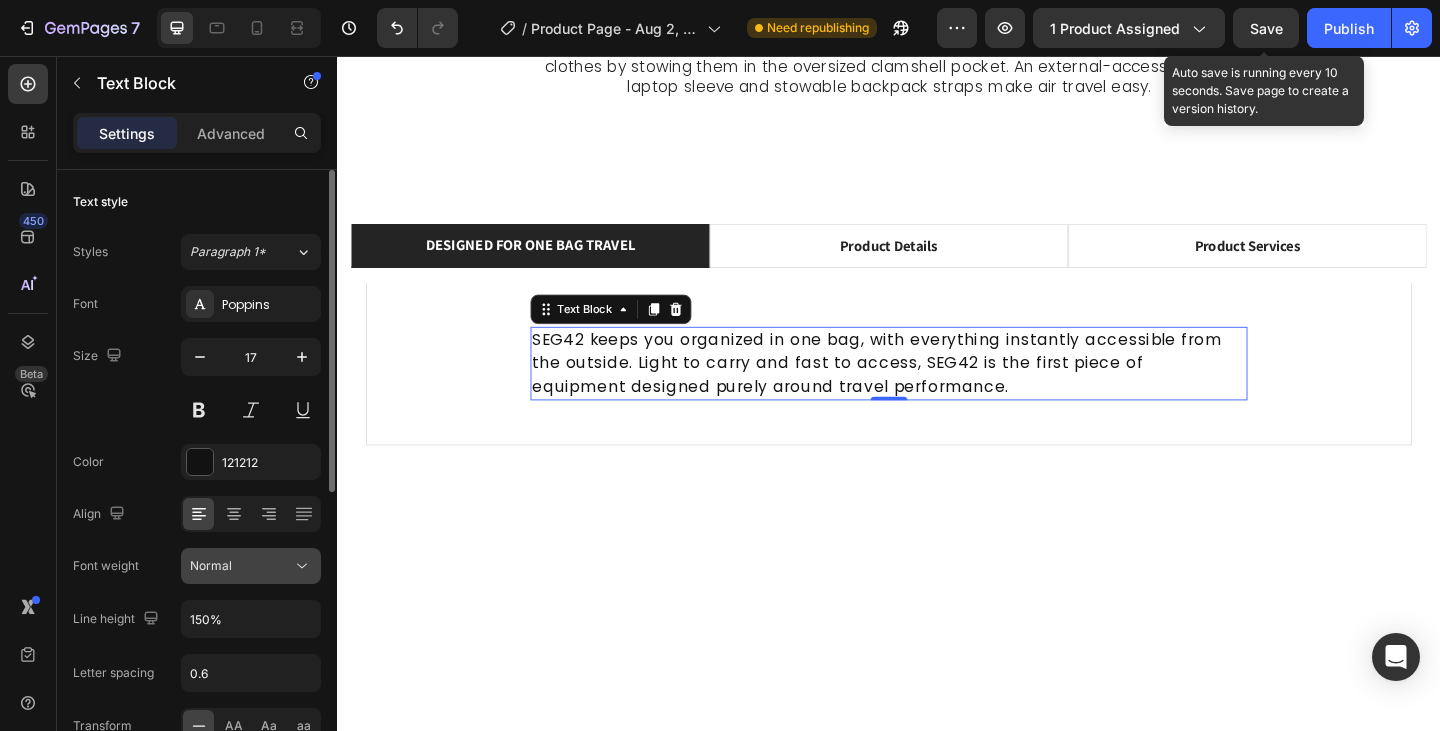 click on "Normal" at bounding box center [241, 566] 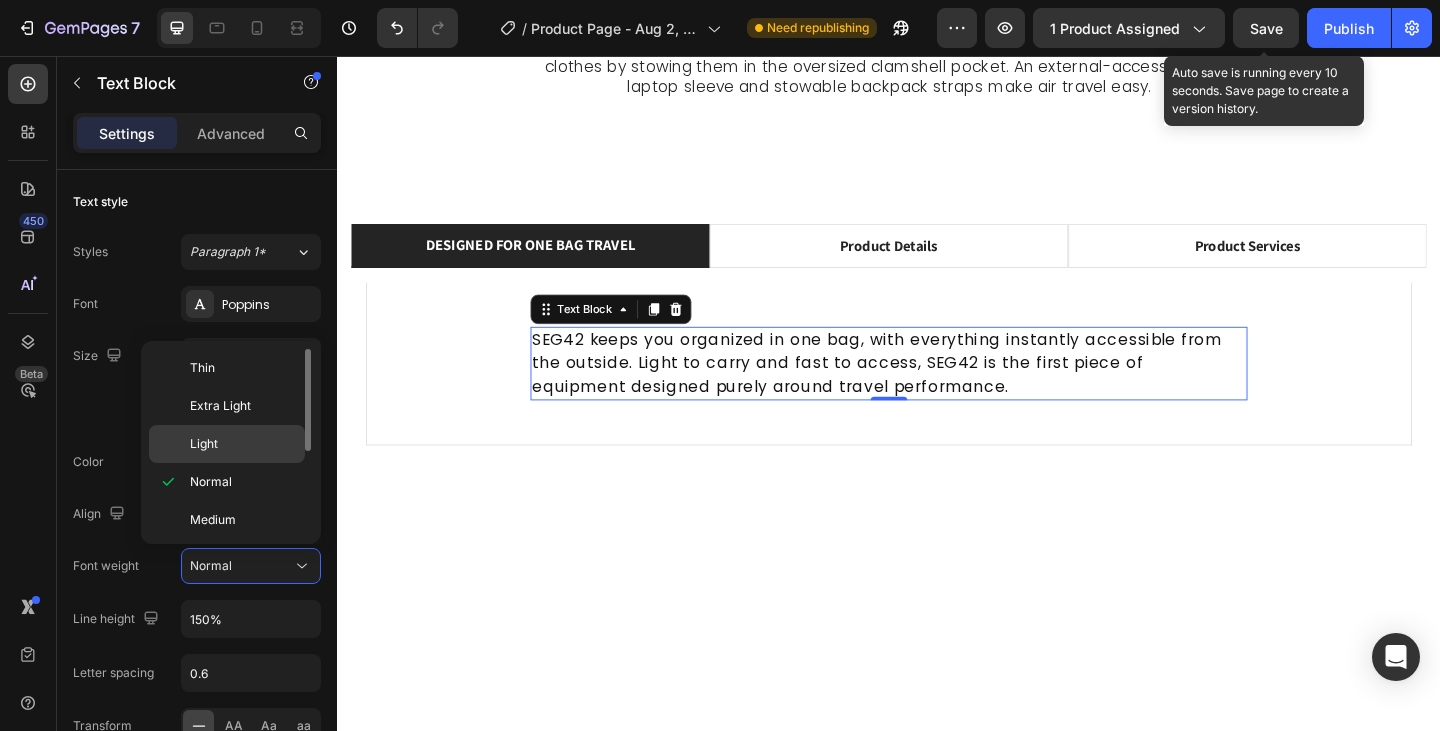 click on "Light" at bounding box center [243, 444] 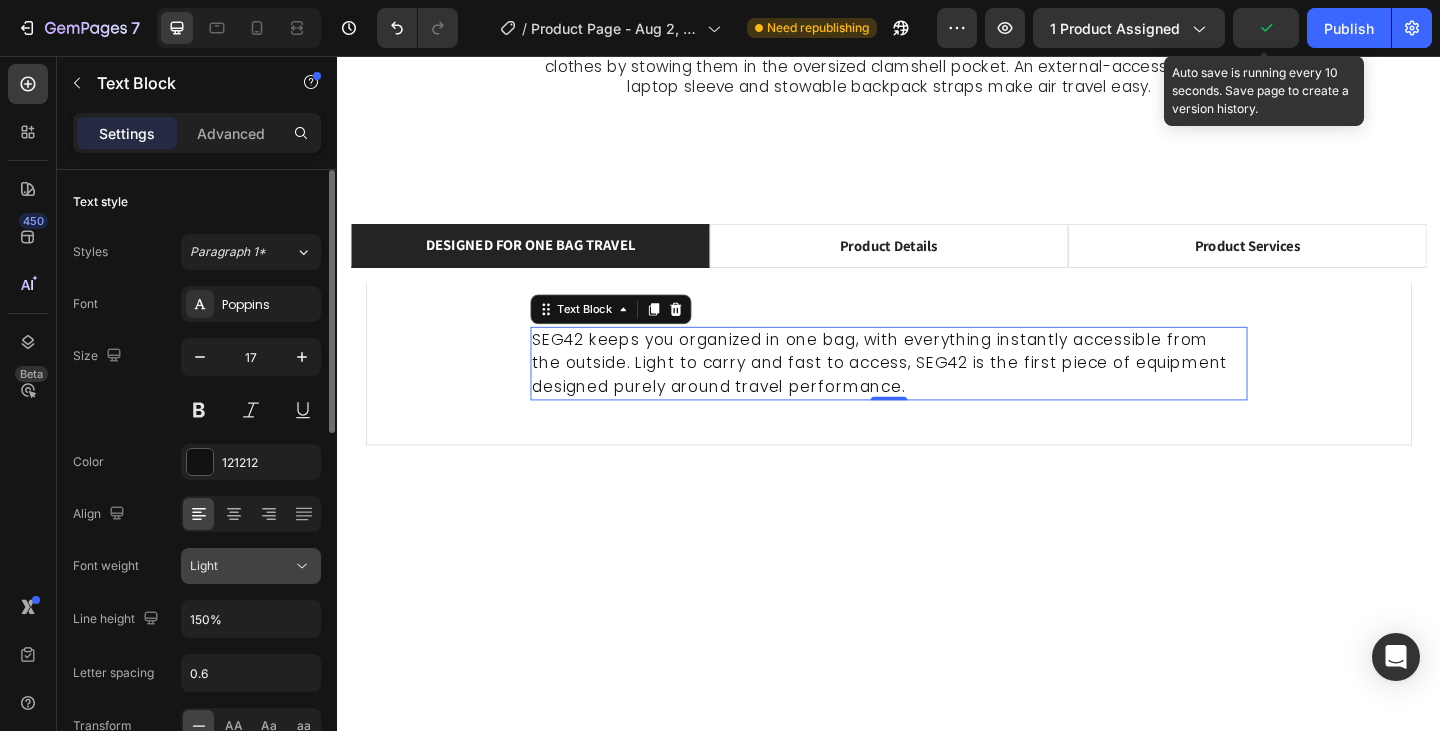 click on "Light" at bounding box center [241, 566] 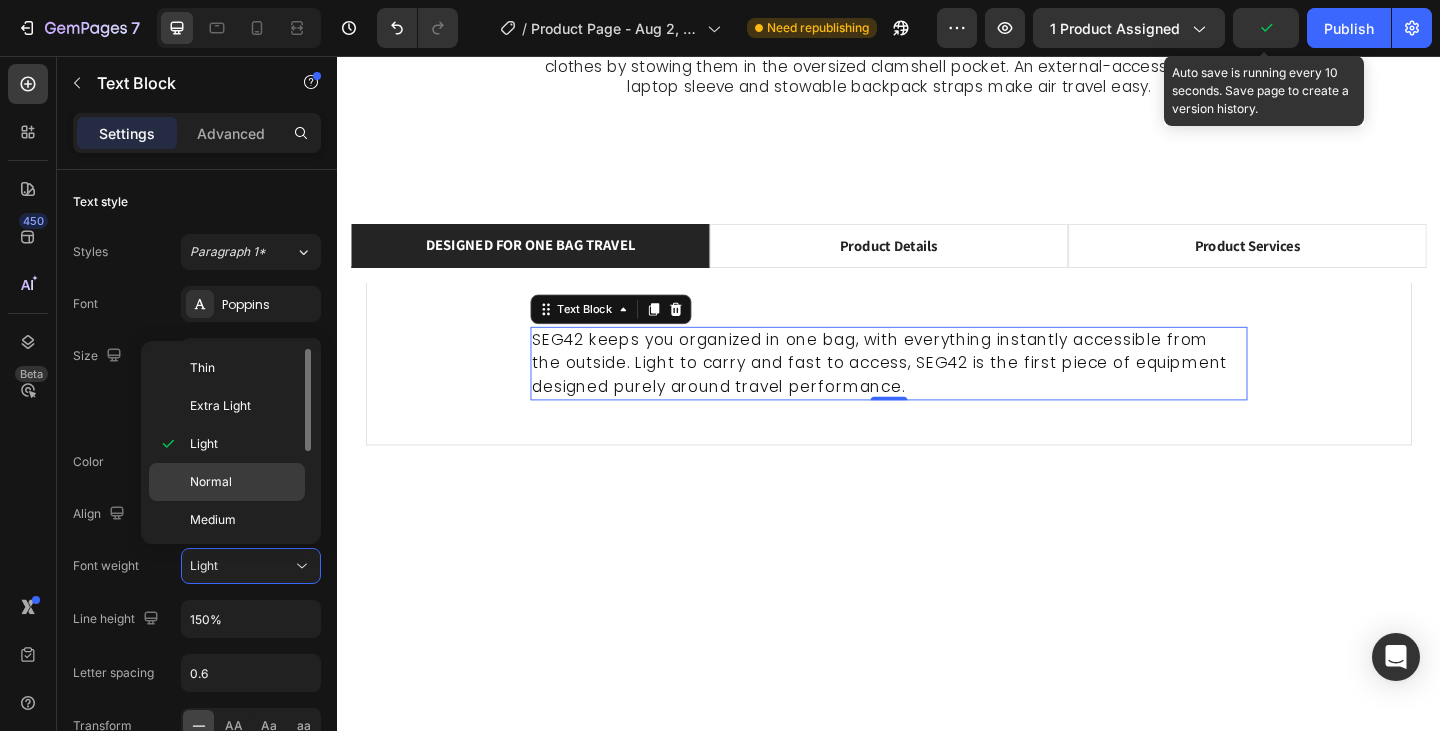 click on "Normal" at bounding box center (211, 482) 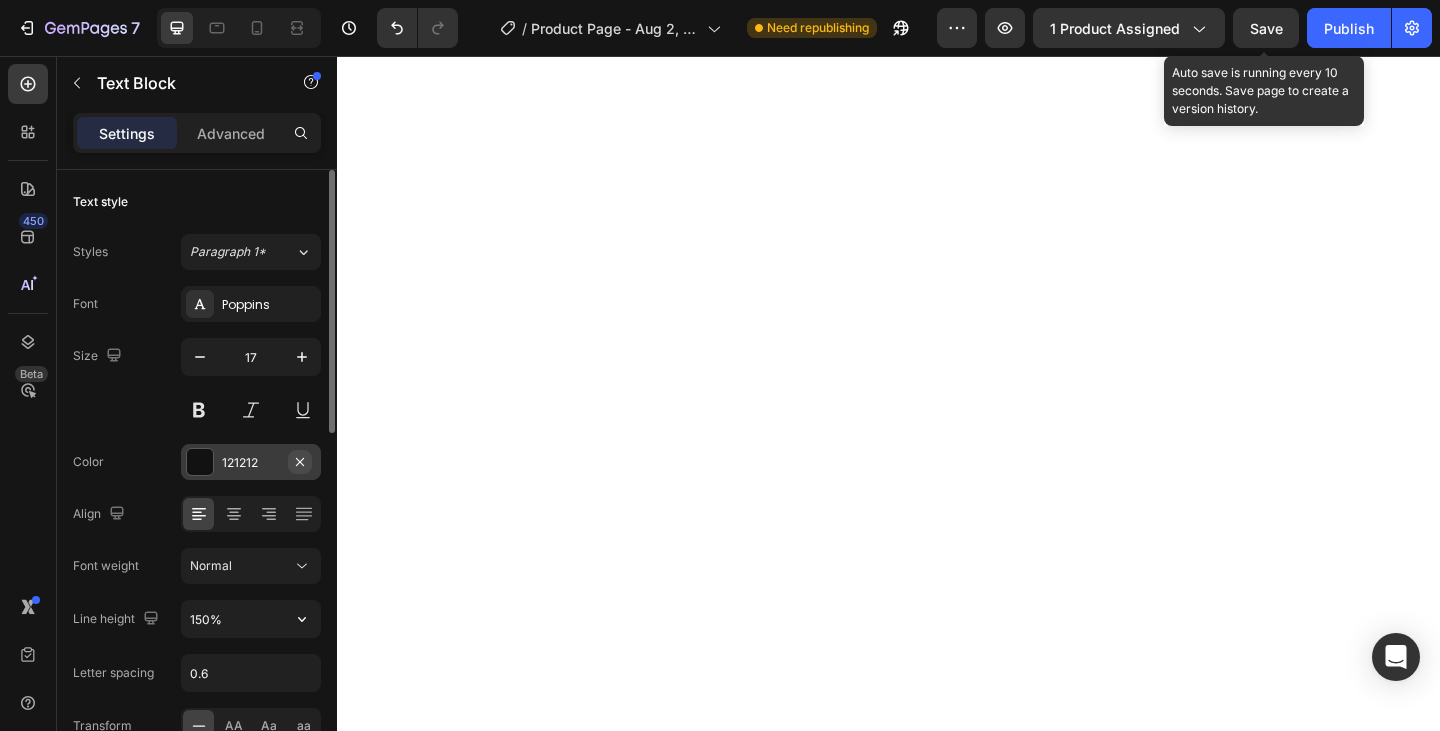 scroll, scrollTop: 0, scrollLeft: 0, axis: both 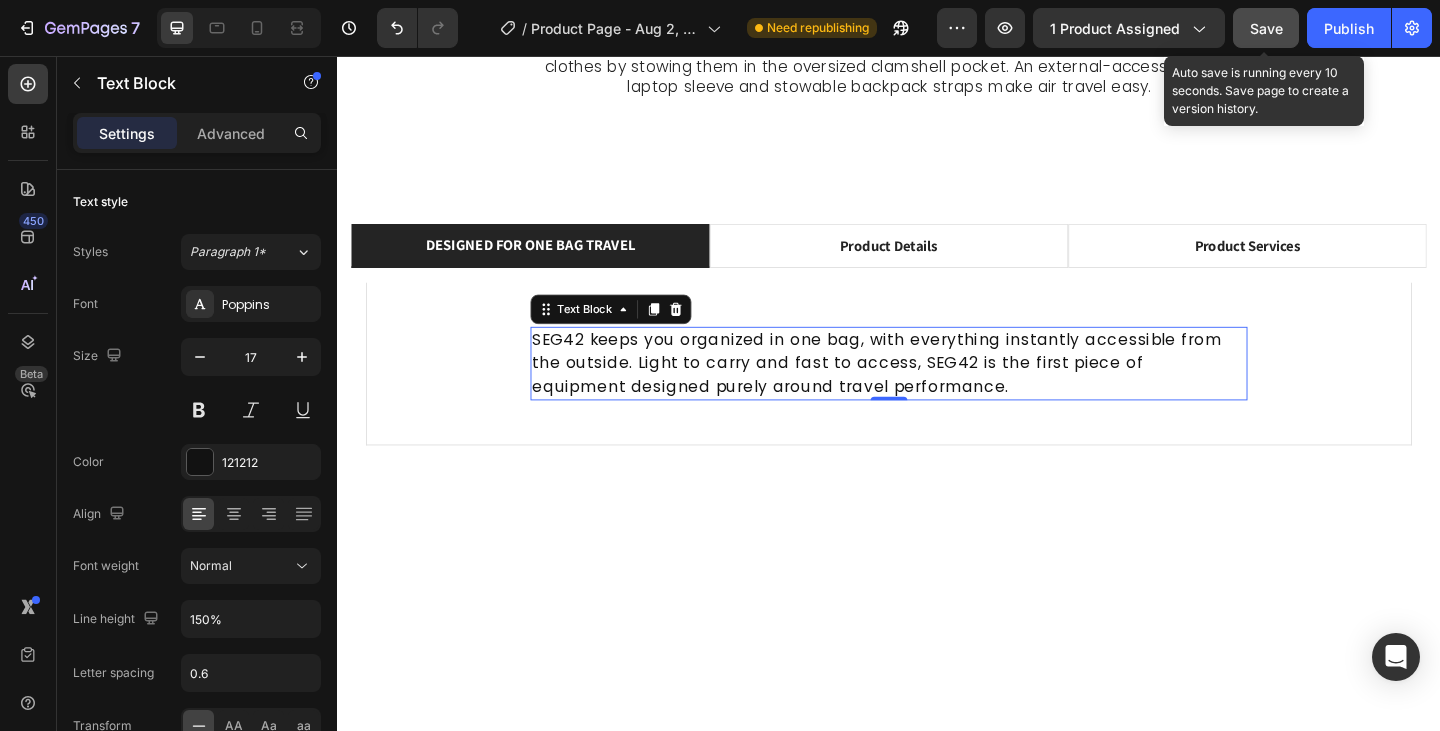 click on "Save" 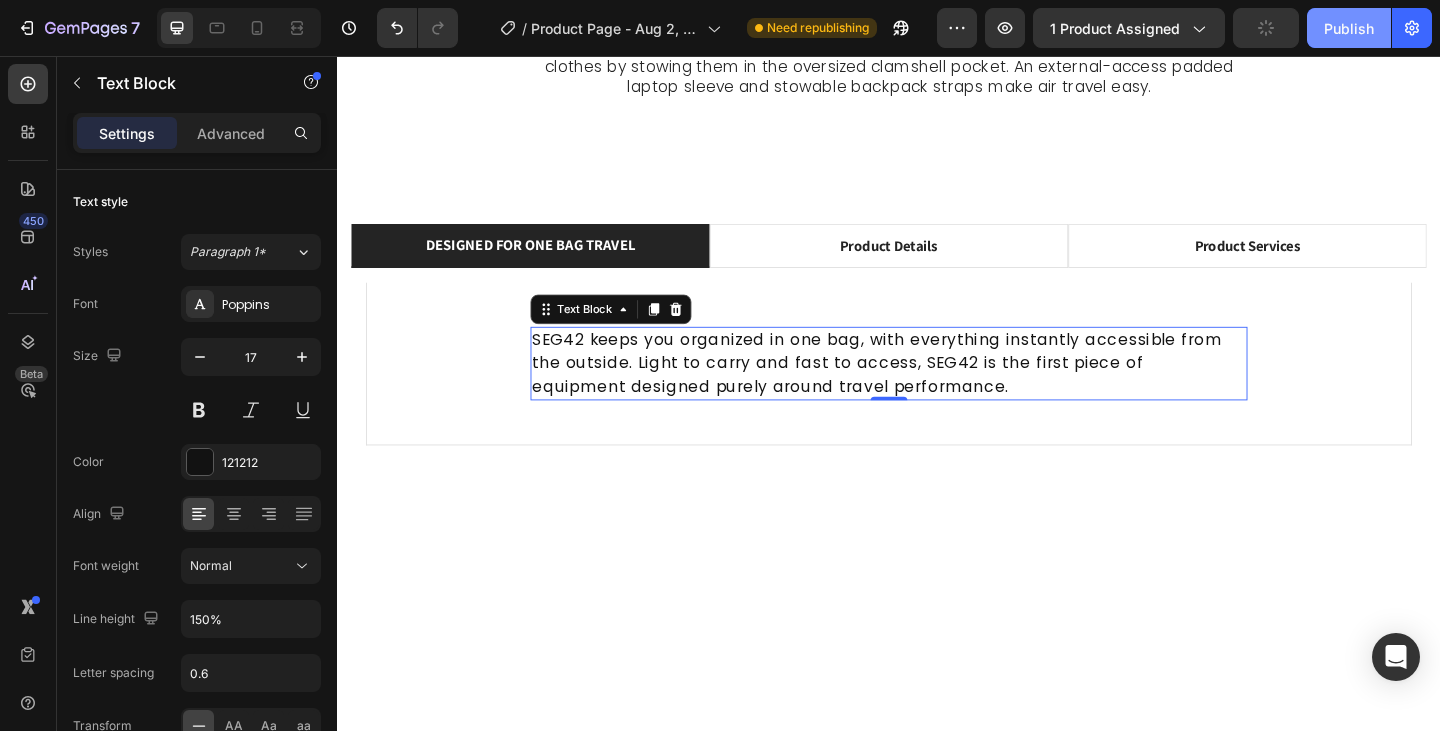 click on "Publish" 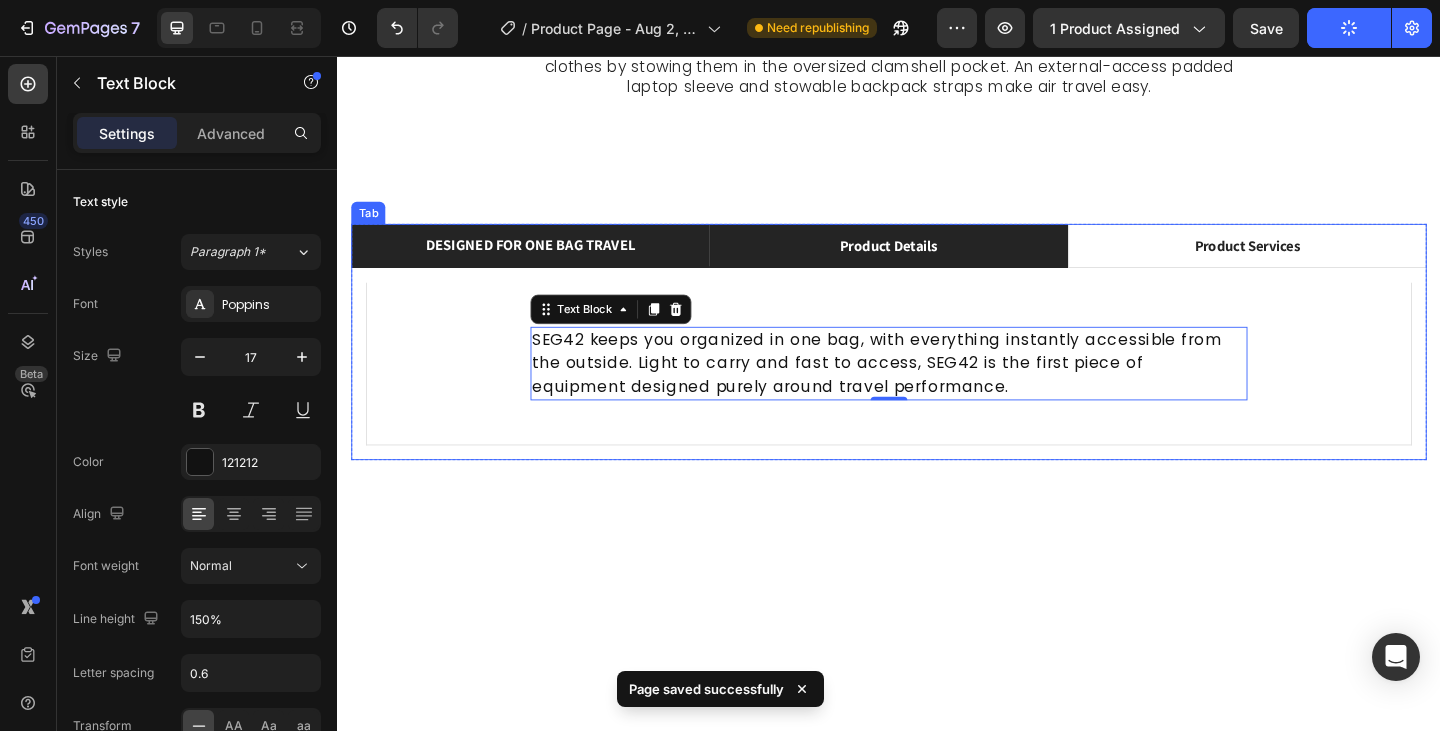 click on "Product Details" at bounding box center [937, 263] 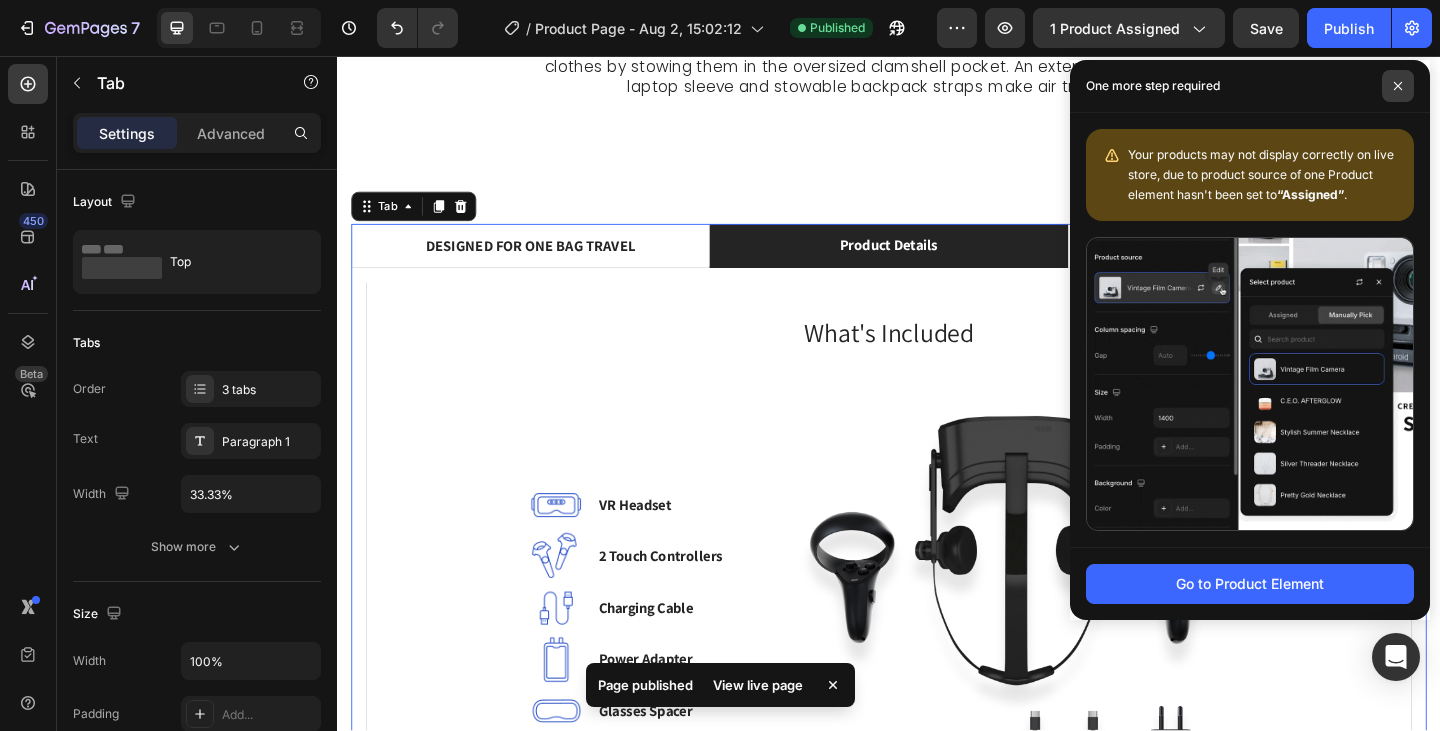 click at bounding box center [1398, 86] 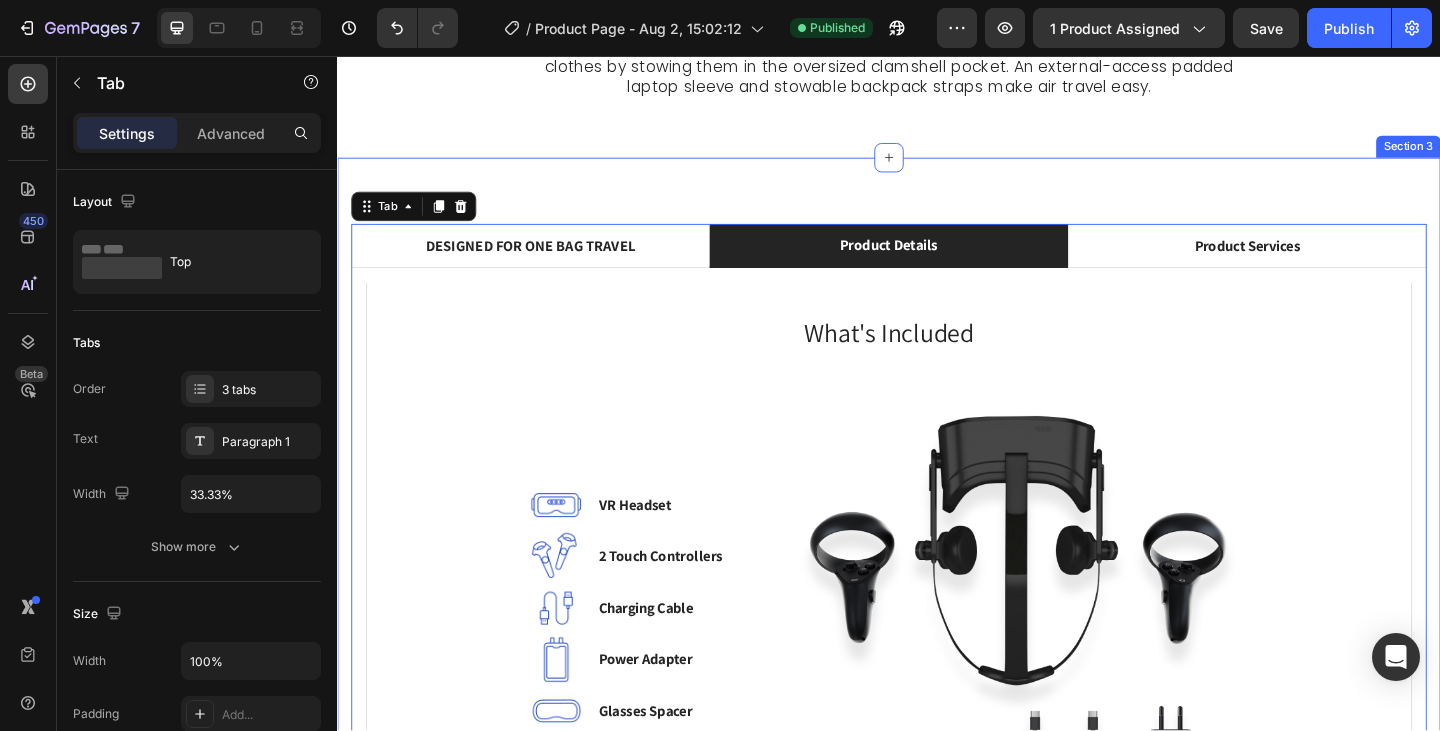 click on "DESIGNED FOR ONE BAG TRAVEL Product Details Product Services SEG42 keeps you organized in one bag, with everything instantly accessible from the outside. Light to carry and fast to access, SEG42 is the first piece of equipment designed purely around travel performance. Text Block Row Row What's Included Heading Image VR Headset Text block Image 2 Touch Controllers Text block Image Charging Cable Text block Image Power Adapter Text block Image Glasses Spacer Text block Icon List Image Row Row Professional Support Heading Image Installation Text block We set up your VR headsets for direct use, by preconfiguring the headsets and pre-installing your desired application and 360° content. Text block Image 24/7 Support Desk Text block For questions and problems, you can always  get in touch with our support desk, so we can get you back, up and running. Text block Row Row Tab   0 Row Section 3" at bounding box center (937, 594) 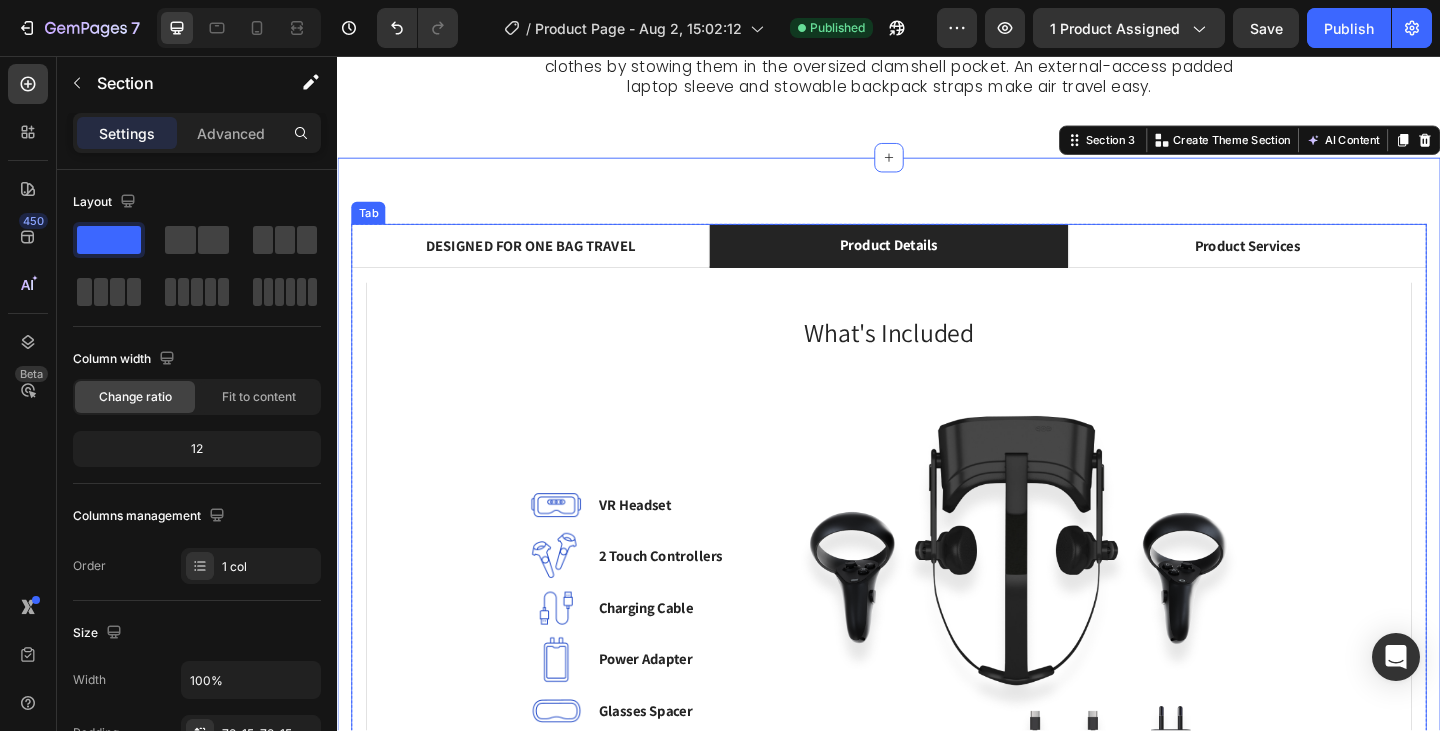 click on "DESIGNED FOR ONE BAG TRAVEL Product Details Product Services SEG42 keeps you organized in one bag, with everything instantly accessible from the outside. Light to carry and fast to access, SEG42 is the first piece of equipment designed purely around travel performance. Text Block Row Row What's Included Heading Image VR Headset Text block Image 2 Touch Controllers Text block Image Charging Cable Text block Image Power Adapter Text block Image Glasses Spacer Text block Icon List Image Row Row Professional Support Heading Image Installation Text block We set up your VR headsets for direct use, by preconfiguring the headsets and pre-installing your desired application and 360° content. Text block Image 24/7 Support Desk Text block For questions and problems, you can always  get in touch with our support desk, so we can get you back, up and running. Text block Row Row Tab Row Section 3   You can create reusable sections Create Theme Section AI Content Write with GemAI What would you like to describe here?" at bounding box center [937, 594] 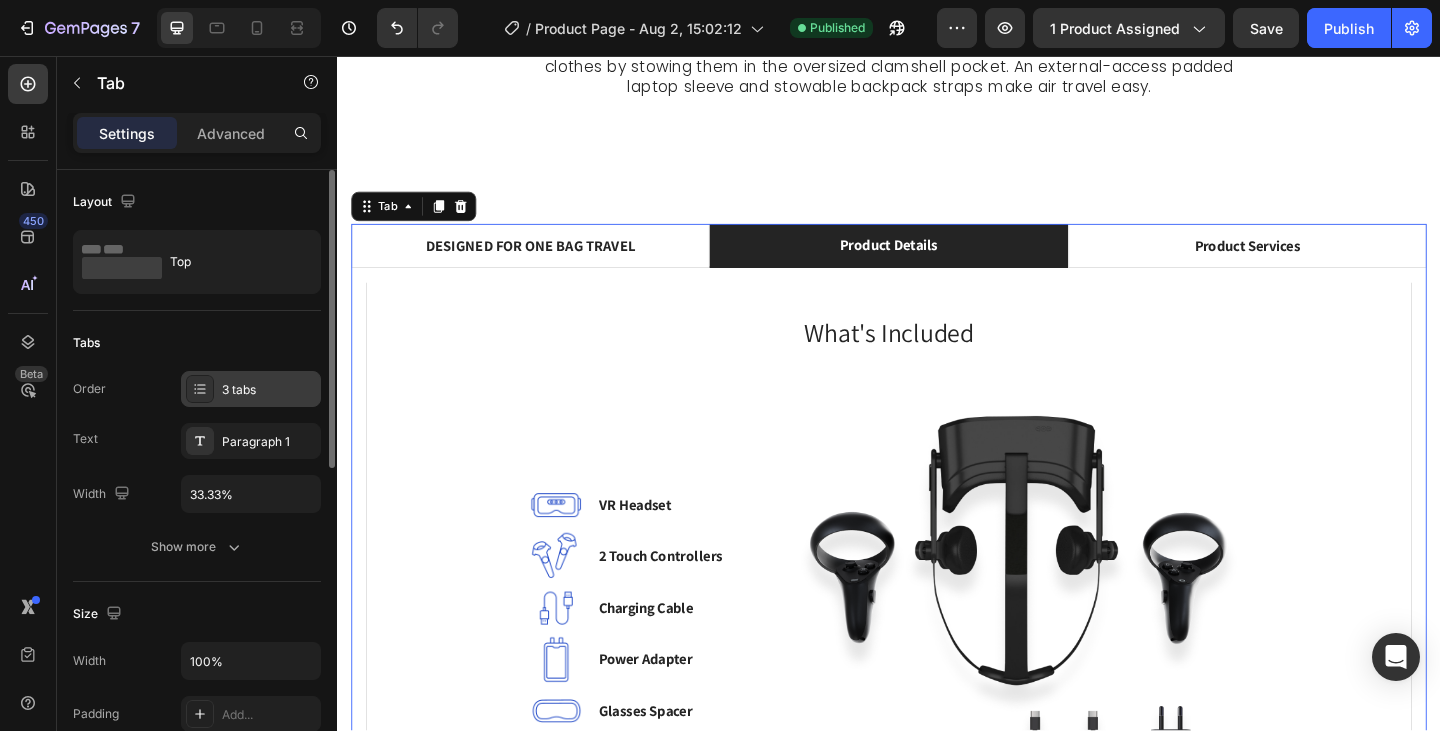 click on "3 tabs" at bounding box center (269, 390) 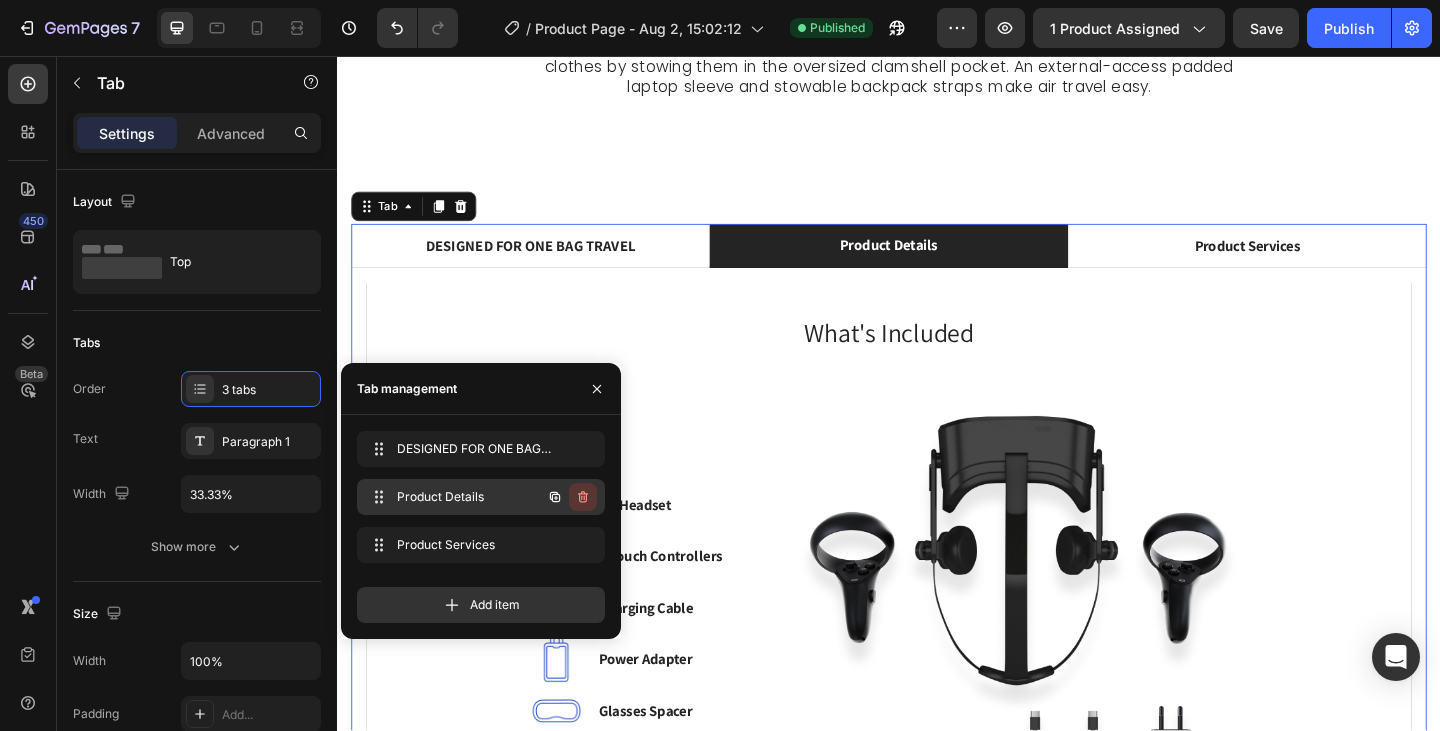 click 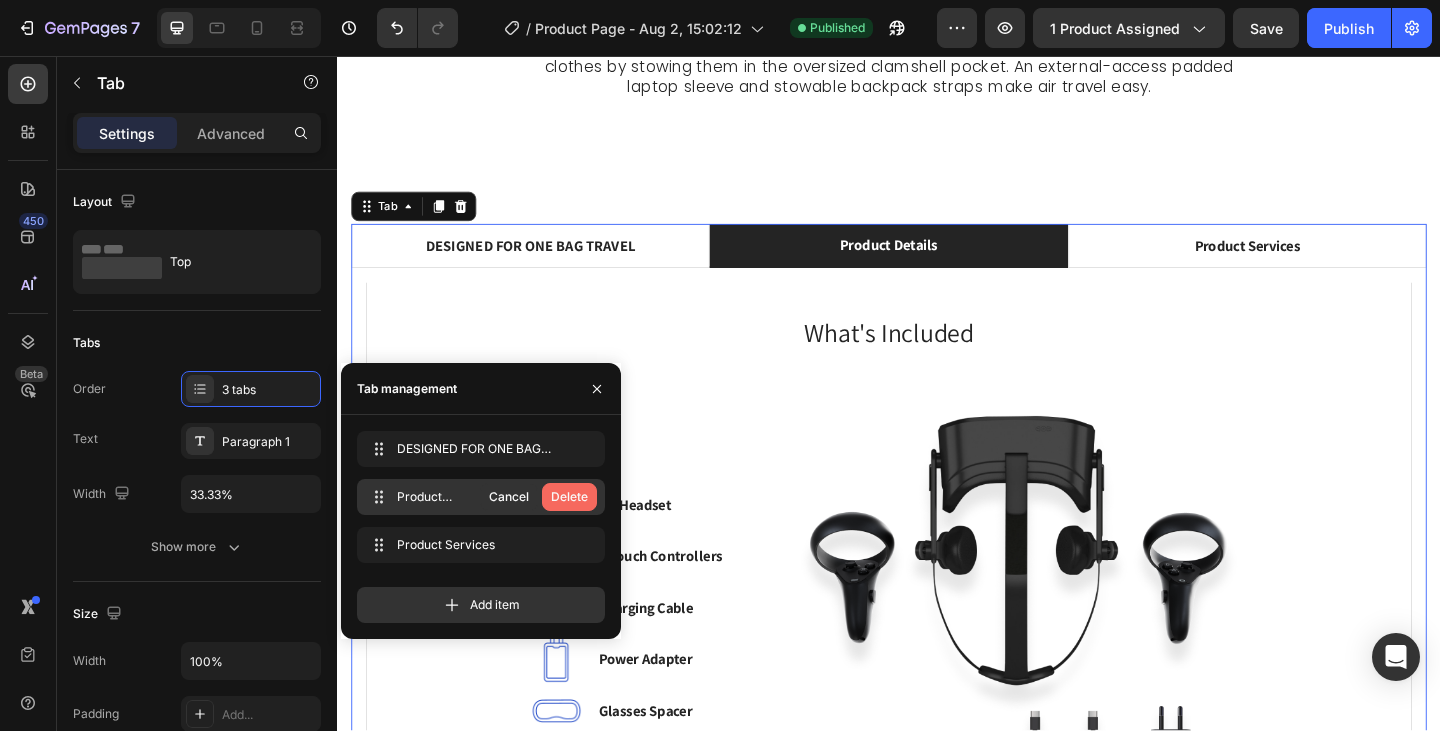click on "Delete" at bounding box center [569, 497] 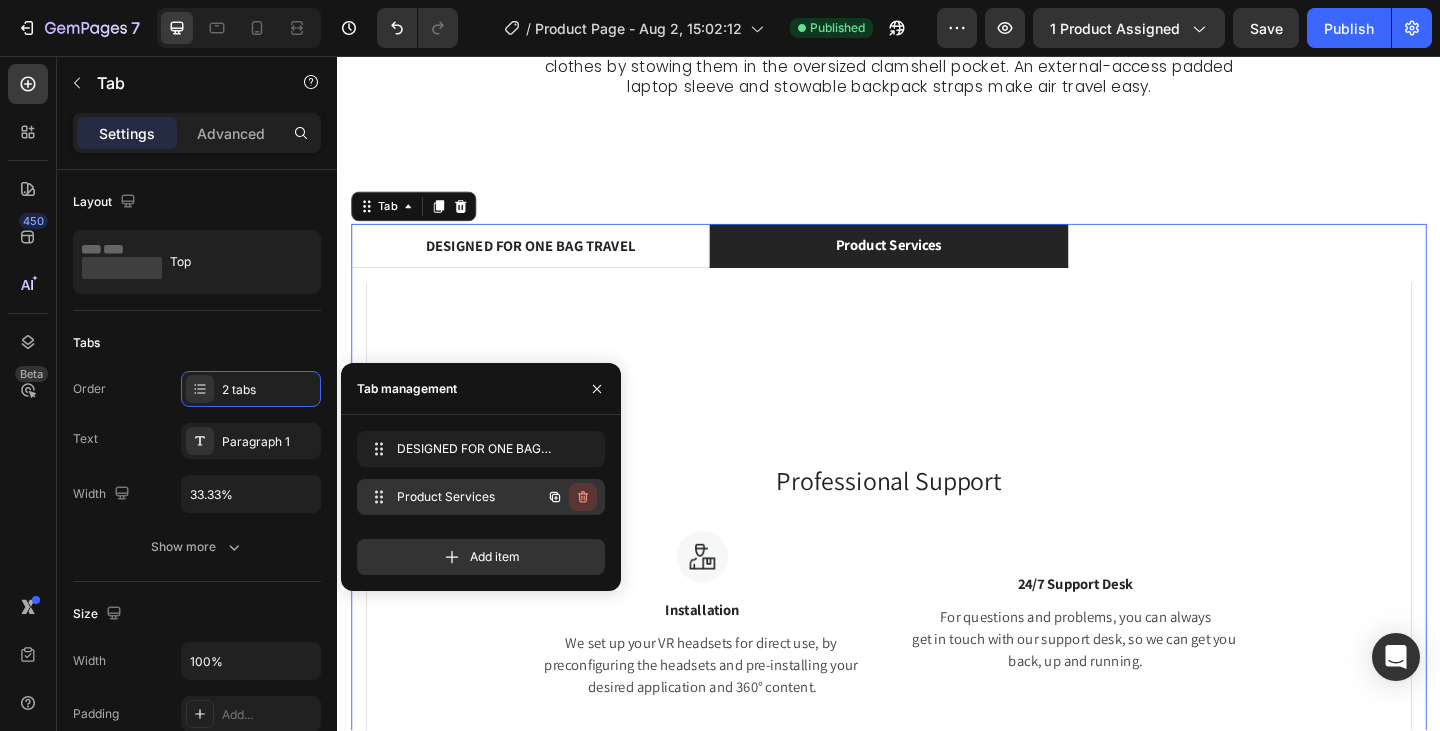 click 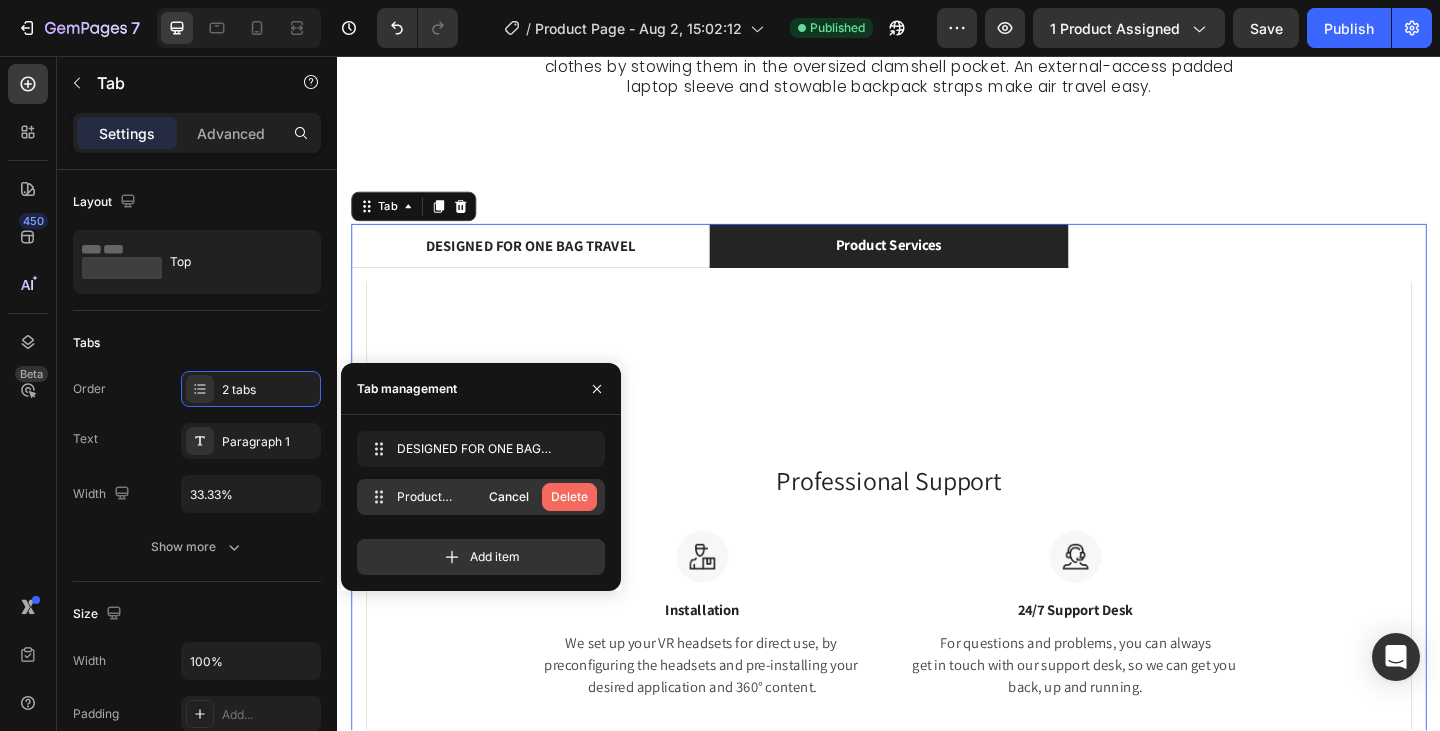 click on "Delete" at bounding box center (569, 497) 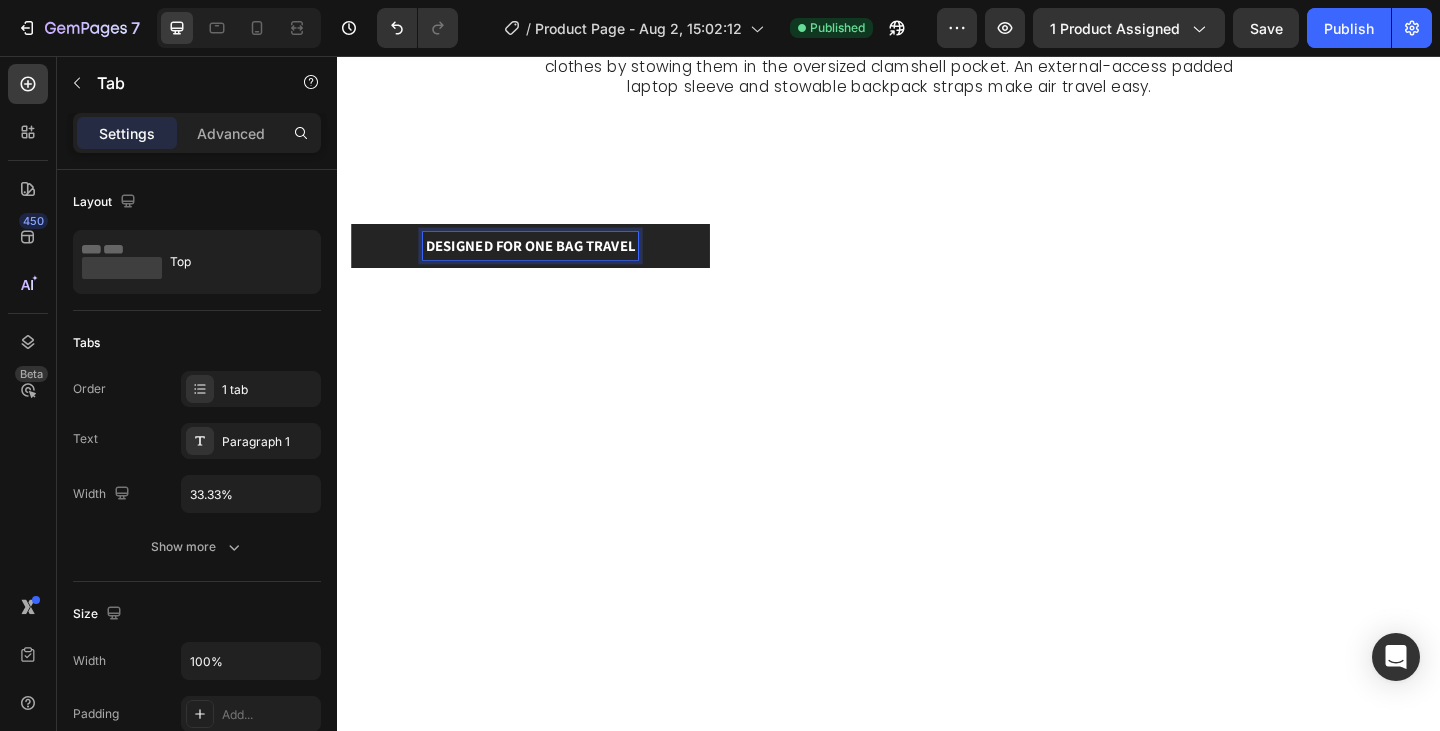 click on "DESIGNED FOR ONE BAG TRAVEL" at bounding box center [547, 263] 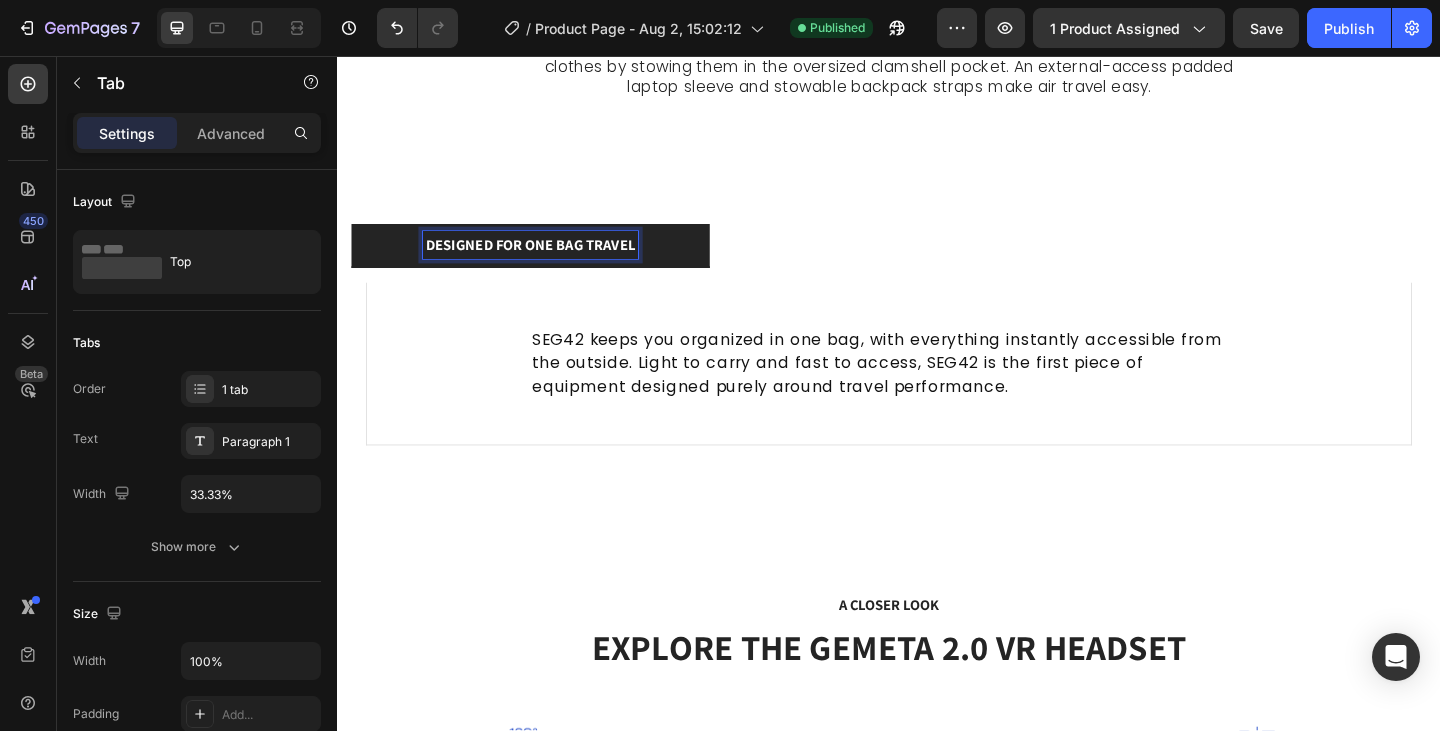scroll, scrollTop: 1602, scrollLeft: 0, axis: vertical 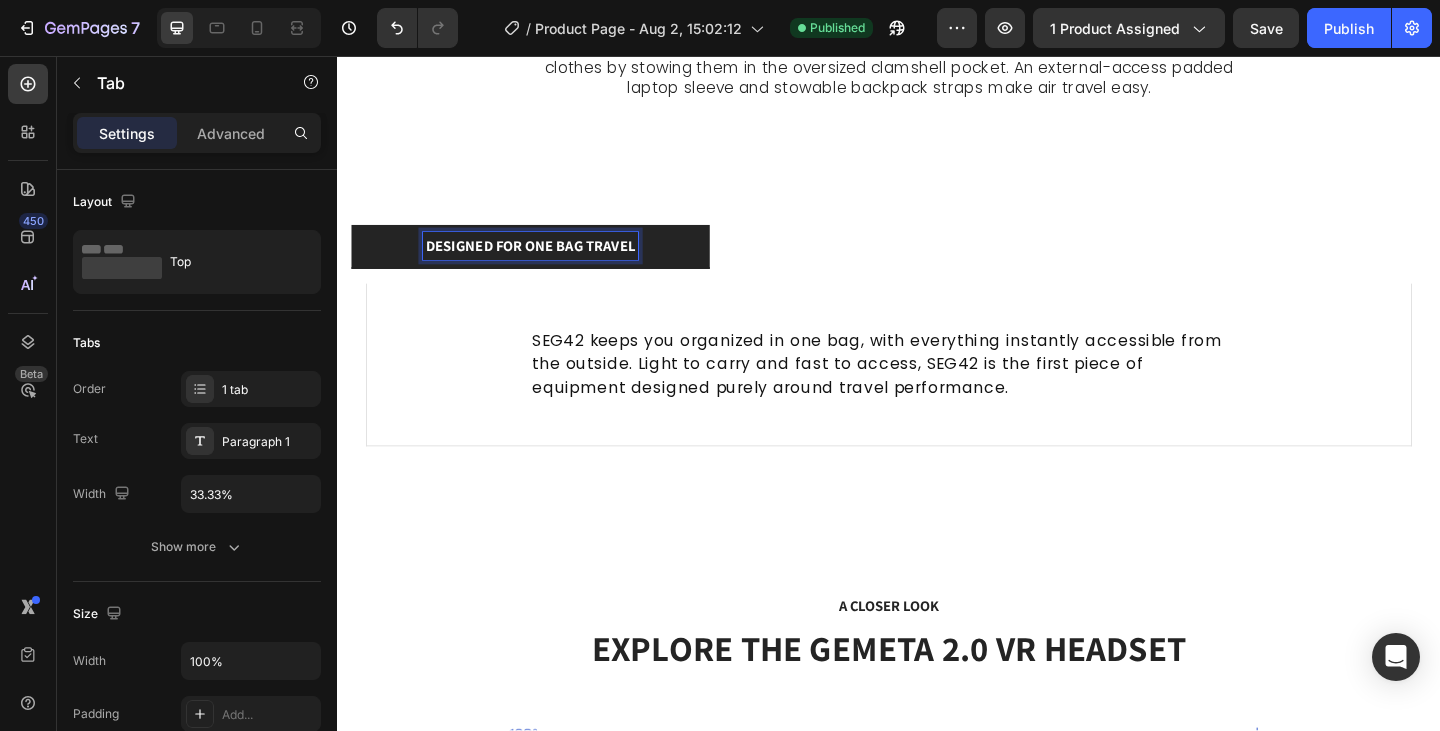 click on "DESIGNED FOR ONE BAG TRAVEL" at bounding box center [937, 264] 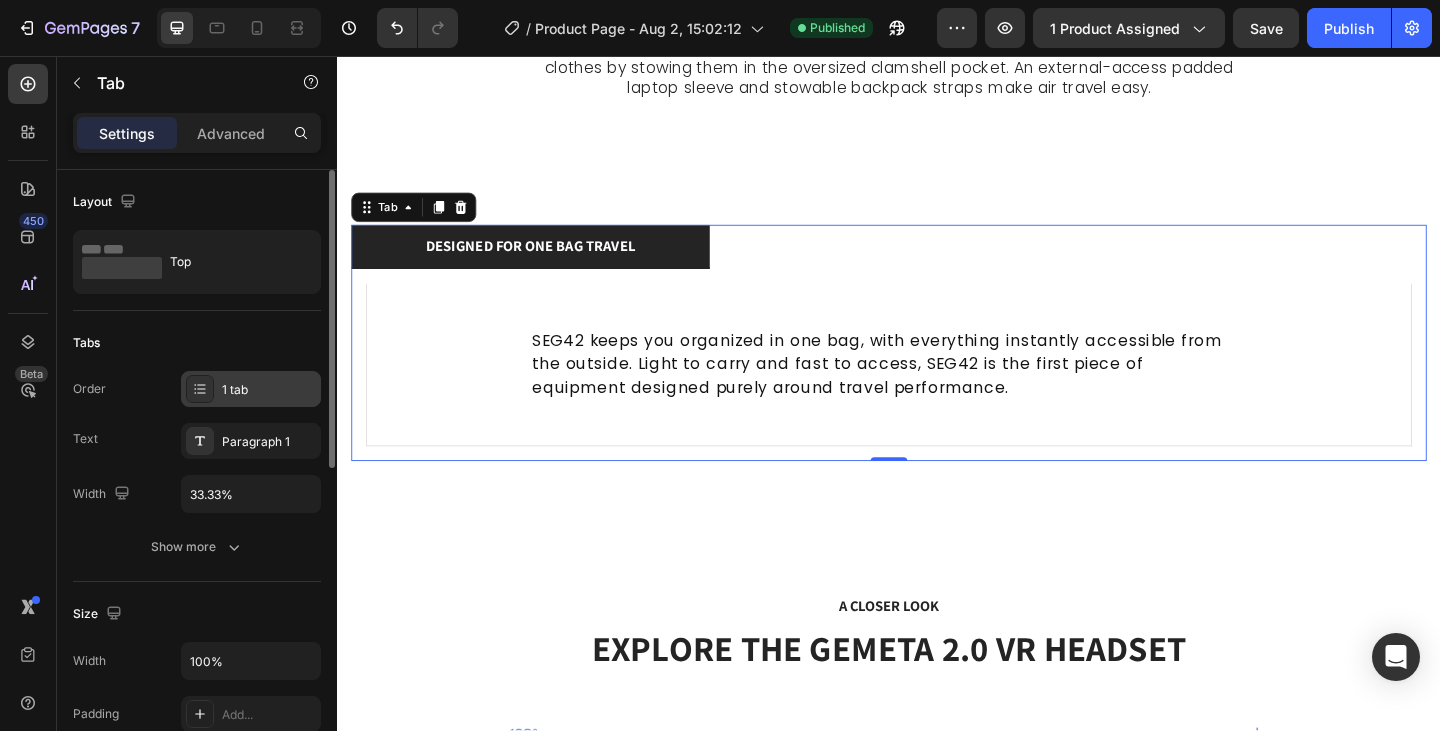 click on "1 tab" at bounding box center [269, 390] 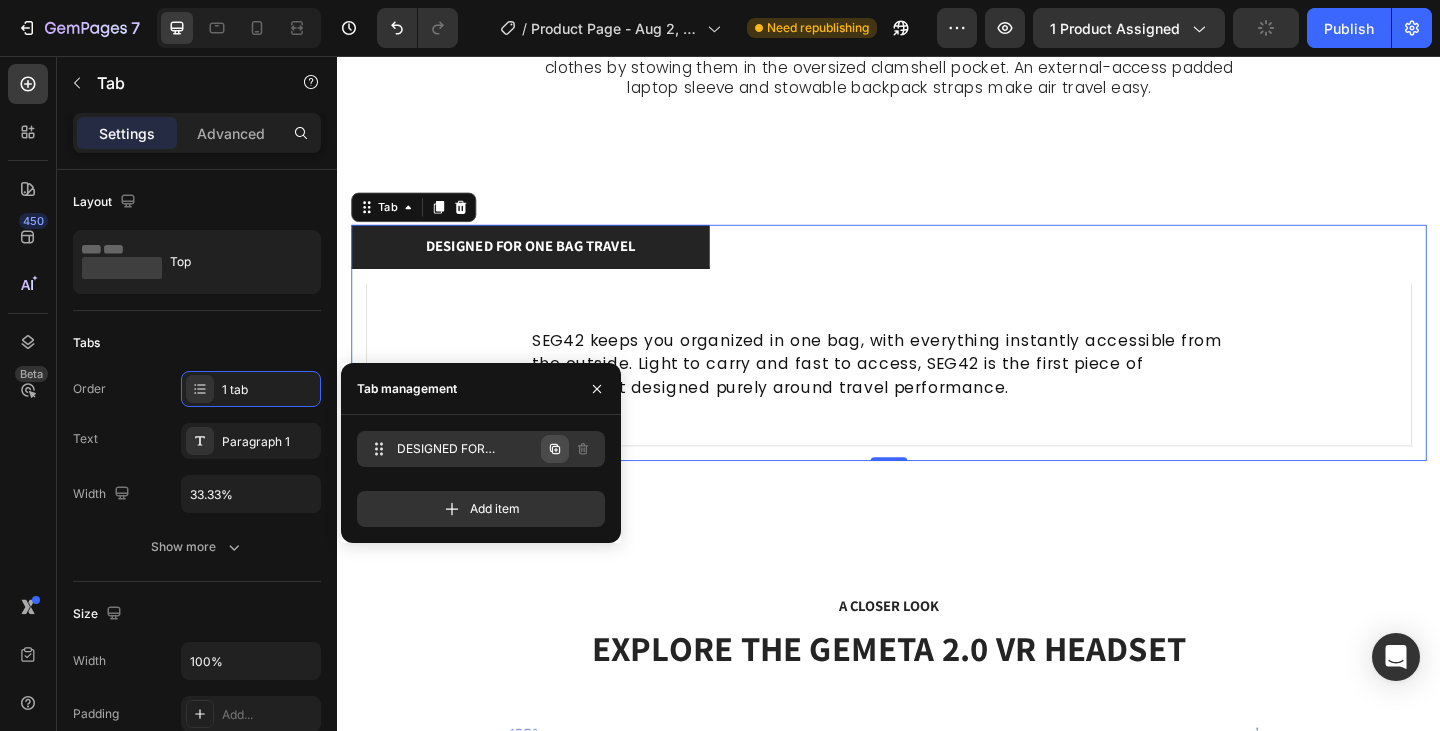 click 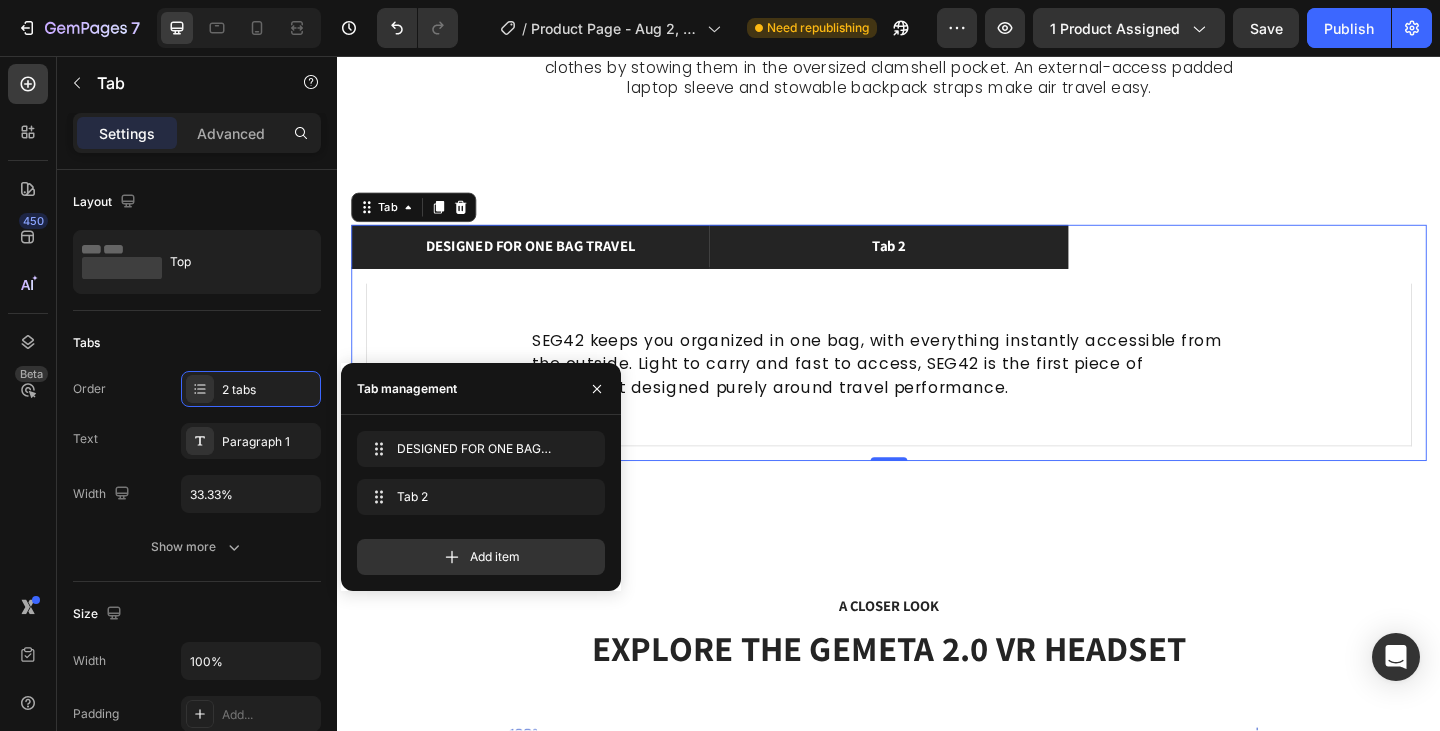 click on "Tab 2" at bounding box center [937, 264] 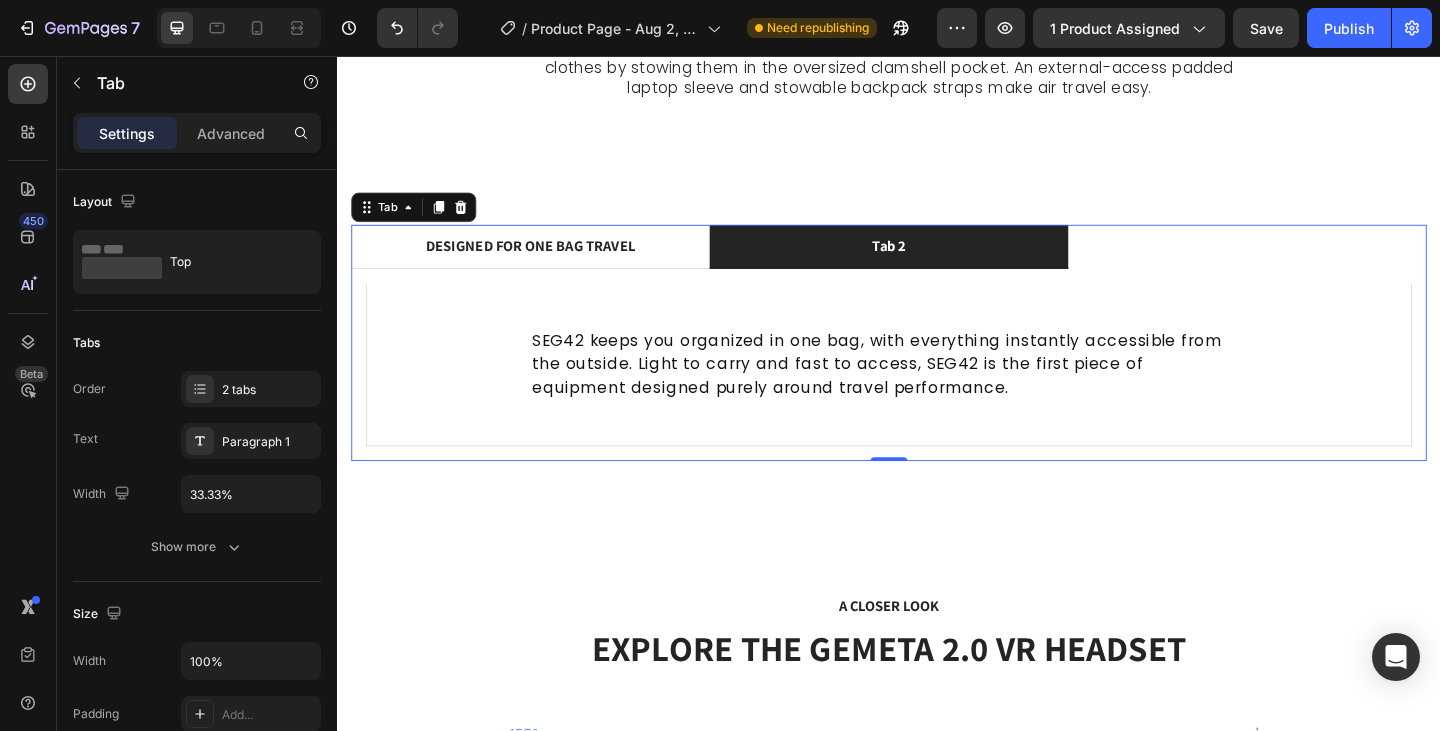 click on "Tab 2" at bounding box center [937, 263] 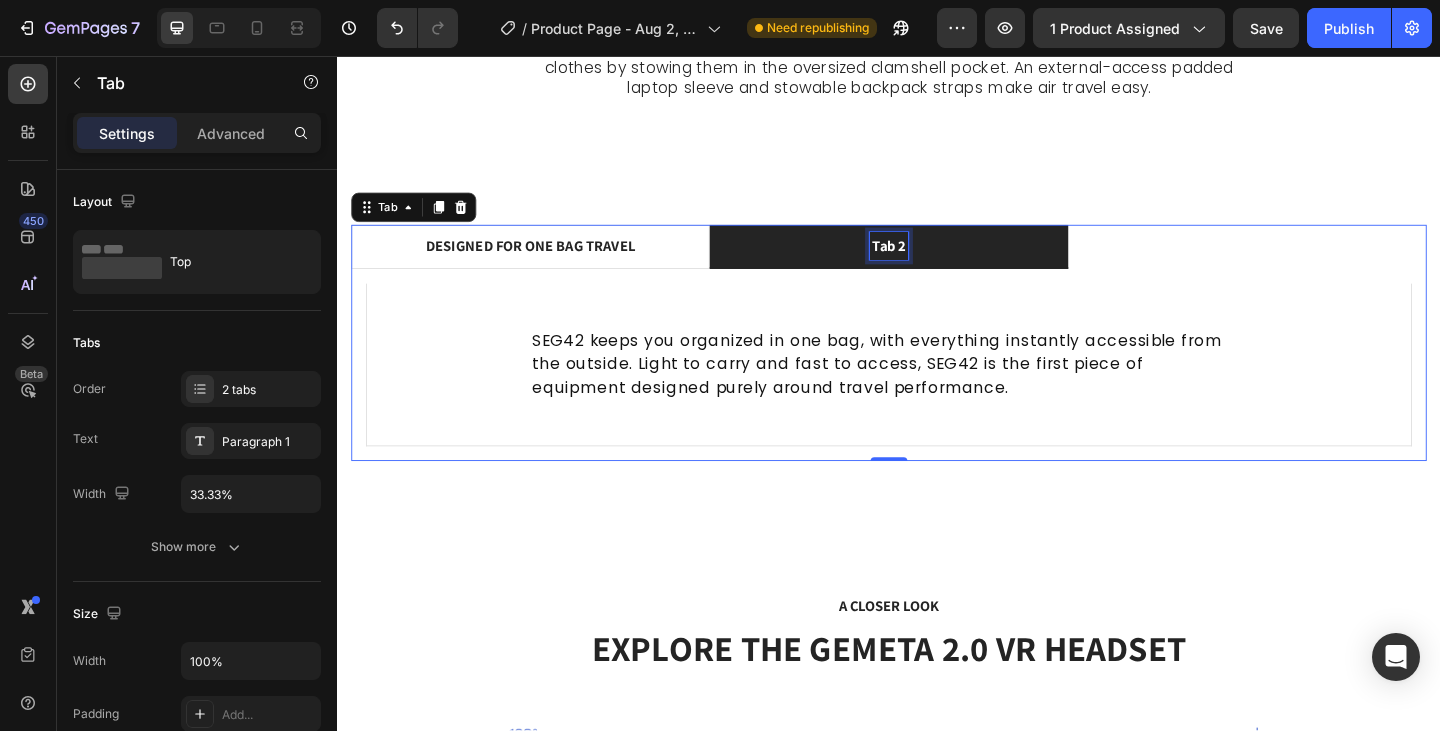 click on "Tab 2" at bounding box center (937, 263) 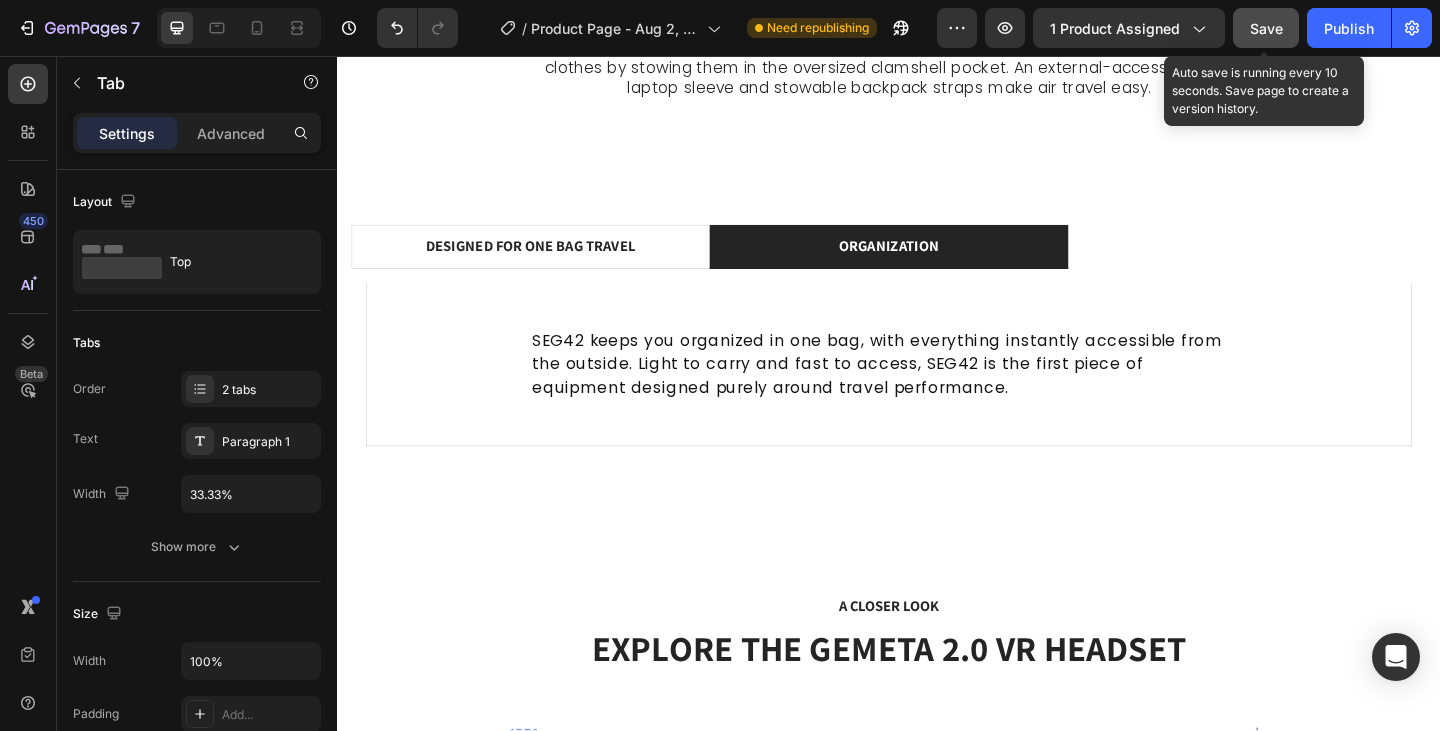 drag, startPoint x: 1268, startPoint y: 37, endPoint x: 1256, endPoint y: 47, distance: 15.6205 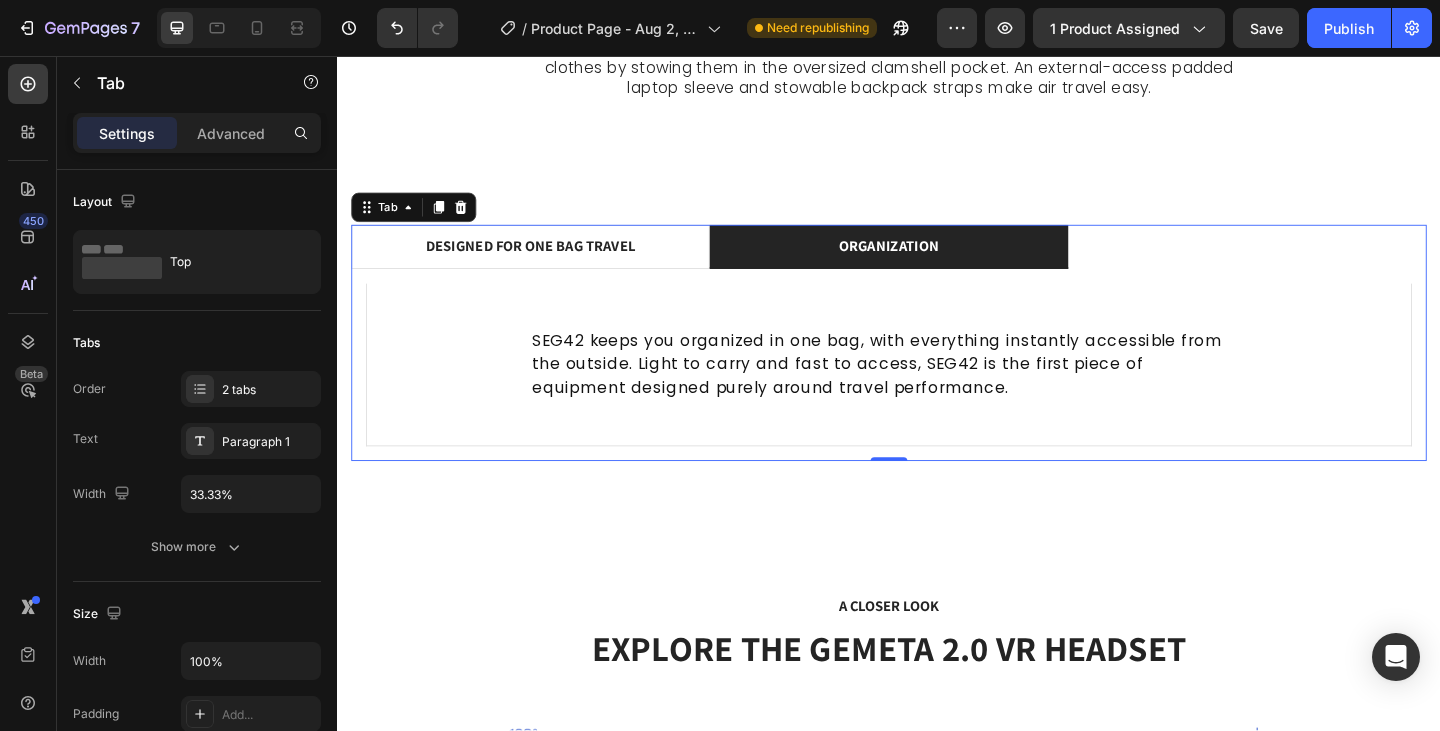 click on "ORGANIZATION" at bounding box center (937, 264) 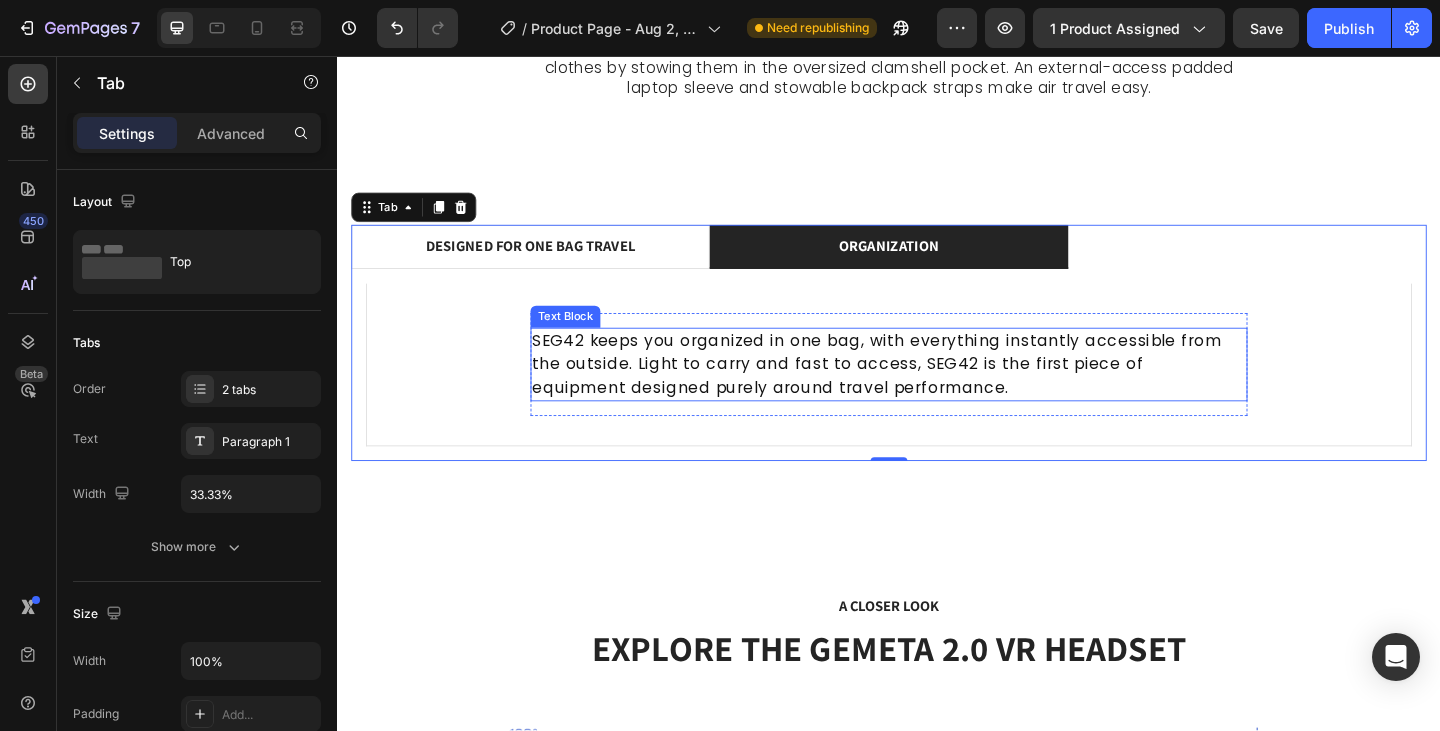 click on "SEG42 keeps you organized in one bag, with everything instantly accessible from the outside. Light to carry and fast to access, SEG42 is the first piece of equipment designed purely around travel performance." at bounding box center [937, 392] 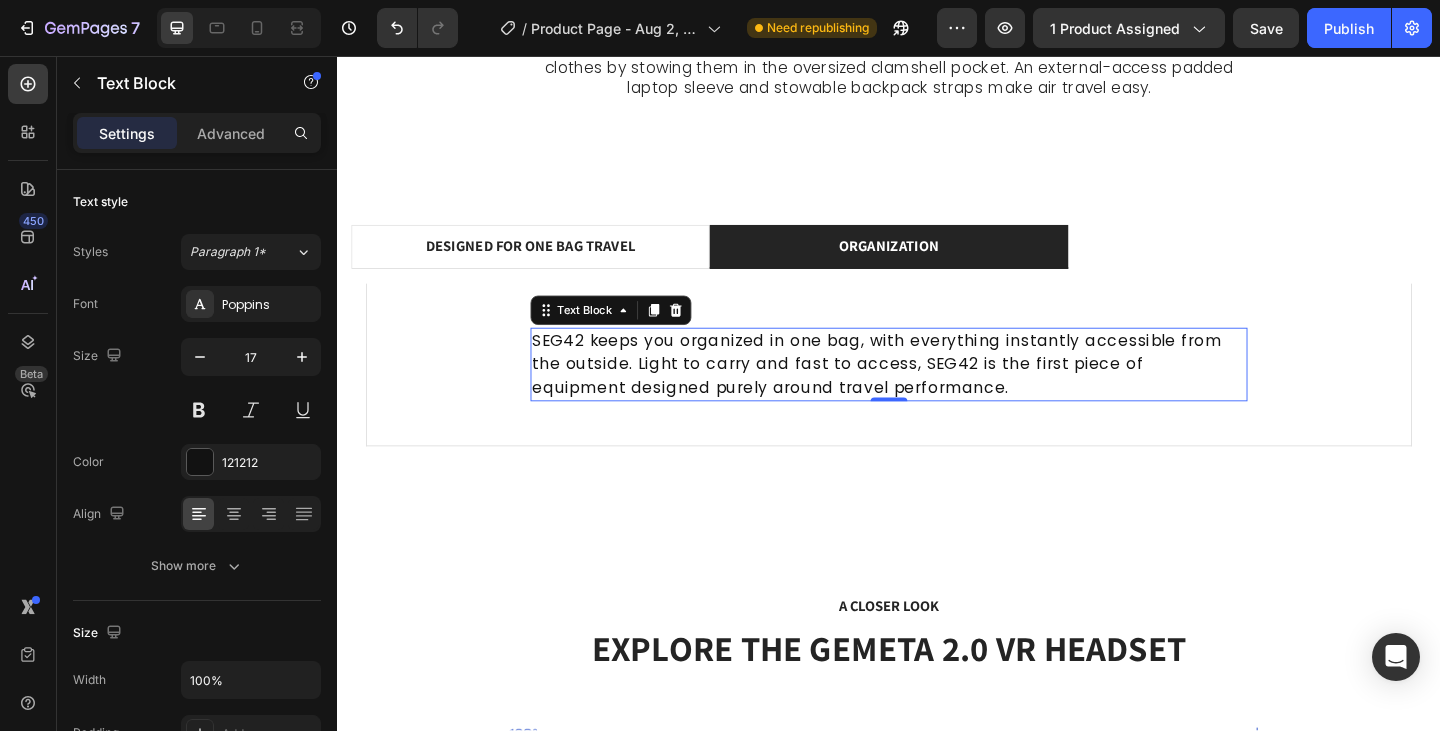 click on "SEG42 keeps you organized in one bag, with everything instantly accessible from the outside. Light to carry and fast to access, SEG42 is the first piece of equipment designed purely around travel performance." at bounding box center (937, 392) 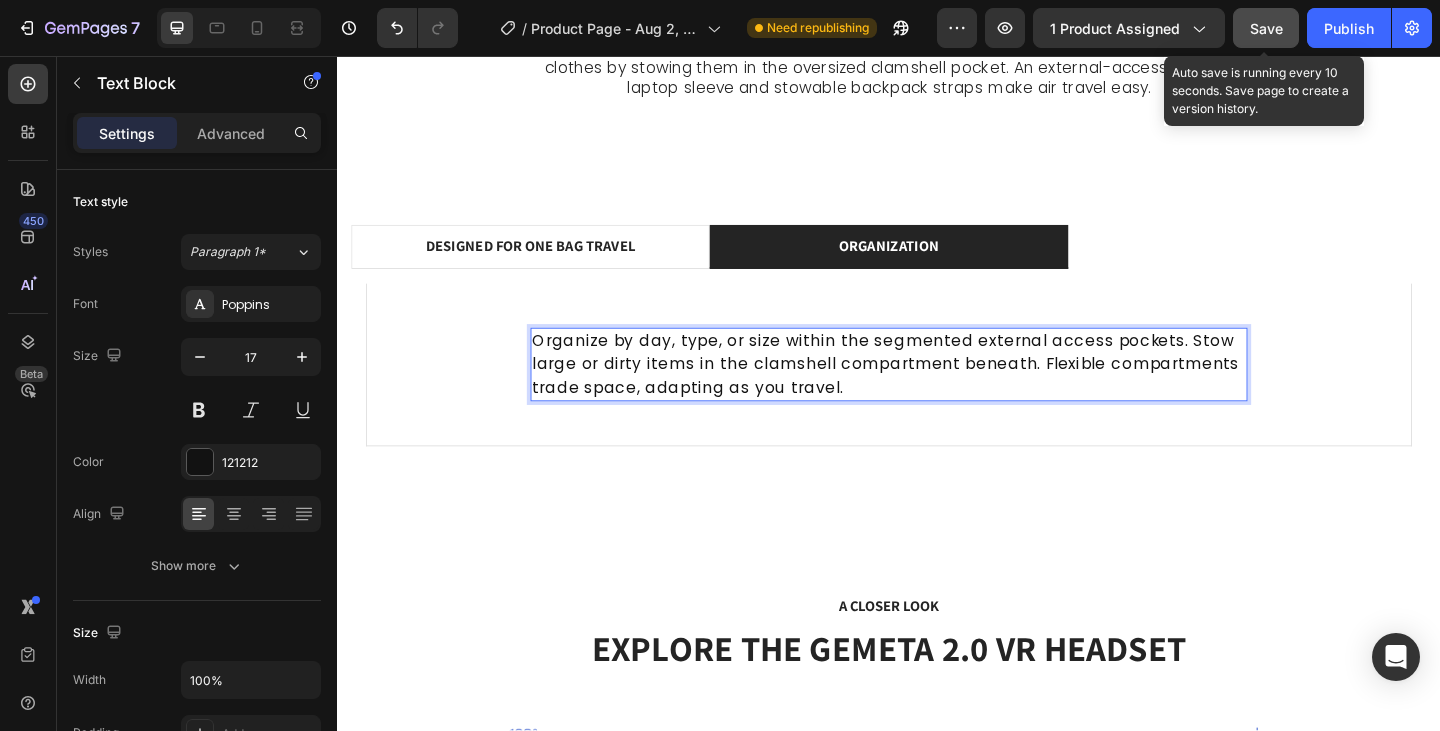 click on "Save" at bounding box center [1266, 28] 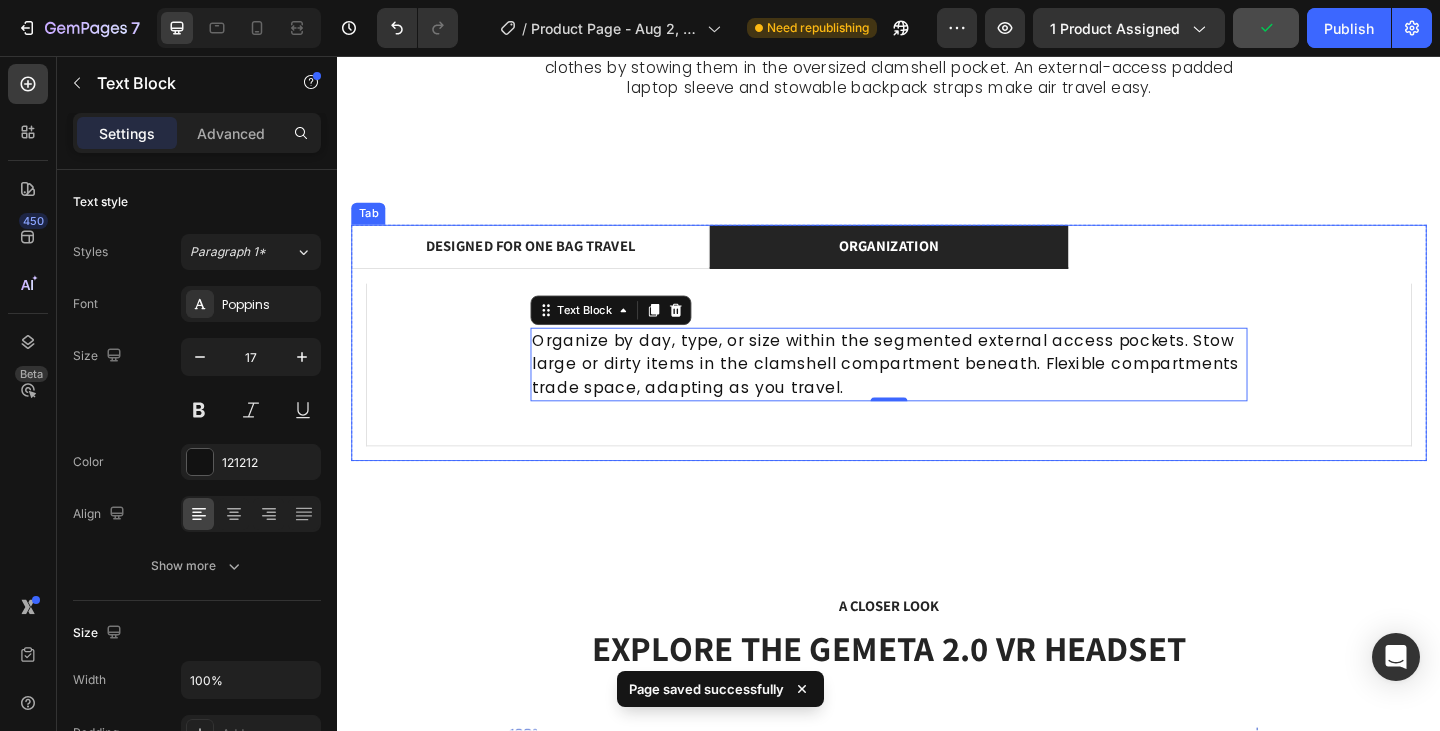 click on "ORGANIZATION" at bounding box center [937, 264] 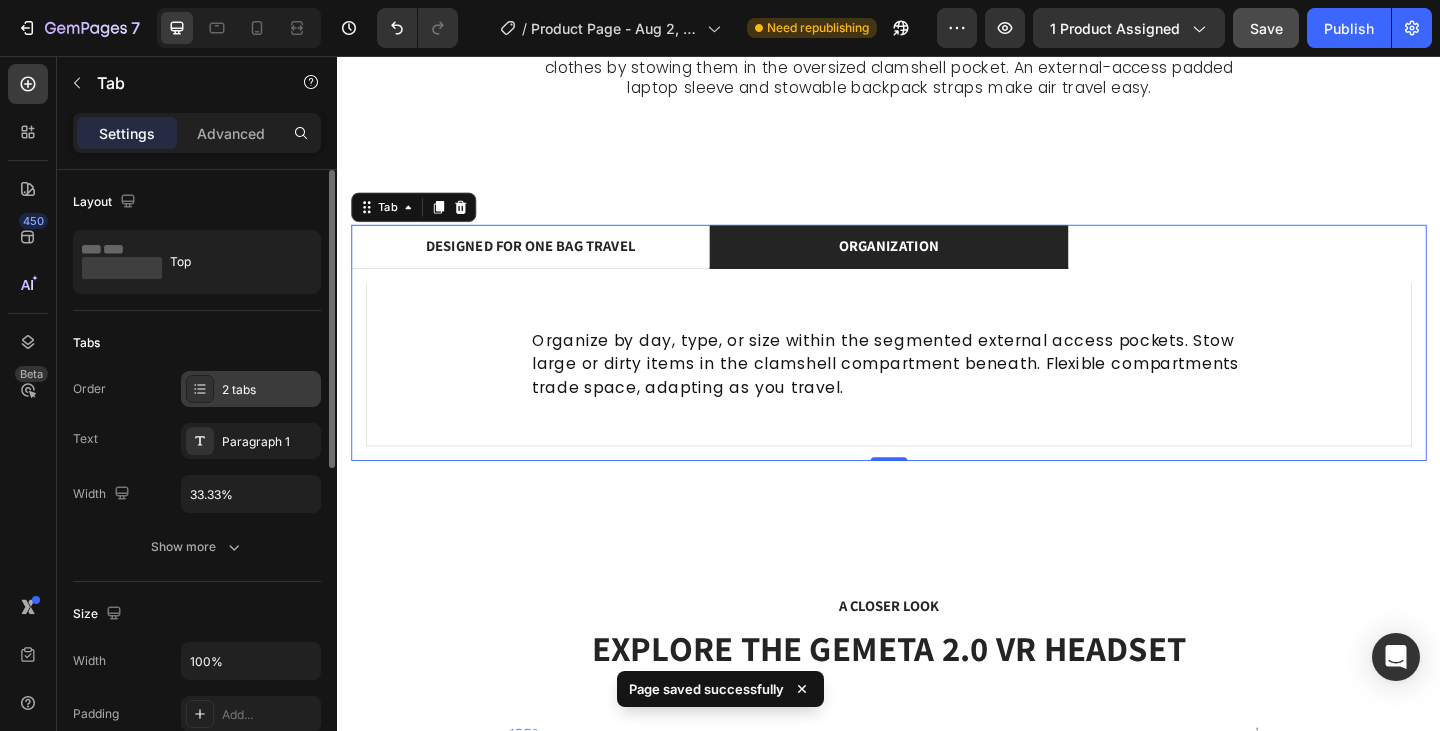 click on "2 tabs" at bounding box center [269, 390] 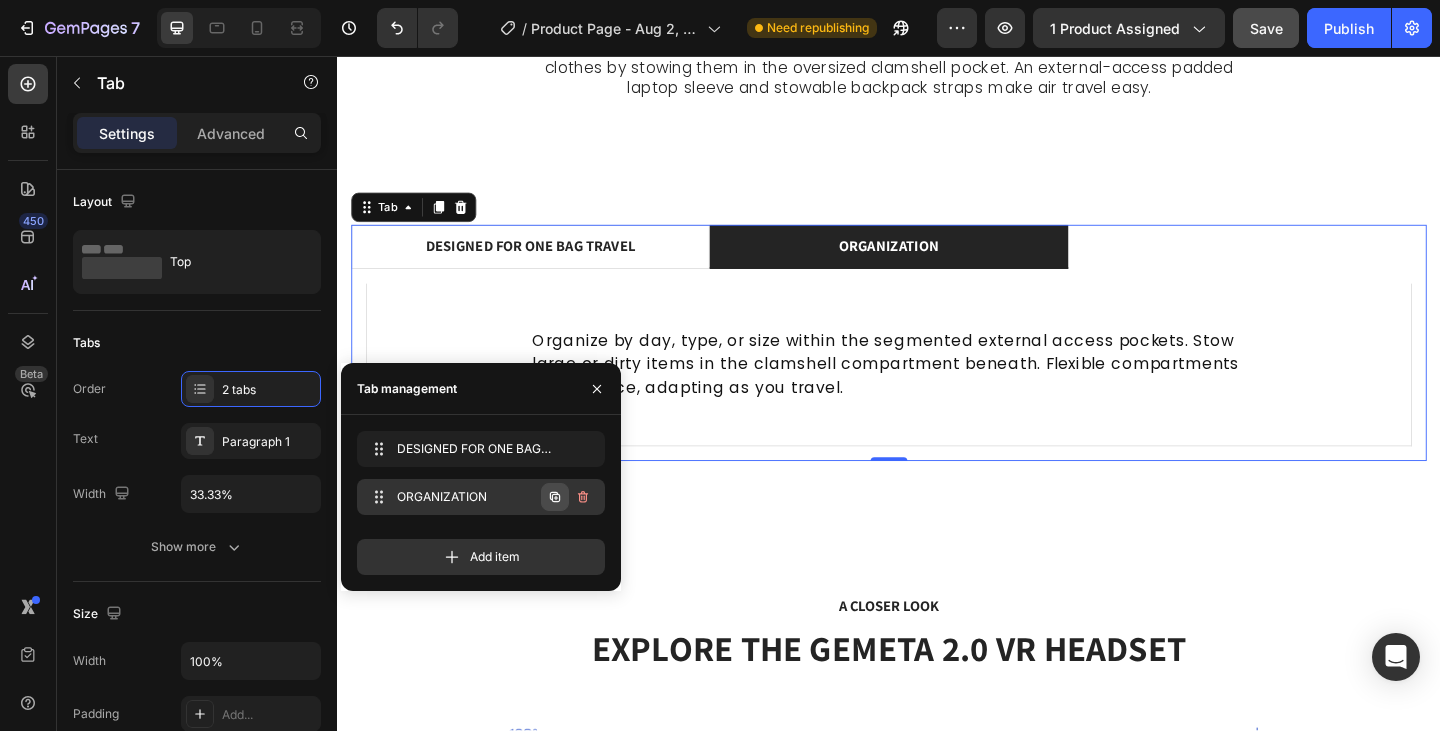 click 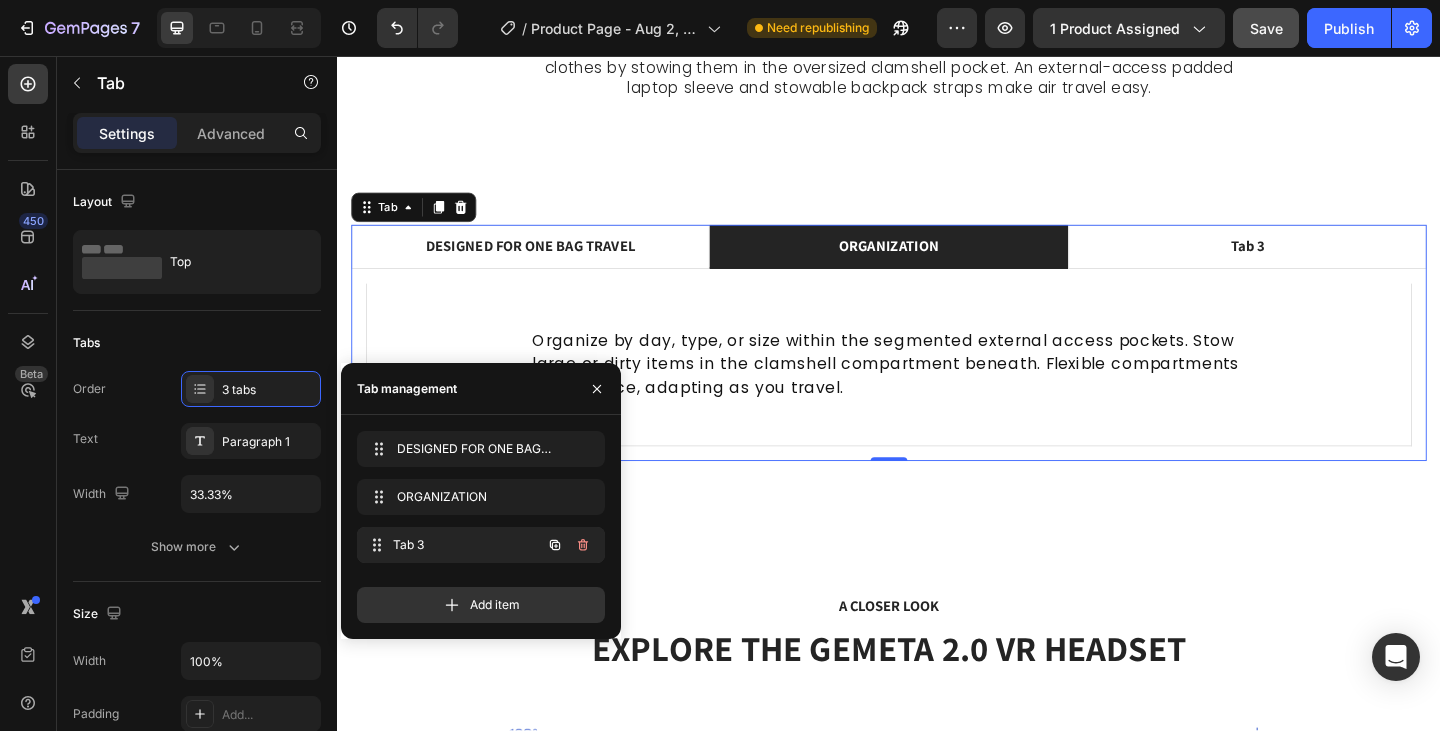 click on "Tab 3" at bounding box center [467, 545] 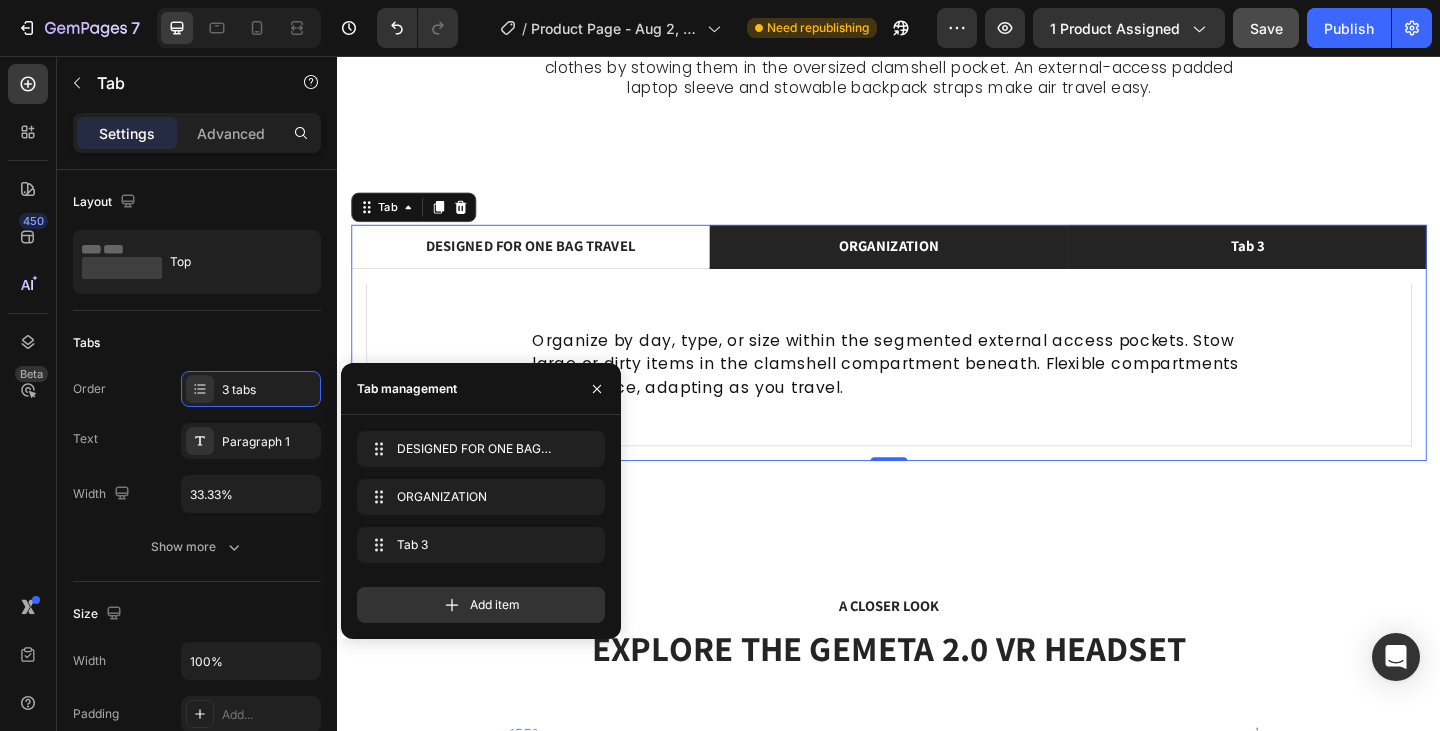 click on "Tab 3" at bounding box center [1327, 264] 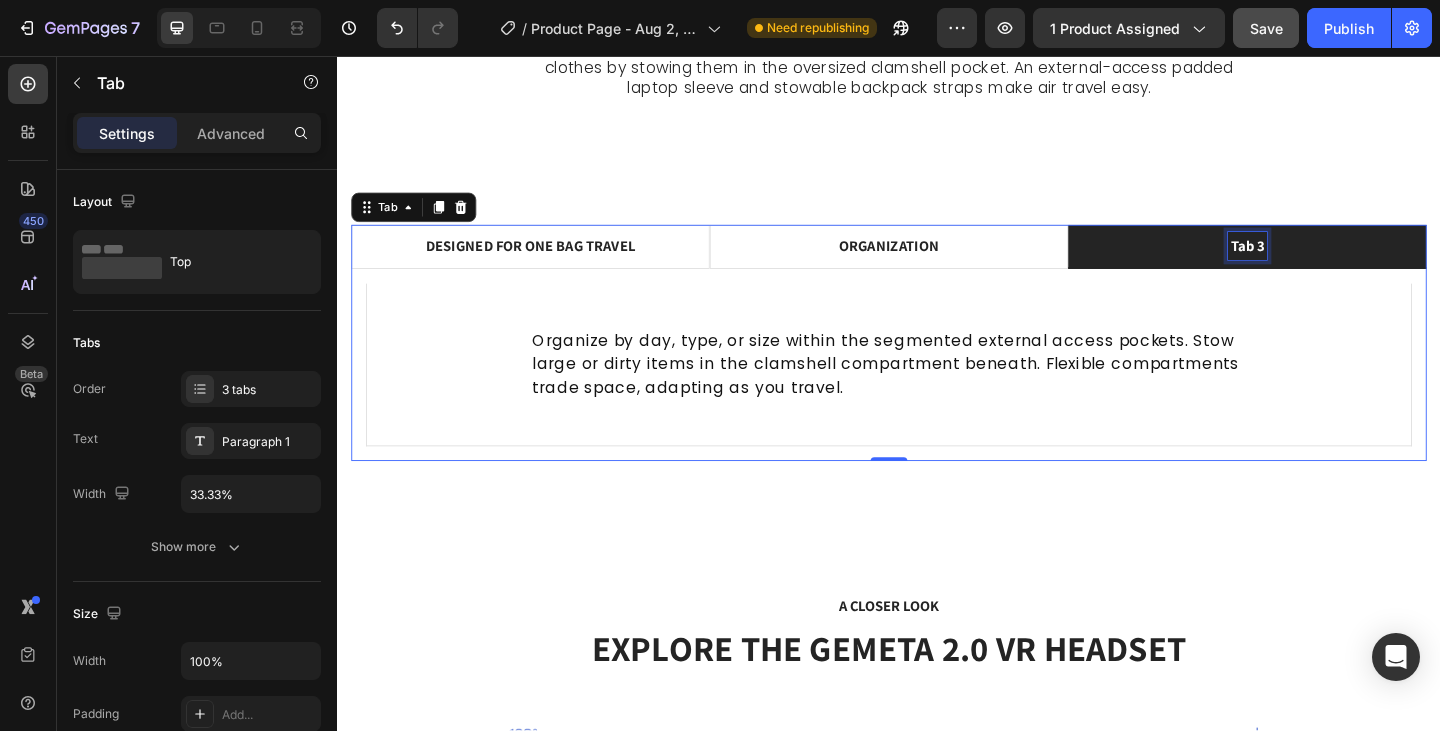 click on "Tab 3" at bounding box center (1327, 263) 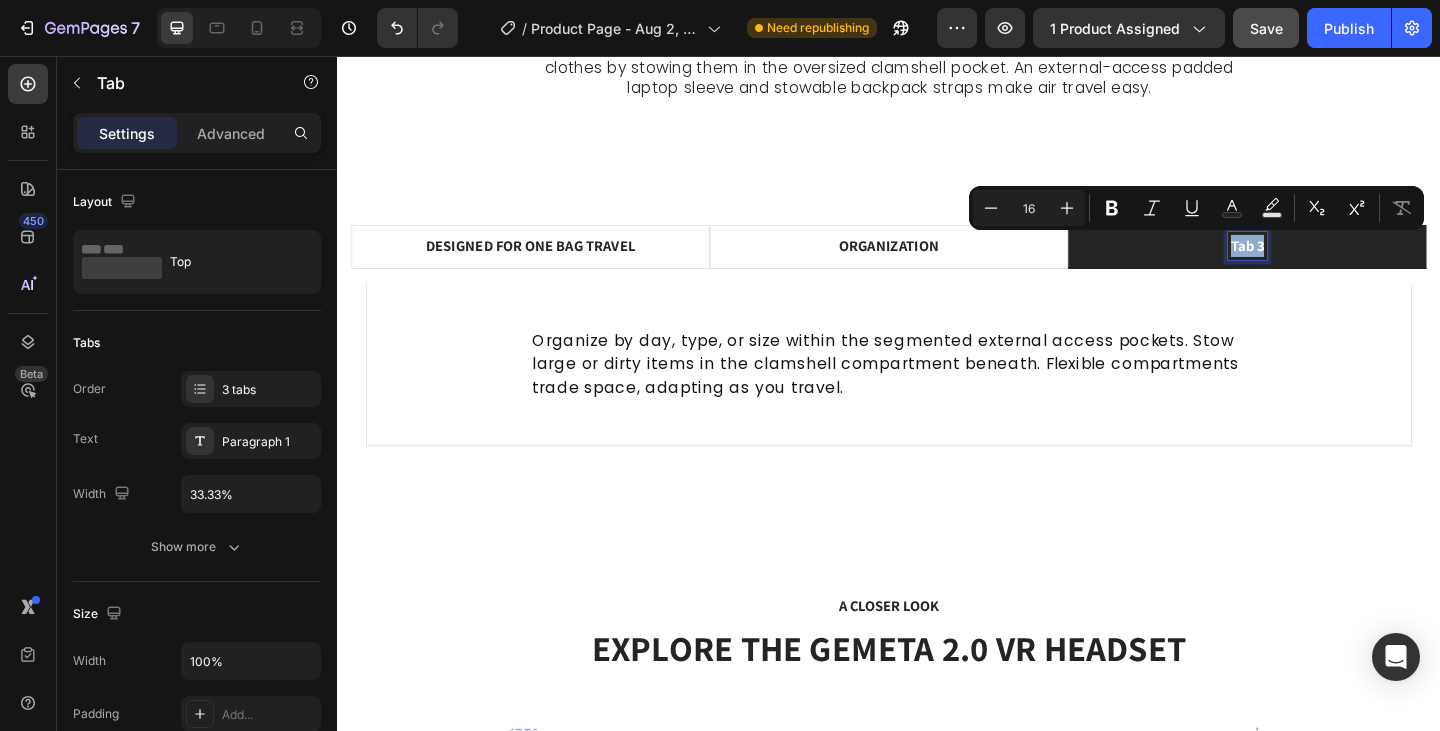 scroll, scrollTop: 1601, scrollLeft: 0, axis: vertical 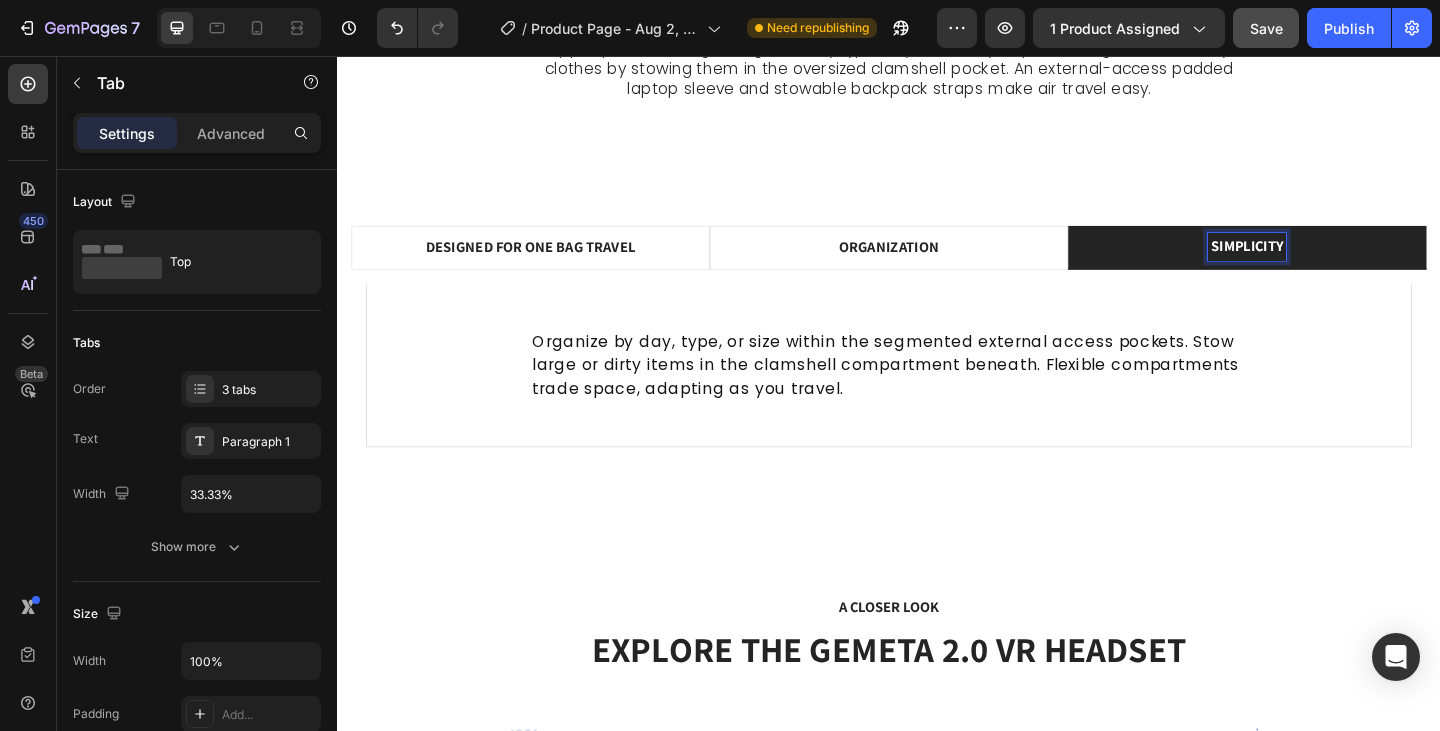 click on "SIMPLICITY" at bounding box center [1327, 265] 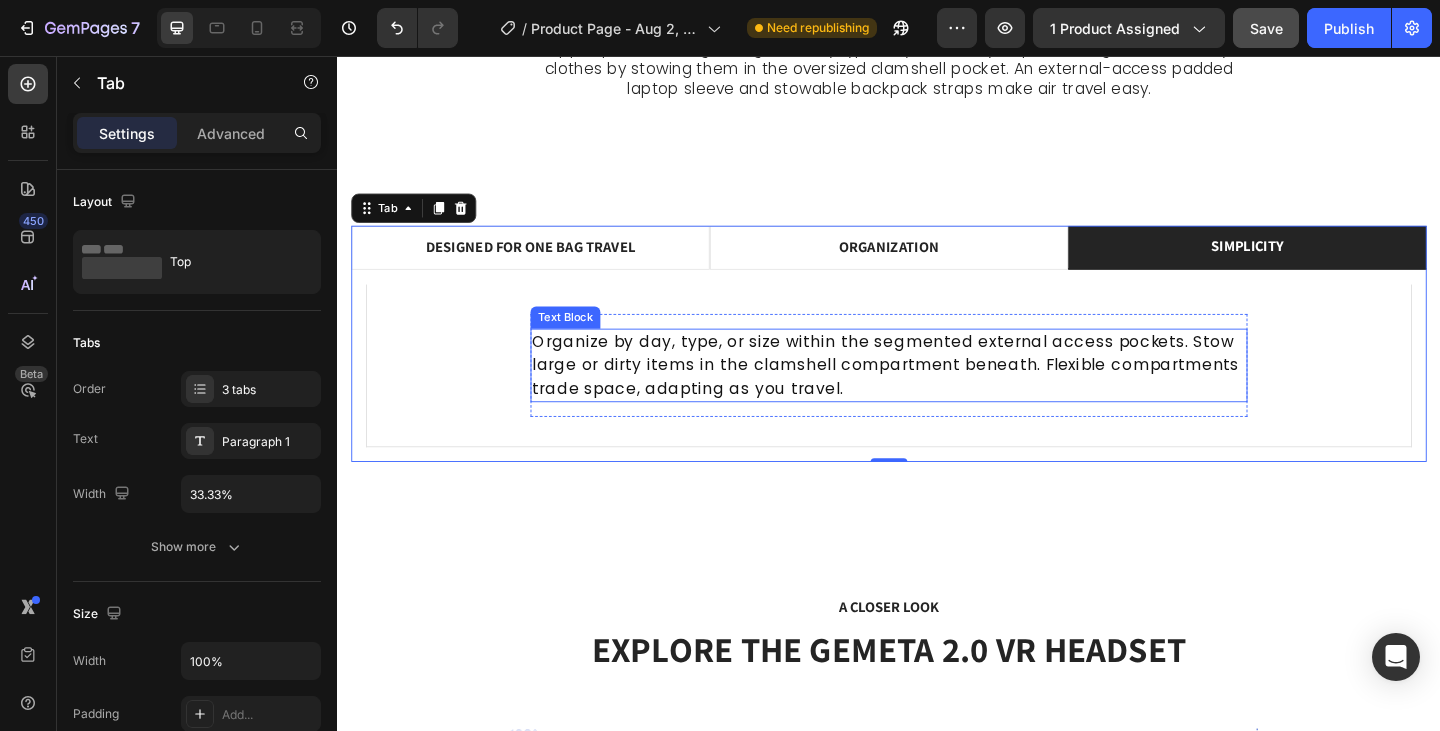 click on "Organize by day, type, or size within the segmented external access pockets. Stow large or dirty items in the clamshell compartment beneath. Flexible compartments trade space, adapting as you travel." at bounding box center (937, 393) 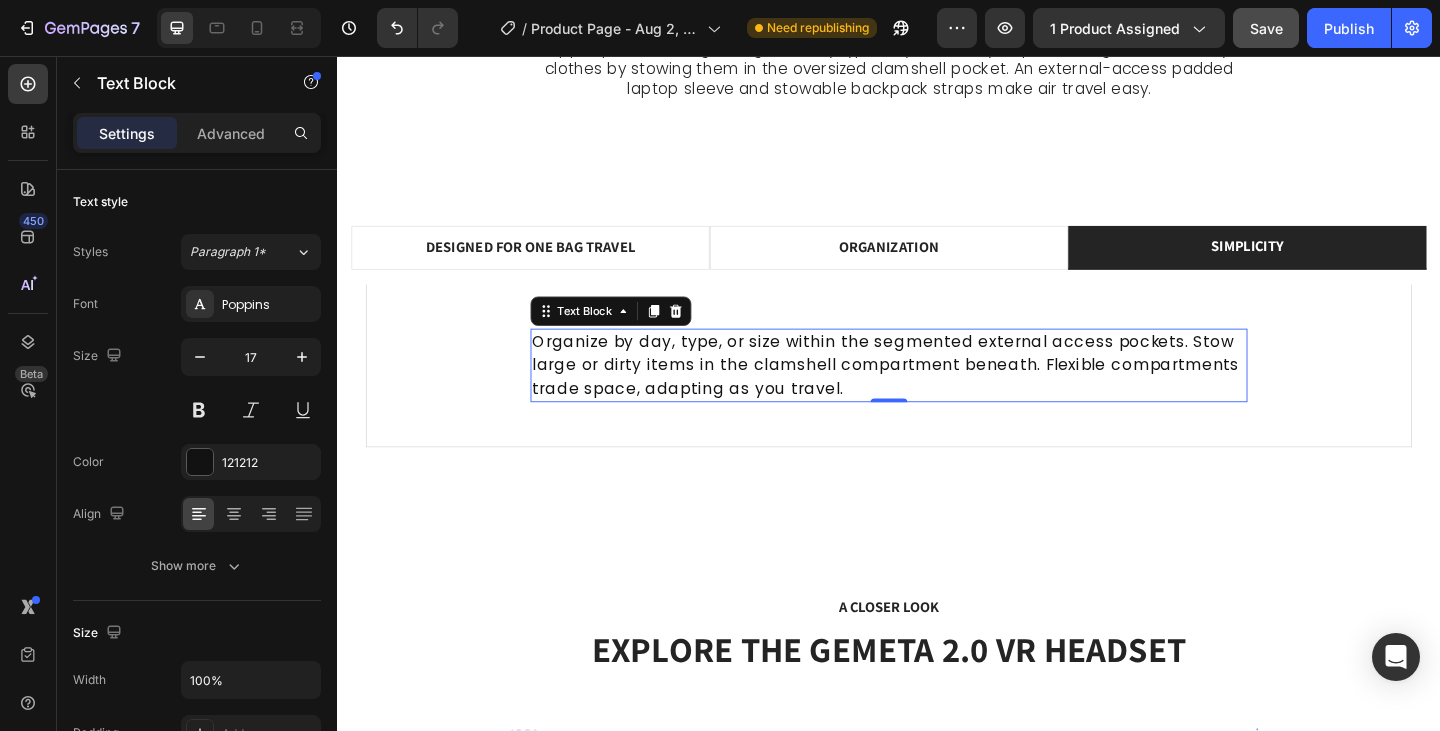 click on "Organize by day, type, or size within the segmented external access pockets. Stow large or dirty items in the clamshell compartment beneath. Flexible compartments trade space, adapting as you travel." at bounding box center (937, 393) 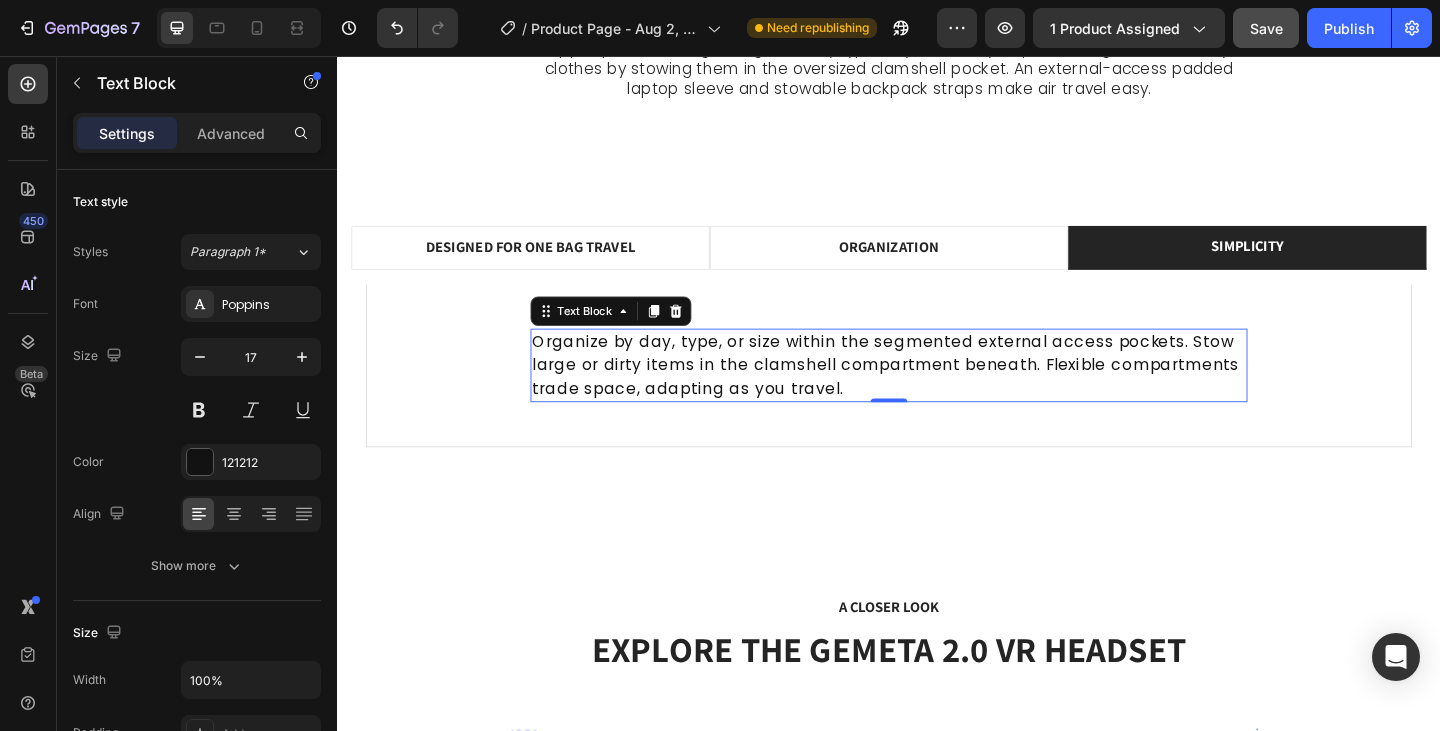 click on "Organize by day, type, or size within the segmented external access pockets. Stow large or dirty items in the clamshell compartment beneath. Flexible compartments trade space, adapting as you travel." at bounding box center [937, 393] 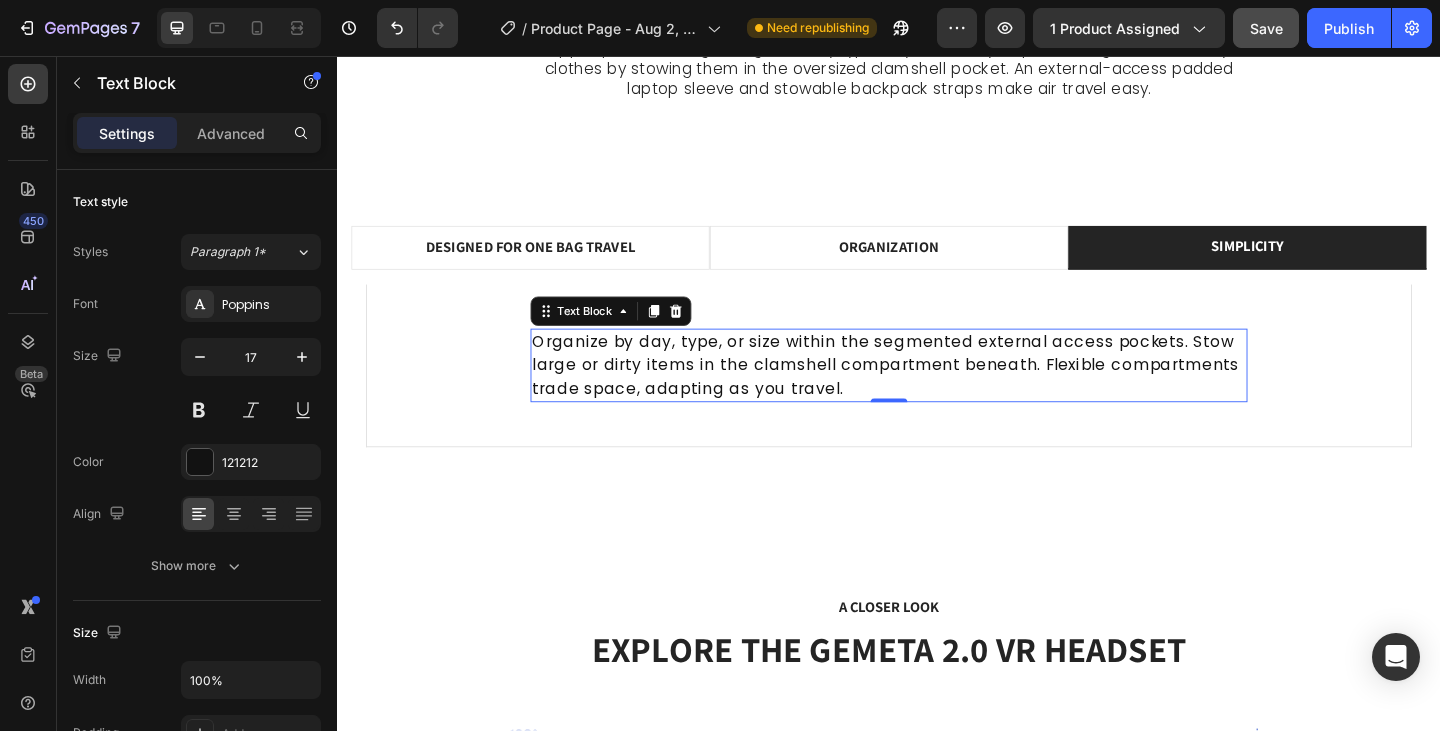 click on "Organize by day, type, or size within the segmented external access pockets. Stow large or dirty items in the clamshell compartment beneath. Flexible compartments trade space, adapting as you travel." at bounding box center [937, 393] 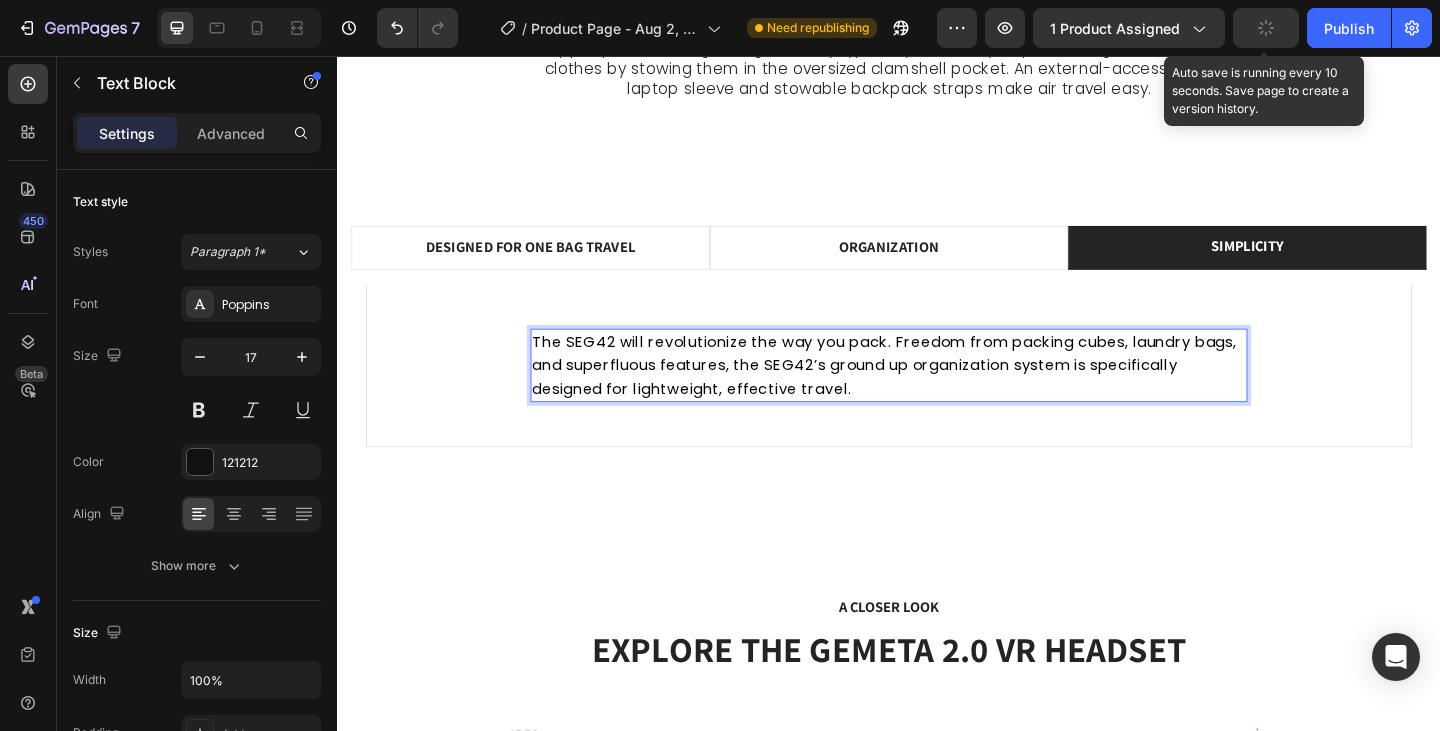 click 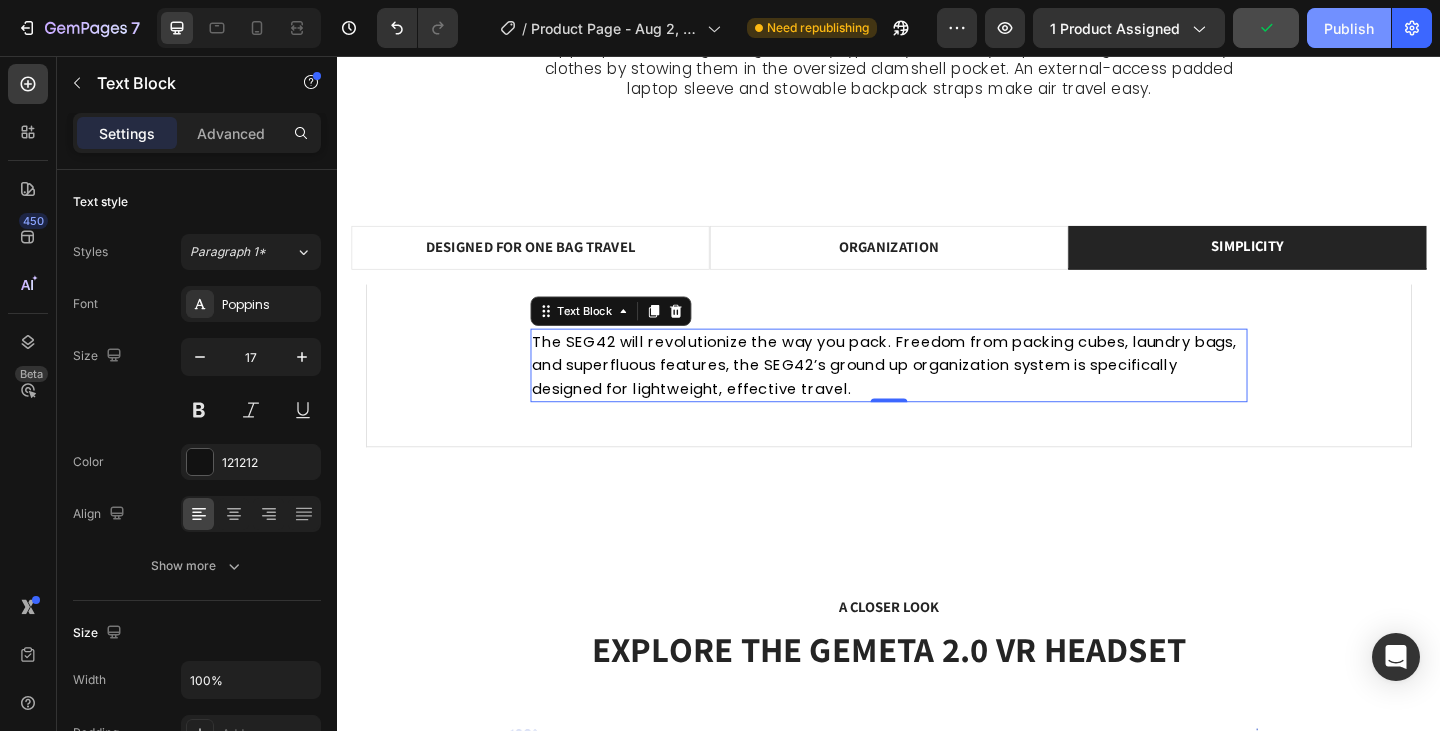 click on "Publish" 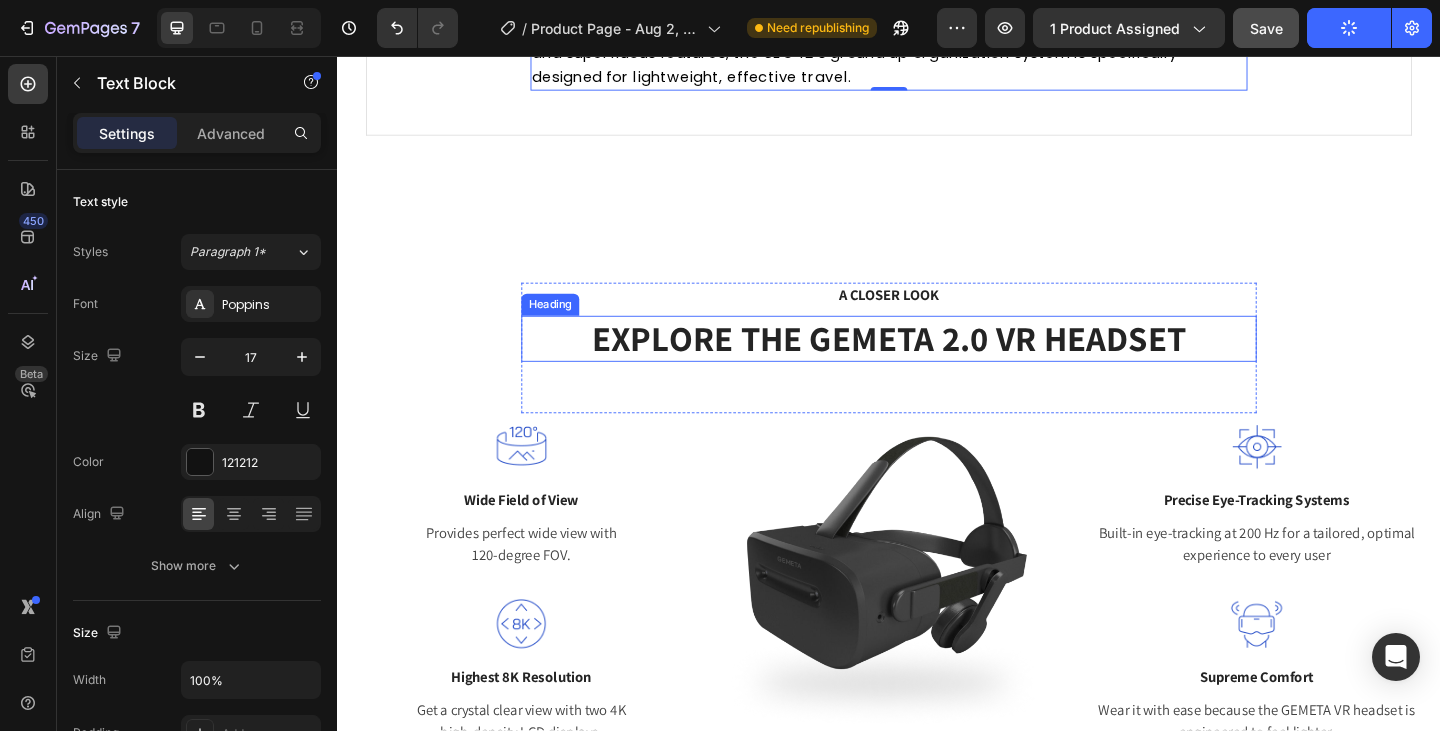 scroll, scrollTop: 1801, scrollLeft: 0, axis: vertical 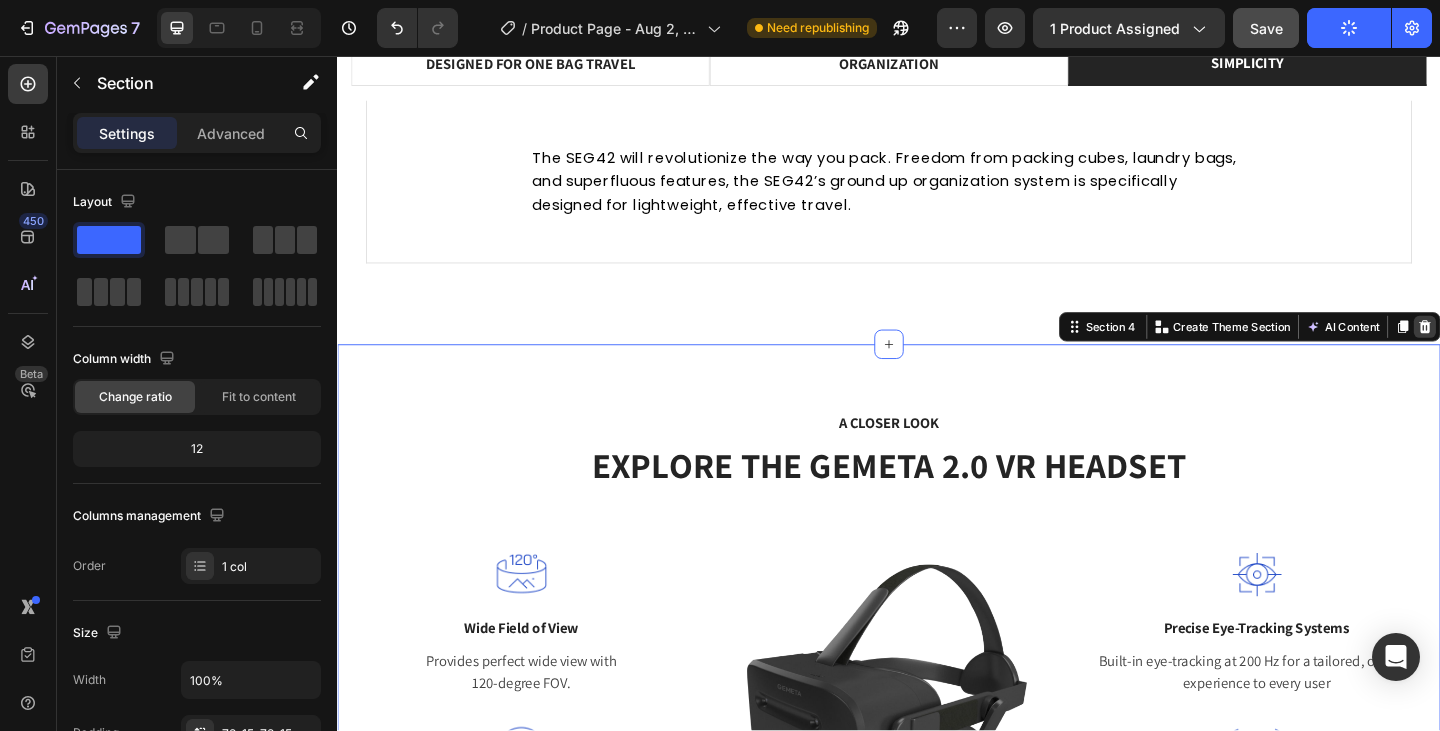 click 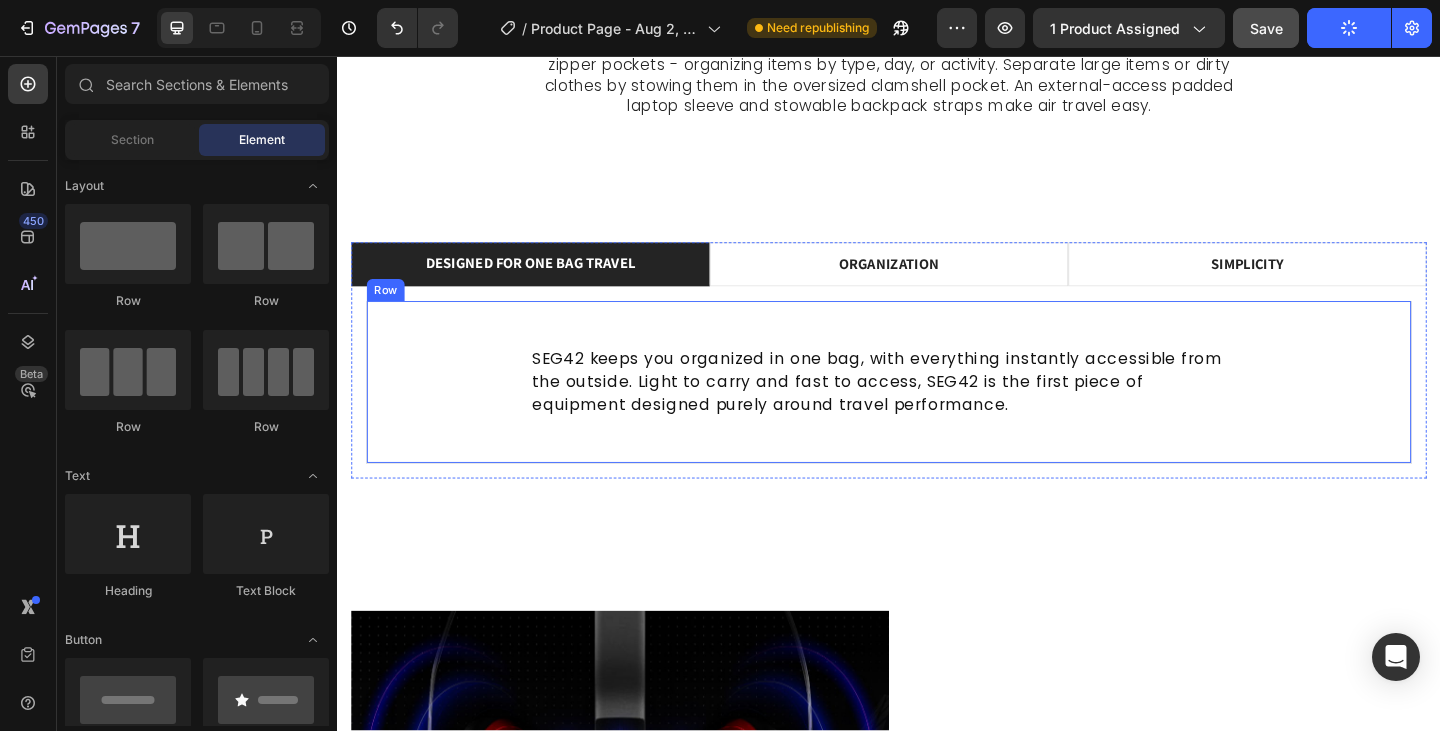 scroll, scrollTop: 1701, scrollLeft: 0, axis: vertical 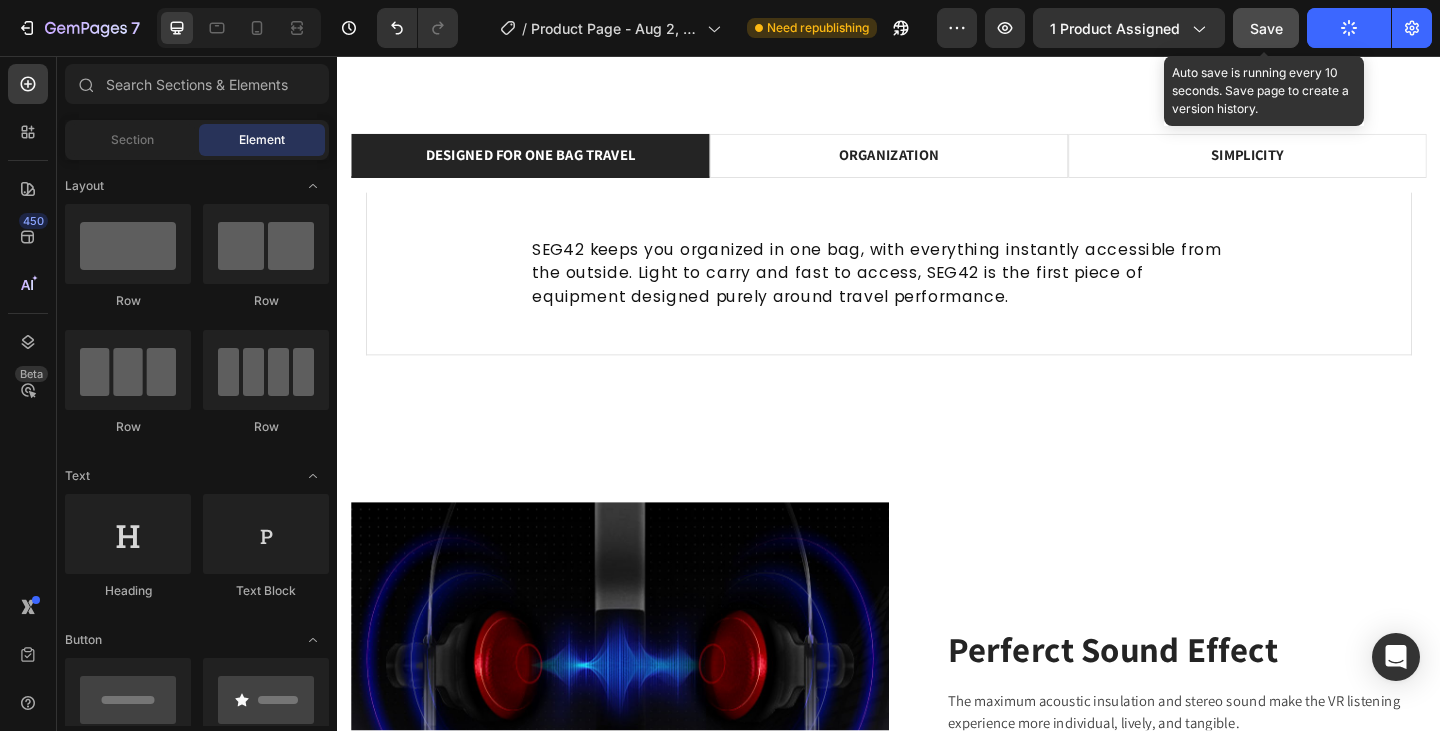 click on "Save" at bounding box center [1266, 28] 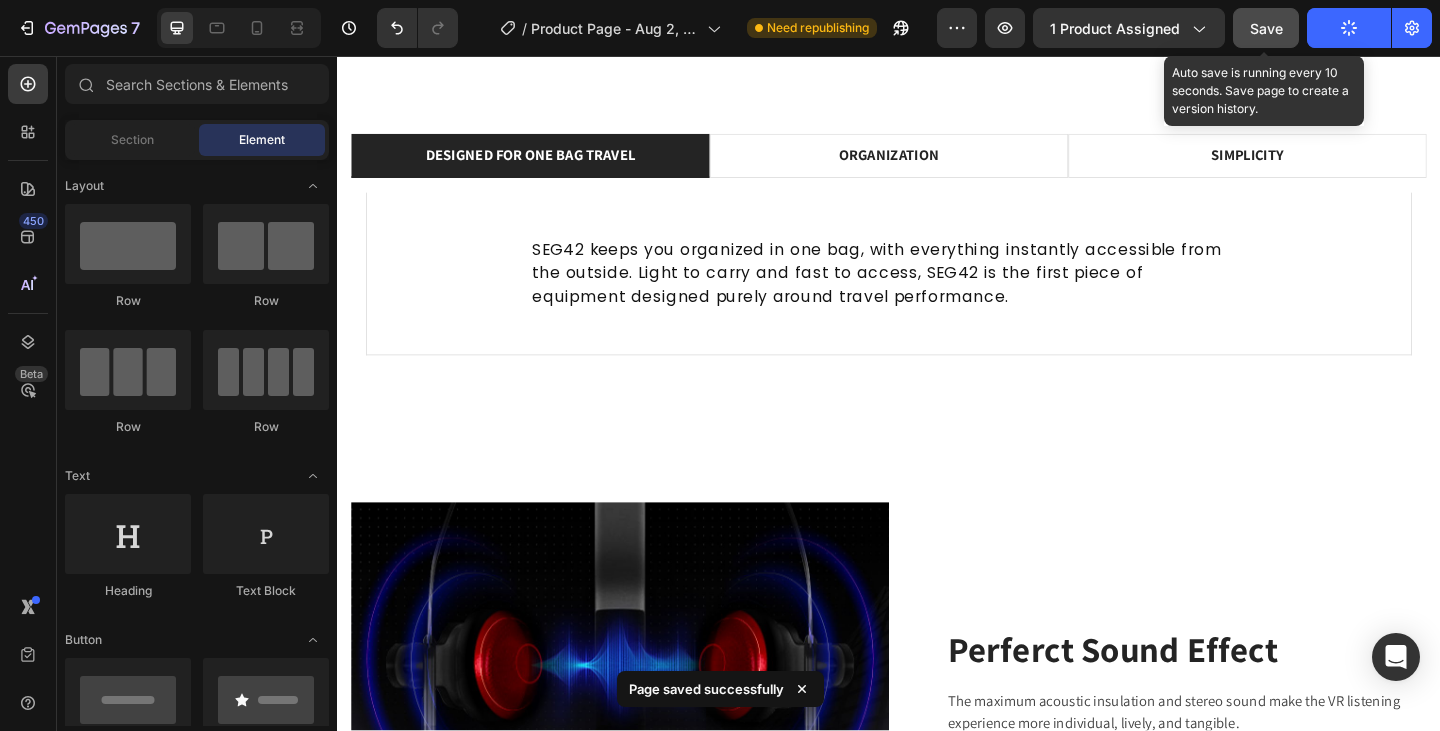 click on "Save" 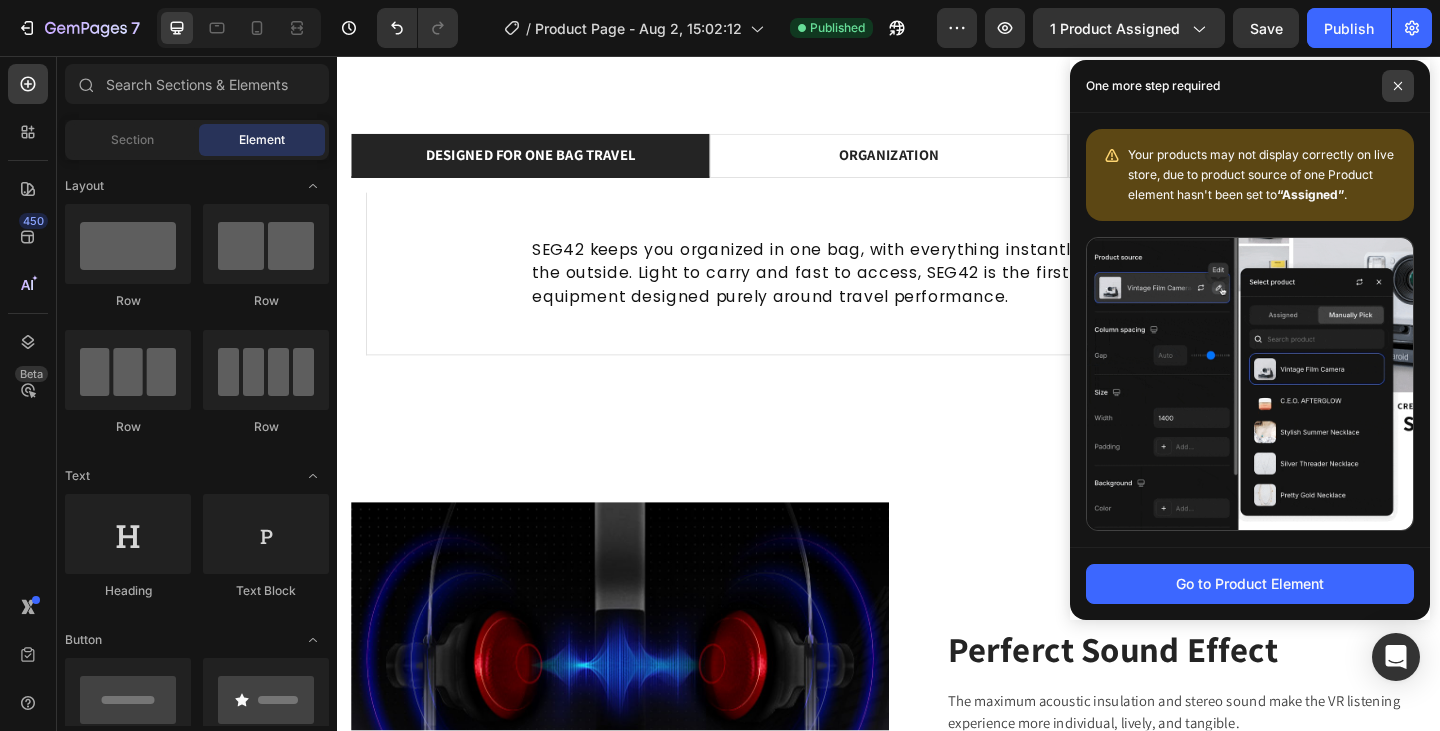 click 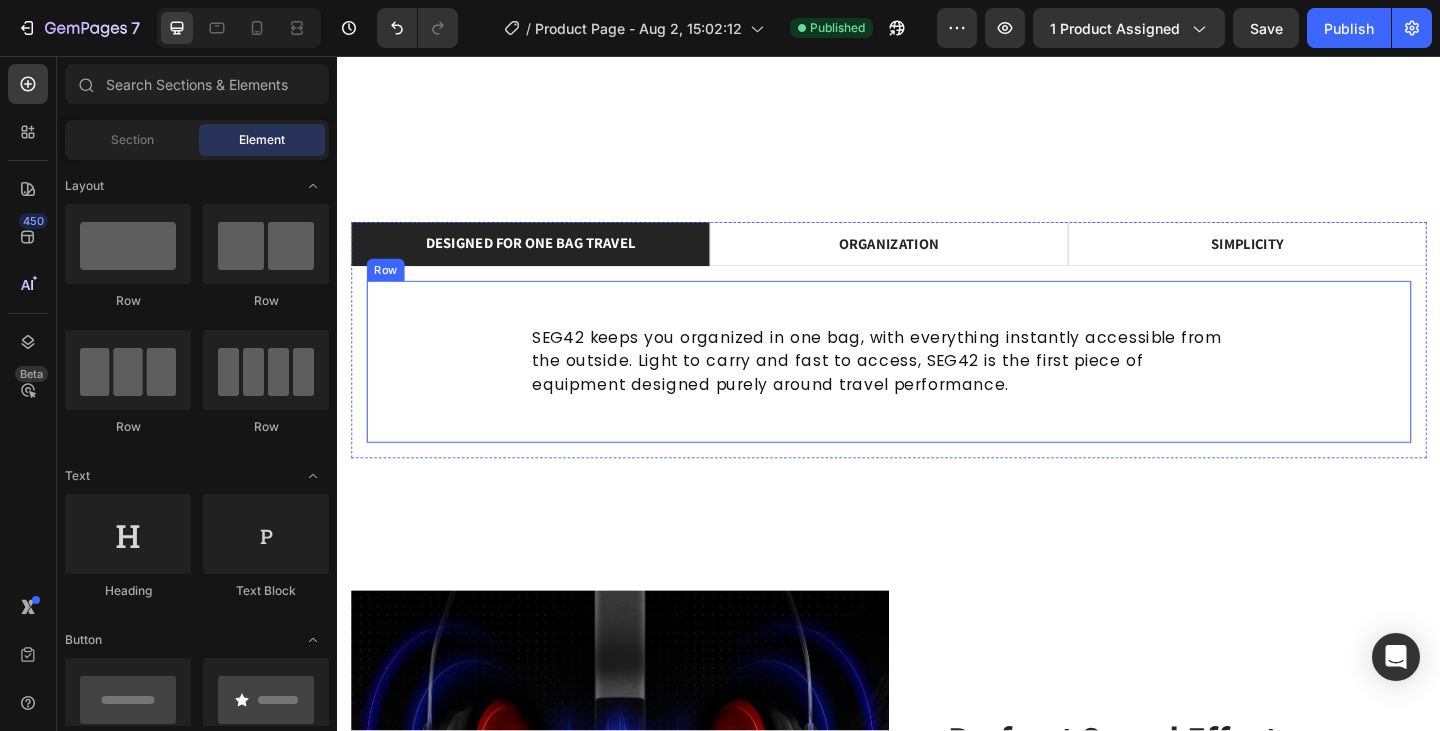scroll, scrollTop: 2001, scrollLeft: 0, axis: vertical 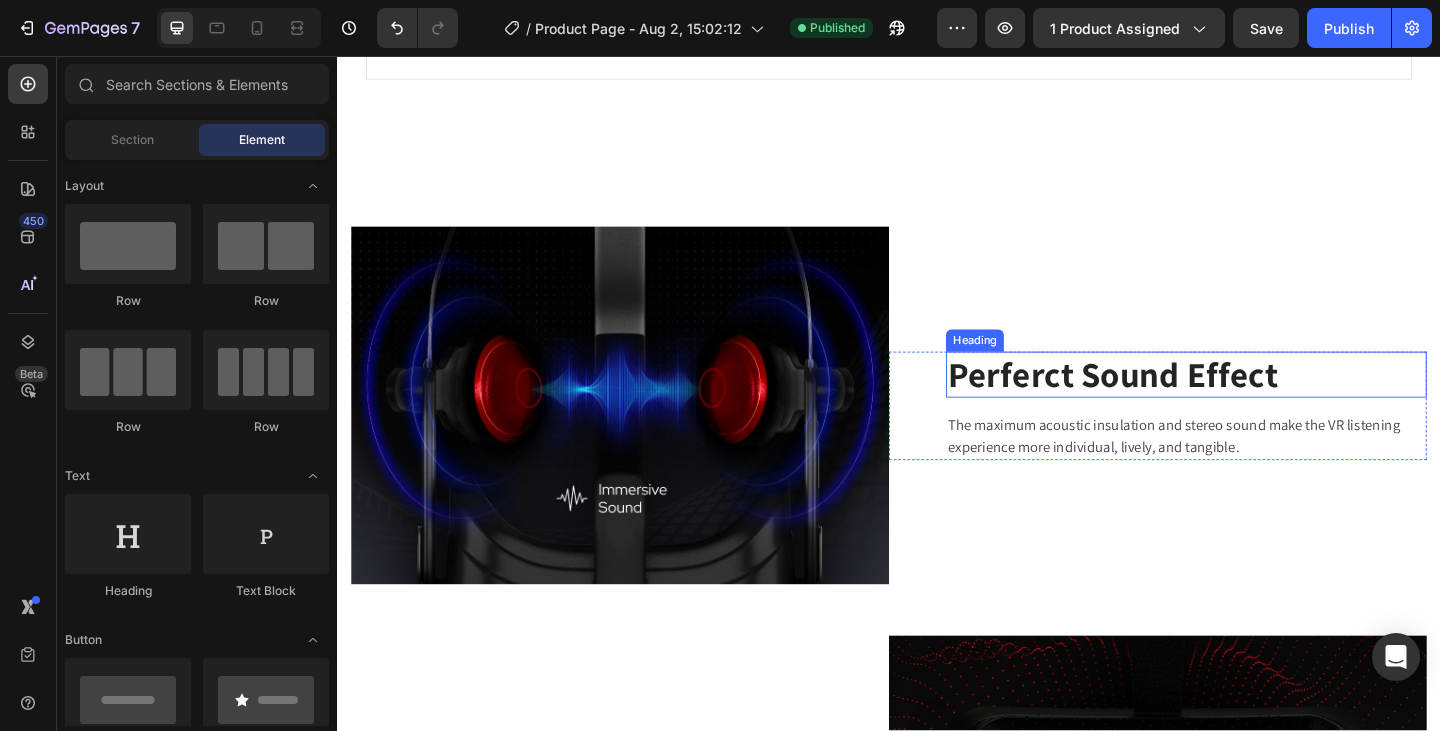 click on "Perferct Sound Effect" at bounding box center [1260, 403] 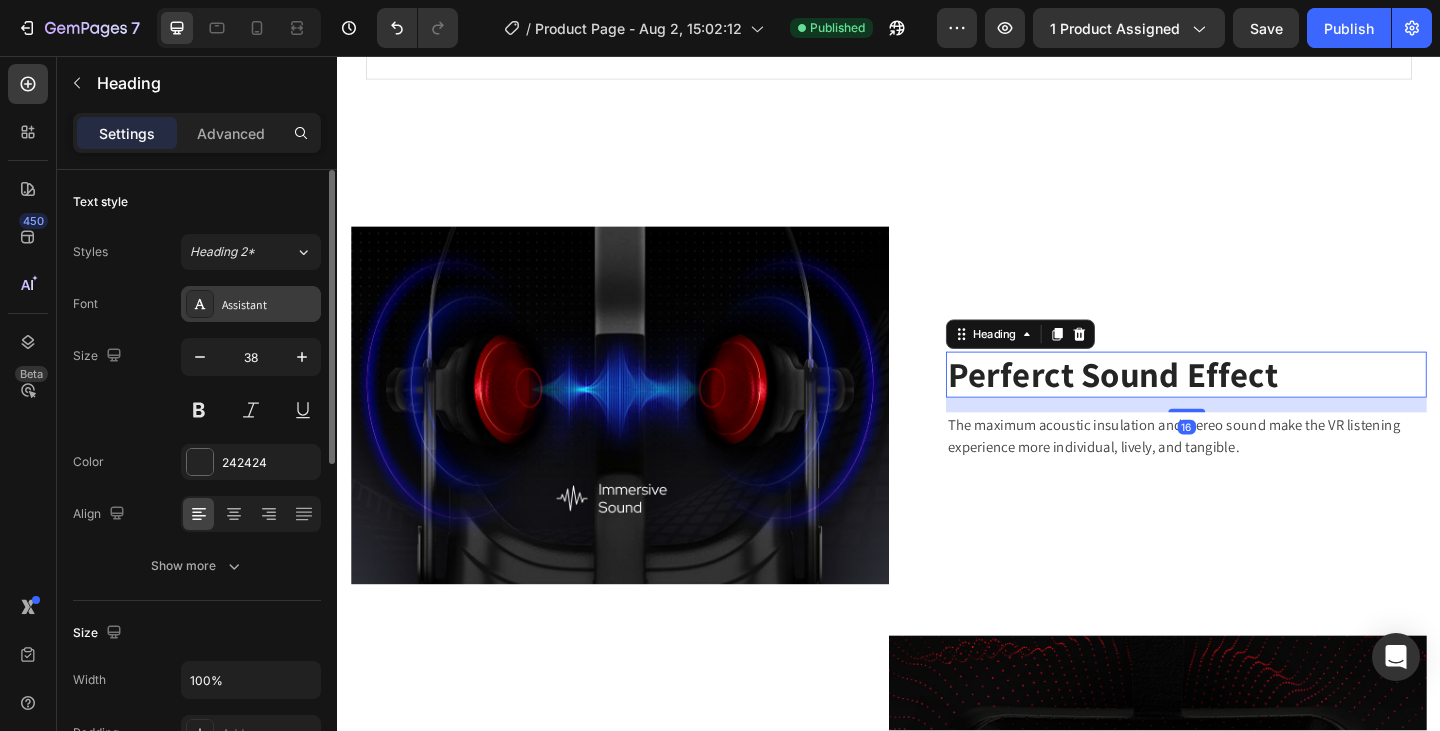 click at bounding box center (200, 304) 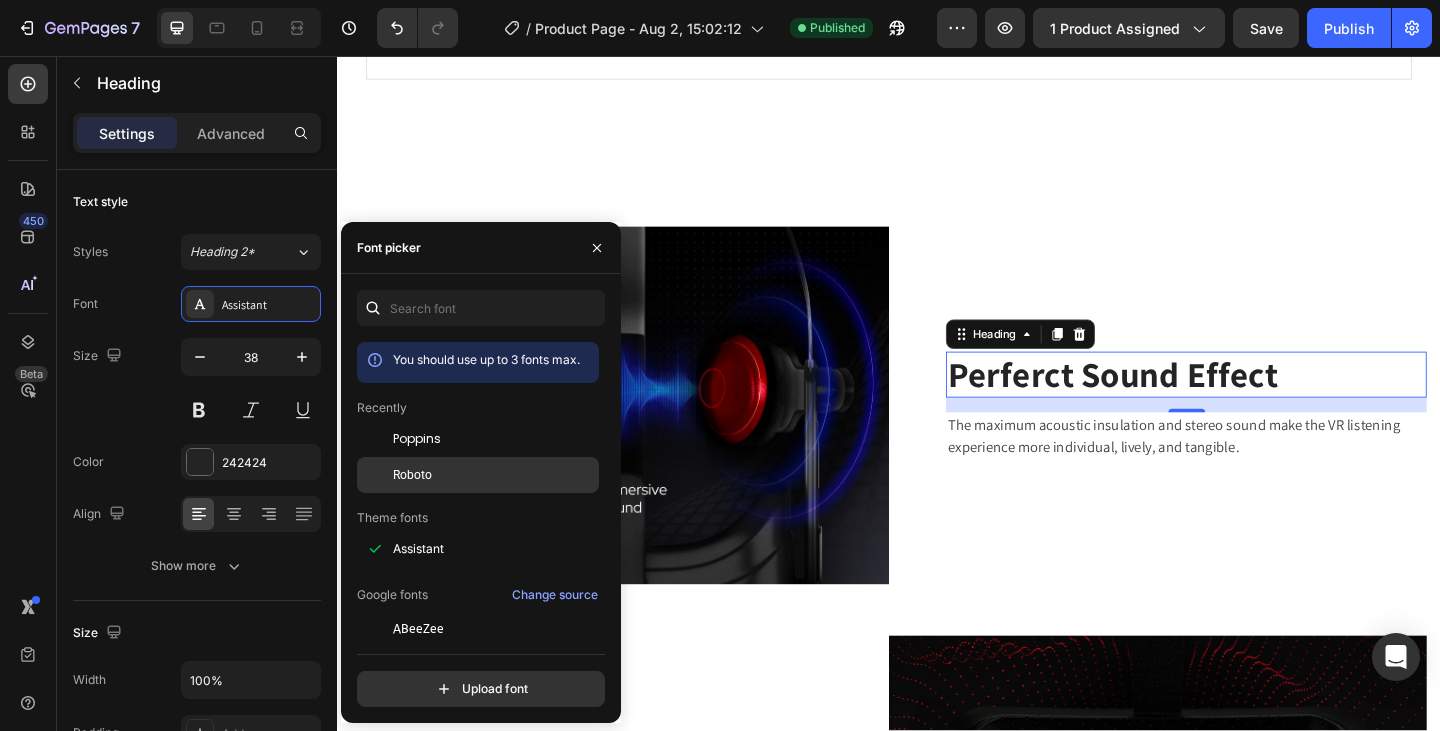 click on "Roboto" 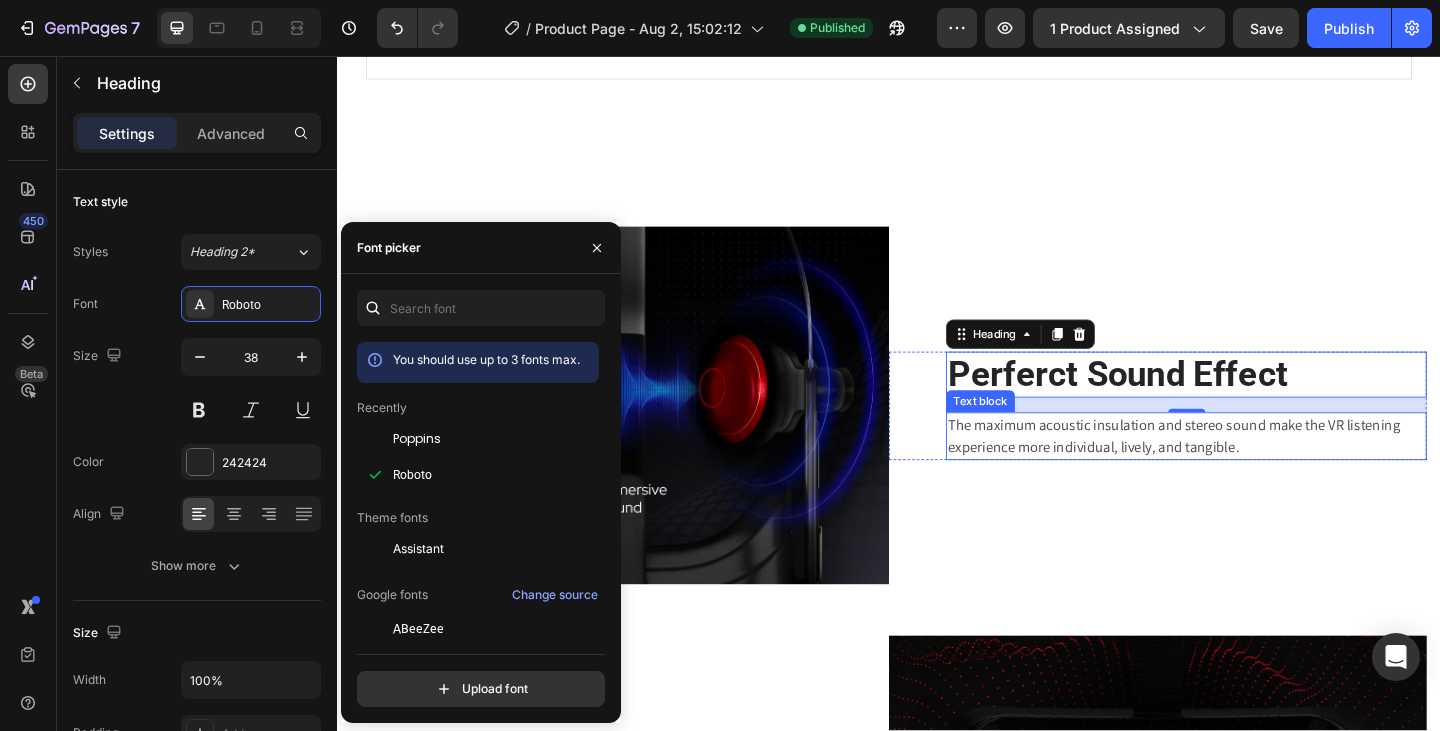 click on "The maximum acoustic insulation and stereo sound make the VR listening experience more individual, lively, and tangible." at bounding box center [1260, 470] 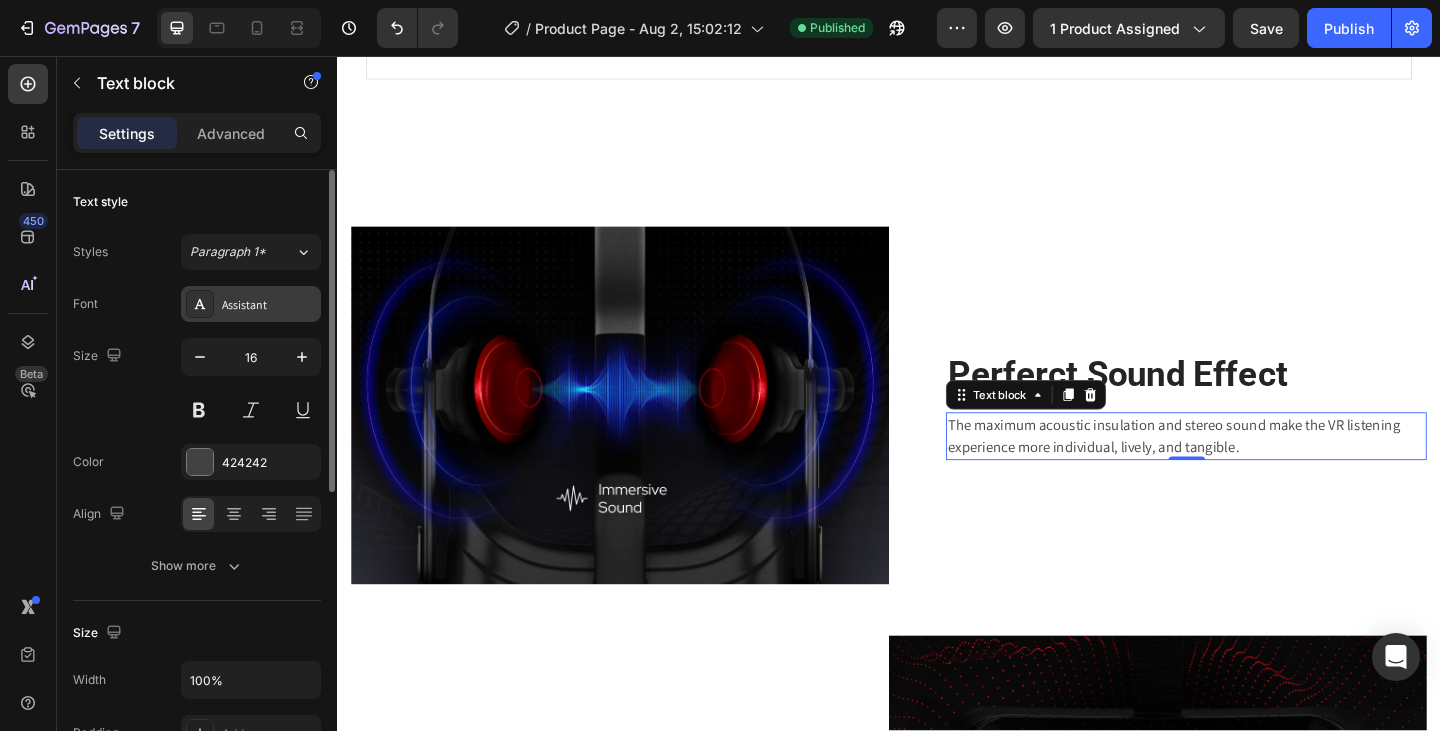 click at bounding box center [200, 304] 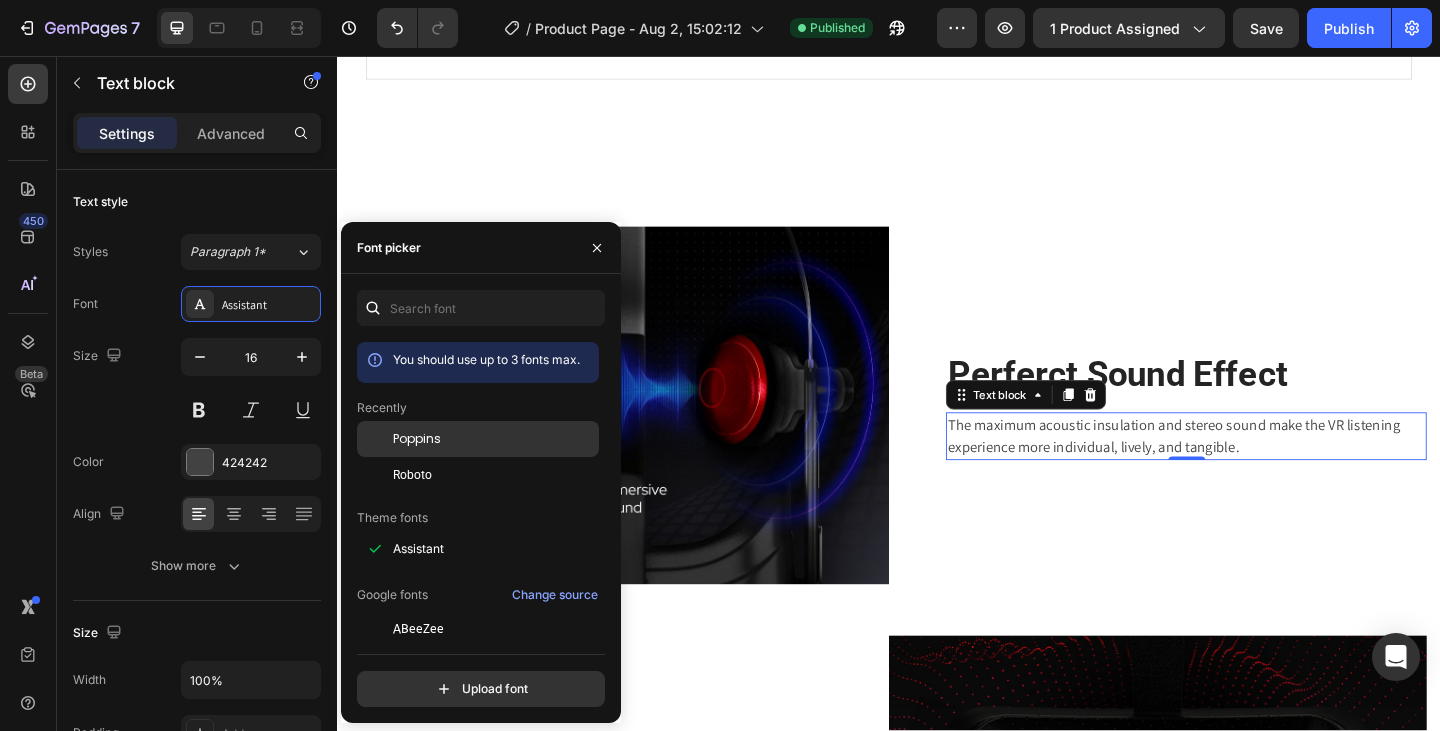 click on "Poppins" at bounding box center [417, 439] 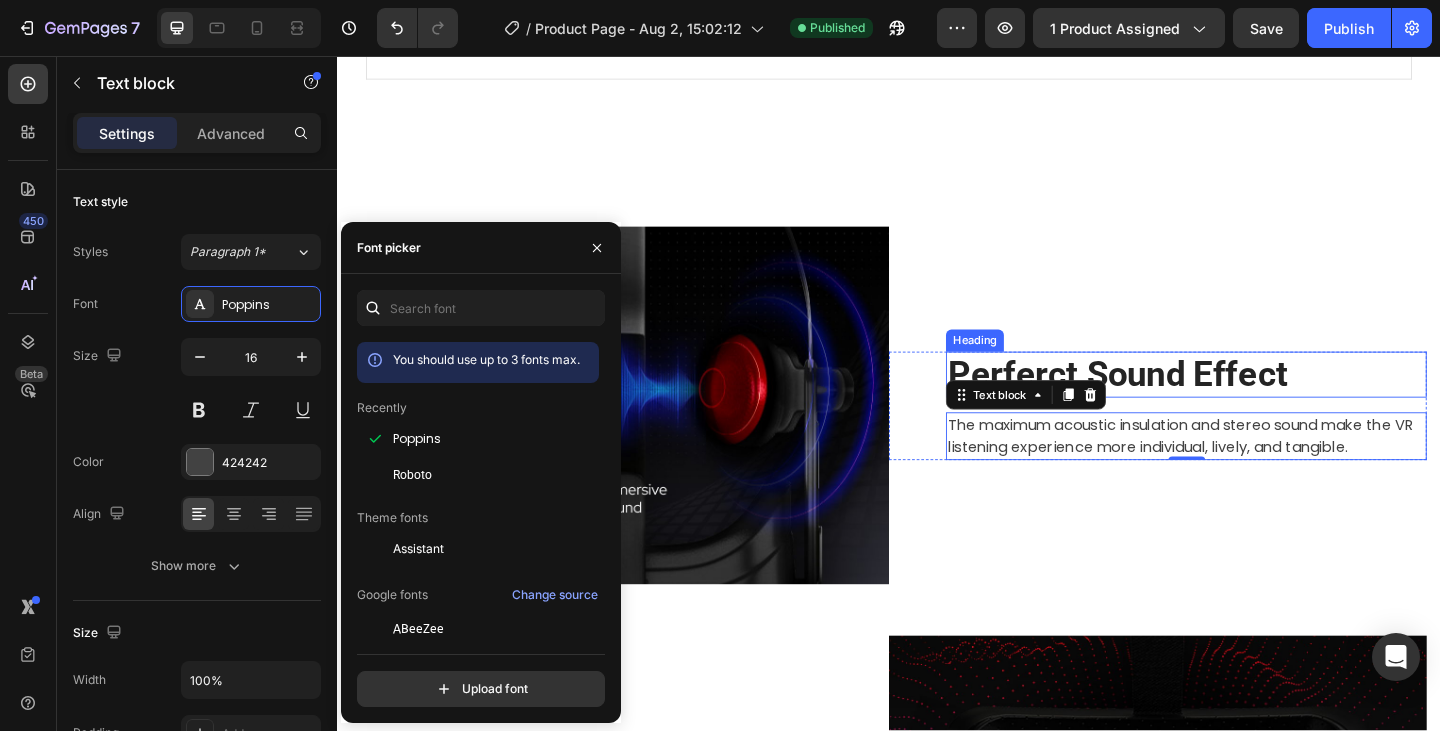 click on "Perferct Sound Effect" at bounding box center [1260, 403] 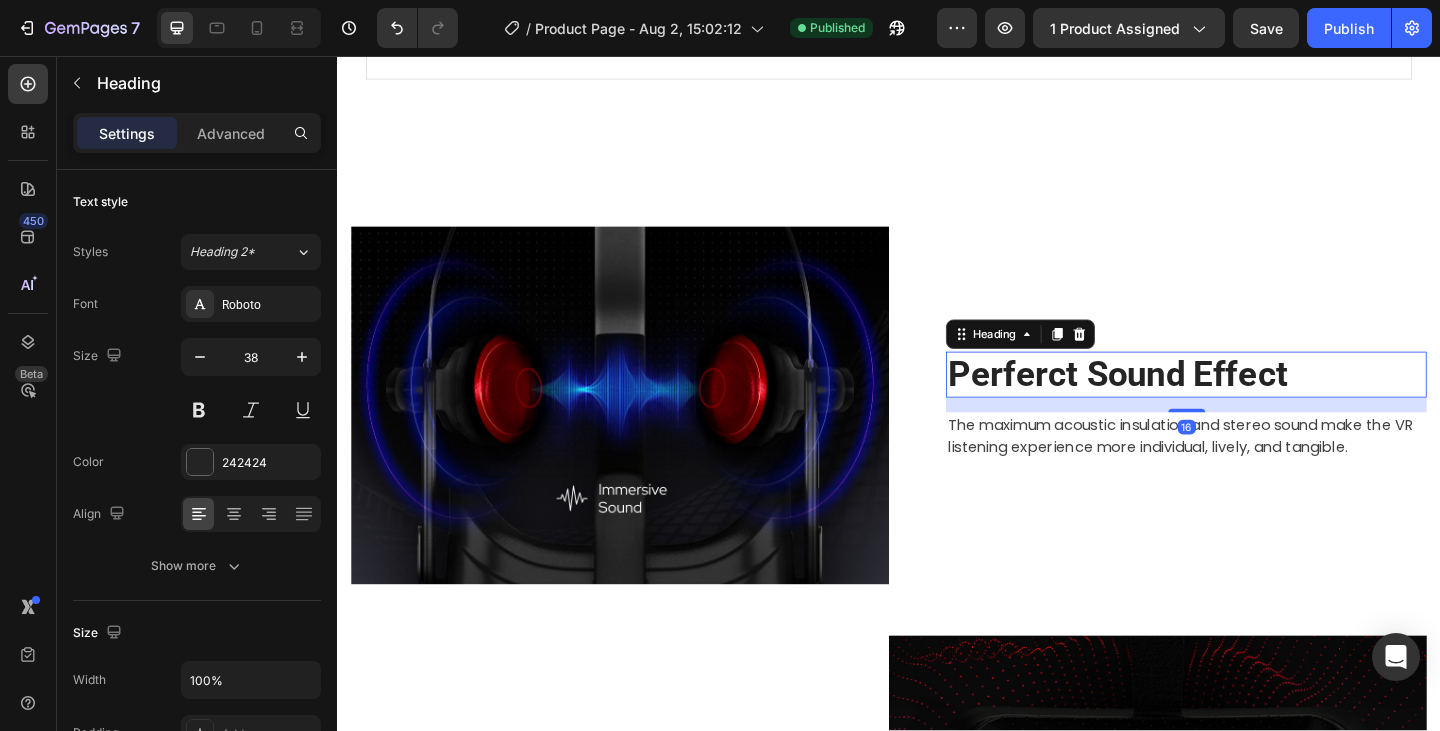 click on "Perferct Sound Effect" at bounding box center [1260, 403] 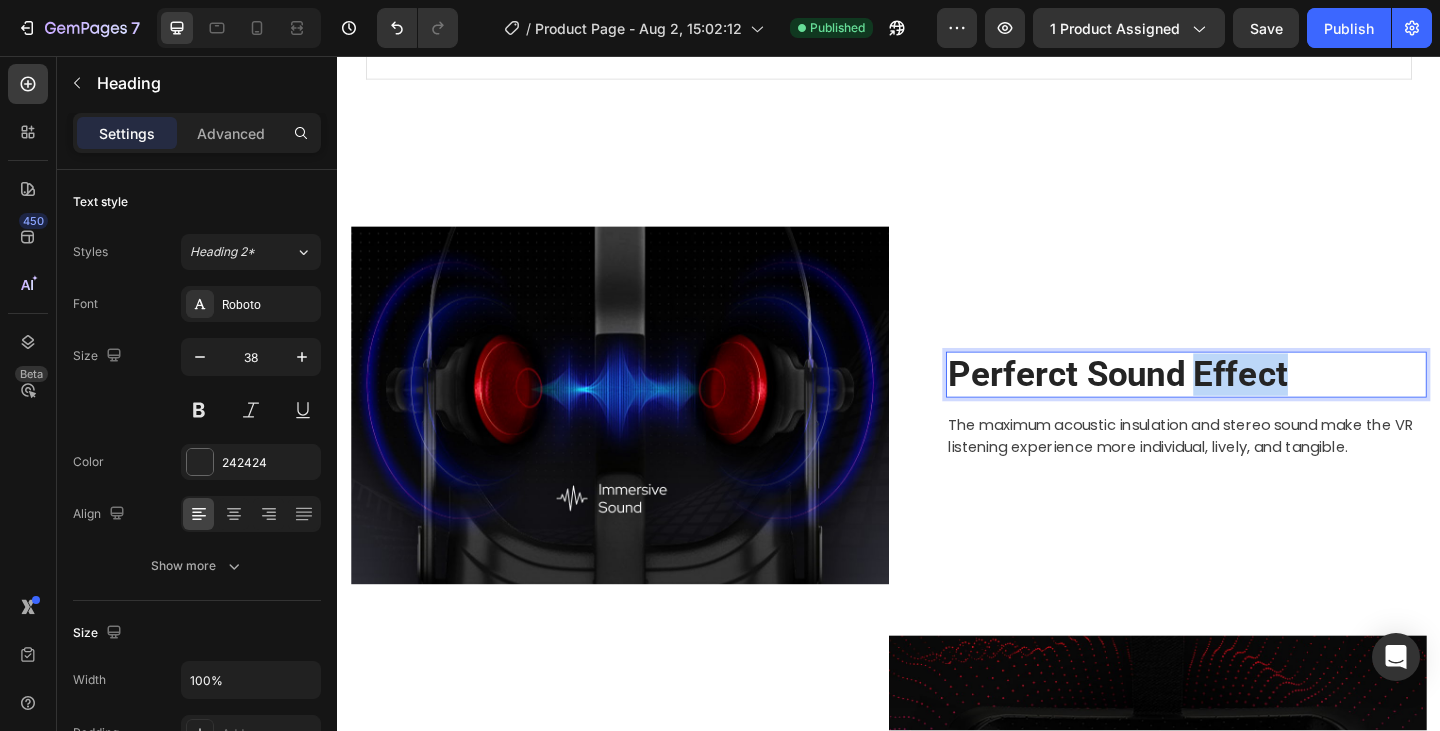 click on "Perferct Sound Effect" at bounding box center [1260, 403] 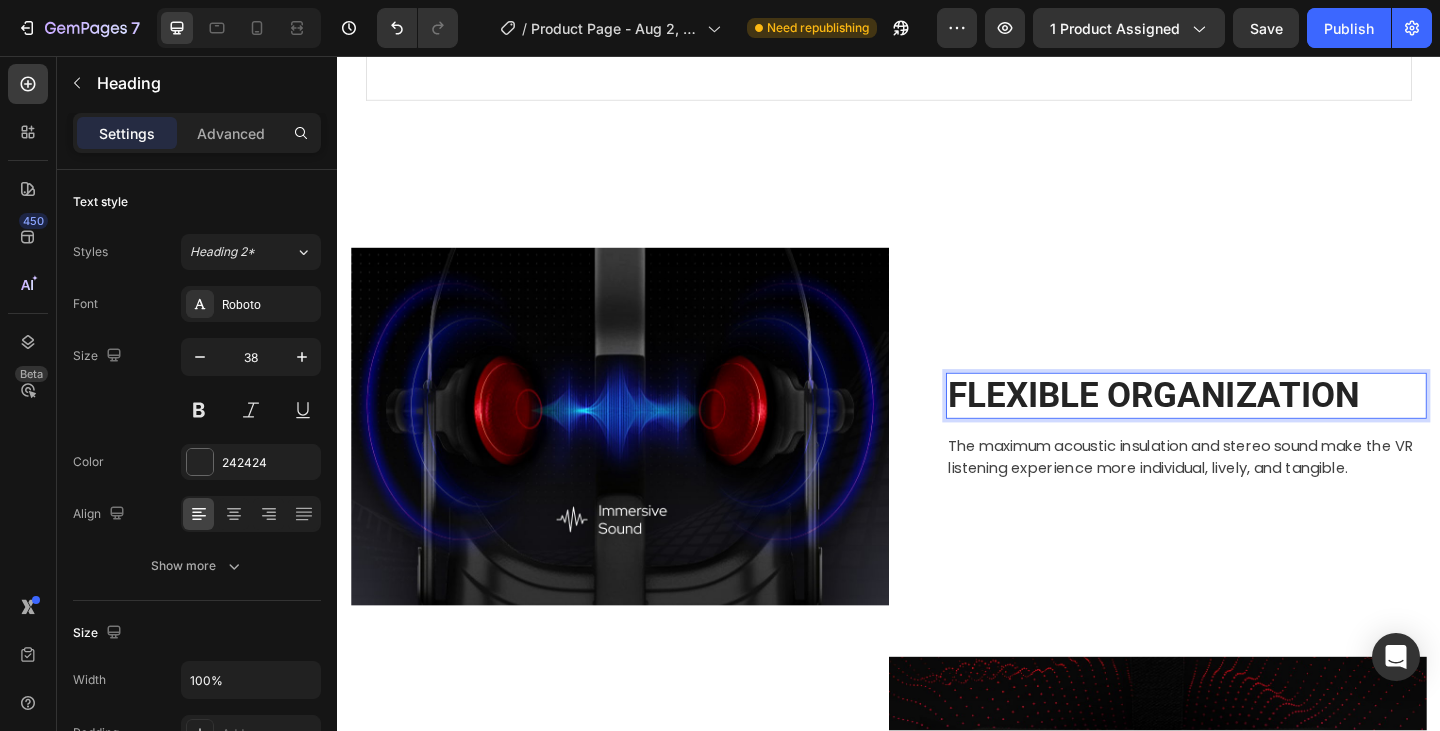 scroll, scrollTop: 2001, scrollLeft: 0, axis: vertical 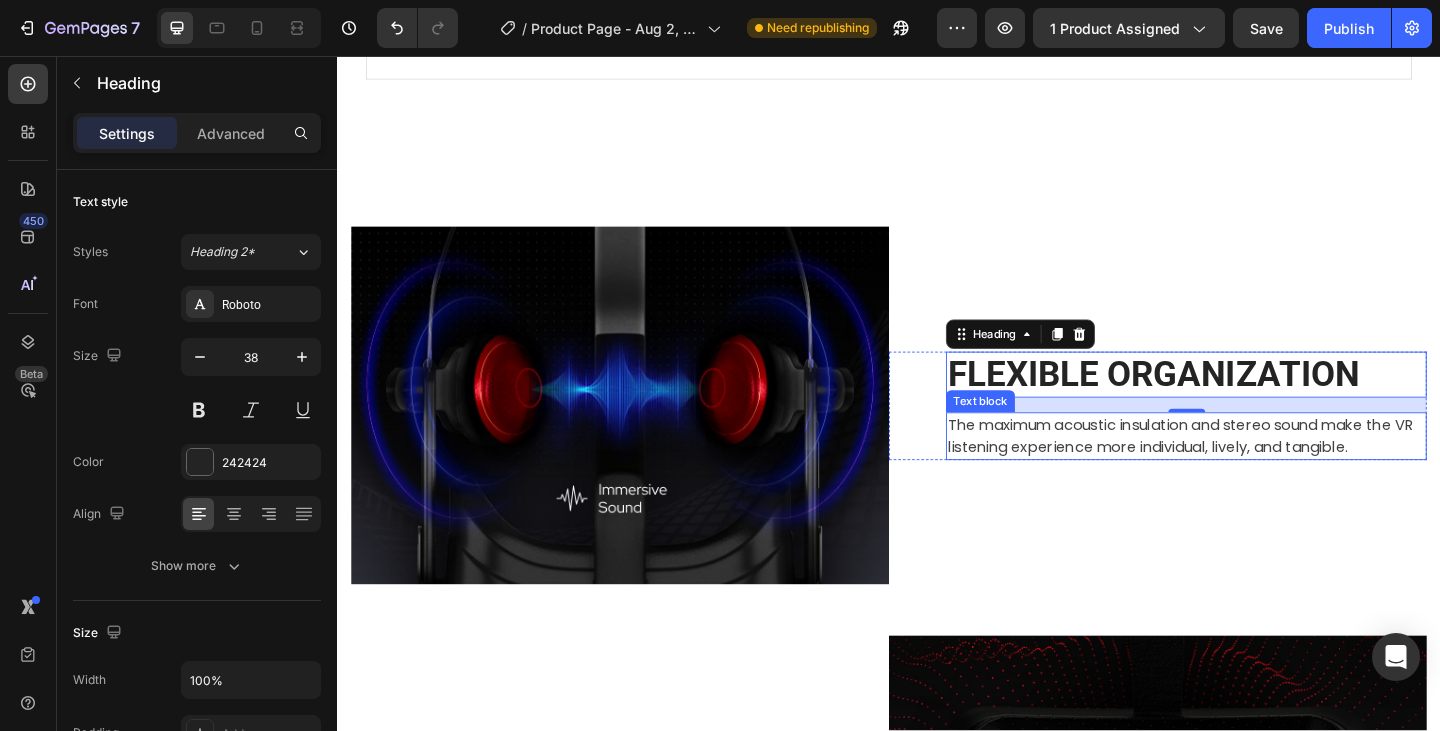 click on "The maximum acoustic insulation and stereo sound make the VR listening experience more individual, lively, and tangible." at bounding box center (1260, 470) 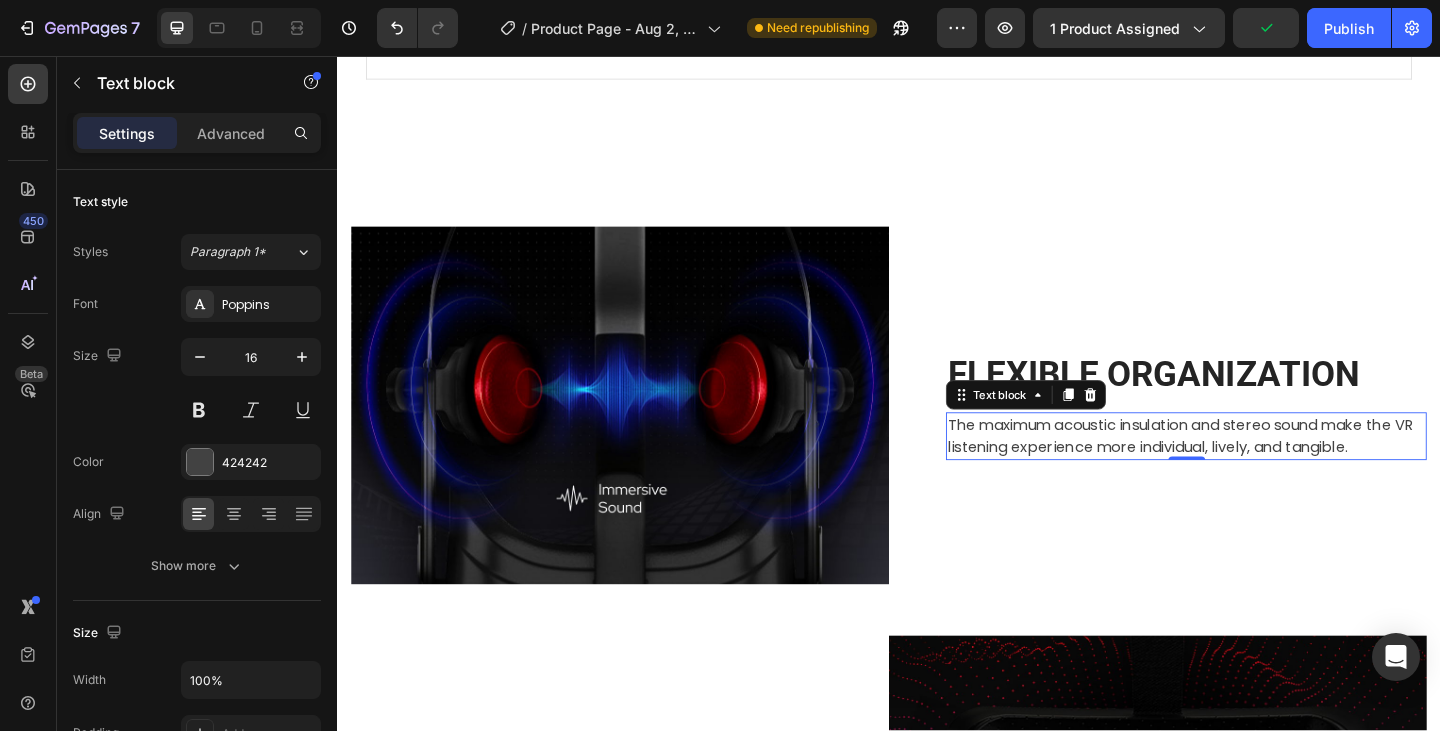 click on "The maximum acoustic insulation and stereo sound make the VR listening experience more individual, lively, and tangible." at bounding box center [1260, 470] 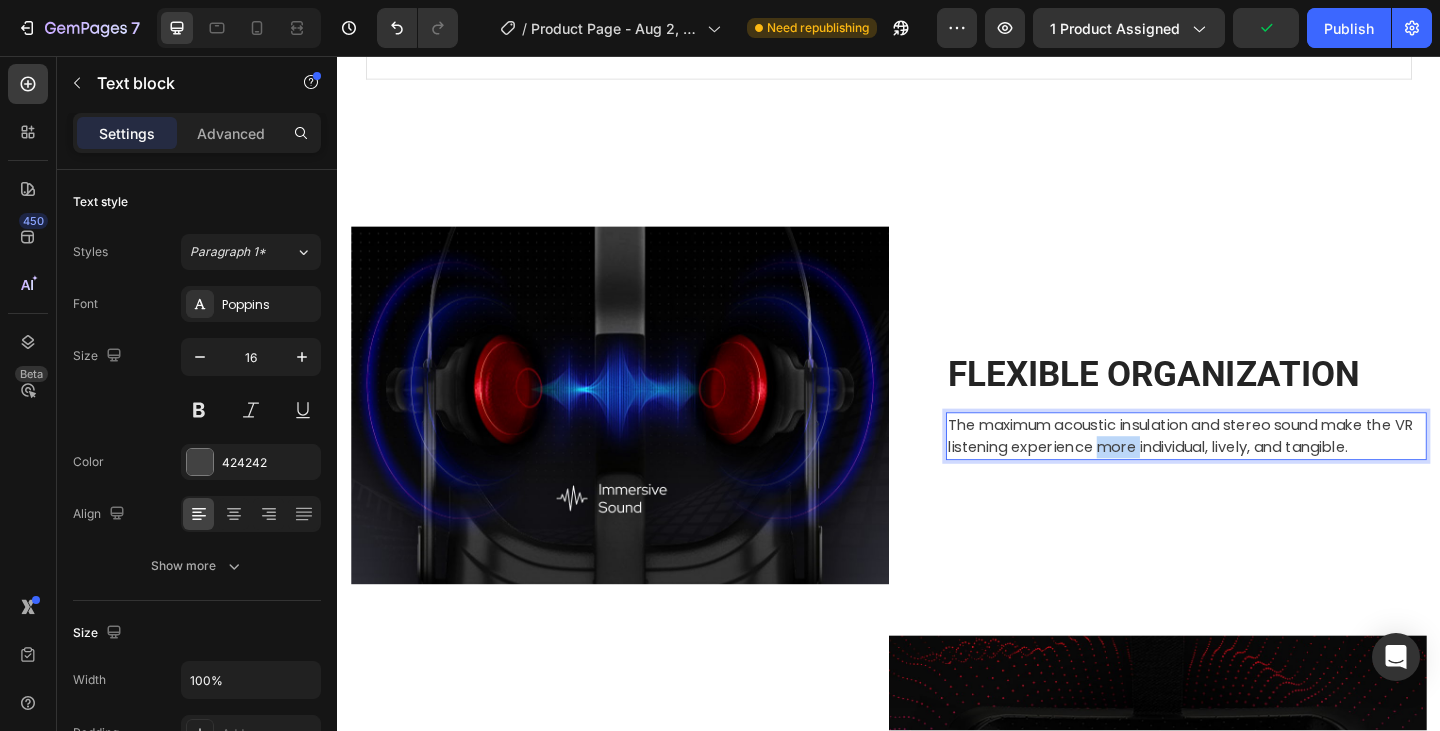 click on "The maximum acoustic insulation and stereo sound make the VR listening experience more individual, lively, and tangible." at bounding box center [1260, 470] 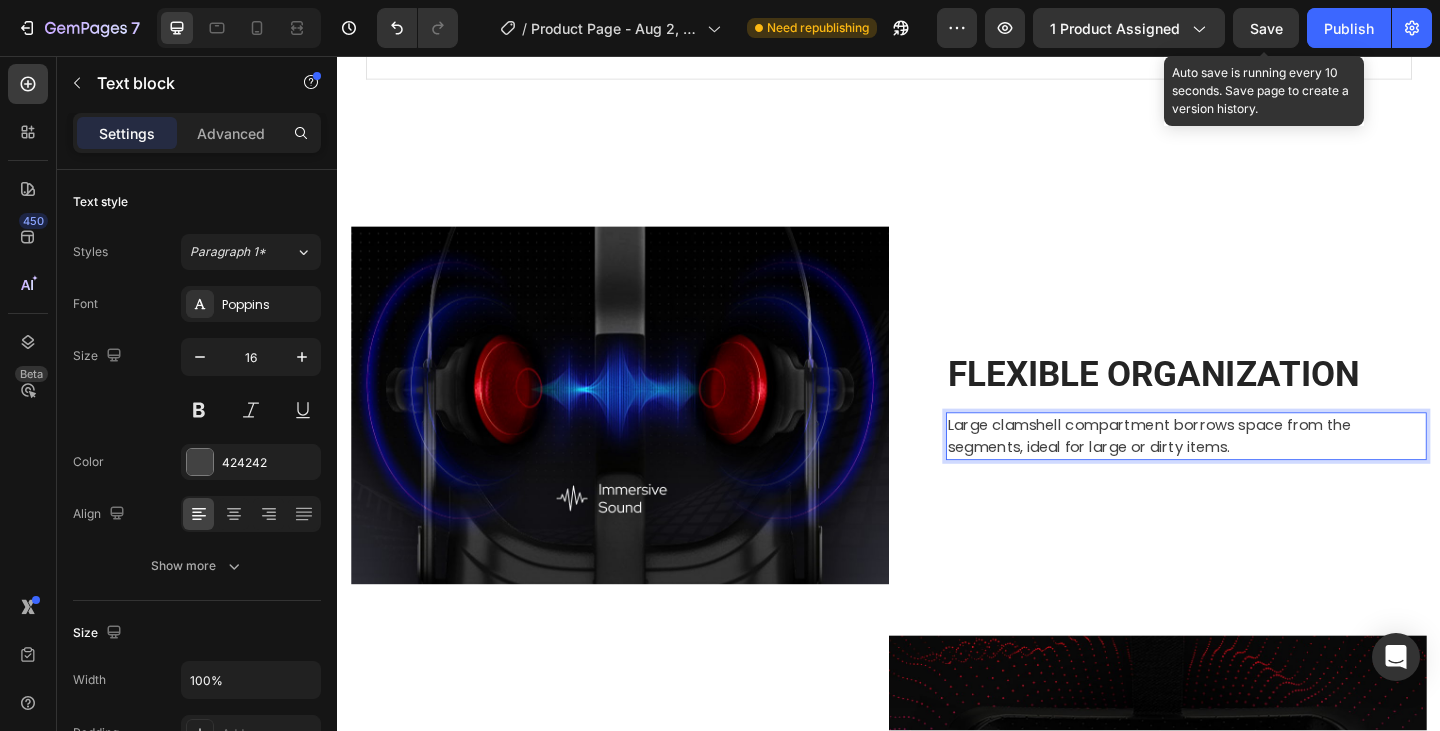 click on "Save" 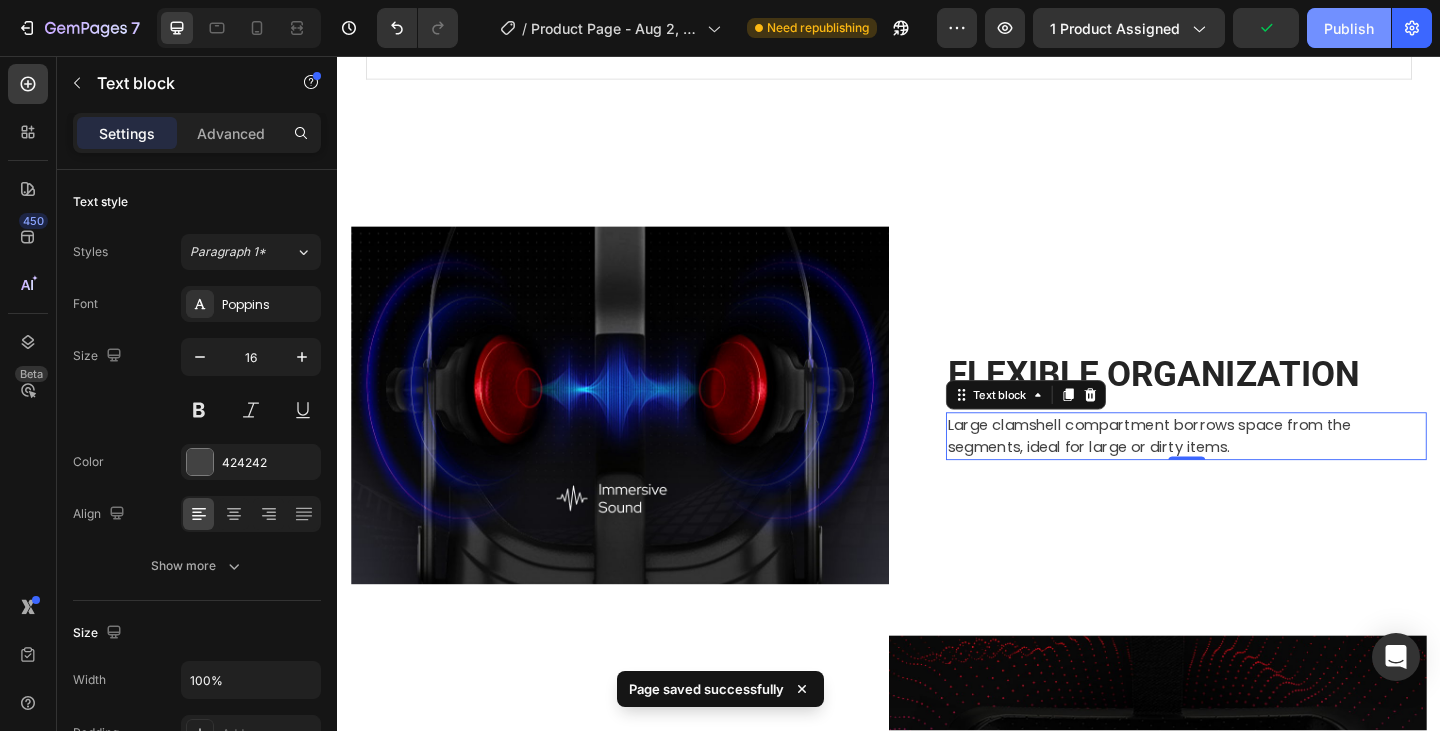 click on "Publish" at bounding box center [1349, 28] 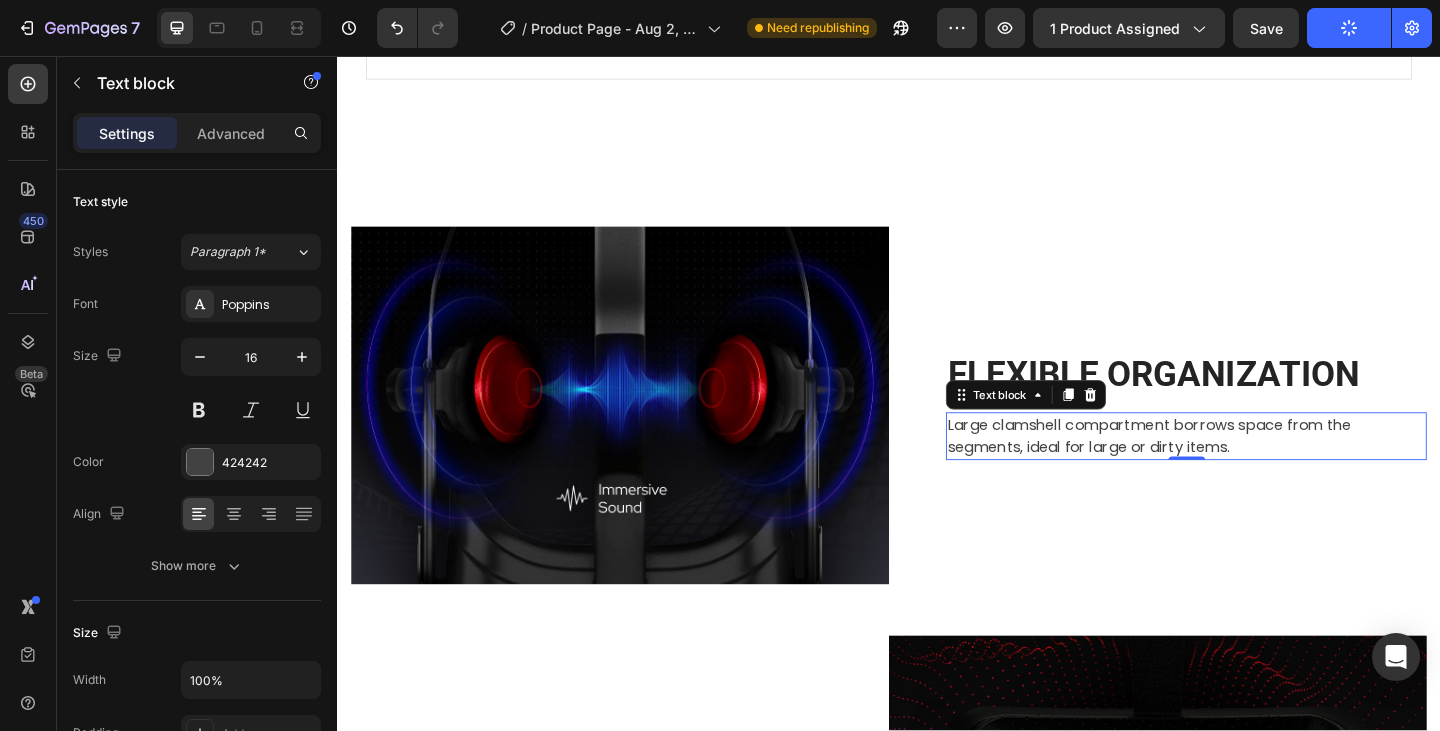 type 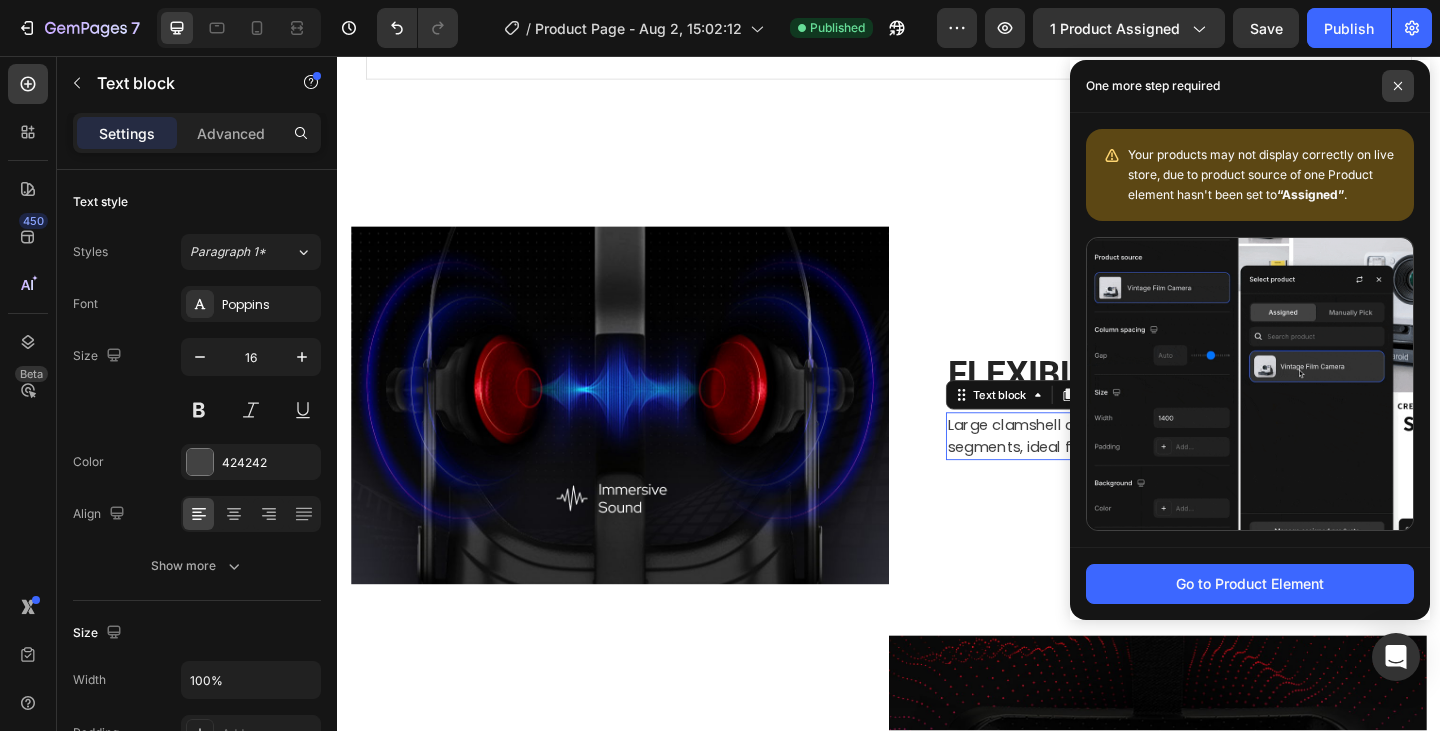 click 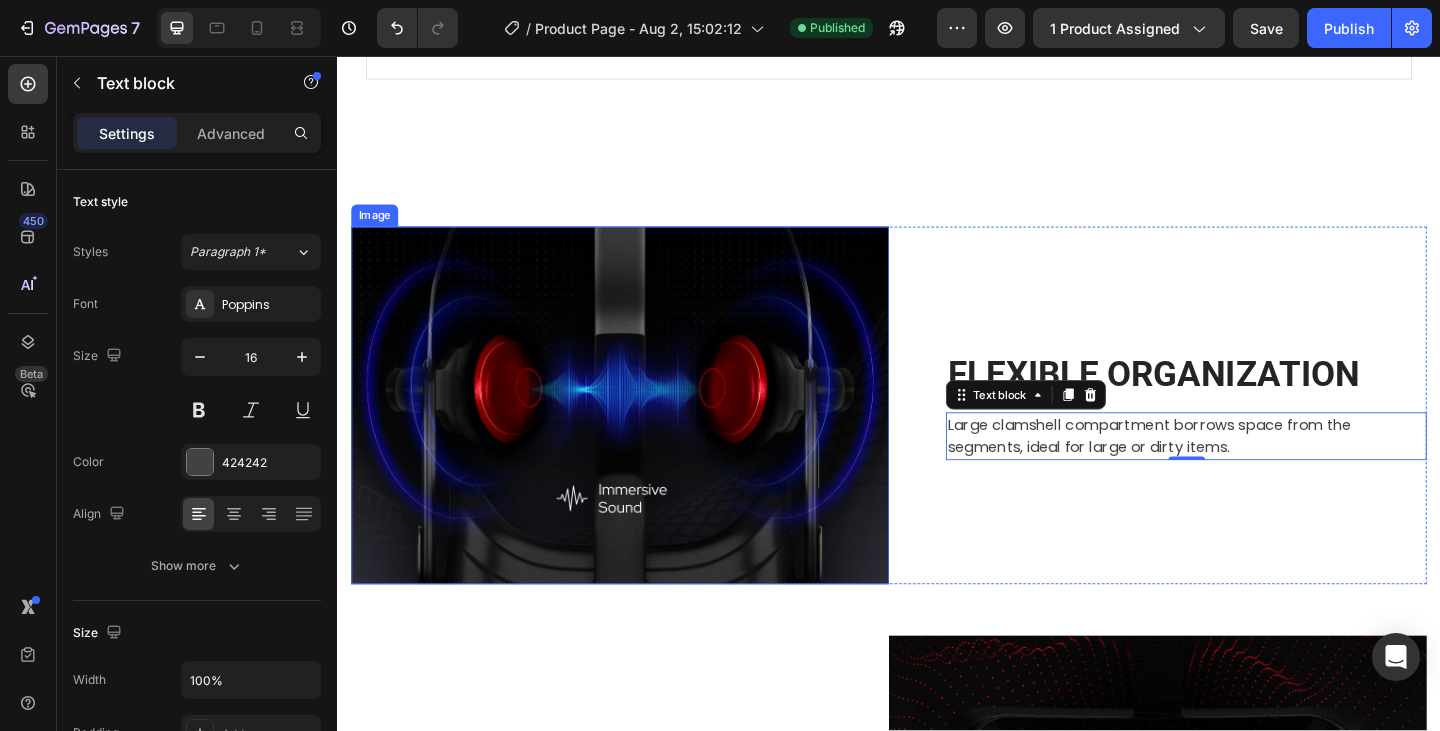 click at bounding box center (644, 436) 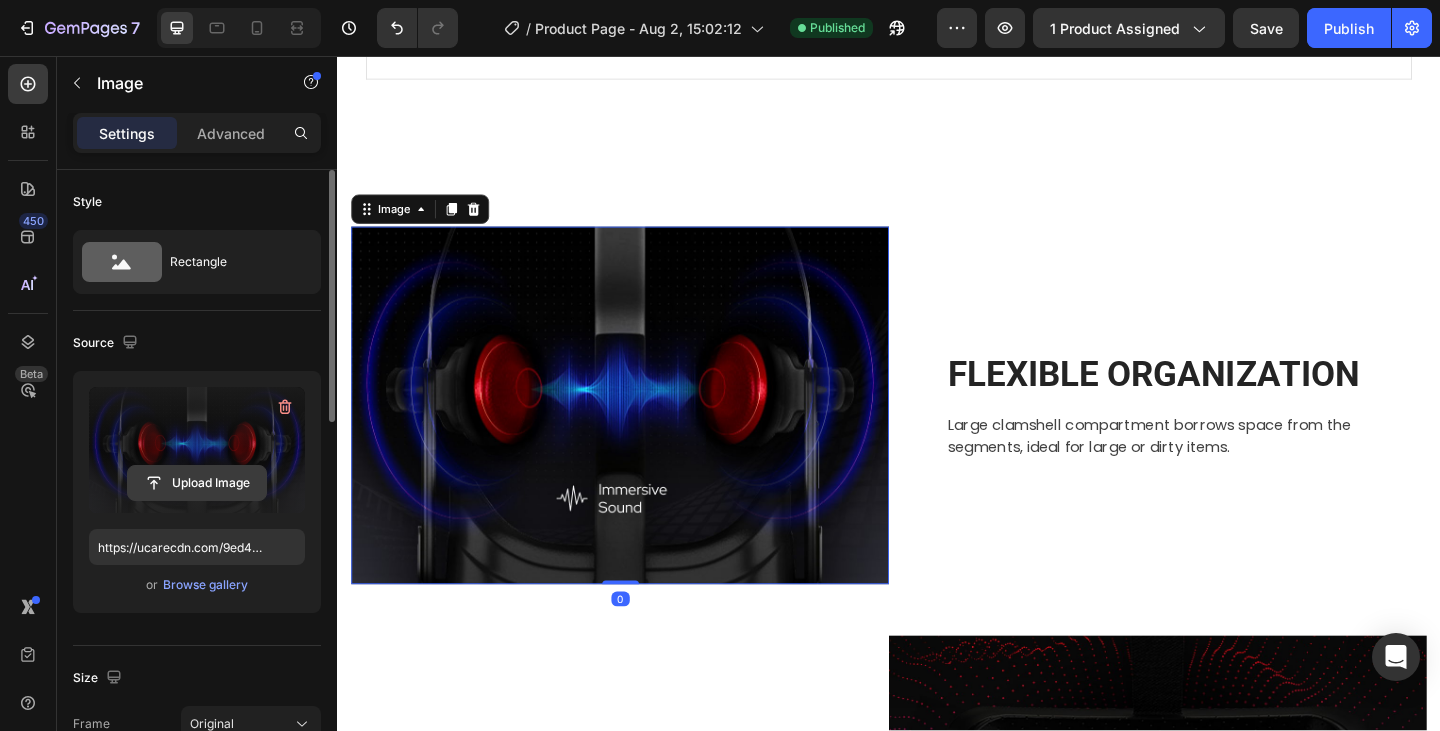 click 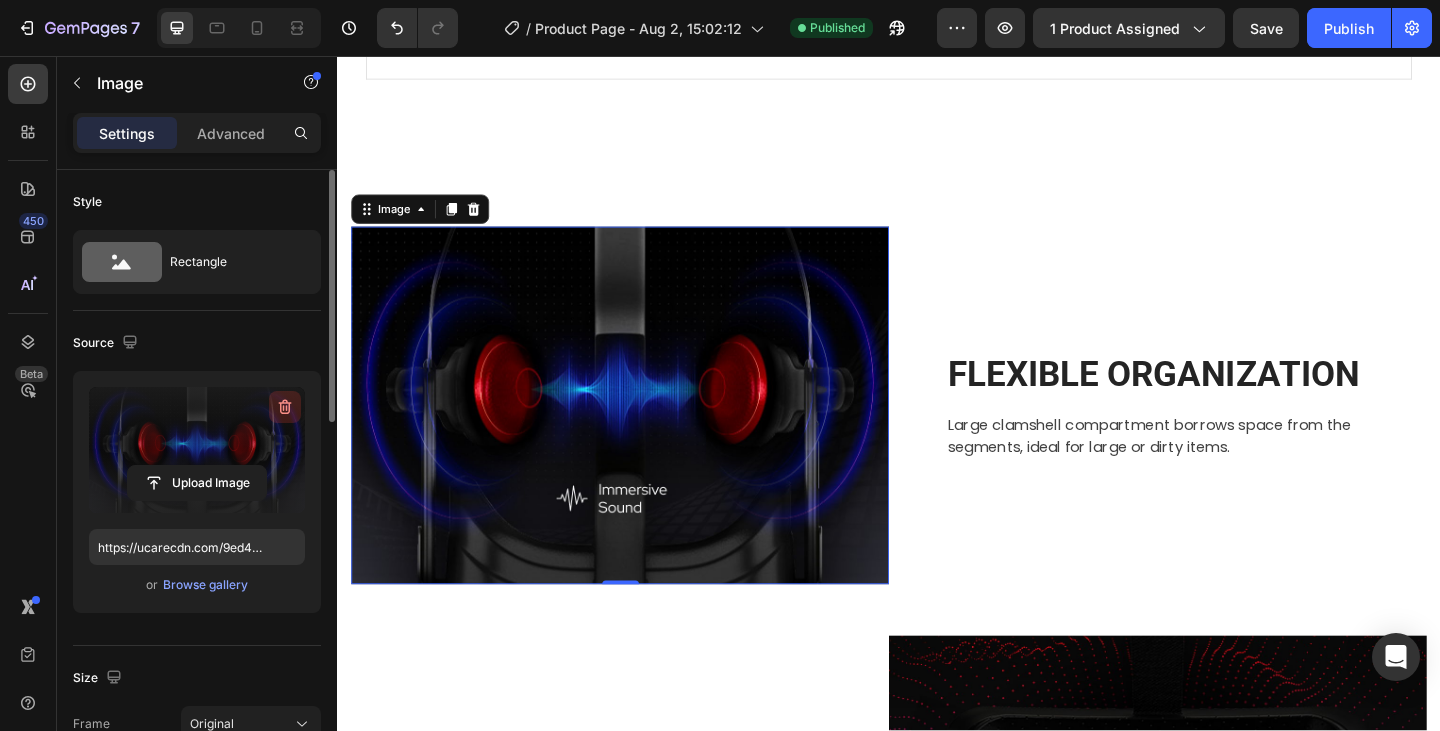 click 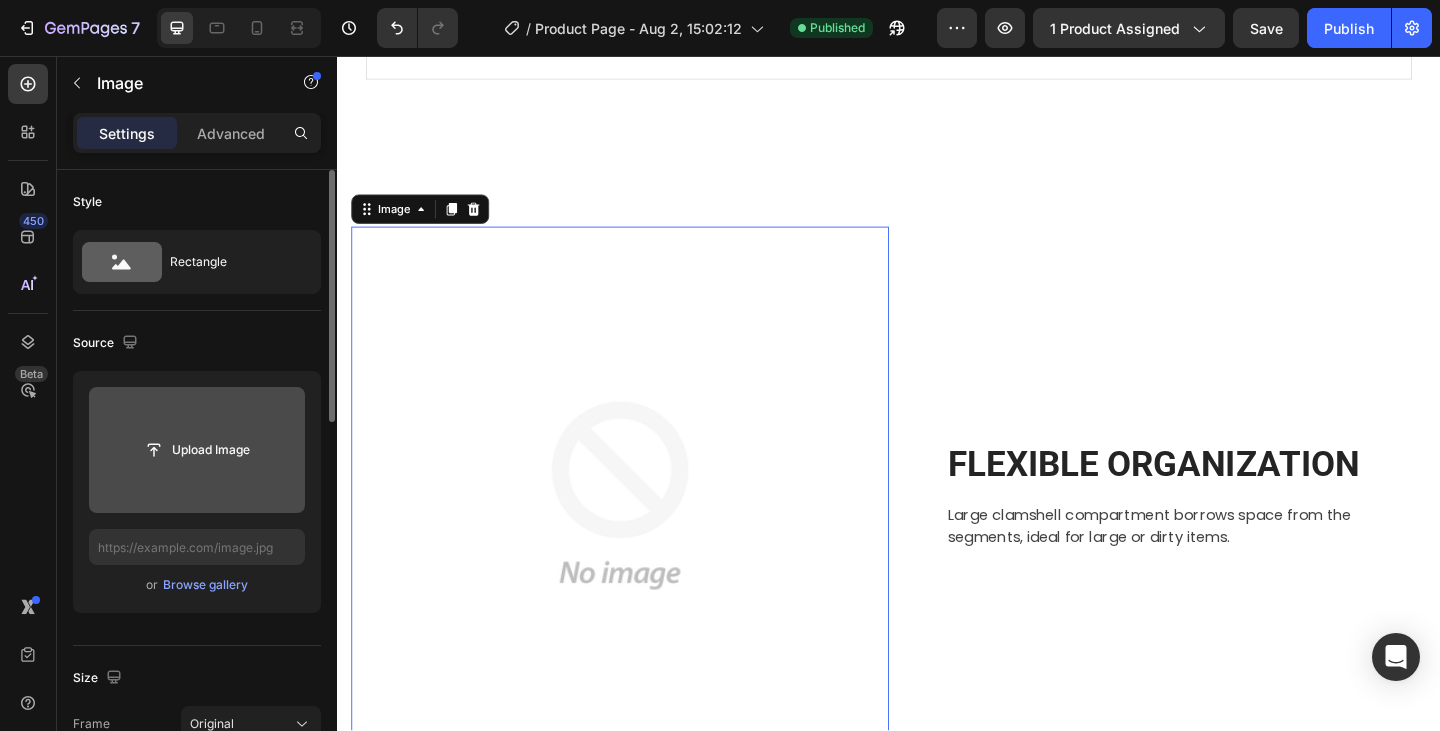 click 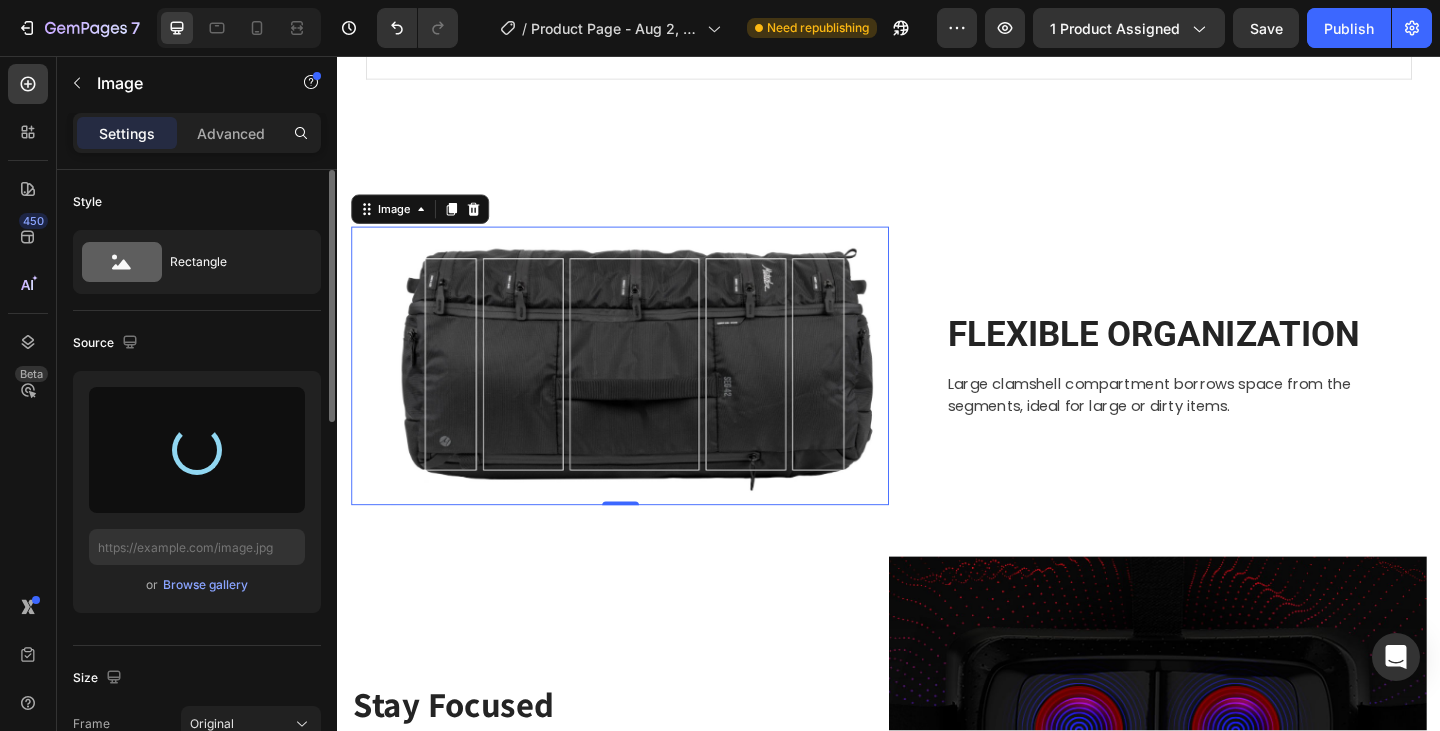 type on "https://cdn.shopify.com/s/files/1/0622/2233/6071/files/gempages_577974036265435664-8a0edab6-0342-415e-839e-47482b5868f2.png" 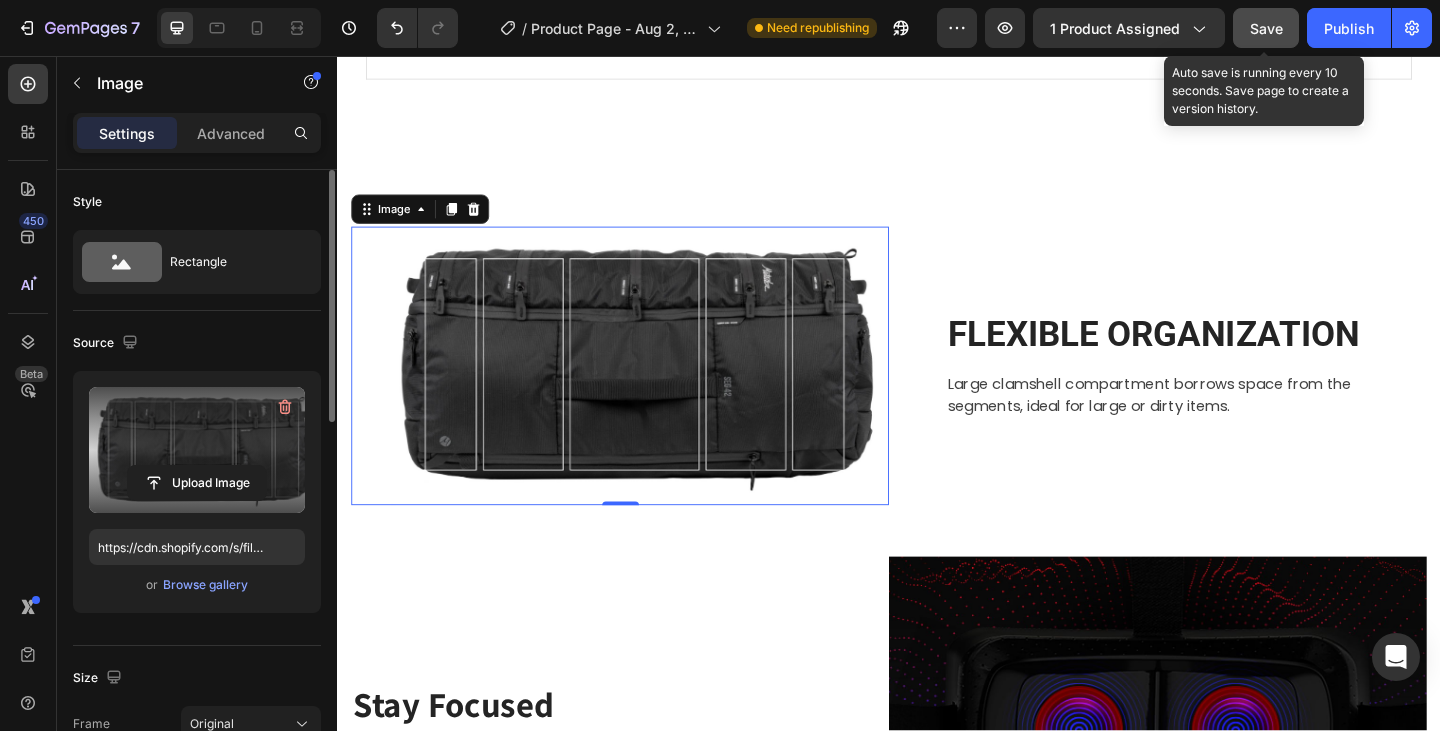 click on "Save" at bounding box center (1266, 28) 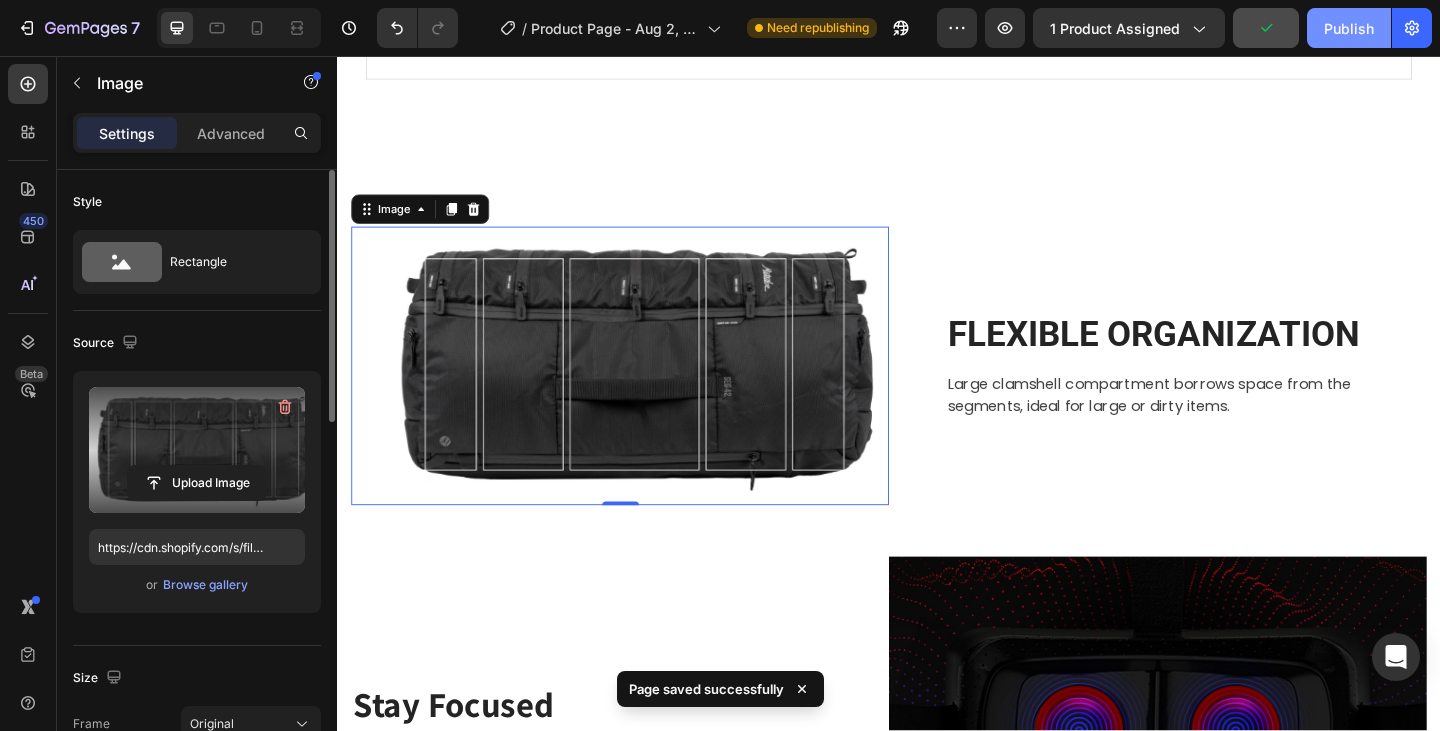 click on "Publish" at bounding box center [1349, 28] 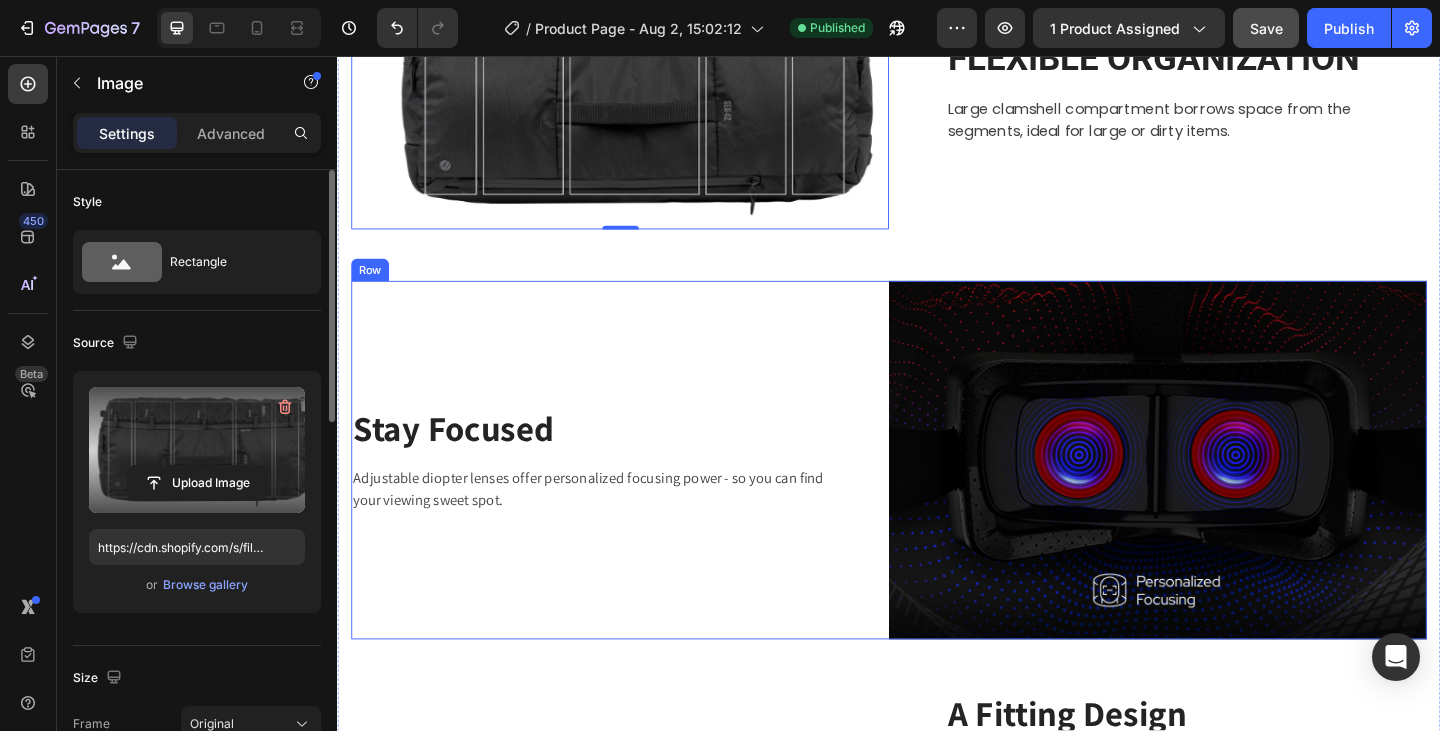 scroll, scrollTop: 2201, scrollLeft: 0, axis: vertical 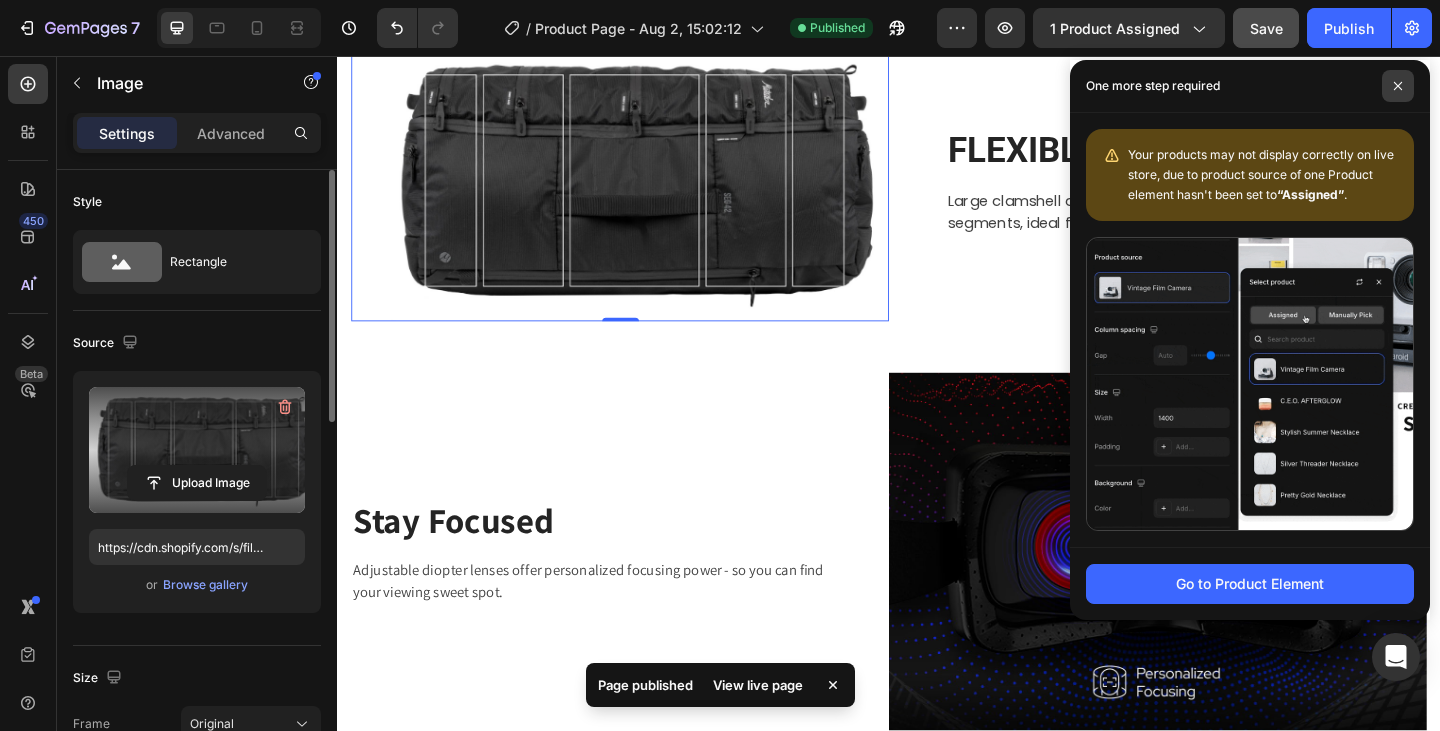 click at bounding box center [1398, 86] 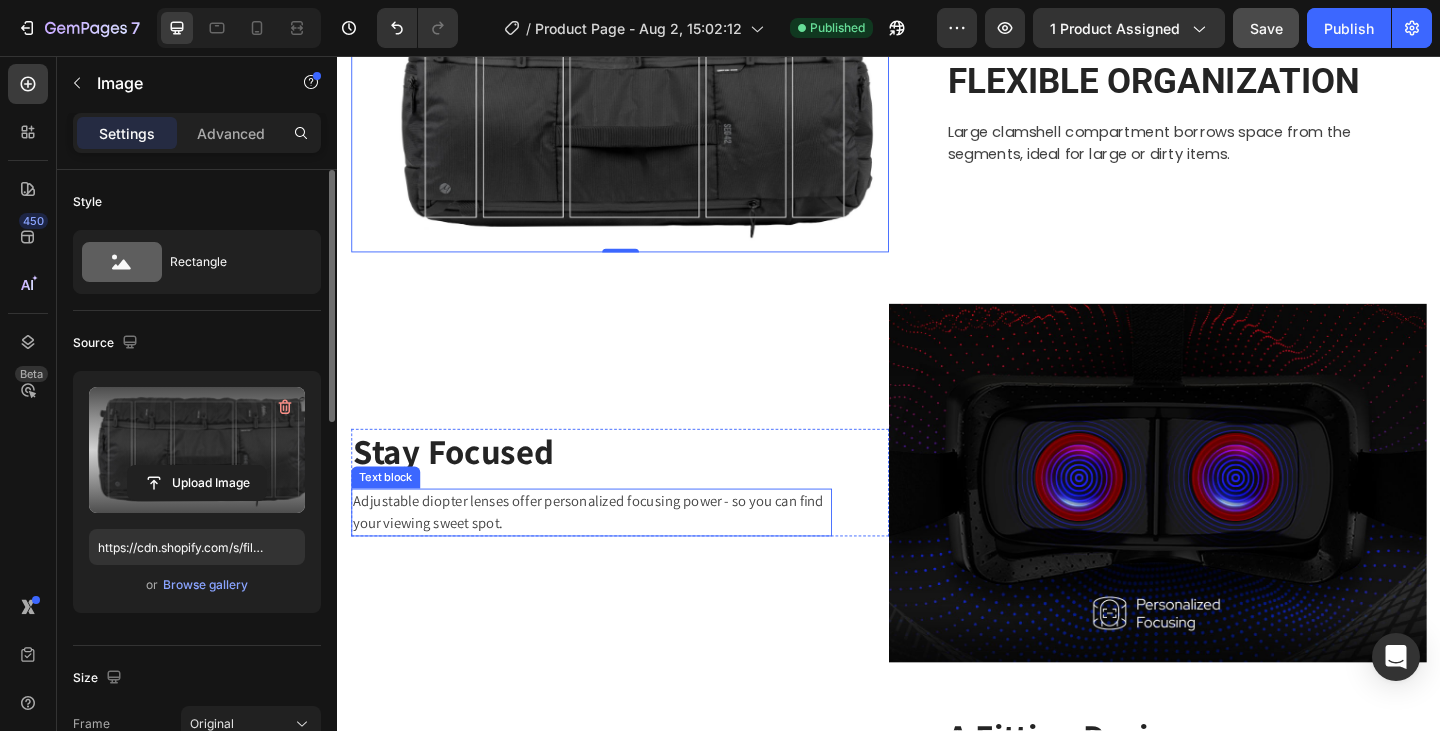 scroll, scrollTop: 2301, scrollLeft: 0, axis: vertical 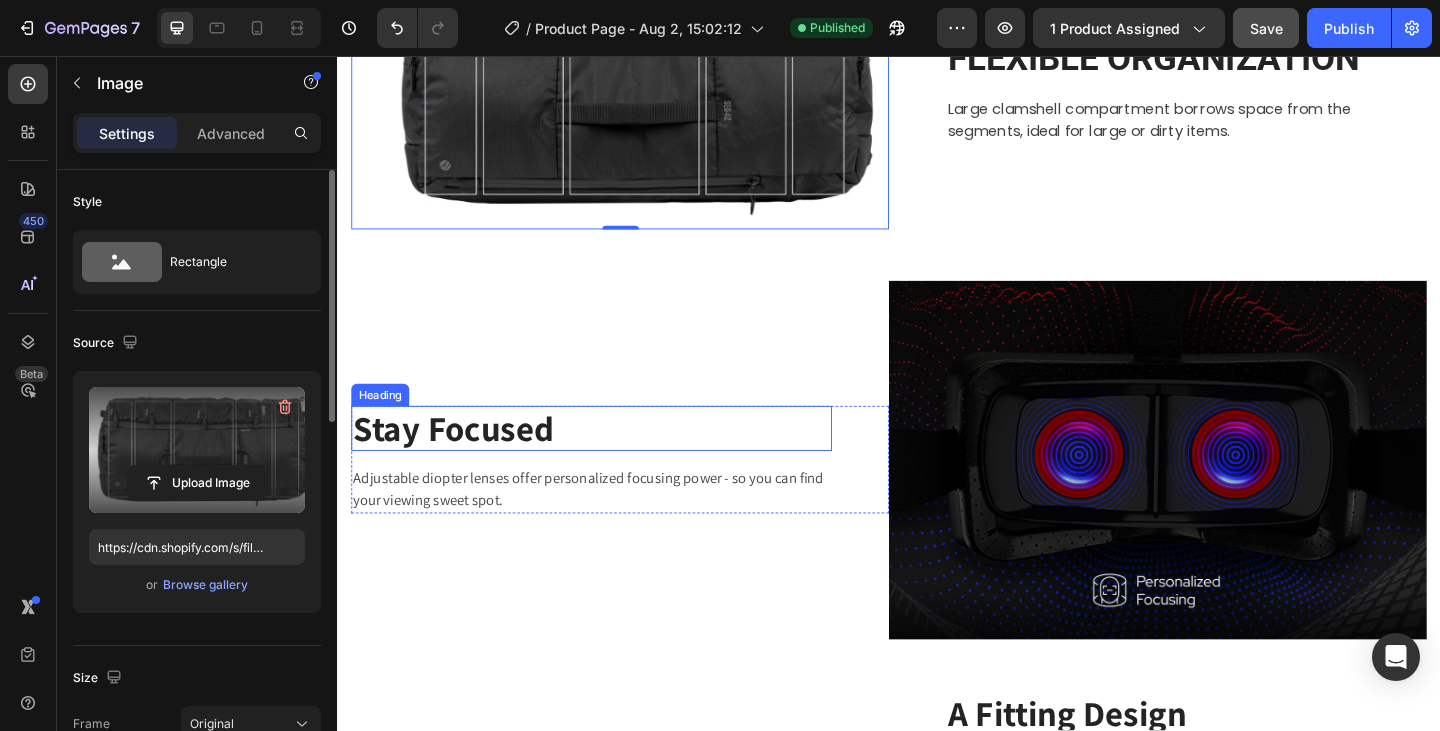 click on "Stay Focused" at bounding box center (613, 462) 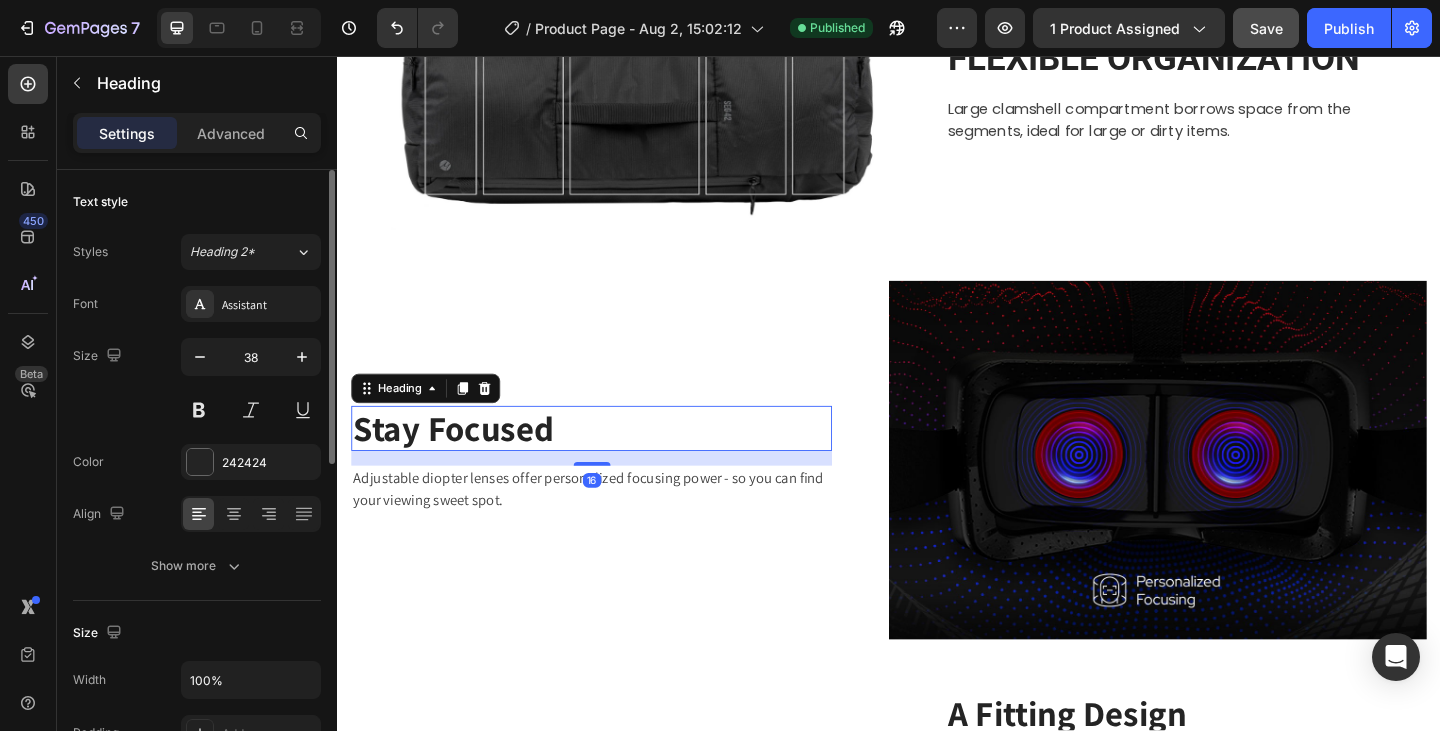 click on "Stay Focused" at bounding box center [613, 462] 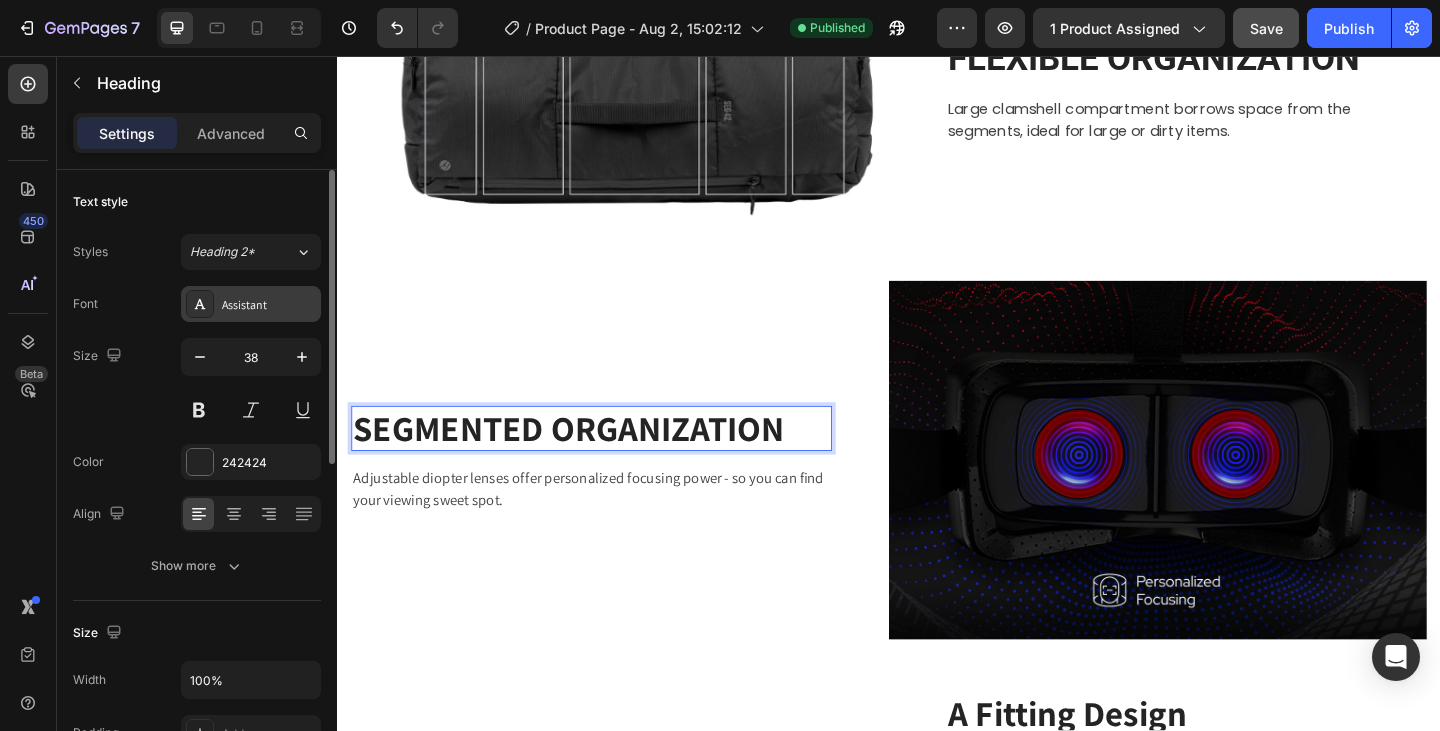 click on "Assistant" at bounding box center (251, 304) 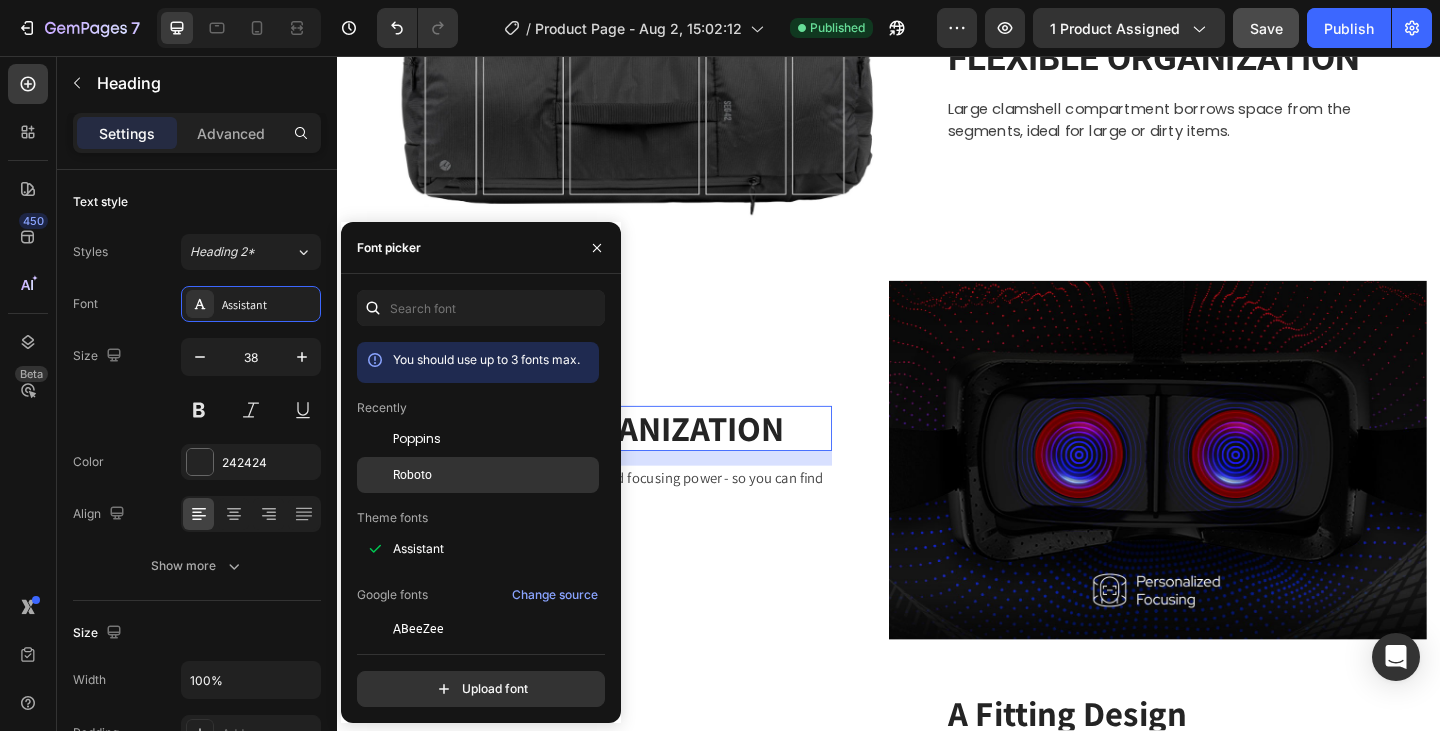 click on "Roboto" at bounding box center (412, 475) 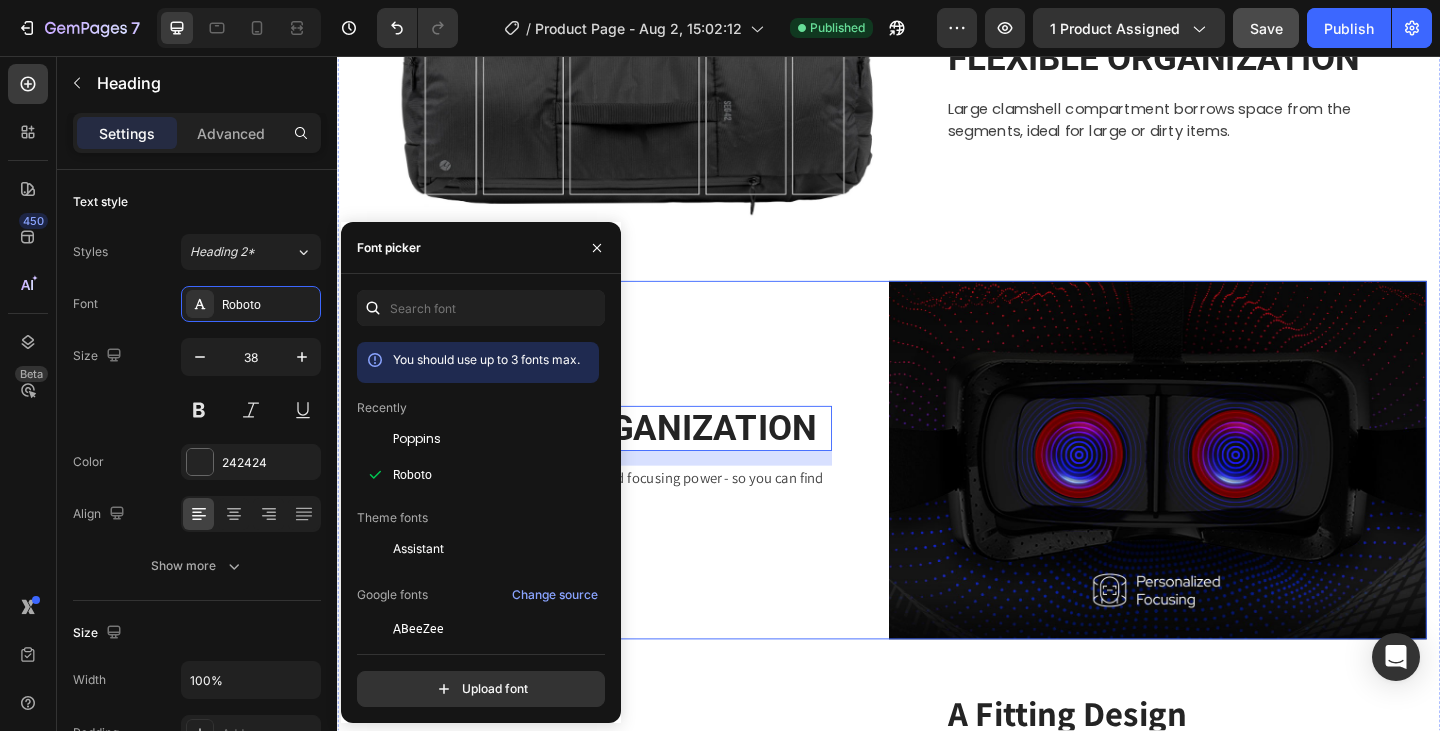 click on "SEGMENTED ORGANIZATION Heading   16 Adjustable diopter lenses offer personalized focusing power - so you can find your viewing sweet spot. Text block Row" at bounding box center (644, 496) 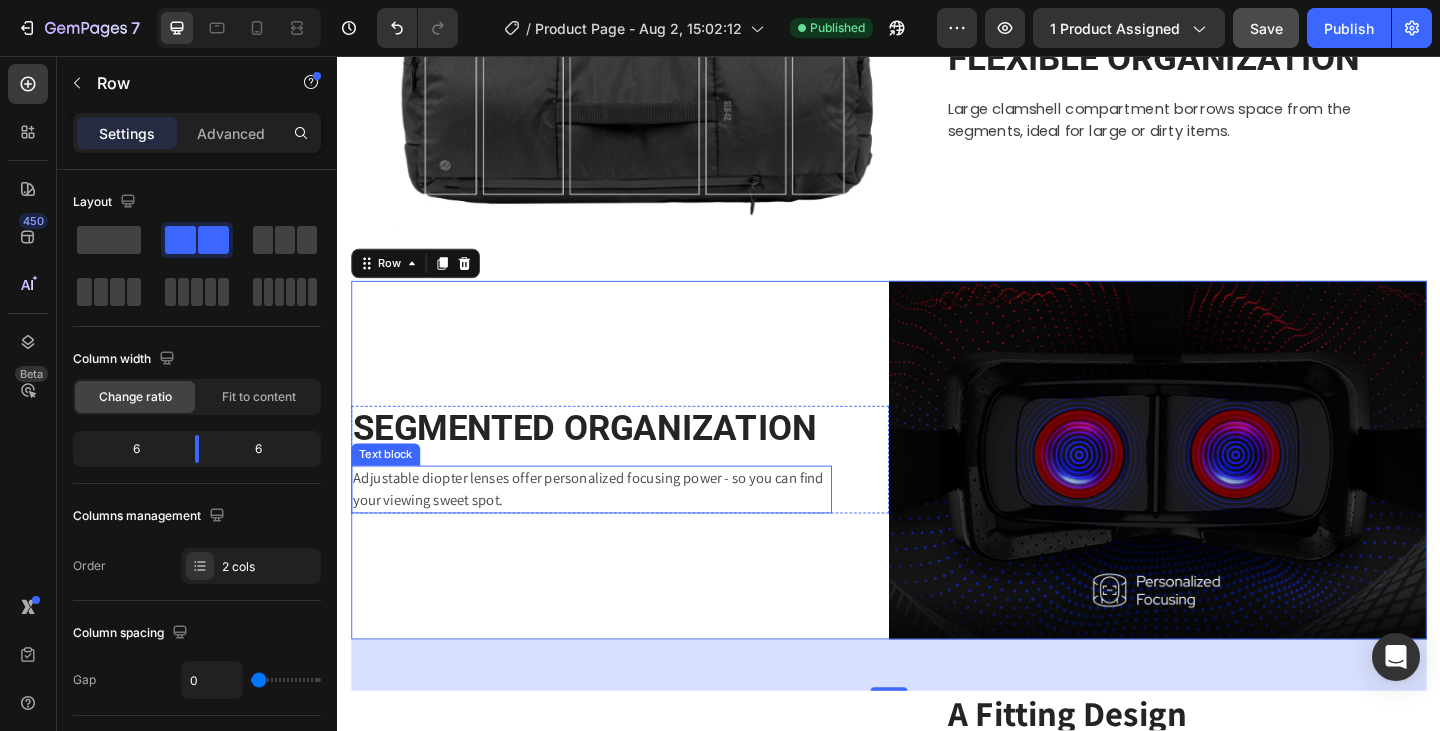 click on "Adjustable diopter lenses offer personalized focusing power - so you can find your viewing sweet spot." at bounding box center (613, 528) 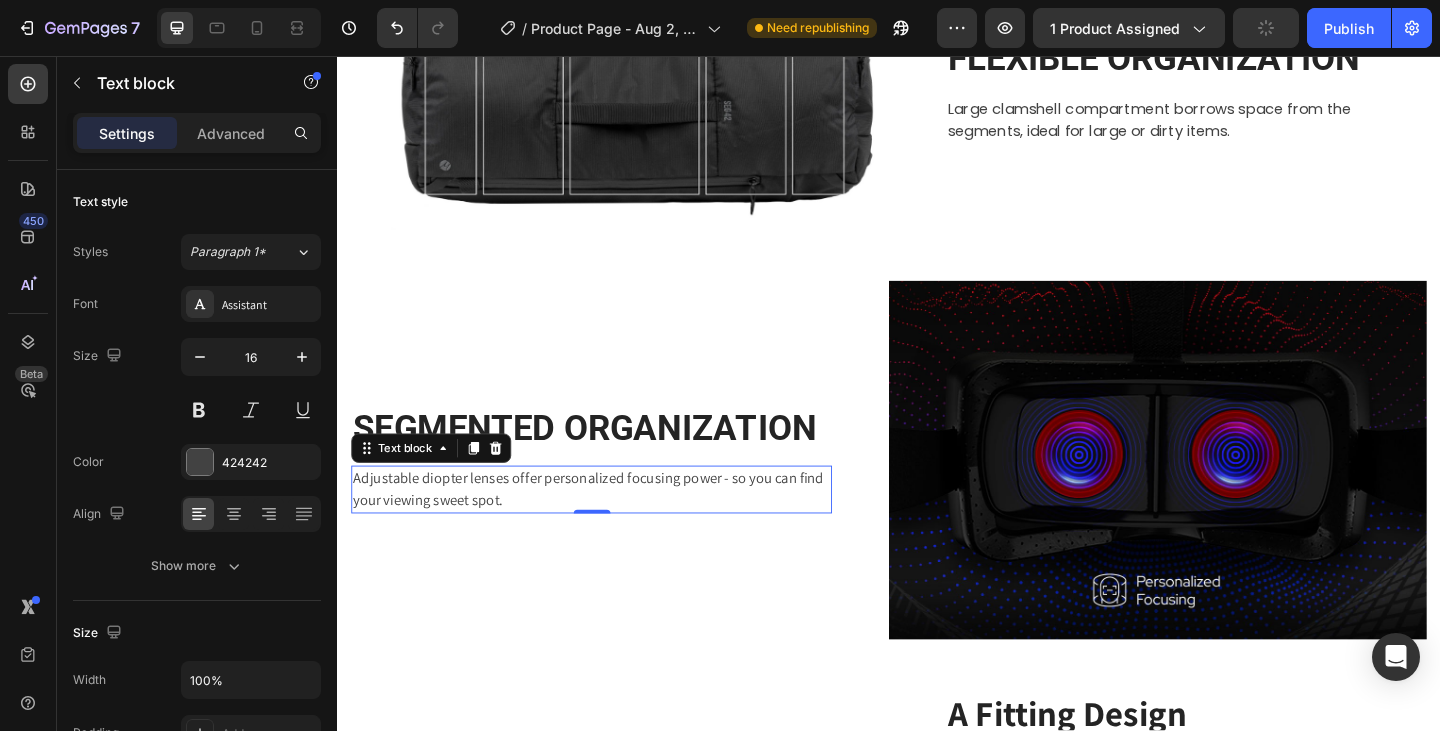 click on "Adjustable diopter lenses offer personalized focusing power - so you can find your viewing sweet spot." at bounding box center (613, 528) 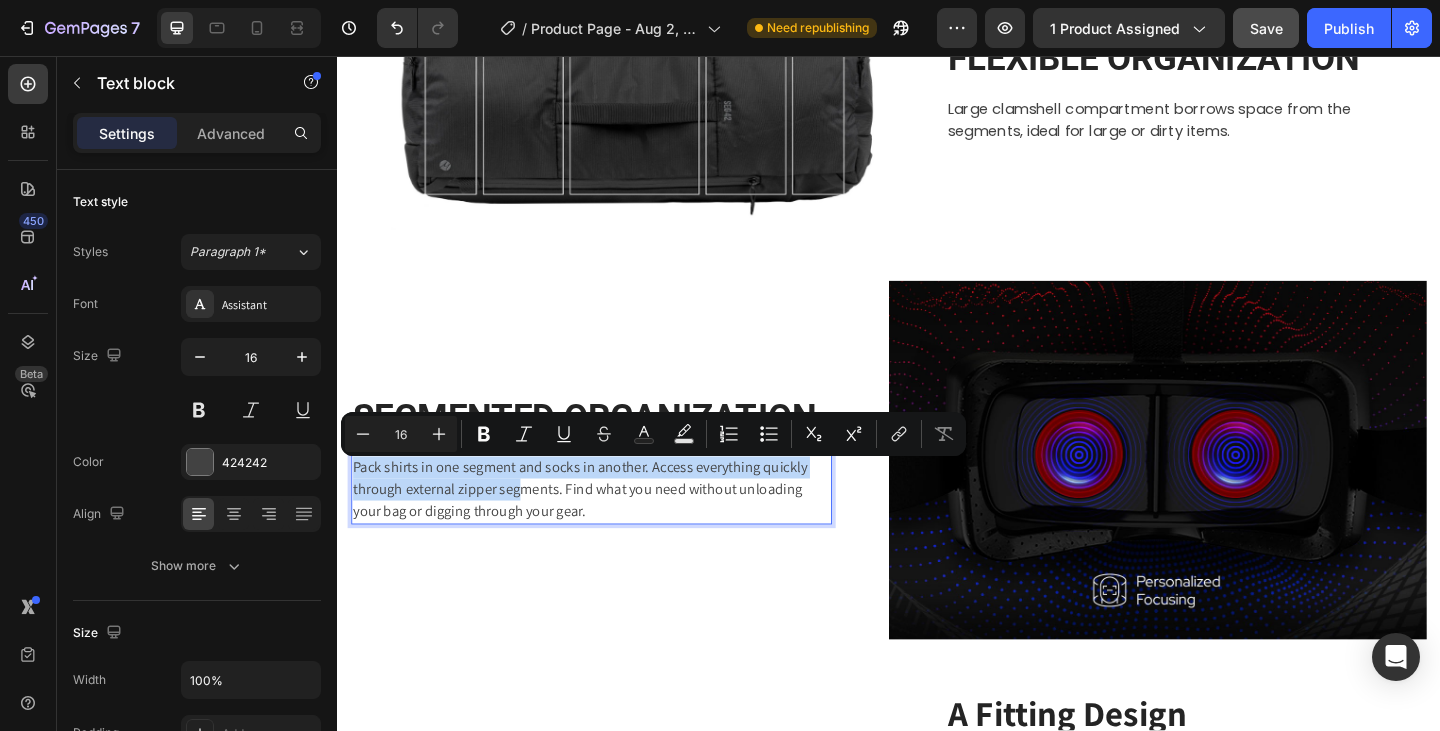 scroll, scrollTop: 2289, scrollLeft: 0, axis: vertical 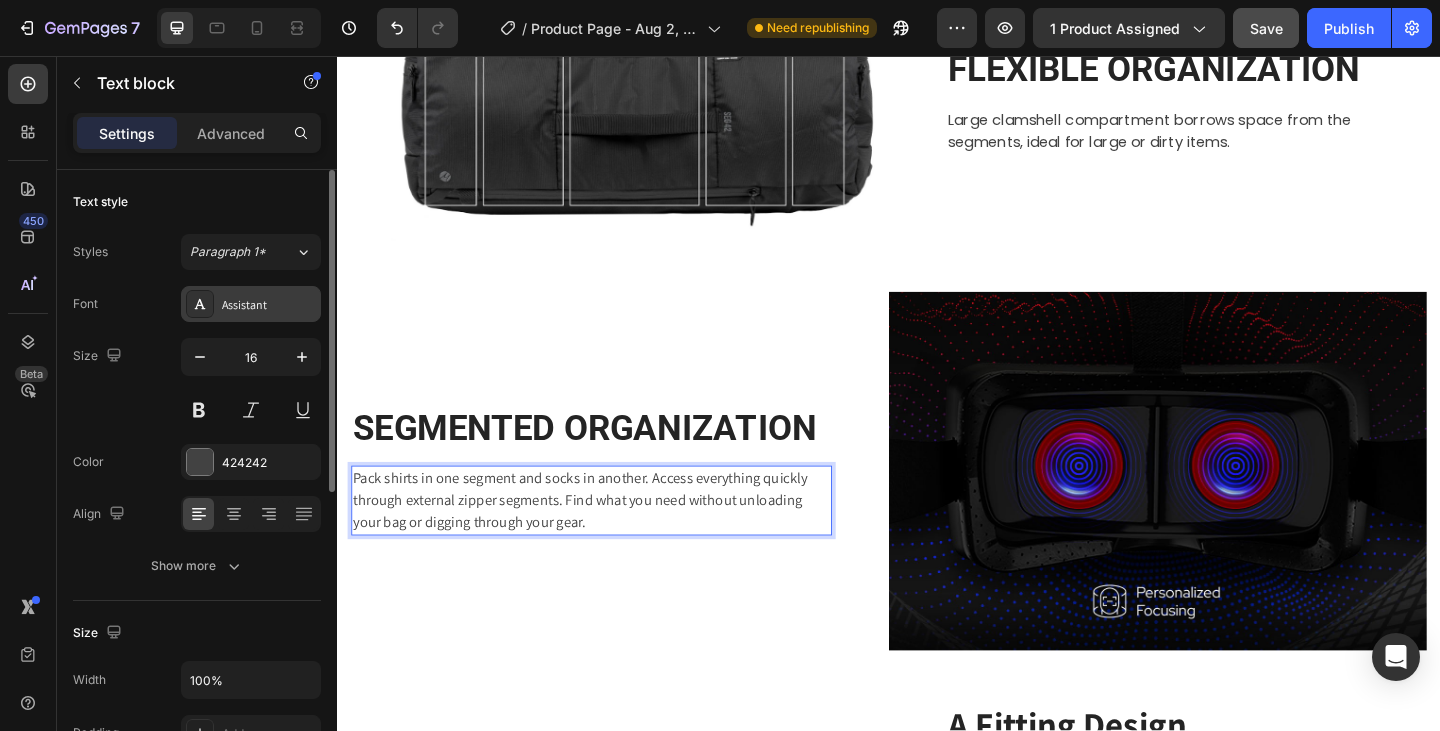 click on "Assistant" at bounding box center (269, 305) 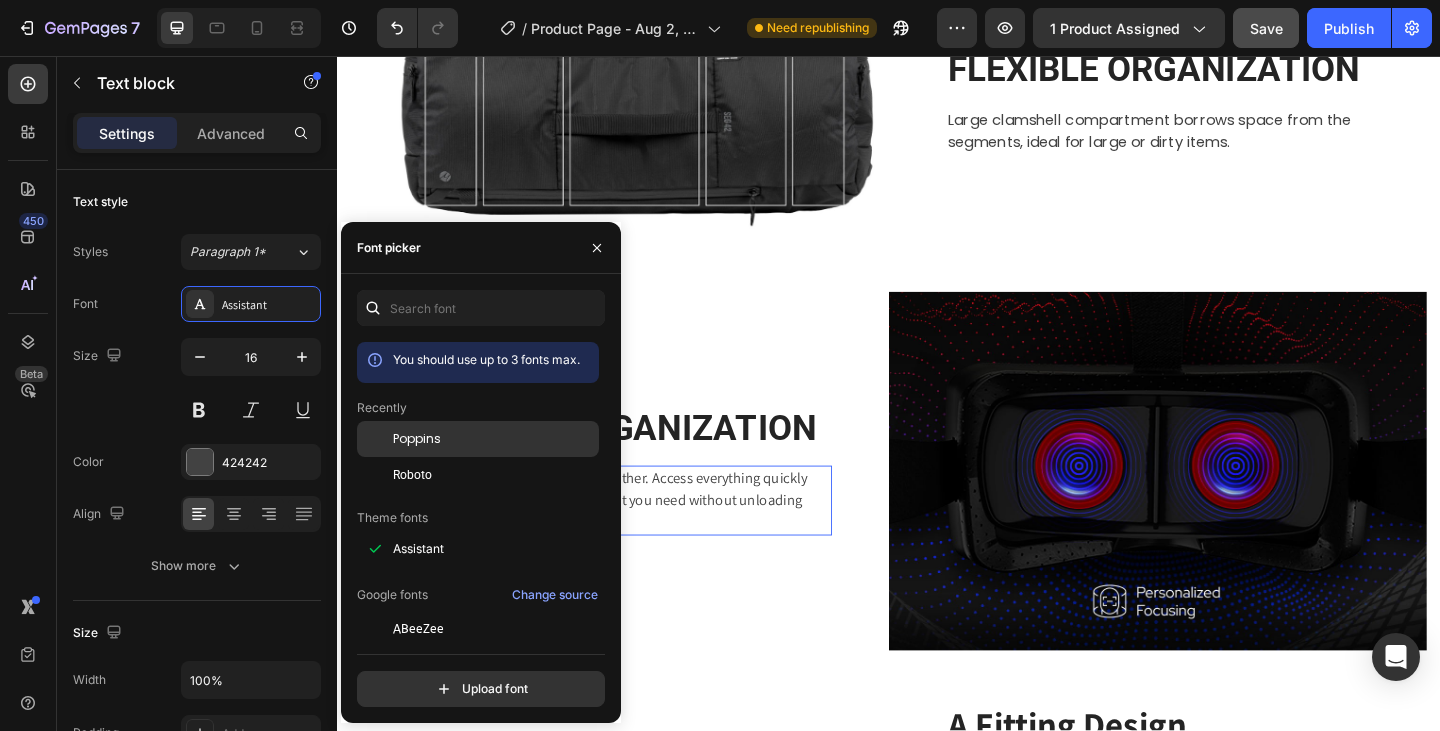 click on "Poppins" at bounding box center [417, 439] 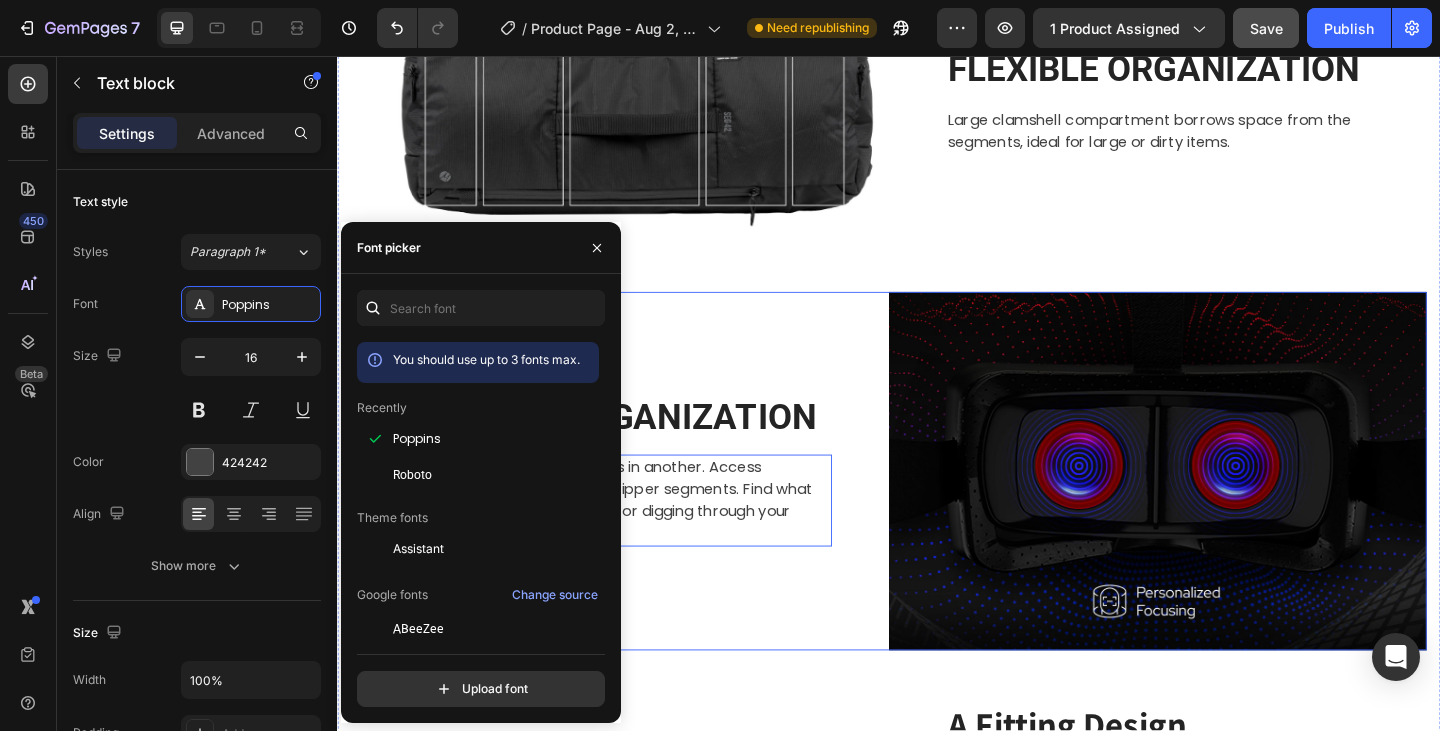 click on "SEGMENTED ORGANIZATION Heading Pack shirts in one segment and socks in another. Access everything quickly through external zipper segments. Find what you need without unloading your bag or digging through your gear. Text block   0 Row" at bounding box center [644, 508] 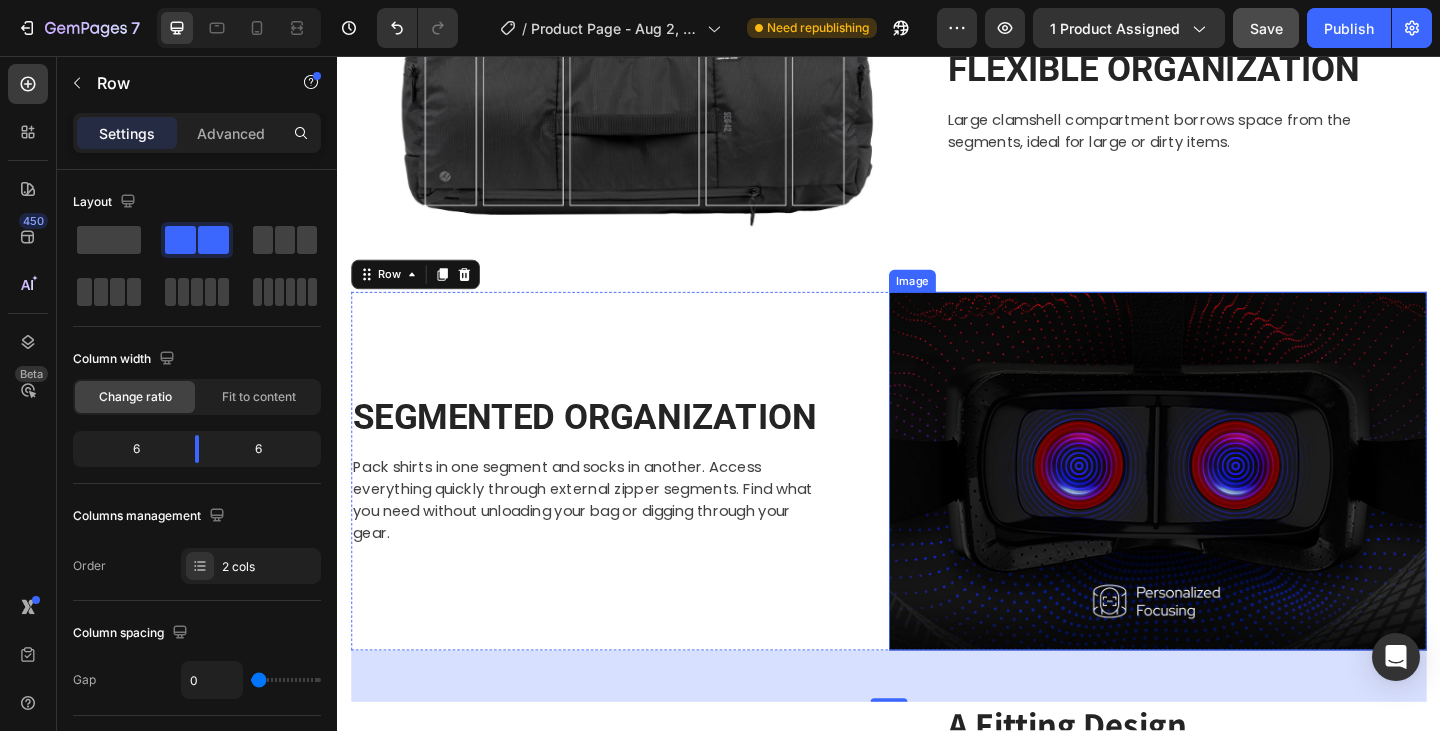click at bounding box center [1229, 508] 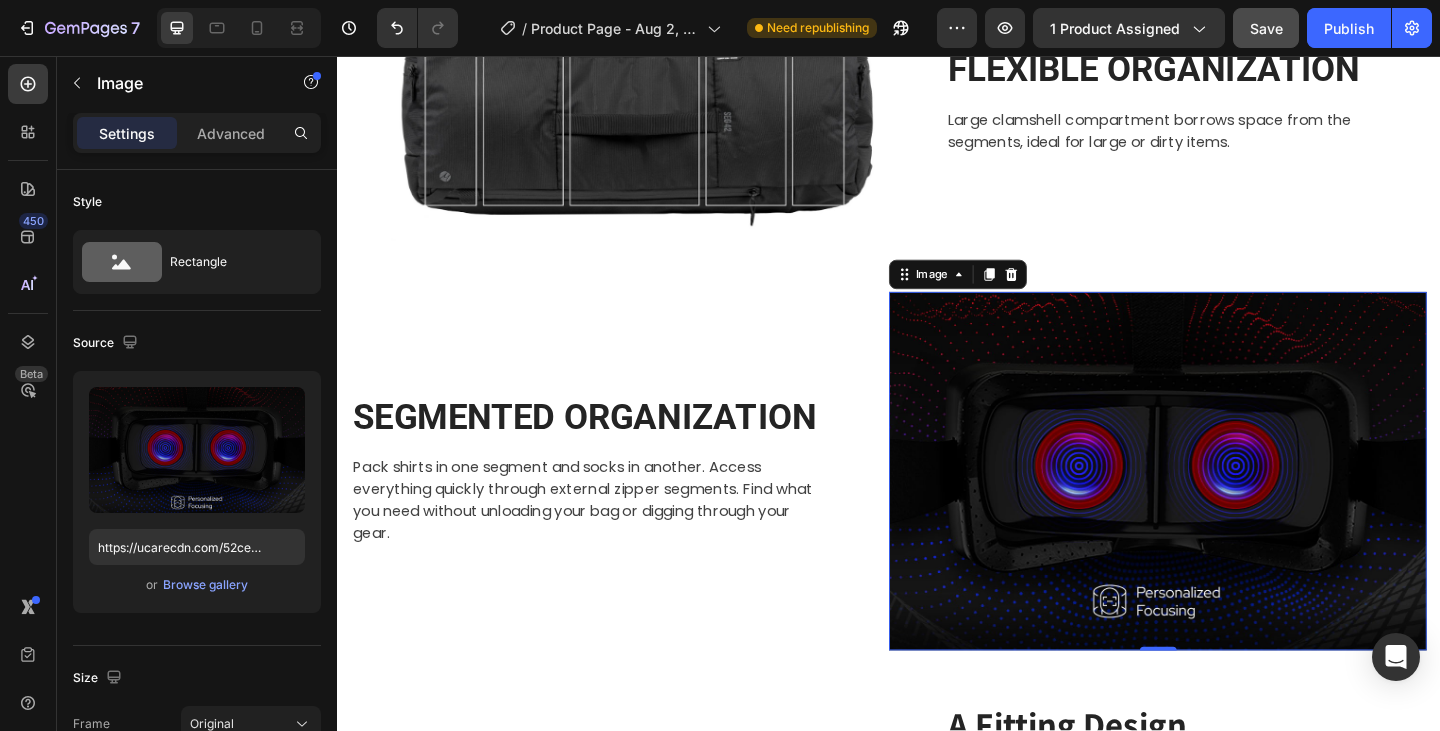 click at bounding box center [1229, 508] 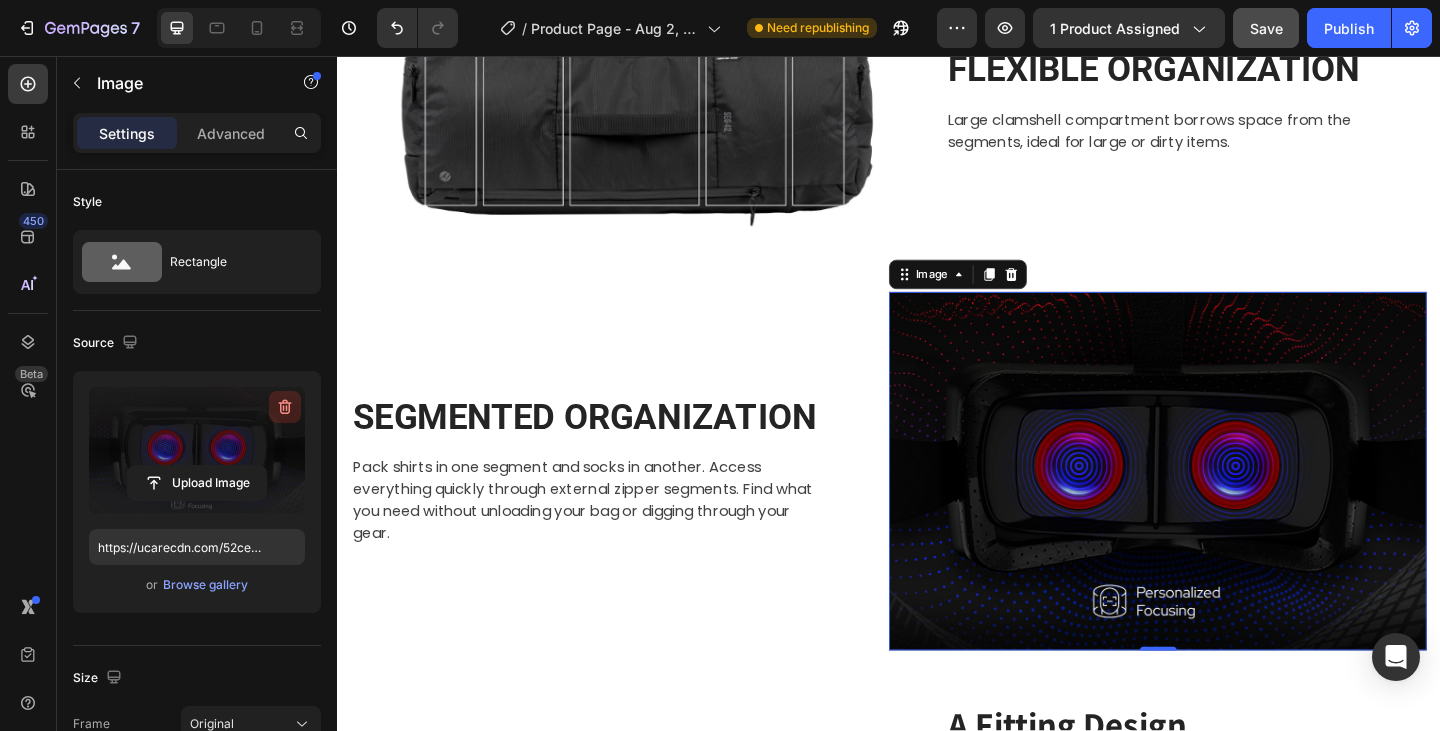 click 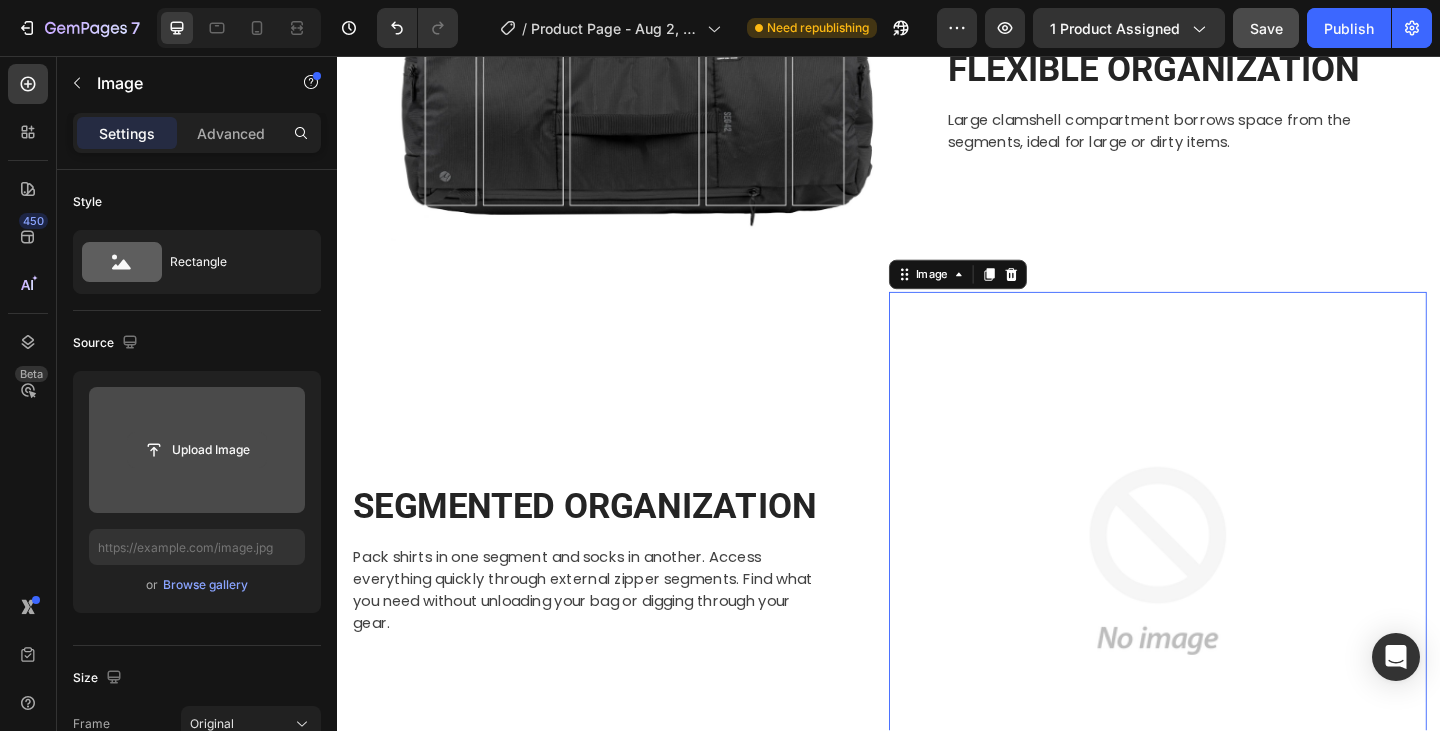 click 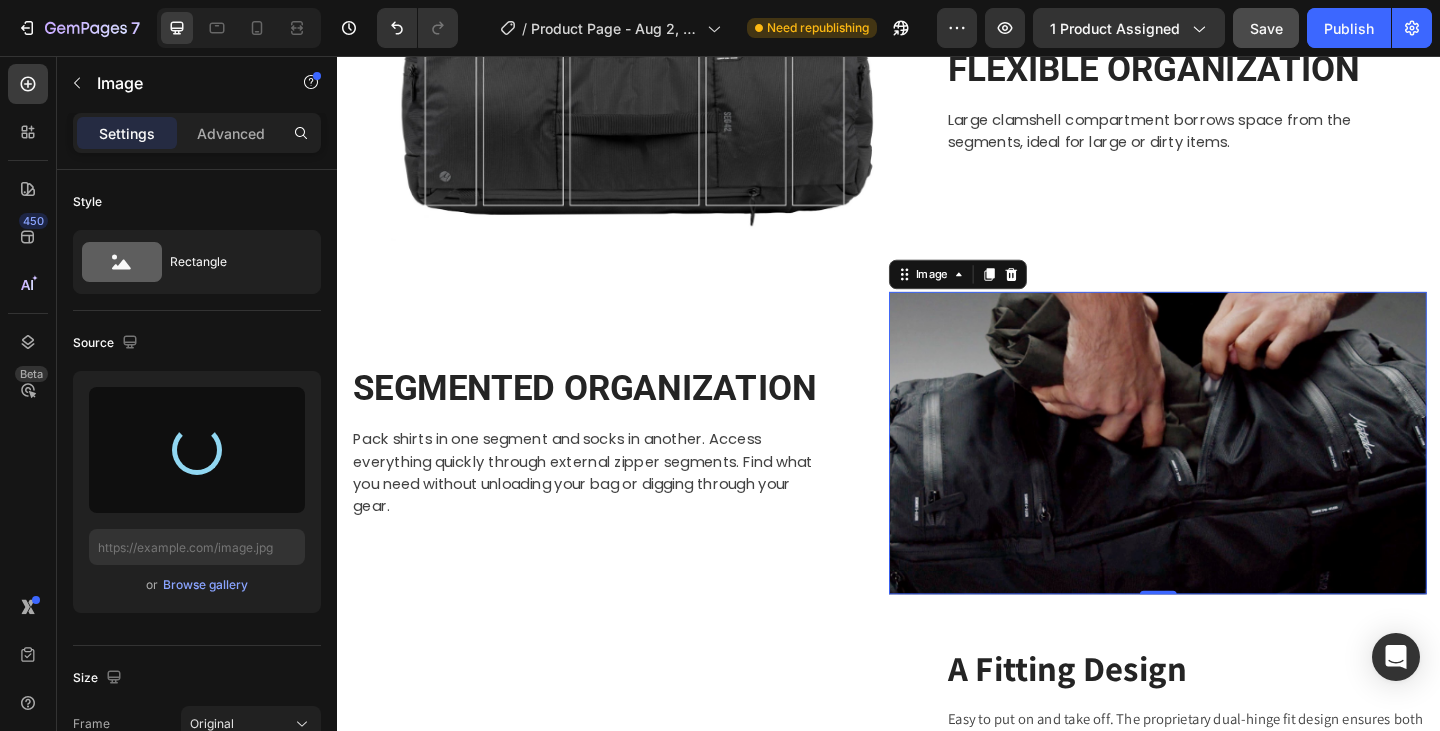 type on "https://cdn.shopify.com/s/files/1/0622/2233/6071/files/gempages_577974036265435664-b7627e19-99f5-42bc-88db-2a4bece217a1.png" 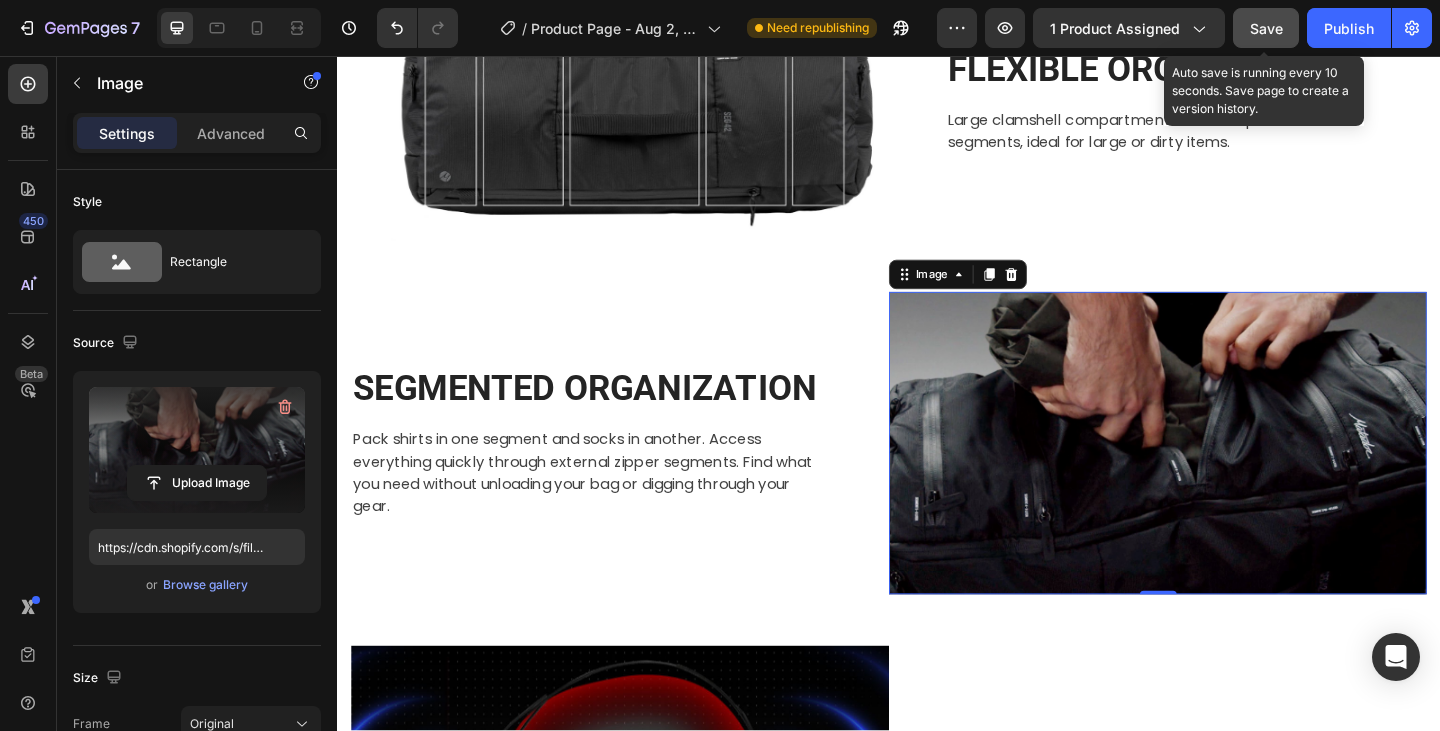 click on "Save" at bounding box center [1266, 28] 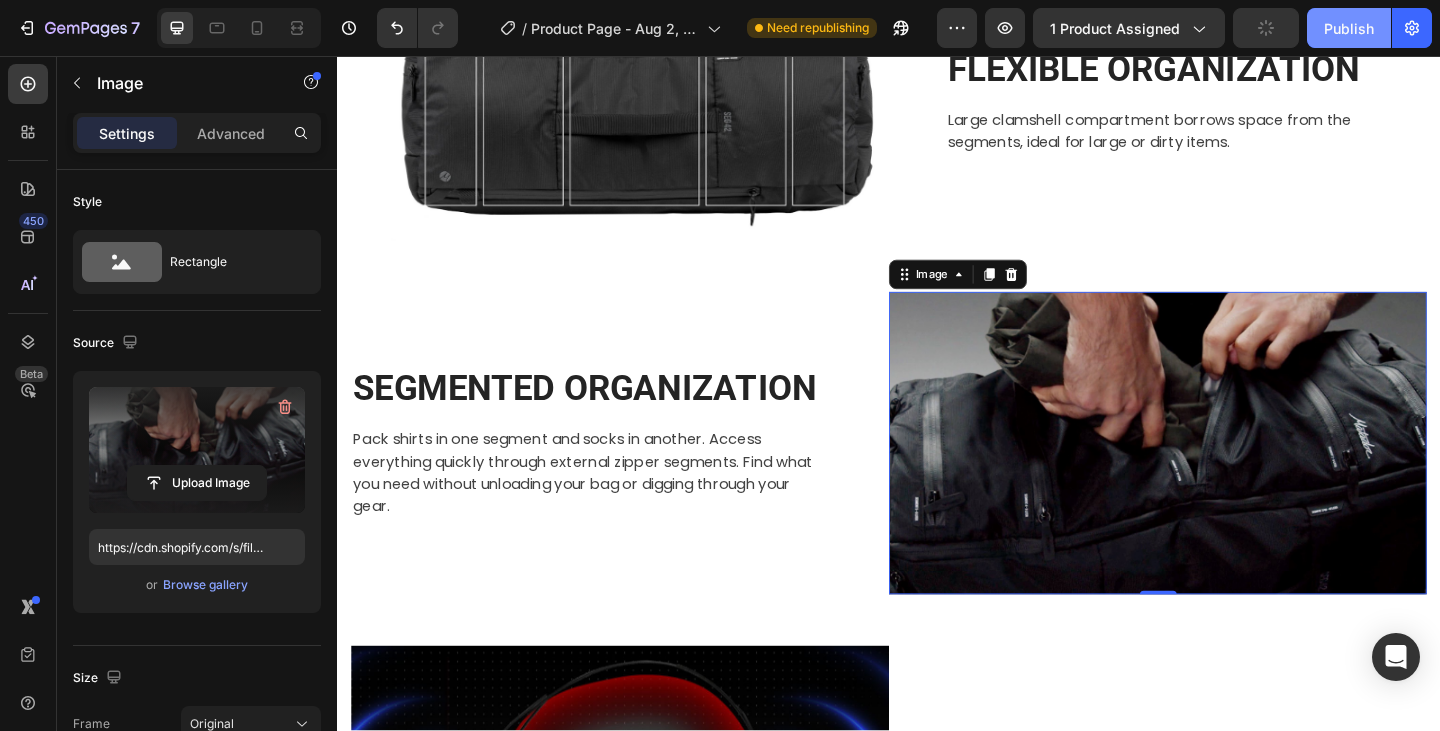 click on "Publish" 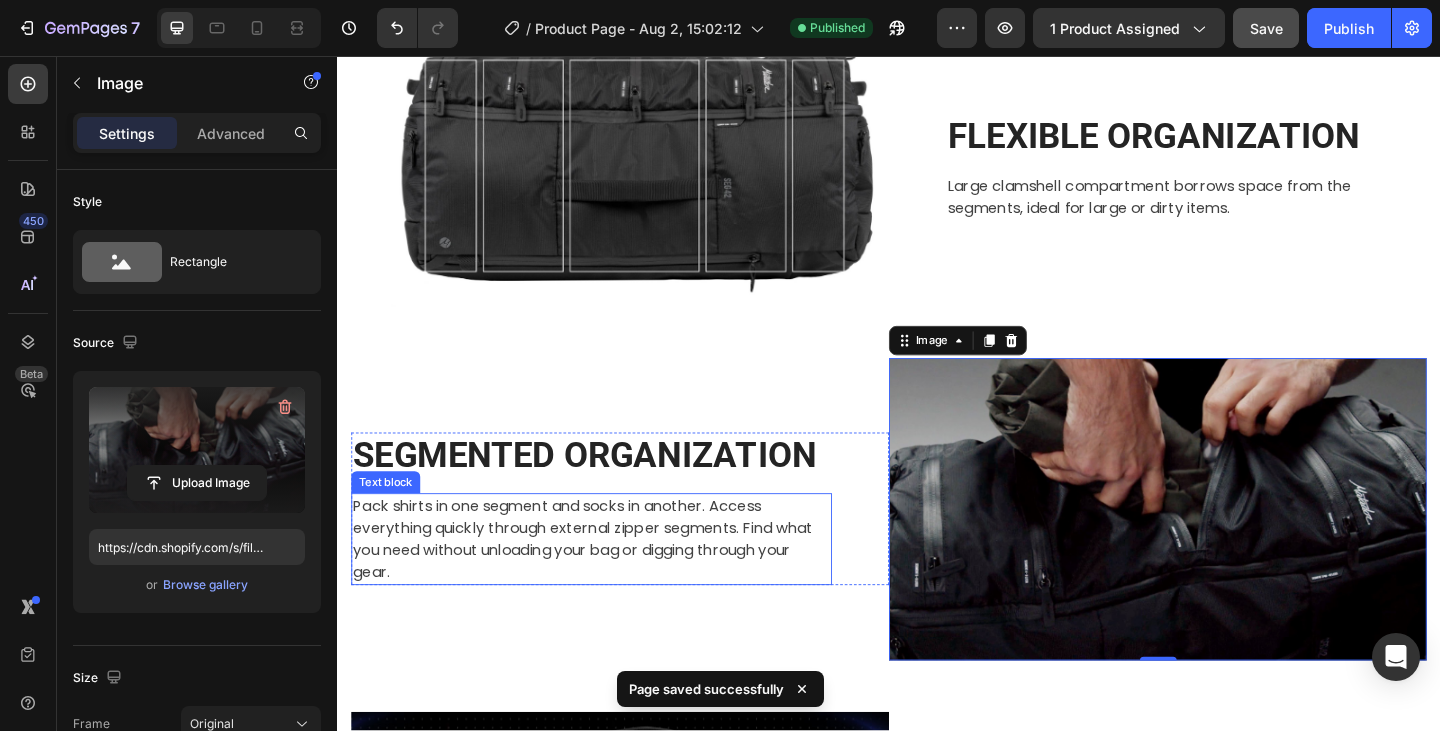 scroll, scrollTop: 2389, scrollLeft: 0, axis: vertical 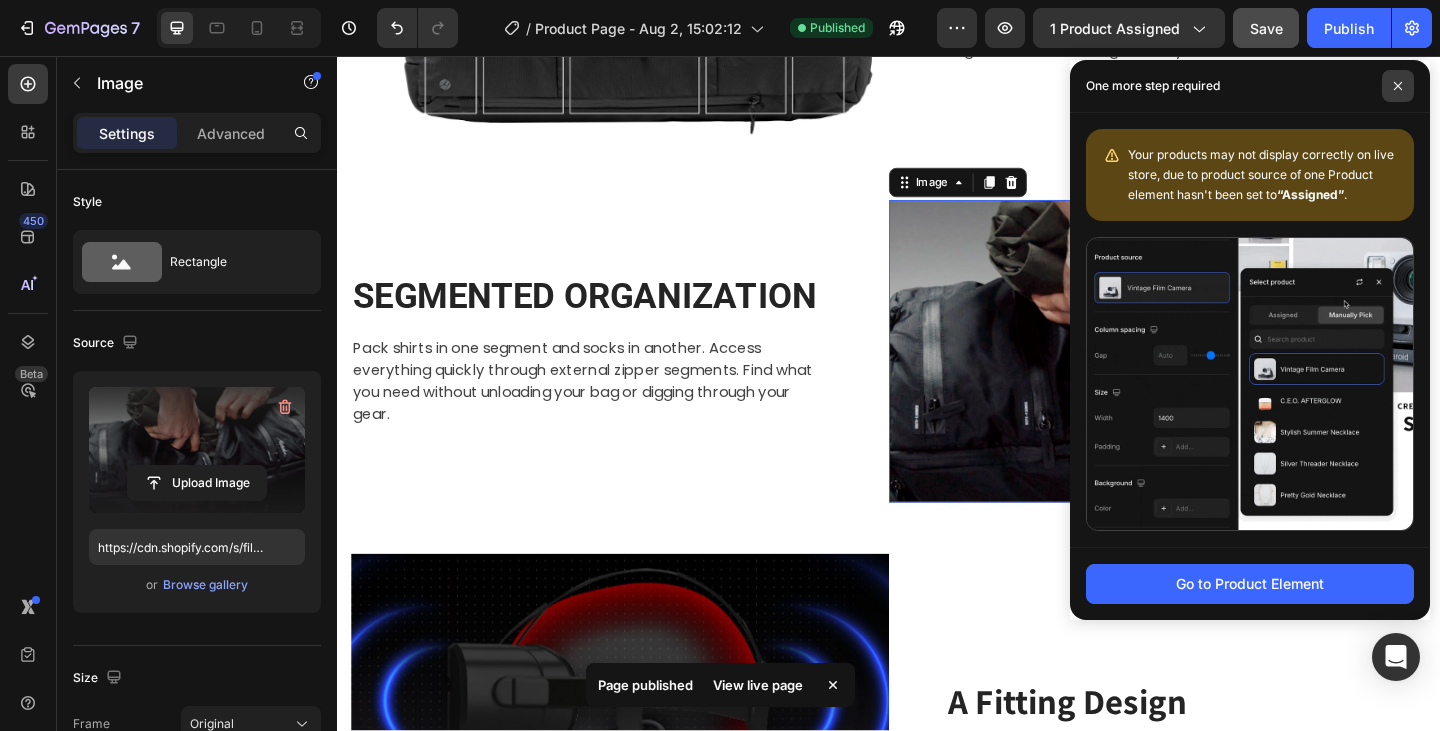 click 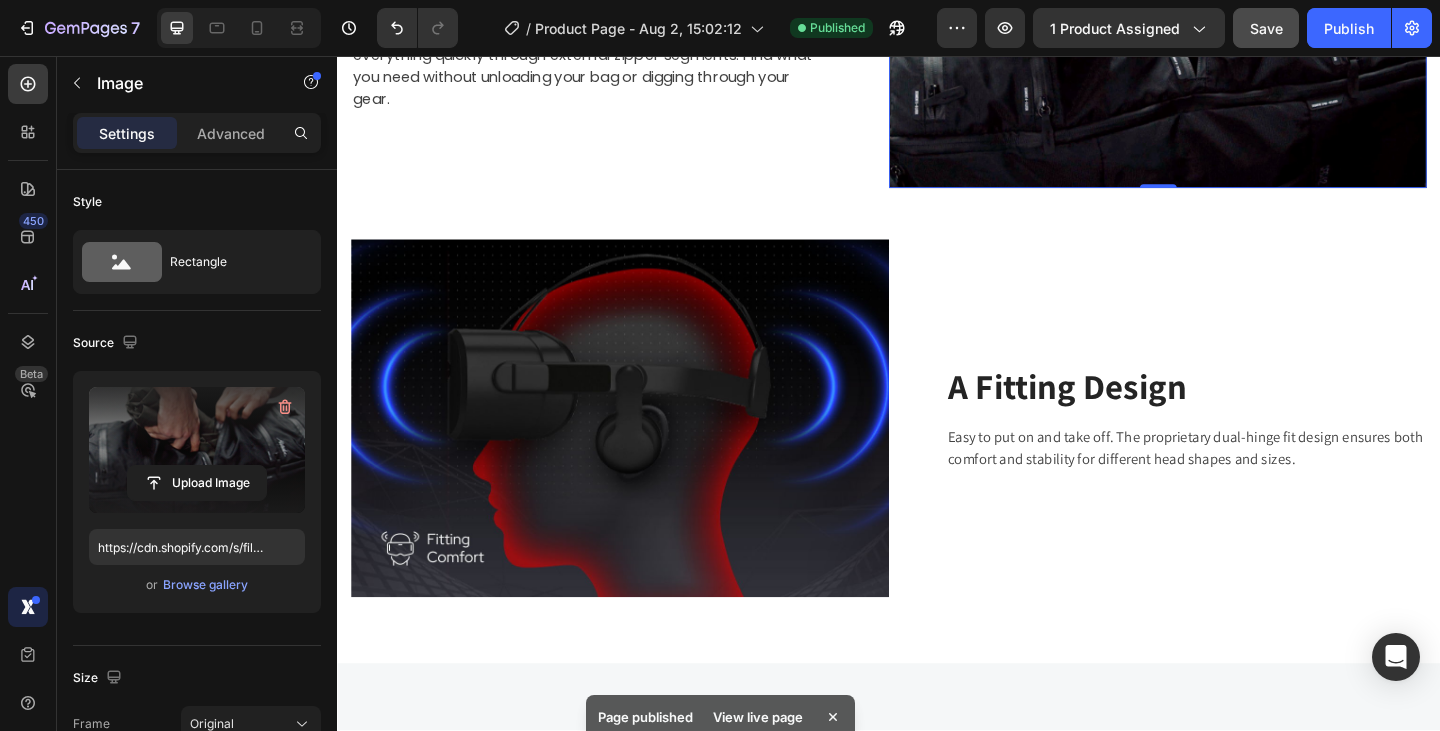 scroll, scrollTop: 2889, scrollLeft: 0, axis: vertical 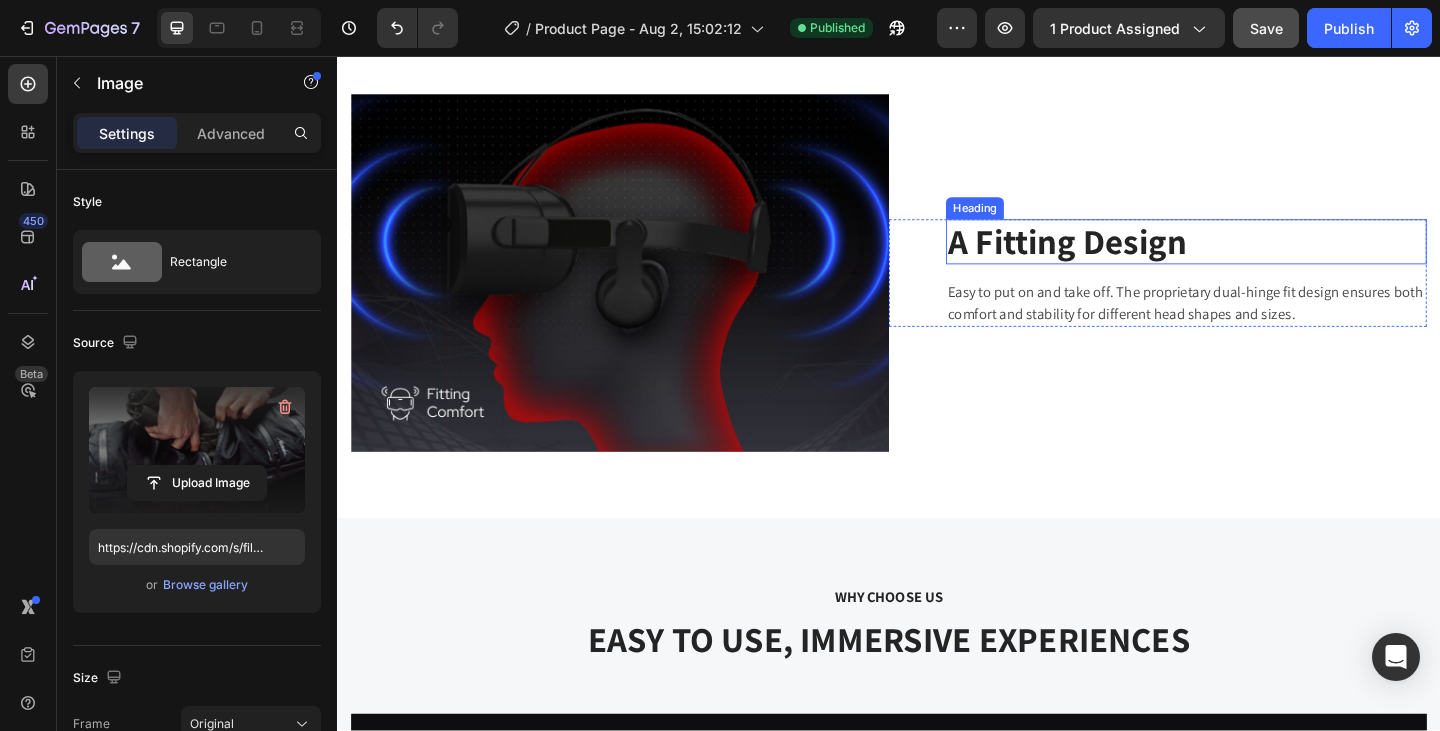click on "A Fitting Design" at bounding box center [1260, 259] 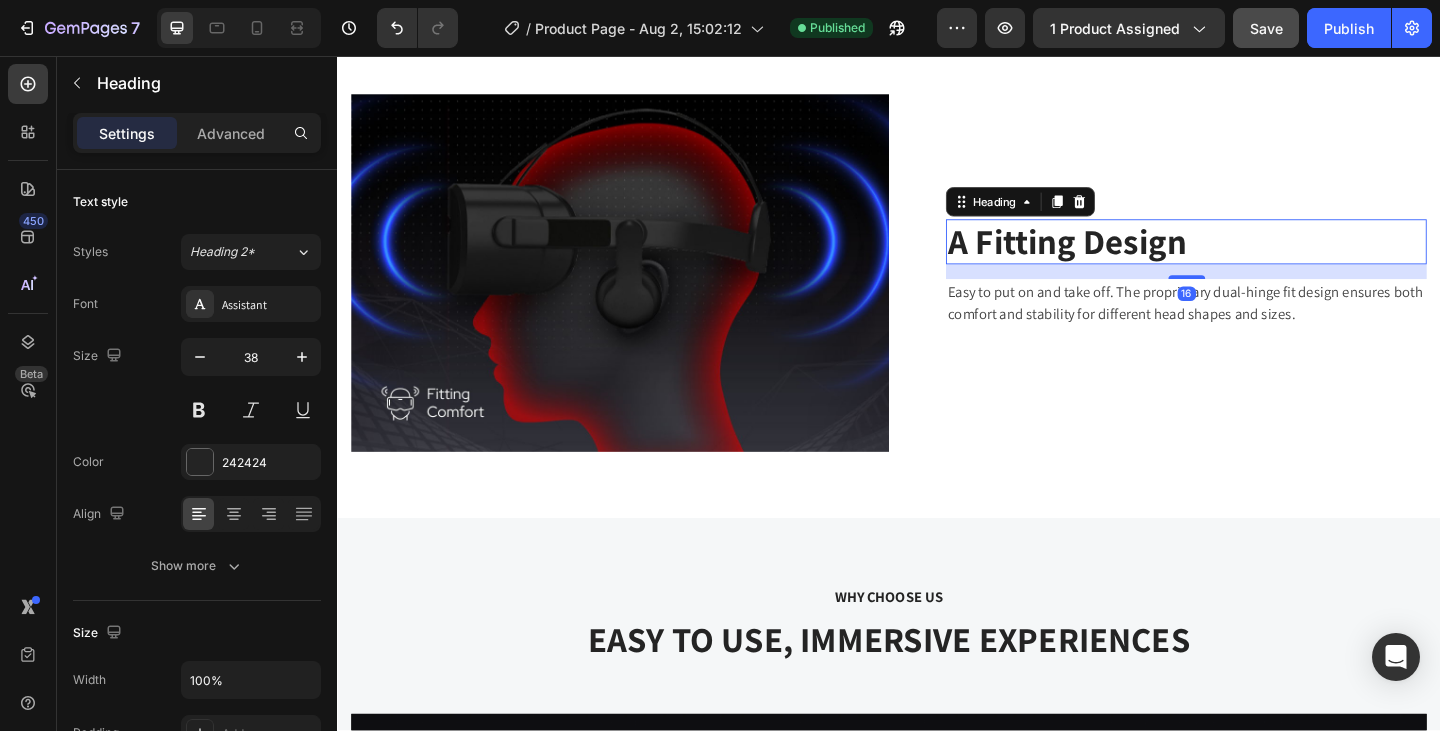 click on "A Fitting Design" at bounding box center [1260, 259] 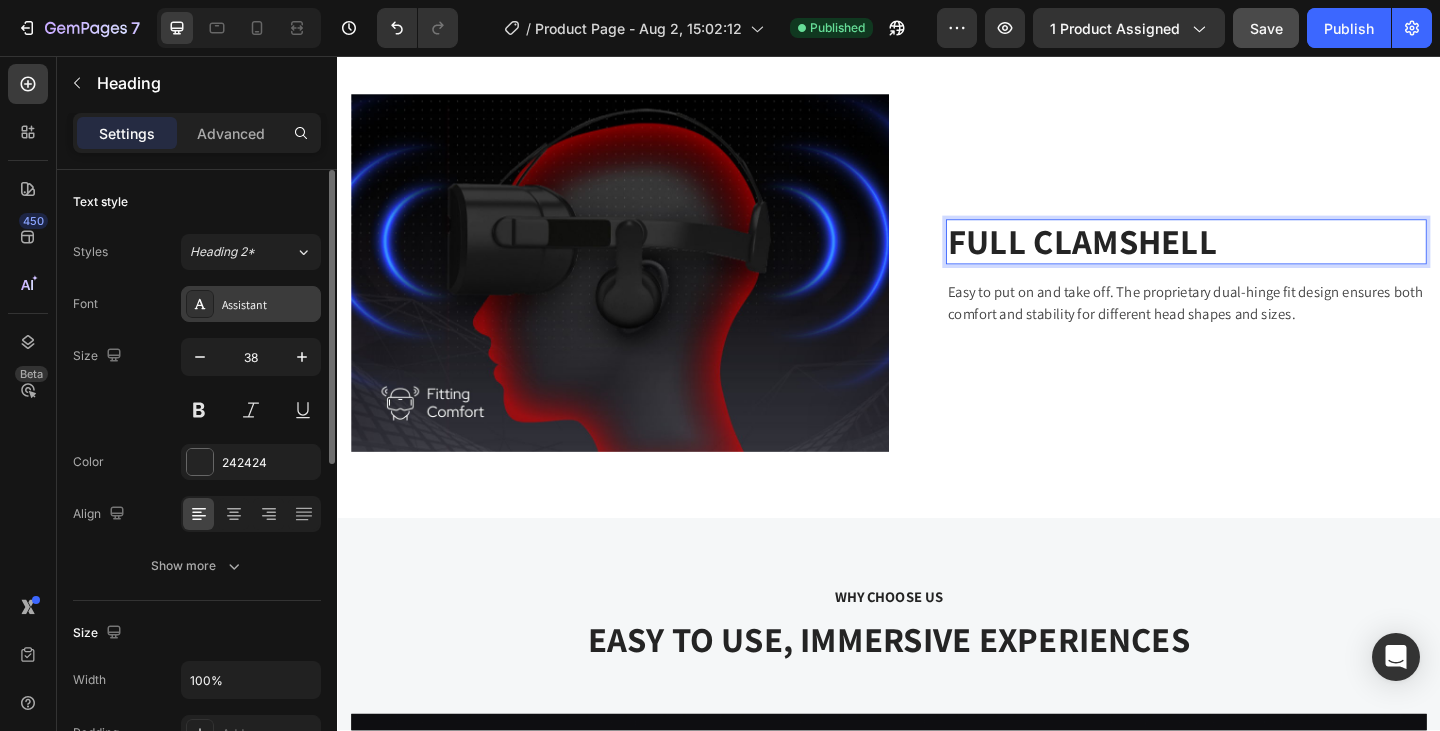 click on "Assistant" at bounding box center [269, 305] 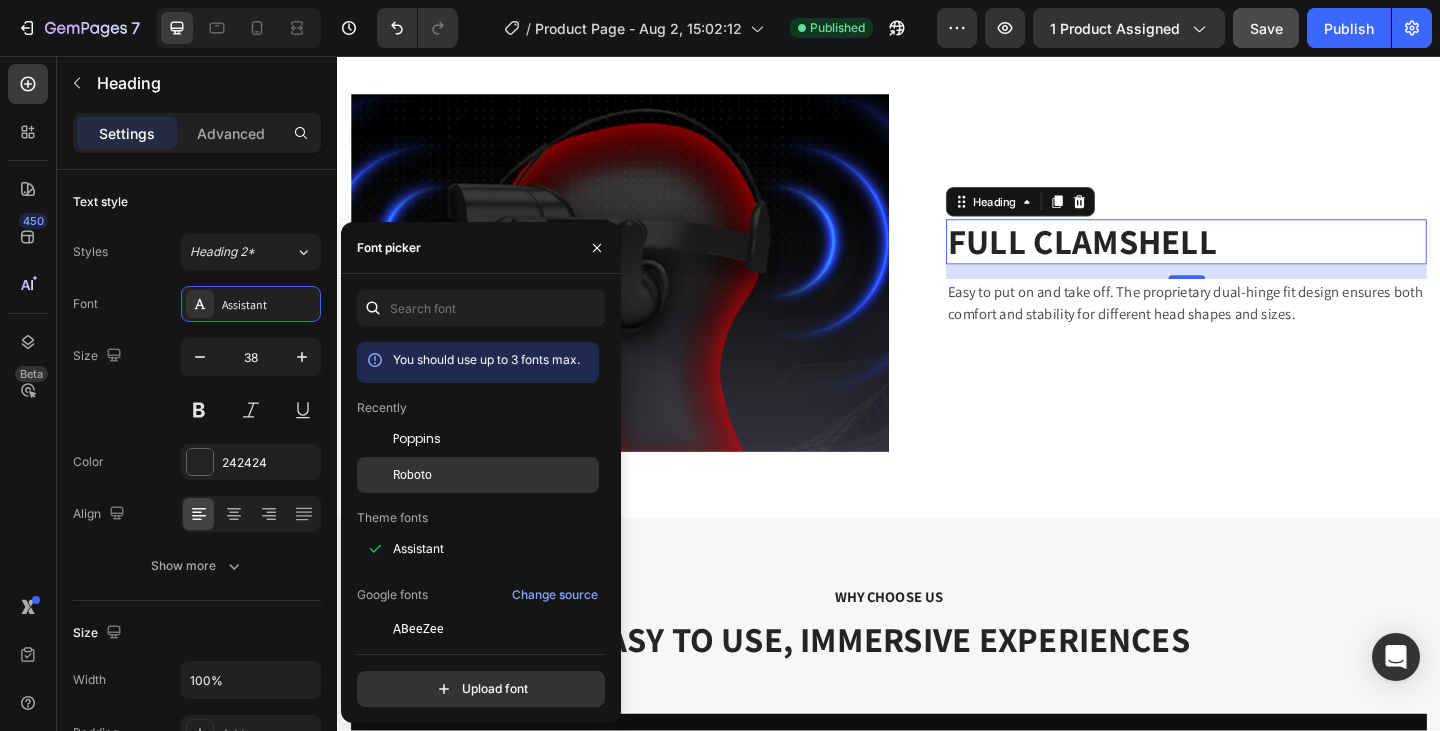 click on "Roboto" at bounding box center [412, 475] 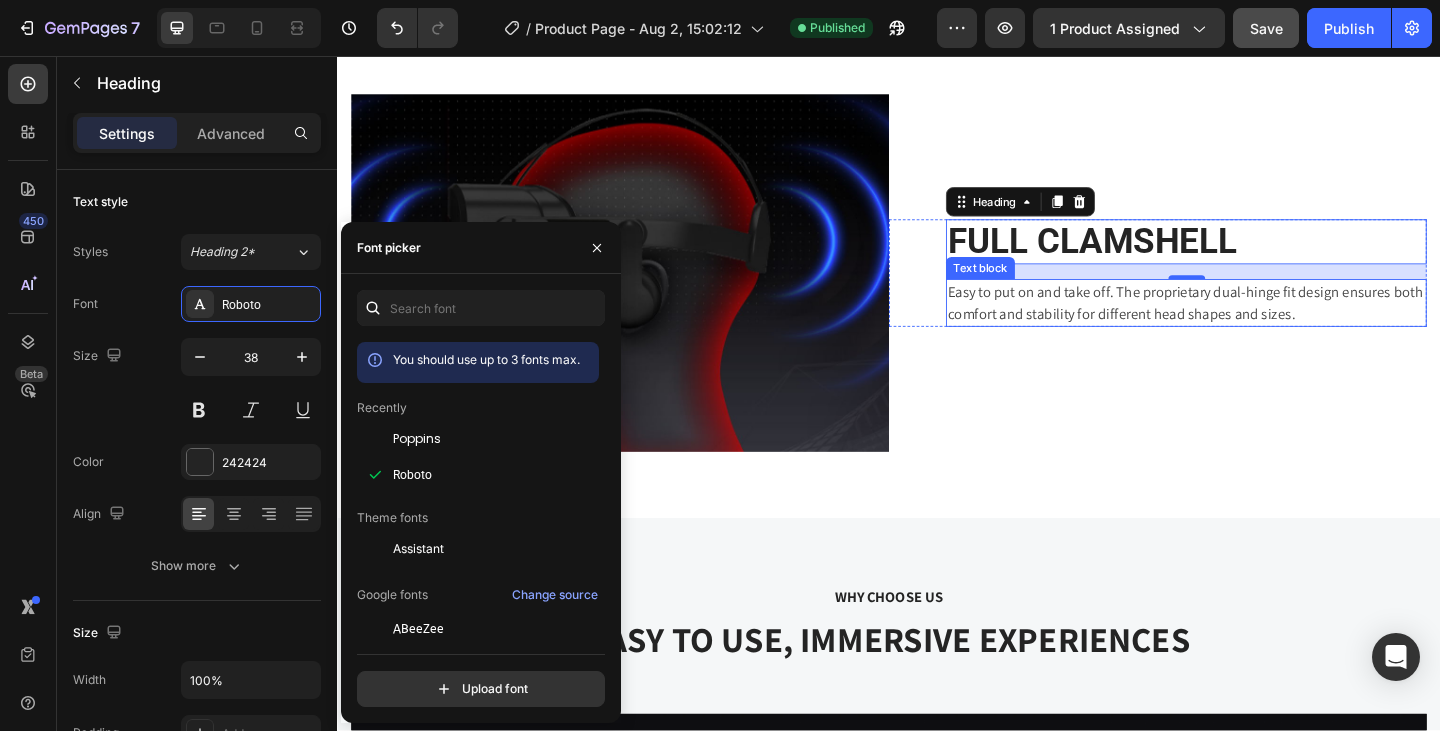 click on "Easy to put on and take off. The proprietary dual-hinge fit design ensures both comfort and stability for different head shapes and sizes." at bounding box center [1260, 325] 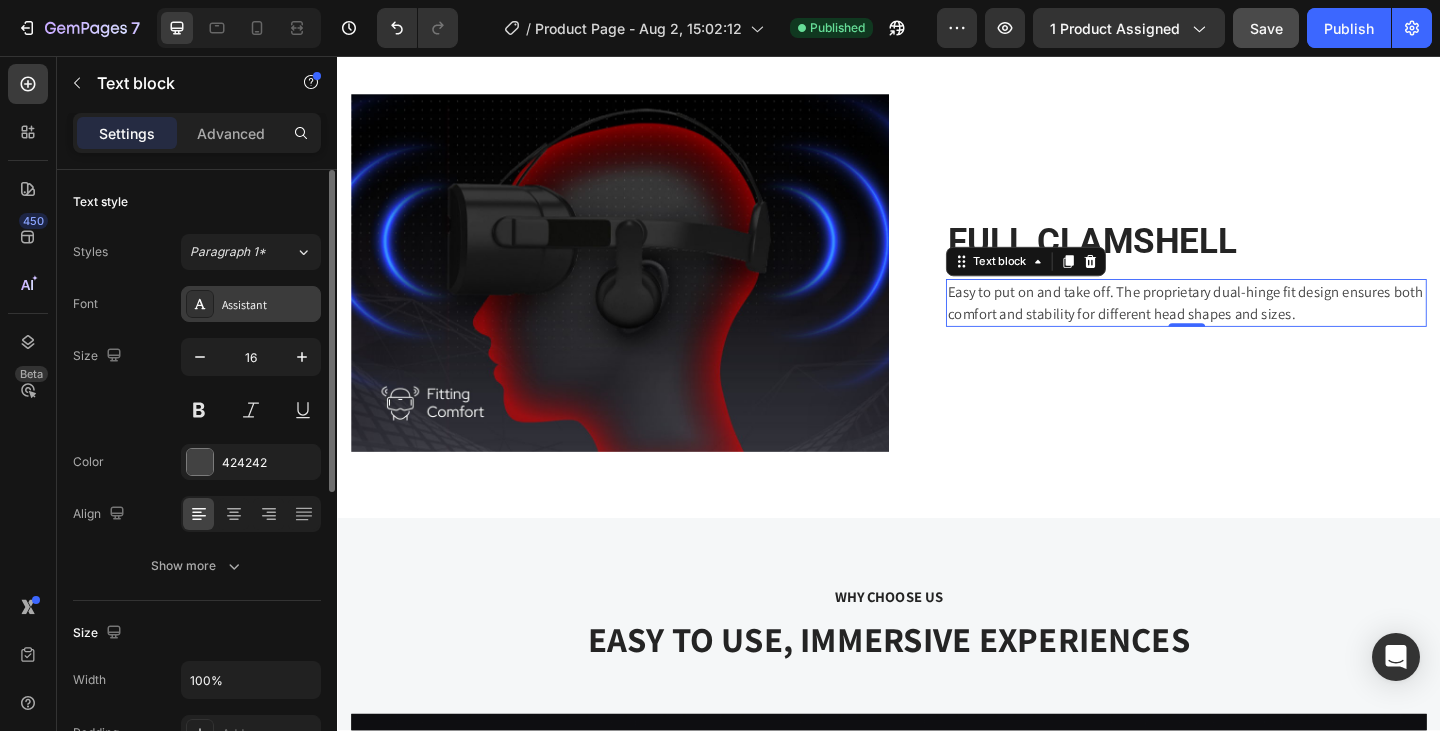 click on "Assistant" at bounding box center [251, 304] 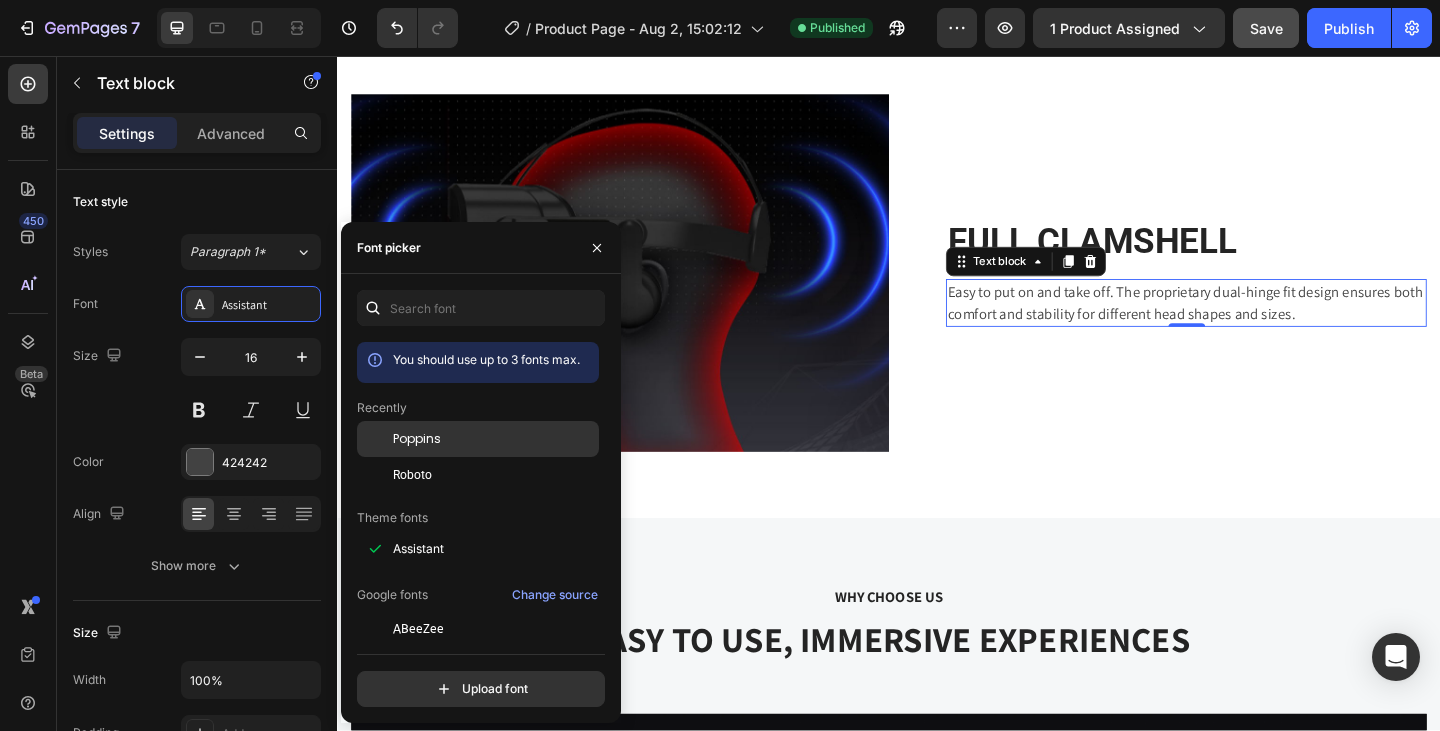 click on "Poppins" at bounding box center [417, 439] 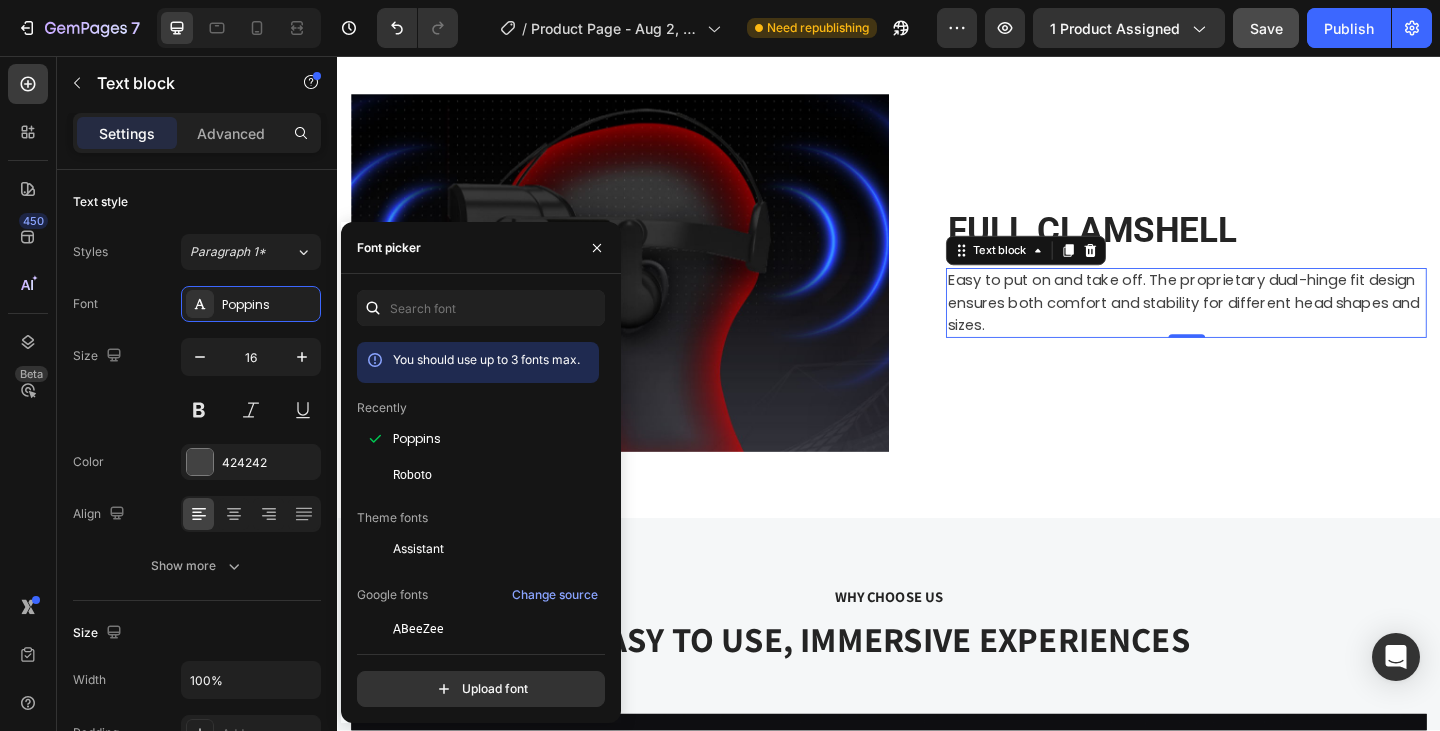 click on "Easy to put on and take off. The proprietary dual-hinge fit design ensures both comfort and stability for different head shapes and sizes." at bounding box center (1260, 325) 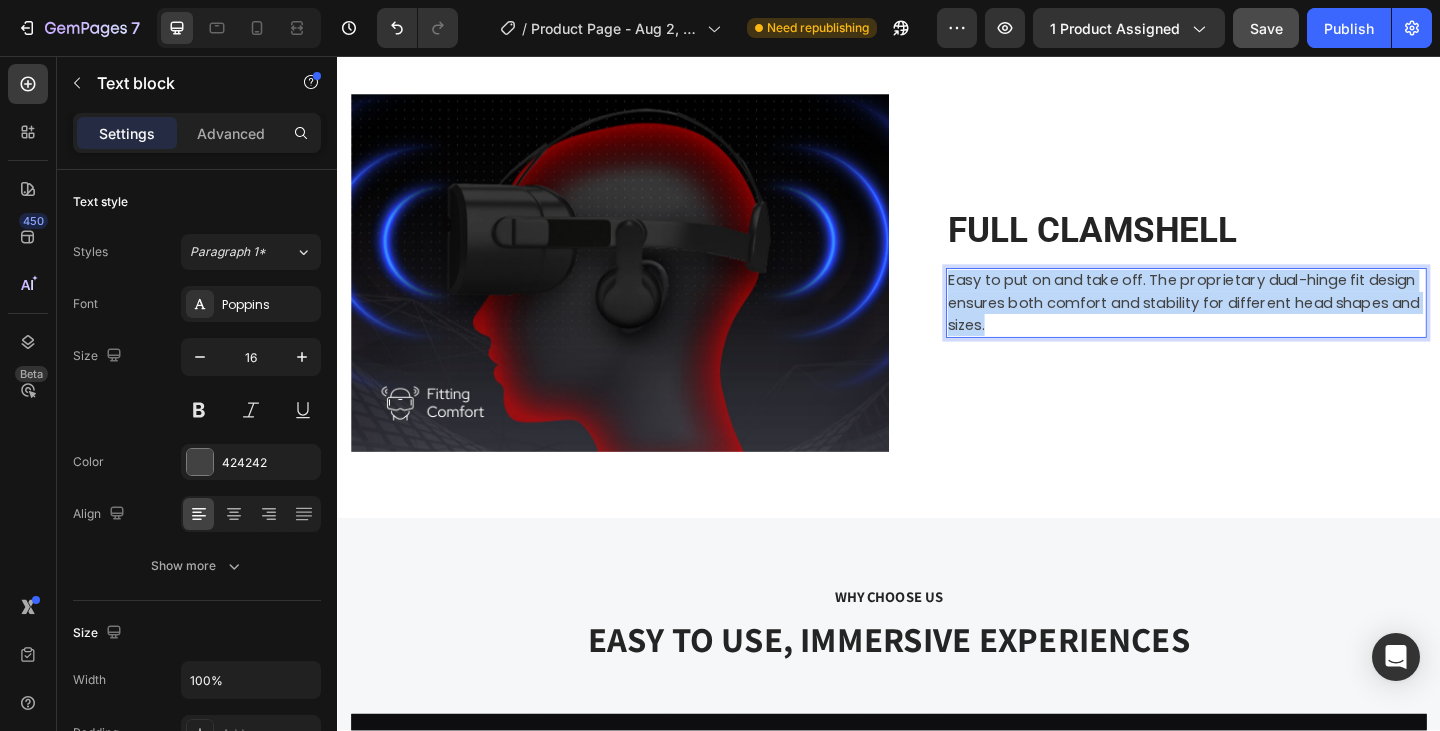 scroll, scrollTop: 2865, scrollLeft: 0, axis: vertical 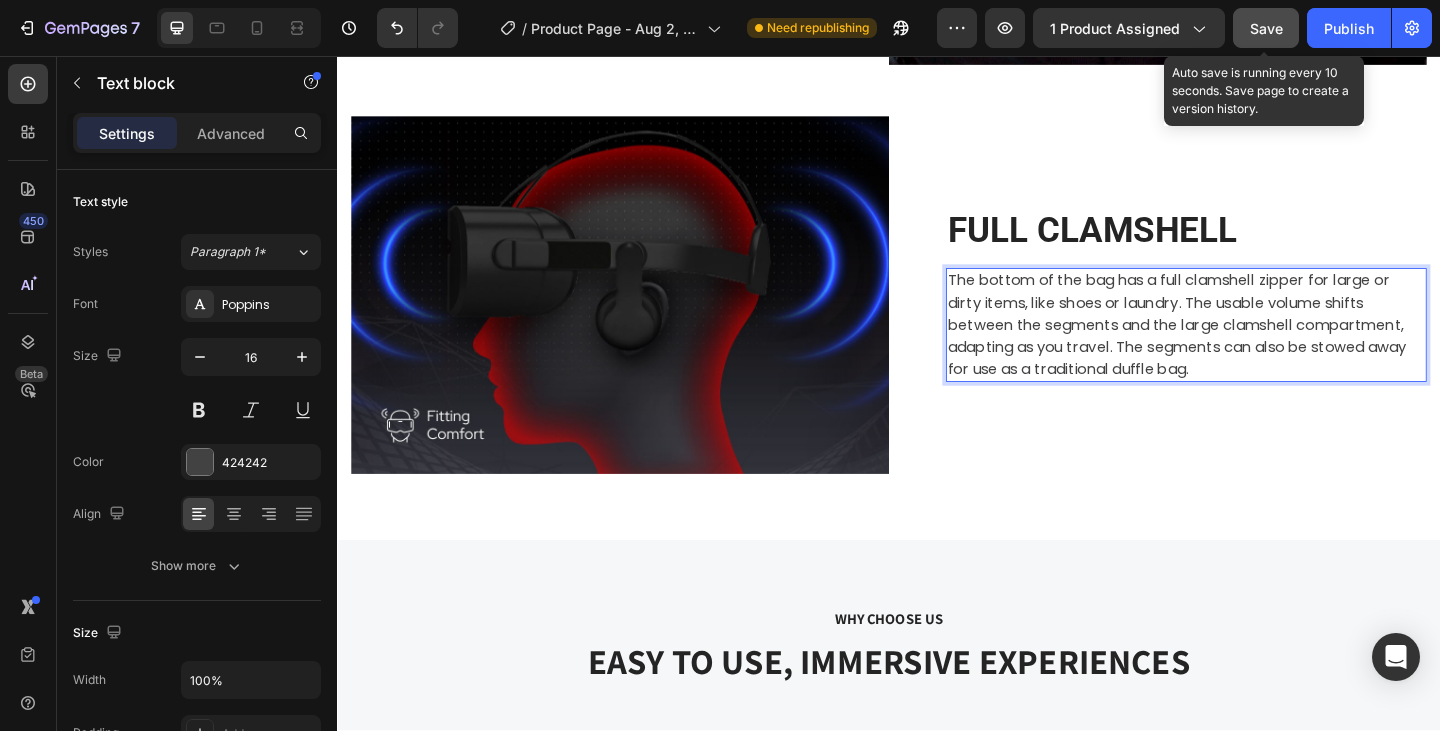click on "Save" 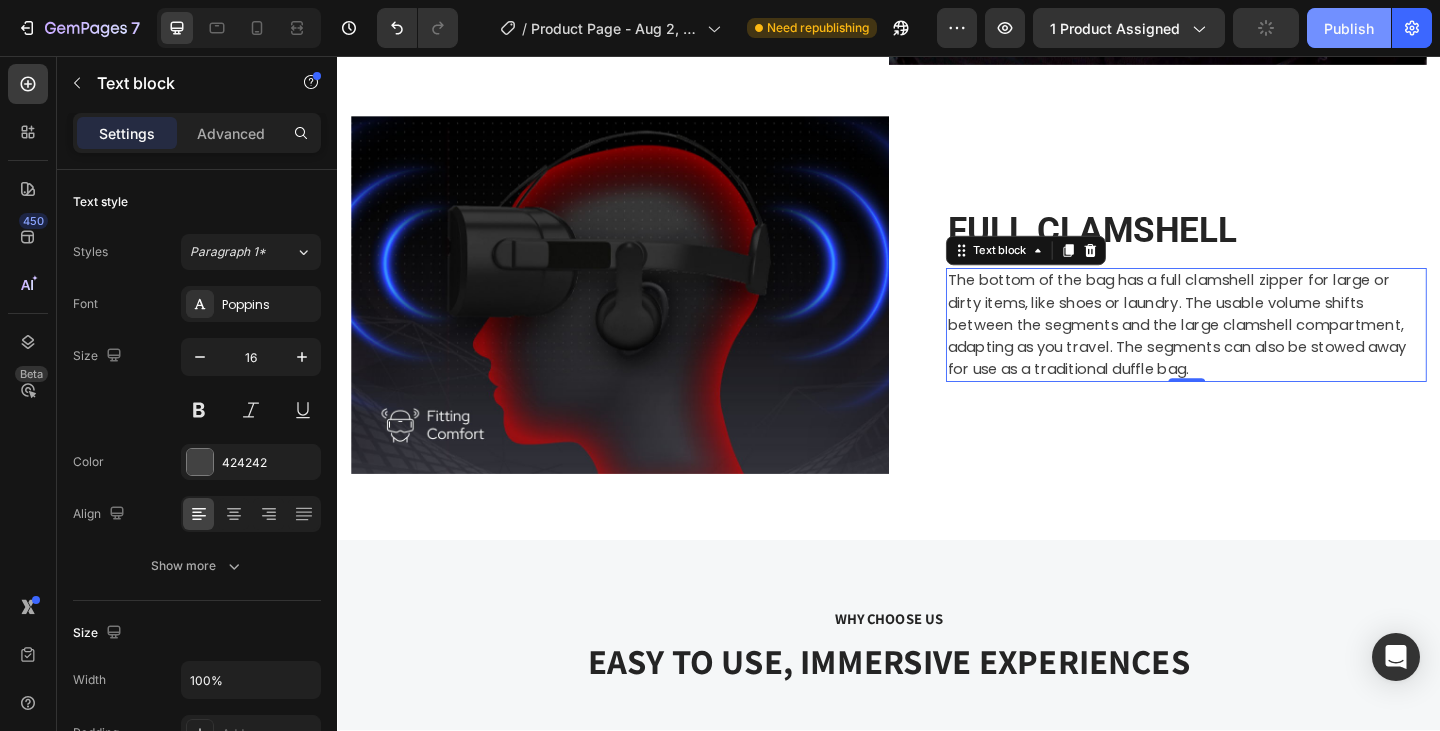 click on "Publish" 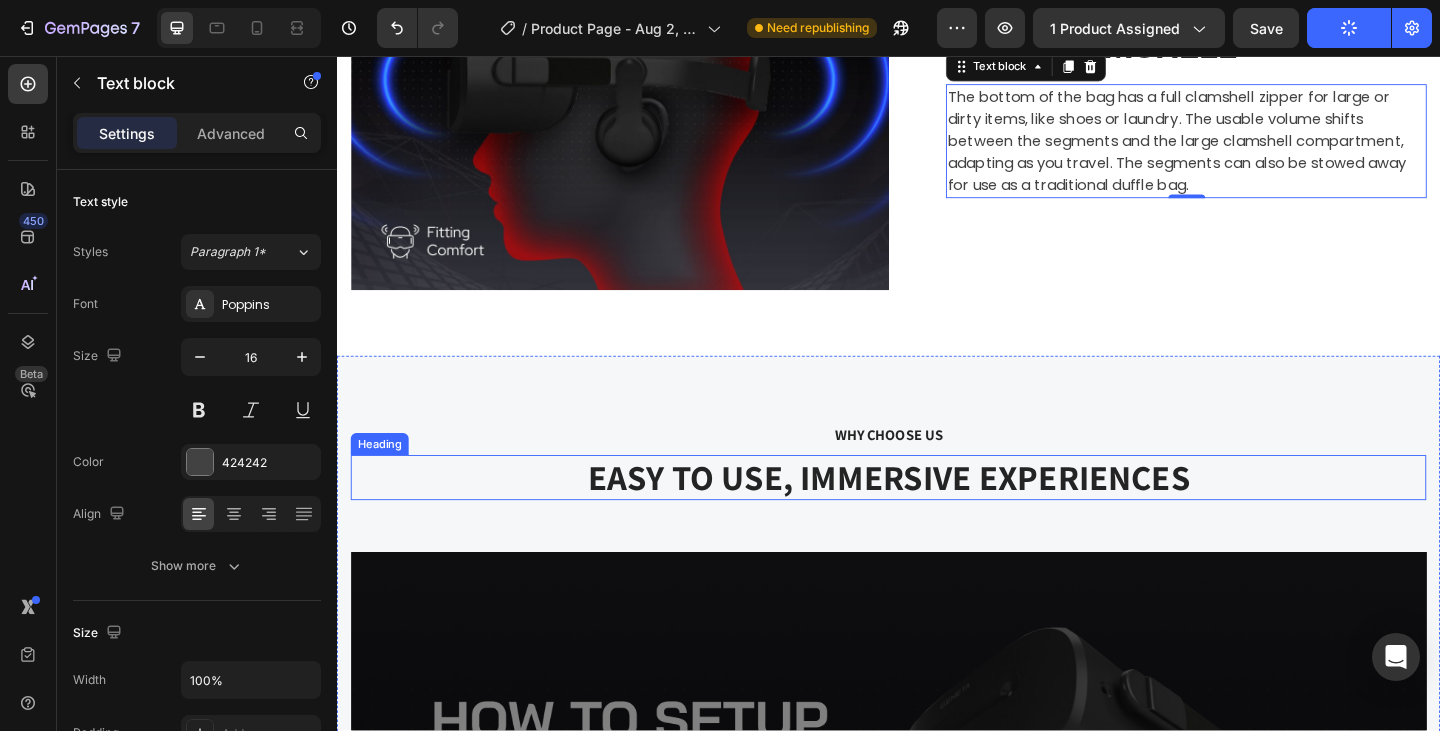 scroll, scrollTop: 2865, scrollLeft: 0, axis: vertical 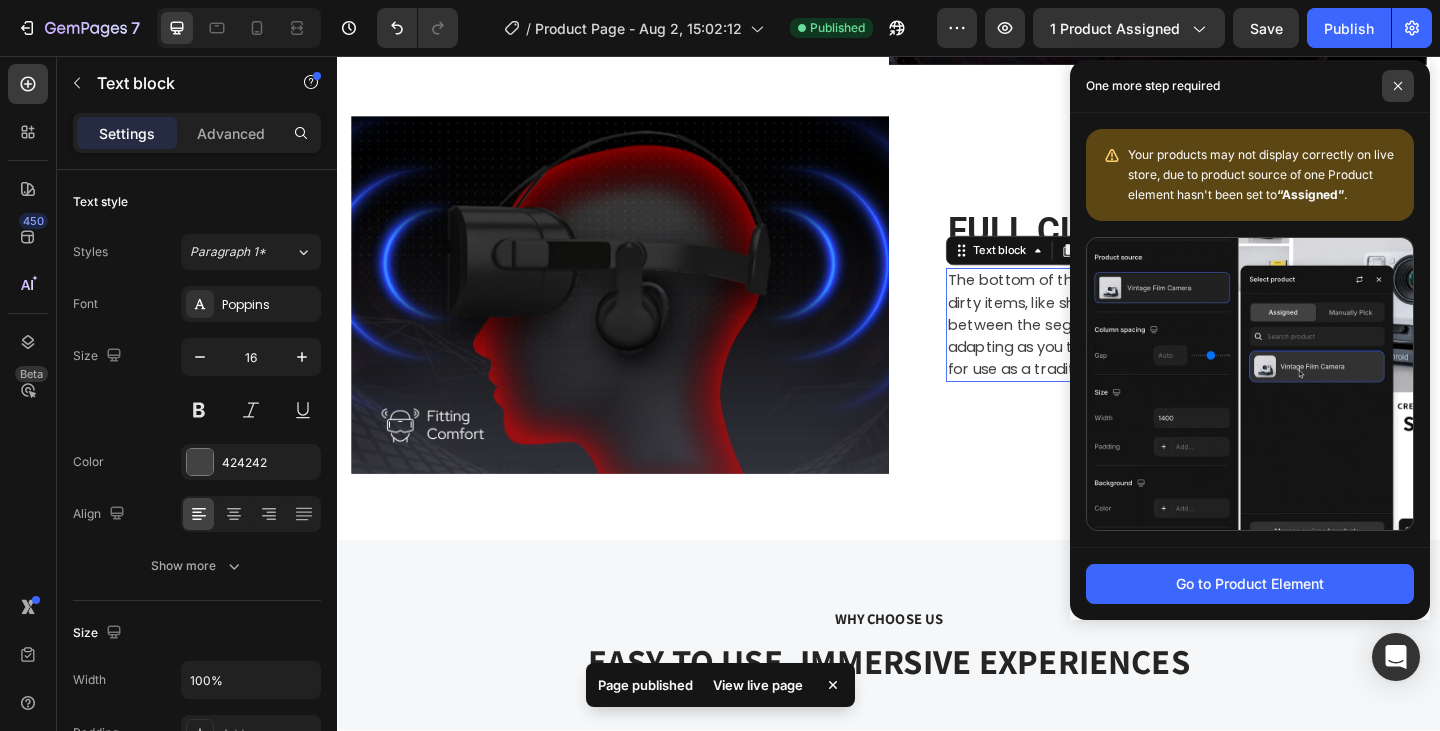 click 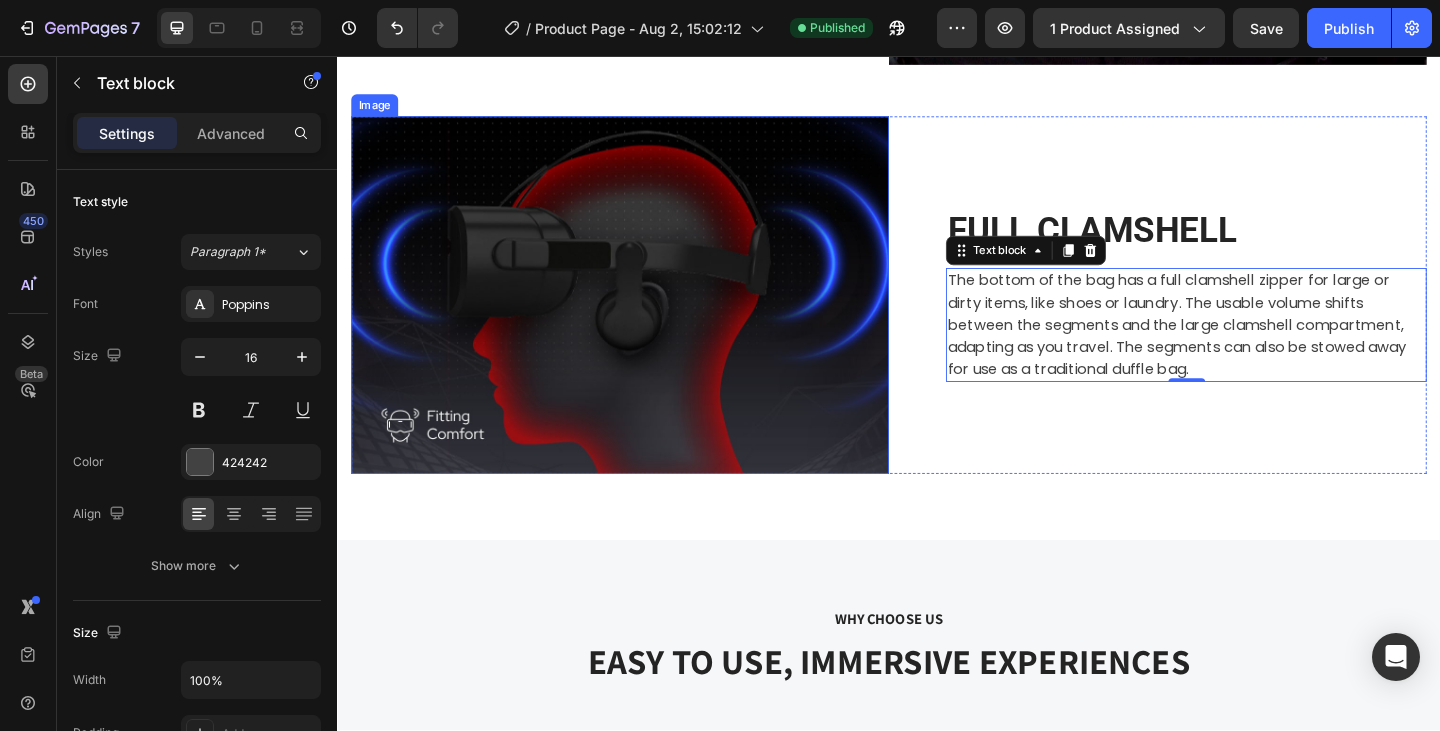 click at bounding box center [644, 316] 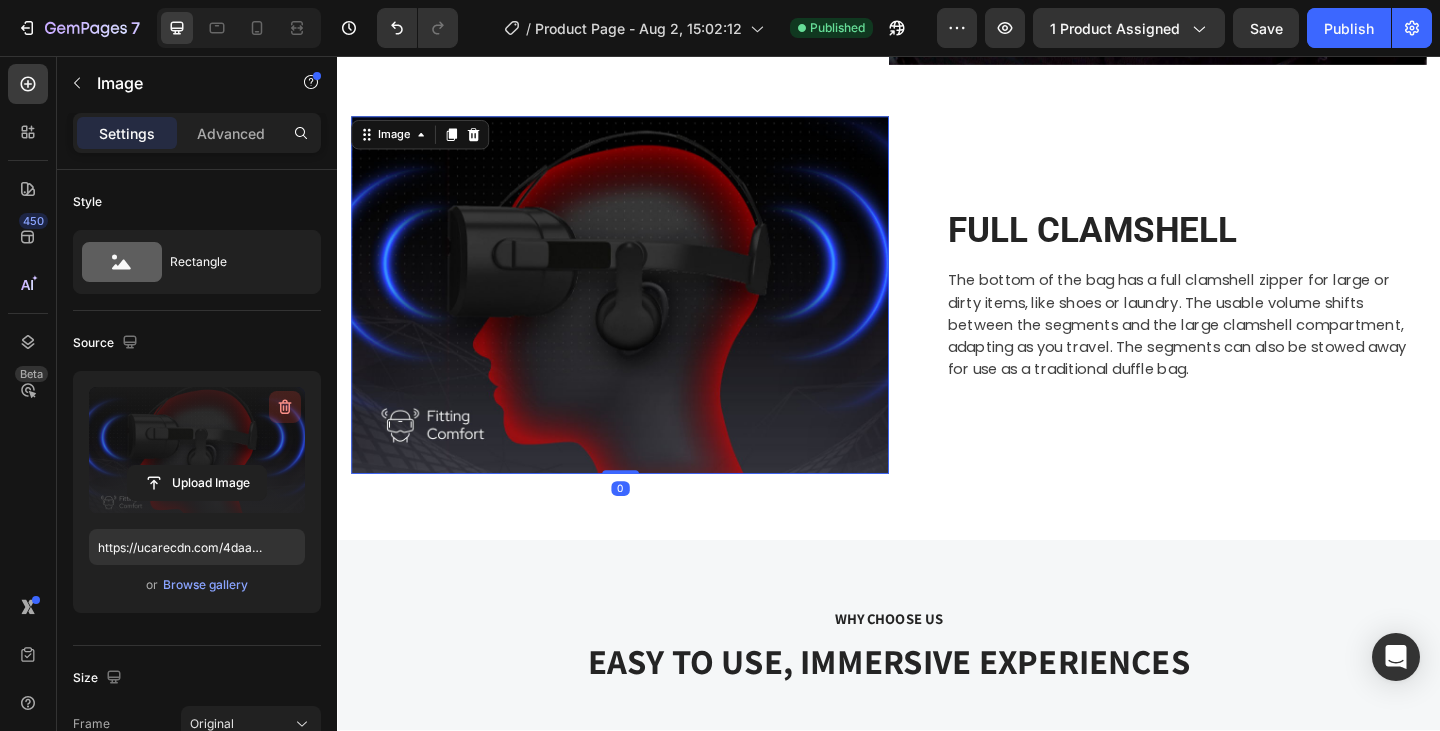 click 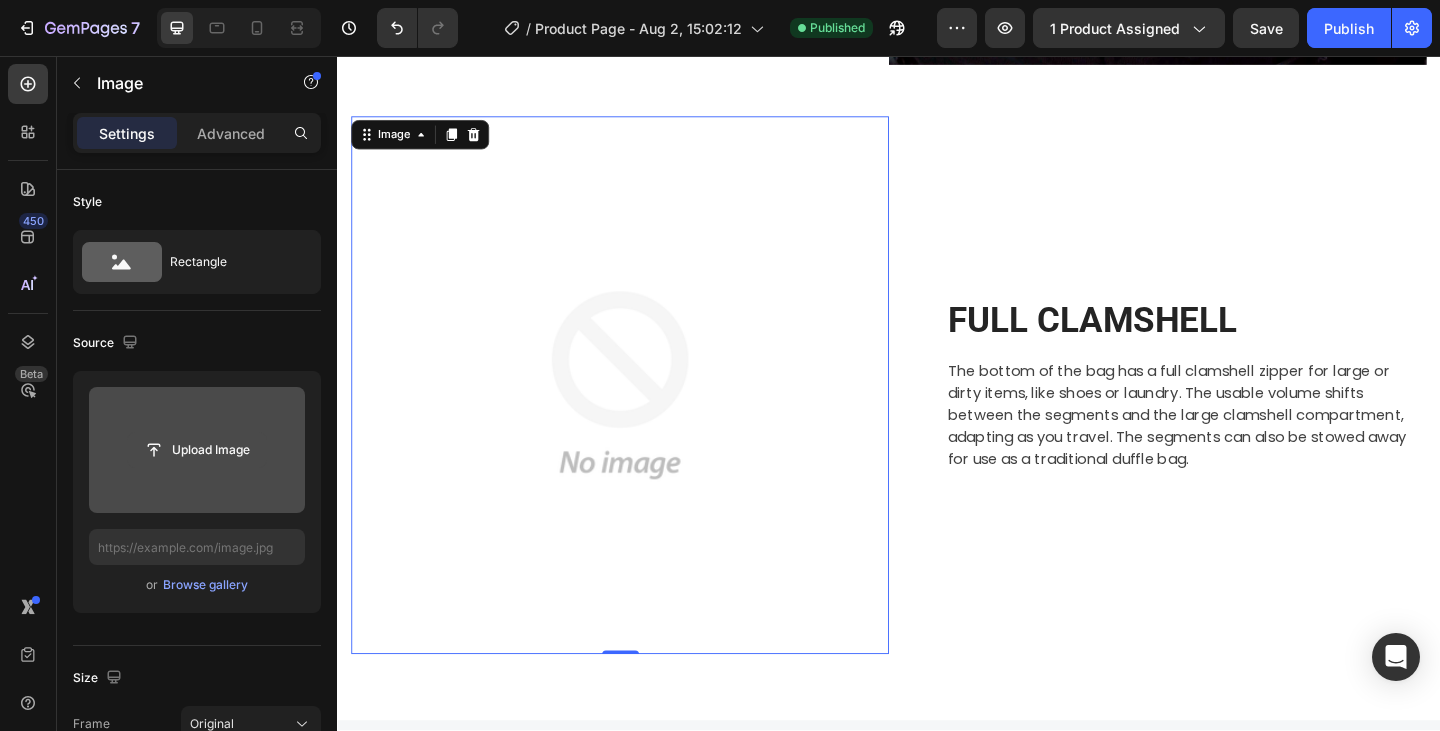 click 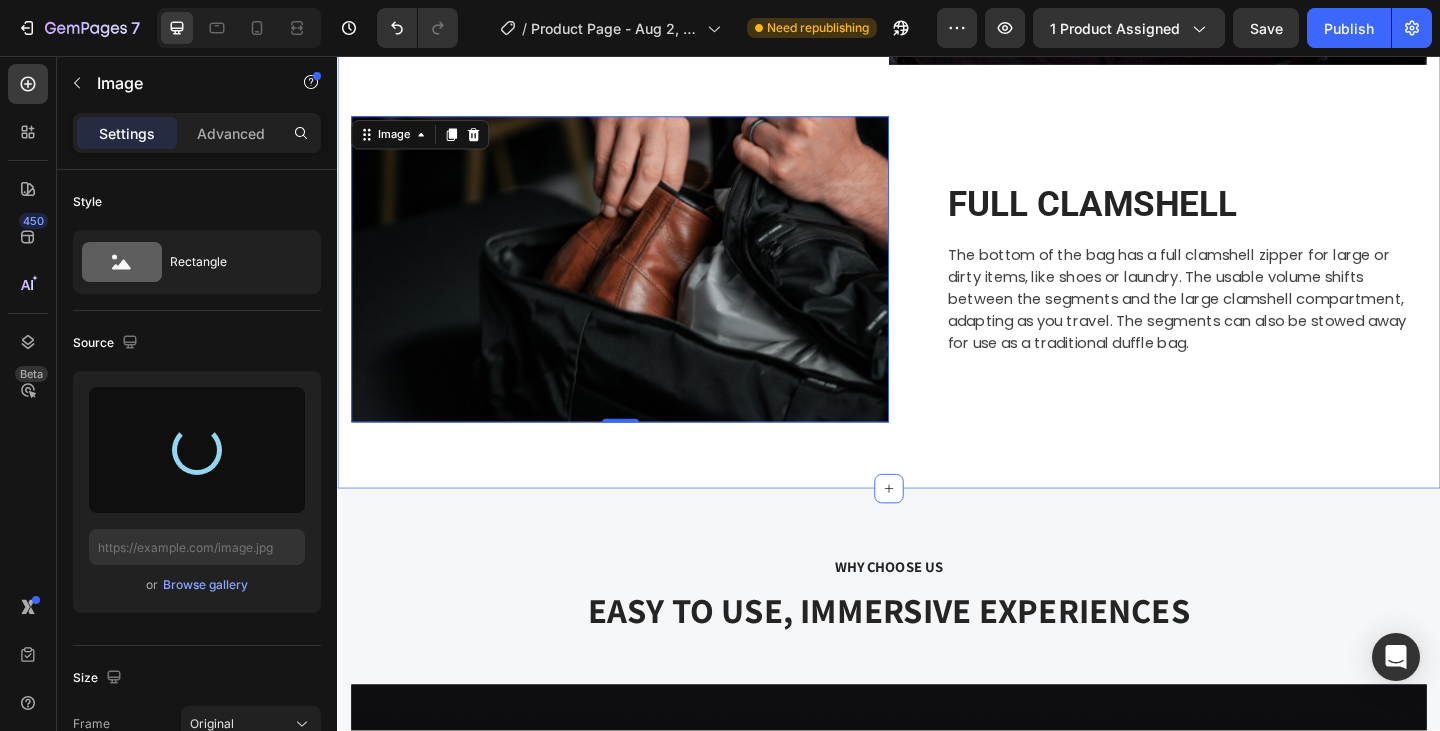 type on "https://cdn.shopify.com/s/files/1/0622/2233/6071/files/gempages_577974036265435664-af5b1596-0b41-4cda-8454-1c45ffb41ff7.png" 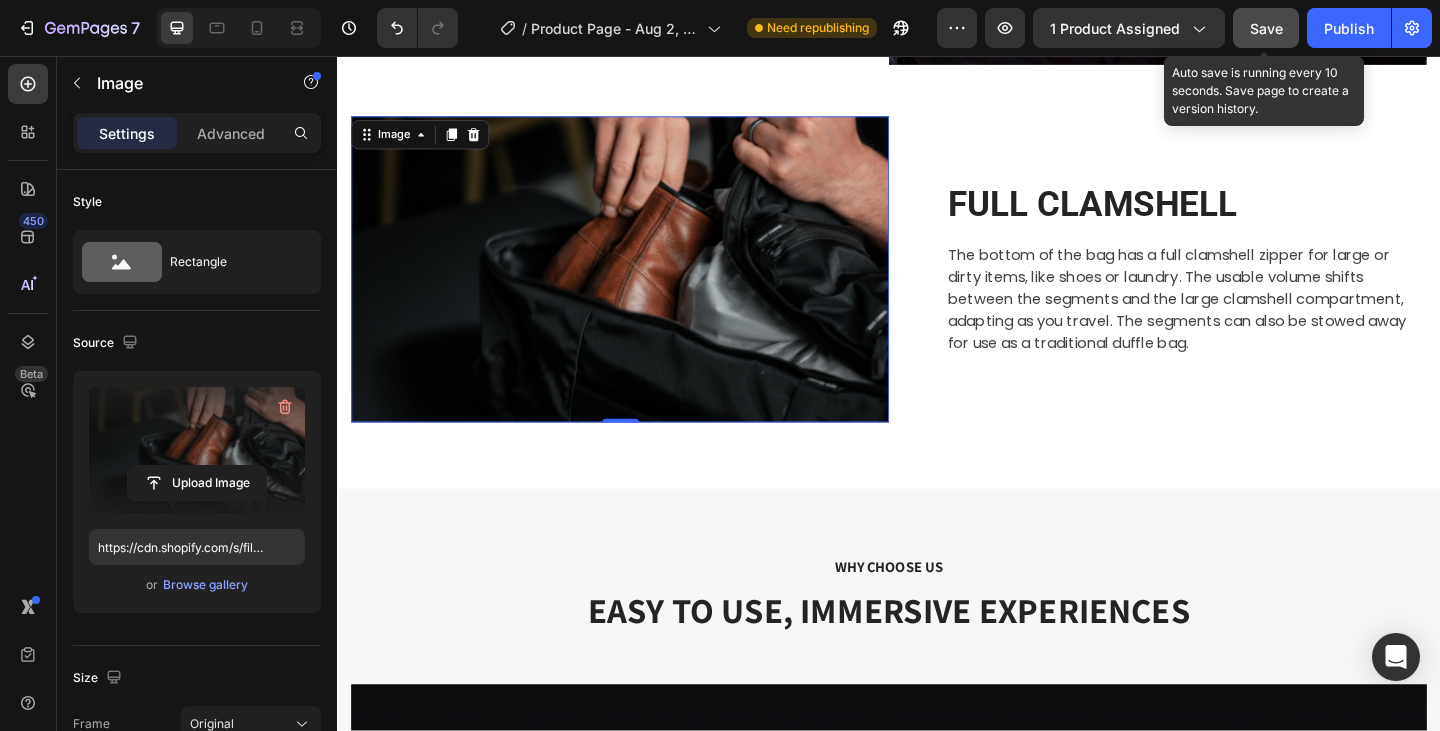 click on "Save" 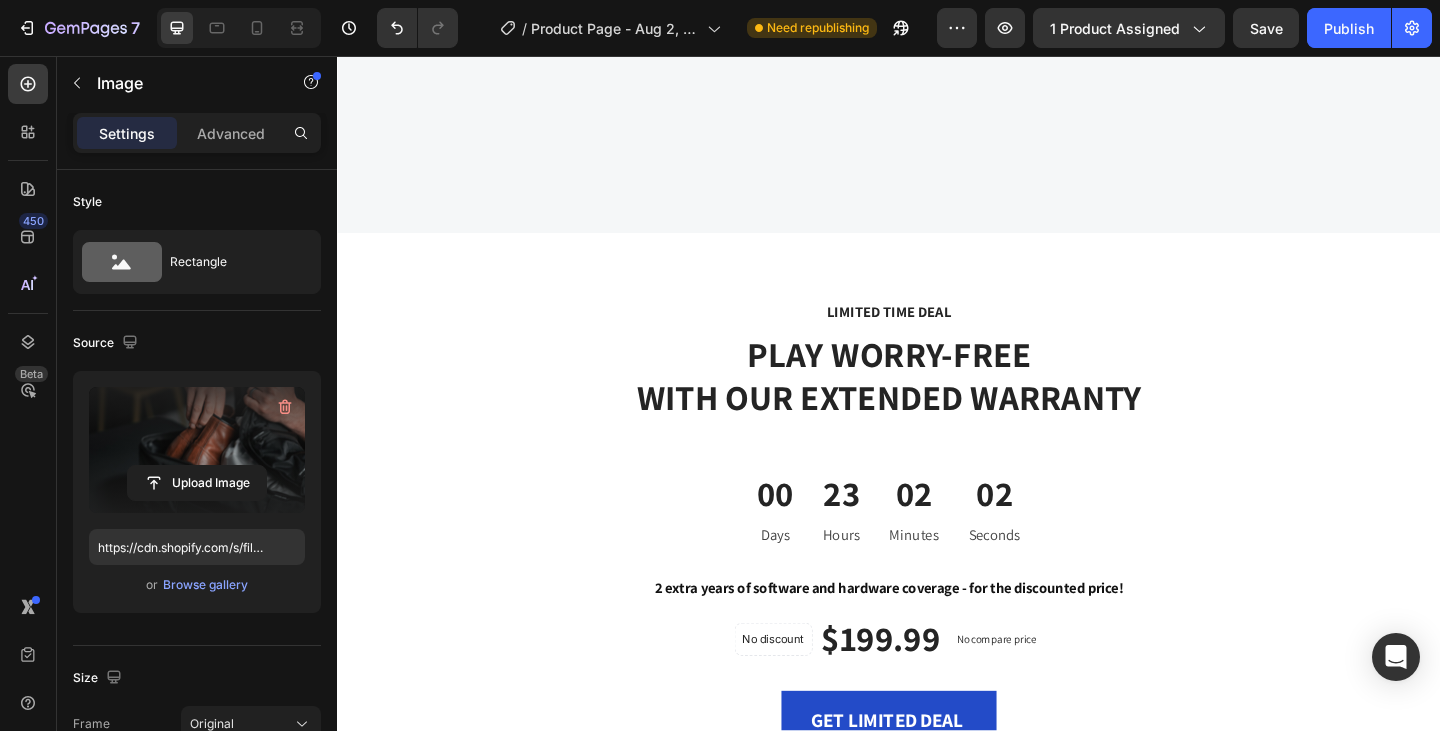 scroll, scrollTop: 4959, scrollLeft: 0, axis: vertical 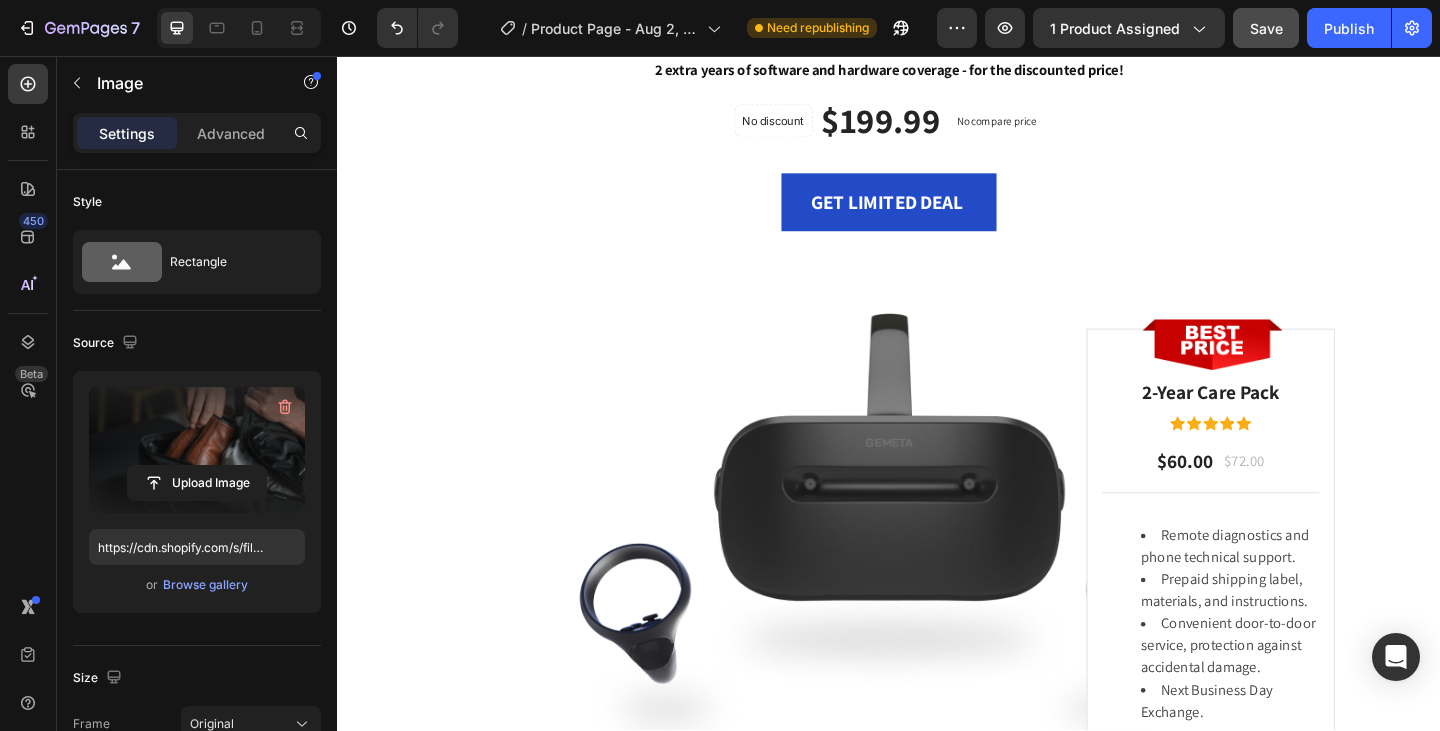 click on "Save" 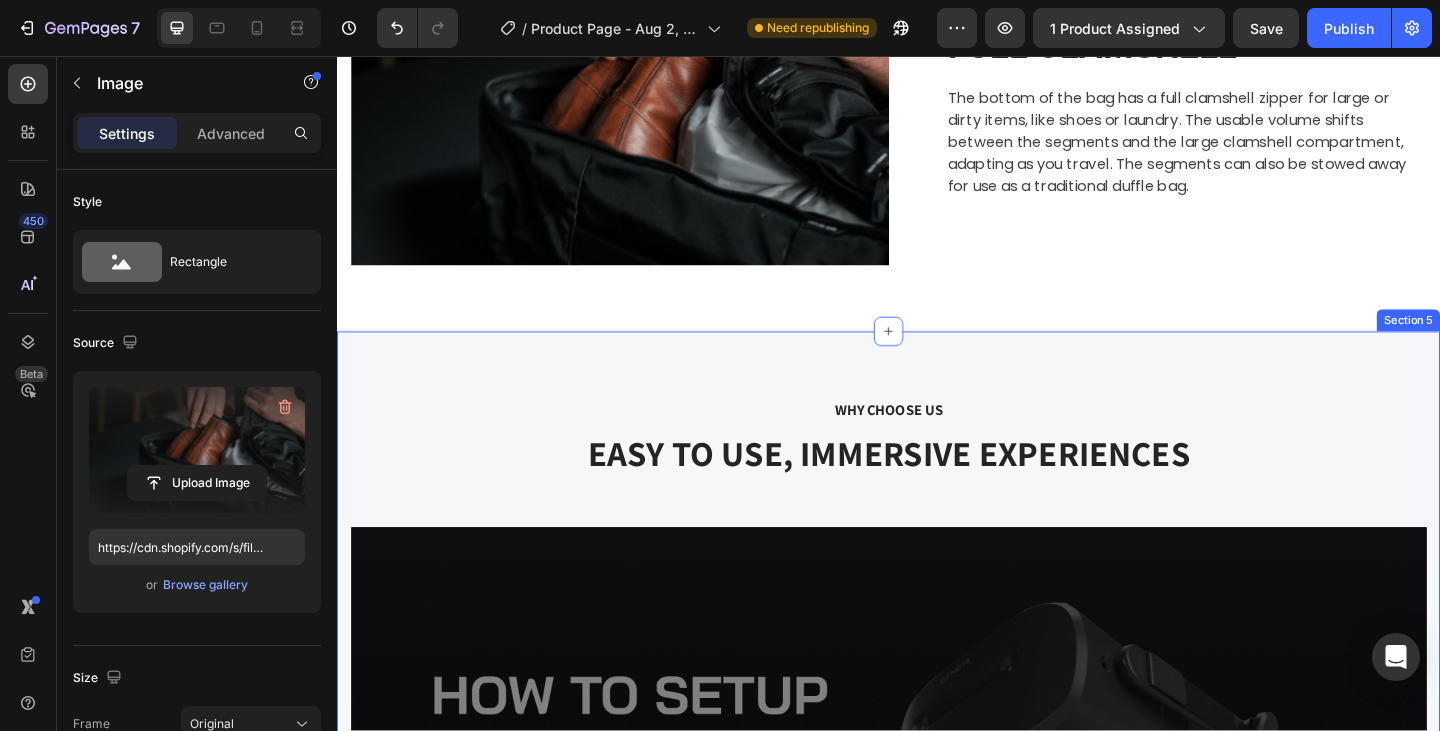 scroll, scrollTop: 2965, scrollLeft: 0, axis: vertical 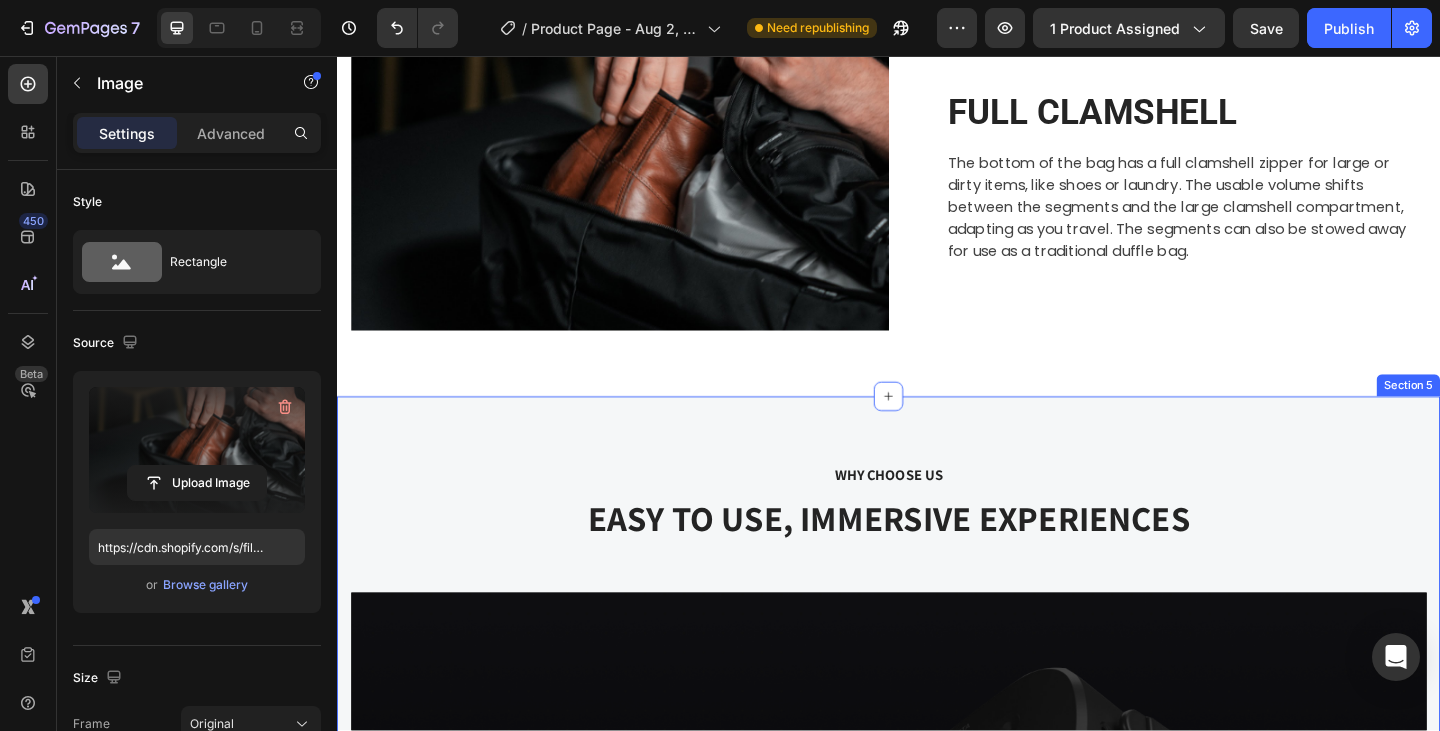 click on "WHY CHOOSE US Text block EASY TO USE, IMMERSIVE EXPERIENCES Heading Video
Image “Best thing I ever bought for myself! Great VR experiences for exercise, doing 3D art, amazing visual puzzle games. I wear glasses and it’s even more clear amazing visual puzzle games. I wear glasses and it’s even more clear for me in VR then without!” Text block Eric Raymond Heading 5.0 Text block
Icon
Icon
Icon
Icon
Icon Icon List Hoz Row Row Row Image “Super cool device! Really happy about this VR. It’s great for people who don’t have PC, because you don’t need a PC to run any games. Moreover, very fast shipping, it came in the mail earlier than I thought it would. Thanks.” Text block Gabriella Holland Heading 5.0 Text block
Icon
Icon
Icon
Icon
Icon Icon List Hoz Row Row Row Image Text block Eric Raymond Heading 5.0 Text block Icon Icon" at bounding box center (937, 1059) 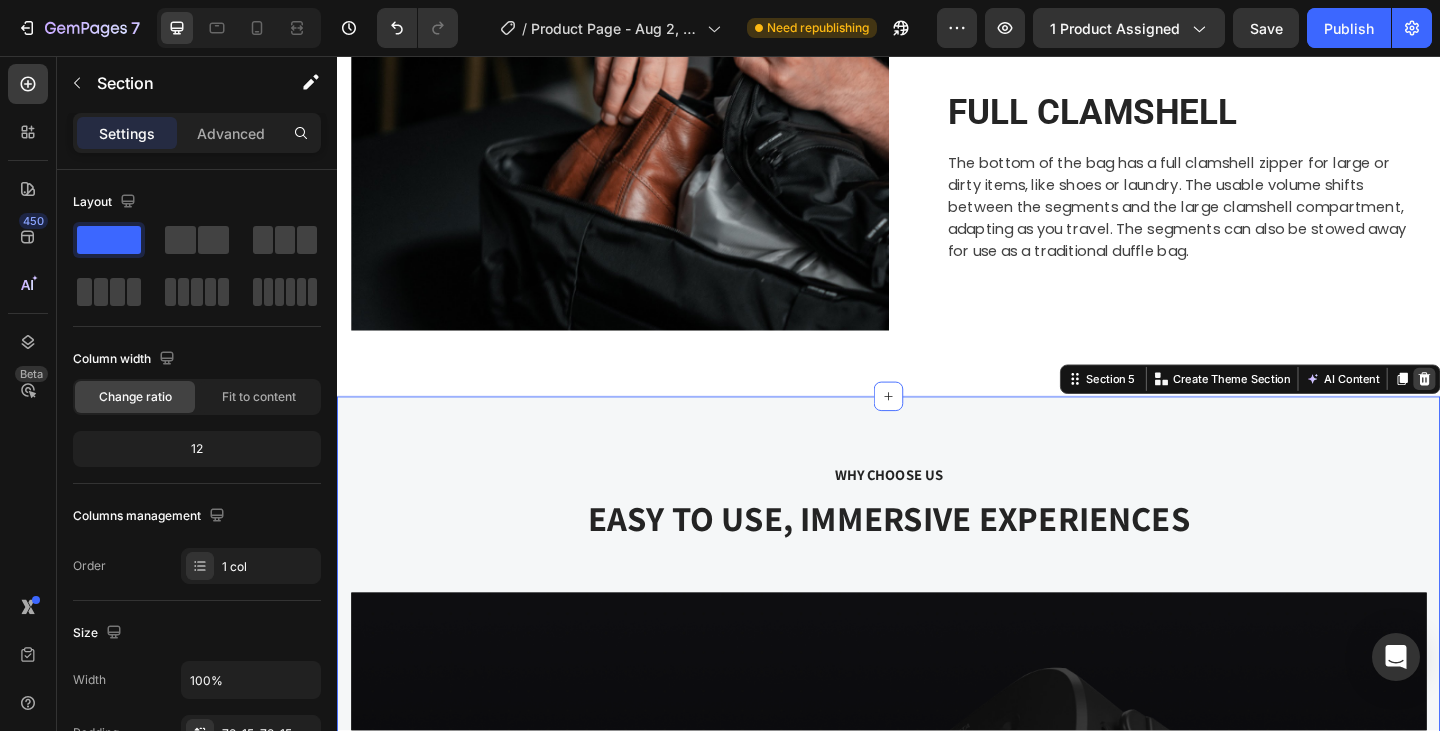 click 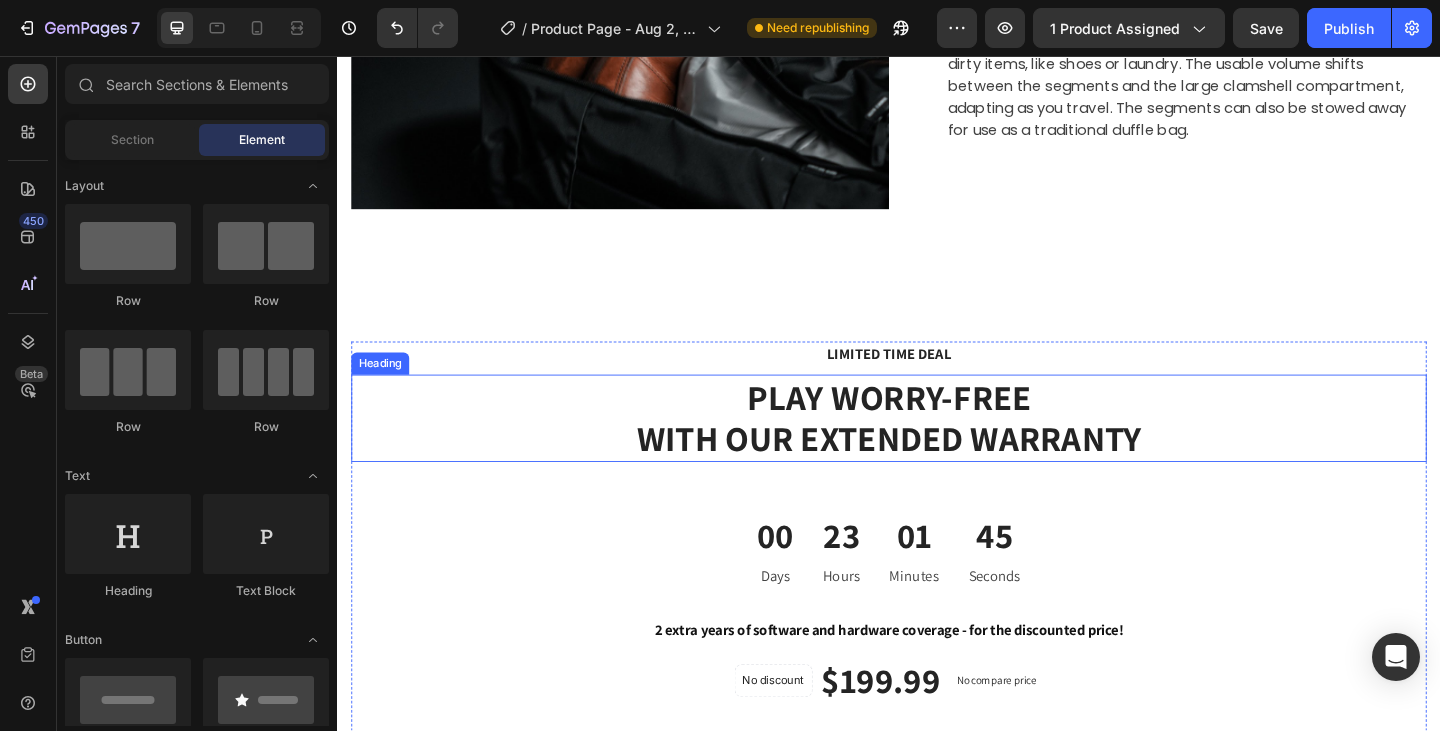 scroll, scrollTop: 3065, scrollLeft: 0, axis: vertical 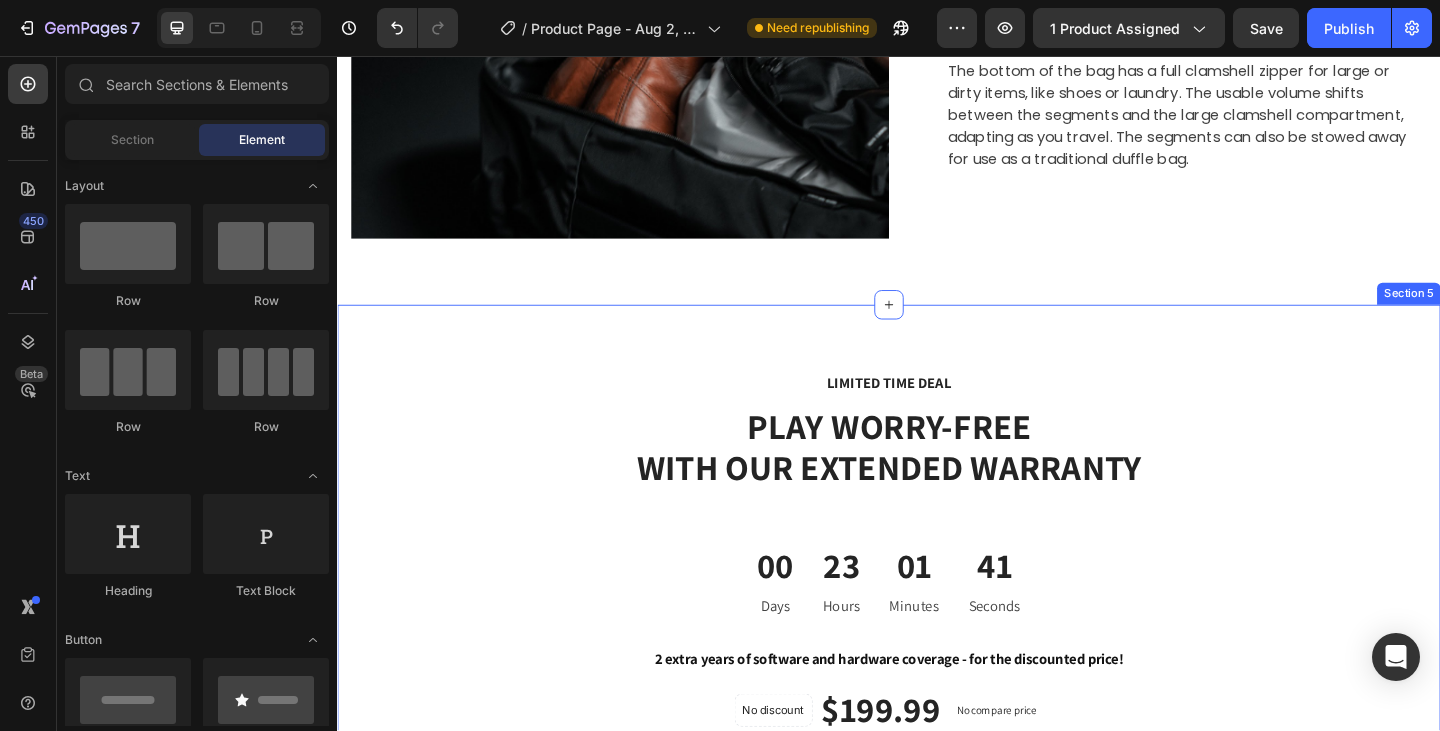 click on "Section 5" at bounding box center [1502, 315] 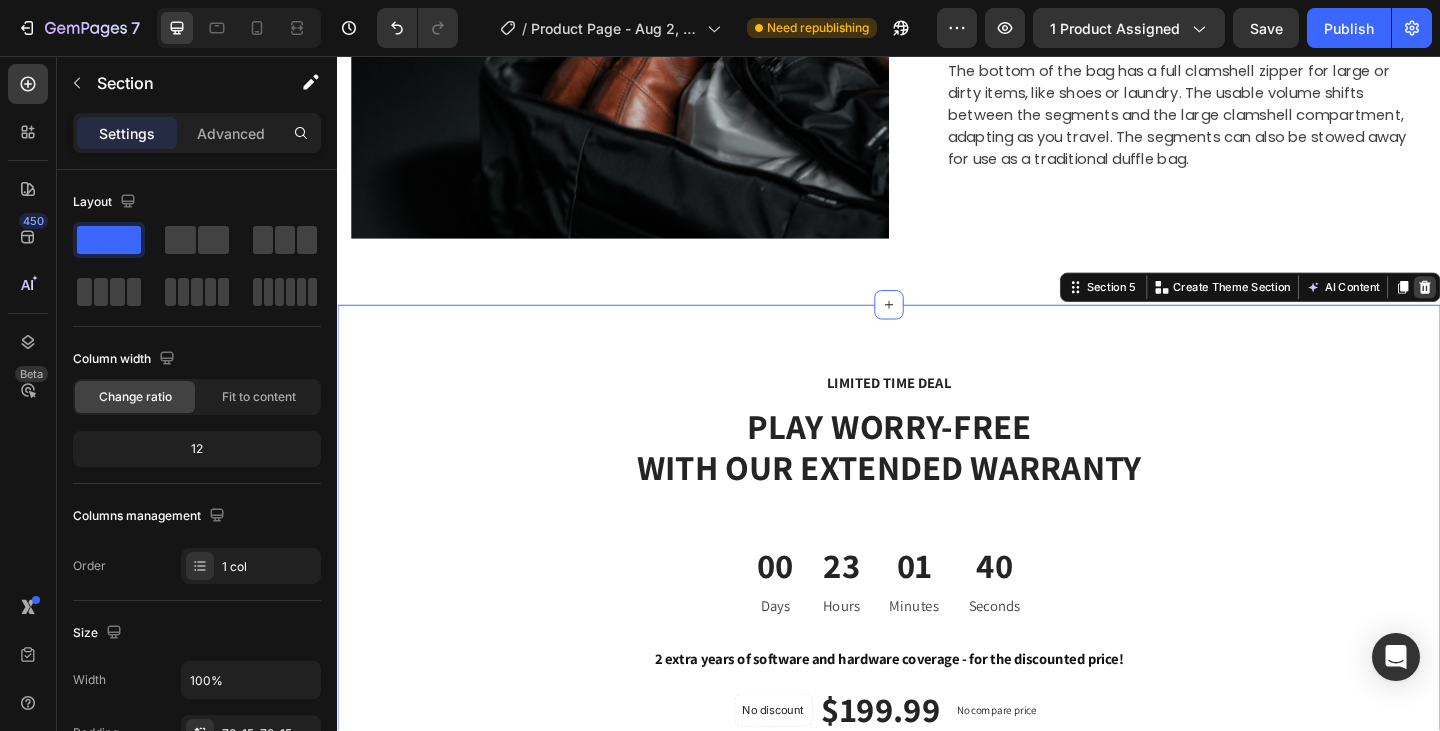 click 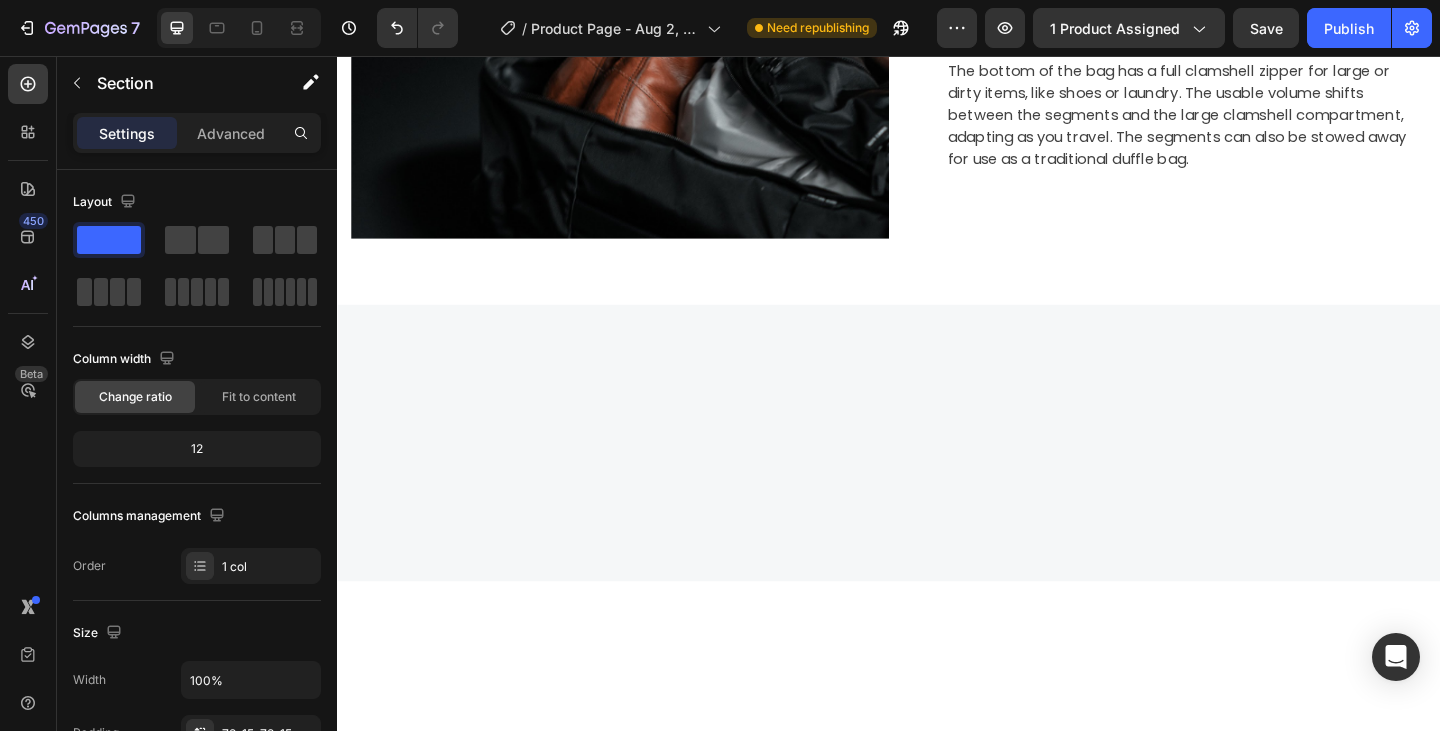 click at bounding box center [937, 478] 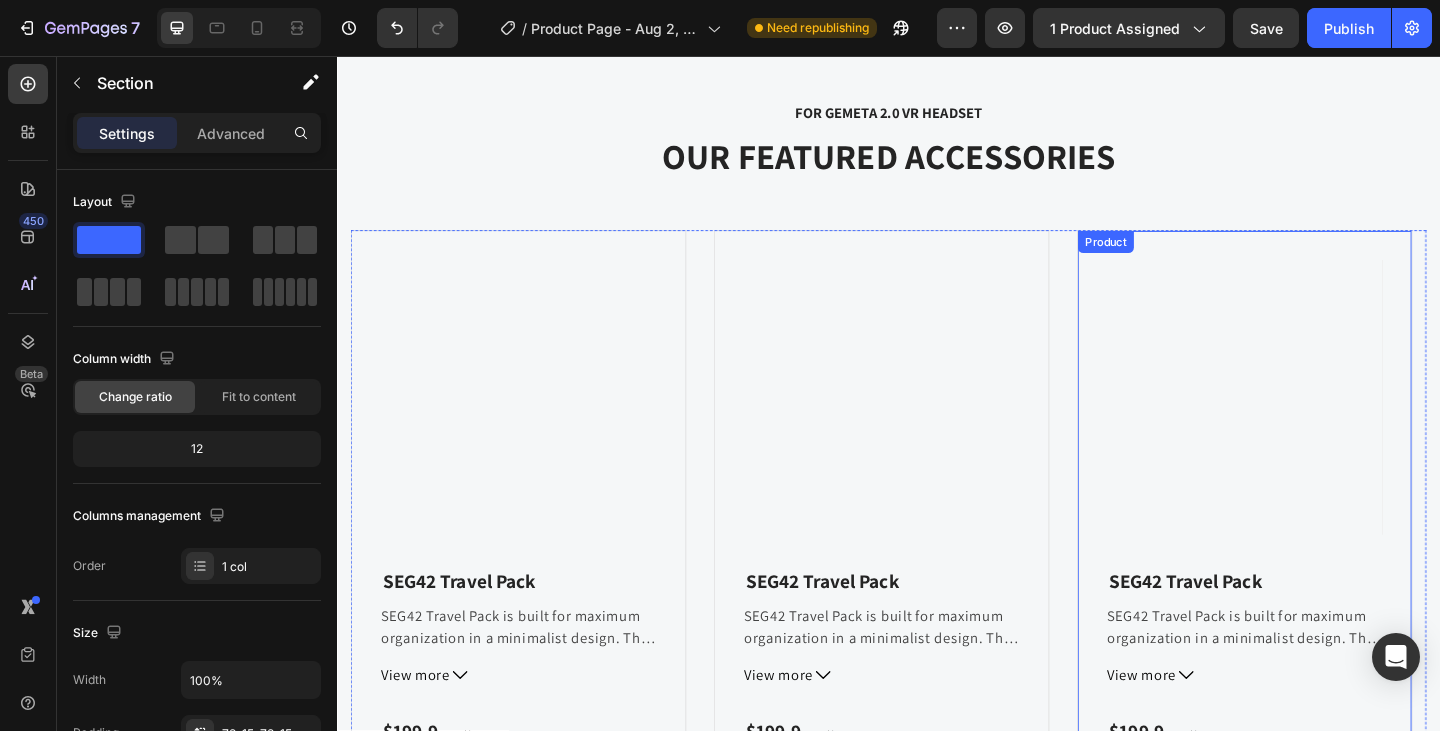 scroll, scrollTop: 2959, scrollLeft: 0, axis: vertical 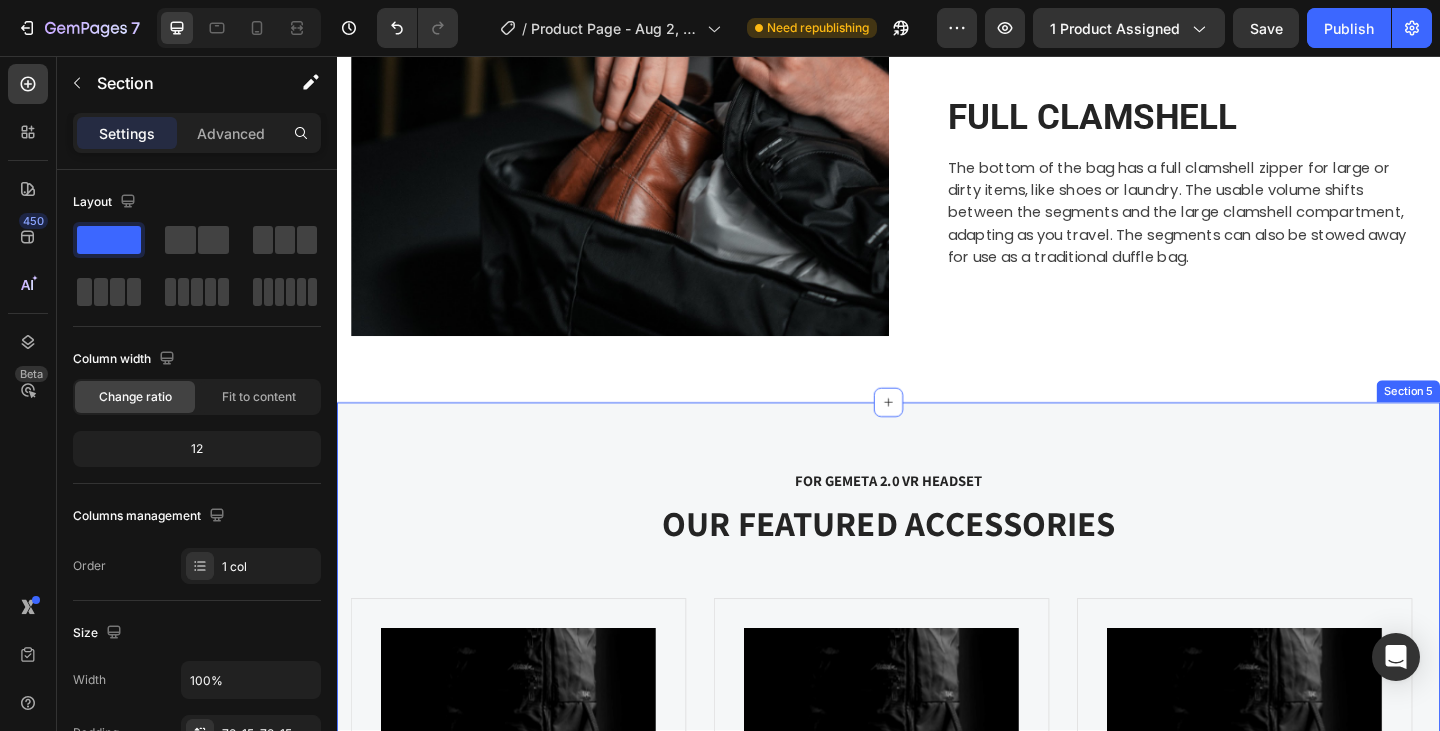 click on "Section 5" at bounding box center (1502, 421) 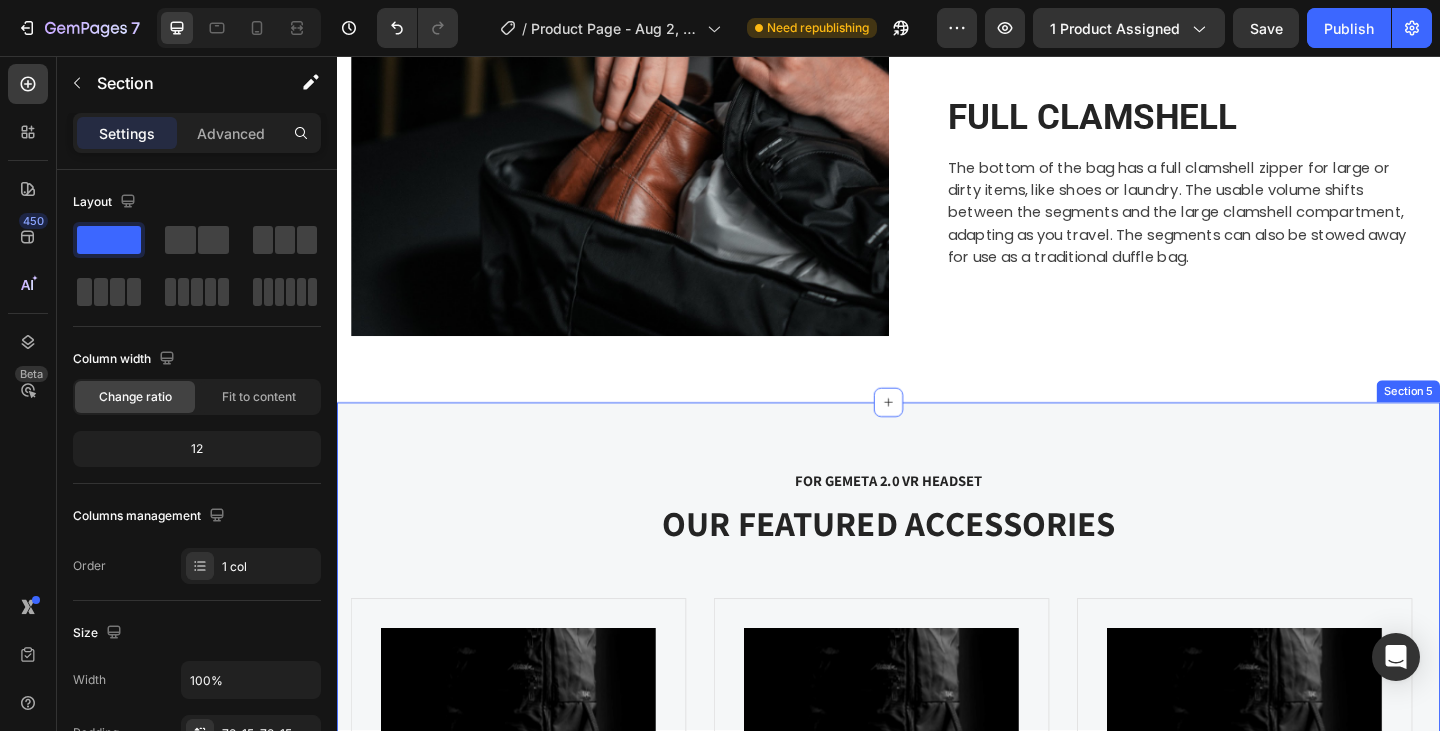 click on "Section 5" at bounding box center [1502, 421] 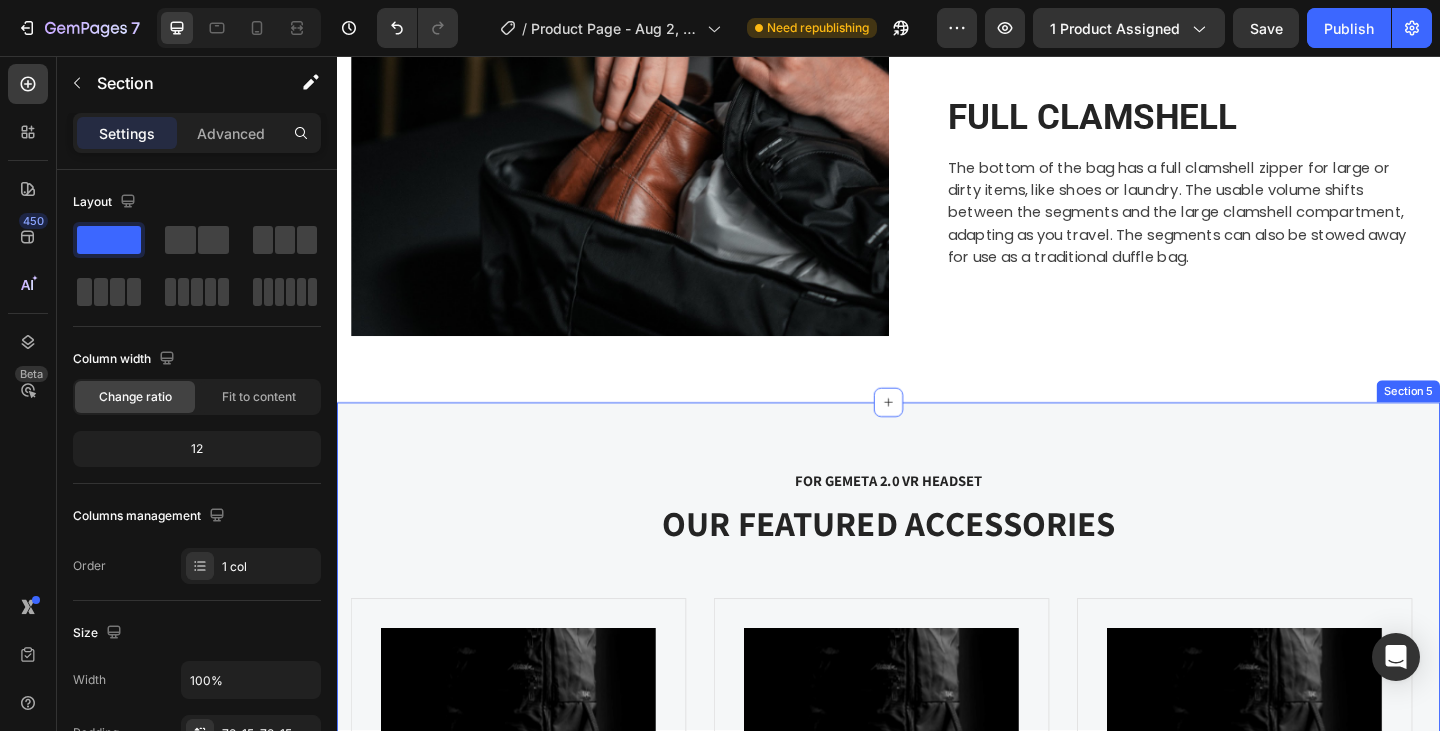 click on "FOR GEMETA 2.0 VR HEADSET Text block OUR FEATURED ACCESSORIES Heading Product Images SEG42 Travel Pack (P) Title SEG42 Travel Pack is built for maximum organization in a minimalist design. The segmented architecture offers efficient organization and quick access to your belongings during travel. View more
(P) Description $199.99 (P) Price (P) Price No compare price (P) Price Row
Icon
Icon
Icon
Icon
Icon Icon List Hoz Row Product Product Images SEG42 Travel Pack (P) Title SEG42 Travel Pack is built for maximum organization in a minimalist design. The segmented architecture offers efficient organization and quick access to your belongings during travel. View more
(P) Description $199.99 (P) Price (P) Price No compare price (P) Price Row
Icon
Icon
Icon
Icon
Icon Icon List Hoz Row Product Product Images SEG42 Travel Pack (P) Title Row" at bounding box center (937, 889) 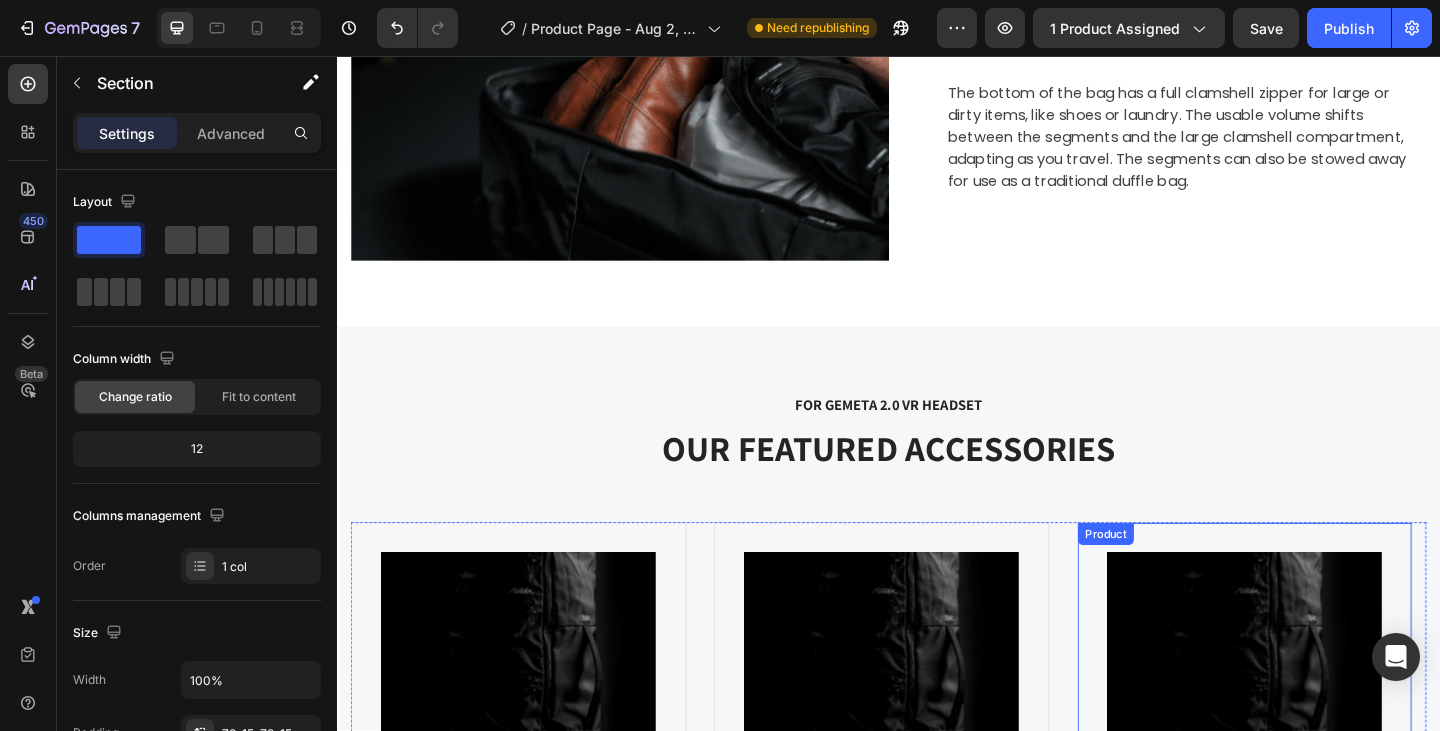 scroll, scrollTop: 3059, scrollLeft: 0, axis: vertical 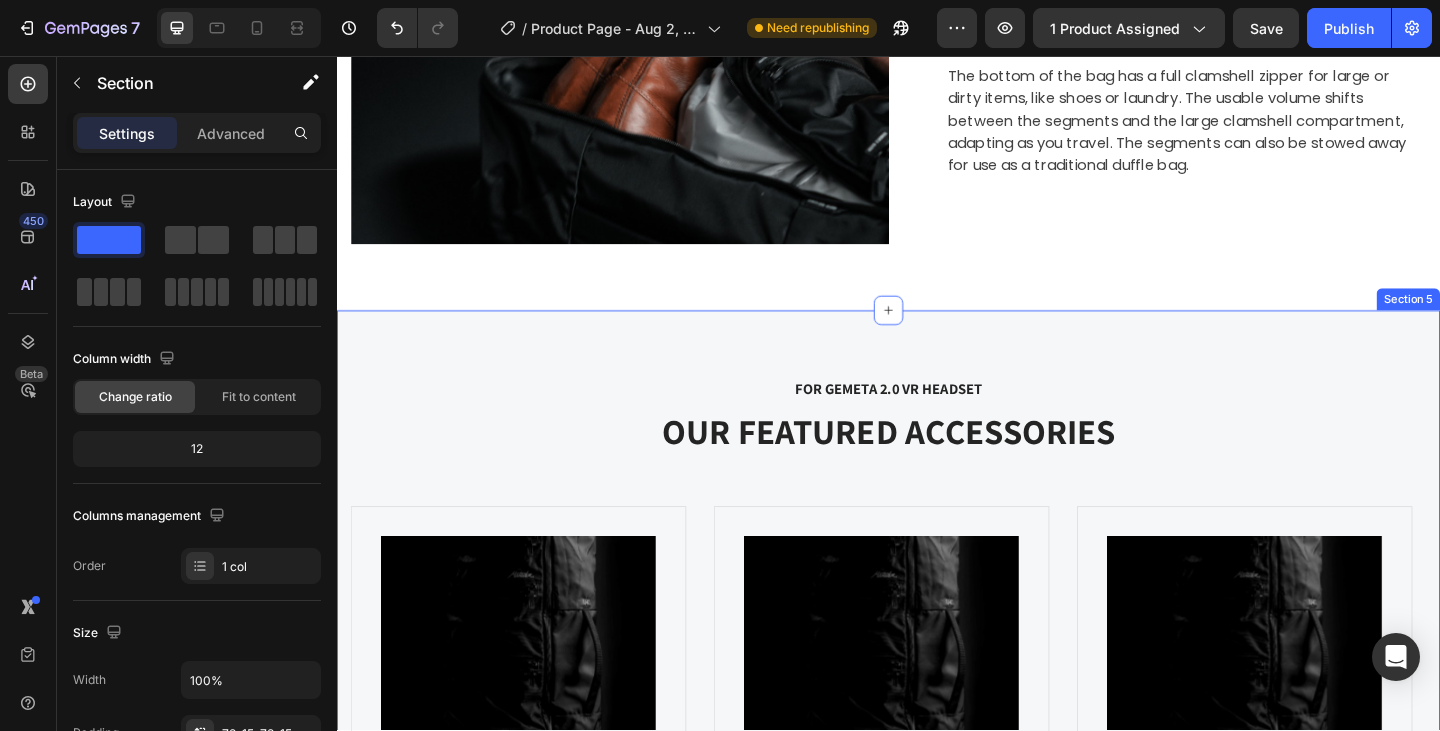 click on "FOR GEMETA 2.0 VR HEADSET Text block OUR FEATURED ACCESSORIES Heading Product Images SEG42 Travel Pack (P) Title SEG42 Travel Pack is built for maximum organization in a minimalist design. The segmented architecture offers efficient organization and quick access to your belongings during travel. View more
(P) Description $199.99 (P) Price (P) Price No compare price (P) Price Row
Icon
Icon
Icon
Icon
Icon Icon List Hoz Row Product Product Images SEG42 Travel Pack (P) Title SEG42 Travel Pack is built for maximum organization in a minimalist design. The segmented architecture offers efficient organization and quick access to your belongings during travel. View more
(P) Description $199.99 (P) Price (P) Price No compare price (P) Price Row
Icon
Icon
Icon
Icon
Icon Icon List Hoz Row Product Product Images SEG42 Travel Pack (P) Title Row" at bounding box center (937, 789) 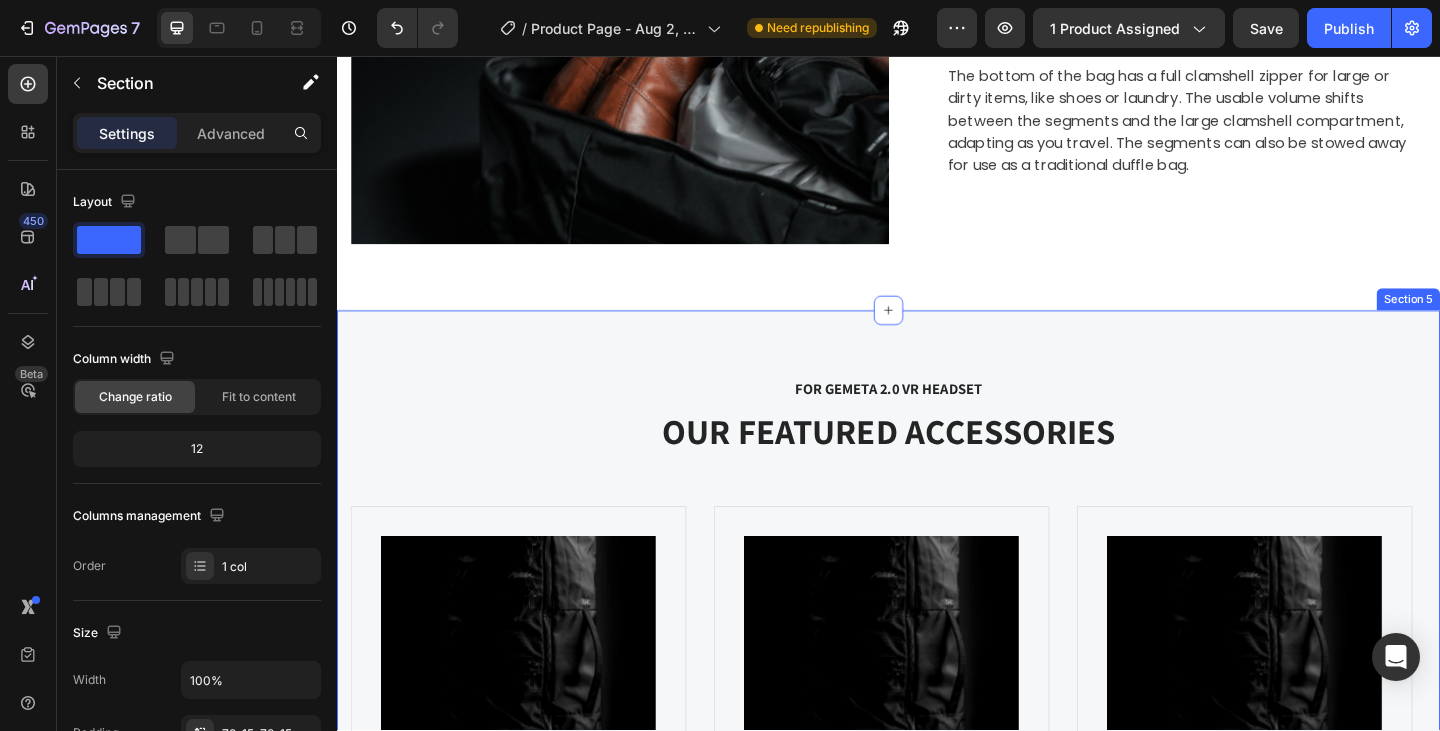click on "Section 5" at bounding box center (1502, 321) 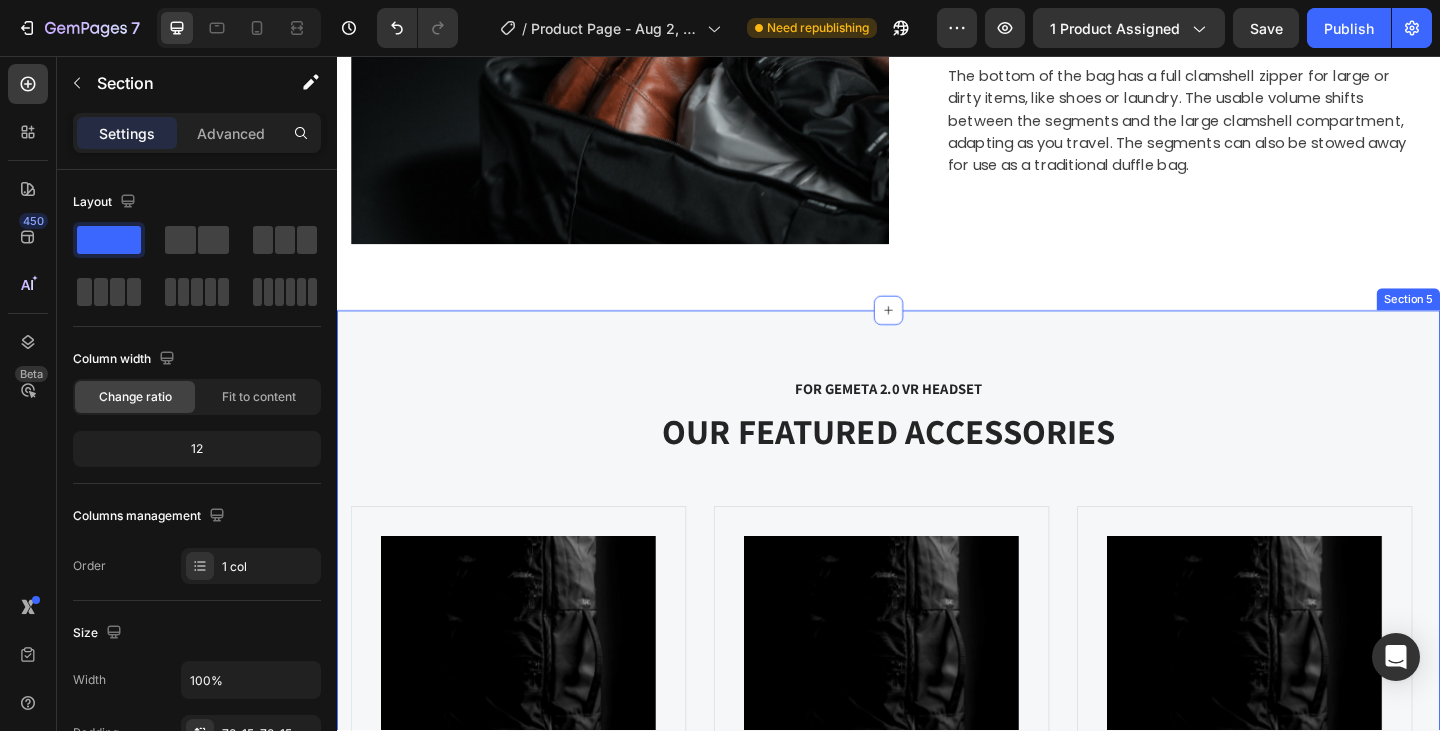 click on "Section 5" at bounding box center (1502, 321) 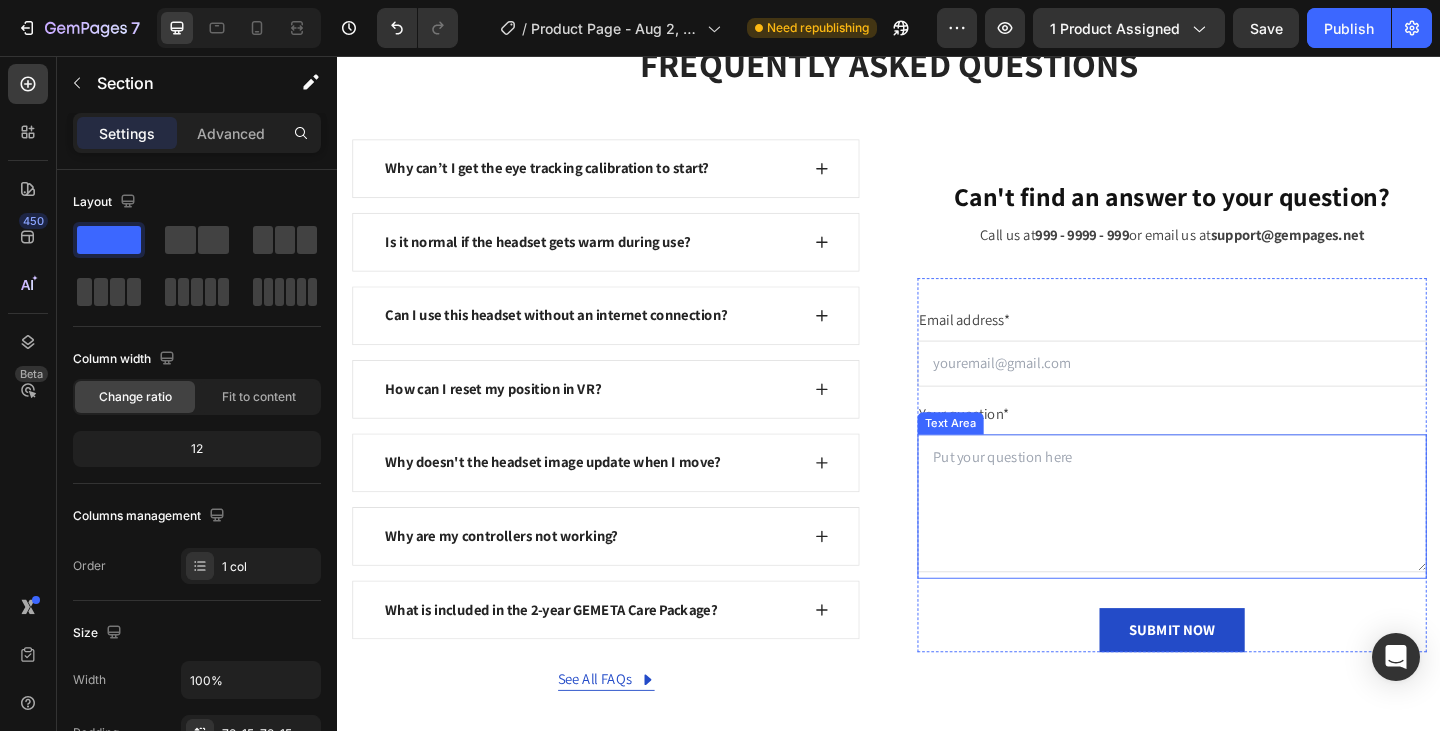 scroll, scrollTop: 4270, scrollLeft: 0, axis: vertical 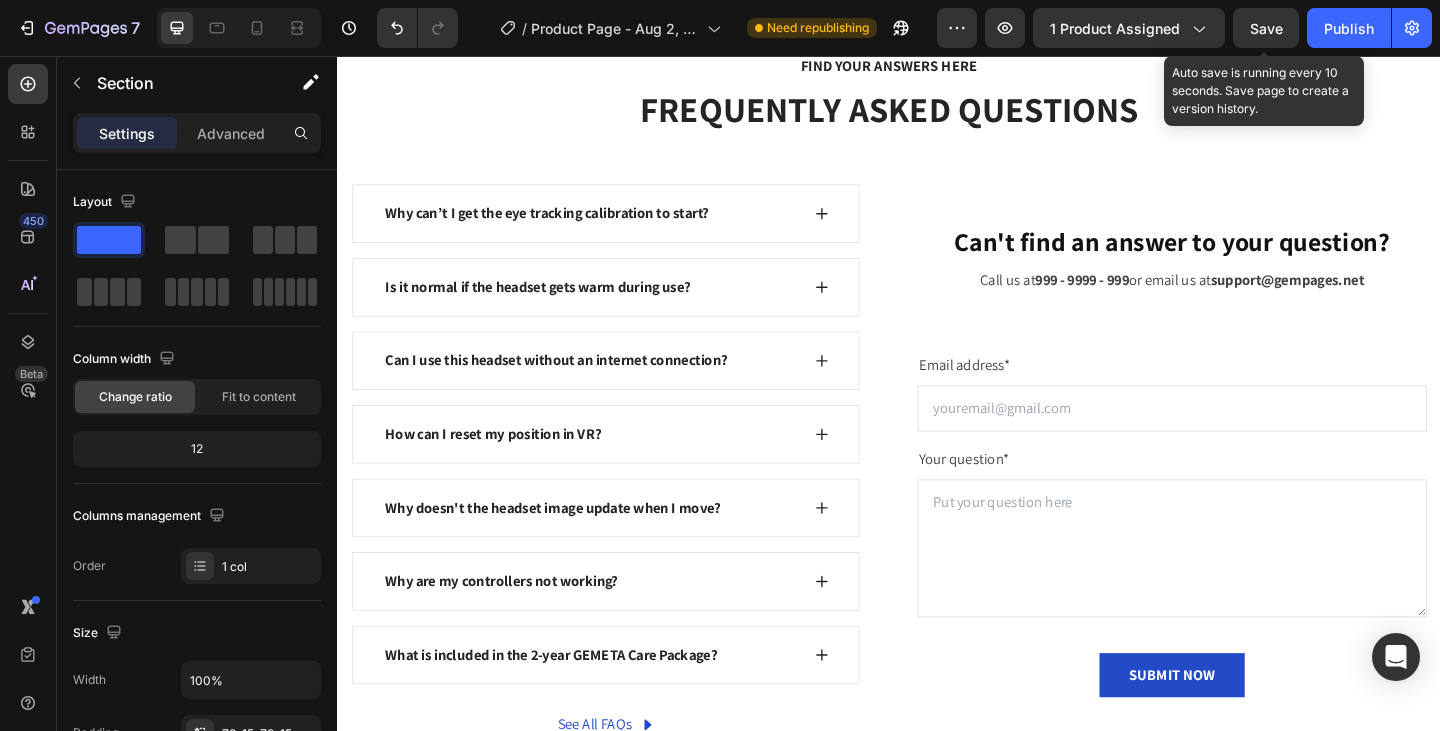 click on "Save" at bounding box center [1266, 28] 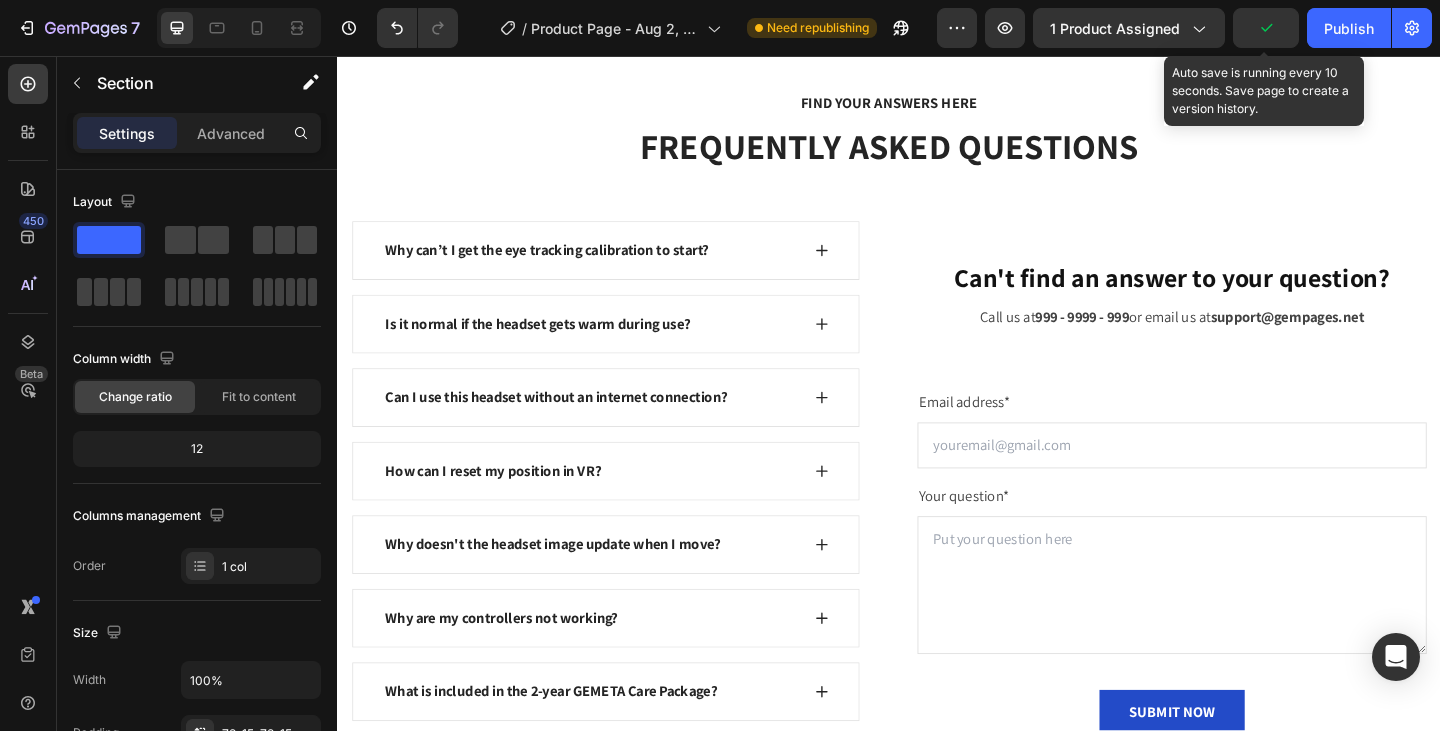scroll, scrollTop: 3859, scrollLeft: 0, axis: vertical 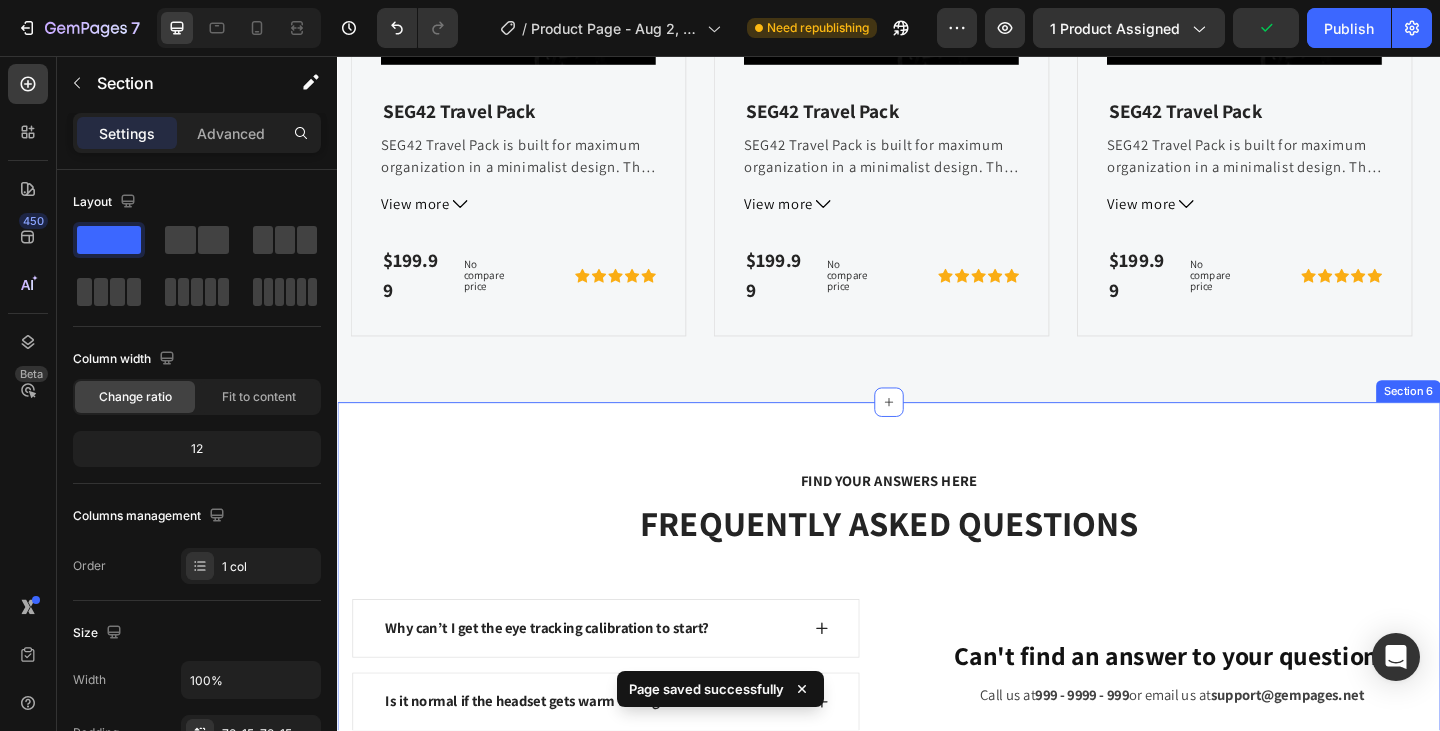 click on "FIND YOUR ANSWERS HERE Text block FREQUENTLY ASKED QUESTIONS Heading Row
Why can’t I get the eye tracking calibration to start?
Is it normal if the headset gets warm during use?
Can I use this headset without an internet connection?
How can I reset my position in VR?
Why doesn't the headset image update when I move?
Why are my controllers not working?
What is included in the 2-year GEMETA Care Package? Accordion
See All FAQs Button Row Can't find an answer to your question? Heading Call us at  999 - 9999 - 999  or email us at  support@gempages.net Text block Email address* Text block Email Field Your question* Text block Text Area SUBMIT NOW Submit Button Contact Form Row Section 6" at bounding box center [937, 876] 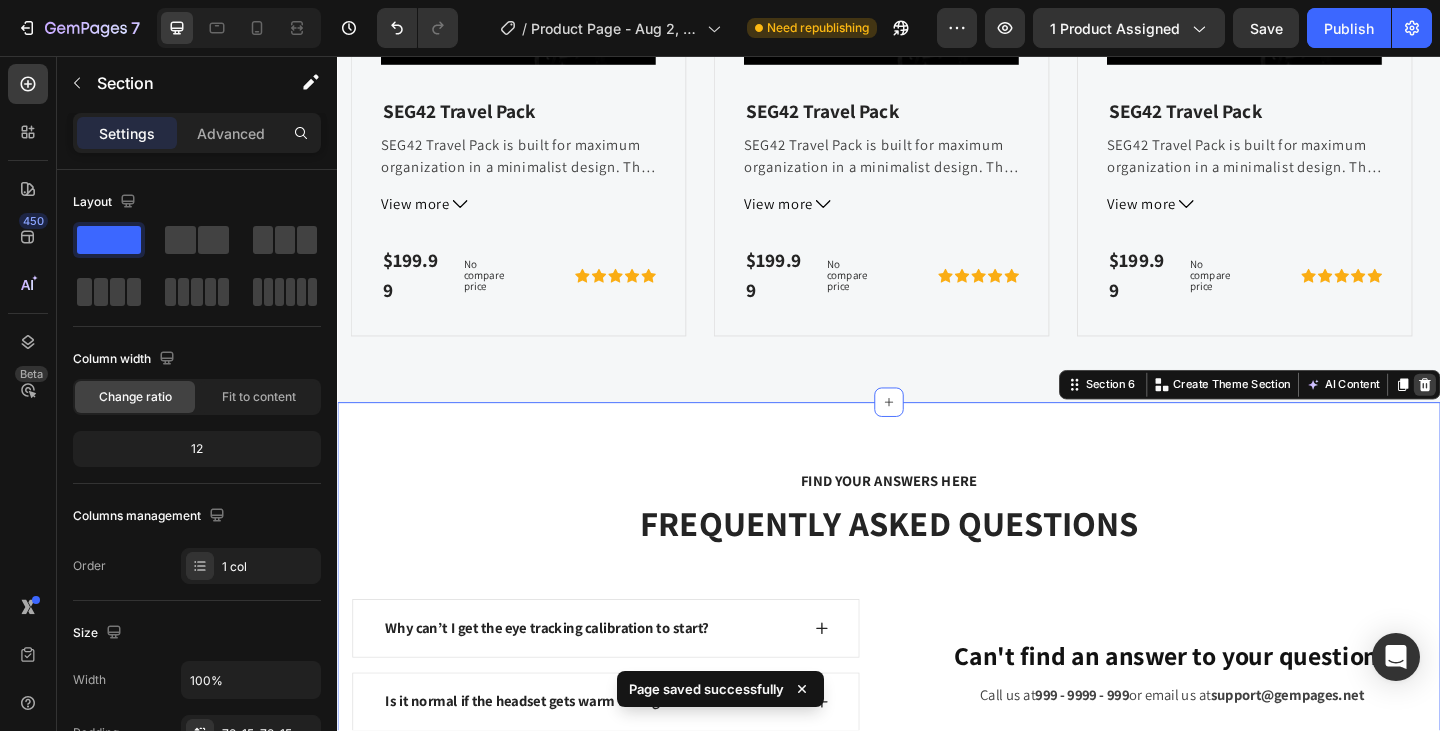 click 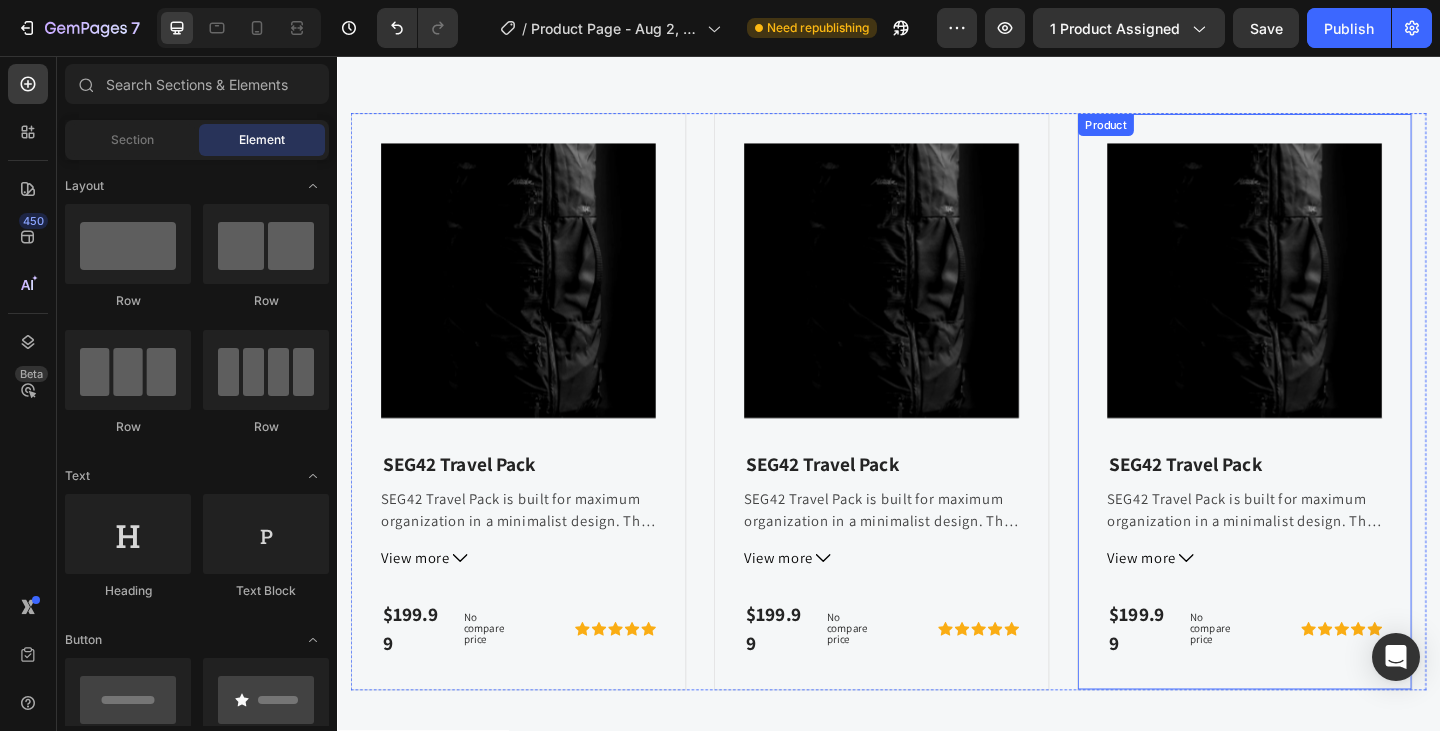 scroll, scrollTop: 3059, scrollLeft: 0, axis: vertical 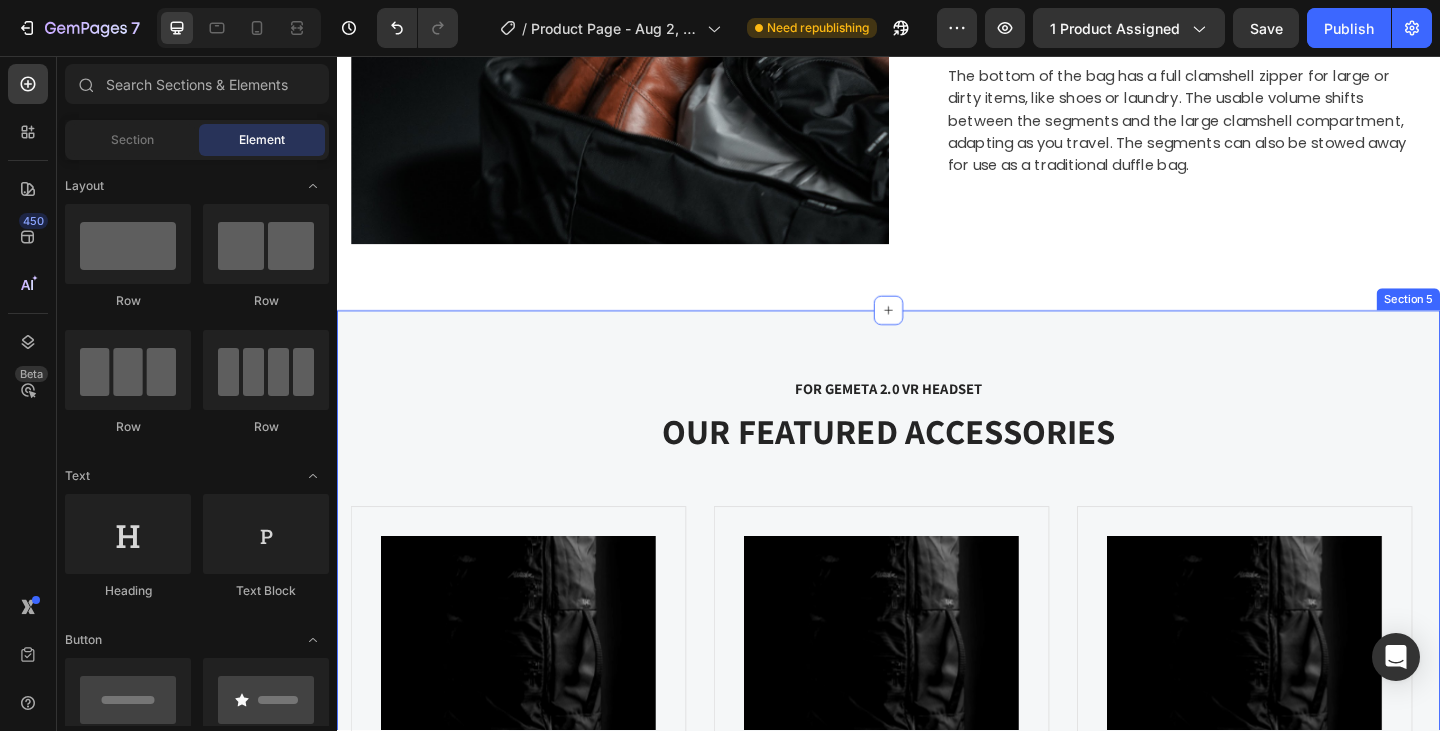 click on "FOR GEMETA 2.0 VR HEADSET Text block OUR FEATURED ACCESSORIES Heading Product Images SEG42 Travel Pack (P) Title SEG42 Travel Pack is built for maximum organization in a minimalist design. The segmented architecture offers efficient organization and quick access to your belongings during travel. View more
(P) Description $199.99 (P) Price (P) Price No compare price (P) Price Row
Icon
Icon
Icon
Icon
Icon Icon List Hoz Row Product Product Images SEG42 Travel Pack (P) Title SEG42 Travel Pack is built for maximum organization in a minimalist design. The segmented architecture offers efficient organization and quick access to your belongings during travel. View more
(P) Description $199.99 (P) Price (P) Price No compare price (P) Price Row
Icon
Icon
Icon
Icon
Icon Icon List Hoz Row Product Product Images SEG42 Travel Pack (P) Title Row" at bounding box center [937, 789] 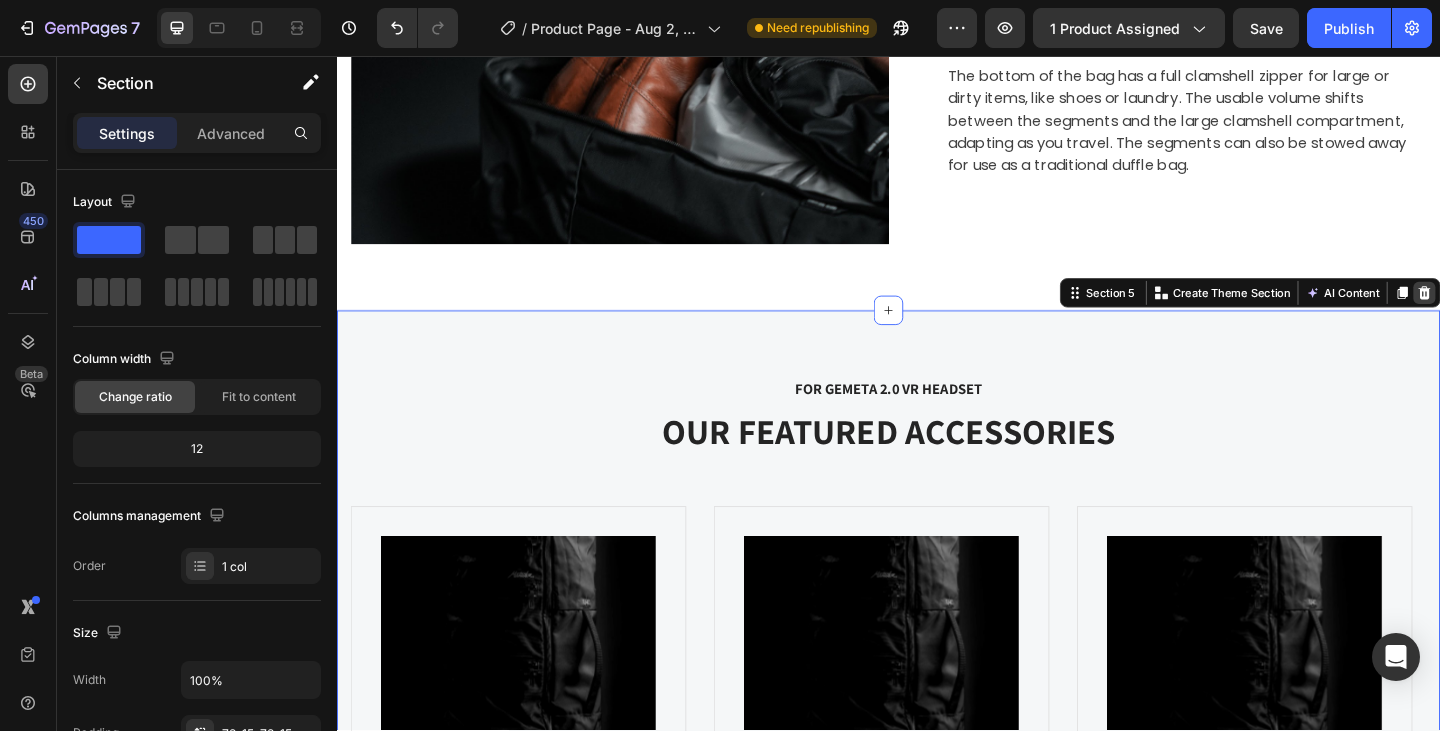 click 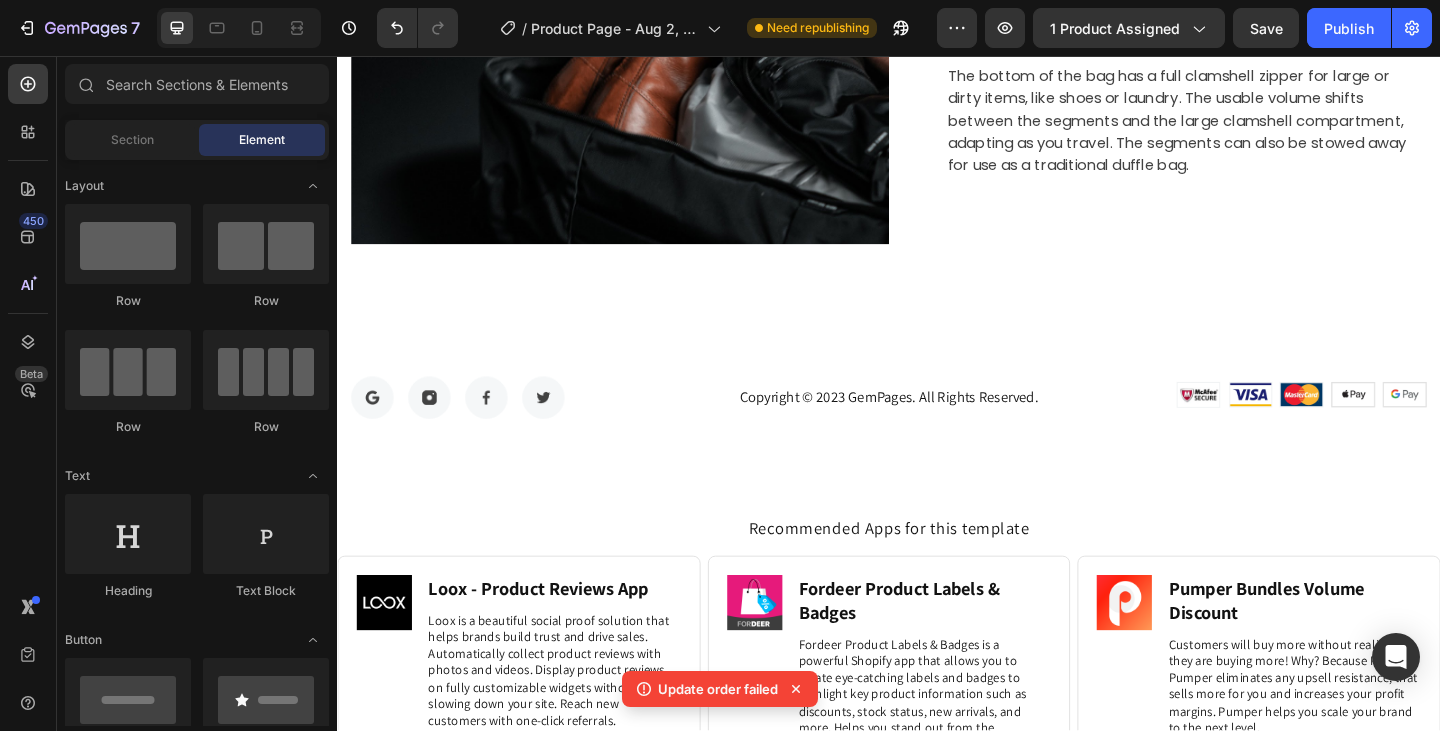 scroll, scrollTop: 3259, scrollLeft: 0, axis: vertical 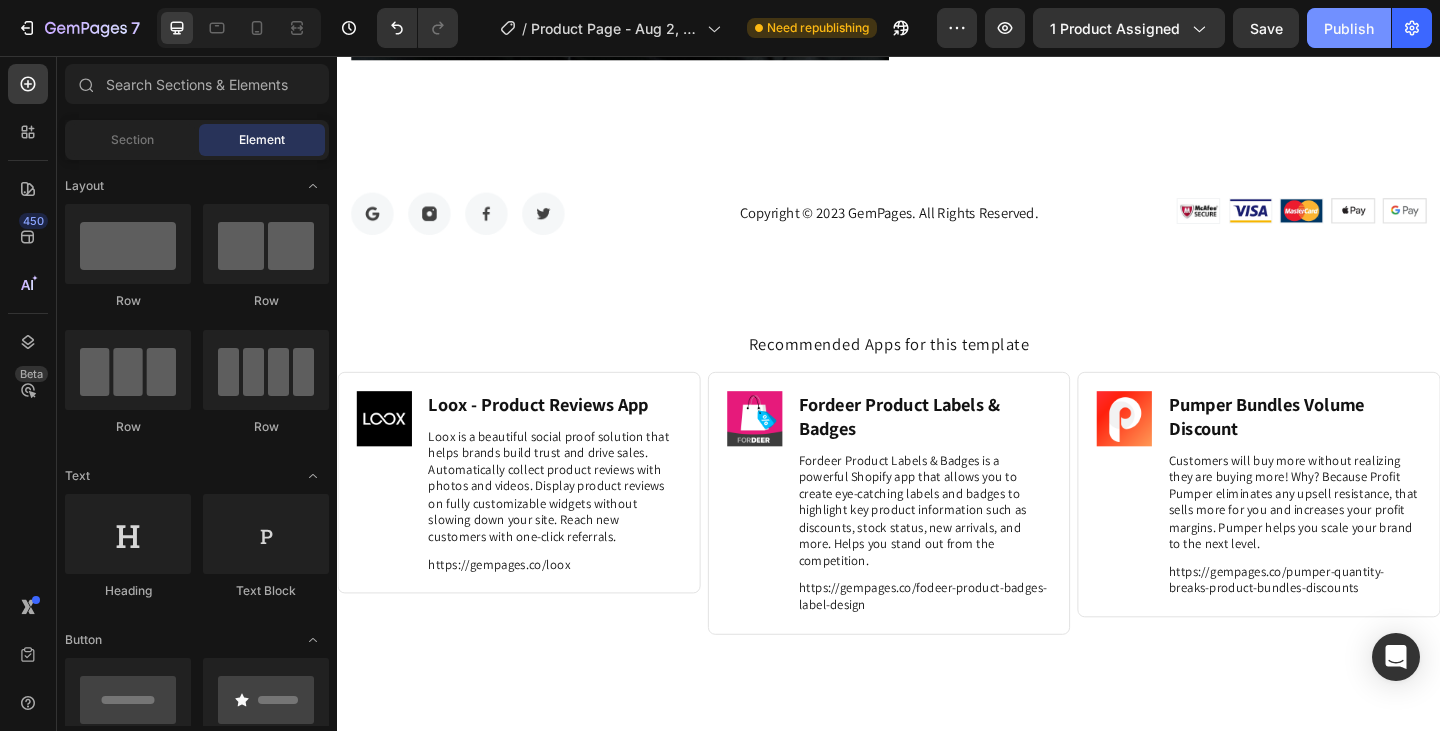 click on "Publish" at bounding box center [1349, 28] 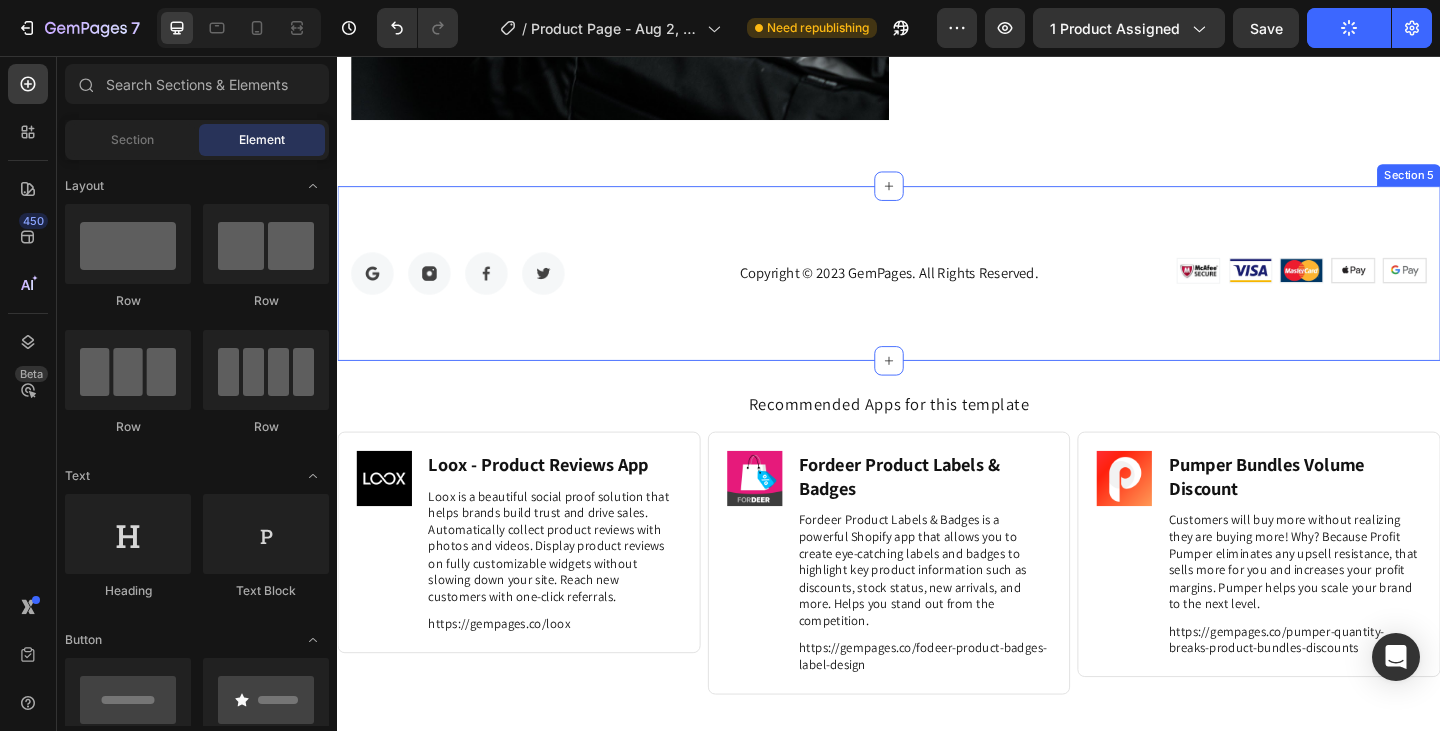 scroll, scrollTop: 3159, scrollLeft: 0, axis: vertical 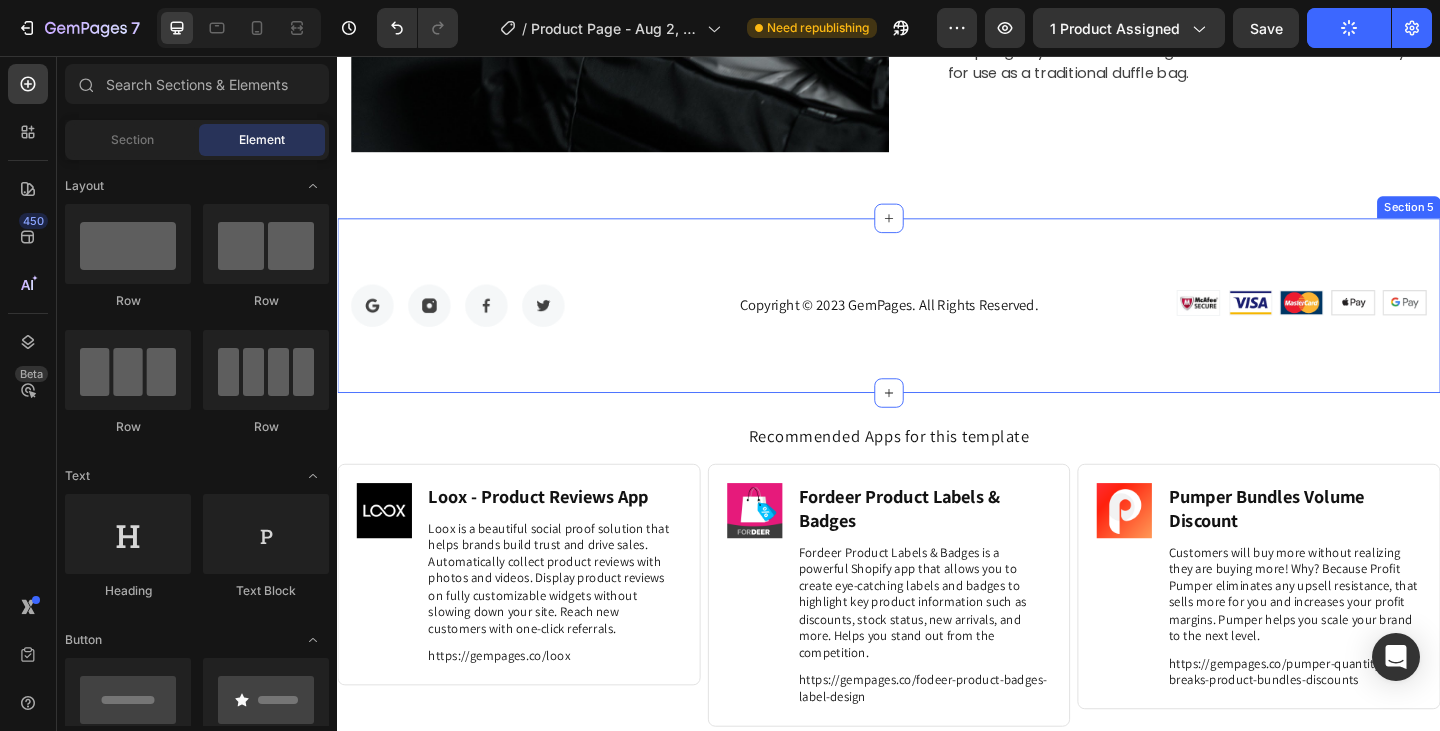click on "Image Image Image Image Row Copyright © 2023 GemPages. All Rights Reserved. Text block Image Image Image Image Image Row Row Section 5" at bounding box center (937, 328) 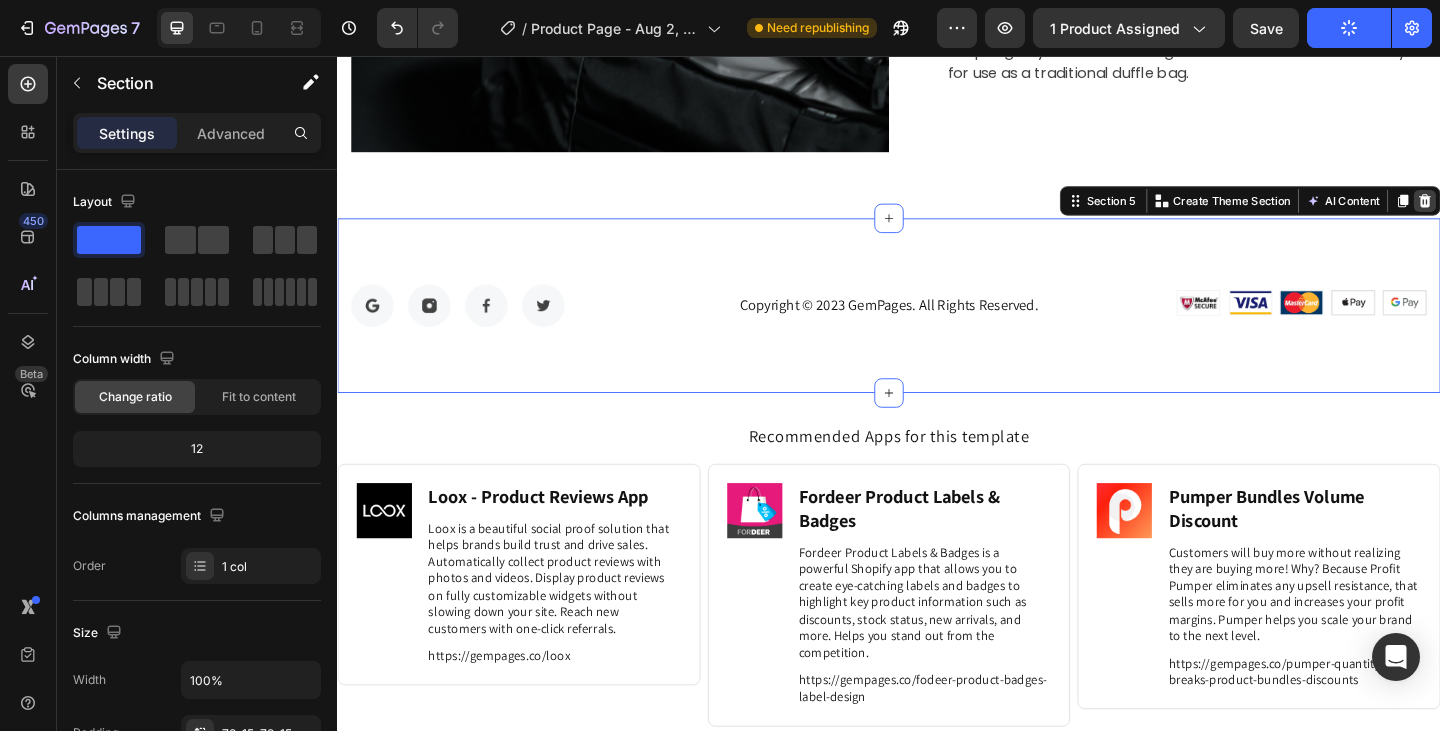 click 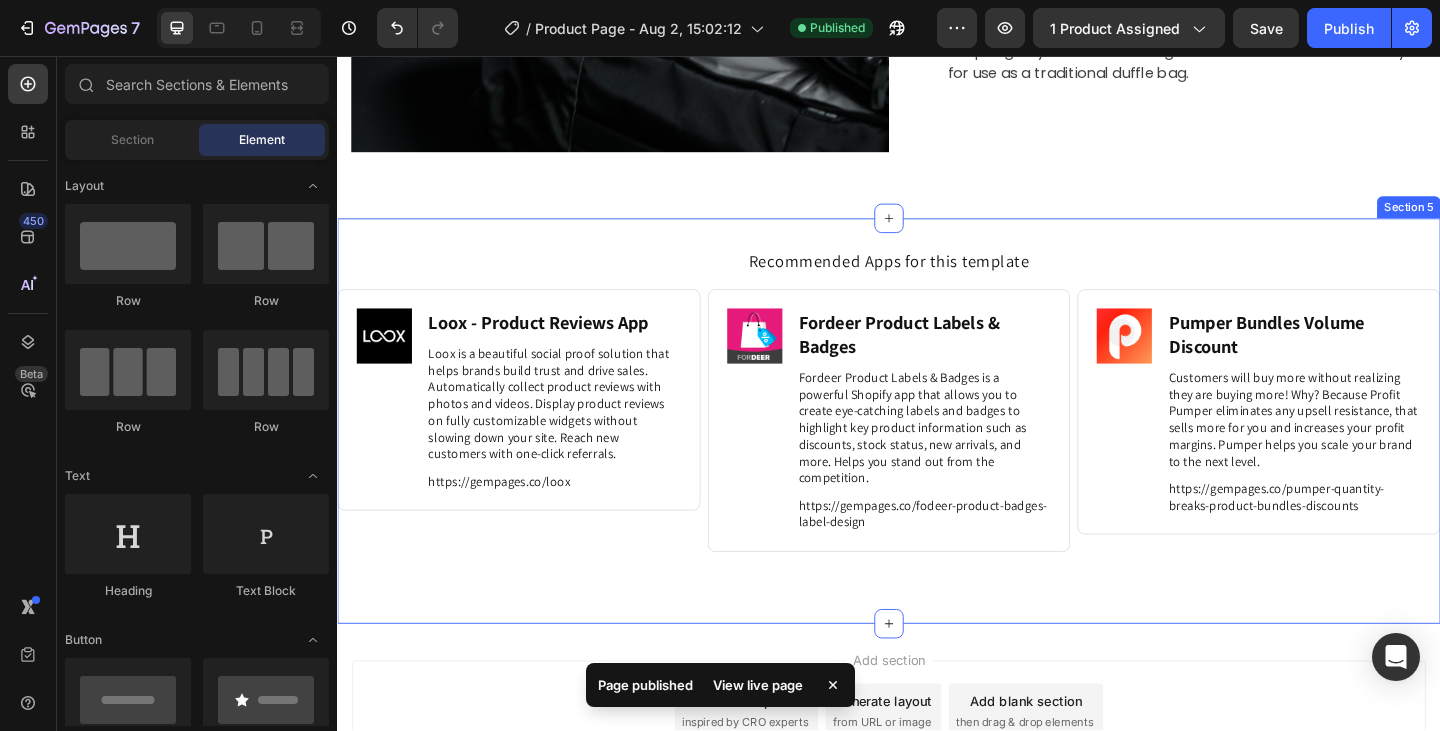 click on "Recommended Apps for this template Heading Image Loox ‑ Product Reviews App Heading Loox is a beautiful social proof solution that helps brands build trust and drive sales. Automatically collect product reviews with photos and videos. Display product reviews on fully customizable widgets without slowing down your site. Reach new customers with one-click referrals. Text Block https://gempages.co/loox Text Block Row Row Image Fordeer Product Labels & Badges Heading Fordeer Product Labels & Badges is a powerful Shopify app that allows you to create eye-catching labels and badges to highlight key product information such as discounts, stock status, new arrivals, and more. Helps you stand out from the competition. Text Block https://gempages.co/fodeer-product-badges-label-design Text Block Row Row Image Pumper Bundles Volume Discount Heading Text Block https://gempages.co/pumper-quantity-breaks-product-bundles-discounts Text Block Row Row Row Section 5" at bounding box center (937, 453) 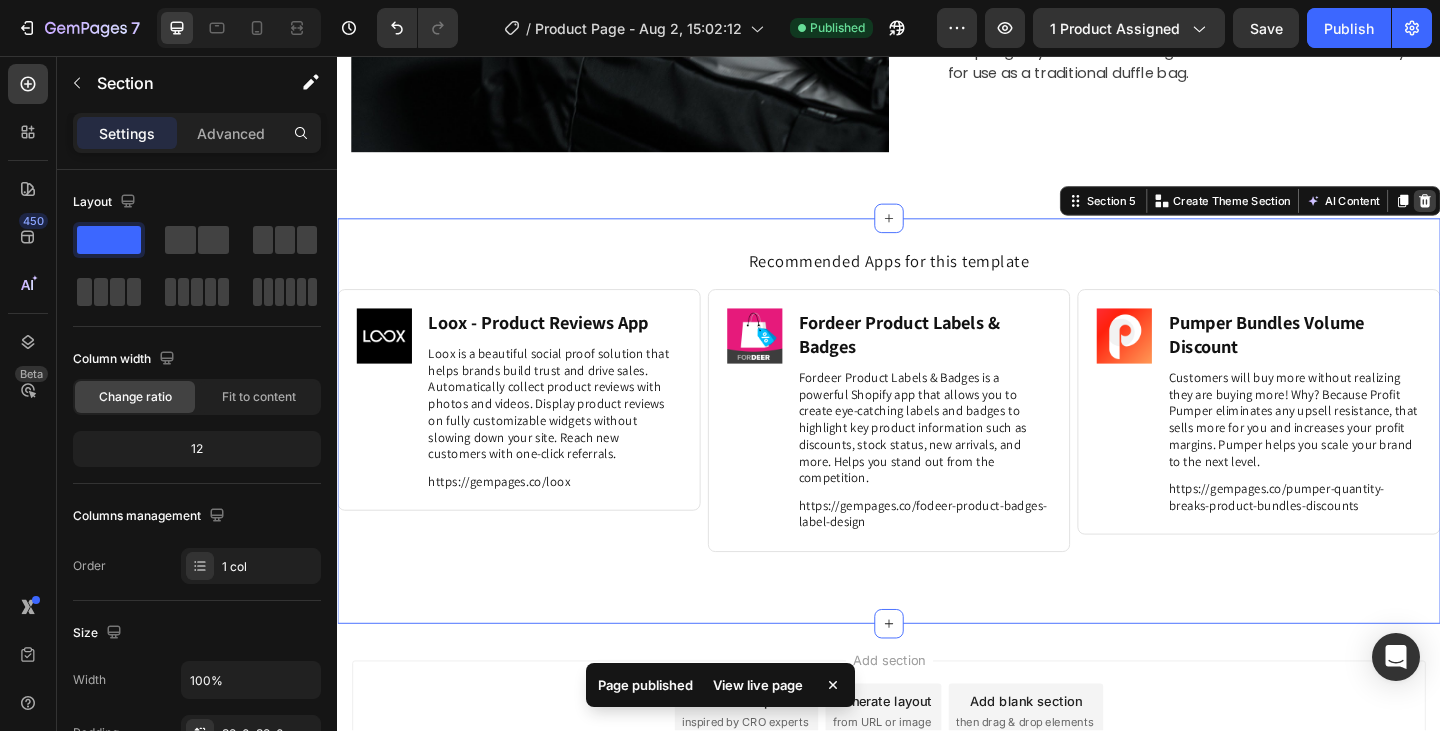 click 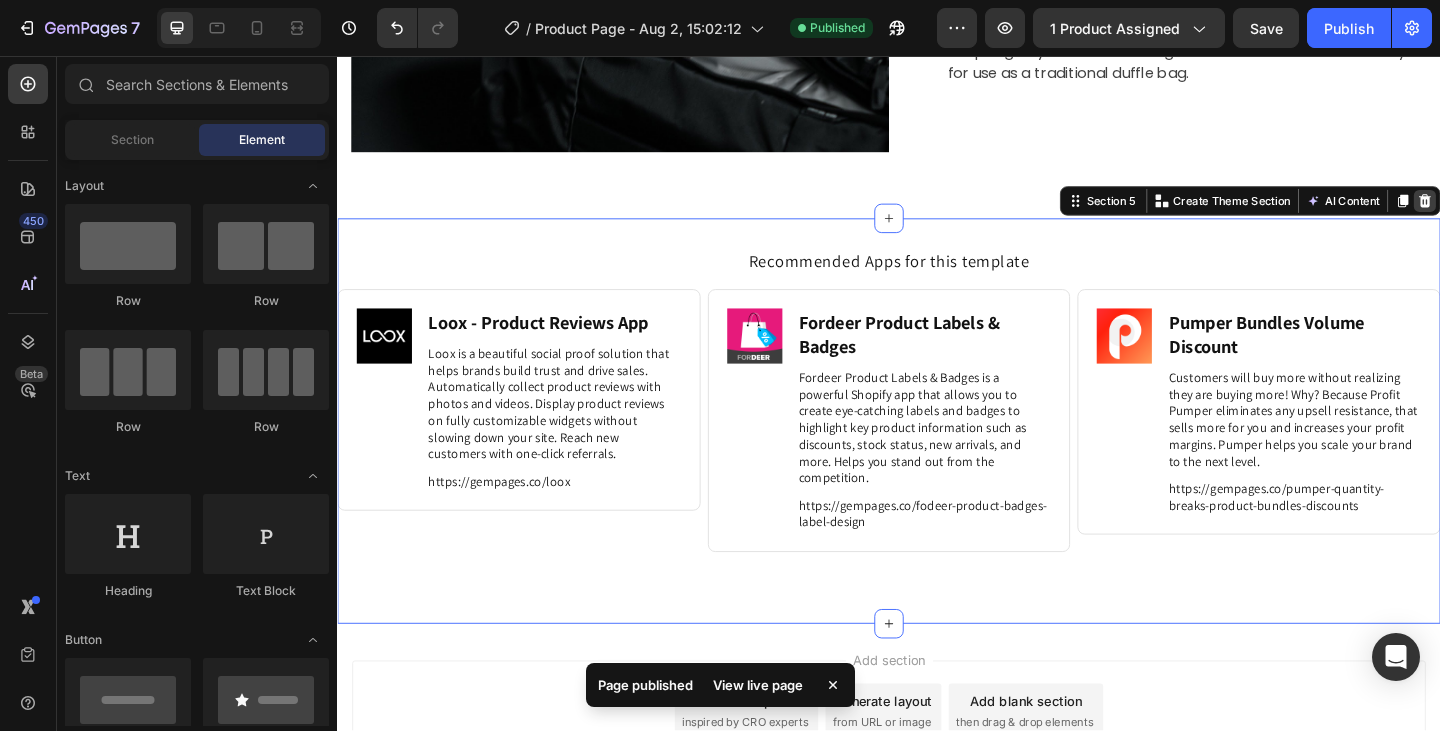 scroll, scrollTop: 2877, scrollLeft: 0, axis: vertical 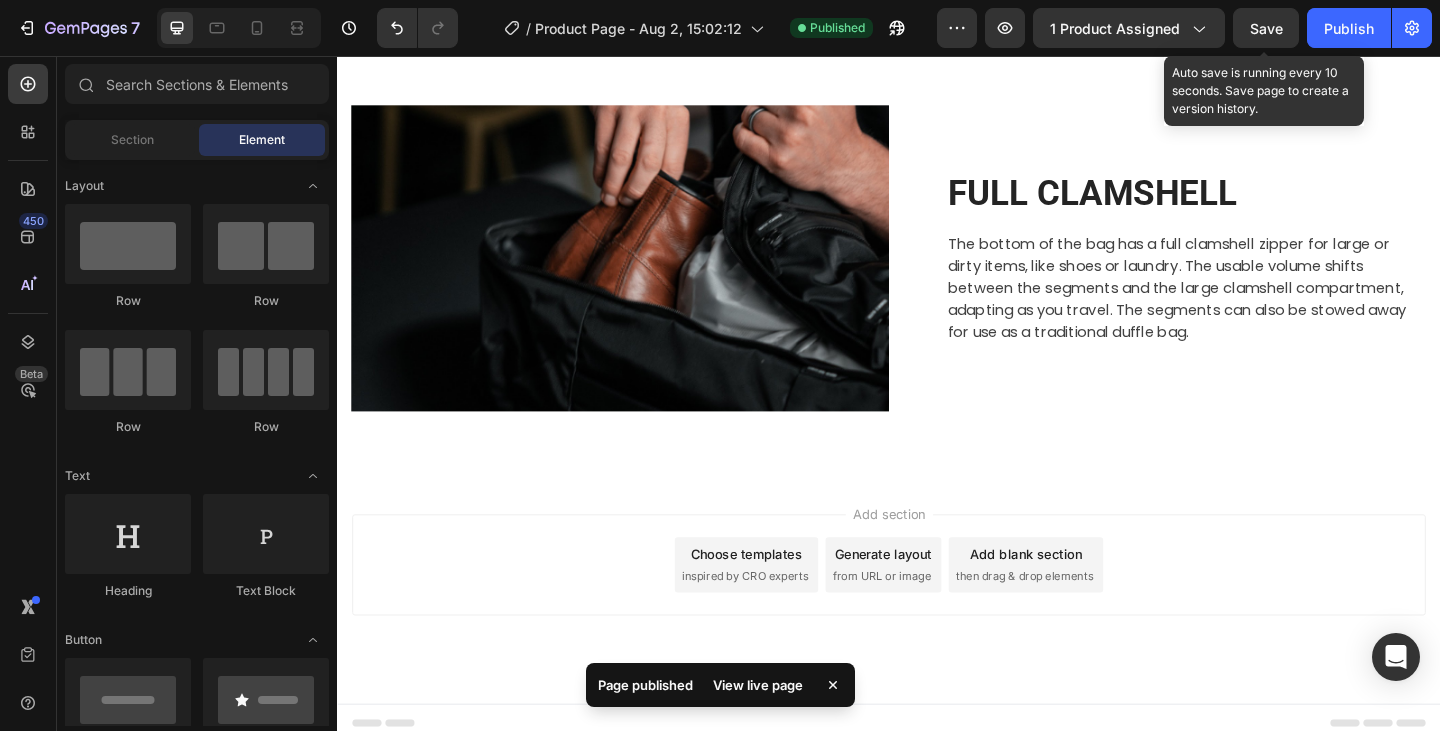 click on "Save" at bounding box center [1266, 28] 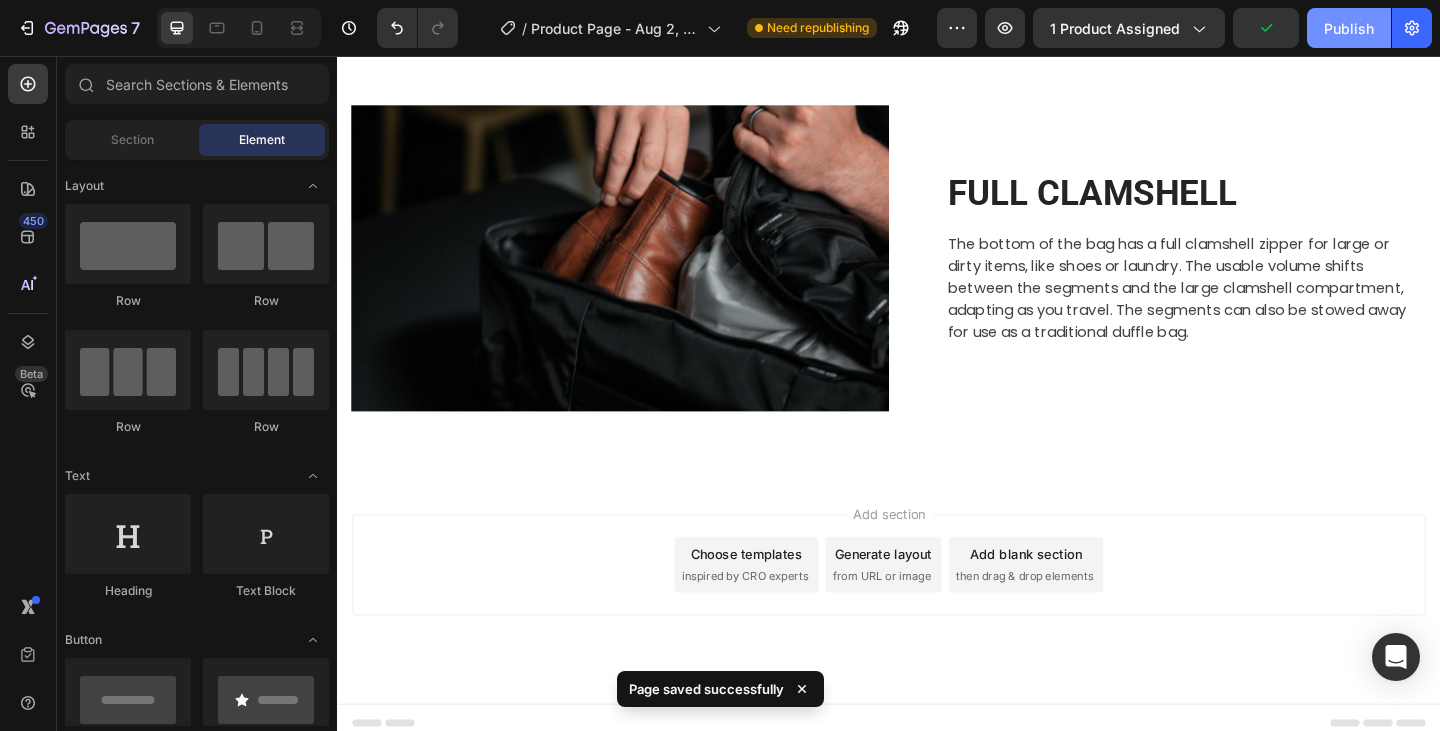 click on "Publish" 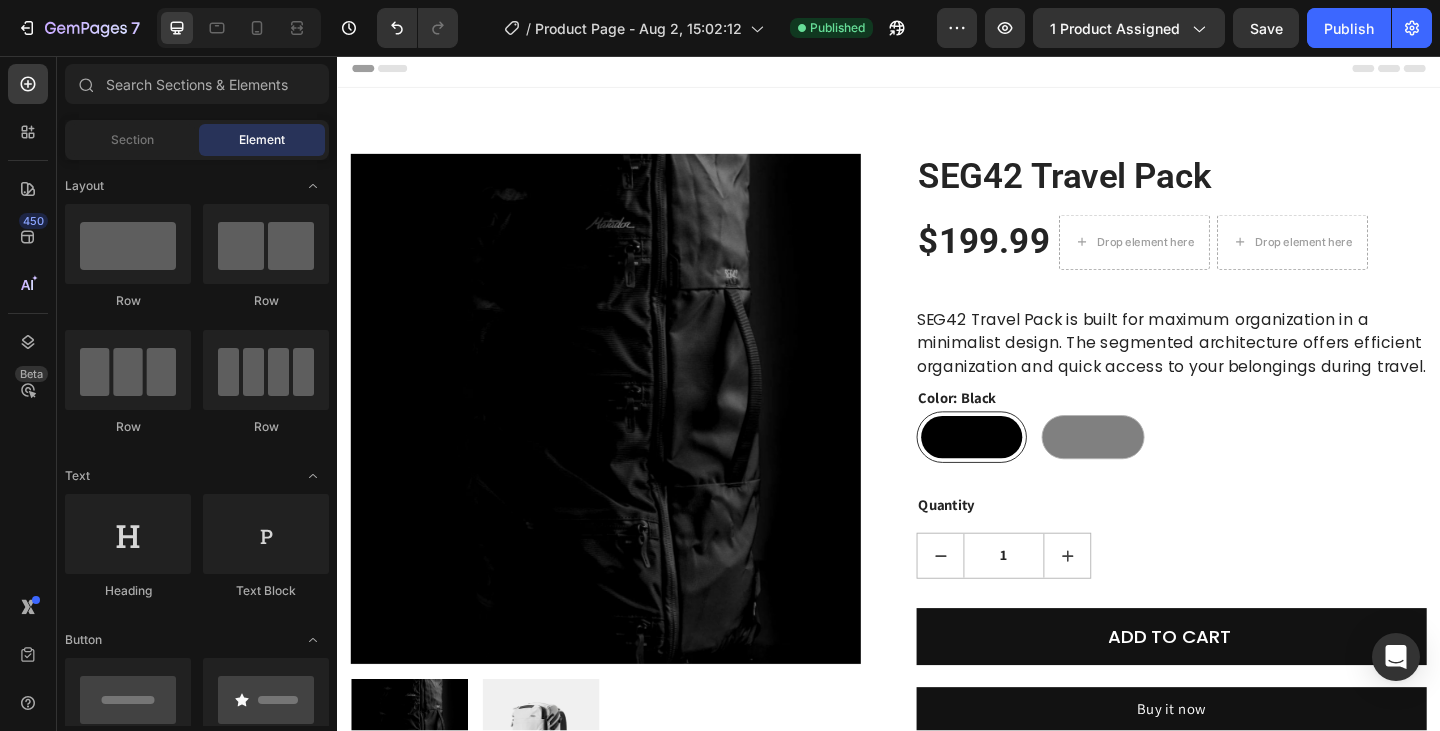 scroll, scrollTop: 0, scrollLeft: 0, axis: both 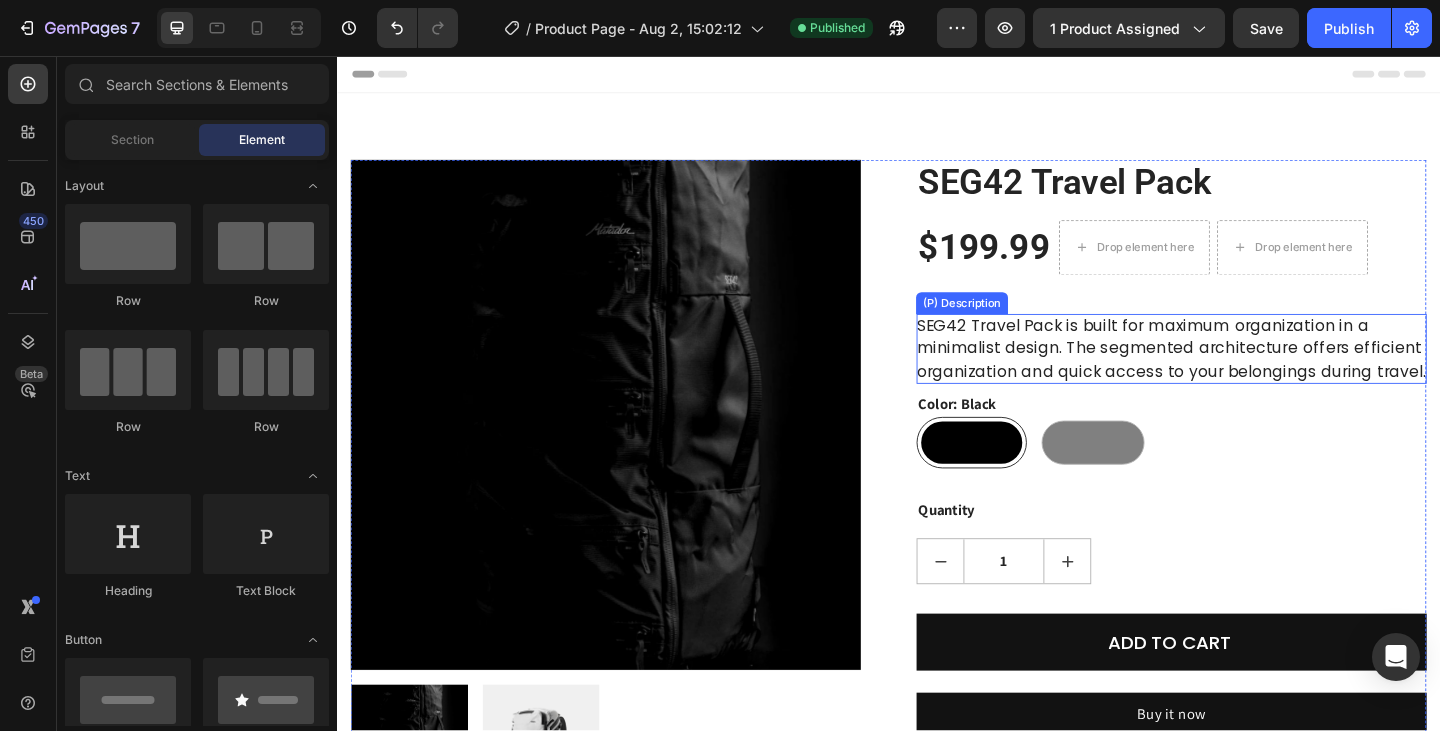 click on "SEG42 Travel Pack is built for maximum organization in a minimalist design. The segmented architecture offers efficient organization and quick access to your belongings during travel." at bounding box center (1244, 374) 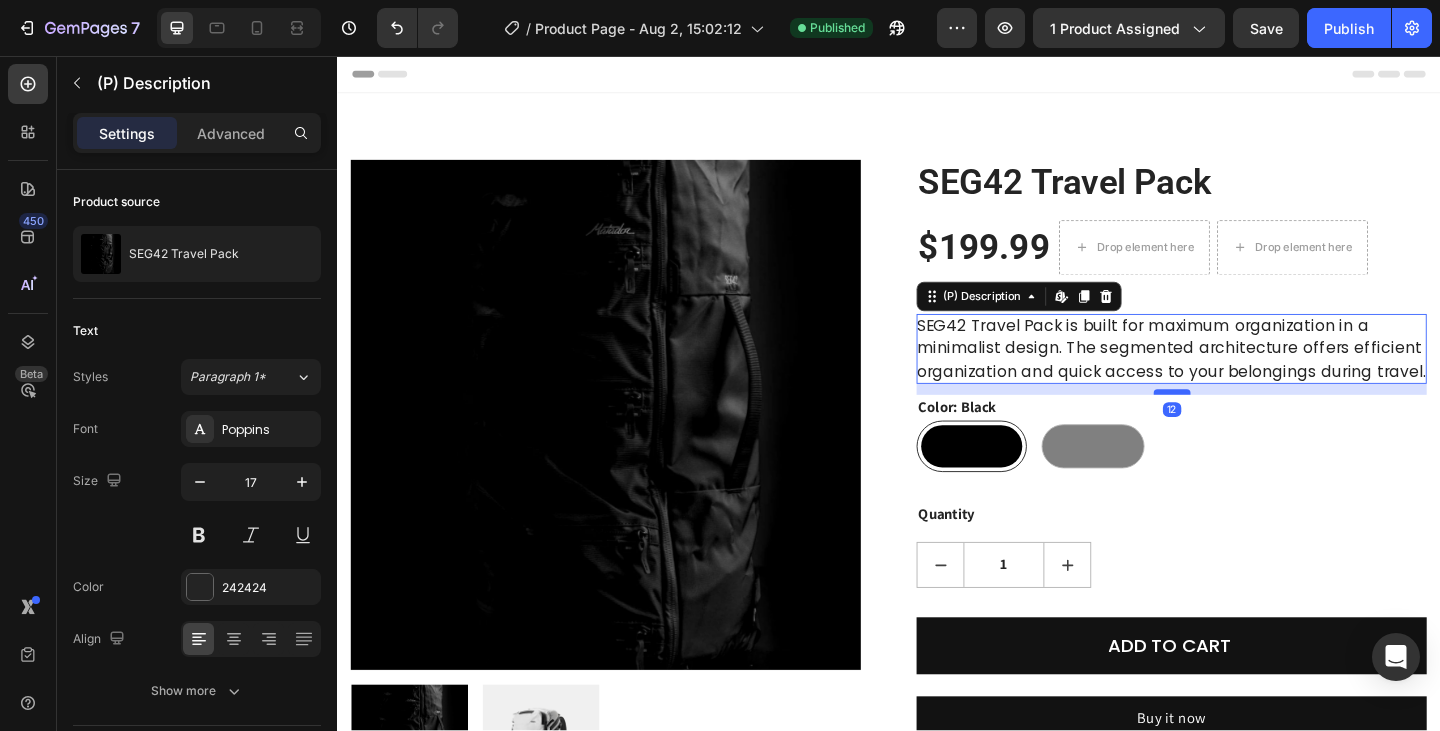click at bounding box center (1245, 422) 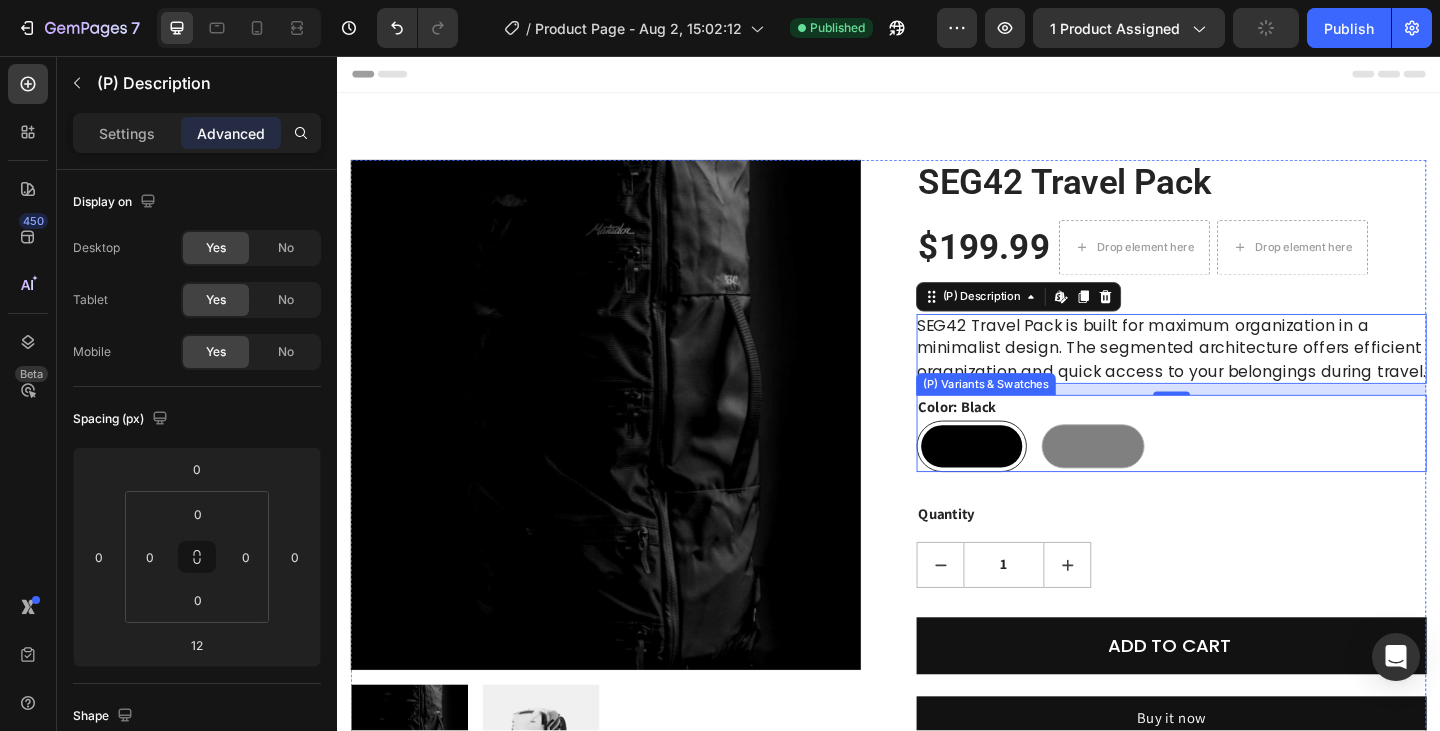 click on "Black Black Gray Gray" at bounding box center (1244, 481) 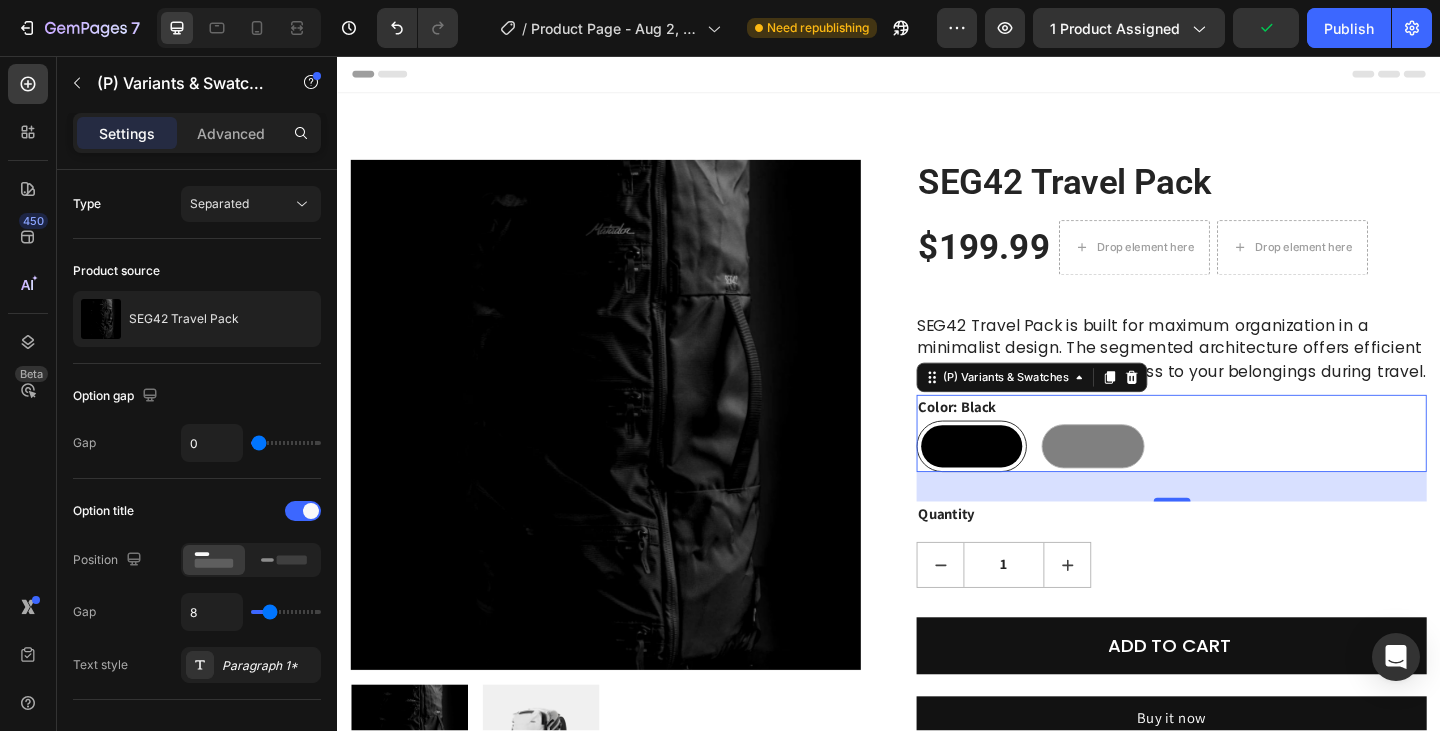 click on "32" at bounding box center (1244, 525) 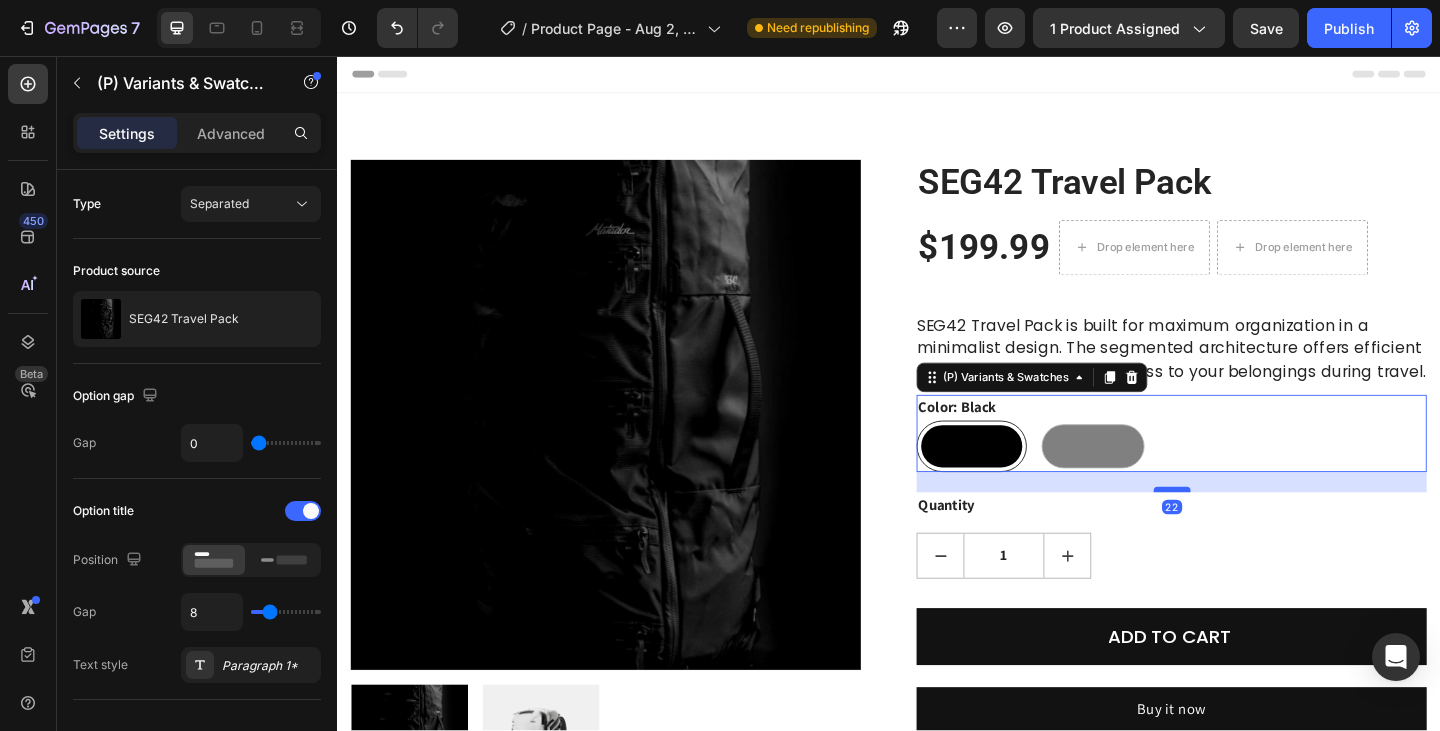 click at bounding box center [1245, 528] 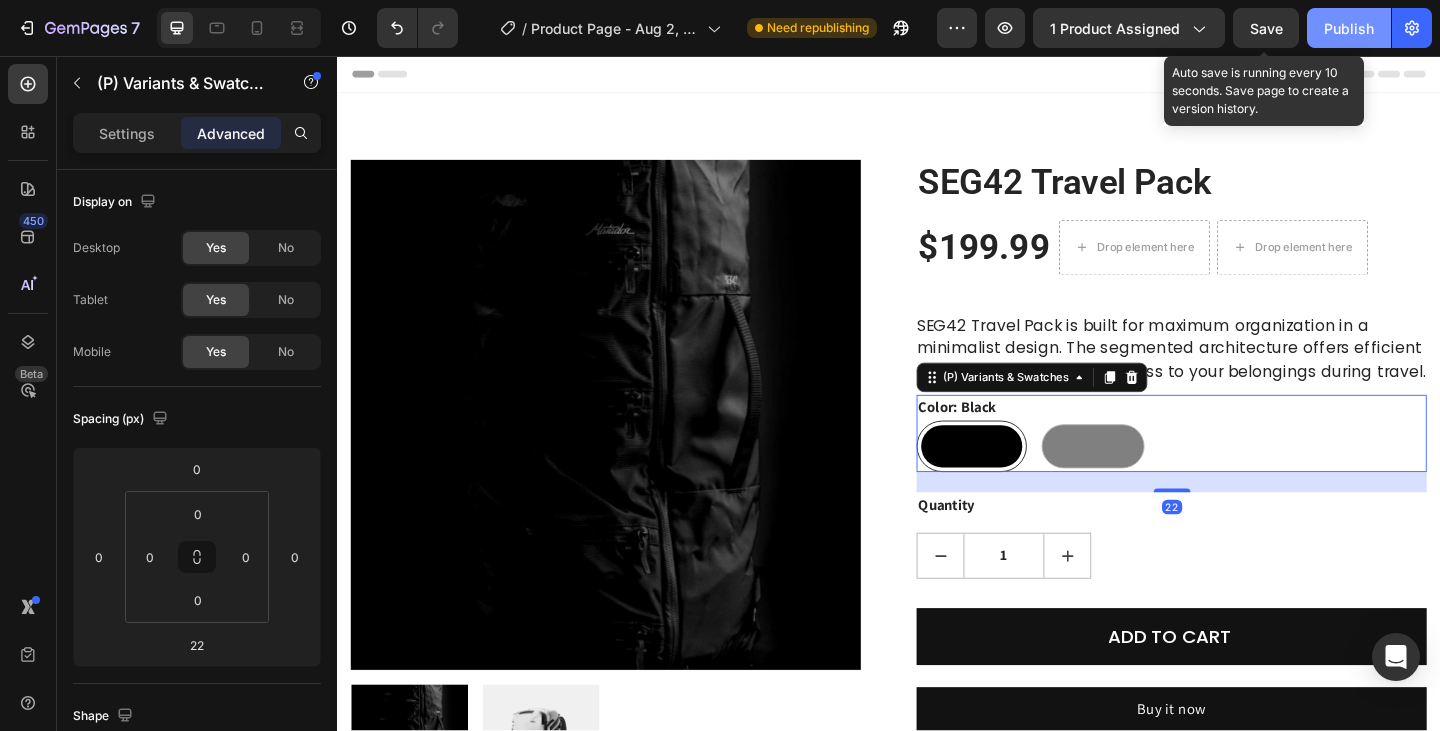 drag, startPoint x: 1256, startPoint y: 40, endPoint x: 1344, endPoint y: 34, distance: 88.20431 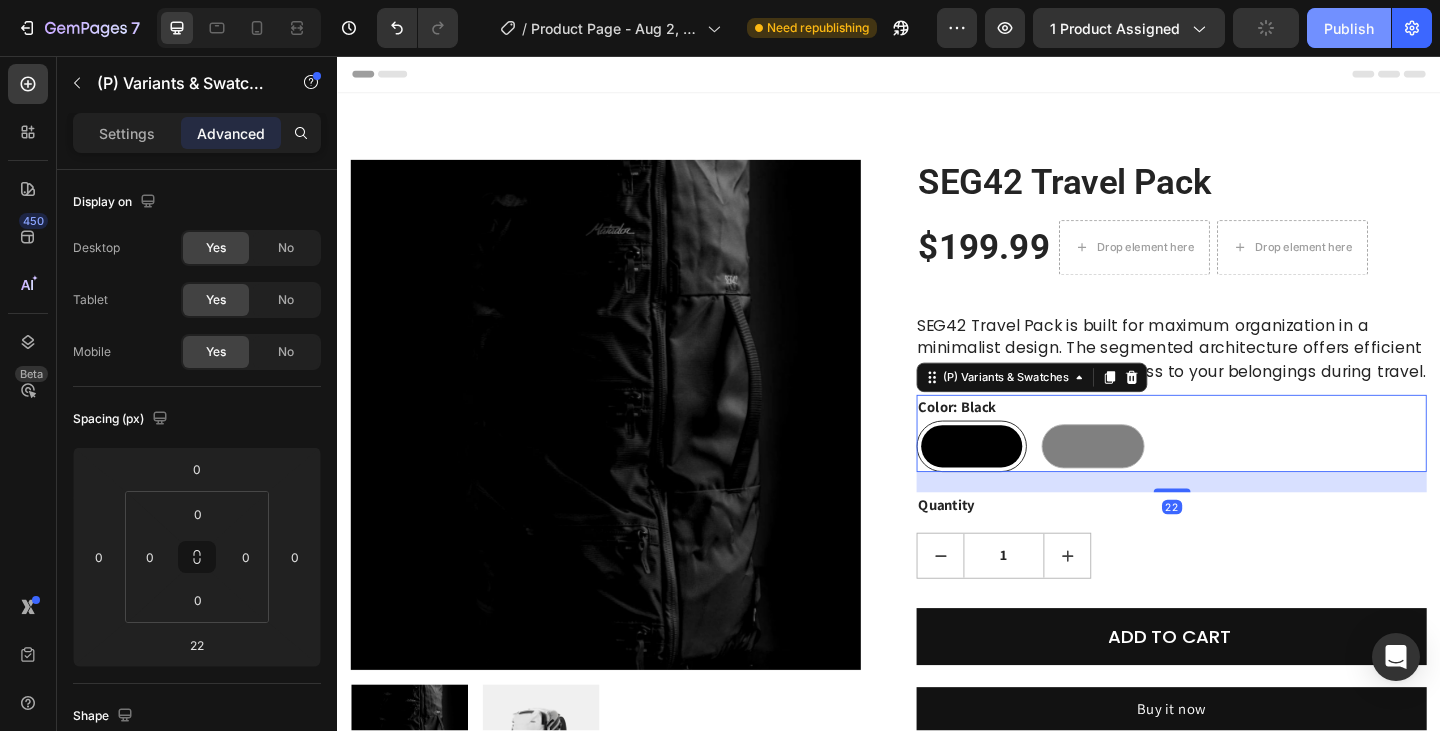 click on "Publish" at bounding box center [1349, 28] 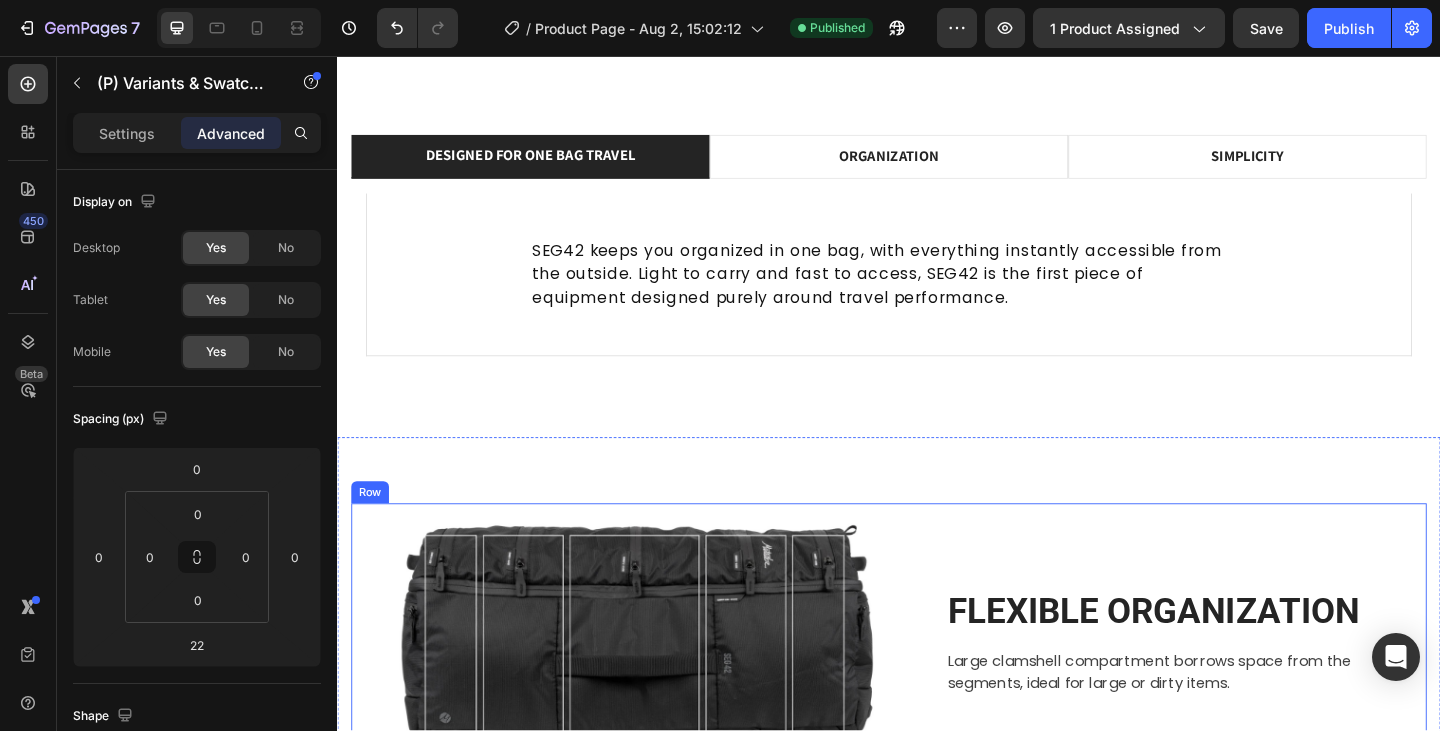 scroll, scrollTop: 1800, scrollLeft: 0, axis: vertical 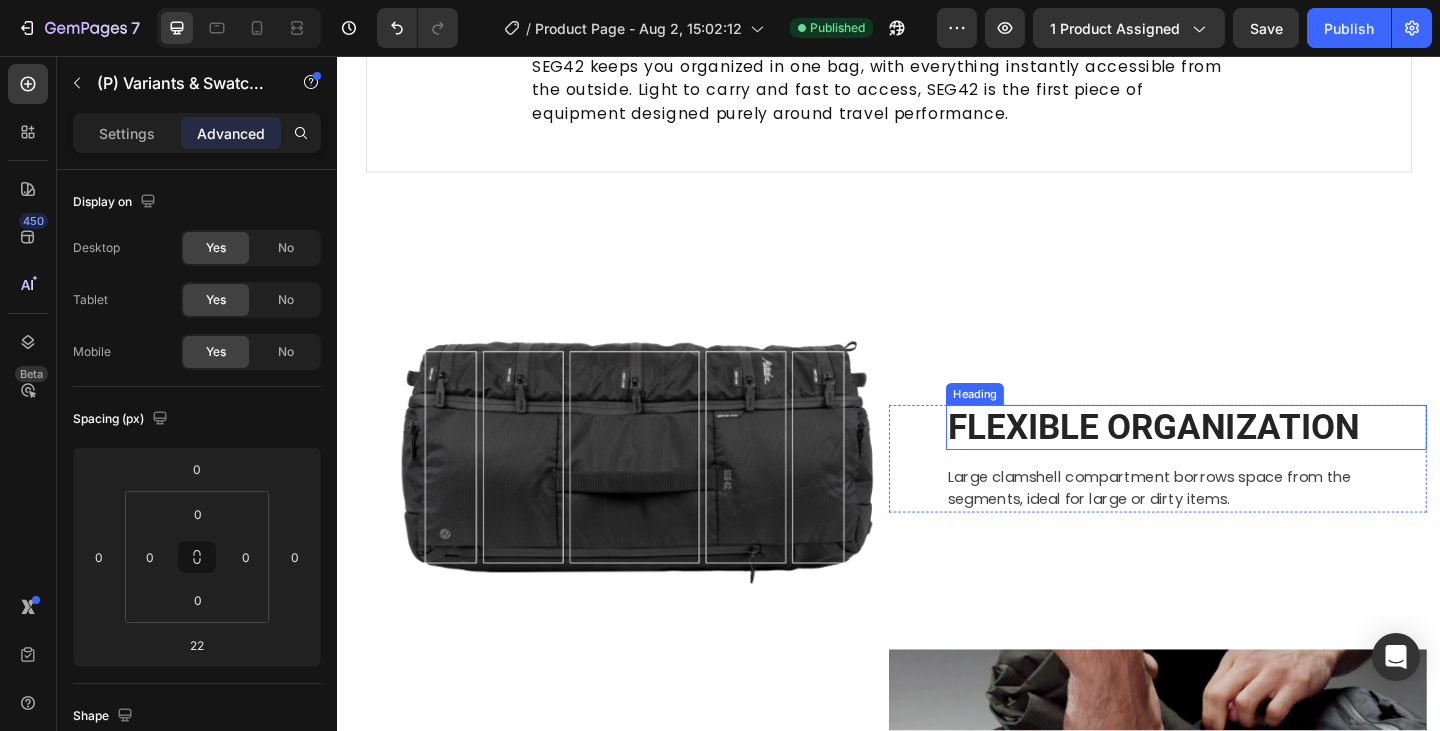 click on "FLEXIBLE ORGANIZATION" at bounding box center (1260, 461) 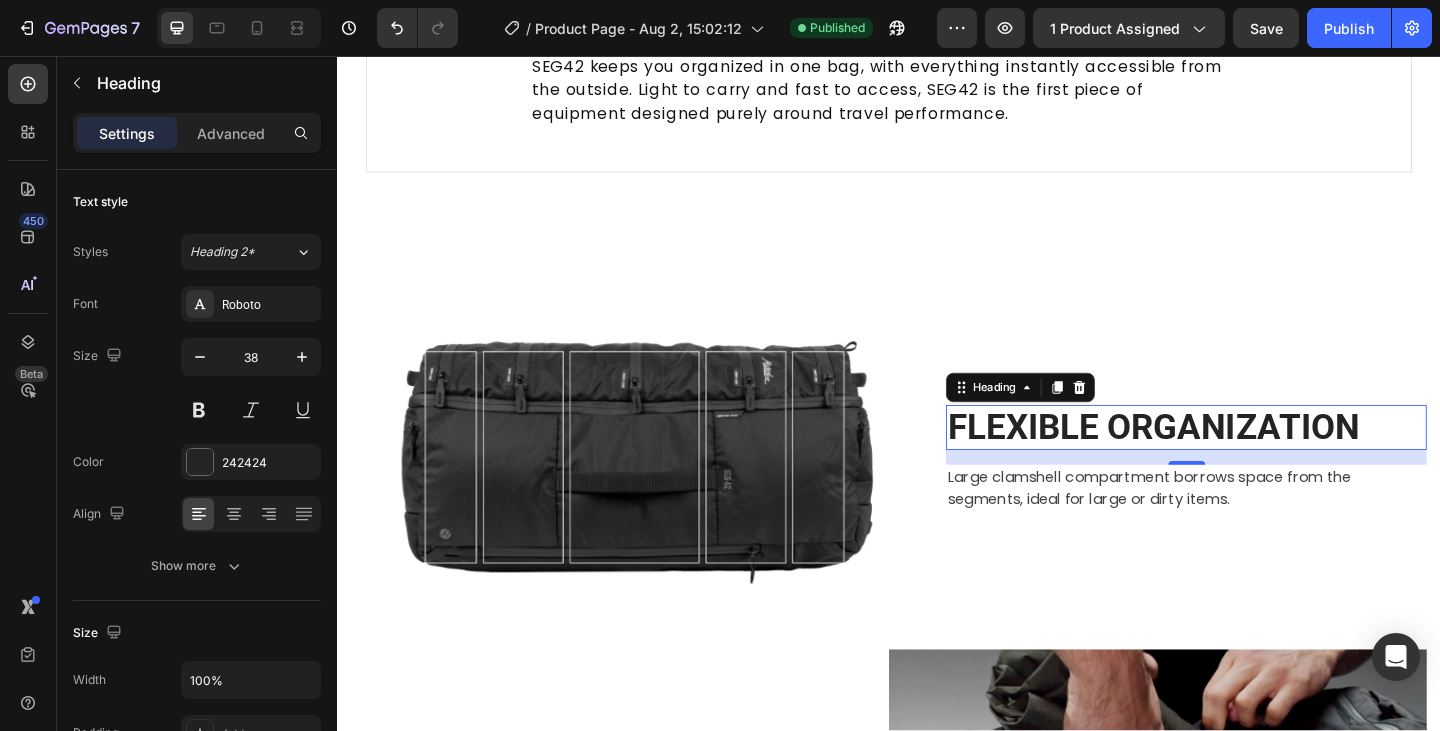 click on "FLEXIBLE ORGANIZATION" at bounding box center (1260, 461) 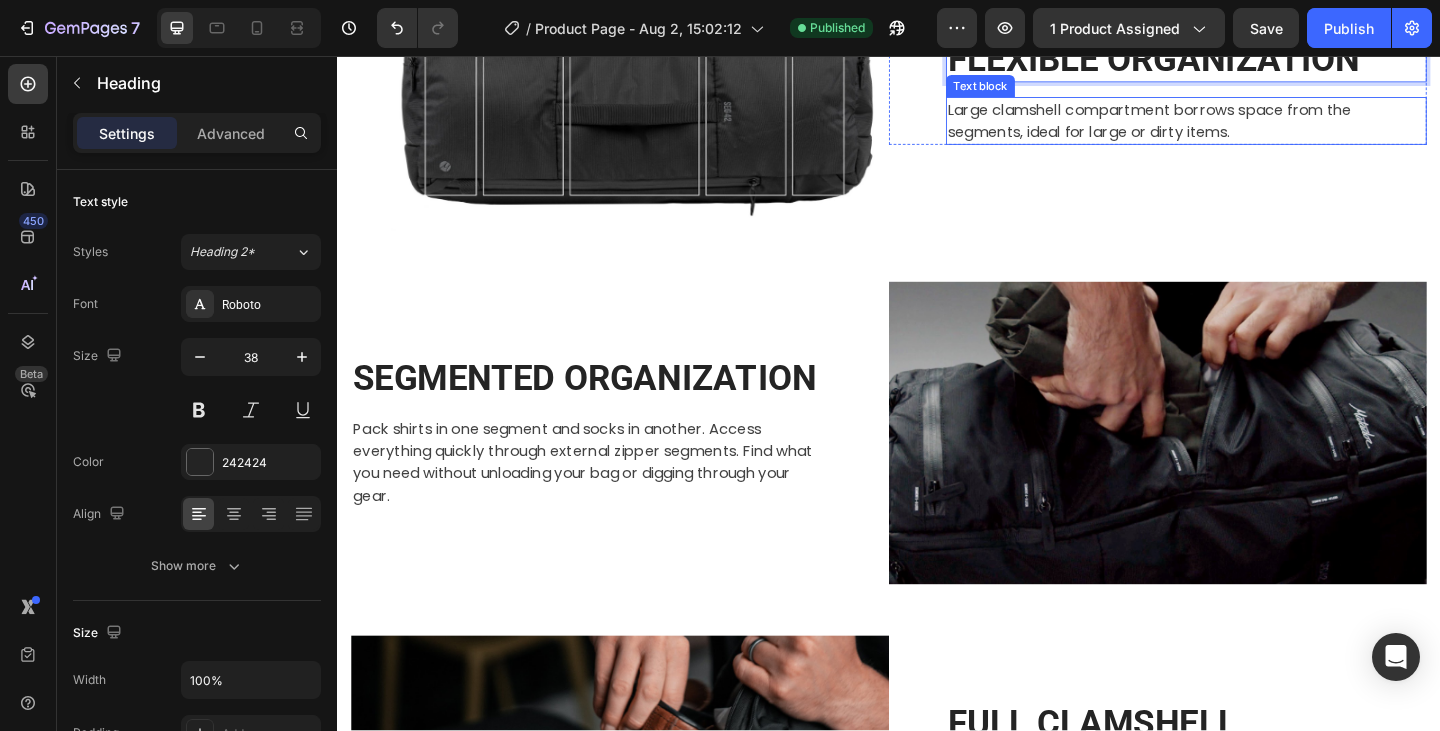 scroll, scrollTop: 2100, scrollLeft: 0, axis: vertical 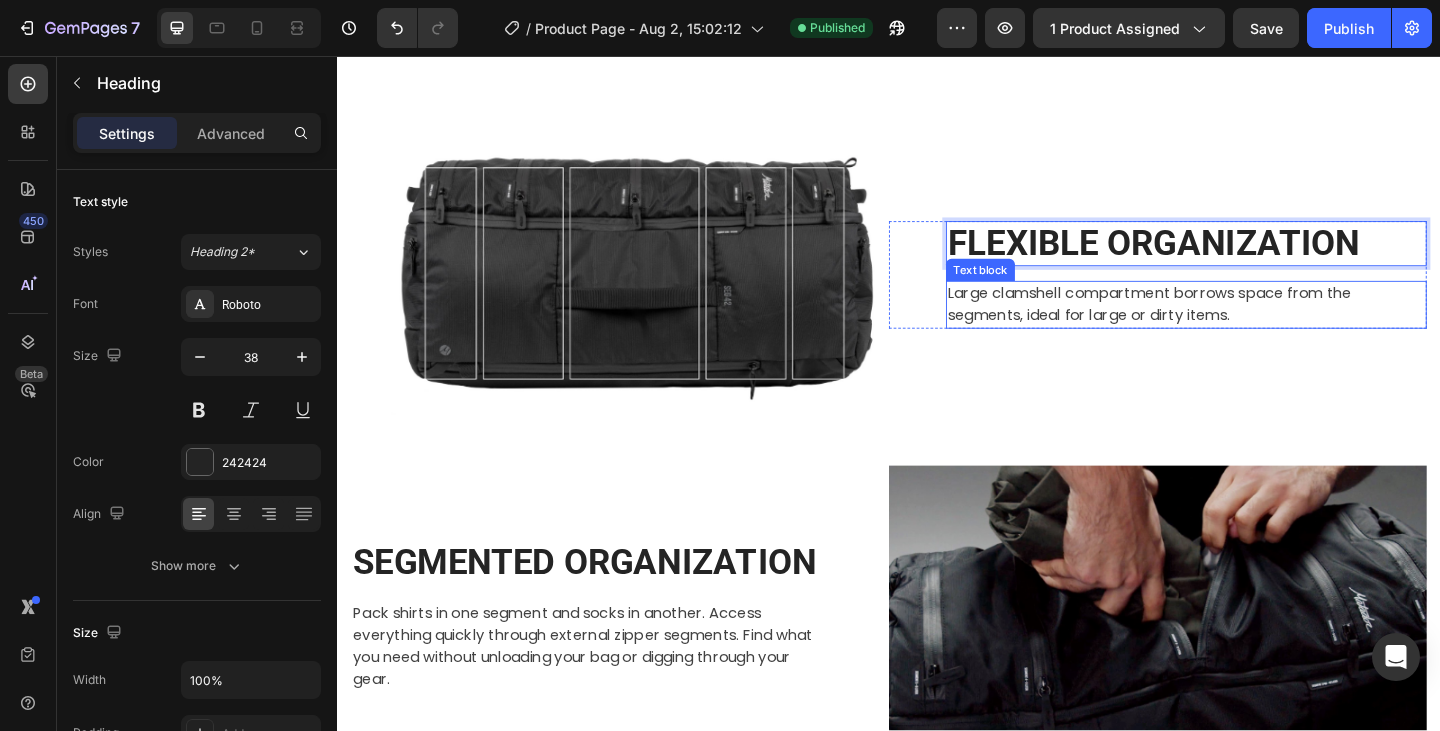 click on "Large clamshell compartment borrows space from the segments, ideal for large or dirty items." at bounding box center (1260, 327) 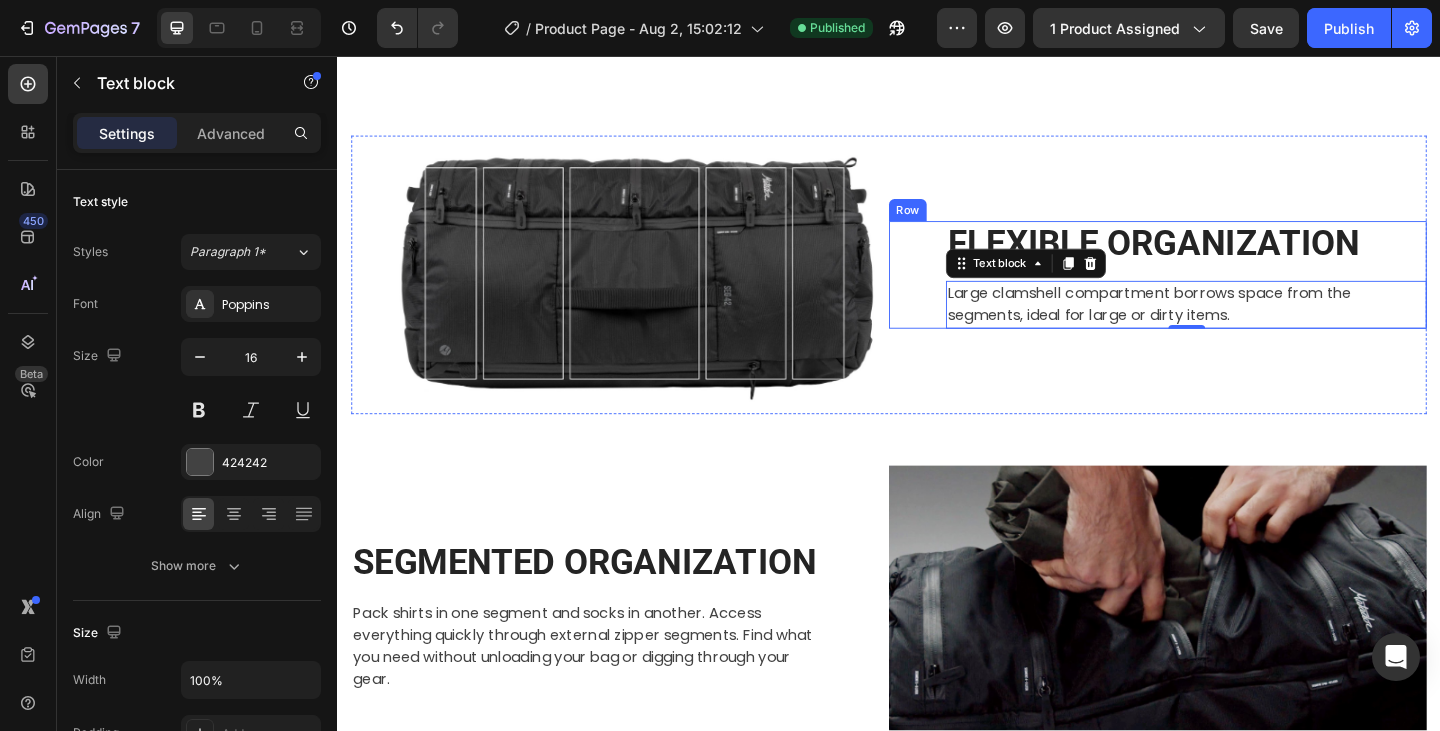 click on "FLEXIBLE ORGANIZATION Heading Large clamshell compartment borrows space from the segments, ideal for large or dirty items. Text block   0 Row" at bounding box center (1229, 295) 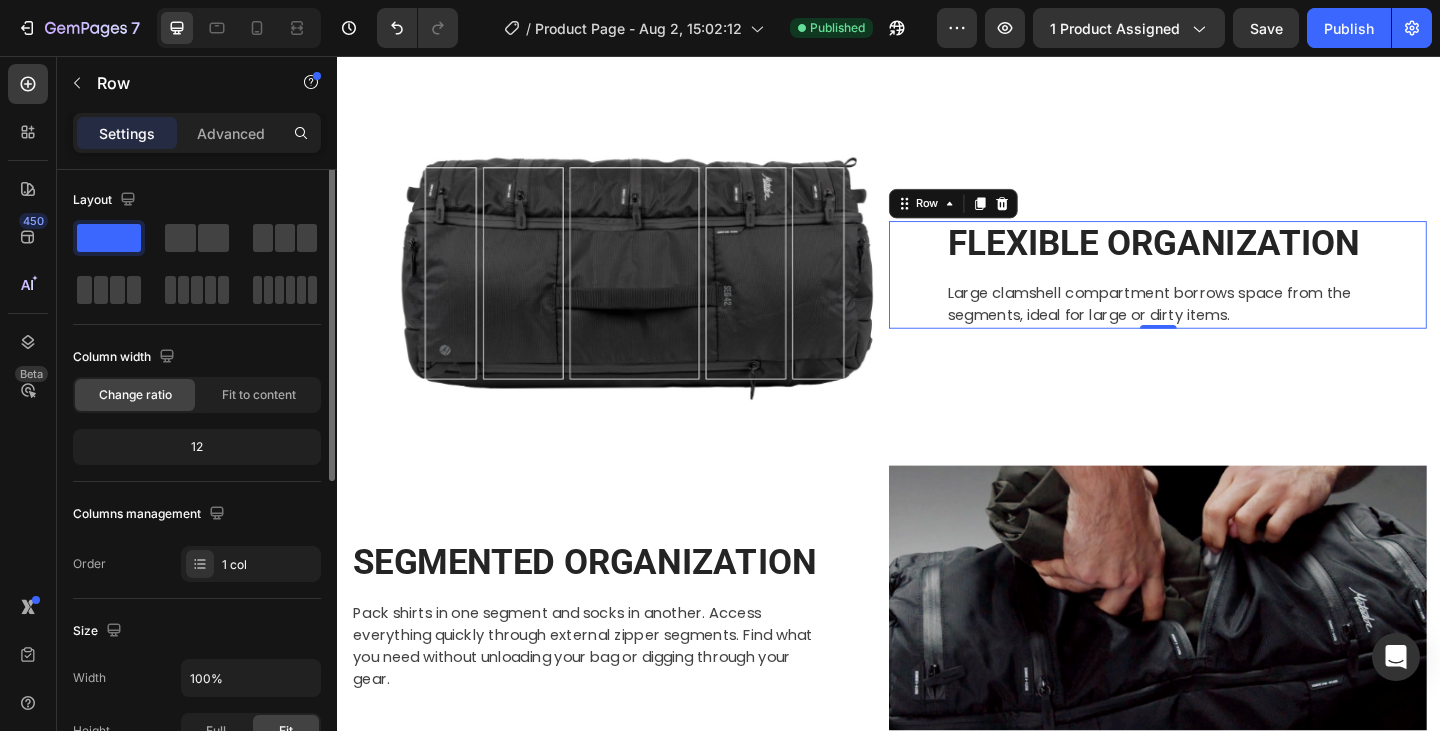 scroll, scrollTop: 0, scrollLeft: 0, axis: both 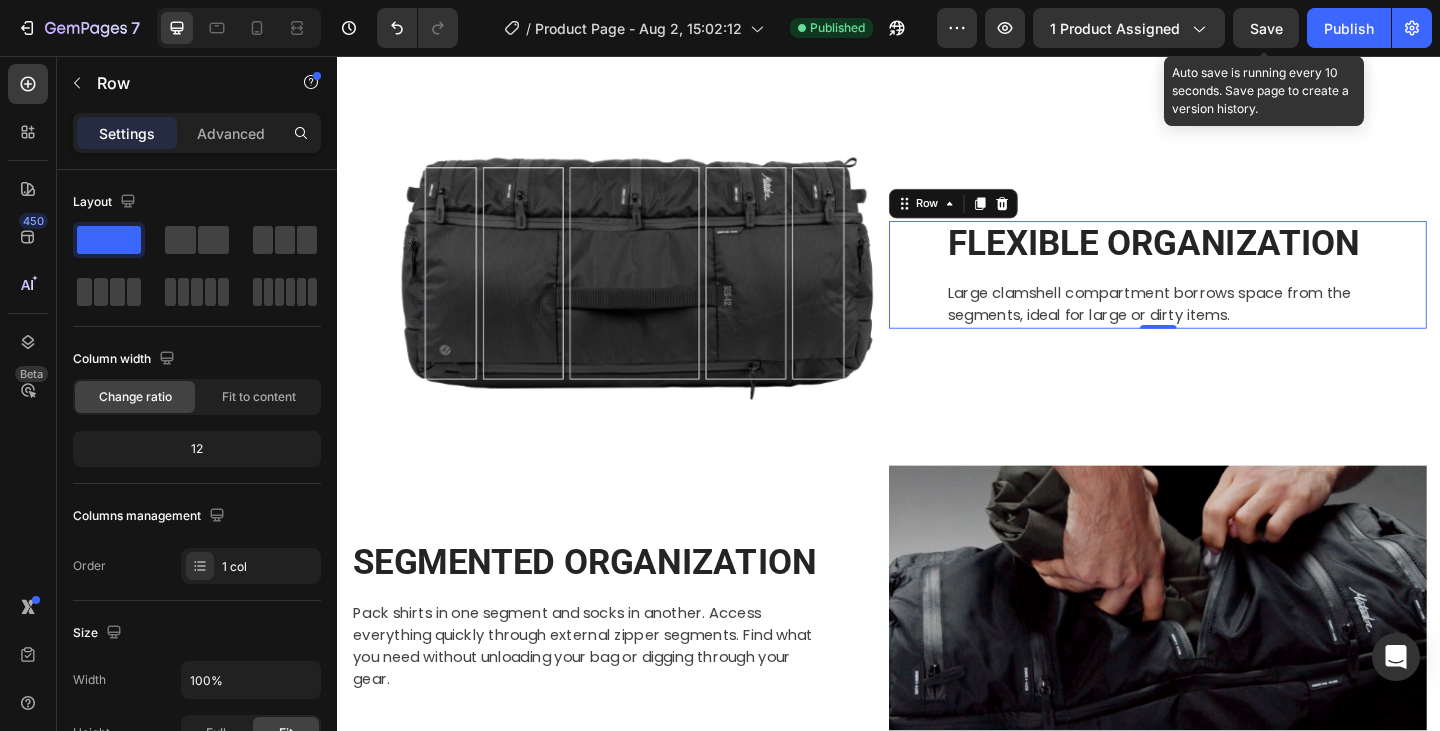 click on "Save" 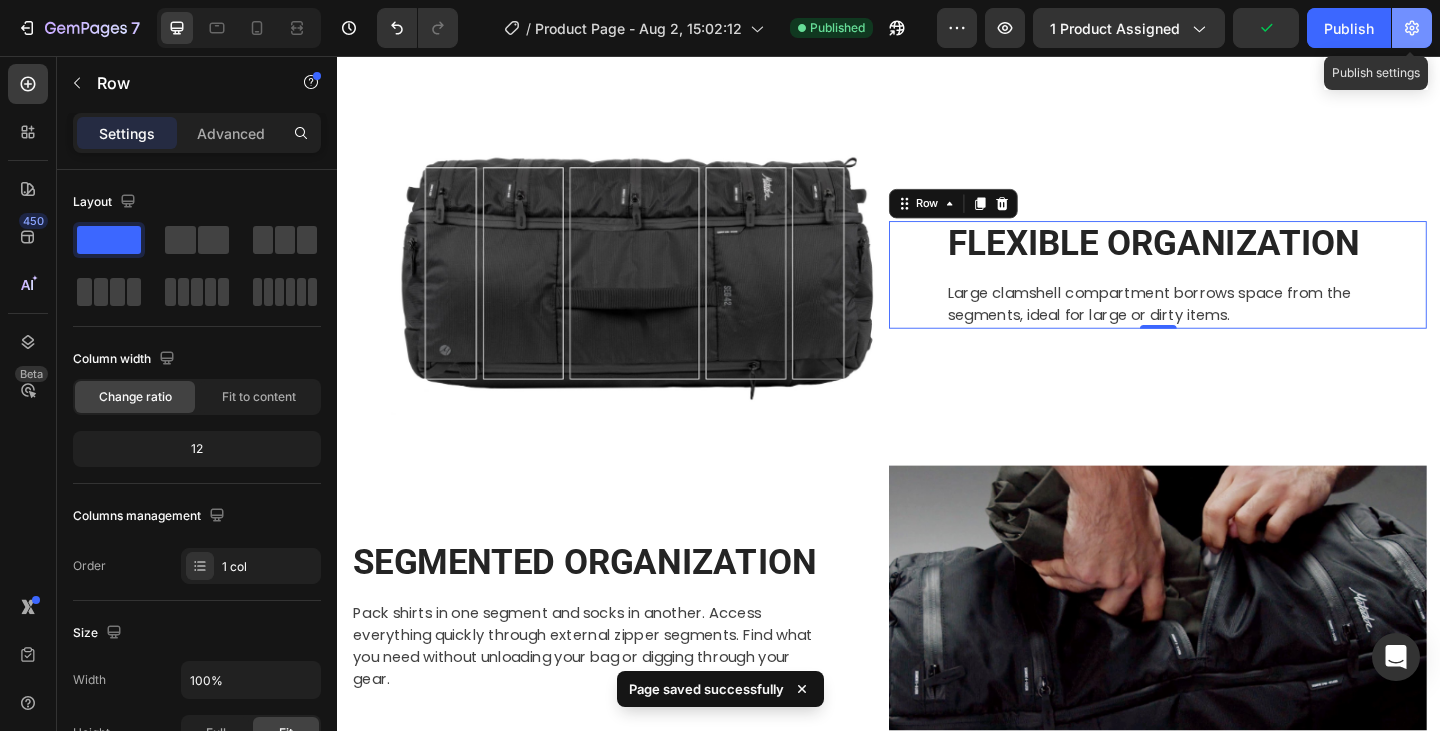 click 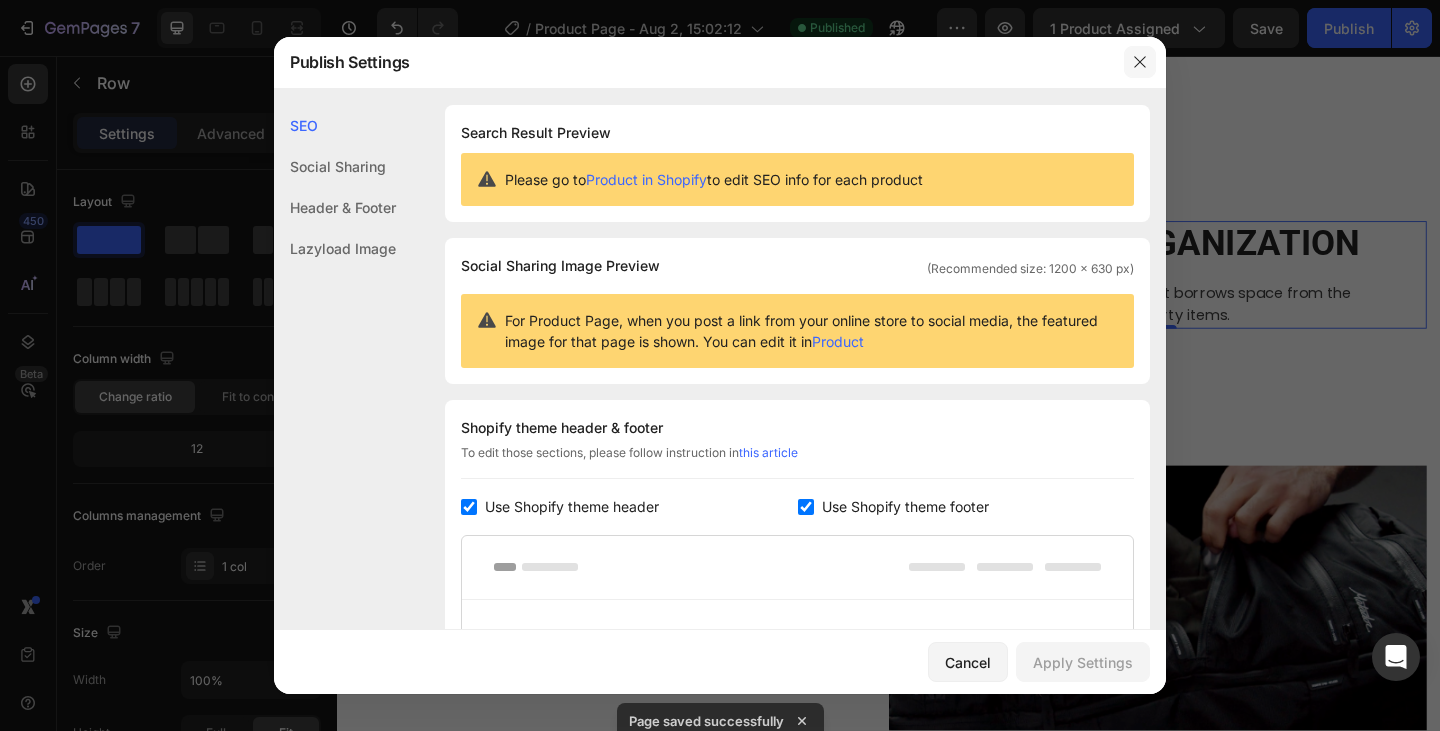 drag, startPoint x: 1136, startPoint y: 58, endPoint x: 971, endPoint y: 2, distance: 174.24408 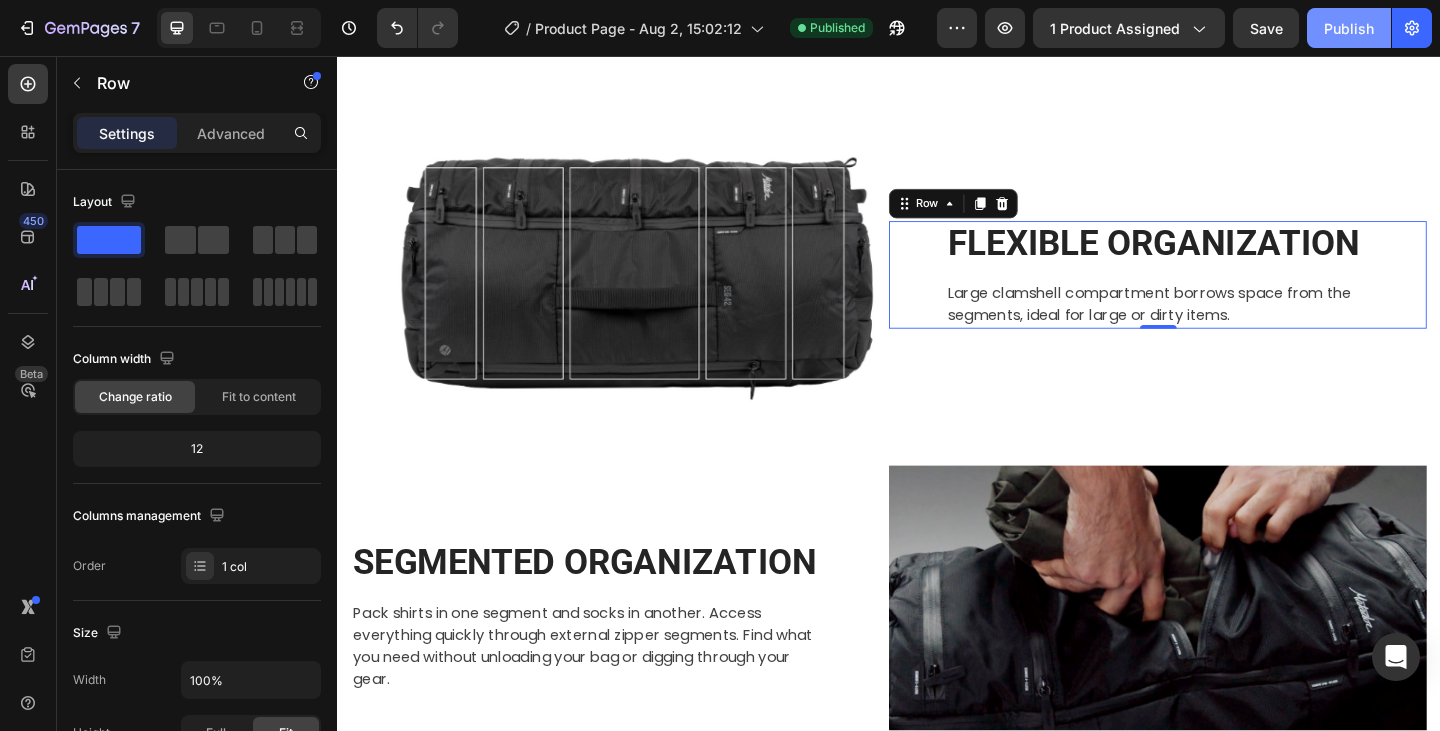 click on "Publish" at bounding box center (1349, 28) 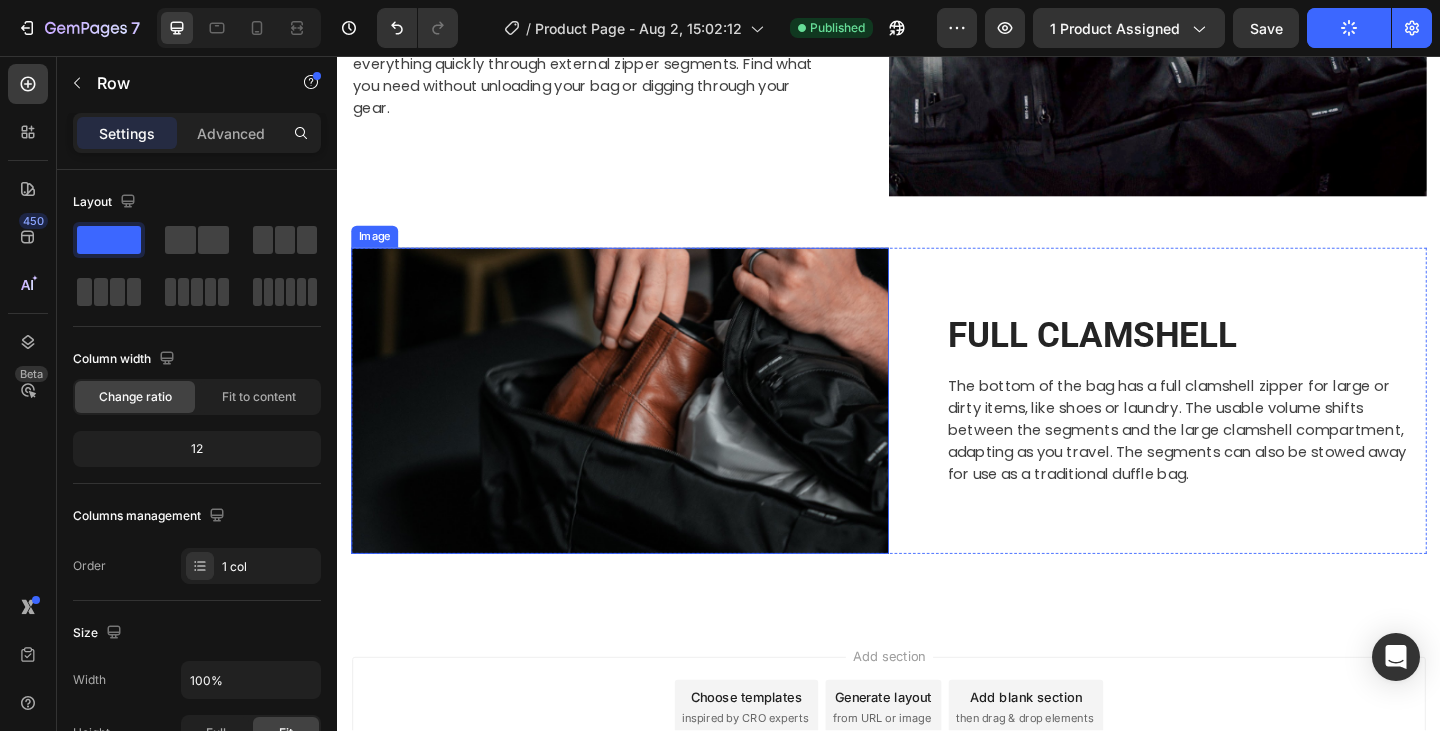 scroll, scrollTop: 2877, scrollLeft: 0, axis: vertical 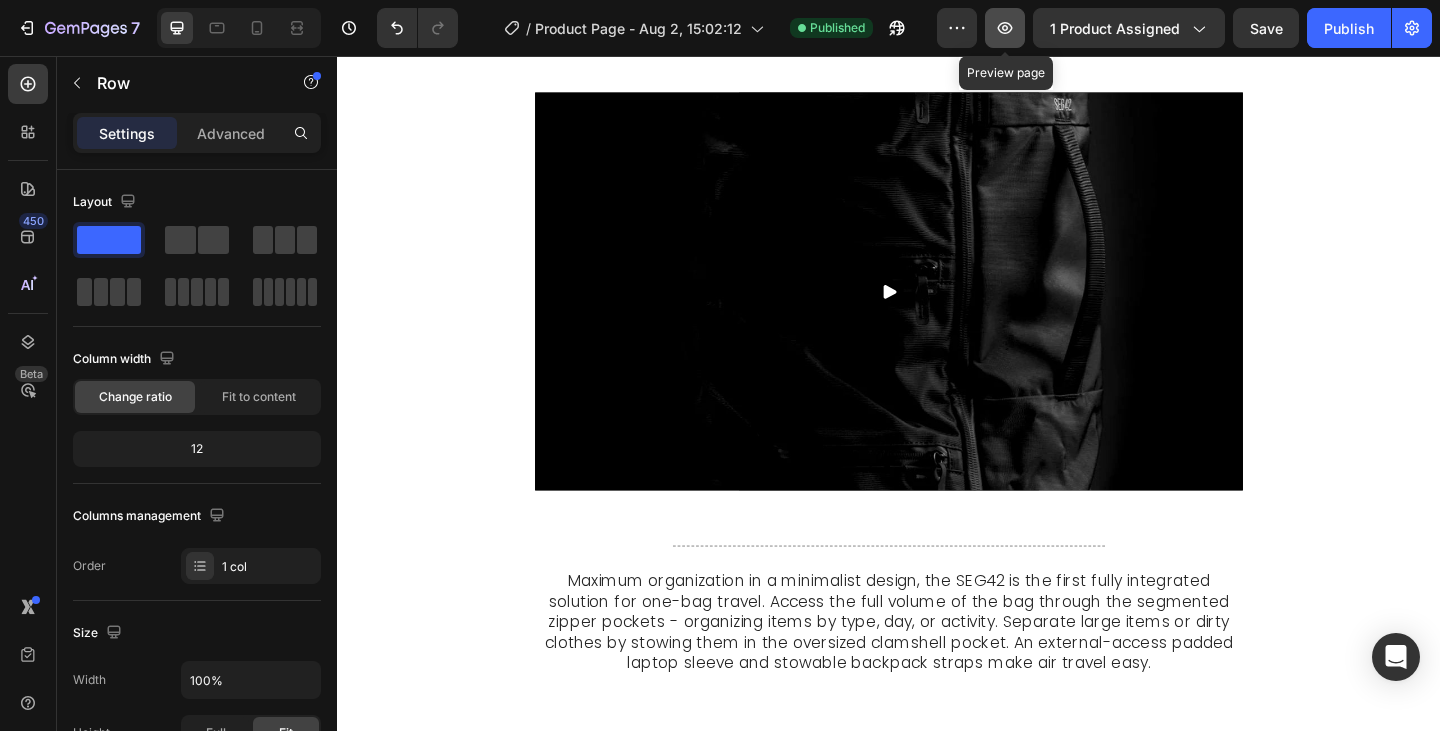 click 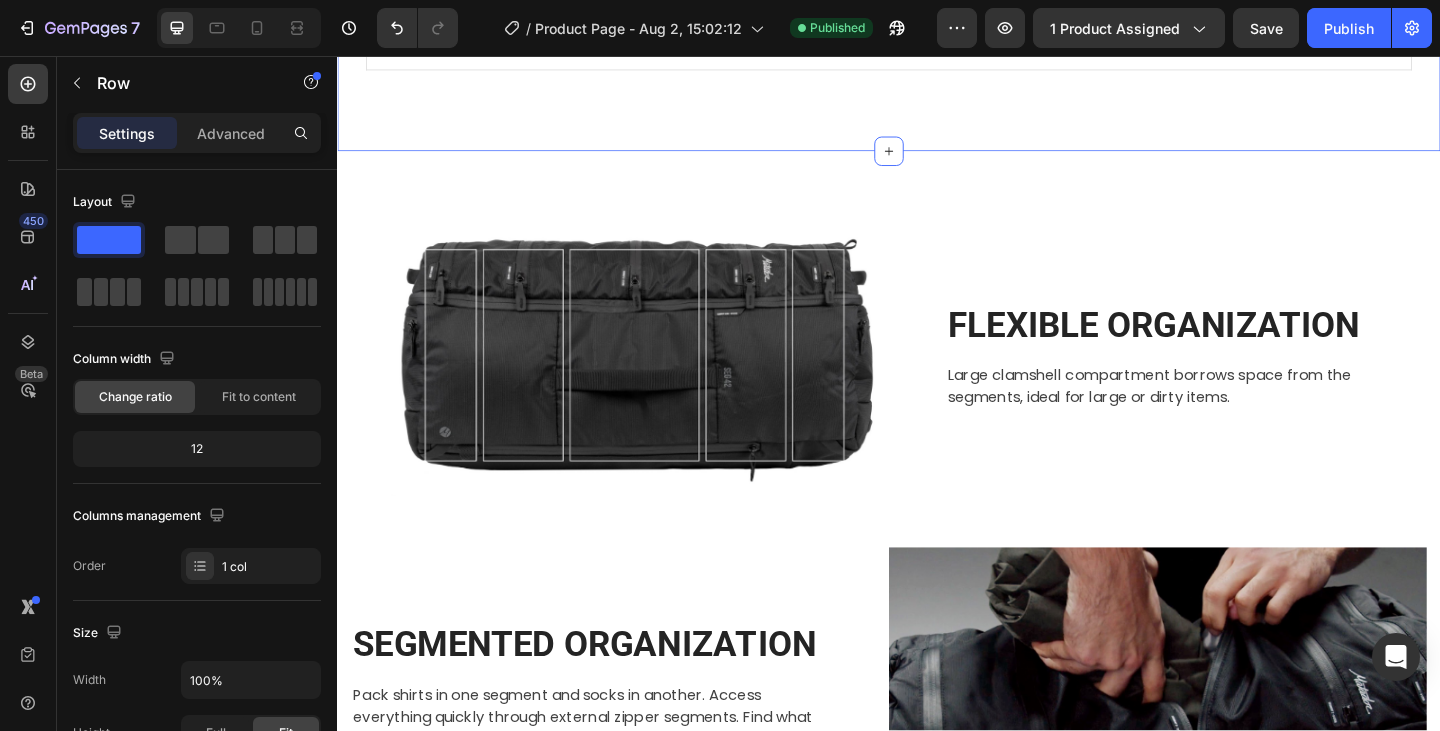 scroll, scrollTop: 2077, scrollLeft: 0, axis: vertical 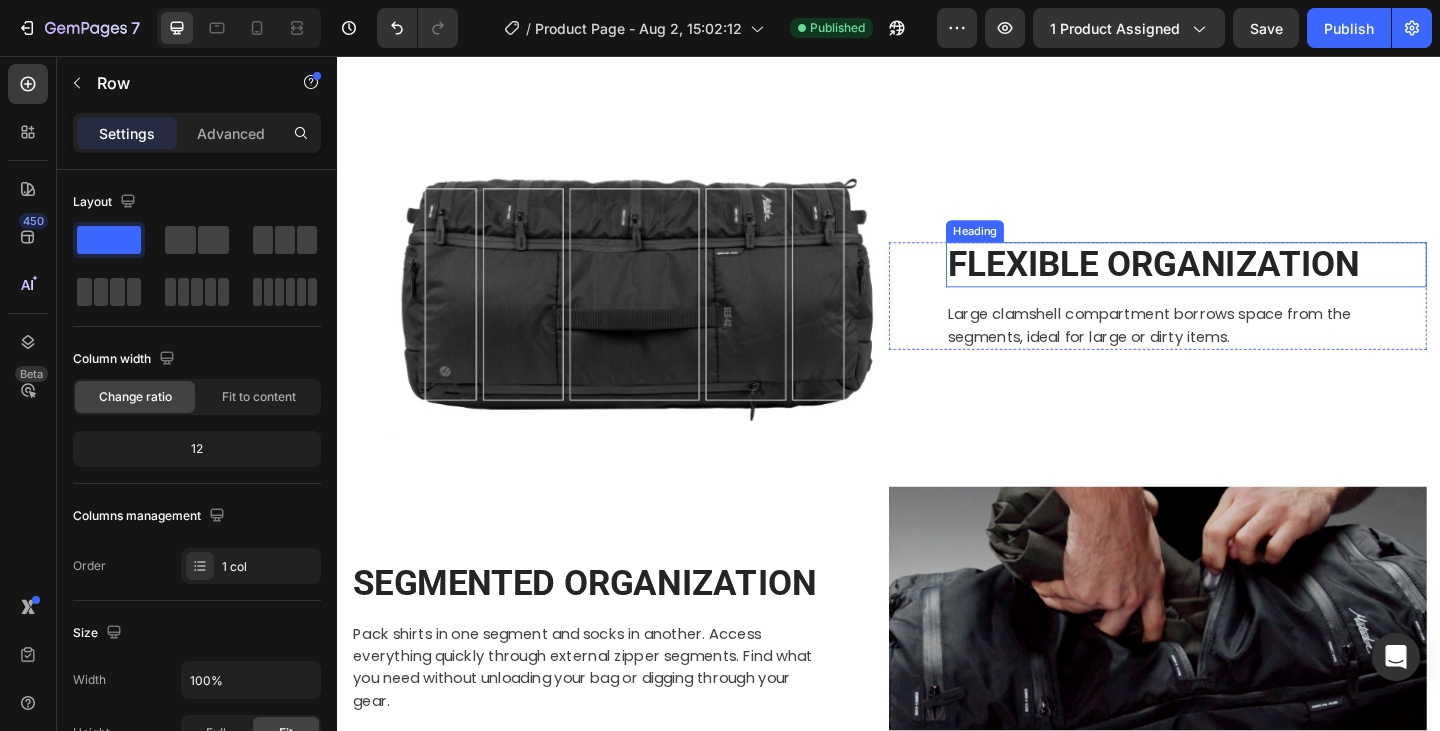 click on "FLEXIBLE ORGANIZATION" at bounding box center (1260, 284) 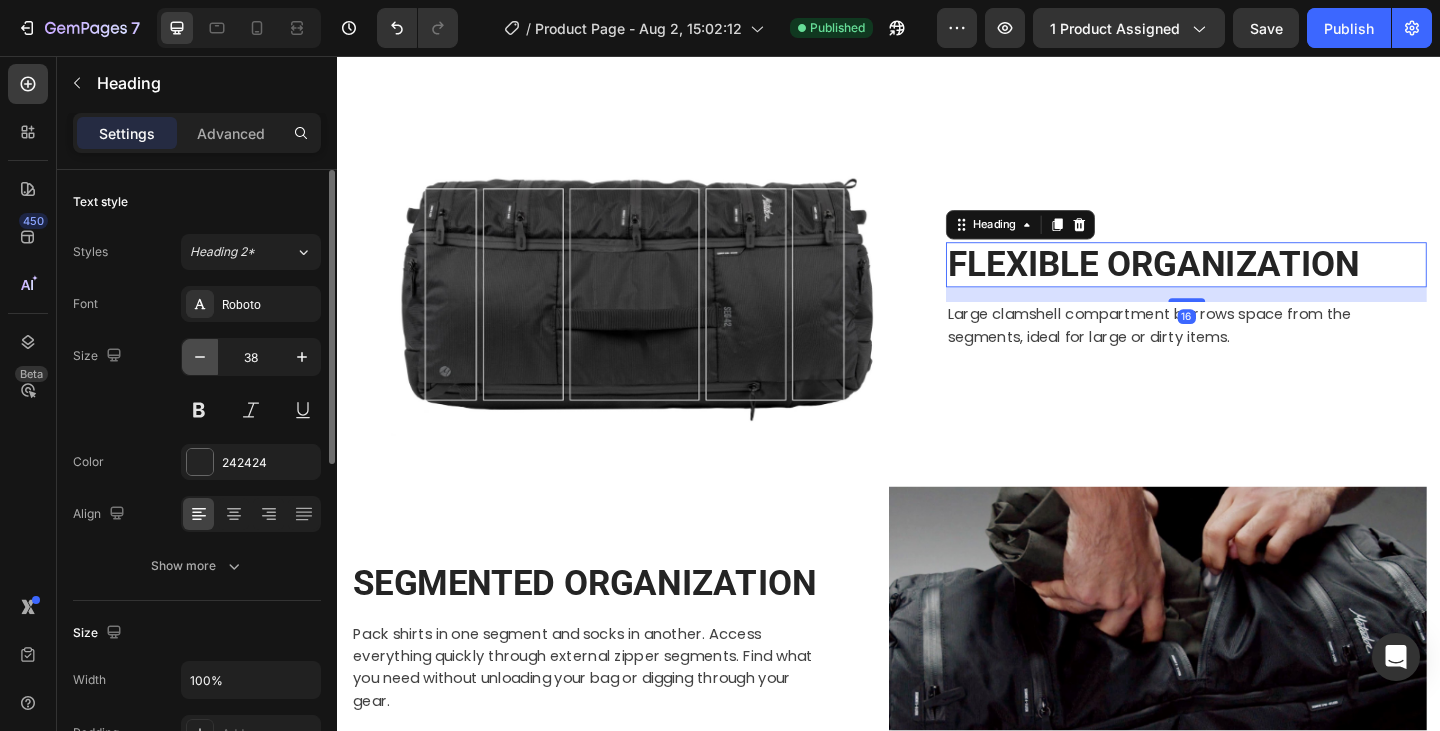 click at bounding box center (200, 357) 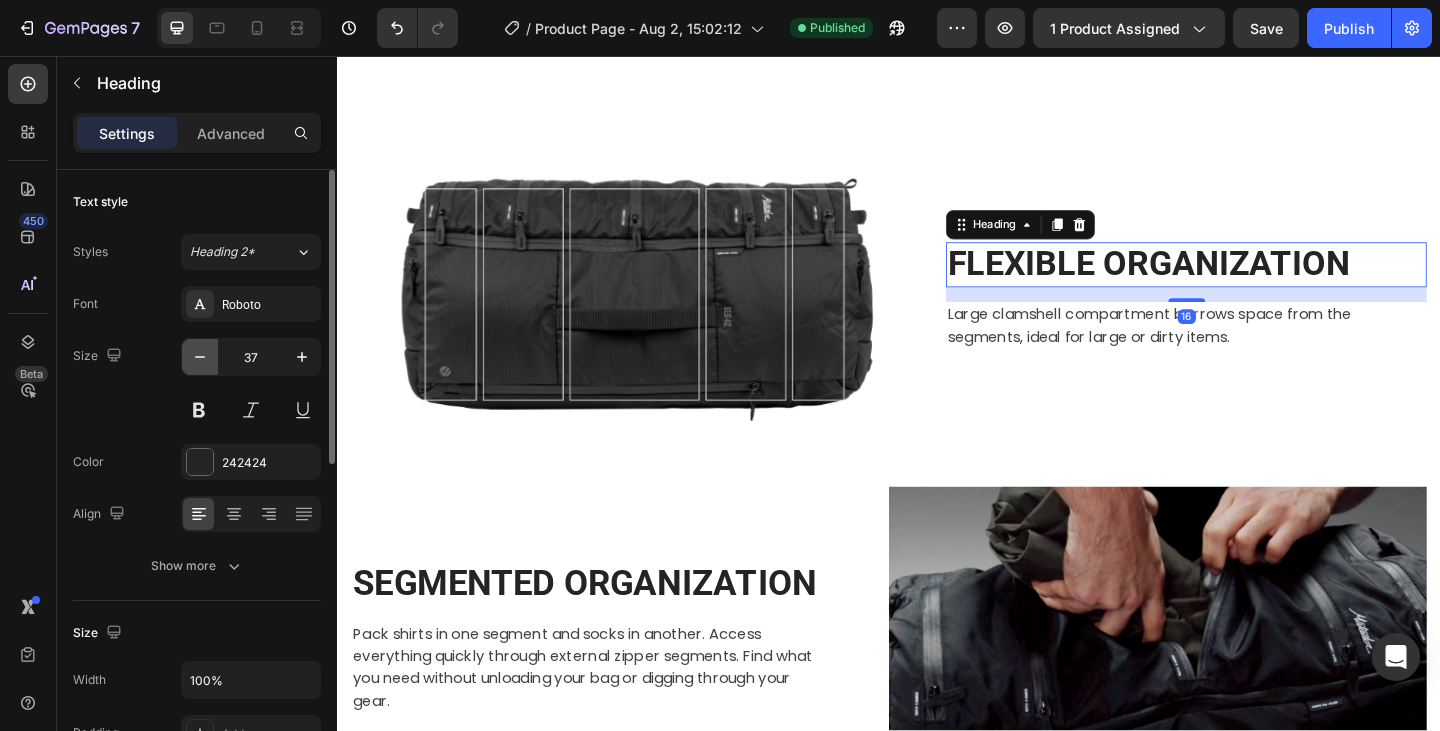 click at bounding box center (200, 357) 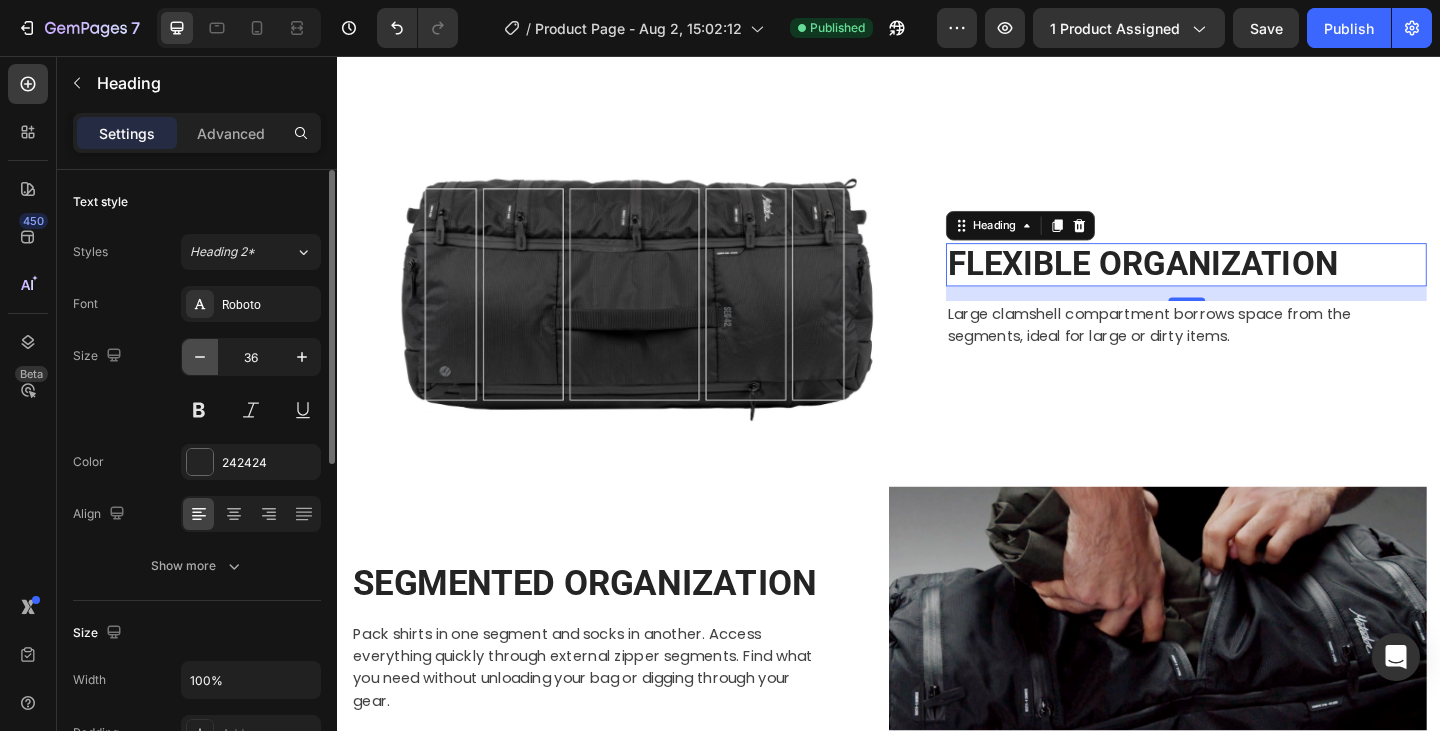 click at bounding box center (200, 357) 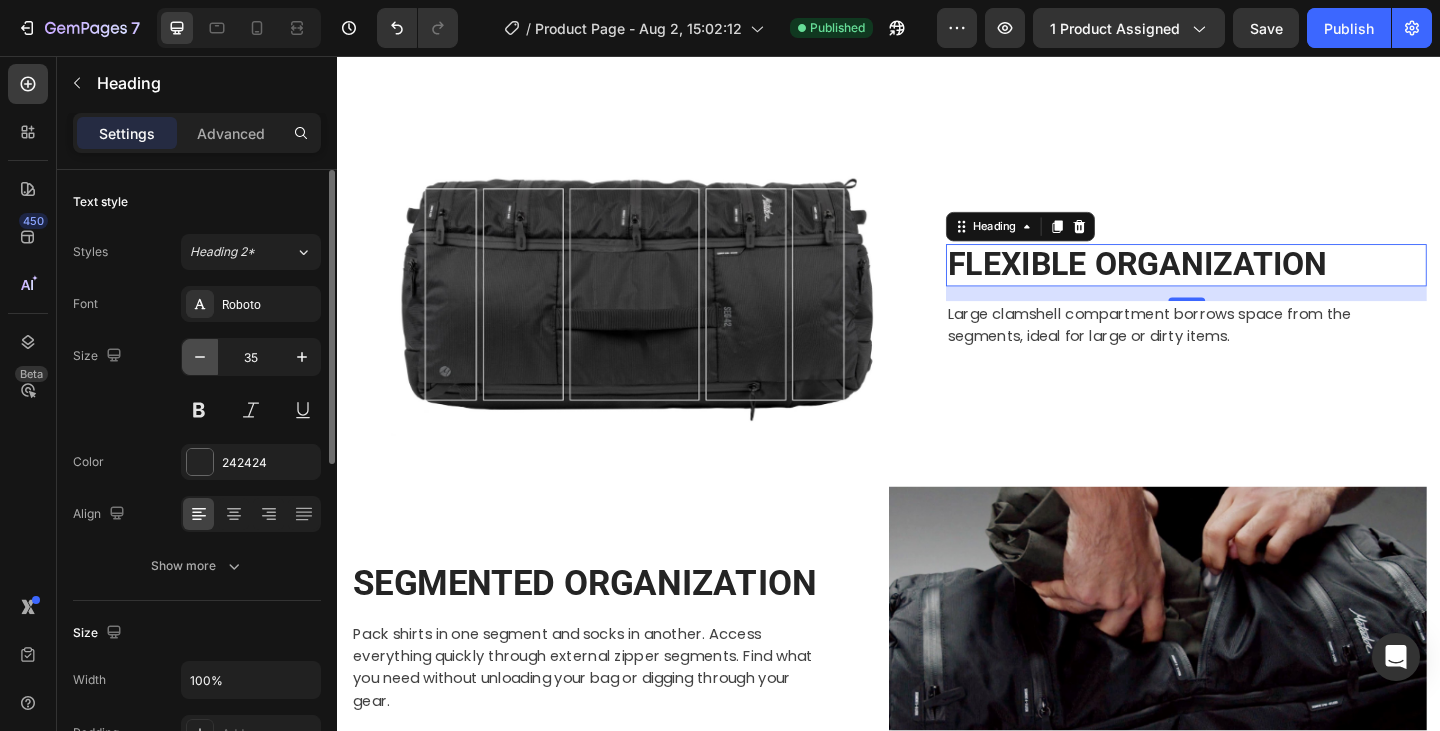 click at bounding box center [200, 357] 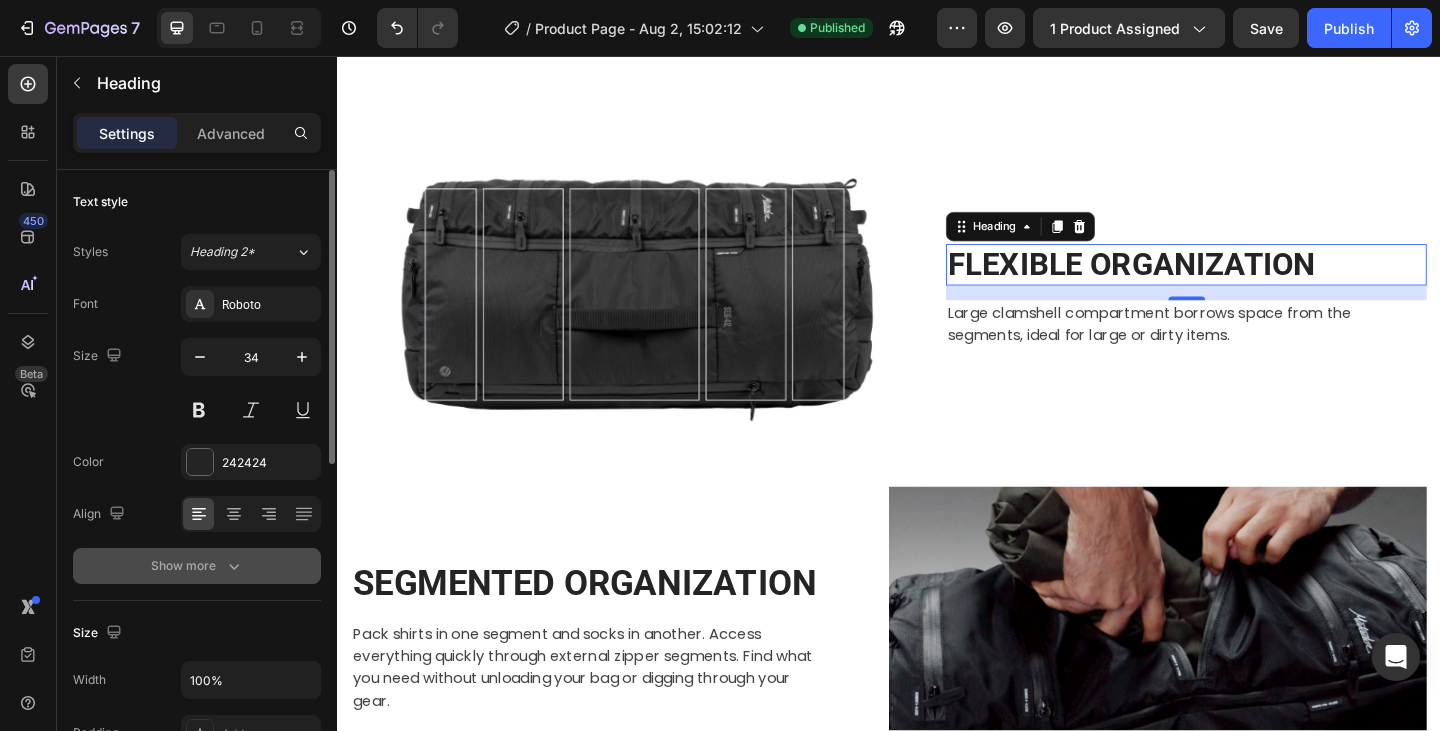 click on "Show more" at bounding box center (197, 566) 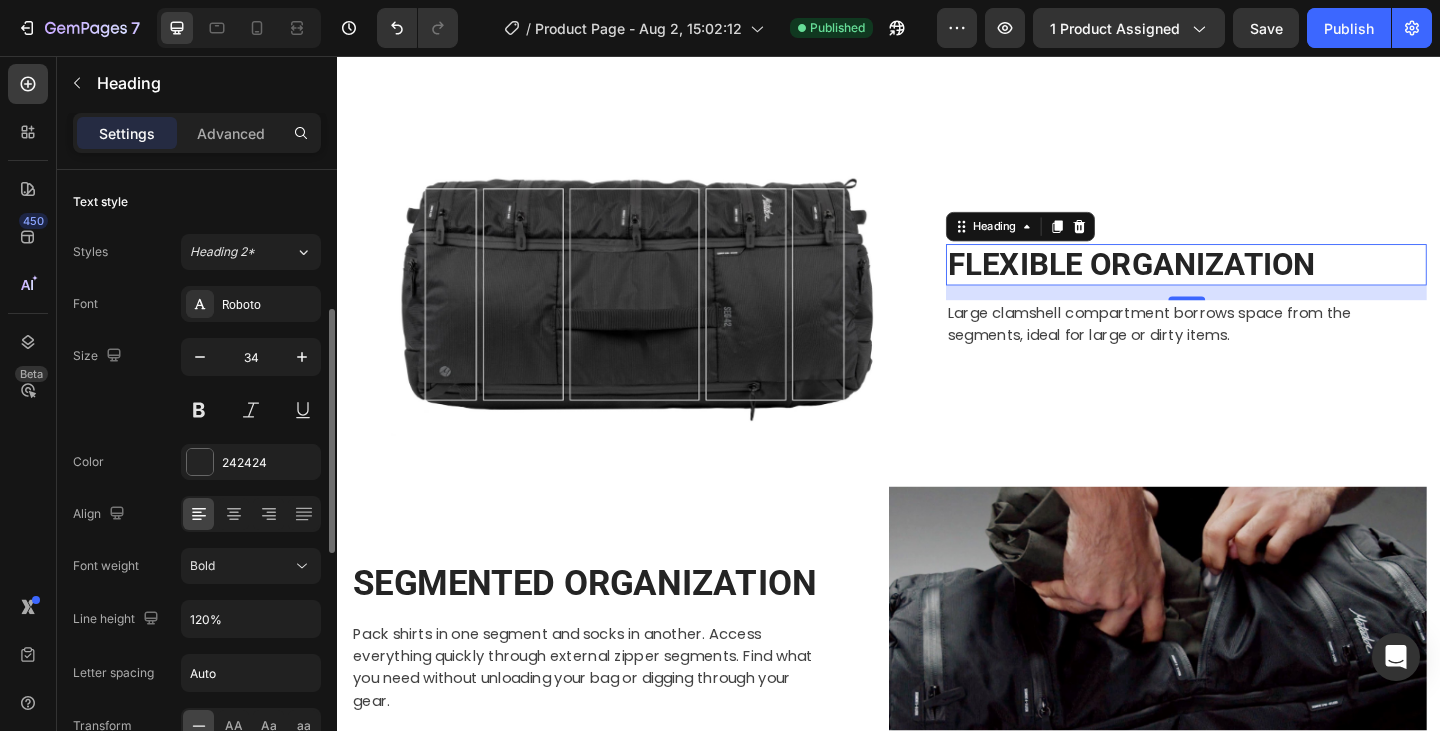 scroll, scrollTop: 100, scrollLeft: 0, axis: vertical 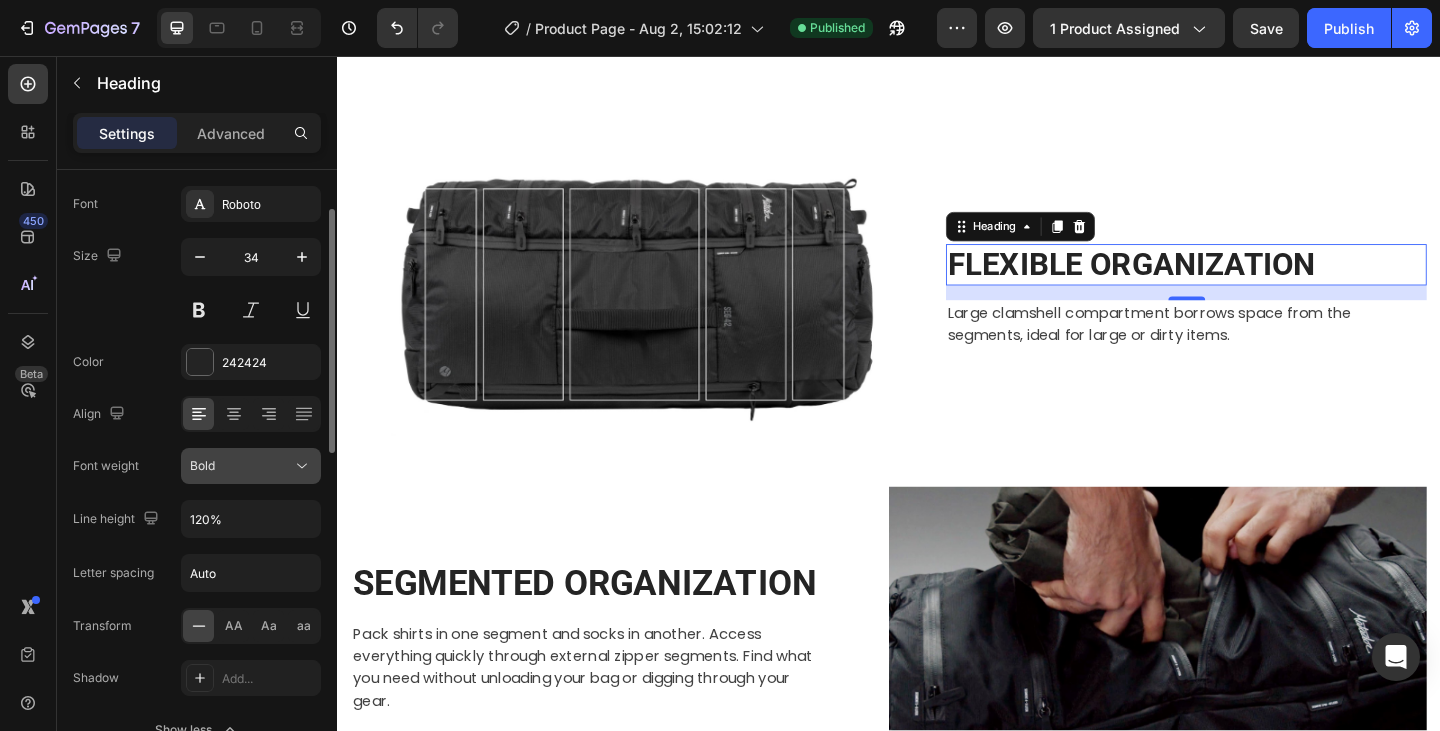 click on "Bold" 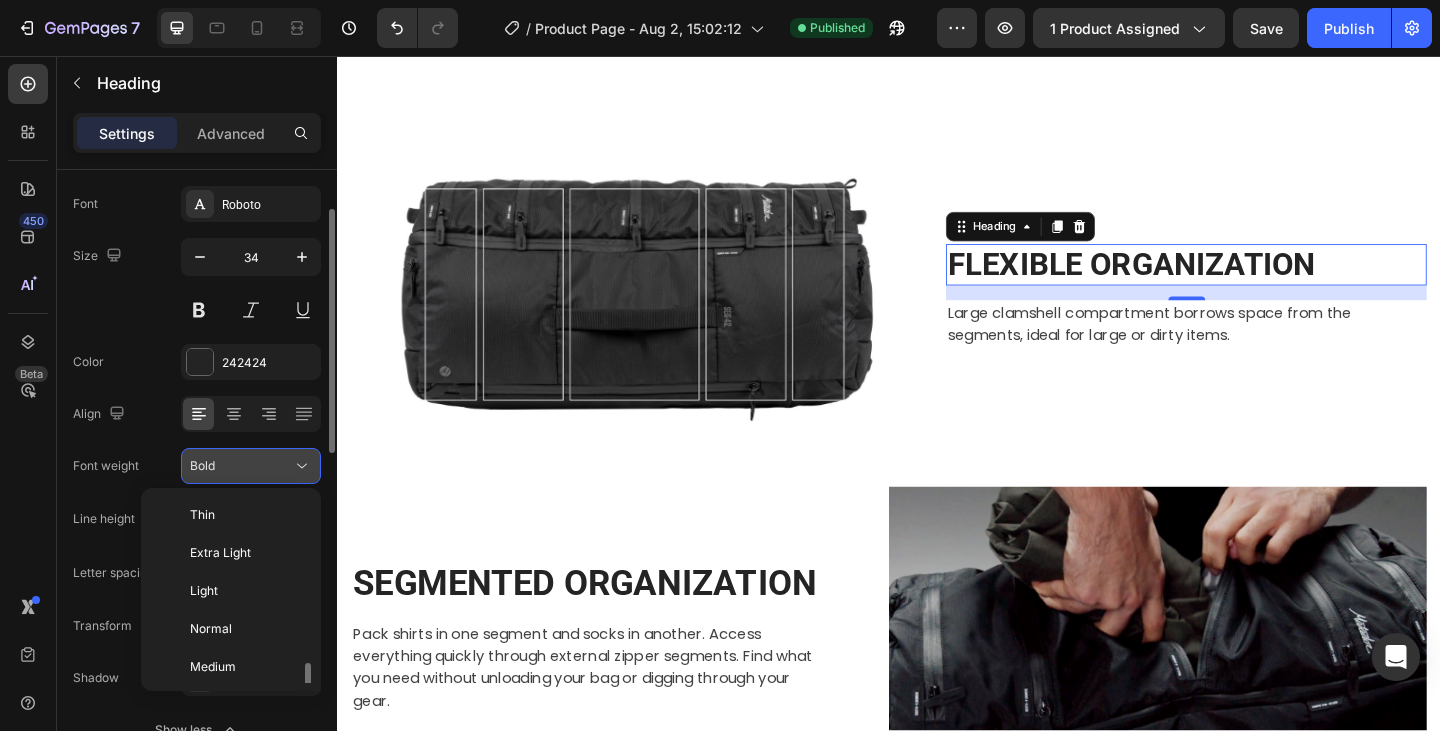 scroll, scrollTop: 108, scrollLeft: 0, axis: vertical 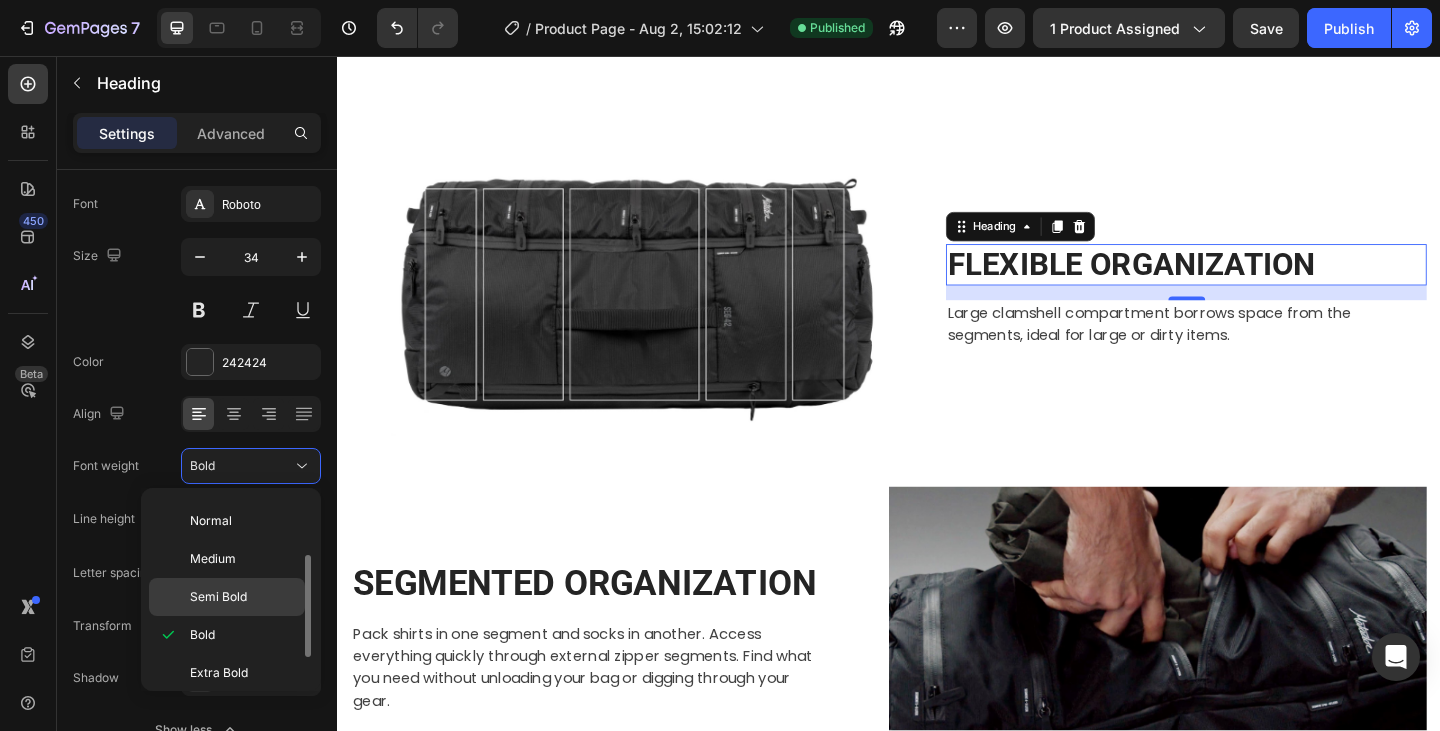 click on "Semi Bold" 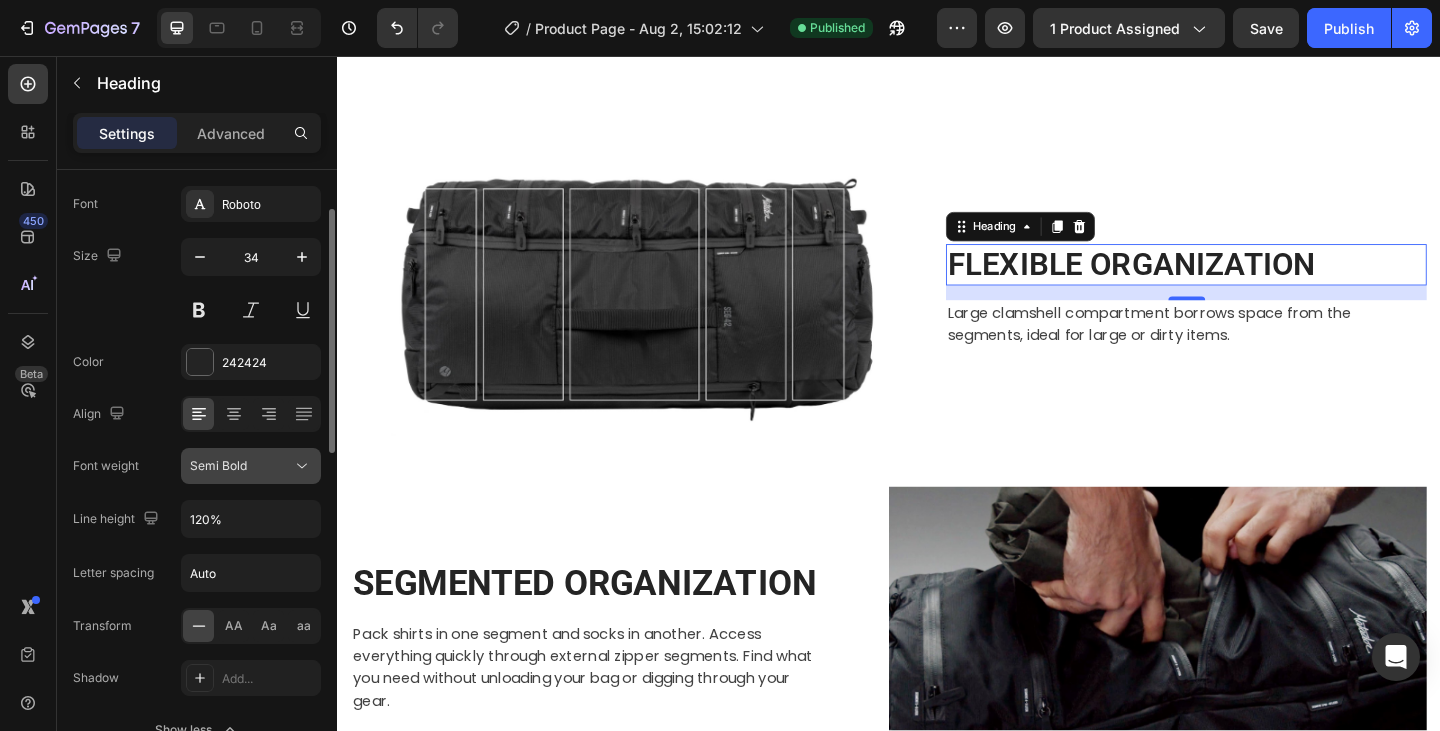 click on "Semi Bold" 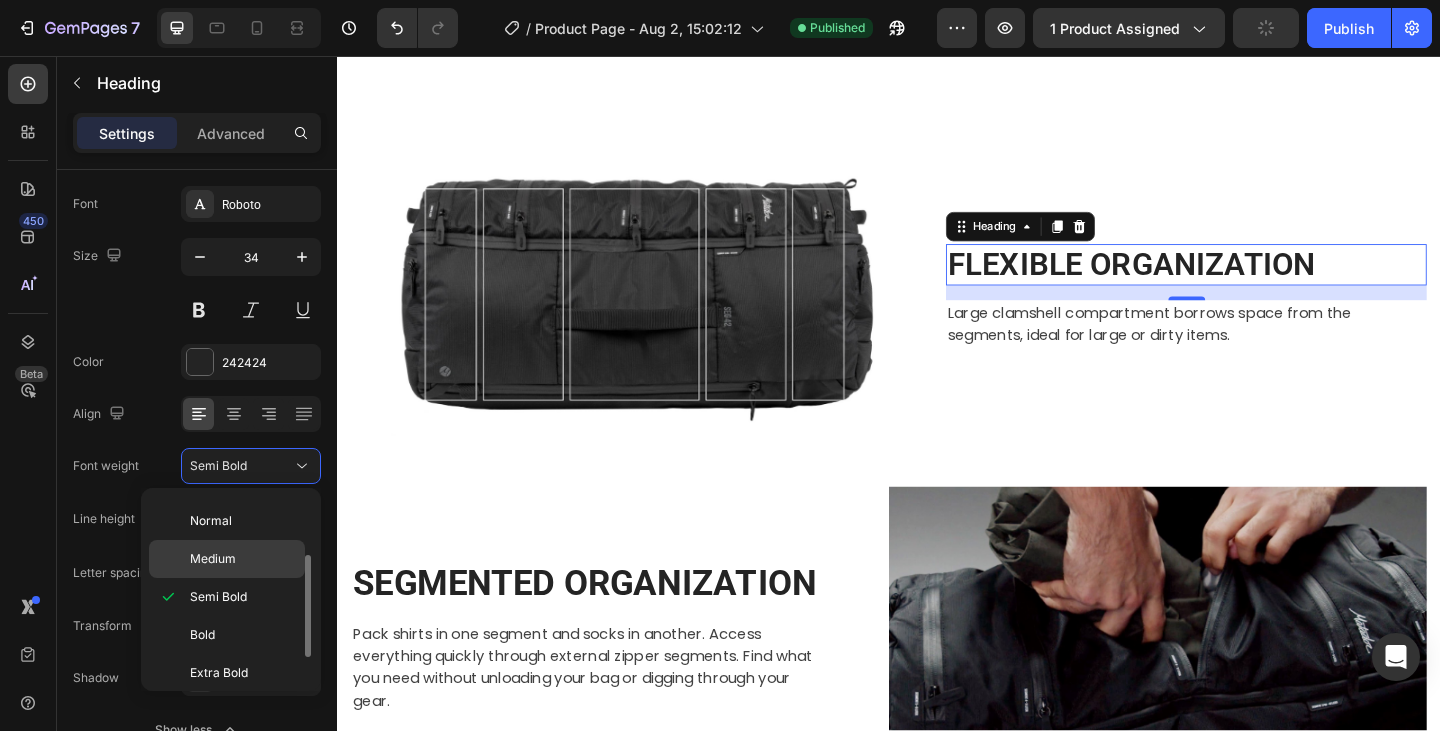 click on "Medium" at bounding box center (213, 559) 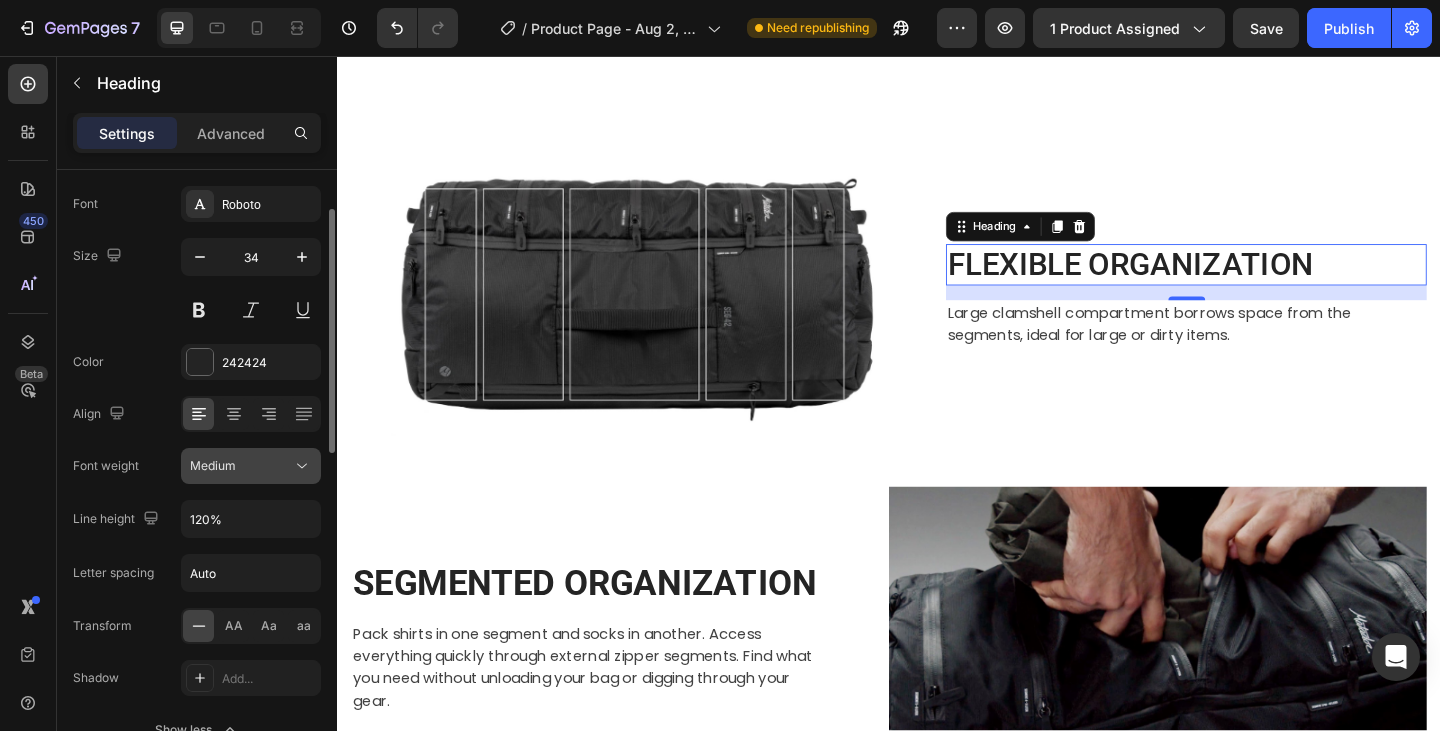 click on "Medium" at bounding box center (213, 465) 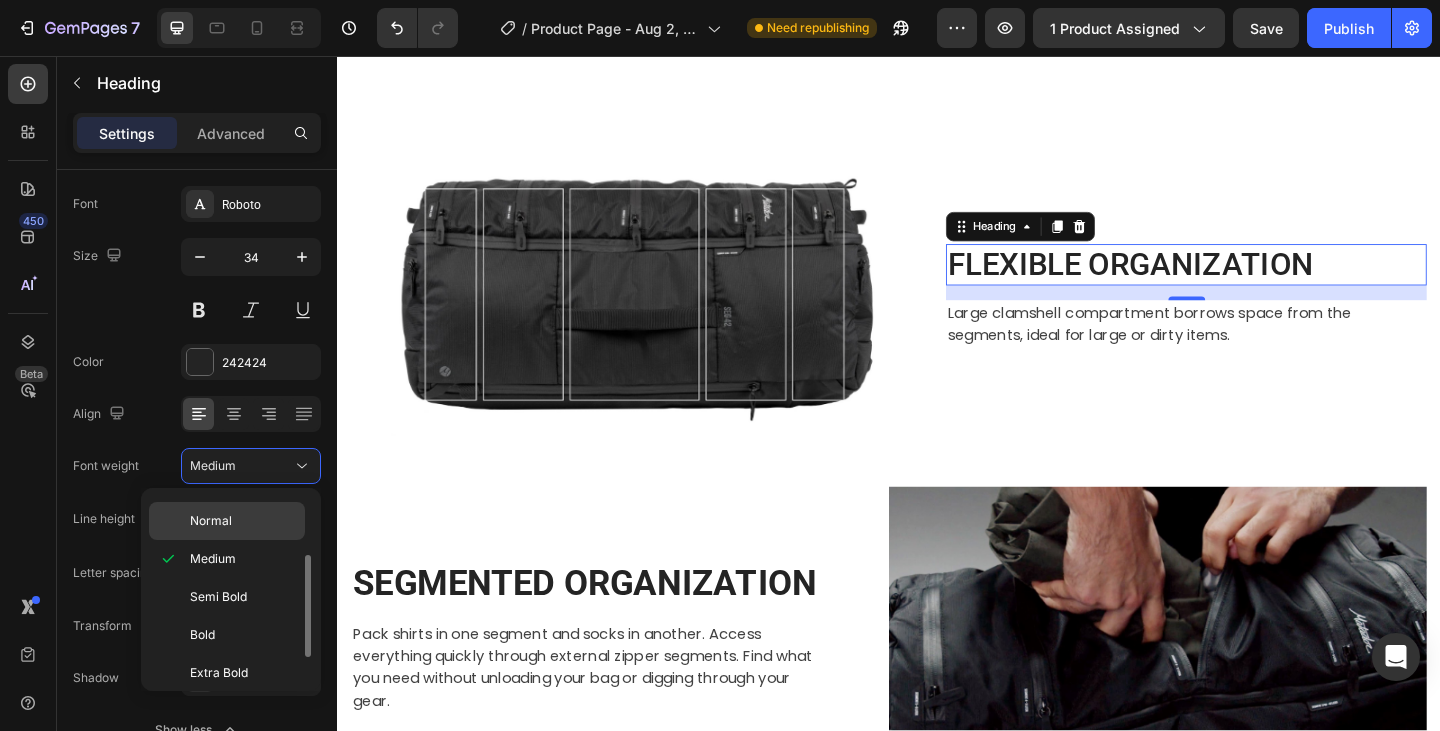 click on "Normal" at bounding box center [243, 521] 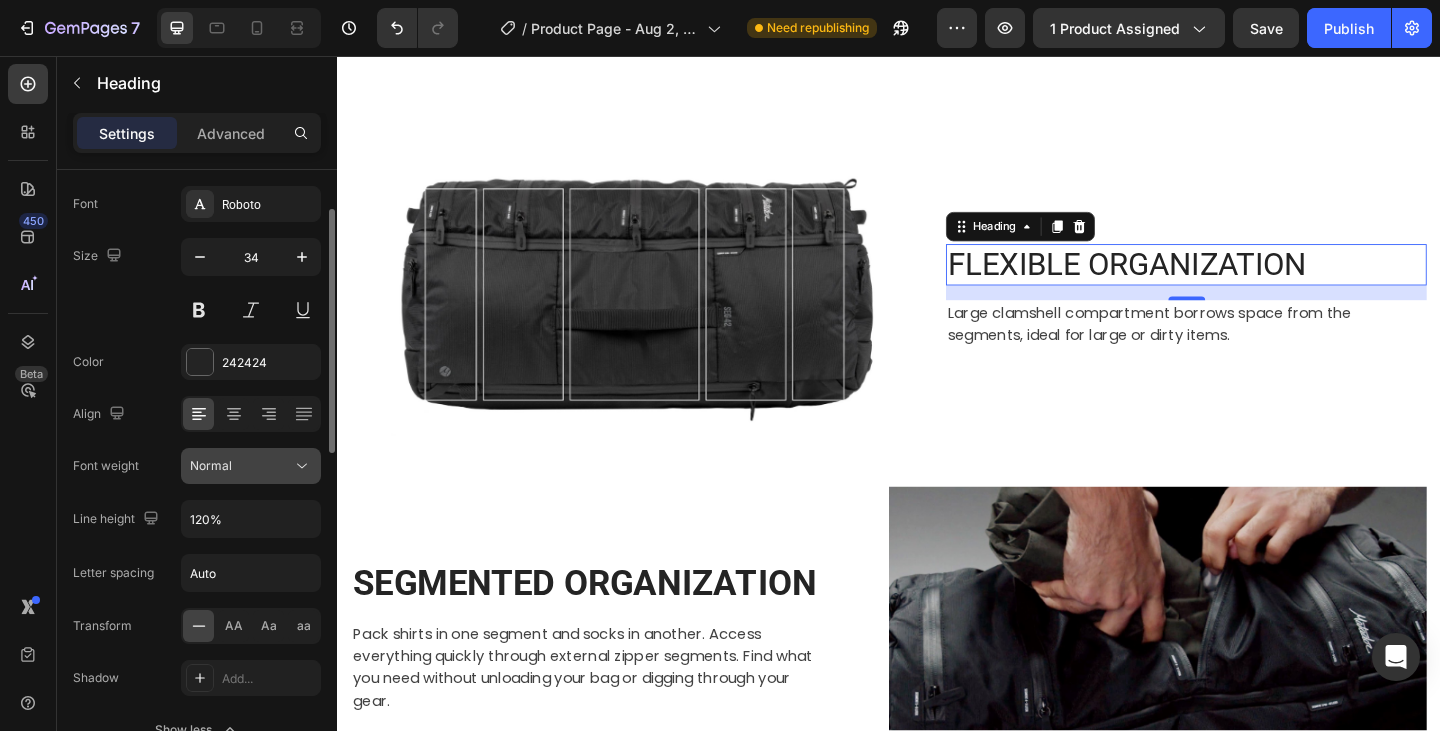 click on "Normal" at bounding box center (241, 466) 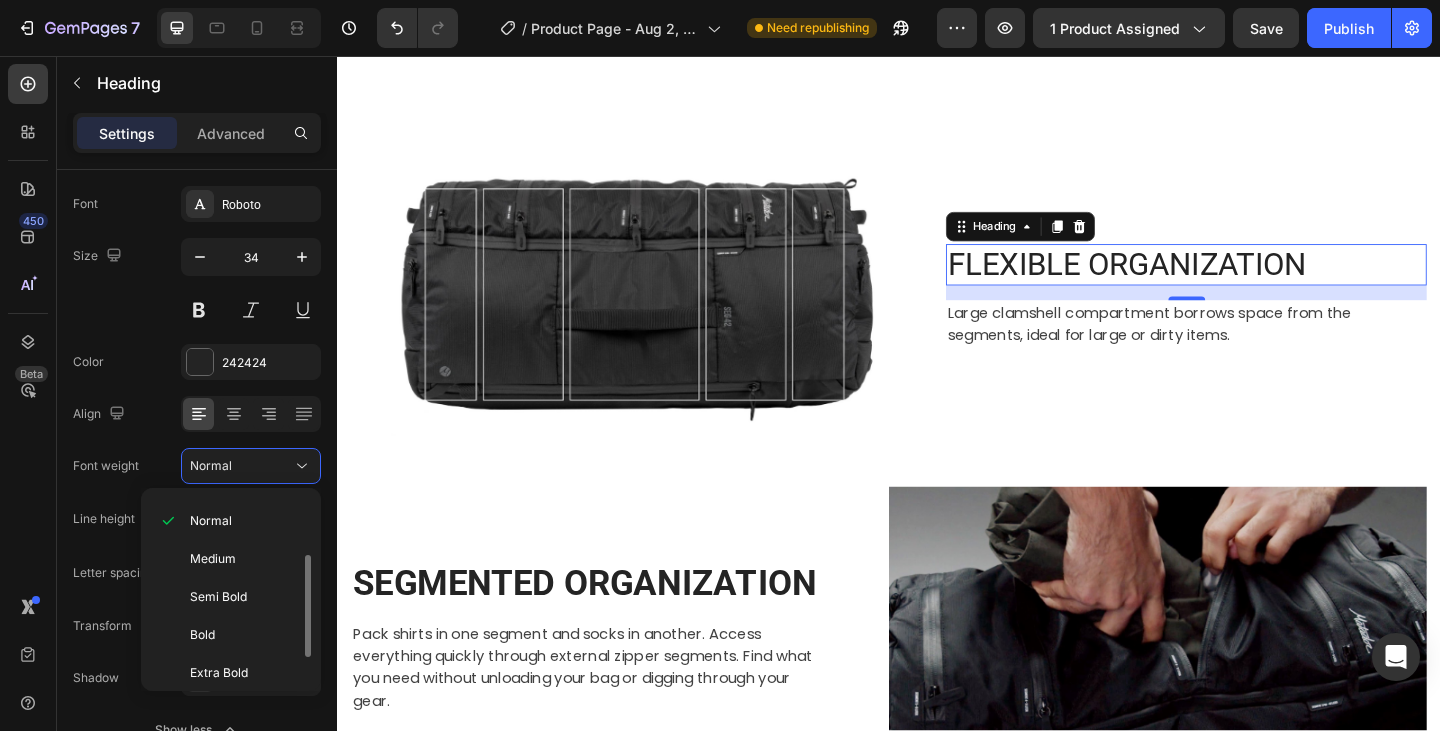 scroll, scrollTop: 8, scrollLeft: 0, axis: vertical 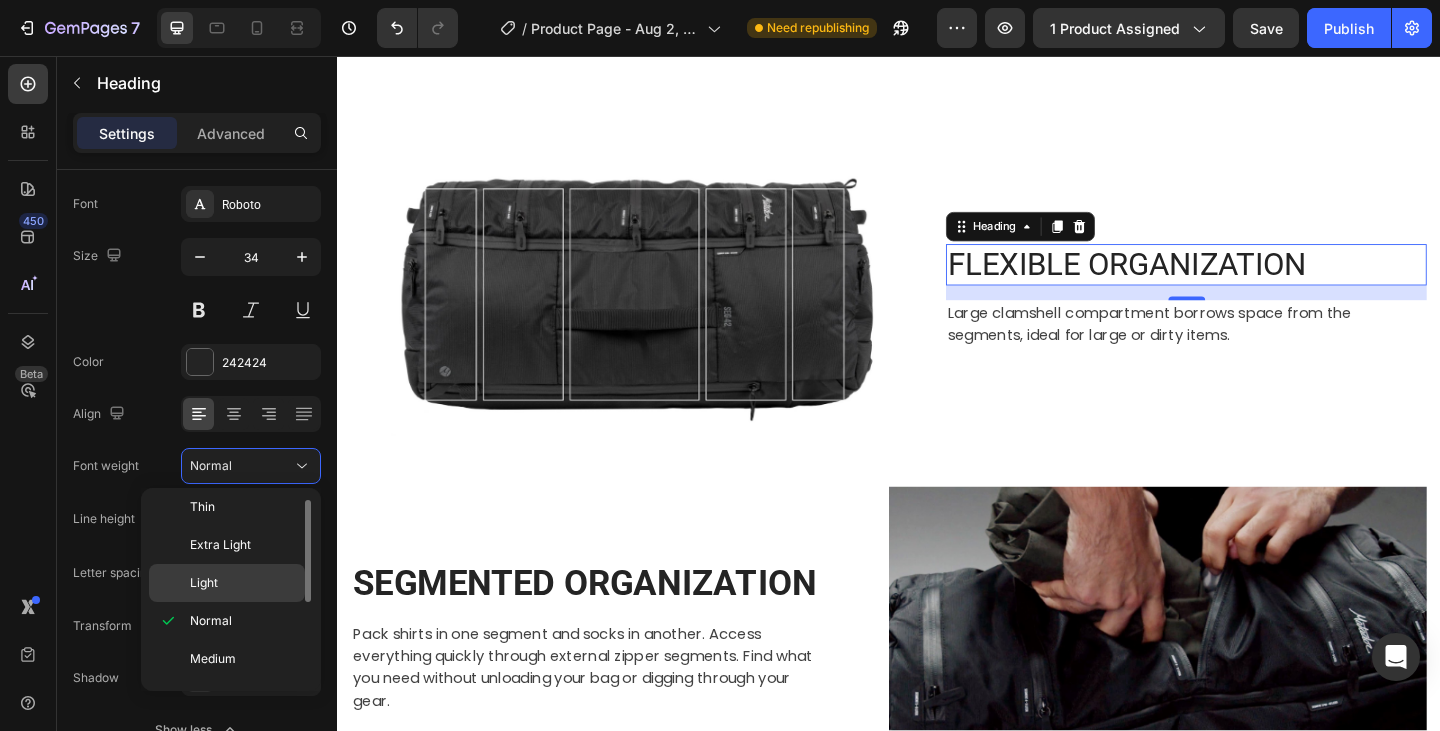 click on "Light" at bounding box center (204, 583) 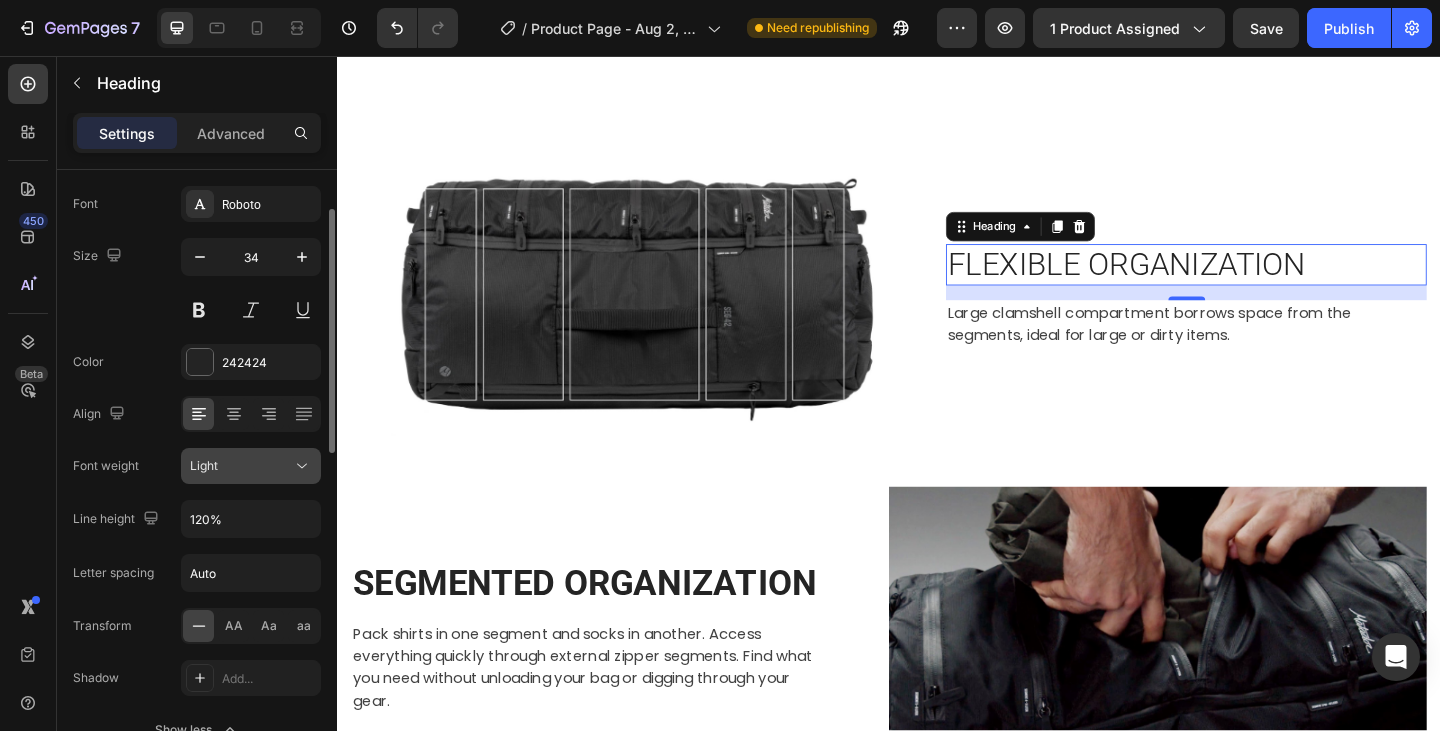 click on "Light" at bounding box center [251, 466] 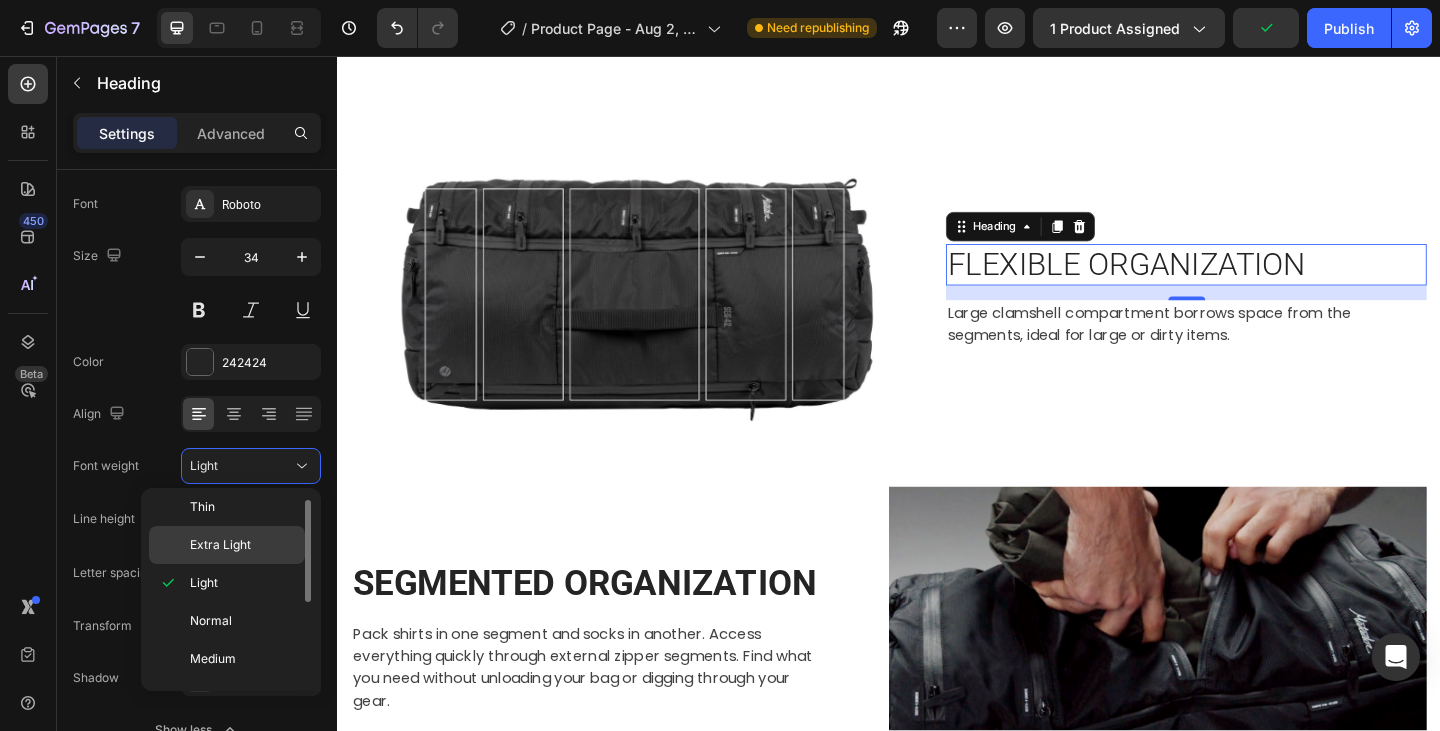 click on "Extra Light" at bounding box center [220, 545] 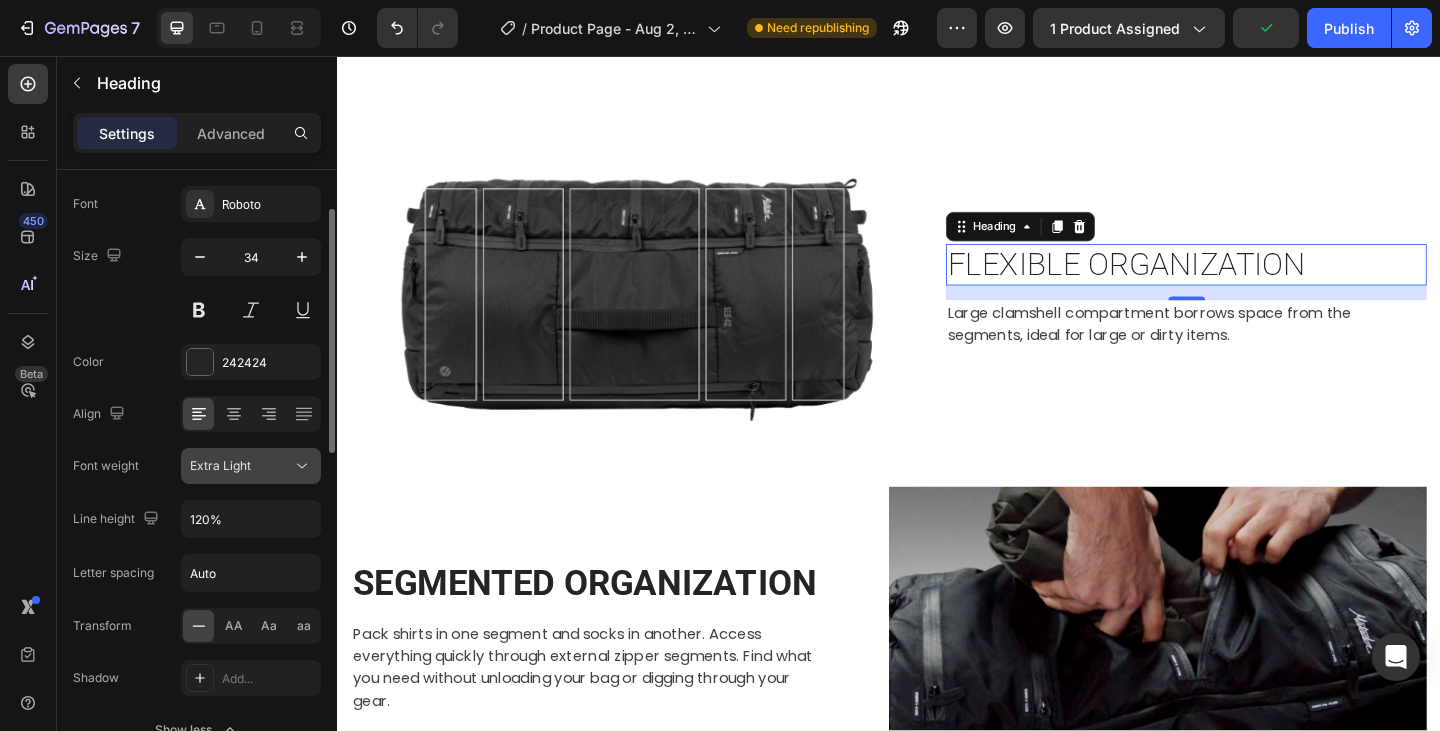 click on "Extra Light" at bounding box center (241, 466) 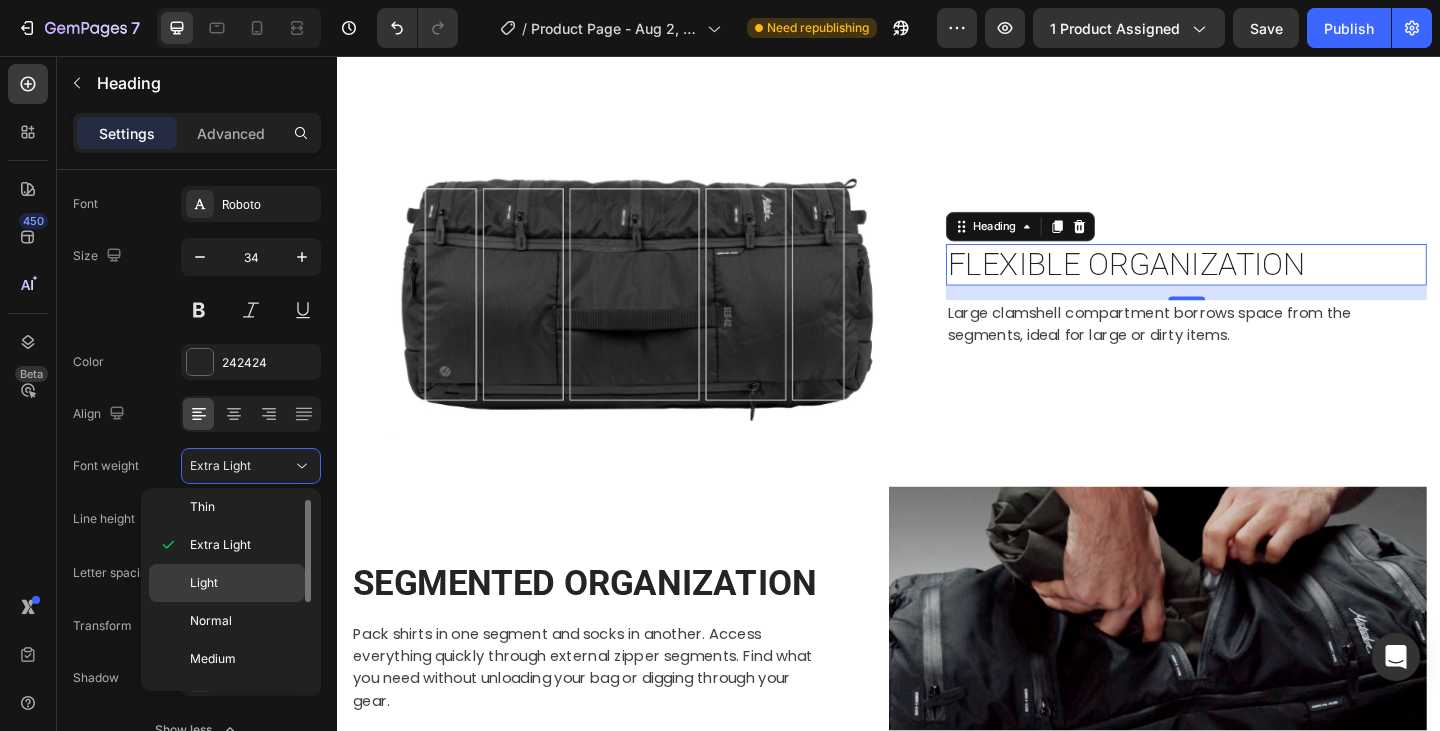click on "Light" at bounding box center (243, 583) 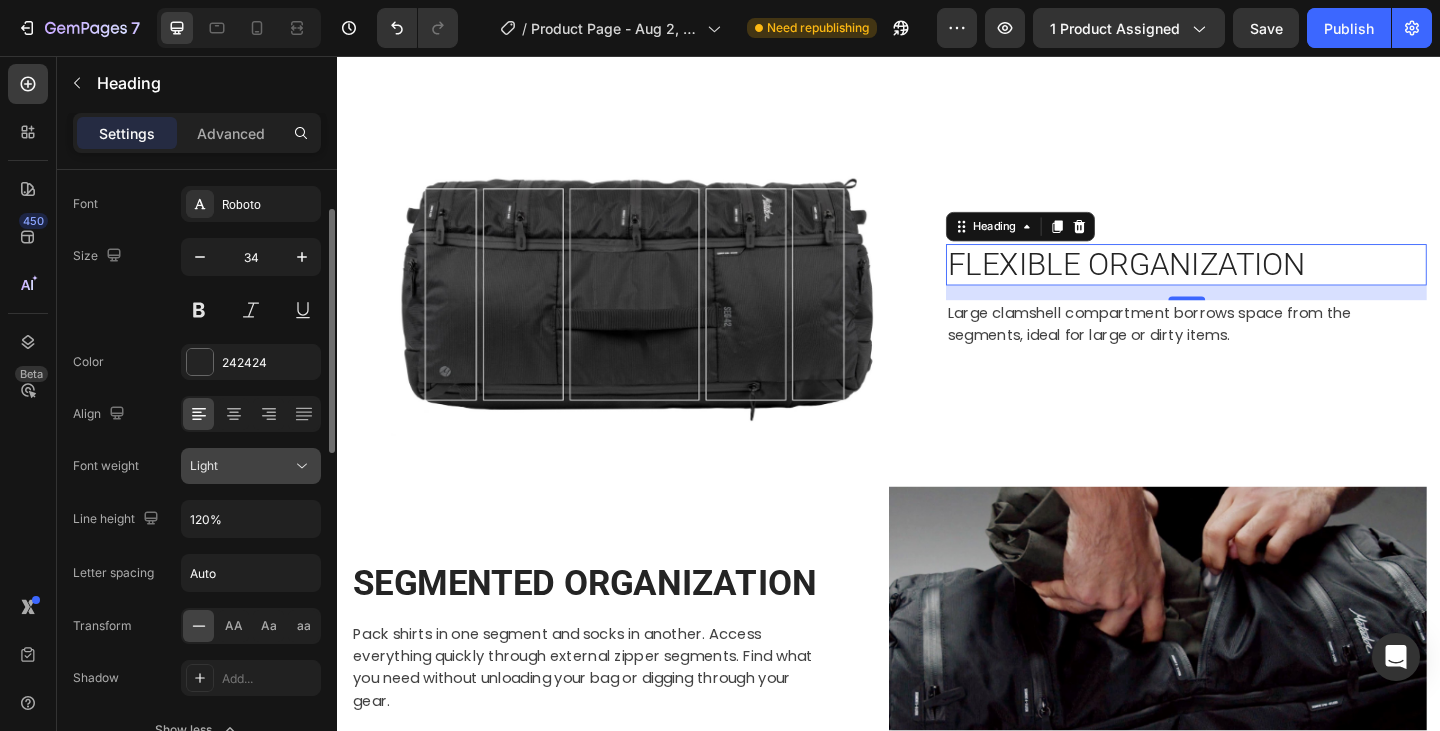 click on "Light" at bounding box center [241, 466] 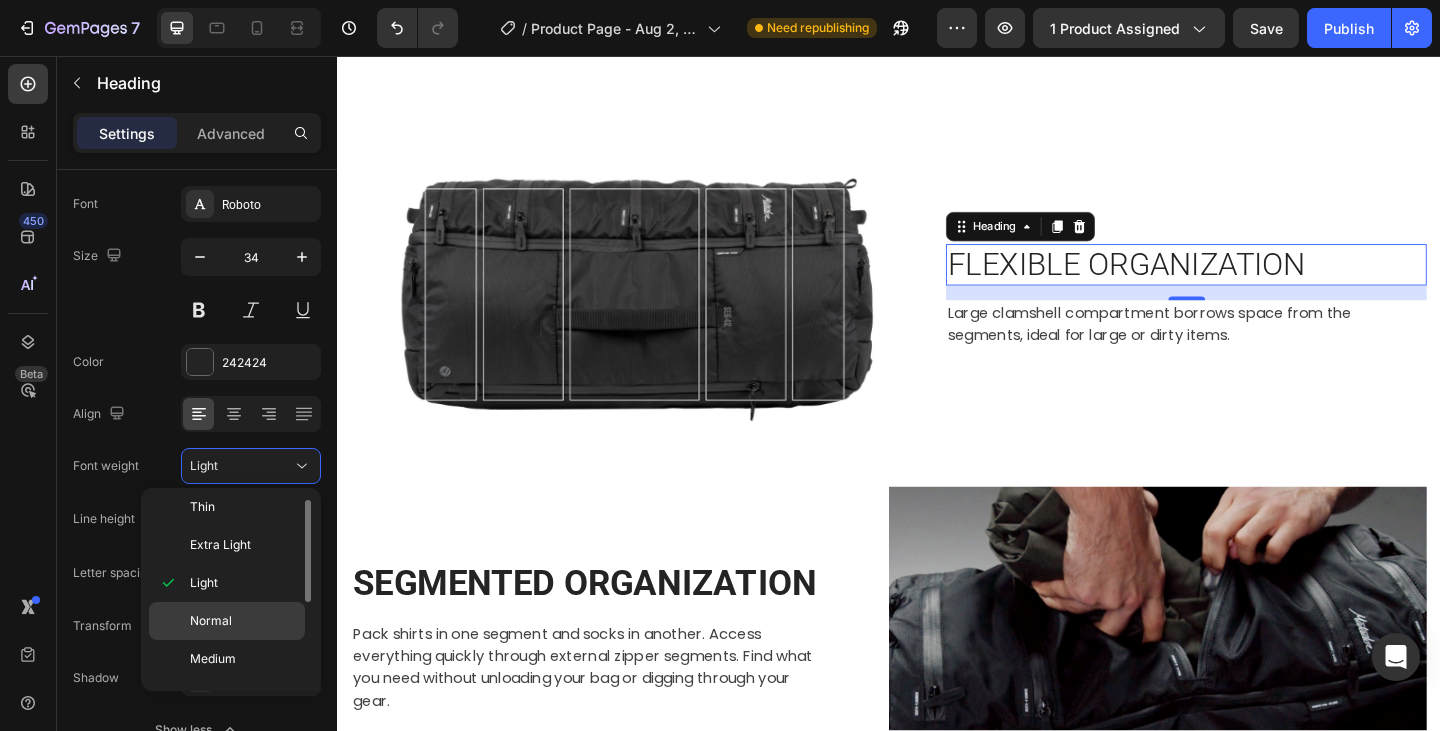 click on "Normal" at bounding box center (211, 621) 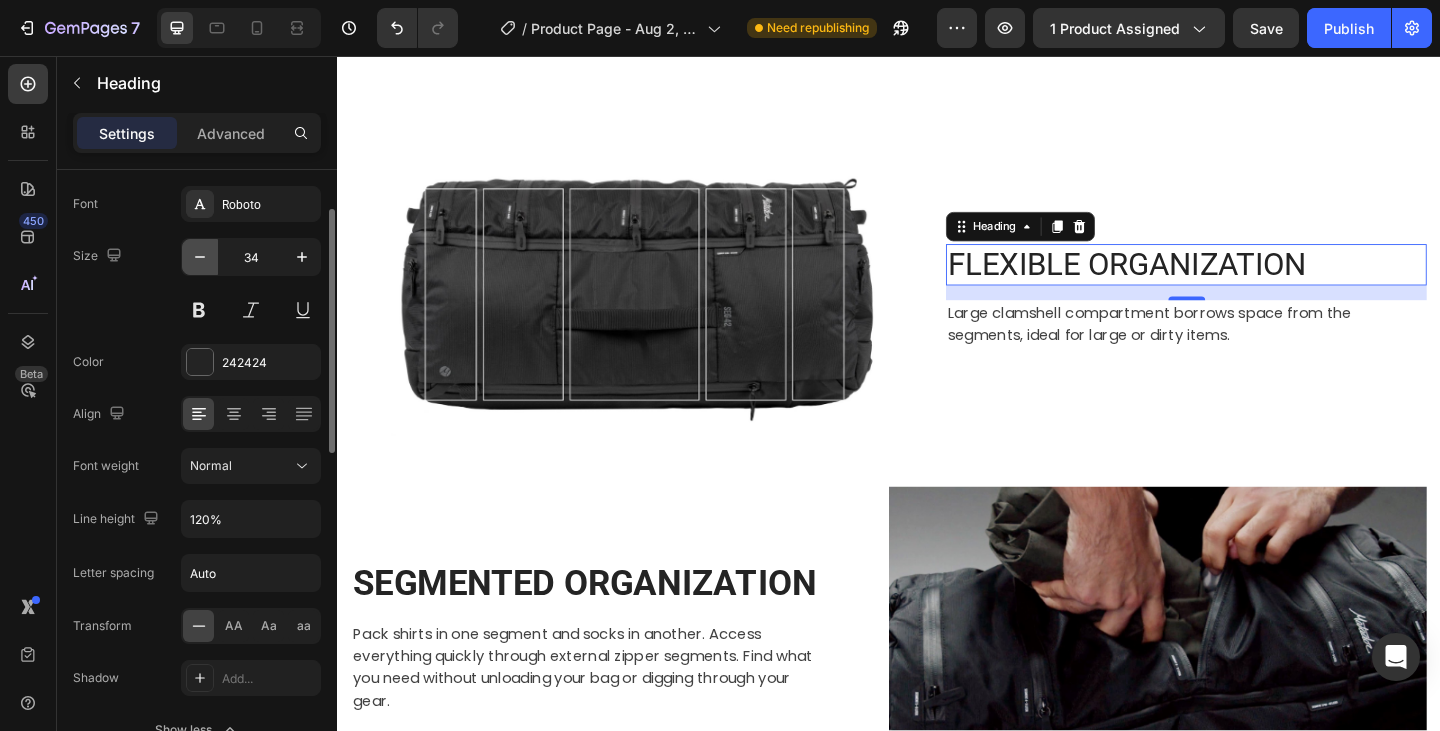 click 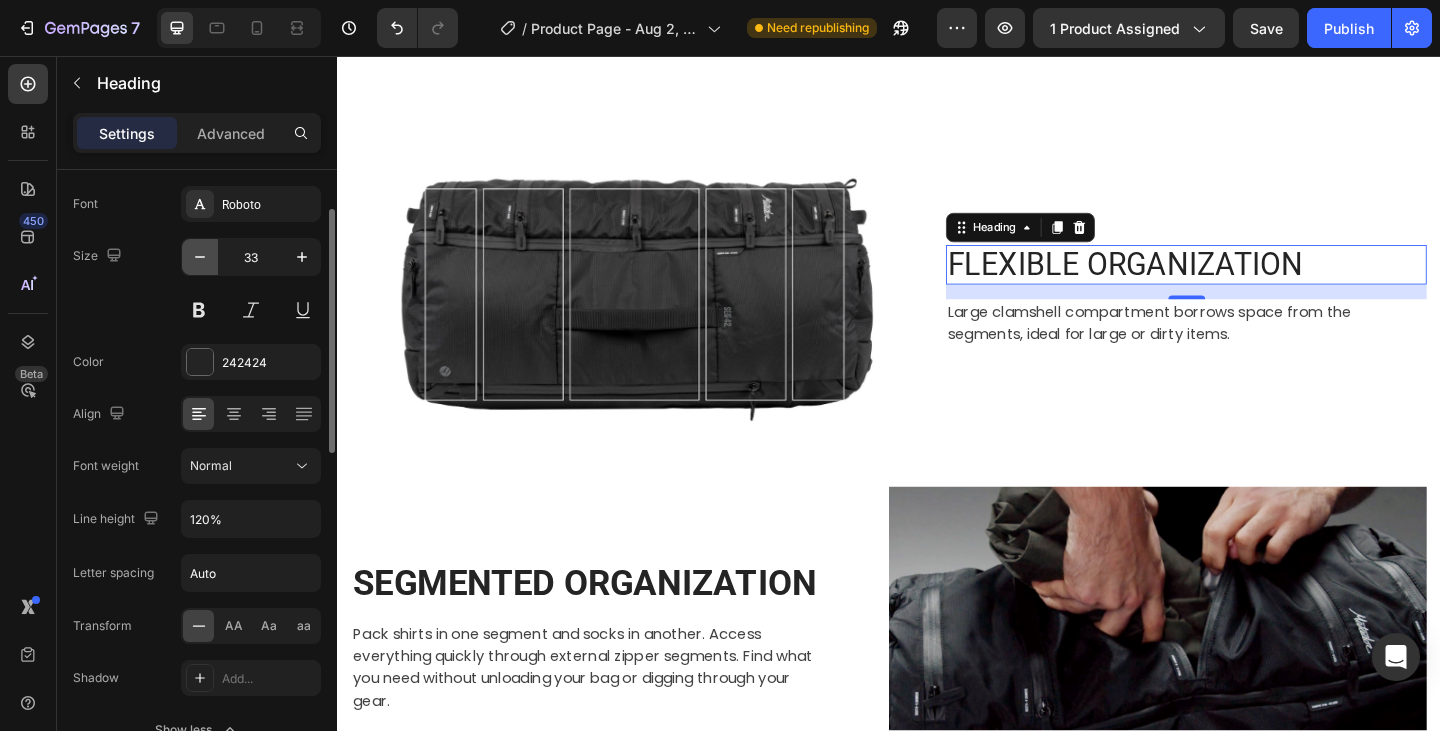 click 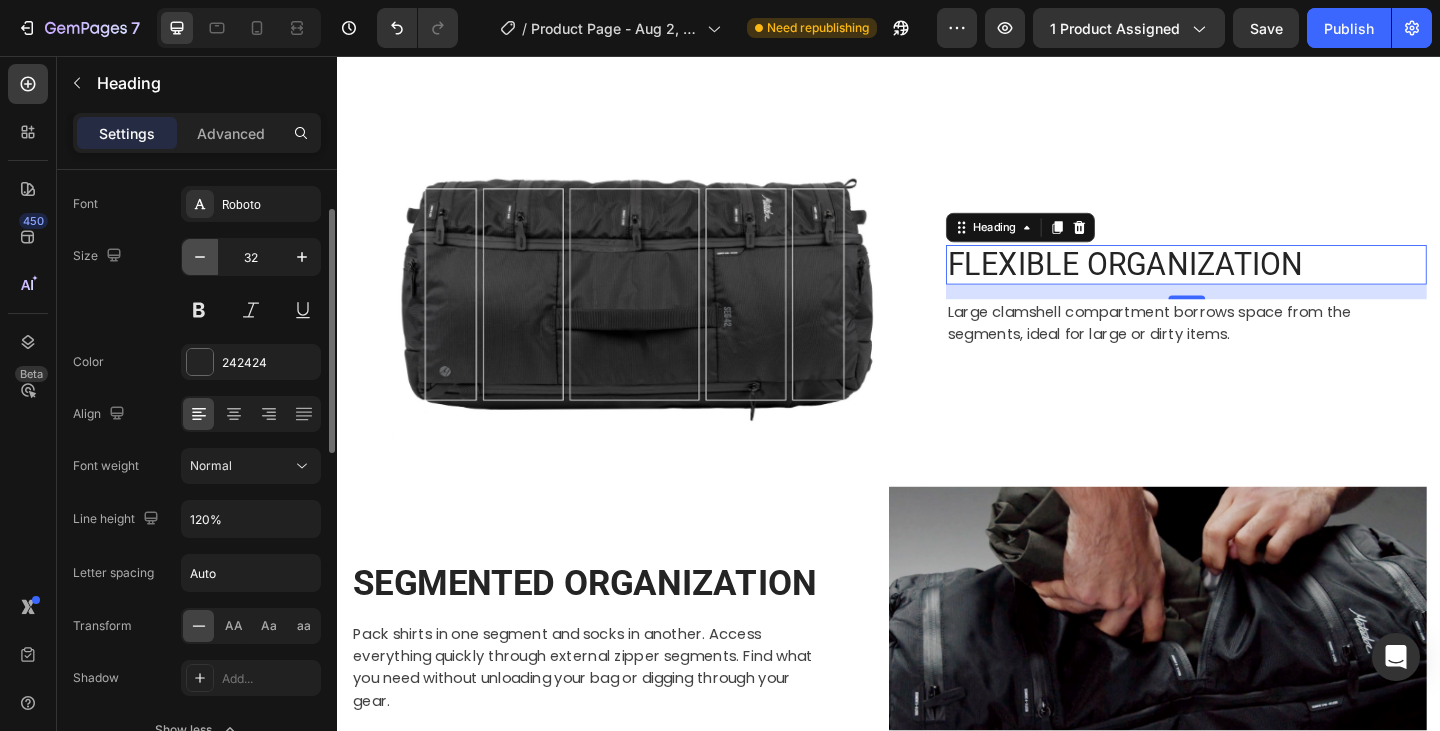 click 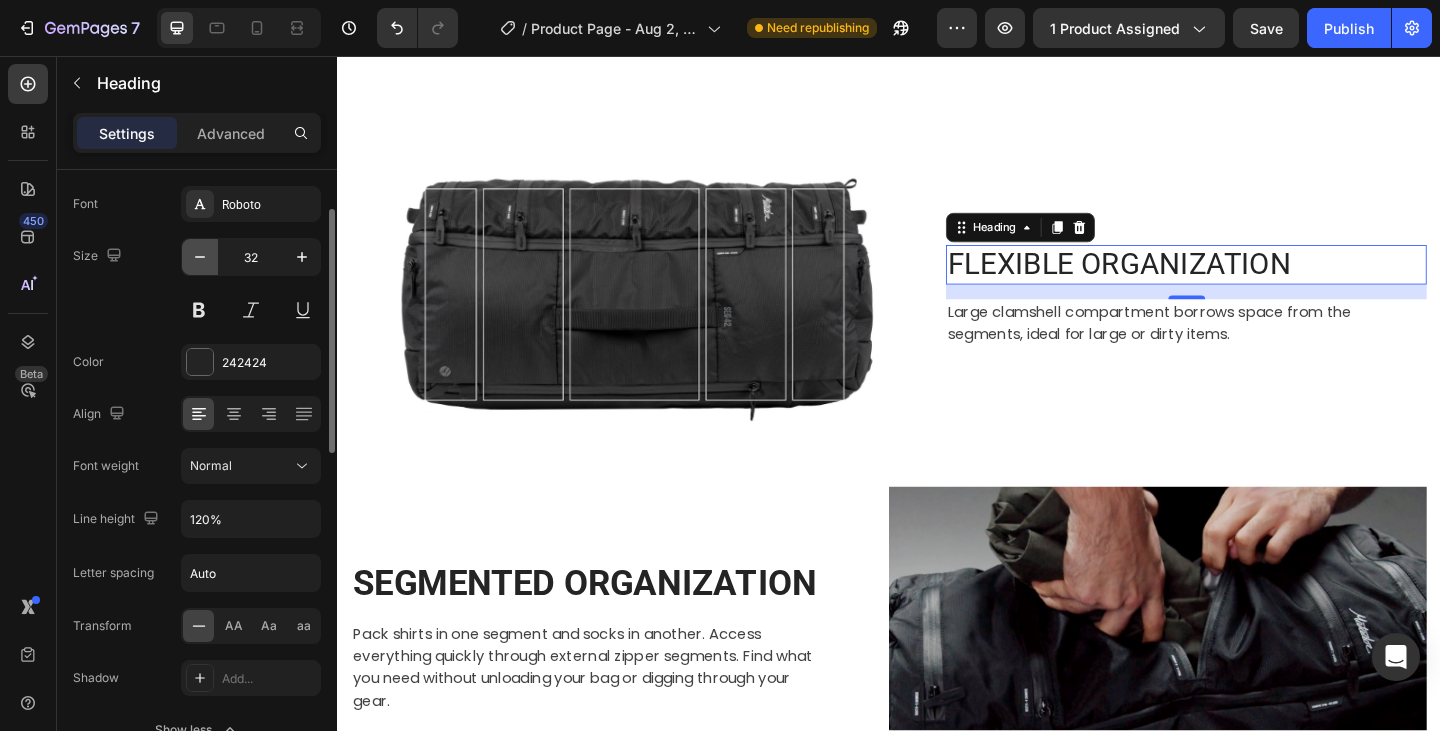 type on "31" 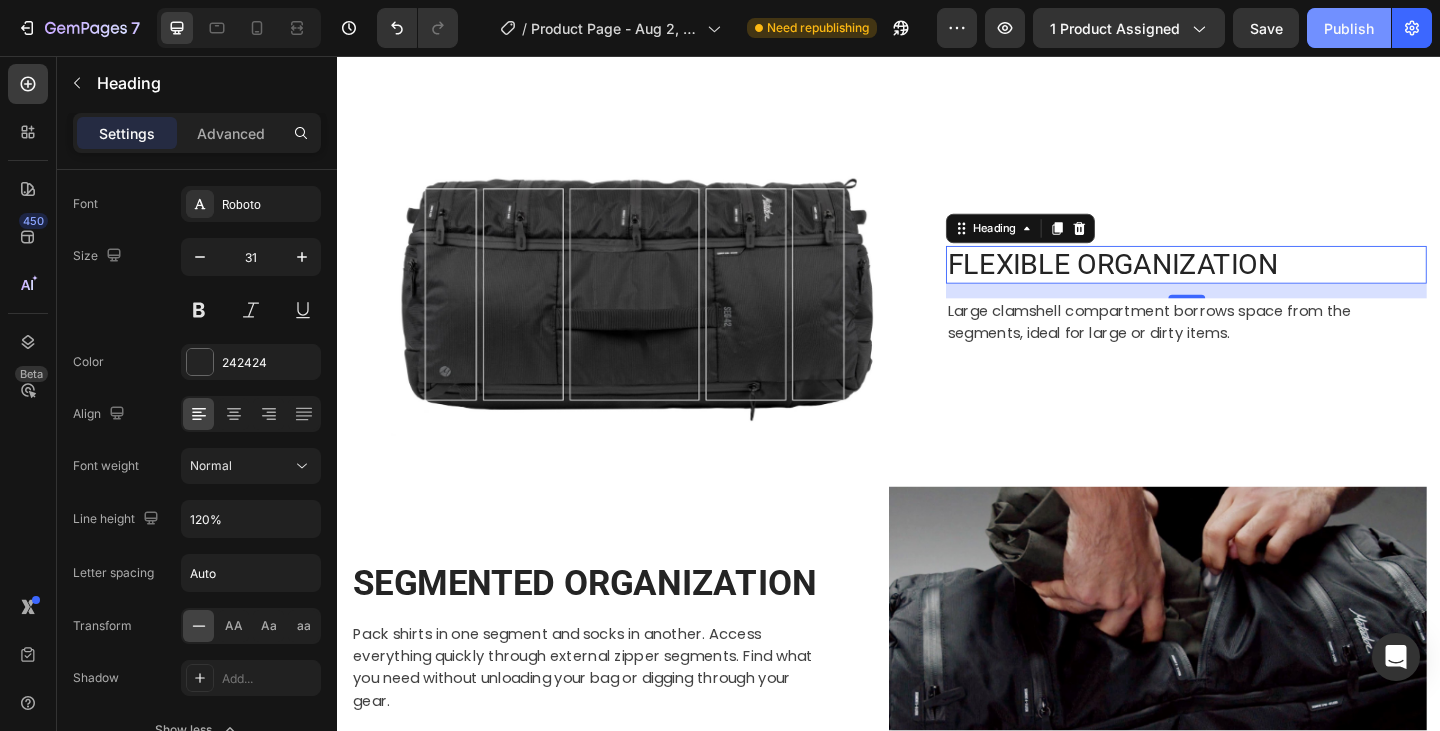 click on "Publish" at bounding box center [1349, 28] 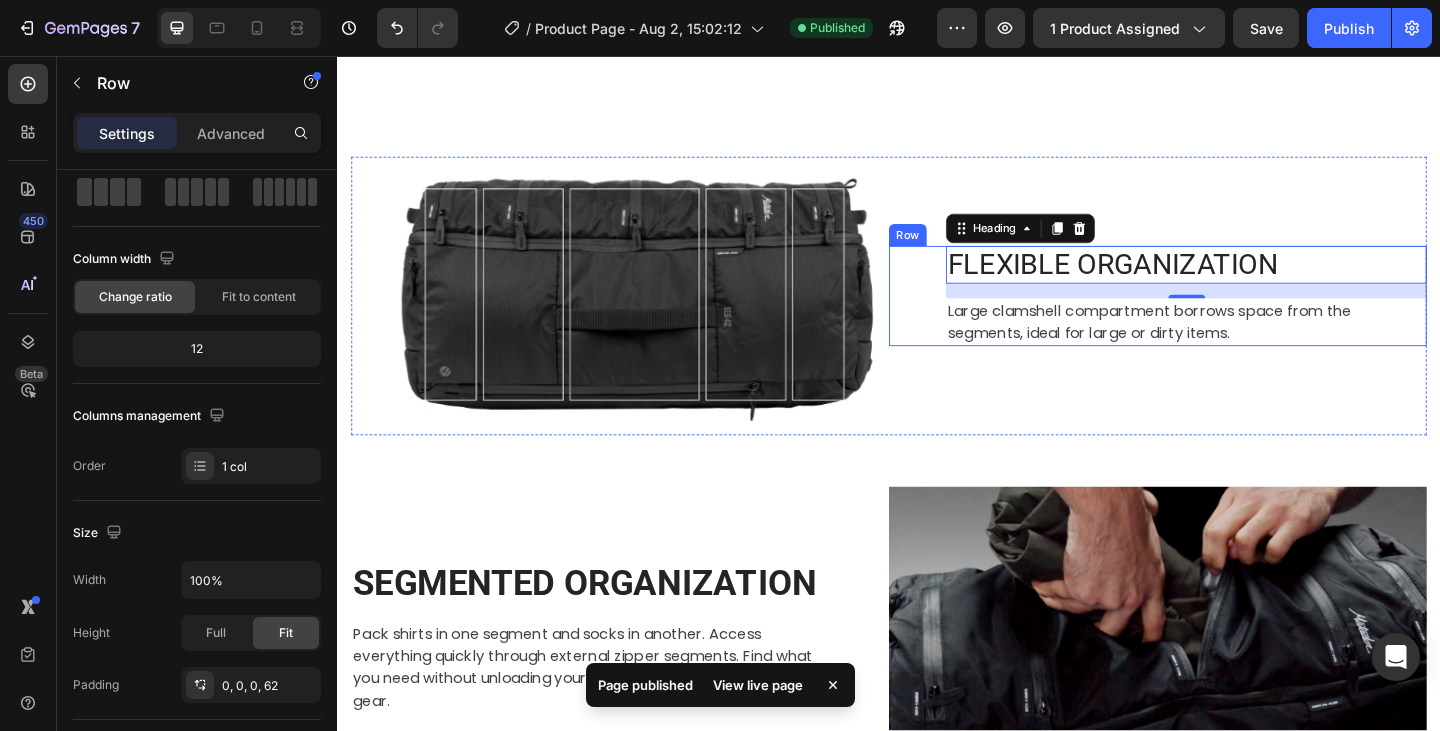 click on "Row" at bounding box center (957, 251) 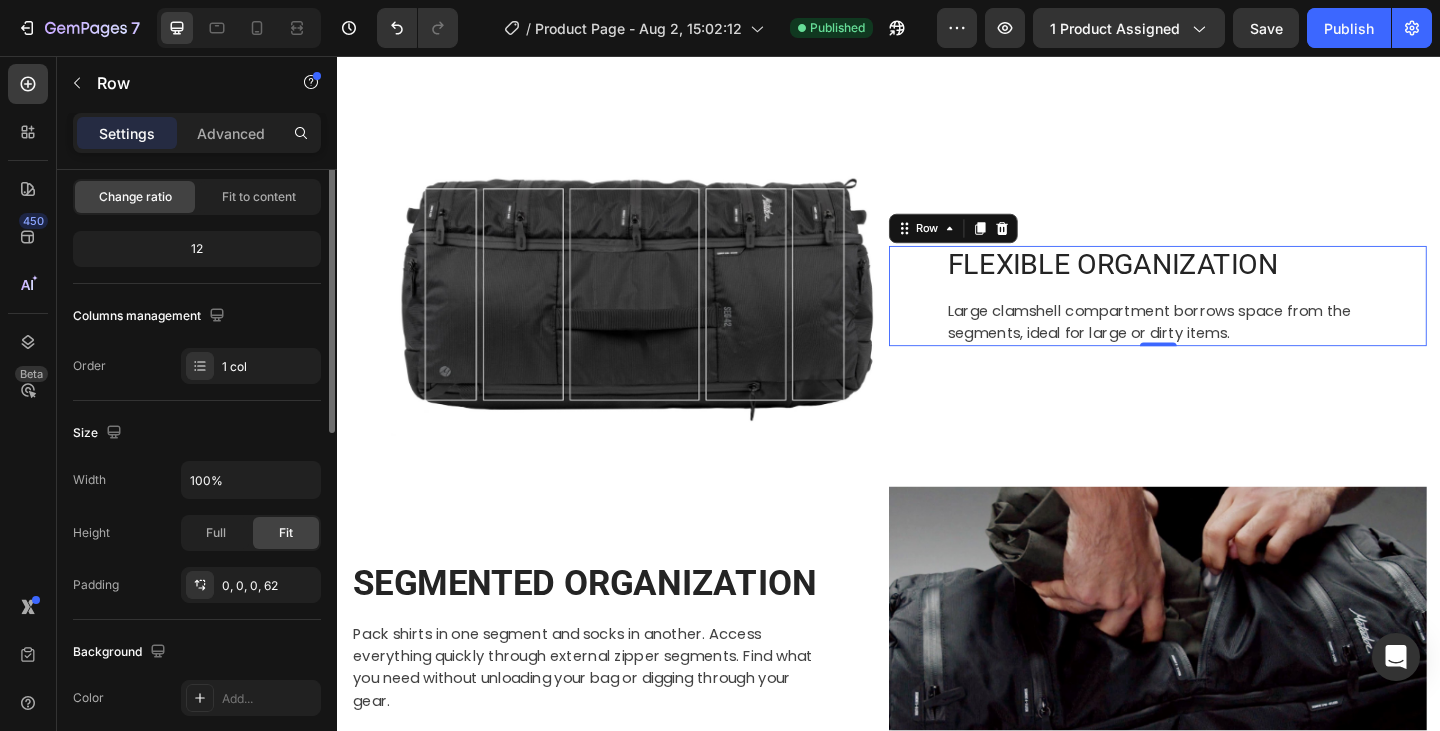 scroll, scrollTop: 400, scrollLeft: 0, axis: vertical 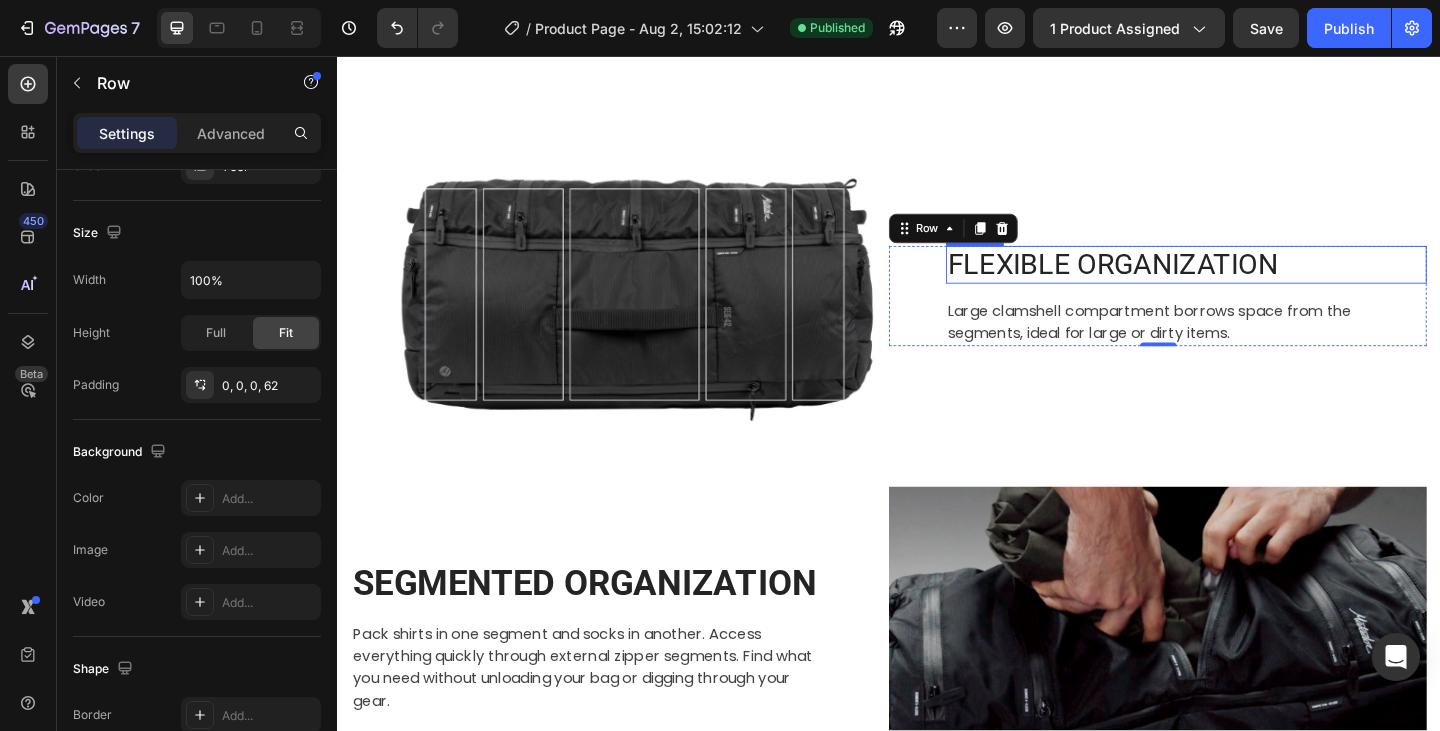 click on "FLEXIBLE ORGANIZATION" at bounding box center [1260, 283] 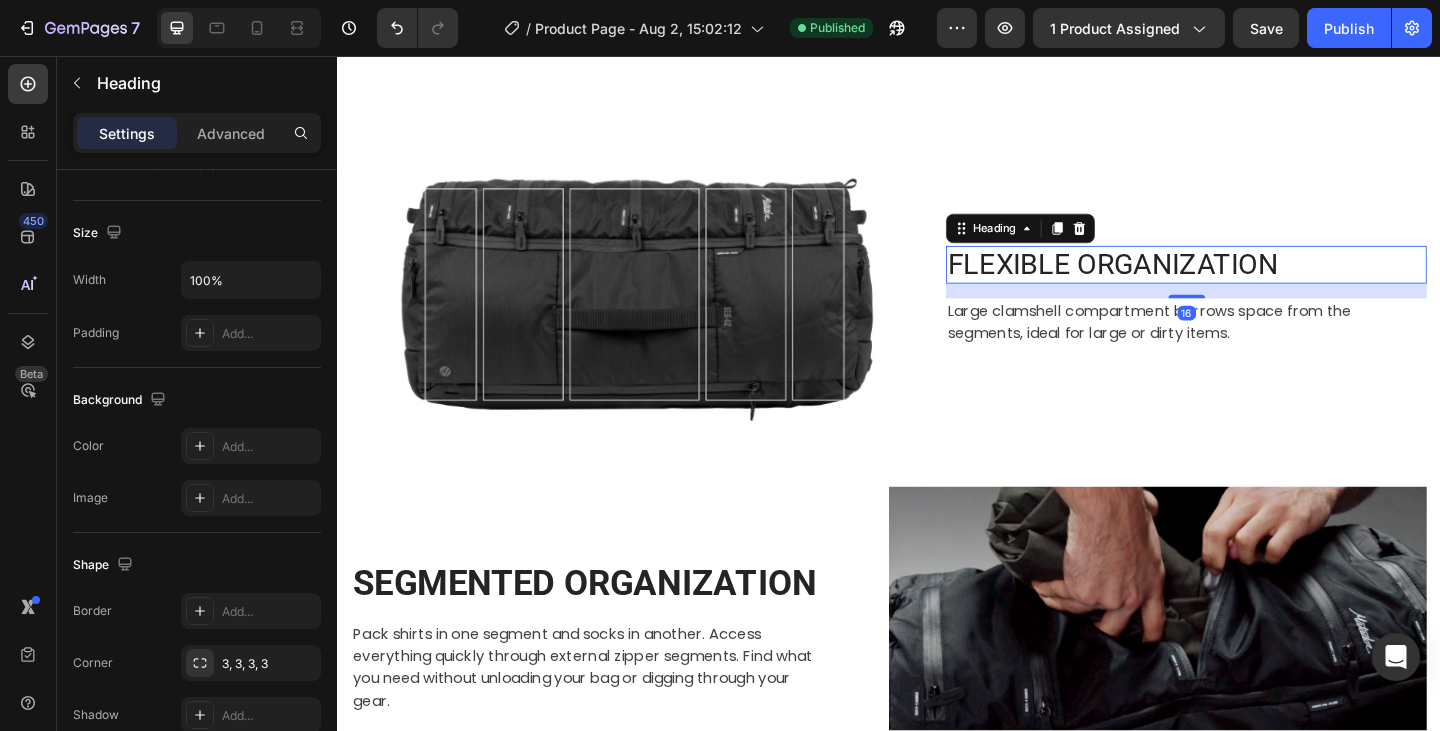 scroll, scrollTop: 0, scrollLeft: 0, axis: both 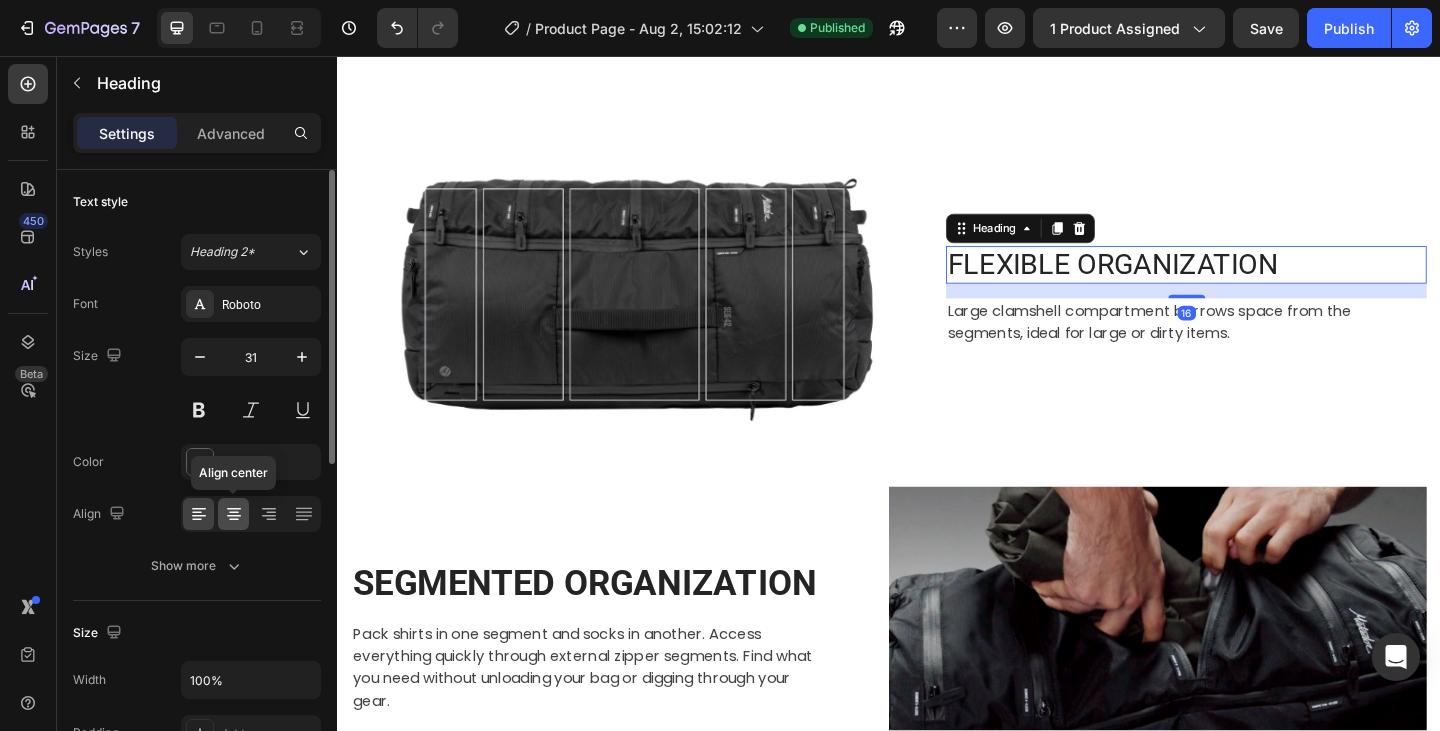 click 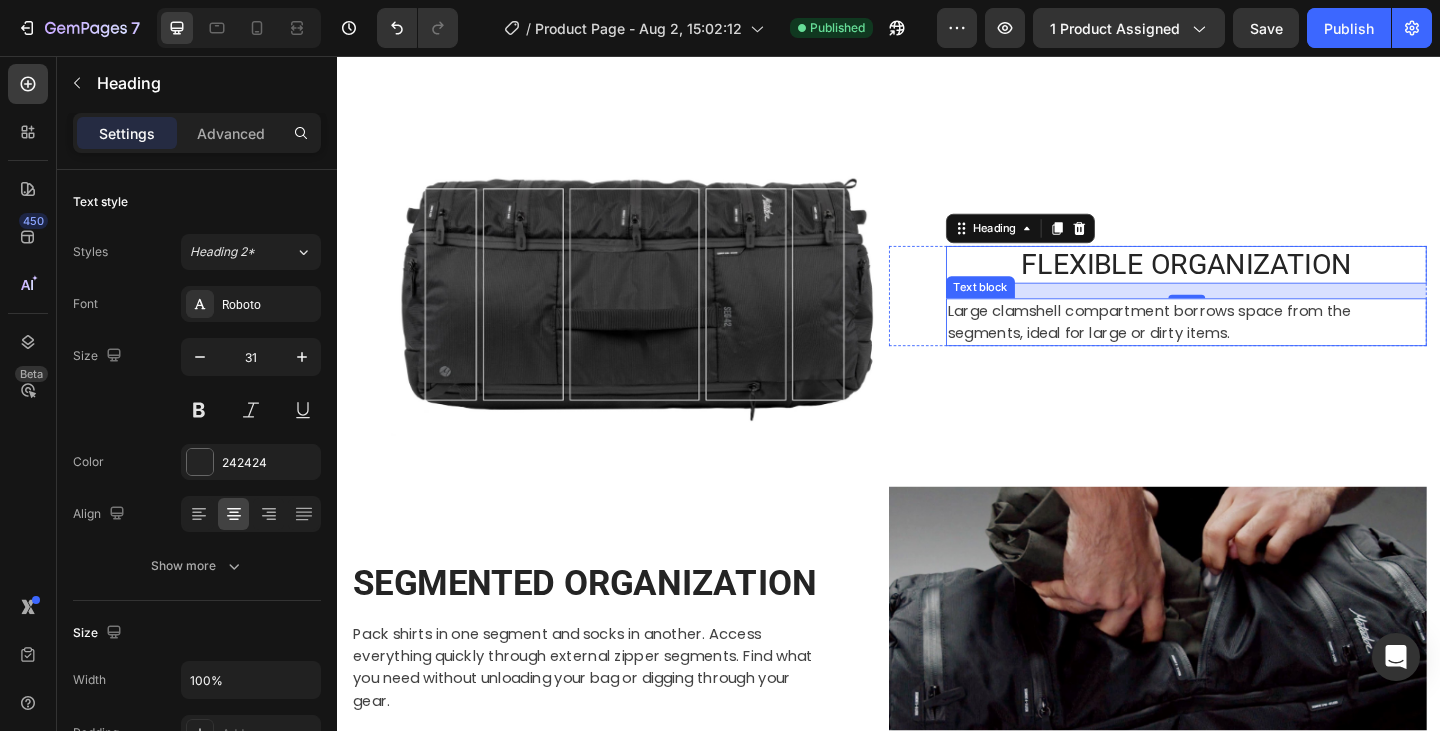 click on "Large clamshell compartment borrows space from the segments, ideal for large or dirty items." at bounding box center (1260, 346) 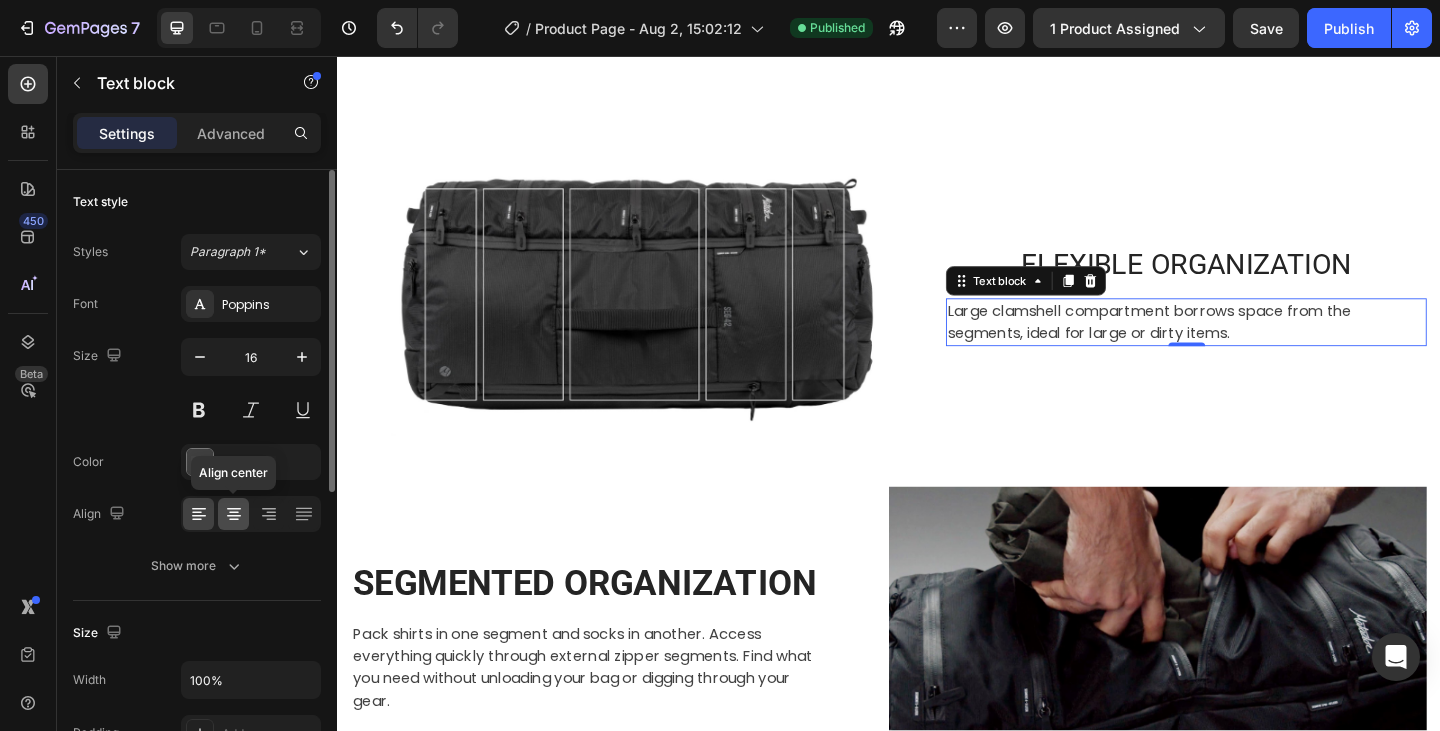 click 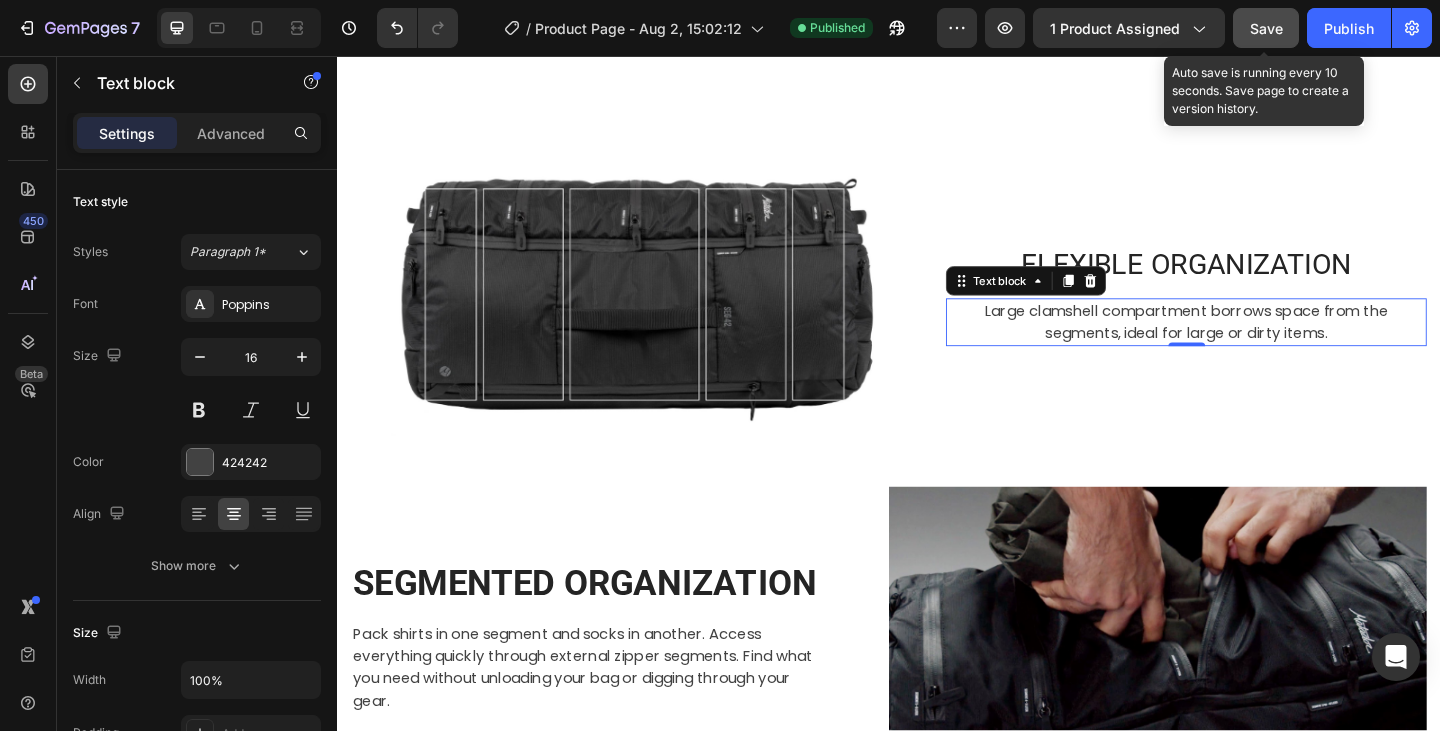 click on "Save" 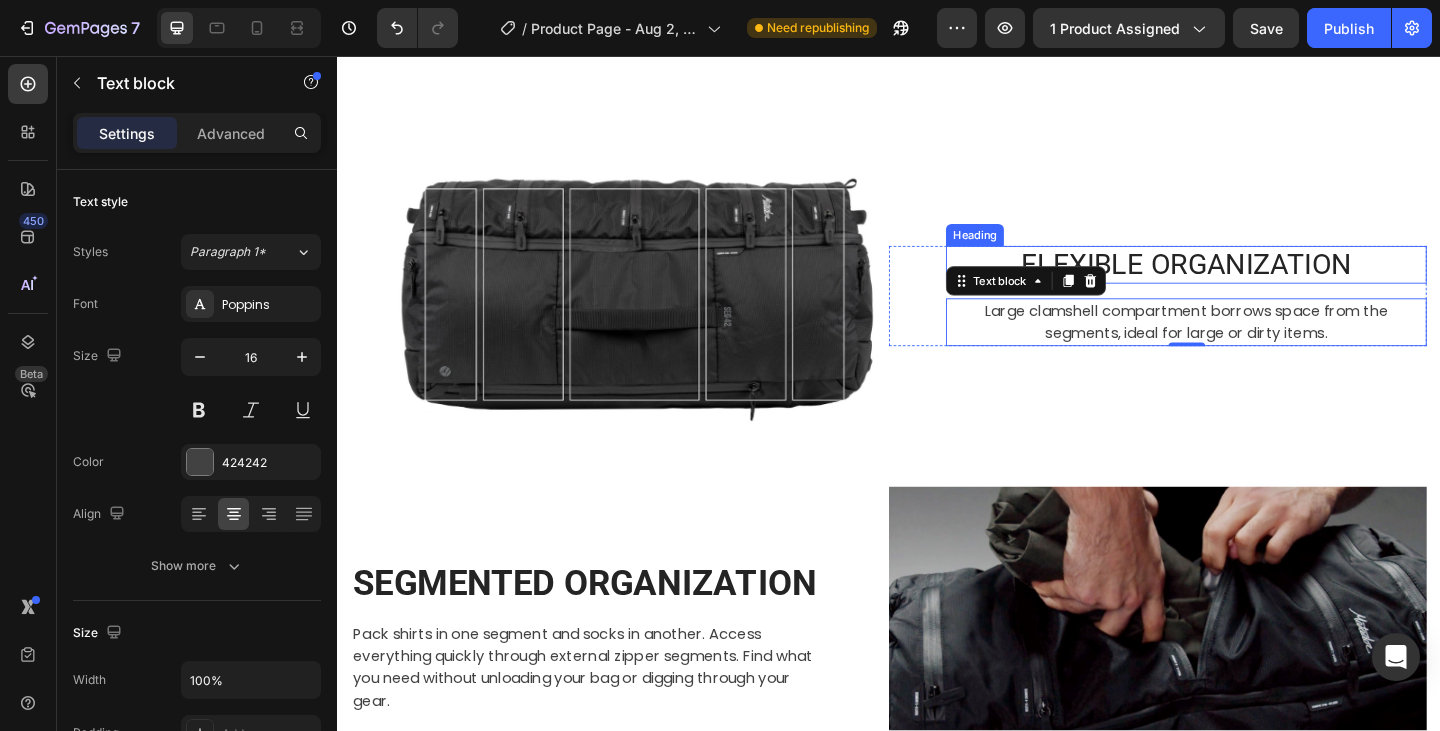 click on "FLEXIBLE ORGANIZATION" at bounding box center [1260, 283] 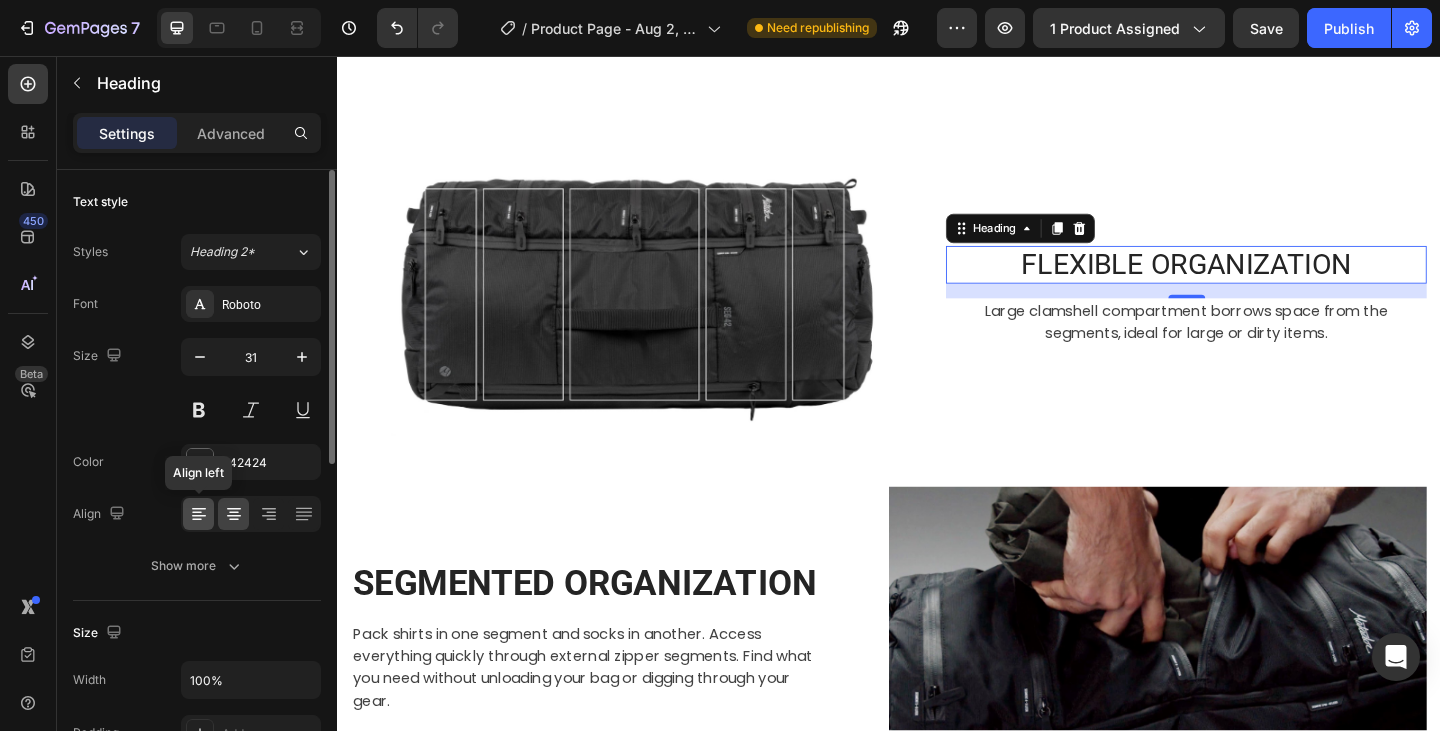 click 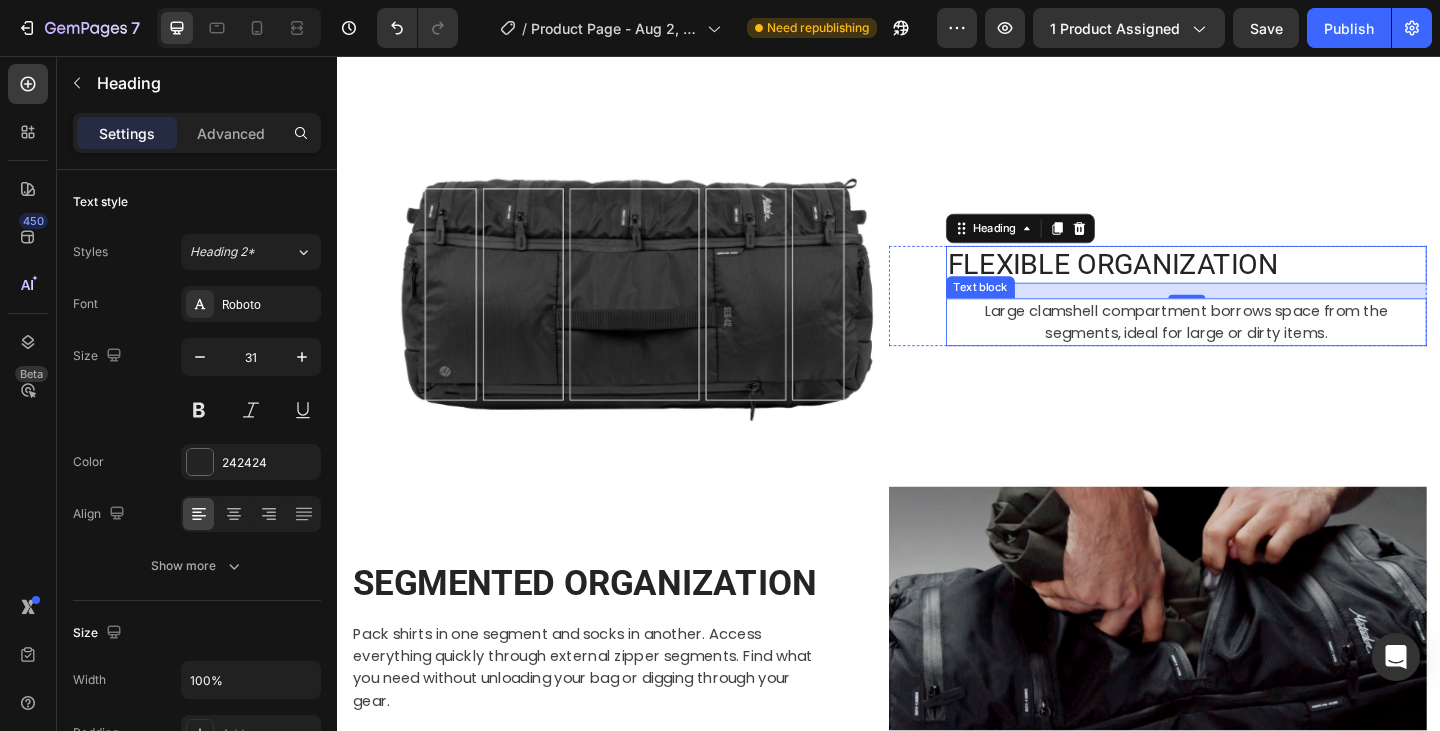 click on "Large clamshell compartment borrows space from the segments, ideal for large or dirty items." at bounding box center [1260, 346] 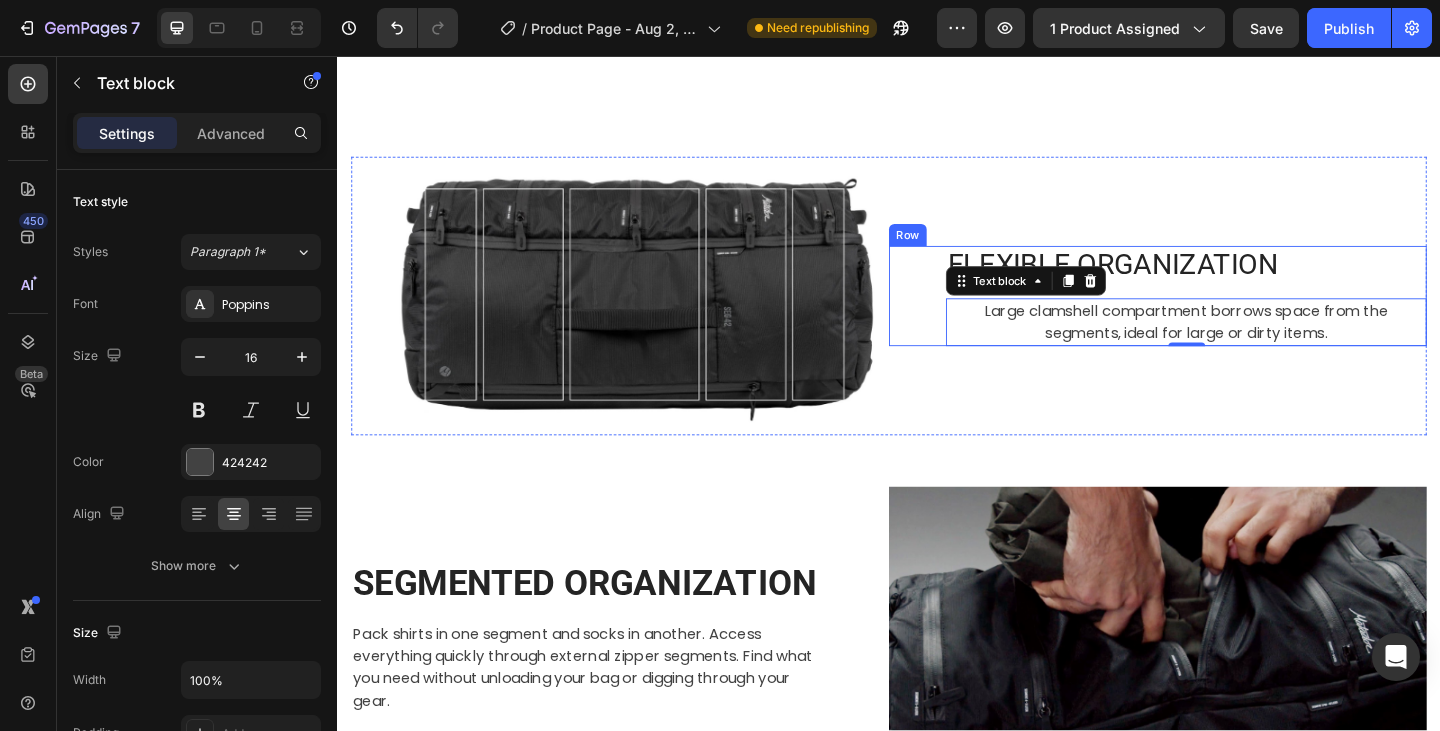 click on "FLEXIBLE ORGANIZATION Heading Large clamshell compartment borrows space from the segments, ideal for large or dirty items. Text block   0 Row" at bounding box center (1229, 317) 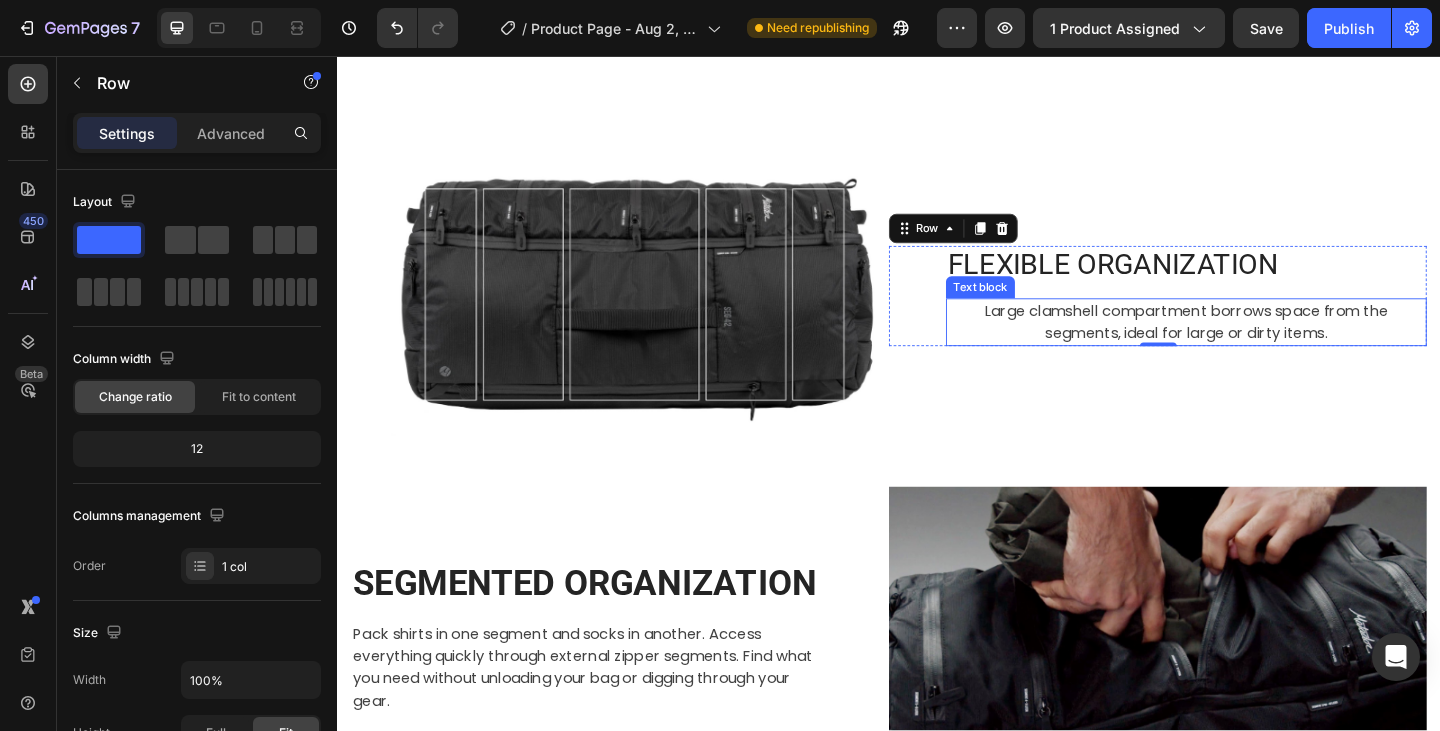 click on "Large clamshell compartment borrows space from the segments, ideal for large or dirty items." at bounding box center [1260, 346] 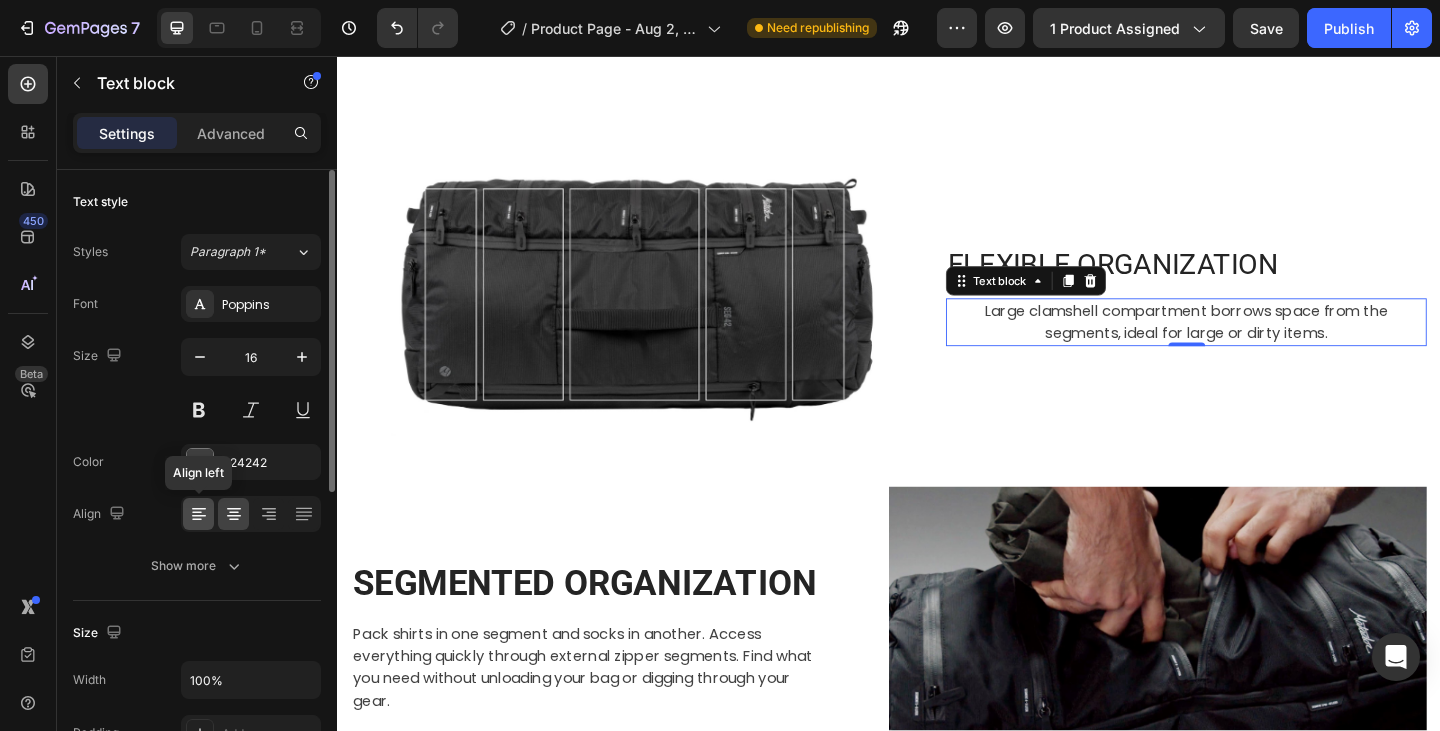 click 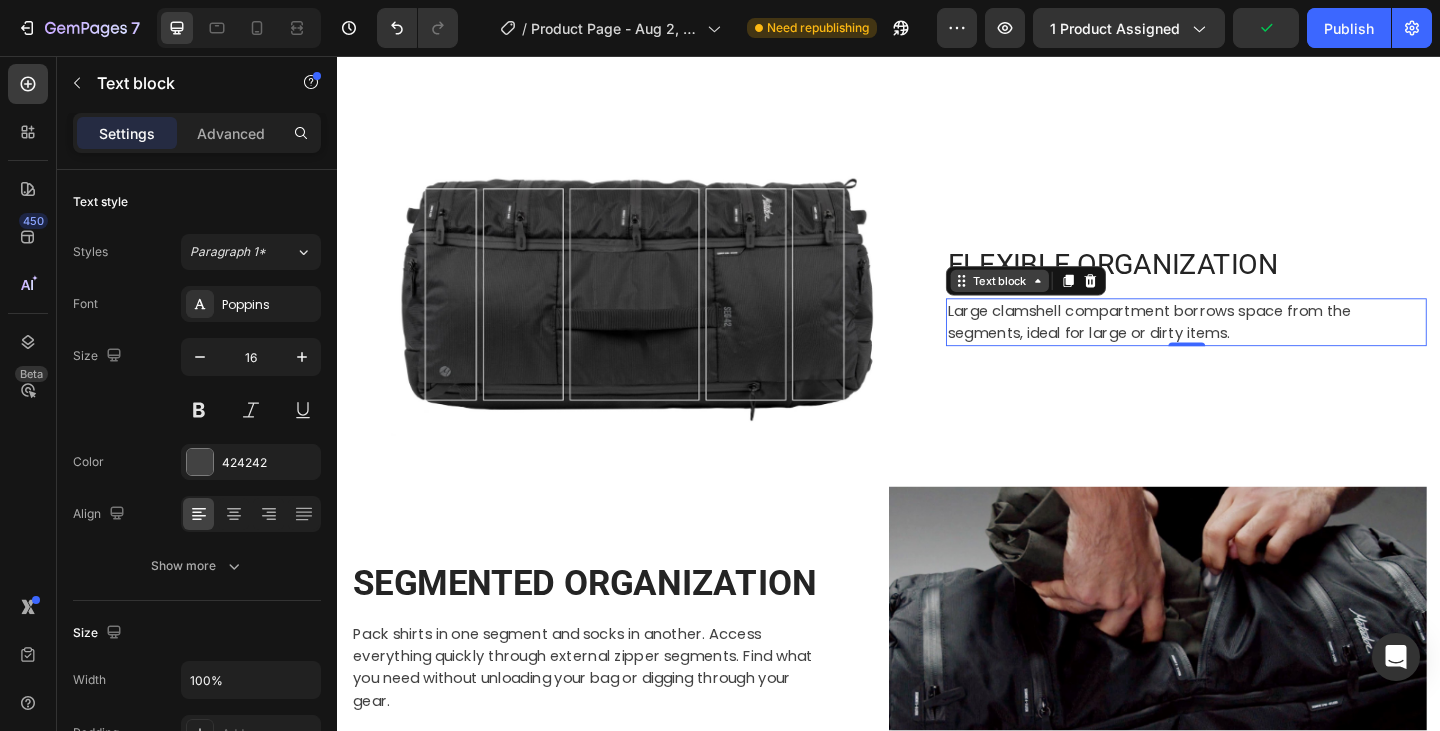 click on "Text block" at bounding box center (1057, 301) 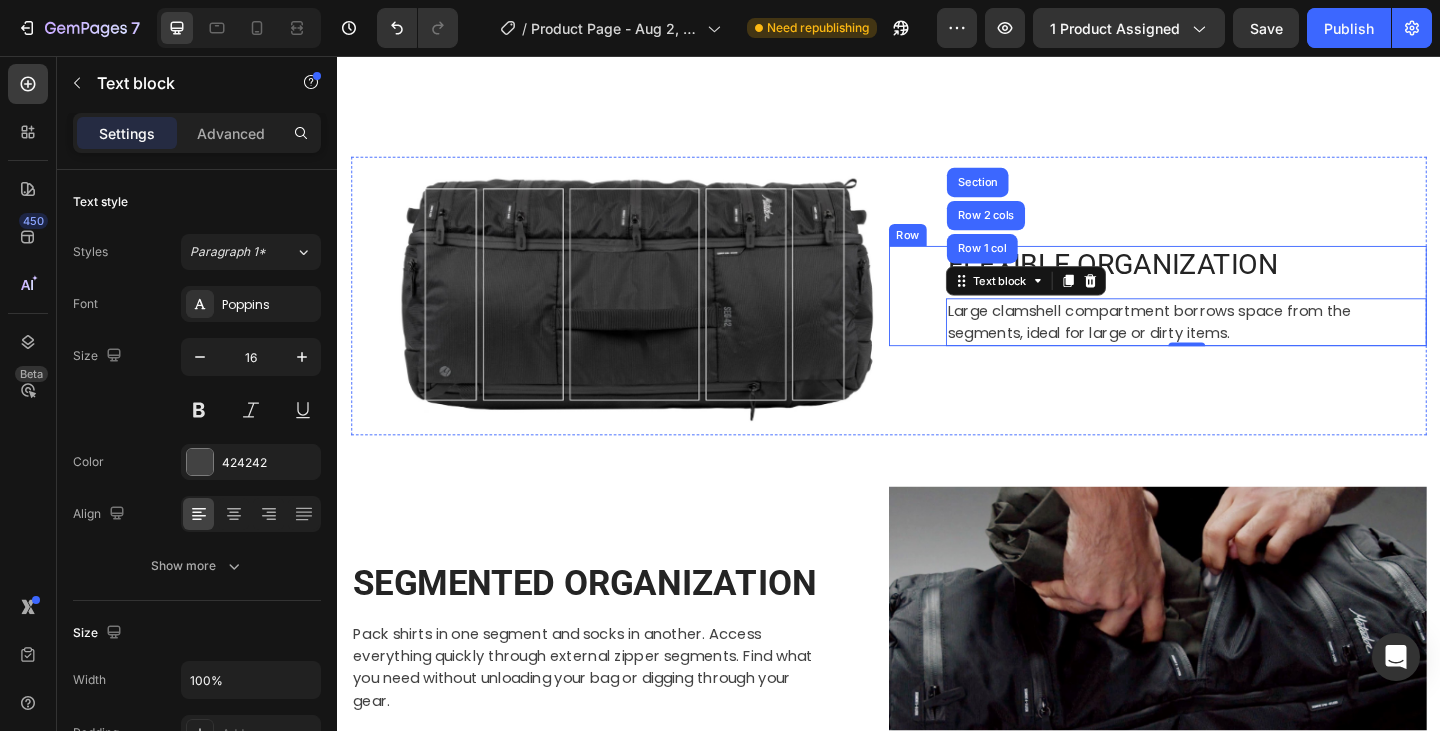 click on "FLEXIBLE ORGANIZATION Heading Large clamshell compartment borrows space from the segments, ideal for large or dirty items. Text block Row 1 col Row 2 cols Section   0 Row" at bounding box center [1229, 317] 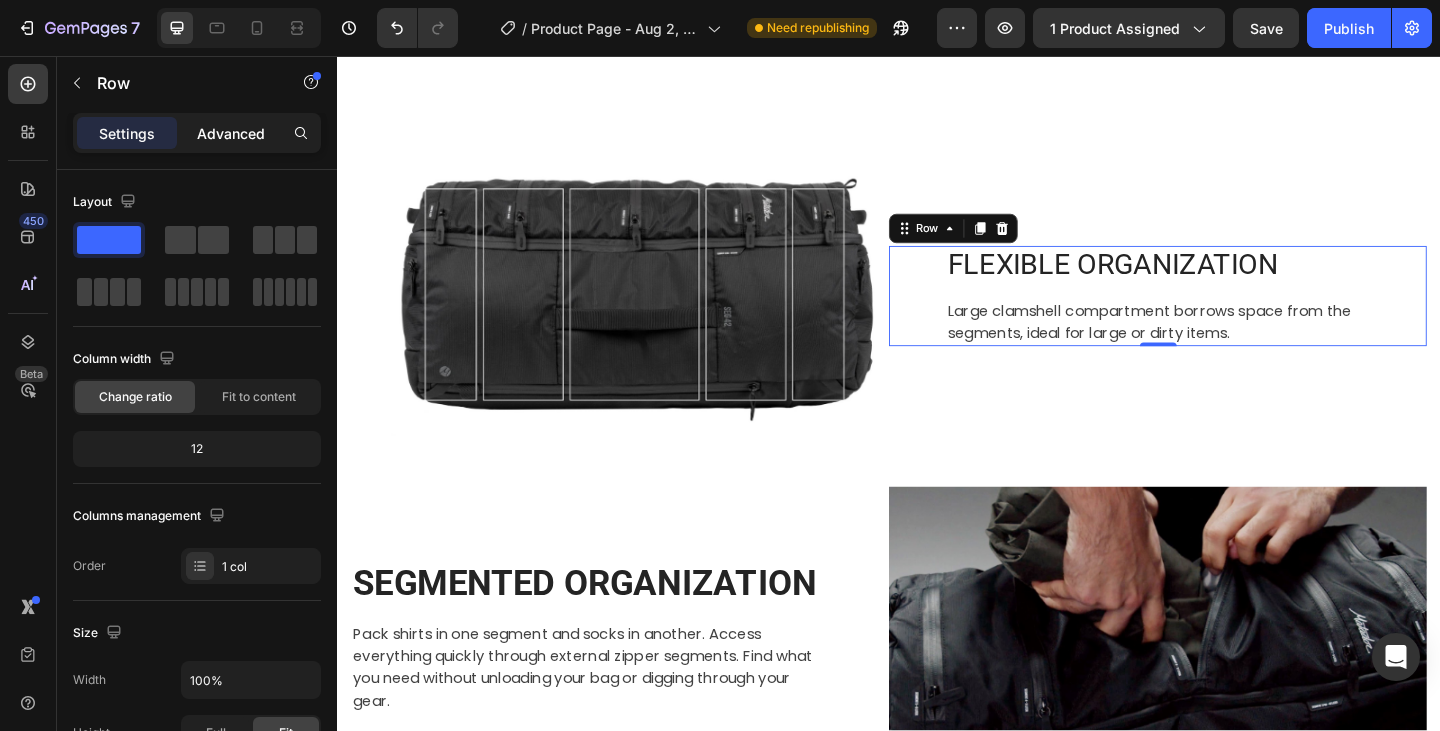 click on "Advanced" 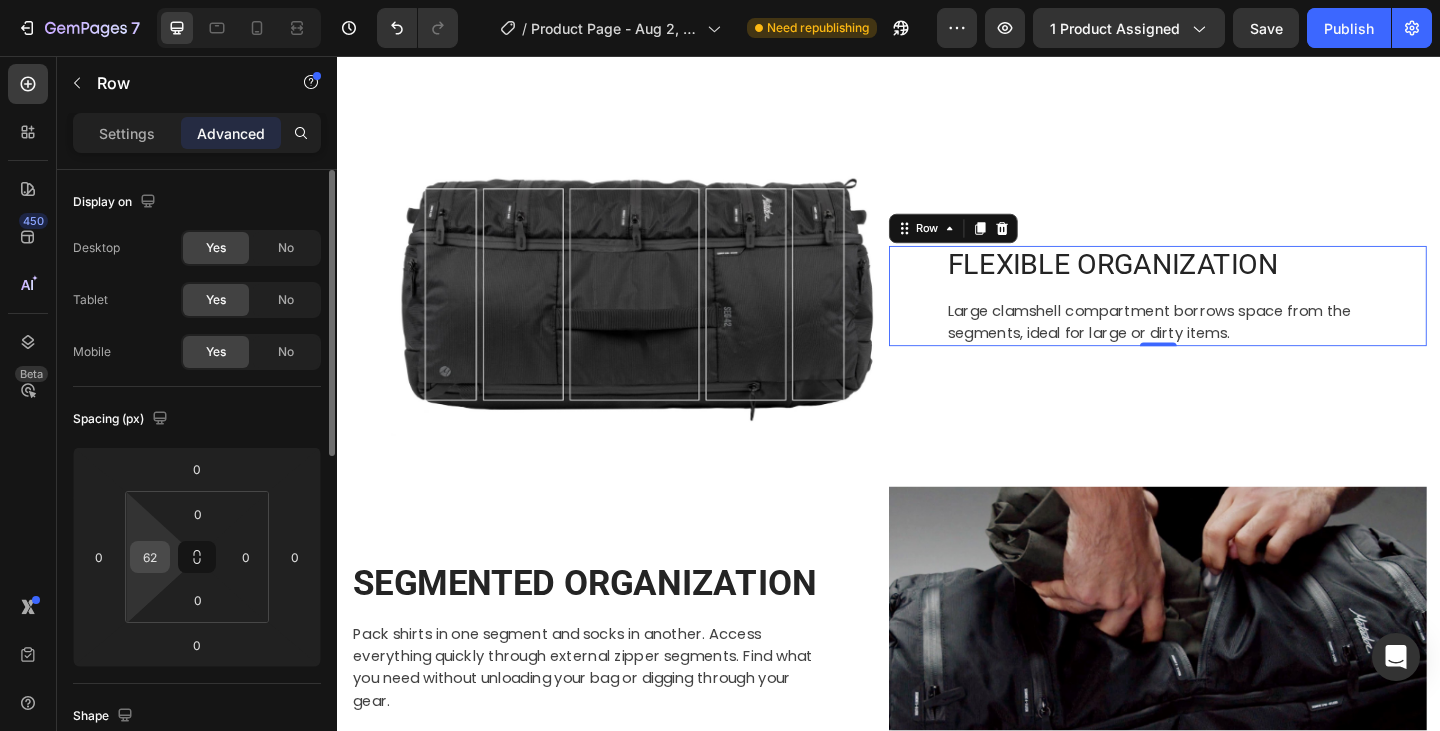 click on "62" at bounding box center [150, 557] 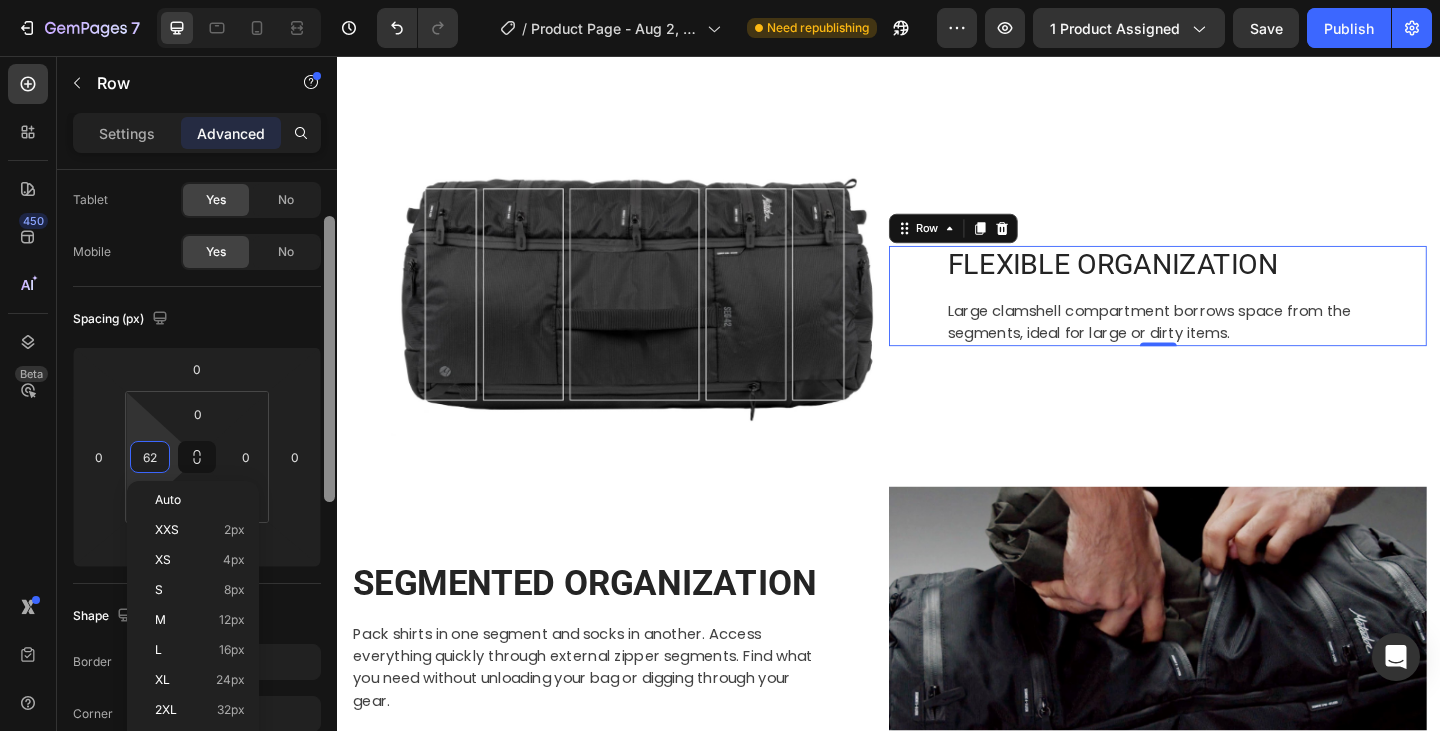 scroll, scrollTop: 400, scrollLeft: 0, axis: vertical 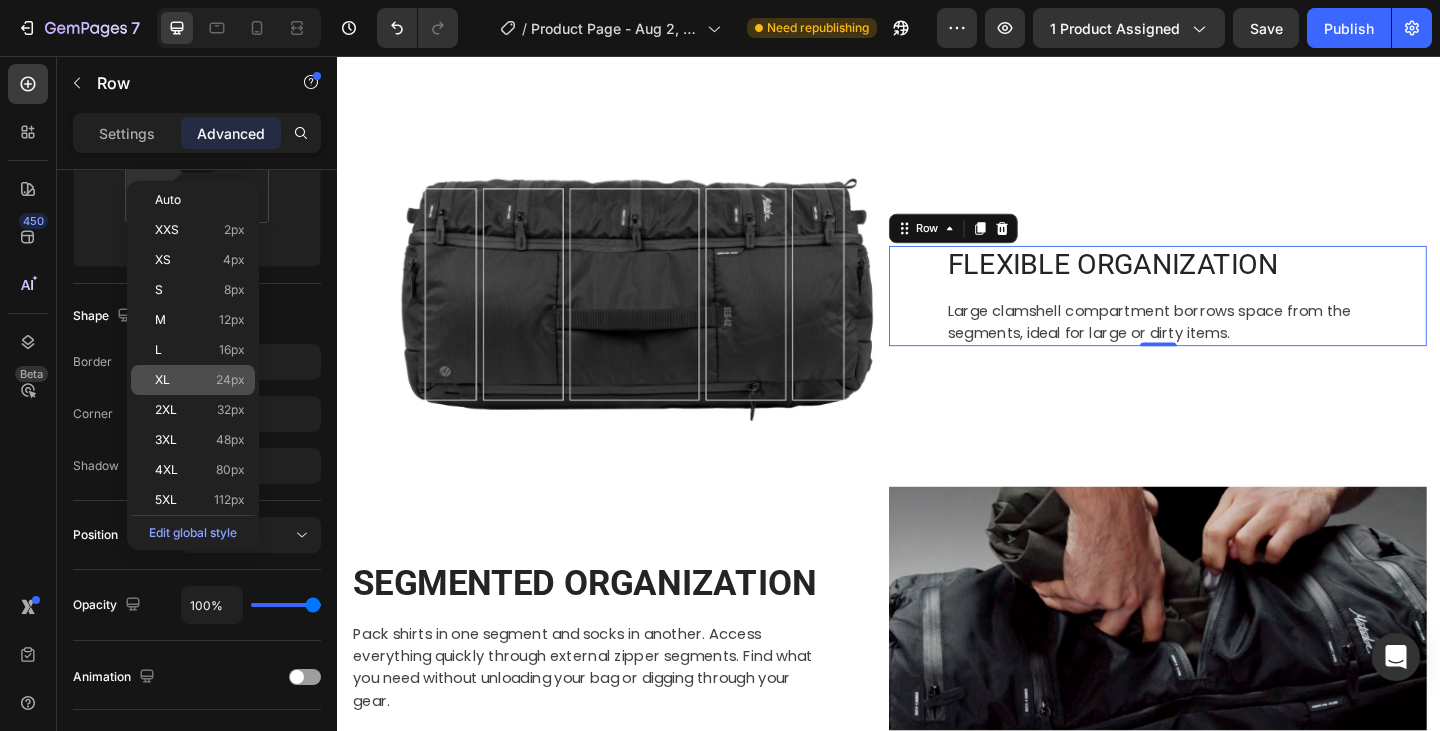 click on "XL 24px" at bounding box center (200, 380) 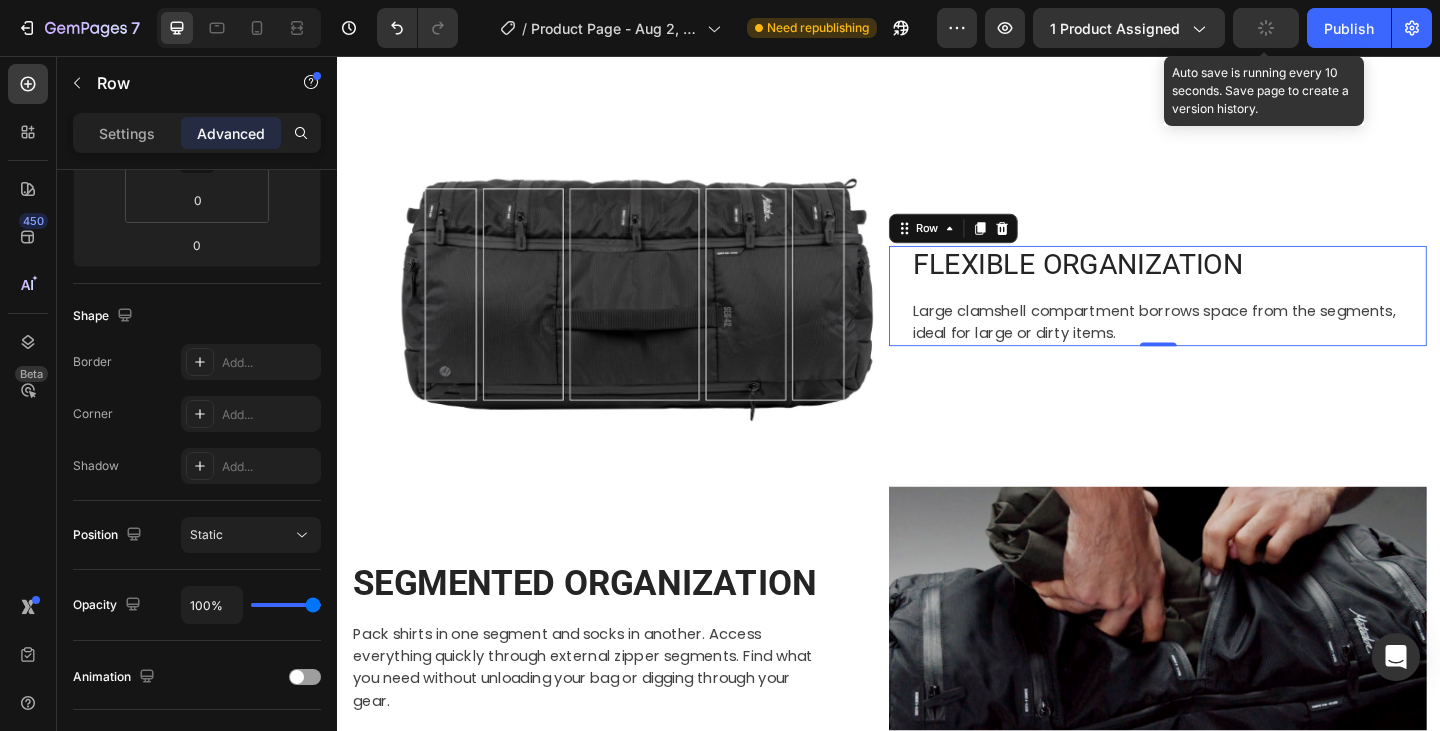 click 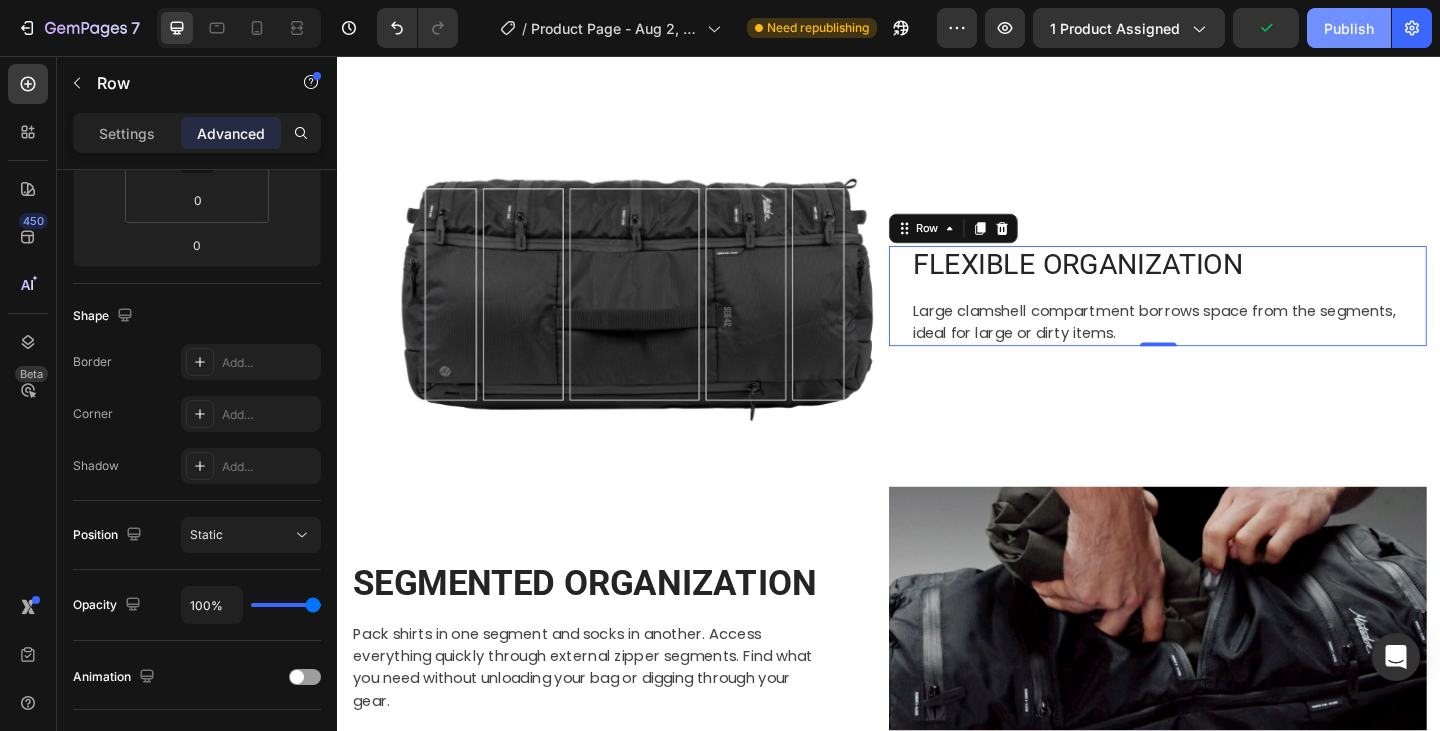 click on "Publish" at bounding box center [1349, 28] 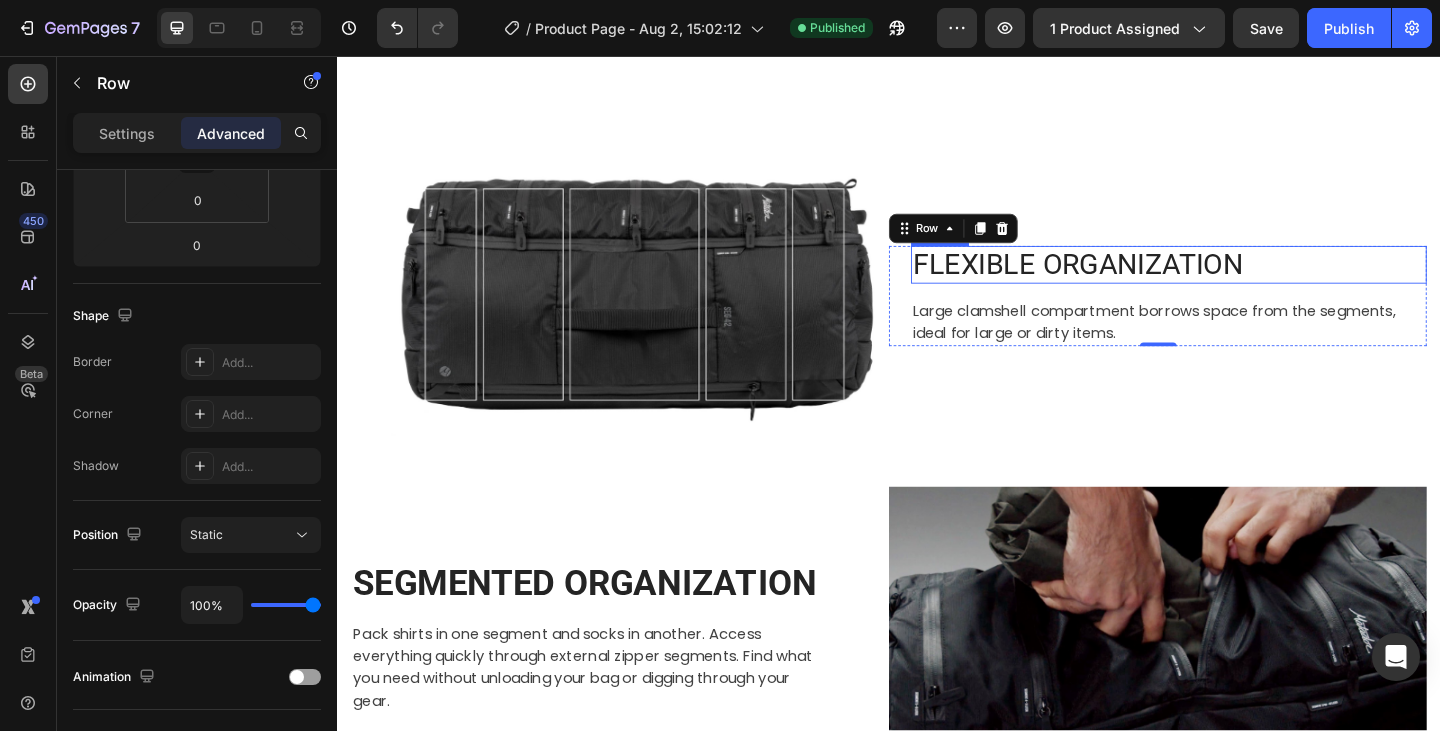 click on "FLEXIBLE ORGANIZATION" at bounding box center [1241, 283] 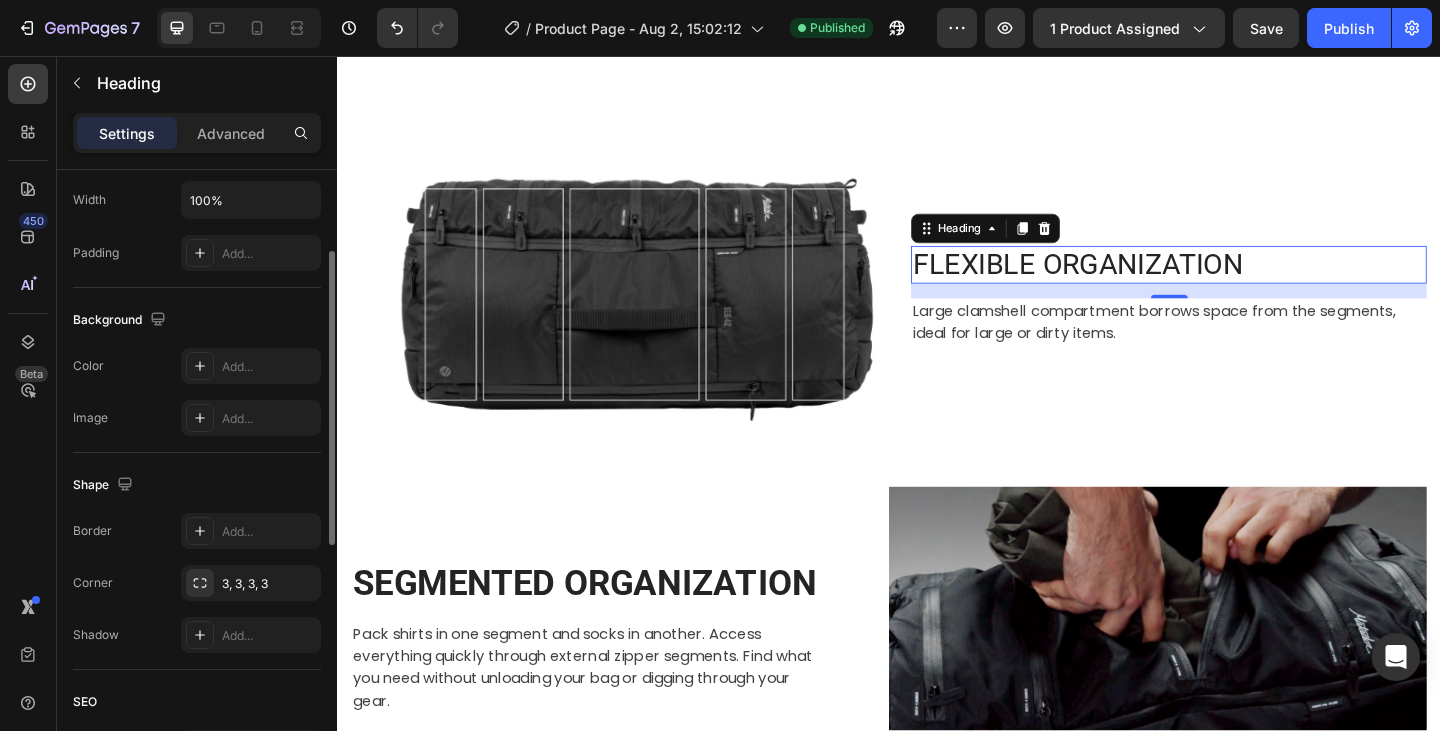 scroll, scrollTop: 380, scrollLeft: 0, axis: vertical 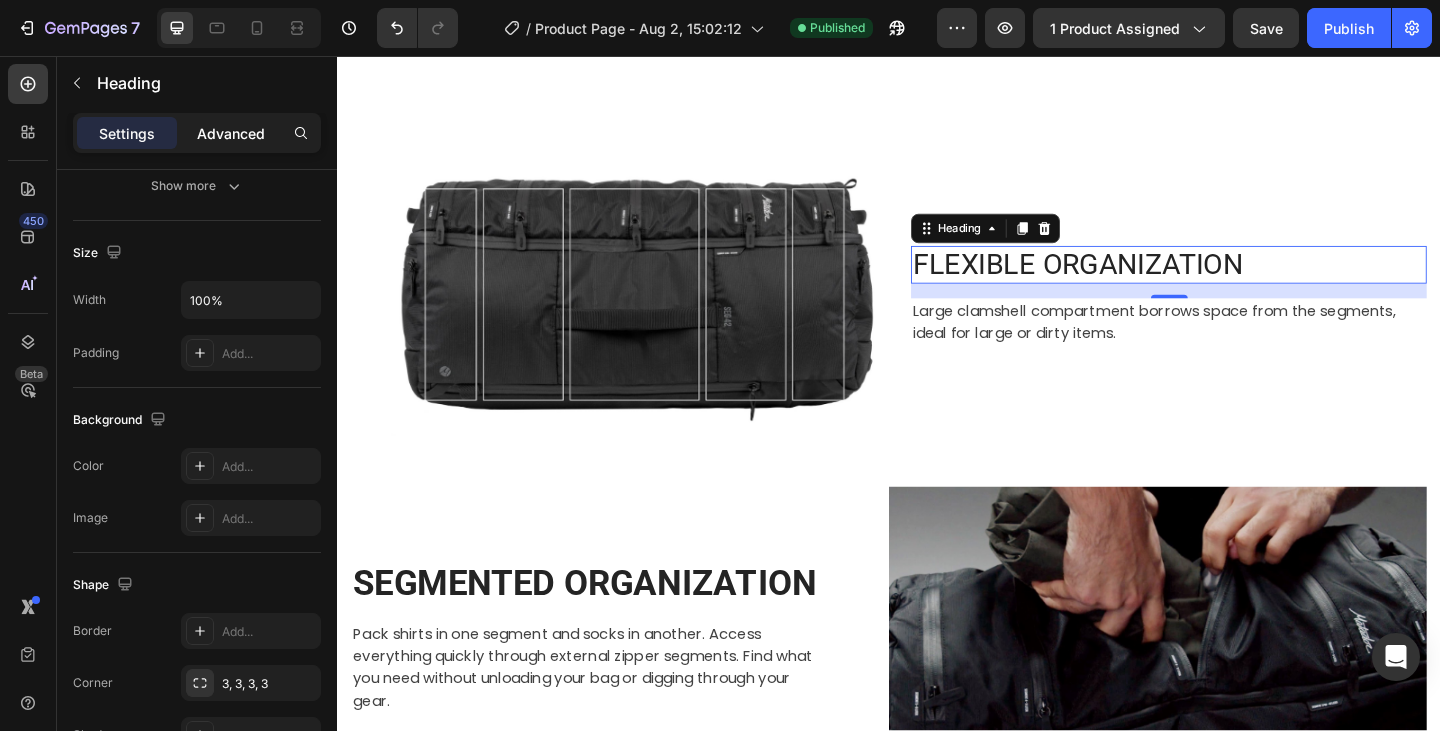 click on "Advanced" at bounding box center (231, 133) 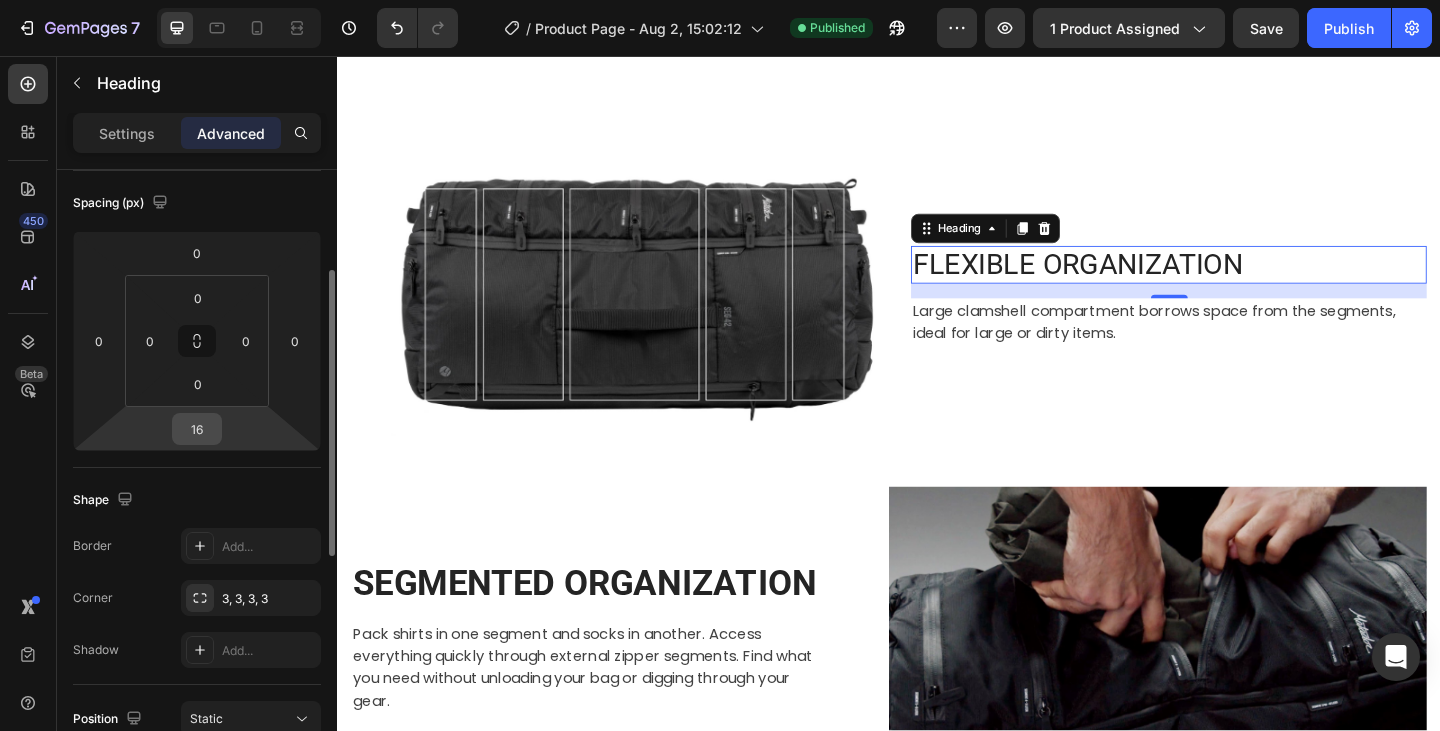 scroll, scrollTop: 0, scrollLeft: 0, axis: both 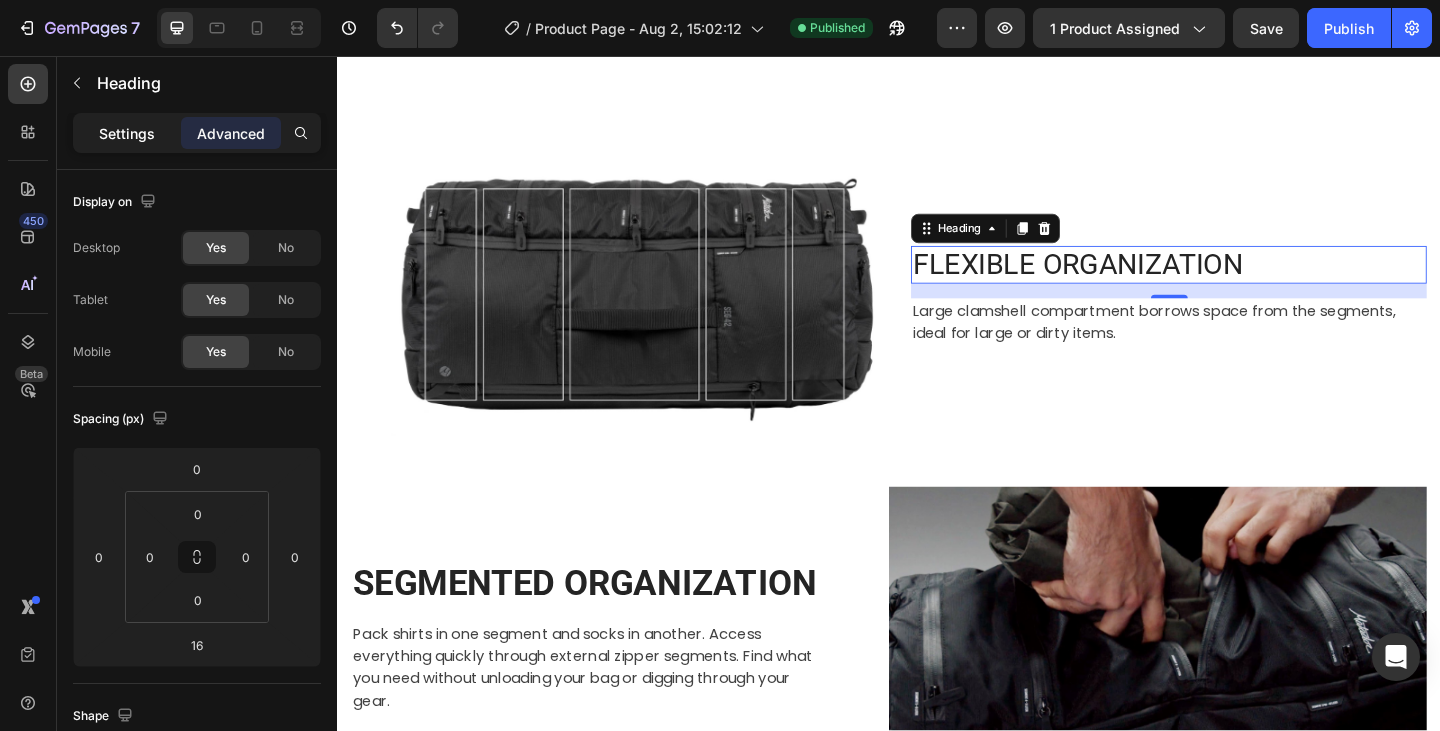 click on "Settings" 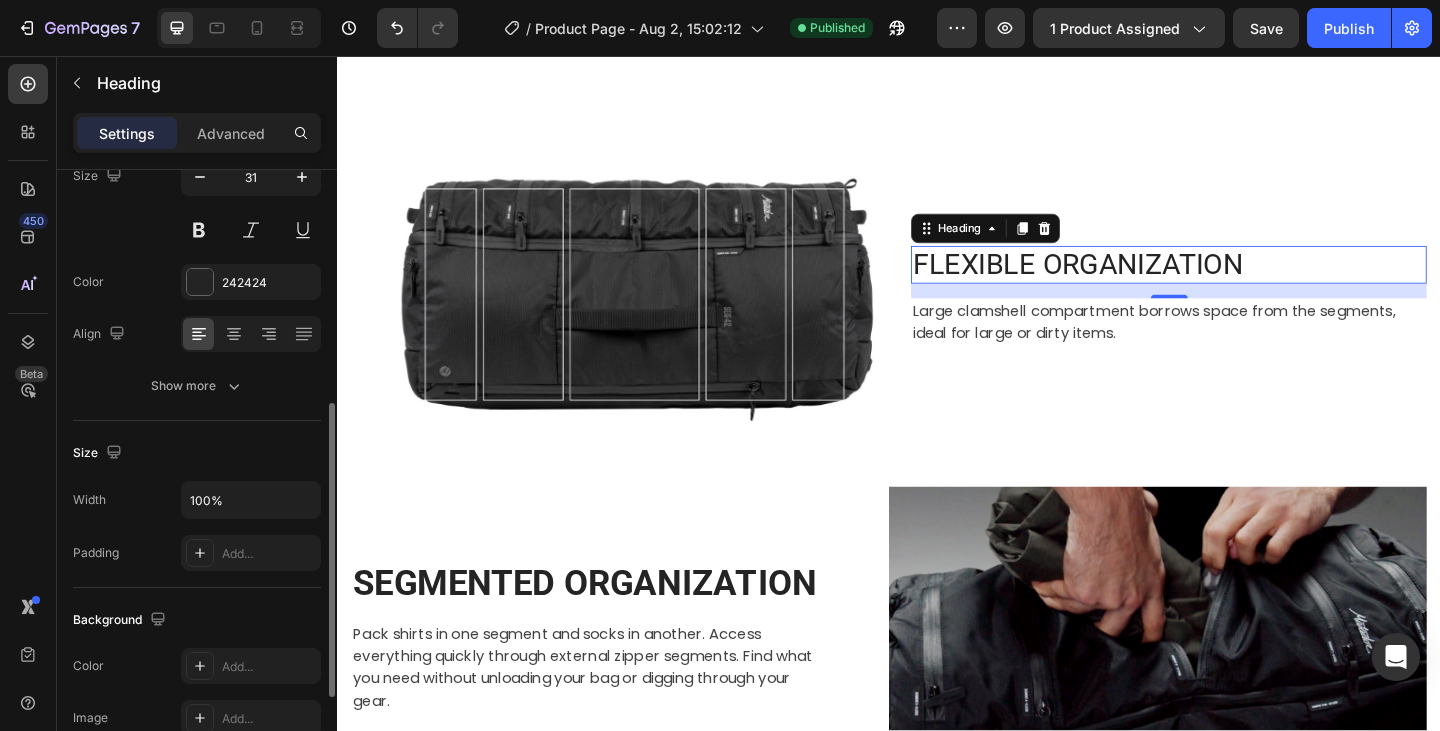 scroll, scrollTop: 280, scrollLeft: 0, axis: vertical 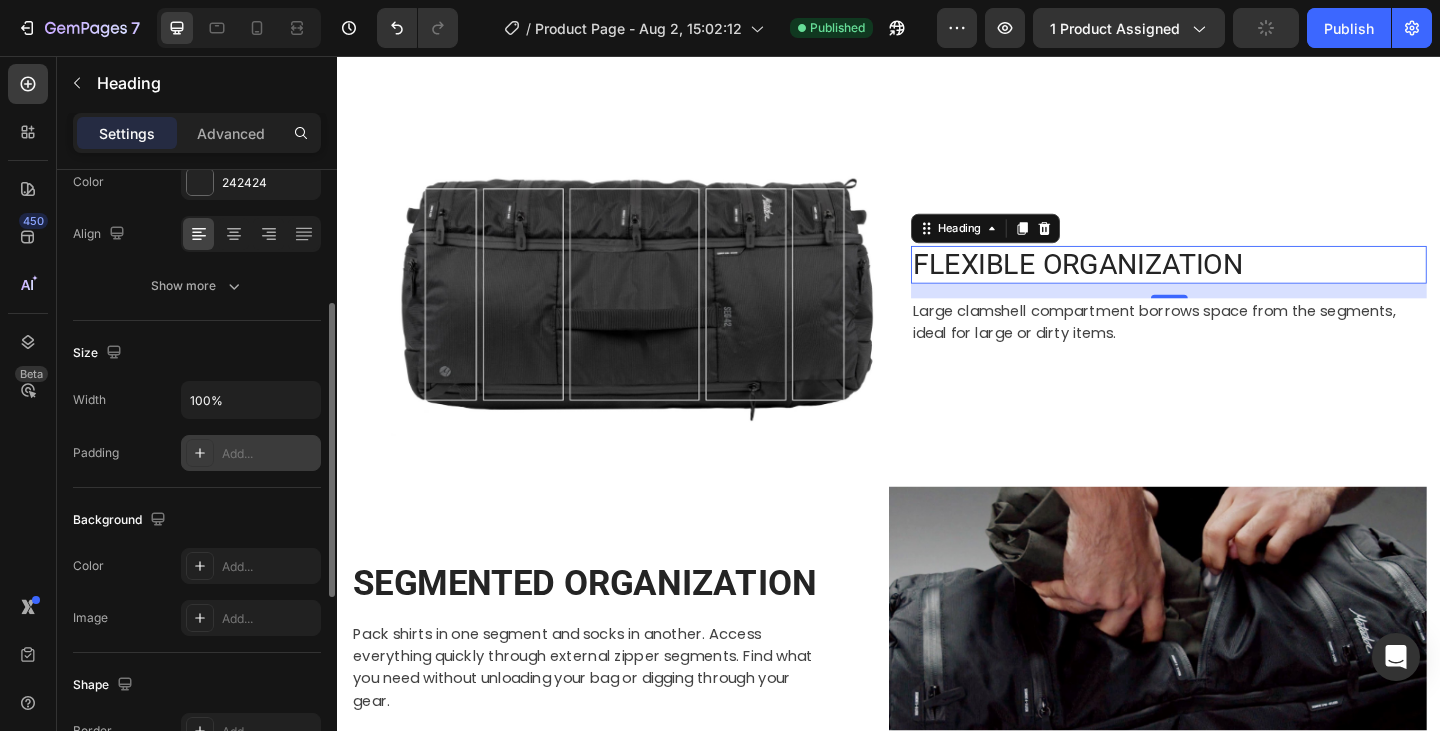 click on "Add..." at bounding box center (269, 454) 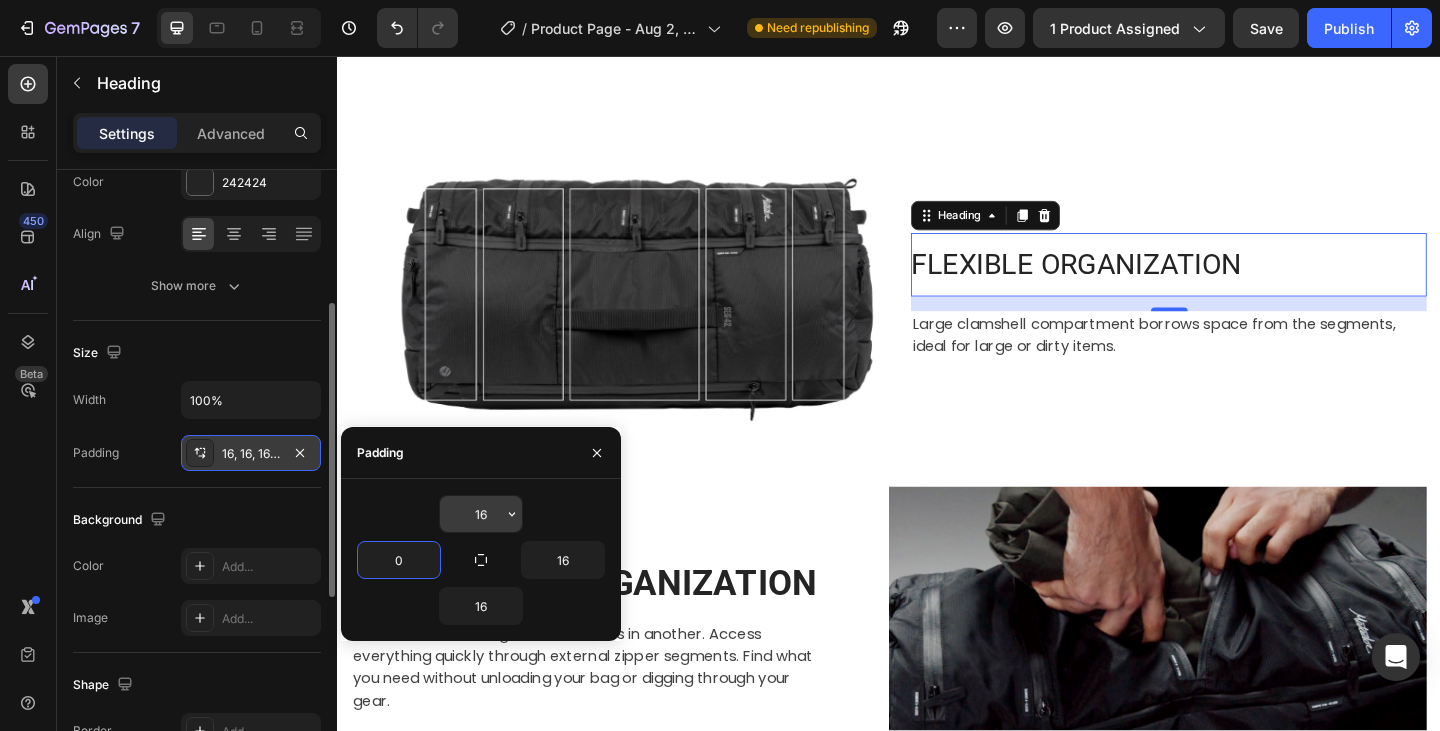 type on "0" 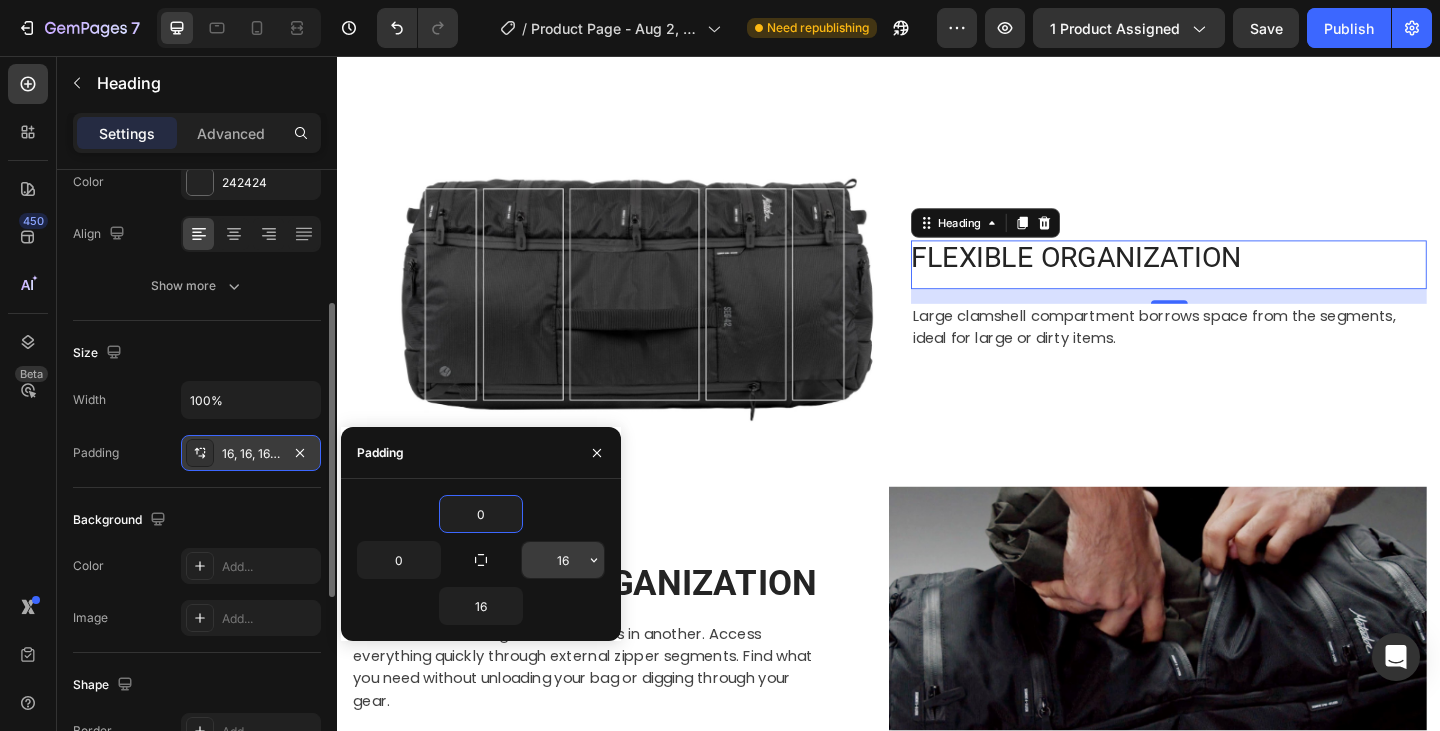 type on "0" 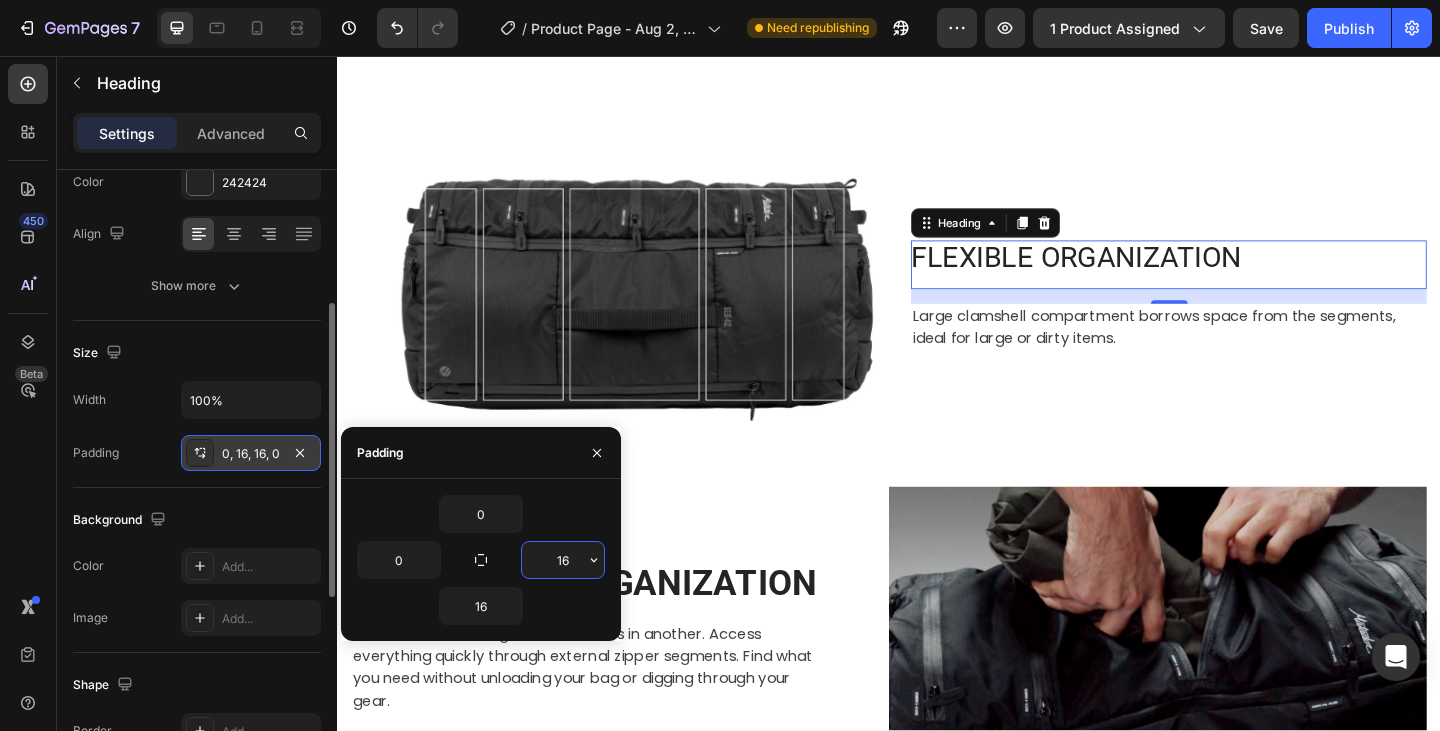 type on "0" 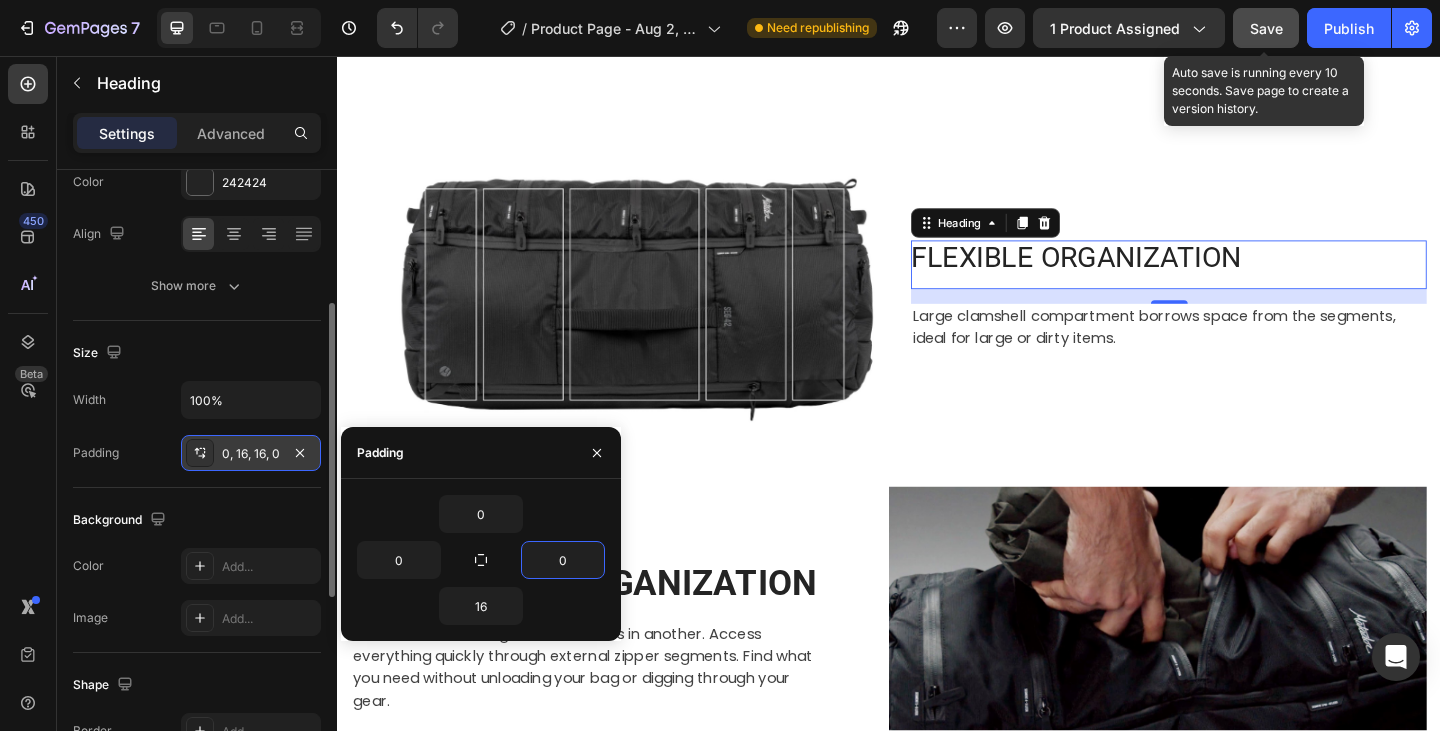 click on "Save" 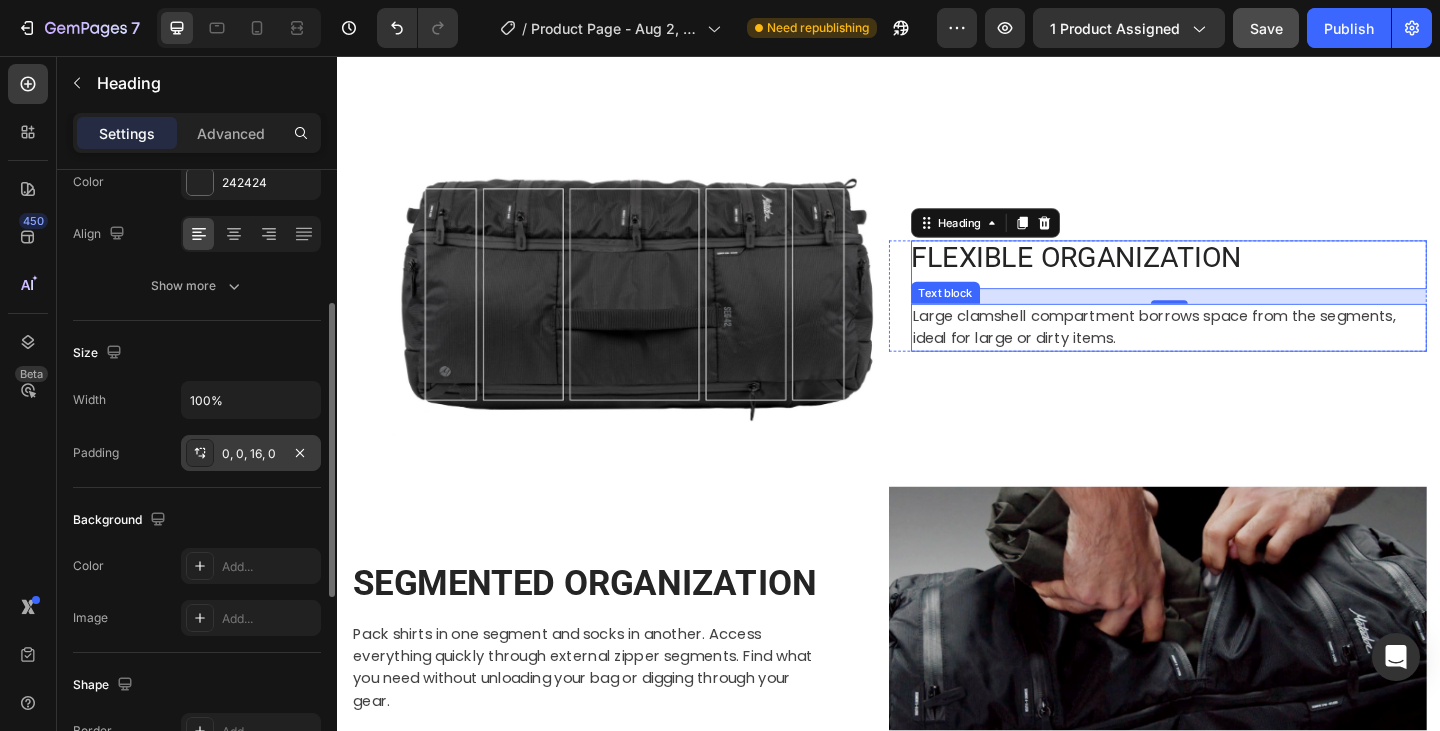 type 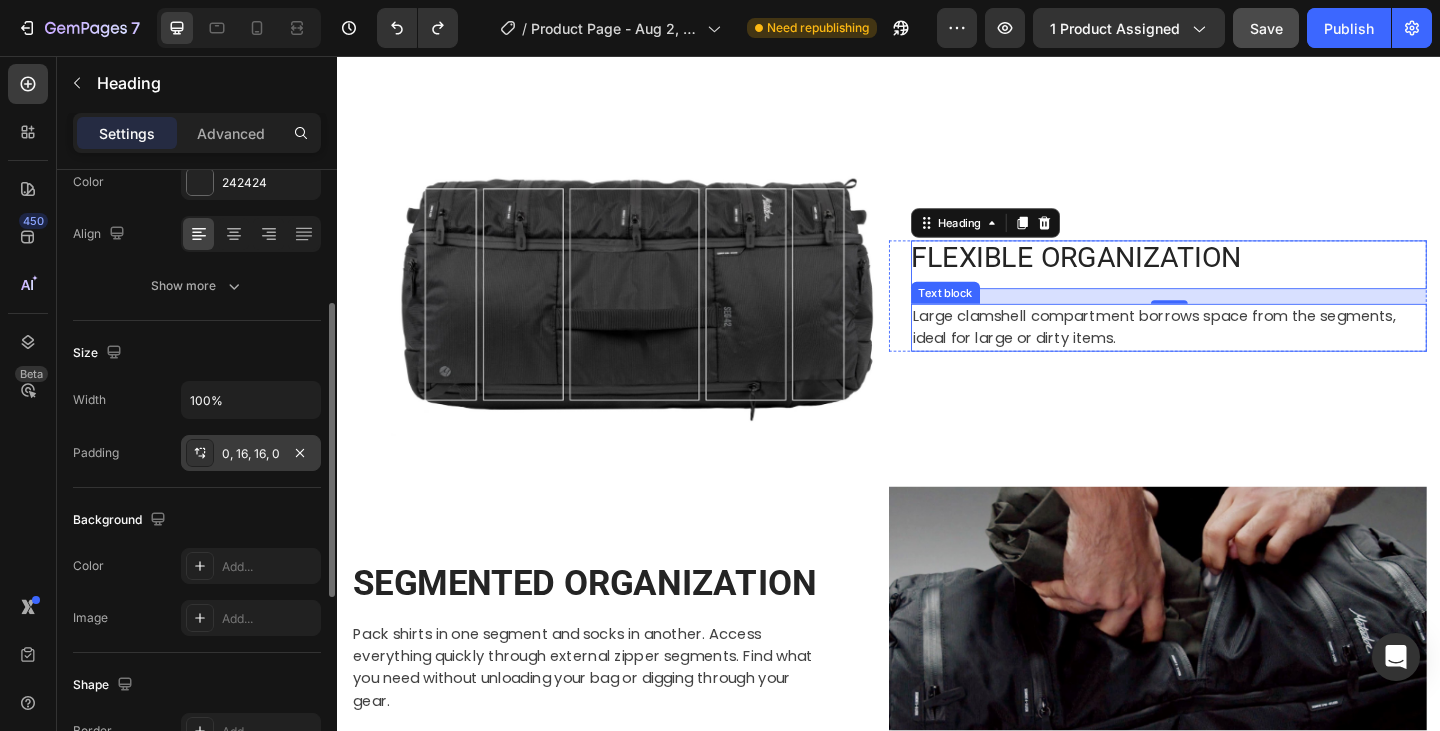 click on "Large clamshell compartment borrows space from the segments, ideal for large or dirty items." at bounding box center [1241, 352] 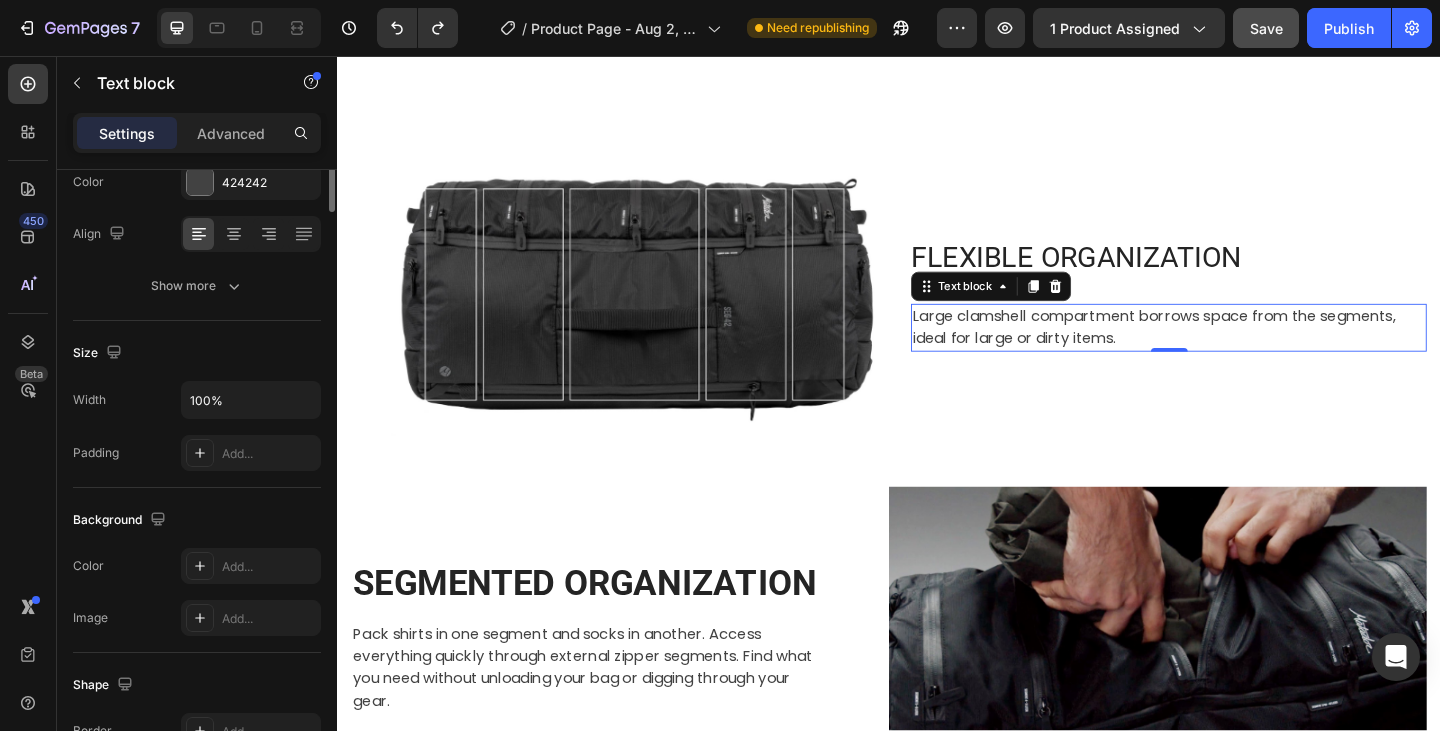 scroll, scrollTop: 0, scrollLeft: 0, axis: both 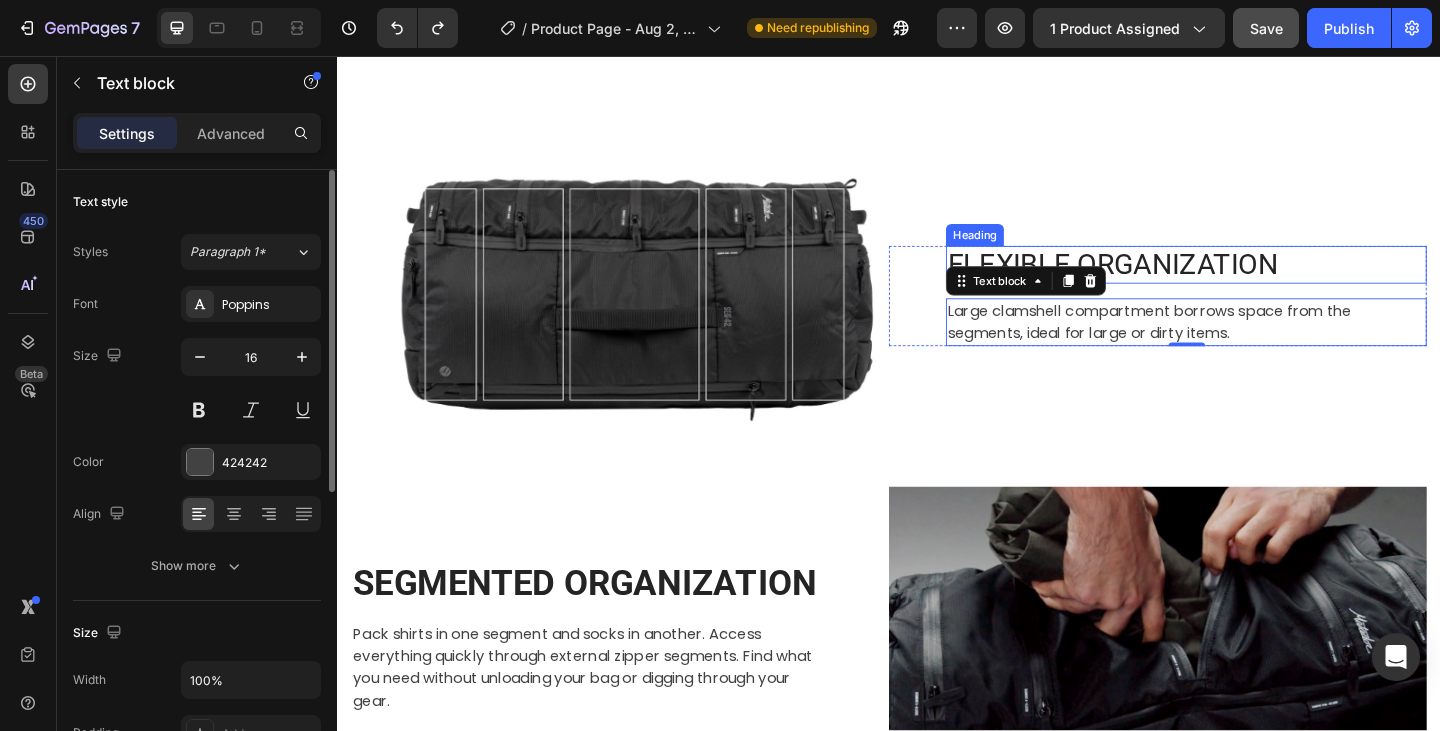 click on "FLEXIBLE ORGANIZATION" at bounding box center (1260, 283) 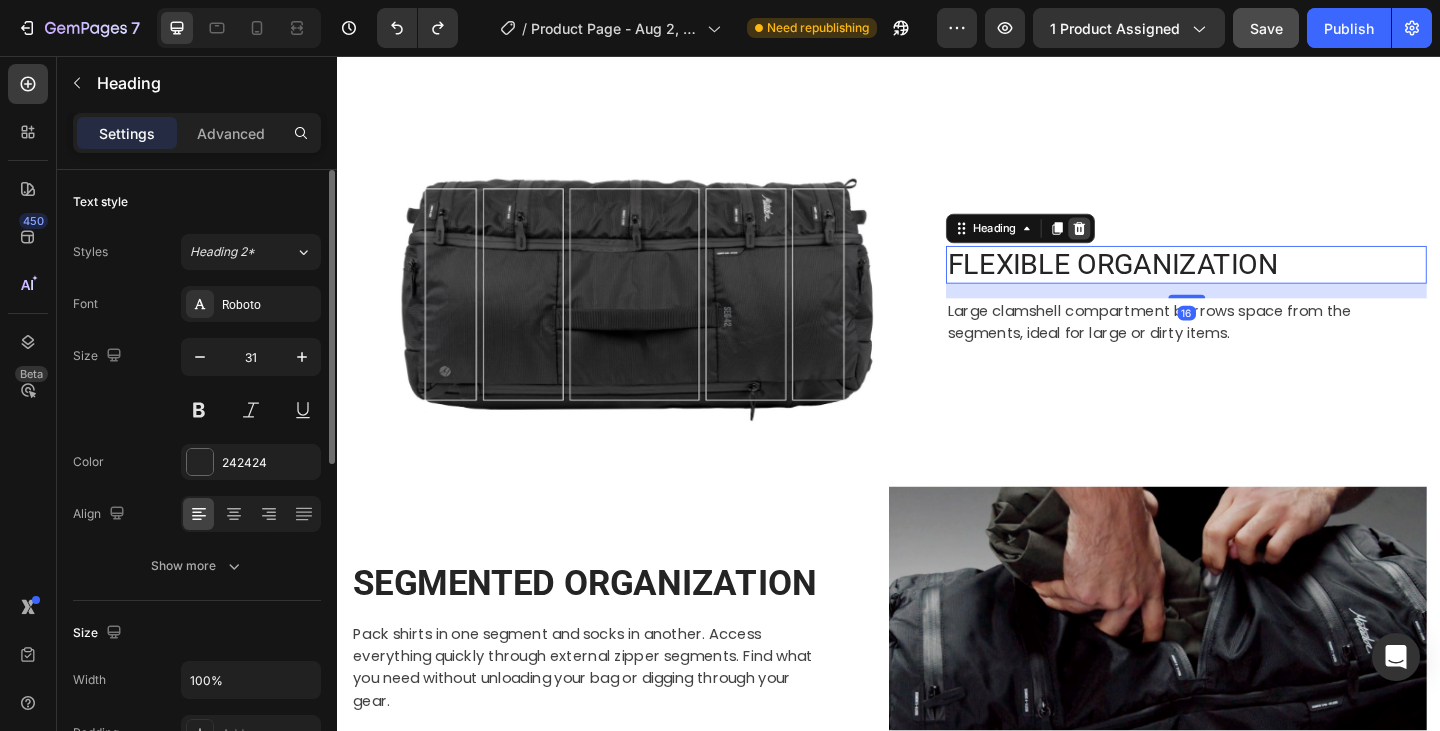 click 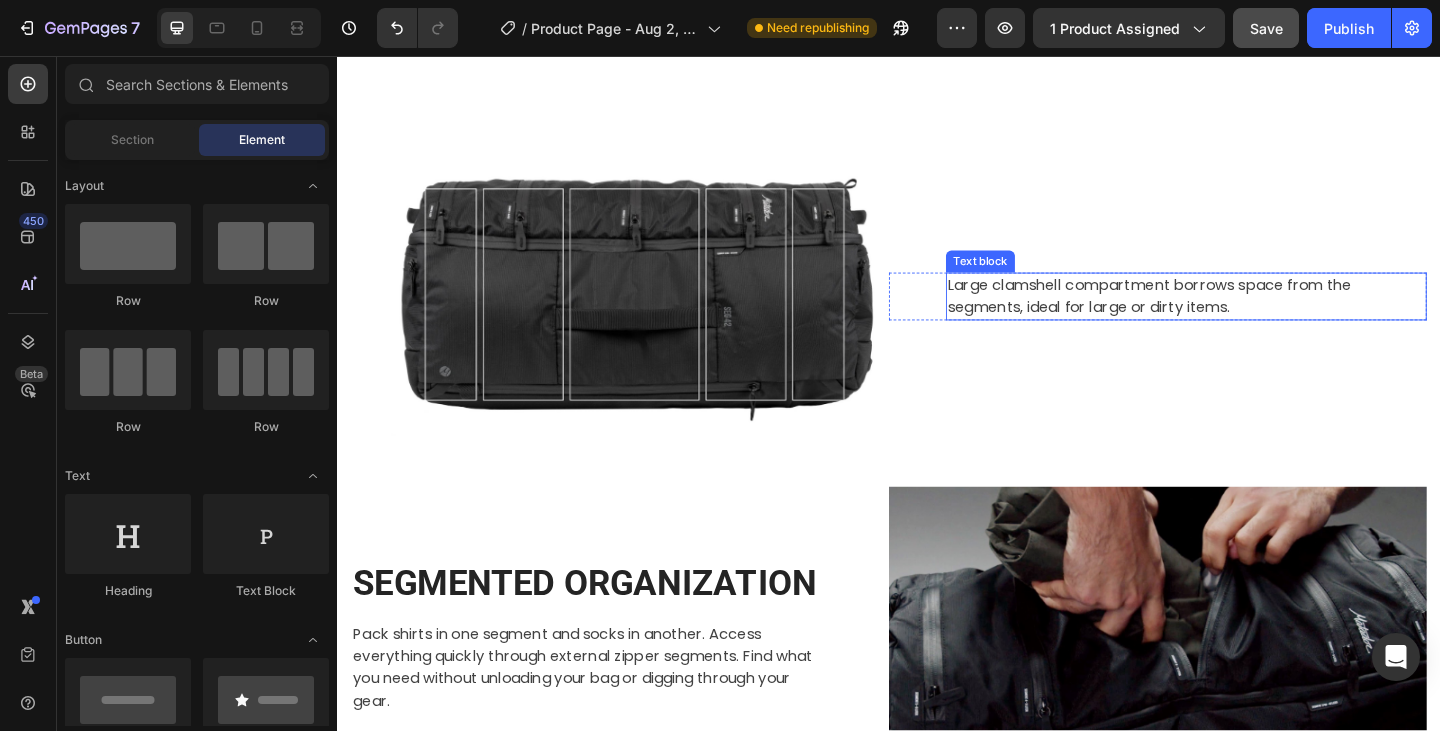 click on "Large clamshell compartment borrows space from the segments, ideal for large or dirty items." at bounding box center [1260, 318] 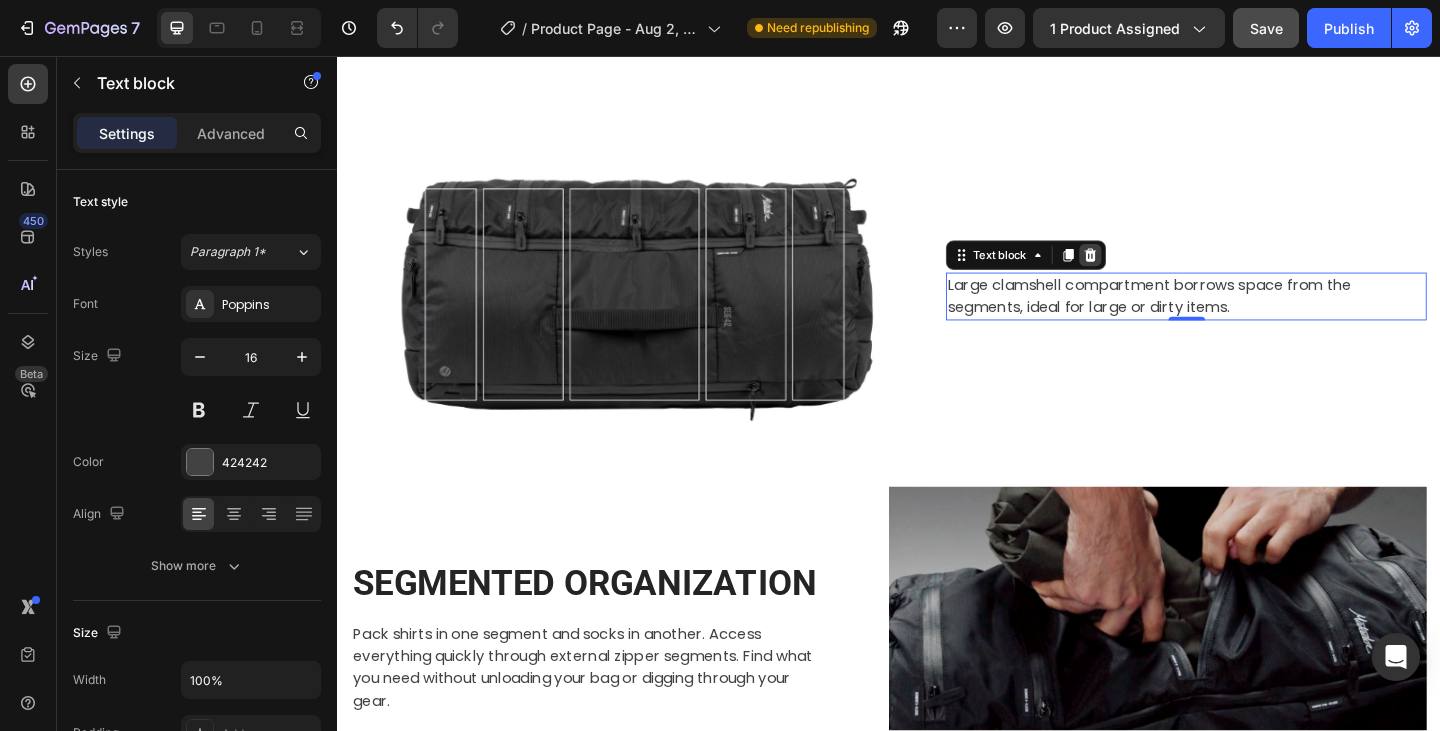 click 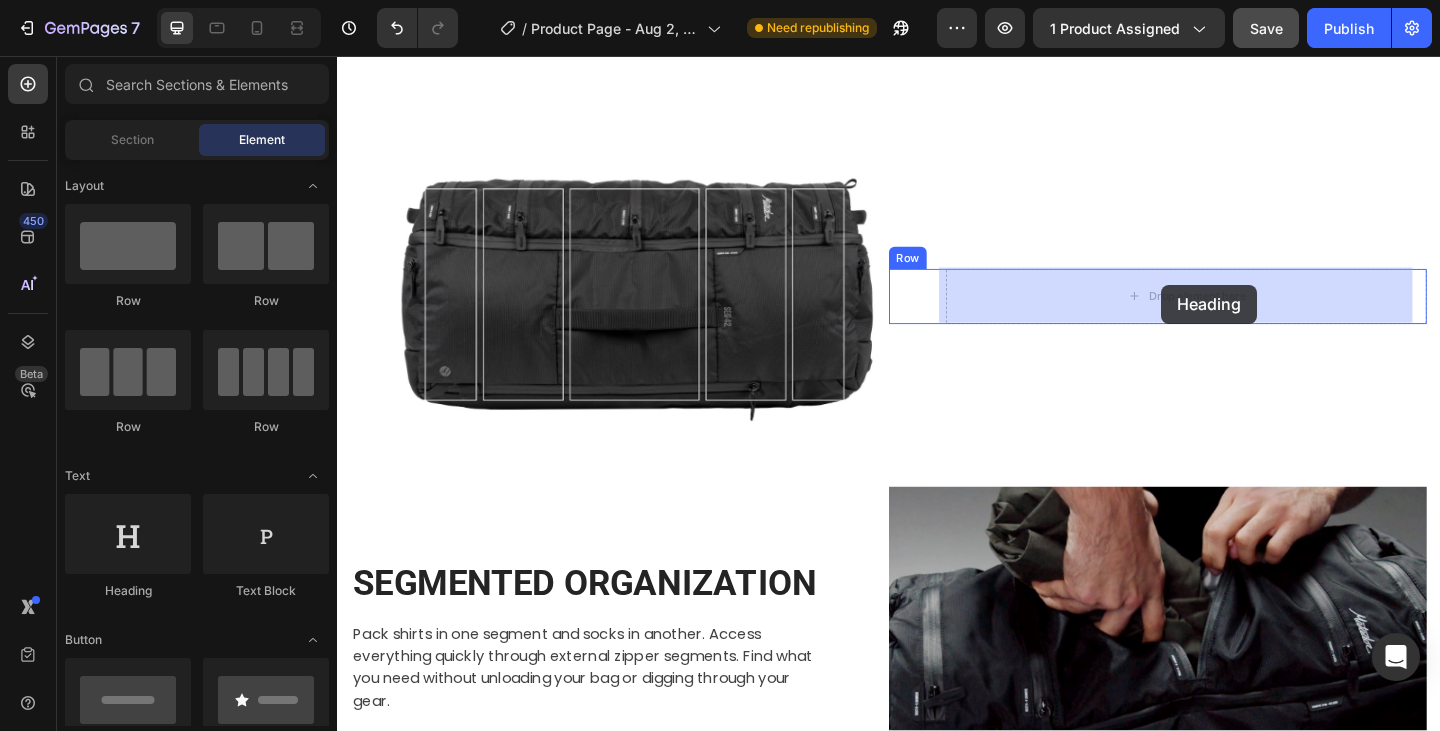 drag, startPoint x: 460, startPoint y: 593, endPoint x: 1233, endPoint y: 305, distance: 824.9079 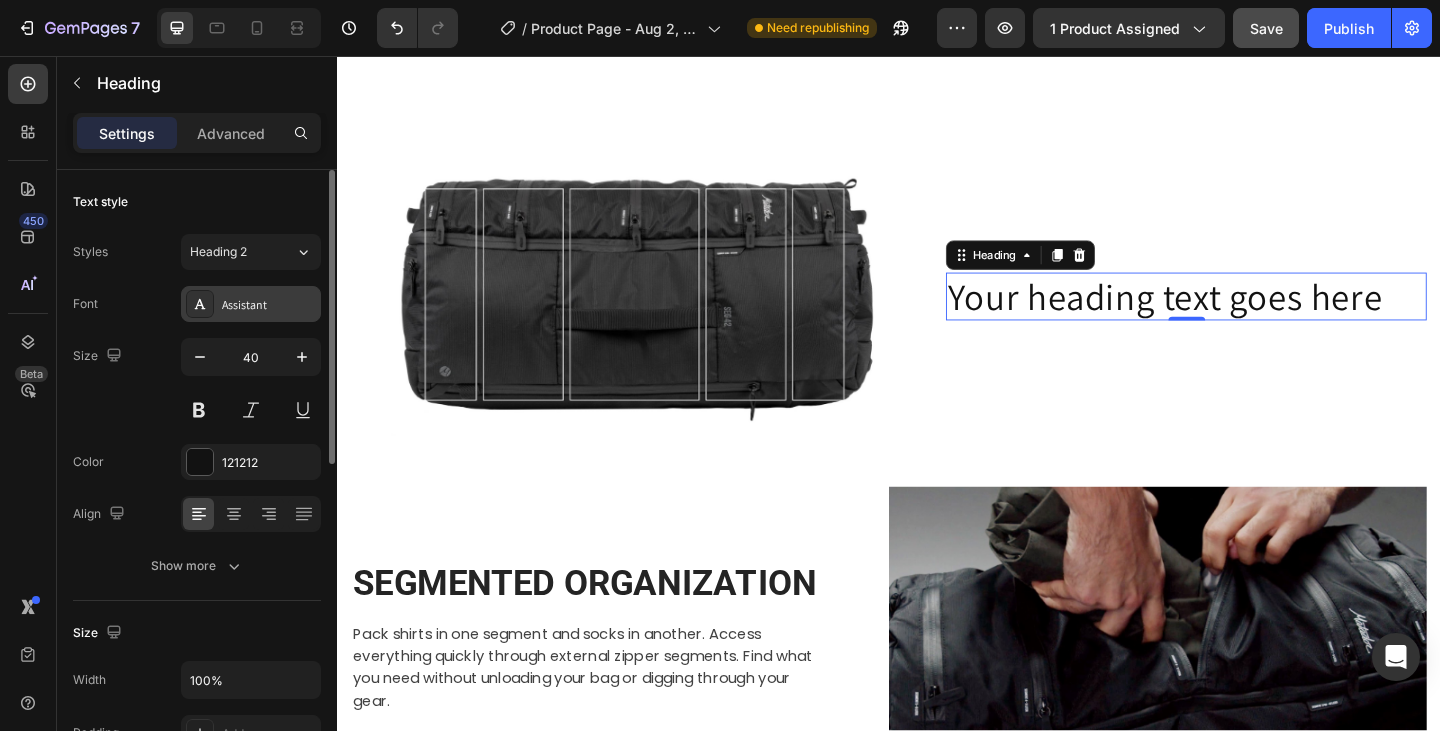 click on "Assistant" at bounding box center [269, 305] 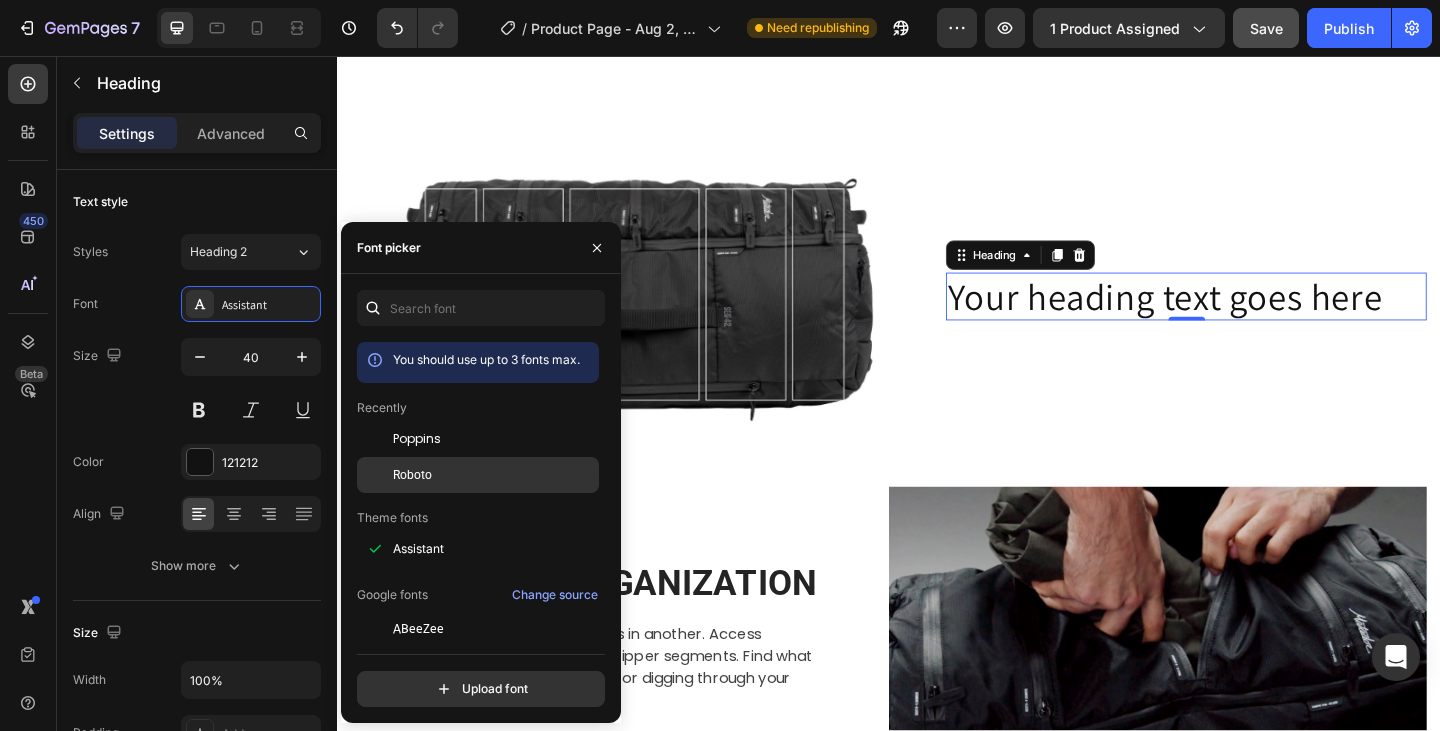 click on "Roboto" at bounding box center (412, 475) 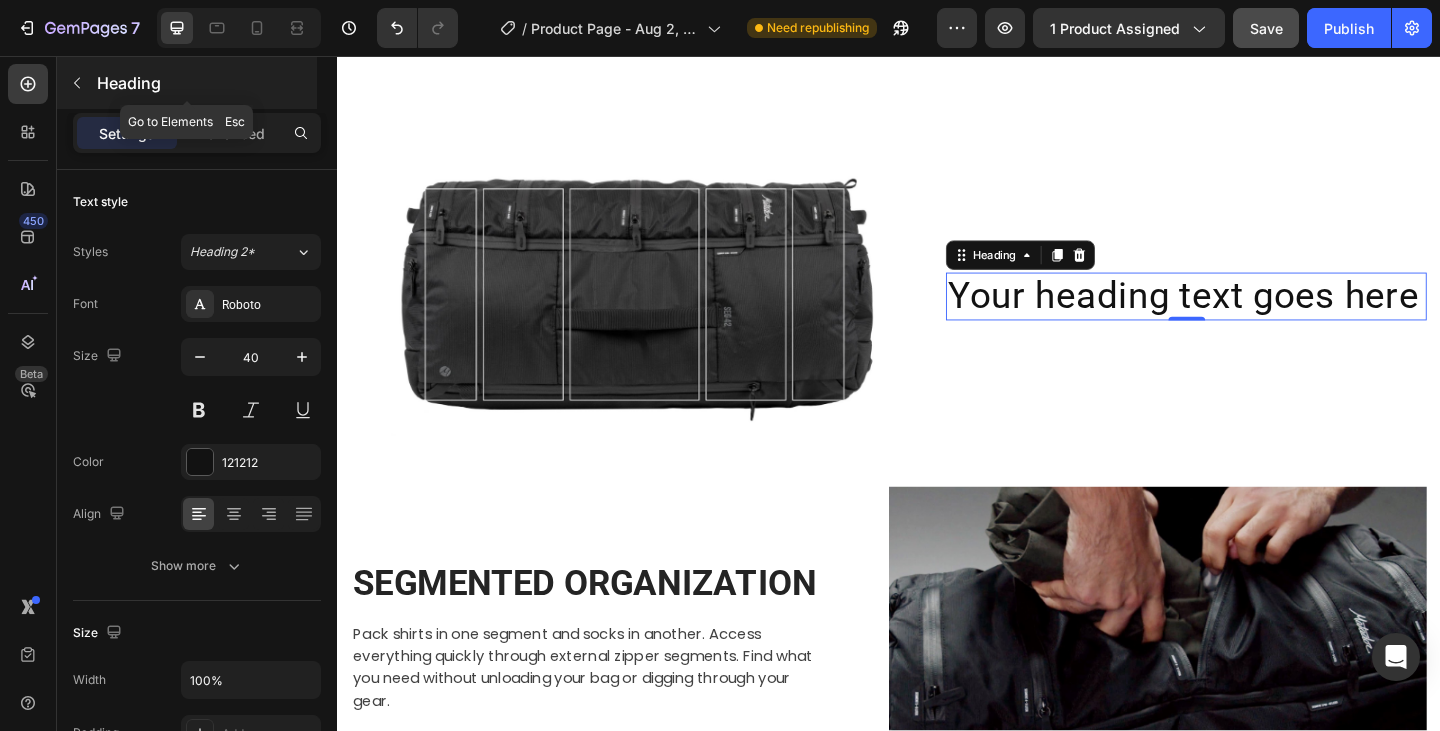 click 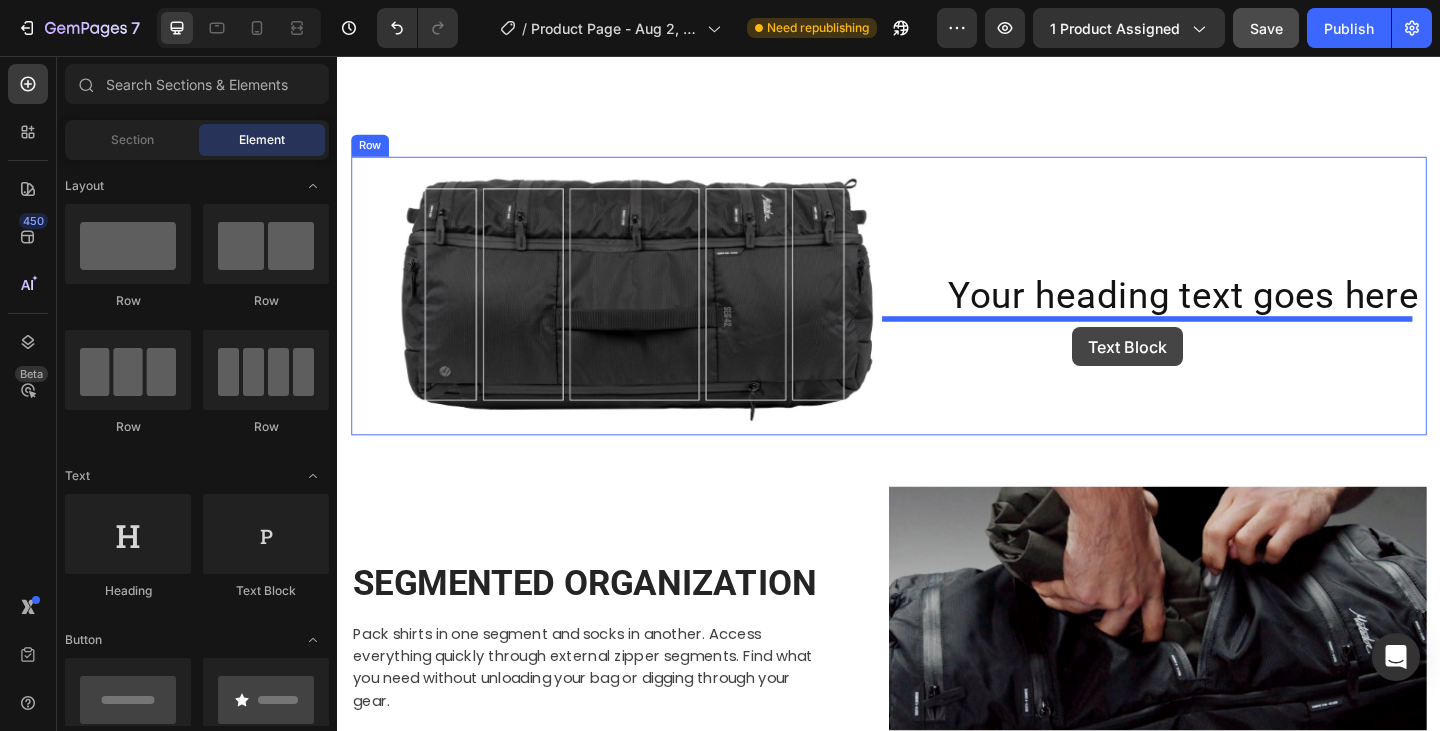 drag, startPoint x: 589, startPoint y: 615, endPoint x: 1137, endPoint y: 351, distance: 608.27625 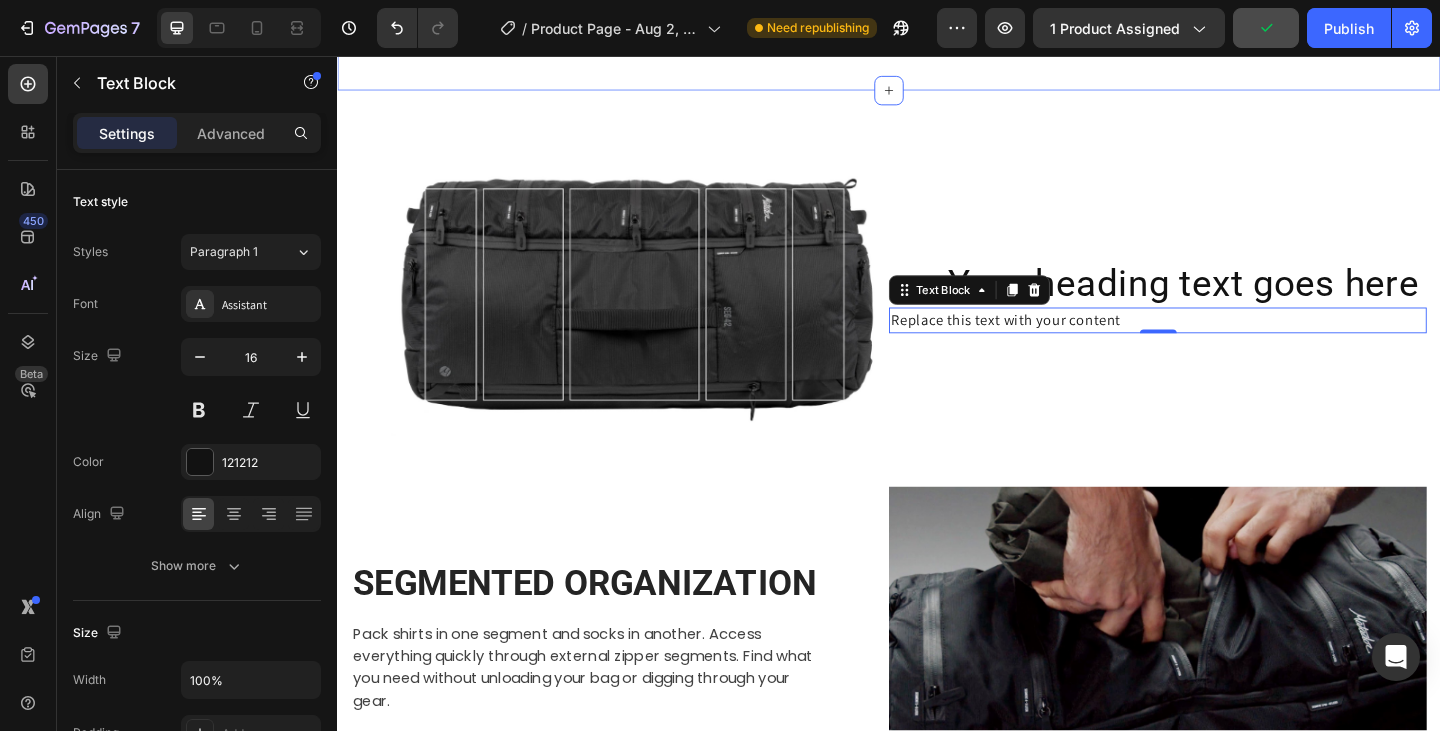 click on "DESIGNED FOR ONE BAG TRAVEL ORGANIZATION SIMPLICITY SEG42 keeps you organized in one bag, with everything instantly accessible from the outside. Light to carry and fast to access, SEG42 is the first piece of equipment designed purely around travel performance. Text Block Row Row Organize by day, type, or size within the segmented external access pockets. Stow large or dirty items in the clamshell compartment beneath. Flexible compartments trade space, adapting as you travel. Text Block Row Row The SEG42 will revolutionize the way you pack. Freedom from packing cubes, laundry bags, and superfluous features, the SEG42’s ground up organization system is specifically designed for lightweight, effective travel. Text Block Row Row Tab Row Section 3" at bounding box center (937, -106) 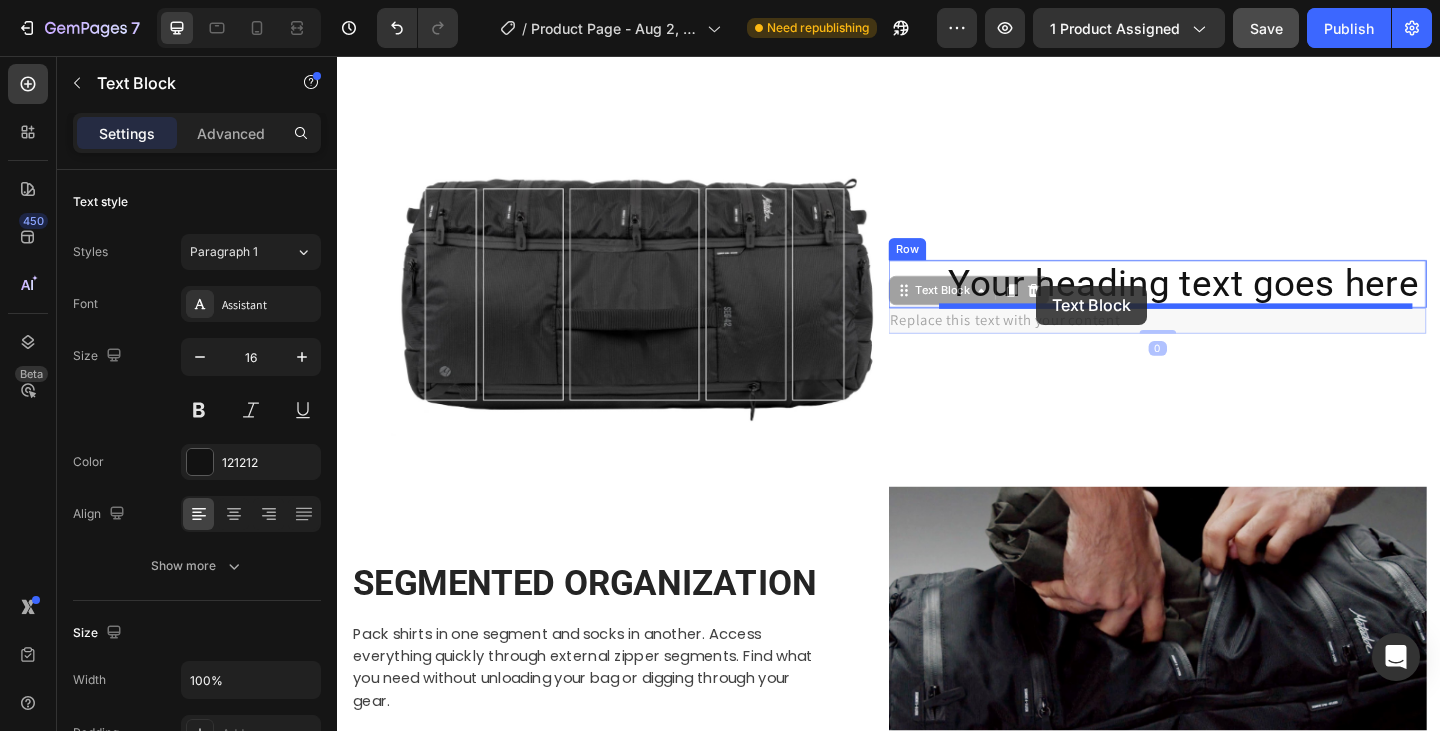 drag, startPoint x: 1067, startPoint y: 323, endPoint x: 1098, endPoint y: 306, distance: 35.35534 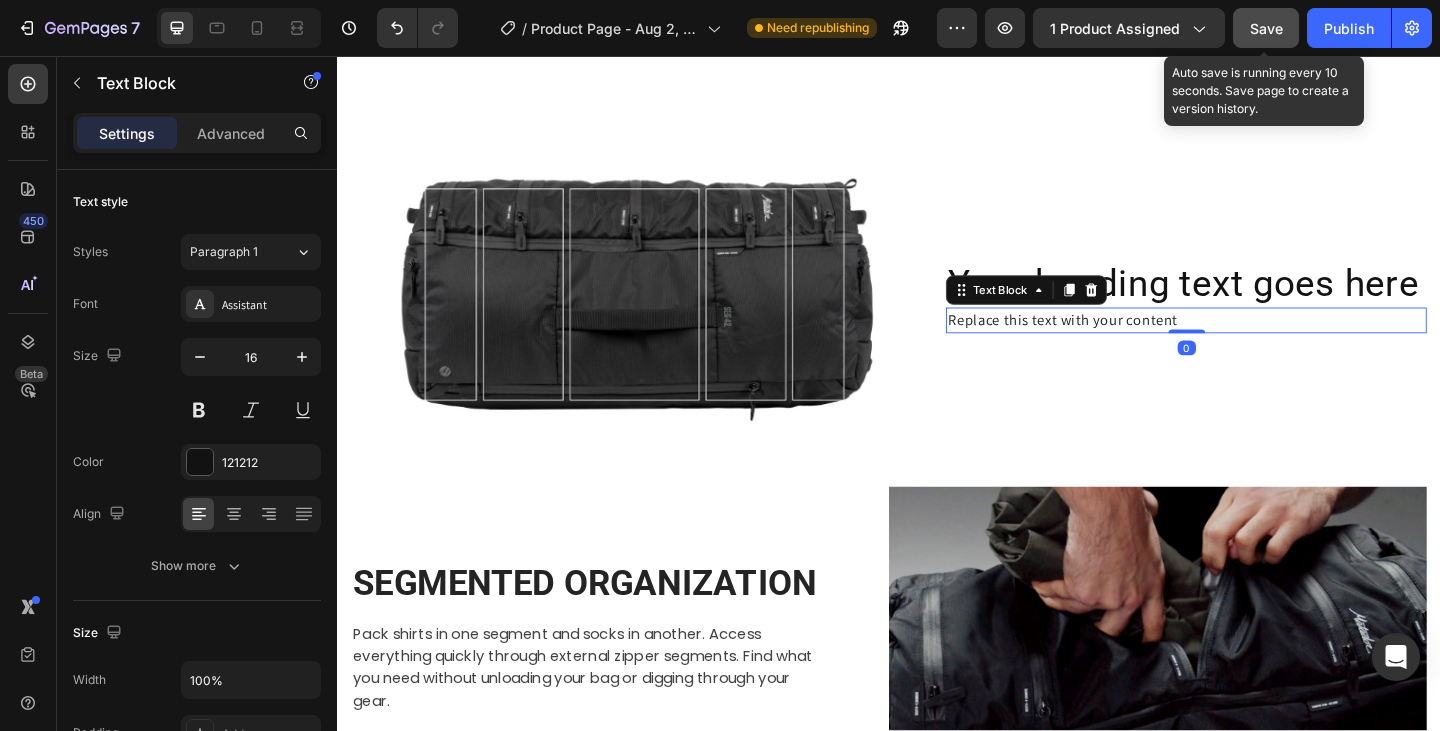 click on "Save" at bounding box center (1266, 28) 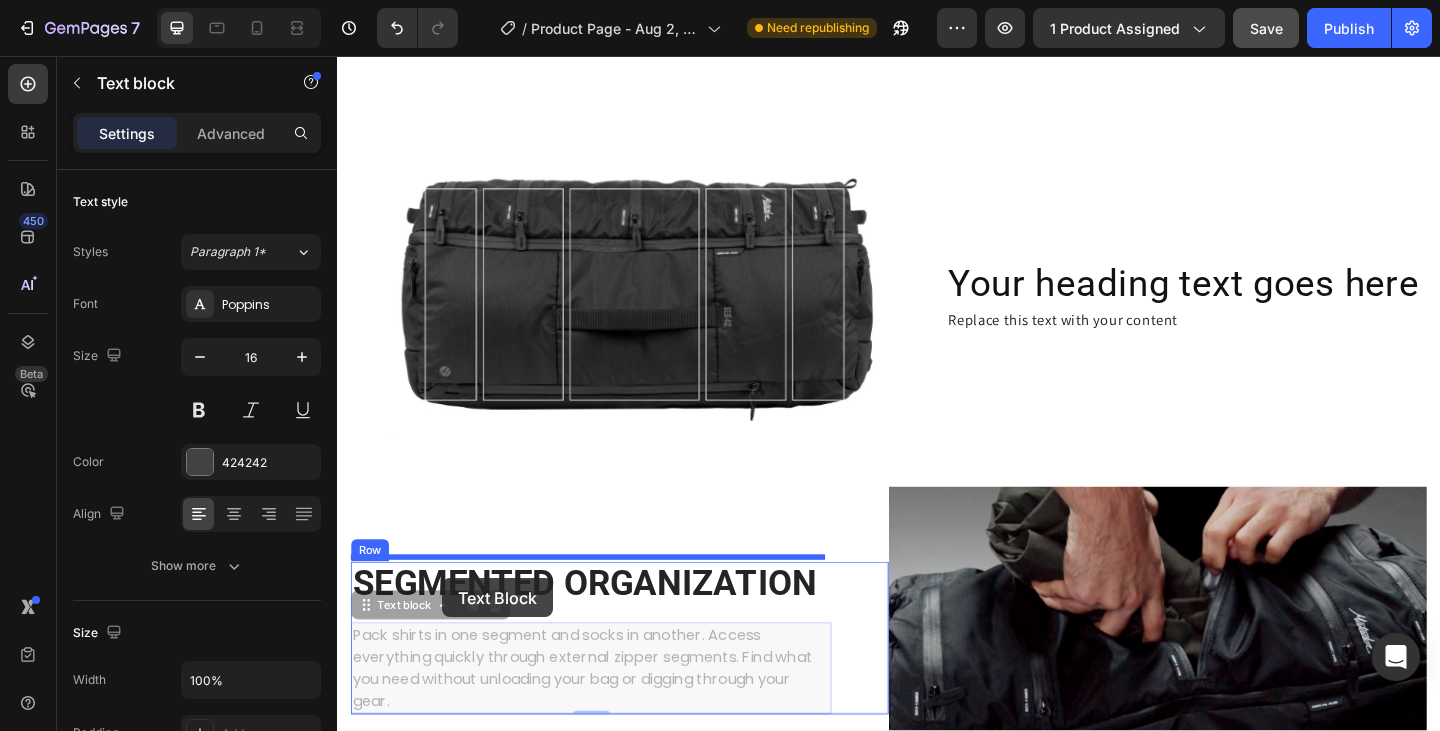 drag, startPoint x: 380, startPoint y: 658, endPoint x: 451, endPoint y: 624, distance: 78.72102 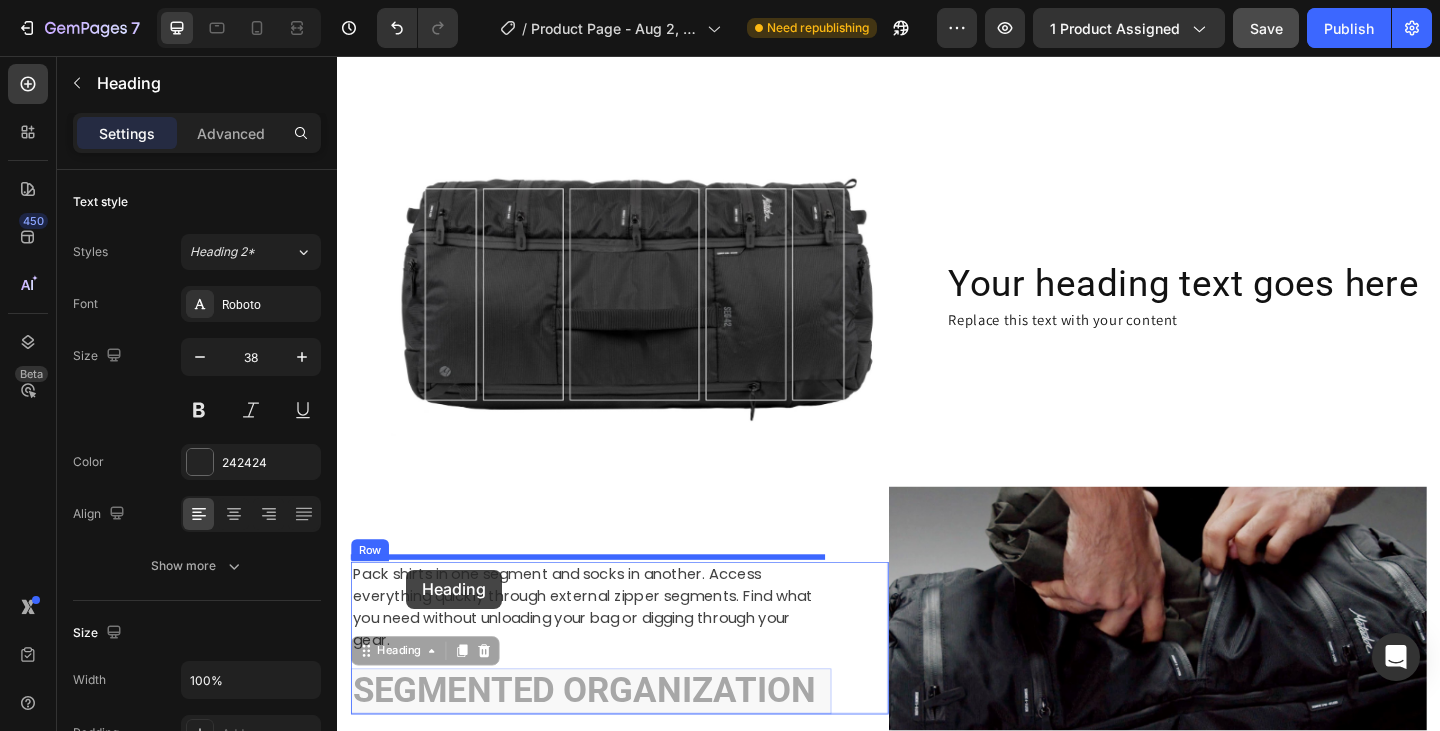 drag, startPoint x: 380, startPoint y: 706, endPoint x: 412, endPoint y: 615, distance: 96.462425 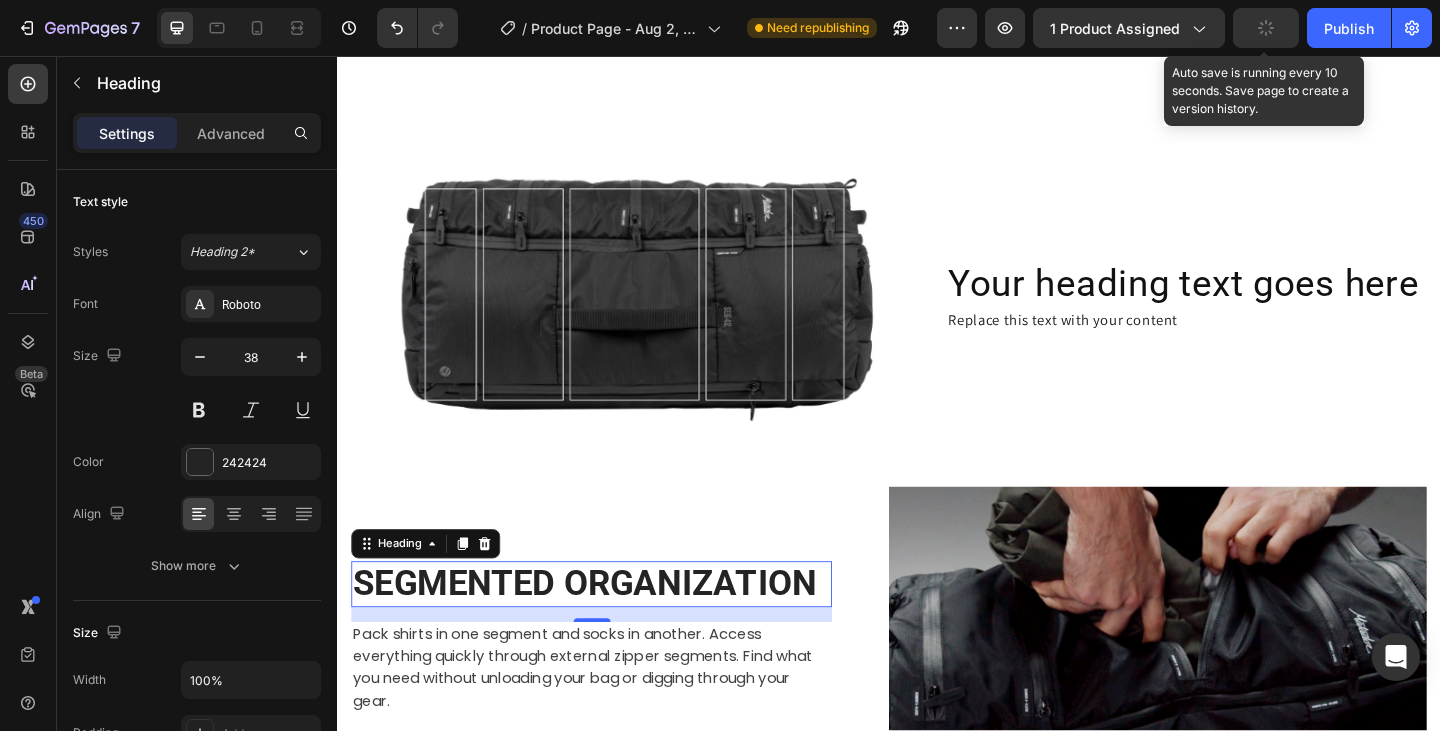 click at bounding box center (1266, 28) 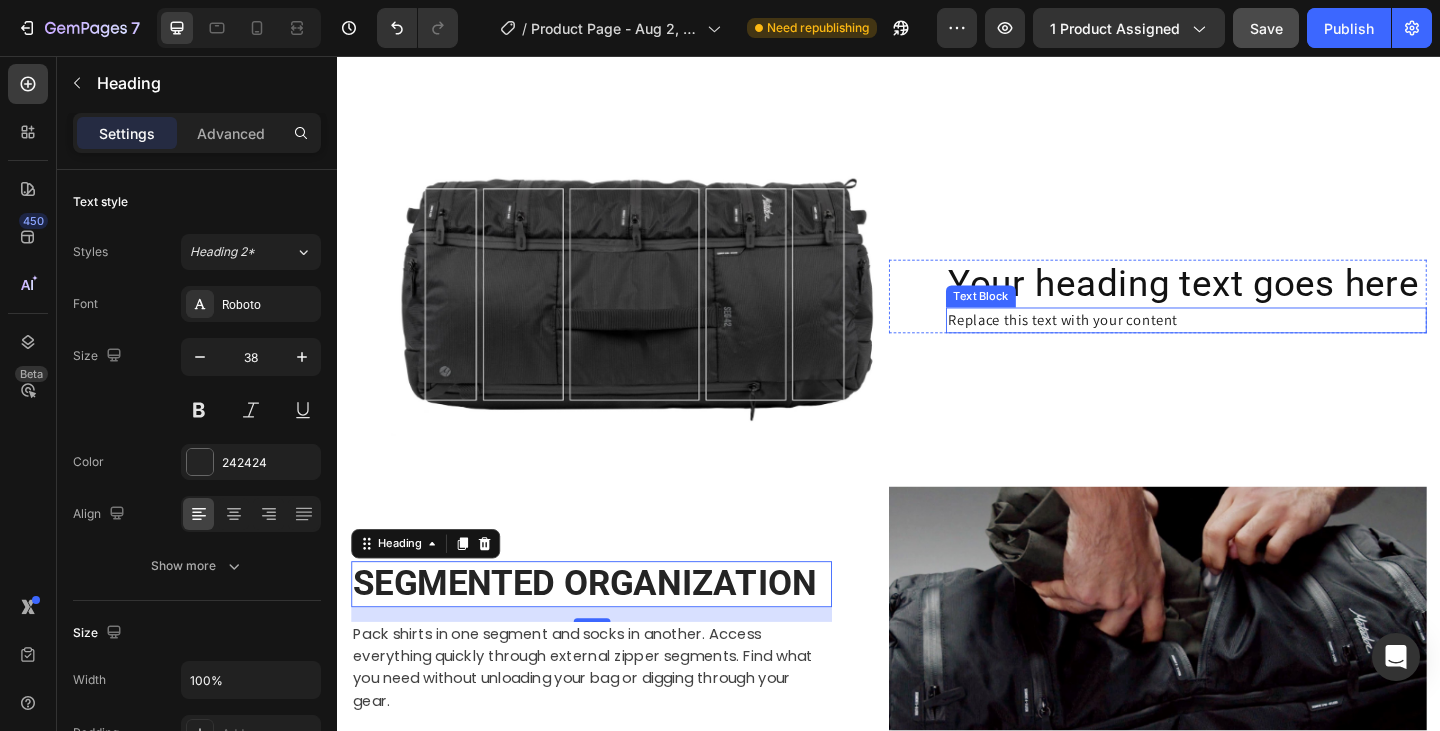 click on "Replace this text with your content" at bounding box center [1260, 344] 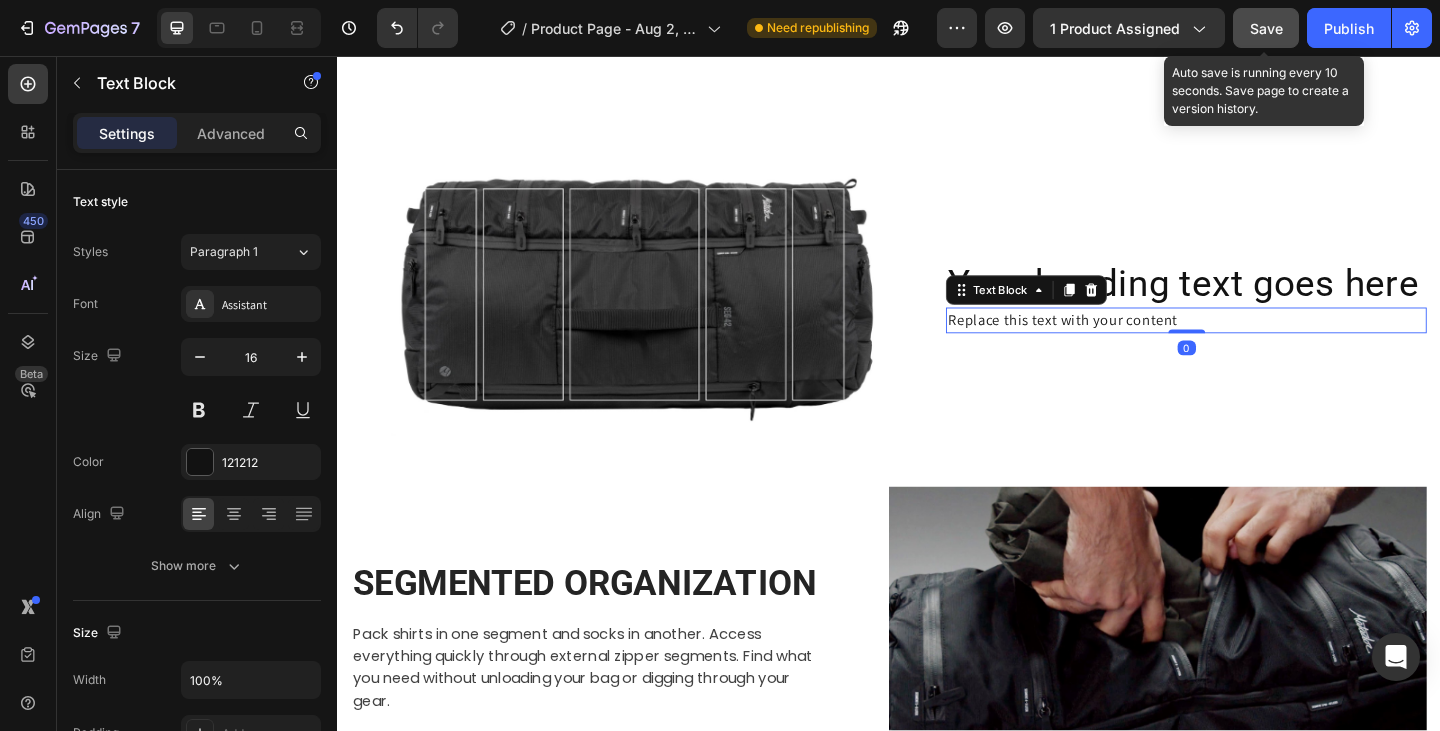 click on "Save" at bounding box center (1266, 28) 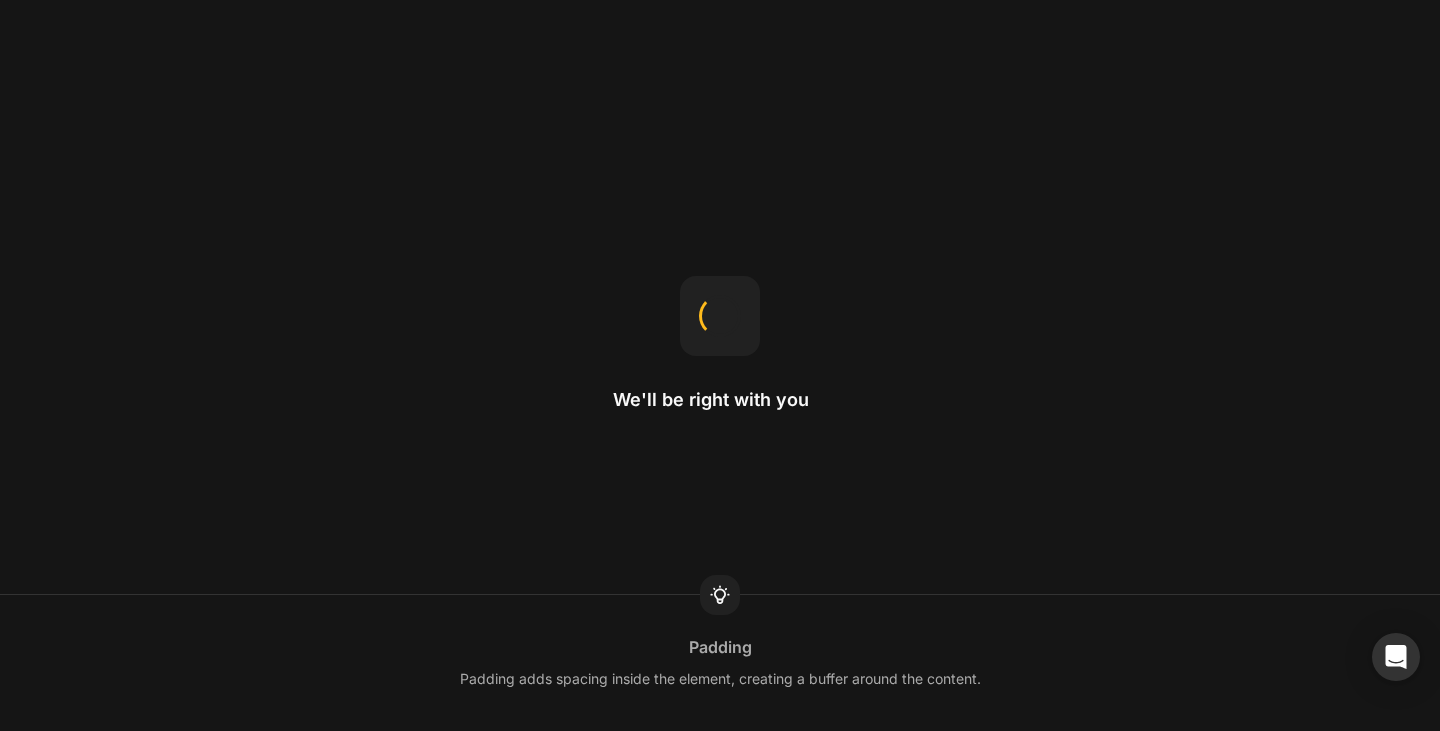 scroll, scrollTop: 0, scrollLeft: 0, axis: both 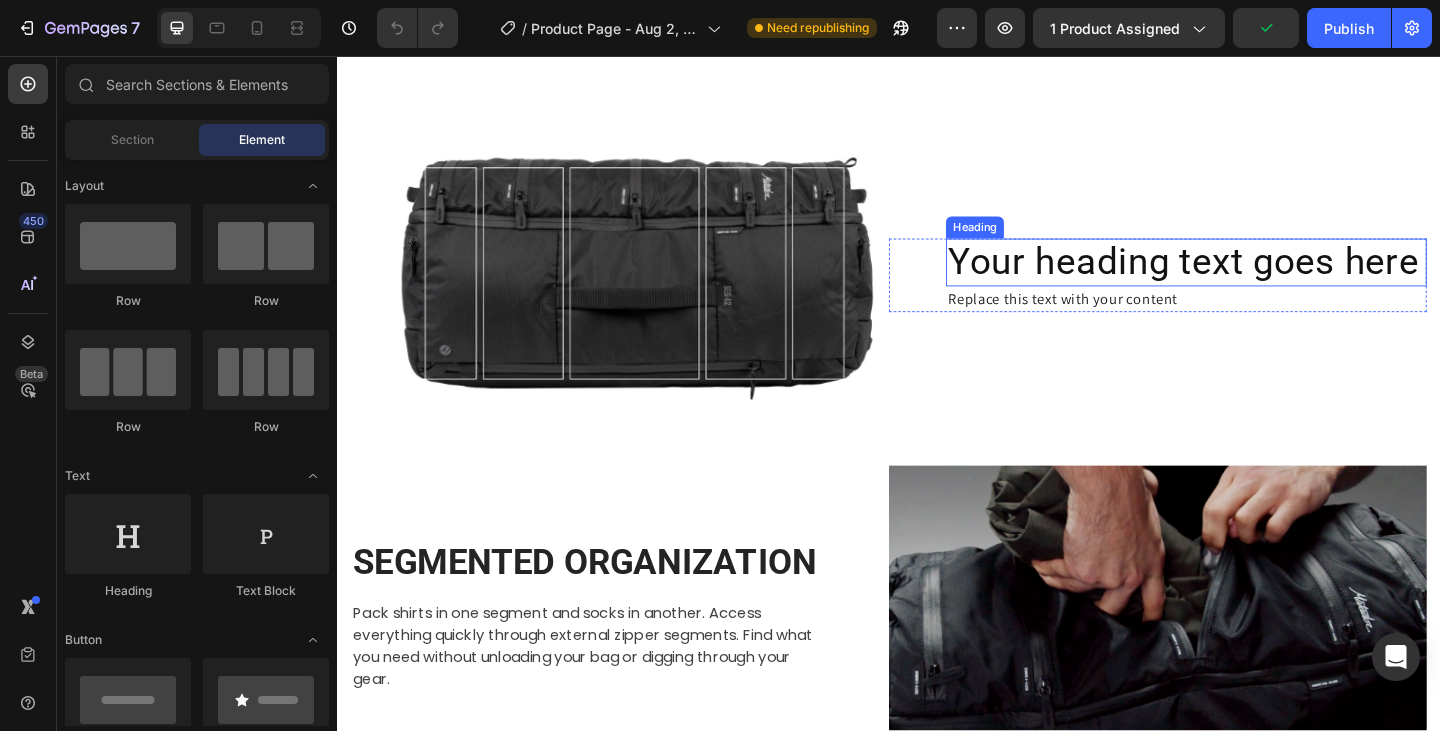 click on "Your heading text goes here" at bounding box center (1260, 281) 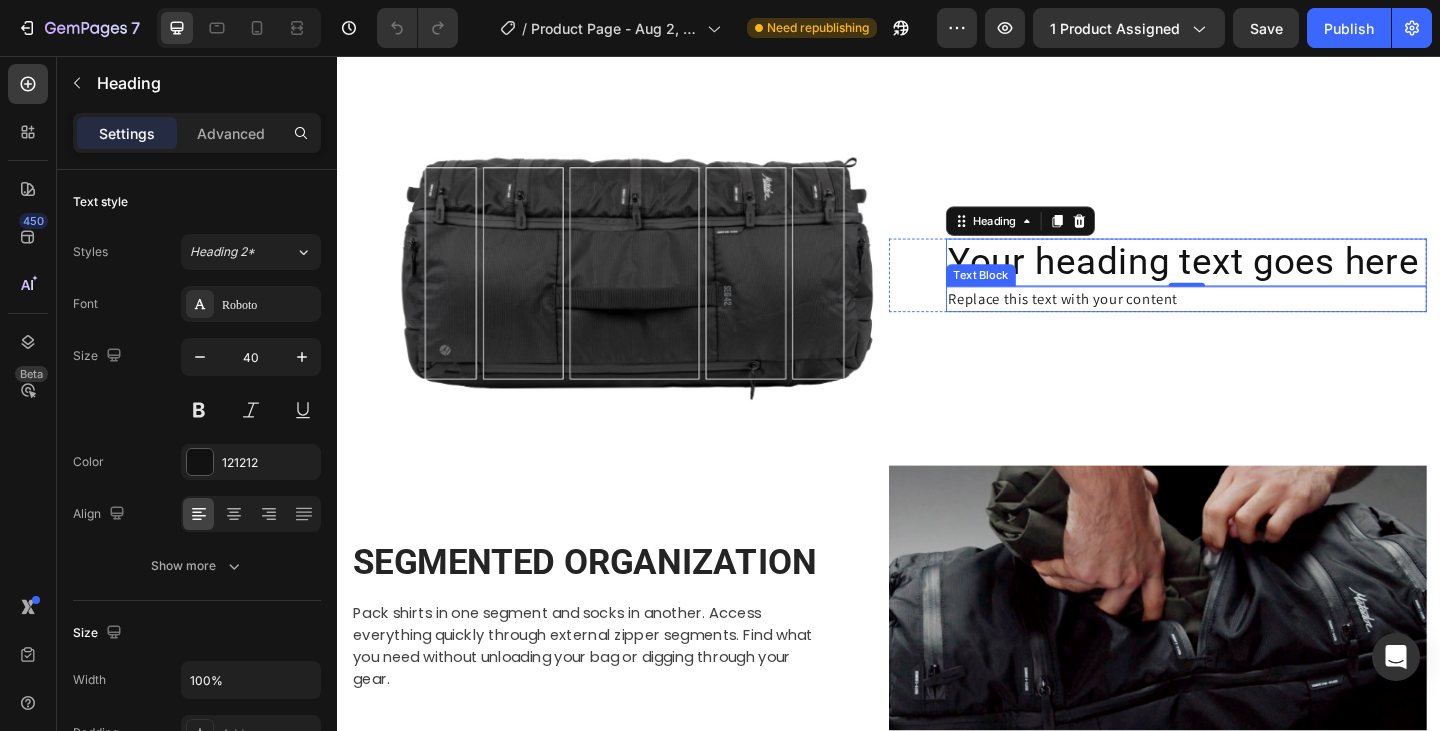 click on "Replace this text with your content" at bounding box center (1260, 321) 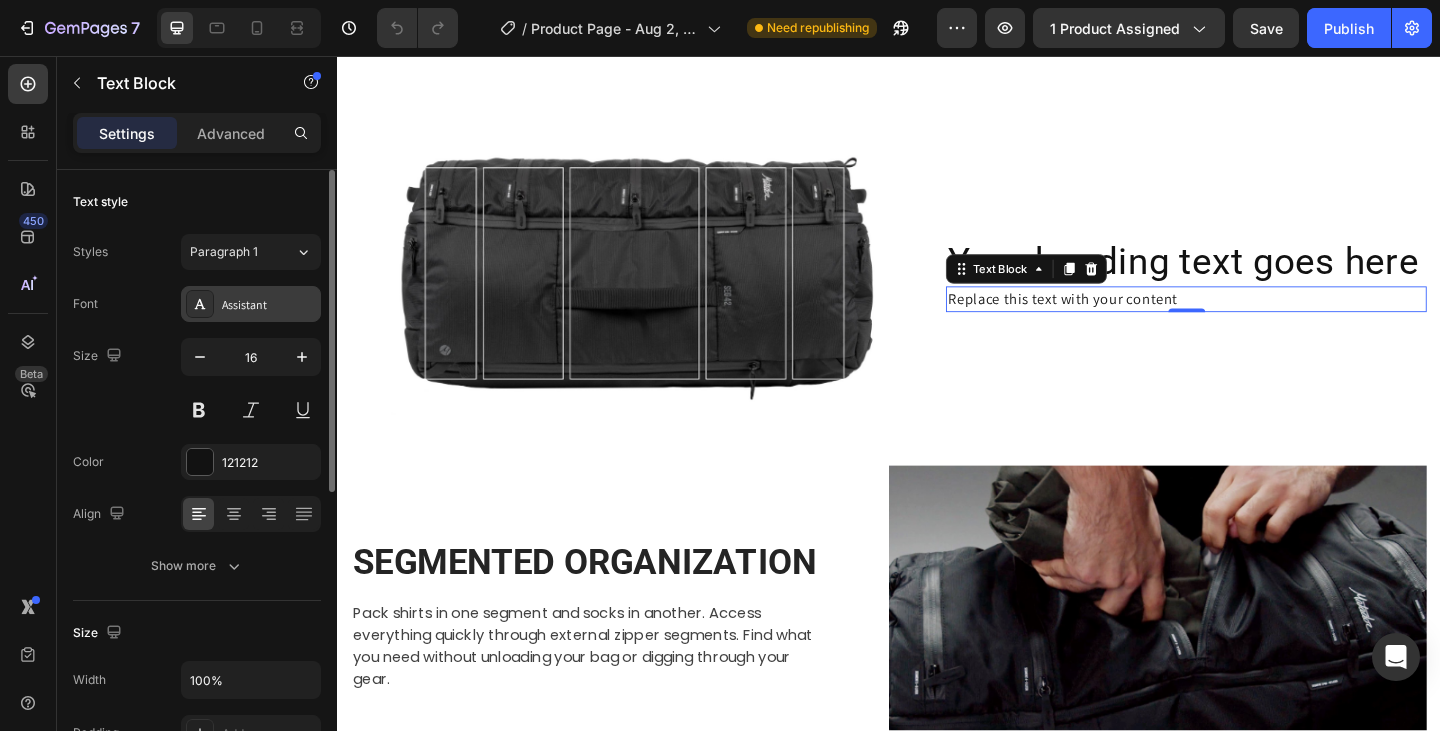 click on "Assistant" at bounding box center (269, 305) 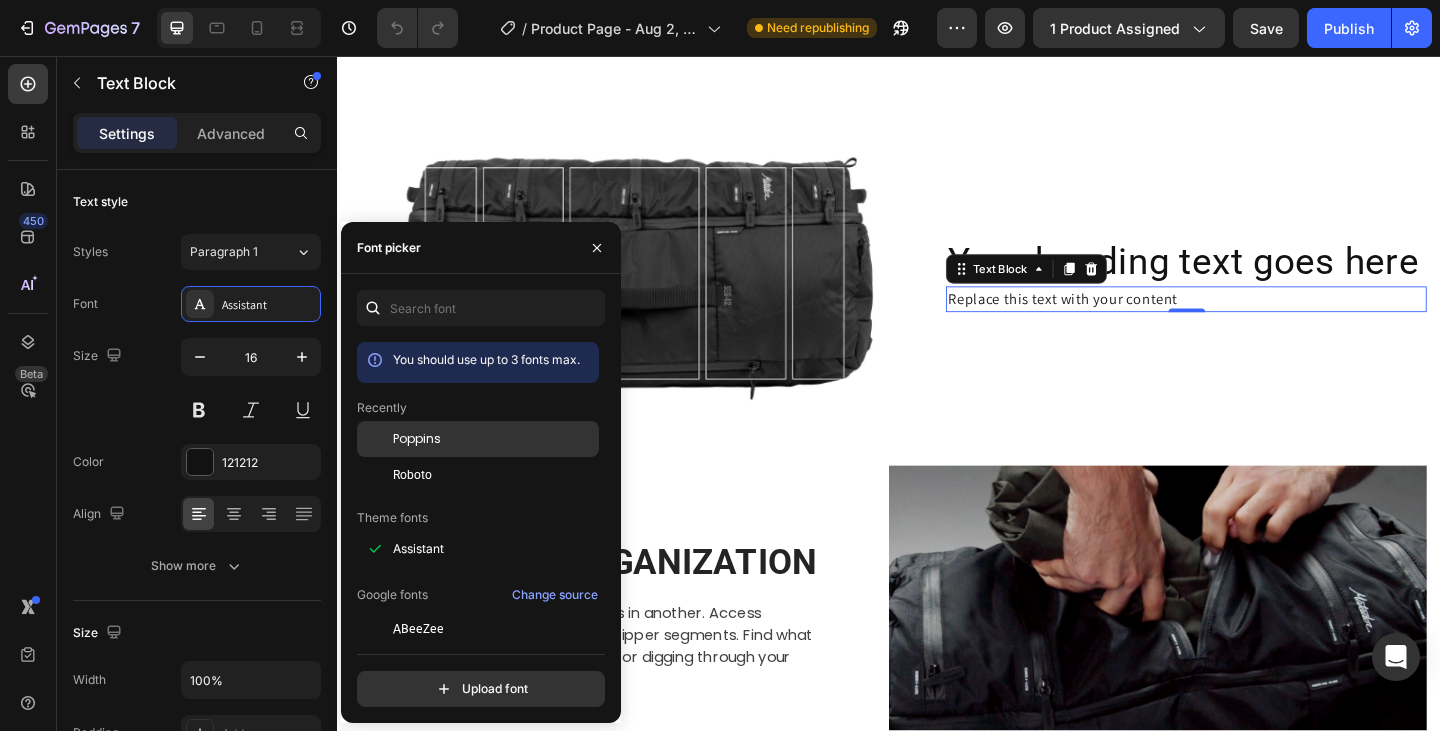 click on "Poppins" at bounding box center (417, 439) 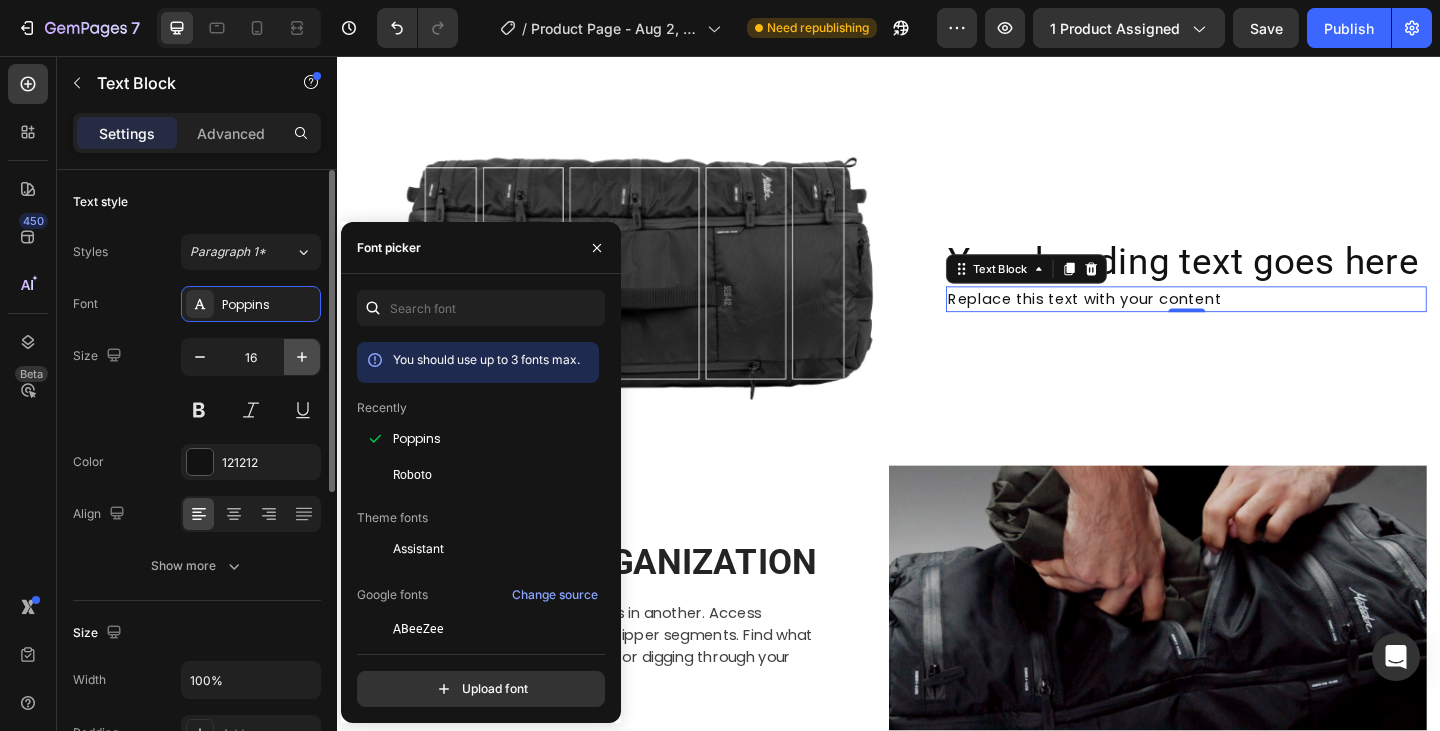 click 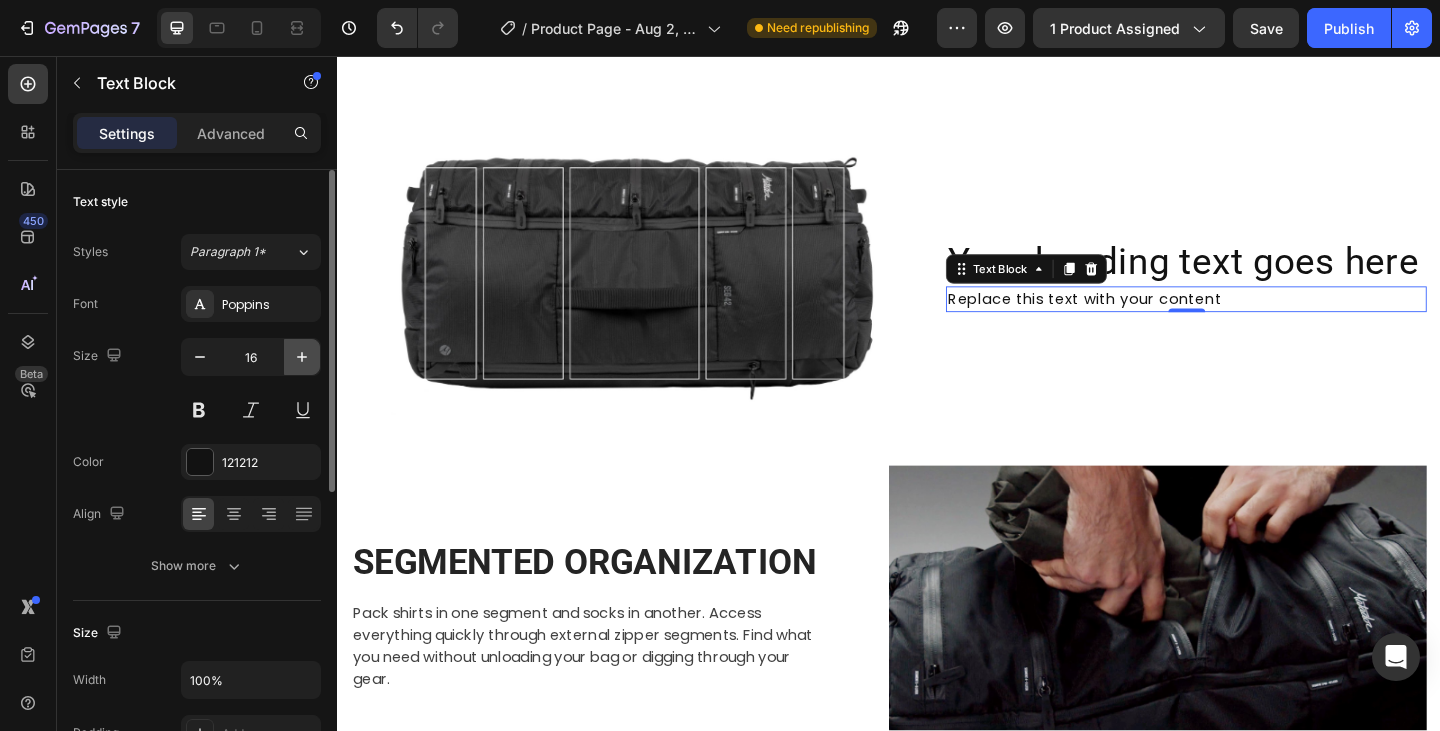 type on "17" 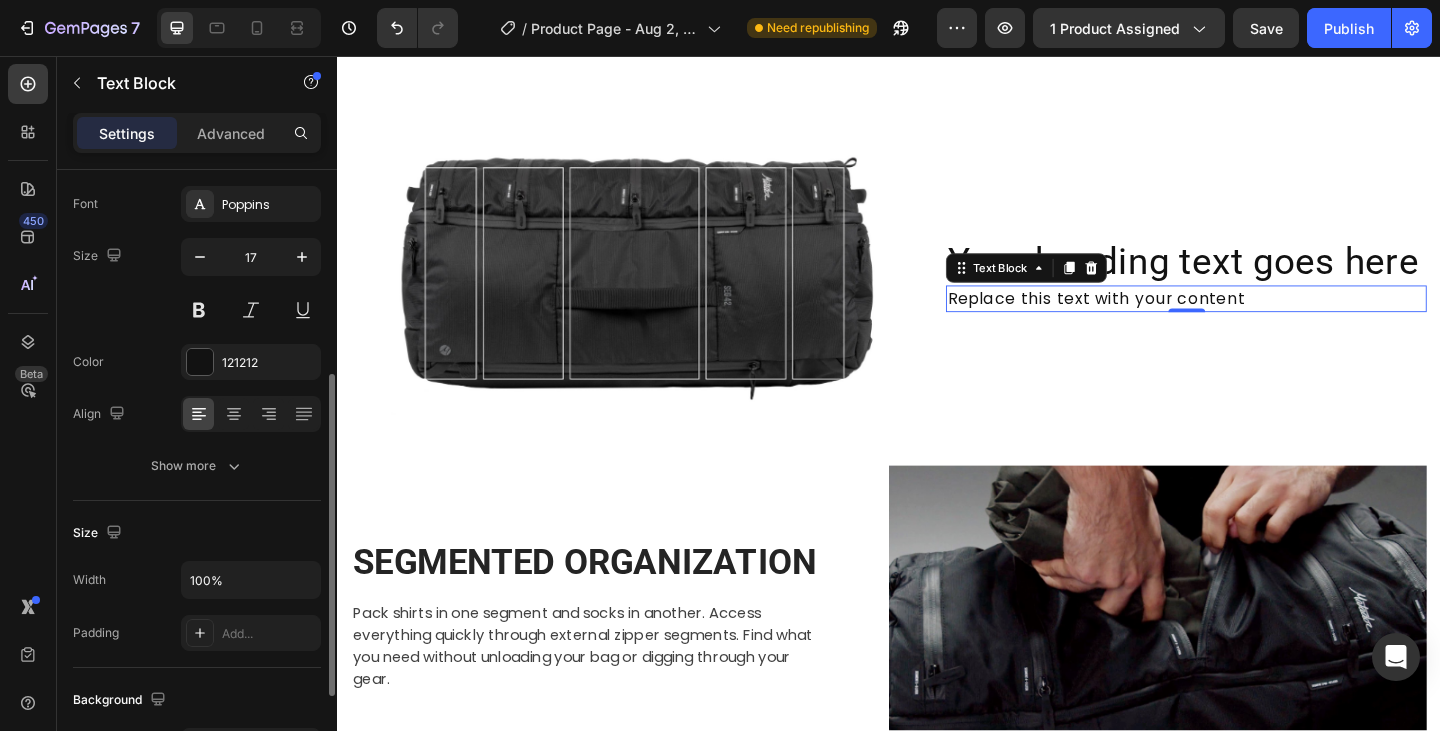 scroll, scrollTop: 400, scrollLeft: 0, axis: vertical 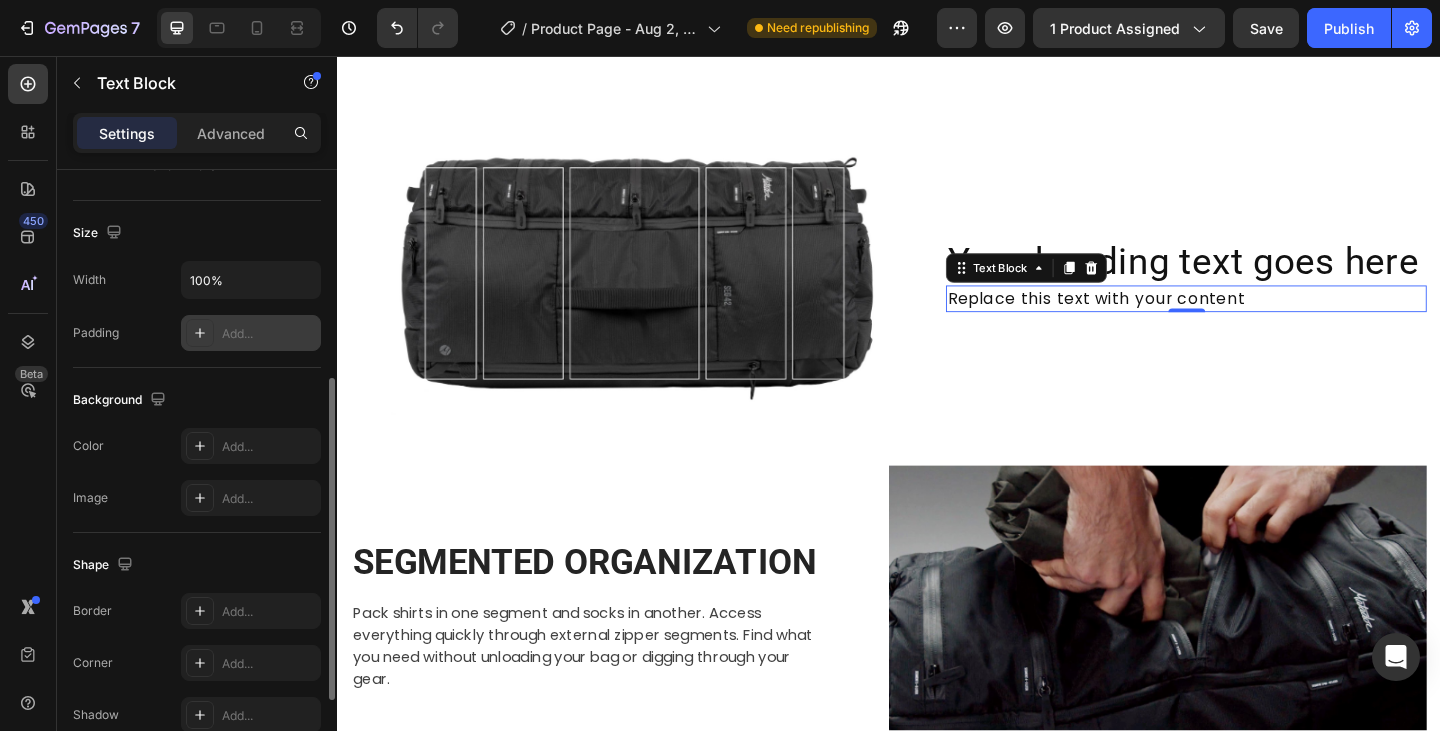 click on "Add..." at bounding box center [269, 334] 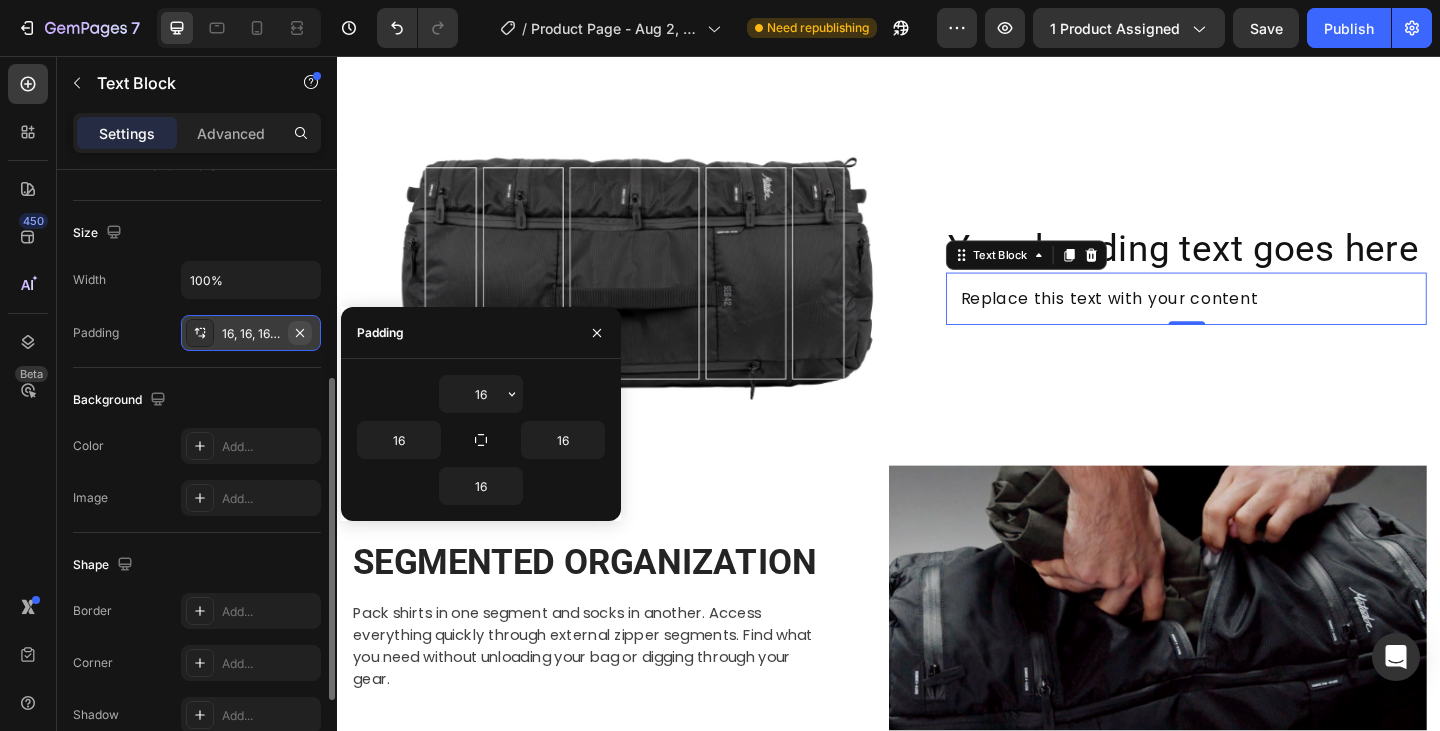 click 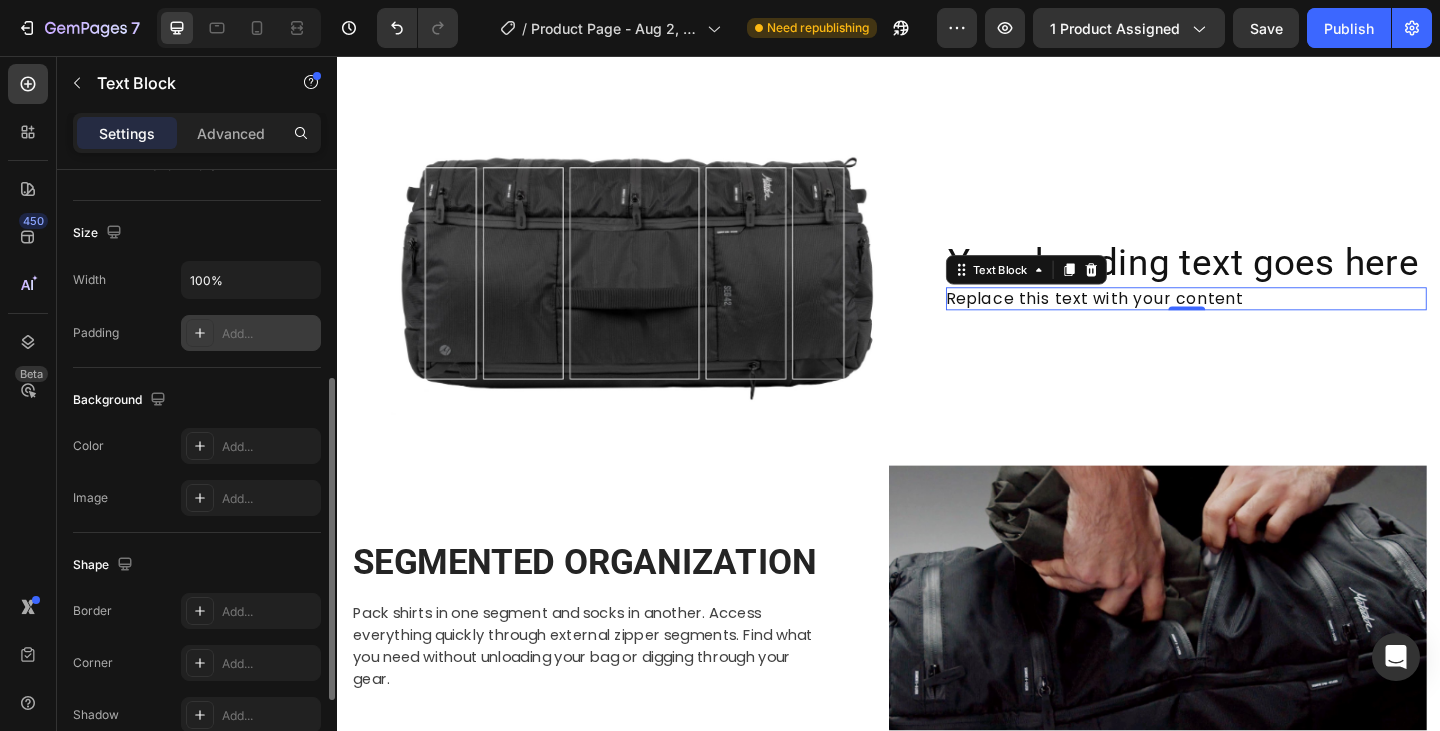 click 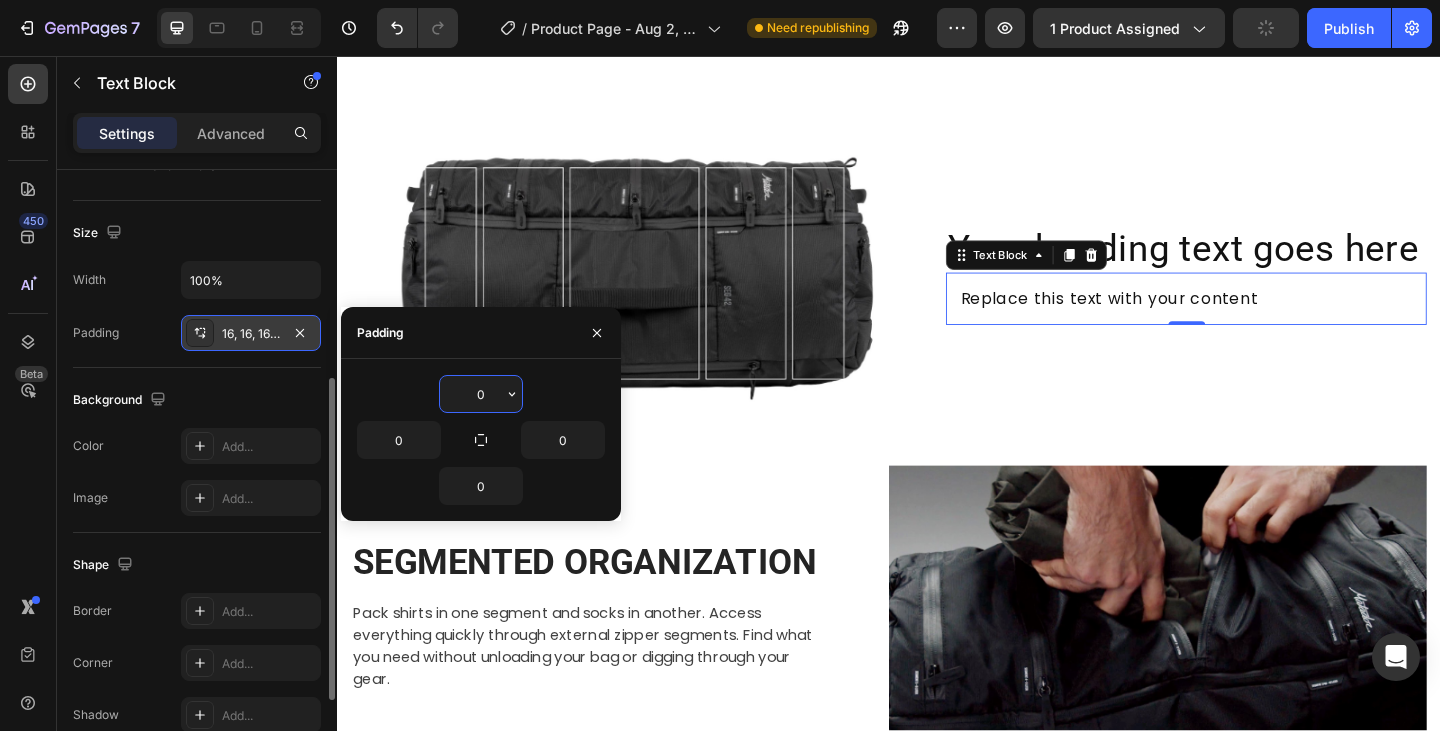 type on "16" 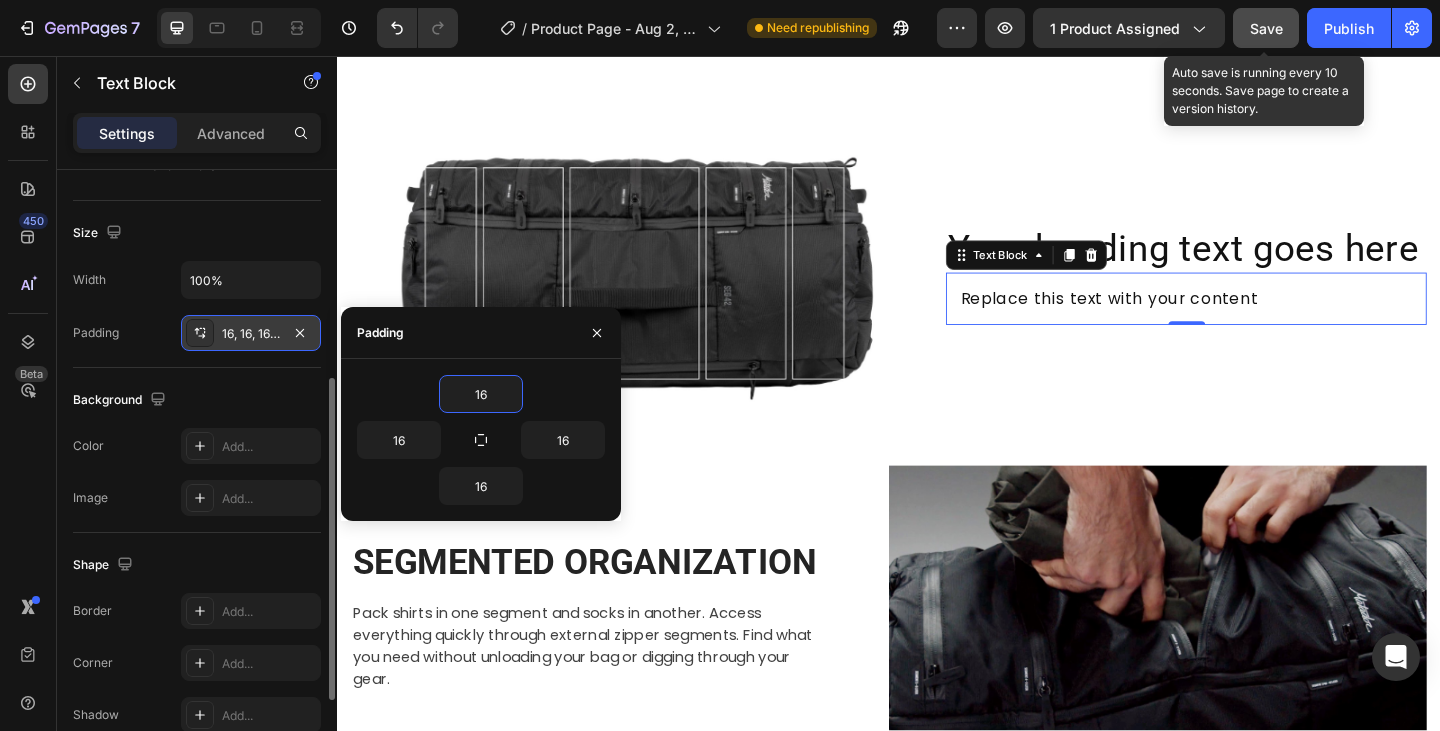 click on "Save" at bounding box center (1266, 28) 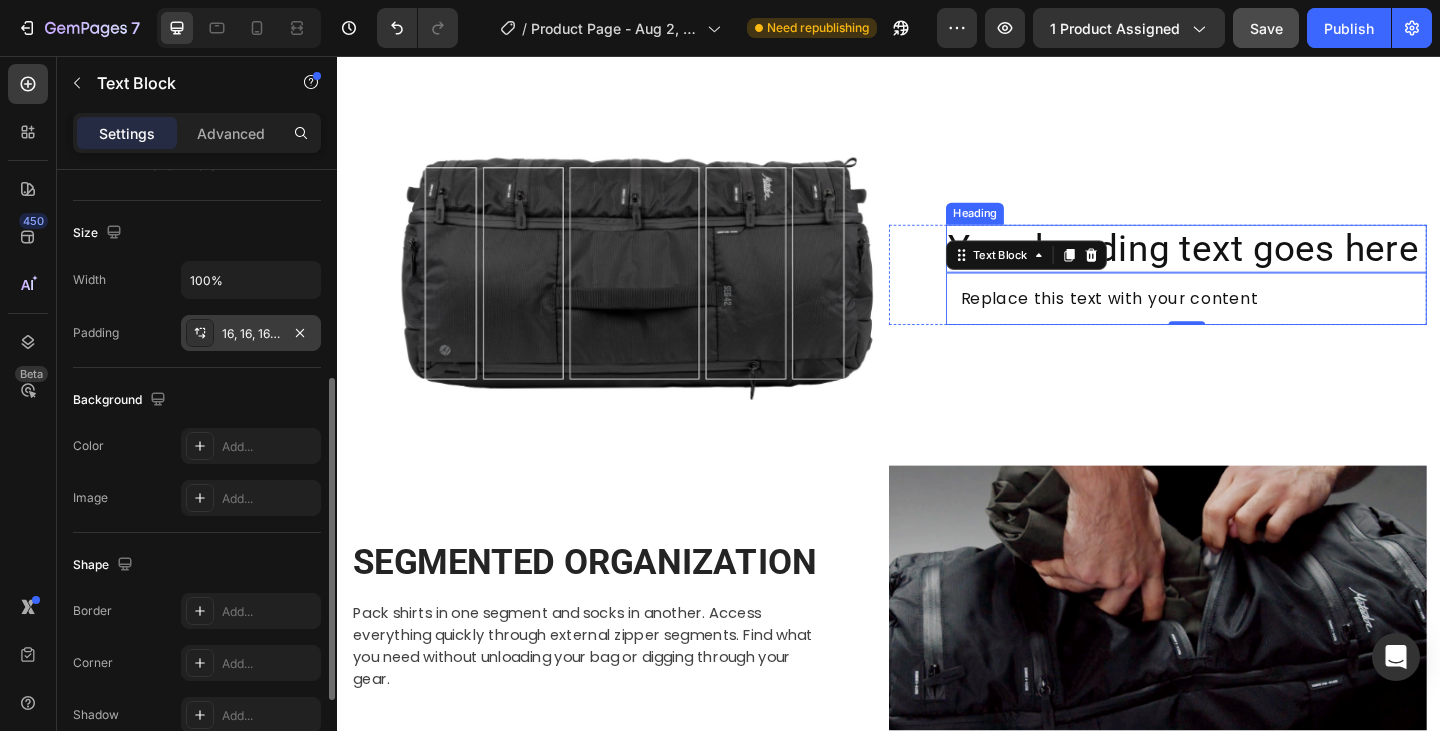 click on "Your heading text goes here" at bounding box center (1260, 266) 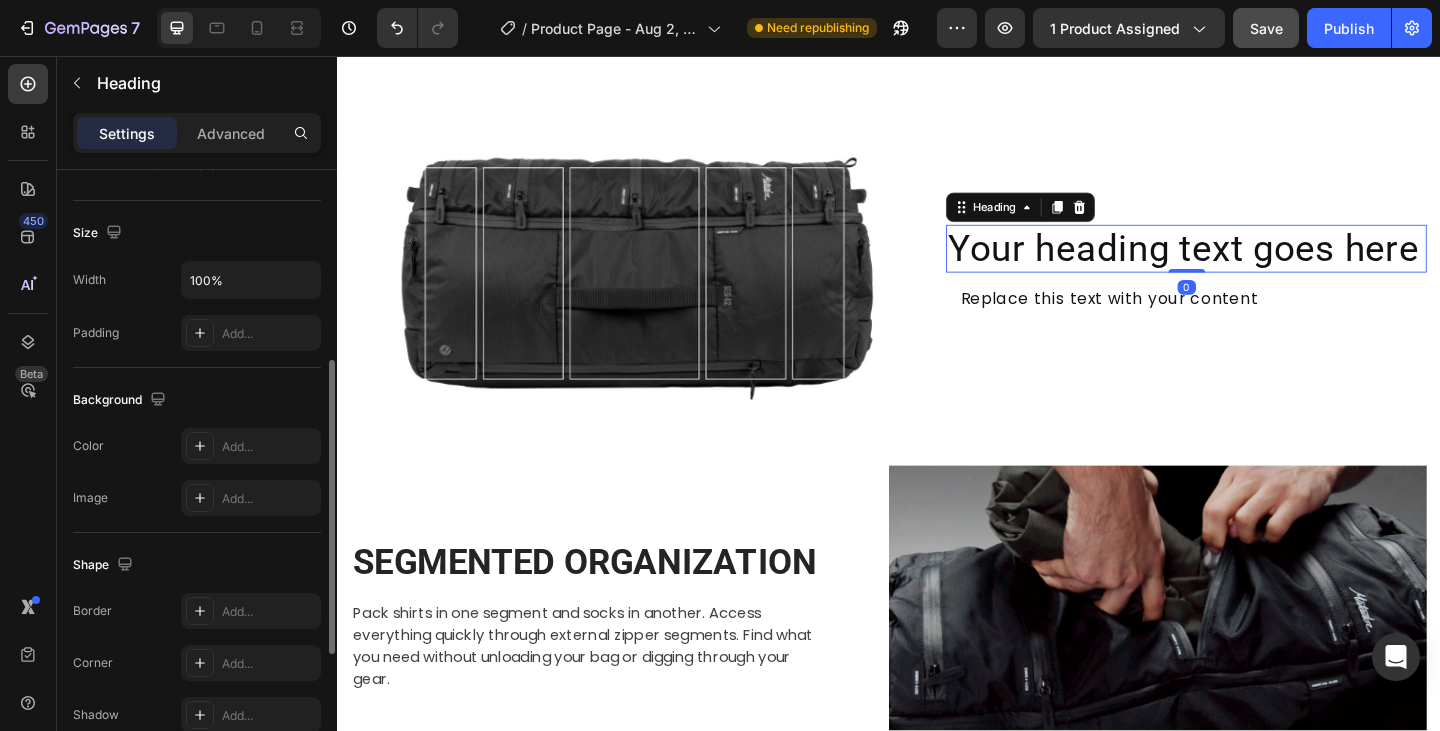 scroll, scrollTop: 0, scrollLeft: 0, axis: both 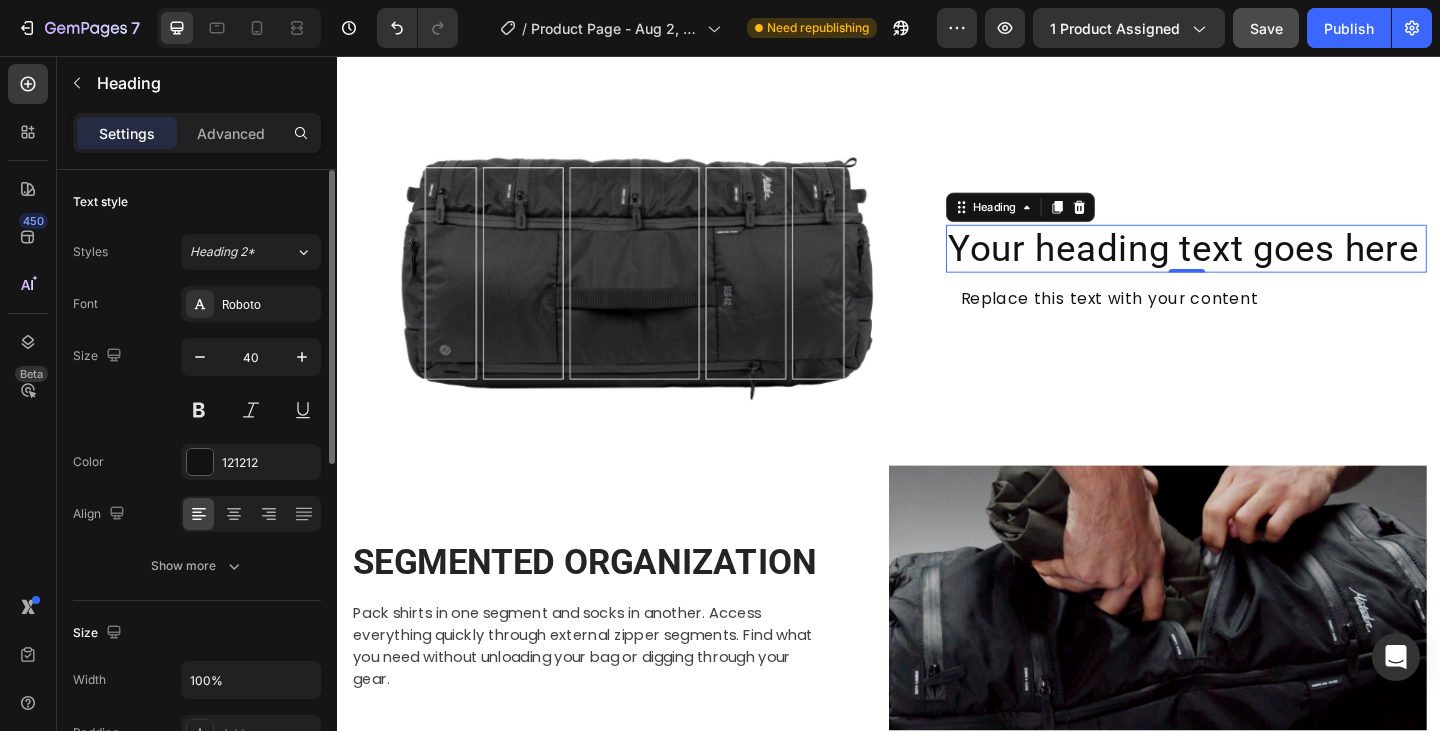 click on "Your heading text goes here" at bounding box center (1260, 266) 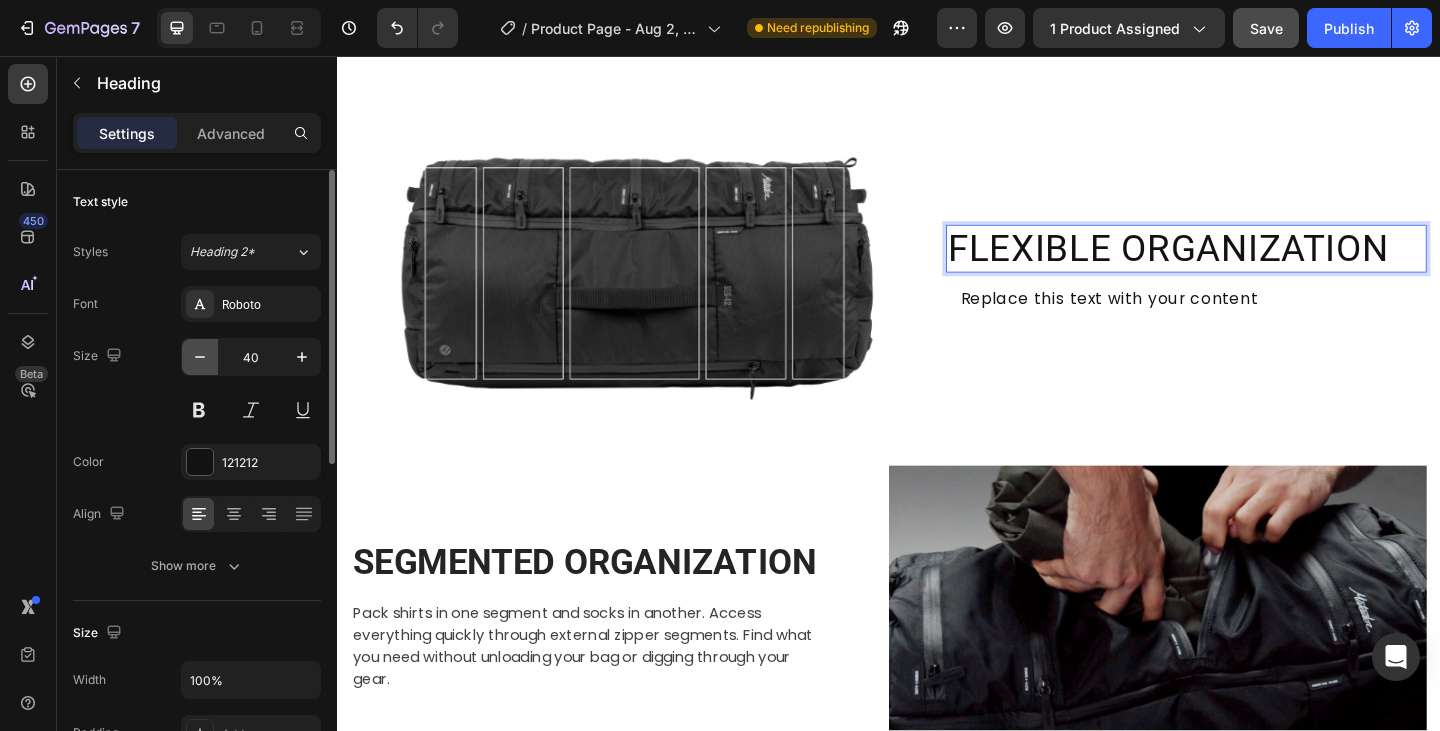 click 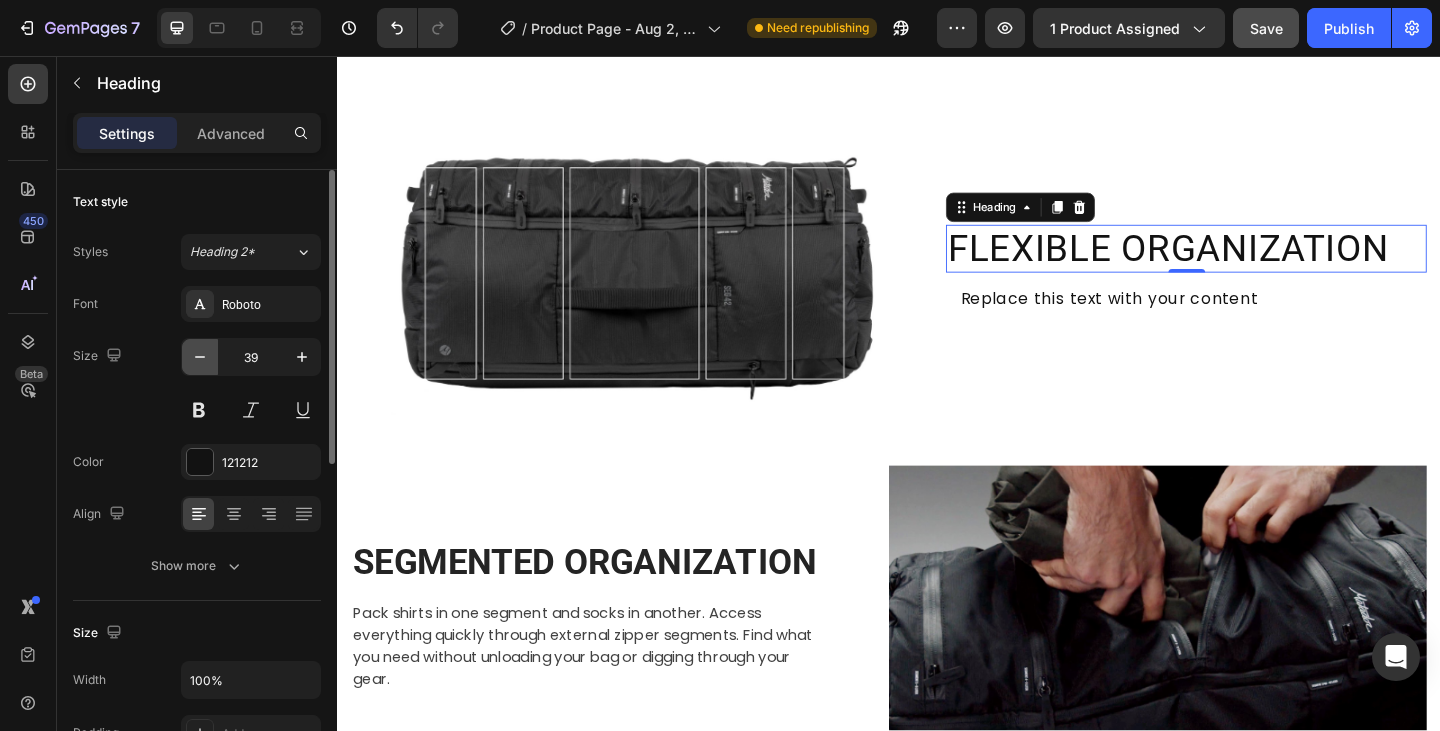 click 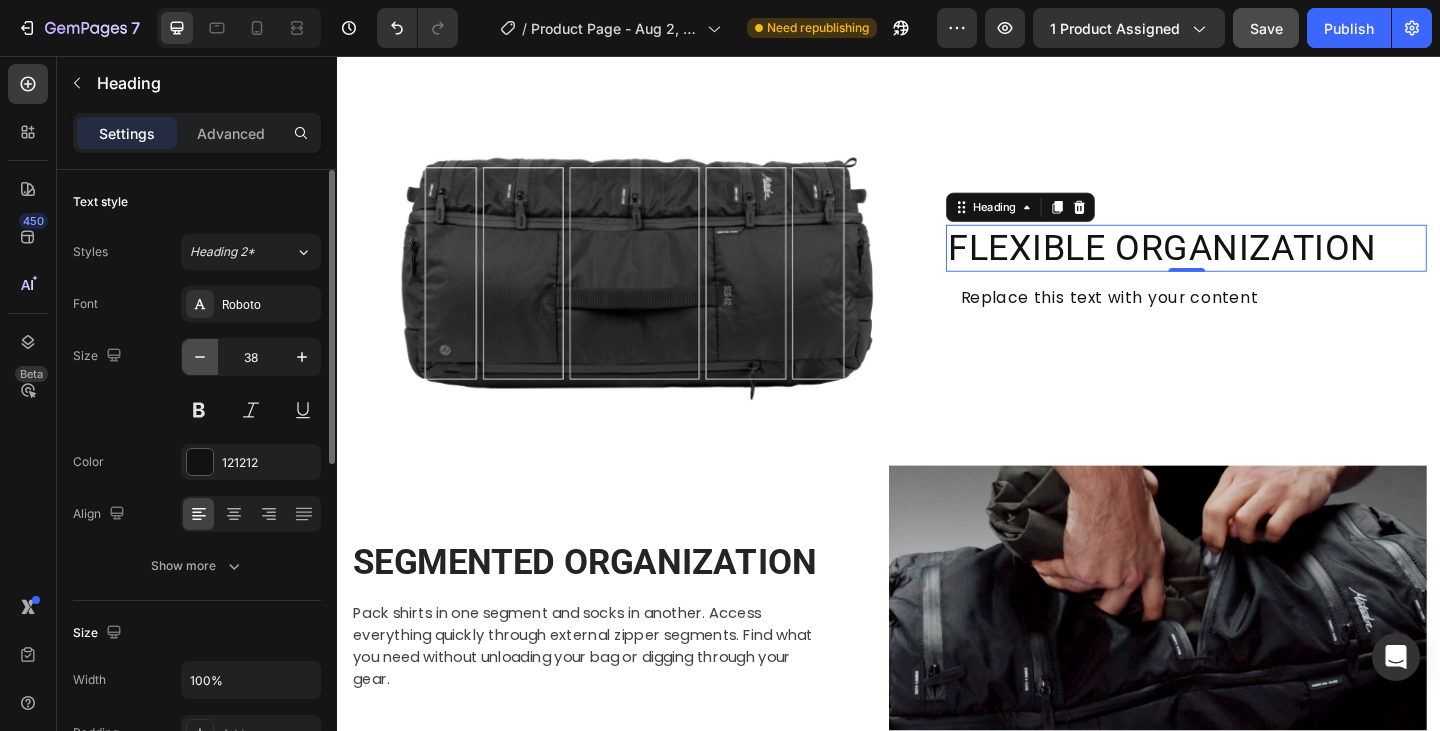 click 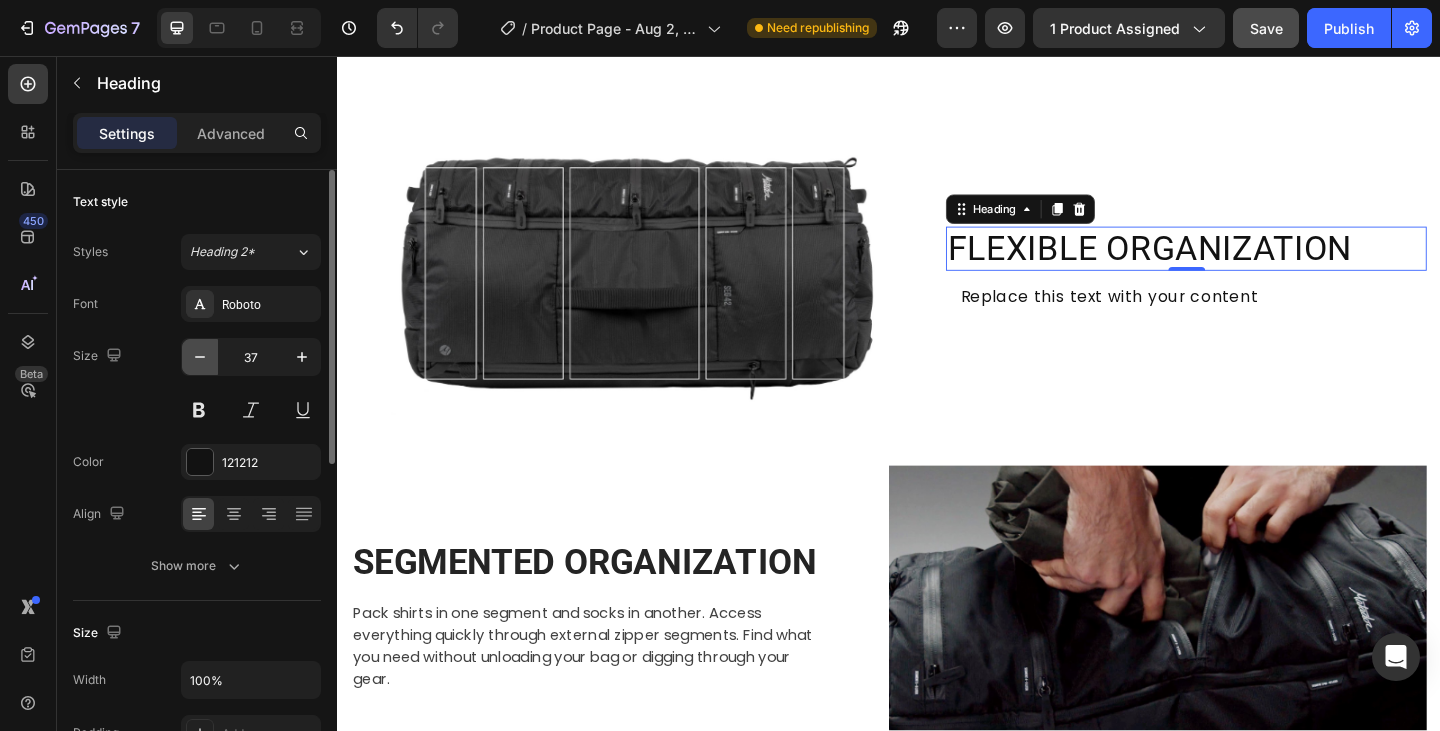 click 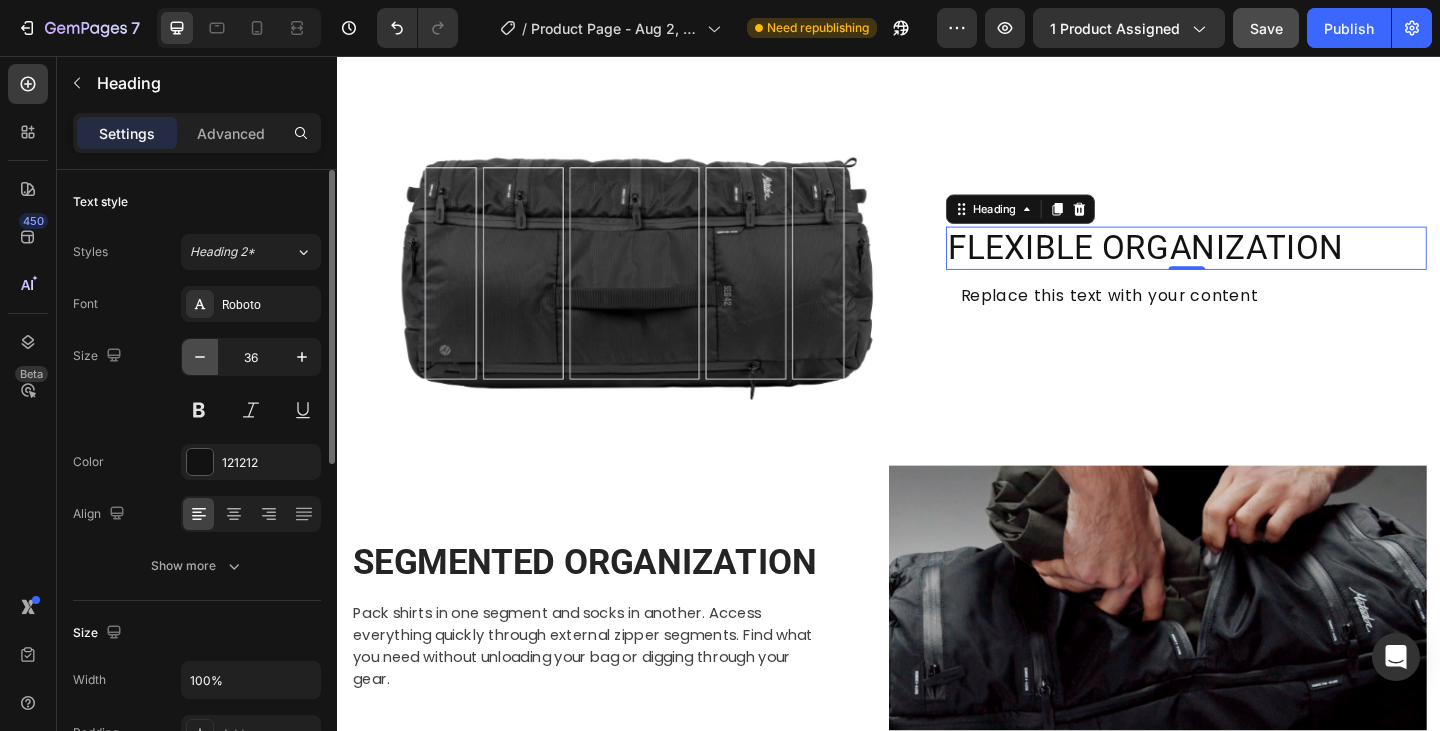 click 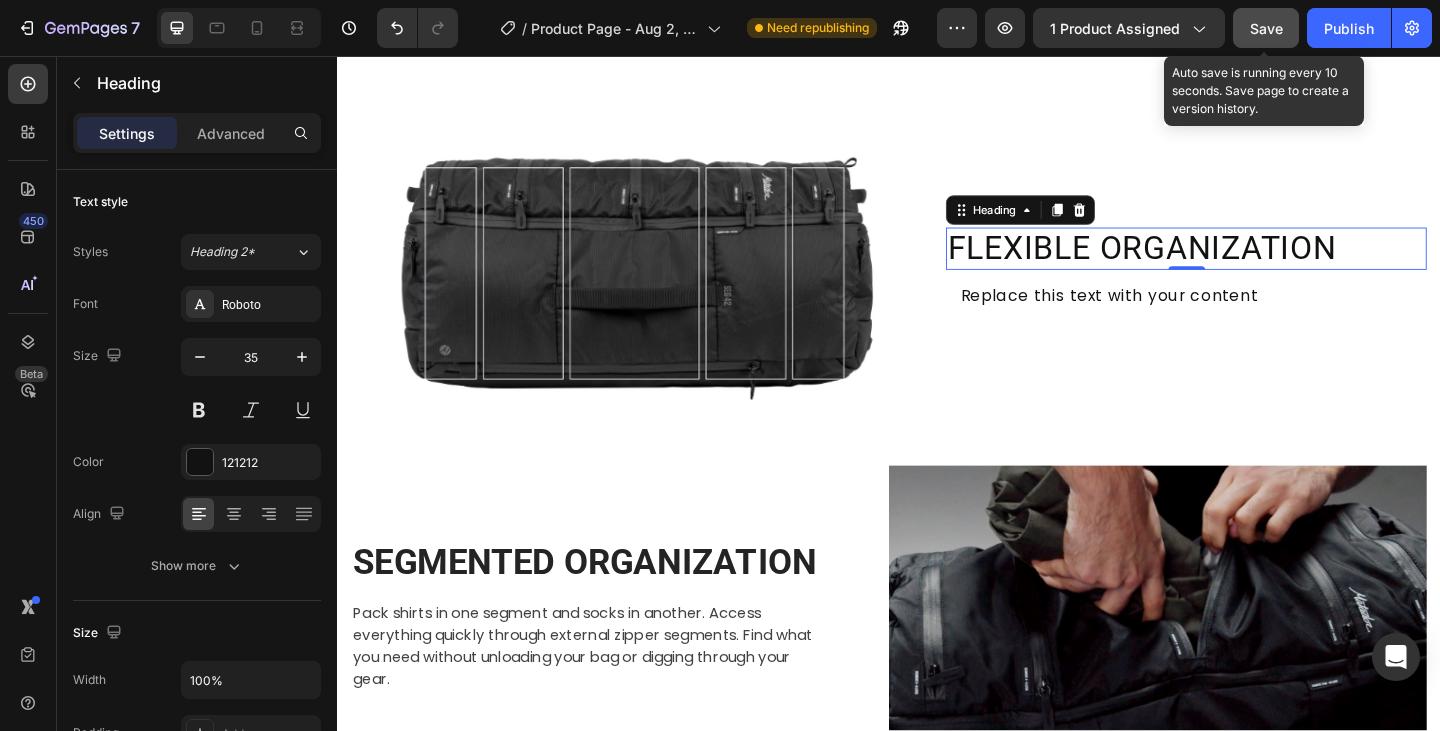 click on "Save" at bounding box center [1266, 28] 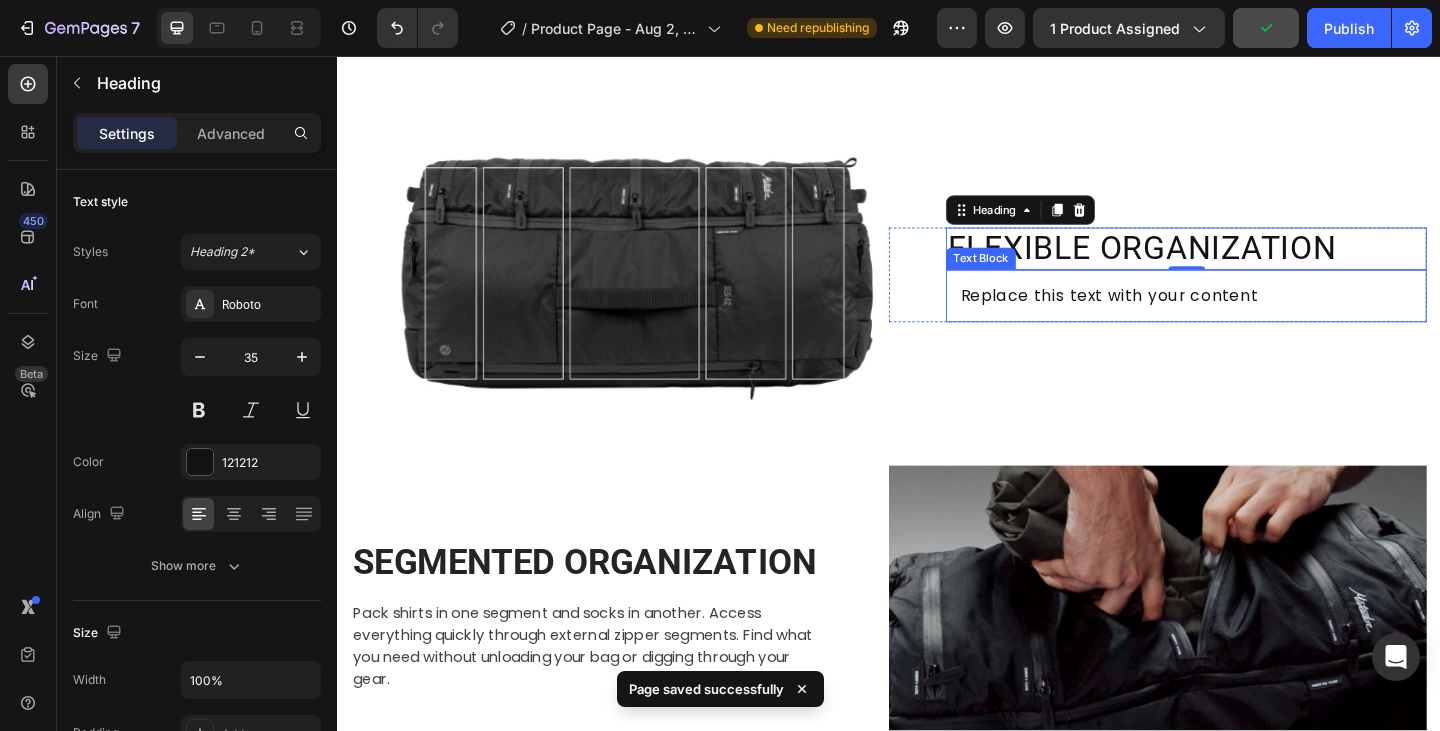 click on "Replace this text with your content" at bounding box center (1260, 318) 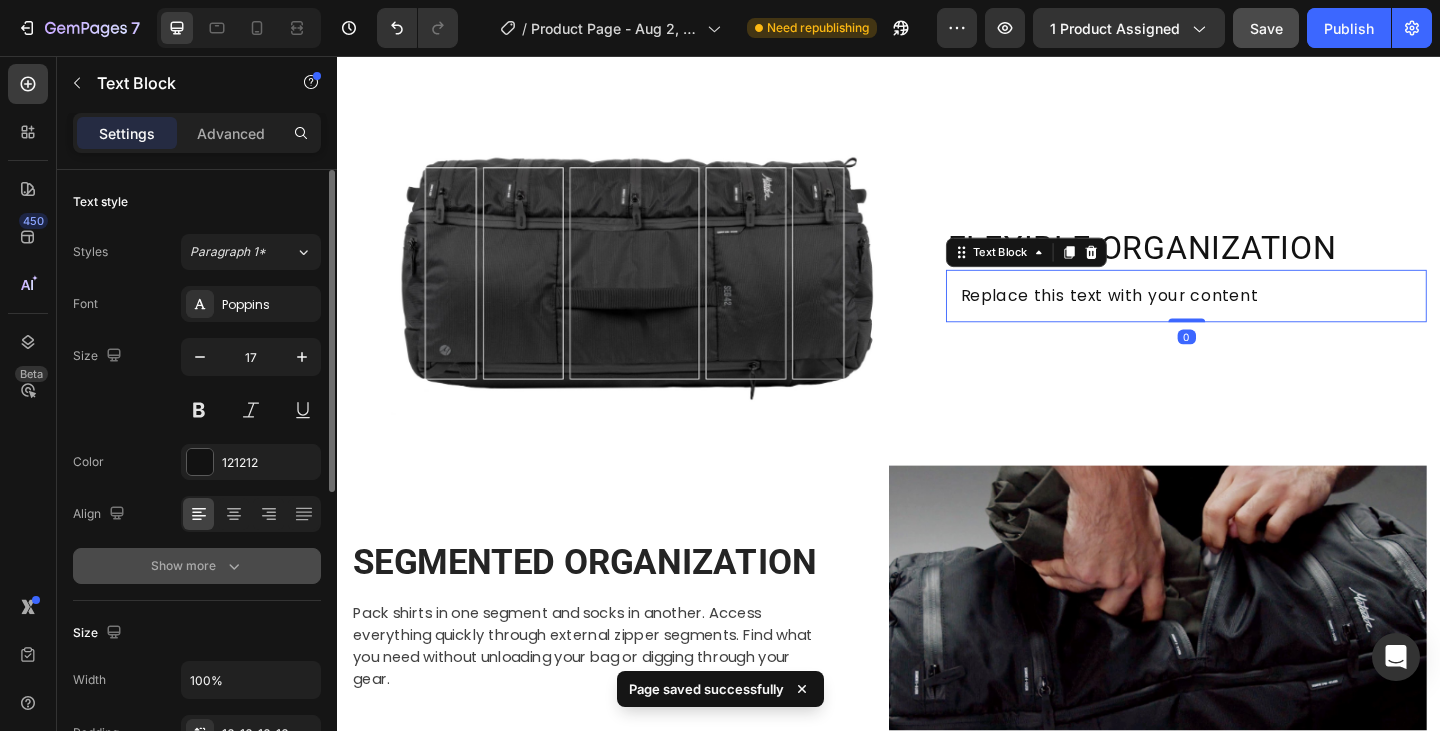 click on "Show more" at bounding box center [197, 566] 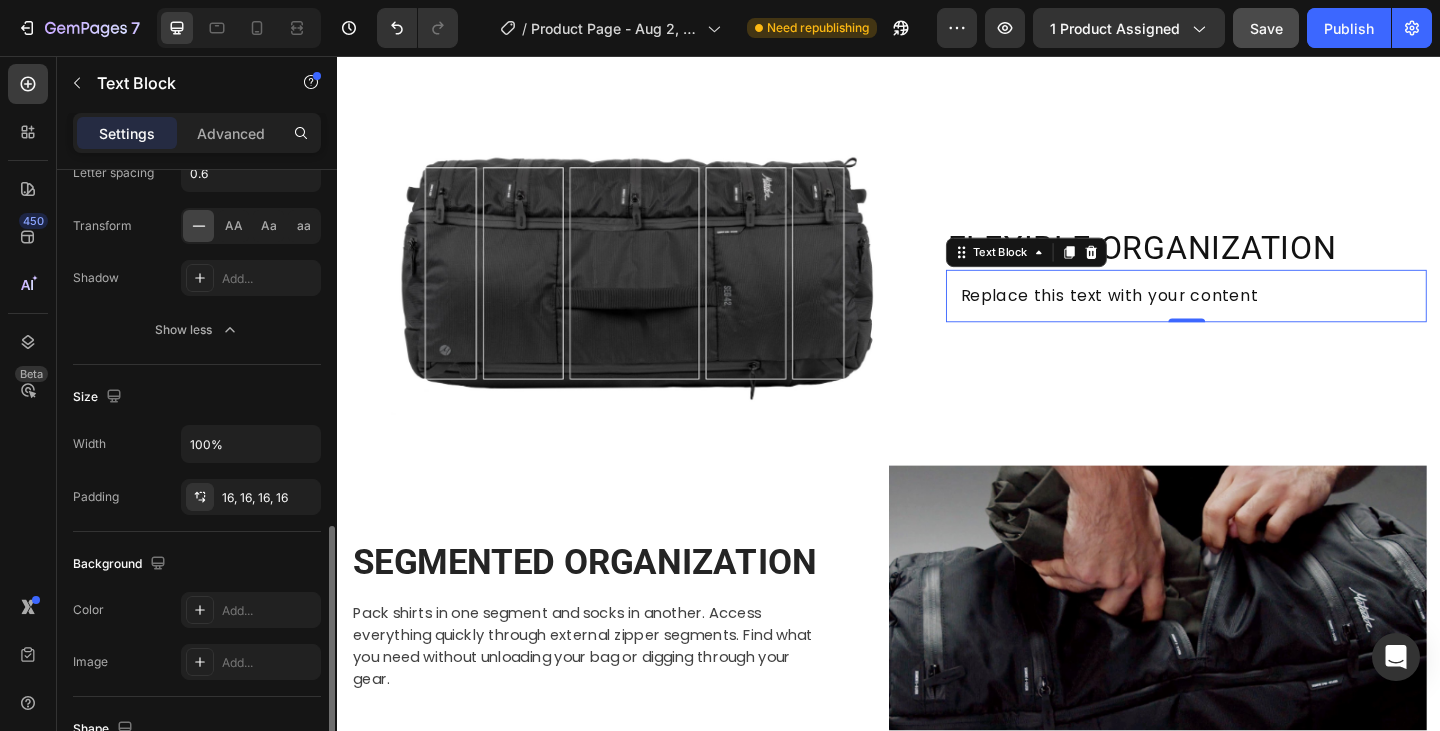 scroll, scrollTop: 600, scrollLeft: 0, axis: vertical 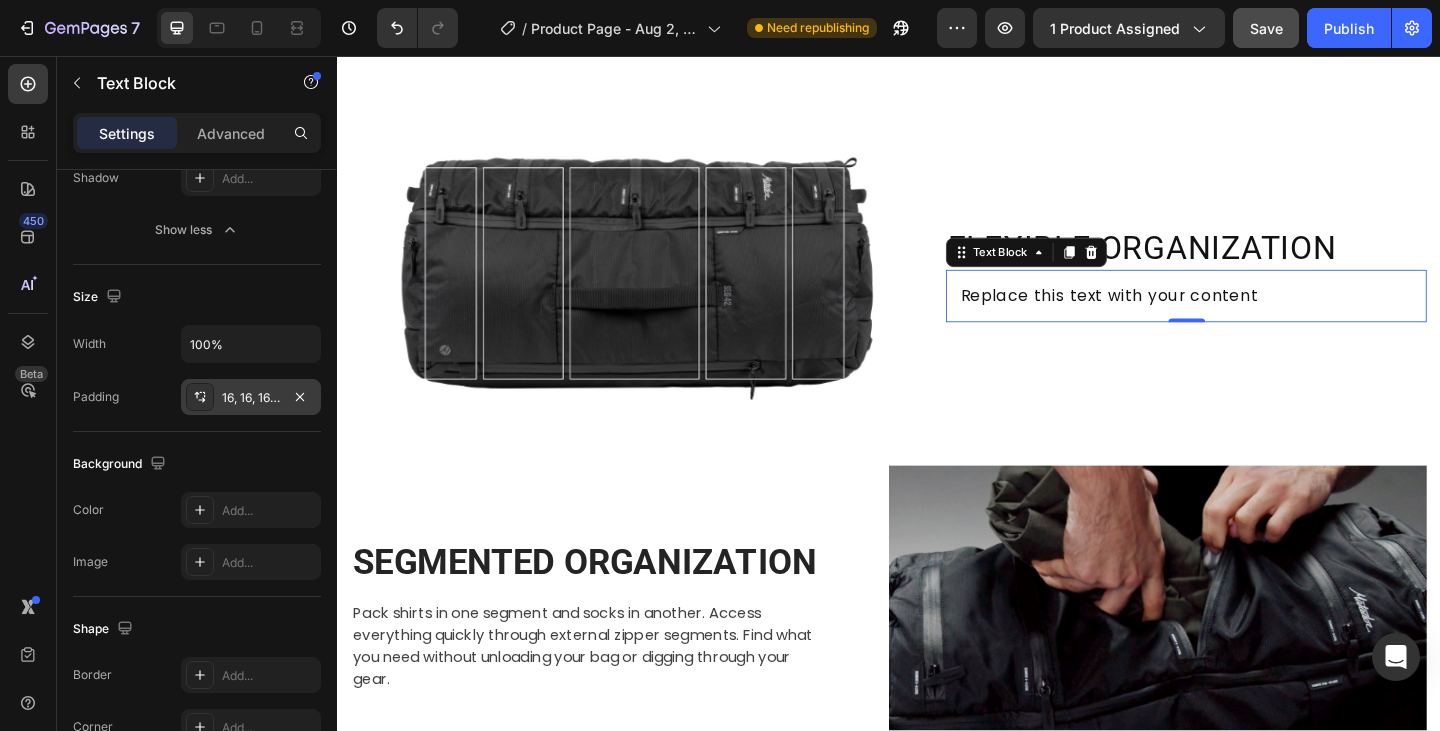 click on "16, 16, 16, 16" at bounding box center (251, 398) 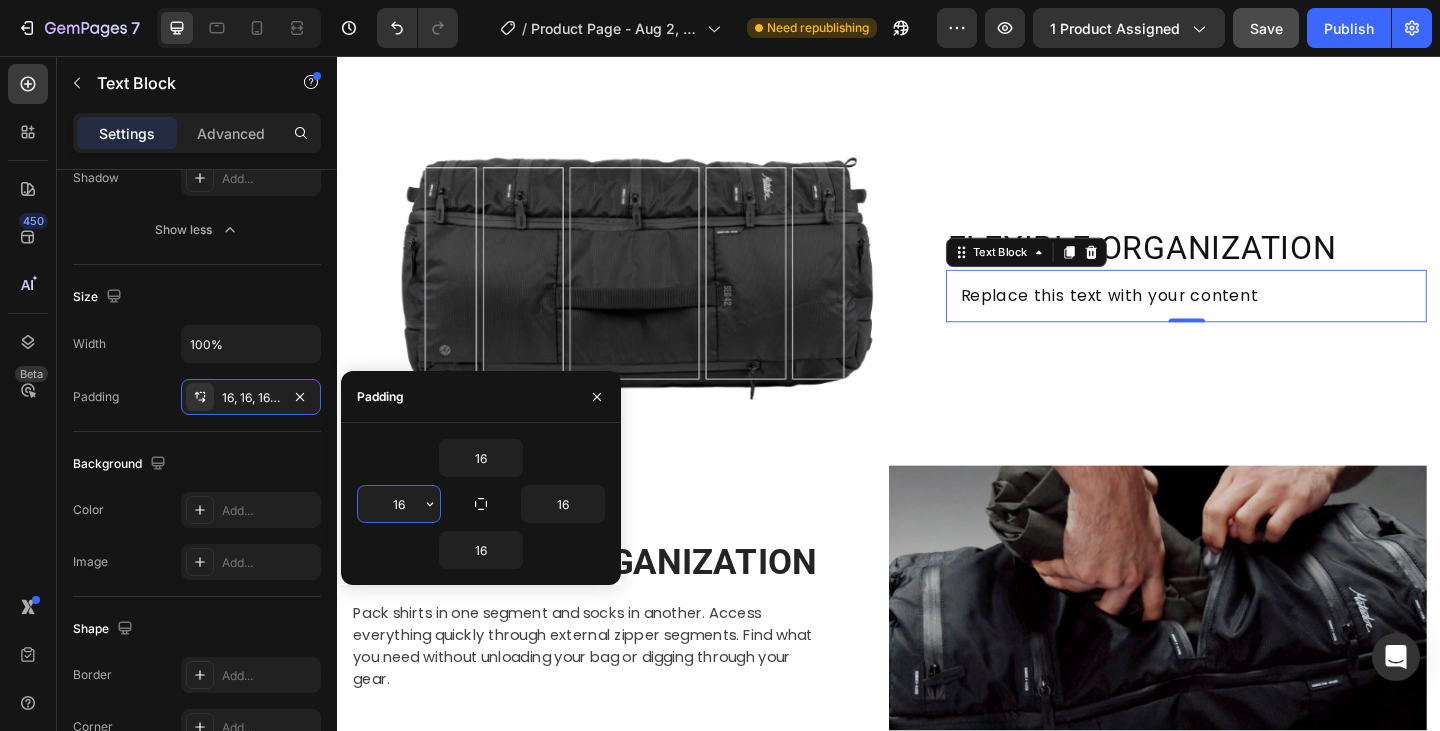 click on "16" at bounding box center (399, 504) 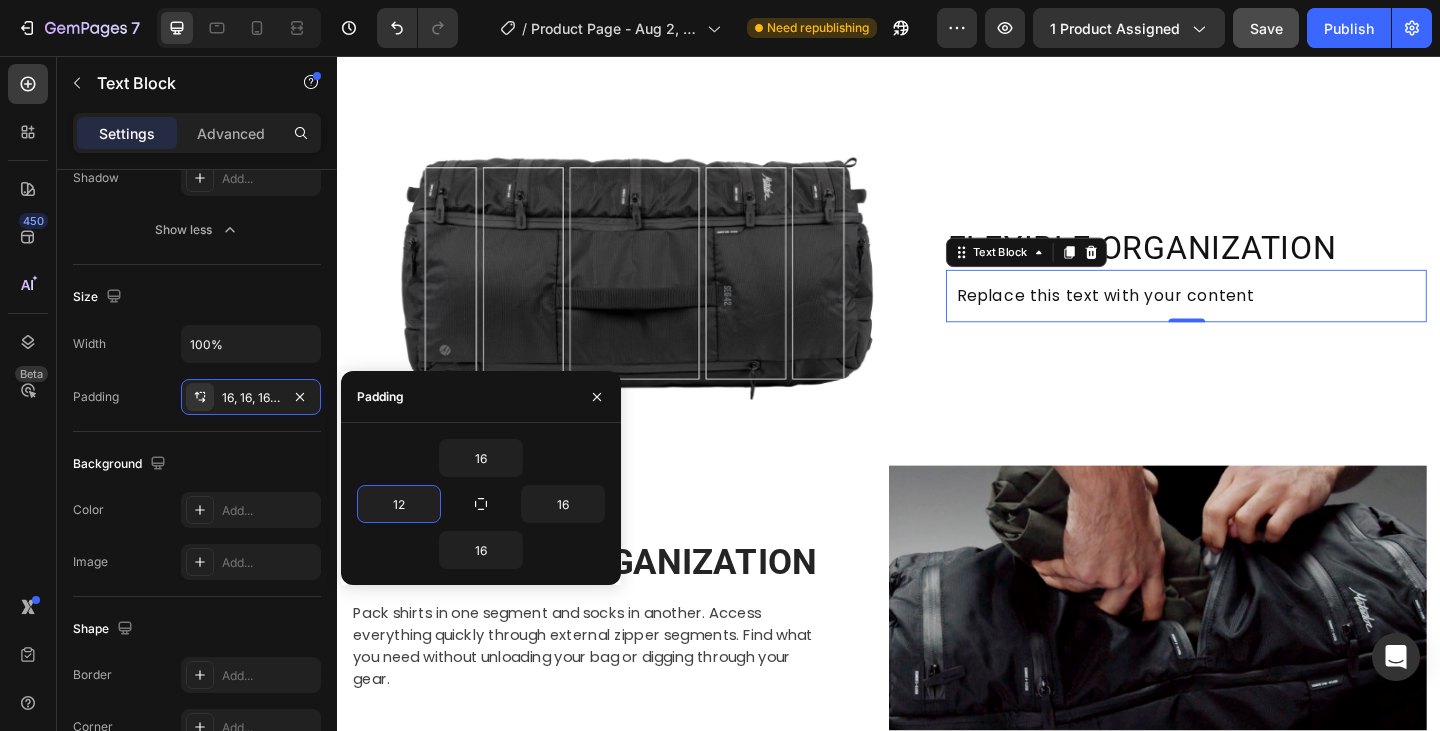 click on "Save" at bounding box center [1266, 28] 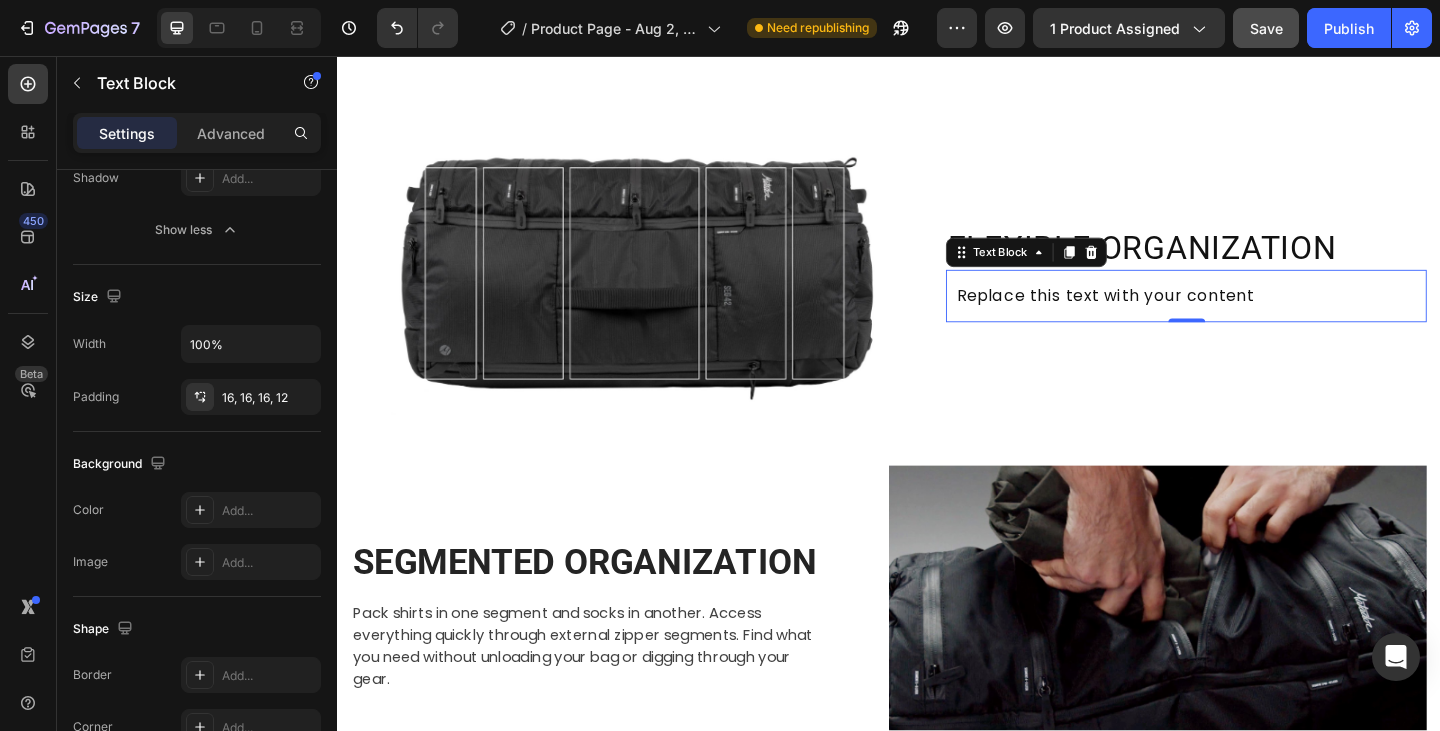 click on "Replace this text with your content" at bounding box center (1260, 318) 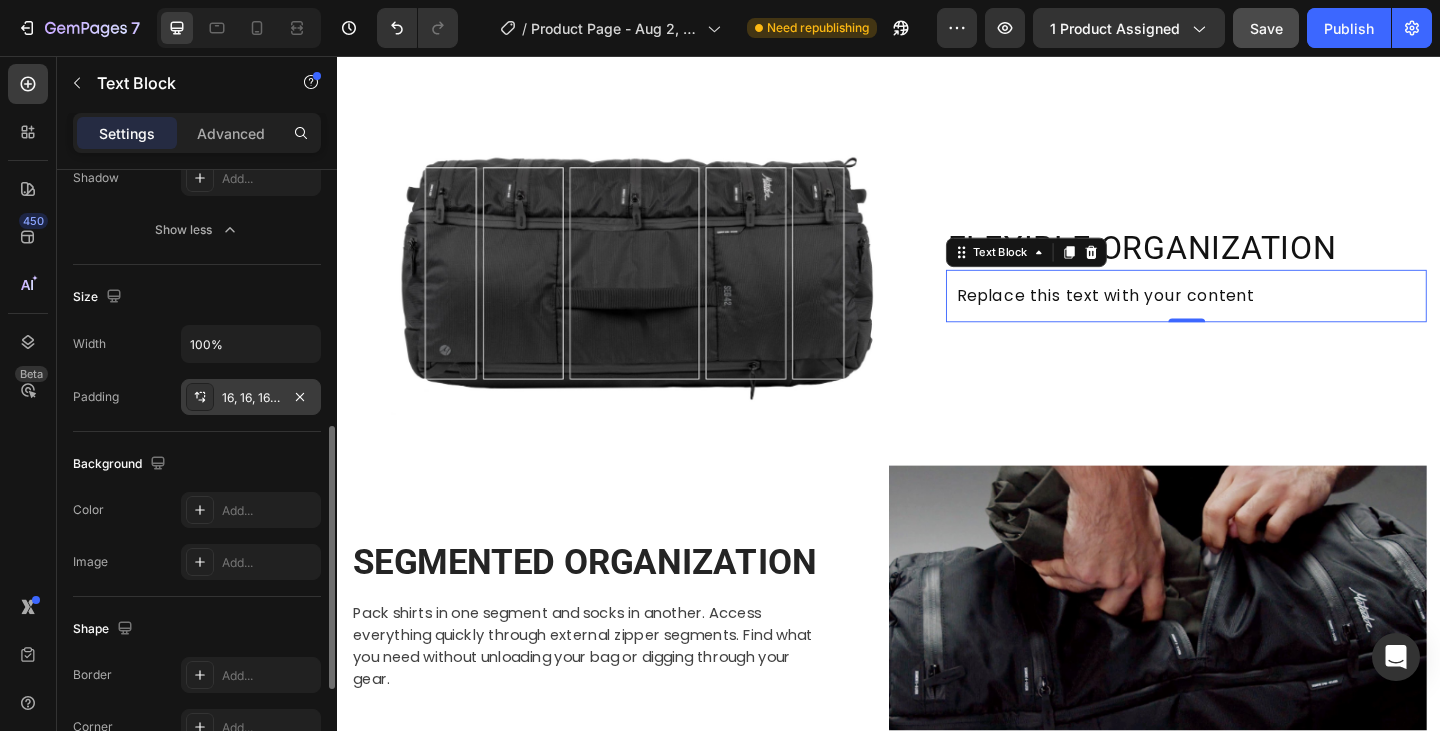 click on "16, 16, 16, 12" at bounding box center (251, 398) 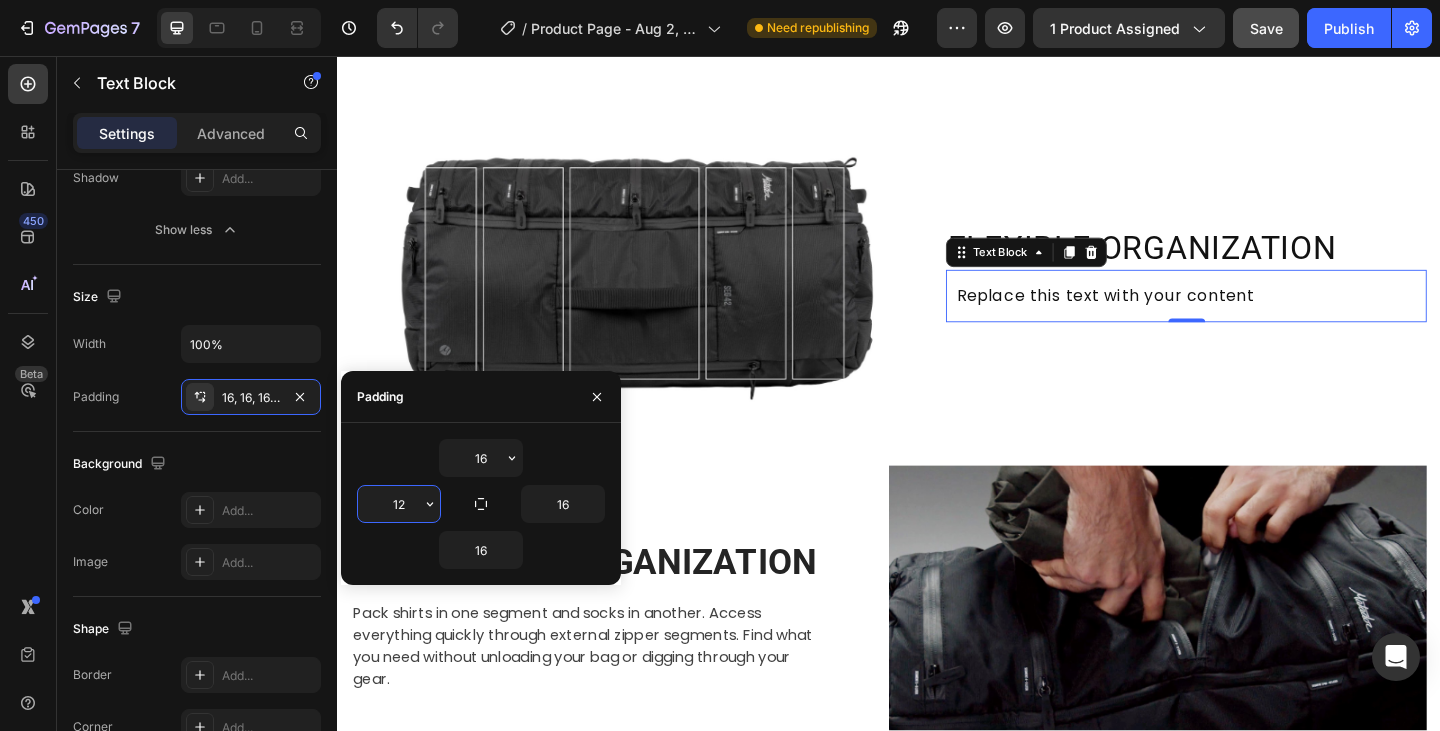 click on "12" at bounding box center [399, 504] 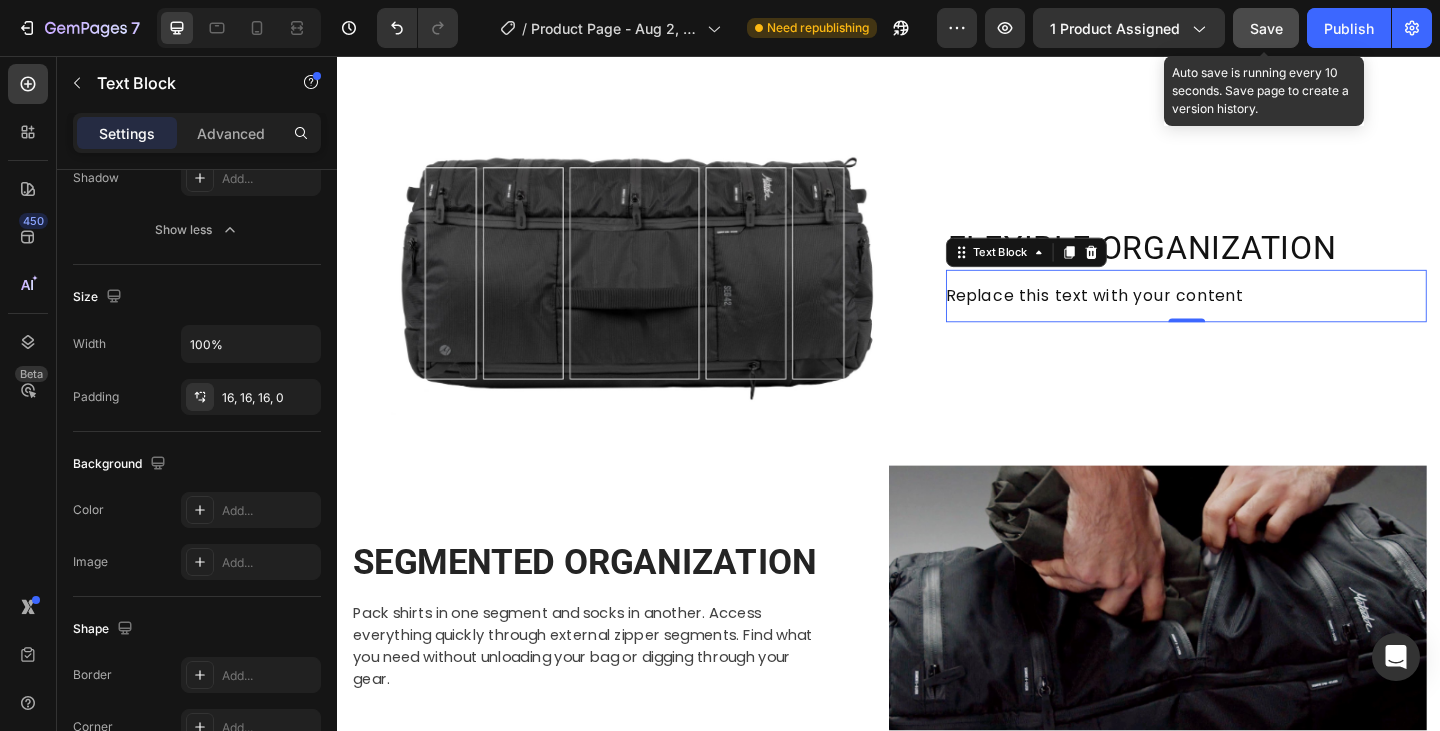 click on "Save" at bounding box center (1266, 28) 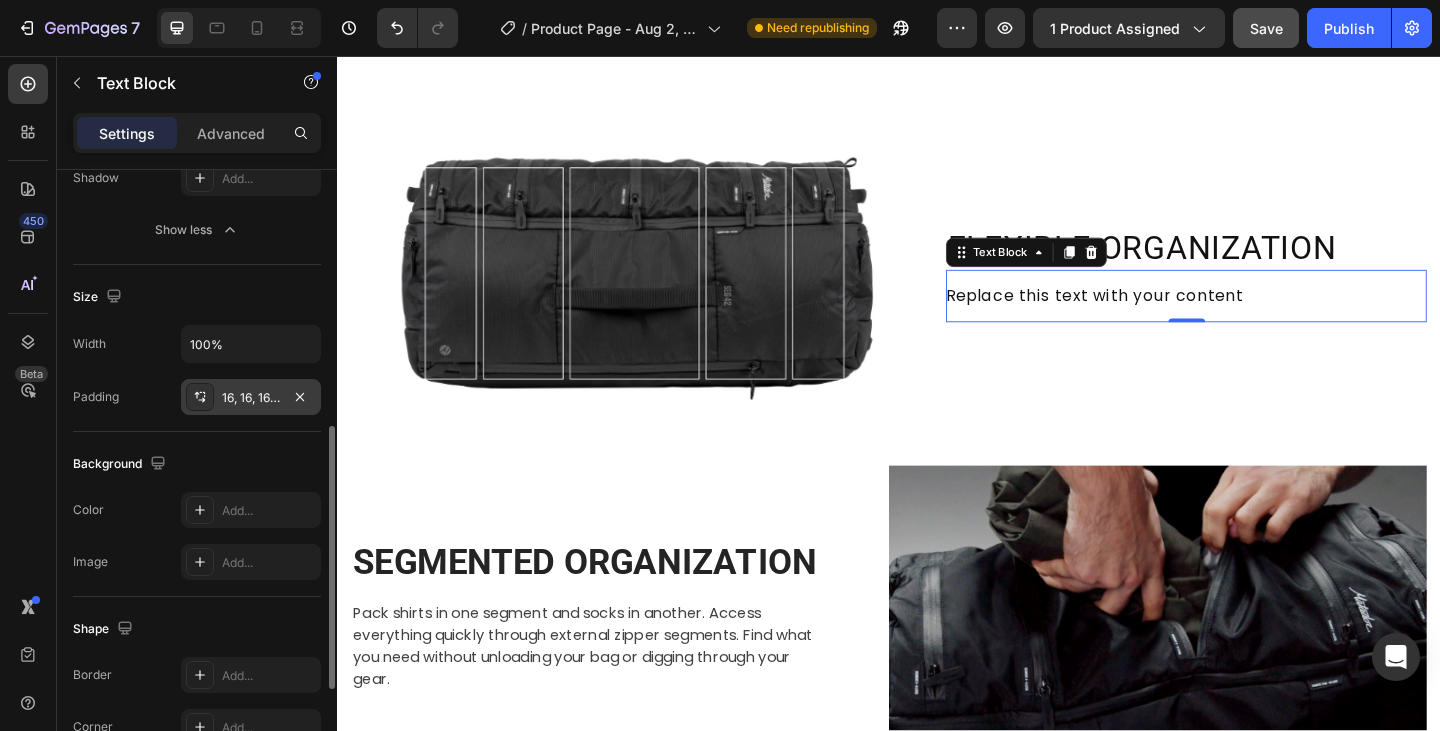 click on "16, 16, 16, 0" at bounding box center [251, 398] 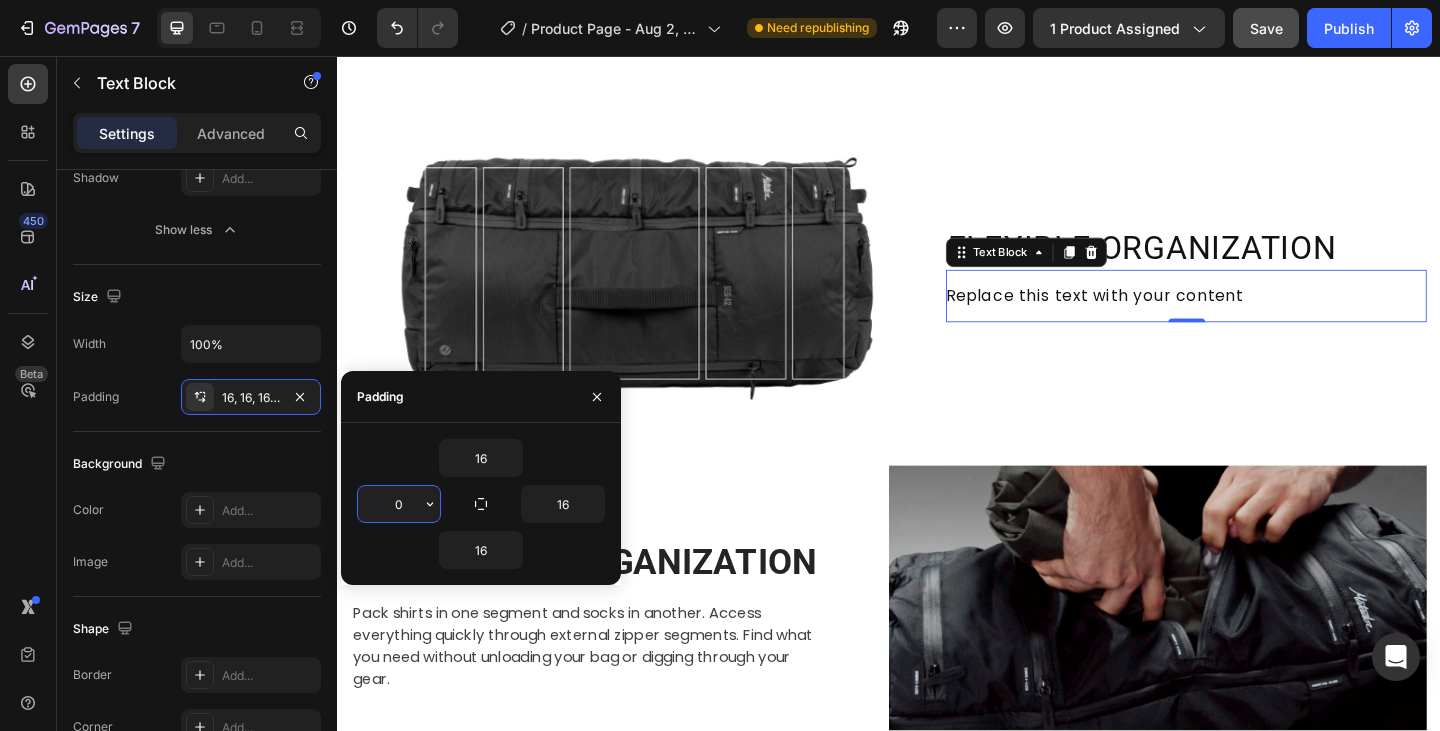 click on "0" at bounding box center [399, 504] 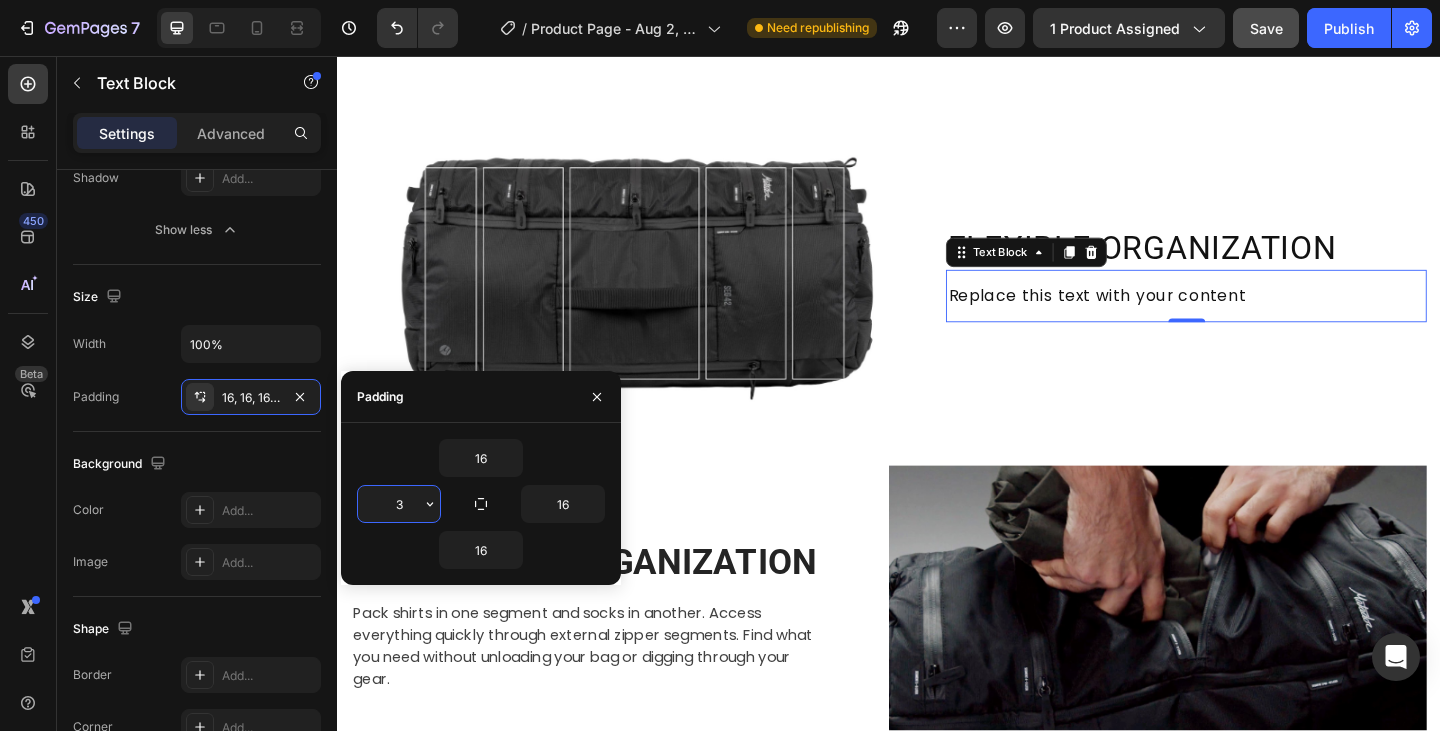type on "4" 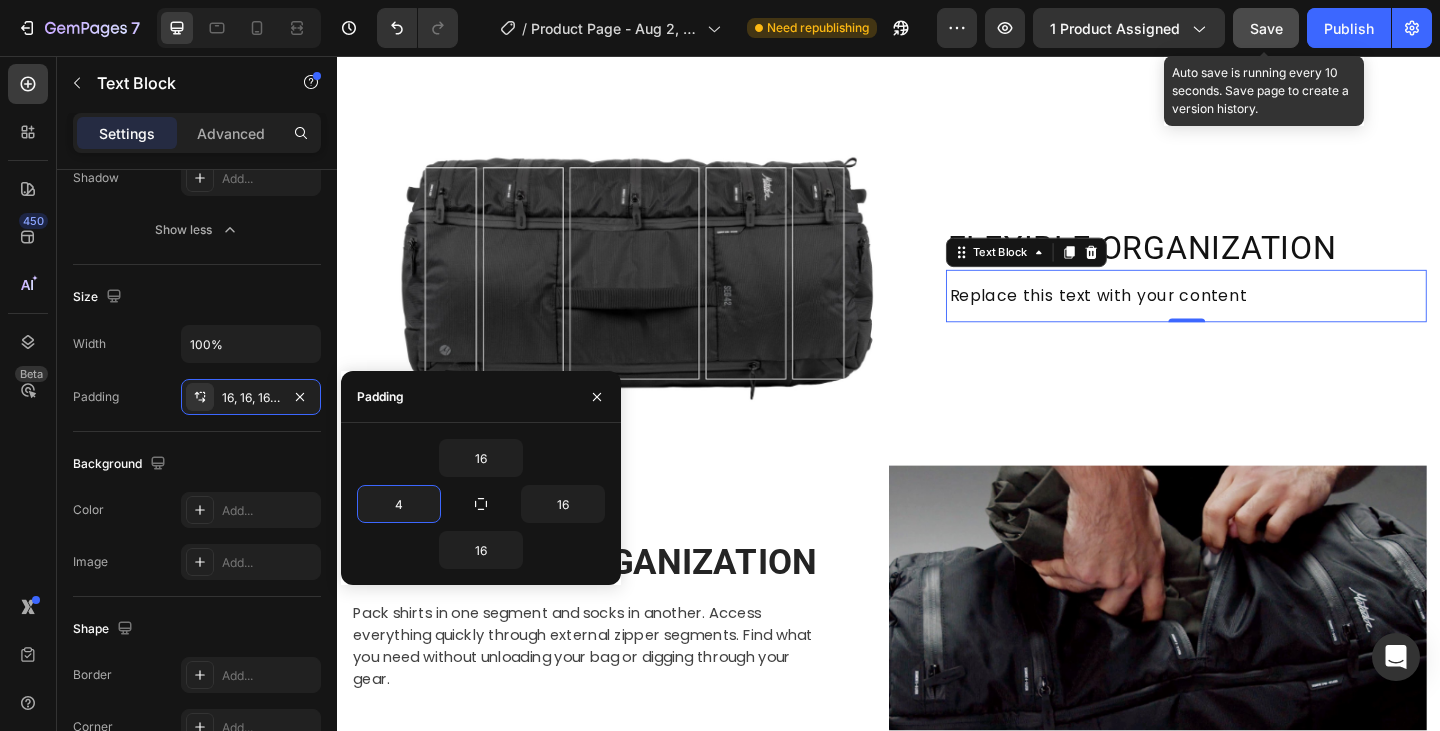 click on "Save" 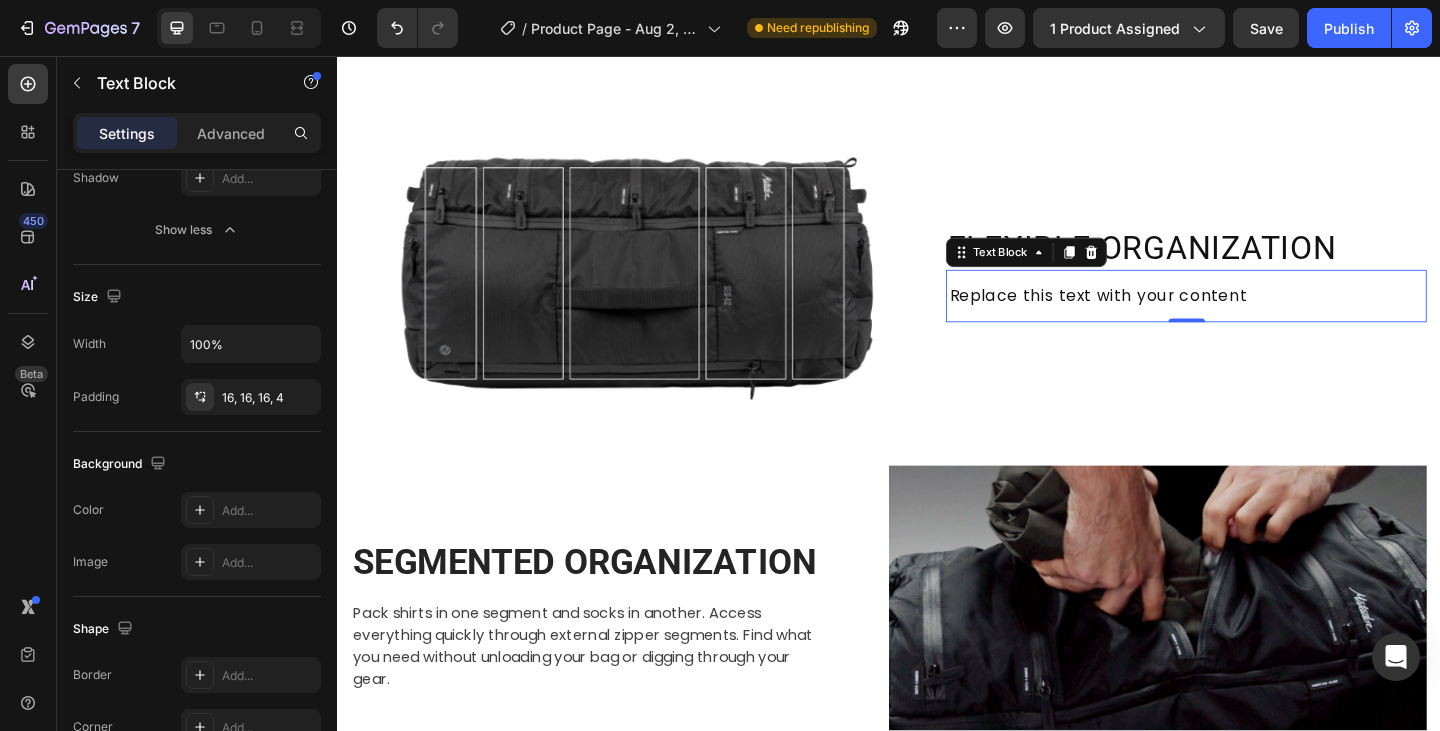 click on "Replace this text with your content" at bounding box center (1254, 318) 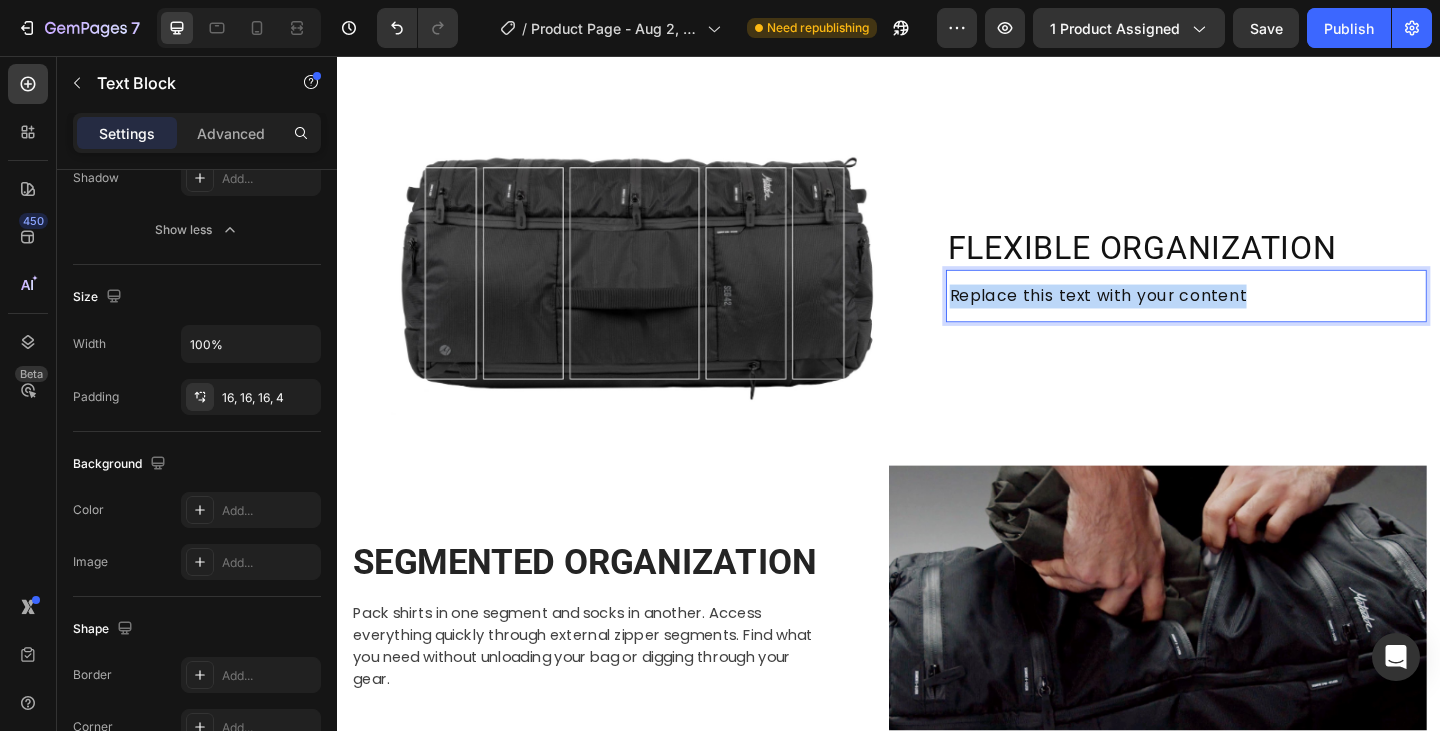 scroll, scrollTop: 2087, scrollLeft: 0, axis: vertical 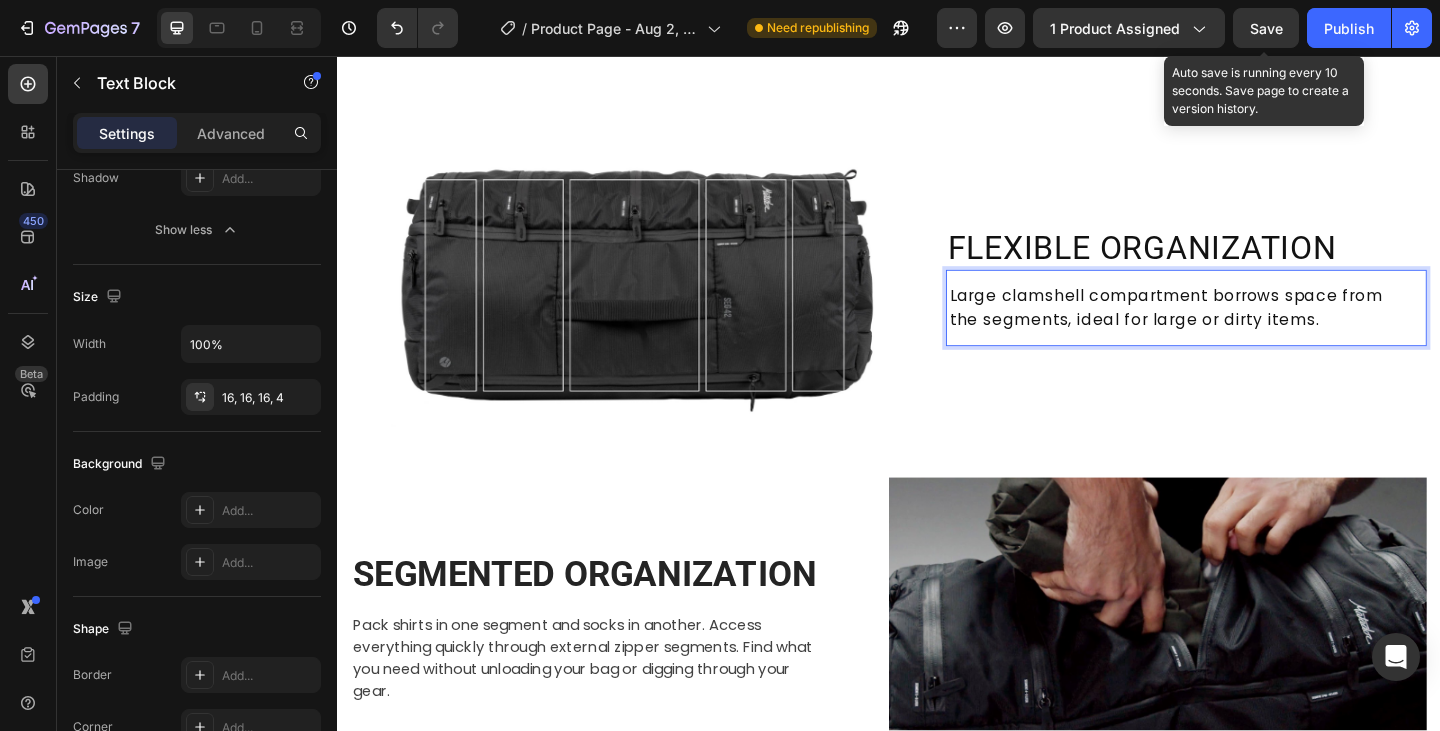click on "Save" at bounding box center (1266, 28) 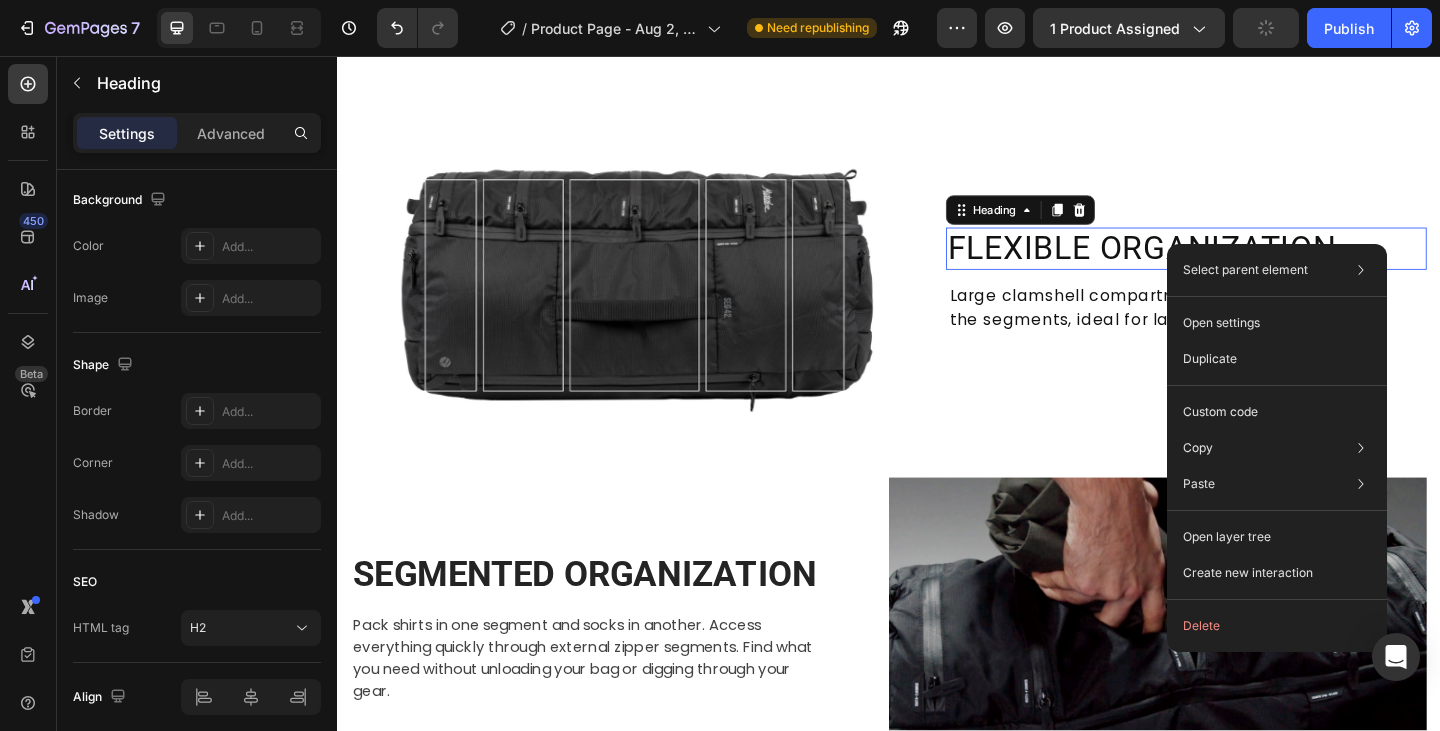 scroll, scrollTop: 0, scrollLeft: 0, axis: both 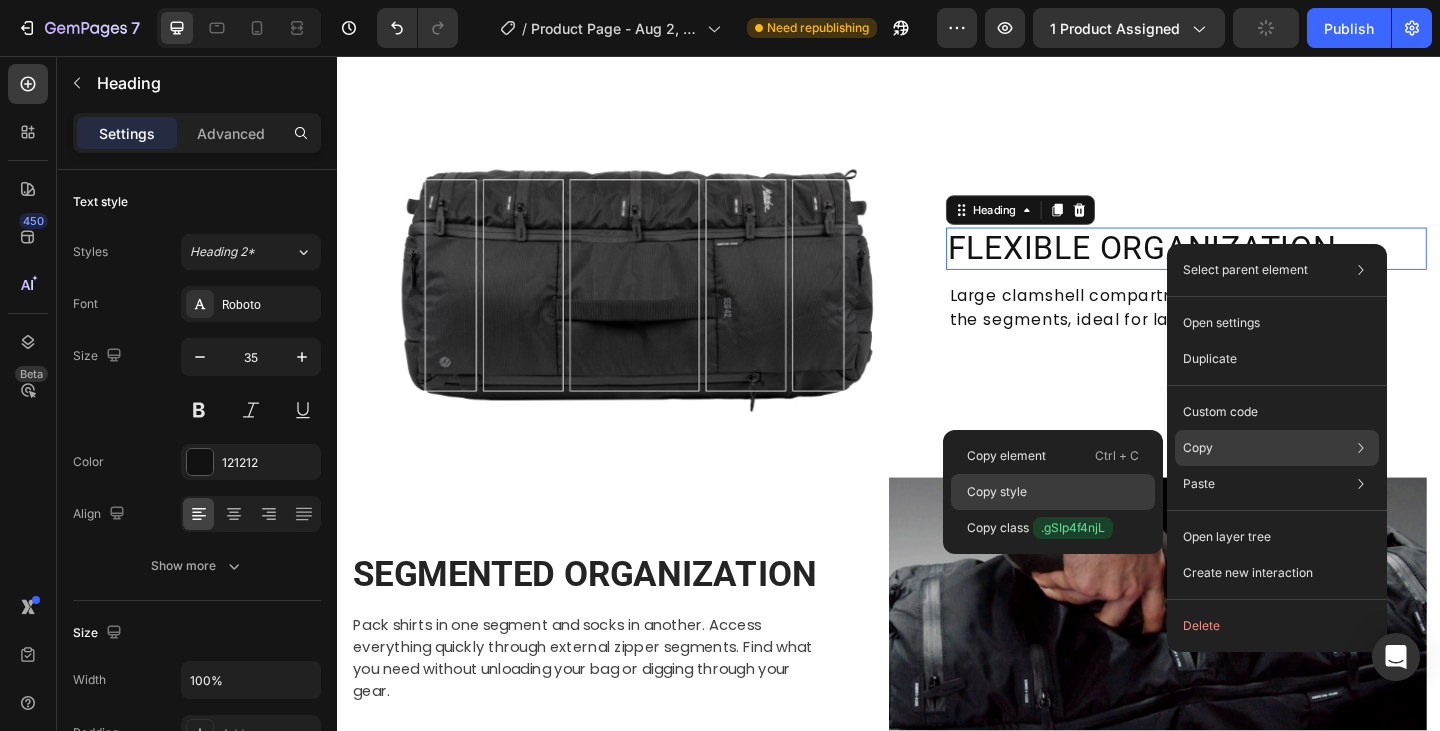 click on "Copy style" at bounding box center [997, 492] 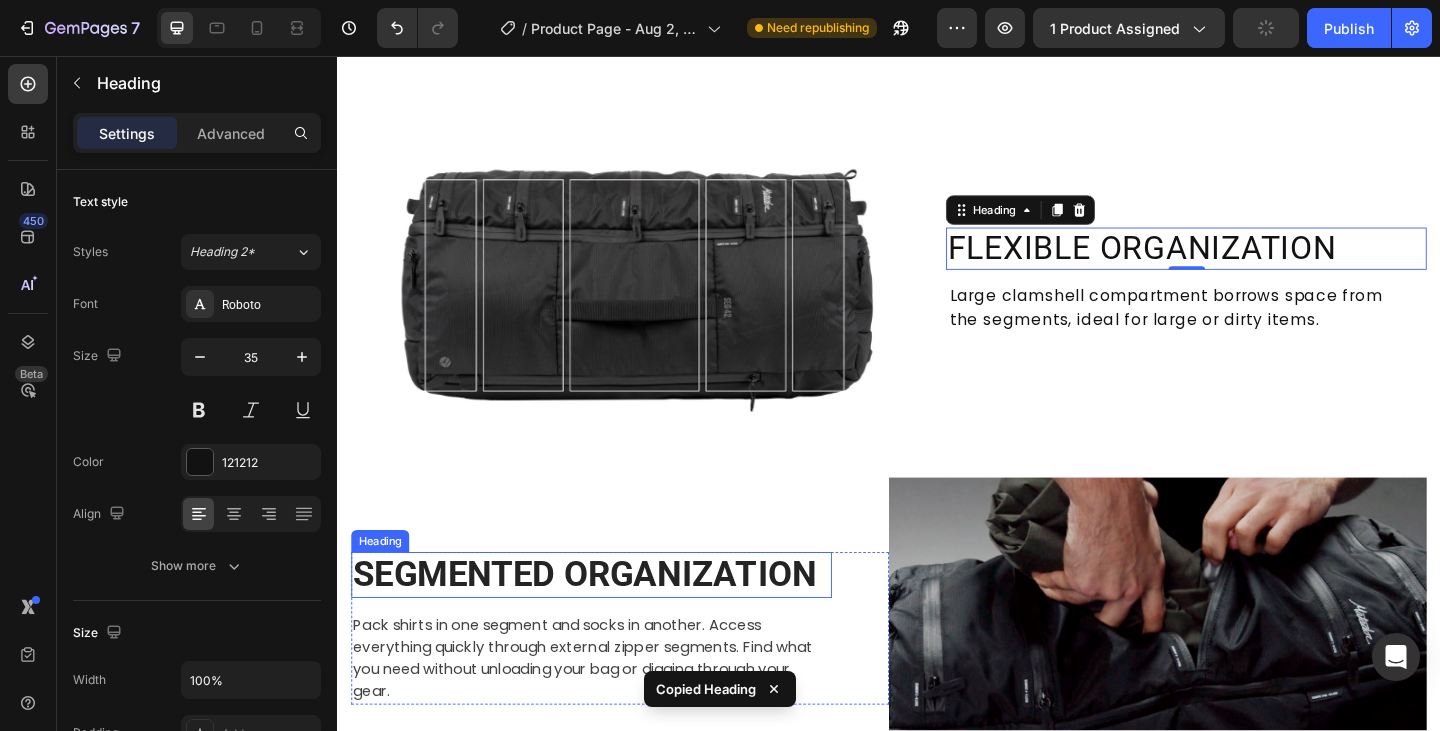 click on "SEGMENTED ORGANIZATION" at bounding box center (613, 621) 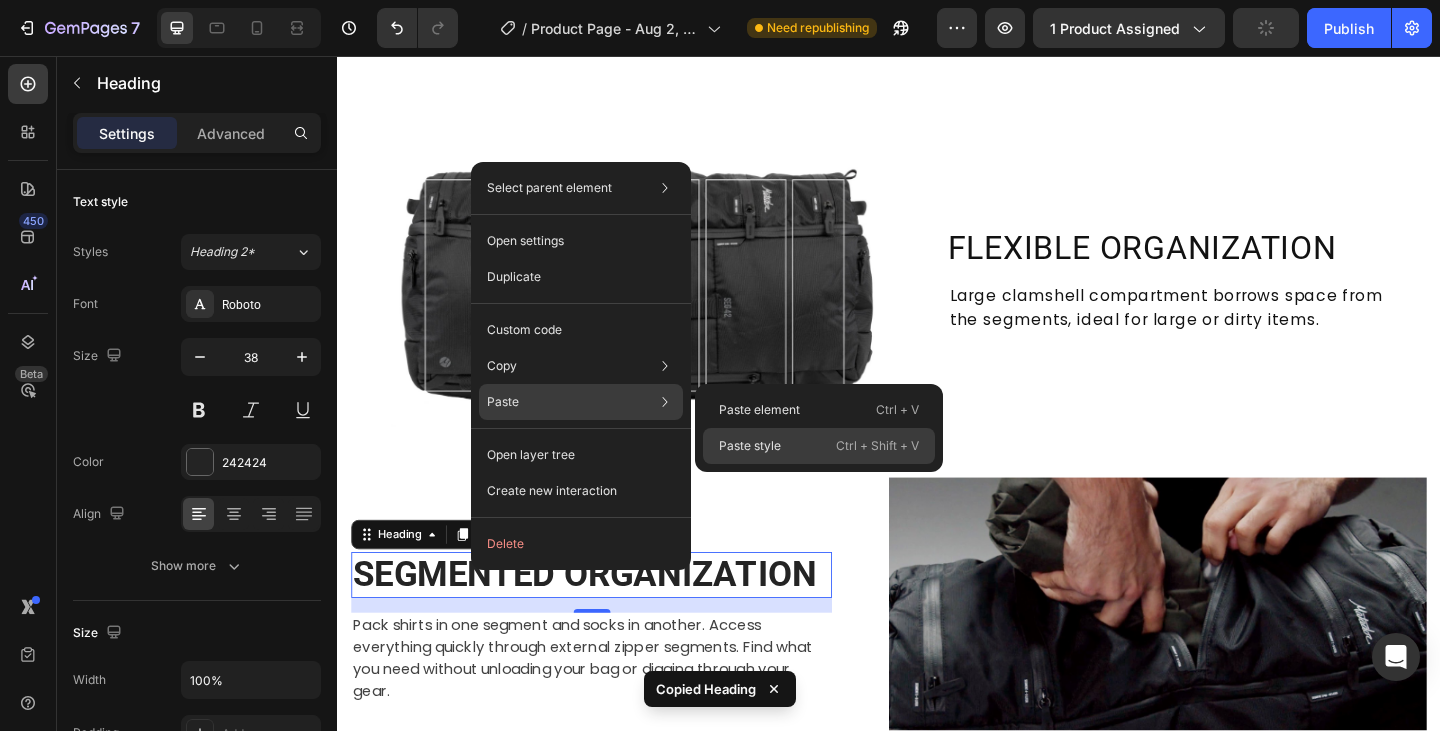 drag, startPoint x: 749, startPoint y: 447, endPoint x: 459, endPoint y: 428, distance: 290.62173 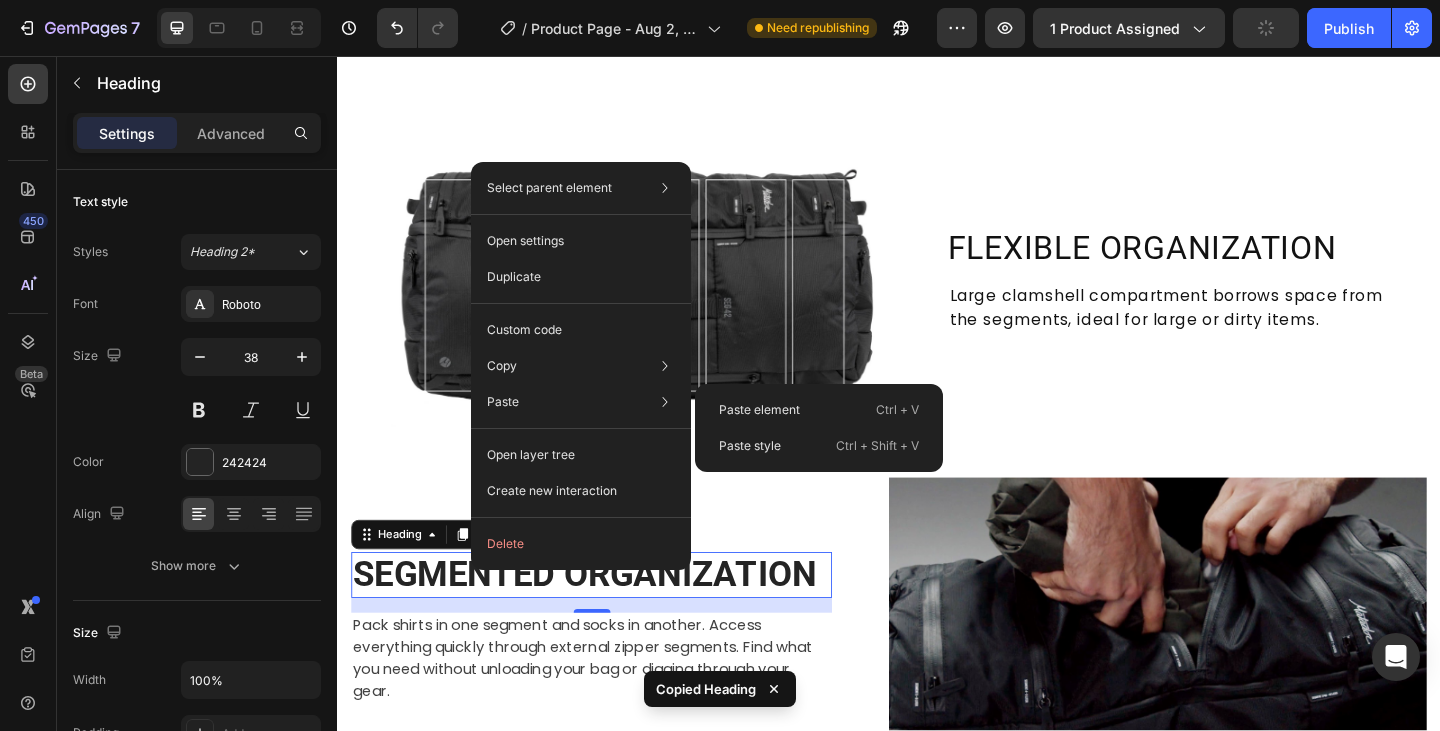 type on "35" 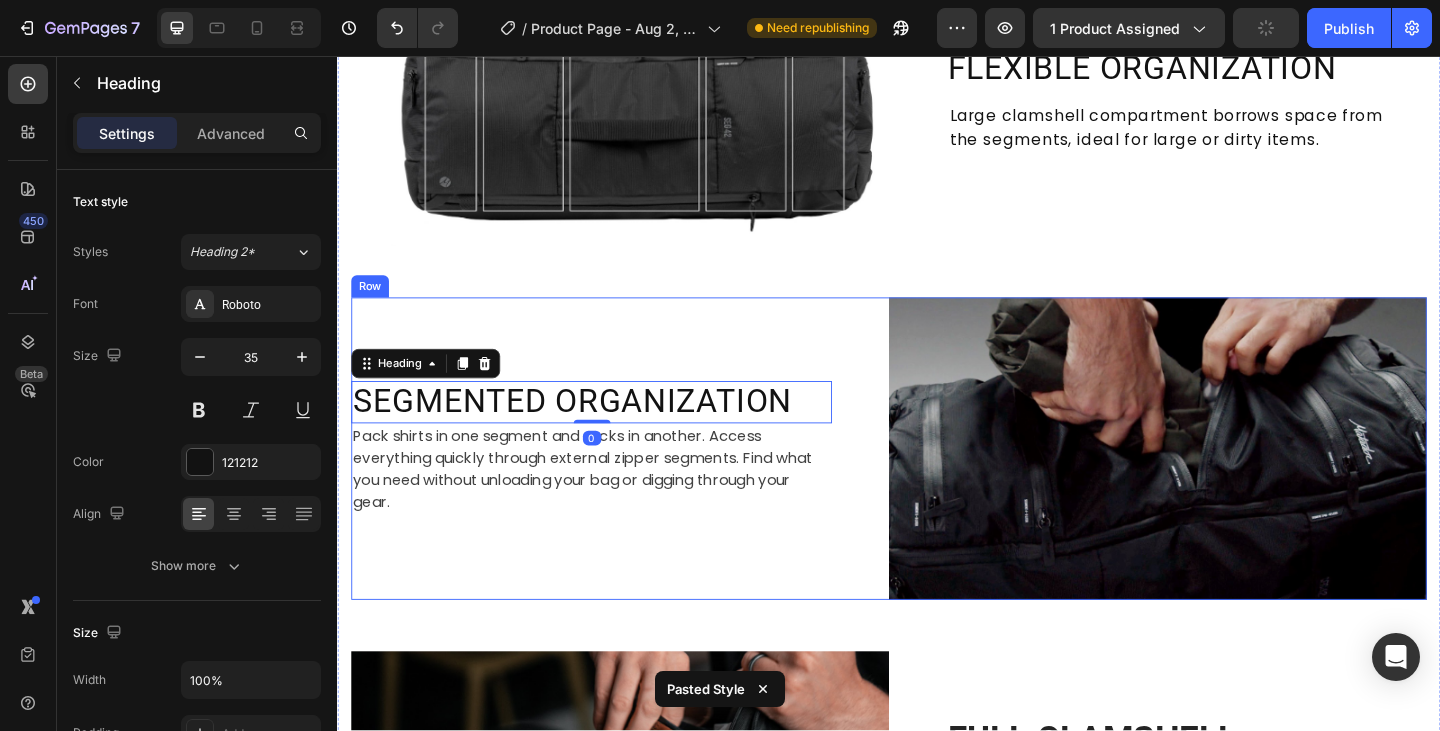 scroll, scrollTop: 2287, scrollLeft: 0, axis: vertical 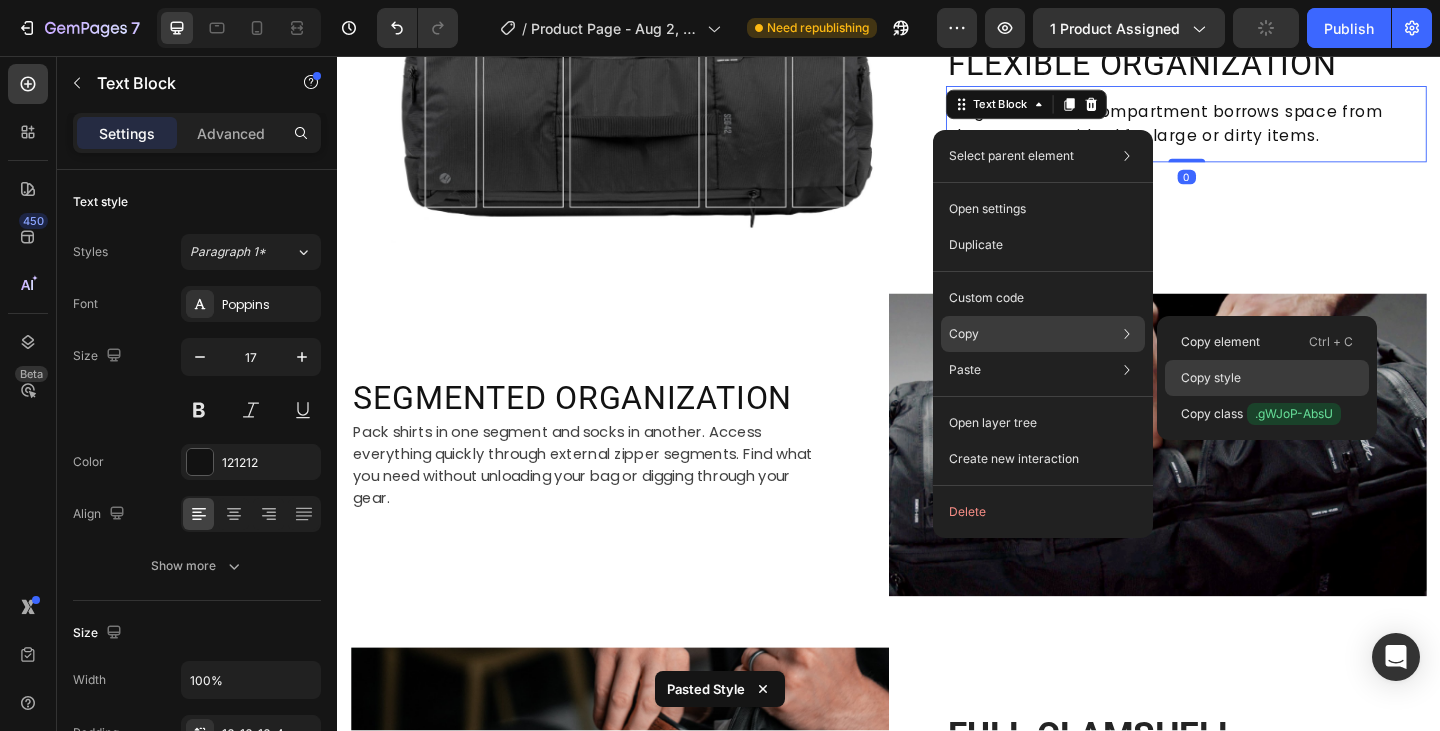 drag, startPoint x: 1195, startPoint y: 371, endPoint x: 727, endPoint y: 379, distance: 468.06836 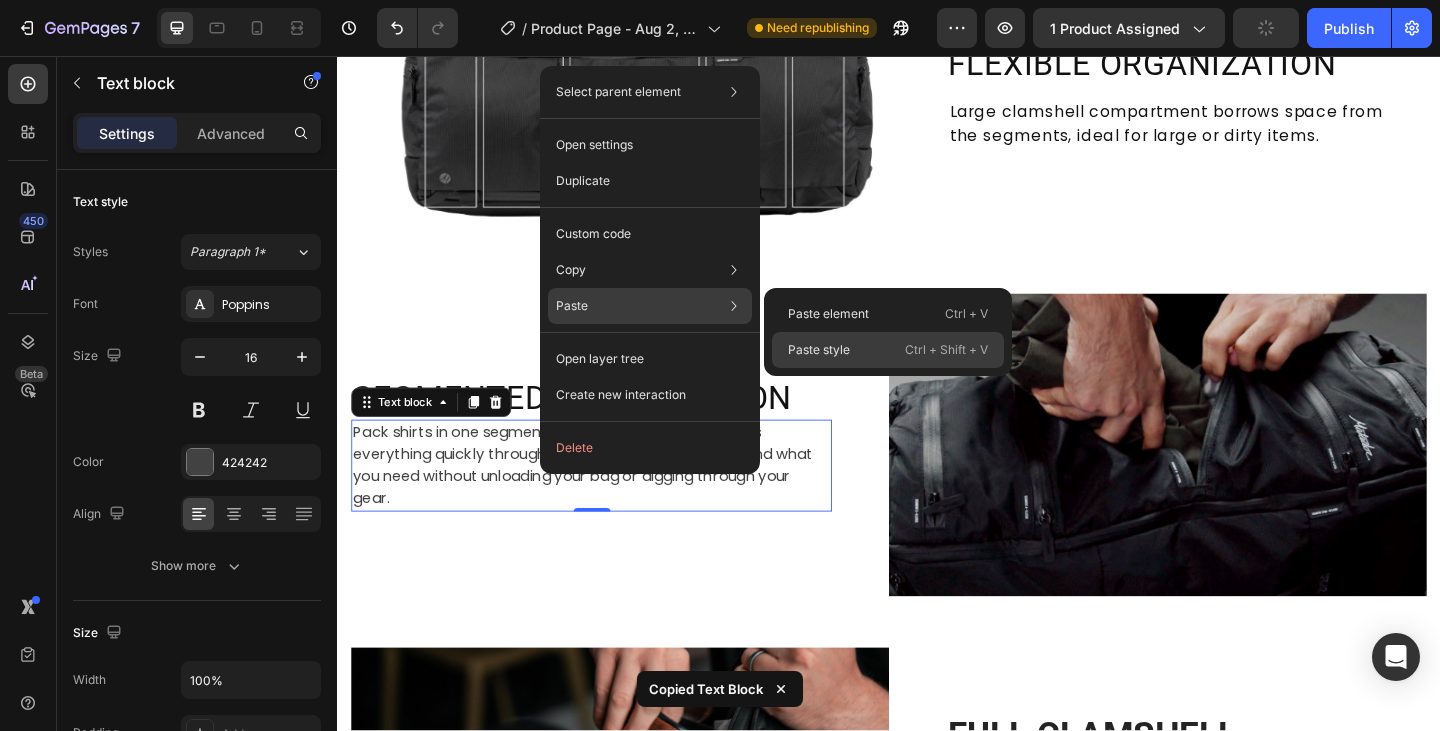 click on "Paste style" at bounding box center (819, 350) 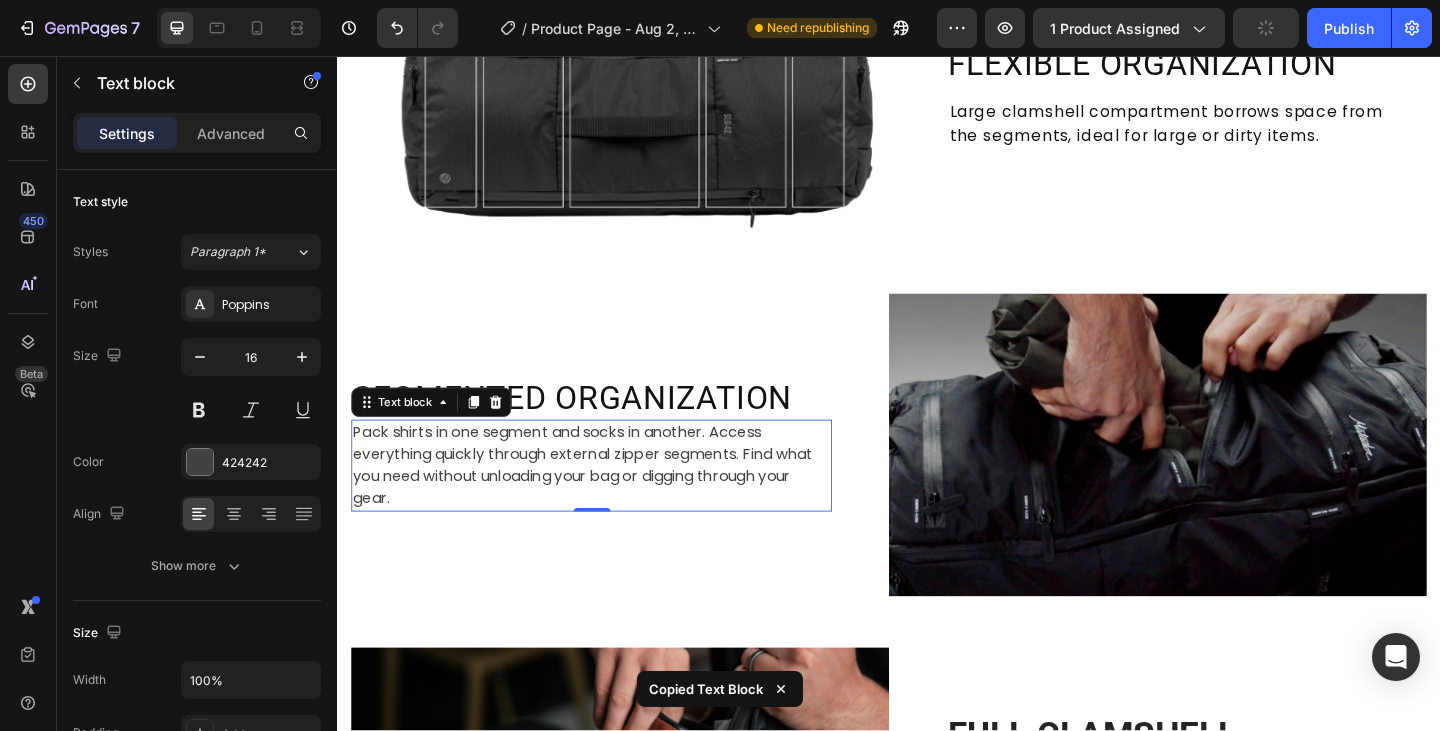 type on "17" 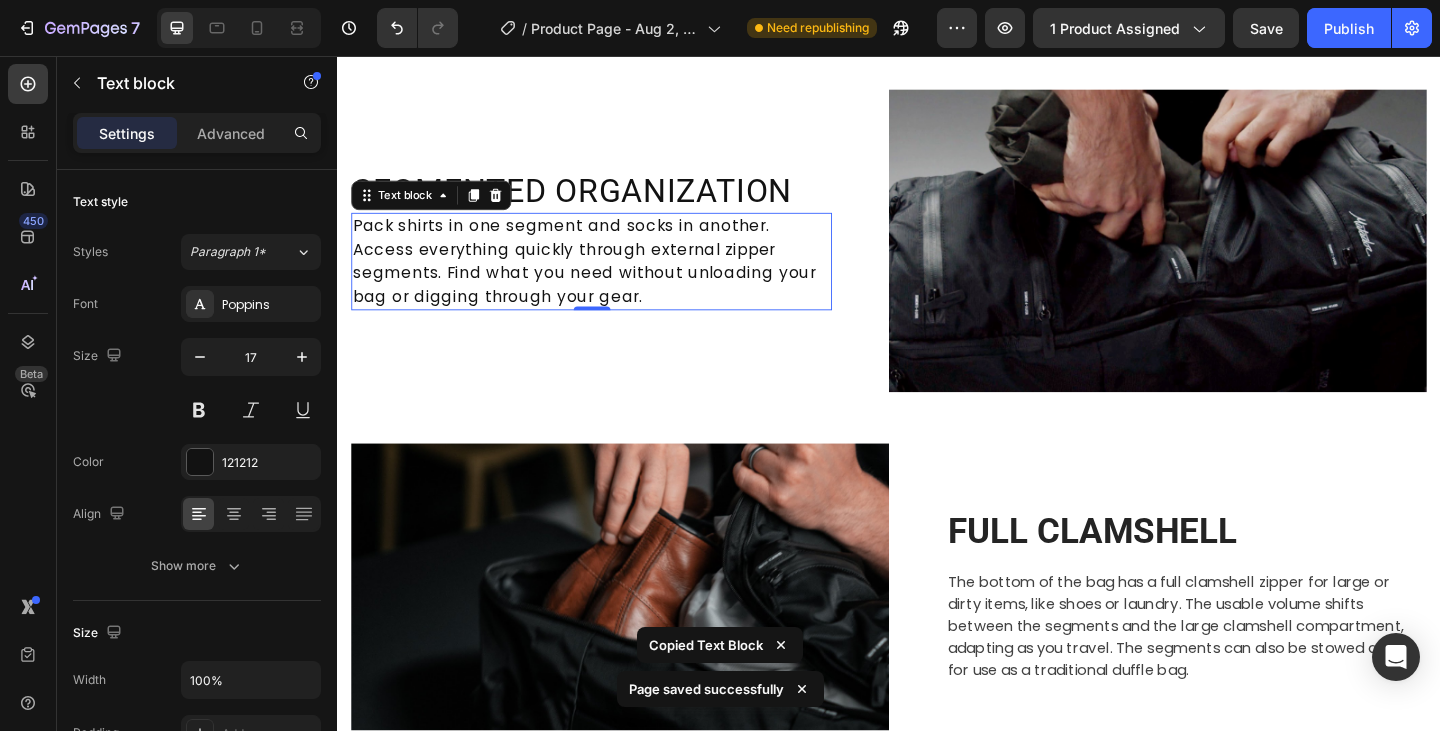 scroll, scrollTop: 2587, scrollLeft: 0, axis: vertical 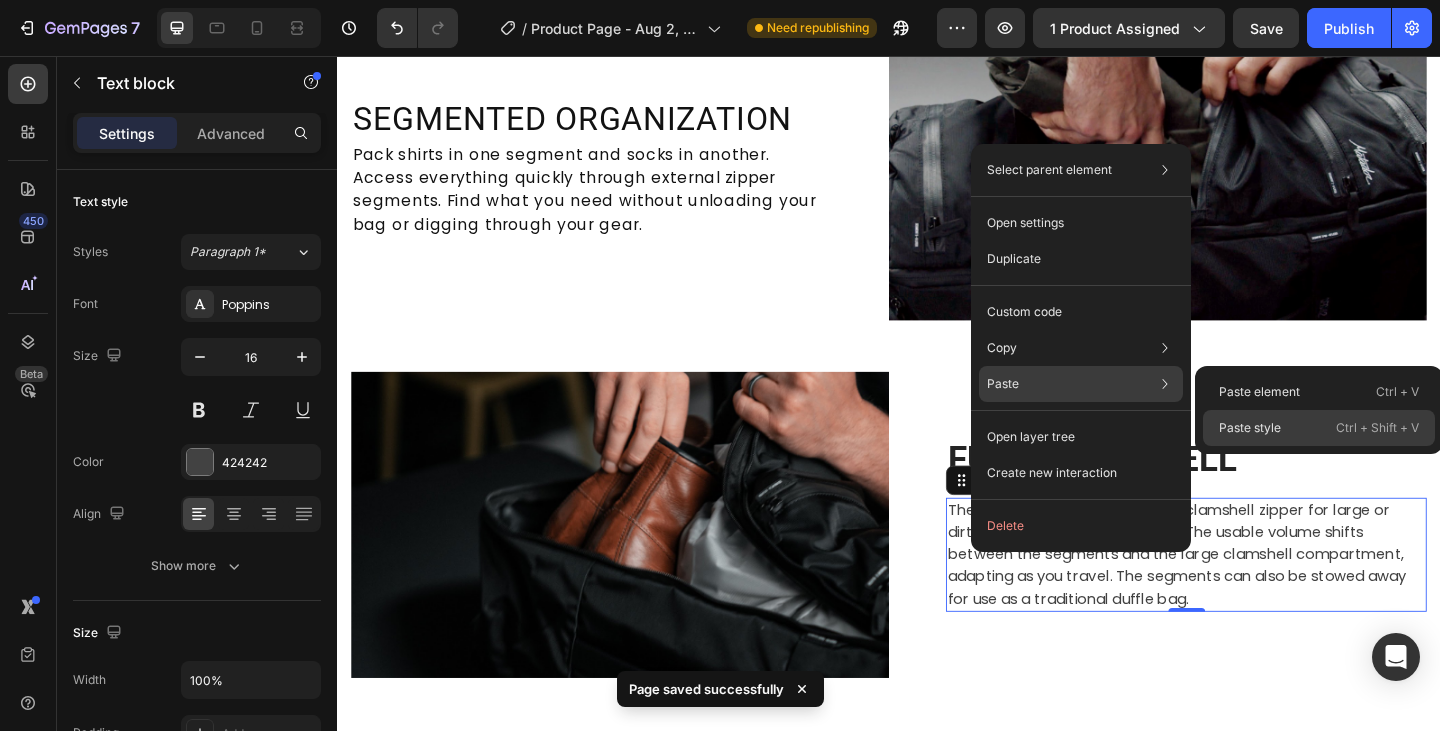 drag, startPoint x: 1224, startPoint y: 432, endPoint x: 1011, endPoint y: 404, distance: 214.83249 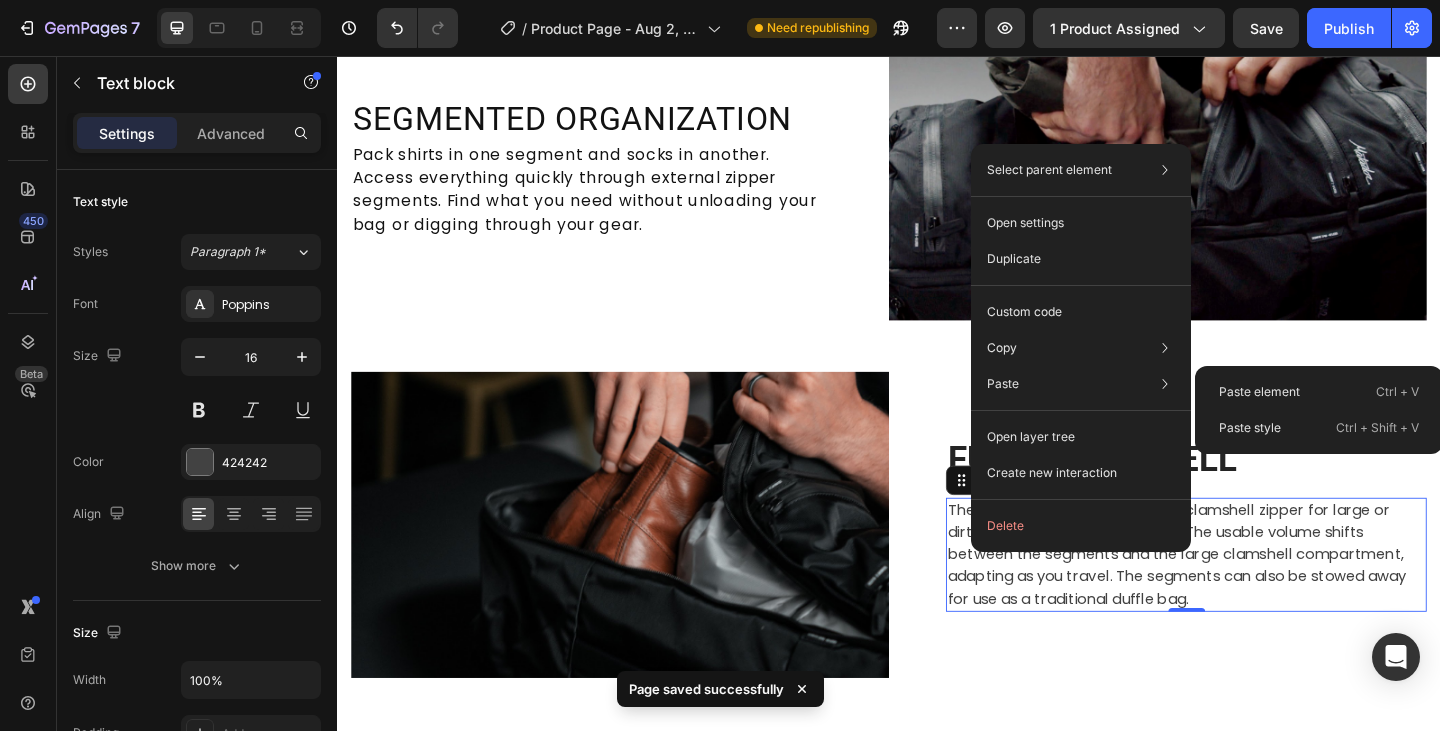 type on "17" 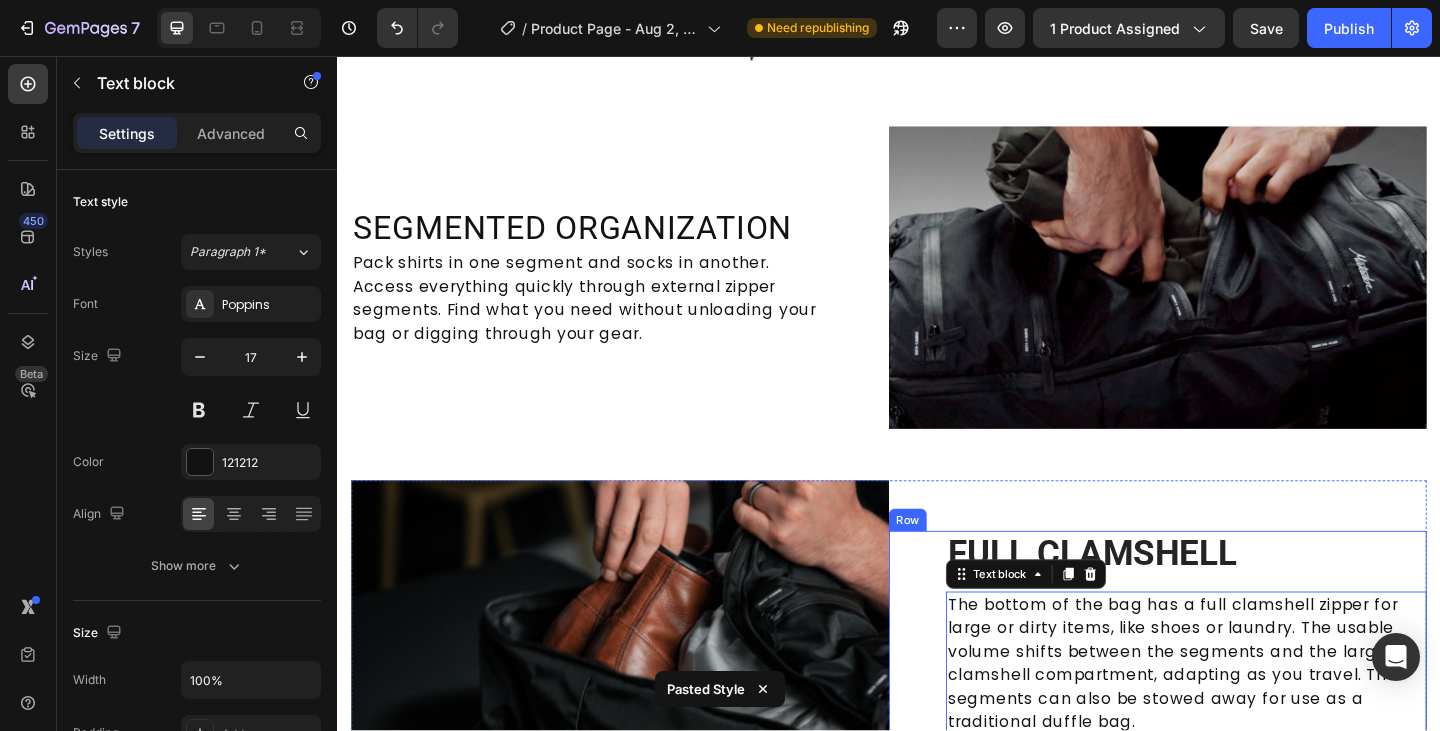 scroll, scrollTop: 2187, scrollLeft: 0, axis: vertical 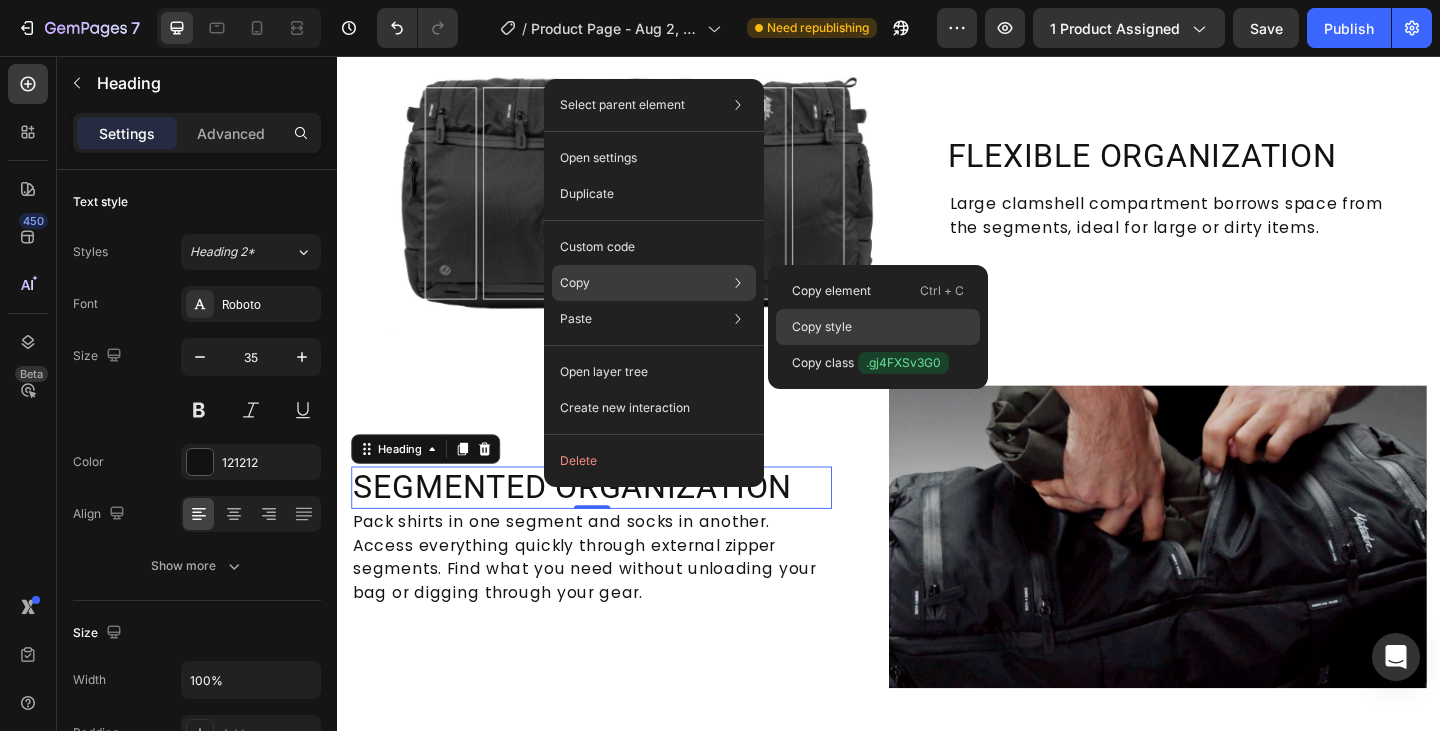 drag, startPoint x: 821, startPoint y: 326, endPoint x: 525, endPoint y: 294, distance: 297.7247 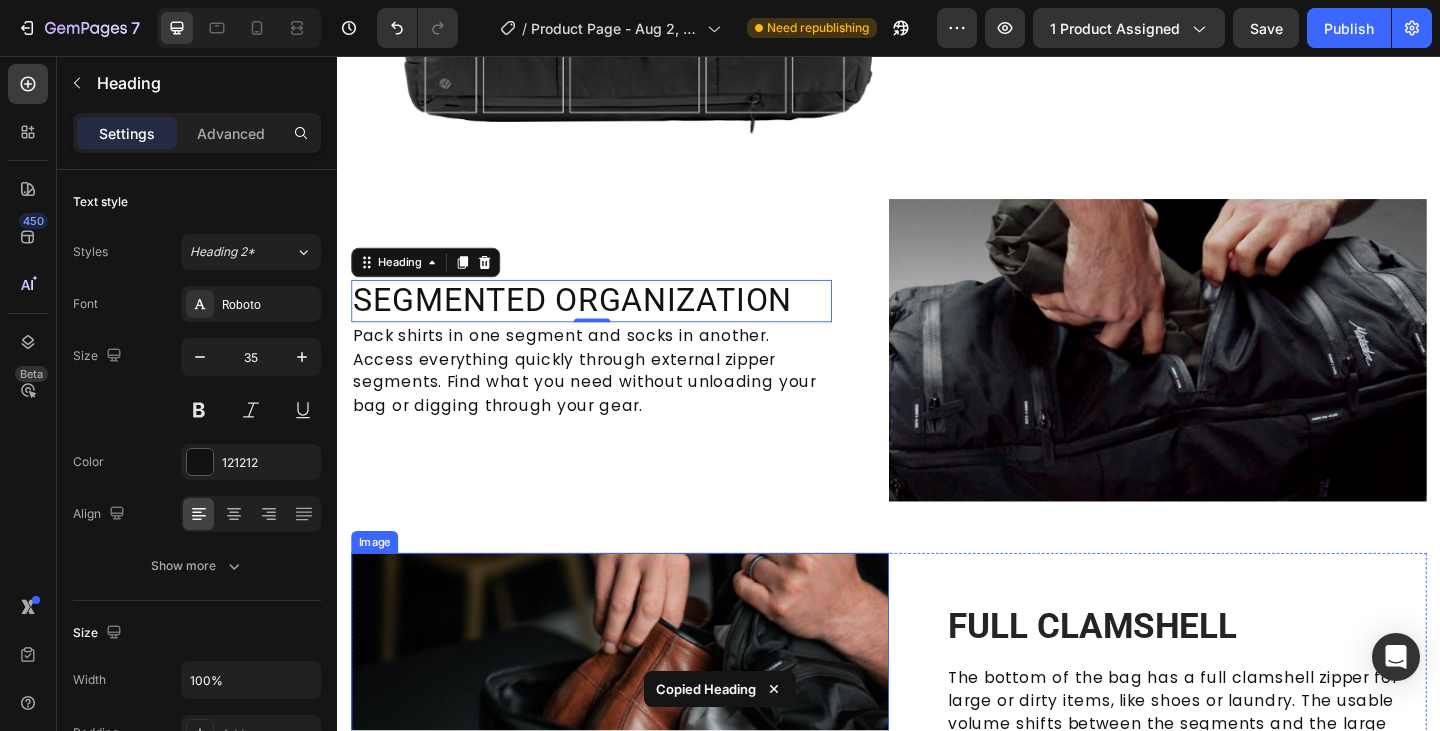 scroll, scrollTop: 2687, scrollLeft: 0, axis: vertical 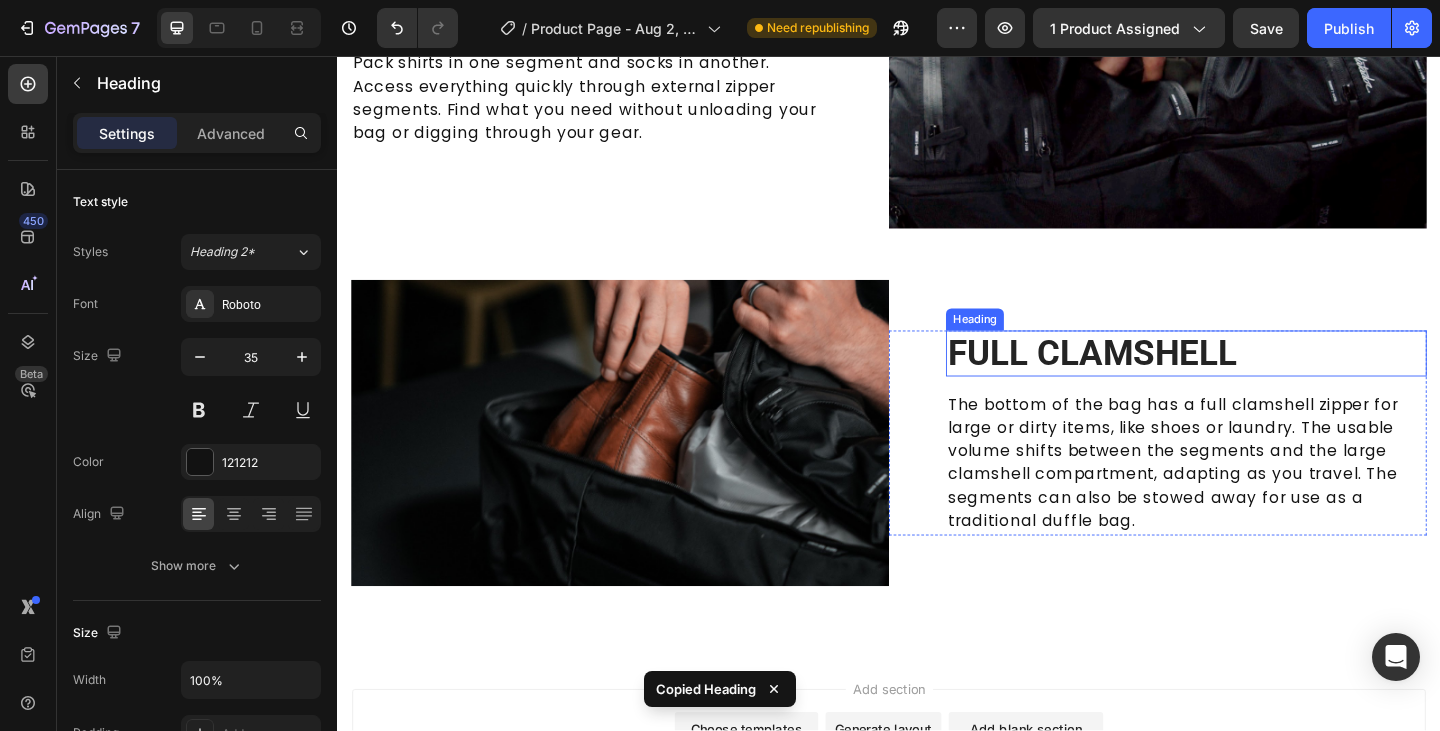 click on "FULL CLAMSHELL" at bounding box center [1260, 380] 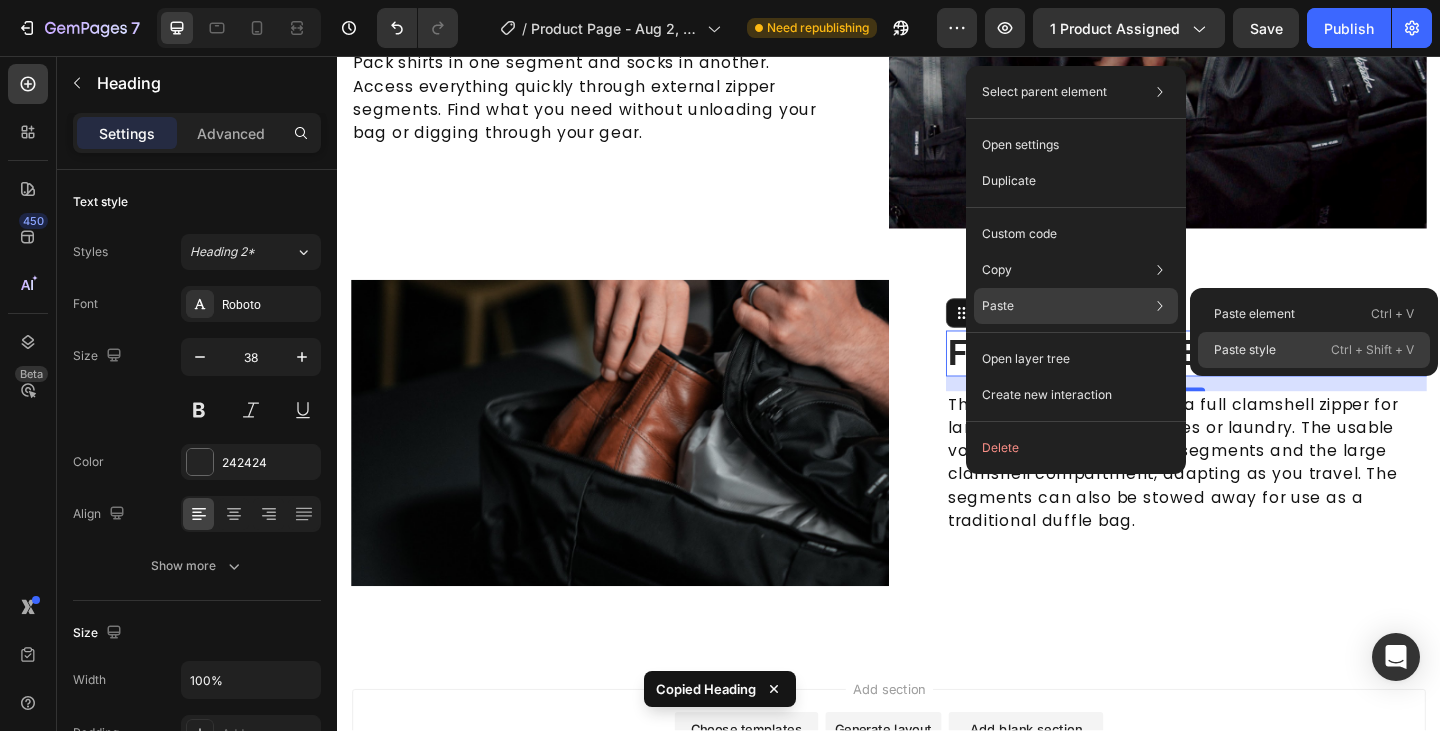 drag, startPoint x: 1212, startPoint y: 348, endPoint x: 956, endPoint y: 319, distance: 257.63733 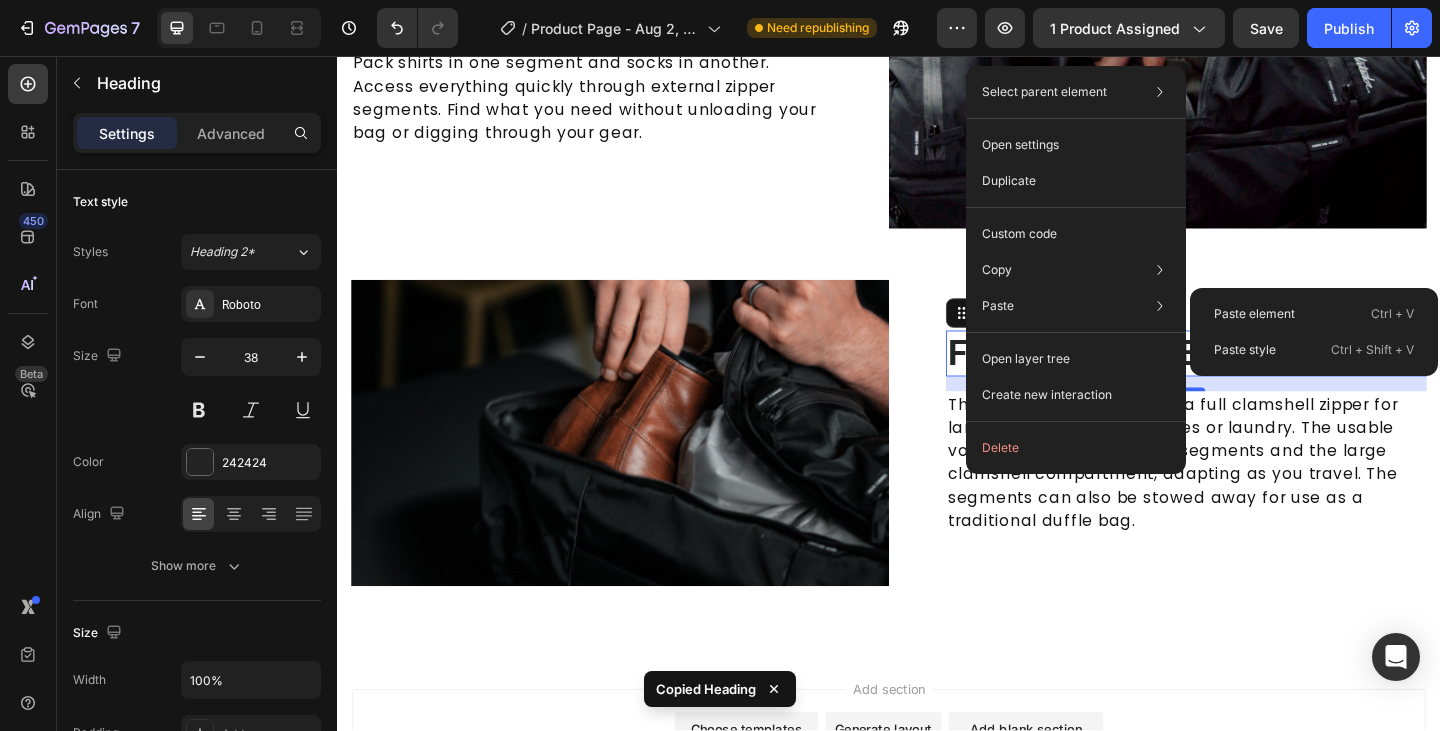 type on "35" 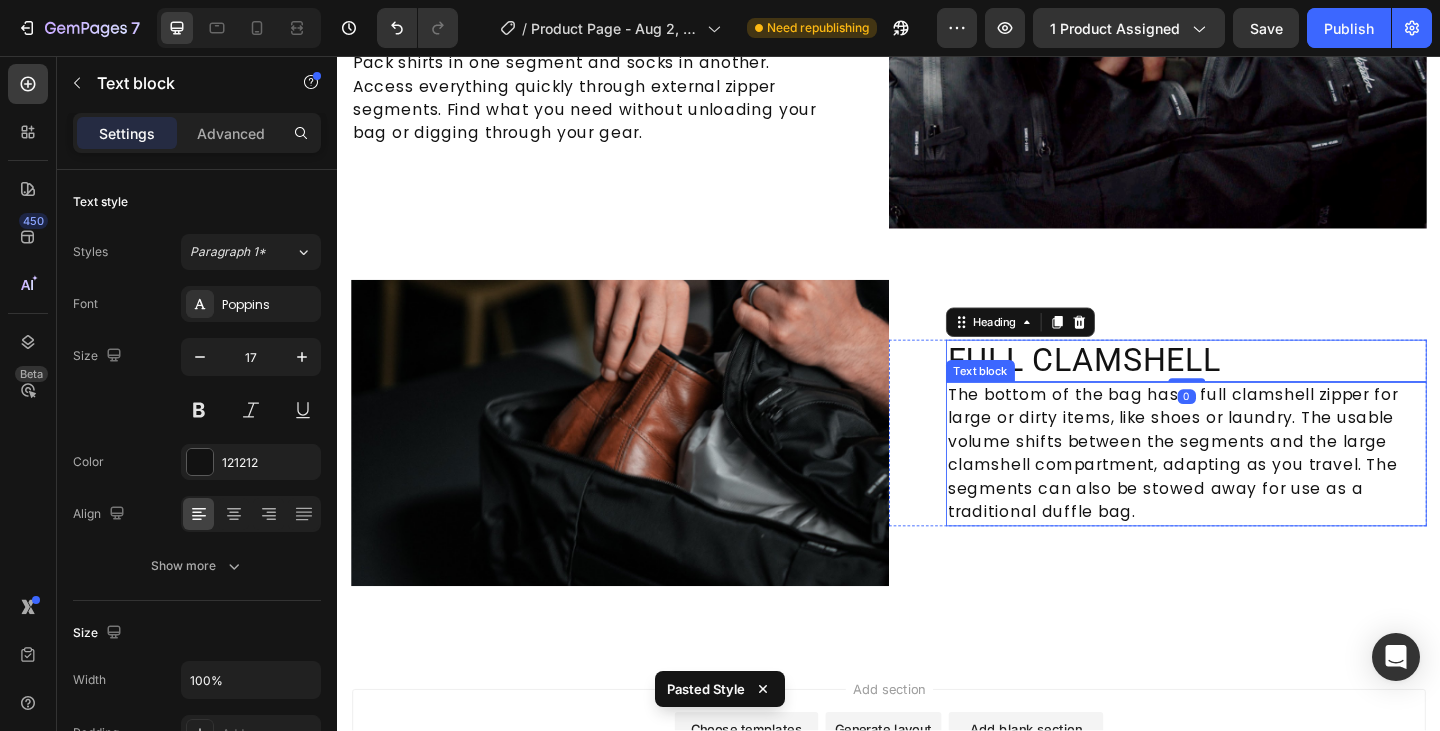 click on "The bottom of the bag has a full clamshell zipper for large or dirty items, like shoes or laundry. The usable volume shifts between the segments and the large clamshell compartment, adapting as you travel. The segments can also be stowed away for use as a traditional duffle bag." at bounding box center [1260, 489] 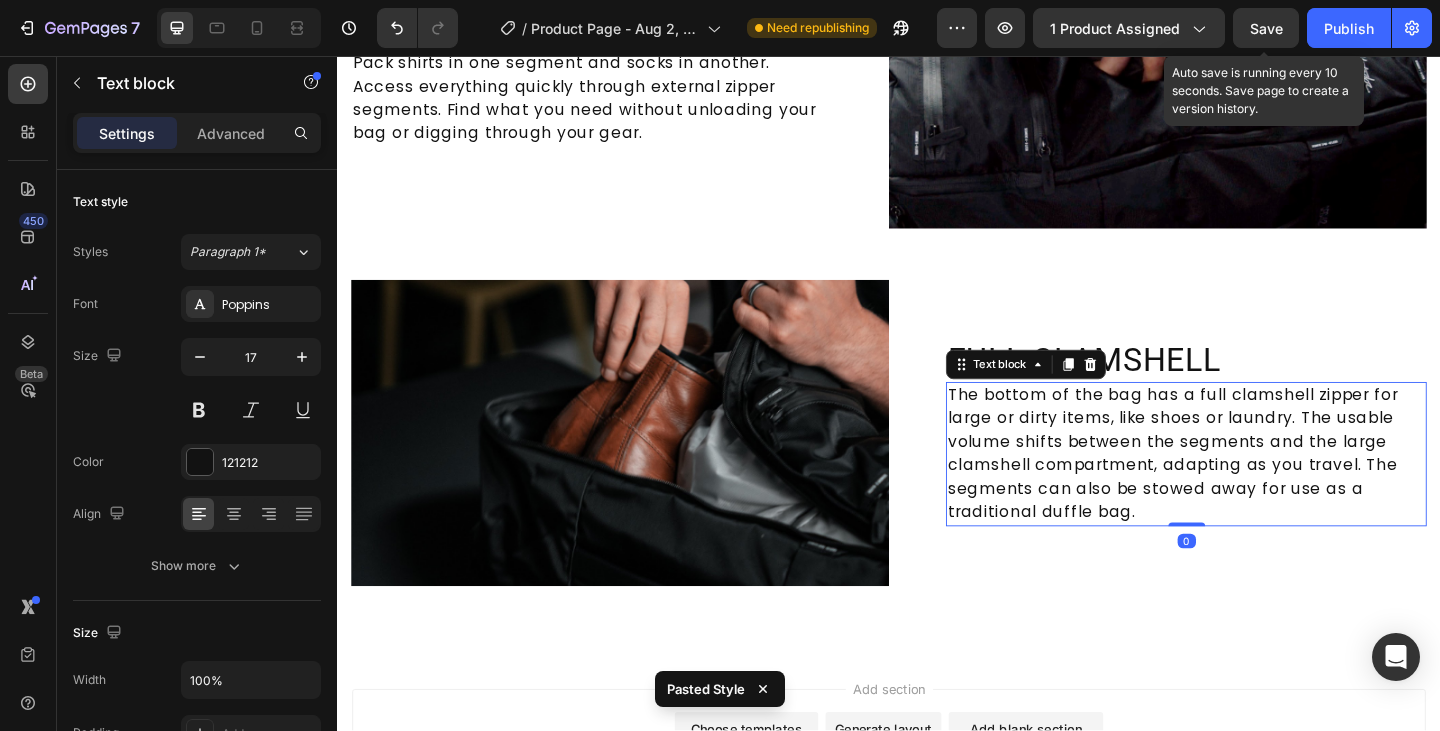 click on "Save" at bounding box center [1266, 28] 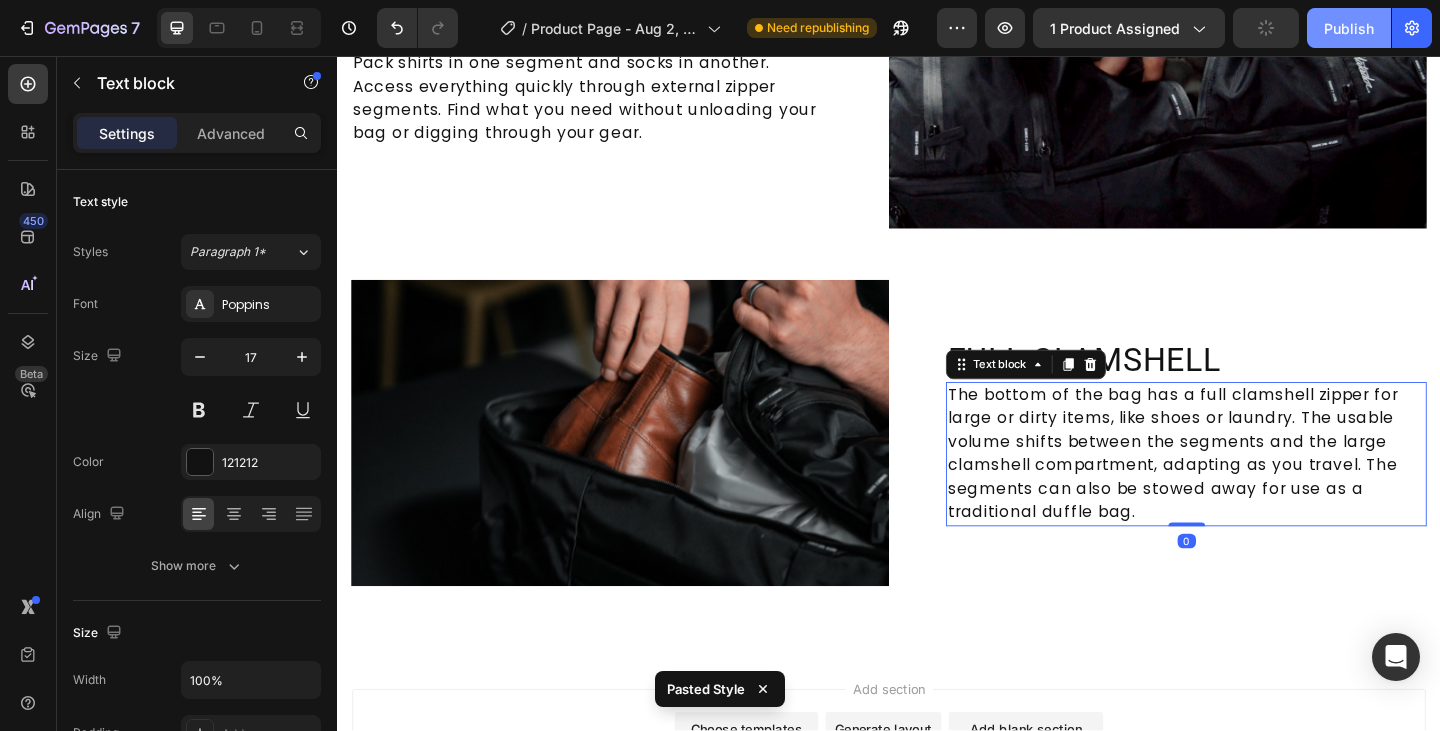 click on "Publish" 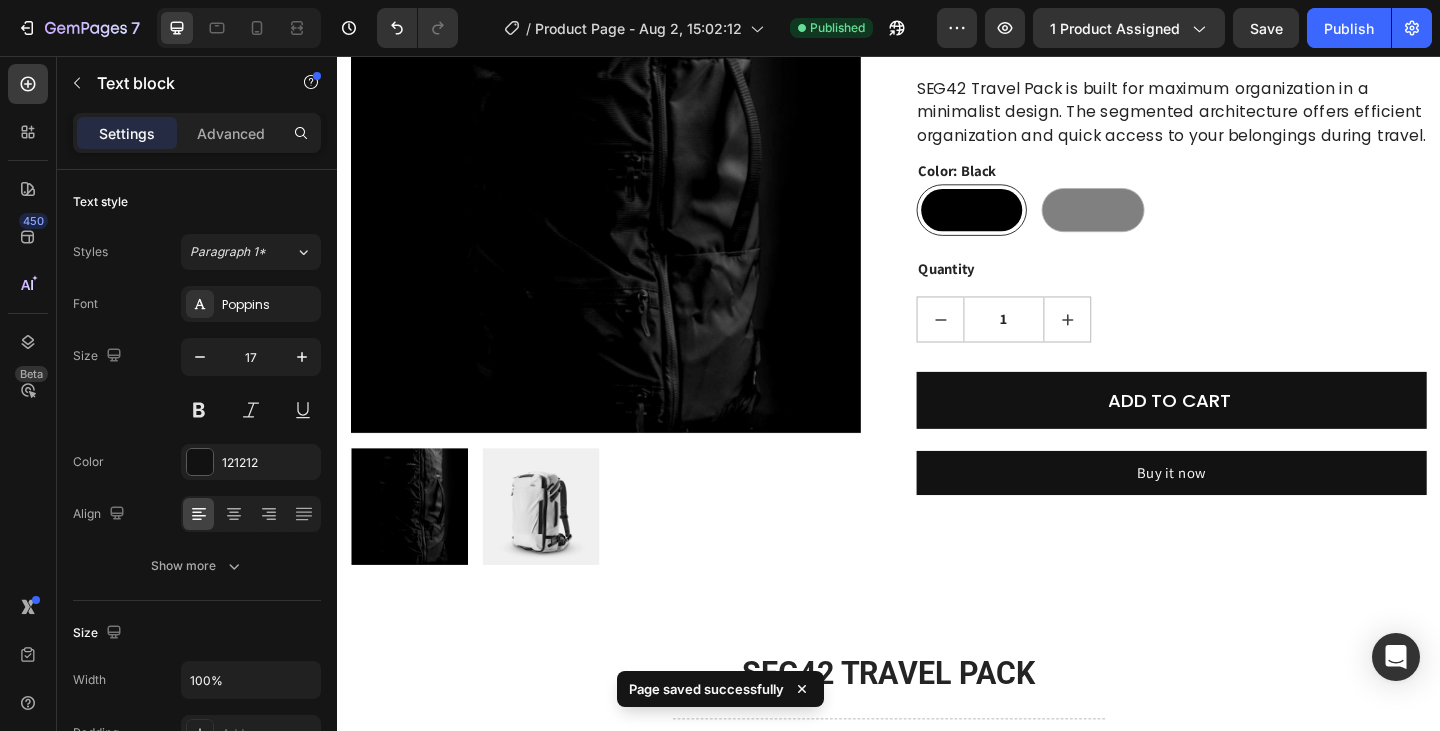 scroll, scrollTop: 87, scrollLeft: 0, axis: vertical 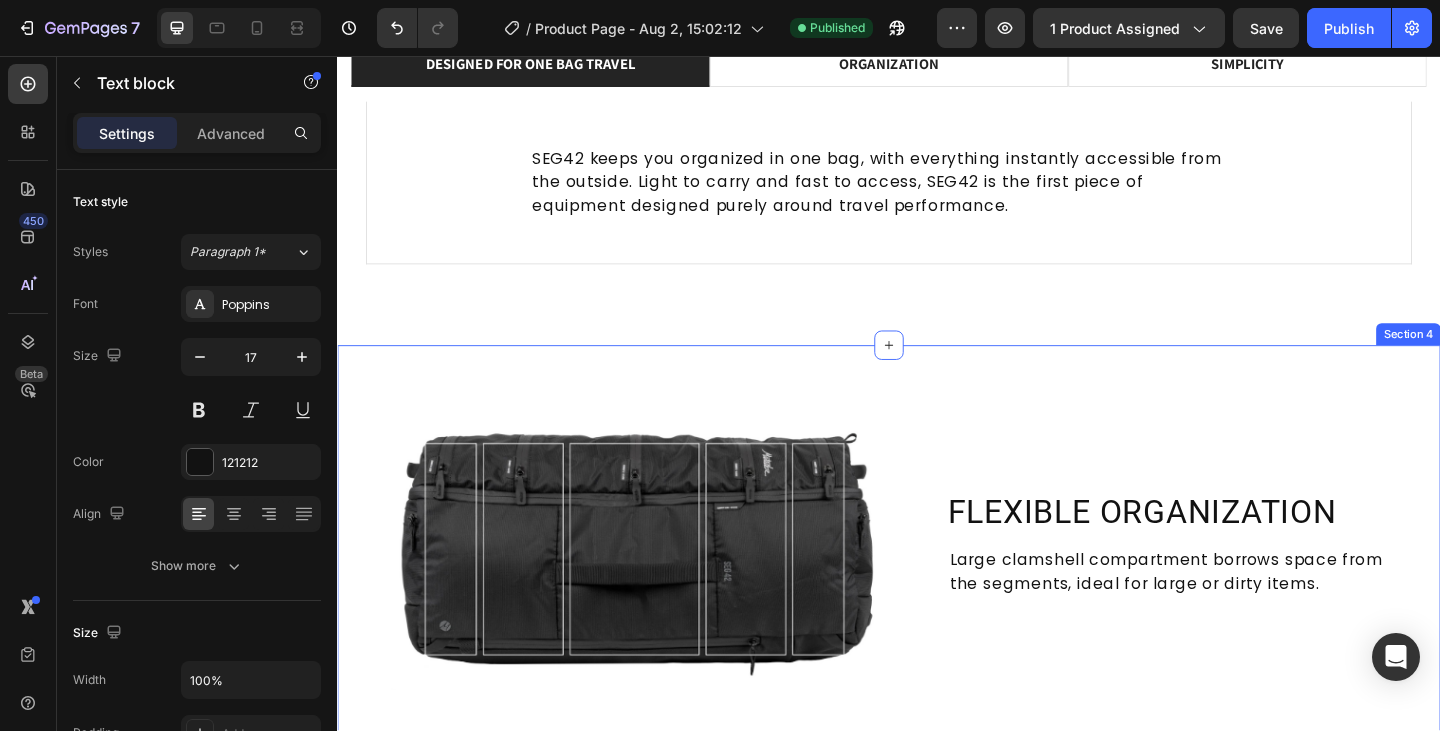 click on "Image FLEXIBLE ORGANIZATION Heading Large clamshell compartment borrows space from the segments, ideal for large or dirty items. Text Block Row Row SEGMENTED ORGANIZATION Heading Pack shirts in one segment and socks in another. Access everything quickly through external zipper segments. Find what you need without unloading your bag or digging through your gear. Text block Row Image Row Image FULL CLAMSHELL Heading The bottom of the bag has a full clamshell zipper for large or dirty items, like shoes or laundry. The usable volume shifts between the segments and the large clamshell compartment, adapting as you travel. The segments can also be stowed away for use as a traditional duffle bag. Text block Row Row Section 4" at bounding box center [937, 981] 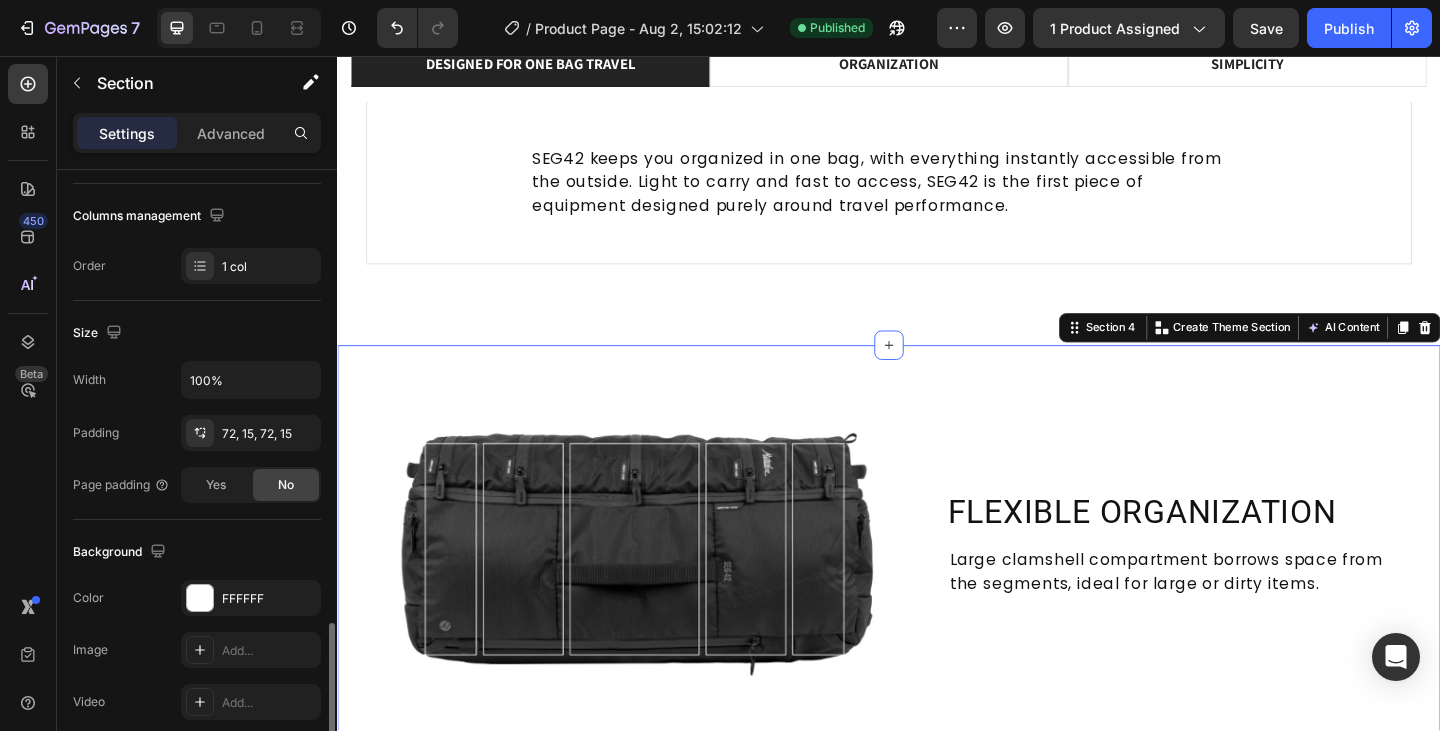 scroll, scrollTop: 500, scrollLeft: 0, axis: vertical 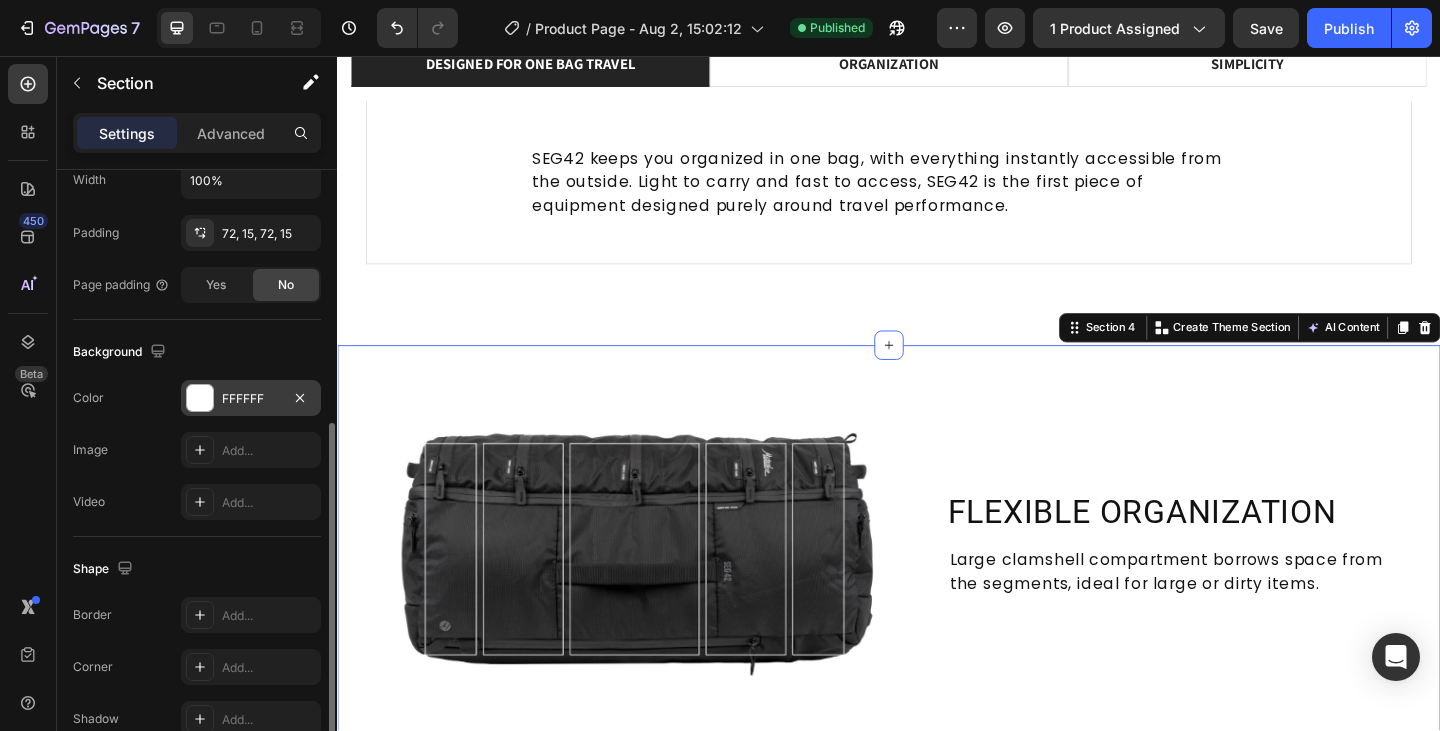 click at bounding box center [200, 398] 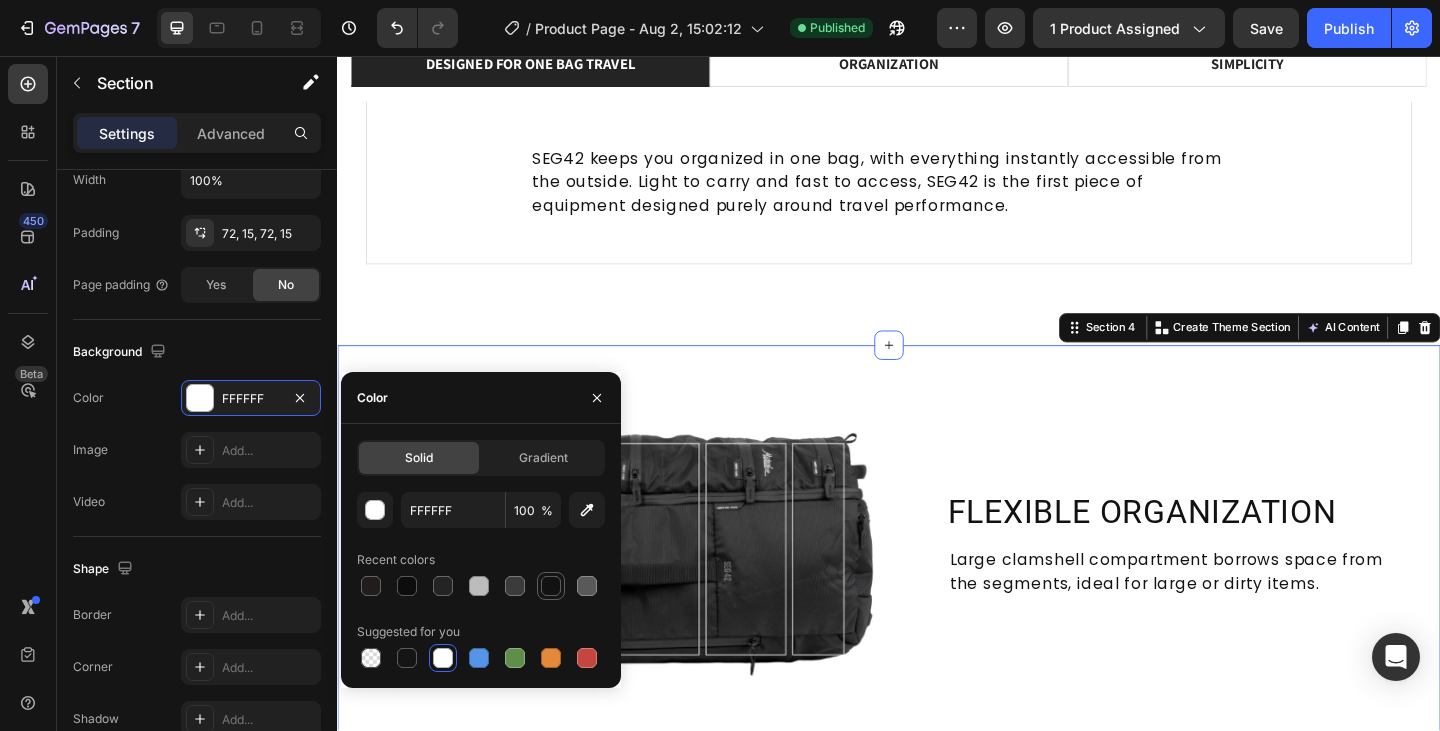 click at bounding box center (551, 586) 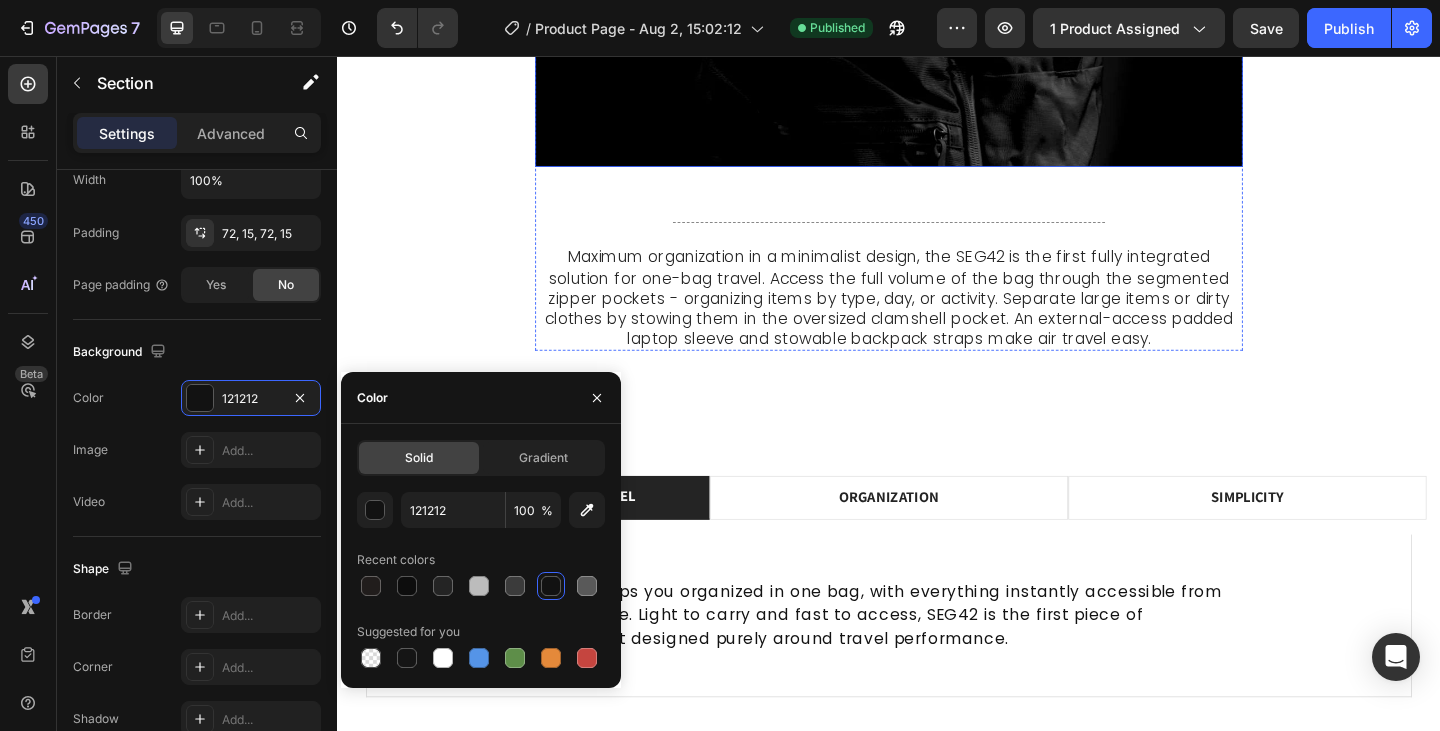 scroll, scrollTop: 1677, scrollLeft: 0, axis: vertical 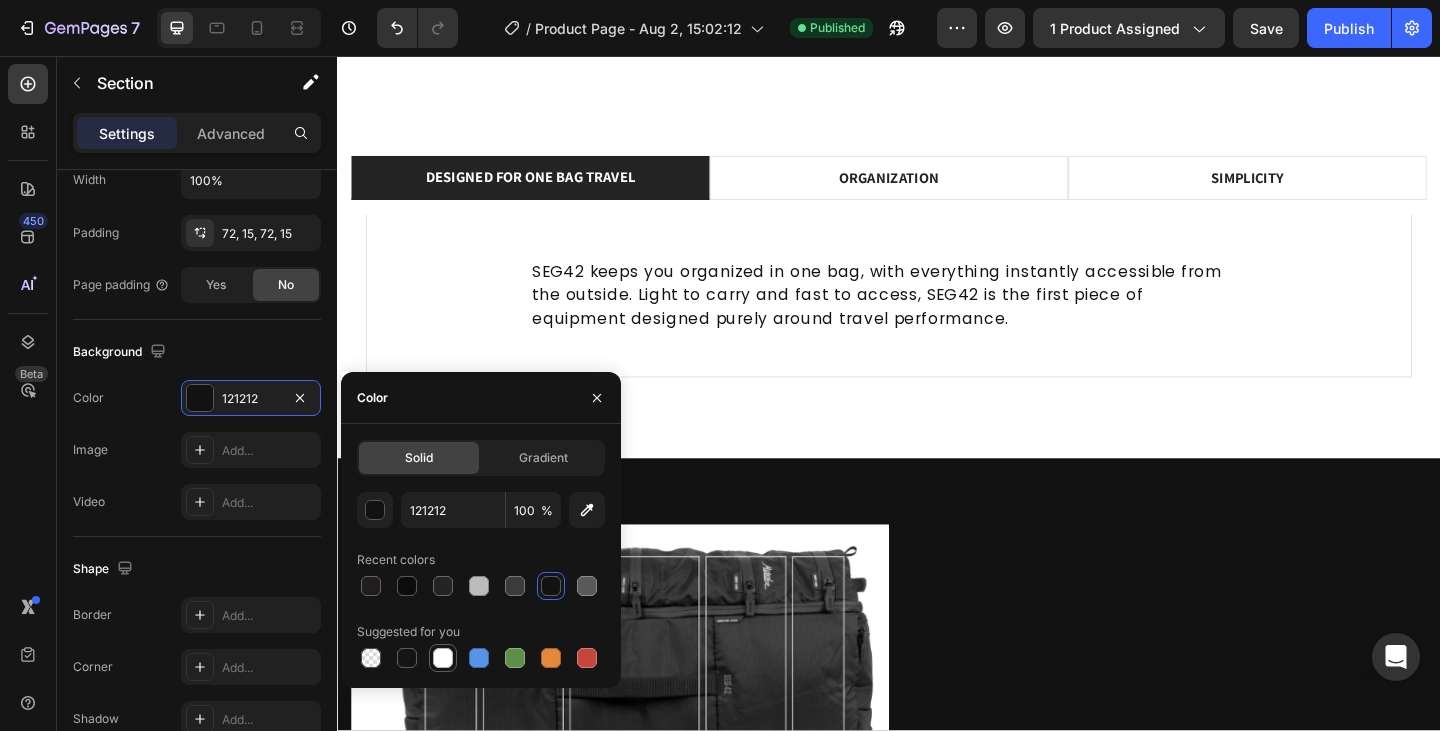 click at bounding box center [443, 658] 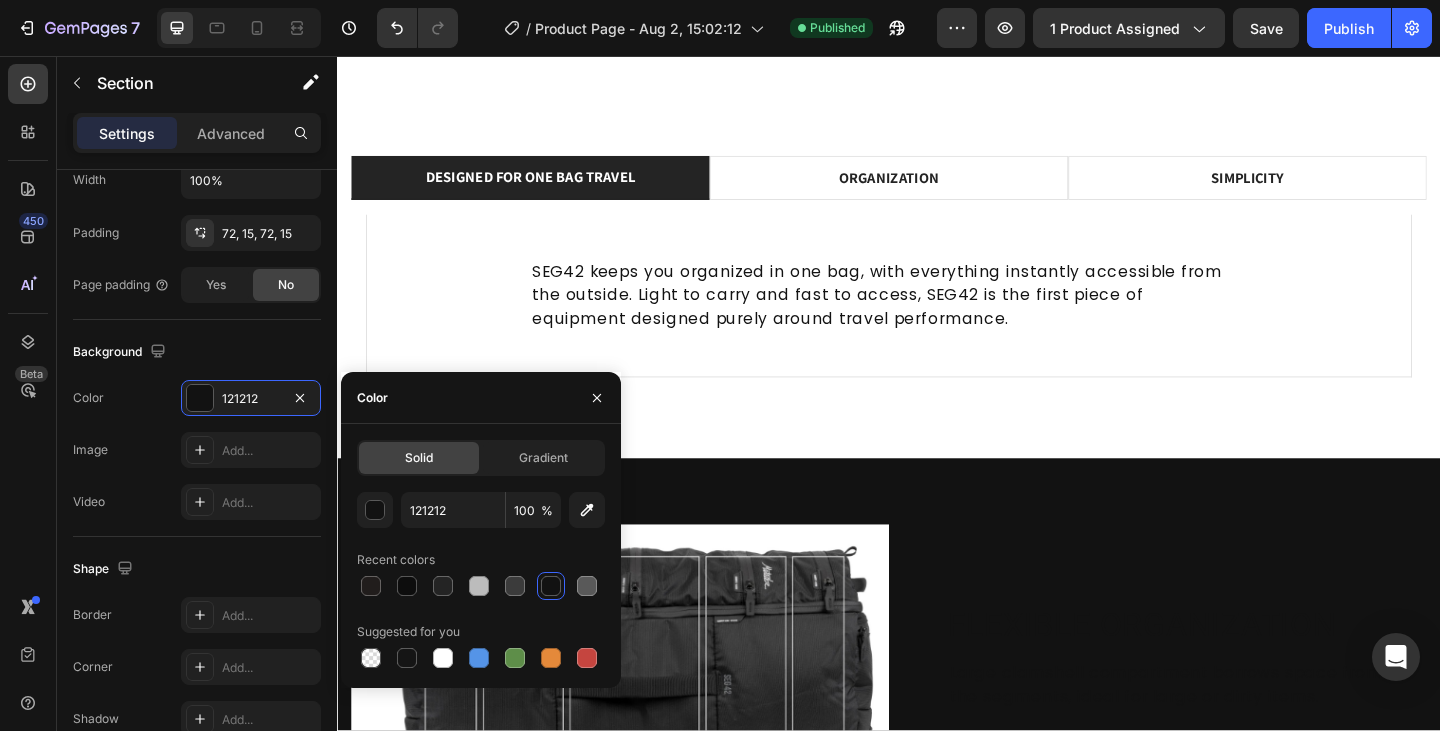 type on "FFFFFF" 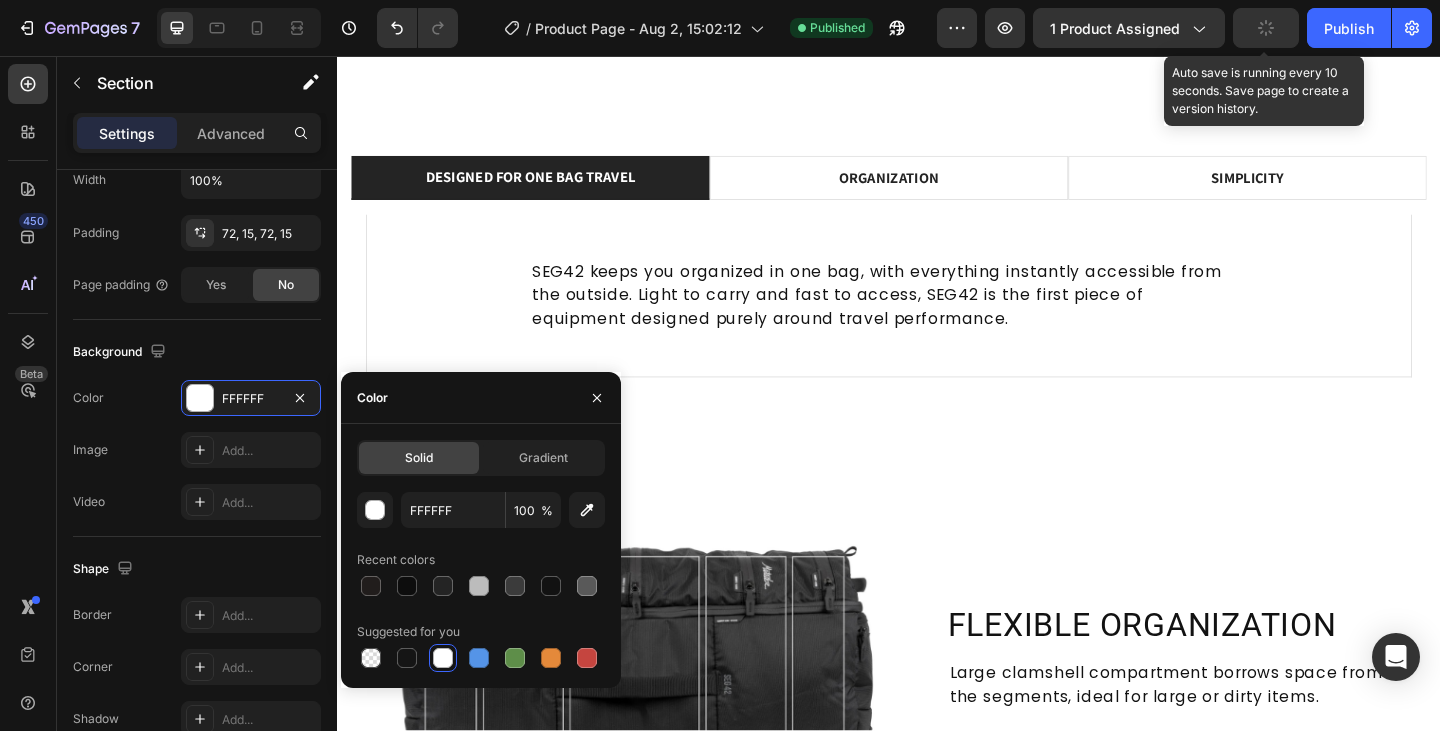 click 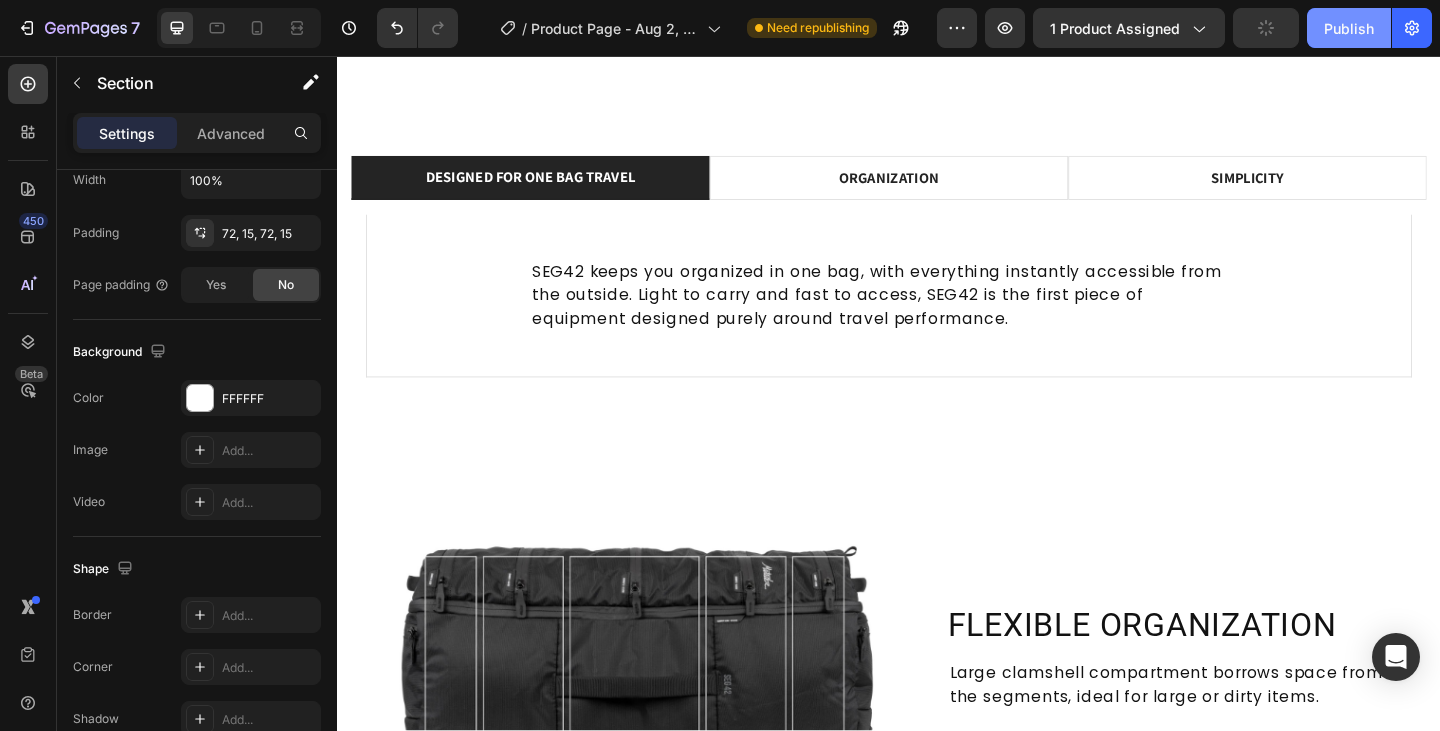click on "Publish" at bounding box center (1349, 28) 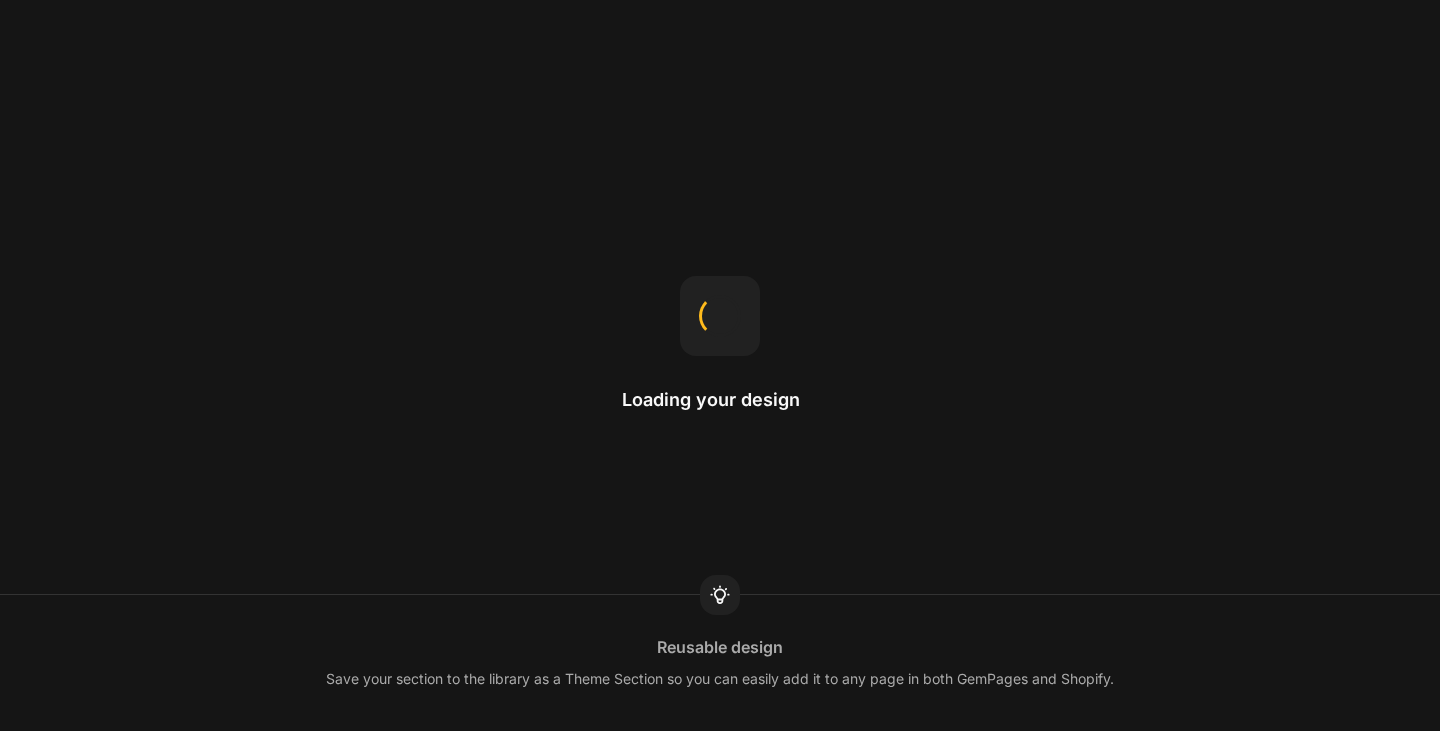 scroll, scrollTop: 0, scrollLeft: 0, axis: both 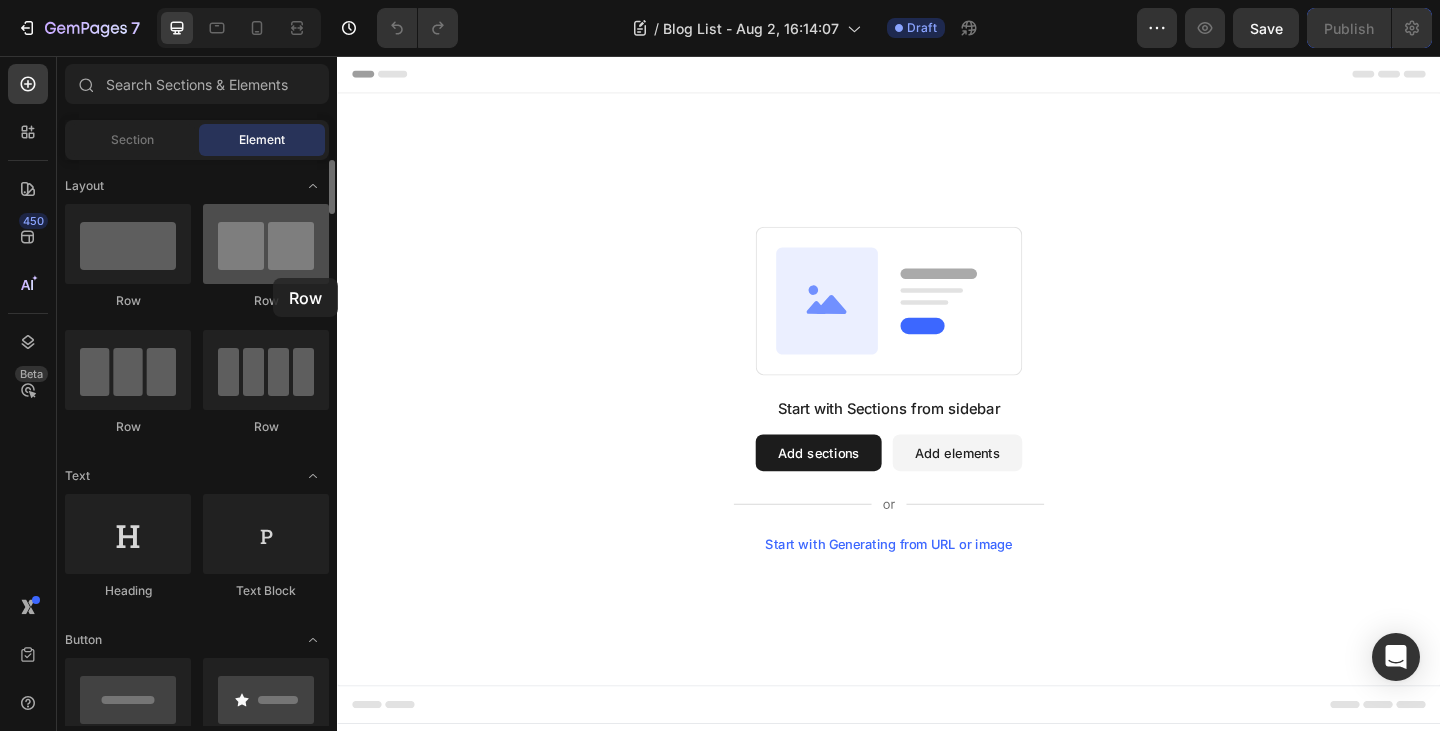 drag, startPoint x: 271, startPoint y: 264, endPoint x: 273, endPoint y: 278, distance: 14.142136 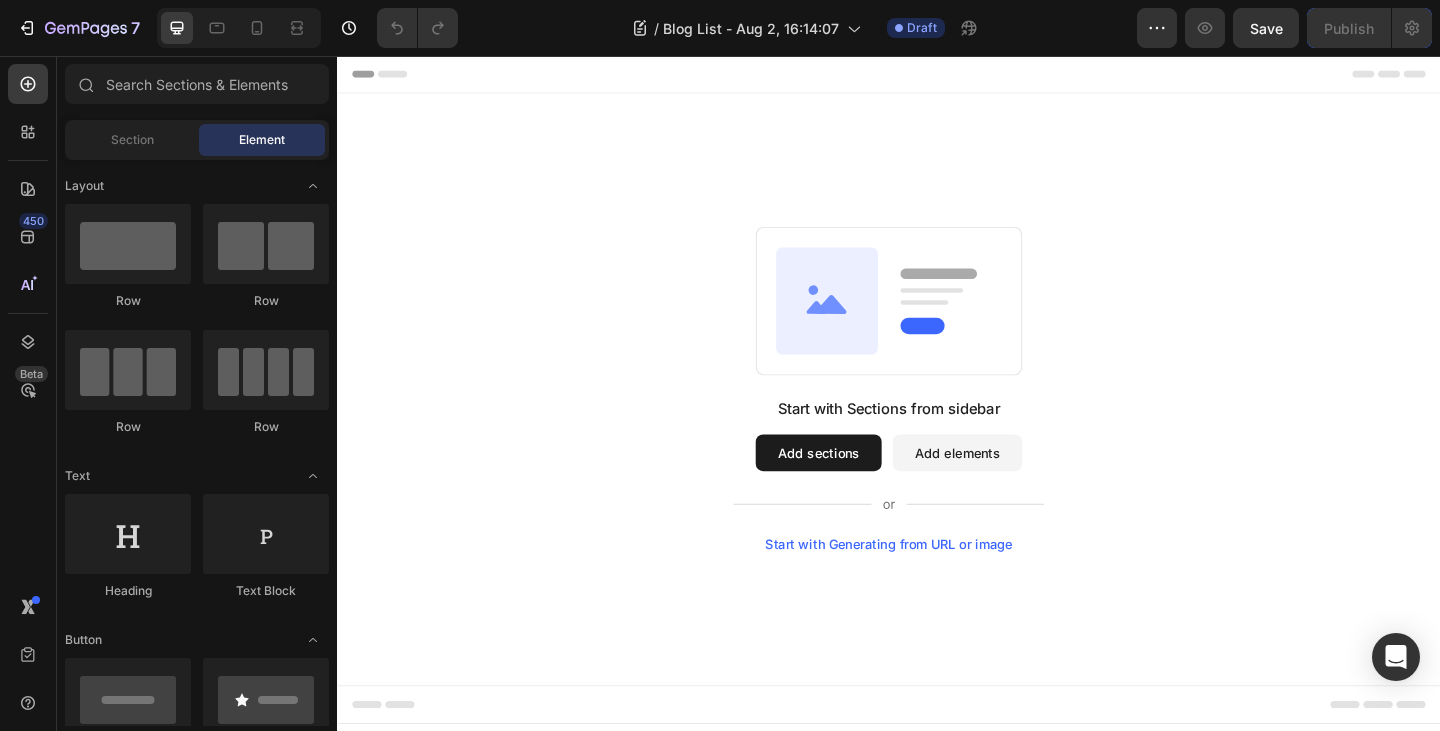 click on "Add sections" at bounding box center [860, 488] 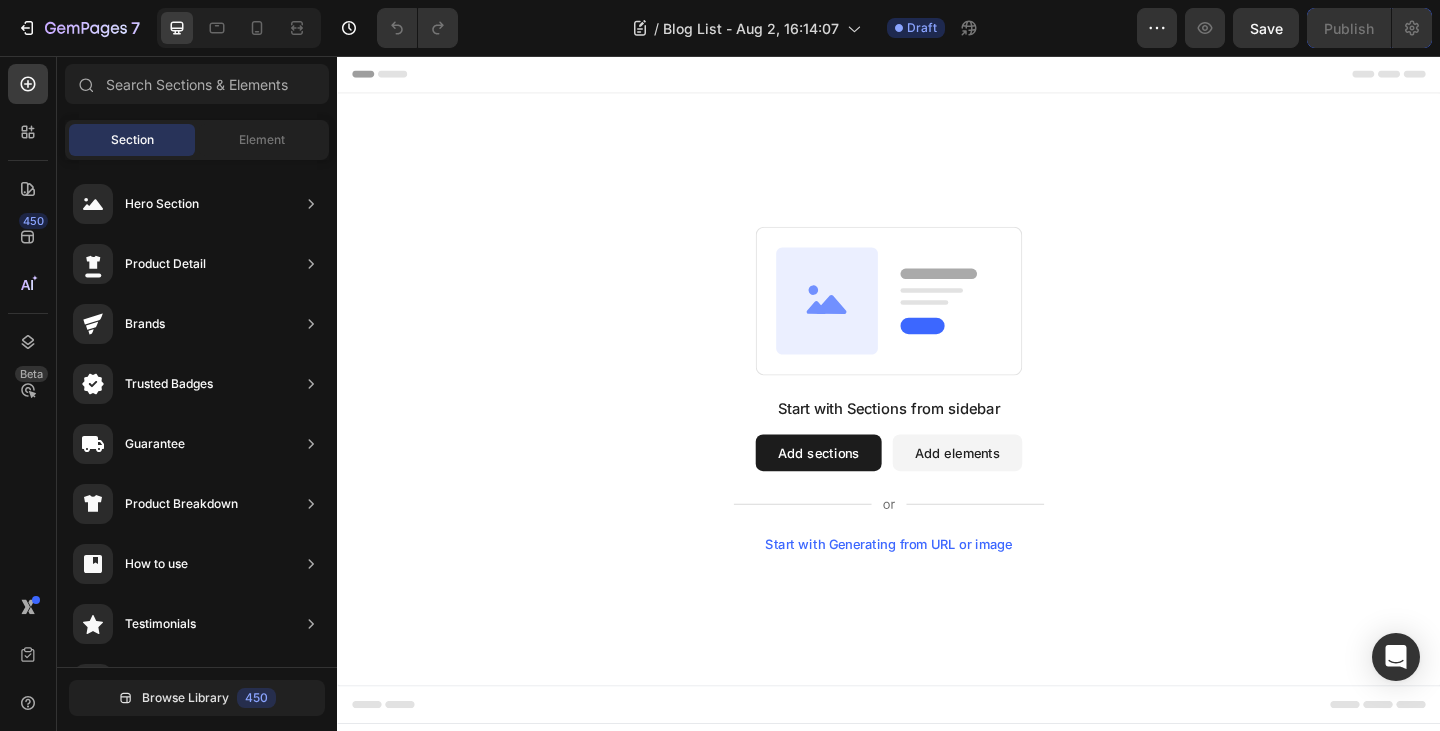 click on "Add elements" at bounding box center (1011, 488) 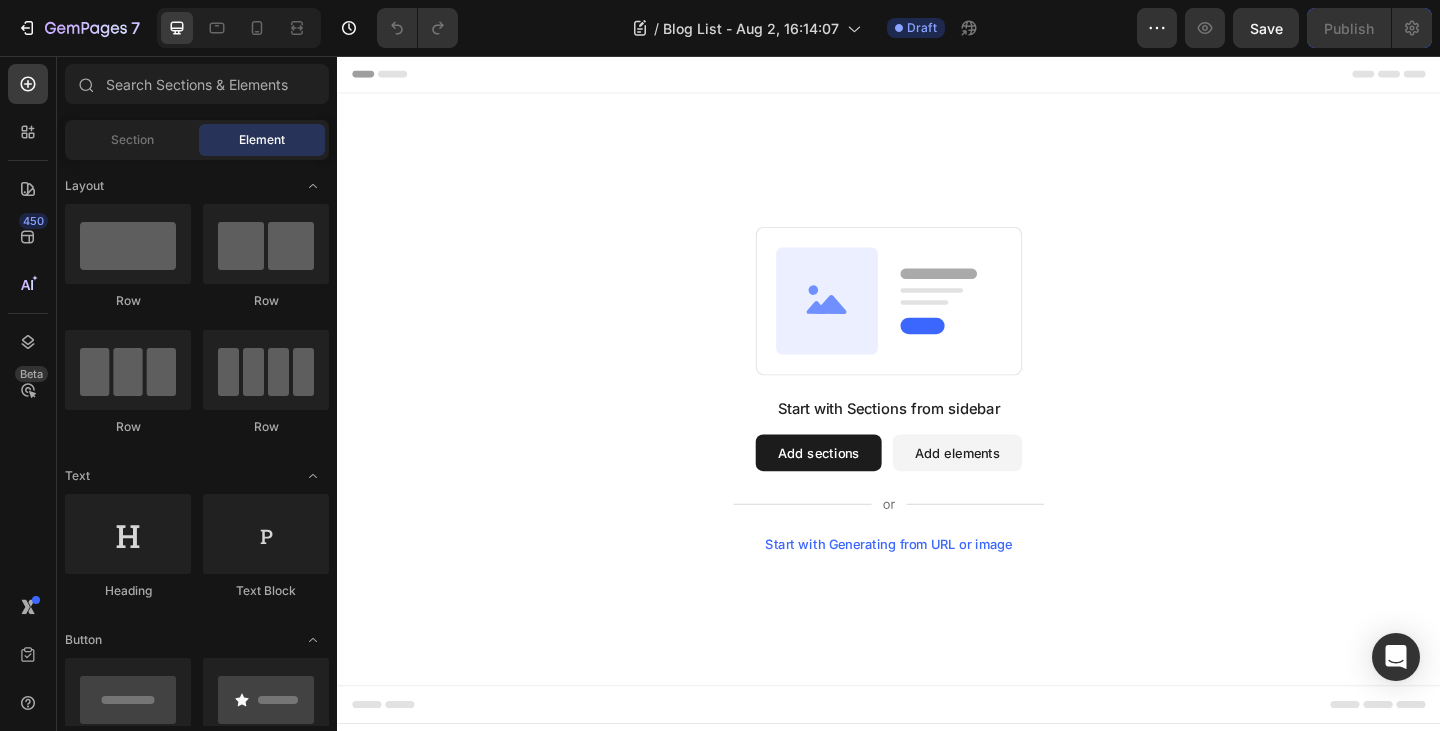 click on "Add sections" at bounding box center (860, 488) 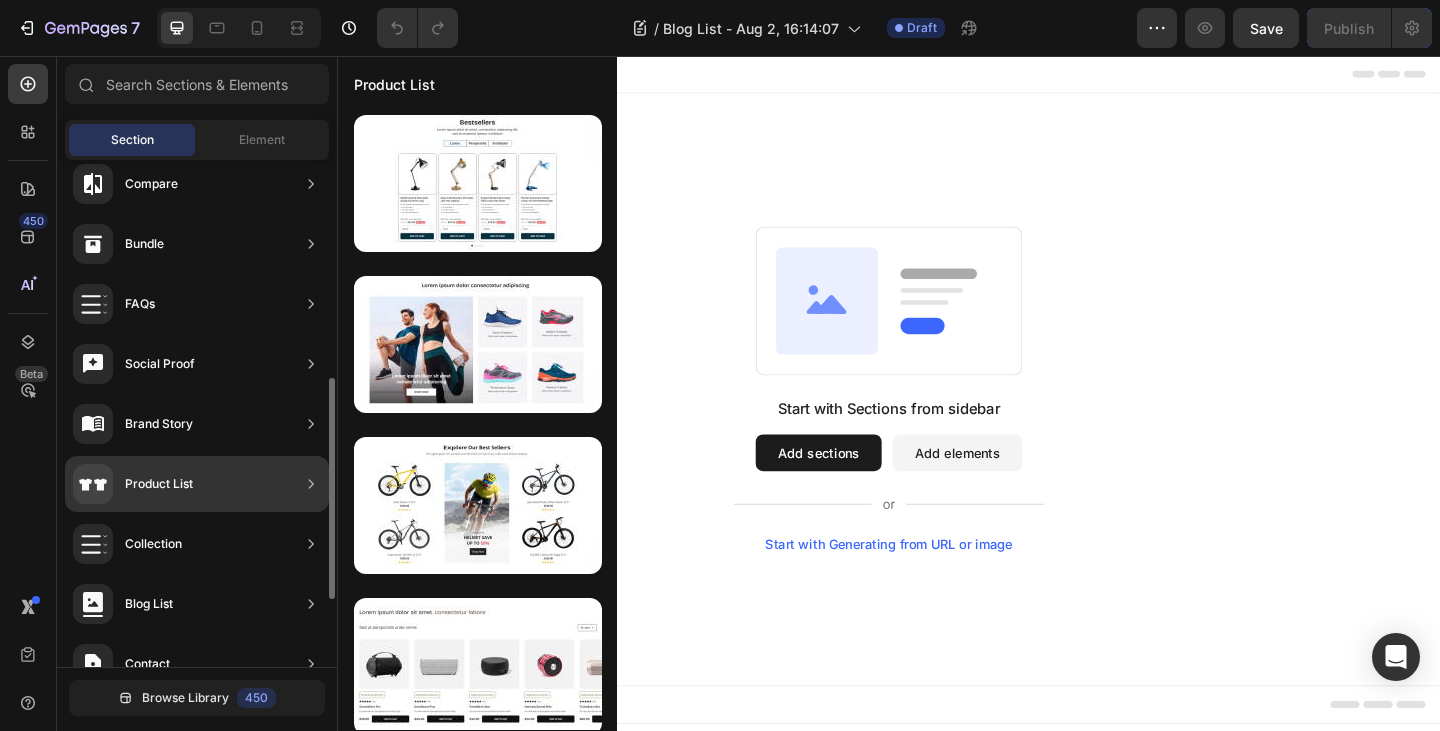 scroll, scrollTop: 653, scrollLeft: 0, axis: vertical 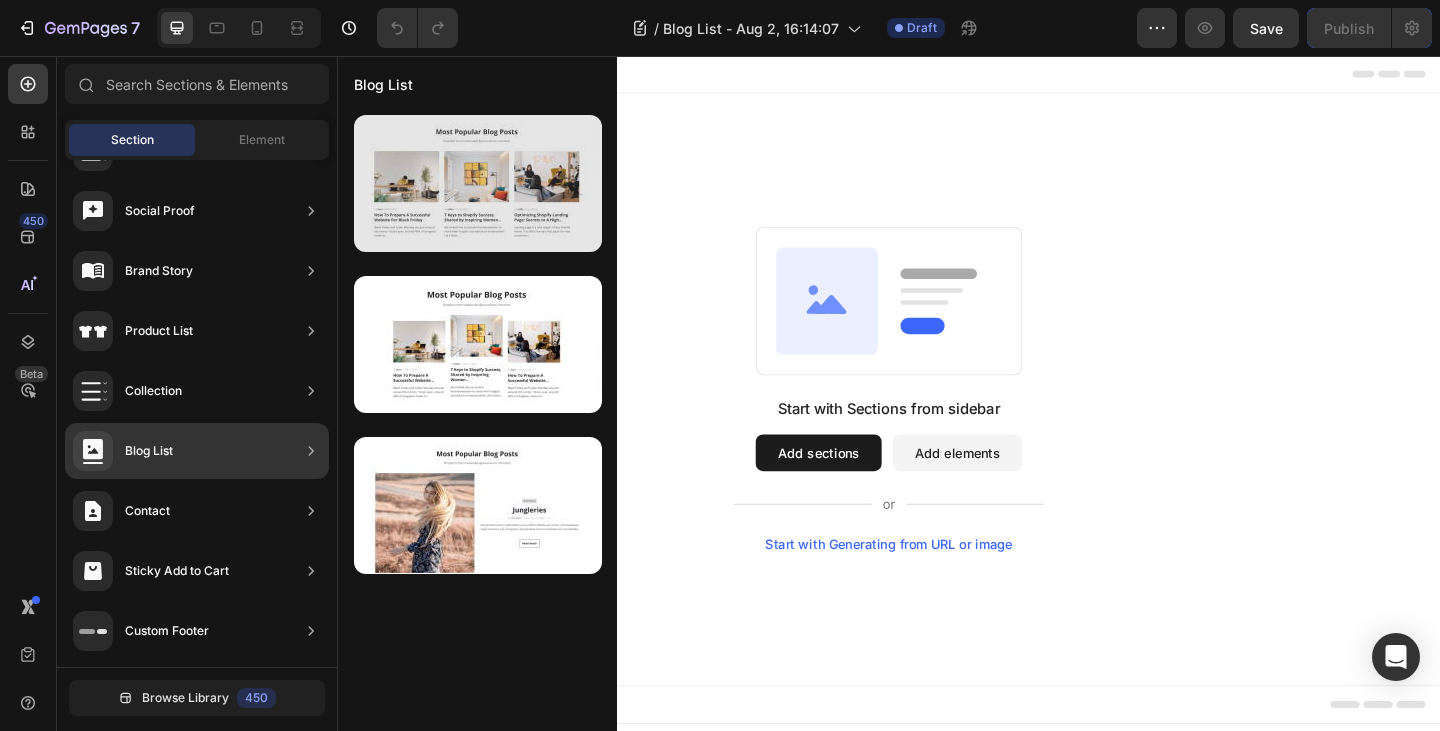 click at bounding box center [478, 183] 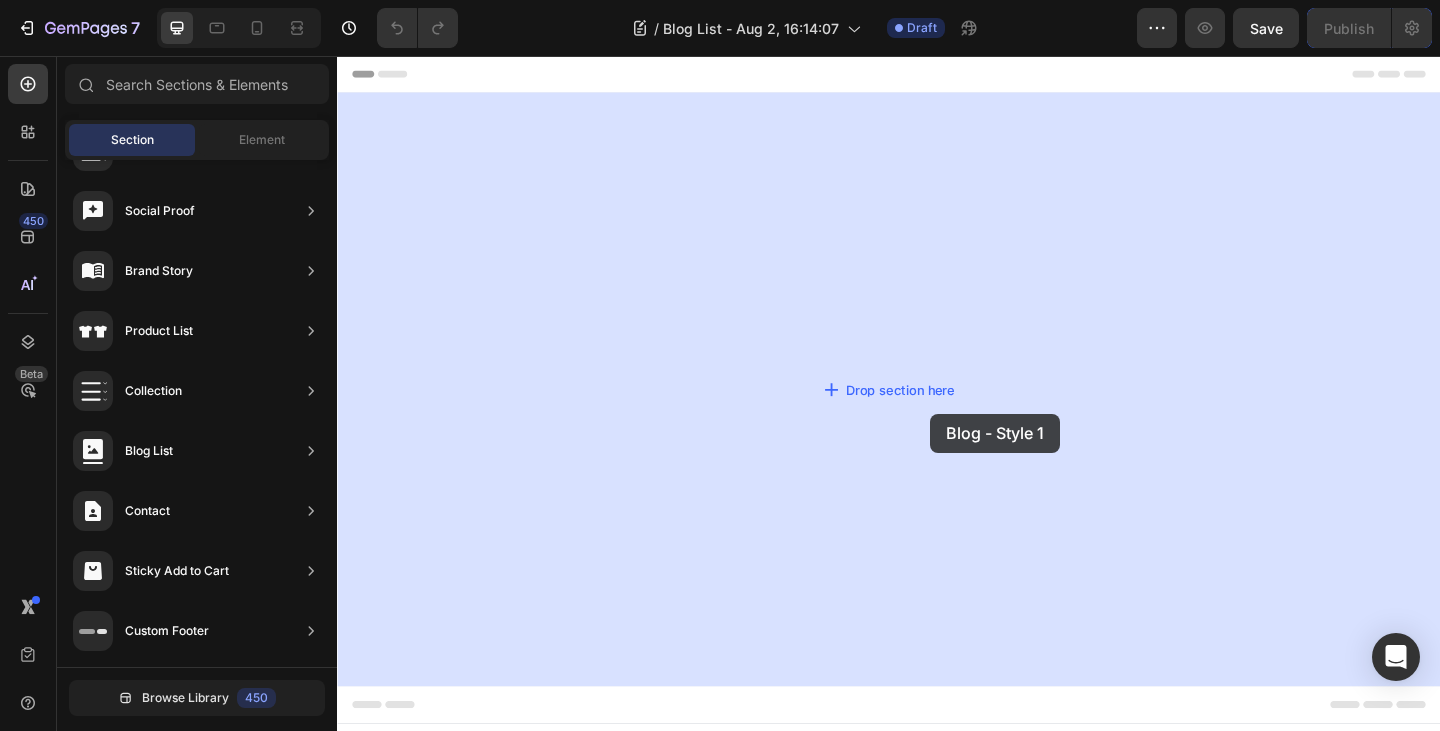 drag, startPoint x: 815, startPoint y: 269, endPoint x: 982, endPoint y: 445, distance: 242.62111 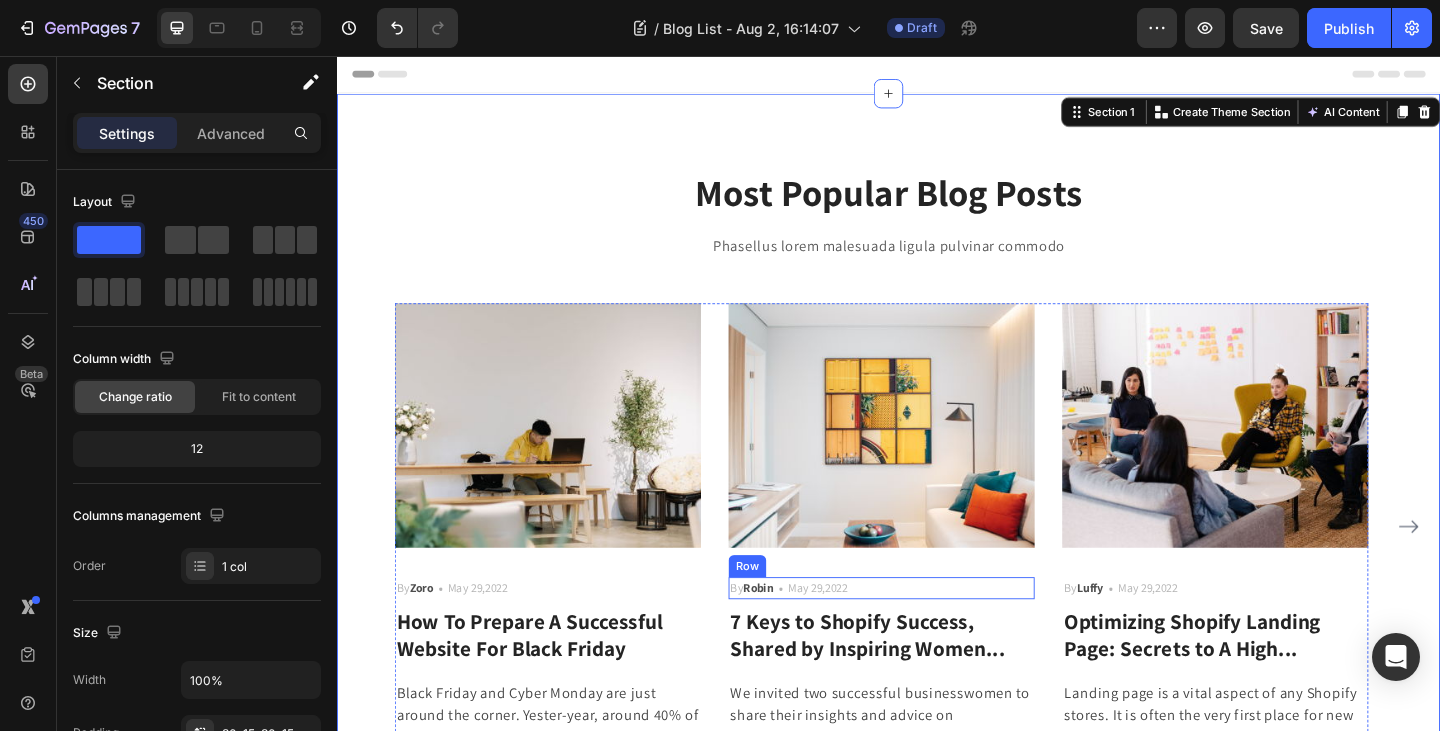 scroll, scrollTop: 0, scrollLeft: 0, axis: both 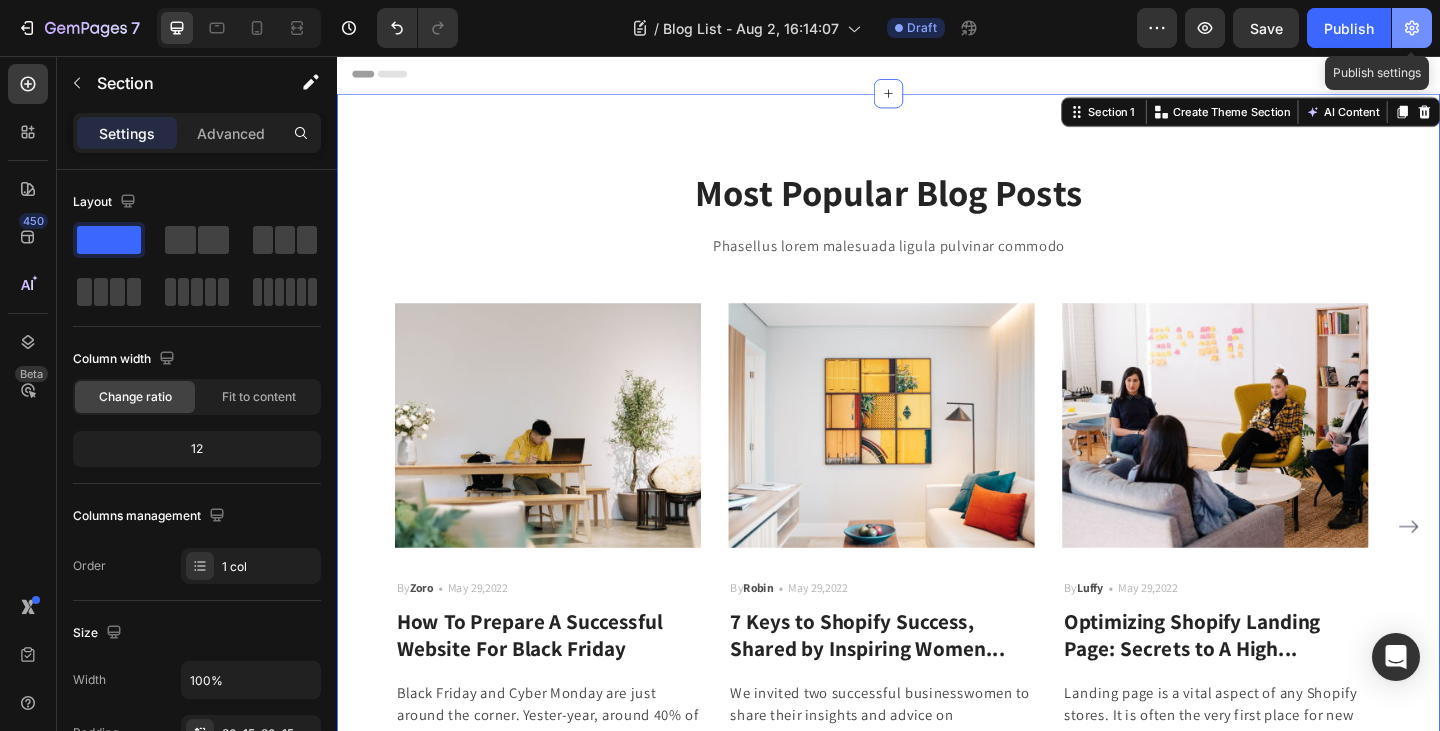 click 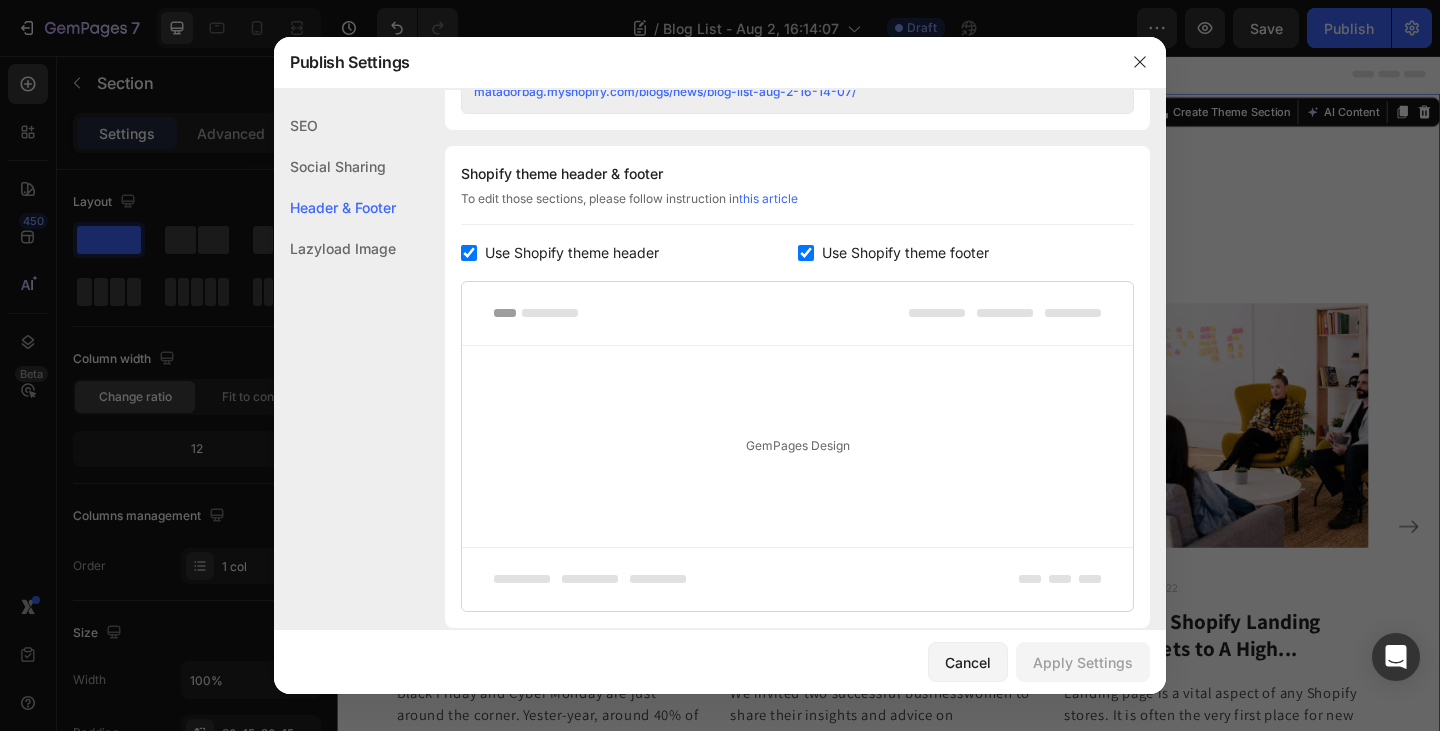 scroll, scrollTop: 1045, scrollLeft: 0, axis: vertical 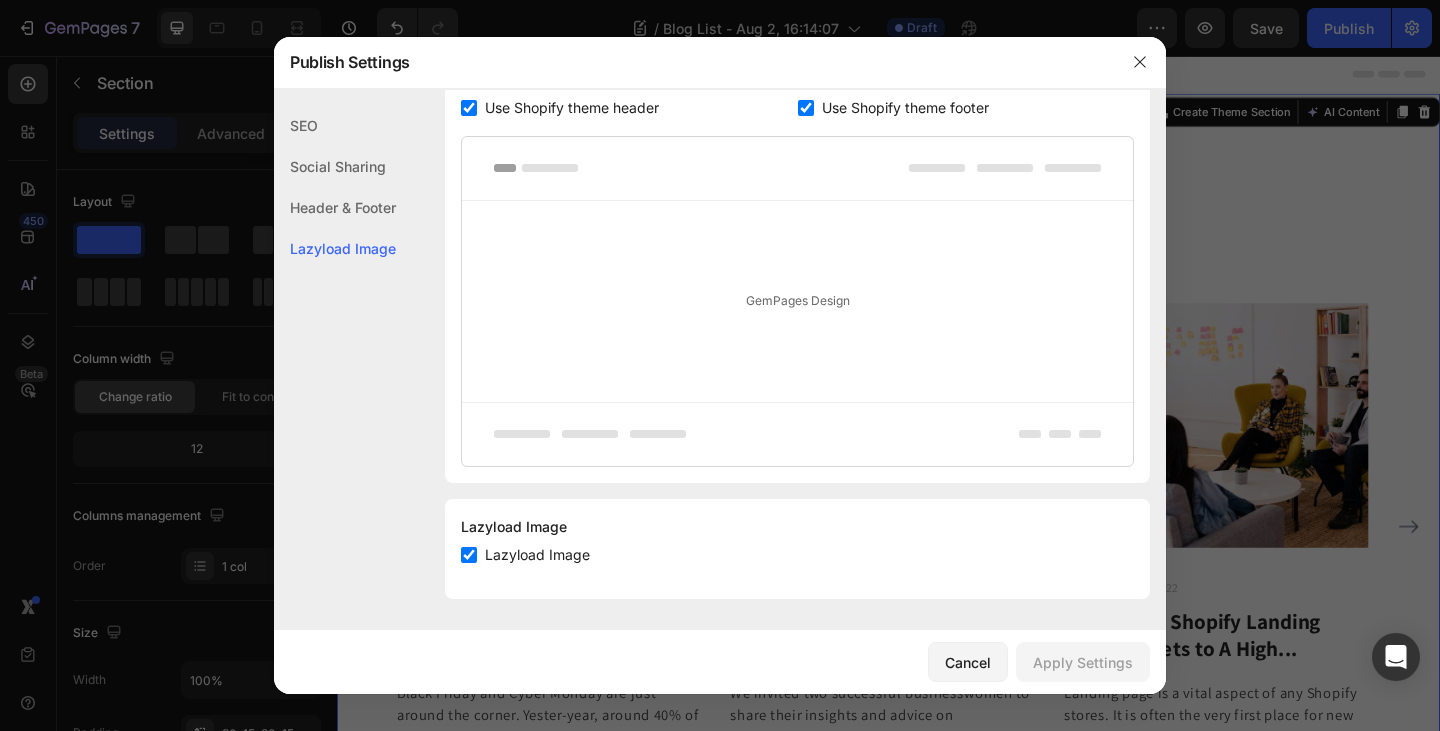click on "SEO" 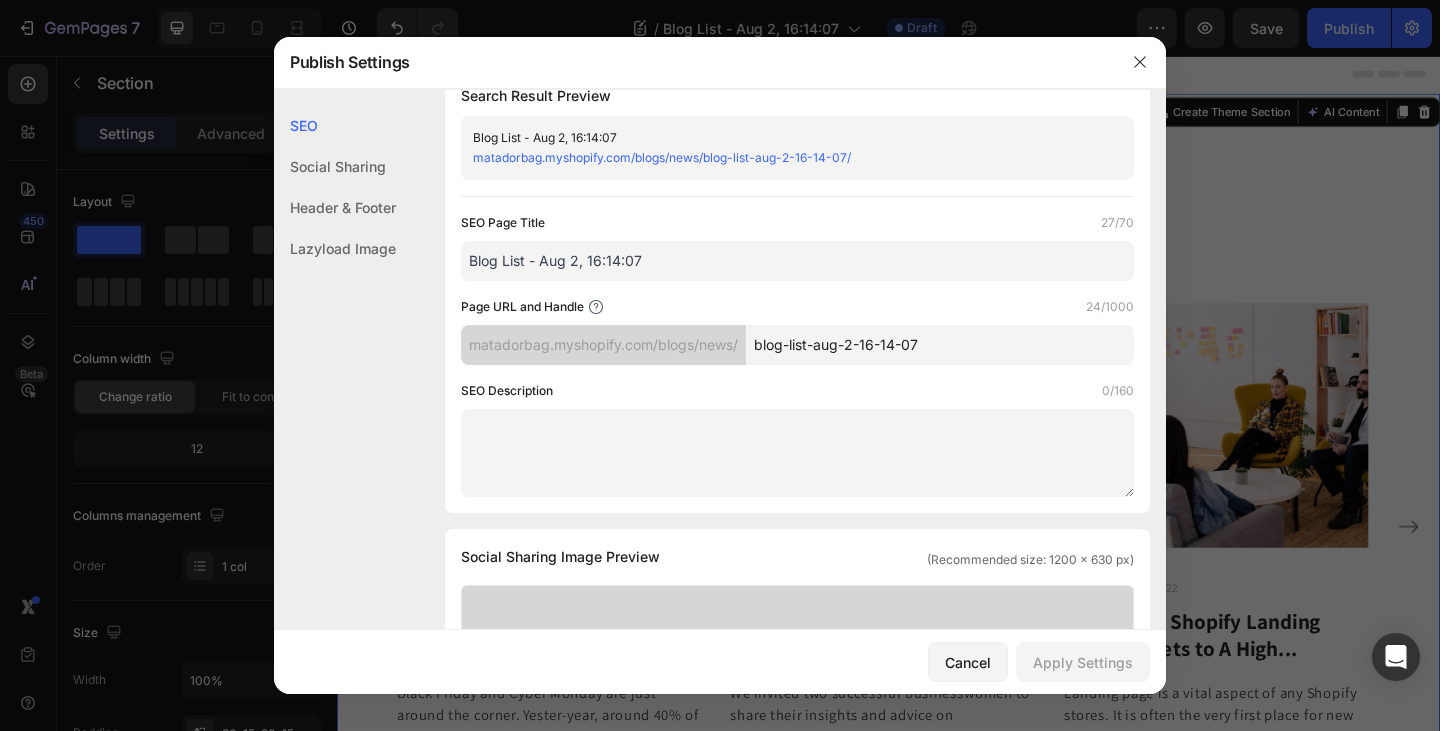 scroll, scrollTop: 0, scrollLeft: 0, axis: both 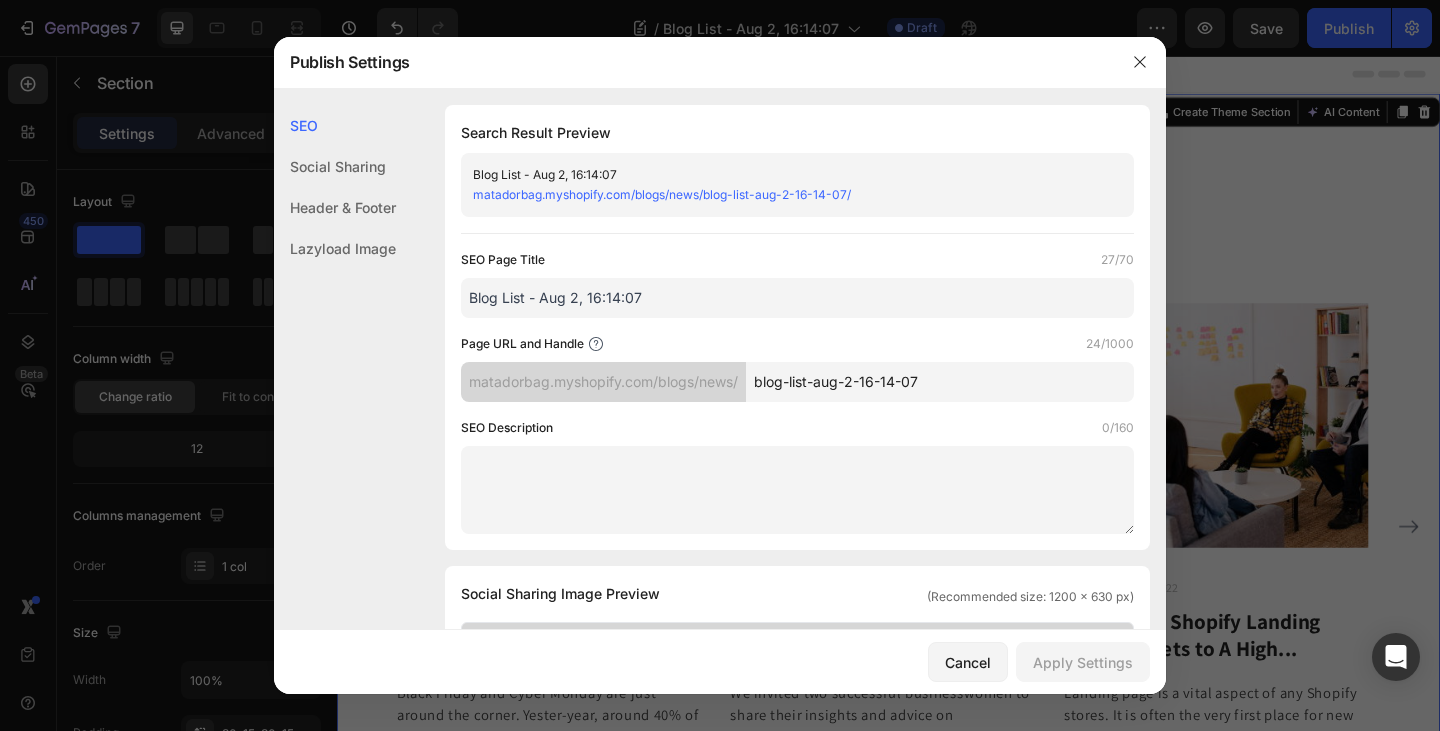 click on "Social Sharing" 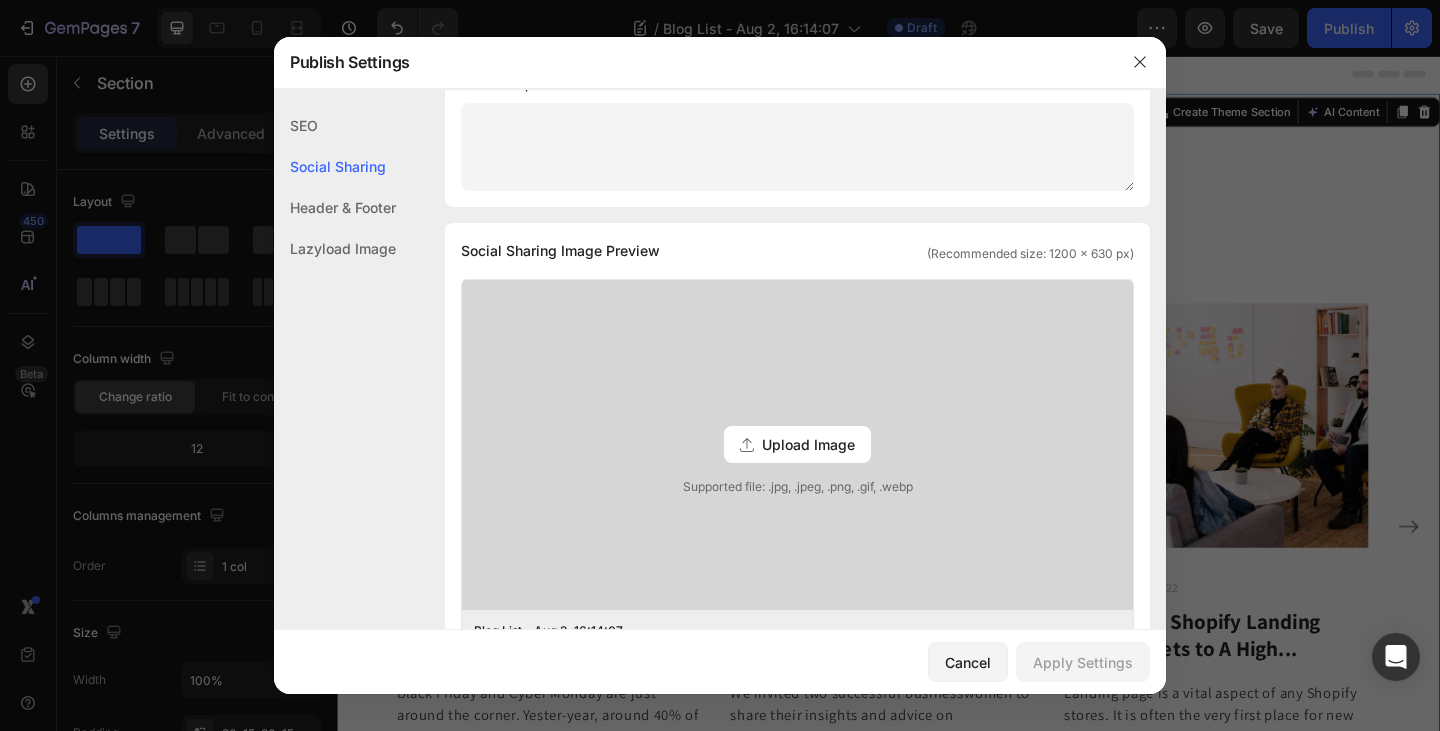 scroll, scrollTop: 457, scrollLeft: 0, axis: vertical 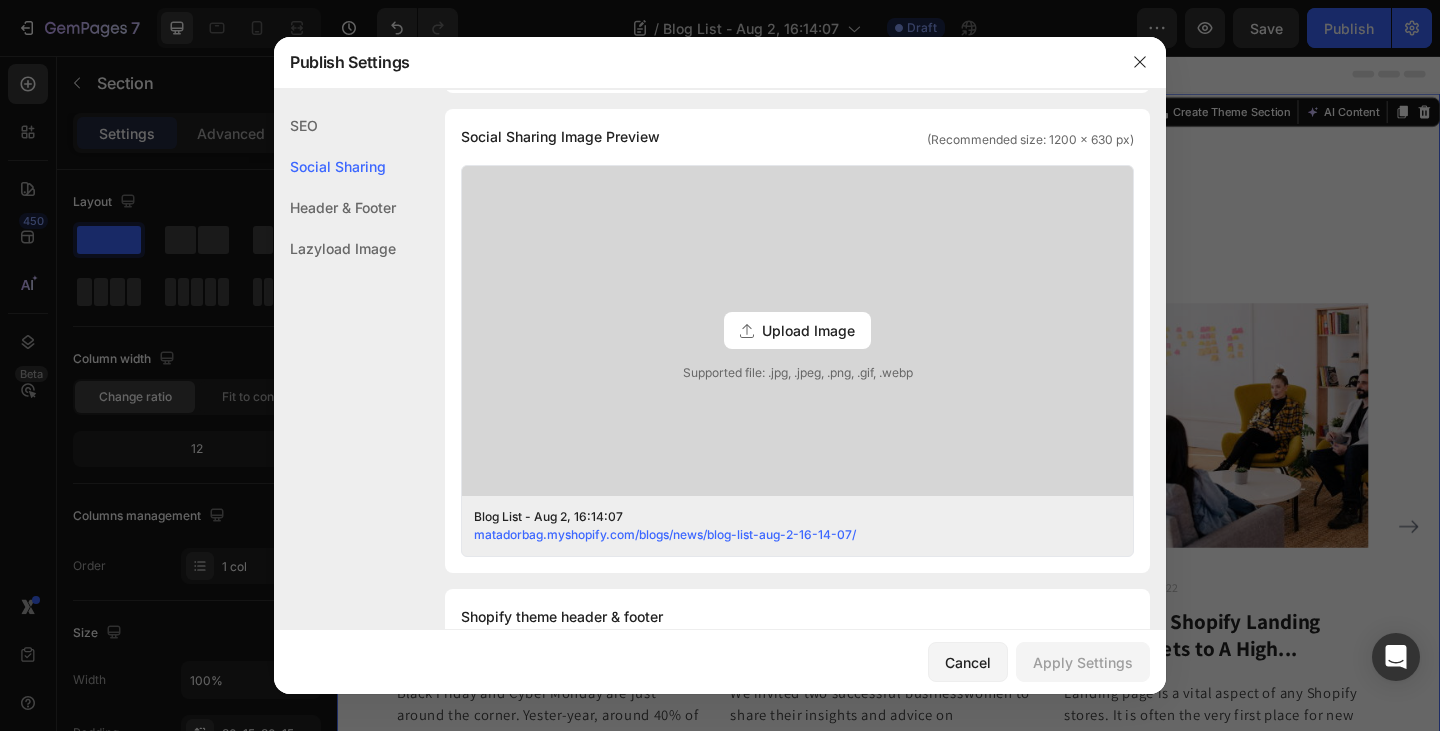 click on "Header & Footer" 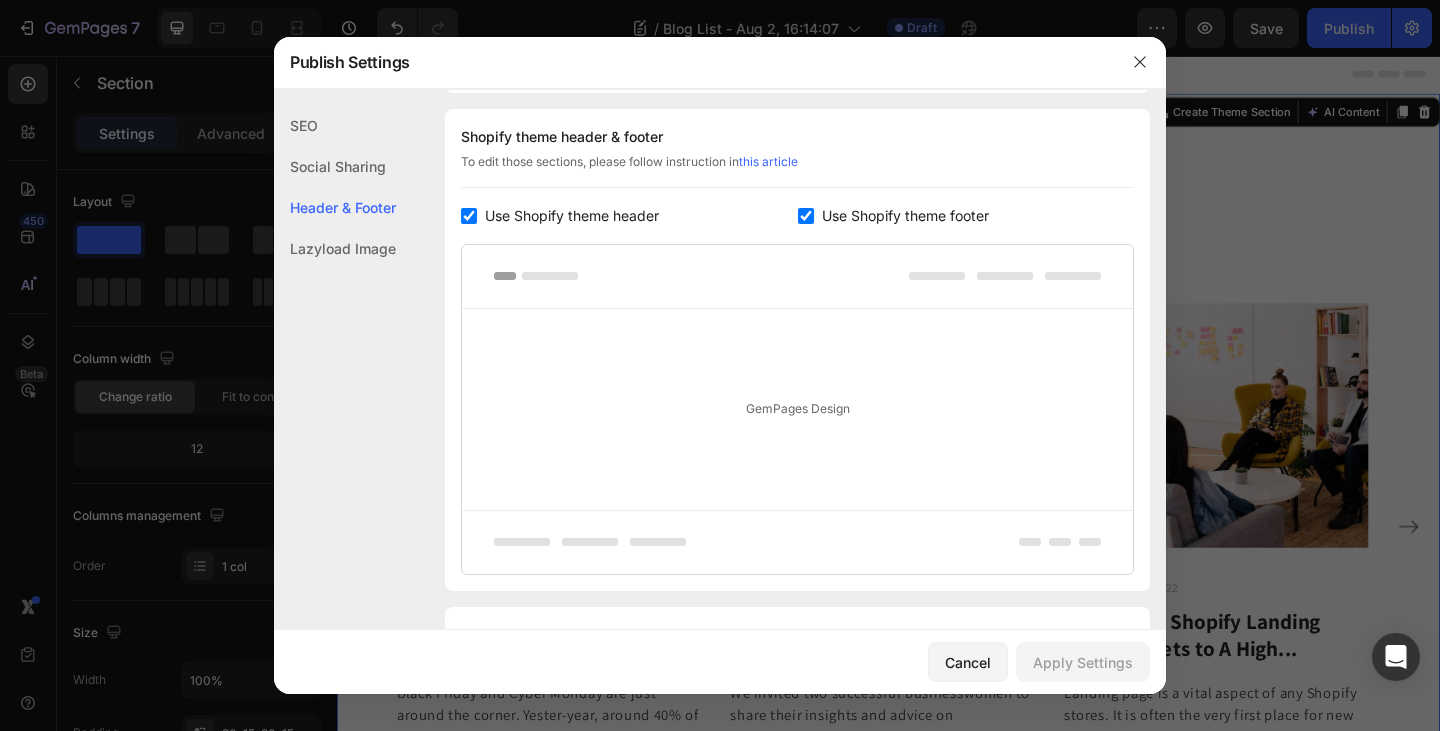click on "Lazyload Image" 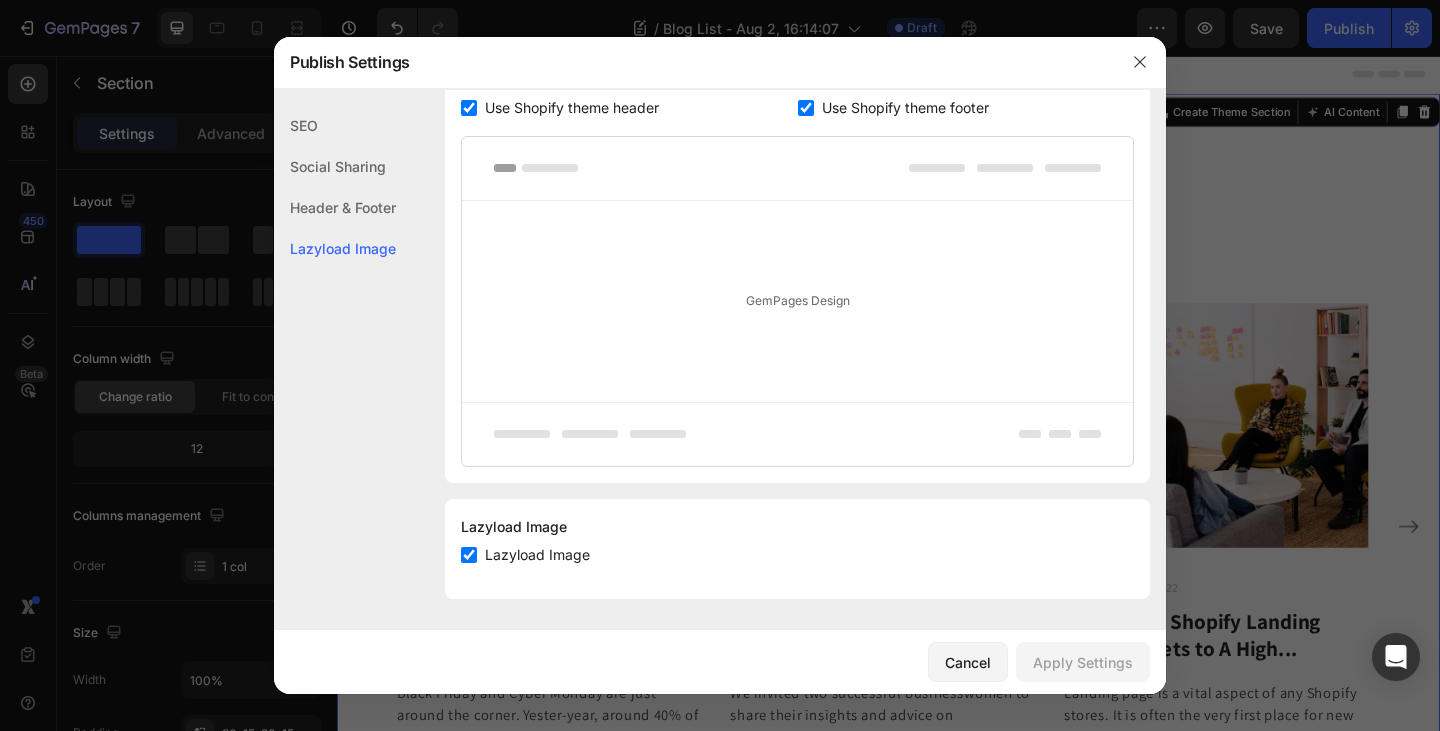 click on "SEO" 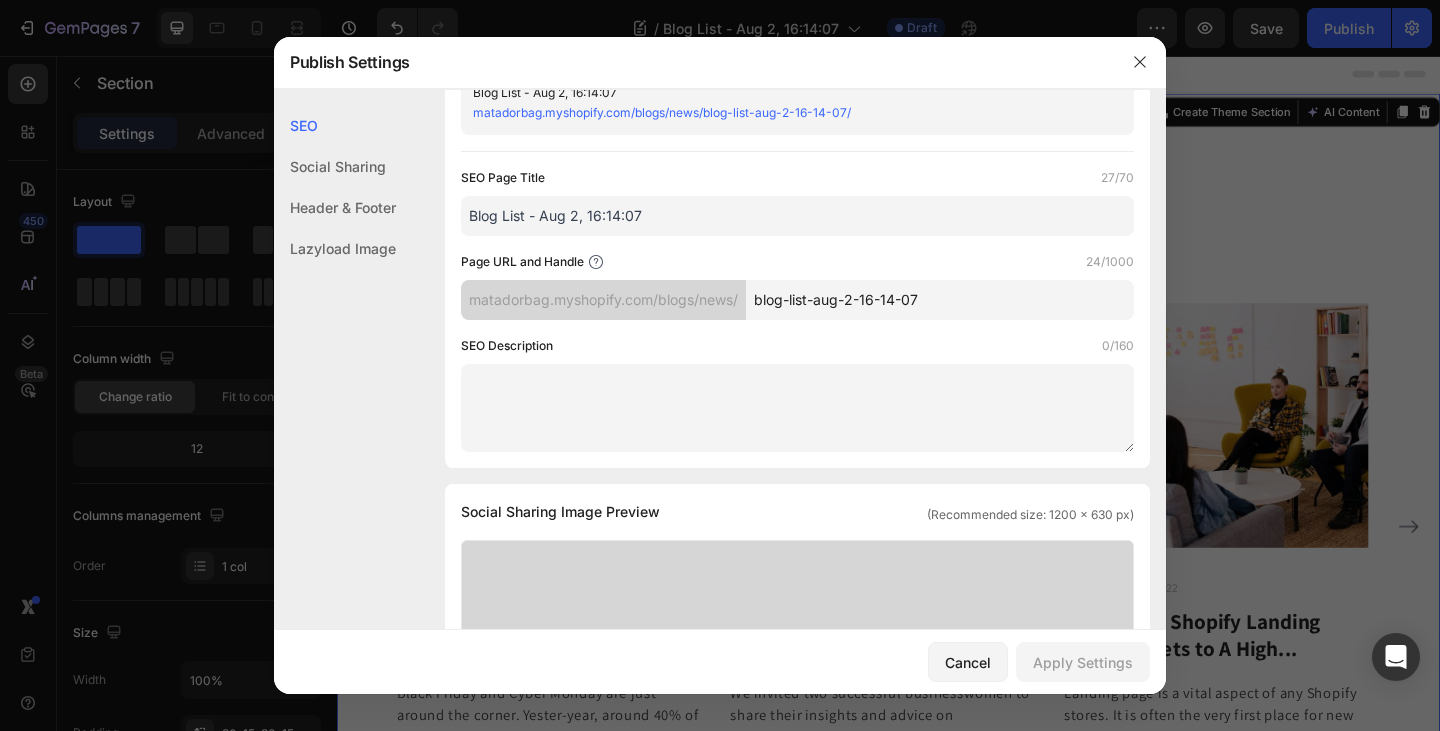 scroll, scrollTop: 0, scrollLeft: 0, axis: both 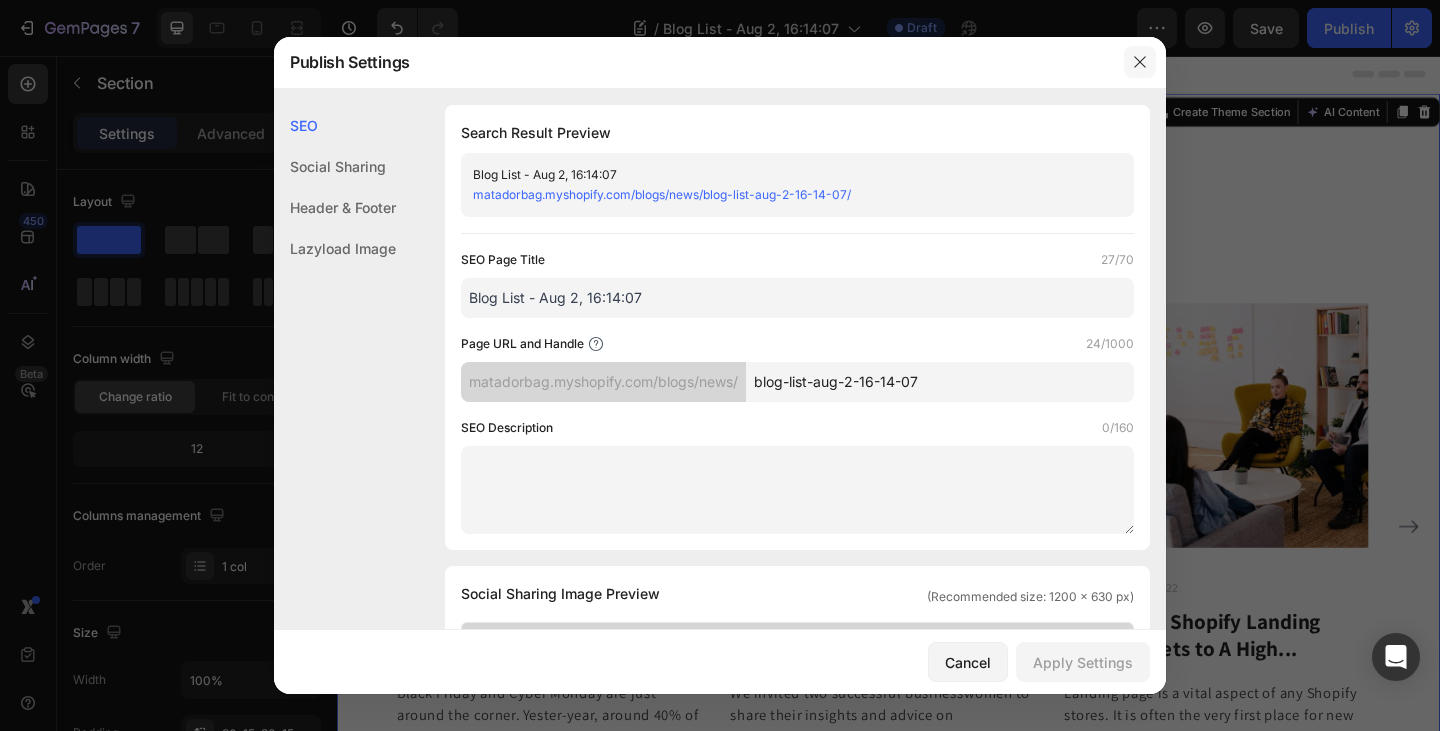 click 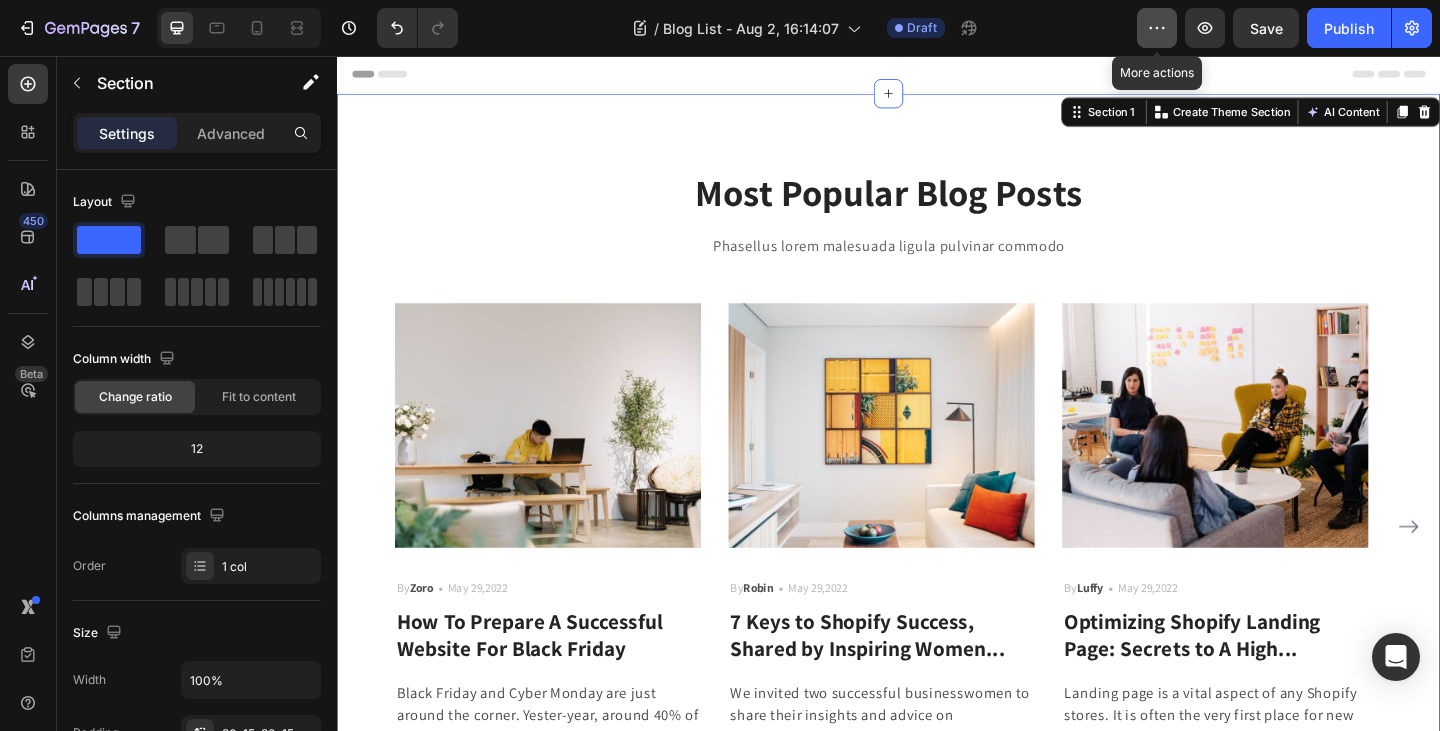 click 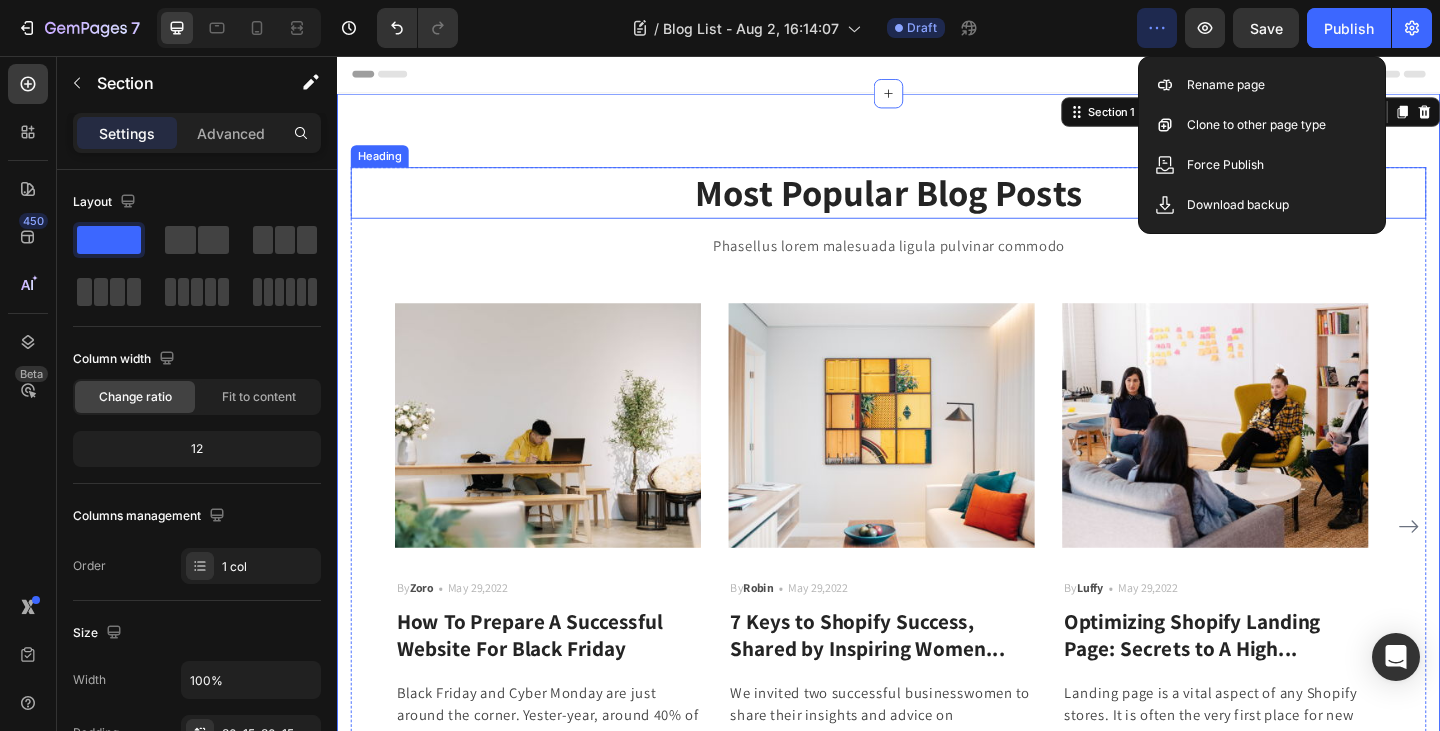 click on "Most Popular Blog Posts" at bounding box center [937, 205] 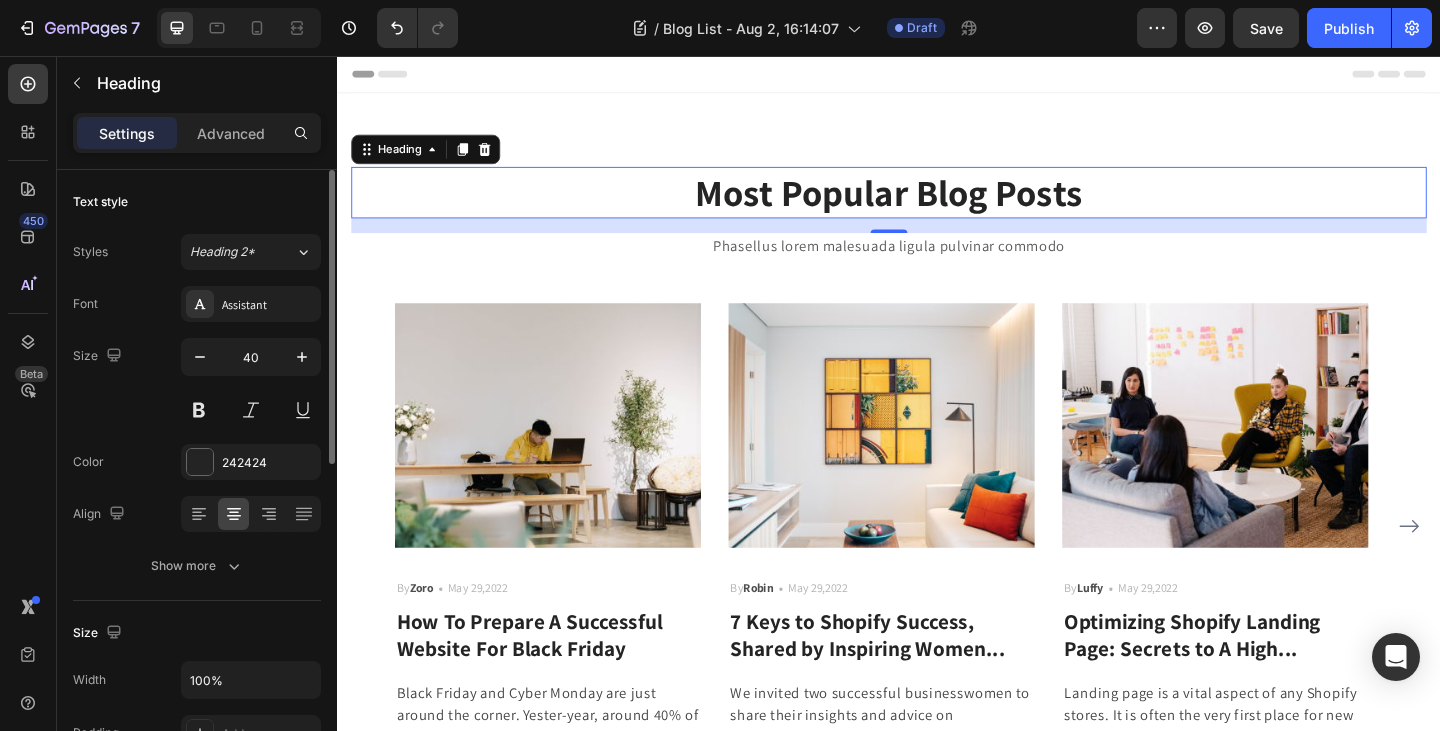 click on "Font Assistant Size 40 Color 242424 Align Show more" at bounding box center [197, 435] 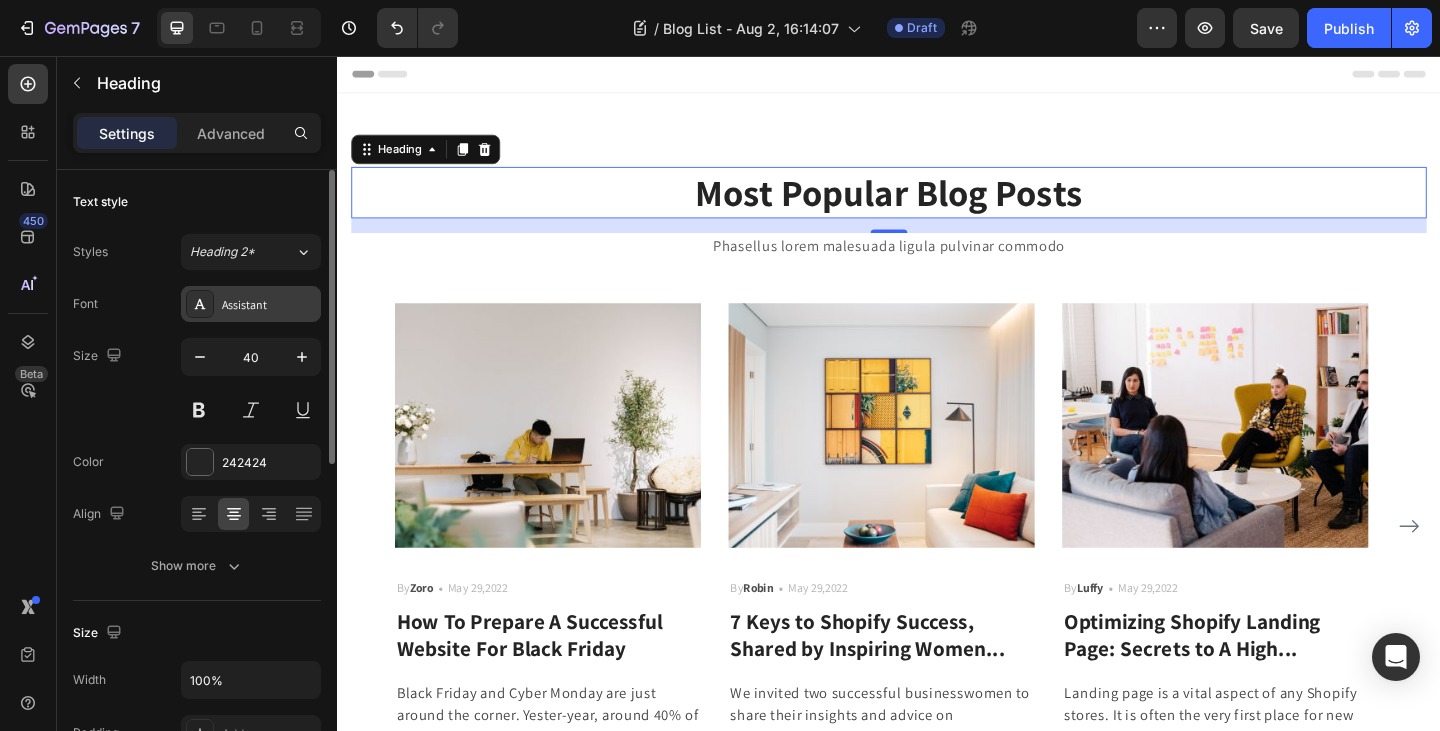 click on "Assistant" at bounding box center (269, 305) 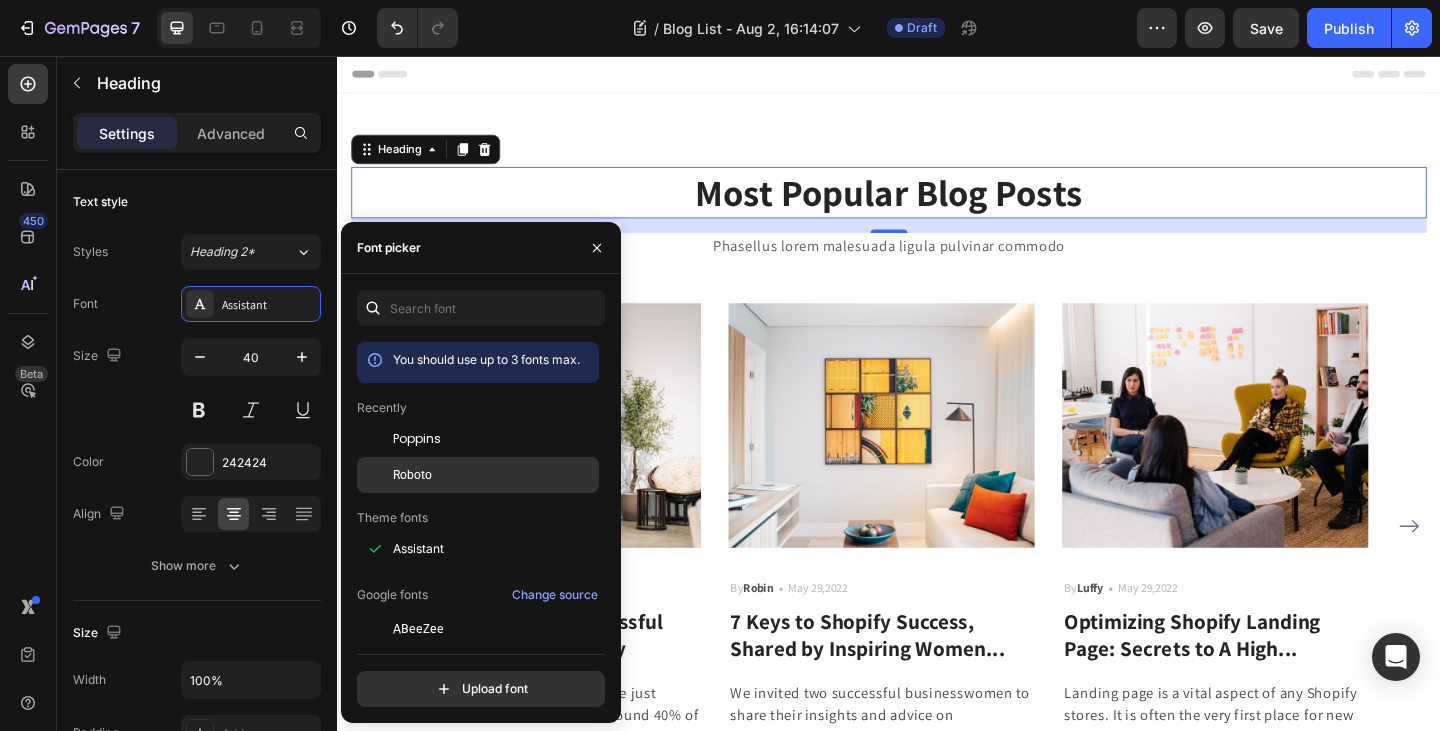 click on "Roboto" at bounding box center [412, 475] 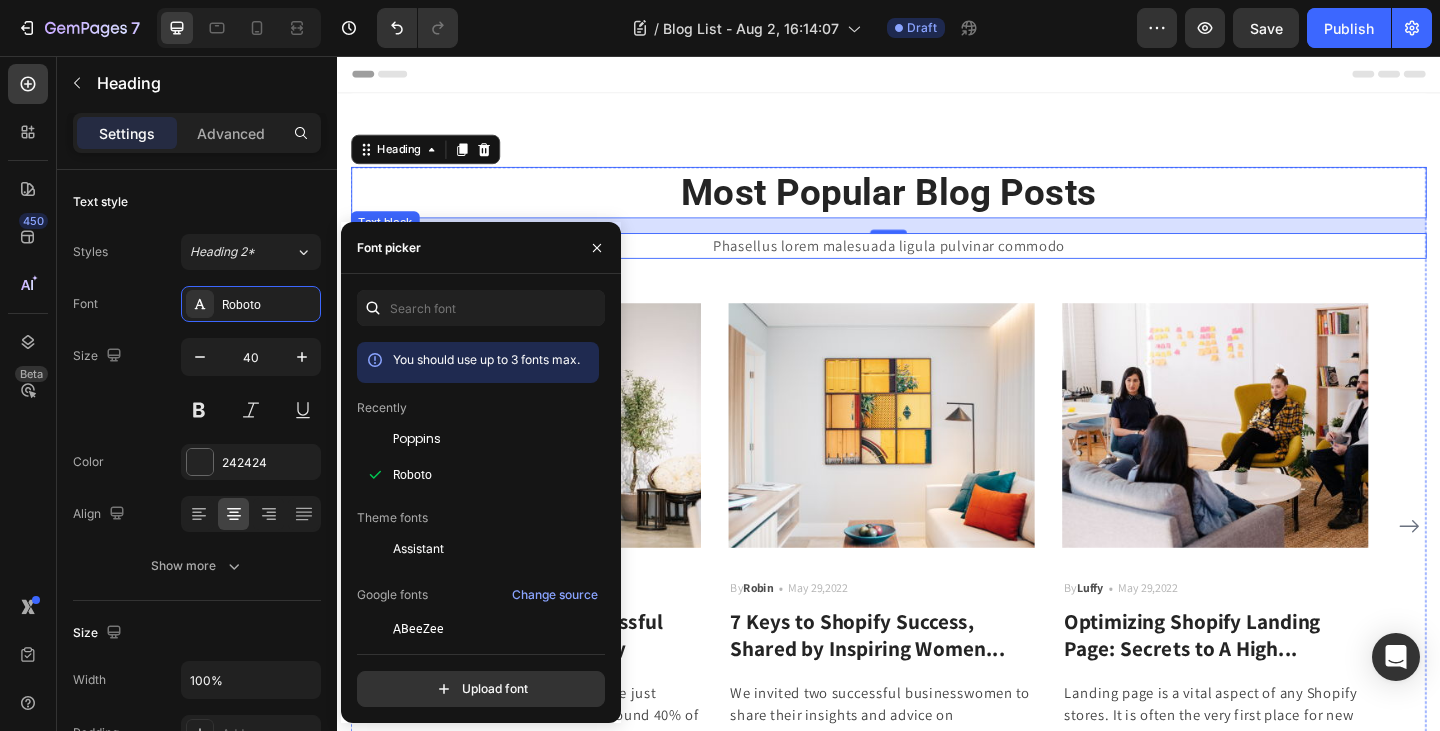 click on "Phasellus lorem malesuada ligula pulvinar commodo" at bounding box center [937, 263] 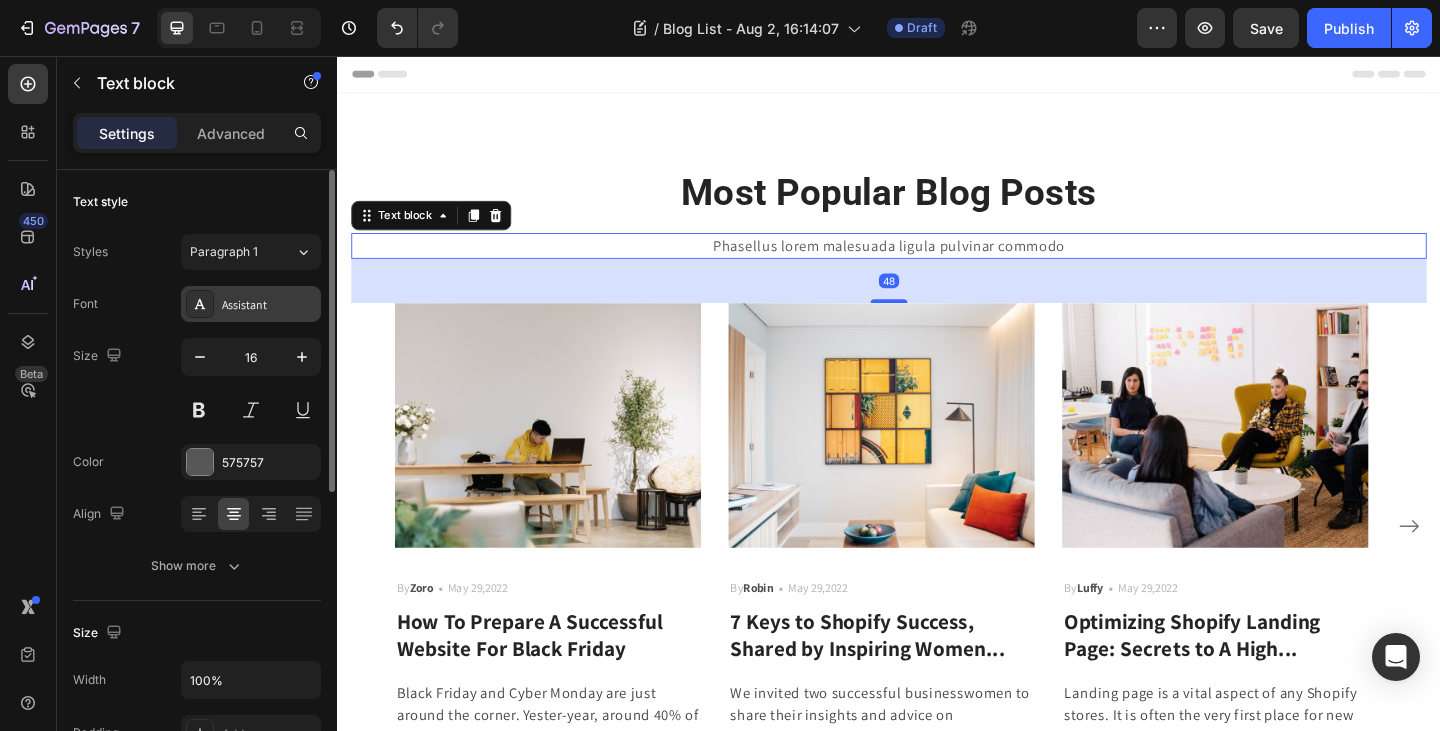 click on "Assistant" at bounding box center [269, 305] 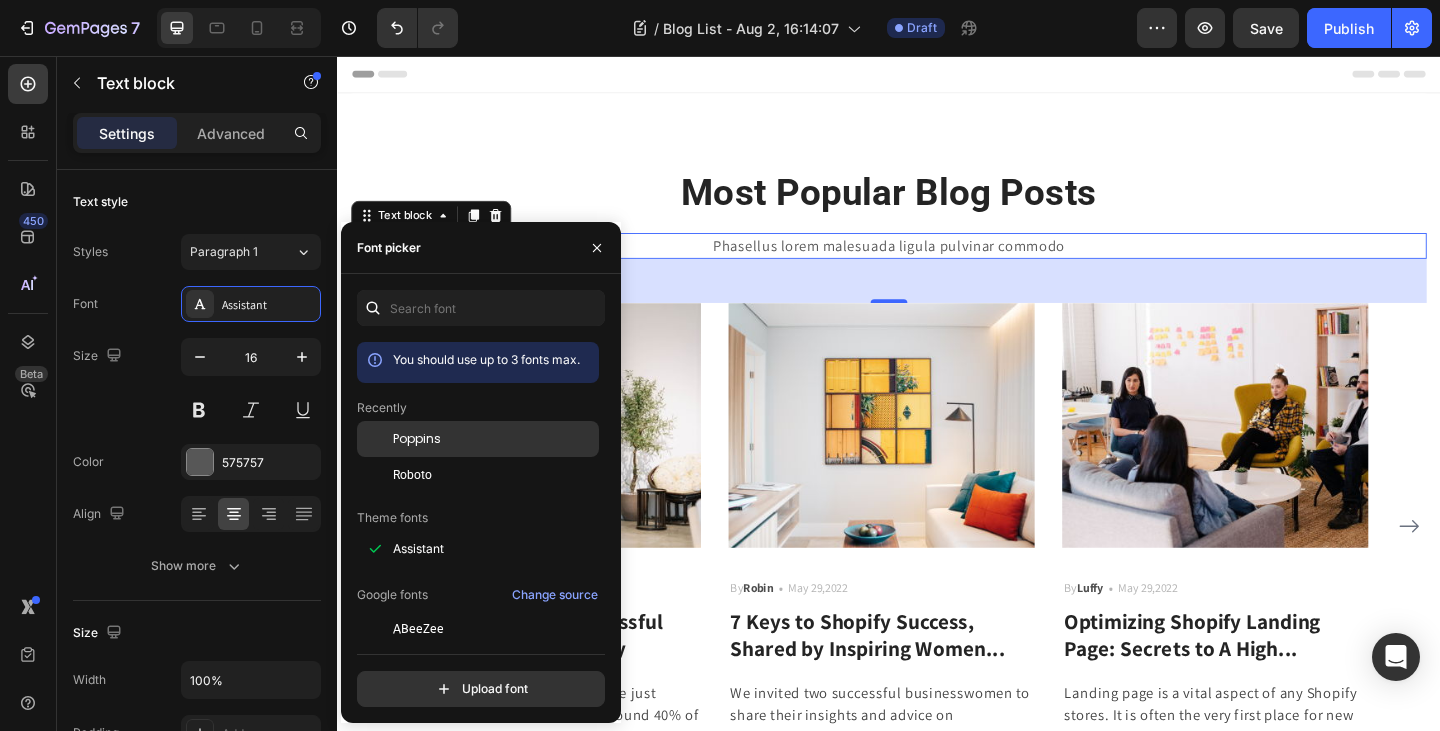 click on "Poppins" at bounding box center [417, 439] 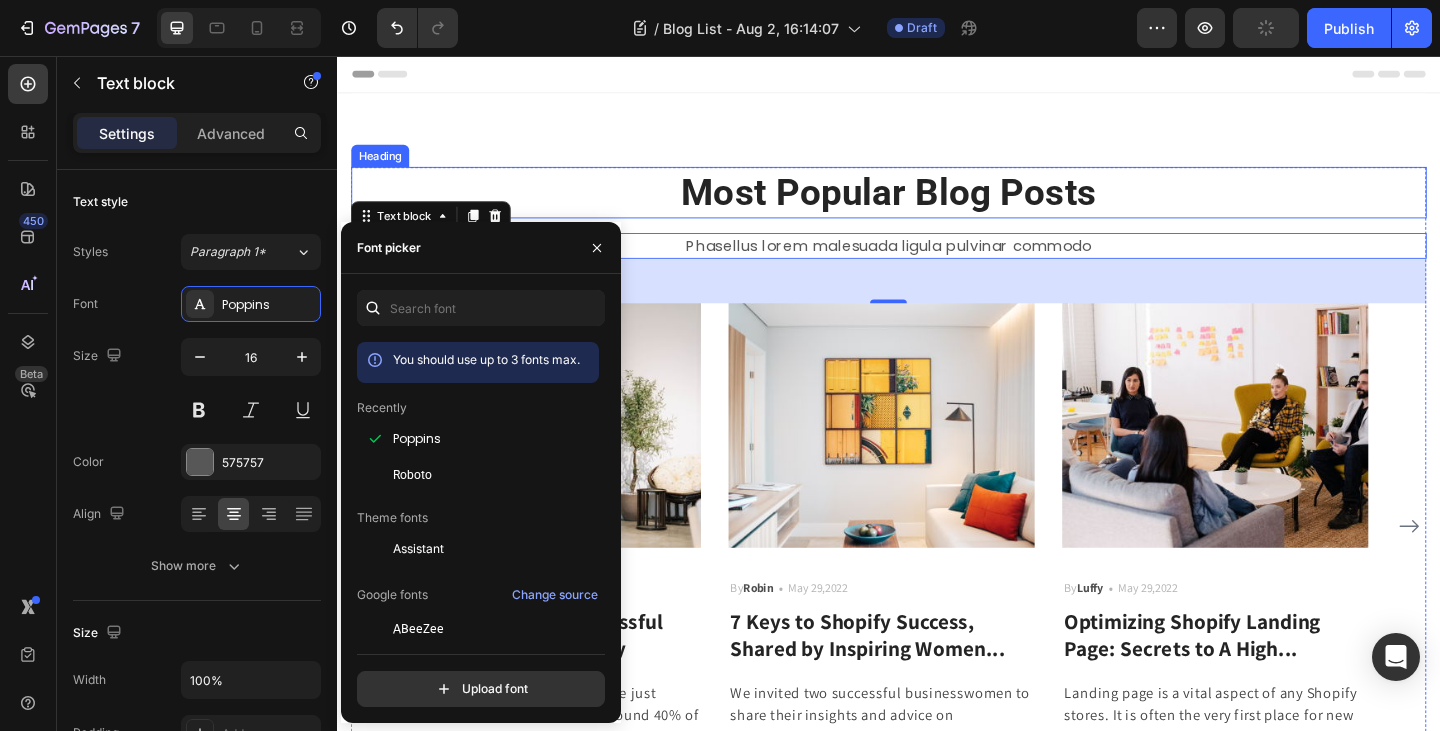 click on "Most Popular Blog Posts Heading Phasellus lorem malesuada ligula pulvinar commodo Text block   48
Image By  [NAME] Text block
Icon [DATE] Text block Row How To Prepare A Successful Website For Black Friday Heading Black Friday and Cyber Monday are just around the corner. Yester-year, around 40% of shoppers made an... Text block Image By  [NAME] Text block
Icon [DATE] Text block Row 7 Keys to Shopify Success, Shared by Inspiring Women... Heading We invited two successful businesswomen to share their insights and advice on employment. Let's listen .... Text block Image By  [NAME] Text block
Icon [DATE] Text block Row Optimizing Shopify Landing Page: Secrets to A High... Heading Landing page is a vital aspect of any Shopify stores. It is often the very first place for new customers... Text block Row Image By  [NAME] Text block
Icon [DATE] Text block Row How To Prepare A Successful Website For Black Friday Heading Image" at bounding box center [937, 494] 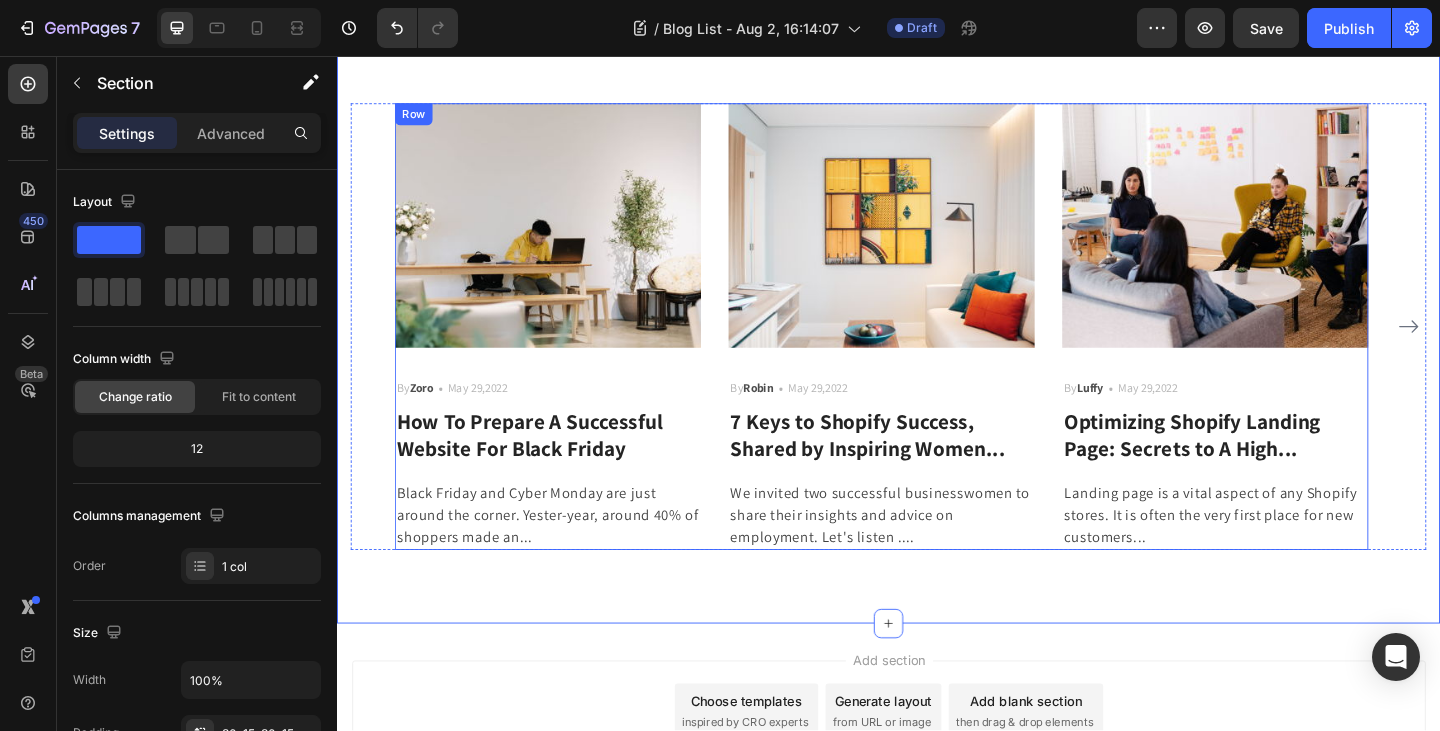 scroll, scrollTop: 300, scrollLeft: 0, axis: vertical 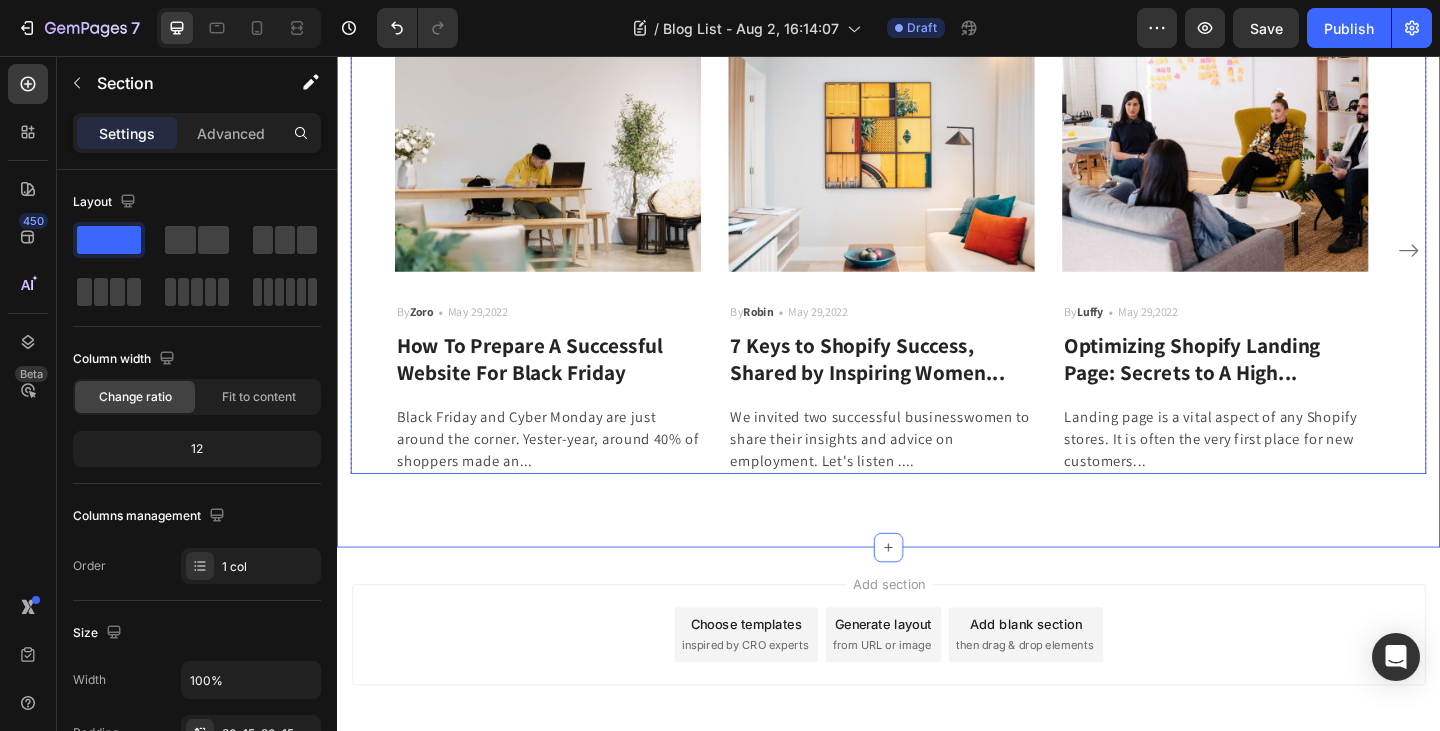 click 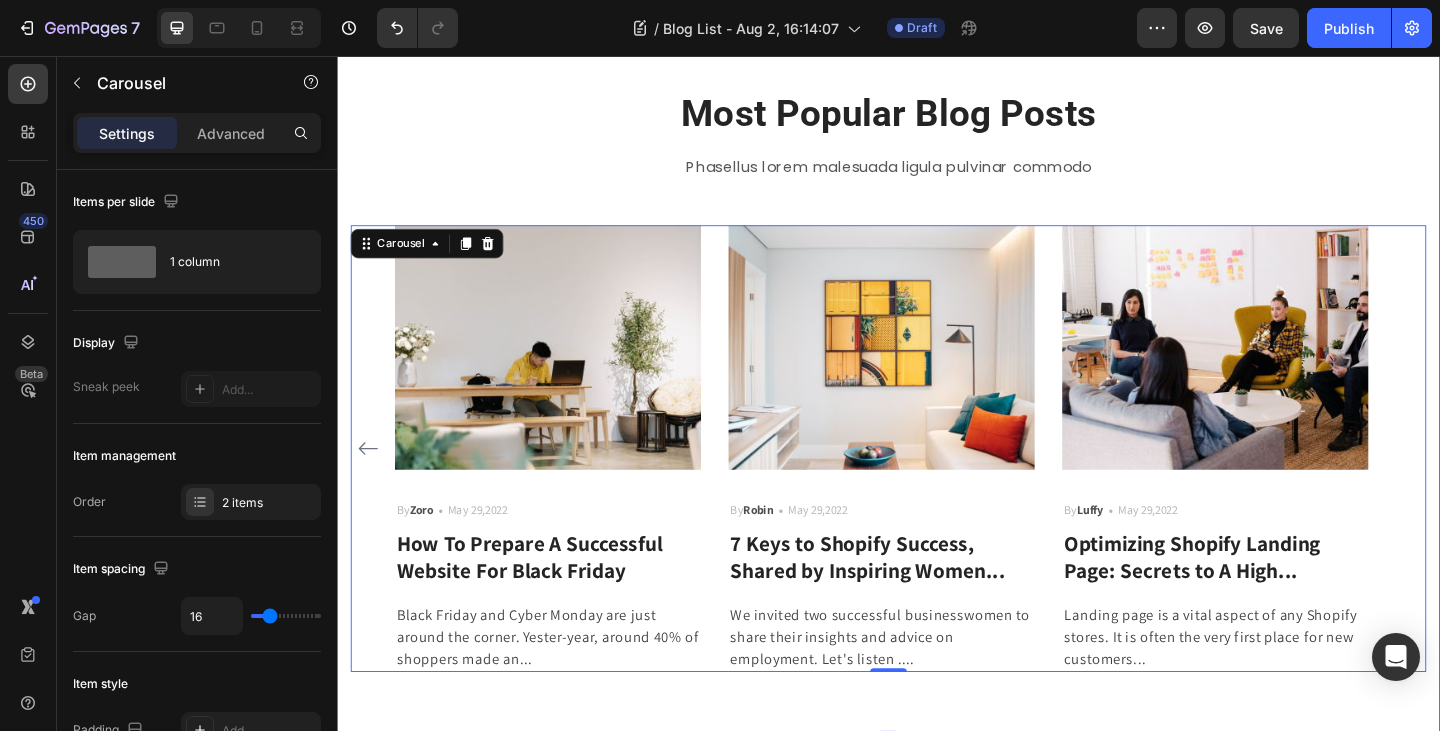 scroll, scrollTop: 0, scrollLeft: 0, axis: both 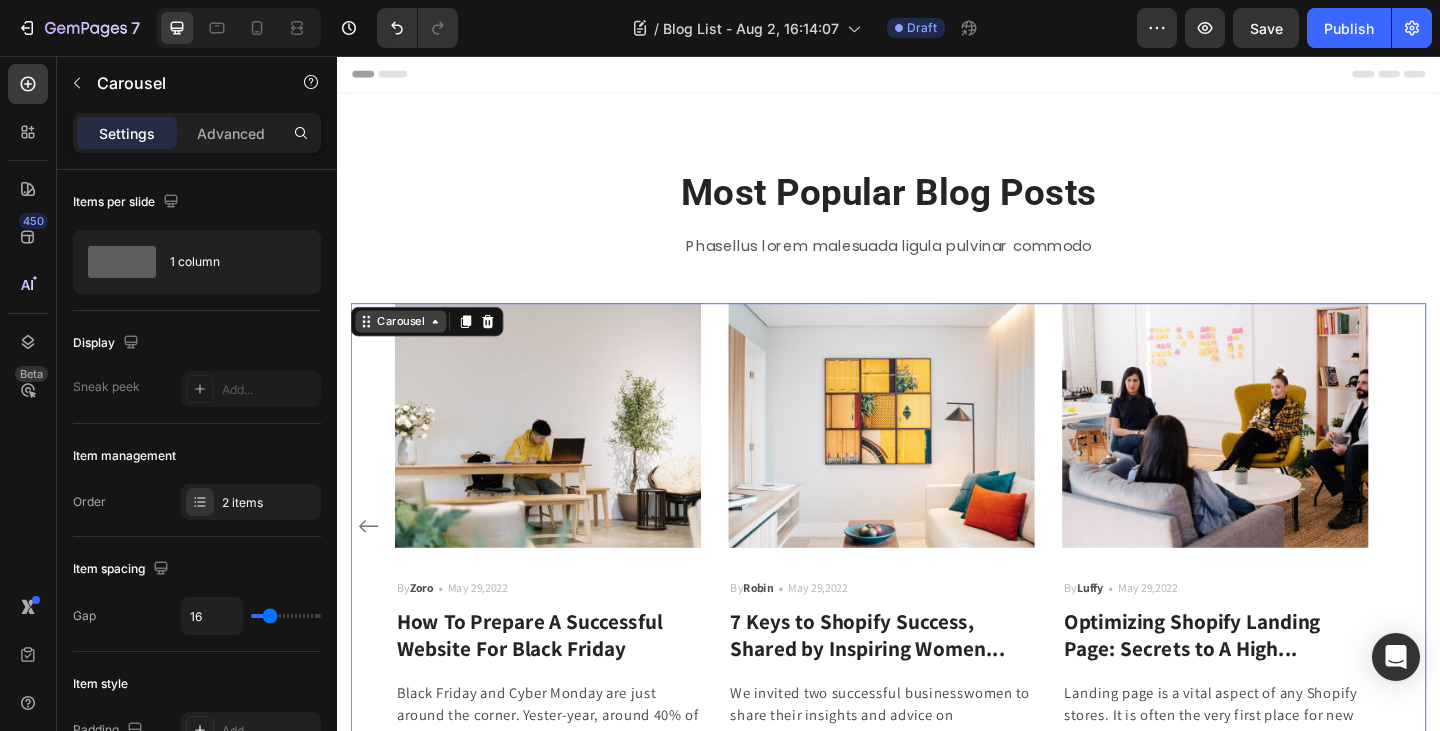click on "Carousel" at bounding box center [406, 345] 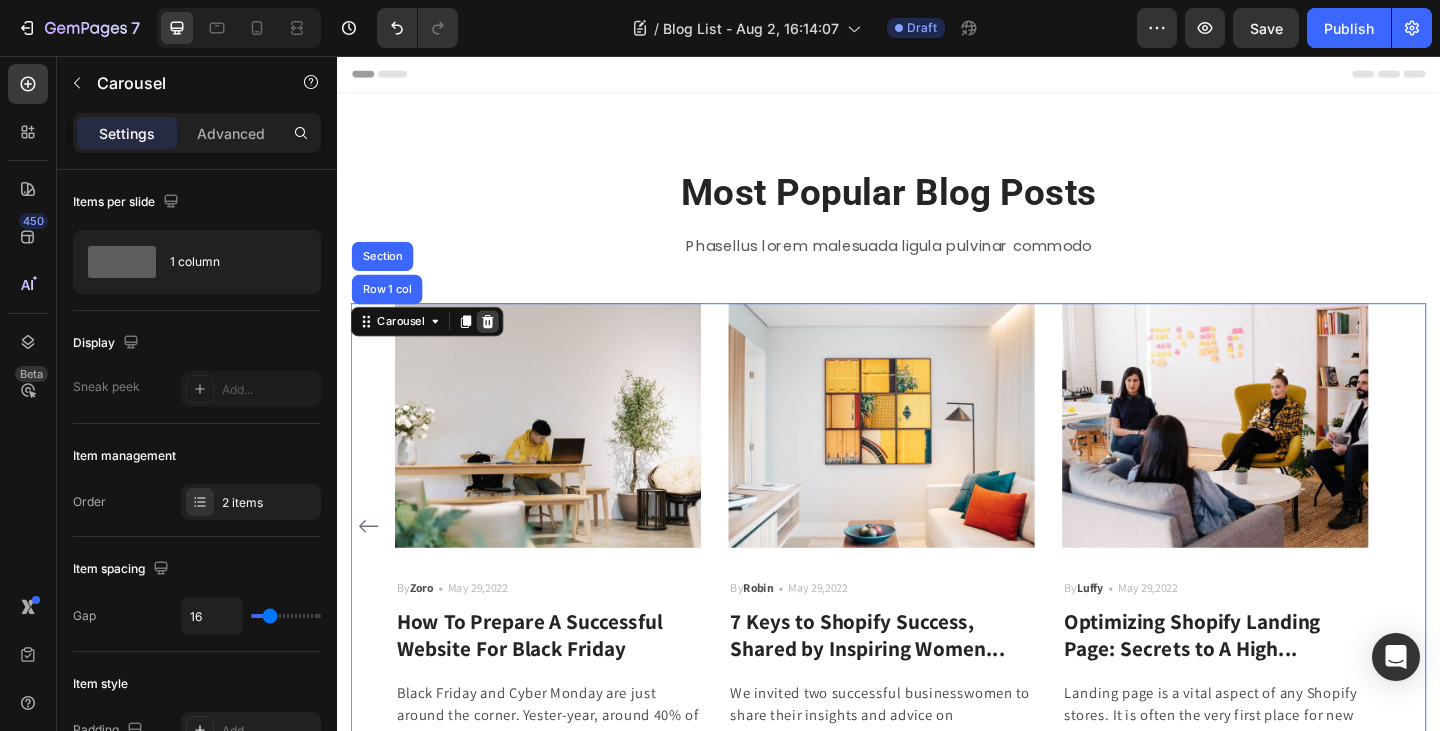 click 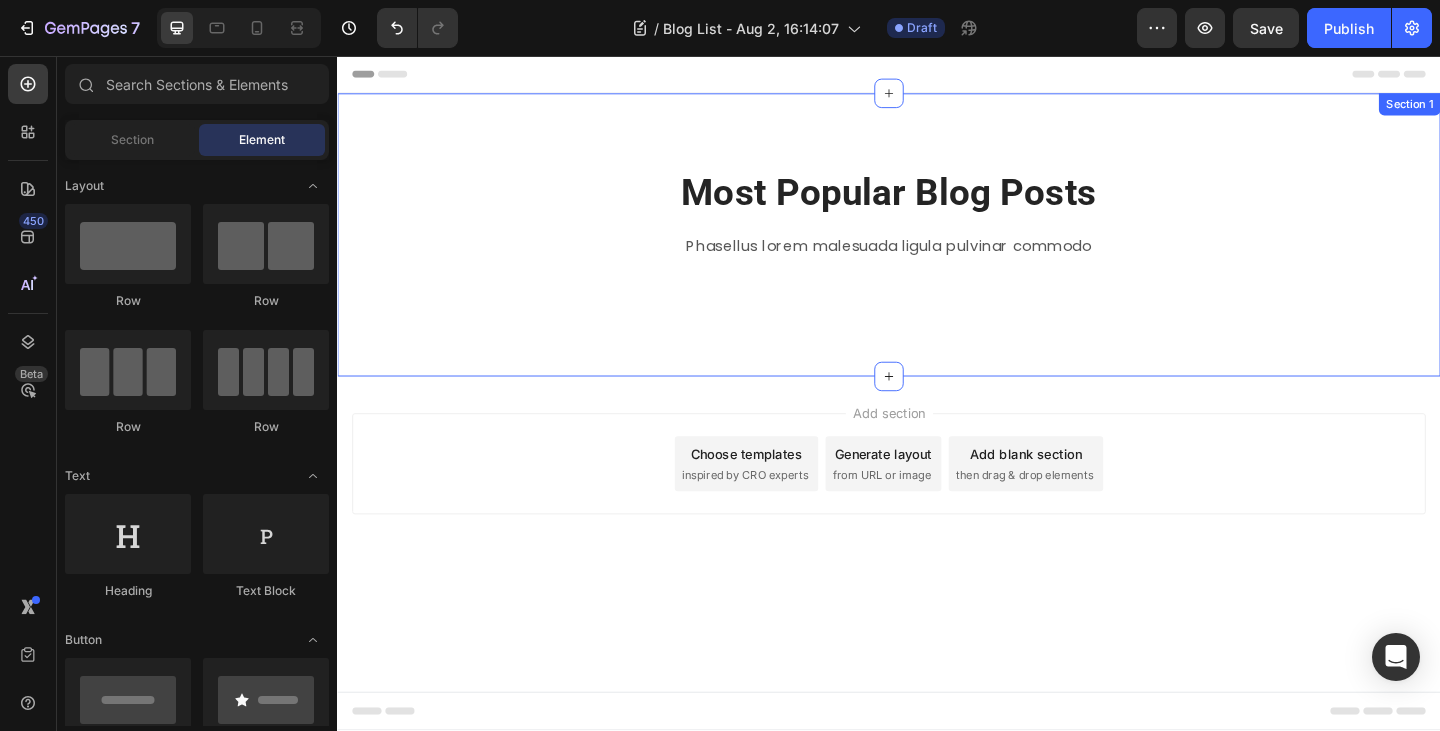 click on "Most Popular Blog Posts Heading Phasellus lorem malesuada ligula pulvinar commodo Text block Row Section 1" at bounding box center (937, 251) 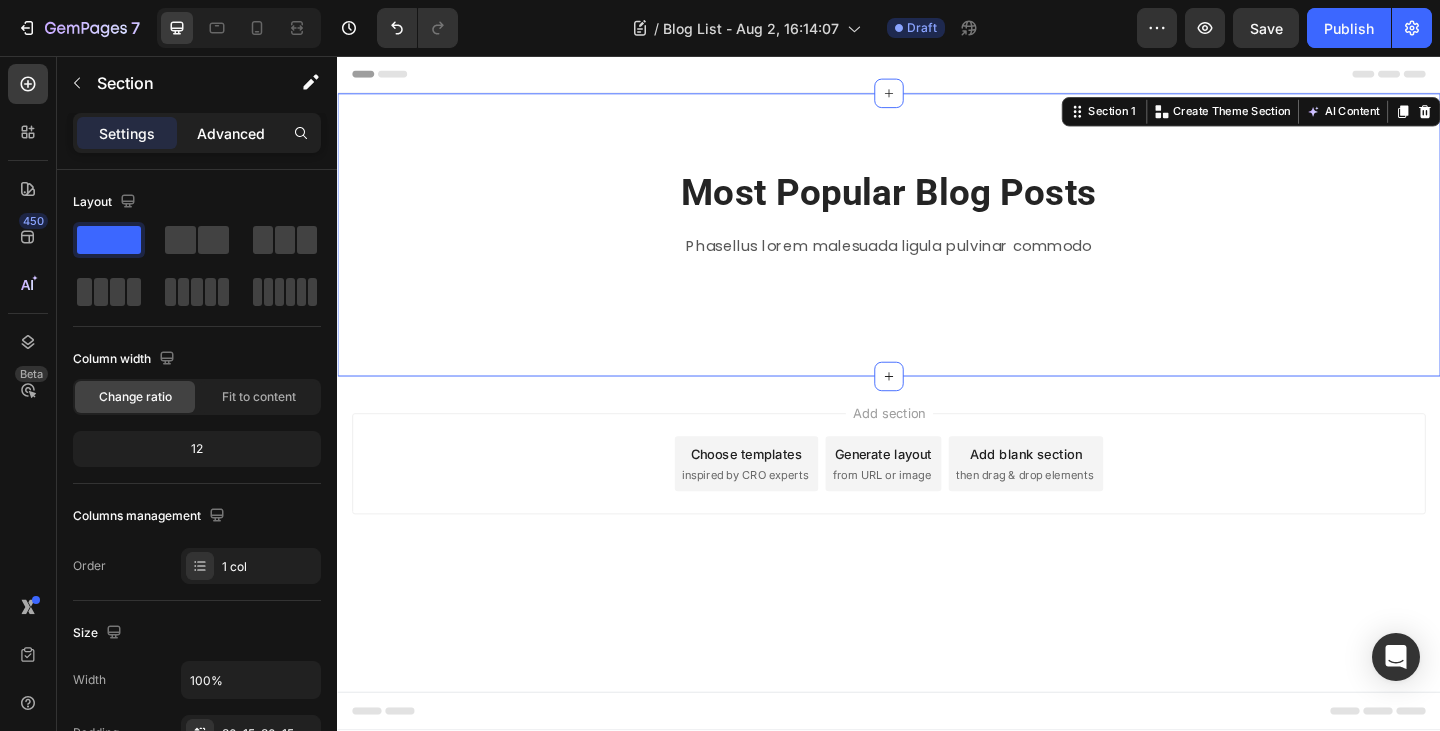 click on "Advanced" at bounding box center (231, 133) 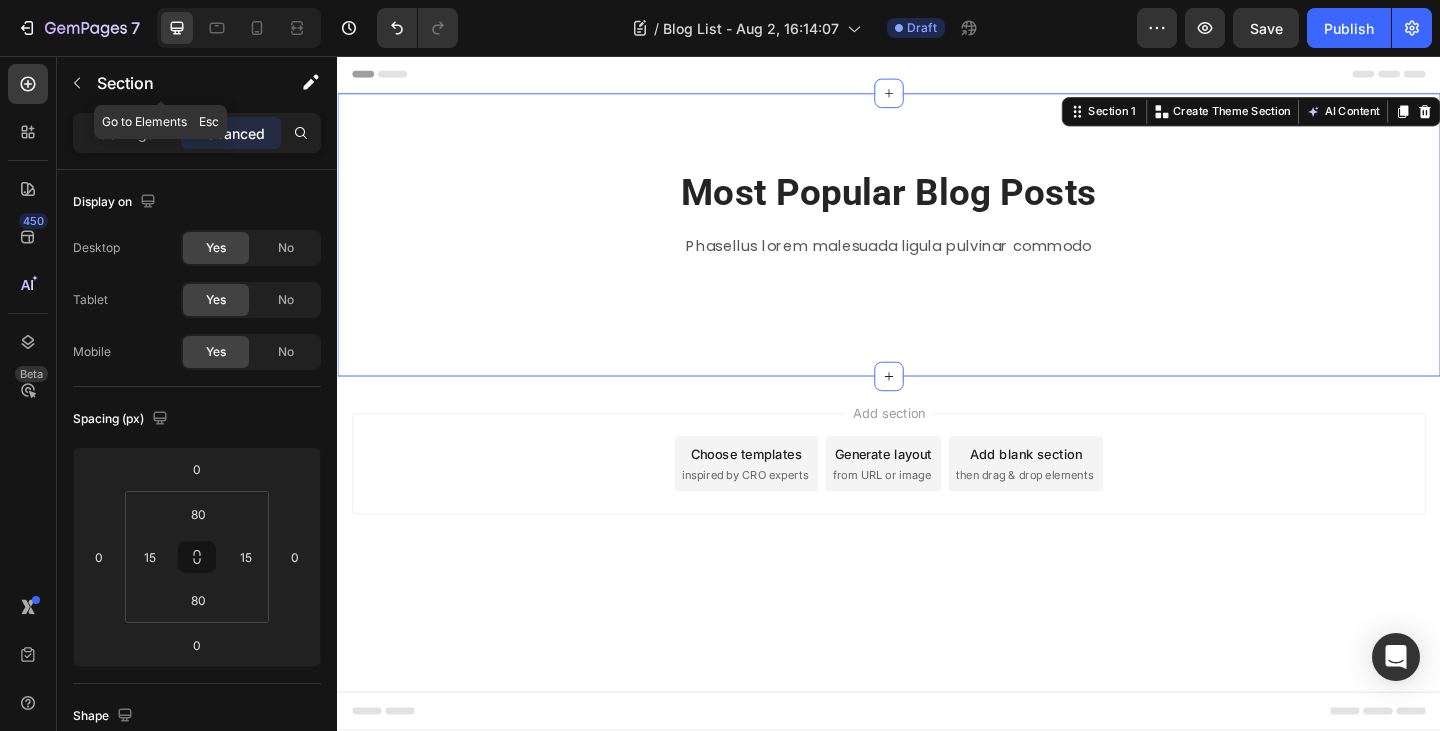 drag, startPoint x: 119, startPoint y: 88, endPoint x: 90, endPoint y: 90, distance: 29.068884 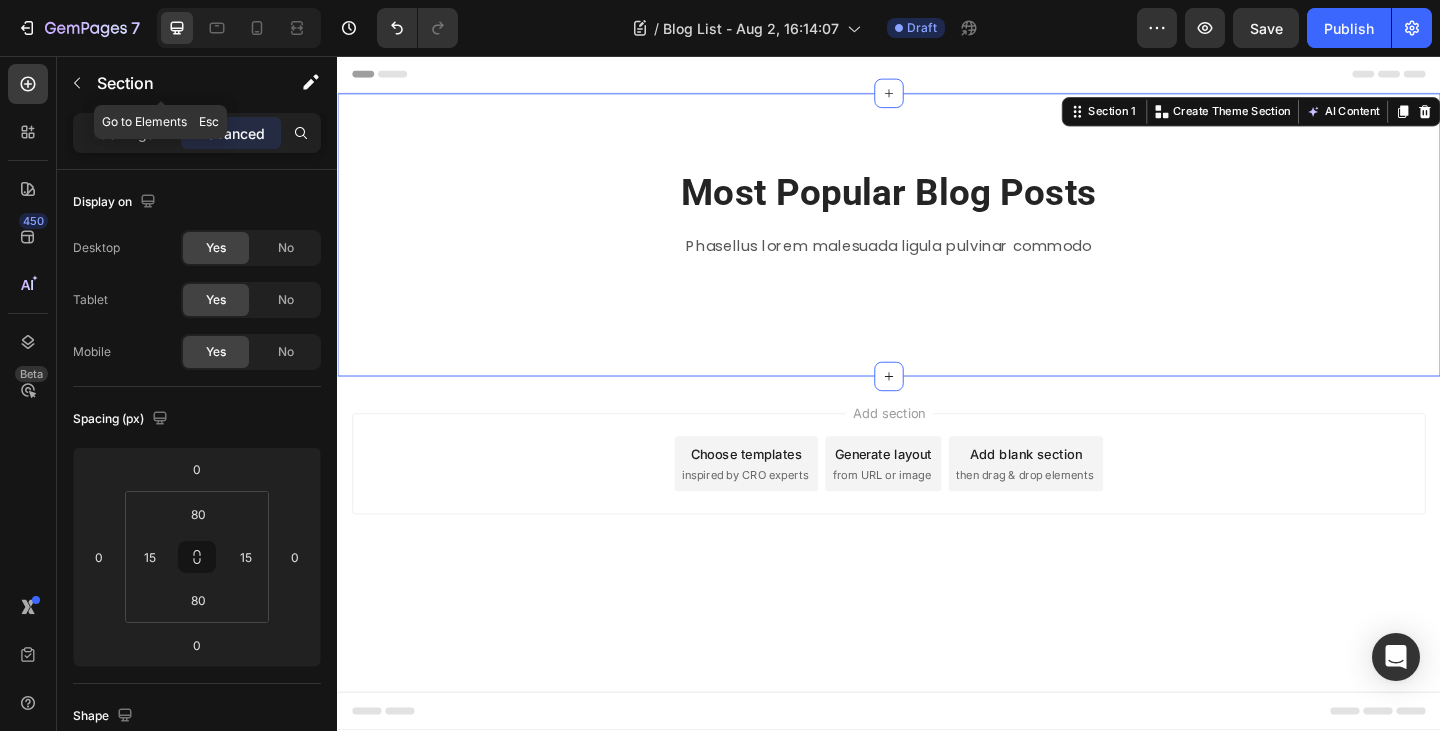 click on "Section" at bounding box center [179, 83] 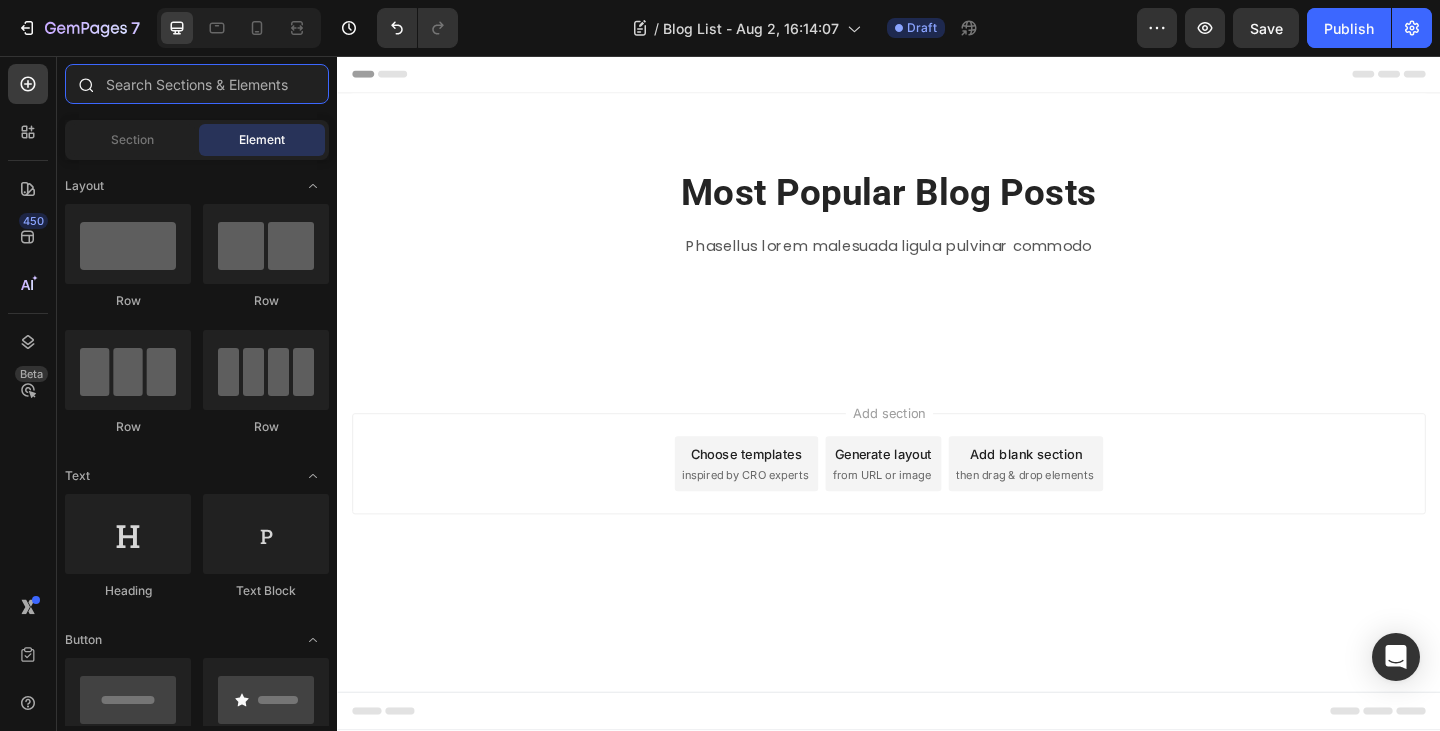 click at bounding box center (197, 84) 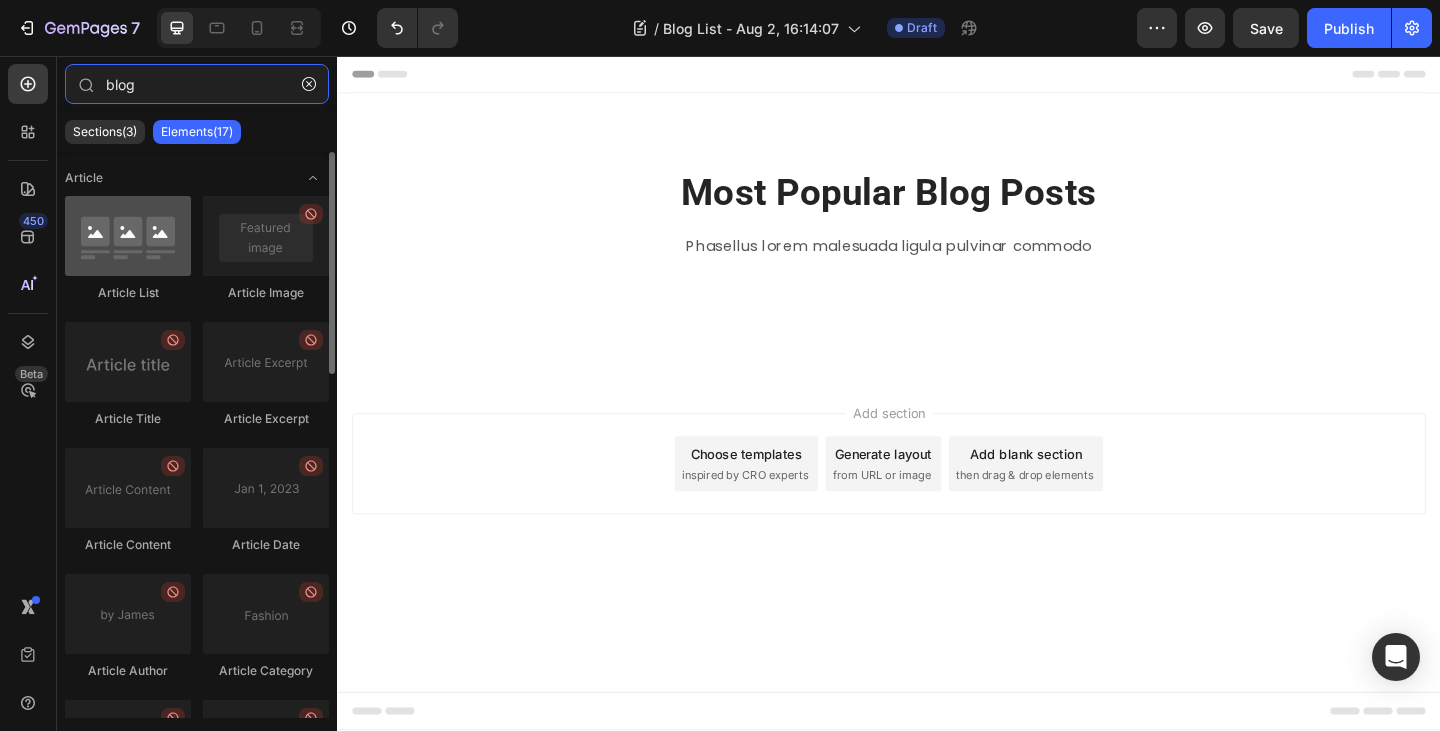 type on "blog" 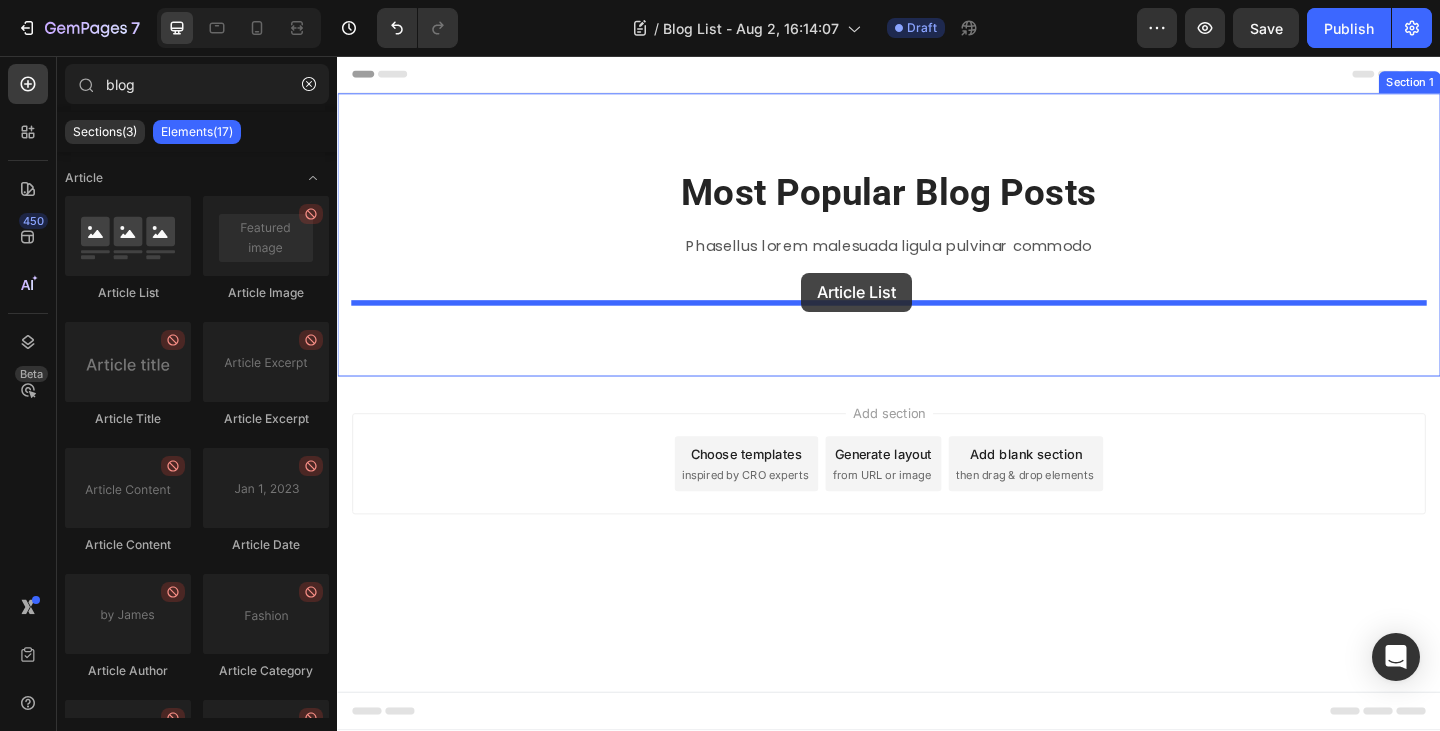 drag, startPoint x: 448, startPoint y: 286, endPoint x: 842, endPoint y: 292, distance: 394.0457 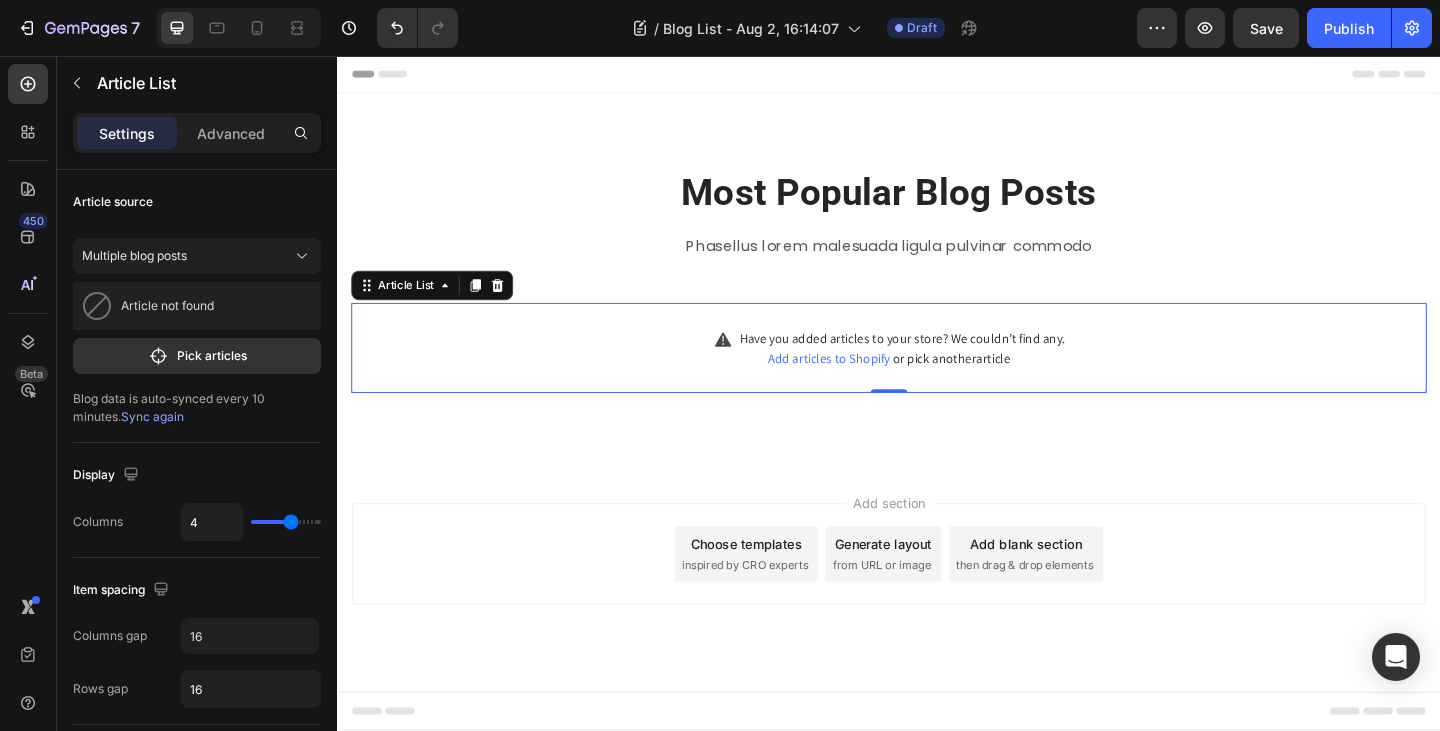 click on "Have you added articles to your store? We couldn’t find any. Add articles to Shopify   or pick another  article Article List   0" at bounding box center [937, 374] 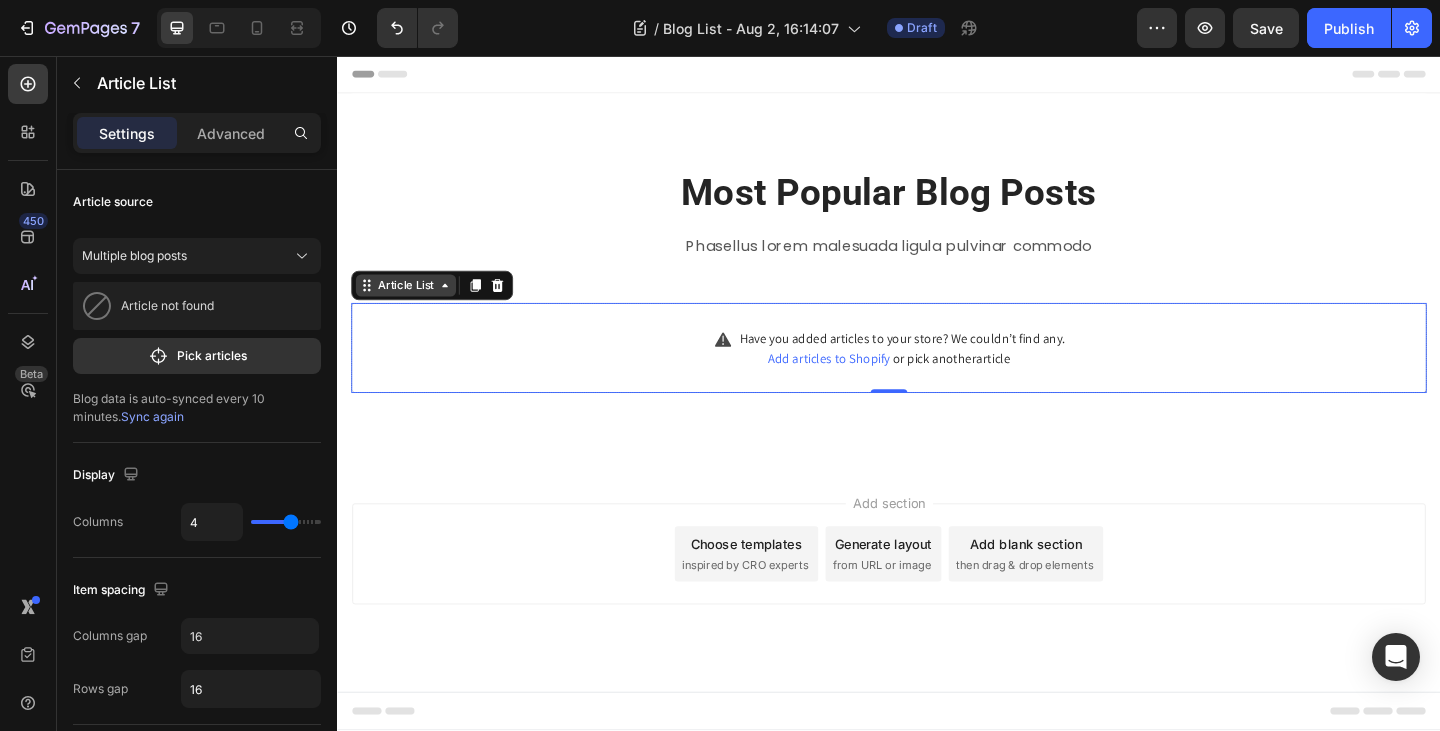 click on "Article List" at bounding box center (411, 306) 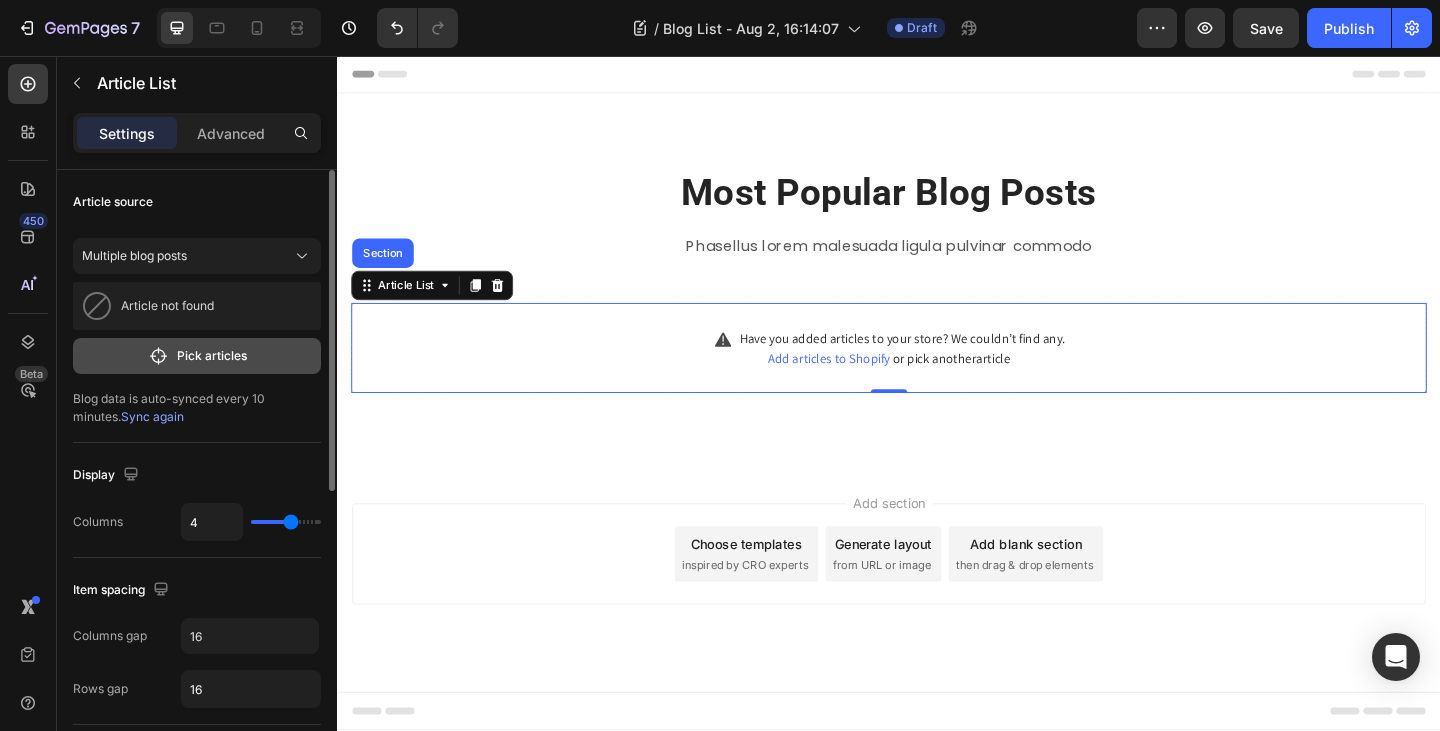 click on "Pick articles" 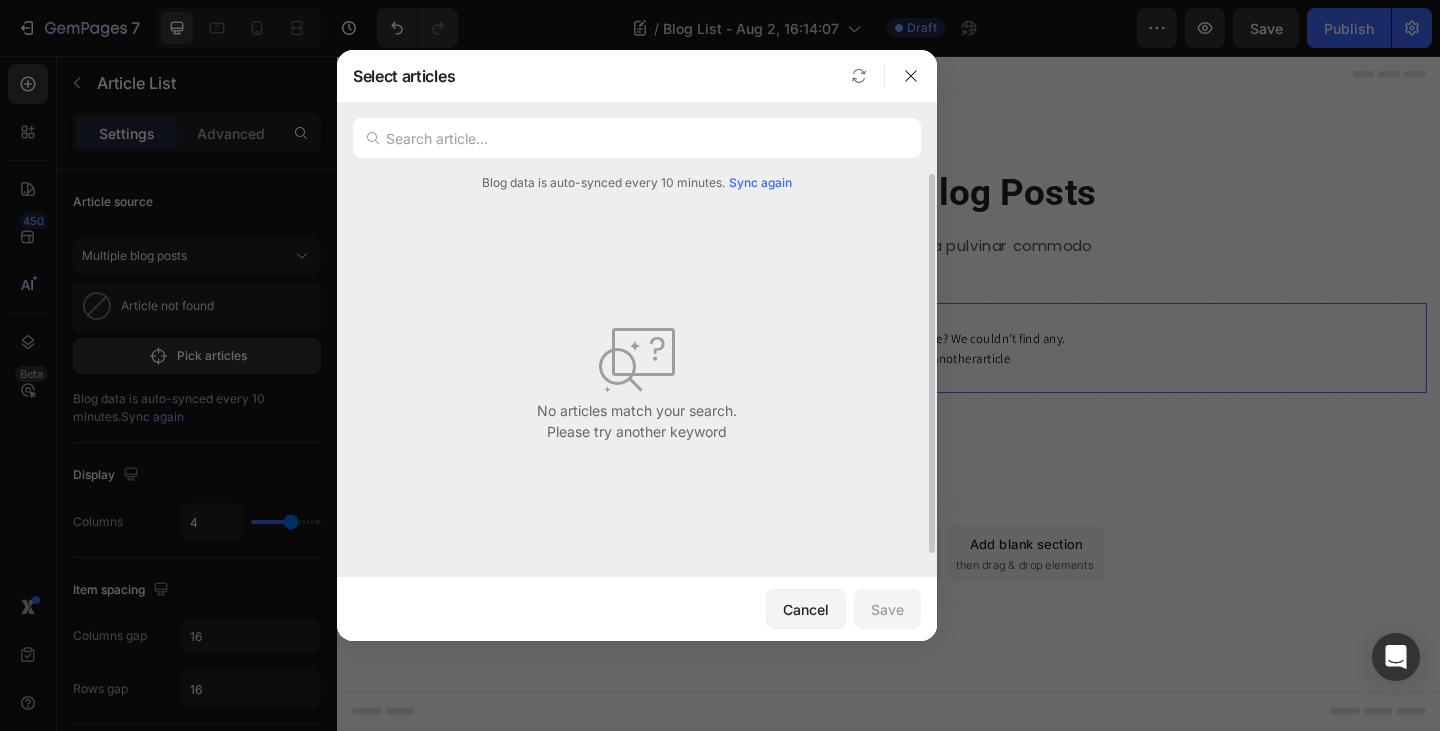 click on "Sync again" at bounding box center [760, 183] 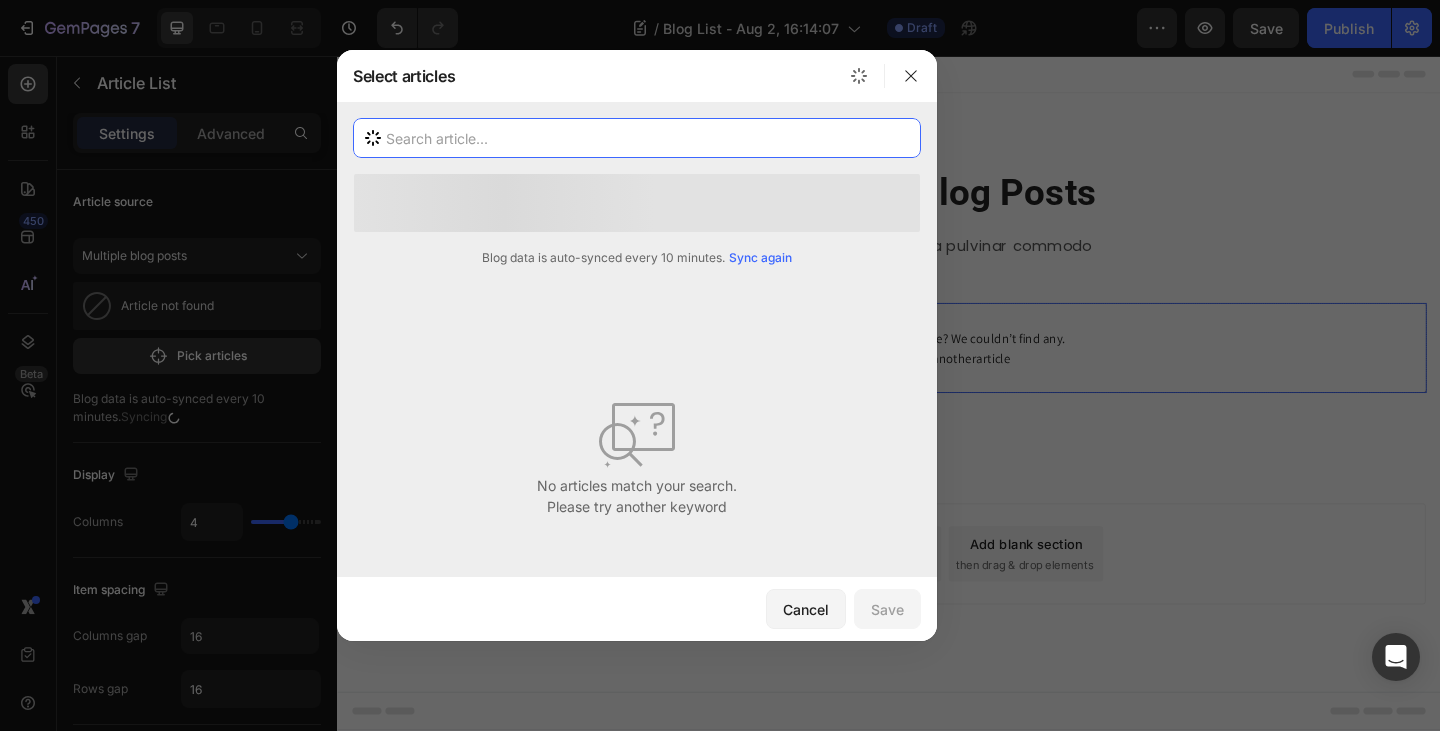 click at bounding box center (637, 138) 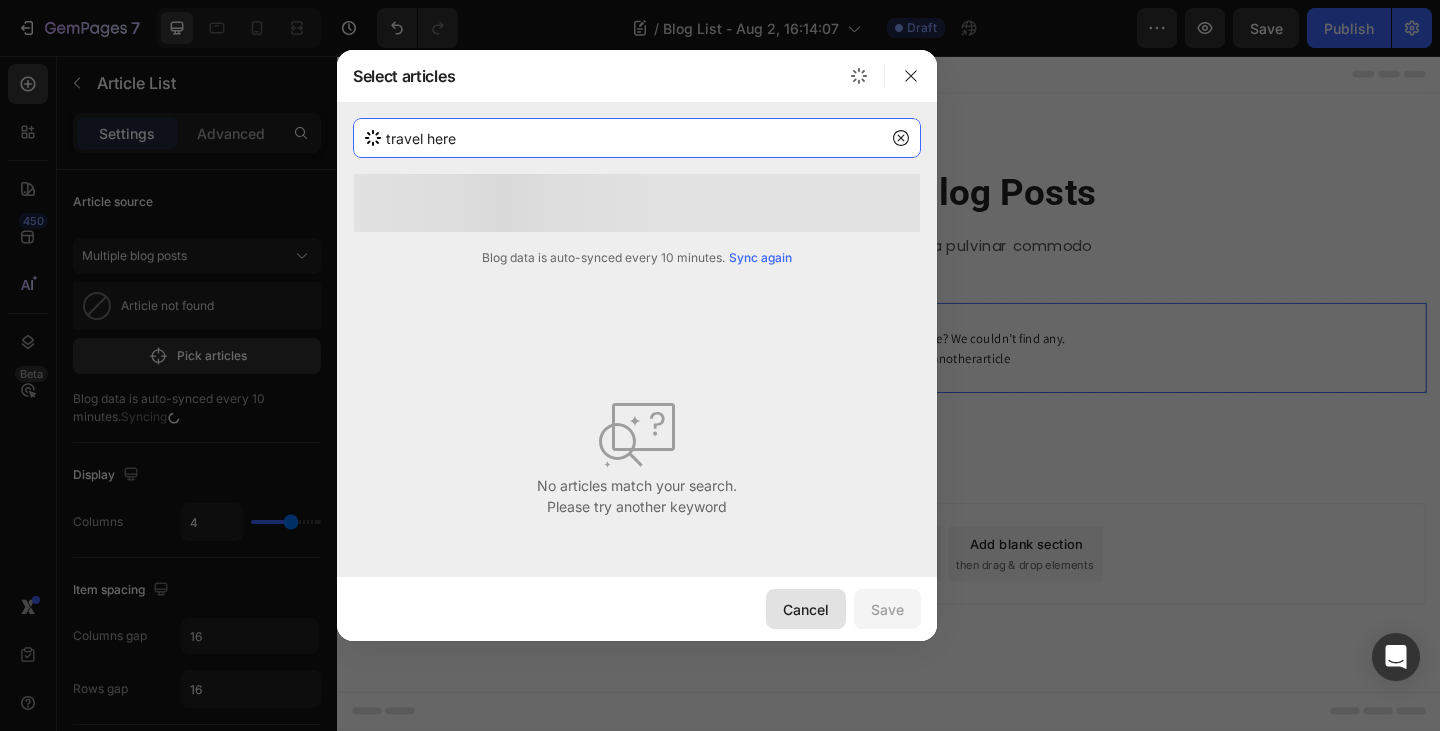type on "travel here" 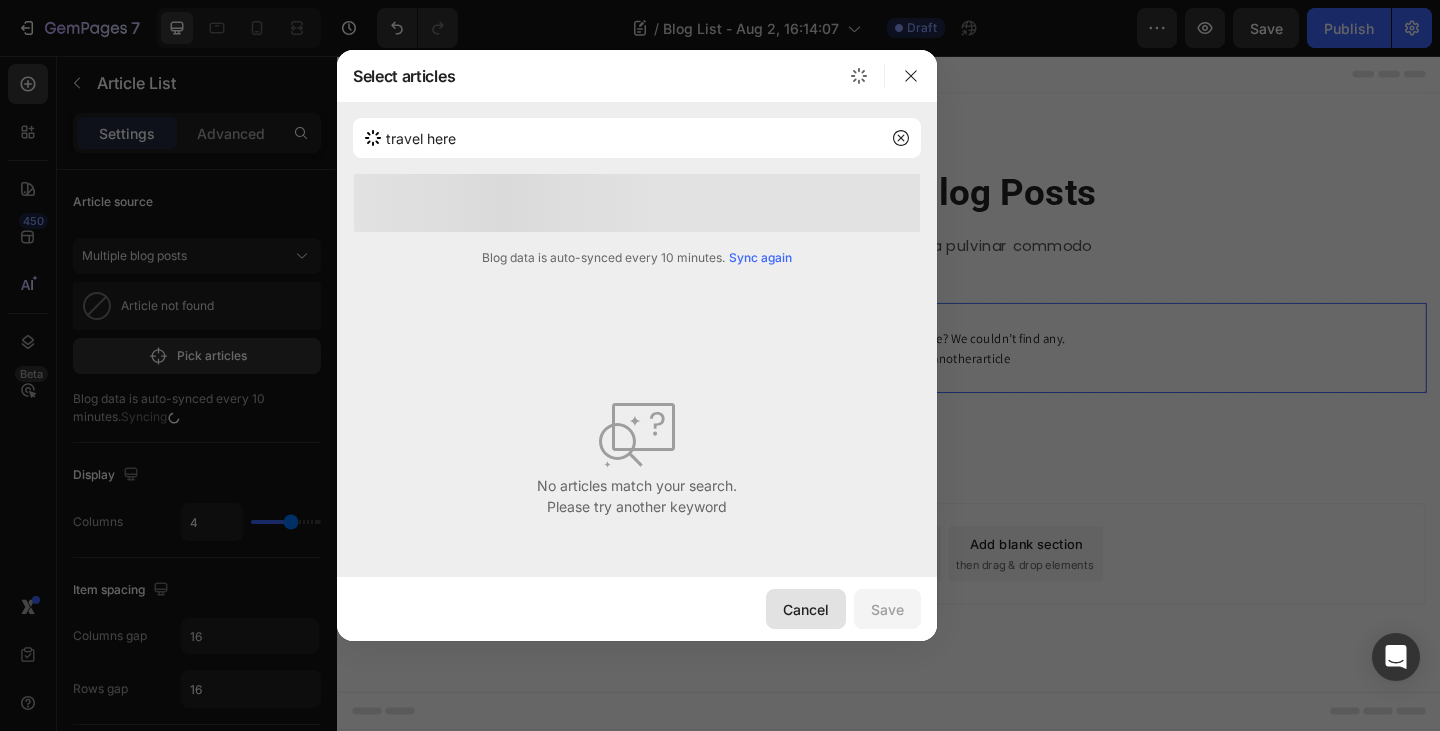 click on "Cancel" 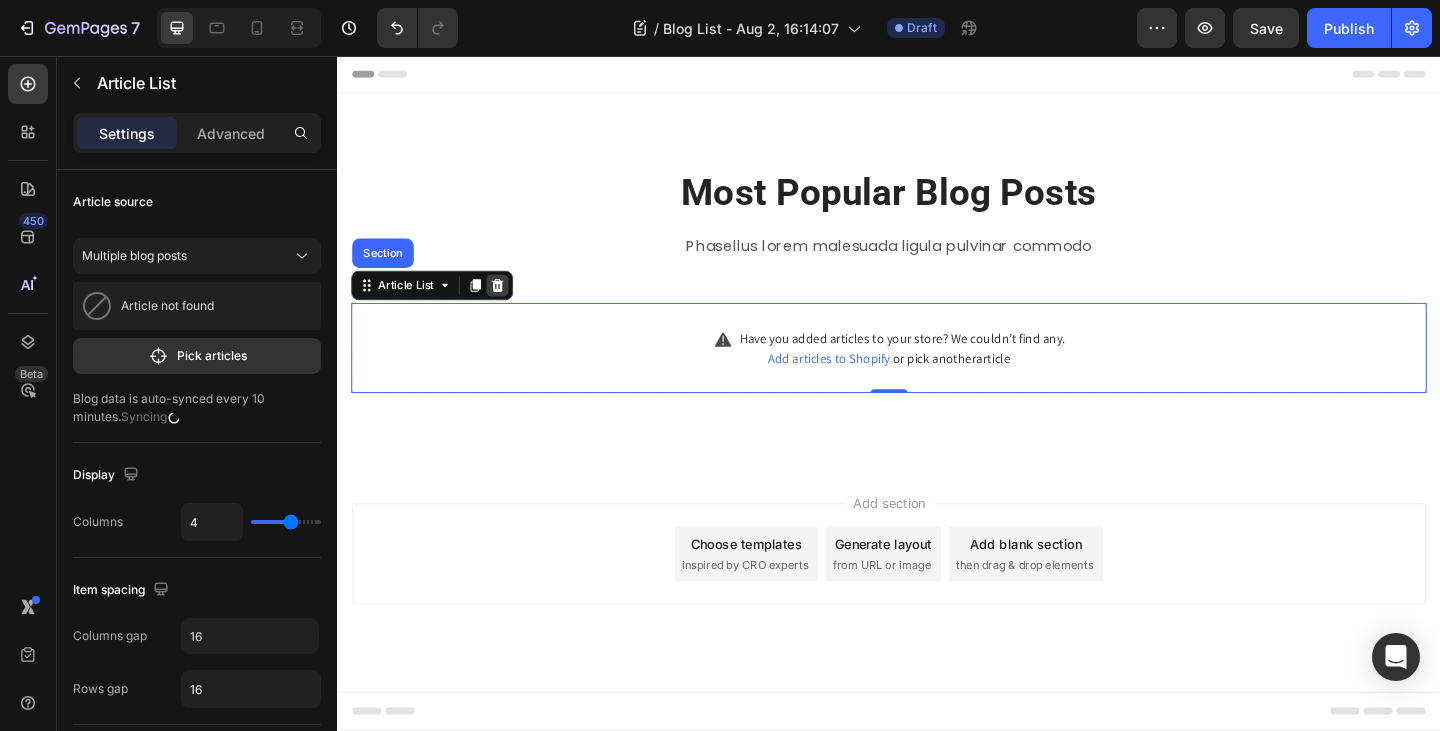 click 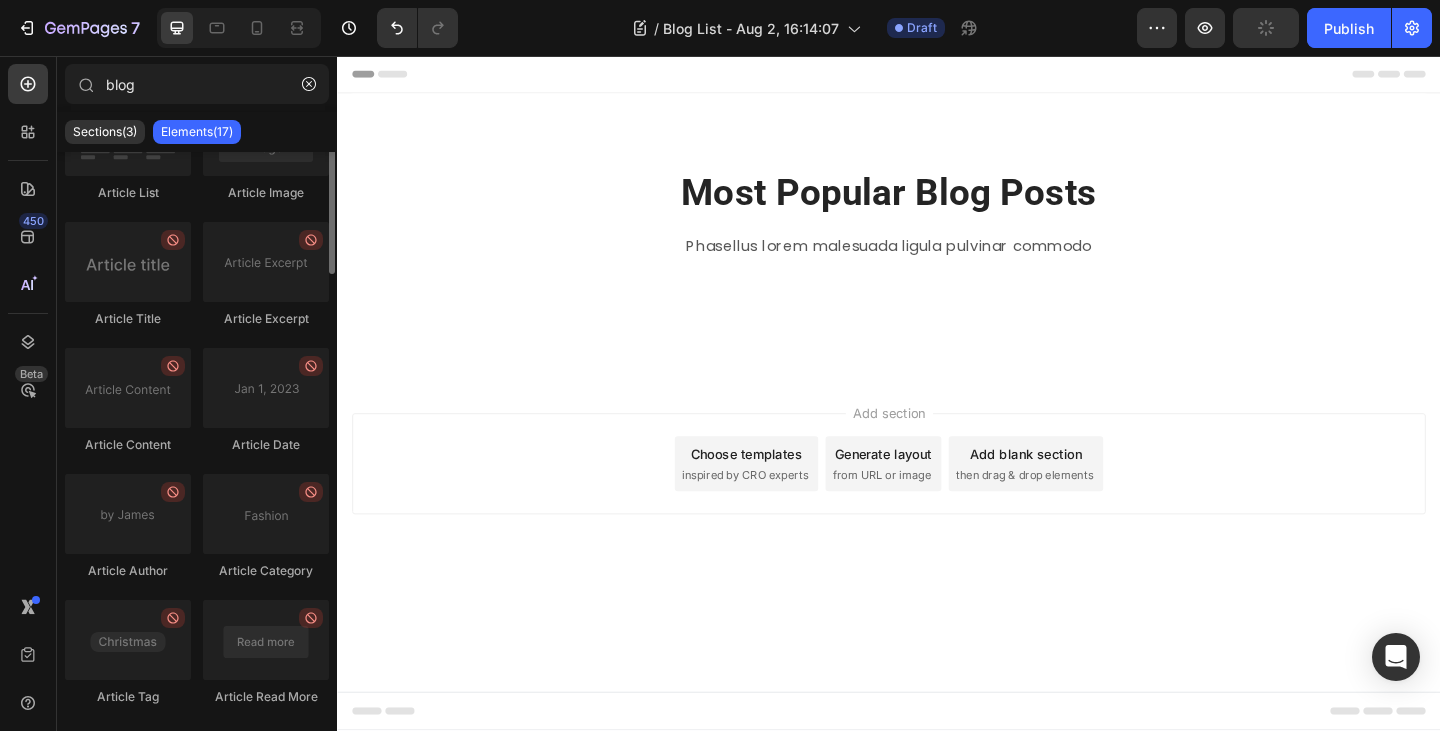 scroll, scrollTop: 0, scrollLeft: 0, axis: both 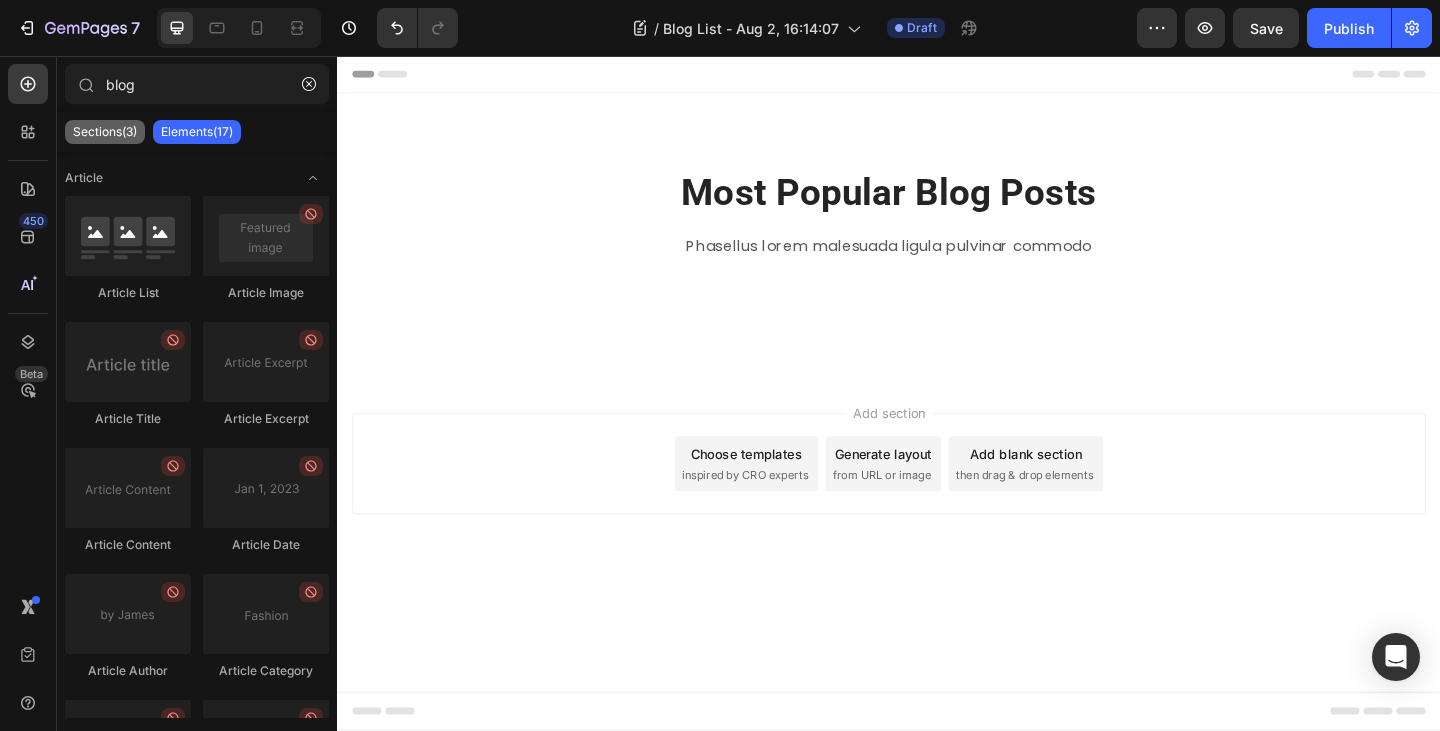 click on "Sections(3)" at bounding box center [105, 132] 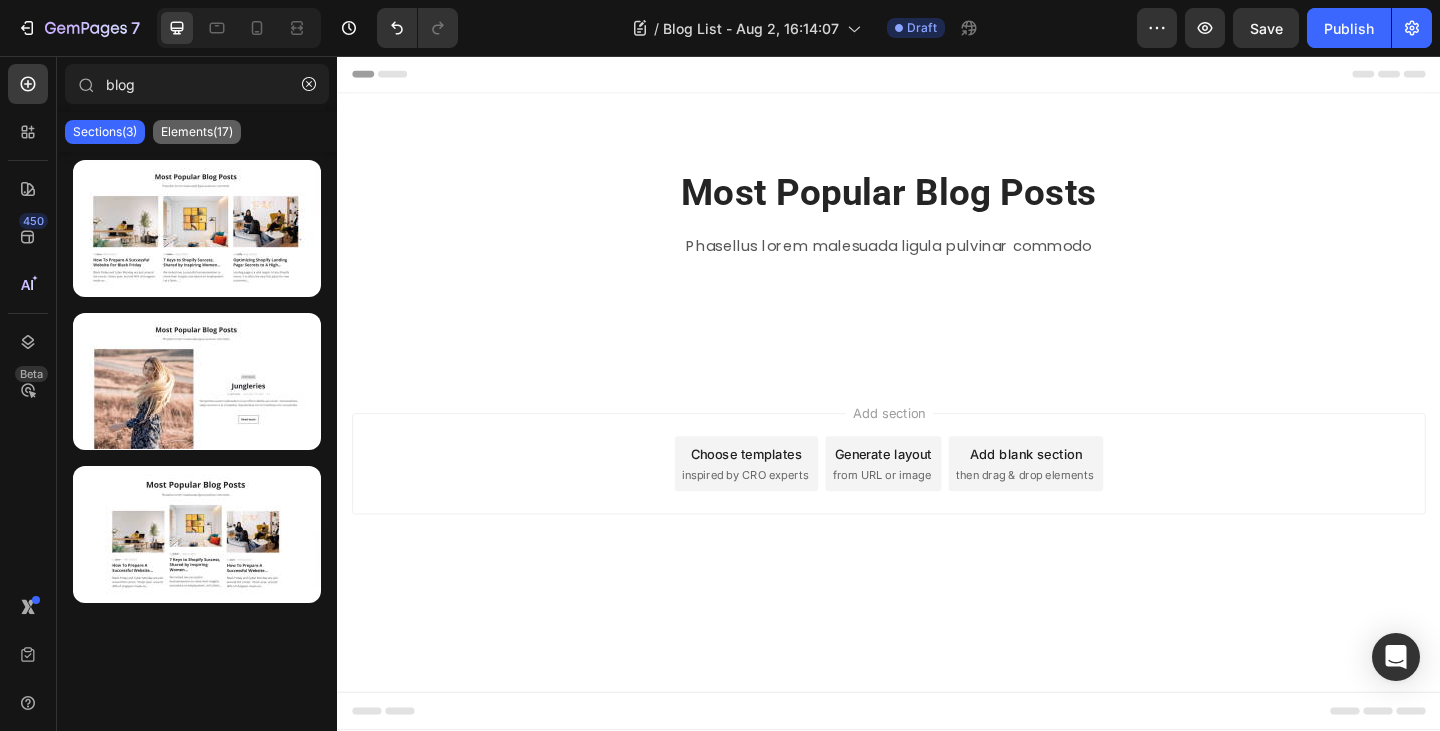 click on "Elements(17)" at bounding box center [197, 132] 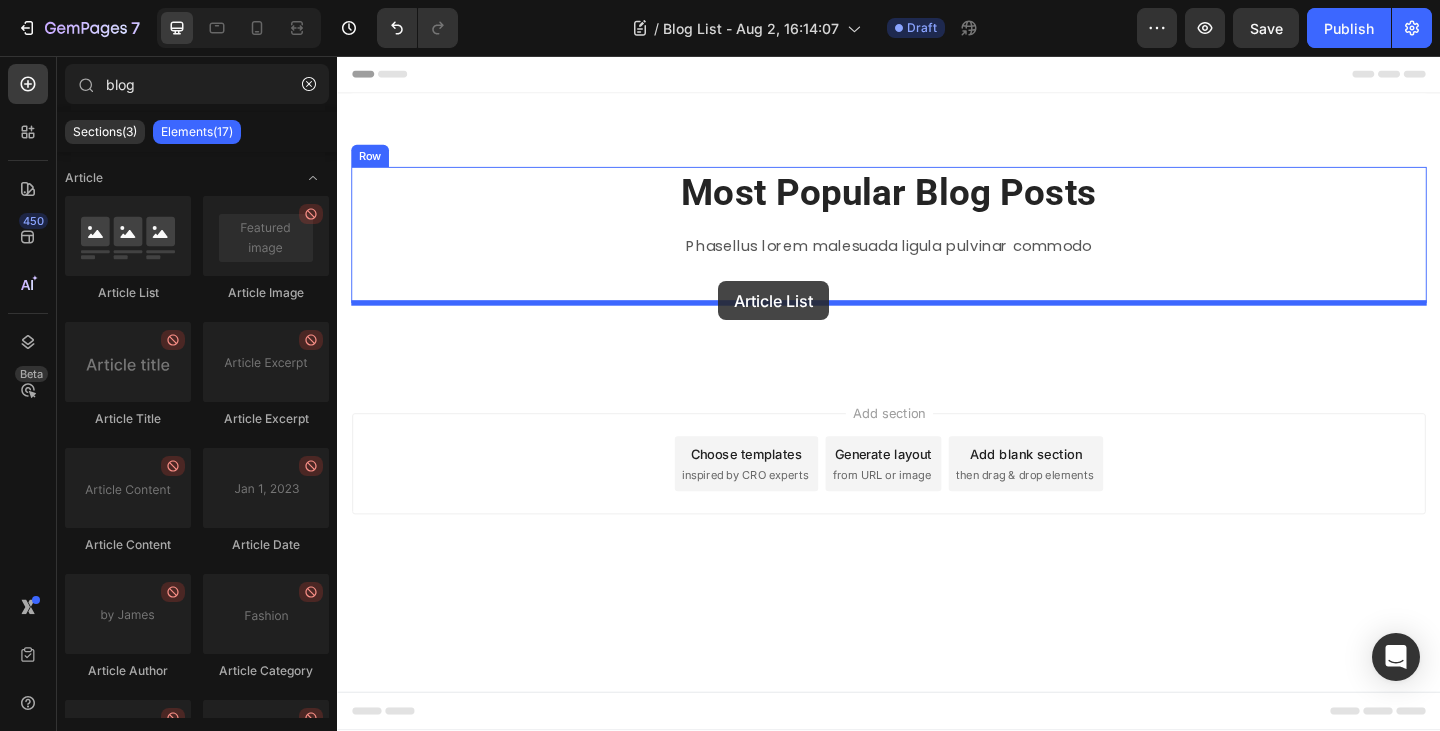 drag, startPoint x: 461, startPoint y: 296, endPoint x: 752, endPoint y: 301, distance: 291.04294 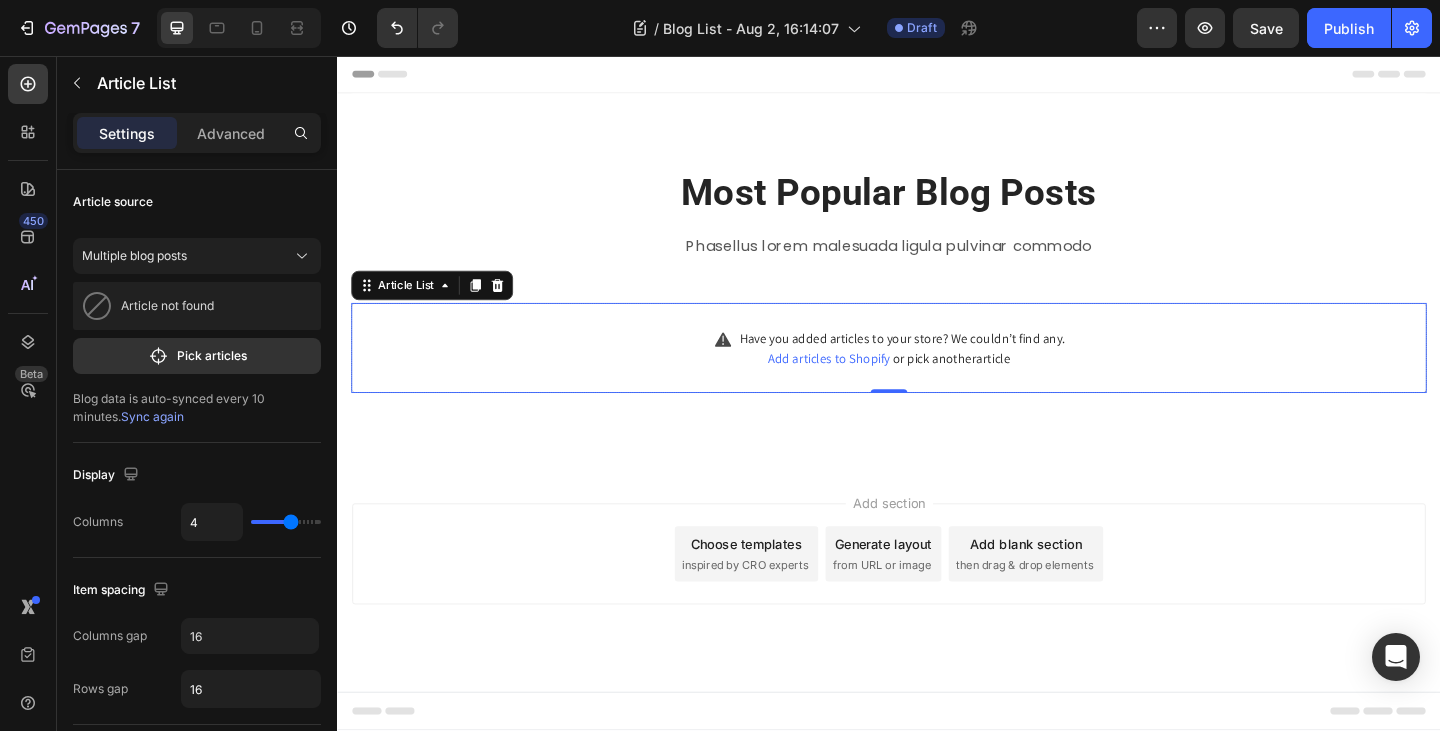 click on "Have you added articles to your store? We couldn’t find any. Add articles to Shopify   or pick another  article Article List   0" at bounding box center [937, 374] 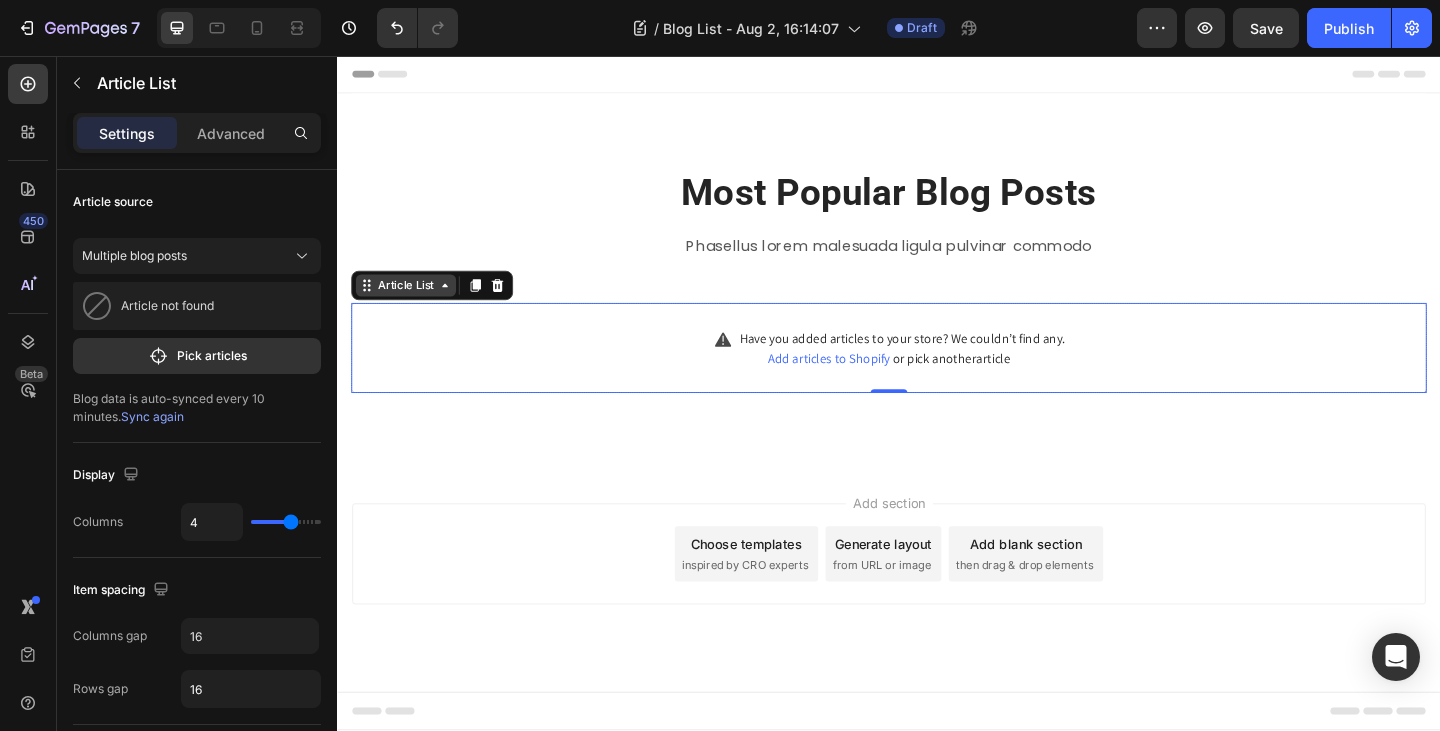 click on "Article List" at bounding box center [411, 306] 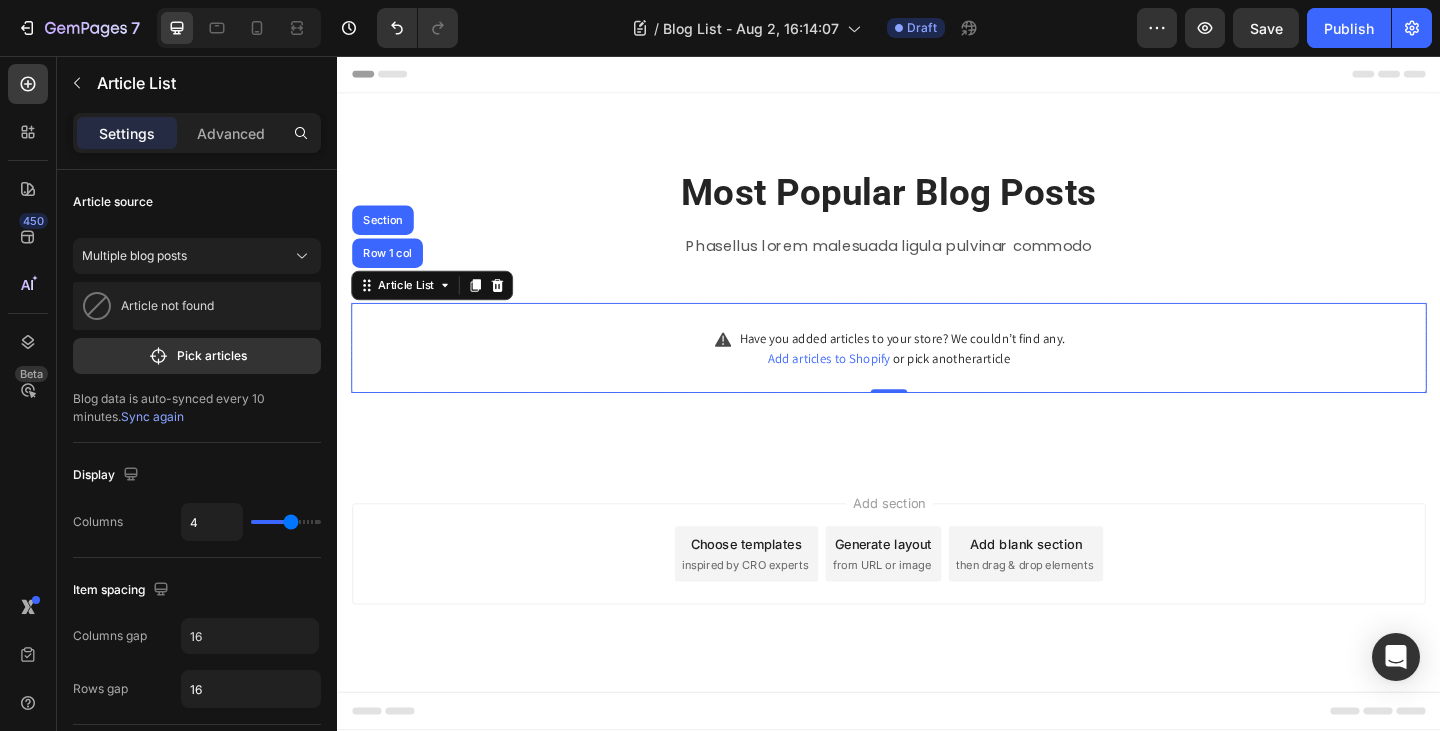 click on "Have you added articles to your store? We couldn’t find any. Add articles to Shopify   or pick another  article Article List   0" at bounding box center (937, 374) 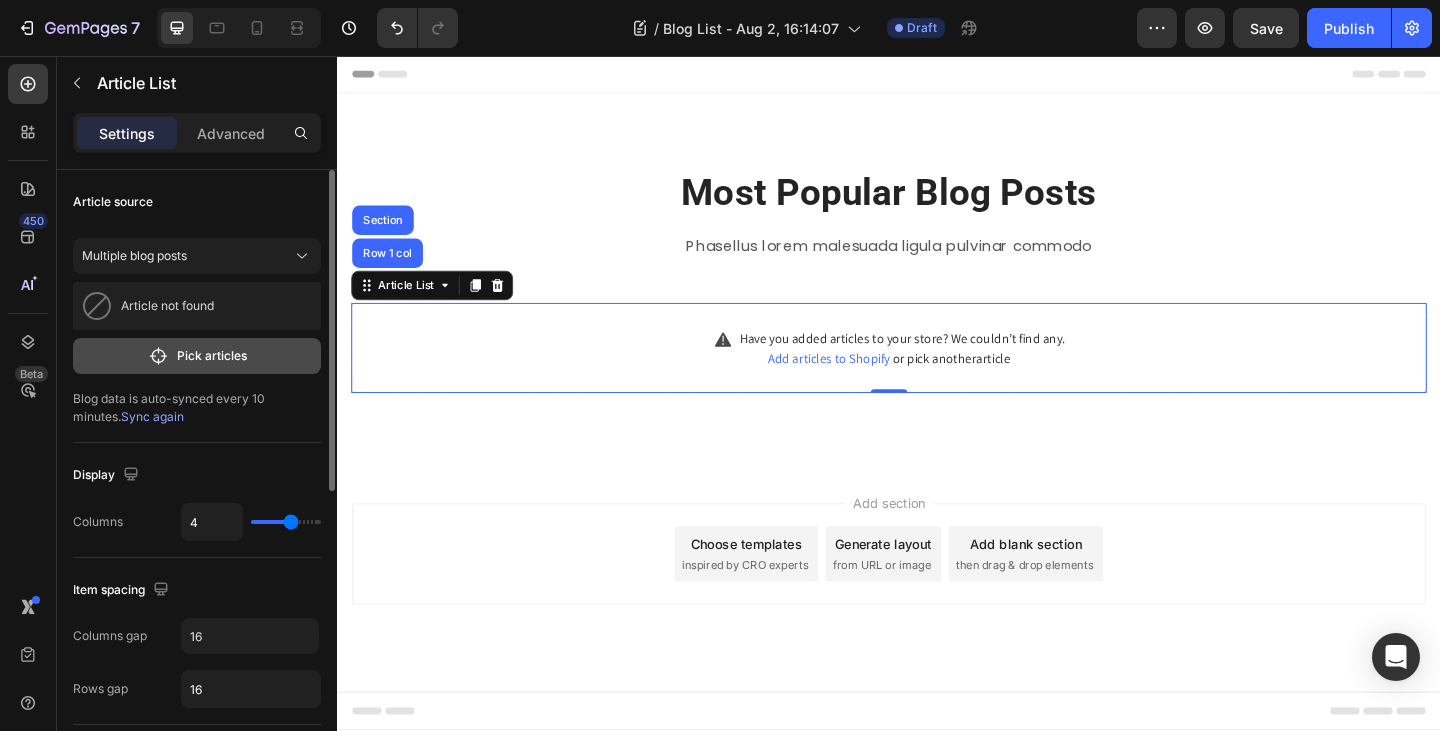 click on "Pick articles" at bounding box center [197, 356] 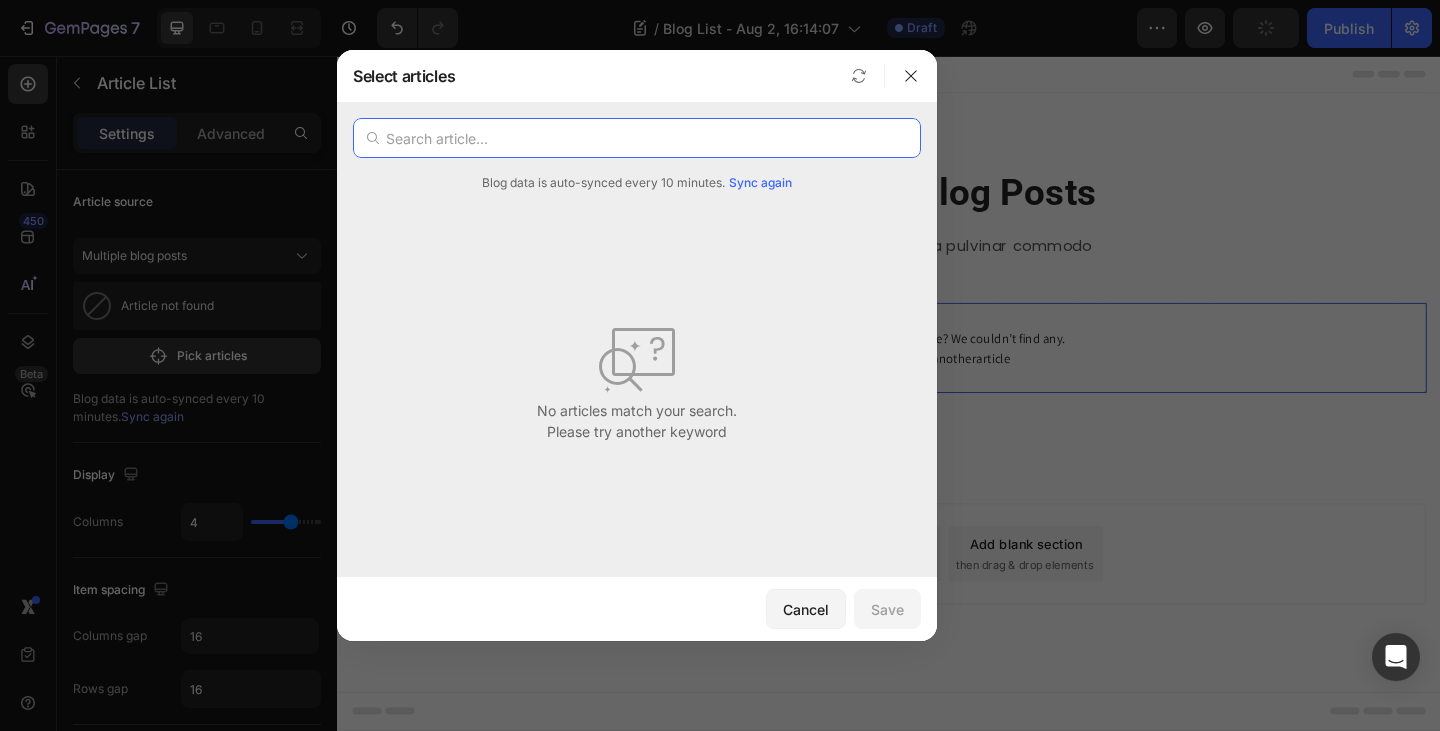 click at bounding box center (637, 138) 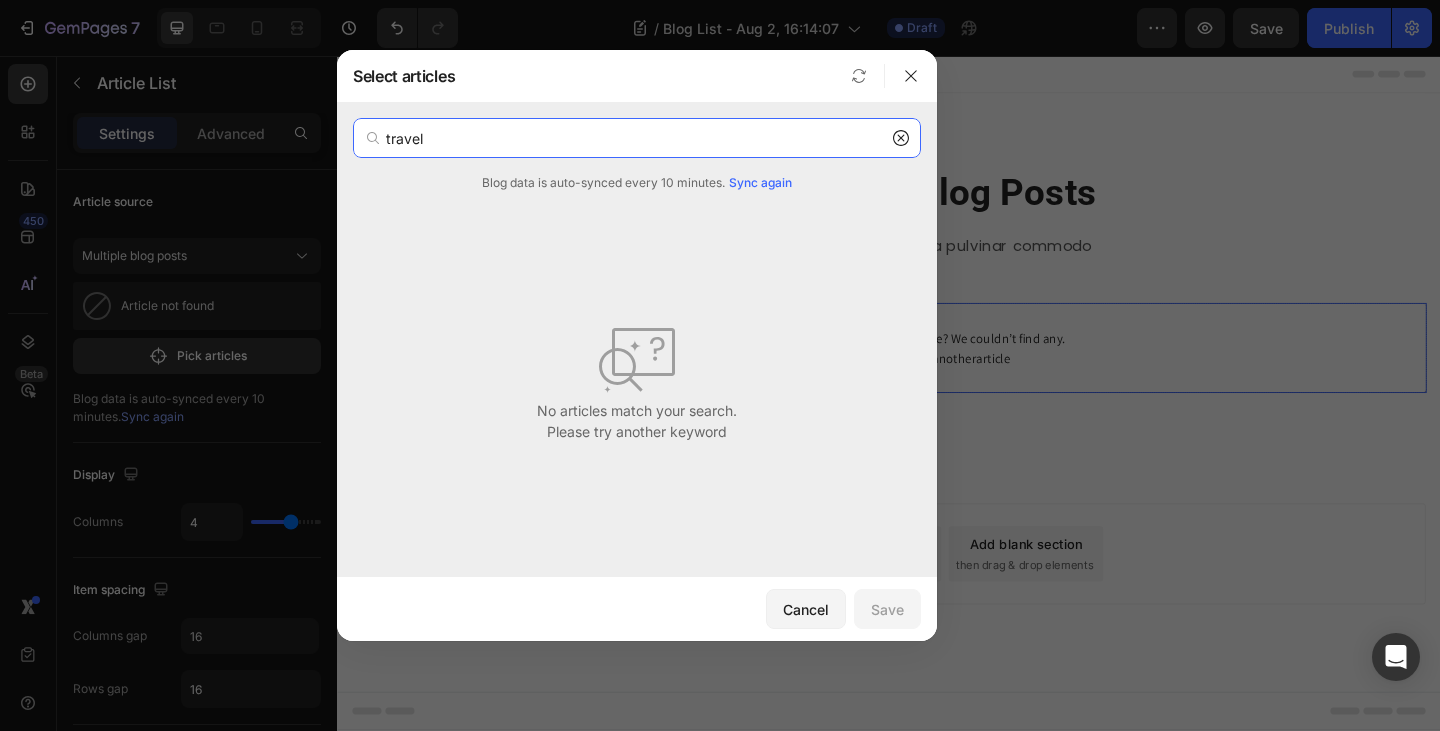 type on "travel" 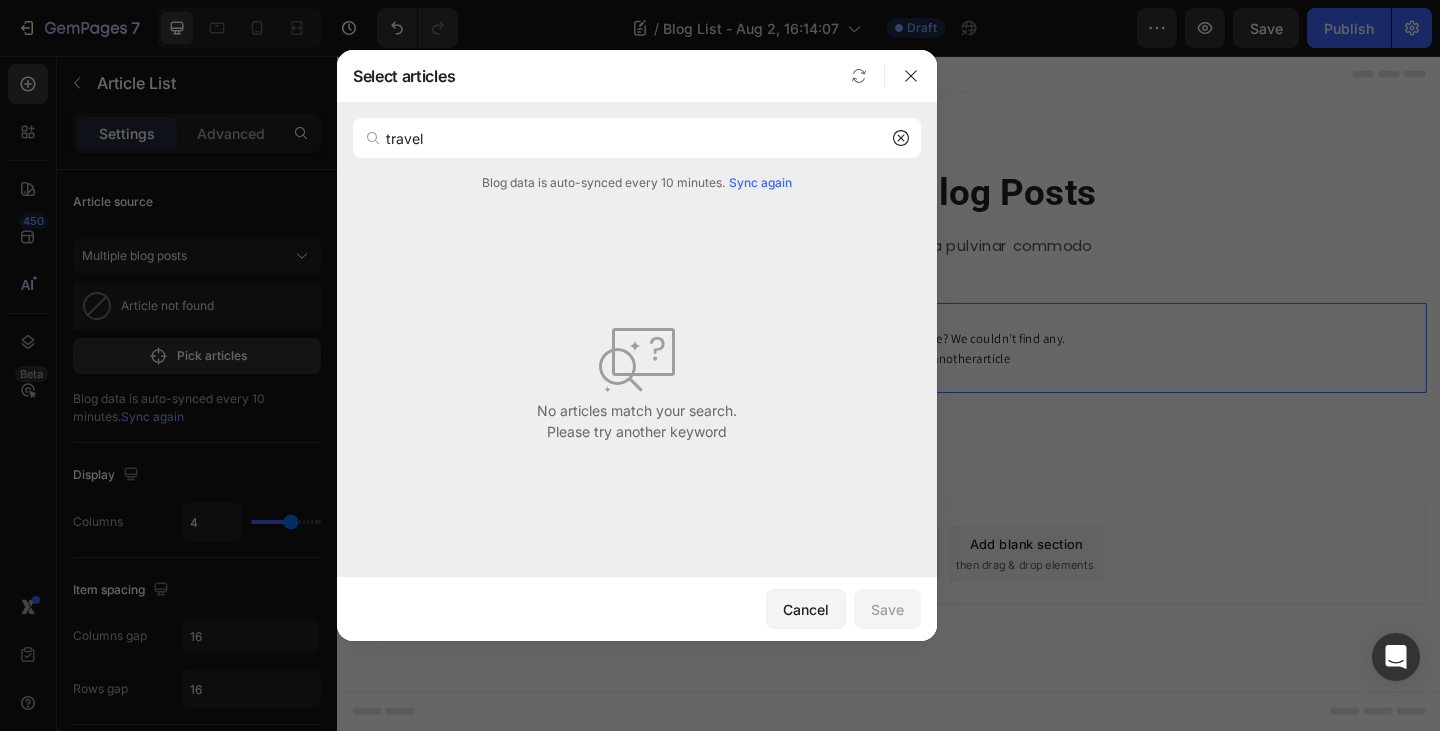 click 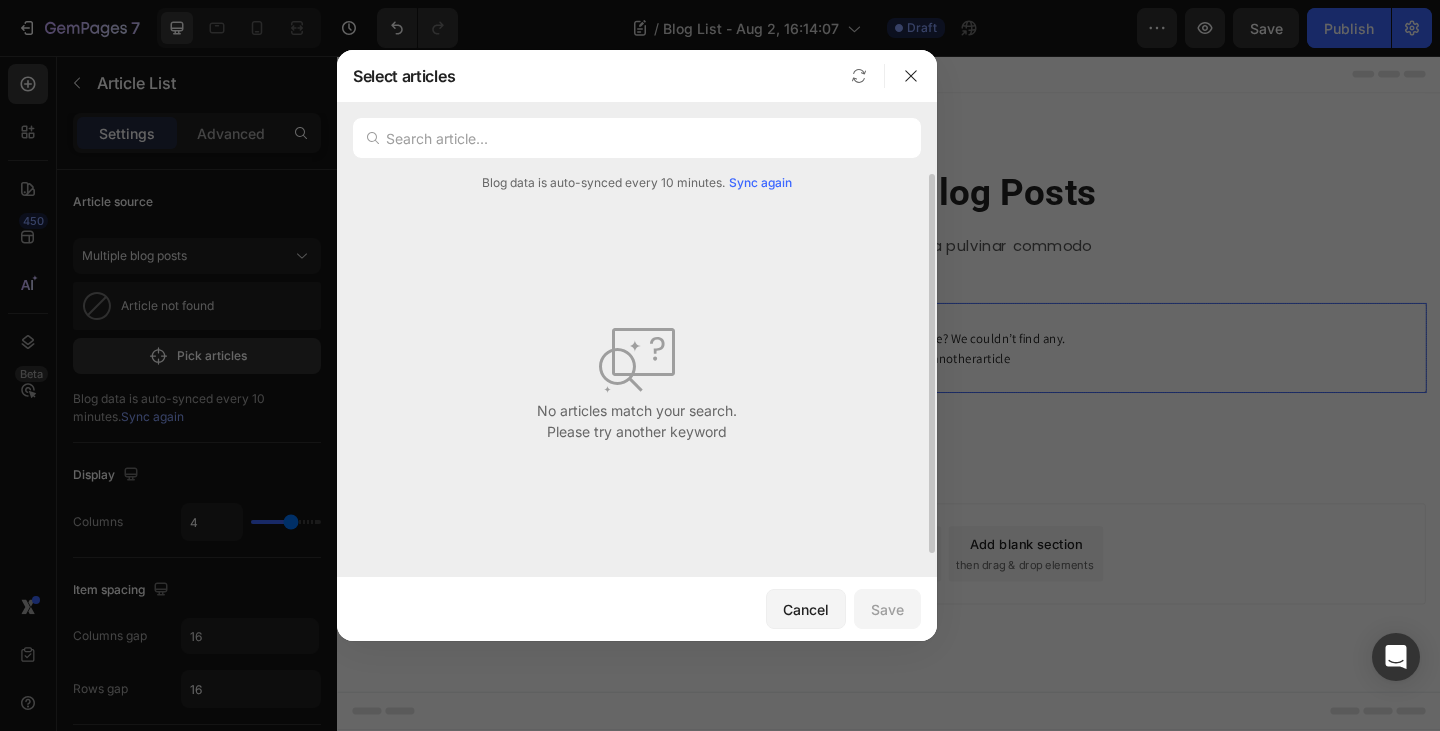 click on "Sync again" at bounding box center [760, 183] 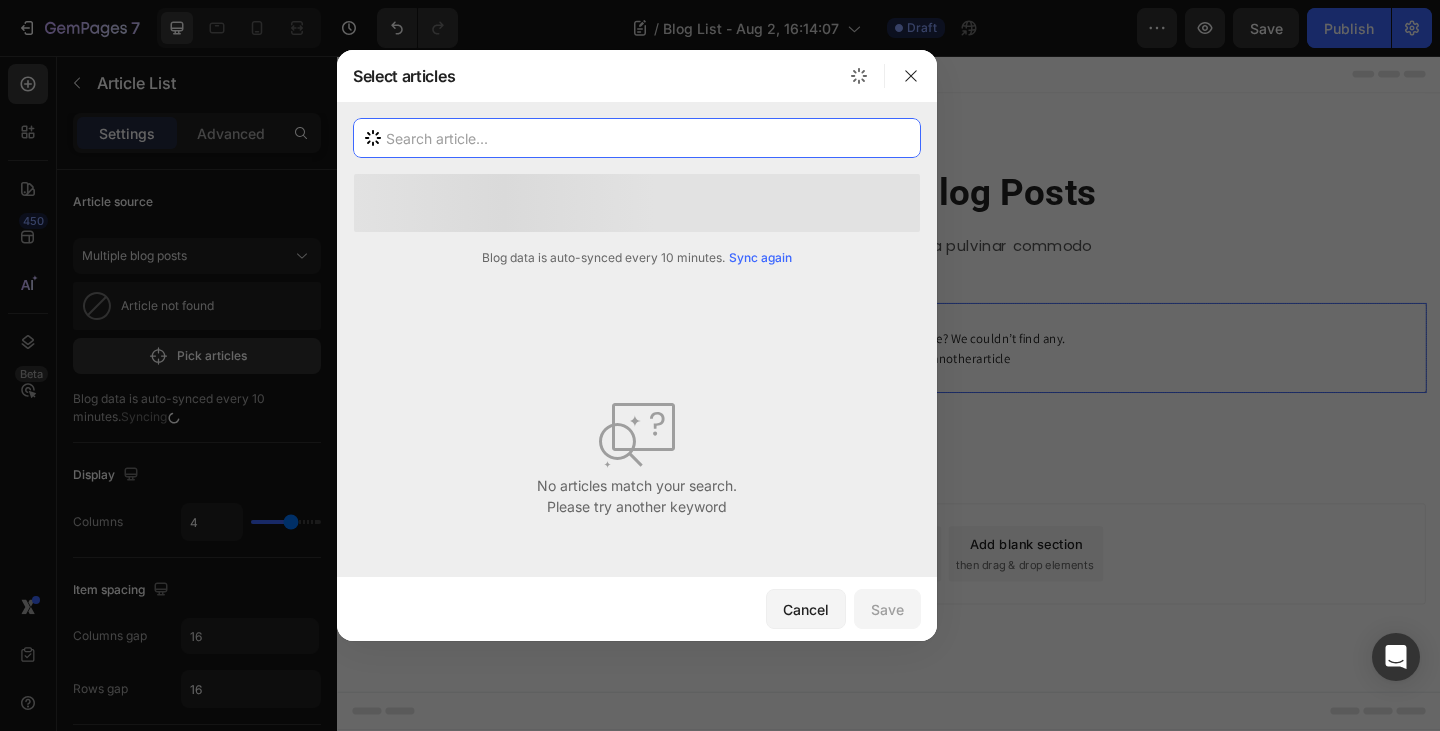click at bounding box center (637, 138) 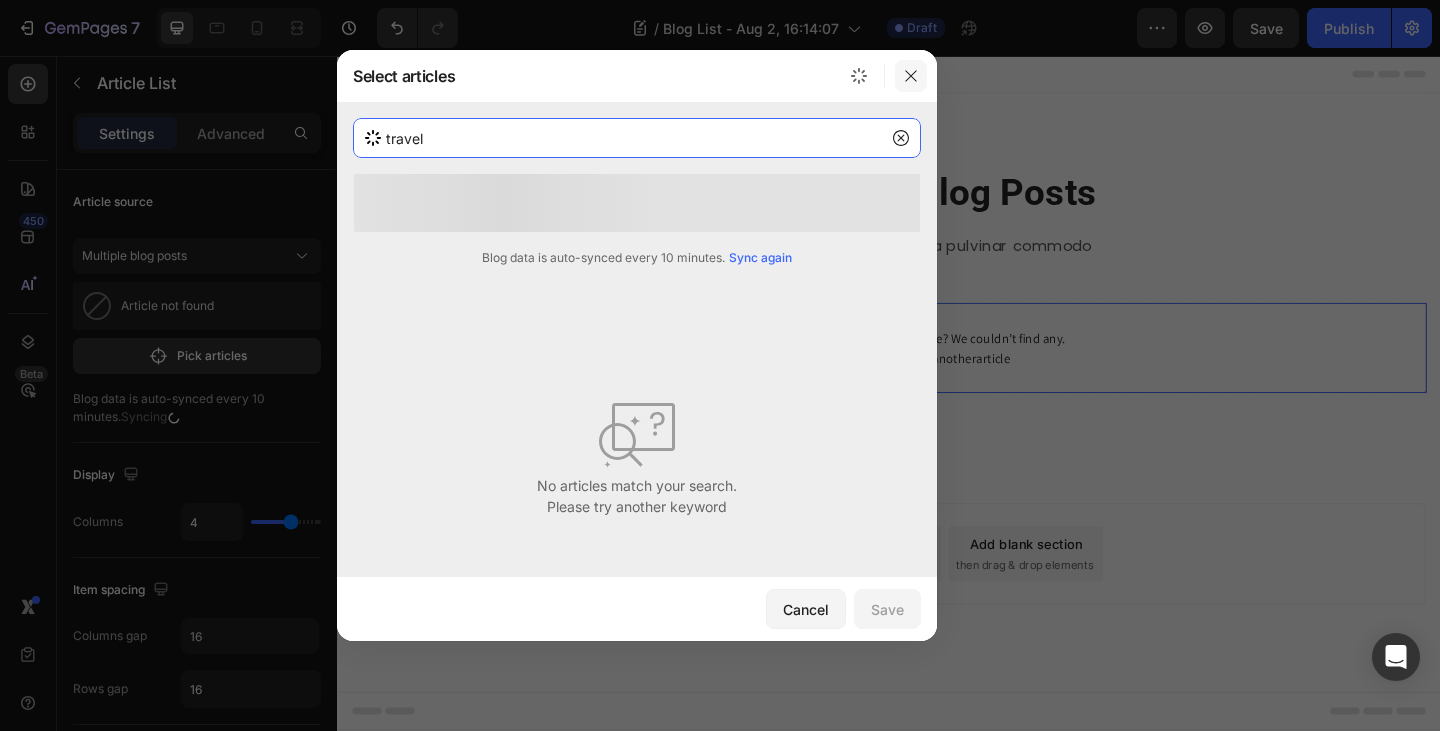 type on "travel" 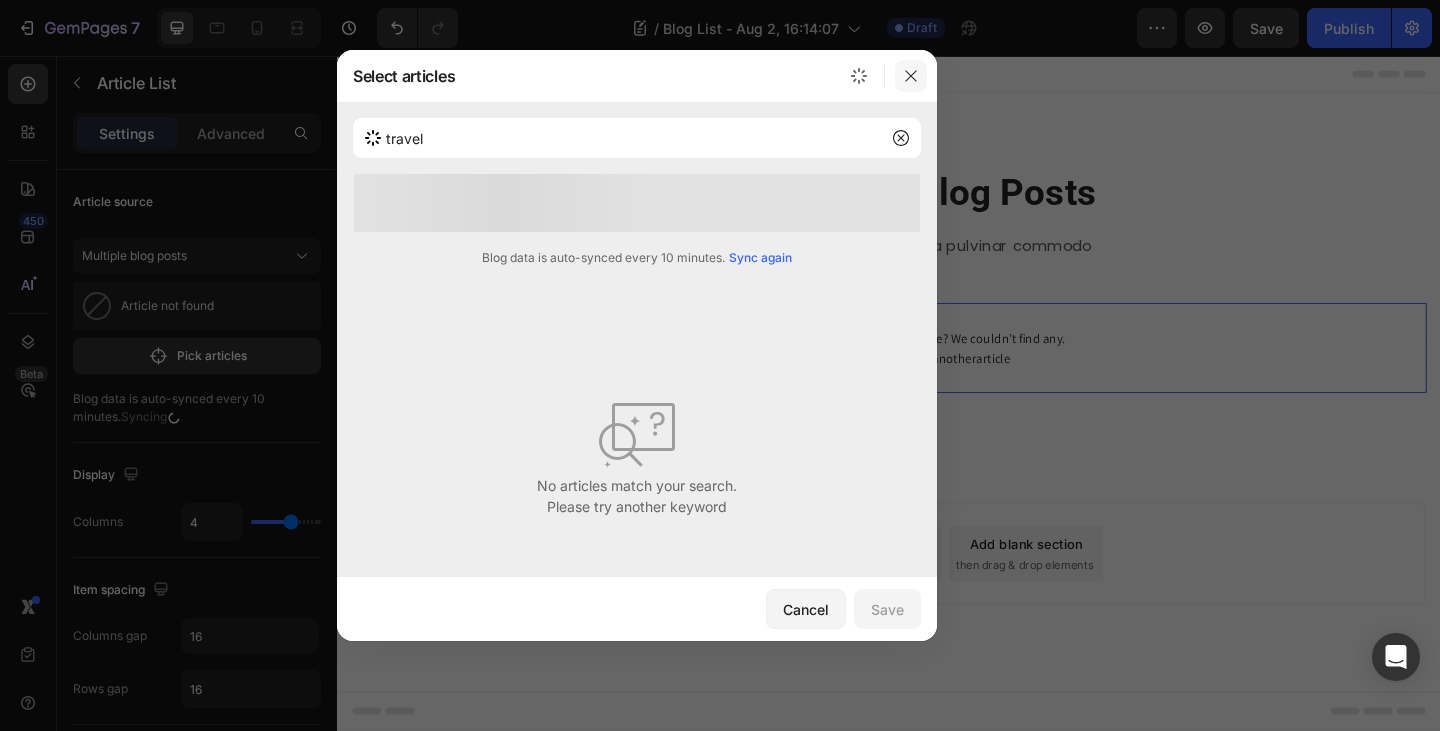 click 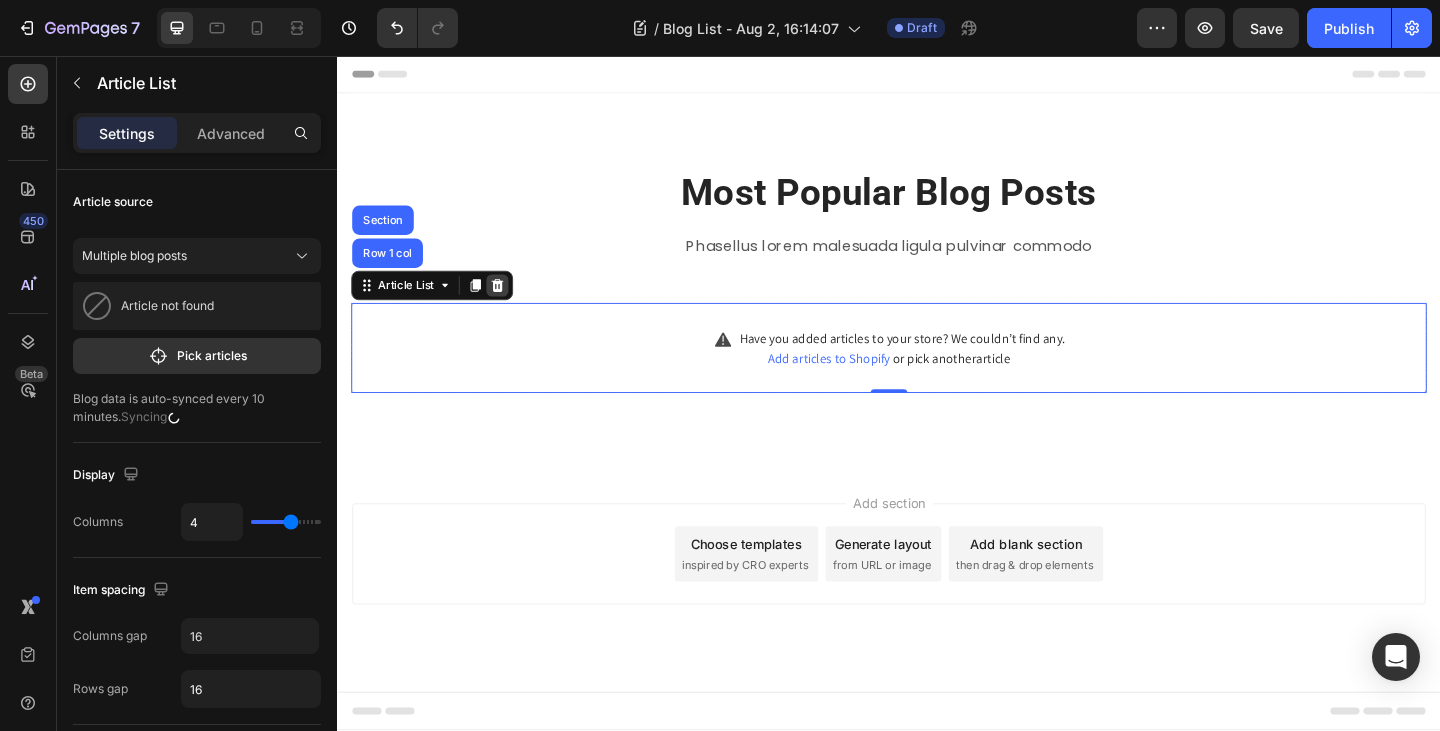 click 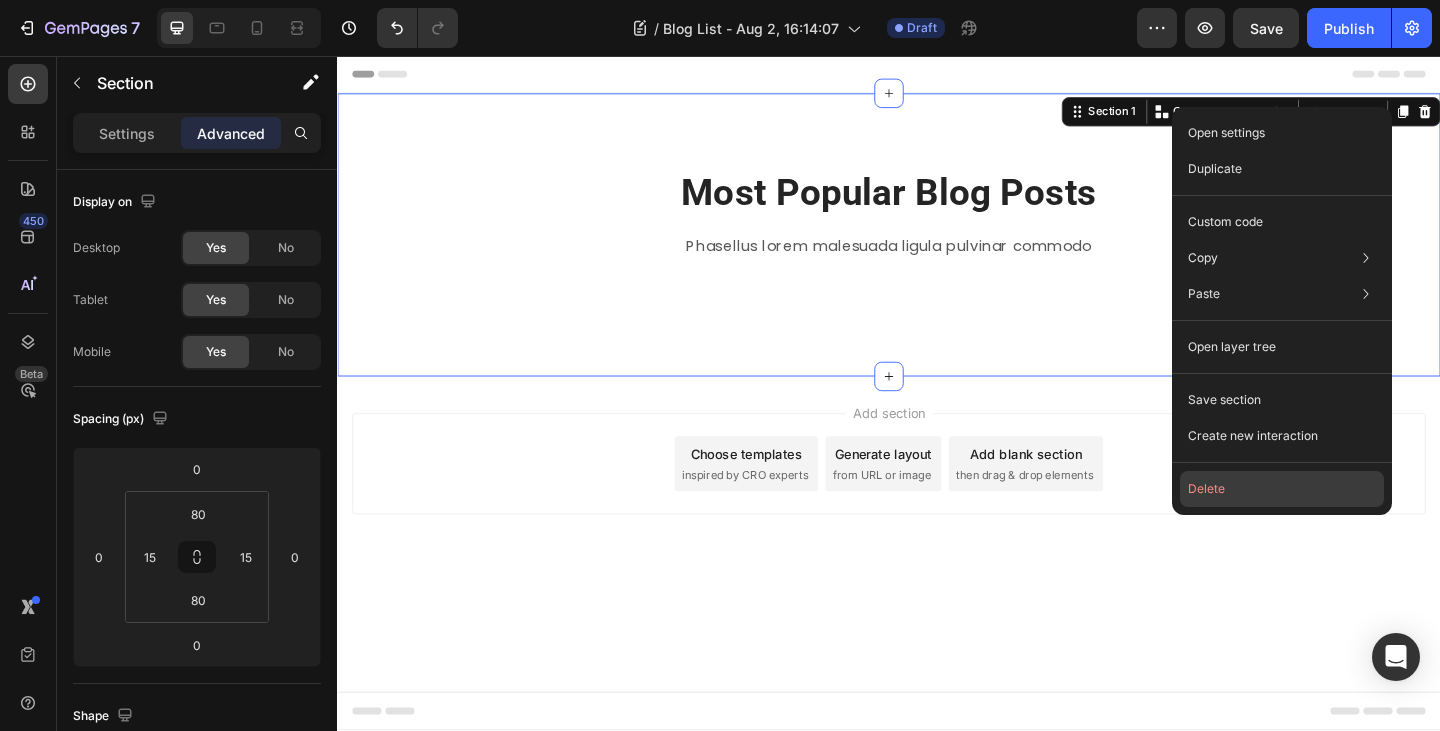 drag, startPoint x: 1196, startPoint y: 481, endPoint x: 996, endPoint y: 434, distance: 205.44829 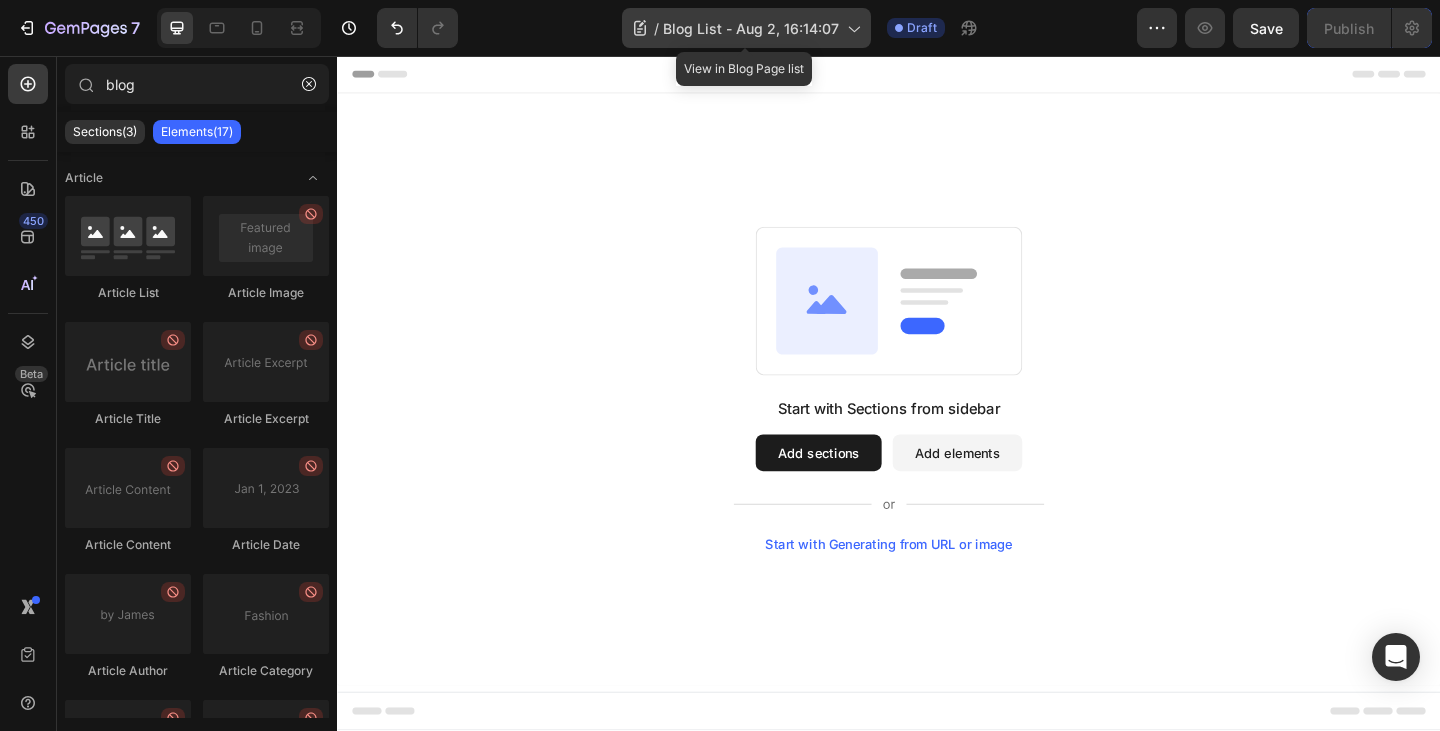 click on "Blog List - Aug 2, 16:14:07" at bounding box center [751, 28] 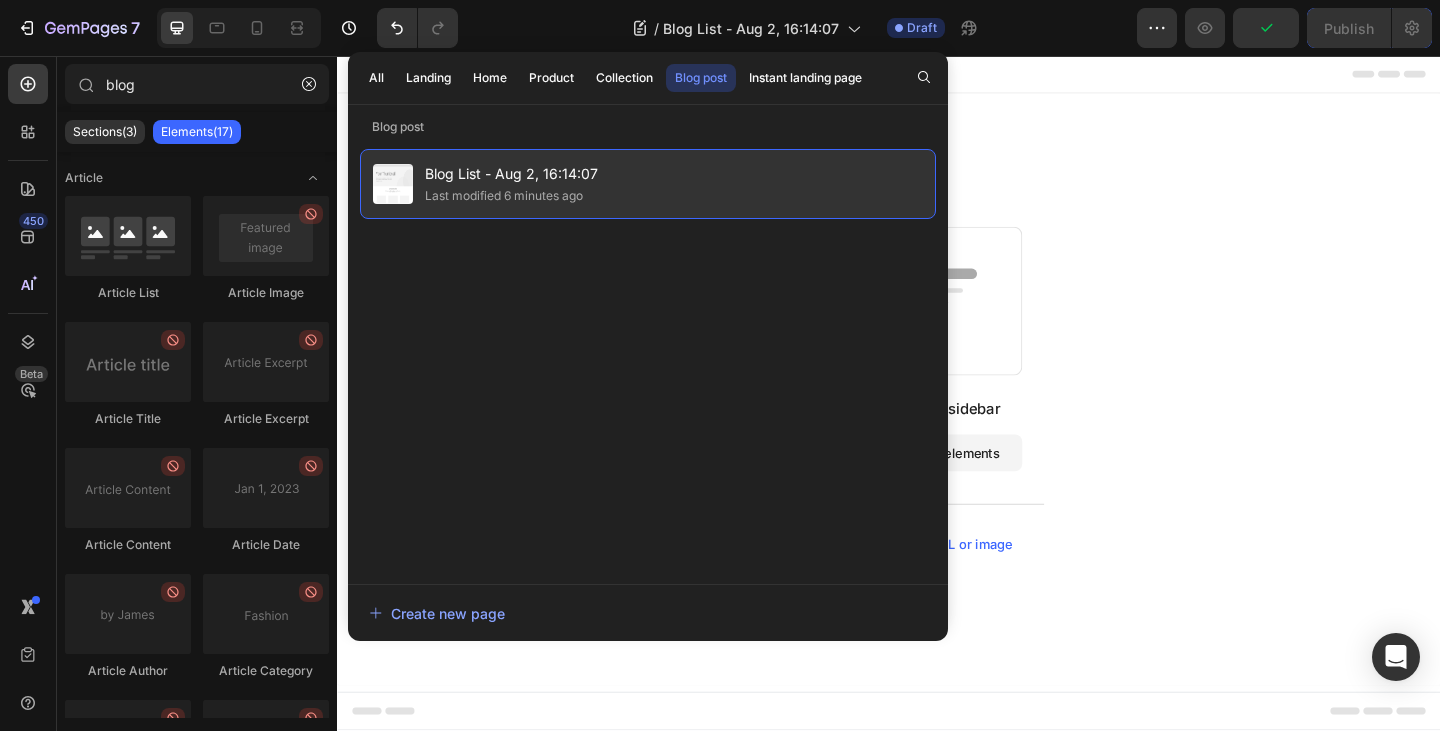 click on "Last modified 6 minutes ago" at bounding box center [511, 196] 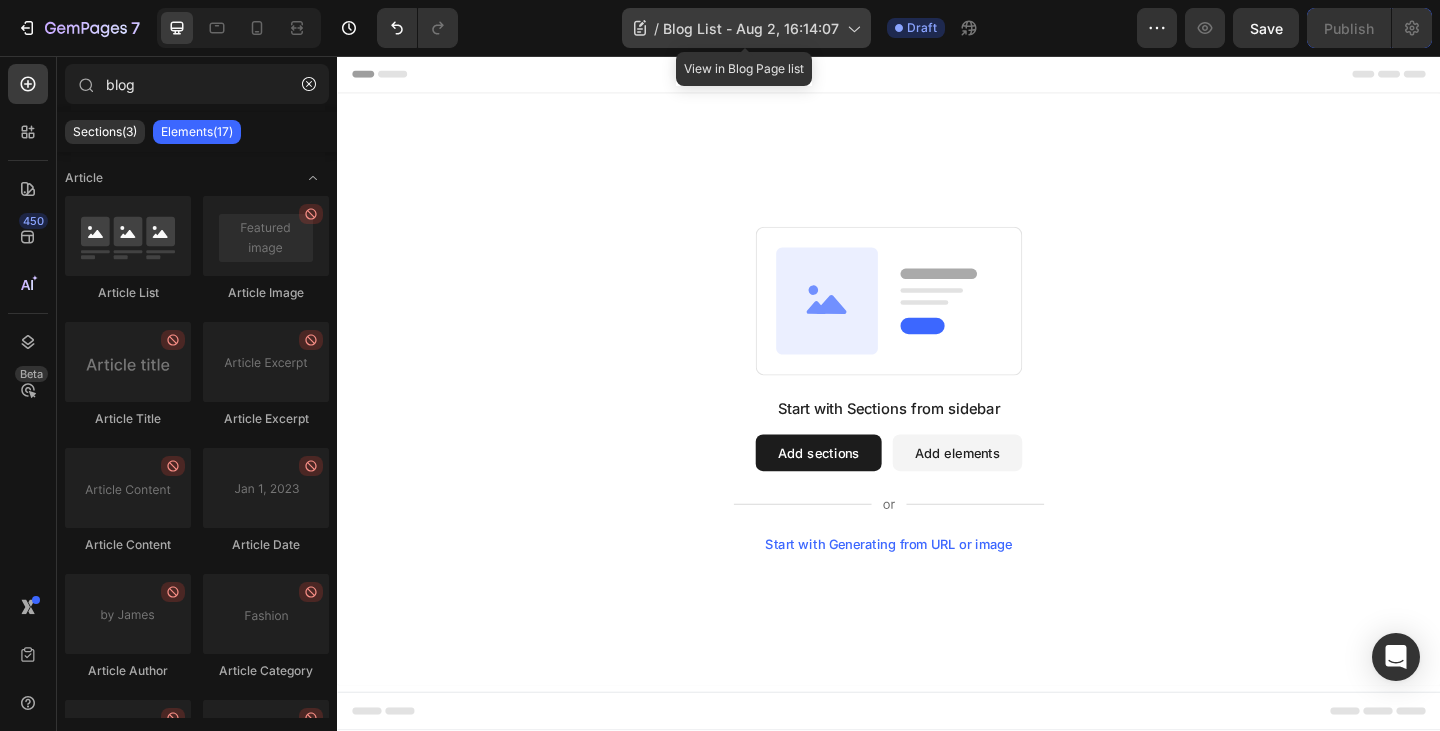 click 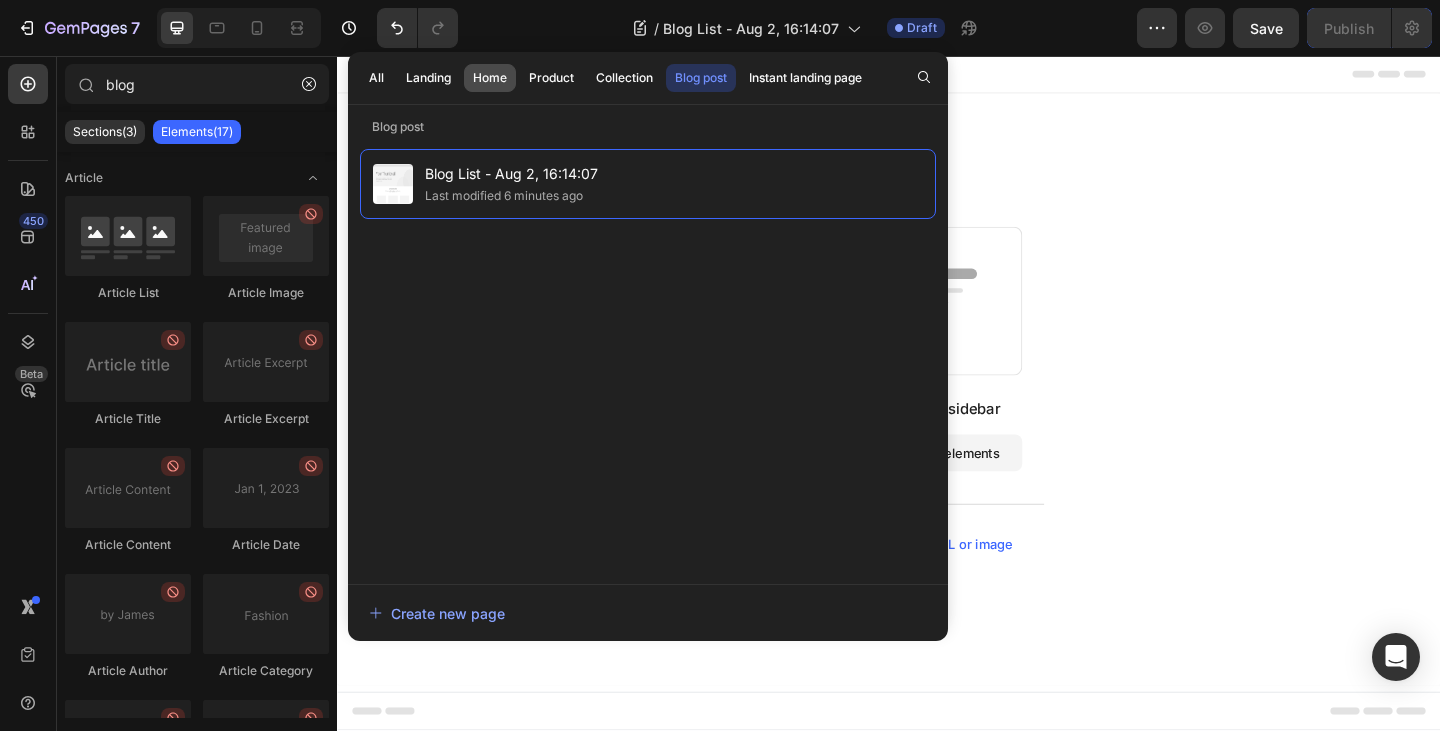 click on "Home" at bounding box center (490, 78) 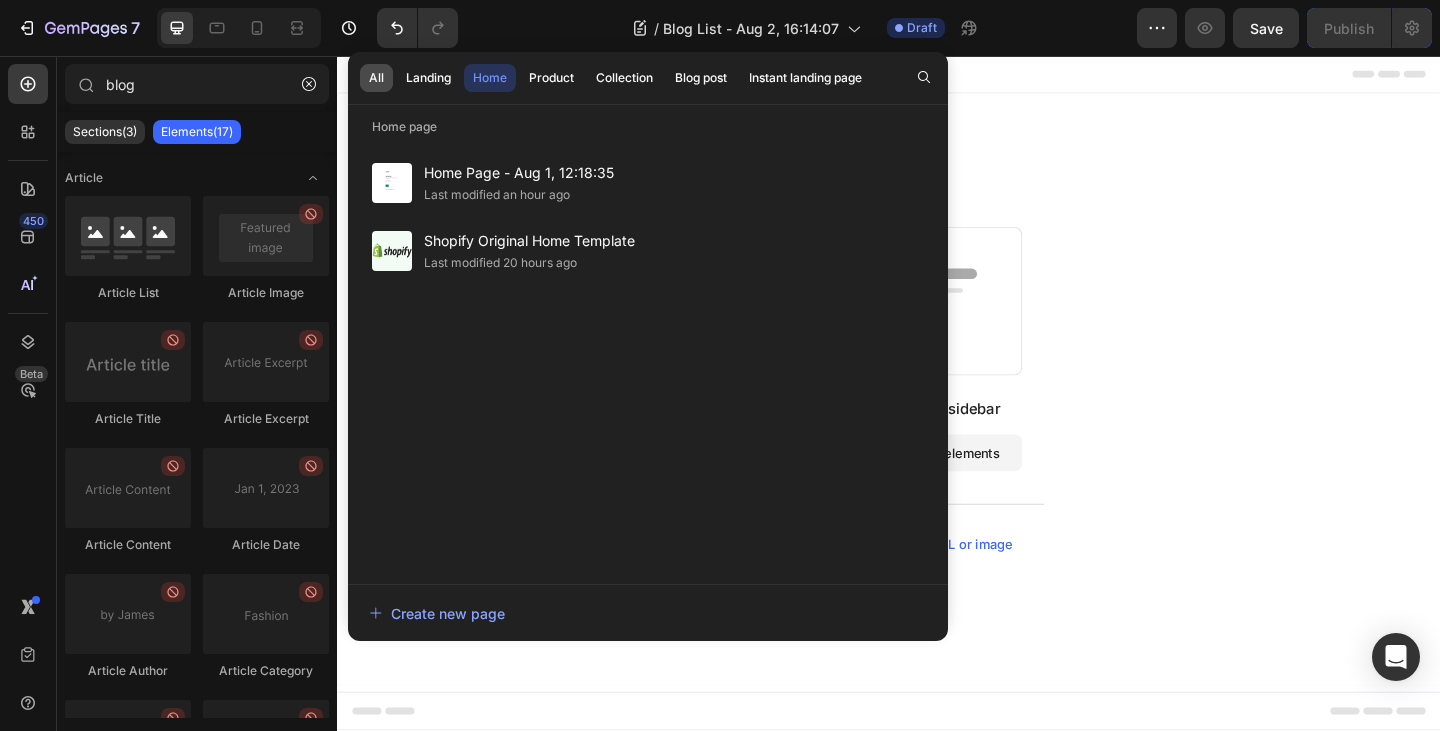 click on "All" at bounding box center [376, 78] 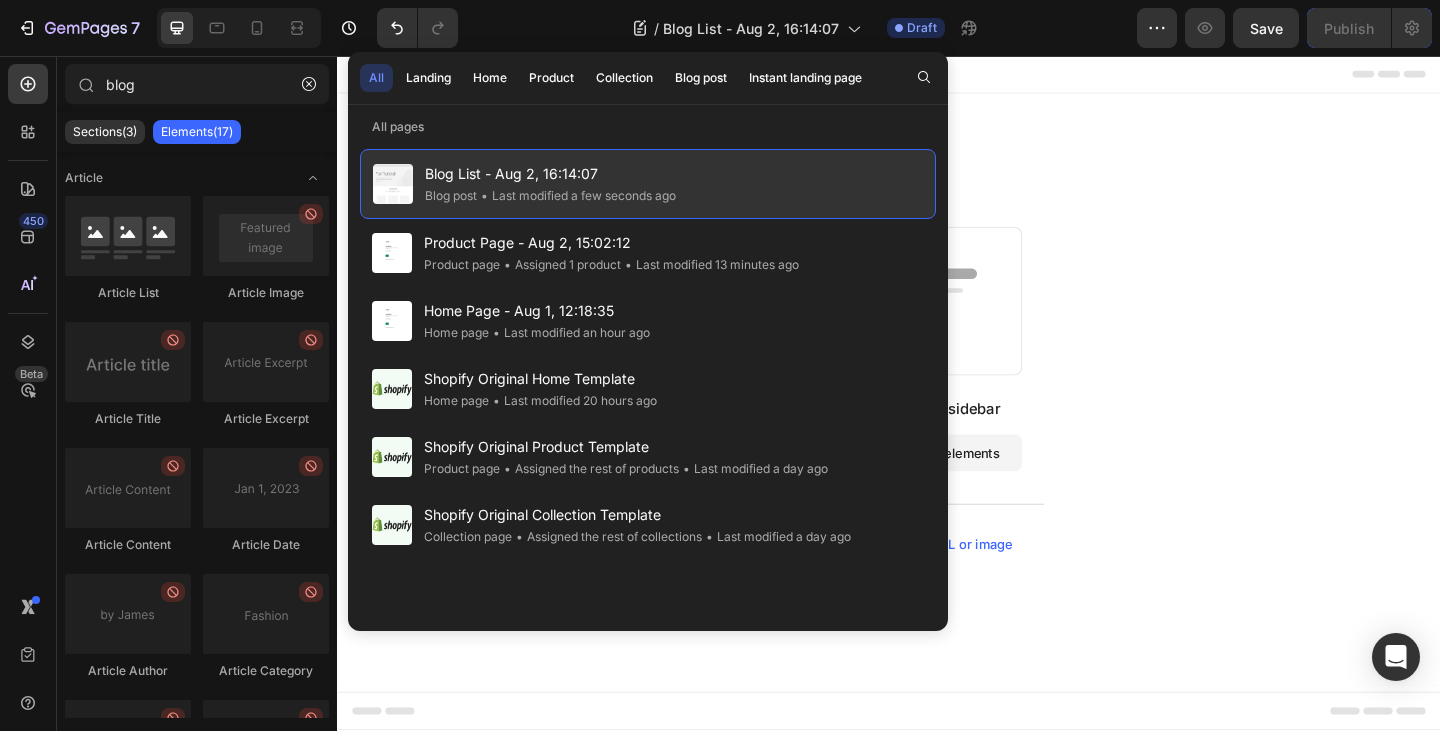 click on "• Last modified a few seconds ago" 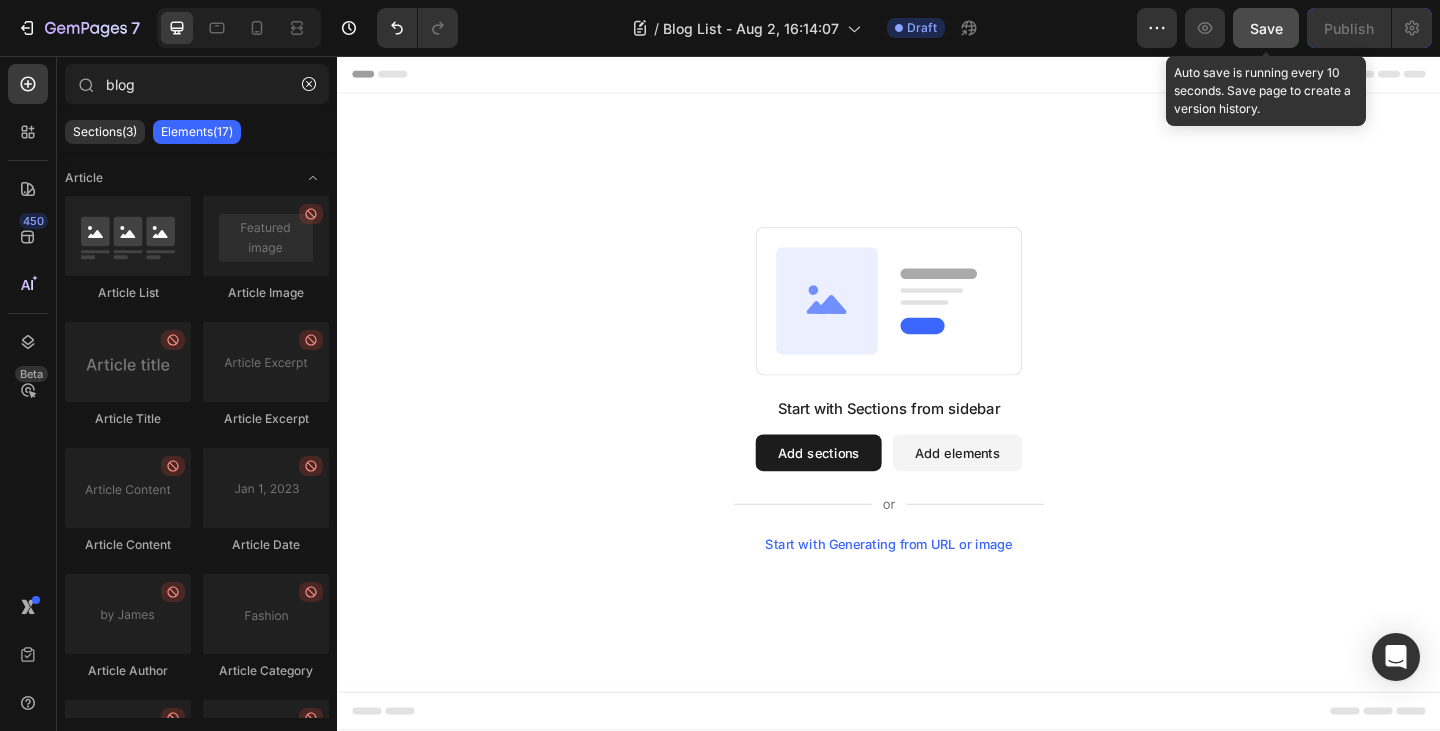 click on "Save" at bounding box center [1266, 28] 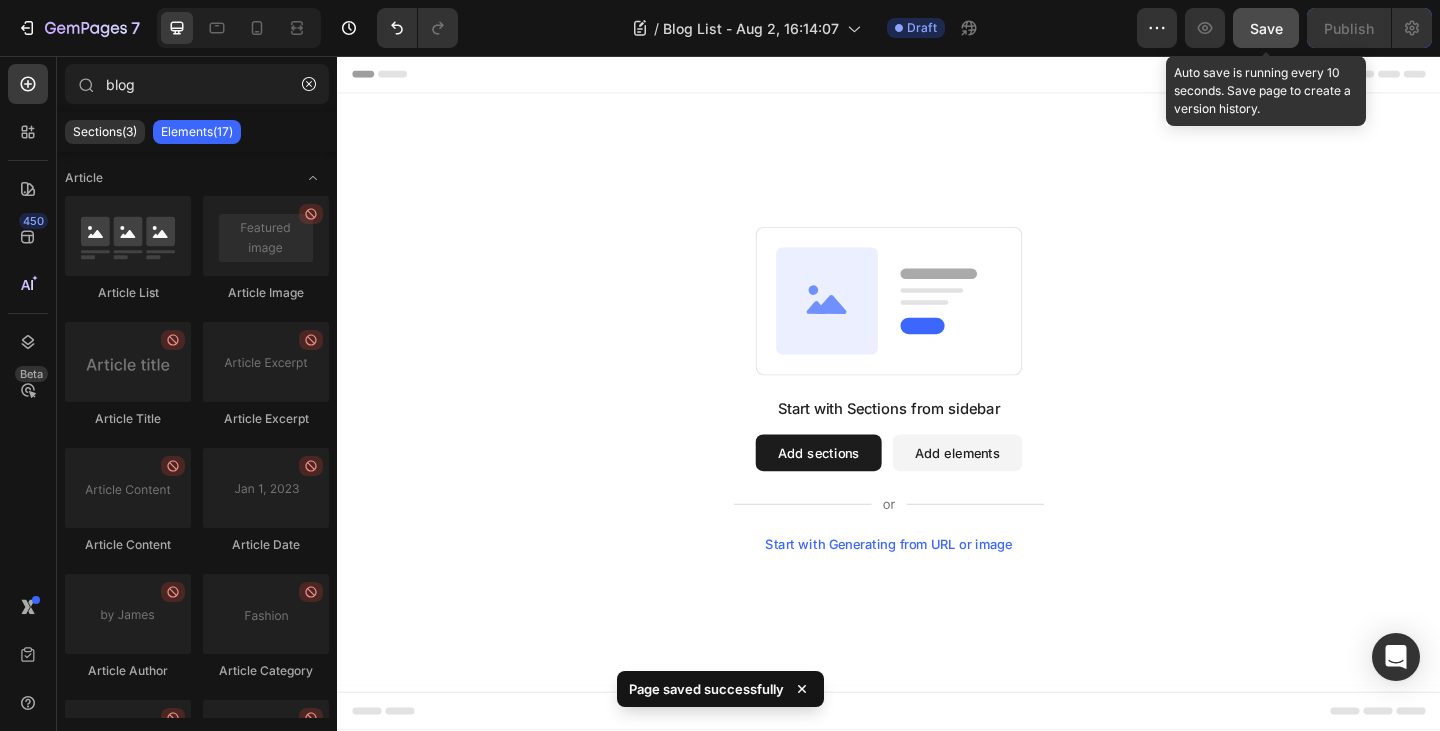 click on "Save" 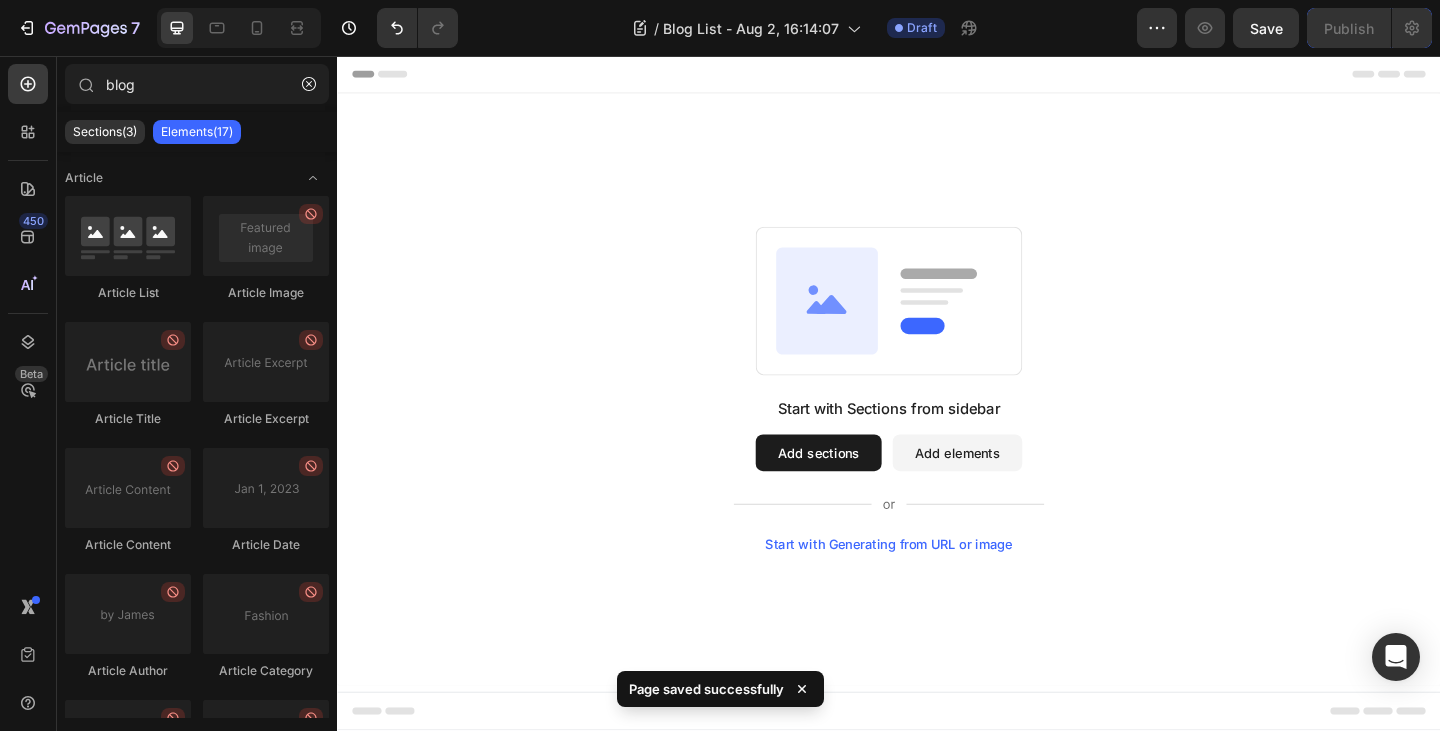 click on "Start with Generating from URL or image" at bounding box center (937, 588) 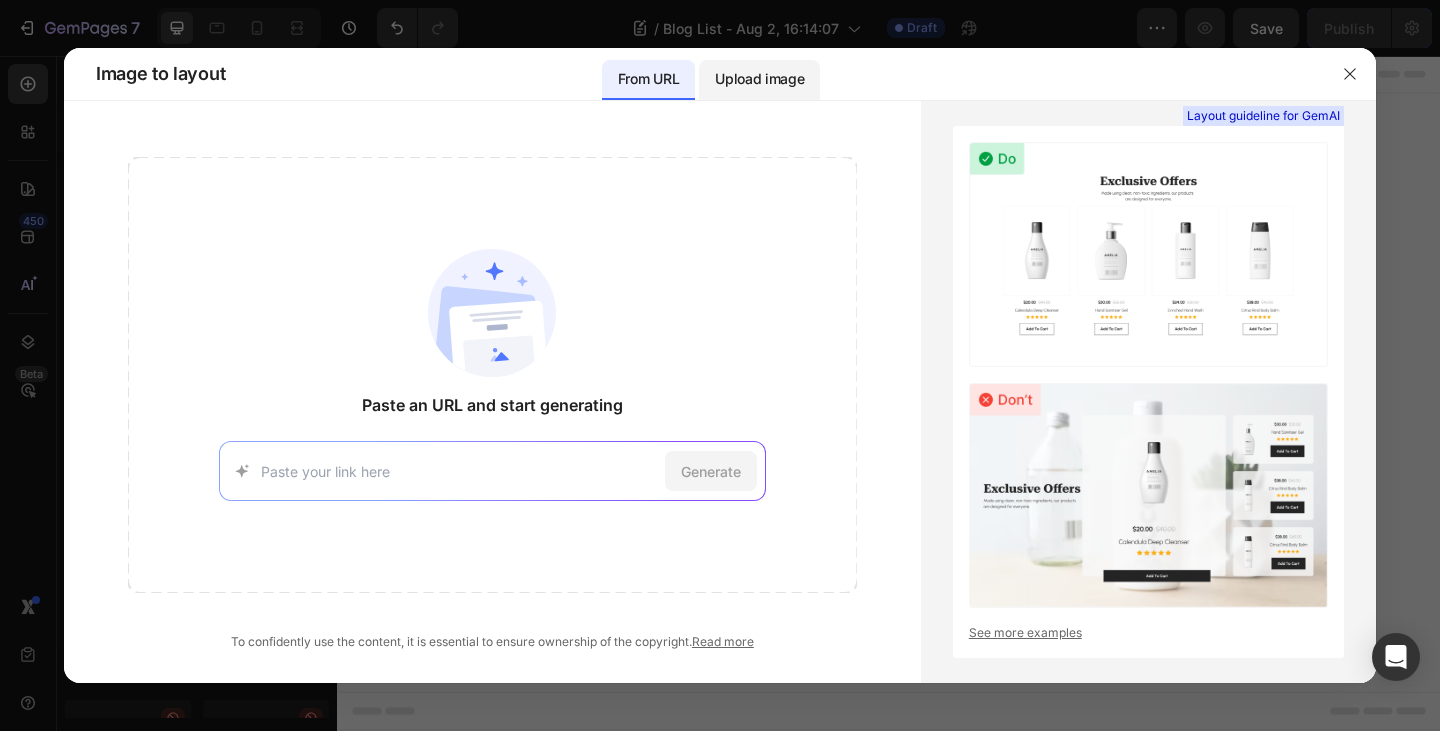 click on "Upload image" at bounding box center (759, 79) 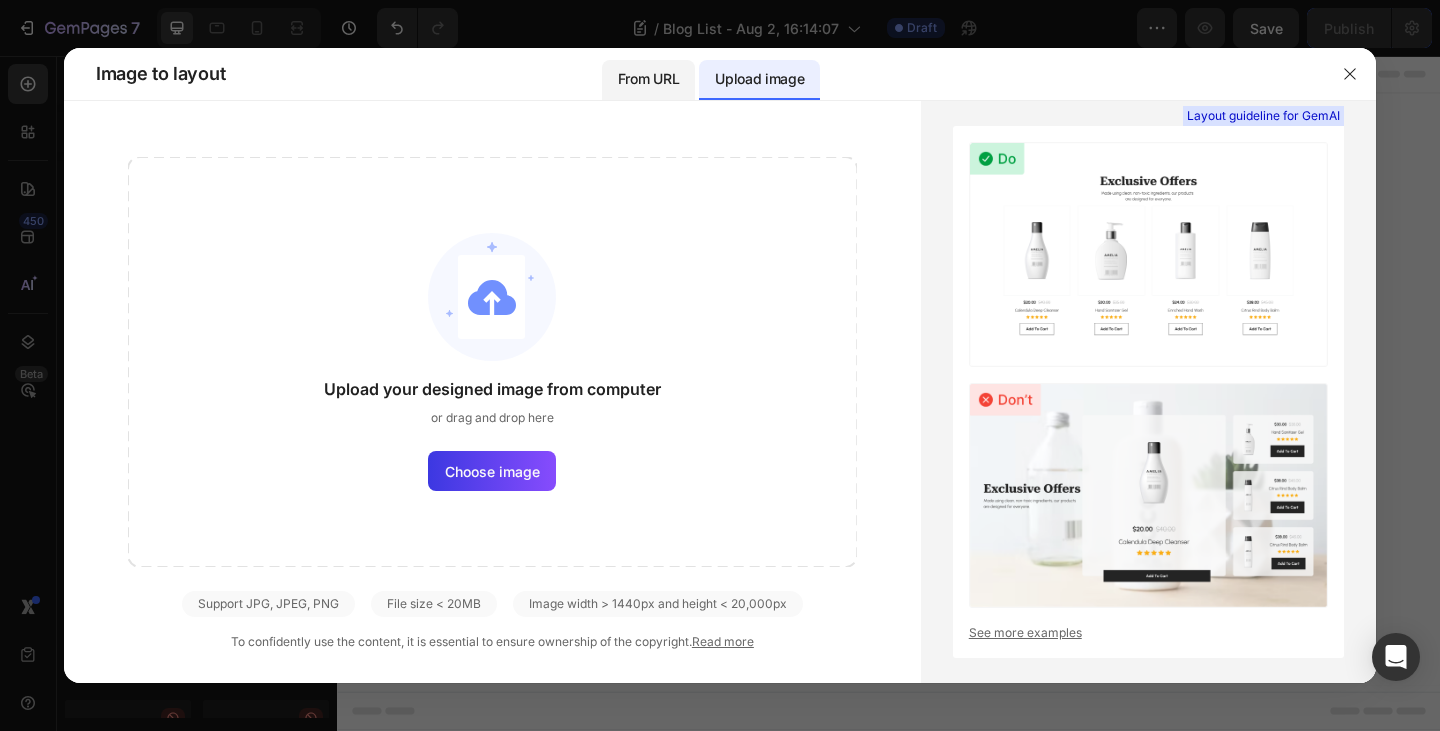 click on "From URL" at bounding box center [648, 79] 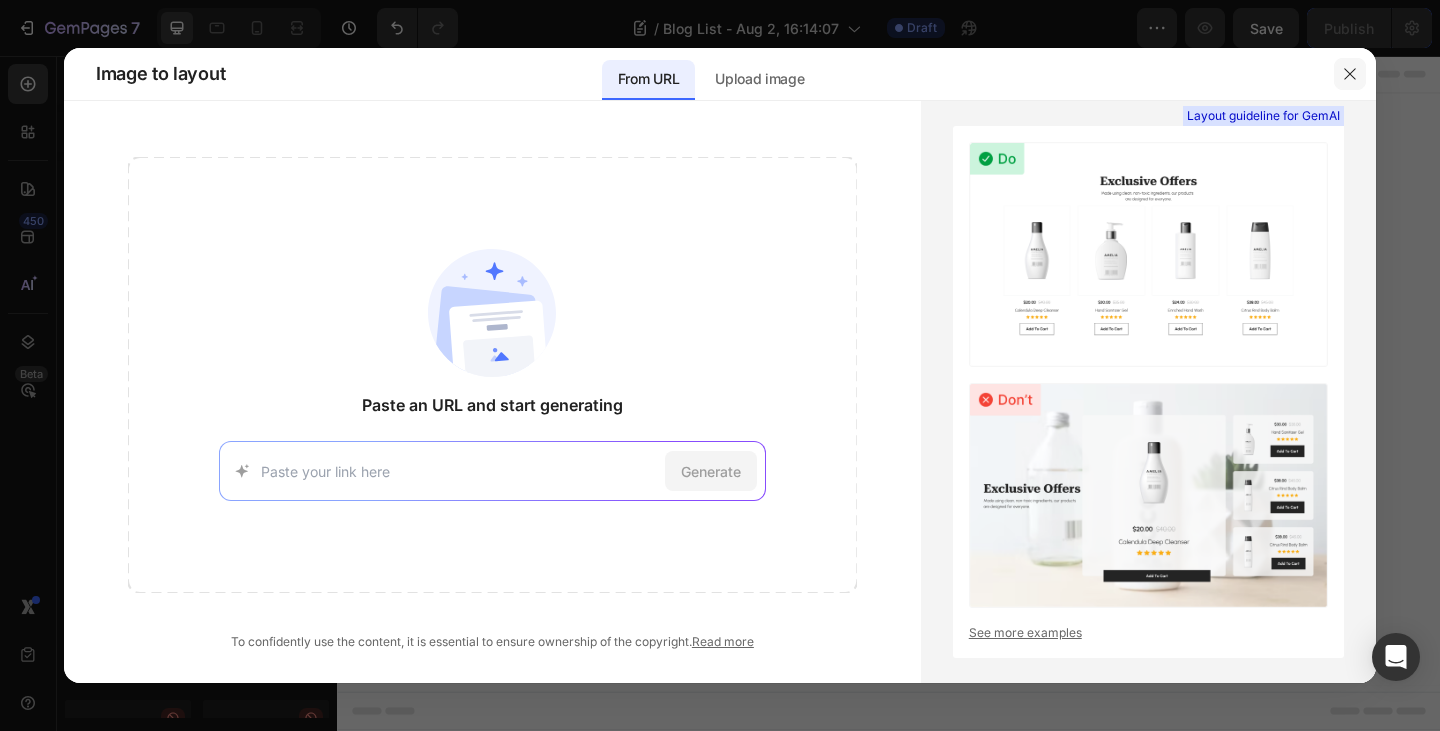 click at bounding box center [1350, 74] 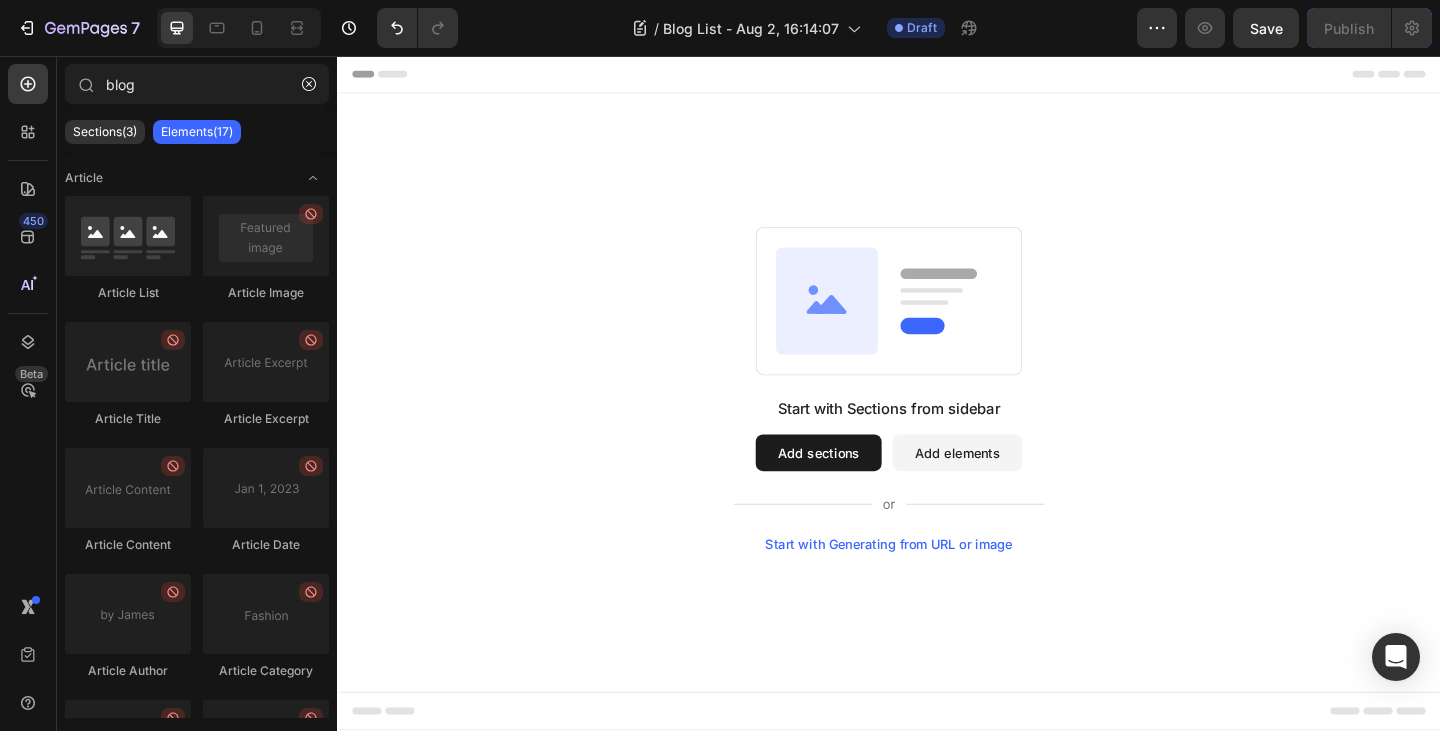 click 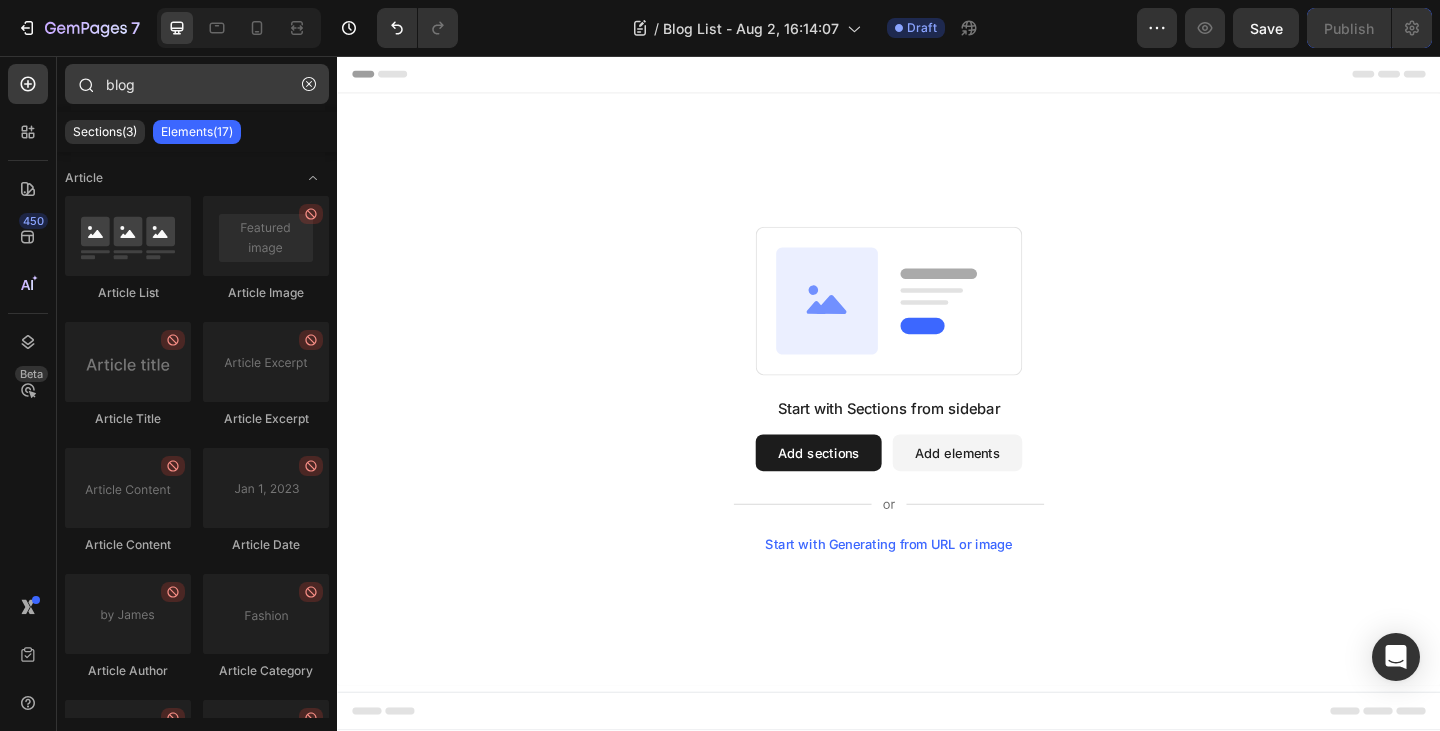 click 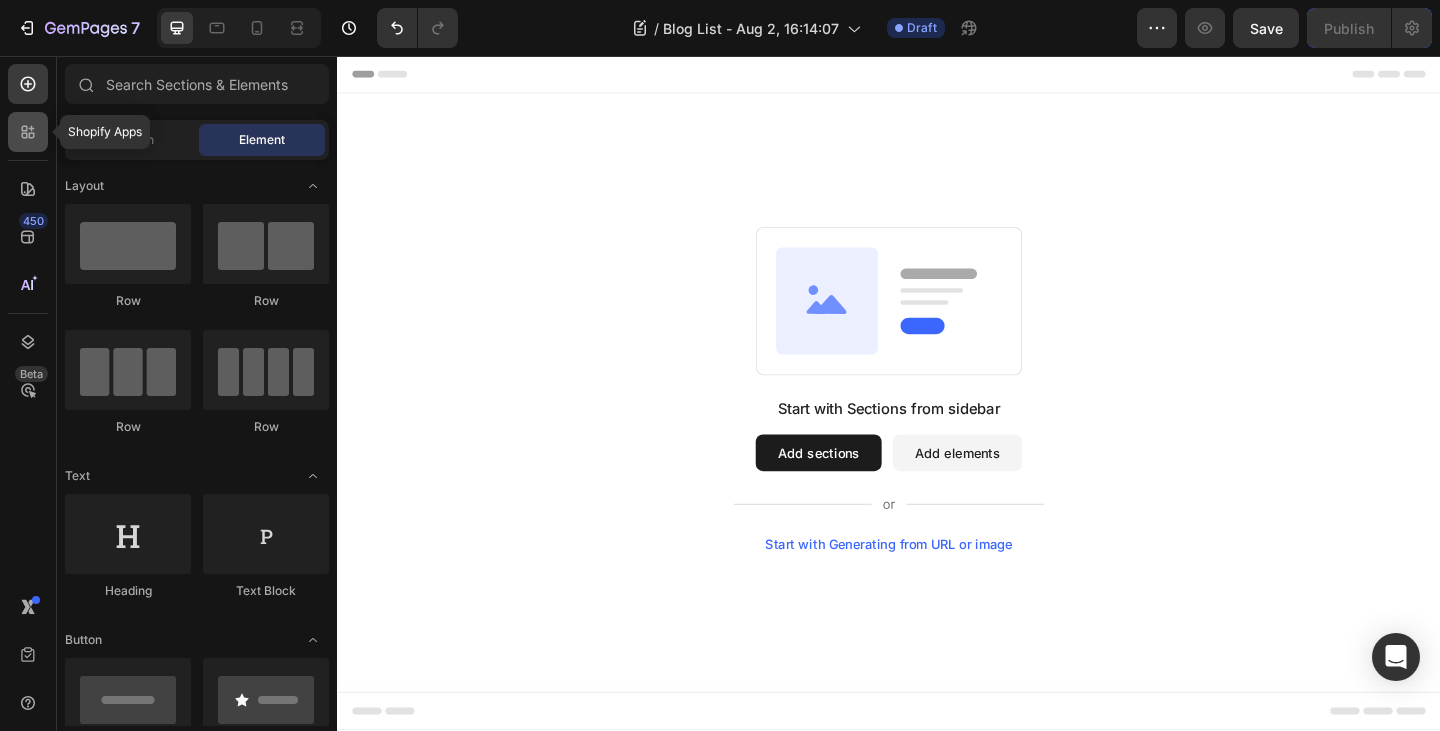 click 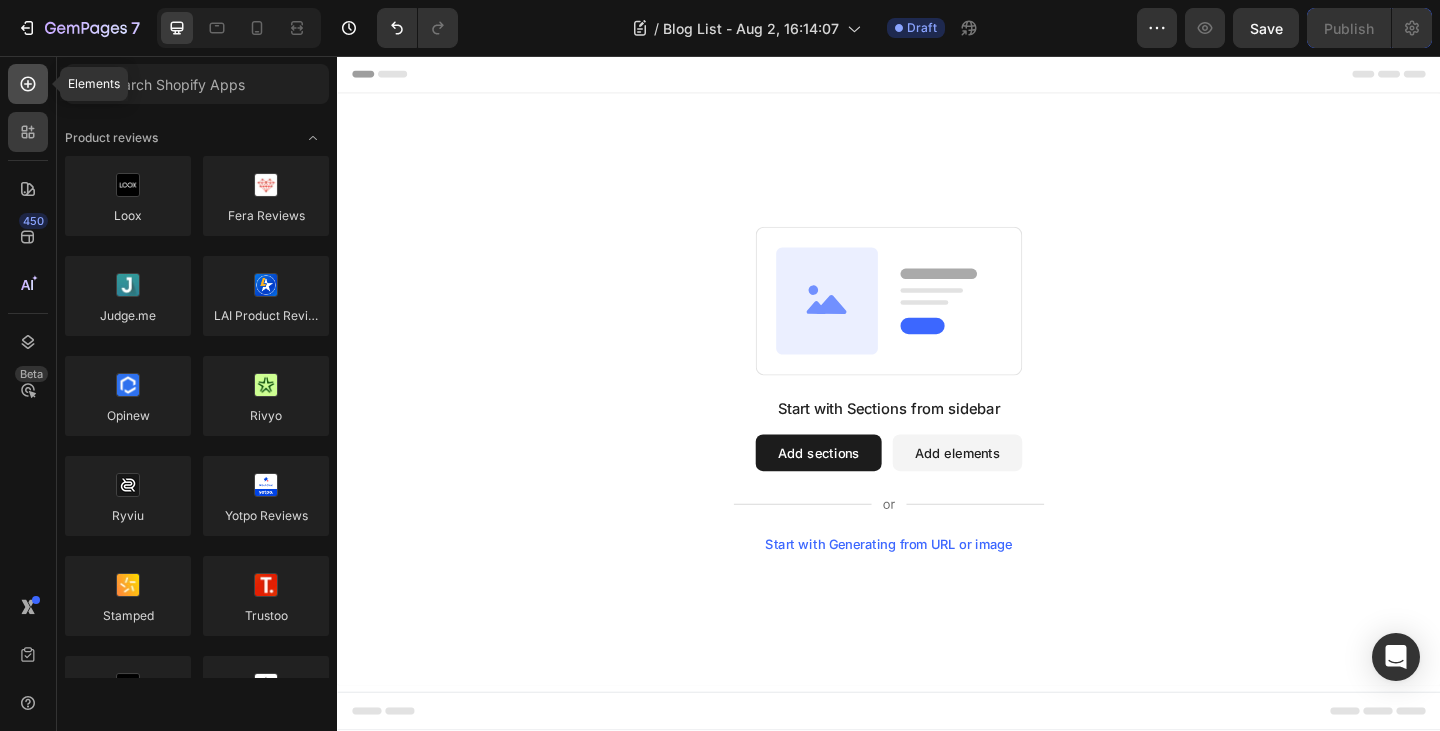 click 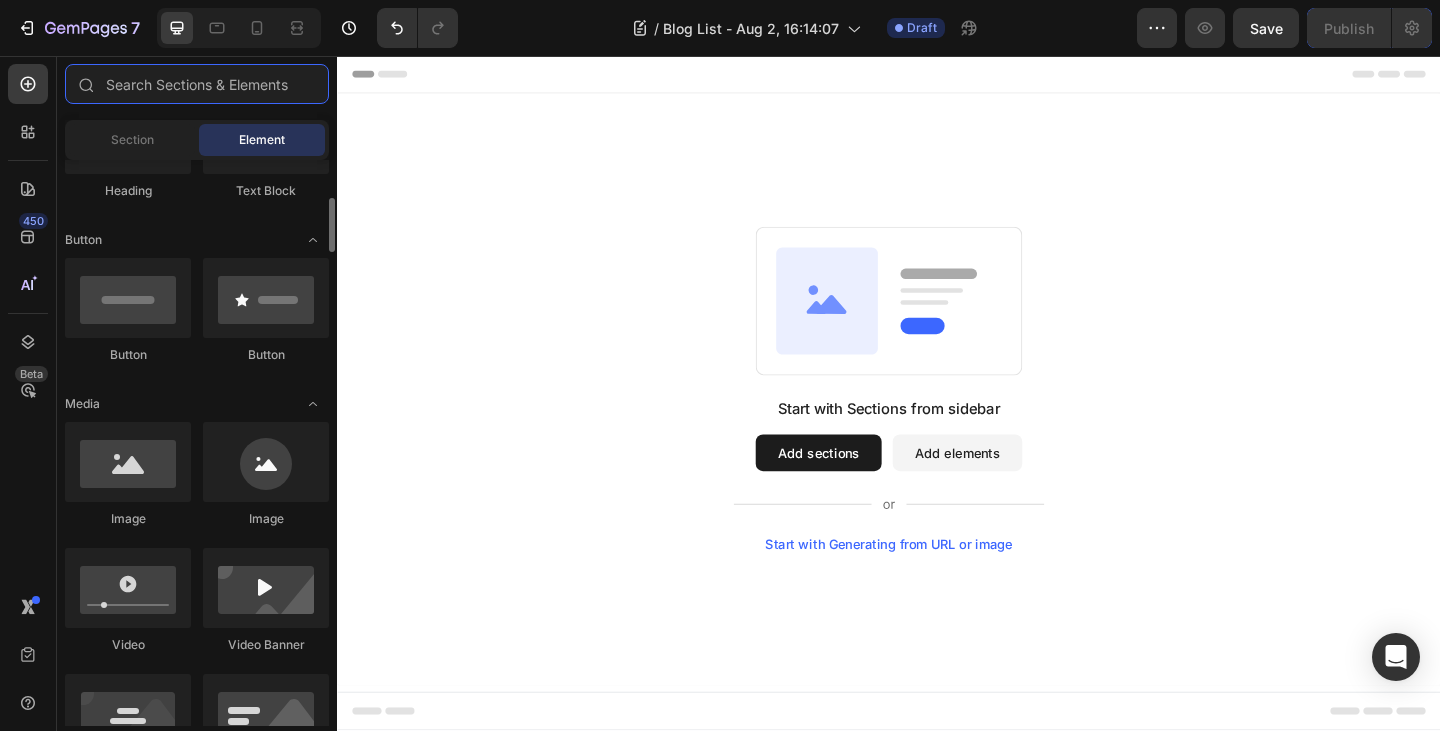 scroll, scrollTop: 0, scrollLeft: 0, axis: both 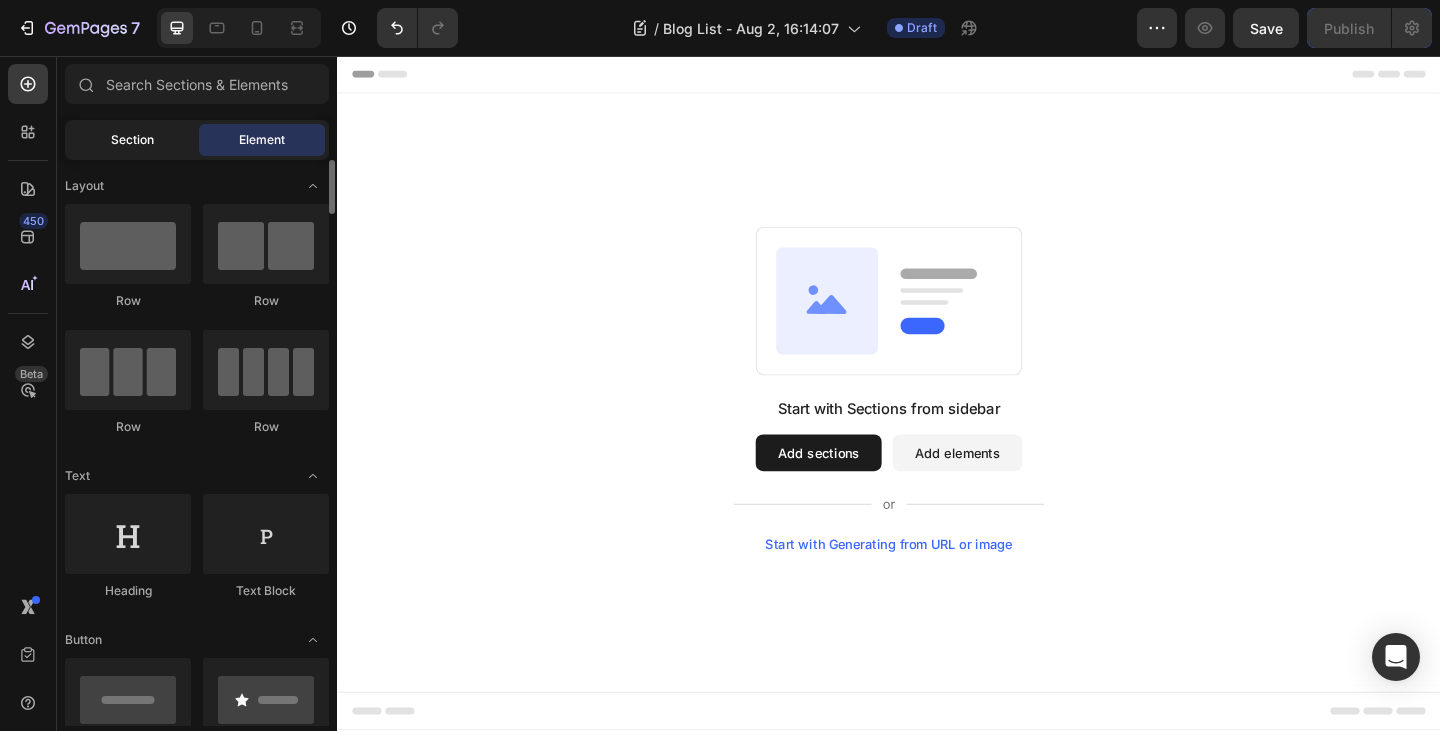 click on "Section" 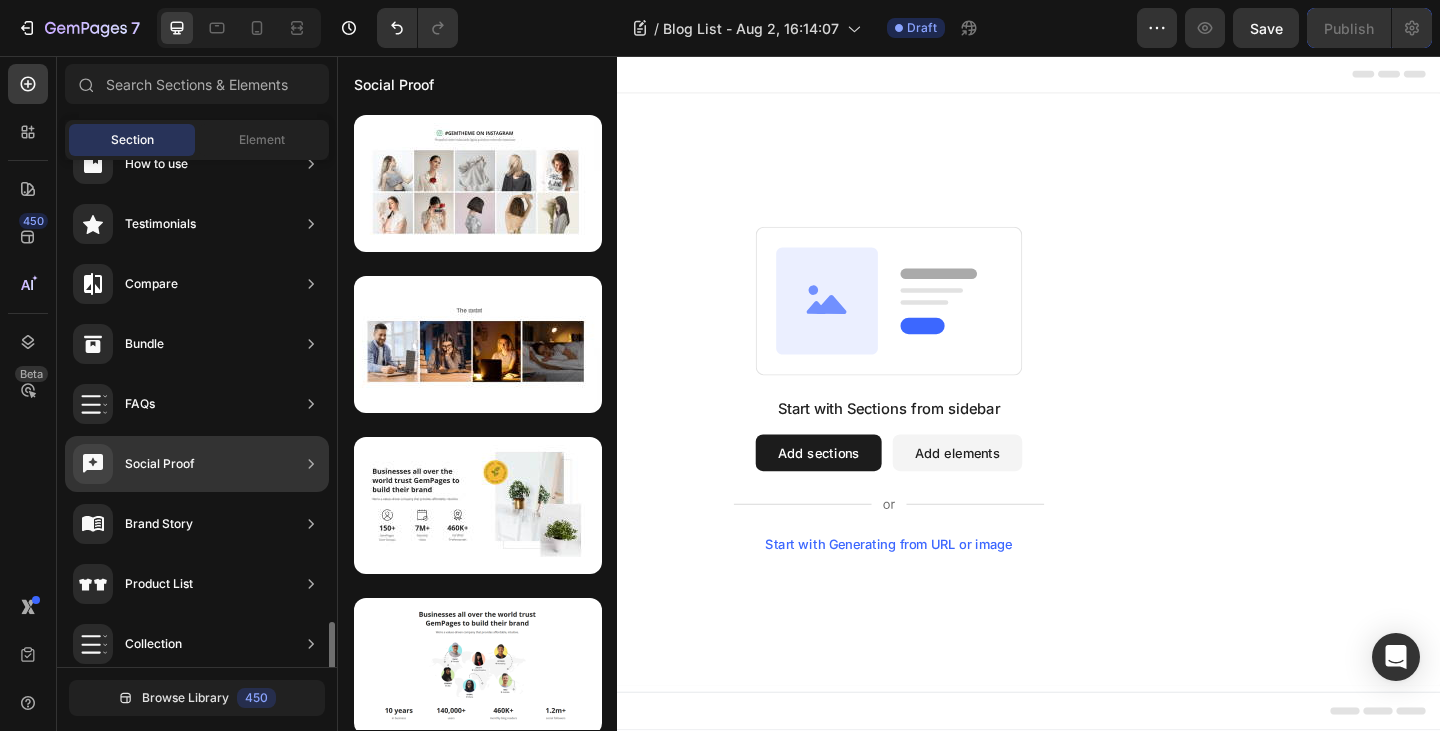 scroll, scrollTop: 653, scrollLeft: 0, axis: vertical 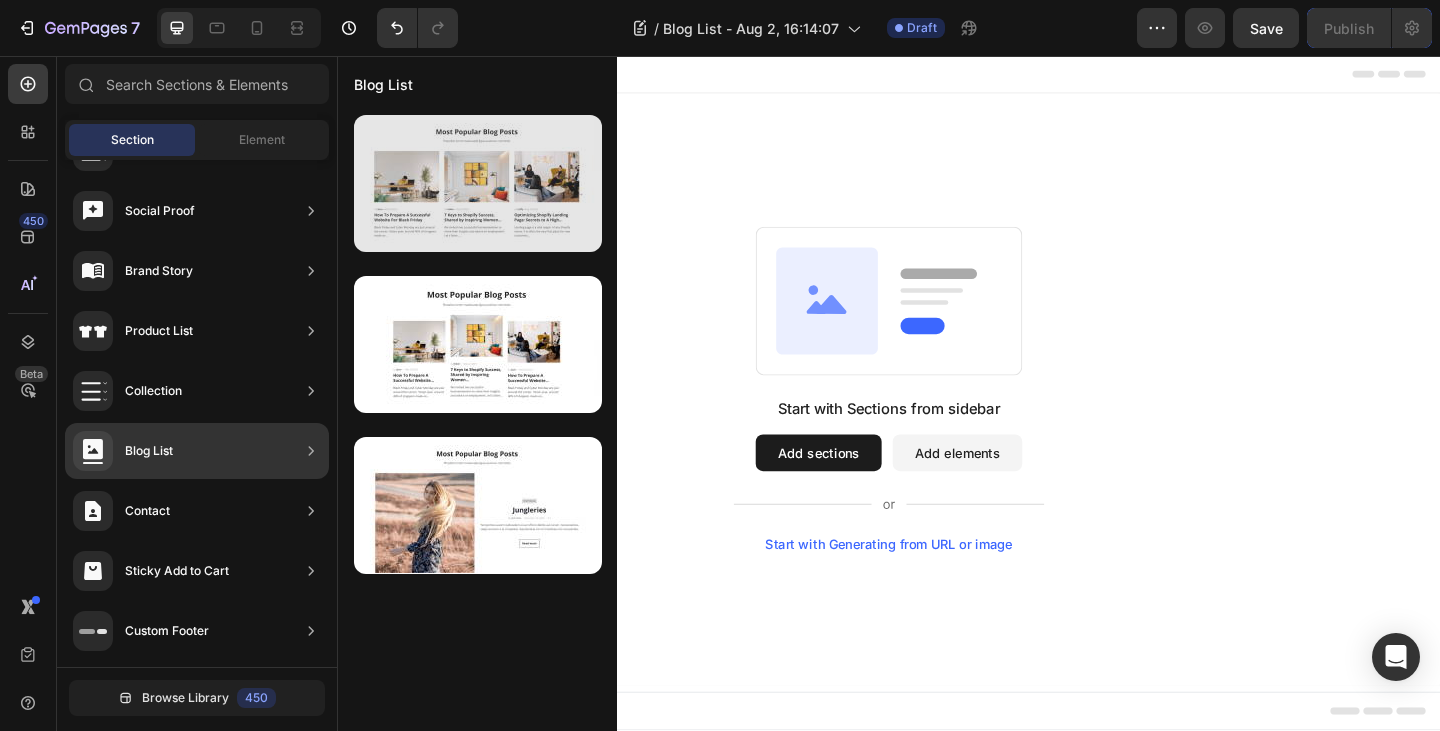 click at bounding box center (478, 183) 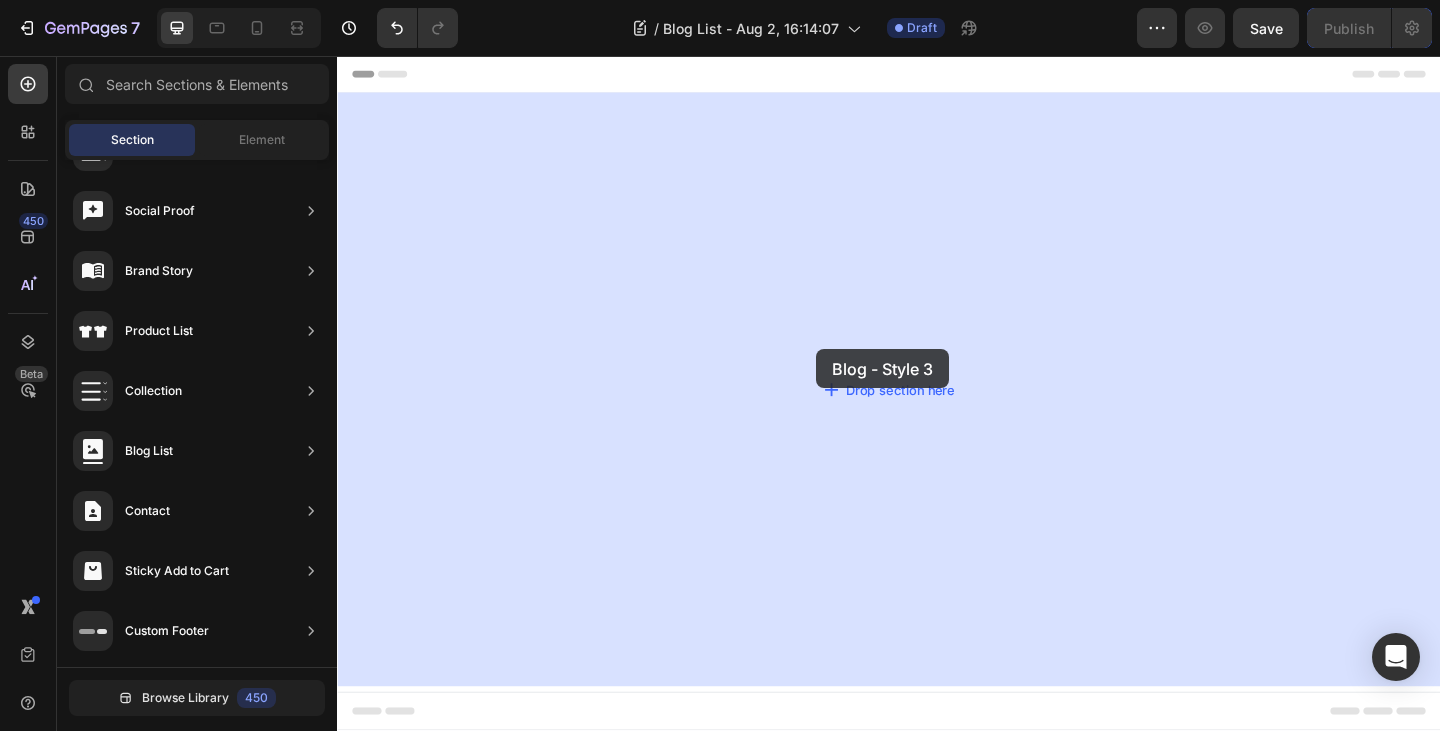 drag, startPoint x: 822, startPoint y: 413, endPoint x: 858, endPoint y: 375, distance: 52.34501 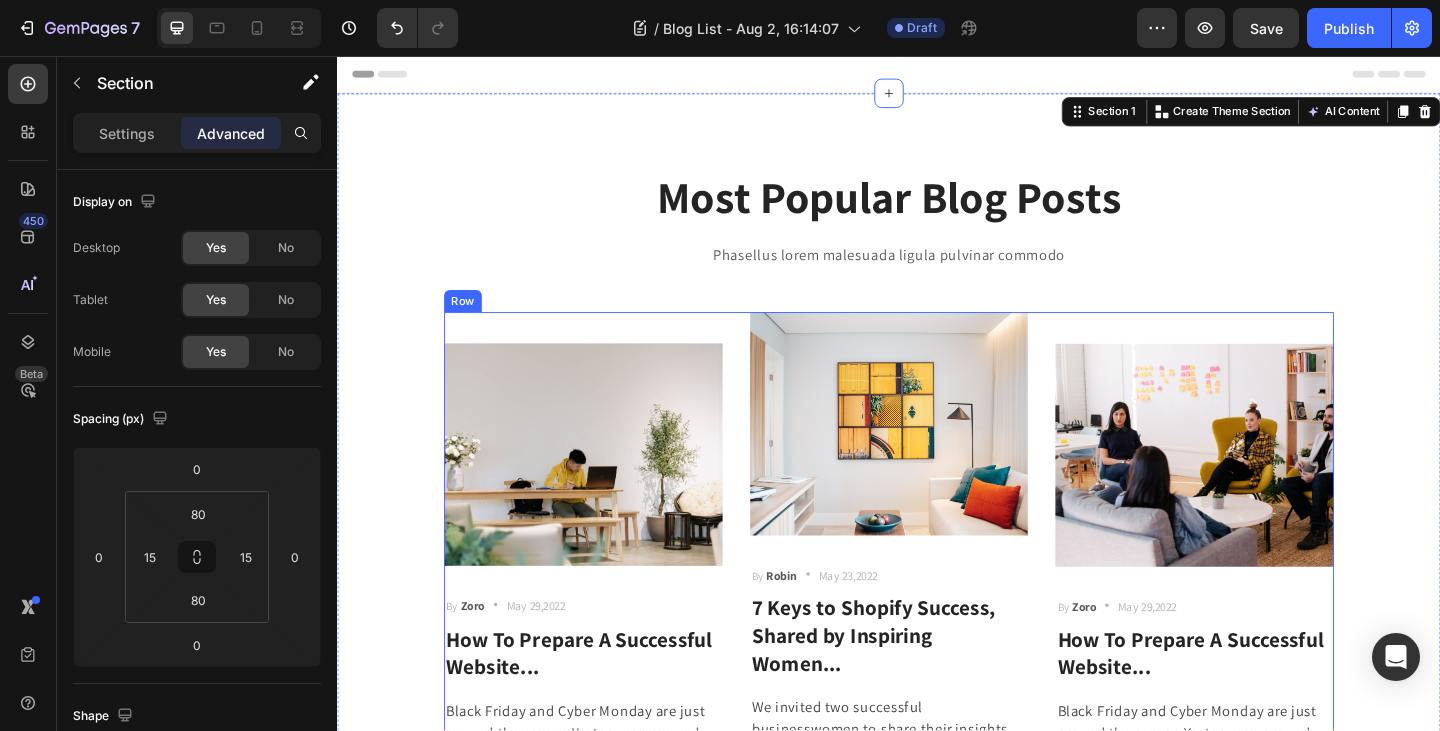click on "Row" at bounding box center [473, 323] 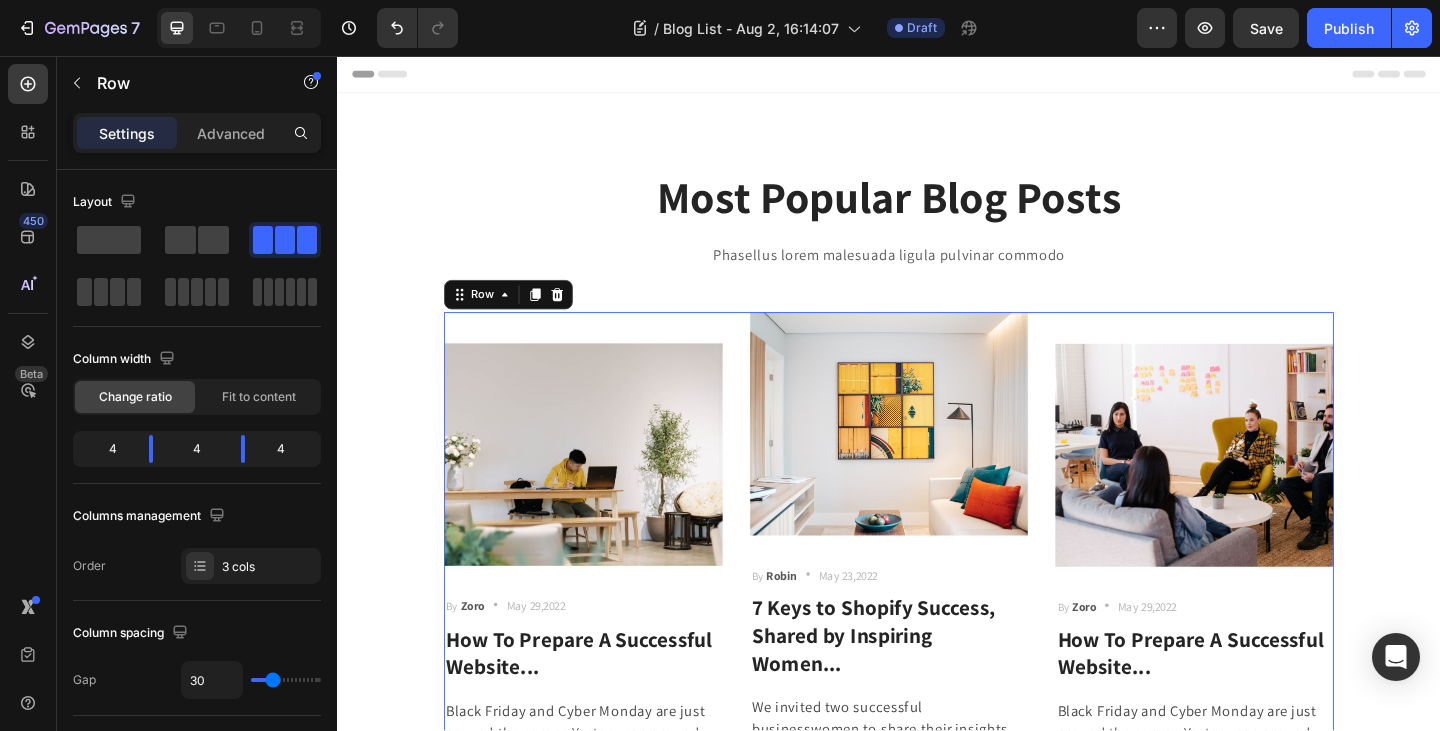 click on "Image By   Zoro Text block
Icon May 29,2022 Text block Row How To Prepare A Successful Website... Heading Black Friday and Cyber Monday are just around the corner. Yester-year, around 40% of shoppers made an... Text block Row" at bounding box center [604, 583] 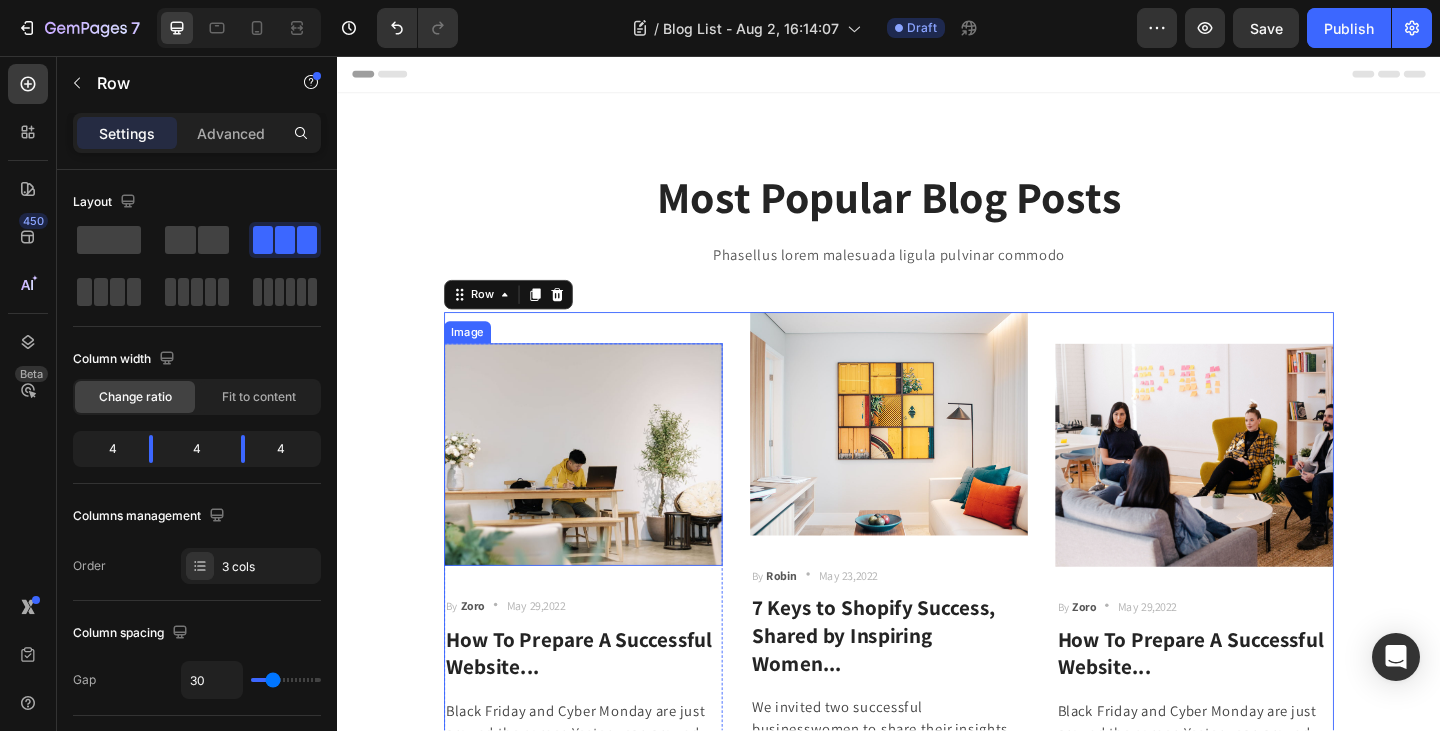 click at bounding box center (604, 490) 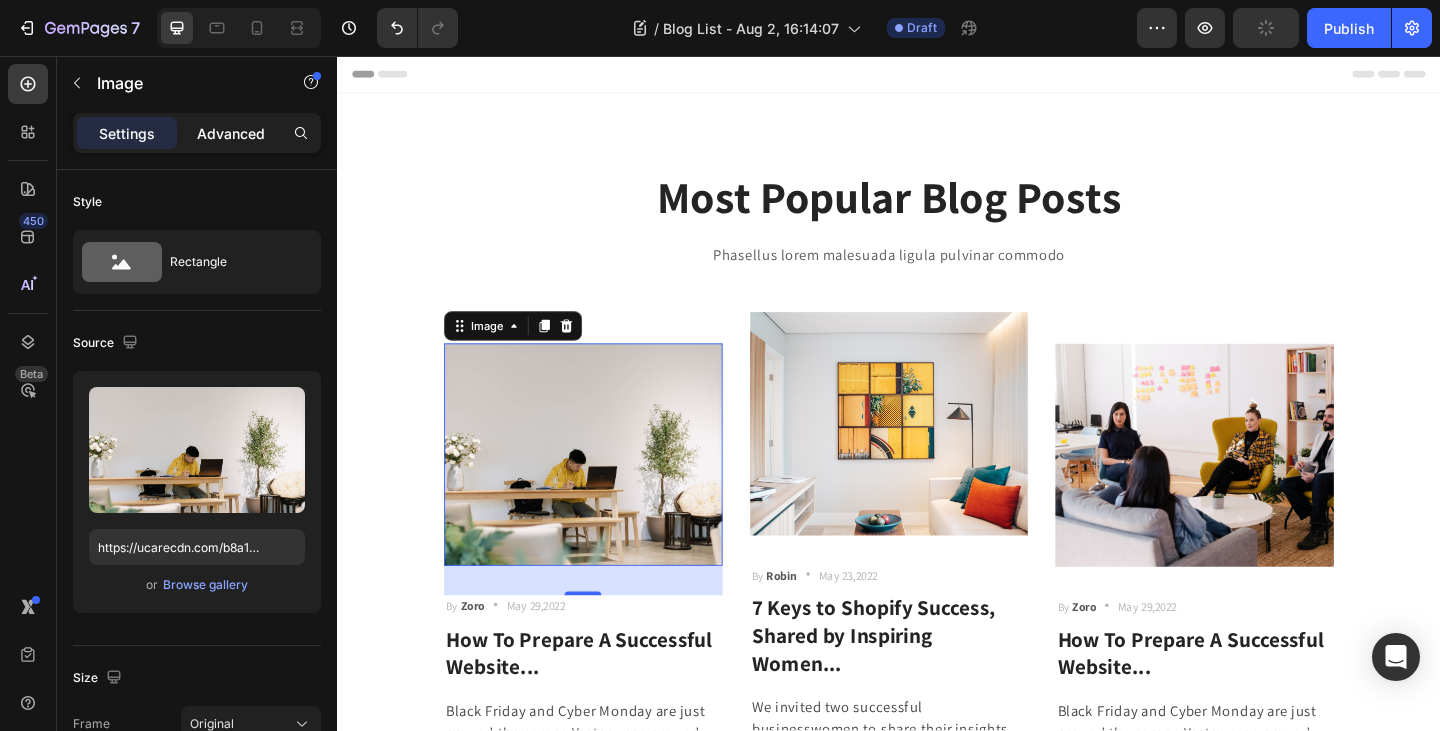 click on "Advanced" 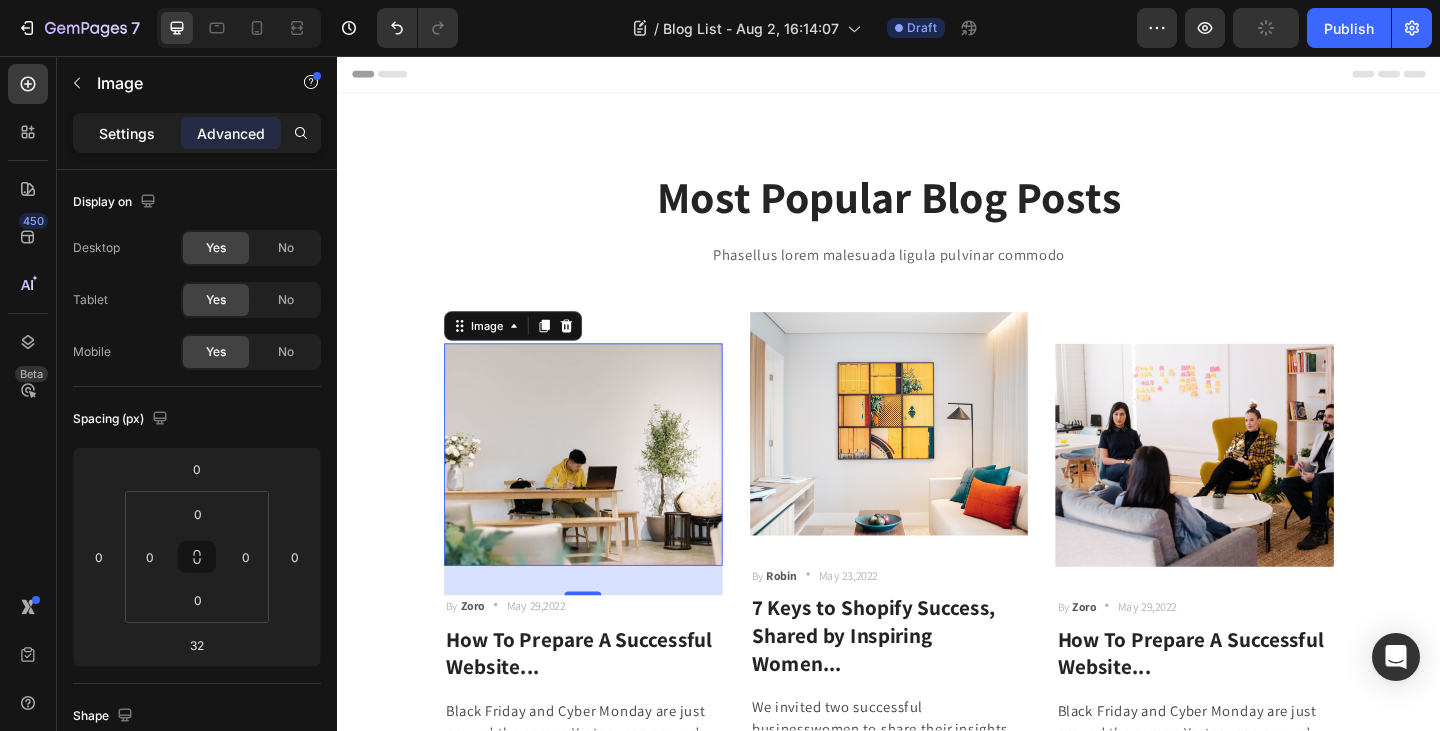 click on "Settings" at bounding box center [127, 133] 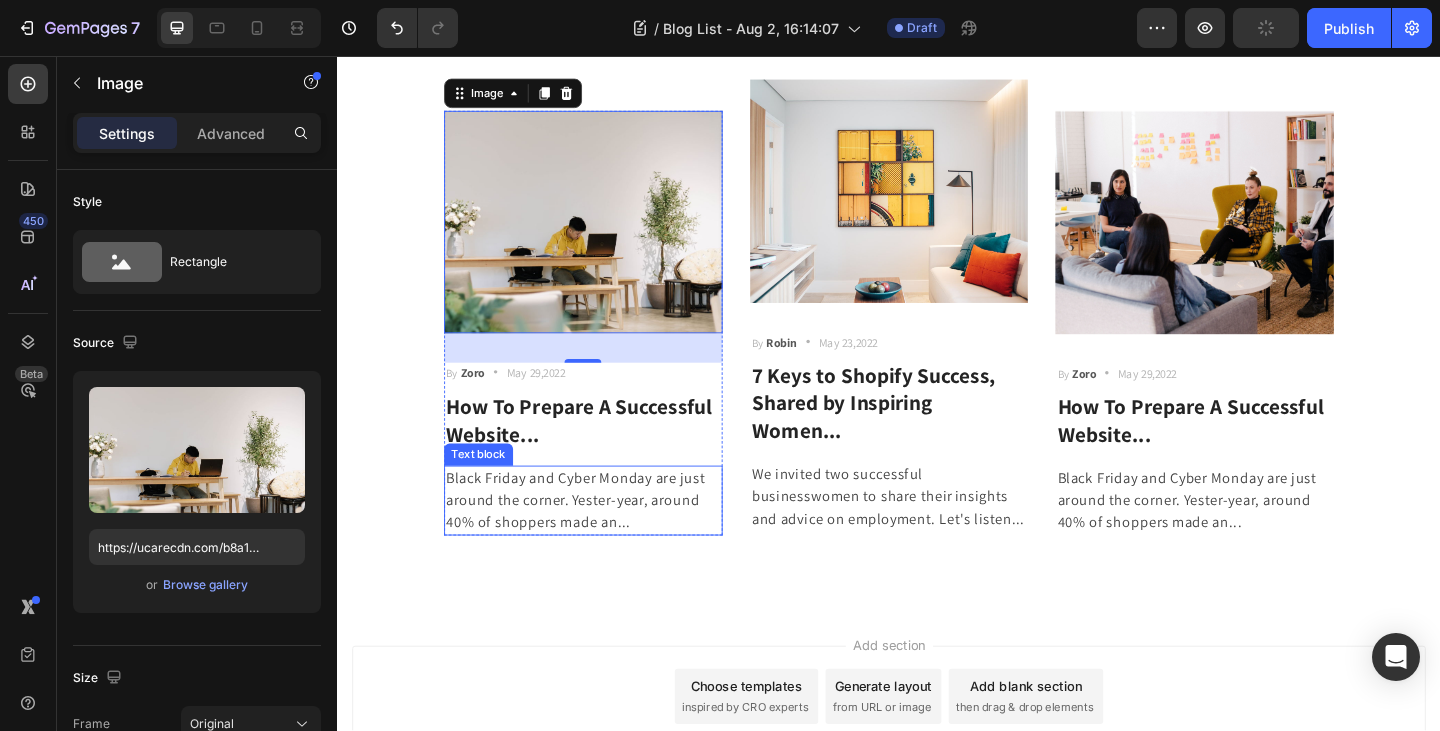 scroll, scrollTop: 200, scrollLeft: 0, axis: vertical 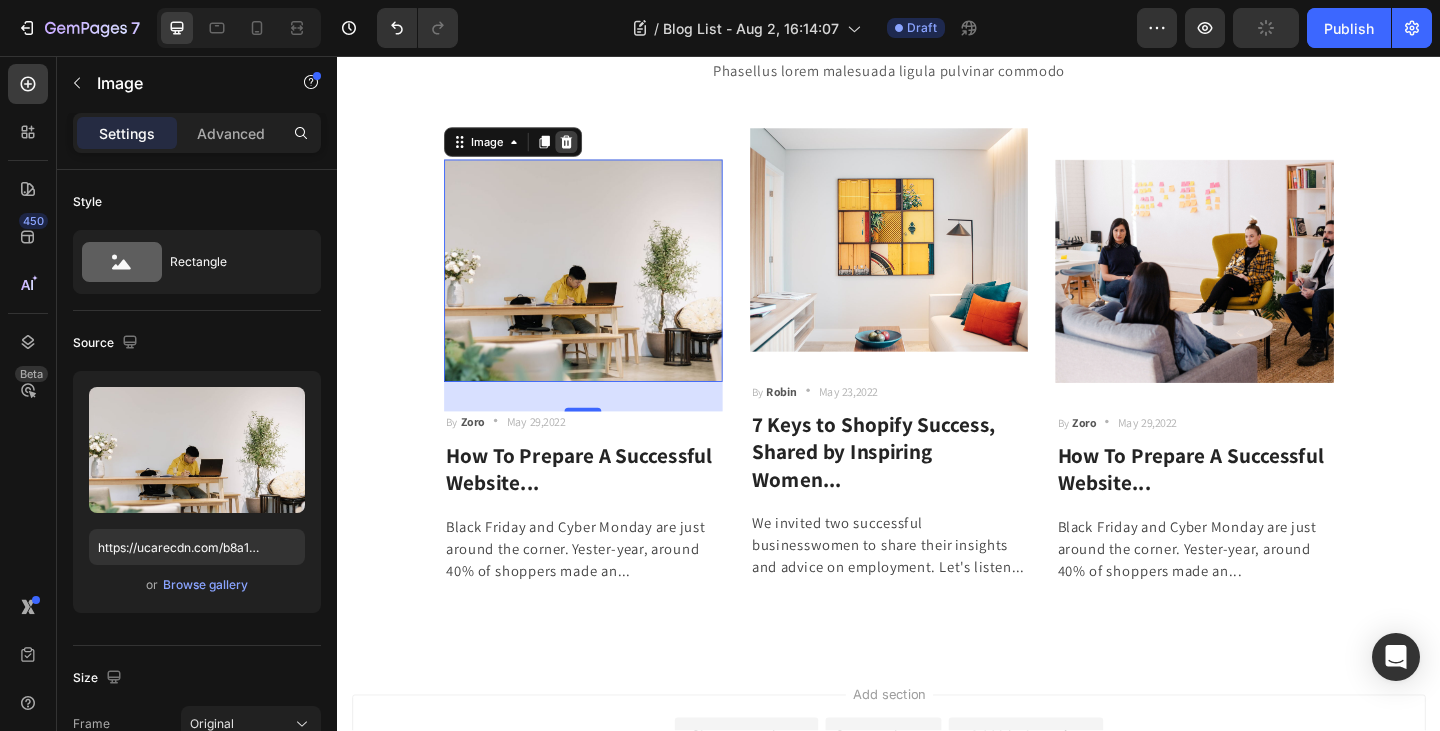 click 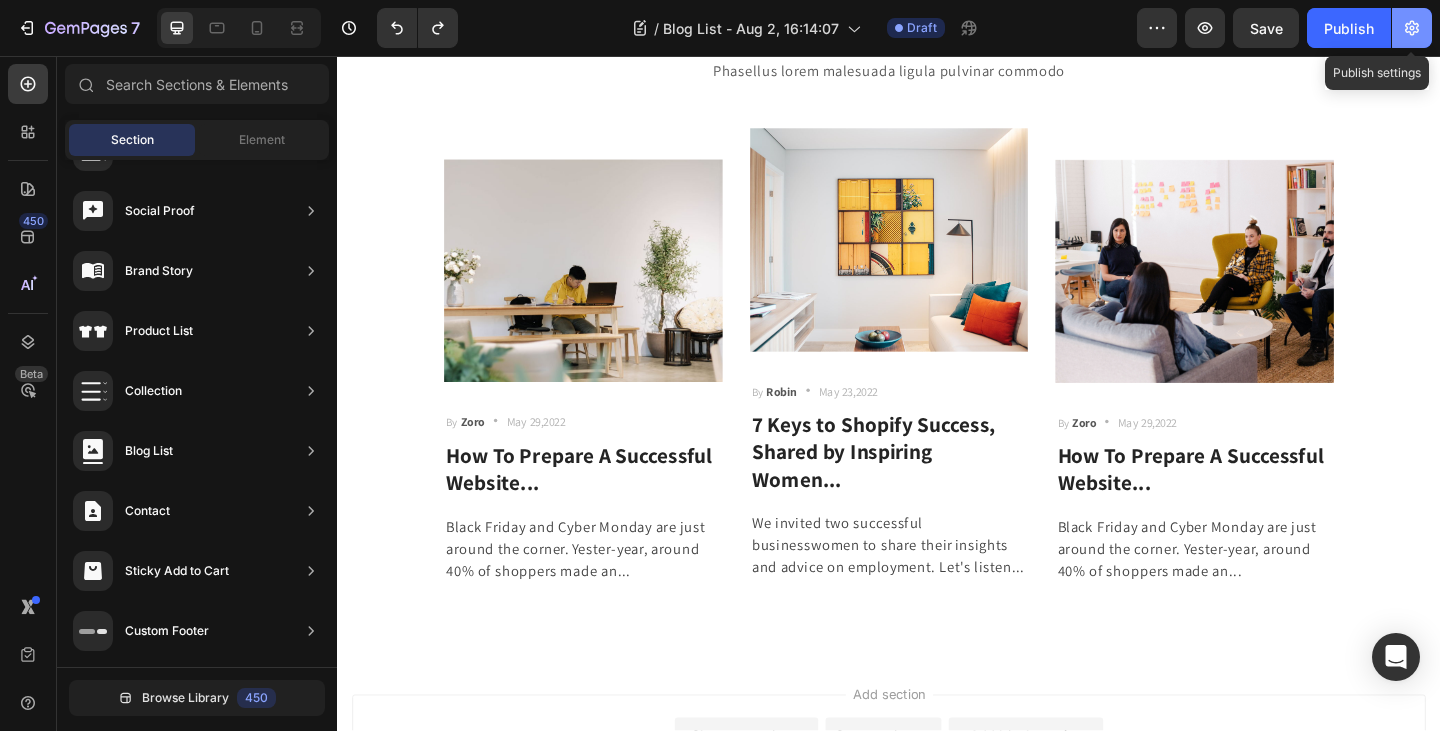 click 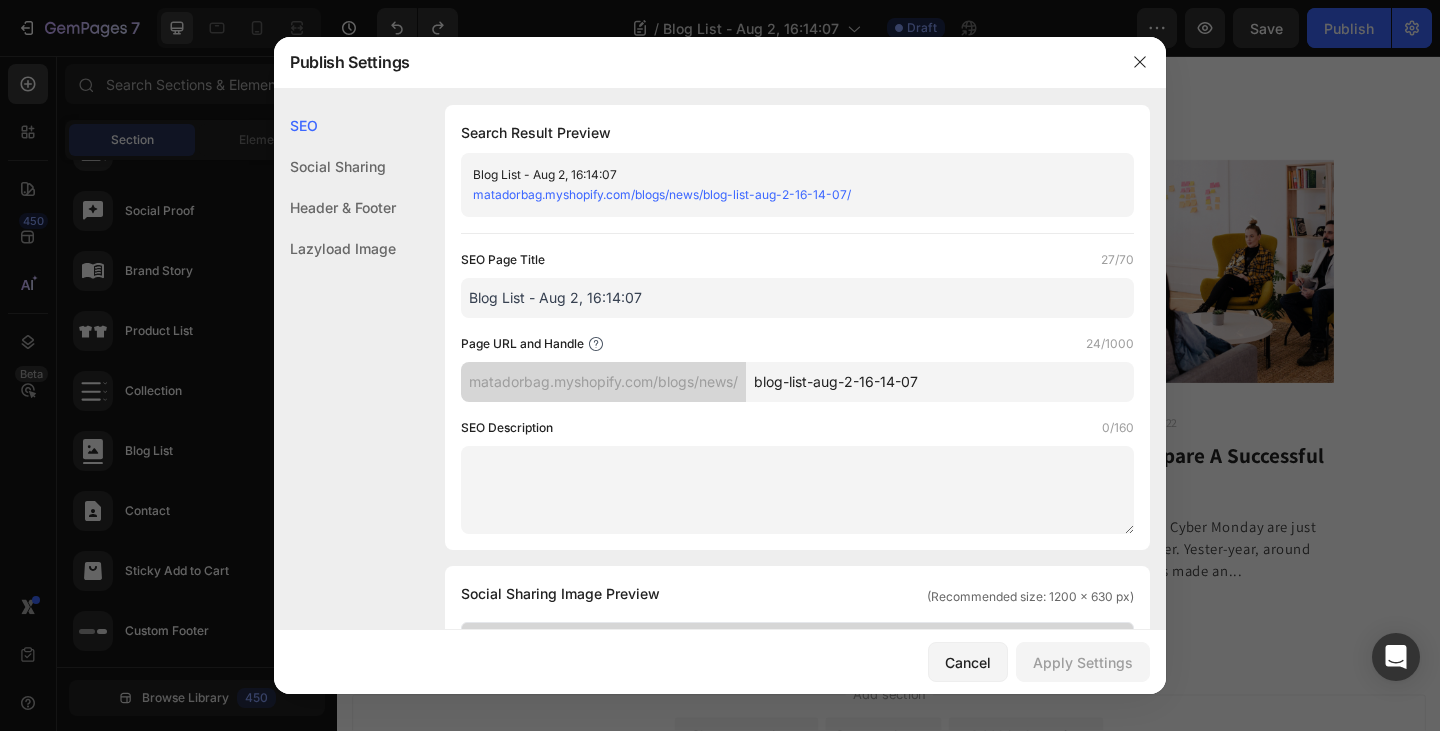 drag, startPoint x: 1399, startPoint y: 116, endPoint x: 1096, endPoint y: 22, distance: 317.24597 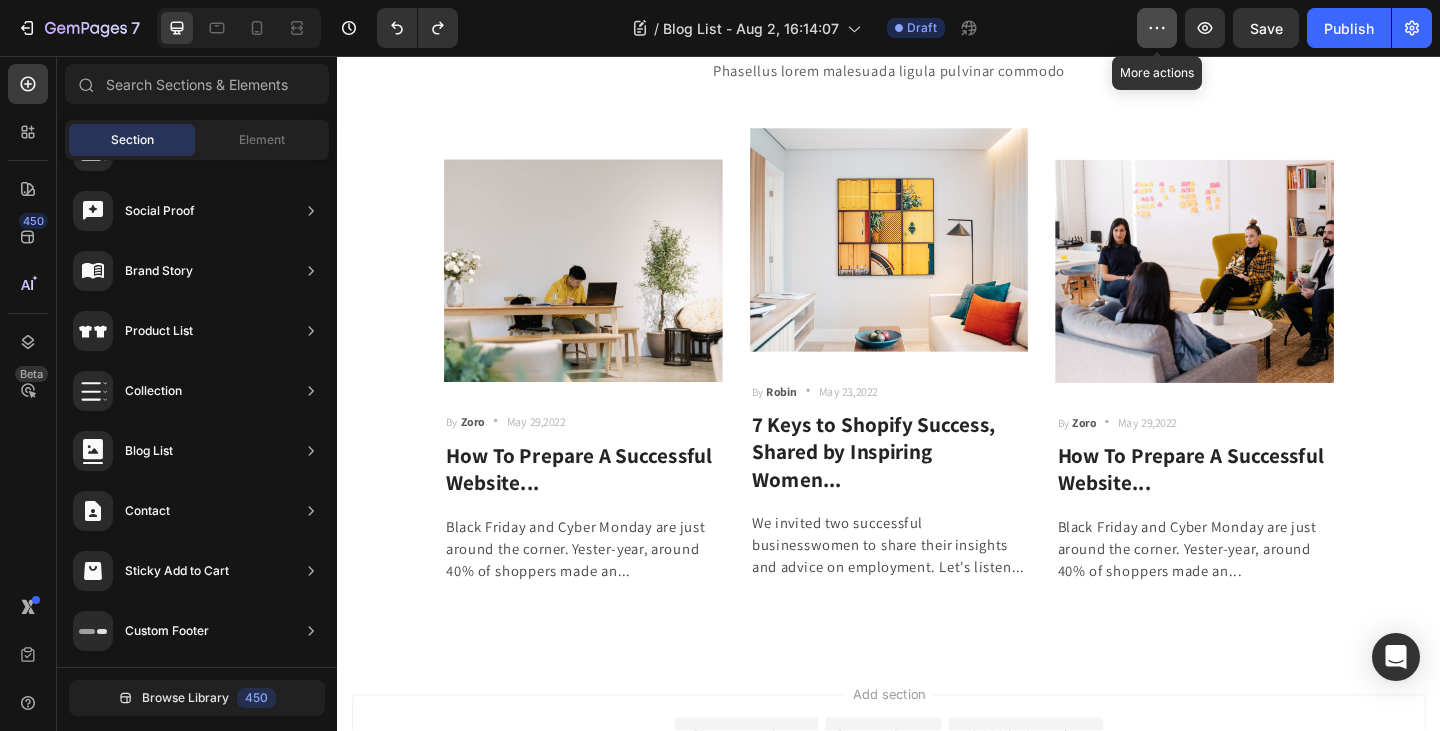 click 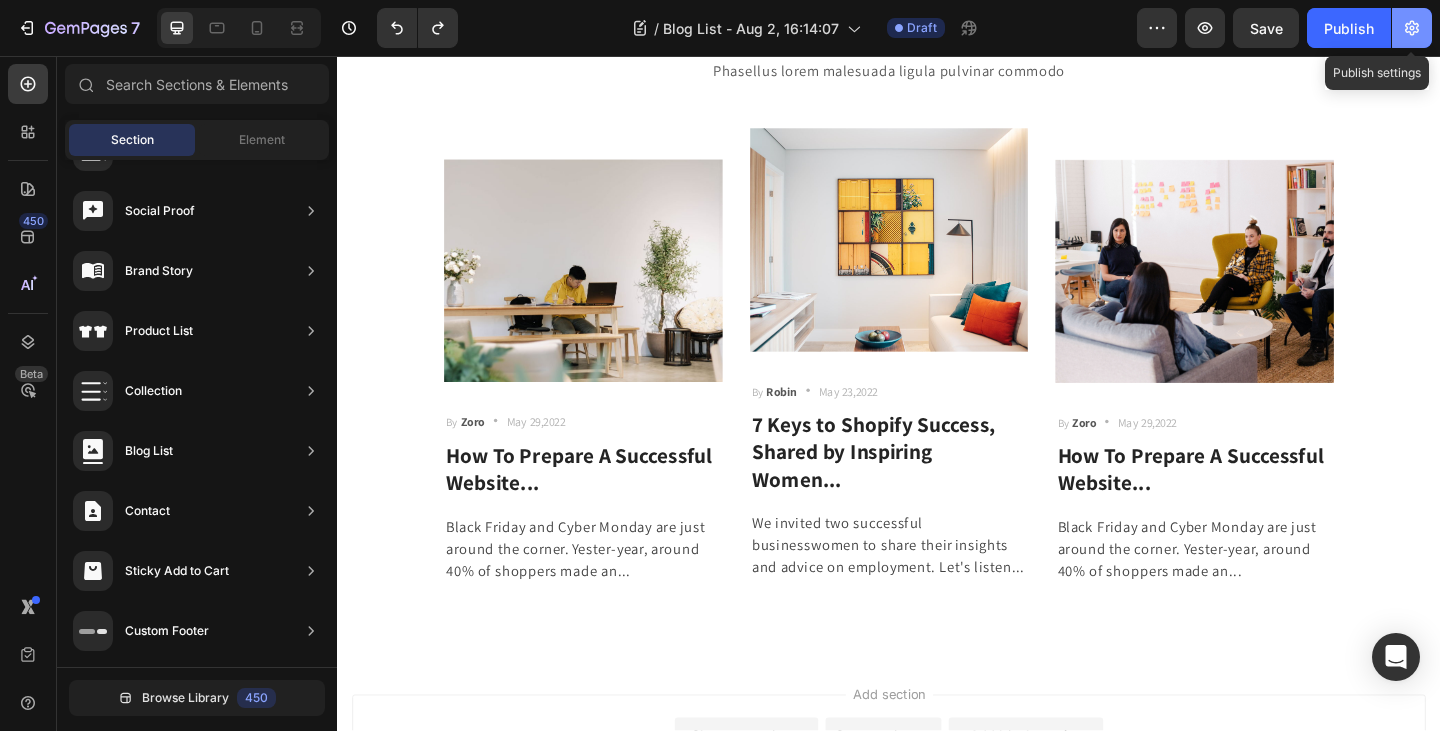 click 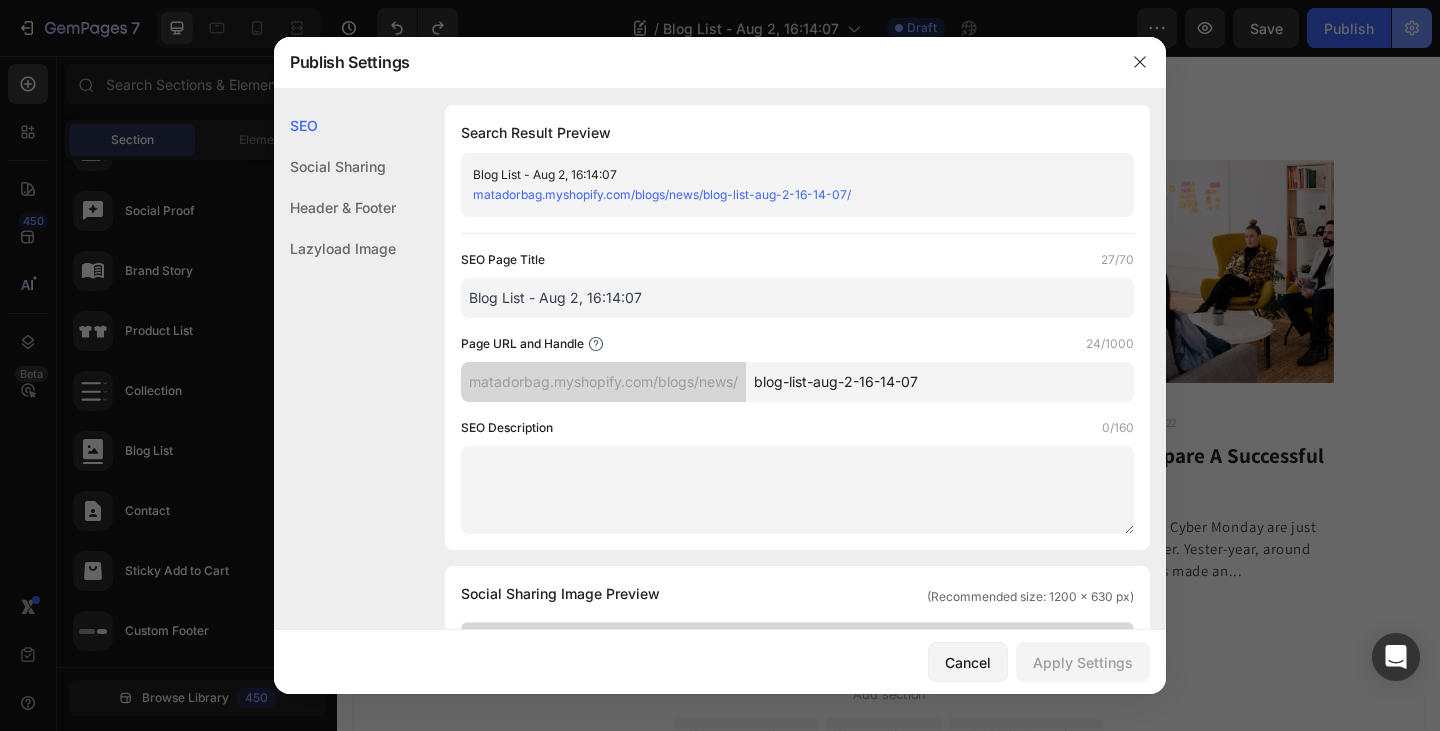 click at bounding box center (720, 365) 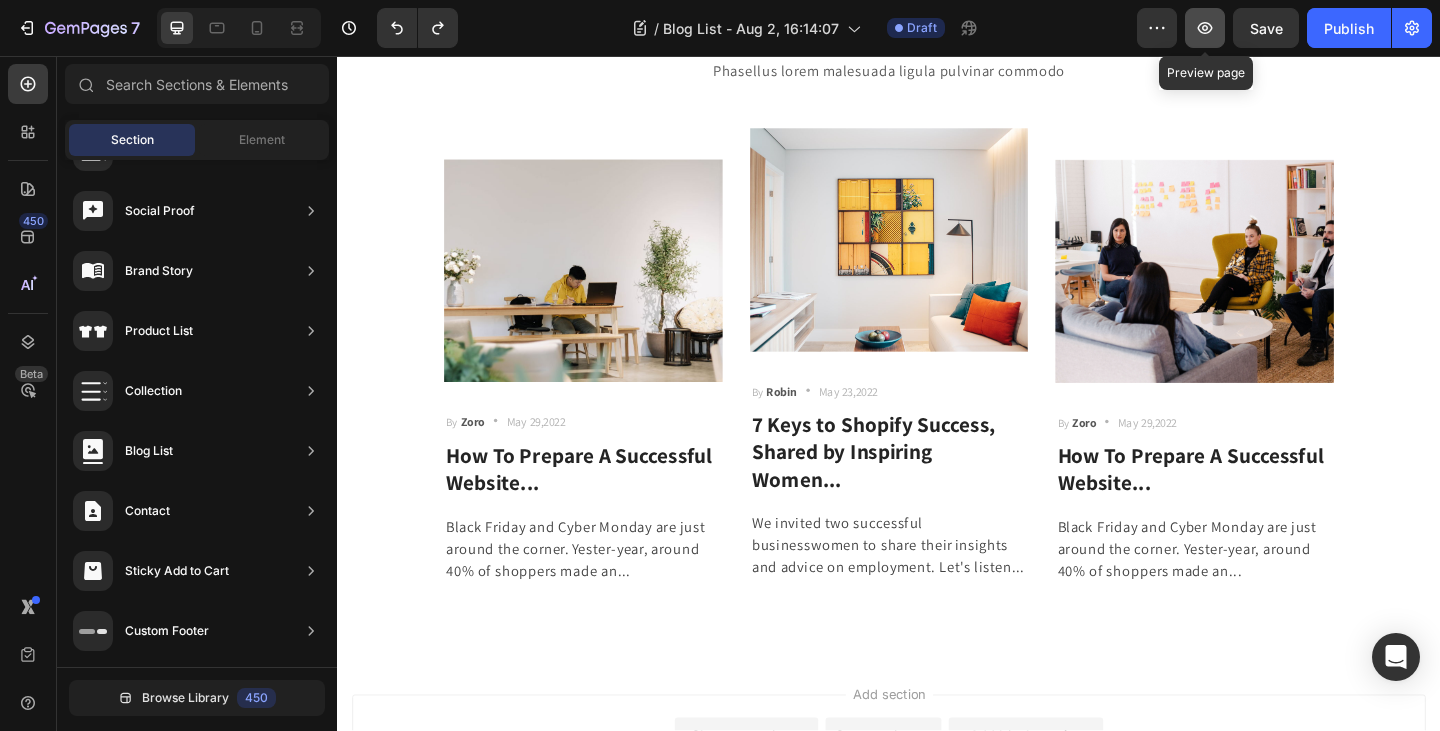 click 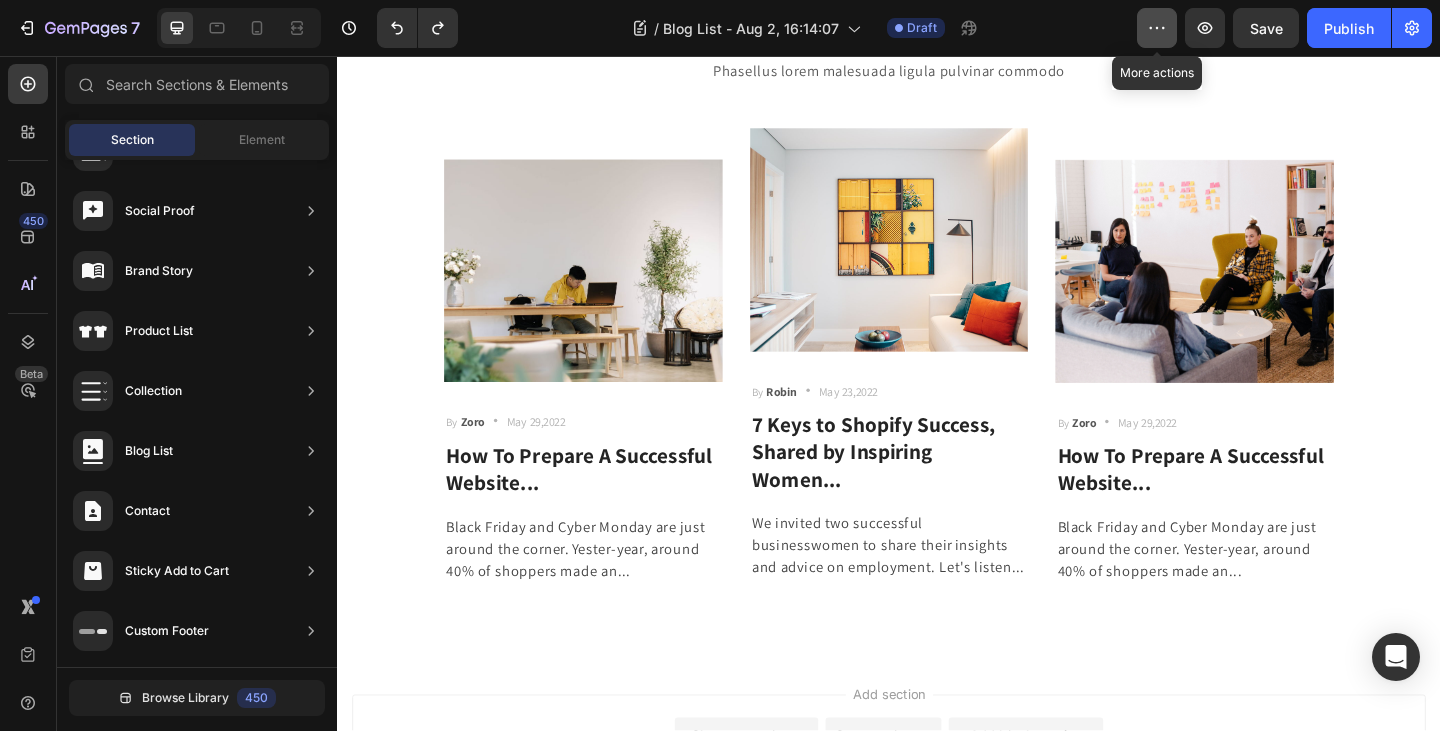 click 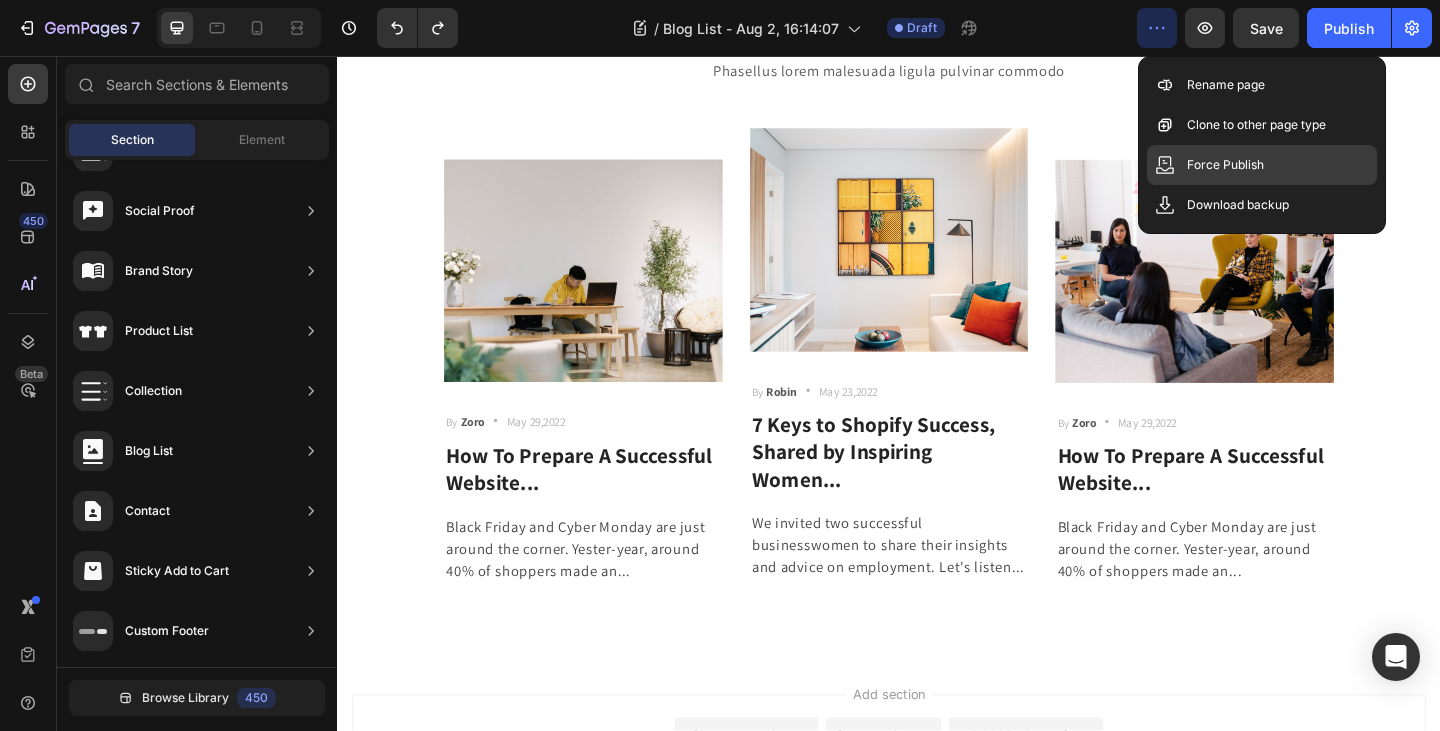 click on "Force Publish" at bounding box center [1225, 165] 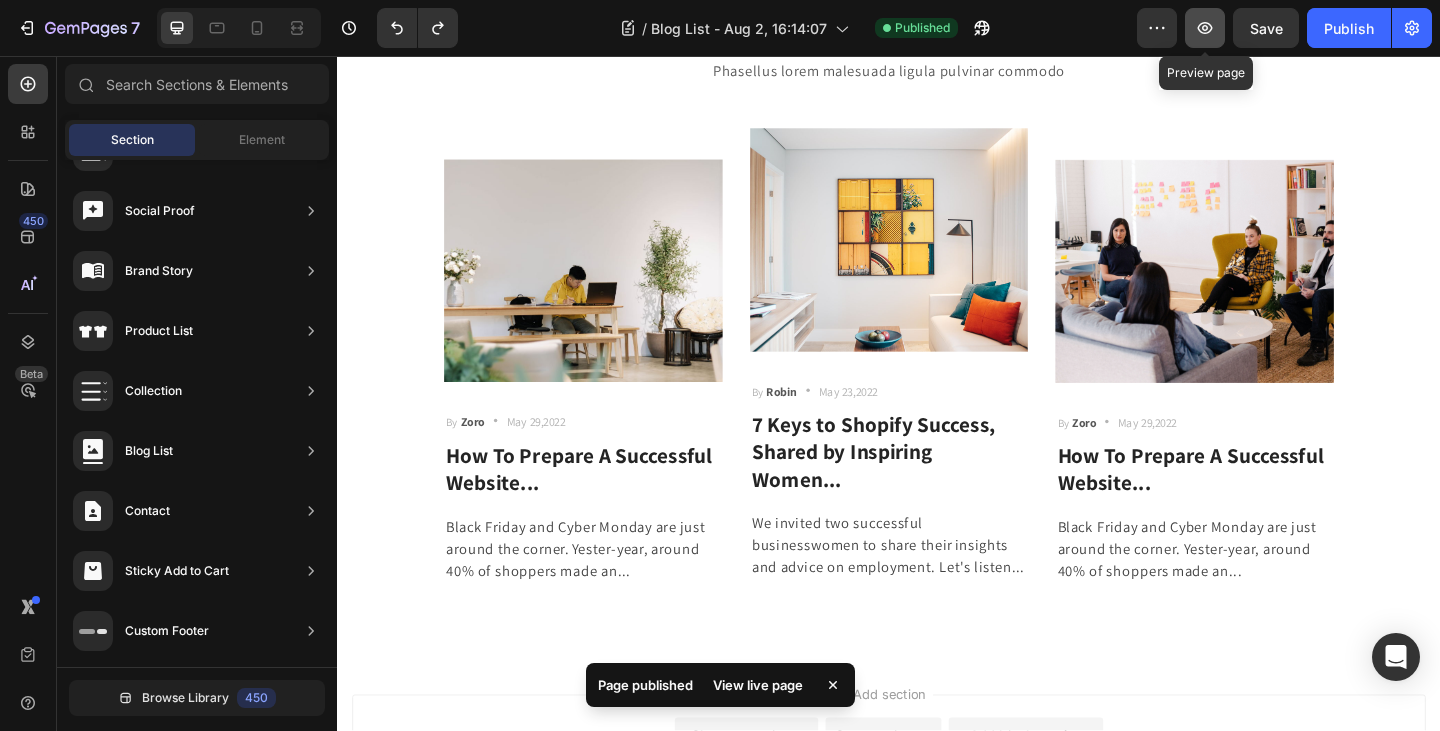 click 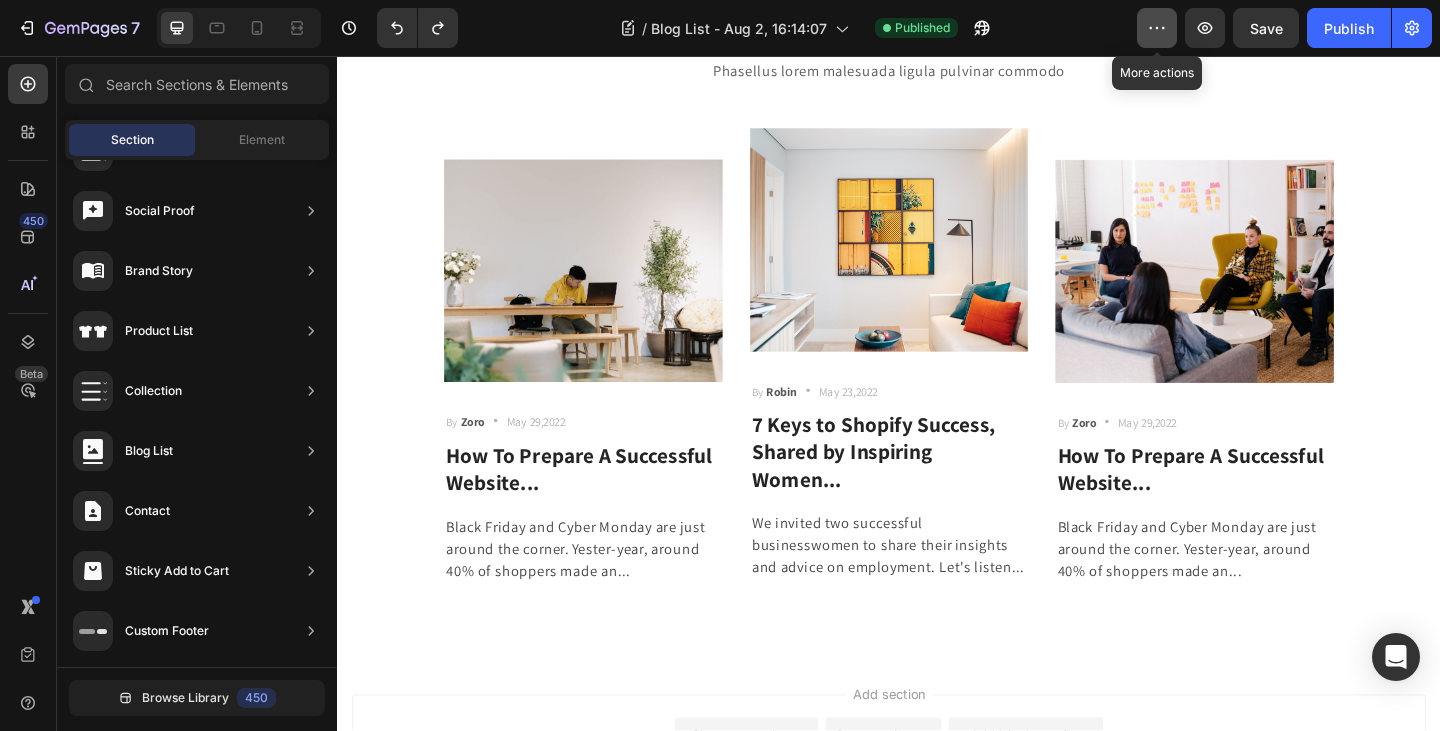 click 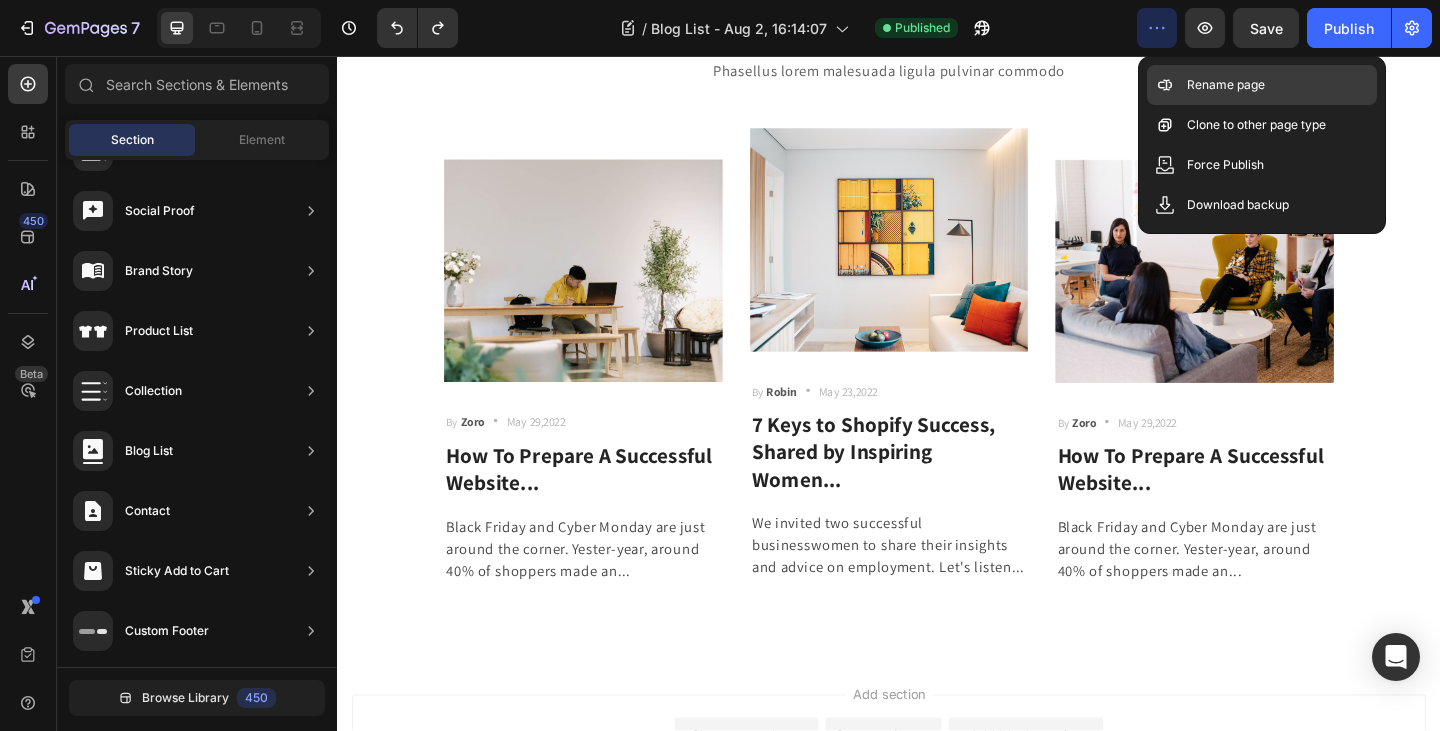 click on "Rename page" at bounding box center (1226, 85) 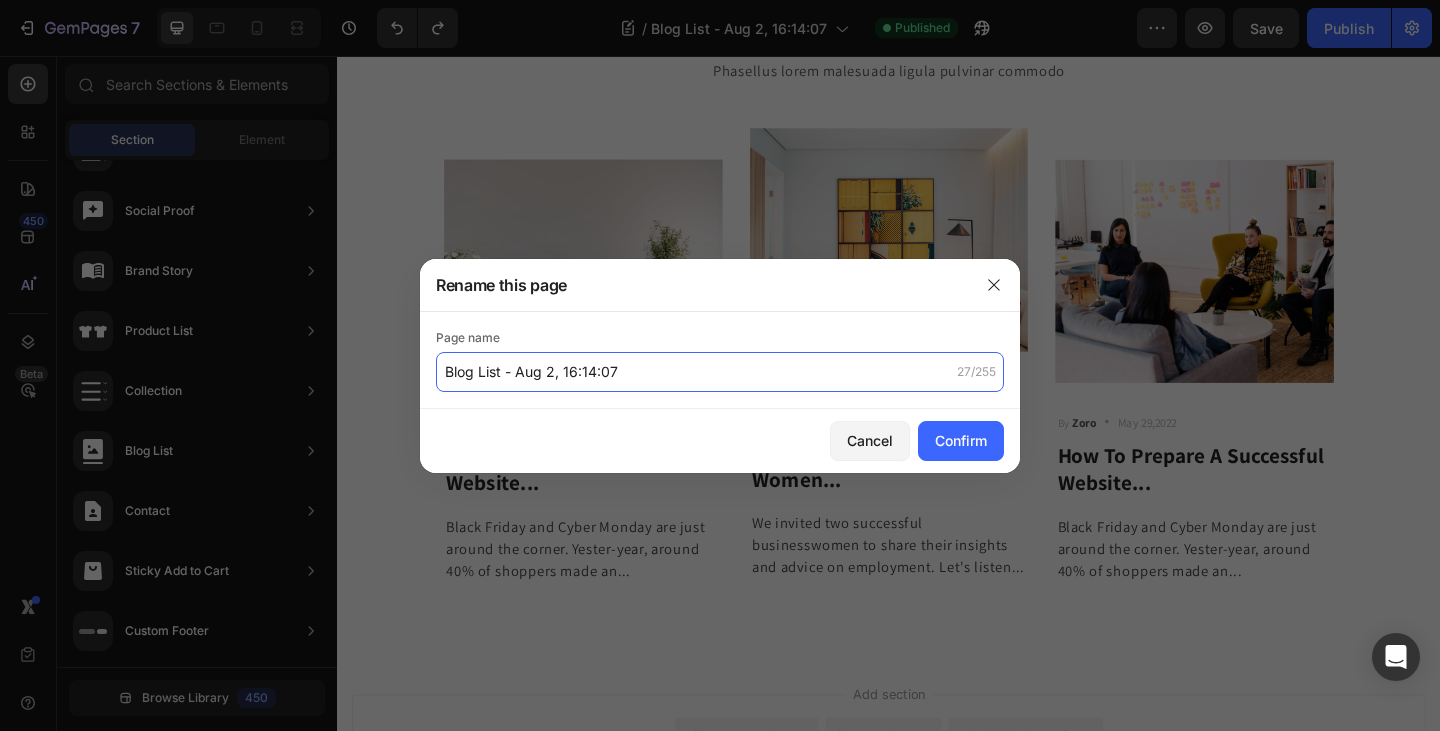 click on "Blog List - Aug 2, 16:14:07" 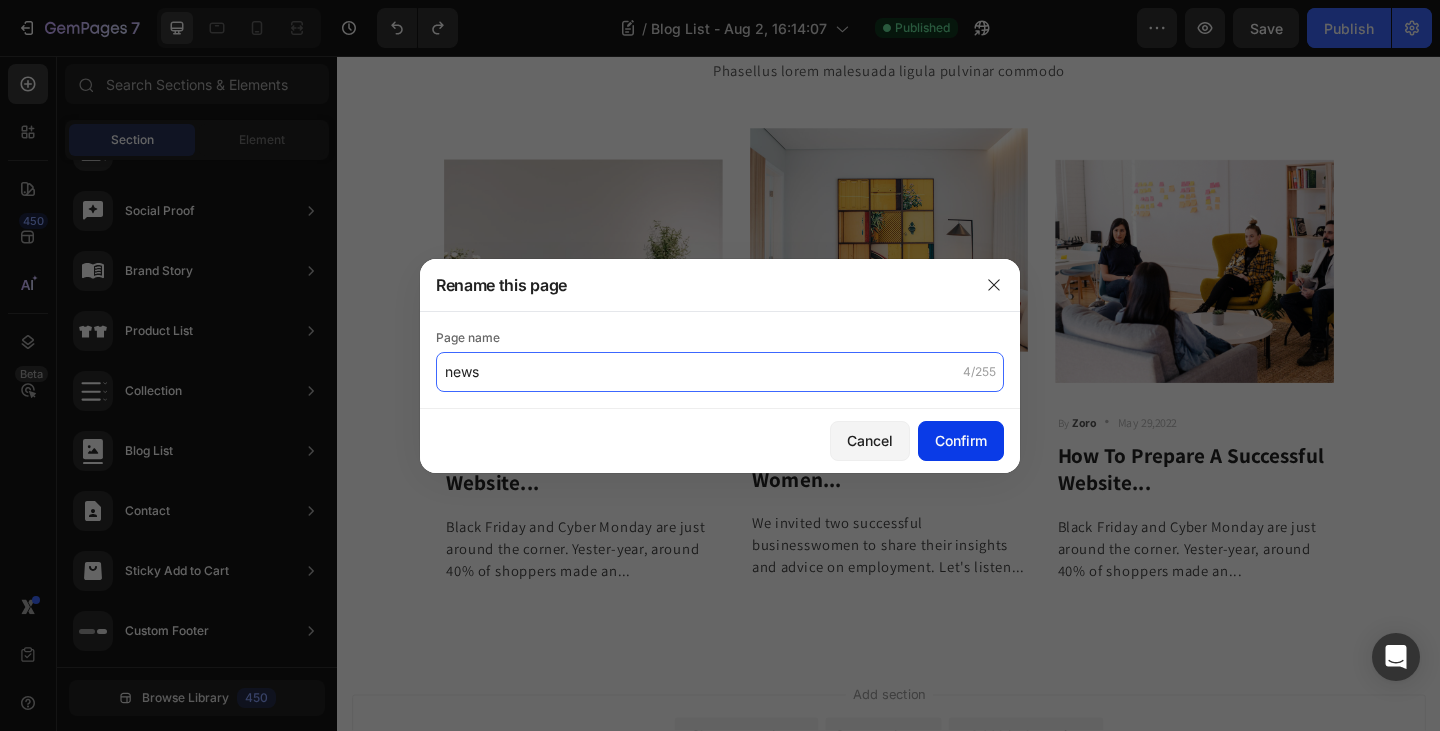 type on "news" 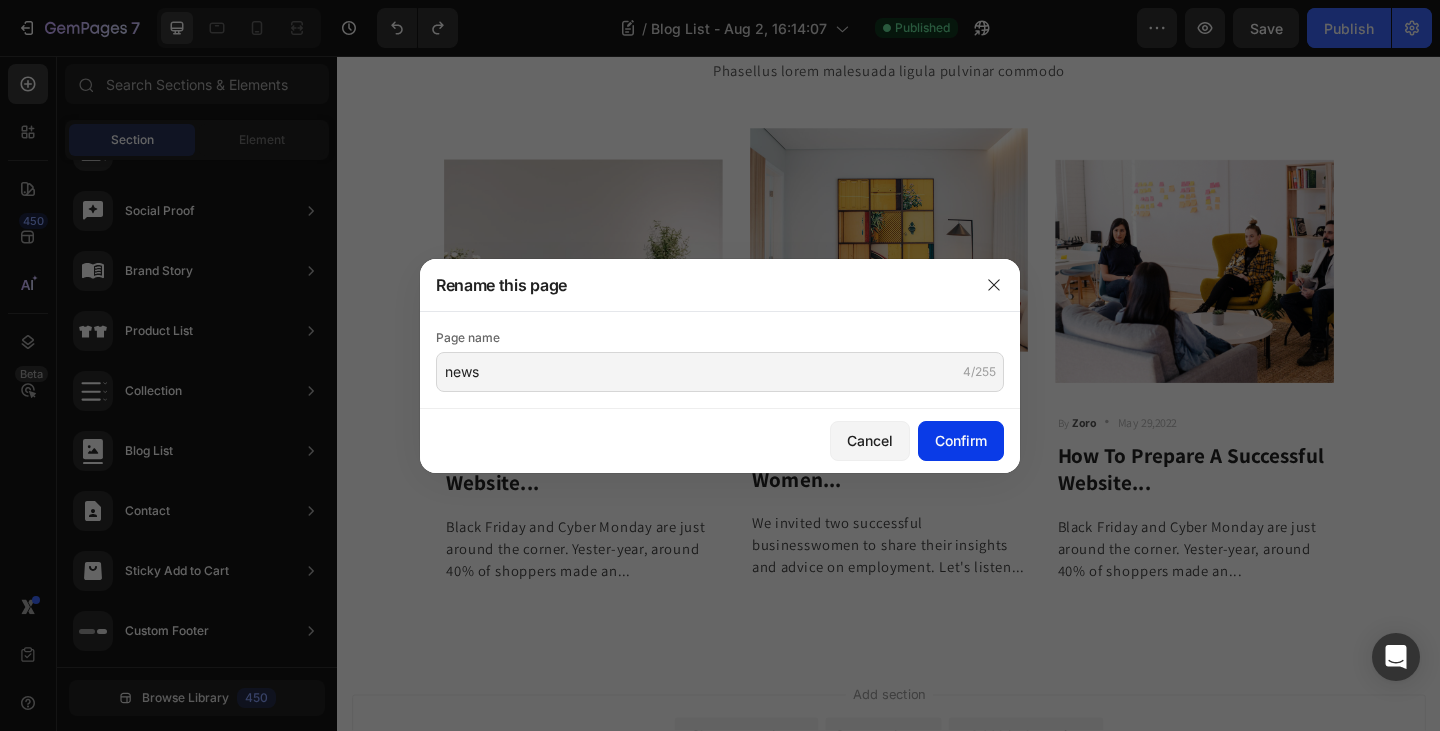 click on "Confirm" at bounding box center [961, 440] 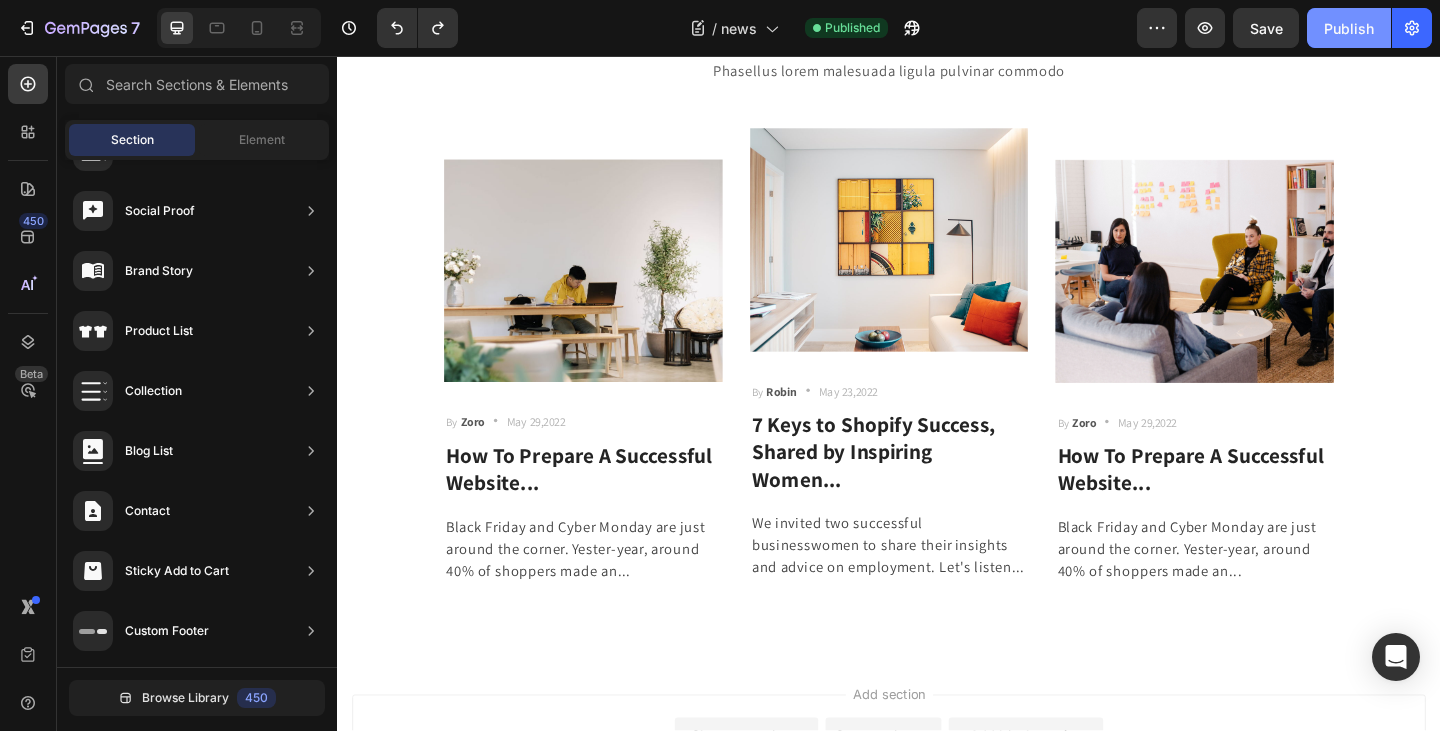 click on "Publish" 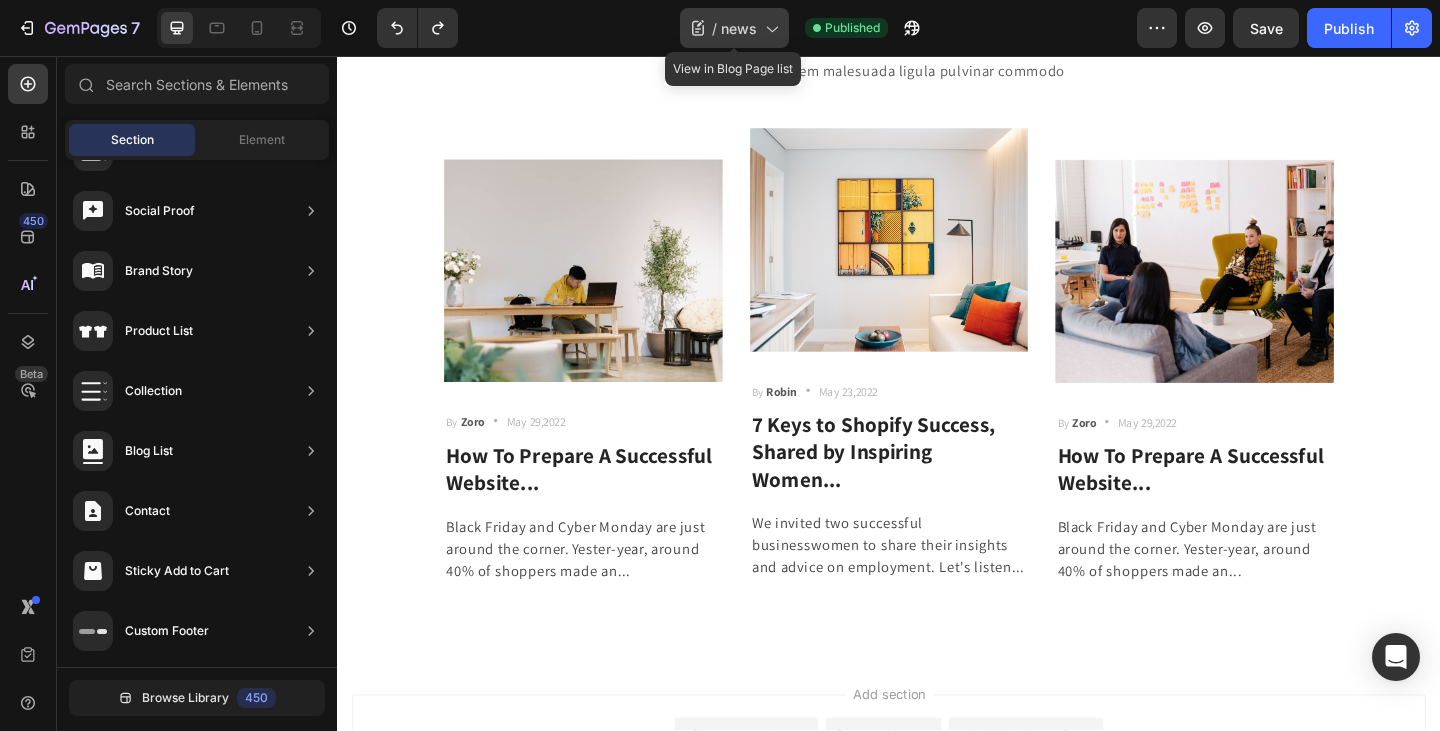 click on "news" at bounding box center [739, 28] 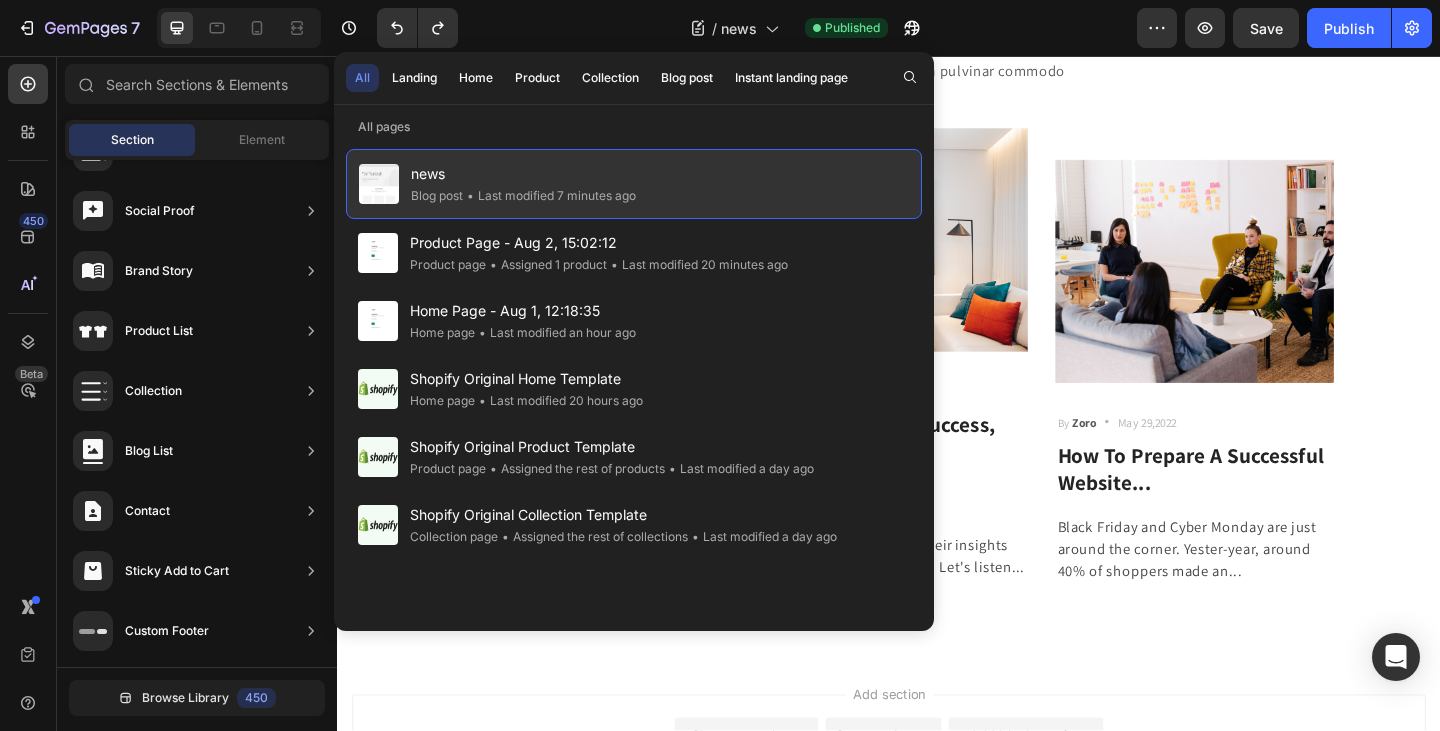 click on "news" at bounding box center (523, 174) 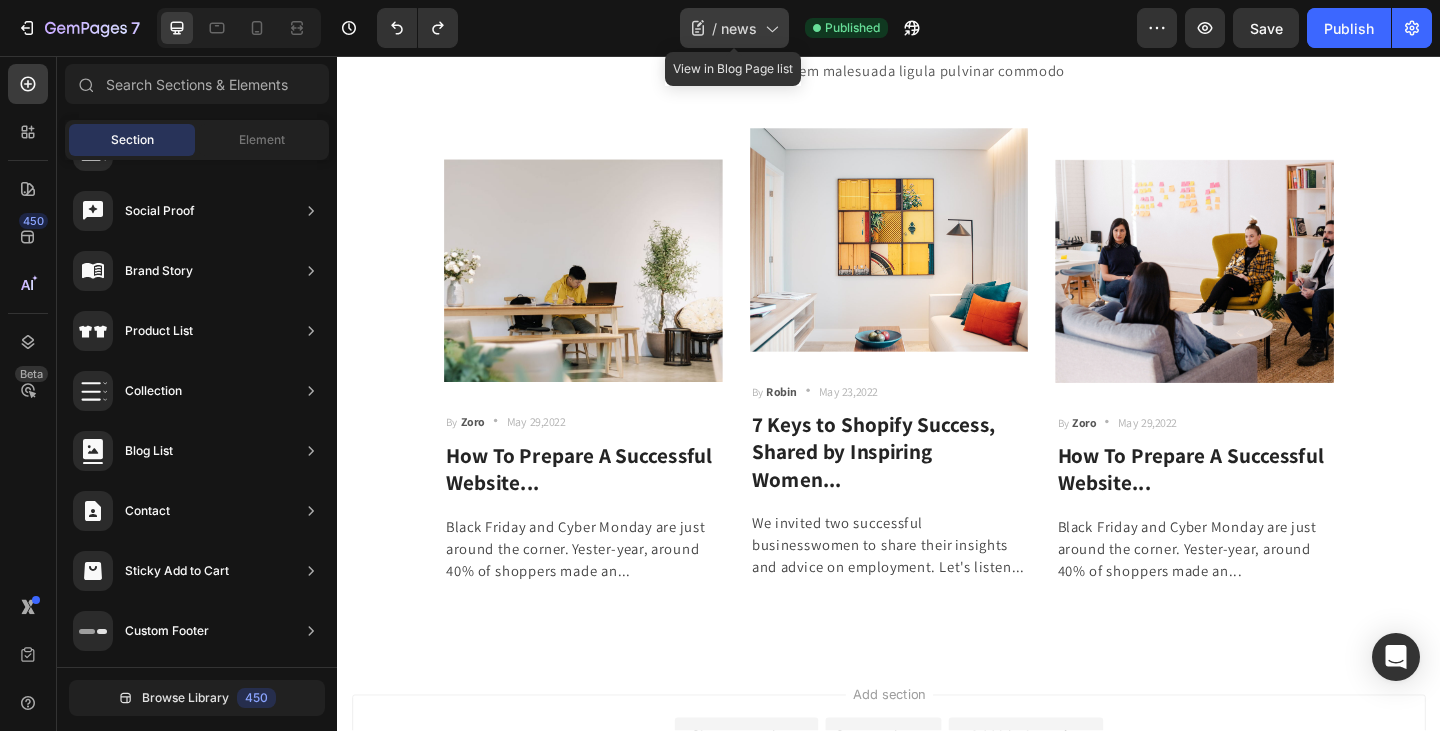 click 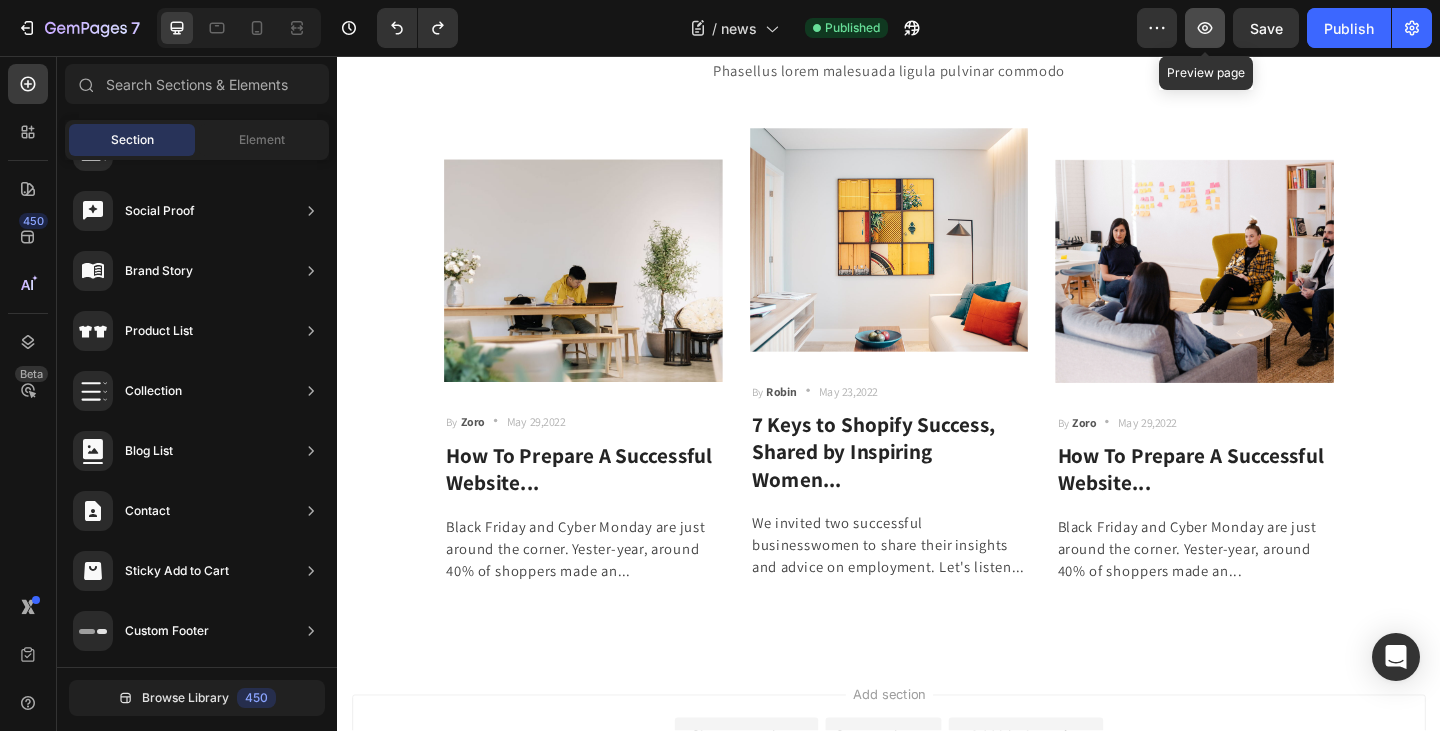 click 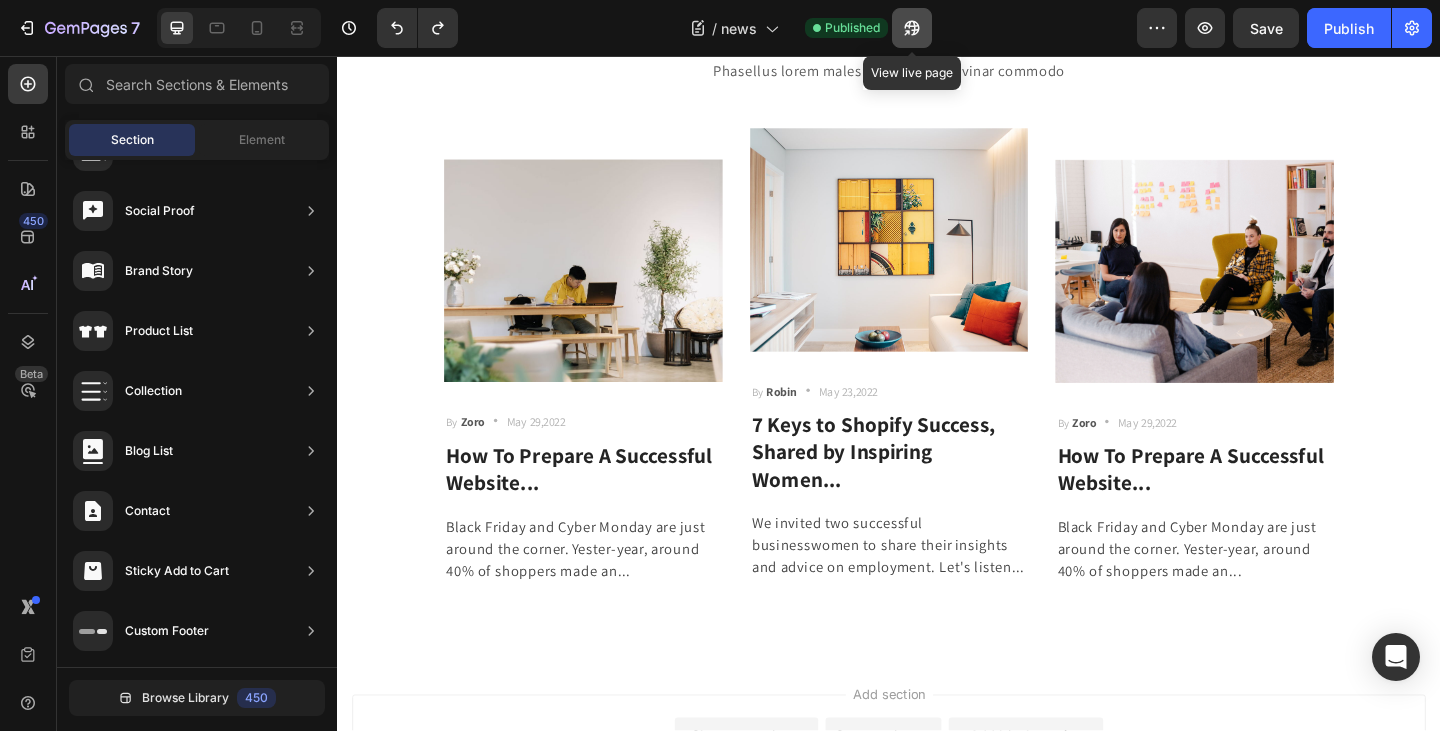 click 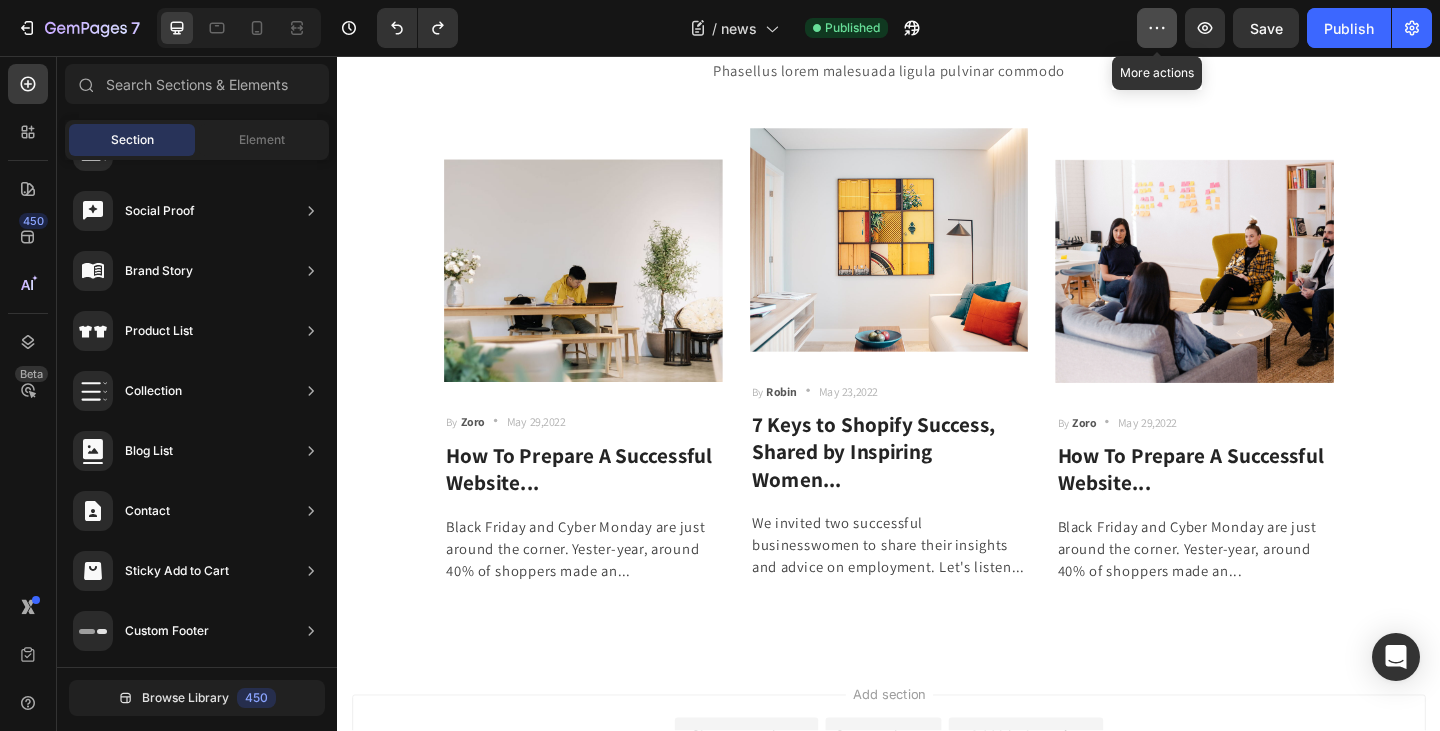 click 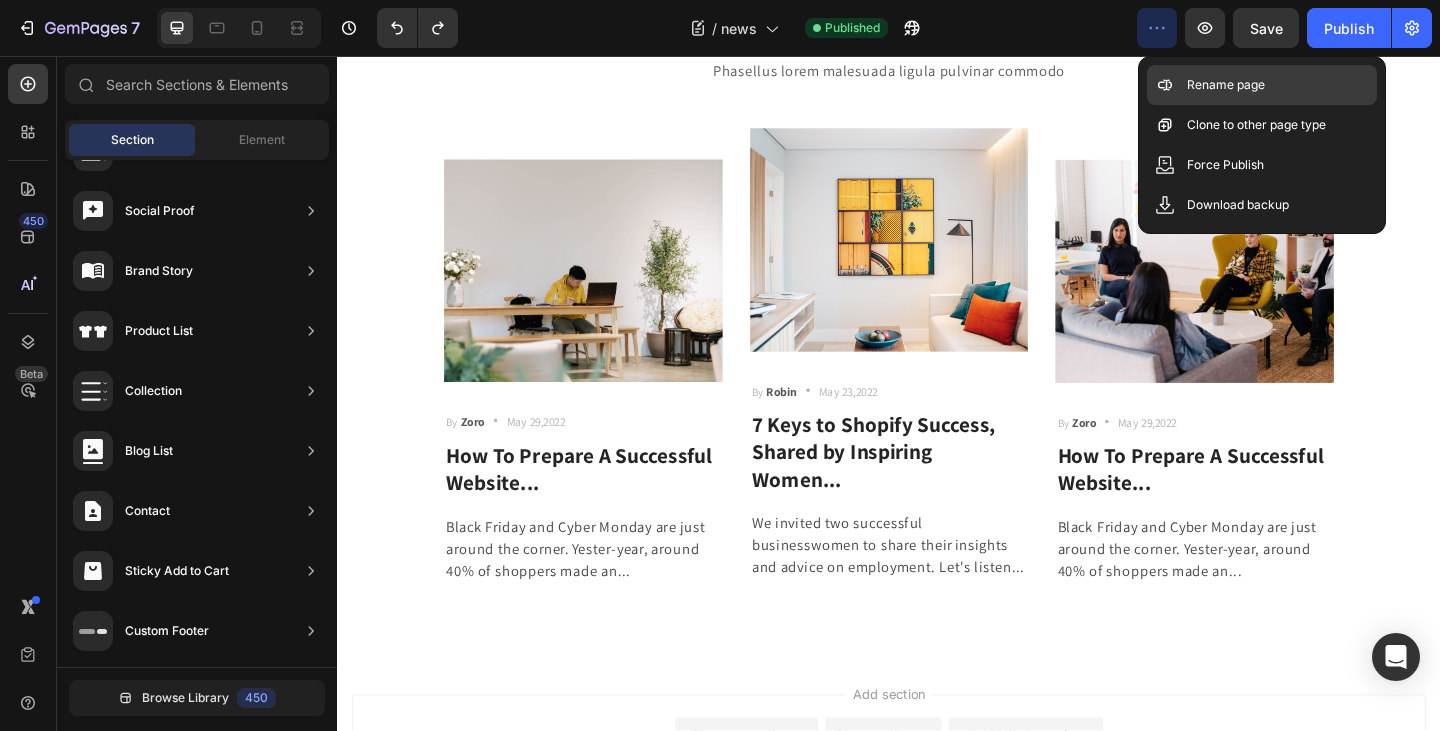 click on "Rename page" at bounding box center [1226, 85] 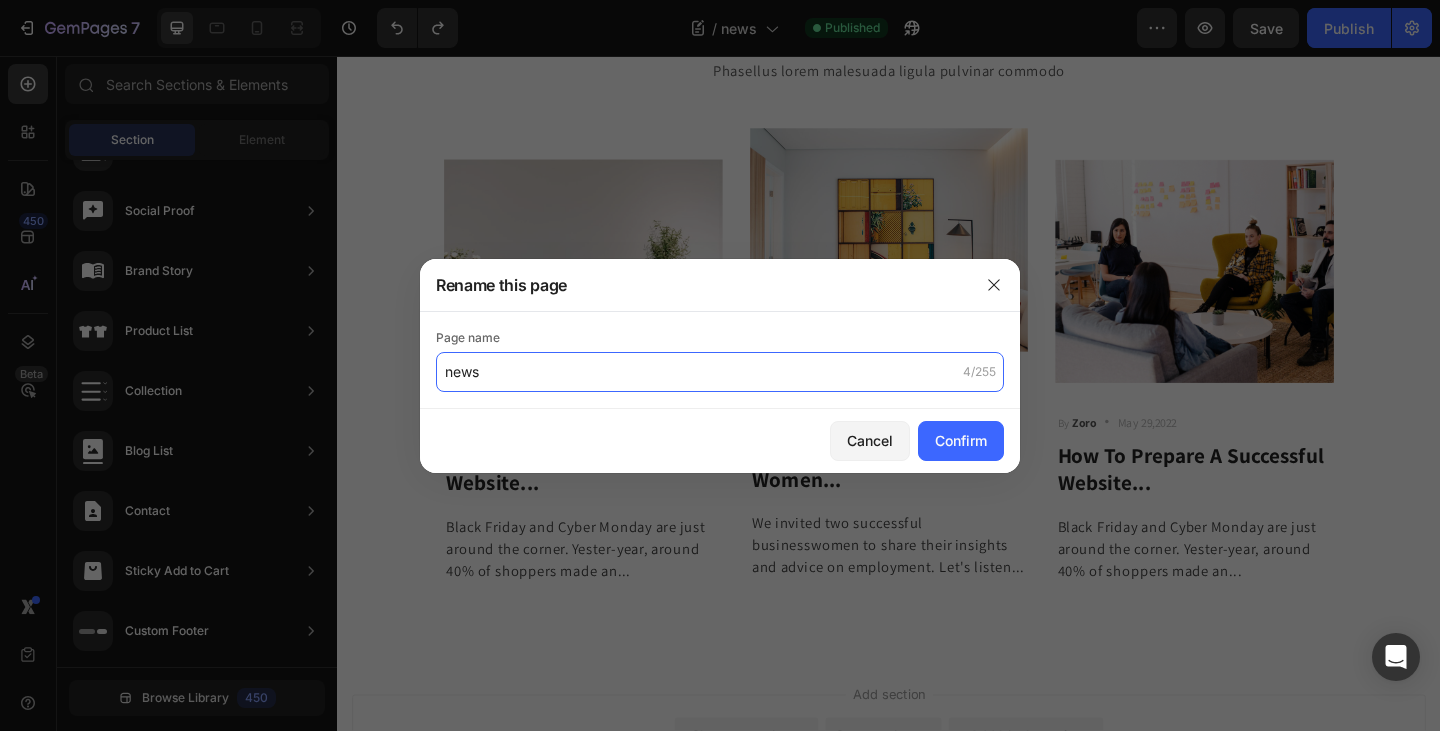 click on "news" 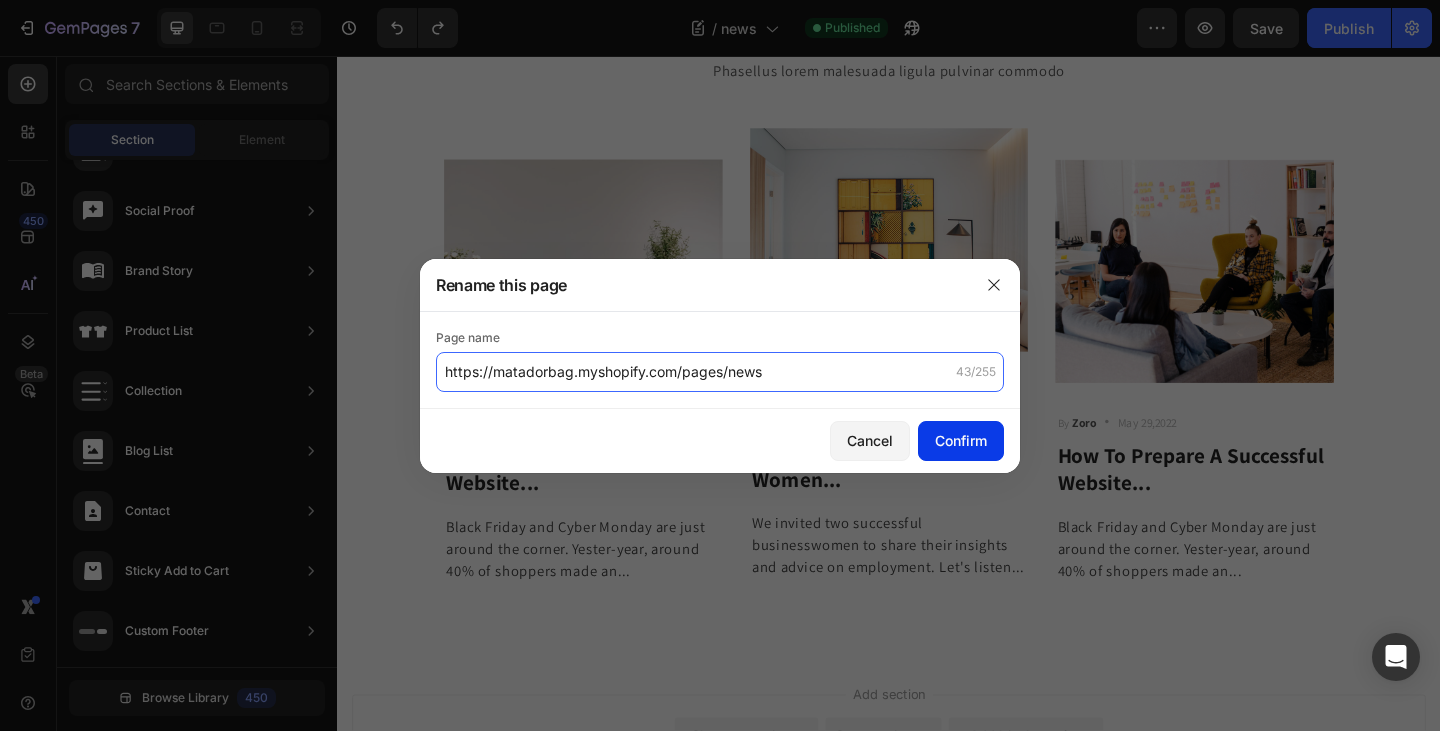 type on "https://matadorbag.myshopify.com/pages/news" 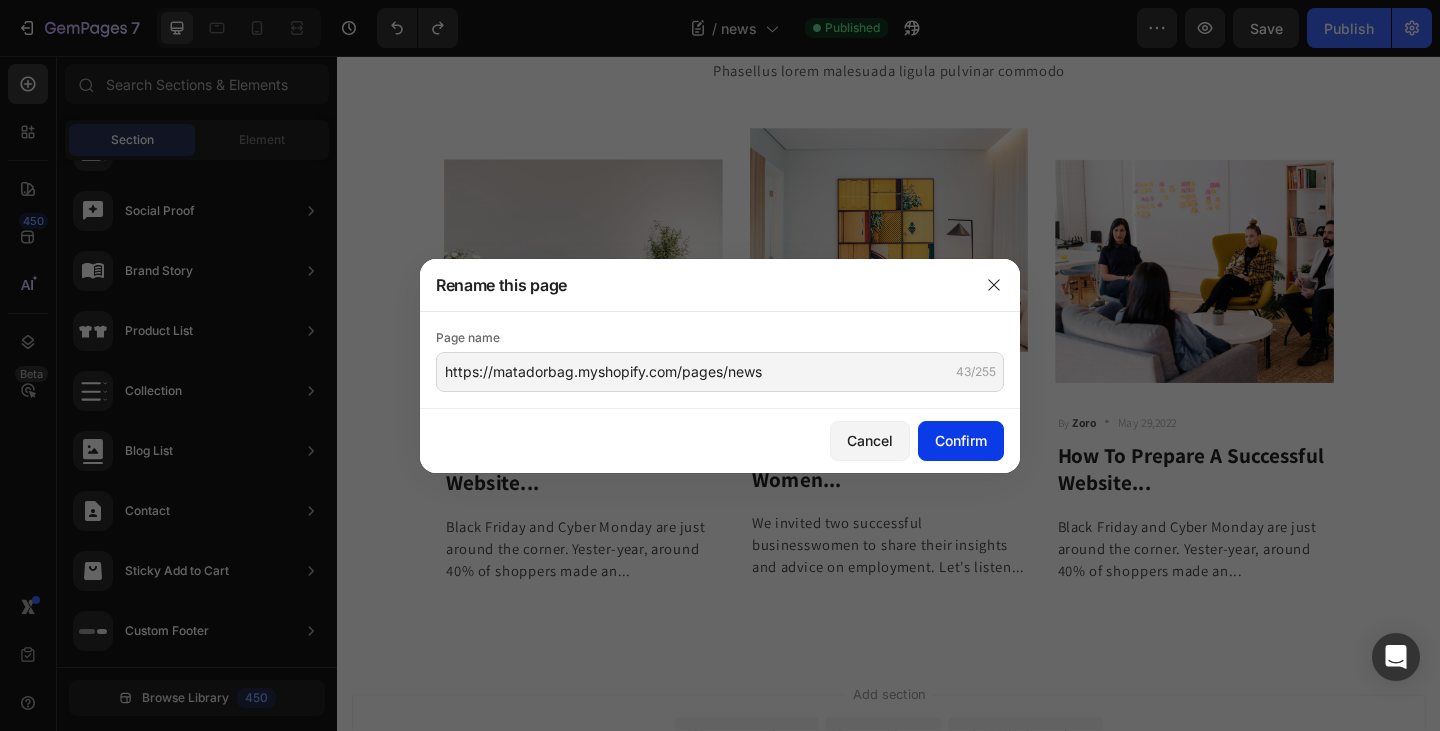 click on "Confirm" 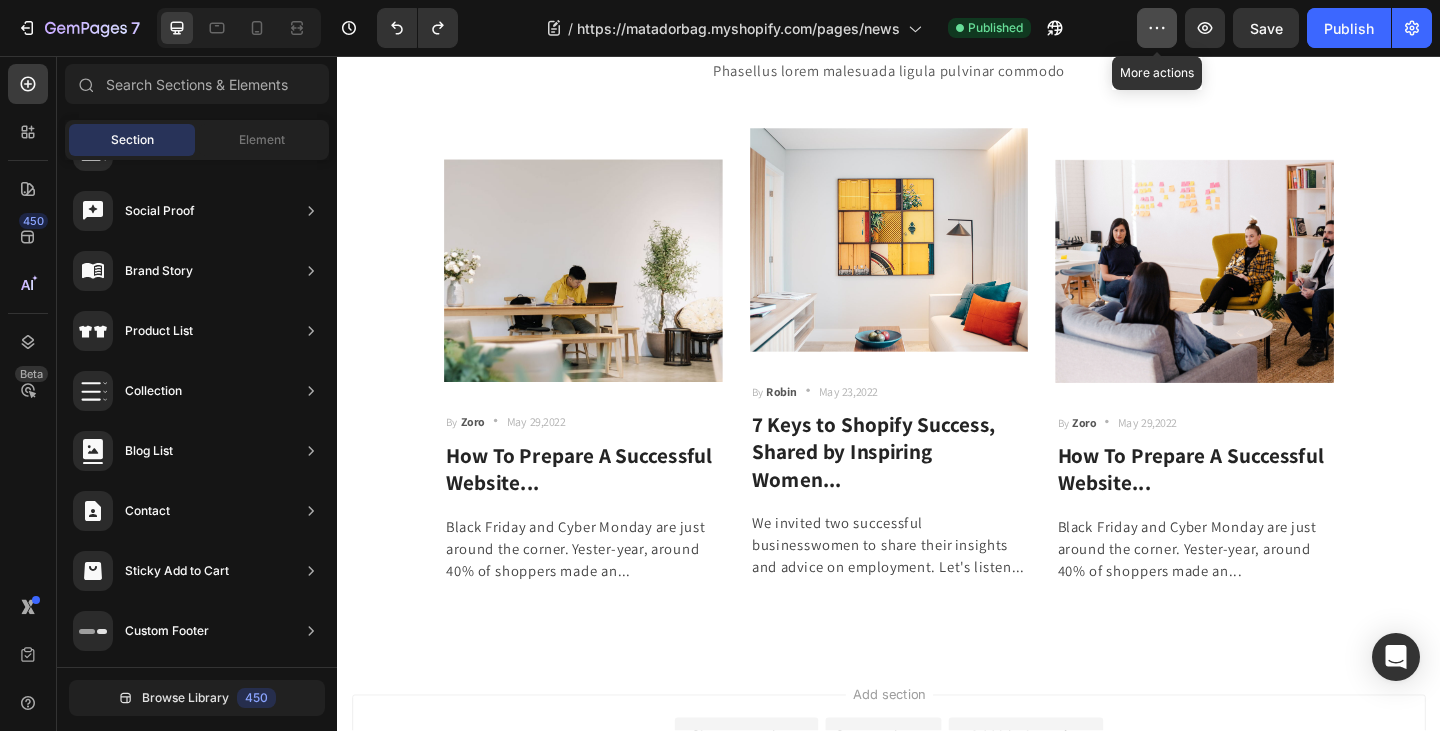 click 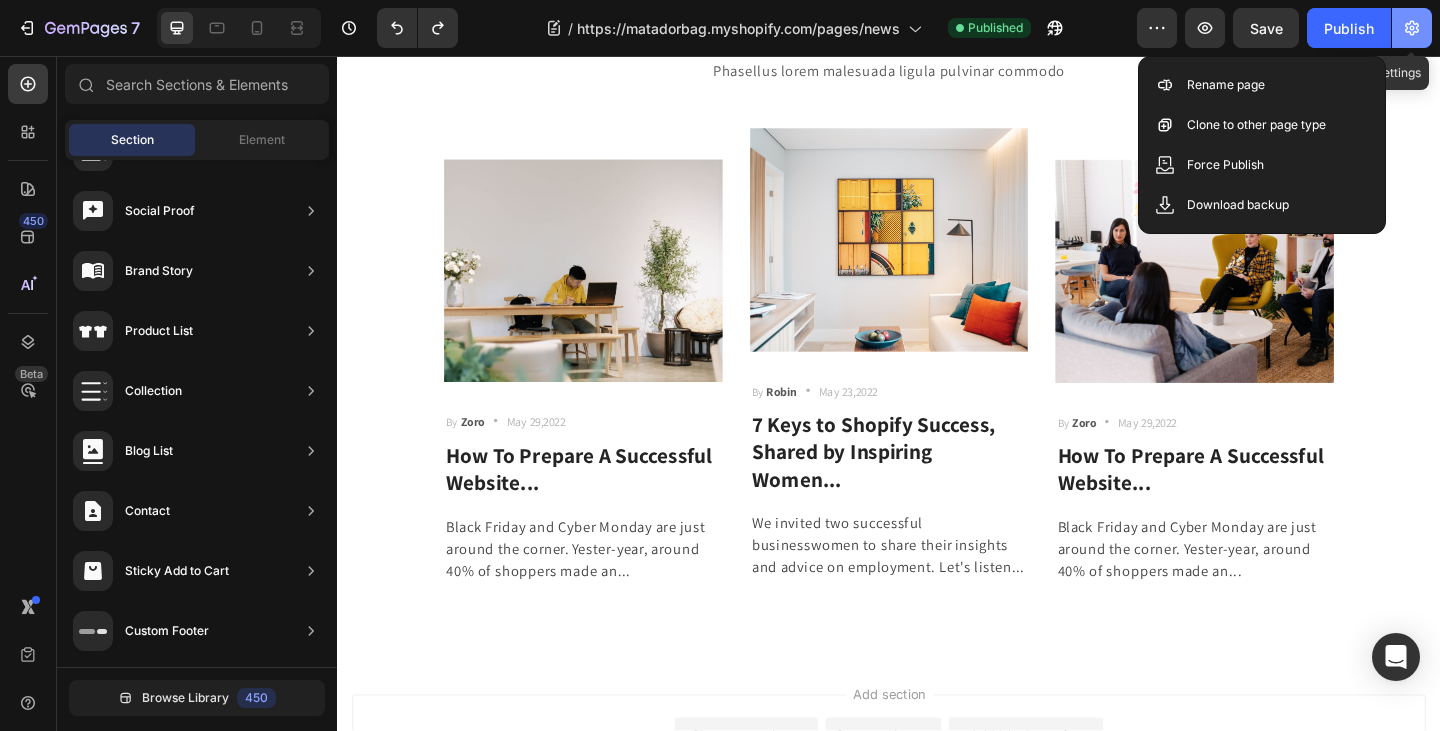 click 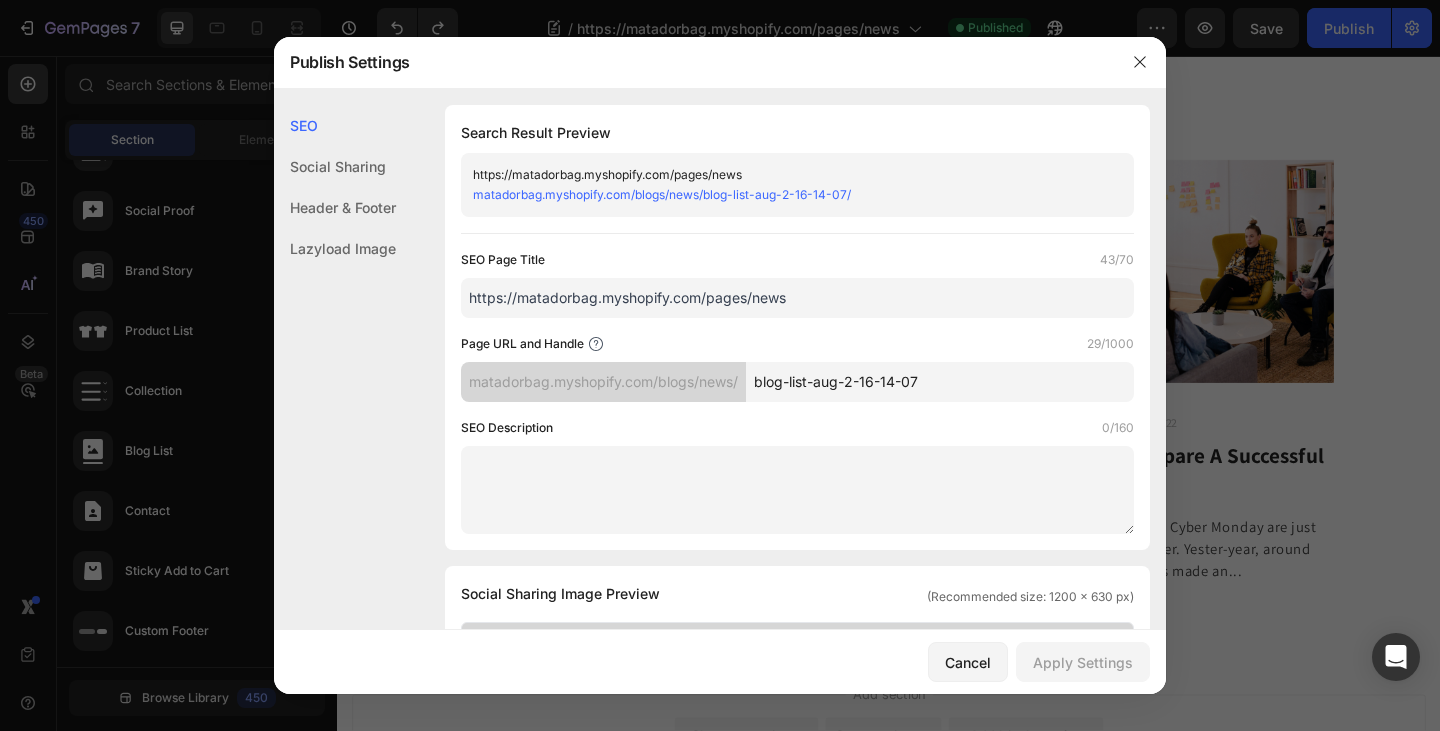 click at bounding box center (720, 365) 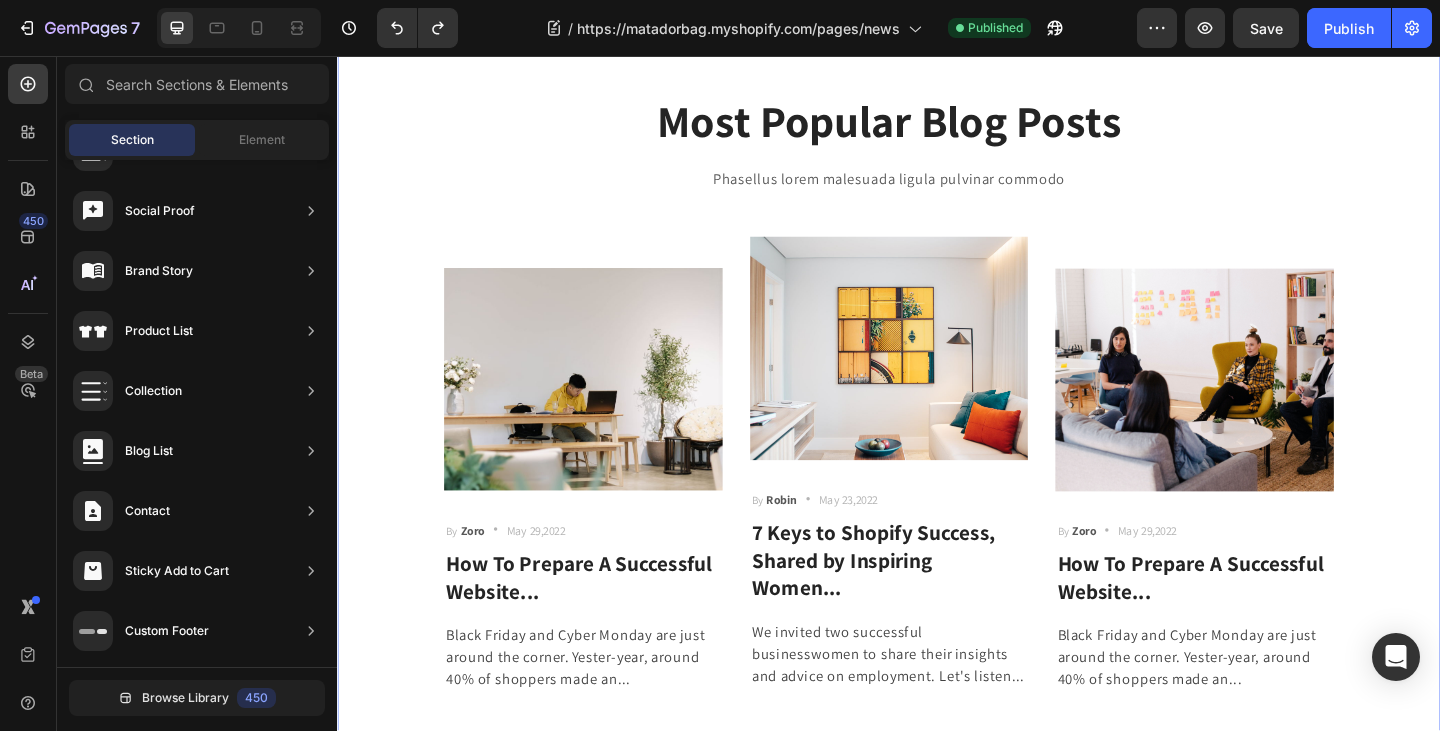 scroll, scrollTop: 0, scrollLeft: 0, axis: both 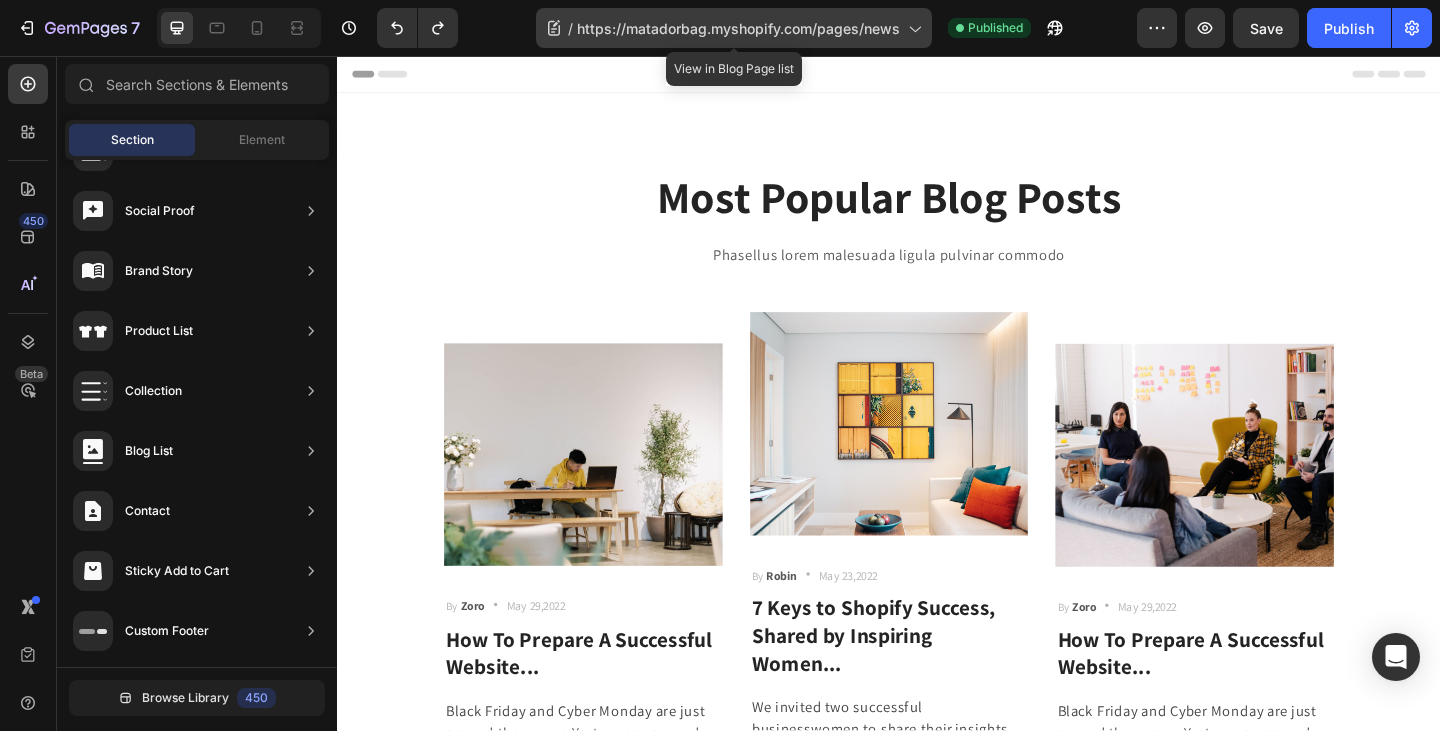 click on "https://matadorbag.myshopify.com/pages/news" at bounding box center (738, 28) 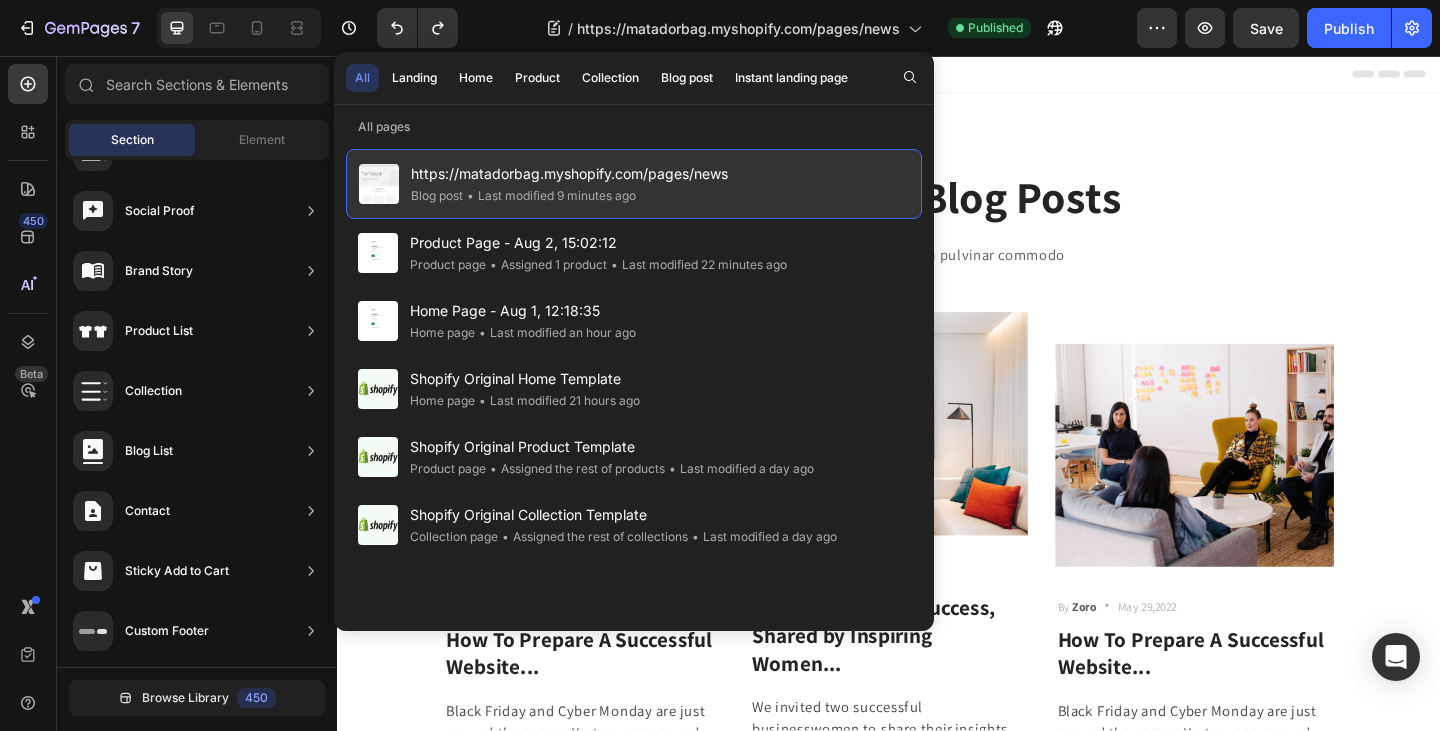 click on "https://matadorbag.myshopify.com/pages/news" at bounding box center [569, 174] 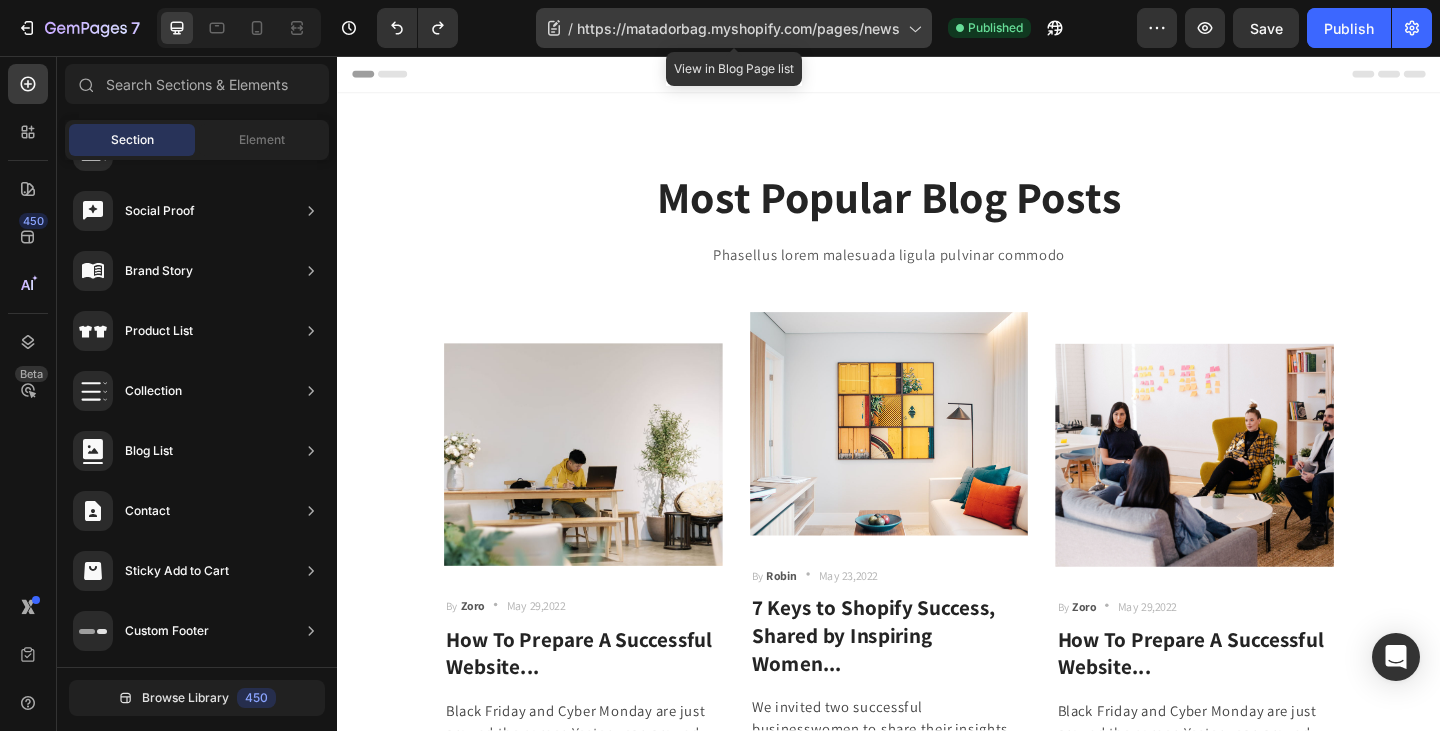click on "https://matadorbag.myshopify.com/pages/news" at bounding box center (738, 28) 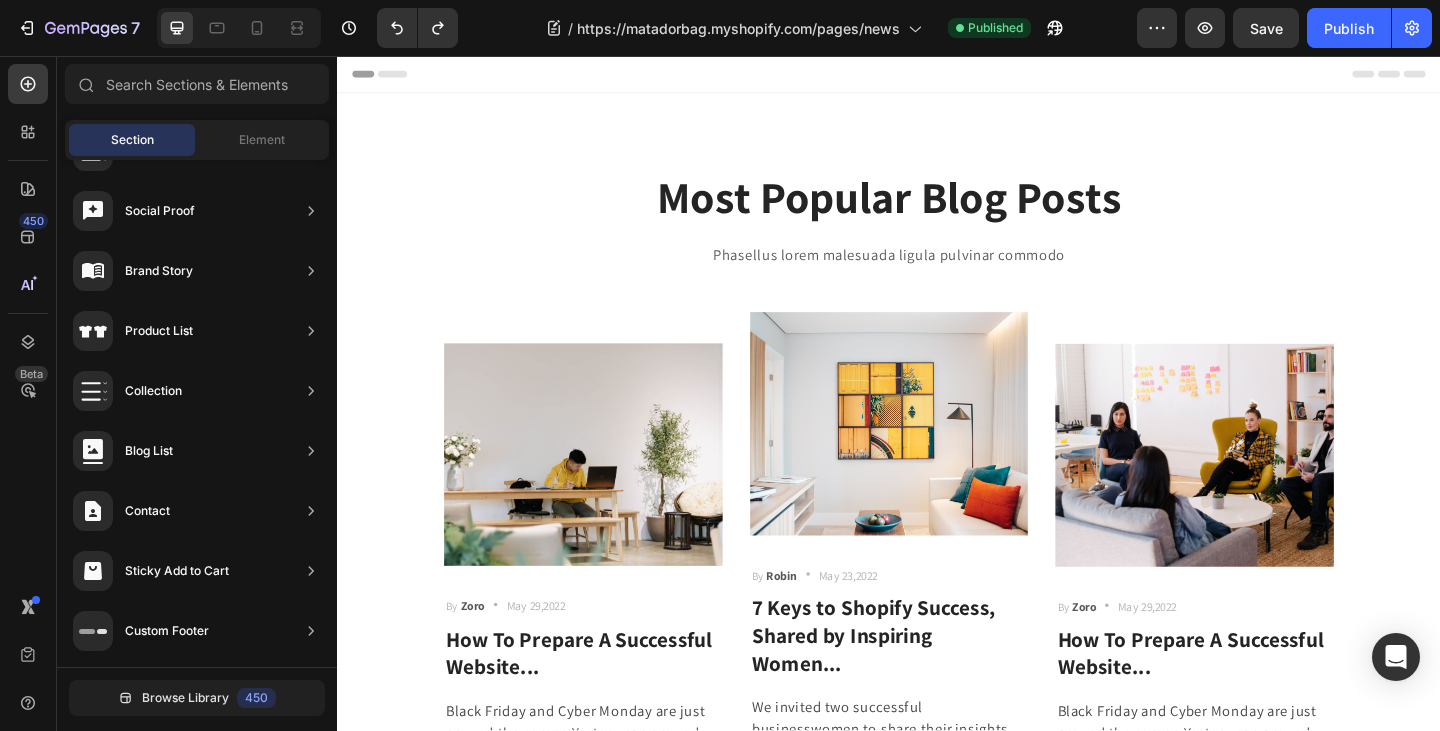 click on "Header" at bounding box center [937, 76] 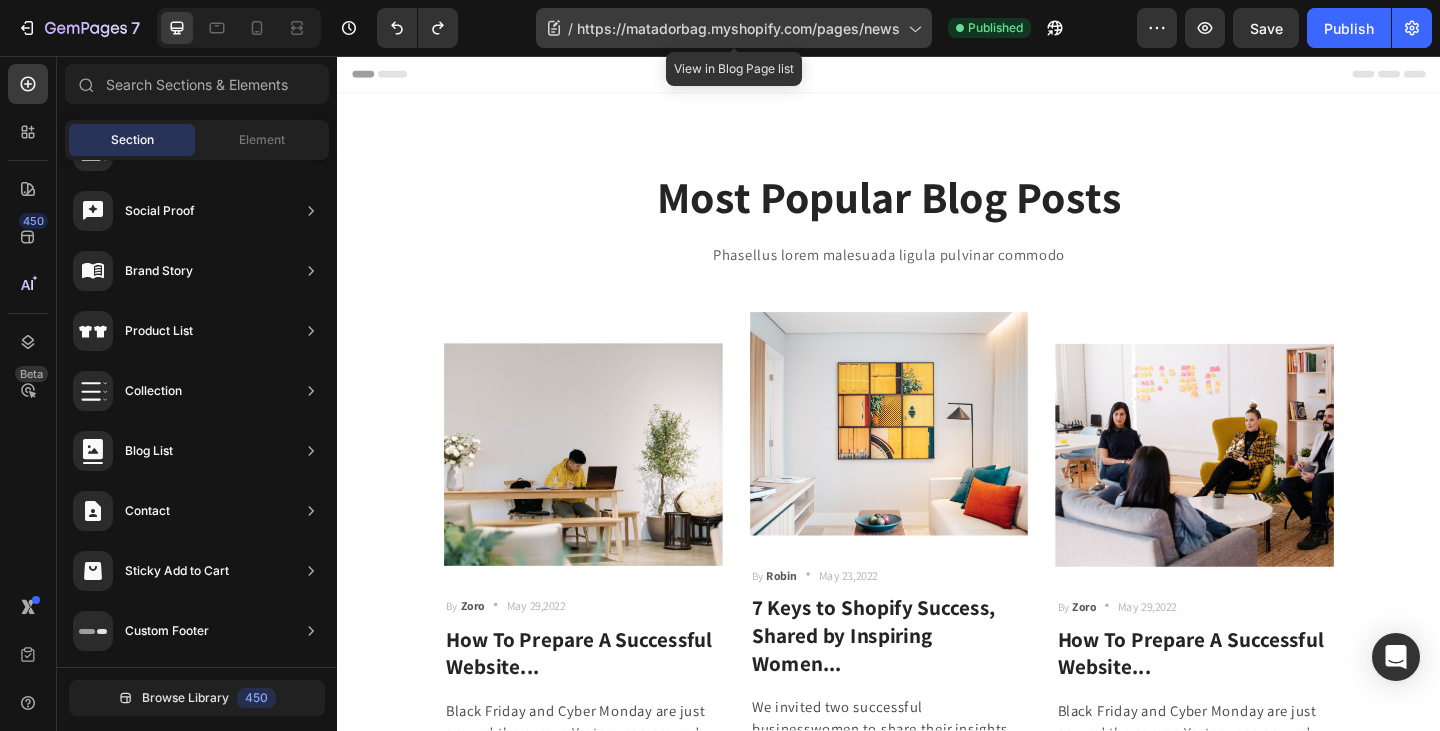 click 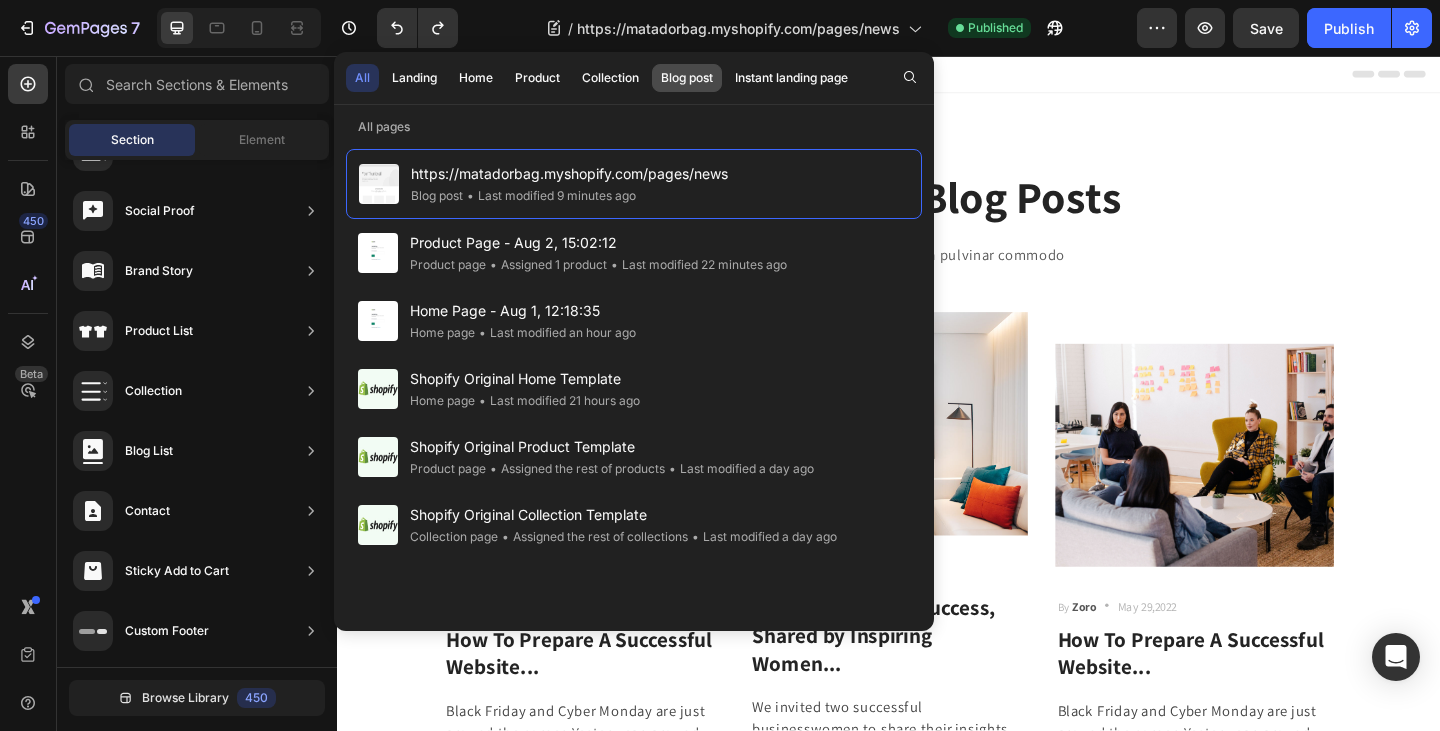 click on "Blog post" at bounding box center (687, 78) 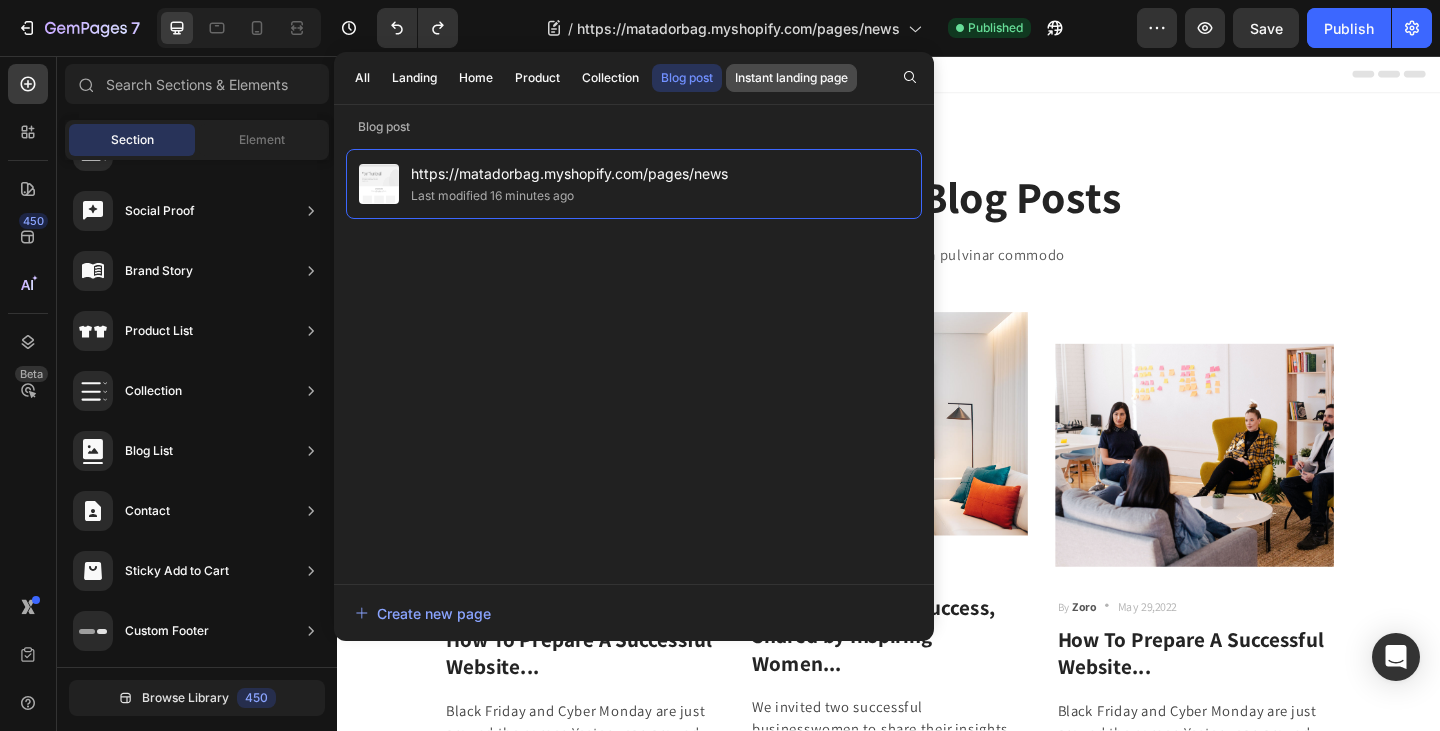 click on "Instant landing page" 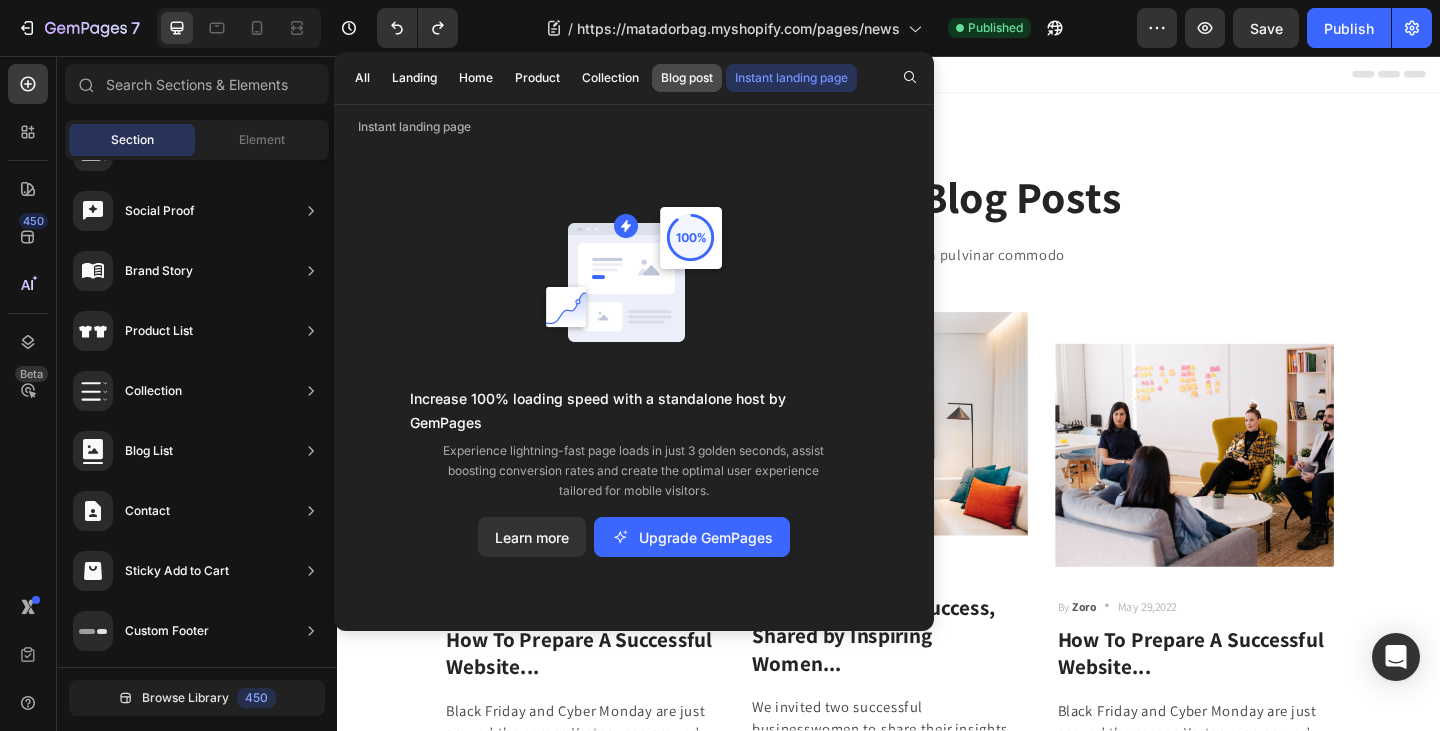 click on "Blog post" at bounding box center (687, 78) 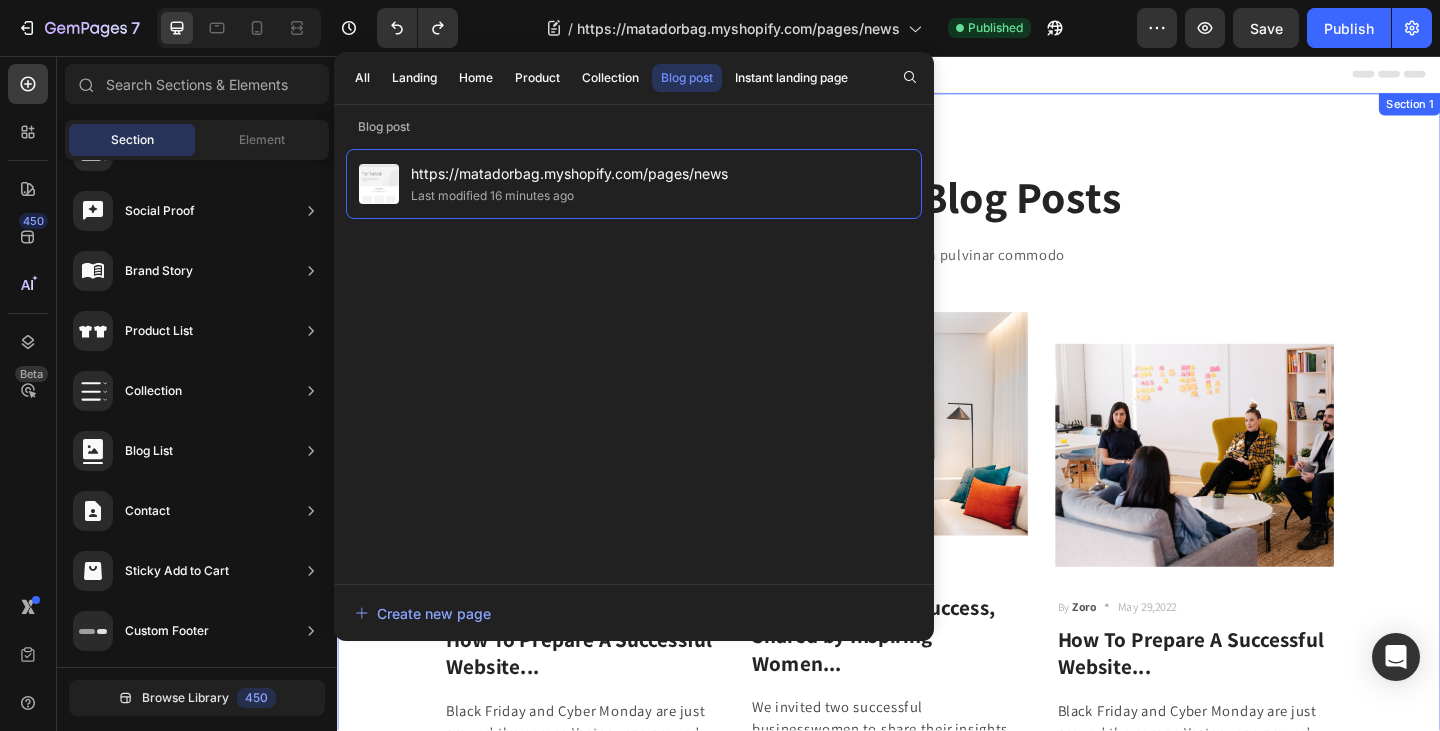 click on "Most Popular Blog Posts Heading Phasellus lorem malesuada ligula pulvinar commodo Text block Row Image By   [NAME] Text block
Icon [DATE] Text block Row How To Prepare A Successful Website... Heading Black Friday and Cyber Monday are just around the corner. Yester-year, around 40% of shoppers made an... Text block Row Image By   [NAME] Text block
Icon [DATE] Text block Row 7 Keys to Shopify Success, Shared by Inspiring Women... Heading We invited two successful businesswomen to share their insights and advice on employment. Let's listen... Text block Row Image By   [NAME] Text block
Icon [DATE] Text block Row How To Prepare A Successful Website... Heading Black Friday and Cyber Monday are just around the corner. Yester-year, around 40% of shoppers made an... Text block Row Row Row Section 1" at bounding box center (937, 504) 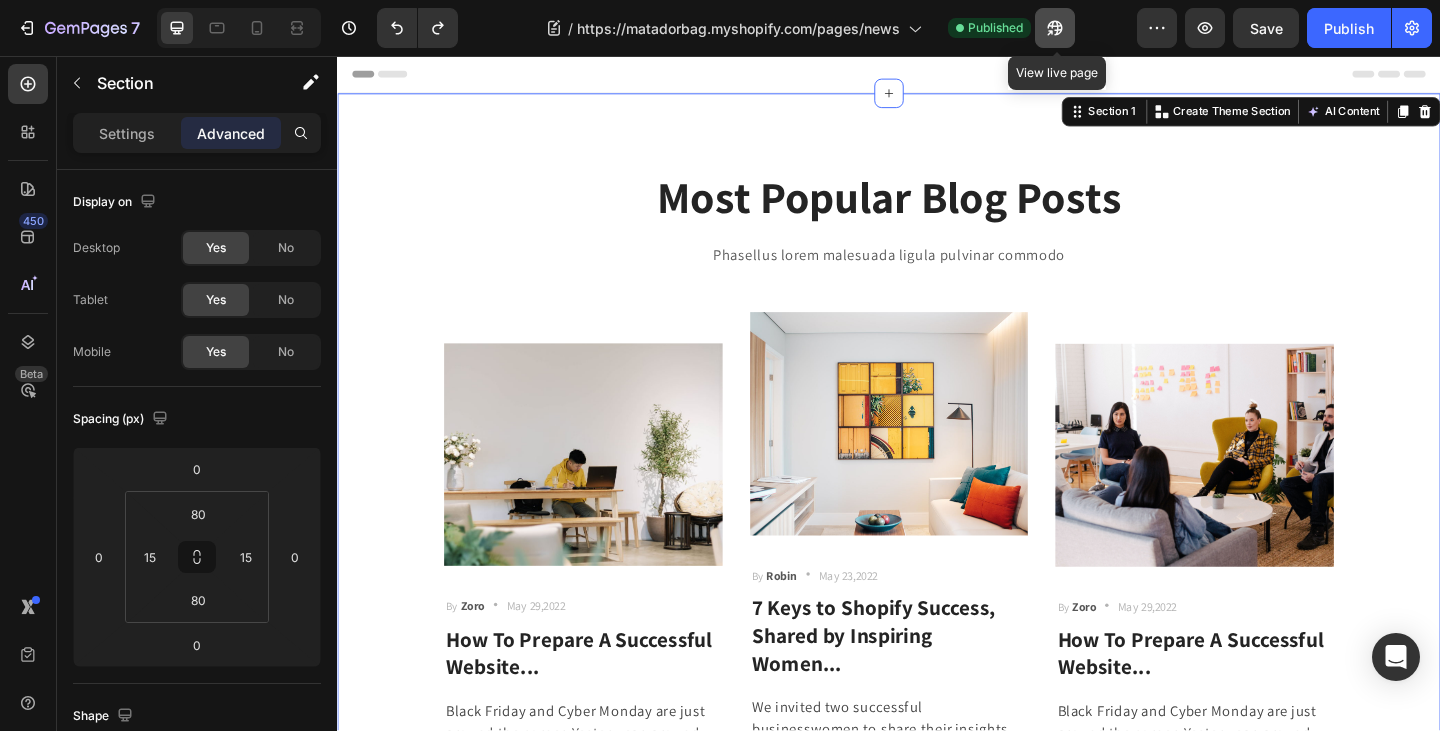 click 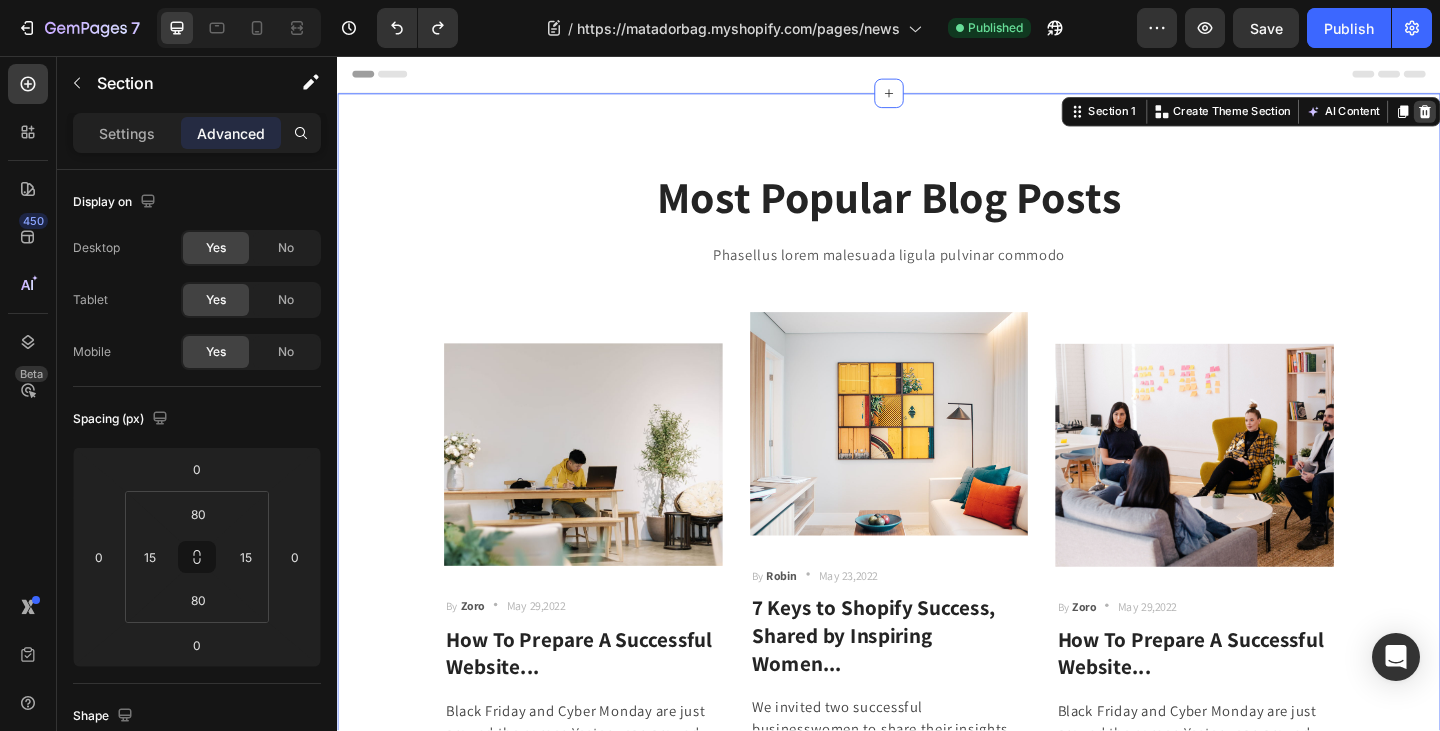 click 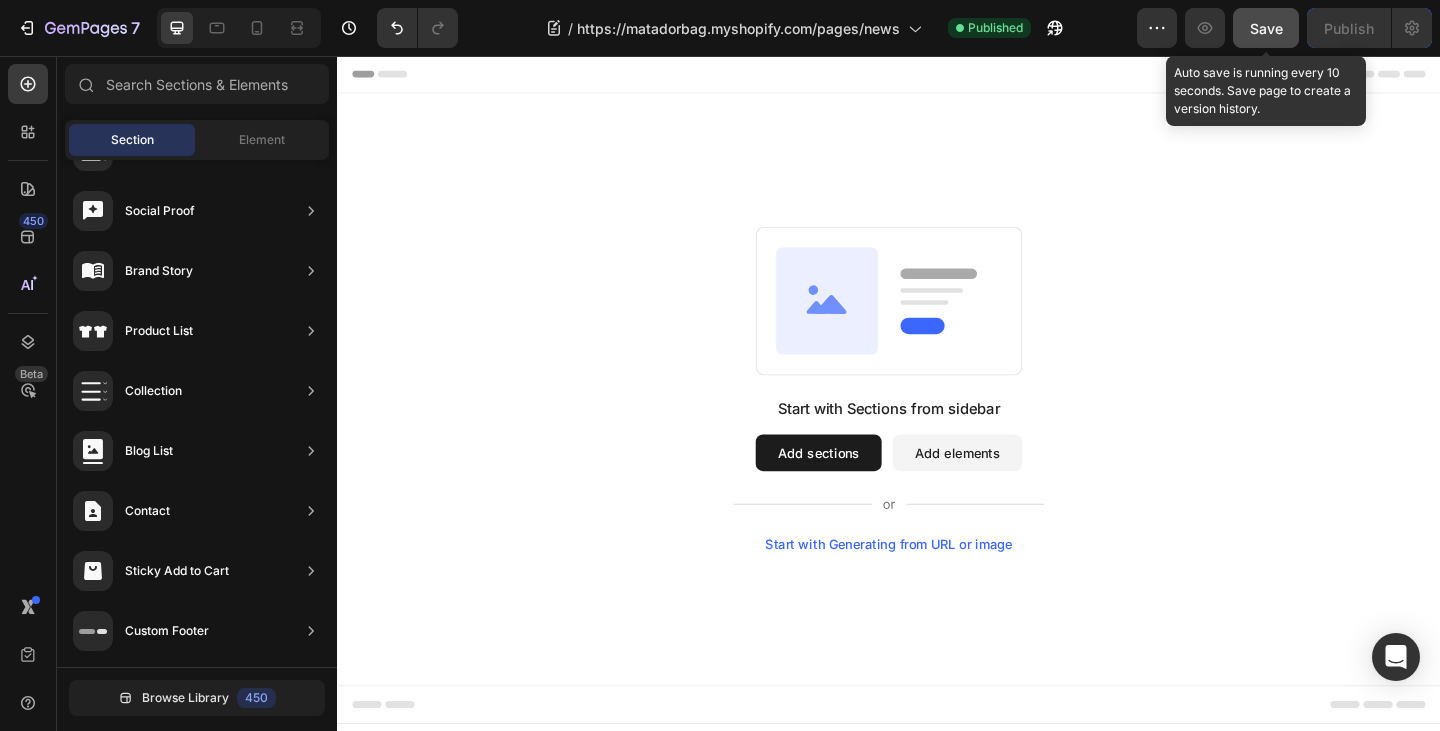 click on "Save" at bounding box center (1266, 28) 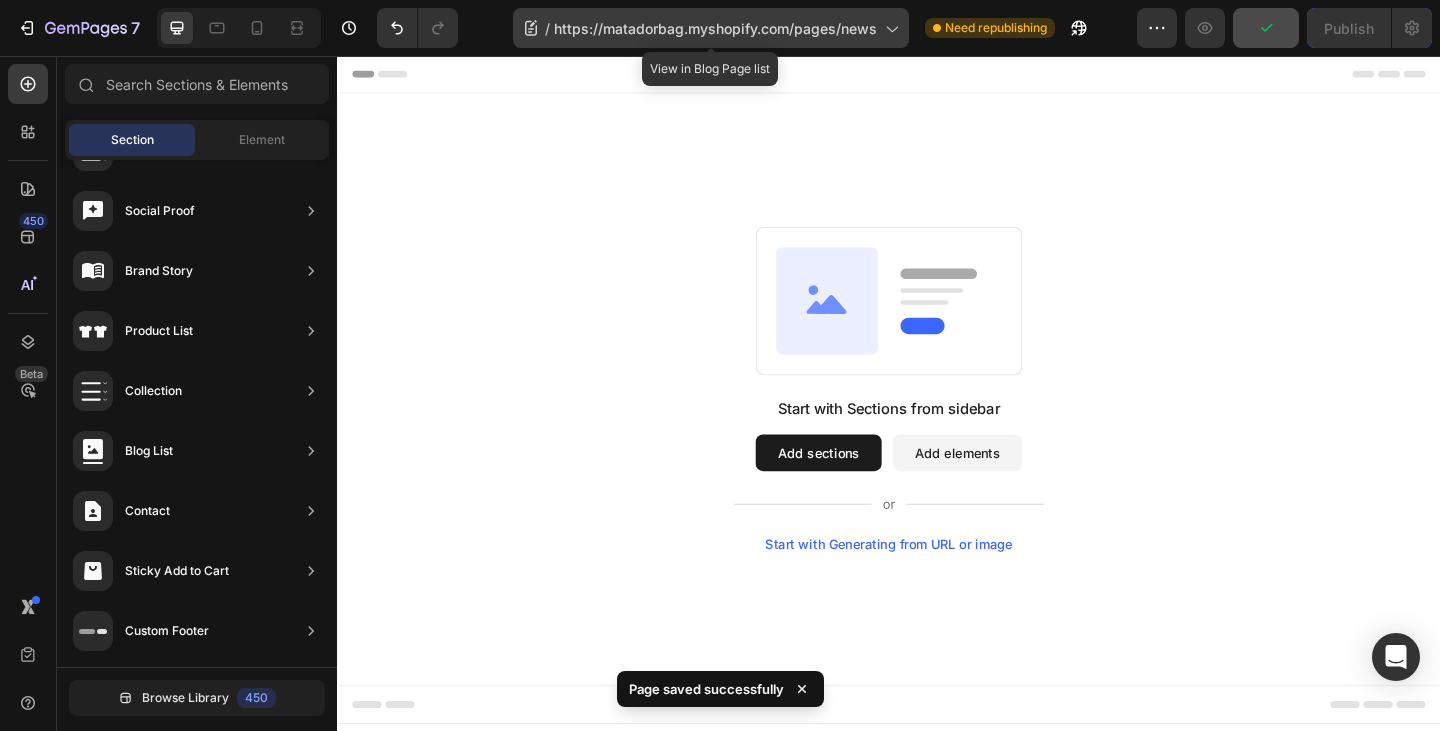 click 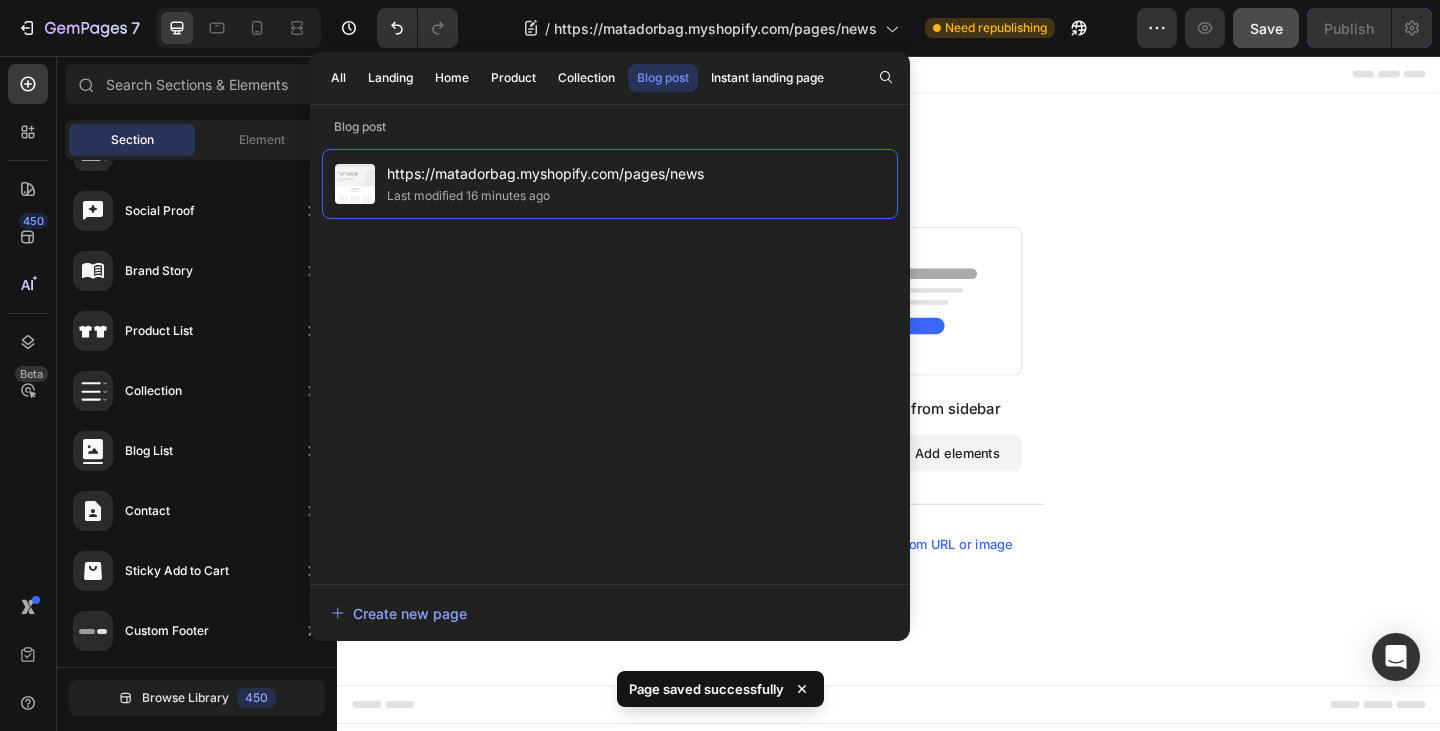 click on "Start with Sections from sidebar Add sections Add elements Start with Generating from URL or image" at bounding box center (937, 419) 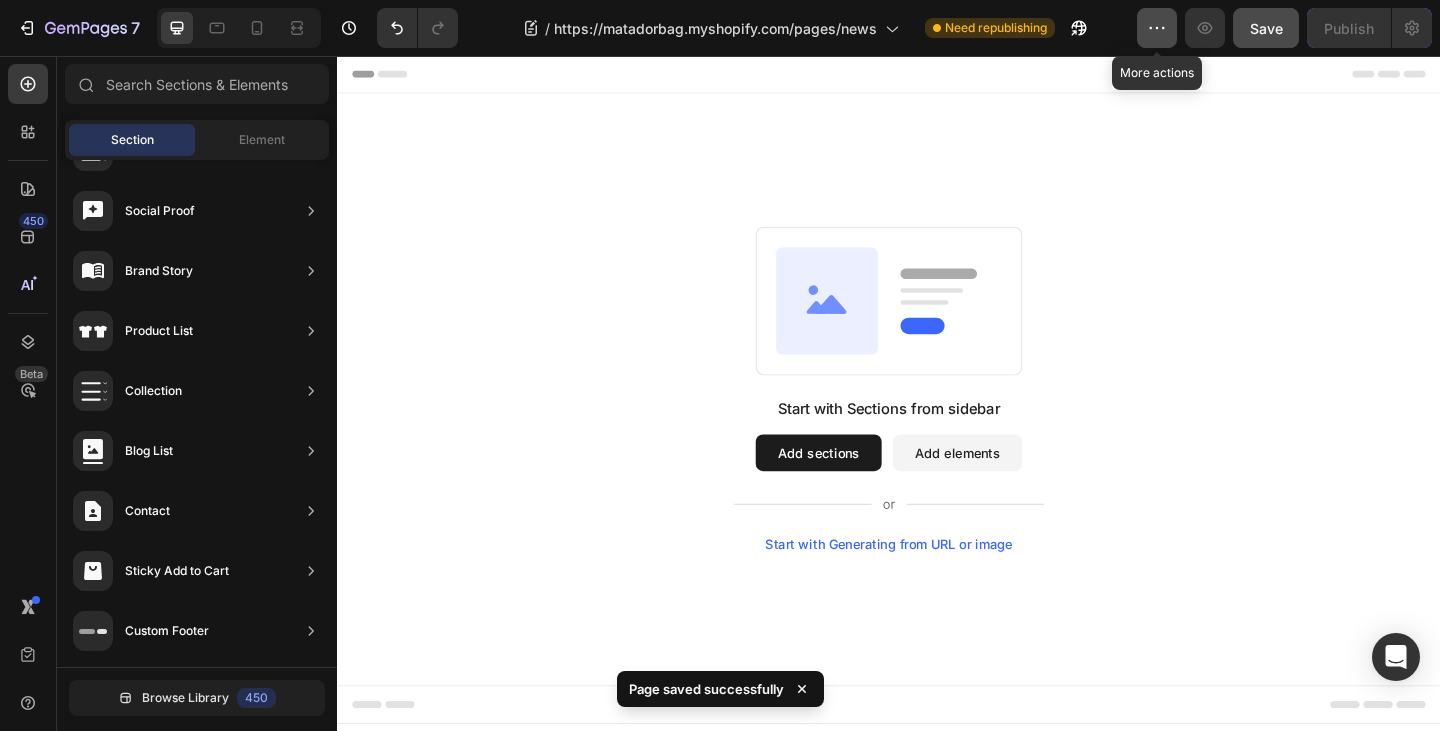 click 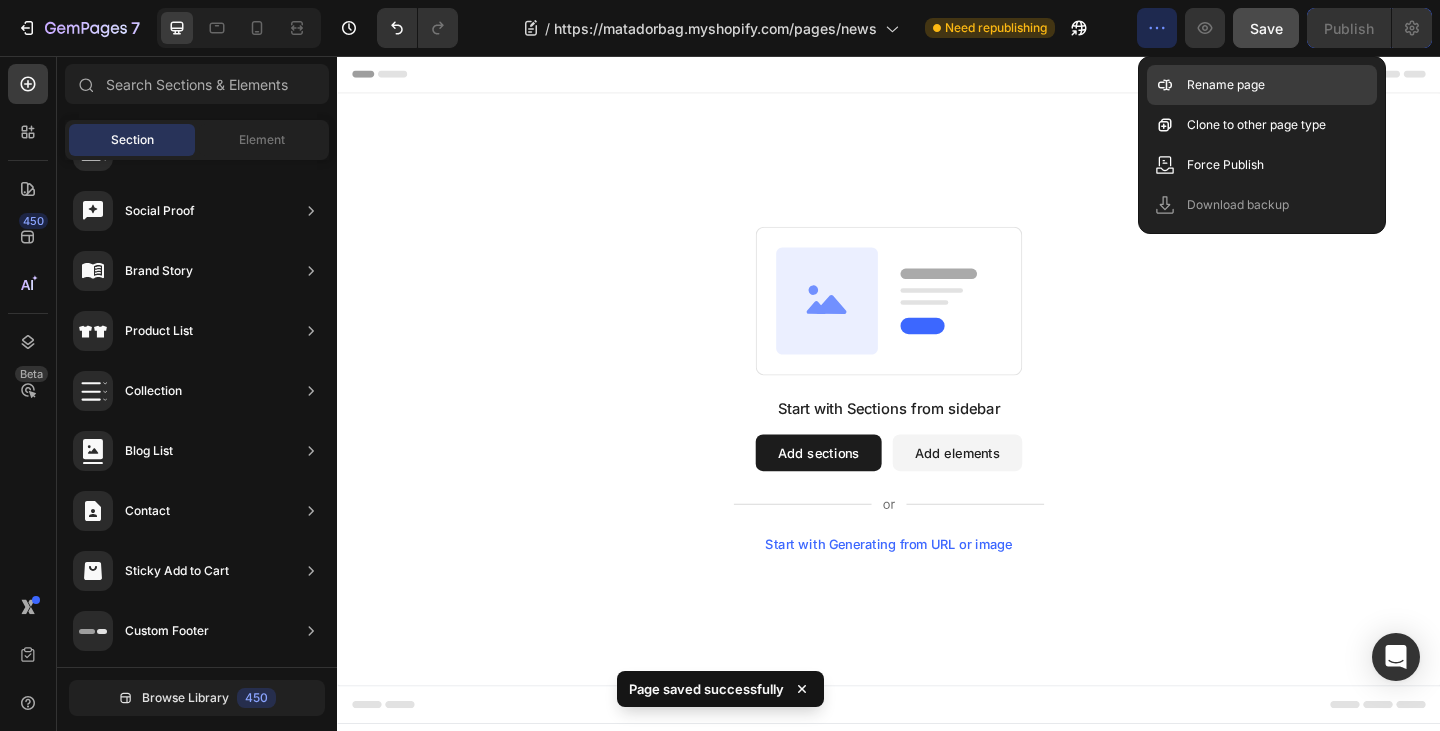 click on "Rename page" at bounding box center (1226, 85) 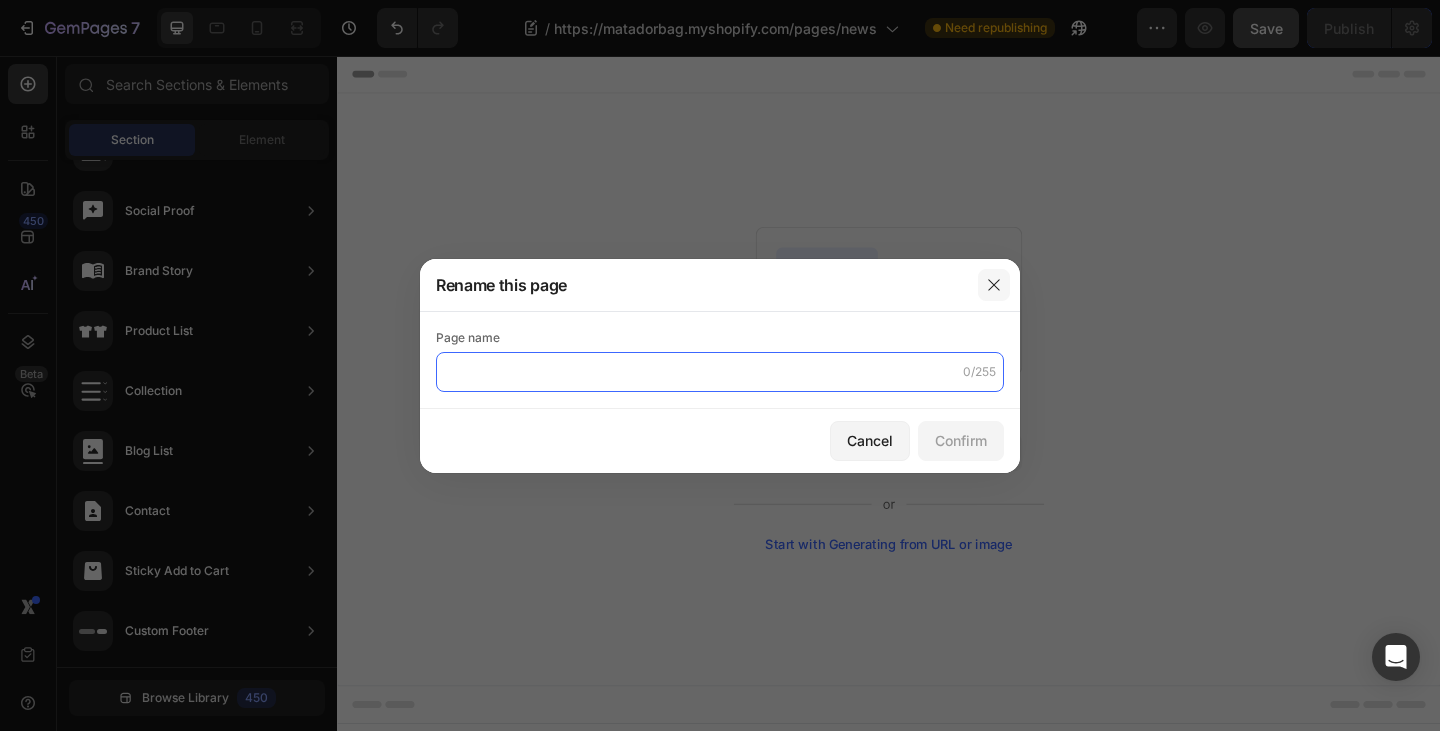 type 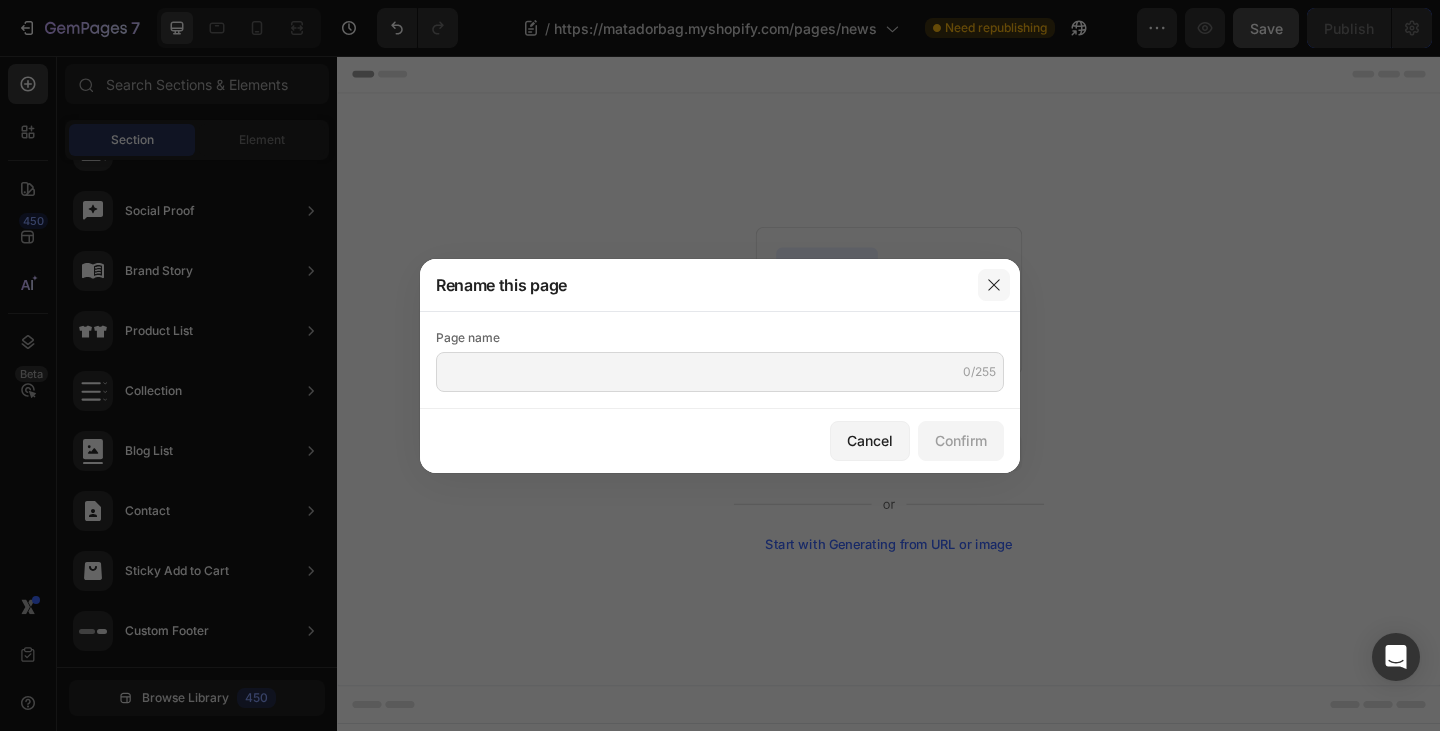 click 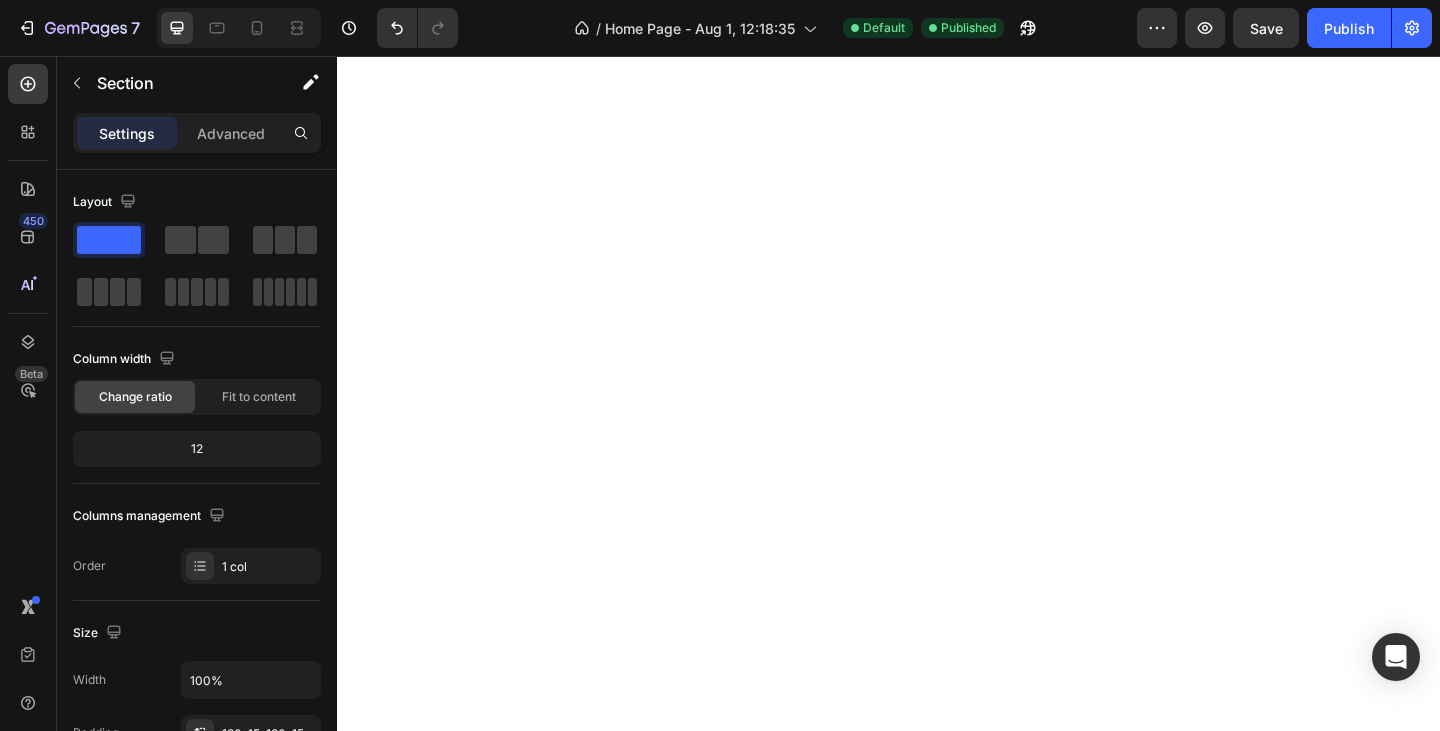 scroll, scrollTop: 0, scrollLeft: 0, axis: both 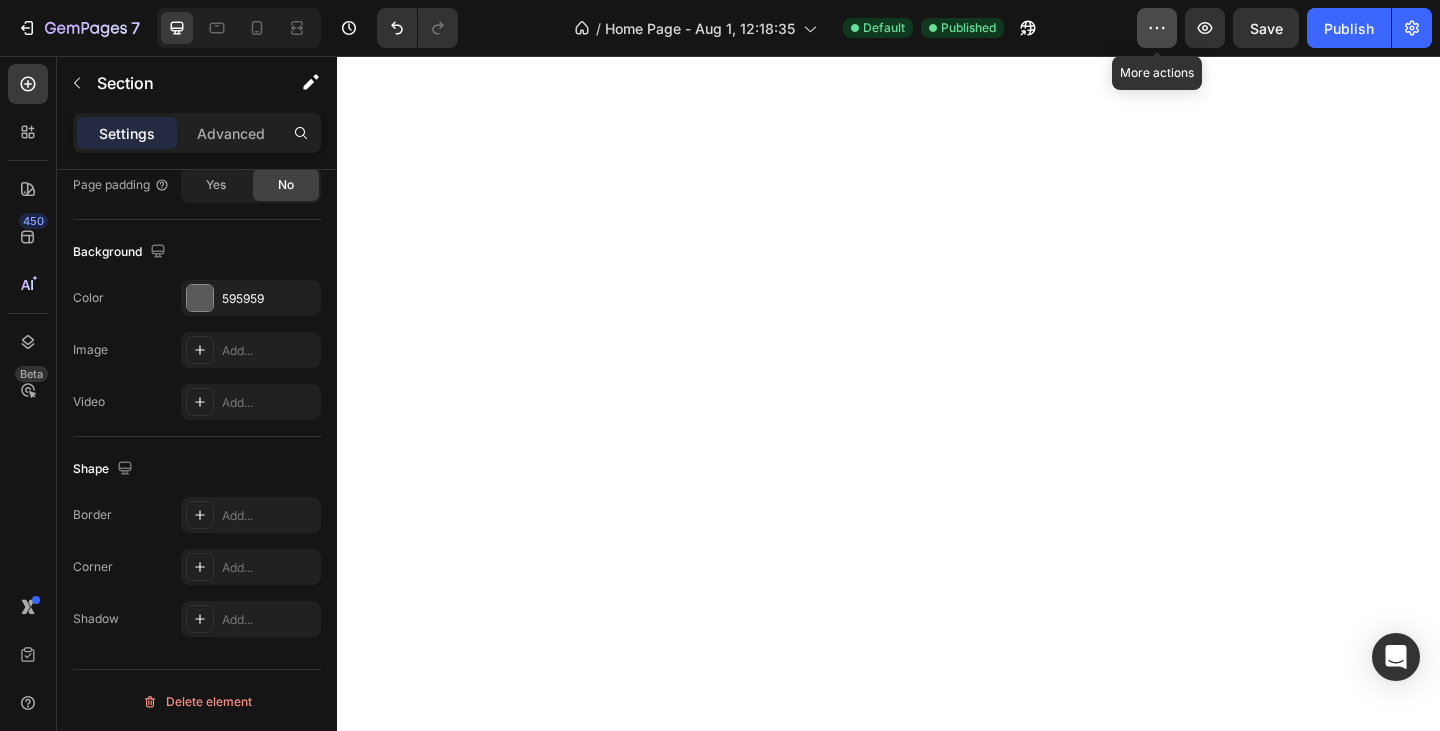 click 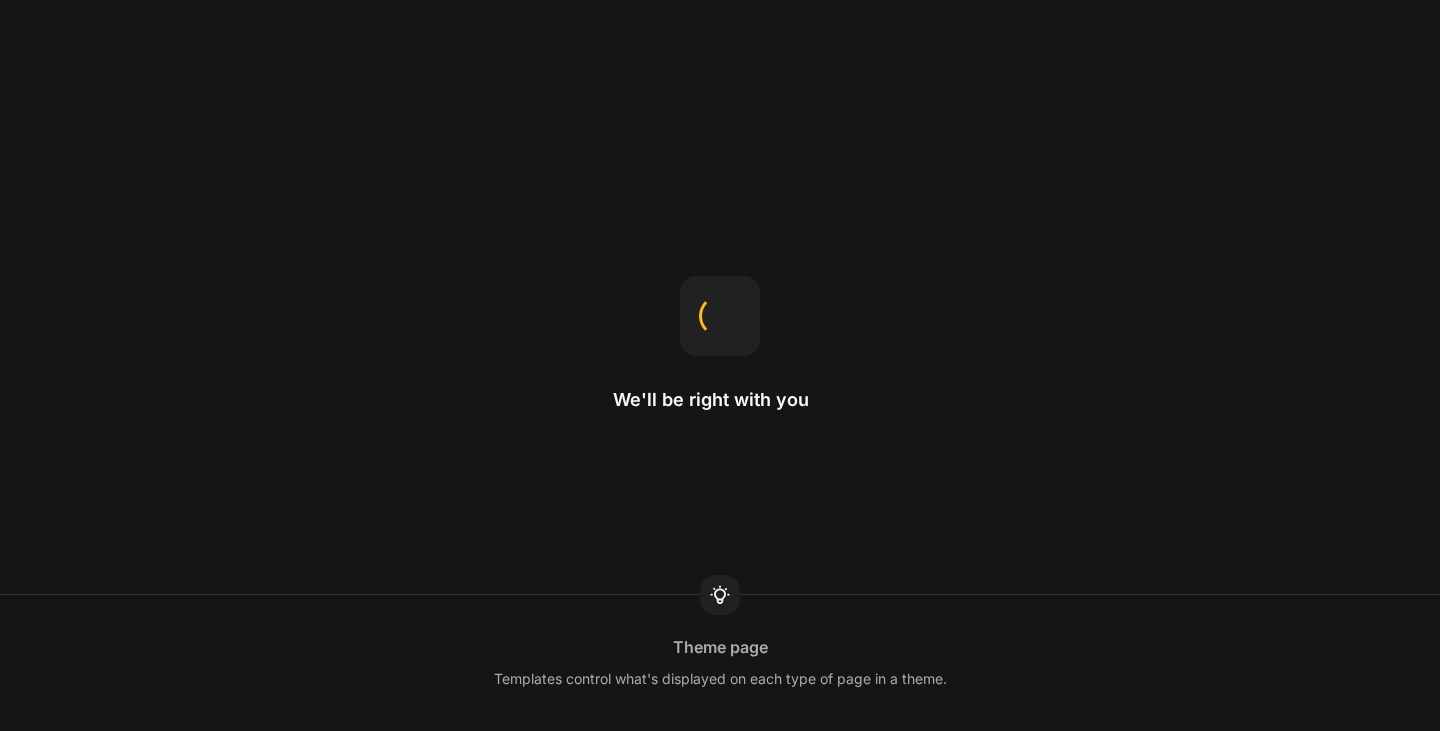 scroll, scrollTop: 0, scrollLeft: 0, axis: both 